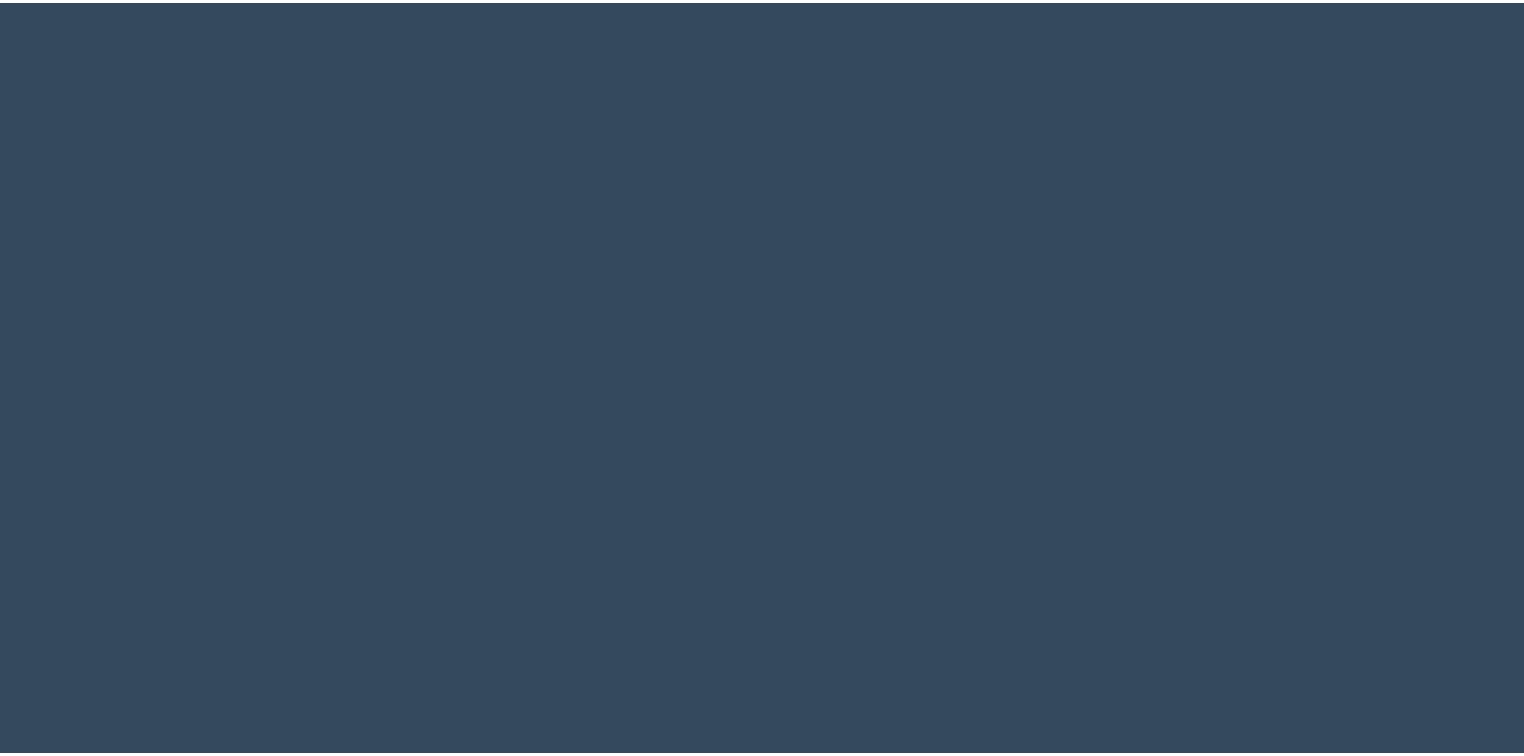 scroll, scrollTop: 0, scrollLeft: 0, axis: both 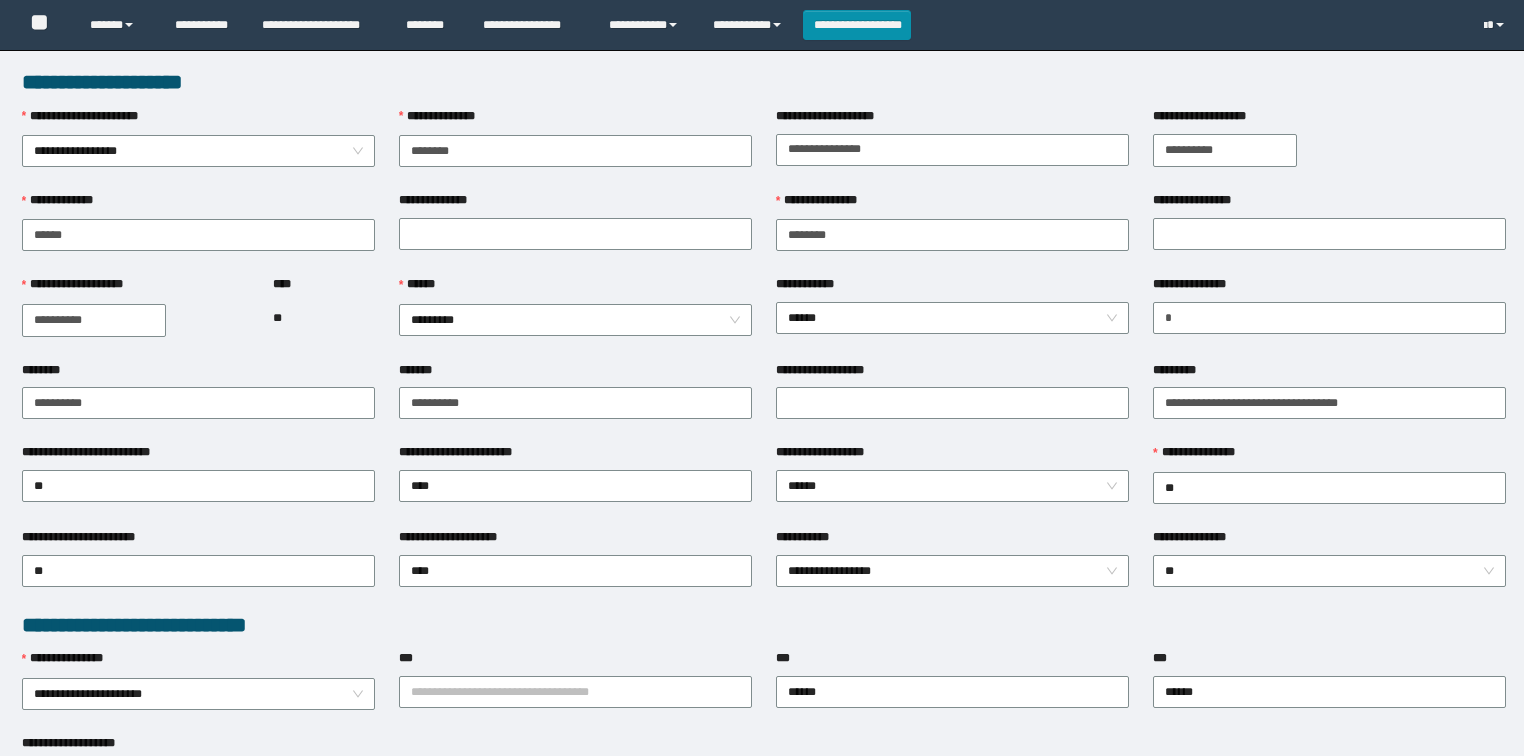 type on "********" 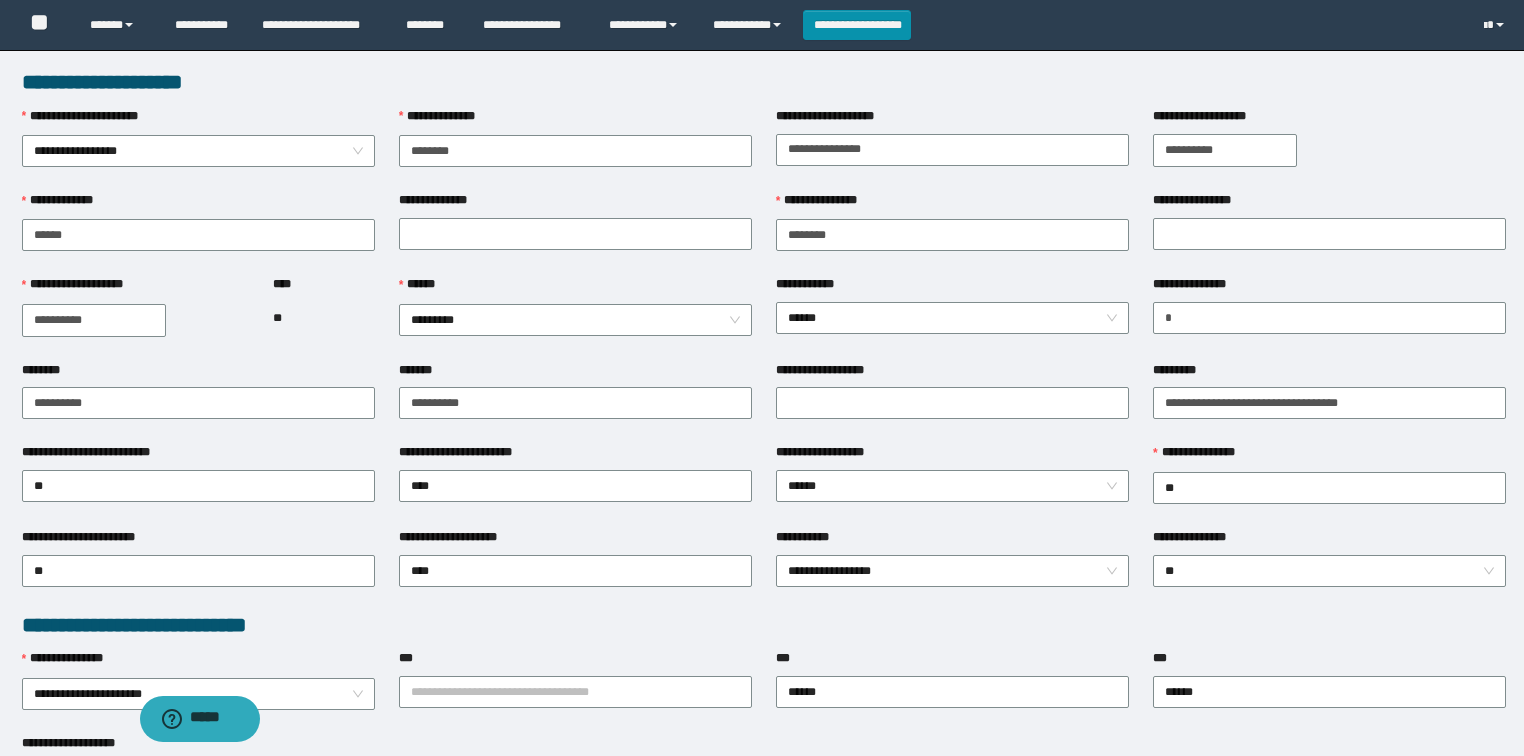 scroll, scrollTop: 0, scrollLeft: 0, axis: both 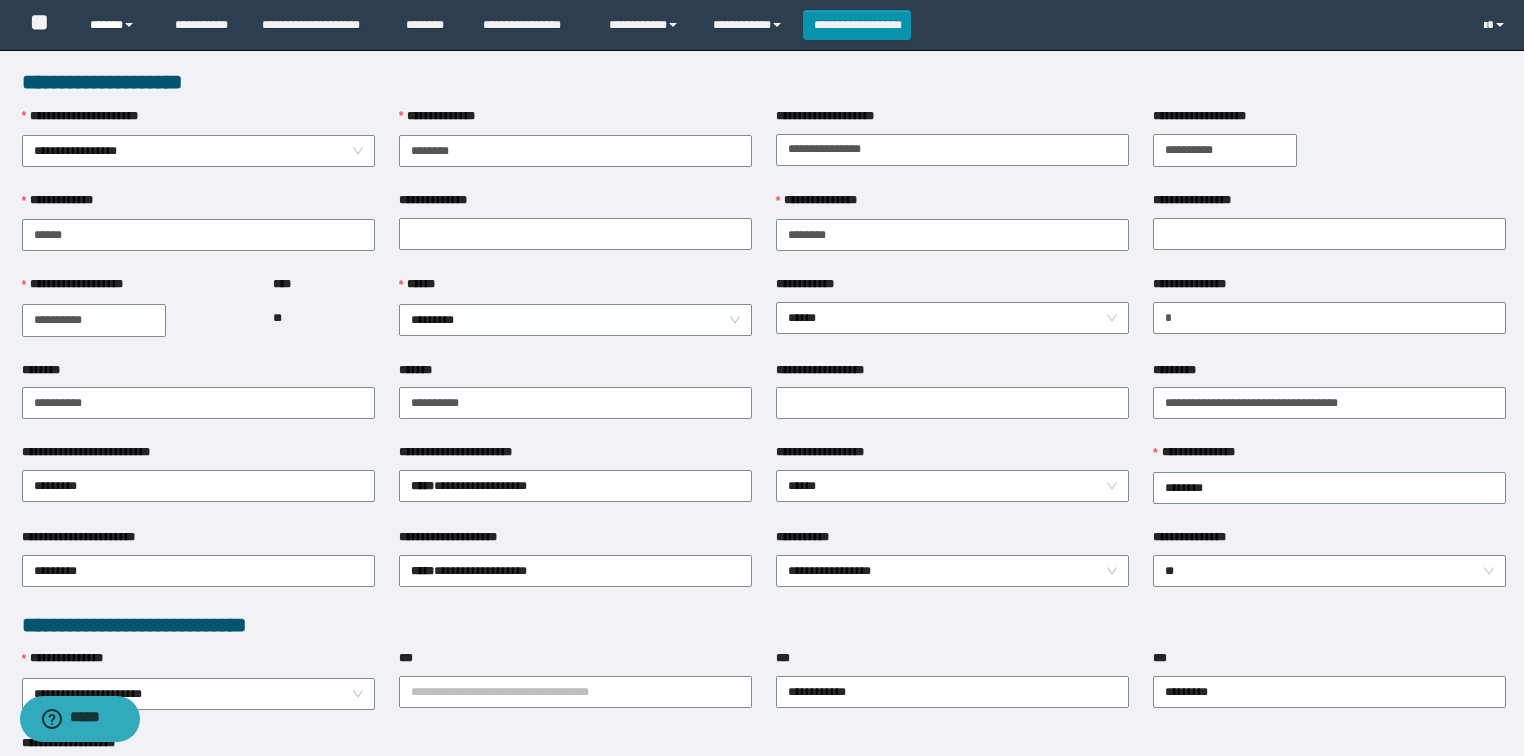 click on "******" at bounding box center (117, 25) 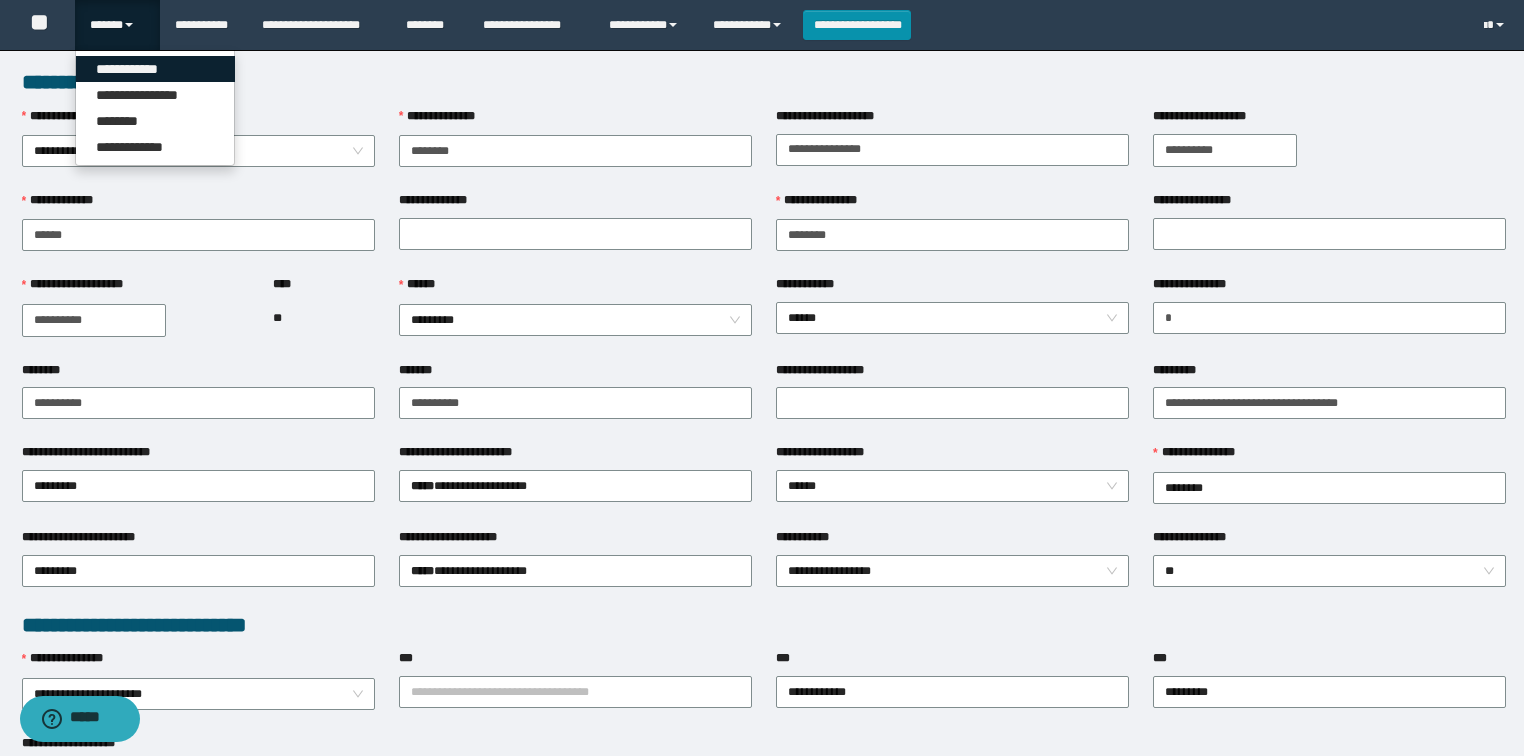 click on "**********" at bounding box center (155, 69) 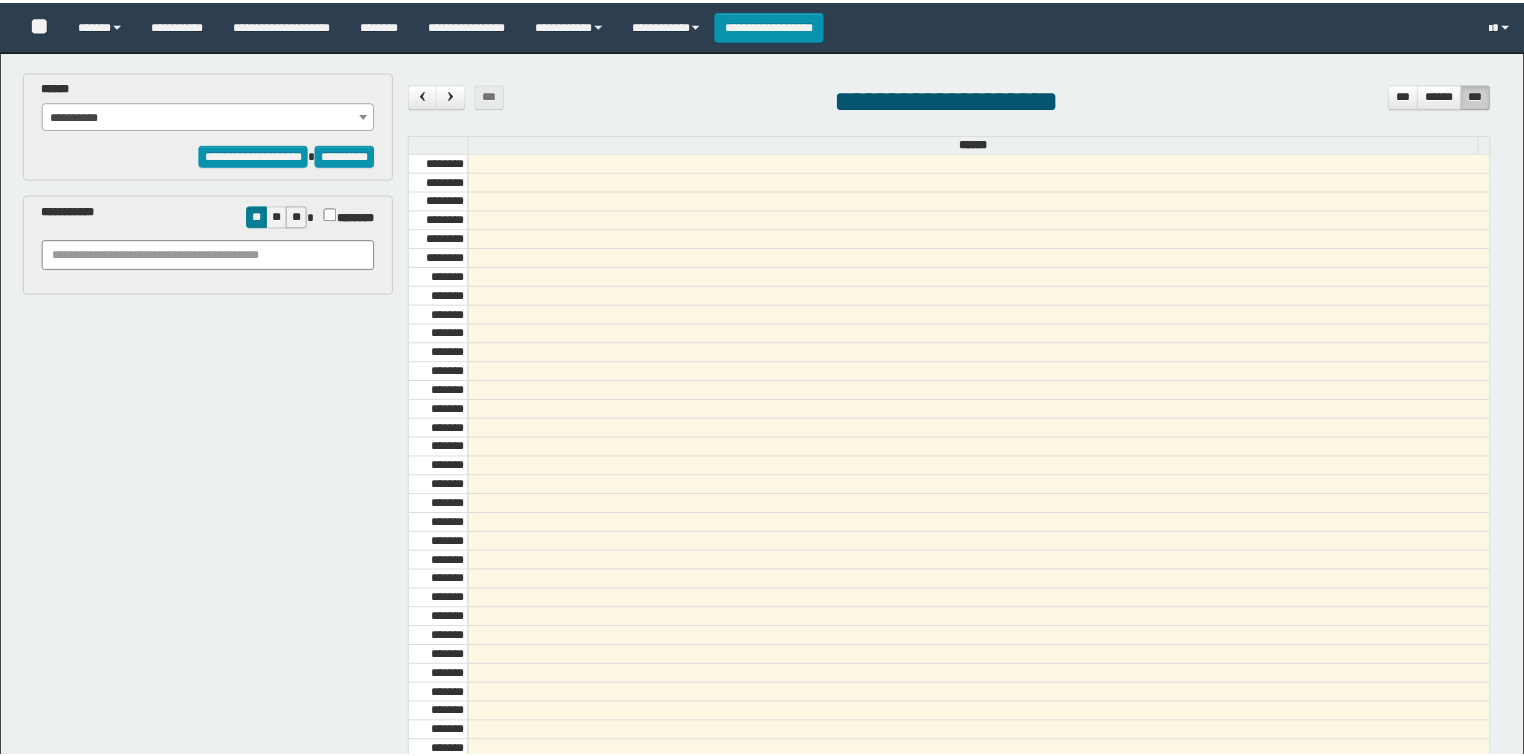 scroll, scrollTop: 0, scrollLeft: 0, axis: both 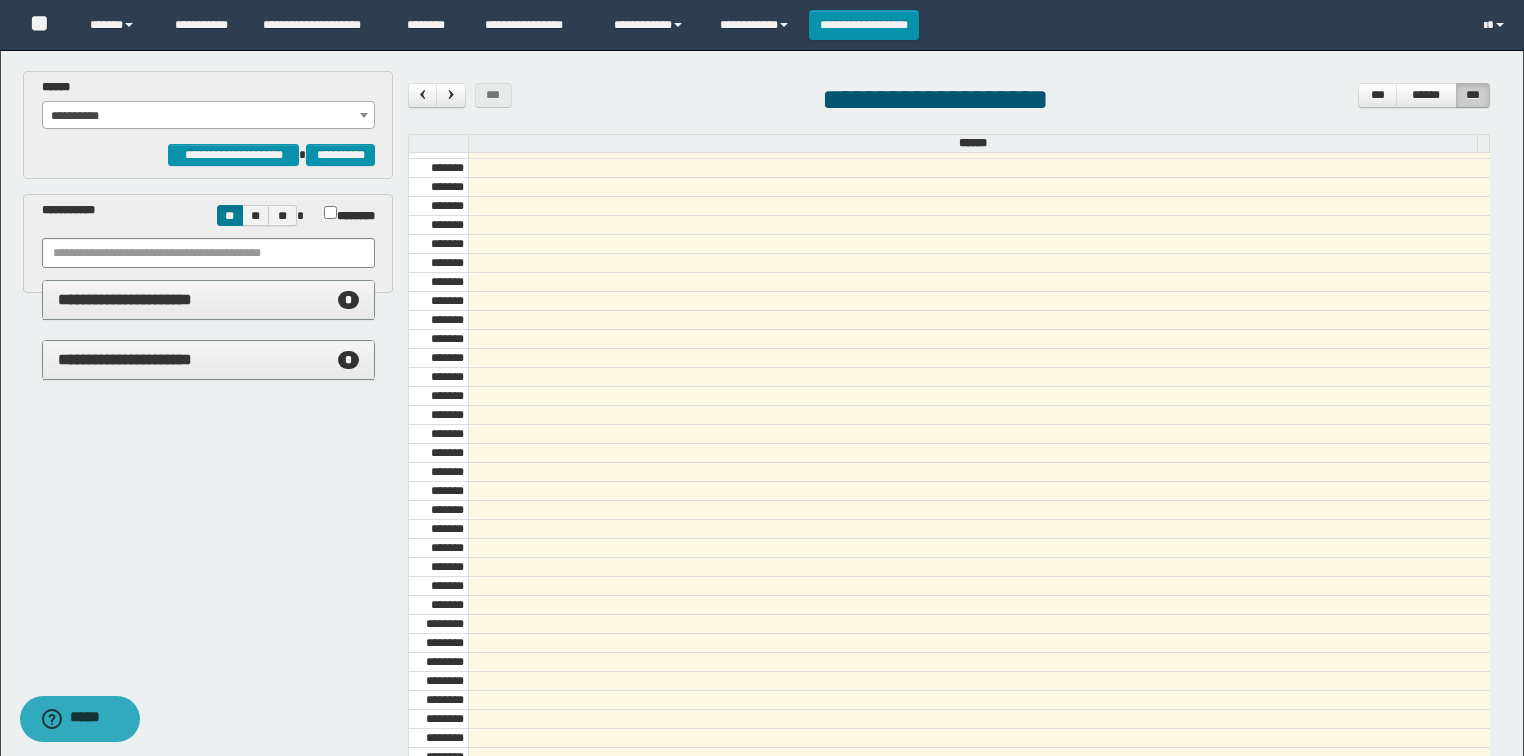 click on "**********" at bounding box center (209, 116) 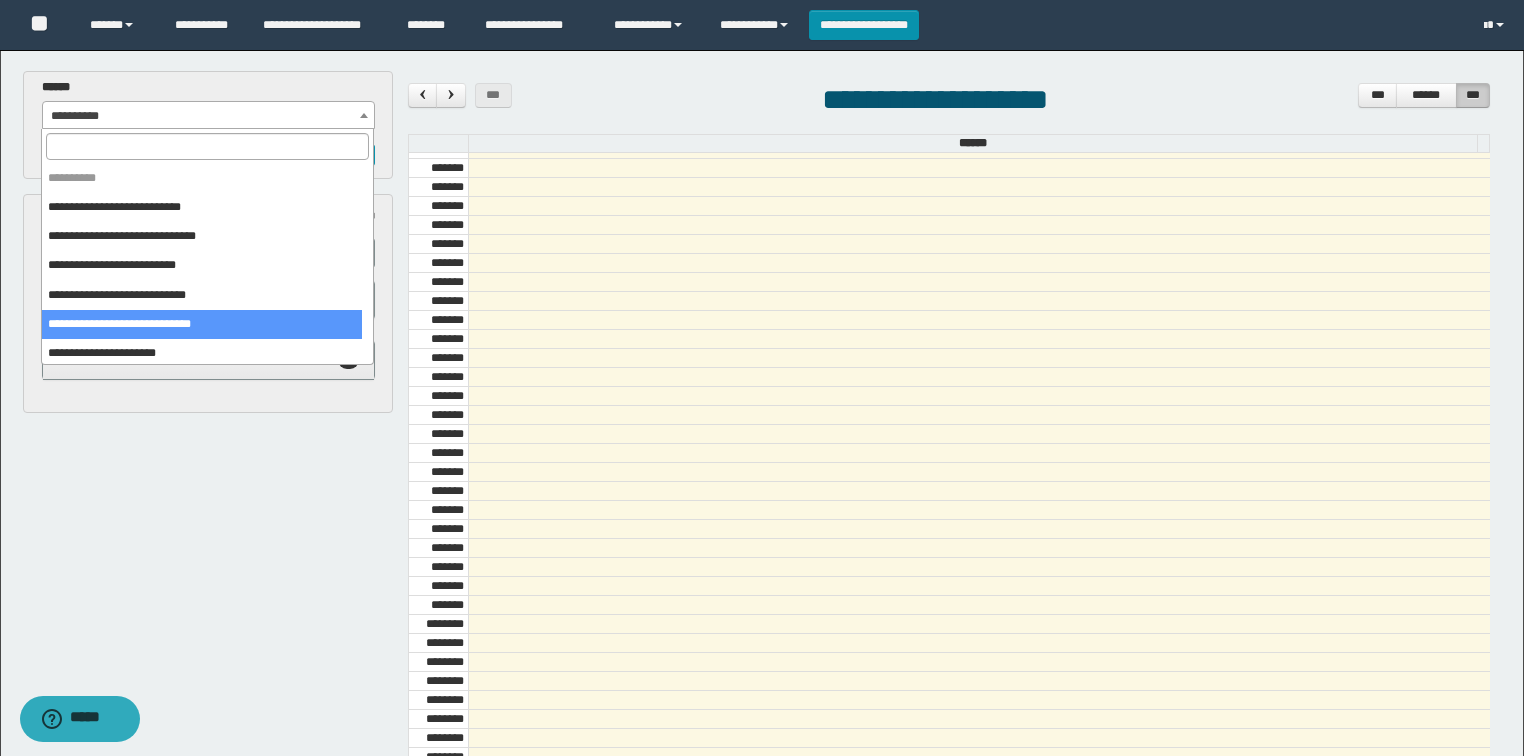 select on "******" 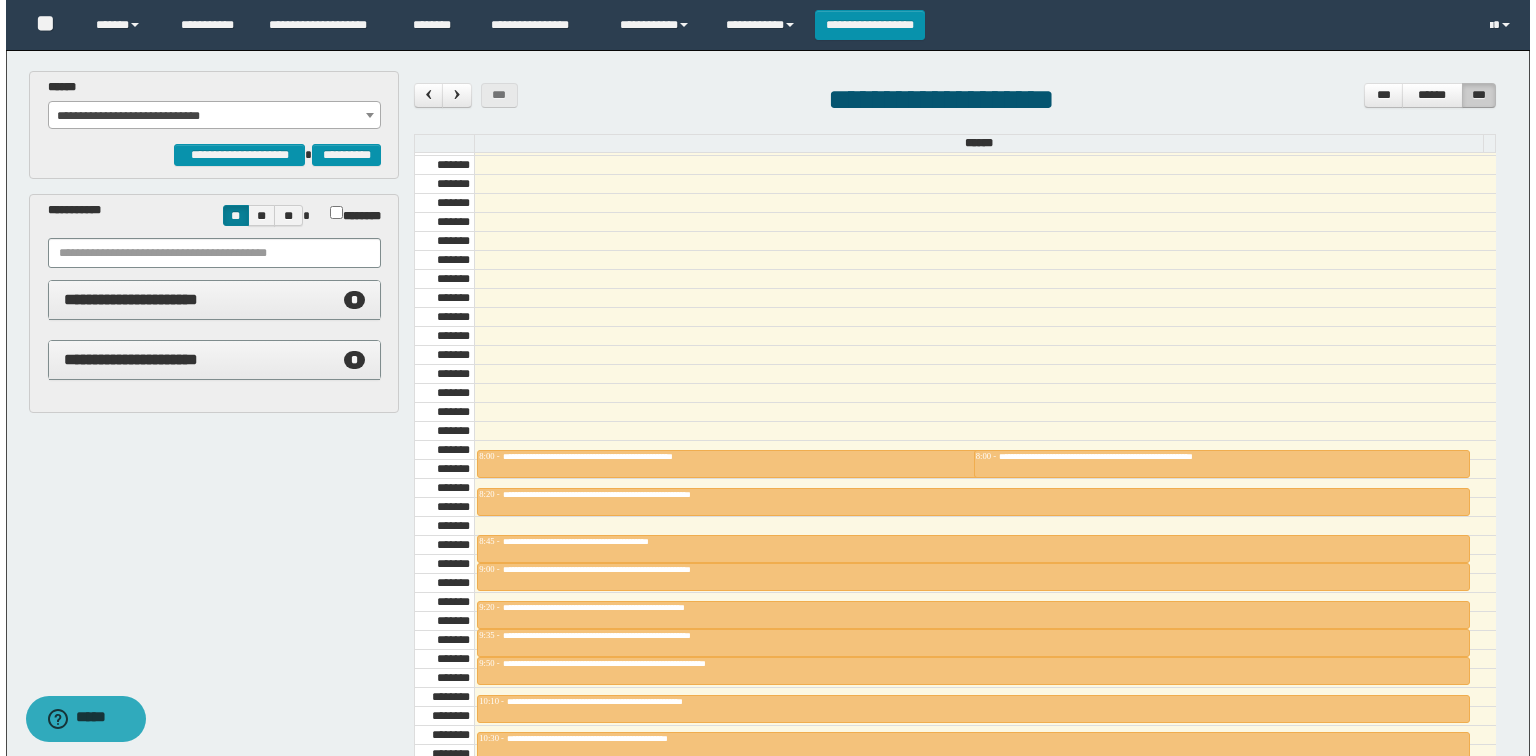 scroll, scrollTop: 598, scrollLeft: 0, axis: vertical 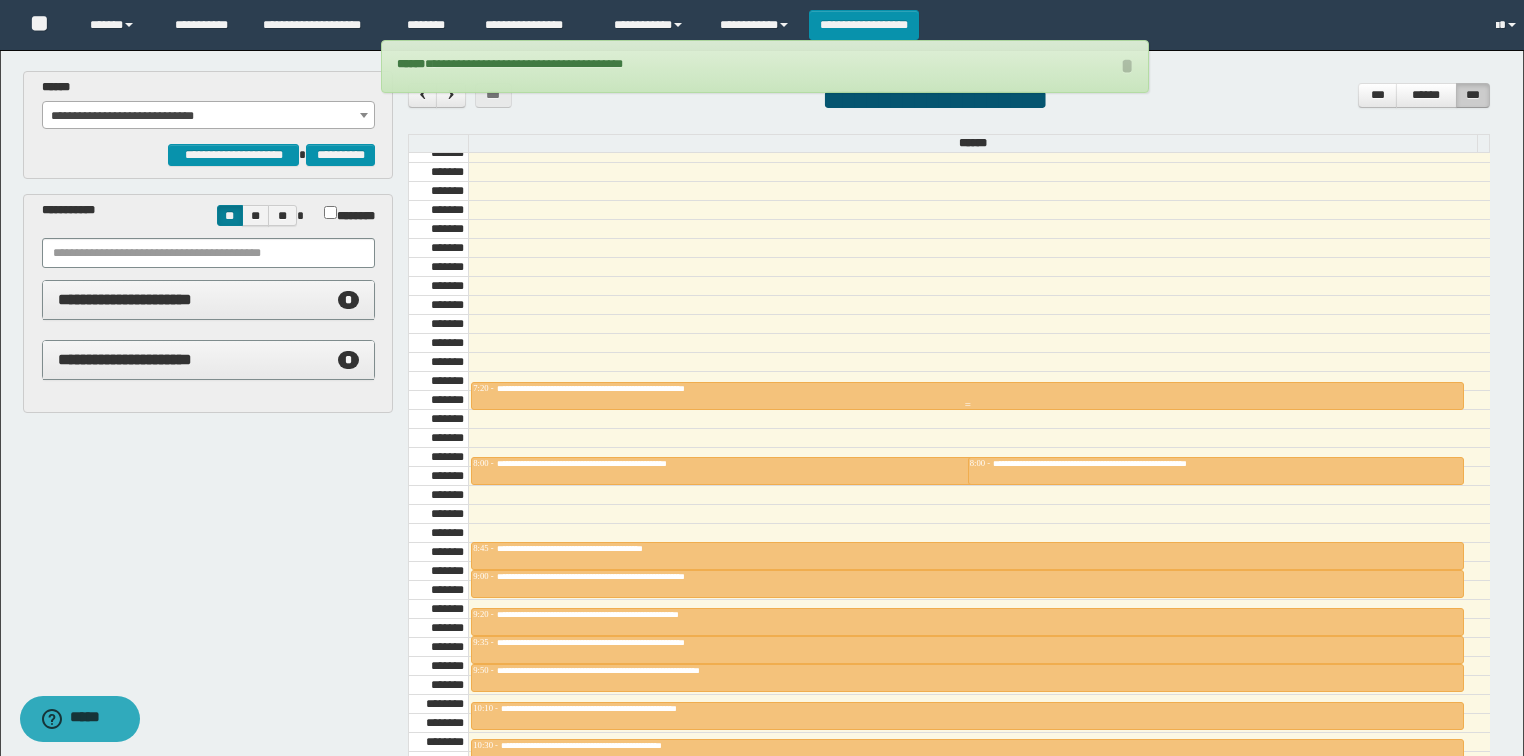 click on "**********" at bounding box center [648, 388] 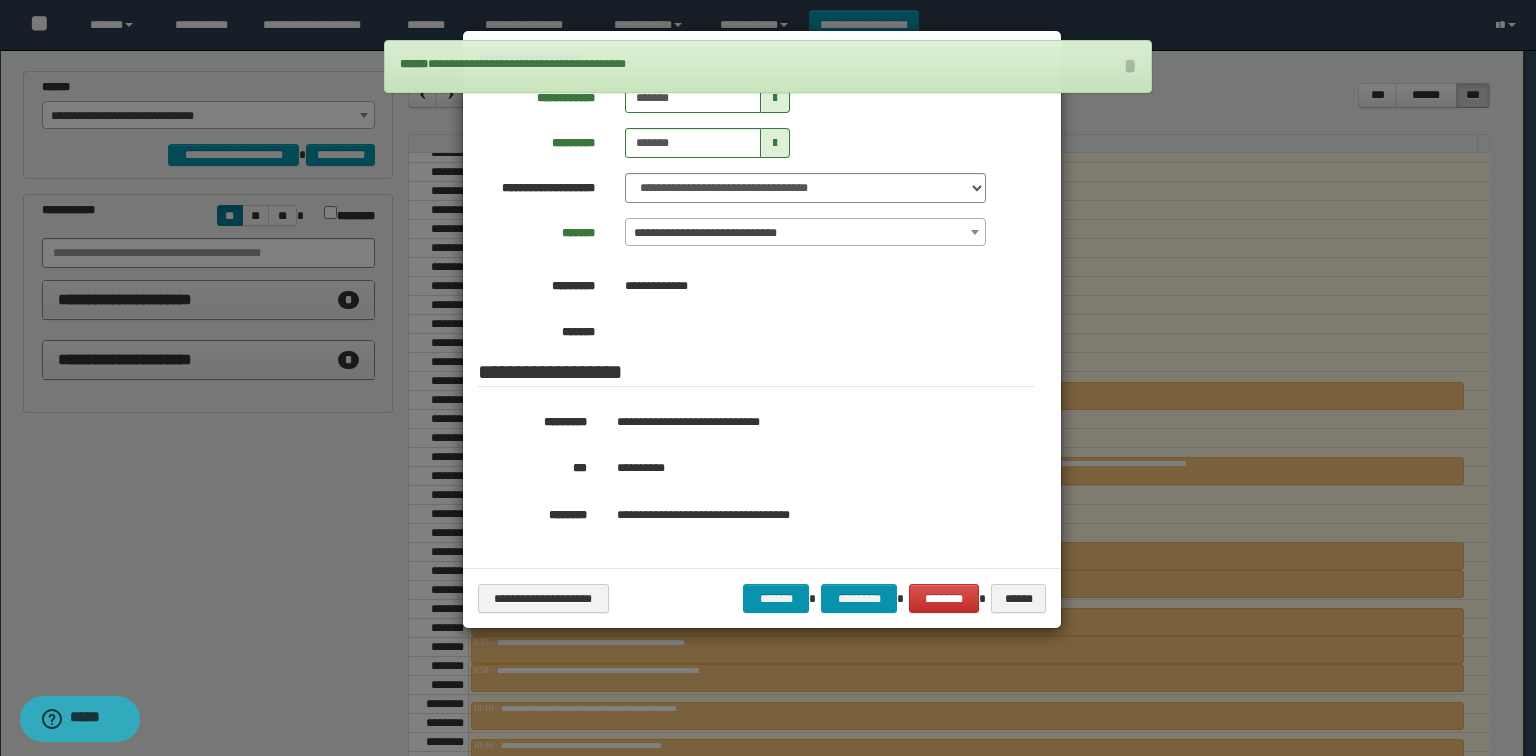 scroll, scrollTop: 240, scrollLeft: 0, axis: vertical 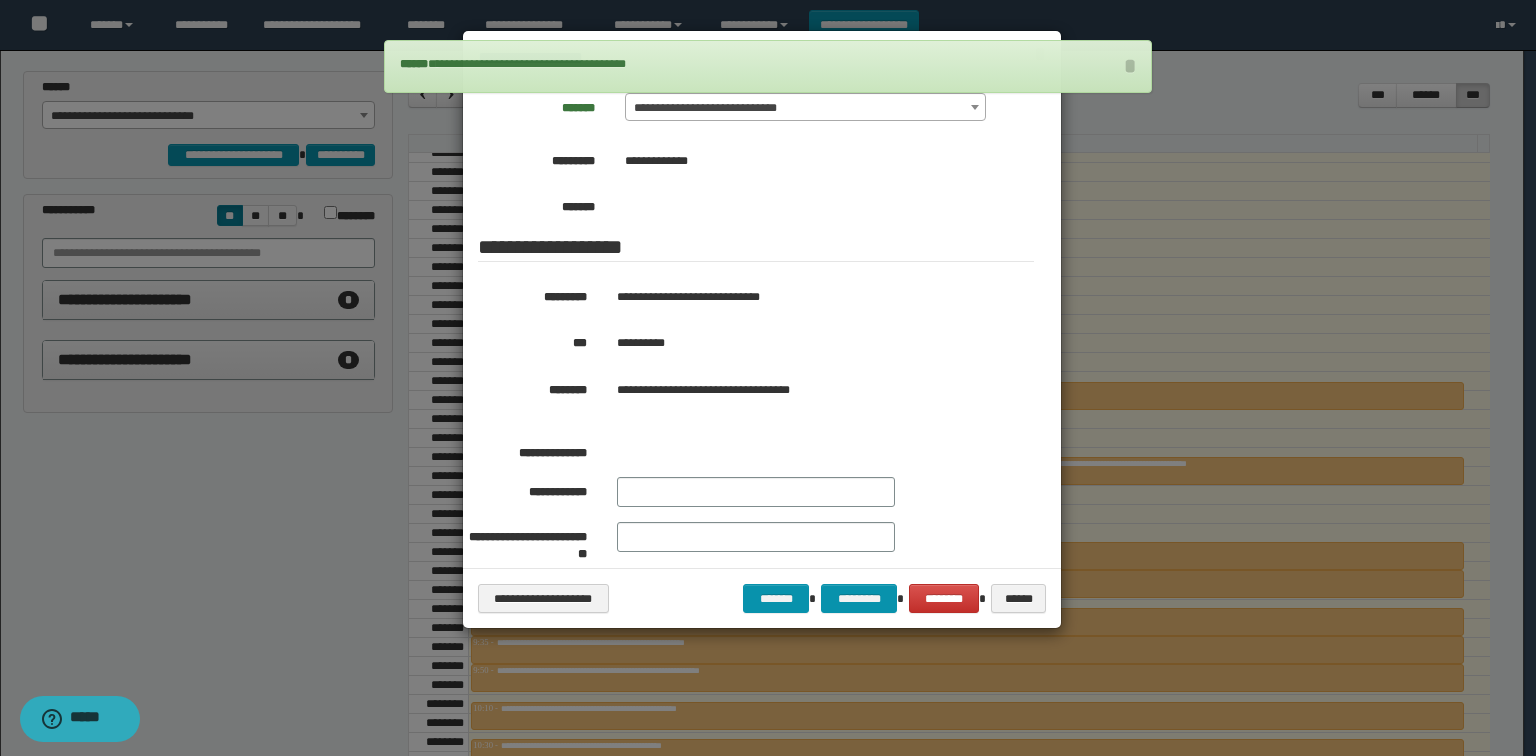 click at bounding box center [768, 378] 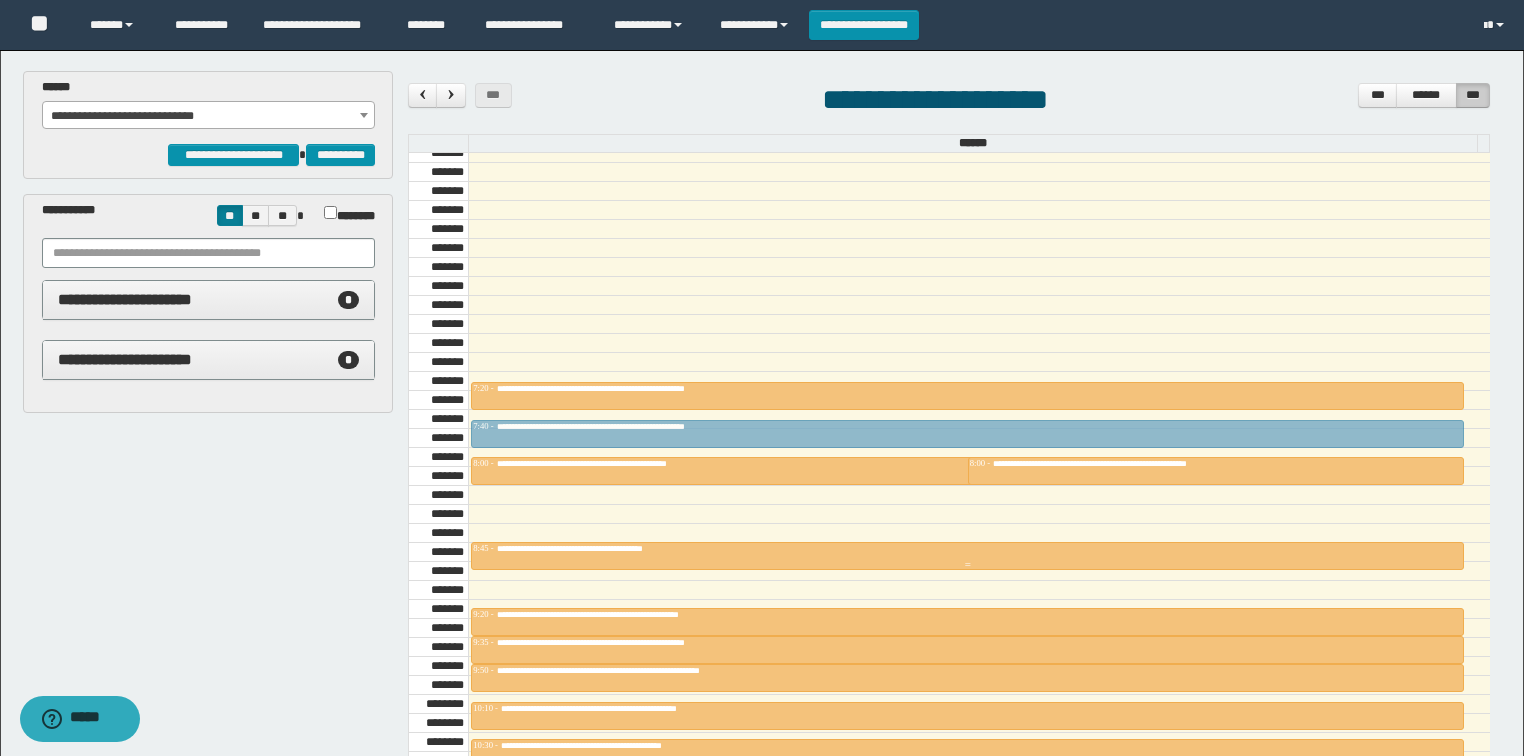 drag, startPoint x: 639, startPoint y: 572, endPoint x: 647, endPoint y: 422, distance: 150.21318 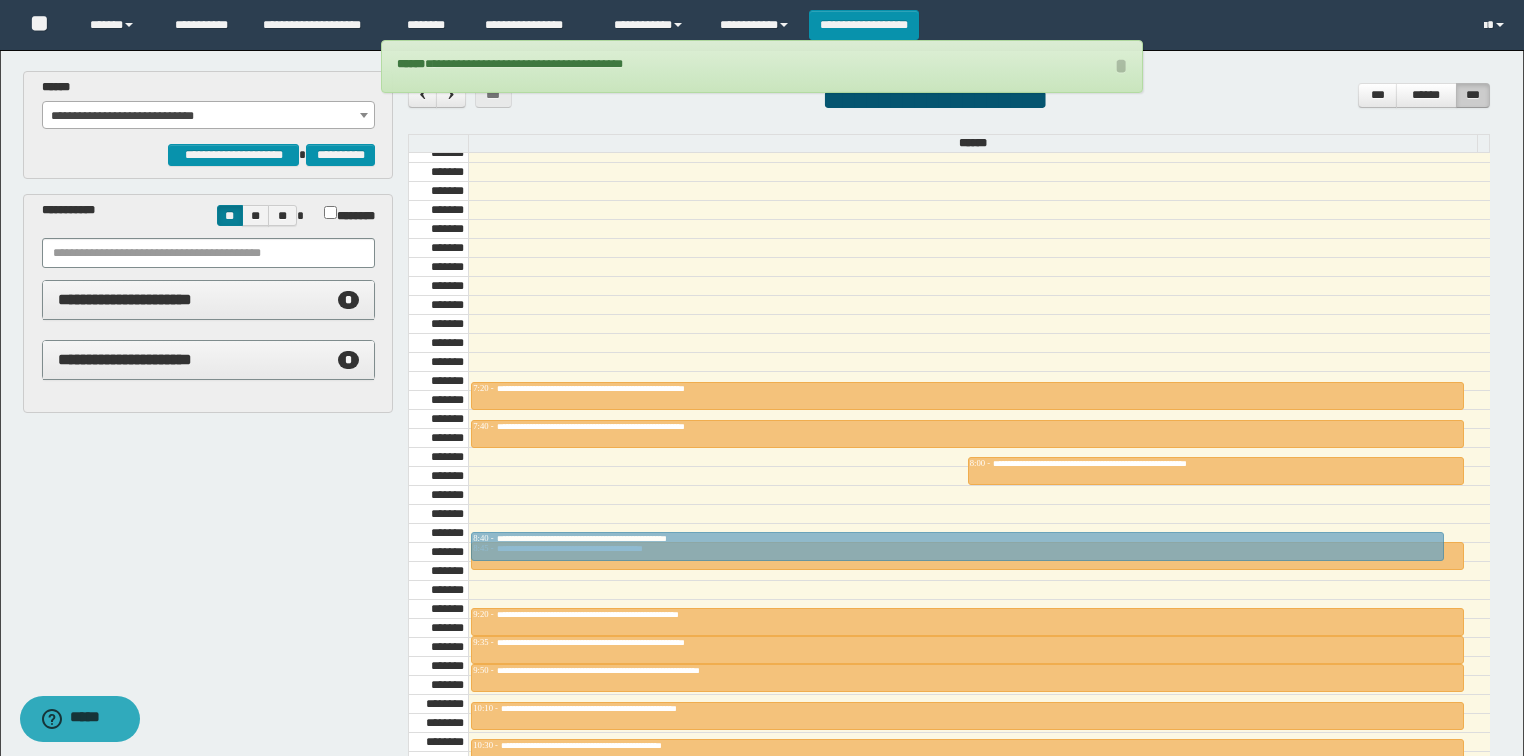 drag, startPoint x: 844, startPoint y: 461, endPoint x: 1080, endPoint y: 495, distance: 238.43657 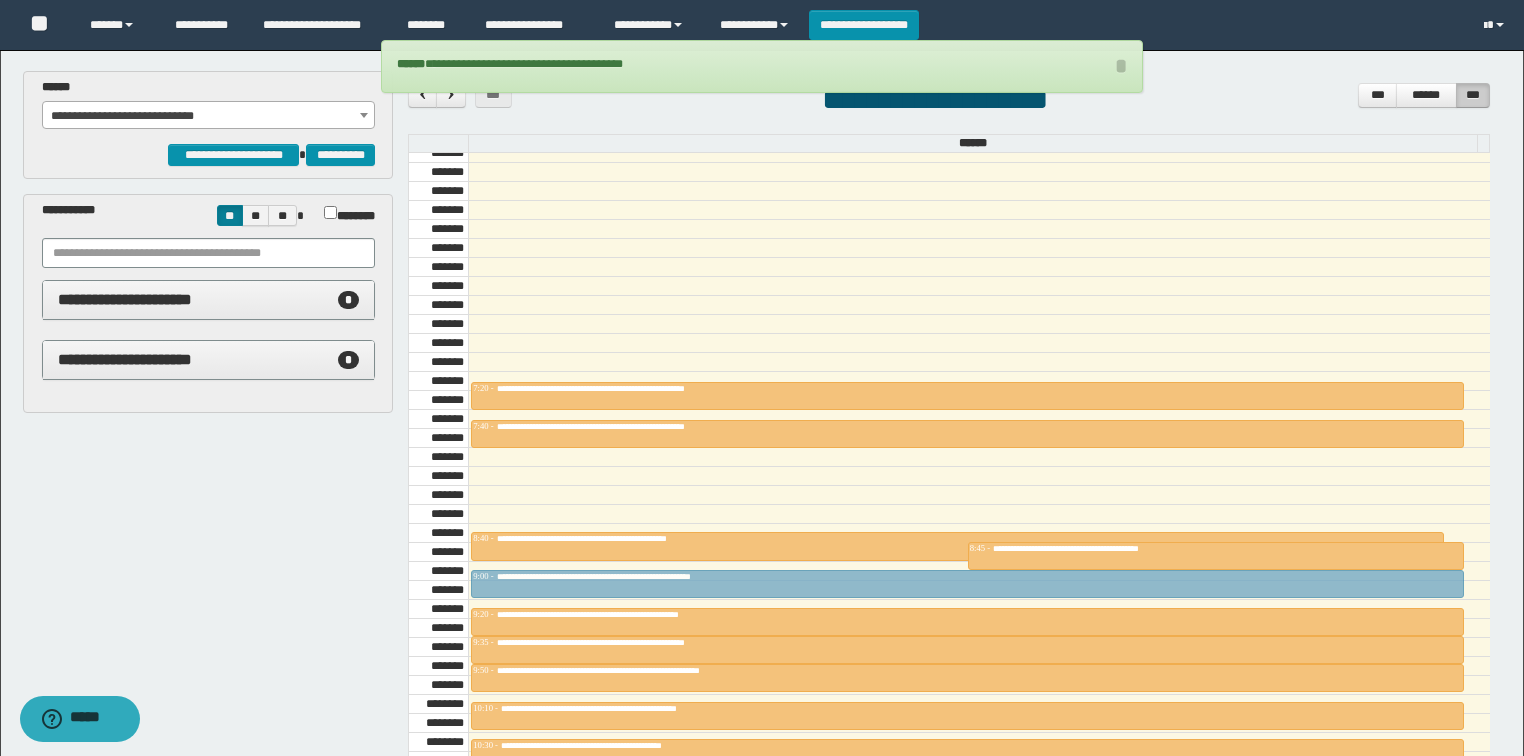 drag, startPoint x: 709, startPoint y: 467, endPoint x: 714, endPoint y: 566, distance: 99.12618 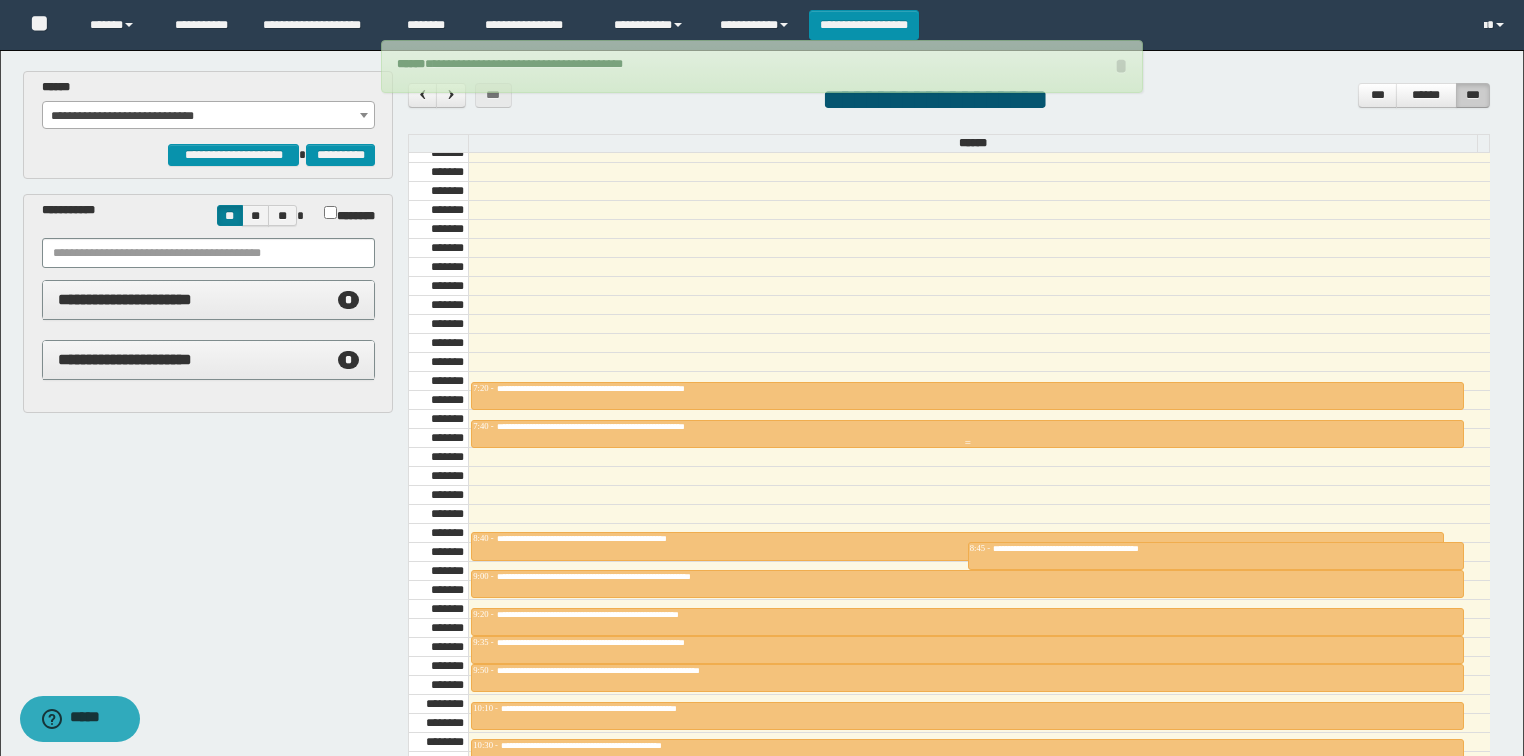 click at bounding box center (967, 434) 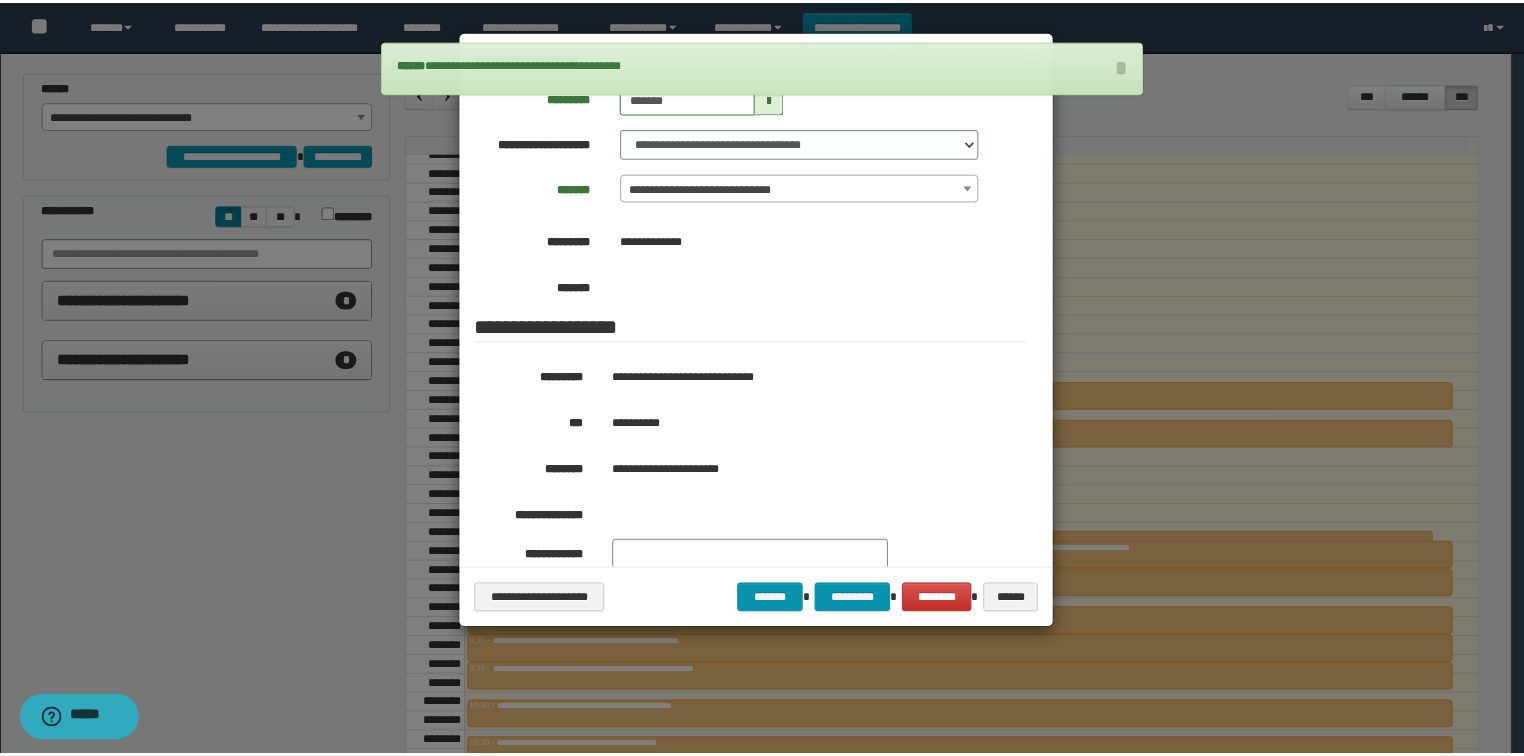 scroll, scrollTop: 160, scrollLeft: 0, axis: vertical 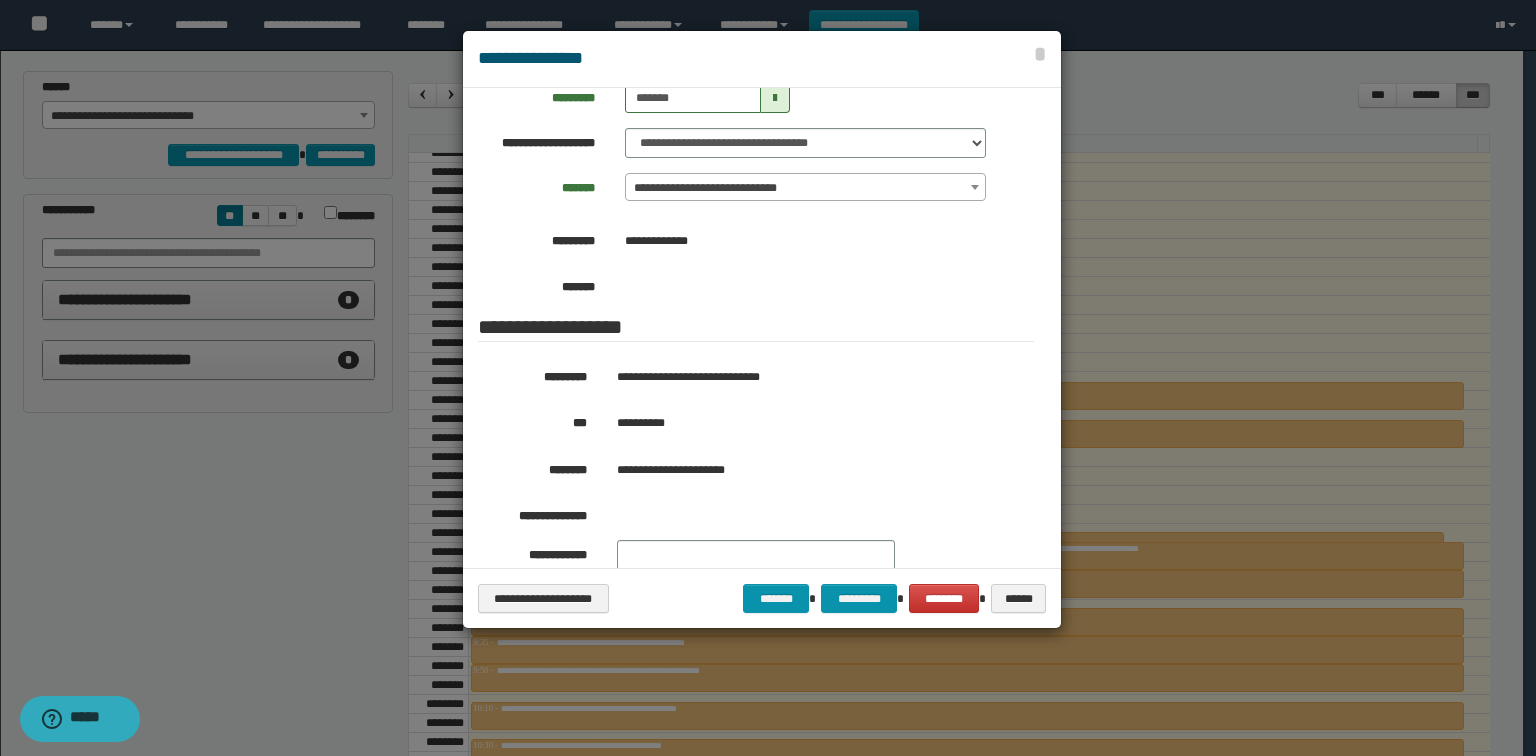 click at bounding box center (768, 378) 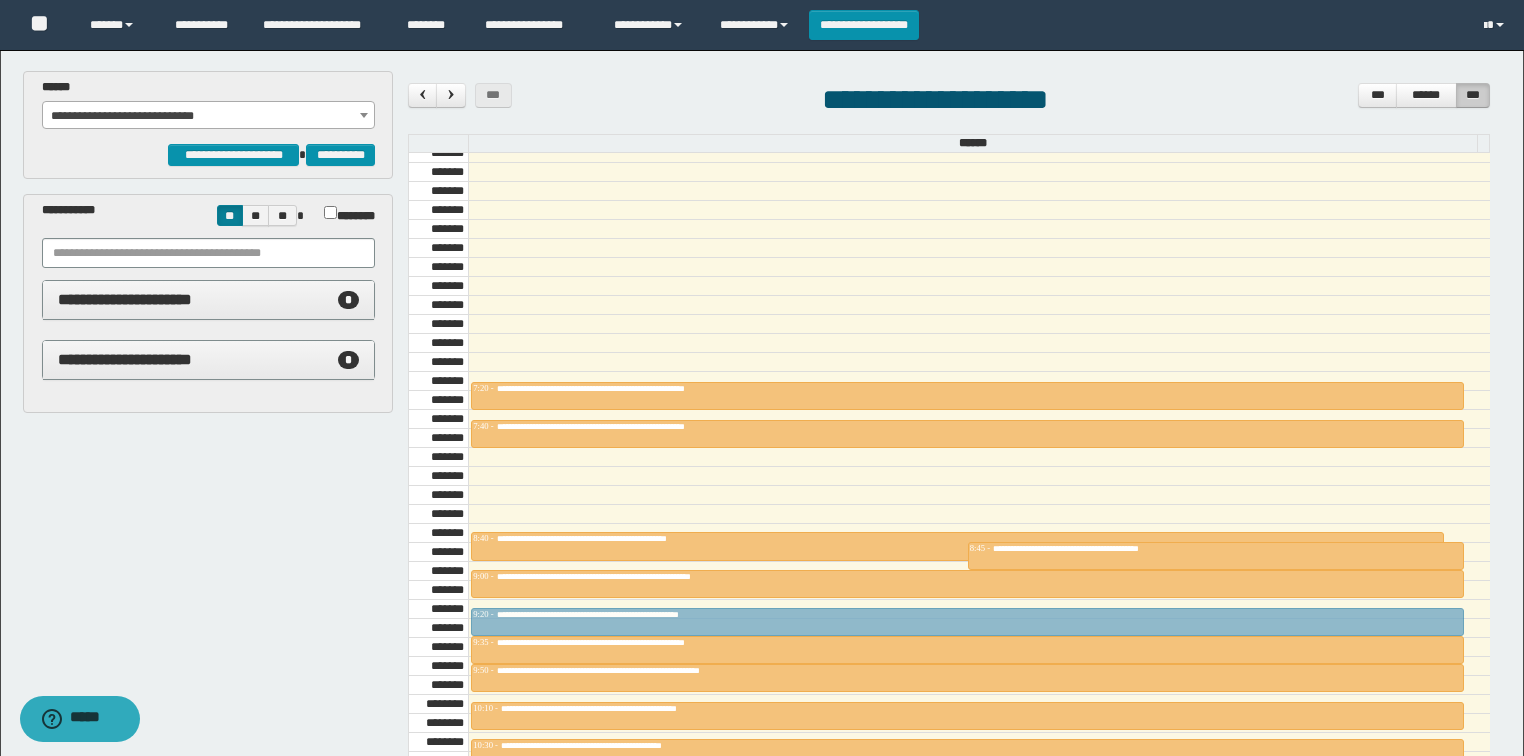drag, startPoint x: 645, startPoint y: 609, endPoint x: 656, endPoint y: 604, distance: 12.083046 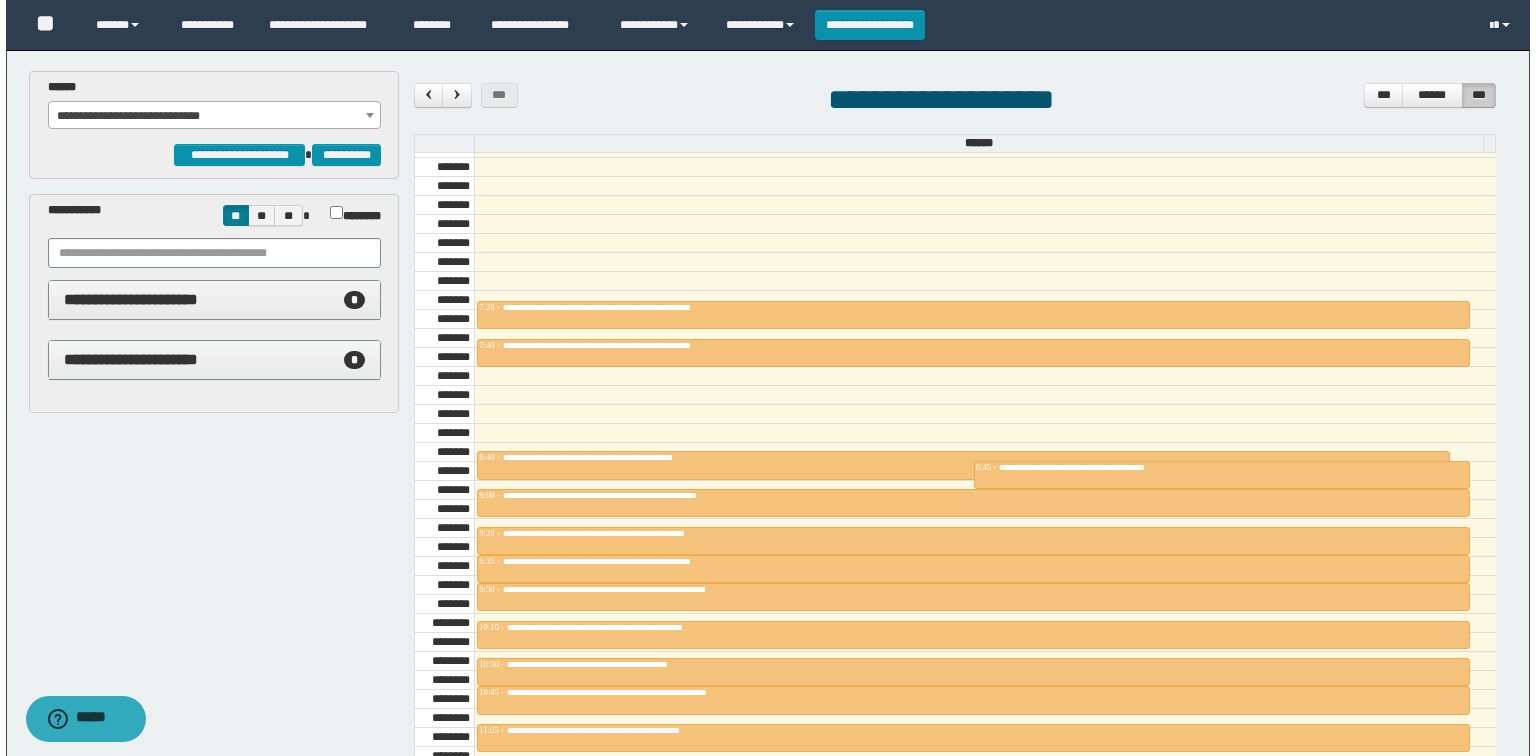 scroll, scrollTop: 678, scrollLeft: 0, axis: vertical 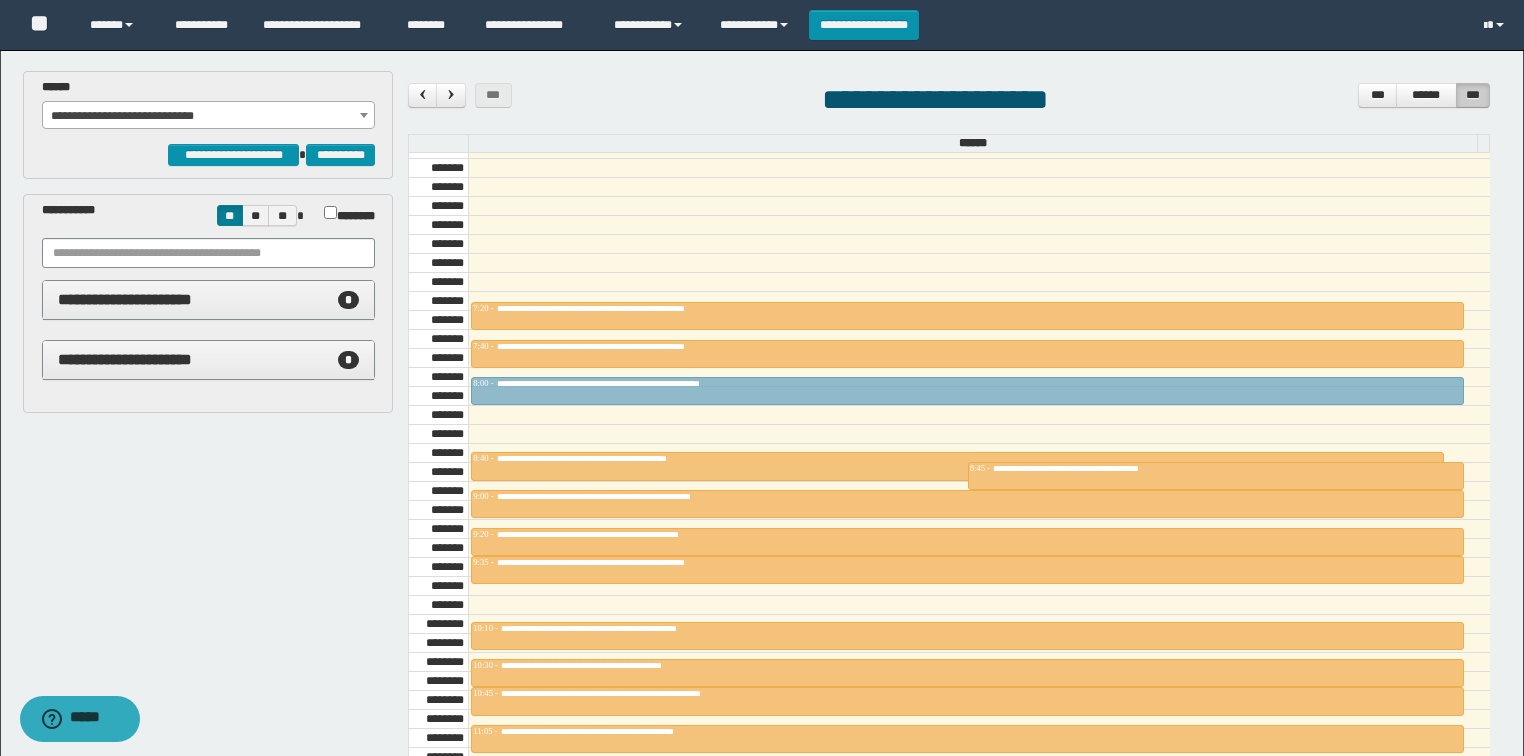 drag, startPoint x: 607, startPoint y: 588, endPoint x: 640, endPoint y: 373, distance: 217.51782 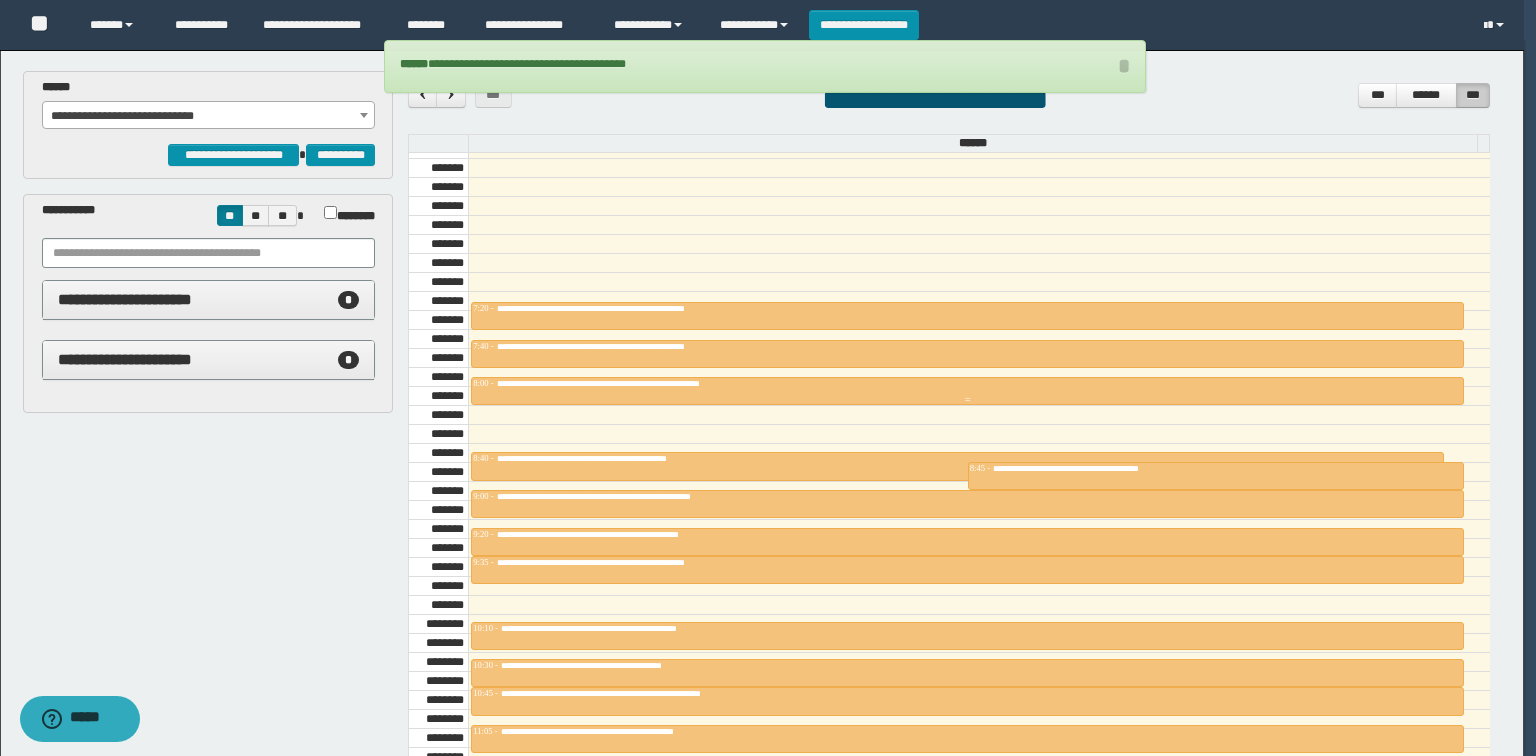 click on "**********" at bounding box center [661, 383] 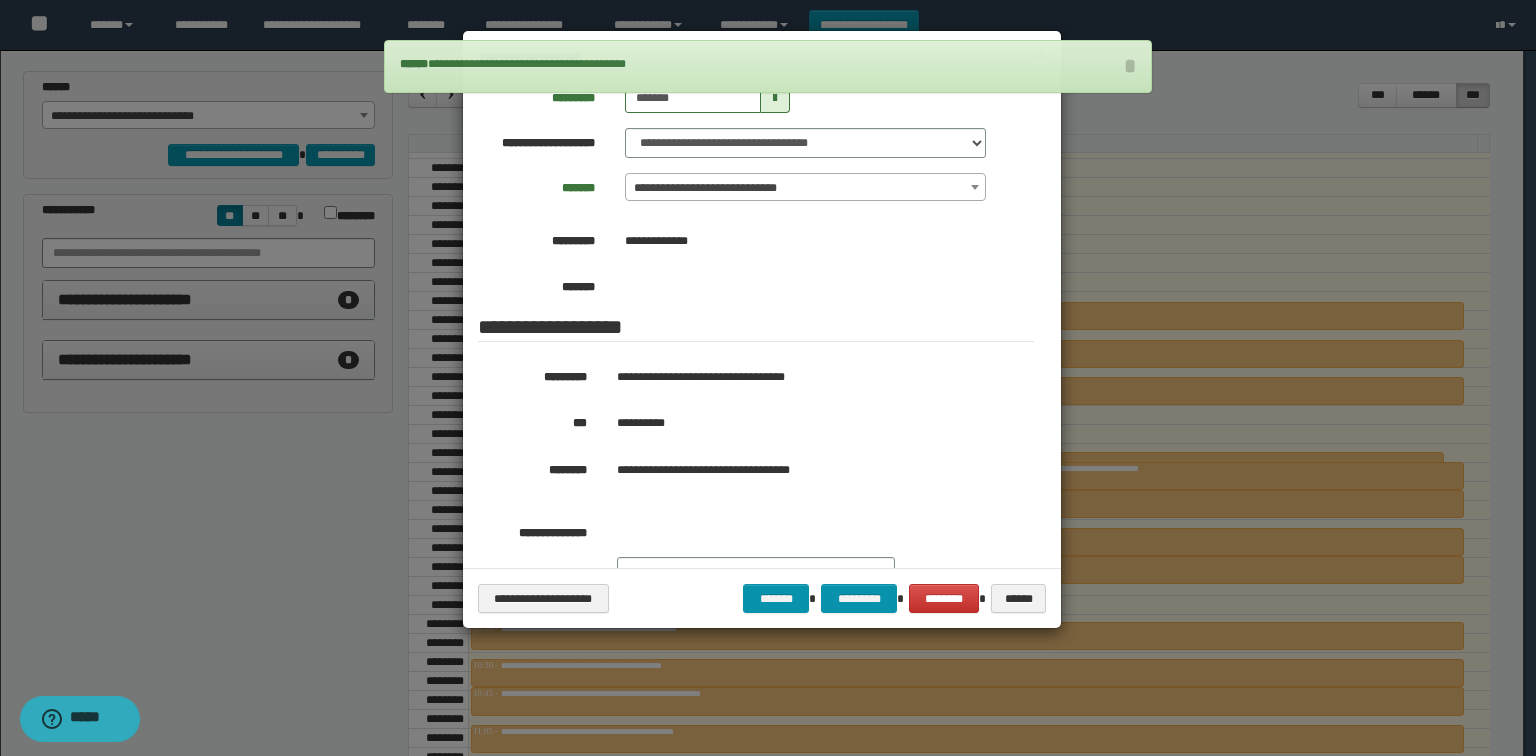 drag, startPoint x: 260, startPoint y: 596, endPoint x: 321, endPoint y: 600, distance: 61.13101 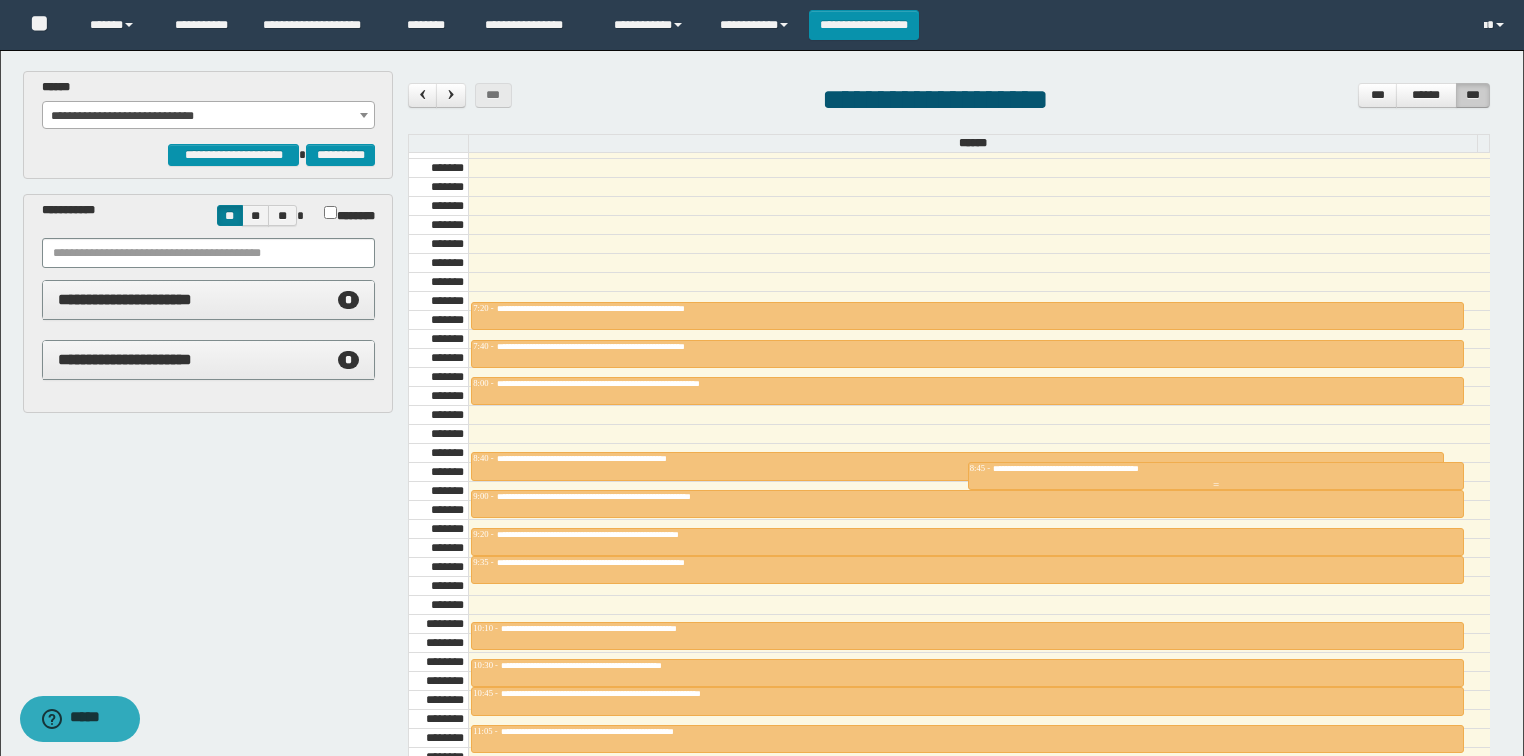 click on "**********" at bounding box center [1102, 468] 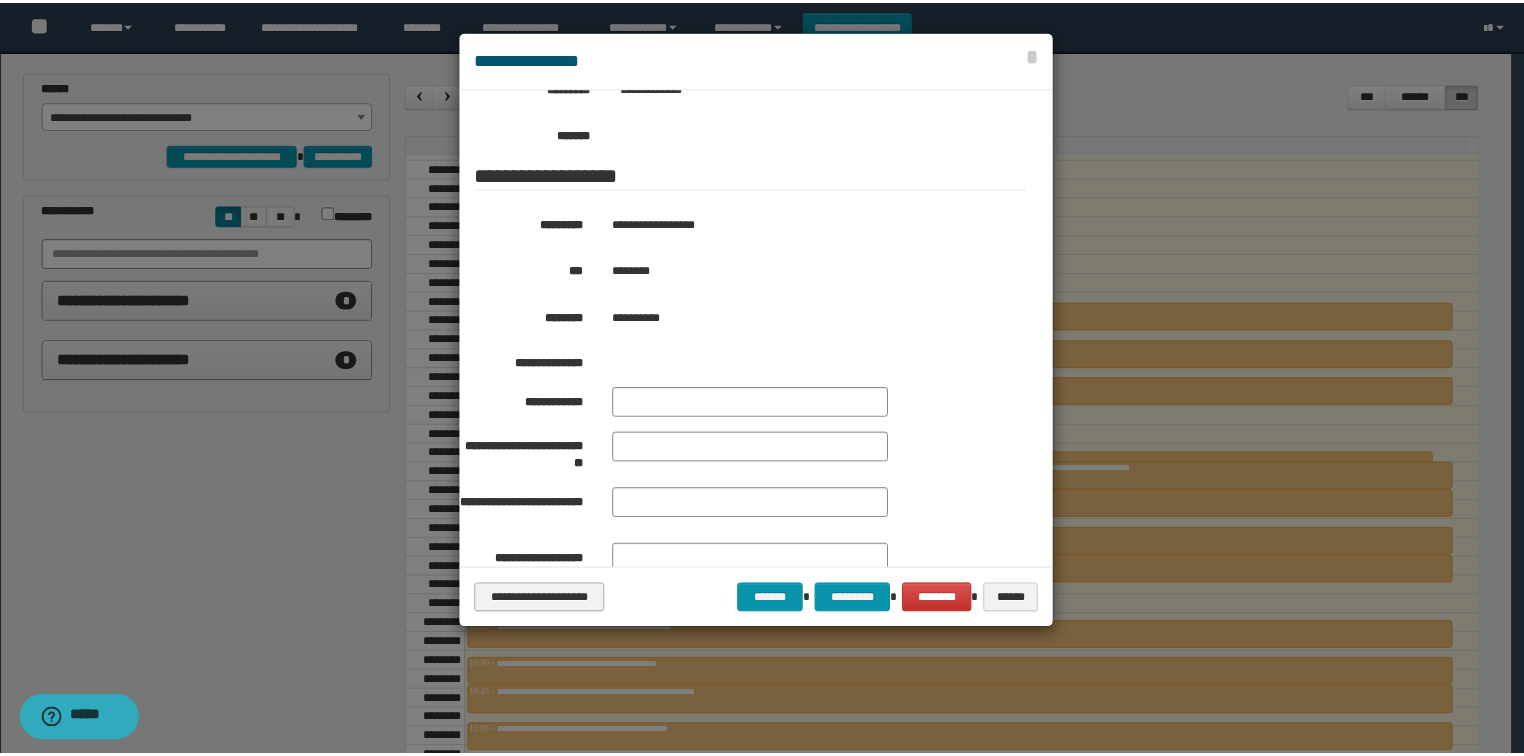 scroll, scrollTop: 320, scrollLeft: 0, axis: vertical 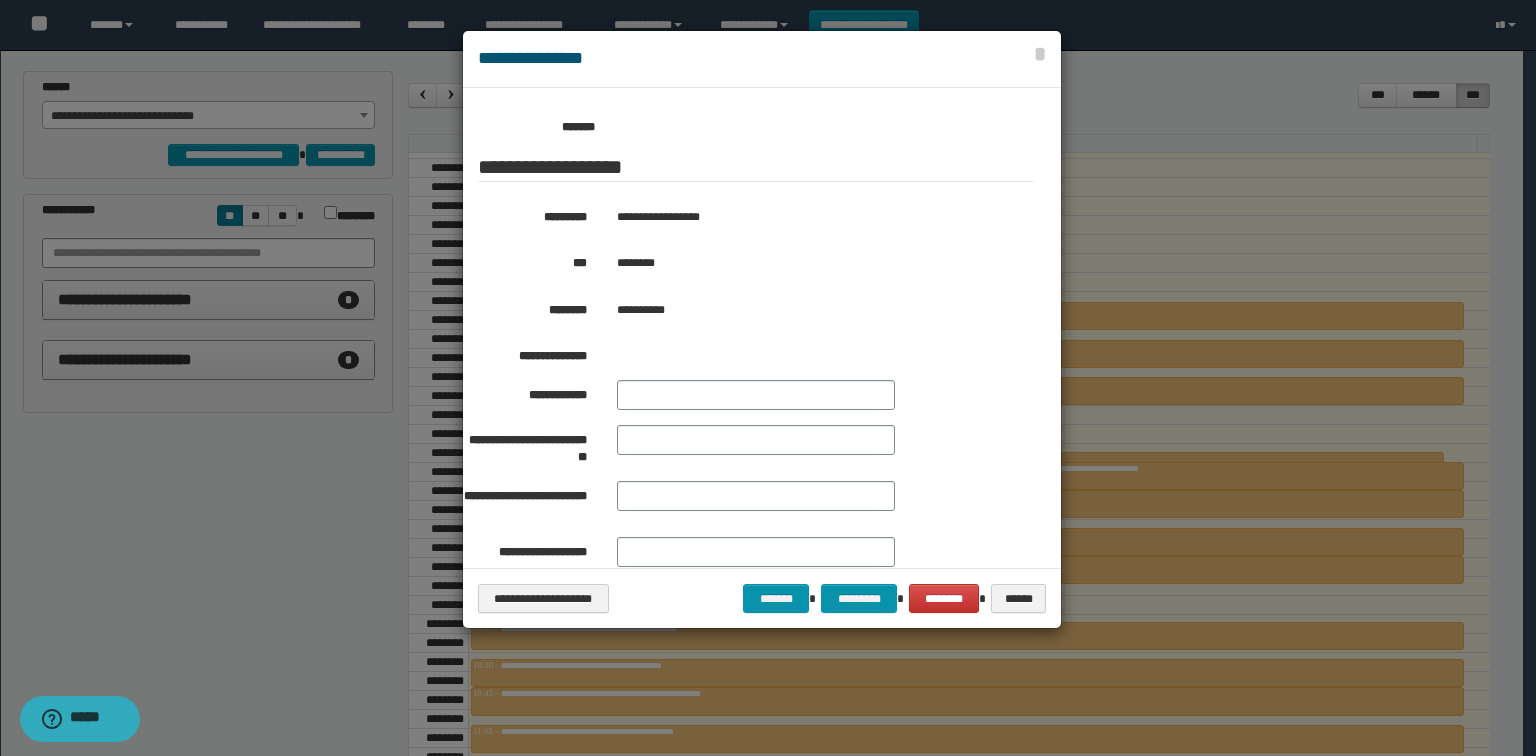 click at bounding box center (768, 378) 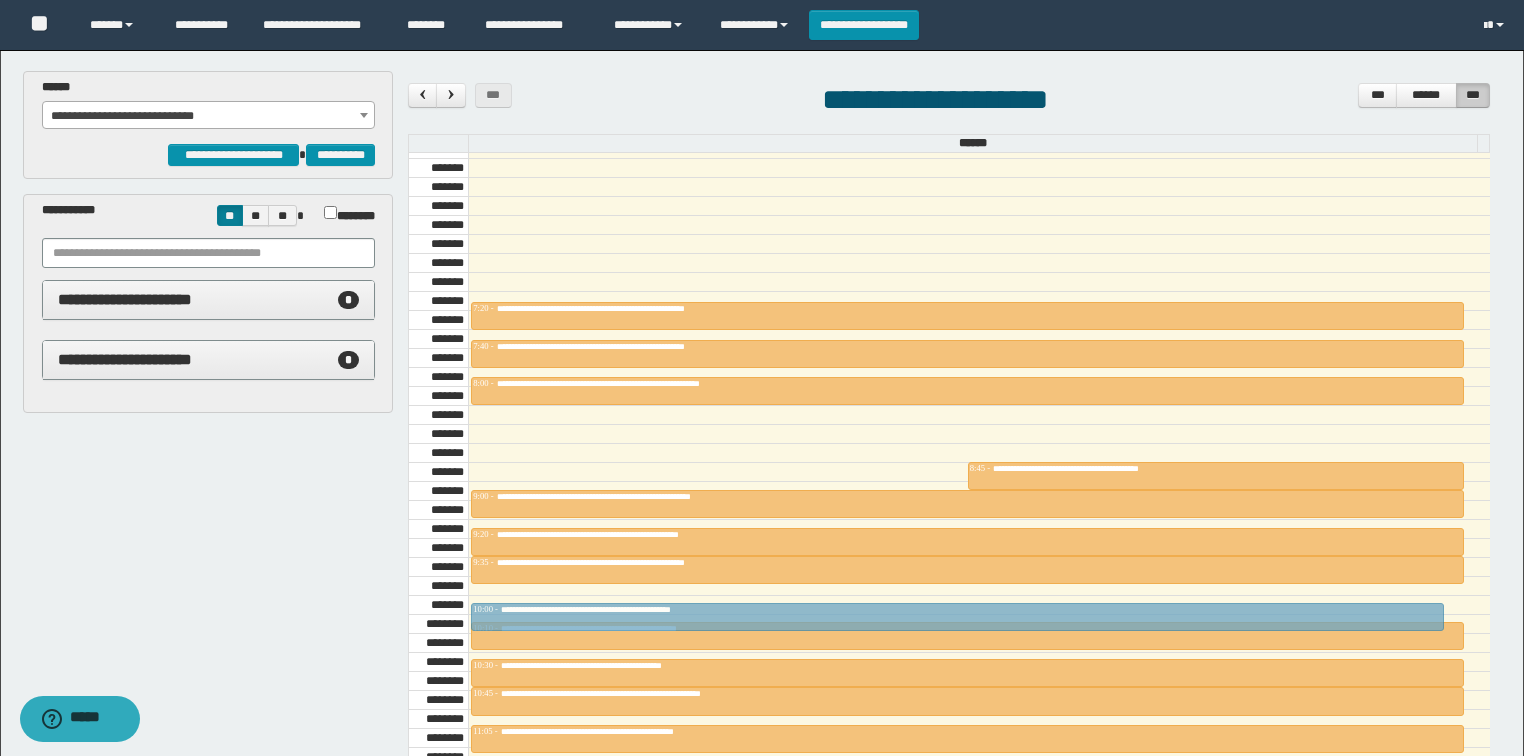 drag, startPoint x: 639, startPoint y: 456, endPoint x: 649, endPoint y: 599, distance: 143.34923 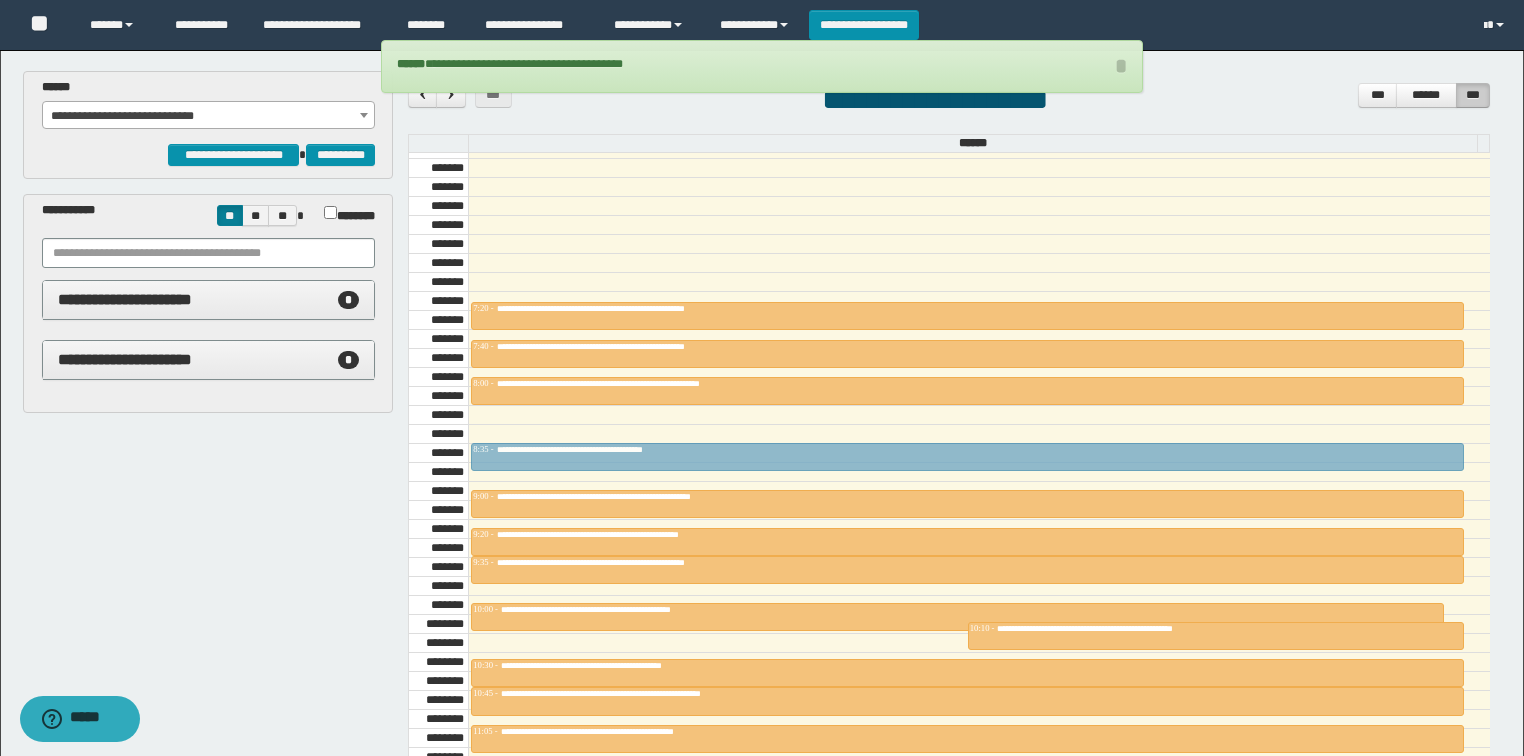 drag, startPoint x: 566, startPoint y: 467, endPoint x: 565, endPoint y: 439, distance: 28.01785 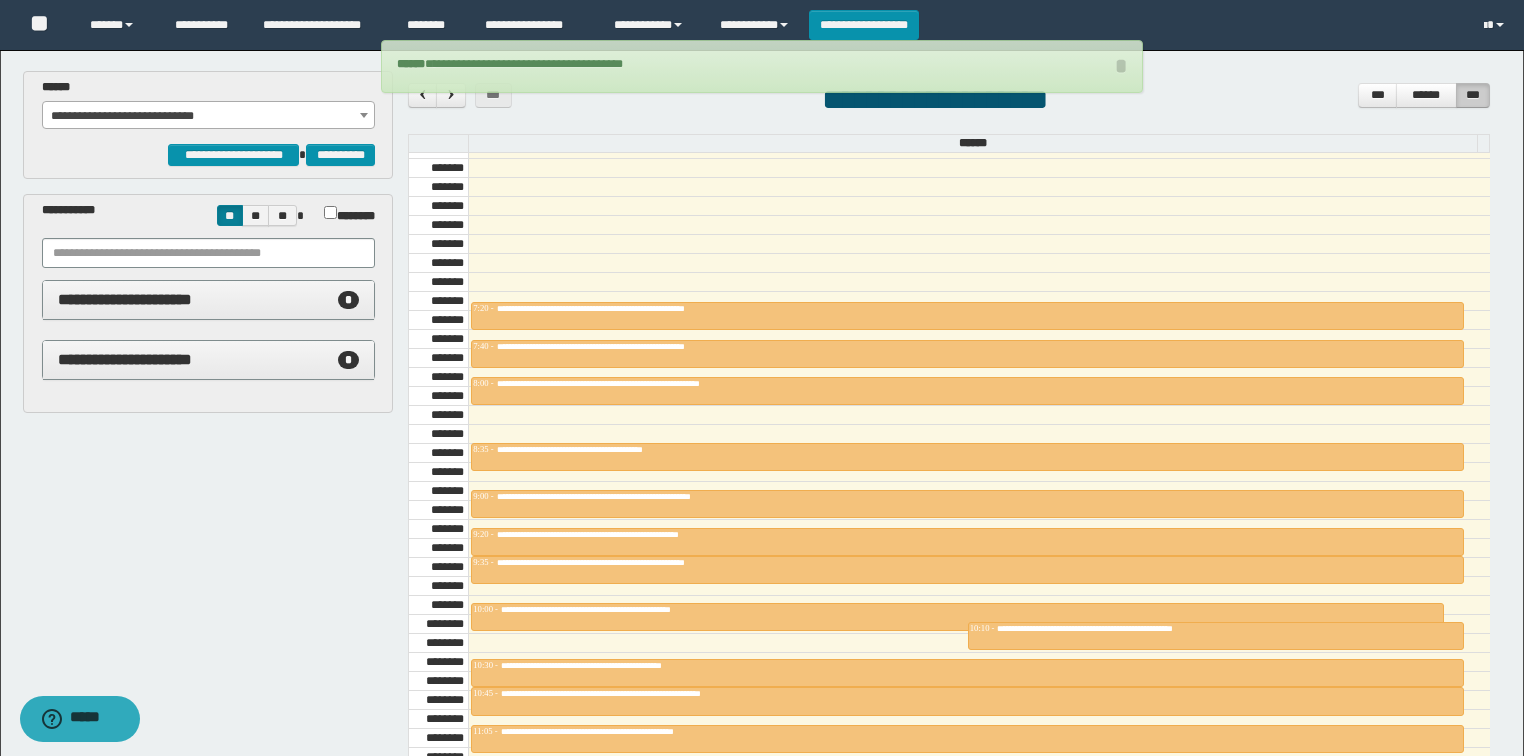 scroll, scrollTop: 838, scrollLeft: 0, axis: vertical 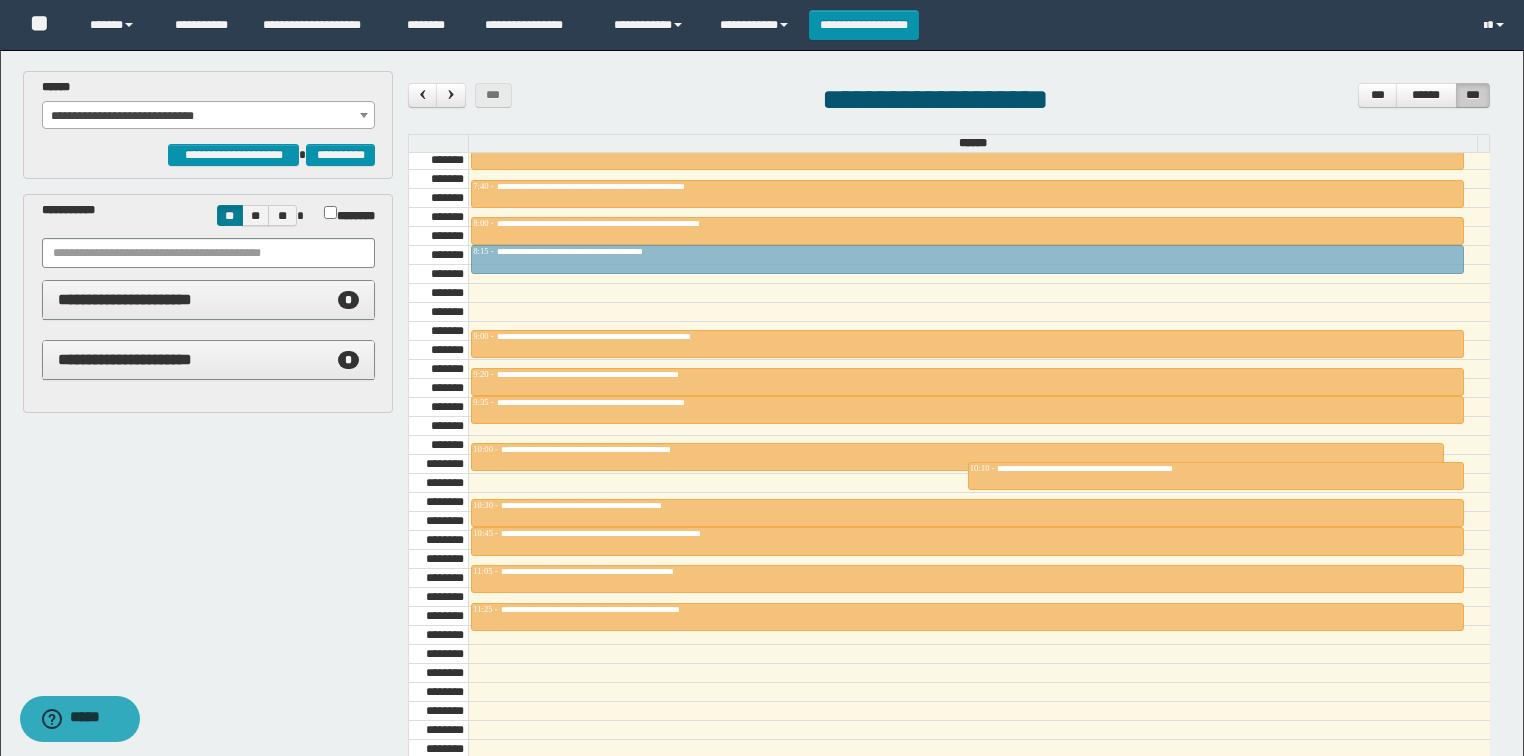drag, startPoint x: 618, startPoint y: 291, endPoint x: 624, endPoint y: 262, distance: 29.614185 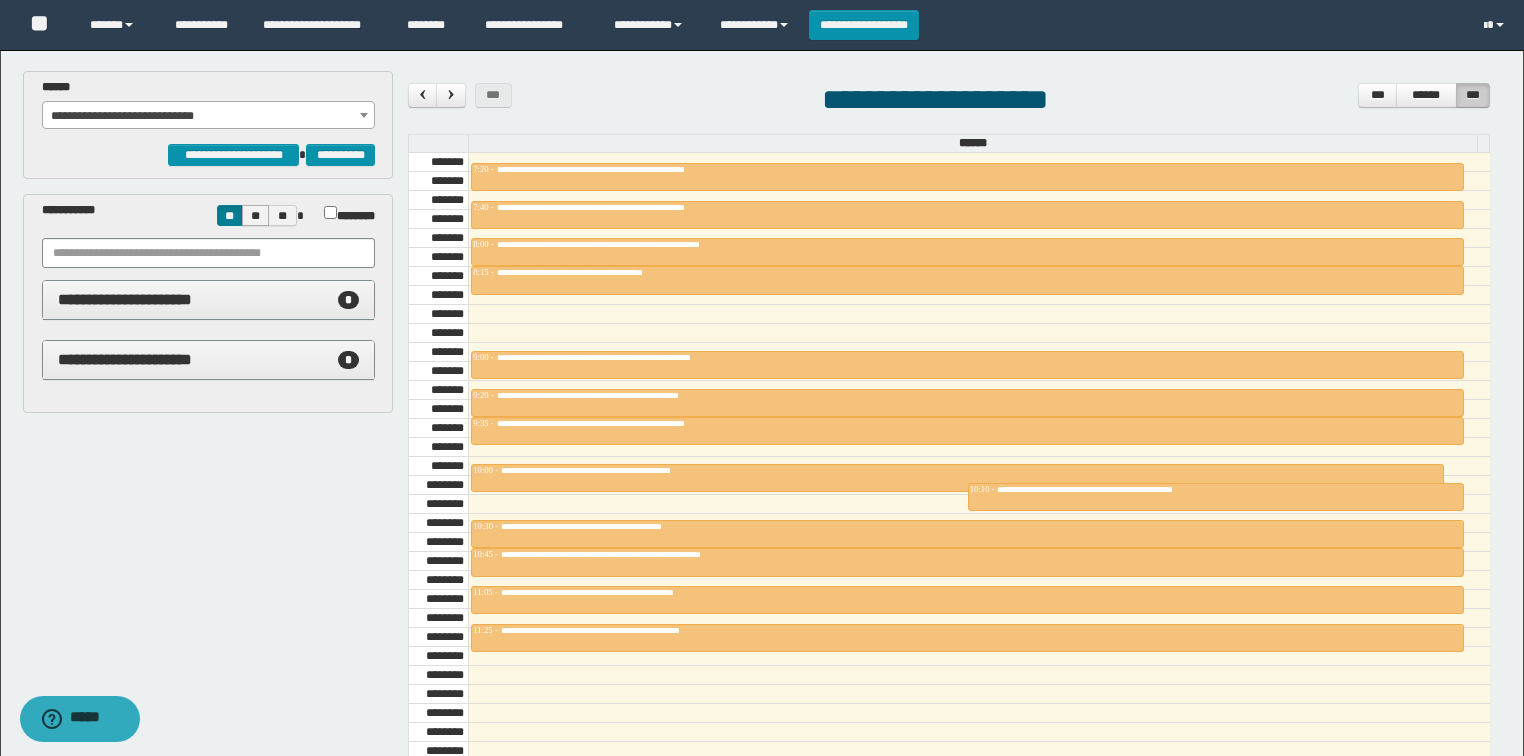 scroll, scrollTop: 838, scrollLeft: 0, axis: vertical 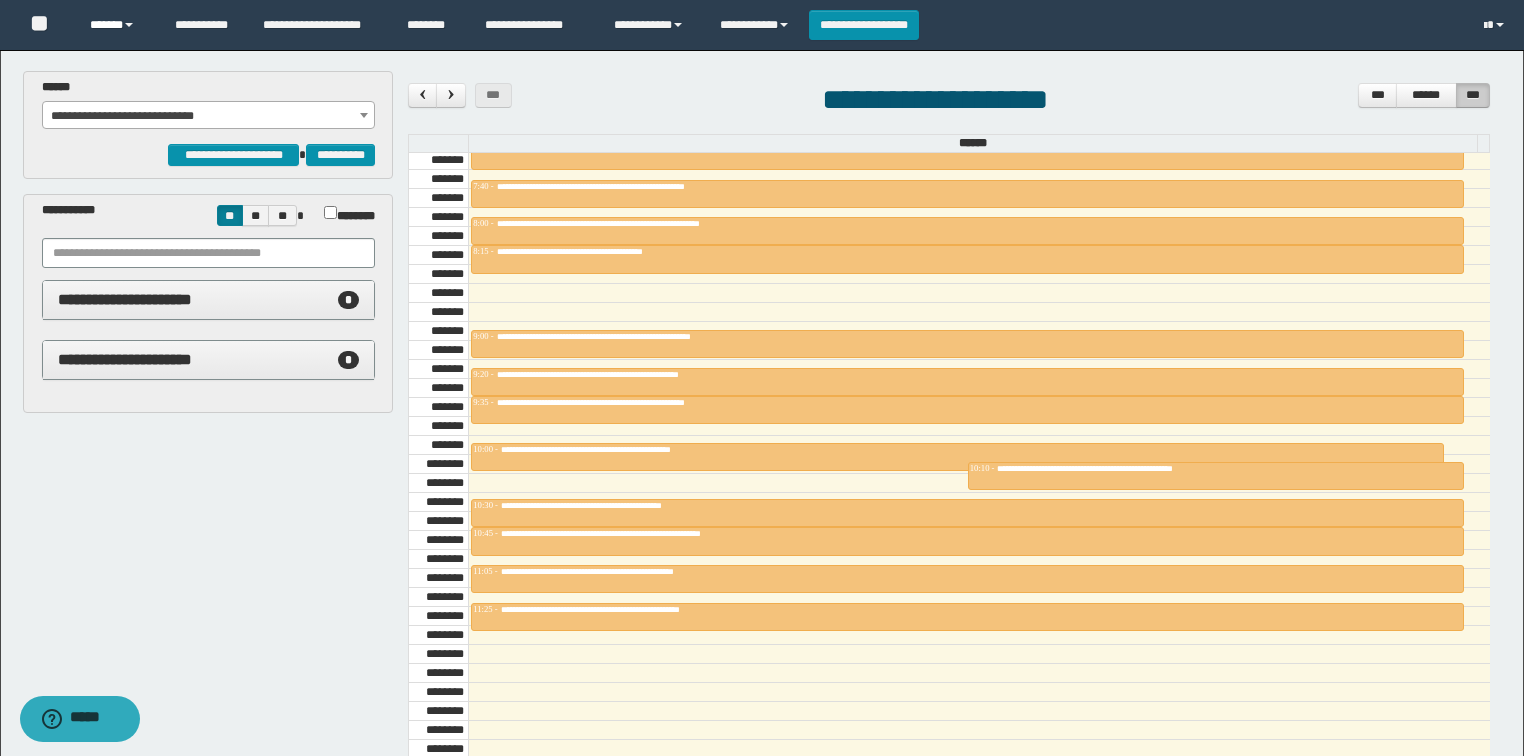 click on "******" at bounding box center [117, 25] 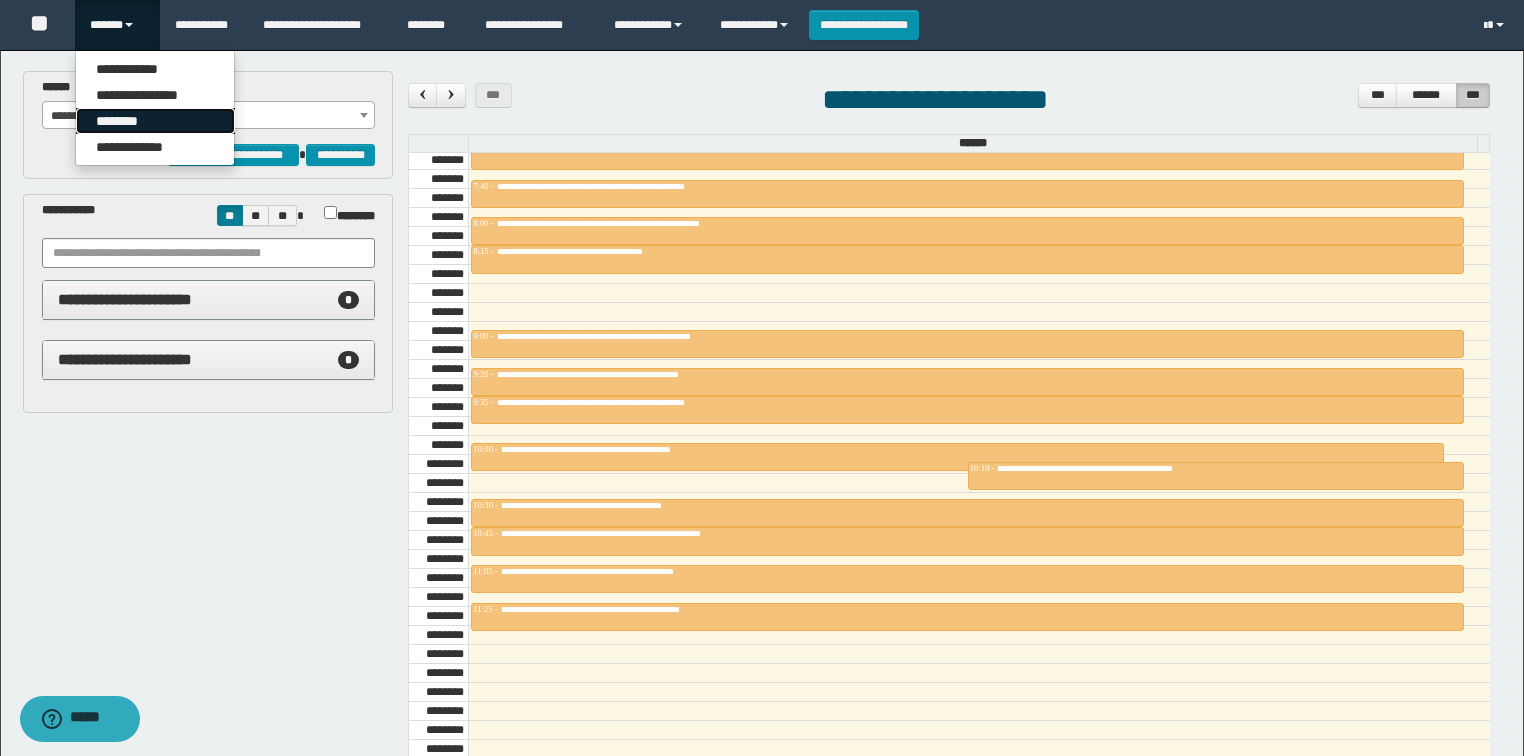 click on "********" at bounding box center (155, 121) 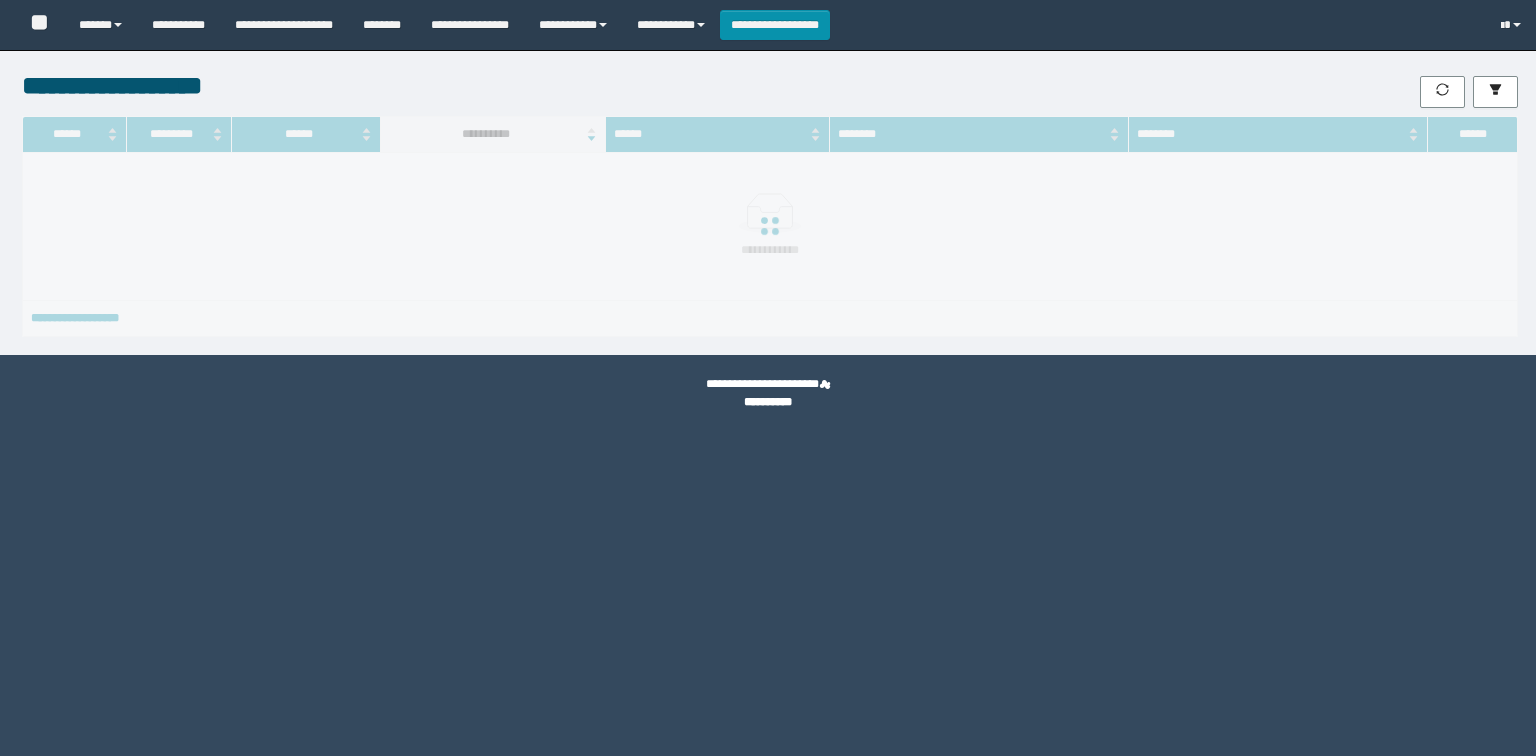 scroll, scrollTop: 0, scrollLeft: 0, axis: both 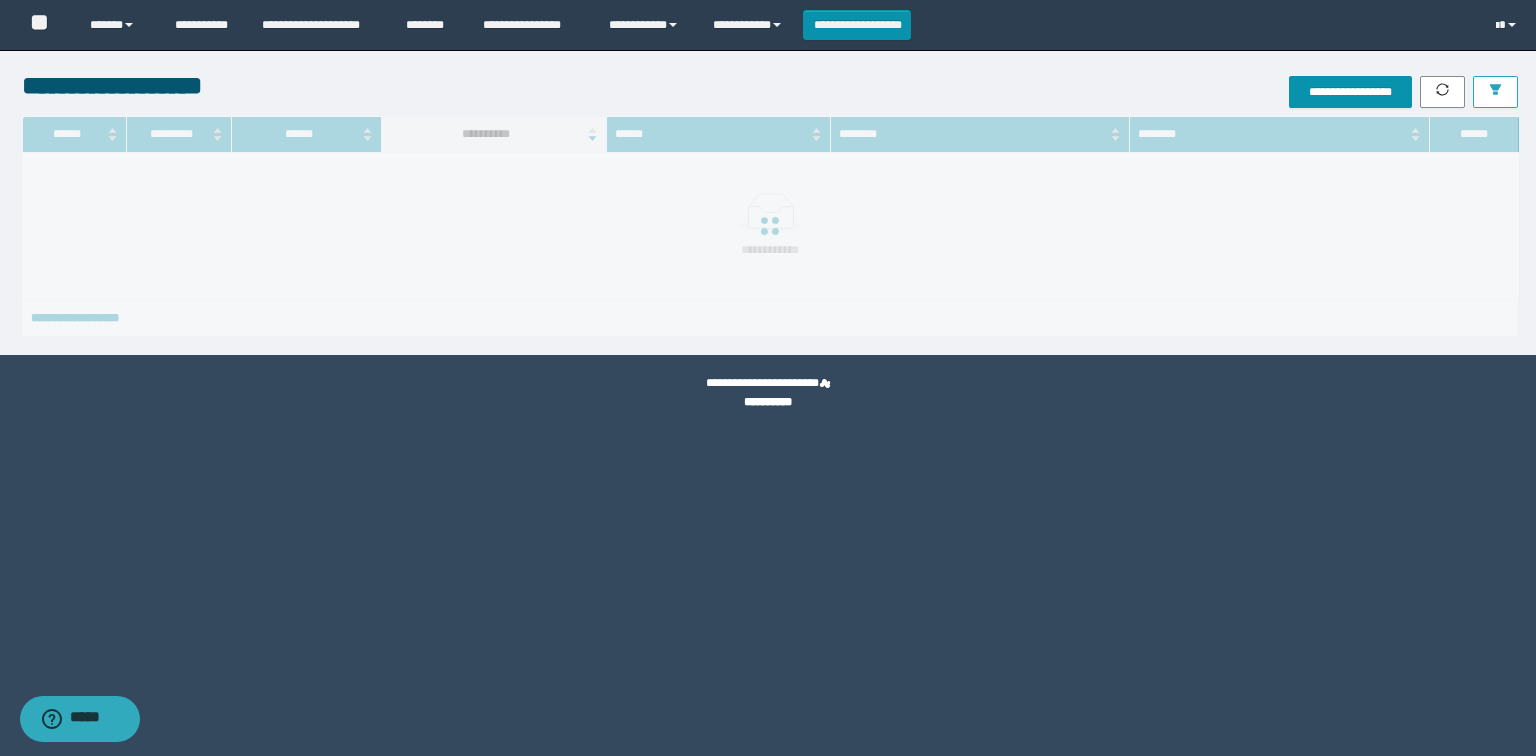 click at bounding box center [1495, 92] 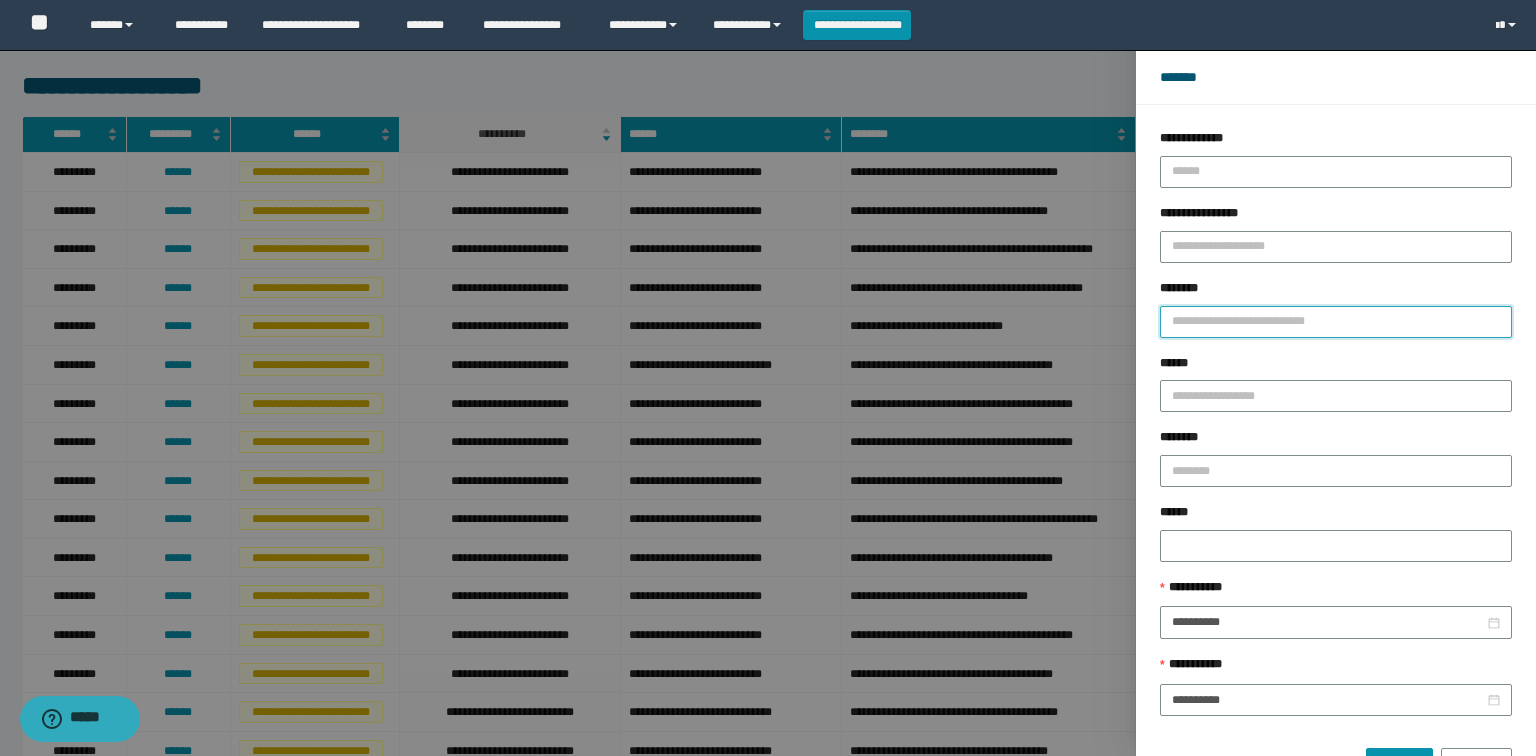 click on "********" at bounding box center (1336, 322) 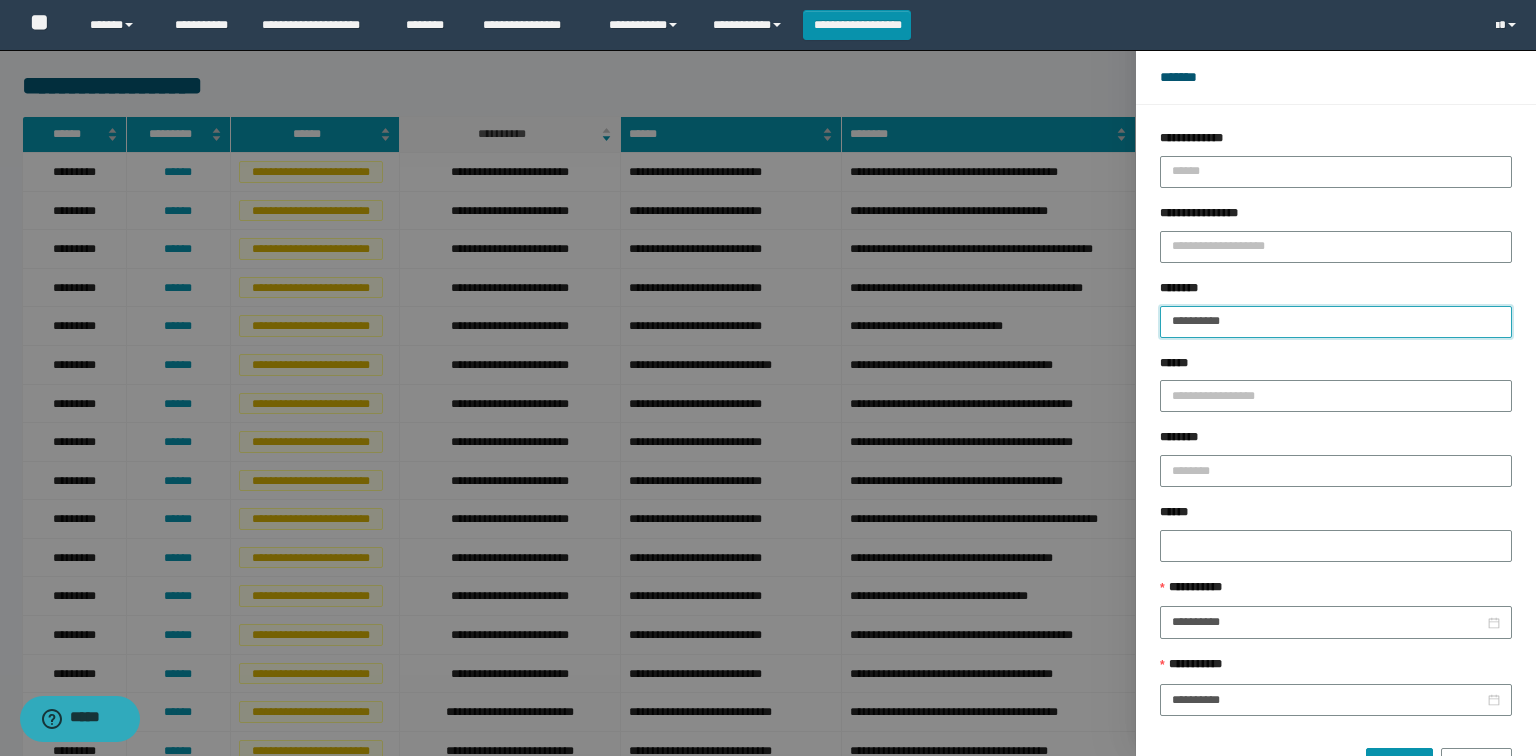 type on "**********" 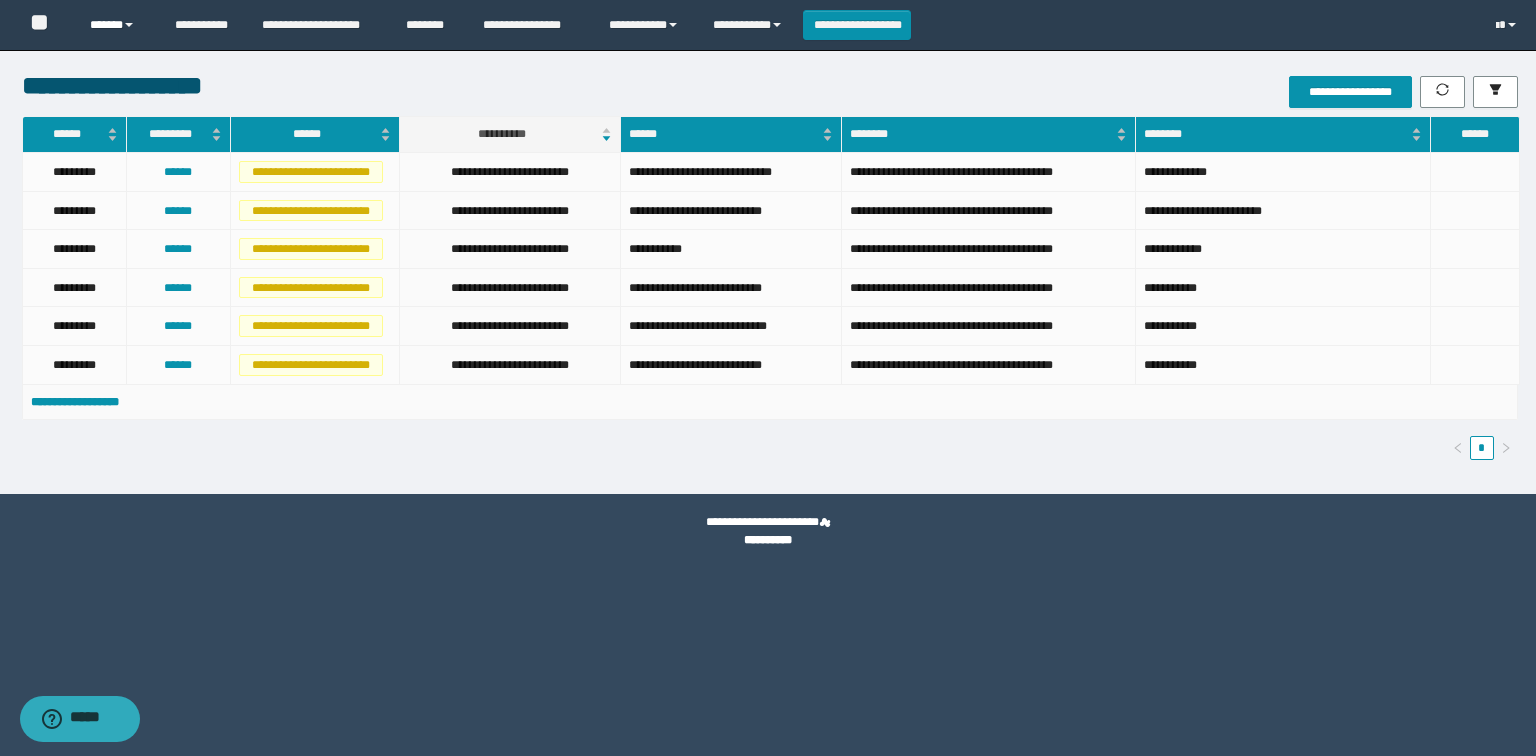 click on "******" at bounding box center [117, 25] 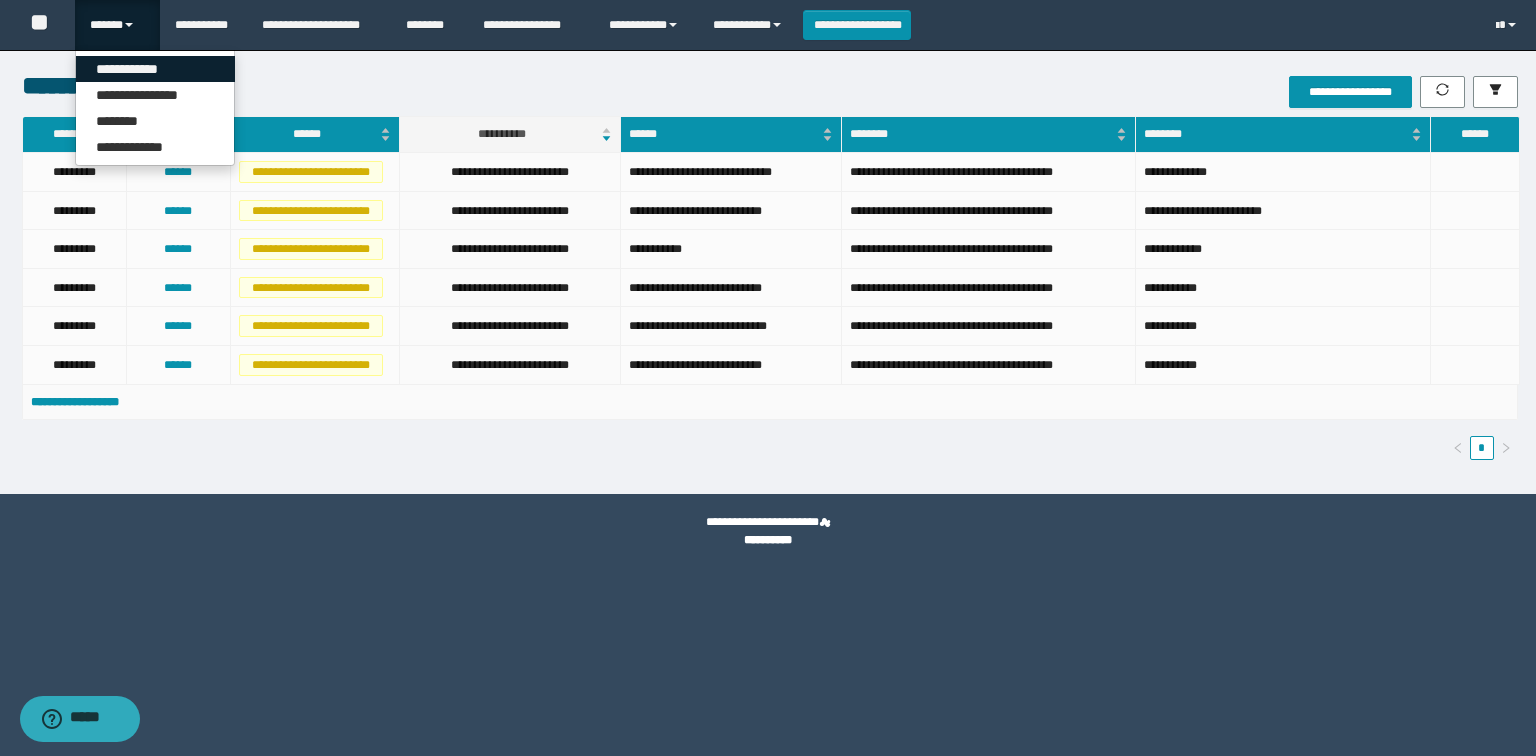 click on "**********" at bounding box center [155, 69] 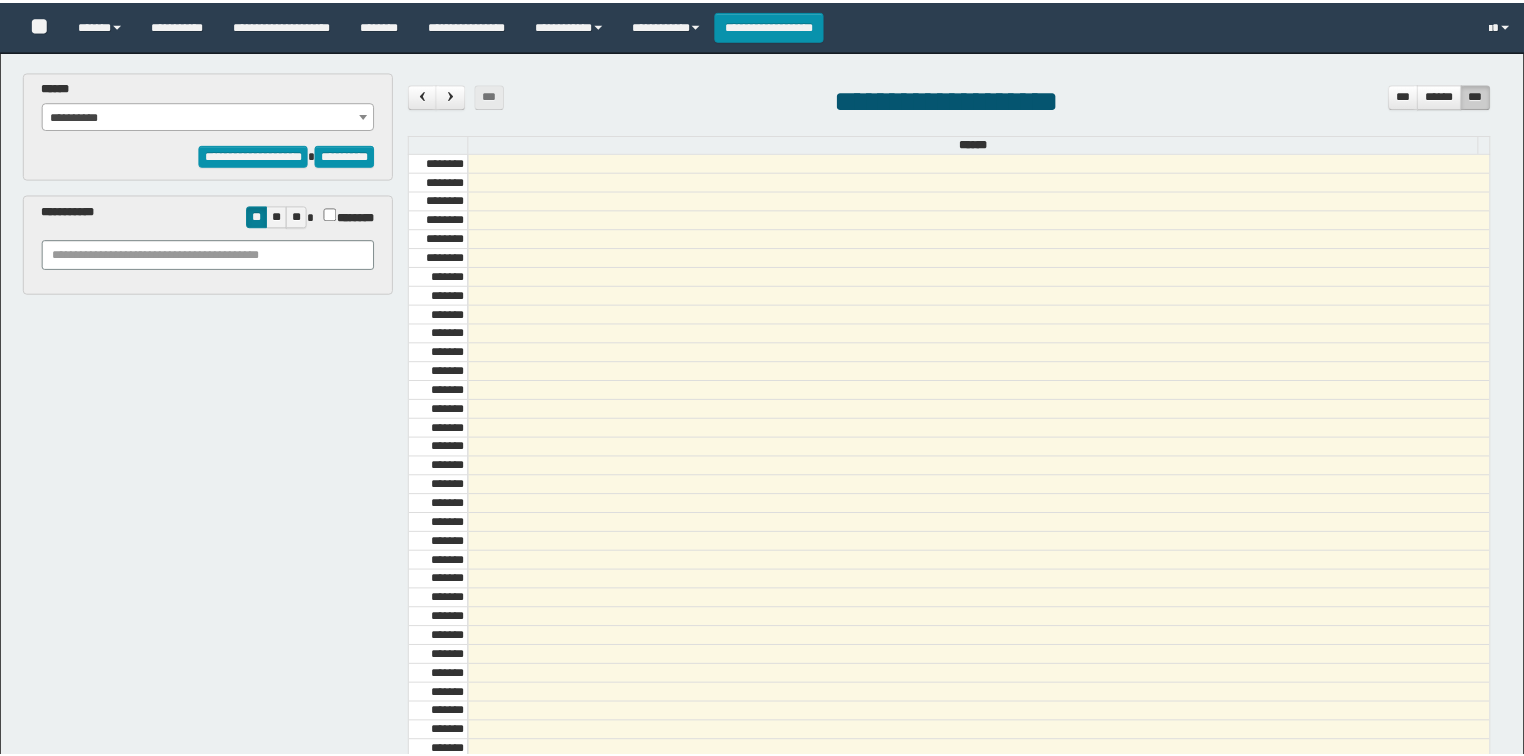 scroll, scrollTop: 0, scrollLeft: 0, axis: both 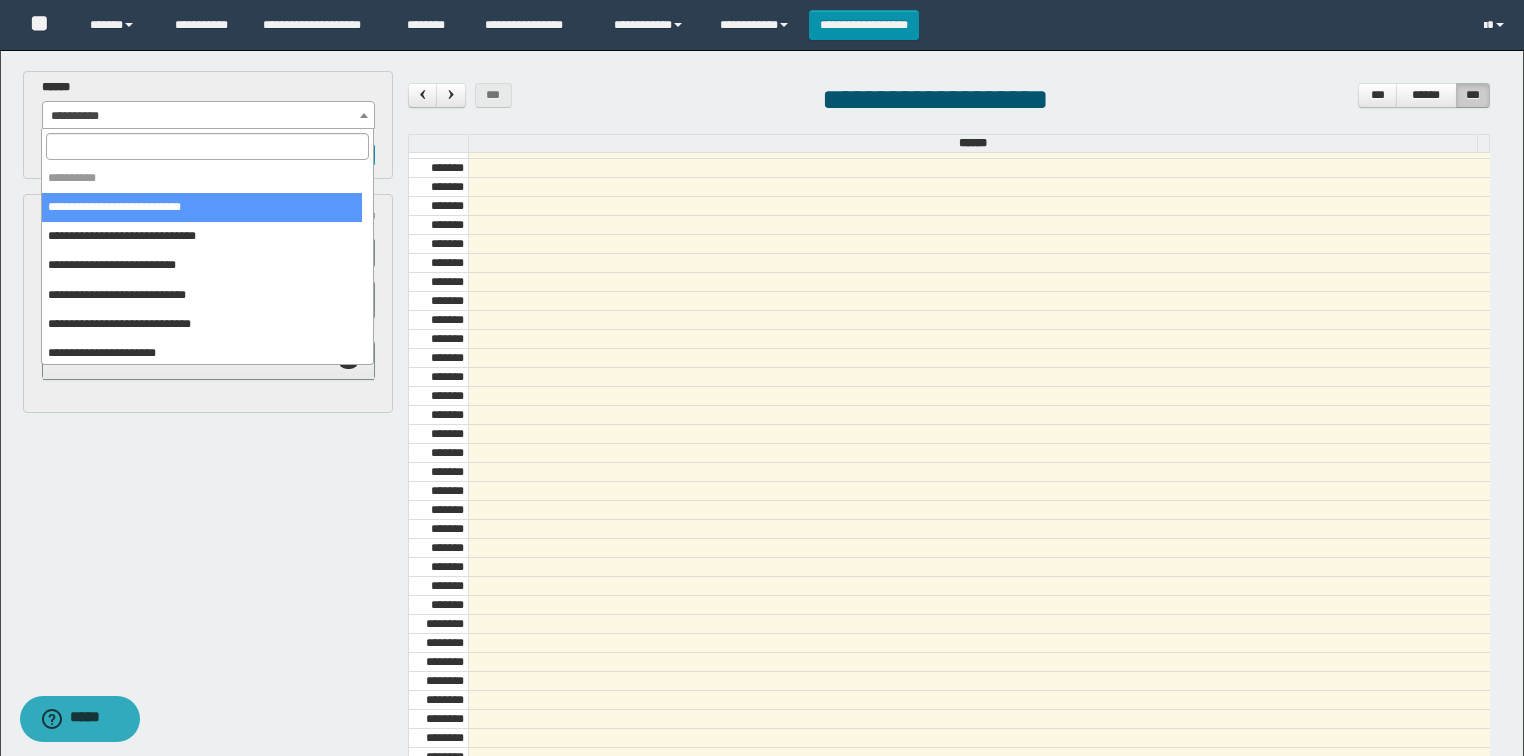 click on "**********" at bounding box center (209, 116) 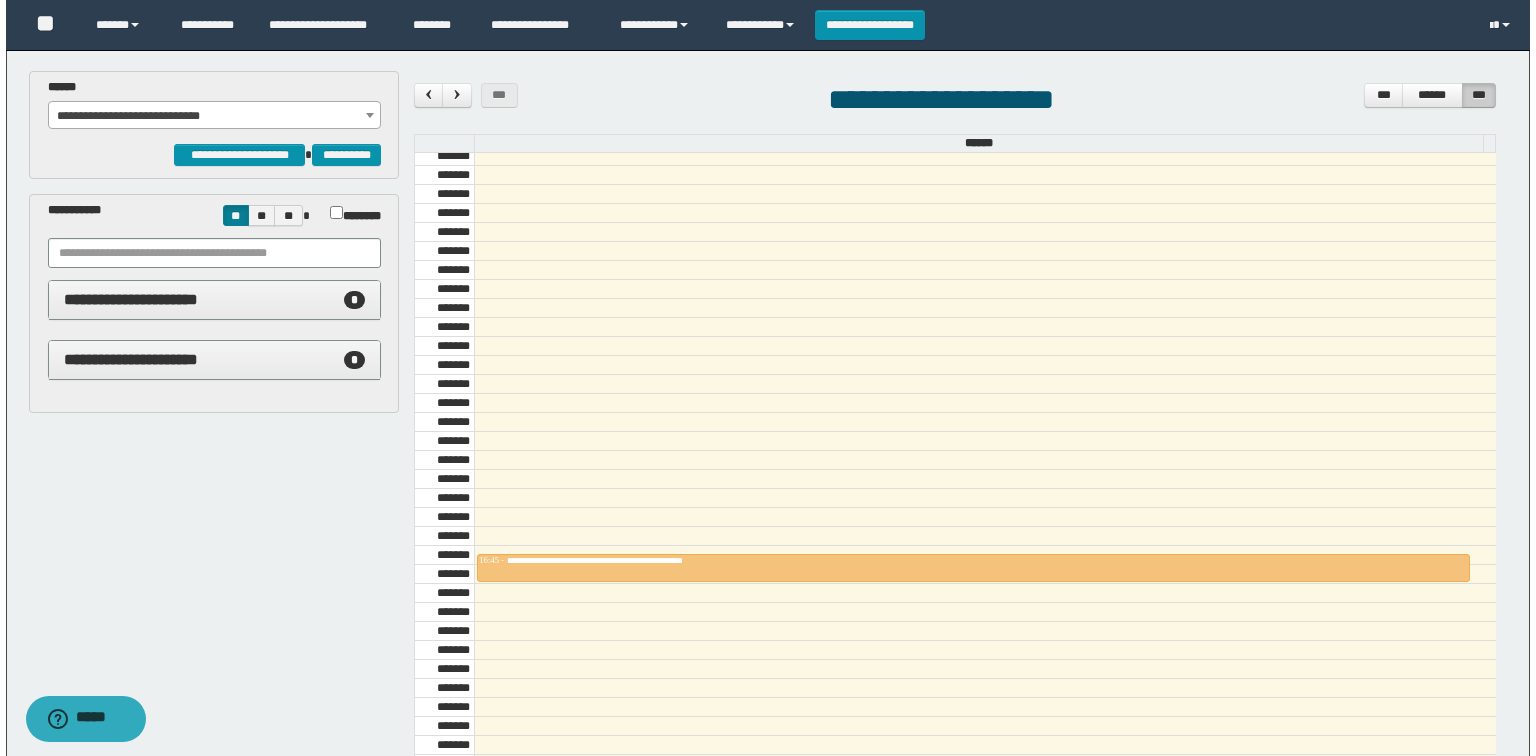scroll, scrollTop: 1478, scrollLeft: 0, axis: vertical 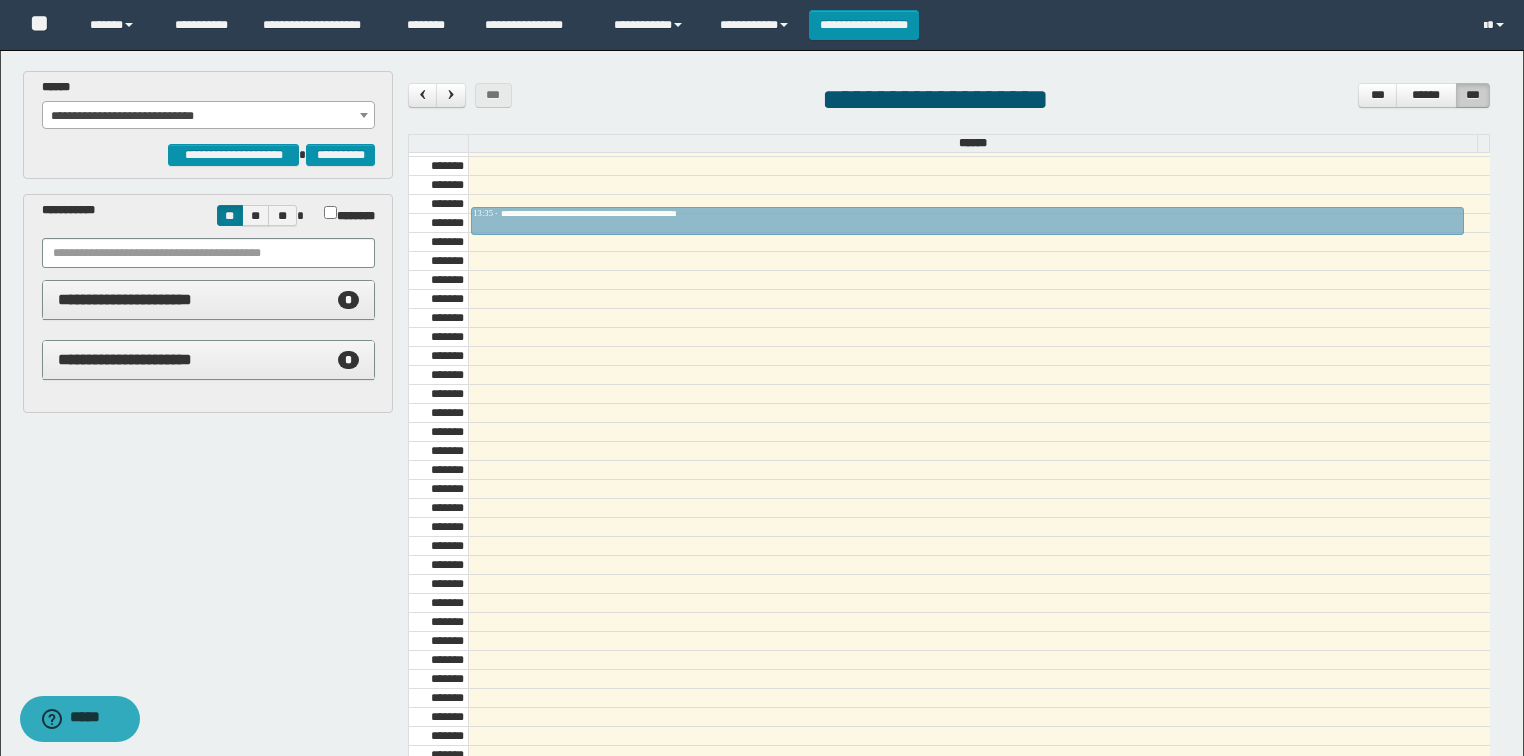 drag, startPoint x: 612, startPoint y: 568, endPoint x: 689, endPoint y: 213, distance: 363.25473 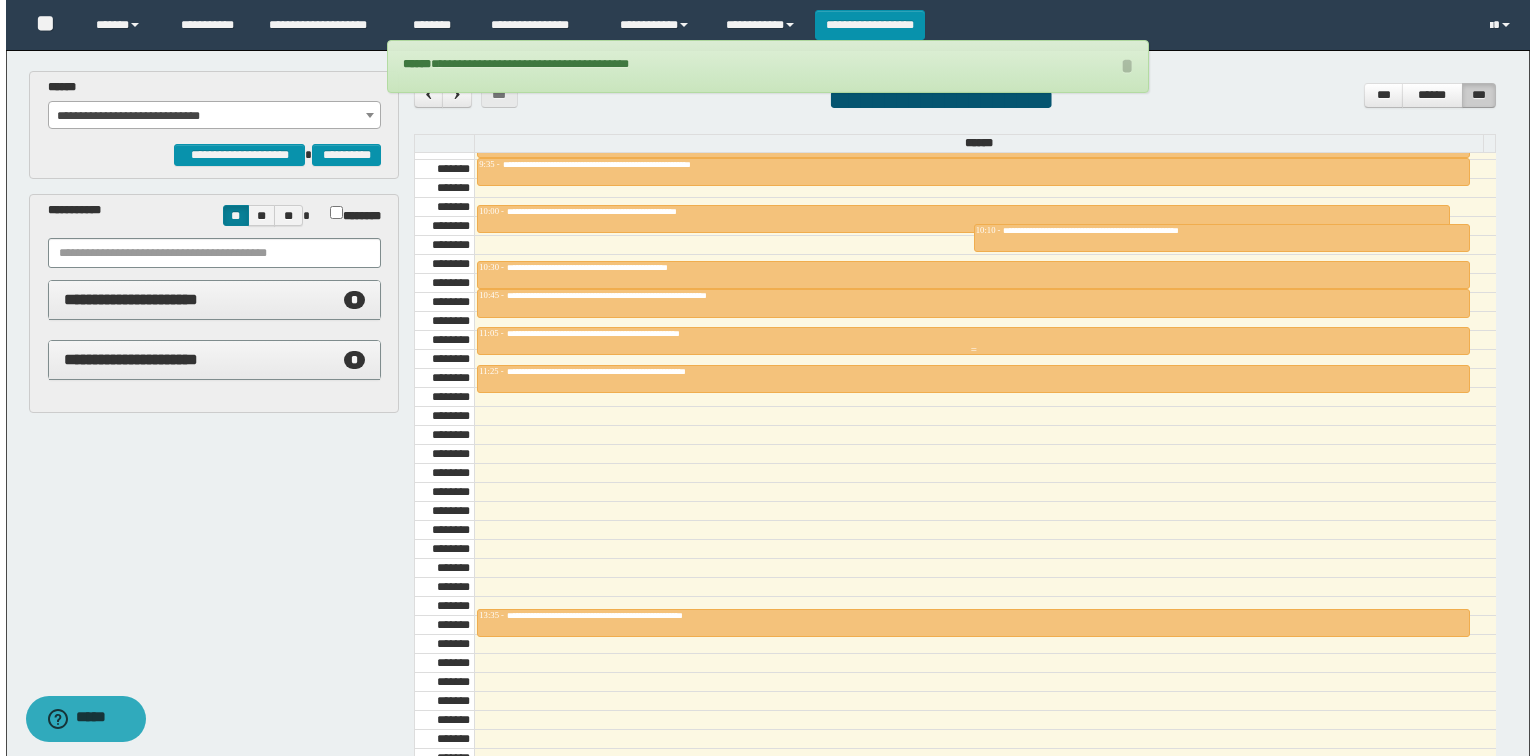 scroll, scrollTop: 998, scrollLeft: 0, axis: vertical 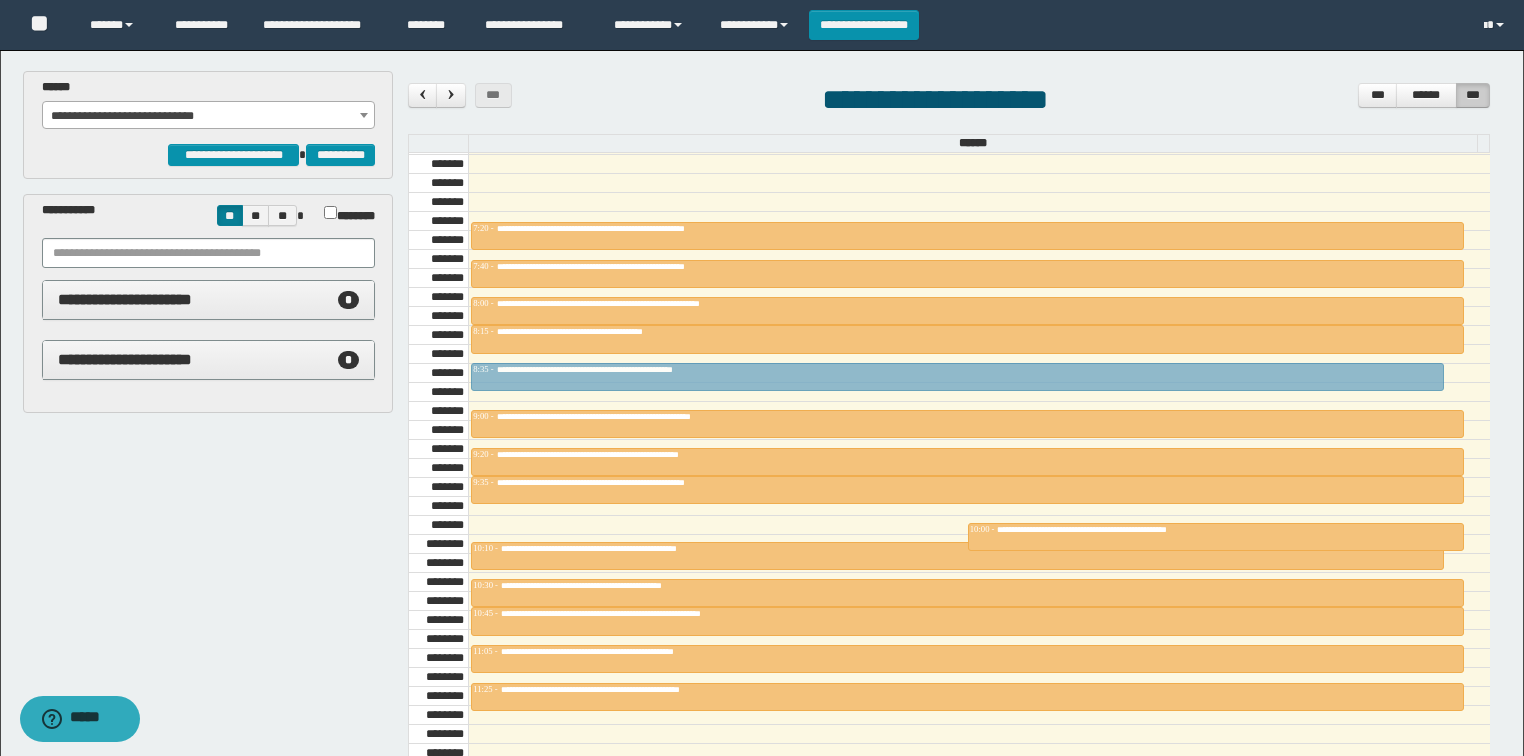 drag, startPoint x: 599, startPoint y: 498, endPoint x: 628, endPoint y: 356, distance: 144.93102 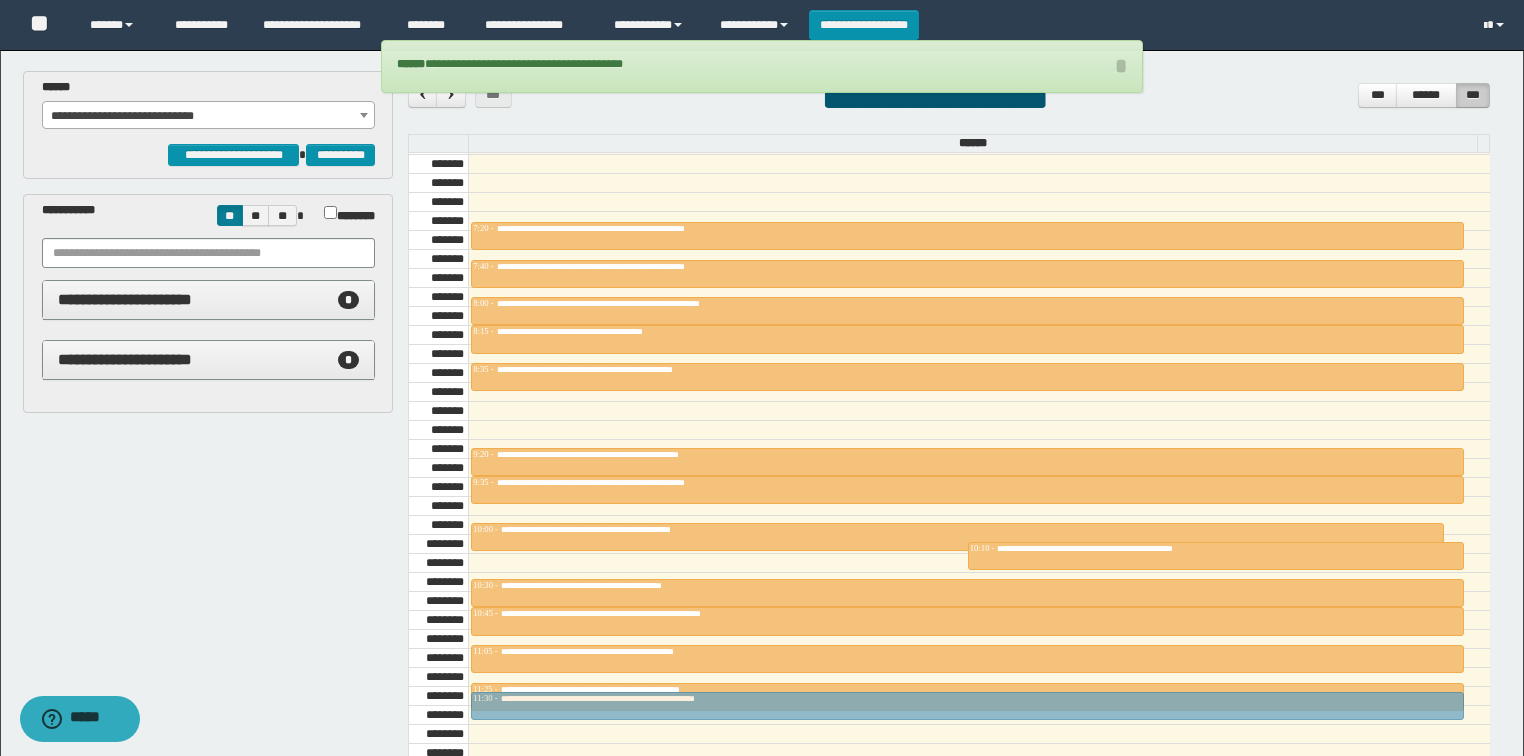 drag, startPoint x: 596, startPoint y: 475, endPoint x: 596, endPoint y: 635, distance: 160 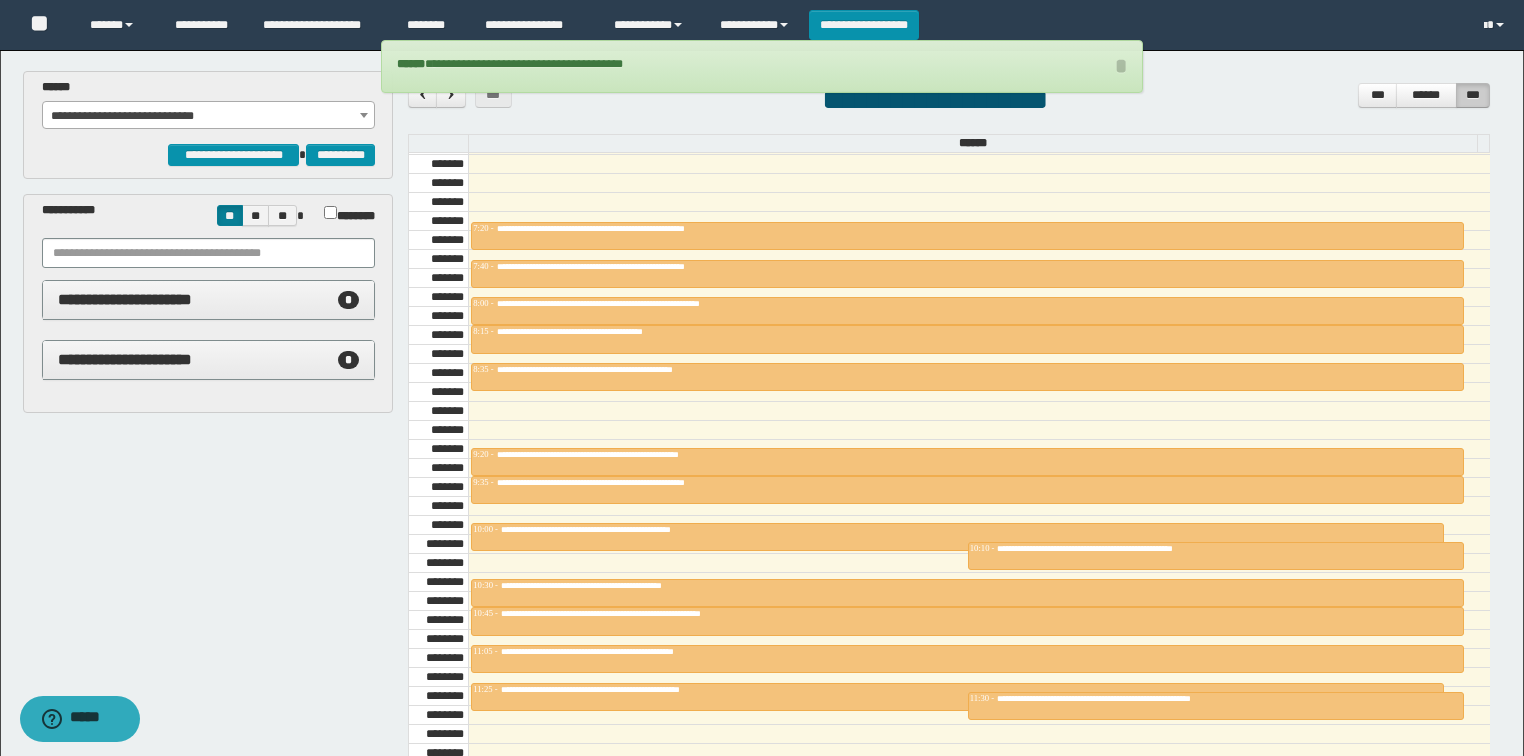 click on "**********" at bounding box center [209, 116] 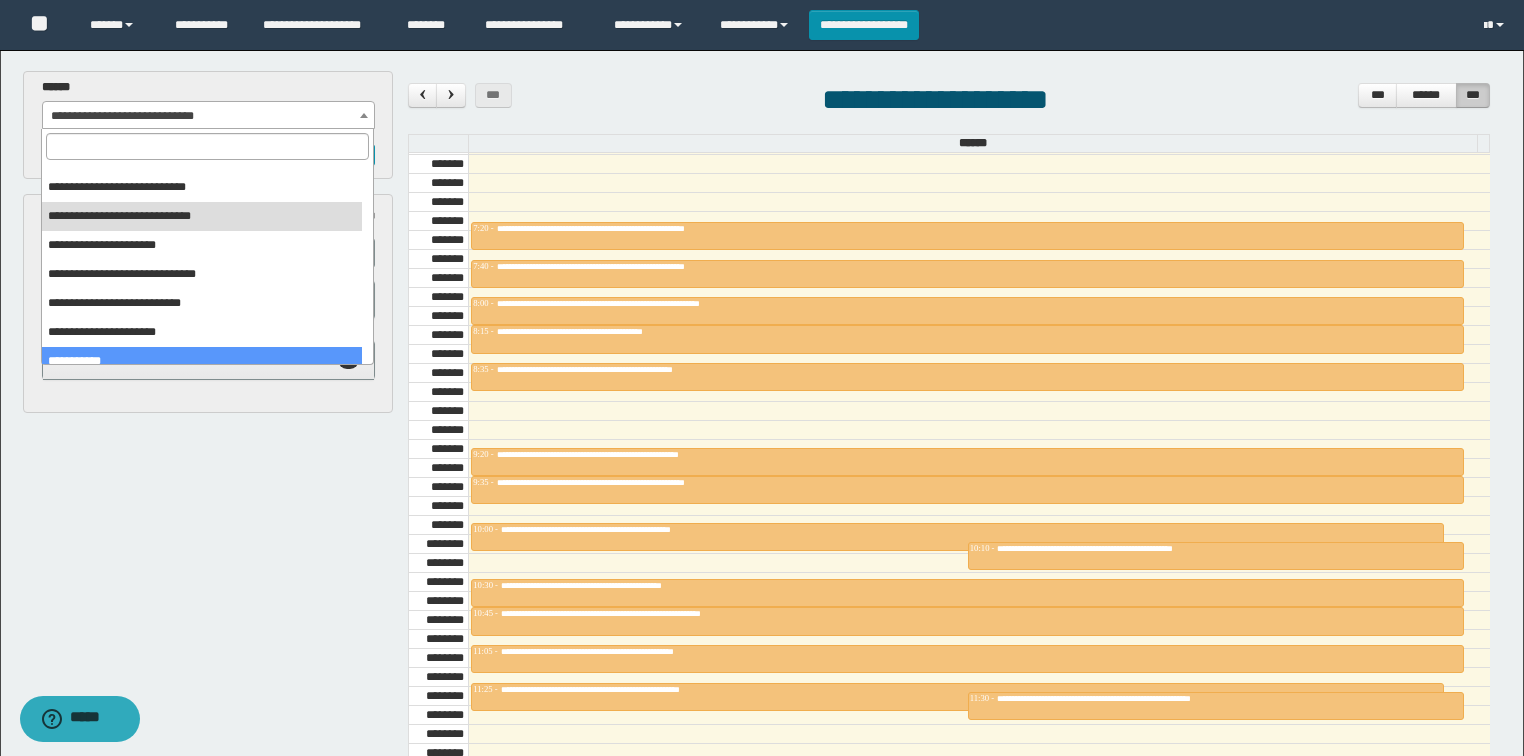 scroll, scrollTop: 120, scrollLeft: 0, axis: vertical 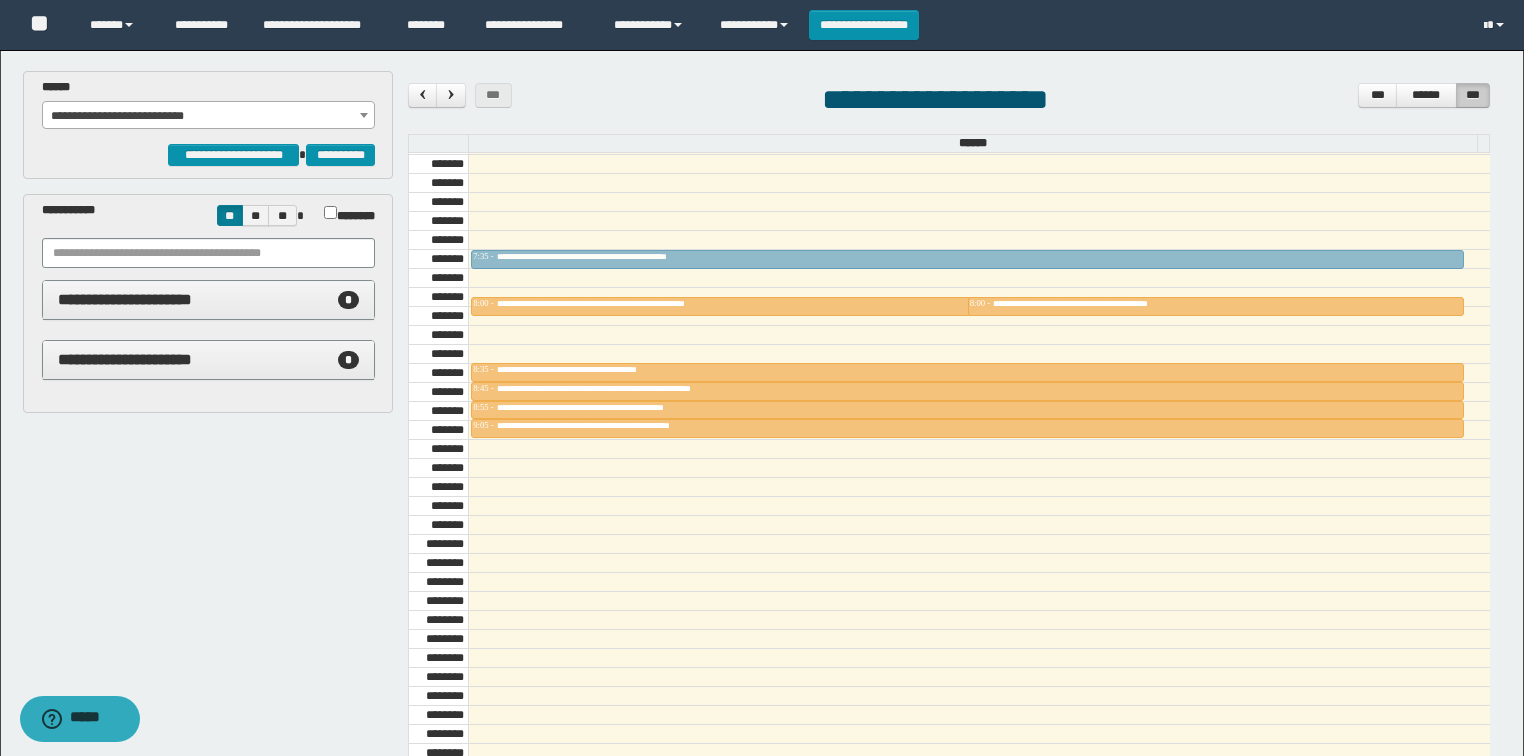 drag, startPoint x: 603, startPoint y: 325, endPoint x: 602, endPoint y: 254, distance: 71.00704 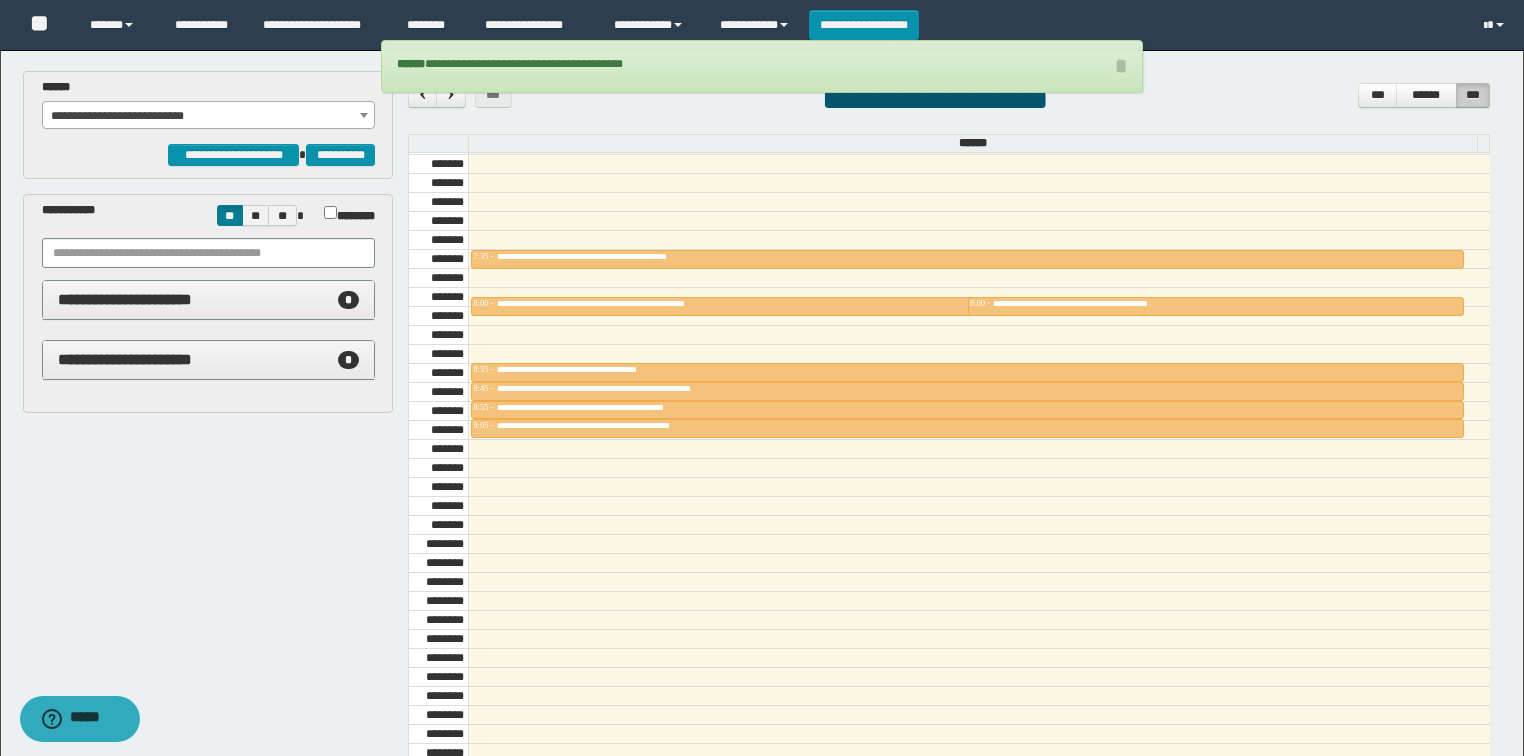 click on "**********" at bounding box center (209, 116) 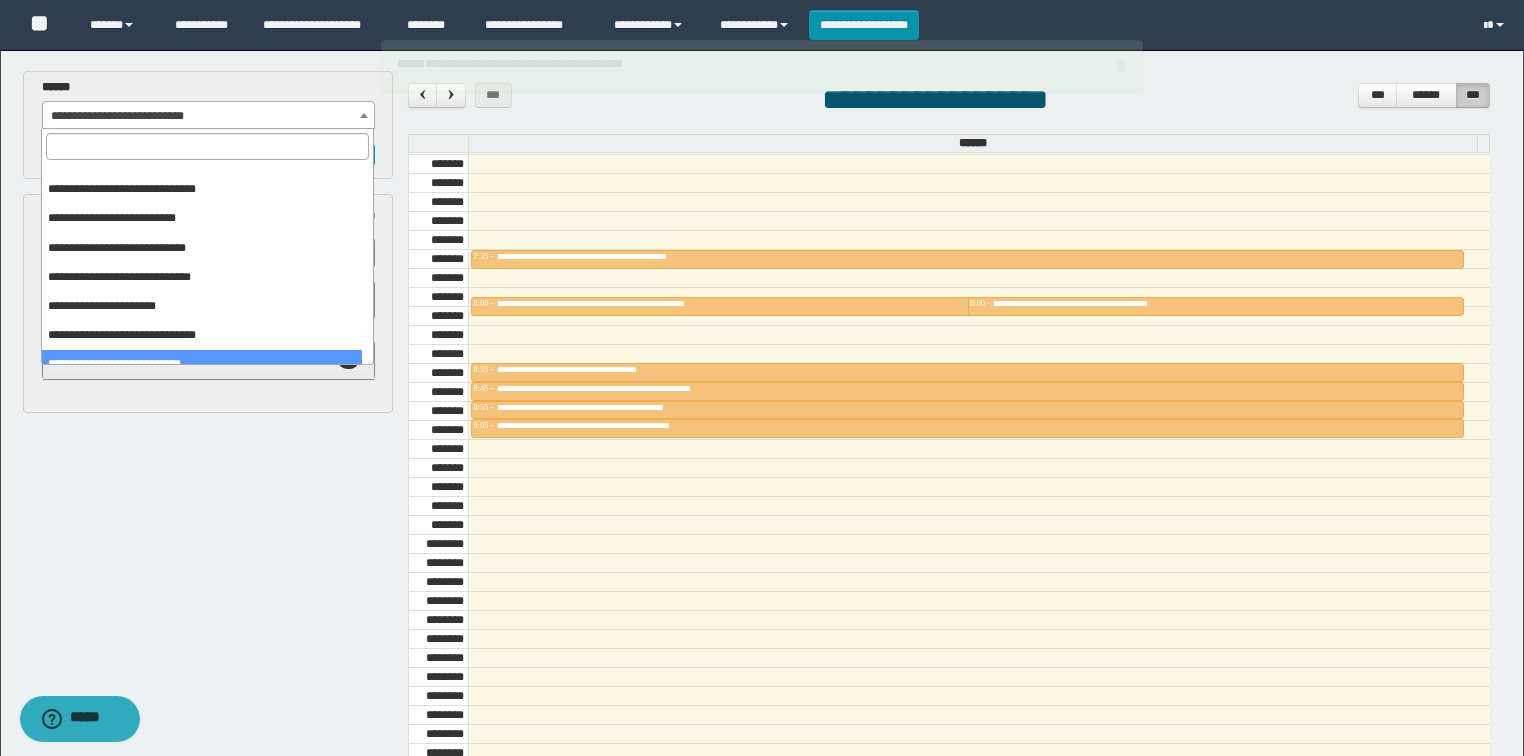 scroll, scrollTop: 0, scrollLeft: 0, axis: both 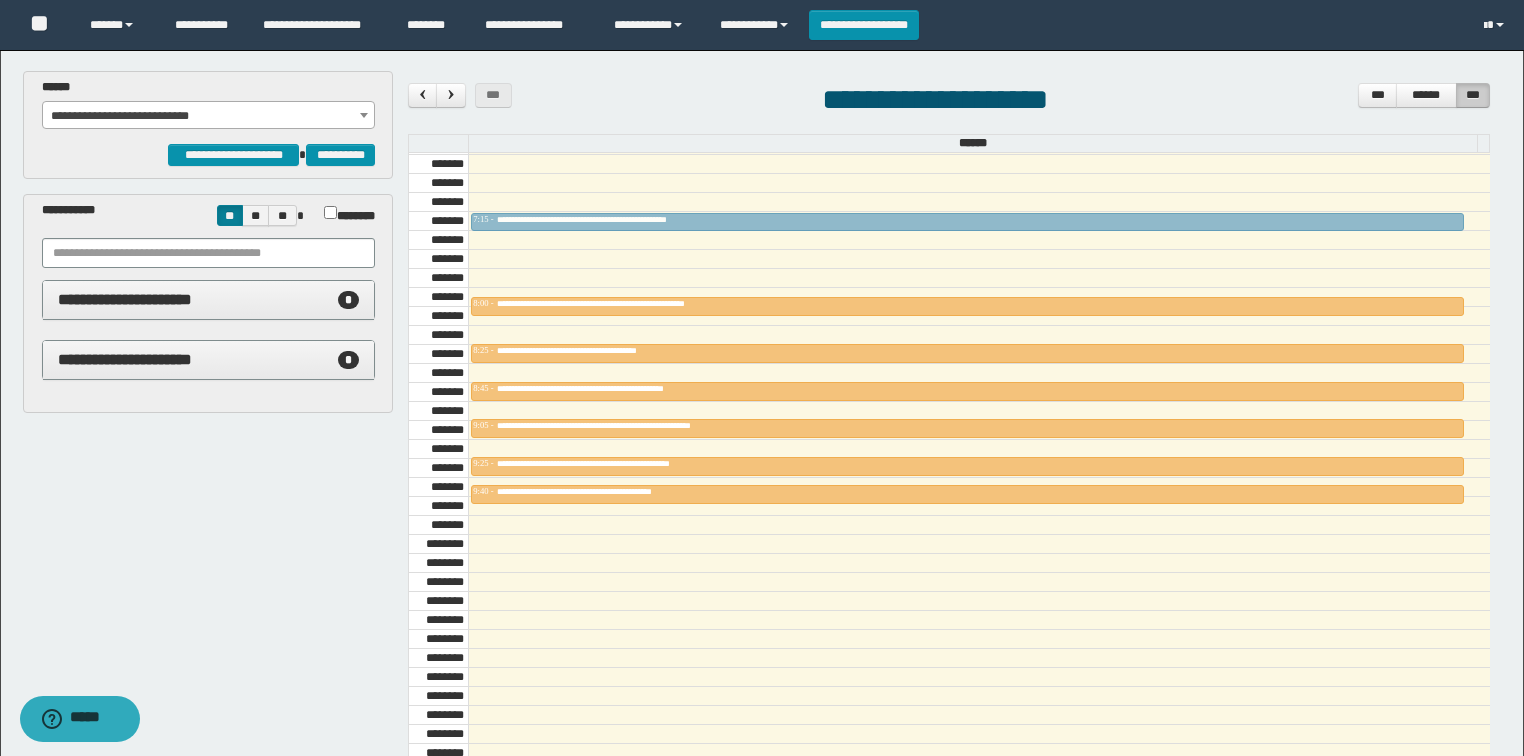 drag, startPoint x: 614, startPoint y: 326, endPoint x: 625, endPoint y: 208, distance: 118.511604 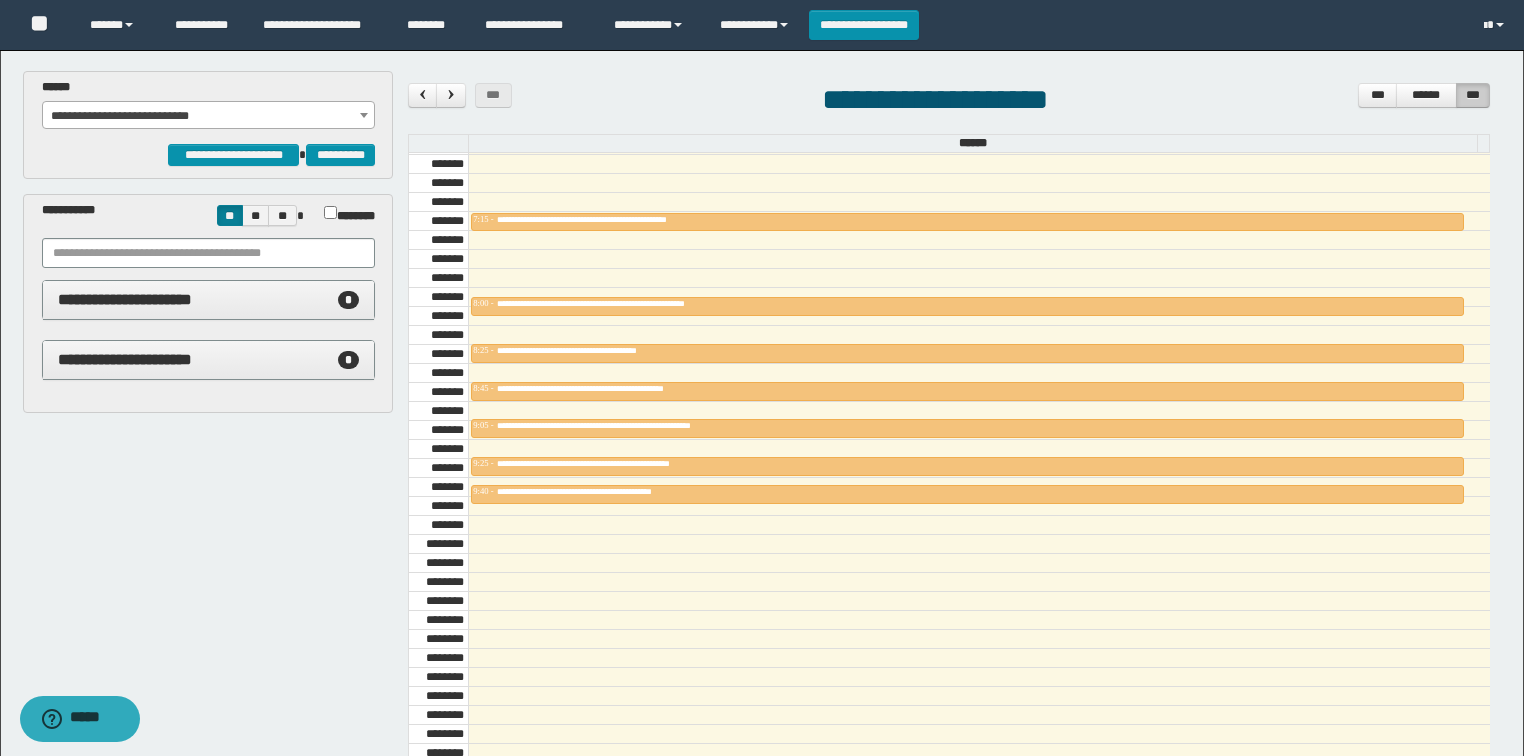click on "**********" at bounding box center (208, 104) 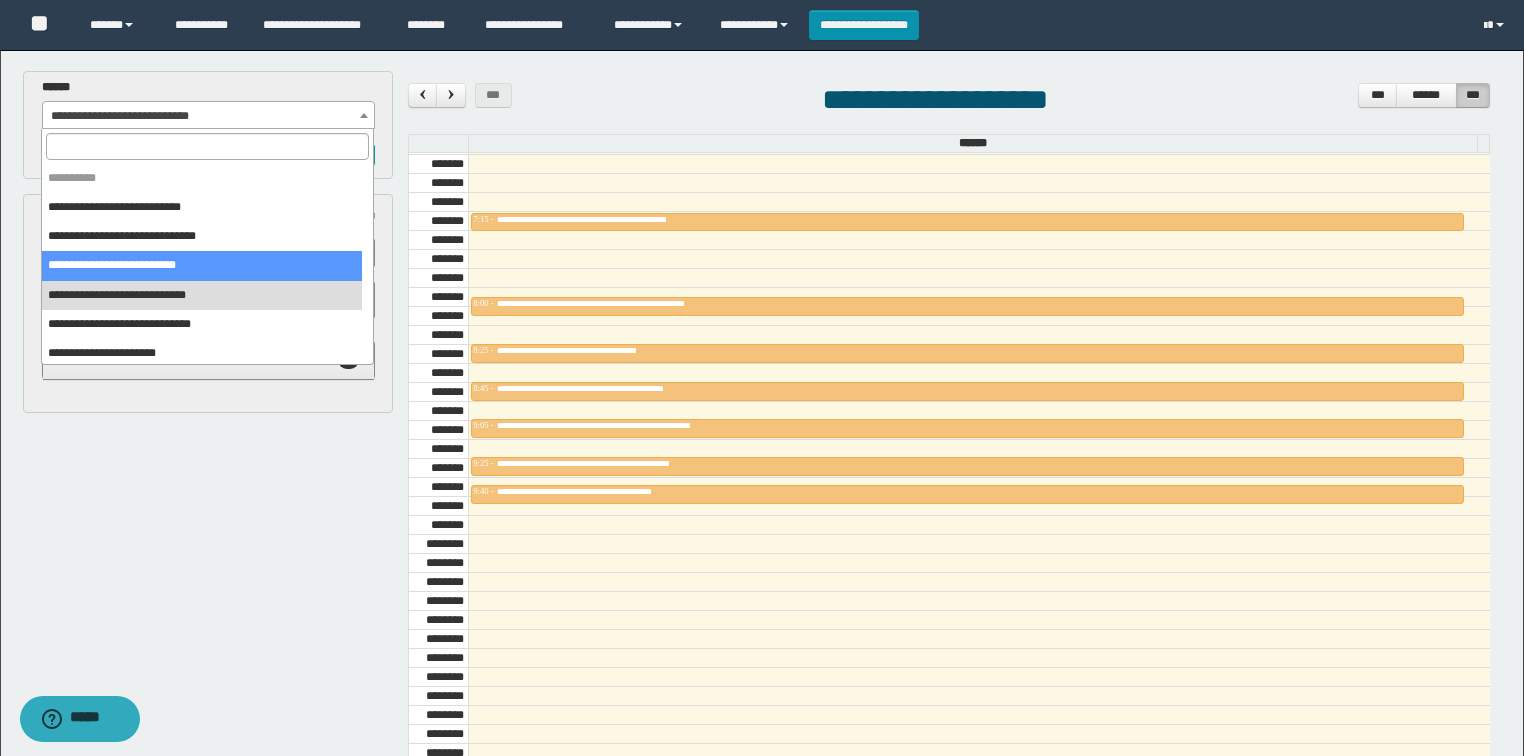 scroll, scrollTop: 80, scrollLeft: 0, axis: vertical 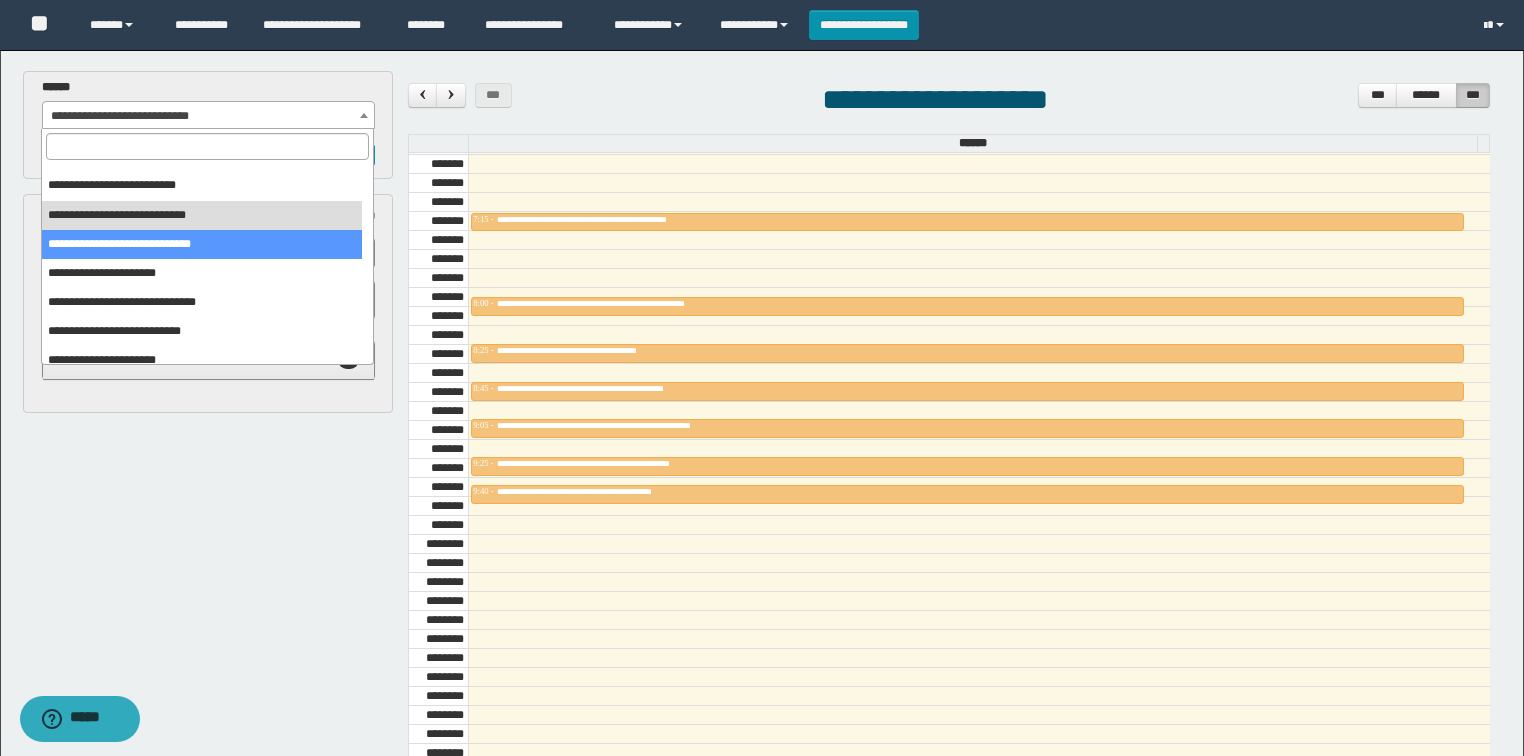 select on "******" 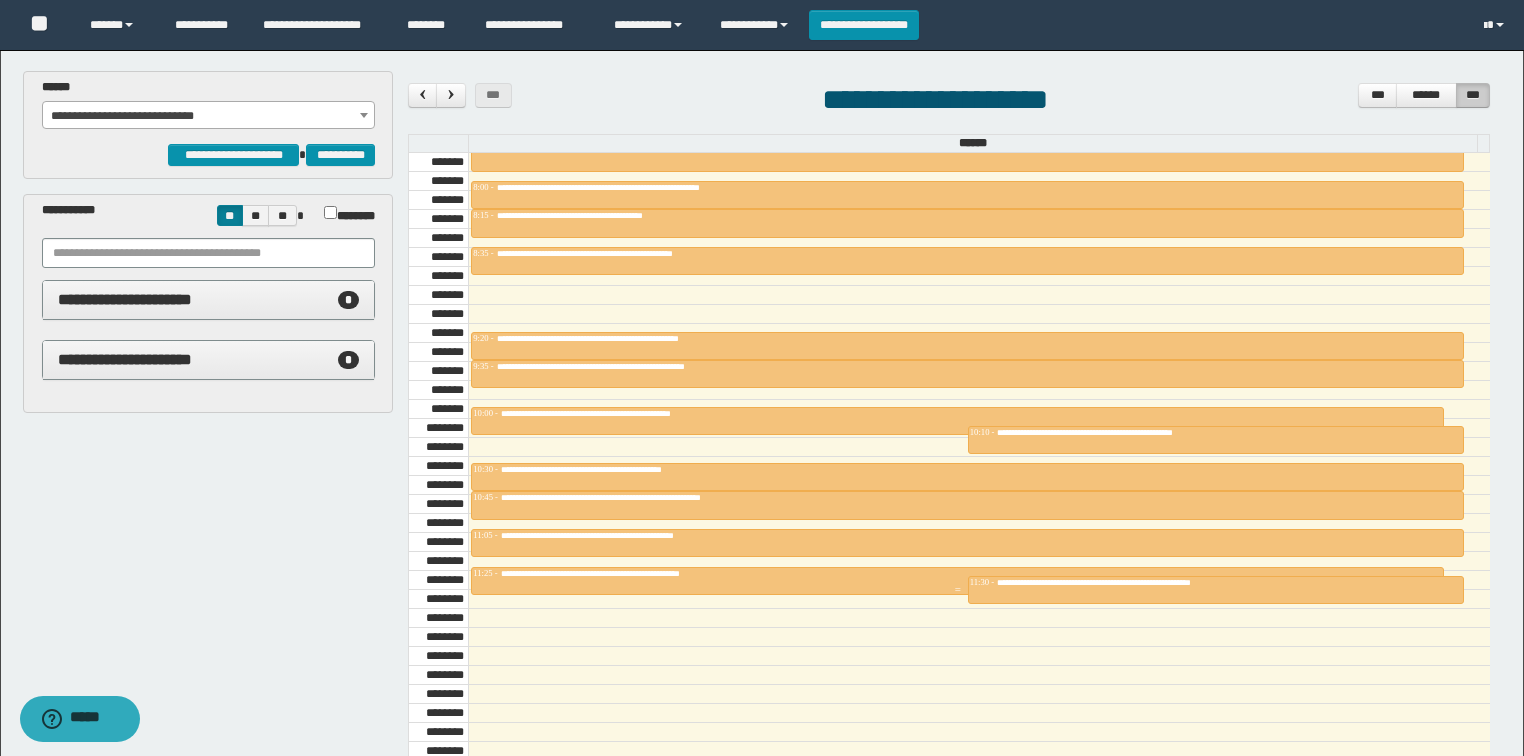 scroll, scrollTop: 758, scrollLeft: 0, axis: vertical 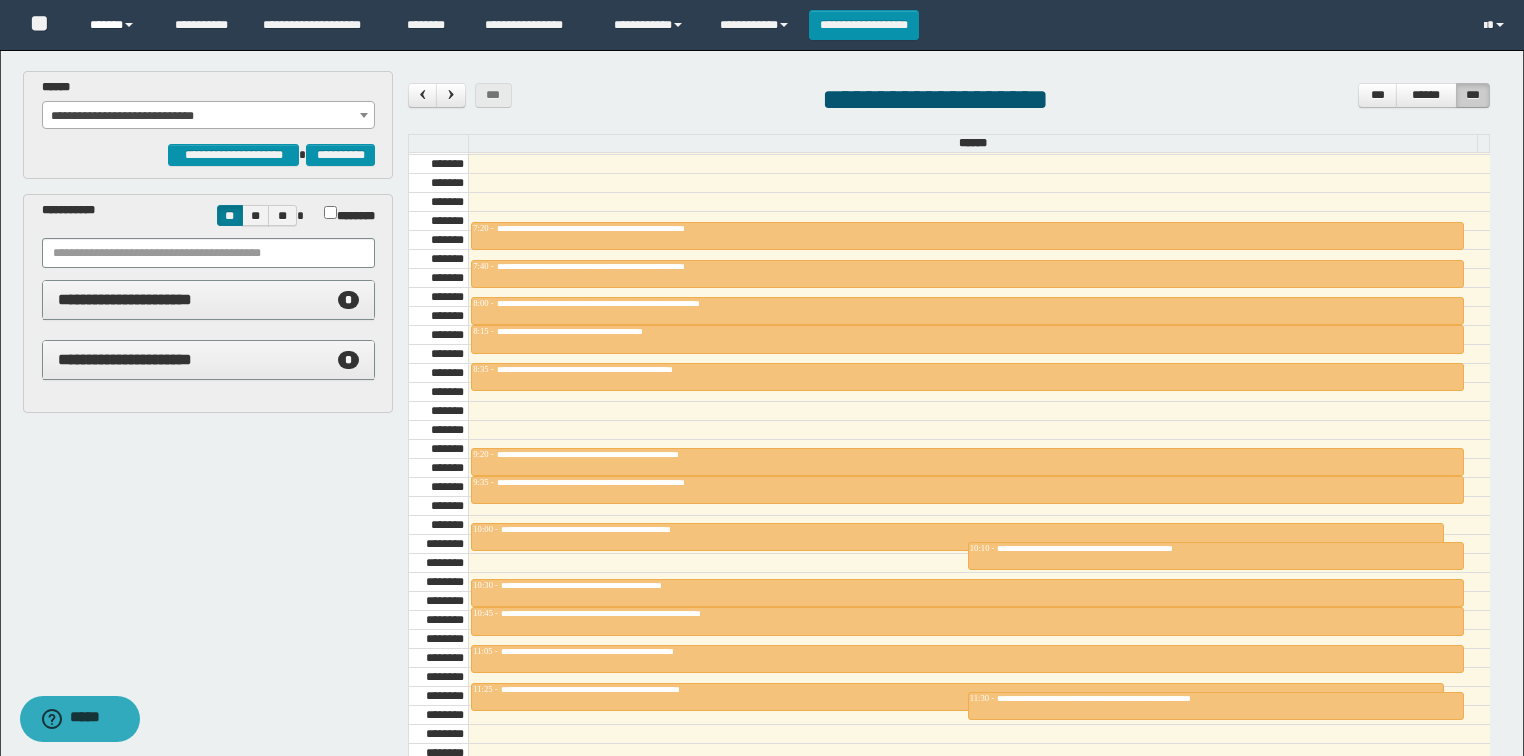 click on "******" at bounding box center [117, 25] 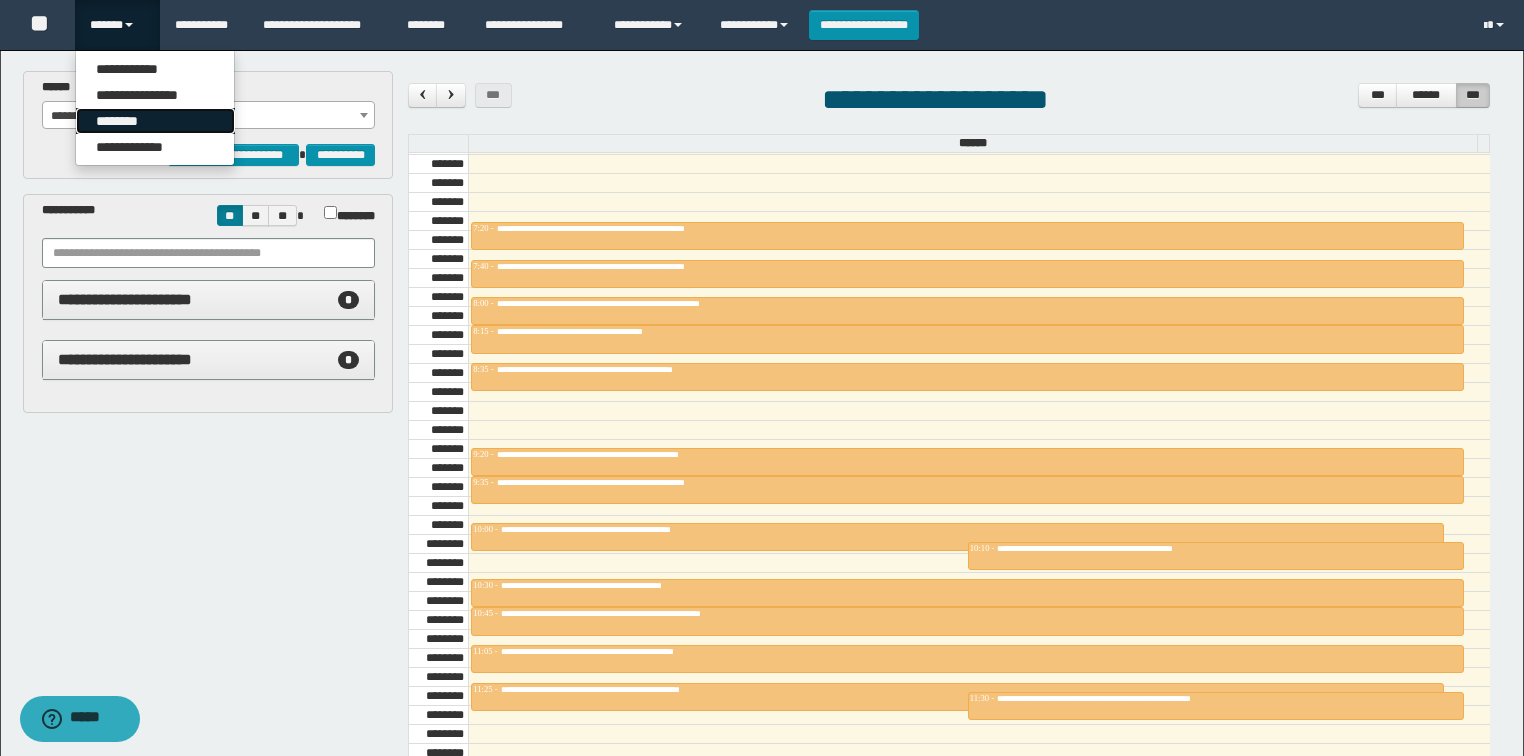 click on "********" at bounding box center [155, 121] 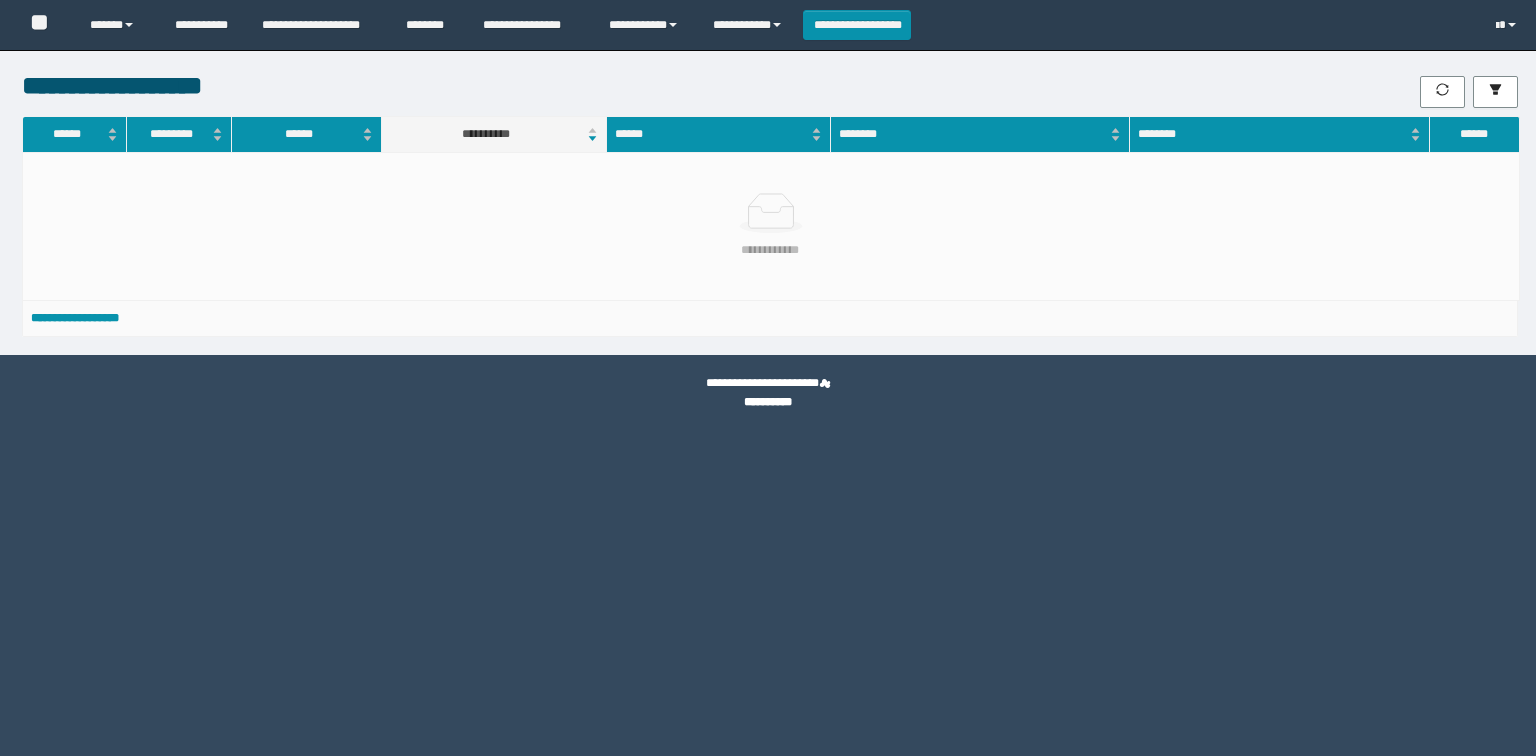 scroll, scrollTop: 0, scrollLeft: 0, axis: both 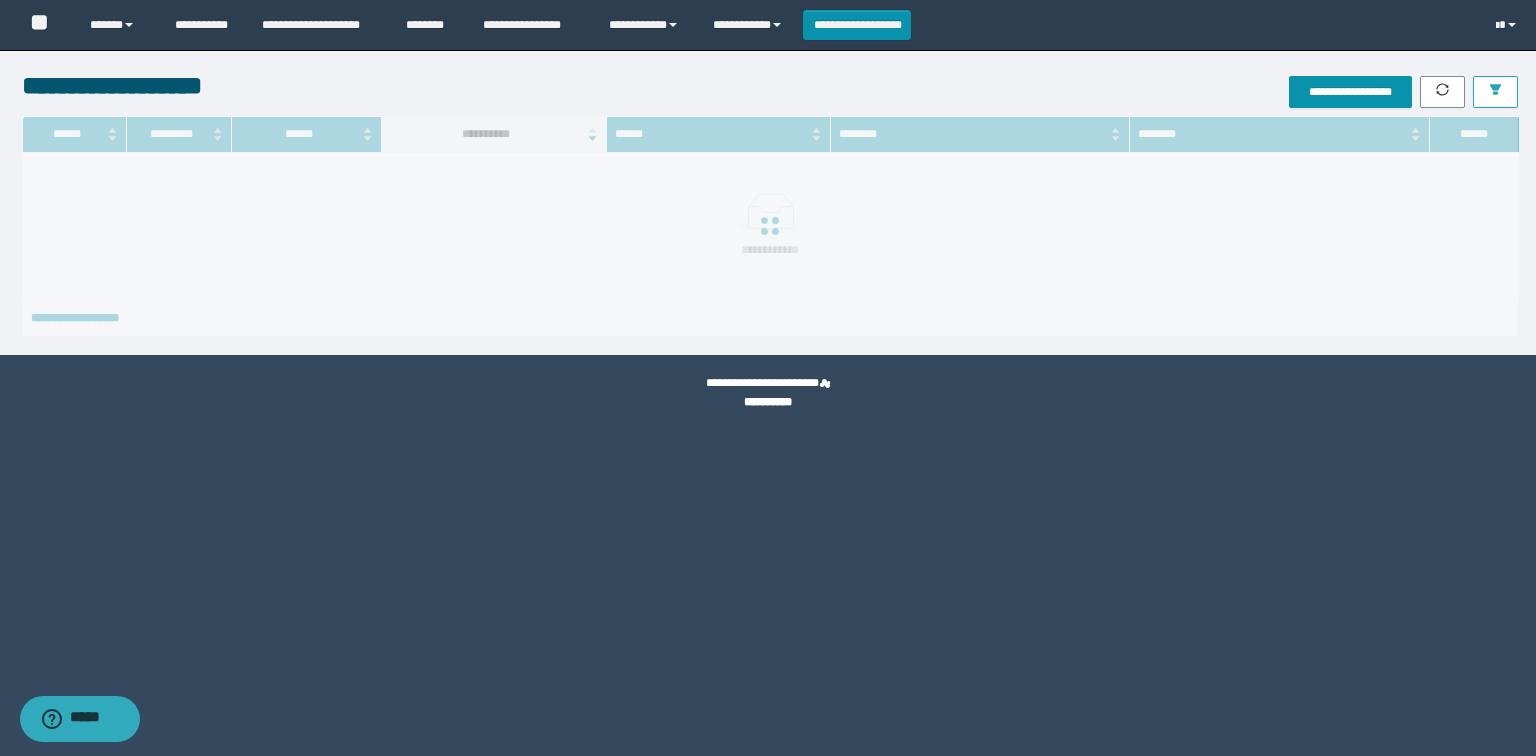 click 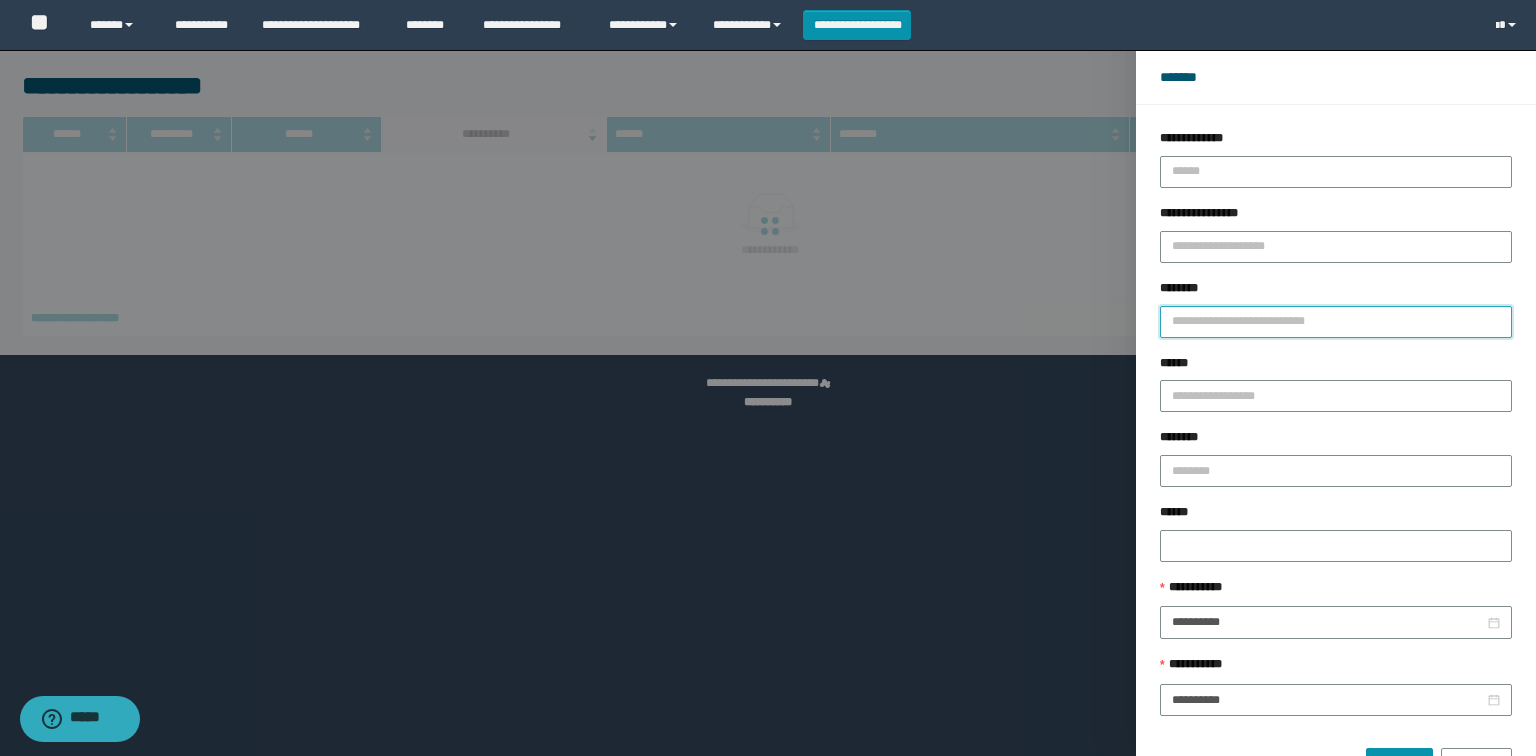 click on "********" at bounding box center [1336, 322] 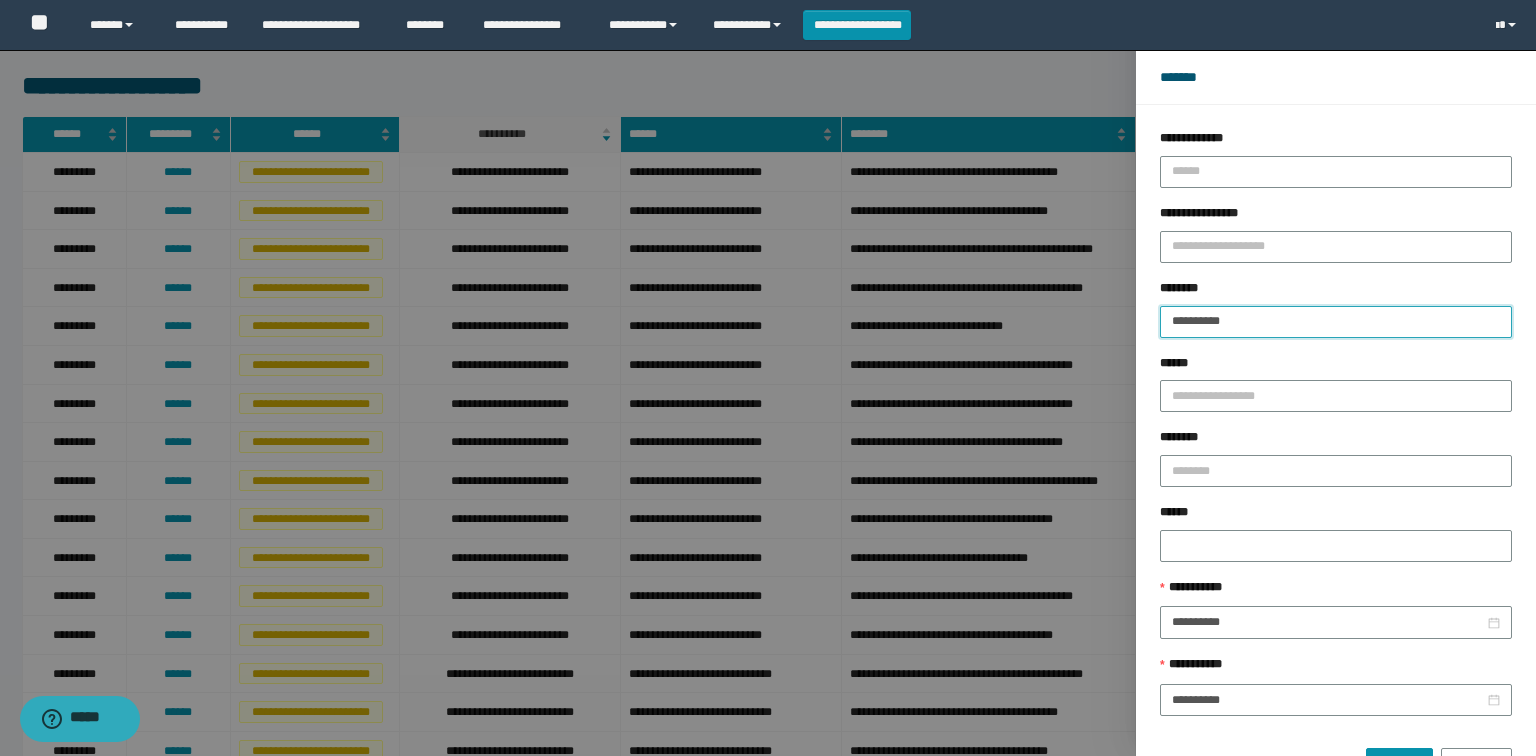 type on "**********" 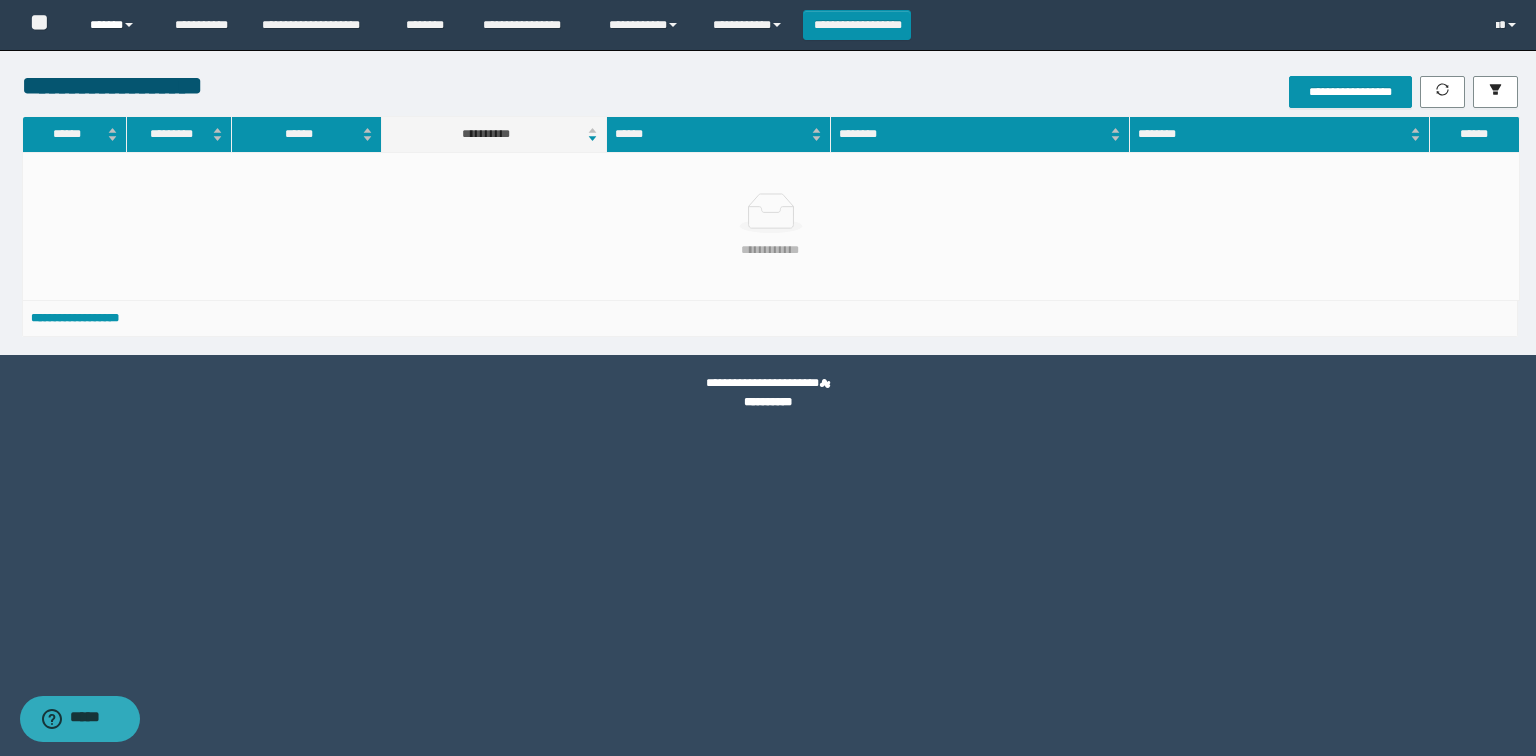click on "******" at bounding box center (117, 25) 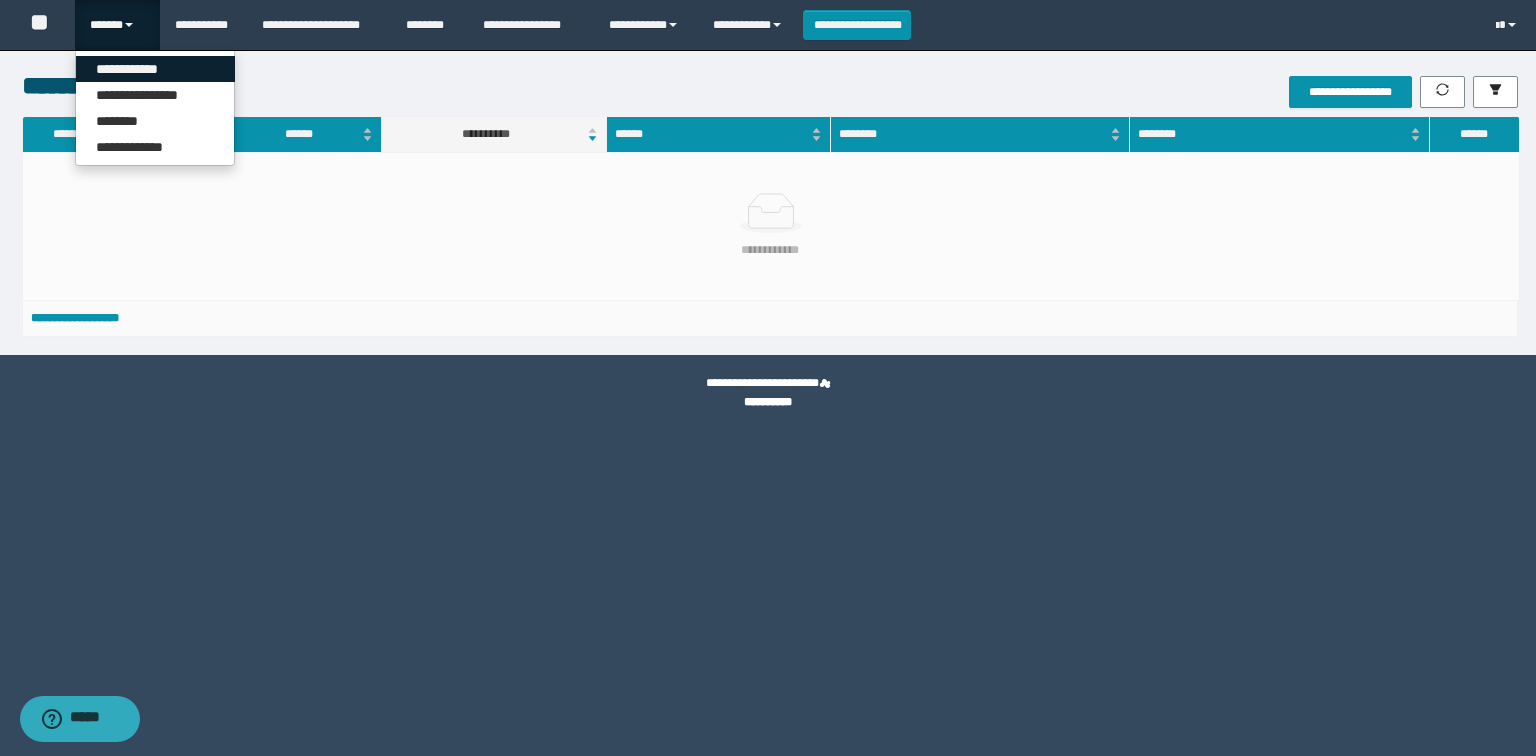 click on "**********" at bounding box center [155, 69] 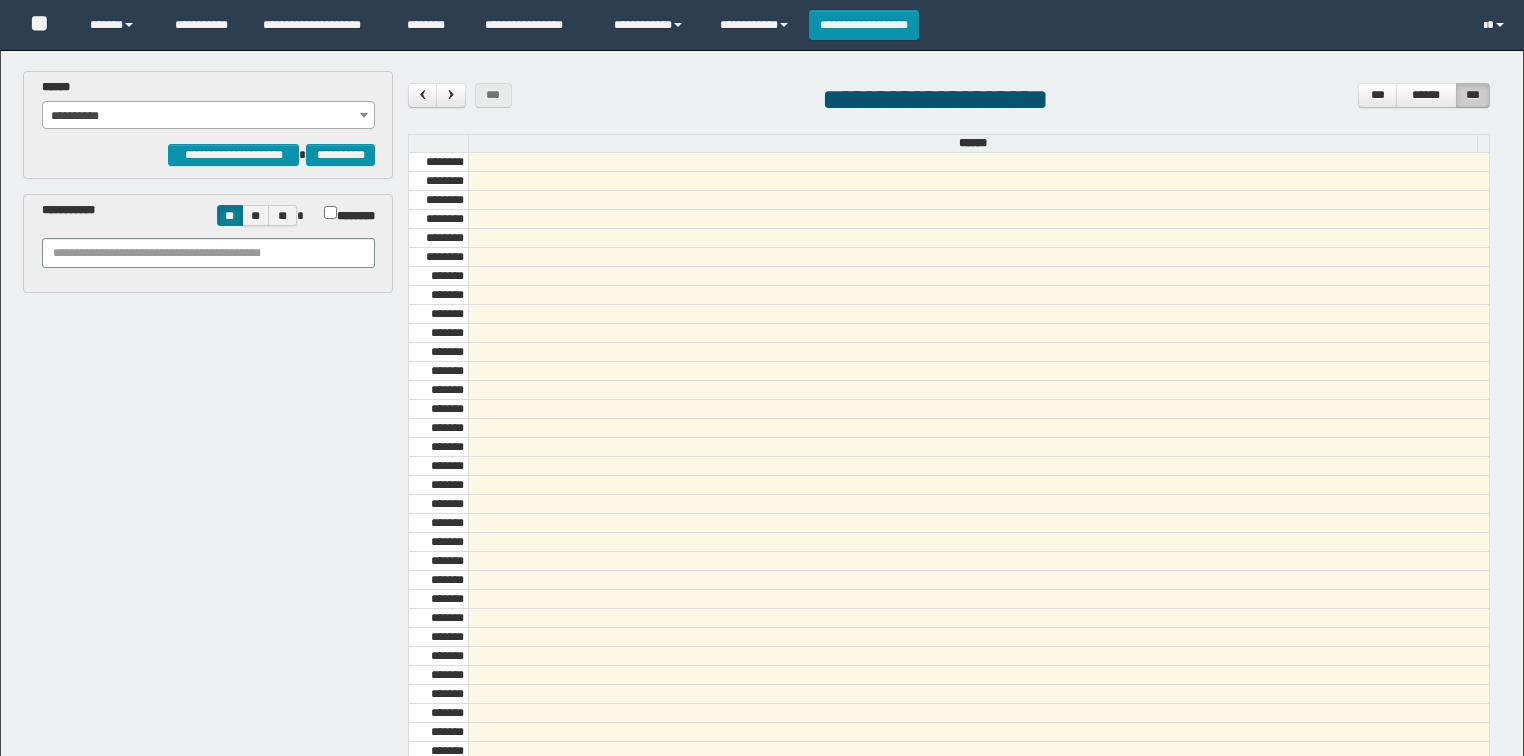 scroll, scrollTop: 0, scrollLeft: 0, axis: both 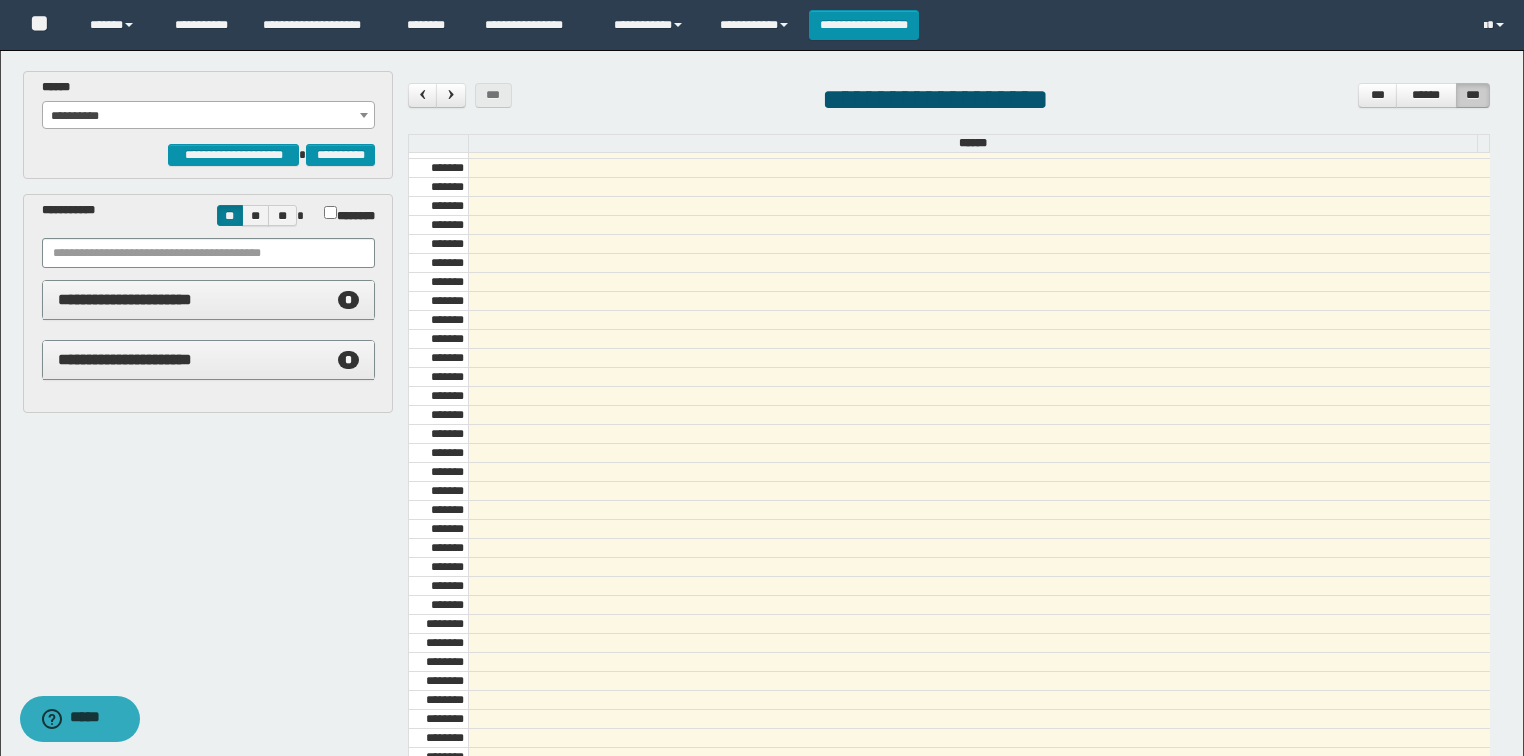 click on "**********" at bounding box center (208, 309) 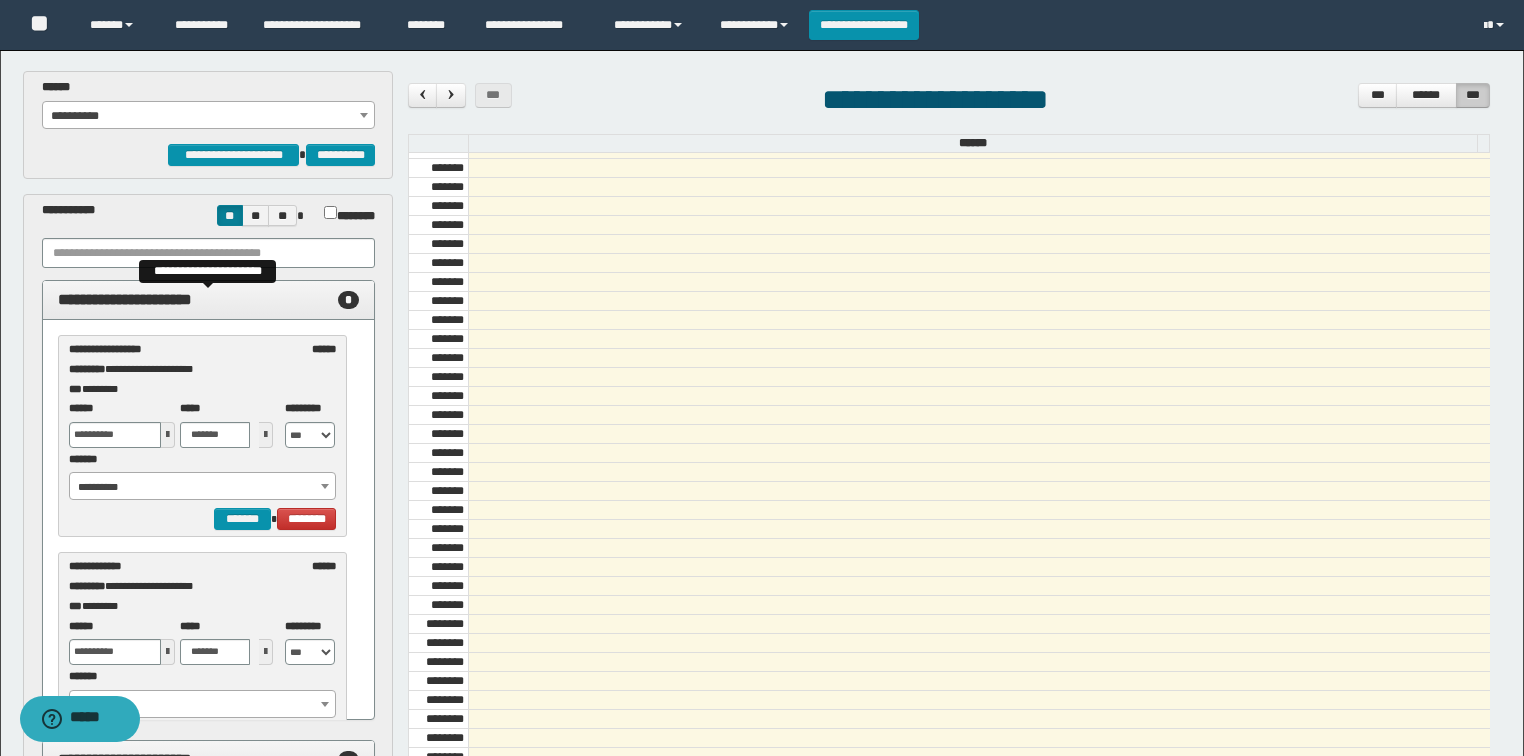 click on "**********" at bounding box center (125, 299) 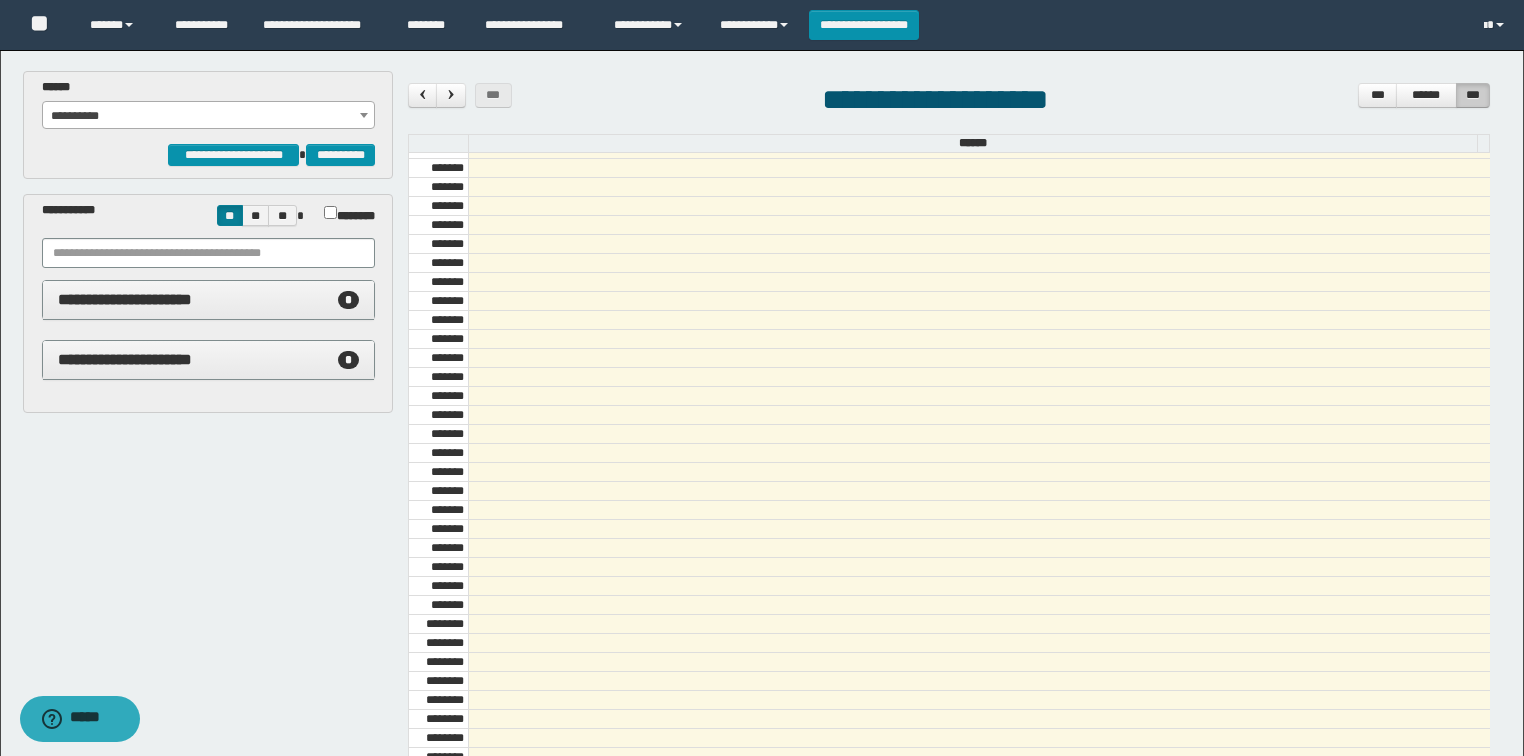 click on "**********" at bounding box center [209, 116] 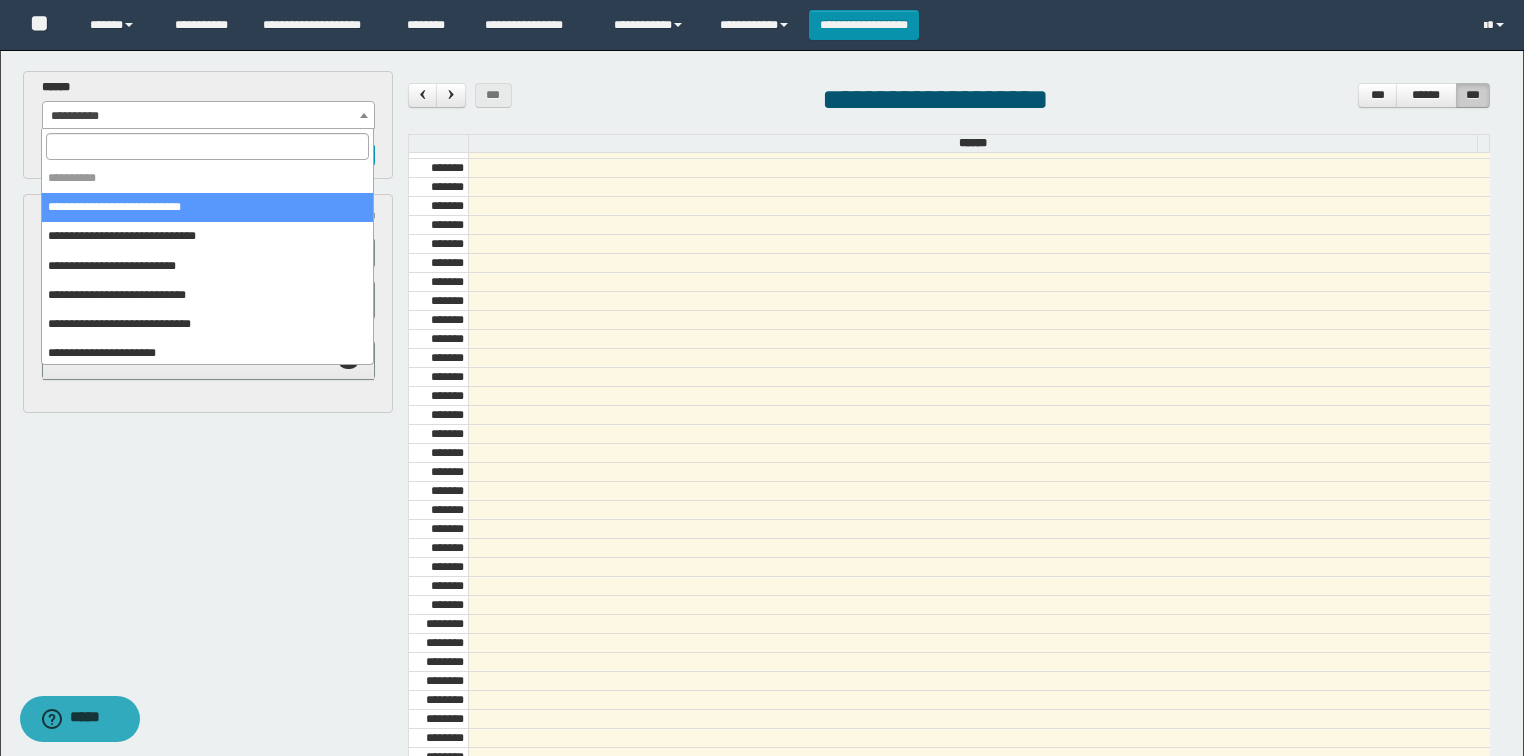 click on "**********" at bounding box center (209, 116) 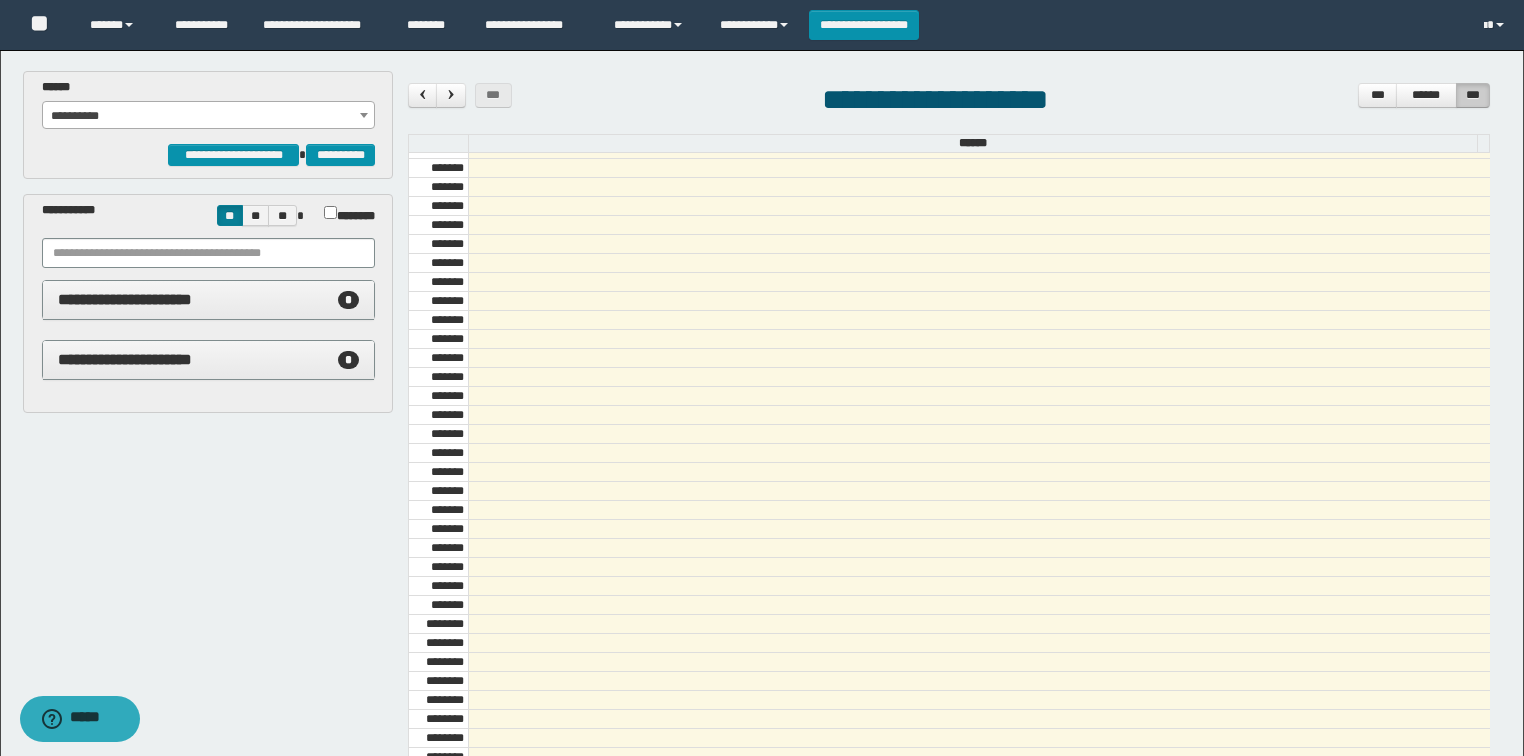 click on "**********" at bounding box center (209, 116) 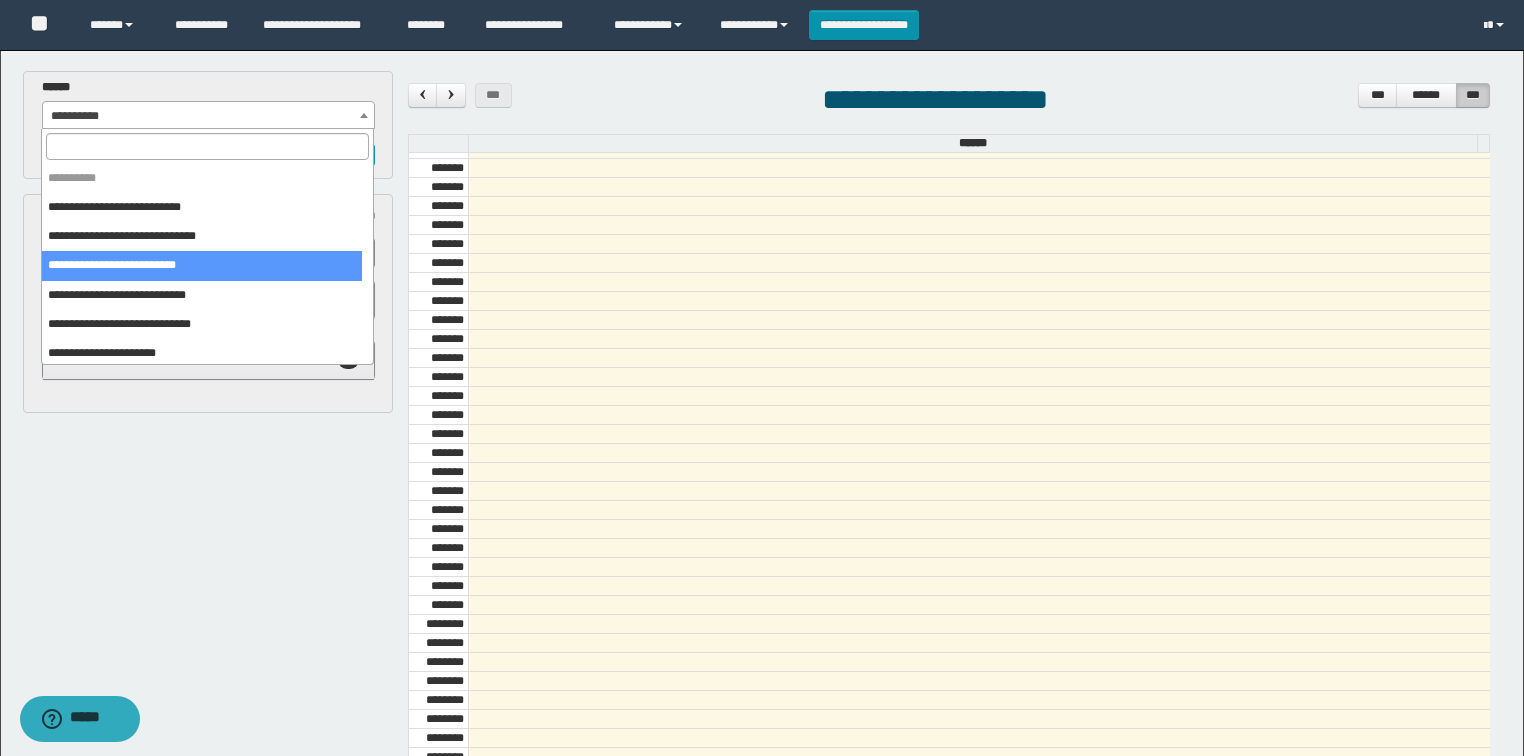 scroll, scrollTop: 80, scrollLeft: 0, axis: vertical 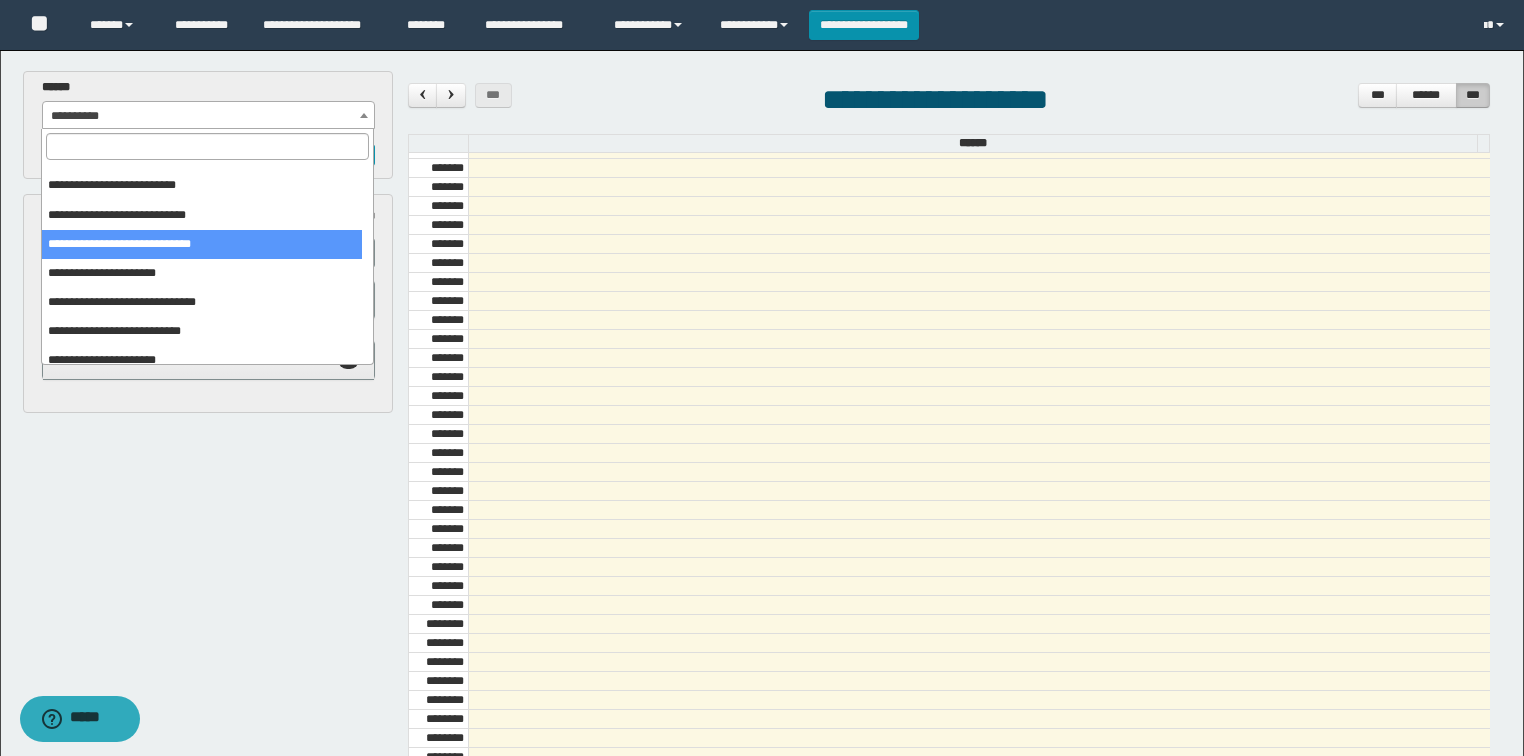 select on "******" 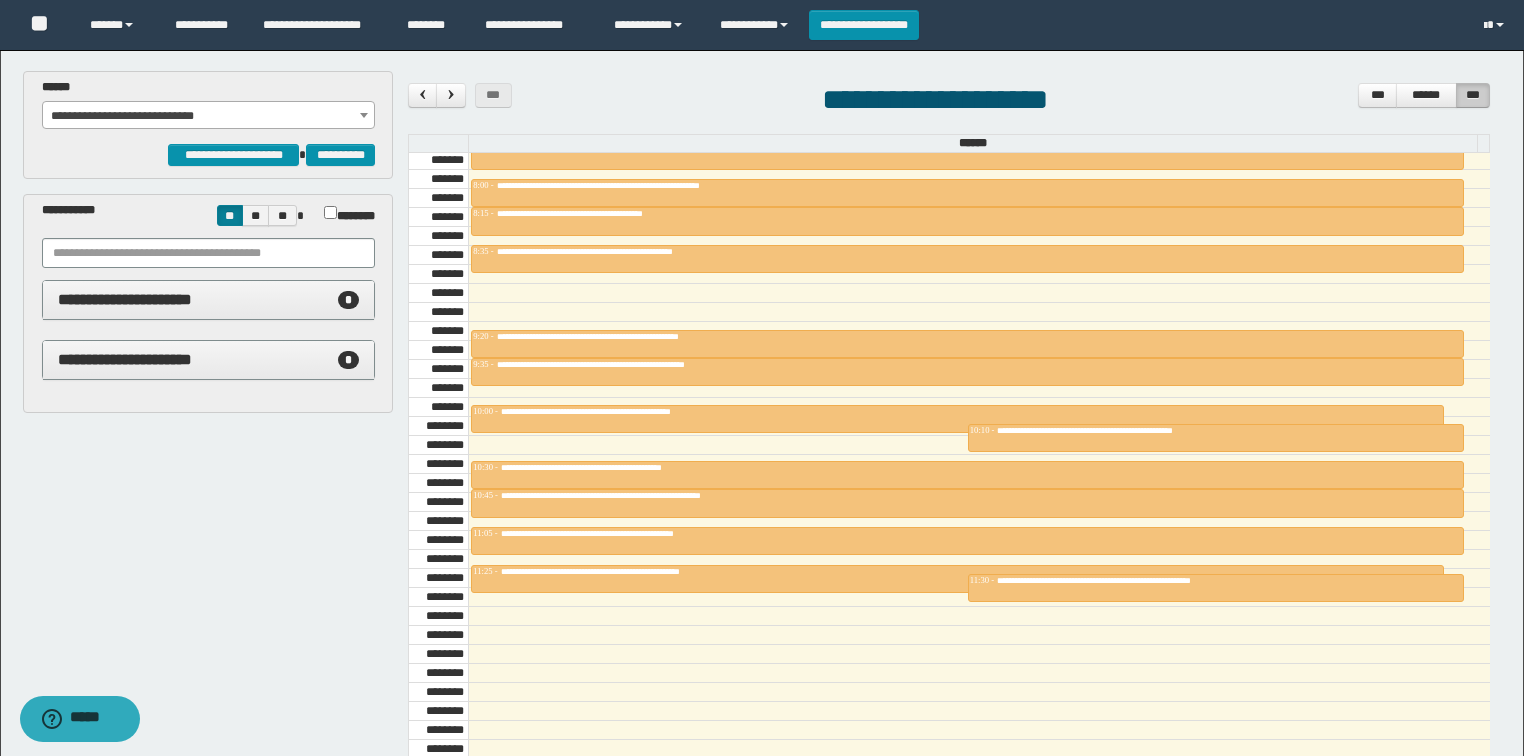 scroll, scrollTop: 838, scrollLeft: 0, axis: vertical 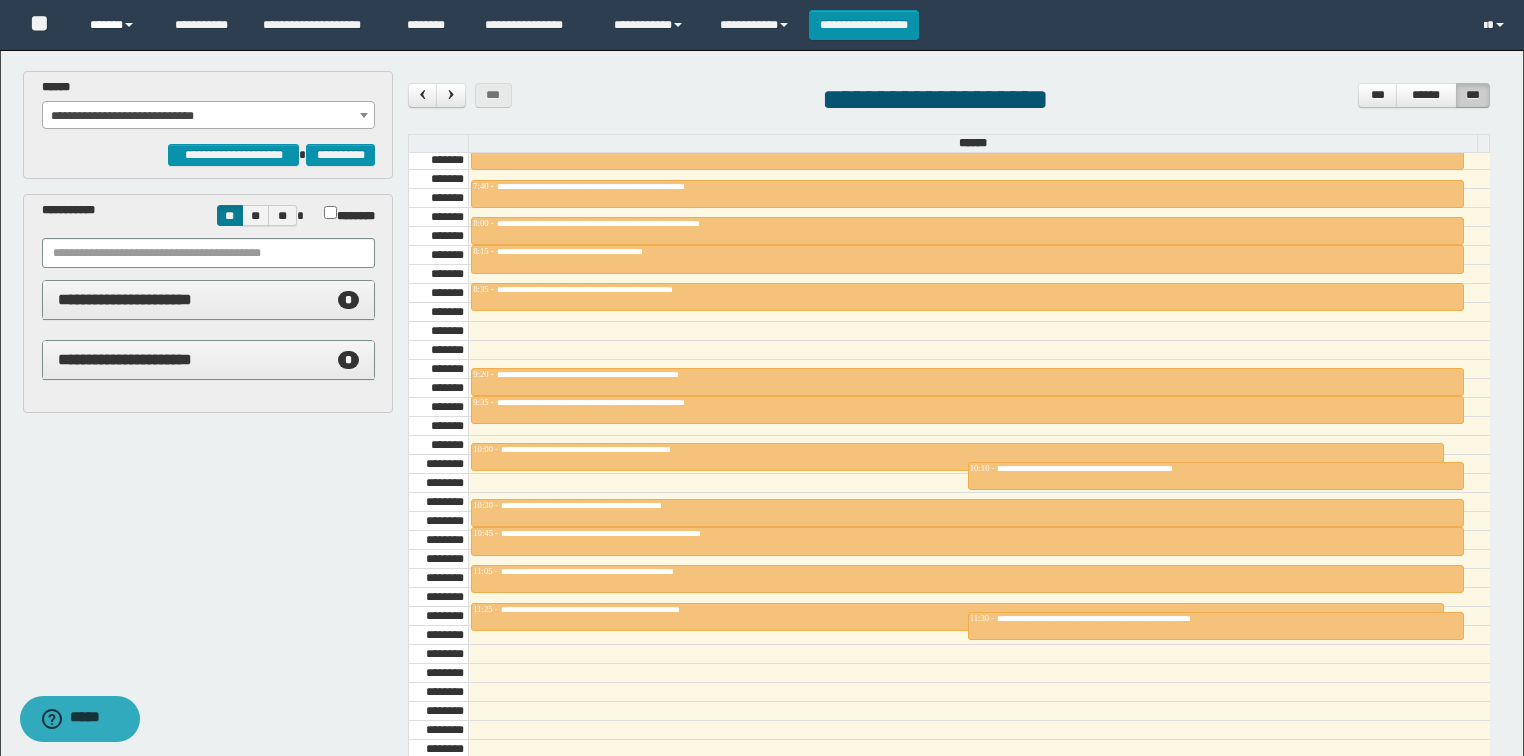 click on "******" at bounding box center (117, 25) 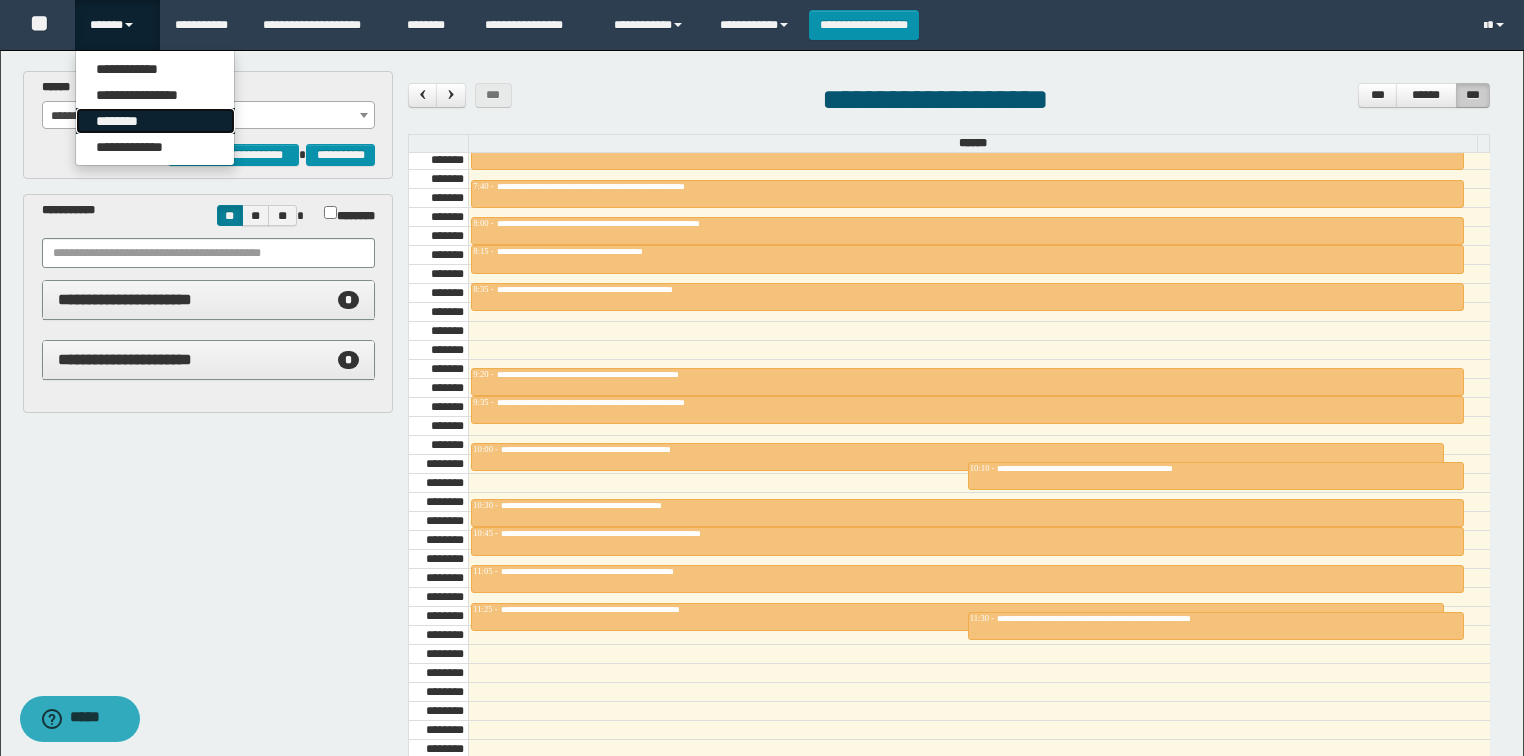 click on "********" at bounding box center [155, 121] 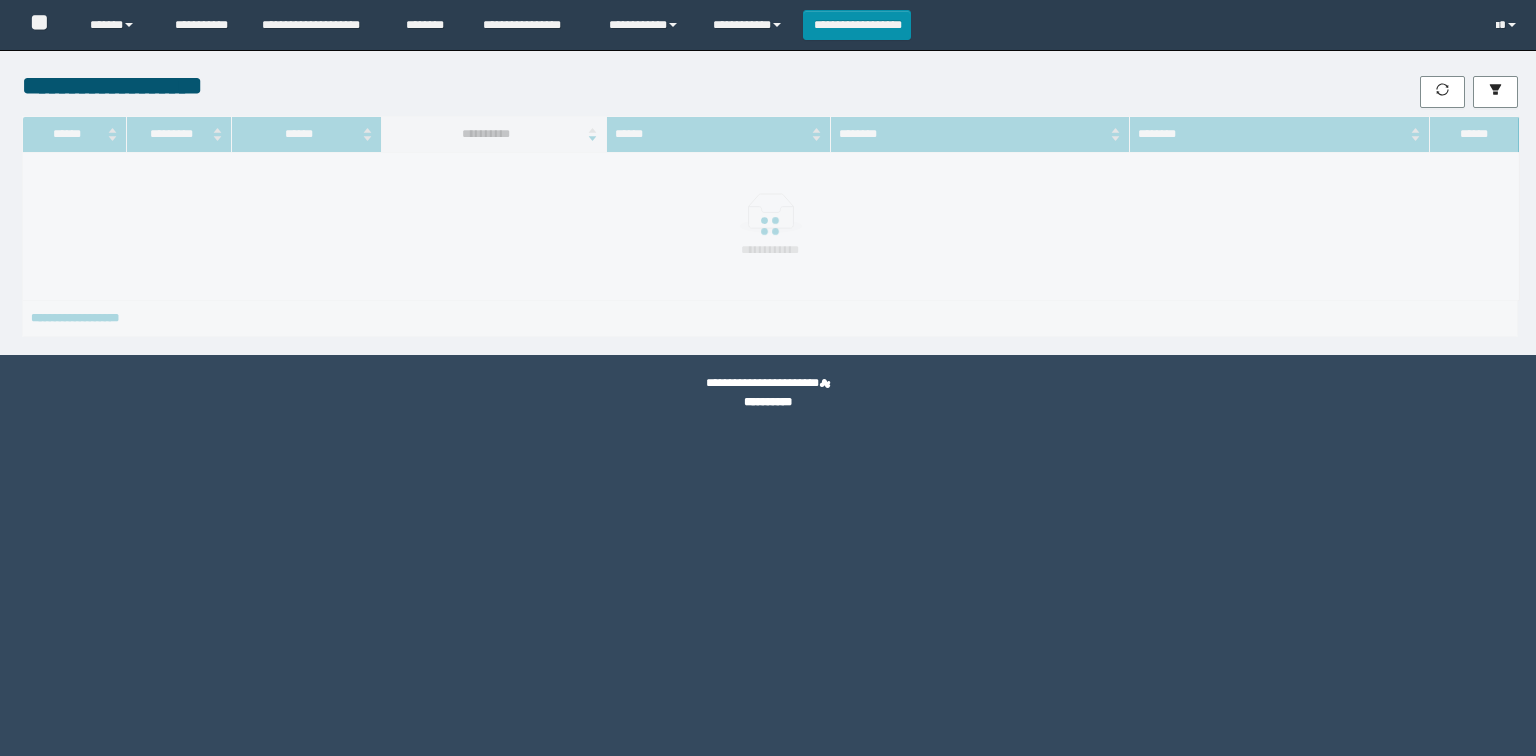 scroll, scrollTop: 0, scrollLeft: 0, axis: both 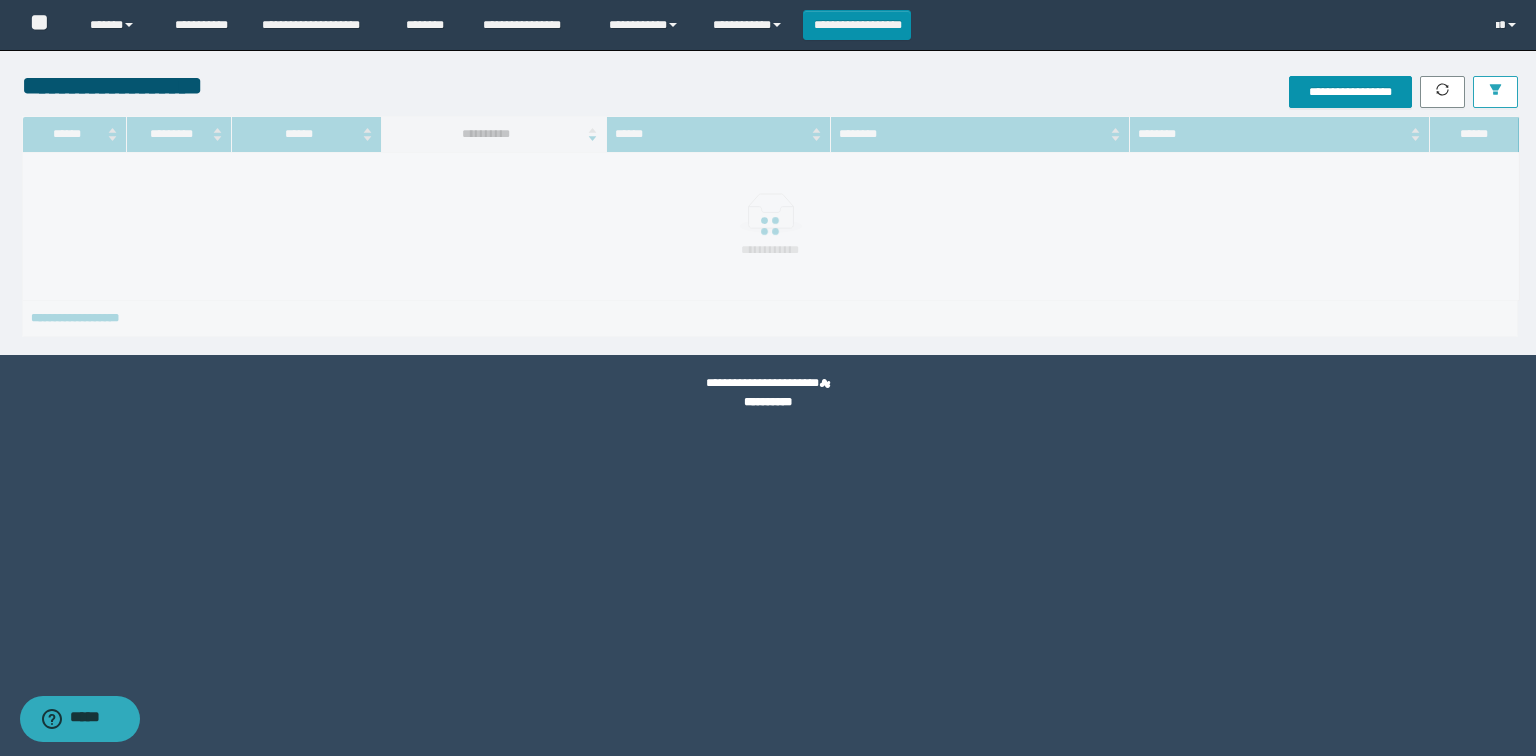 click 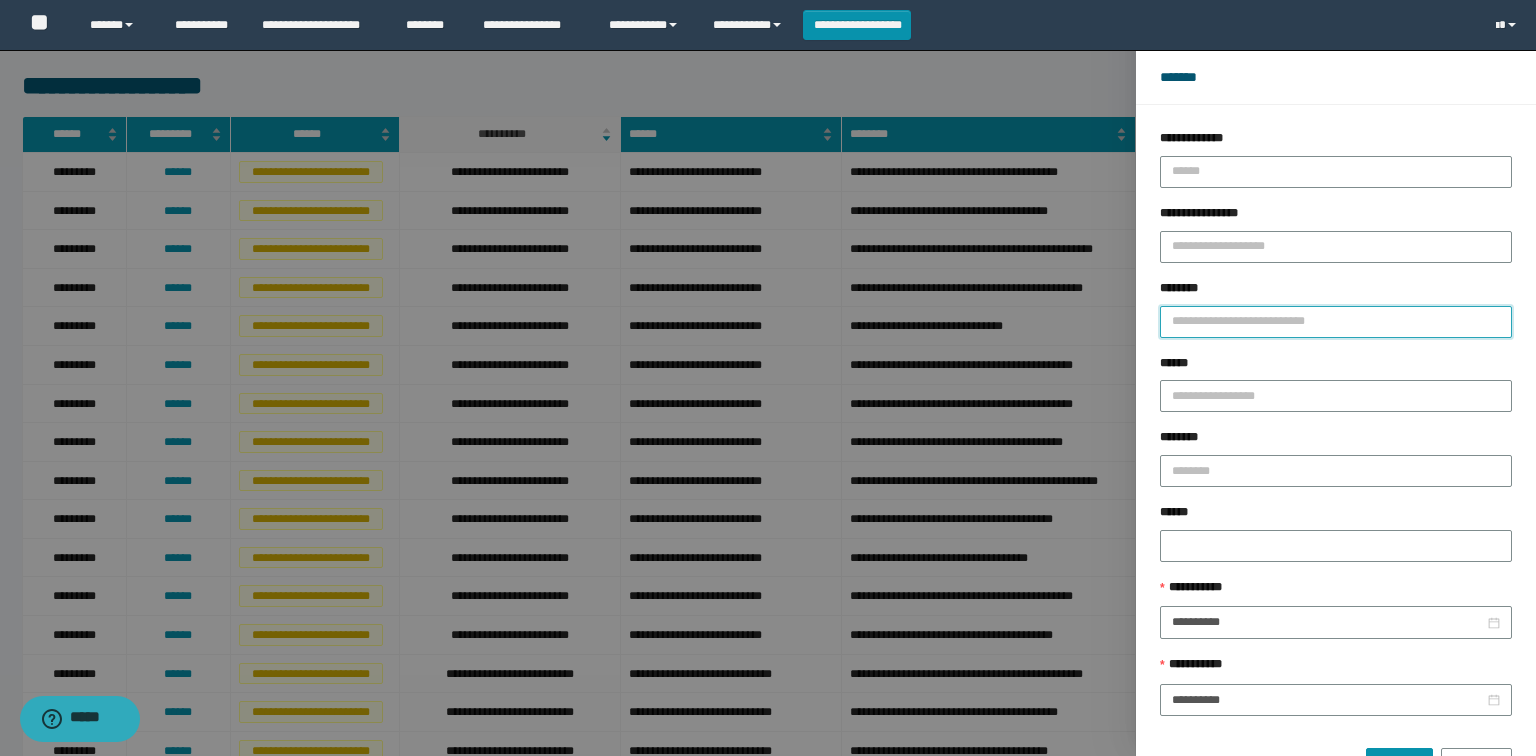 click on "********" at bounding box center [1336, 322] 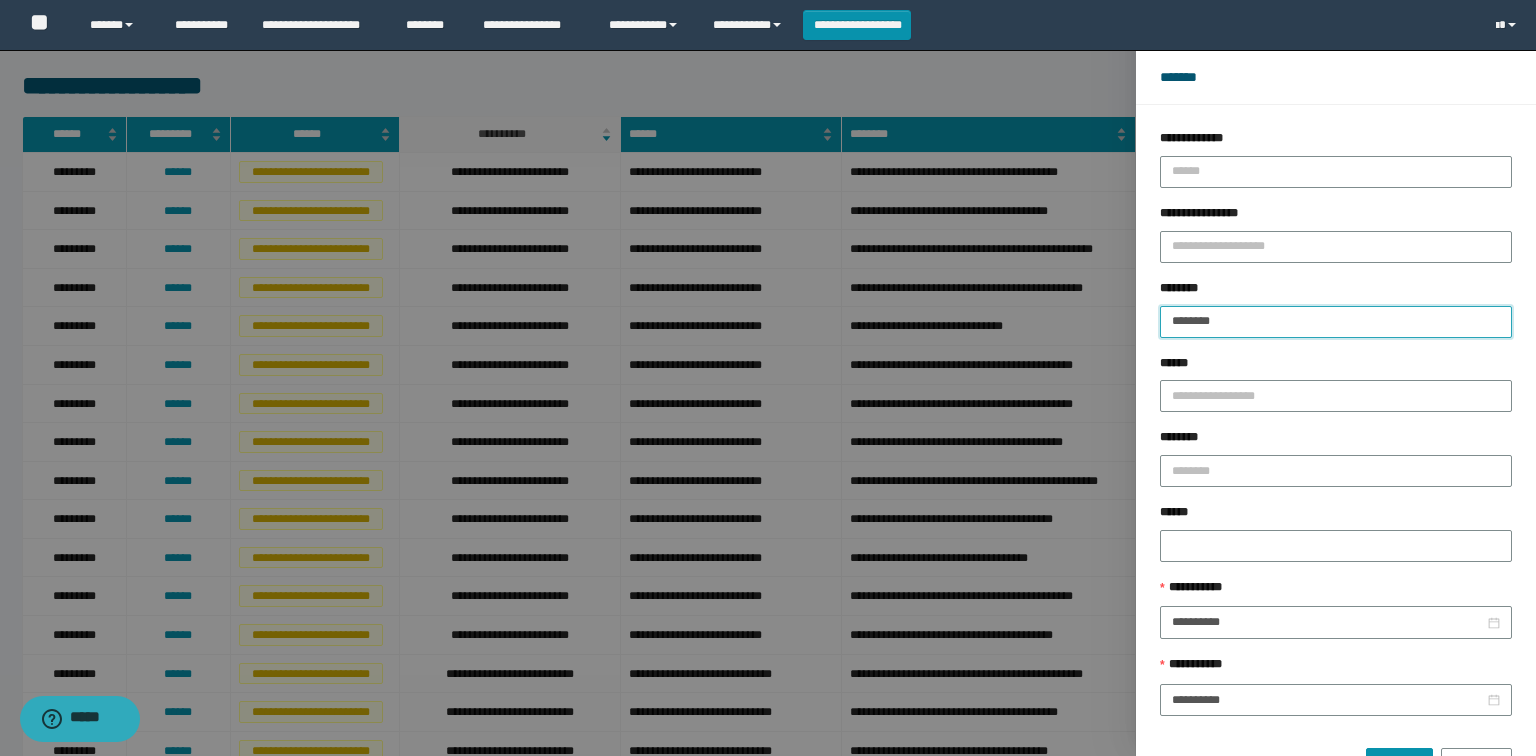 type on "********" 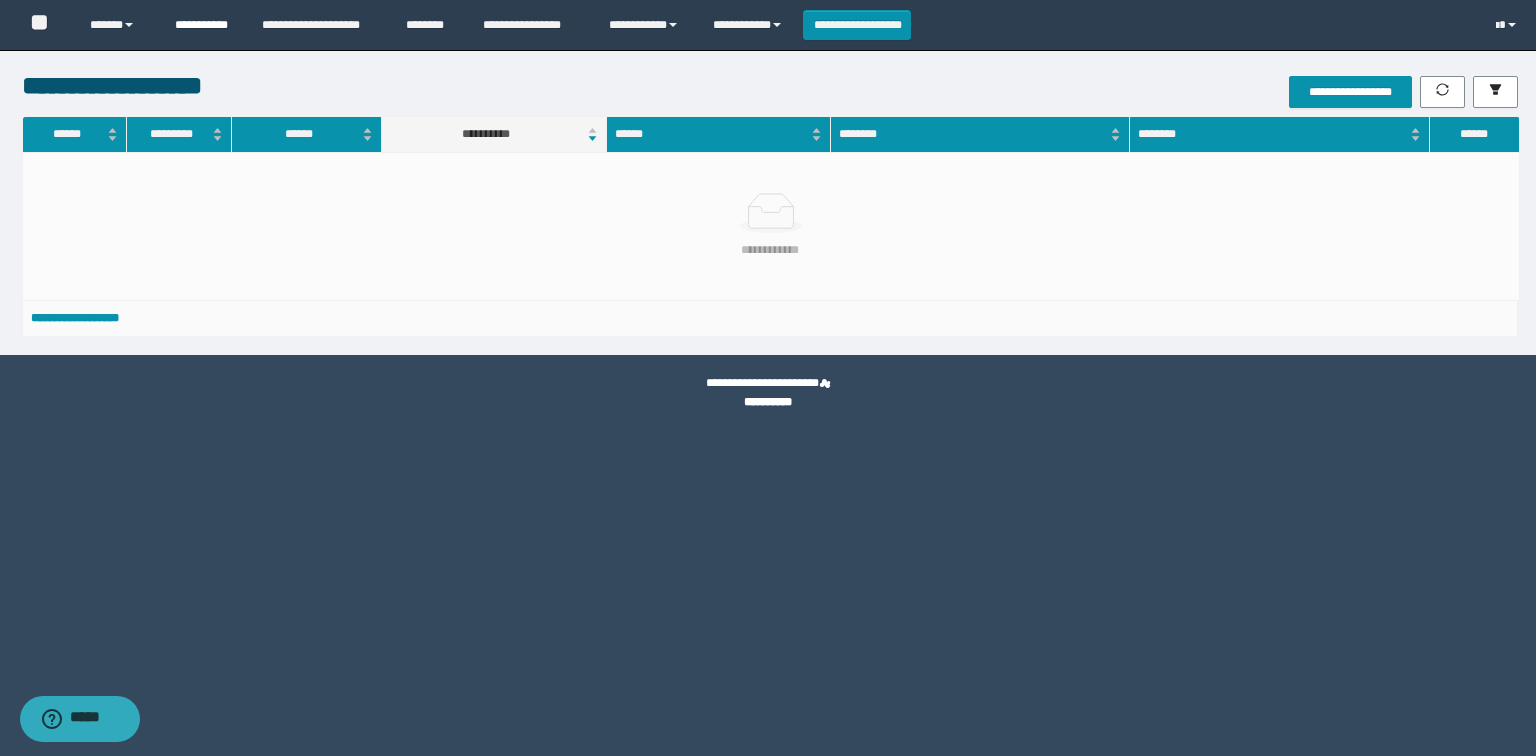 click on "**********" at bounding box center (203, 25) 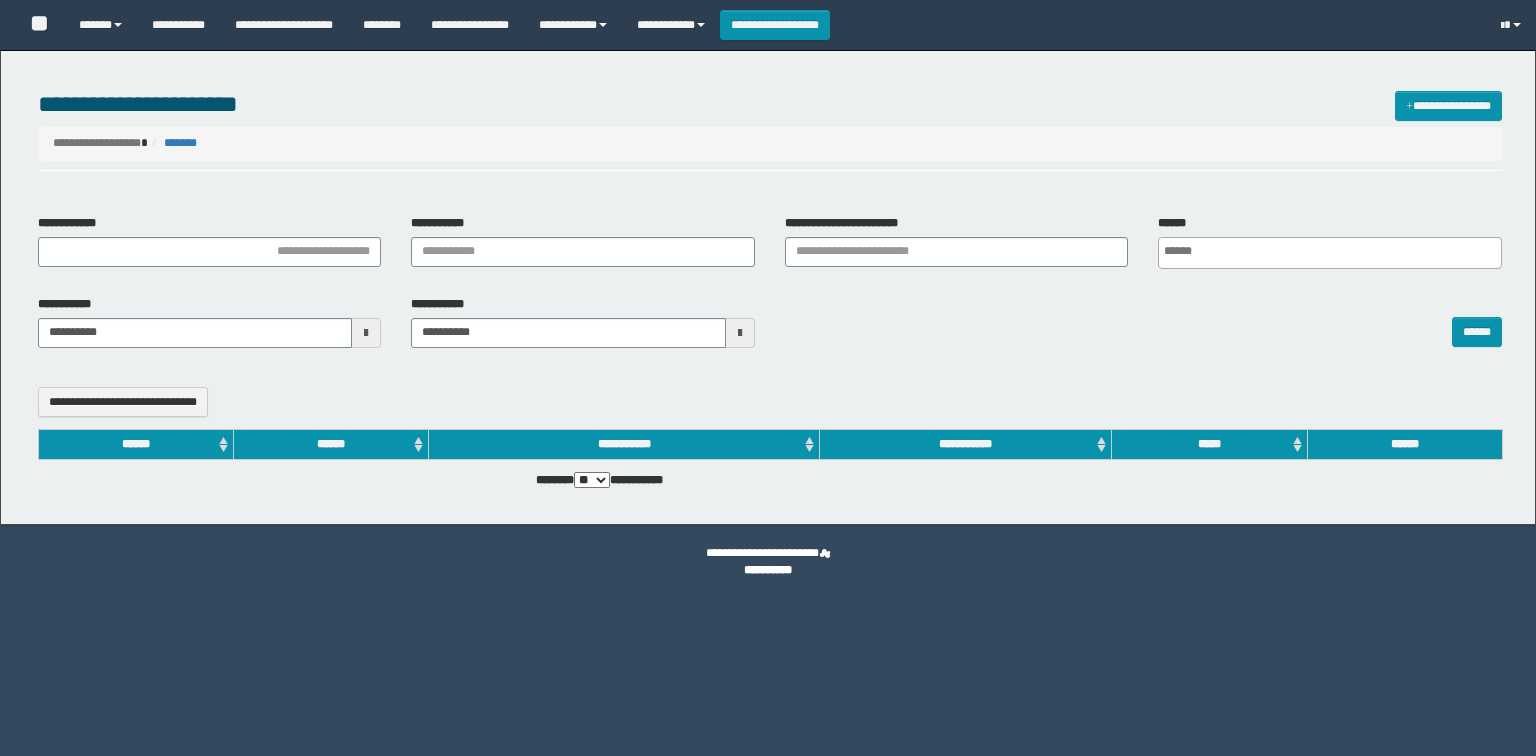select 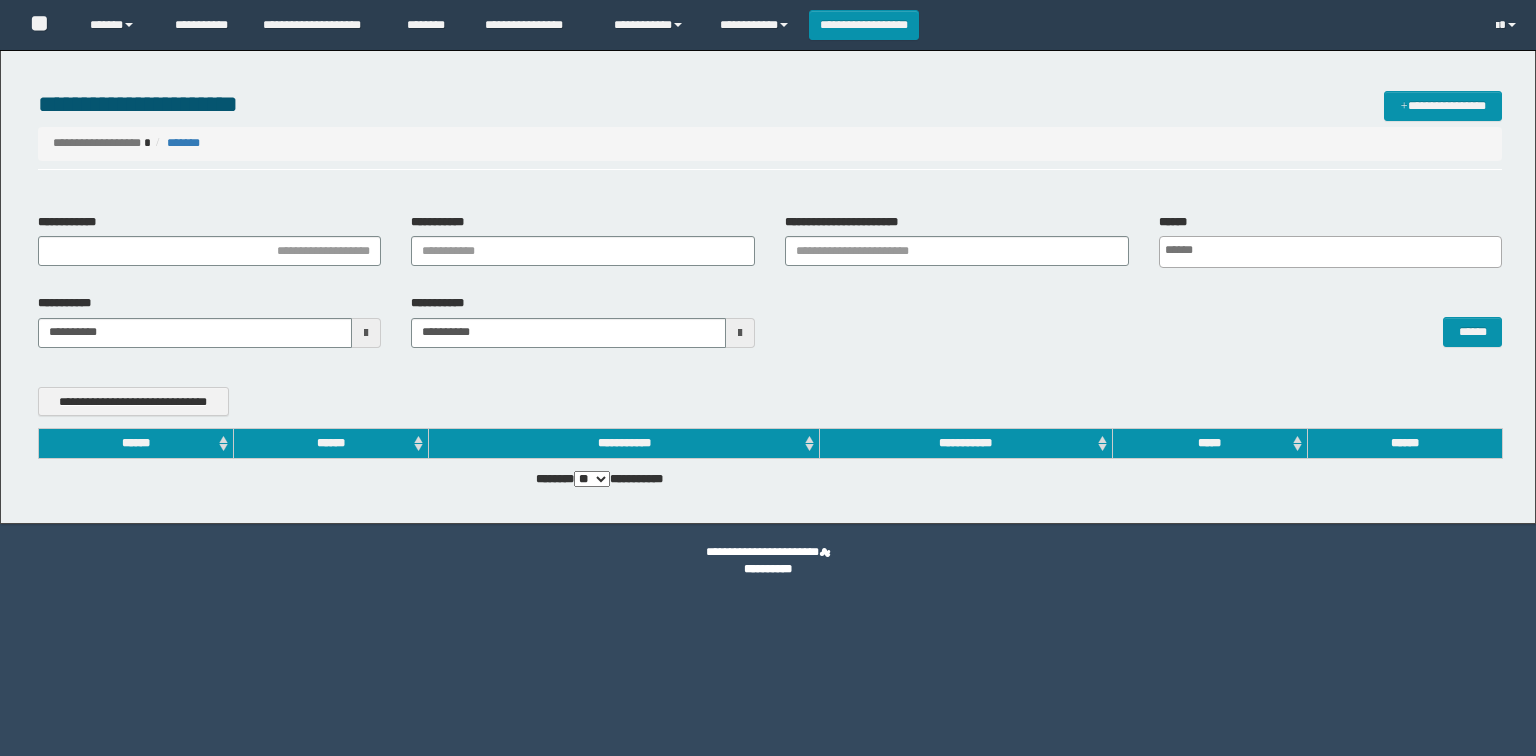scroll, scrollTop: 0, scrollLeft: 0, axis: both 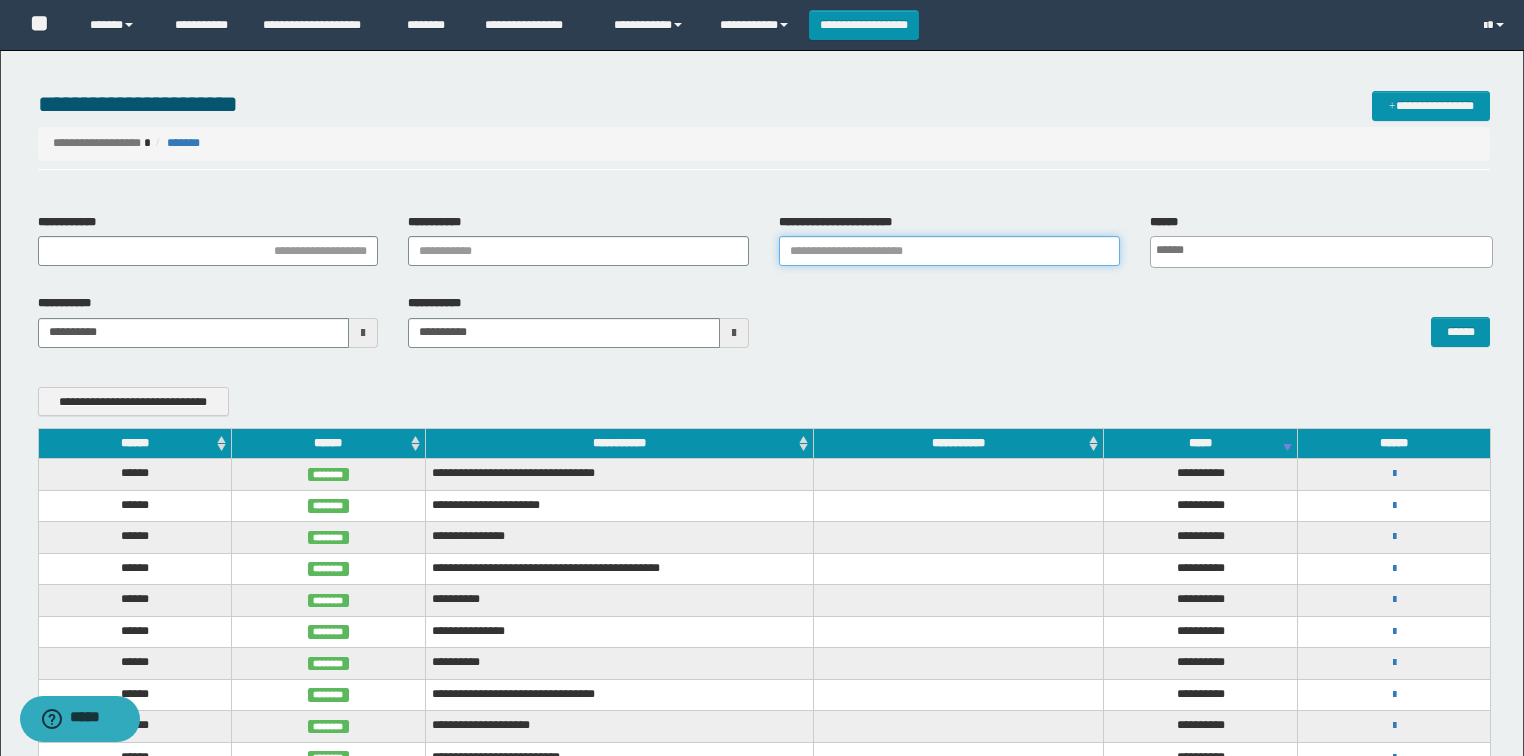 click on "**********" at bounding box center (949, 251) 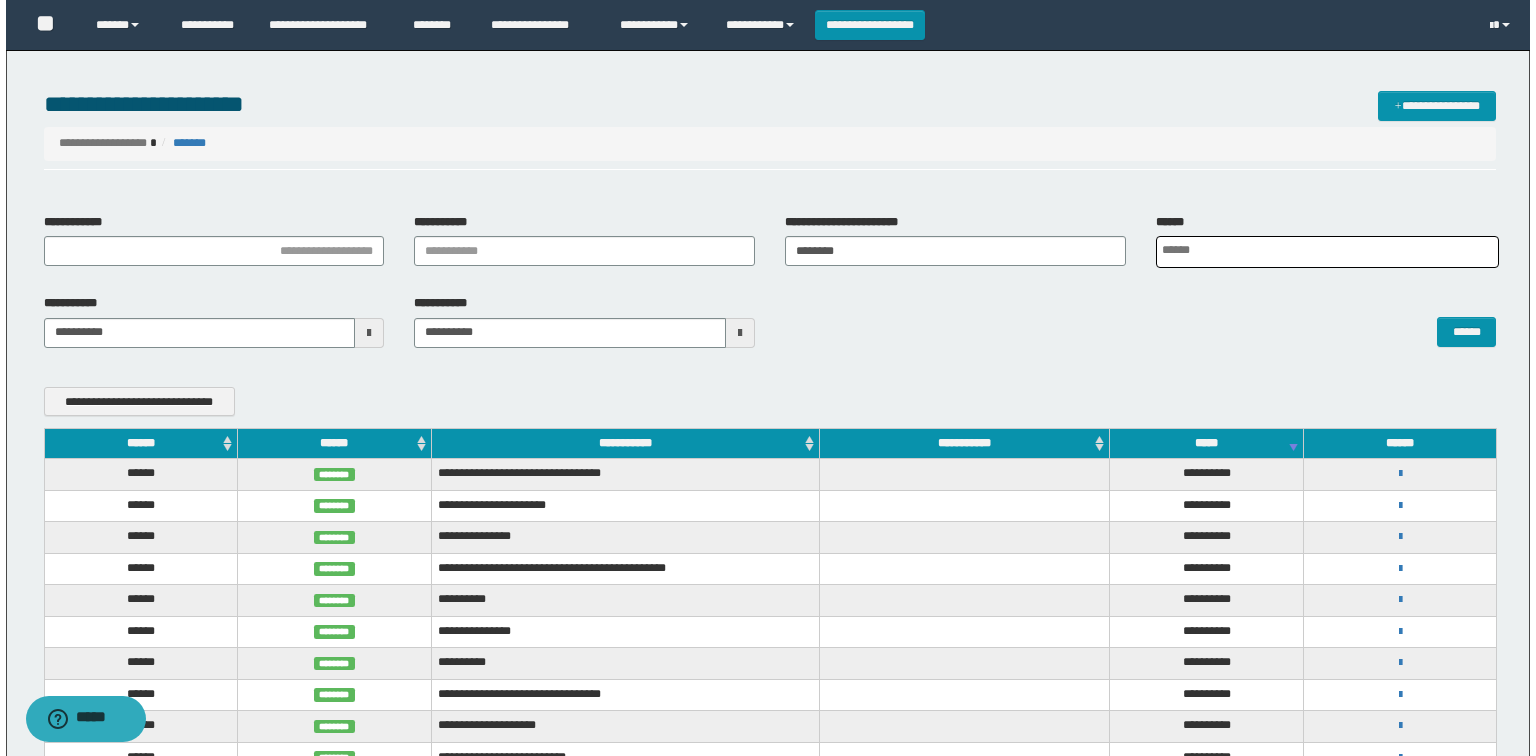 scroll, scrollTop: 0, scrollLeft: 4, axis: horizontal 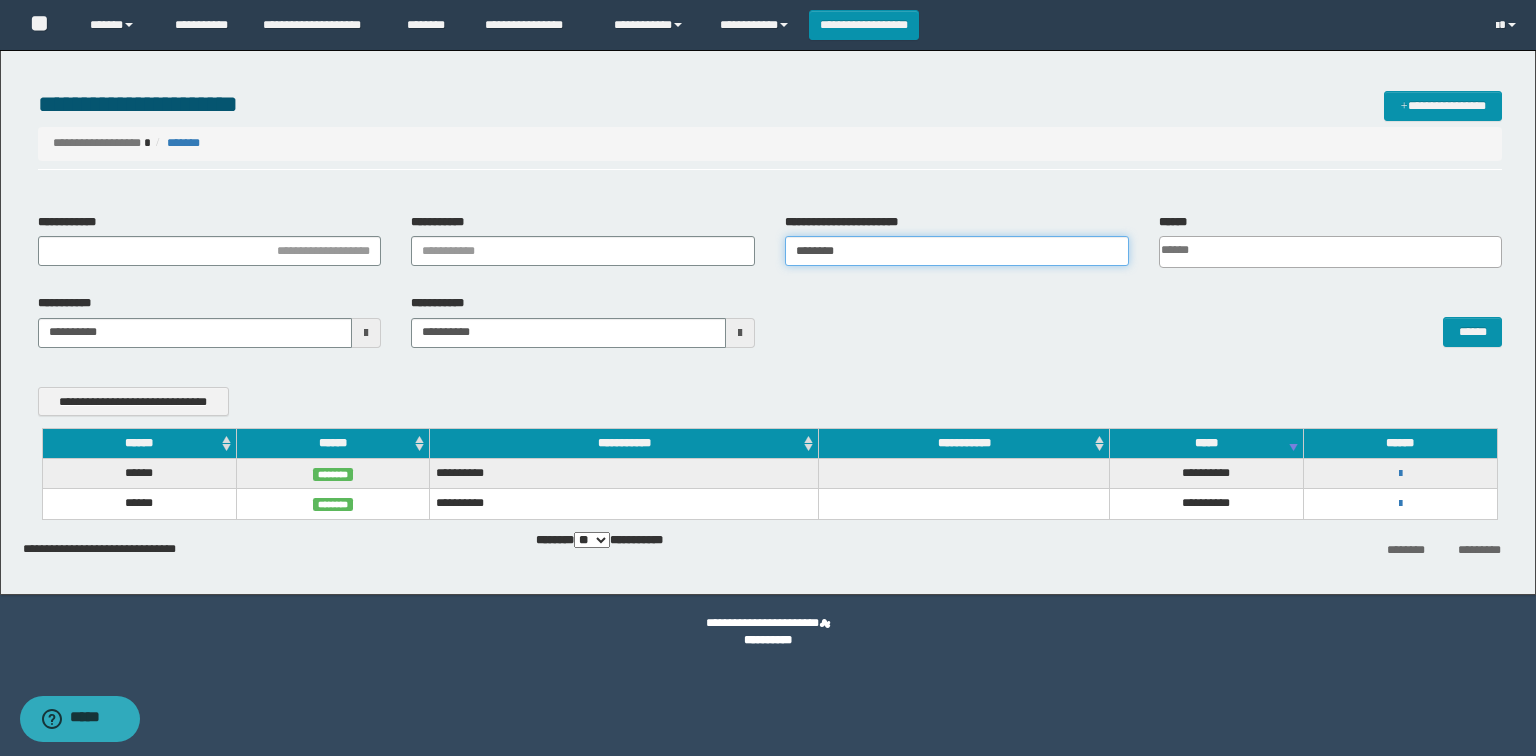 drag, startPoint x: 896, startPoint y: 248, endPoint x: 664, endPoint y: 253, distance: 232.05388 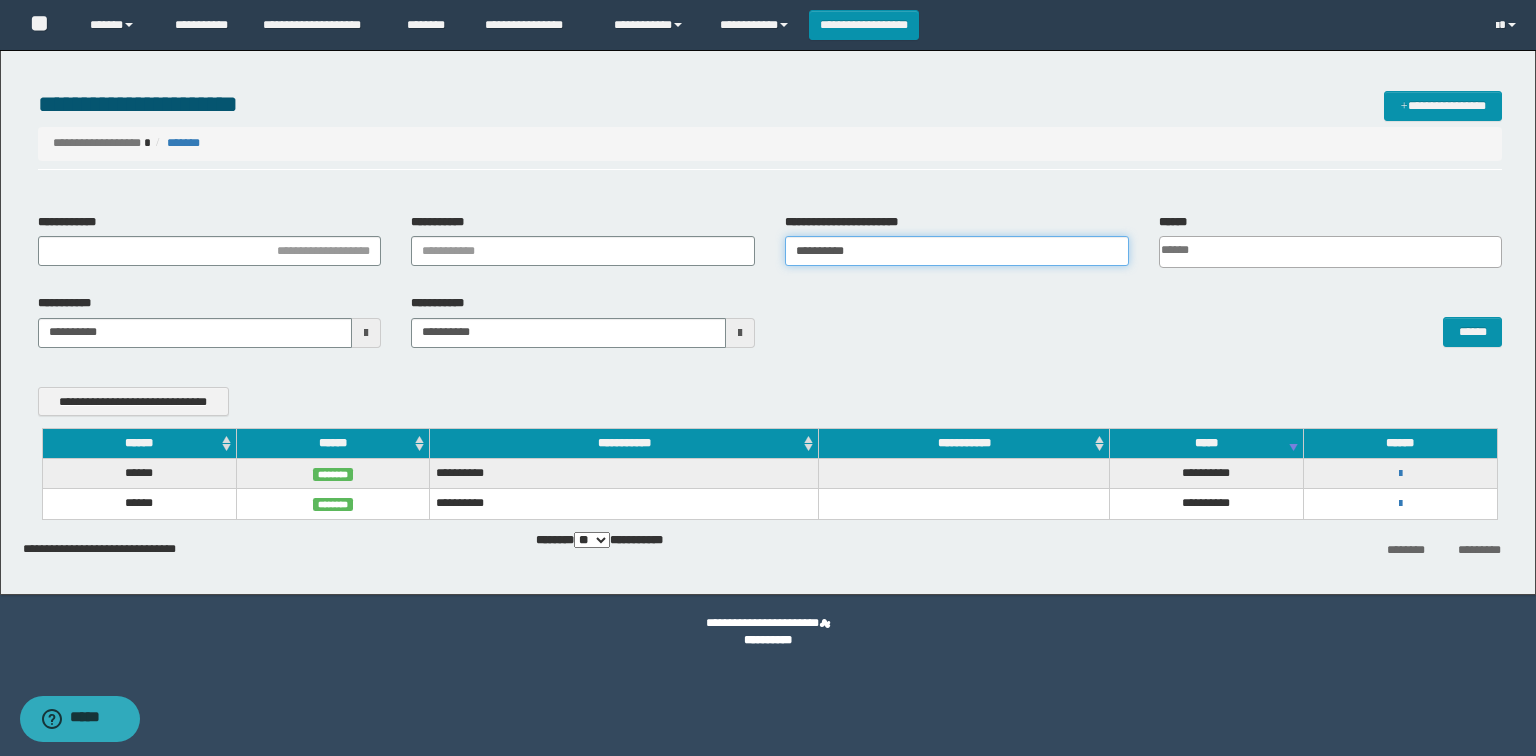 type on "**********" 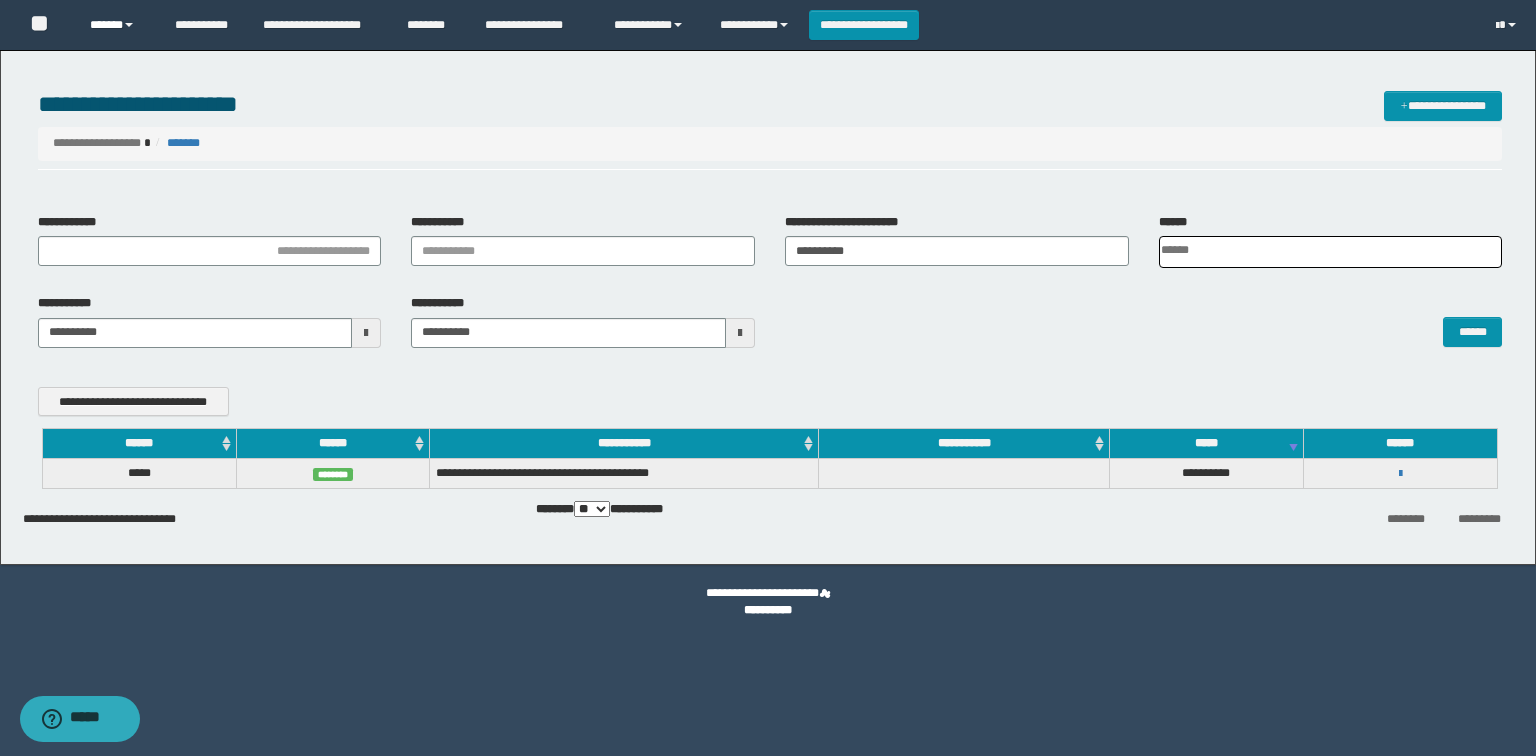 click on "******" at bounding box center [117, 25] 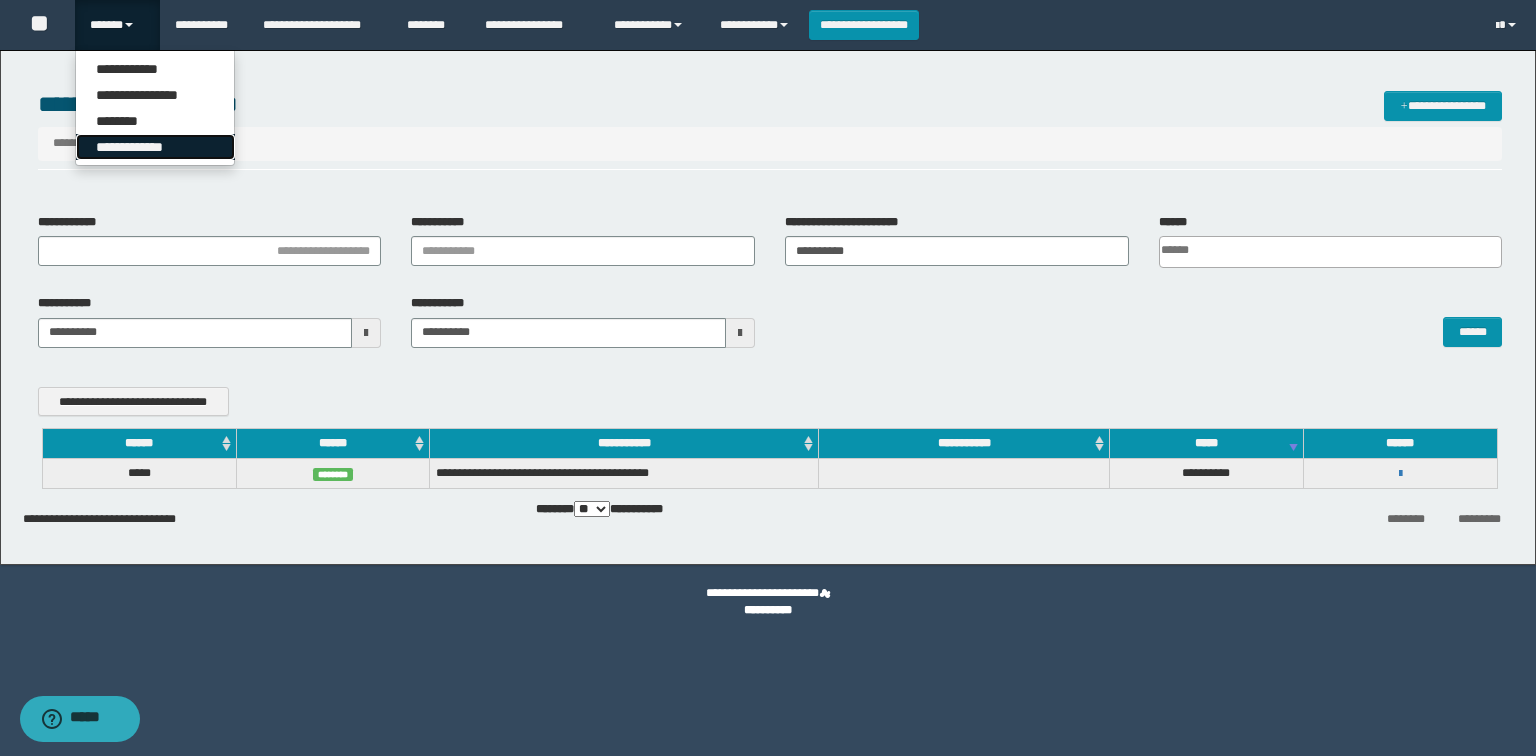 click on "**********" at bounding box center (155, 147) 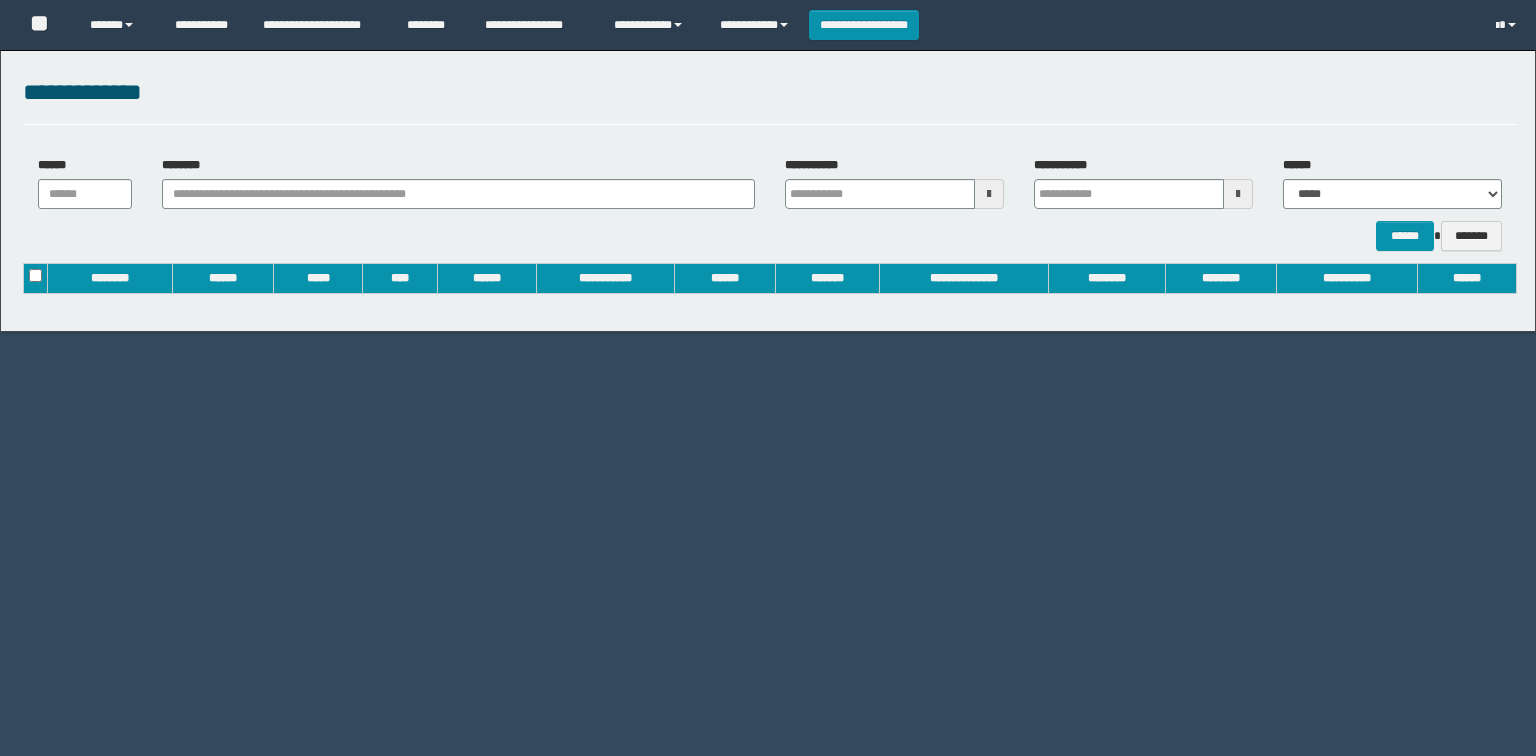 scroll, scrollTop: 0, scrollLeft: 0, axis: both 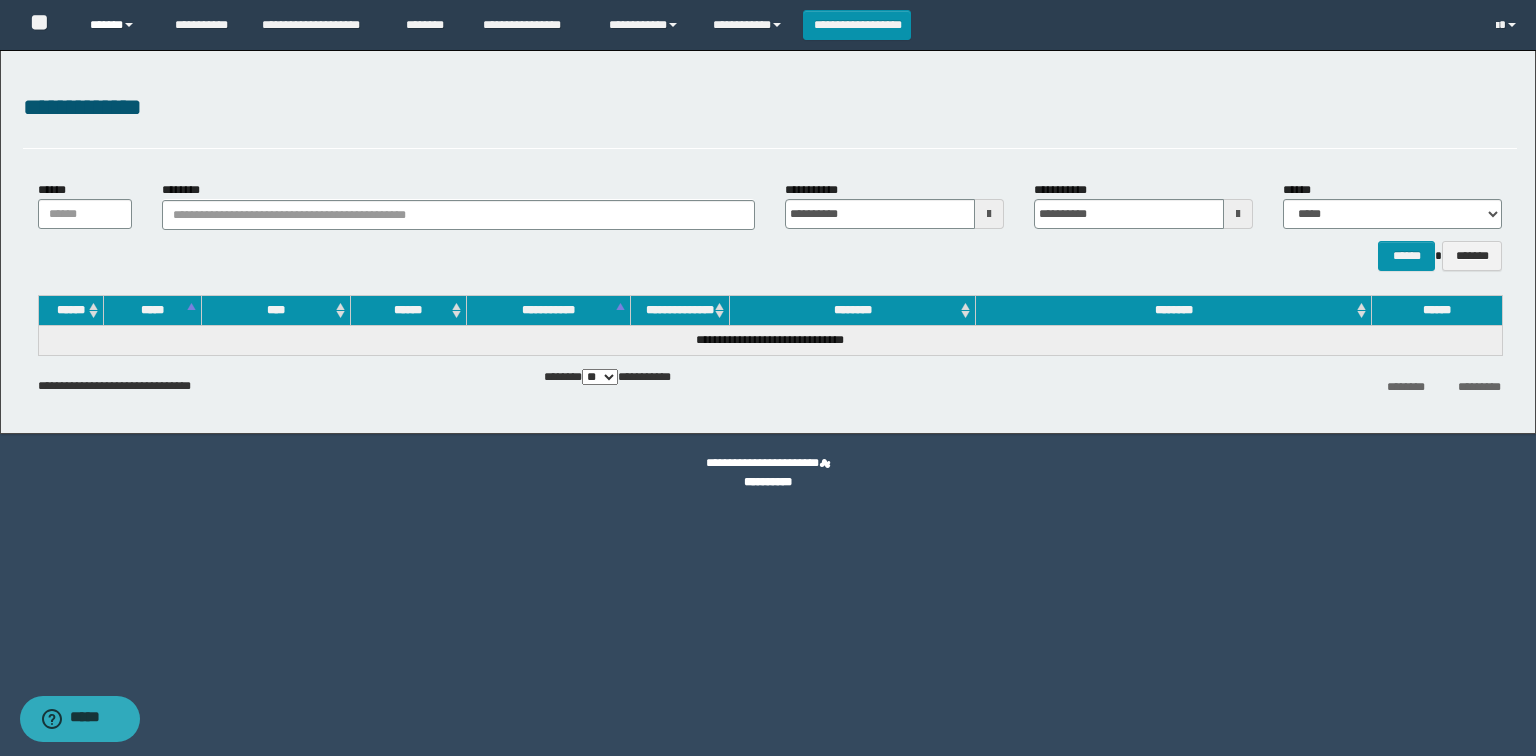click on "******" at bounding box center [117, 25] 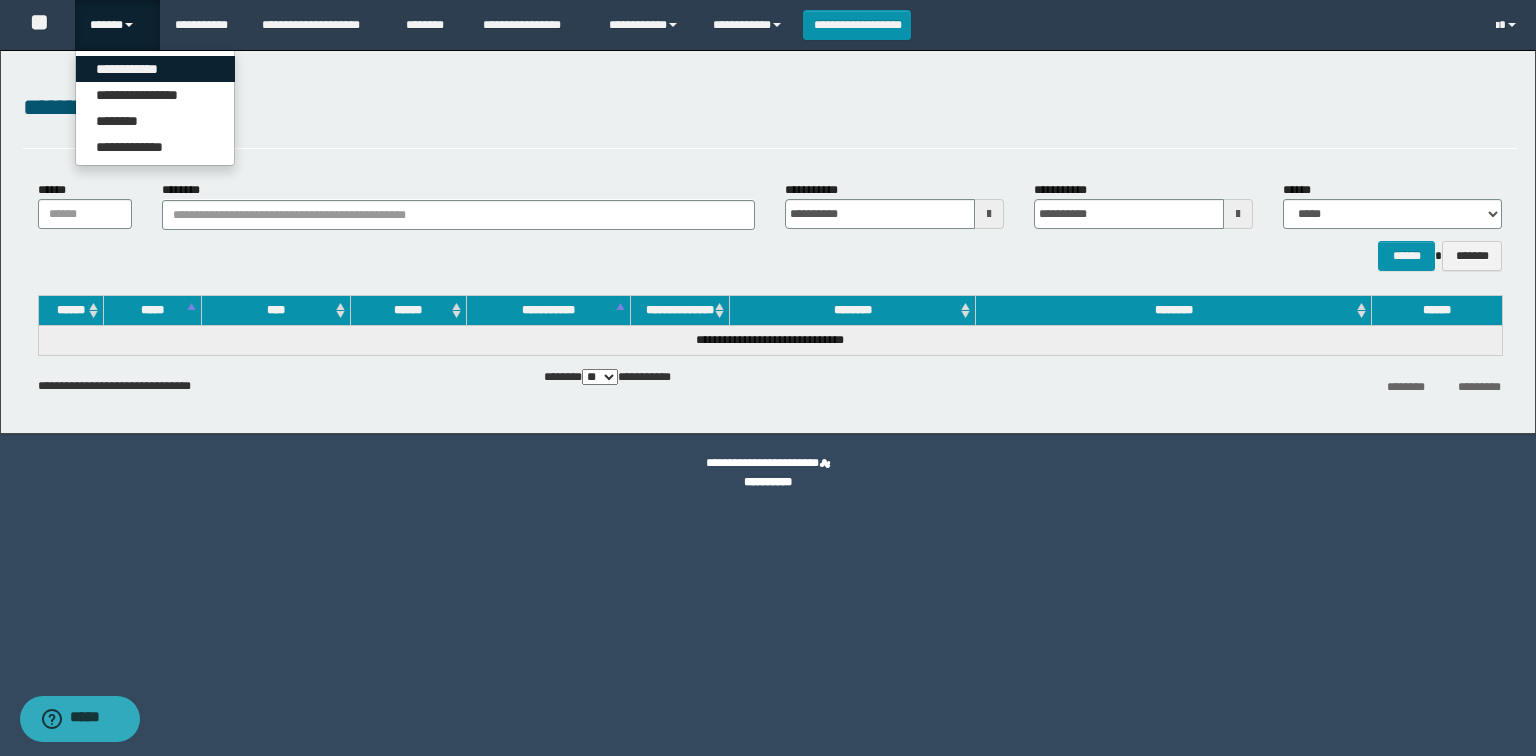 click on "**********" at bounding box center [155, 69] 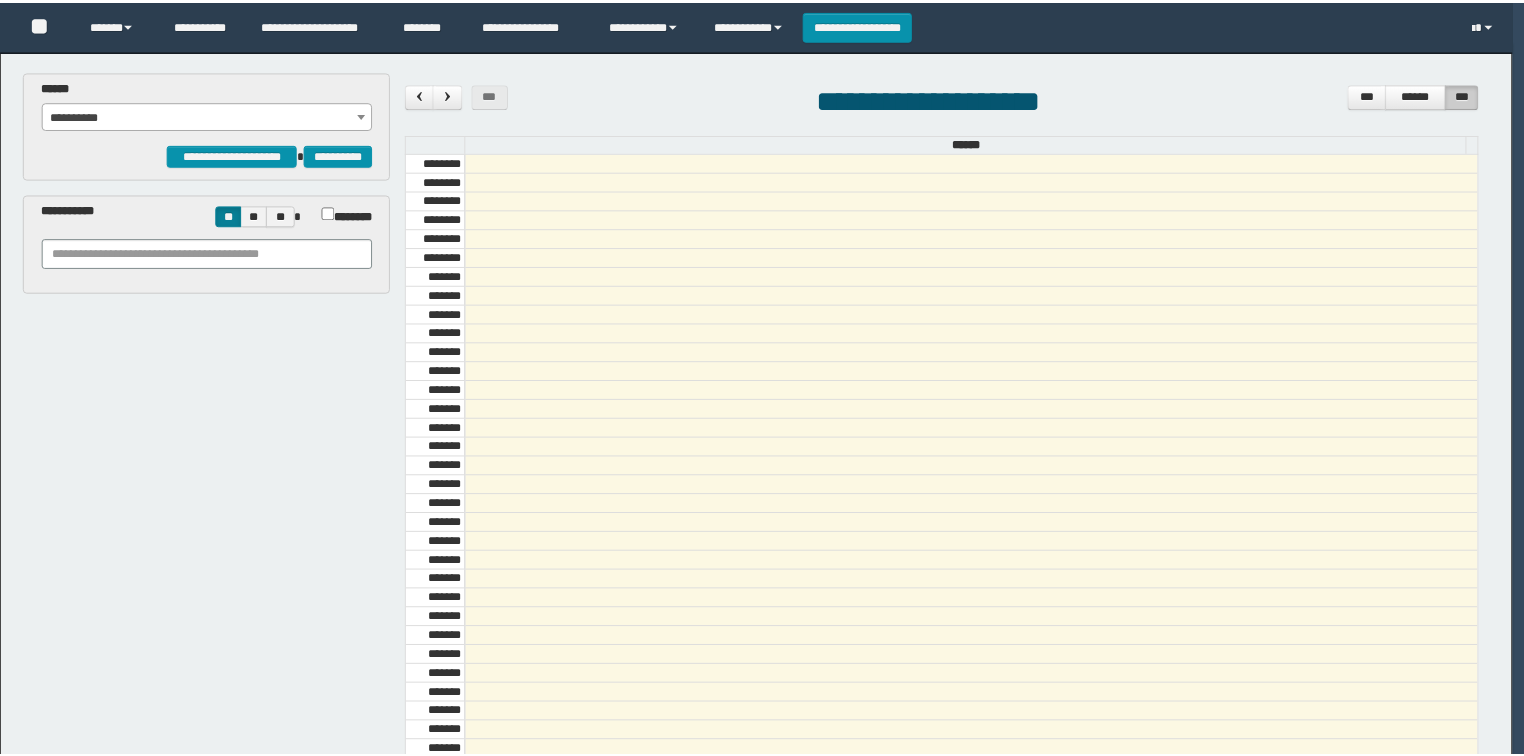 scroll, scrollTop: 0, scrollLeft: 0, axis: both 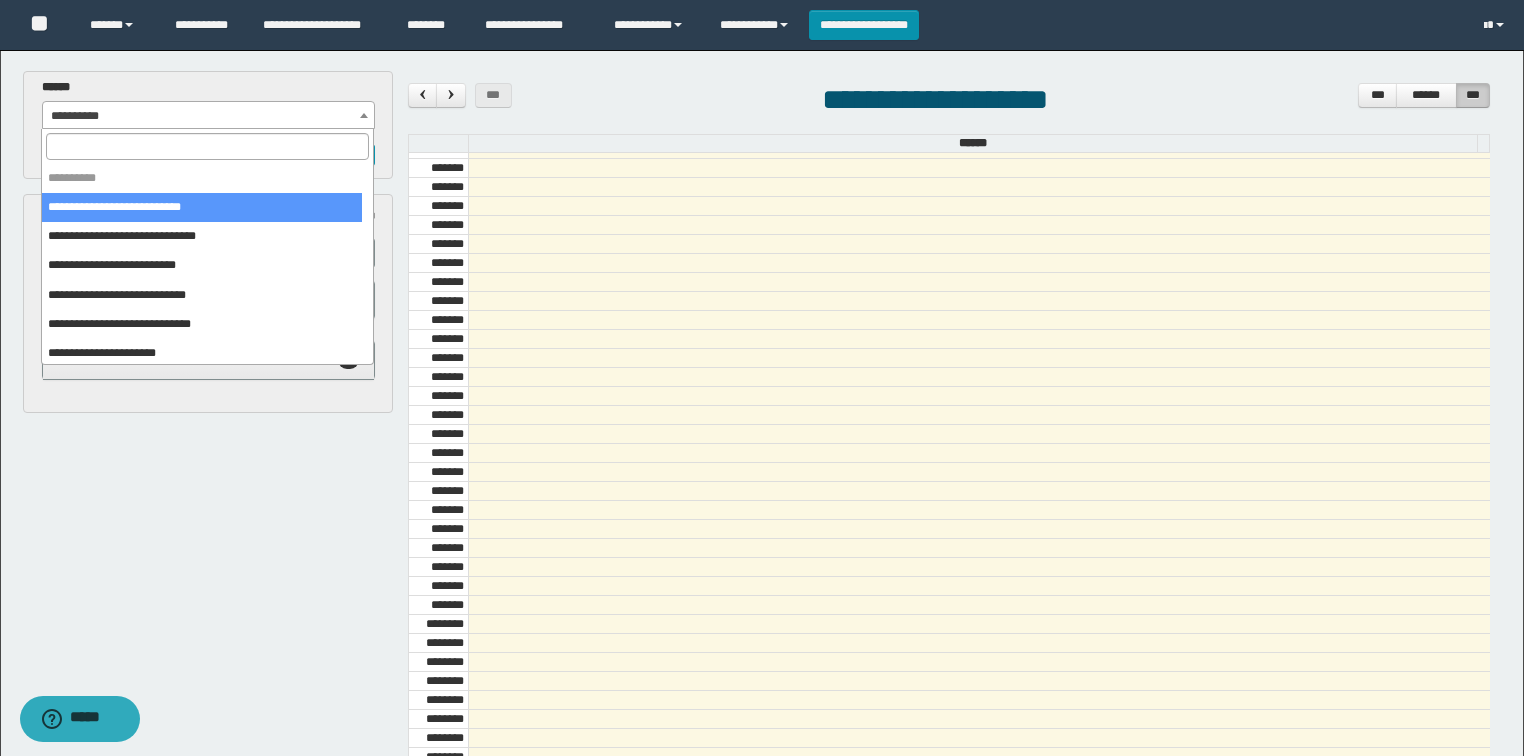 click on "**********" at bounding box center [209, 116] 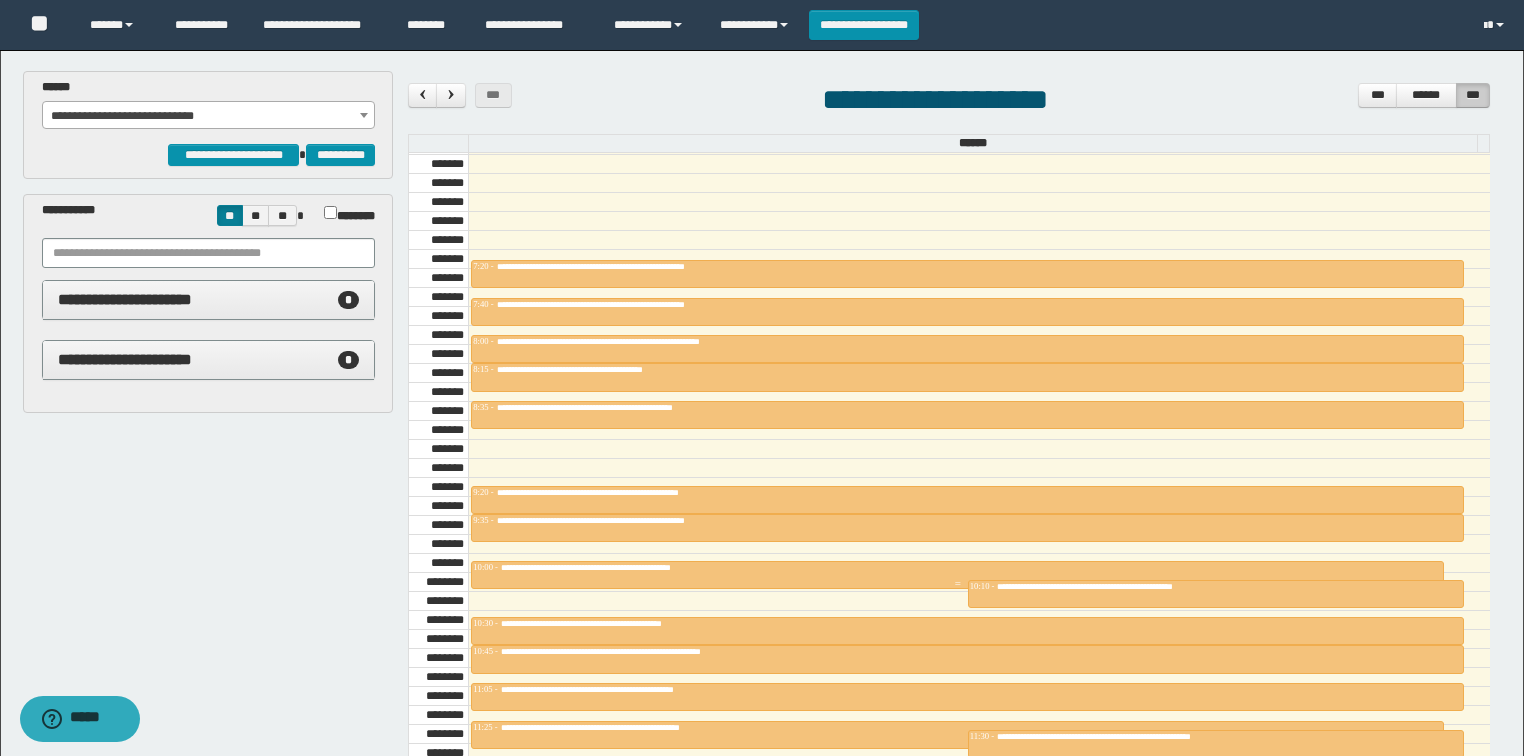scroll, scrollTop: 758, scrollLeft: 0, axis: vertical 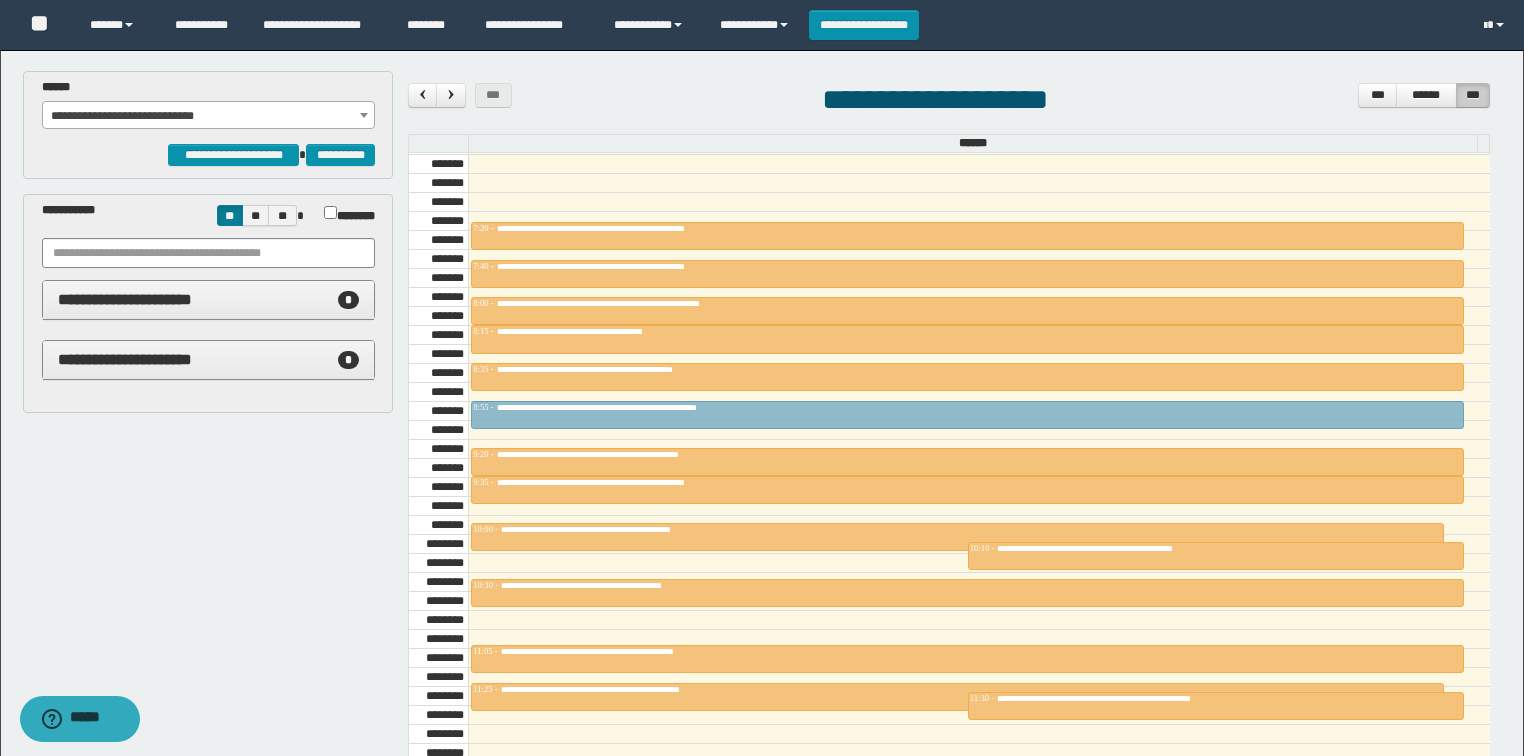 drag, startPoint x: 636, startPoint y: 609, endPoint x: 664, endPoint y: 399, distance: 211.85844 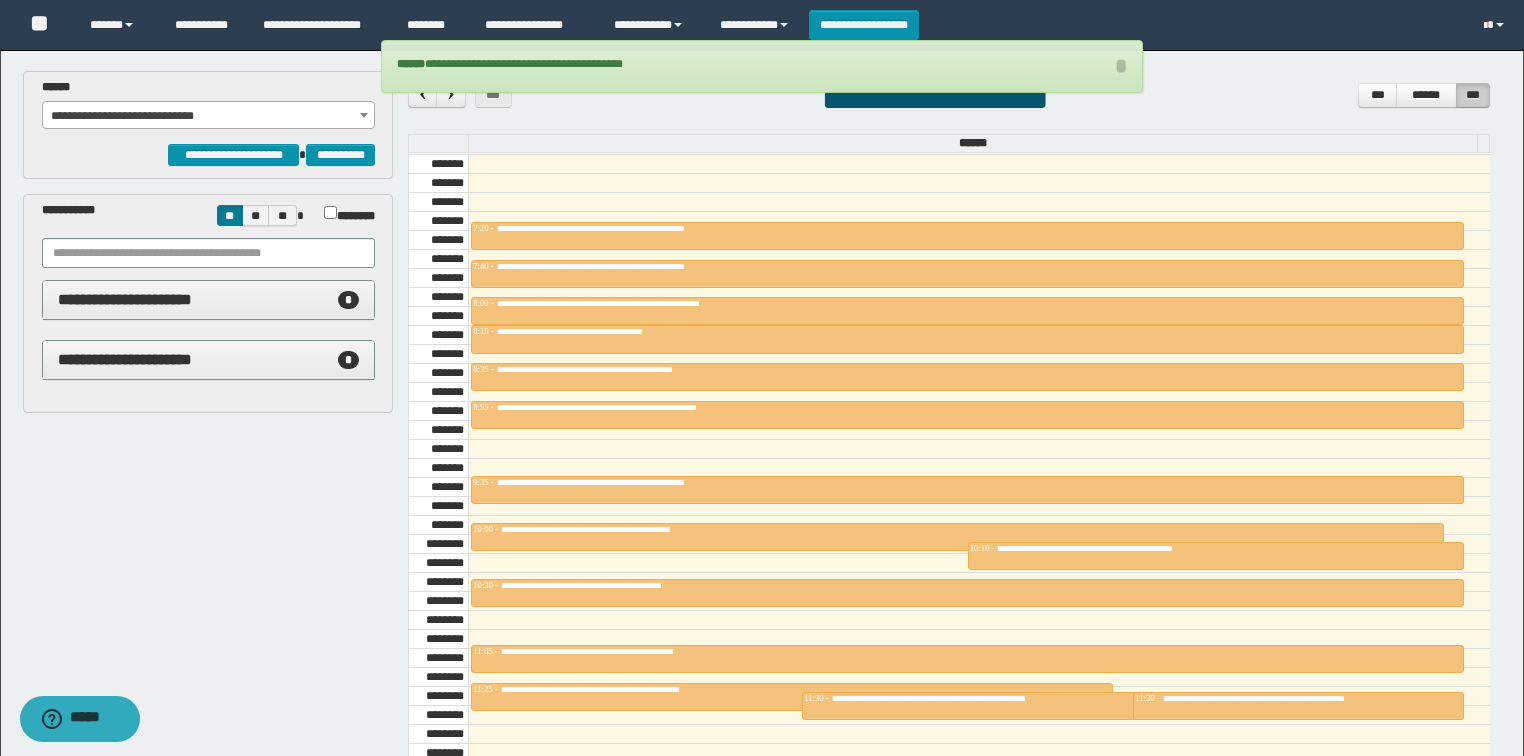 click on "**********" at bounding box center [208, 104] 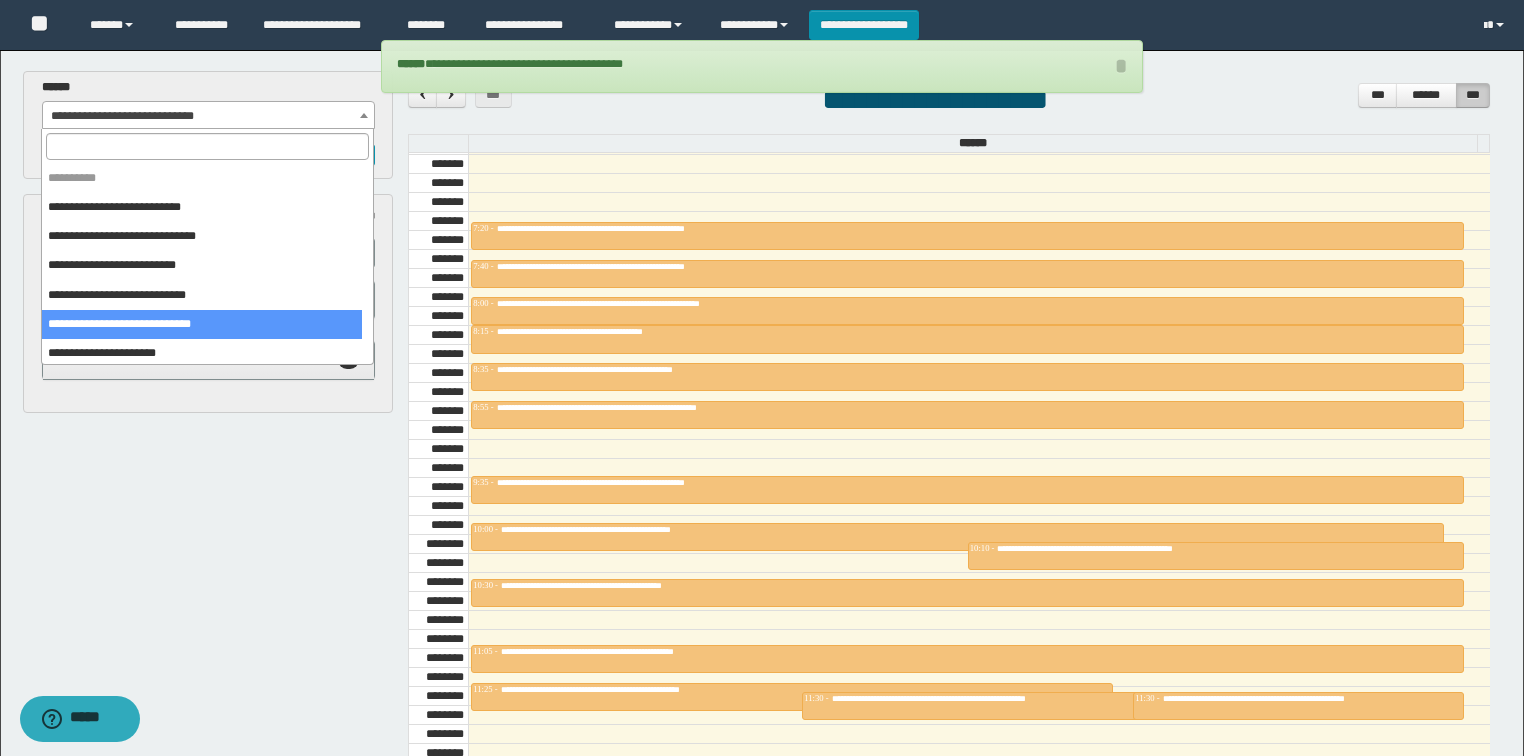 click on "**********" at bounding box center [209, 116] 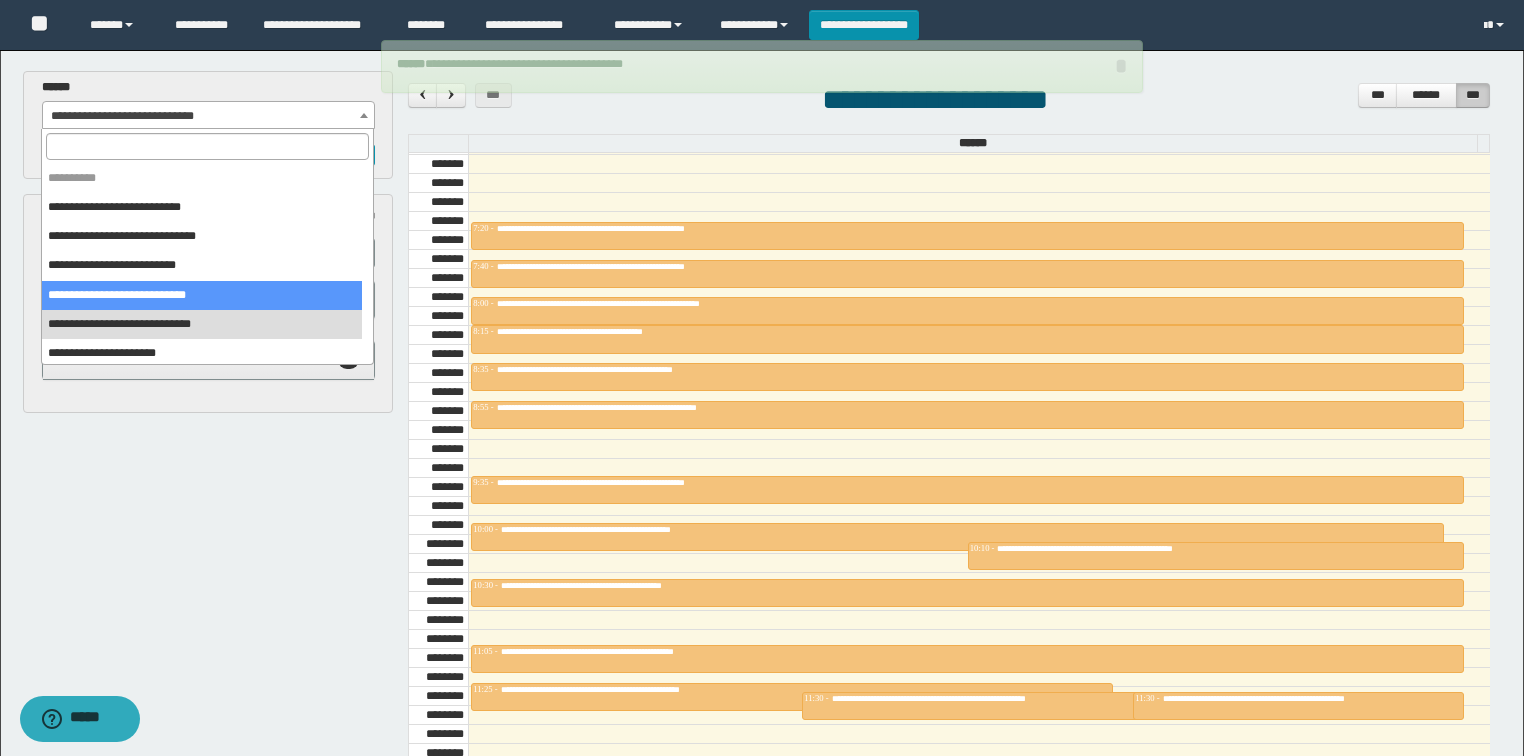 drag, startPoint x: 118, startPoint y: 293, endPoint x: 708, endPoint y: 414, distance: 602.27985 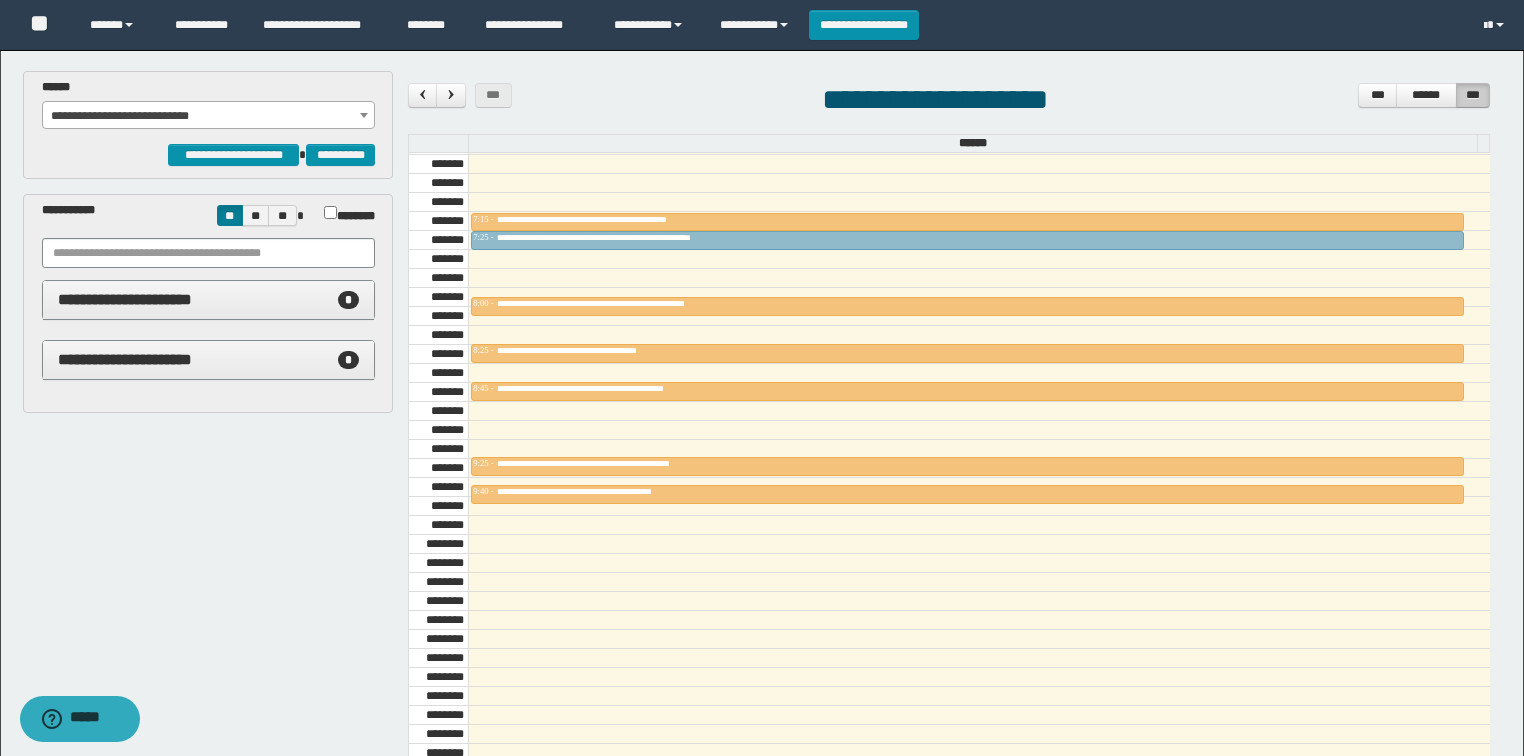 drag, startPoint x: 582, startPoint y: 424, endPoint x: 582, endPoint y: 239, distance: 185 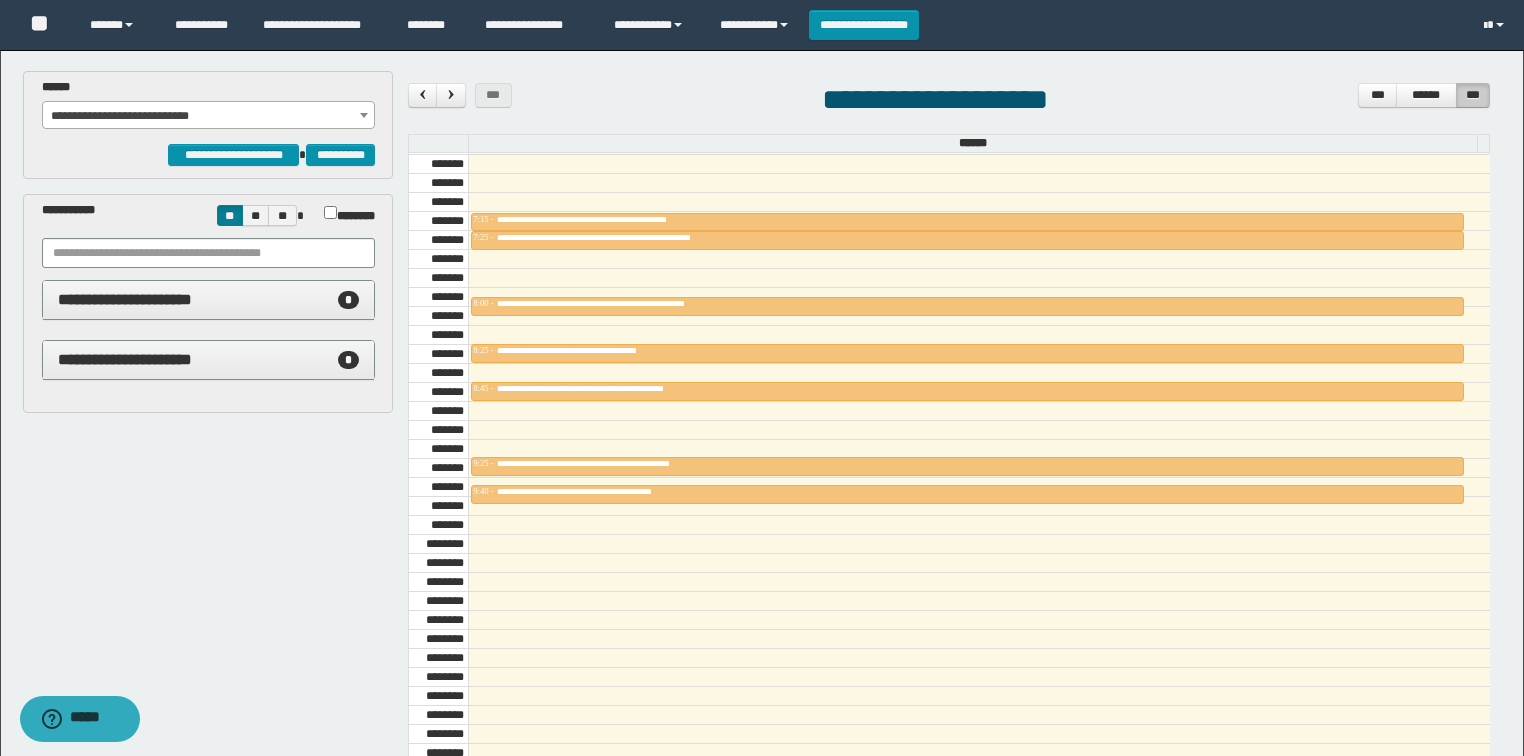 click on "**********" at bounding box center [209, 116] 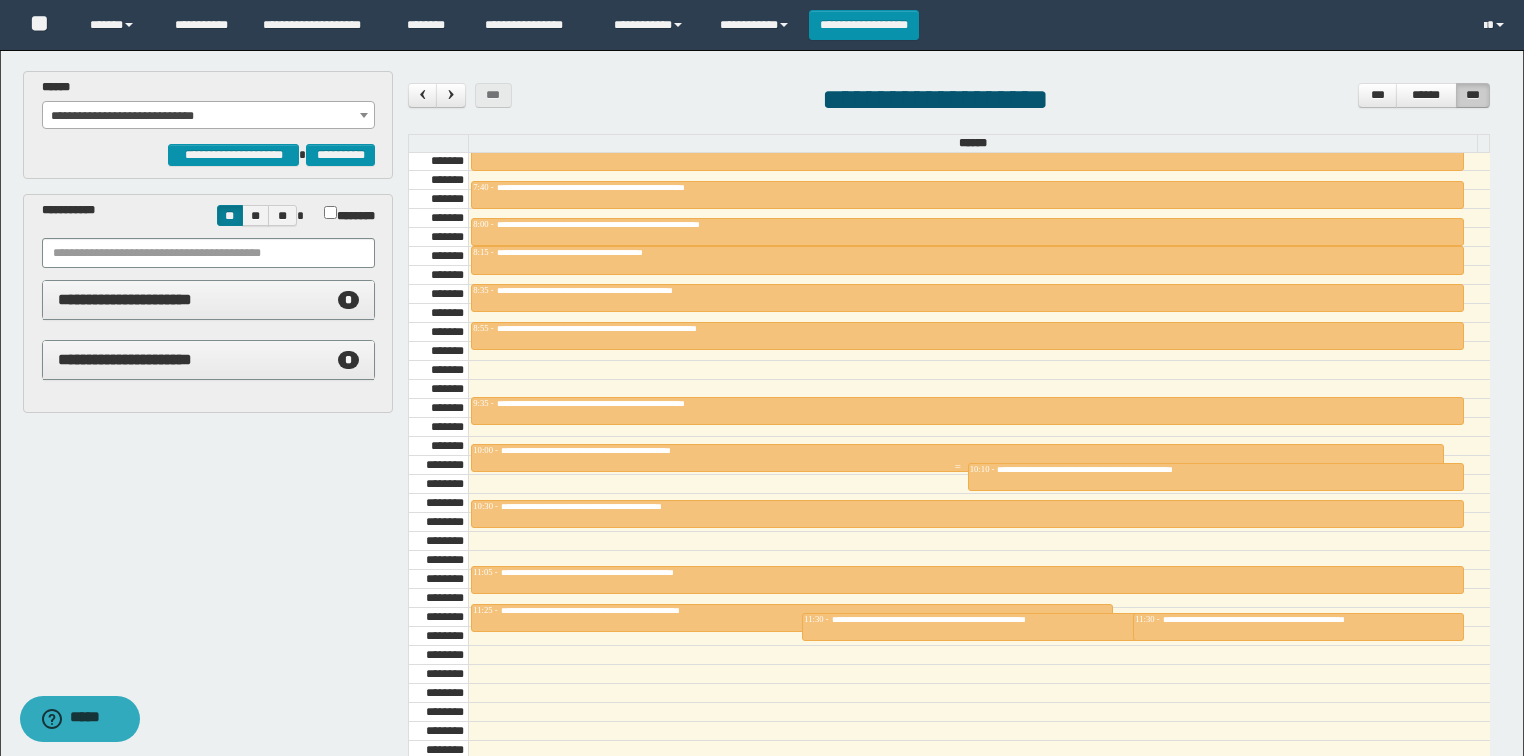 scroll, scrollTop: 838, scrollLeft: 0, axis: vertical 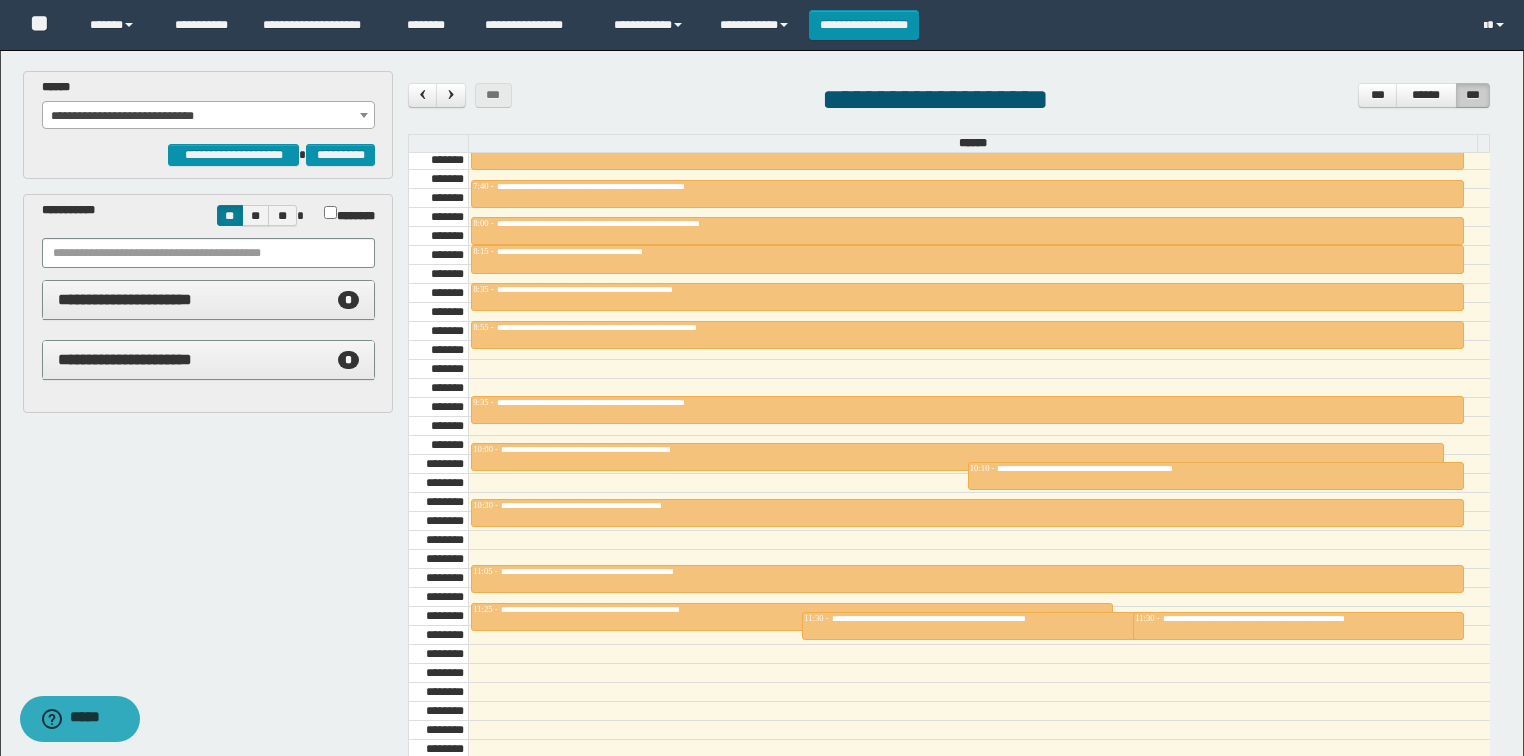 click on "**********" at bounding box center (209, 116) 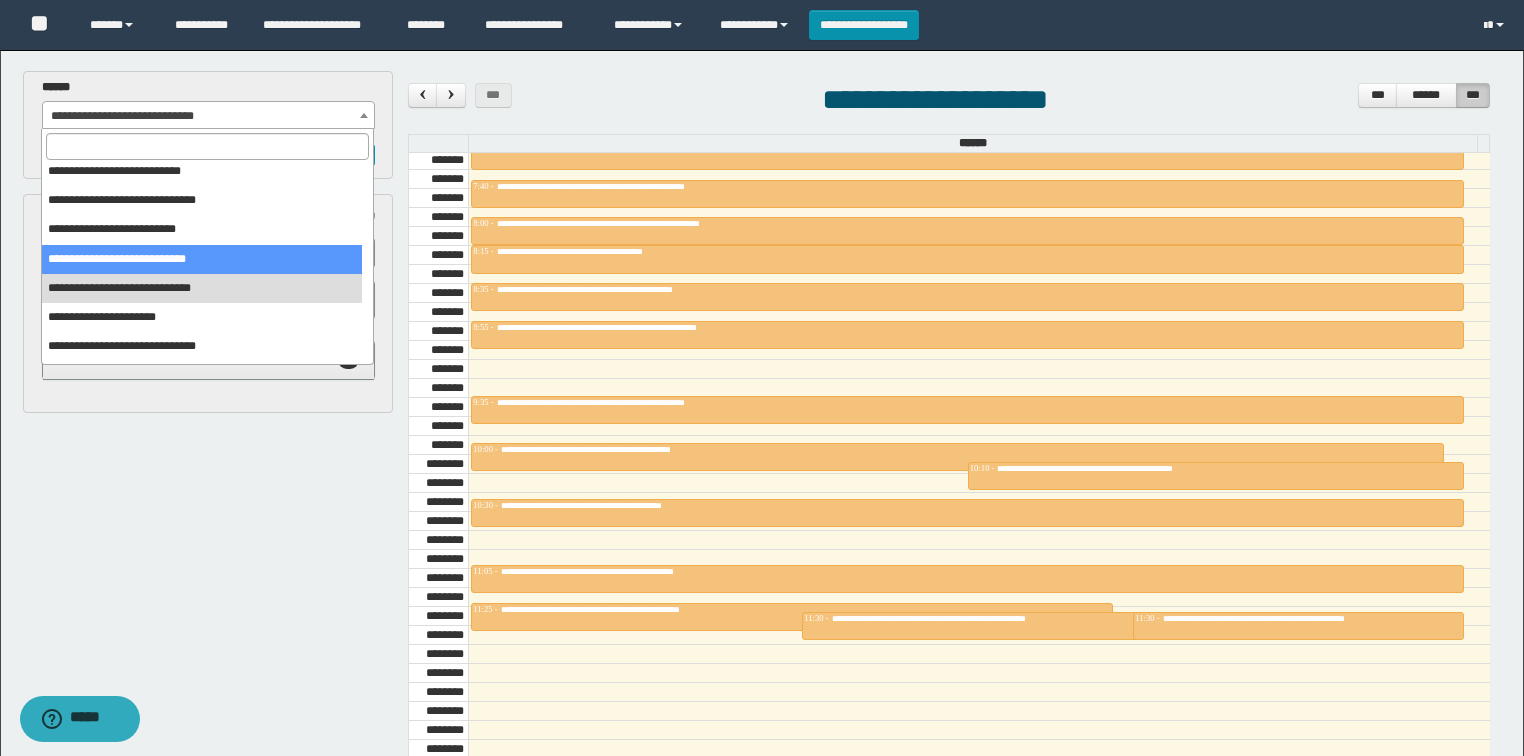 scroll, scrollTop: 120, scrollLeft: 0, axis: vertical 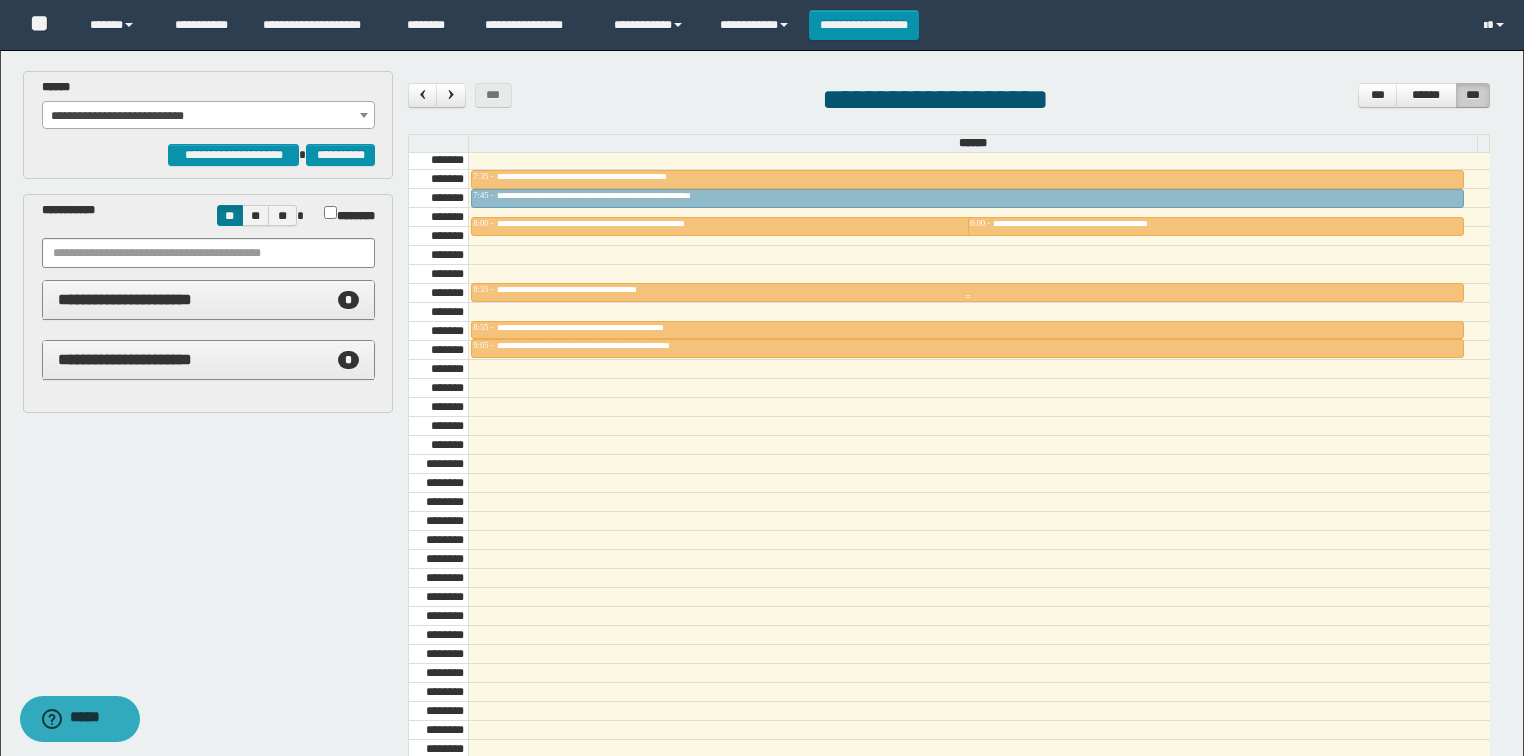 drag, startPoint x: 556, startPoint y: 302, endPoint x: 577, endPoint y: 192, distance: 111.9866 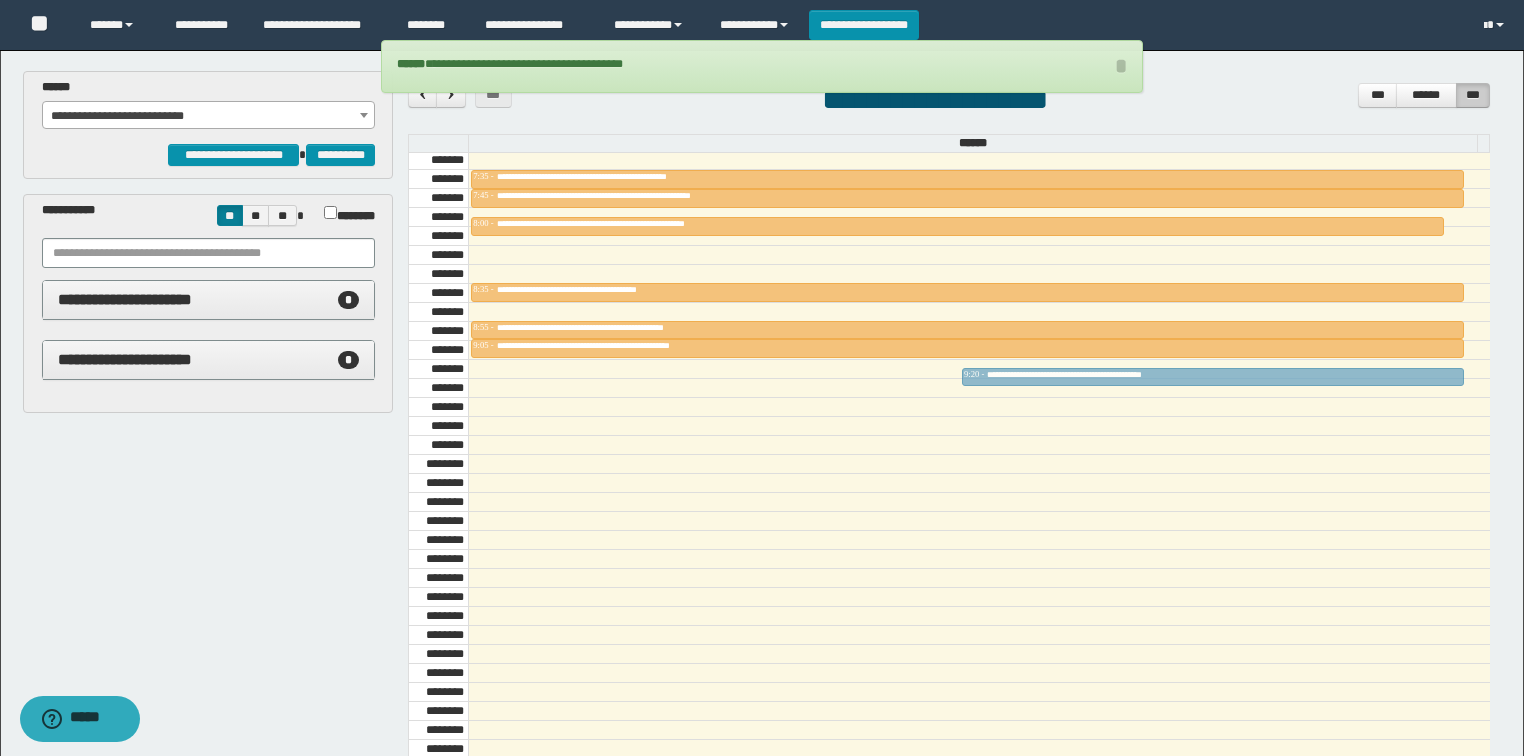 drag, startPoint x: 996, startPoint y: 218, endPoint x: 620, endPoint y: 244, distance: 376.89786 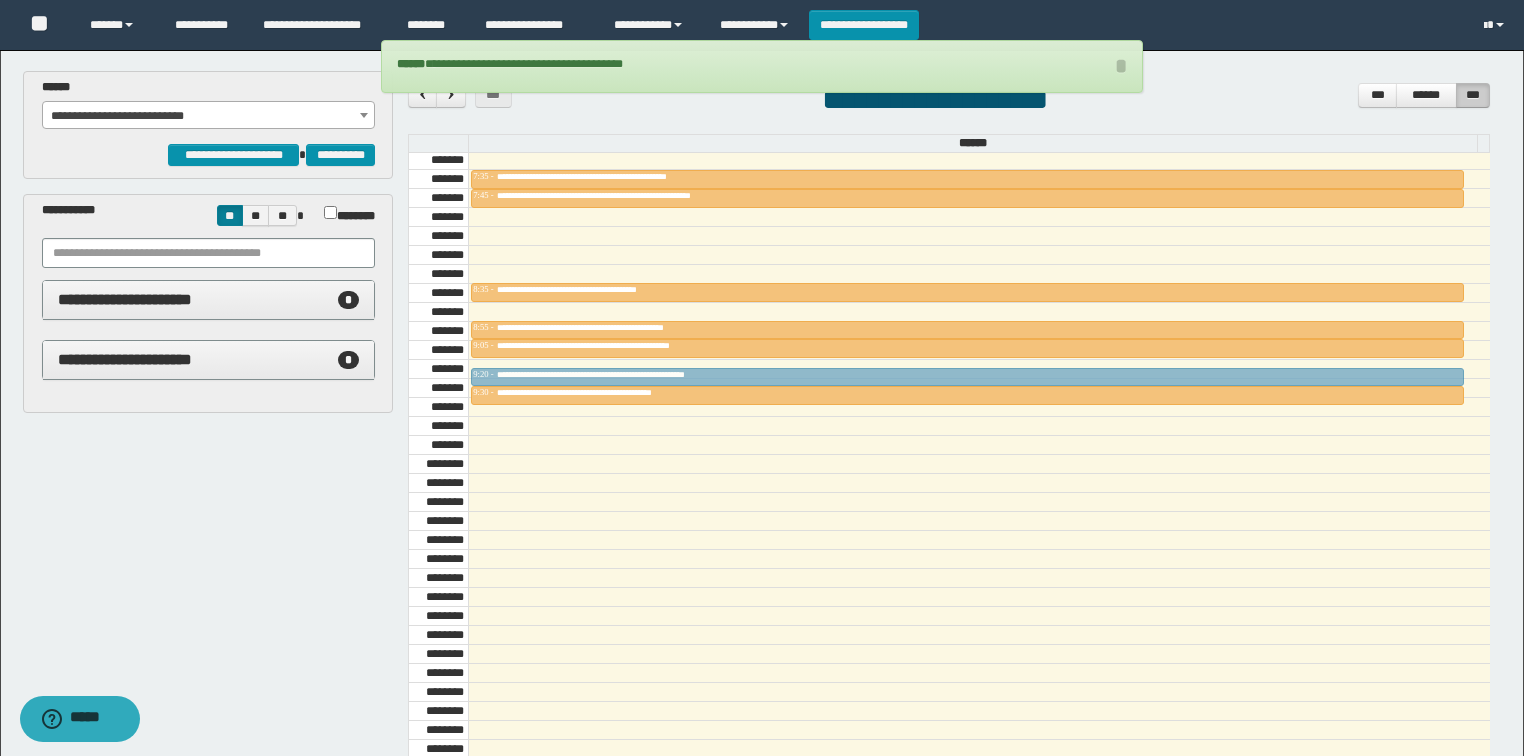 drag, startPoint x: 559, startPoint y: 221, endPoint x: 568, endPoint y: 364, distance: 143.28294 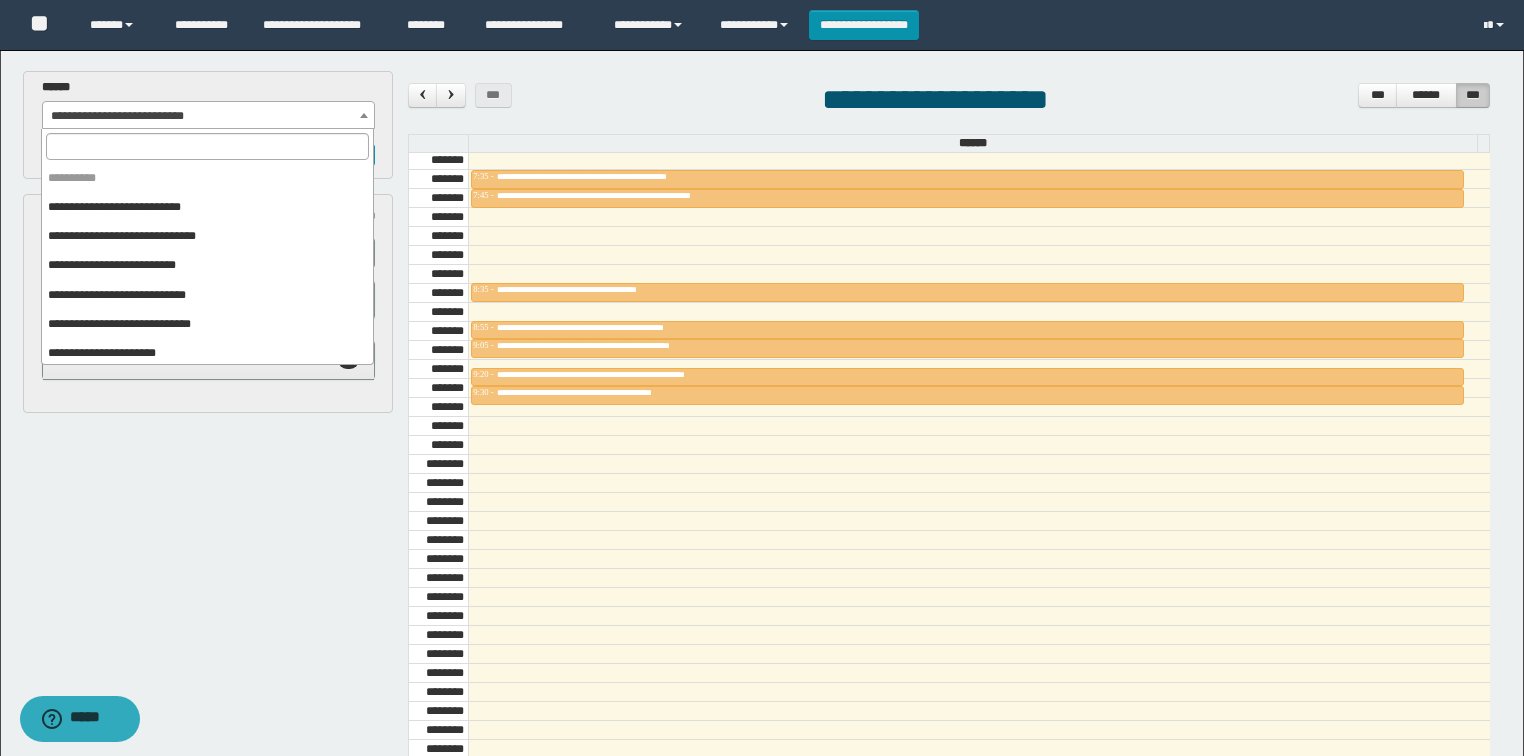 click on "**********" at bounding box center [209, 116] 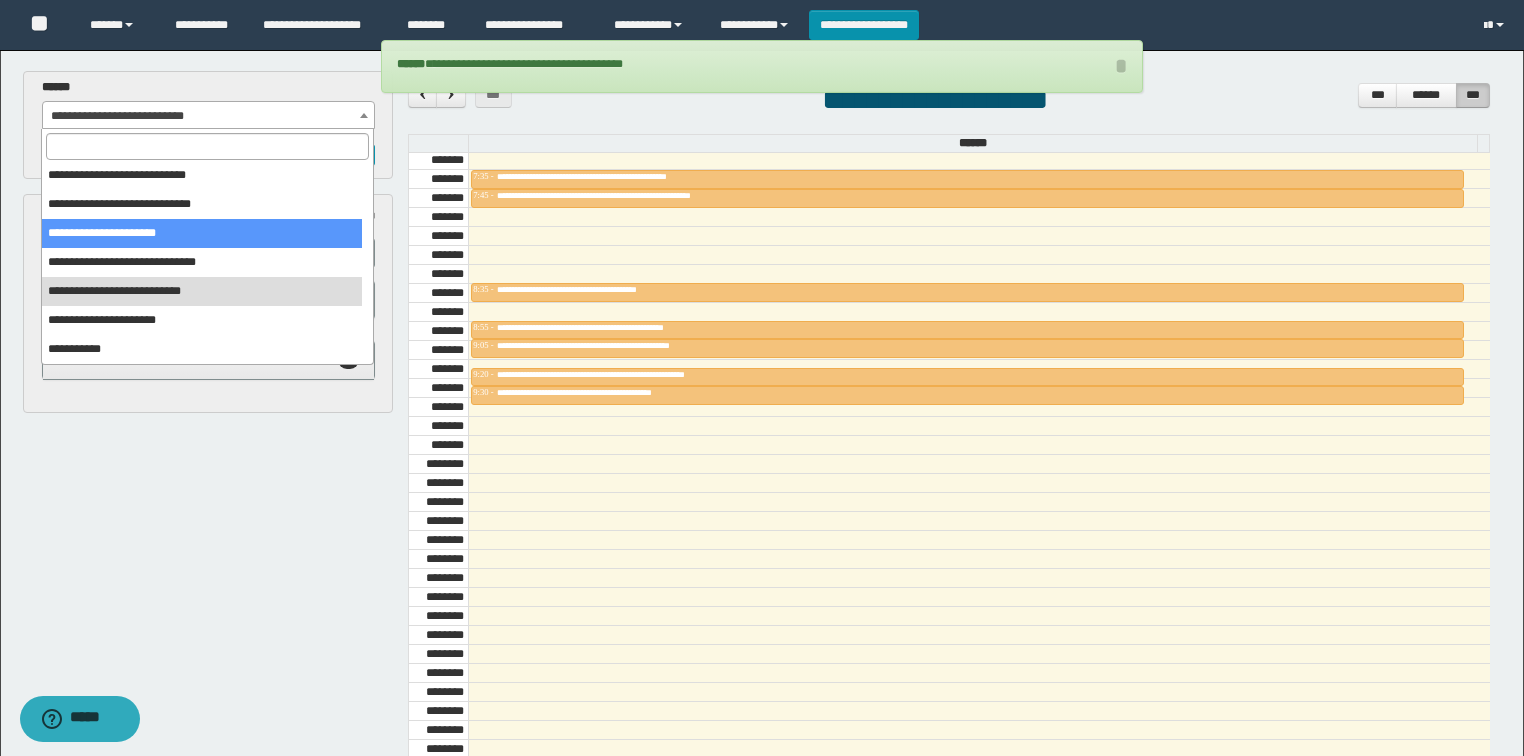 scroll, scrollTop: 40, scrollLeft: 0, axis: vertical 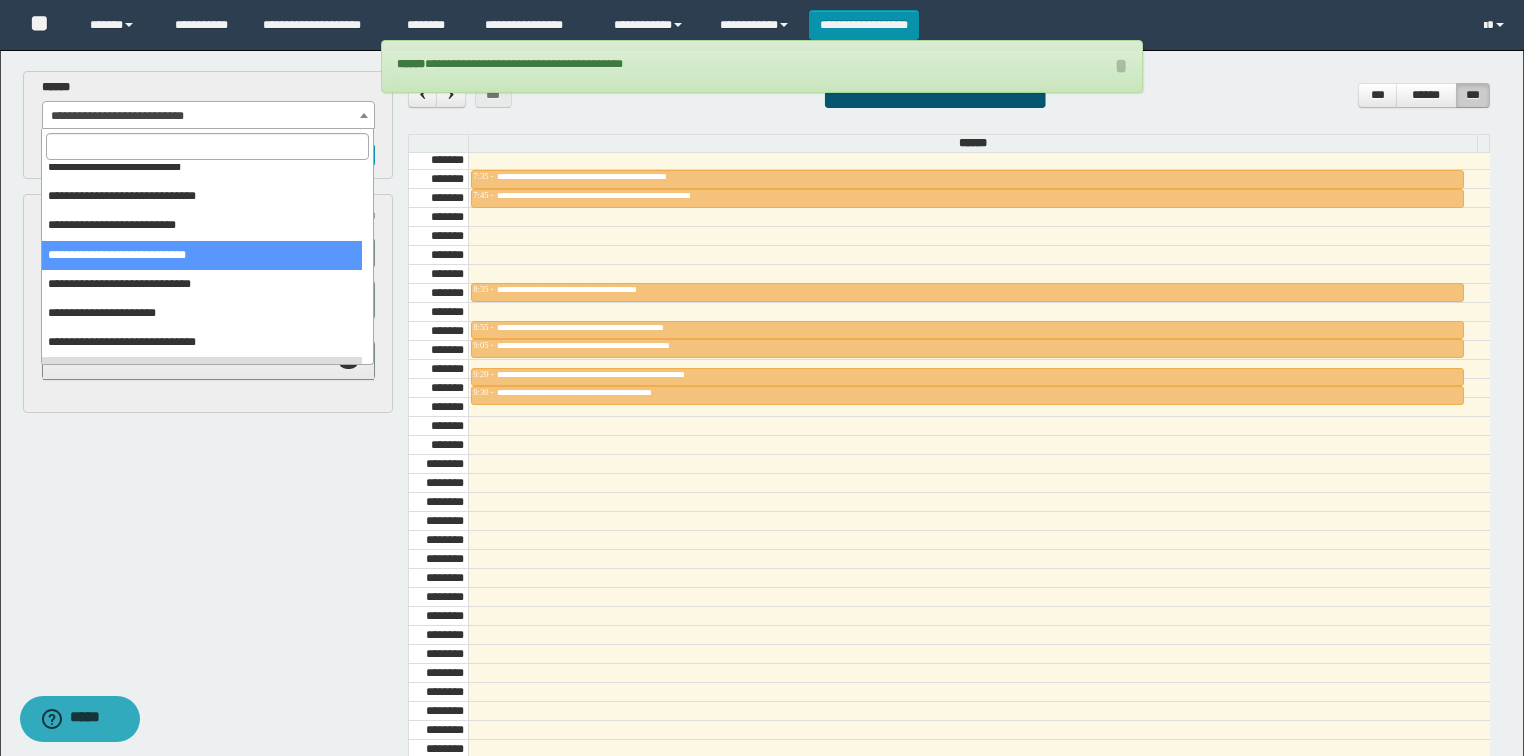 drag, startPoint x: 116, startPoint y: 250, endPoint x: 564, endPoint y: 248, distance: 448.00446 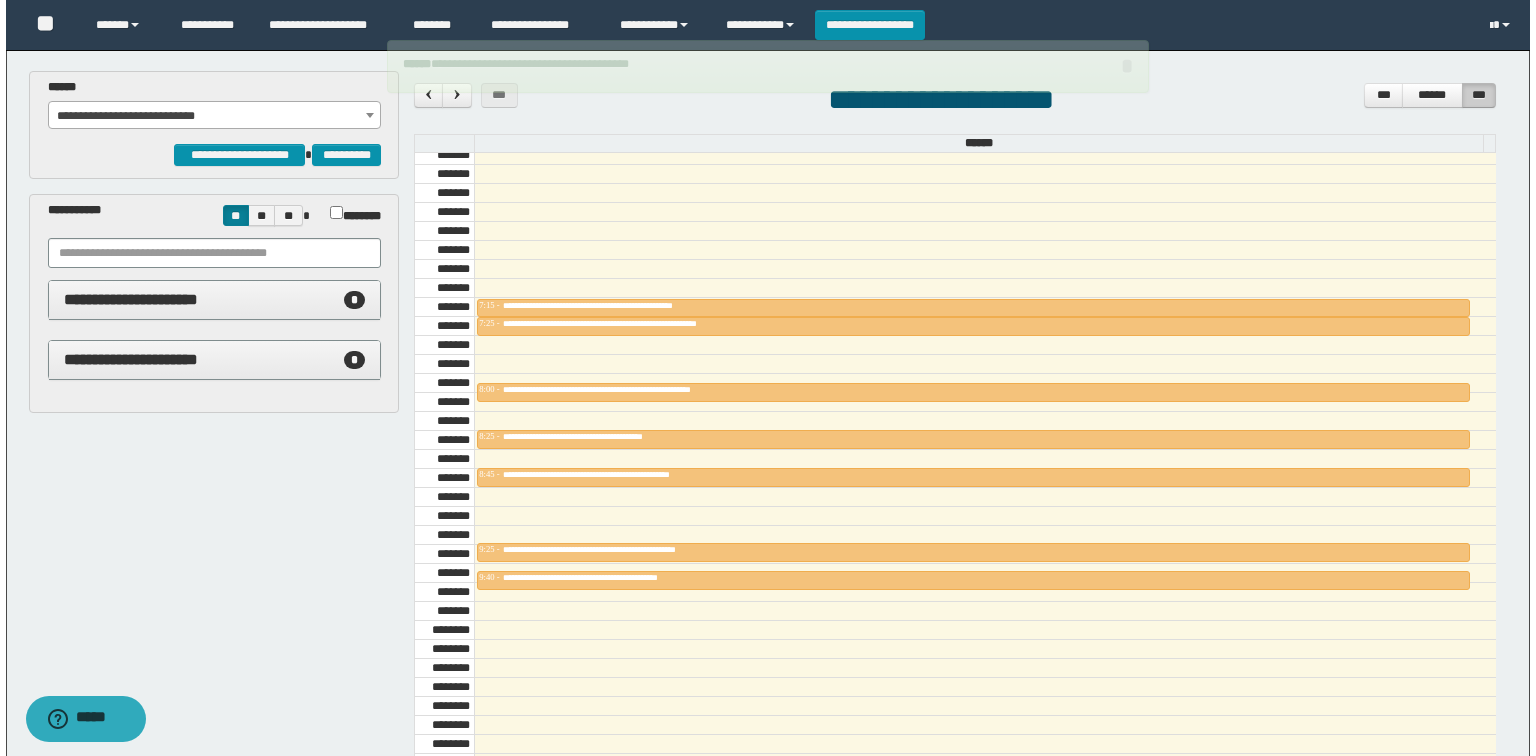 scroll, scrollTop: 758, scrollLeft: 0, axis: vertical 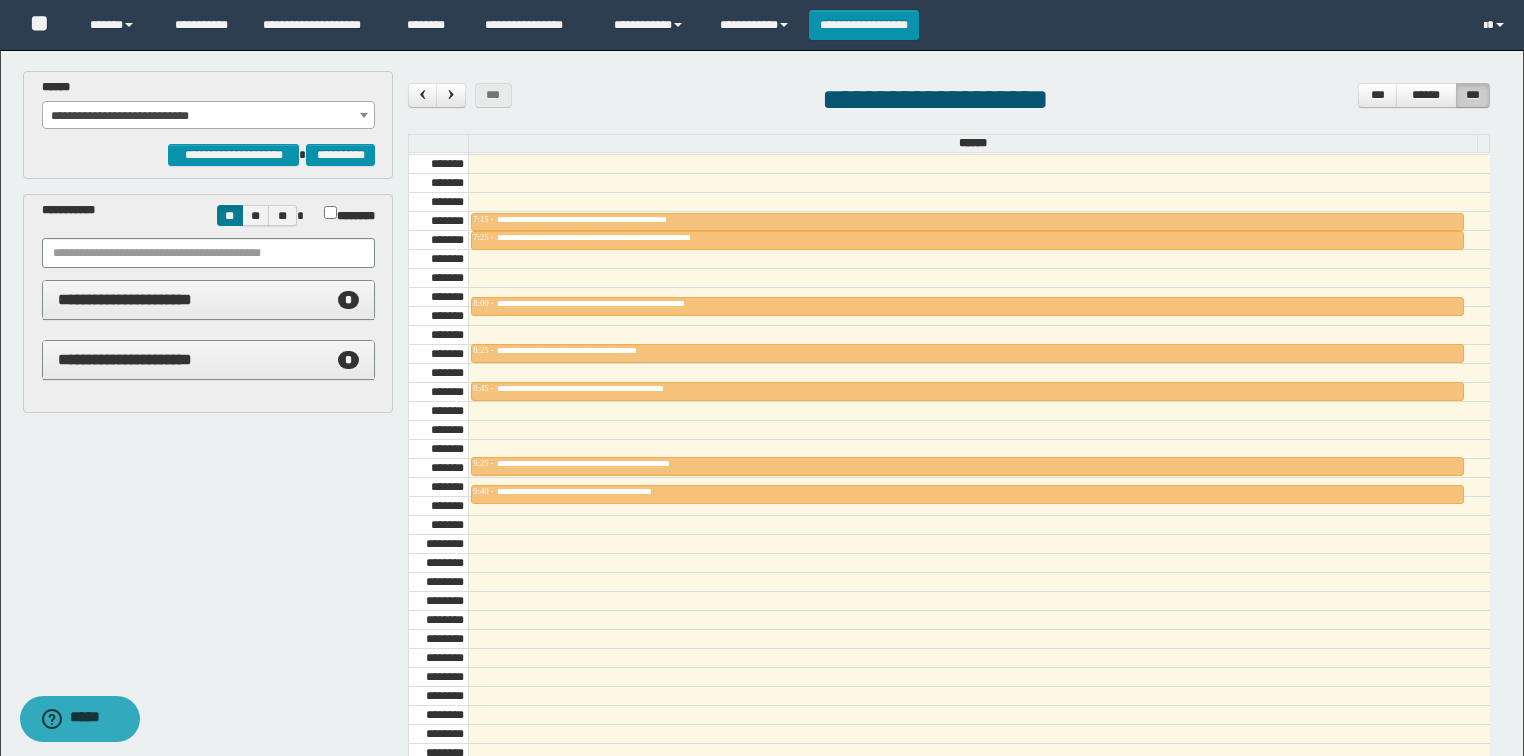 click on "**********" at bounding box center (209, 116) 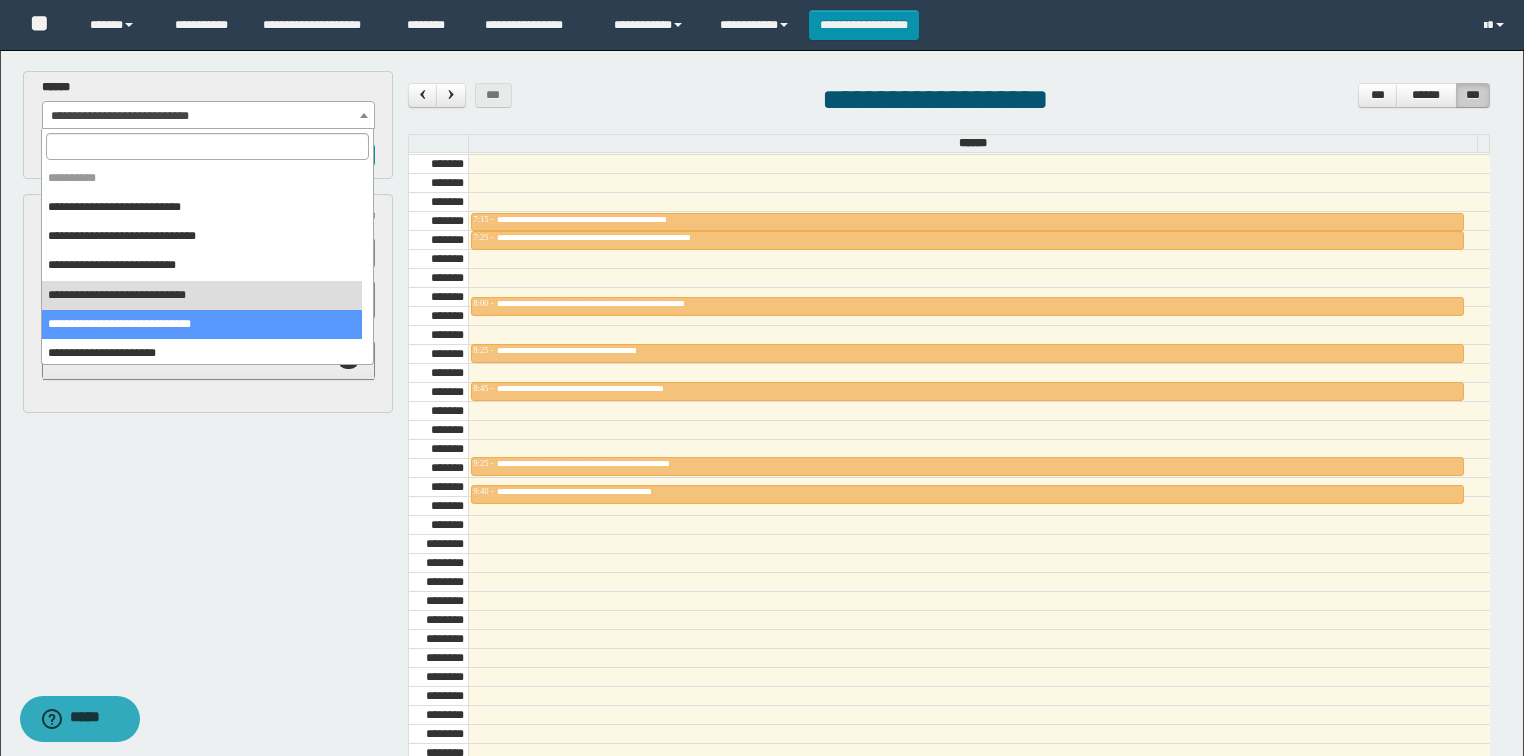 select on "******" 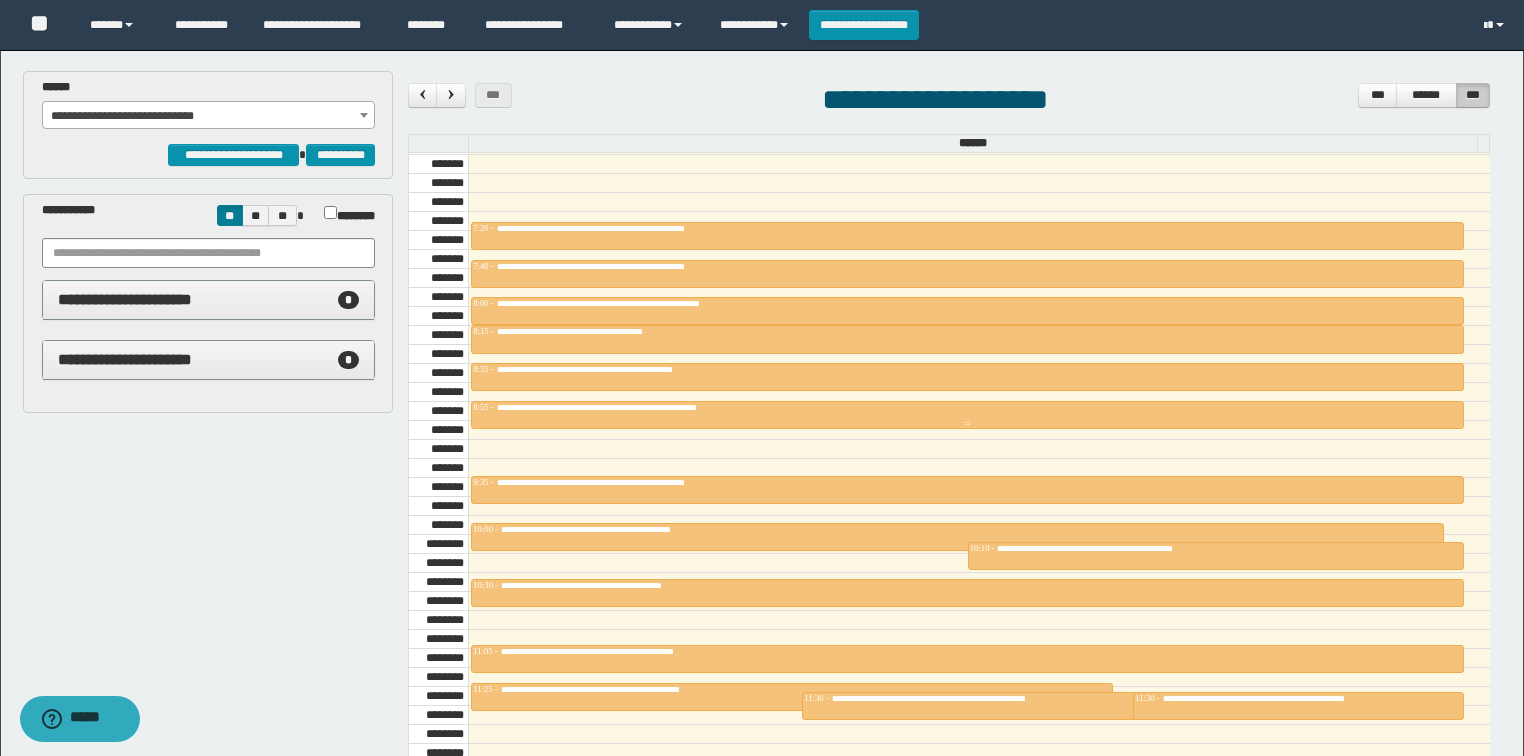 click on "**********" at bounding box center (656, 407) 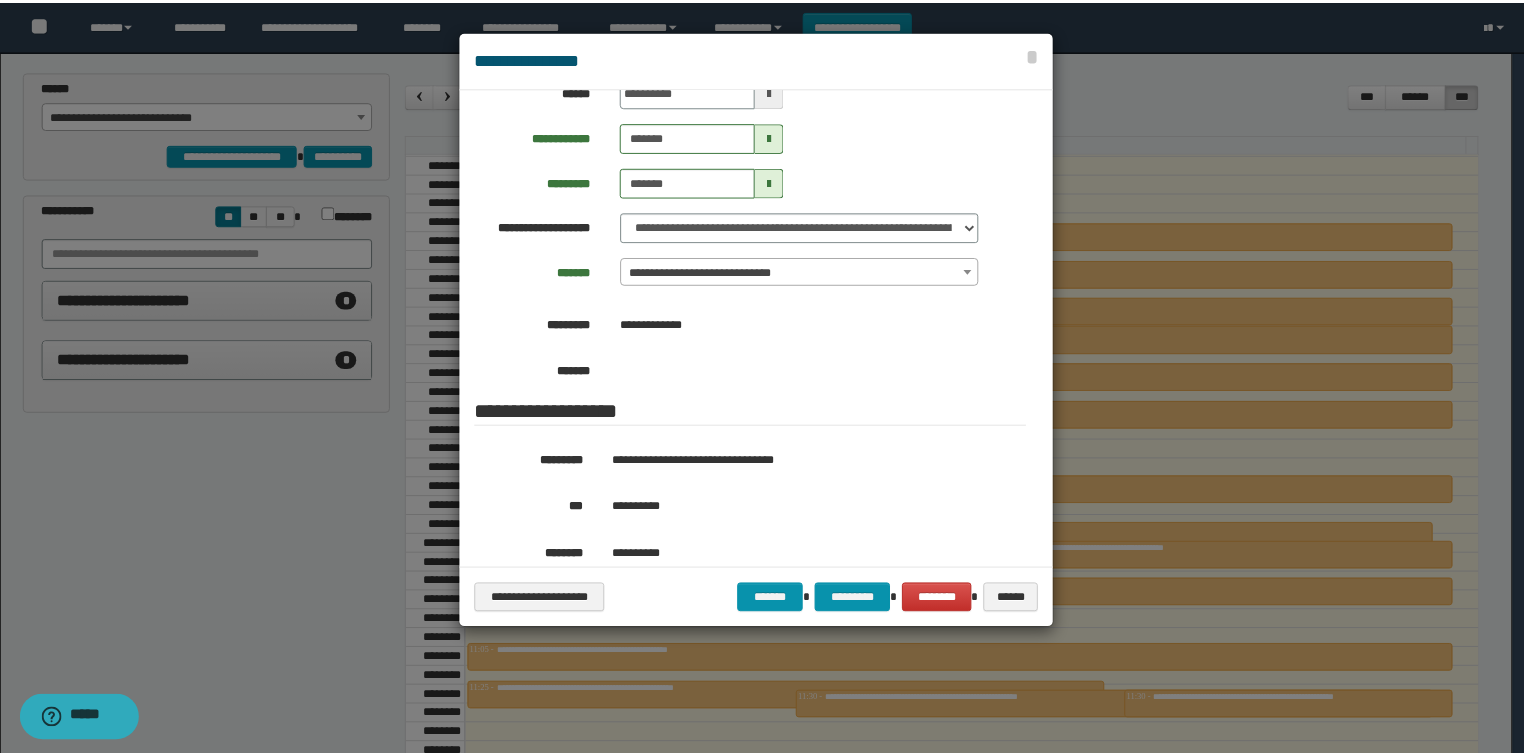 scroll, scrollTop: 160, scrollLeft: 0, axis: vertical 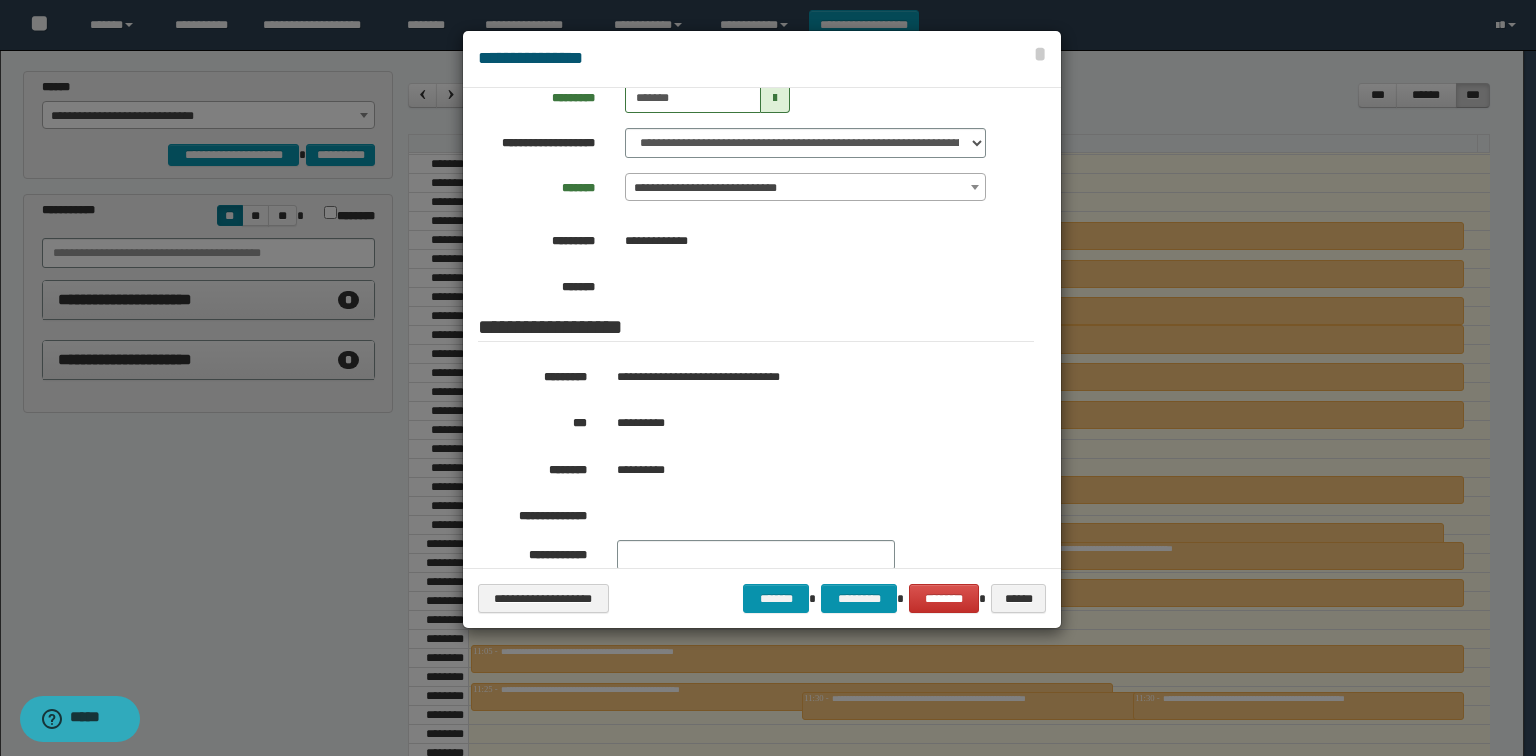 click at bounding box center [768, 378] 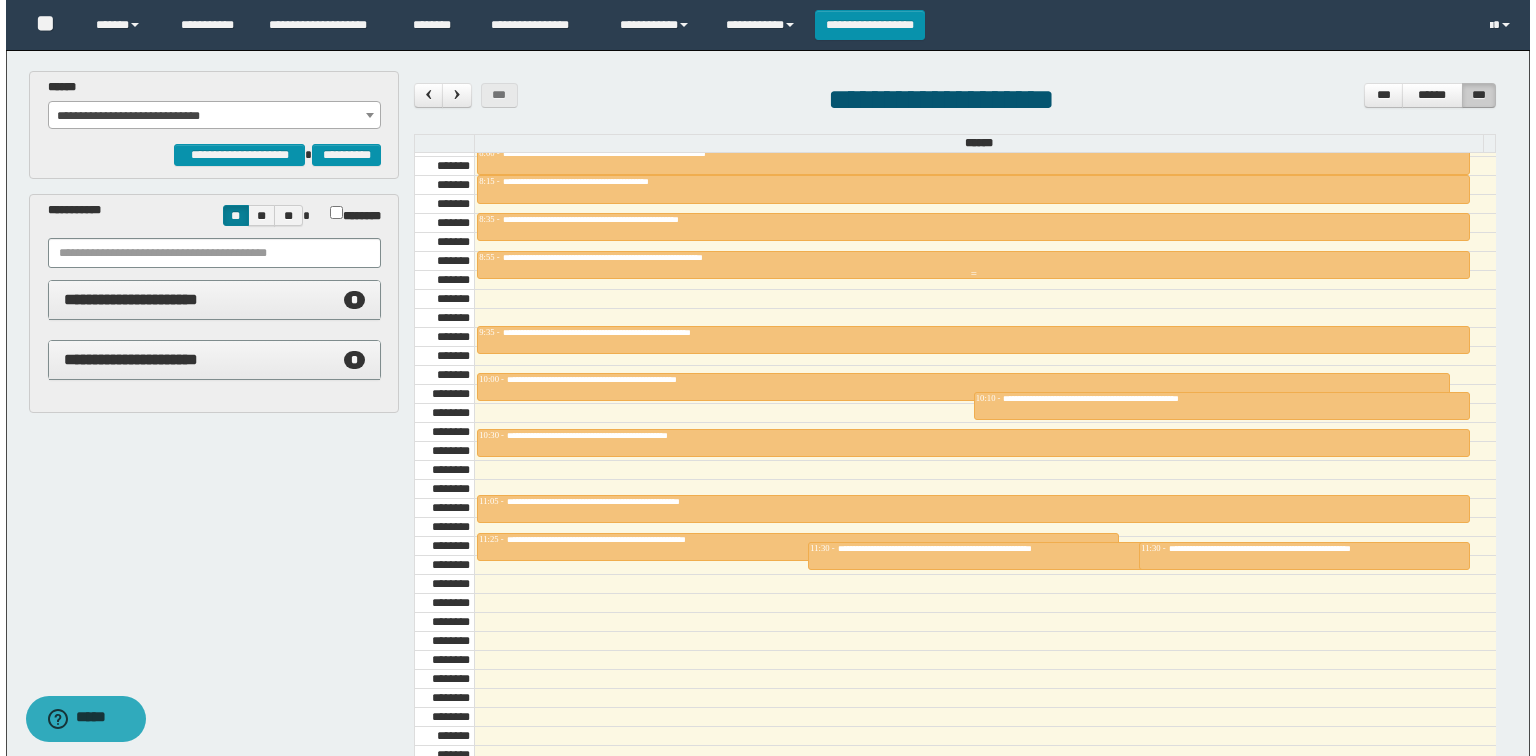 scroll, scrollTop: 918, scrollLeft: 0, axis: vertical 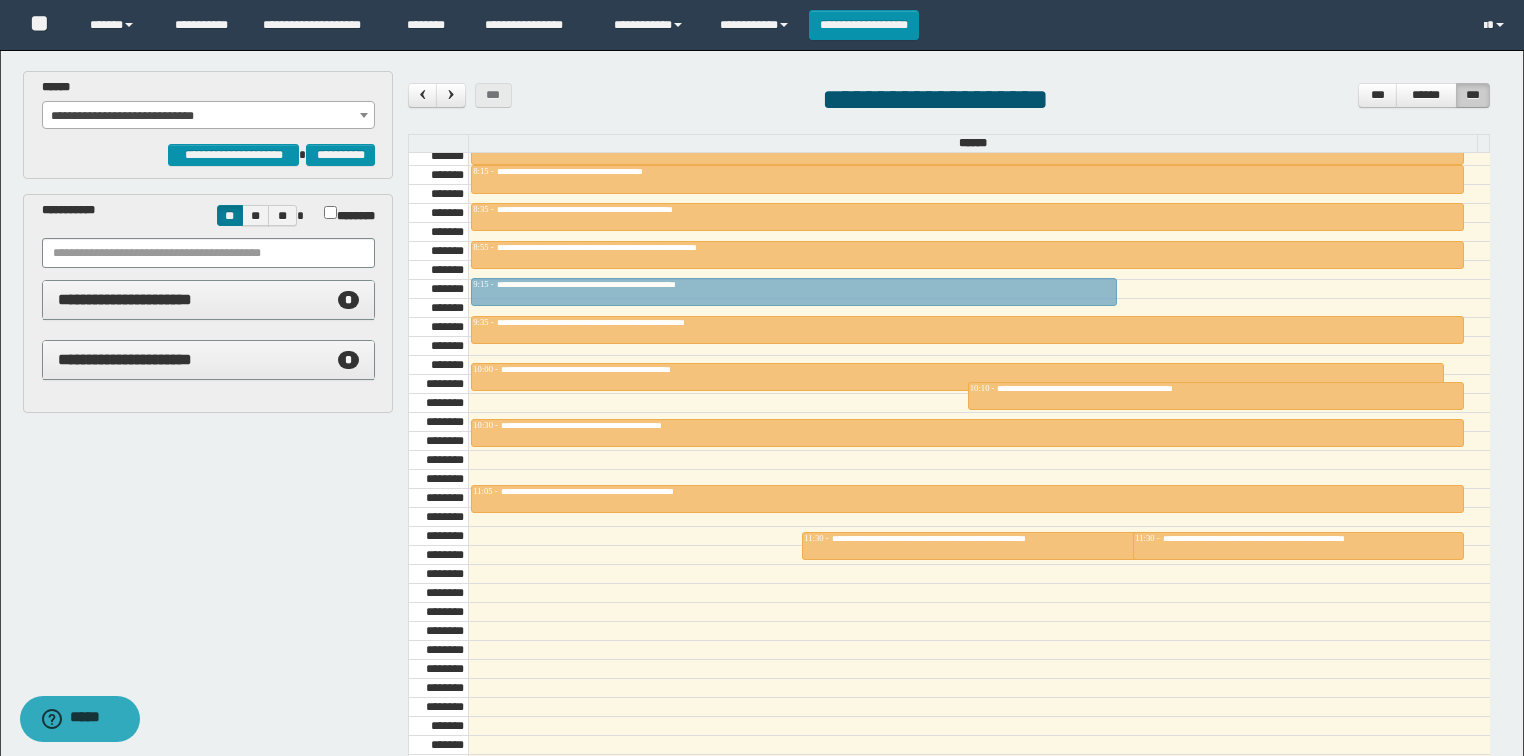 drag, startPoint x: 602, startPoint y: 536, endPoint x: 605, endPoint y: 292, distance: 244.01845 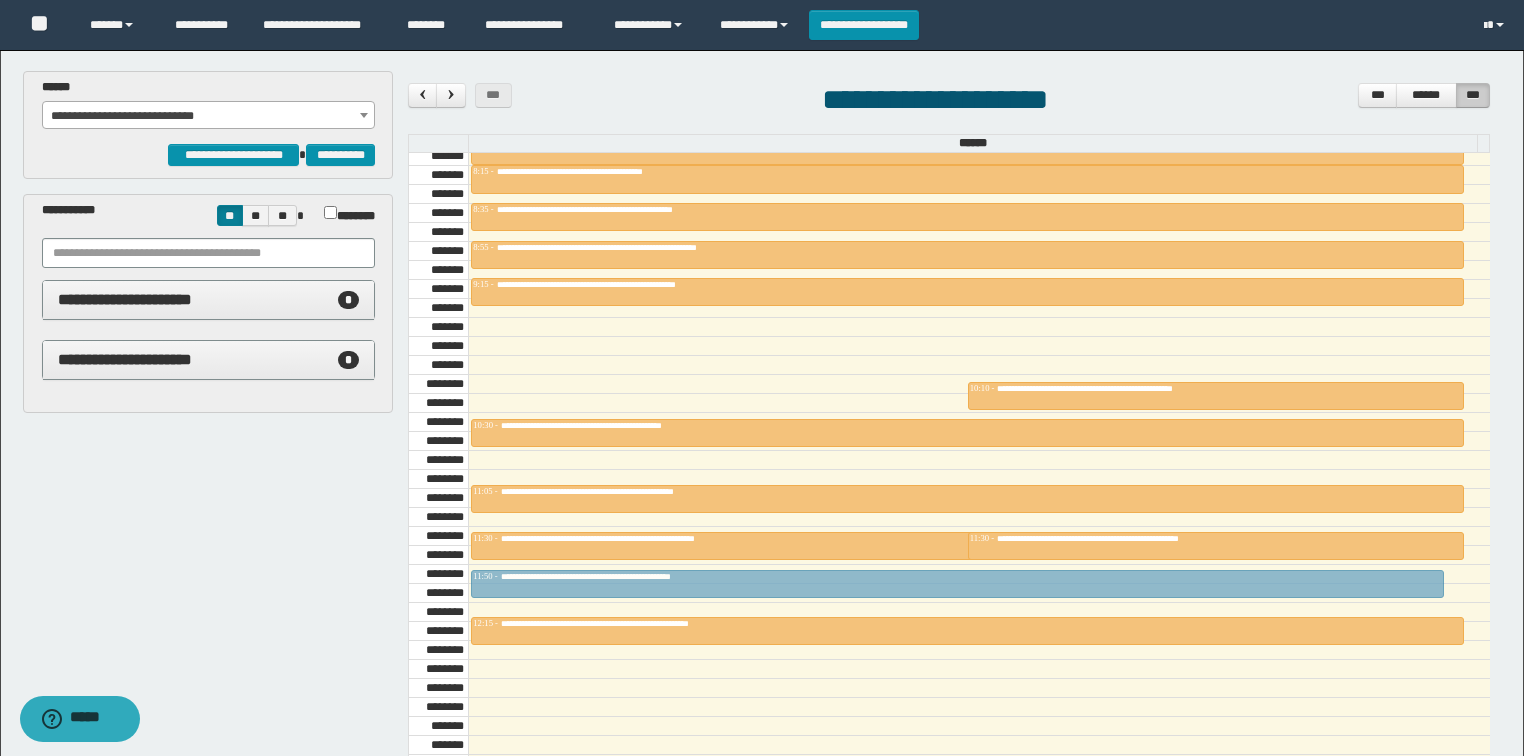 drag, startPoint x: 644, startPoint y: 364, endPoint x: 612, endPoint y: 548, distance: 186.76189 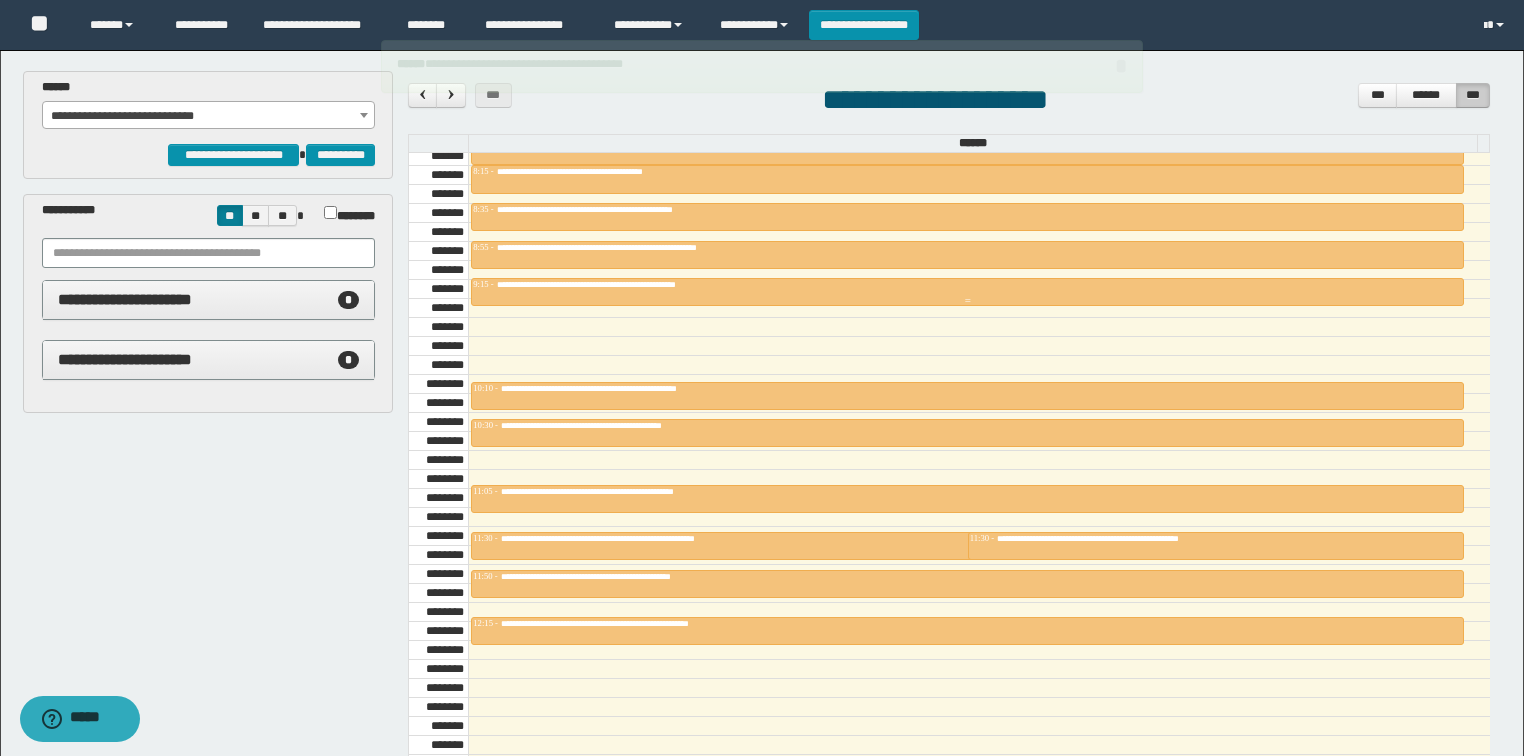 click on "**********" at bounding box center (631, 284) 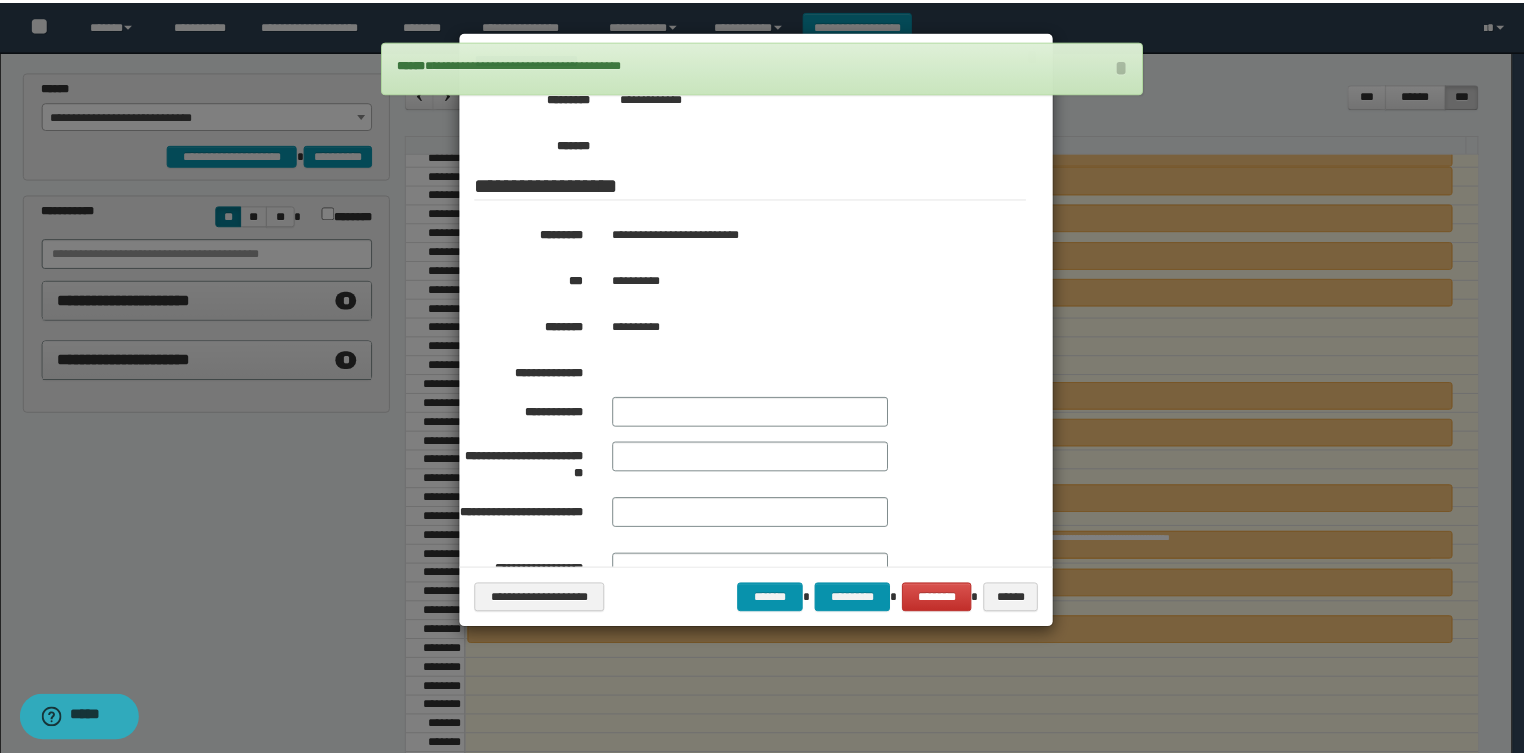 scroll, scrollTop: 320, scrollLeft: 0, axis: vertical 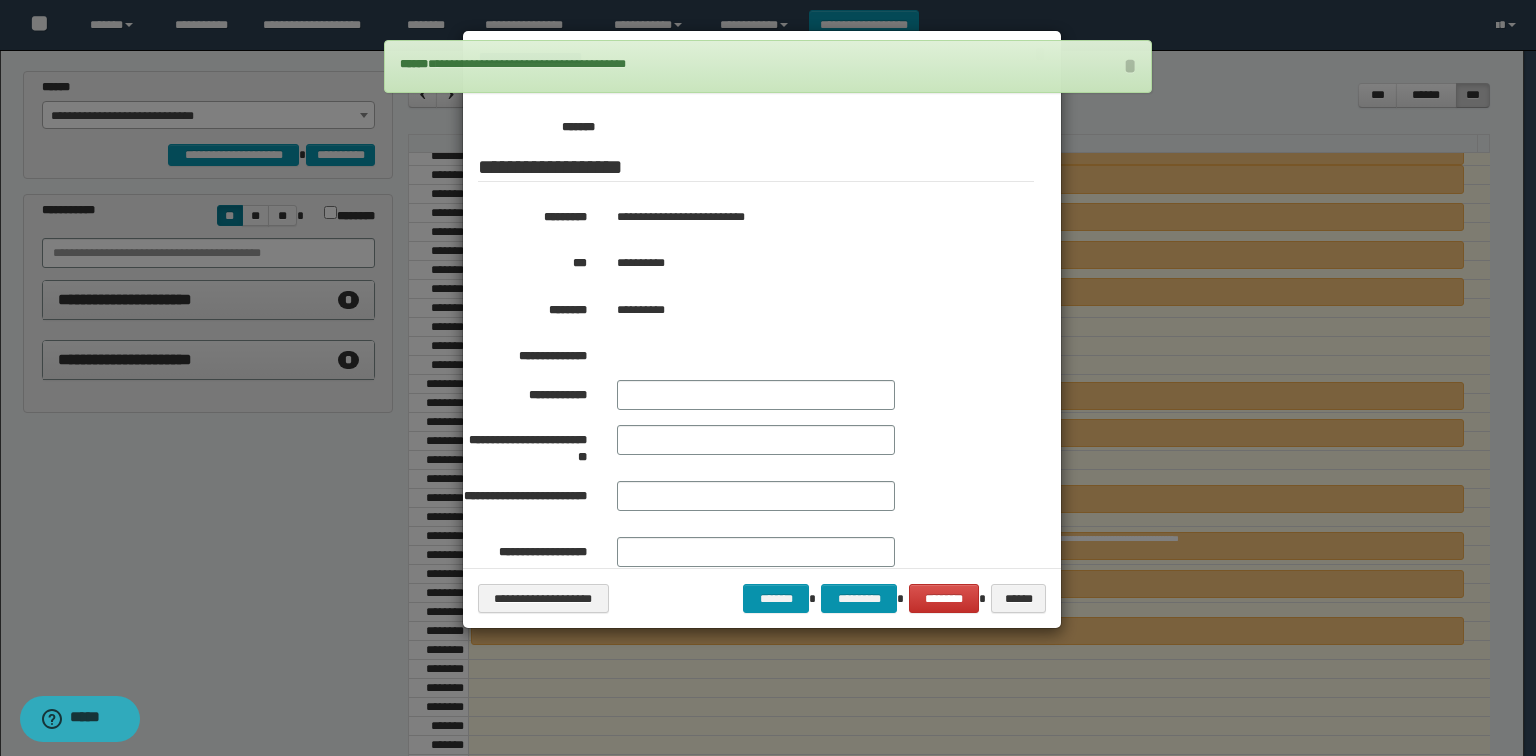 click at bounding box center (768, 378) 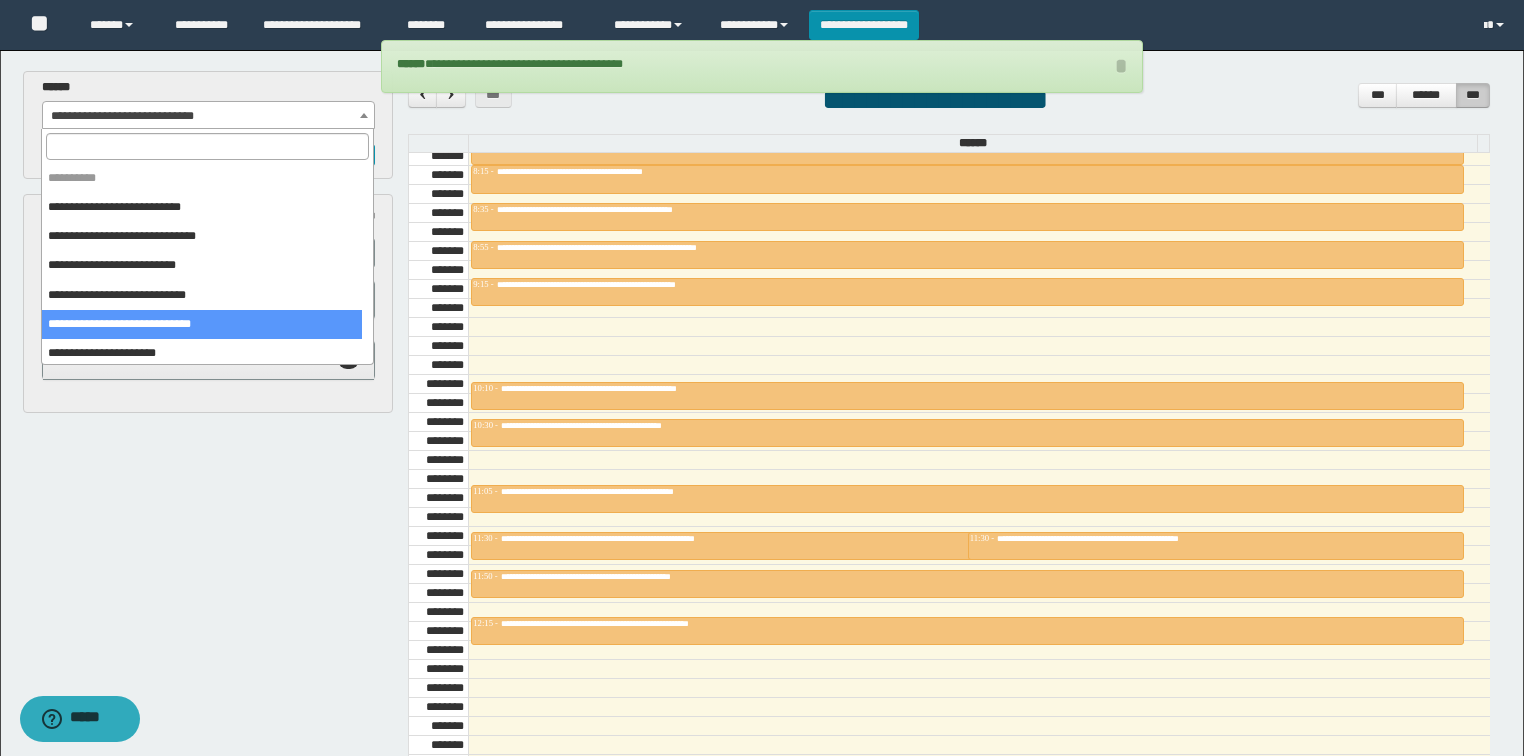 click on "**********" at bounding box center [209, 116] 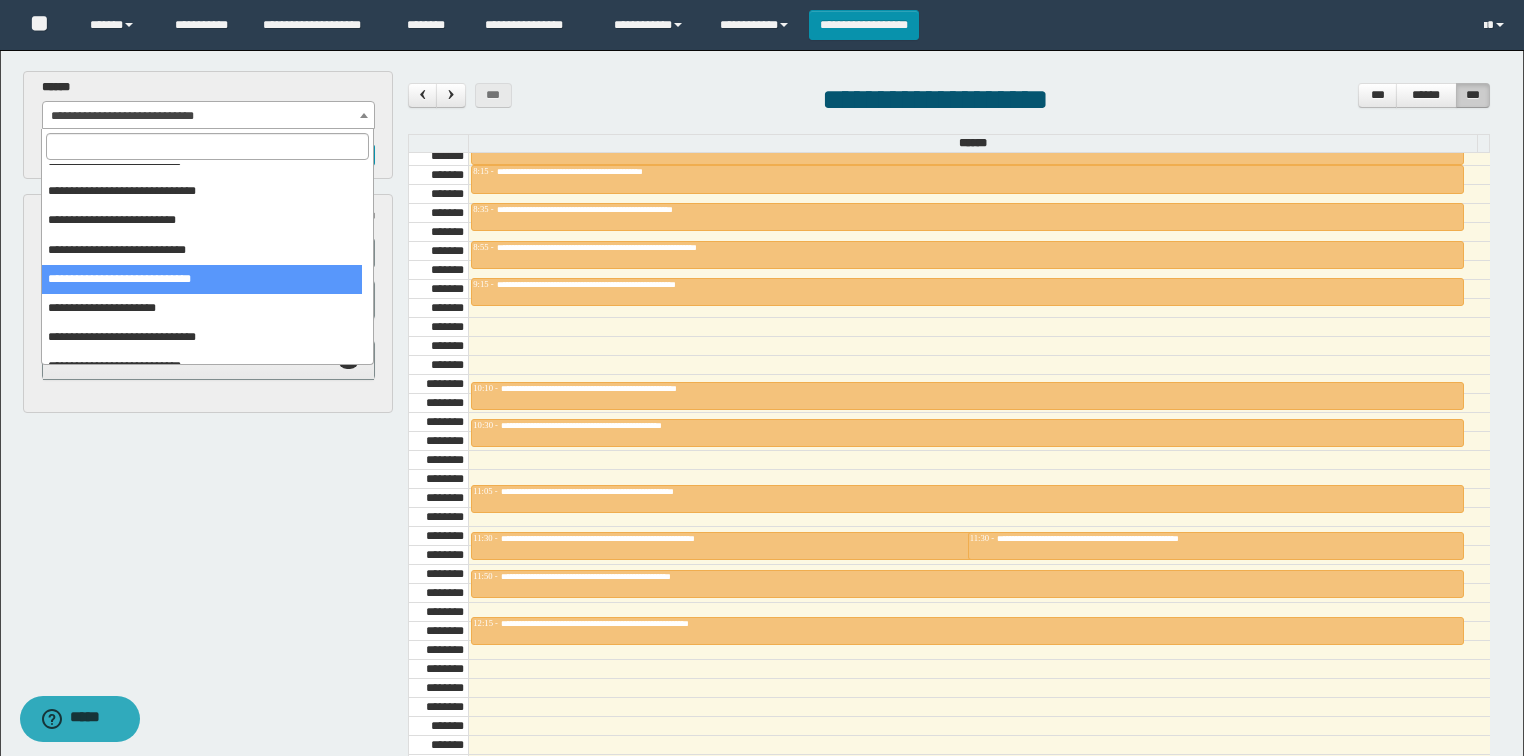 scroll, scrollTop: 40, scrollLeft: 0, axis: vertical 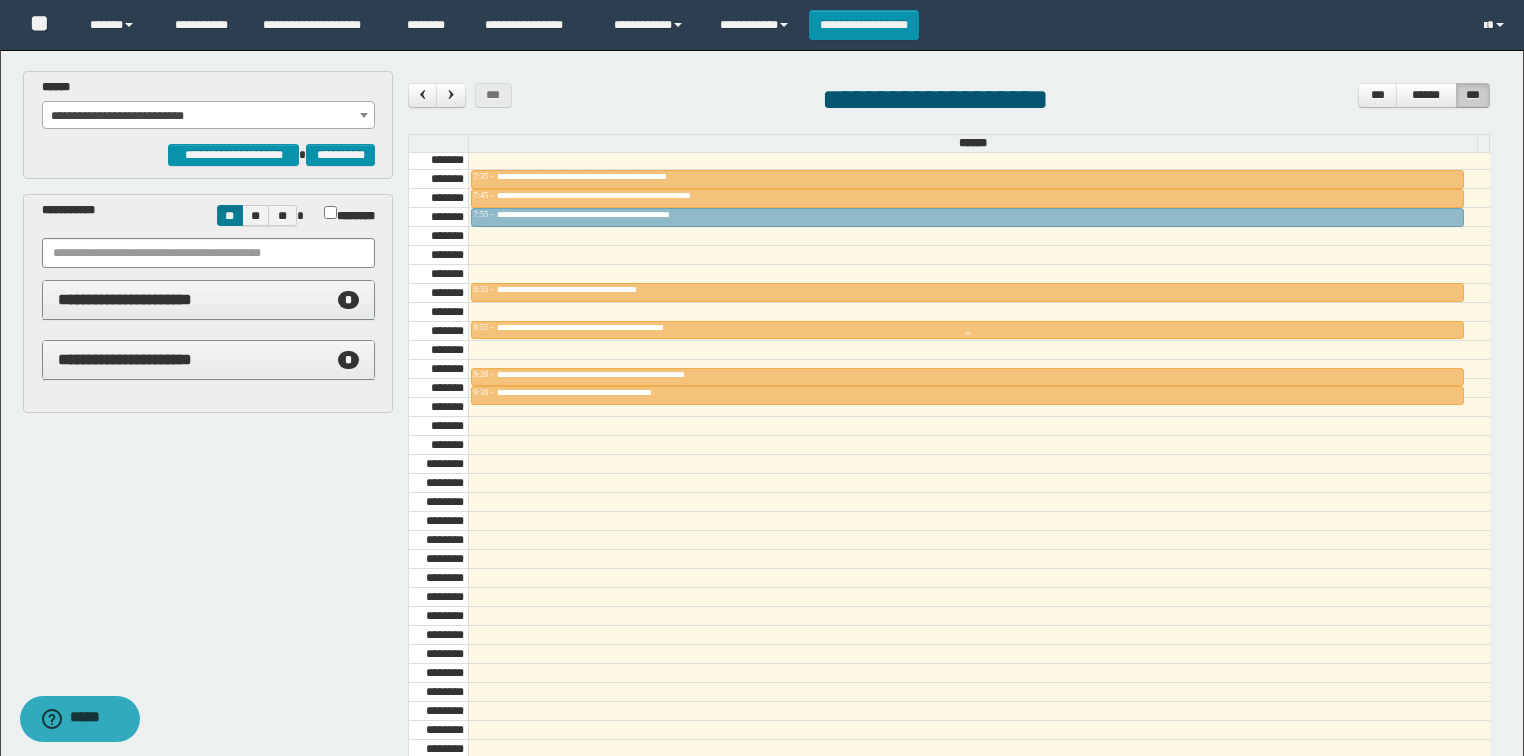 drag, startPoint x: 561, startPoint y: 342, endPoint x: 621, endPoint y: 214, distance: 141.36478 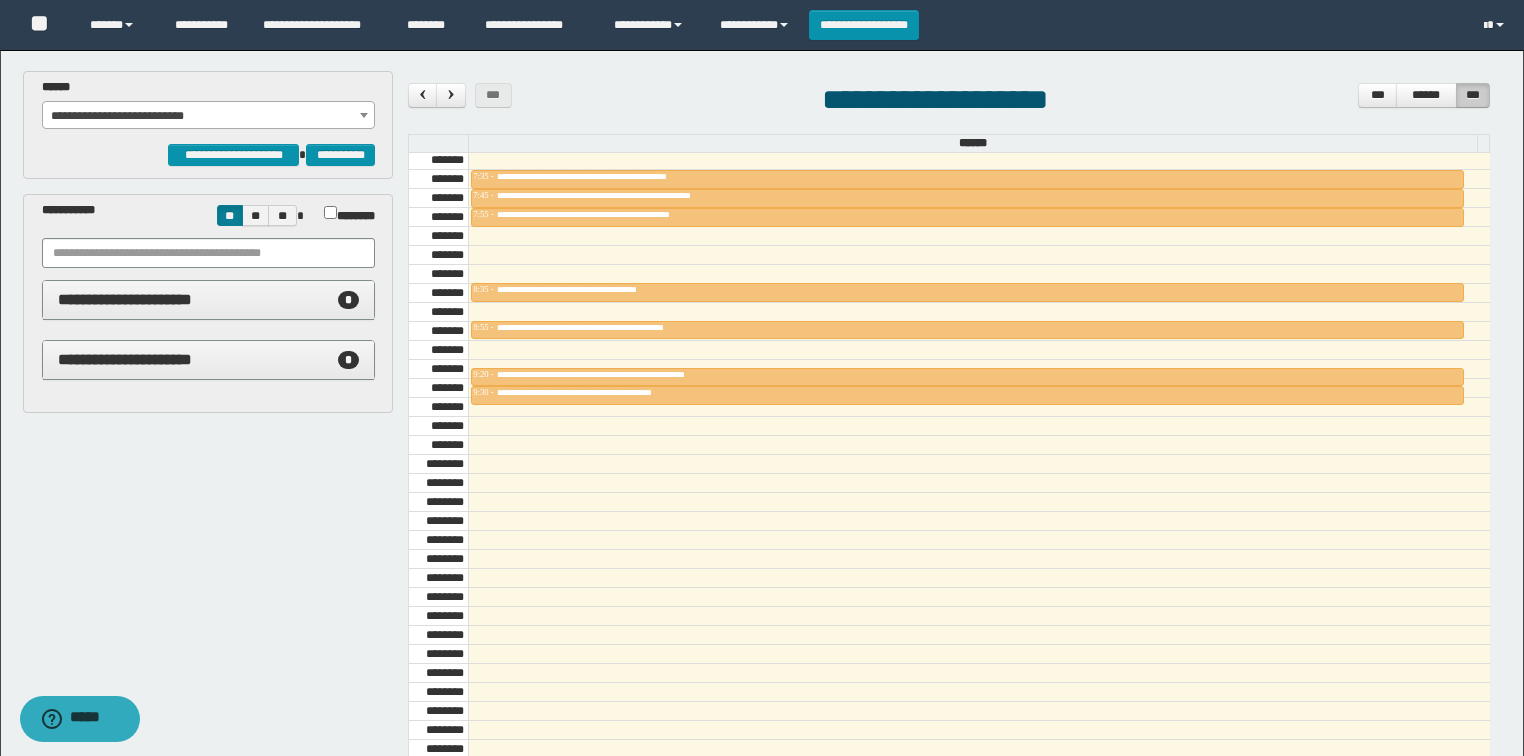 drag, startPoint x: 172, startPoint y: 132, endPoint x: 166, endPoint y: 116, distance: 17.088007 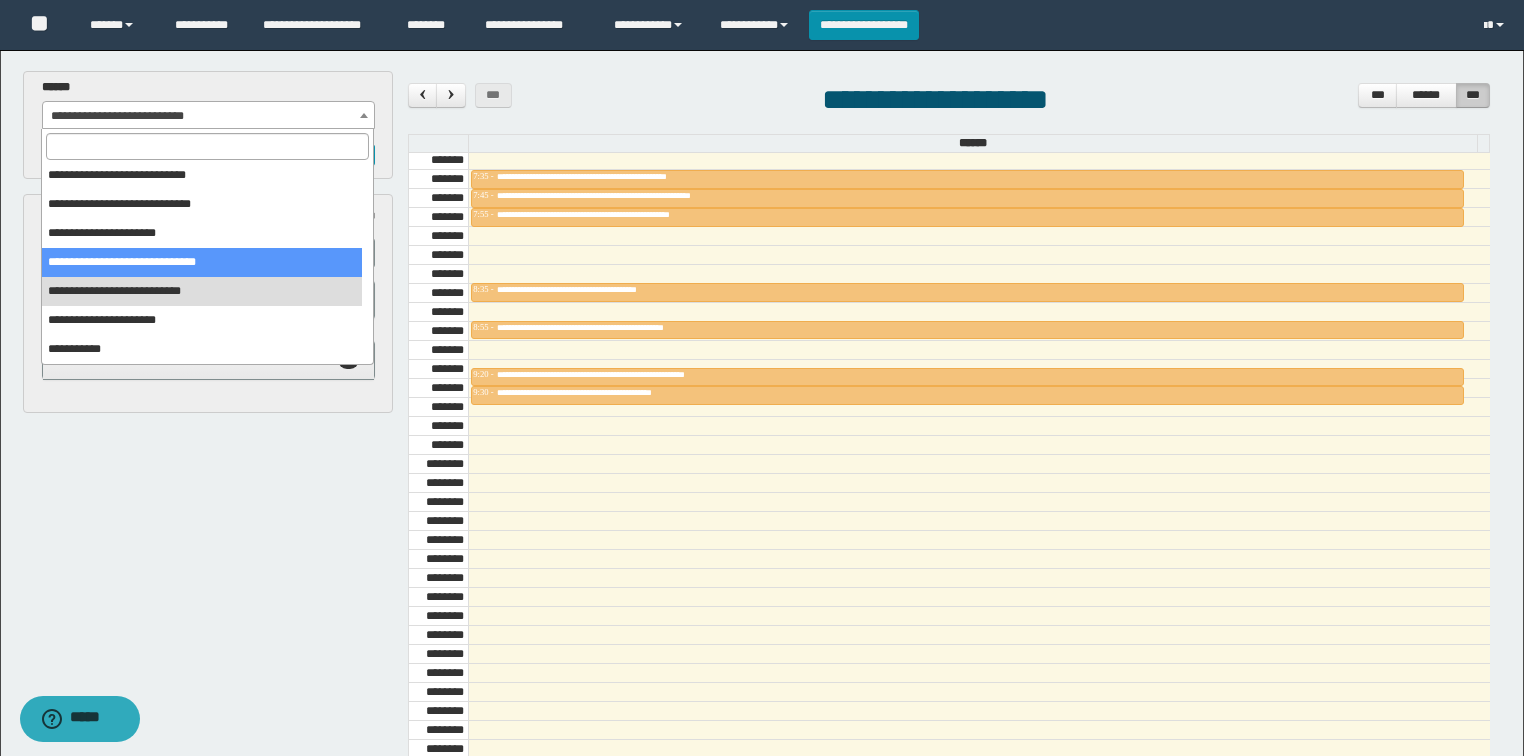 scroll, scrollTop: 0, scrollLeft: 0, axis: both 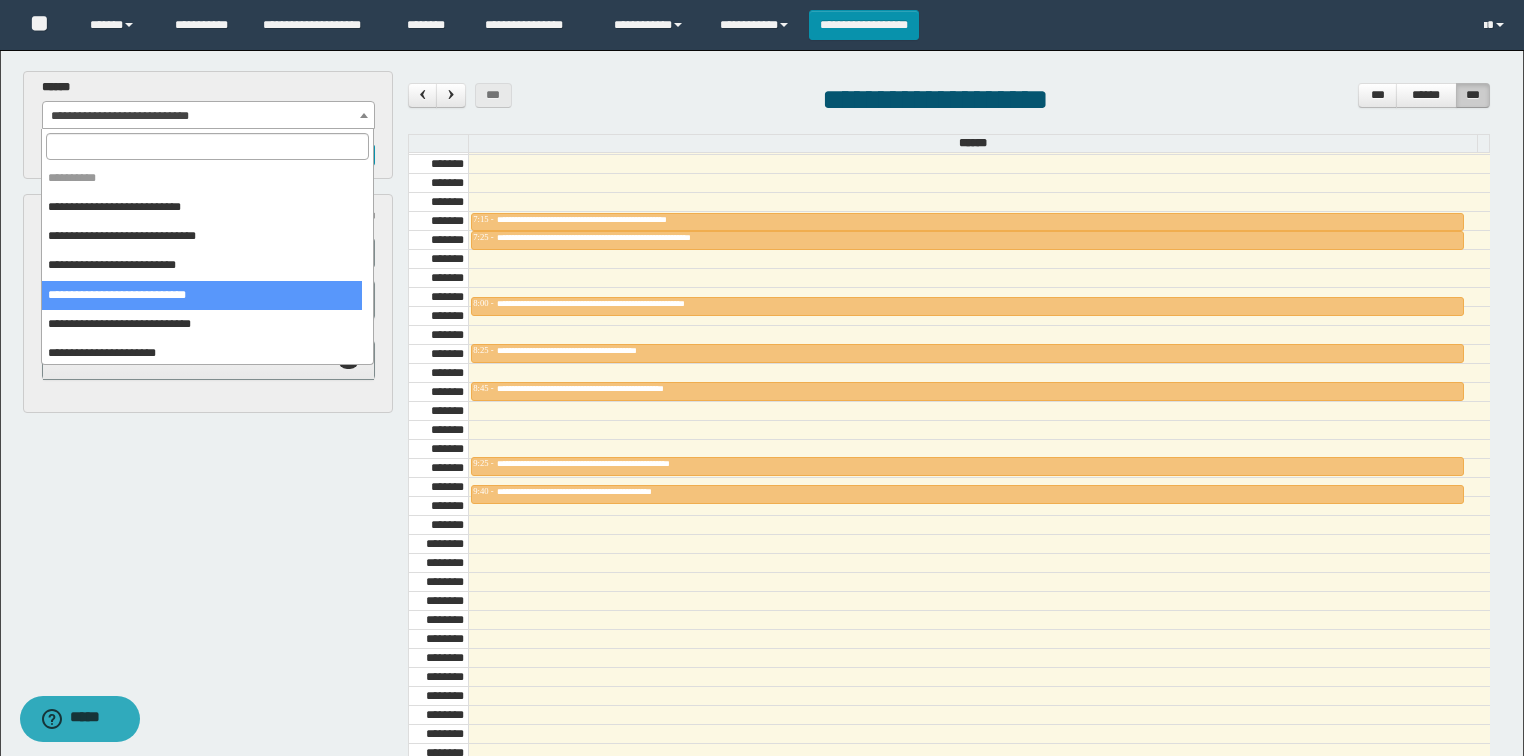click on "**********" at bounding box center (209, 116) 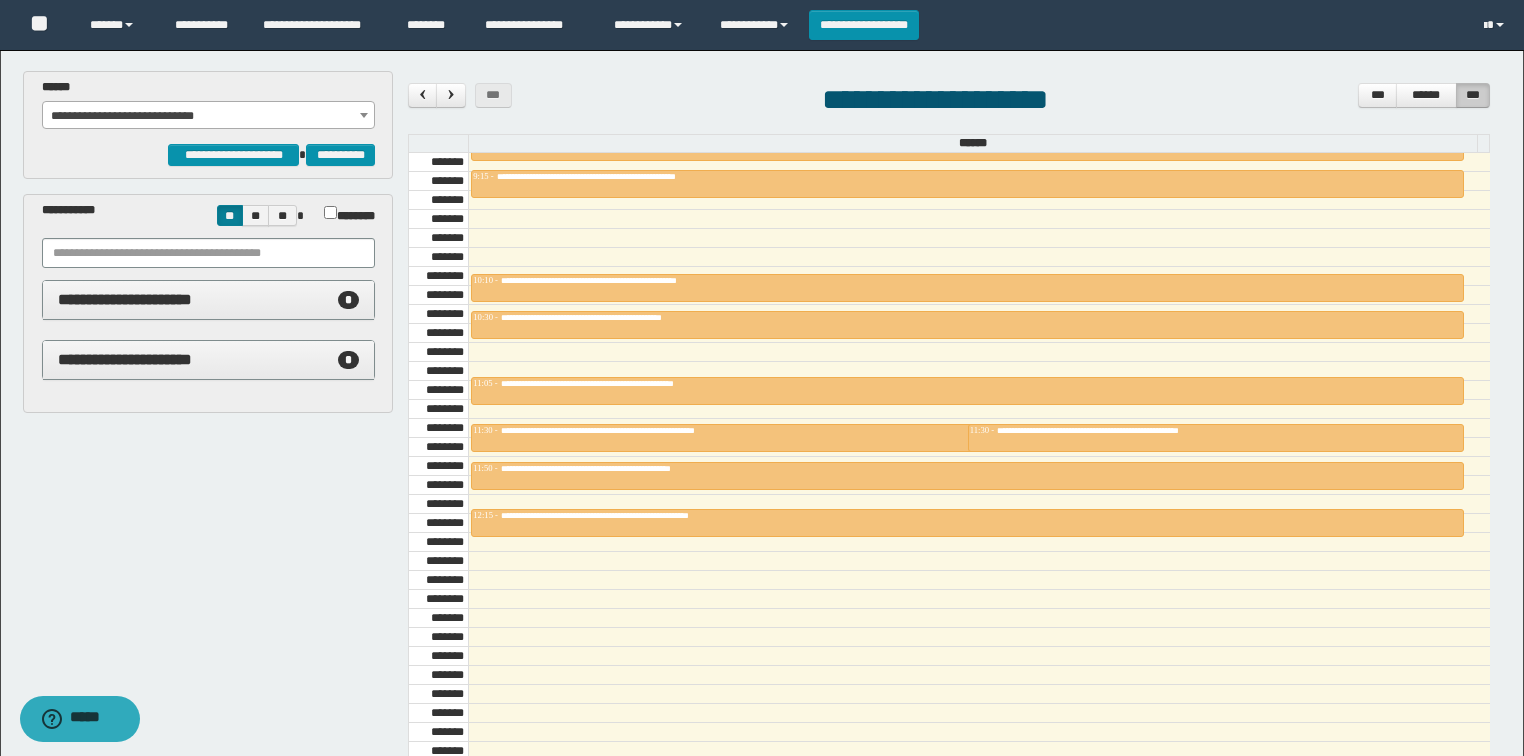 scroll, scrollTop: 998, scrollLeft: 0, axis: vertical 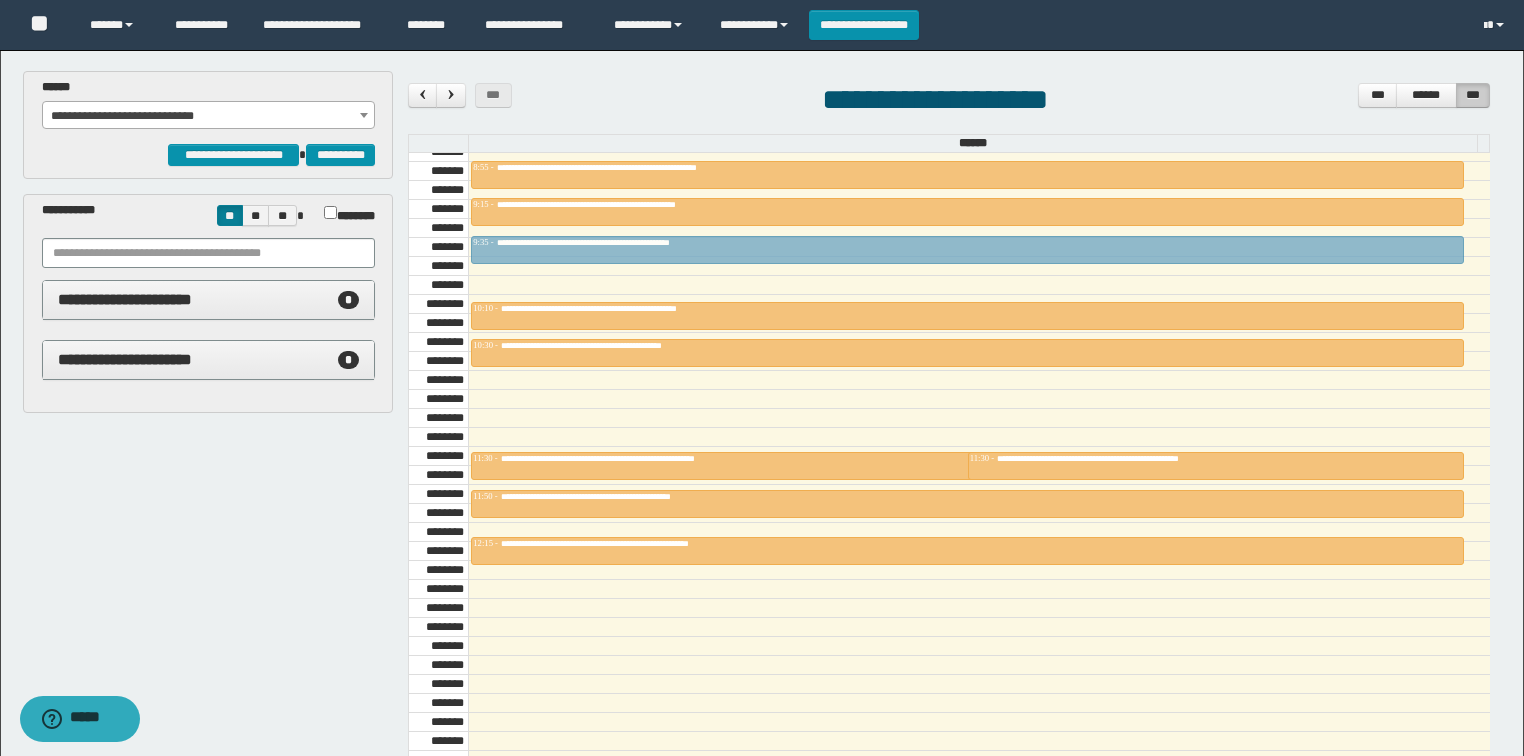 drag, startPoint x: 638, startPoint y: 369, endPoint x: 640, endPoint y: 245, distance: 124.01613 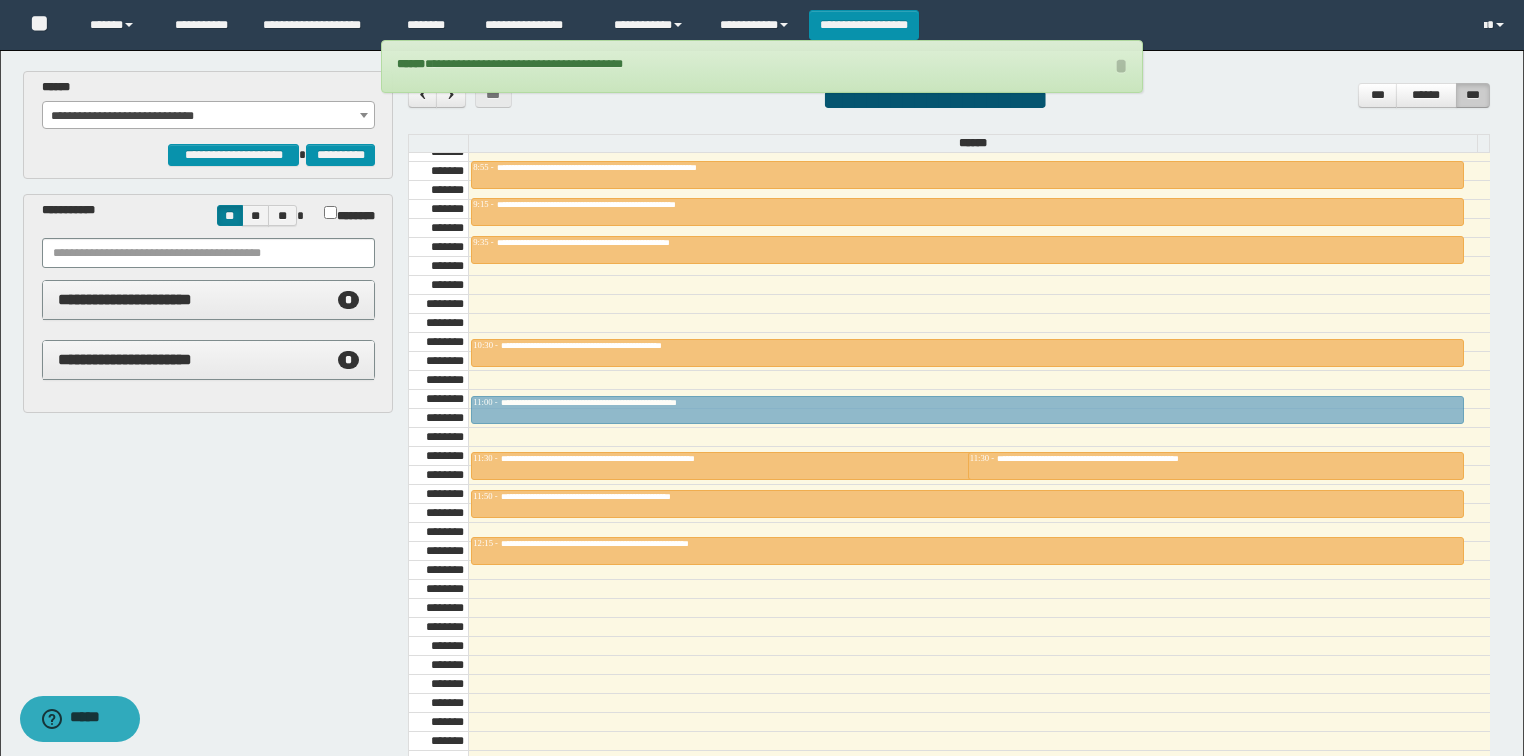 drag, startPoint x: 624, startPoint y: 307, endPoint x: 636, endPoint y: 398, distance: 91.787796 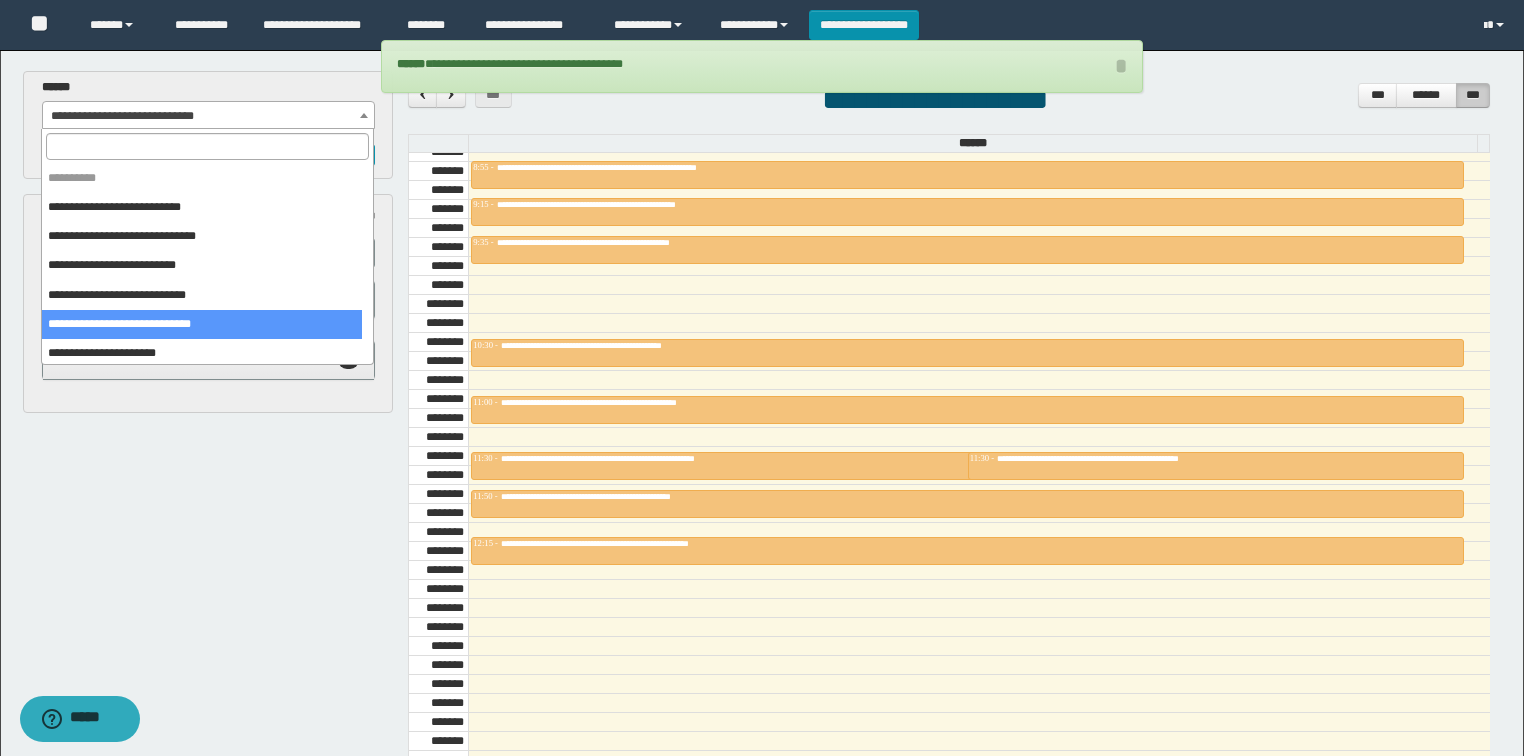 click on "**********" at bounding box center [209, 116] 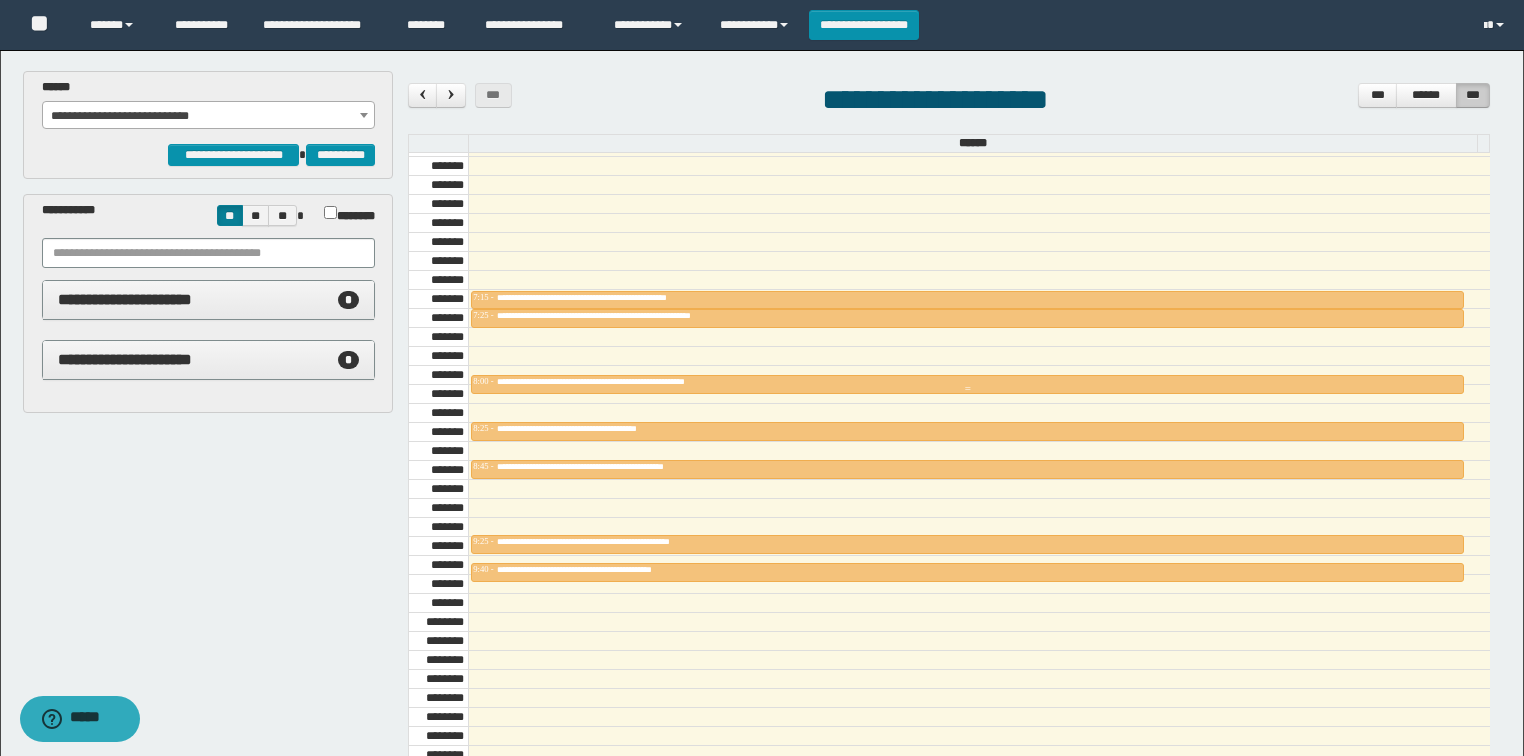 scroll, scrollTop: 678, scrollLeft: 0, axis: vertical 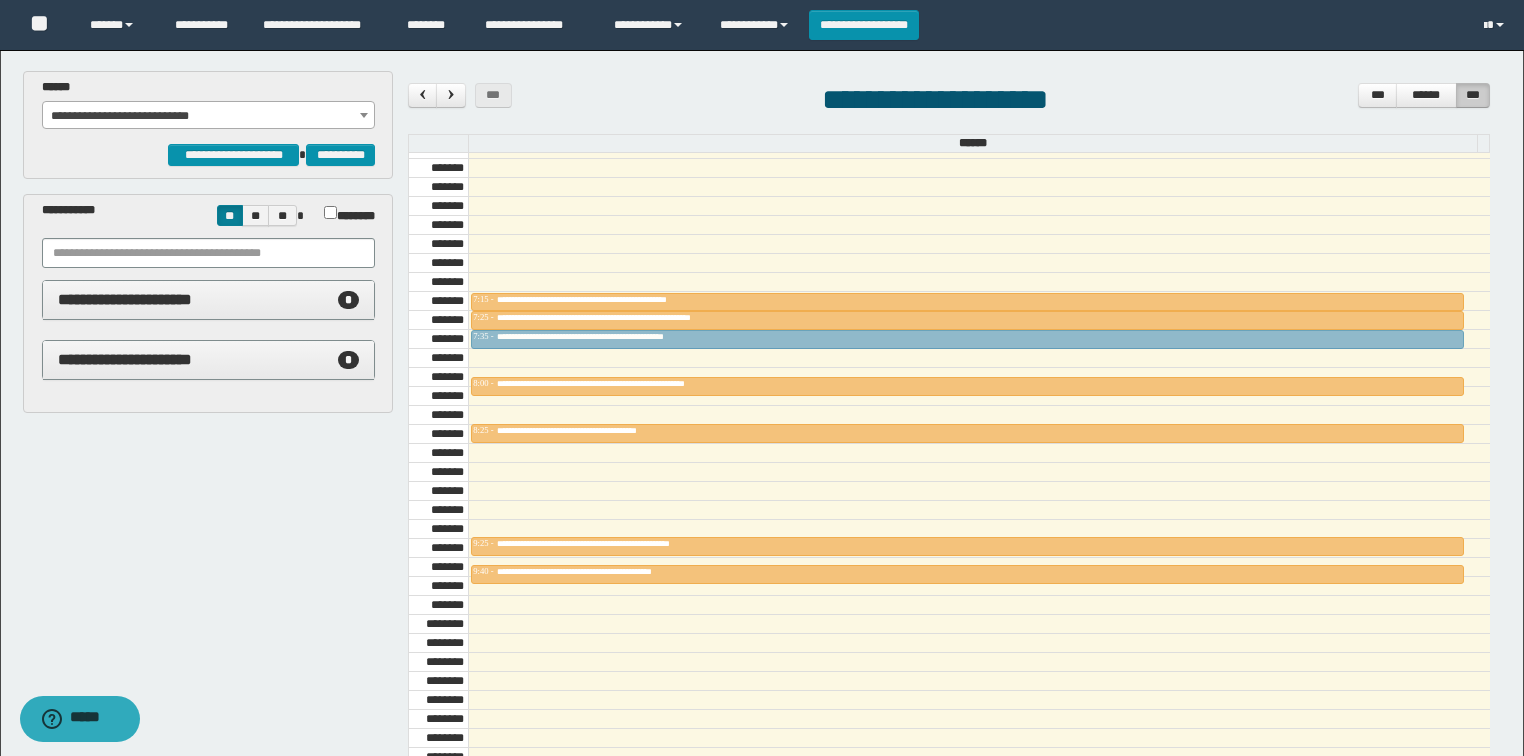 drag, startPoint x: 616, startPoint y: 460, endPoint x: 634, endPoint y: 326, distance: 135.20355 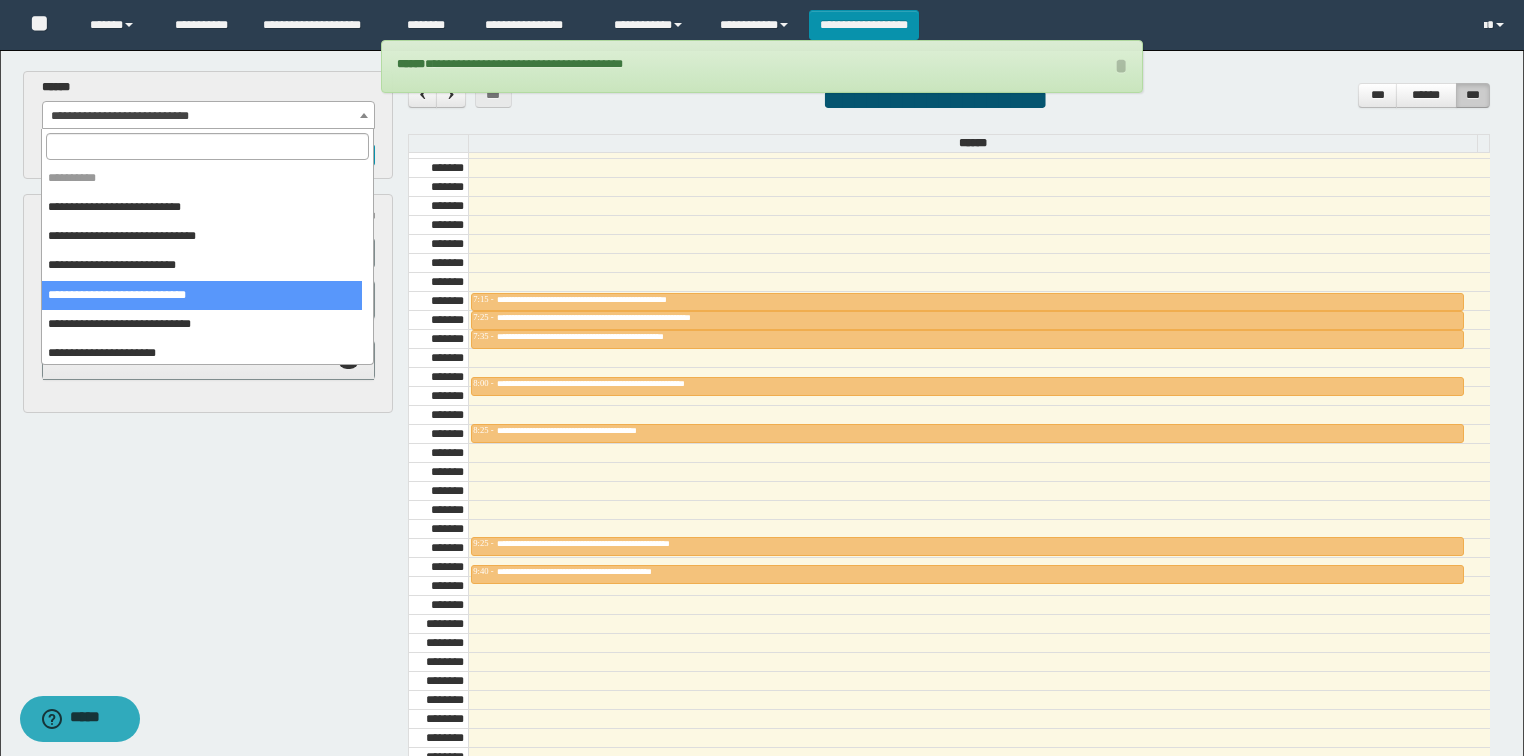 drag, startPoint x: 108, startPoint y: 122, endPoint x: 99, endPoint y: 151, distance: 30.364452 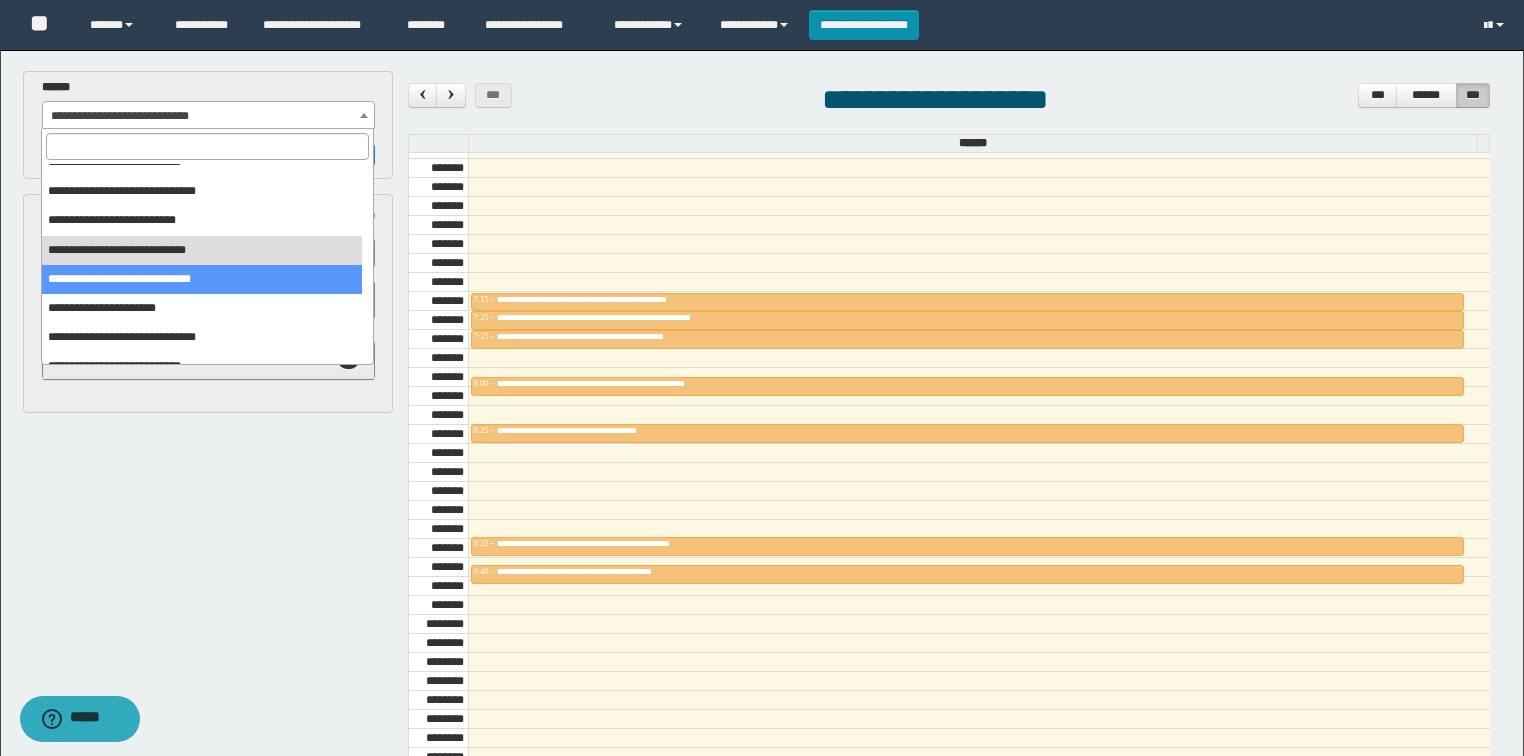 scroll, scrollTop: 80, scrollLeft: 0, axis: vertical 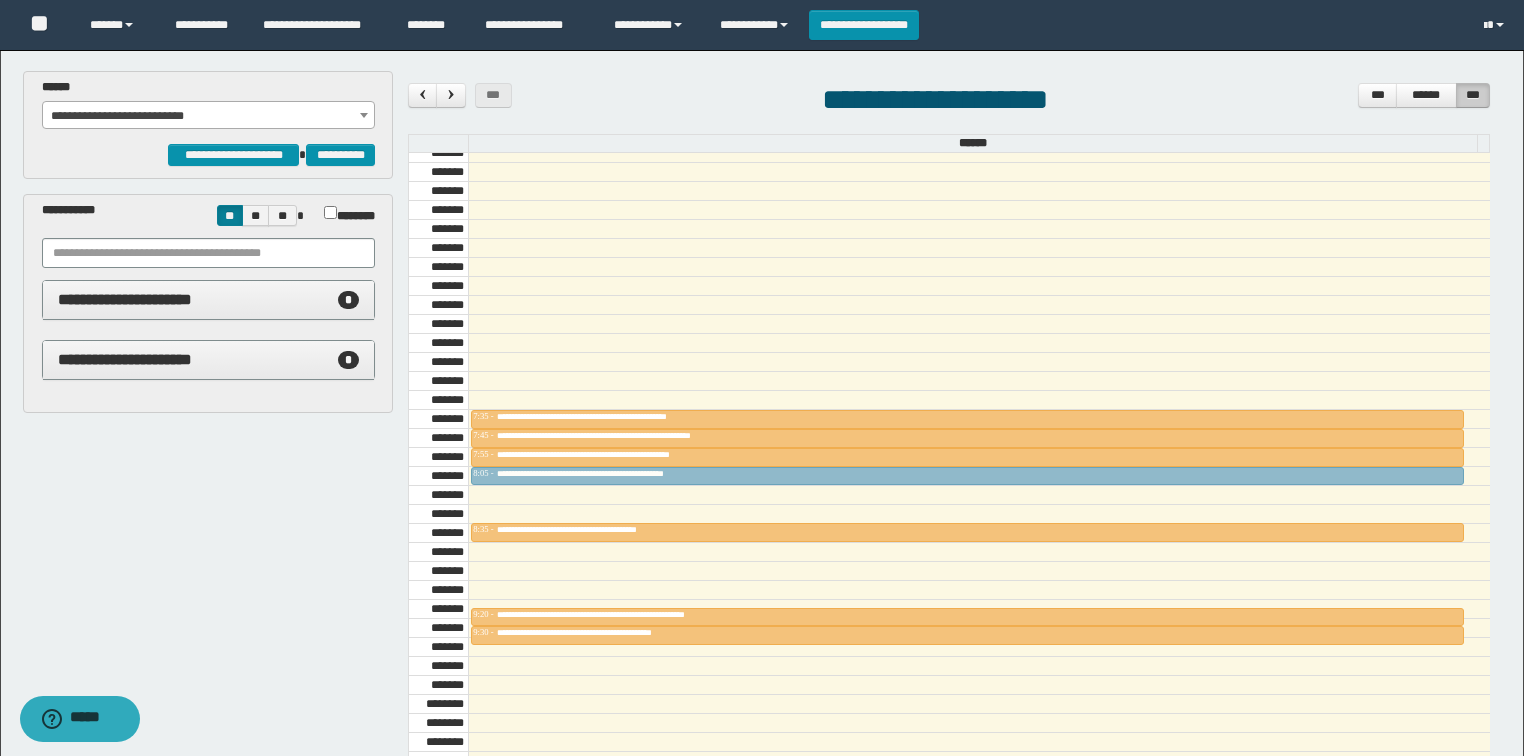 drag, startPoint x: 588, startPoint y: 560, endPoint x: 582, endPoint y: 464, distance: 96.18732 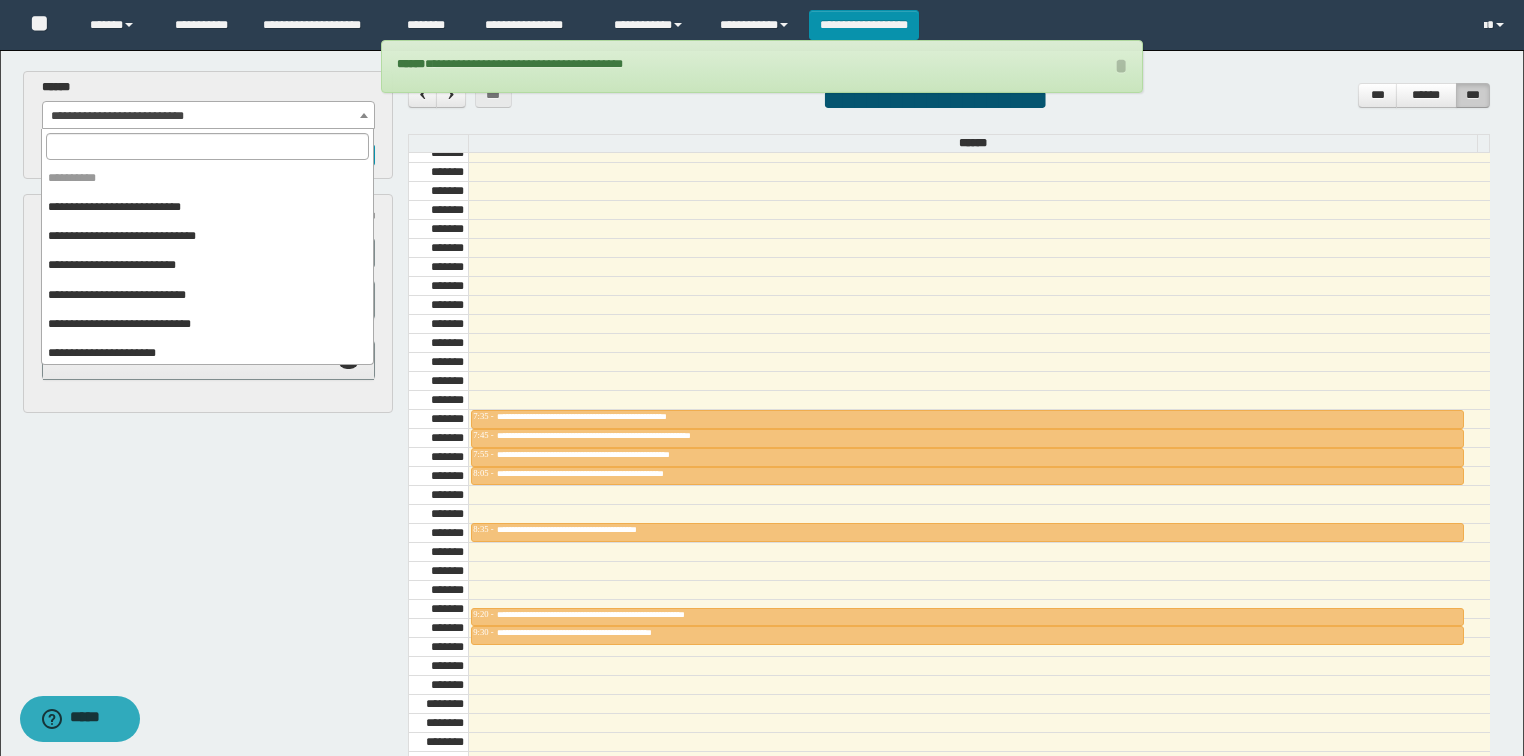 click on "**********" at bounding box center [209, 116] 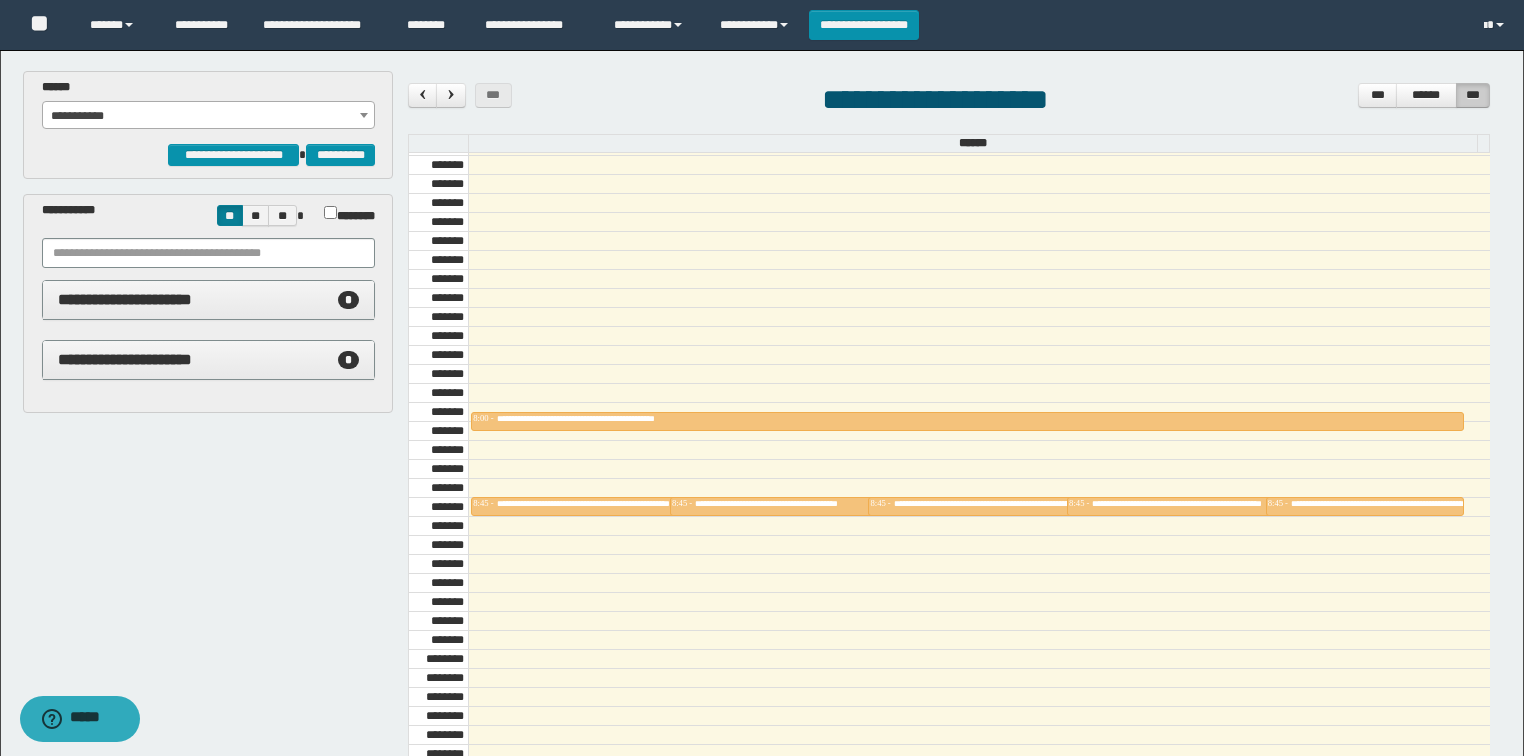 scroll, scrollTop: 678, scrollLeft: 0, axis: vertical 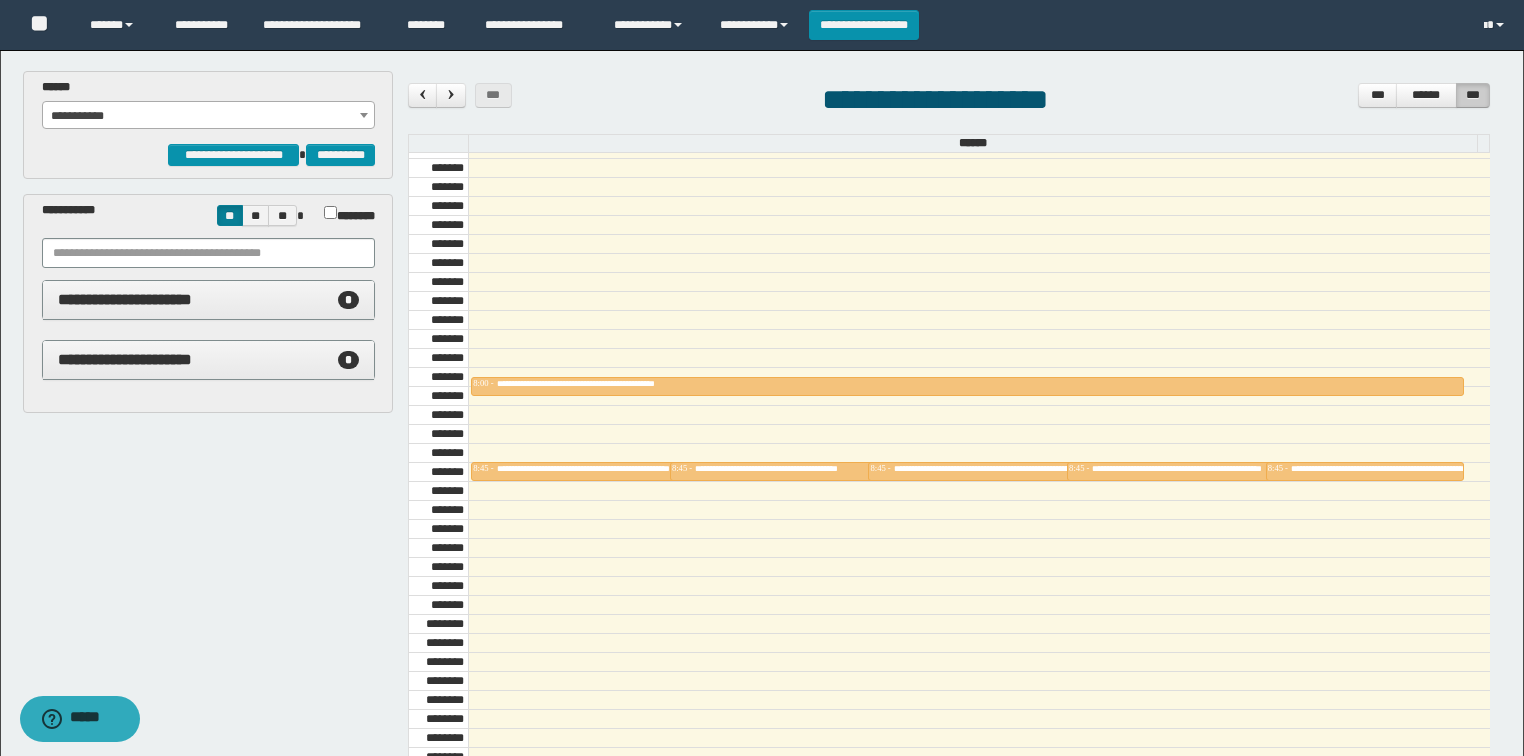 click on "**********" at bounding box center (209, 116) 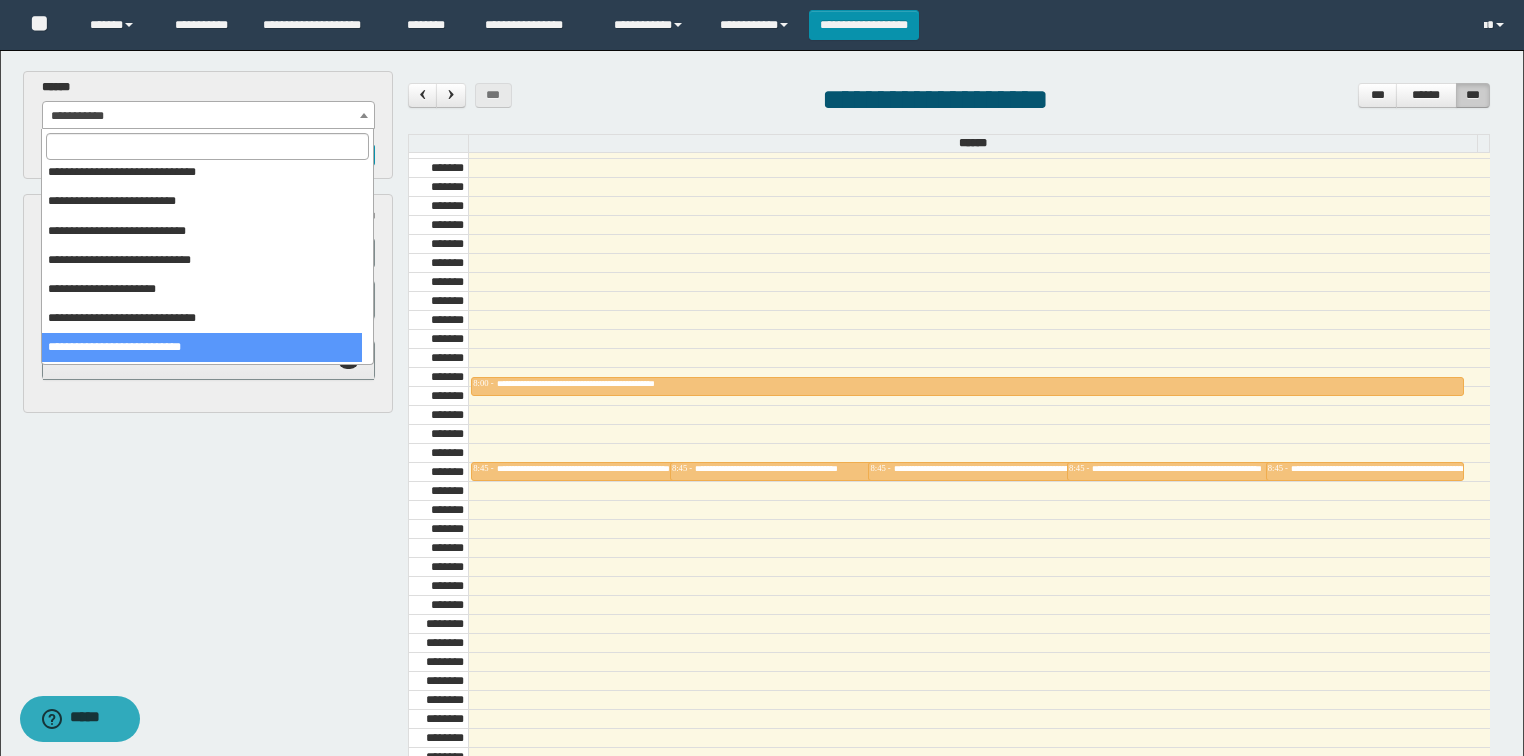 scroll, scrollTop: 0, scrollLeft: 0, axis: both 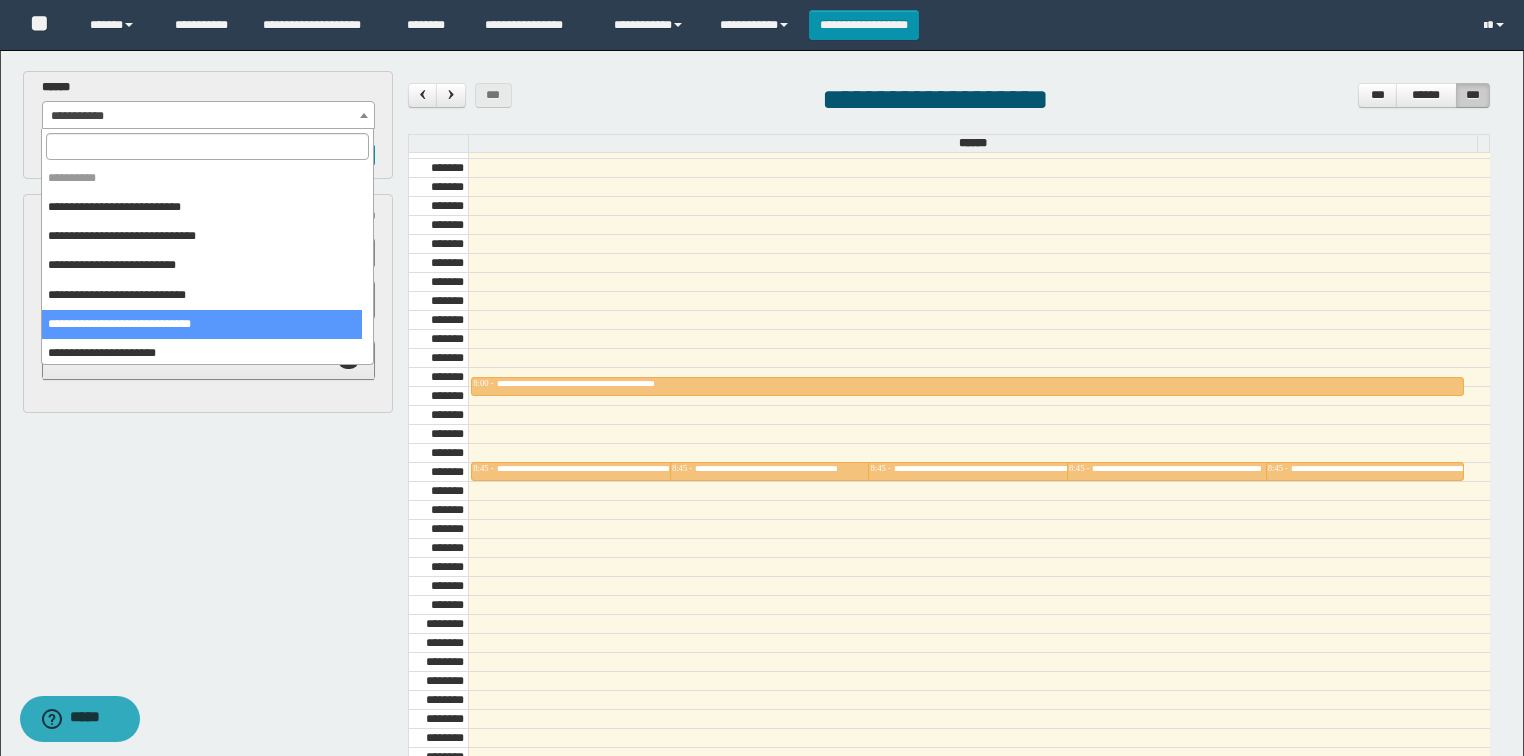 drag, startPoint x: 124, startPoint y: 319, endPoint x: 158, endPoint y: 315, distance: 34.234486 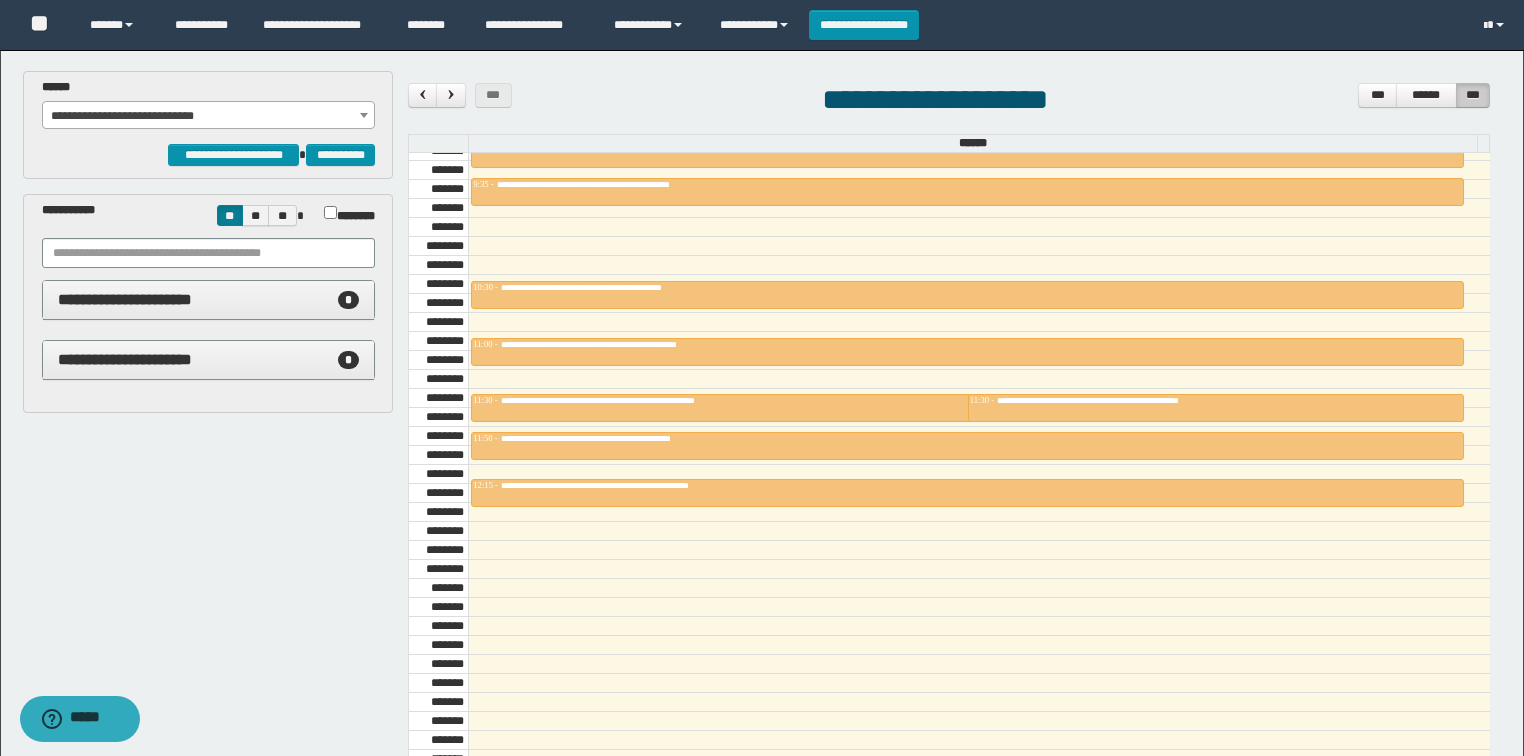 scroll, scrollTop: 998, scrollLeft: 0, axis: vertical 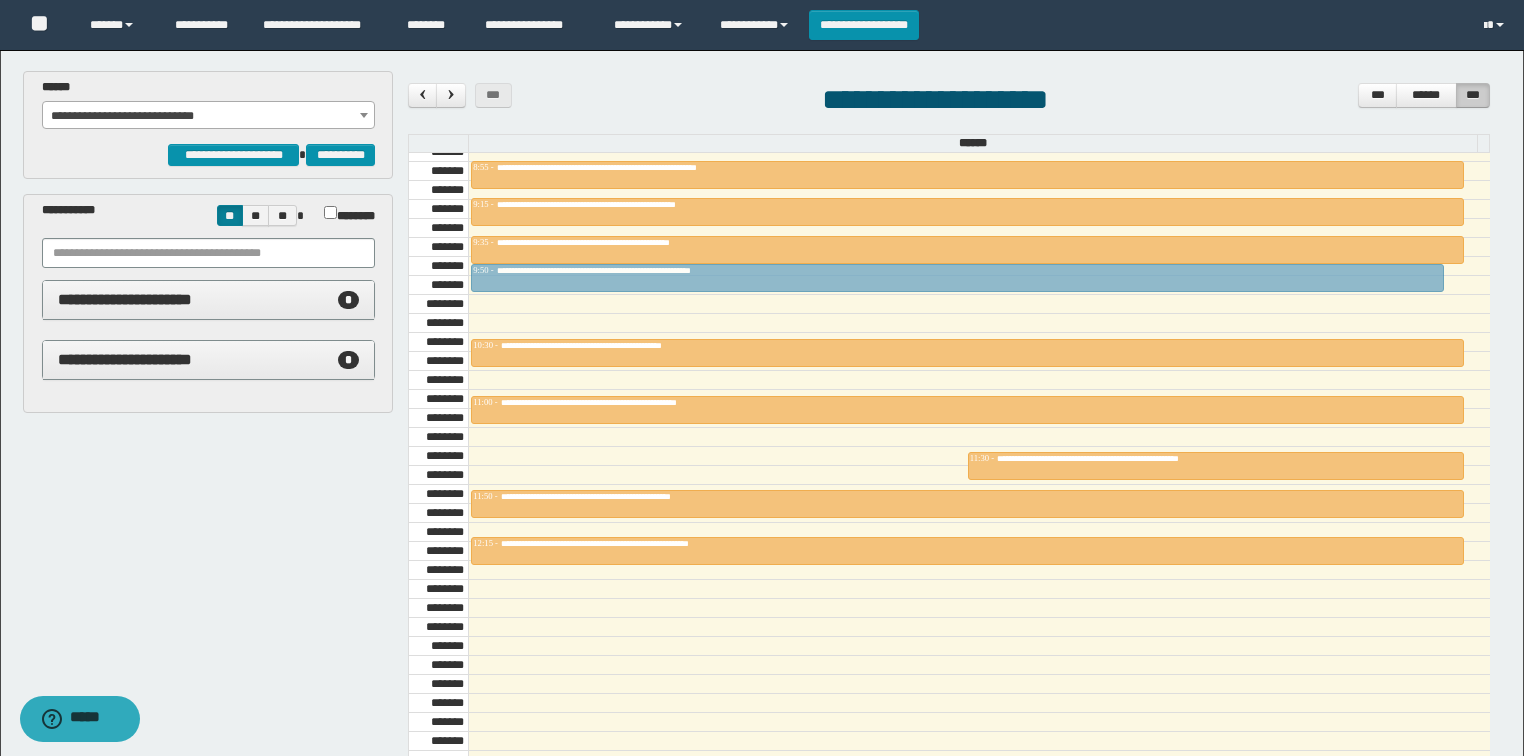 drag, startPoint x: 644, startPoint y: 456, endPoint x: 640, endPoint y: 277, distance: 179.0447 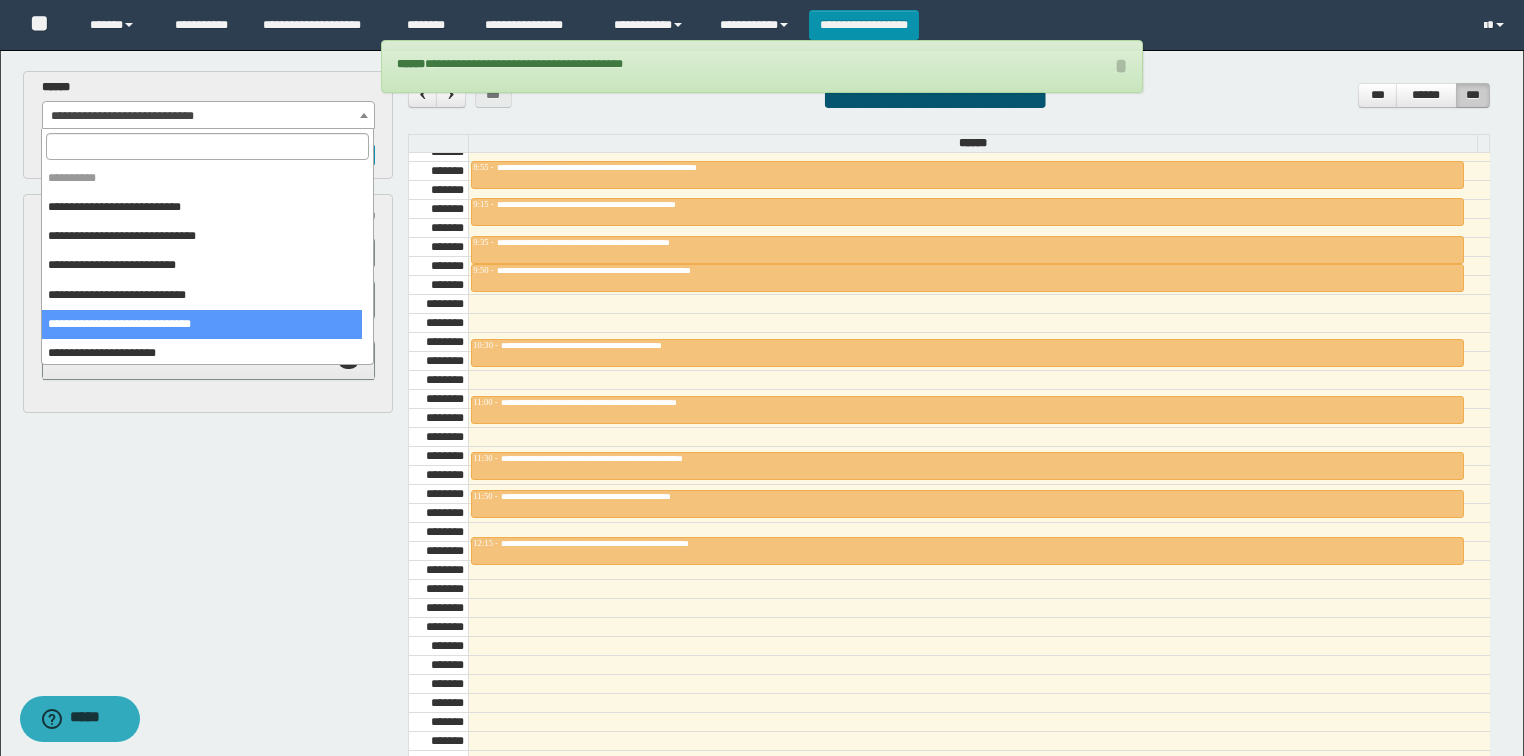 click on "**********" at bounding box center (209, 116) 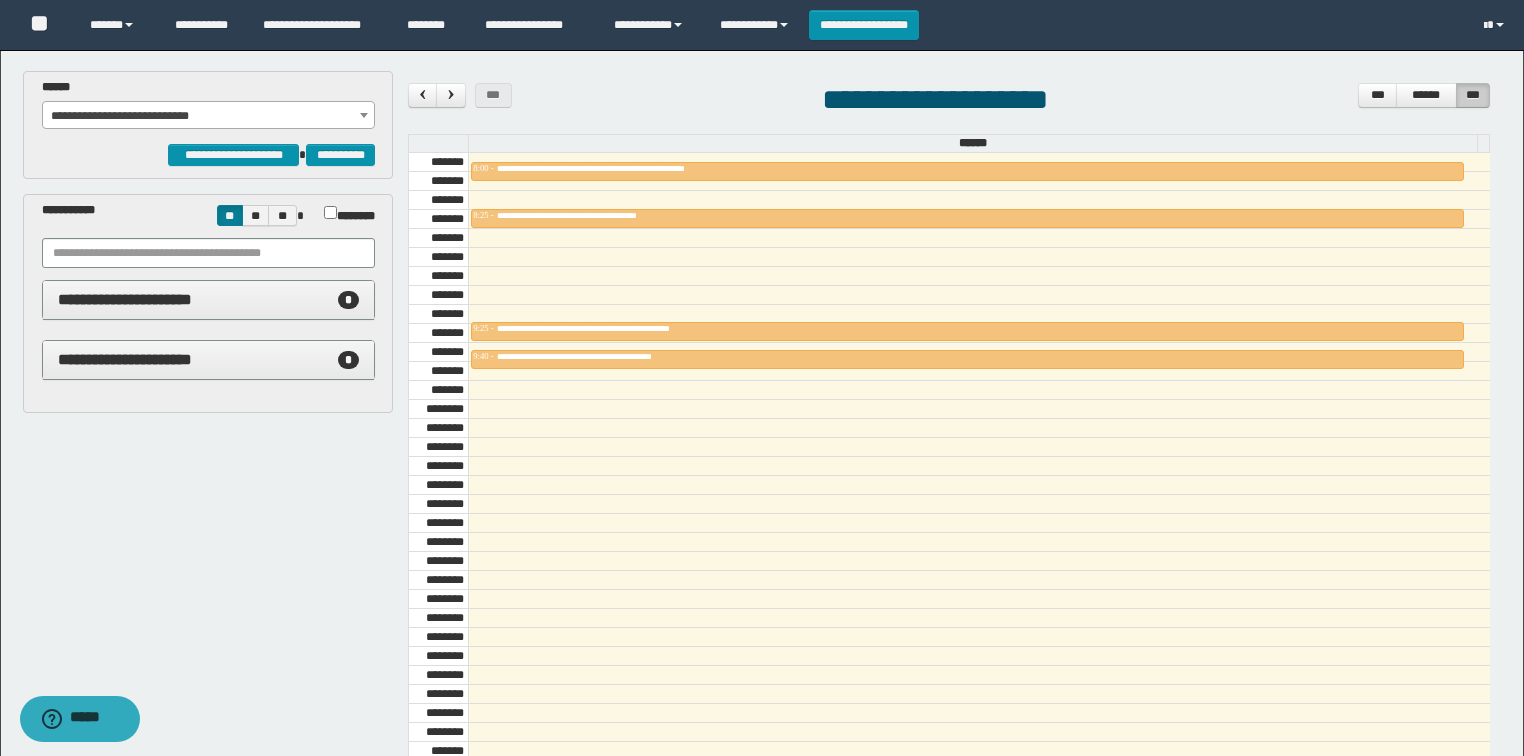 scroll, scrollTop: 678, scrollLeft: 0, axis: vertical 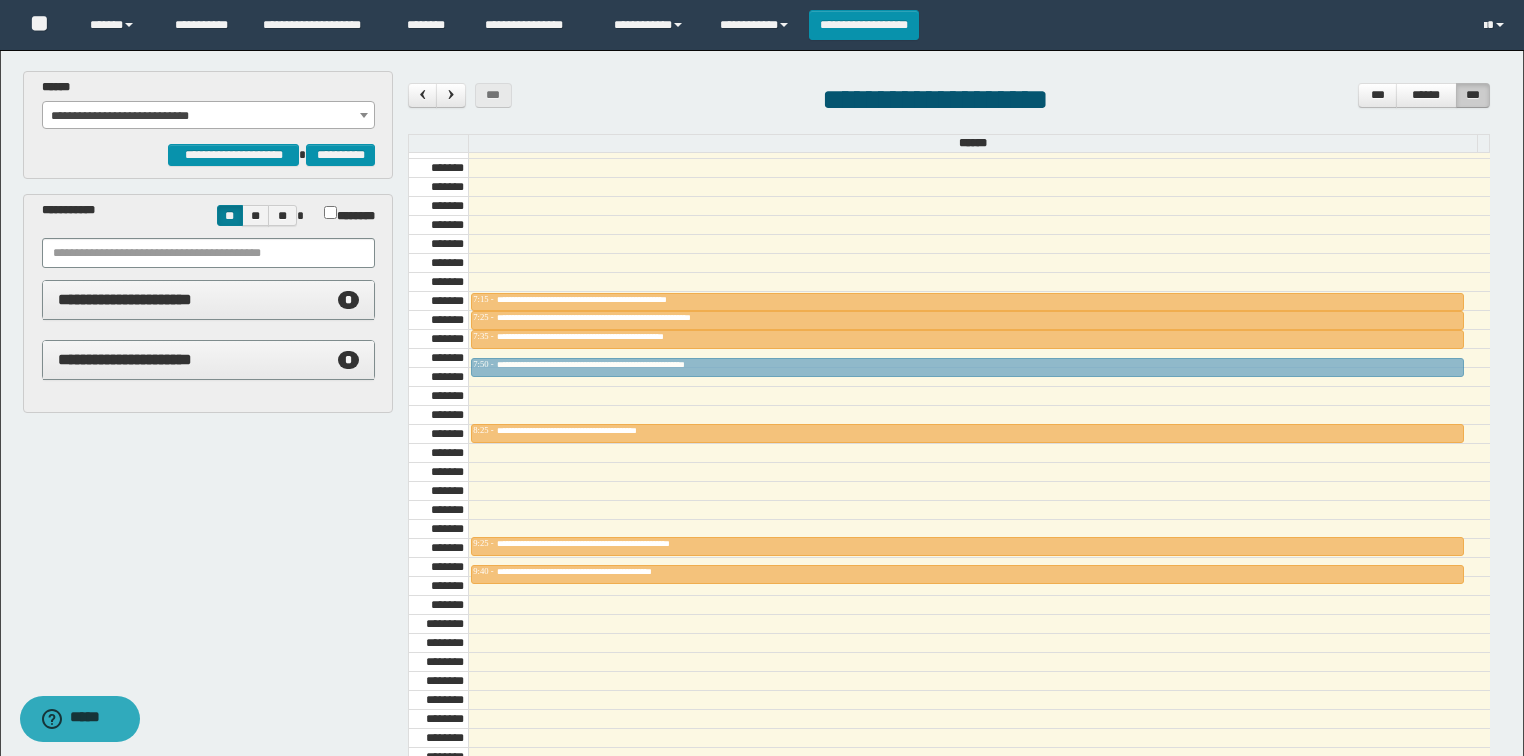 drag, startPoint x: 557, startPoint y: 369, endPoint x: 554, endPoint y: 349, distance: 20.22375 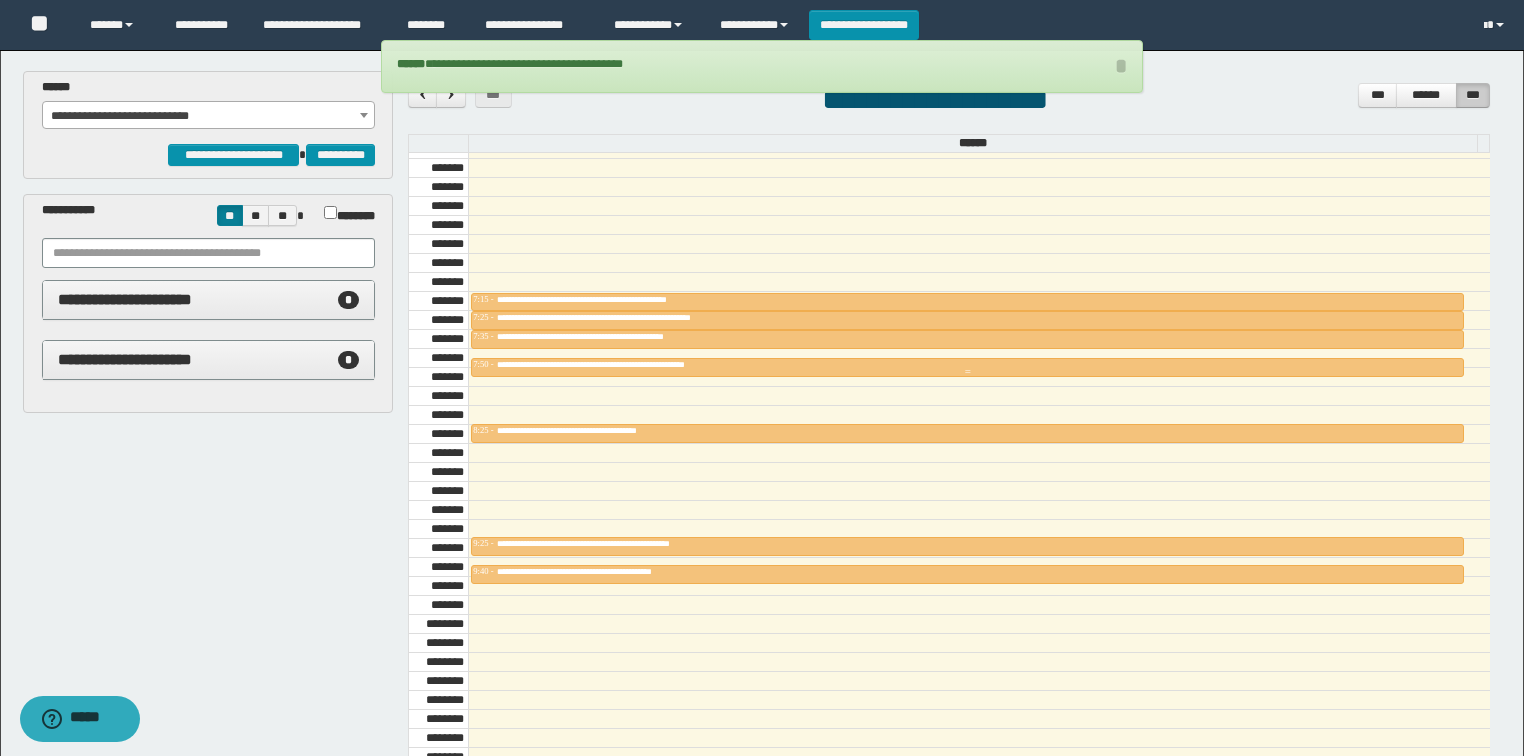 click on "**********" at bounding box center (628, 364) 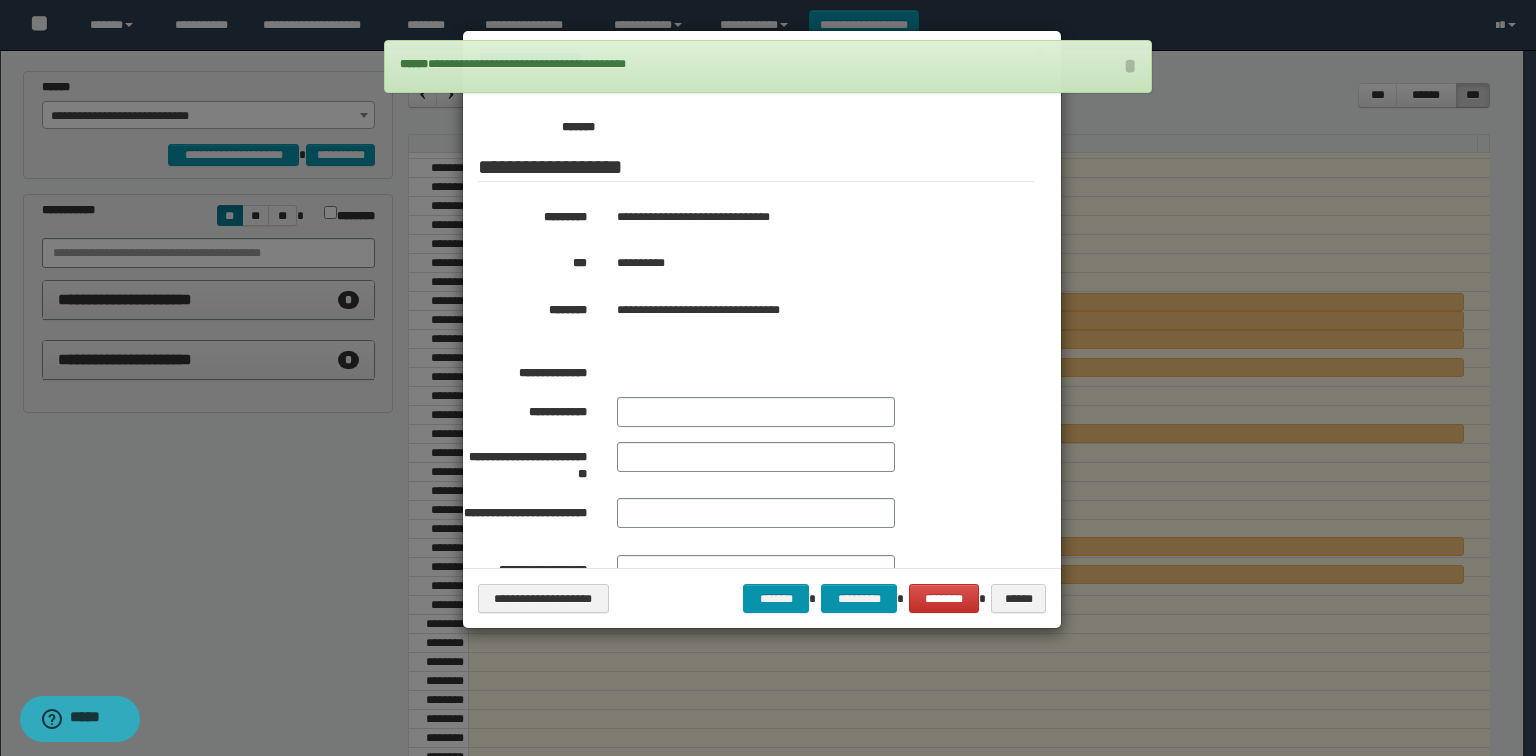 click at bounding box center [768, 378] 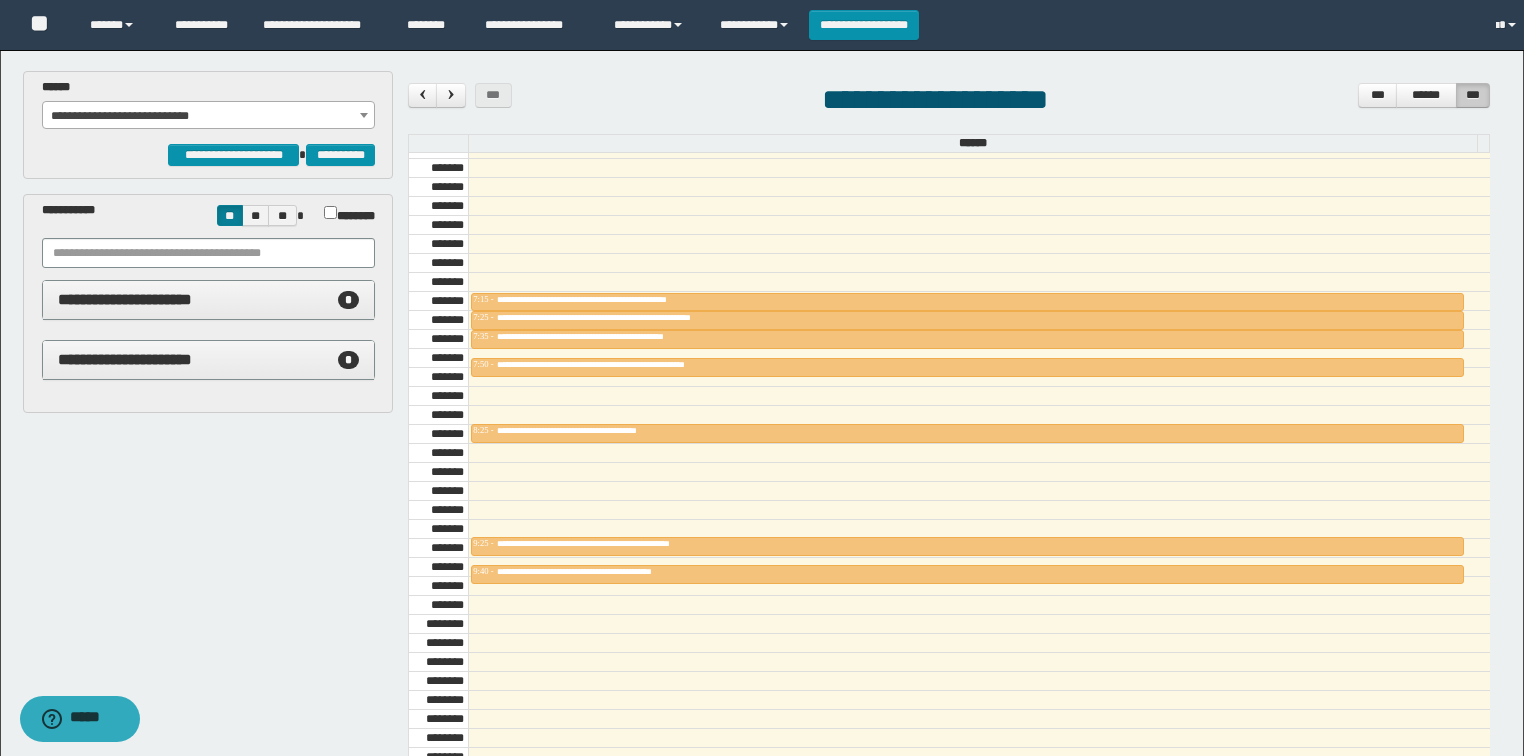 click on "**********" at bounding box center [209, 116] 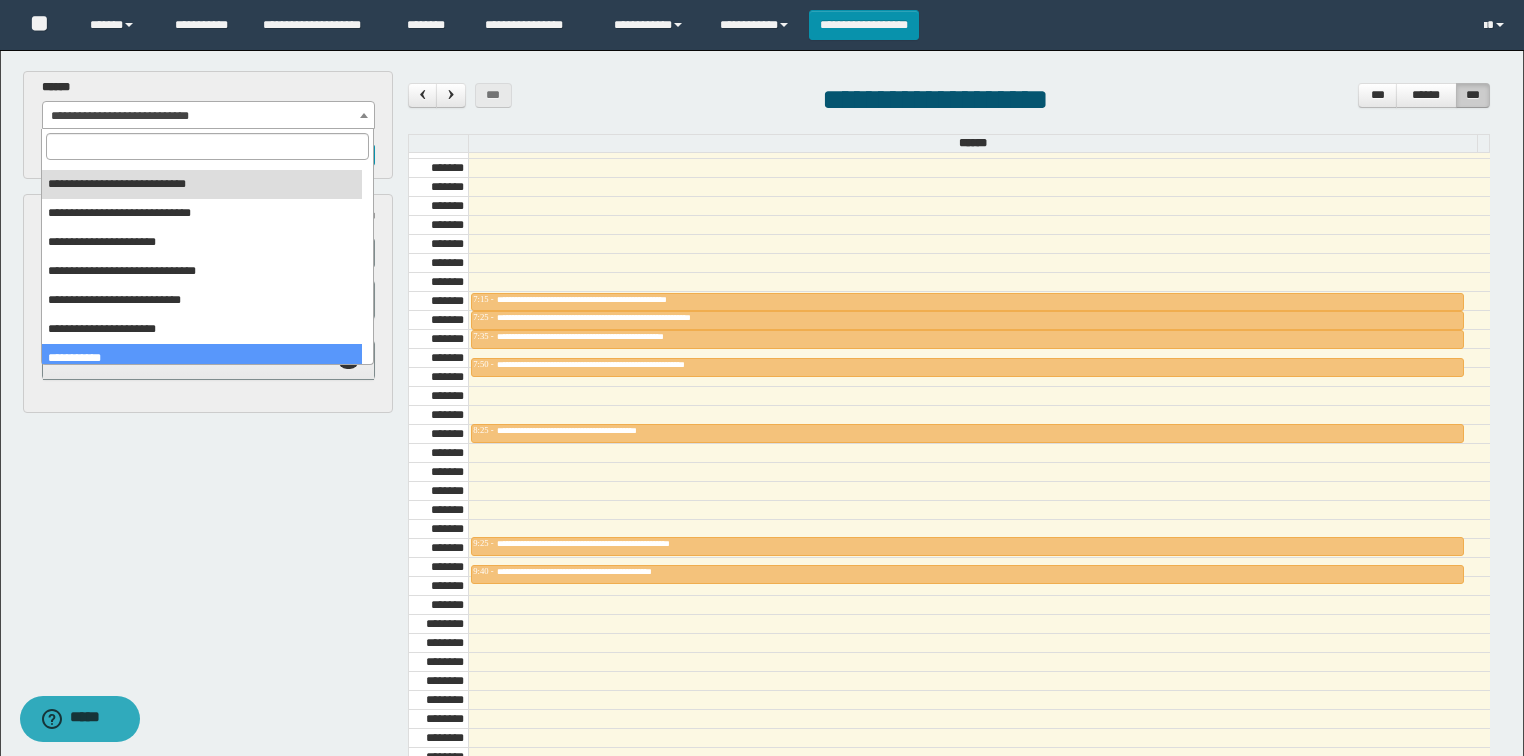scroll, scrollTop: 120, scrollLeft: 0, axis: vertical 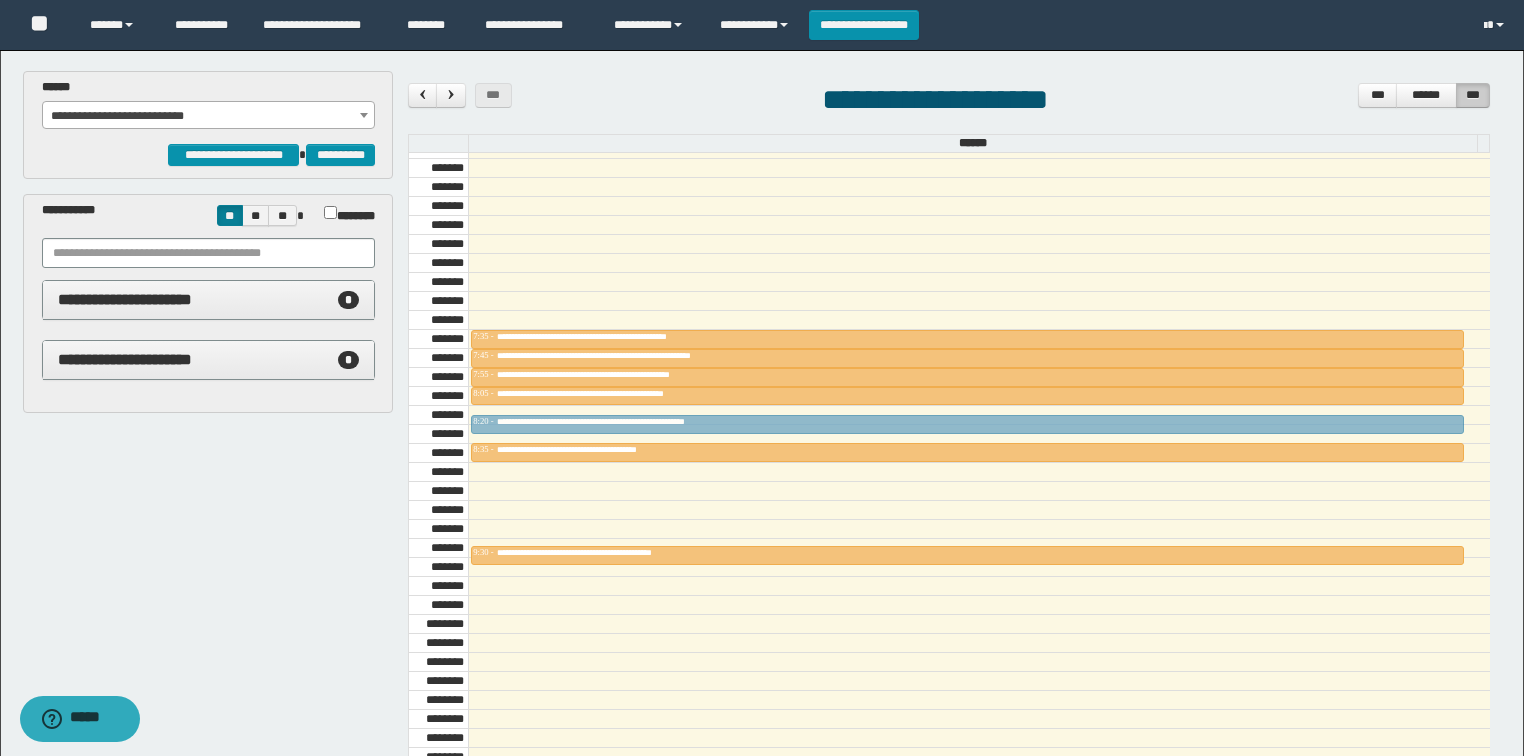 drag, startPoint x: 577, startPoint y: 533, endPoint x: 567, endPoint y: 411, distance: 122.40915 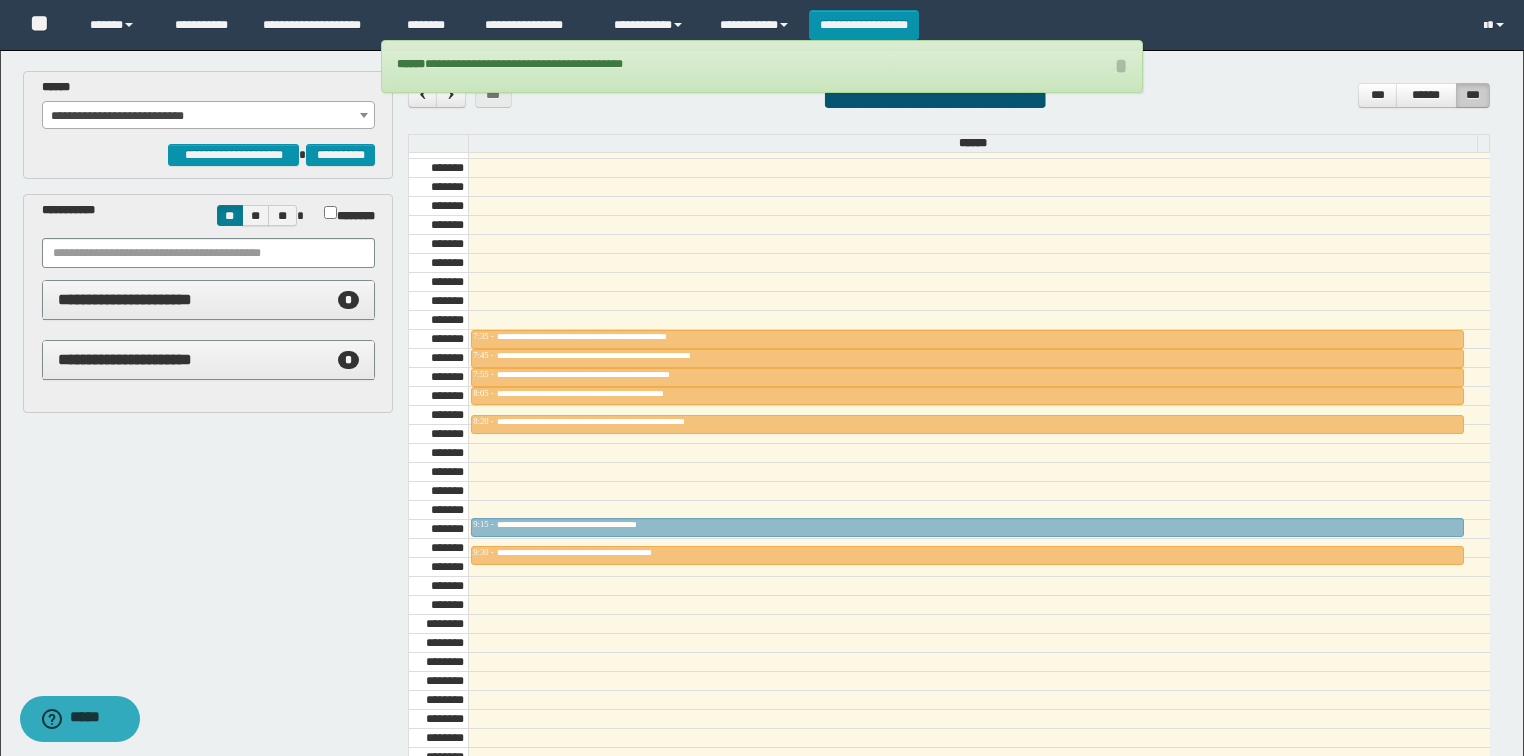 drag, startPoint x: 526, startPoint y: 446, endPoint x: 528, endPoint y: 514, distance: 68.0294 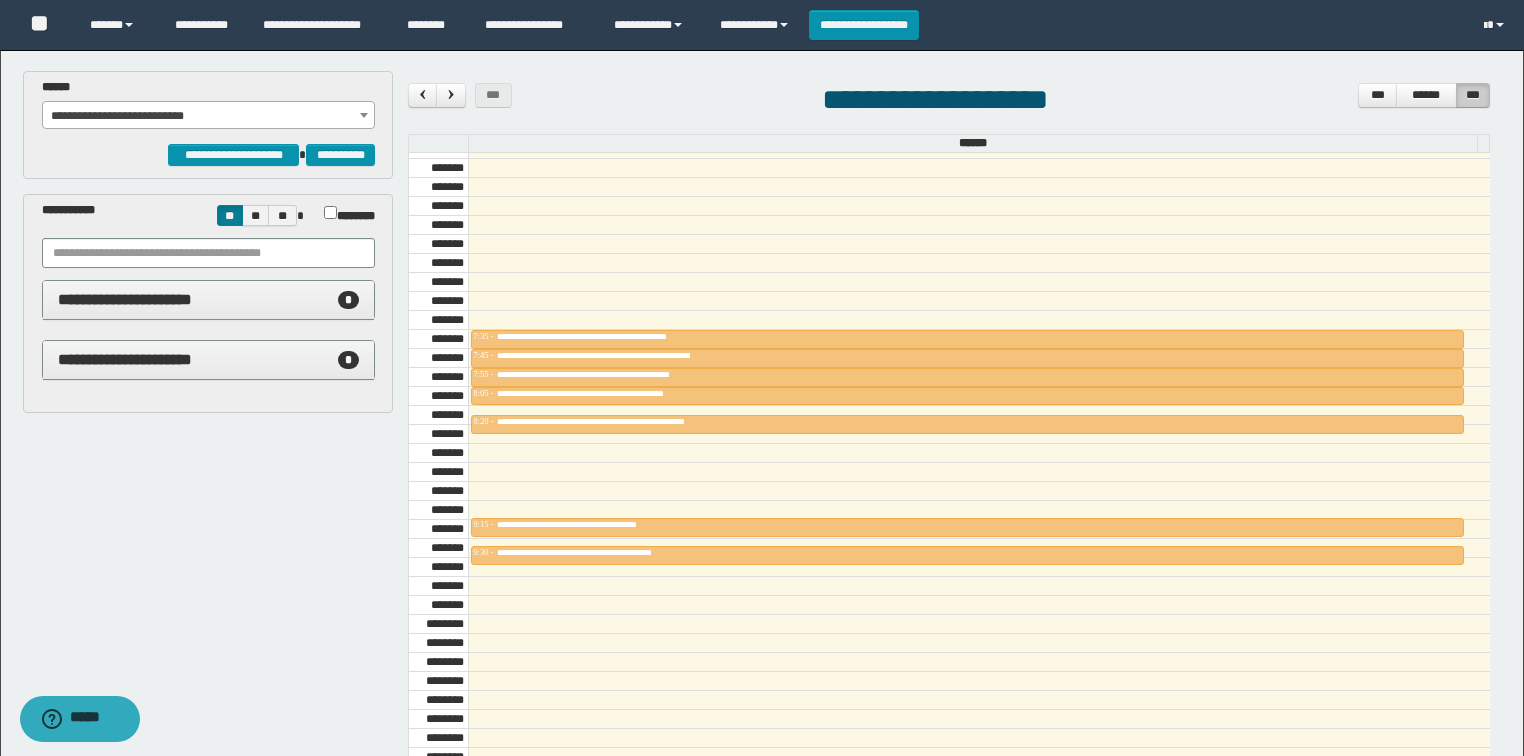 click on "**********" at bounding box center (209, 116) 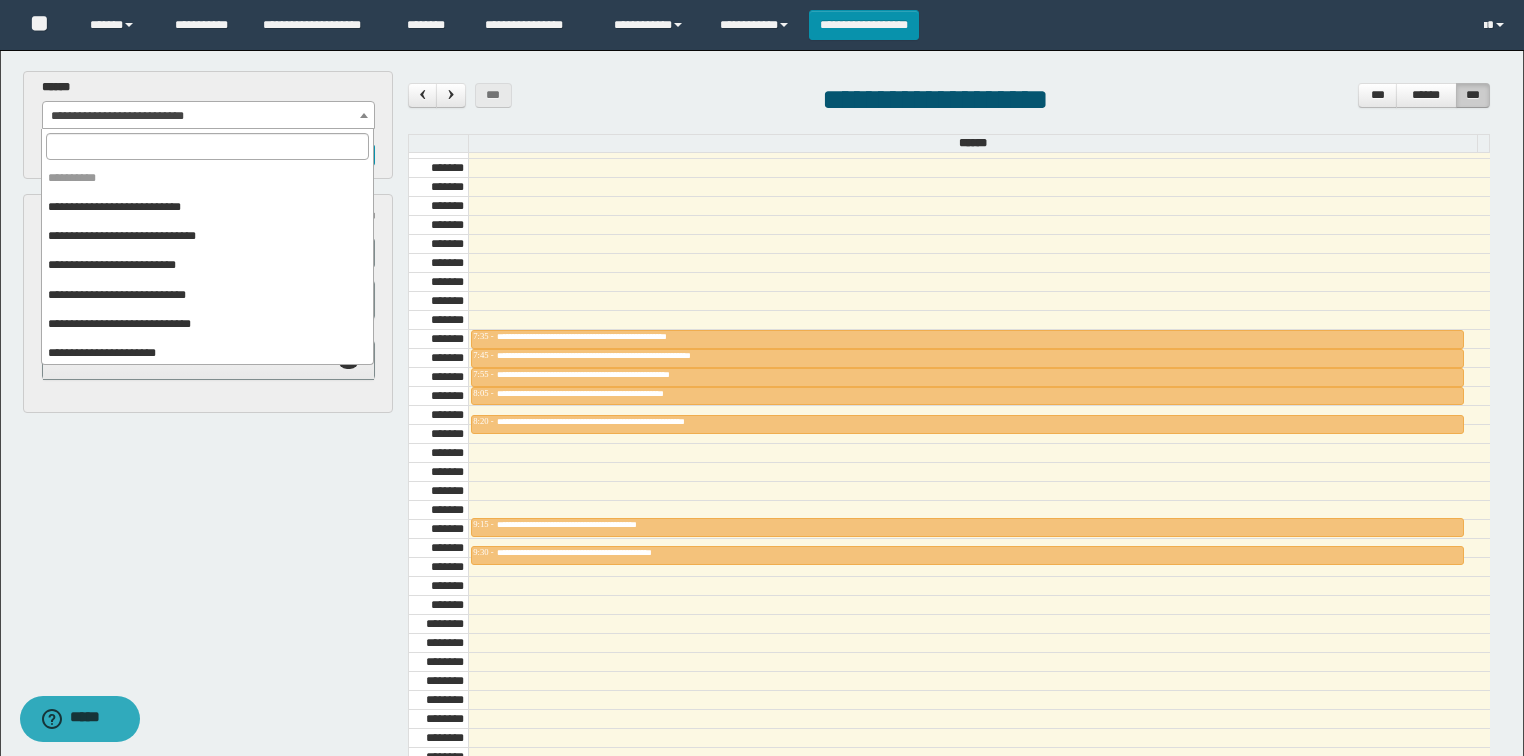 scroll, scrollTop: 120, scrollLeft: 0, axis: vertical 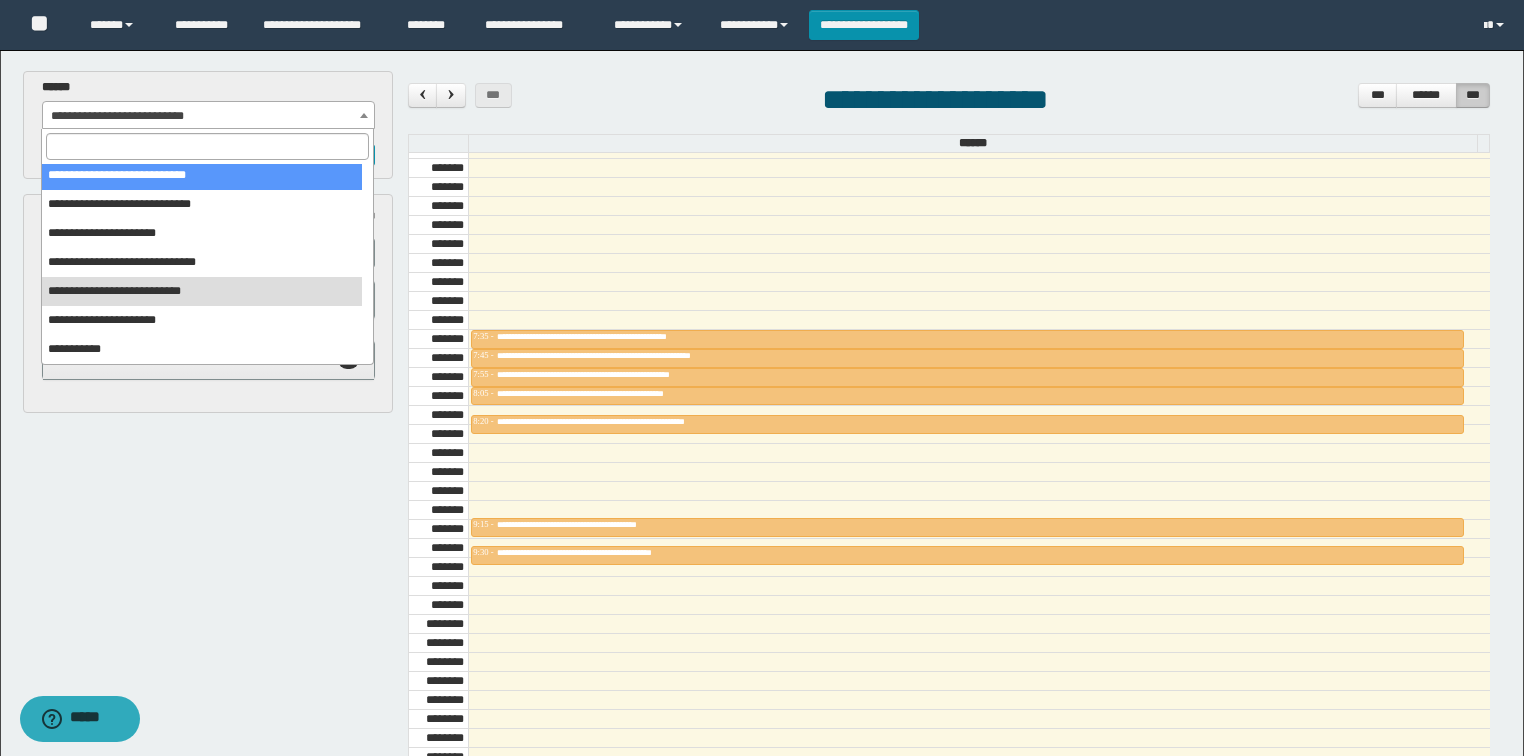 click on "**********" at bounding box center [764, 528] 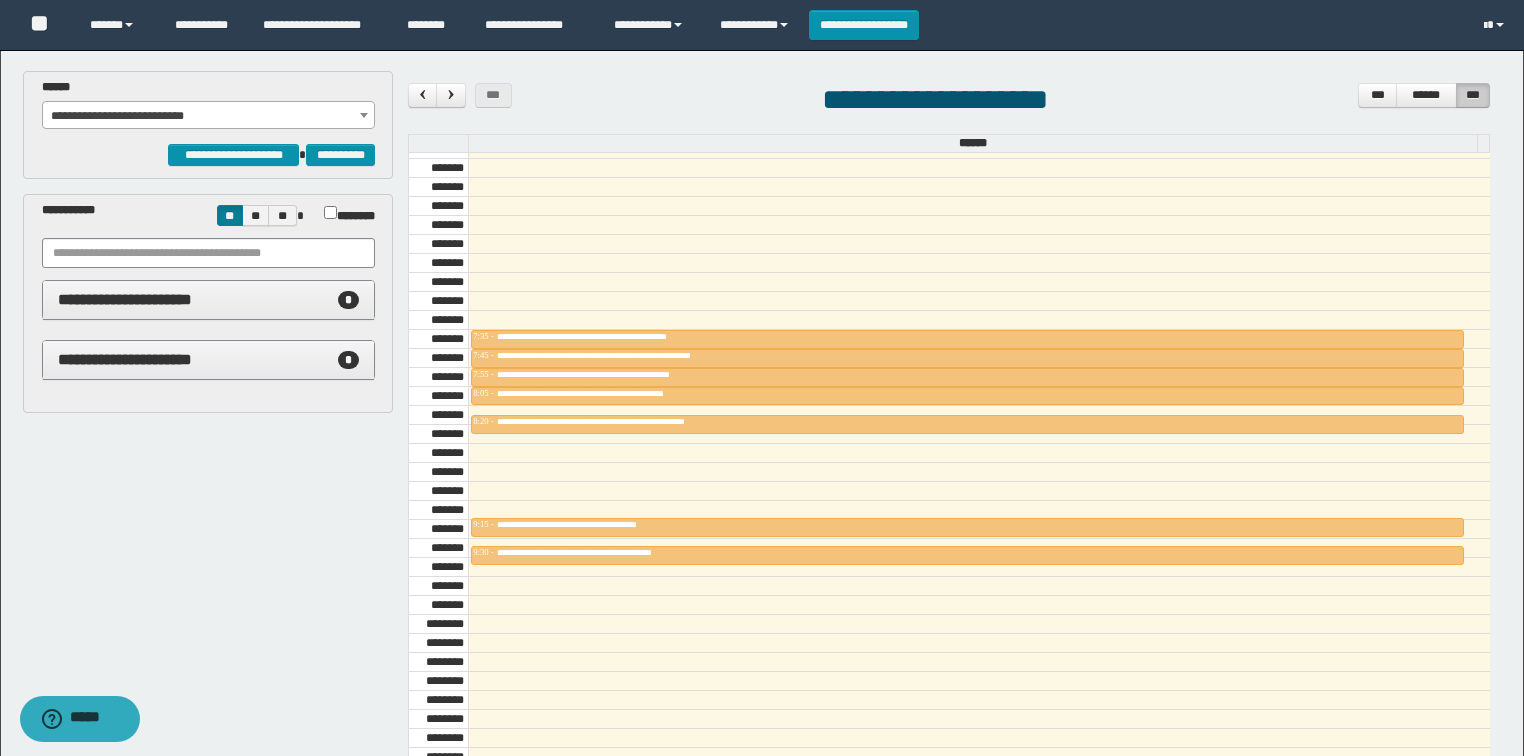 click on "**********" at bounding box center (209, 116) 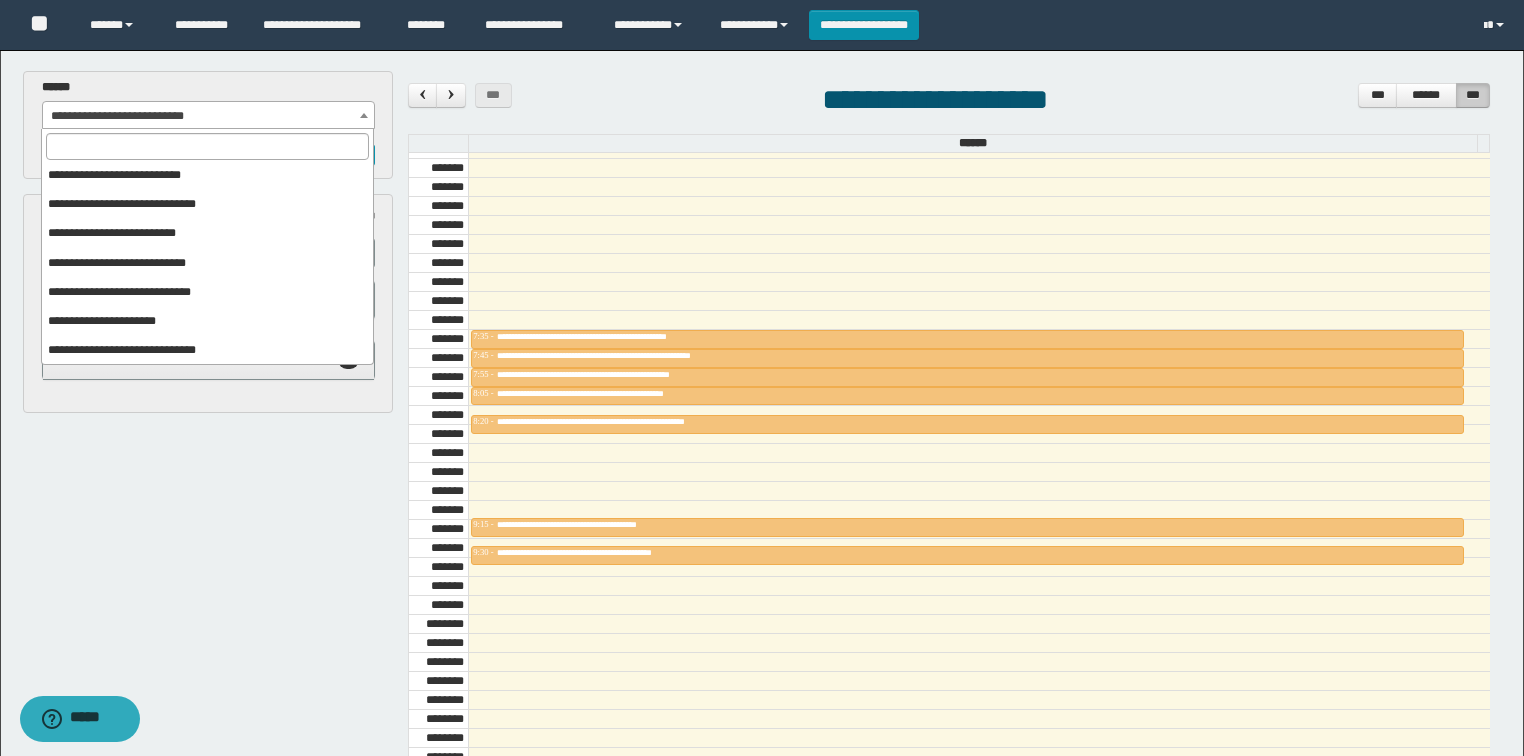 scroll, scrollTop: 0, scrollLeft: 0, axis: both 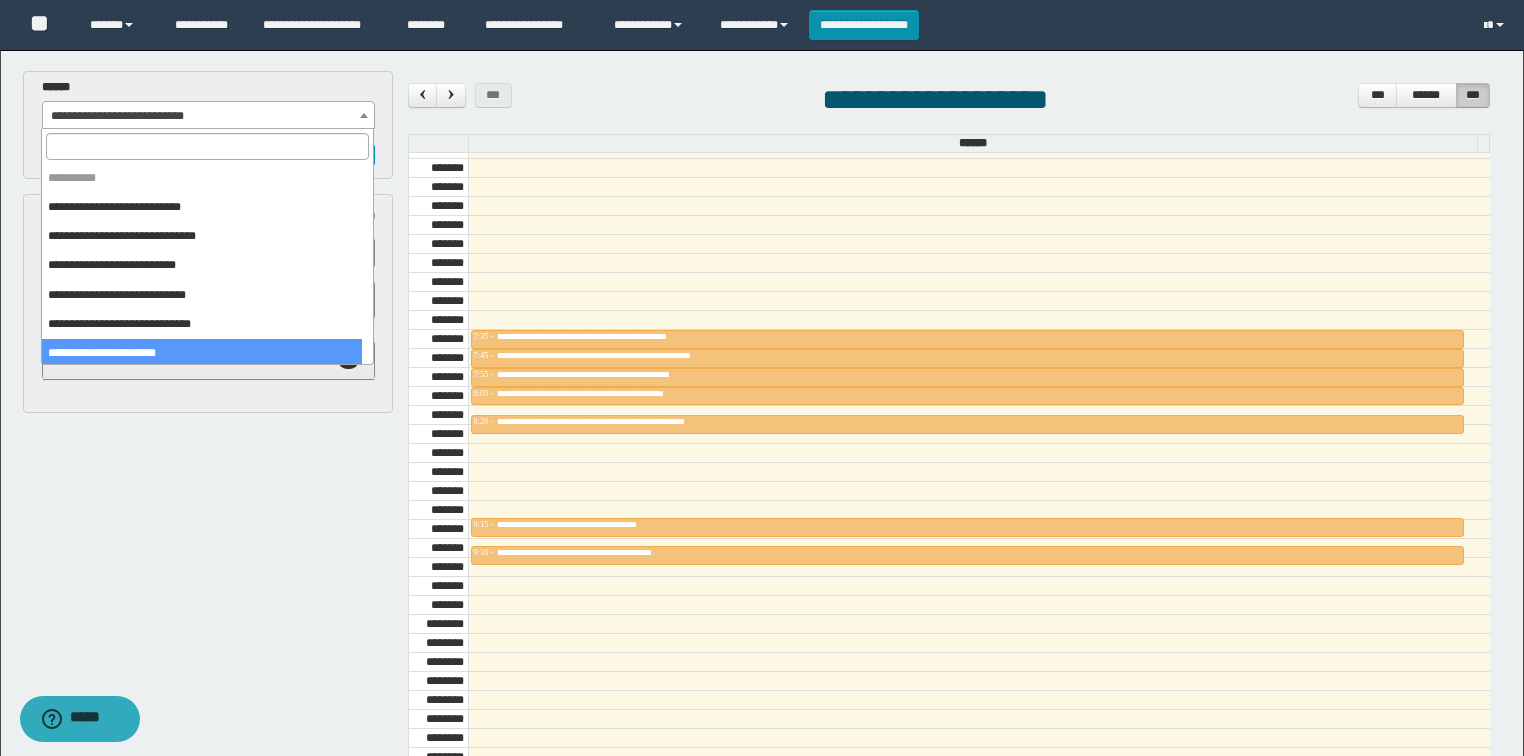 click on "**********" at bounding box center [764, 528] 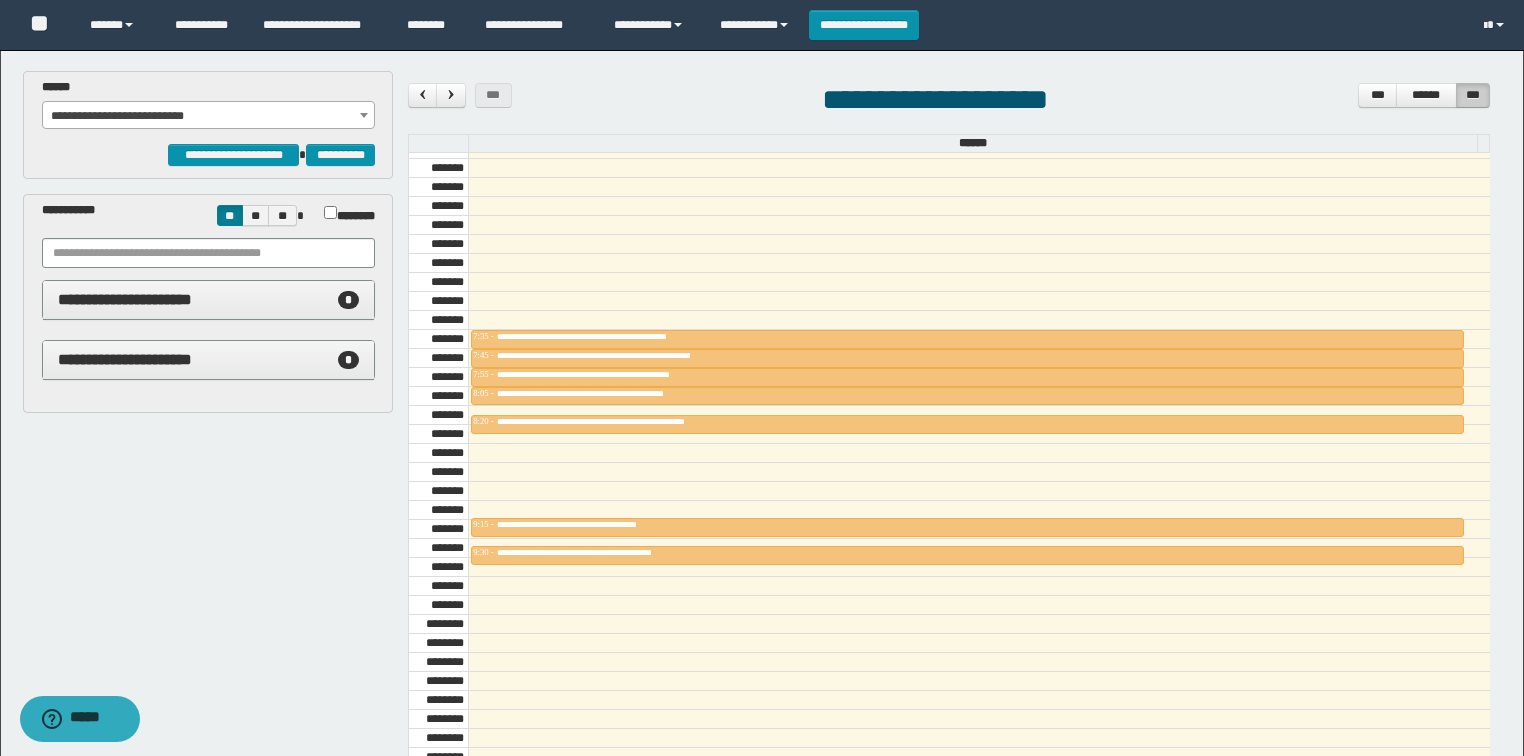 click at bounding box center (979, 472) 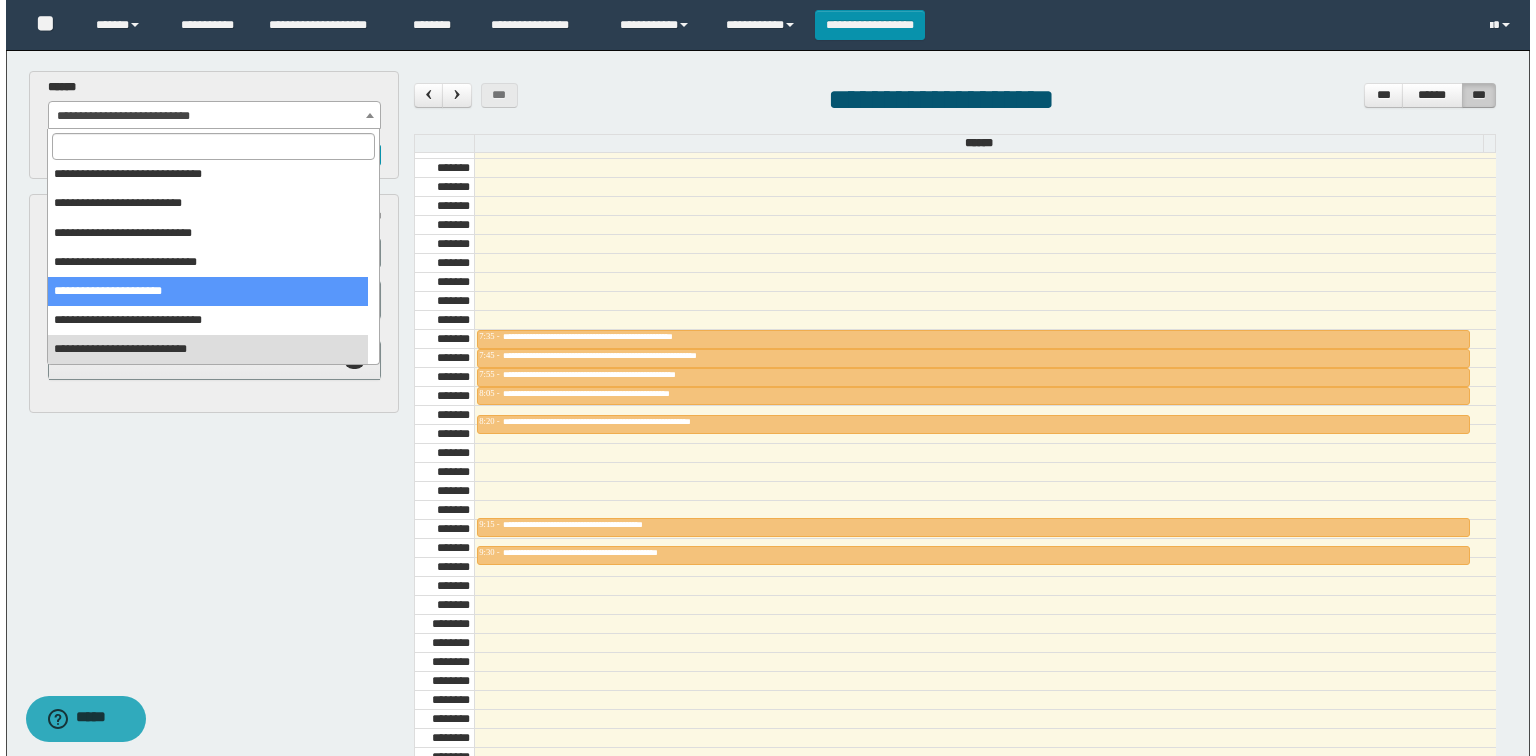 scroll, scrollTop: 40, scrollLeft: 0, axis: vertical 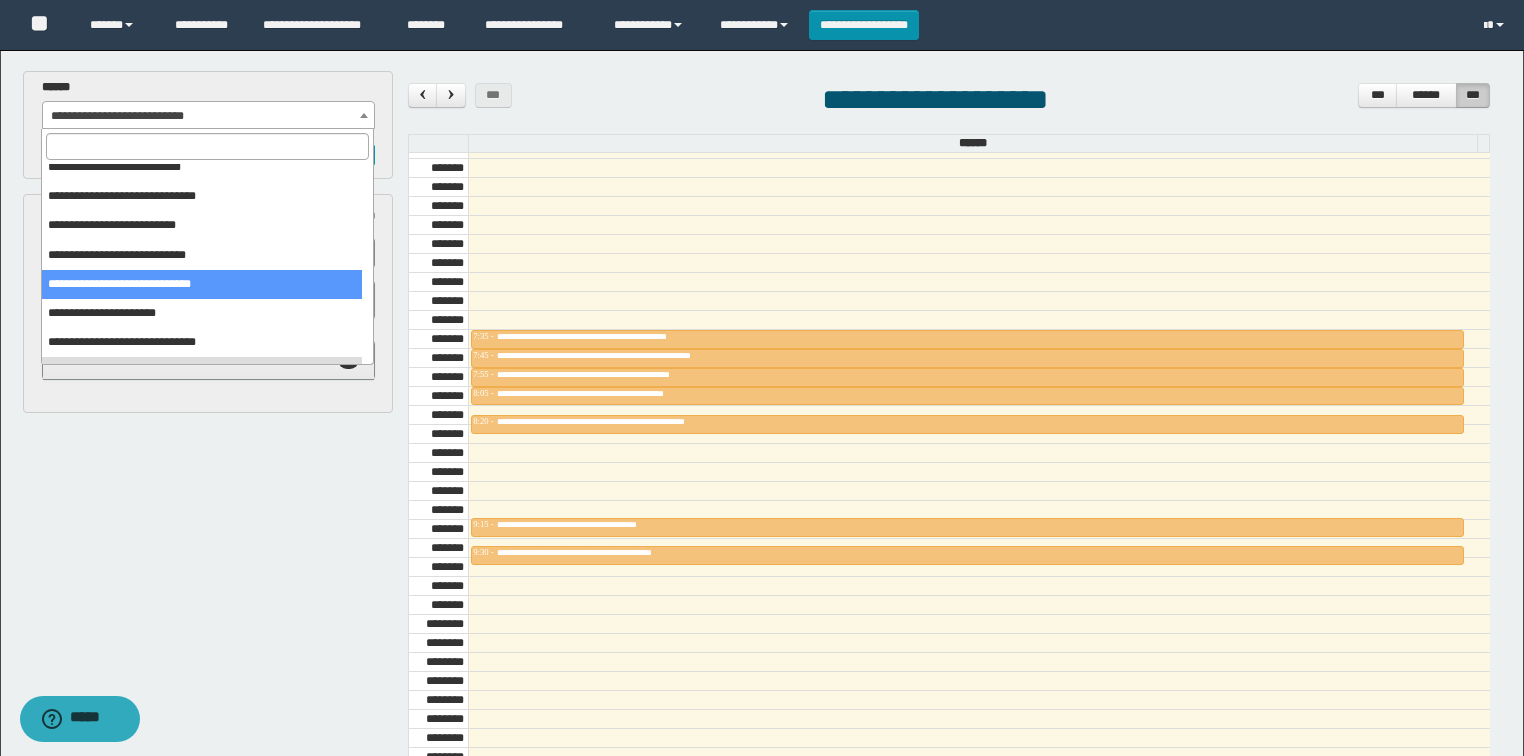 drag, startPoint x: 116, startPoint y: 283, endPoint x: 136, endPoint y: 304, distance: 29 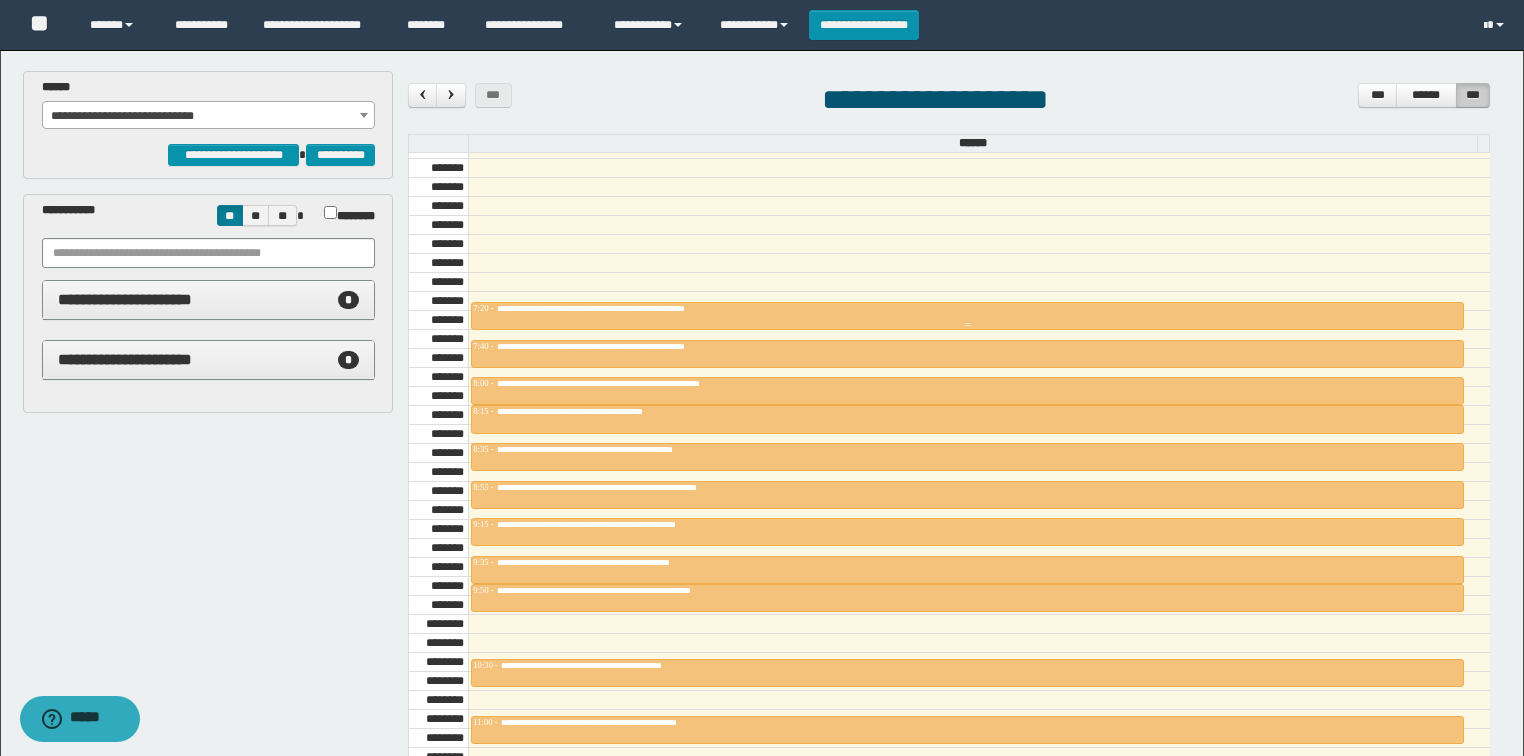 click at bounding box center (967, 325) 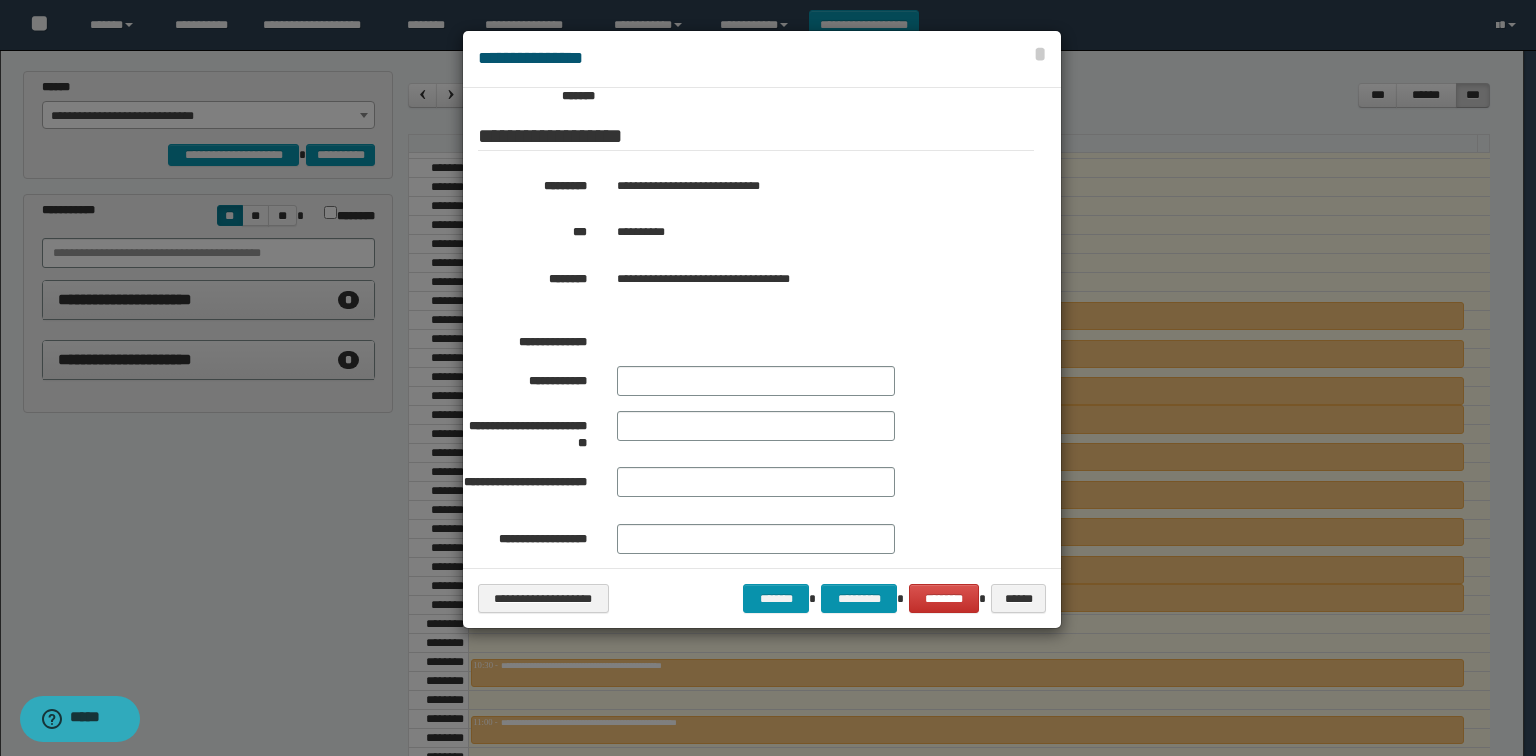scroll, scrollTop: 379, scrollLeft: 0, axis: vertical 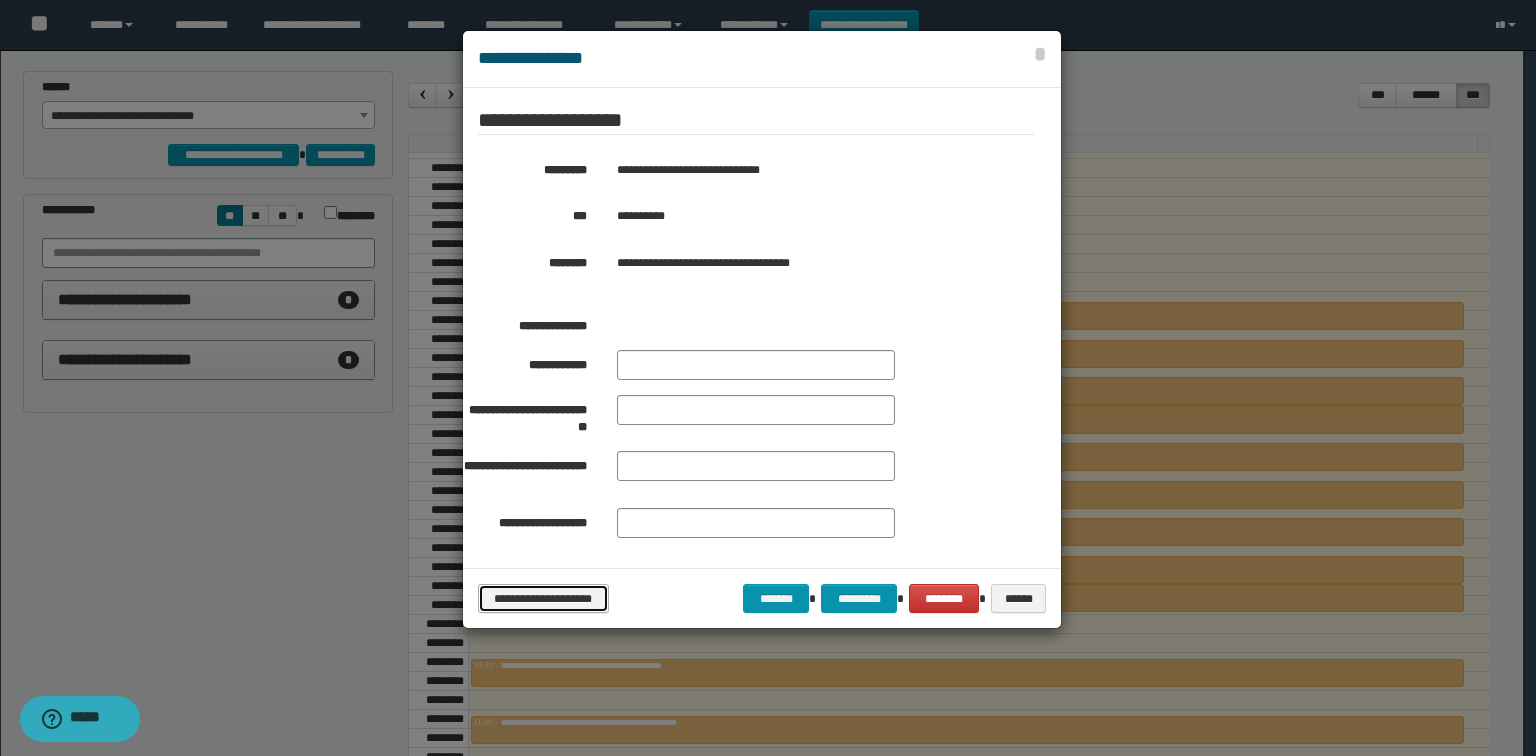 click on "**********" at bounding box center [543, 599] 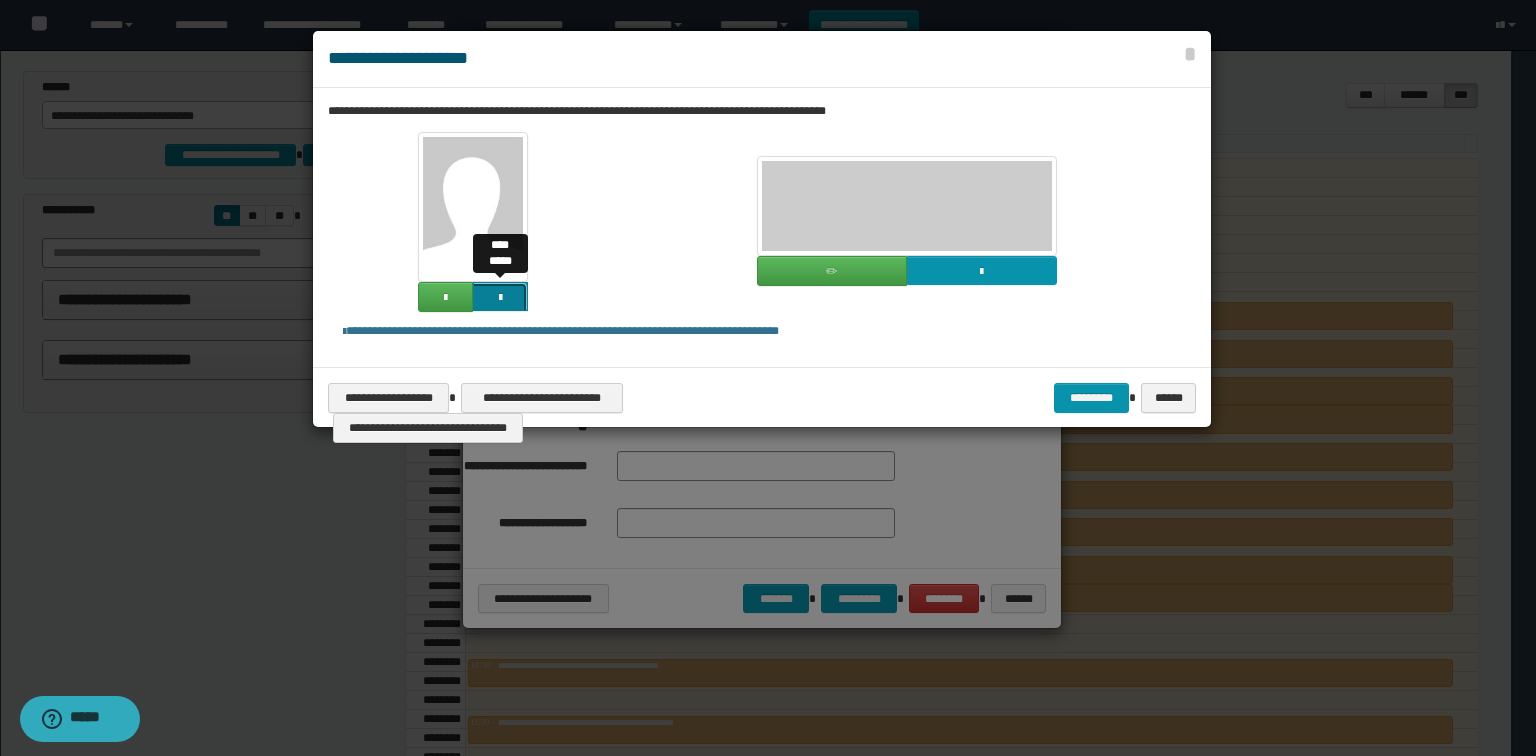 click at bounding box center (-1364, 433) 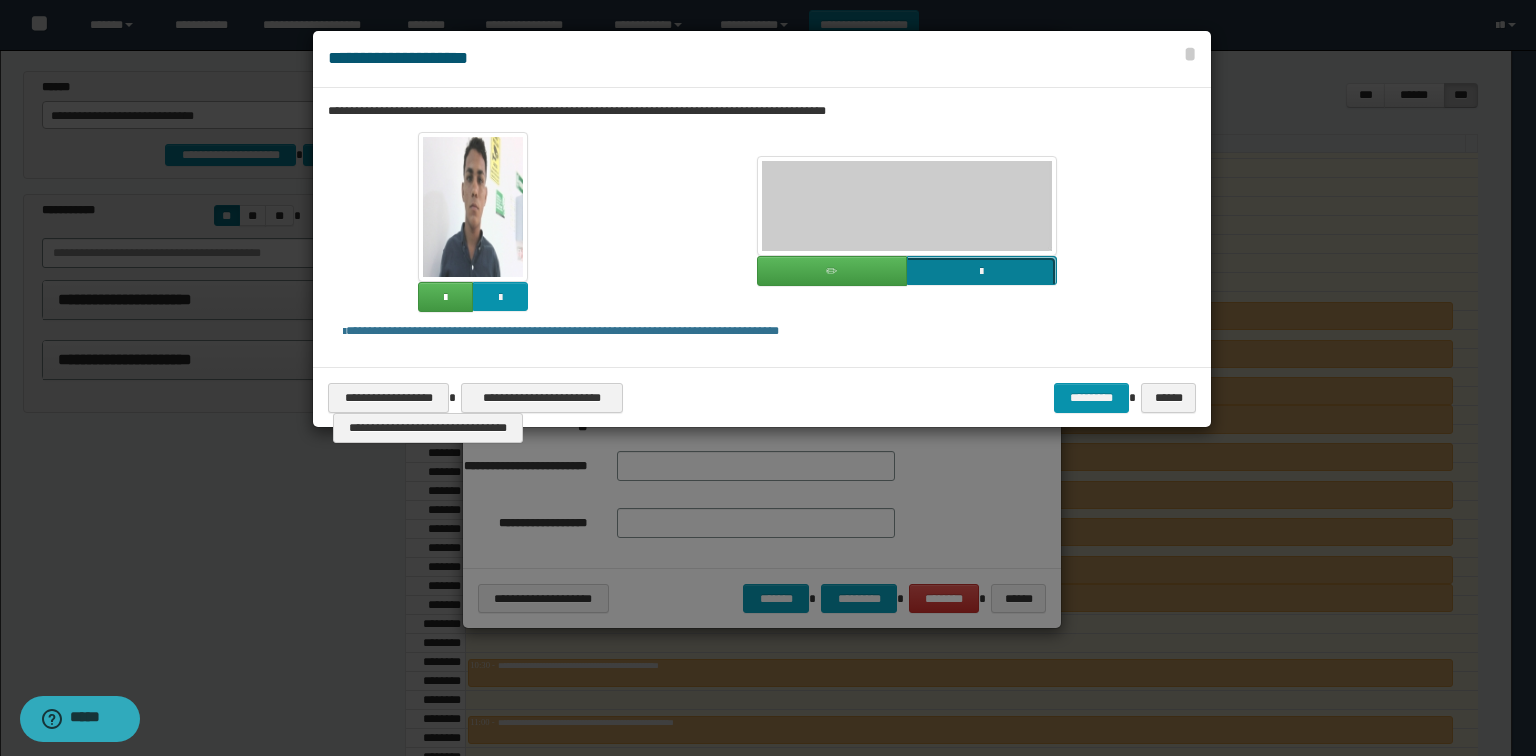 click at bounding box center (-835, 407) 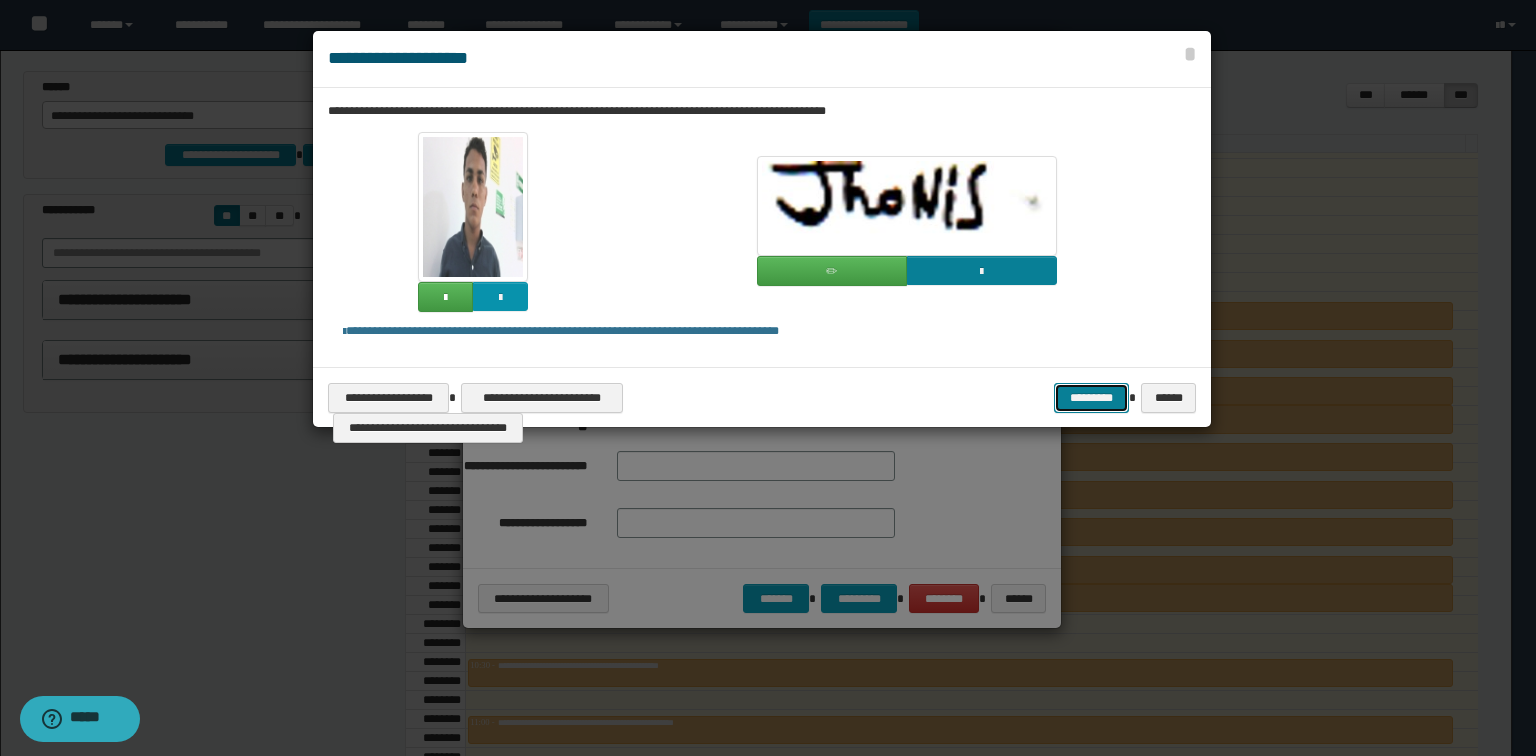 click on "*********" at bounding box center [1091, 398] 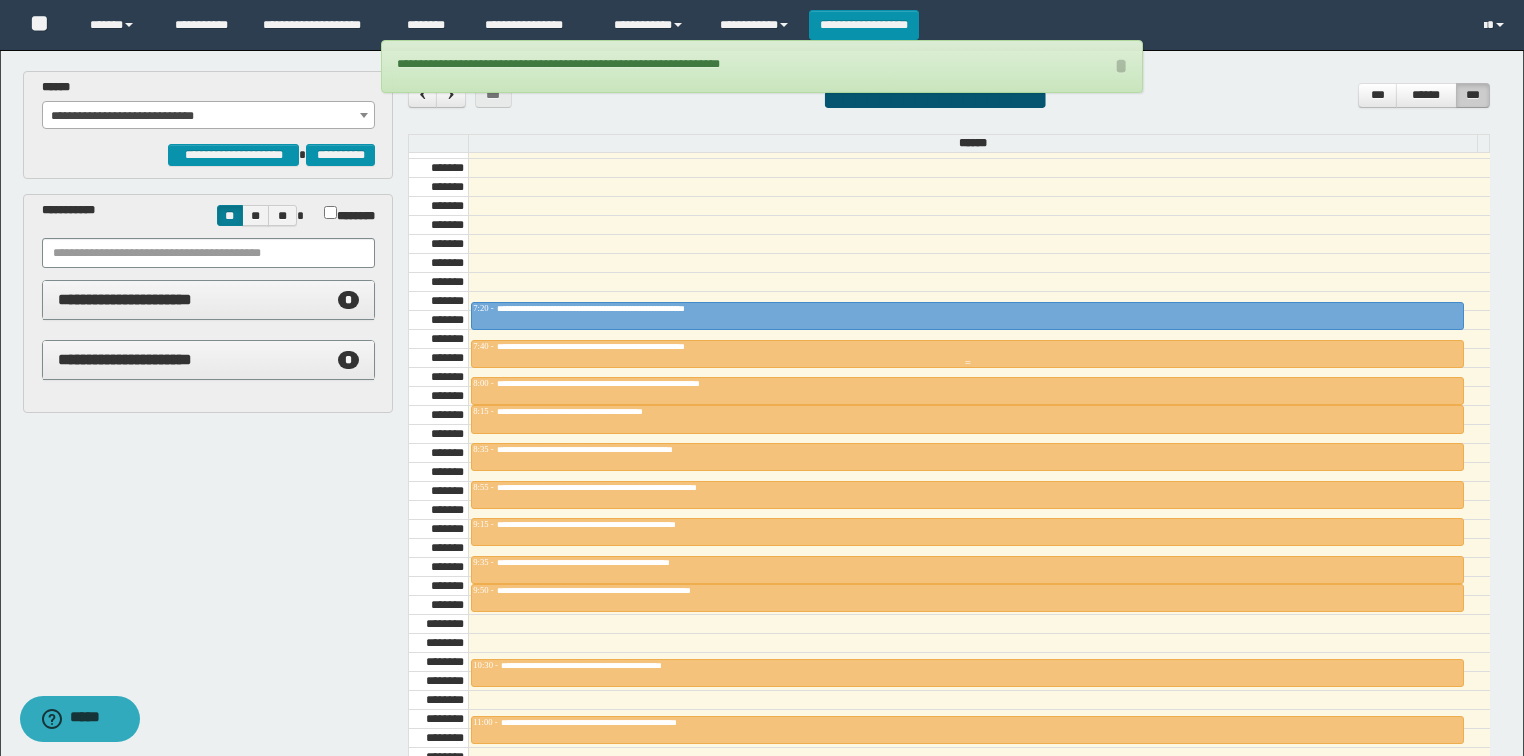 click at bounding box center (967, 354) 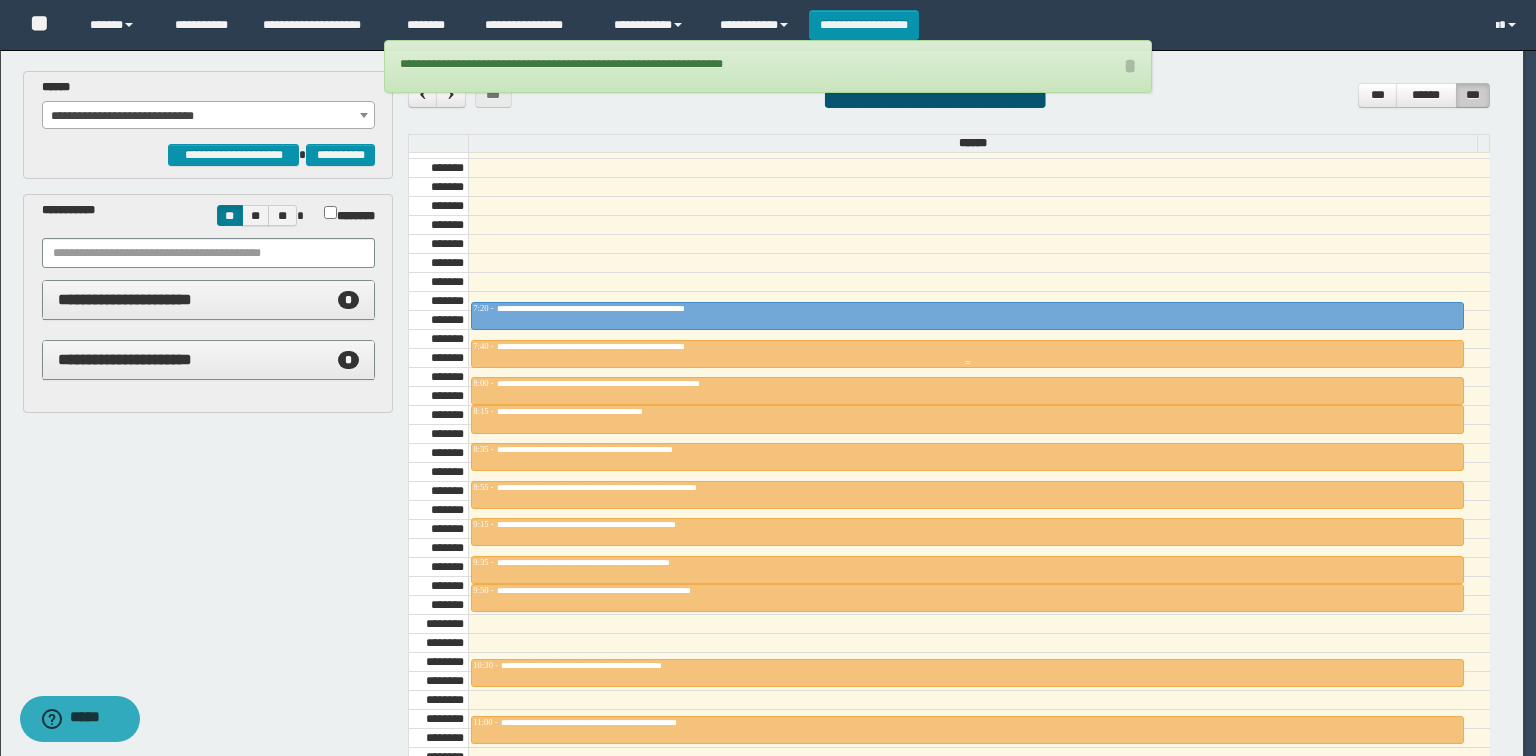 click on "**********" at bounding box center [762, 528] 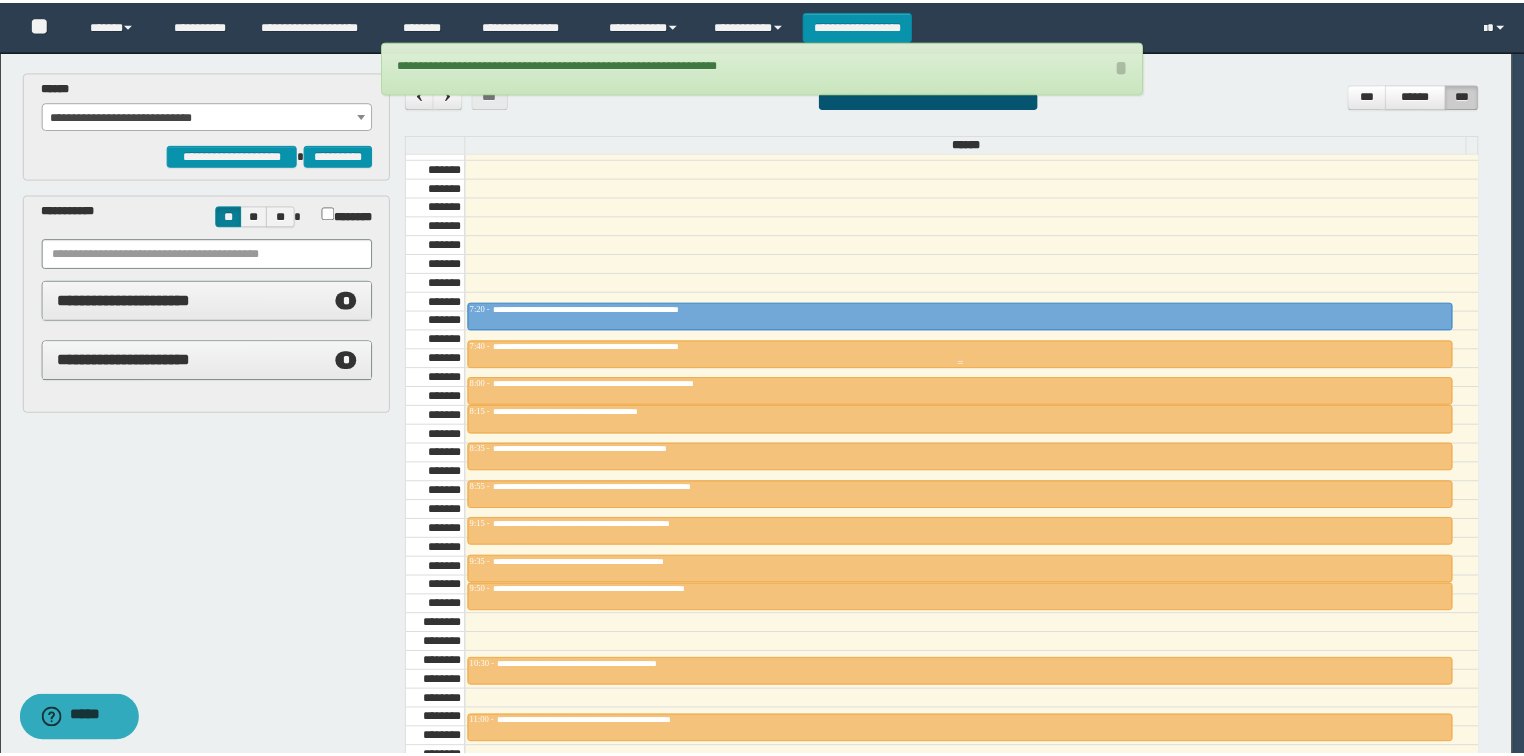 scroll, scrollTop: 361, scrollLeft: 0, axis: vertical 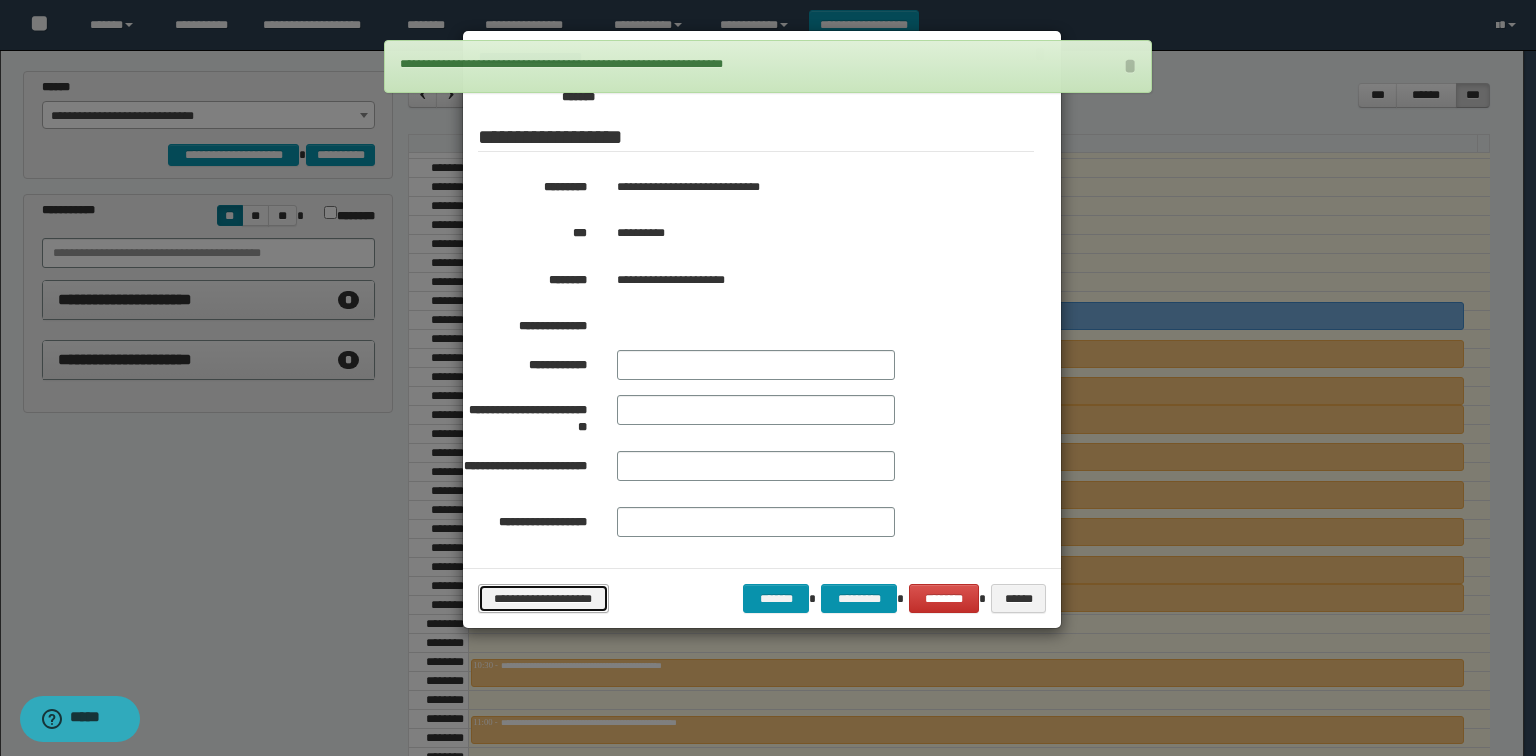 click on "**********" at bounding box center (543, 599) 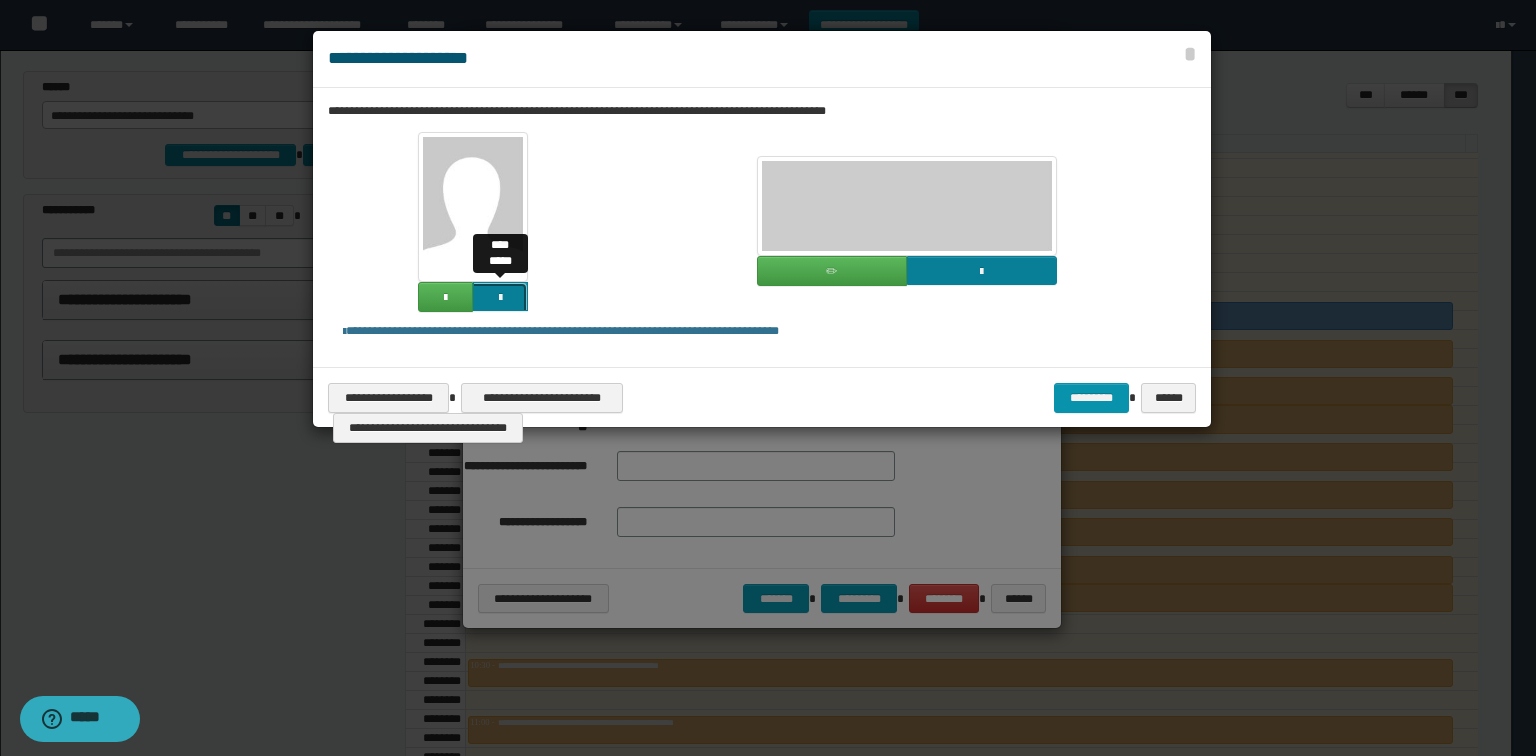 click at bounding box center [-1364, 433] 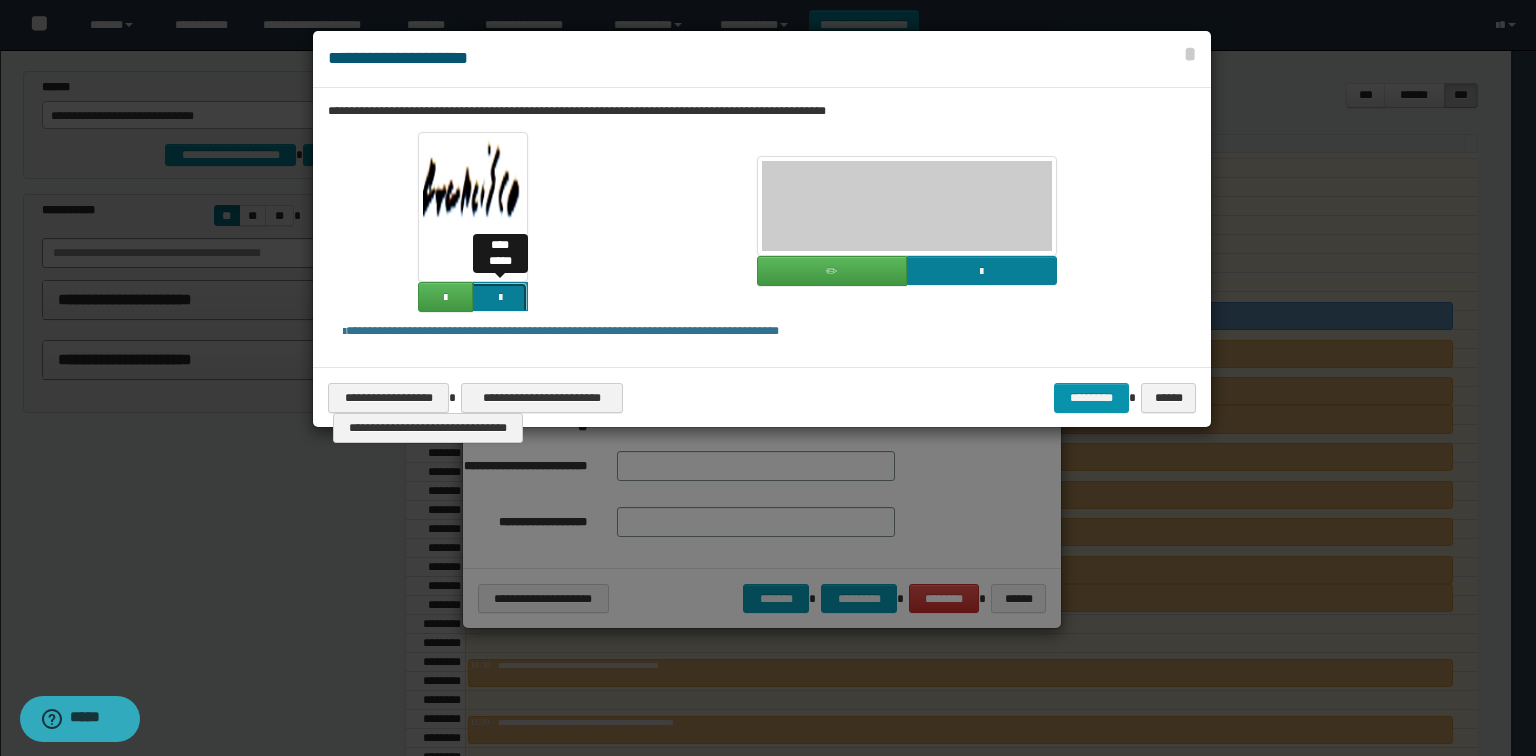 click at bounding box center [-1364, 433] 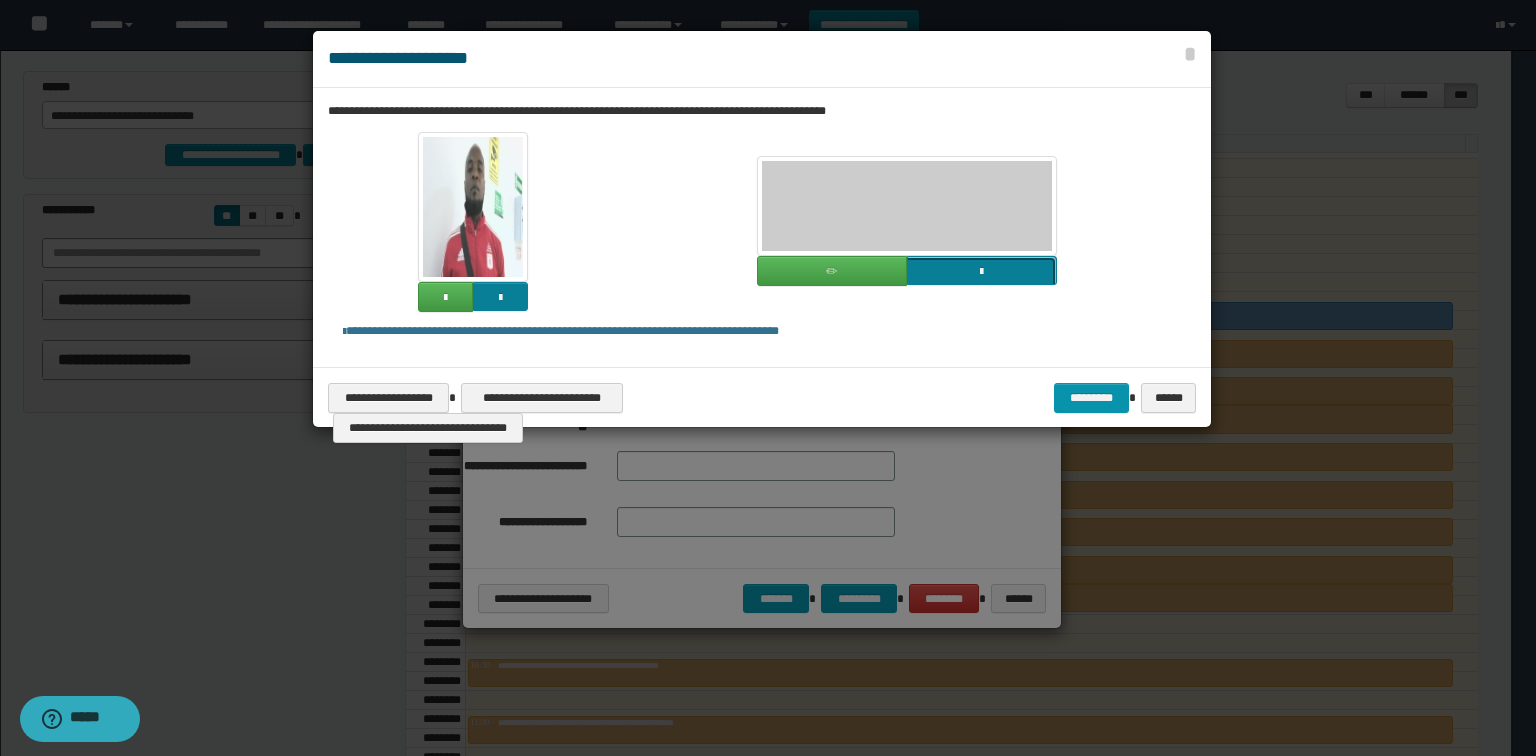 click at bounding box center (-835, 407) 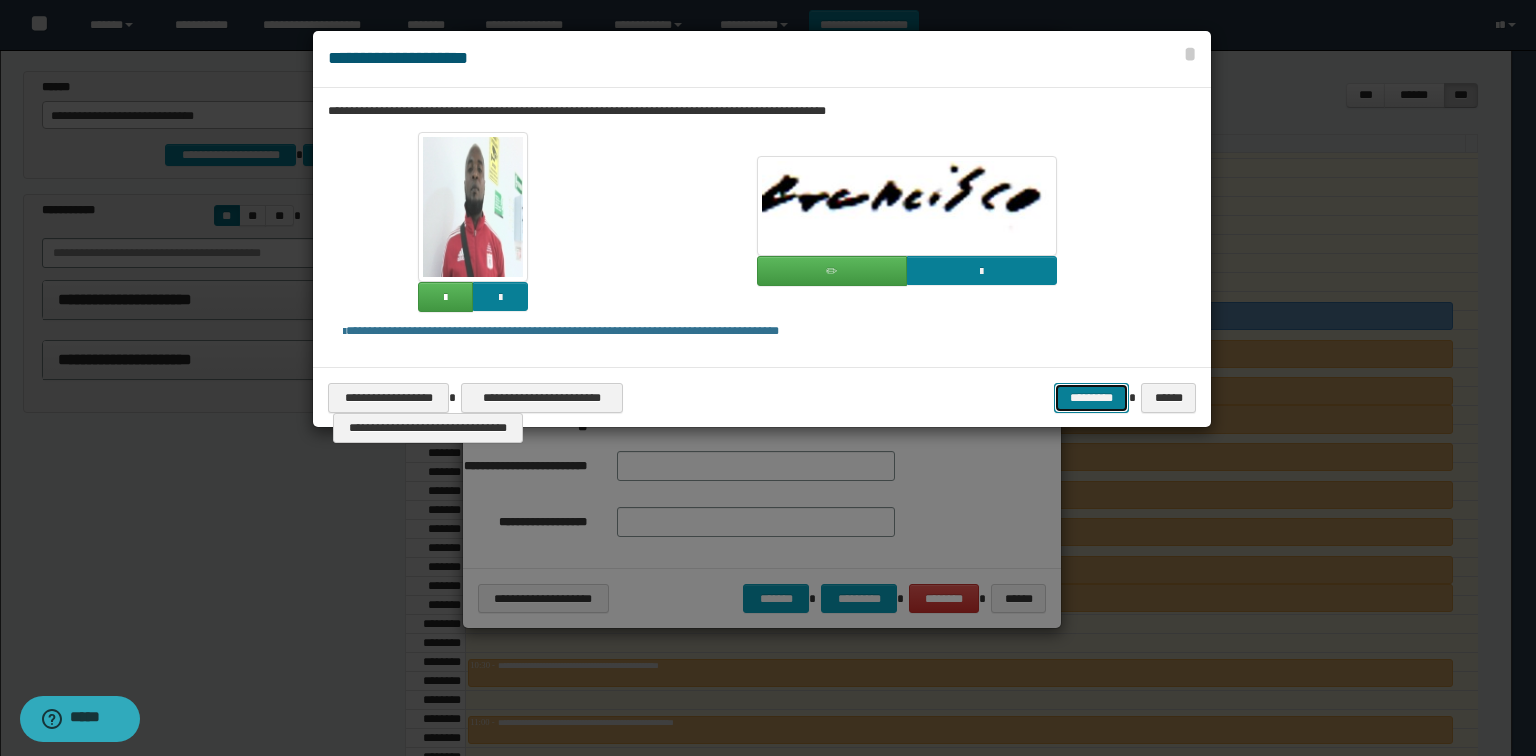 click on "*********" at bounding box center (1091, 398) 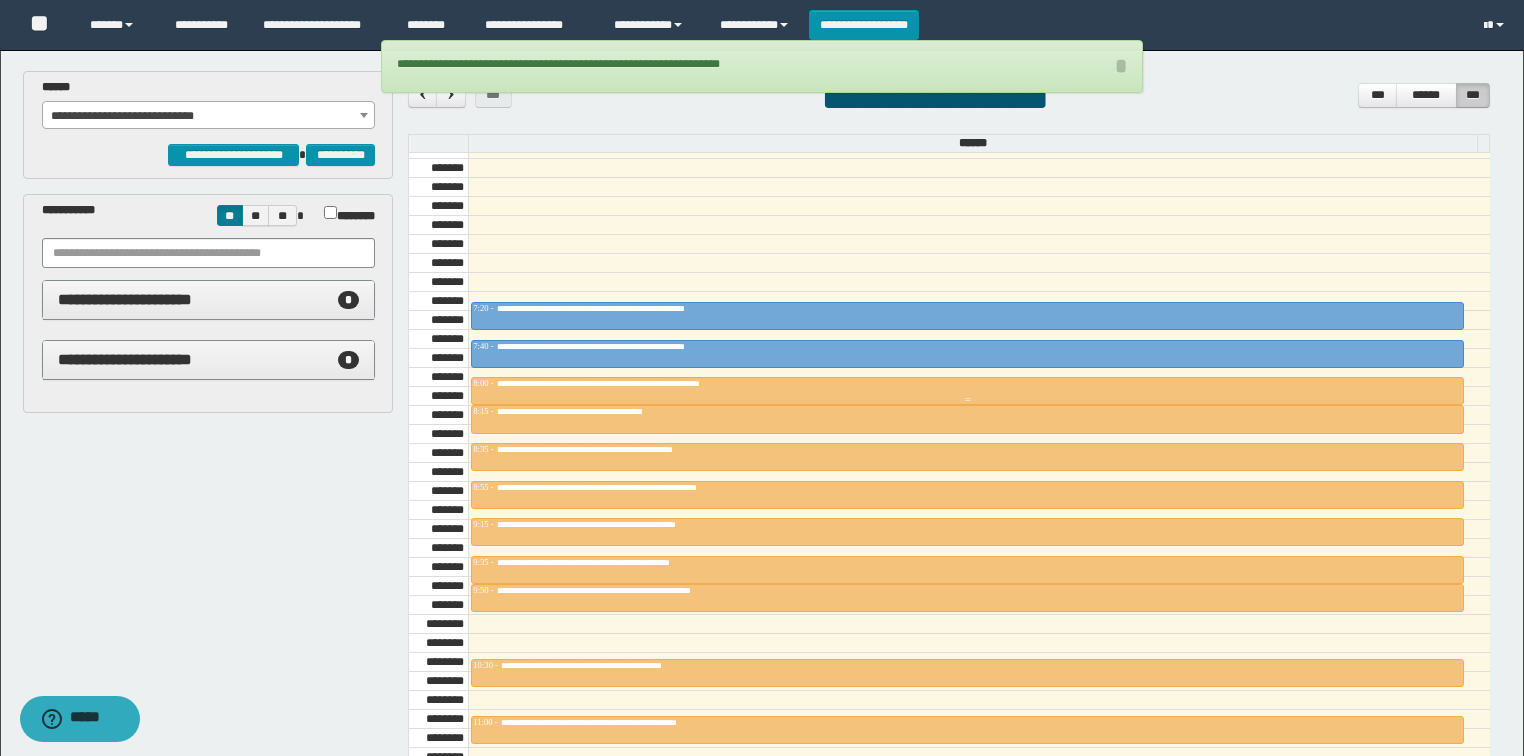 click on "**********" at bounding box center [967, 384] 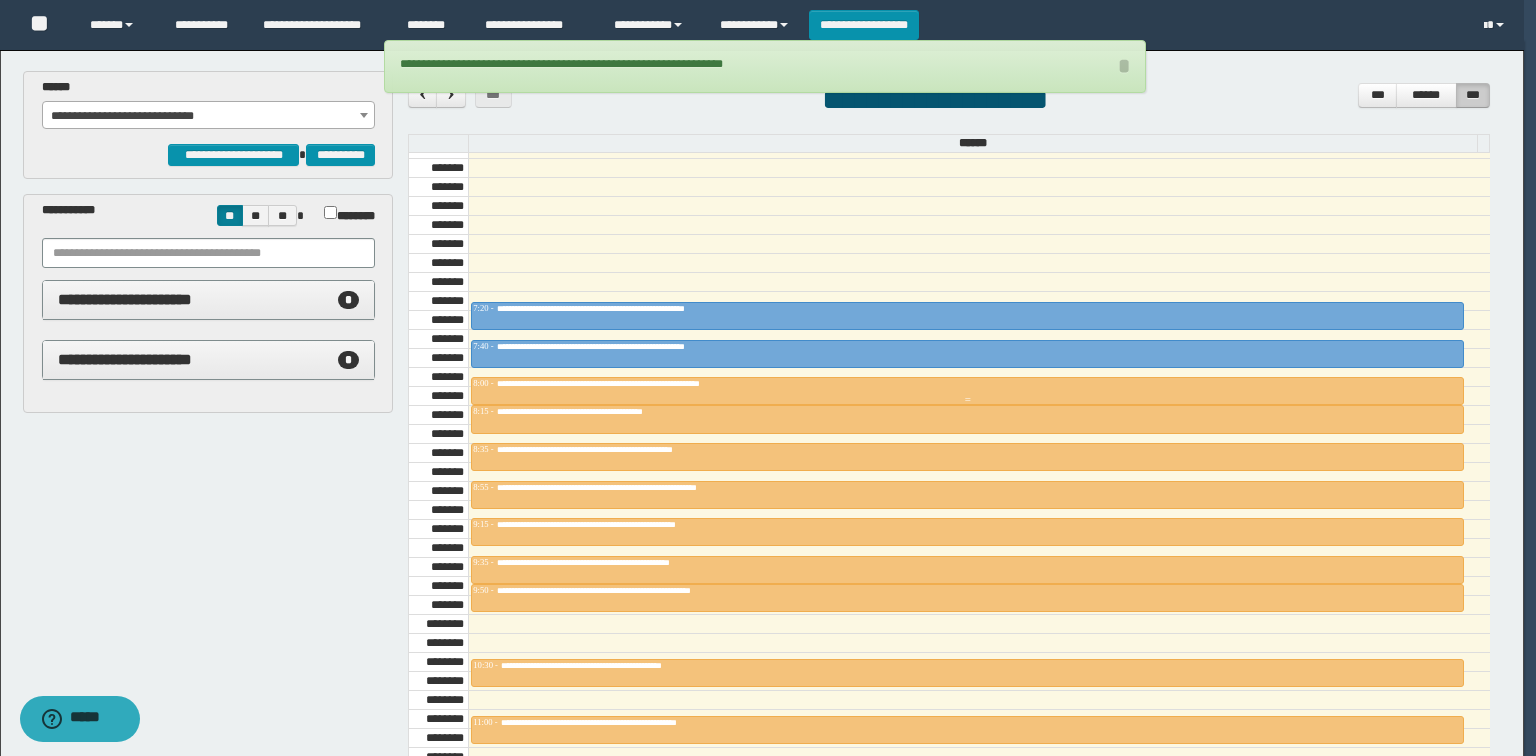 click on "**********" at bounding box center [762, 528] 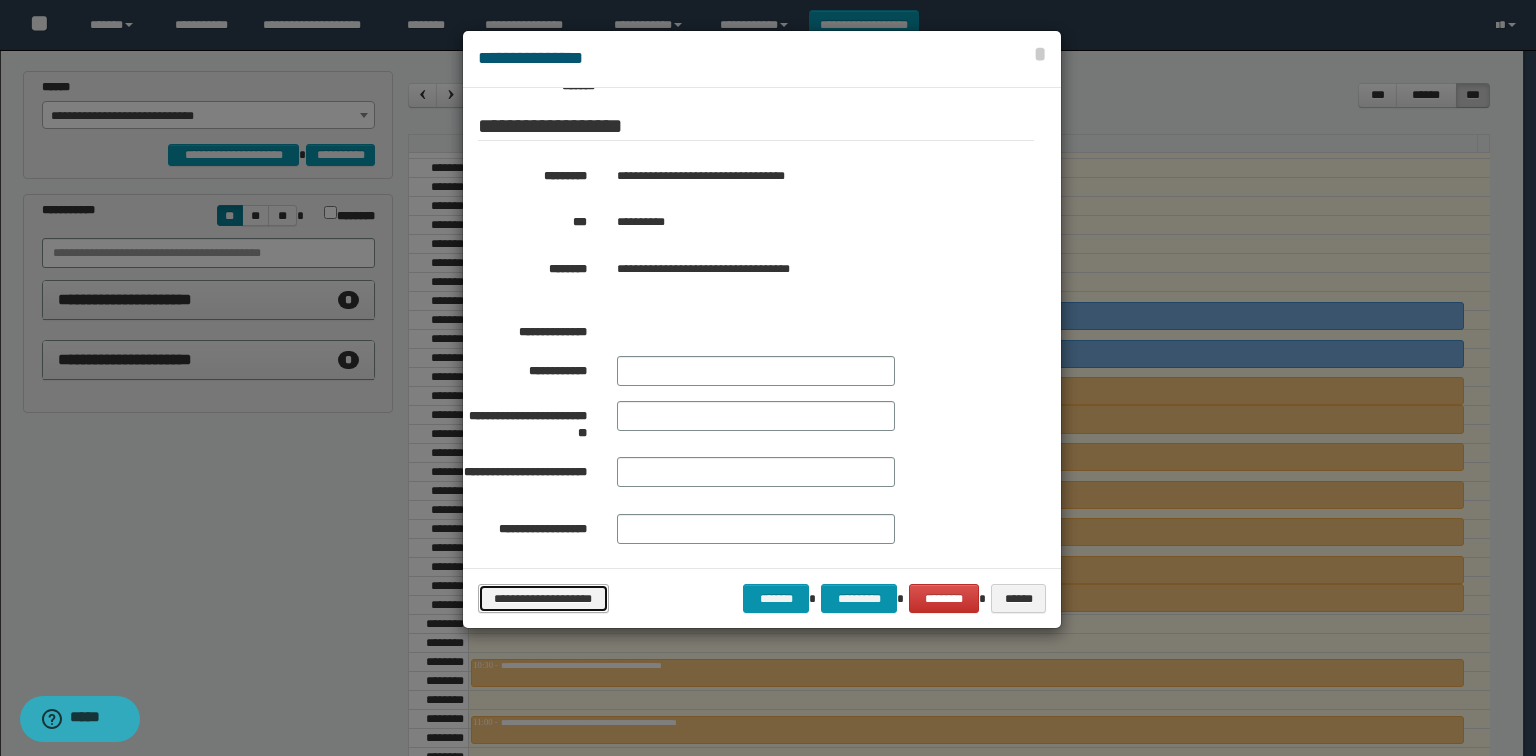 click on "**********" at bounding box center (543, 599) 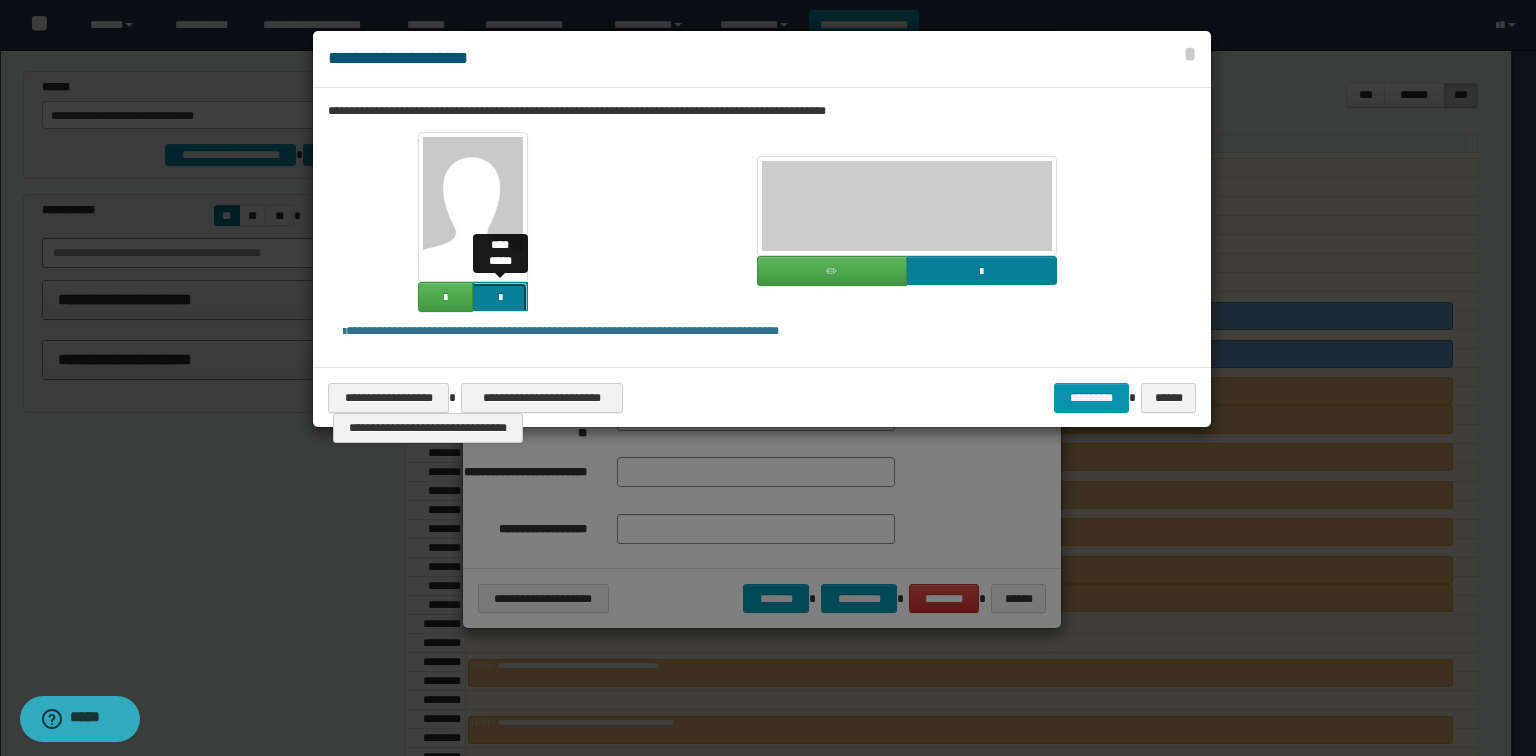 click at bounding box center (-1364, 433) 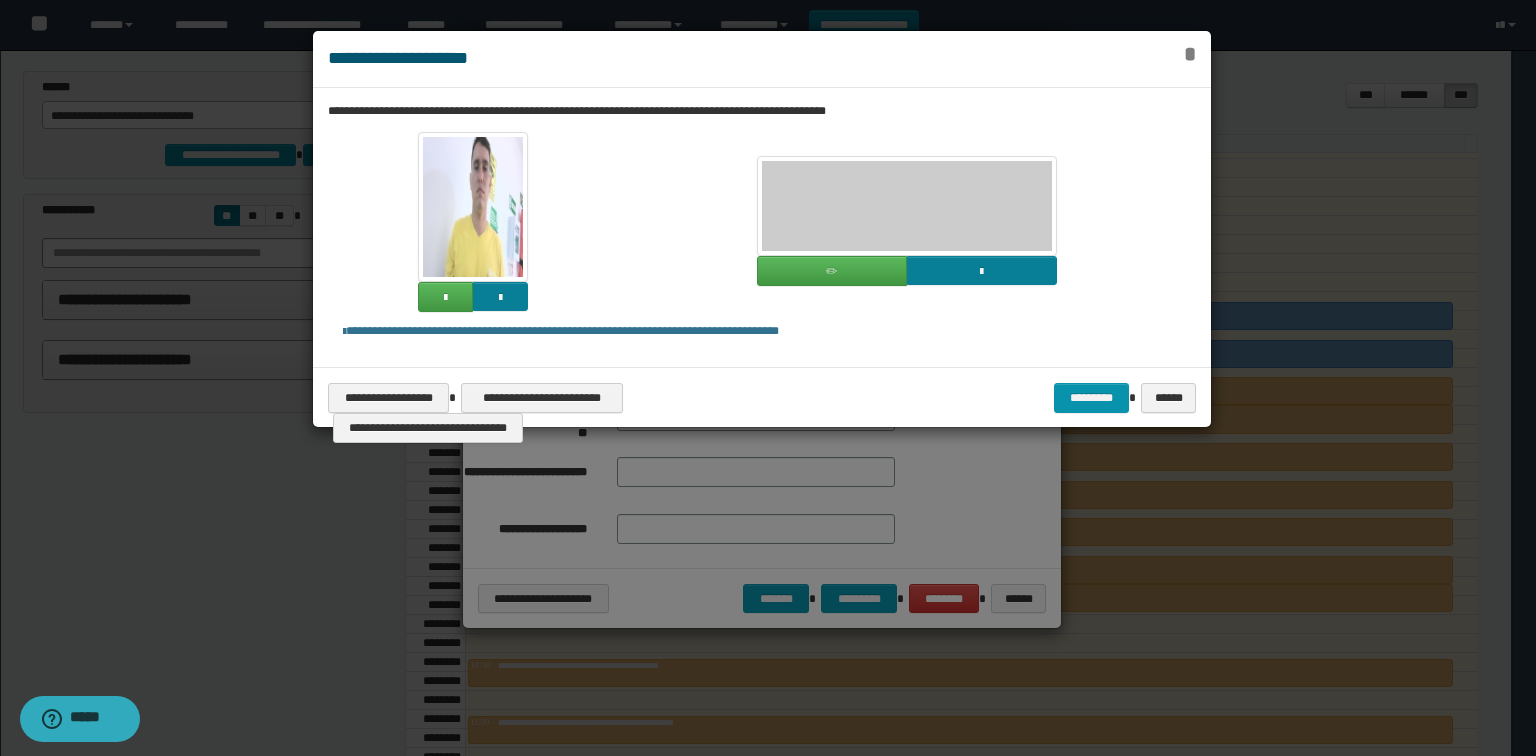 click on "*" at bounding box center [1190, 54] 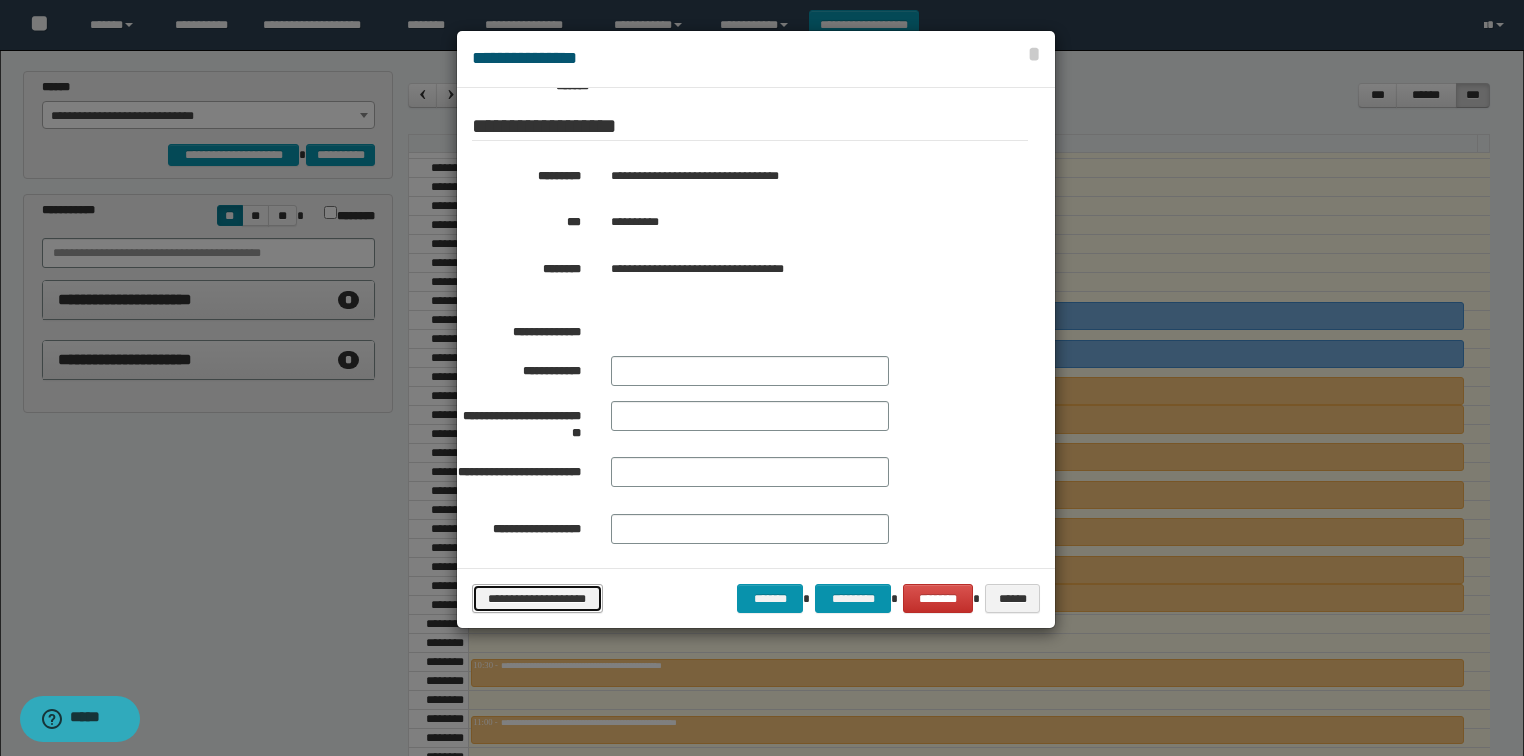 click on "**********" at bounding box center (537, 599) 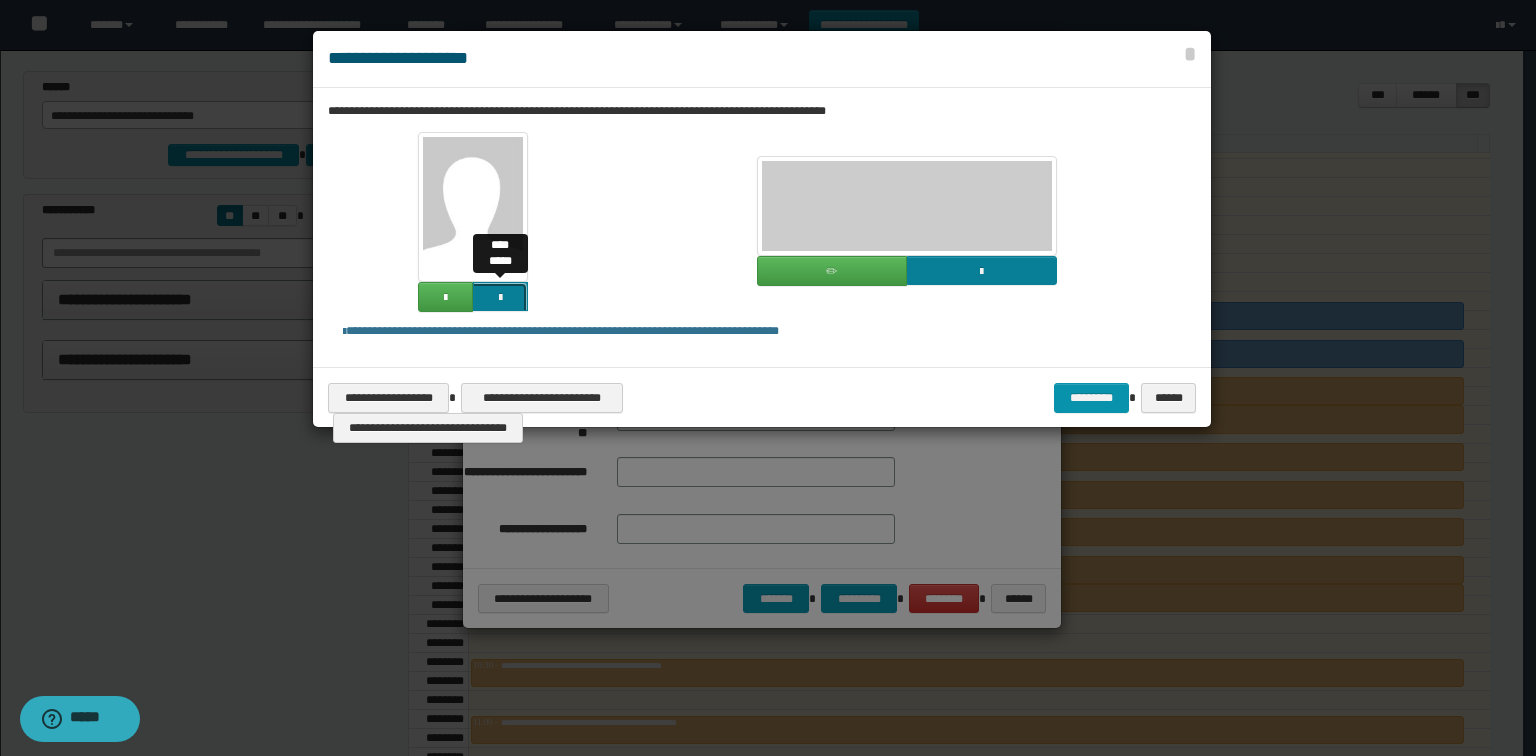 click at bounding box center (-1364, 433) 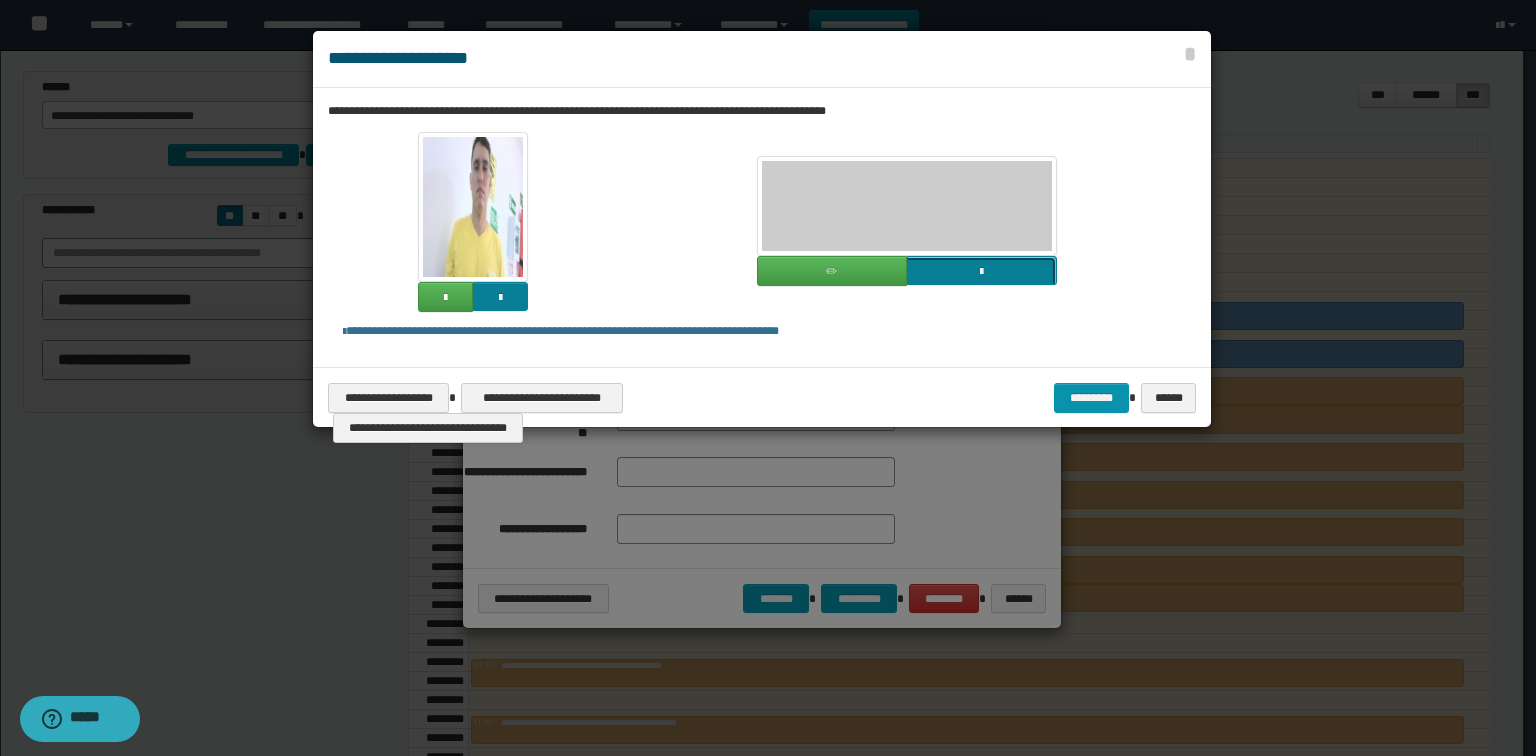 click at bounding box center (-835, 407) 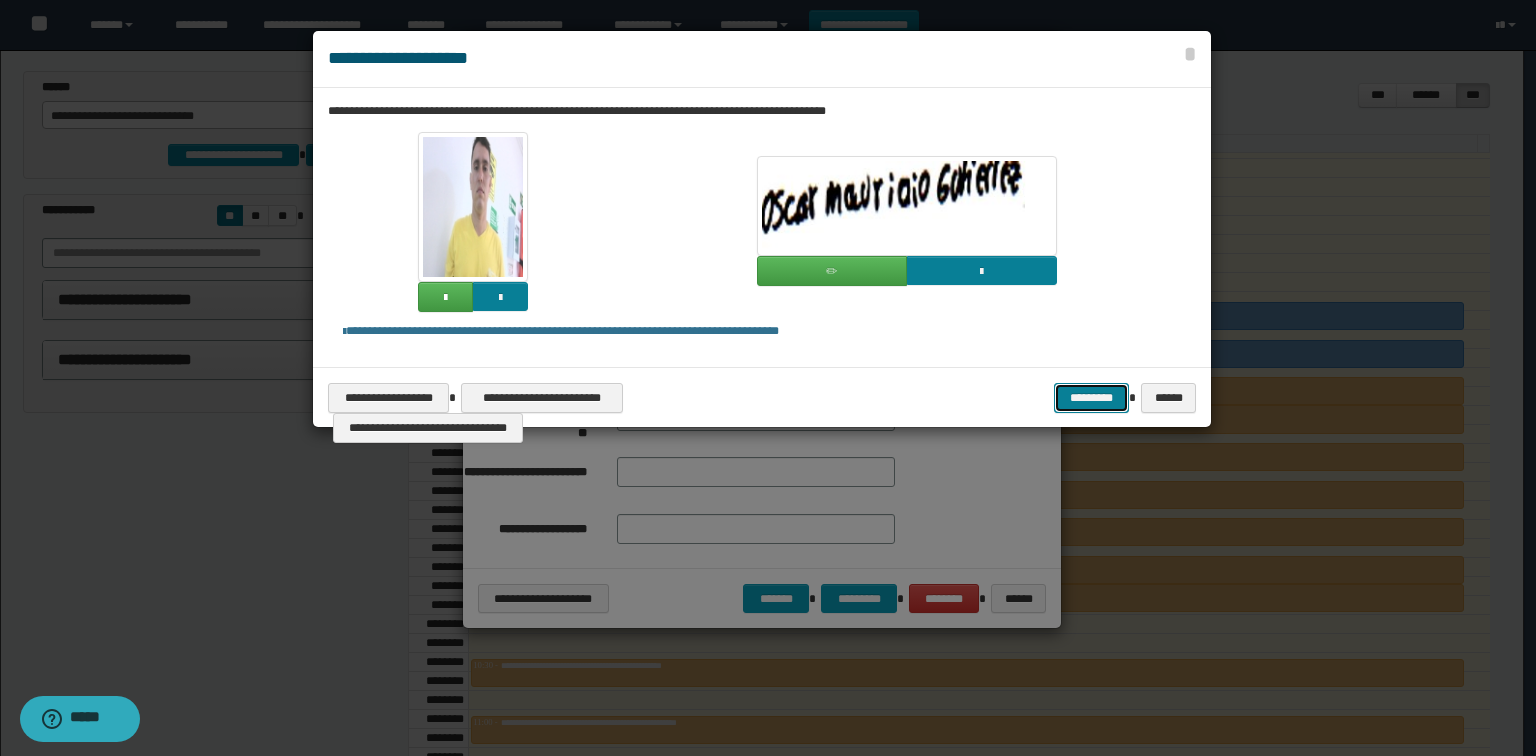 click on "*********" at bounding box center (1091, 398) 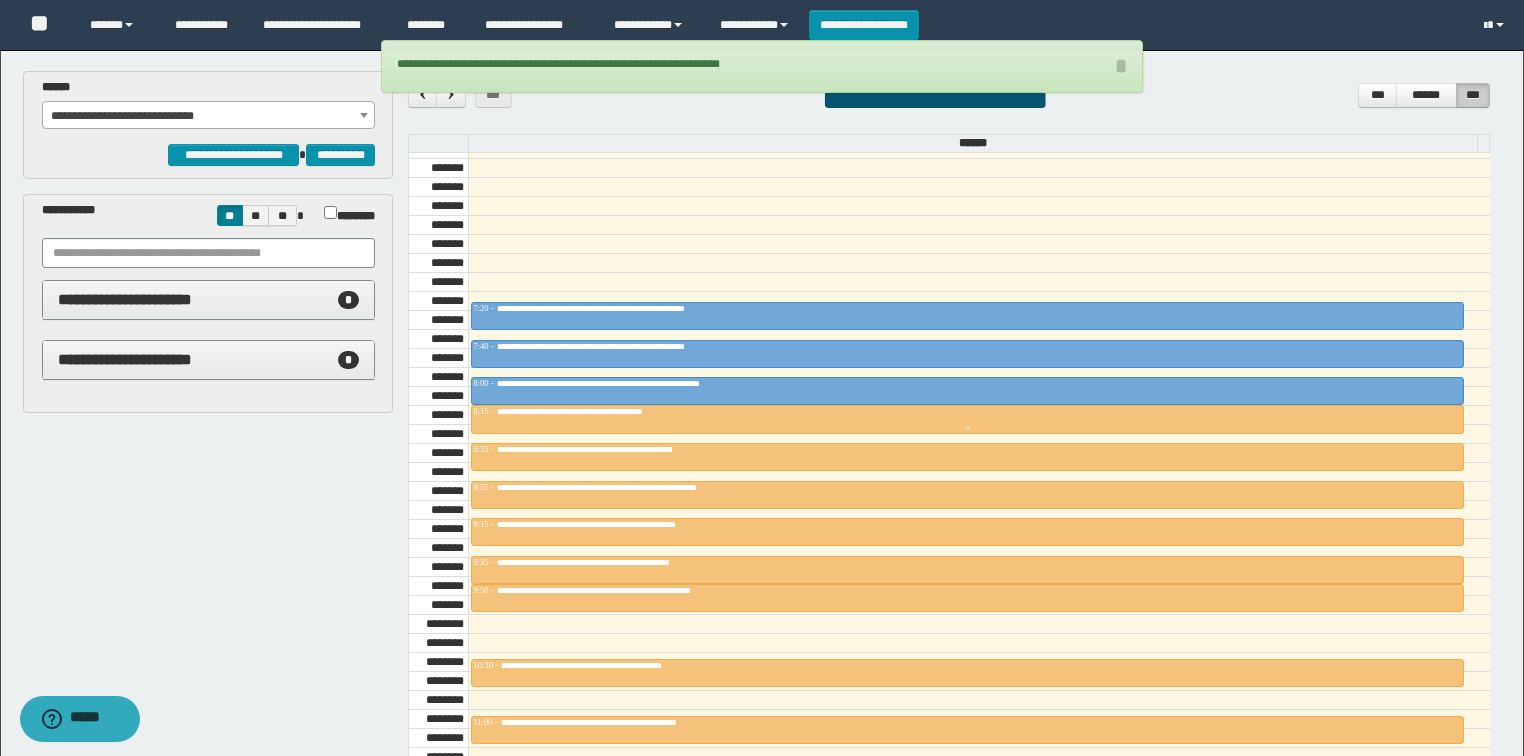 click on "**********" at bounding box center (967, 412) 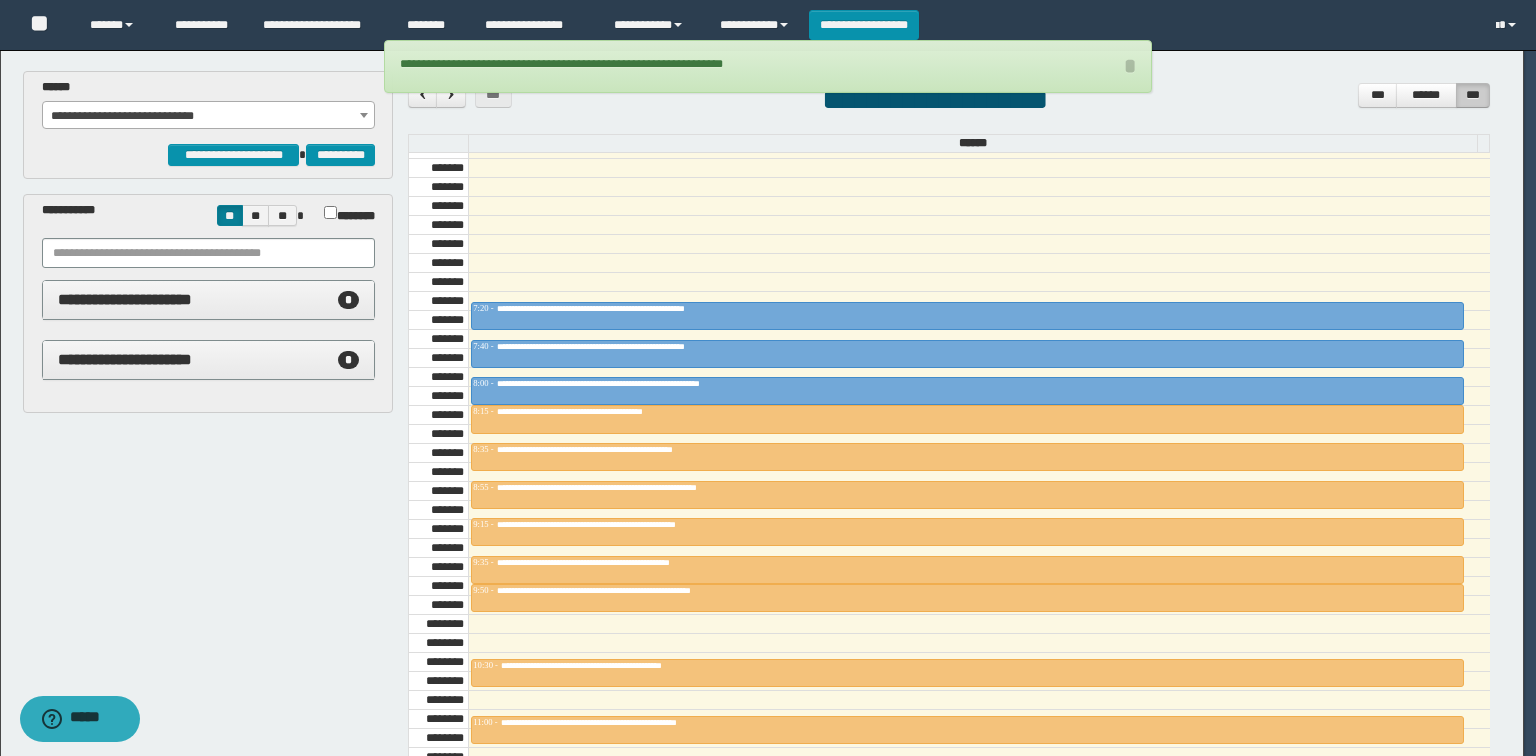 click on "**********" at bounding box center (762, 528) 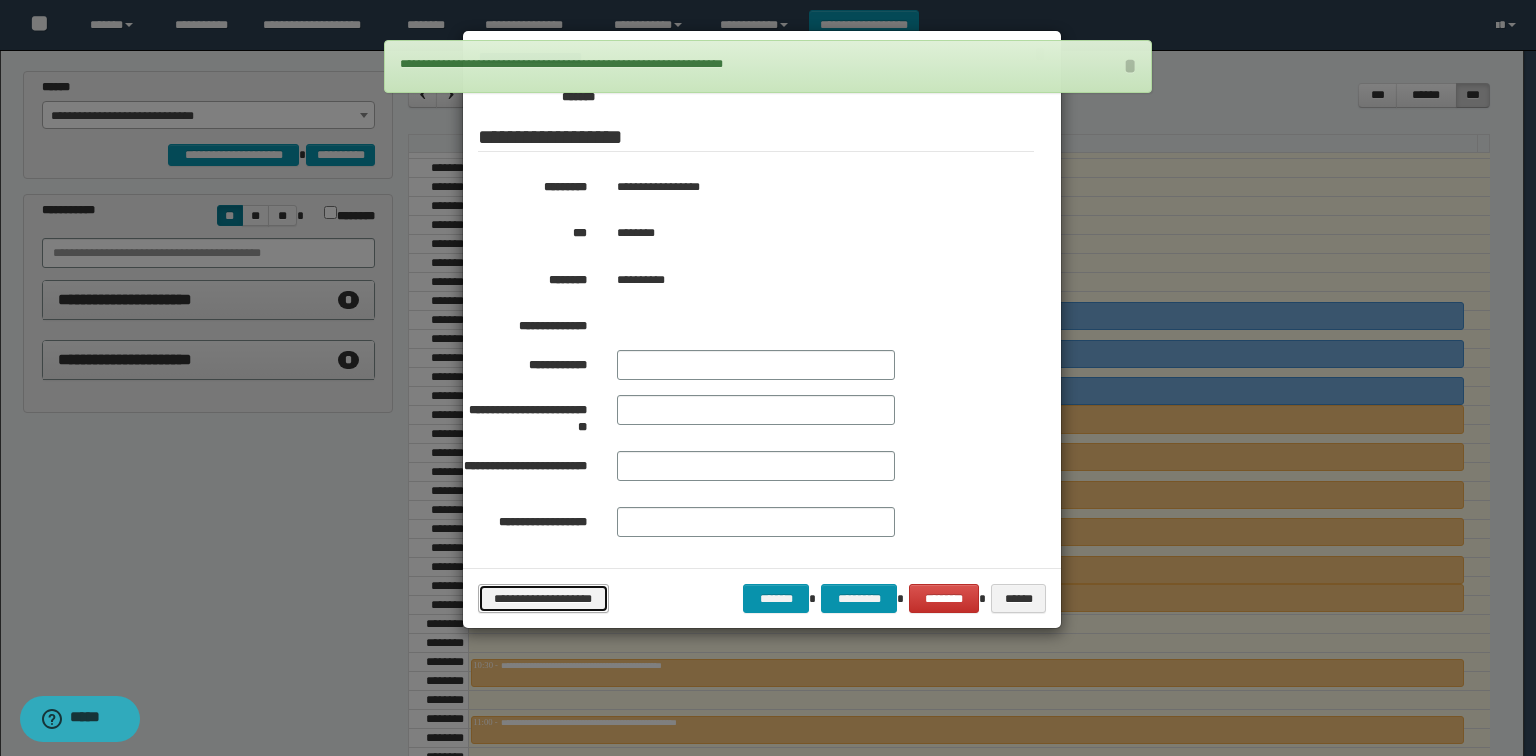 click on "**********" at bounding box center (543, 599) 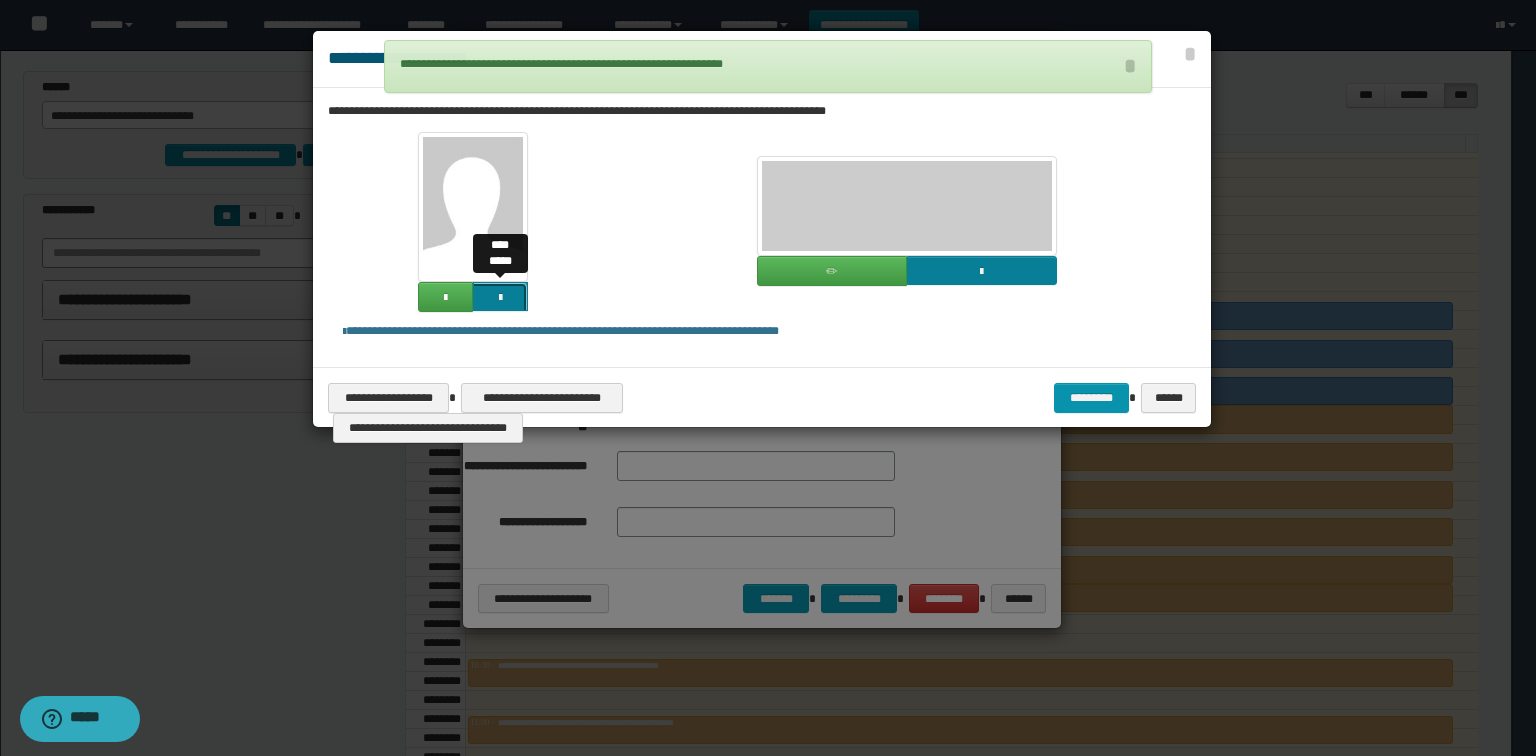 click at bounding box center (-1364, 433) 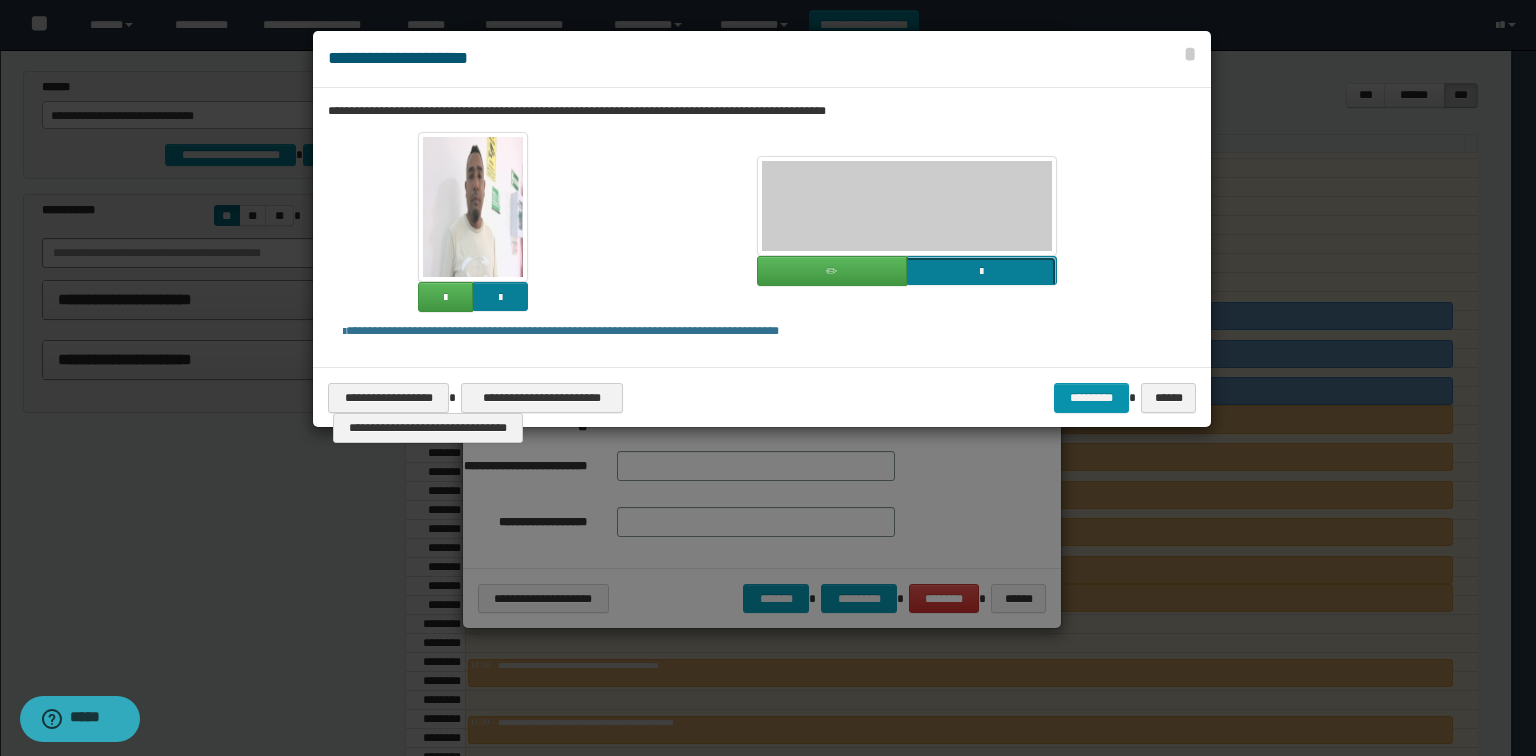 click at bounding box center [-835, 407] 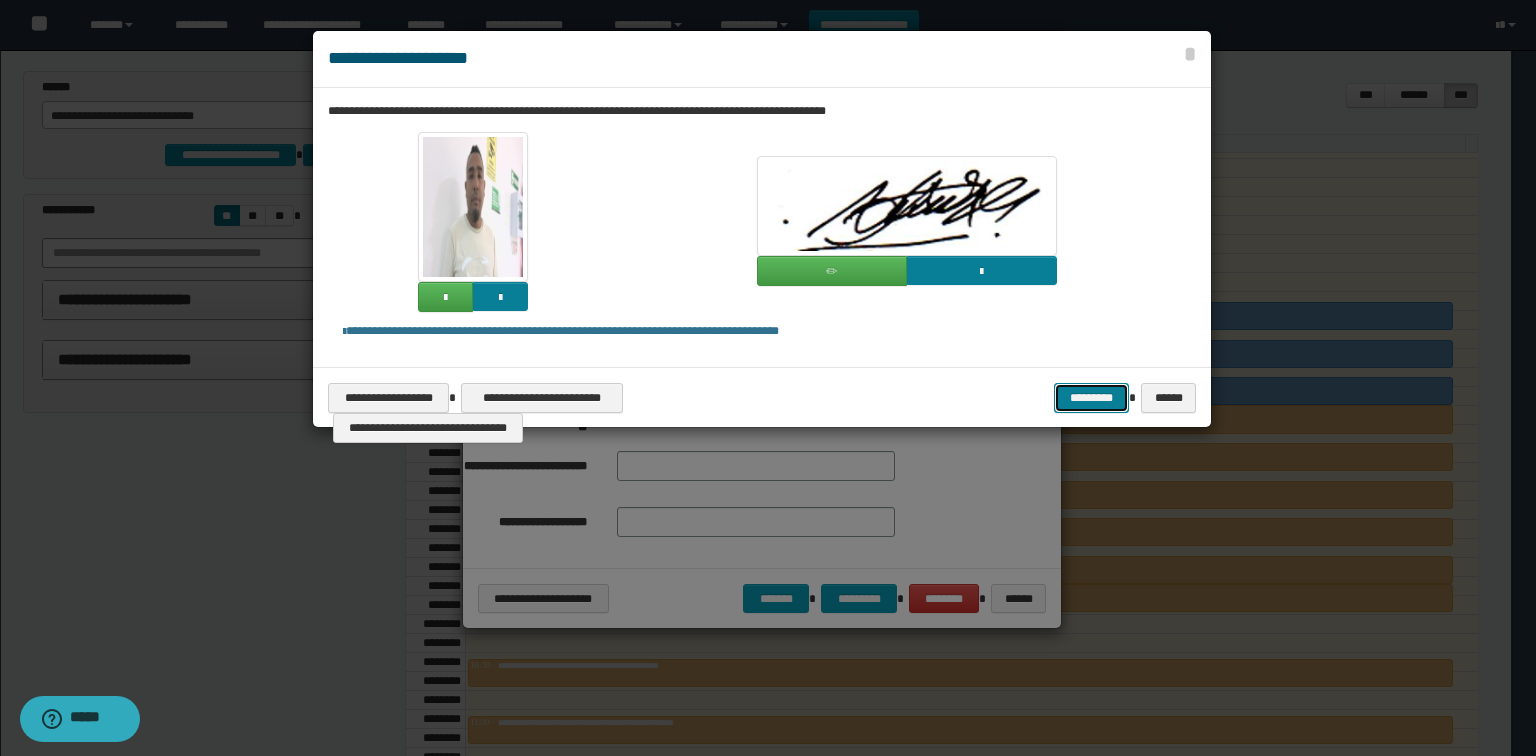 click on "*********" at bounding box center (1091, 398) 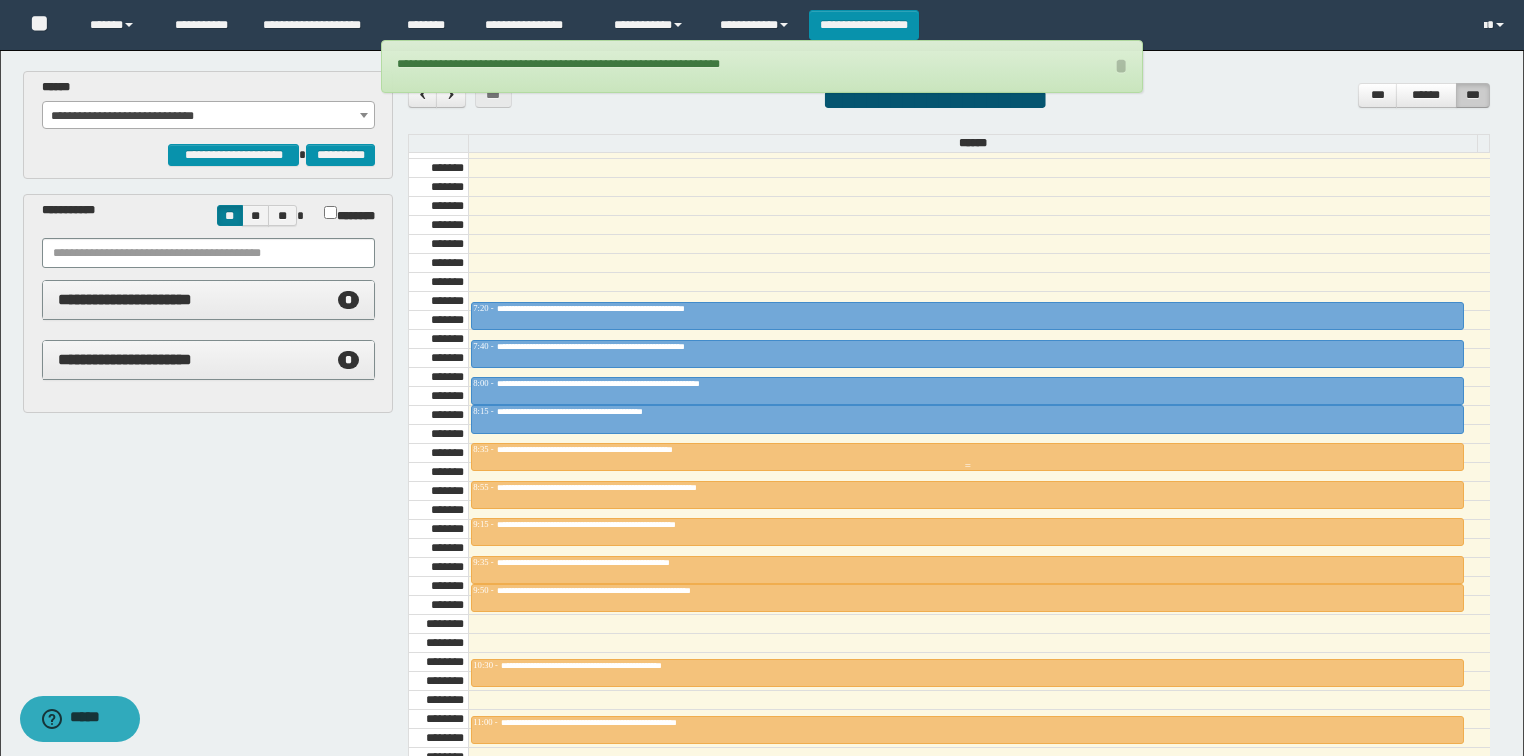 click at bounding box center [967, 457] 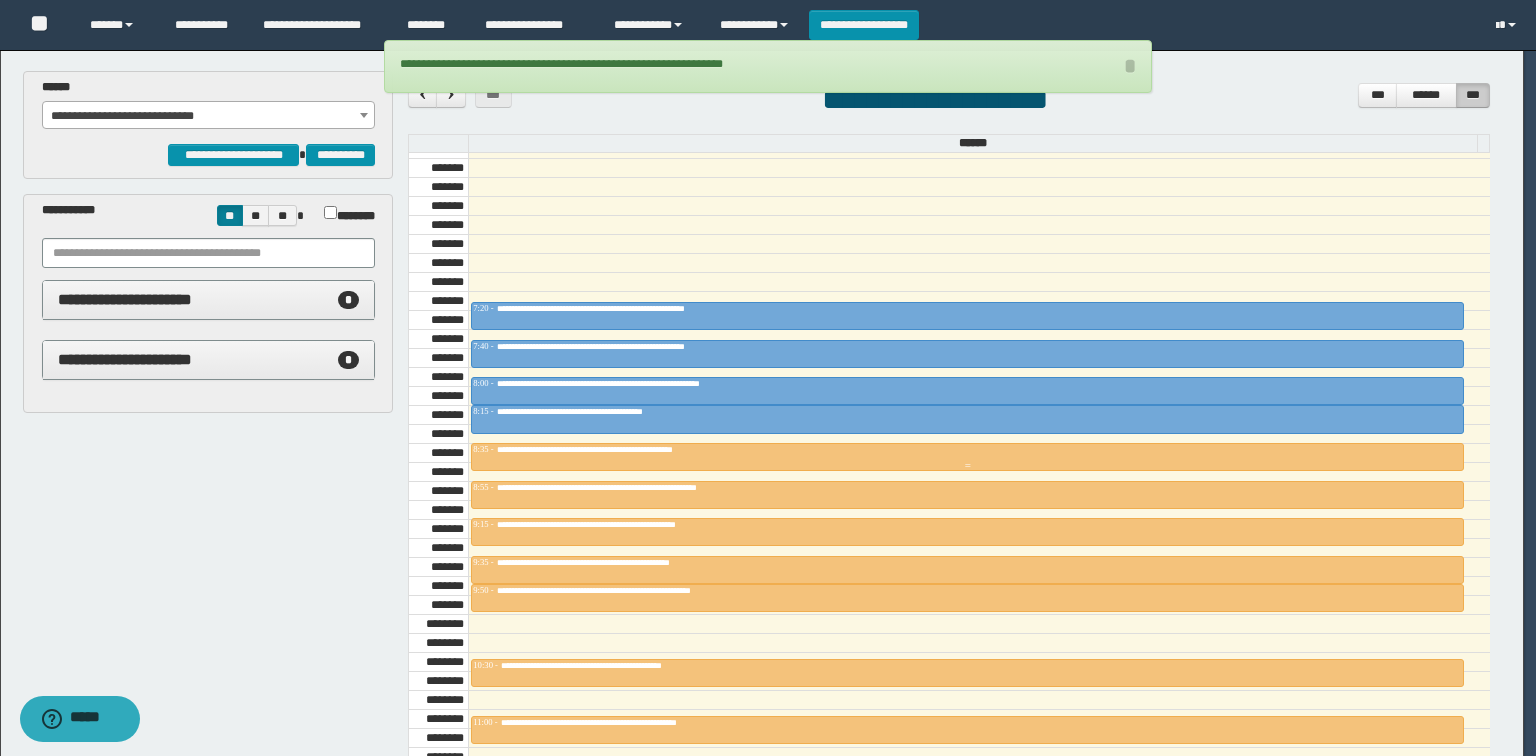 click on "**********" at bounding box center [762, 528] 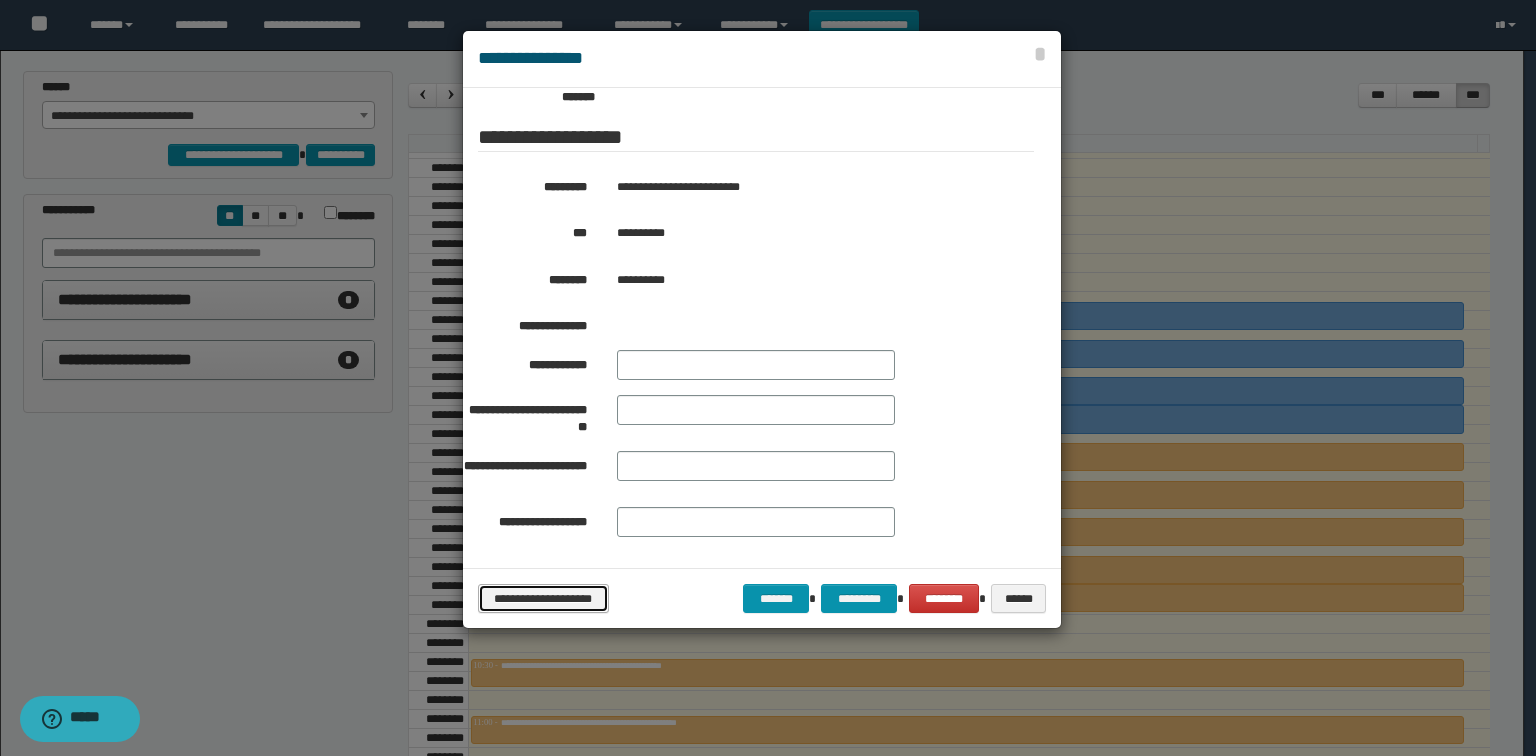 click on "**********" at bounding box center [543, 599] 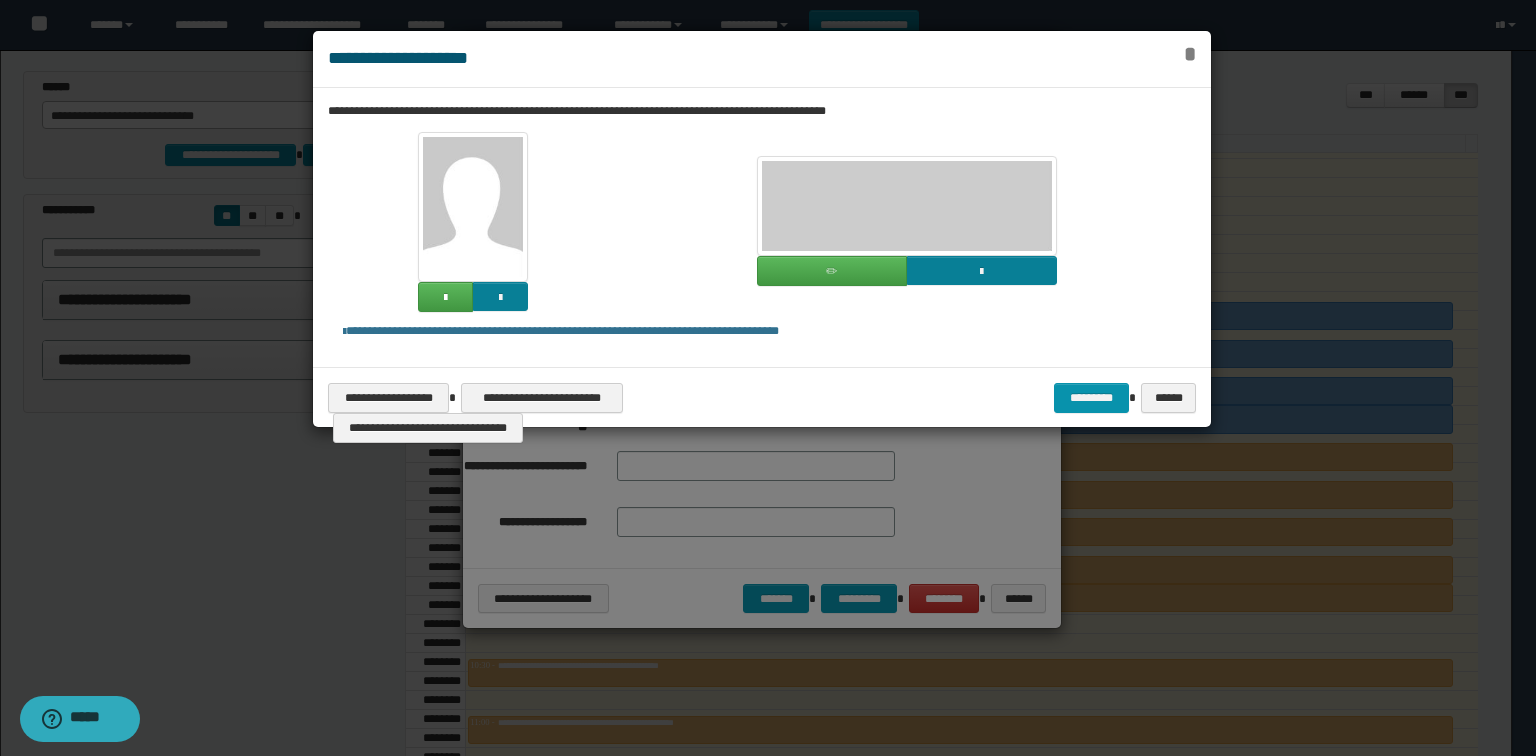 click on "*" at bounding box center (1190, 54) 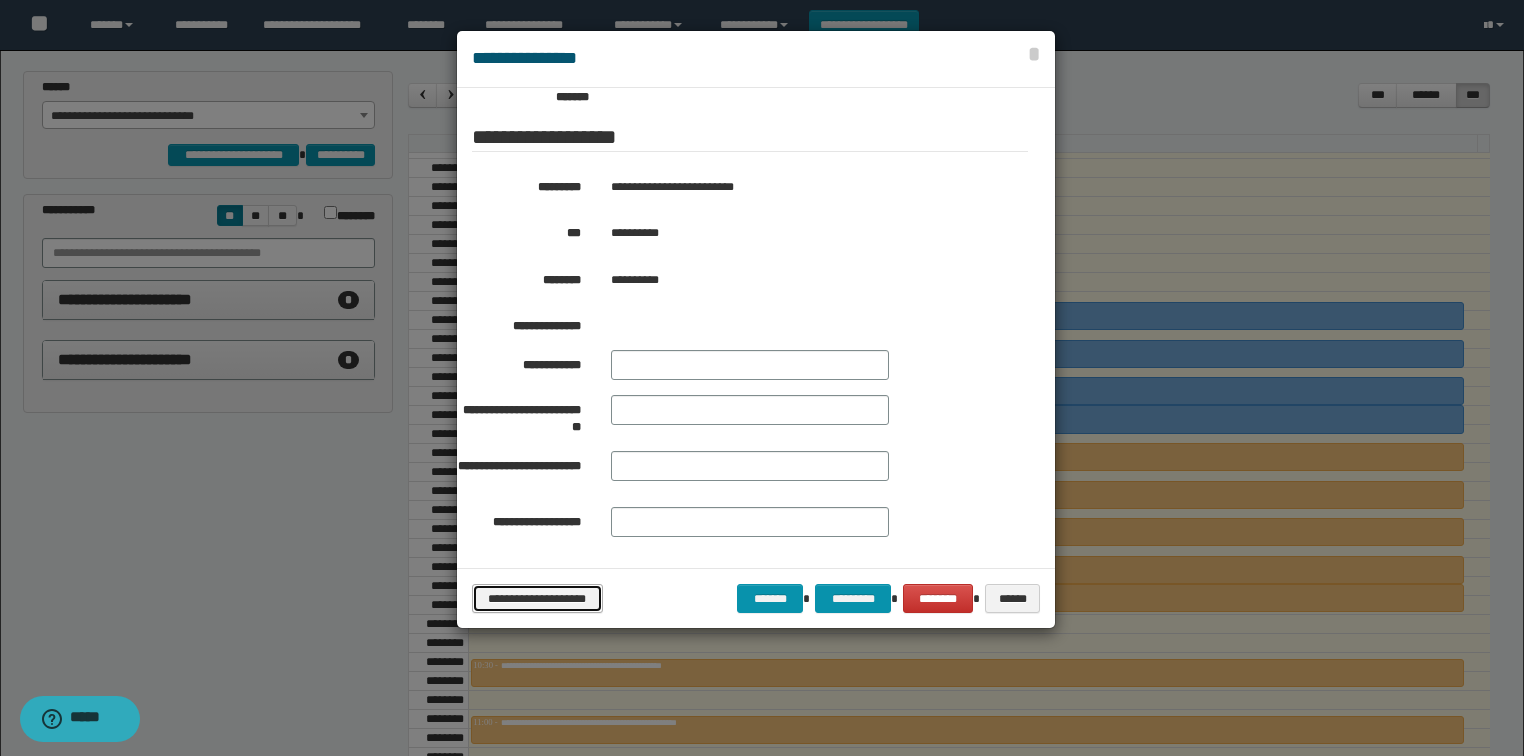 click on "**********" at bounding box center (537, 599) 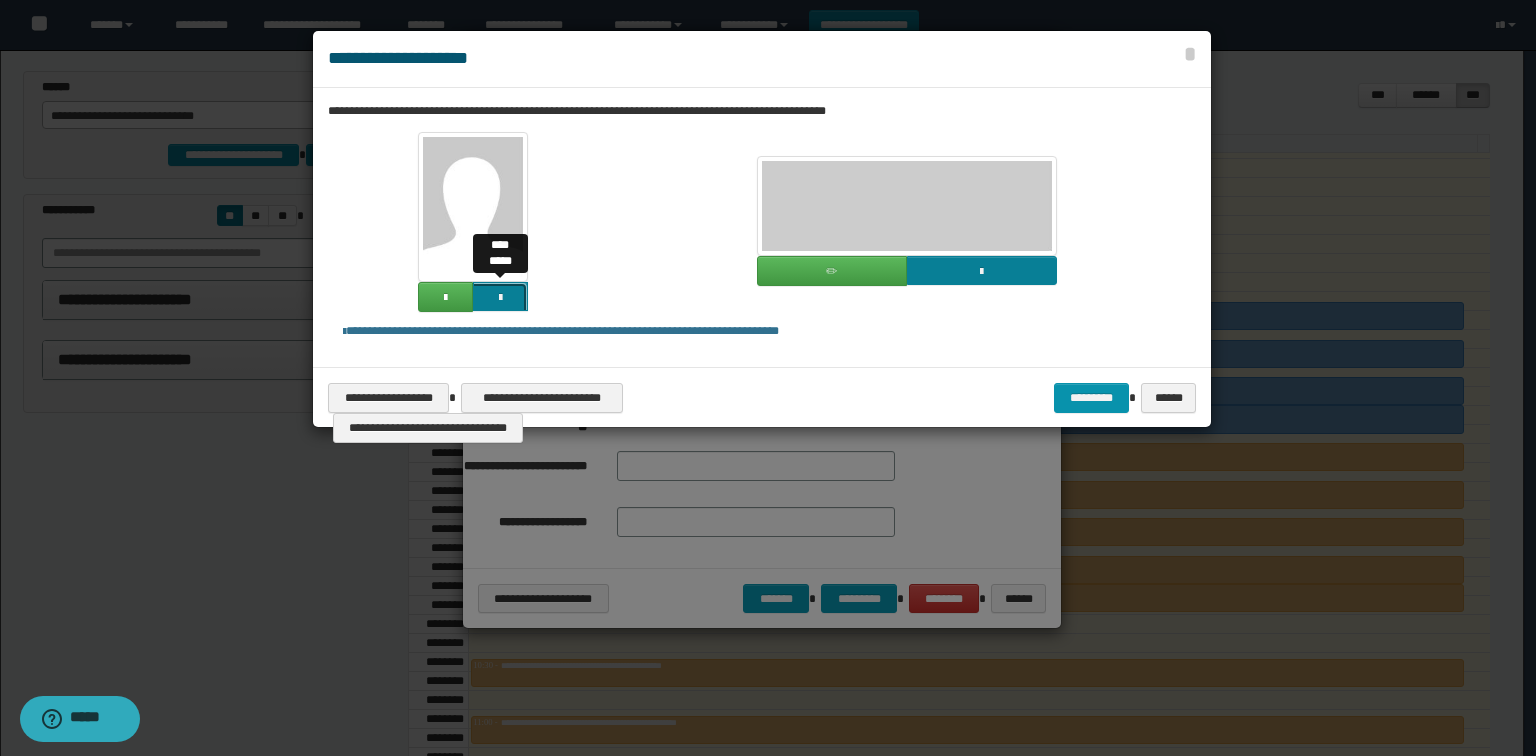 click at bounding box center [-1364, 433] 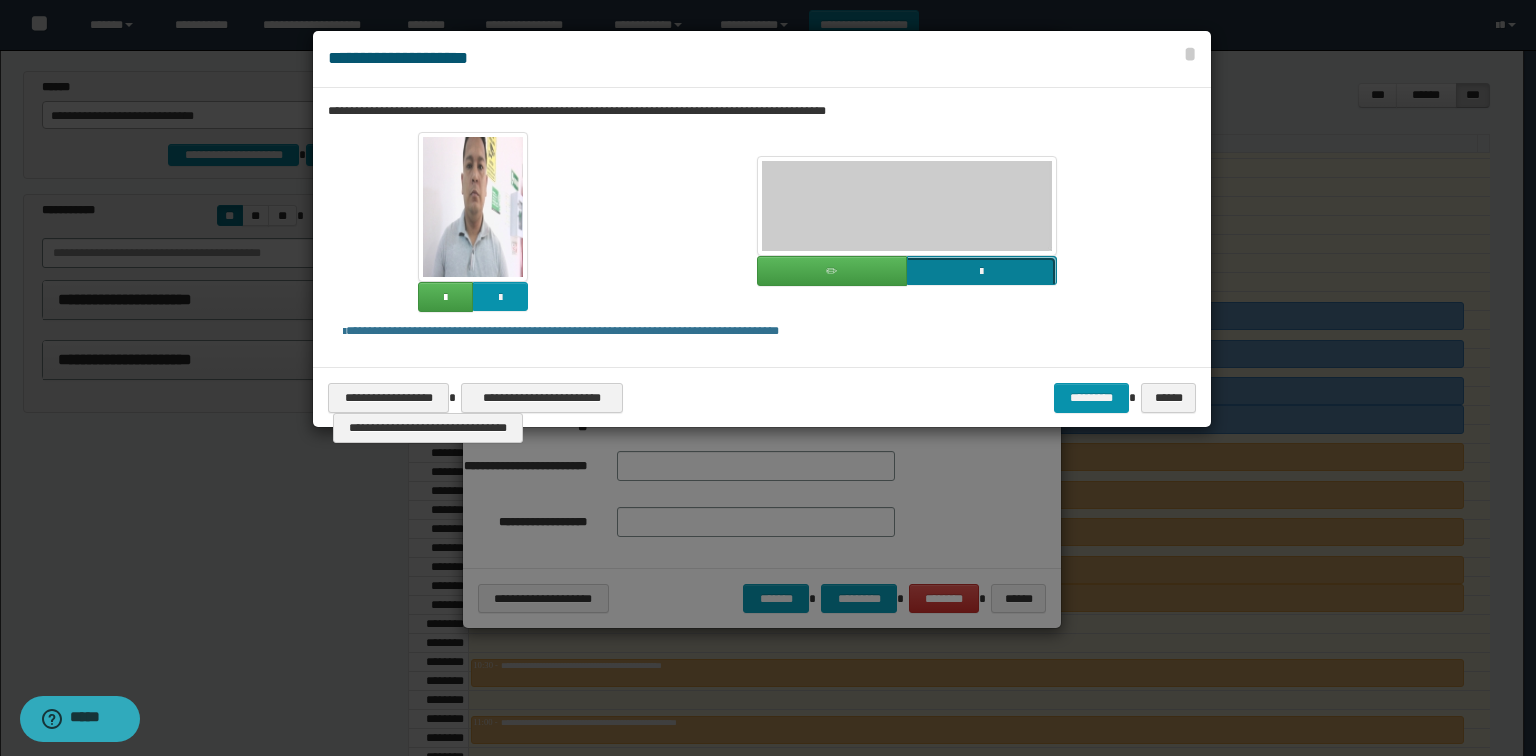 click at bounding box center [-835, 407] 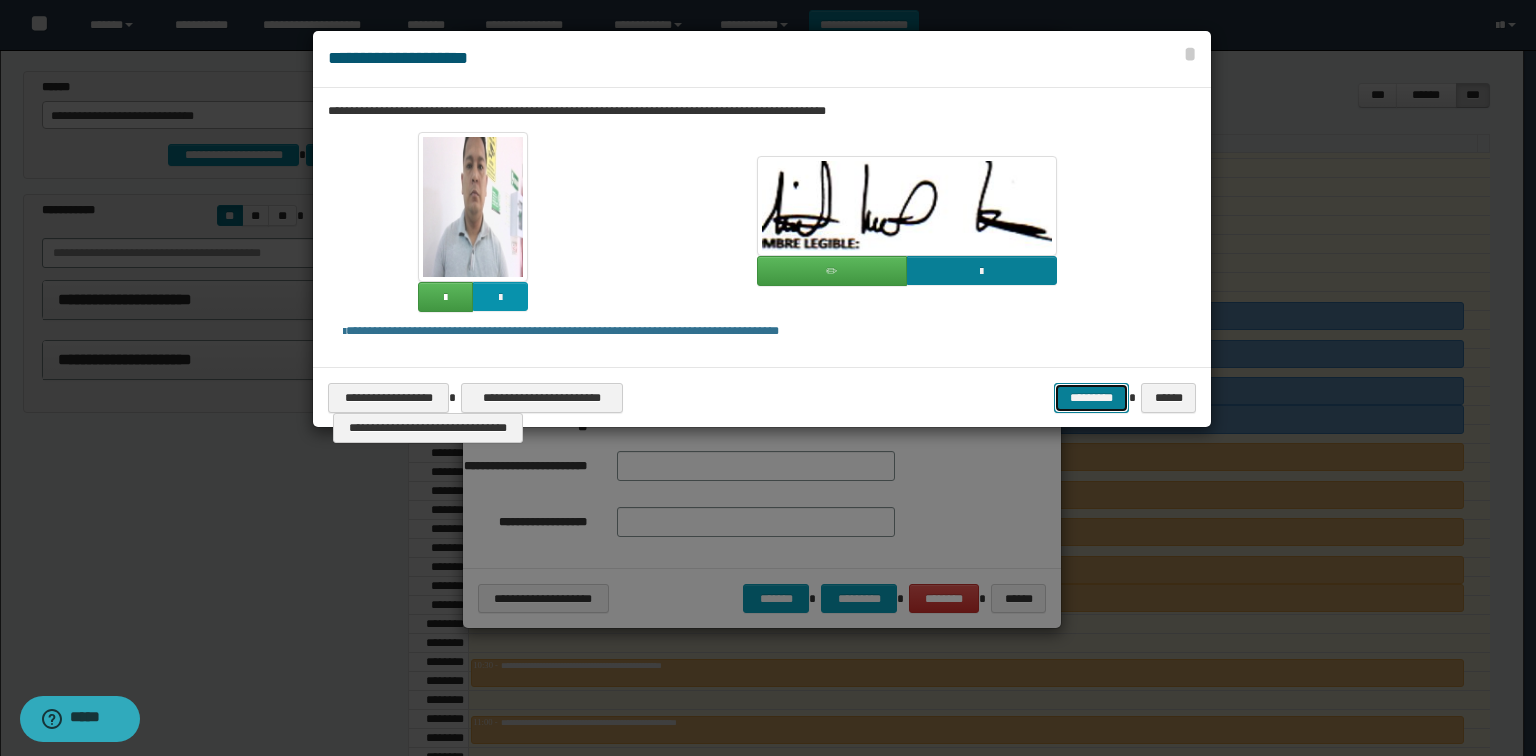 click on "*********" at bounding box center (1091, 398) 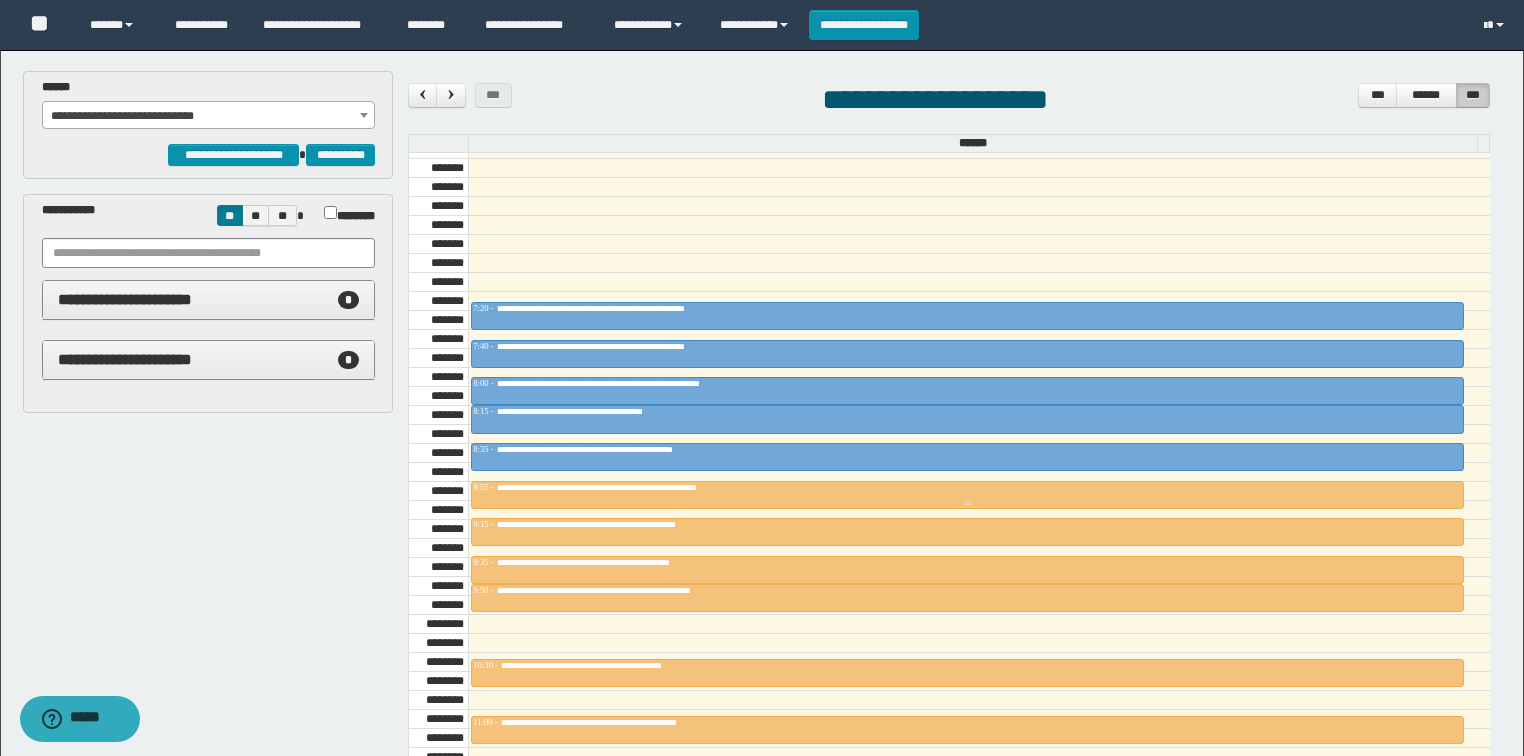 click on "**********" at bounding box center (656, 487) 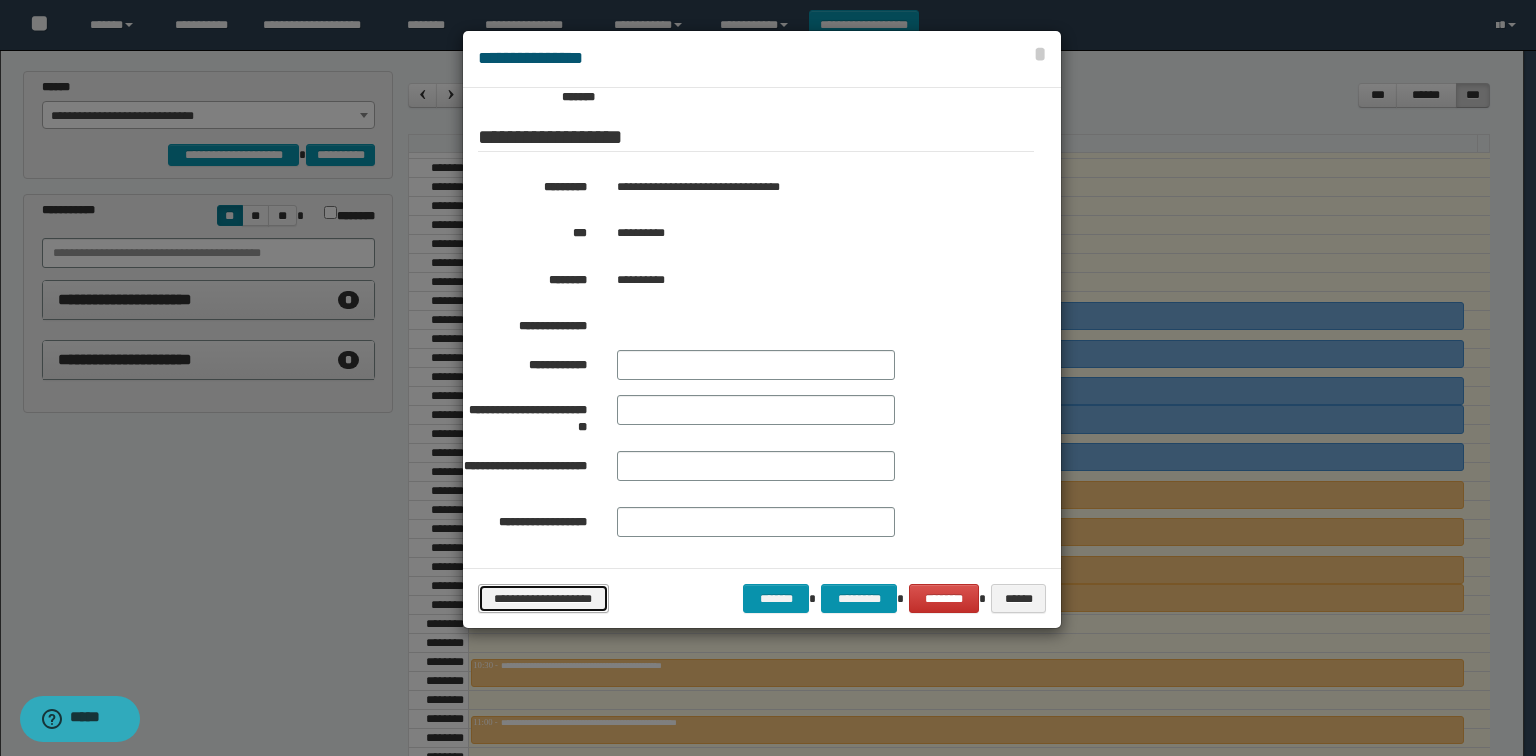 click on "**********" at bounding box center (543, 599) 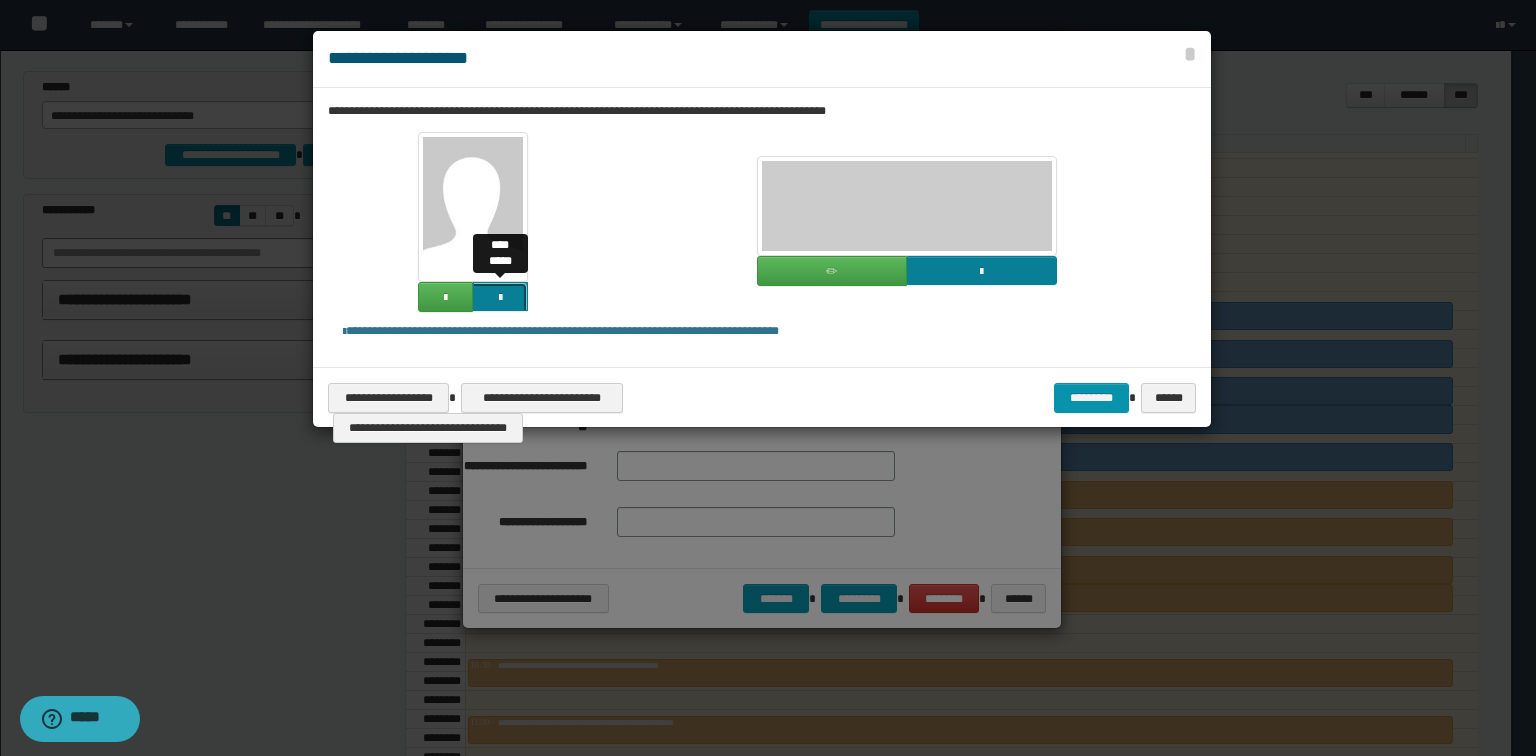 click at bounding box center [-1364, 433] 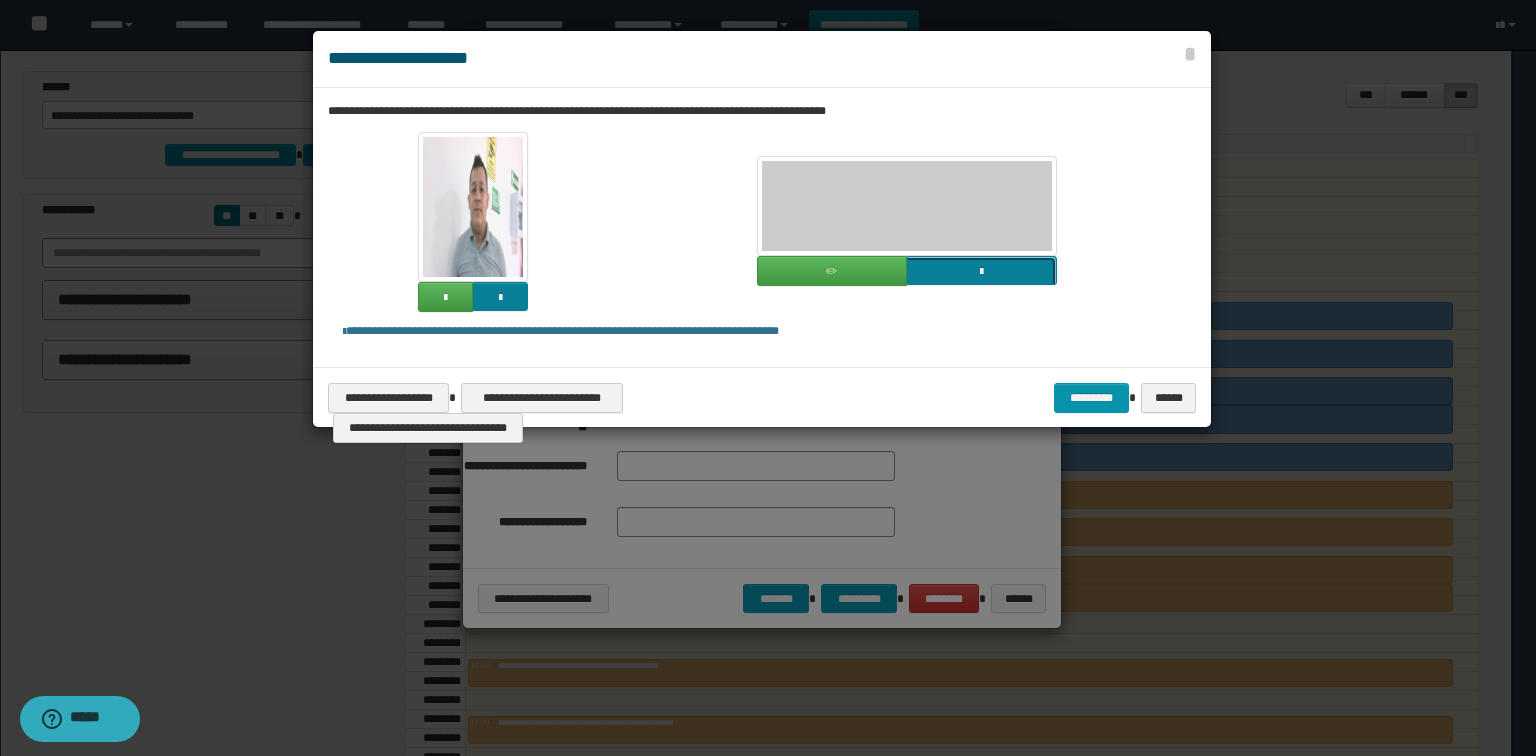 click at bounding box center [-835, 407] 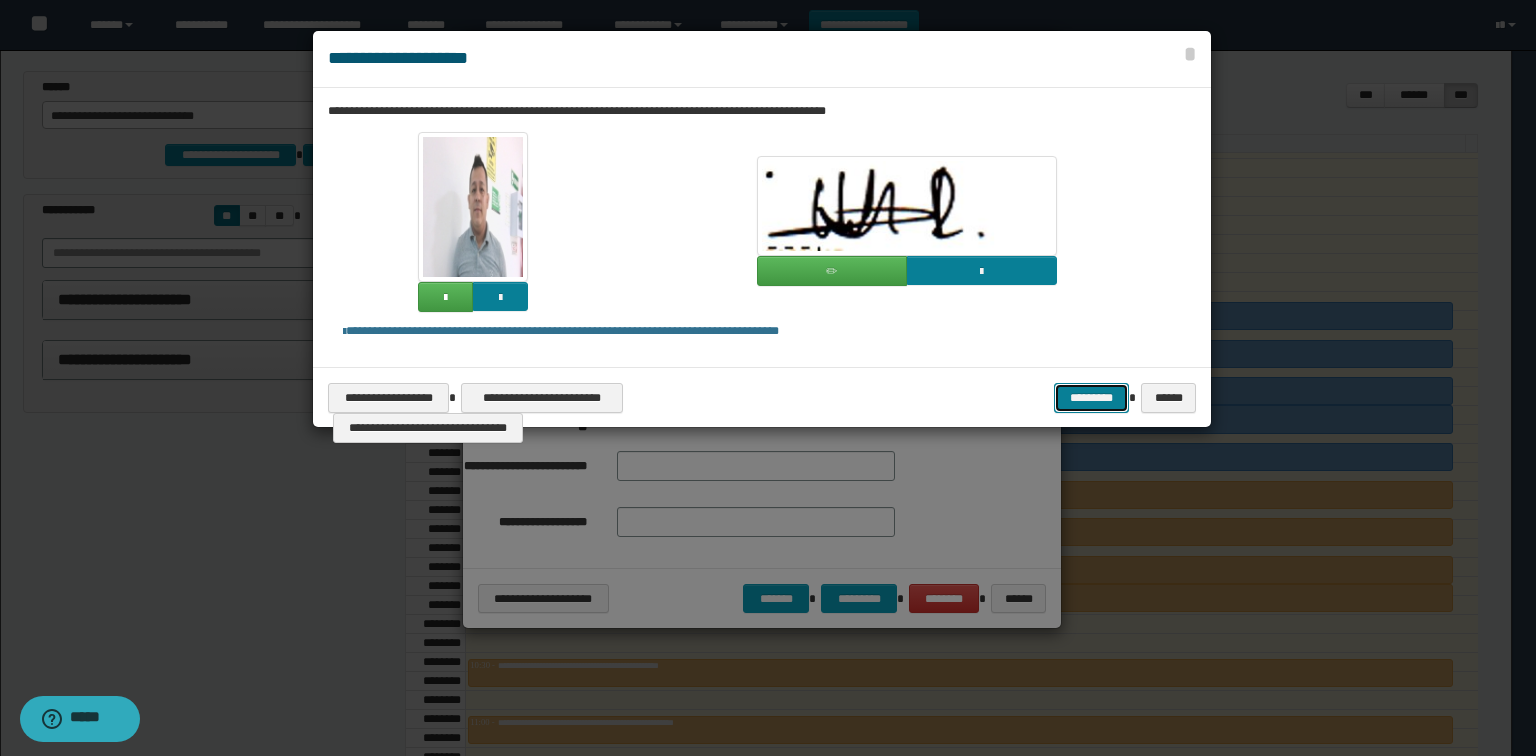 click on "*********" at bounding box center (1091, 398) 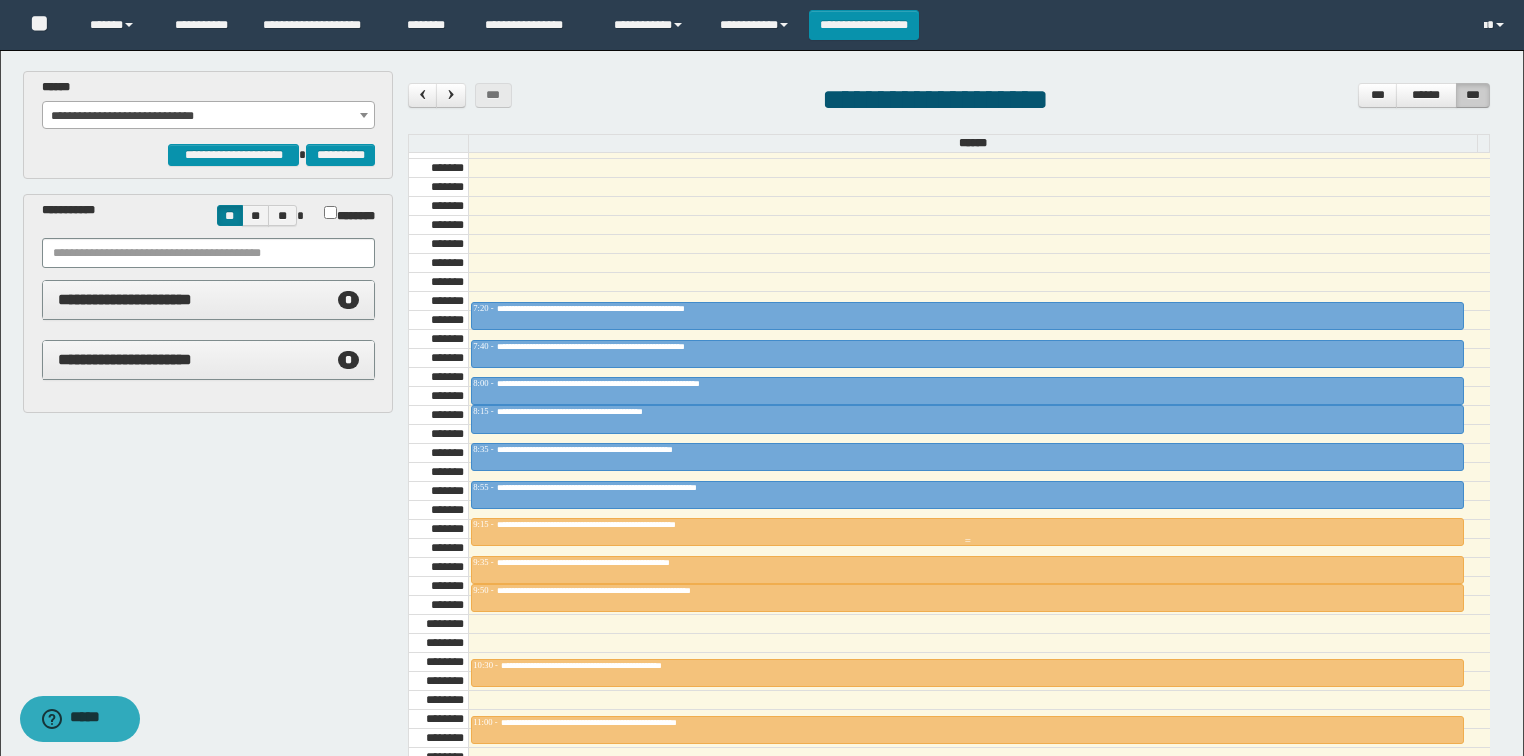 click at bounding box center (967, 541) 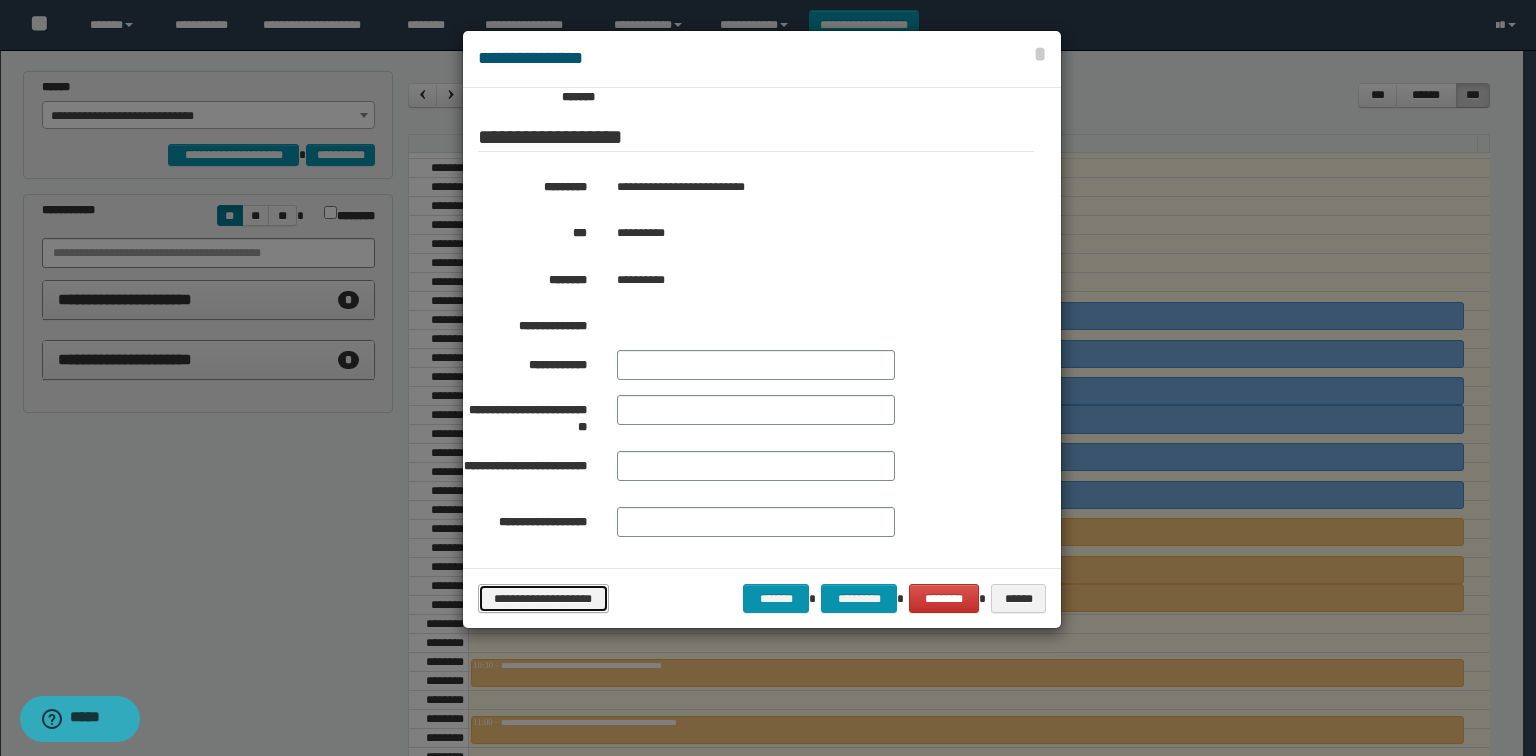 click on "**********" at bounding box center [543, 599] 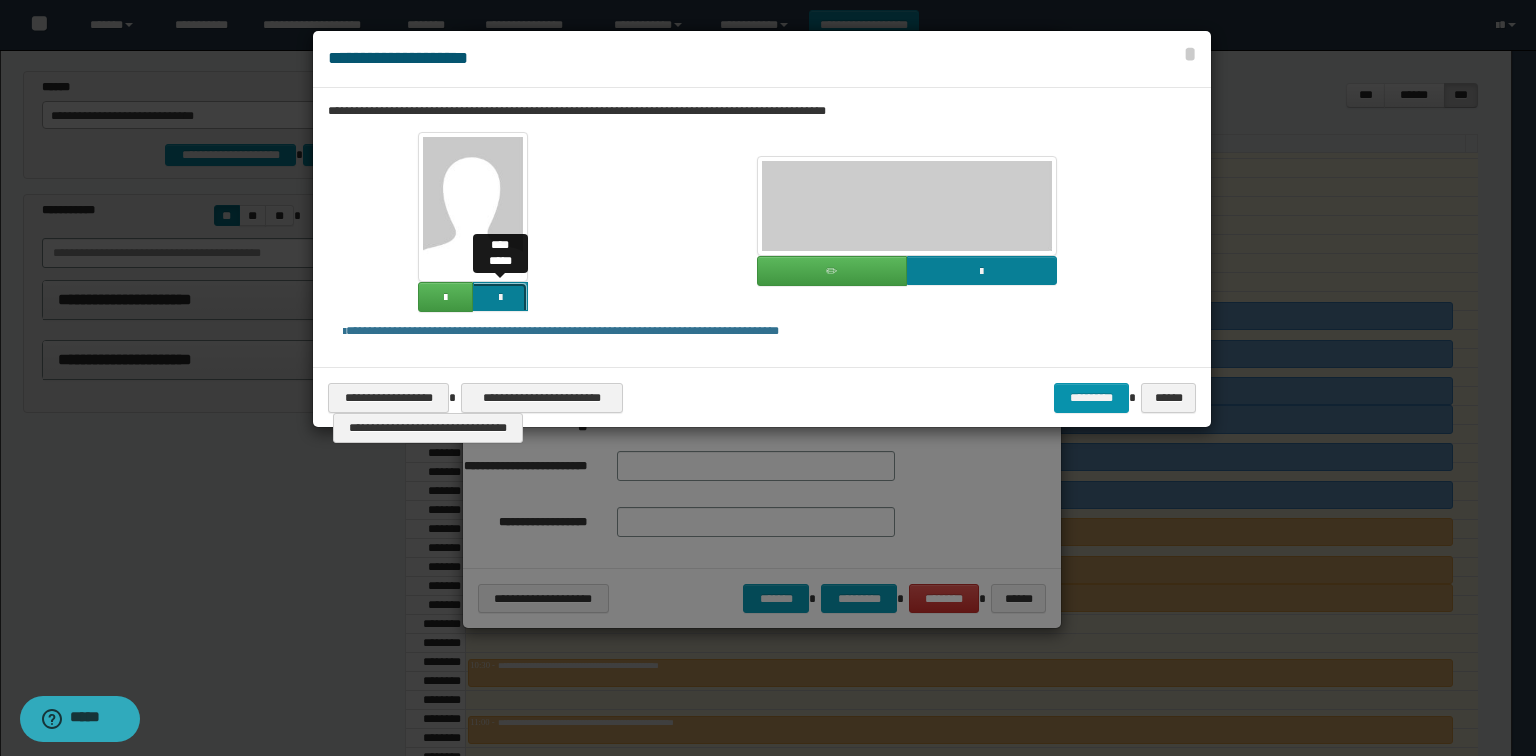 click at bounding box center [-1364, 433] 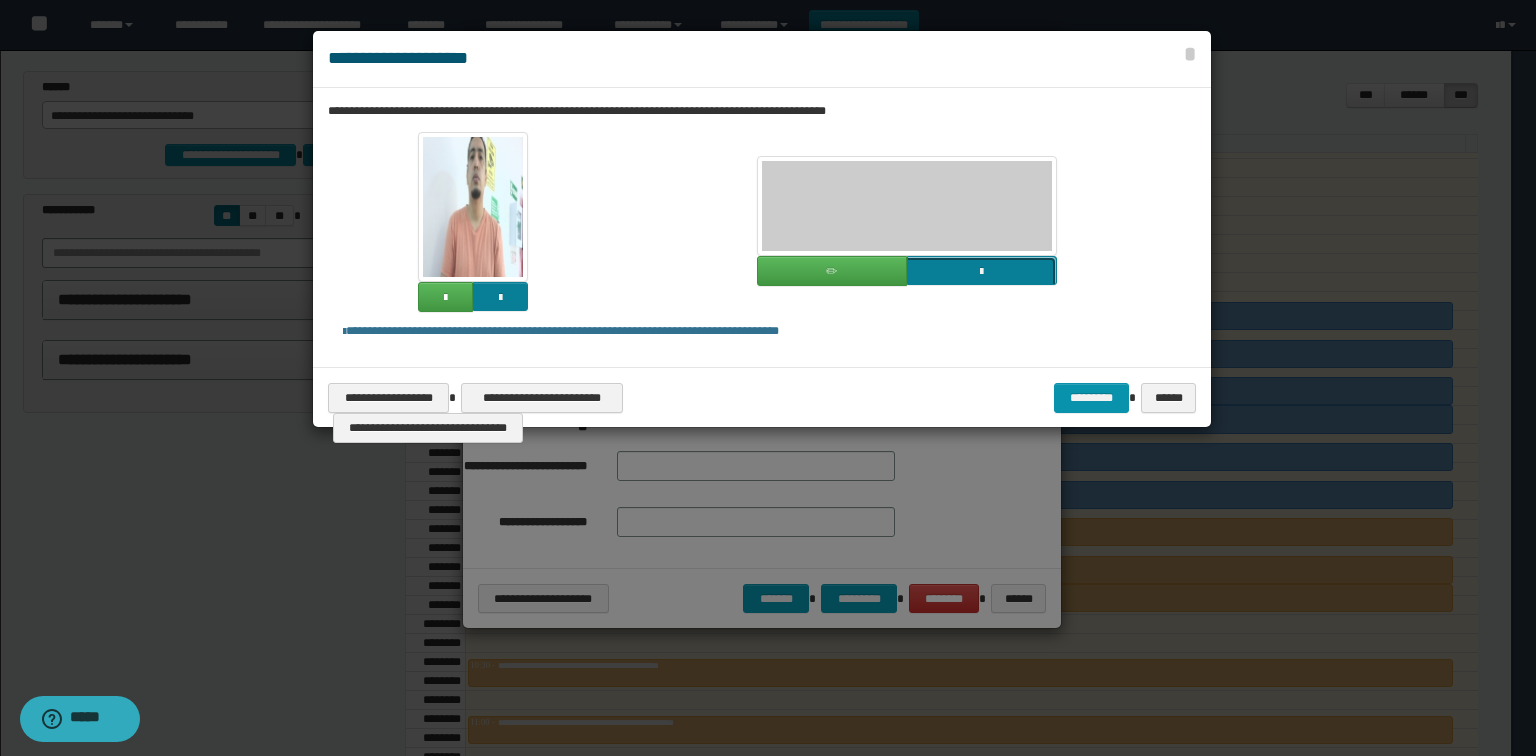 click at bounding box center [-835, 407] 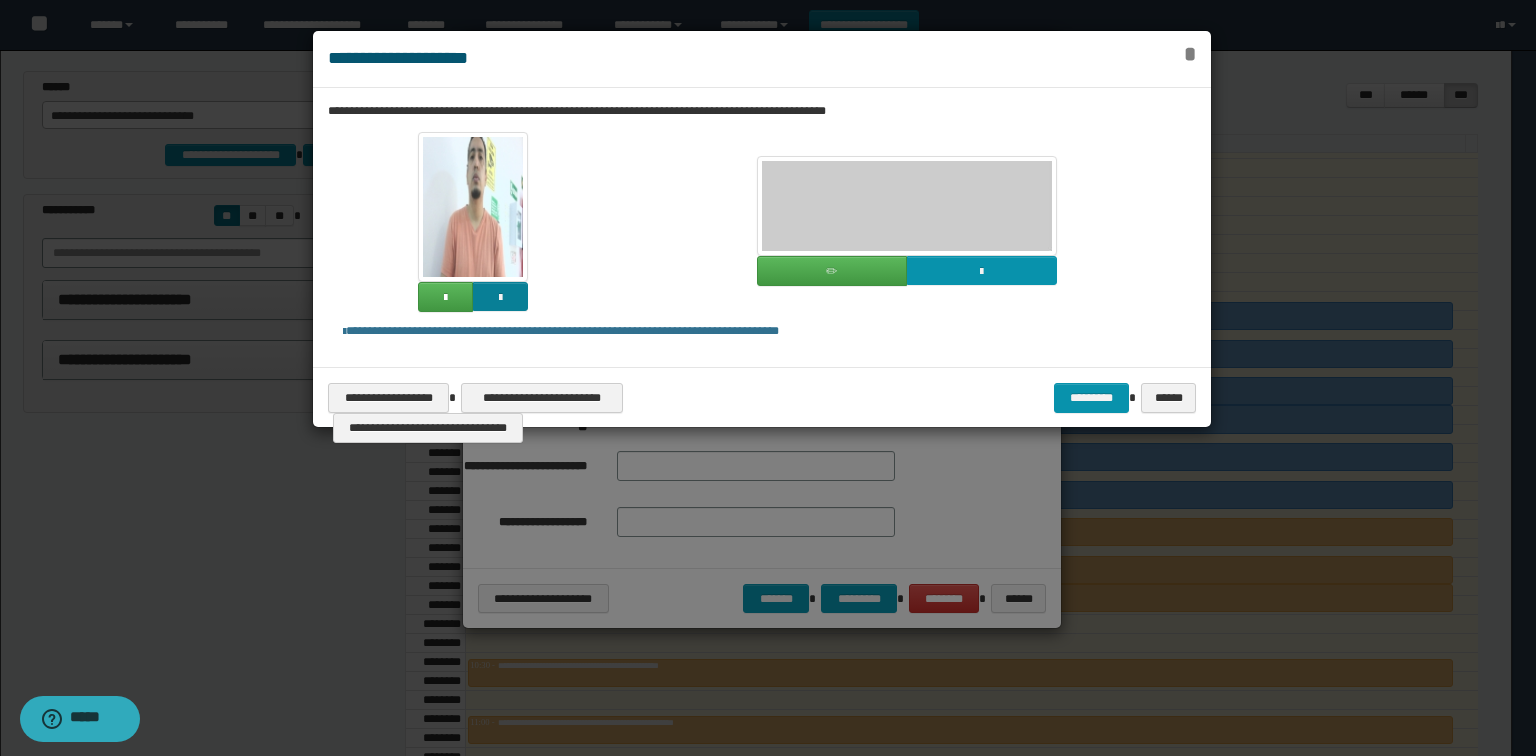 click on "*" at bounding box center (1190, 54) 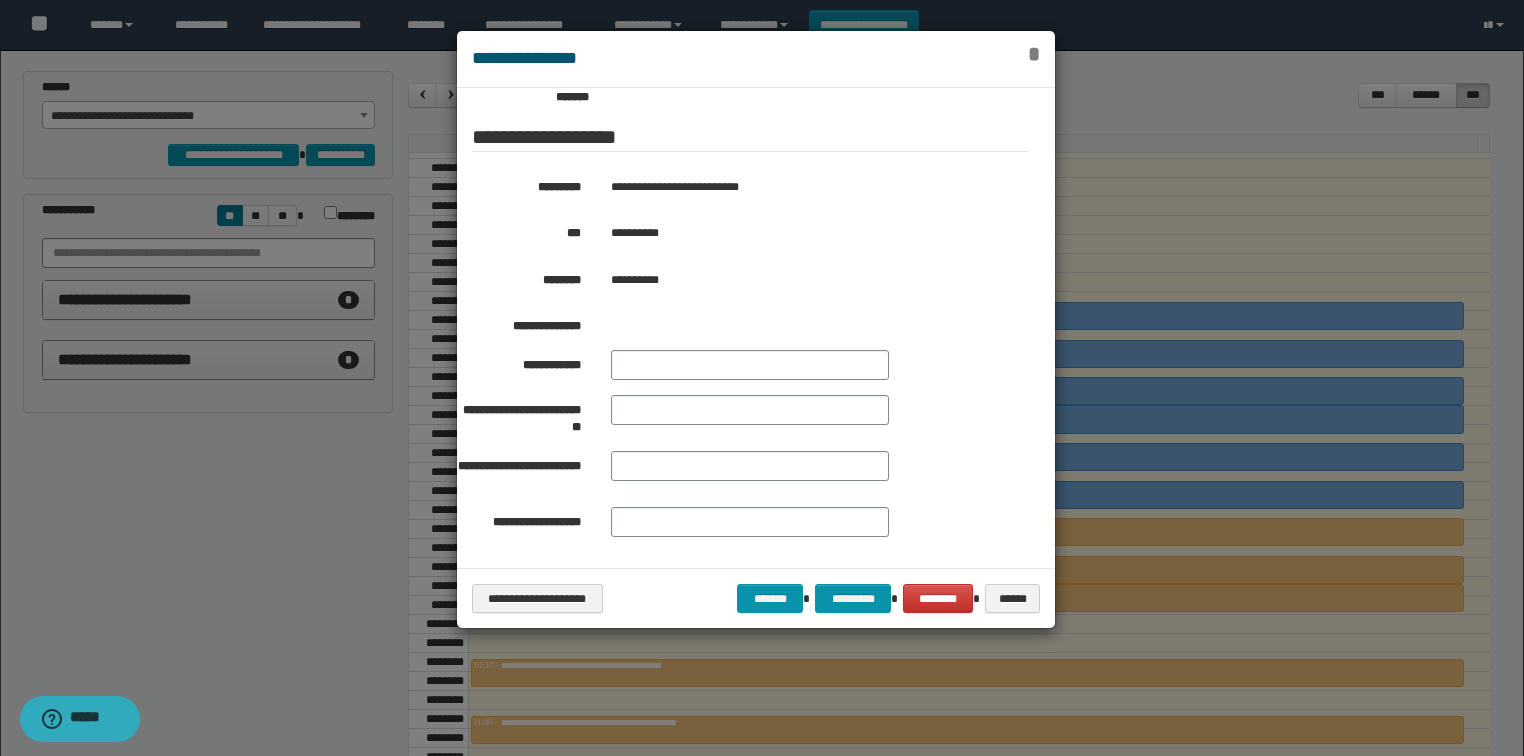 click on "*" at bounding box center (1034, 54) 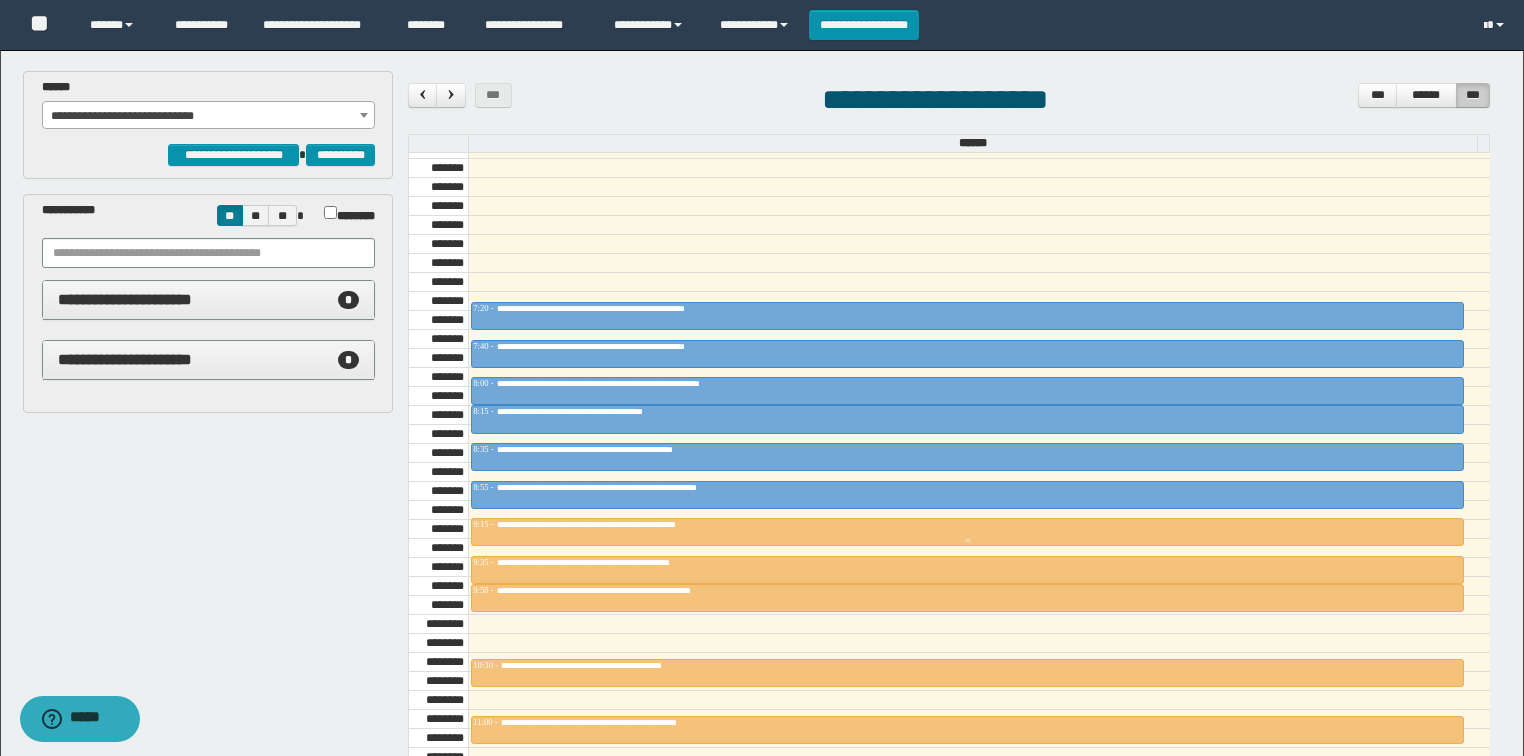 click on "**********" at bounding box center [967, 525] 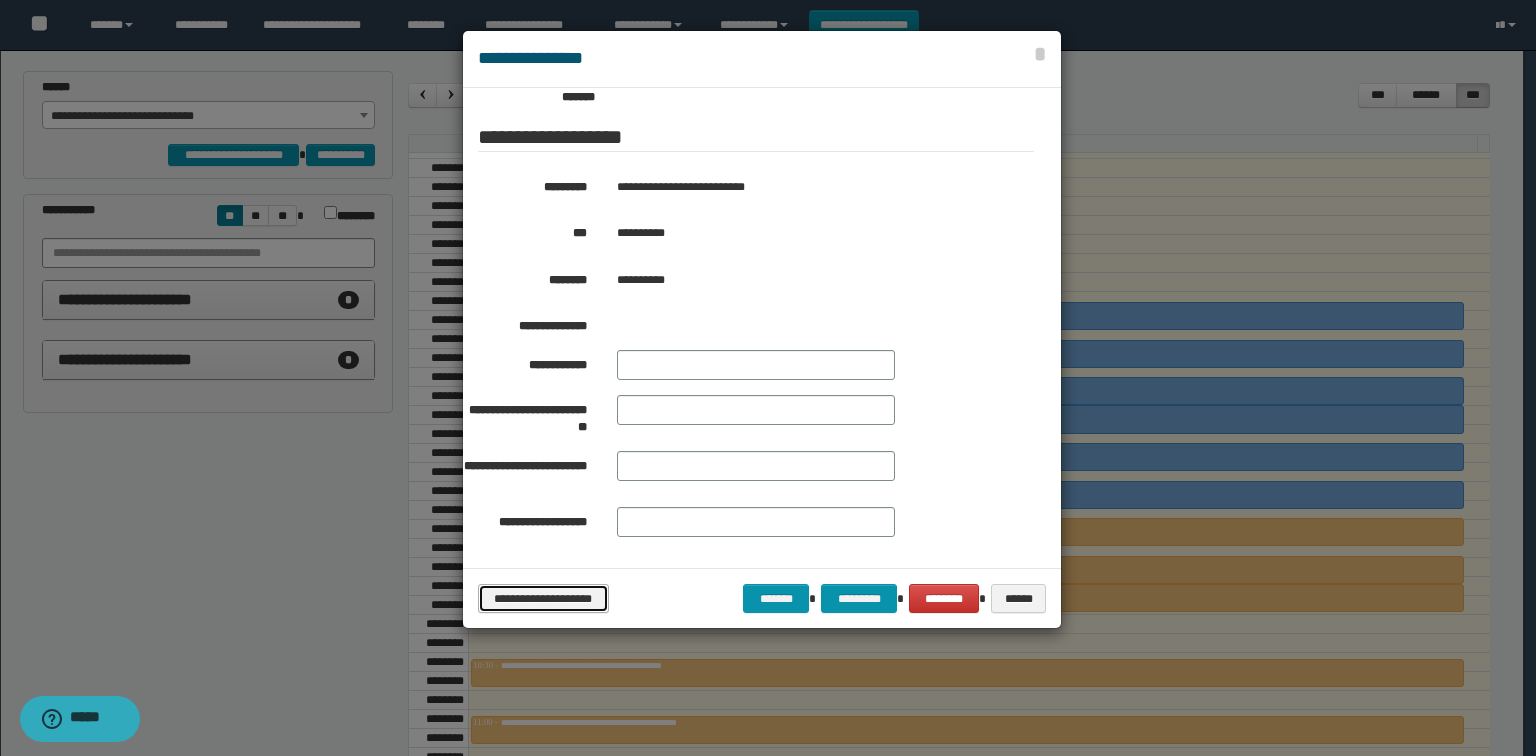 click on "**********" at bounding box center [543, 599] 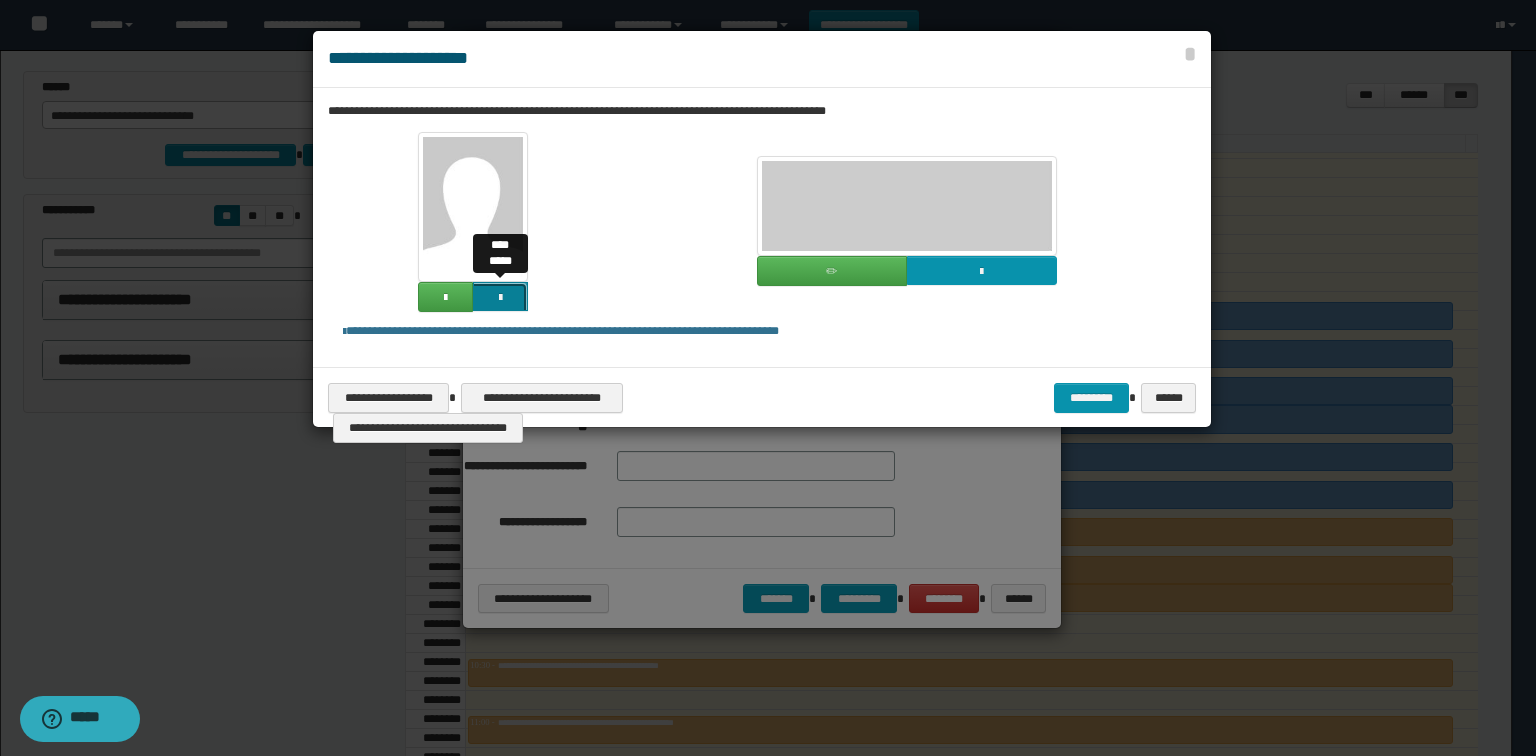 click at bounding box center [-1364, 433] 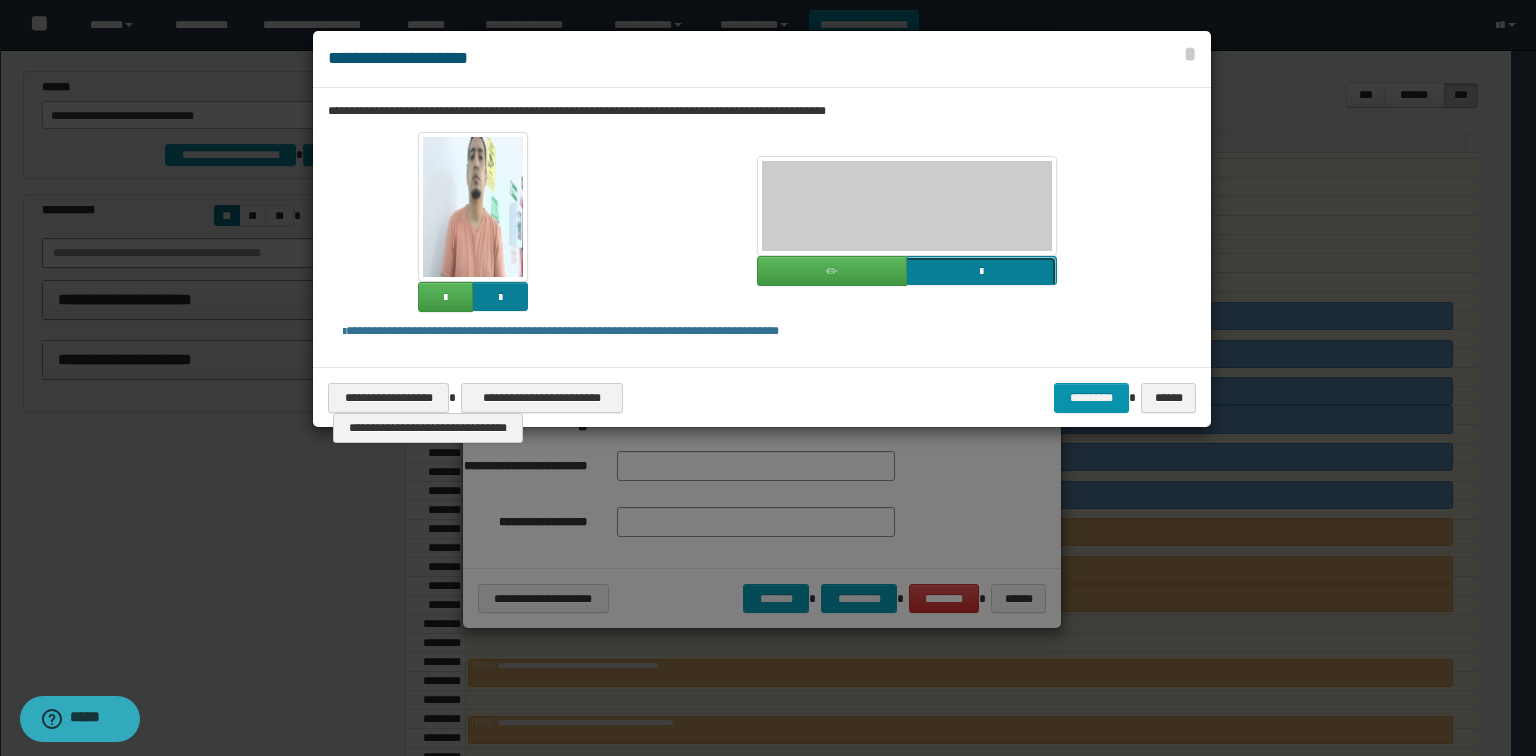 click at bounding box center (-835, 407) 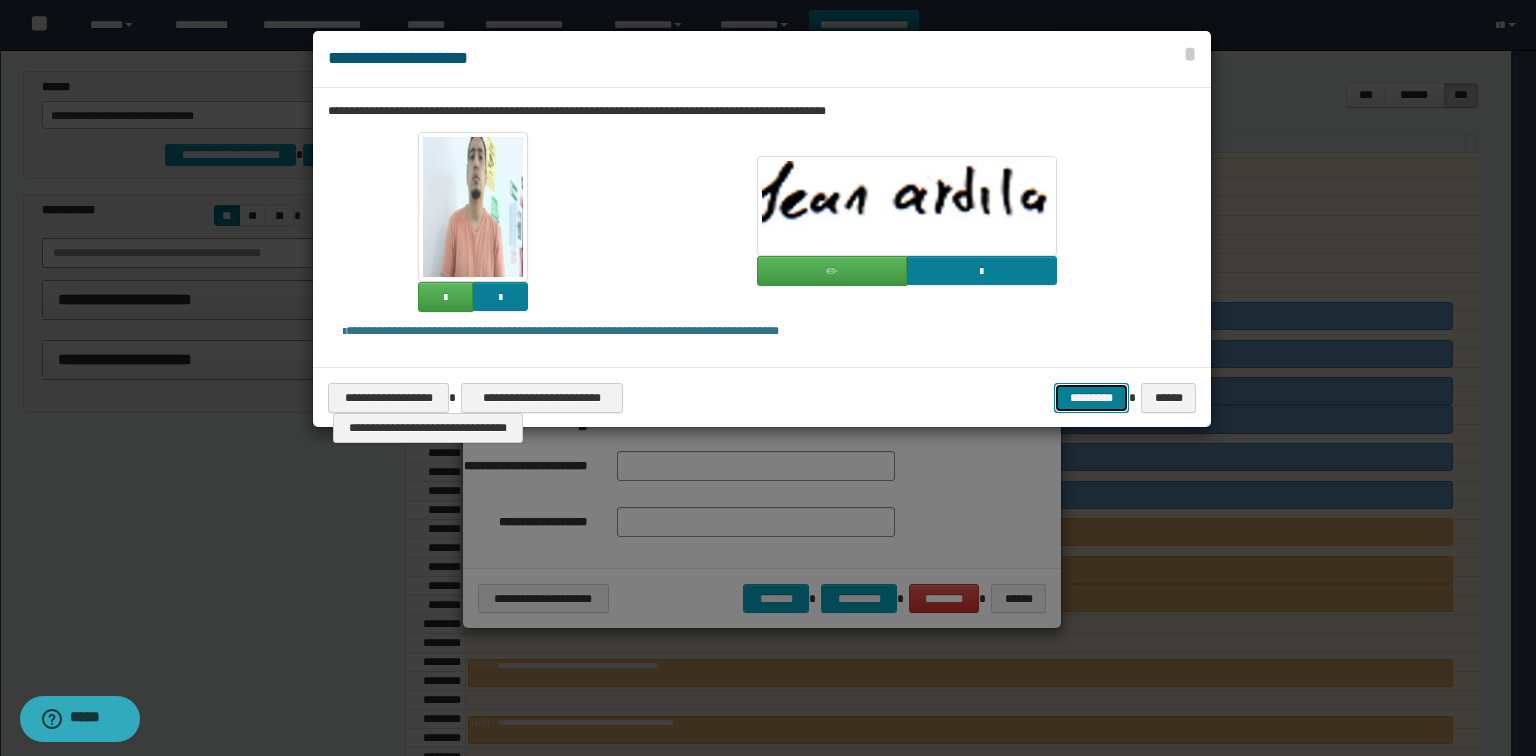 click on "*********" at bounding box center (1091, 398) 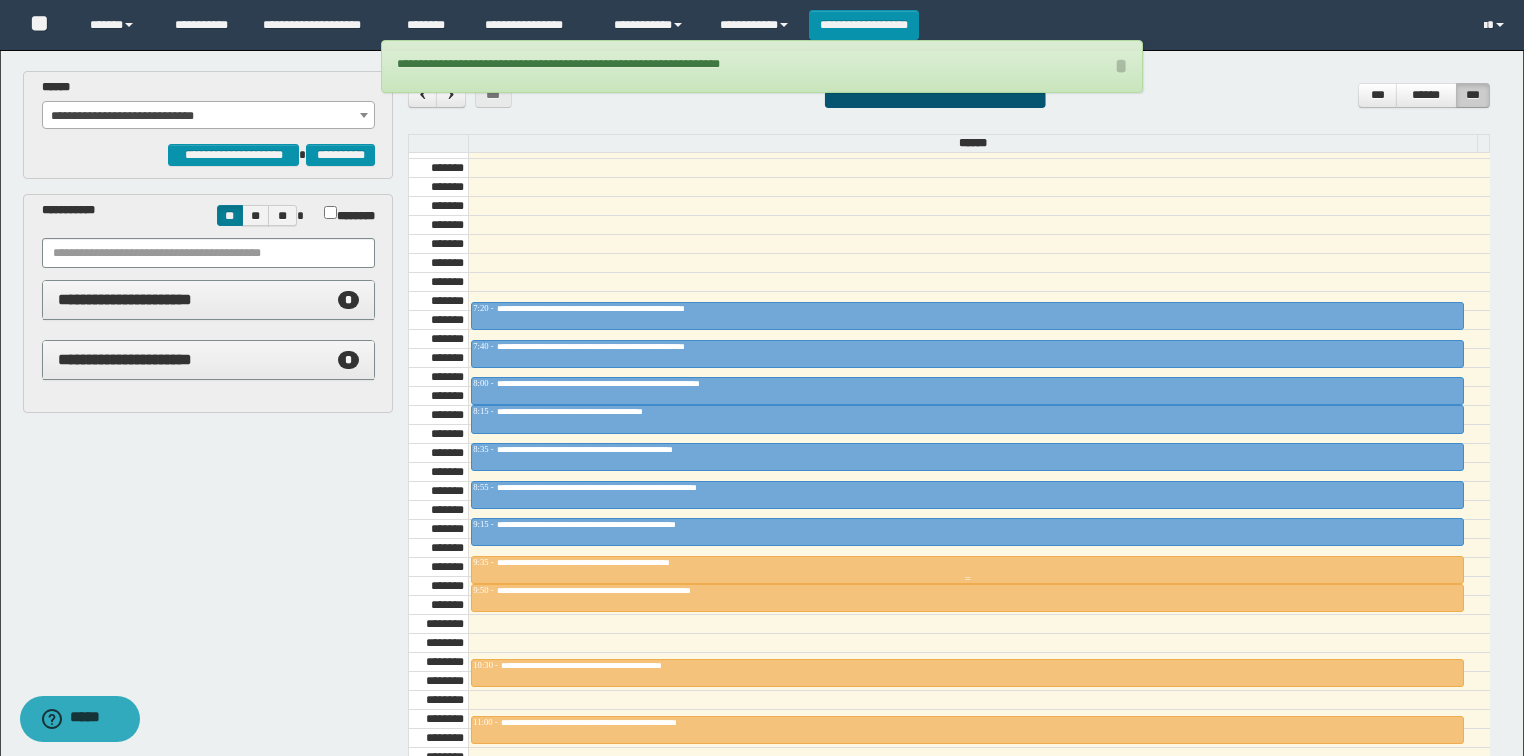 click on "**********" at bounding box center [628, 562] 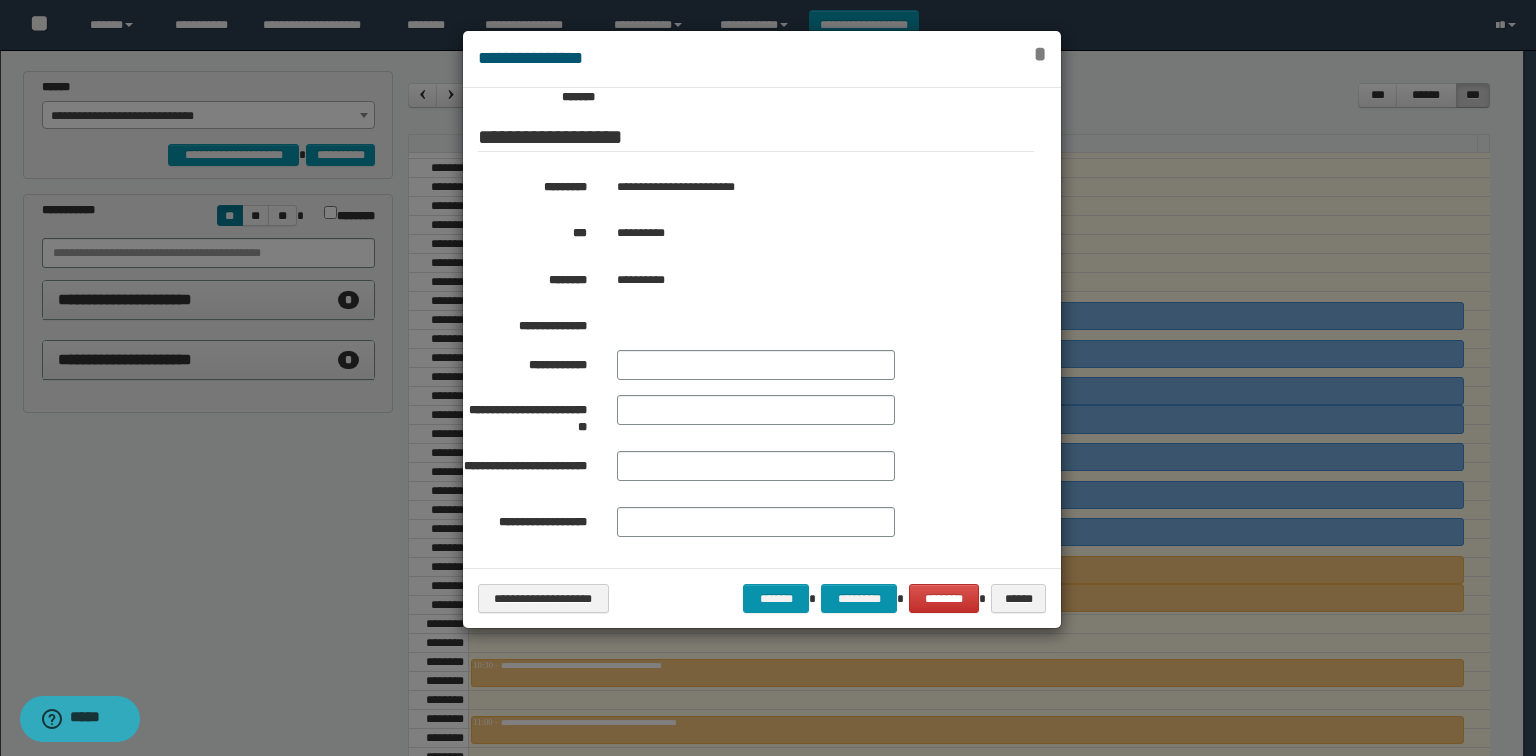 click on "*" at bounding box center [1040, 54] 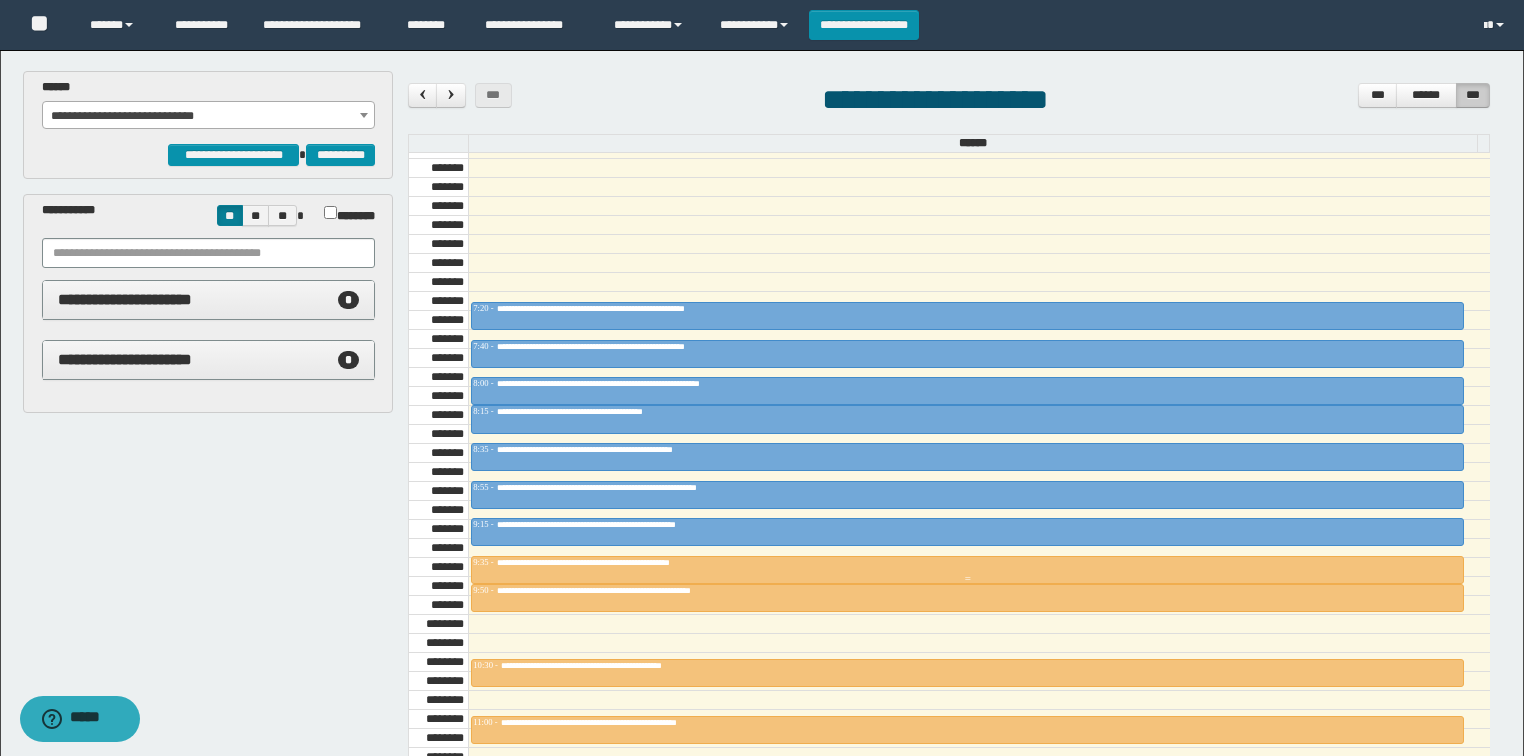 click at bounding box center [967, 570] 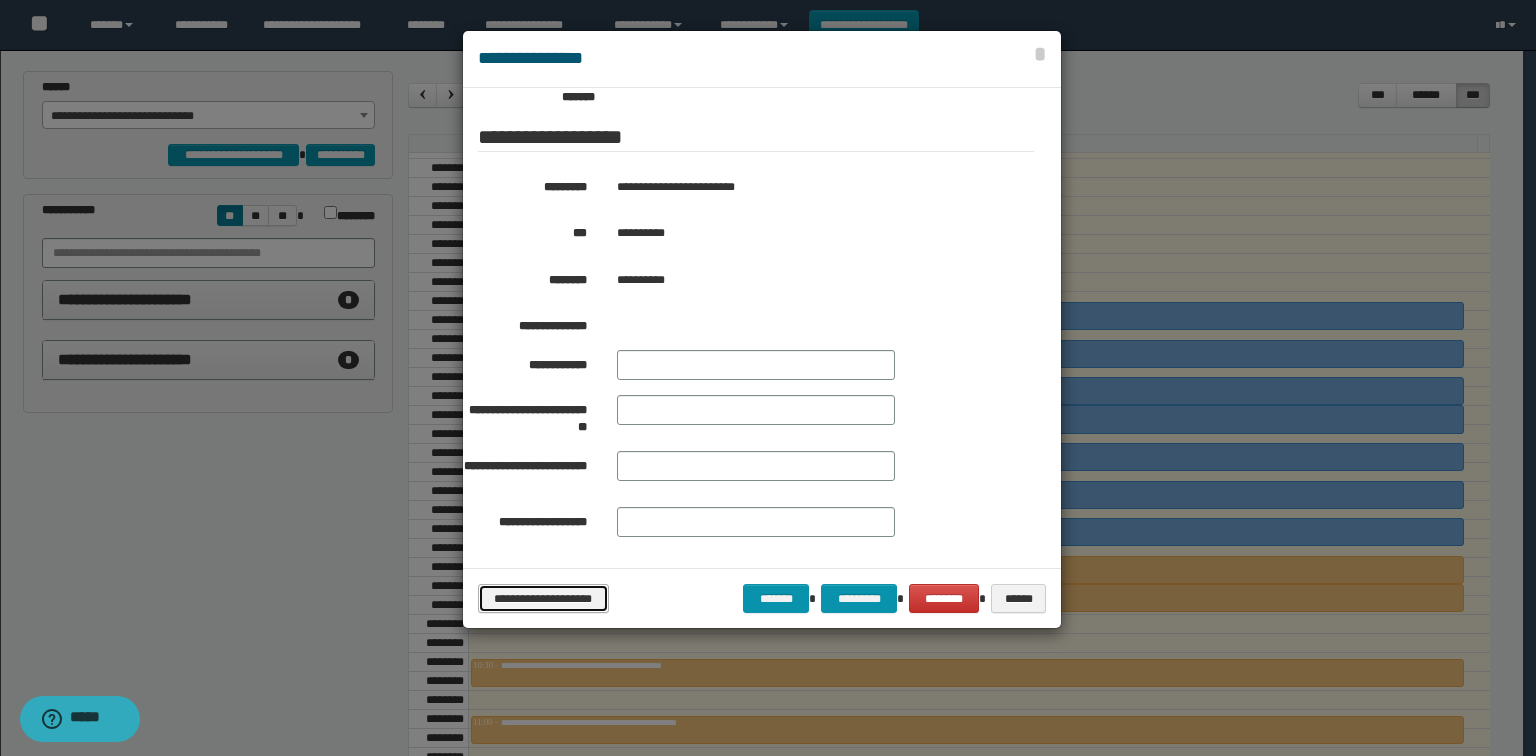 click on "**********" at bounding box center [543, 599] 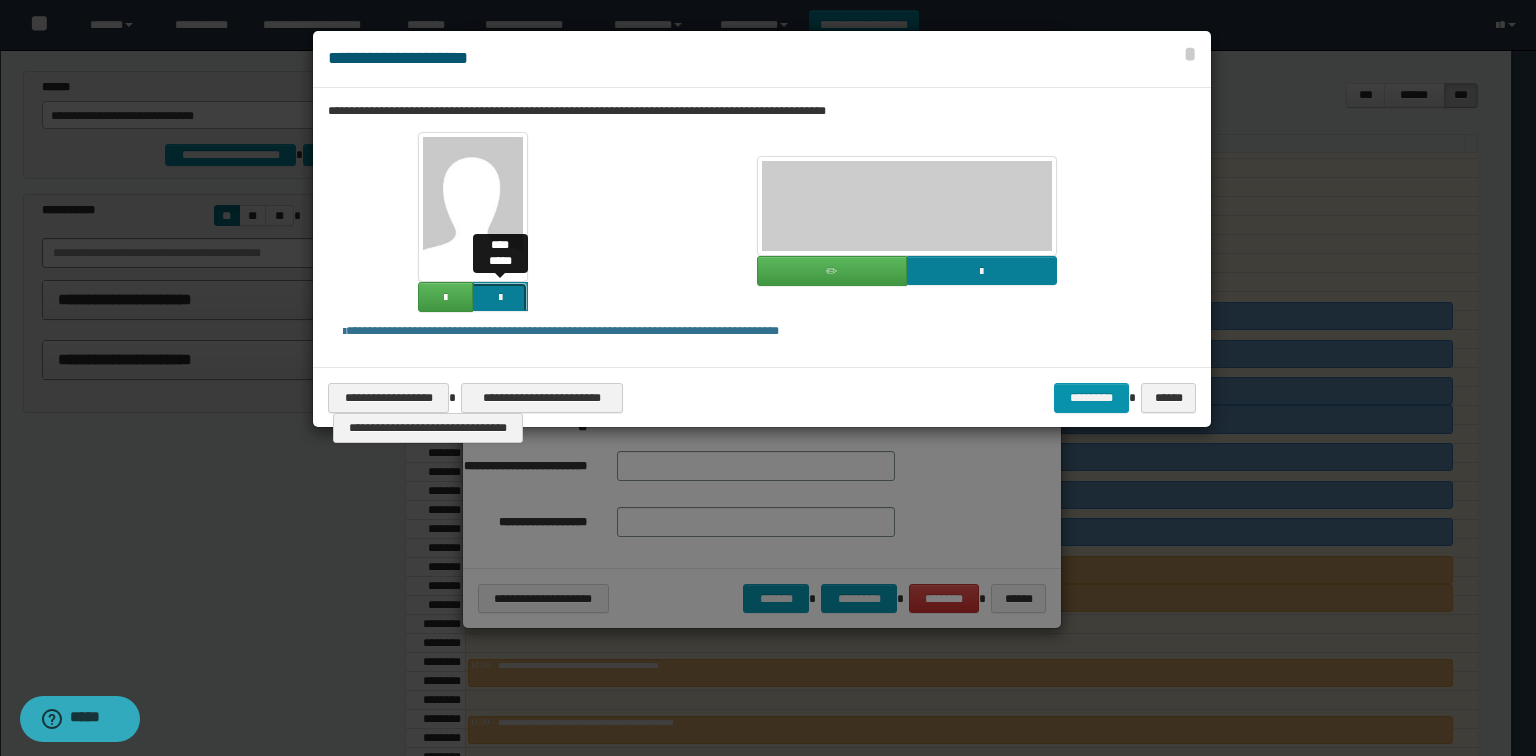 click at bounding box center [-1364, 433] 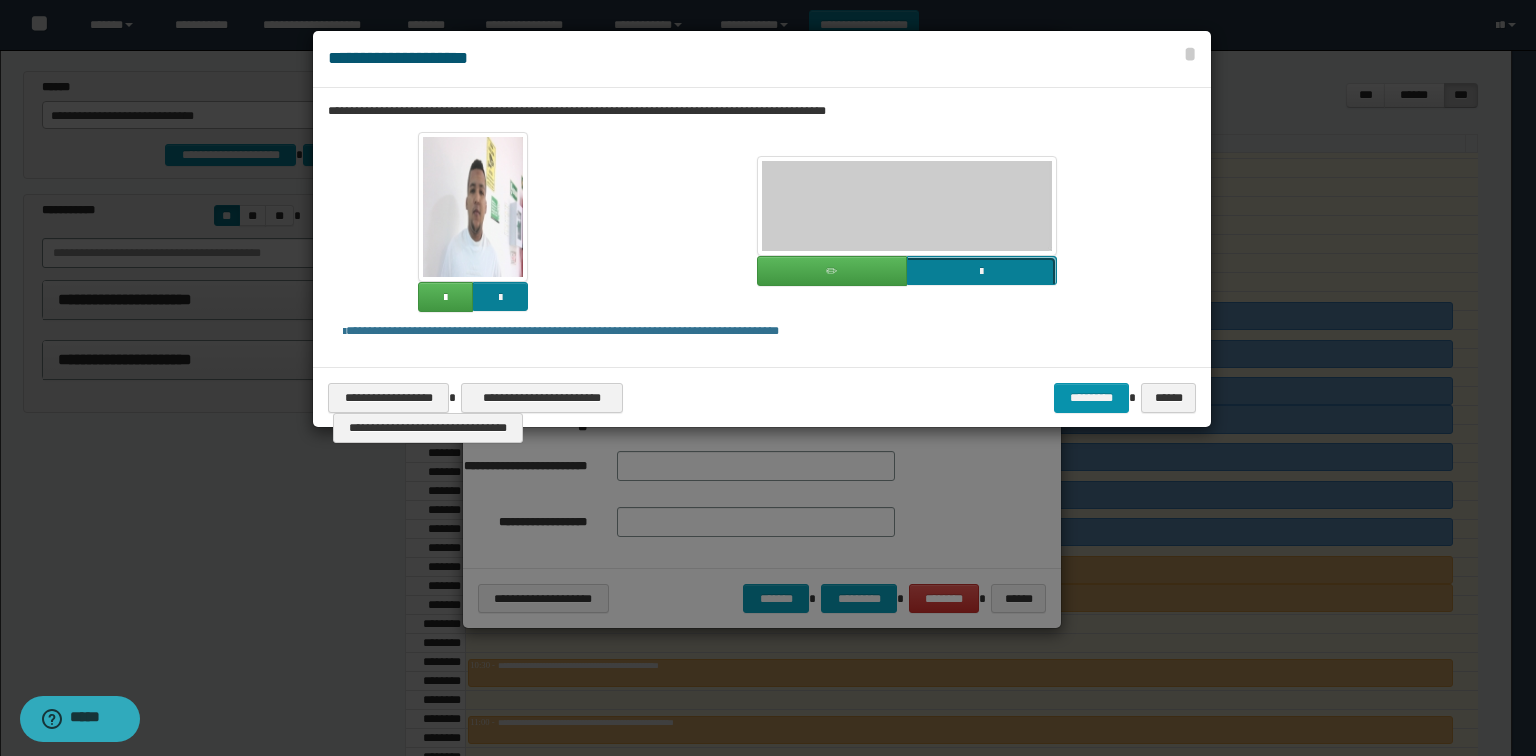 click at bounding box center [-835, 407] 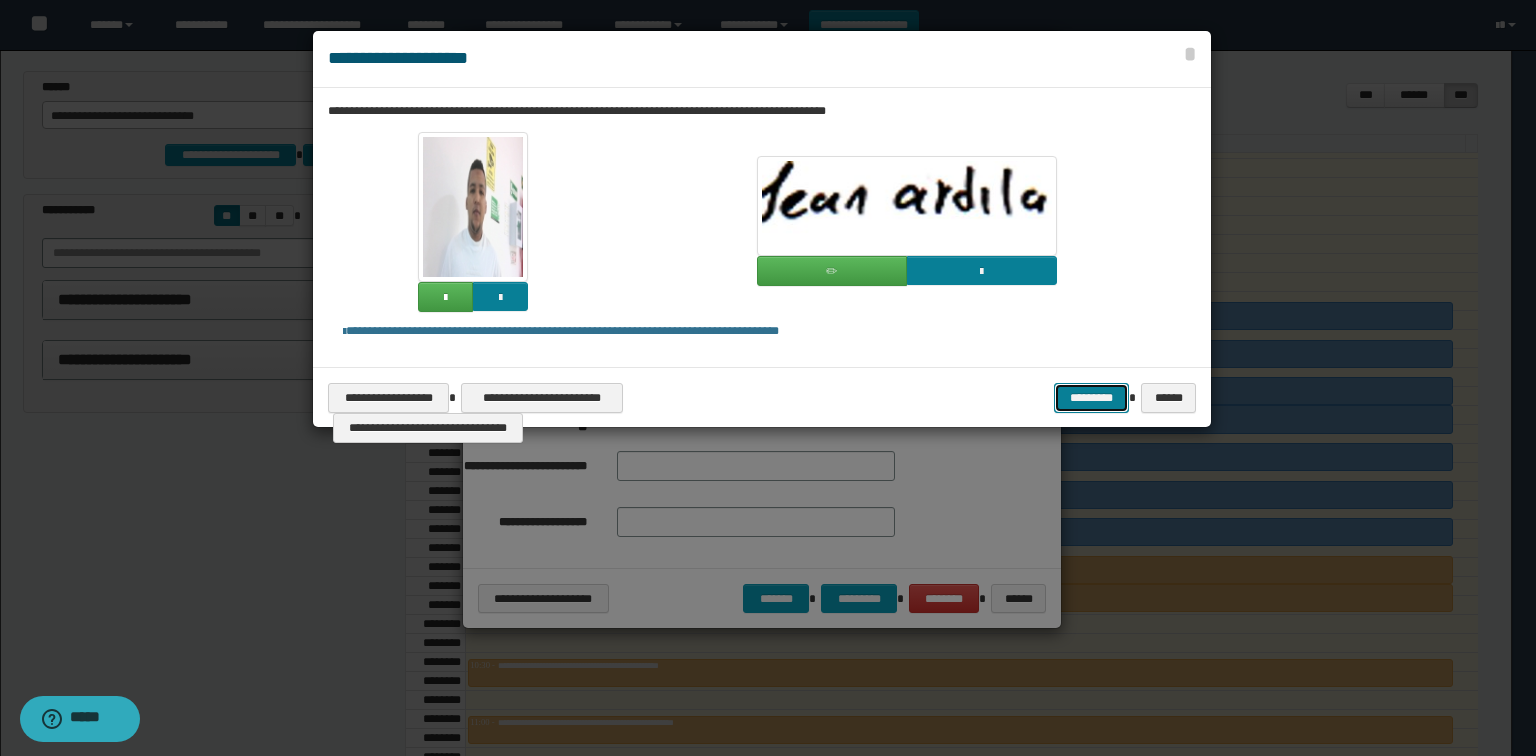click on "*********" at bounding box center (1091, 398) 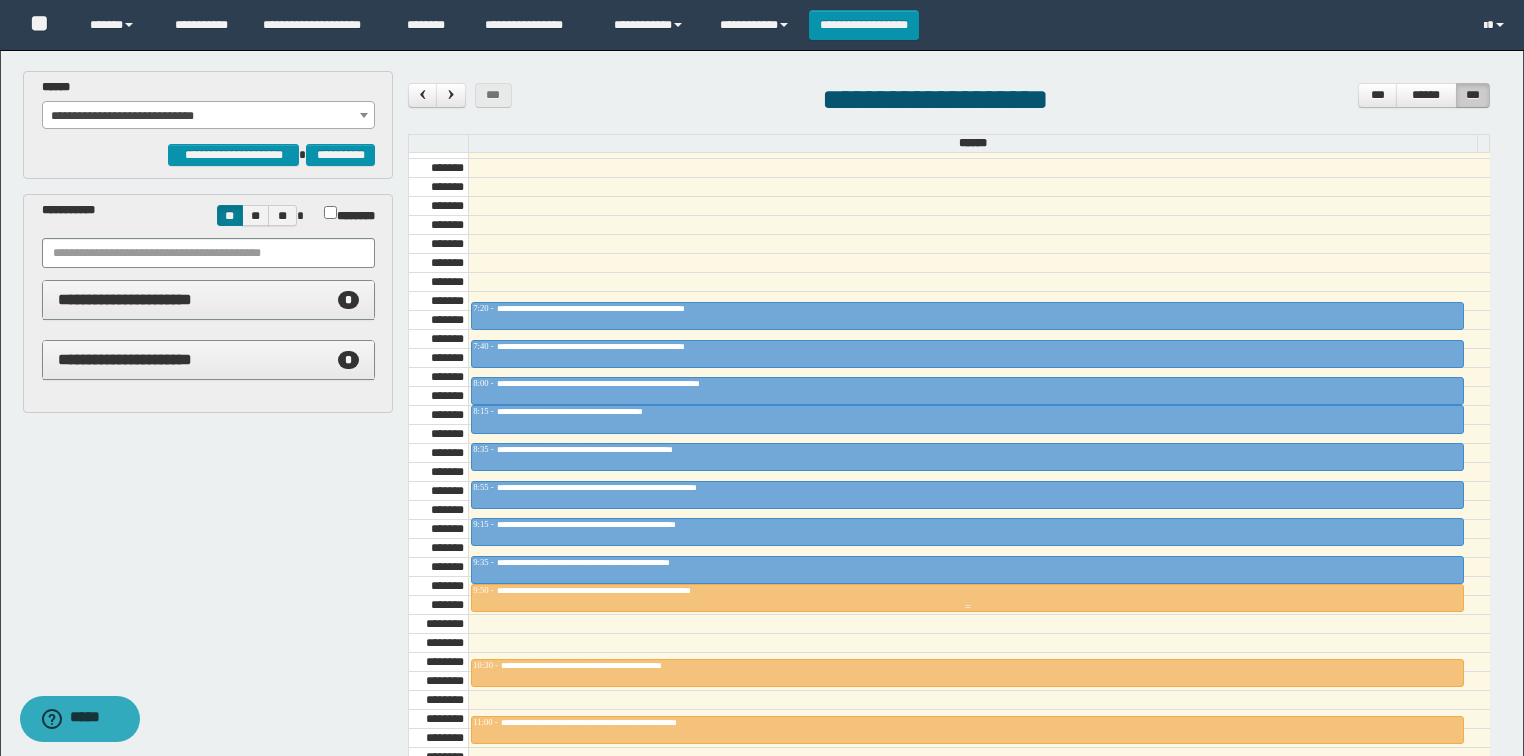 click at bounding box center (967, 598) 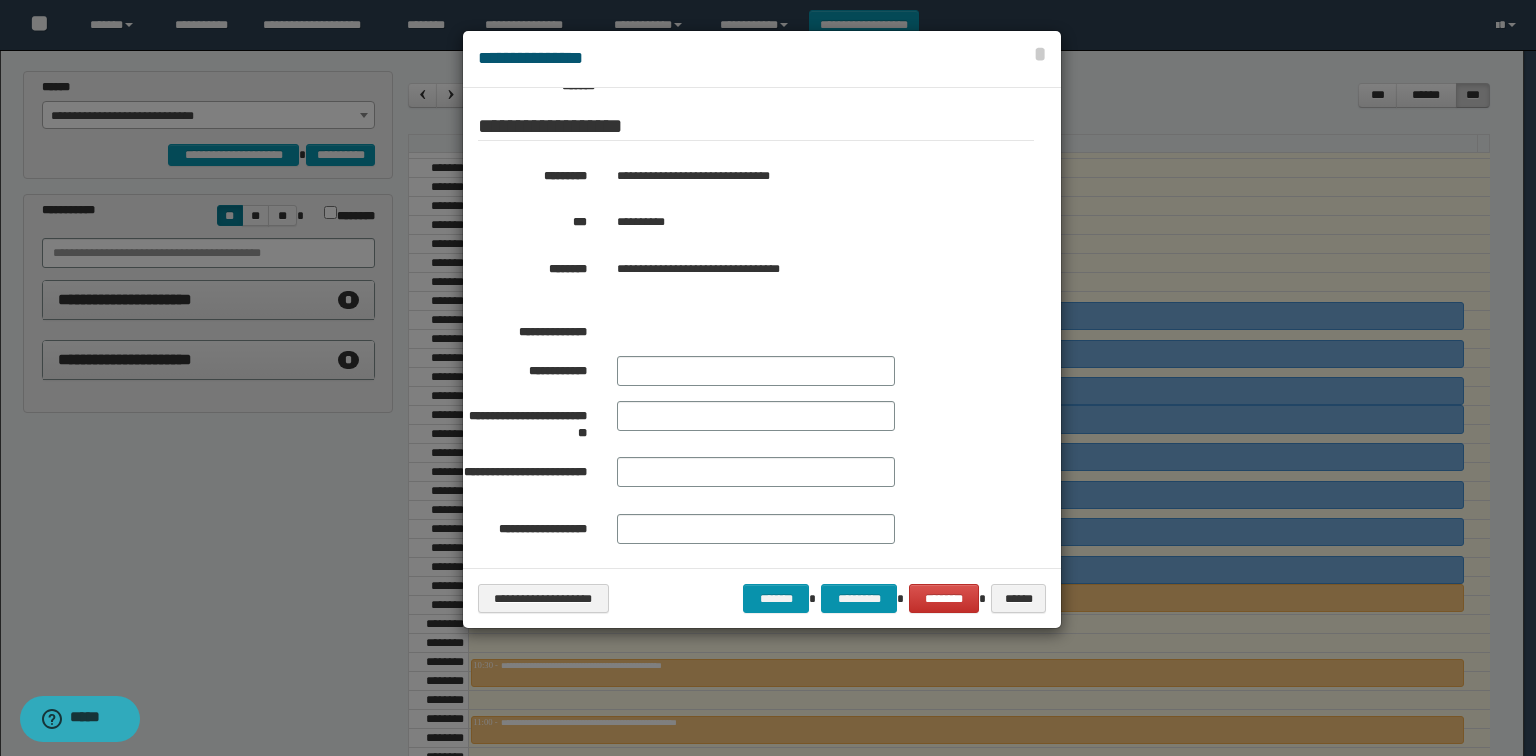 click on "**********" at bounding box center (762, 528) 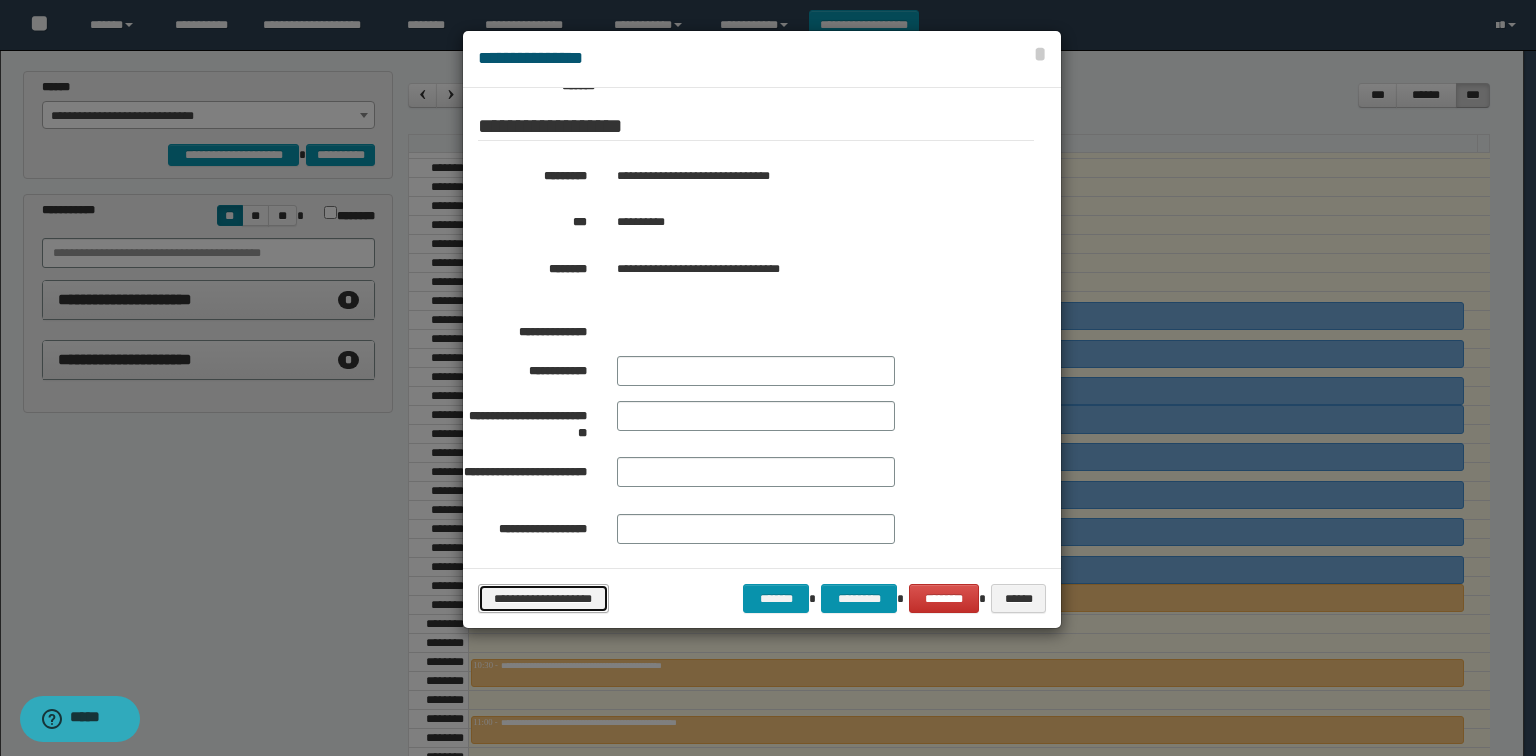 click on "**********" at bounding box center (543, 599) 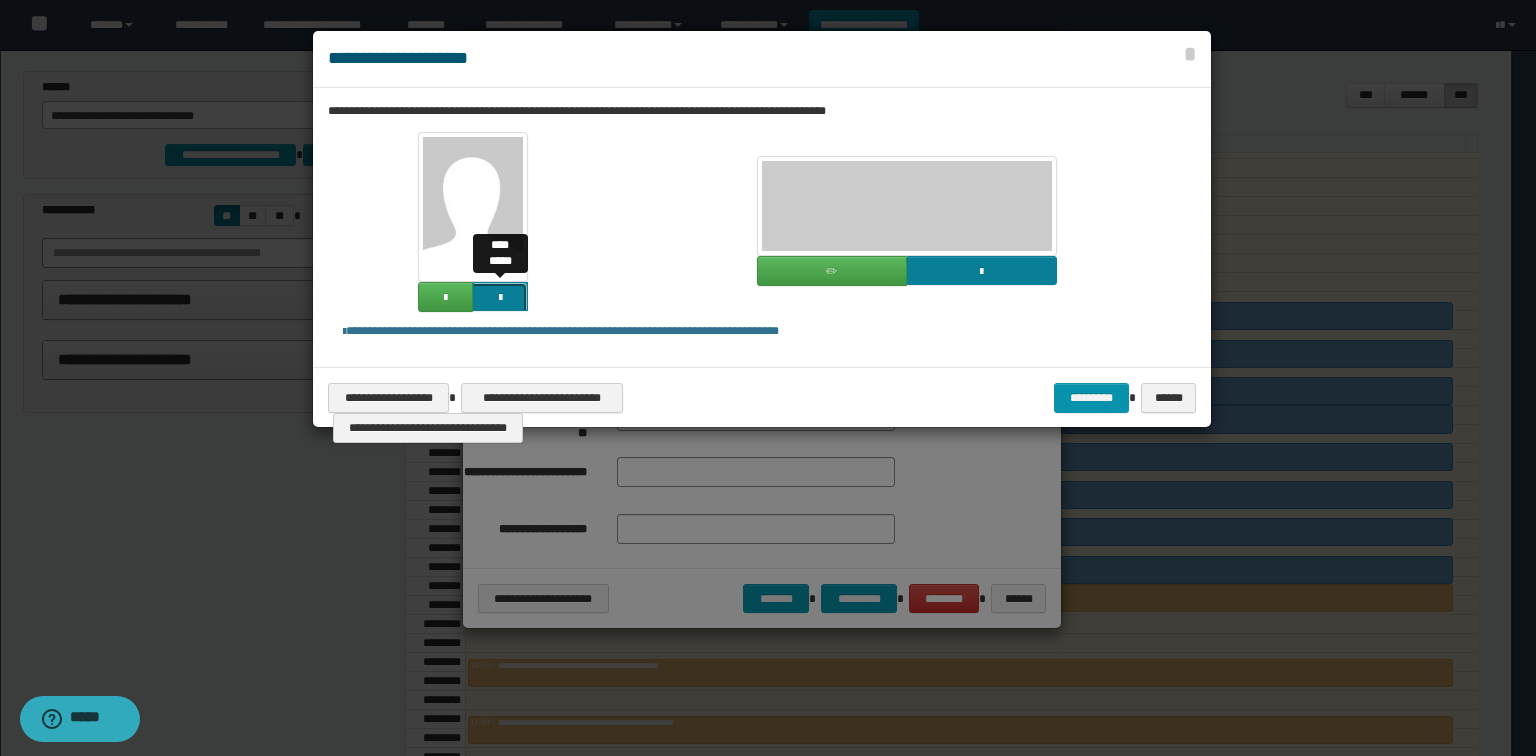 click at bounding box center (-1364, 433) 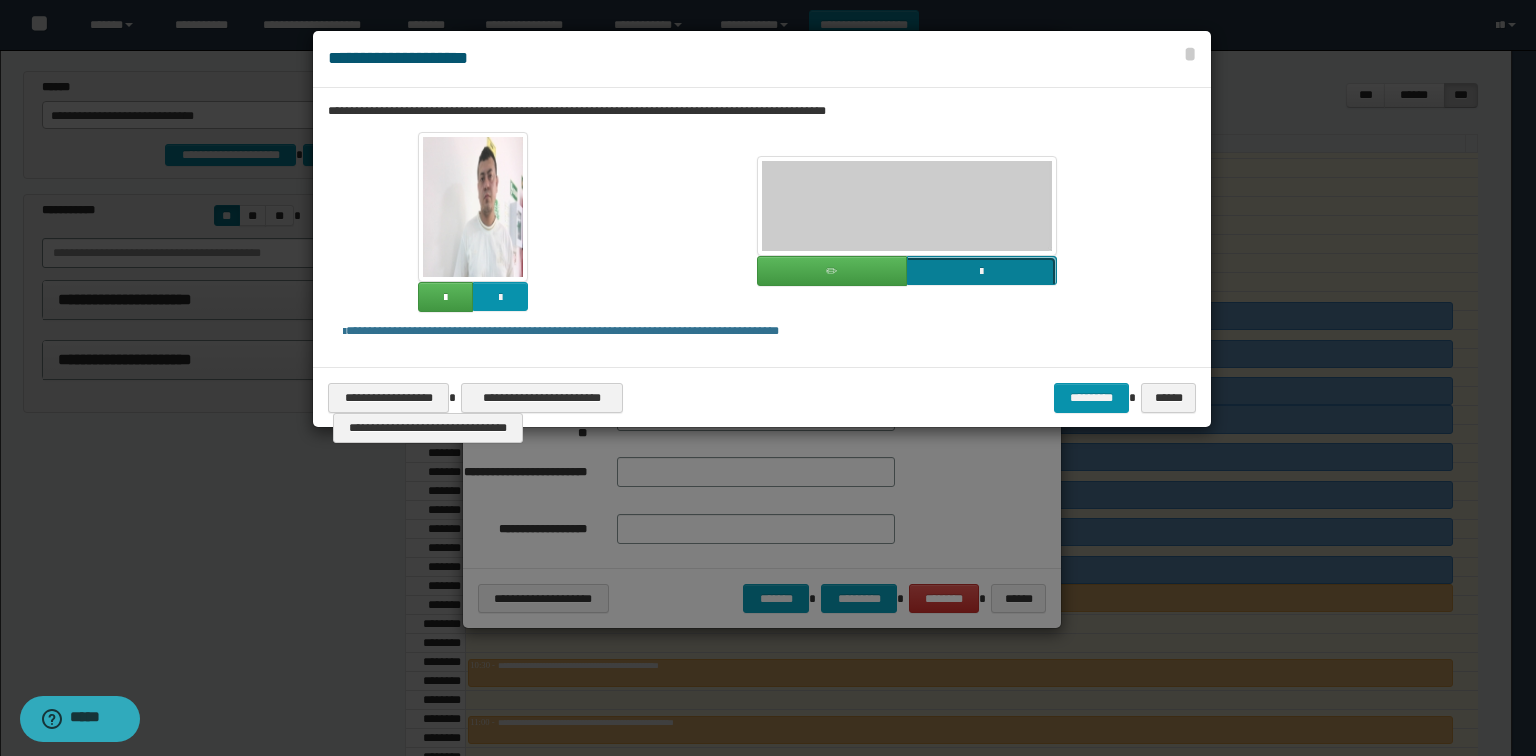 click at bounding box center (-835, 407) 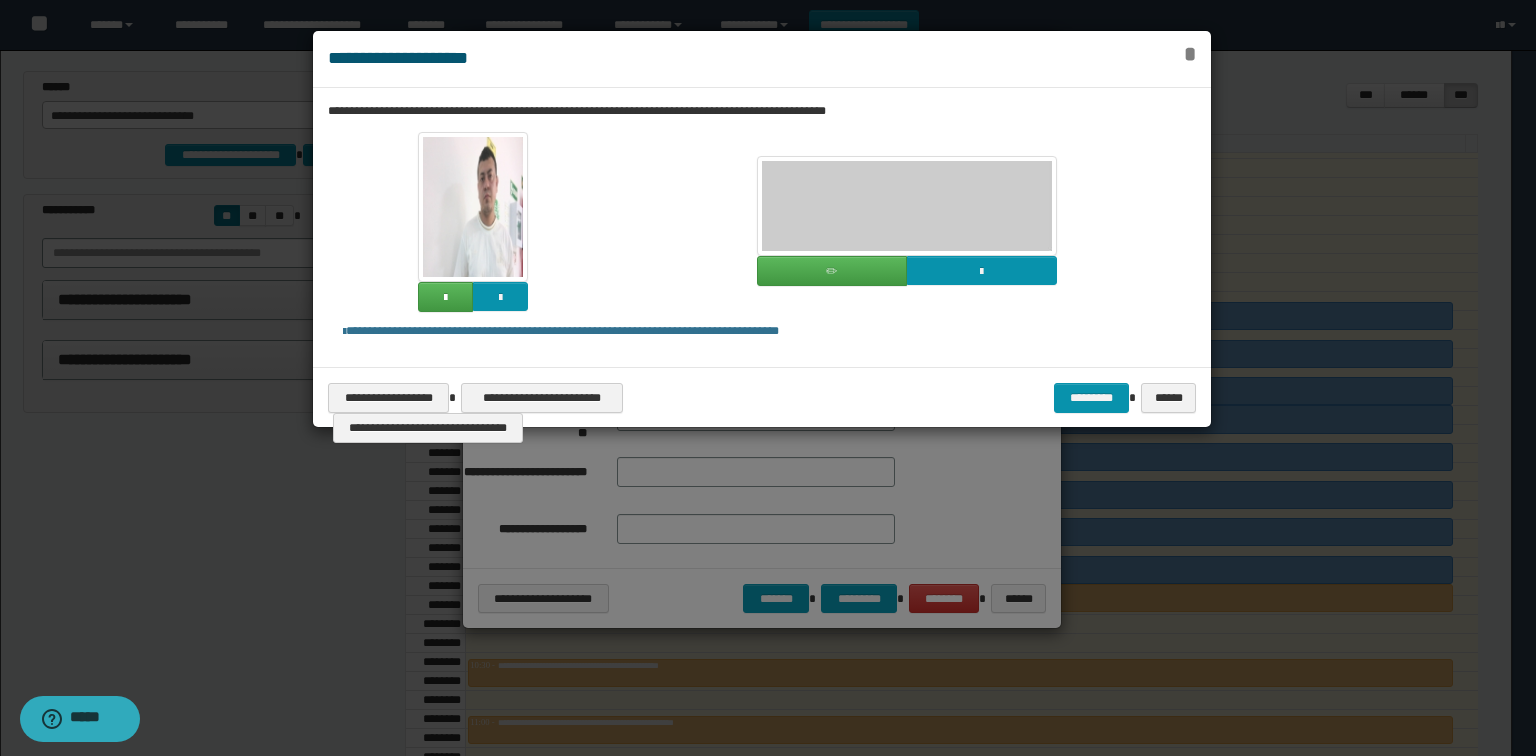 click on "*" at bounding box center (1190, 54) 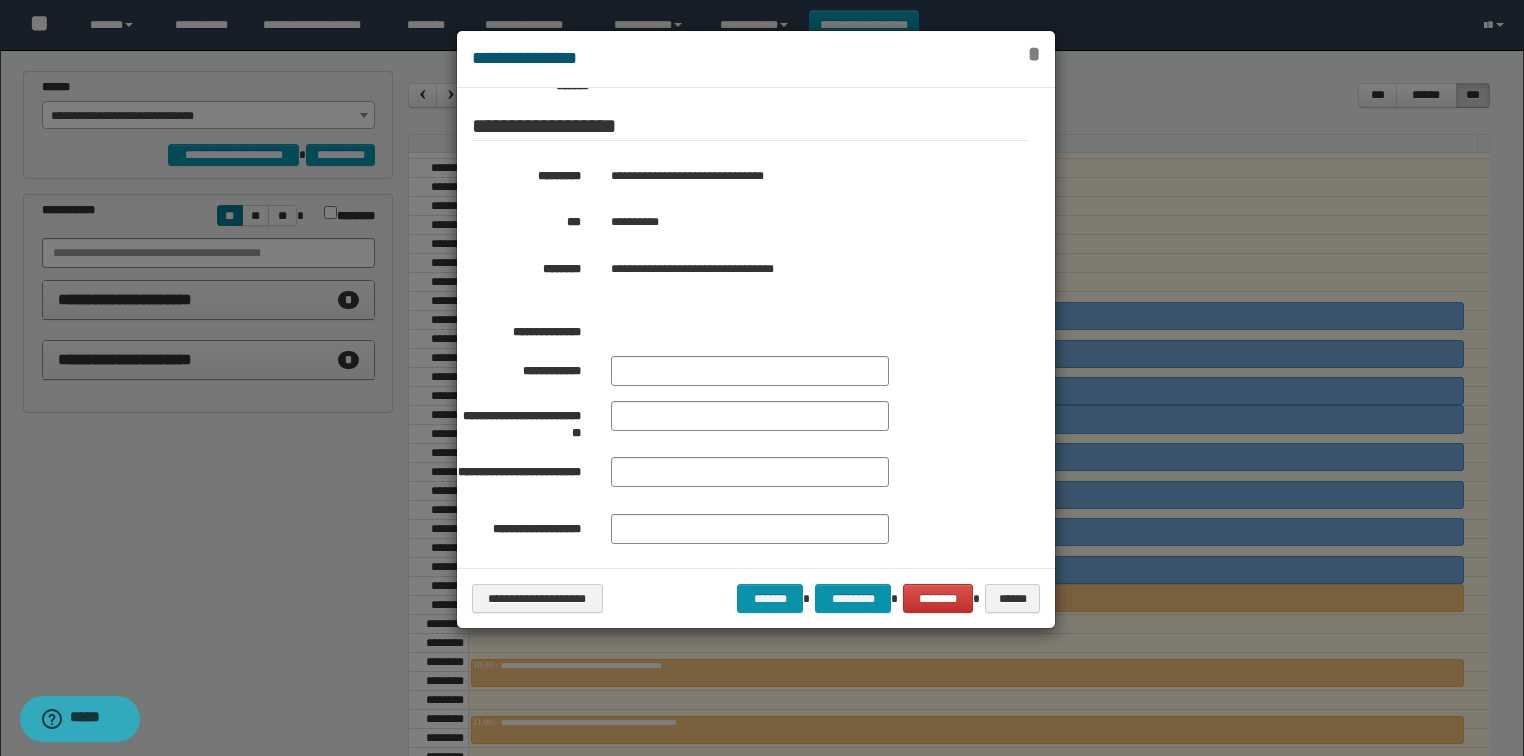 click on "*" at bounding box center [1034, 54] 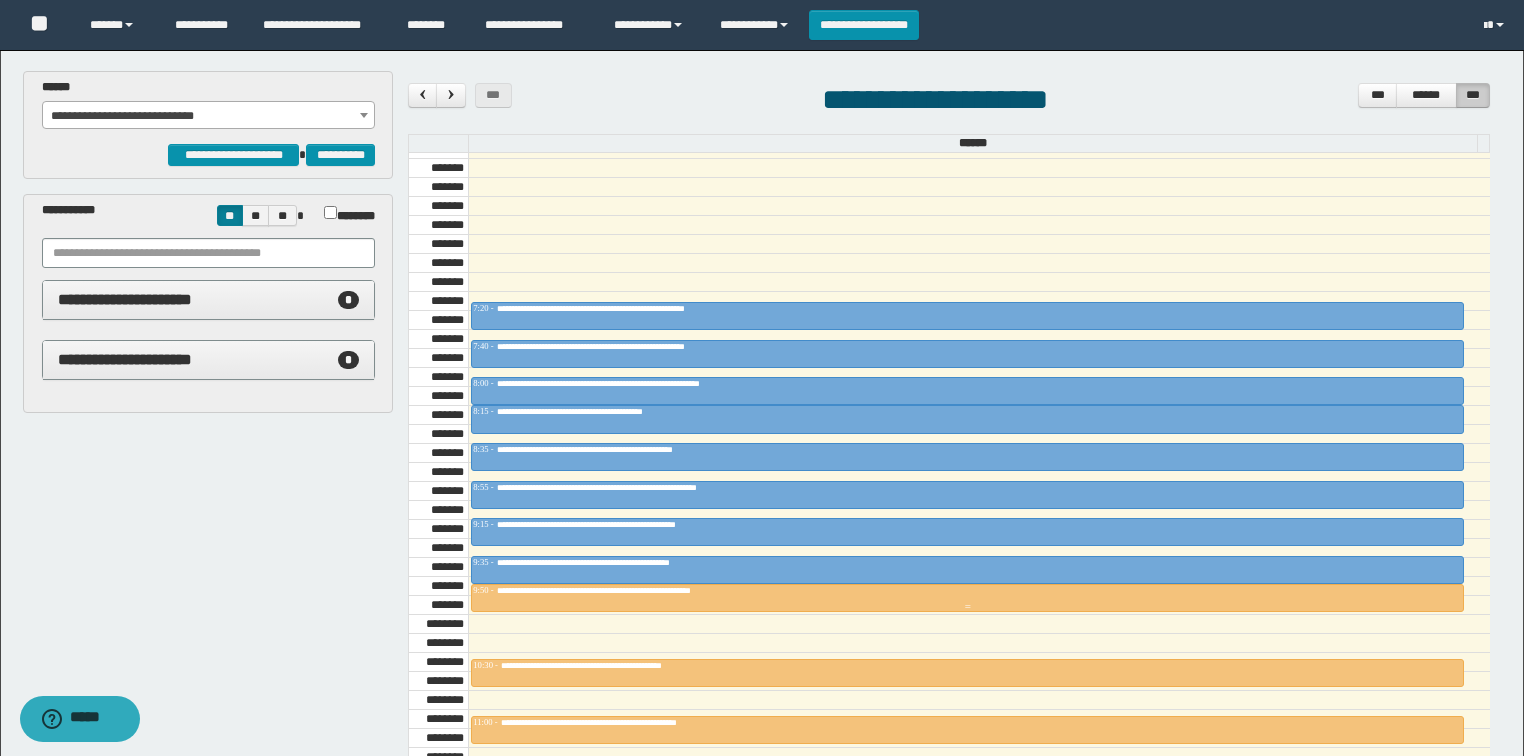 click on "**********" at bounding box center (967, 591) 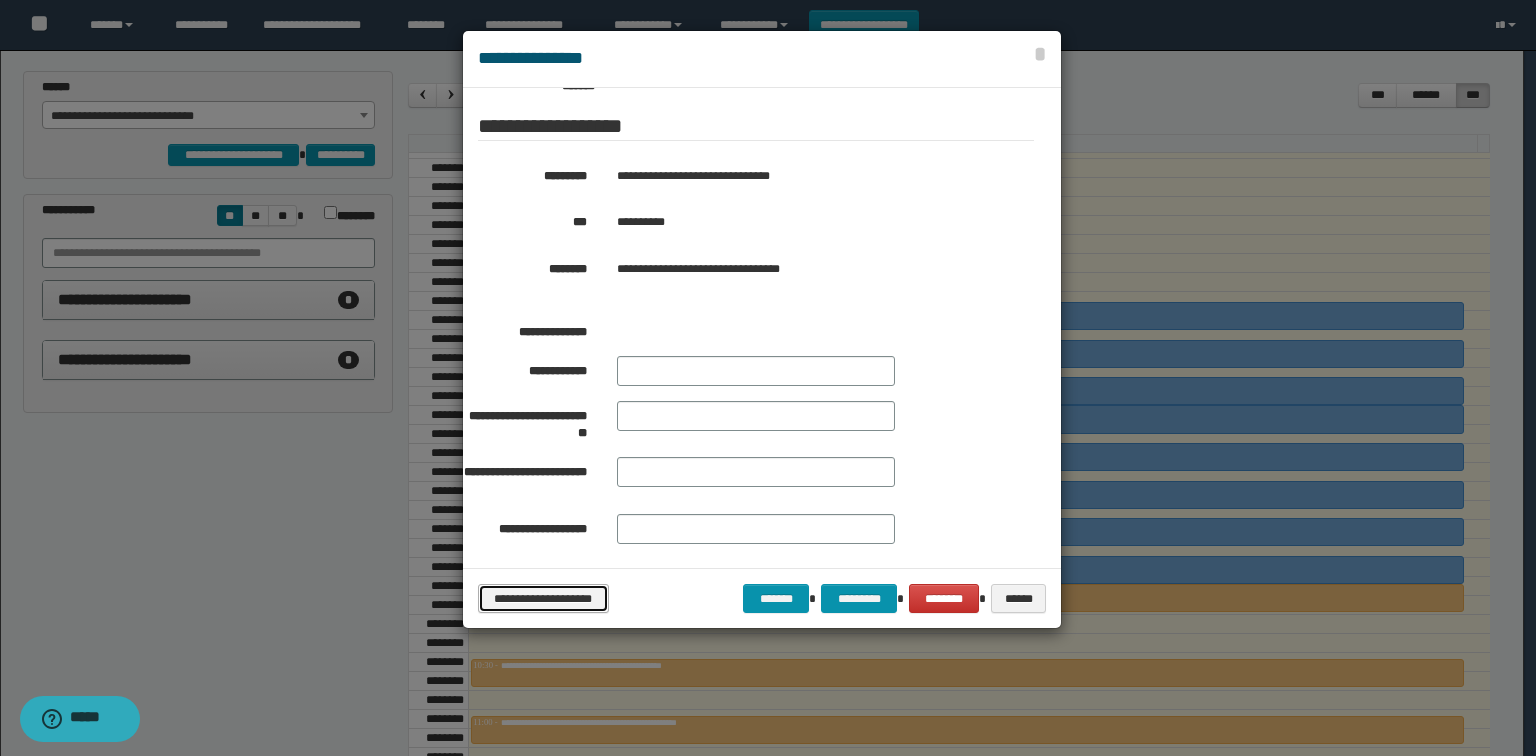 click on "**********" at bounding box center (543, 599) 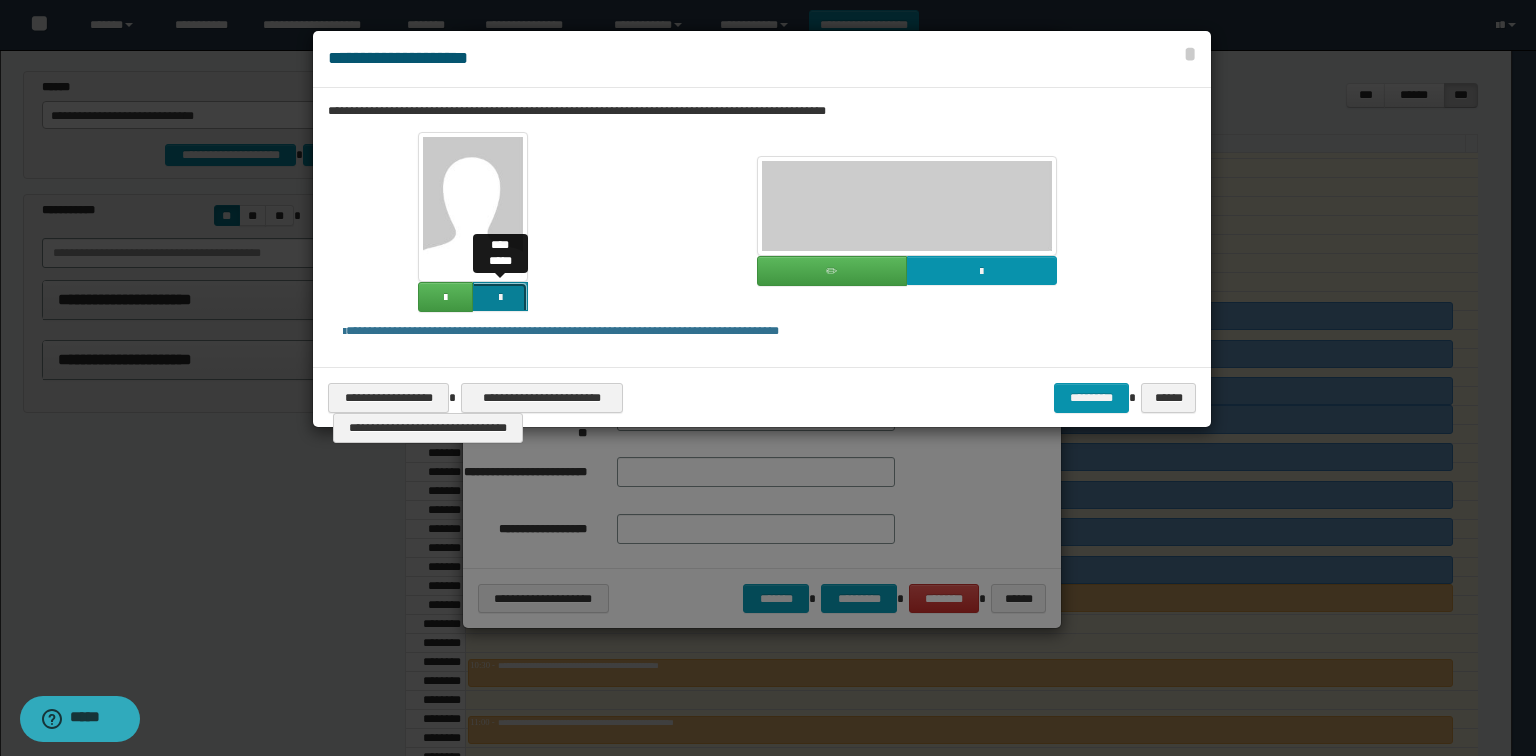 click at bounding box center (-1364, 433) 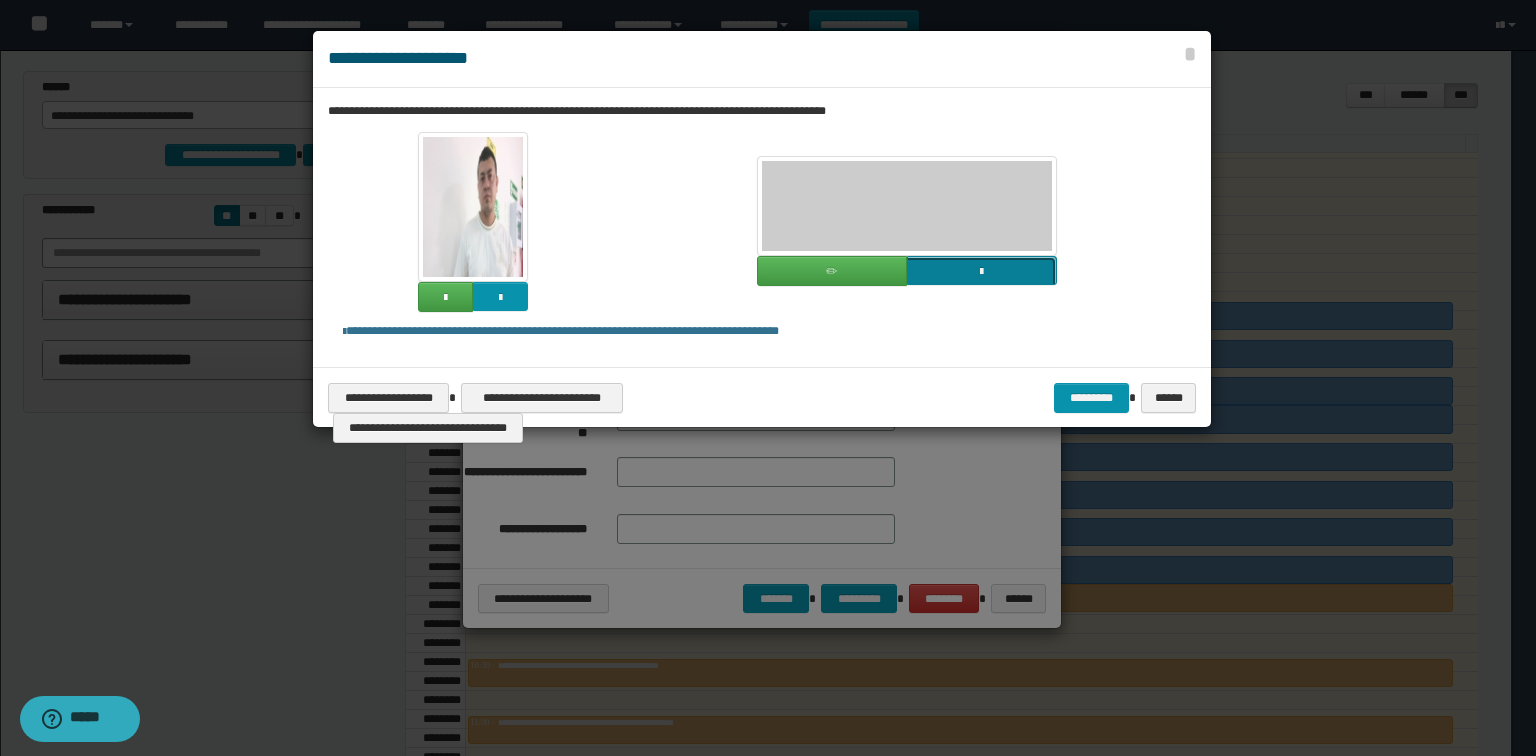 click at bounding box center (-835, 407) 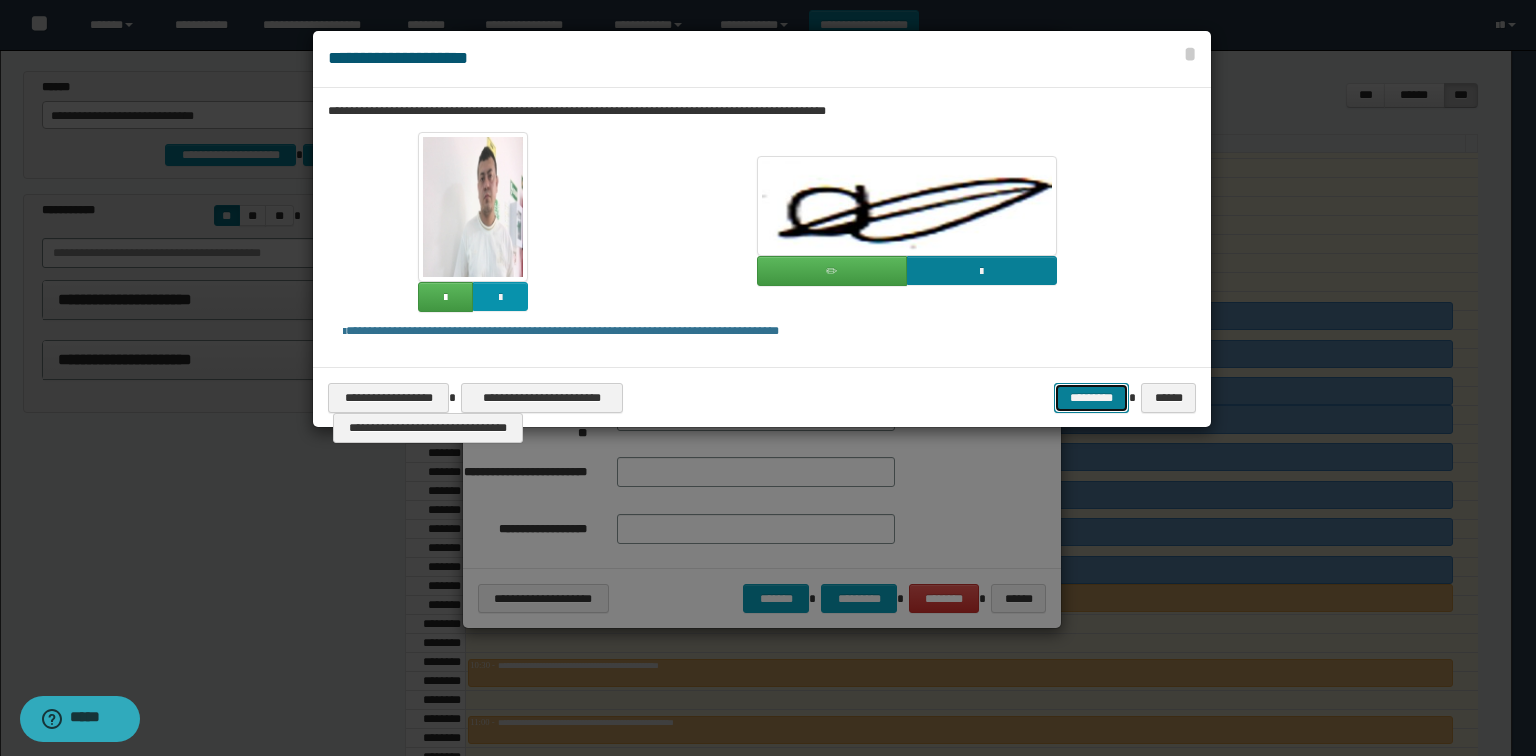 click on "*********" at bounding box center (1091, 398) 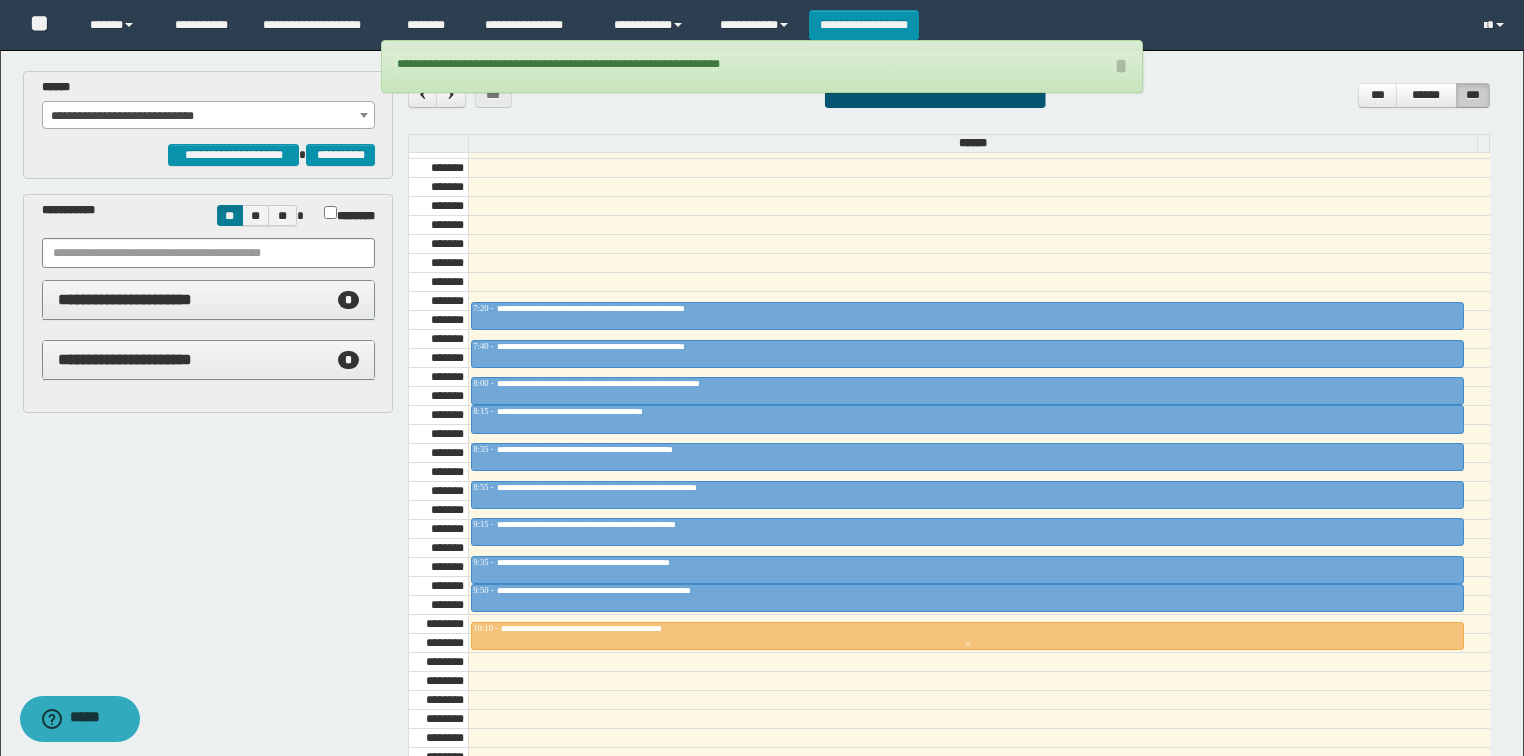 click on "**********" at bounding box center (967, 629) 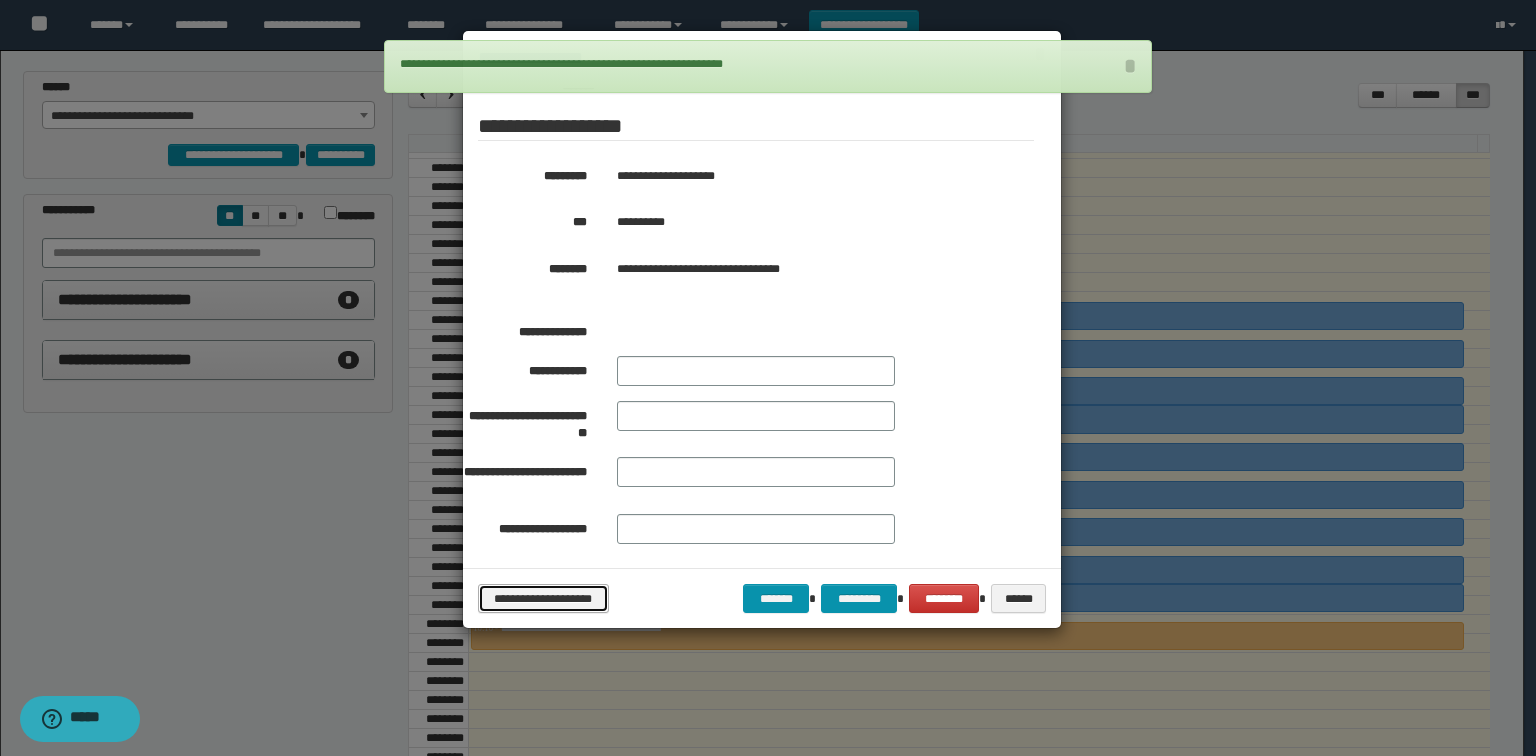 click on "**********" at bounding box center (543, 599) 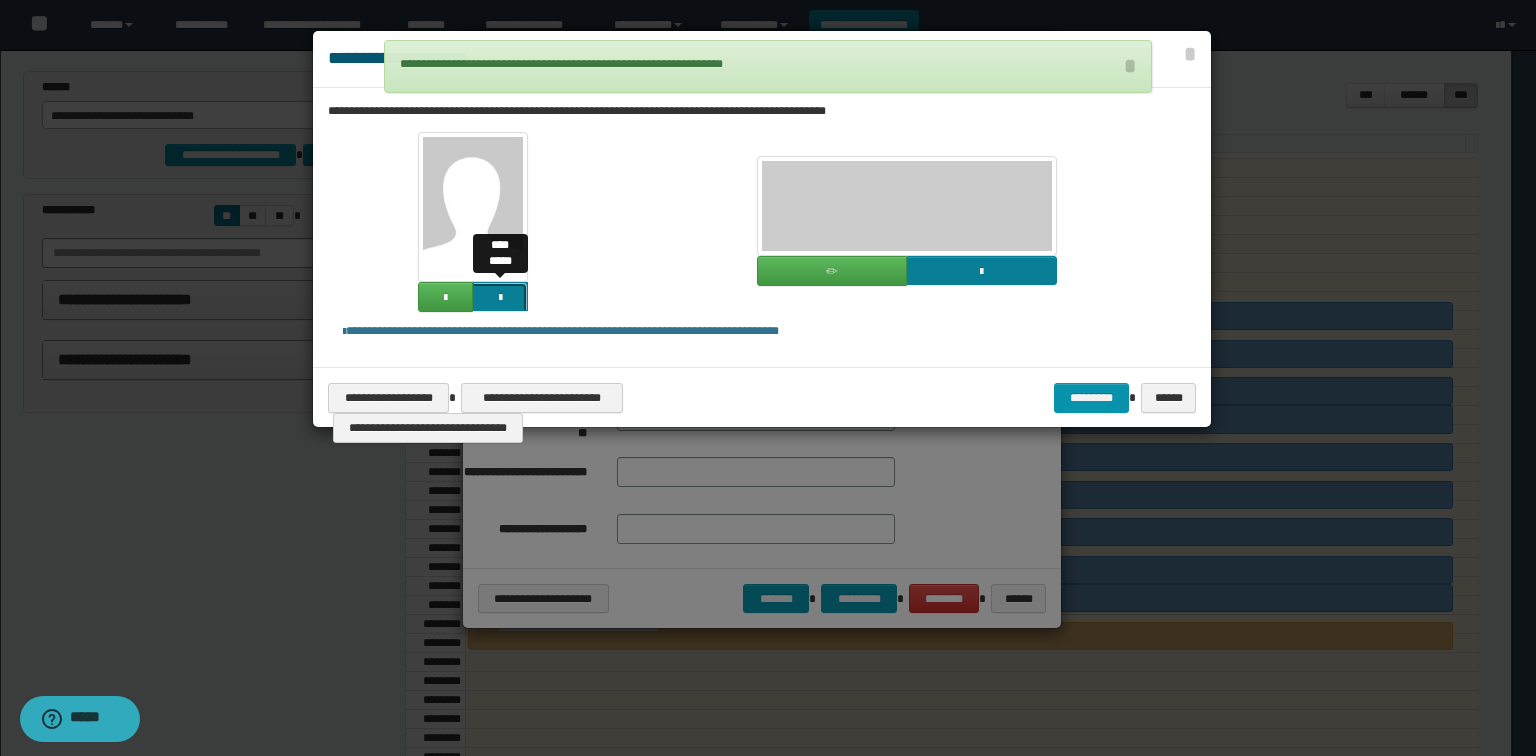 click at bounding box center [-1364, 433] 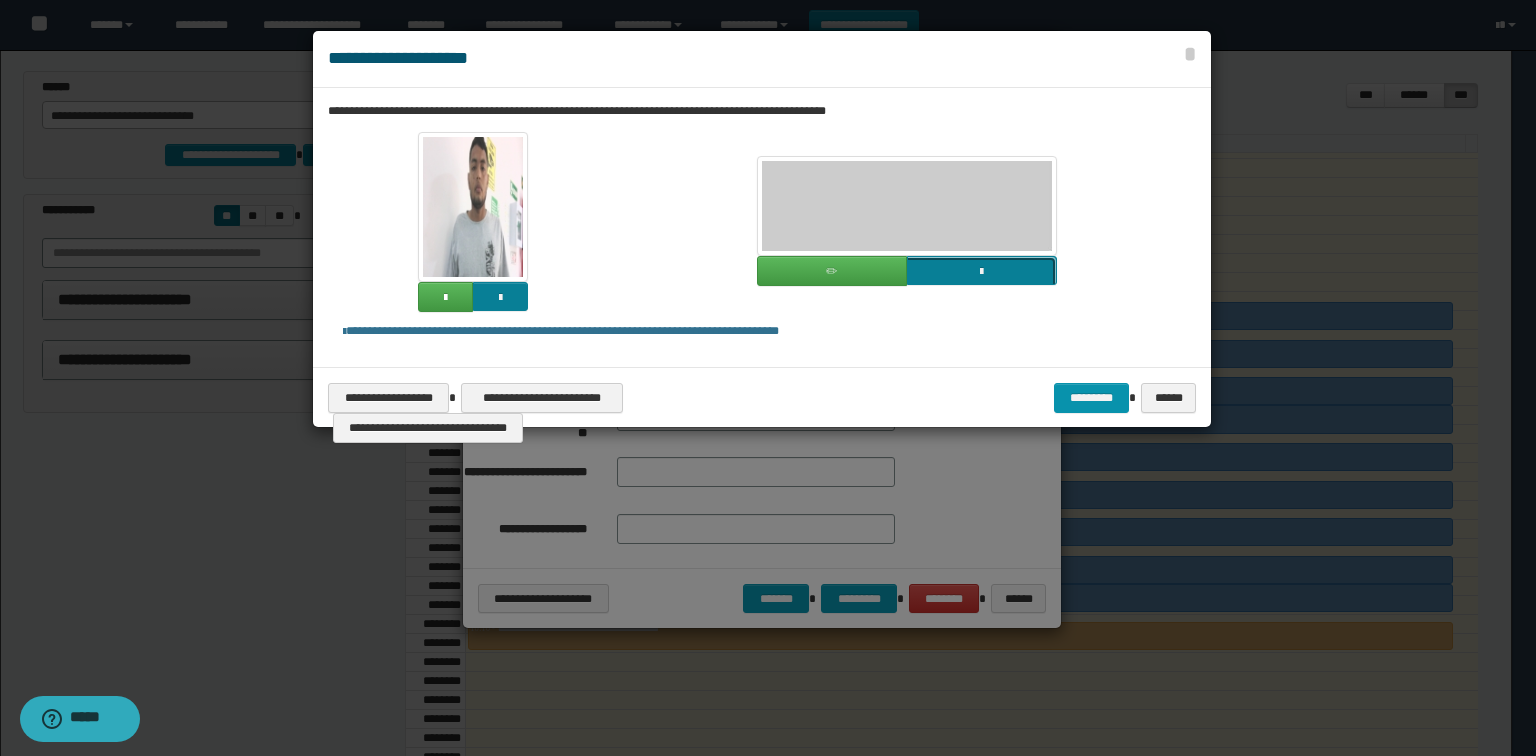 click at bounding box center [-835, 407] 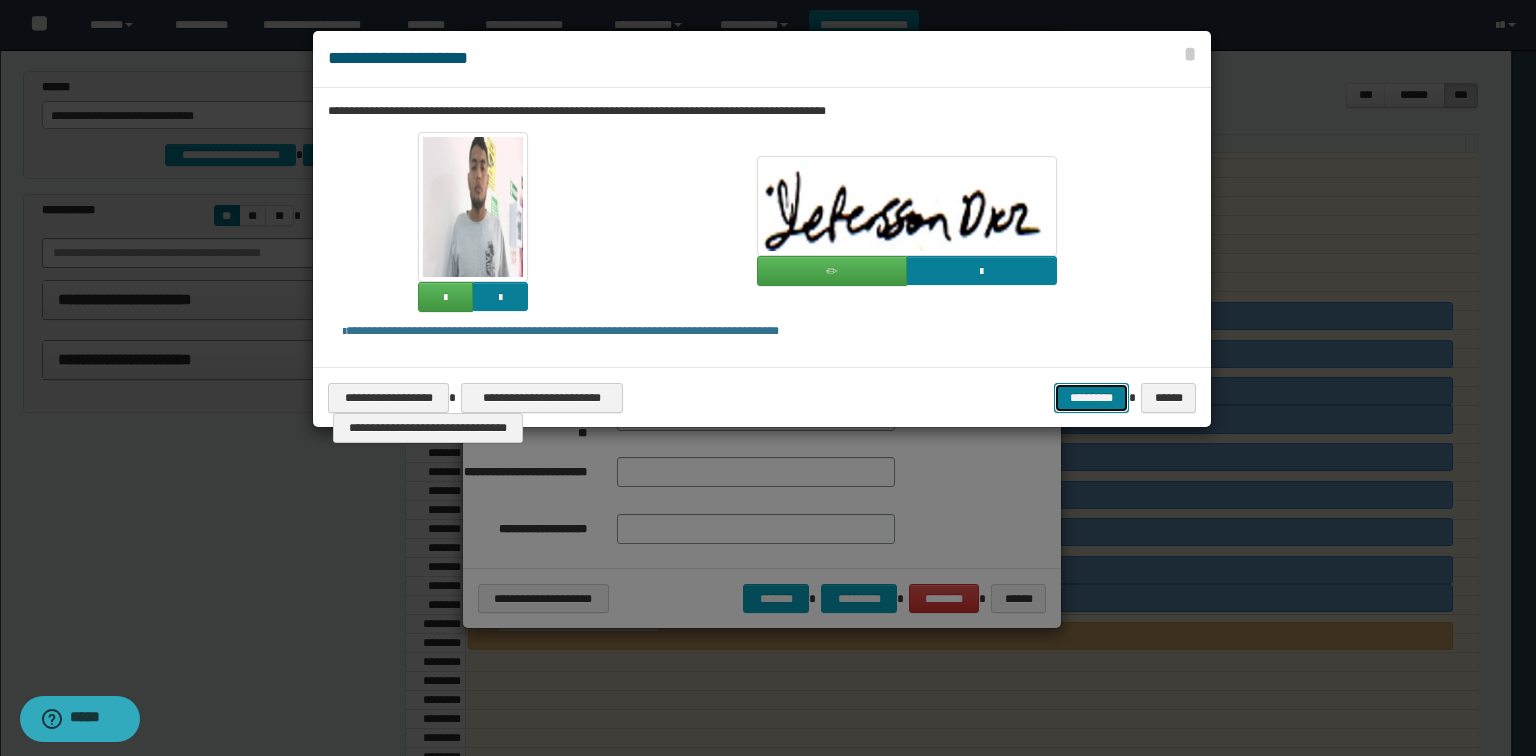 click on "*********" at bounding box center (1091, 398) 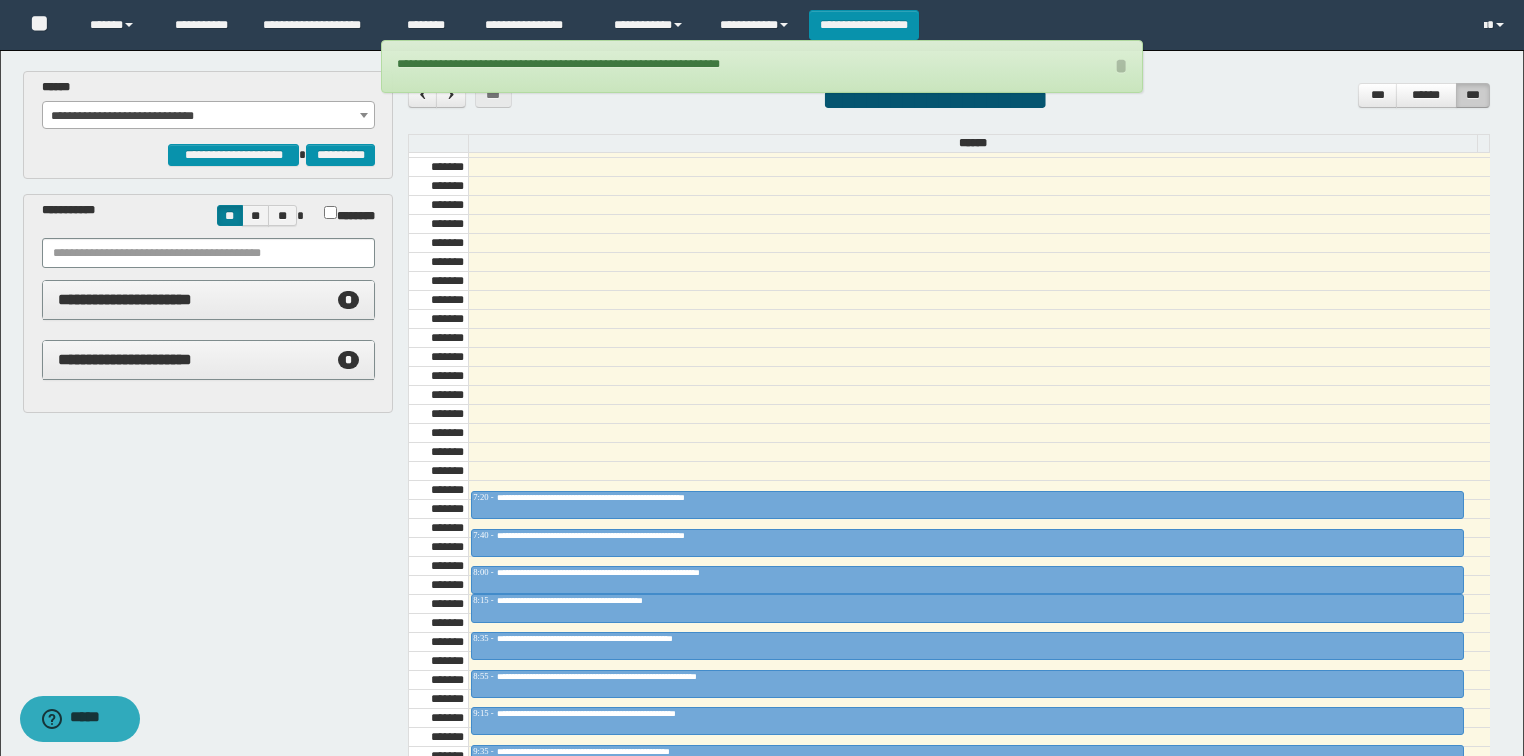 scroll, scrollTop: 518, scrollLeft: 0, axis: vertical 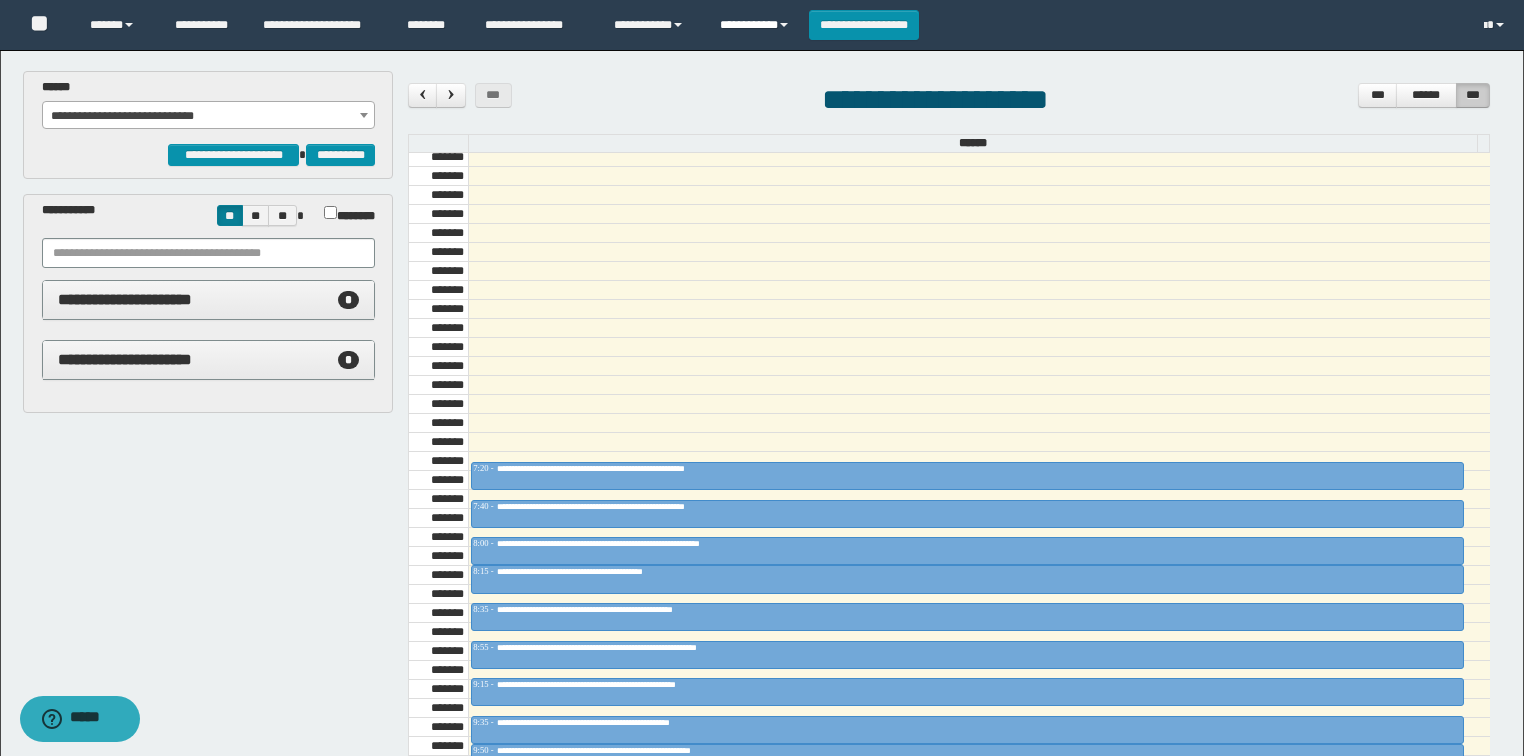 click on "**********" at bounding box center (757, 25) 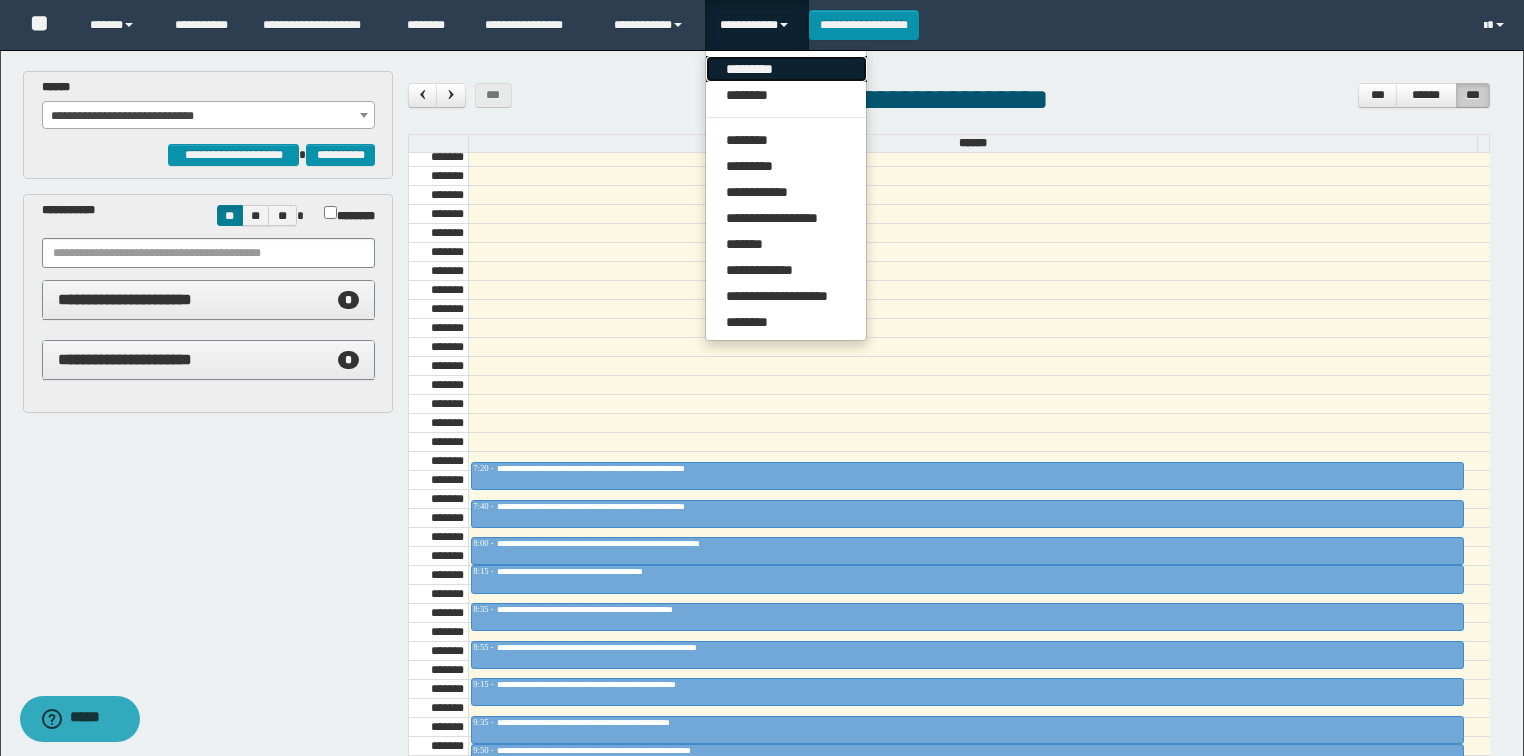 click on "*********" at bounding box center (786, 69) 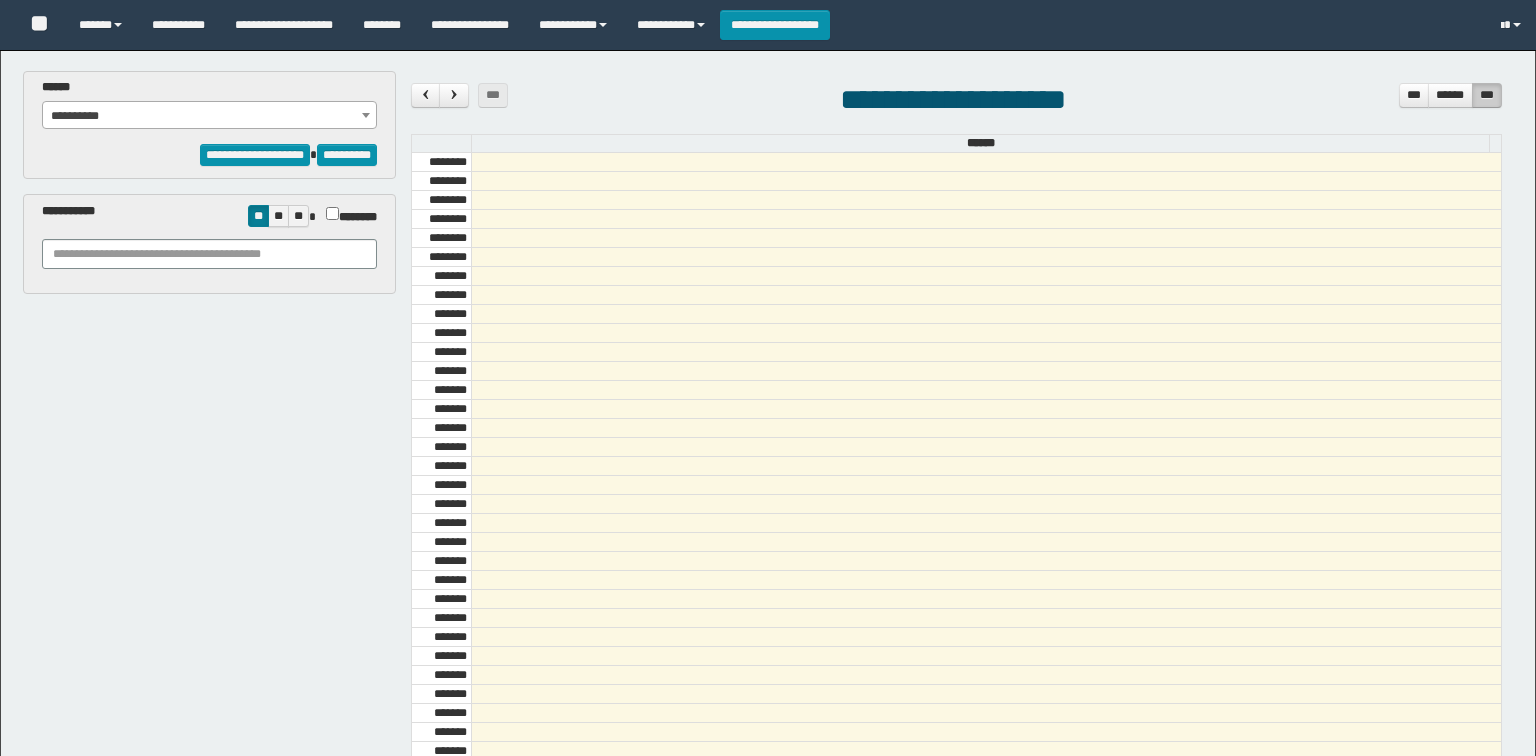 select on "******" 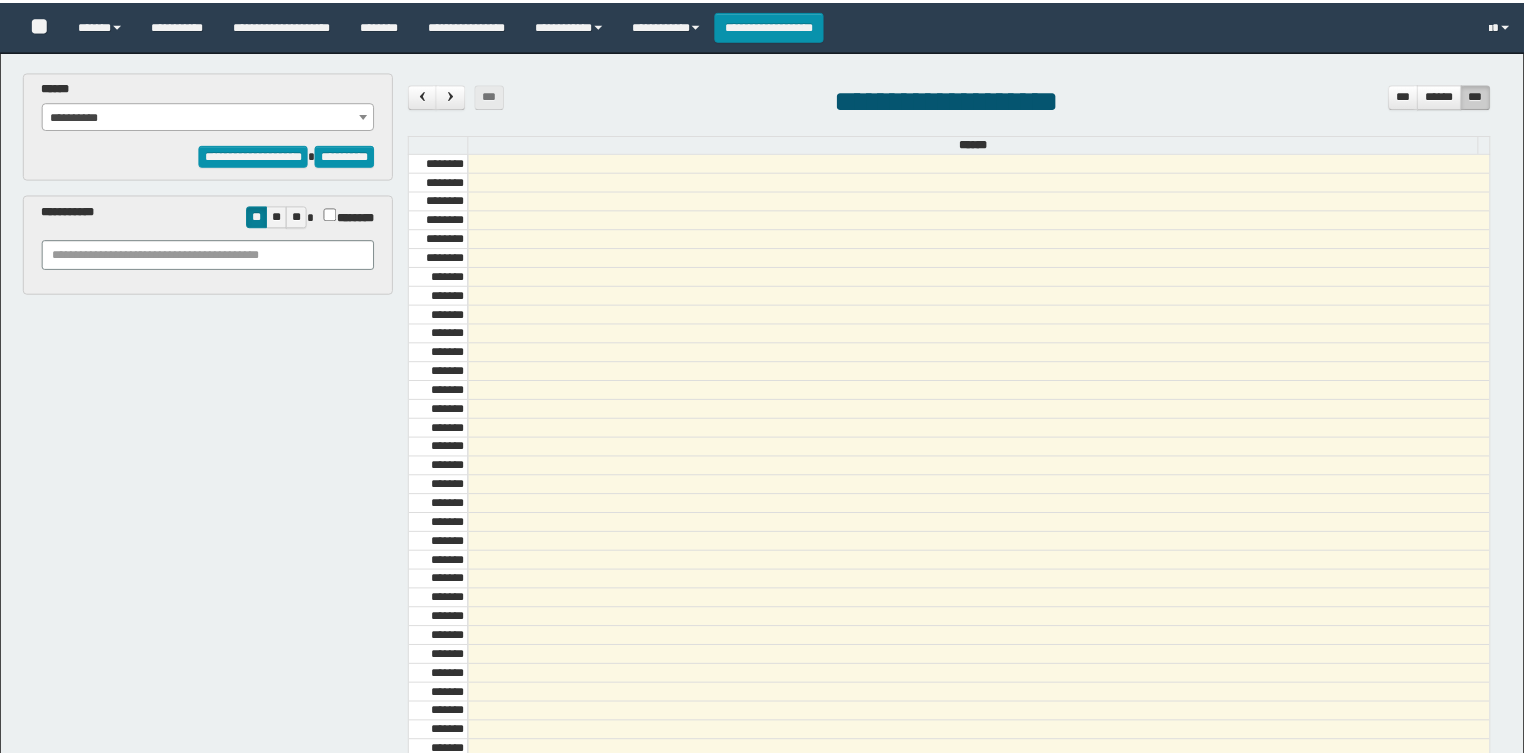 scroll, scrollTop: 0, scrollLeft: 0, axis: both 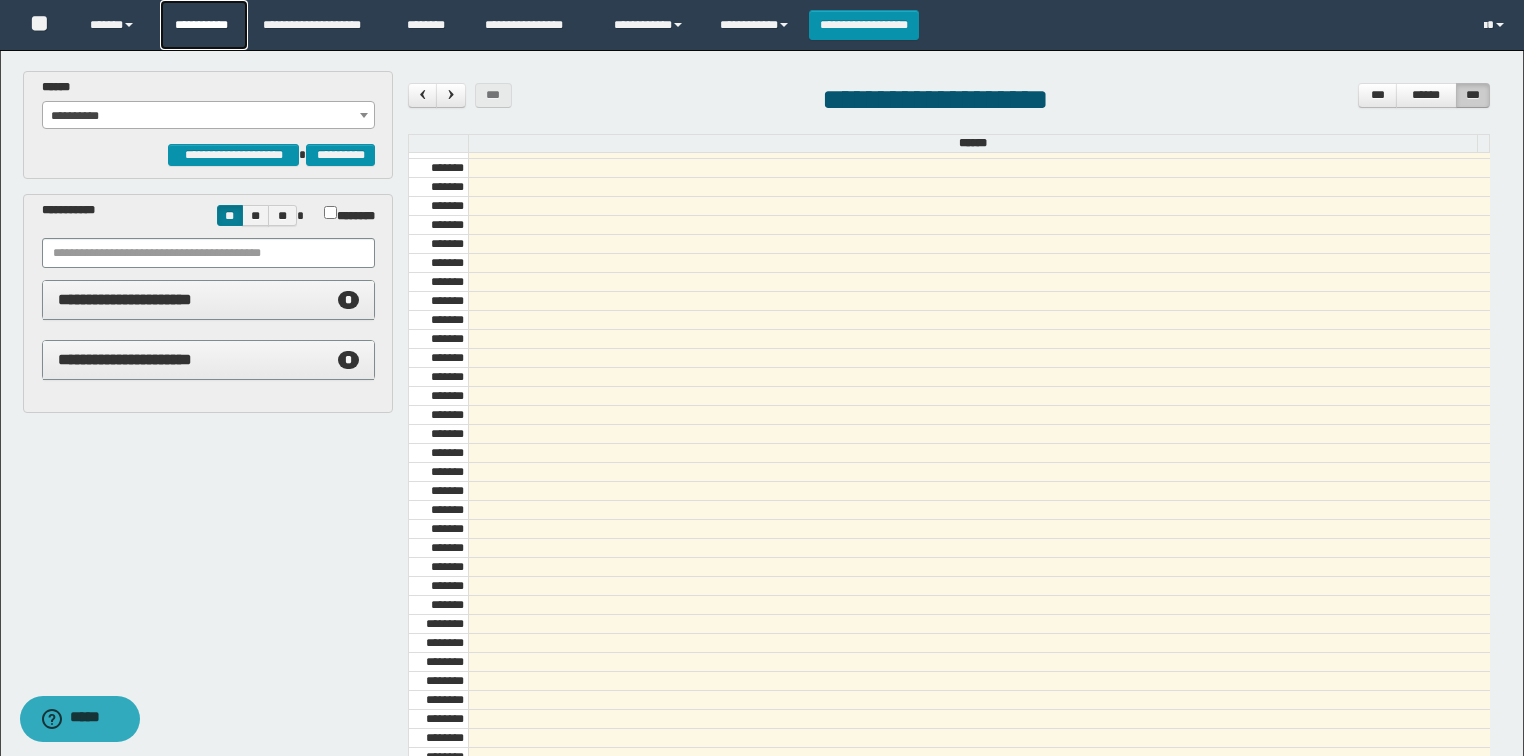click on "**********" at bounding box center [204, 25] 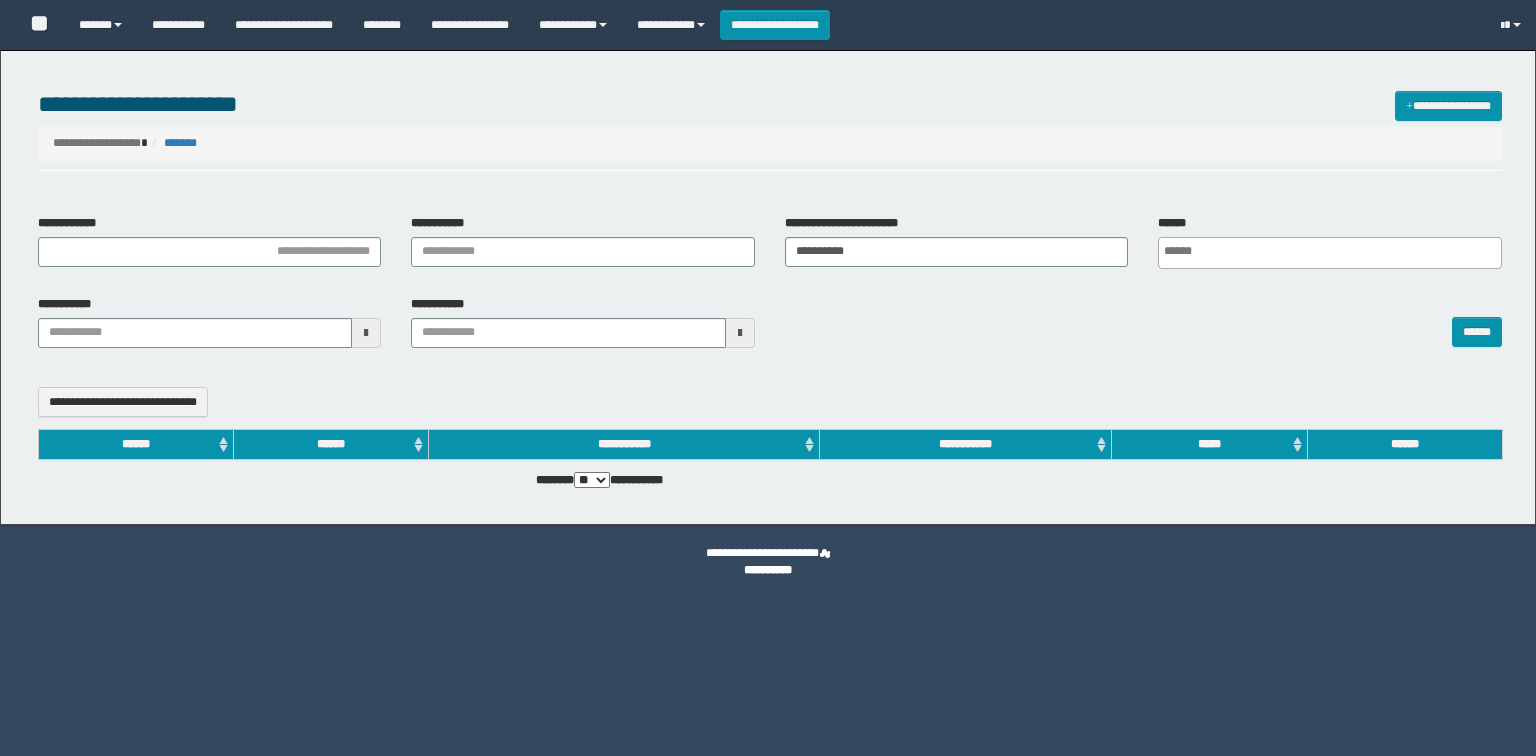 select 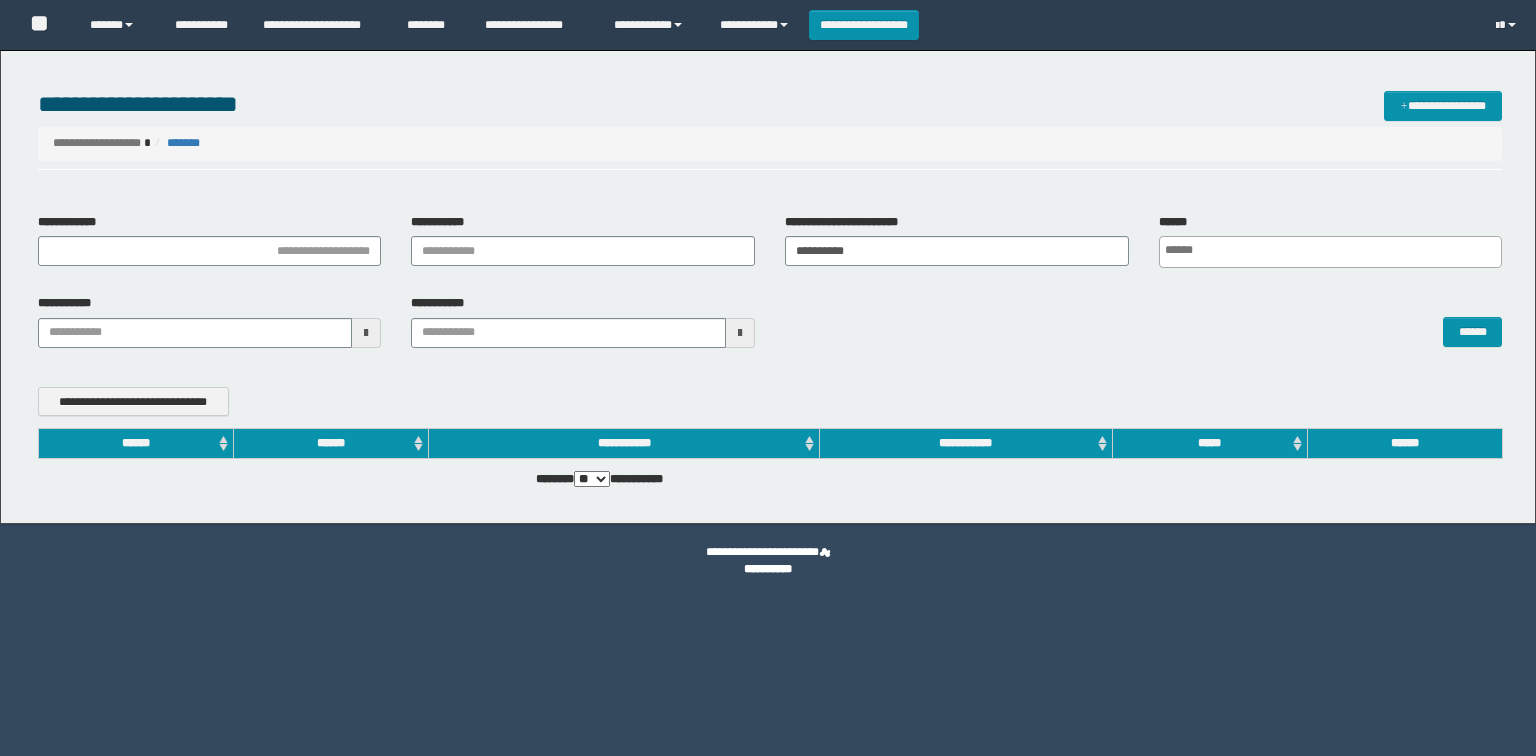 scroll, scrollTop: 0, scrollLeft: 0, axis: both 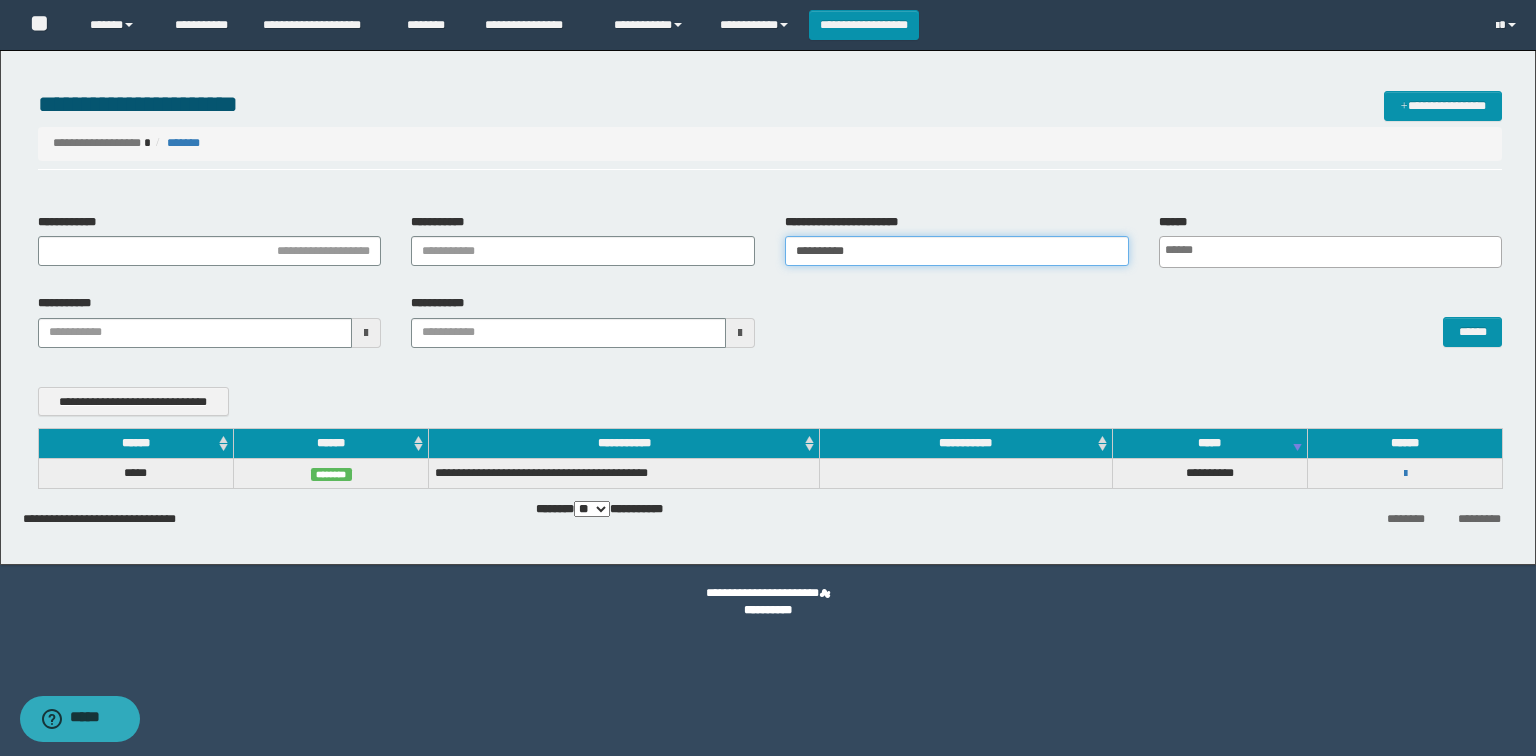 drag, startPoint x: 901, startPoint y: 248, endPoint x: 592, endPoint y: 249, distance: 309.00162 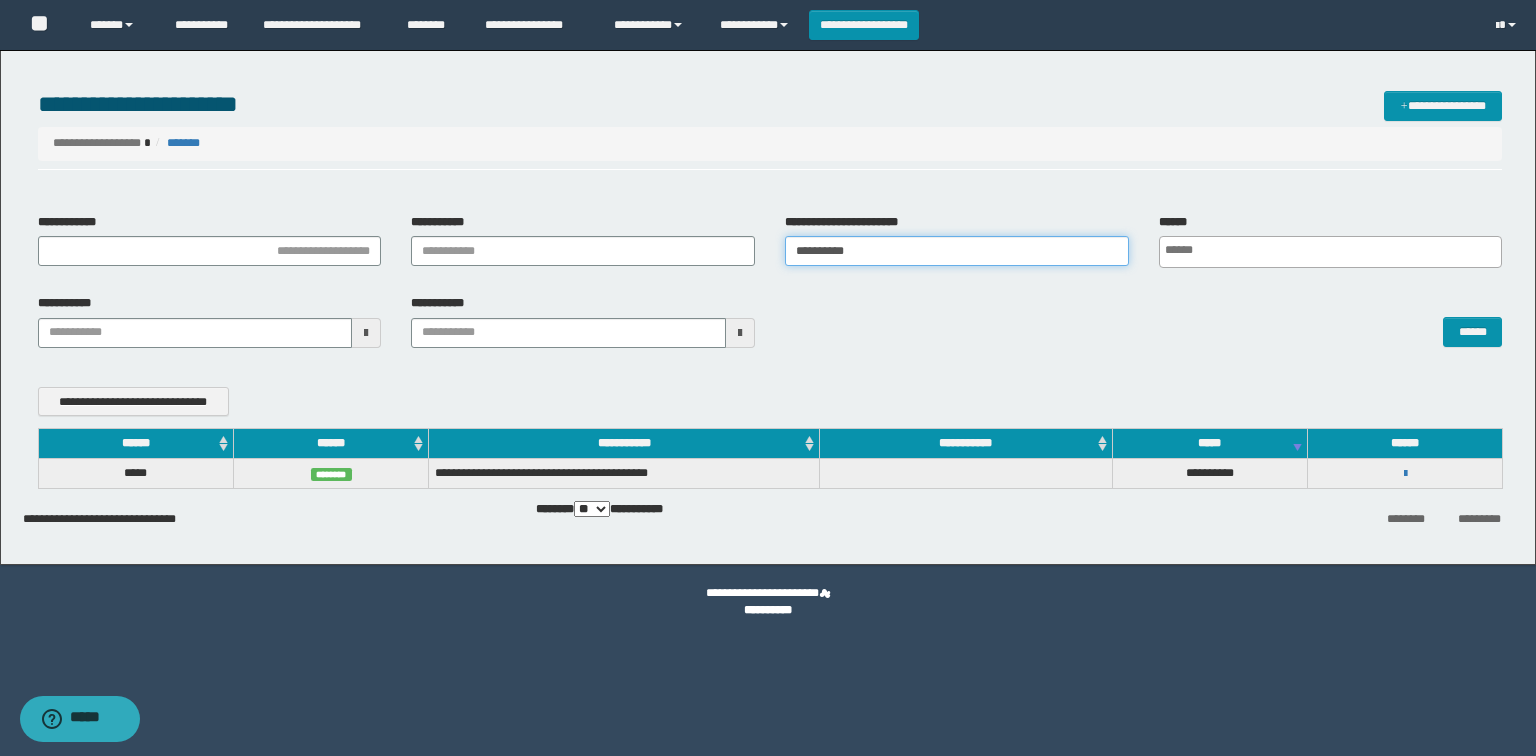 type on "**********" 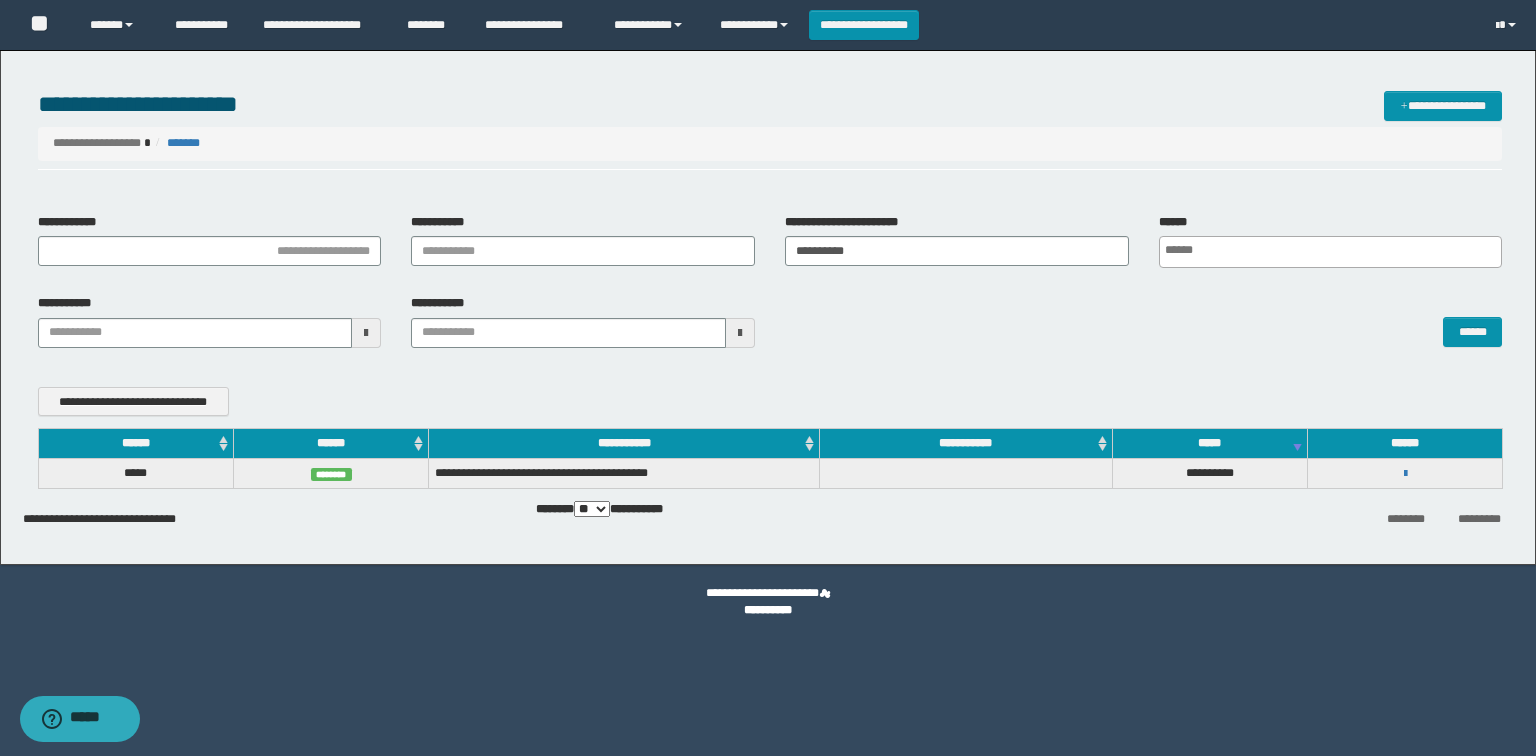 scroll, scrollTop: 0, scrollLeft: 4, axis: horizontal 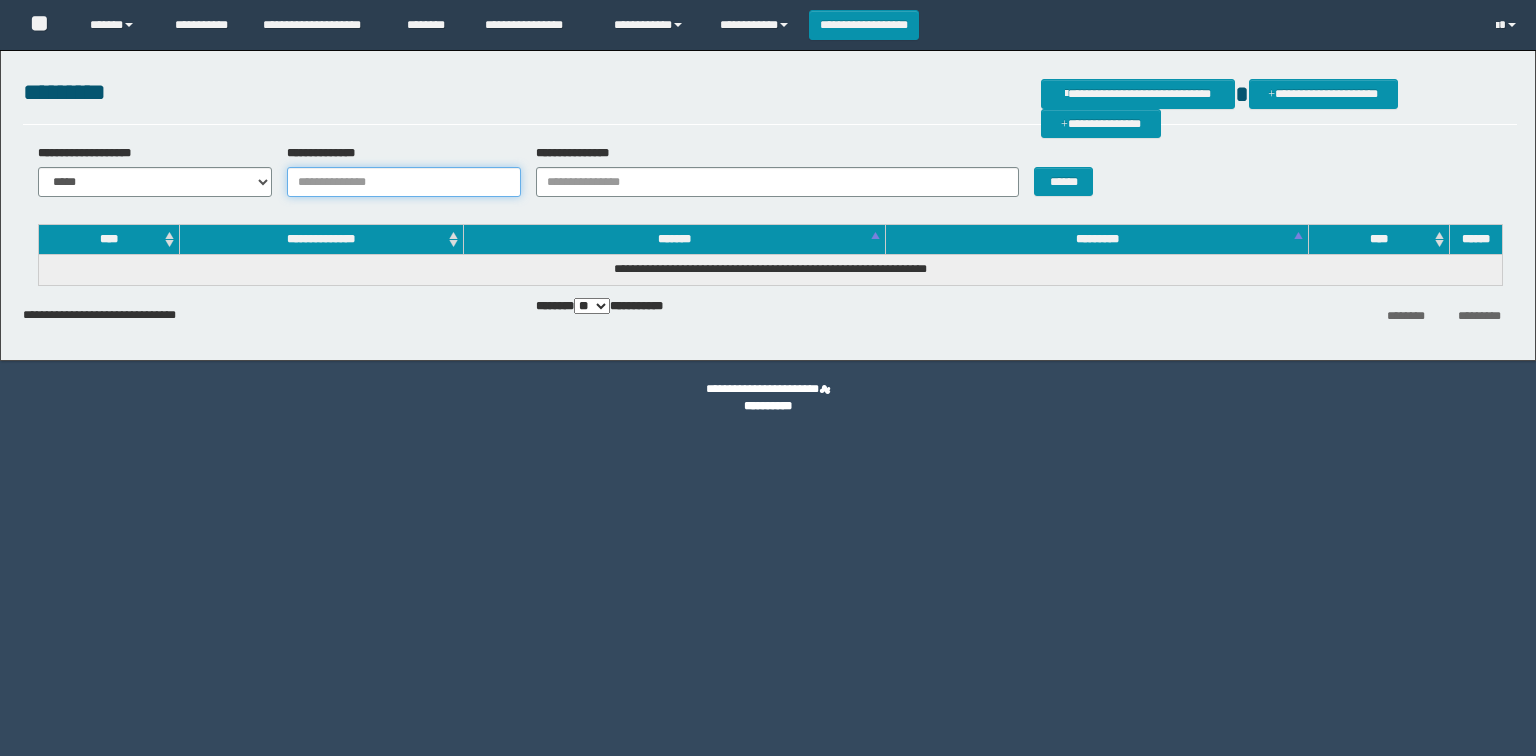 click on "**********" at bounding box center [404, 182] 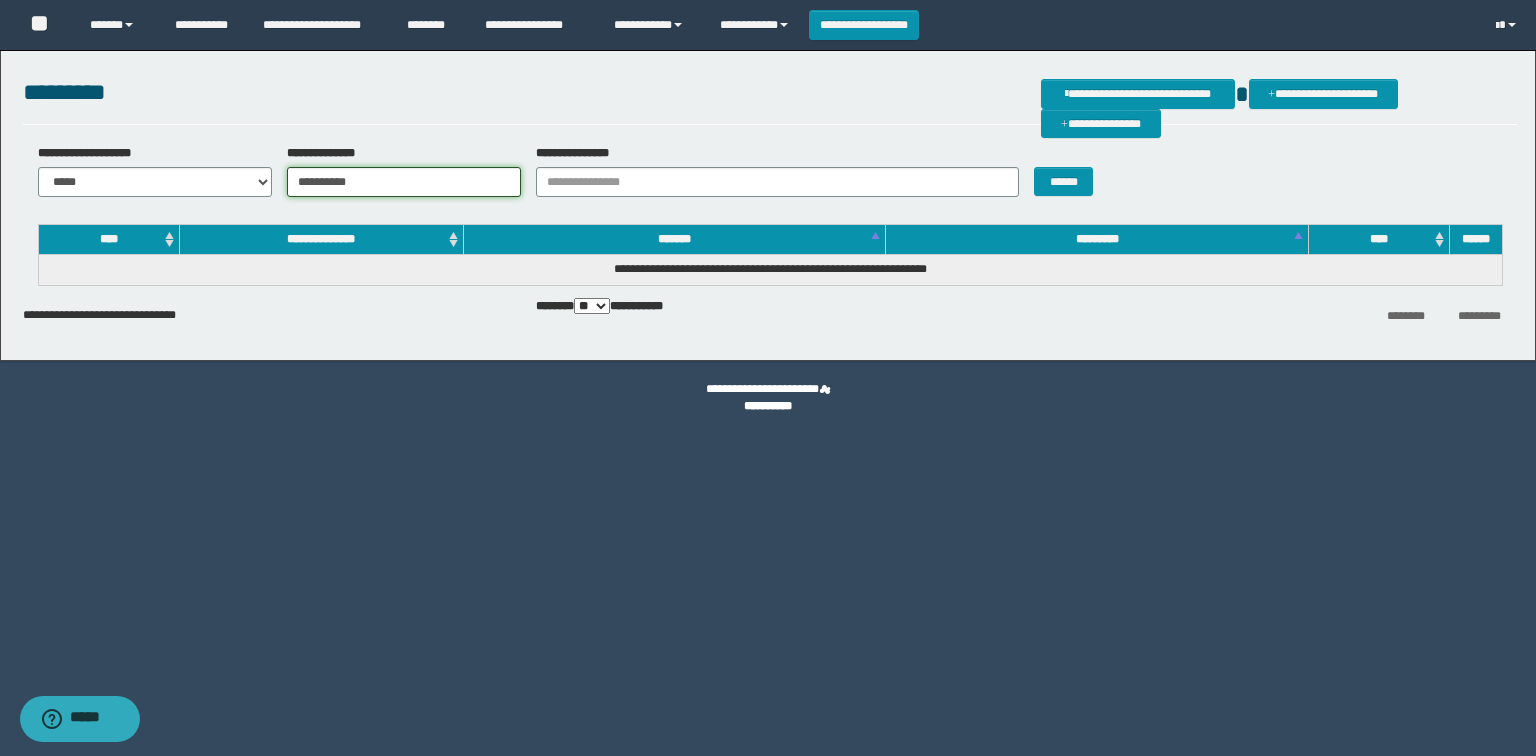 type on "**********" 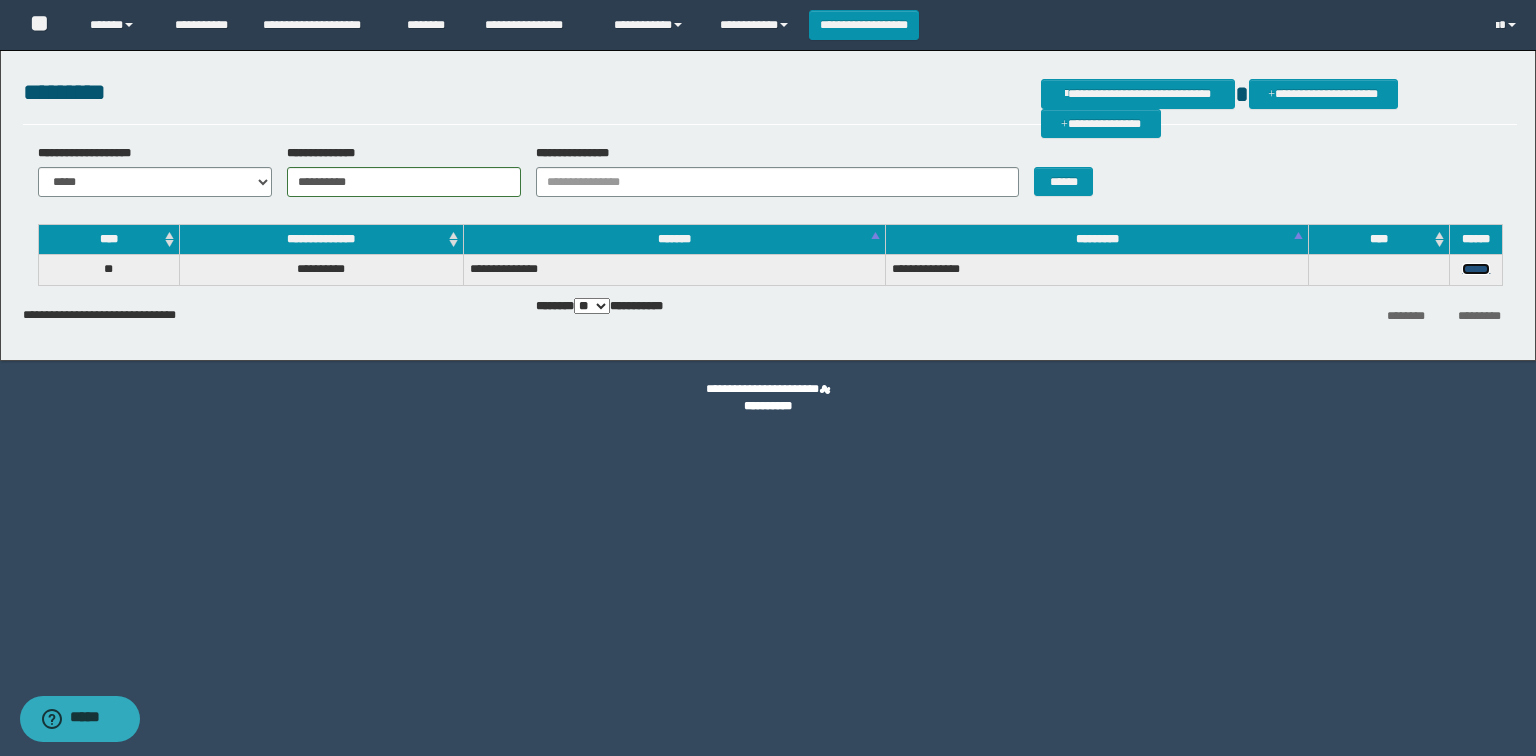 click on "******" at bounding box center [1476, 269] 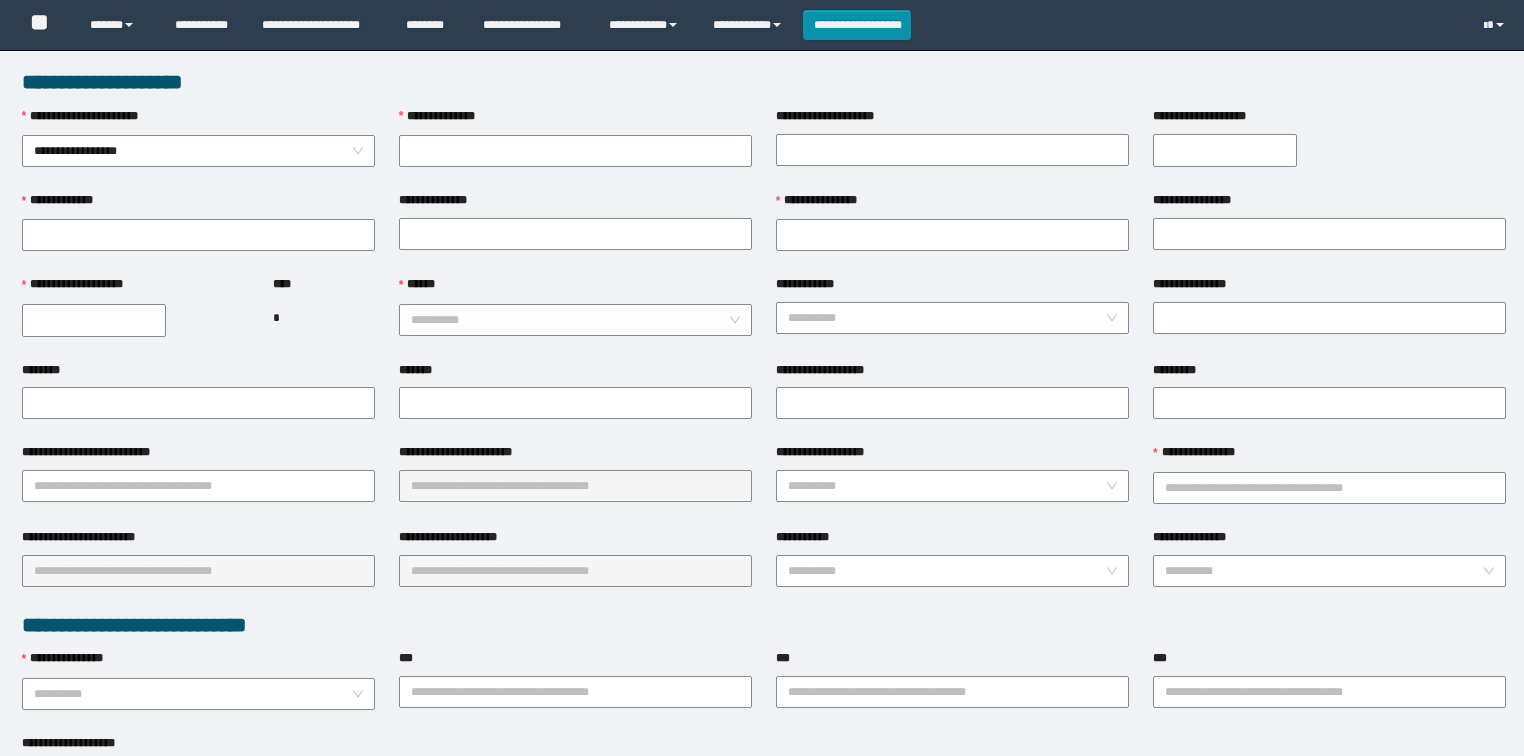 scroll, scrollTop: 0, scrollLeft: 0, axis: both 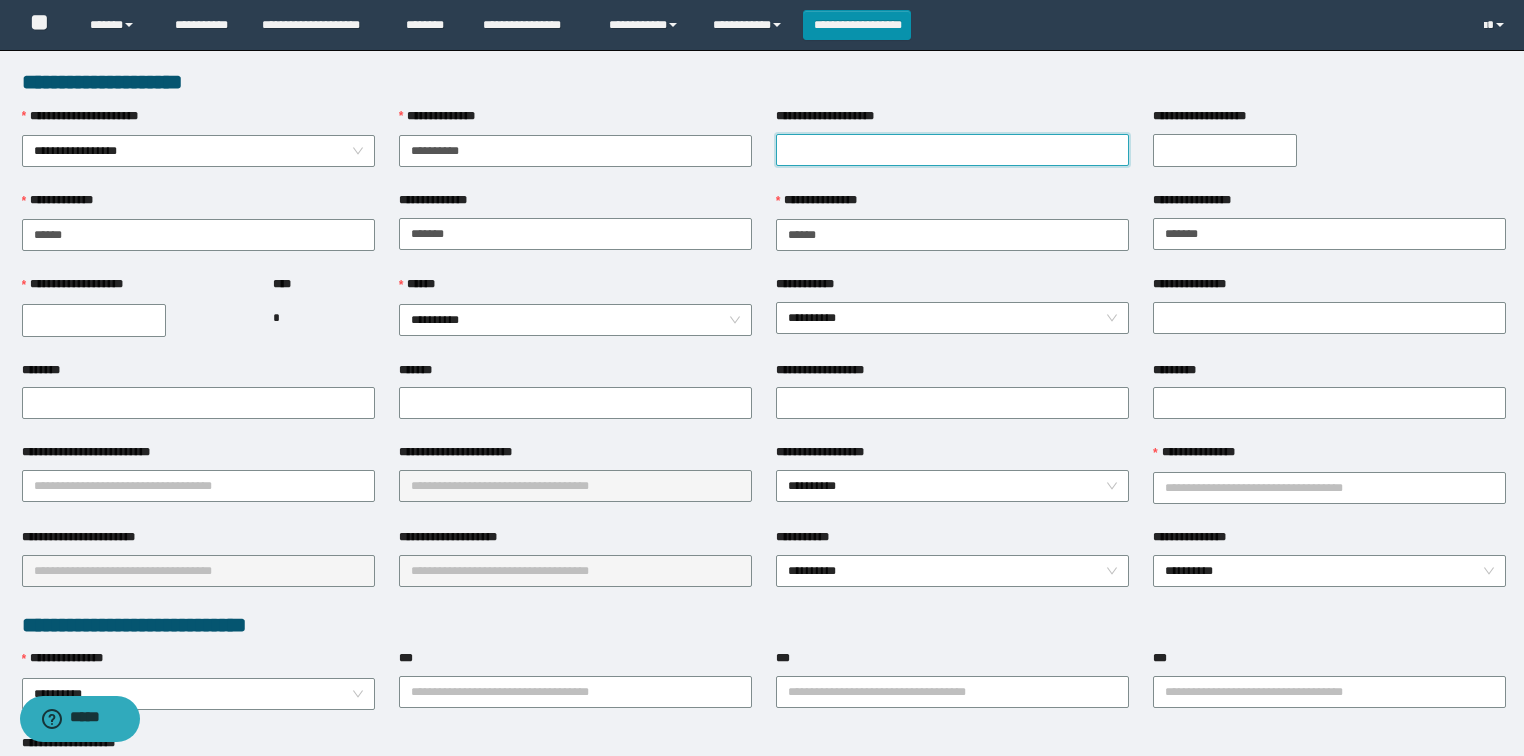 click on "**********" at bounding box center (952, 150) 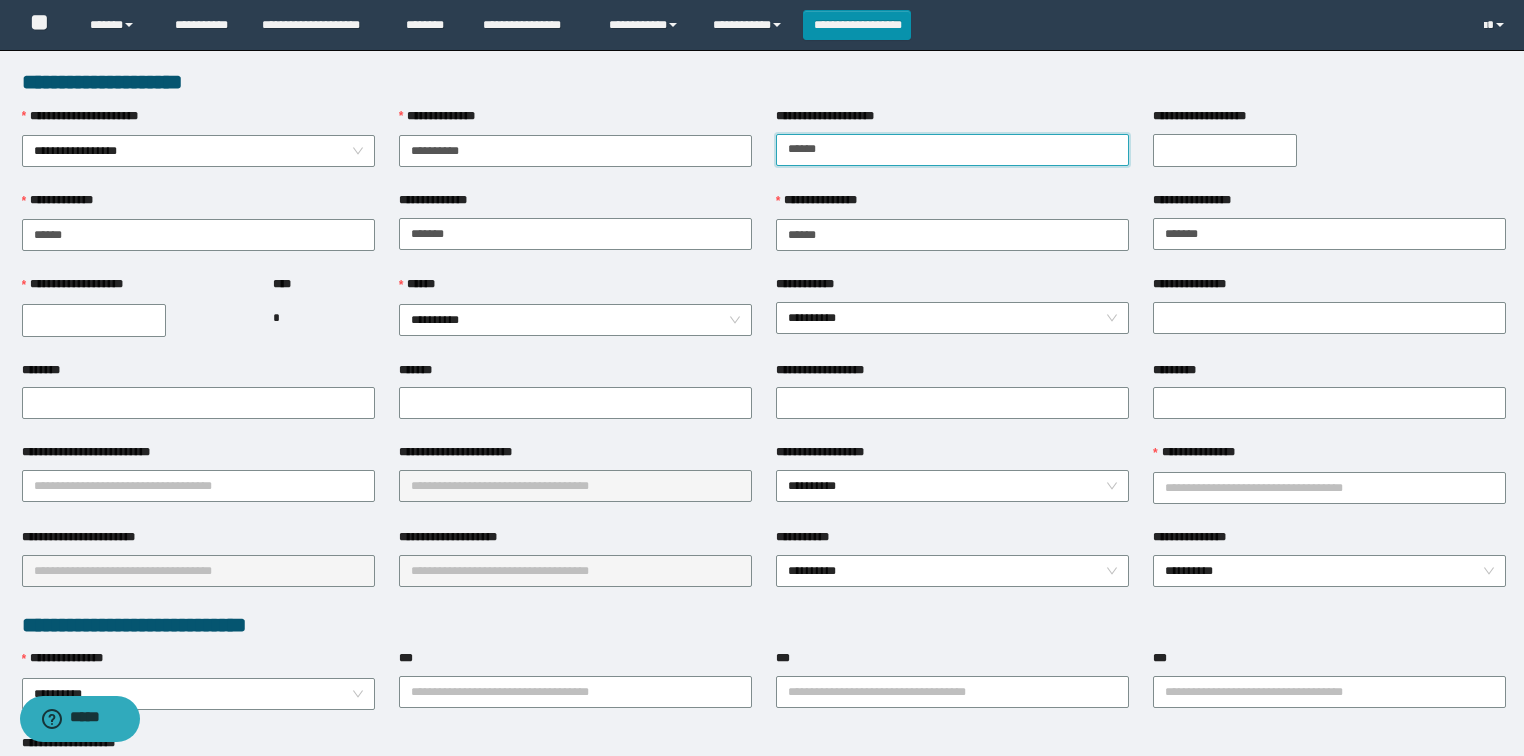 type on "**********" 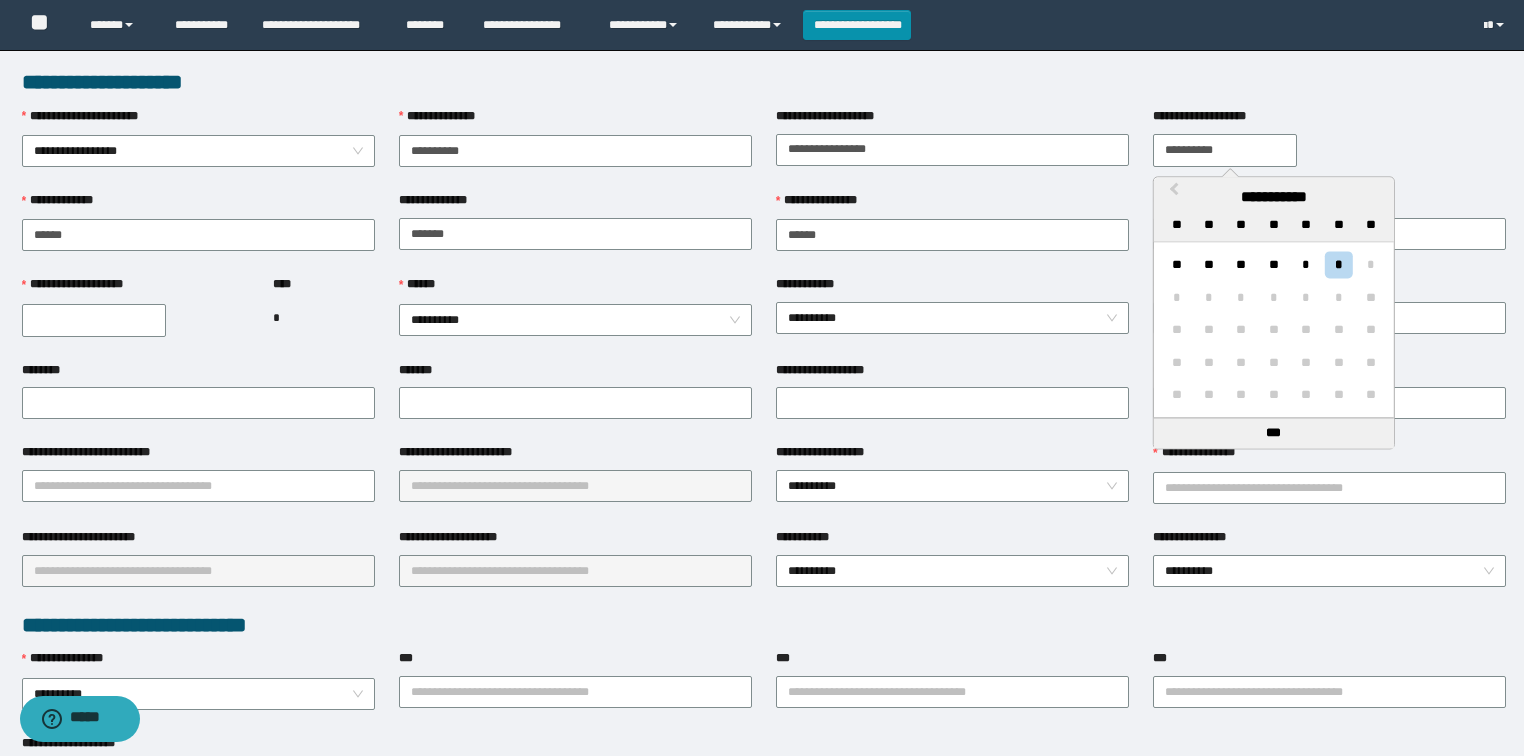 click on "**********" at bounding box center [1225, 150] 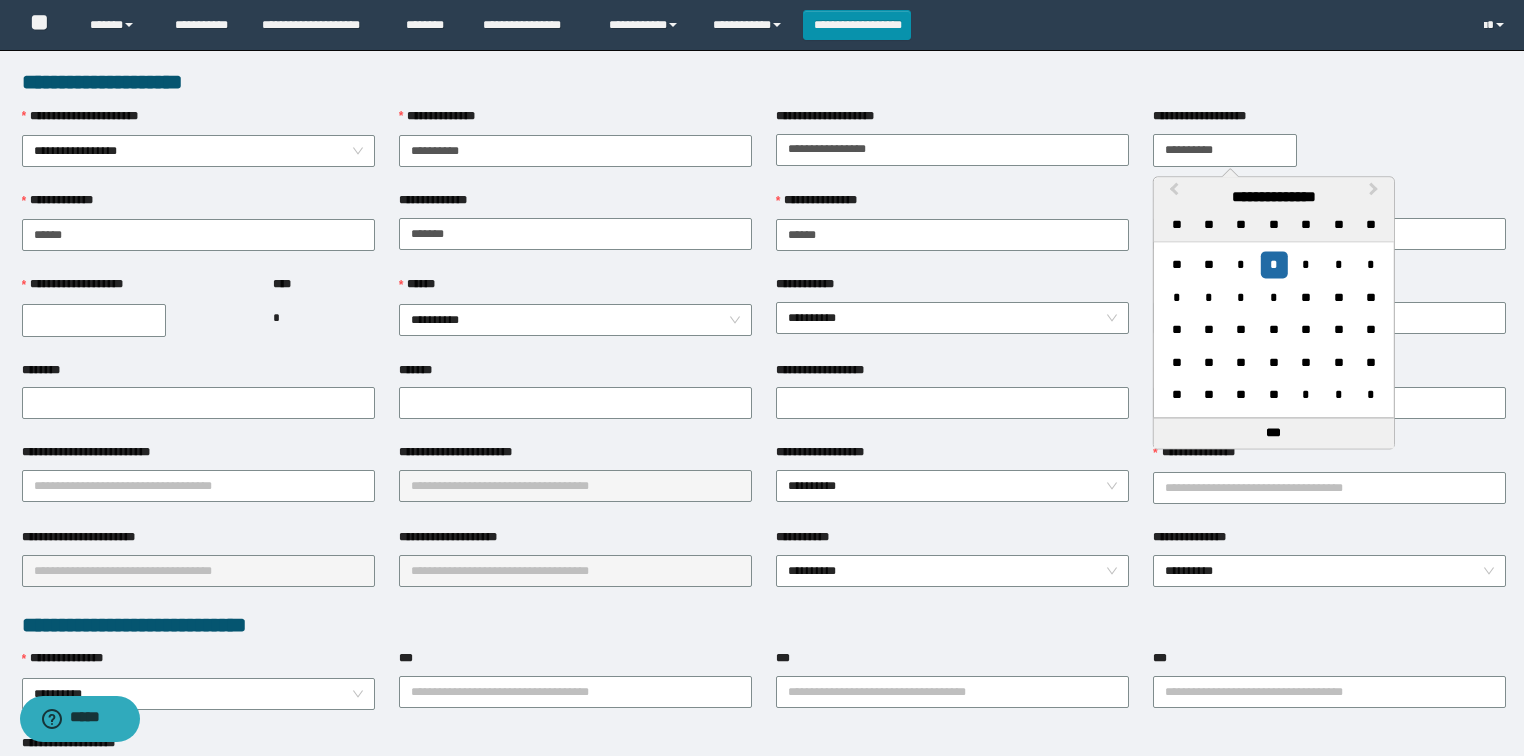 type on "**********" 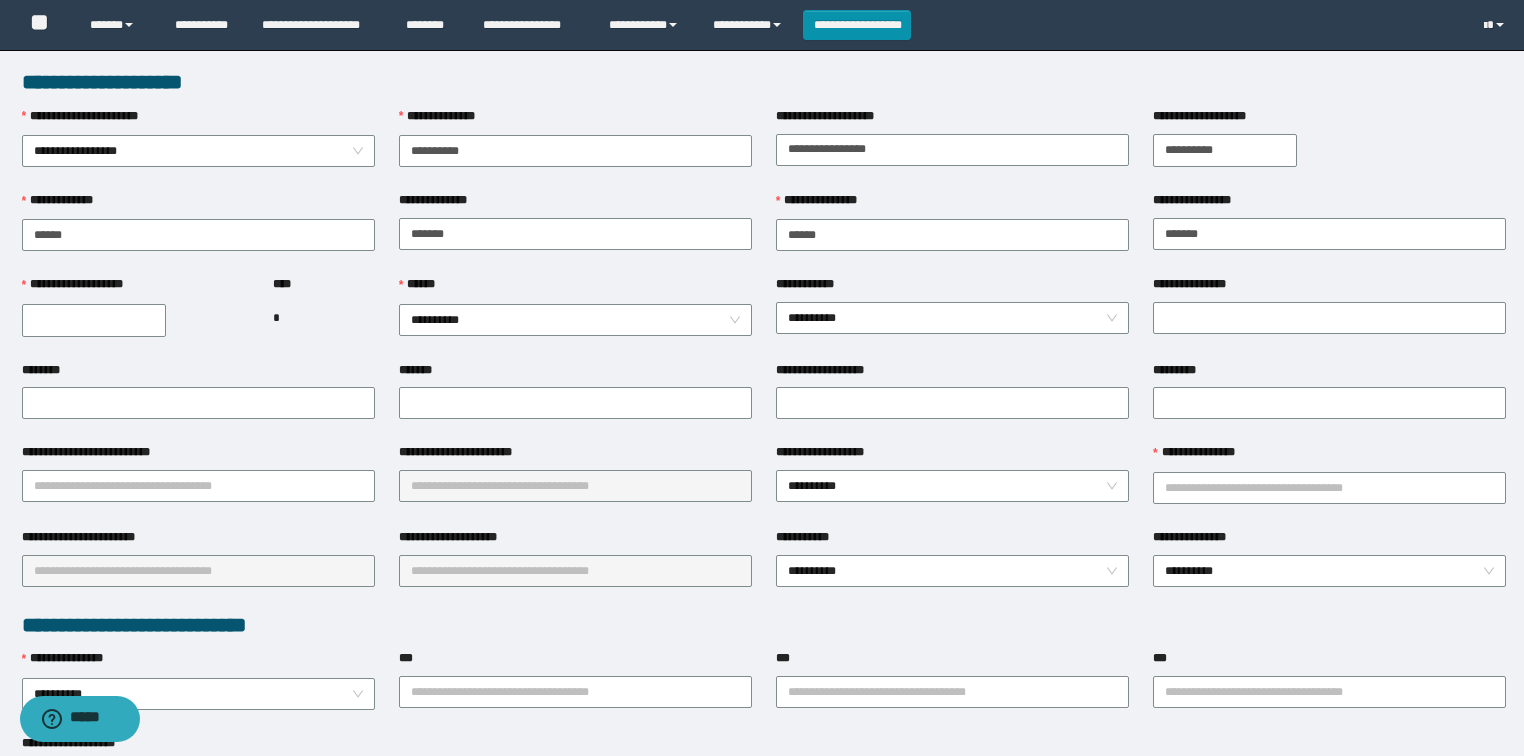 click on "**********" at bounding box center (94, 320) 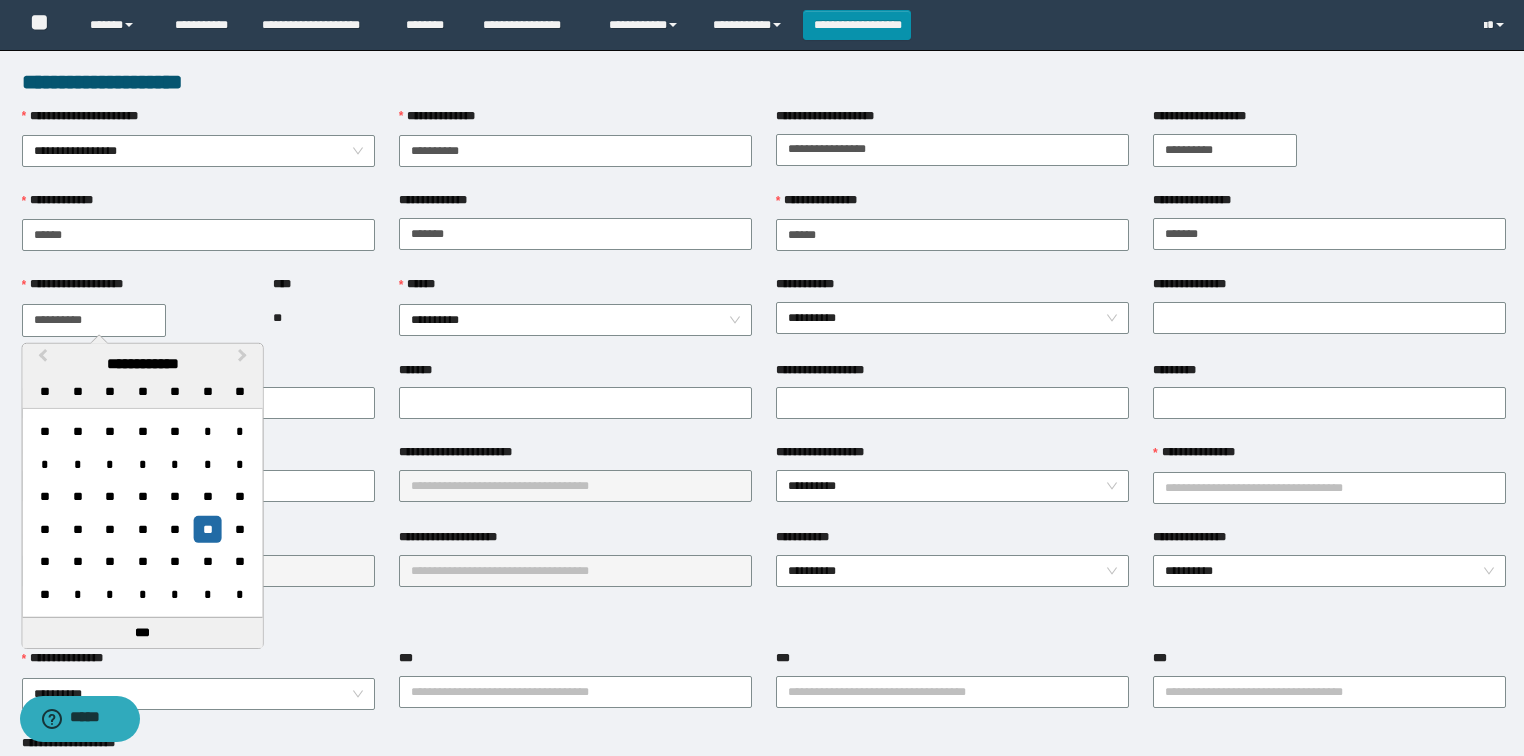type on "**********" 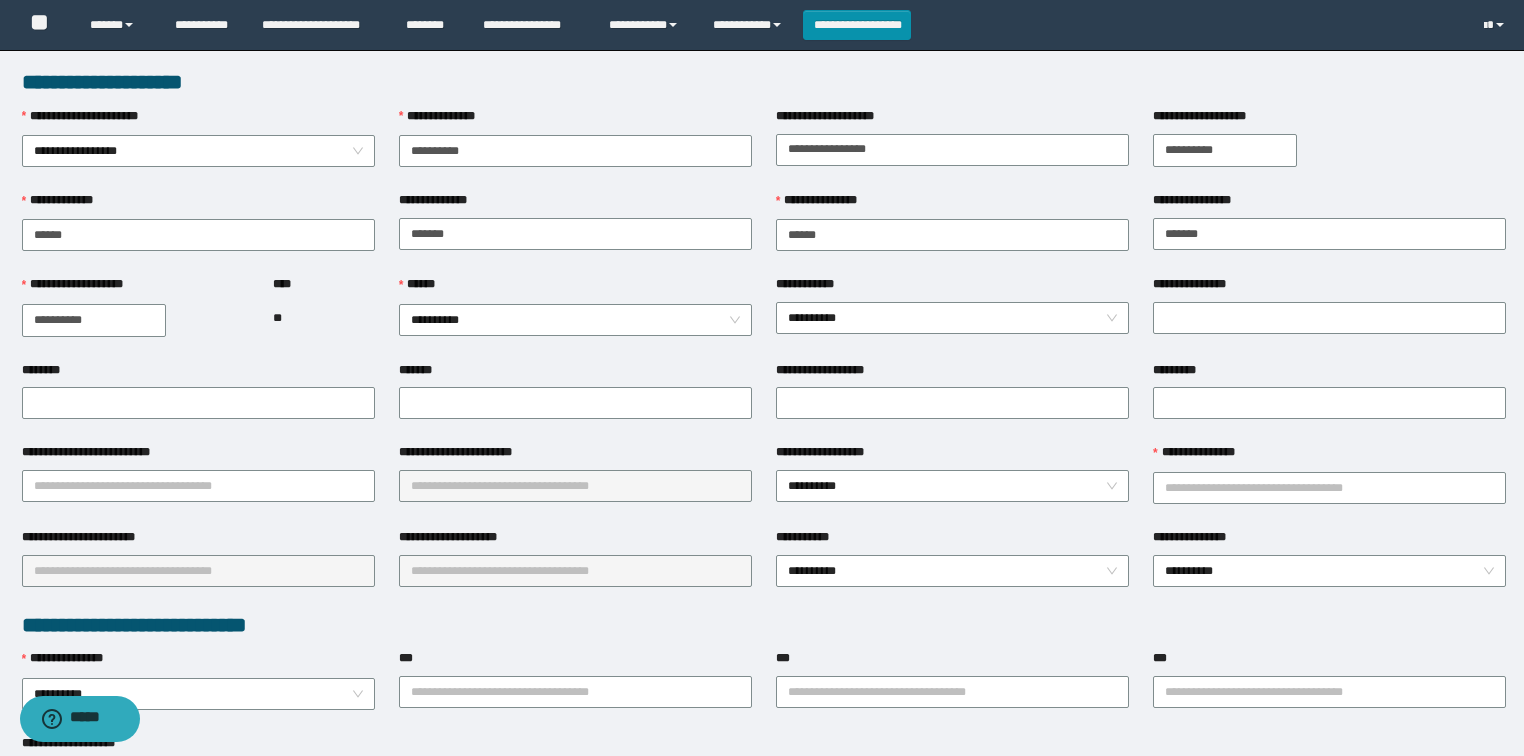 click on "*******" at bounding box center [575, 374] 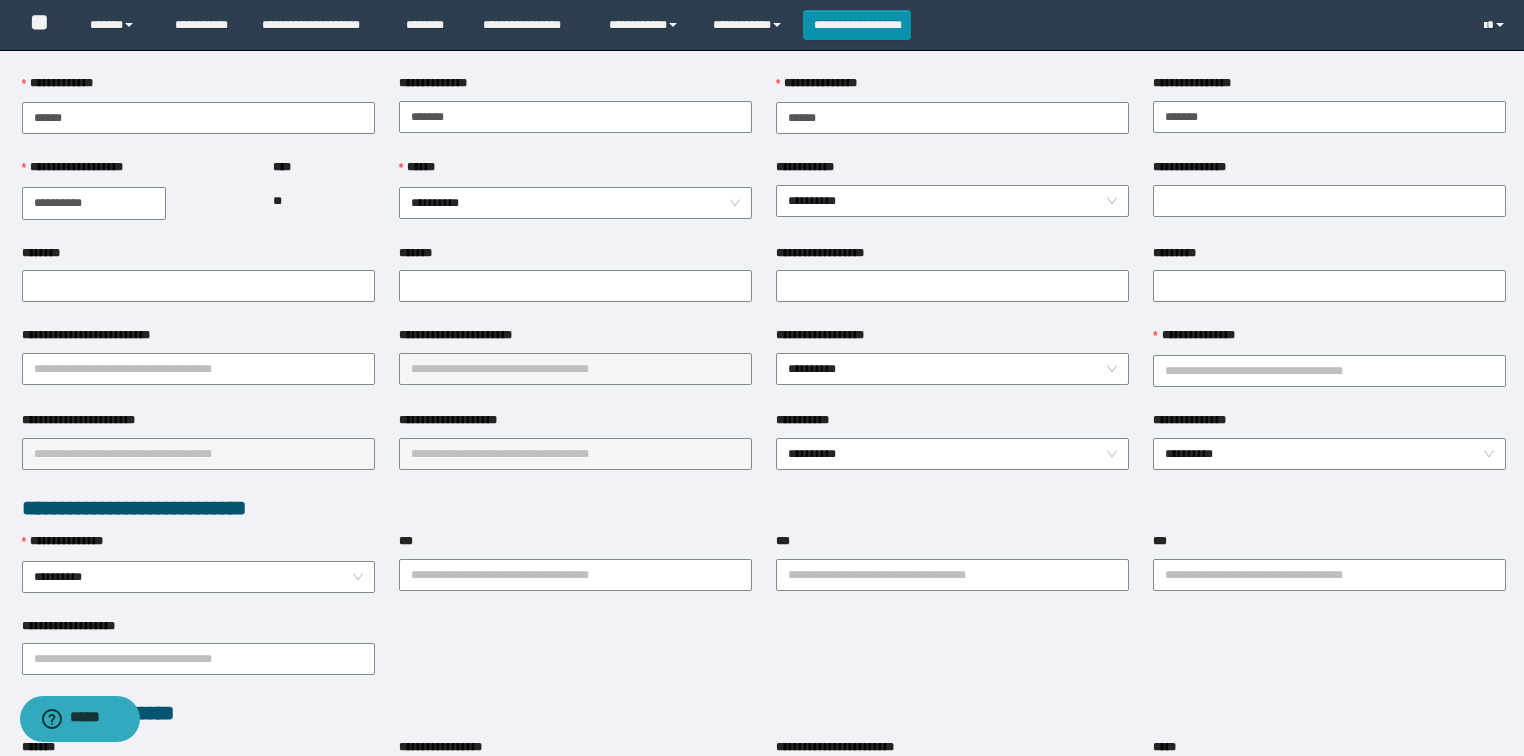 scroll, scrollTop: 0, scrollLeft: 0, axis: both 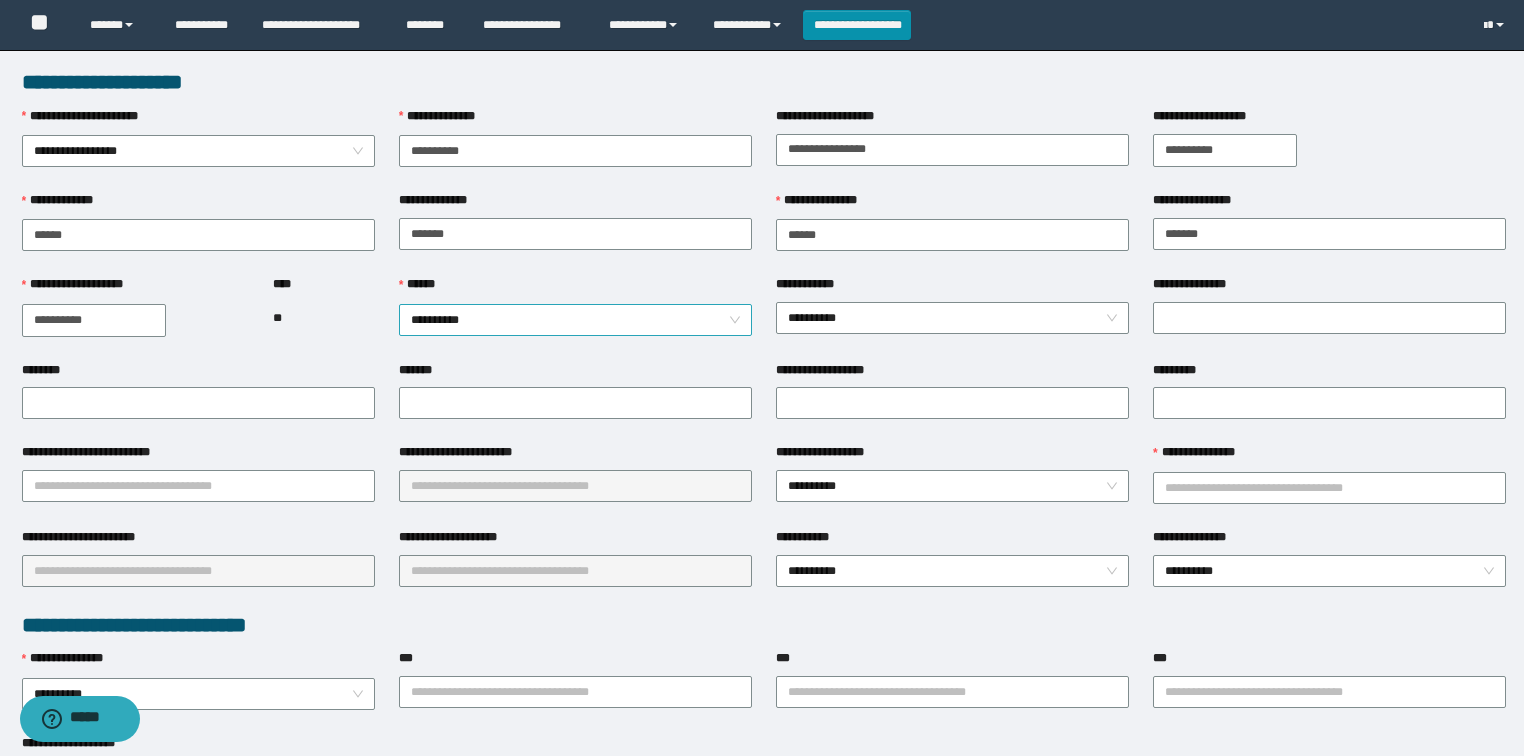 click on "**********" at bounding box center [576, 320] 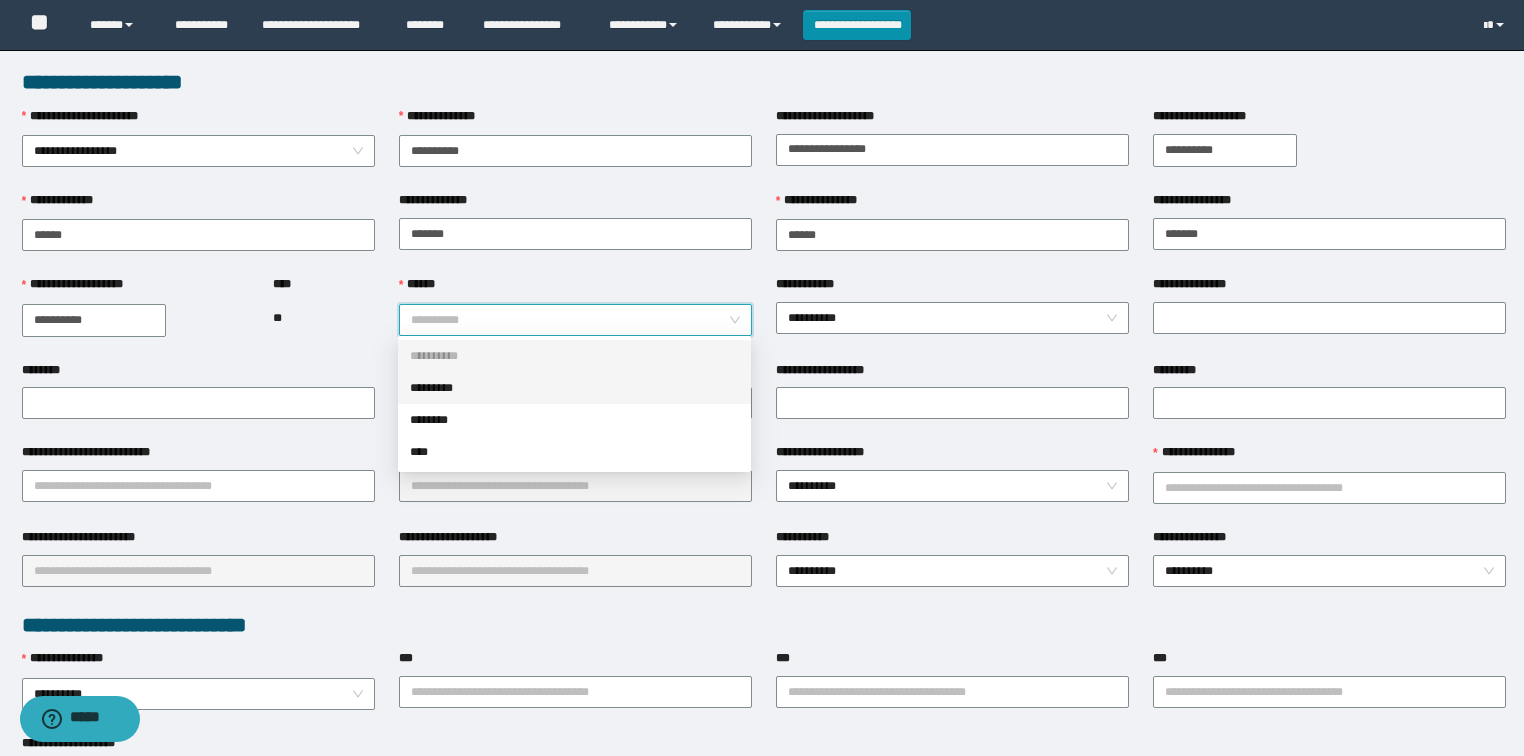 drag, startPoint x: 432, startPoint y: 387, endPoint x: 485, endPoint y: 393, distance: 53.338543 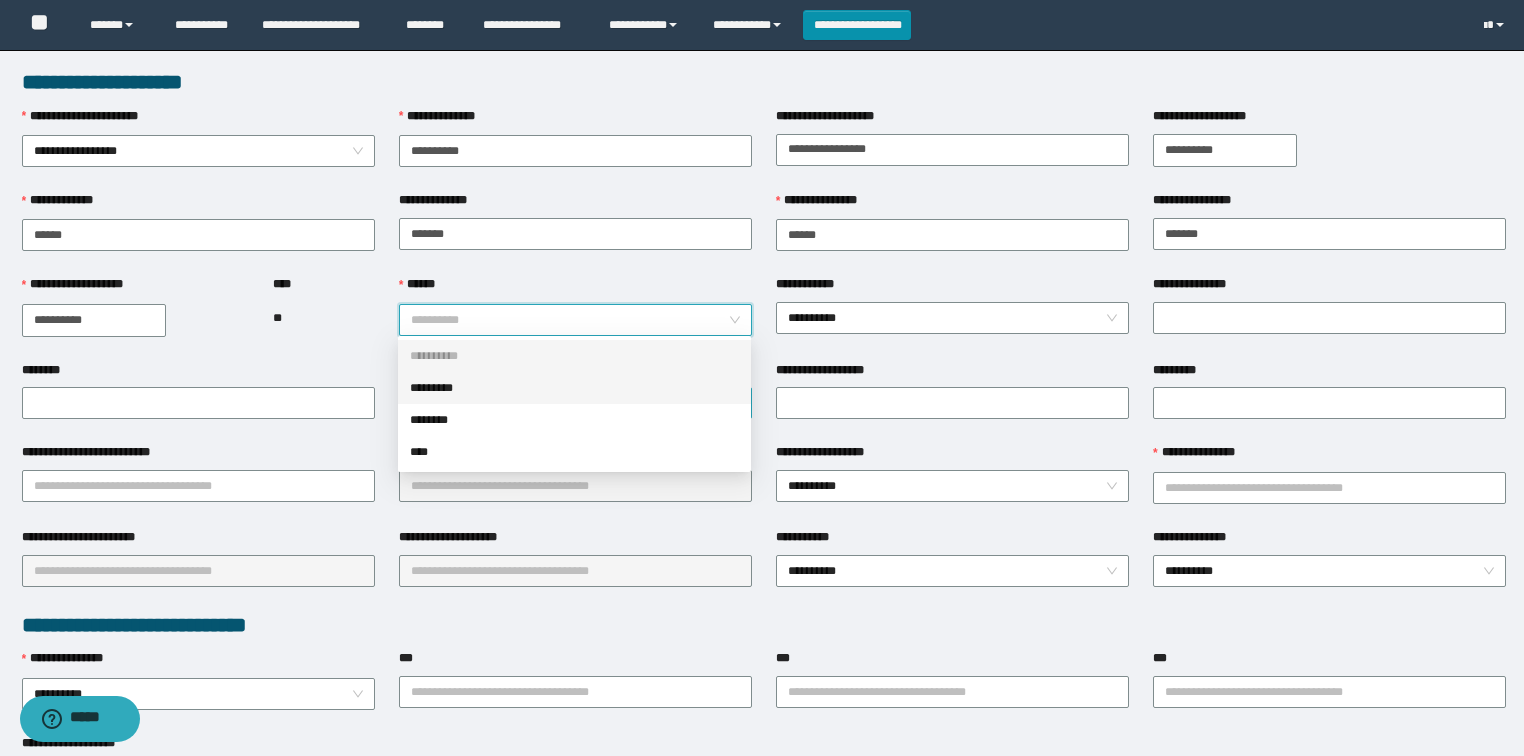 click on "*********" at bounding box center [574, 388] 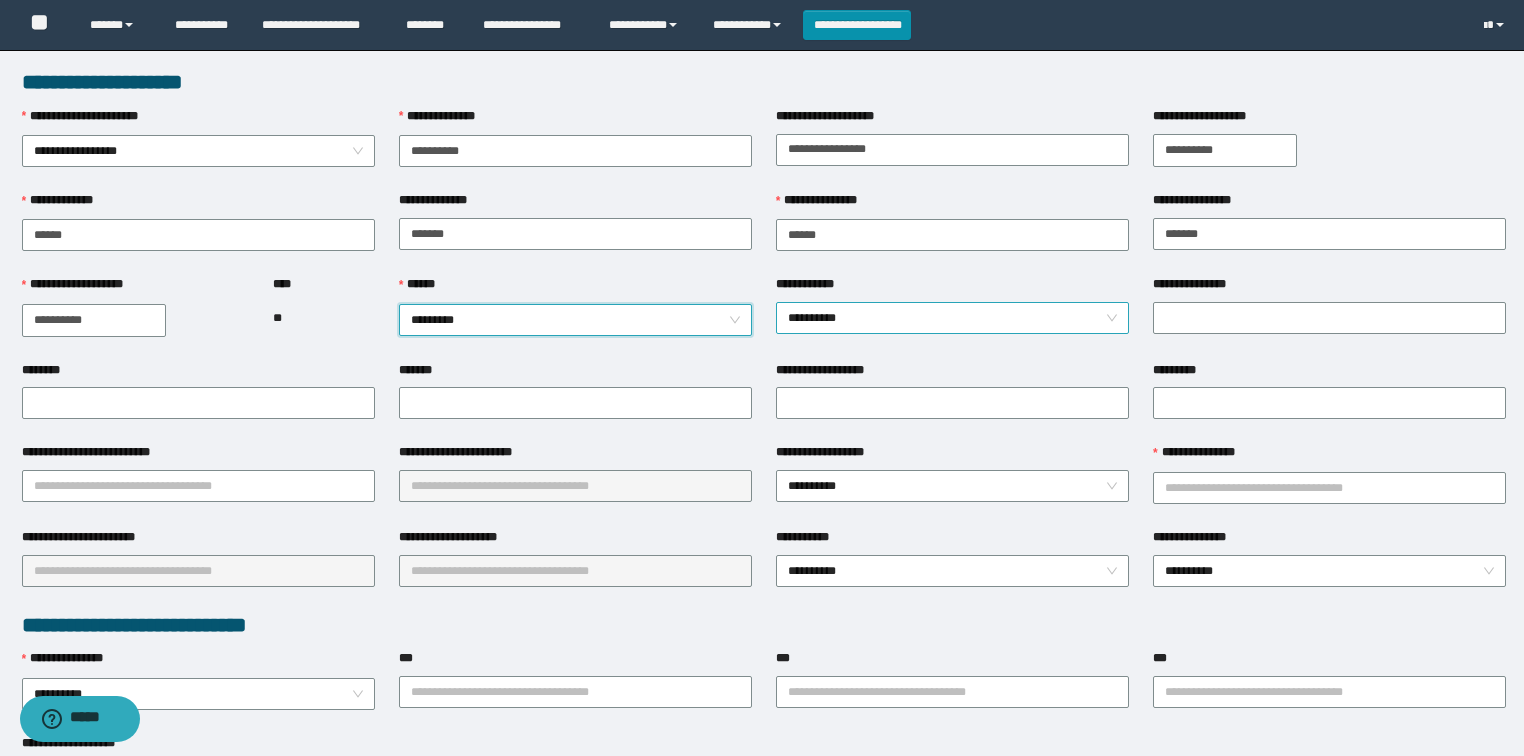 click on "**********" at bounding box center [953, 318] 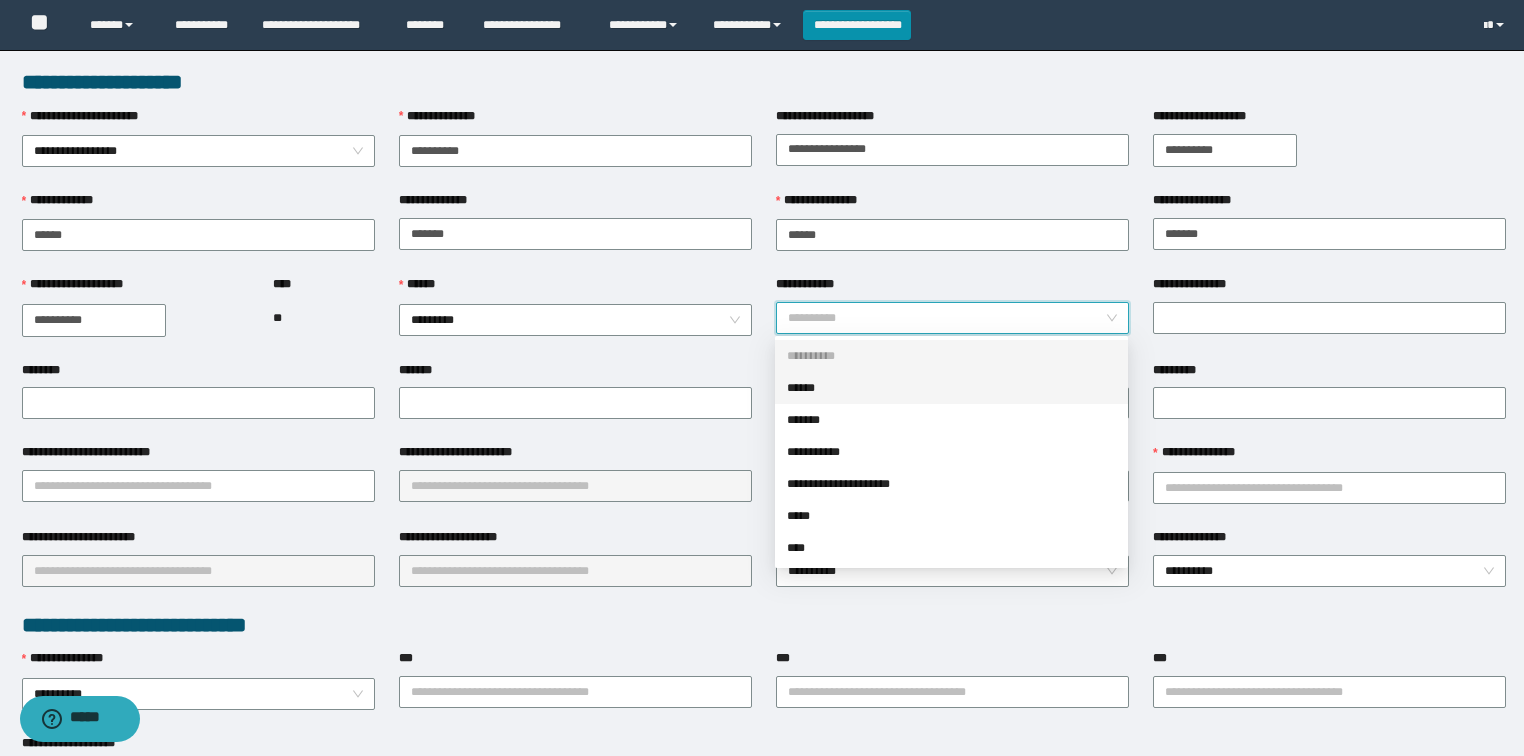 click on "******" at bounding box center [951, 388] 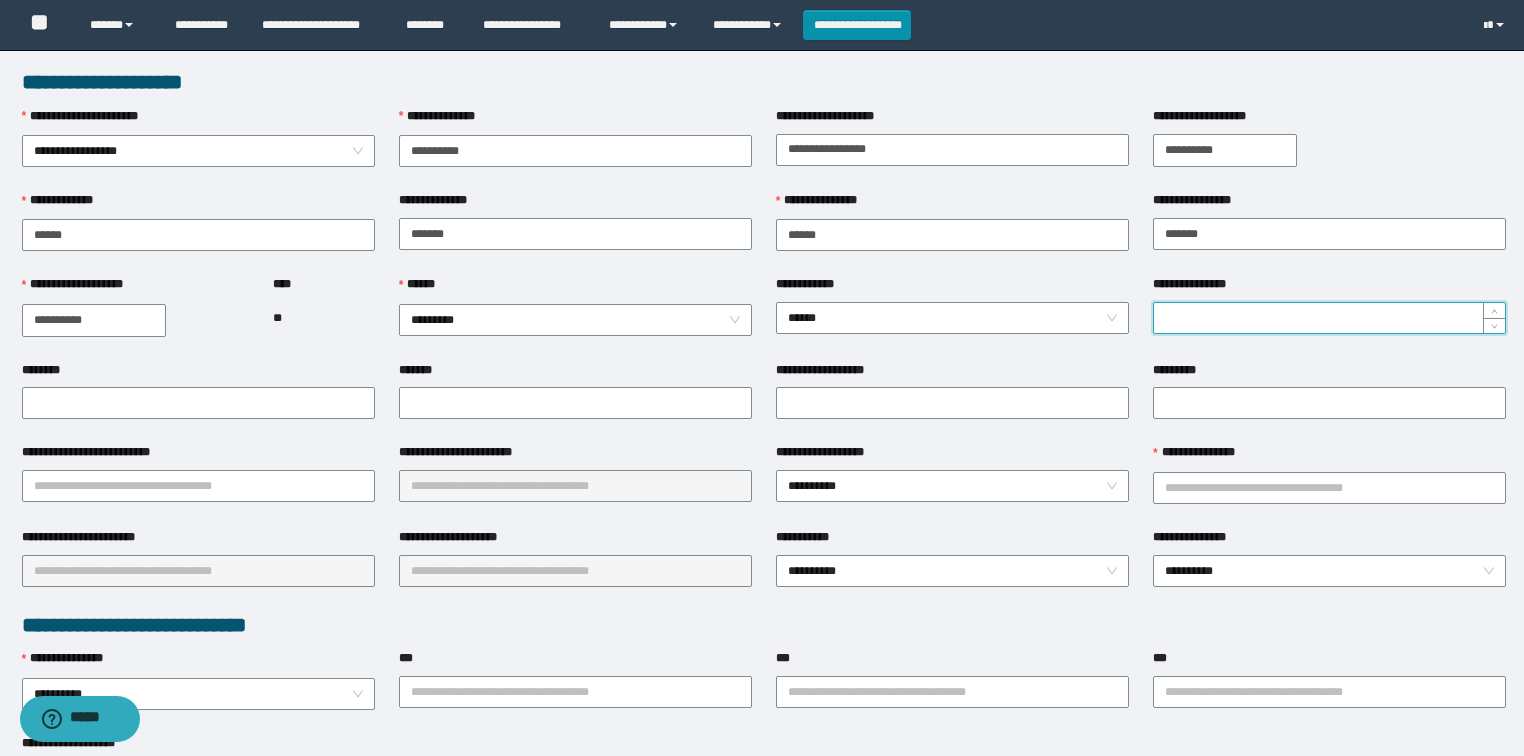 click on "**********" at bounding box center [1329, 318] 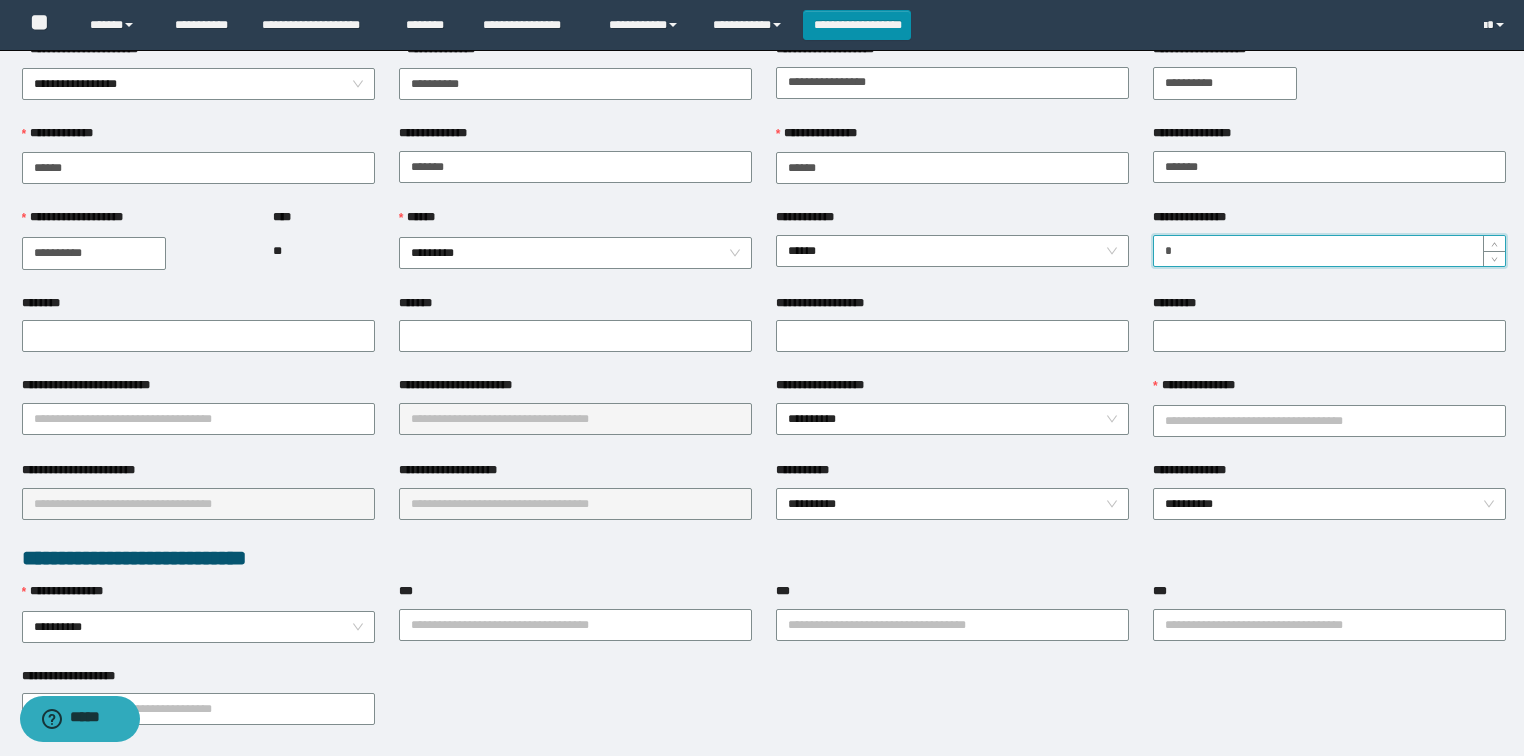 scroll, scrollTop: 160, scrollLeft: 0, axis: vertical 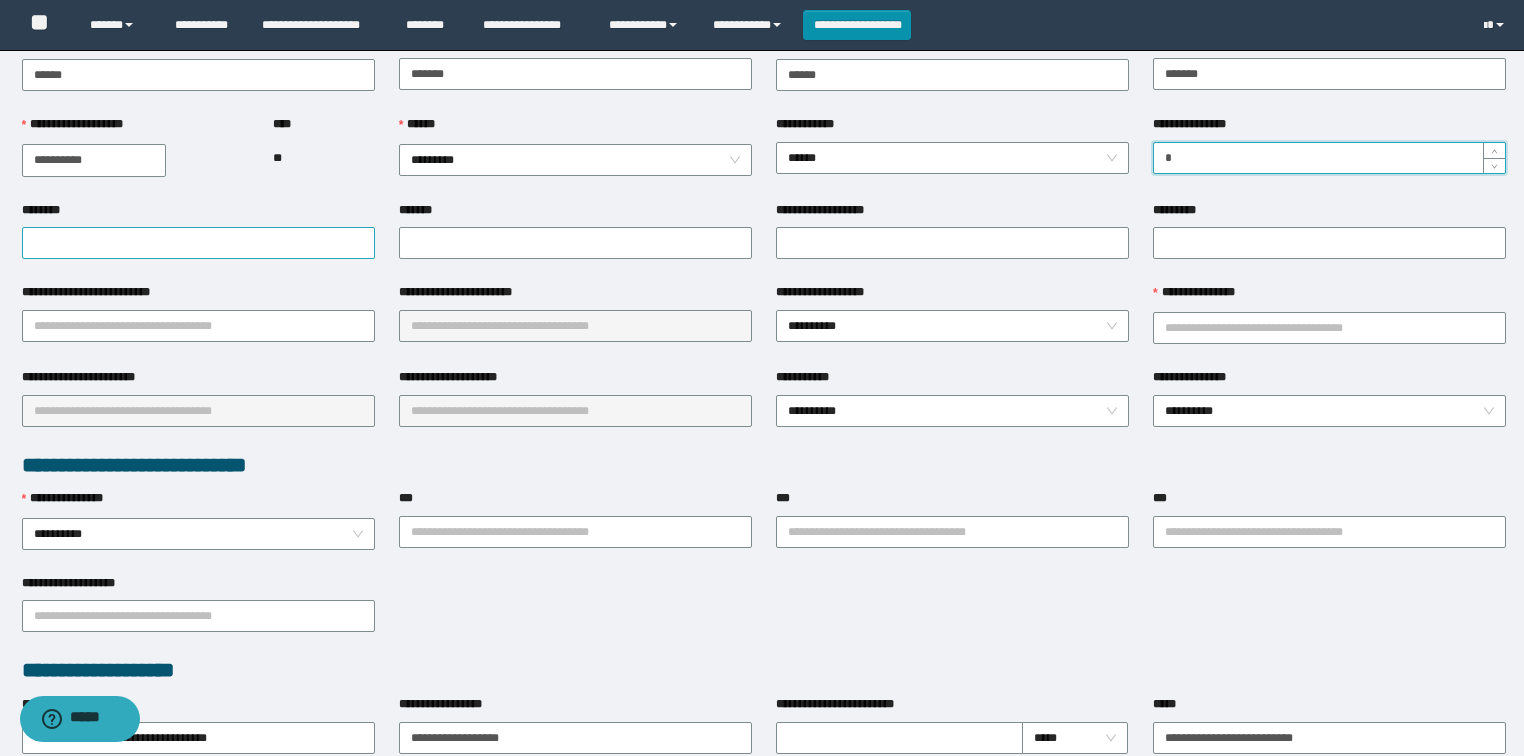 type on "*" 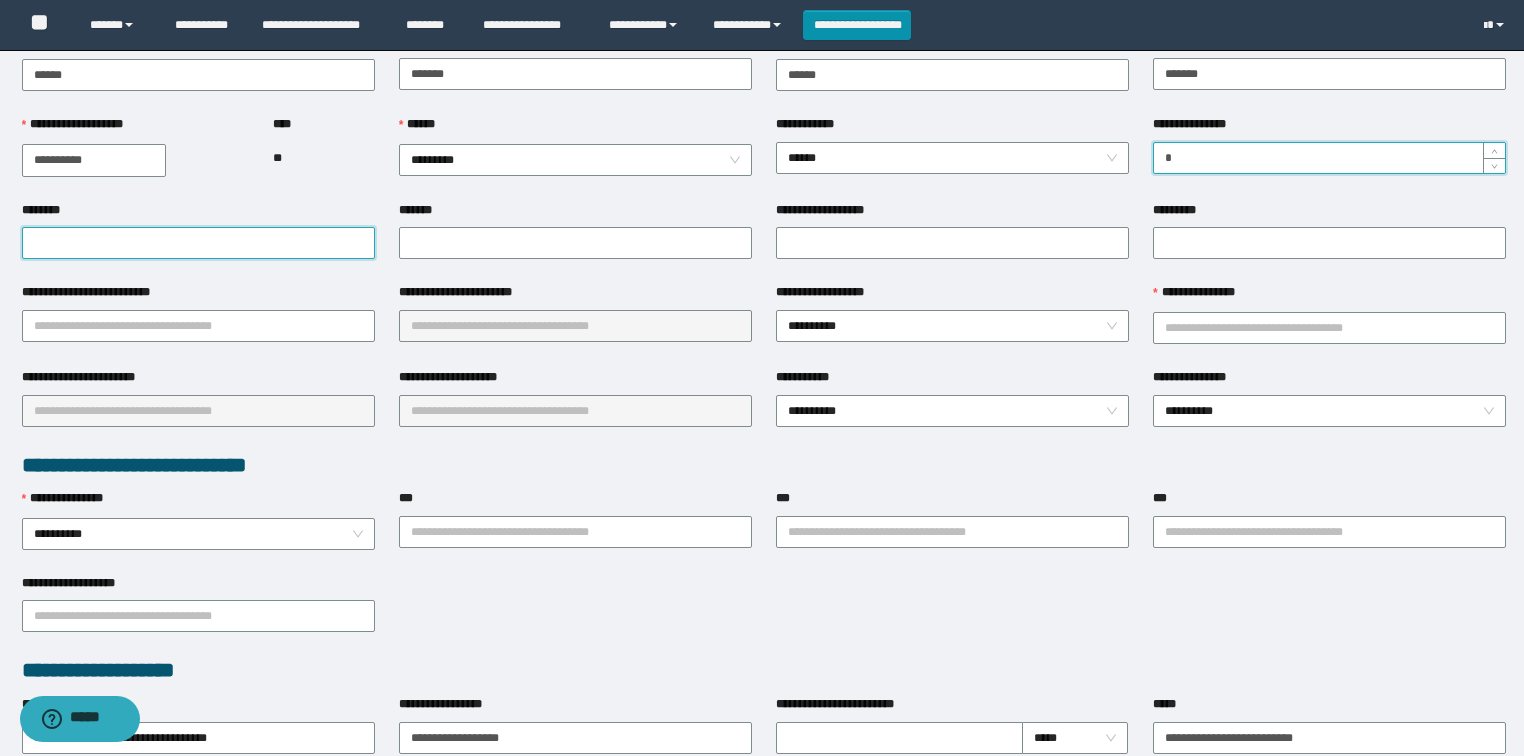 click on "********" at bounding box center [198, 243] 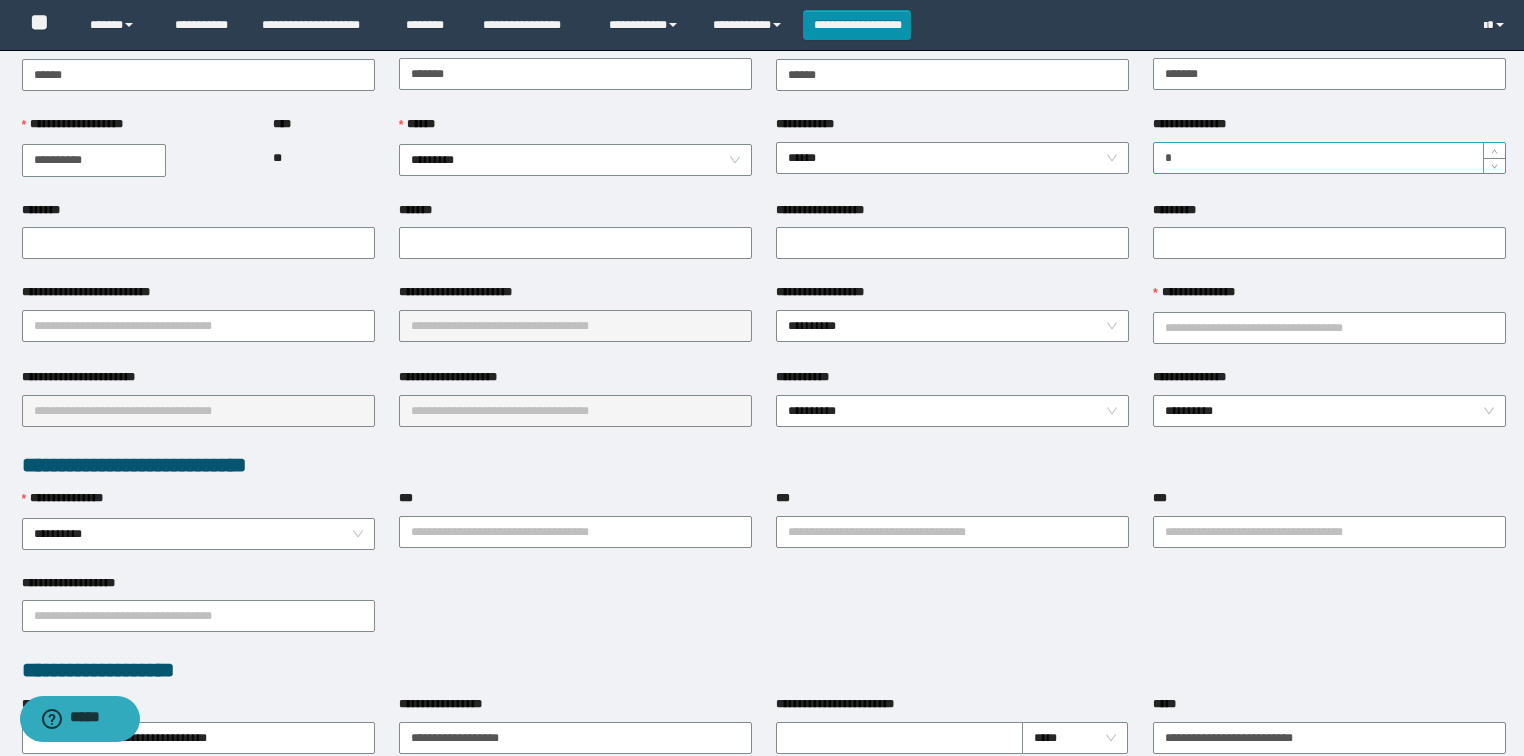 click on "*" at bounding box center [1329, 158] 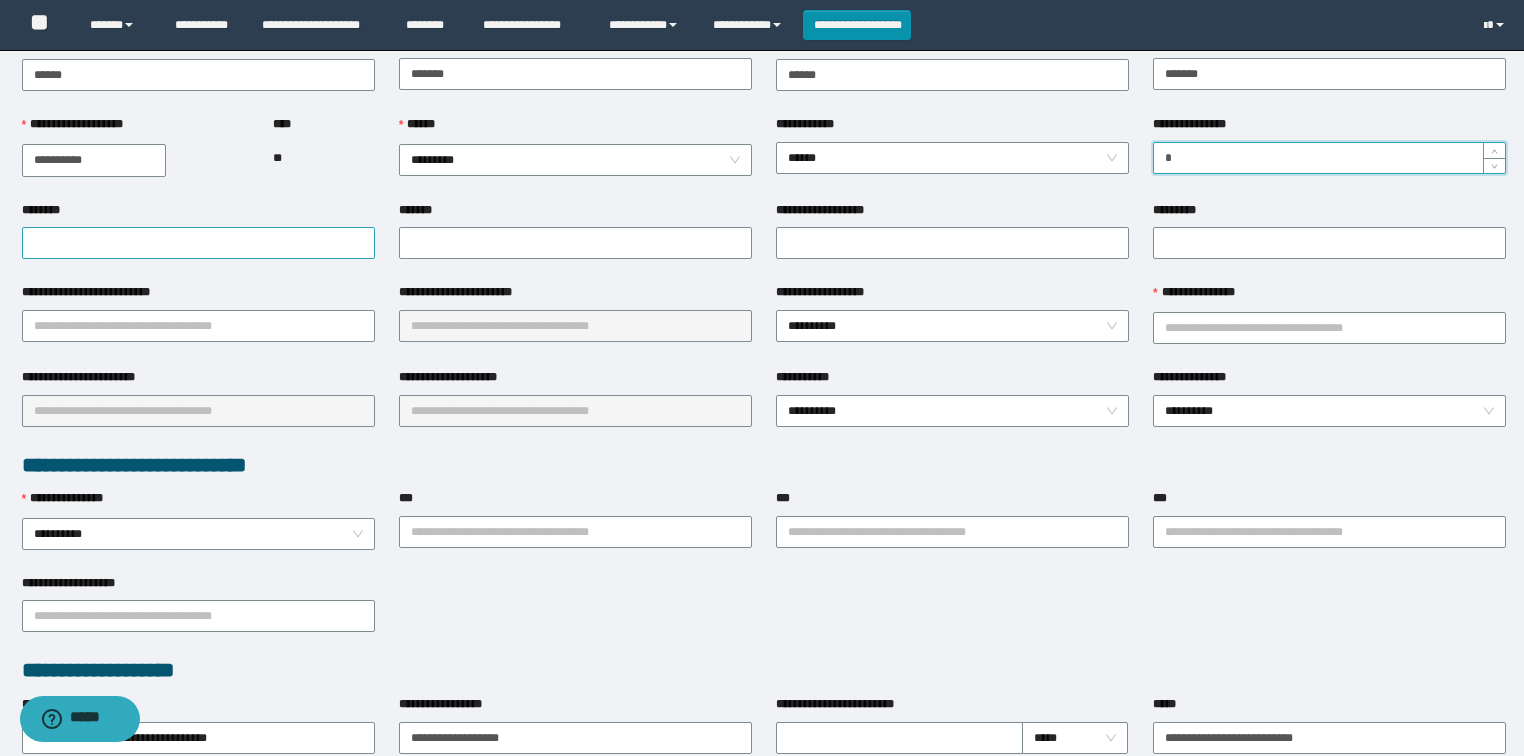 type on "*" 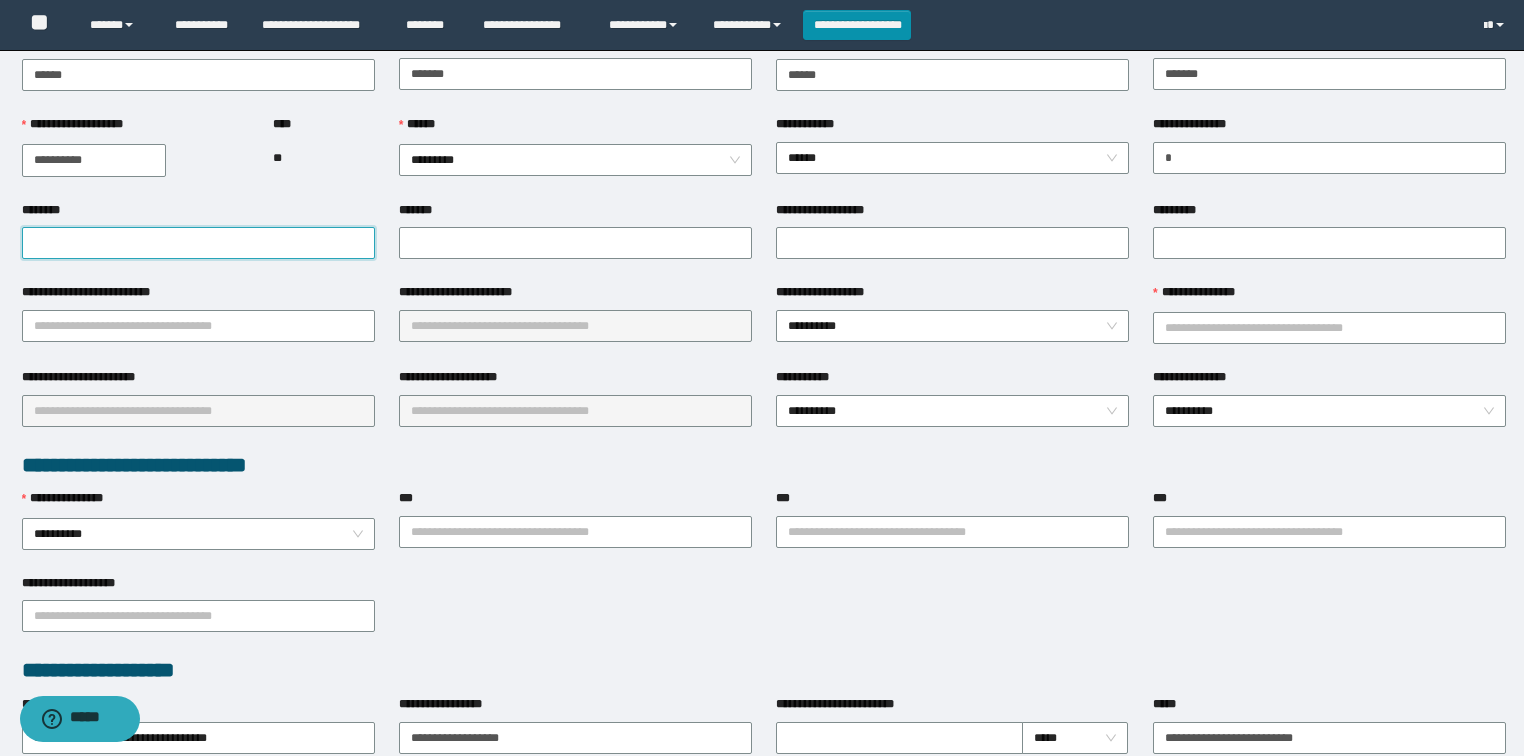 click on "********" at bounding box center [198, 243] 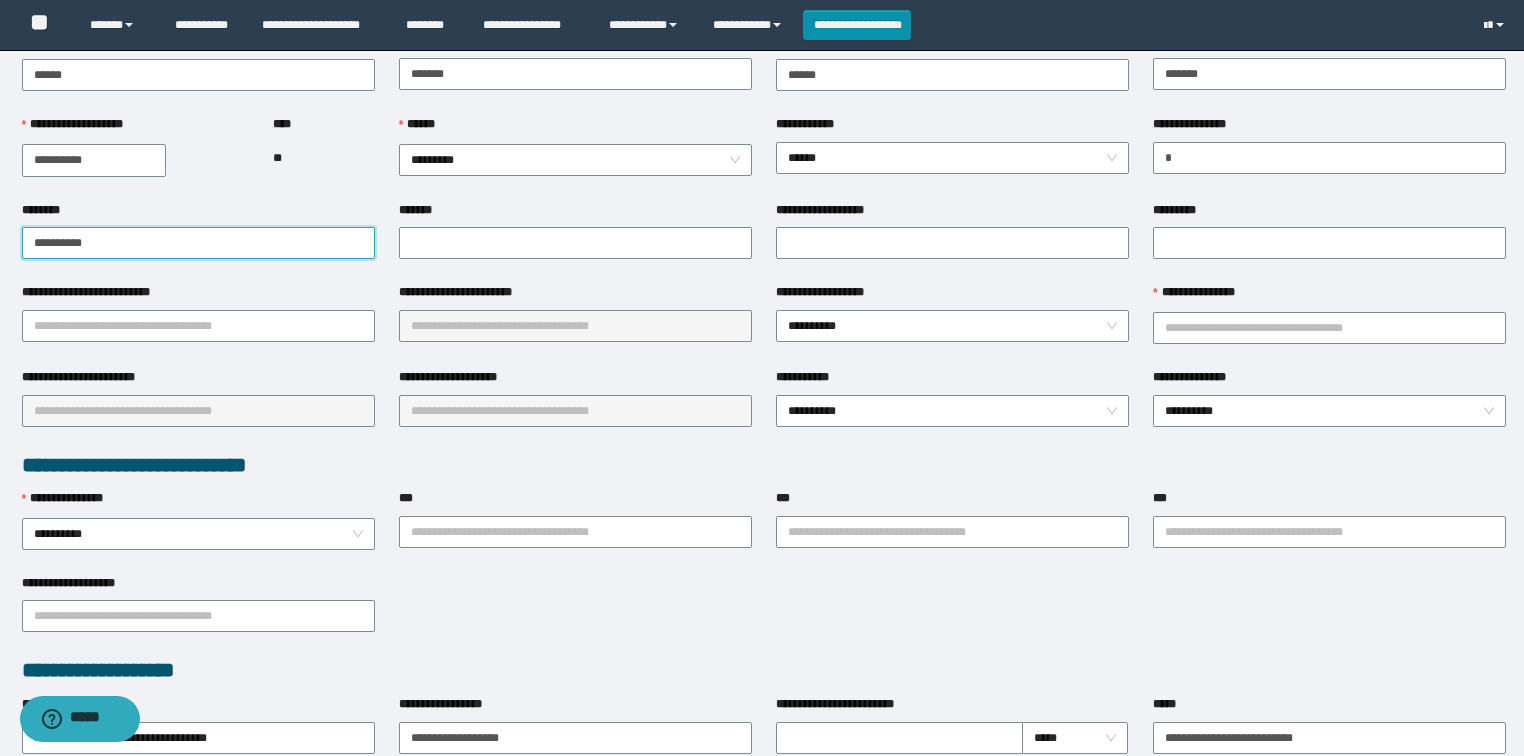 drag, startPoint x: 102, startPoint y: 236, endPoint x: 40, endPoint y: 171, distance: 89.827614 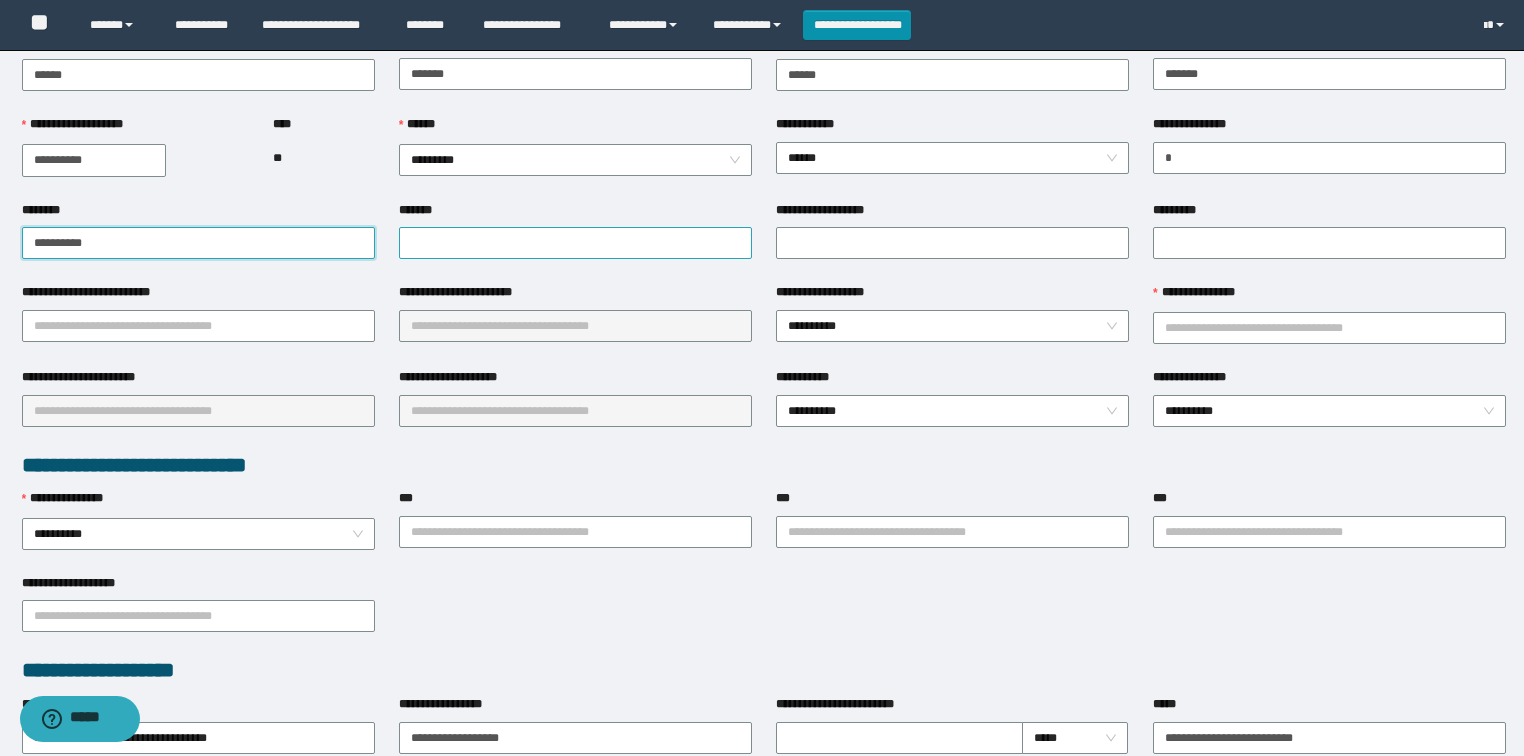 type on "**********" 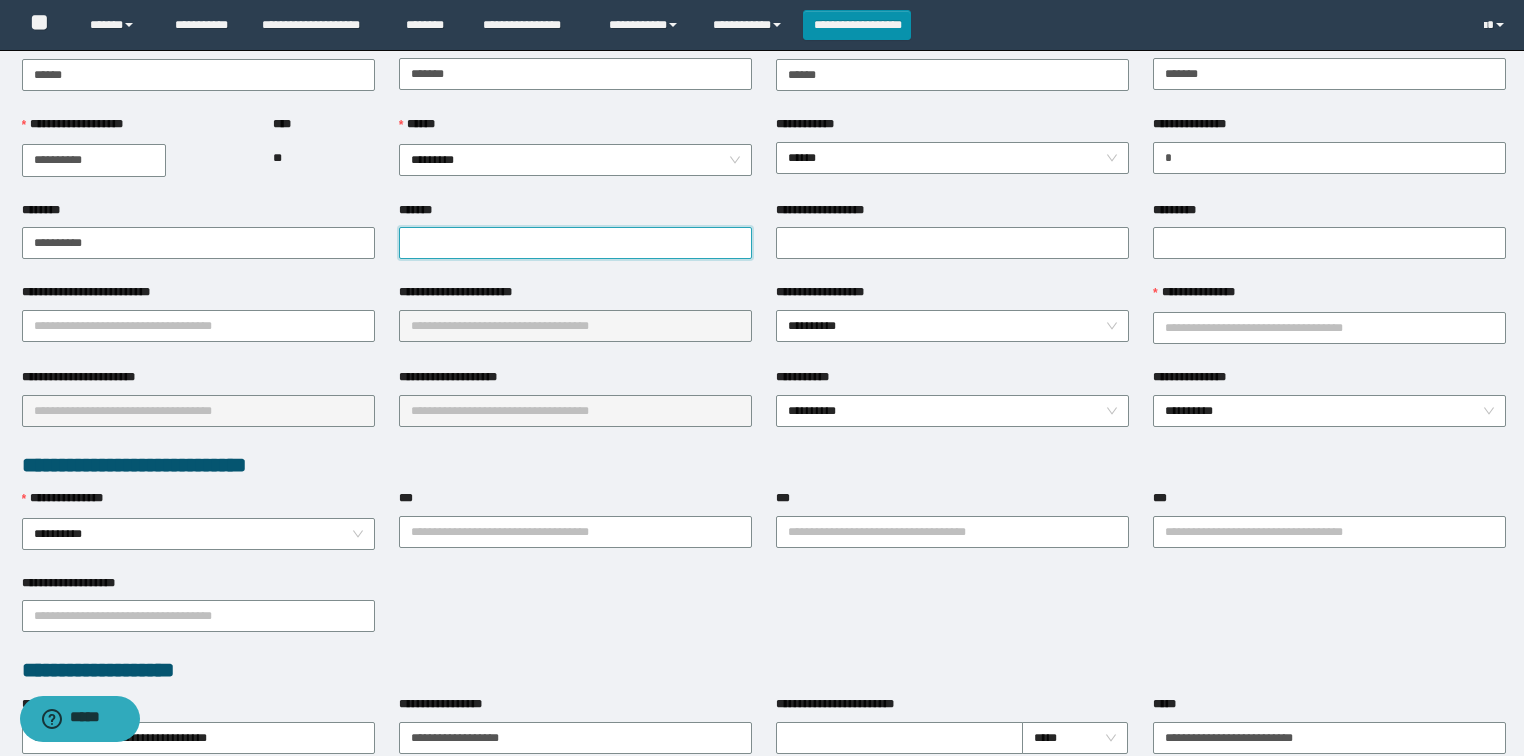 paste on "**********" 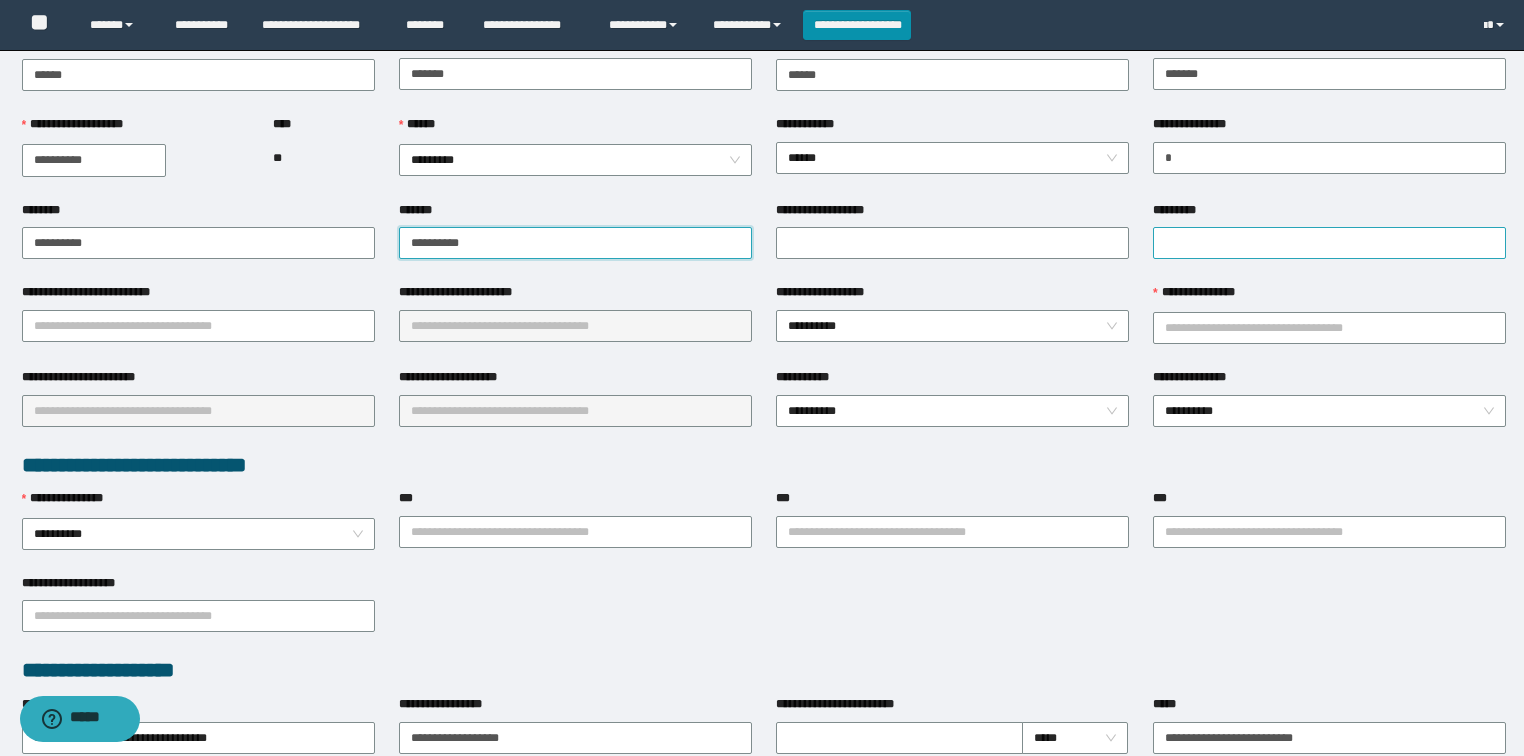 type on "**********" 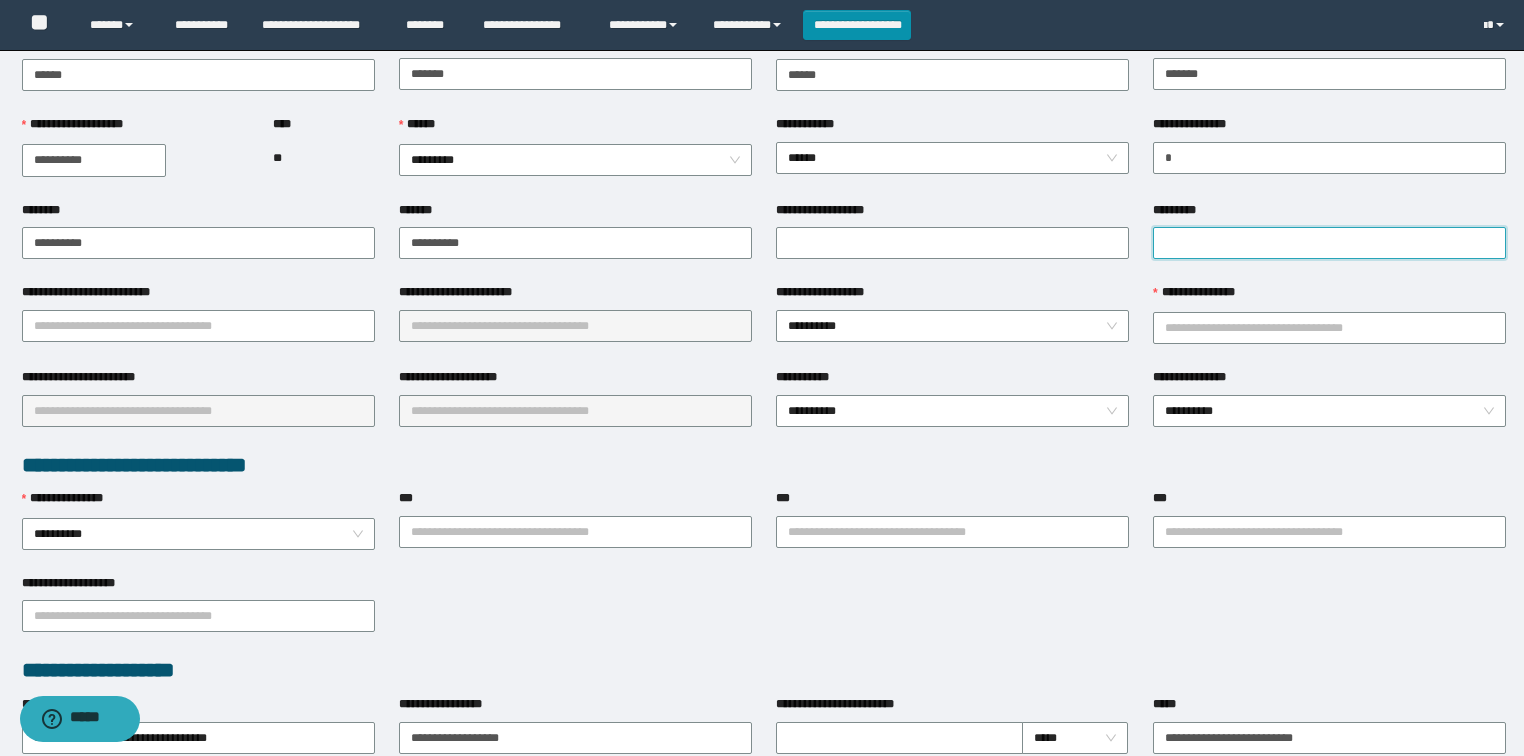 click on "*********" at bounding box center (1329, 243) 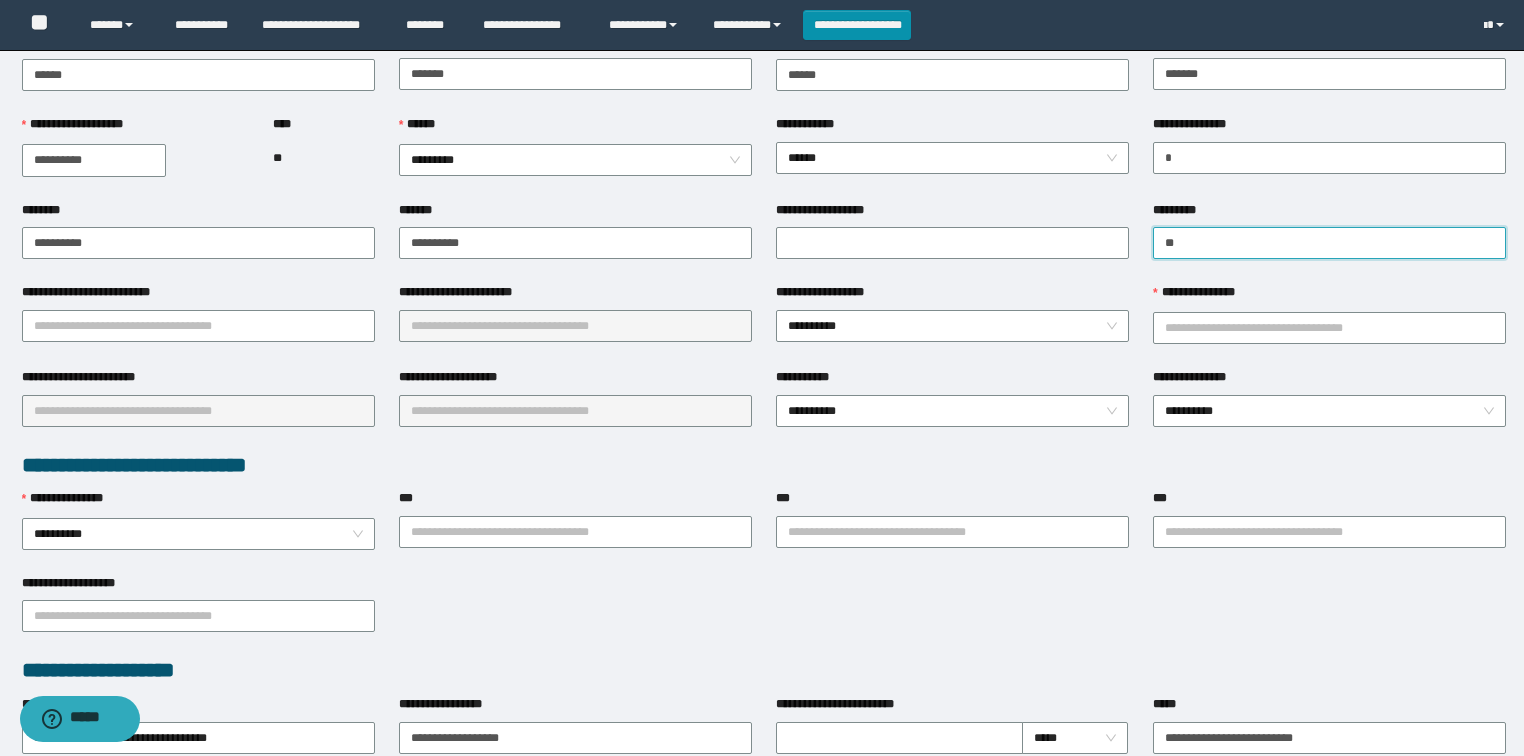 type on "*" 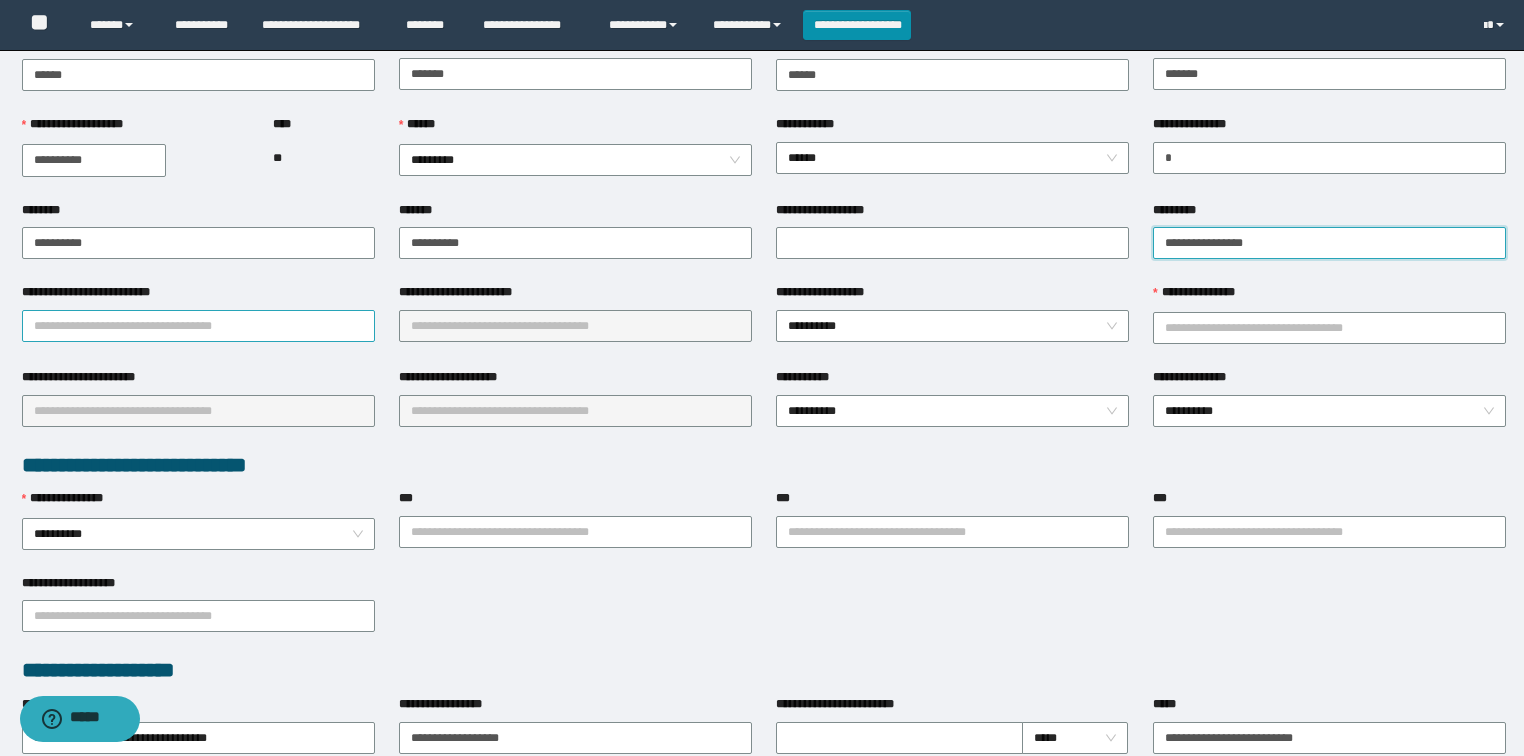 type on "**********" 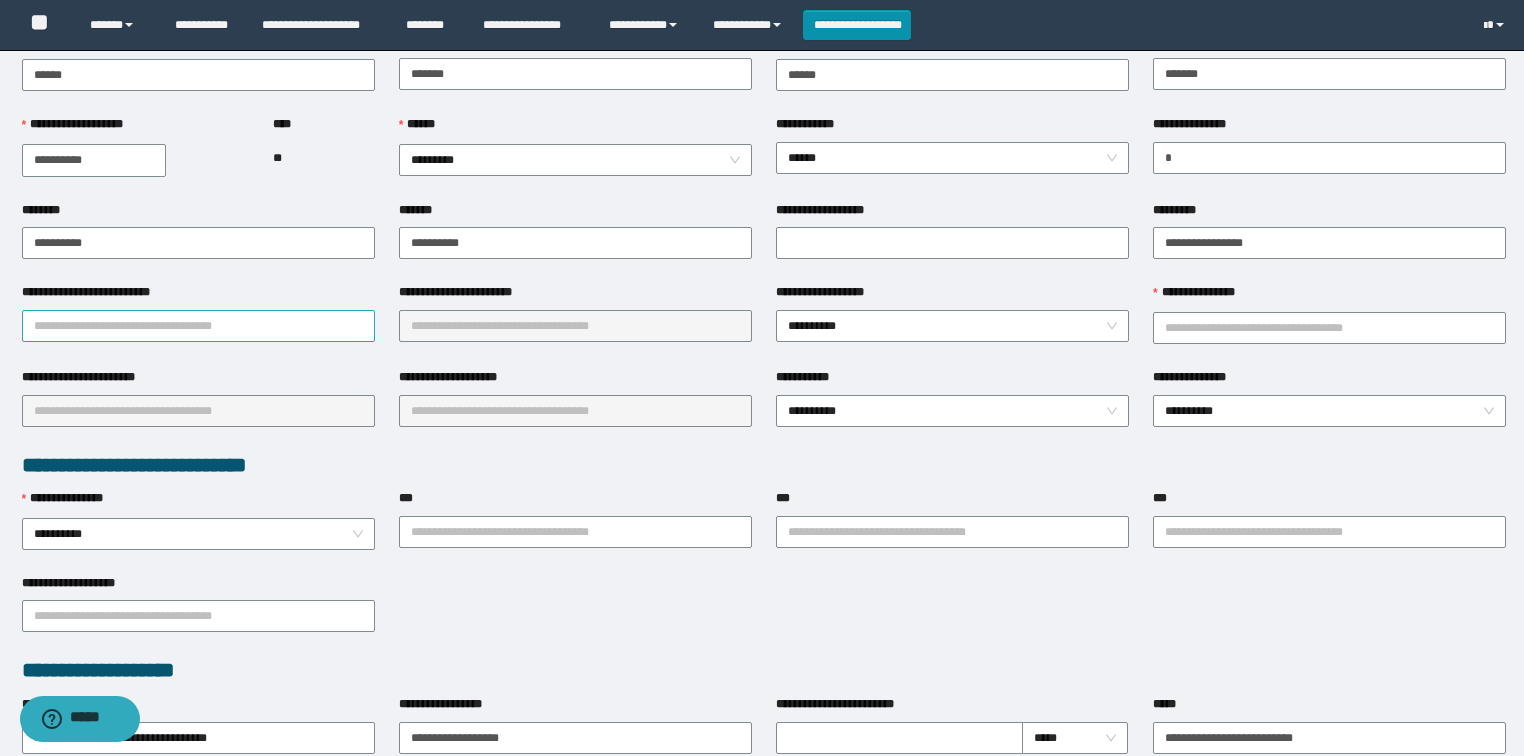 click on "**********" at bounding box center (198, 326) 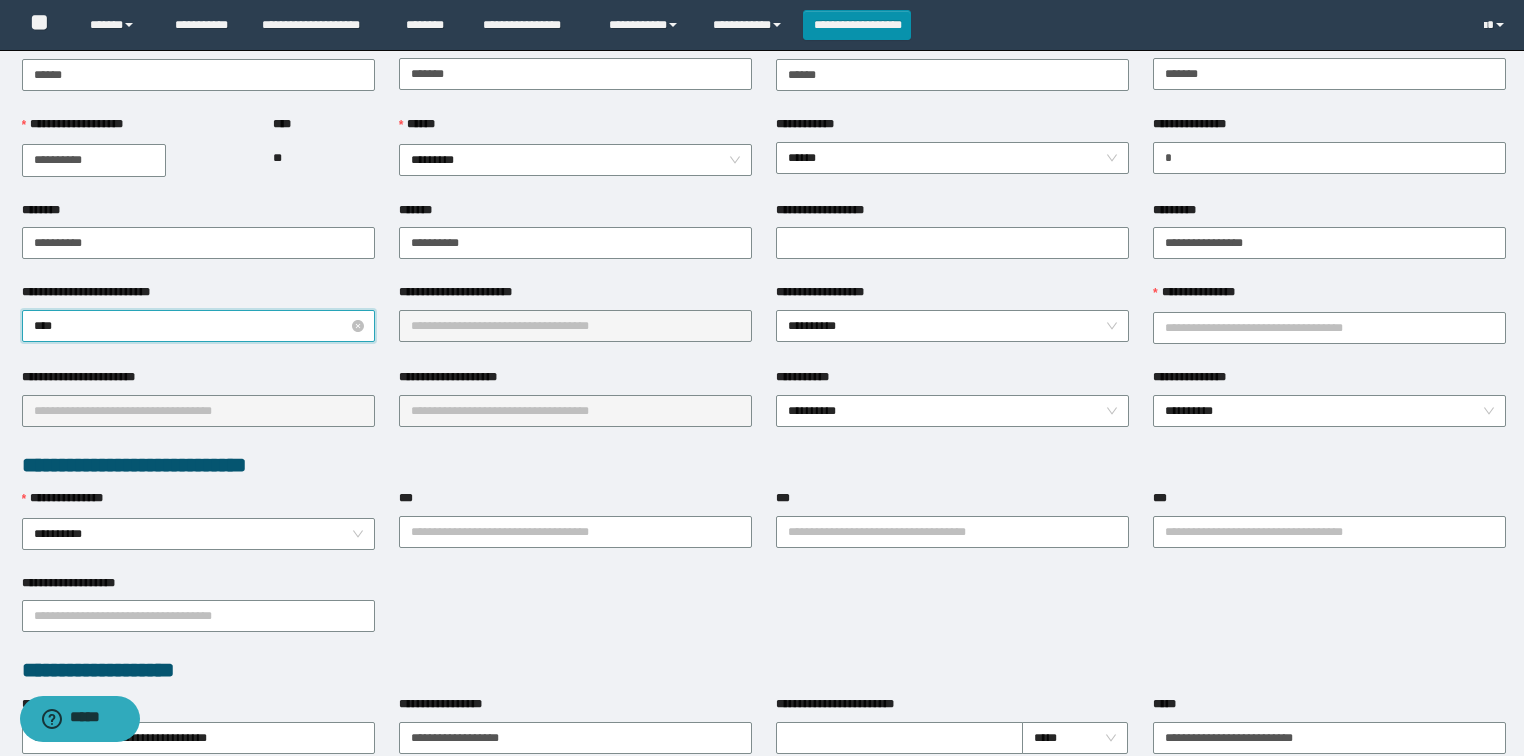 type on "*****" 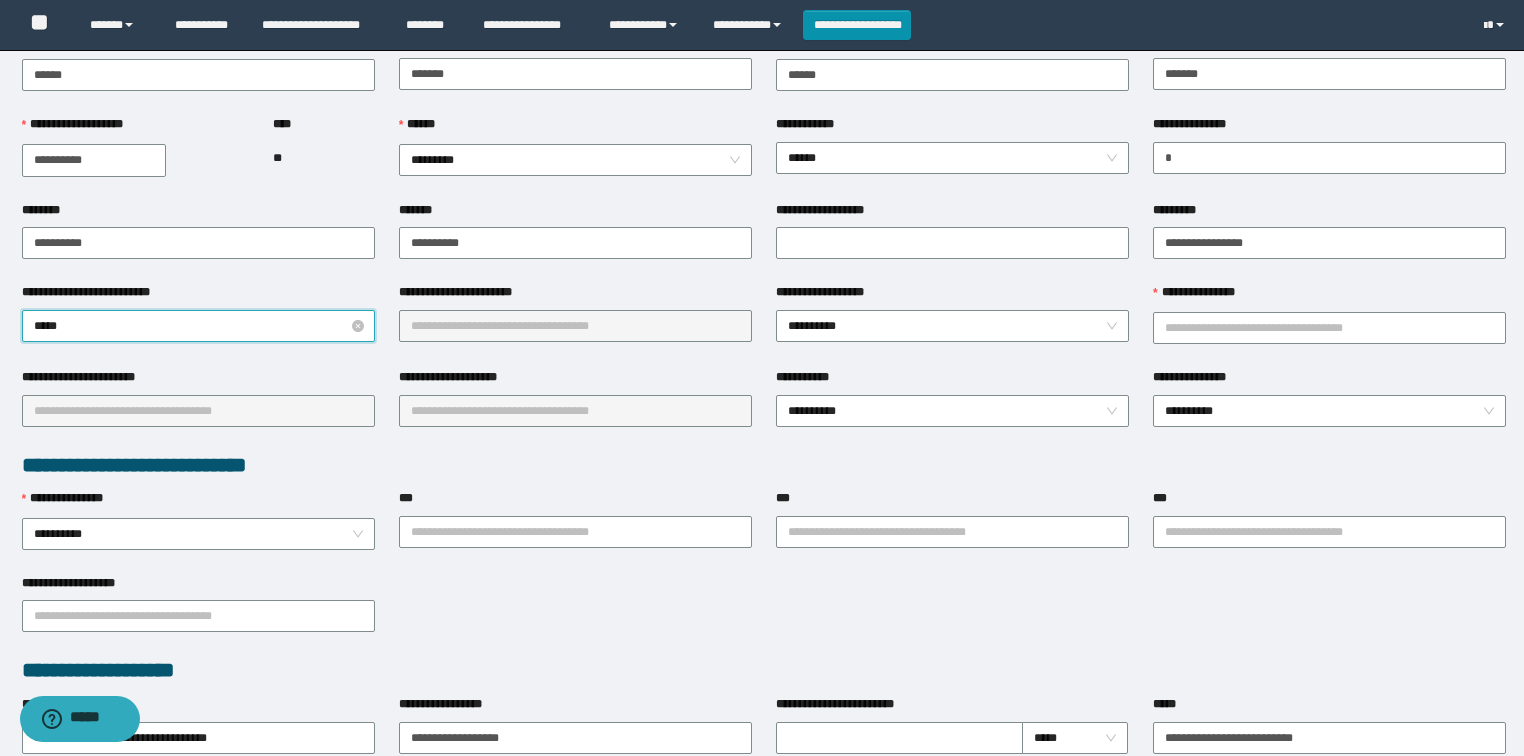 click on "*****" at bounding box center [198, 326] 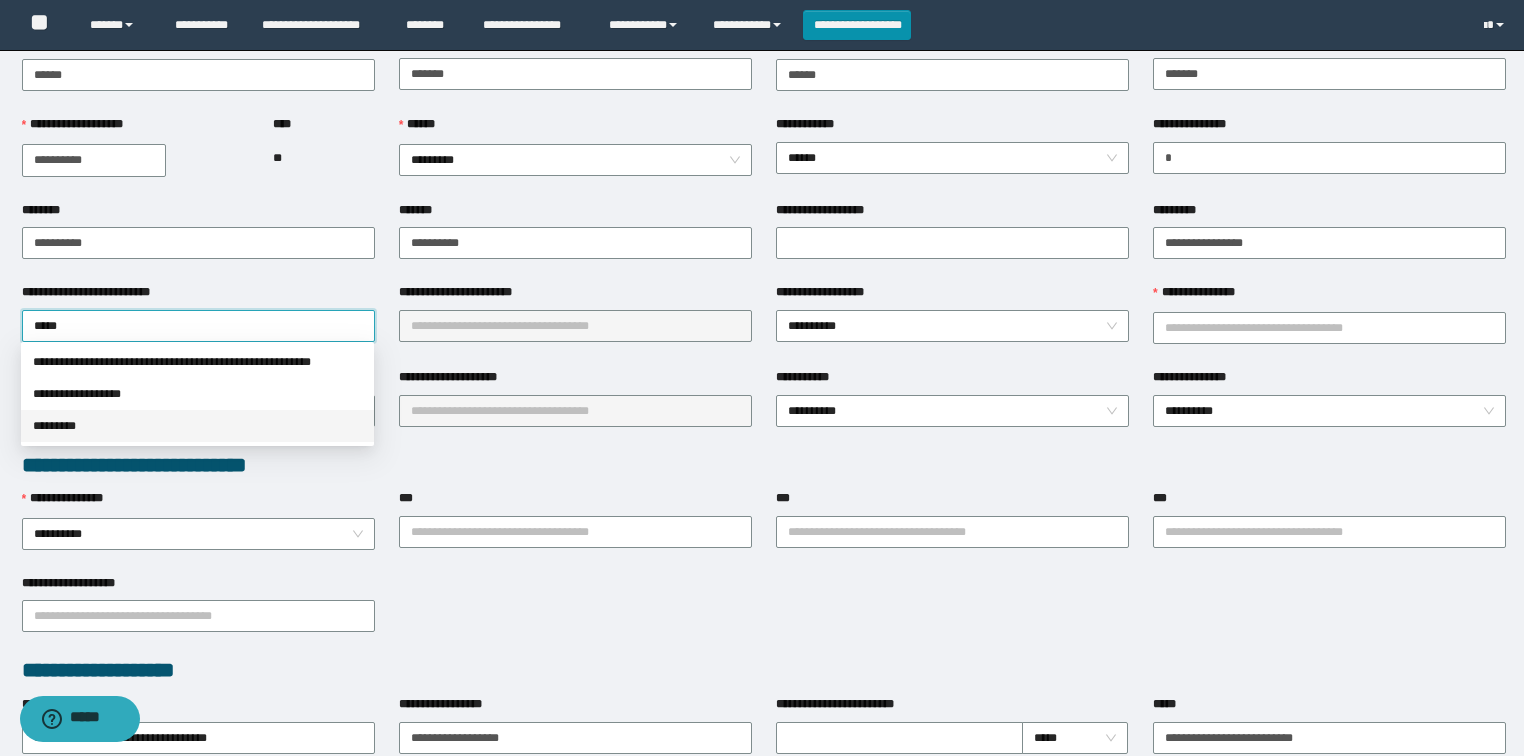 click on "*********" at bounding box center [197, 426] 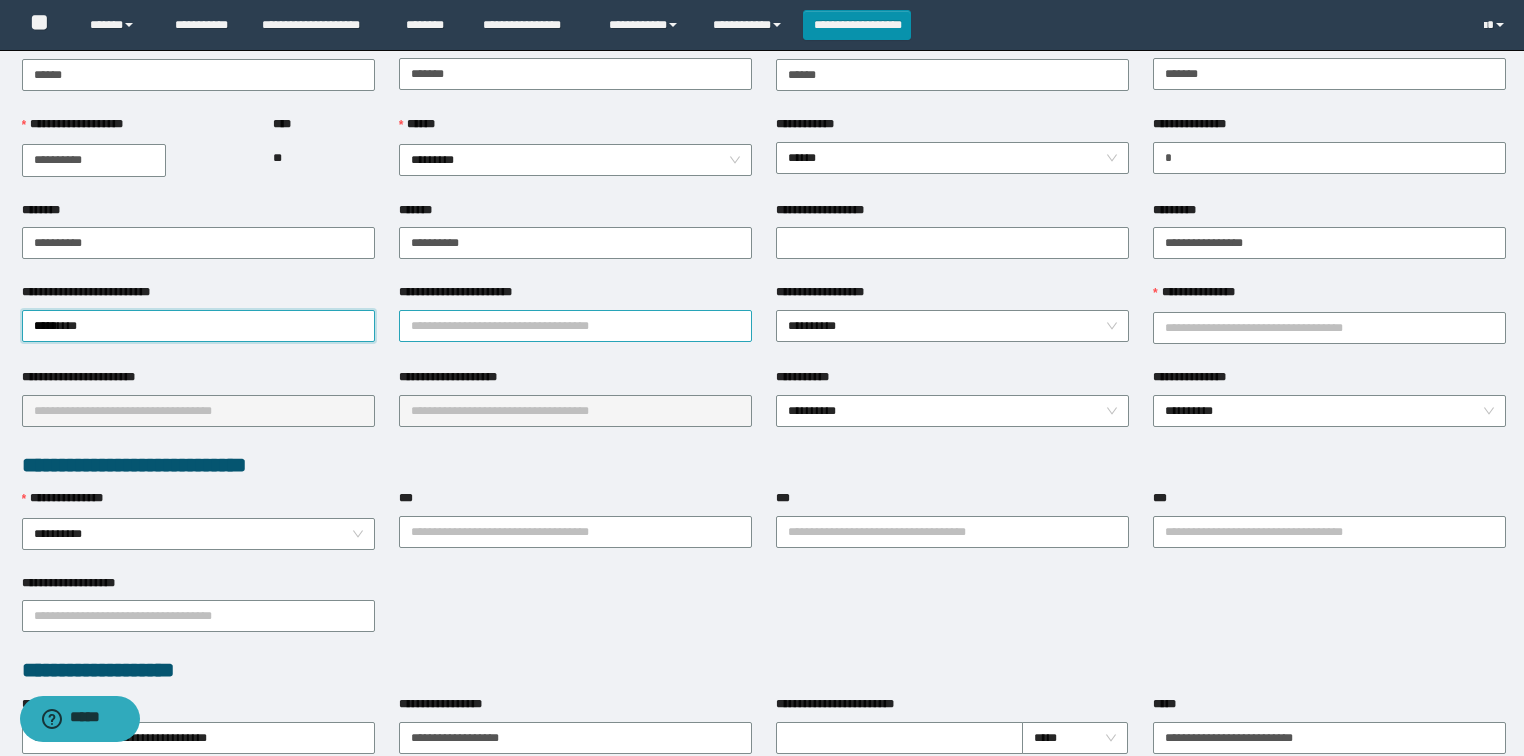 click on "**********" at bounding box center (575, 326) 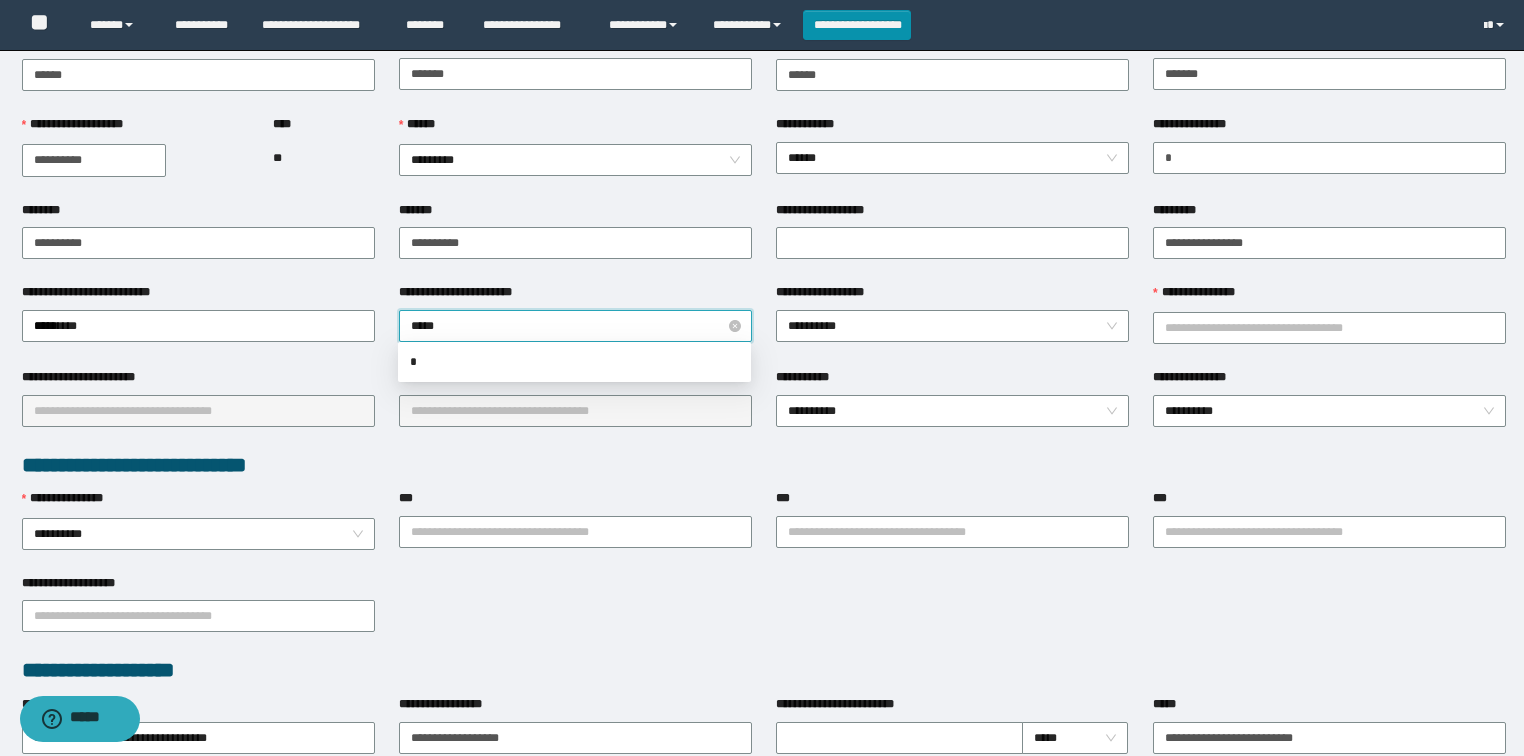 type on "******" 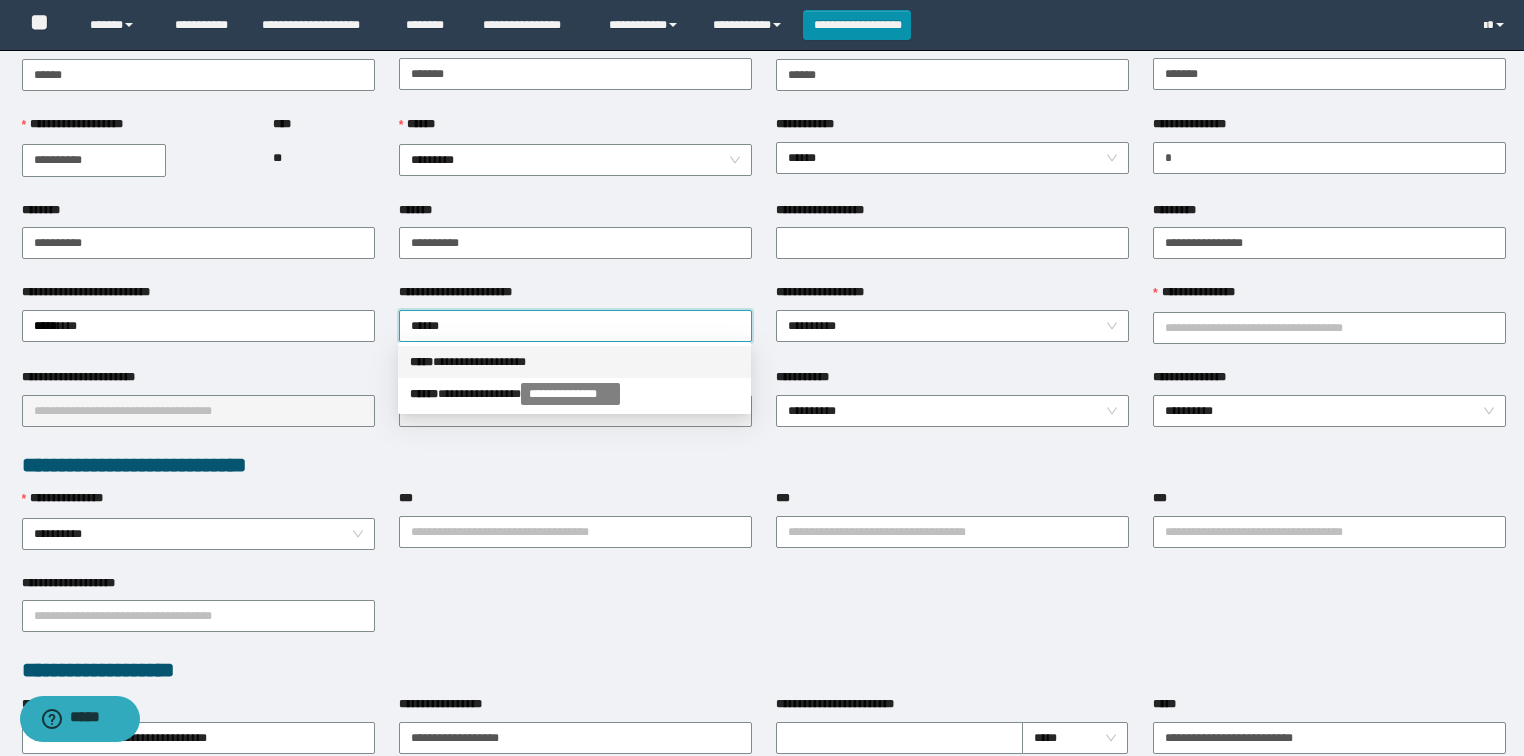click on "**********" at bounding box center [574, 362] 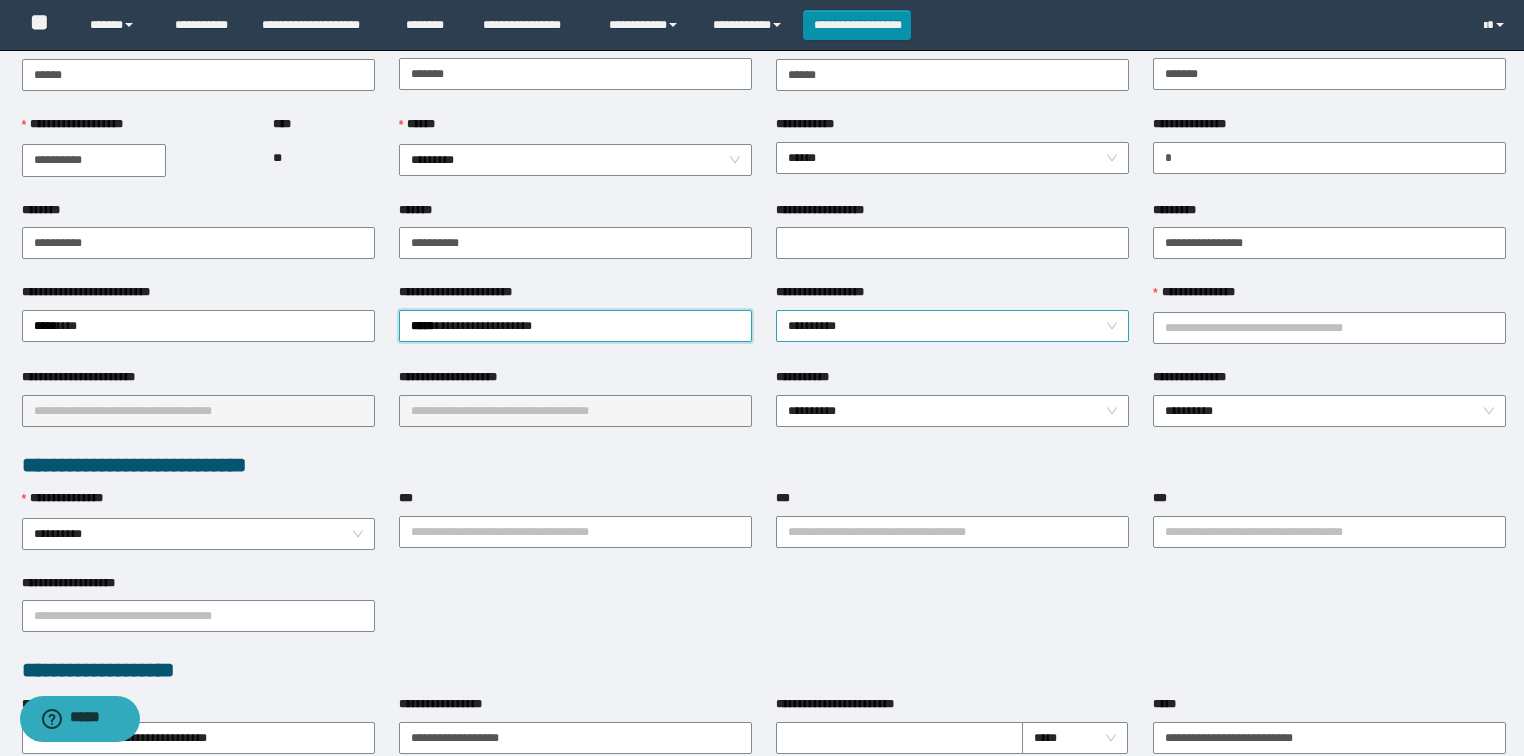 click on "**********" at bounding box center [953, 326] 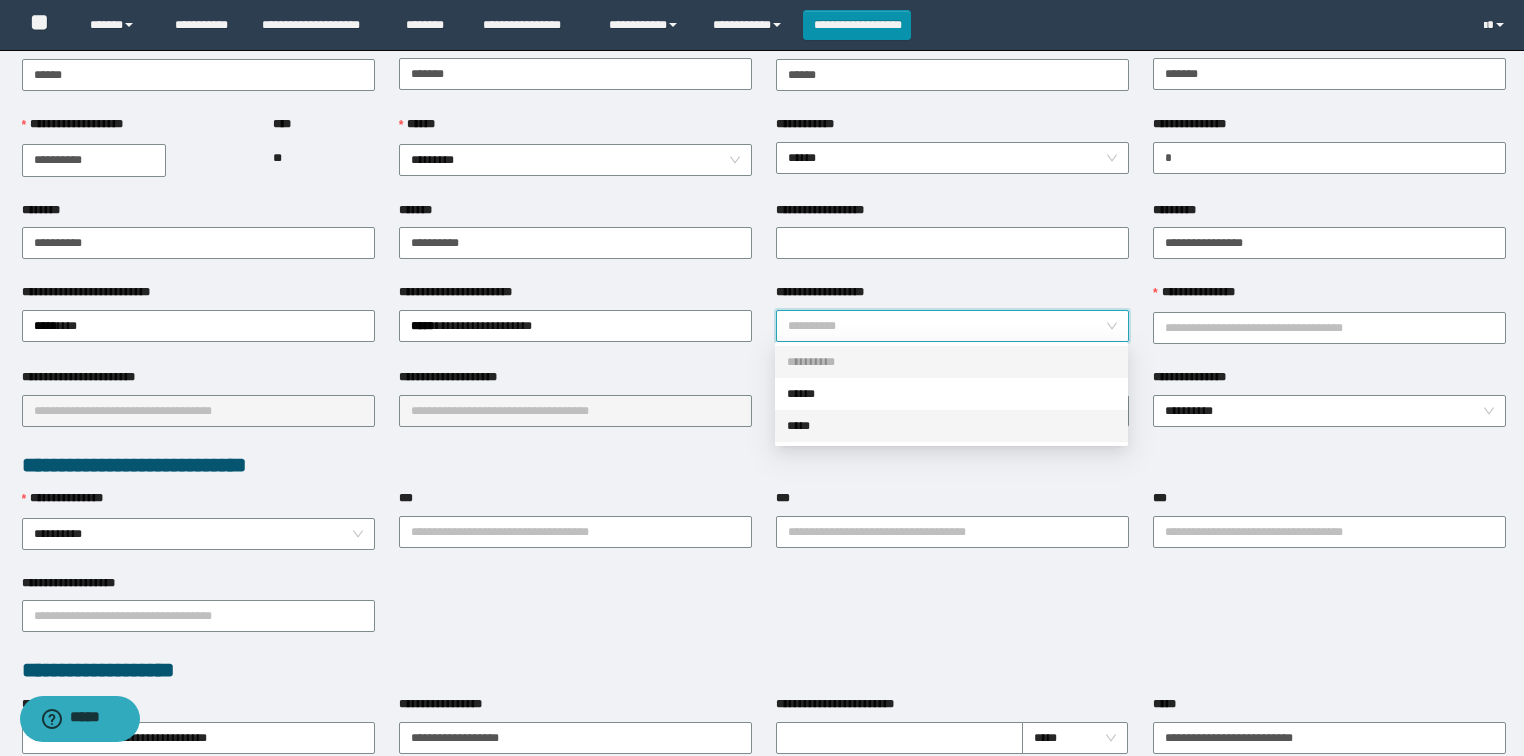 click on "*****" at bounding box center [951, 426] 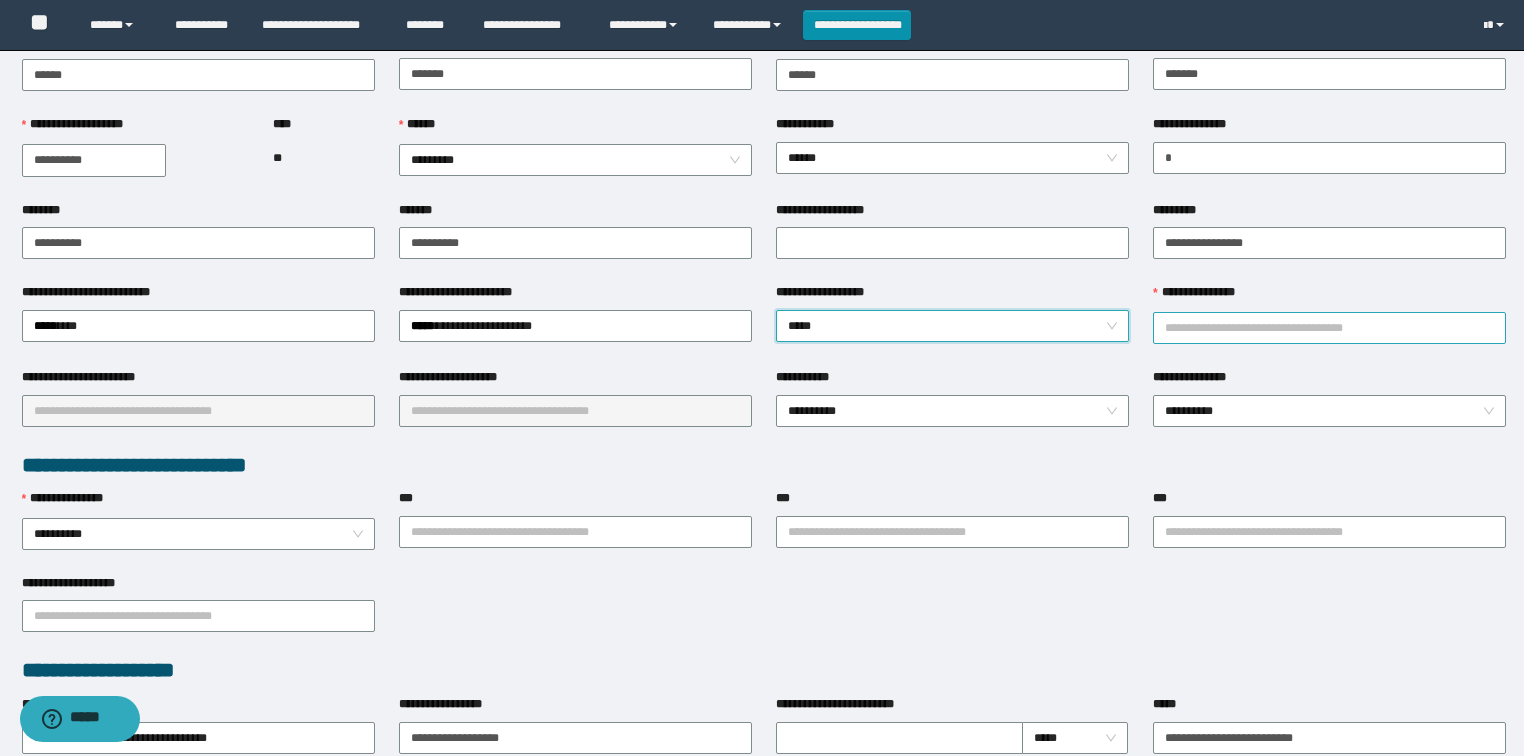 click on "**********" at bounding box center (1329, 328) 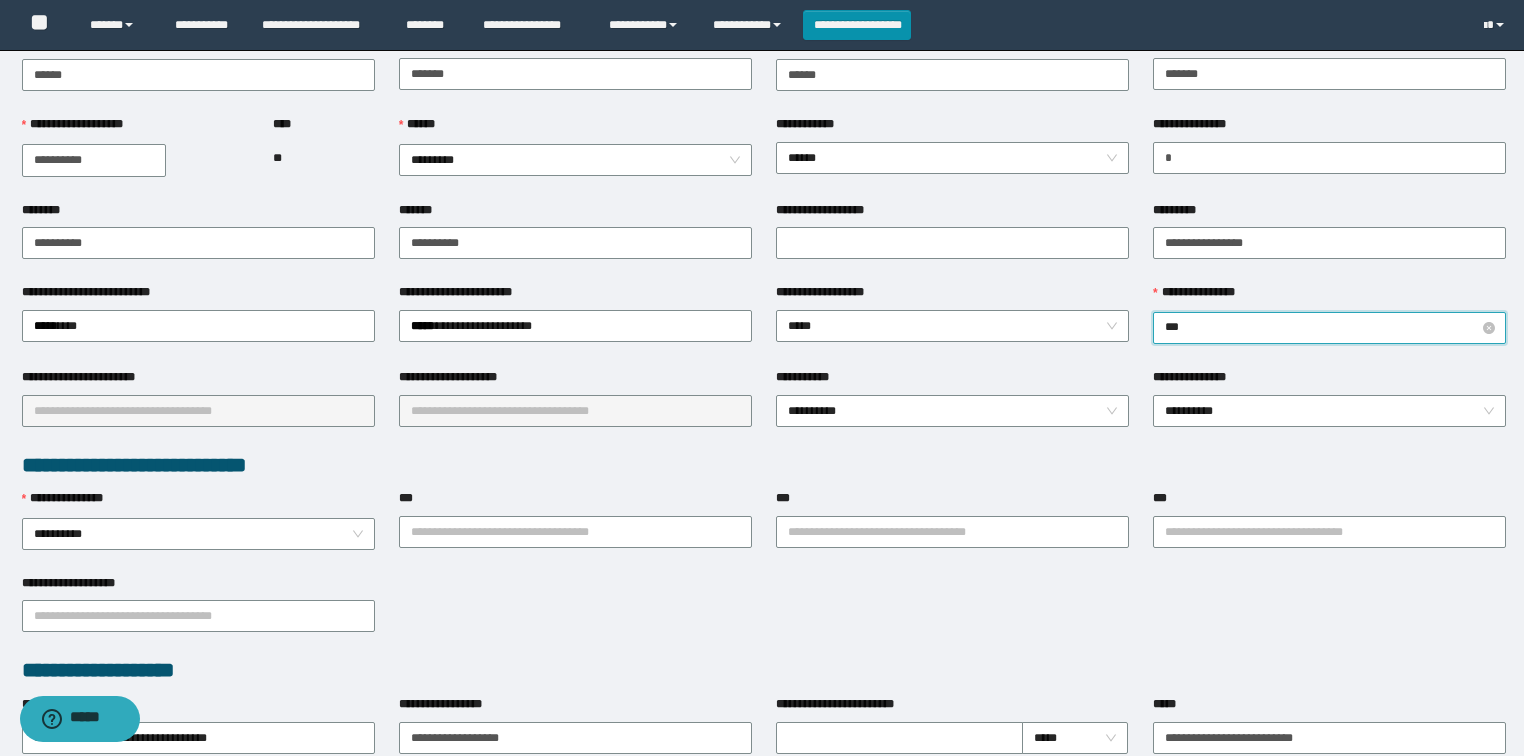 type on "****" 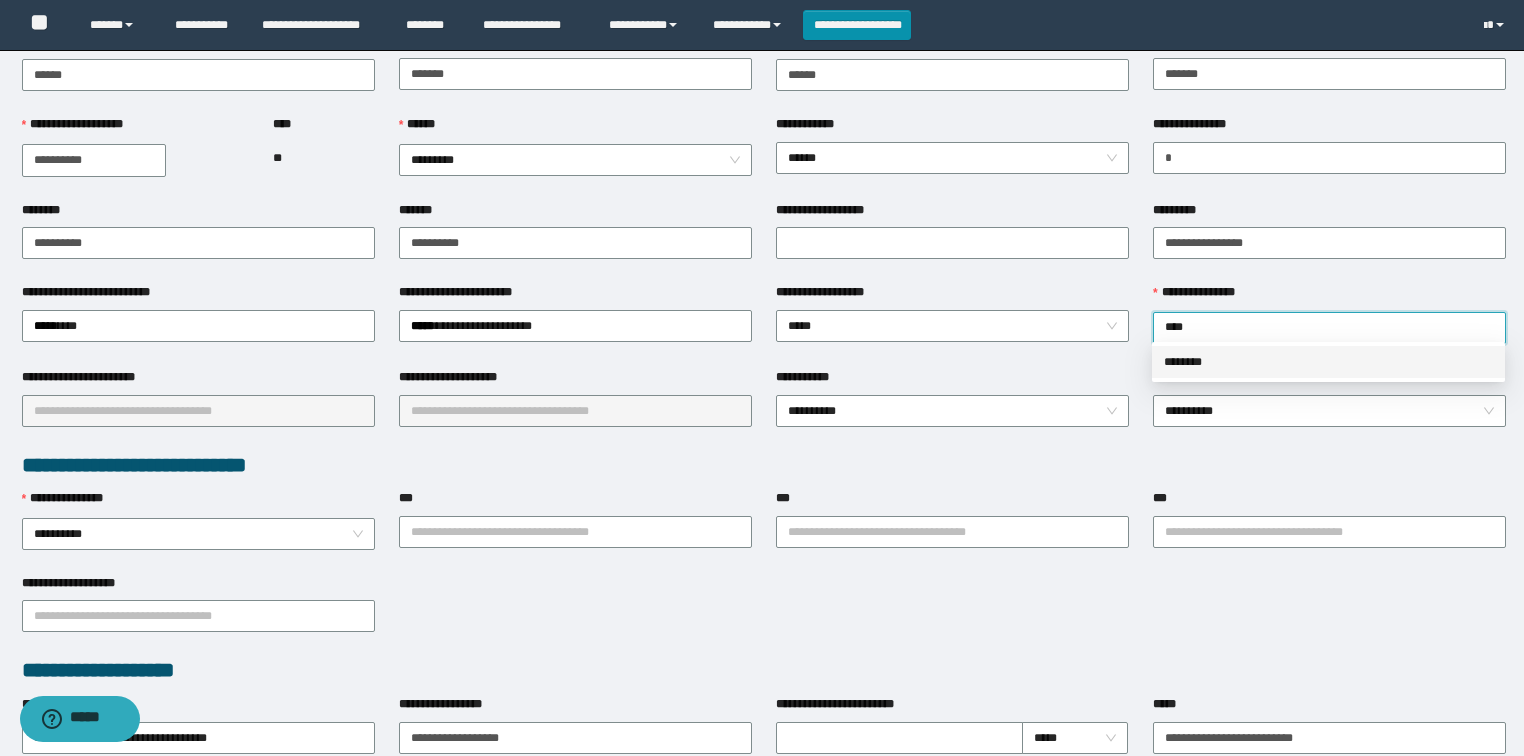 click on "********" at bounding box center (1328, 362) 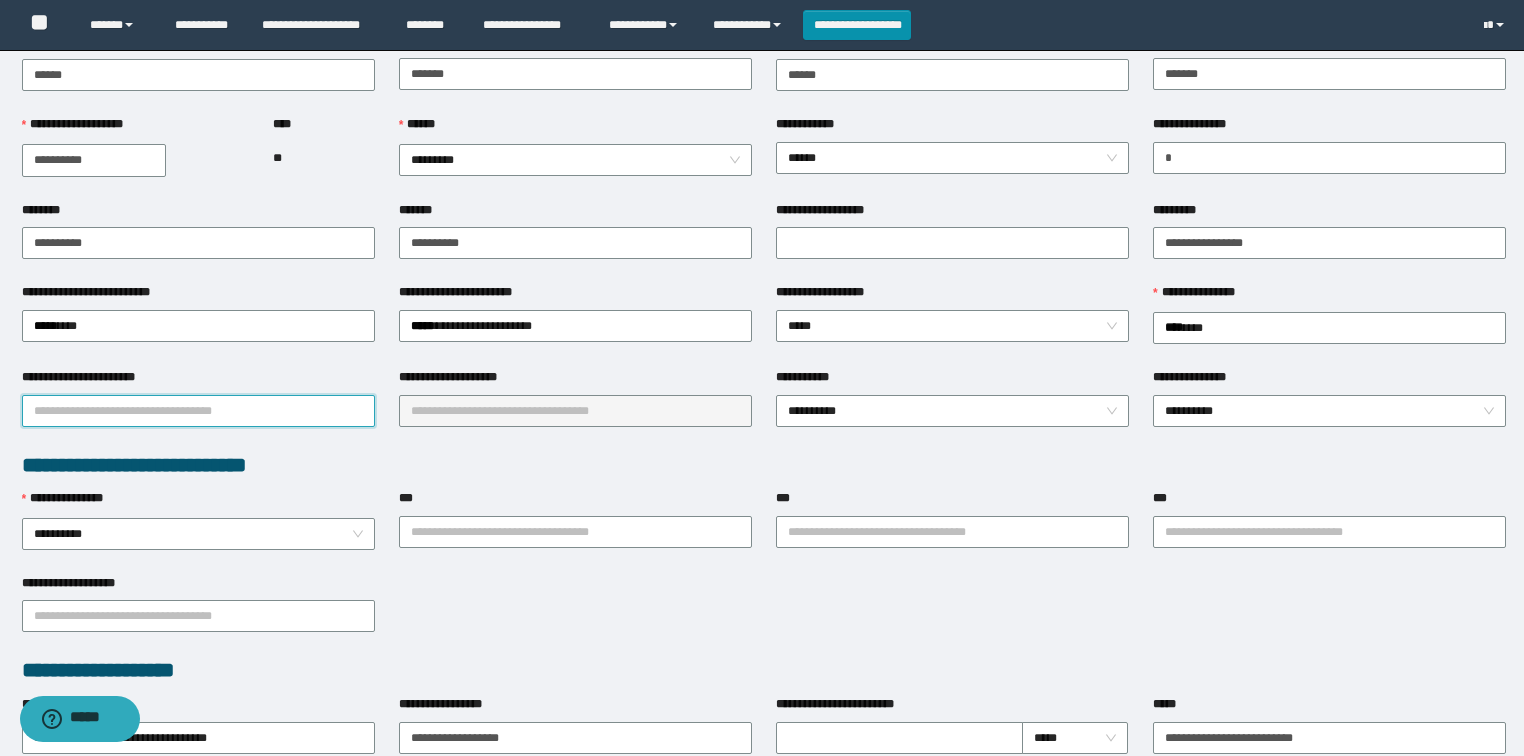click on "**********" at bounding box center [198, 411] 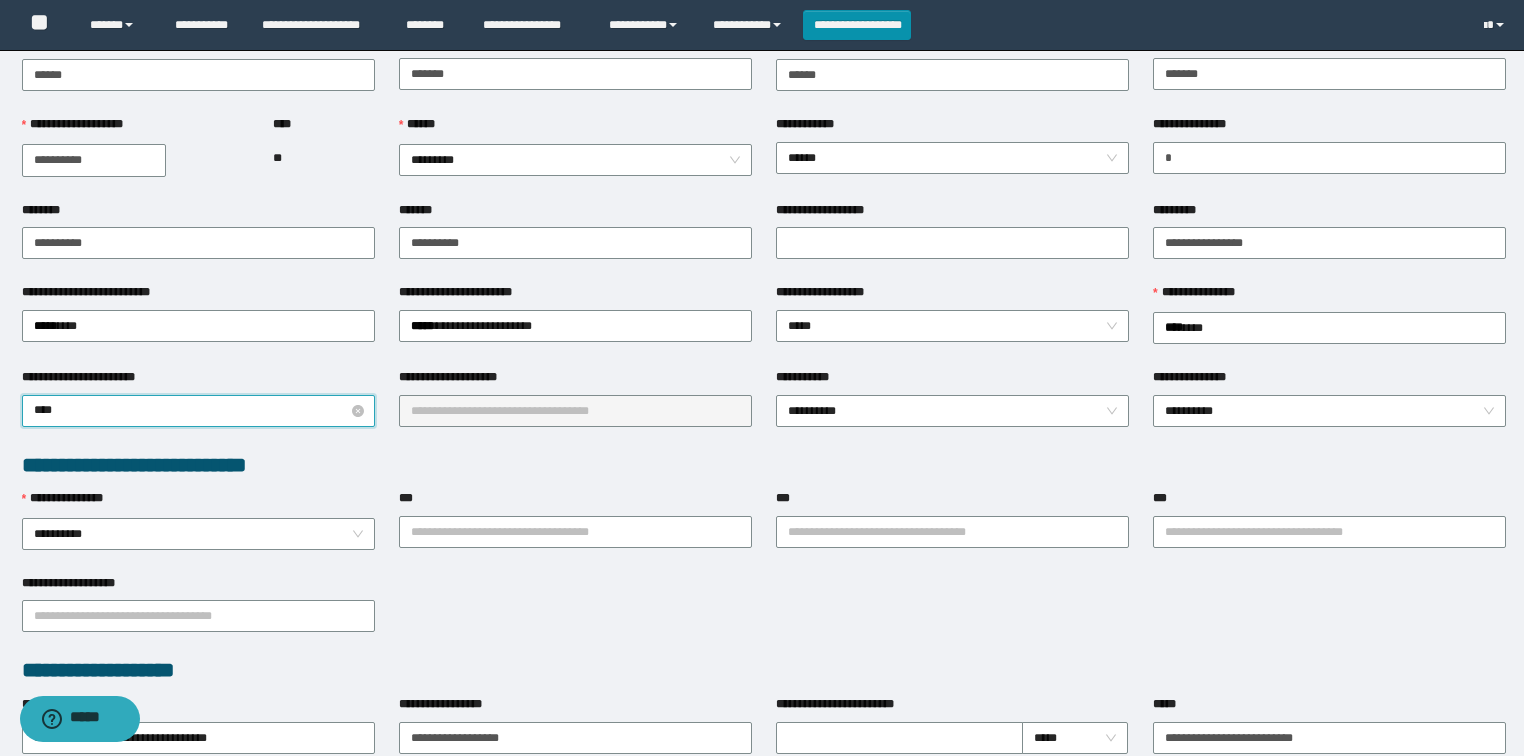 type on "*****" 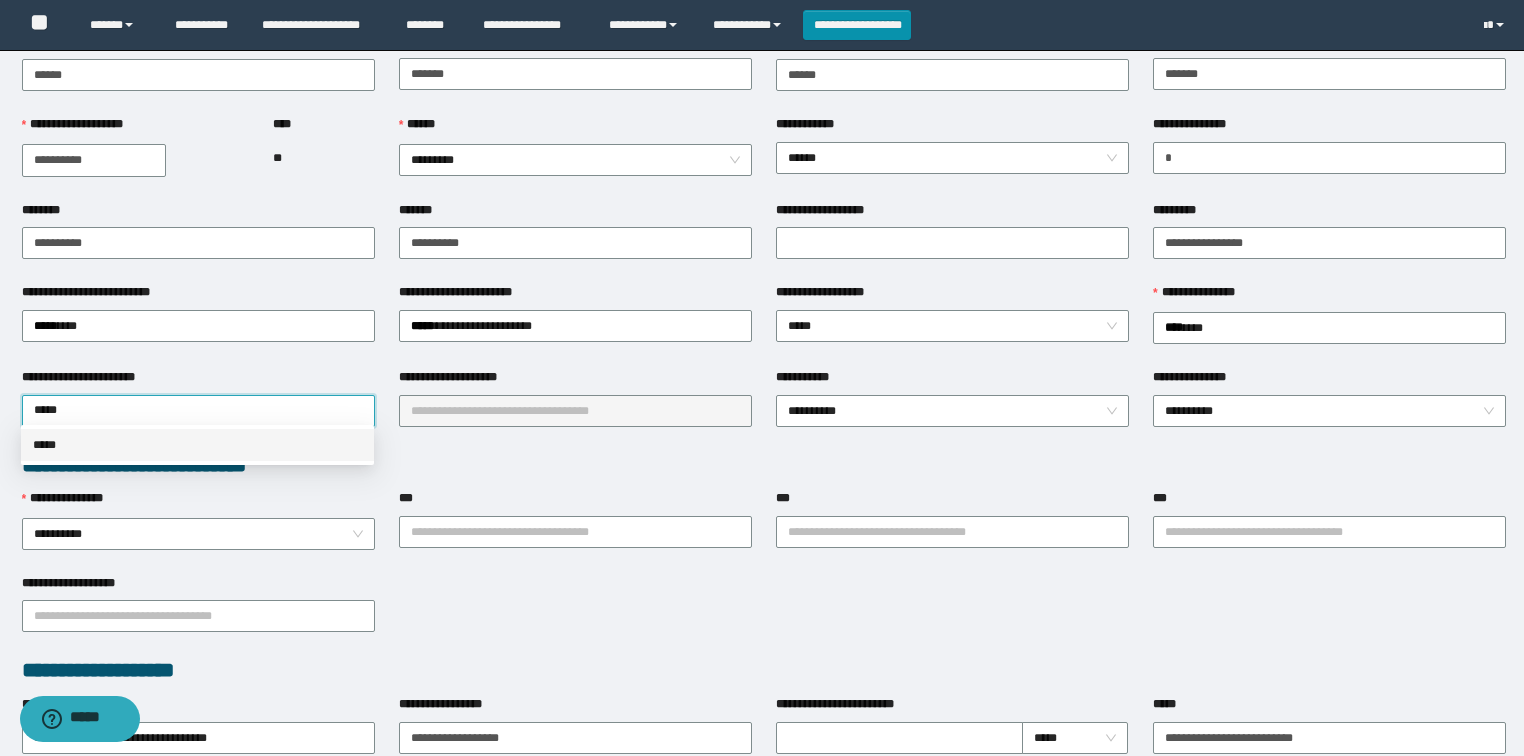 click on "*****" at bounding box center [197, 445] 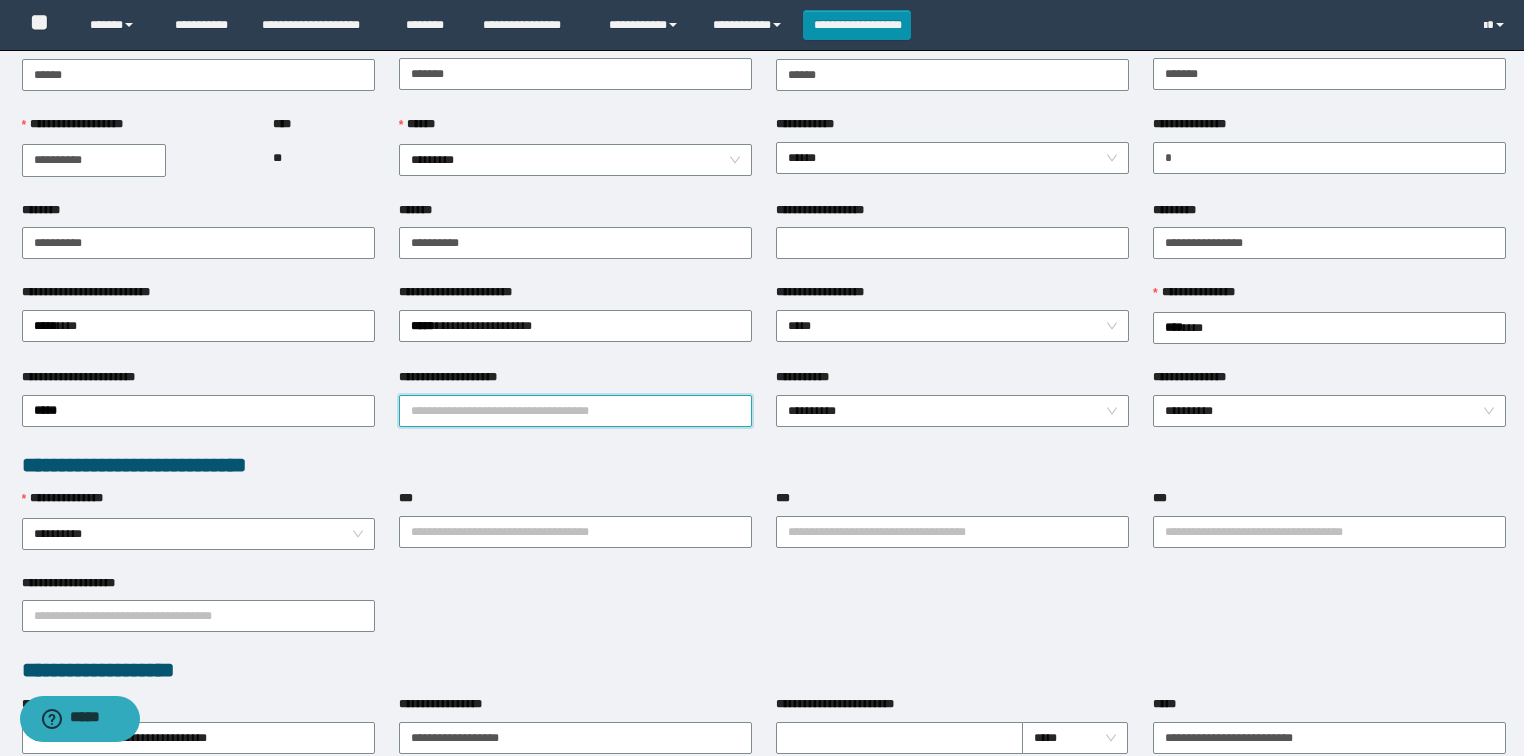 click on "**********" at bounding box center (575, 411) 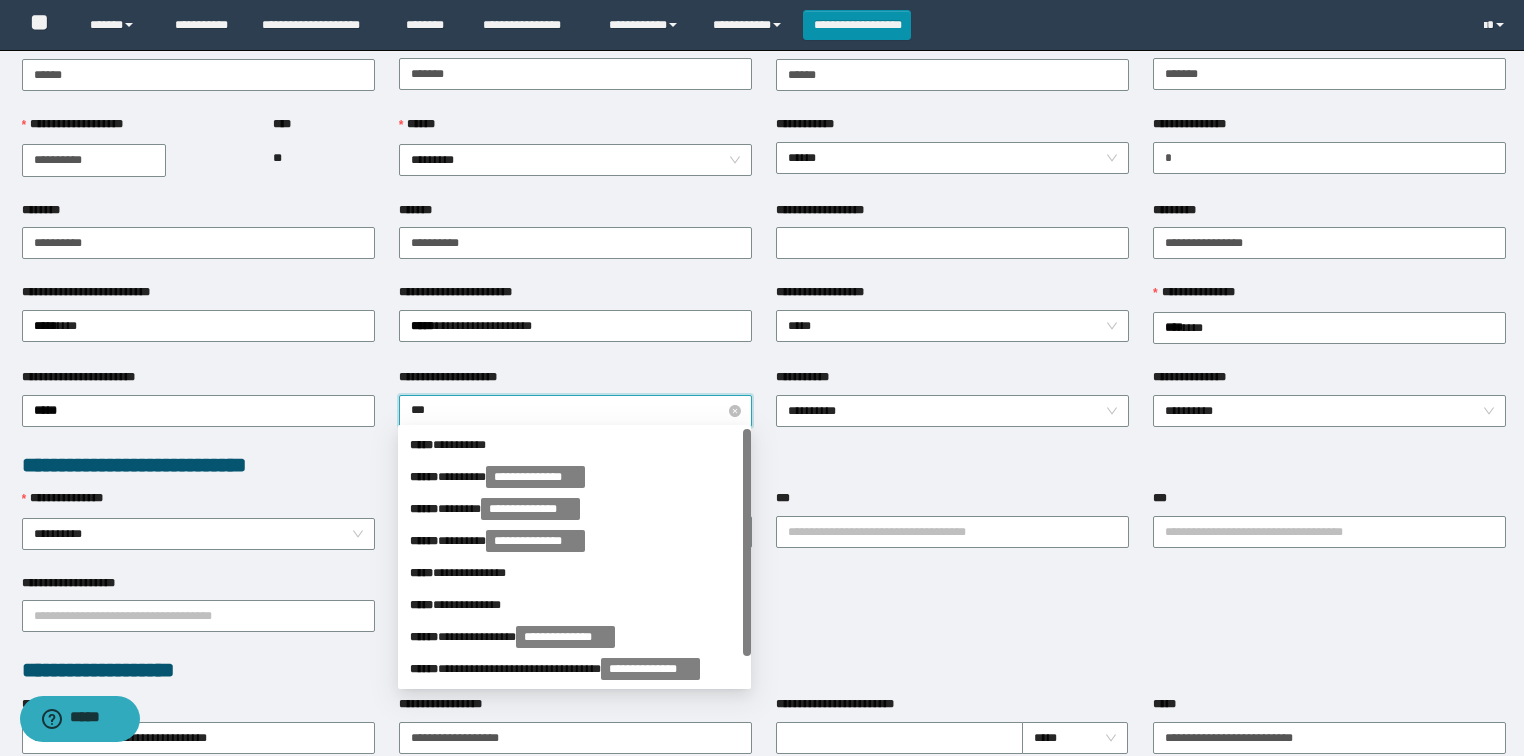 type on "****" 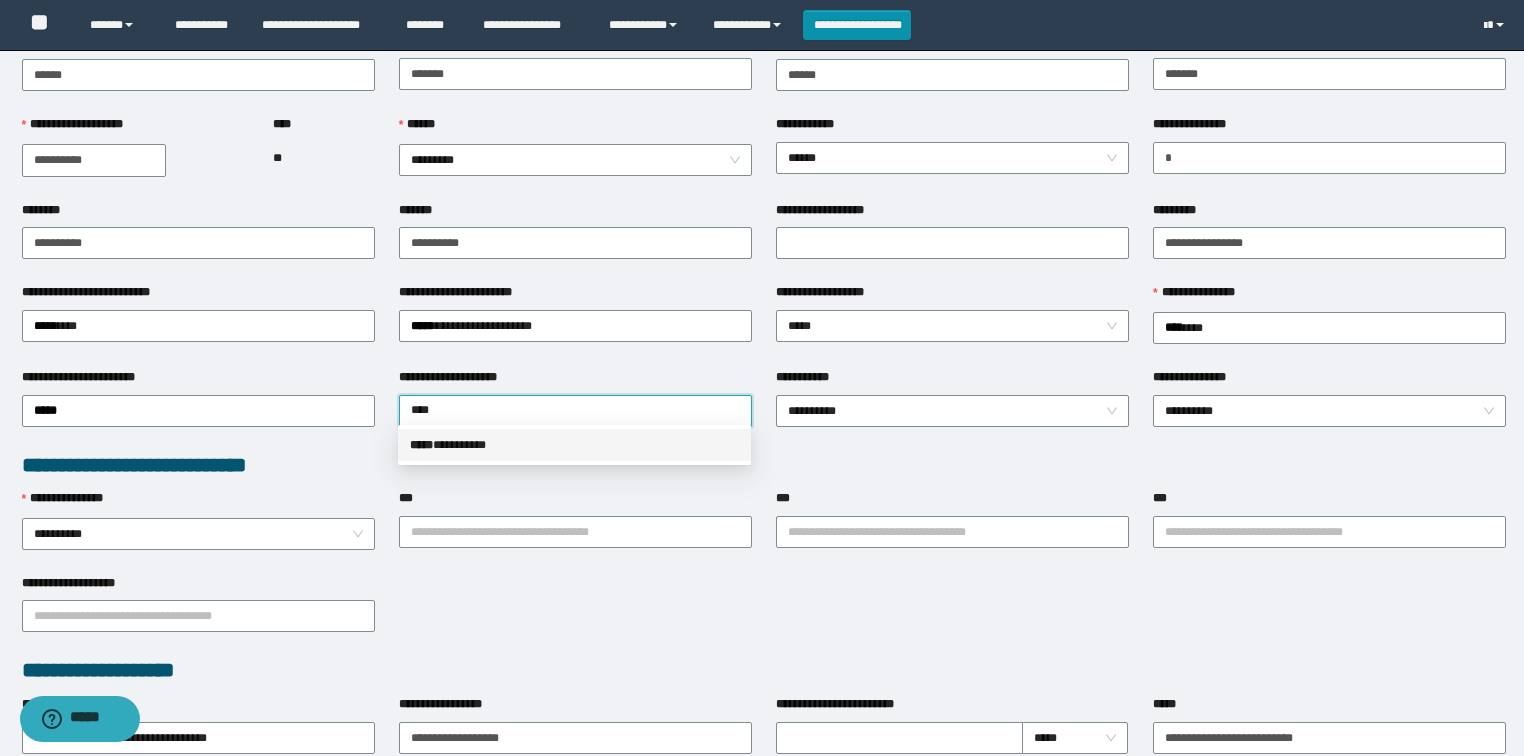 click on "***** * ********" at bounding box center [574, 445] 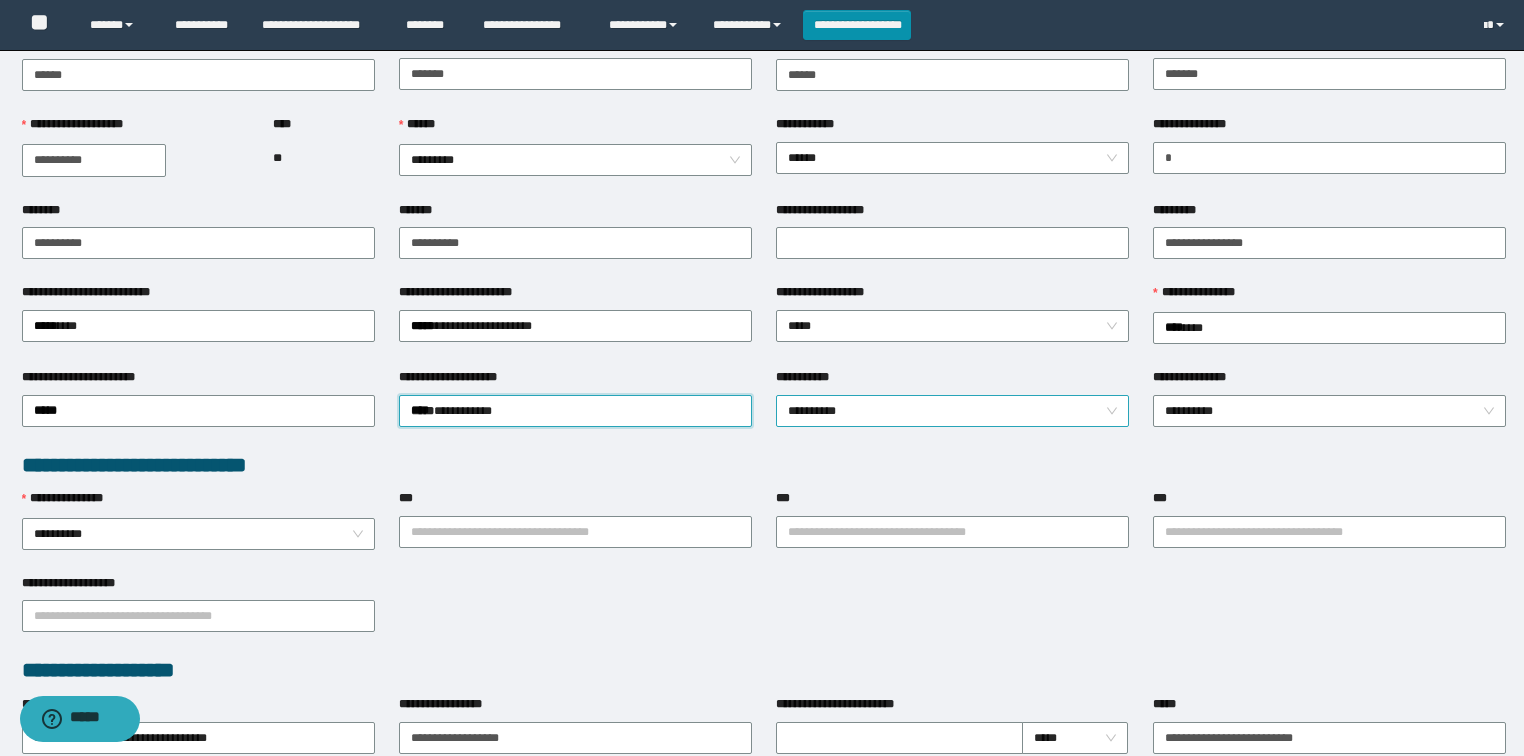 click on "**********" at bounding box center [953, 411] 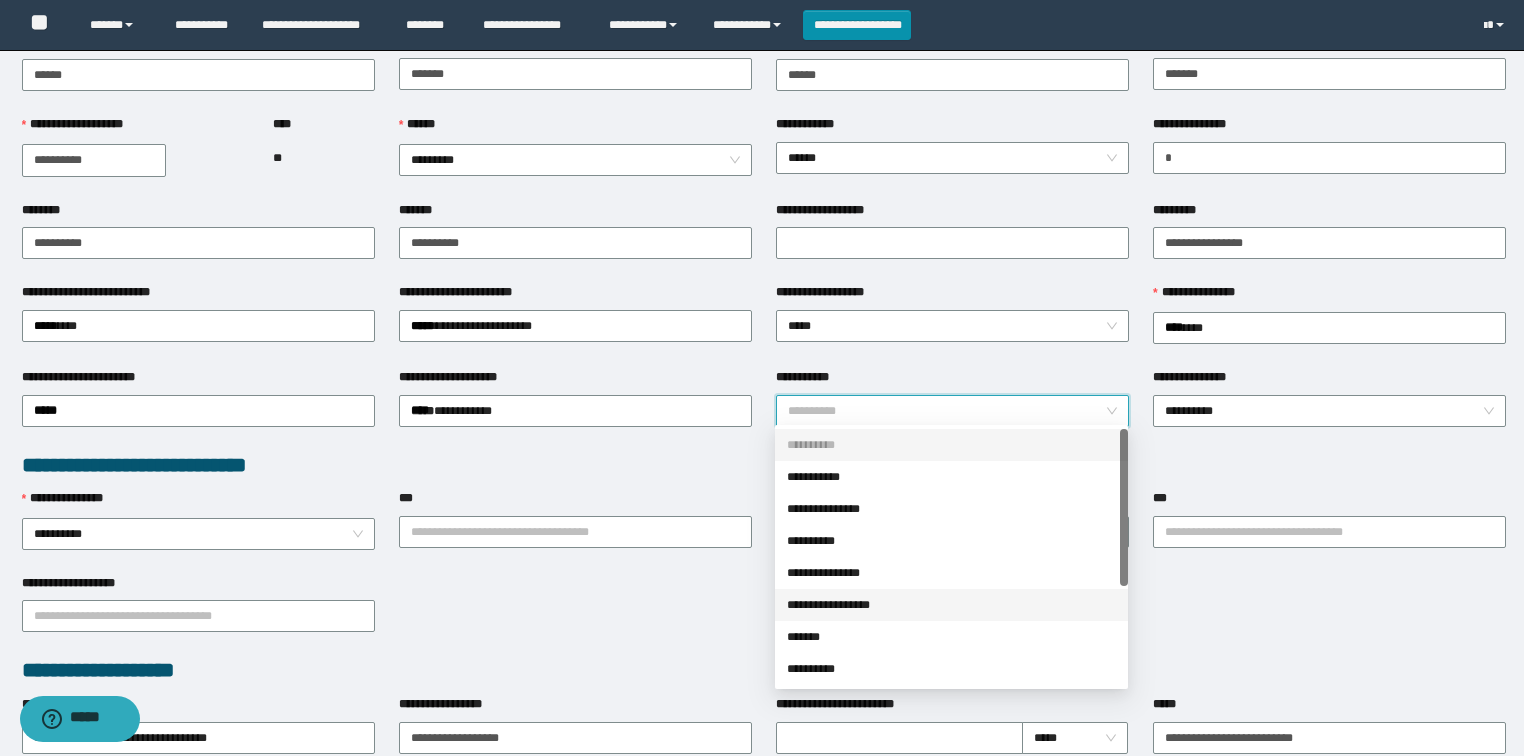 click on "**********" at bounding box center (951, 605) 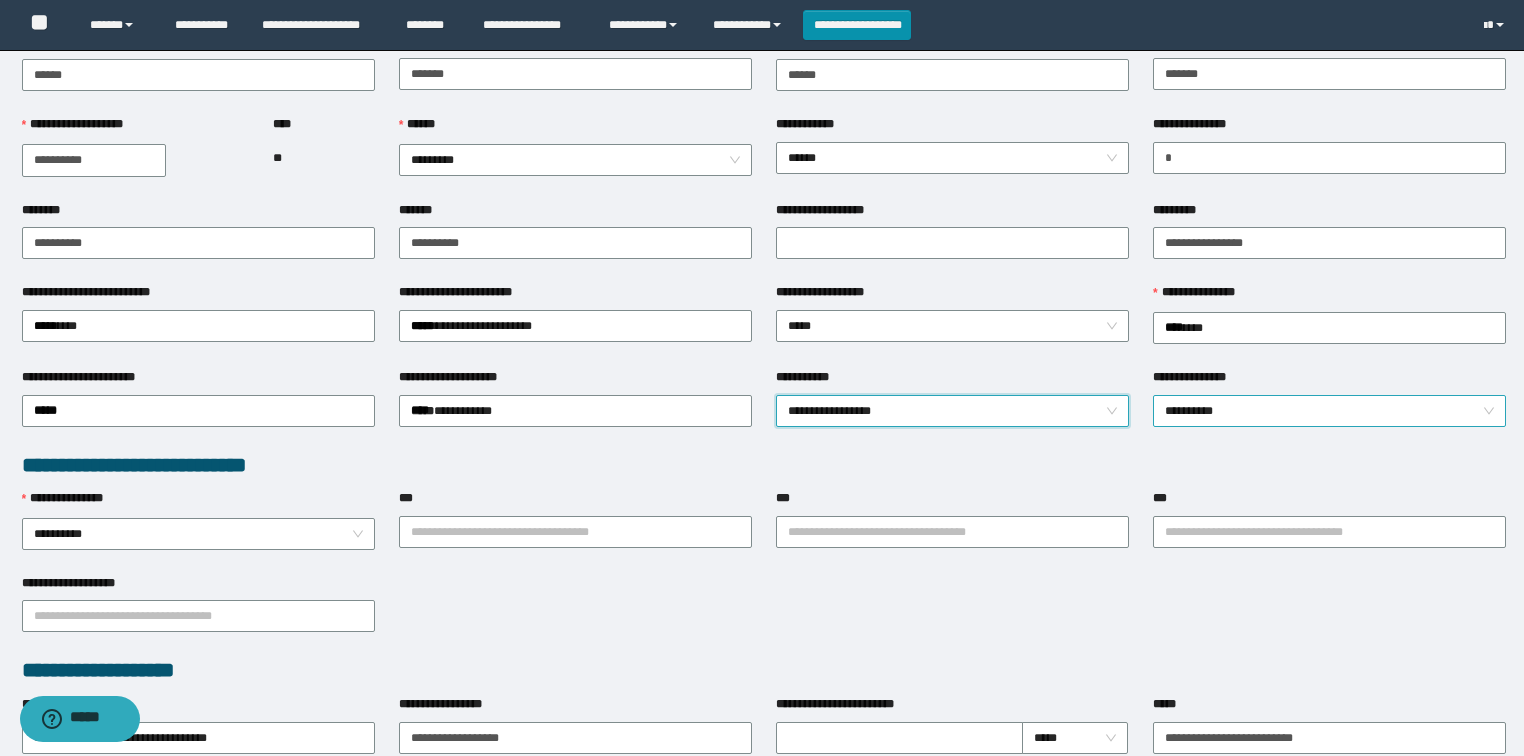 click on "**********" at bounding box center (1330, 411) 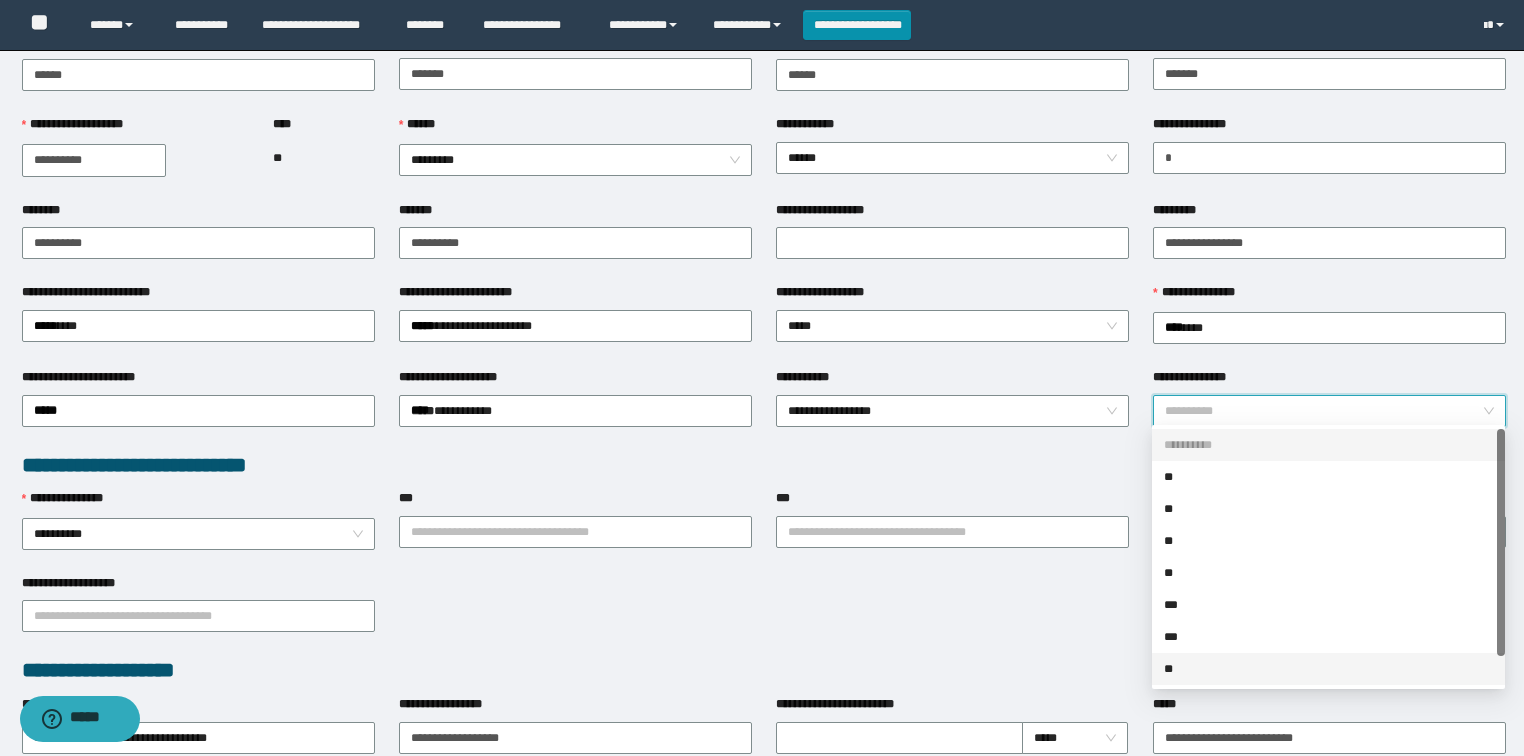 click on "**" at bounding box center [1328, 669] 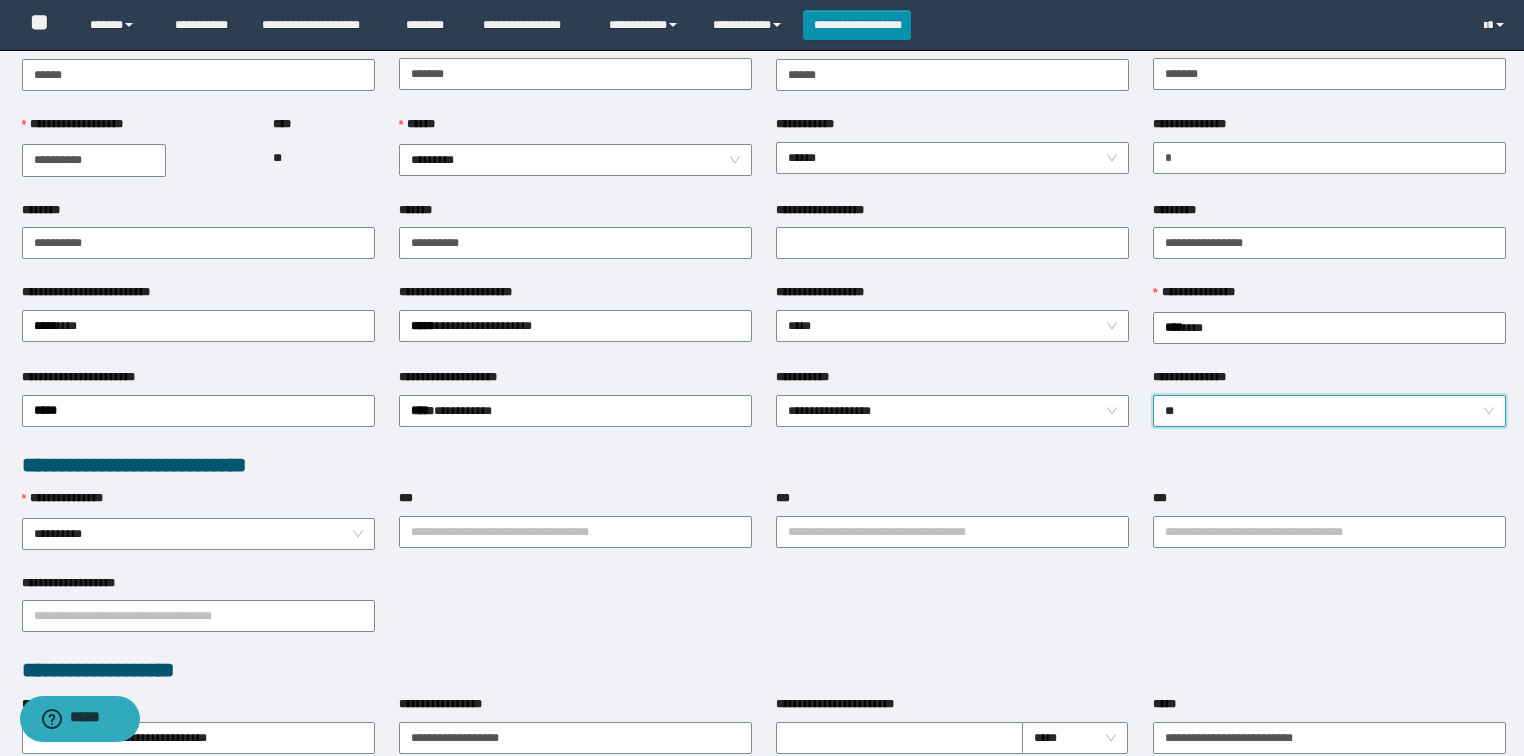 click on "**********" at bounding box center (952, 531) 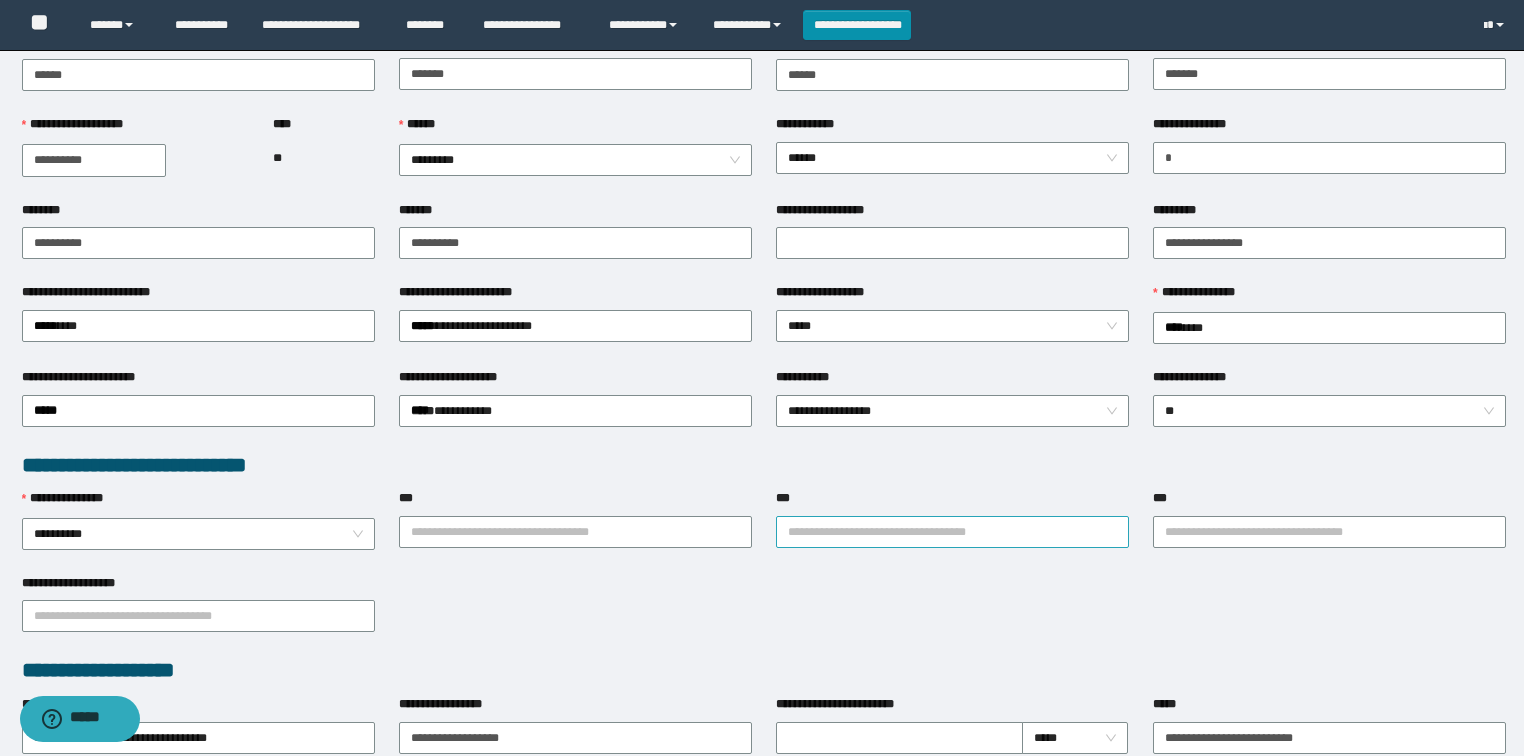 click on "***" at bounding box center (952, 532) 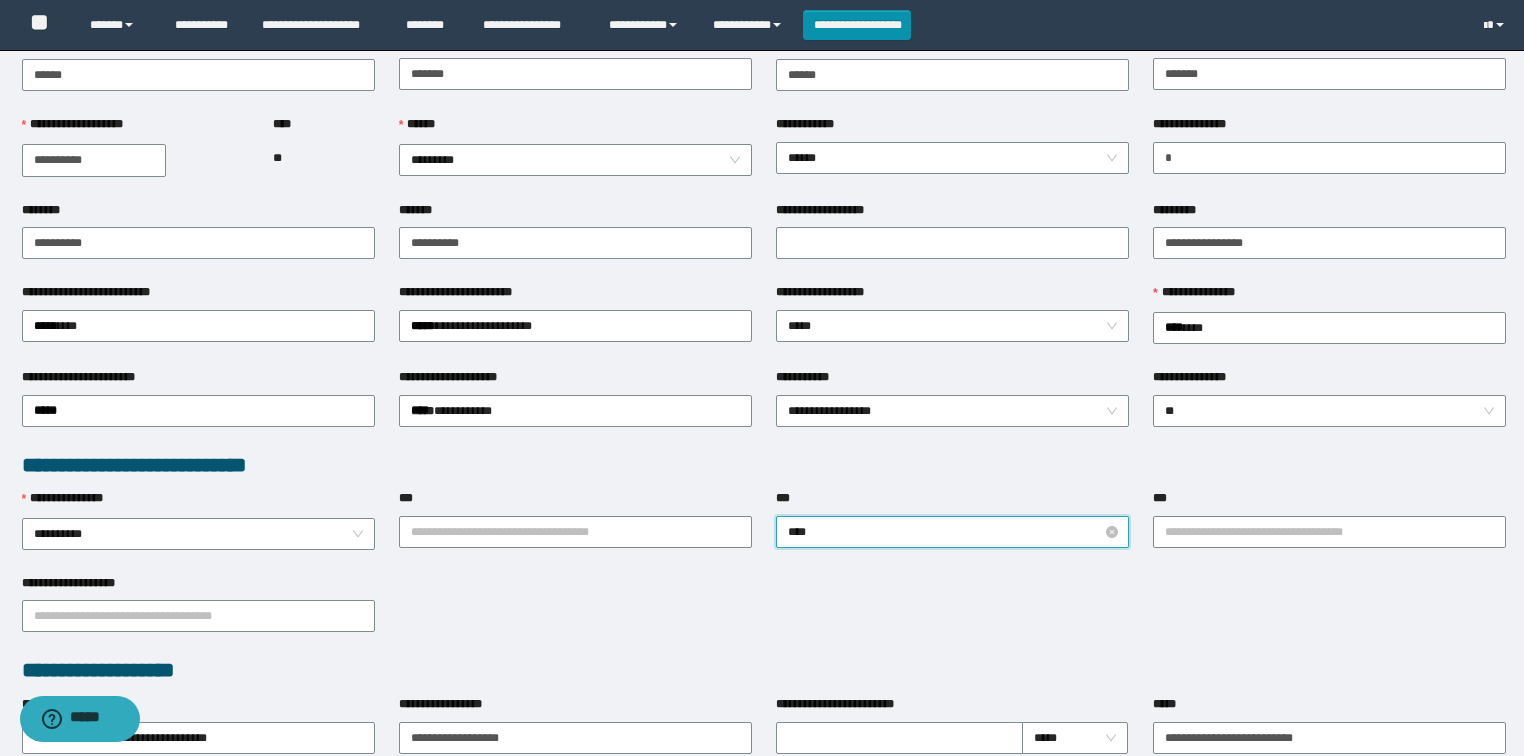 type on "*****" 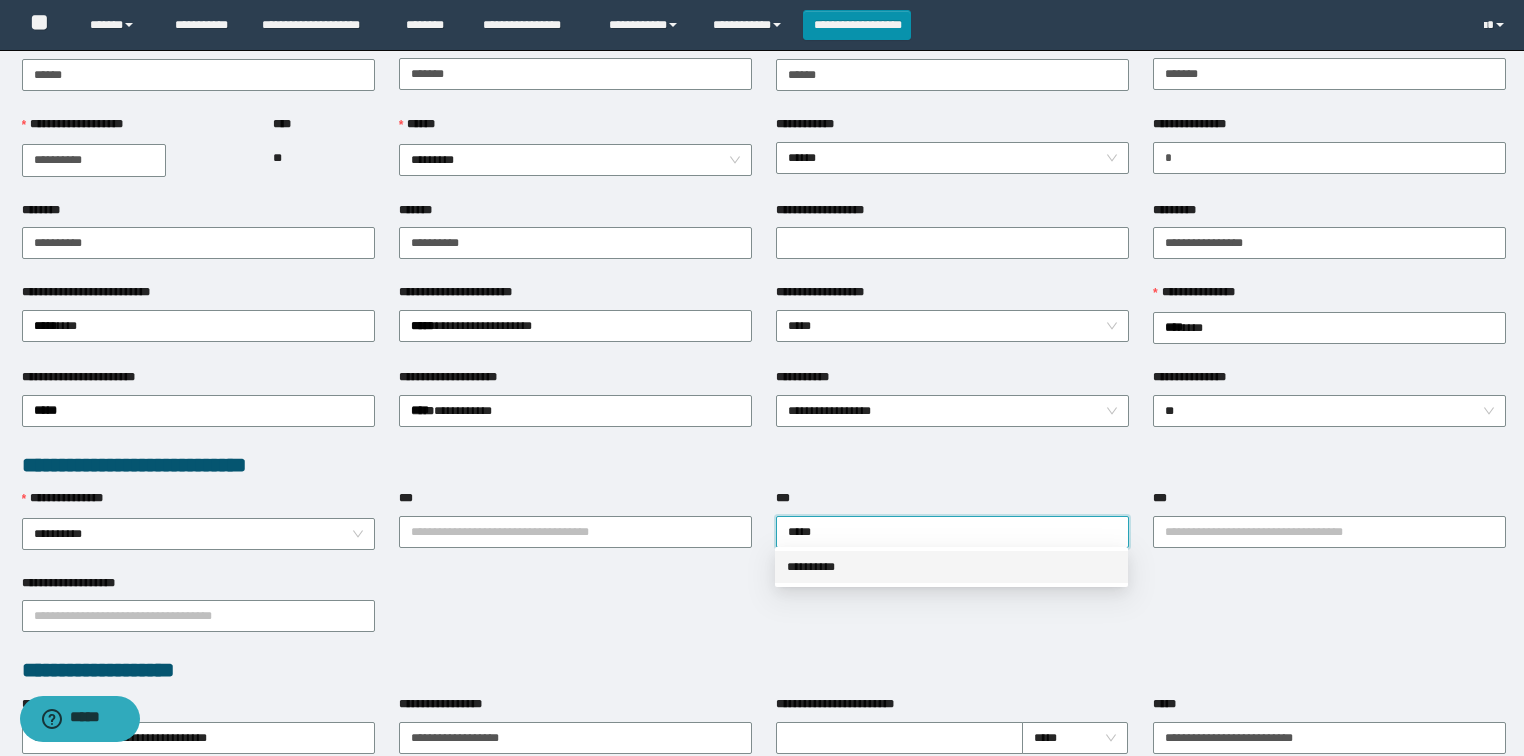 click on "**********" at bounding box center [951, 567] 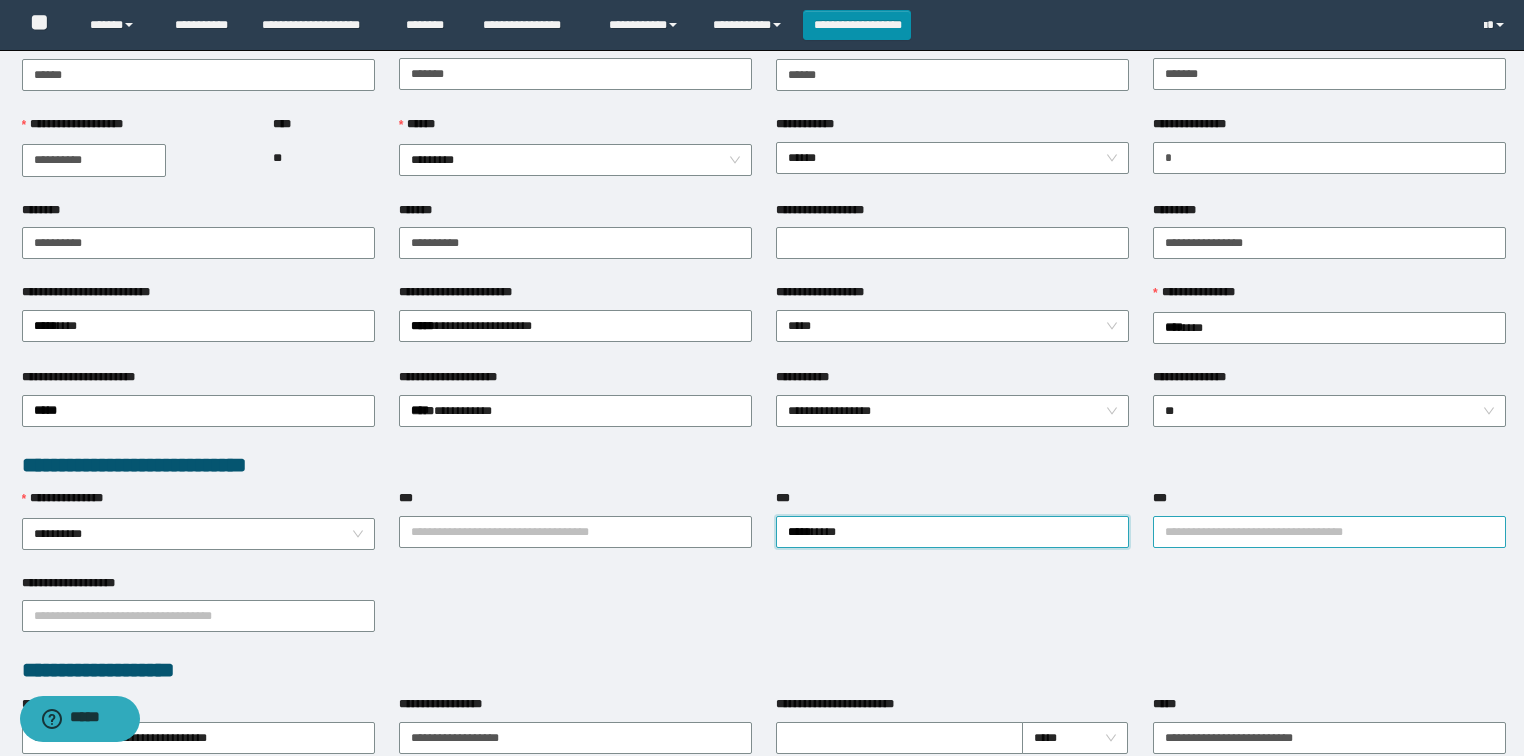 click on "***" at bounding box center [1329, 532] 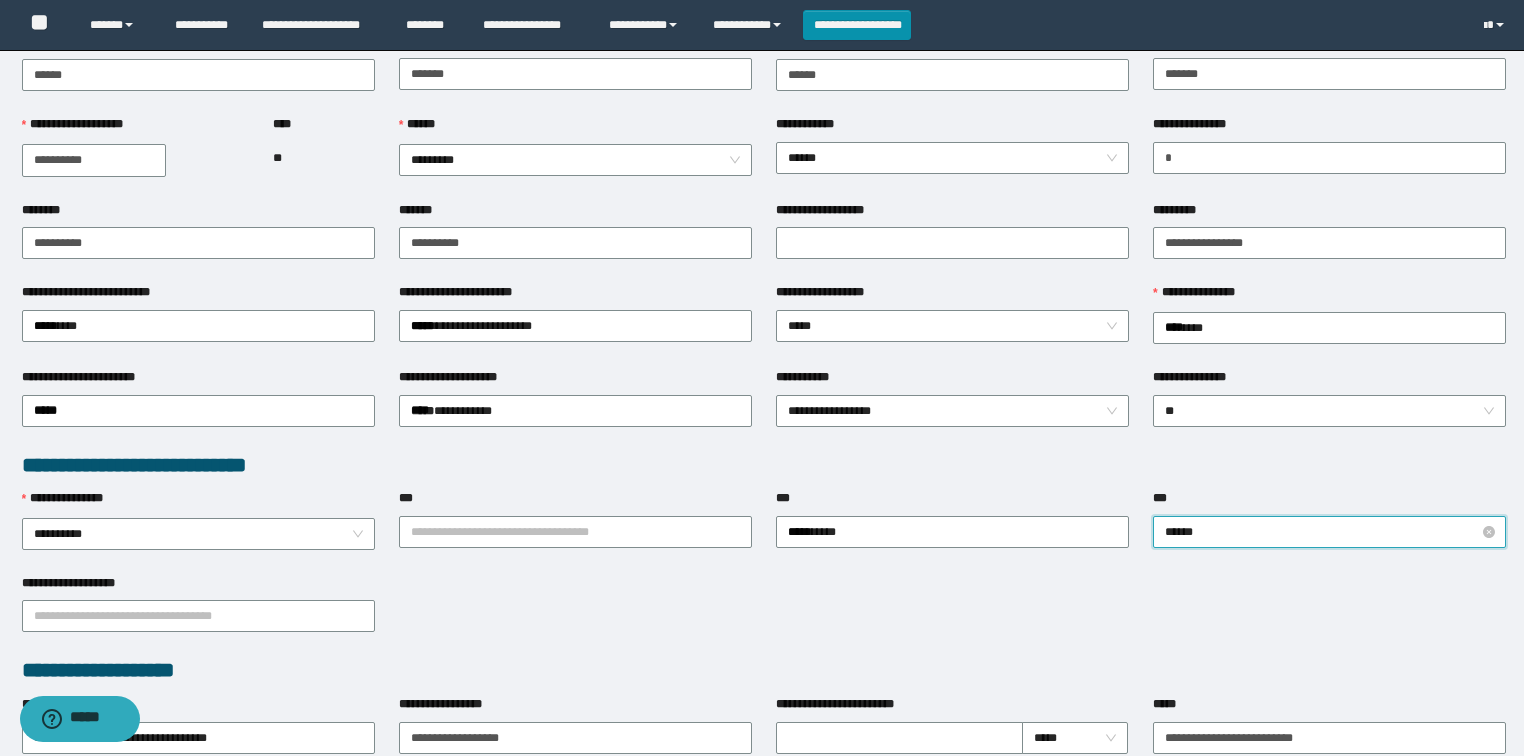 type on "*****" 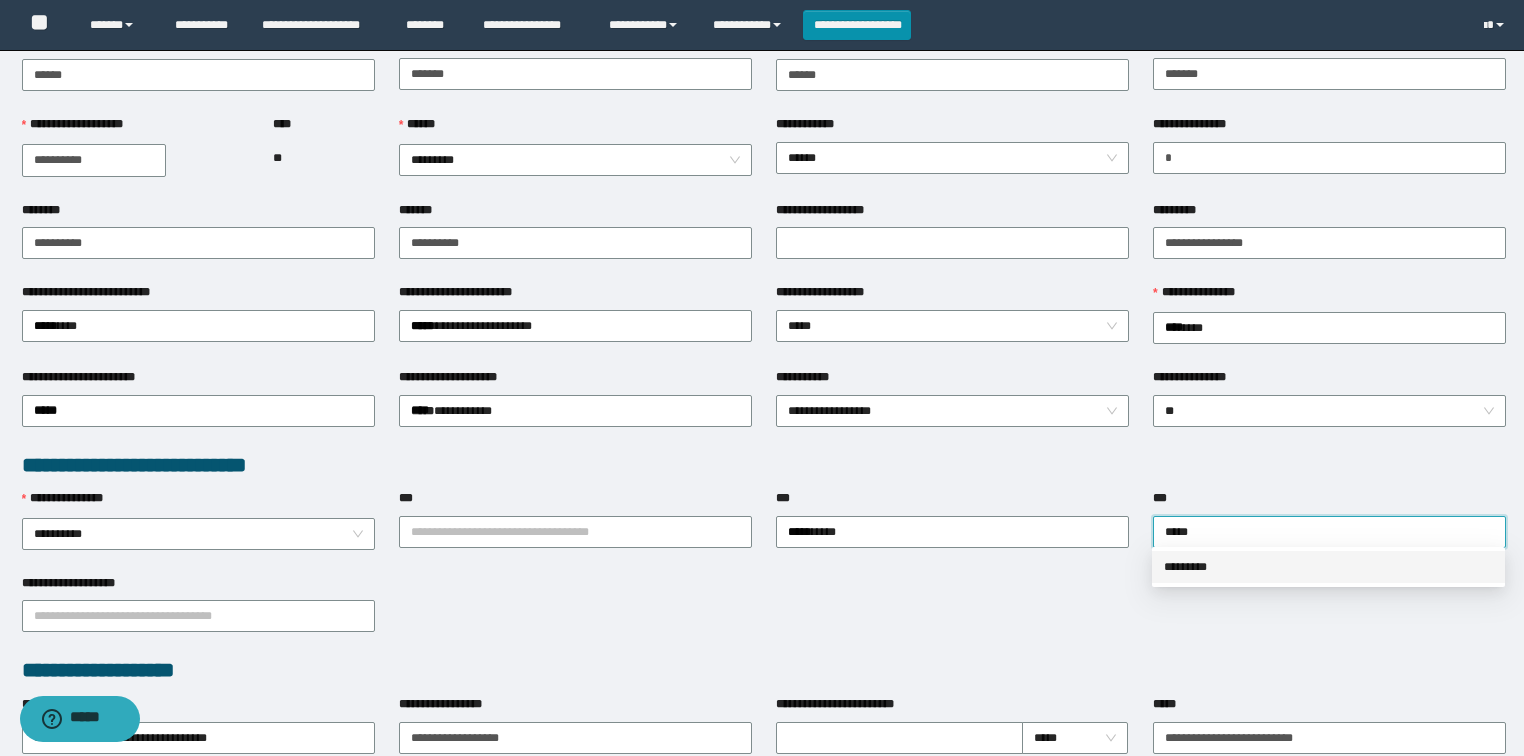 click on "*********" at bounding box center (1328, 567) 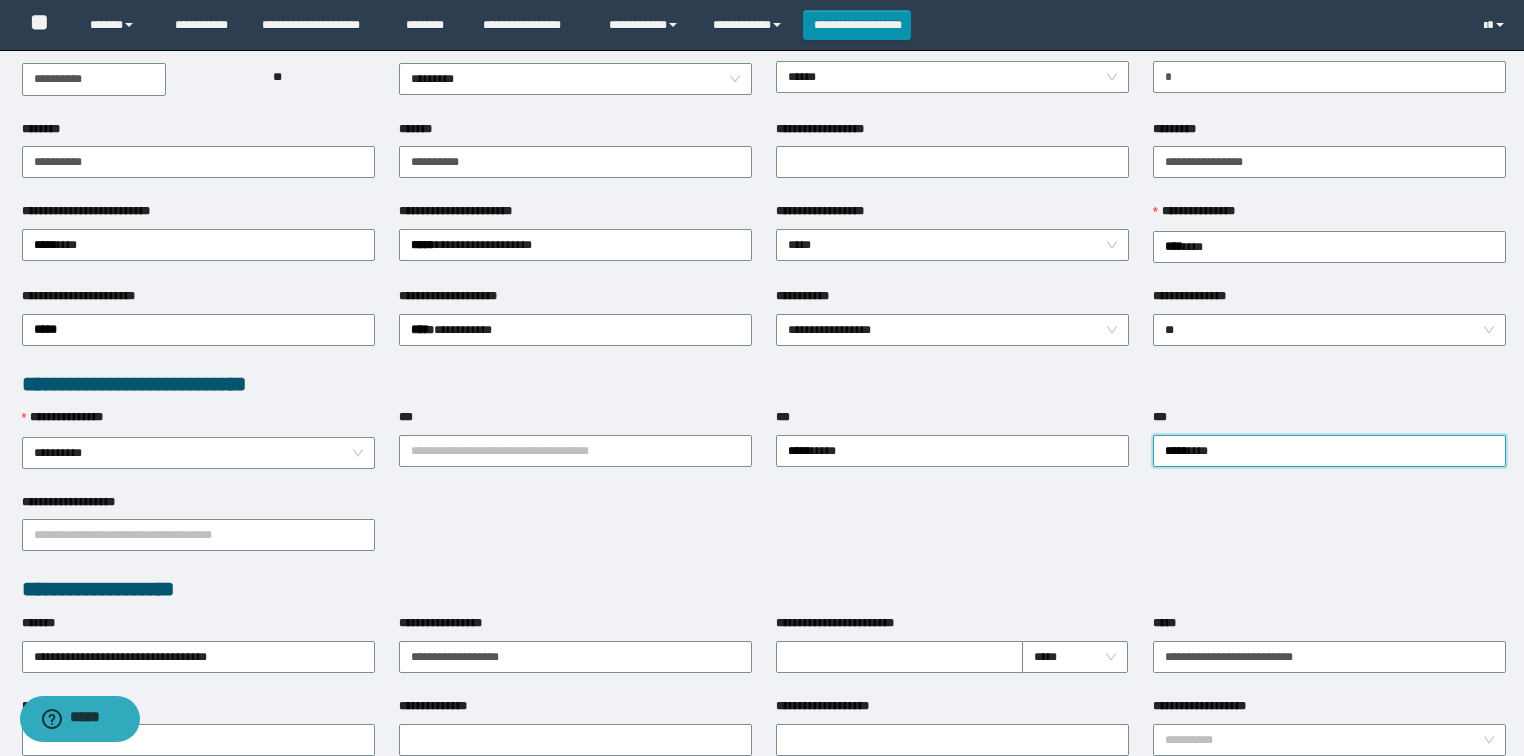 scroll, scrollTop: 320, scrollLeft: 0, axis: vertical 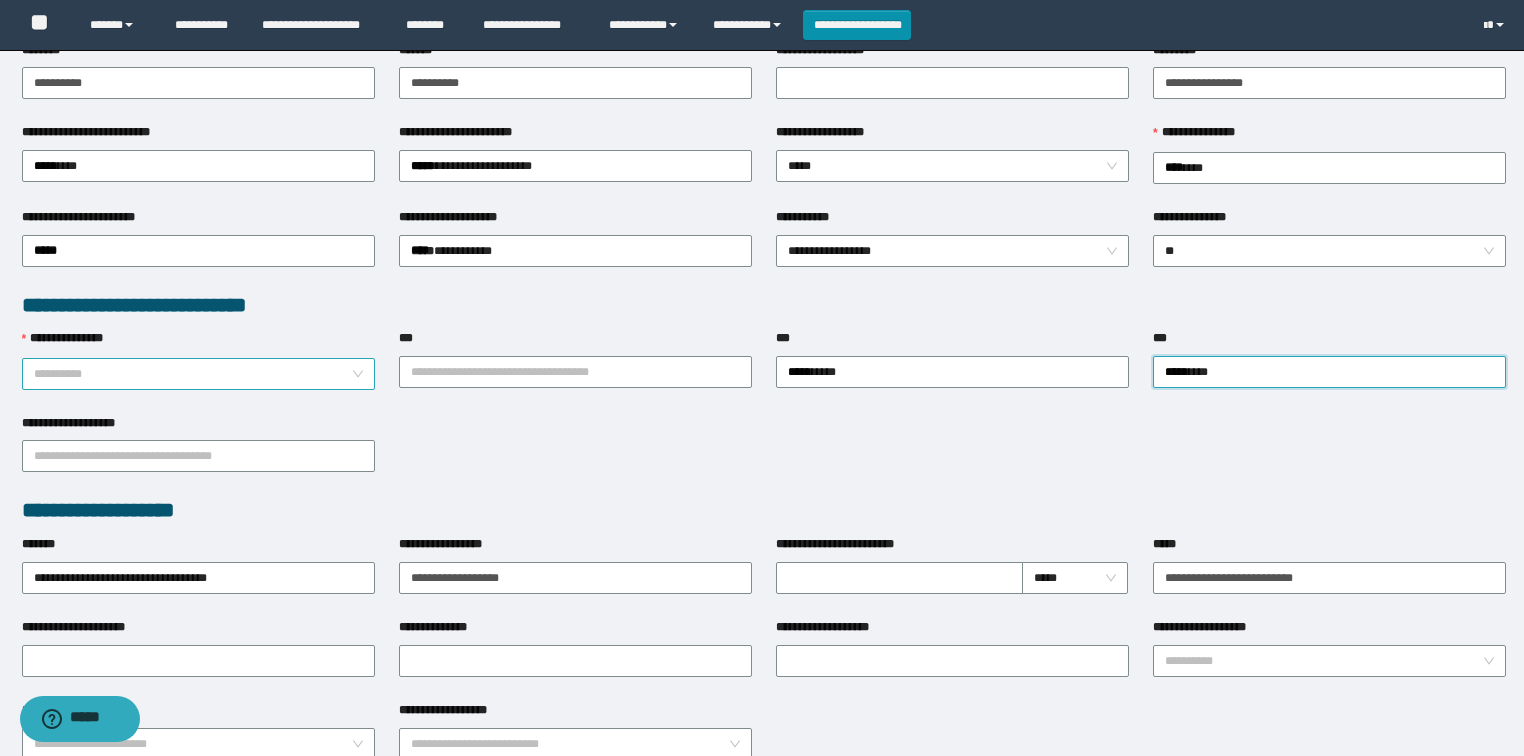 click on "**********" at bounding box center (199, 374) 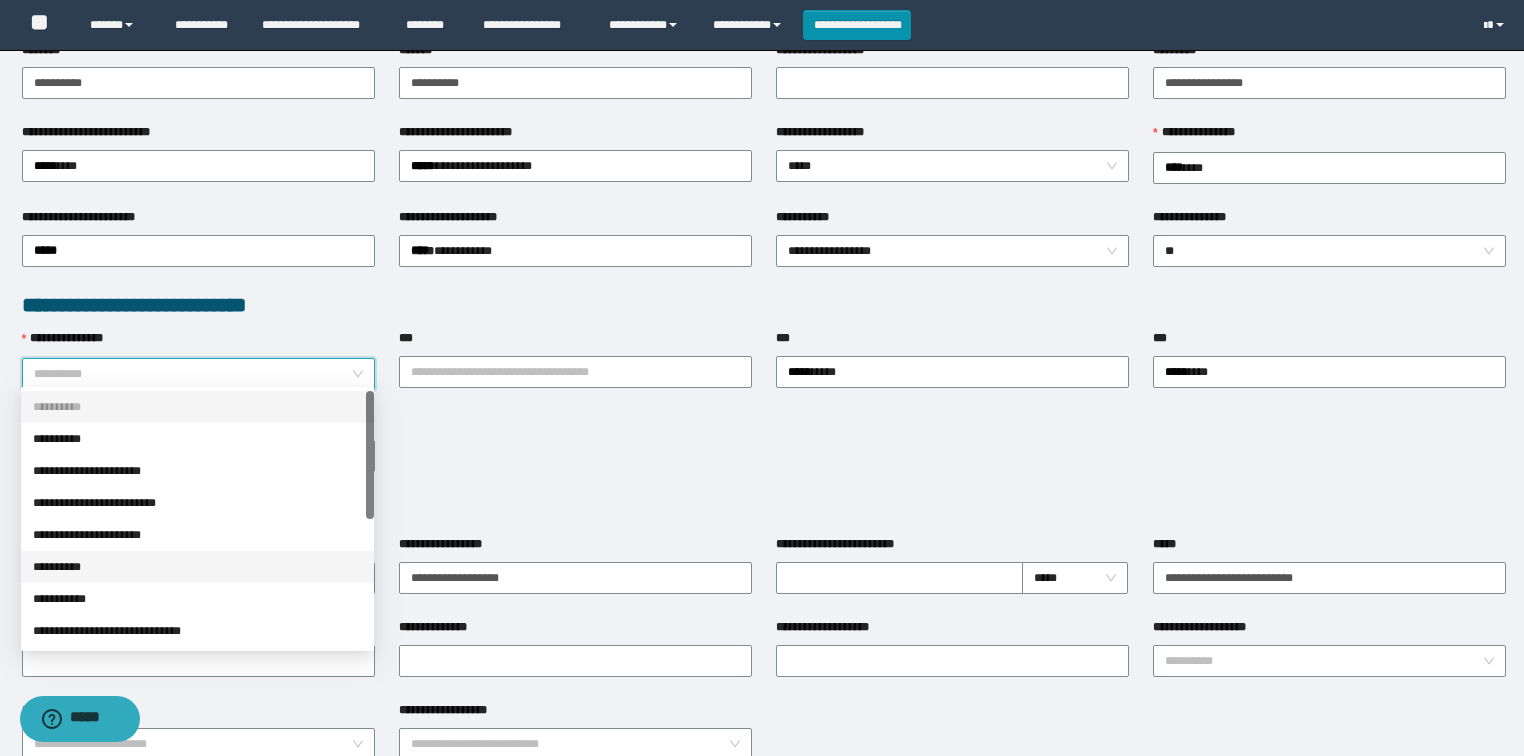 click on "**********" at bounding box center [197, 567] 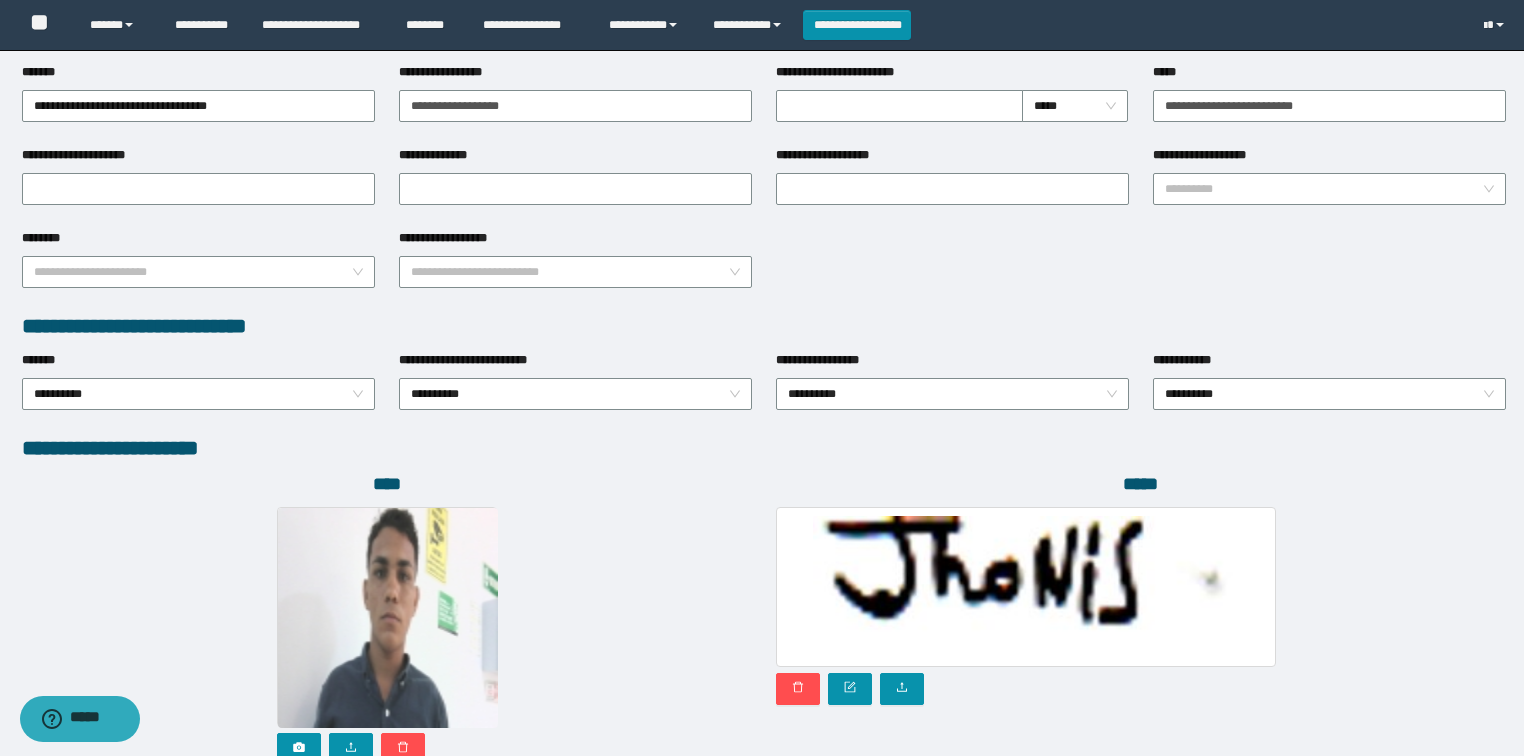 scroll, scrollTop: 880, scrollLeft: 0, axis: vertical 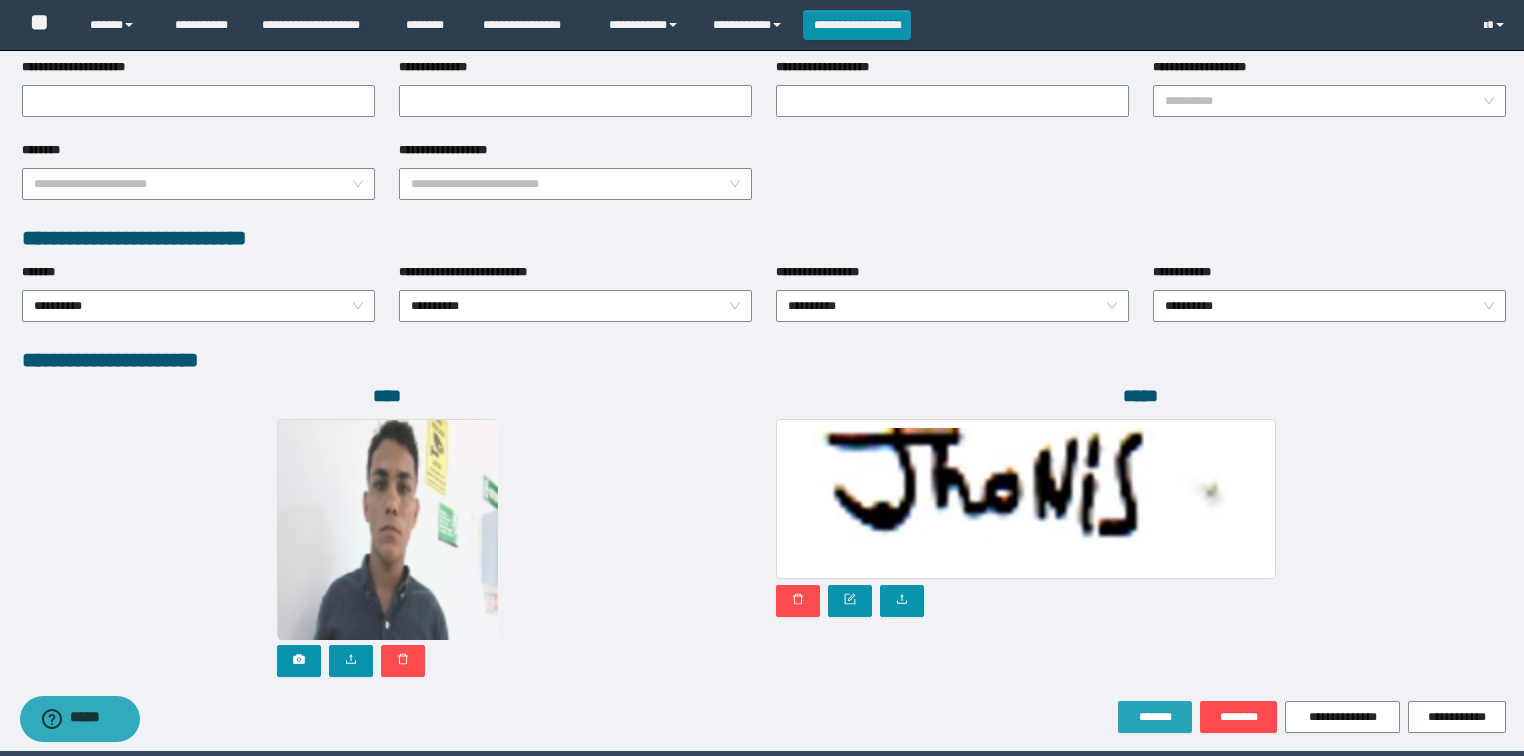 click on "*******" at bounding box center [1155, 717] 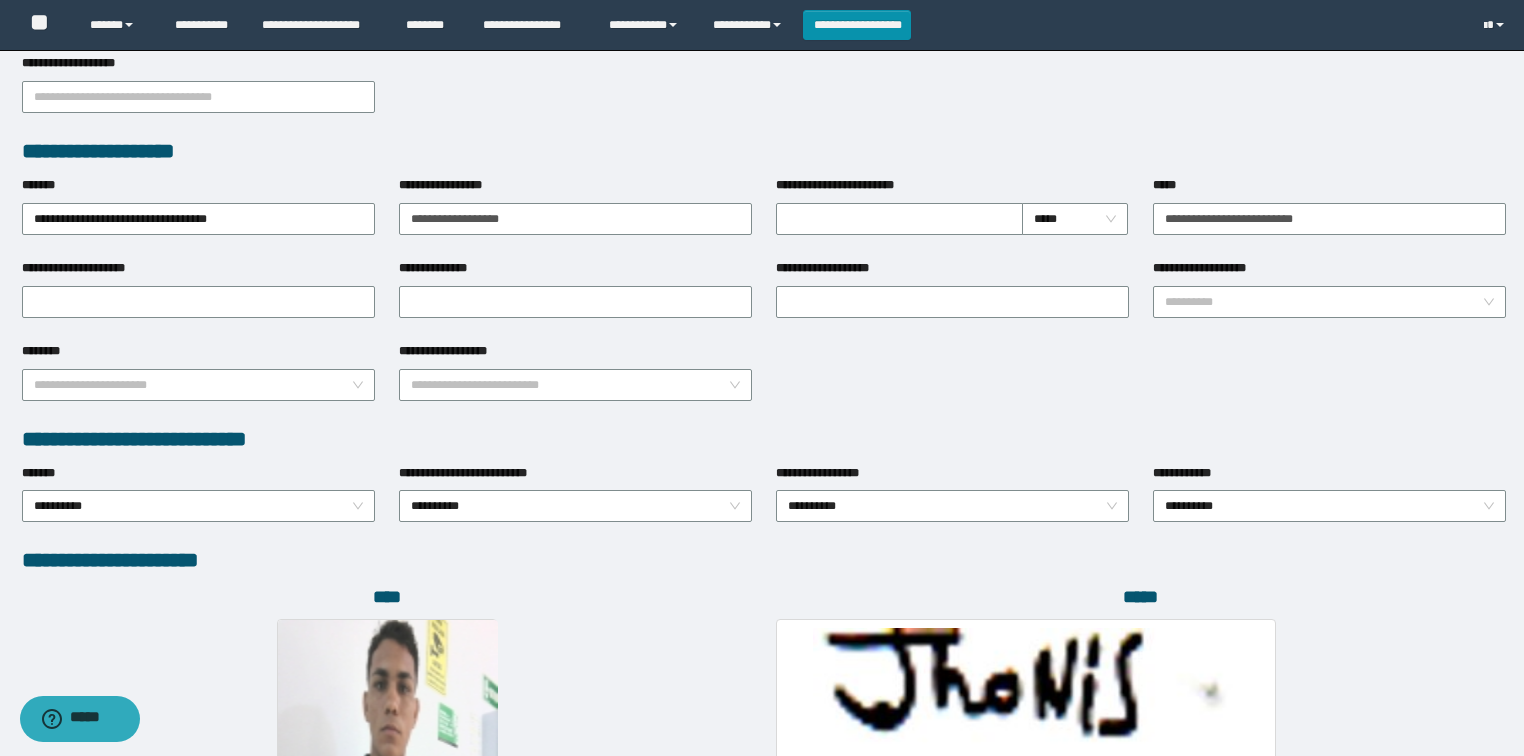 scroll, scrollTop: 852, scrollLeft: 0, axis: vertical 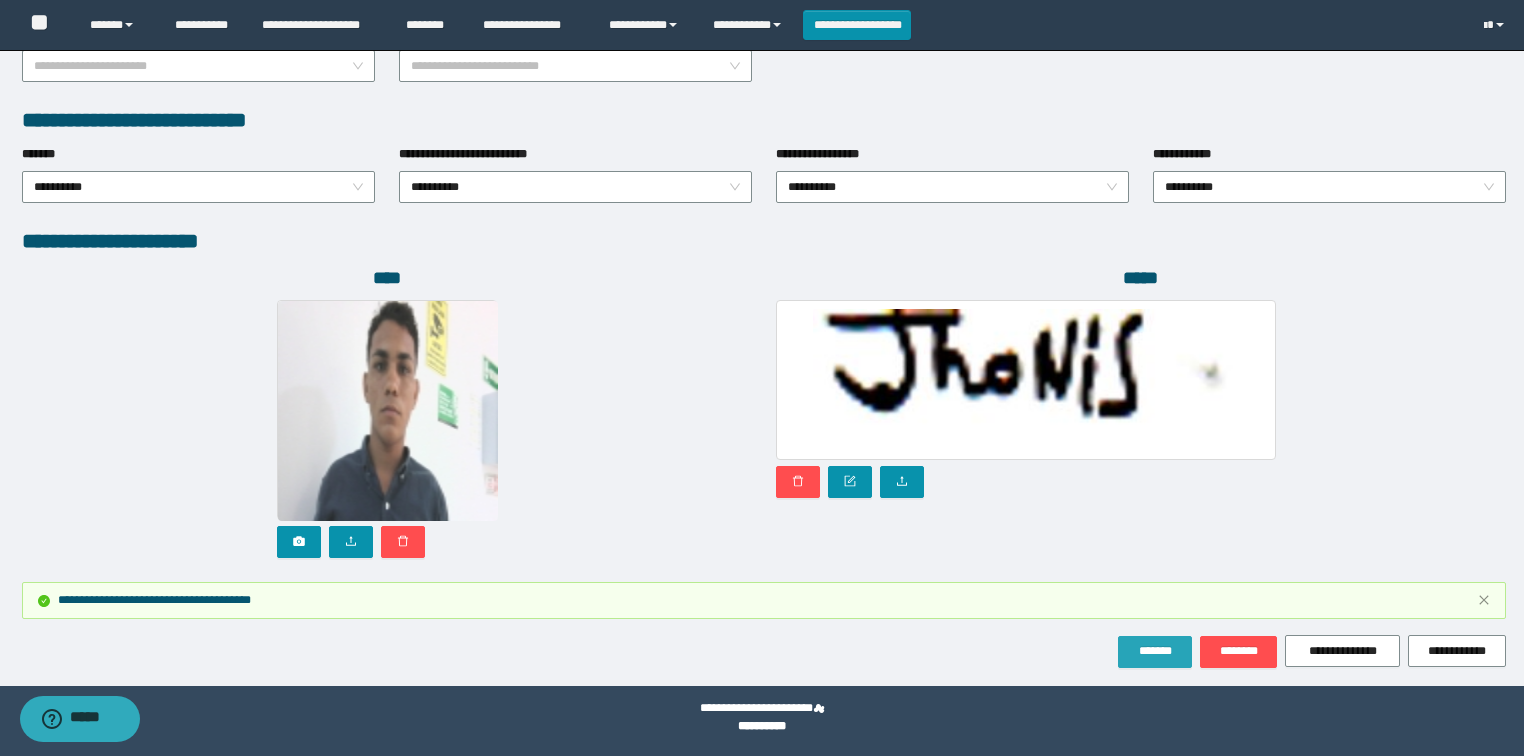 drag, startPoint x: 1154, startPoint y: 647, endPoint x: 1106, endPoint y: 610, distance: 60.60528 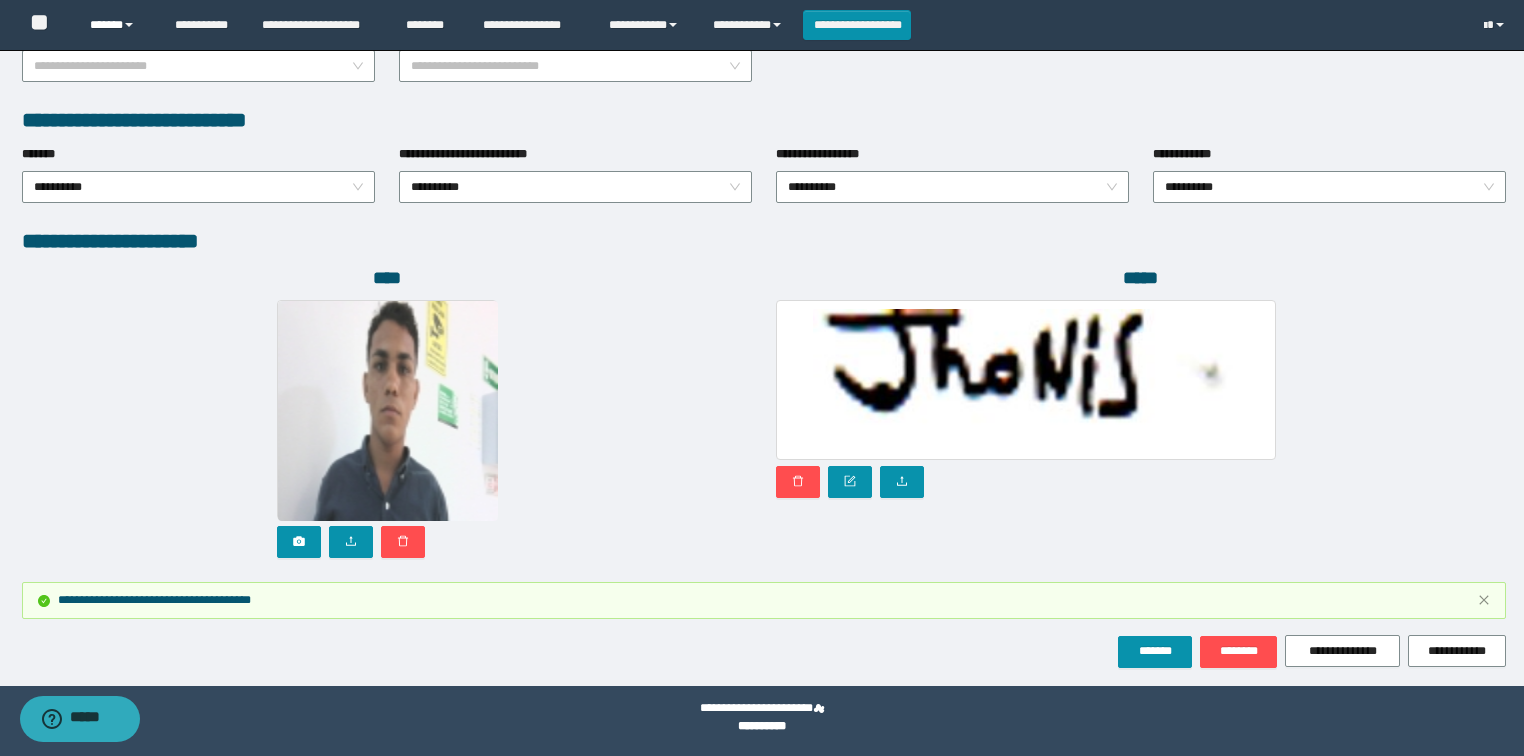 click on "******" at bounding box center (117, 25) 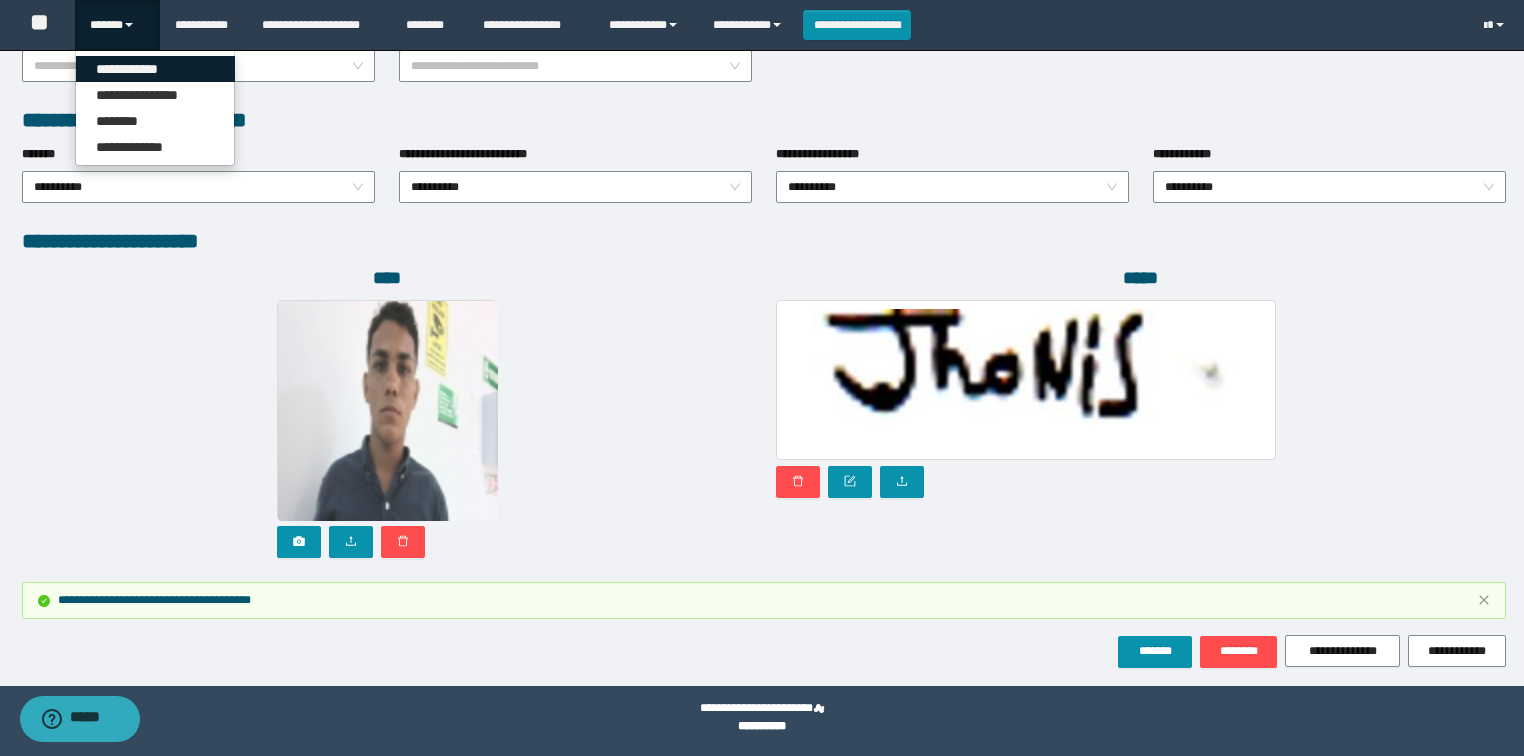 click on "**********" at bounding box center (155, 69) 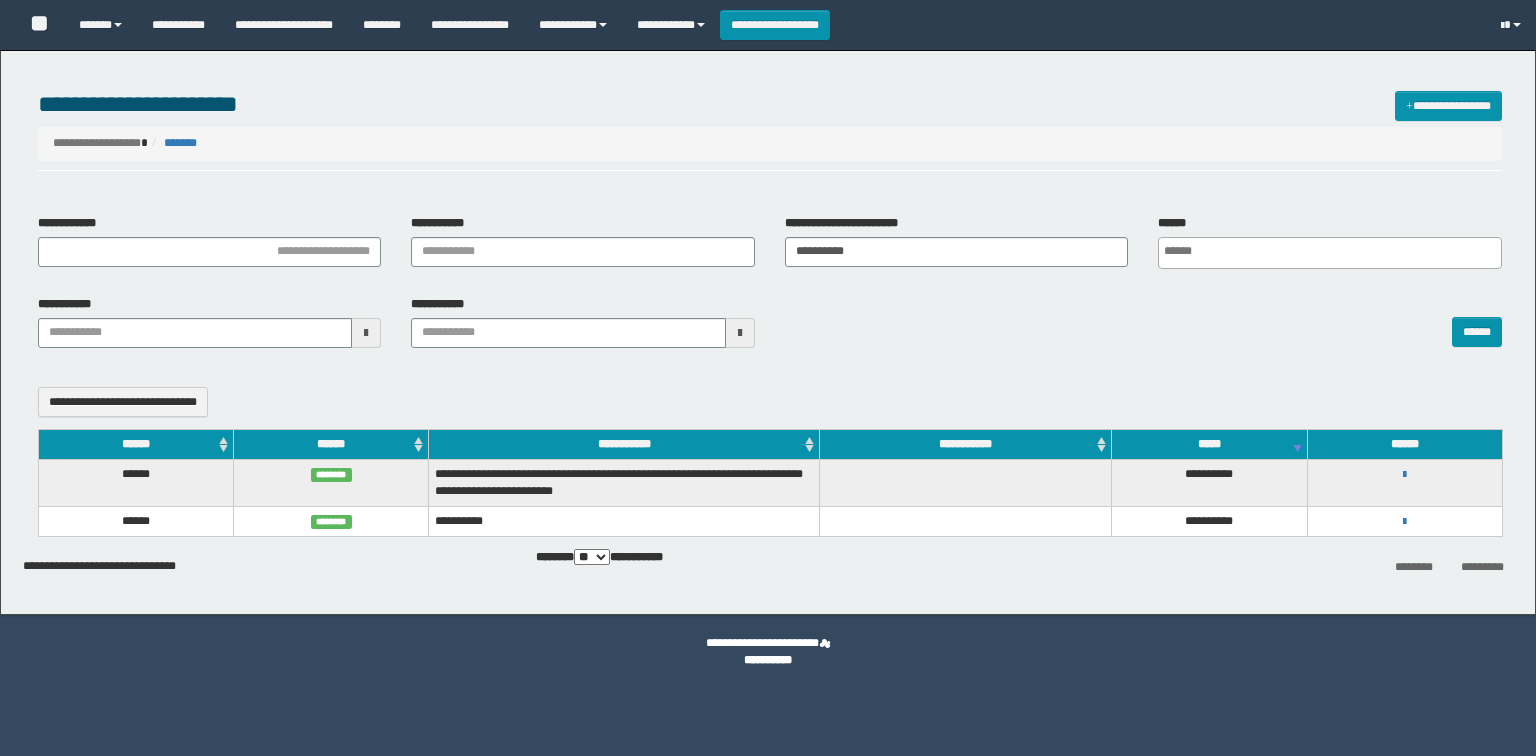 select 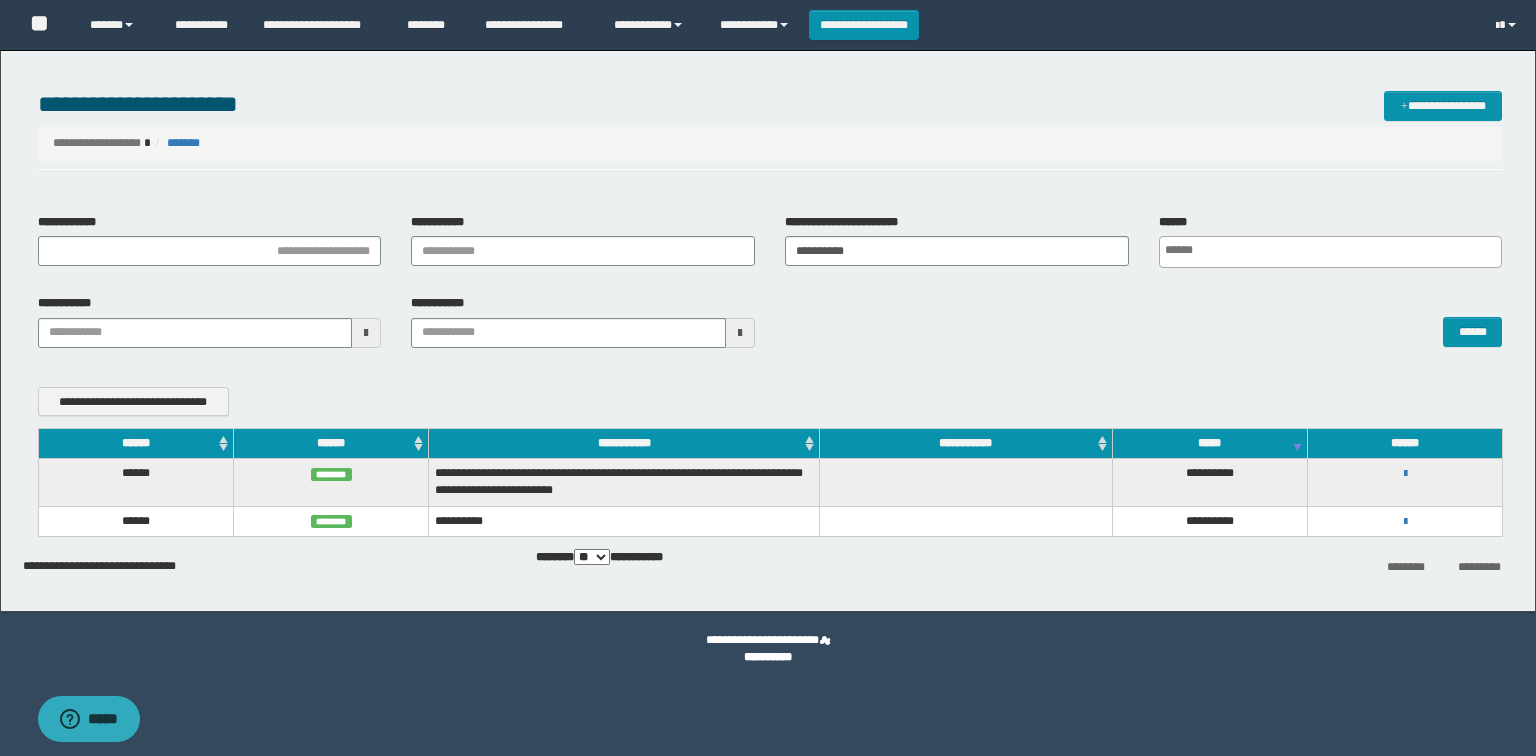 scroll, scrollTop: 0, scrollLeft: 0, axis: both 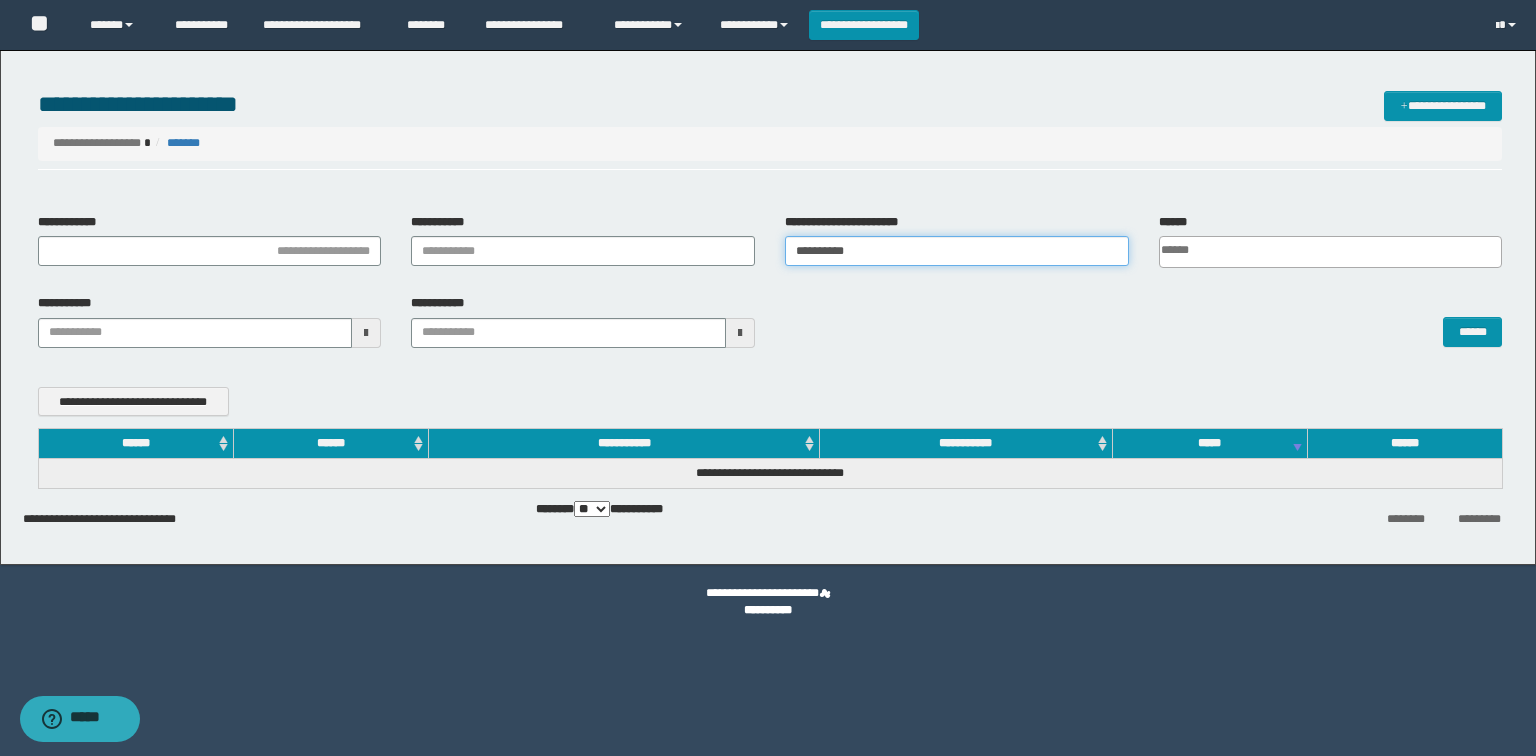 click on "**********" at bounding box center [957, 251] 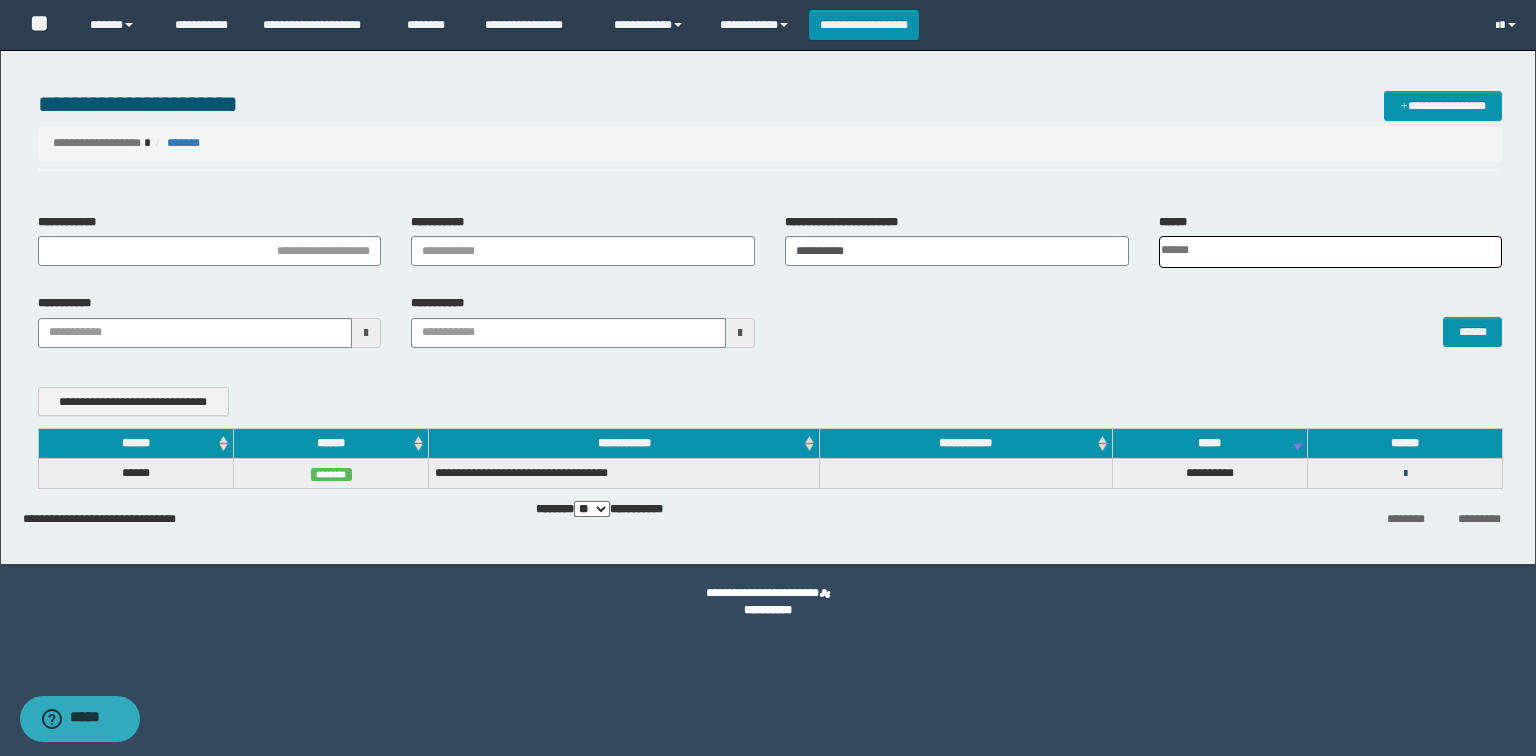 click at bounding box center [1405, 474] 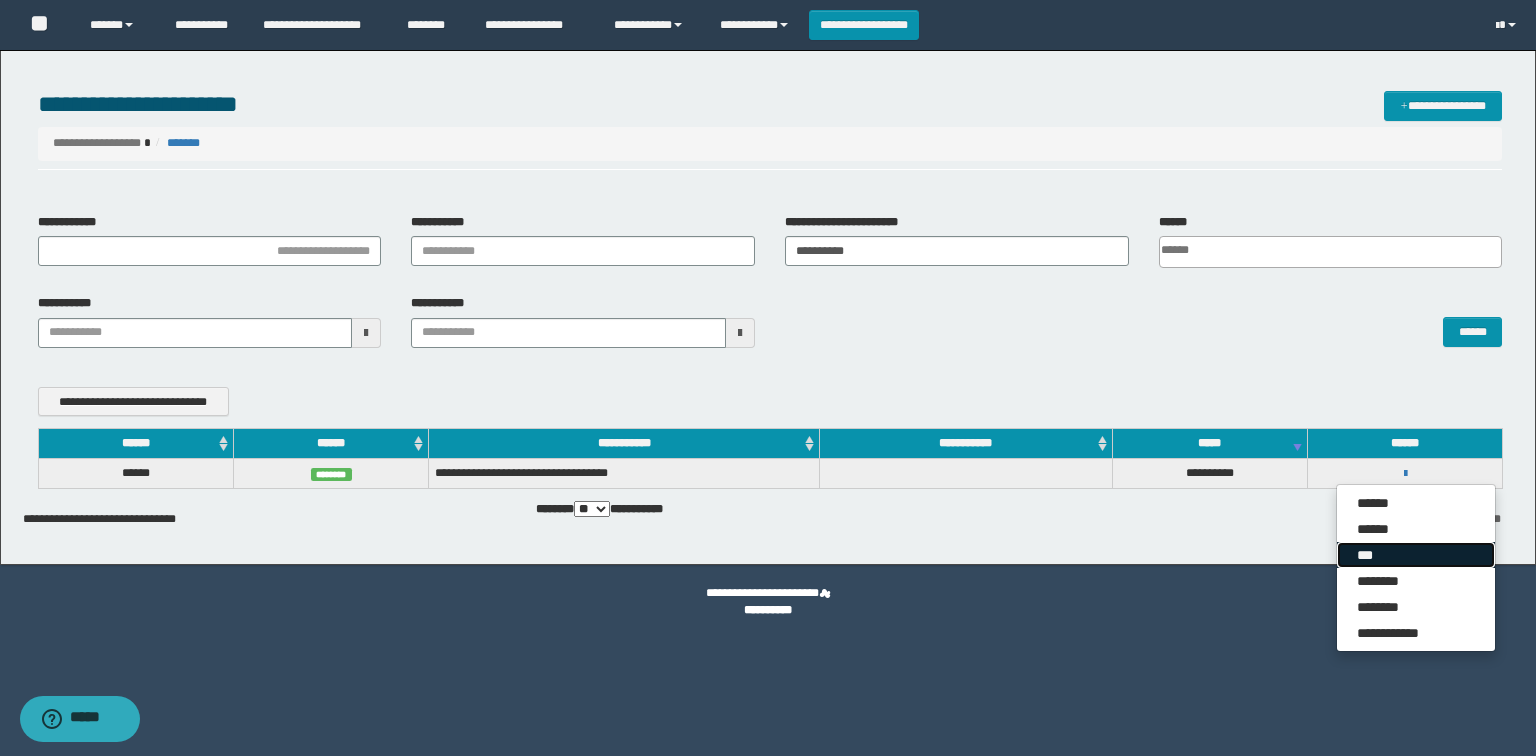click on "***" at bounding box center (1416, 555) 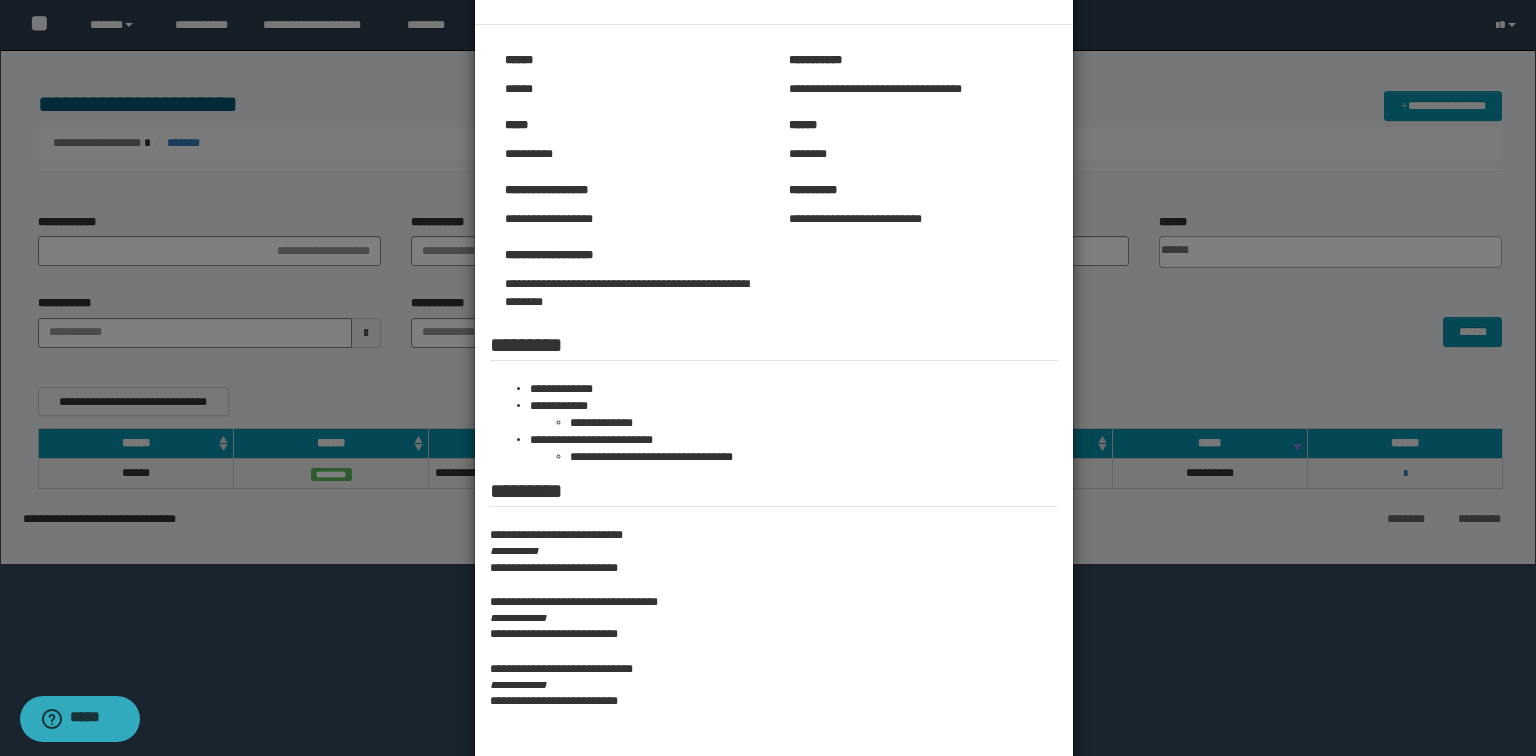 scroll, scrollTop: 160, scrollLeft: 0, axis: vertical 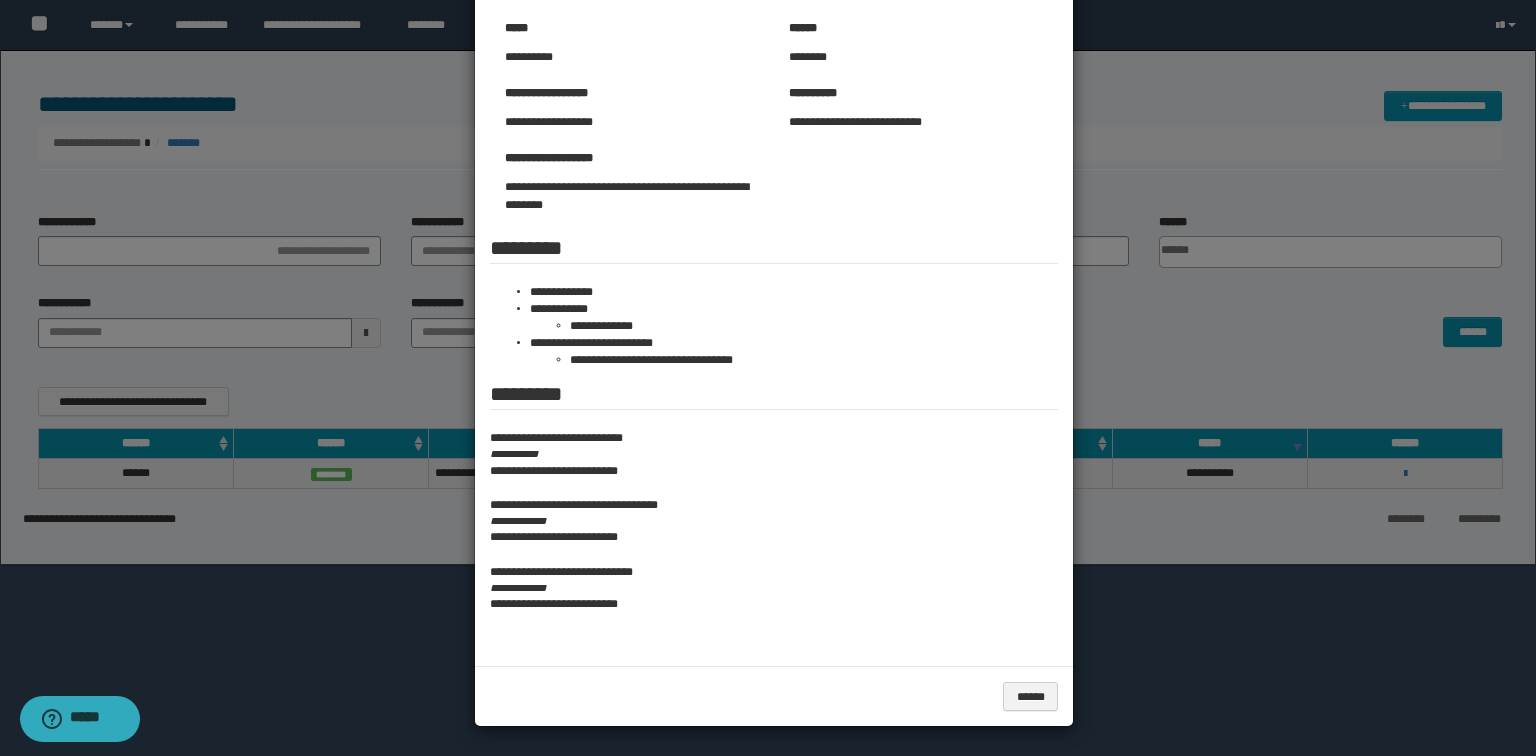 click at bounding box center [768, 298] 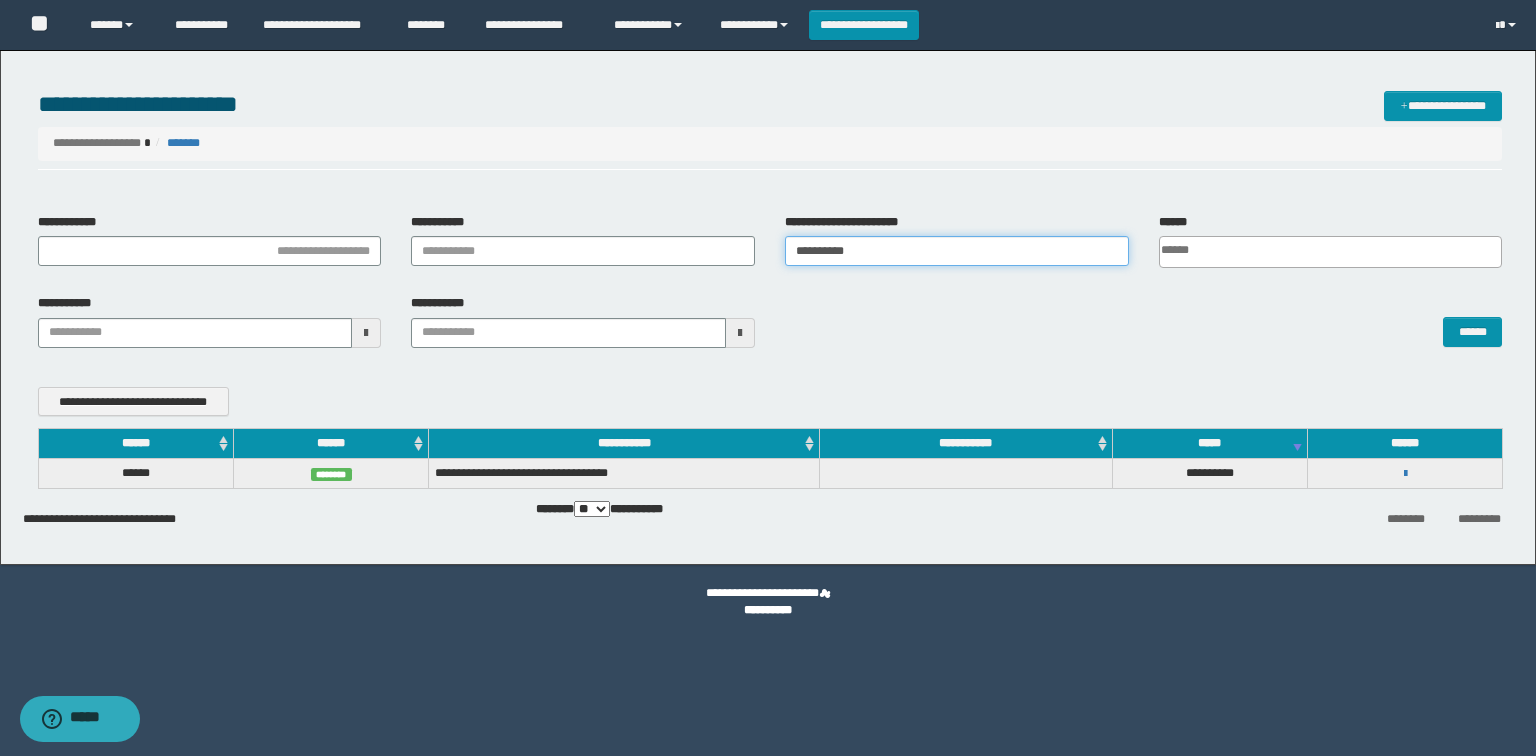 drag, startPoint x: 876, startPoint y: 250, endPoint x: 455, endPoint y: 258, distance: 421.076 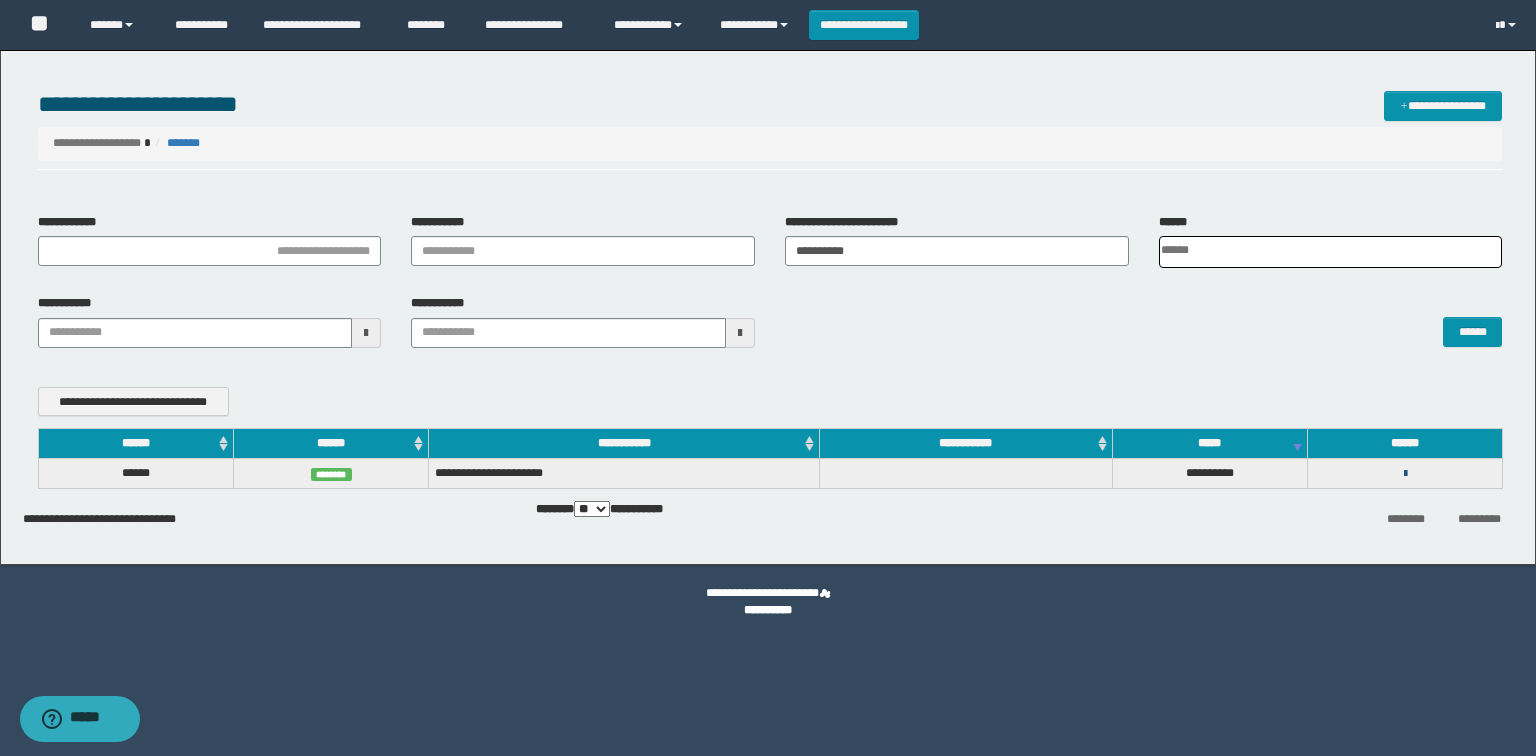 click at bounding box center (1405, 474) 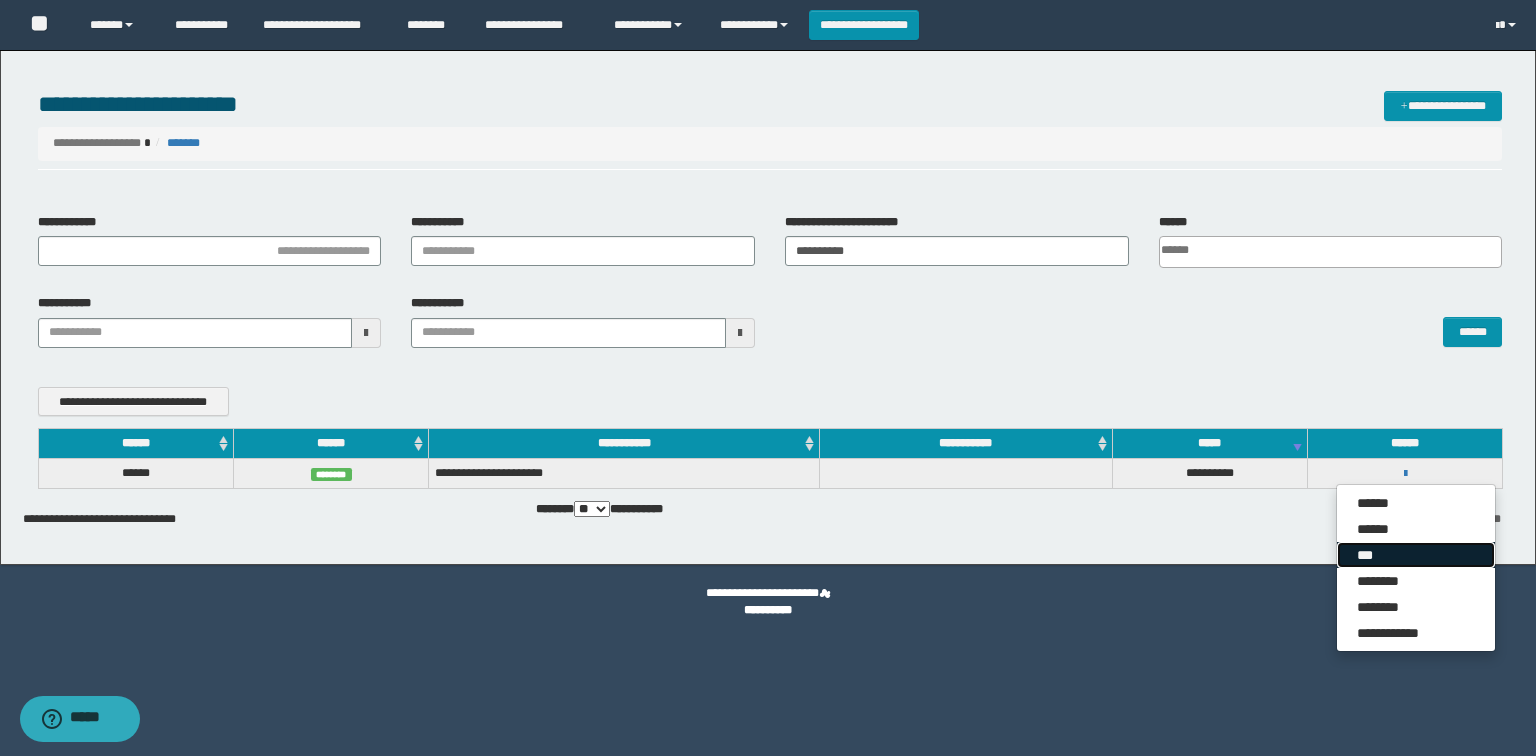 click on "***" at bounding box center [1416, 555] 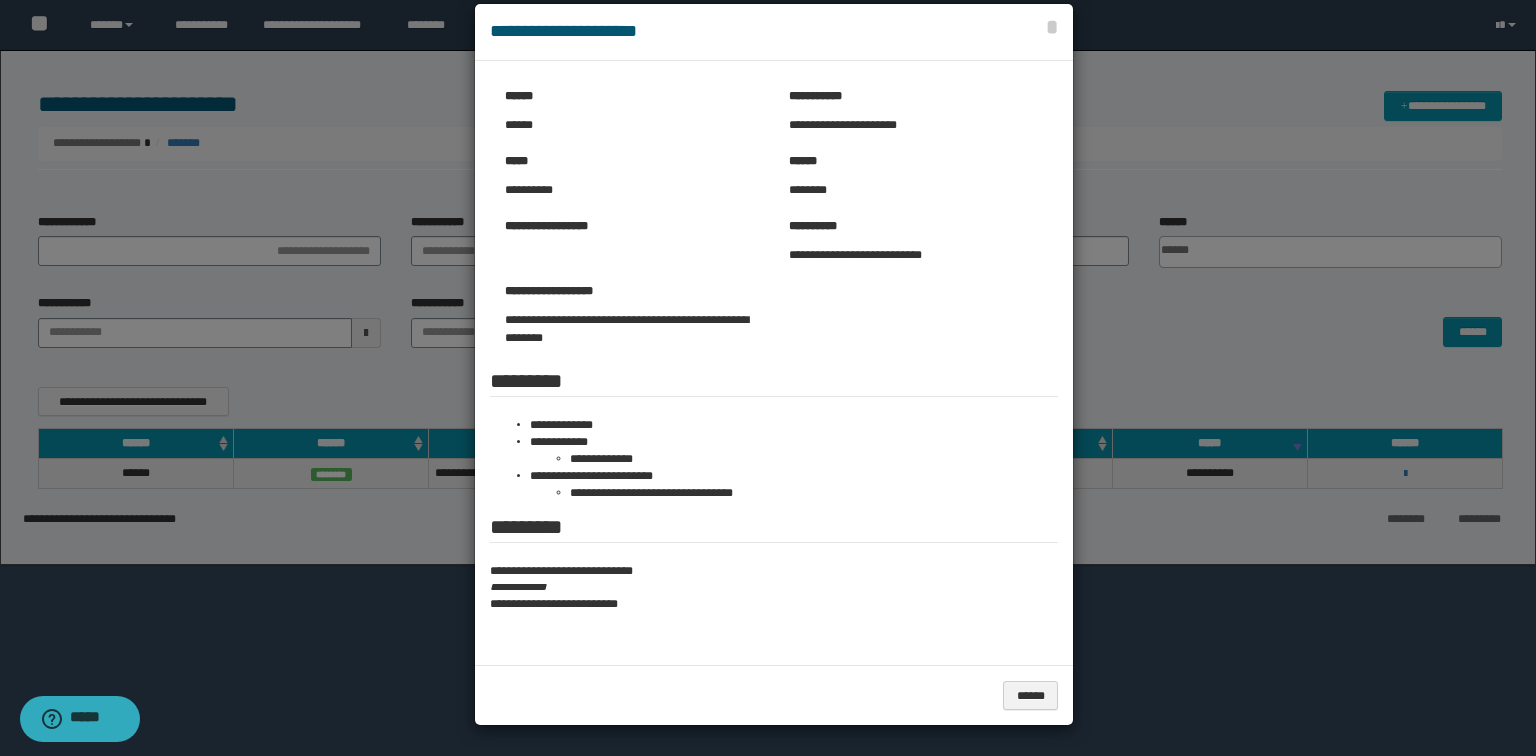scroll, scrollTop: 0, scrollLeft: 0, axis: both 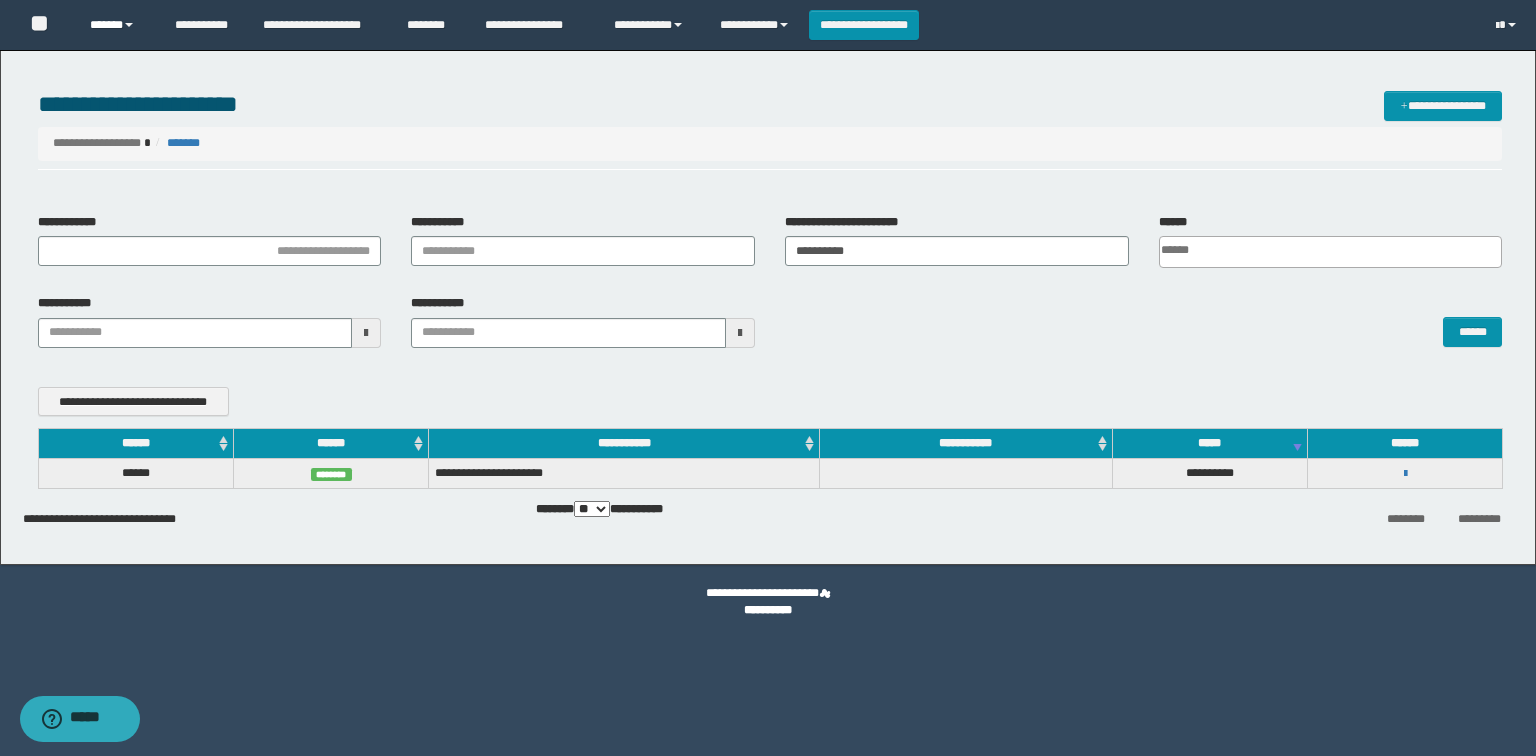 click on "******" at bounding box center [117, 25] 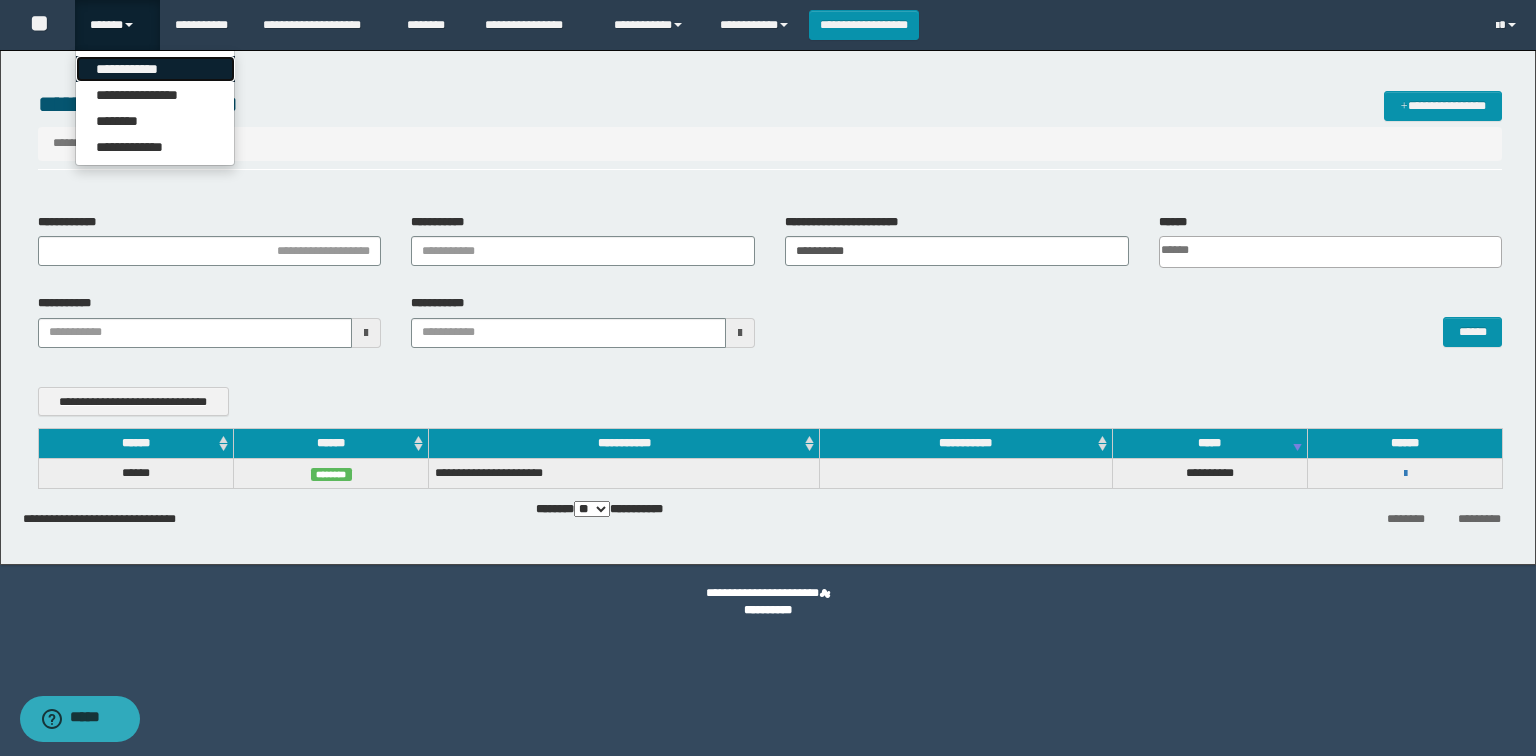 click on "**********" at bounding box center [155, 69] 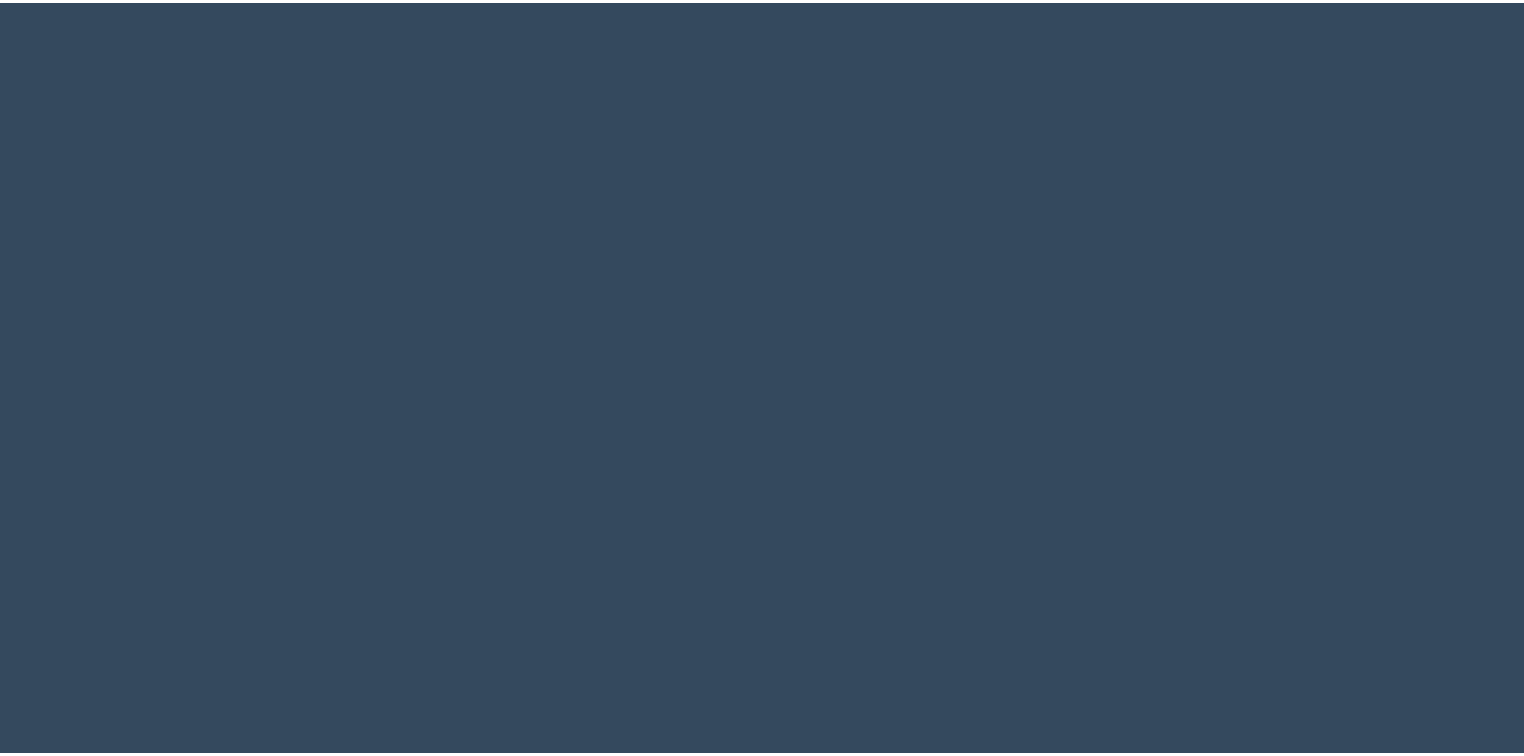 scroll, scrollTop: 0, scrollLeft: 0, axis: both 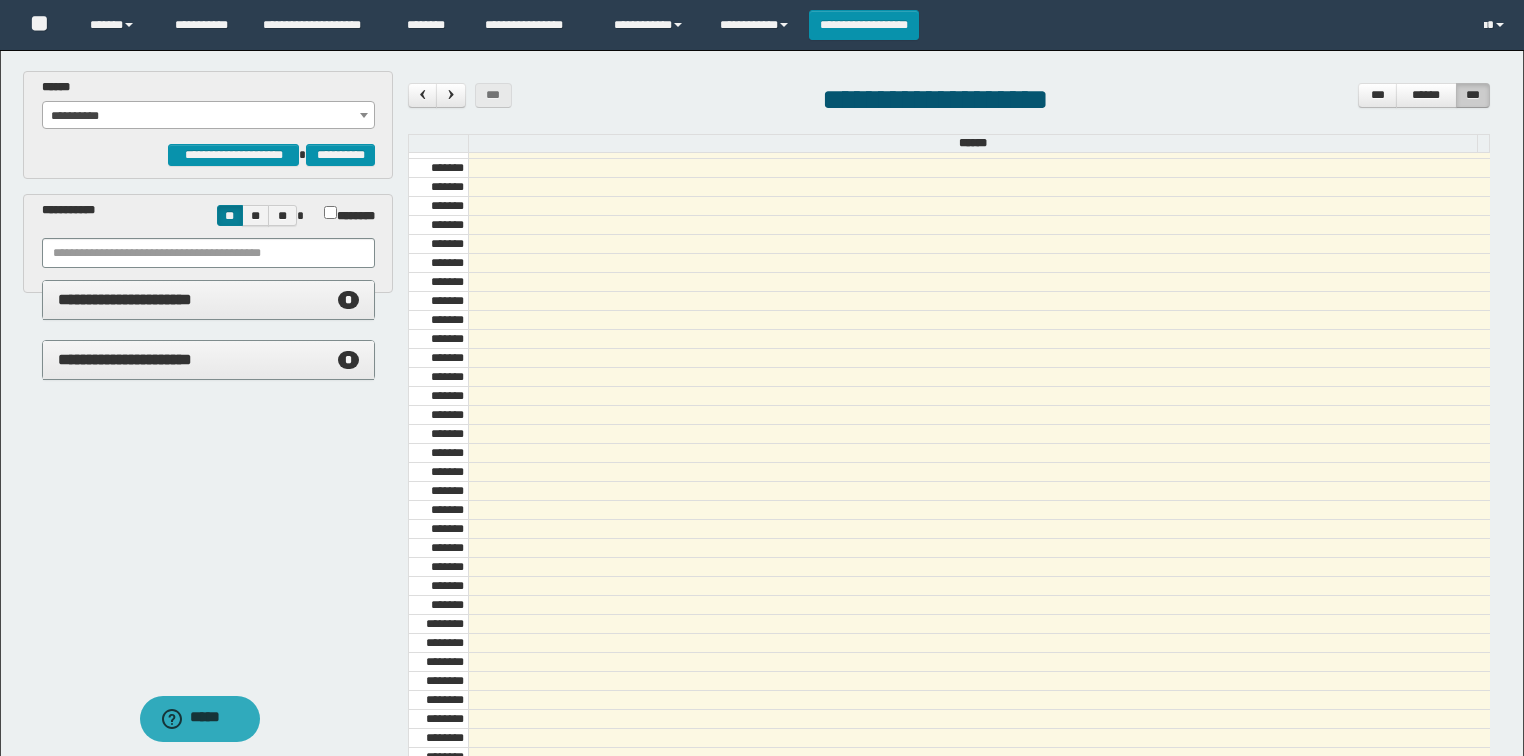 click on "**********" at bounding box center (209, 116) 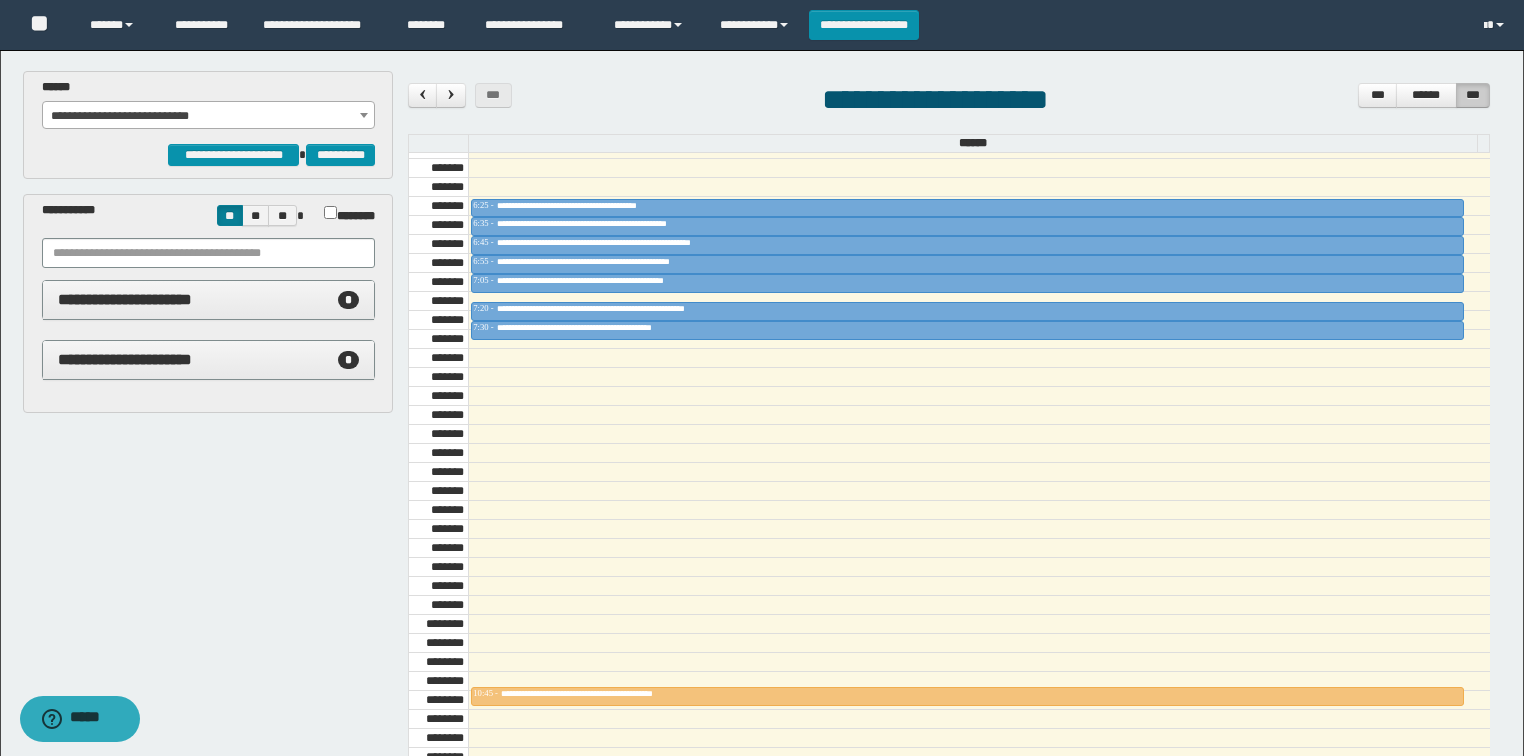 click on "**********" at bounding box center [209, 116] 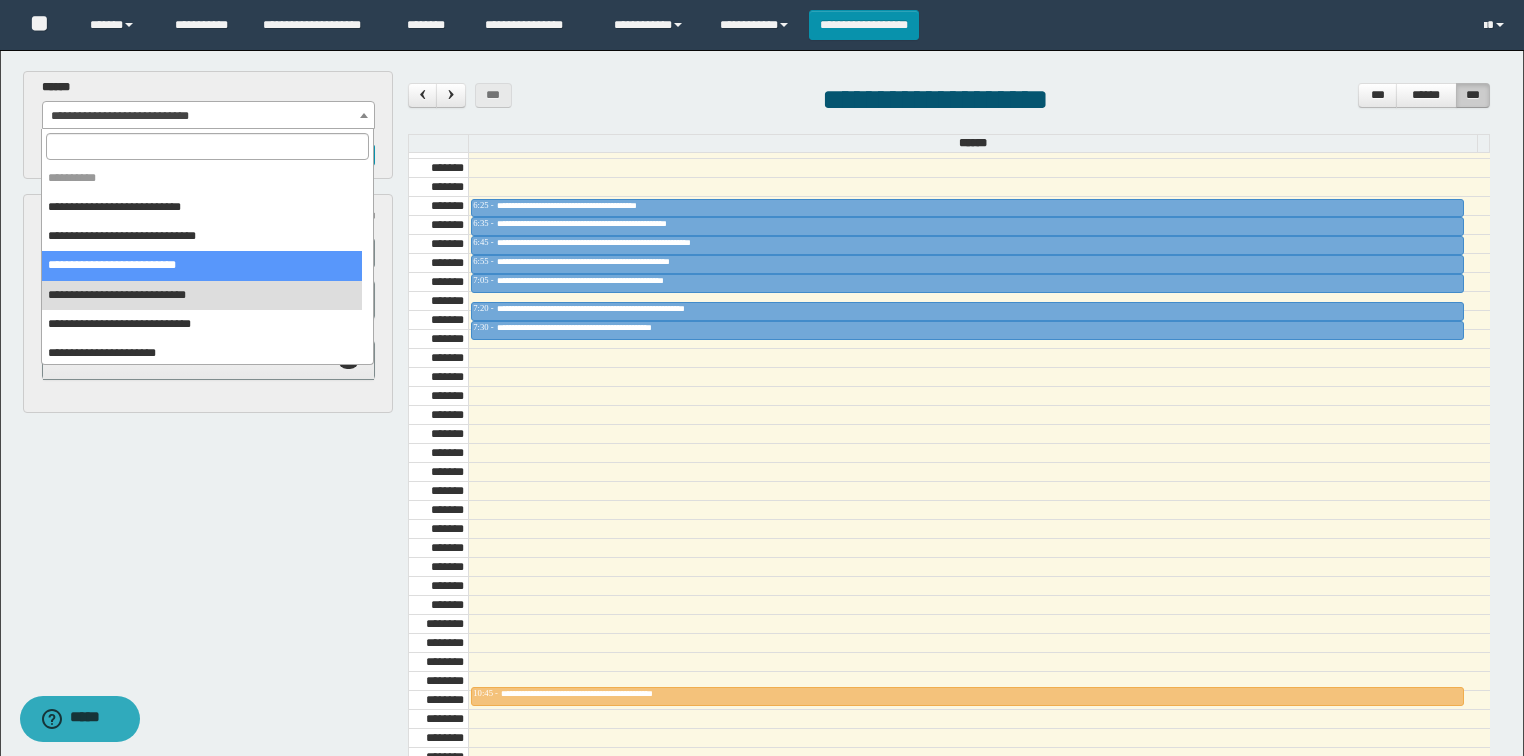 scroll, scrollTop: 80, scrollLeft: 0, axis: vertical 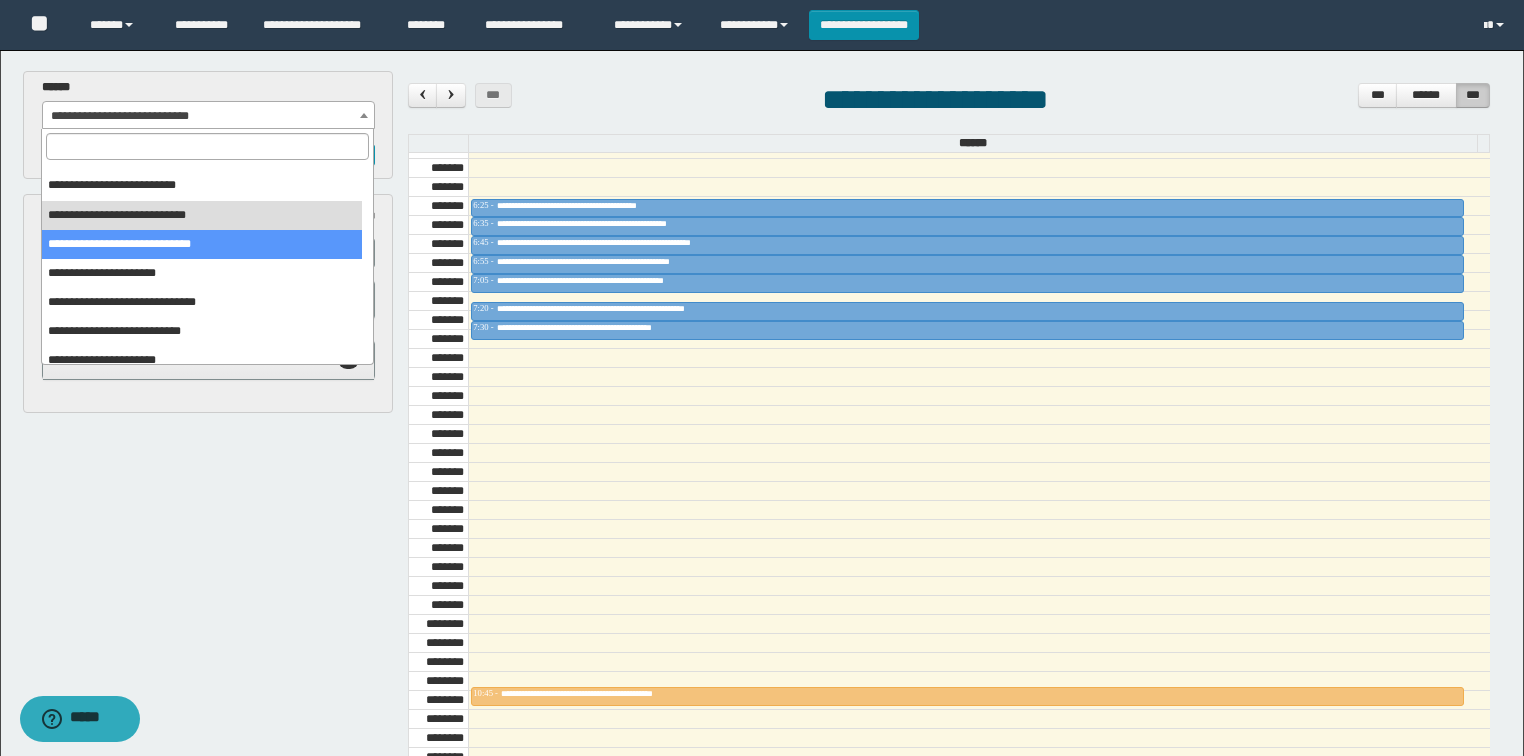 select on "******" 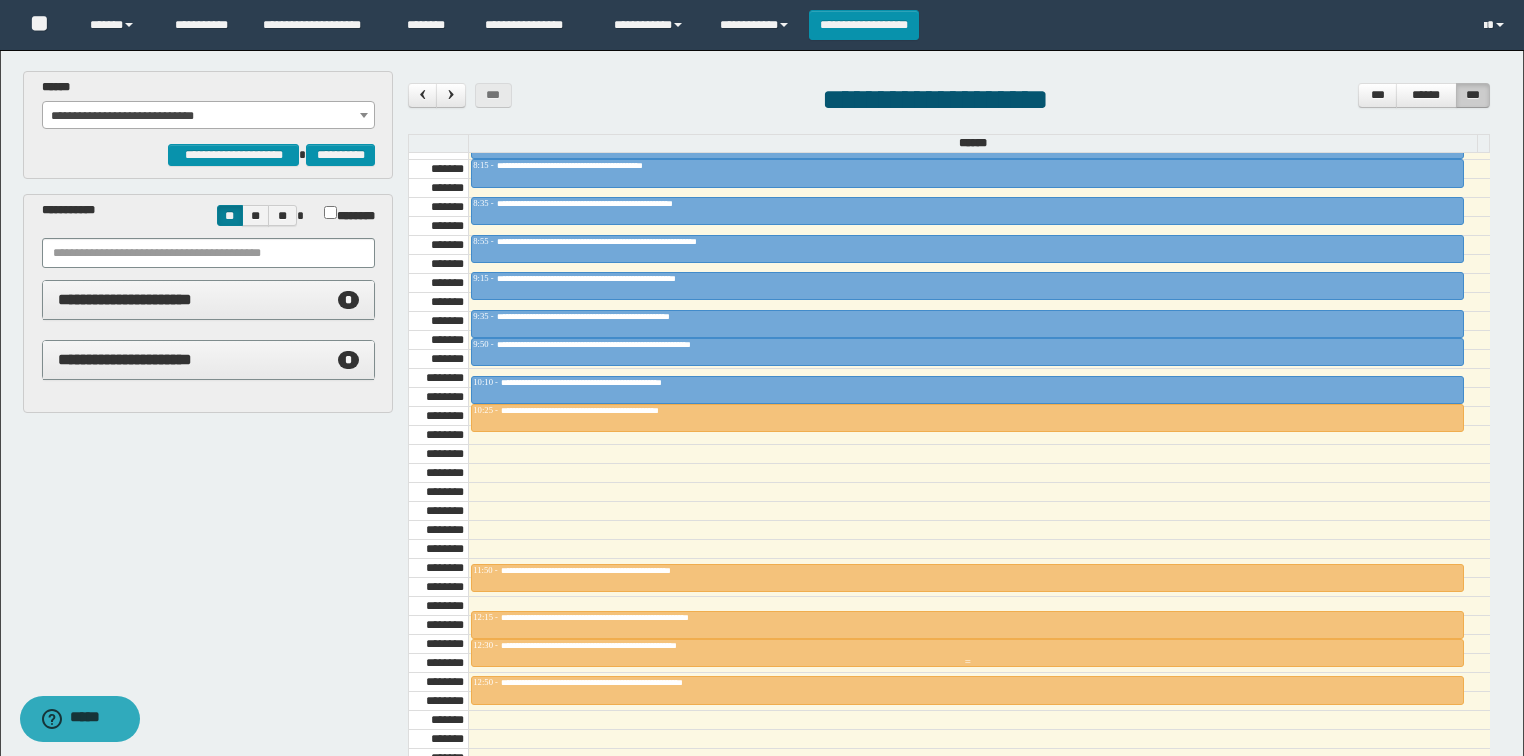 scroll, scrollTop: 918, scrollLeft: 0, axis: vertical 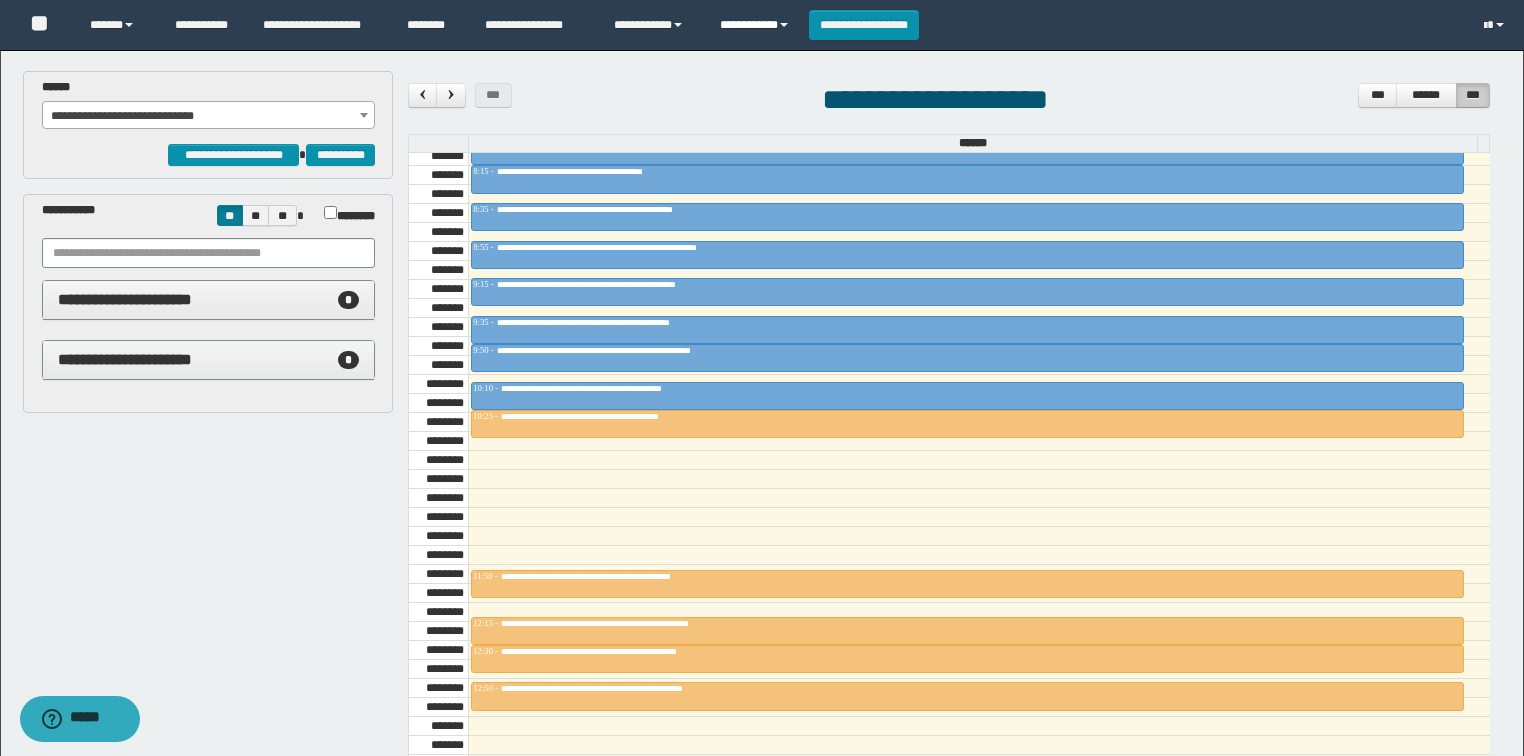 click on "**********" at bounding box center [757, 25] 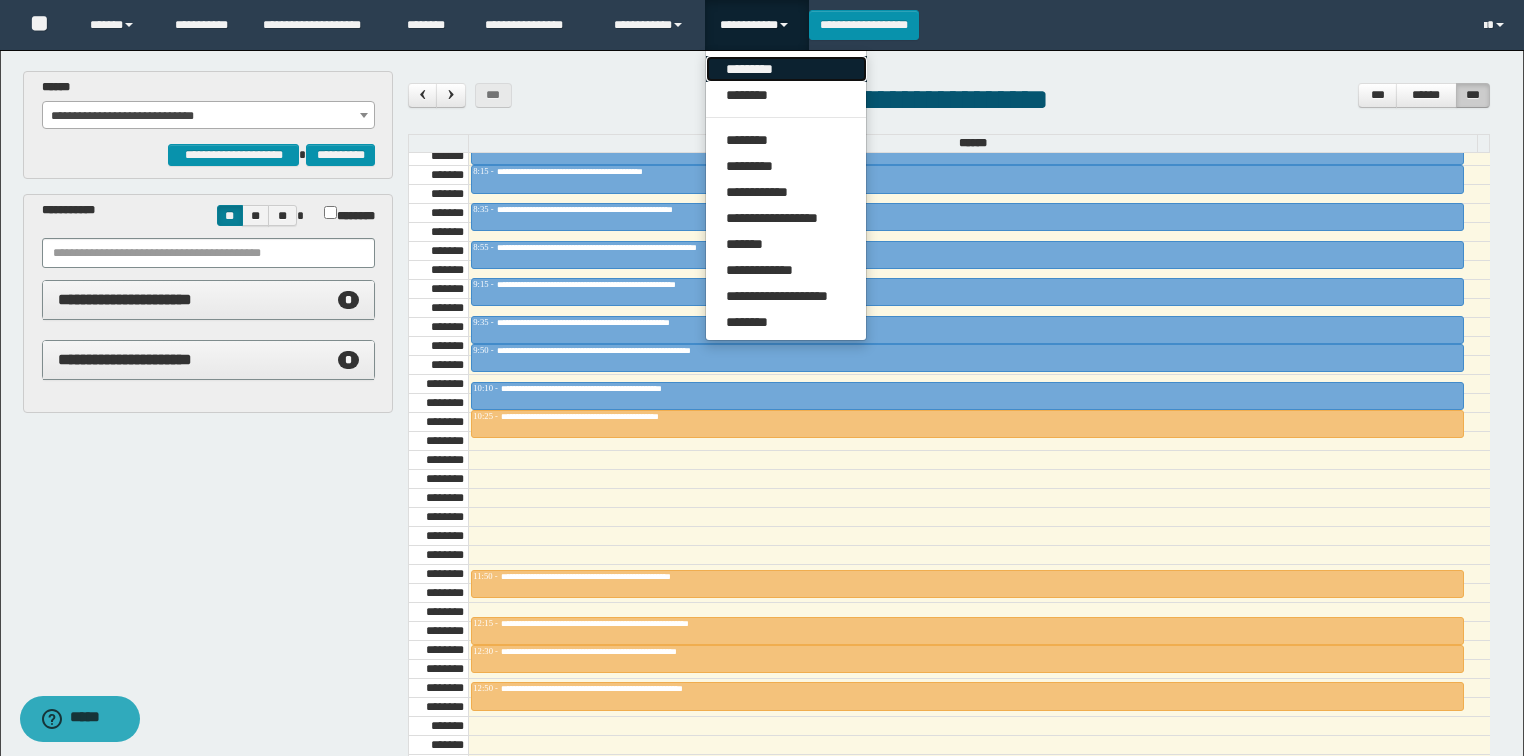 click on "*********" at bounding box center [786, 69] 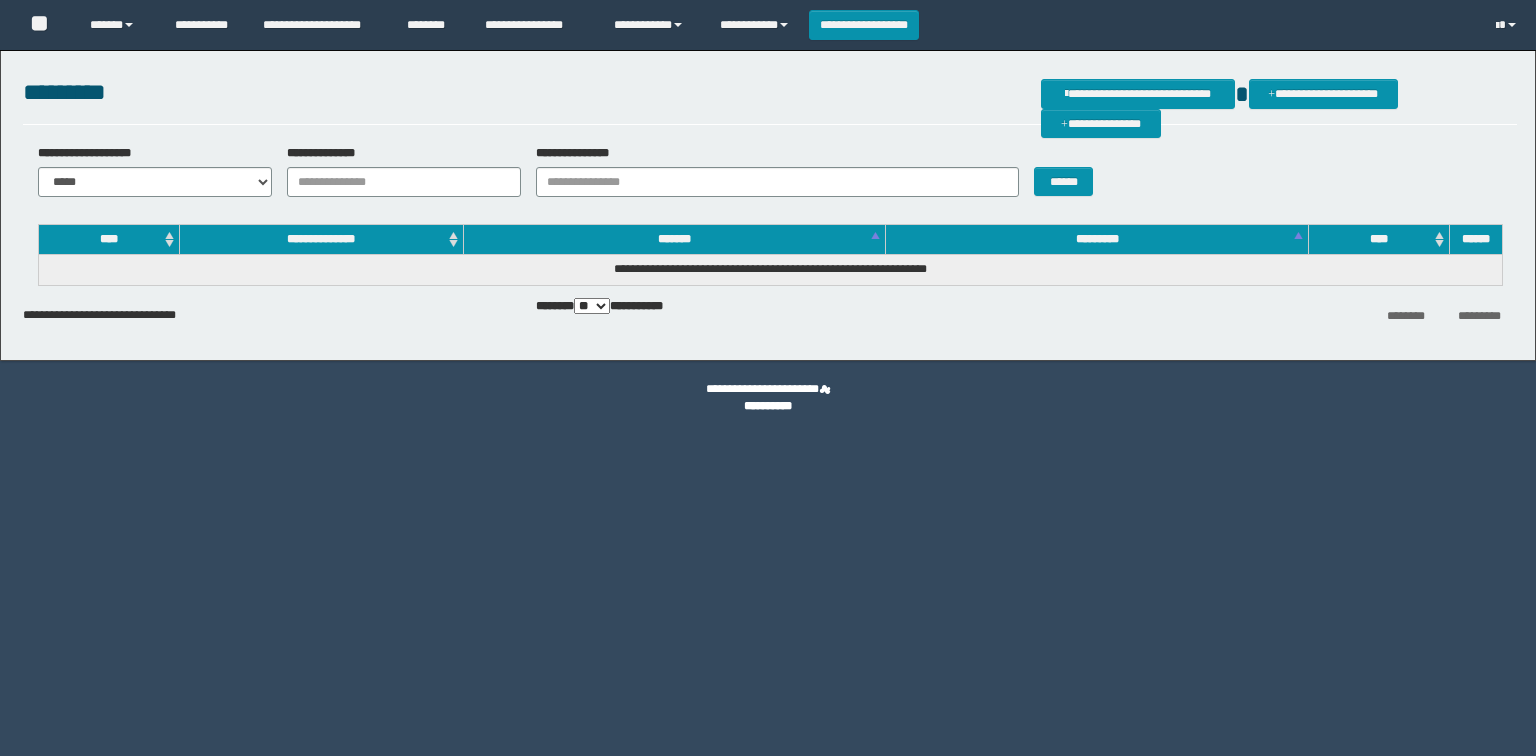 scroll, scrollTop: 0, scrollLeft: 0, axis: both 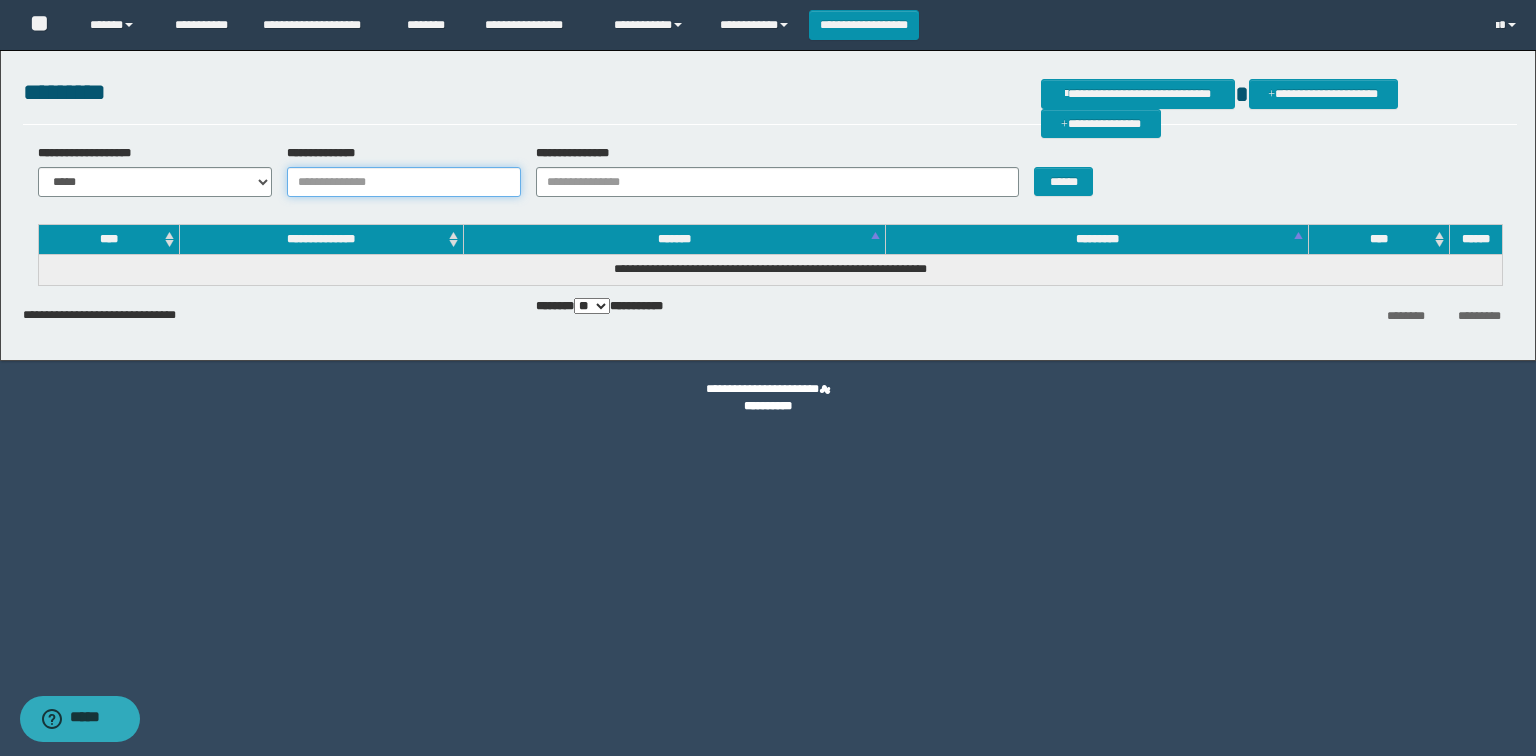 click on "**********" at bounding box center (404, 182) 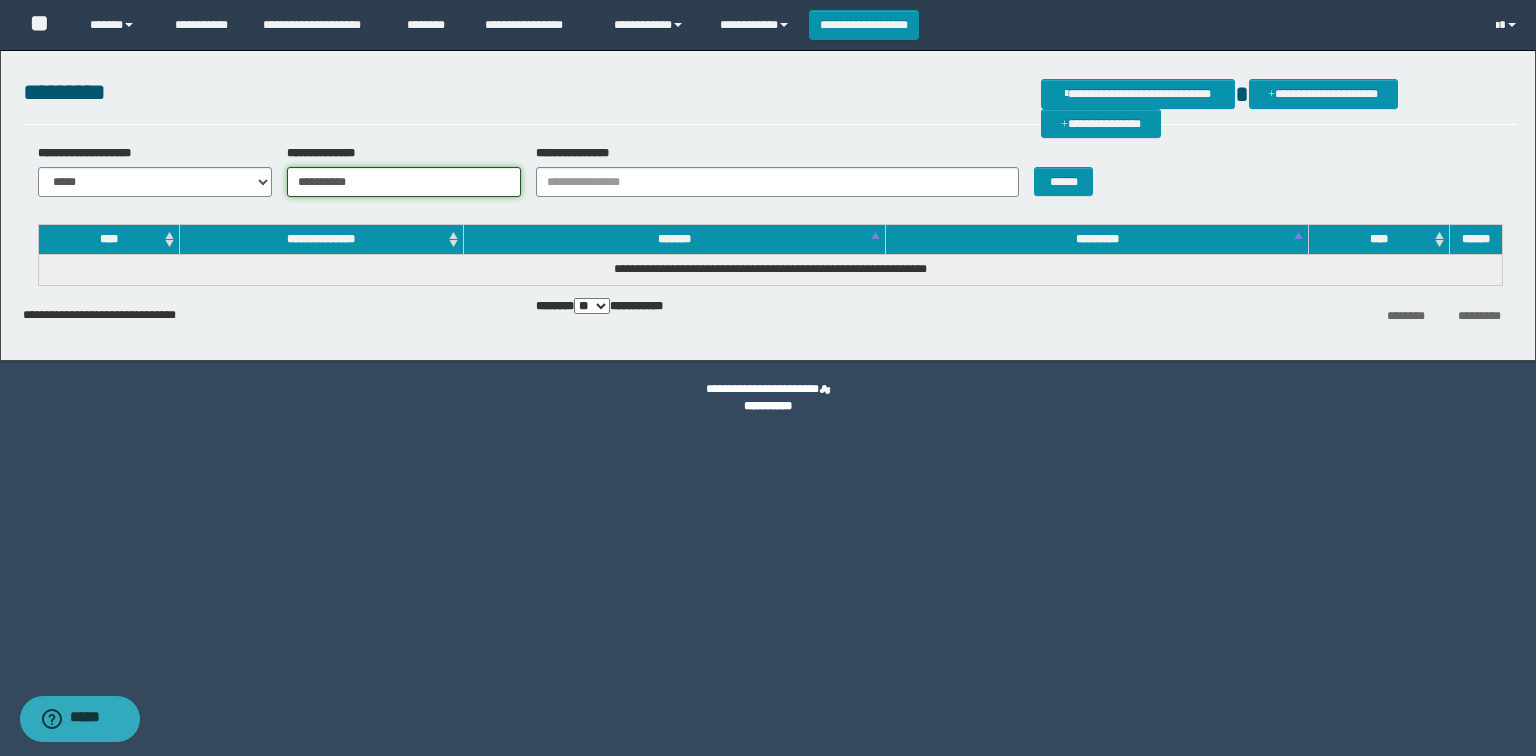 type on "**********" 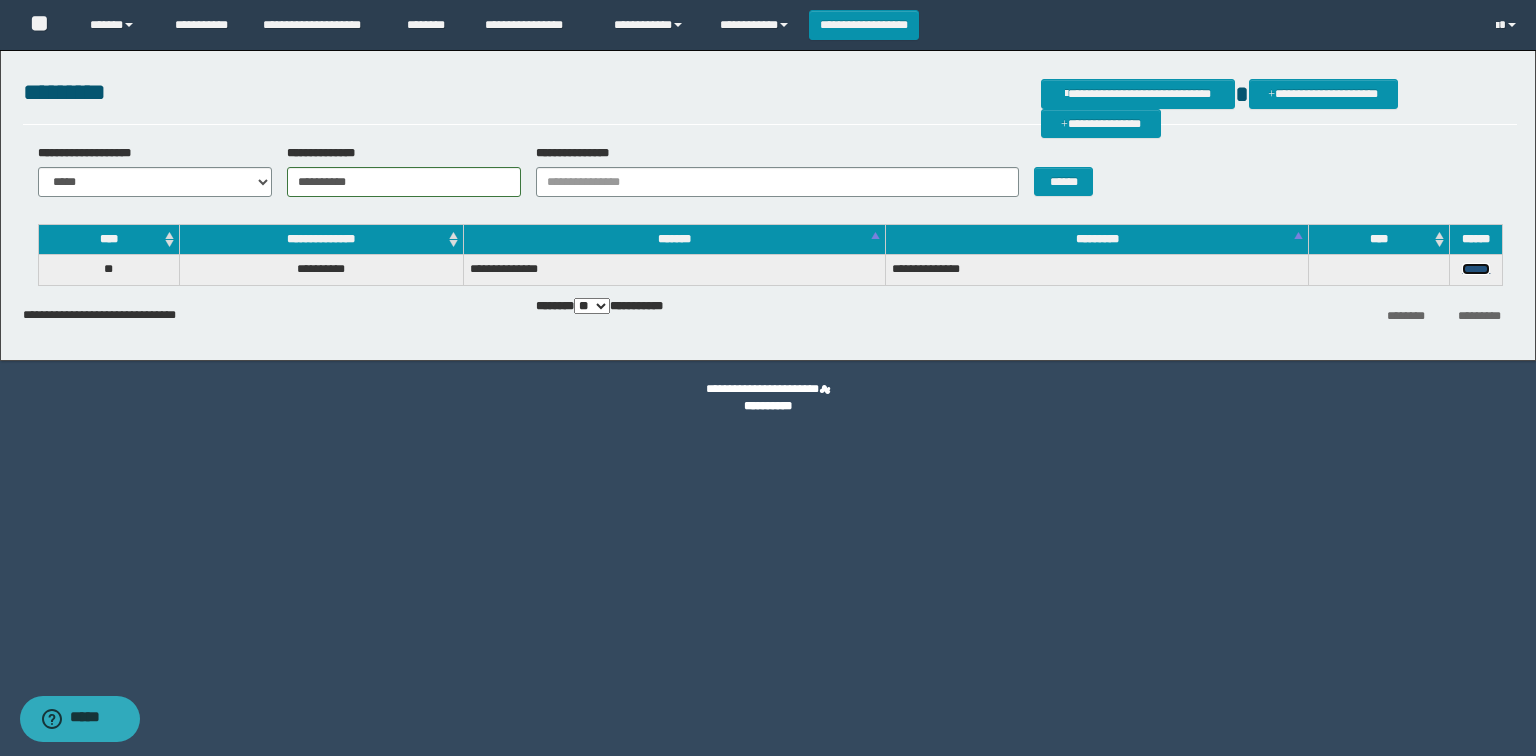 click on "******" at bounding box center (1476, 269) 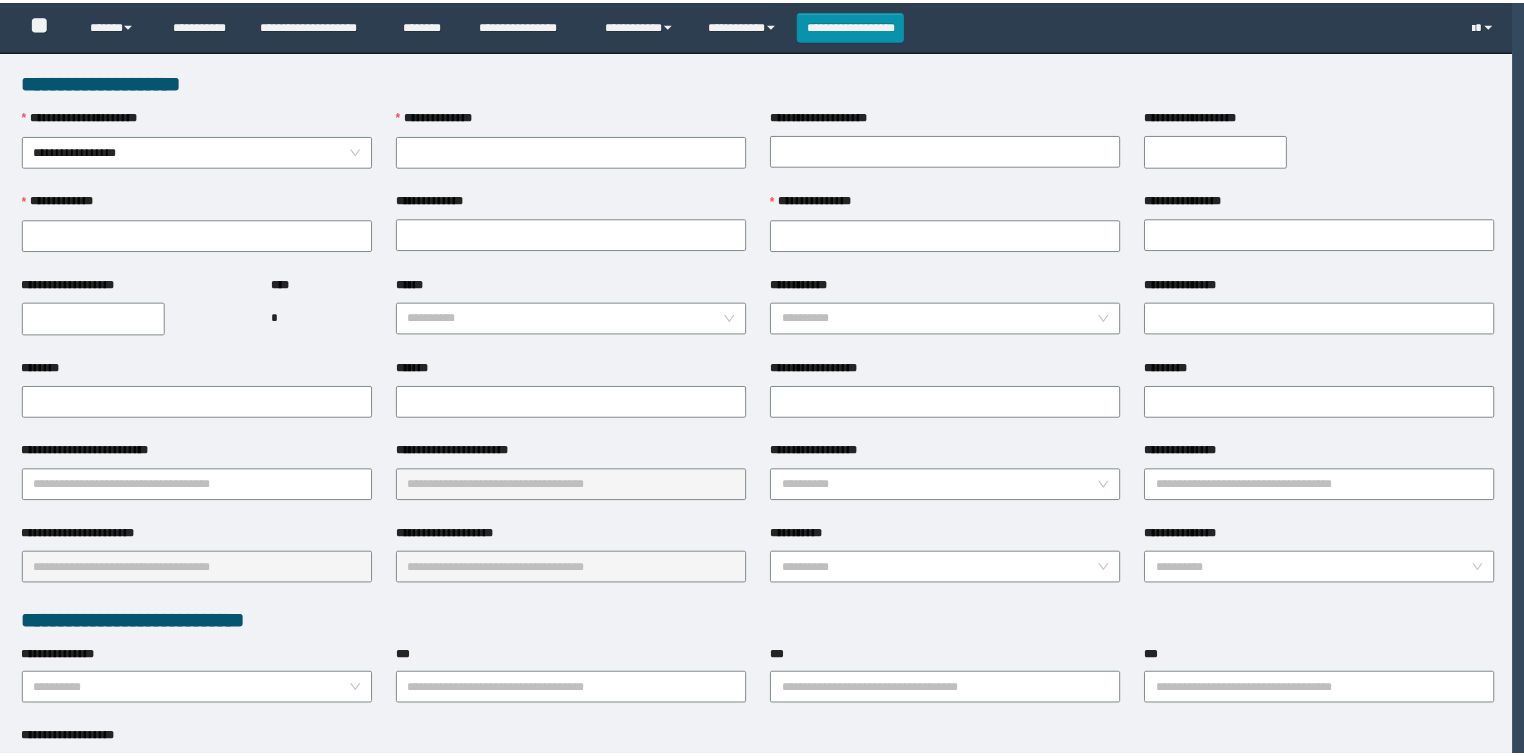 scroll, scrollTop: 0, scrollLeft: 0, axis: both 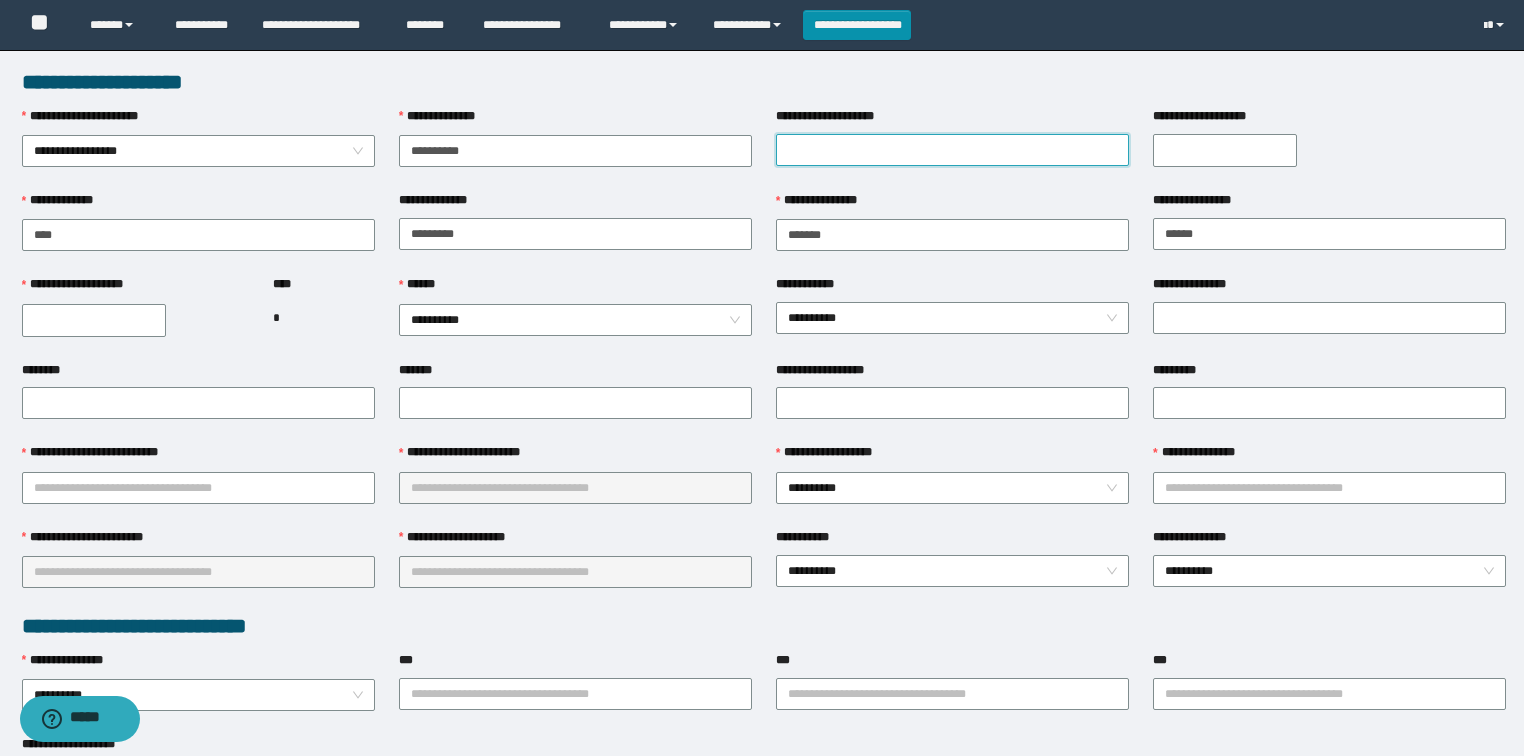 click on "**********" at bounding box center [952, 150] 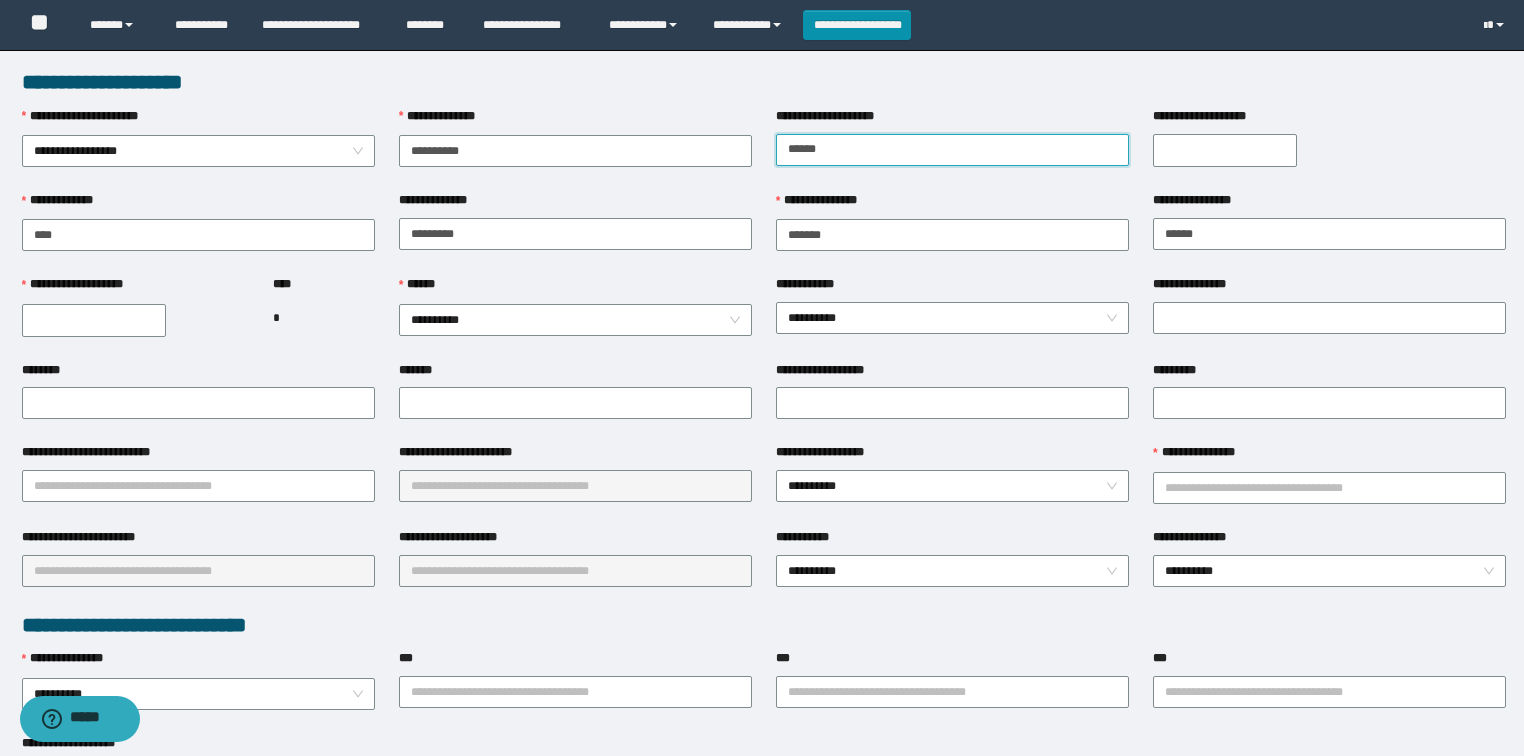 type on "******" 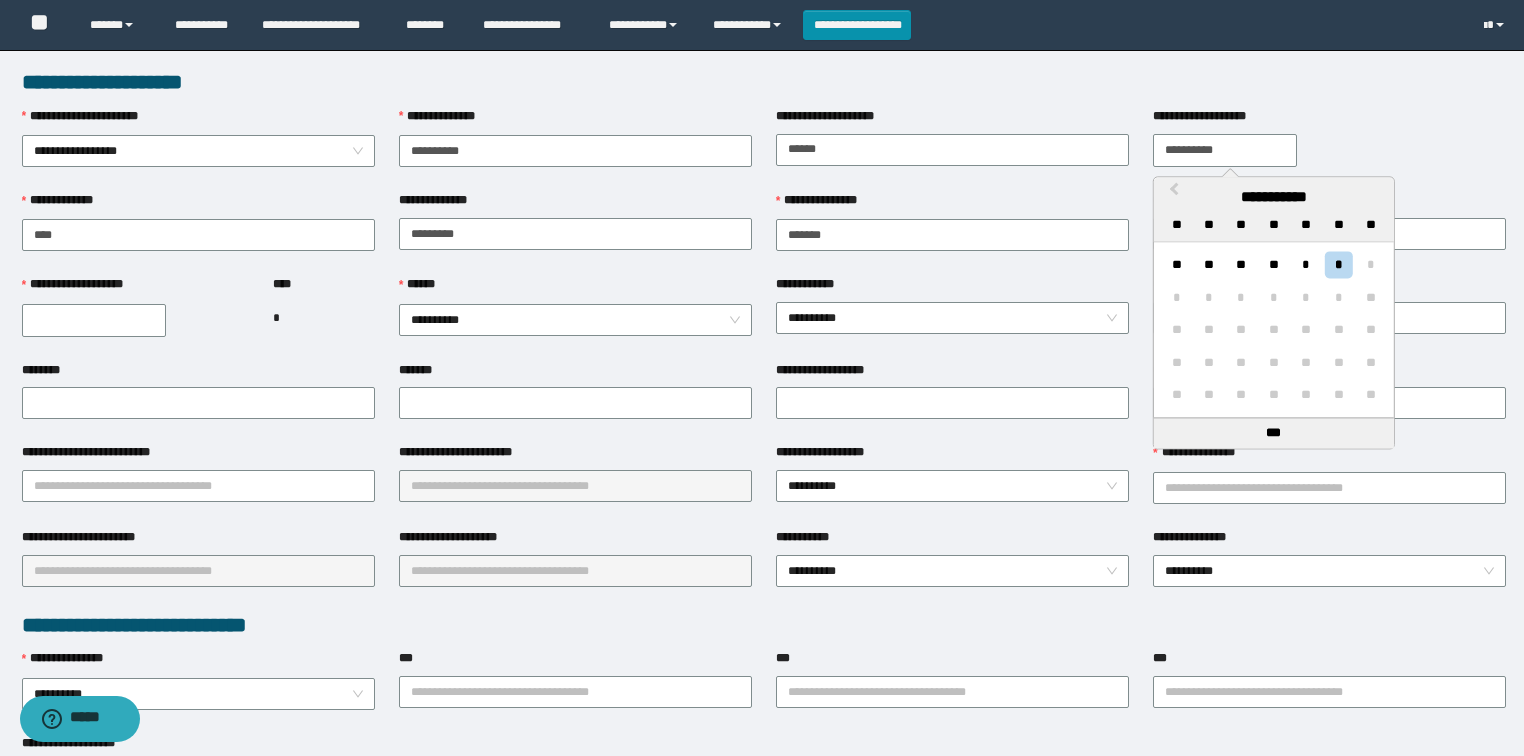 click on "**********" at bounding box center [1225, 150] 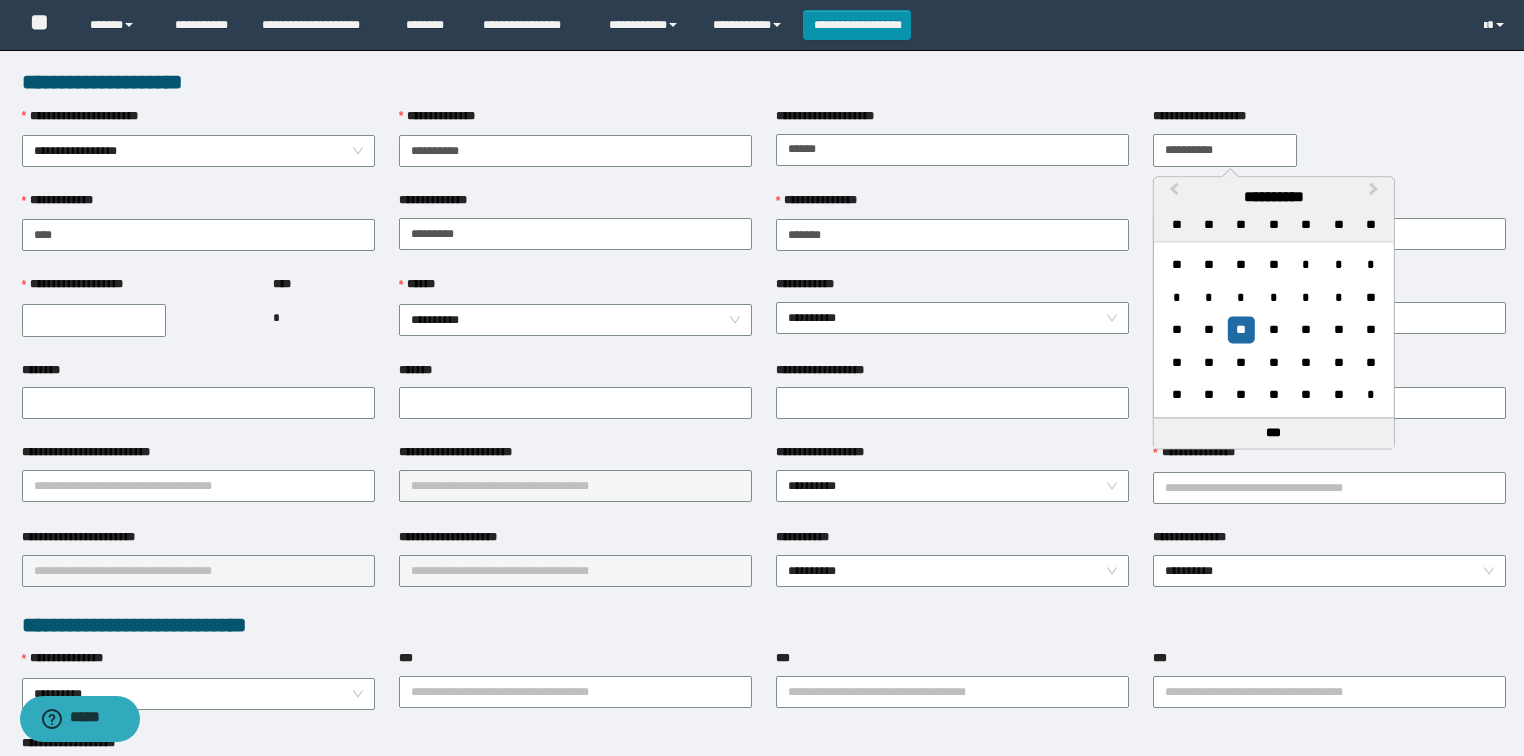 type on "**********" 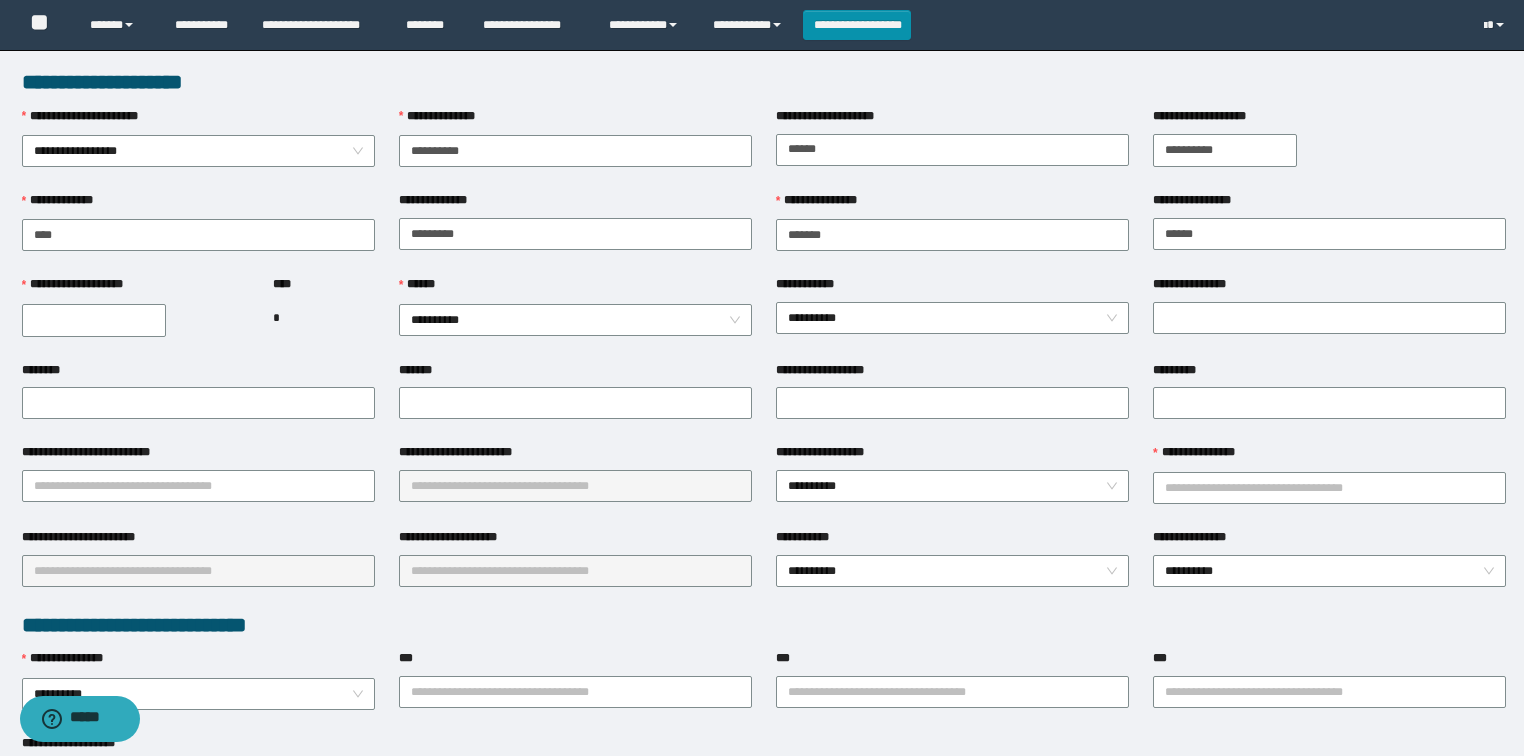 click on "**********" at bounding box center [94, 320] 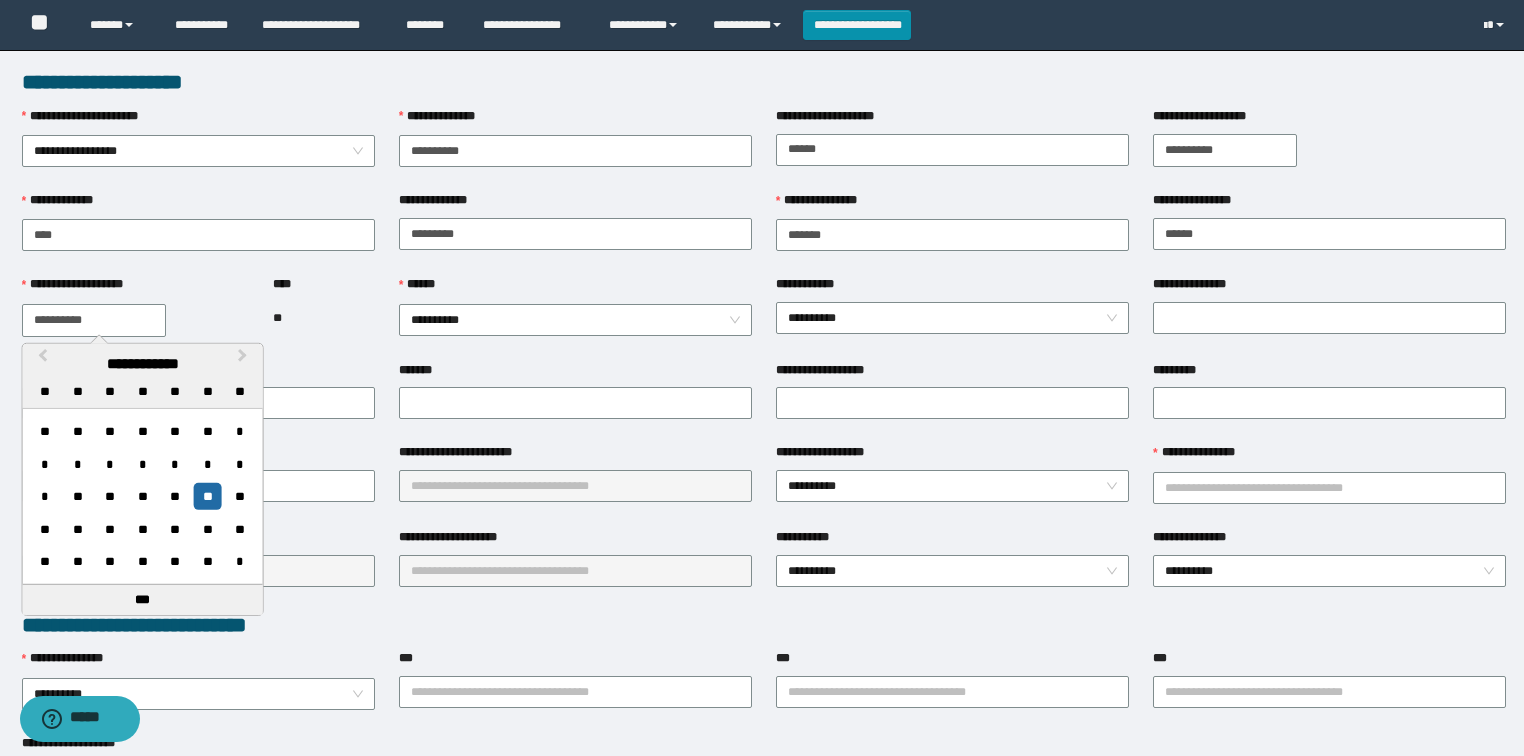 type on "**********" 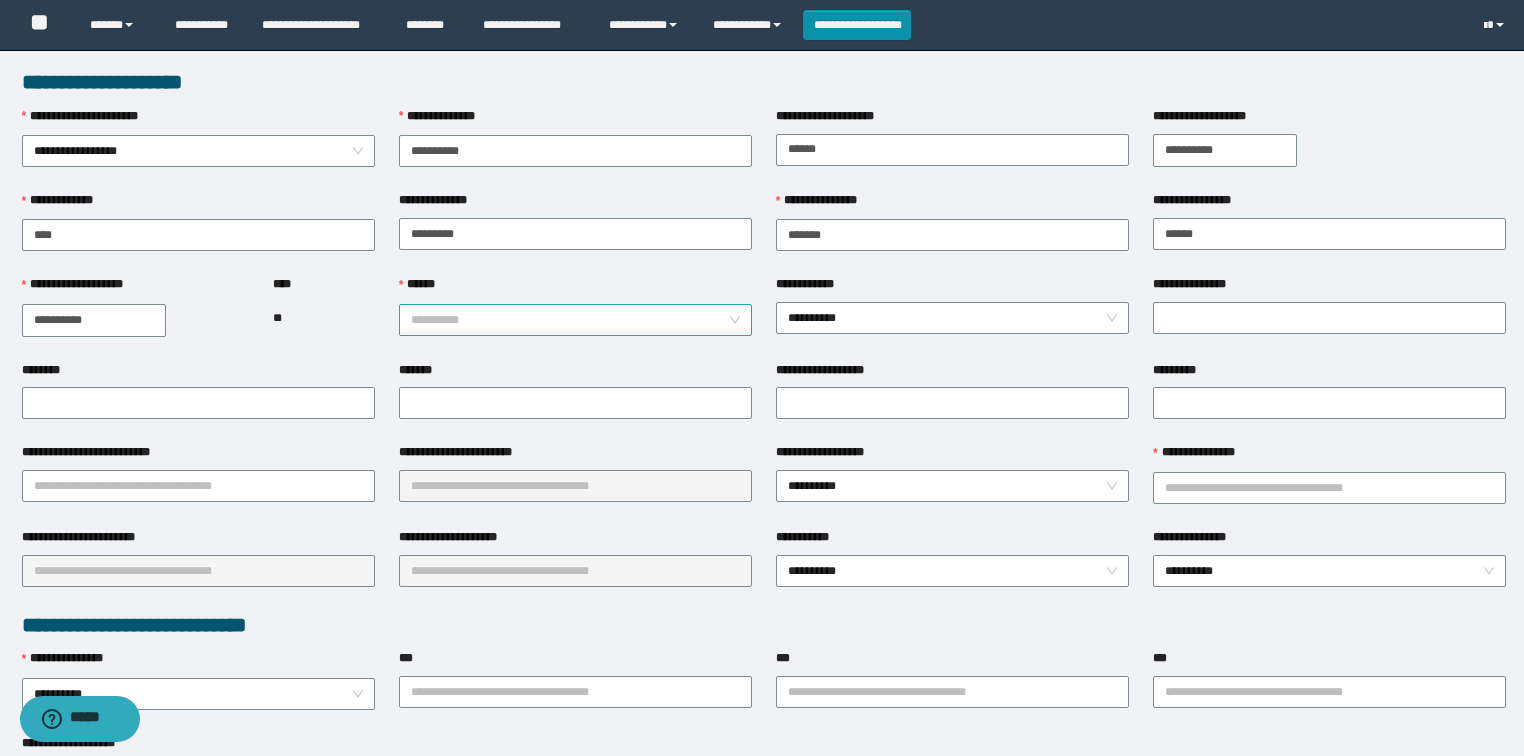 click on "**********" at bounding box center (576, 320) 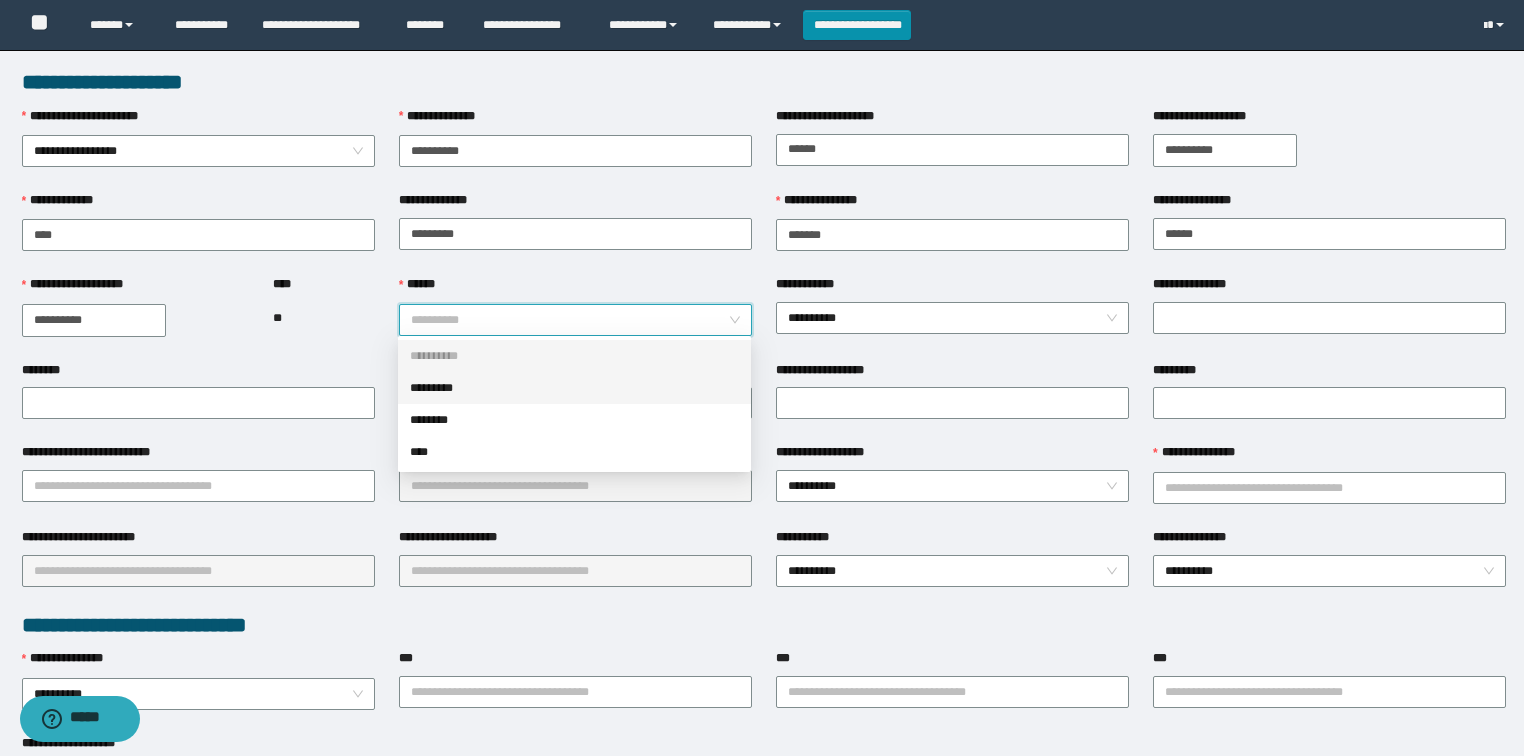 click on "*********" at bounding box center [574, 388] 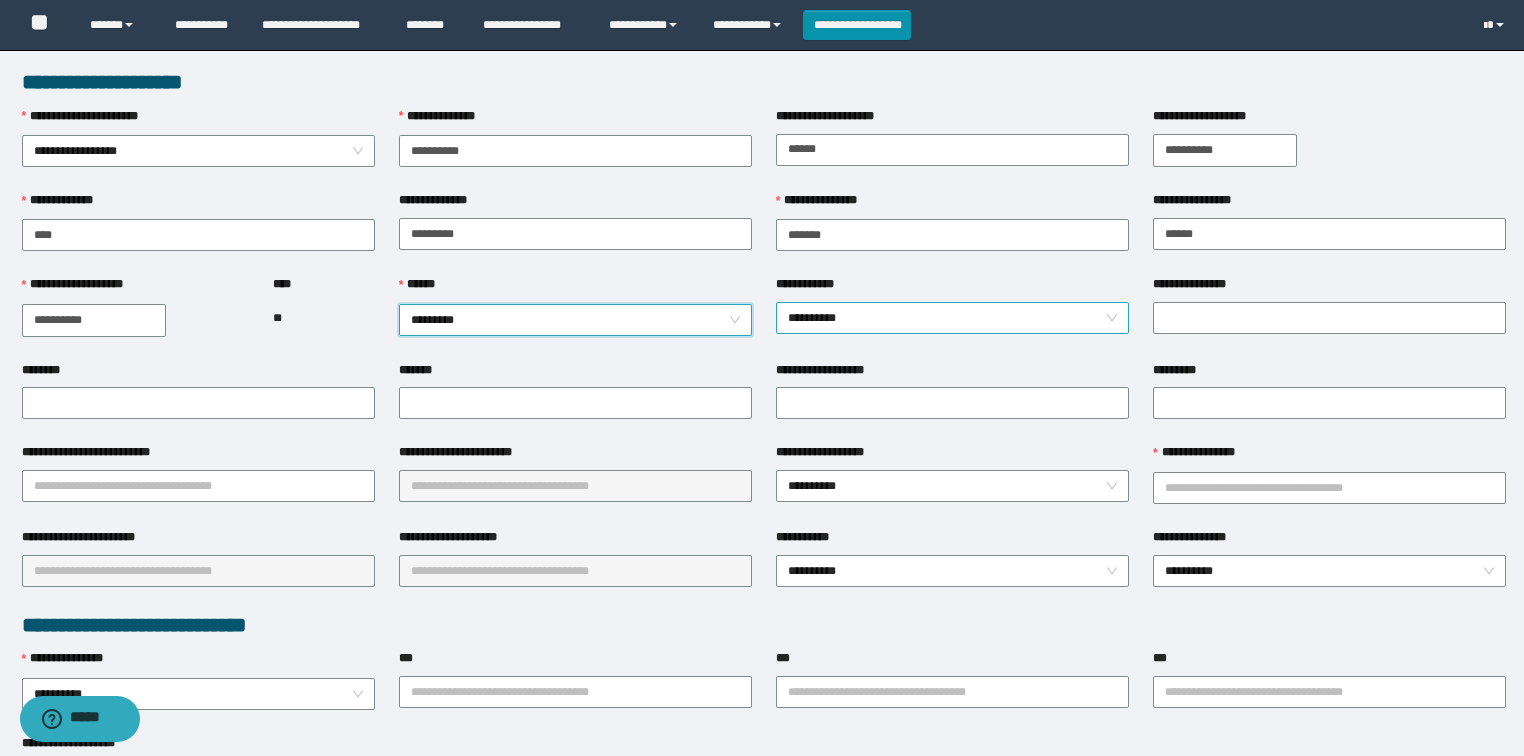 click on "**********" at bounding box center [953, 318] 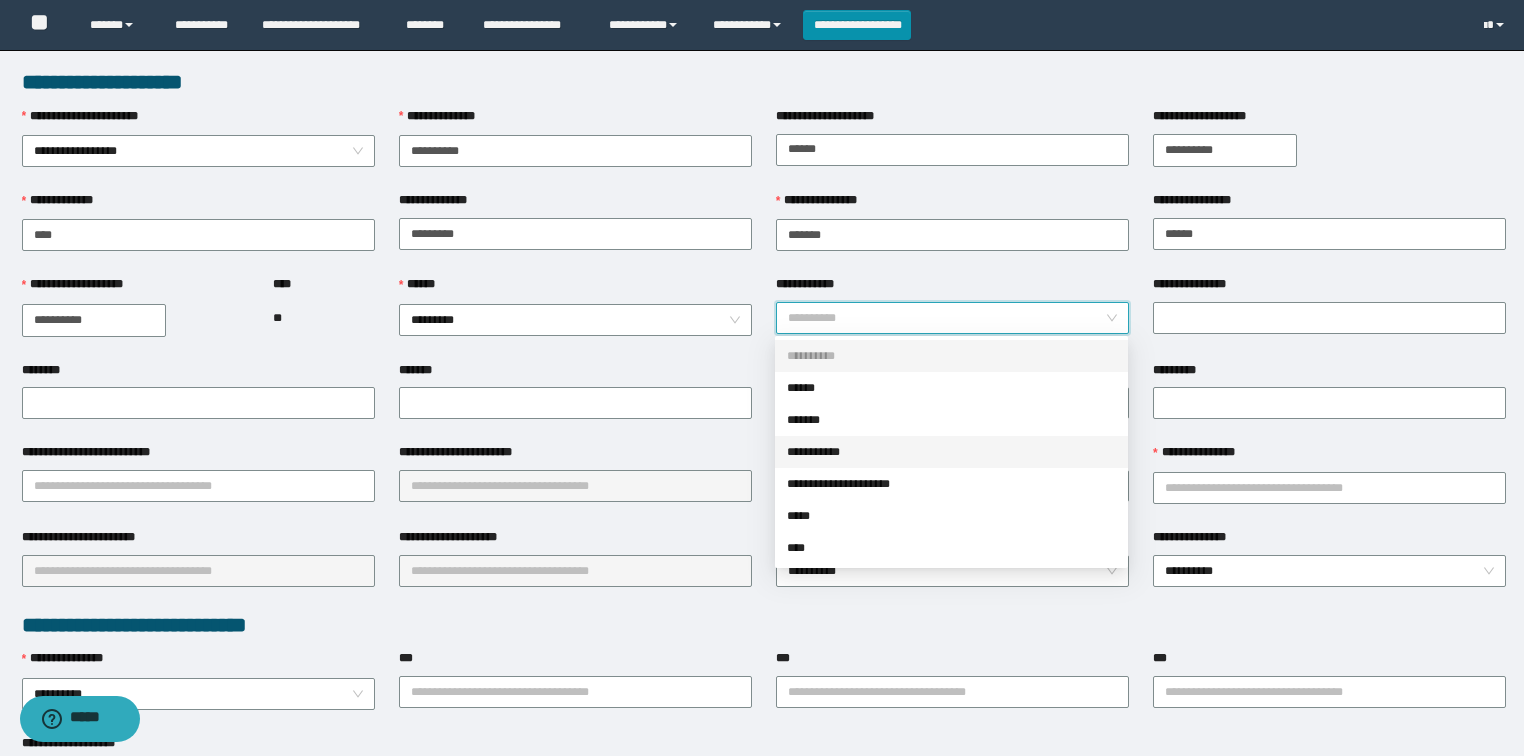 click on "**********" at bounding box center (951, 452) 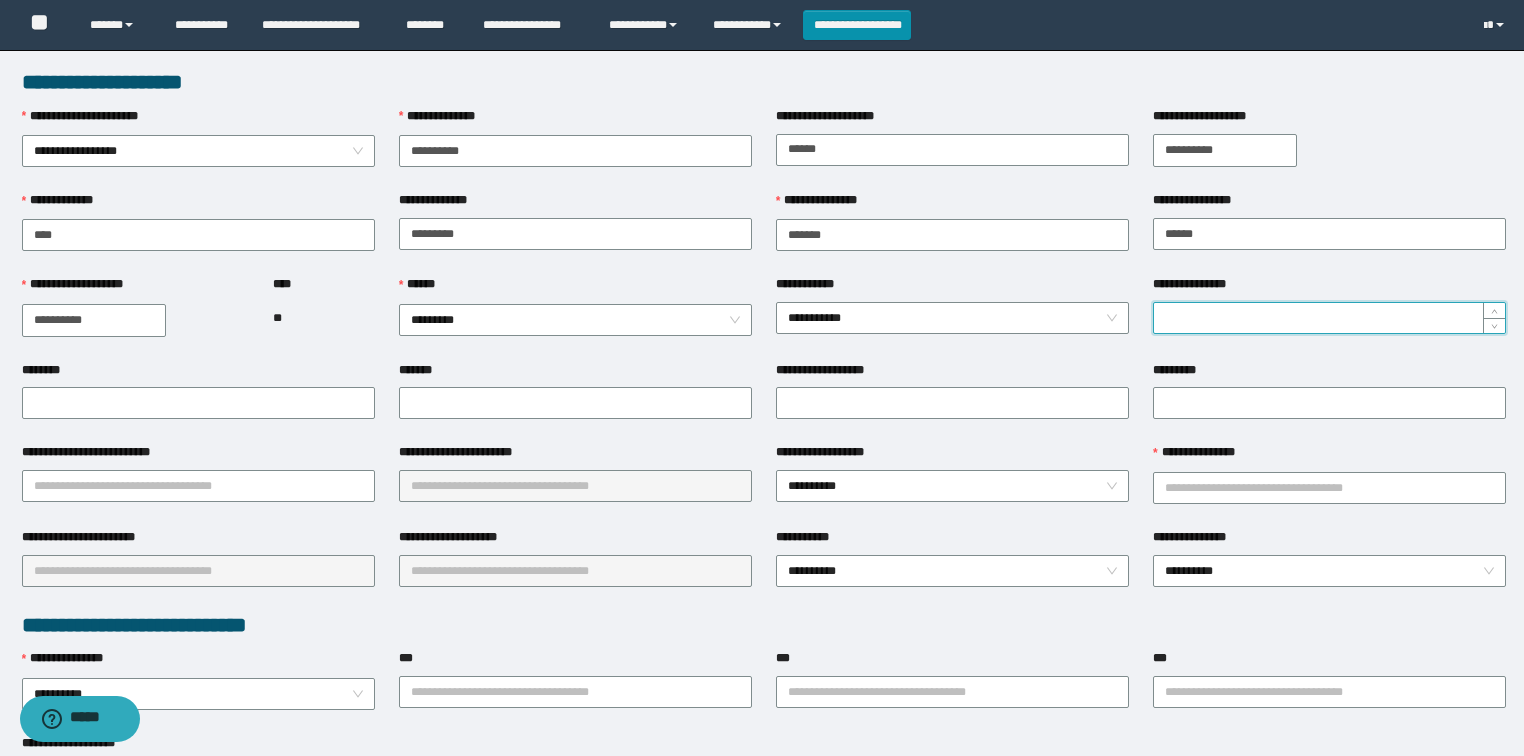 click on "**********" at bounding box center (1329, 318) 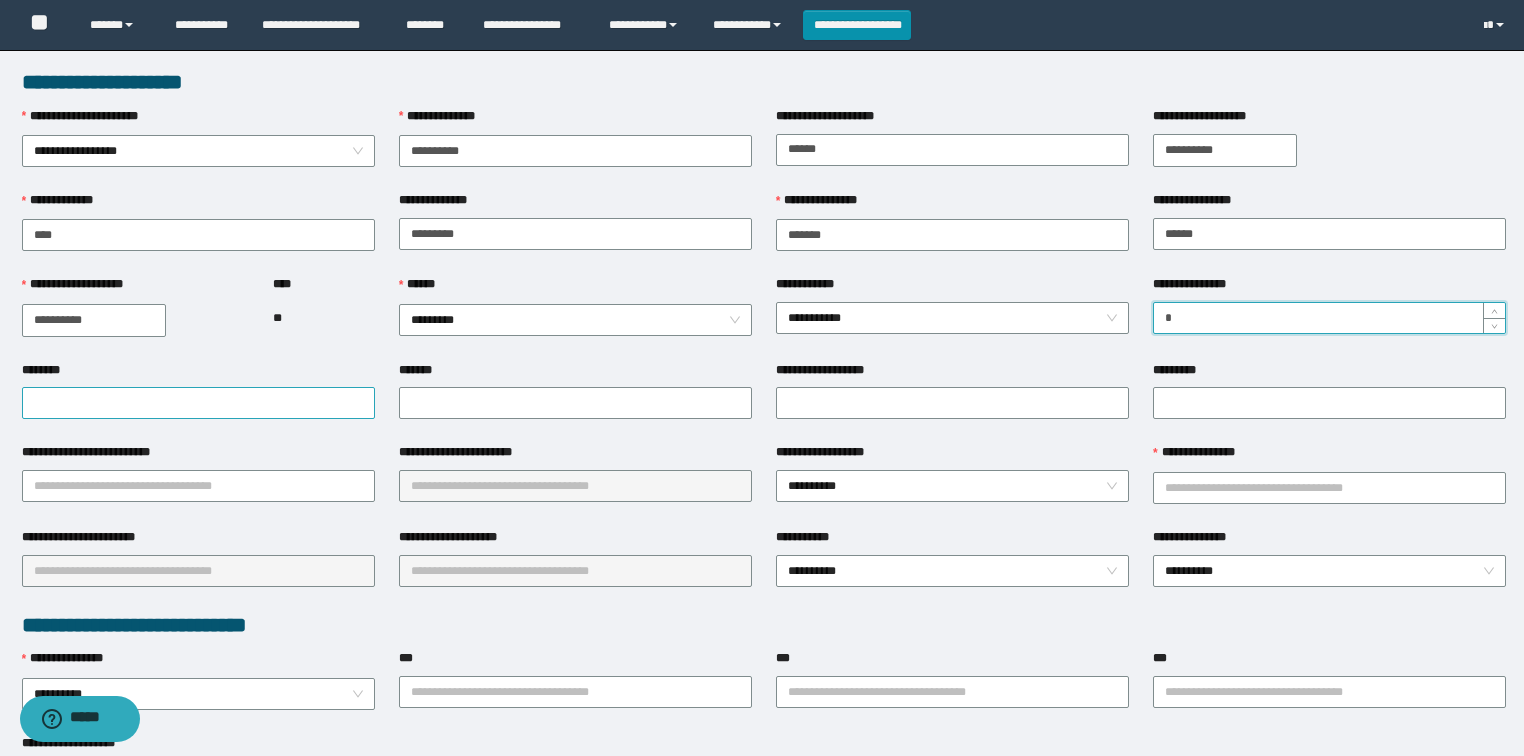 type on "*" 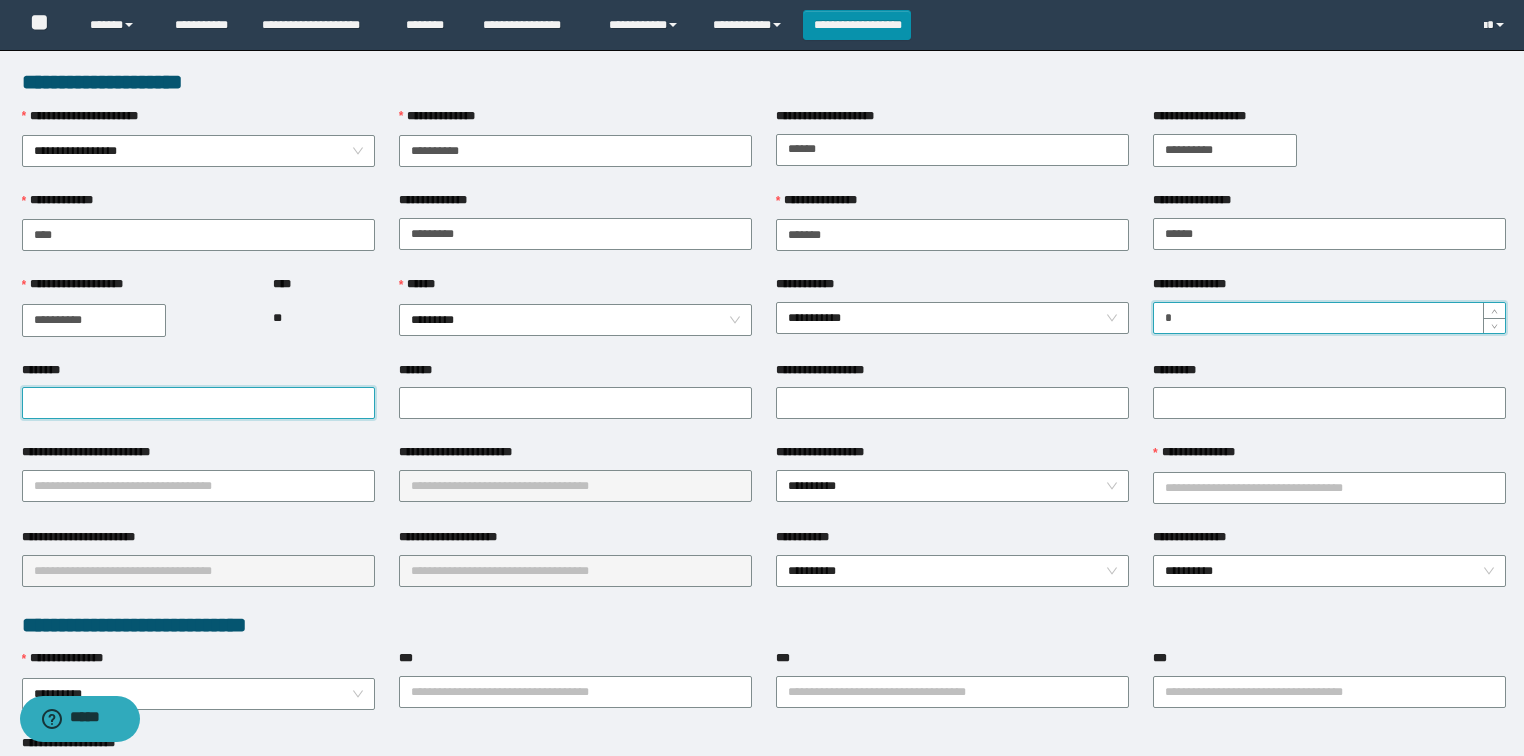 click on "********" at bounding box center [198, 403] 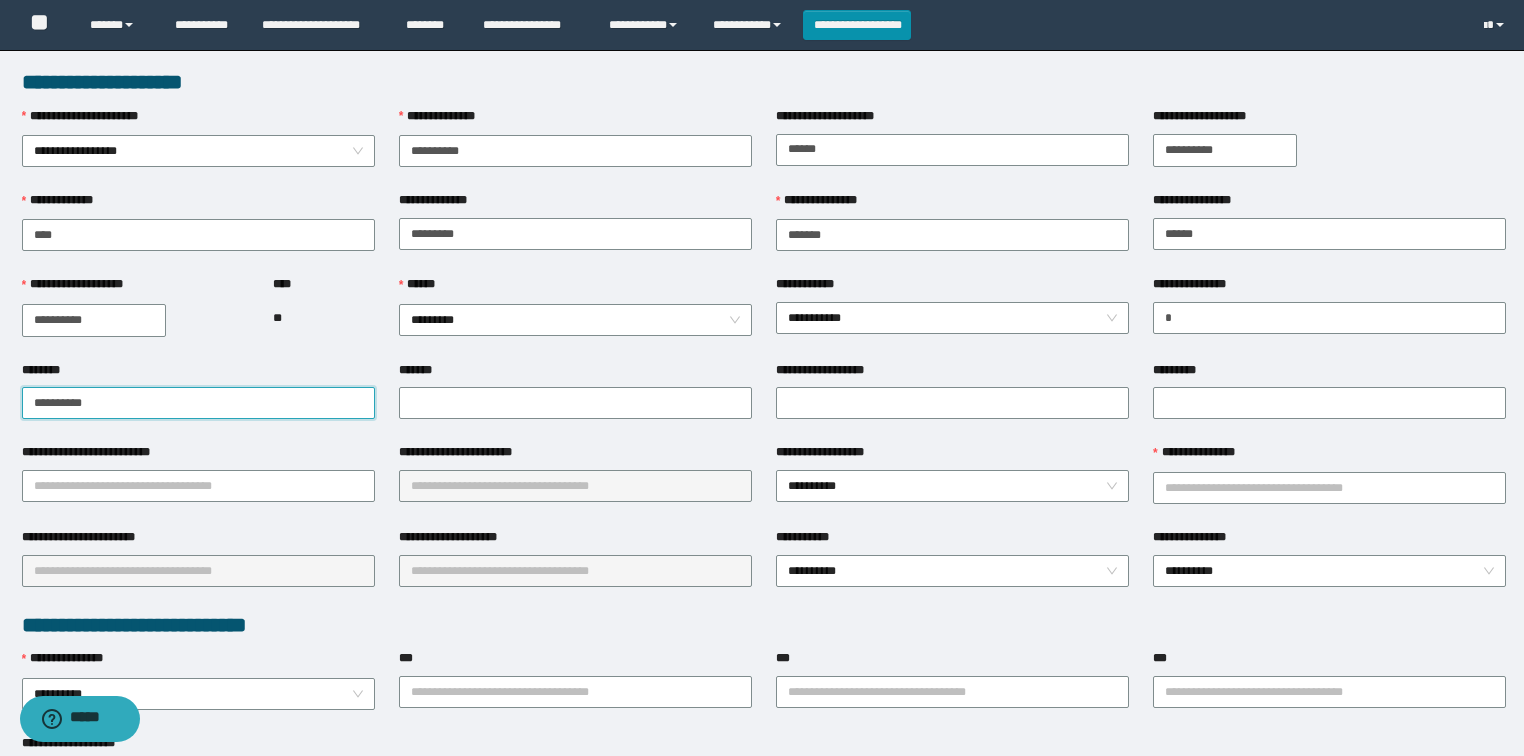 drag, startPoint x: 125, startPoint y: 400, endPoint x: 0, endPoint y: 385, distance: 125.89678 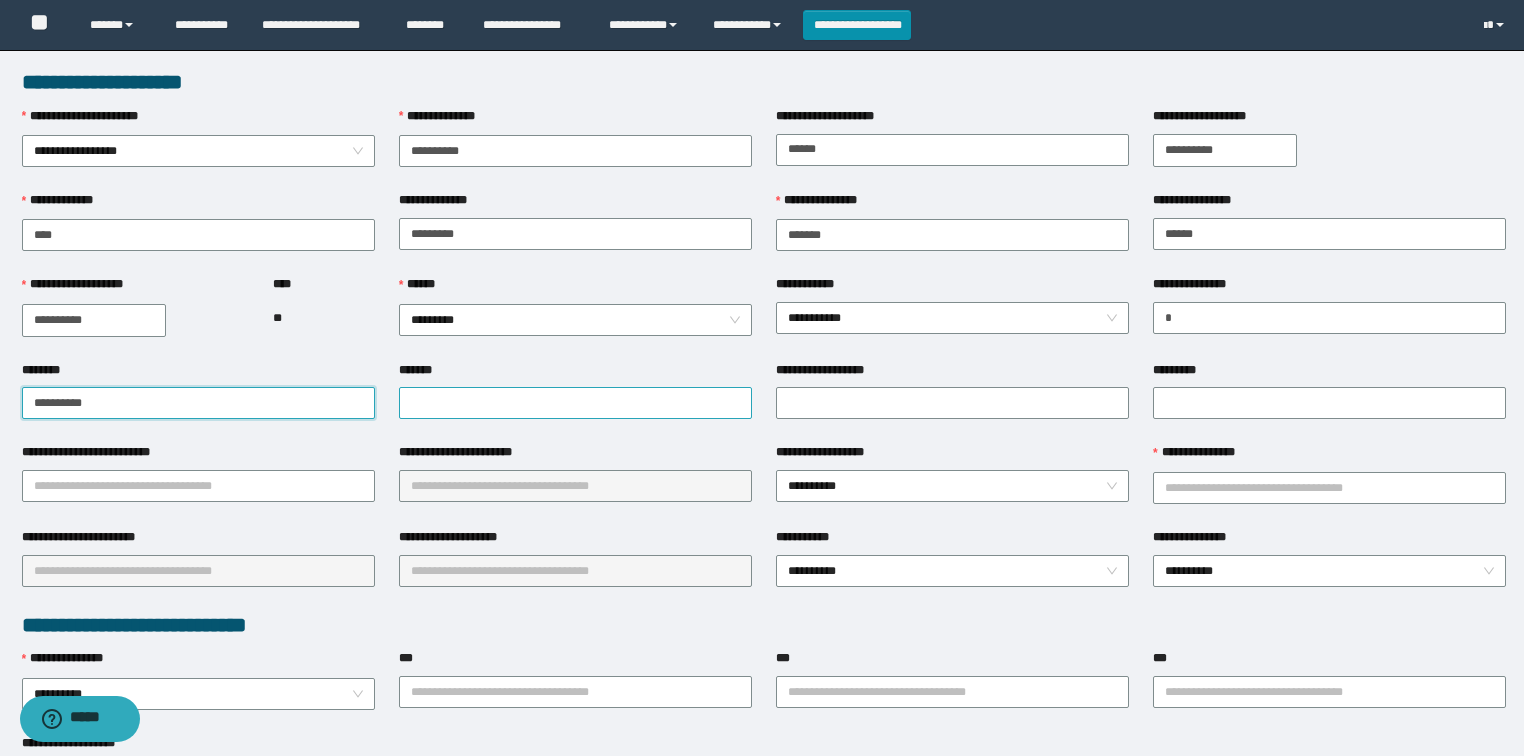 type on "**********" 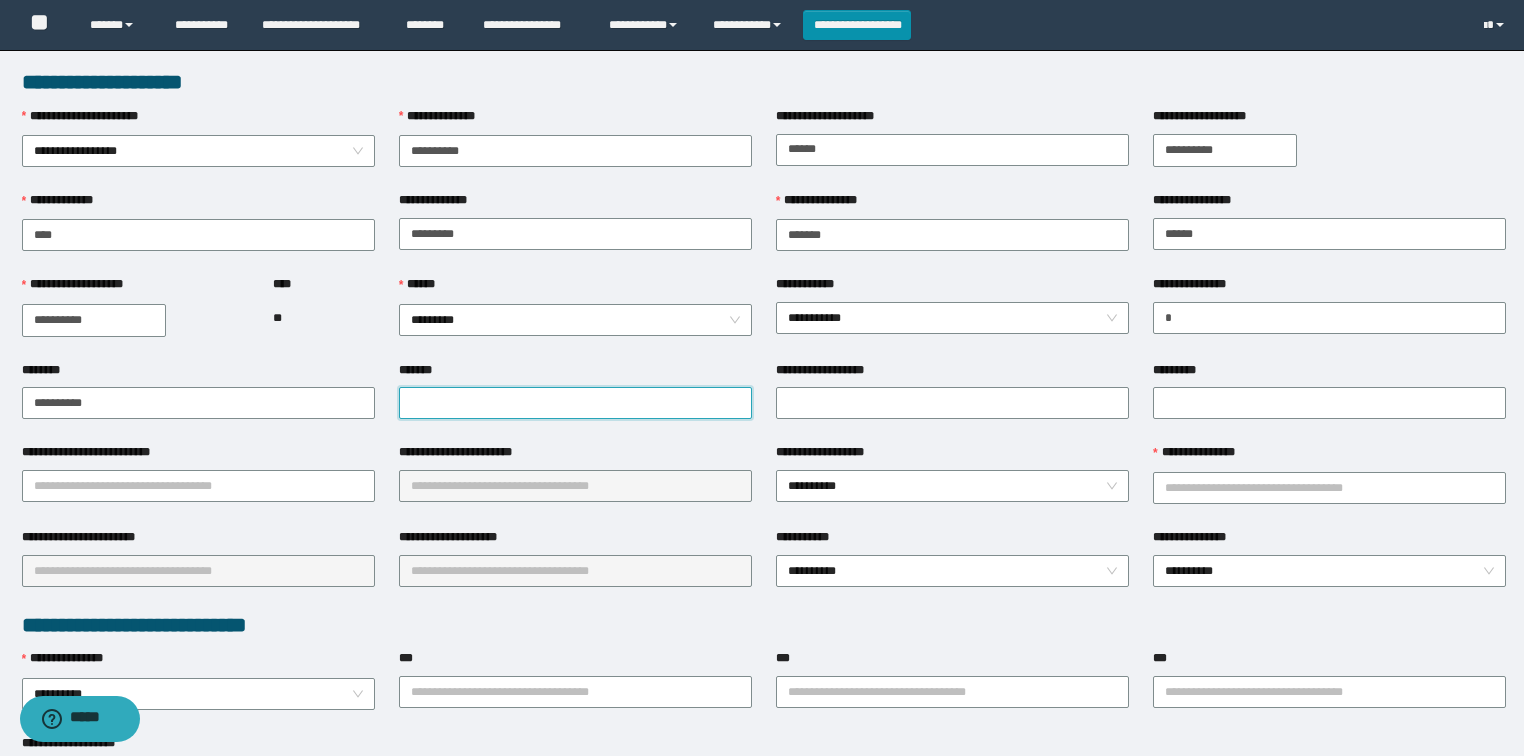 paste on "**********" 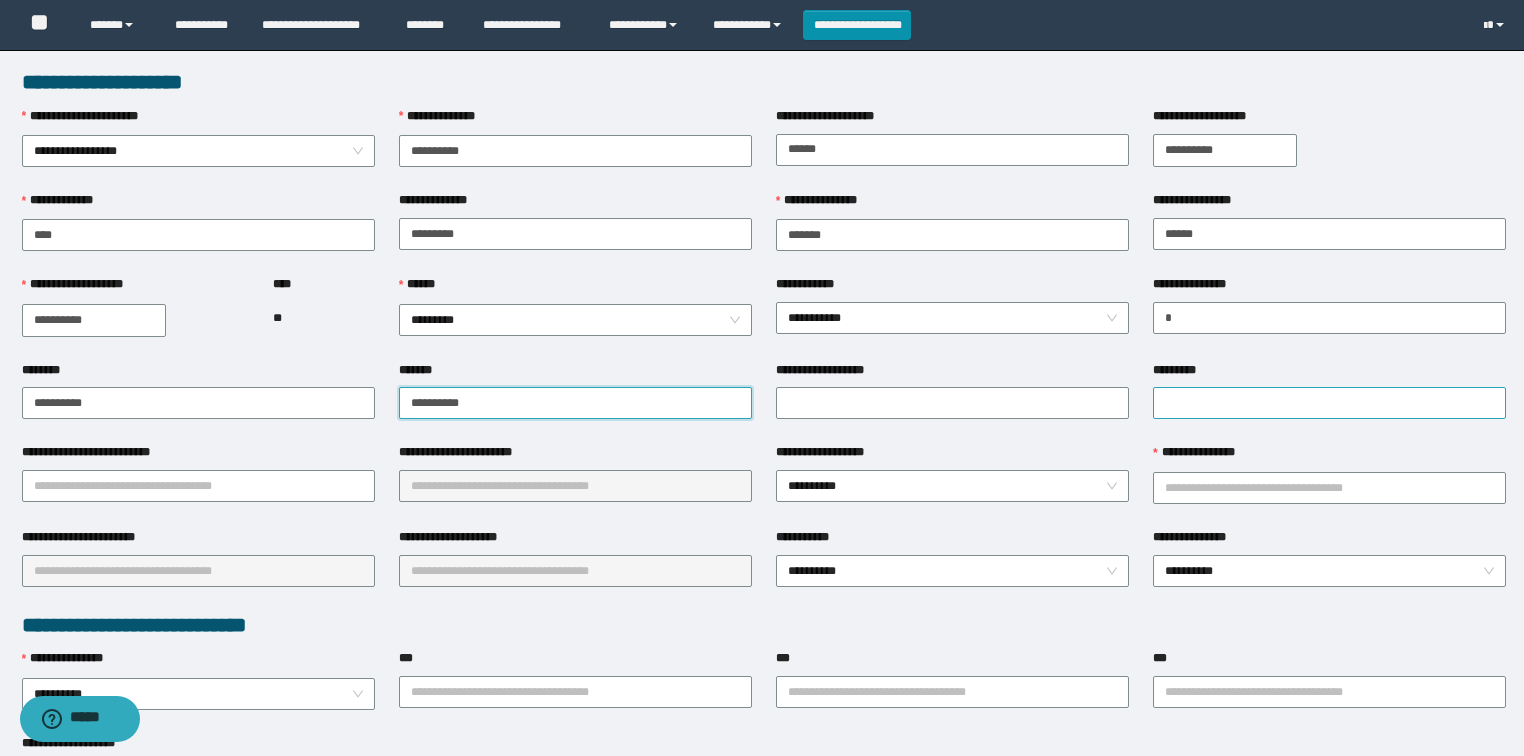type on "**********" 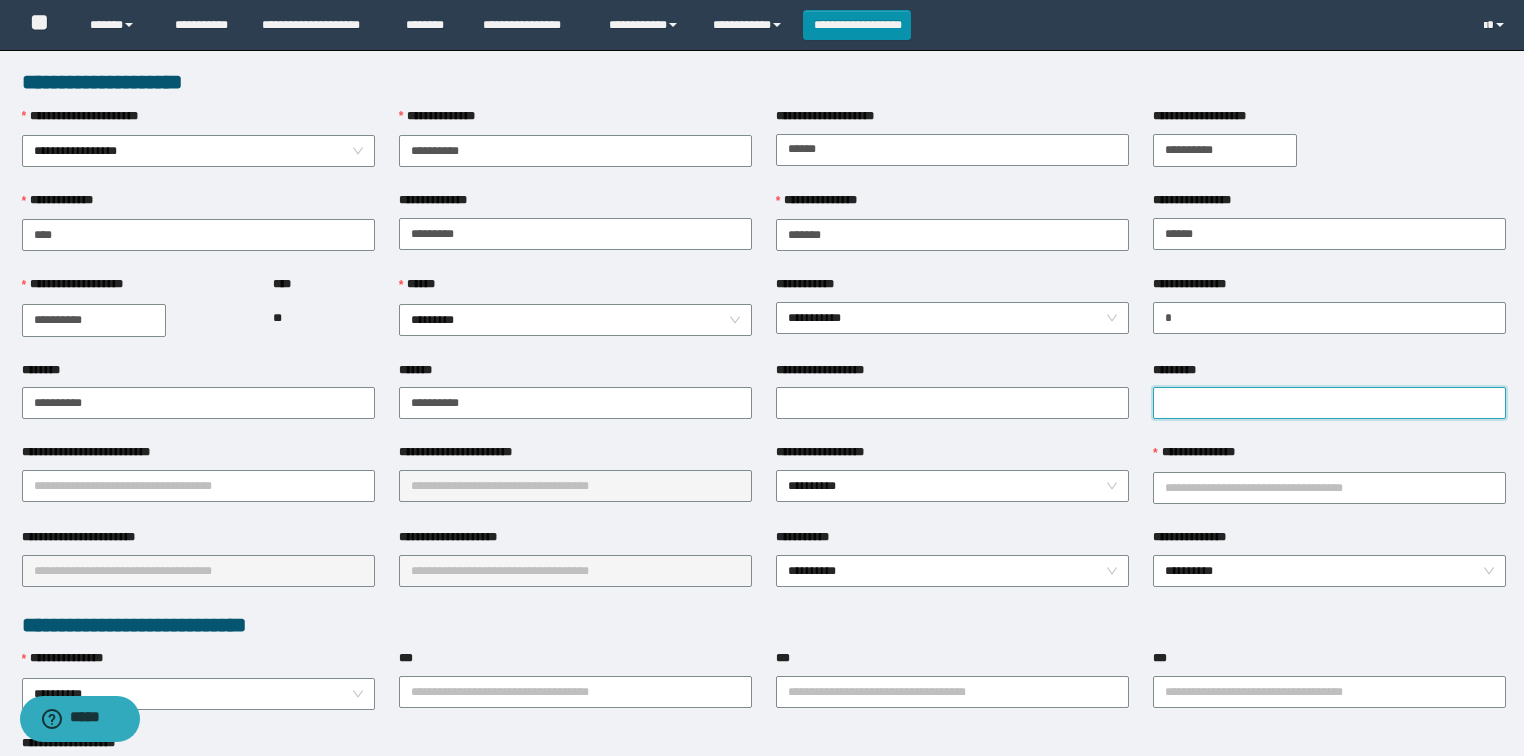 click on "*********" at bounding box center (1329, 403) 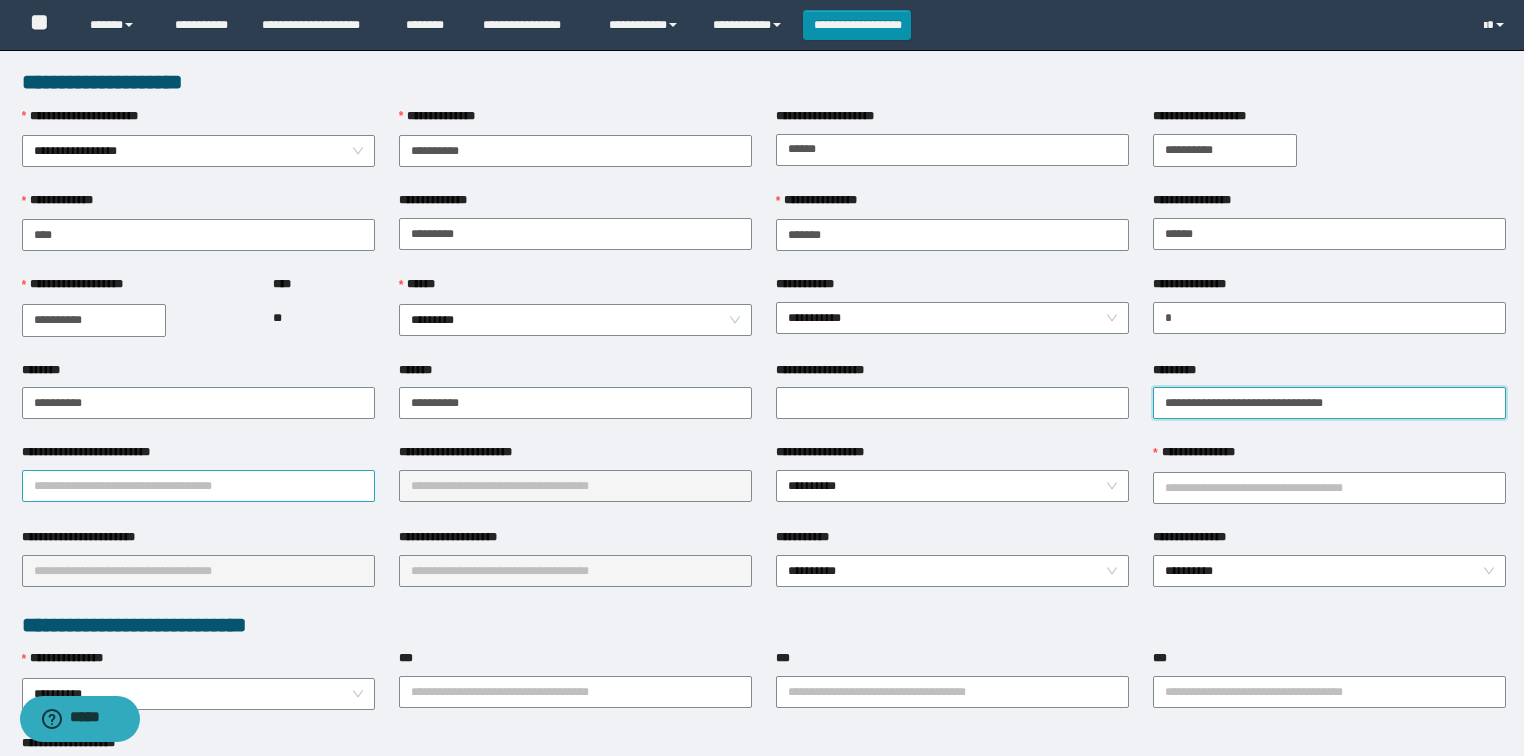 type on "**********" 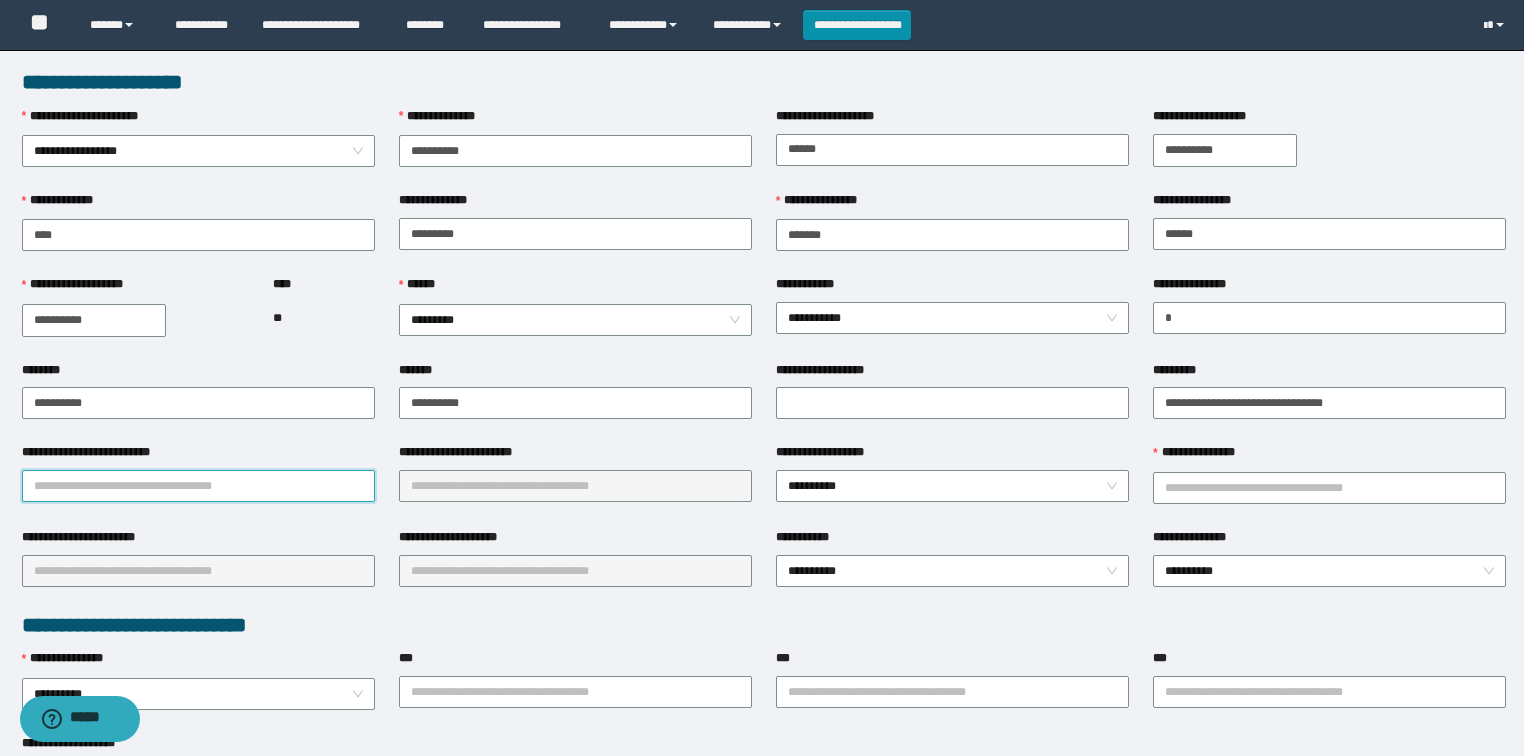 click on "**********" at bounding box center (198, 486) 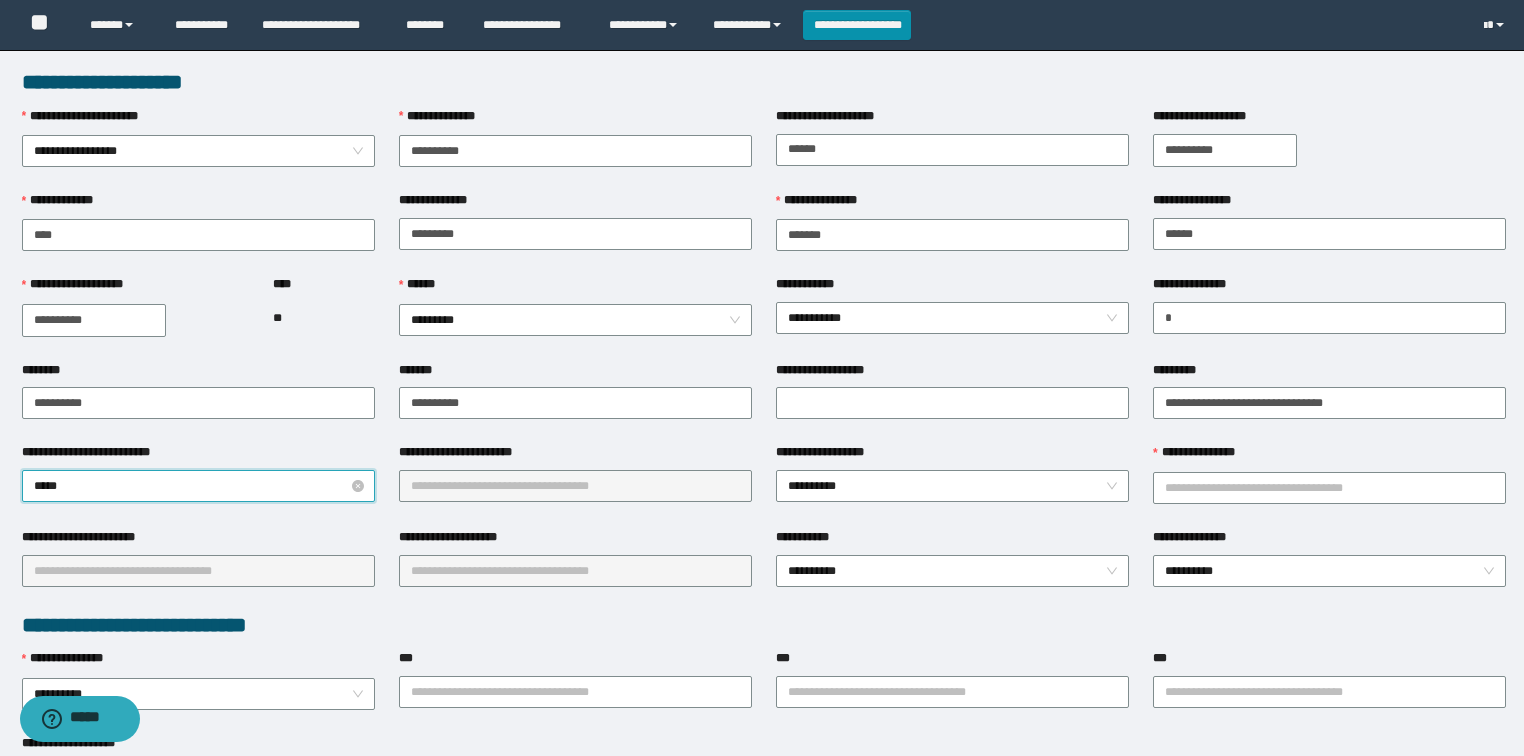 type on "******" 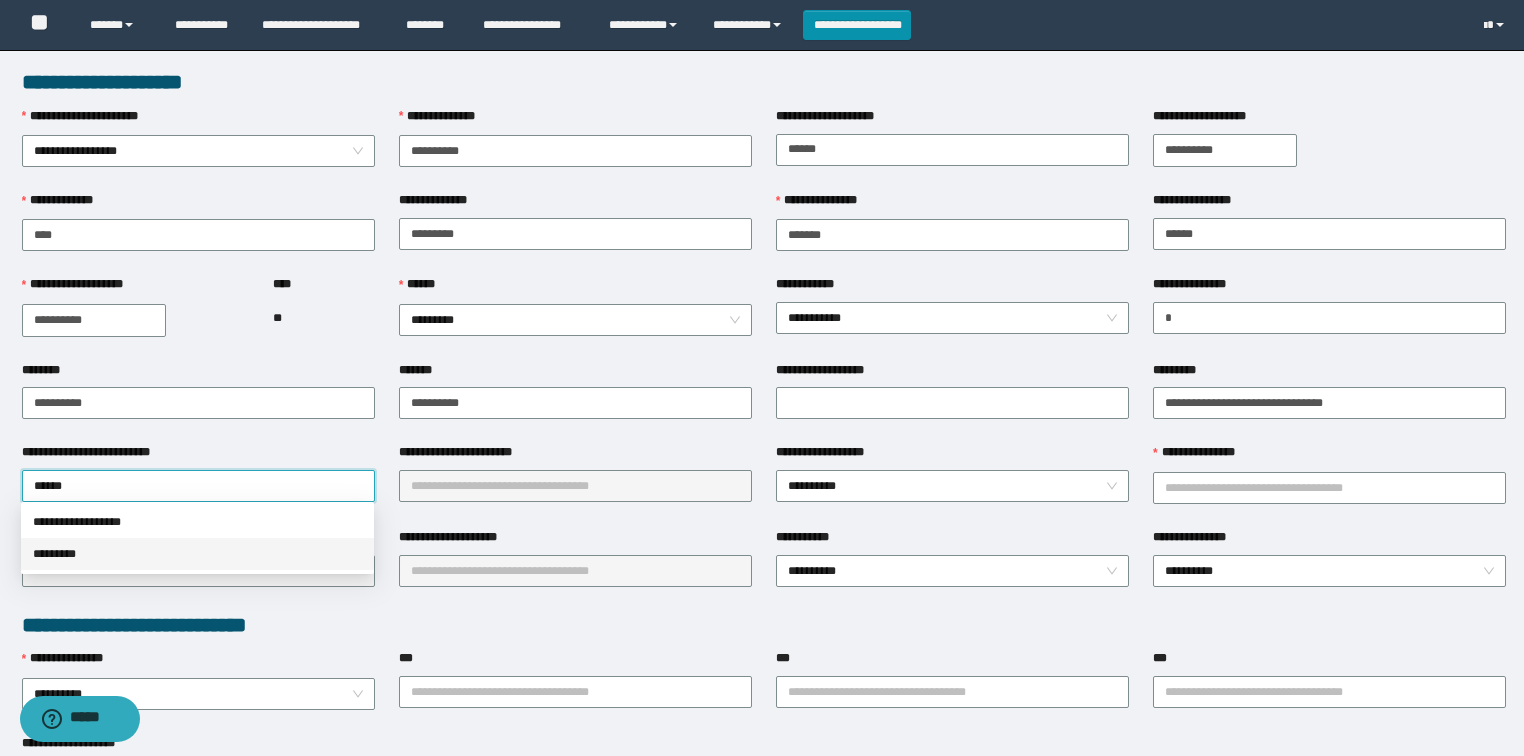 click on "*********" at bounding box center [197, 554] 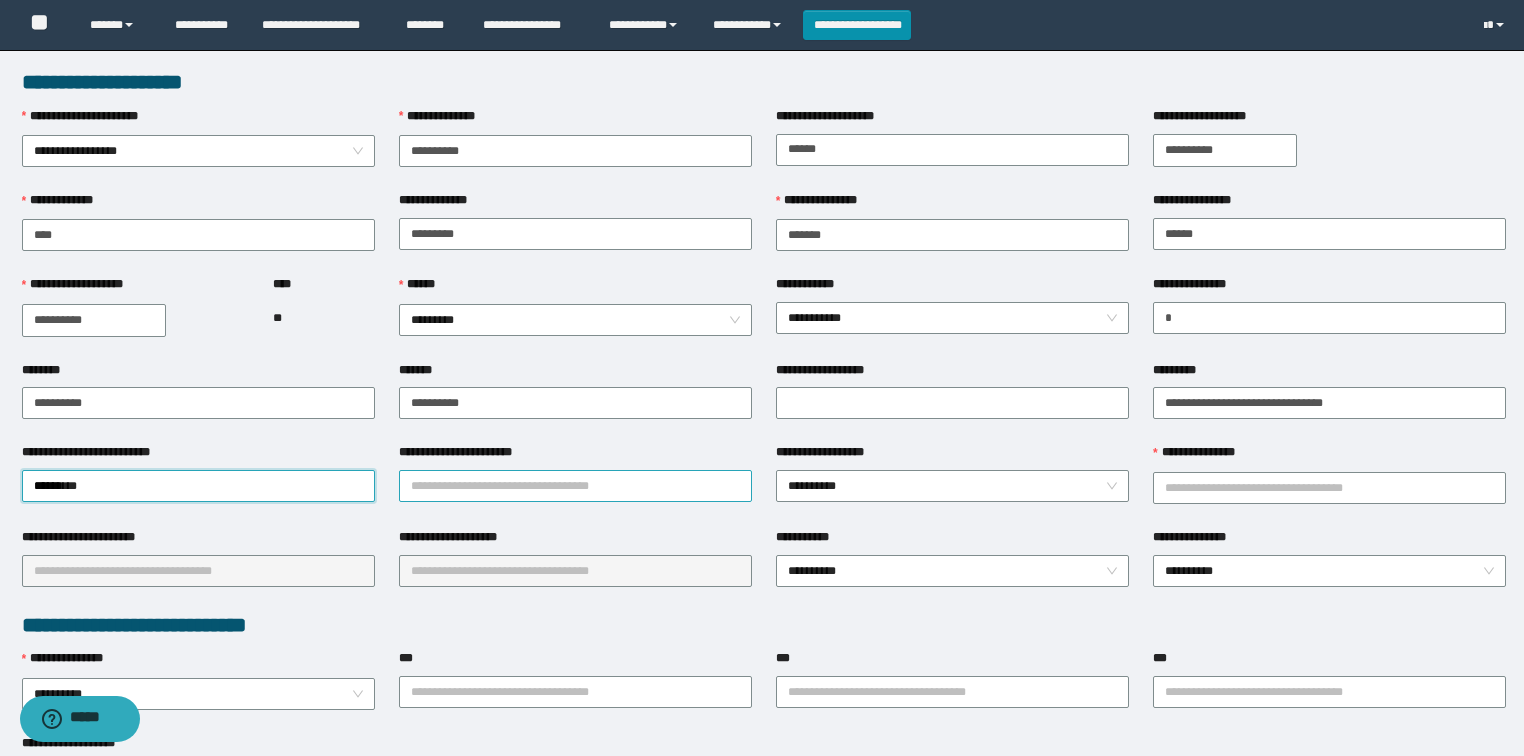 click on "**********" at bounding box center (575, 486) 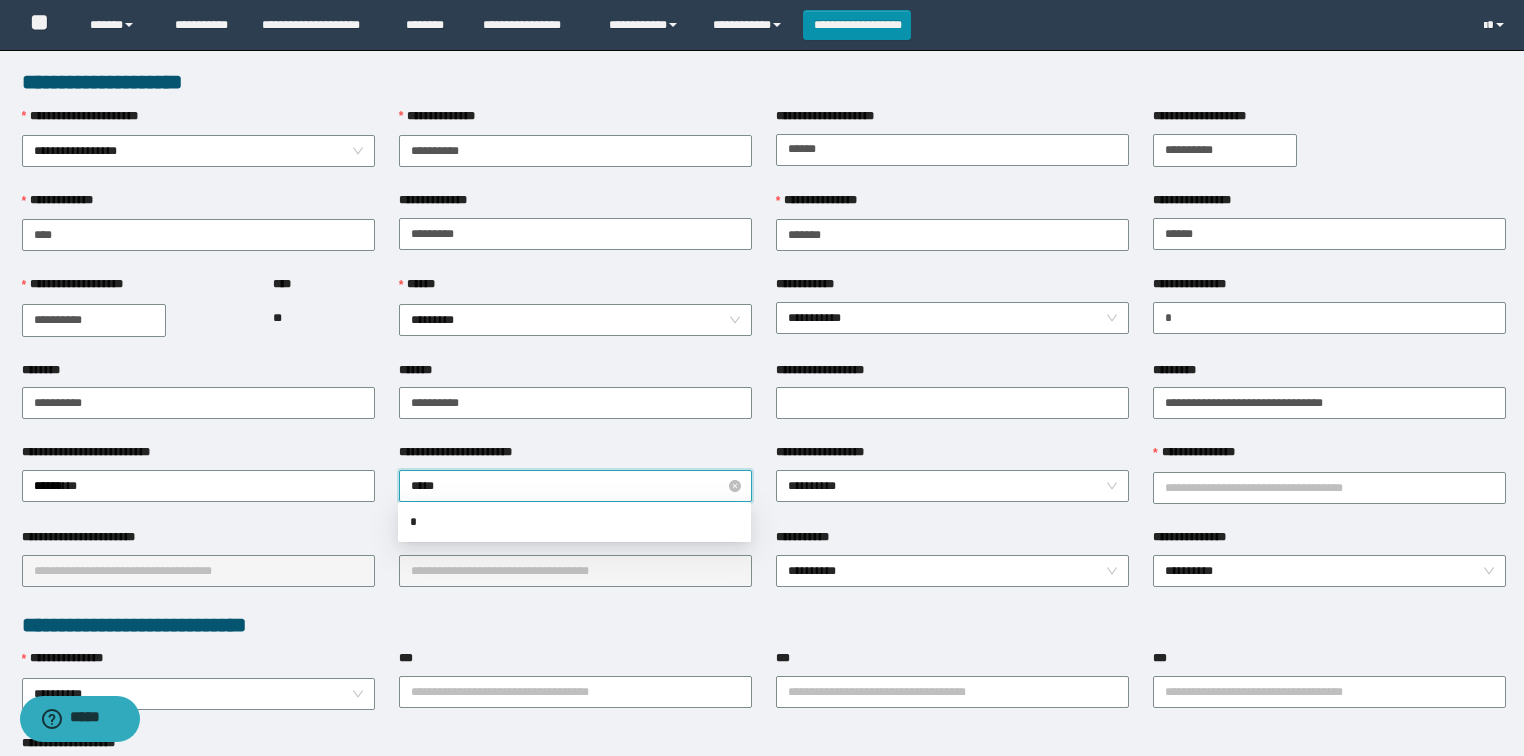 type on "******" 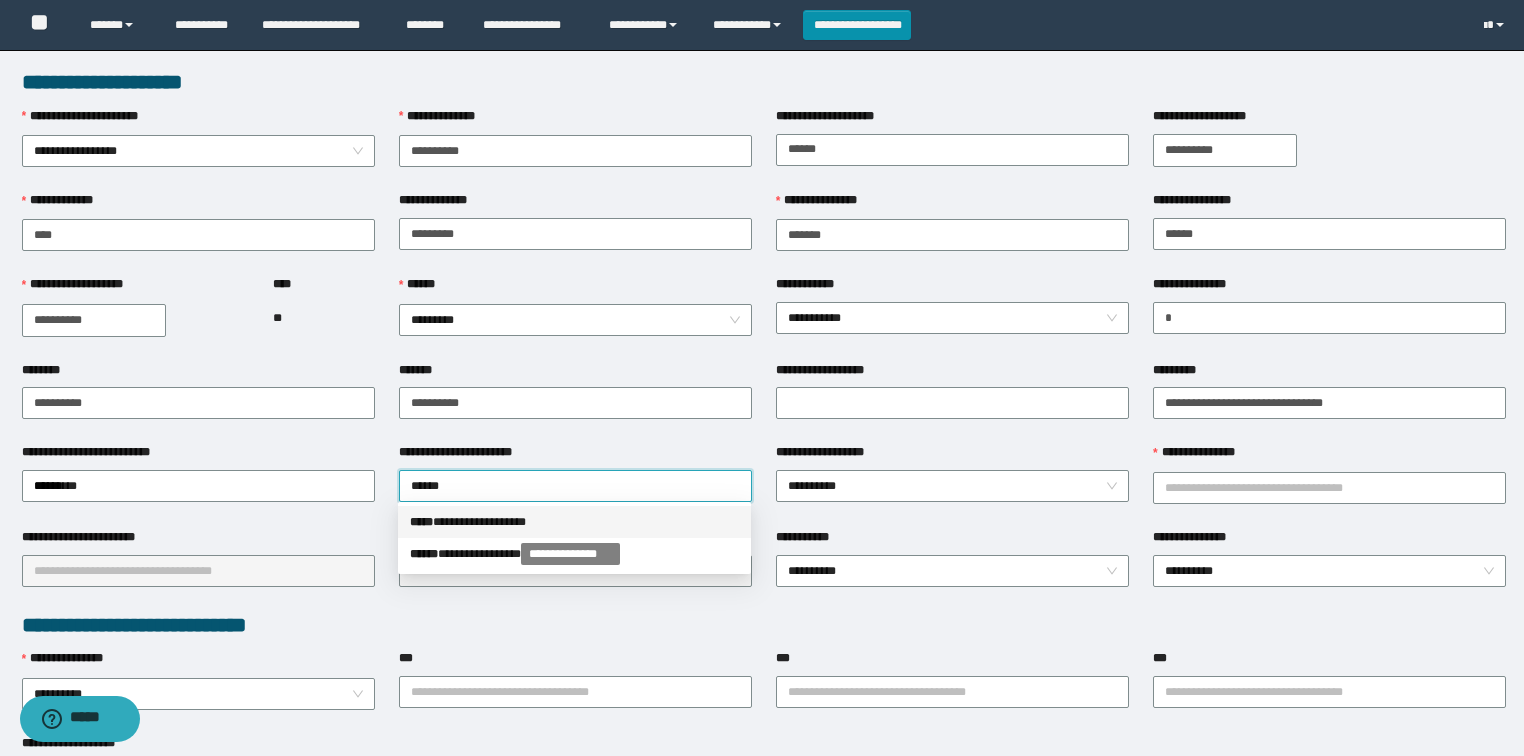 click on "**********" at bounding box center (574, 522) 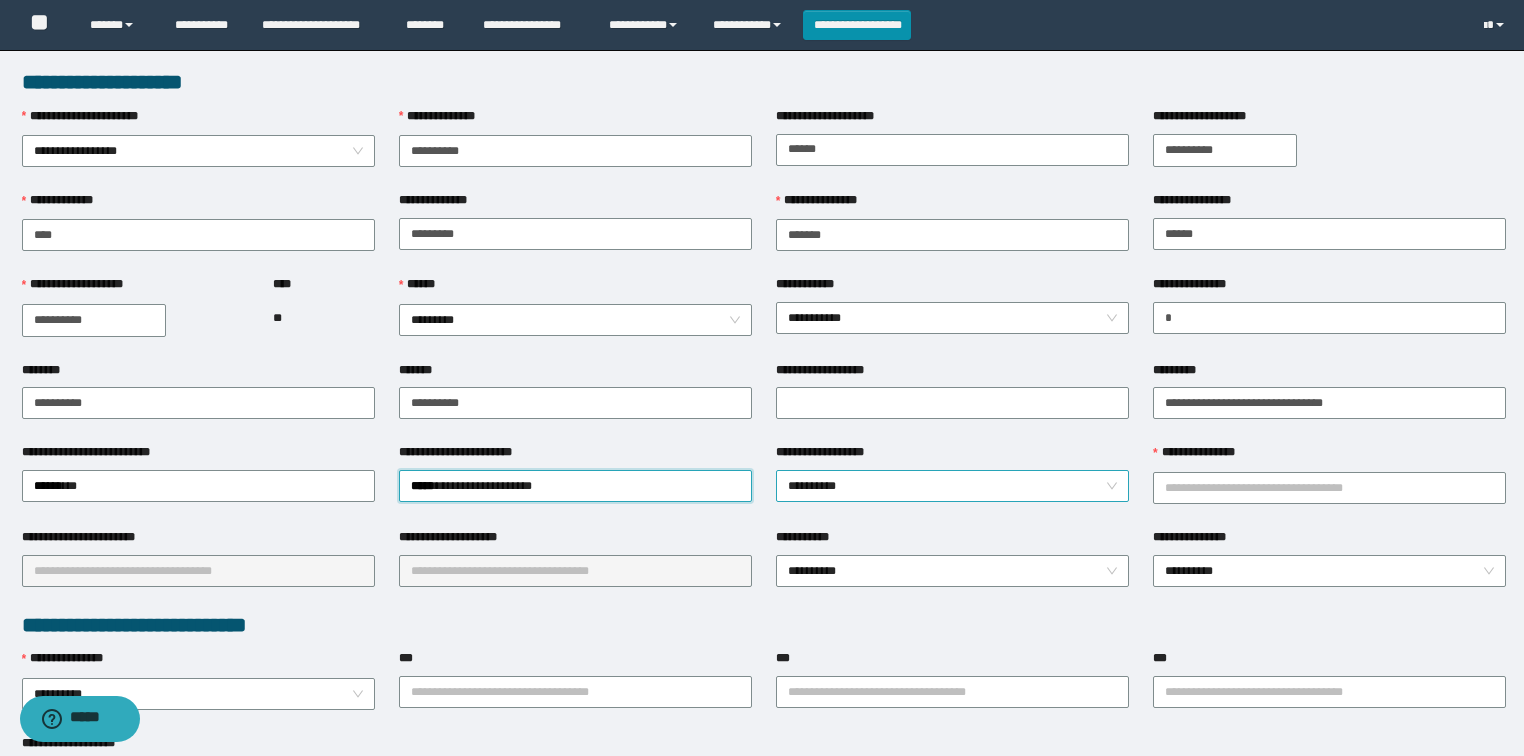 click on "**********" at bounding box center [953, 486] 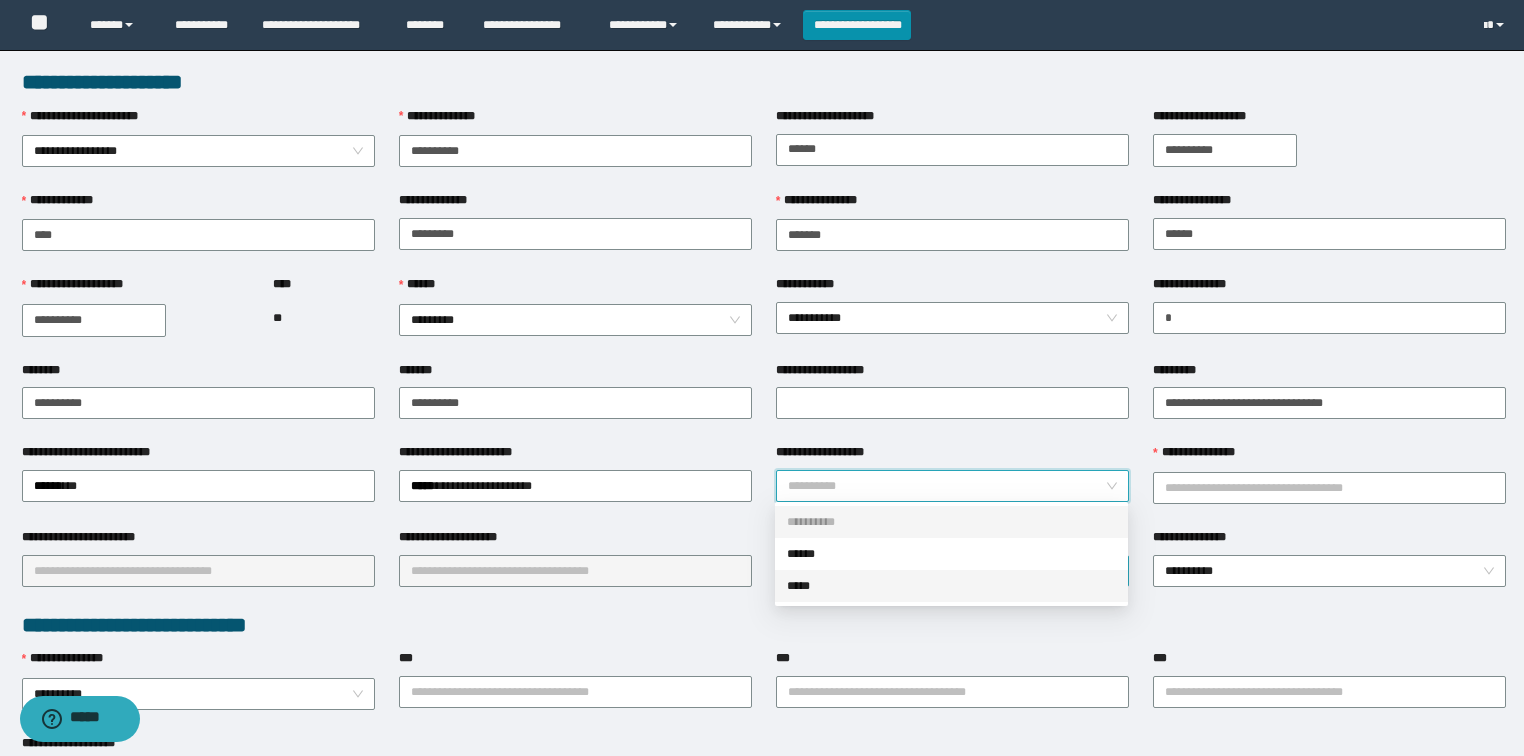 click on "*****" at bounding box center [951, 586] 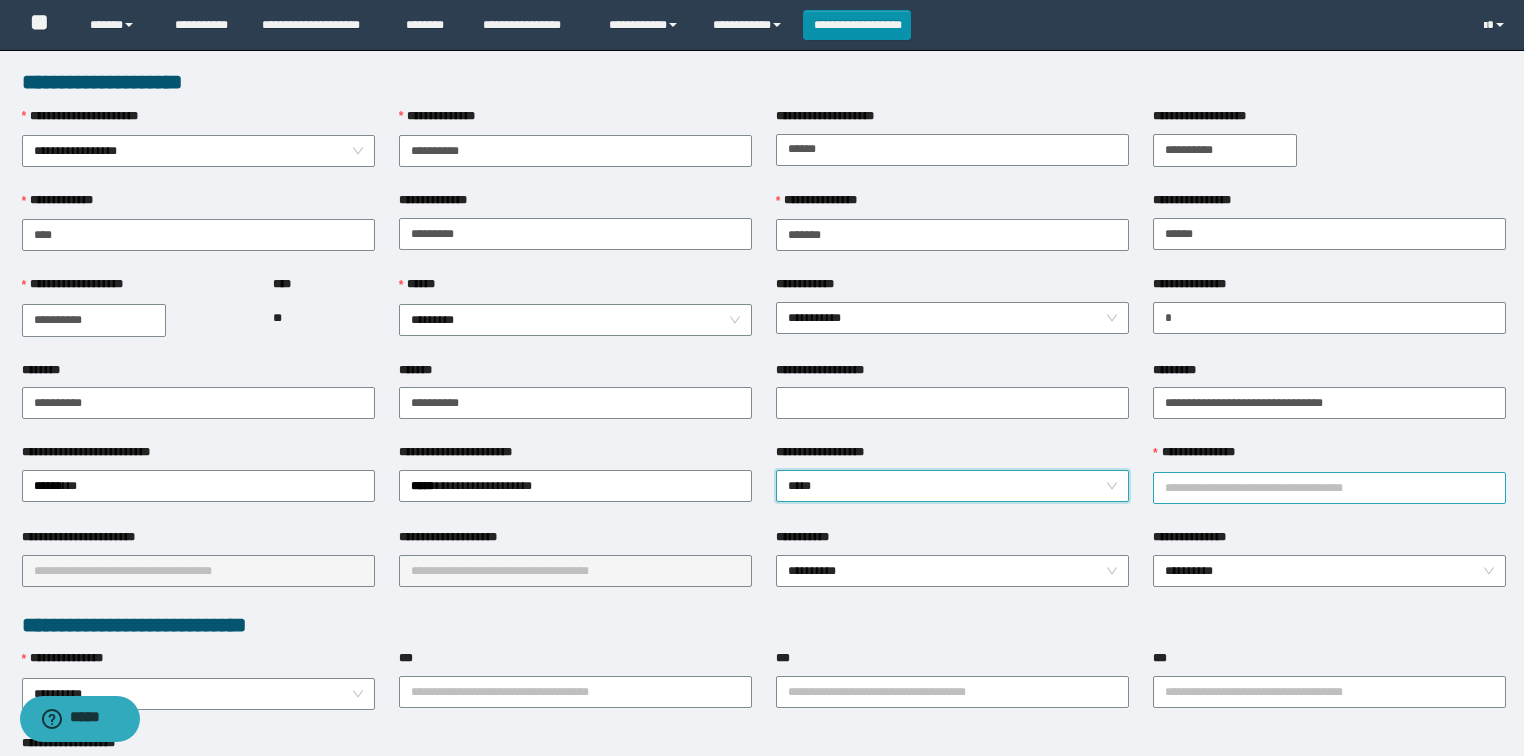 click on "**********" at bounding box center [1329, 488] 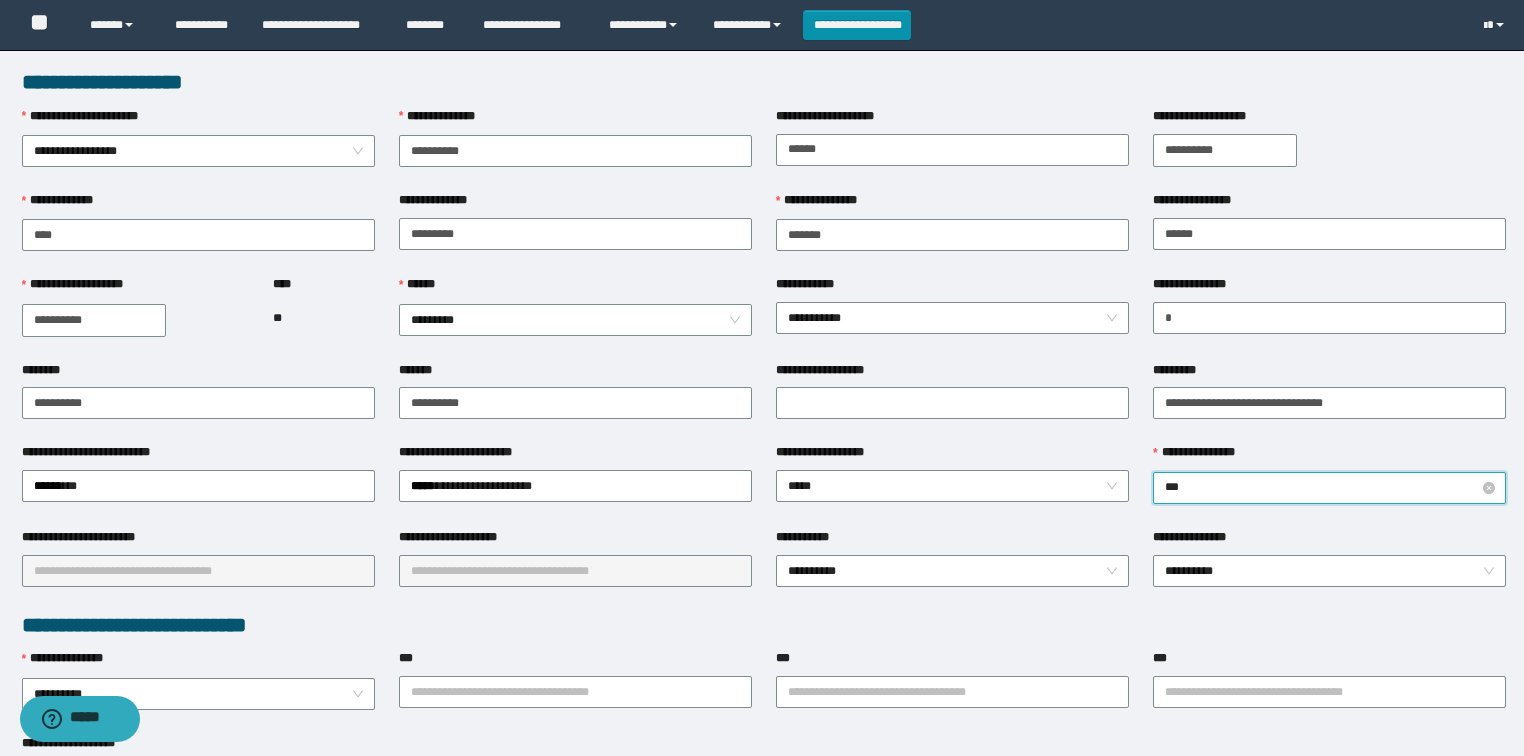 type on "****" 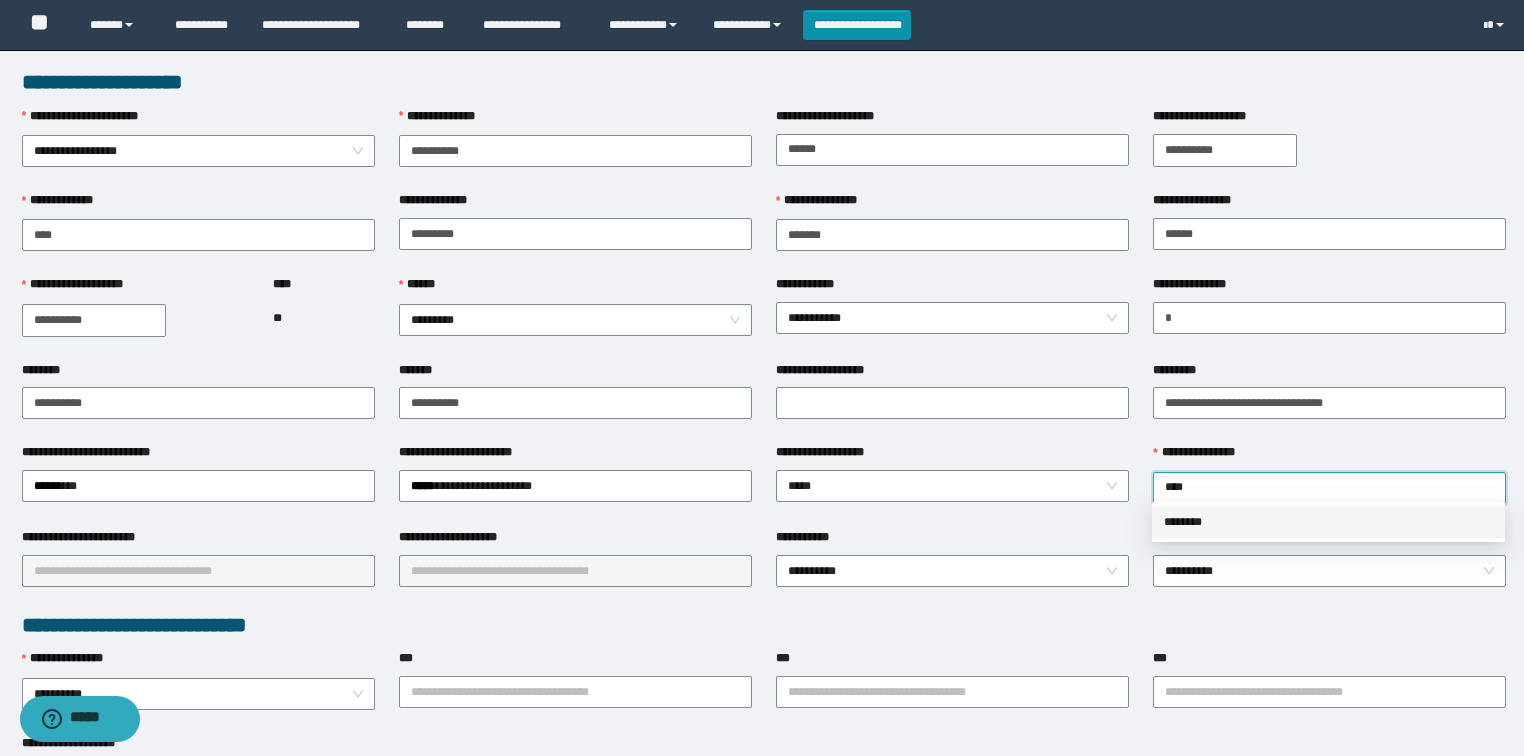 click on "********" at bounding box center (1328, 522) 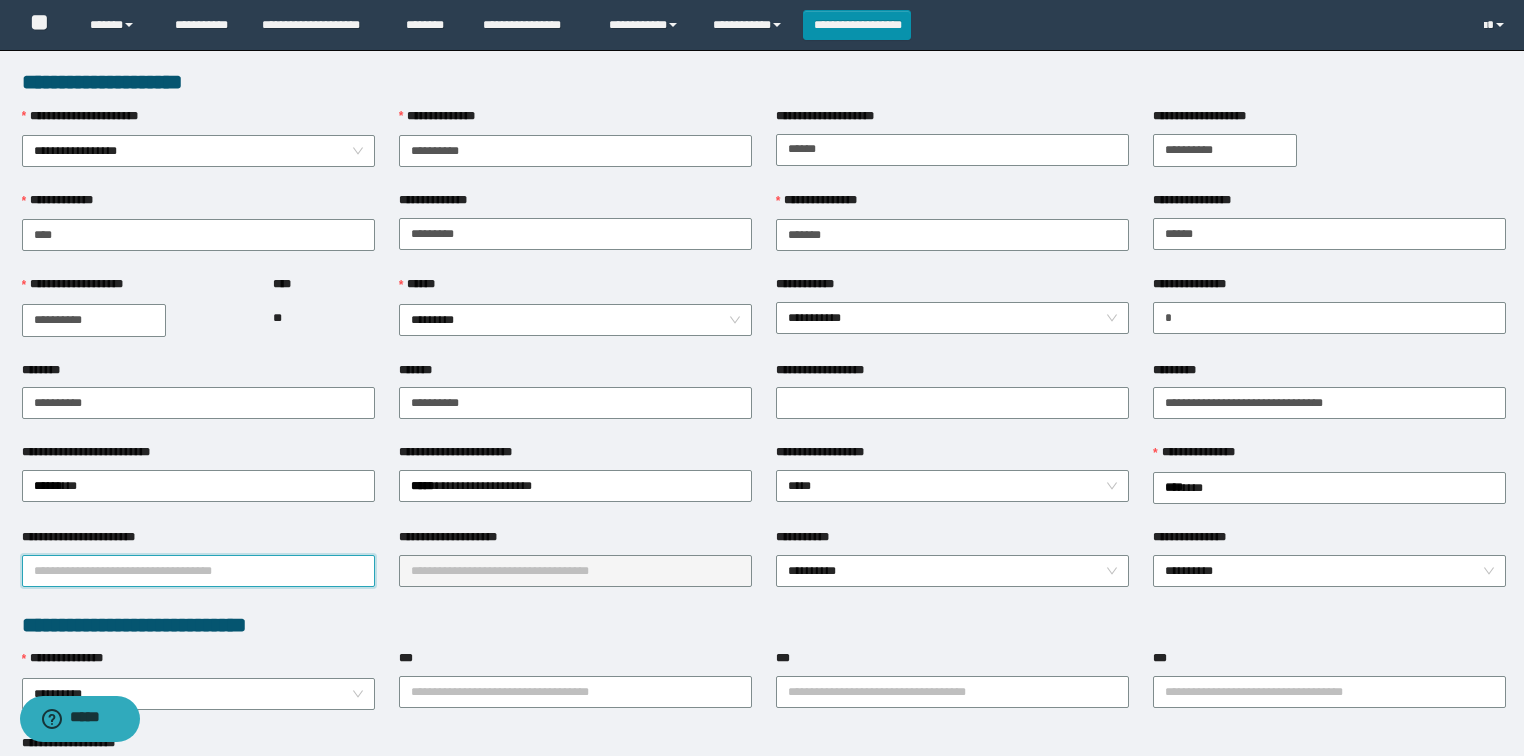click on "**********" at bounding box center (198, 571) 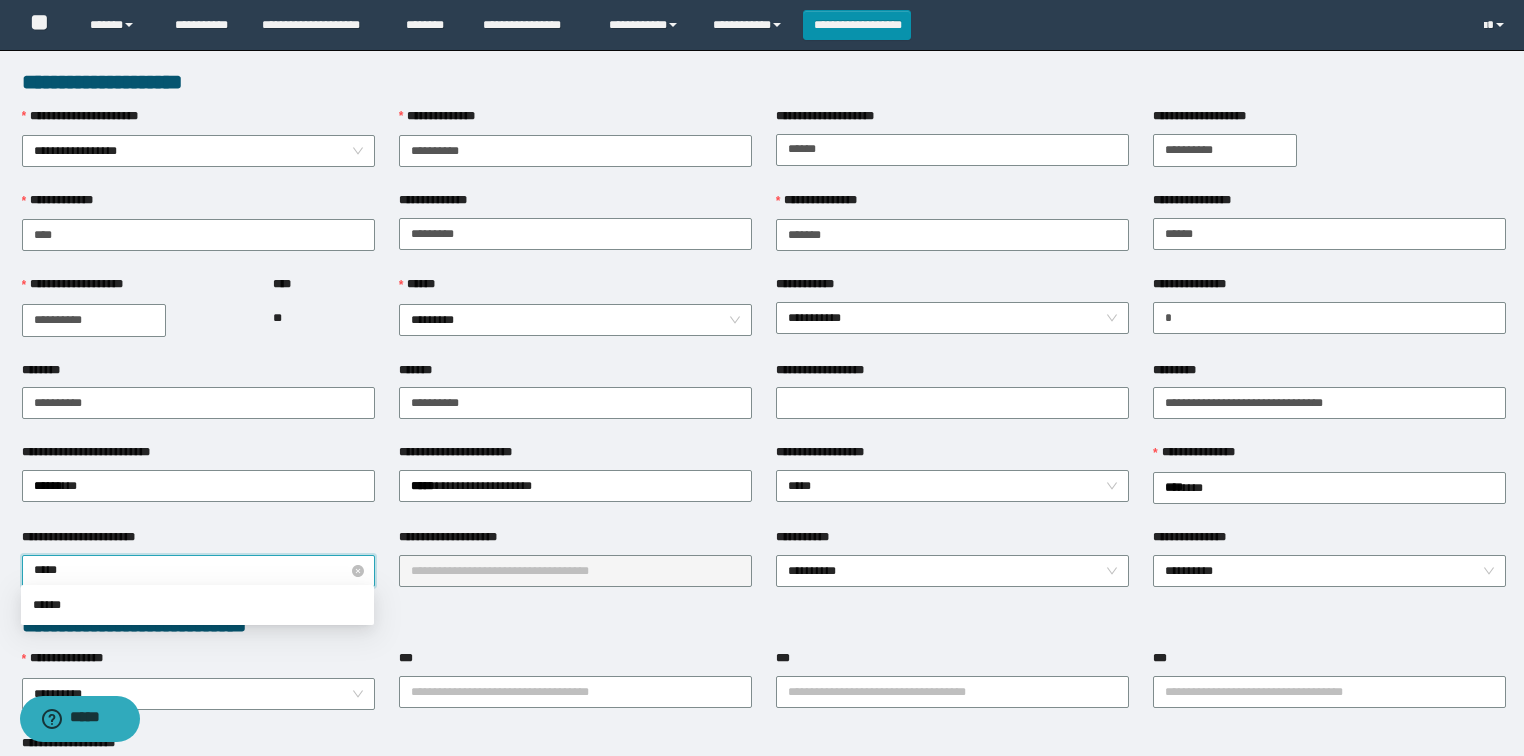 type on "******" 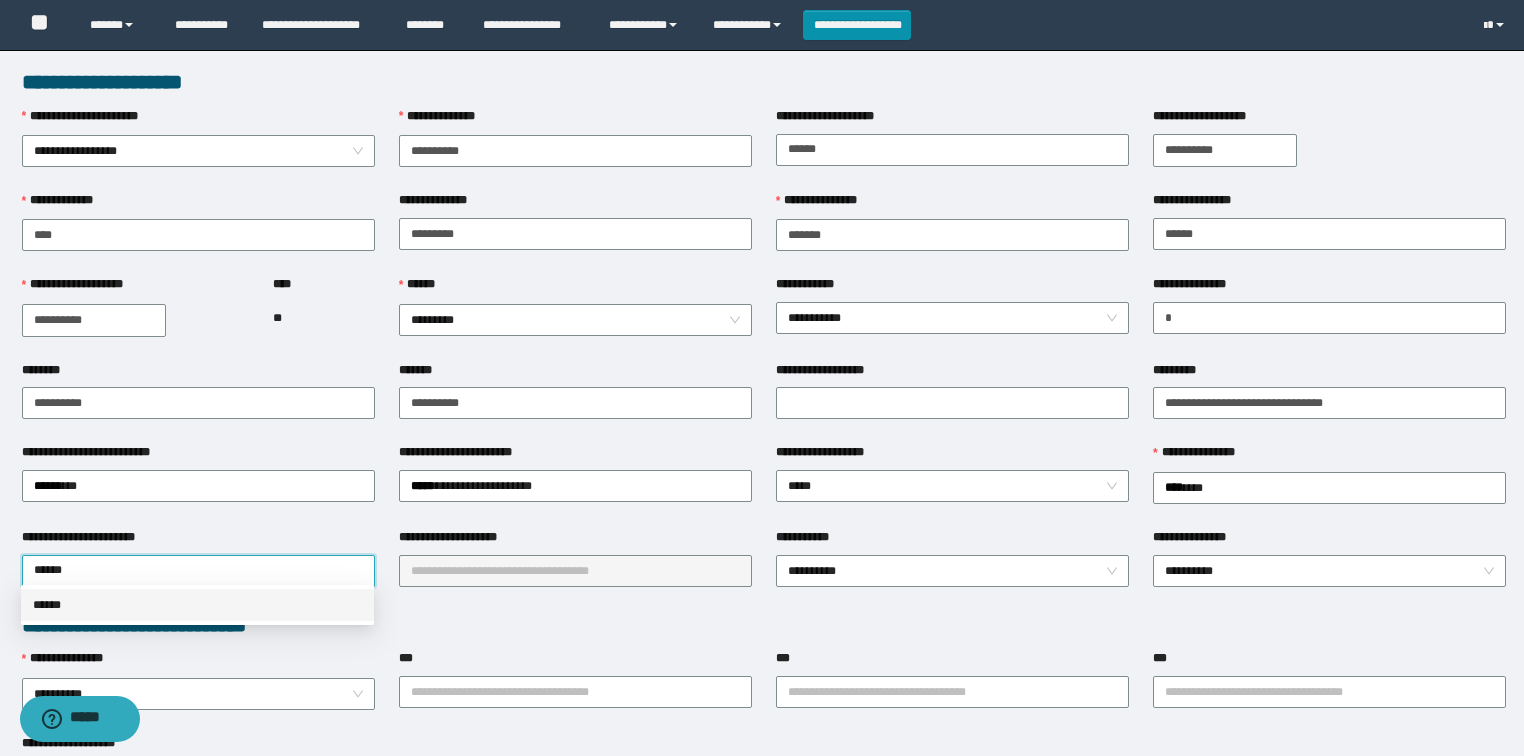 click on "******" at bounding box center [197, 605] 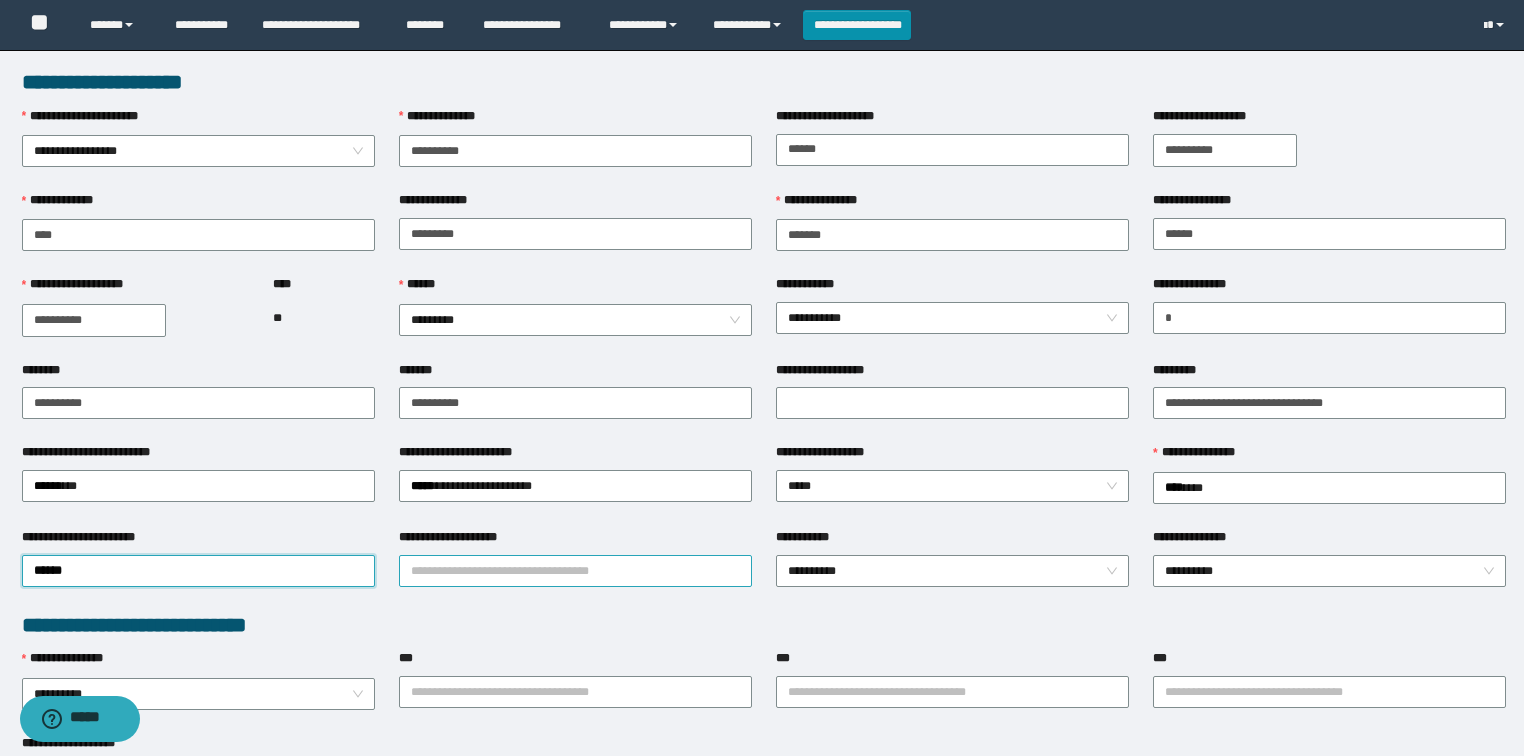 click on "**********" at bounding box center [575, 571] 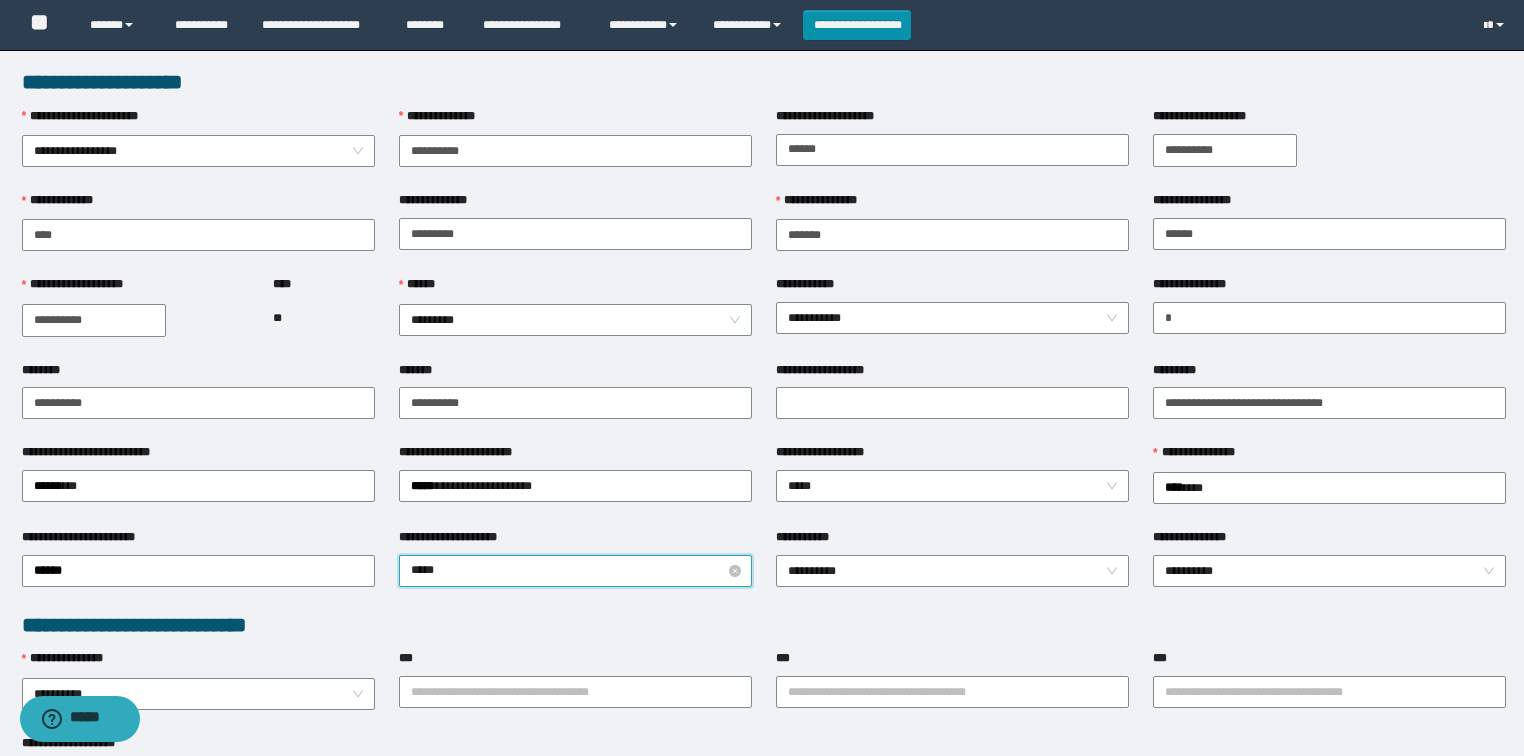 type on "******" 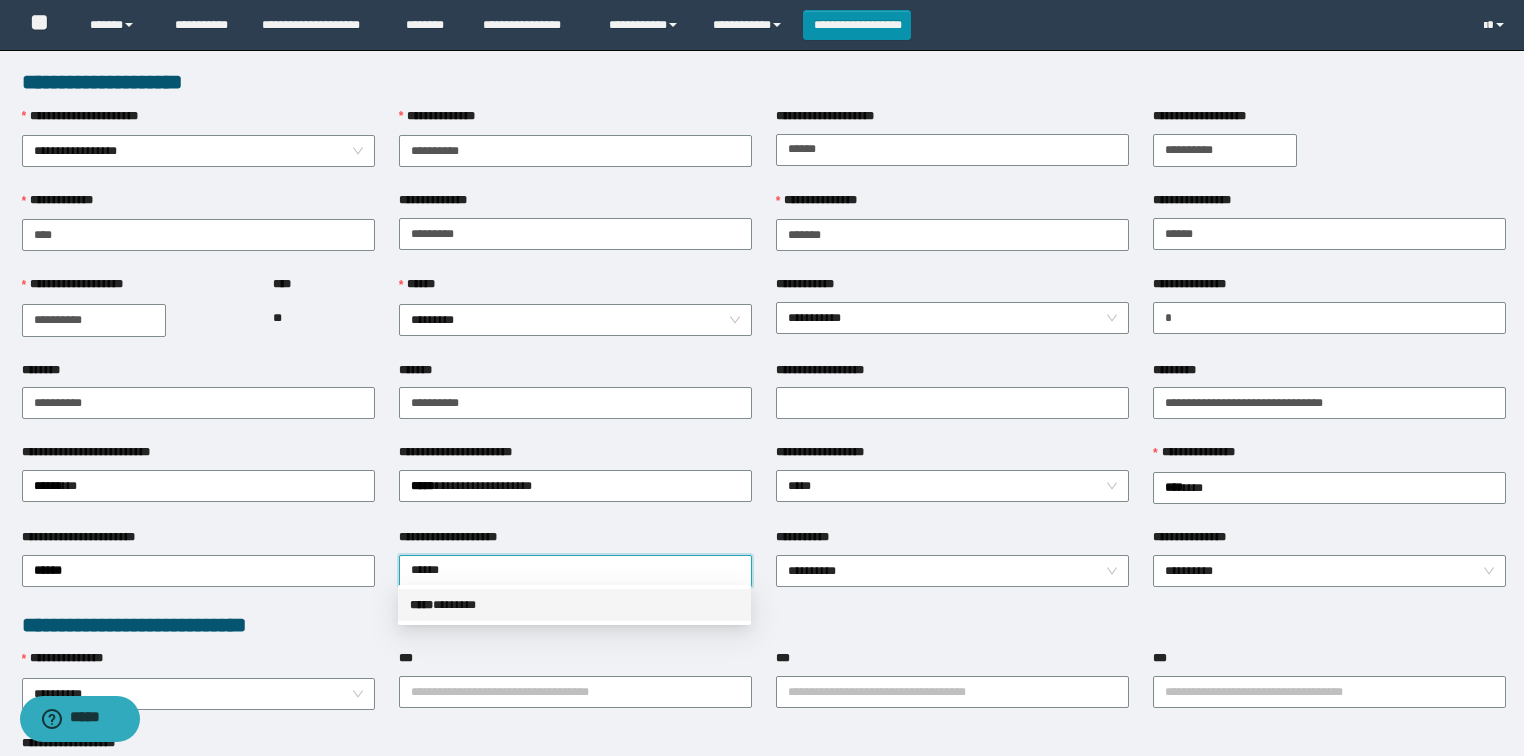 drag, startPoint x: 534, startPoint y: 594, endPoint x: 548, endPoint y: 619, distance: 28.653097 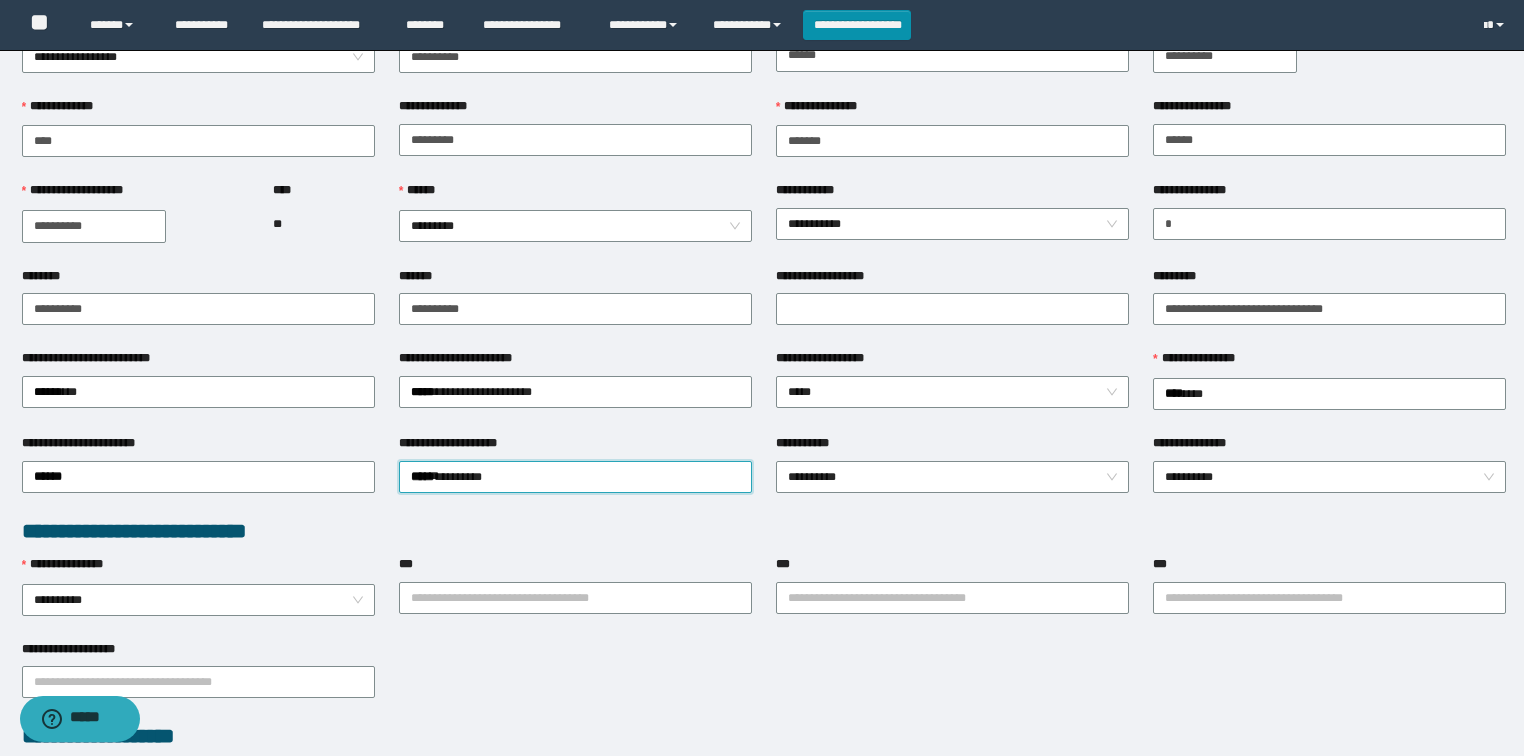 scroll, scrollTop: 0, scrollLeft: 0, axis: both 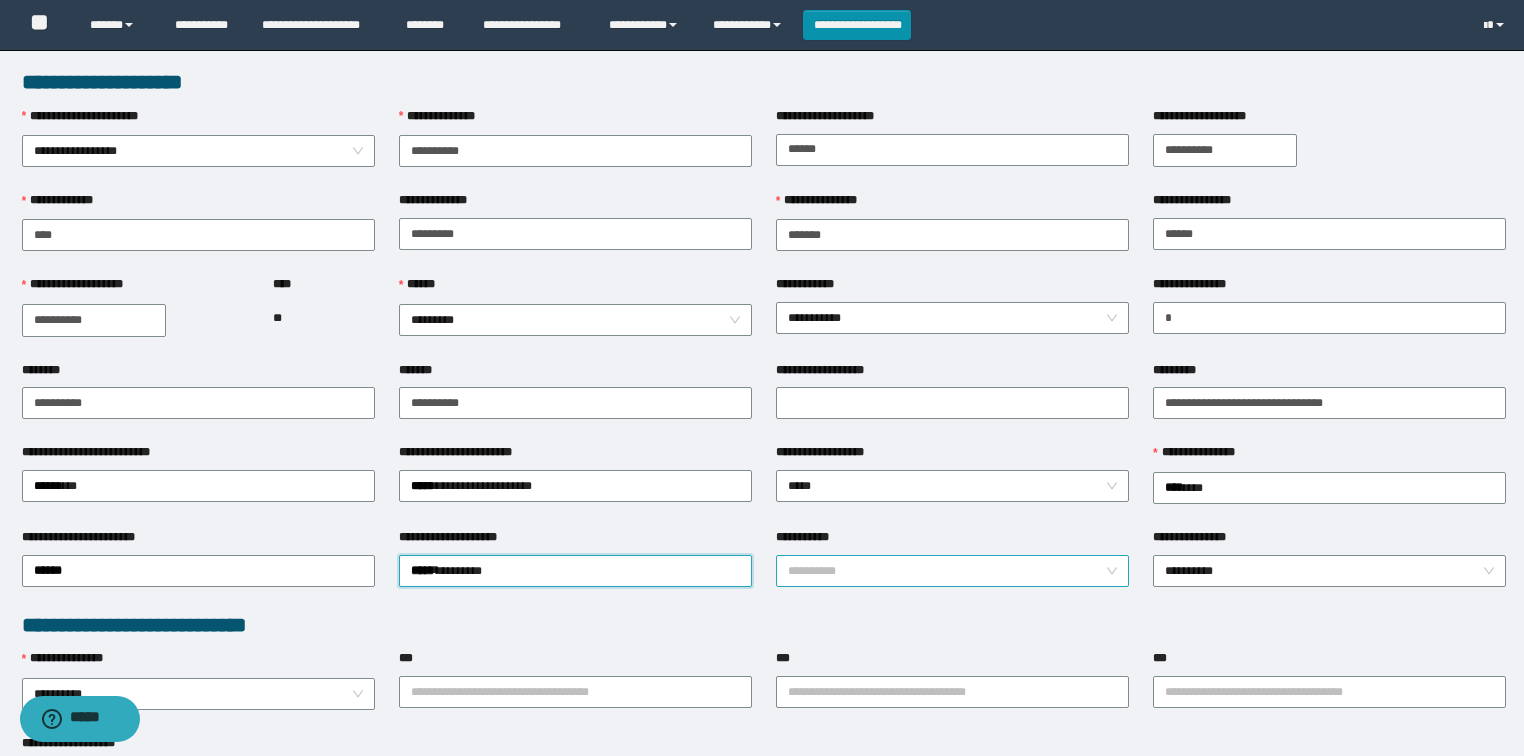 drag, startPoint x: 860, startPoint y: 572, endPoint x: 827, endPoint y: 637, distance: 72.89719 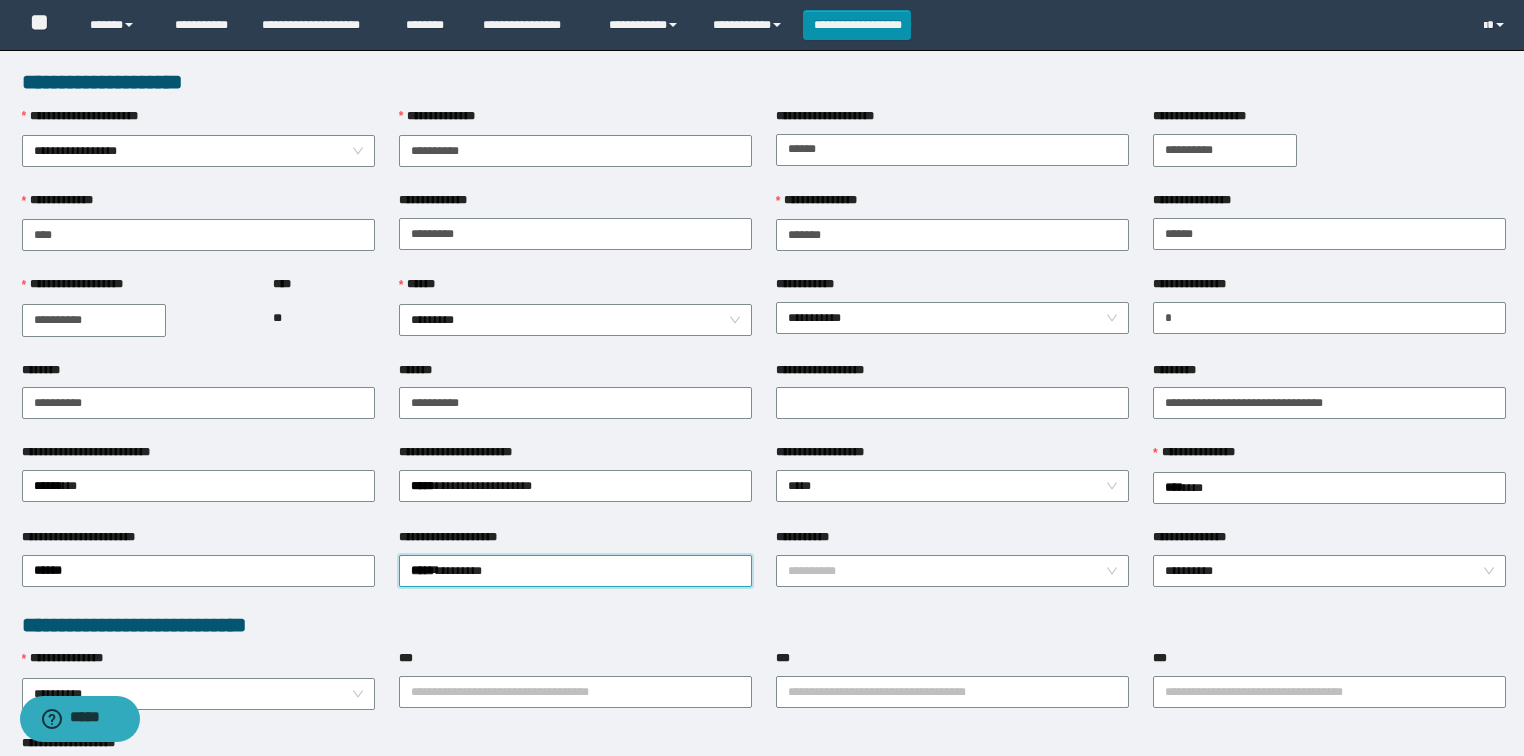 click on "**********" at bounding box center (953, 571) 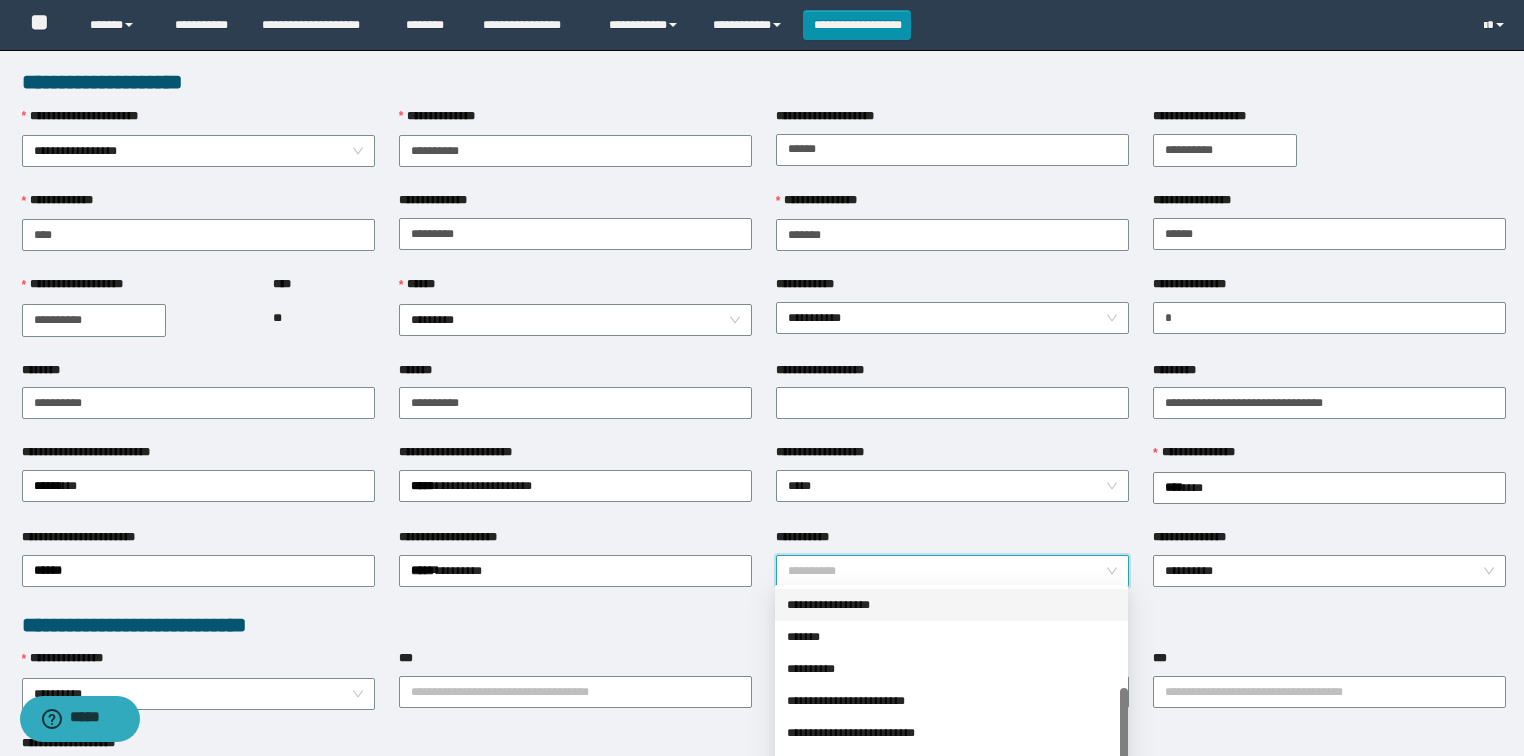 scroll, scrollTop: 0, scrollLeft: 0, axis: both 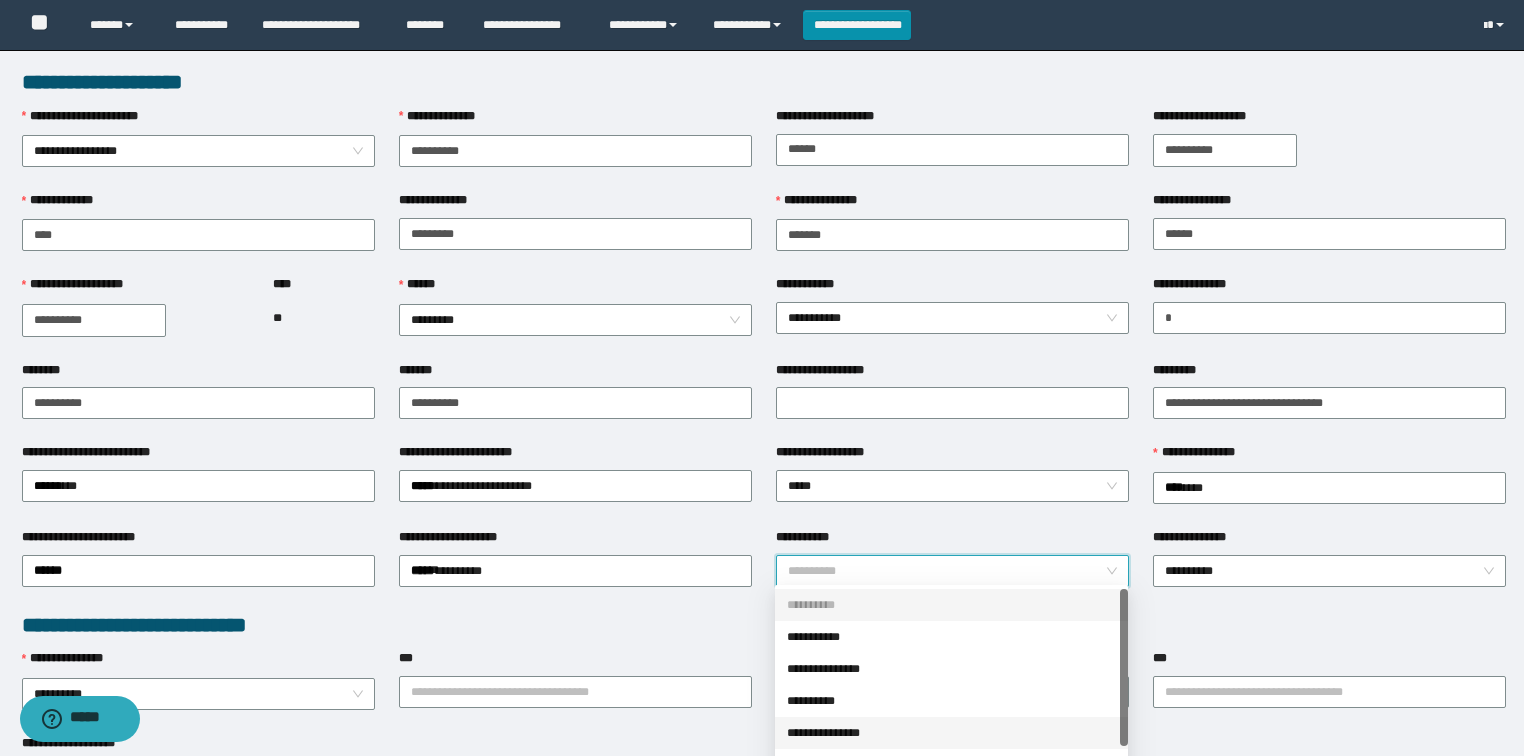 click on "**********" at bounding box center (951, 733) 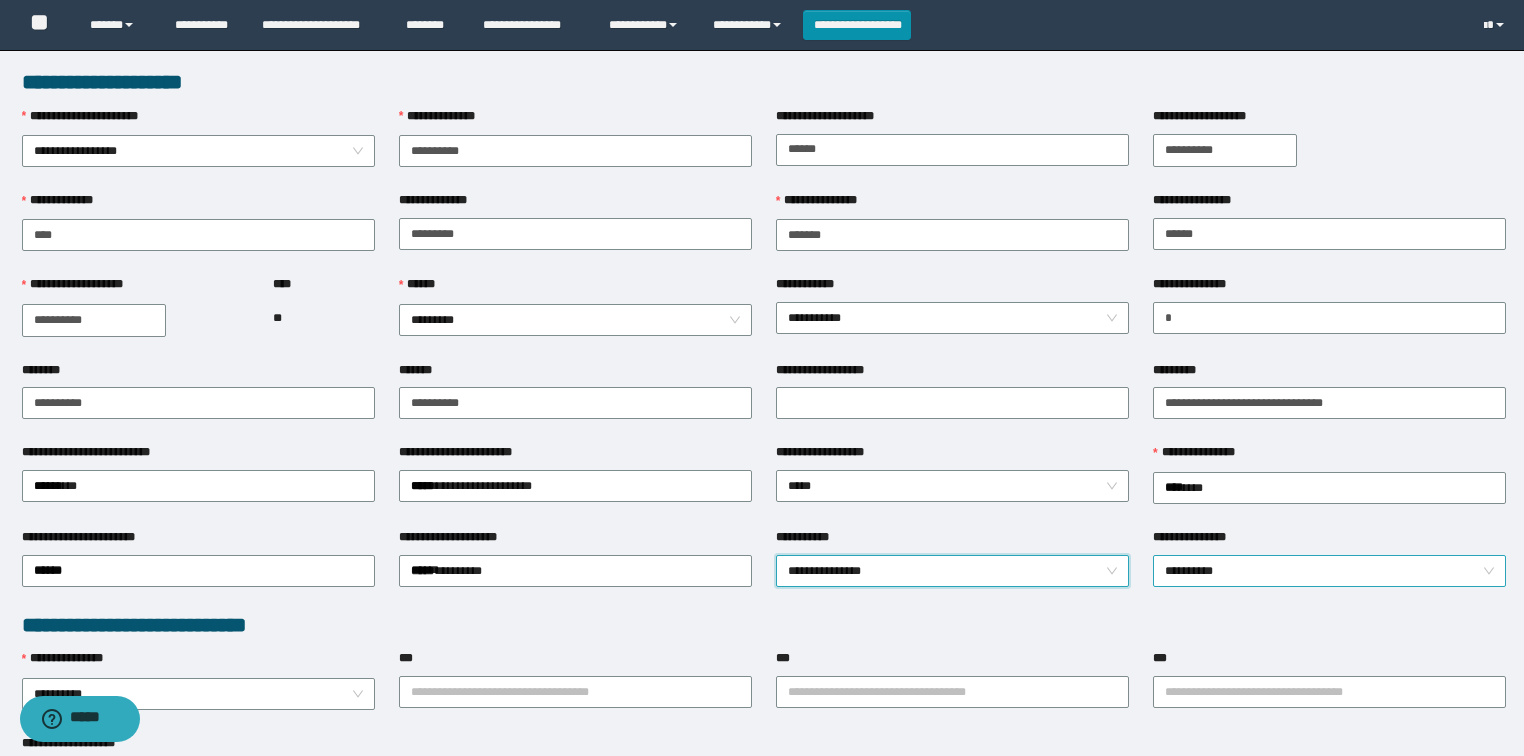 click on "**********" at bounding box center (1330, 571) 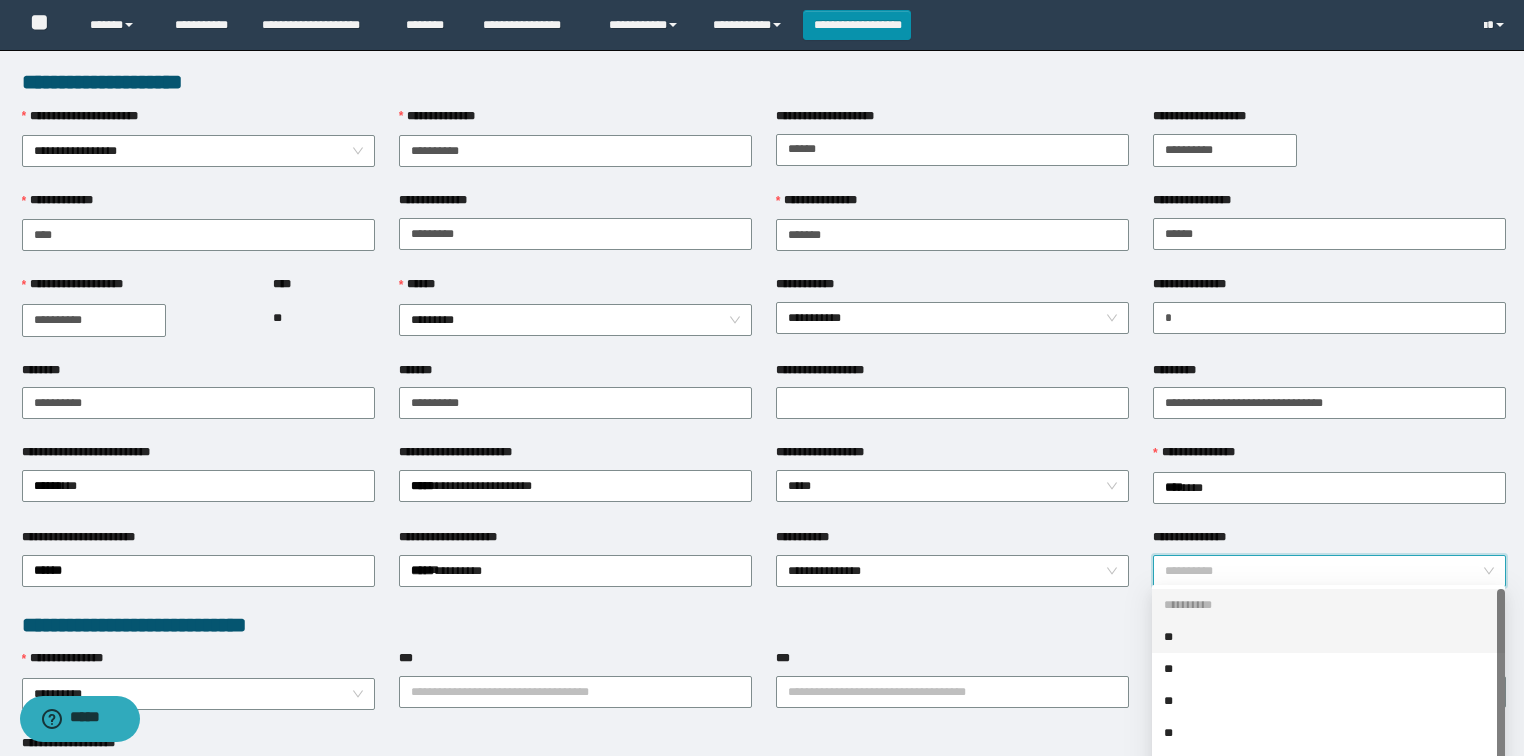 click on "**" at bounding box center (1328, 637) 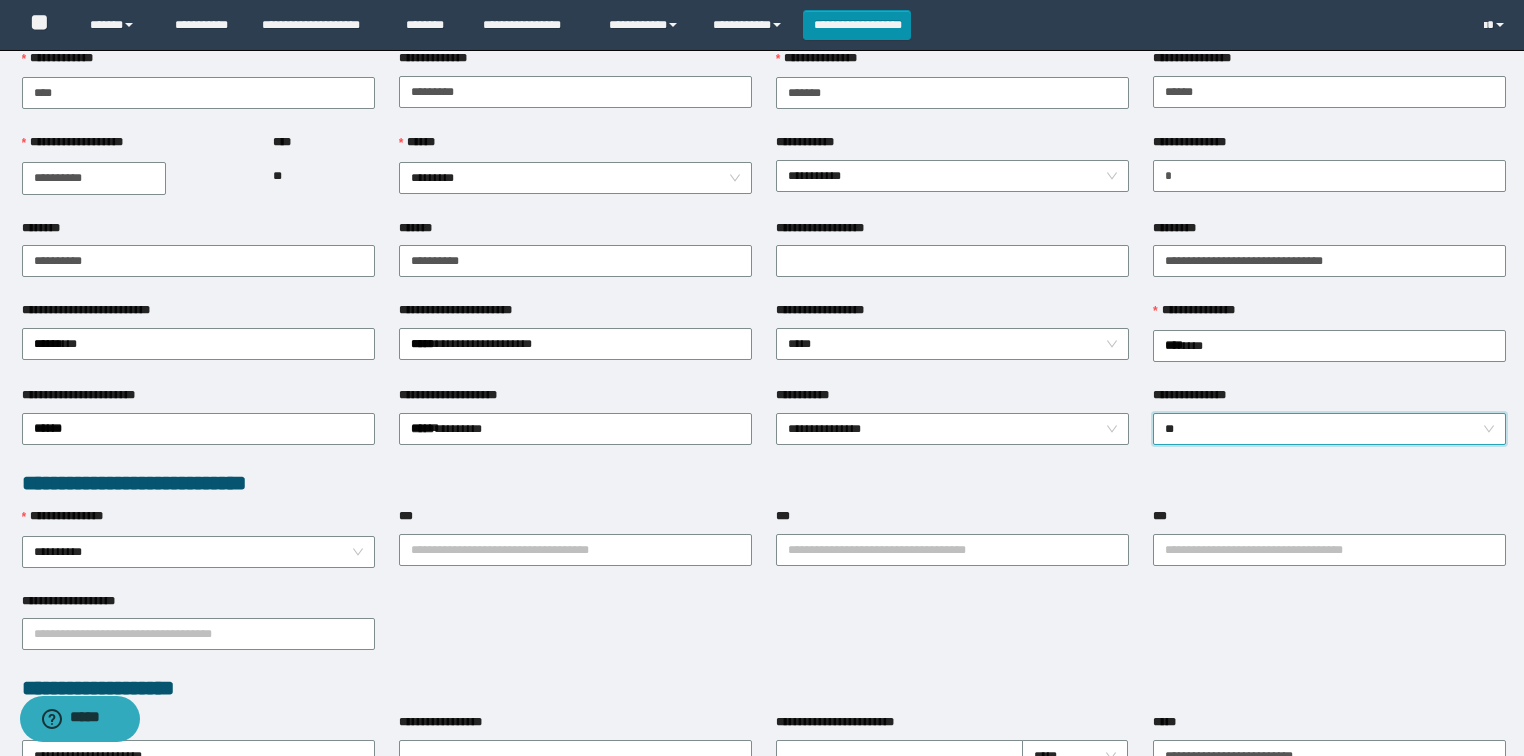 scroll, scrollTop: 160, scrollLeft: 0, axis: vertical 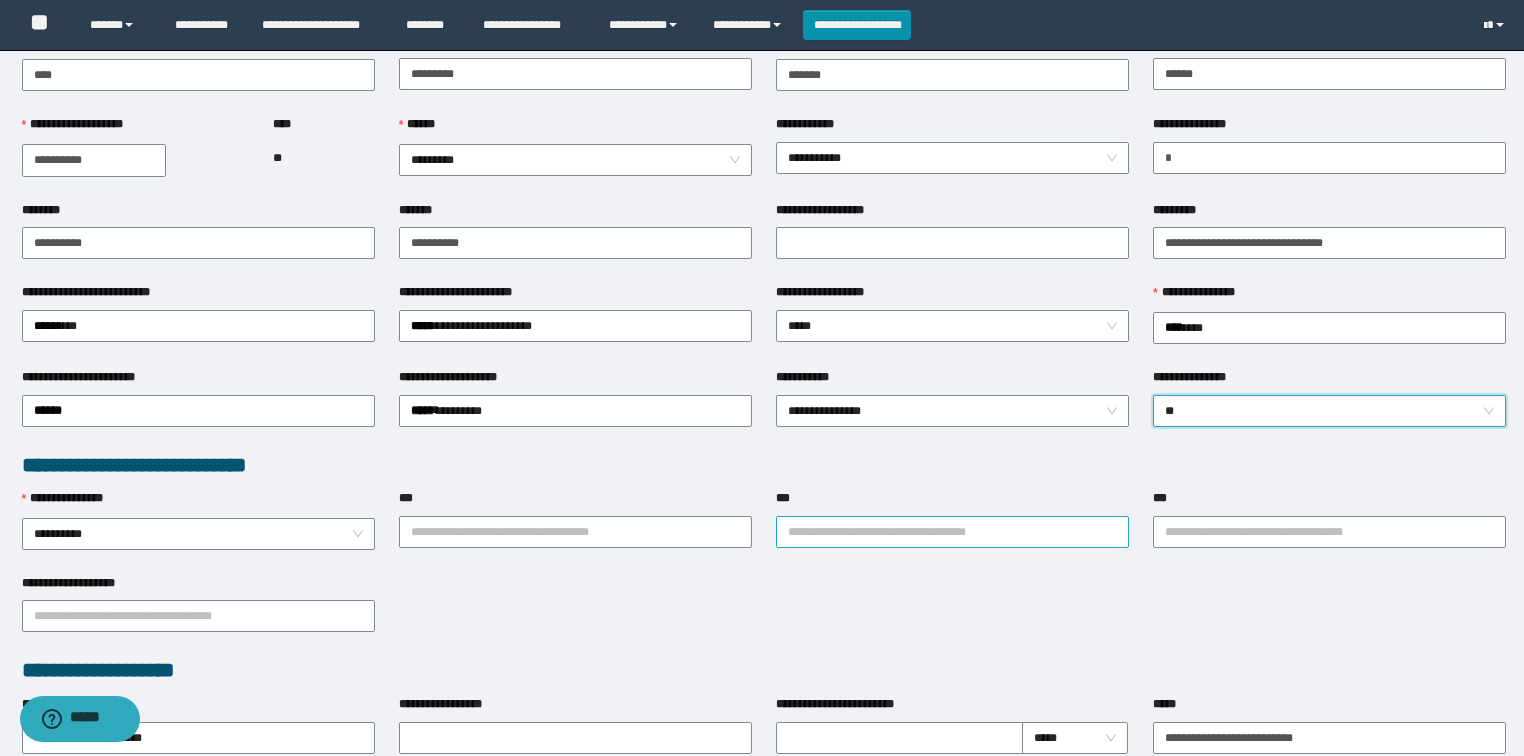 drag, startPoint x: 830, startPoint y: 531, endPoint x: 812, endPoint y: 531, distance: 18 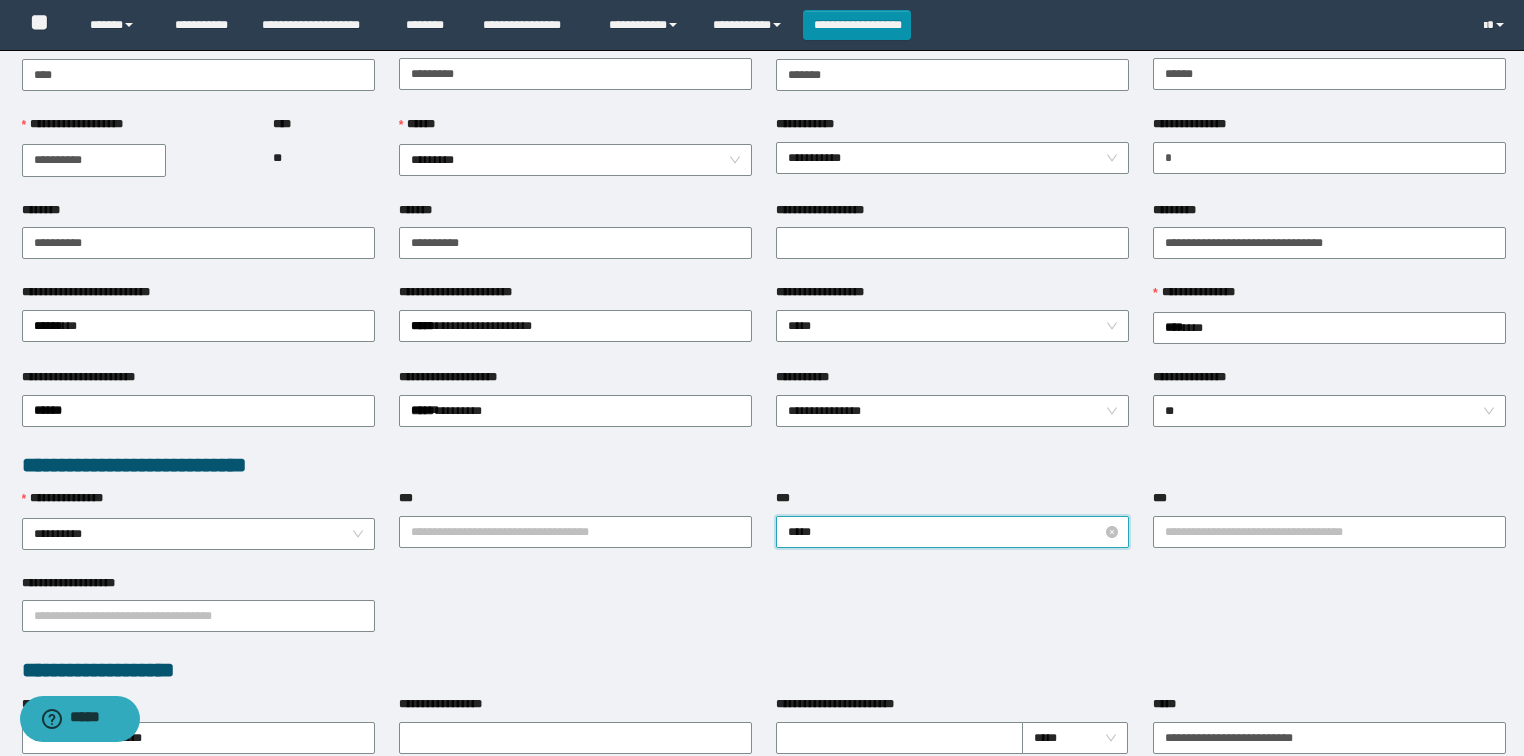 type on "******" 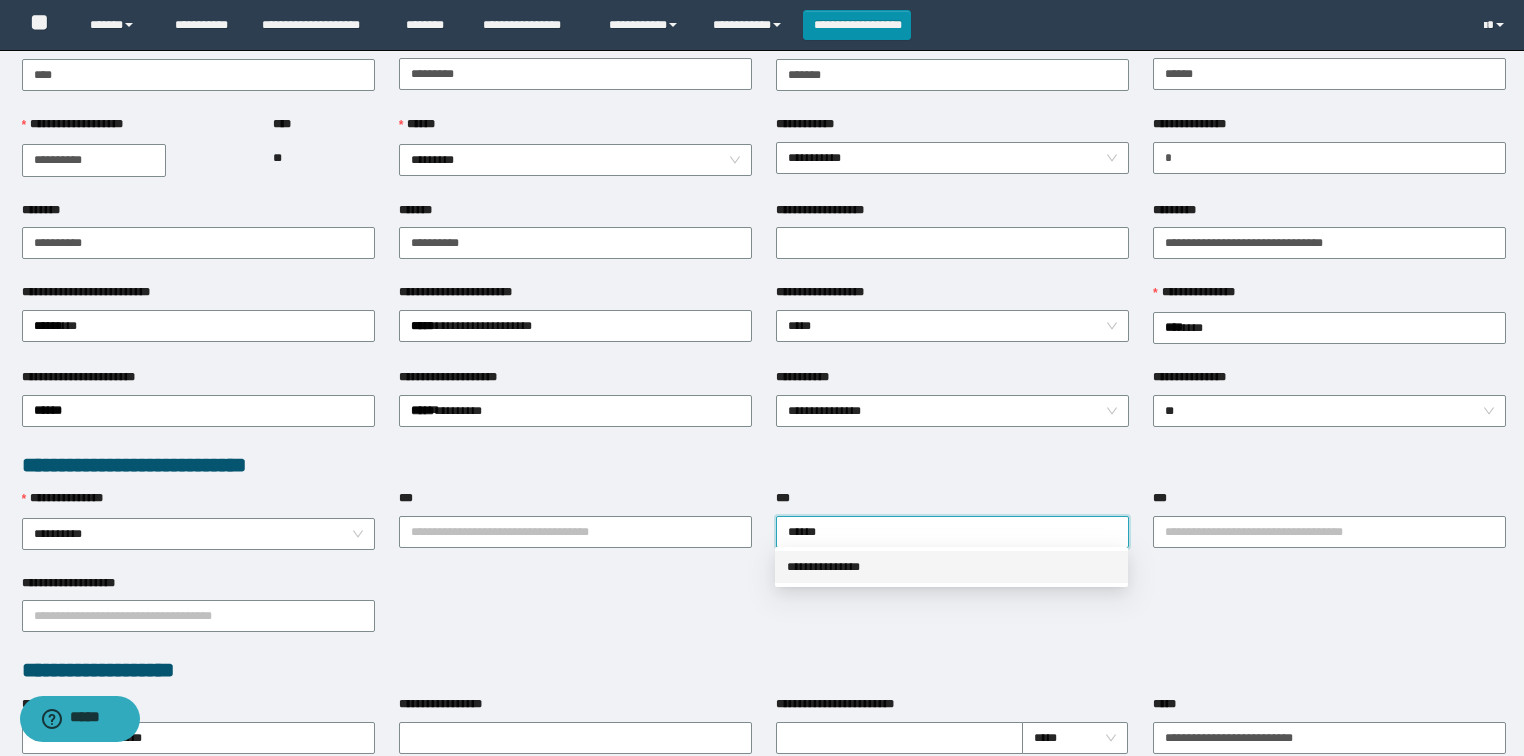 click on "**********" at bounding box center [951, 567] 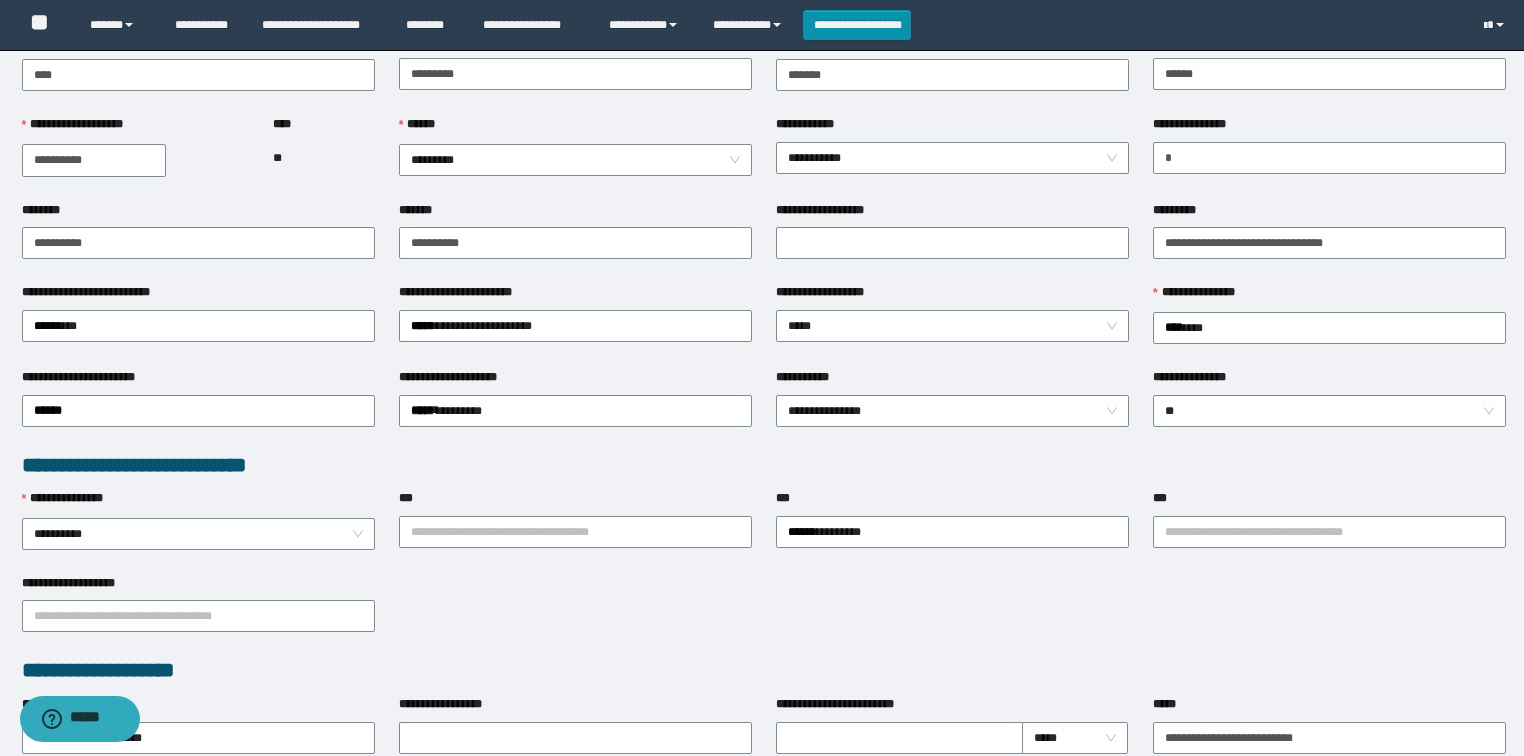 click on "***" at bounding box center (1329, 502) 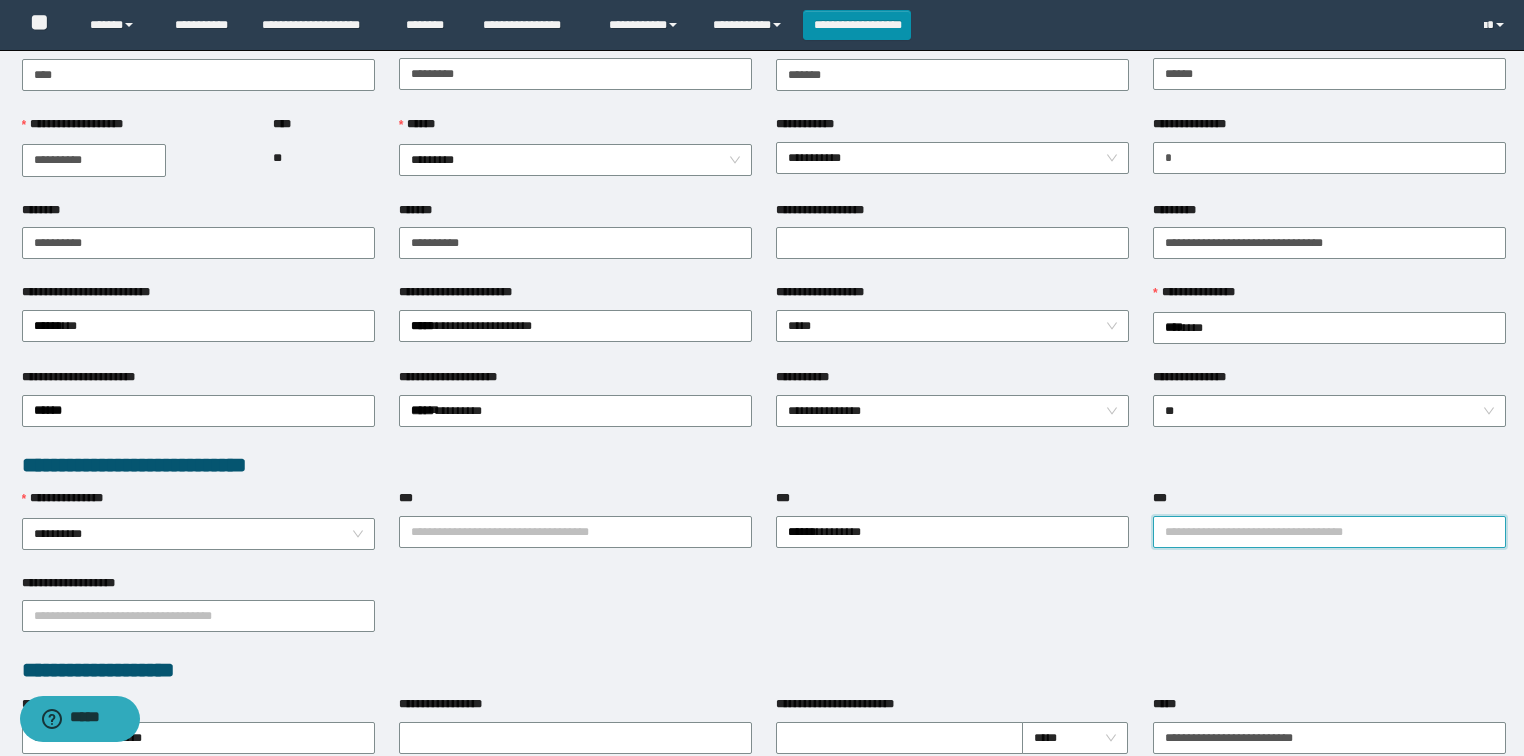 click on "***" at bounding box center (1329, 532) 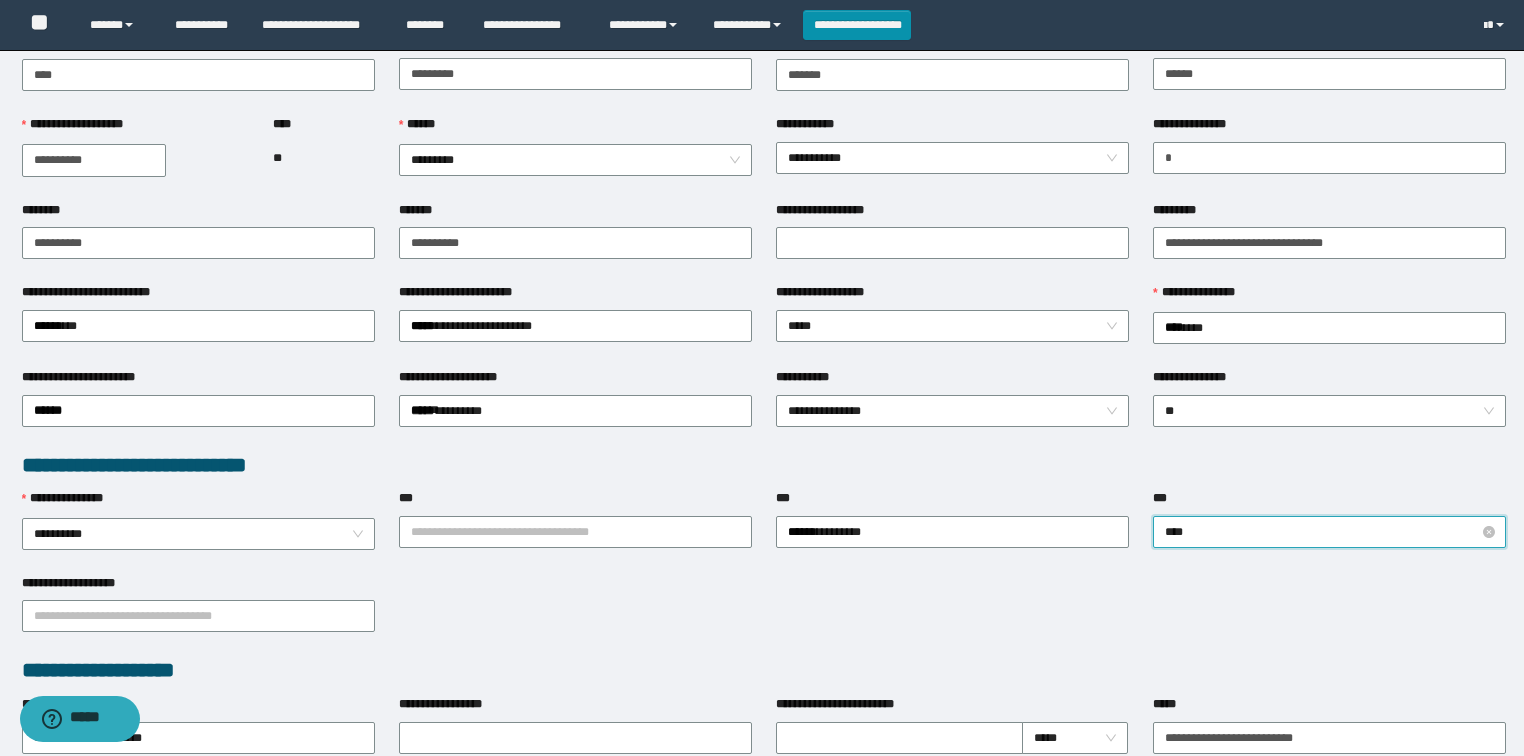 type on "*****" 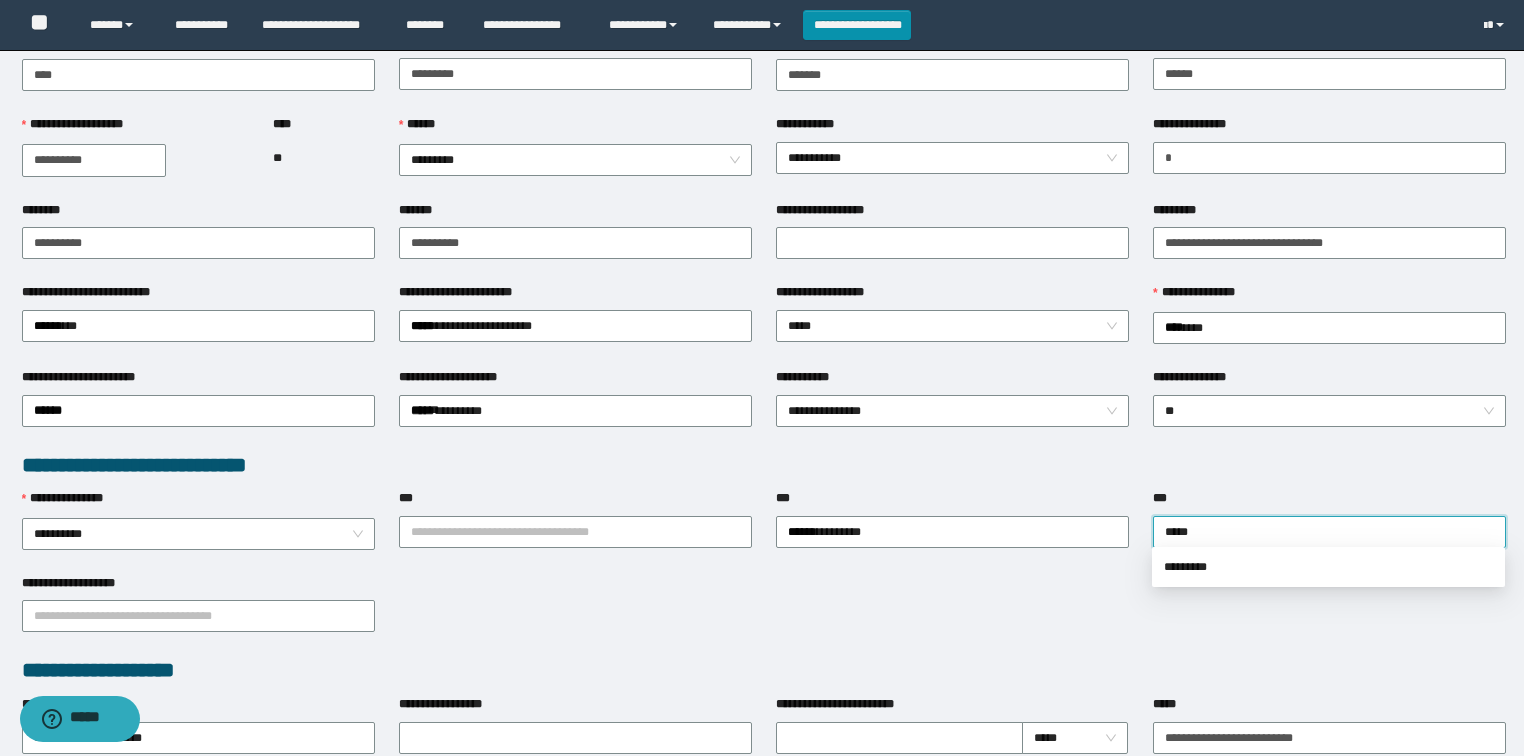 click on "**********" at bounding box center [762, 218] 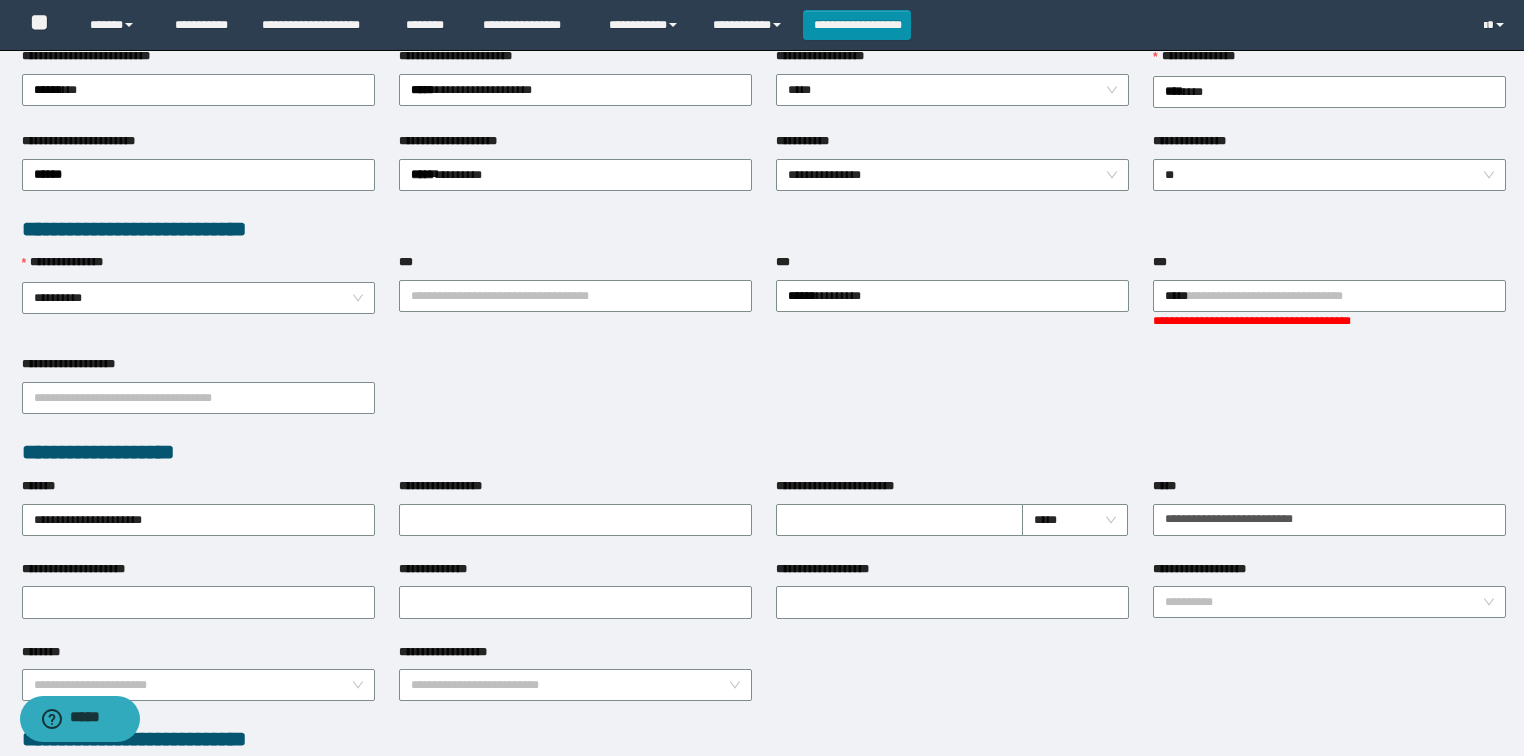 scroll, scrollTop: 400, scrollLeft: 0, axis: vertical 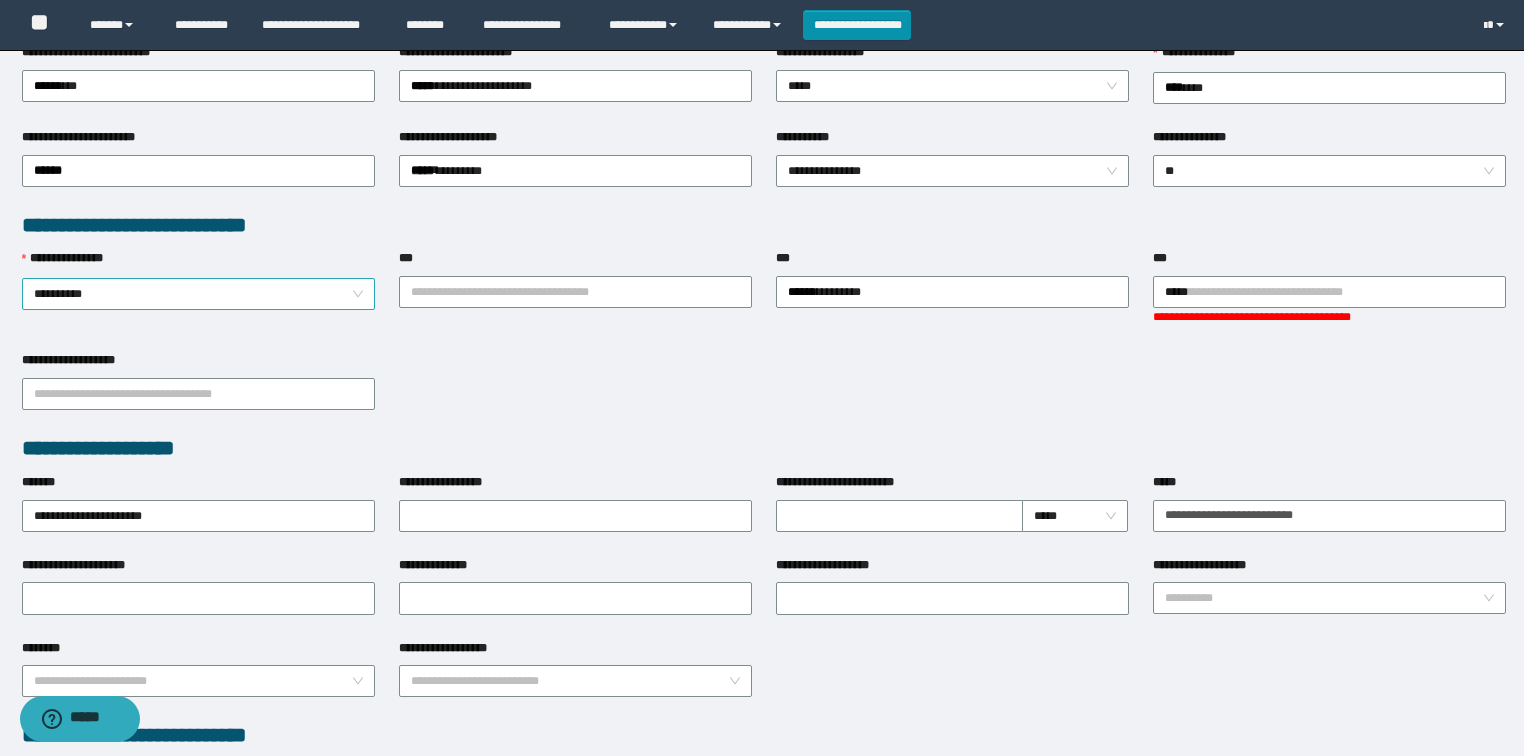 click on "**********" at bounding box center [199, 294] 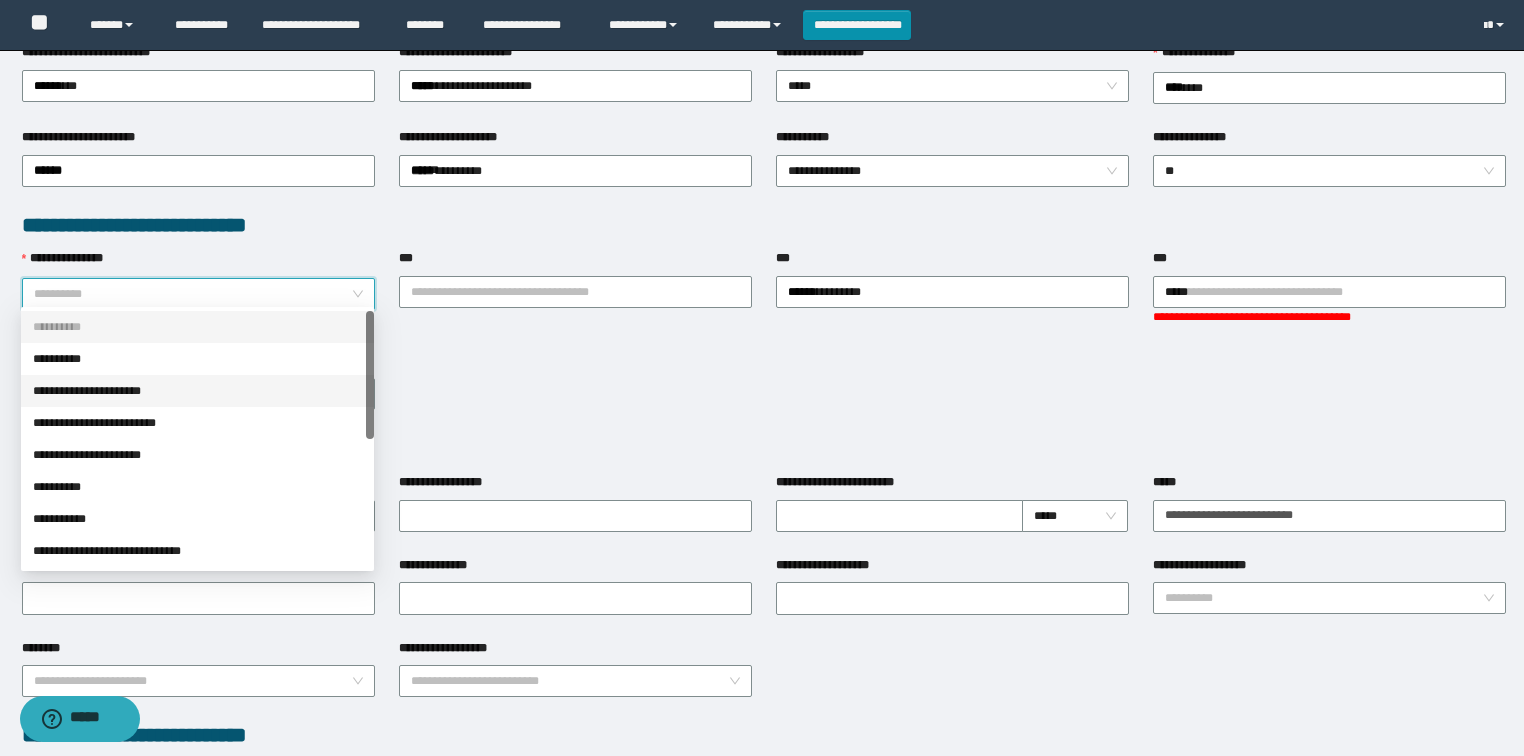 click on "**********" at bounding box center (197, 391) 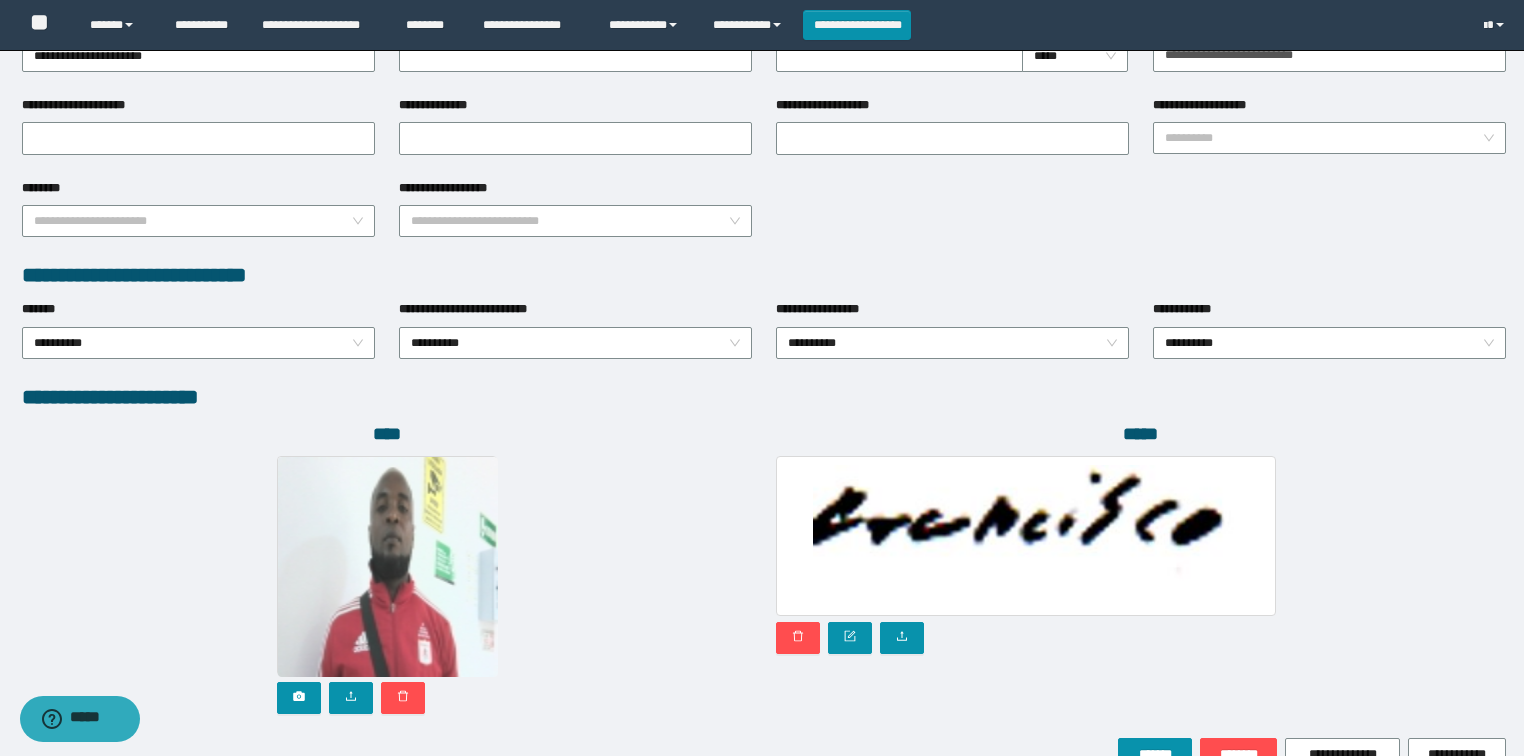 scroll, scrollTop: 964, scrollLeft: 0, axis: vertical 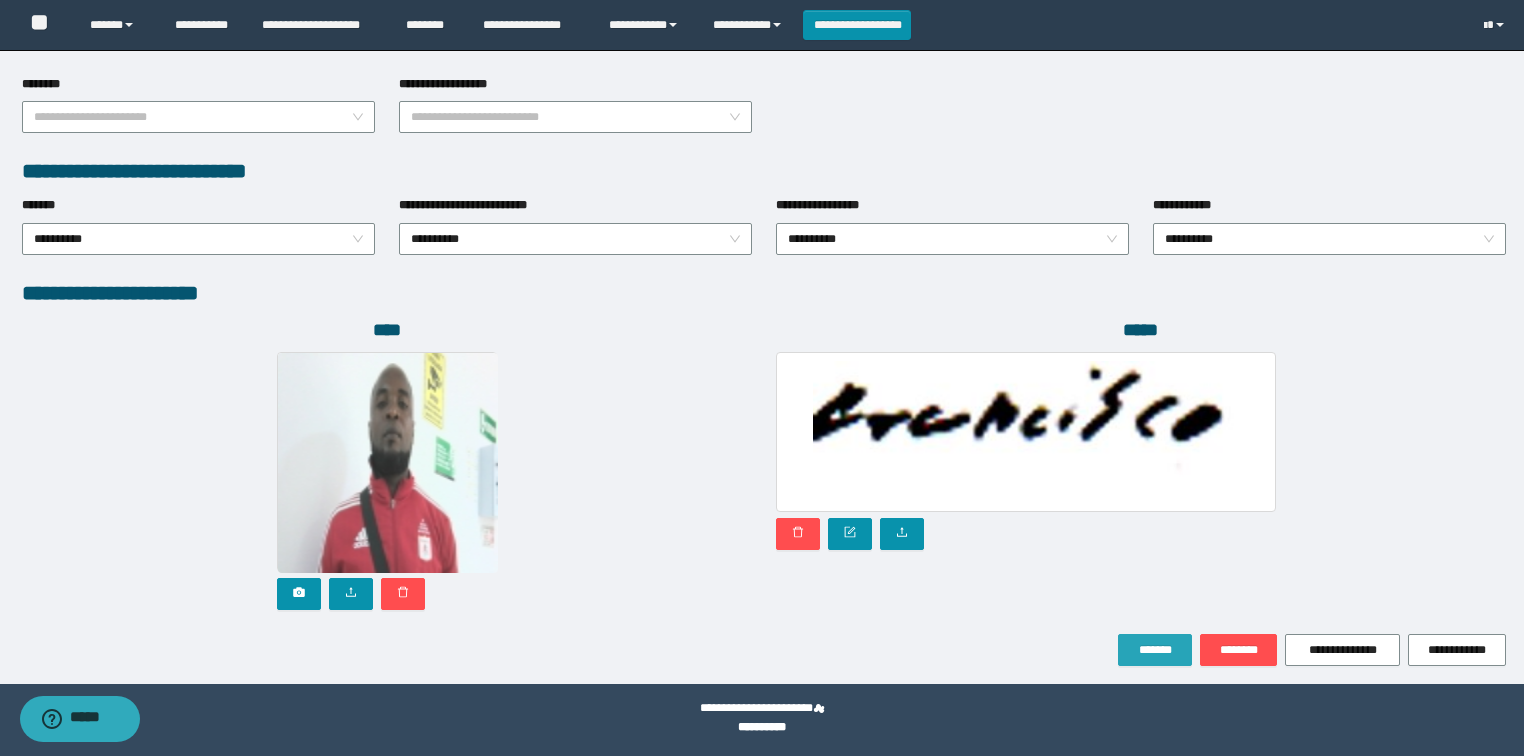 click on "*******" at bounding box center [1155, 650] 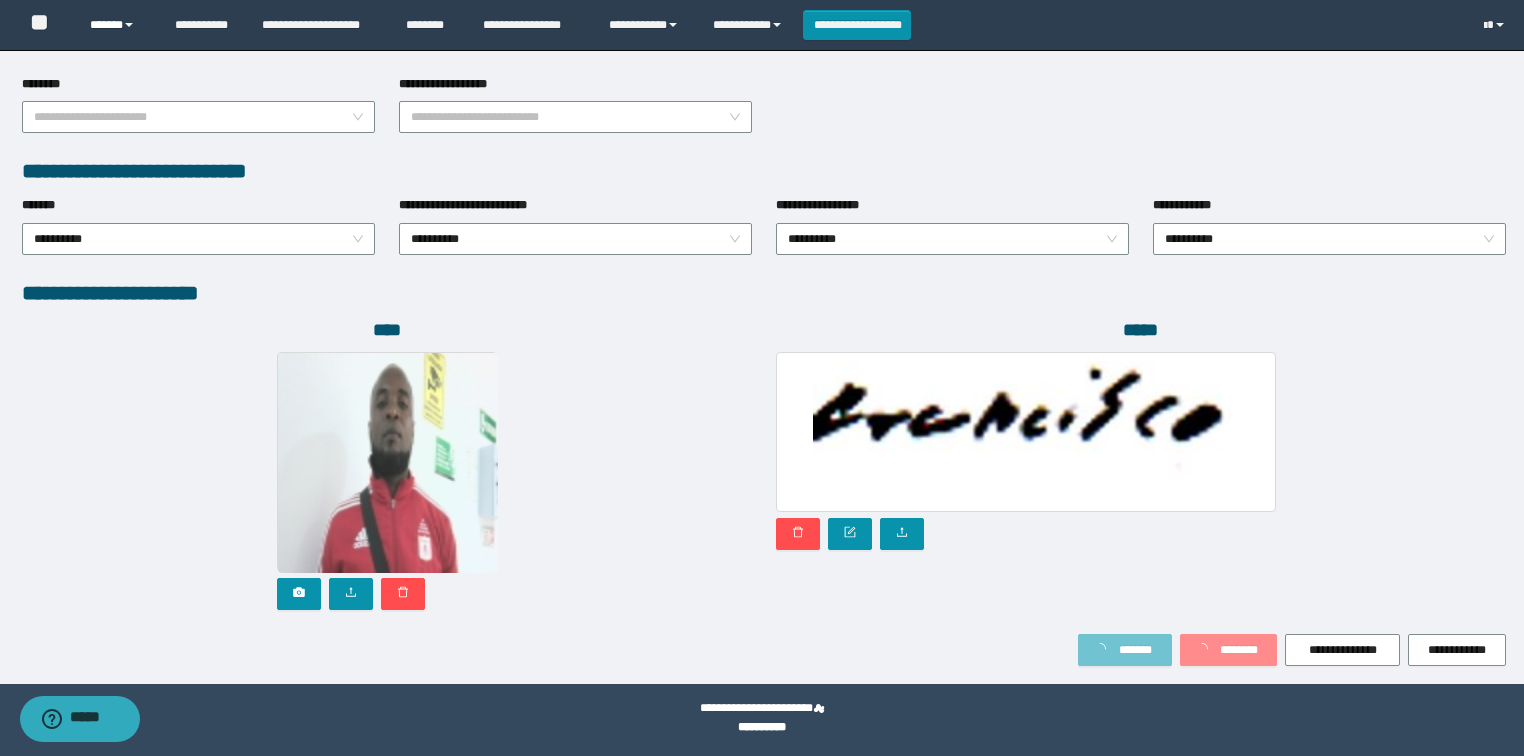 scroll, scrollTop: 1017, scrollLeft: 0, axis: vertical 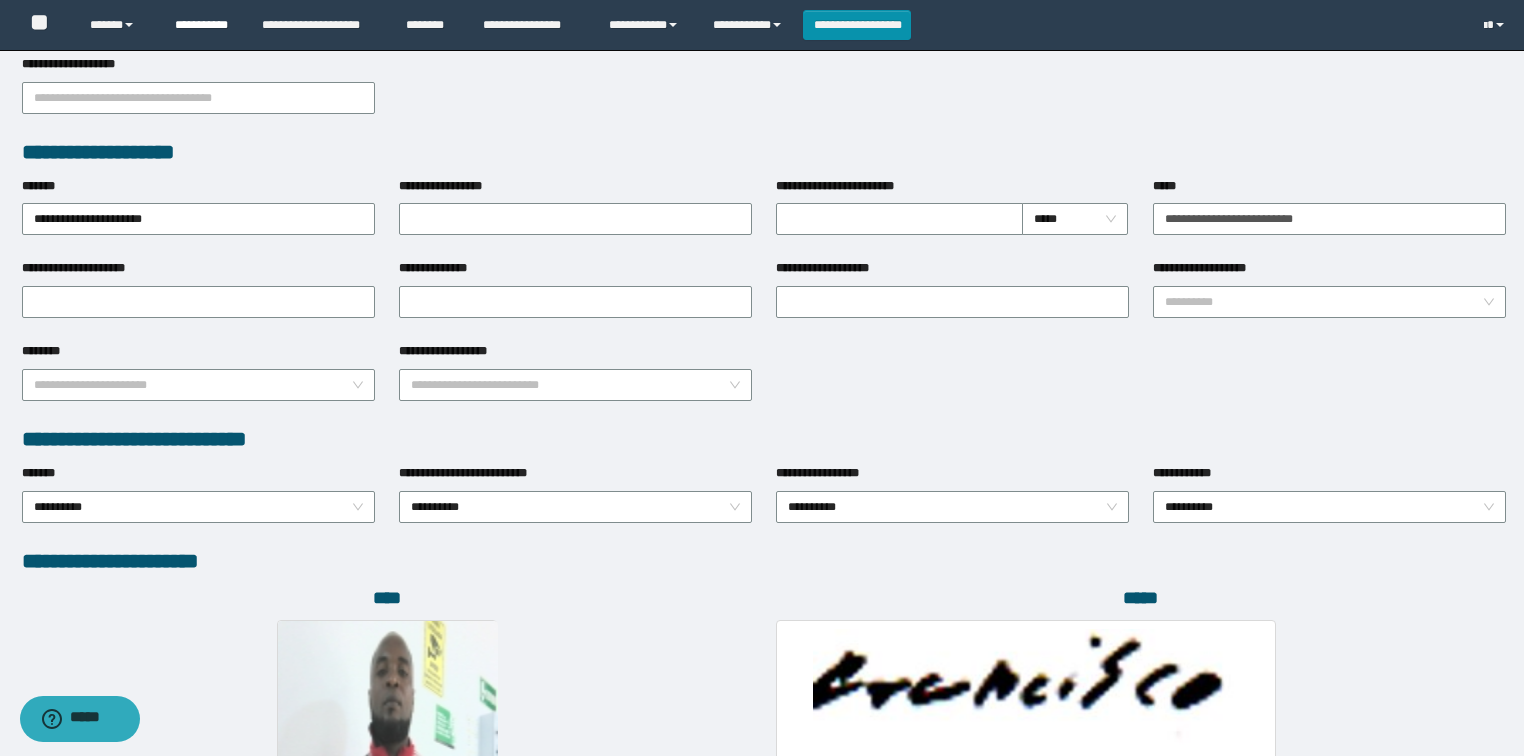 click on "**********" at bounding box center (203, 25) 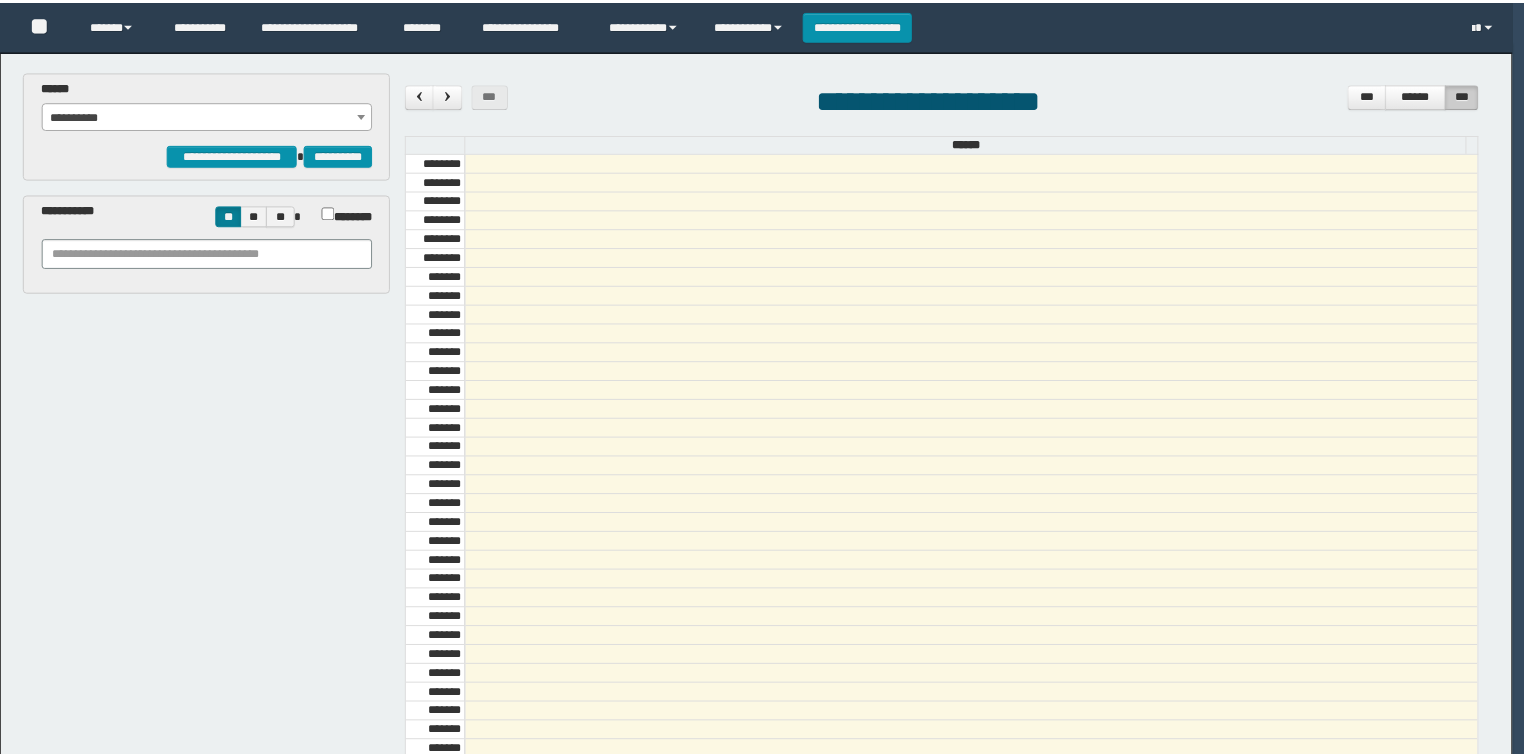 scroll, scrollTop: 0, scrollLeft: 0, axis: both 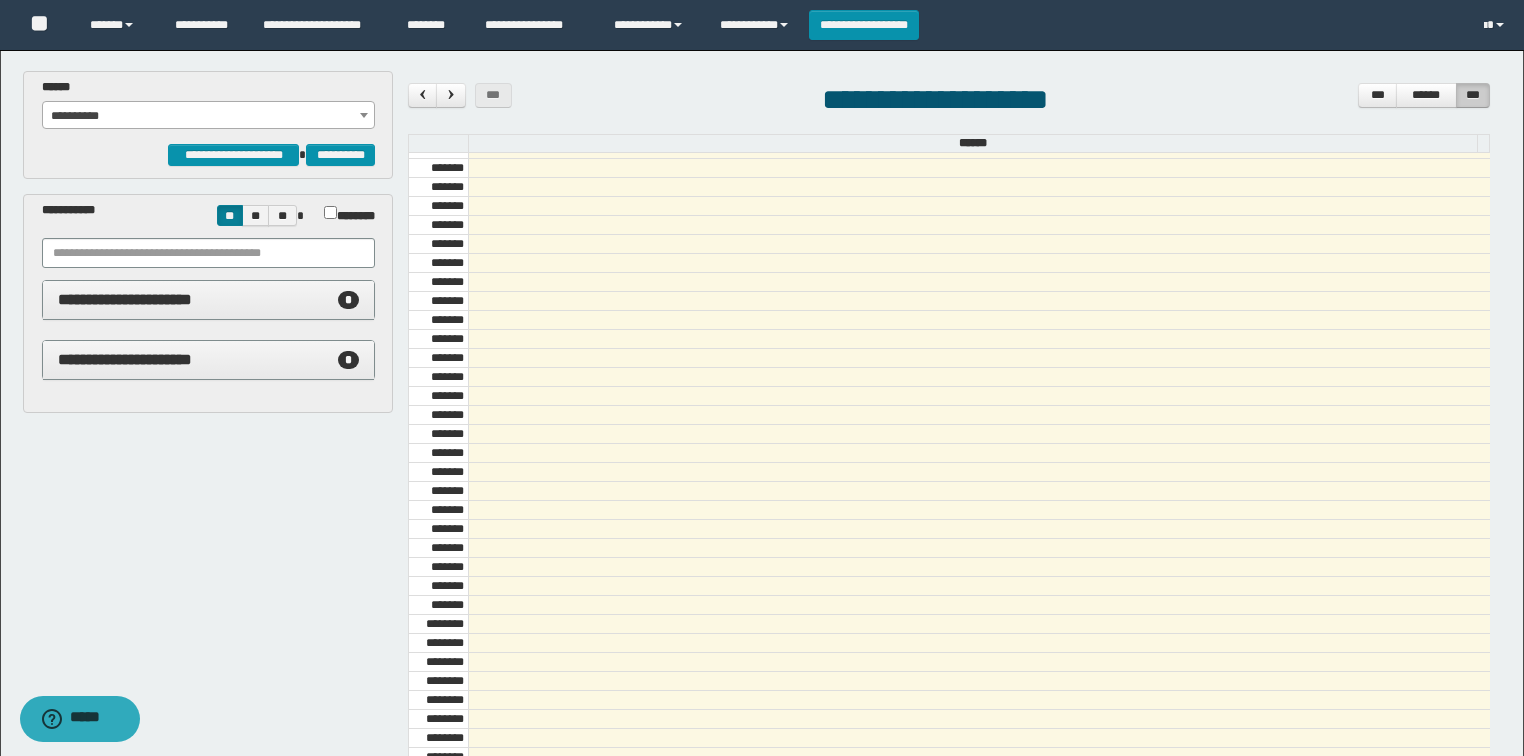 click on "**********" at bounding box center (208, 104) 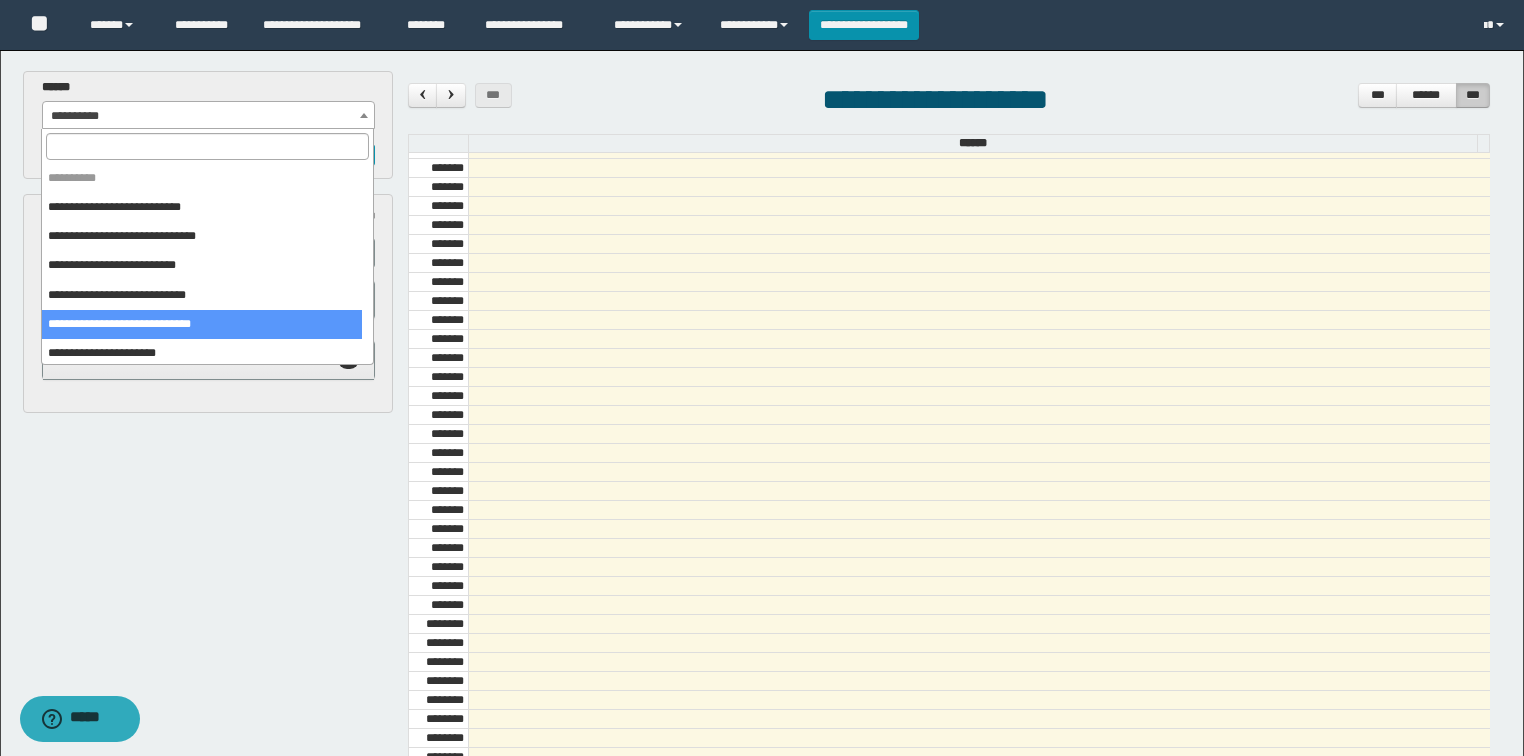 select on "******" 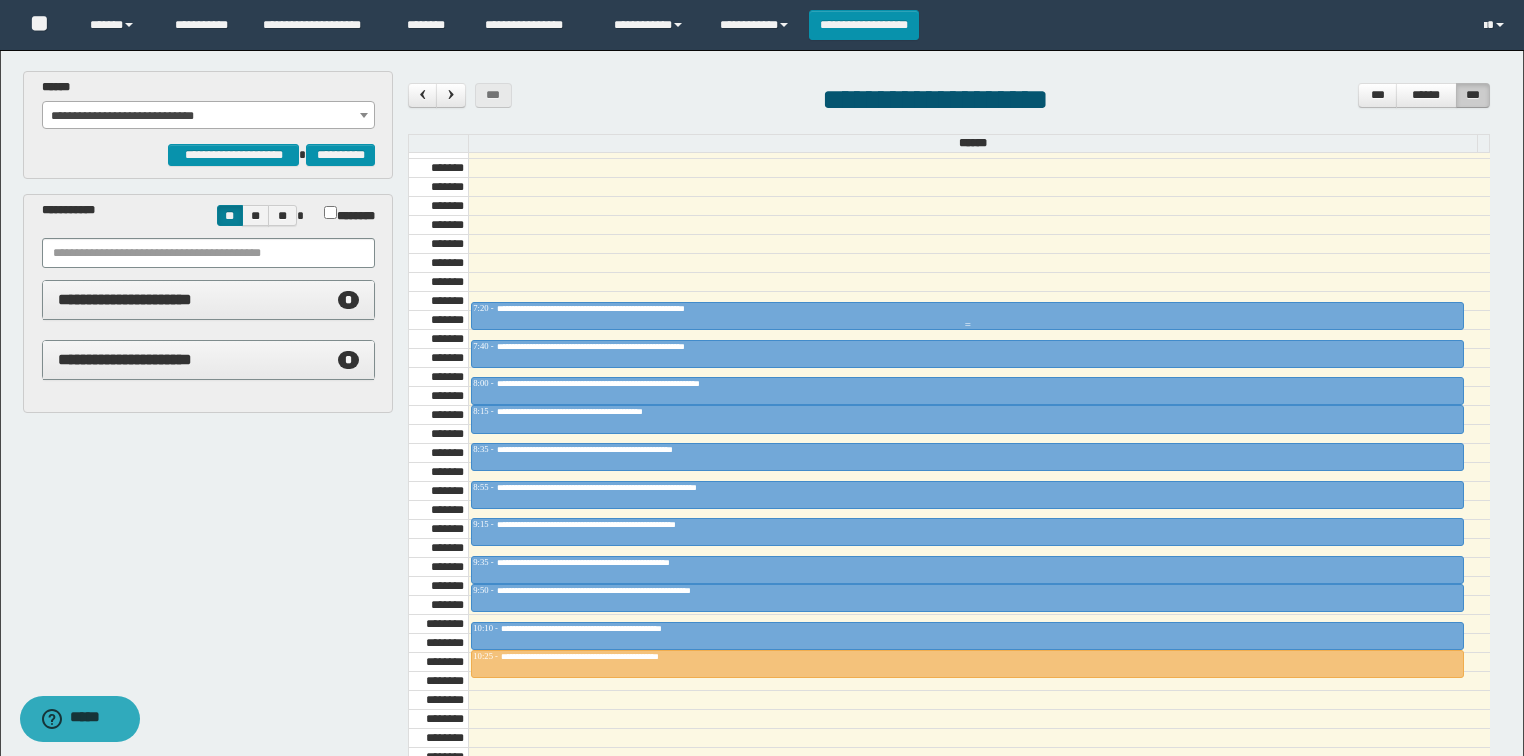 click at bounding box center (967, 316) 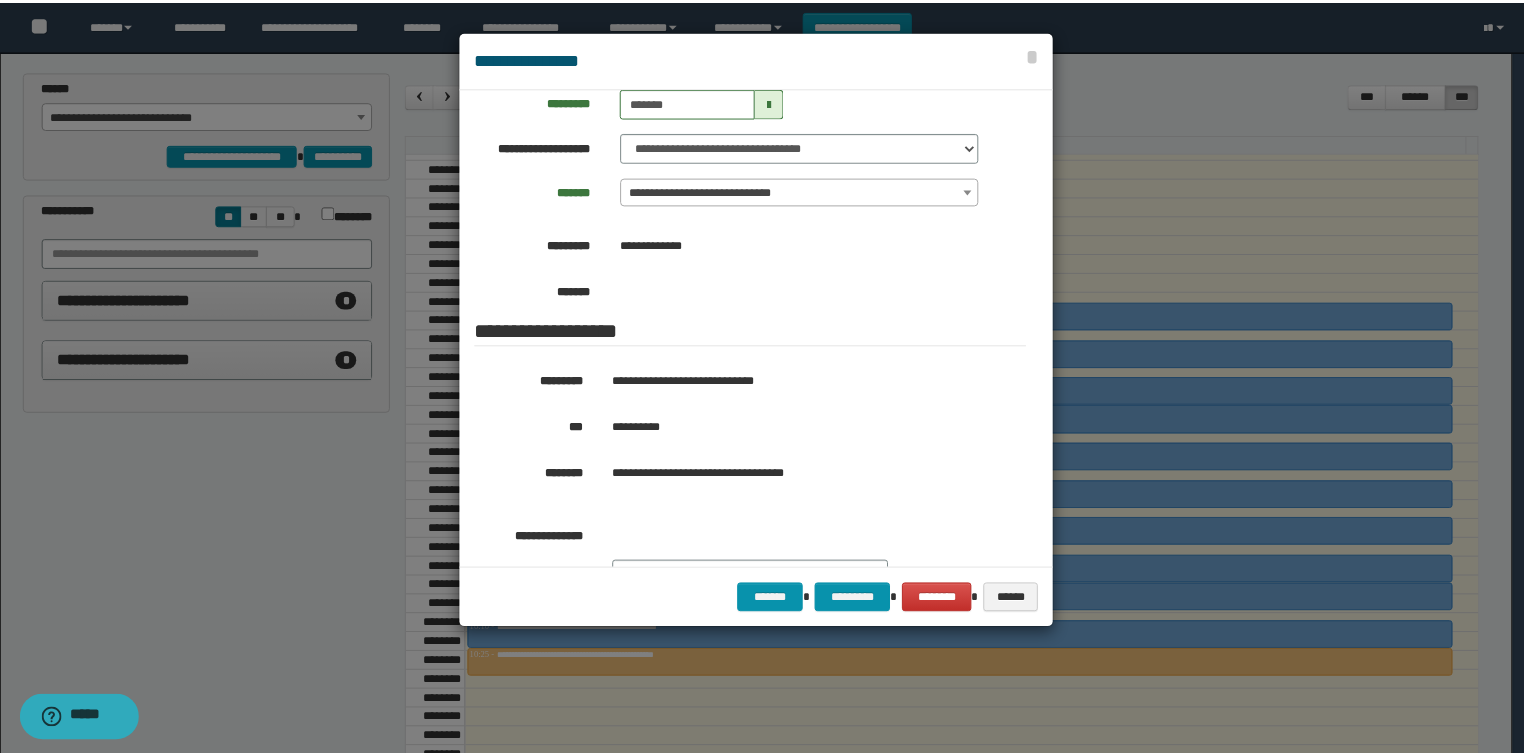 scroll, scrollTop: 160, scrollLeft: 0, axis: vertical 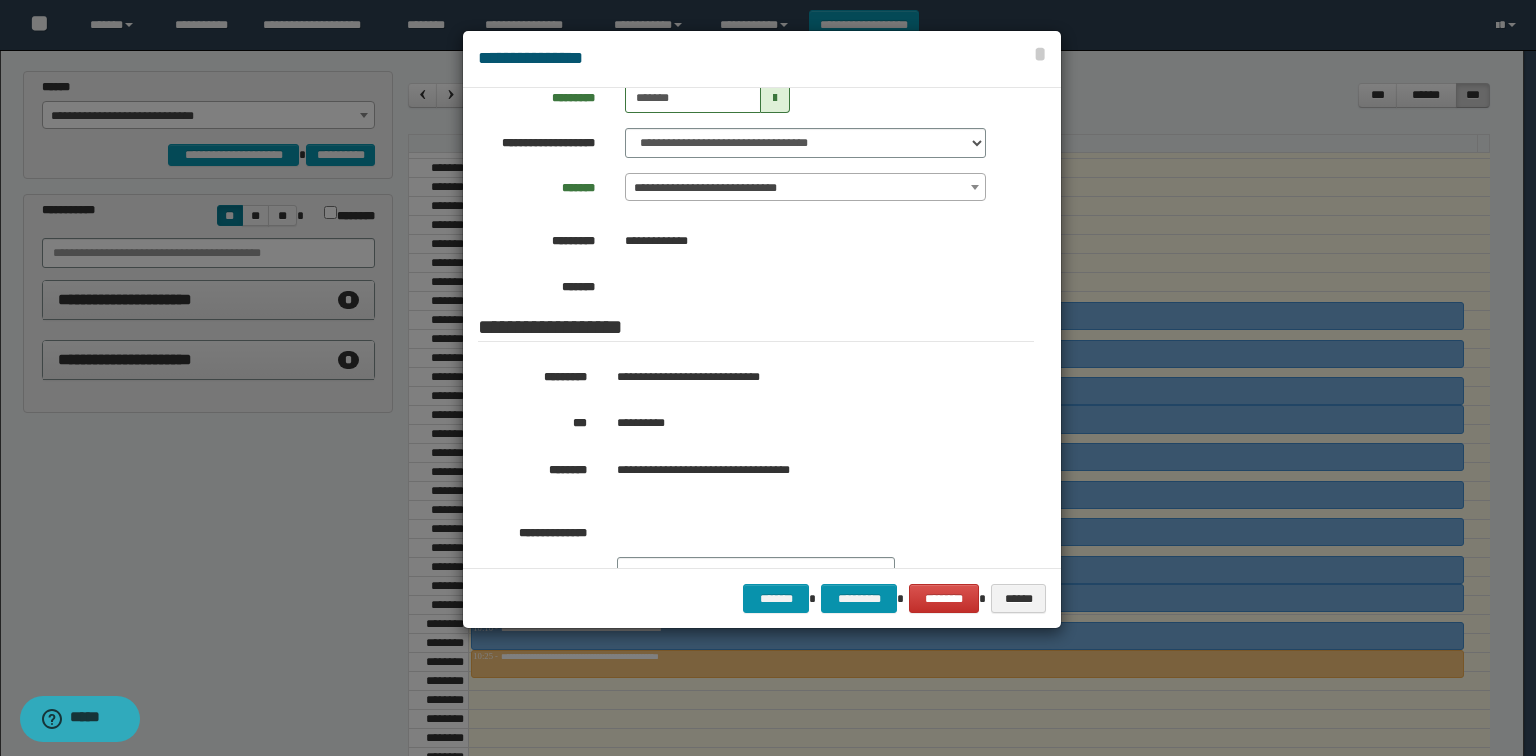 click at bounding box center [768, 378] 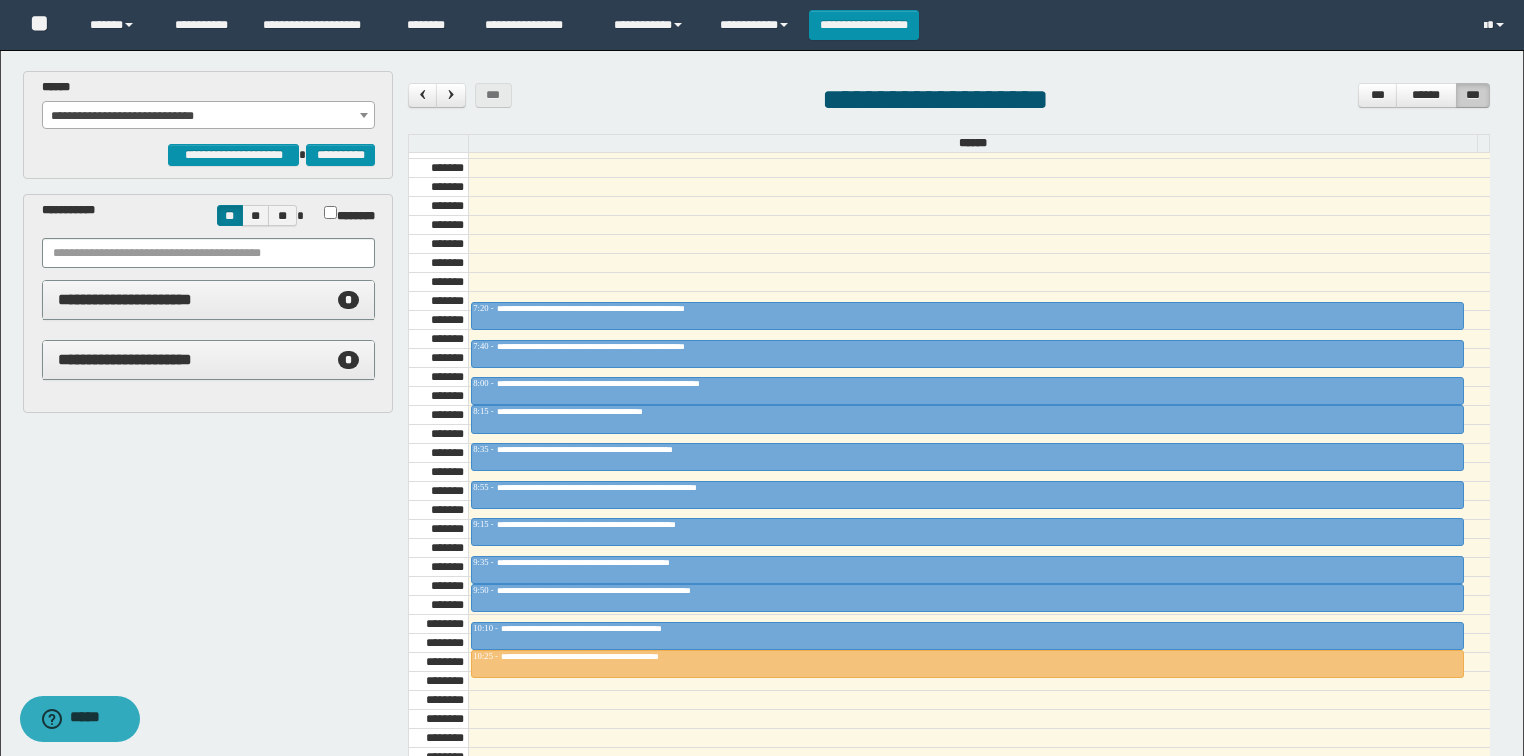 click at bounding box center (979, 377) 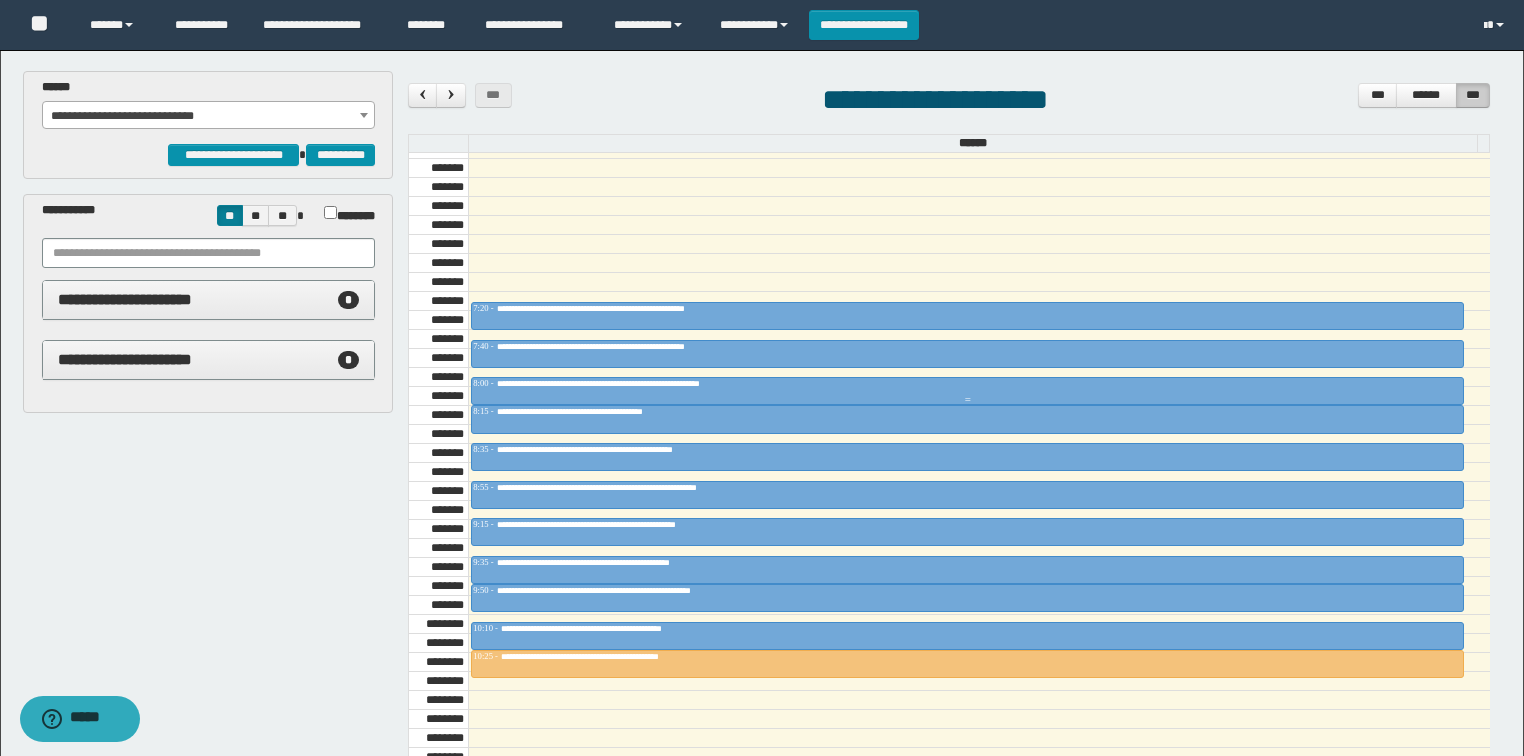 click on "**********" at bounding box center (661, 383) 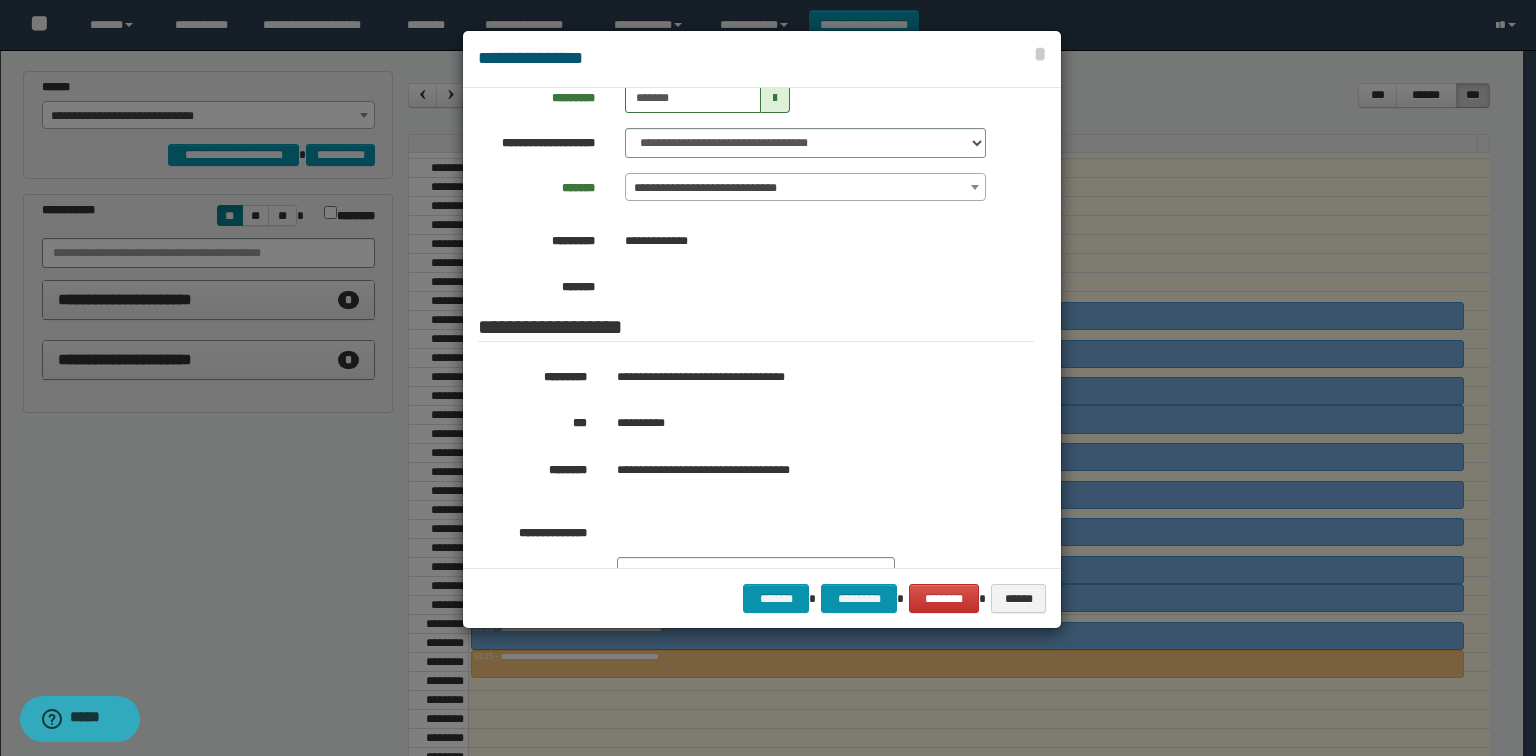 click at bounding box center [768, 378] 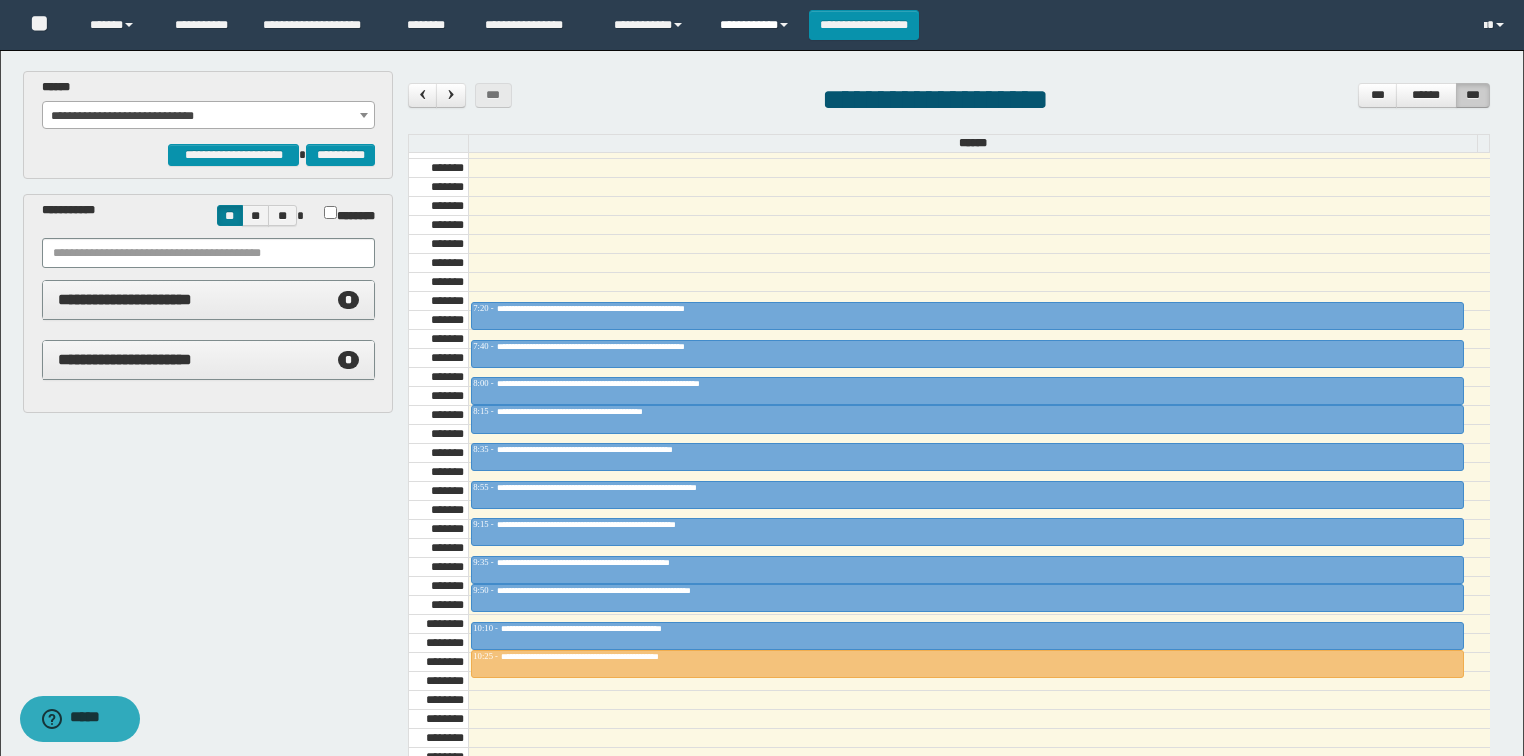 click on "**********" at bounding box center [757, 25] 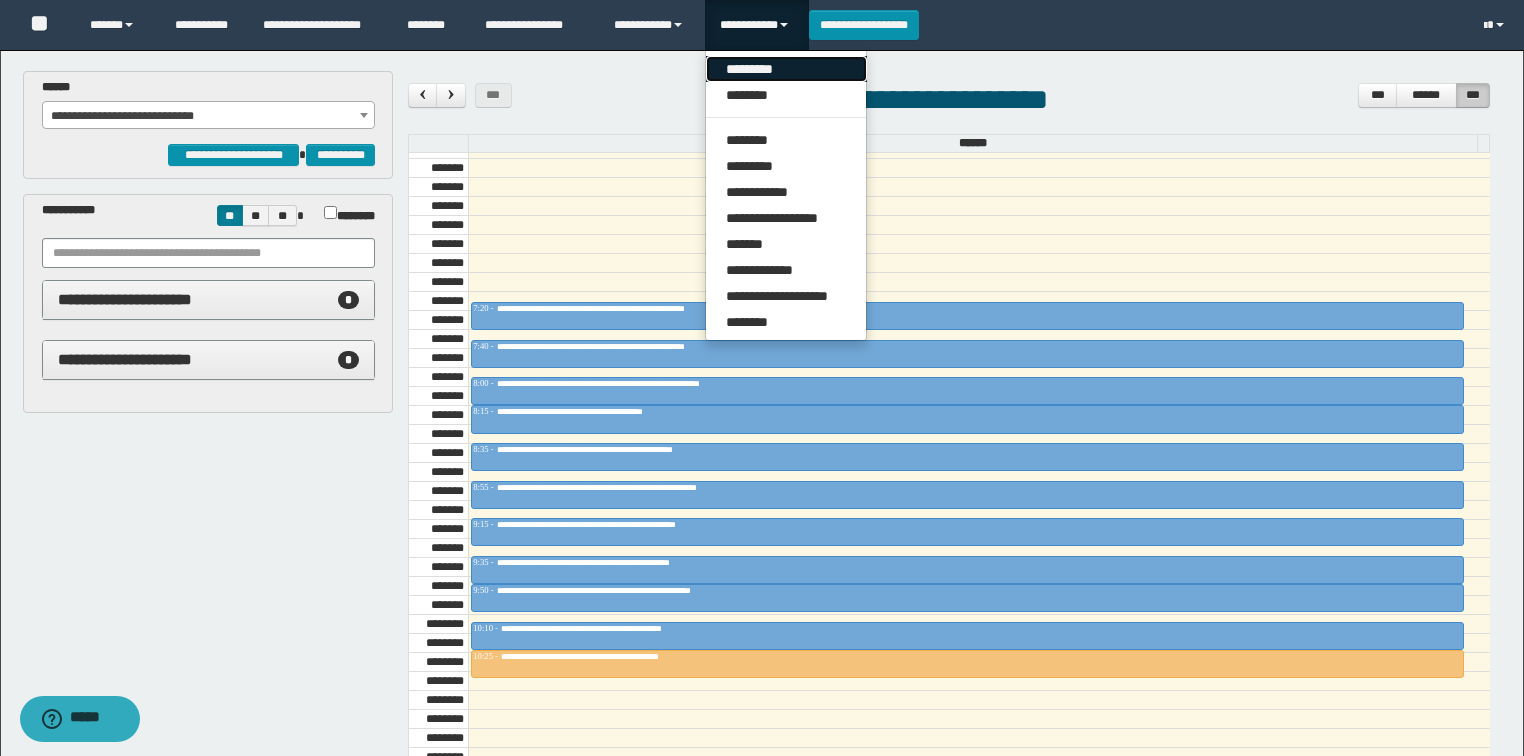 click on "*********" at bounding box center (786, 69) 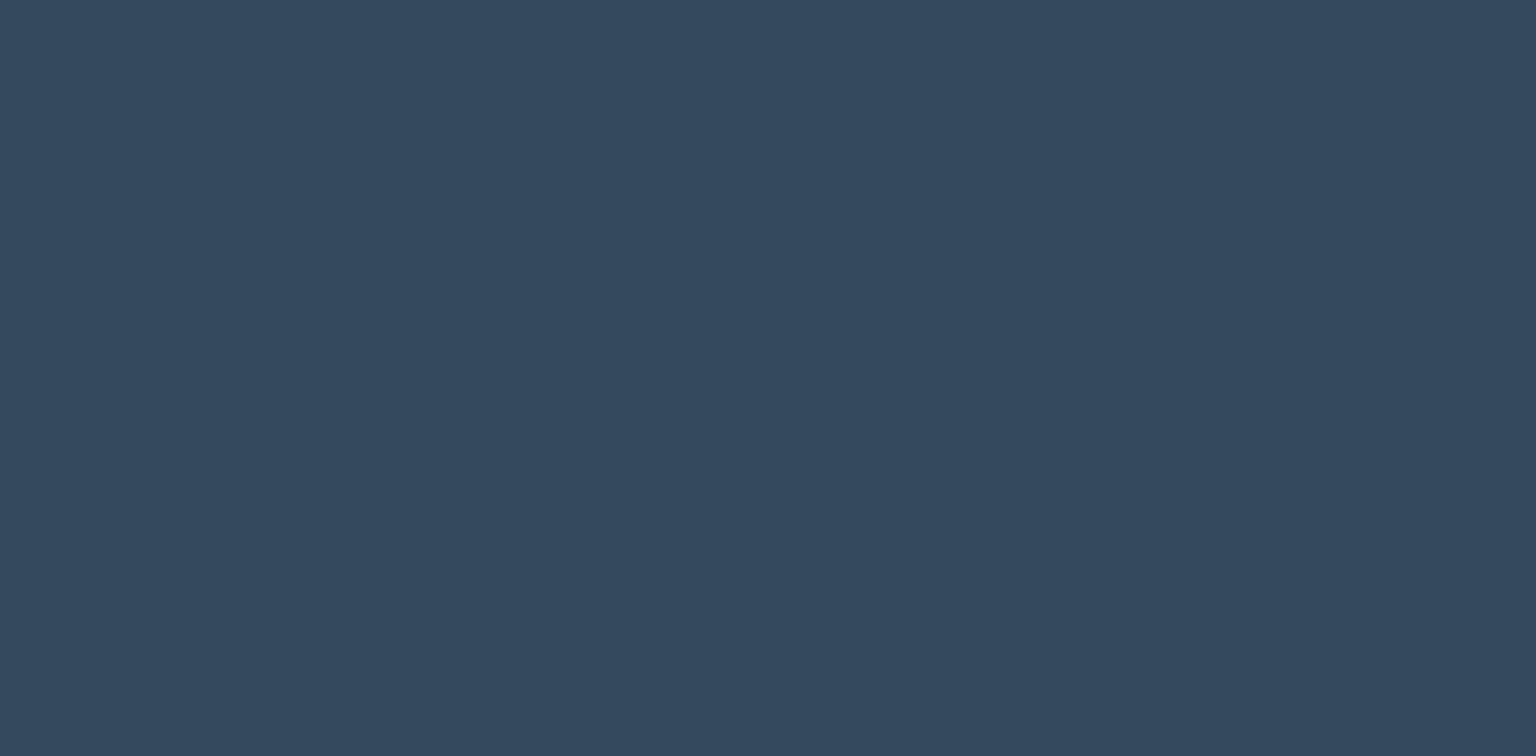 scroll, scrollTop: 0, scrollLeft: 0, axis: both 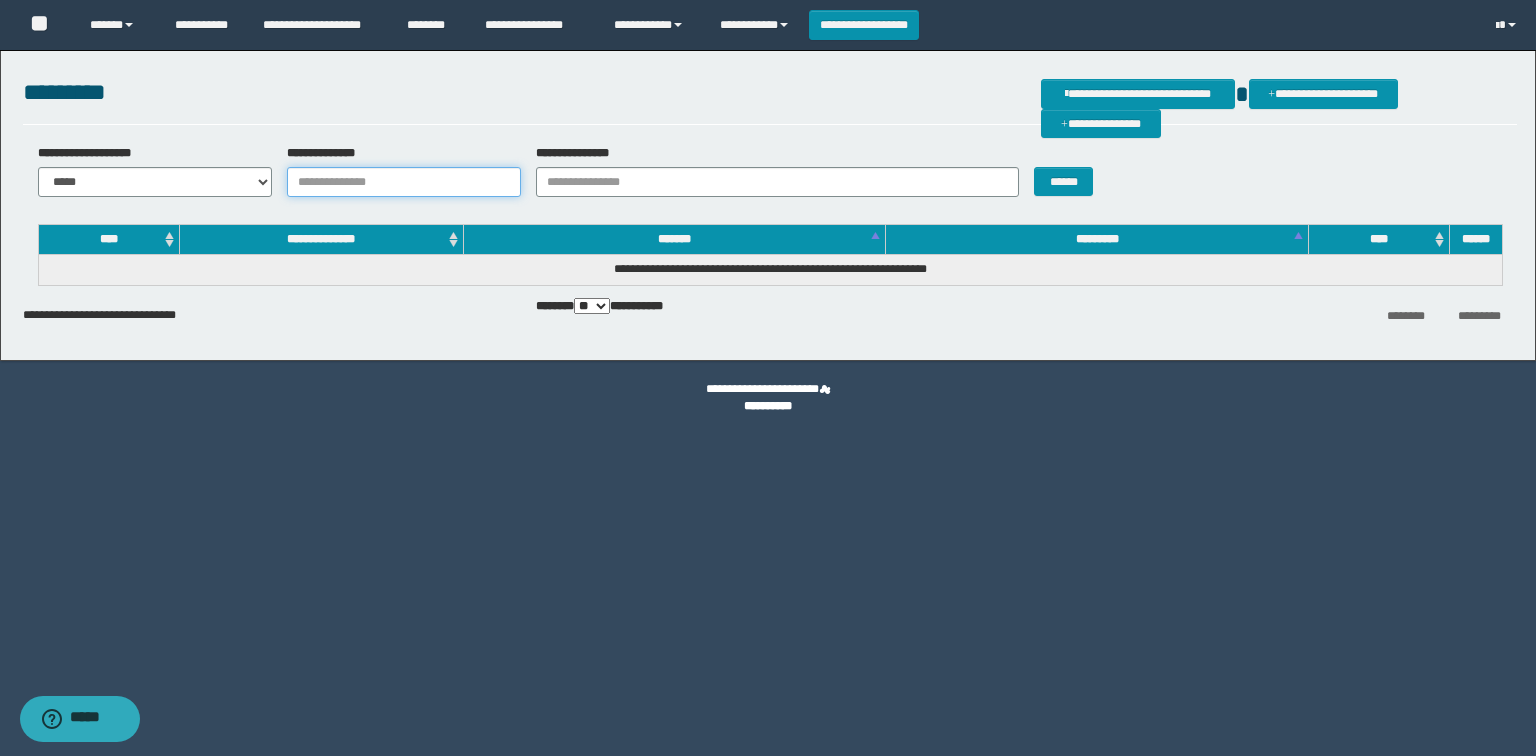 click on "**********" at bounding box center (404, 182) 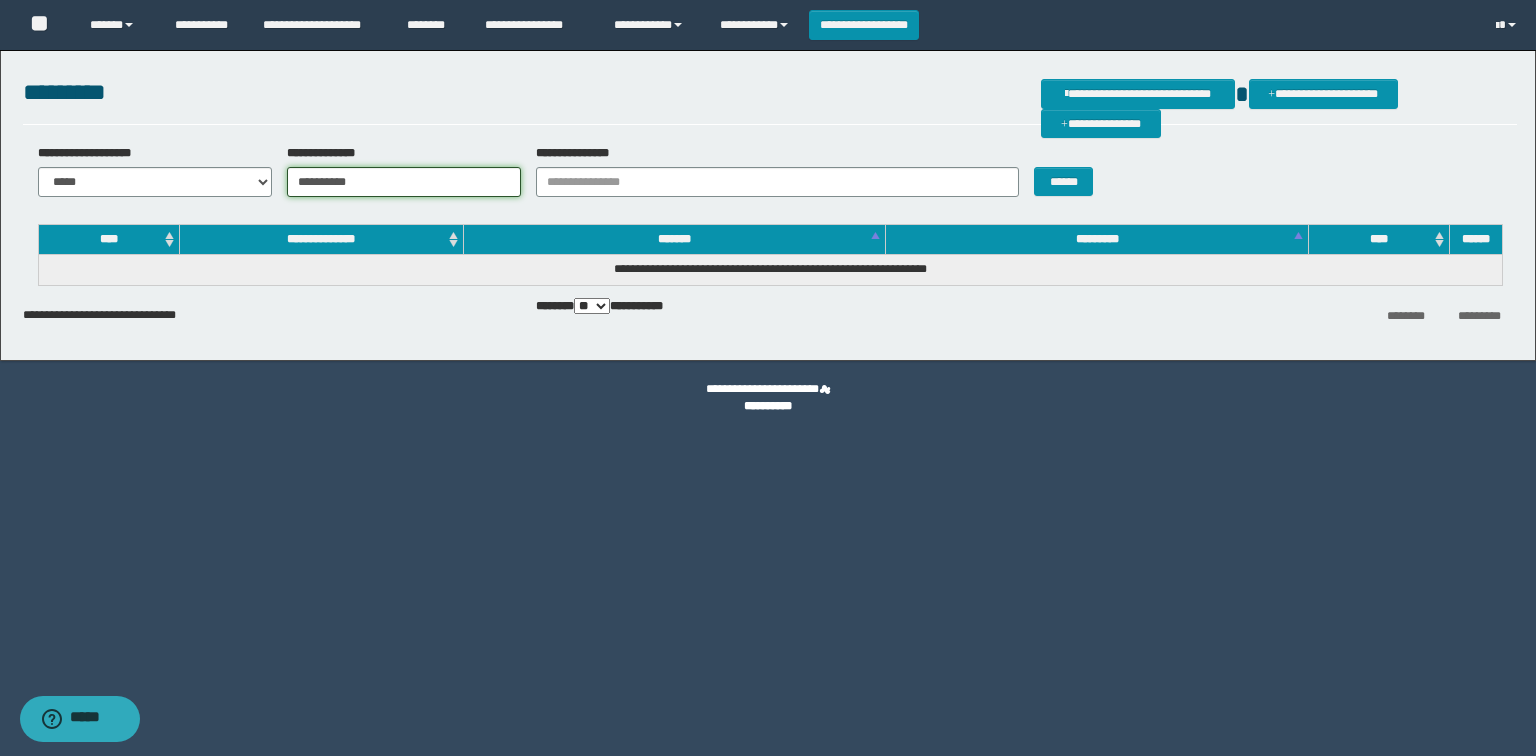 type on "**********" 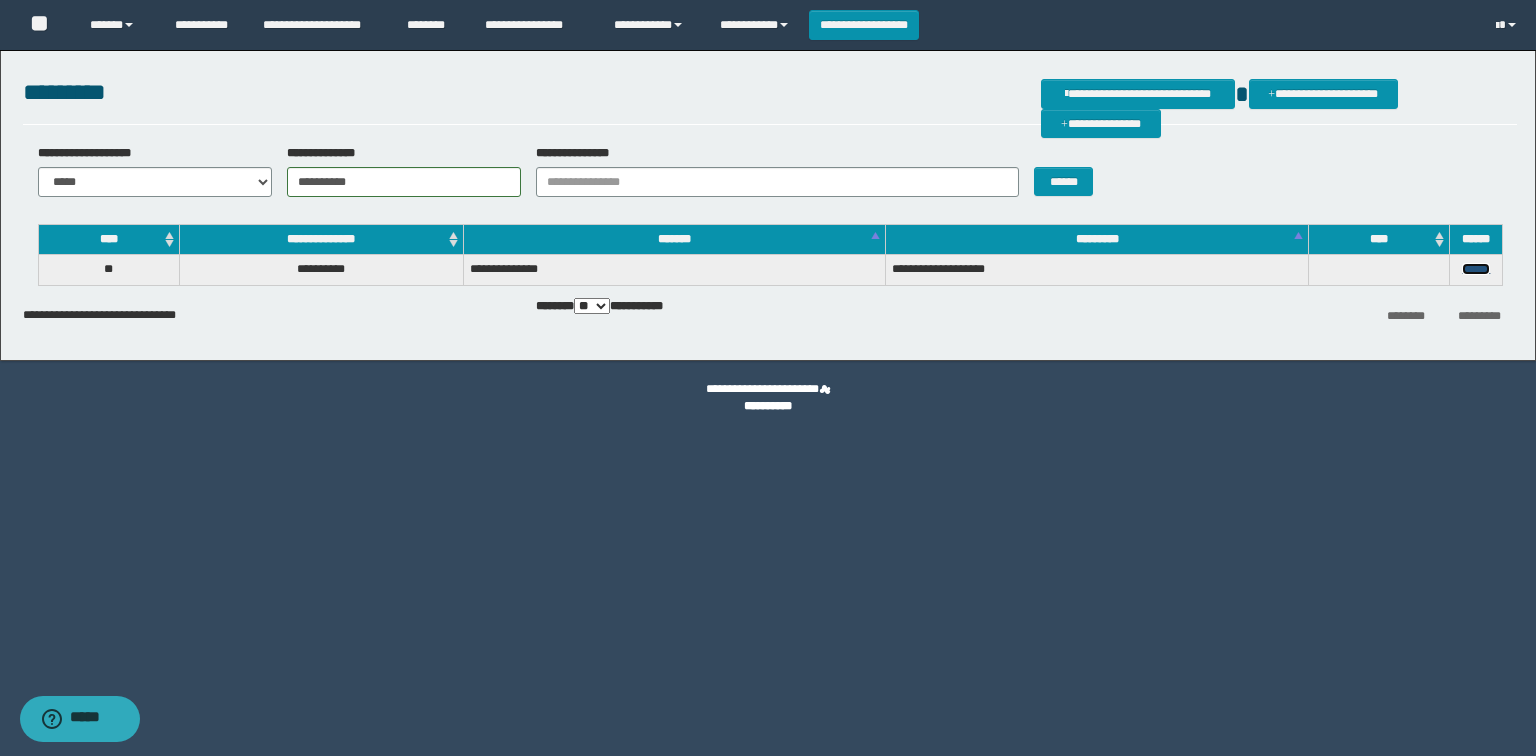 click on "******" at bounding box center (1476, 269) 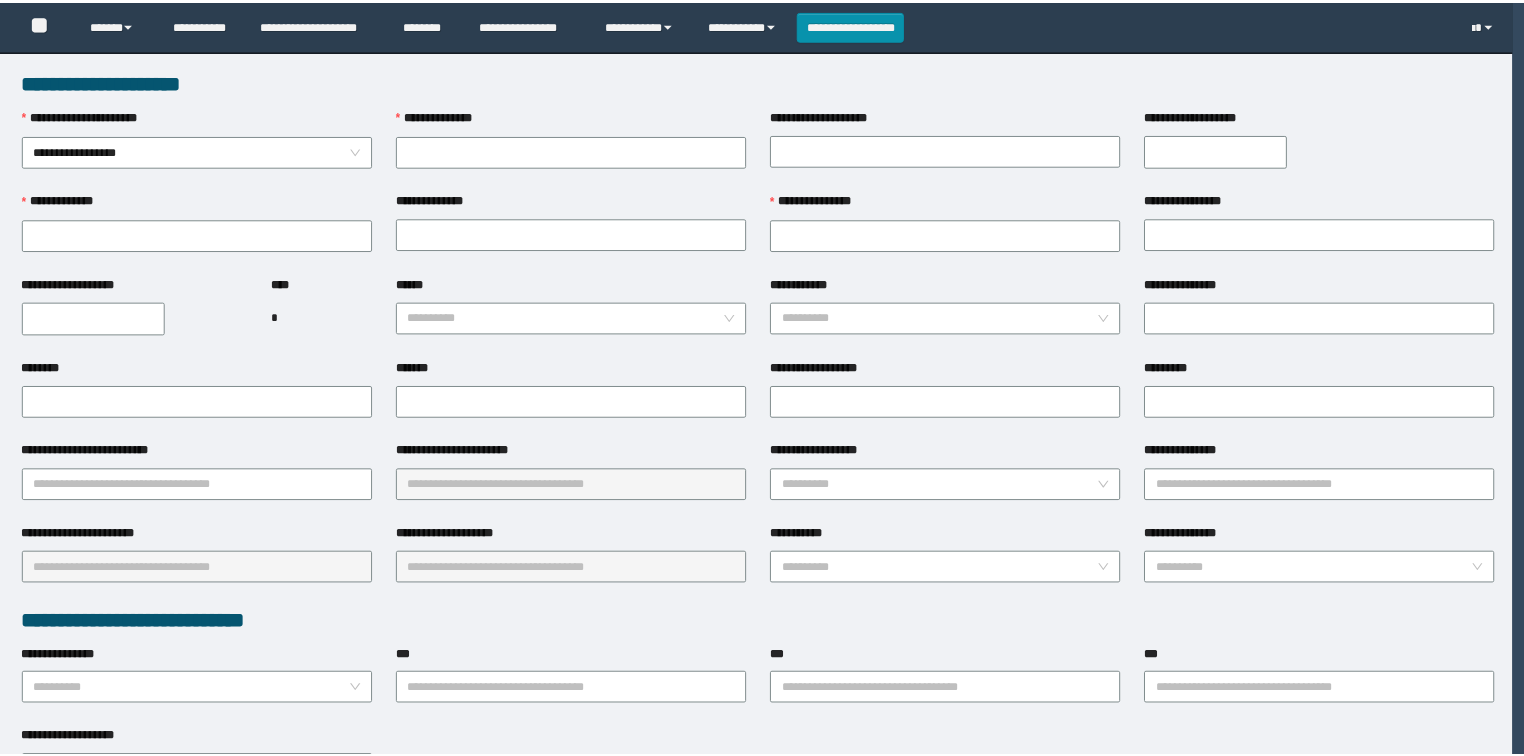 scroll, scrollTop: 0, scrollLeft: 0, axis: both 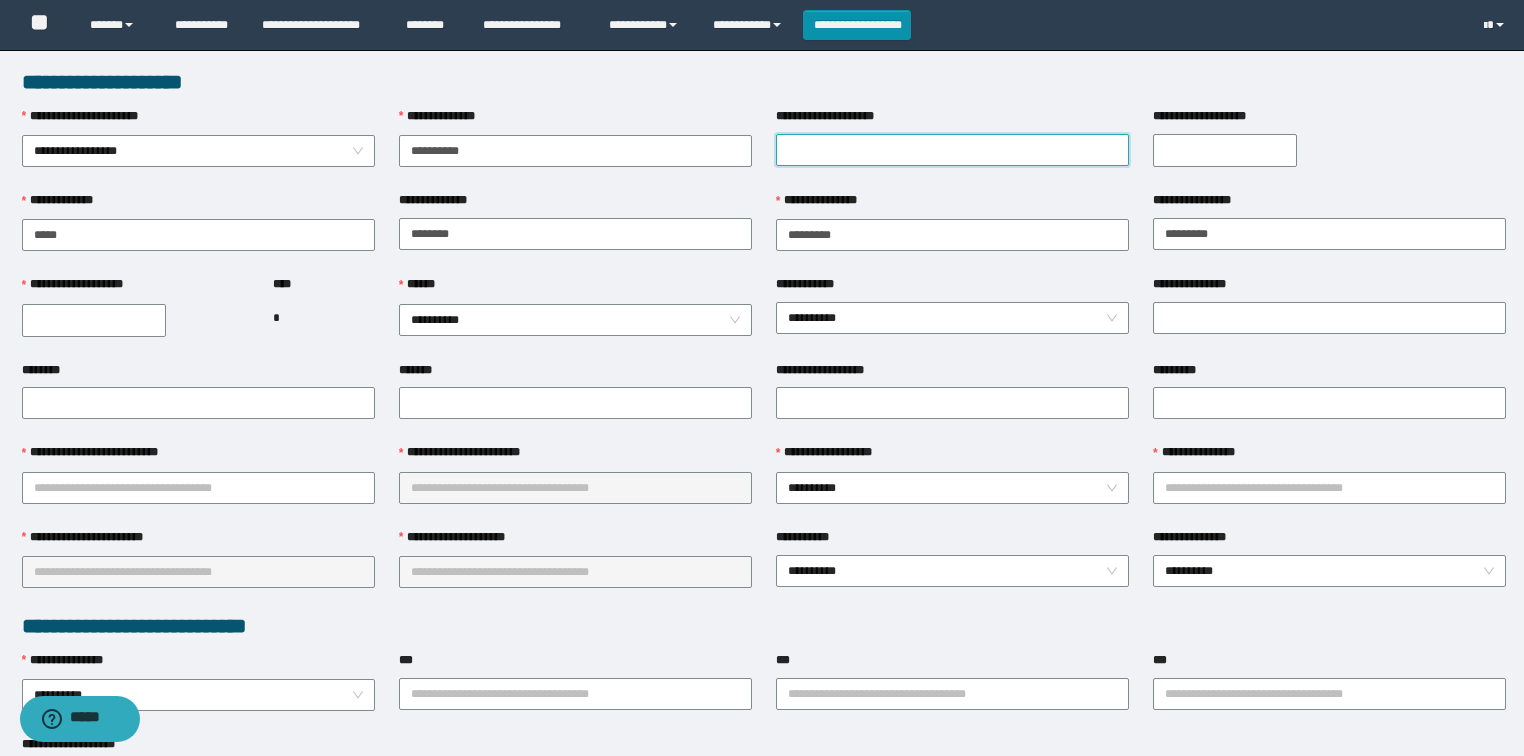 click on "**********" at bounding box center (952, 150) 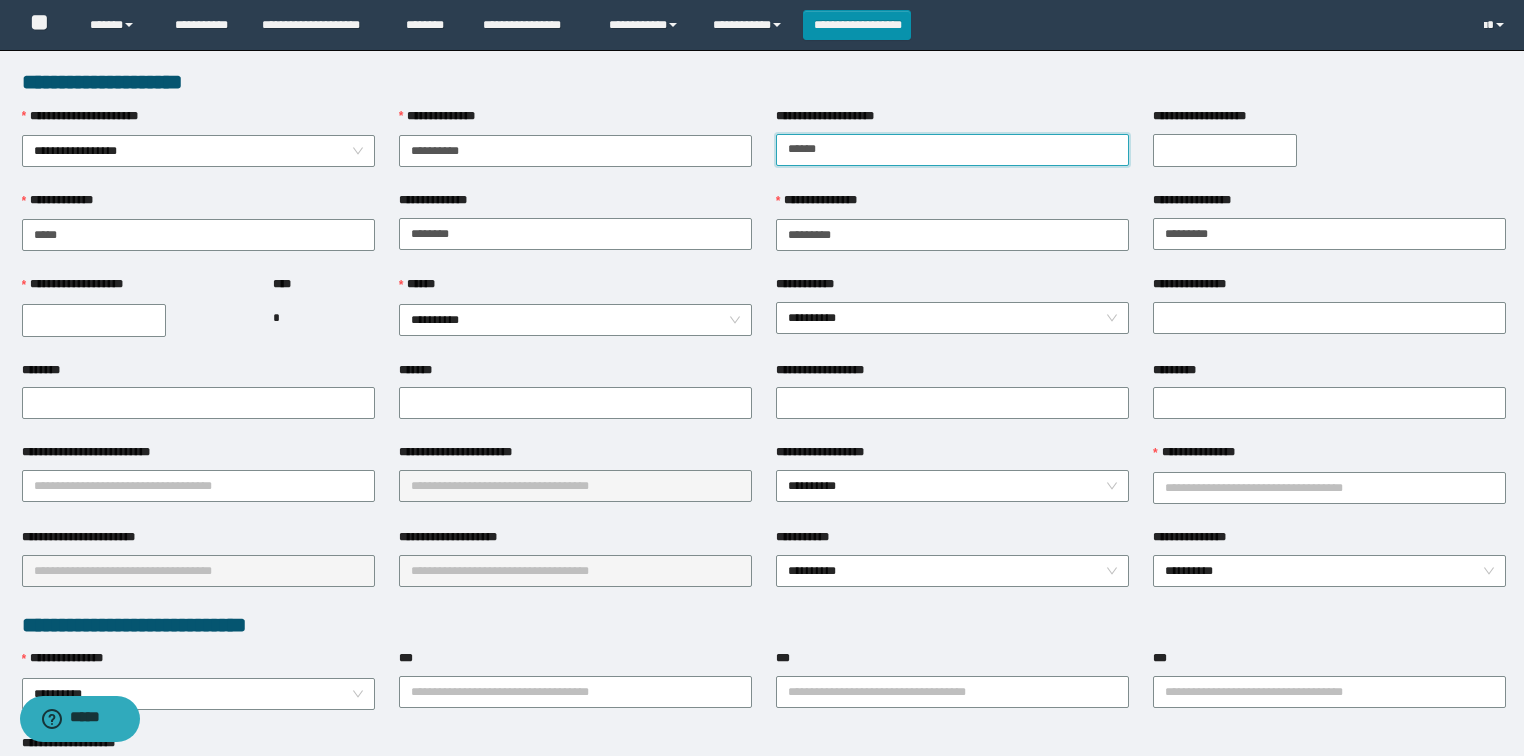 type on "**********" 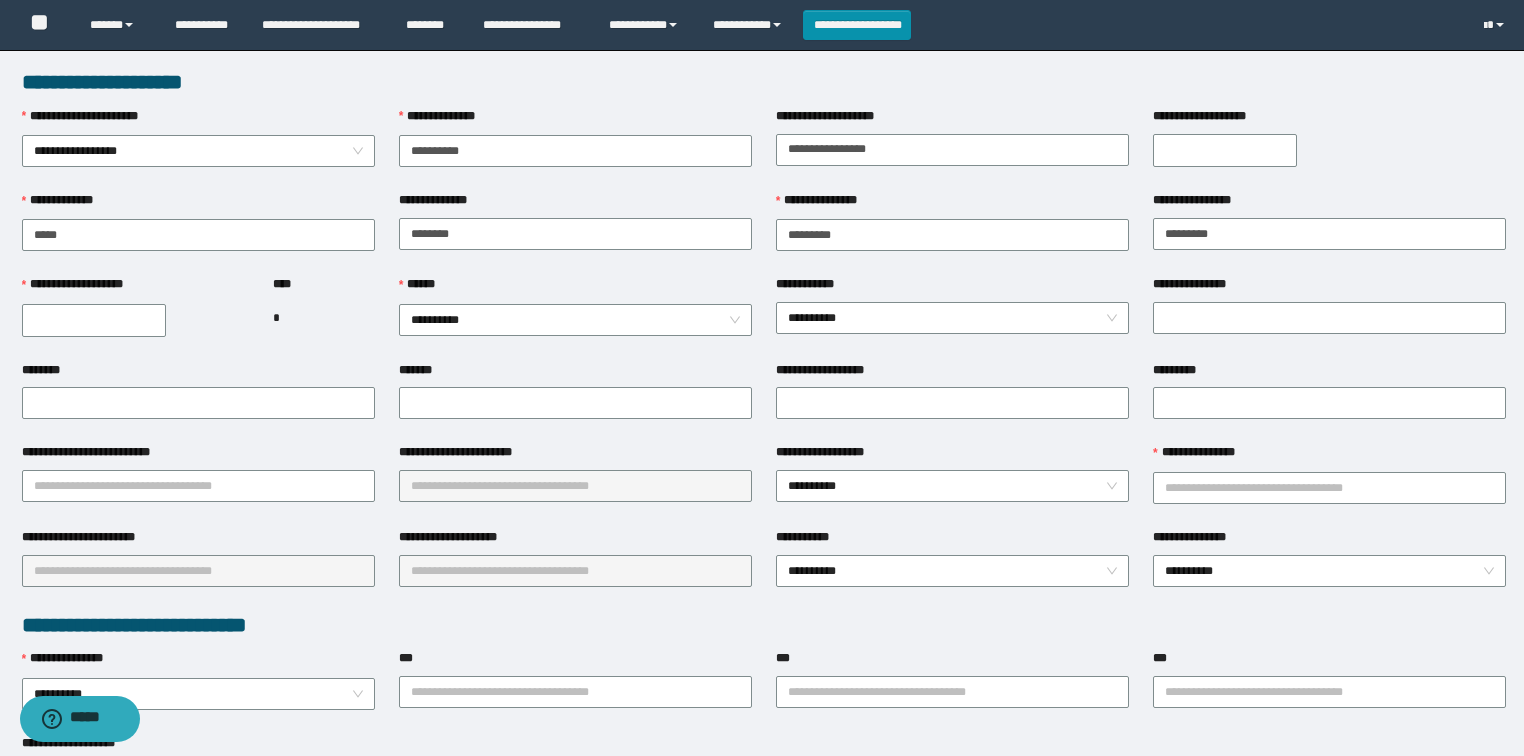 click on "**********" at bounding box center (1225, 150) 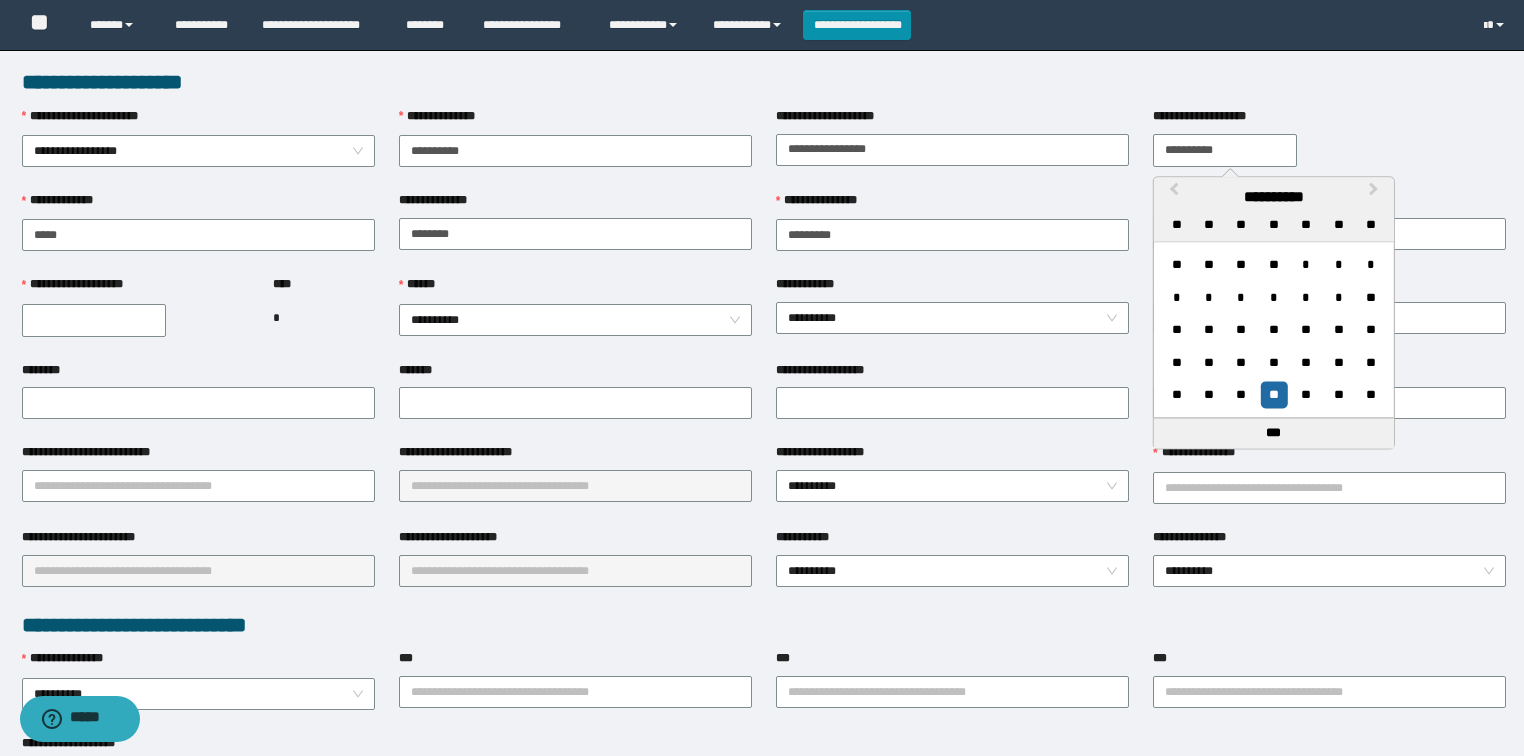 type on "**********" 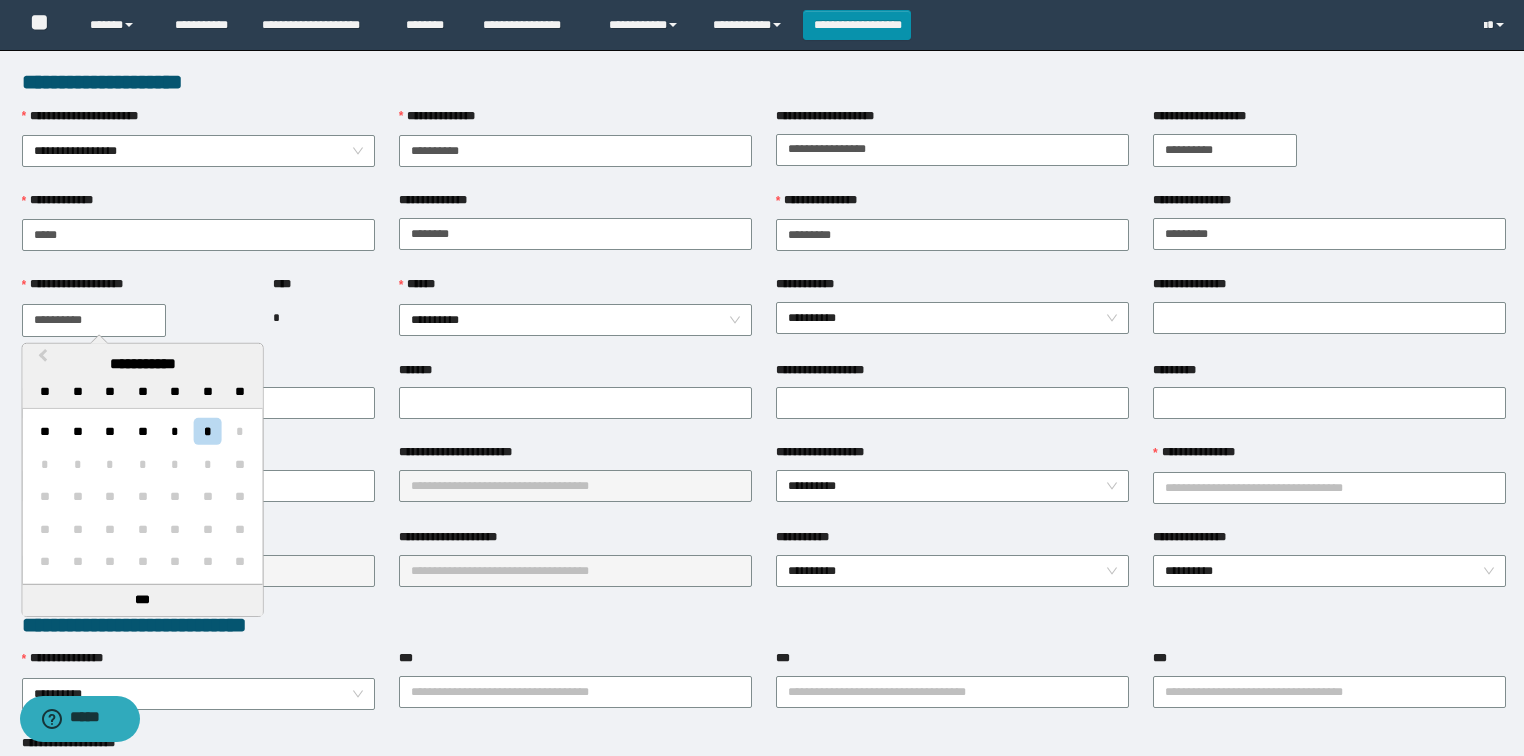 click on "**********" at bounding box center (94, 320) 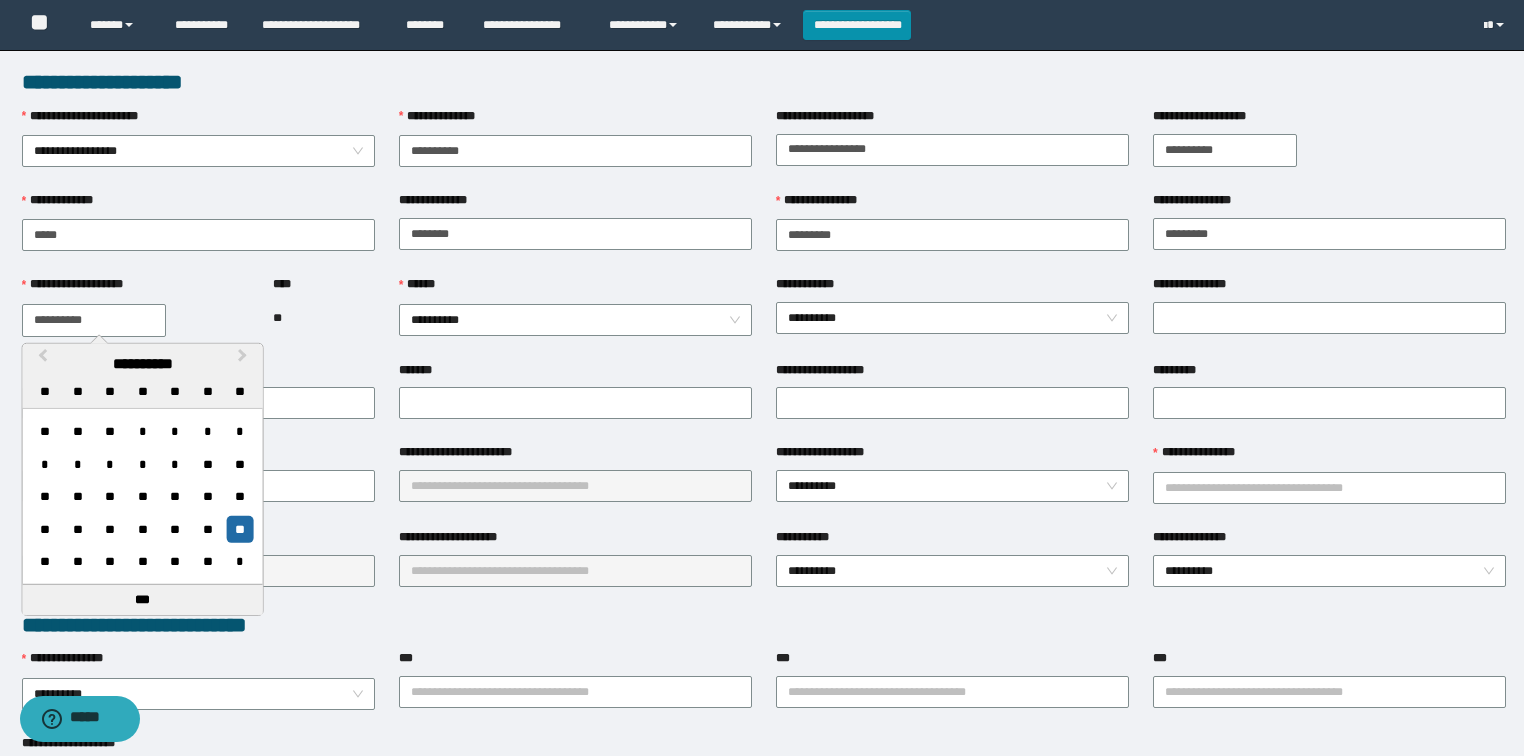 type on "**********" 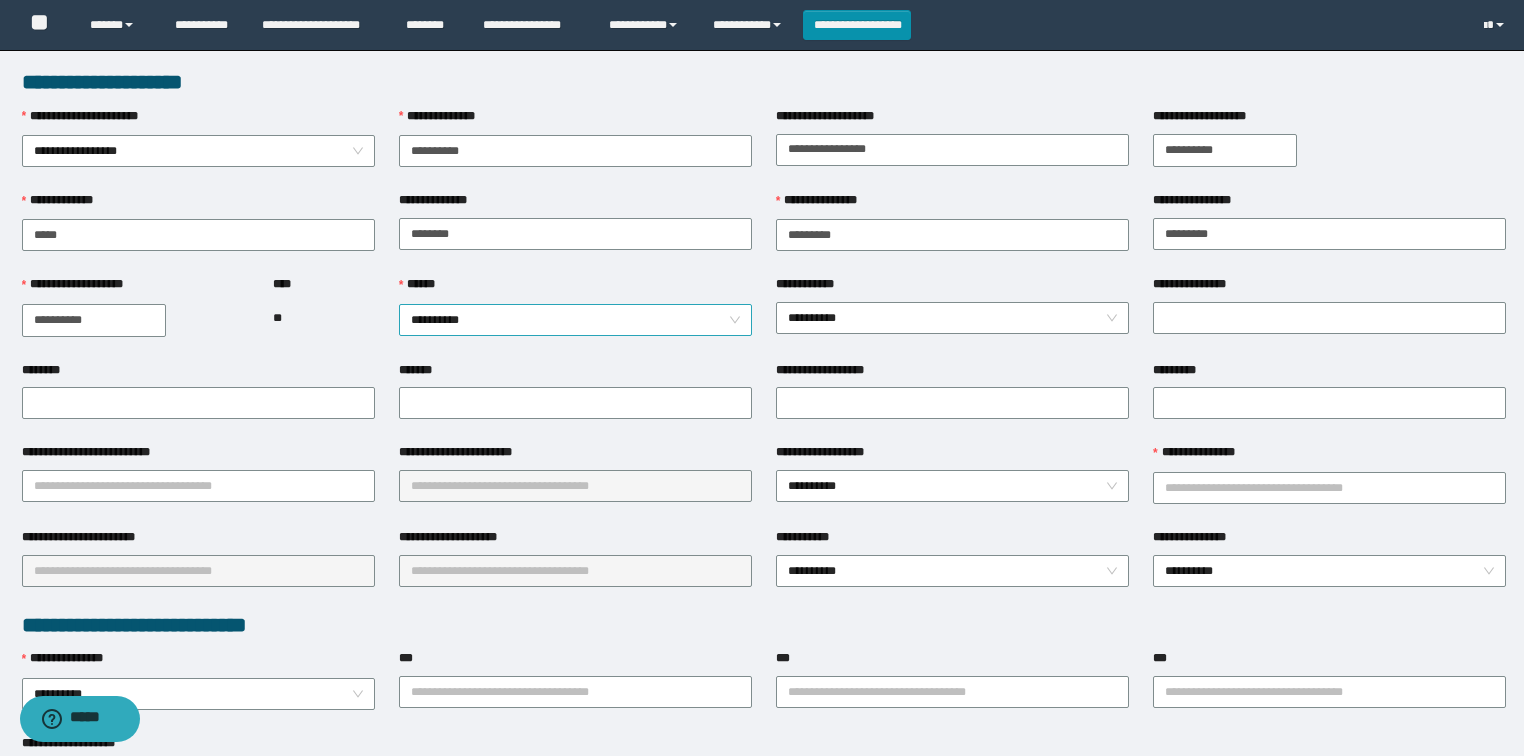 click on "**********" at bounding box center [576, 320] 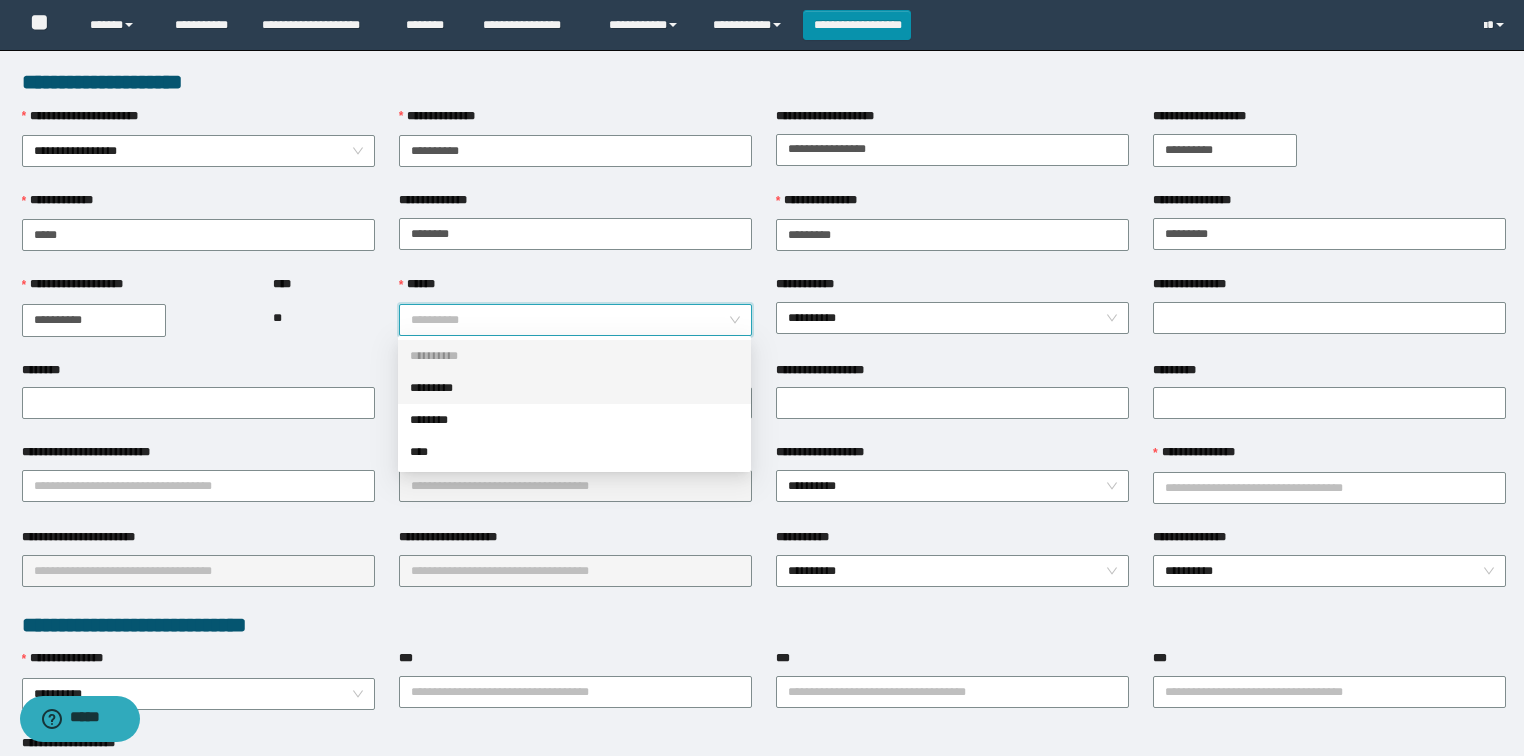 drag, startPoint x: 431, startPoint y: 392, endPoint x: 491, endPoint y: 368, distance: 64.62198 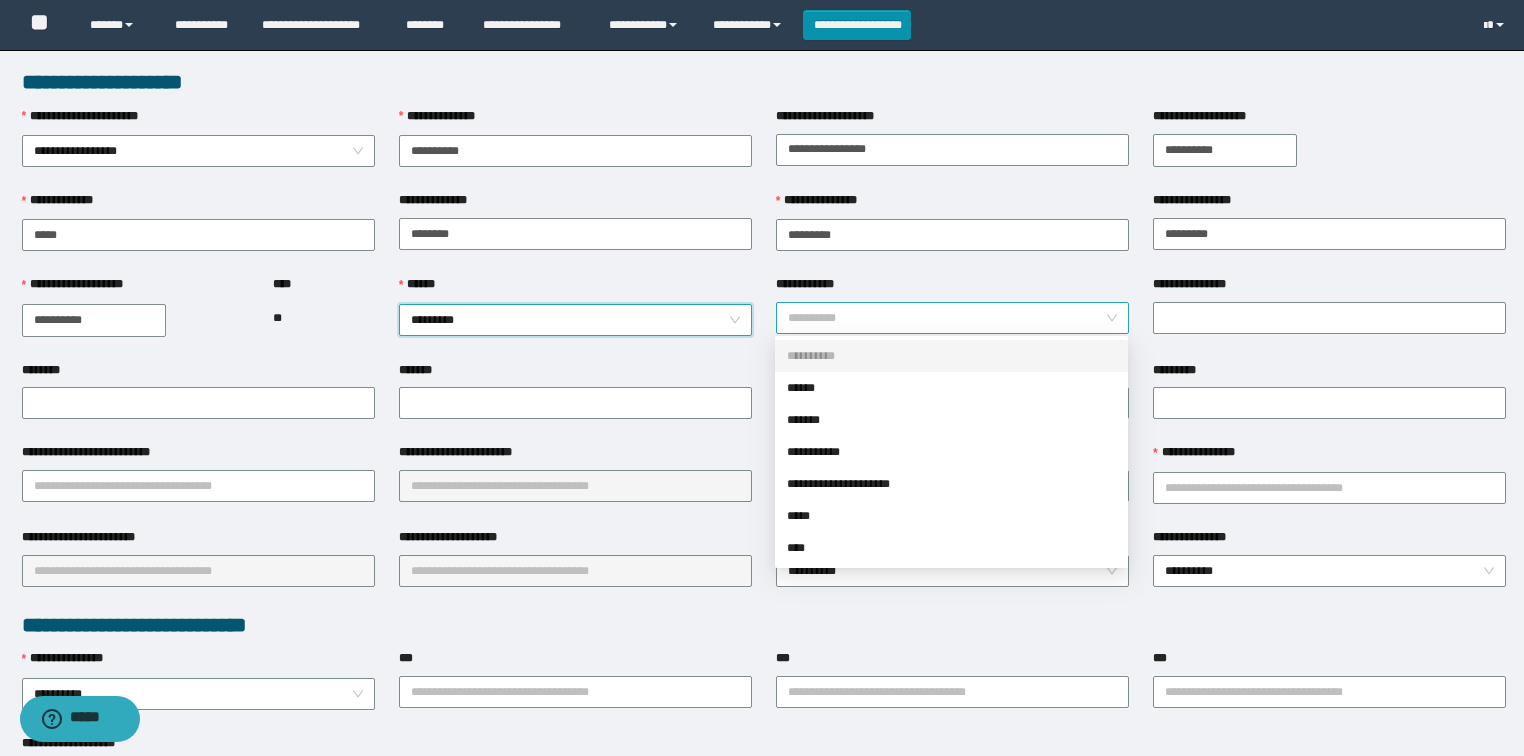click on "**********" at bounding box center [953, 318] 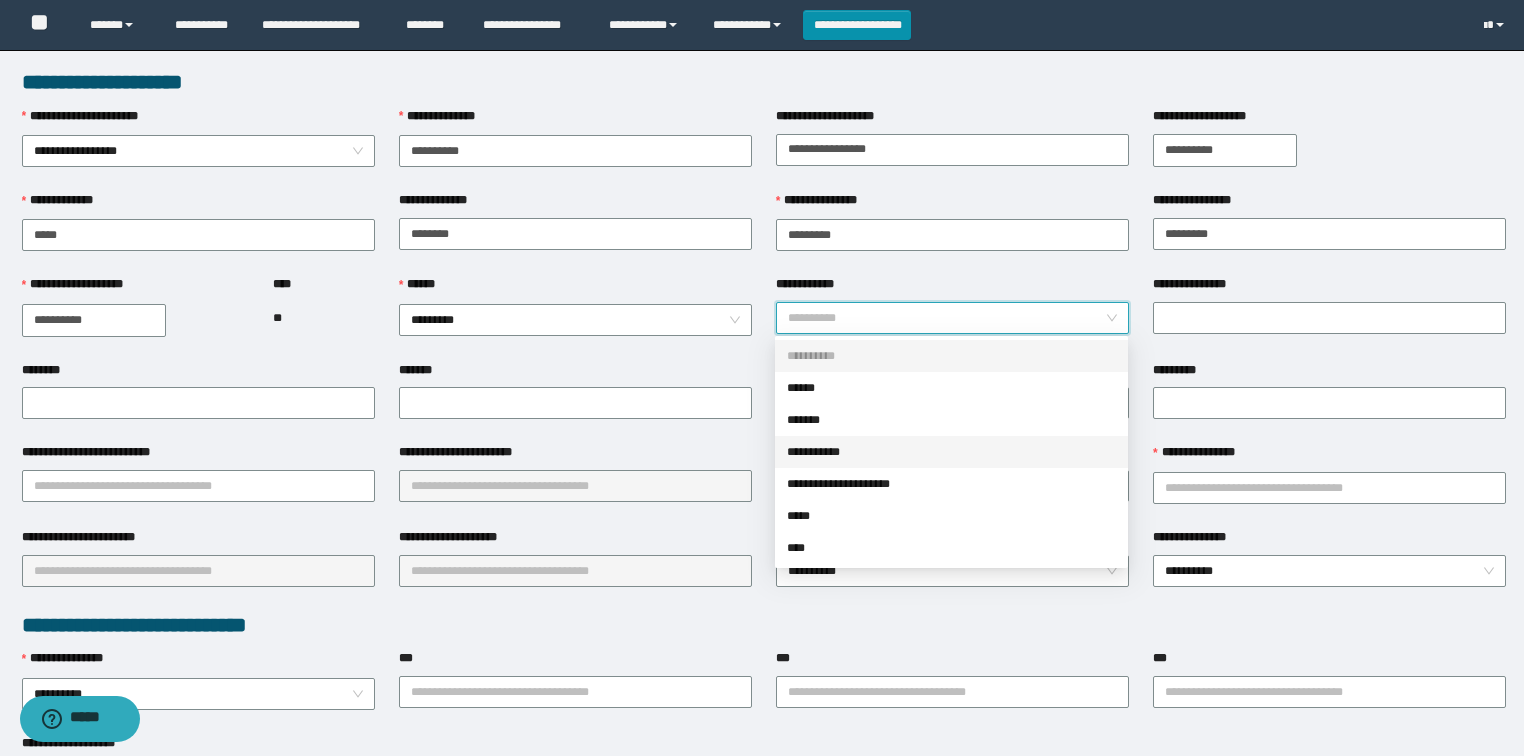 click on "**********" at bounding box center [951, 452] 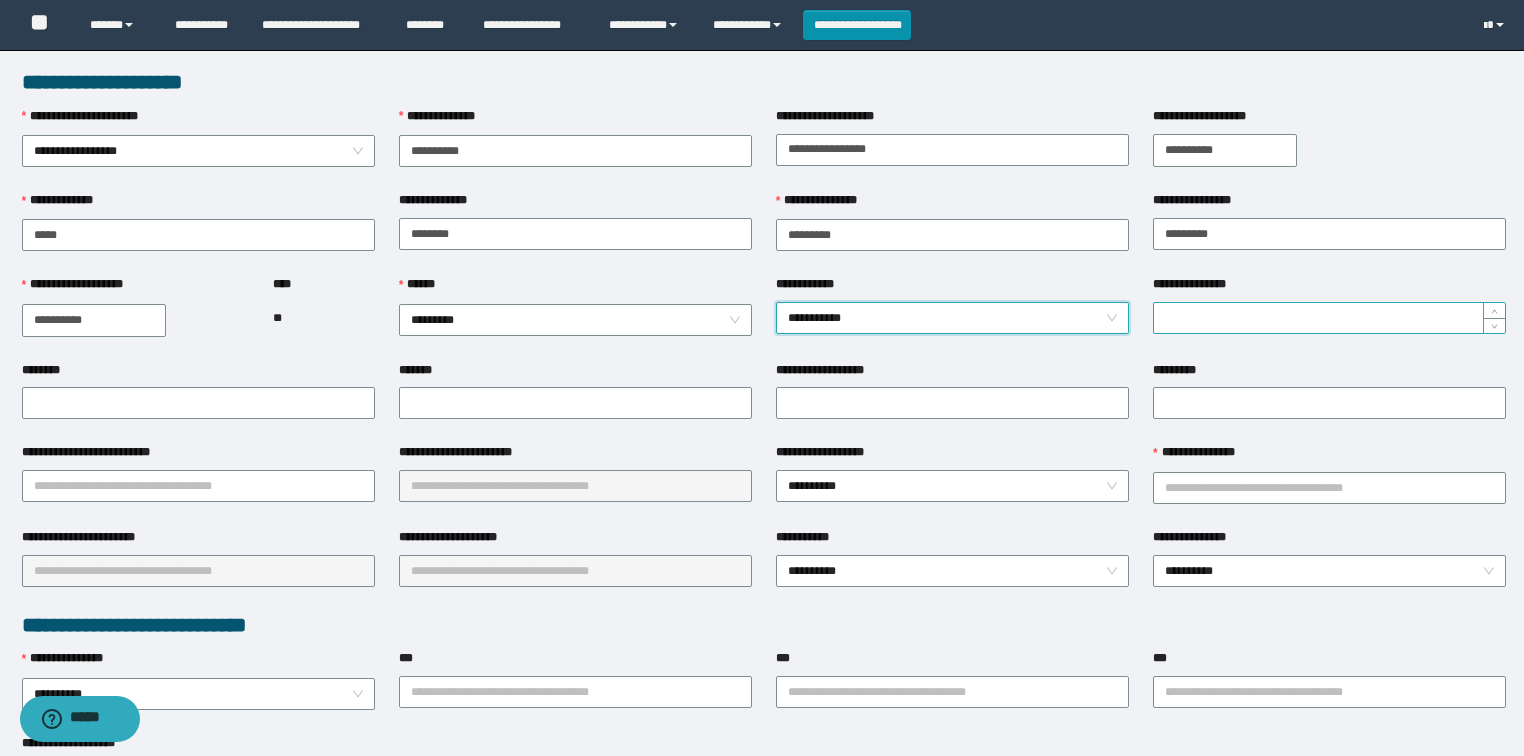 click on "**********" at bounding box center (1329, 318) 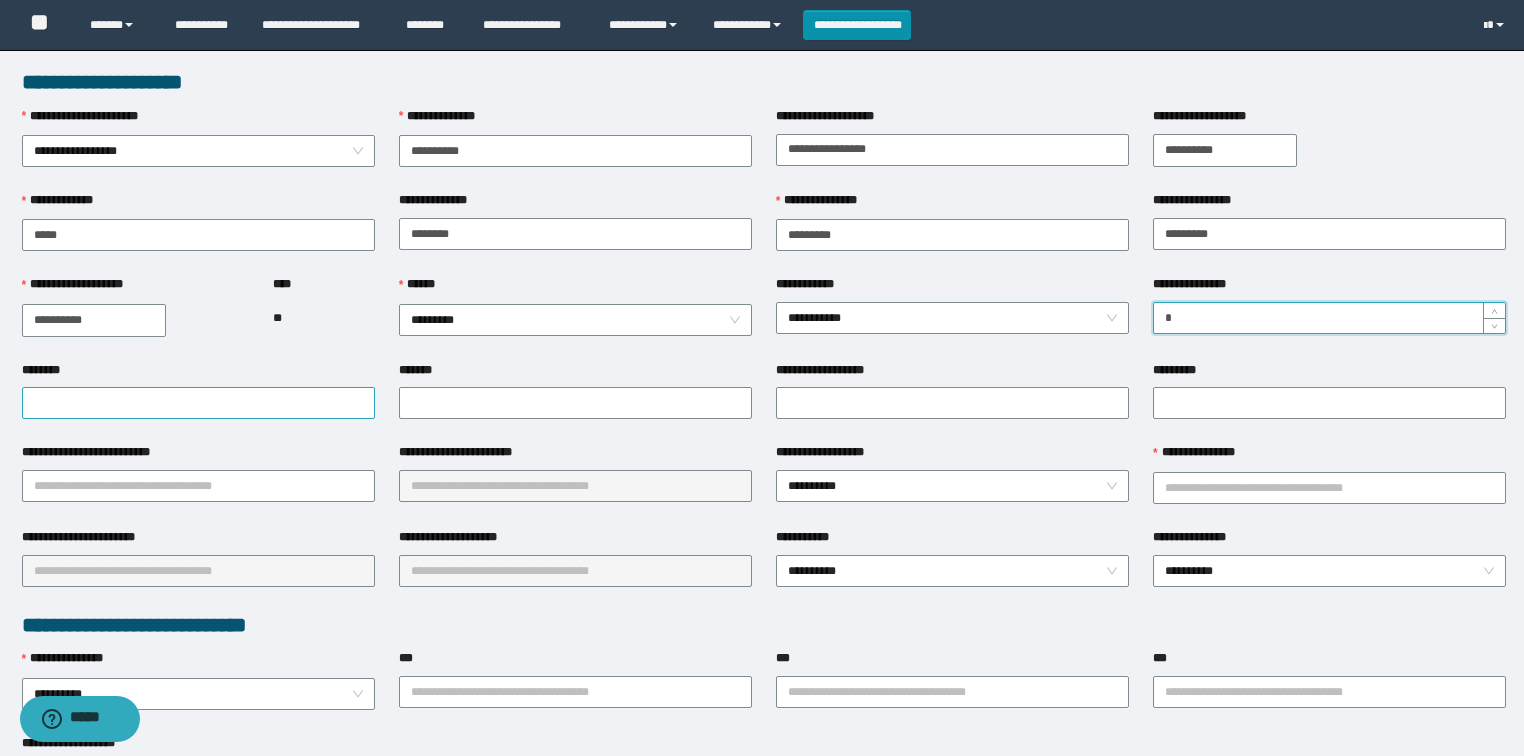 type on "*" 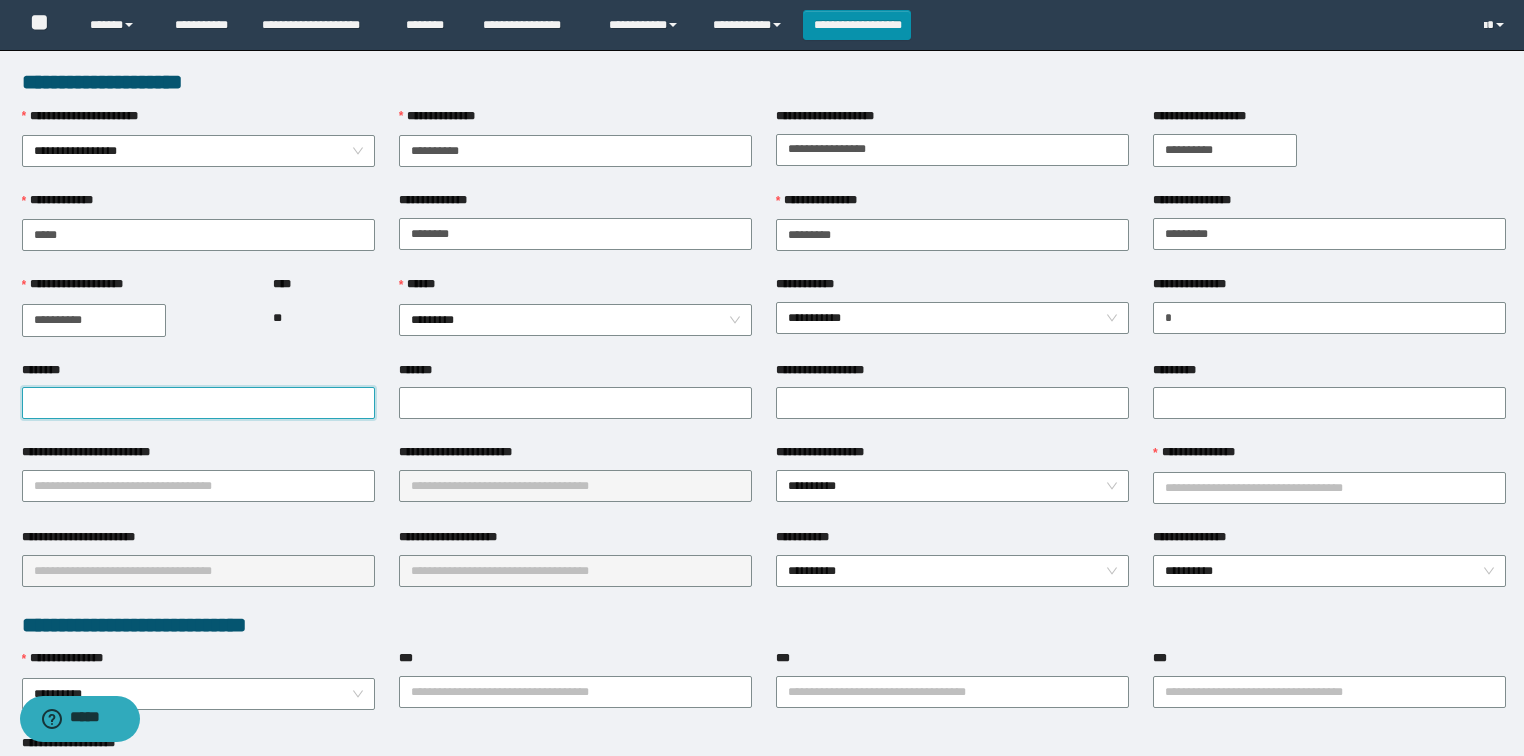 click on "********" at bounding box center (198, 403) 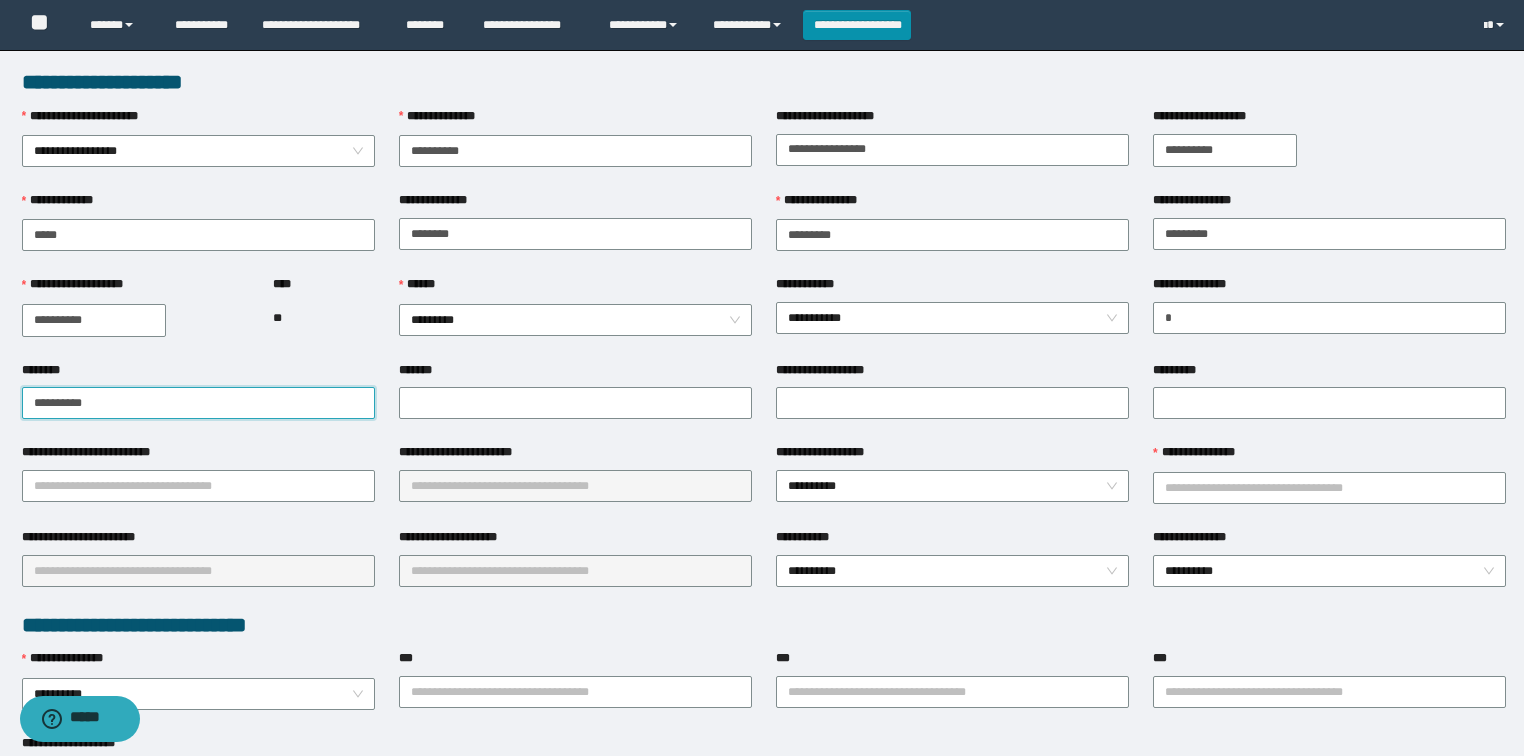 drag, startPoint x: 103, startPoint y: 400, endPoint x: 71, endPoint y: 407, distance: 32.75668 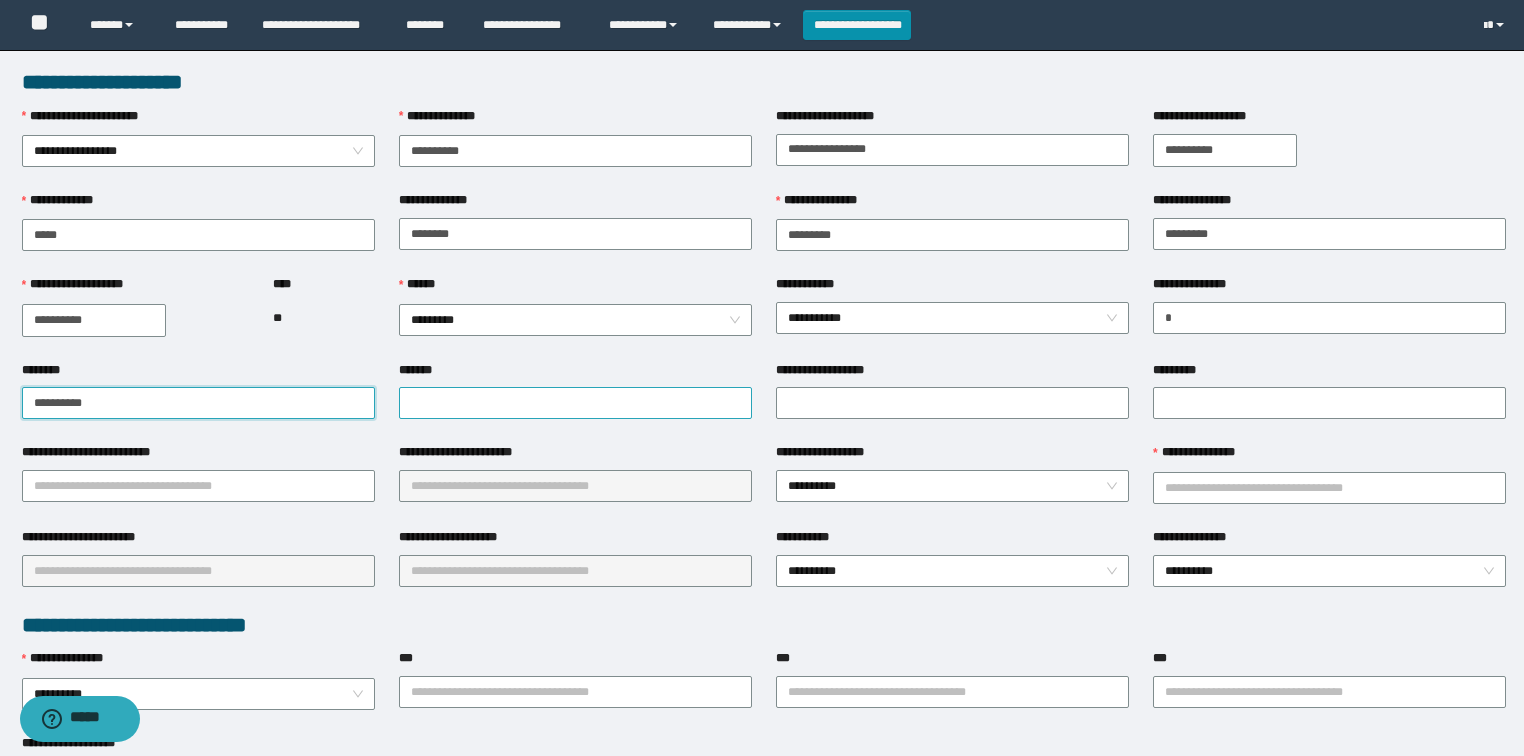 type on "**********" 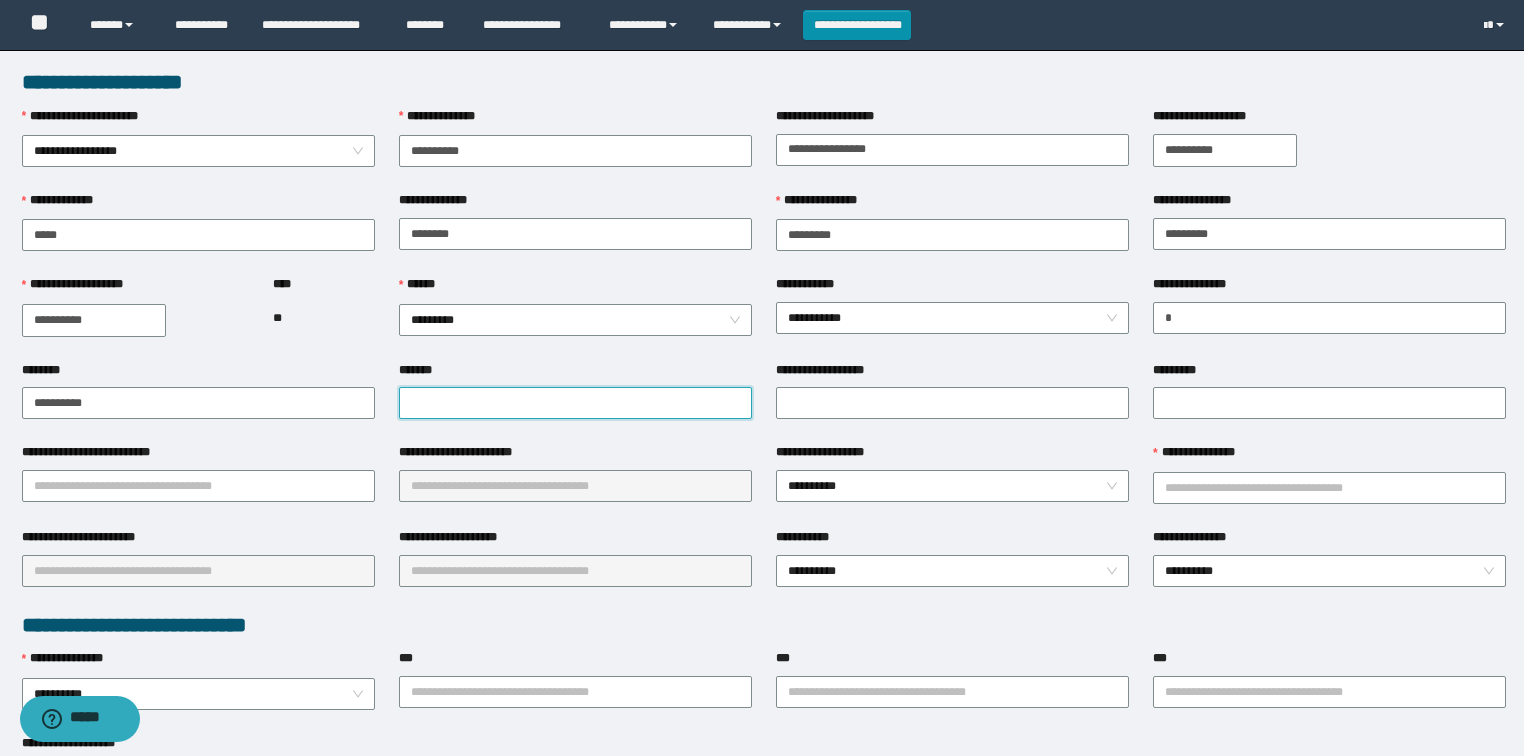 paste on "**********" 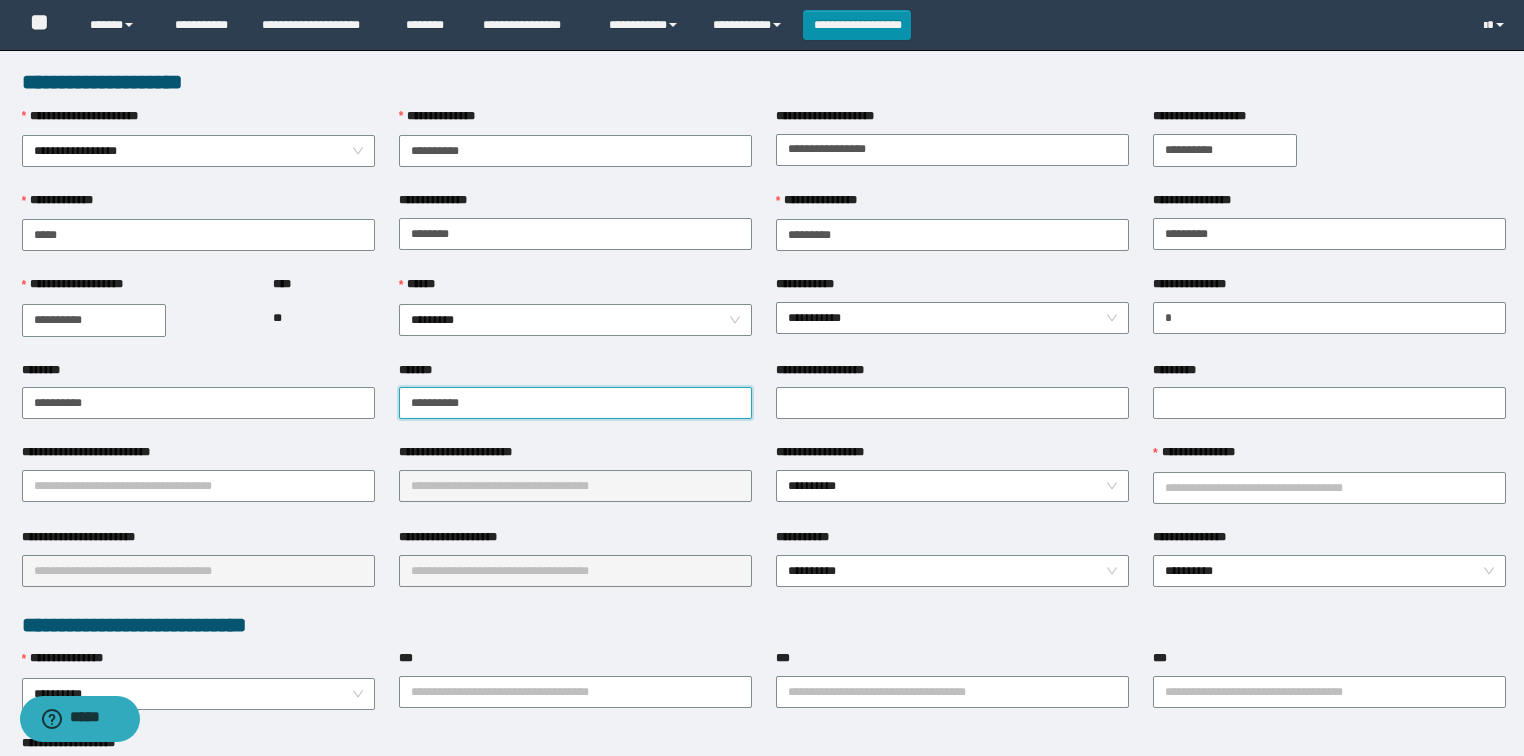 type on "**********" 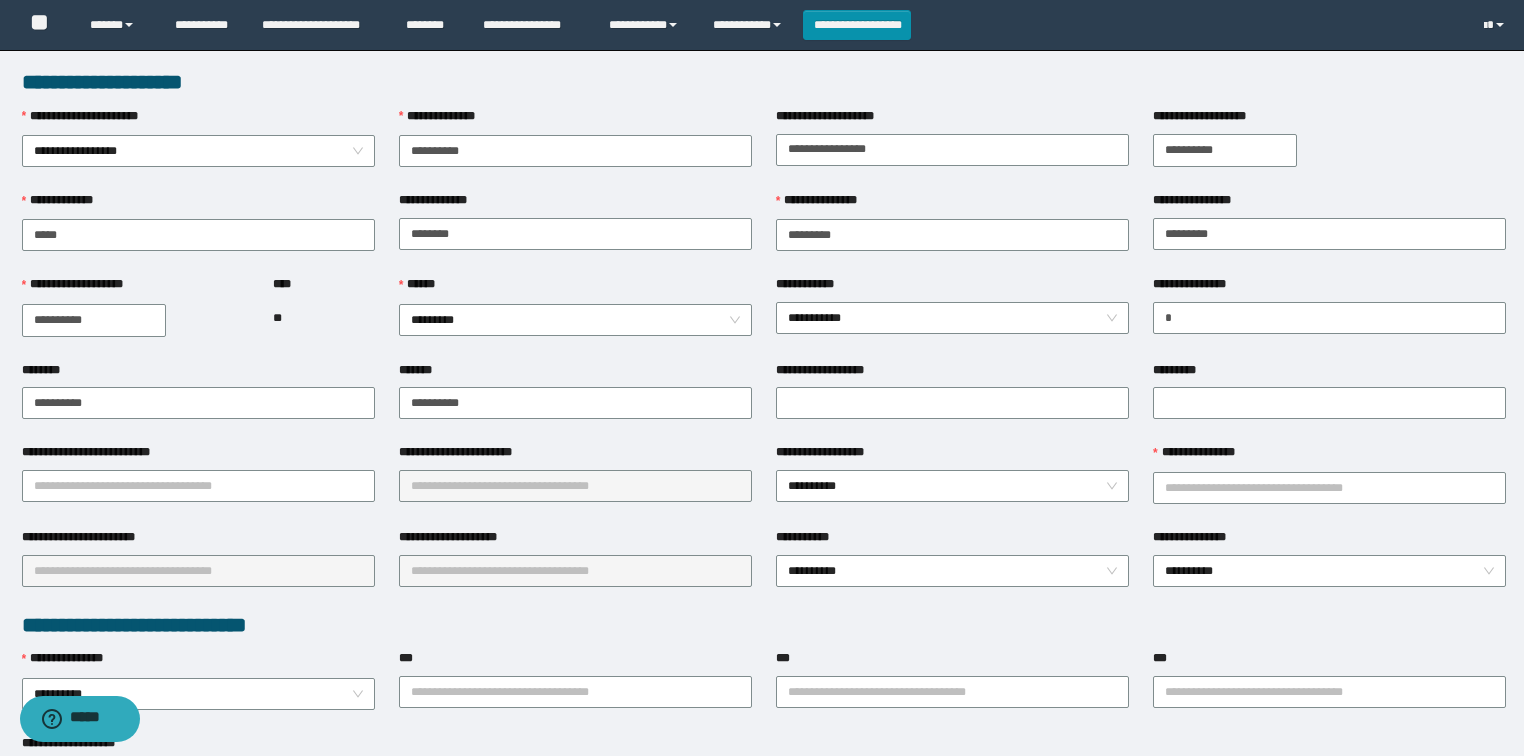 click on "*********" at bounding box center [1329, 374] 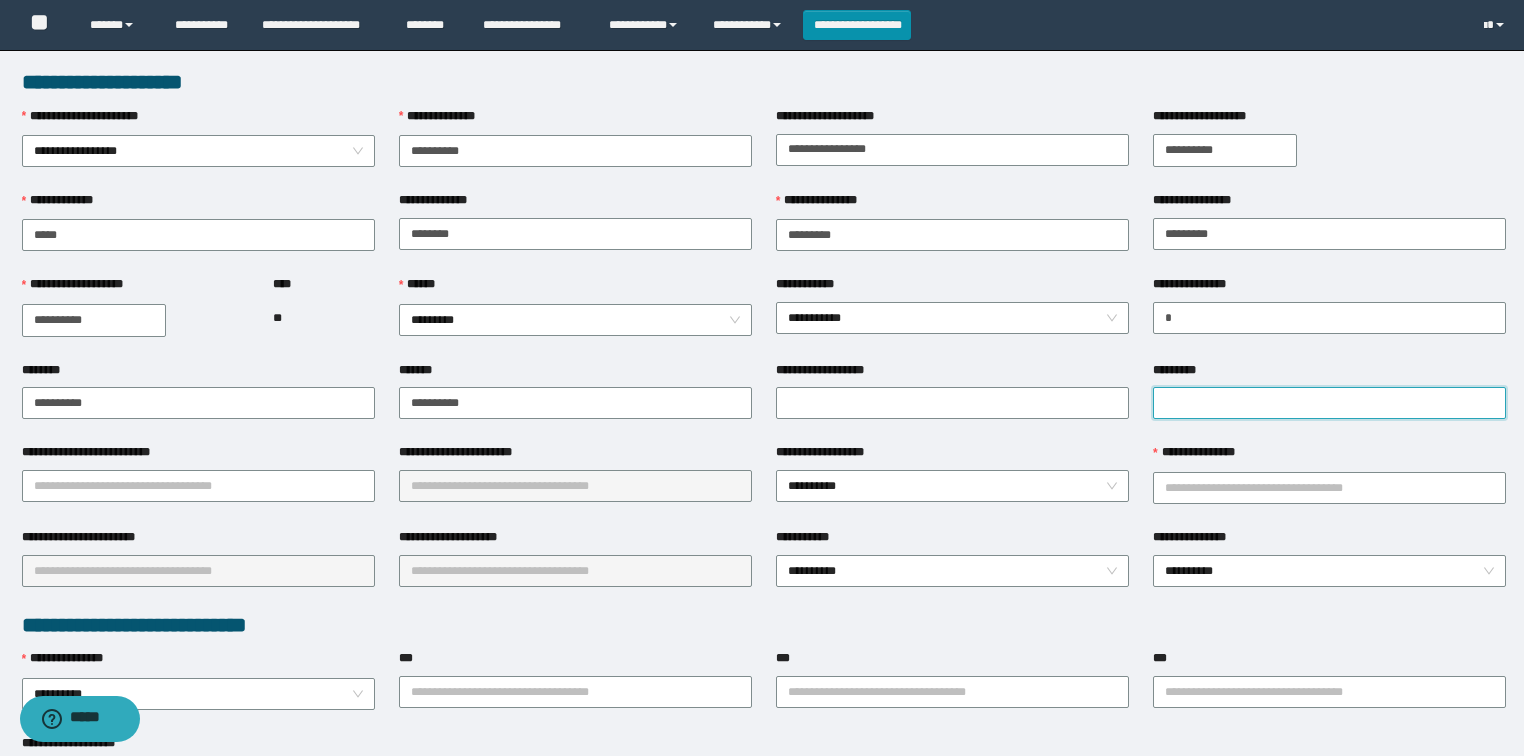 click on "*********" at bounding box center (1329, 403) 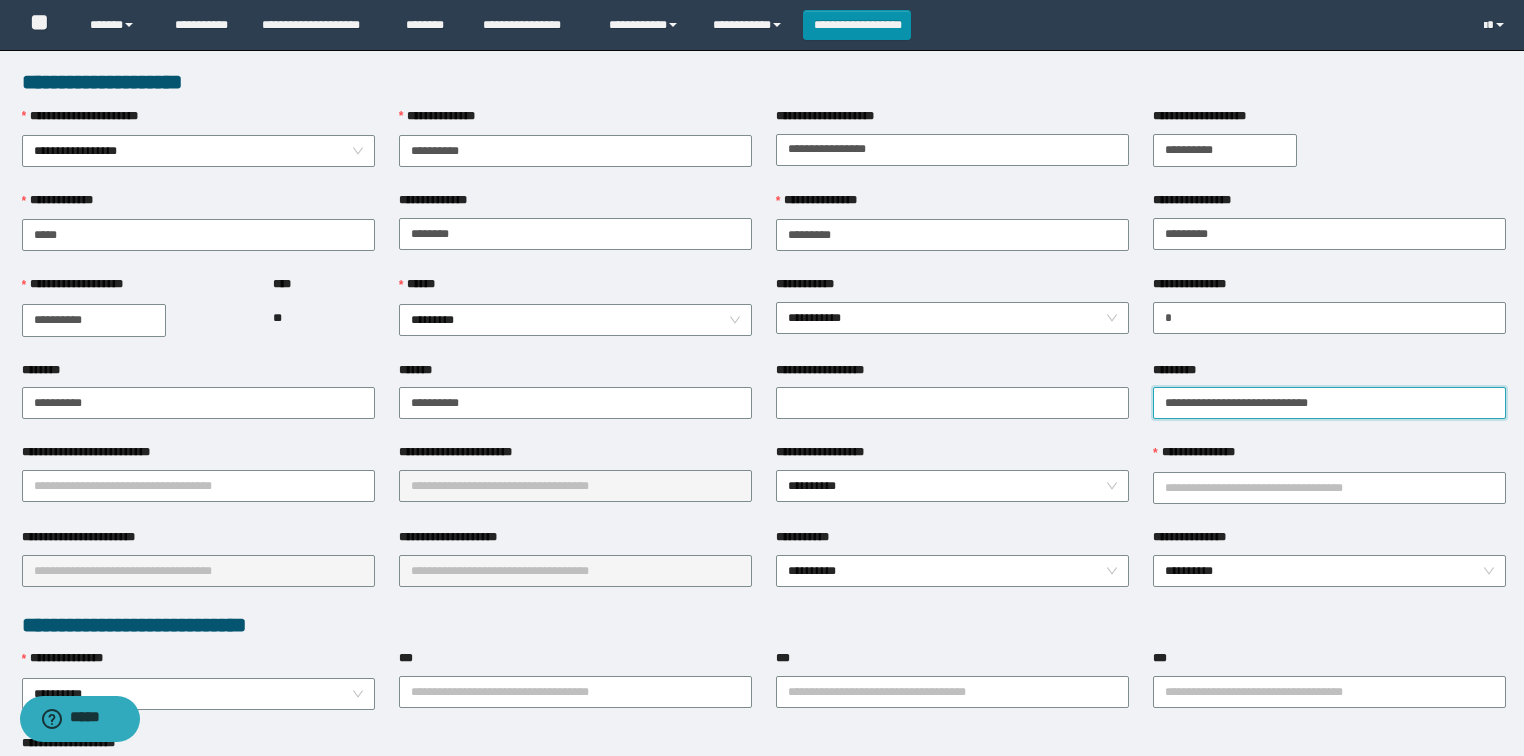 click on "**********" at bounding box center [1329, 403] 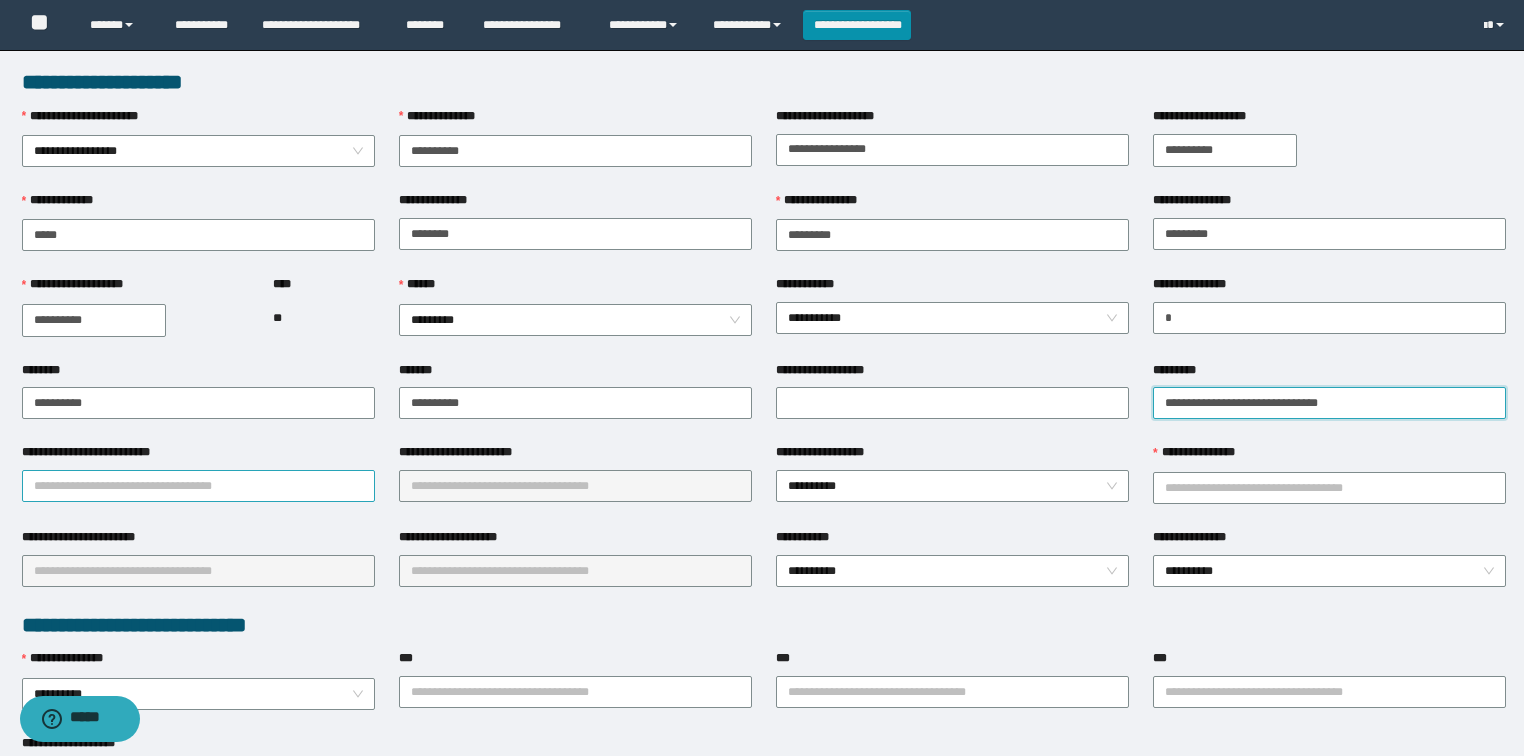type on "**********" 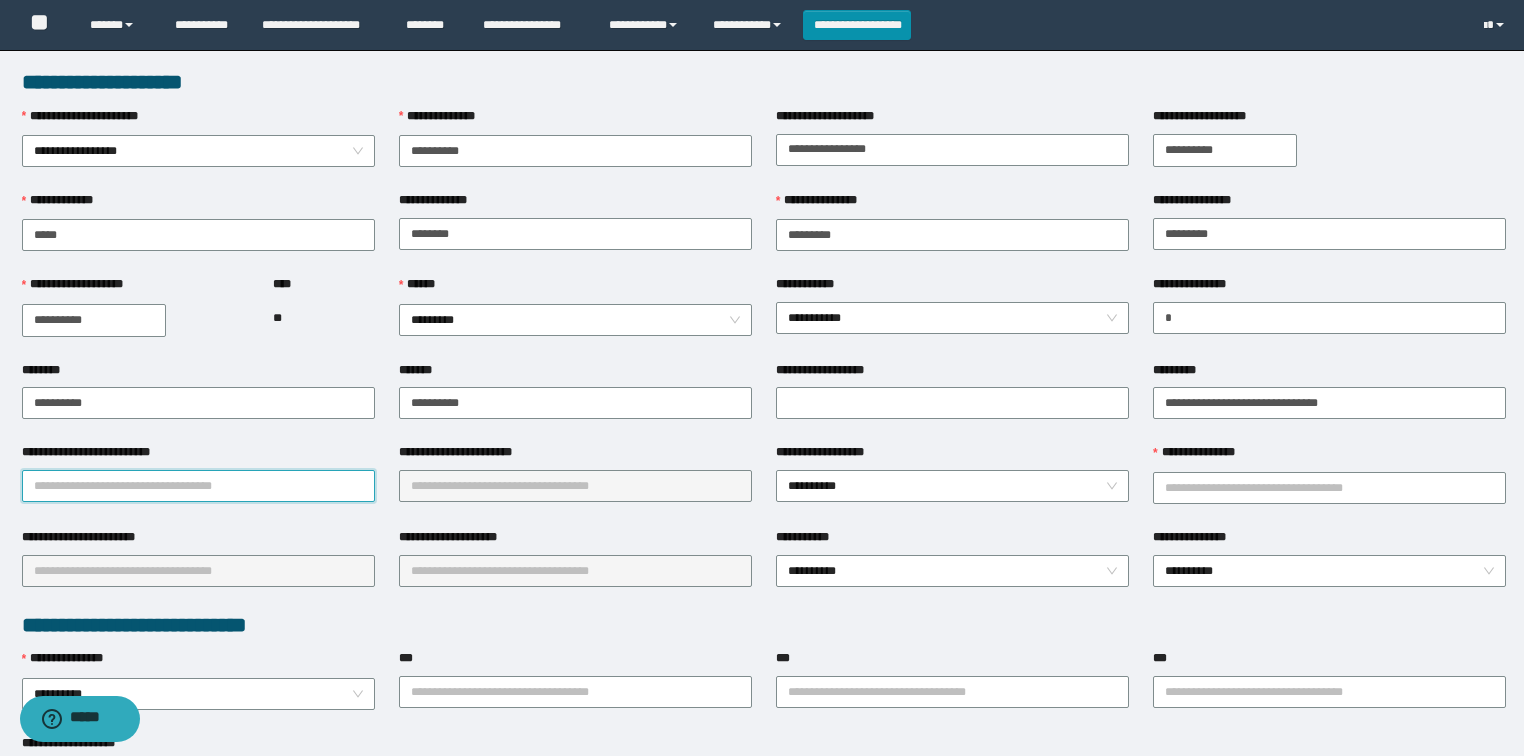 click on "**********" at bounding box center (198, 486) 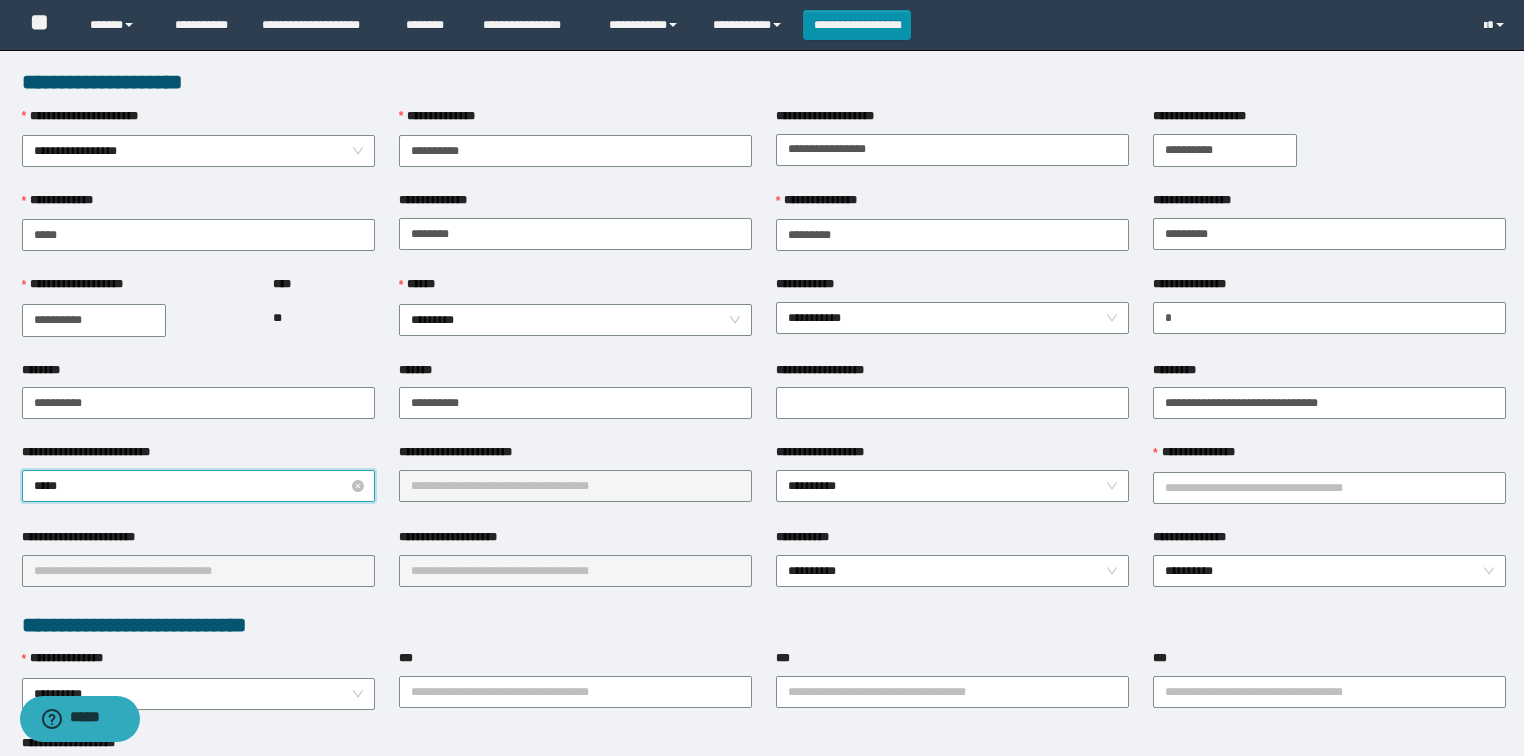 type on "******" 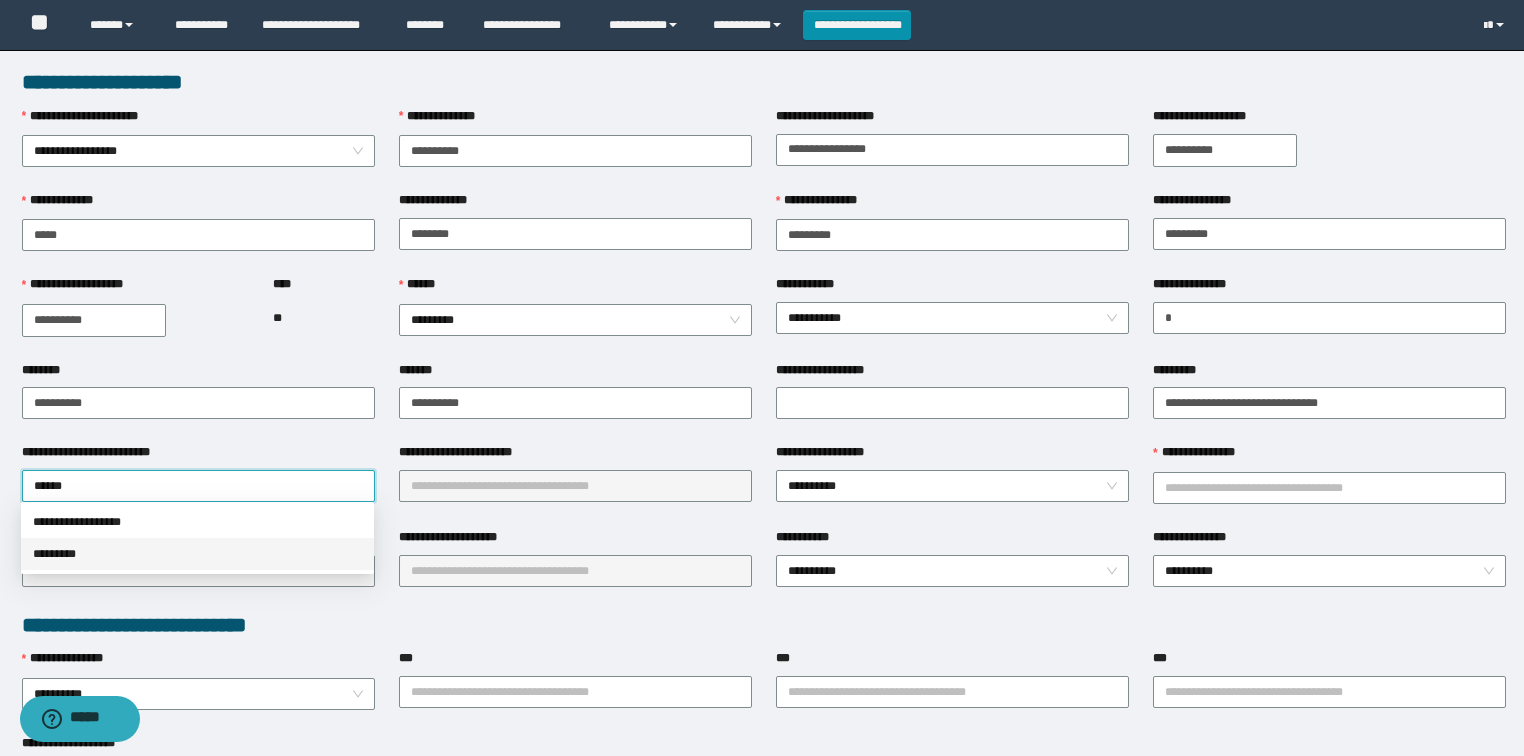 click on "*********" at bounding box center [197, 554] 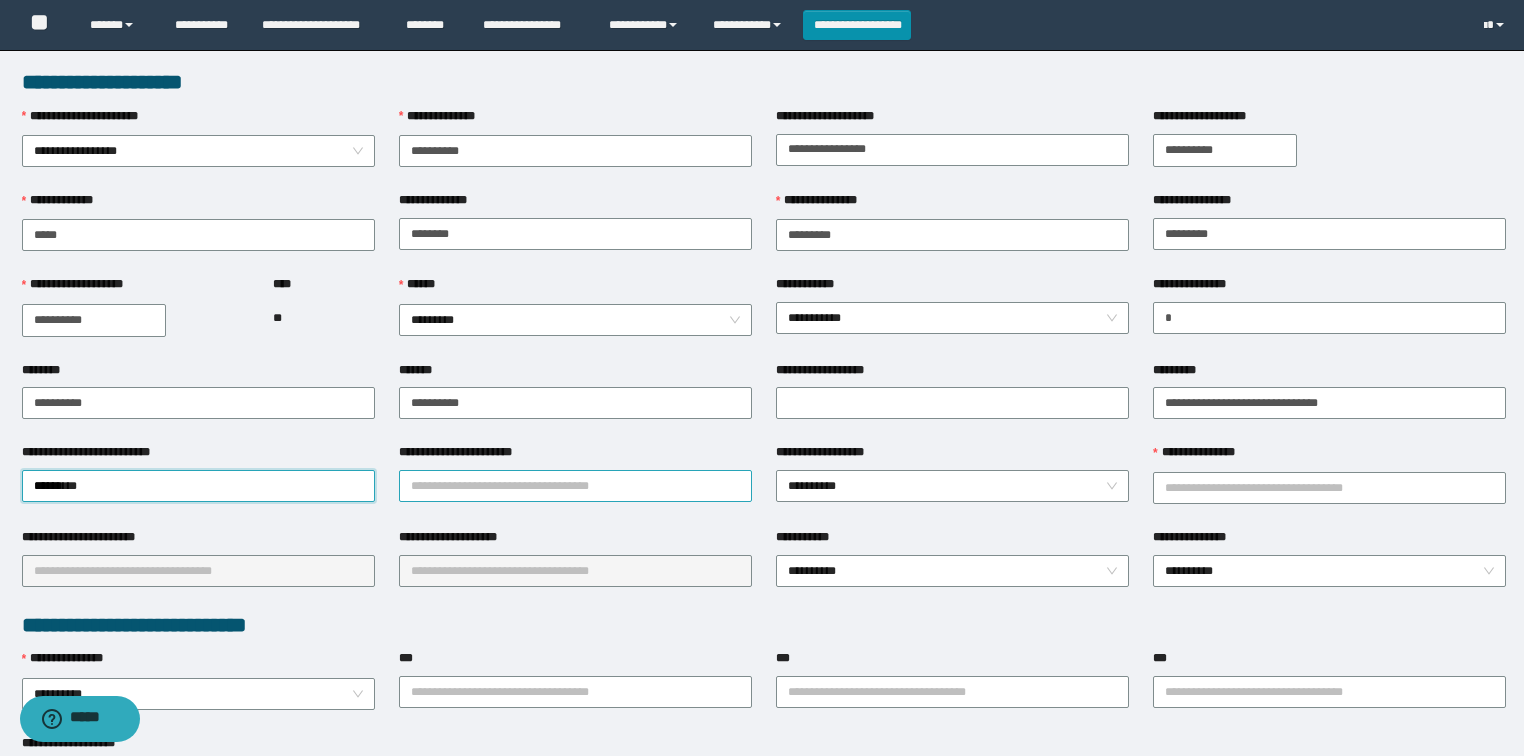click on "**********" at bounding box center (575, 486) 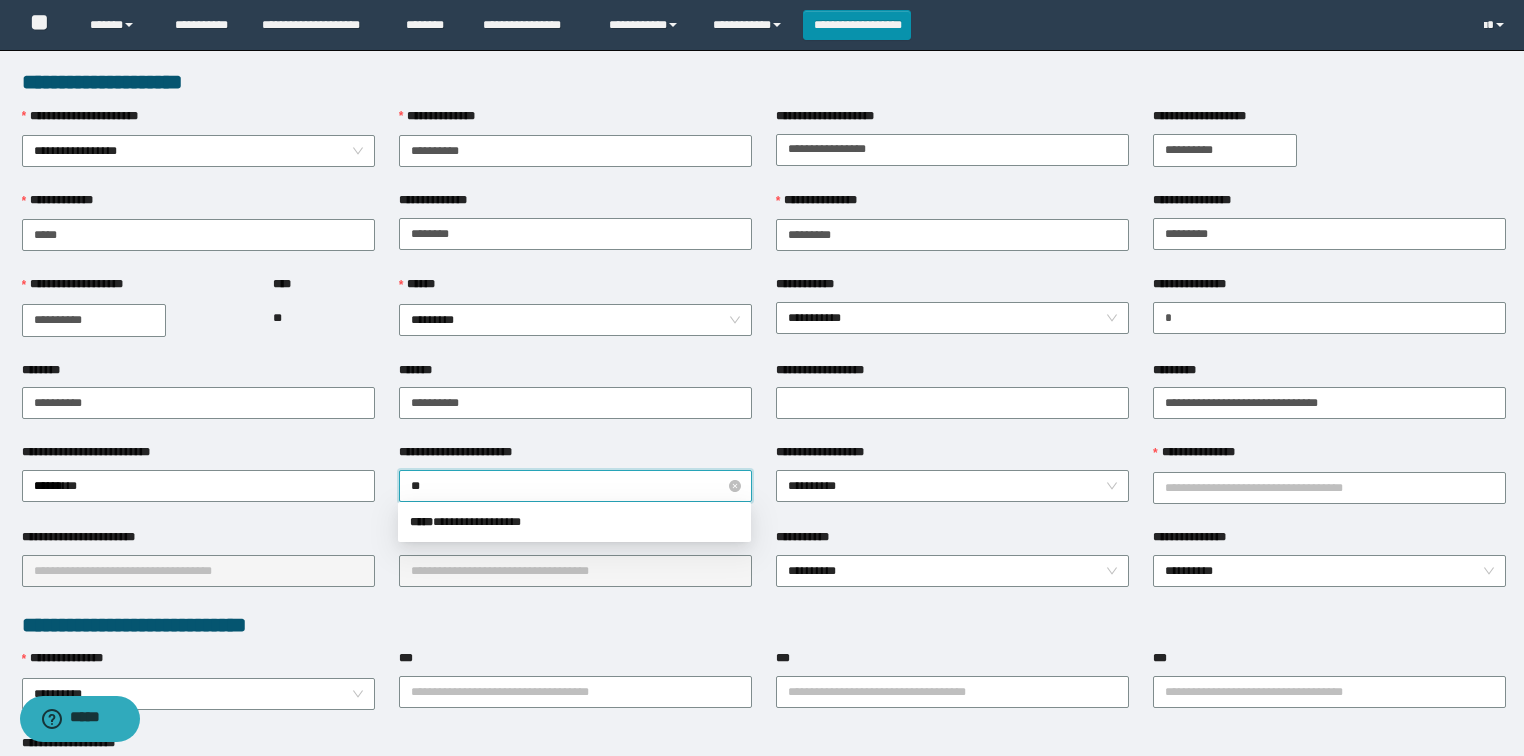 type on "*" 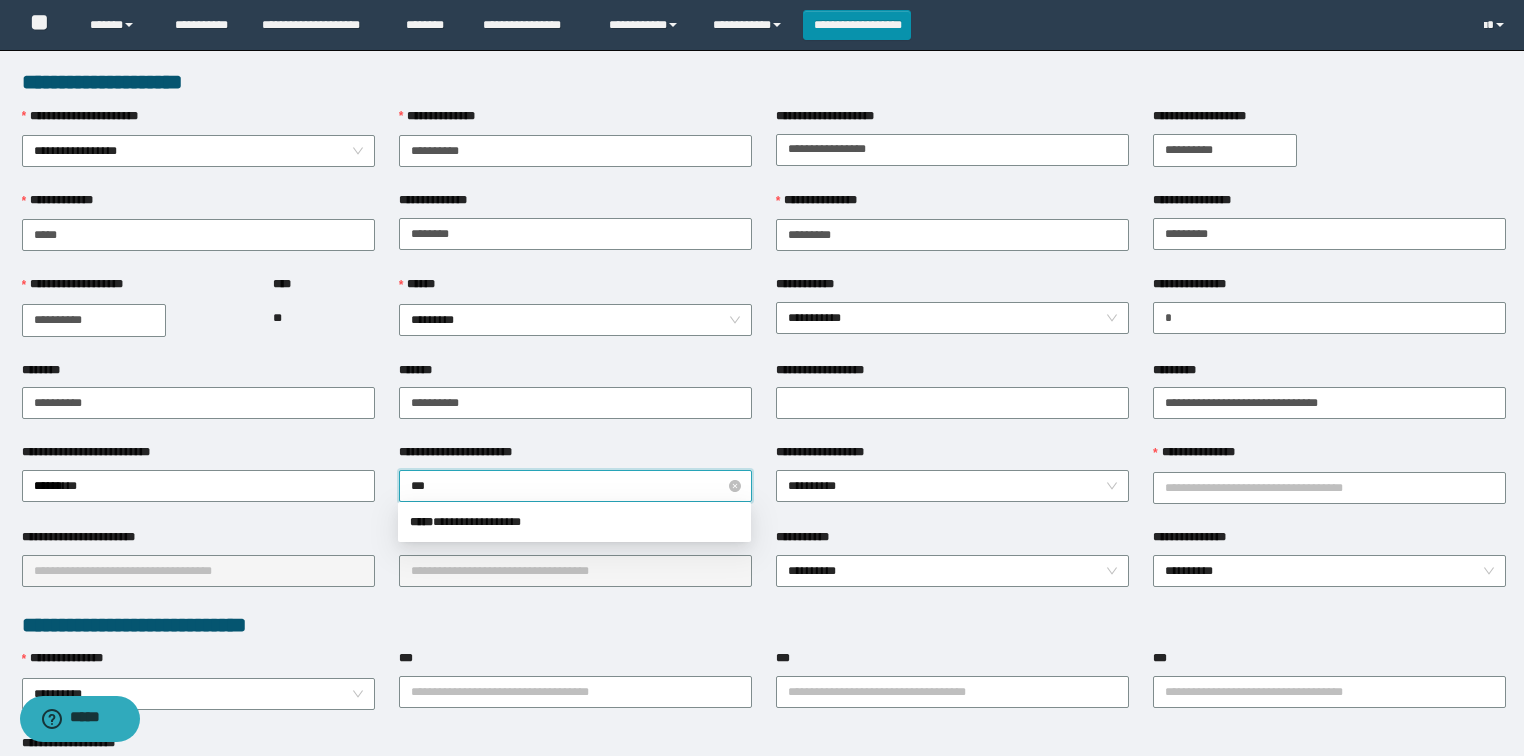 type on "****" 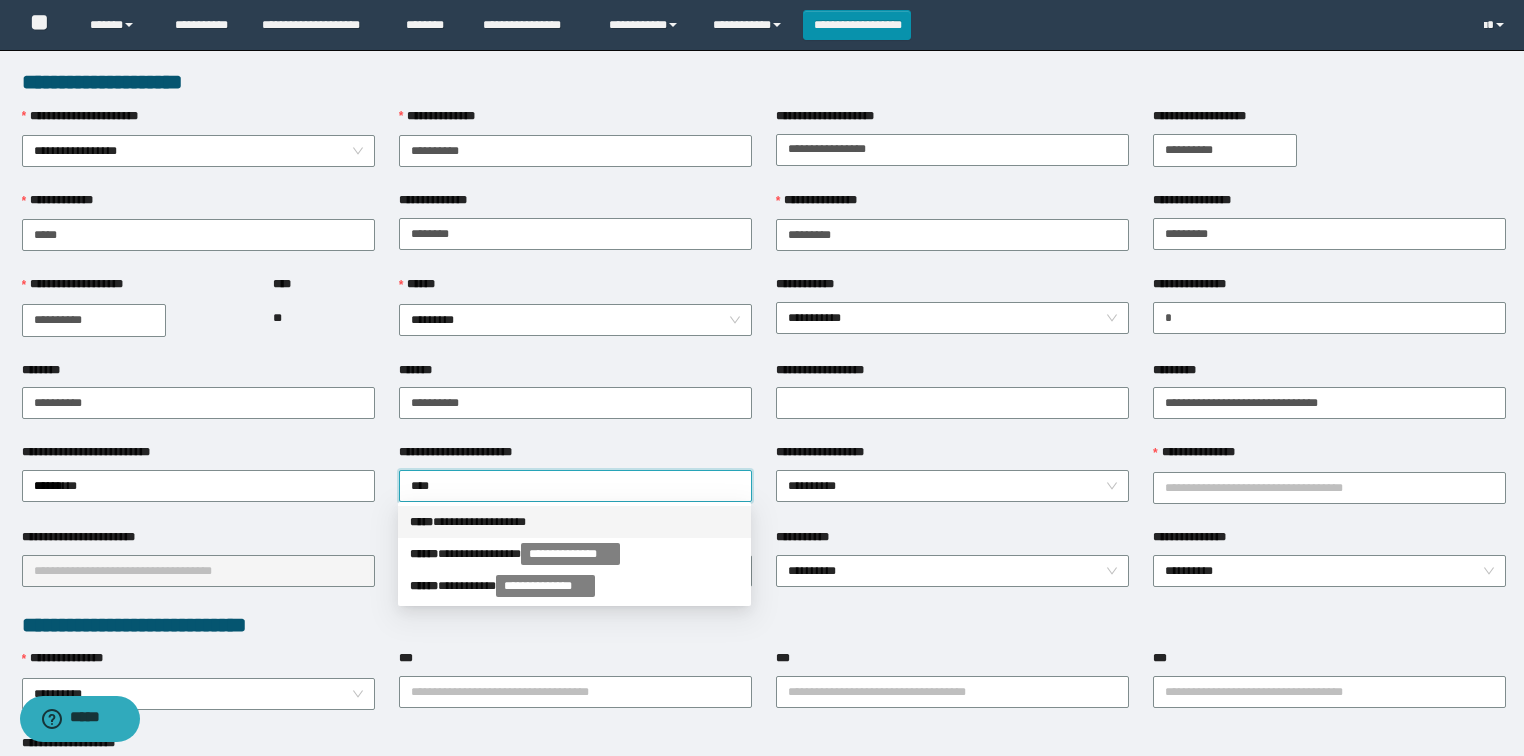 click on "**********" at bounding box center [574, 522] 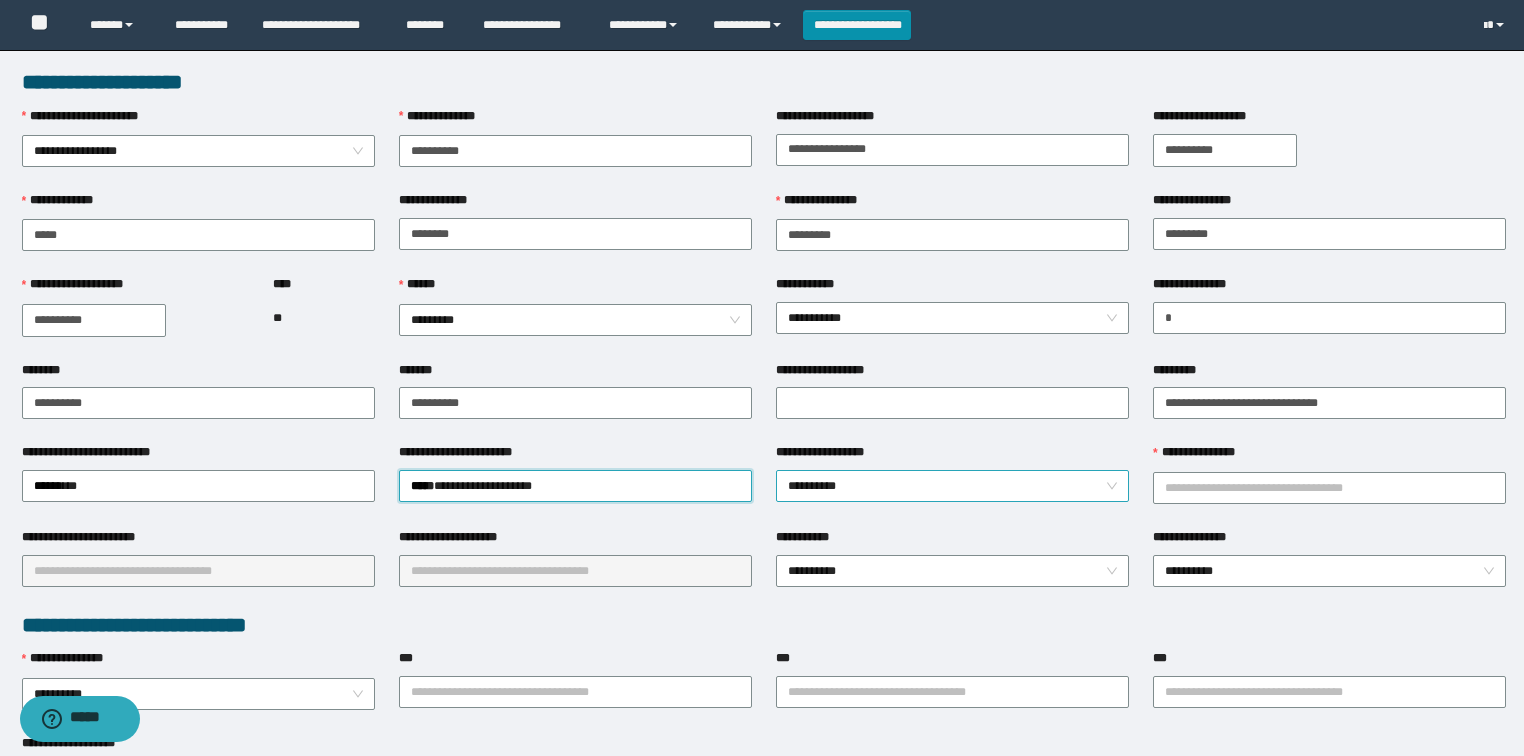 click on "**********" at bounding box center (952, 486) 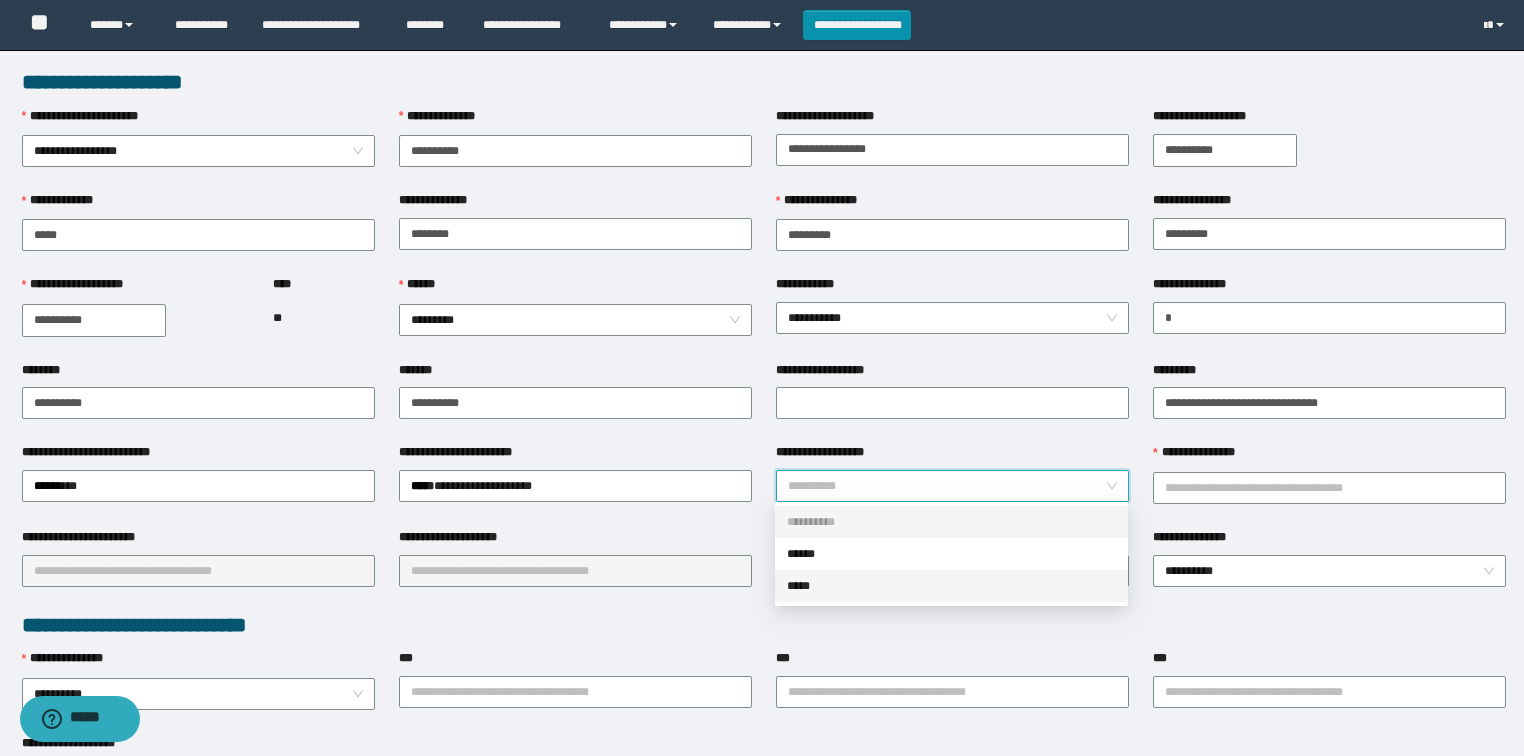 click on "*****" at bounding box center [951, 586] 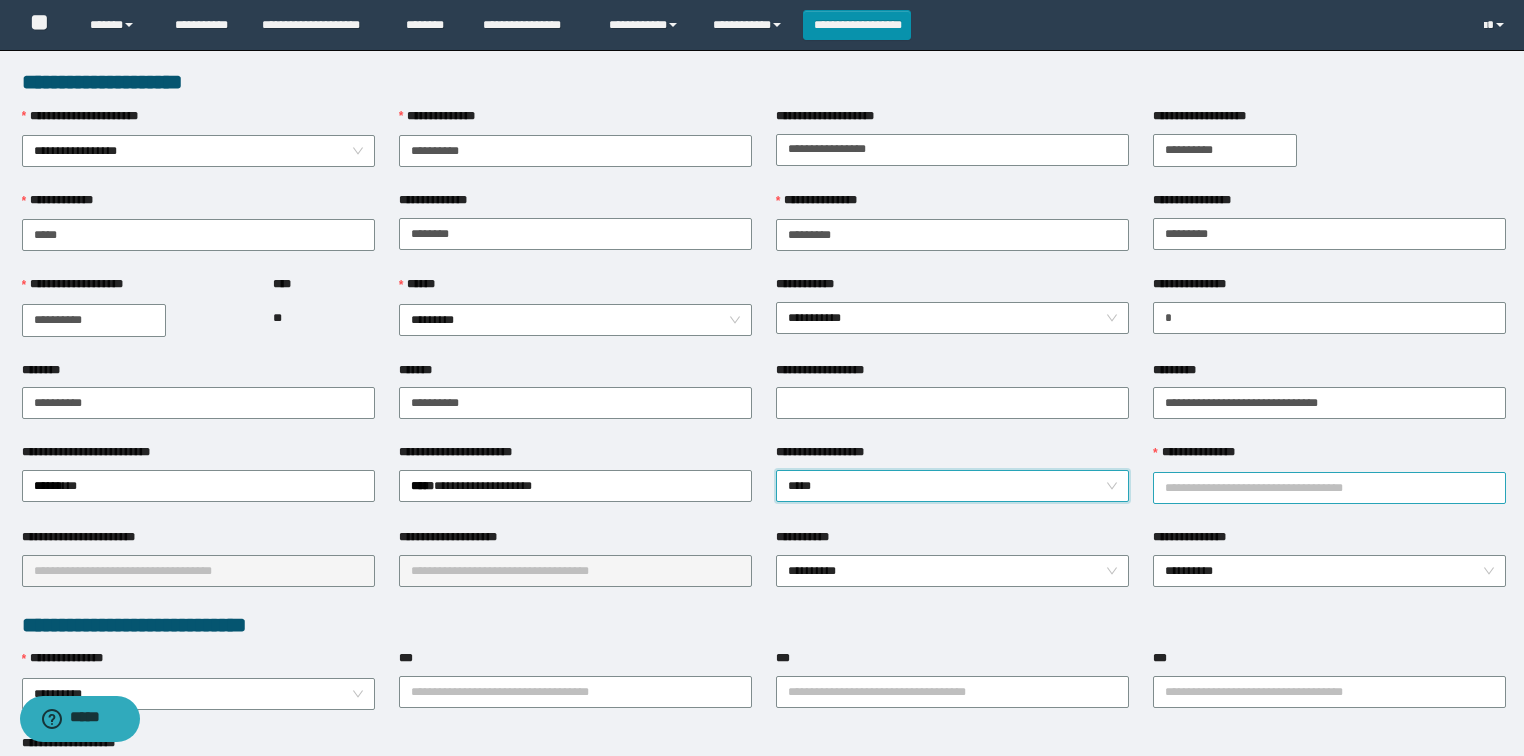 click on "**********" at bounding box center (1329, 488) 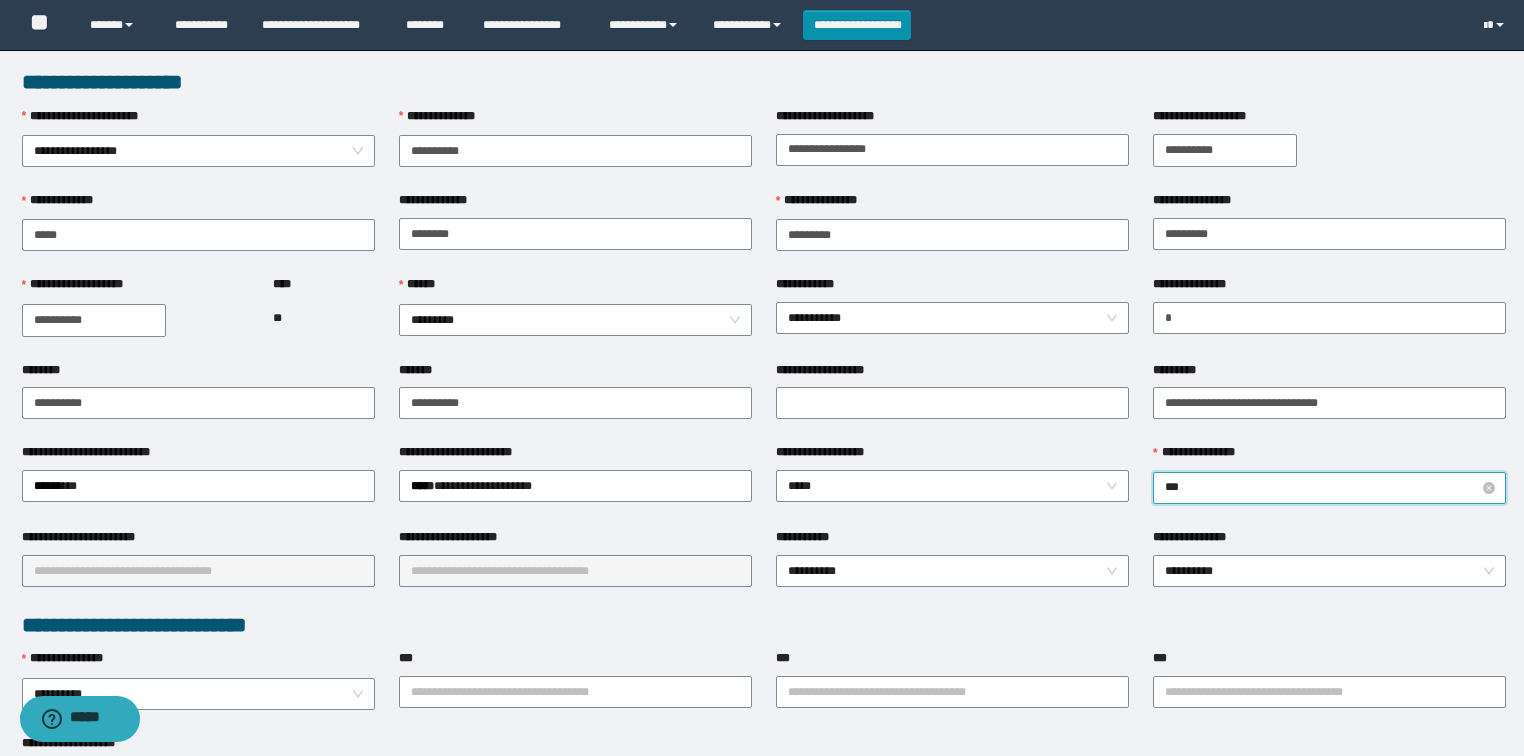 type on "****" 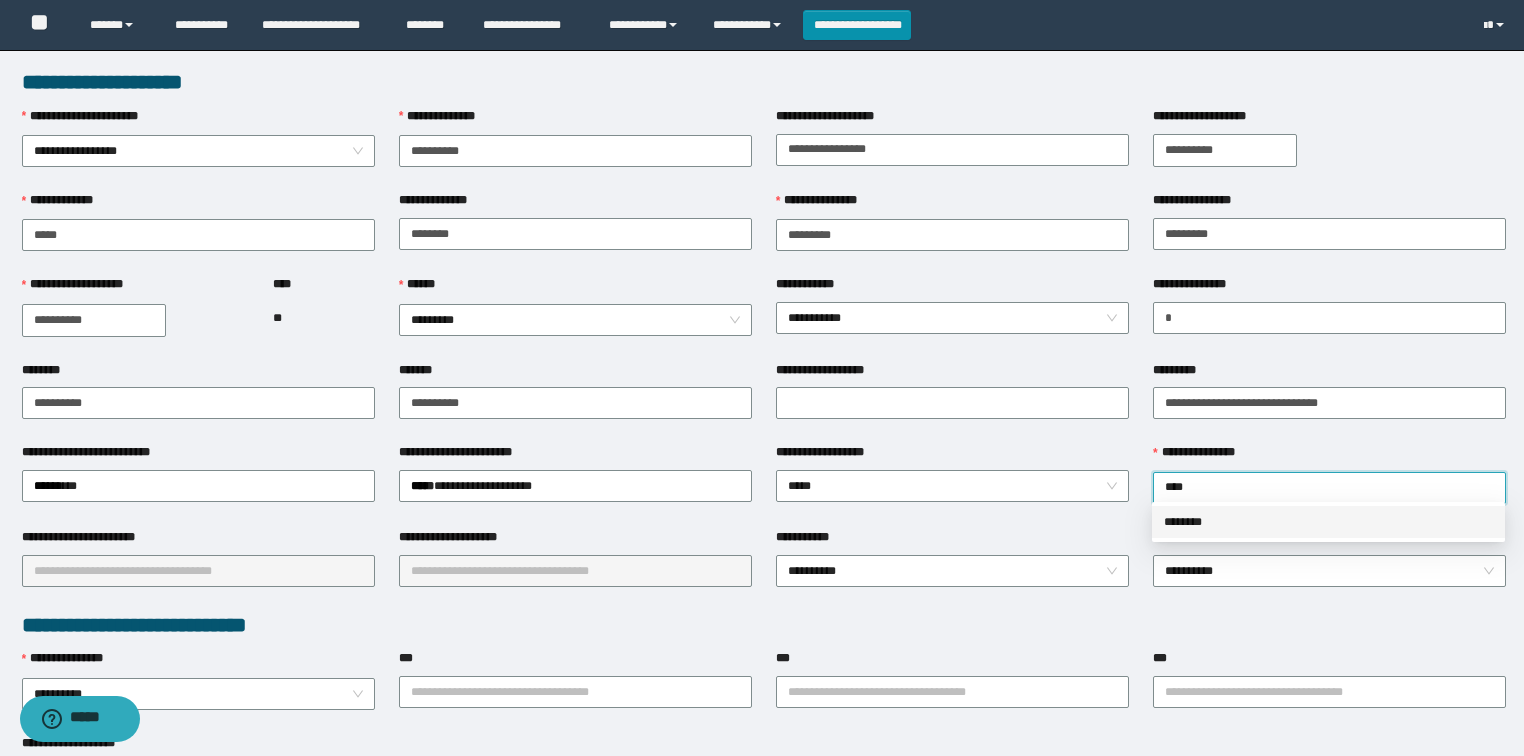 click on "********" at bounding box center (1328, 522) 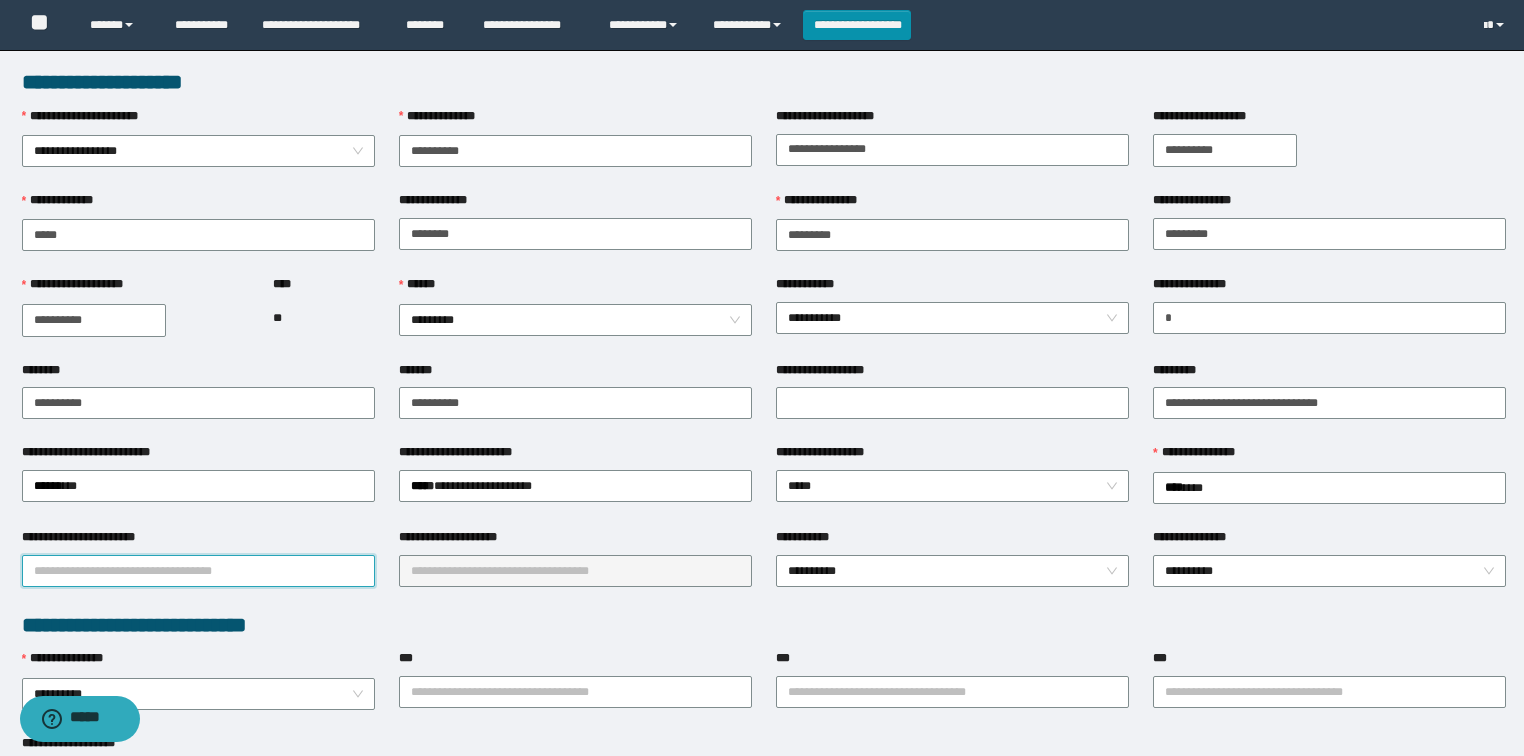click on "**********" at bounding box center [198, 571] 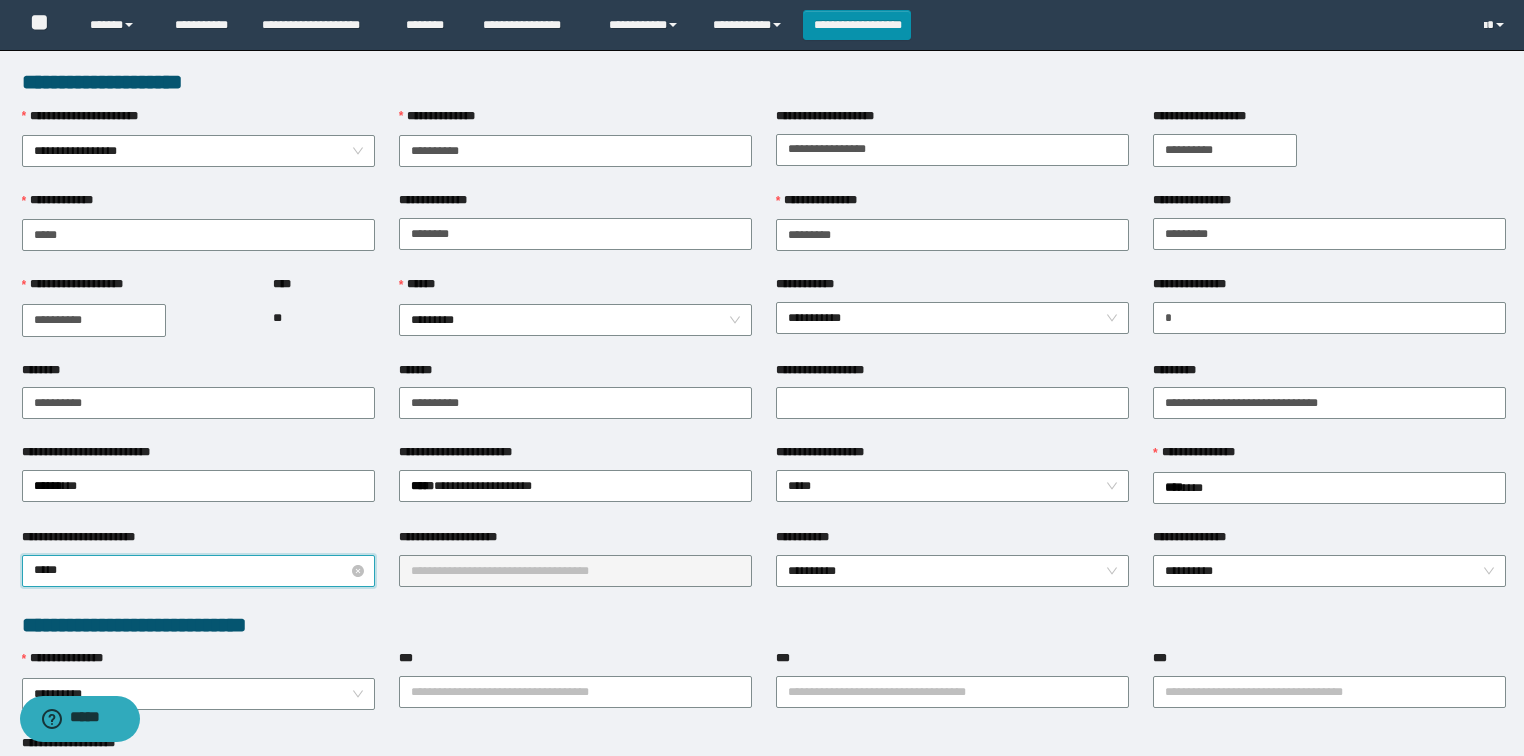 type on "******" 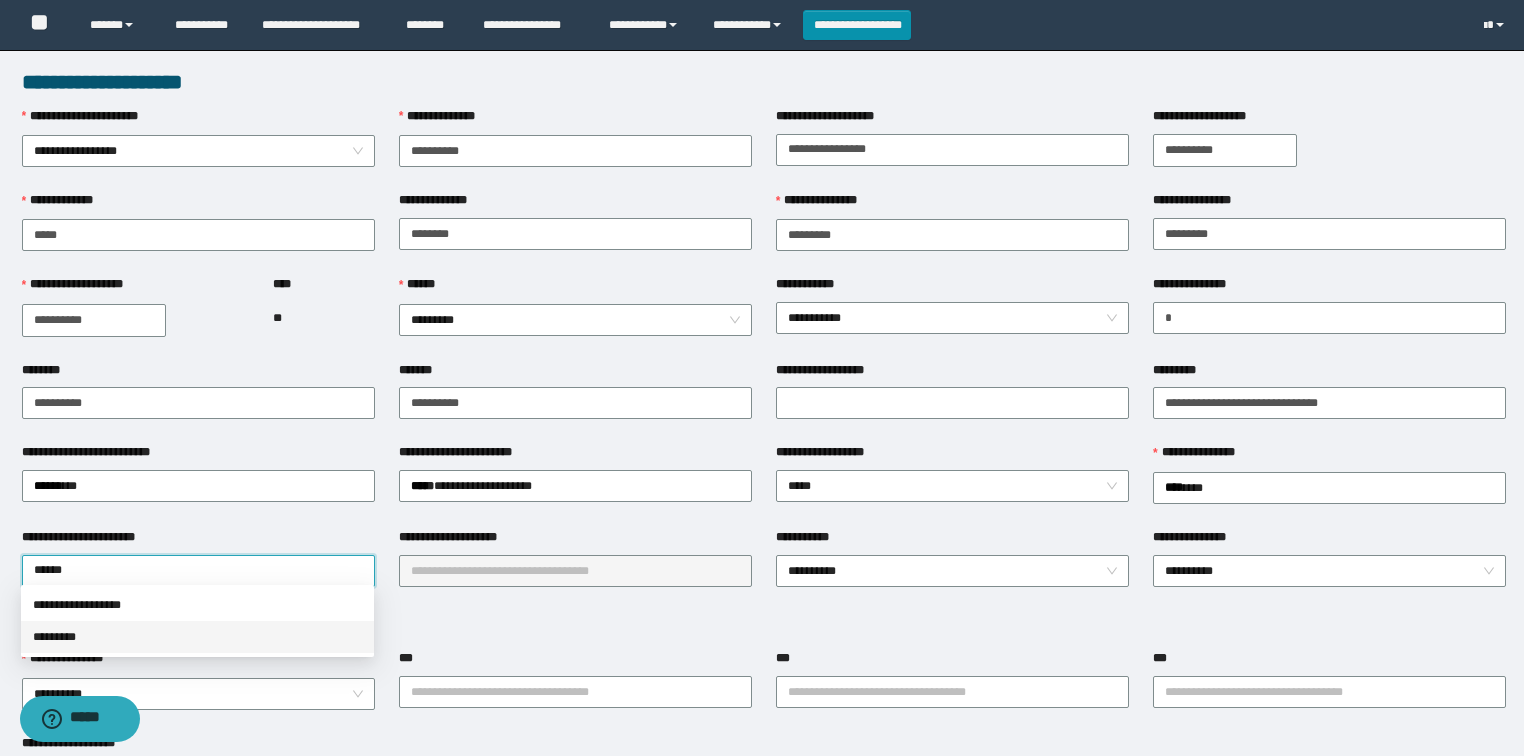 click on "*********" at bounding box center (197, 637) 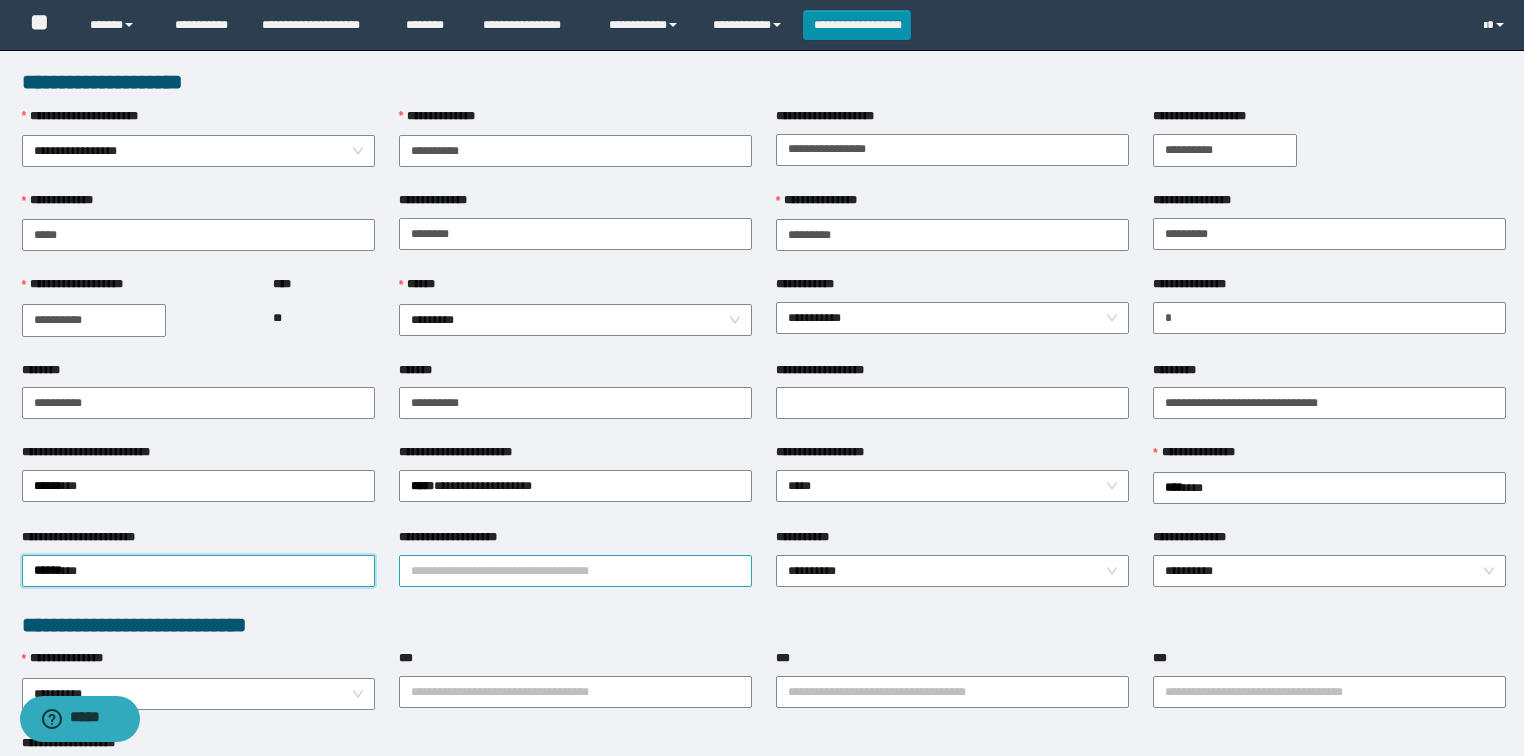 click on "**********" at bounding box center (575, 571) 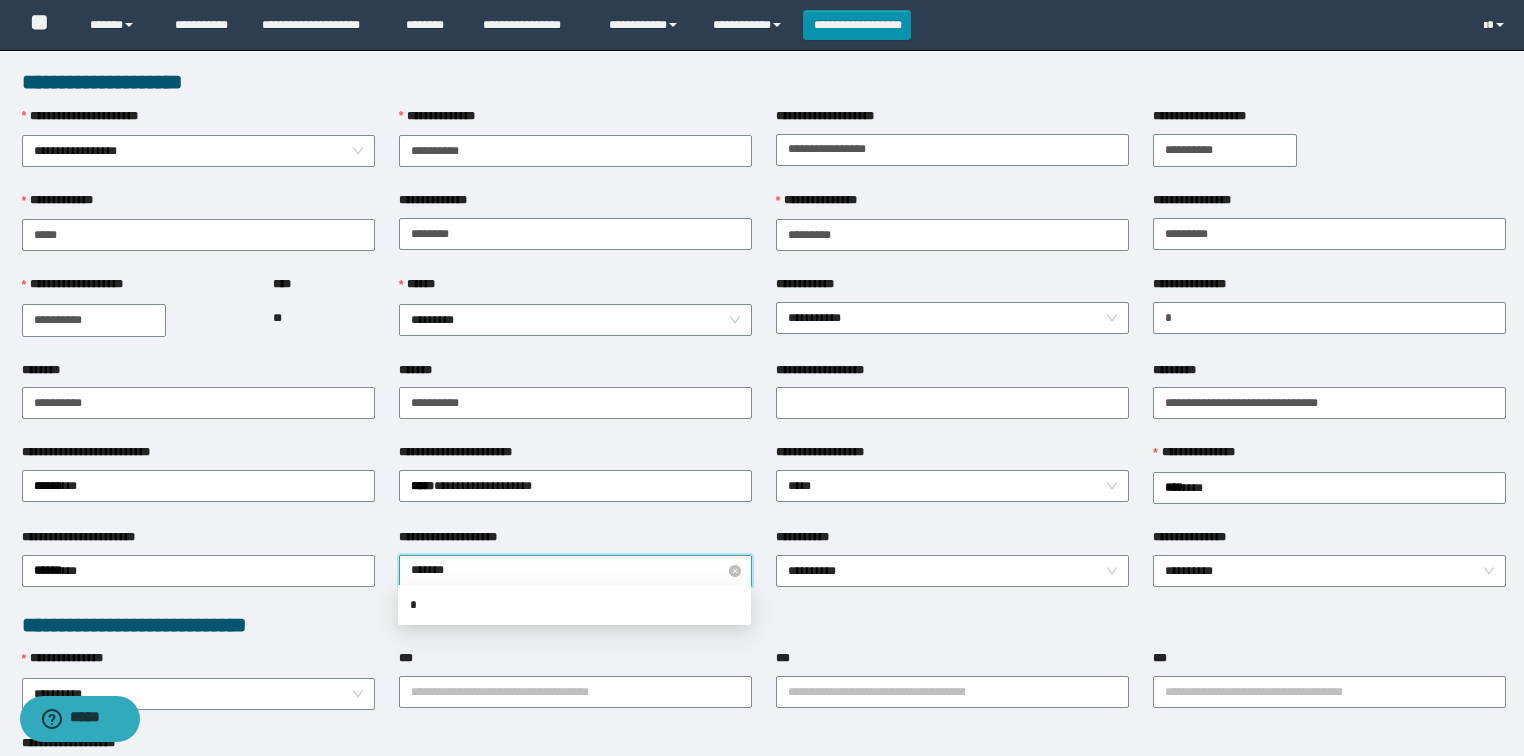 type on "********" 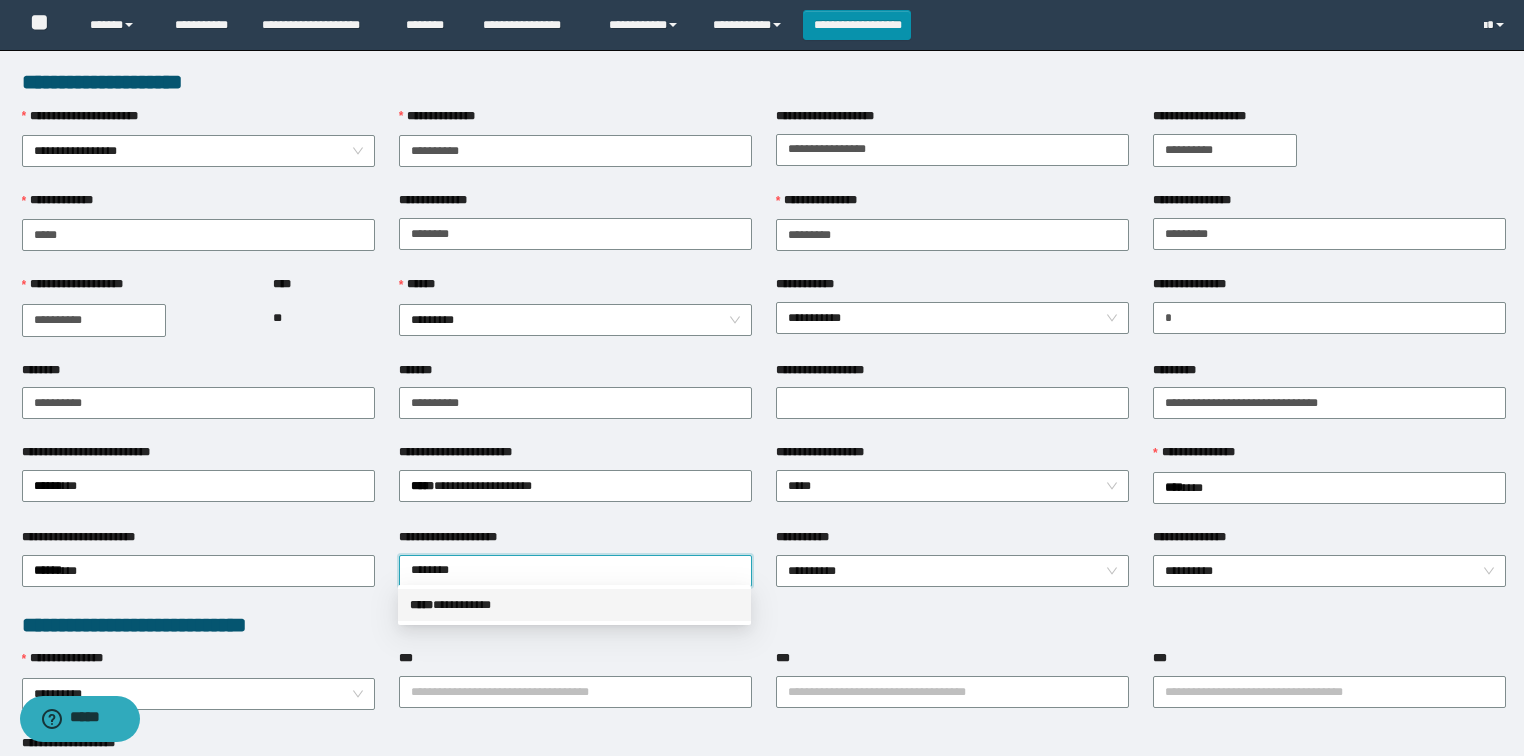 click on "***** * *********" at bounding box center [574, 605] 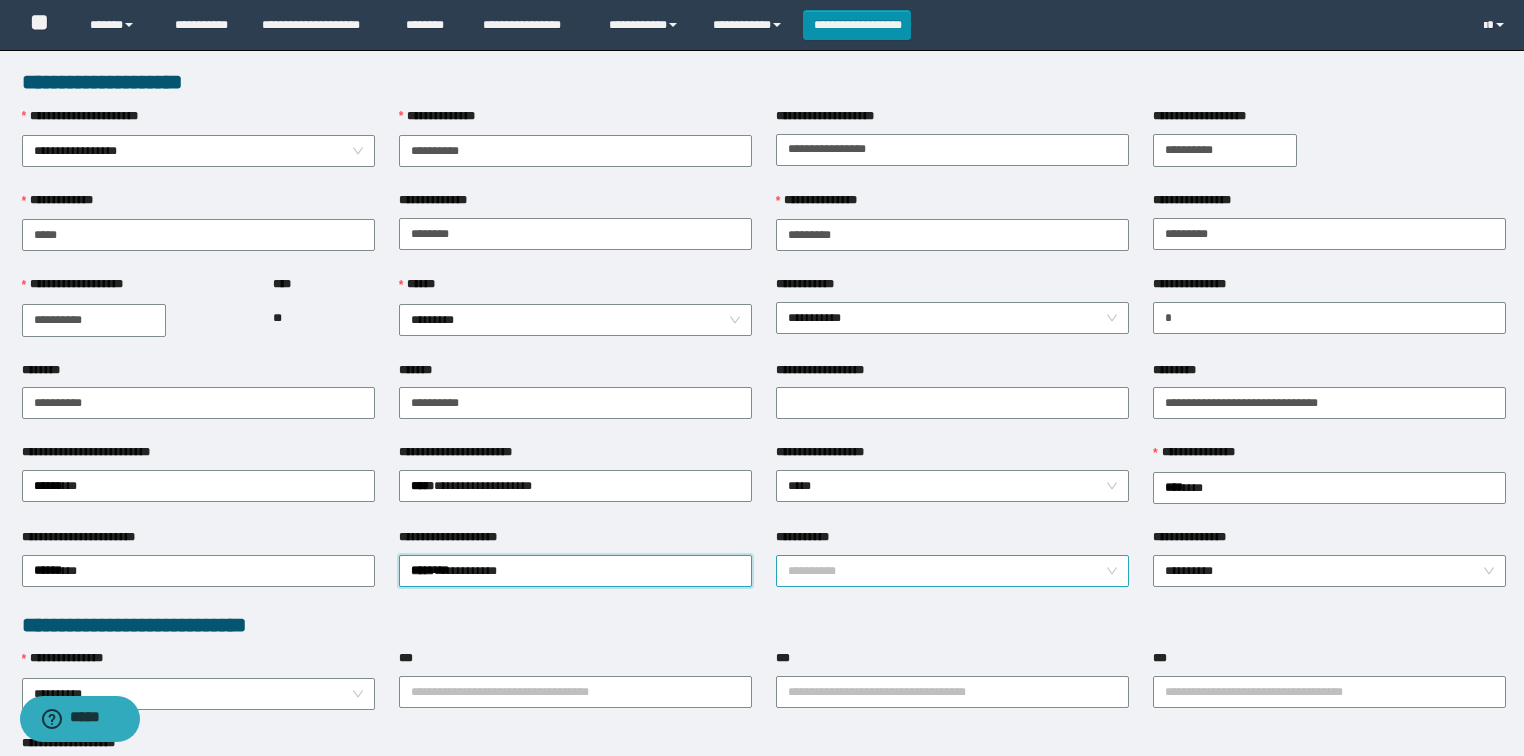 click on "**********" at bounding box center [953, 571] 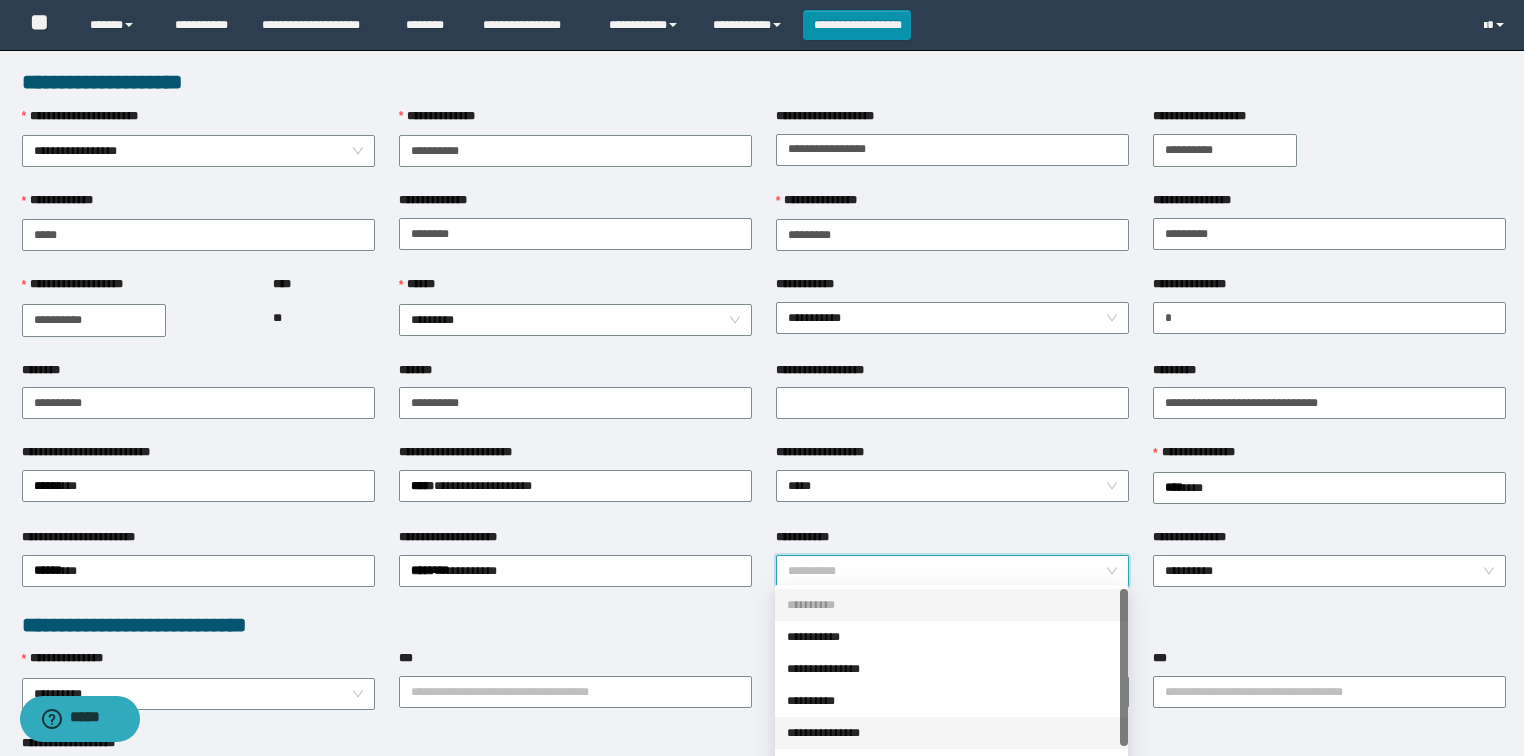 click on "**********" at bounding box center (951, 733) 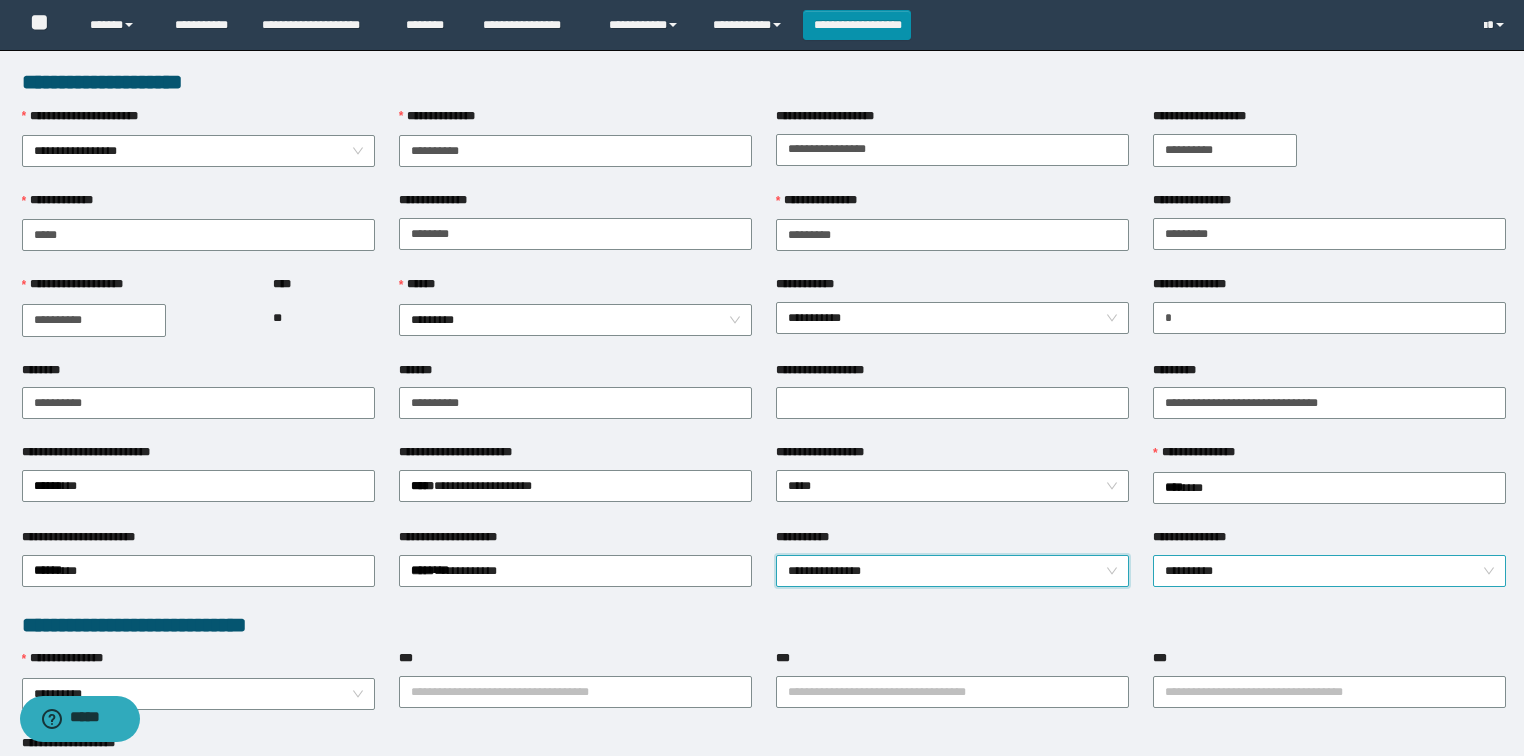 click on "**********" at bounding box center [1330, 571] 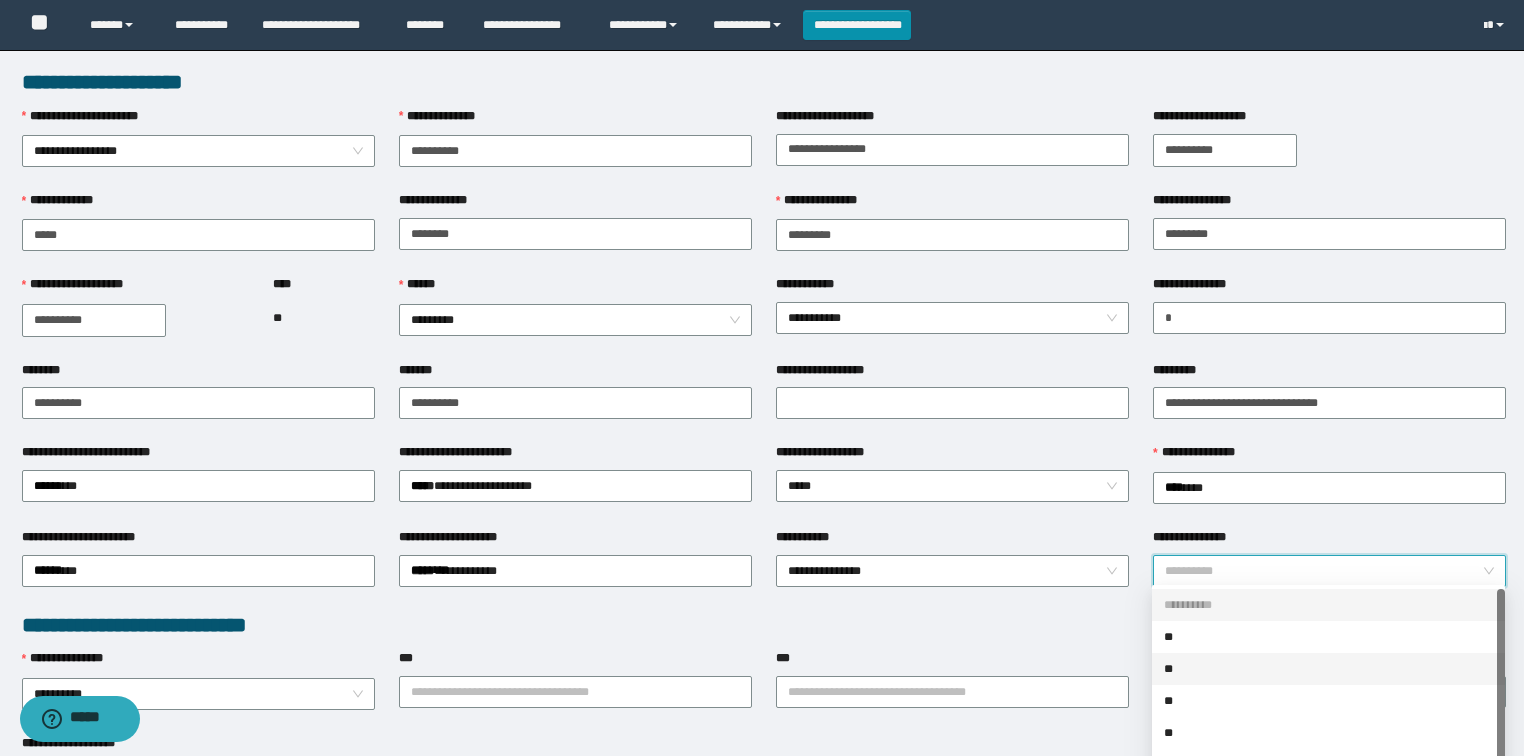 scroll, scrollTop: 32, scrollLeft: 0, axis: vertical 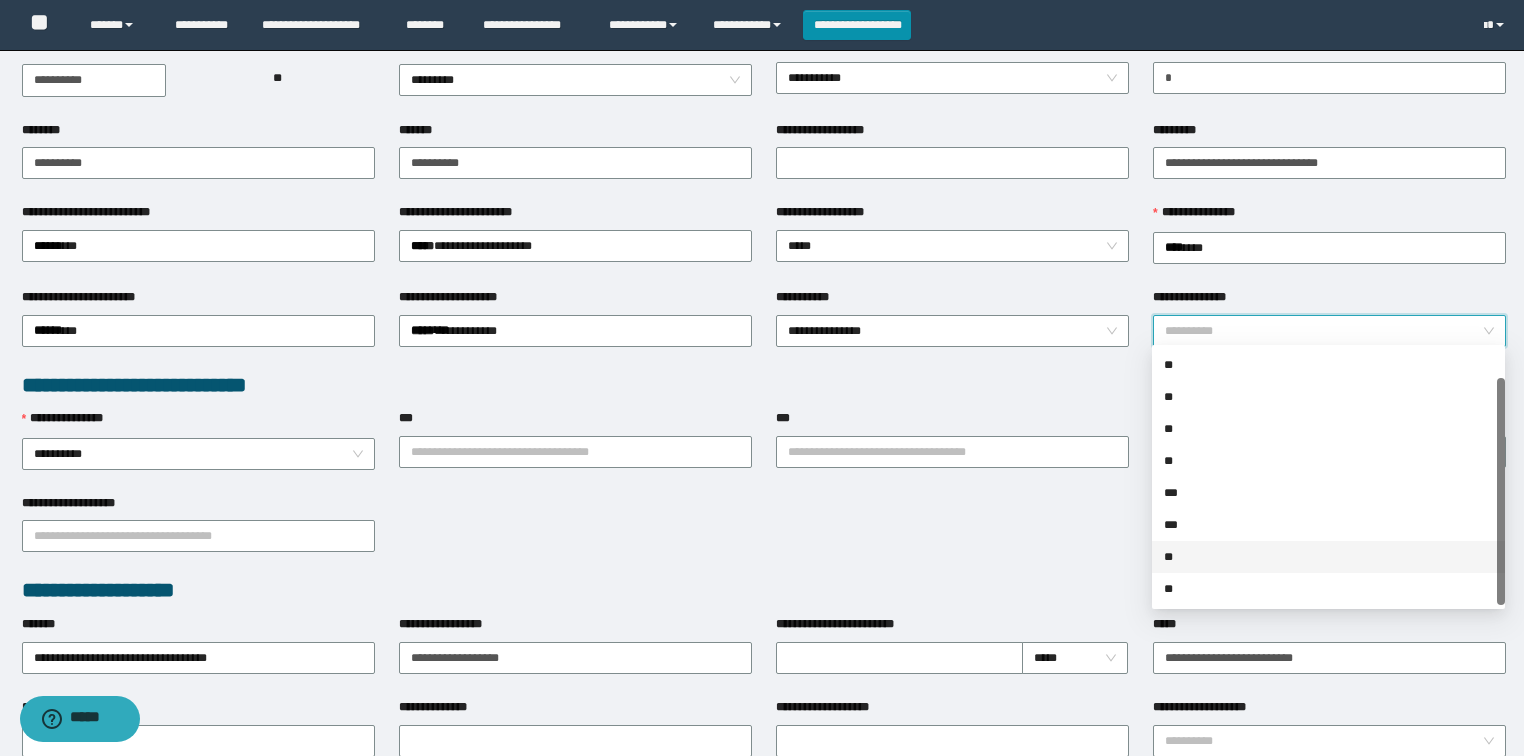 click on "**" at bounding box center (1328, 557) 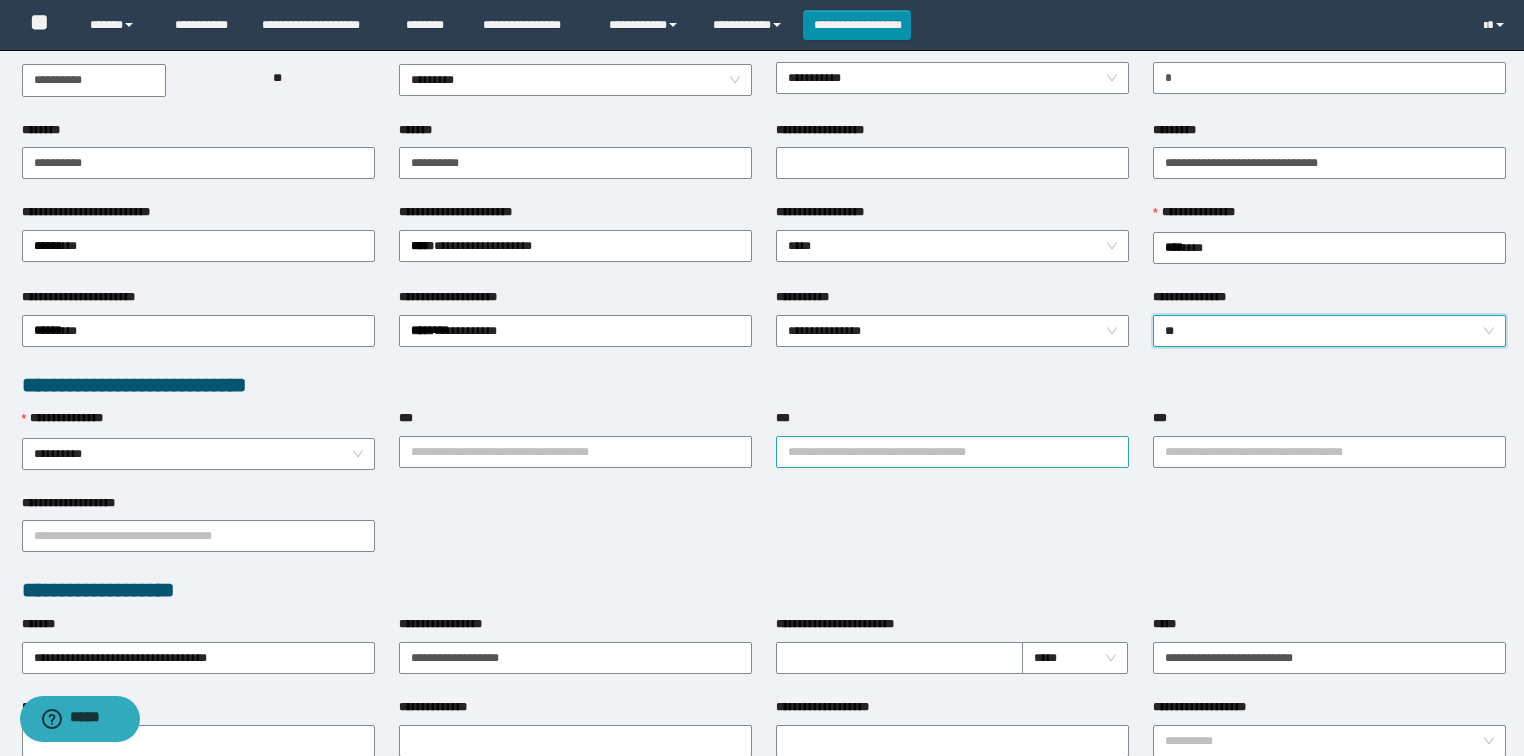 click on "***" at bounding box center [952, 452] 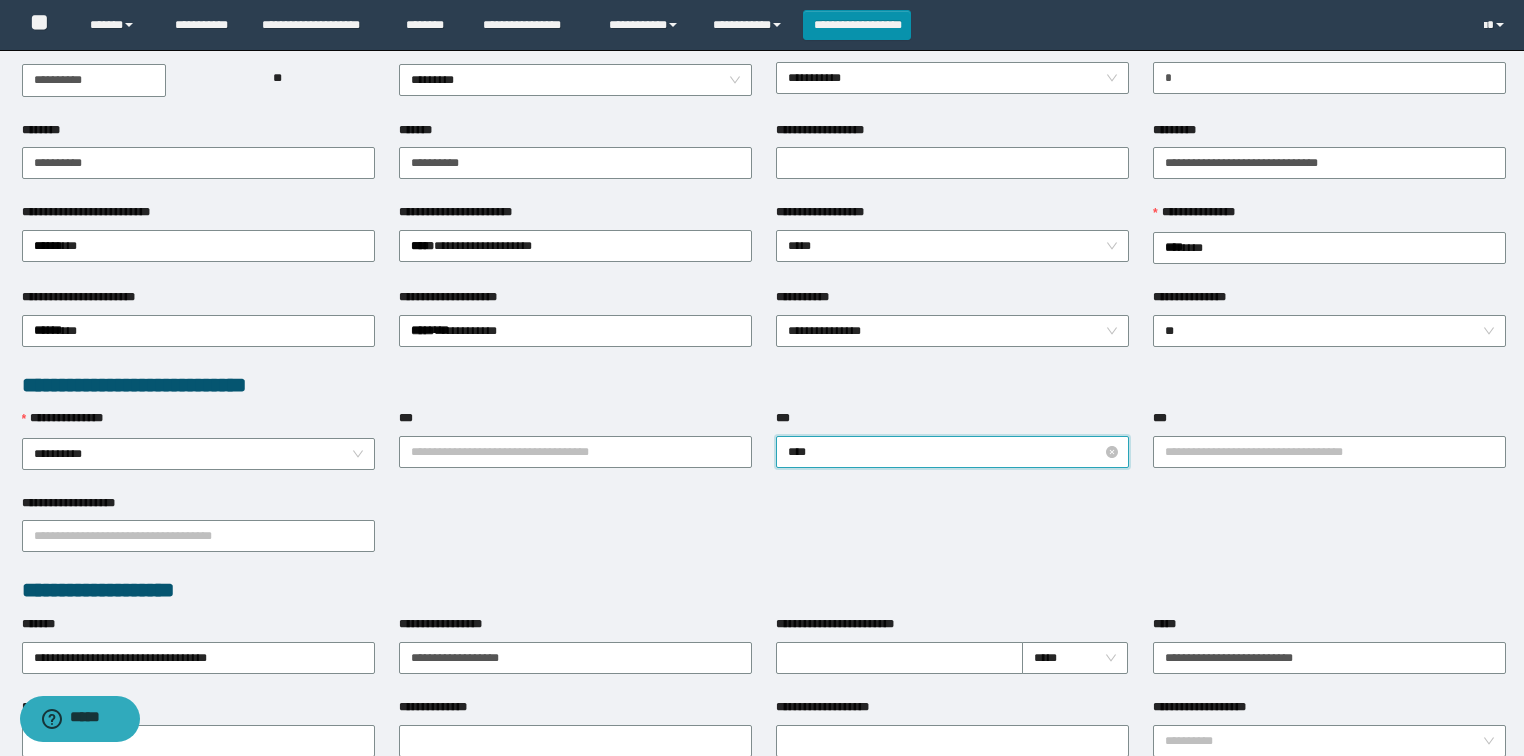 type on "*****" 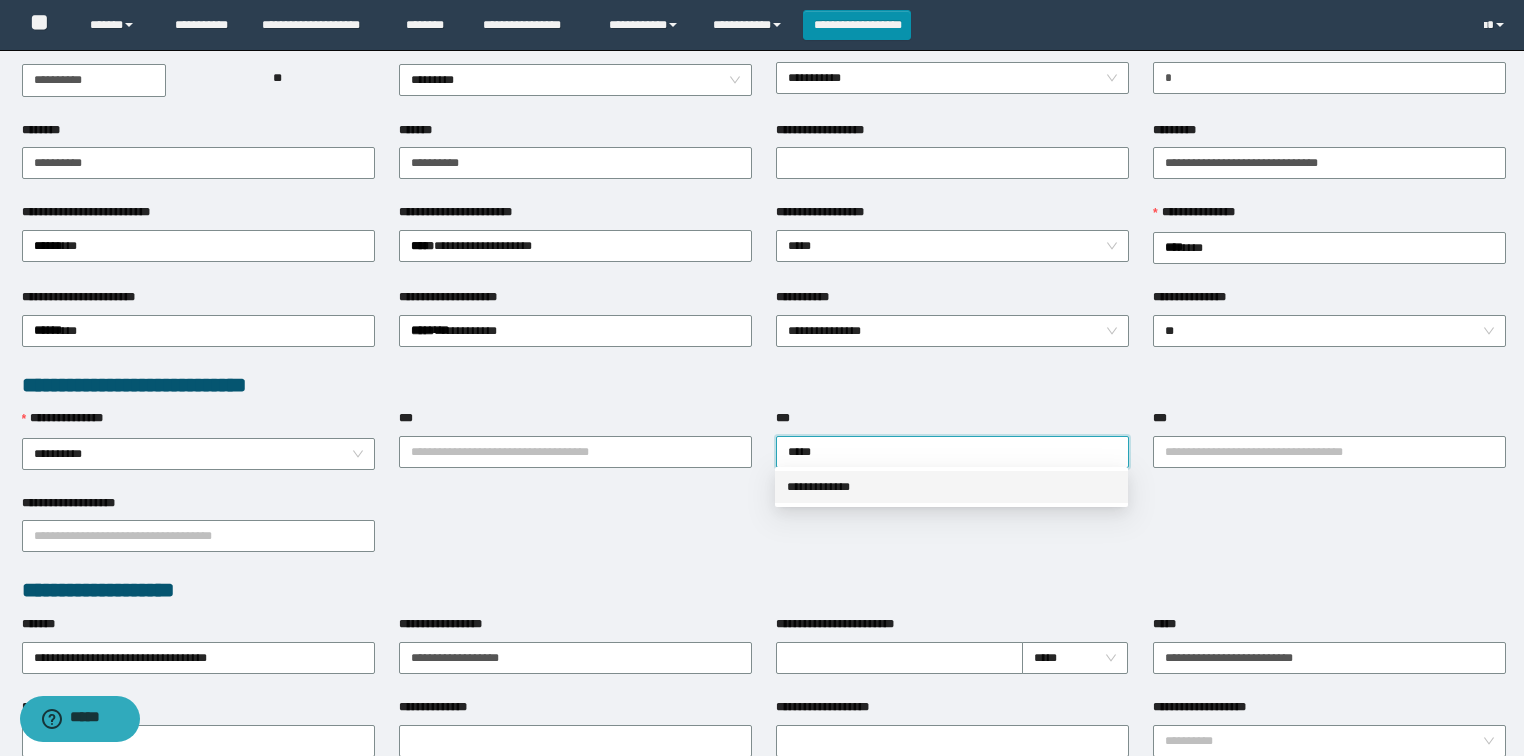 click on "**********" at bounding box center [951, 487] 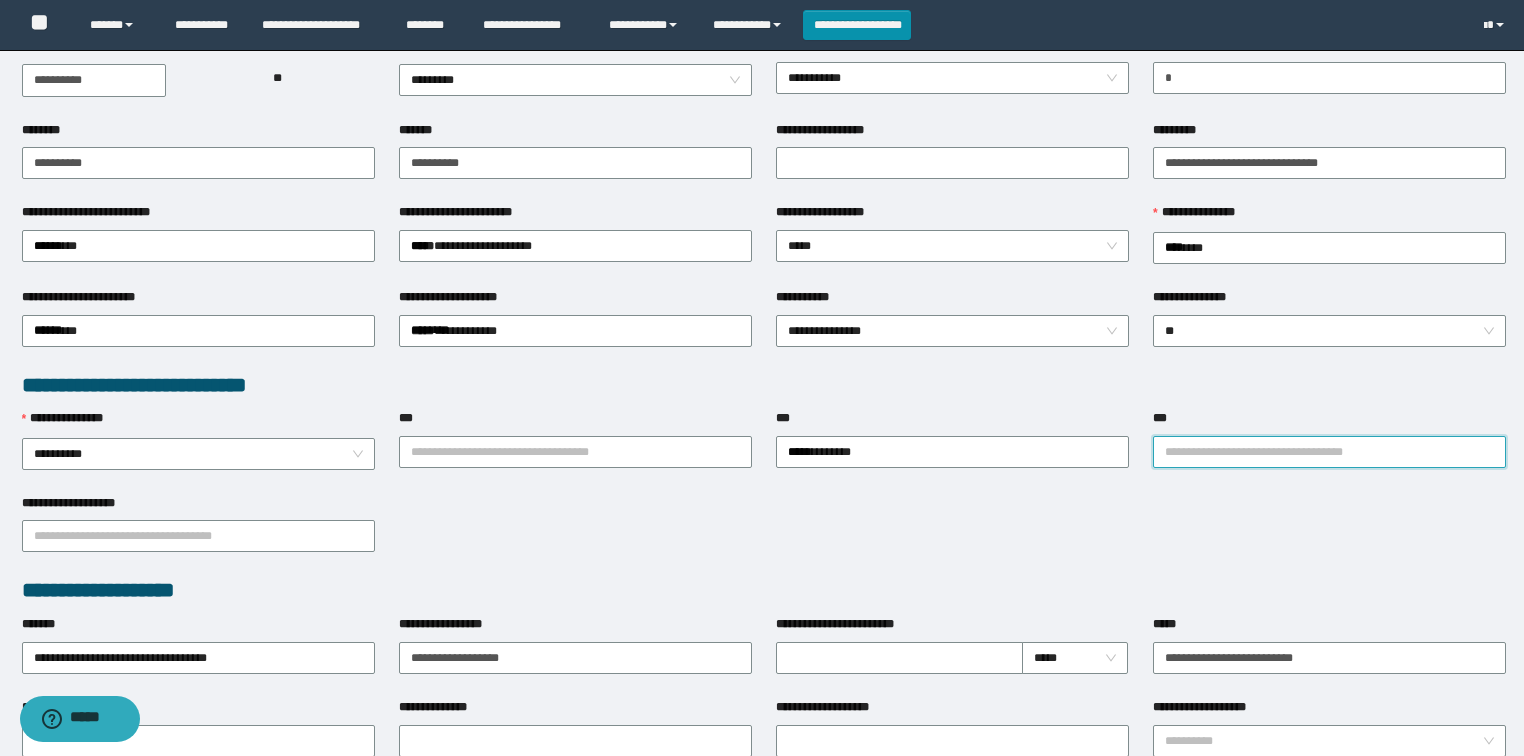 click on "***" at bounding box center (1329, 452) 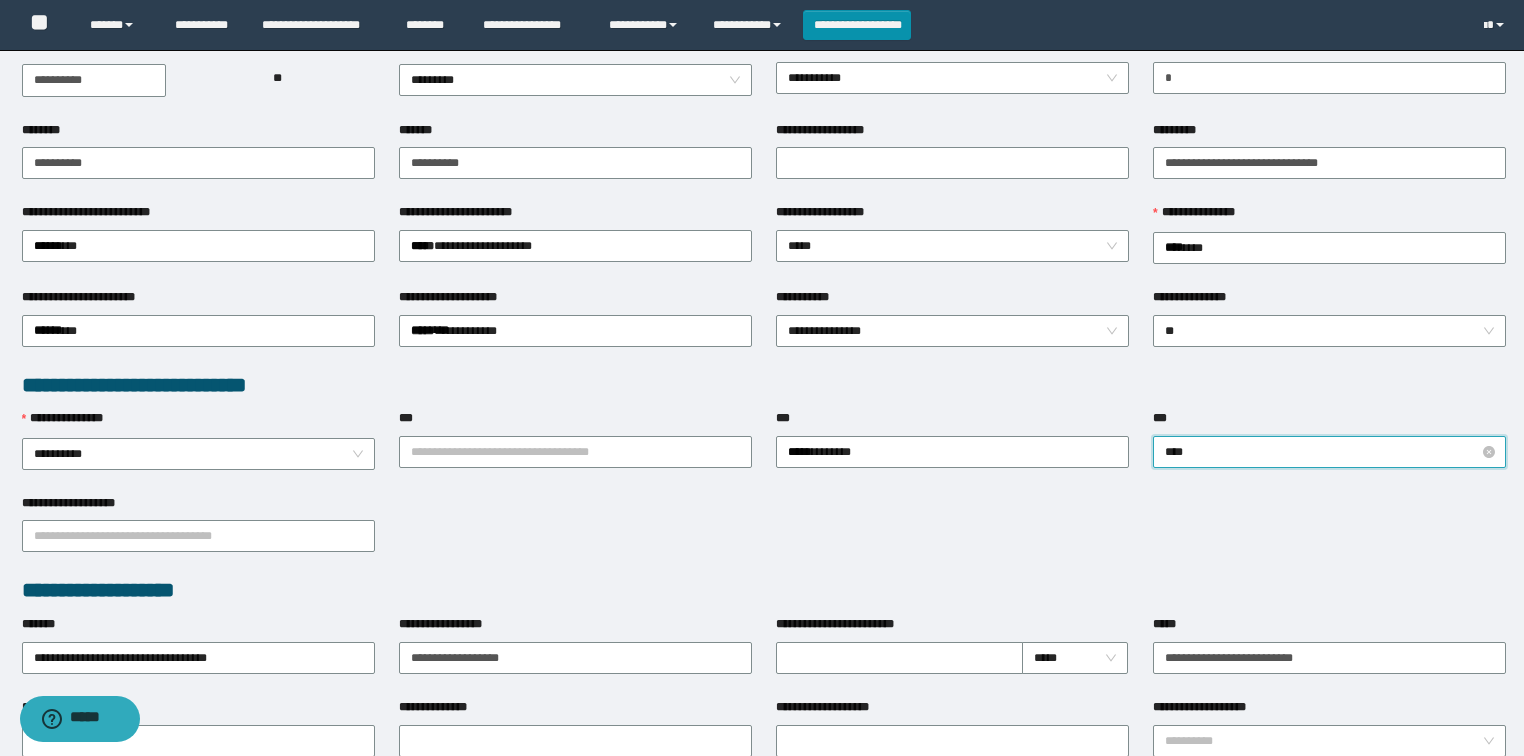 type on "*****" 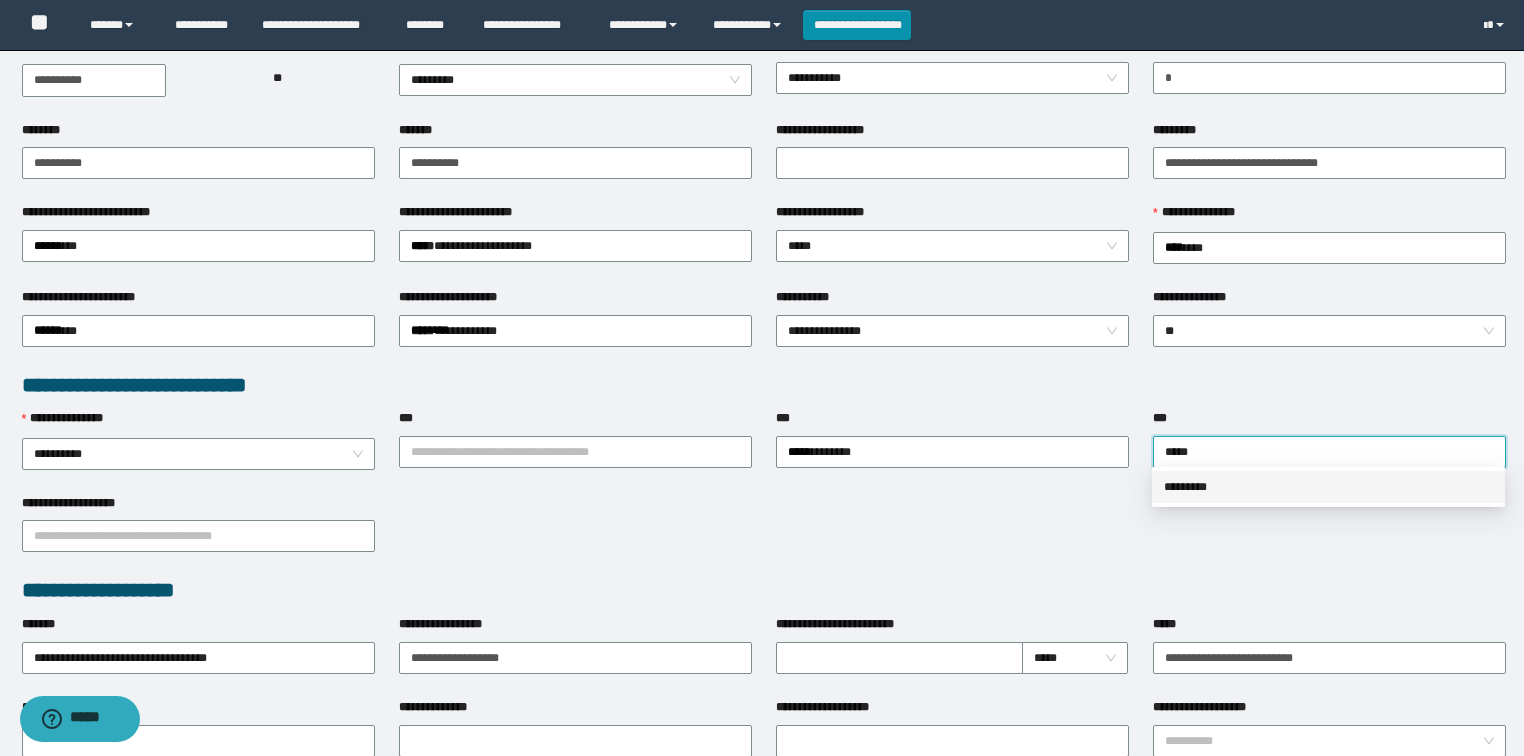 click on "*********" at bounding box center [1328, 487] 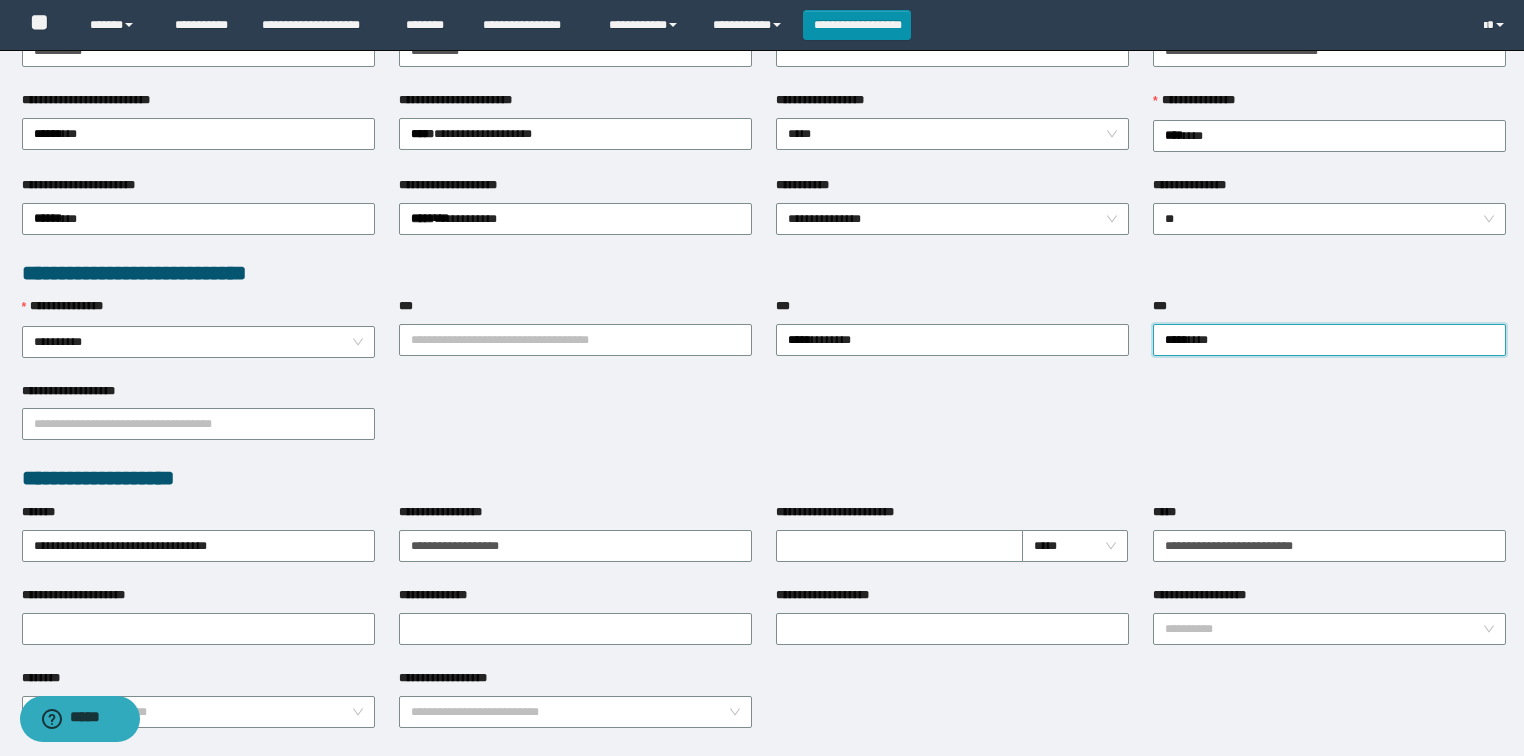 scroll, scrollTop: 560, scrollLeft: 0, axis: vertical 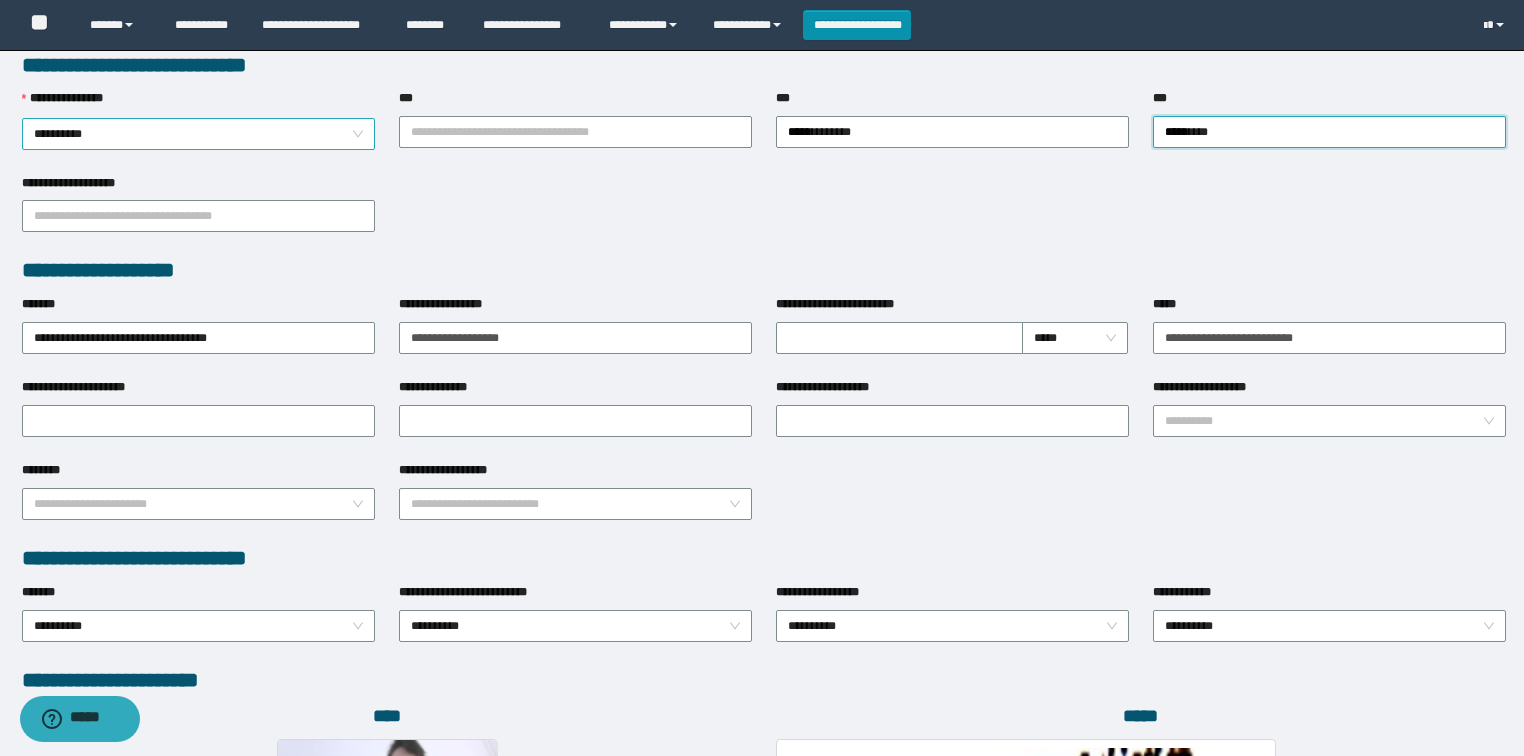 click on "**********" at bounding box center (199, 134) 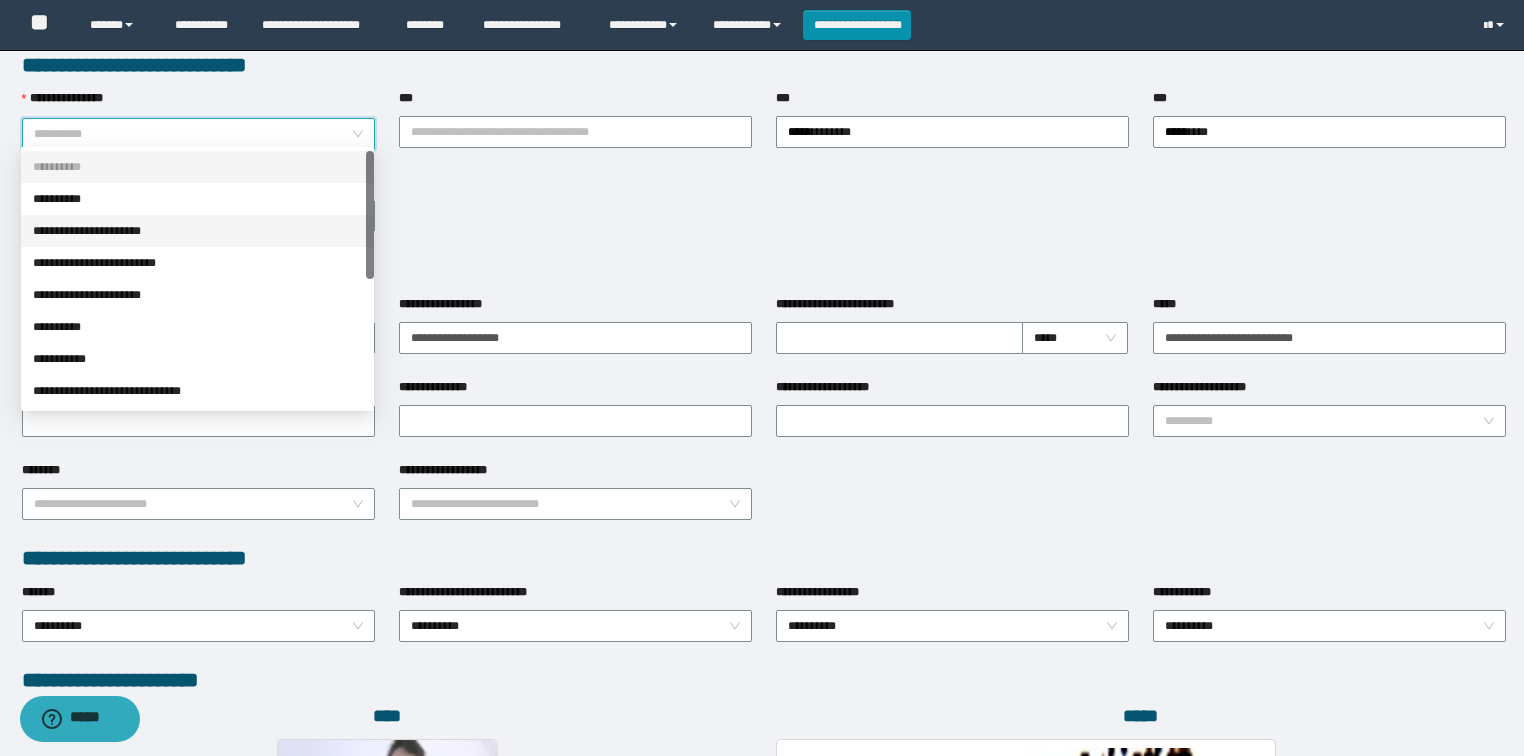 click on "**********" at bounding box center [197, 231] 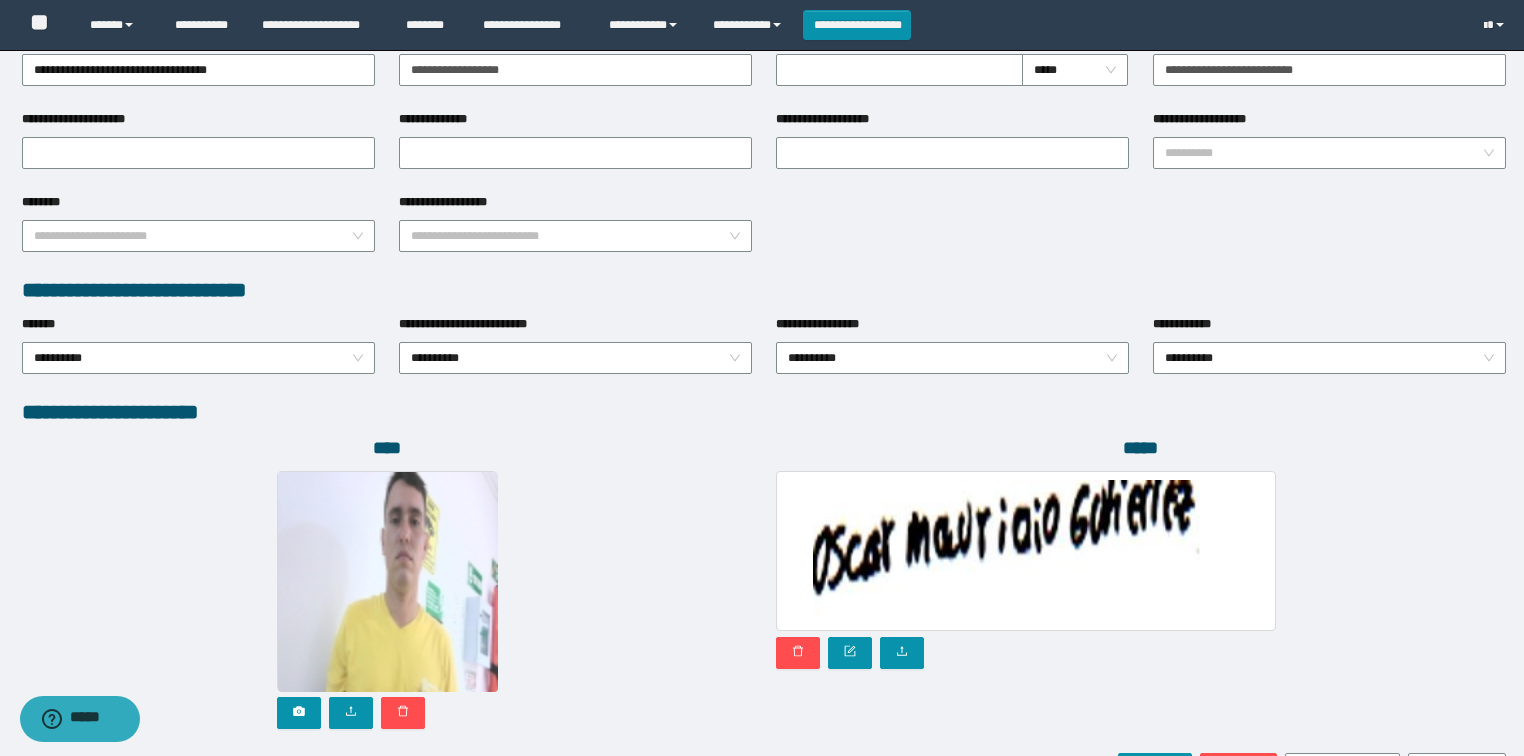 scroll, scrollTop: 946, scrollLeft: 0, axis: vertical 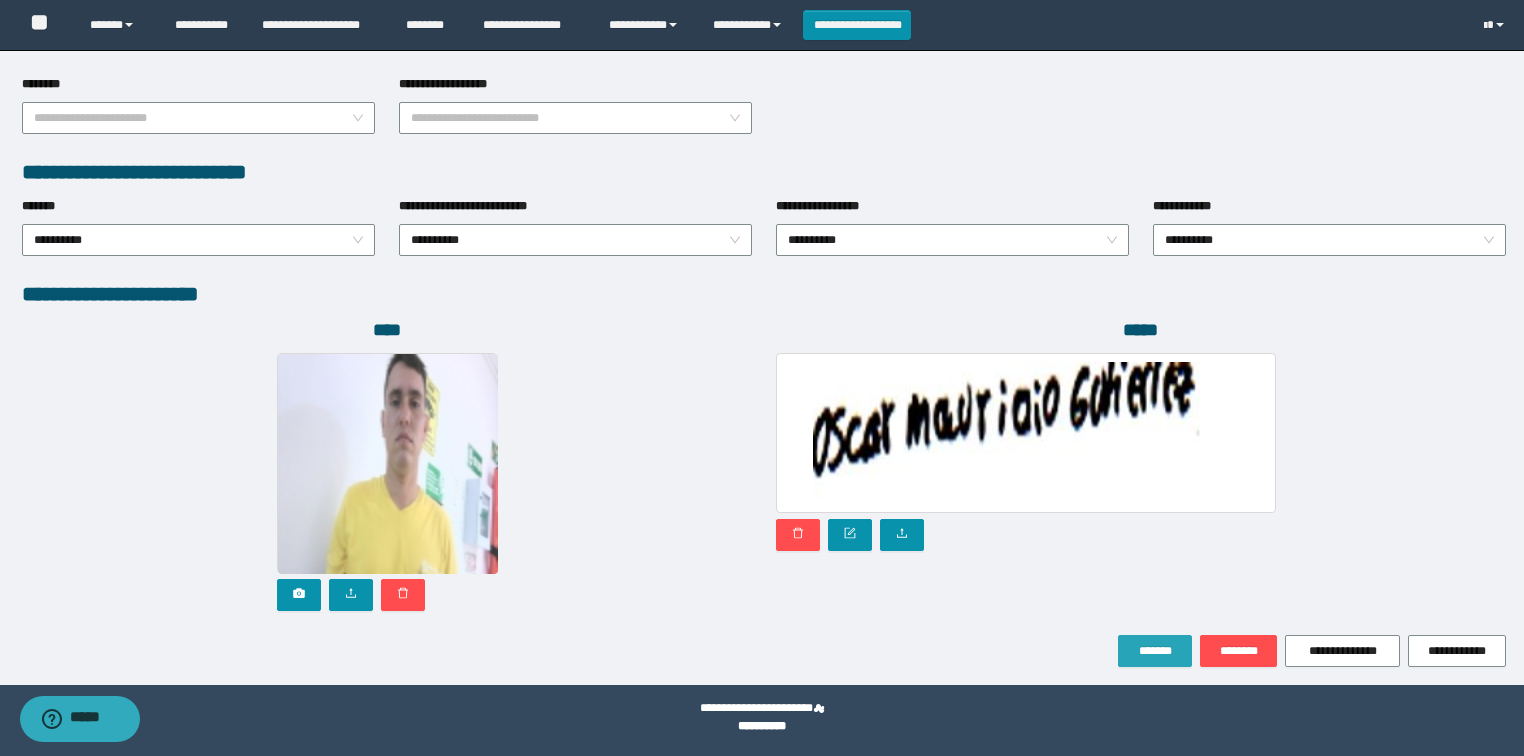 click on "*******" at bounding box center (1155, 651) 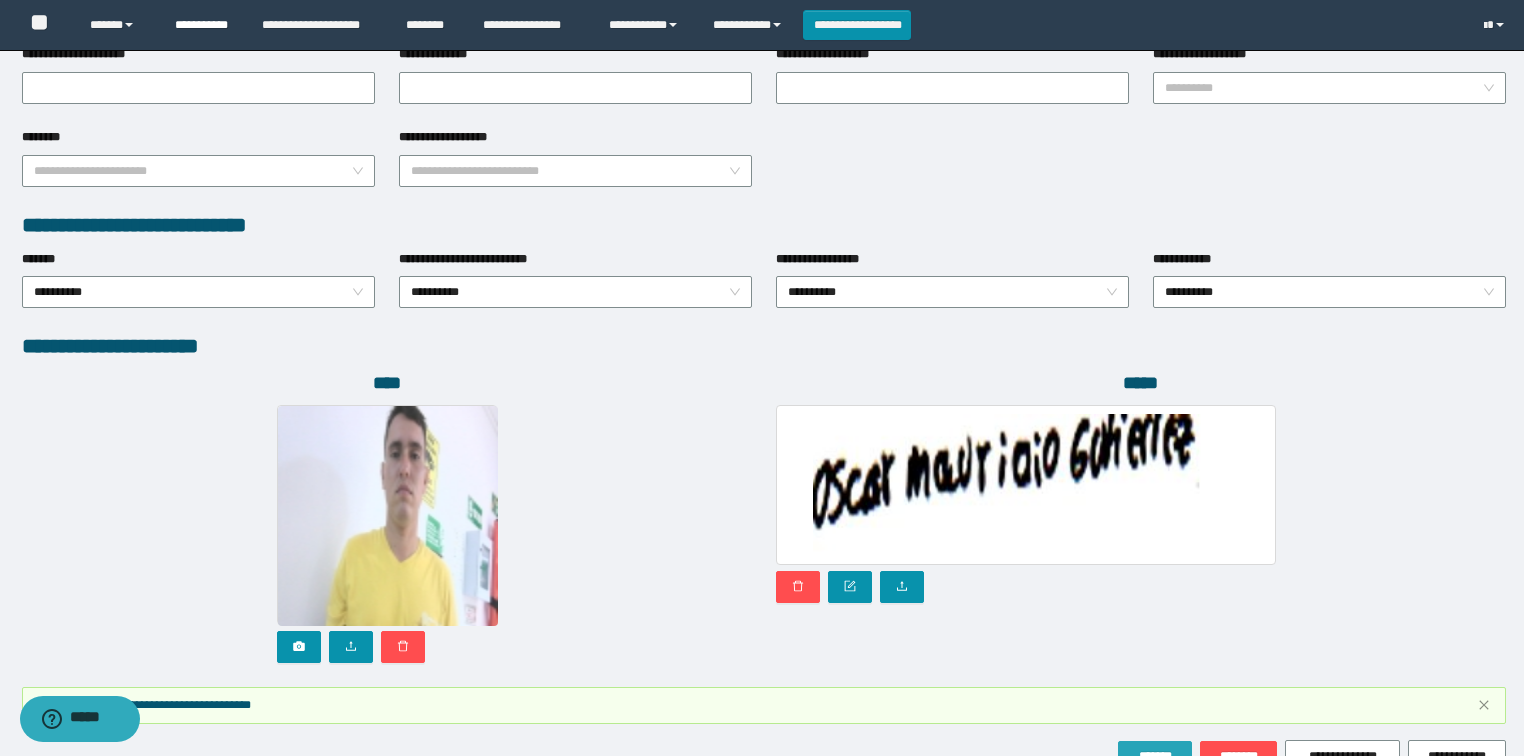 scroll, scrollTop: 999, scrollLeft: 0, axis: vertical 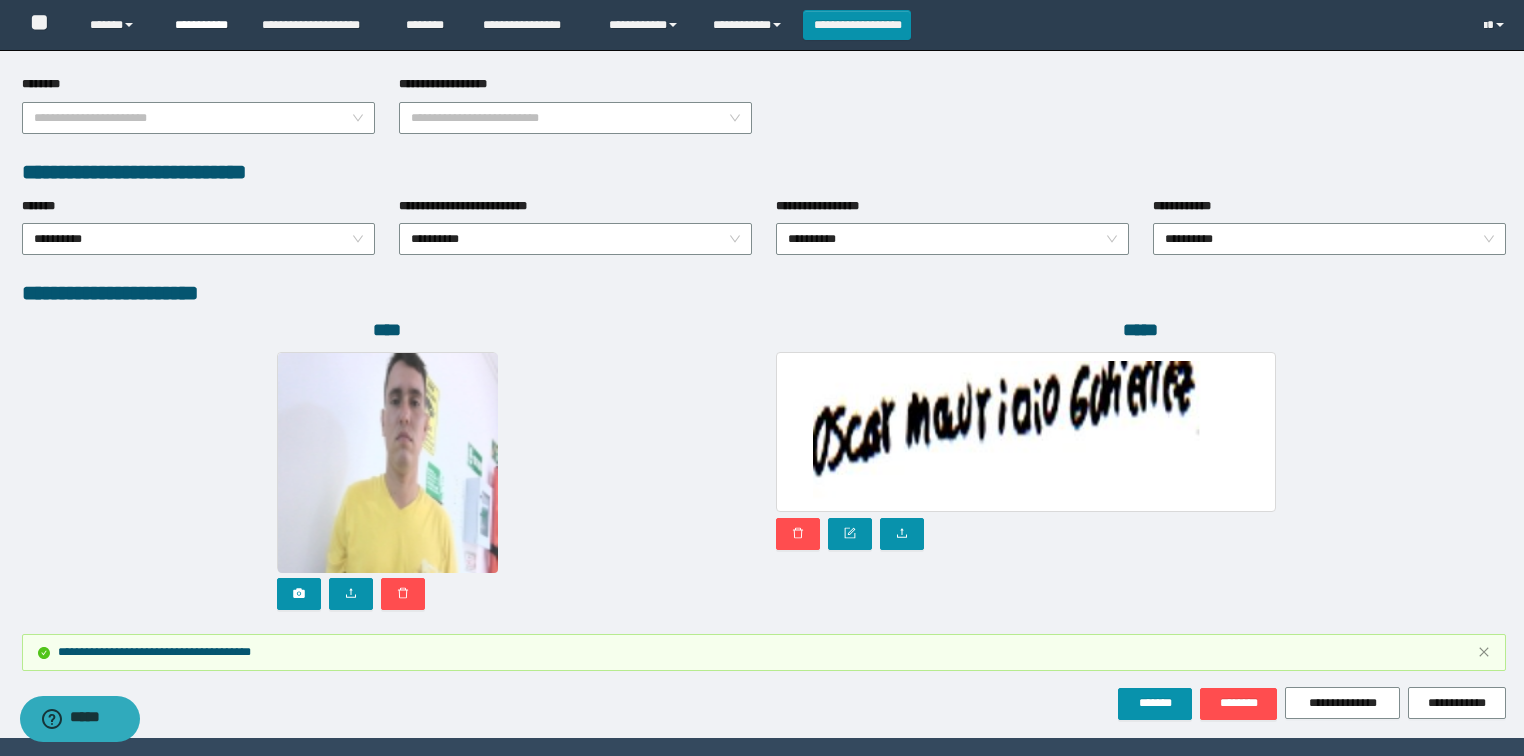 click on "**********" at bounding box center [203, 25] 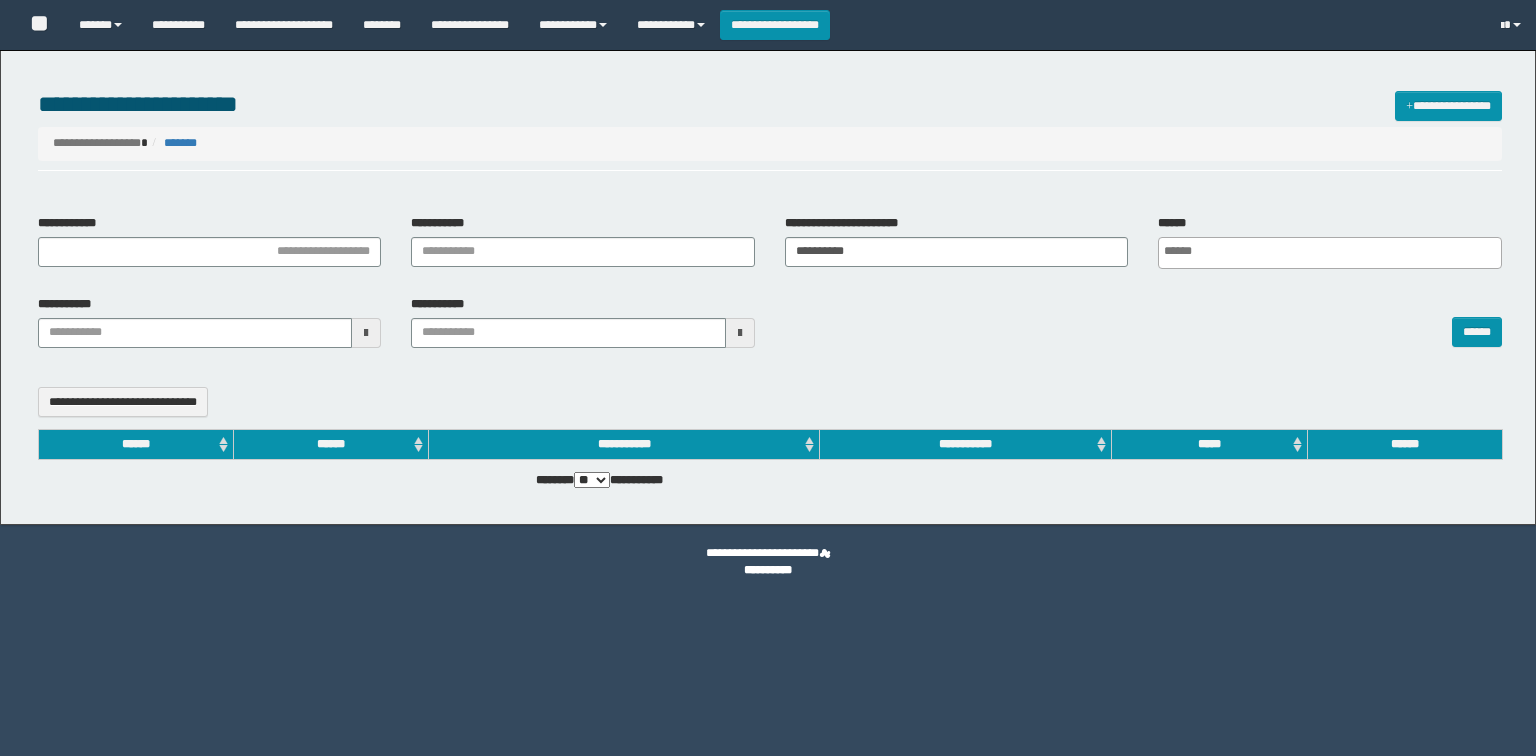 select 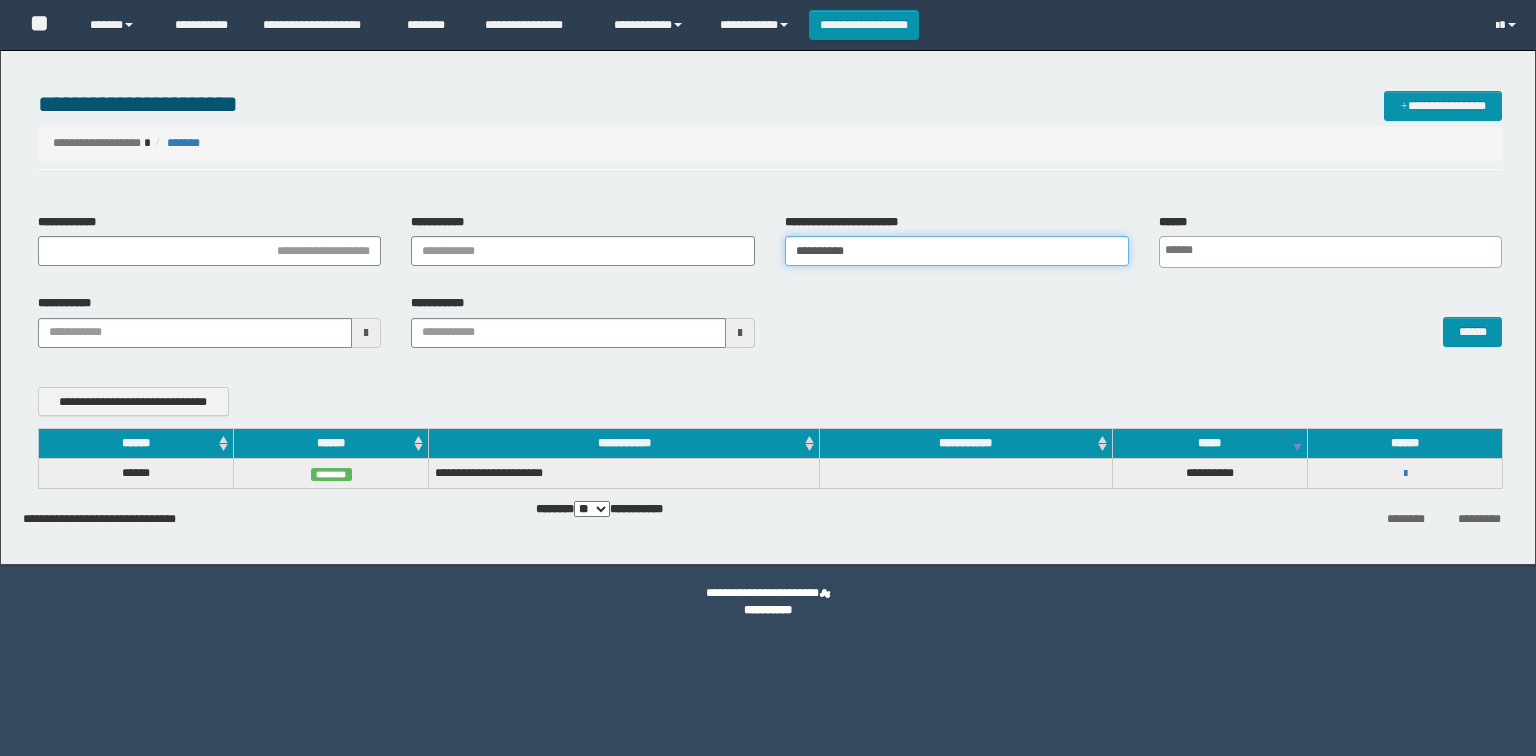 scroll, scrollTop: 0, scrollLeft: 0, axis: both 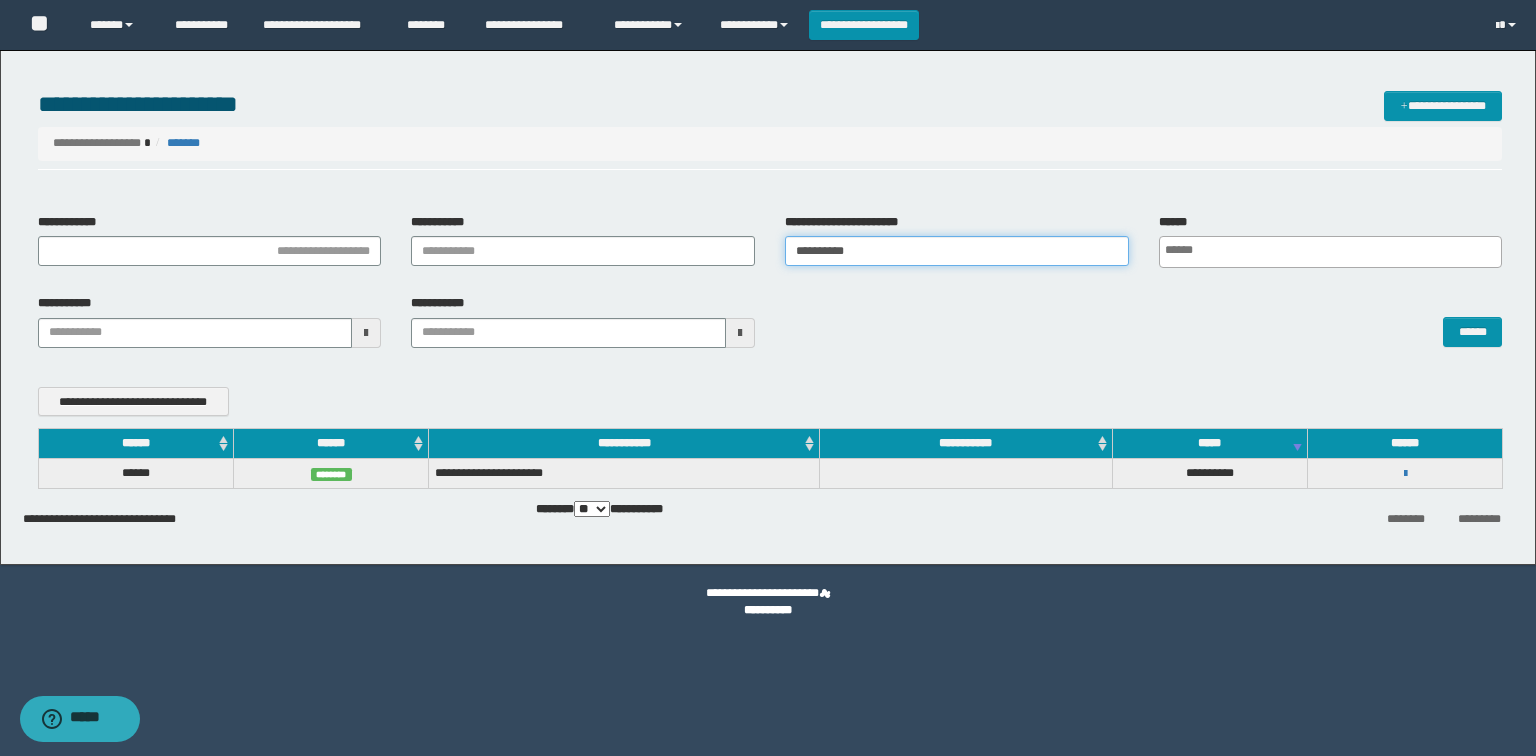 drag, startPoint x: 879, startPoint y: 251, endPoint x: 566, endPoint y: 263, distance: 313.22995 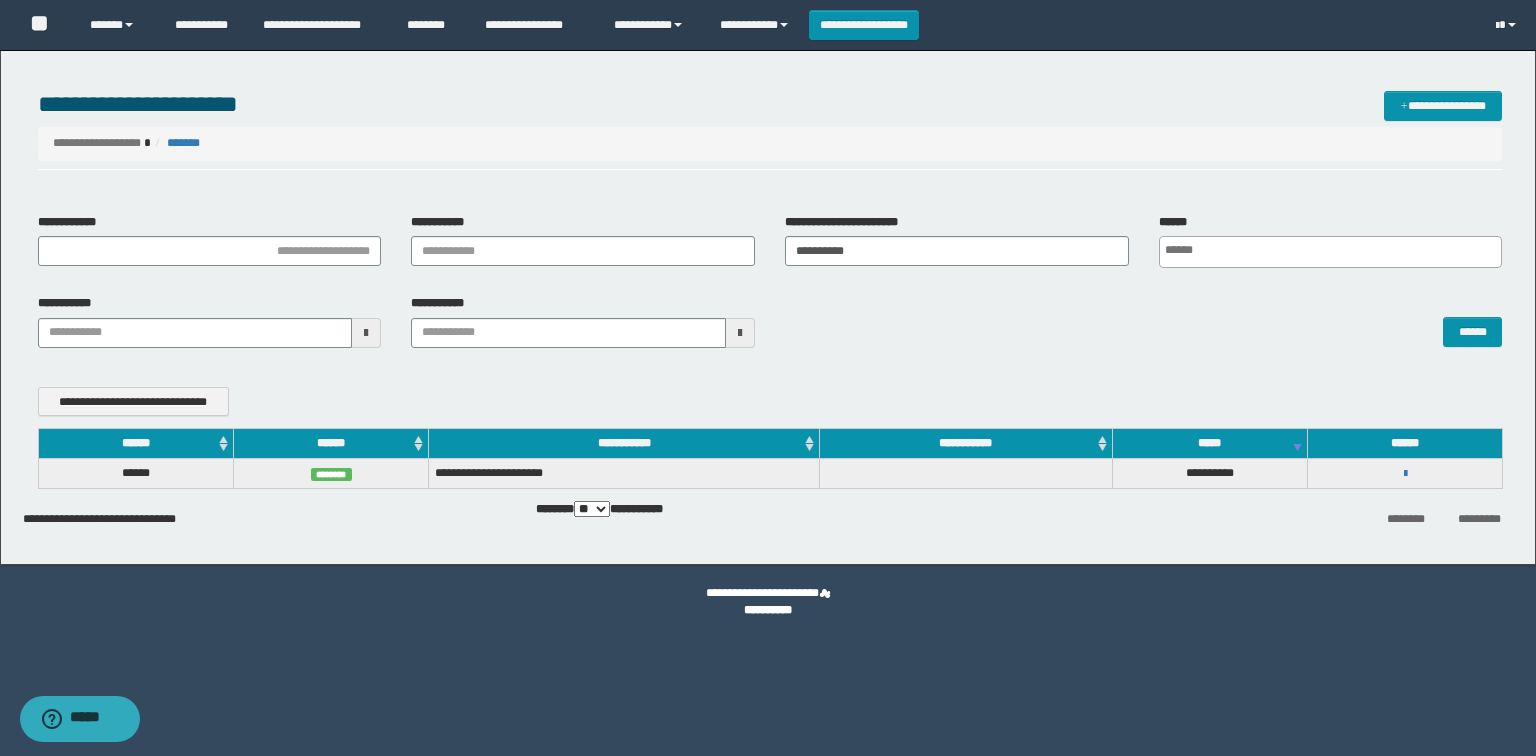 scroll, scrollTop: 0, scrollLeft: 4, axis: horizontal 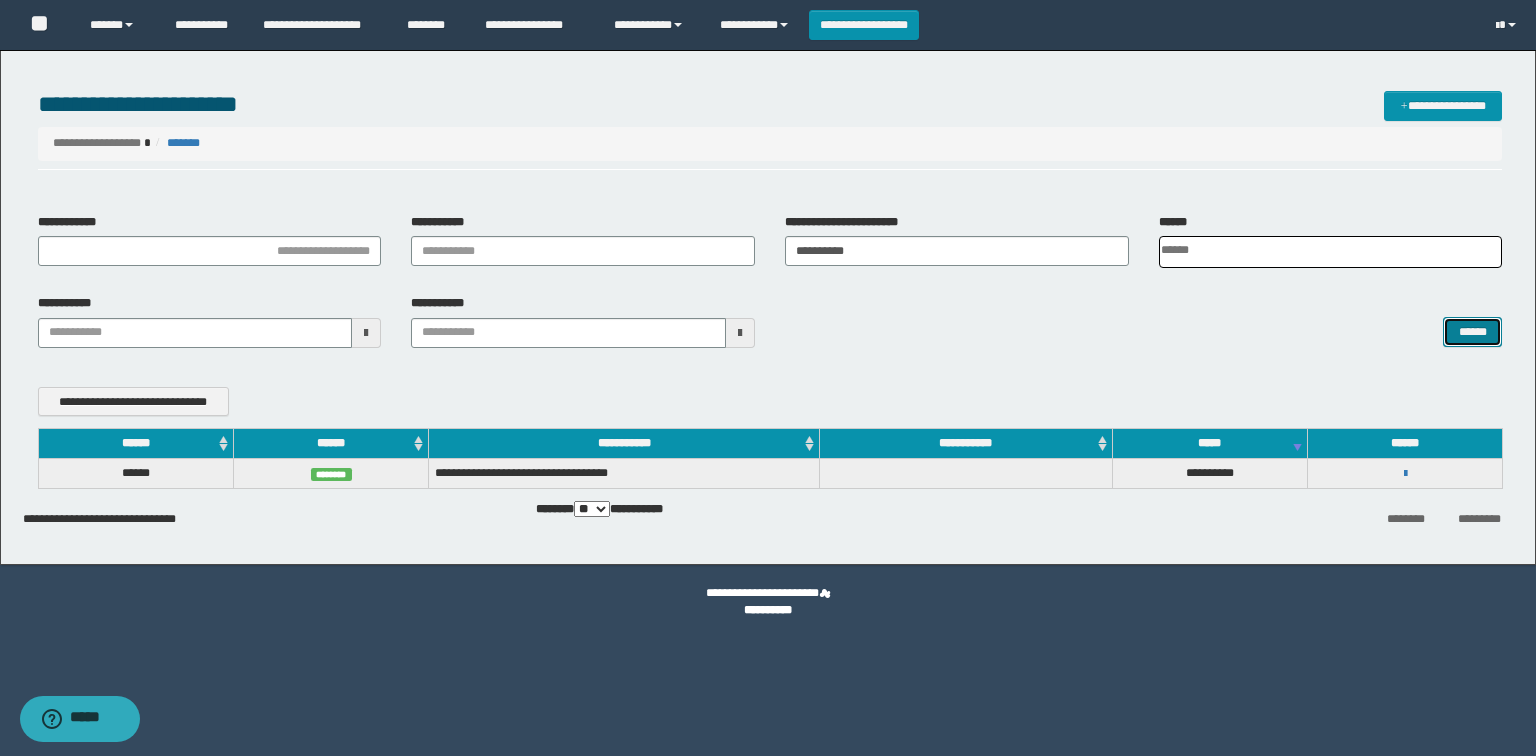 click on "******" at bounding box center (1472, 332) 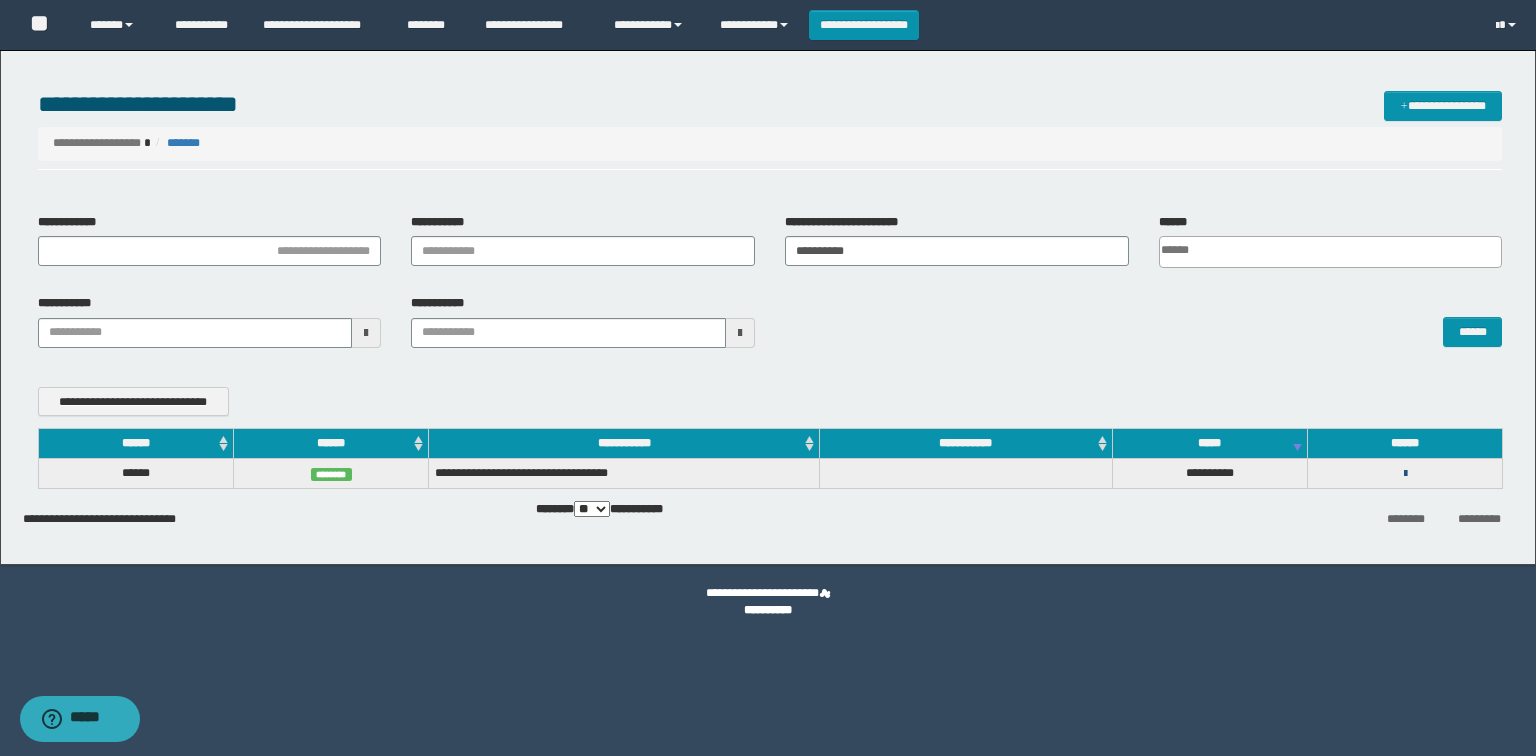 click at bounding box center (1405, 474) 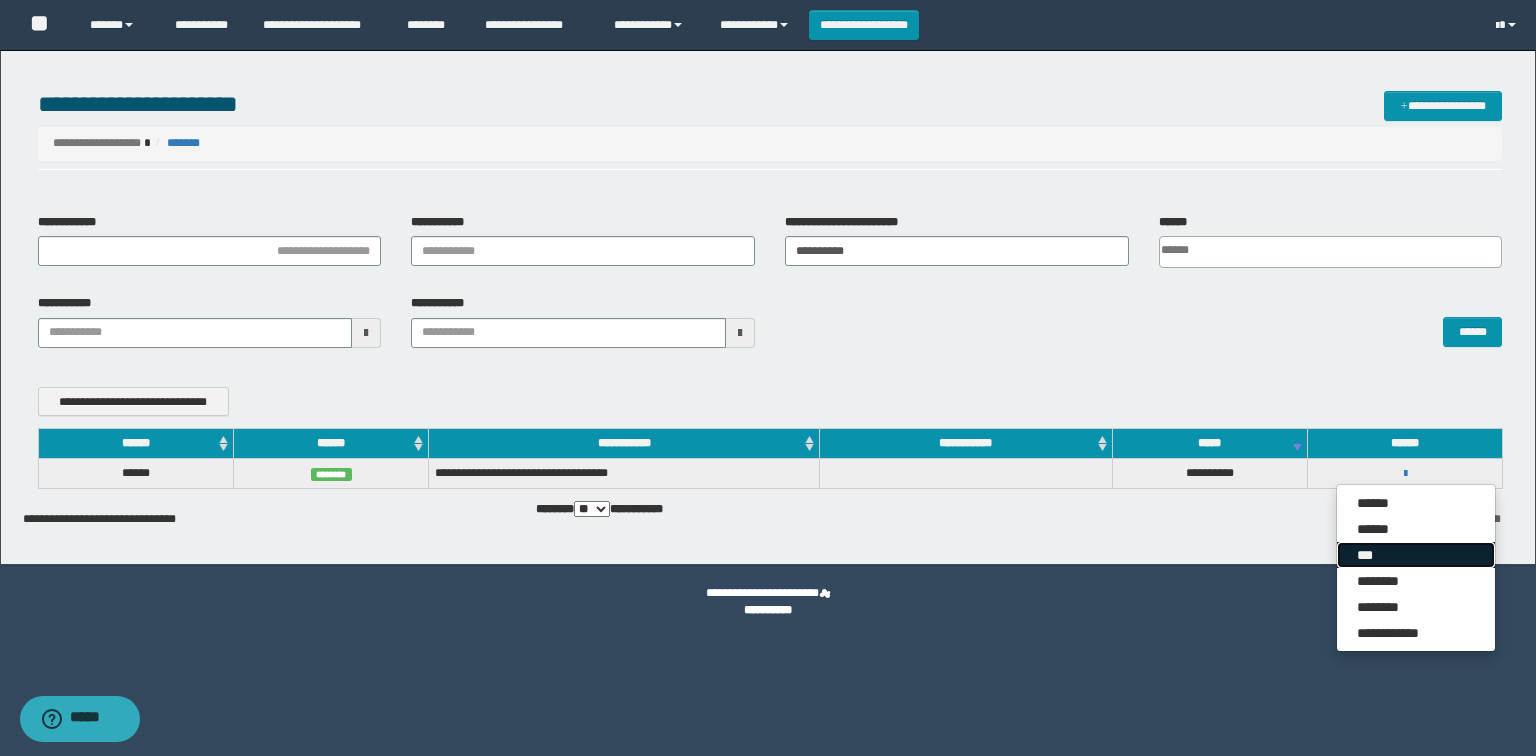 click on "***" at bounding box center (1416, 555) 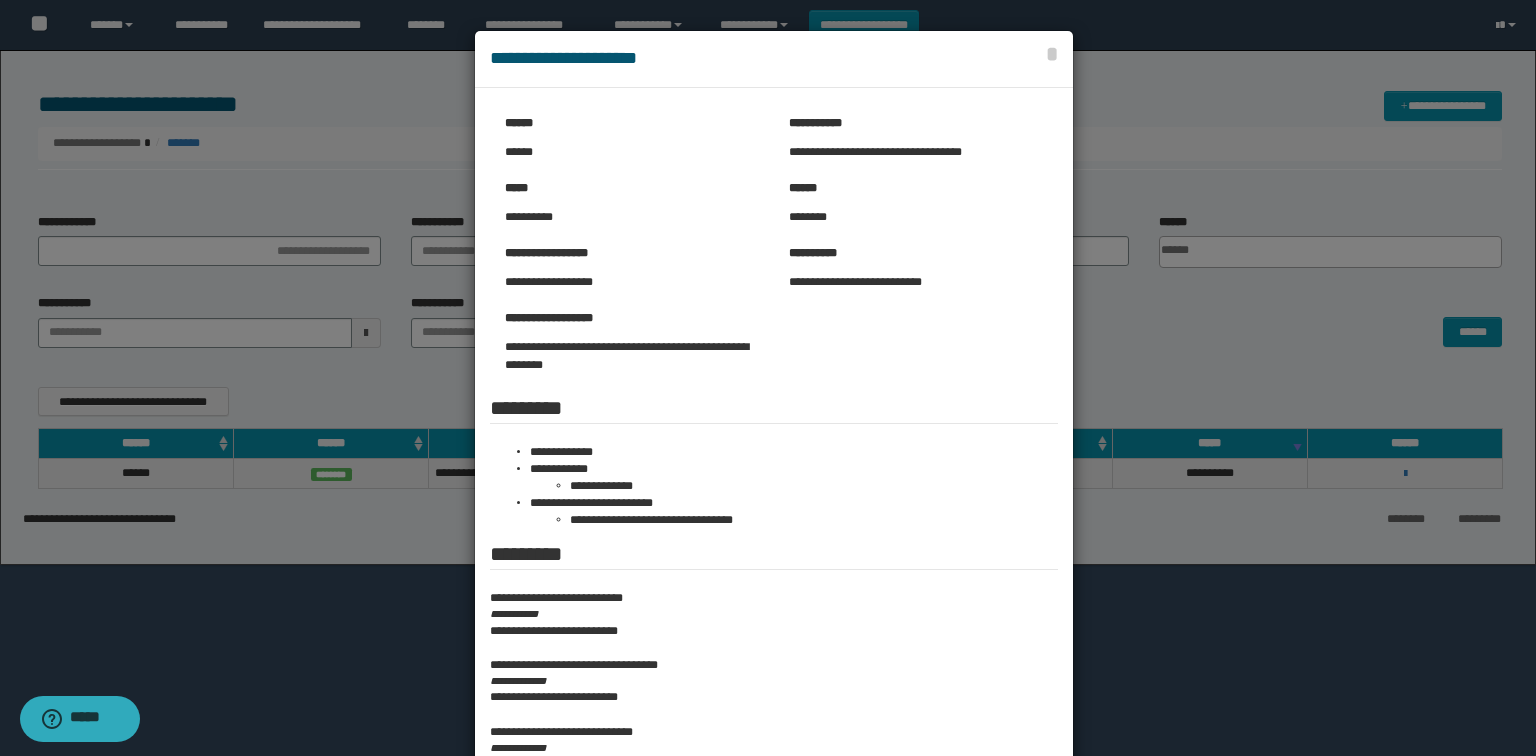 click at bounding box center [768, 458] 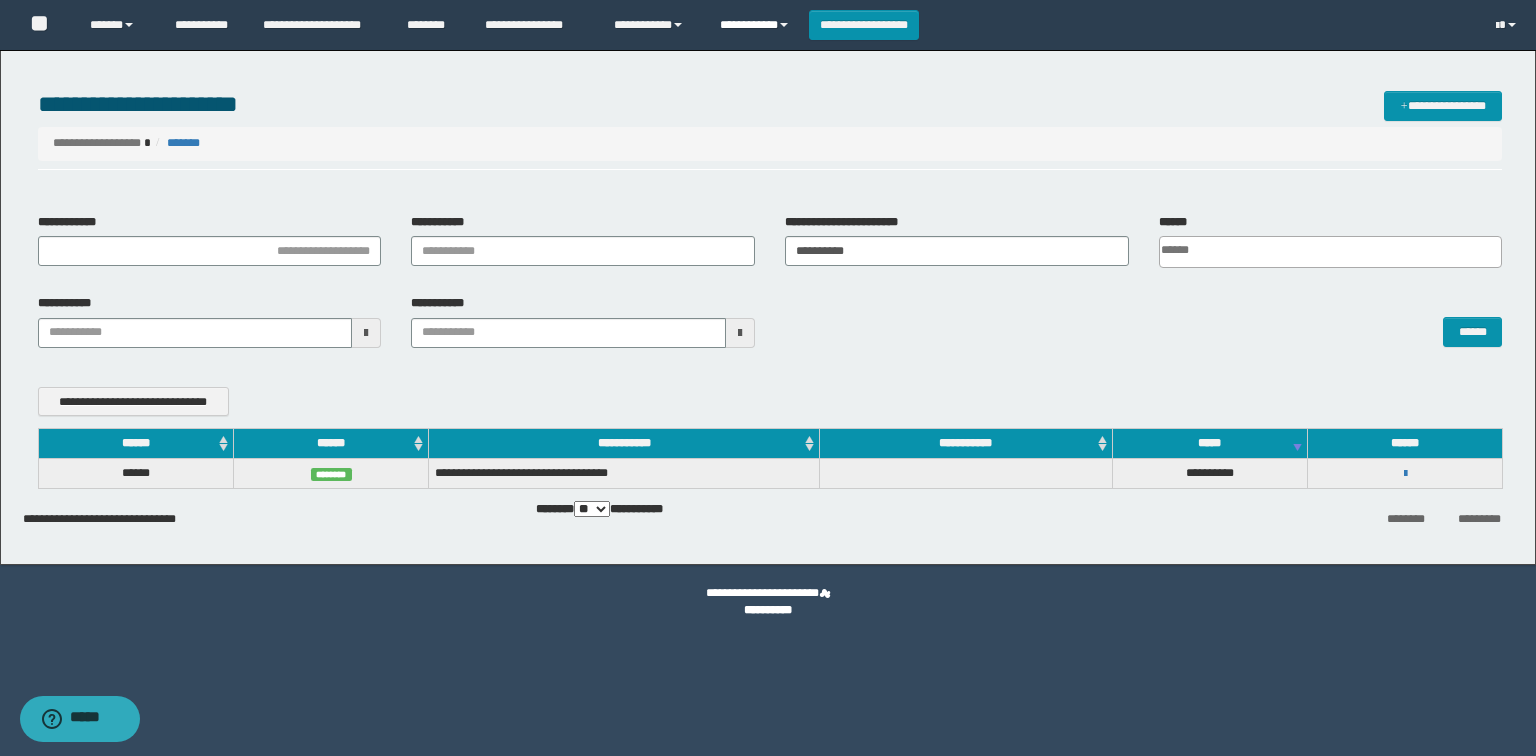 click on "**********" at bounding box center (757, 25) 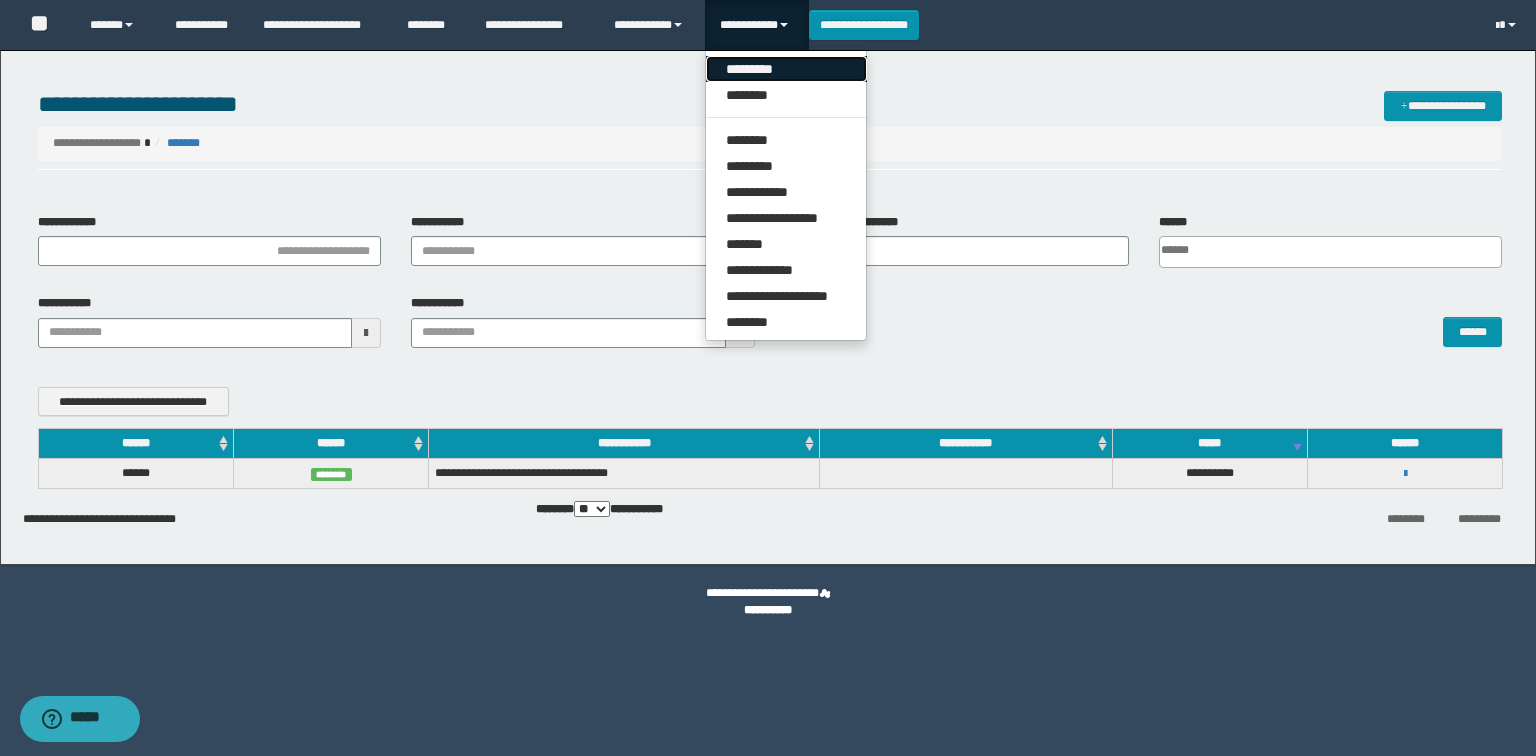 click on "*********" at bounding box center [786, 69] 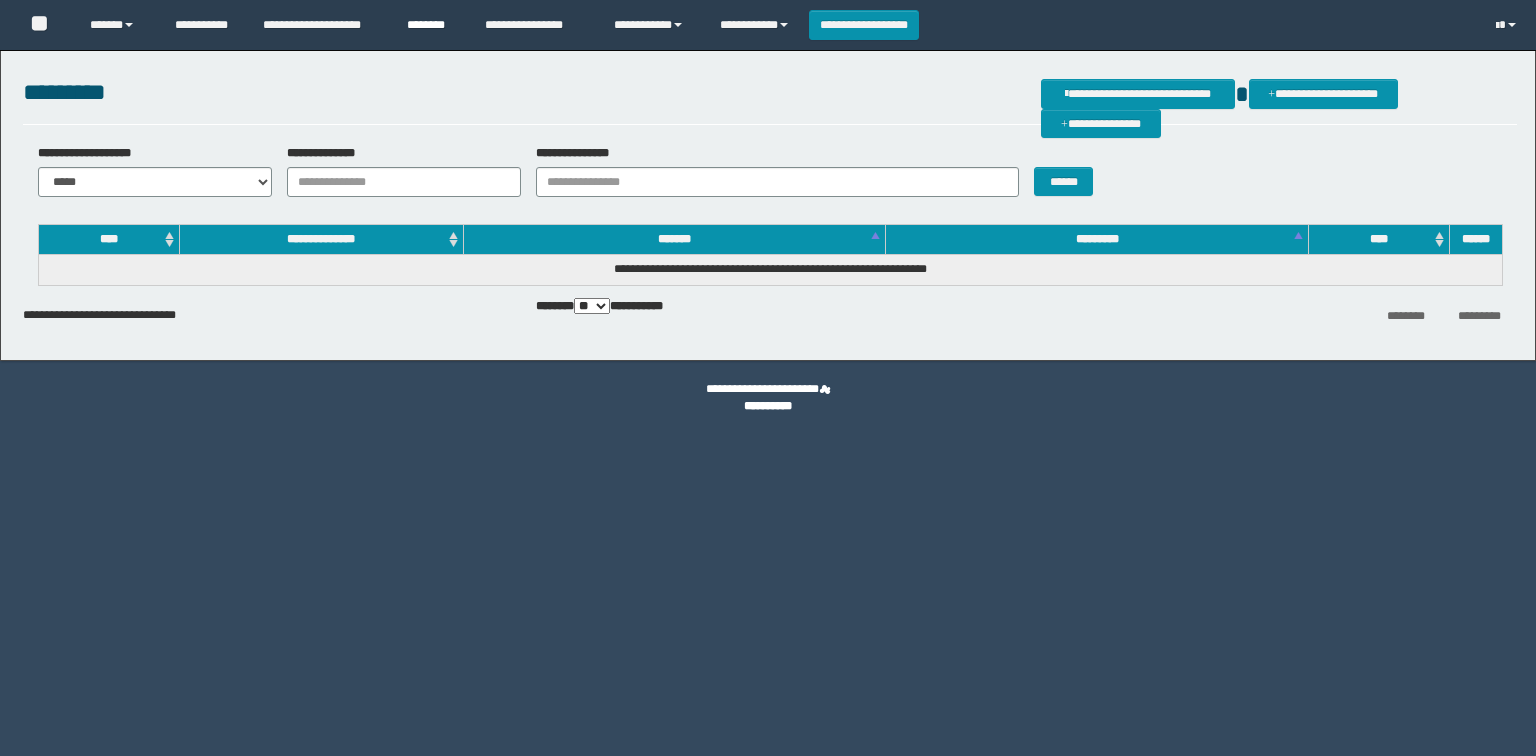 scroll, scrollTop: 0, scrollLeft: 0, axis: both 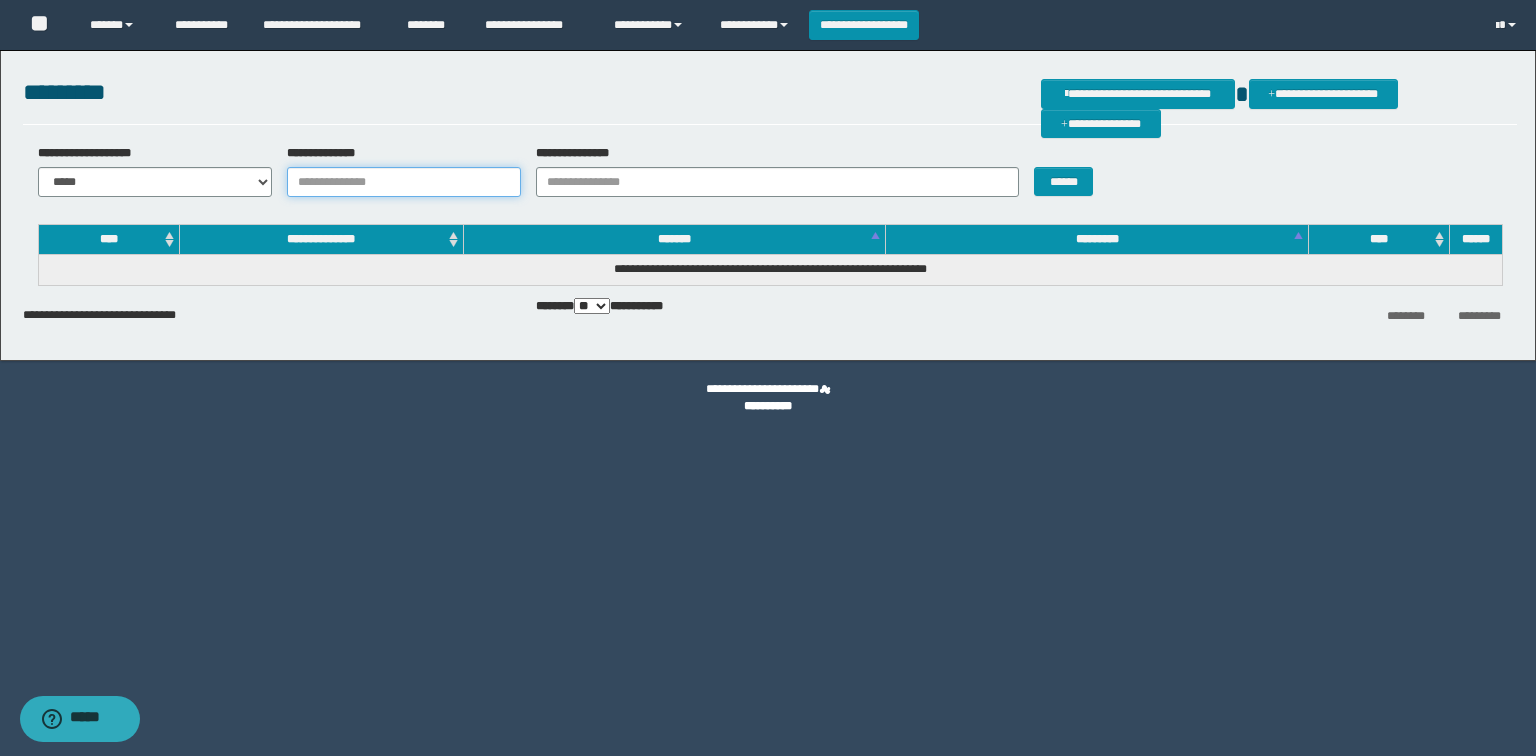 click on "**********" at bounding box center [404, 182] 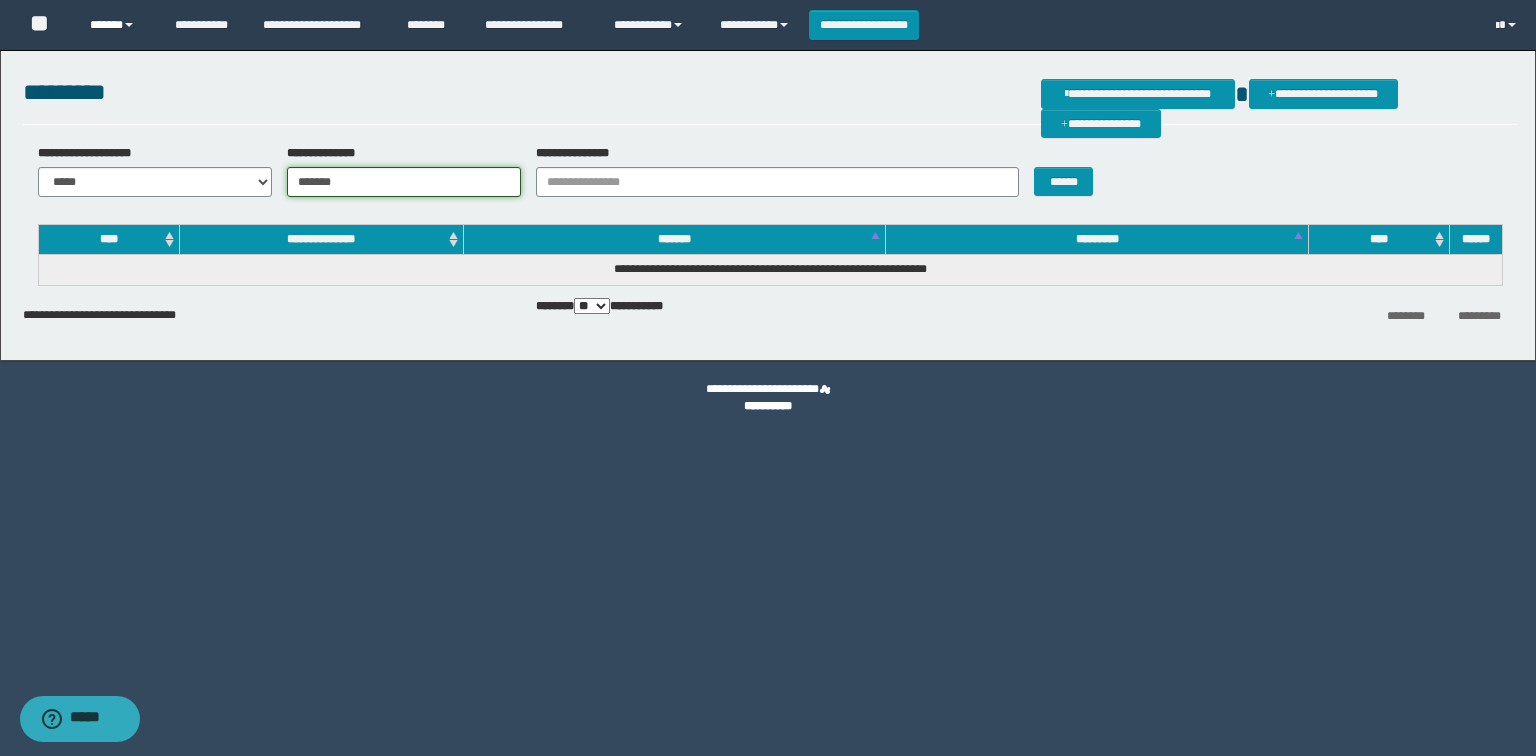 type on "*******" 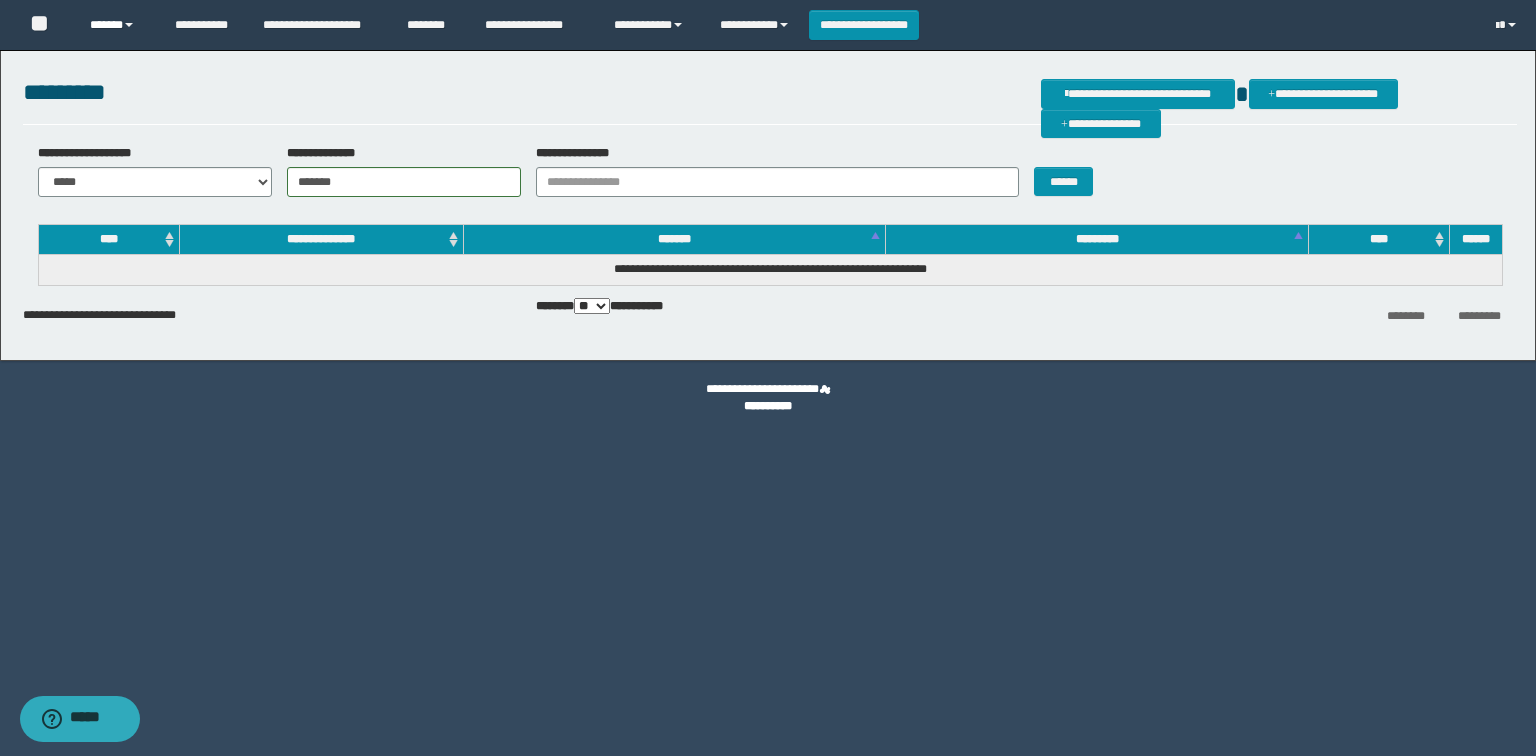 click on "******" at bounding box center [117, 25] 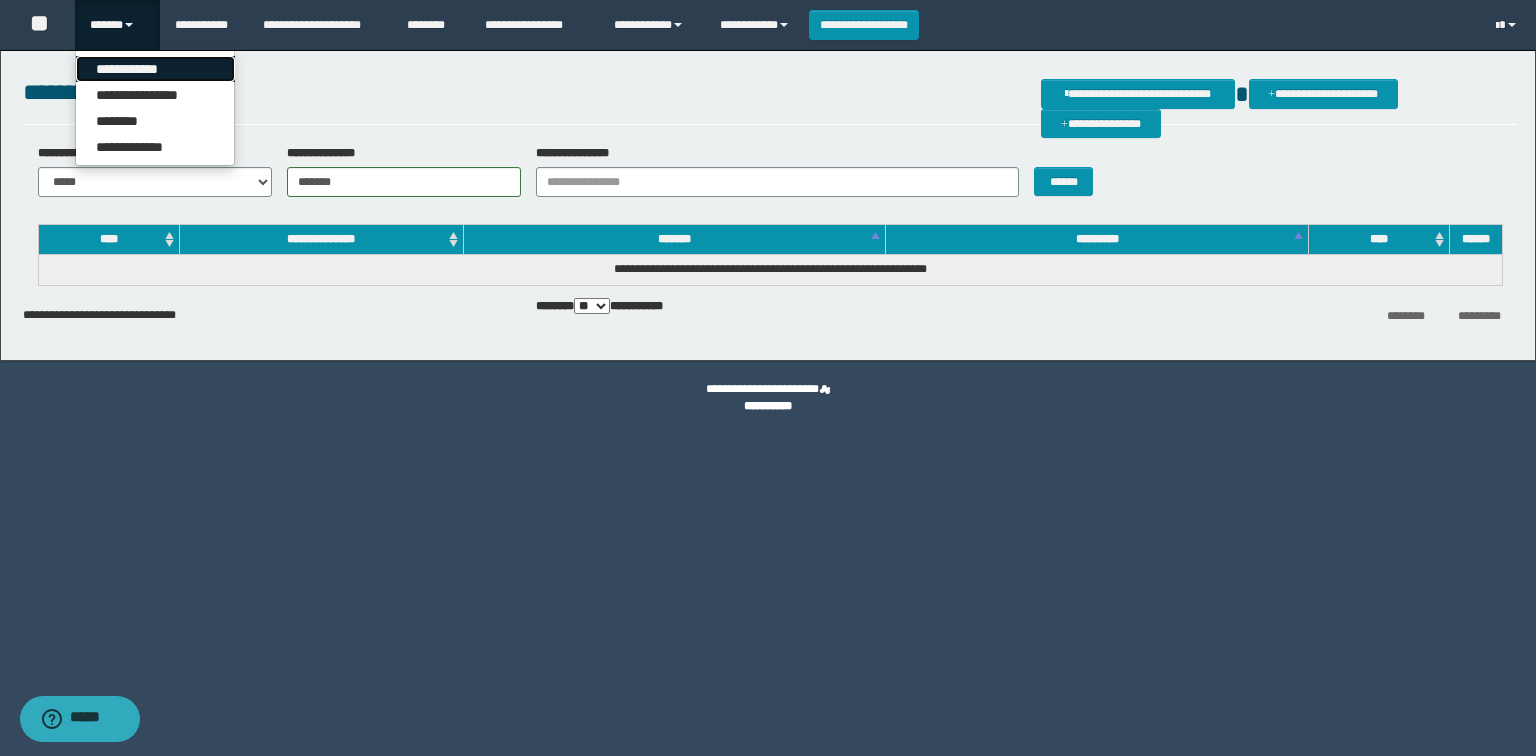 click on "**********" at bounding box center [155, 69] 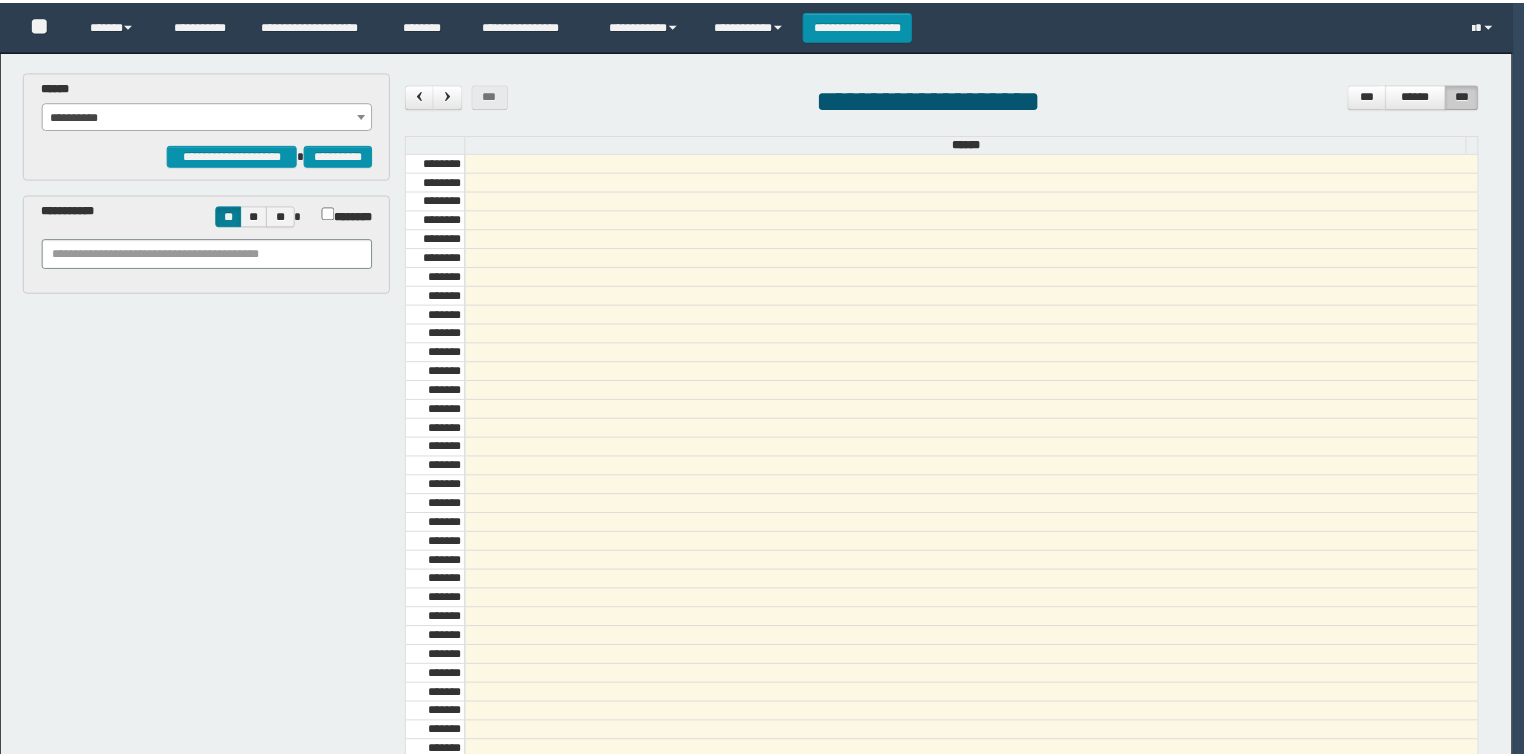 scroll, scrollTop: 0, scrollLeft: 0, axis: both 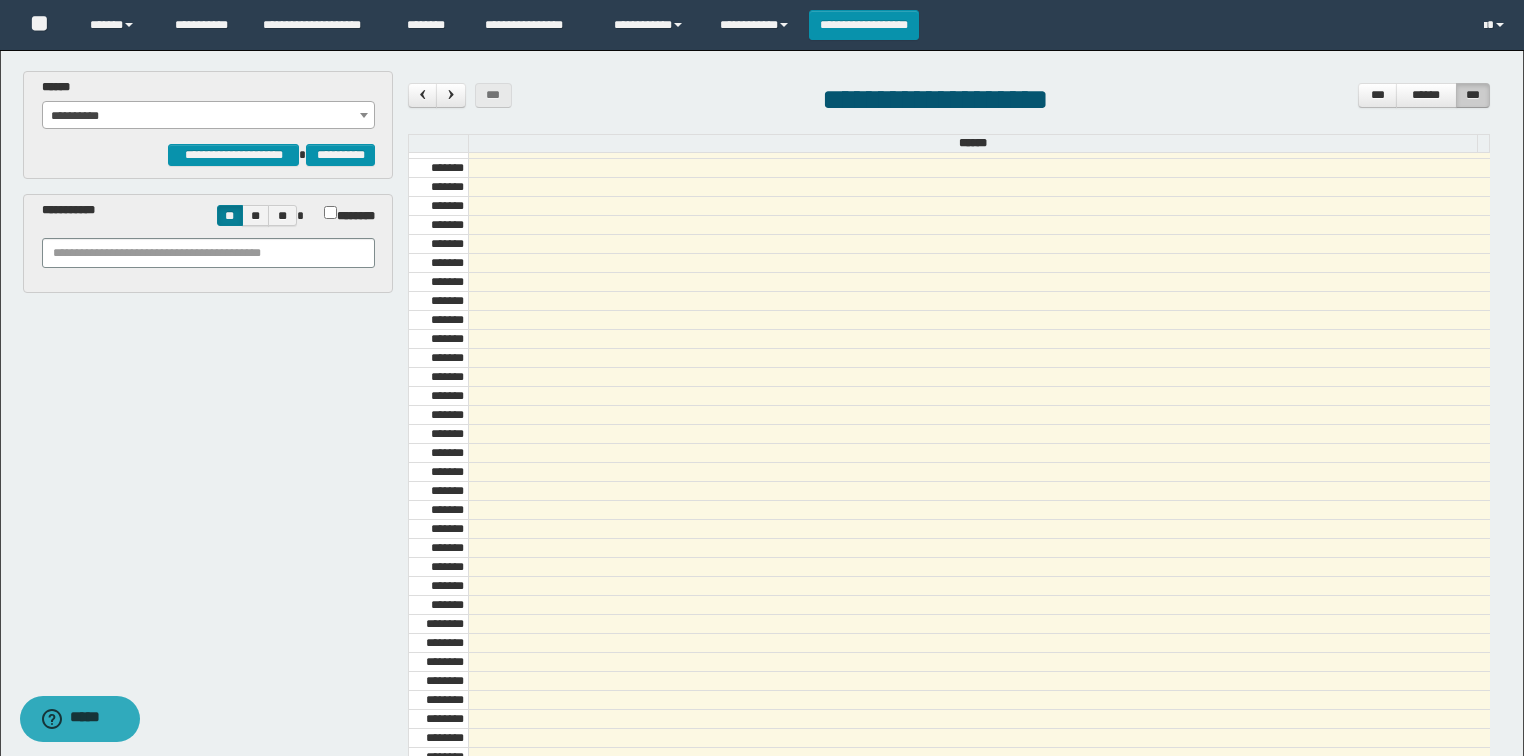 click on "**********" at bounding box center (209, 116) 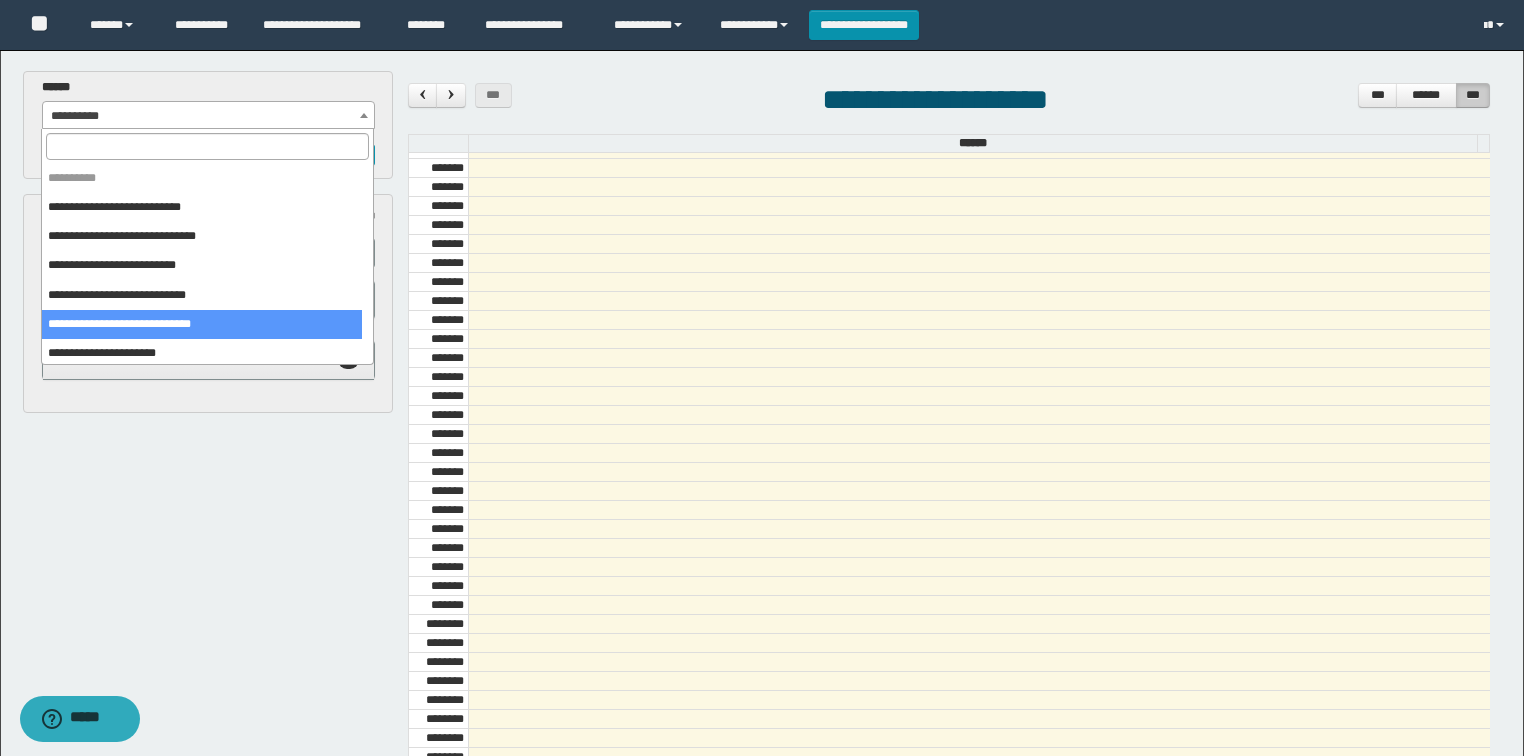 scroll, scrollTop: 120, scrollLeft: 0, axis: vertical 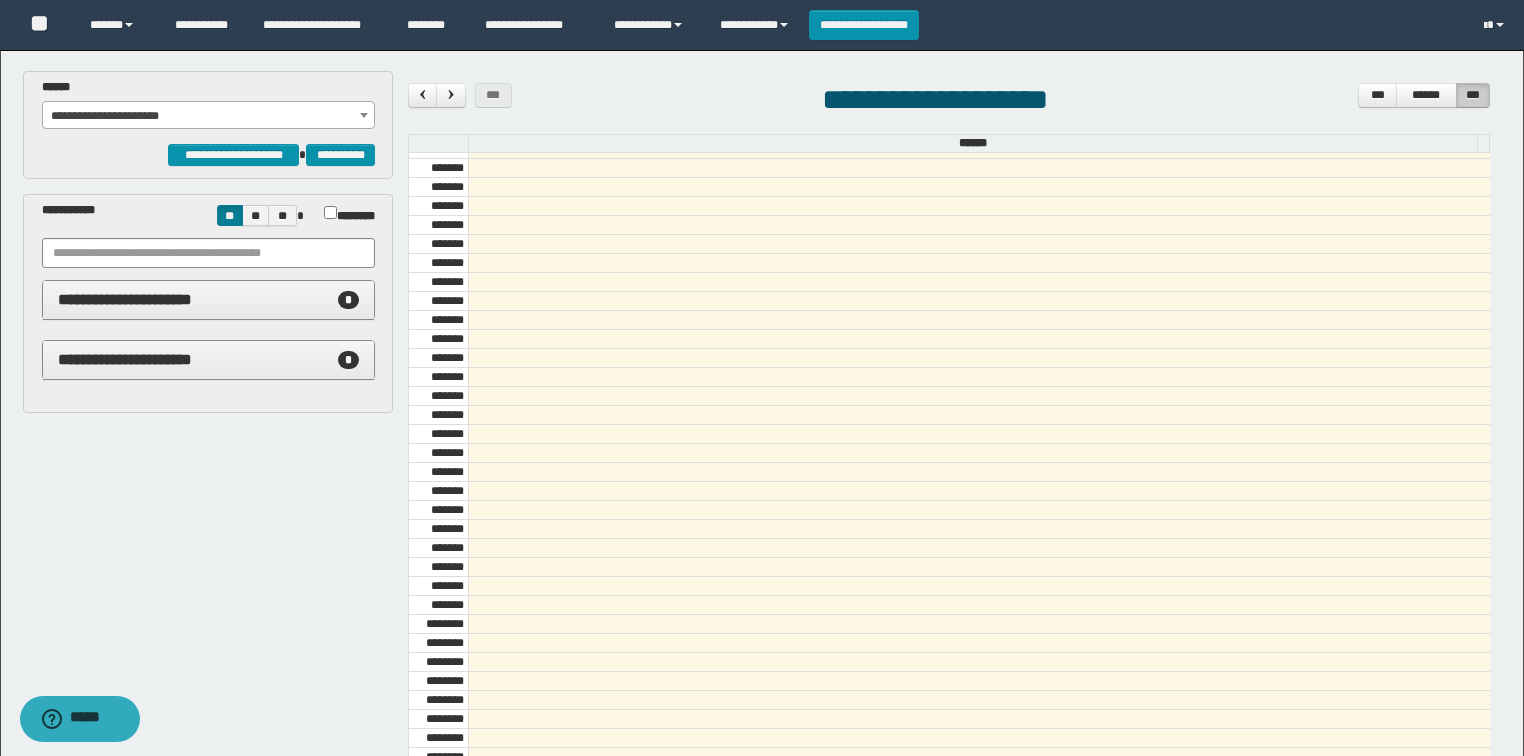 click on "**********" at bounding box center (209, 116) 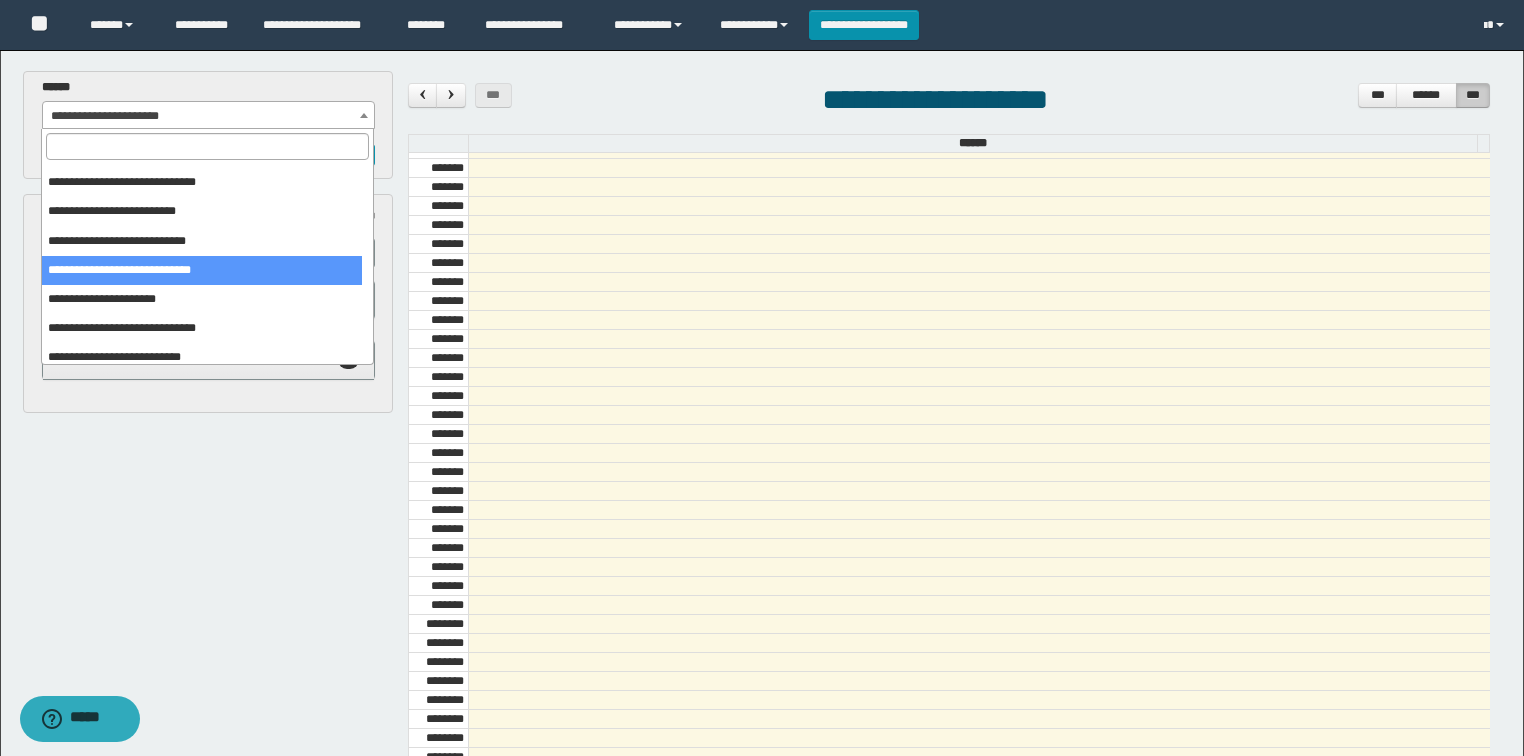 scroll, scrollTop: 0, scrollLeft: 0, axis: both 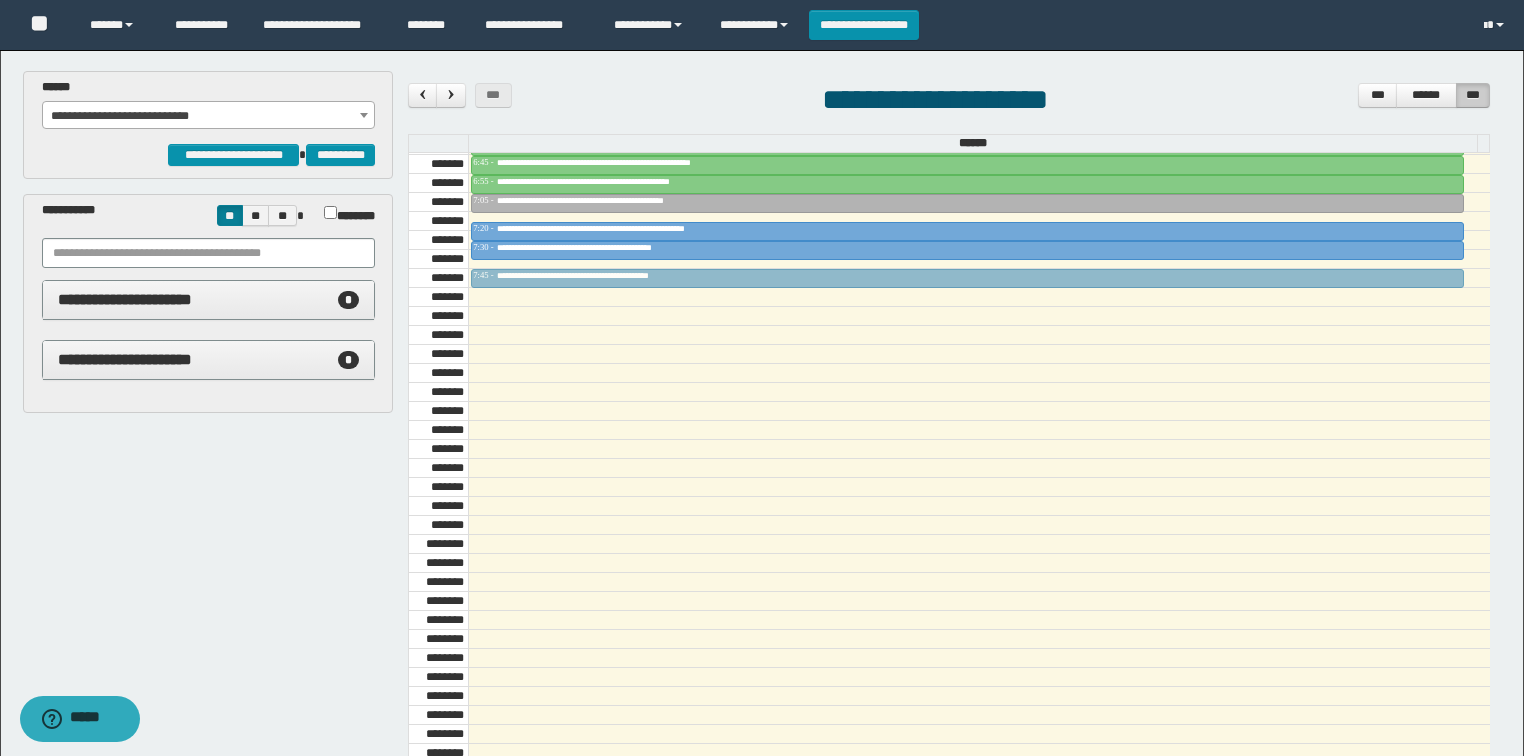 drag, startPoint x: 627, startPoint y: 611, endPoint x: 603, endPoint y: 277, distance: 334.86118 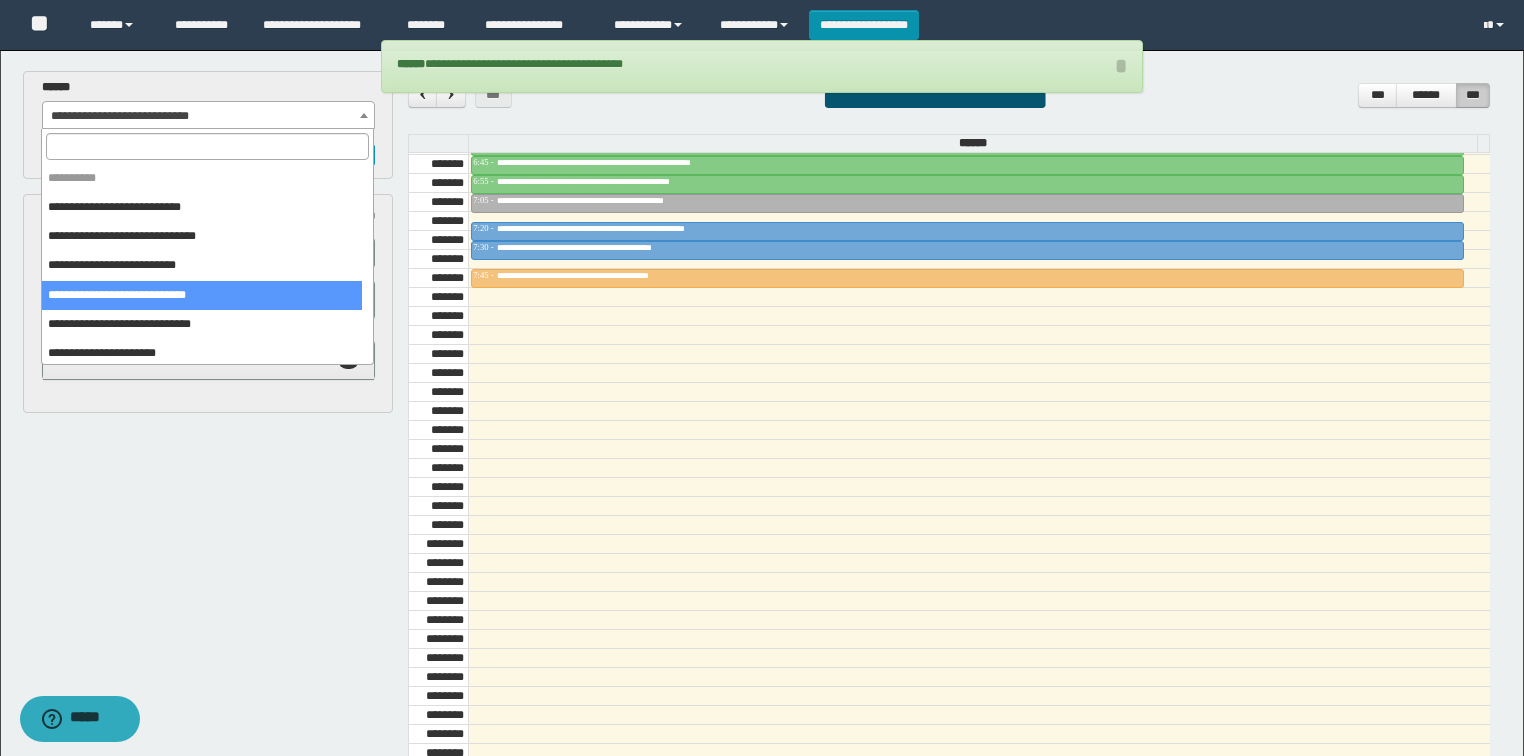 click on "**********" at bounding box center [209, 116] 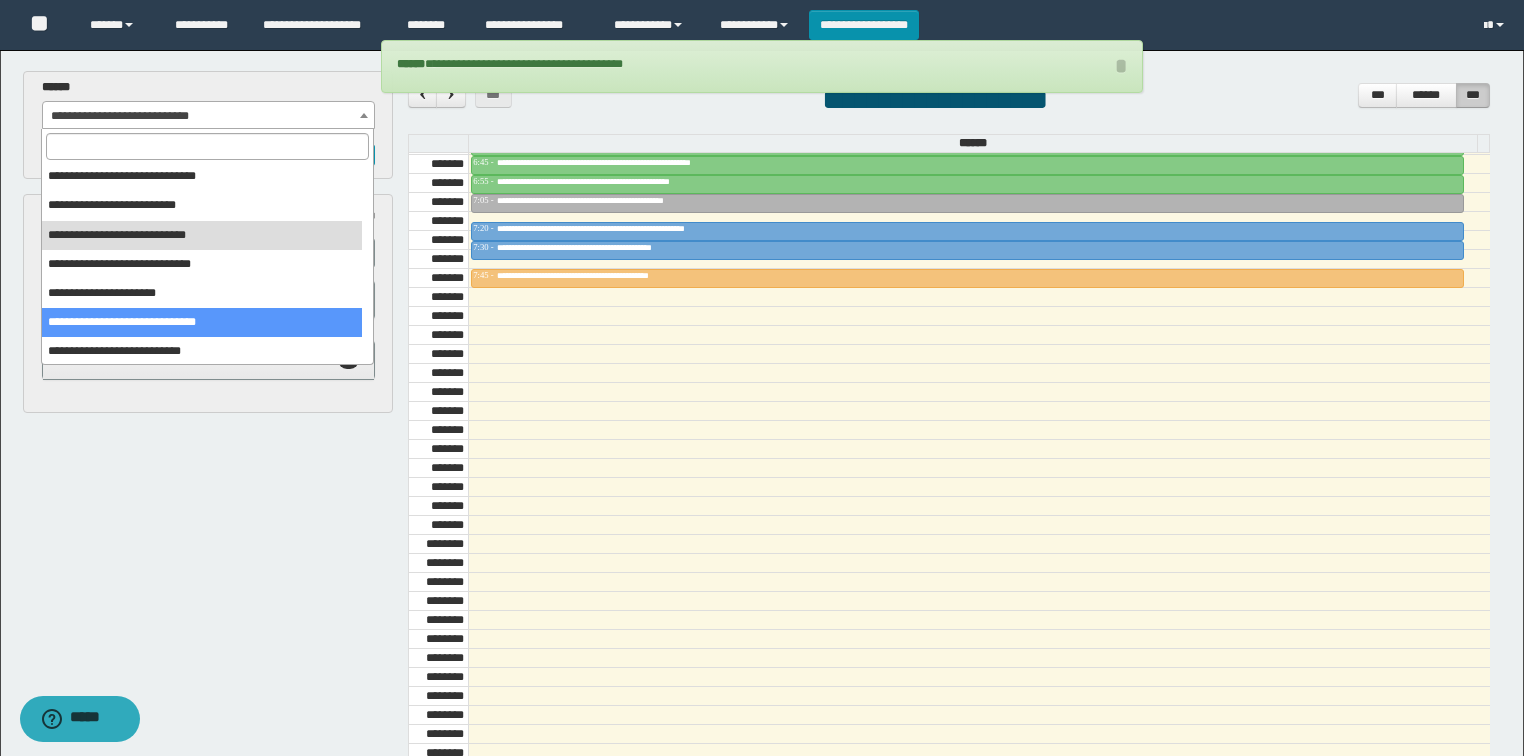 scroll, scrollTop: 120, scrollLeft: 0, axis: vertical 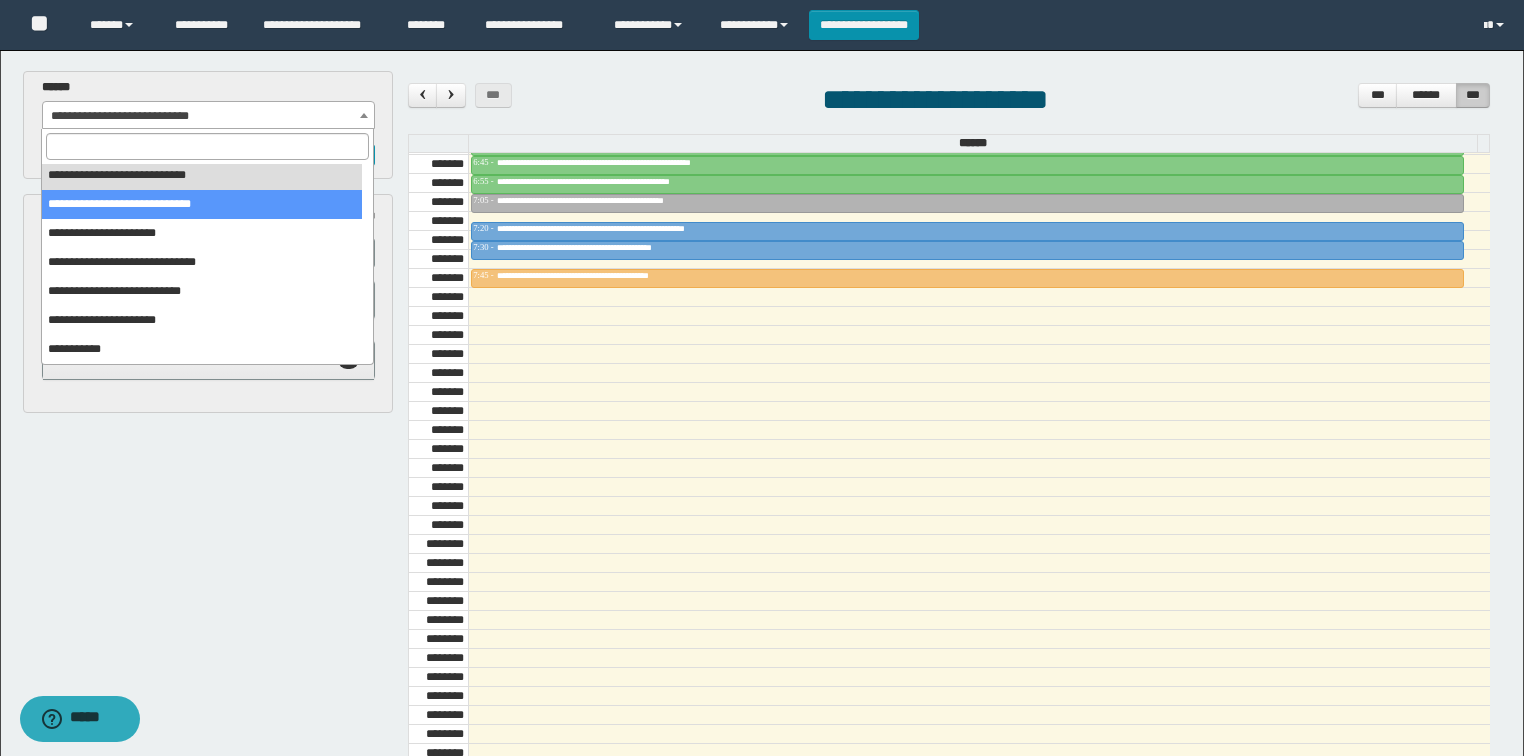 select on "******" 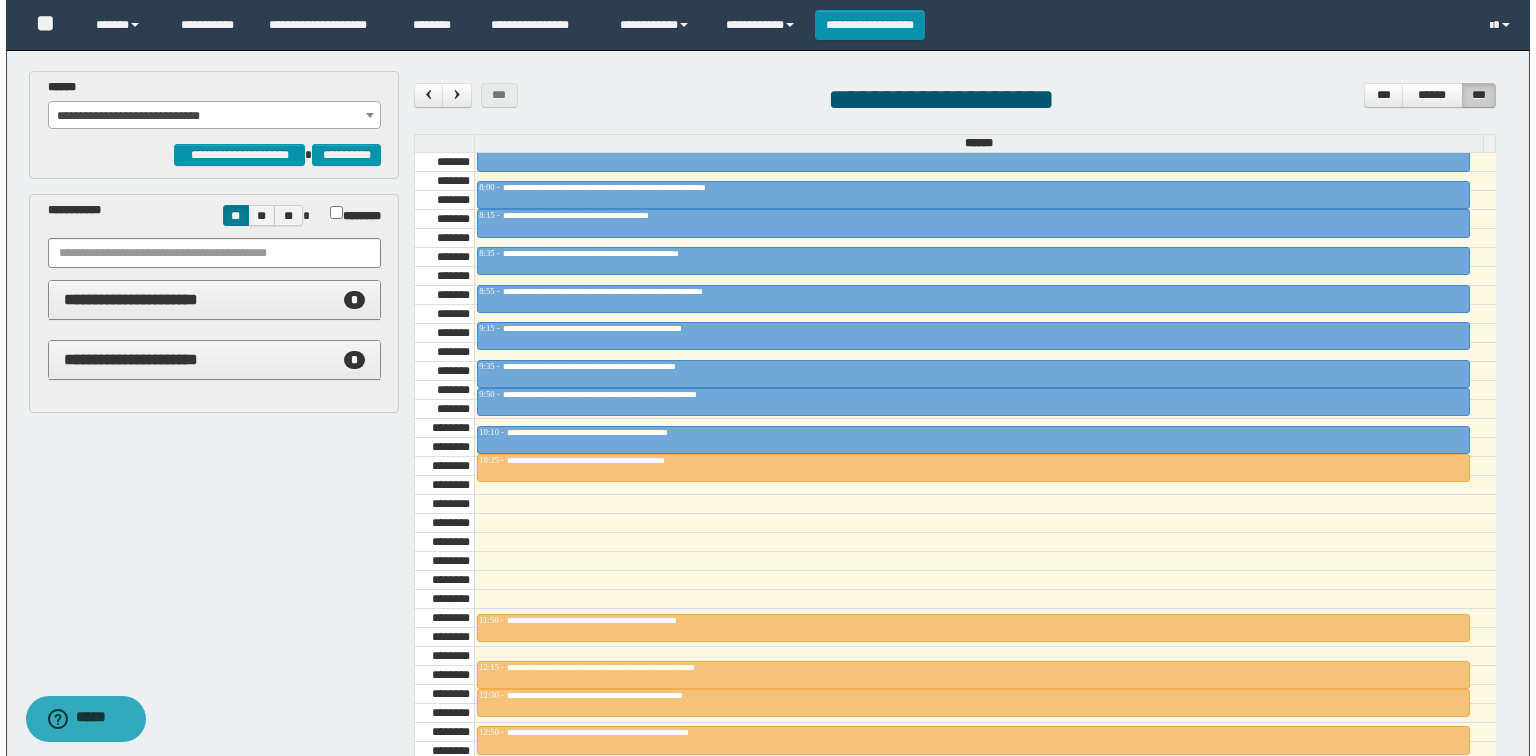 scroll, scrollTop: 998, scrollLeft: 0, axis: vertical 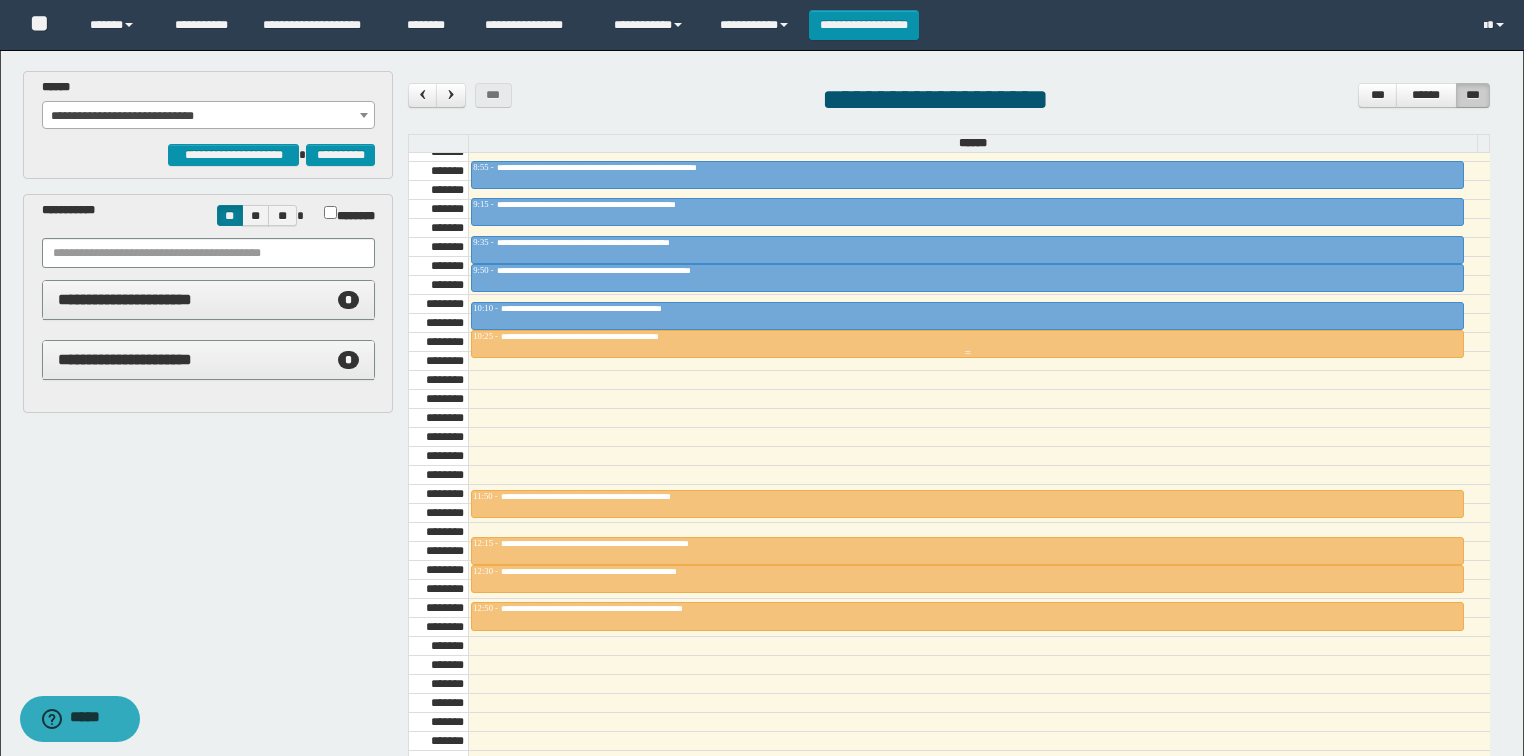 click at bounding box center (967, 344) 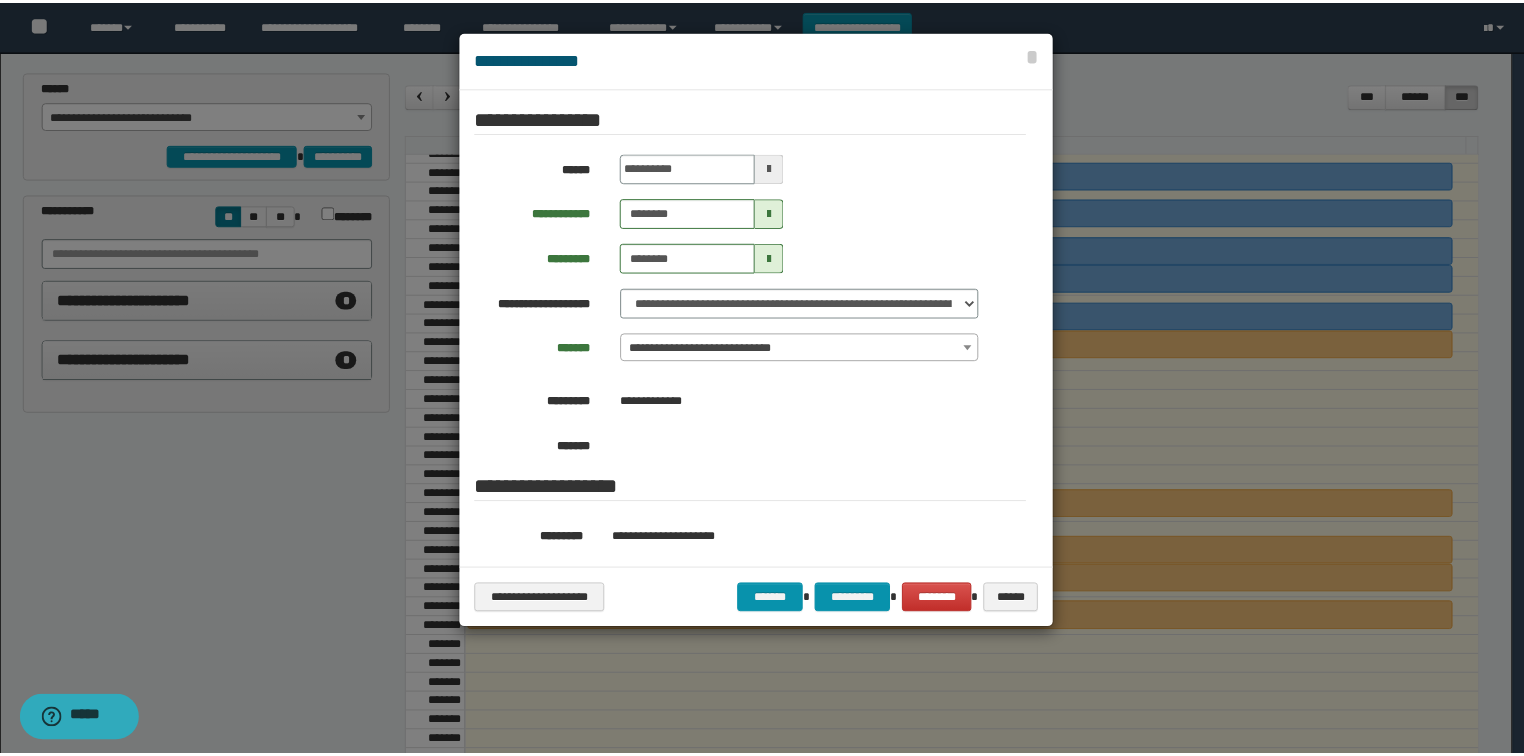 scroll, scrollTop: 320, scrollLeft: 0, axis: vertical 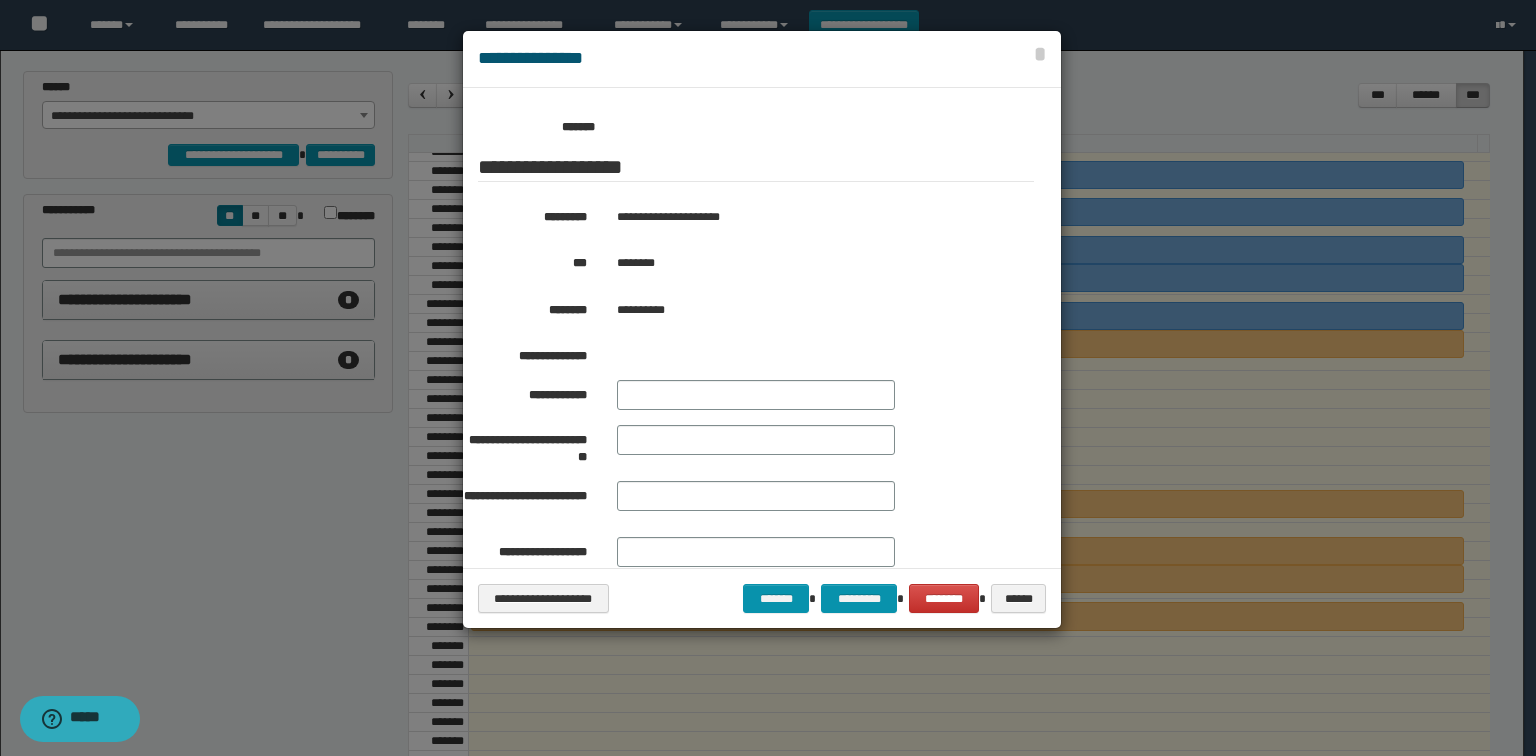 click at bounding box center [768, 378] 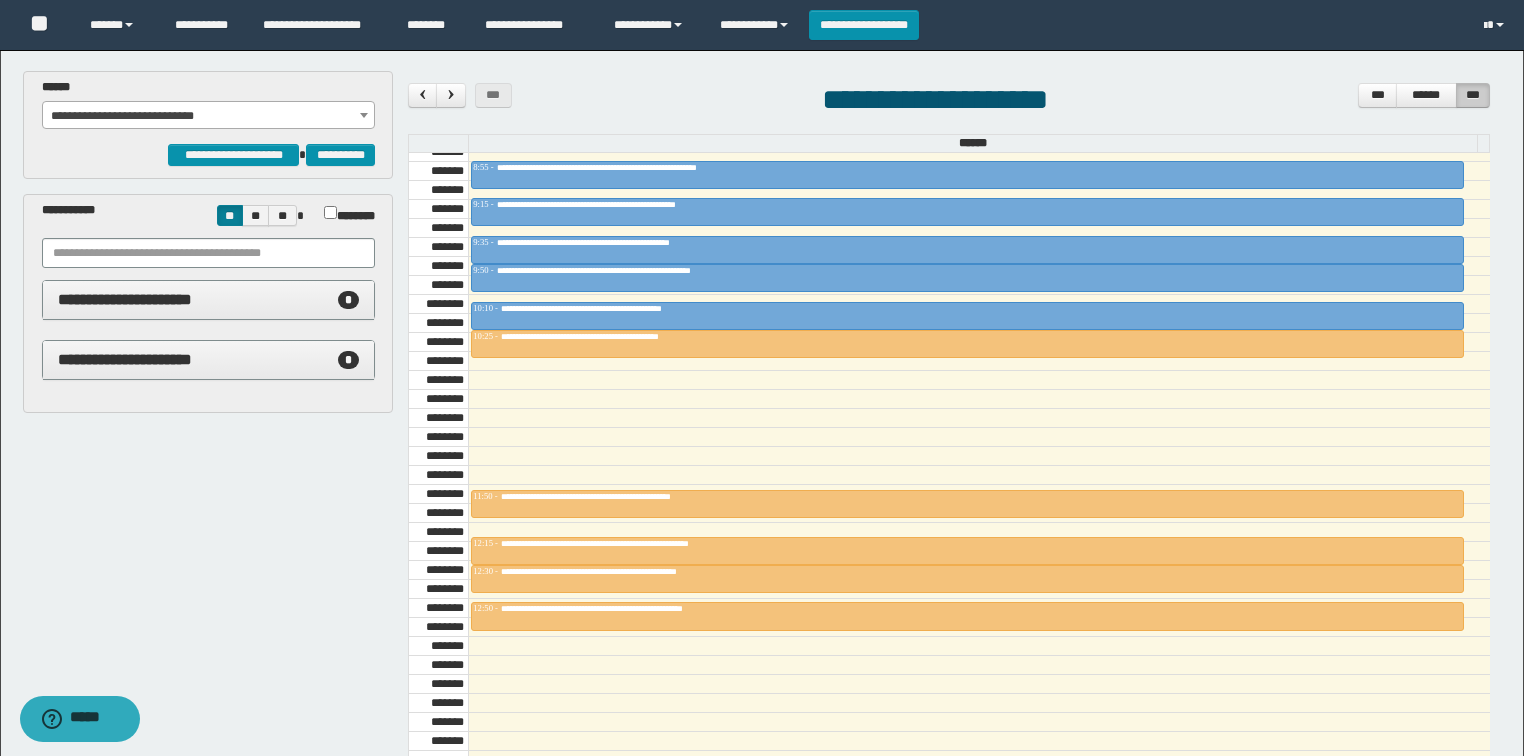 click on "**********" at bounding box center [209, 116] 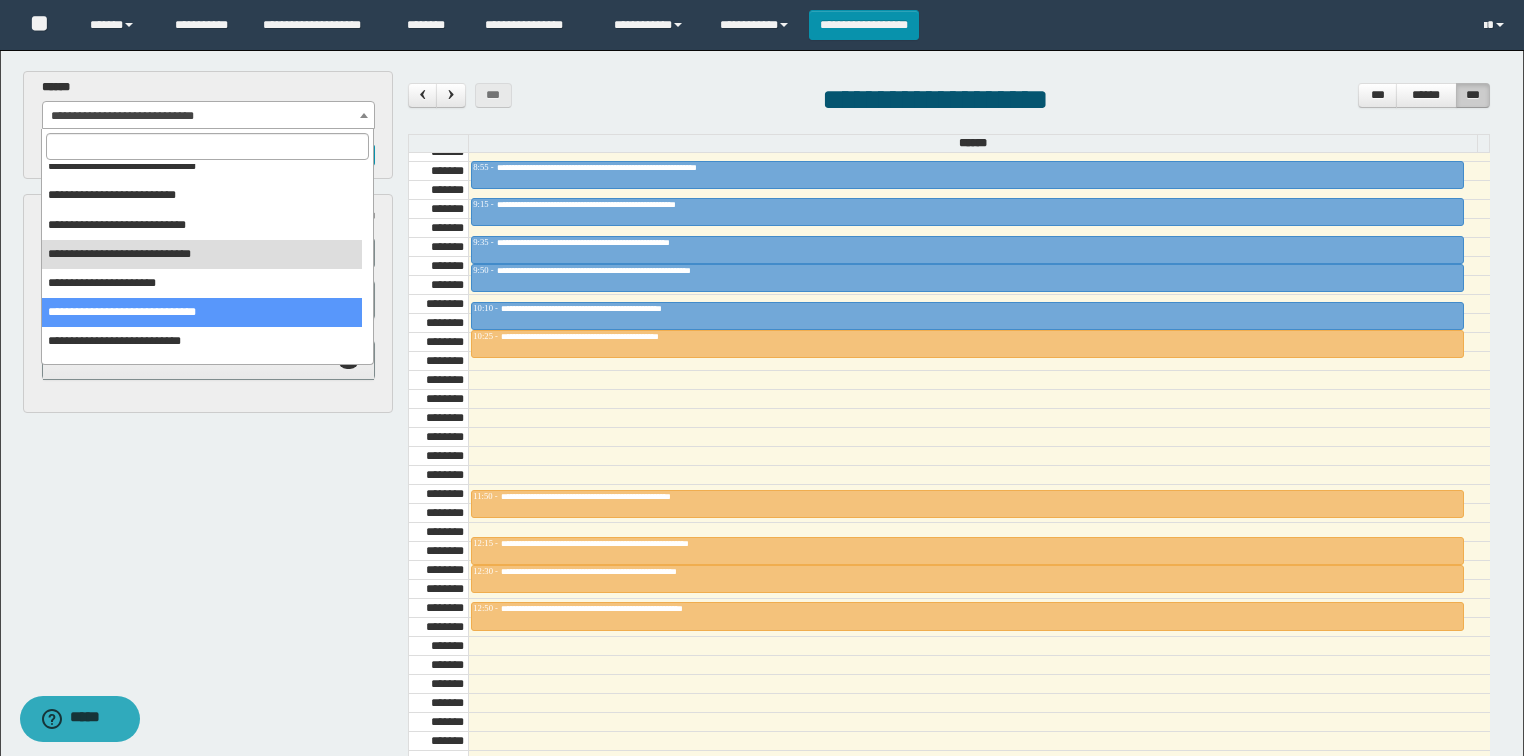 scroll, scrollTop: 120, scrollLeft: 0, axis: vertical 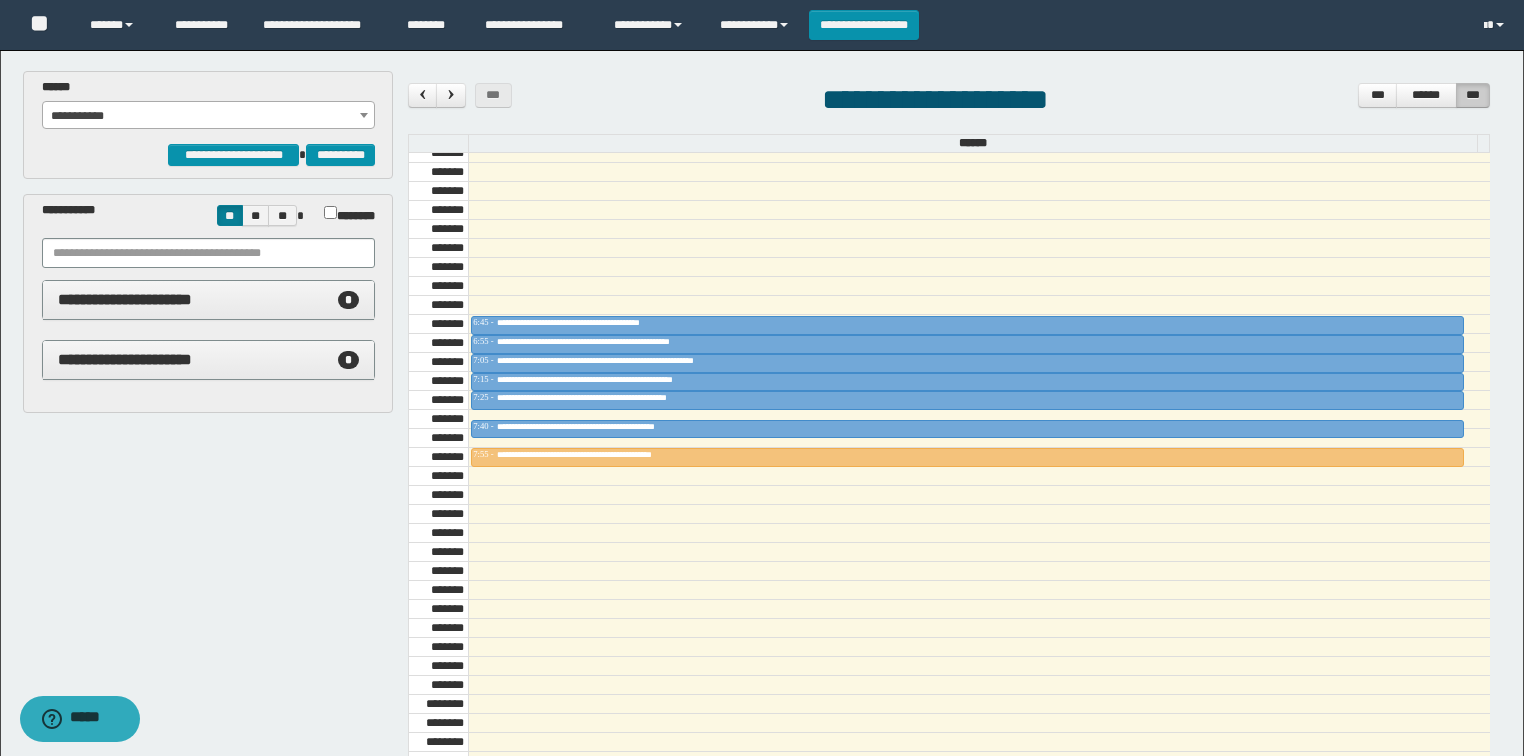click on "**********" at bounding box center [208, 111] 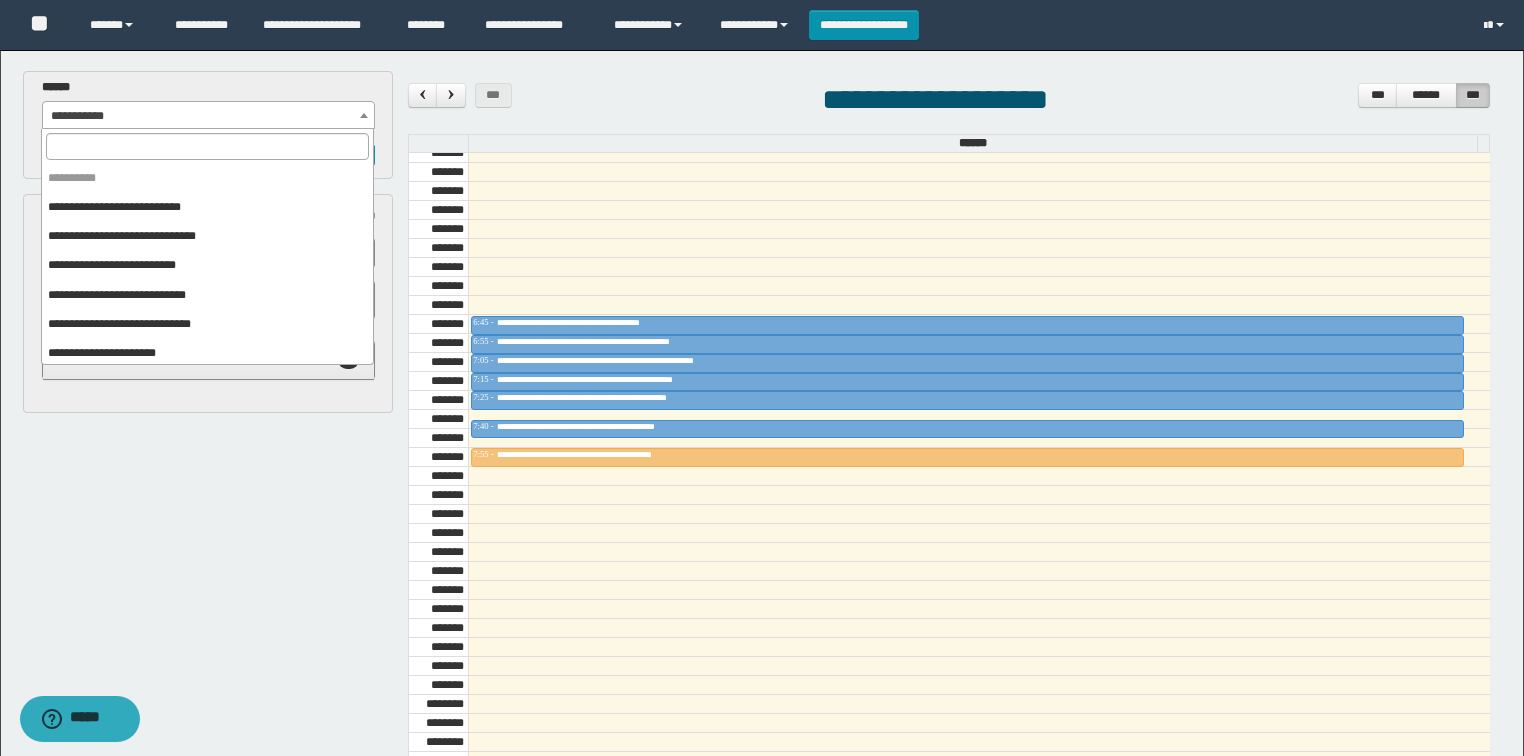 scroll, scrollTop: 120, scrollLeft: 0, axis: vertical 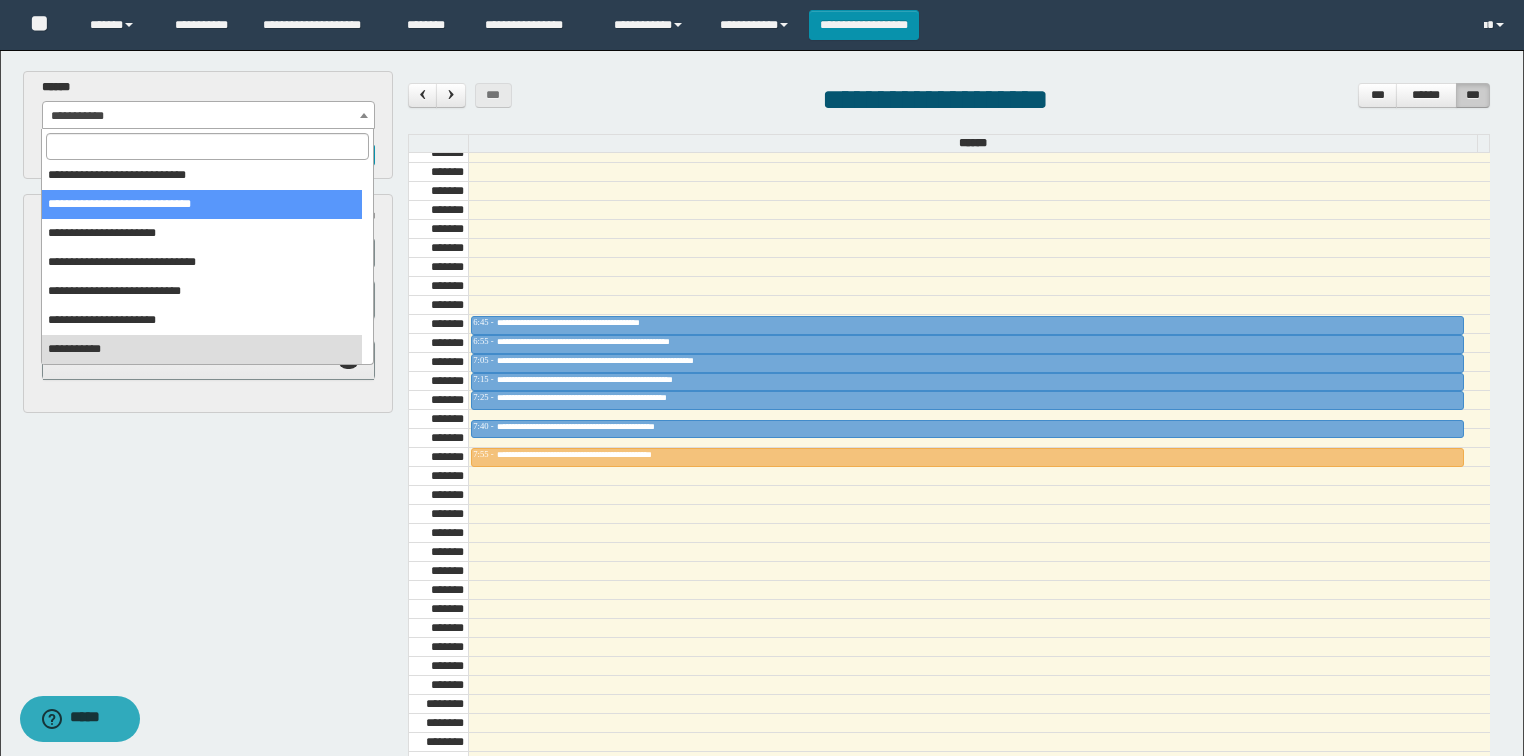 select on "******" 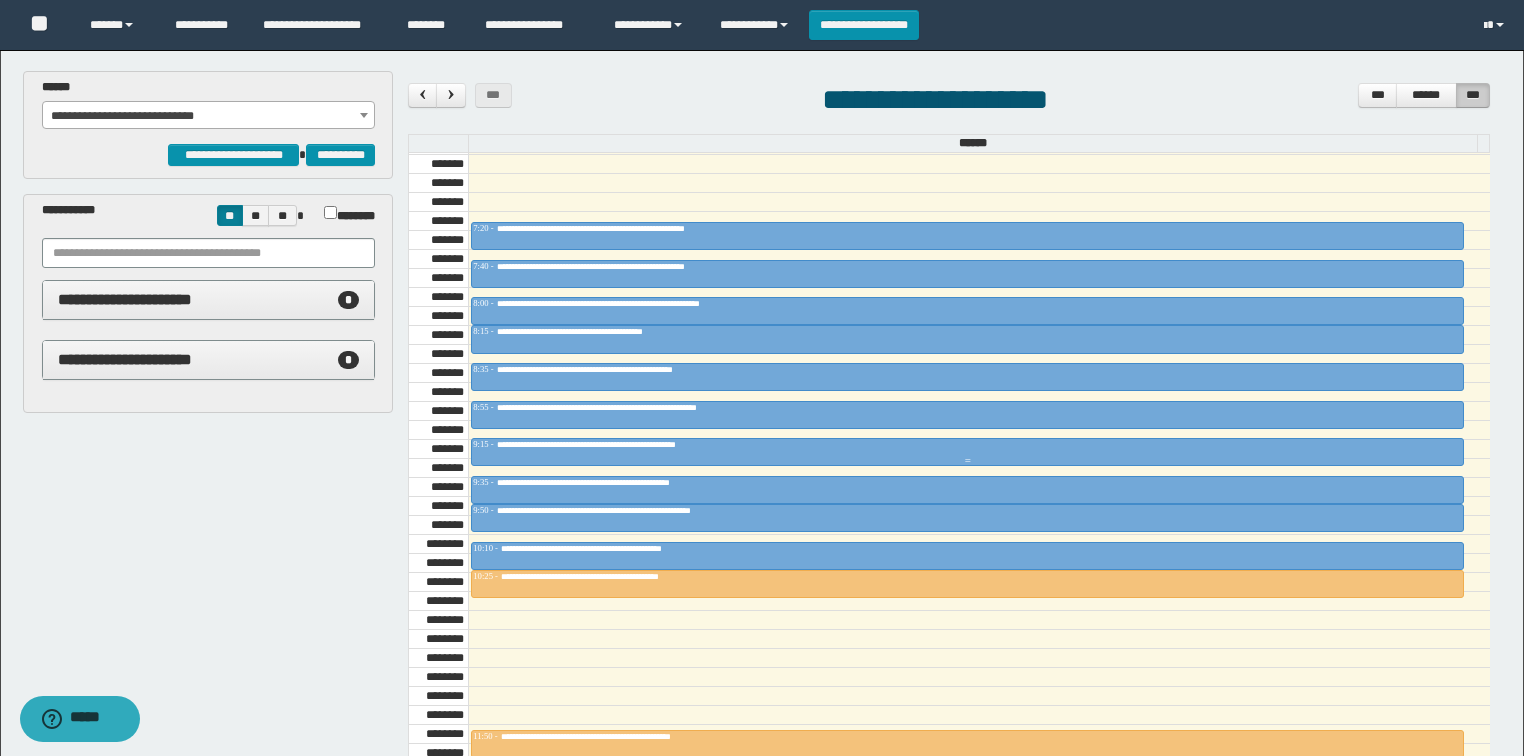 scroll, scrollTop: 678, scrollLeft: 0, axis: vertical 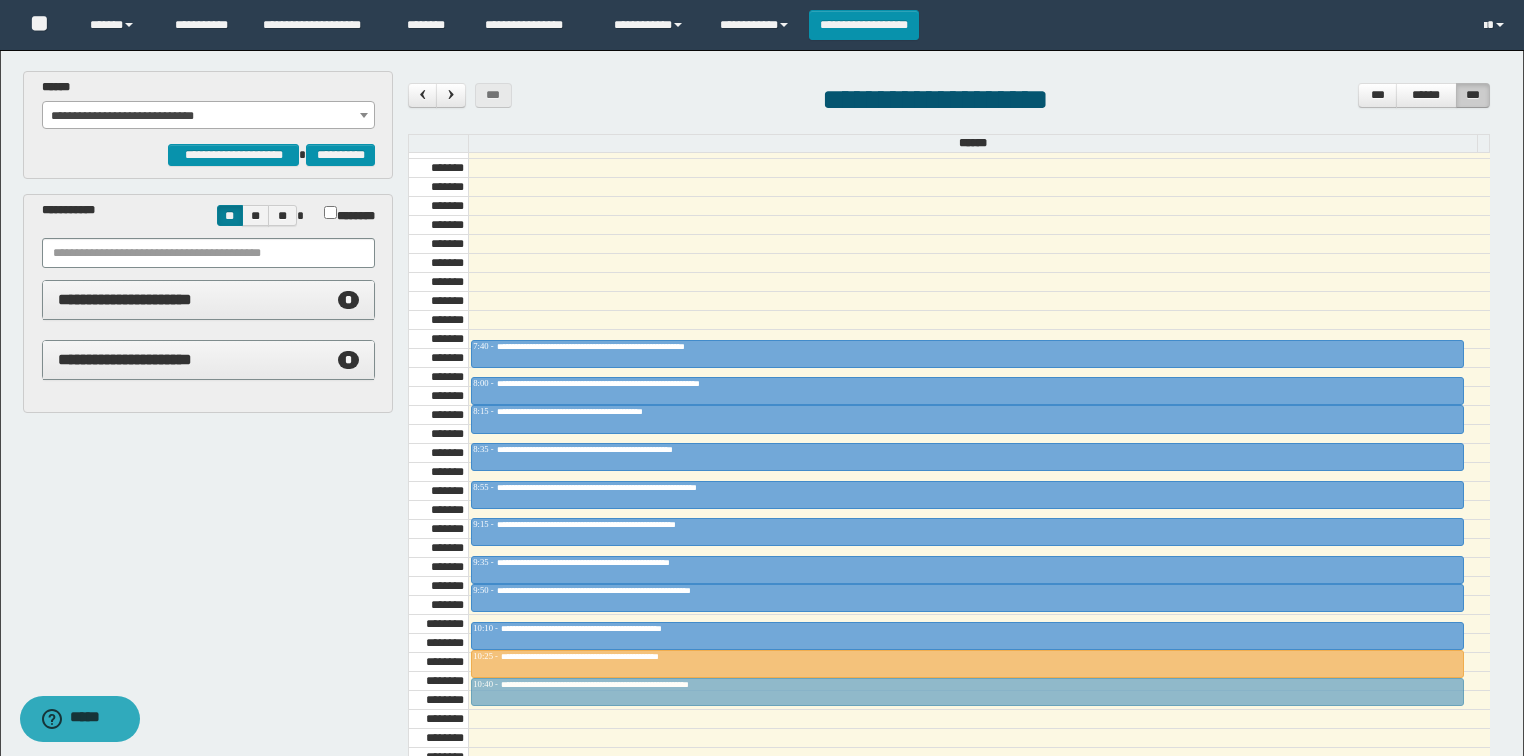 drag, startPoint x: 619, startPoint y: 305, endPoint x: 622, endPoint y: 687, distance: 382.01178 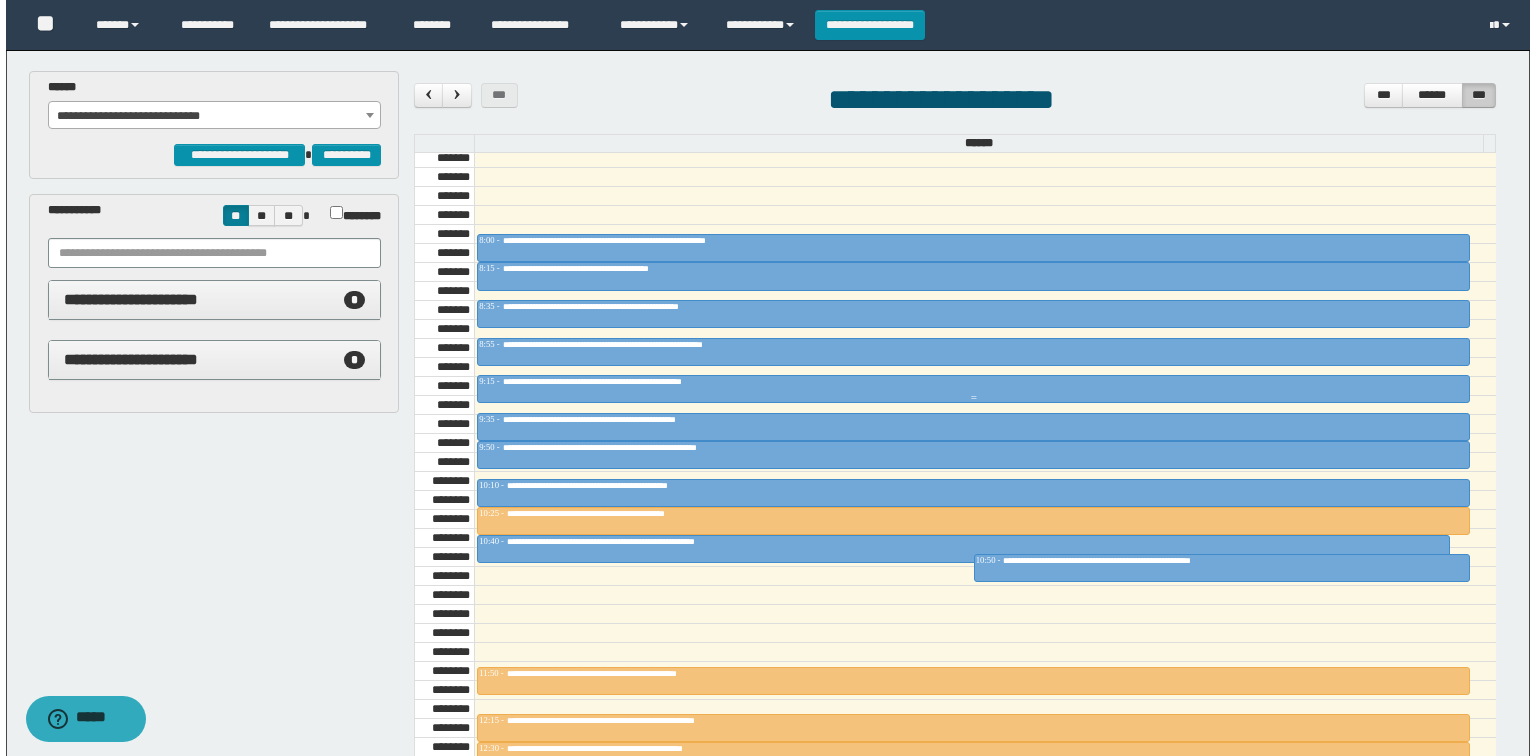 scroll, scrollTop: 838, scrollLeft: 0, axis: vertical 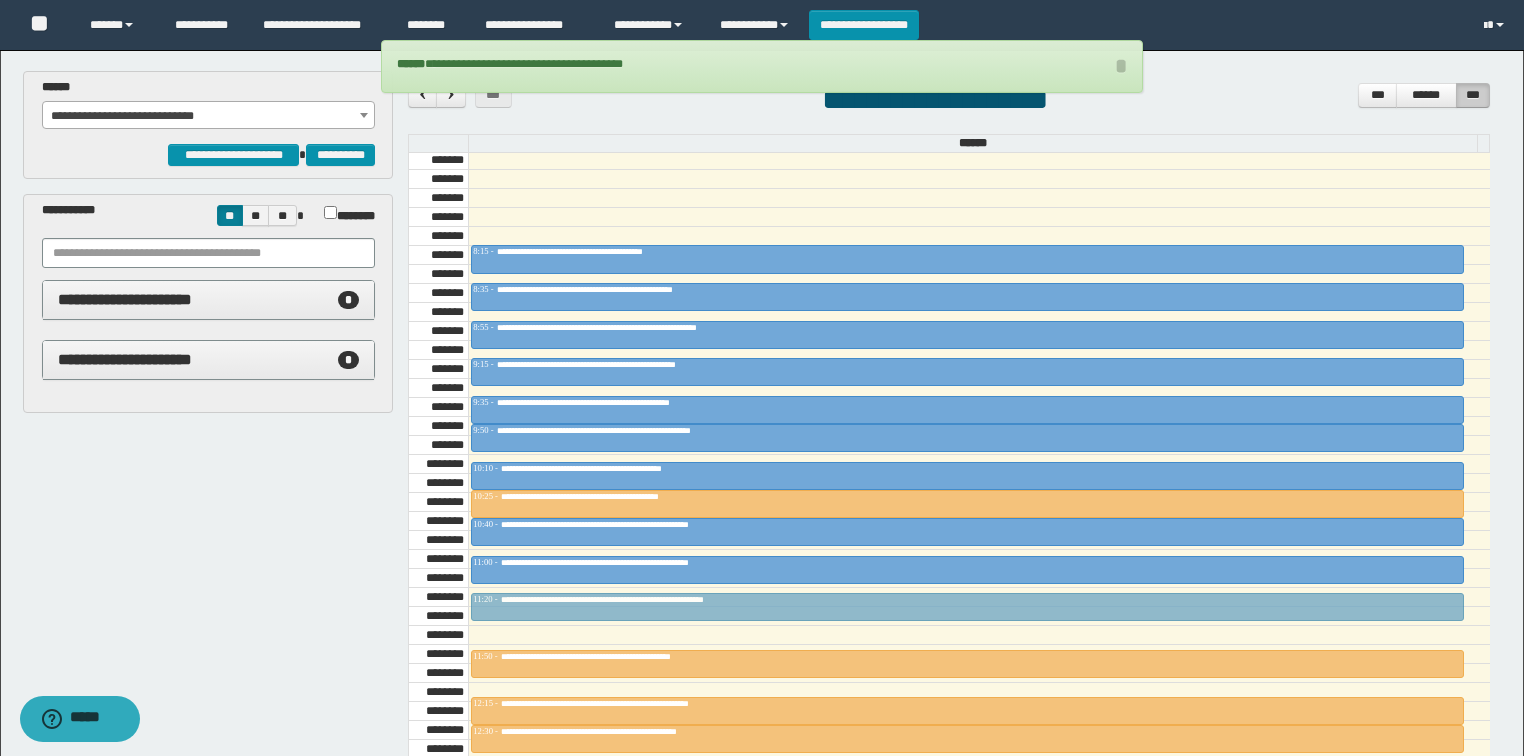 drag, startPoint x: 610, startPoint y: 220, endPoint x: 660, endPoint y: 589, distance: 372.37213 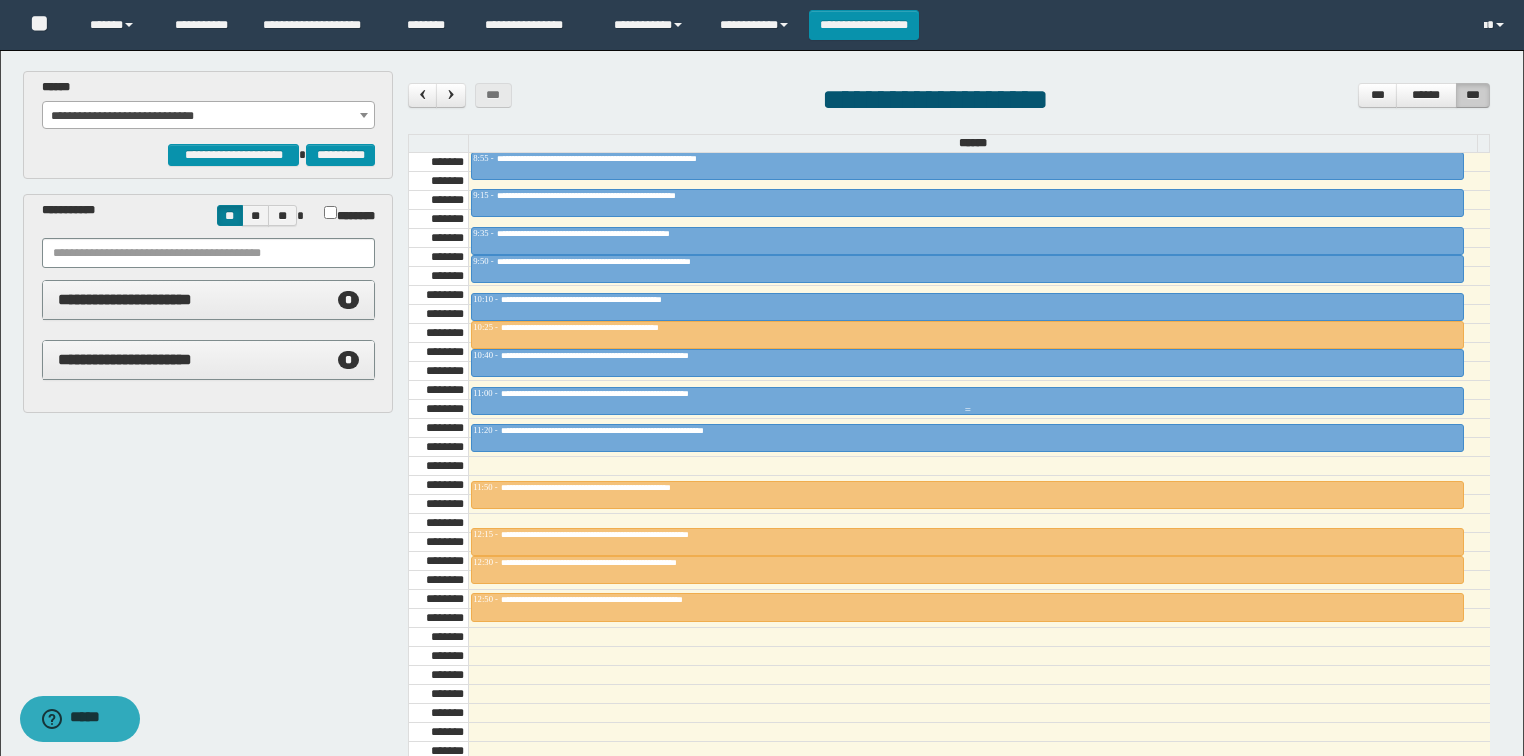 scroll, scrollTop: 998, scrollLeft: 0, axis: vertical 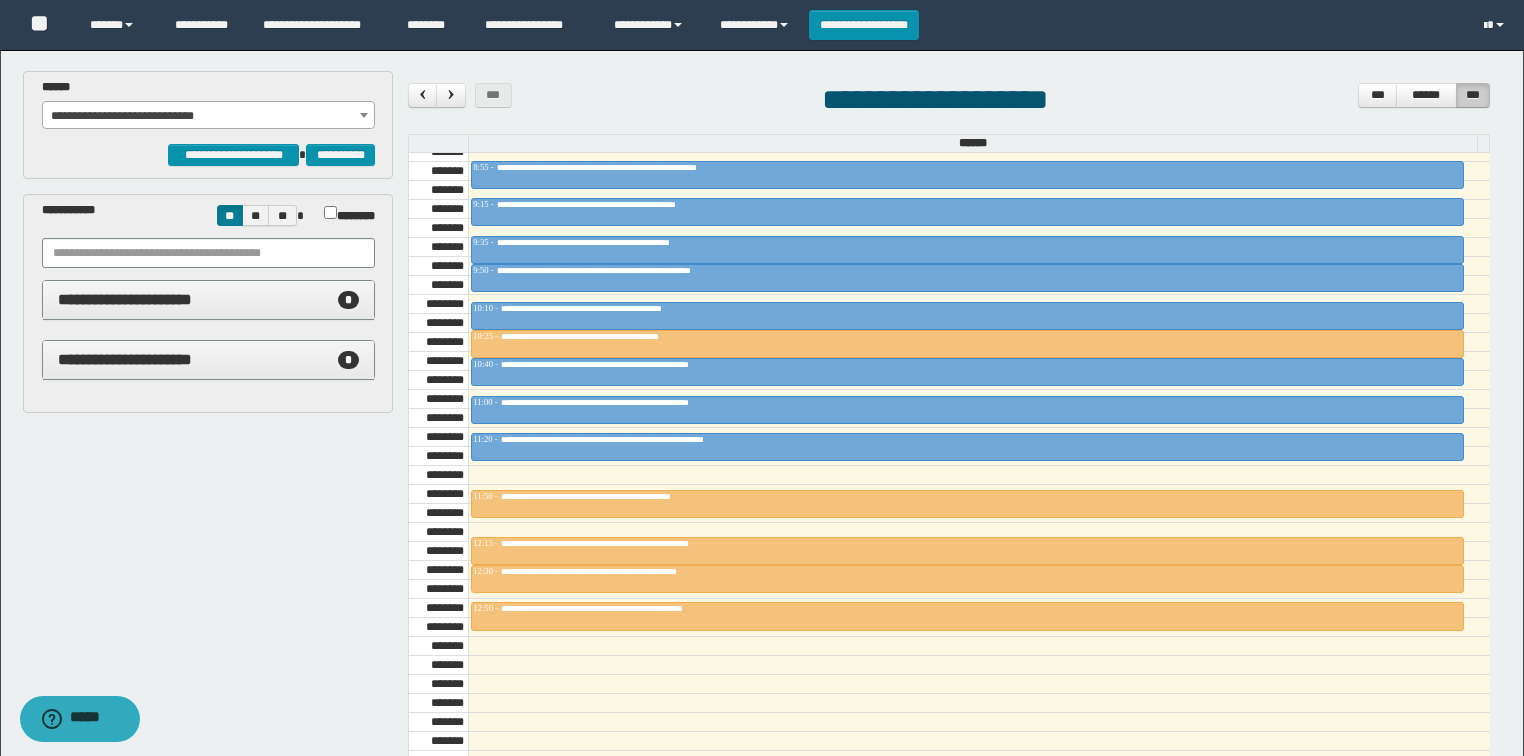 click on "**********" at bounding box center (764, 528) 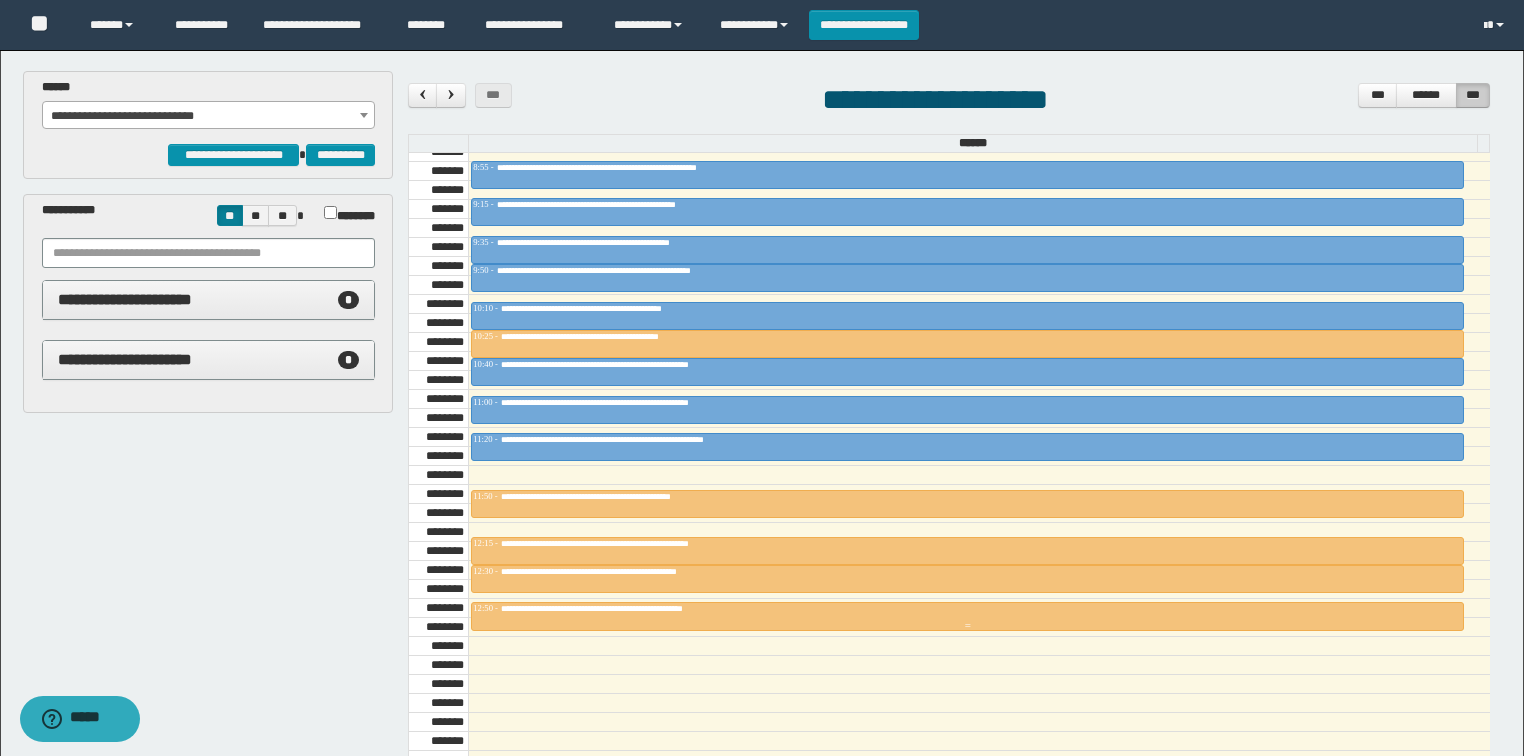 click on "**********" at bounding box center (967, 609) 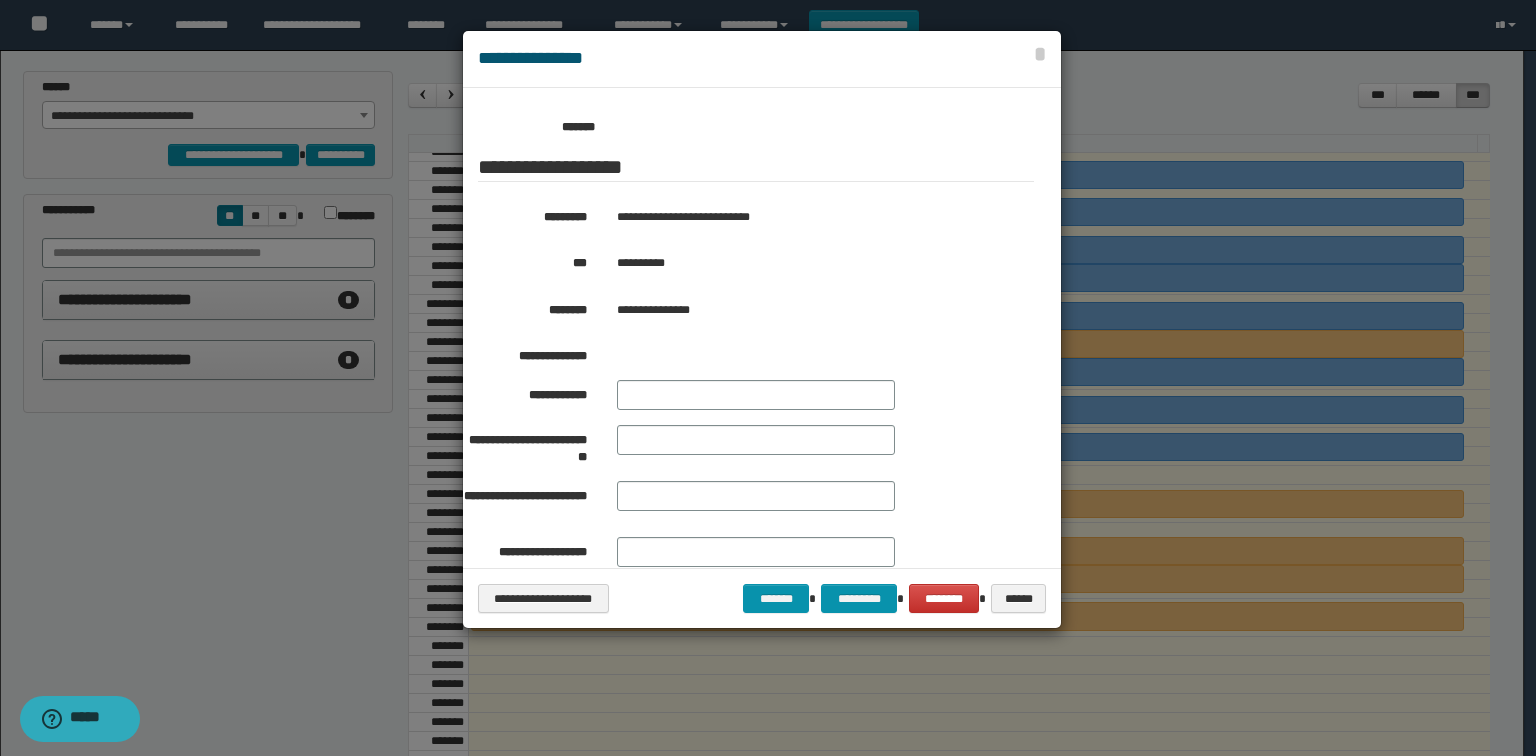 click at bounding box center (768, 378) 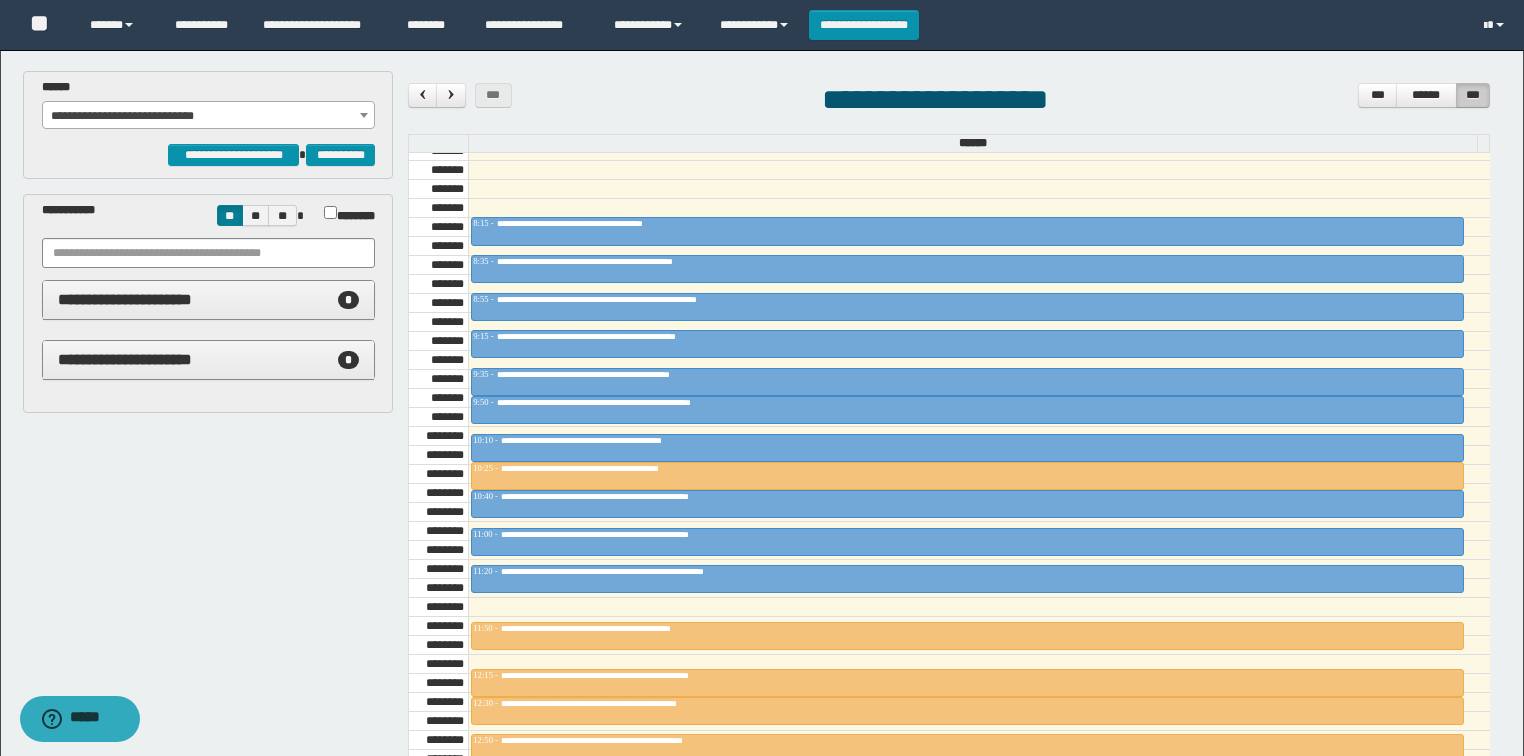 scroll, scrollTop: 758, scrollLeft: 0, axis: vertical 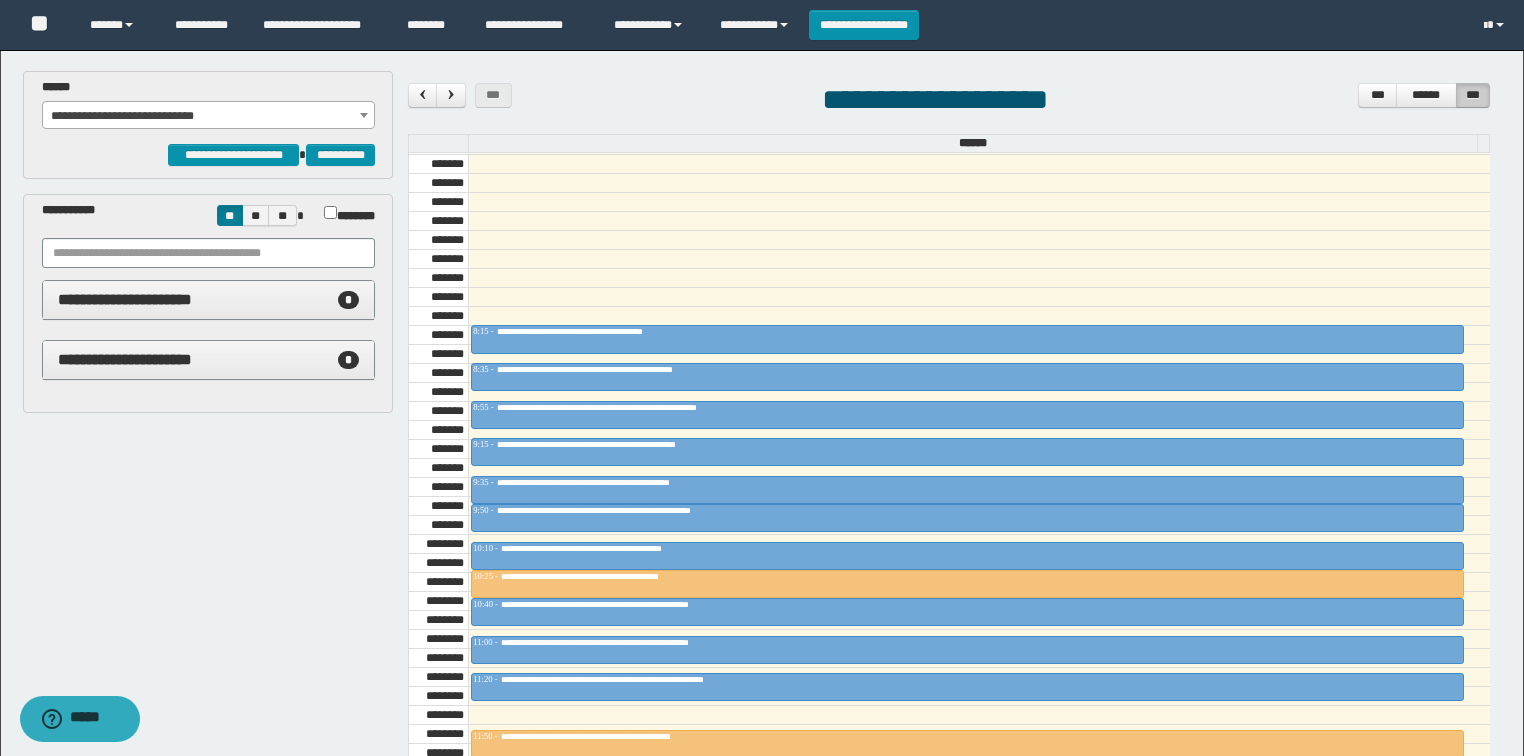 click on "**********" at bounding box center (209, 116) 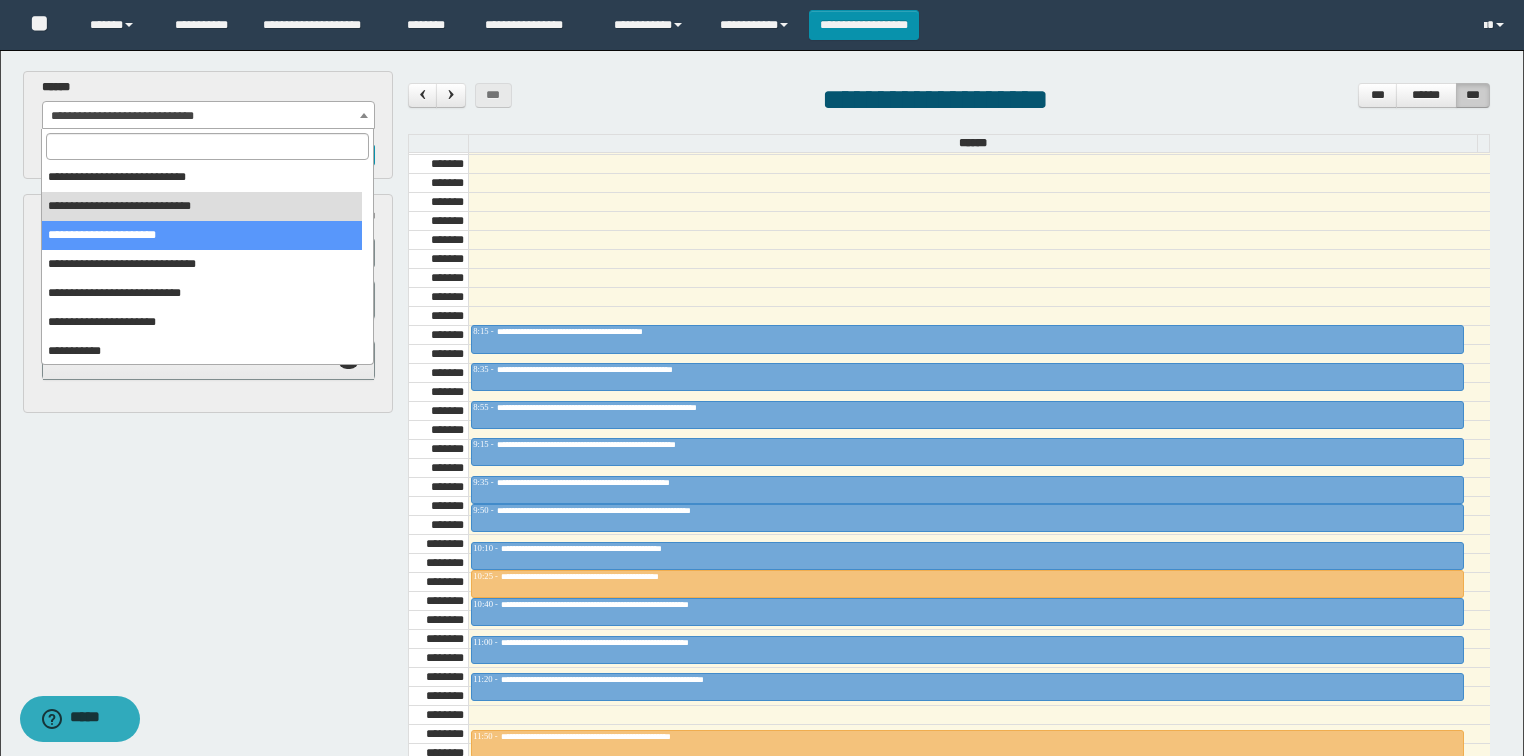 scroll, scrollTop: 120, scrollLeft: 0, axis: vertical 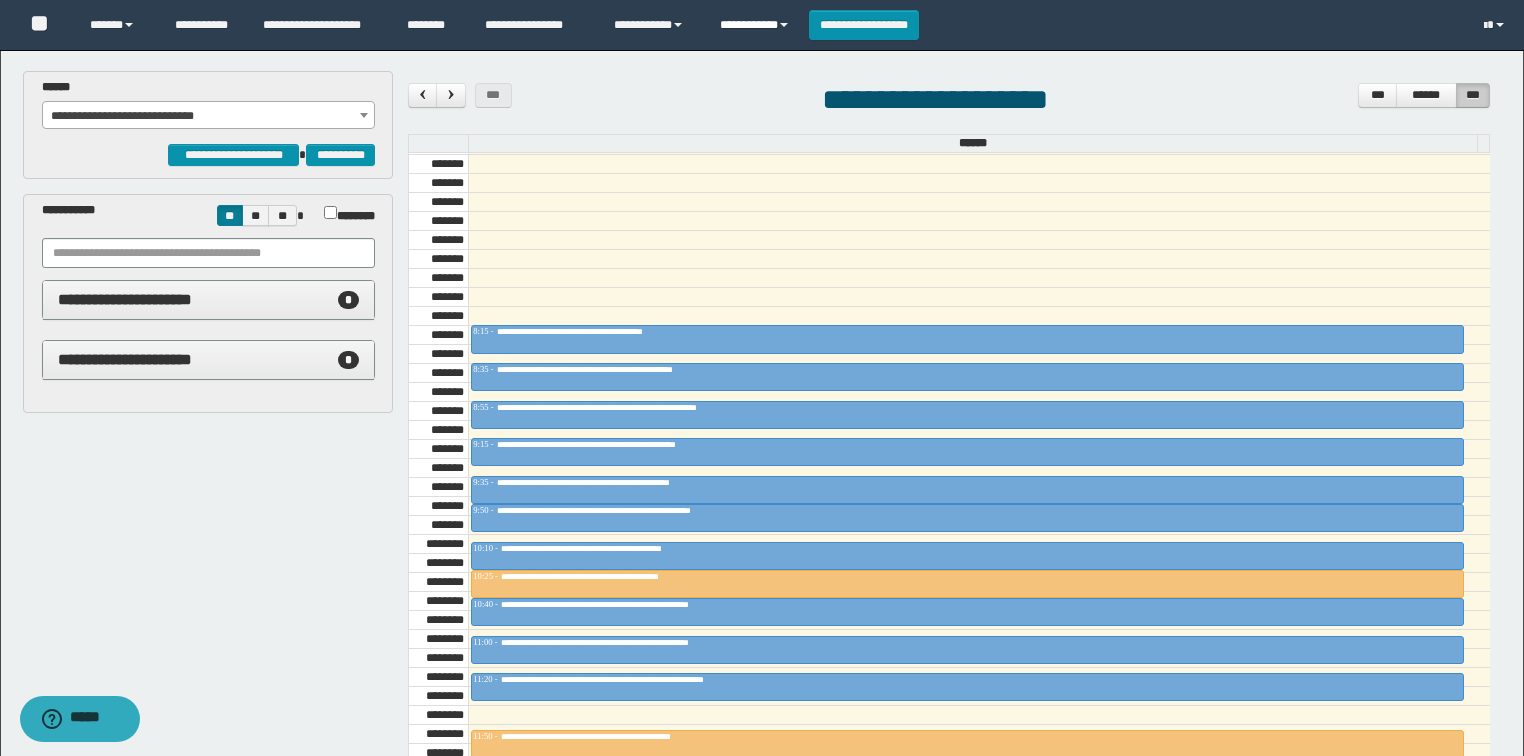 click on "**********" at bounding box center (757, 25) 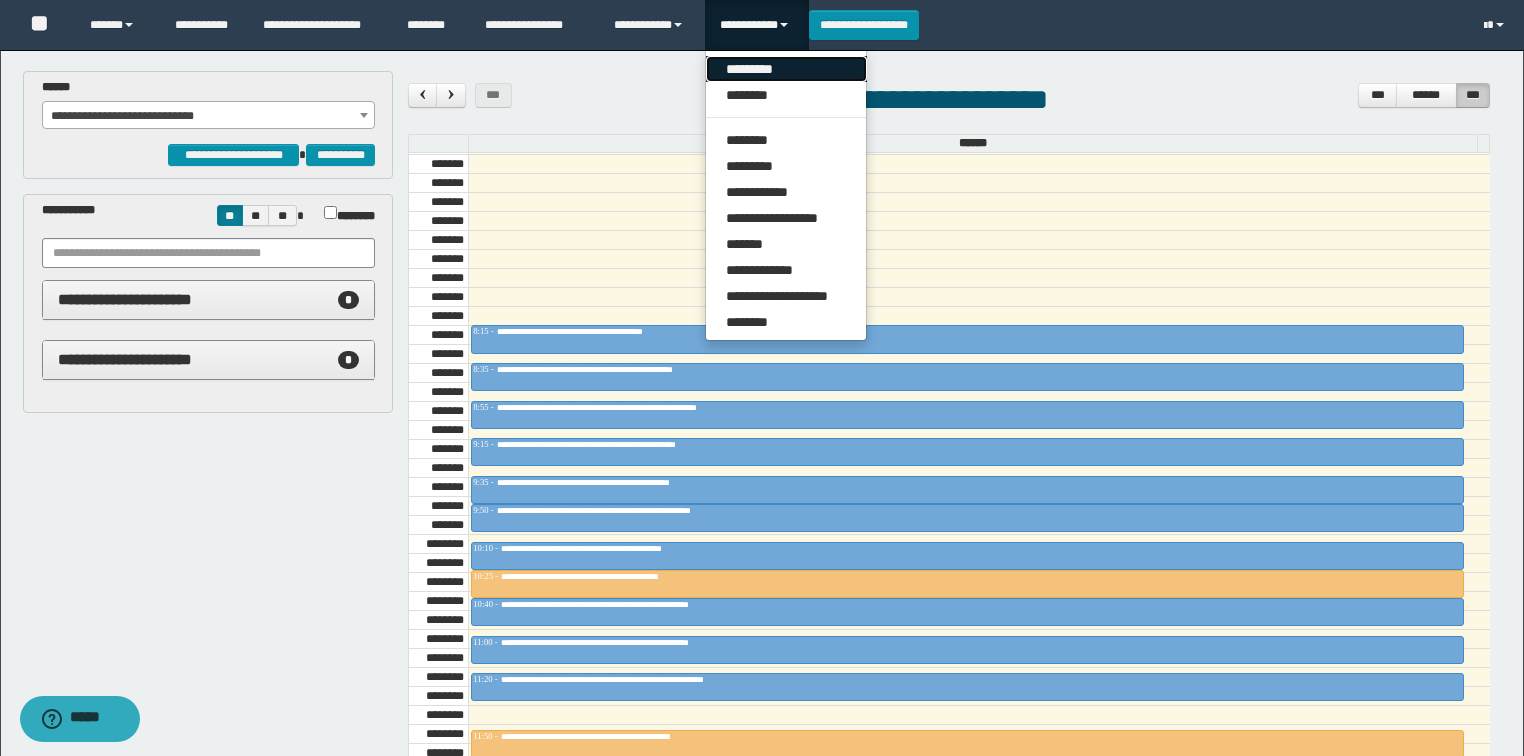click on "*********" at bounding box center [786, 69] 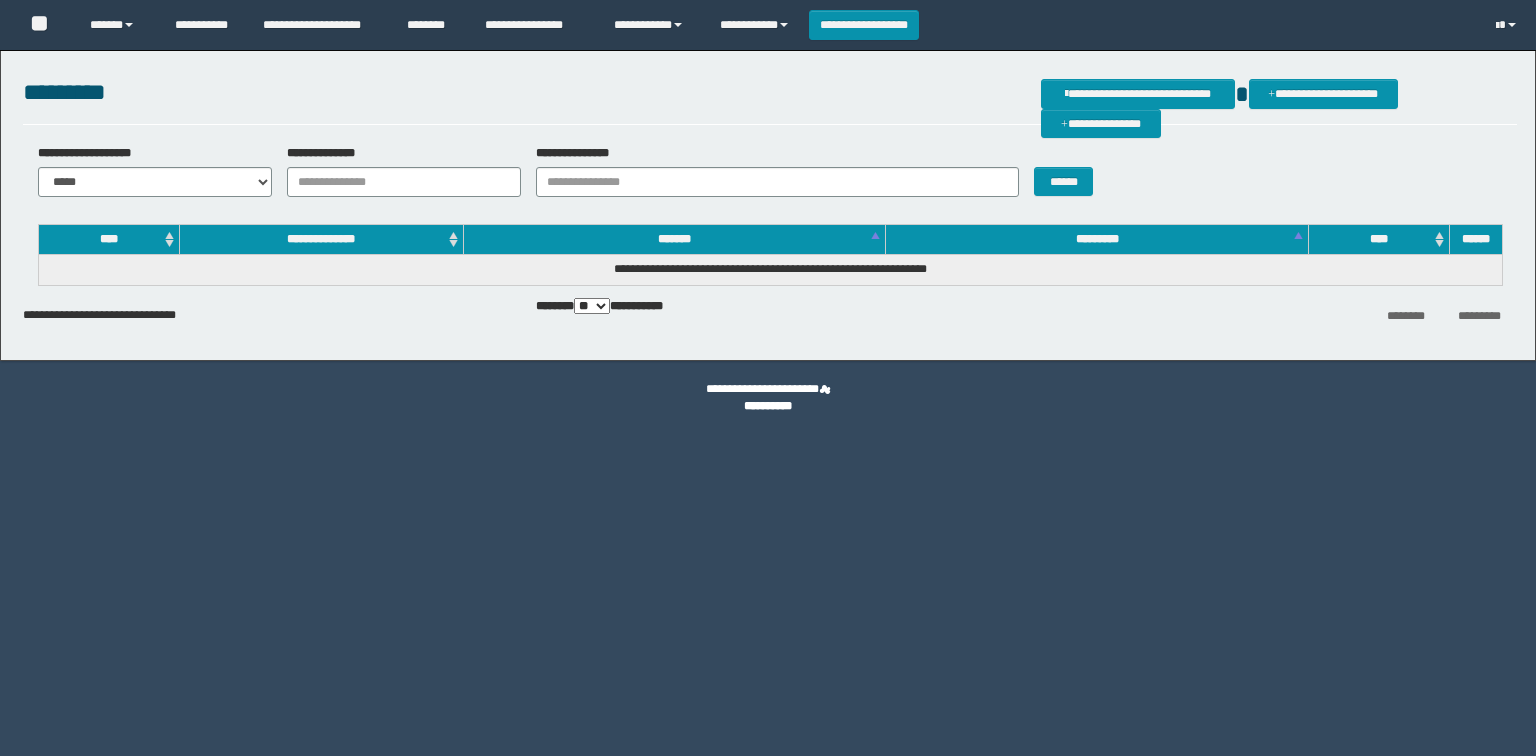scroll, scrollTop: 0, scrollLeft: 0, axis: both 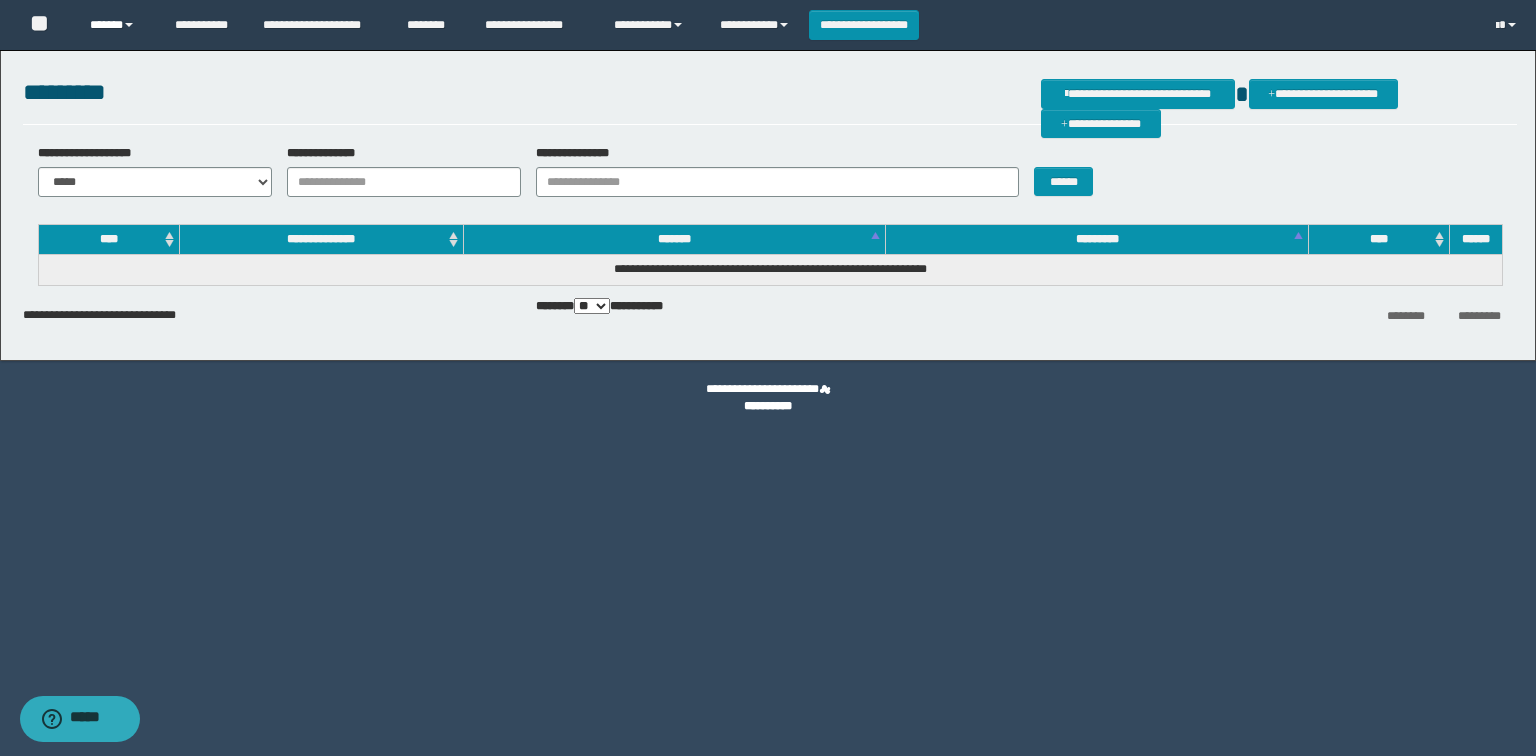 click on "******" at bounding box center [117, 25] 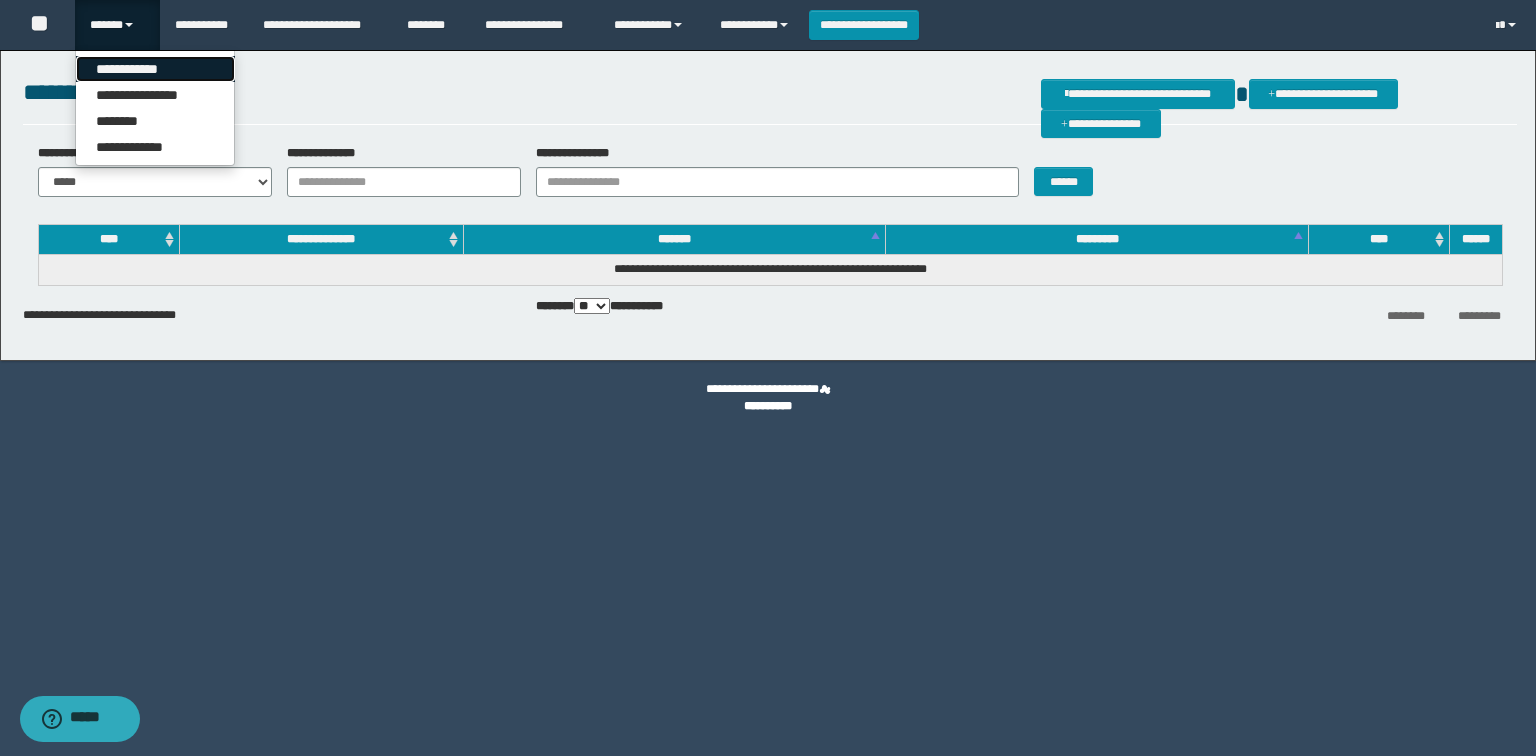 click on "**********" at bounding box center [155, 69] 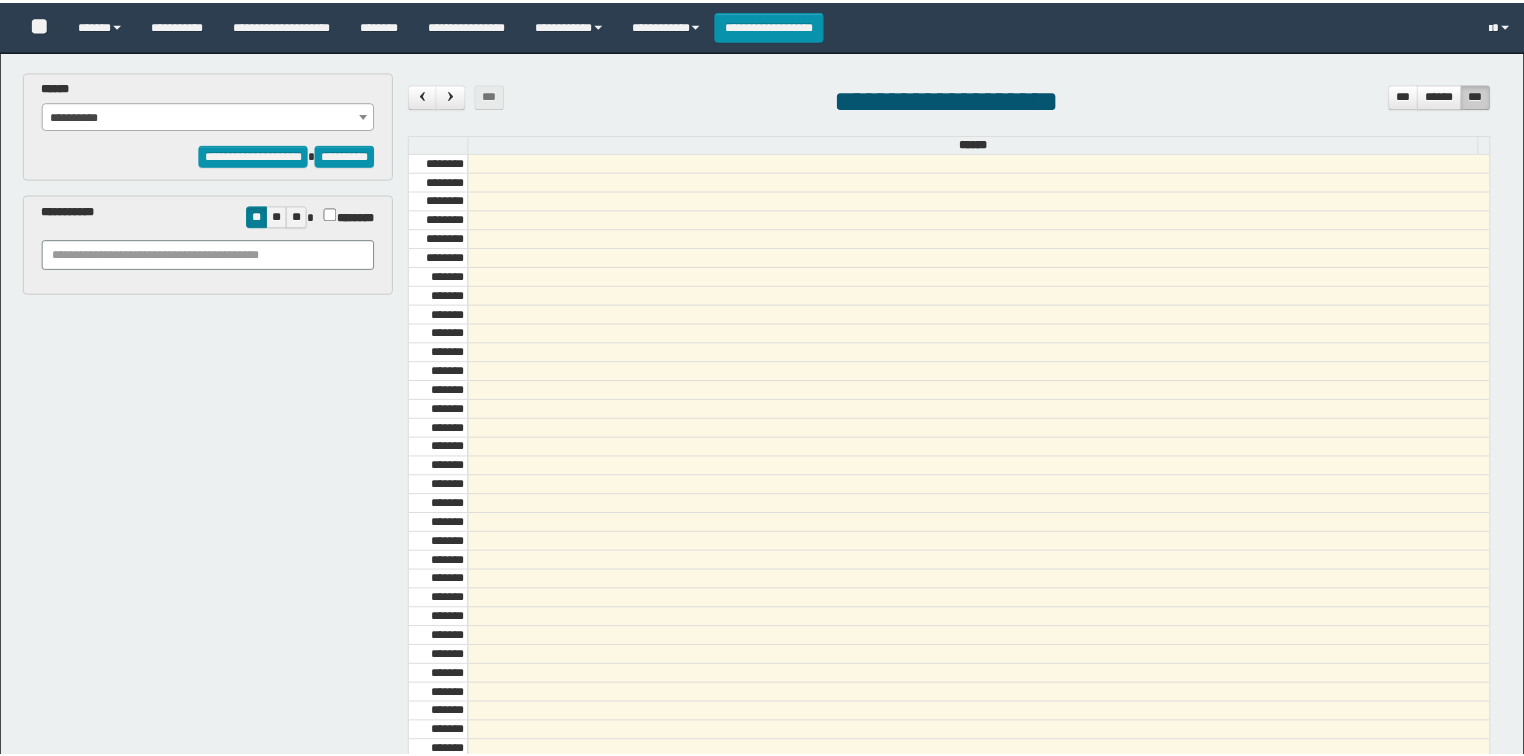 scroll, scrollTop: 0, scrollLeft: 0, axis: both 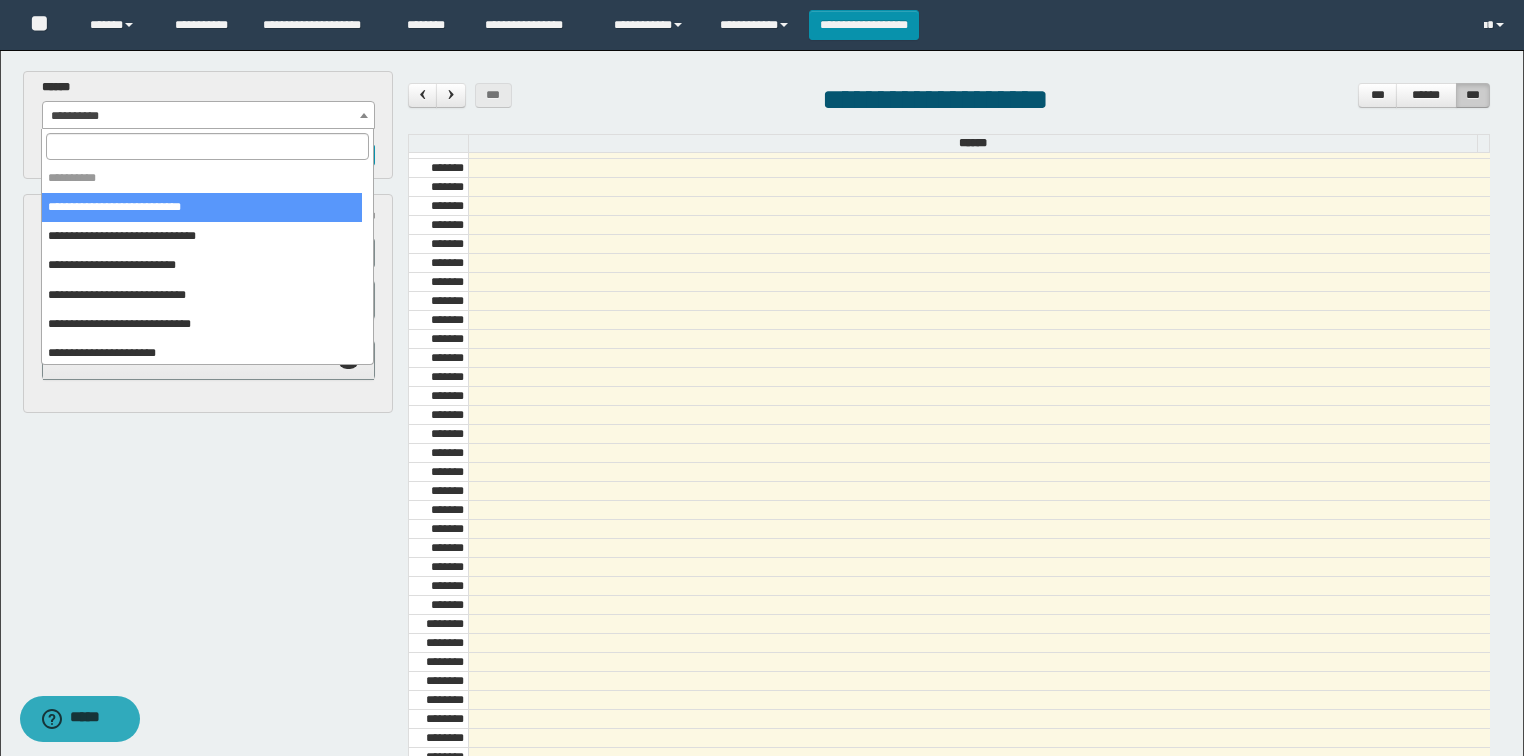 click on "**********" at bounding box center [209, 116] 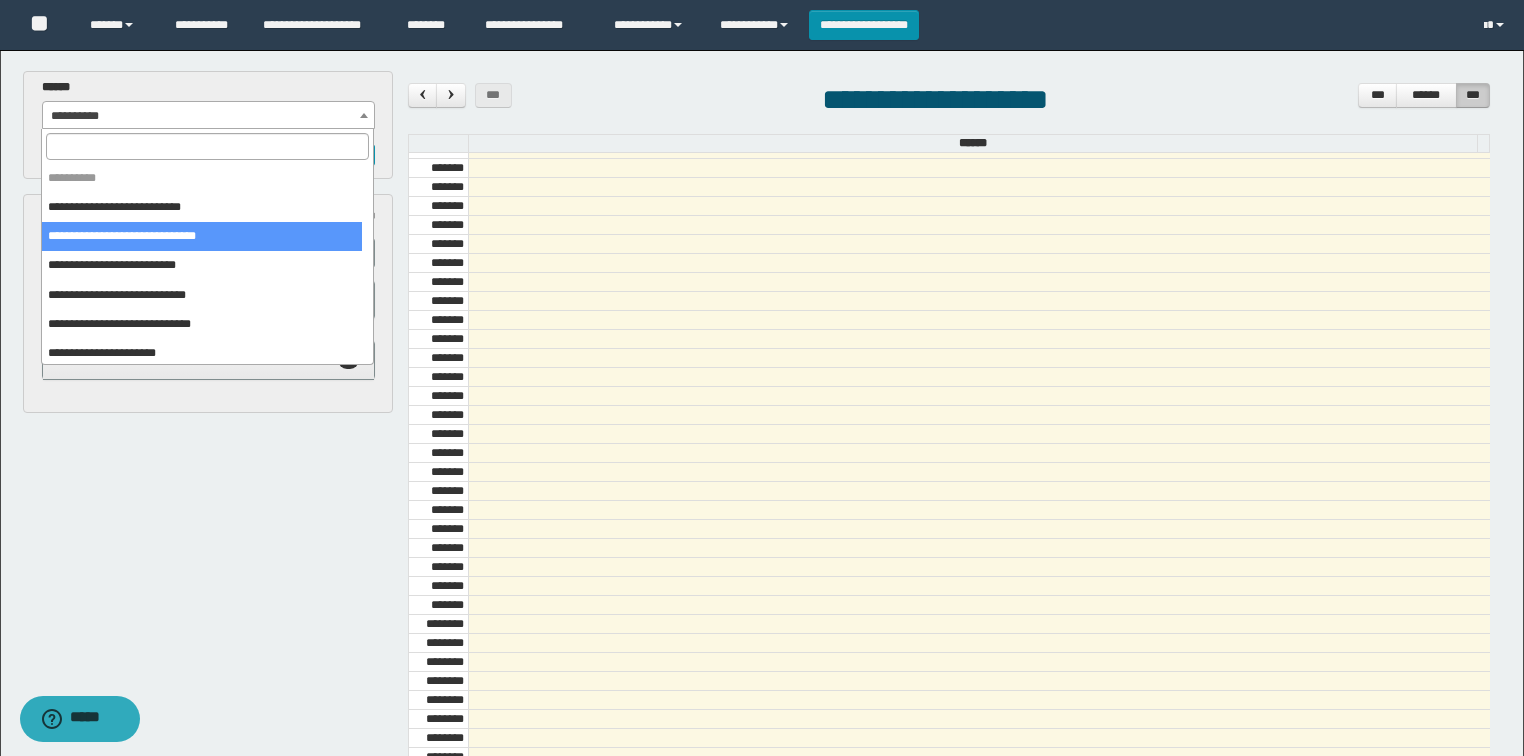 select on "******" 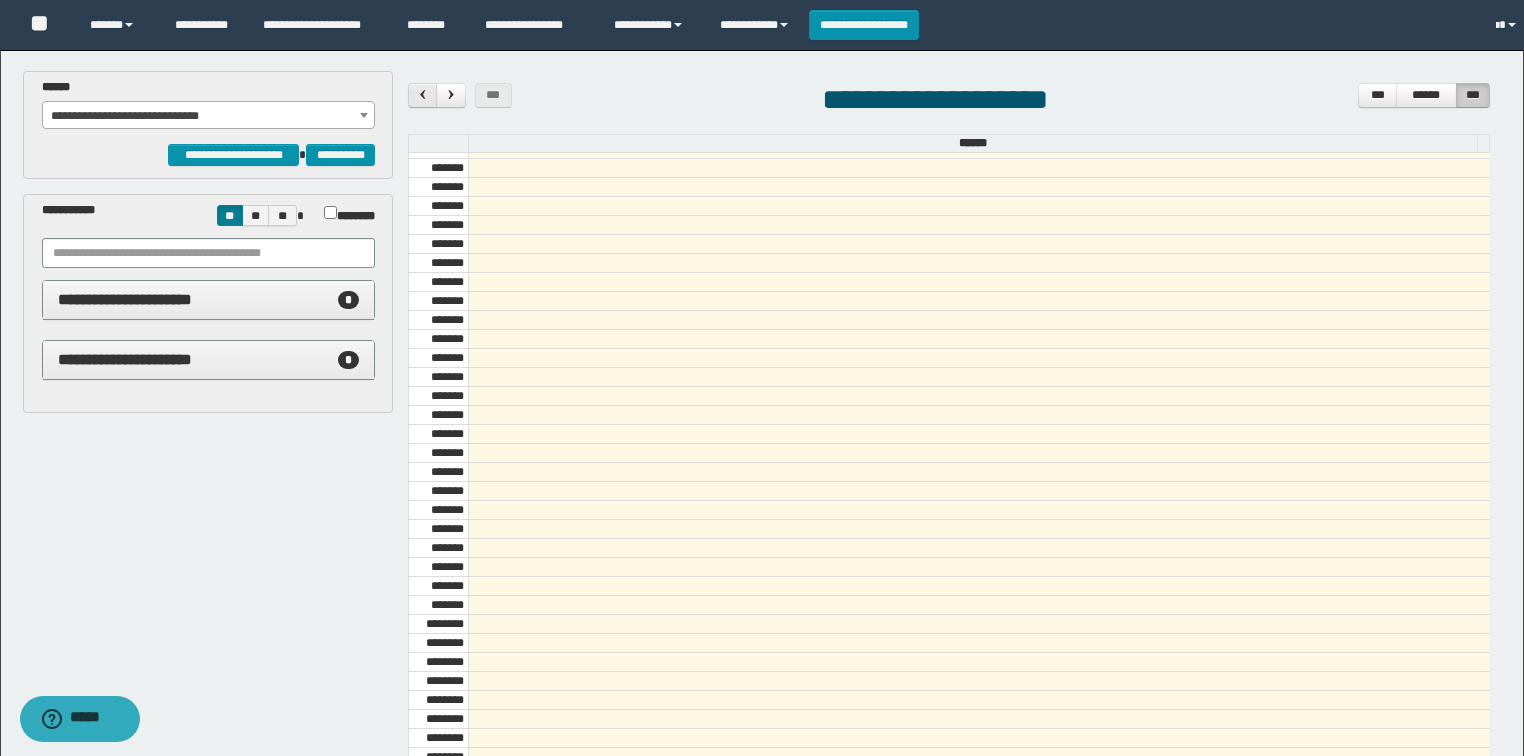 click at bounding box center [423, 94] 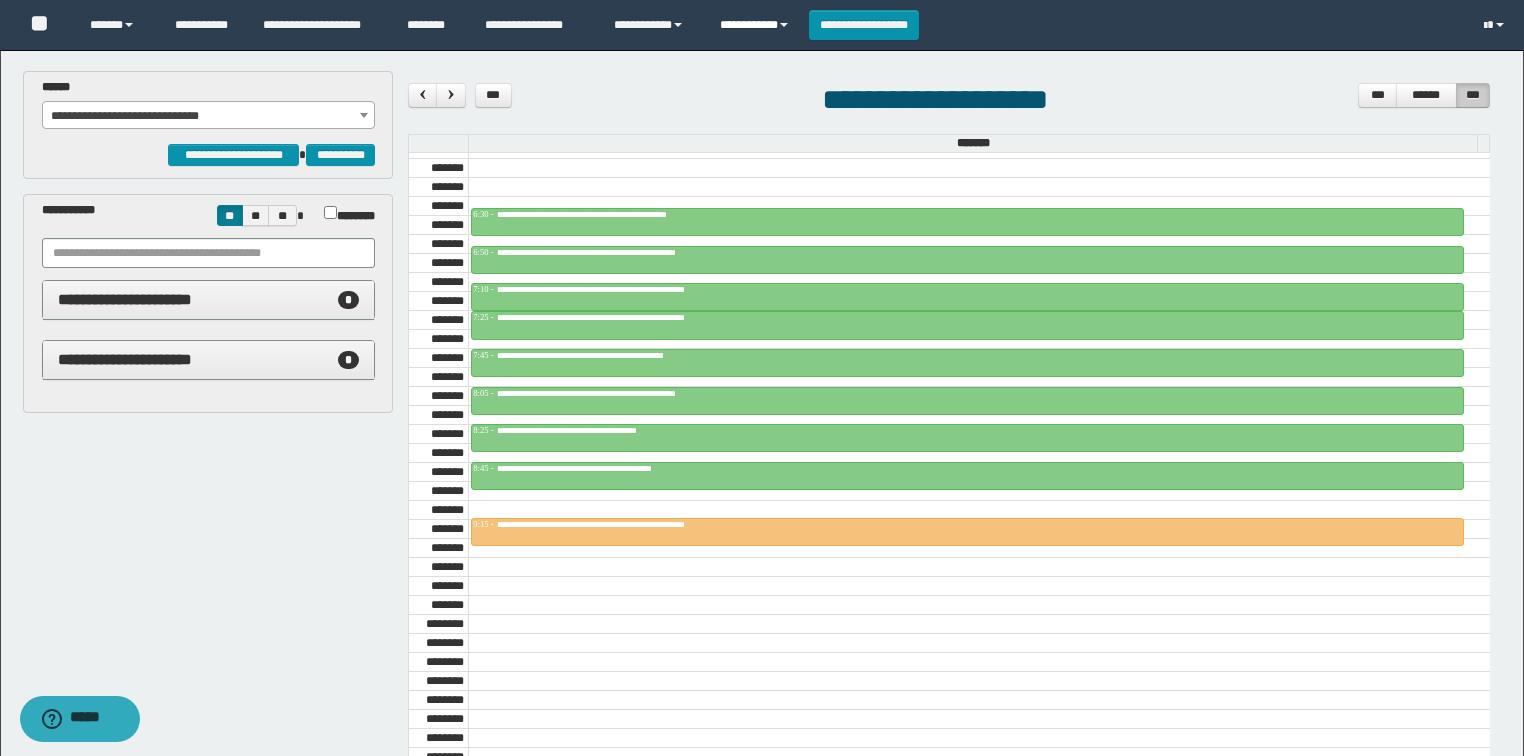 click on "**********" at bounding box center (757, 25) 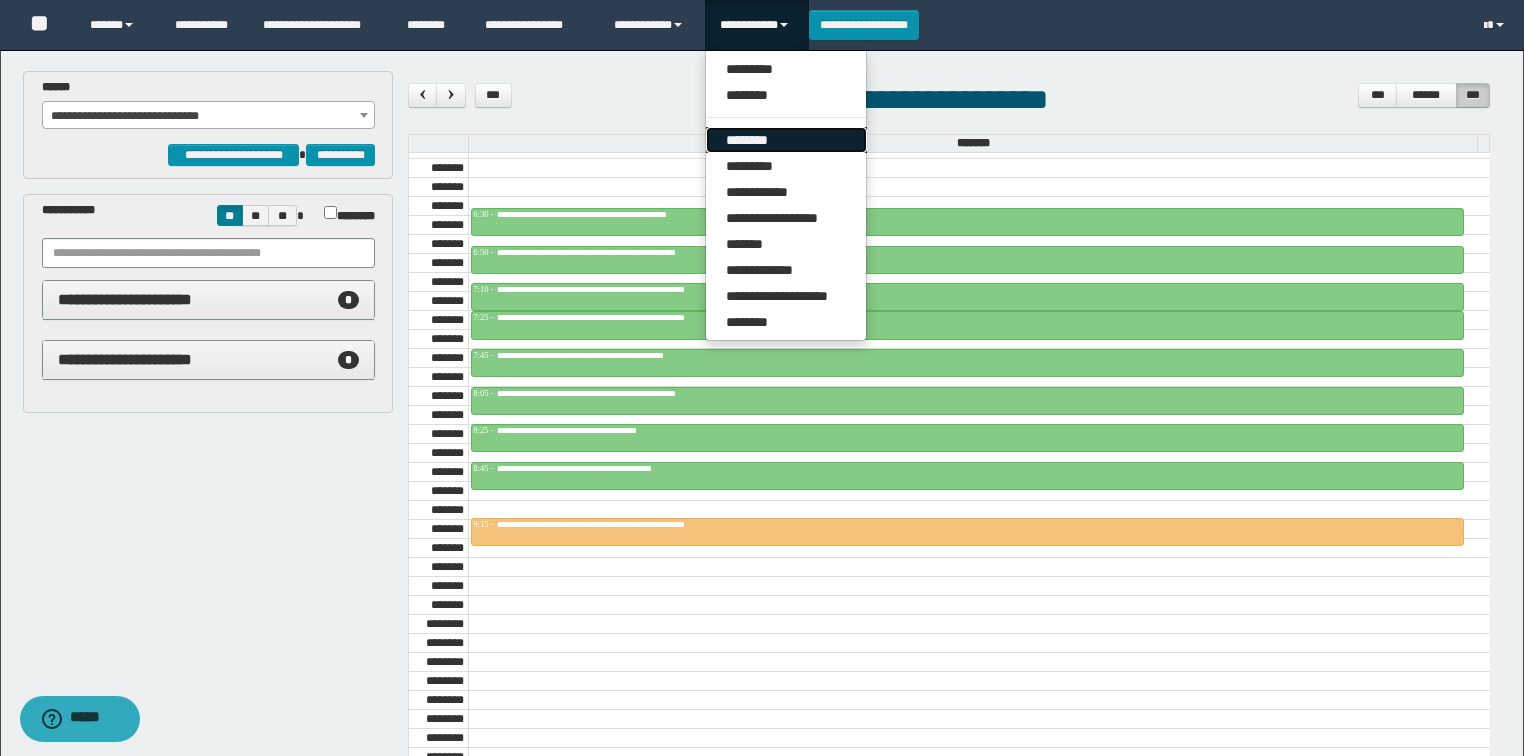 click on "********" at bounding box center [786, 140] 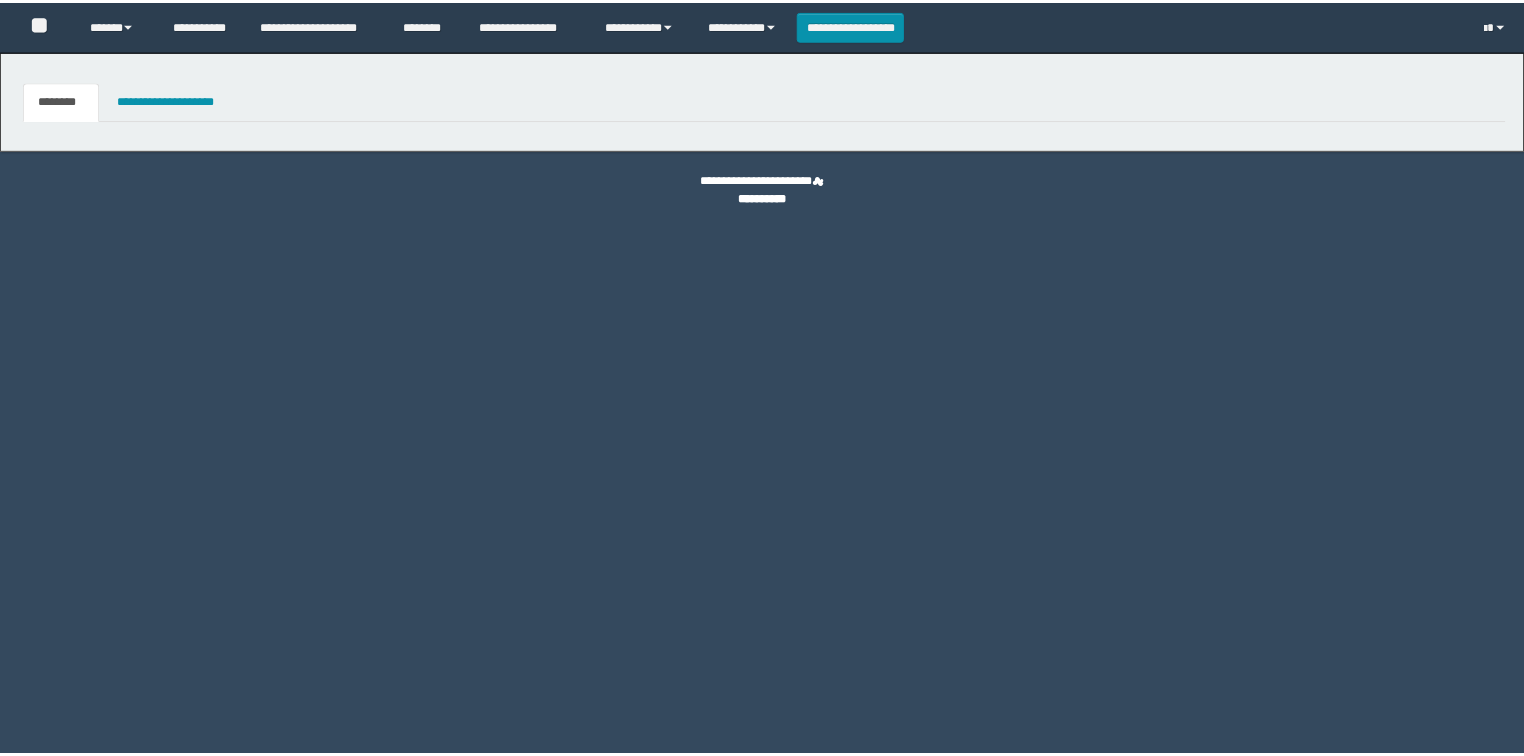 scroll, scrollTop: 0, scrollLeft: 0, axis: both 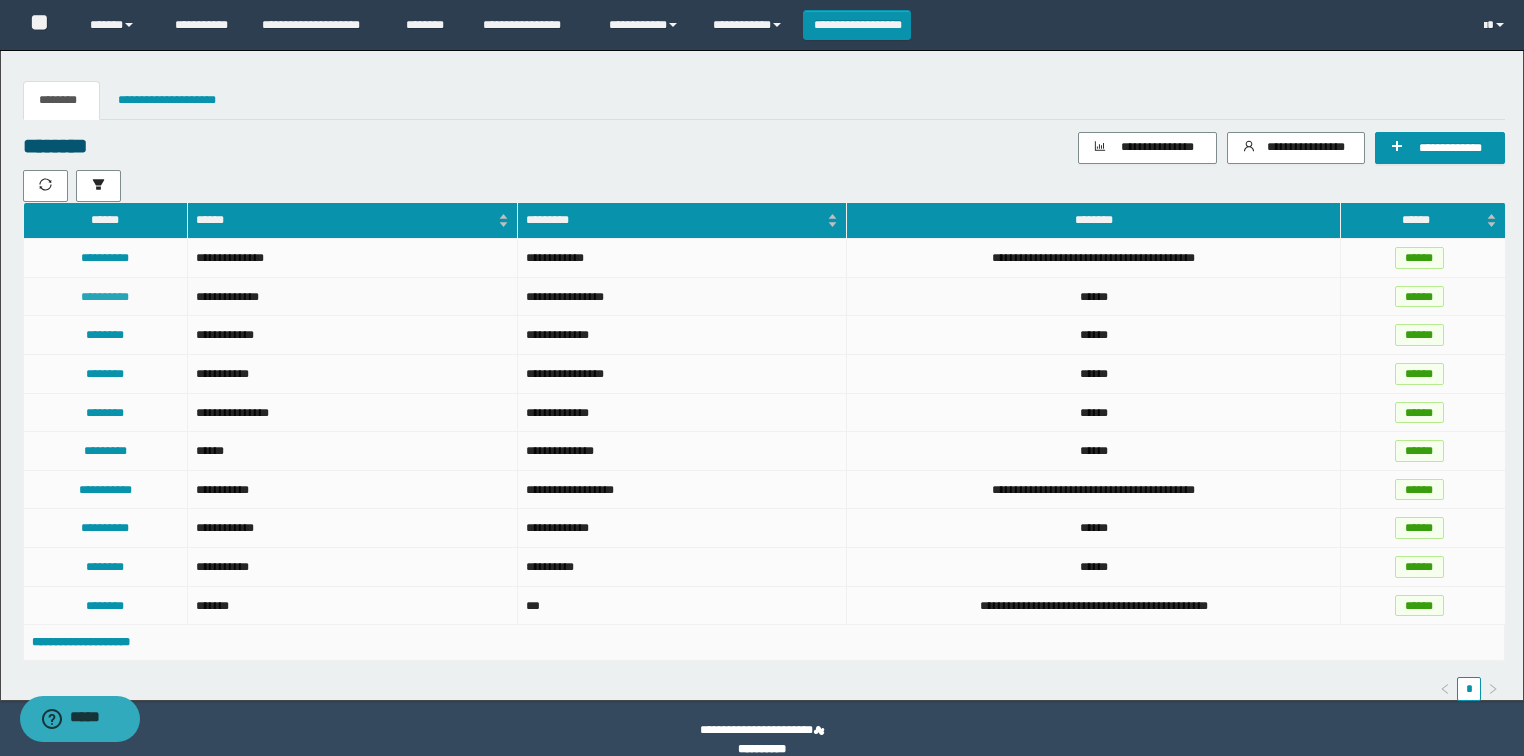 click on "**********" at bounding box center (105, 297) 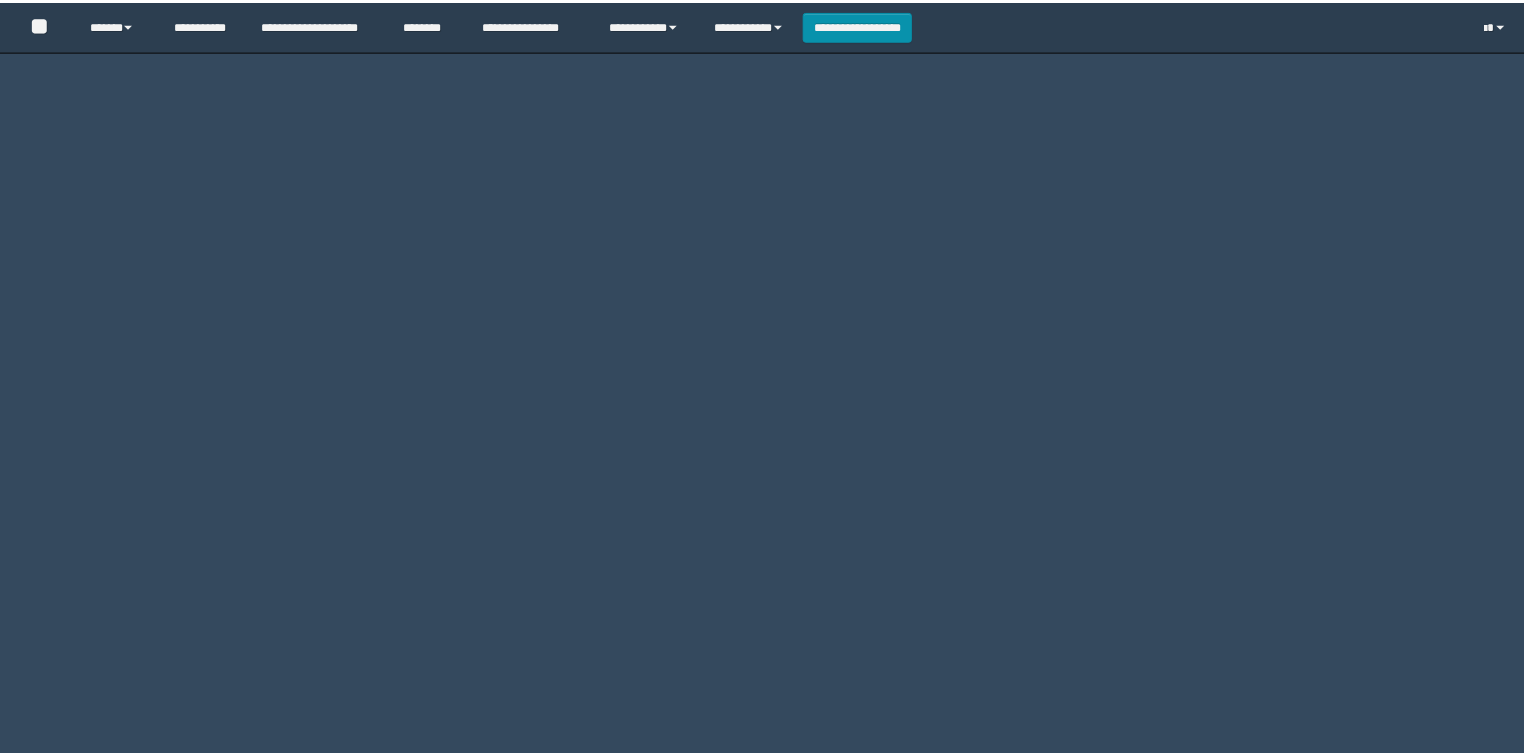scroll, scrollTop: 0, scrollLeft: 0, axis: both 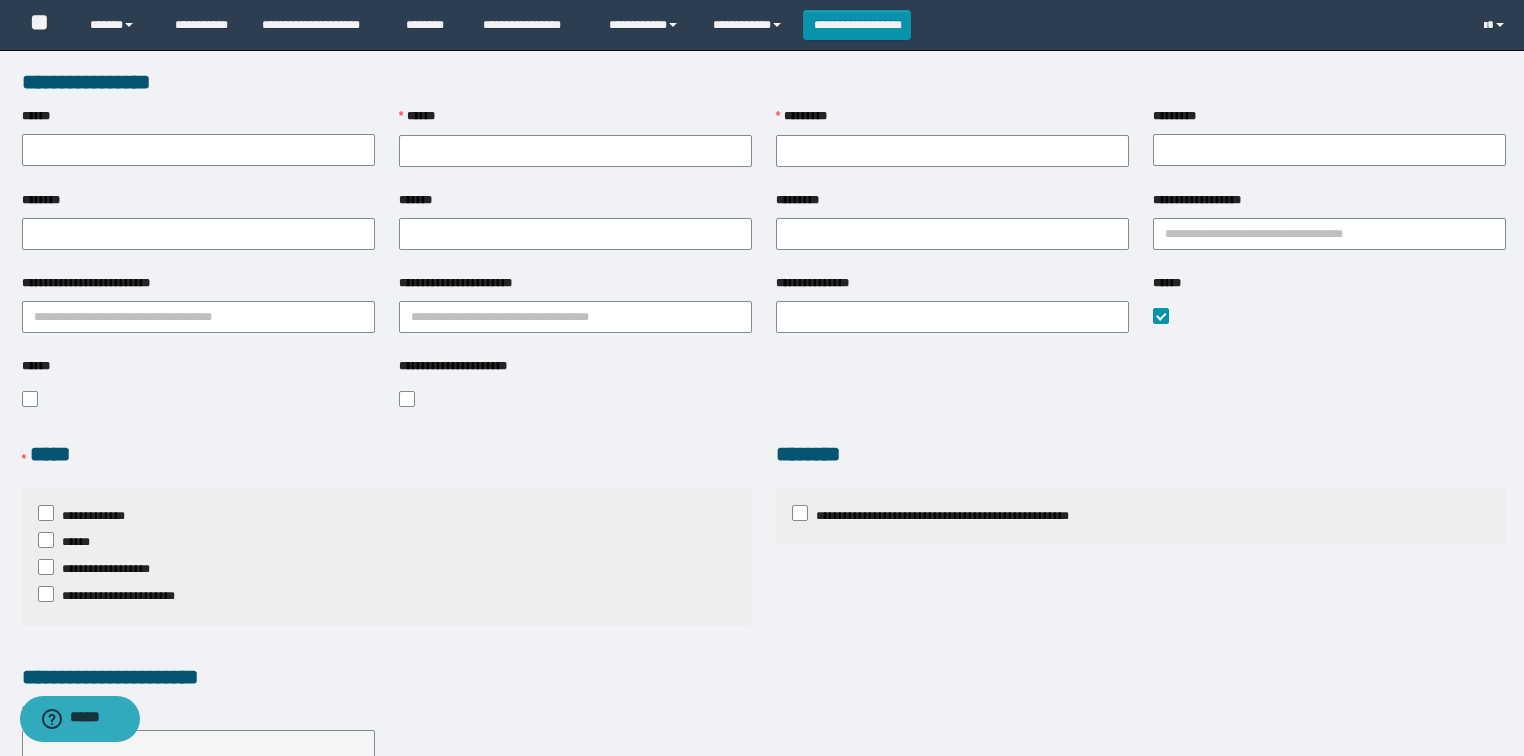 type on "**********" 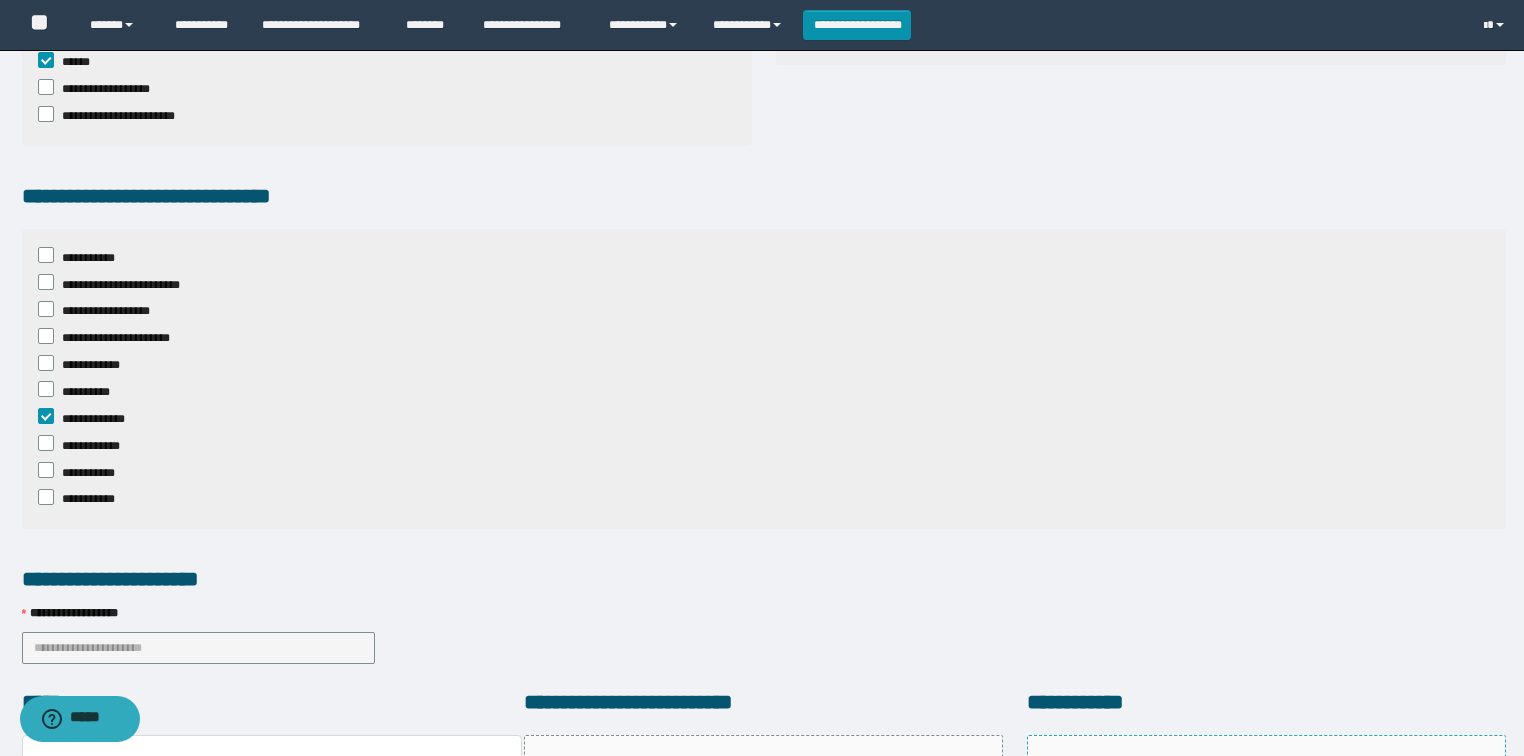 scroll, scrollTop: 784, scrollLeft: 0, axis: vertical 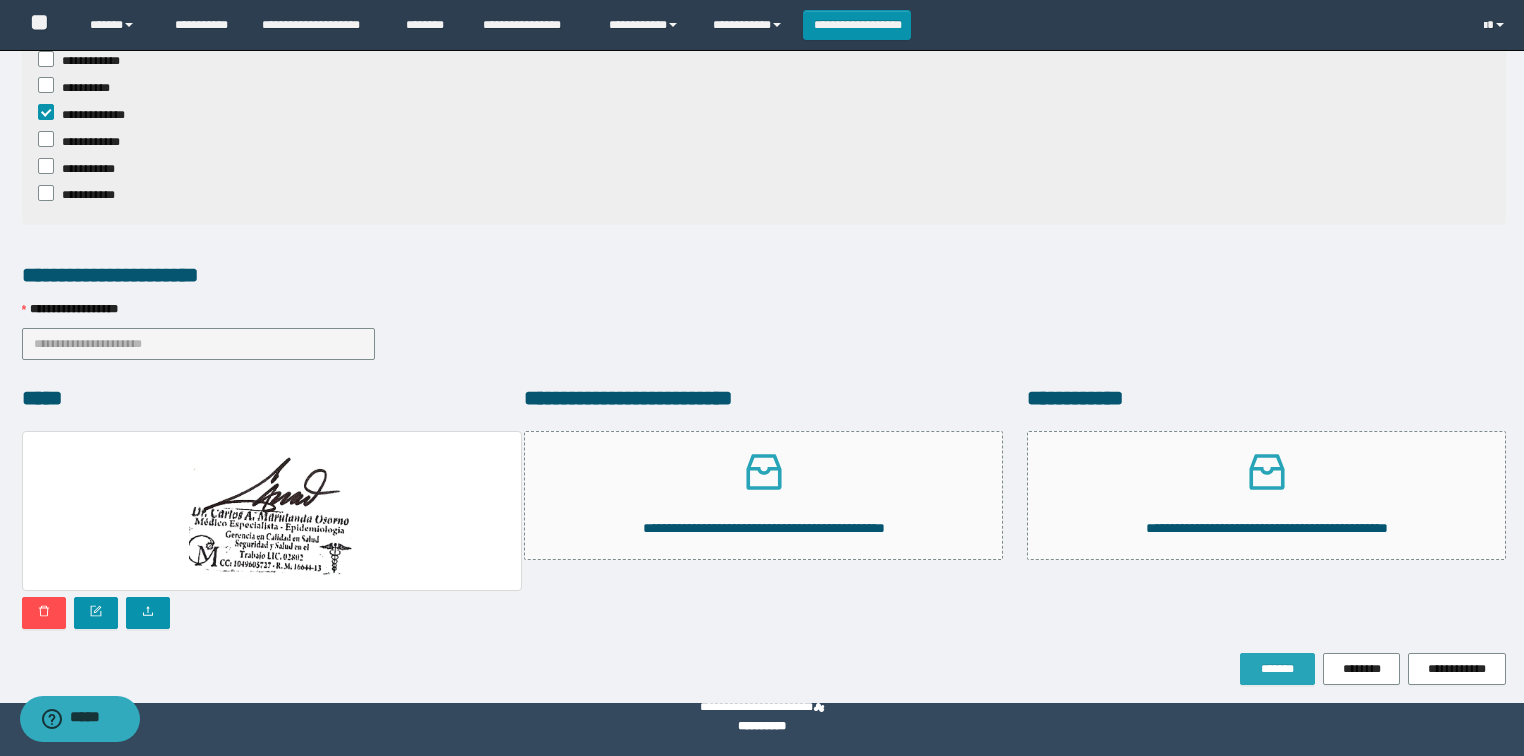 click on "*******" at bounding box center (1277, 669) 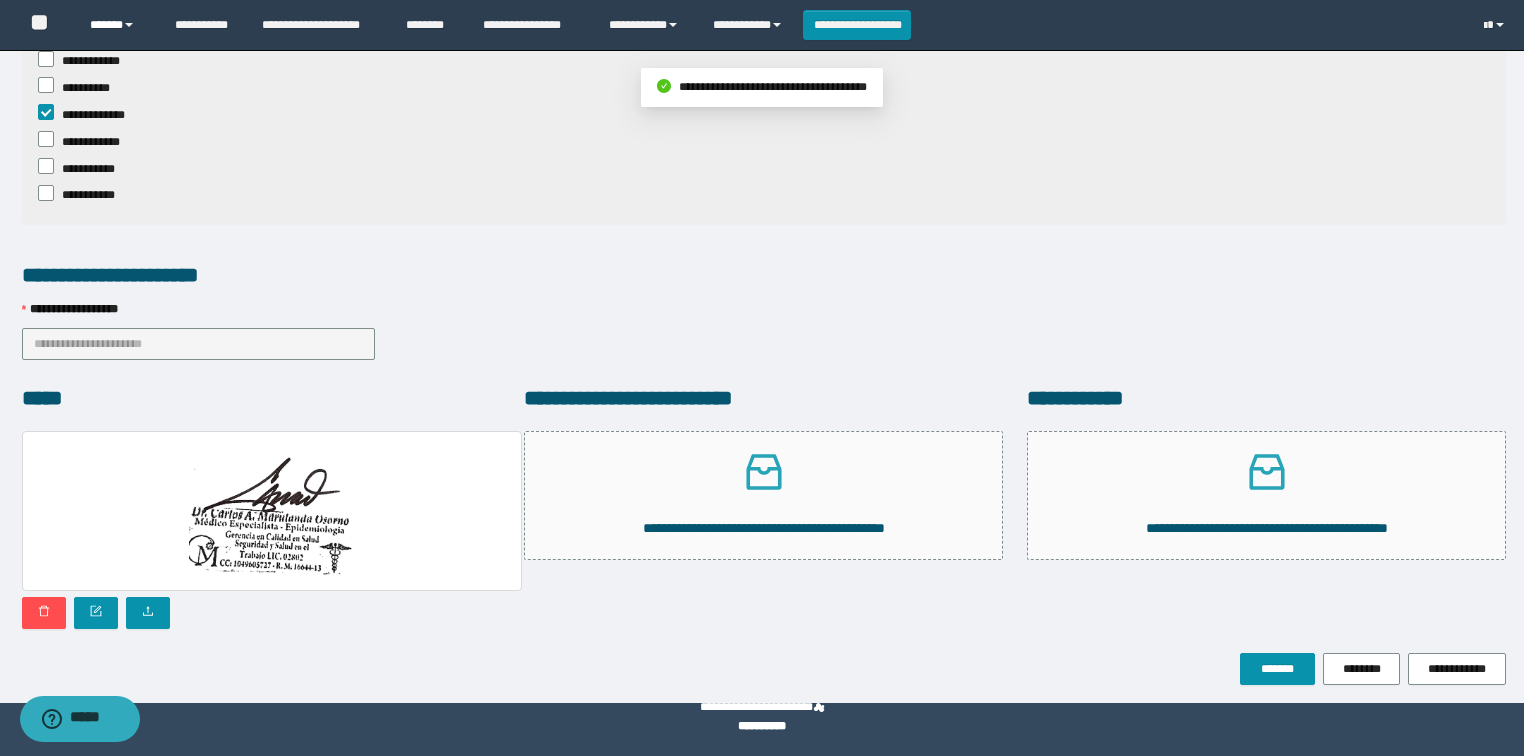 click on "******" at bounding box center (117, 25) 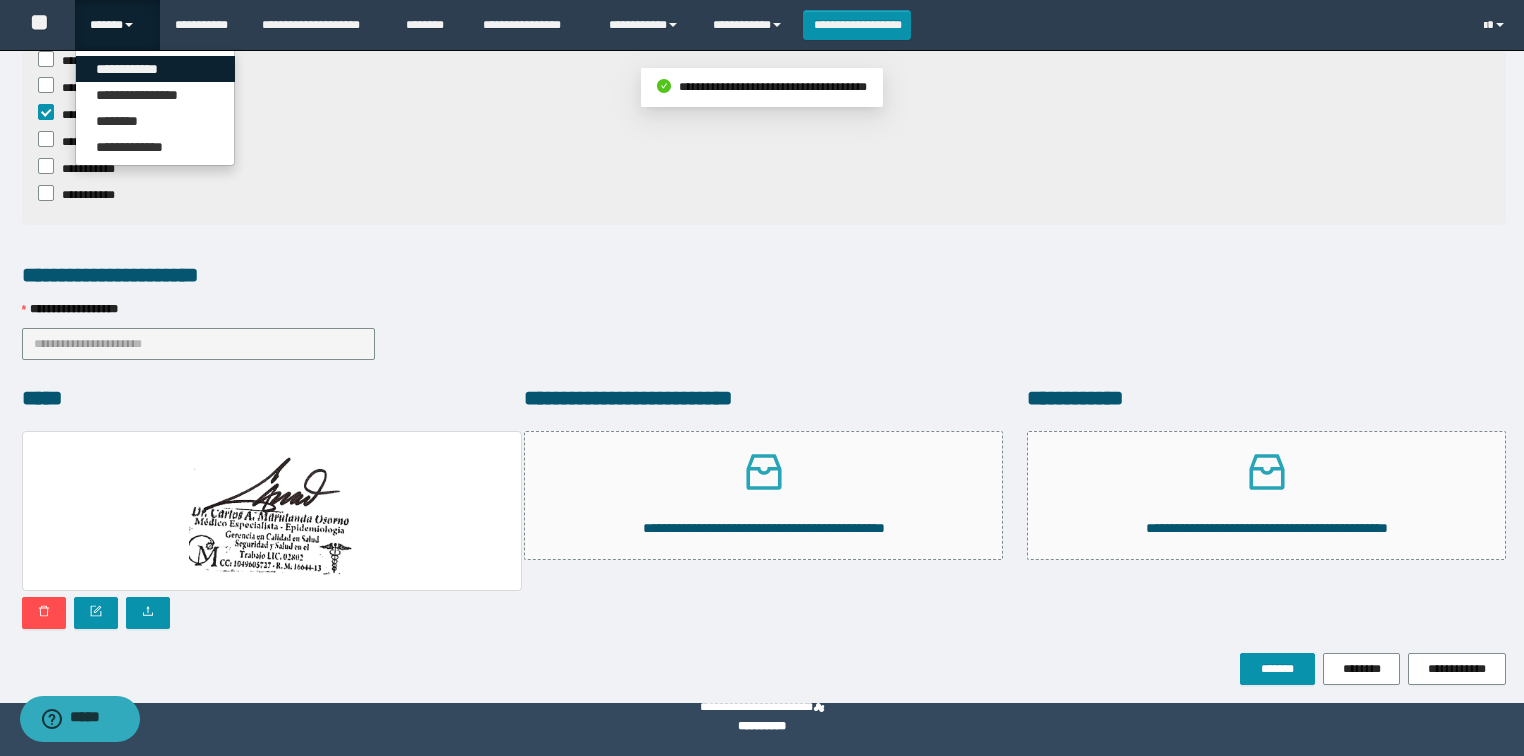 click on "**********" at bounding box center [155, 69] 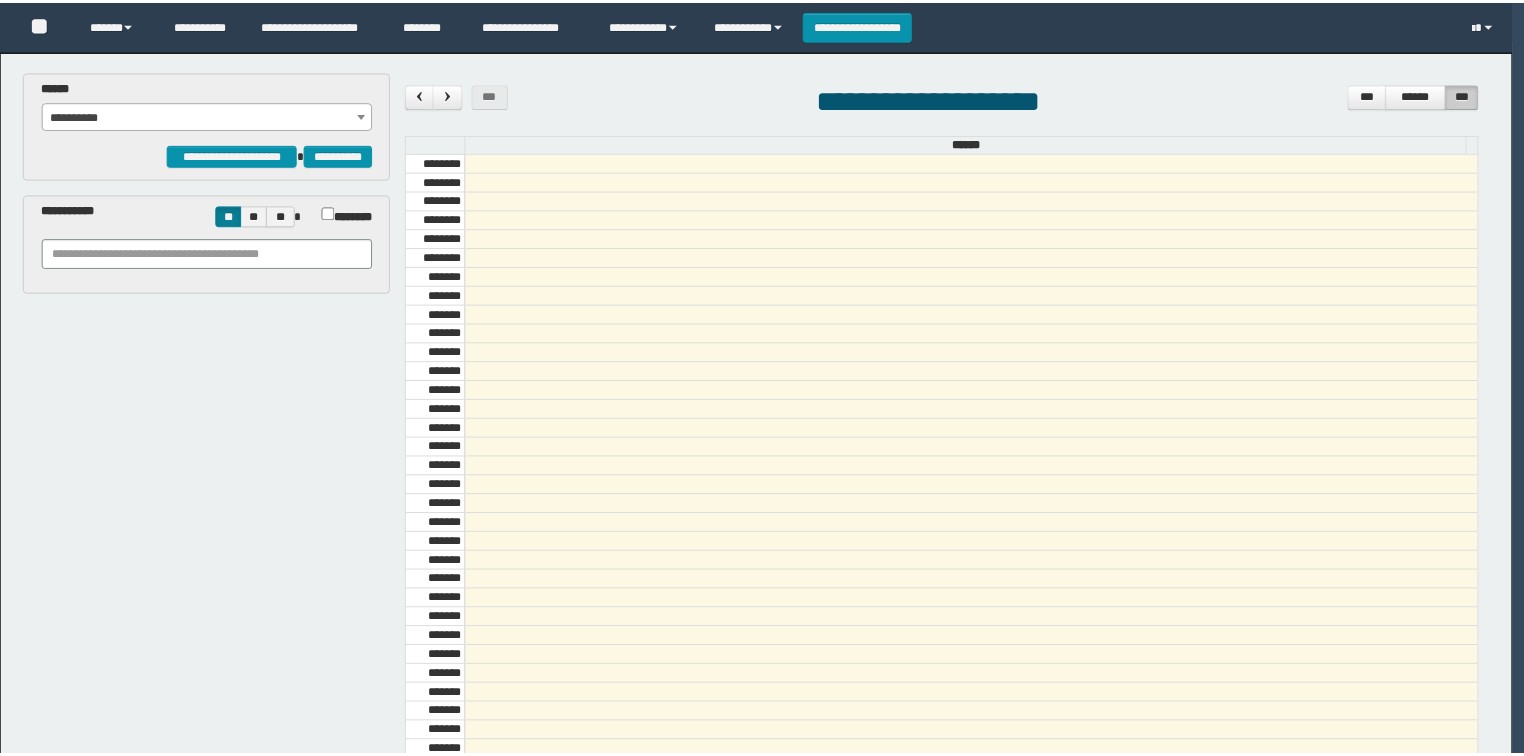 scroll, scrollTop: 0, scrollLeft: 0, axis: both 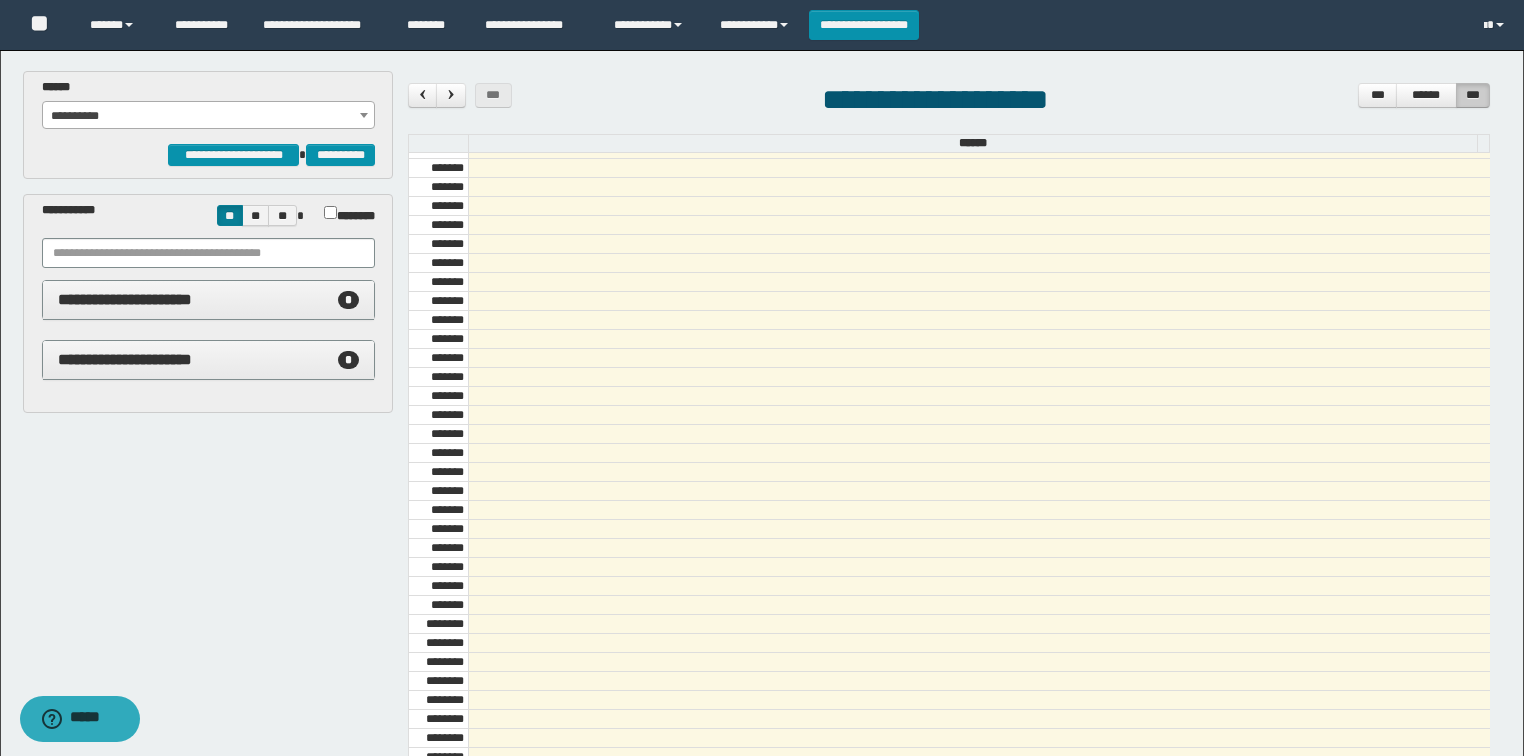 click on "**********" at bounding box center [209, 116] 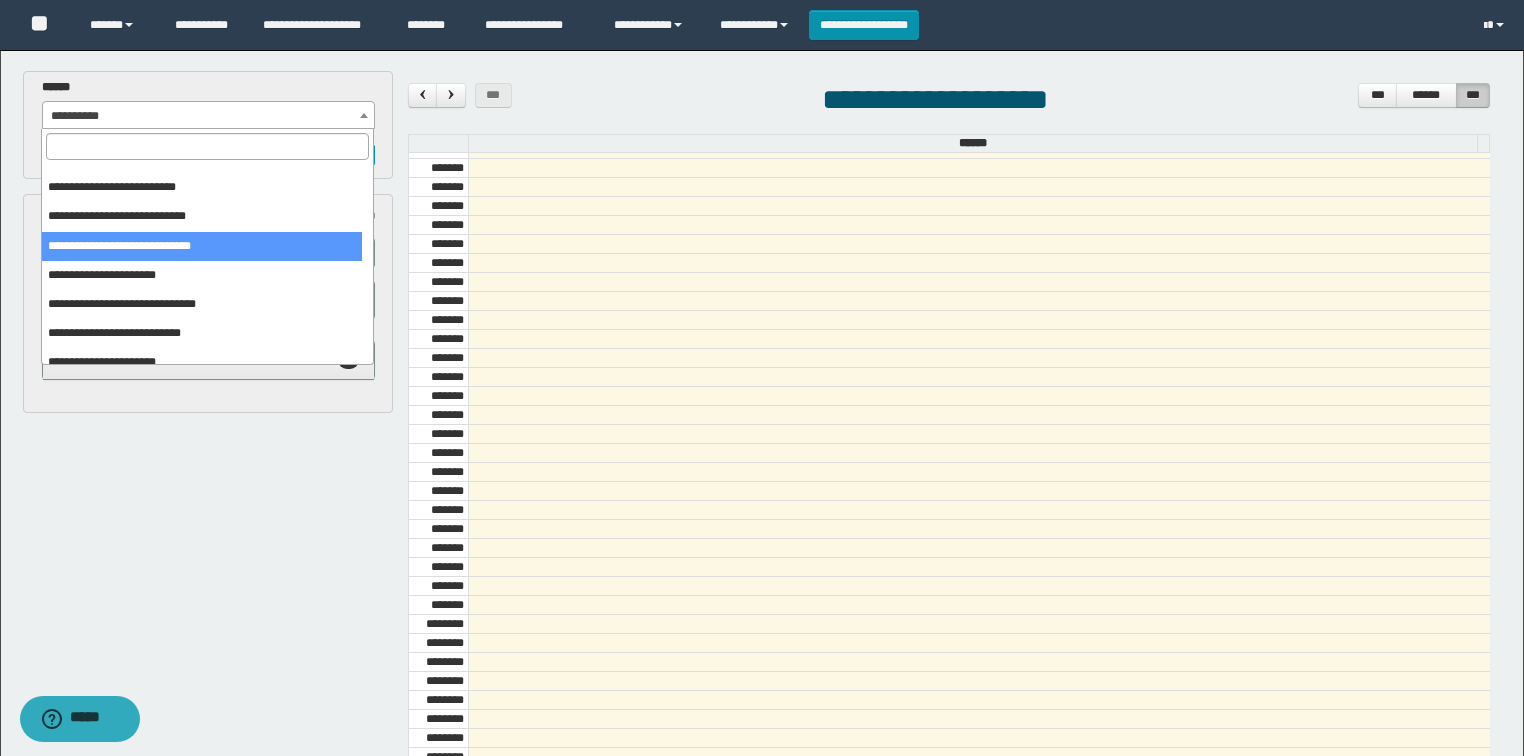 scroll, scrollTop: 91, scrollLeft: 0, axis: vertical 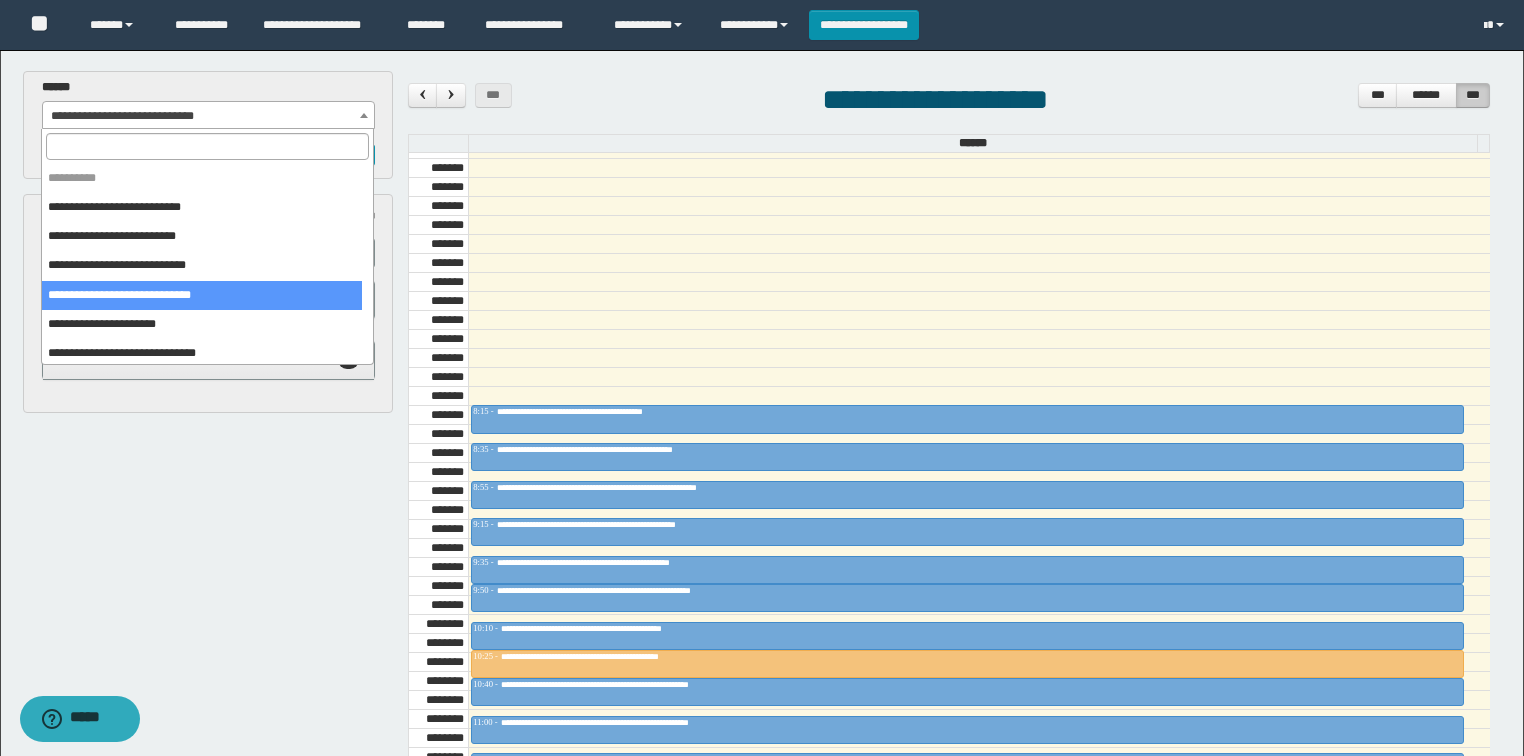 click on "**********" at bounding box center (209, 116) 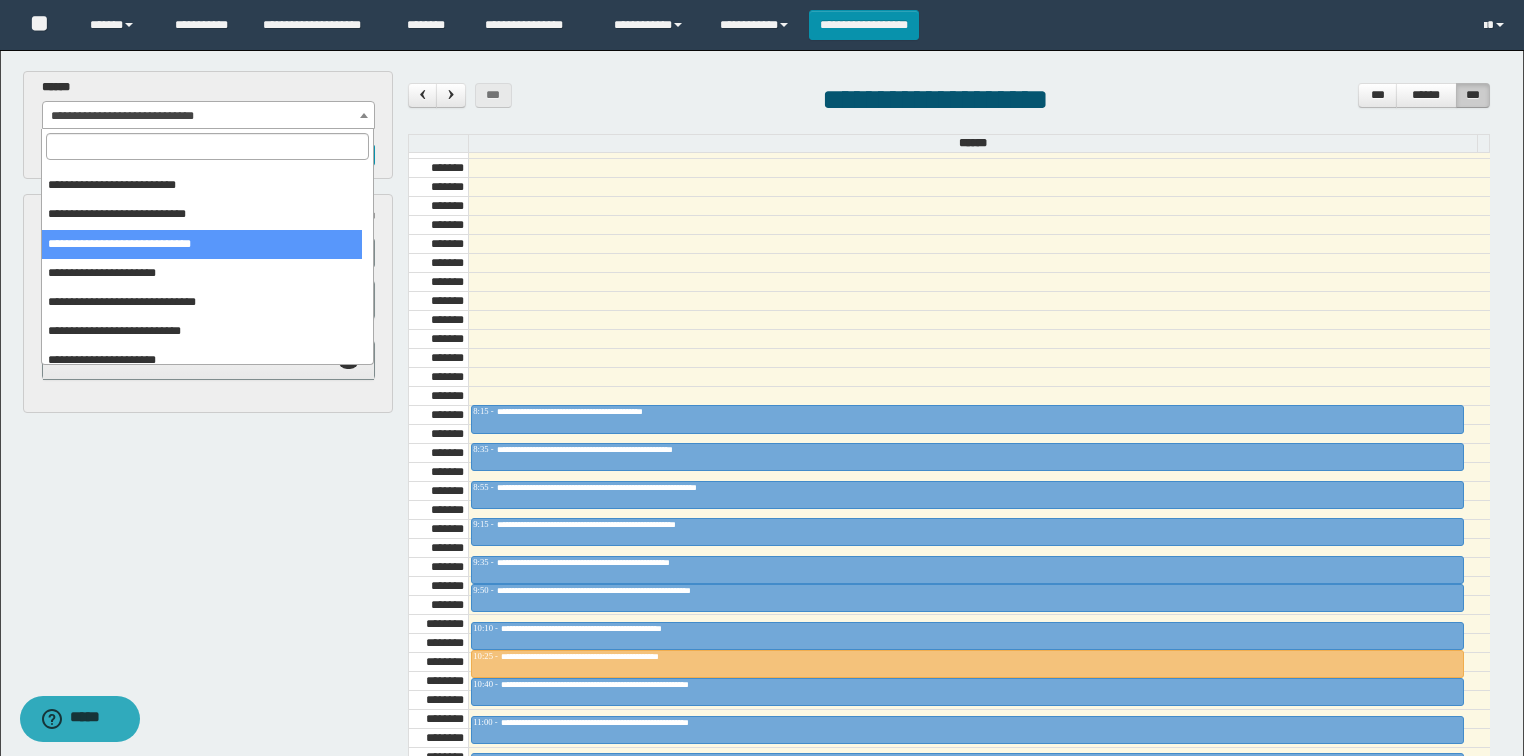 scroll, scrollTop: 91, scrollLeft: 0, axis: vertical 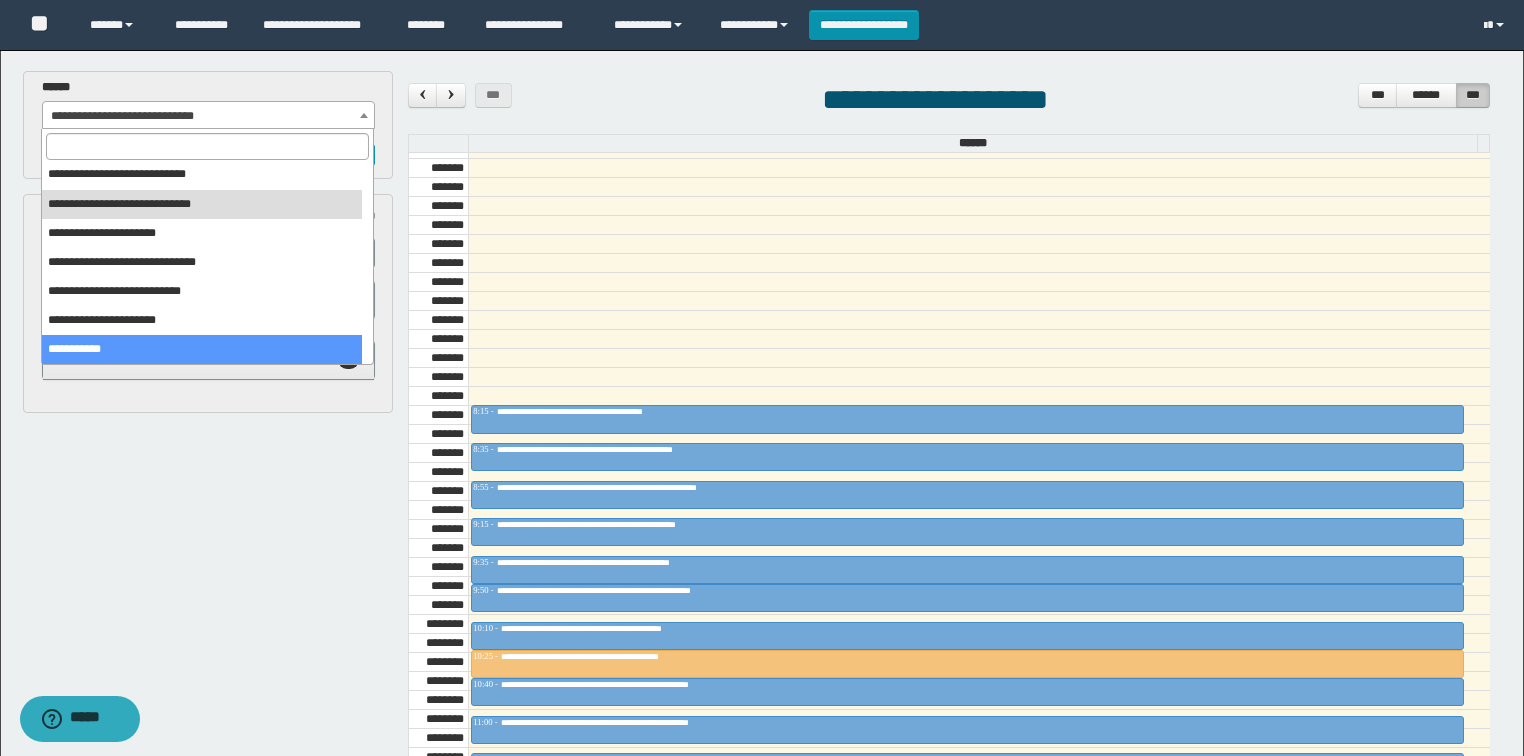 select on "******" 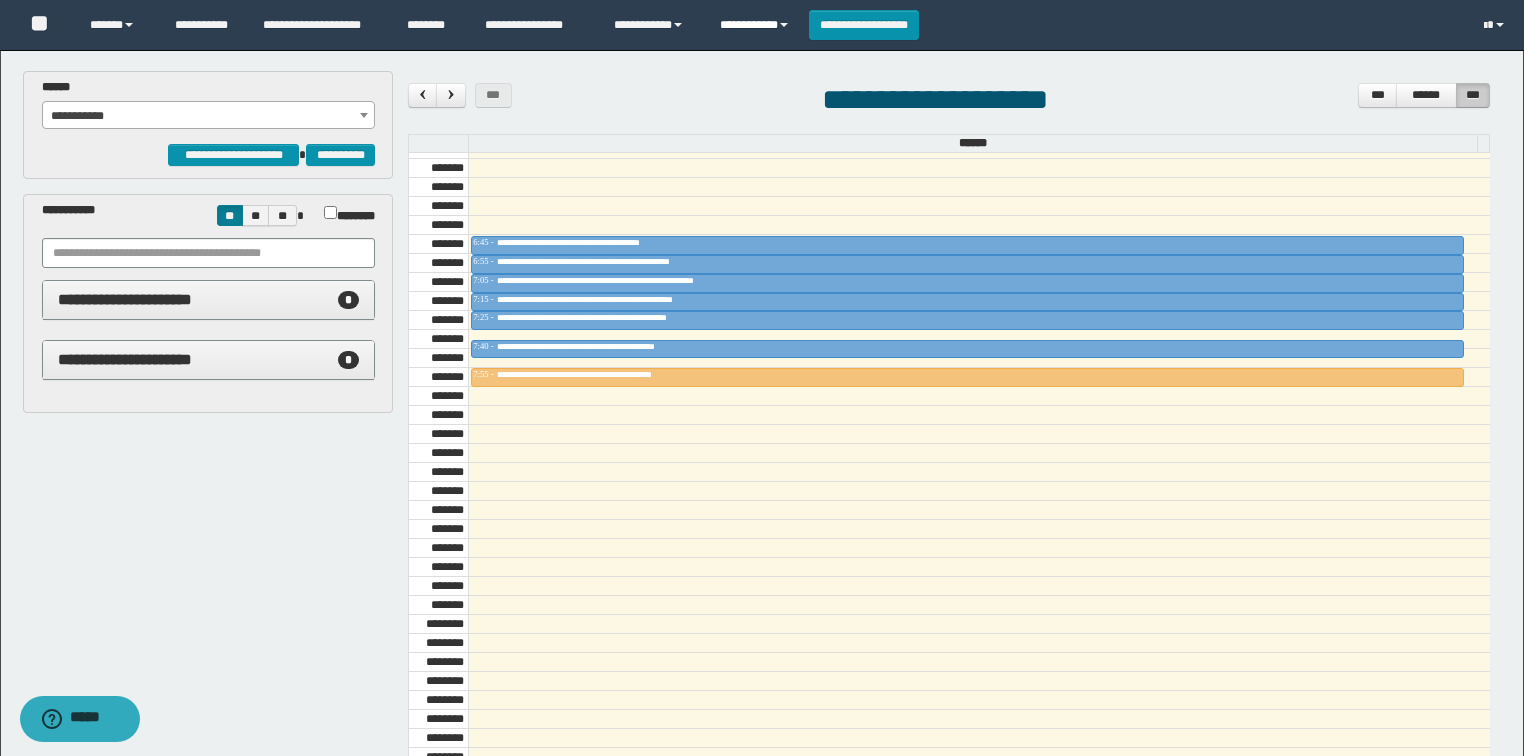 click on "**********" at bounding box center (757, 25) 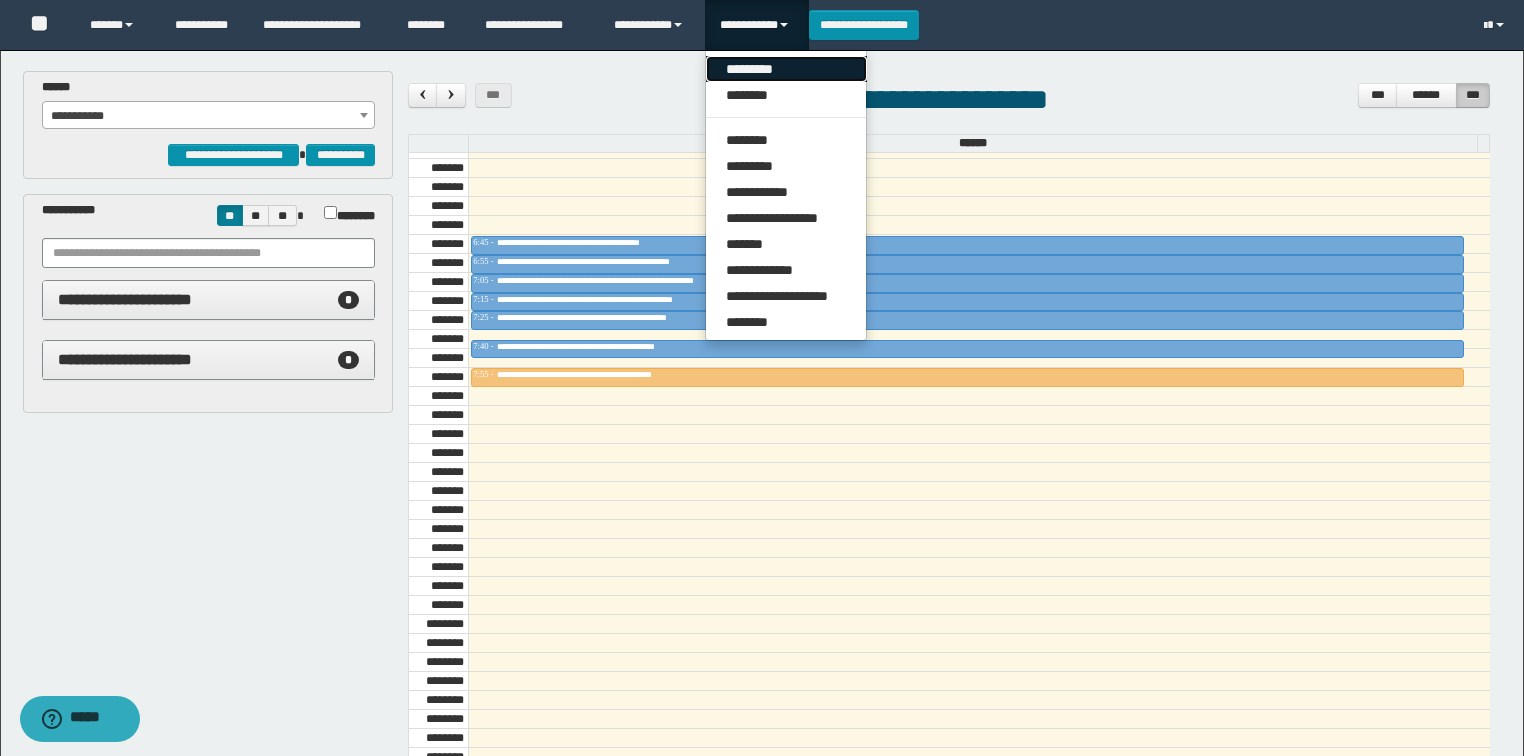 click on "*********" at bounding box center [786, 69] 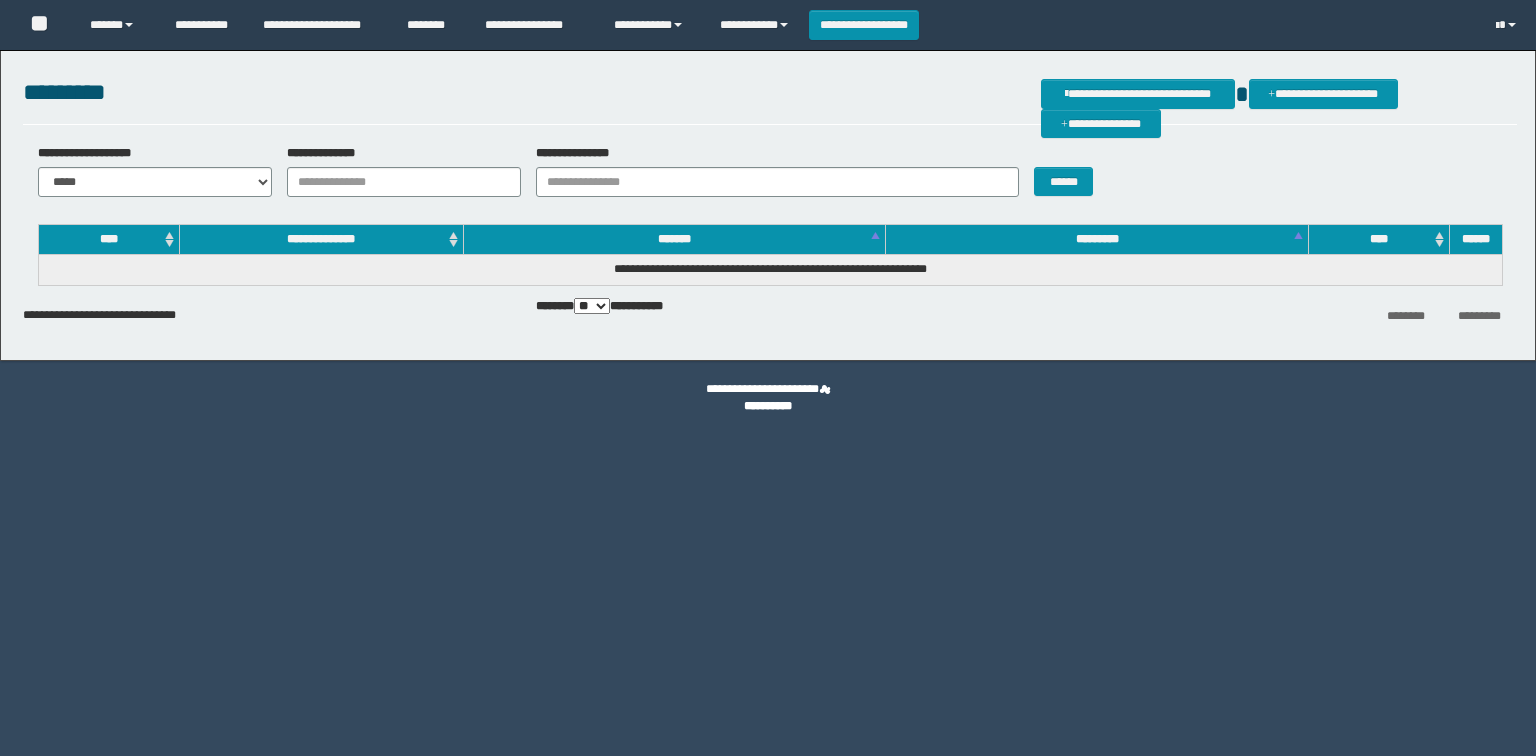 scroll, scrollTop: 0, scrollLeft: 0, axis: both 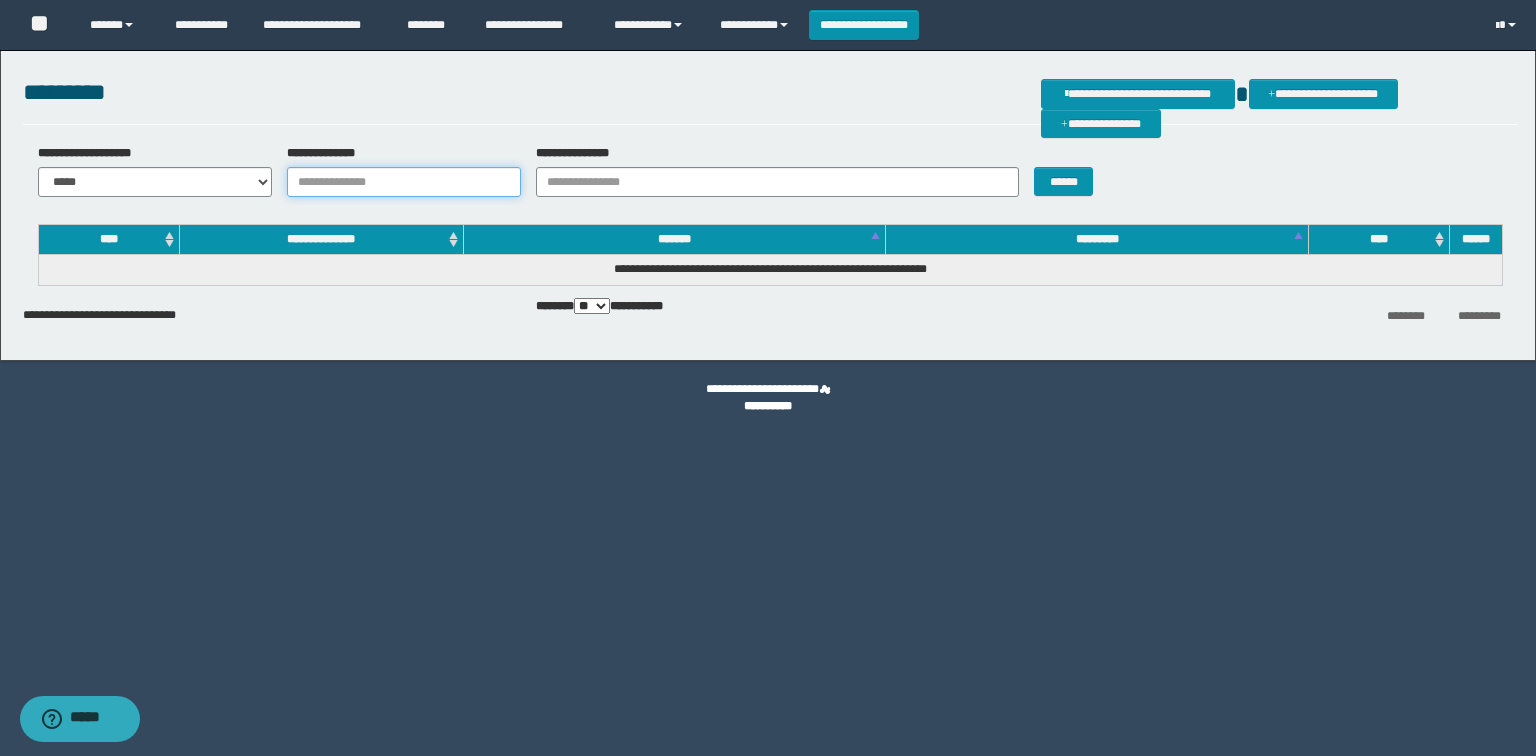 click on "**********" at bounding box center (404, 182) 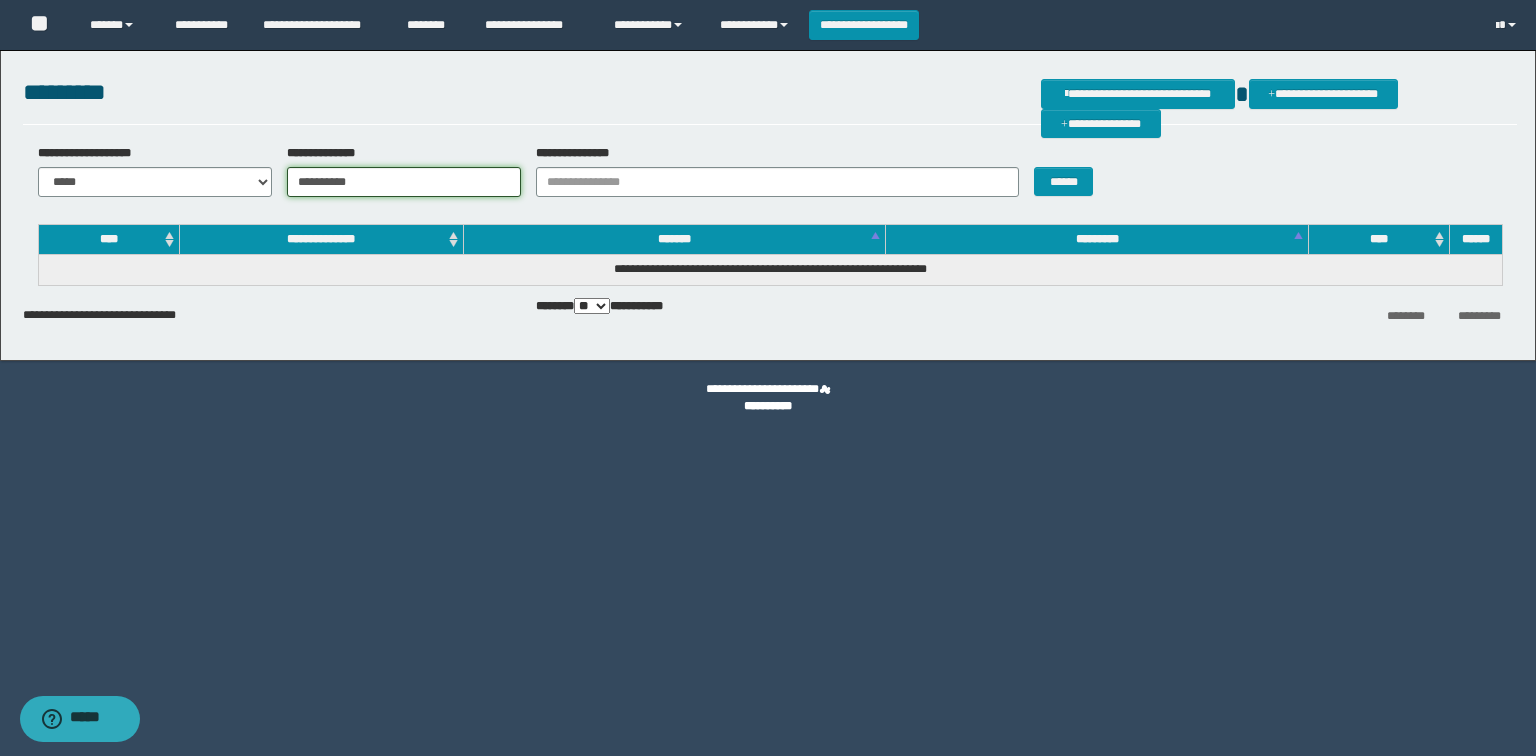 type on "**********" 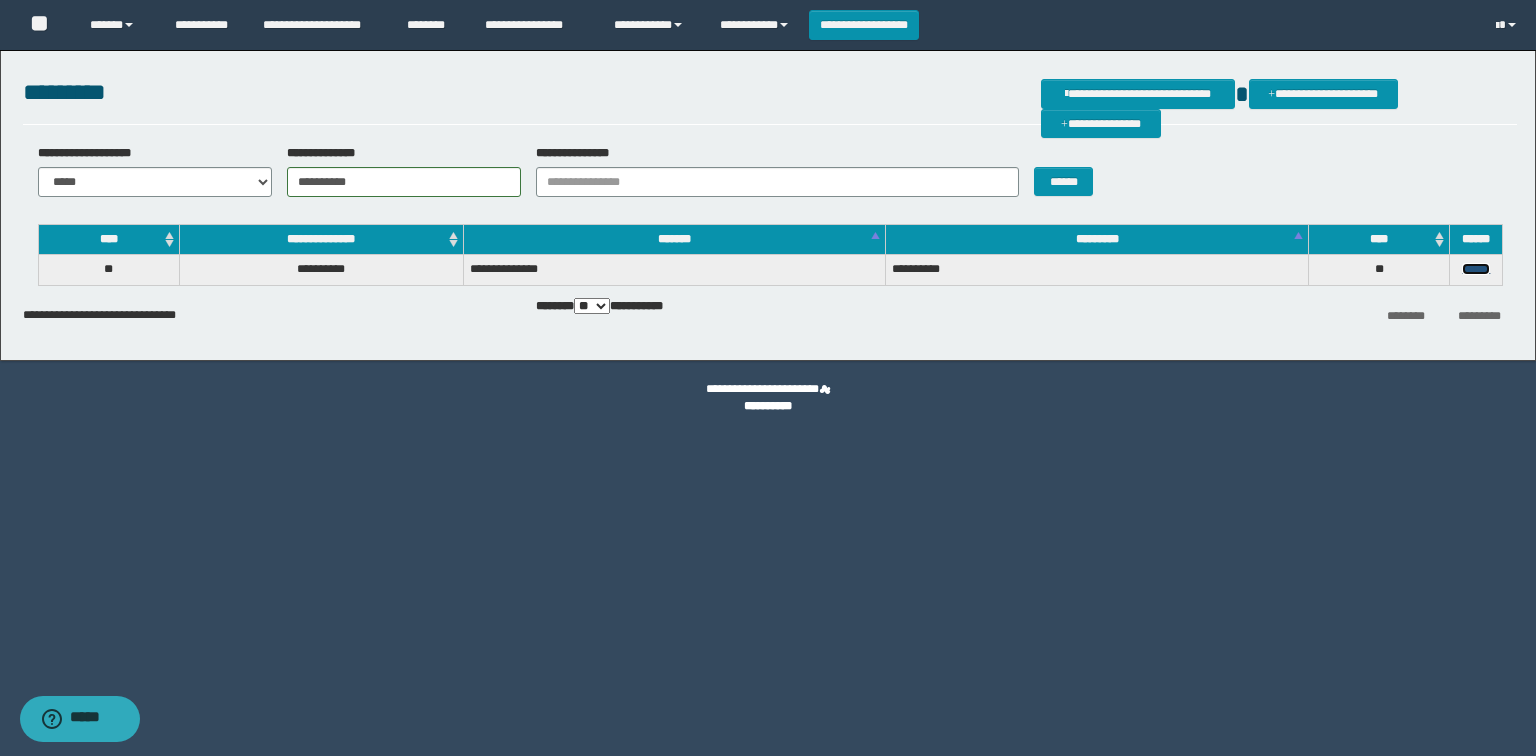 click on "******" at bounding box center (1476, 269) 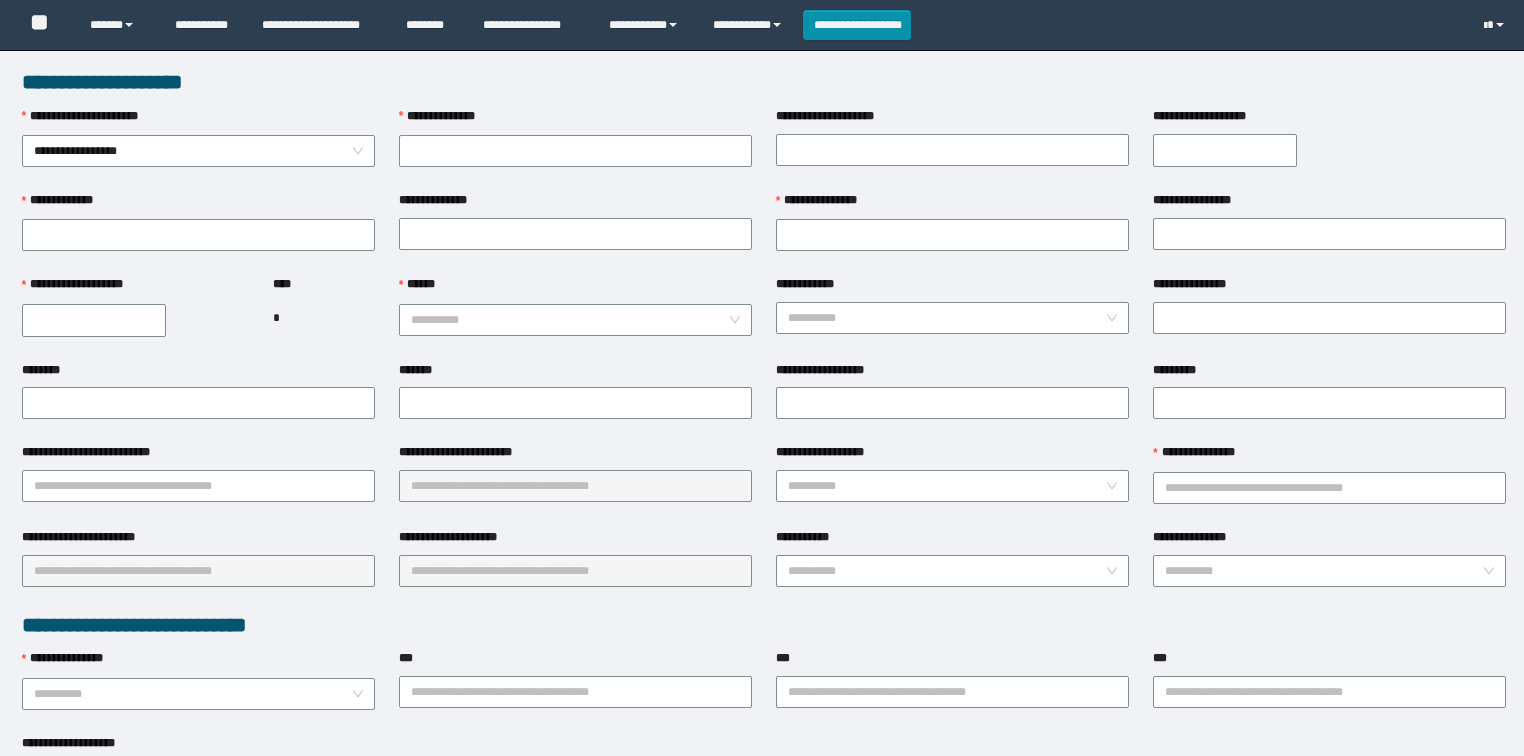 scroll, scrollTop: 0, scrollLeft: 0, axis: both 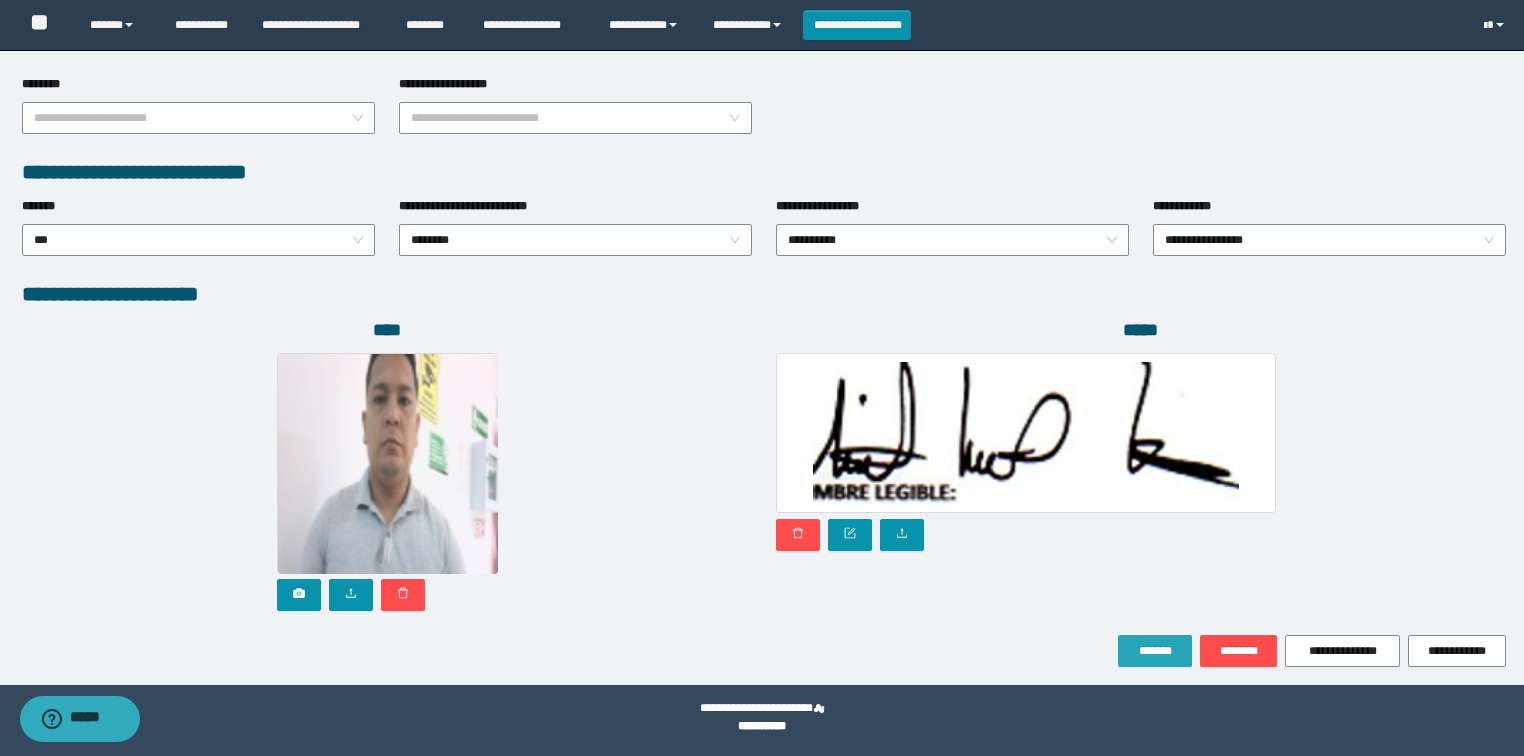 click on "*******" at bounding box center (1155, 651) 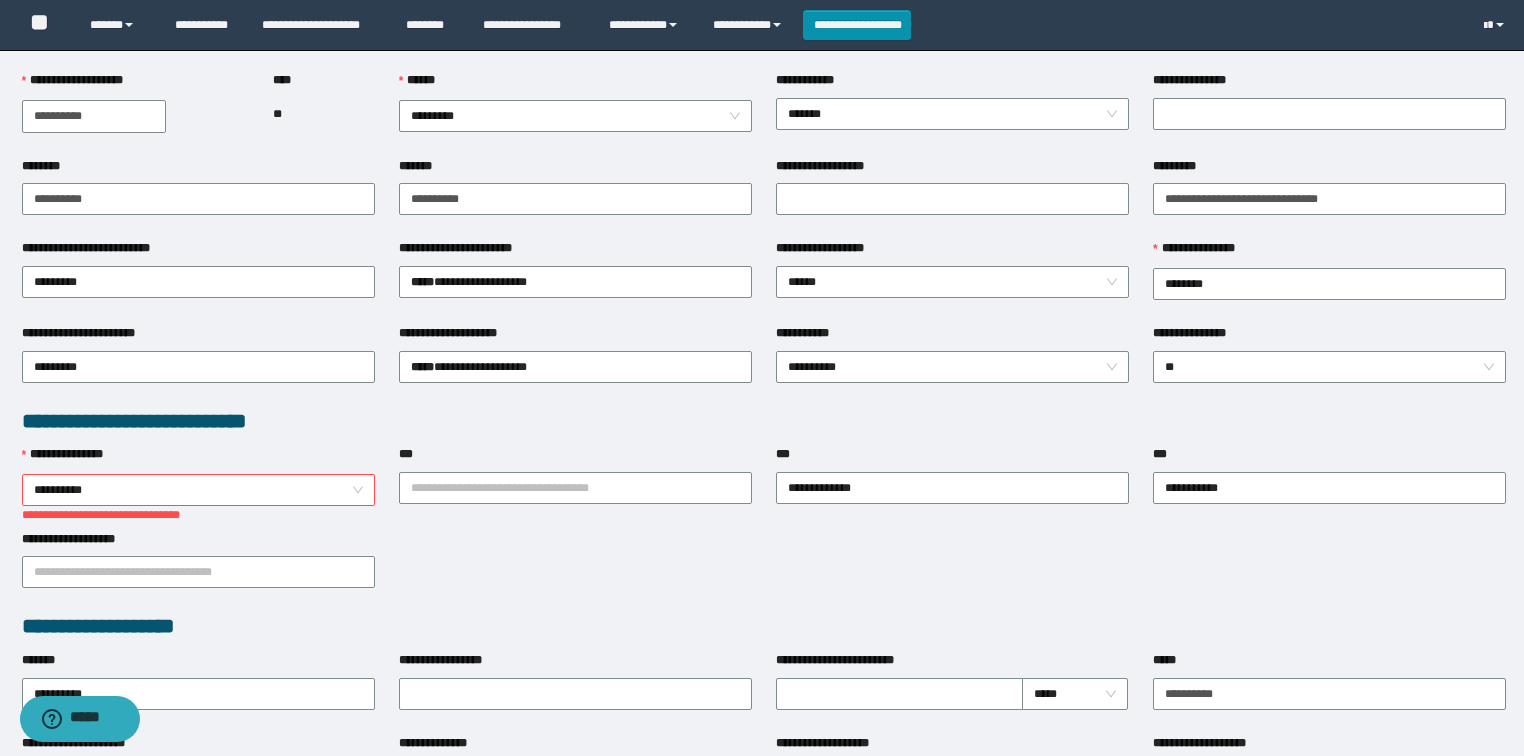 scroll, scrollTop: 400, scrollLeft: 0, axis: vertical 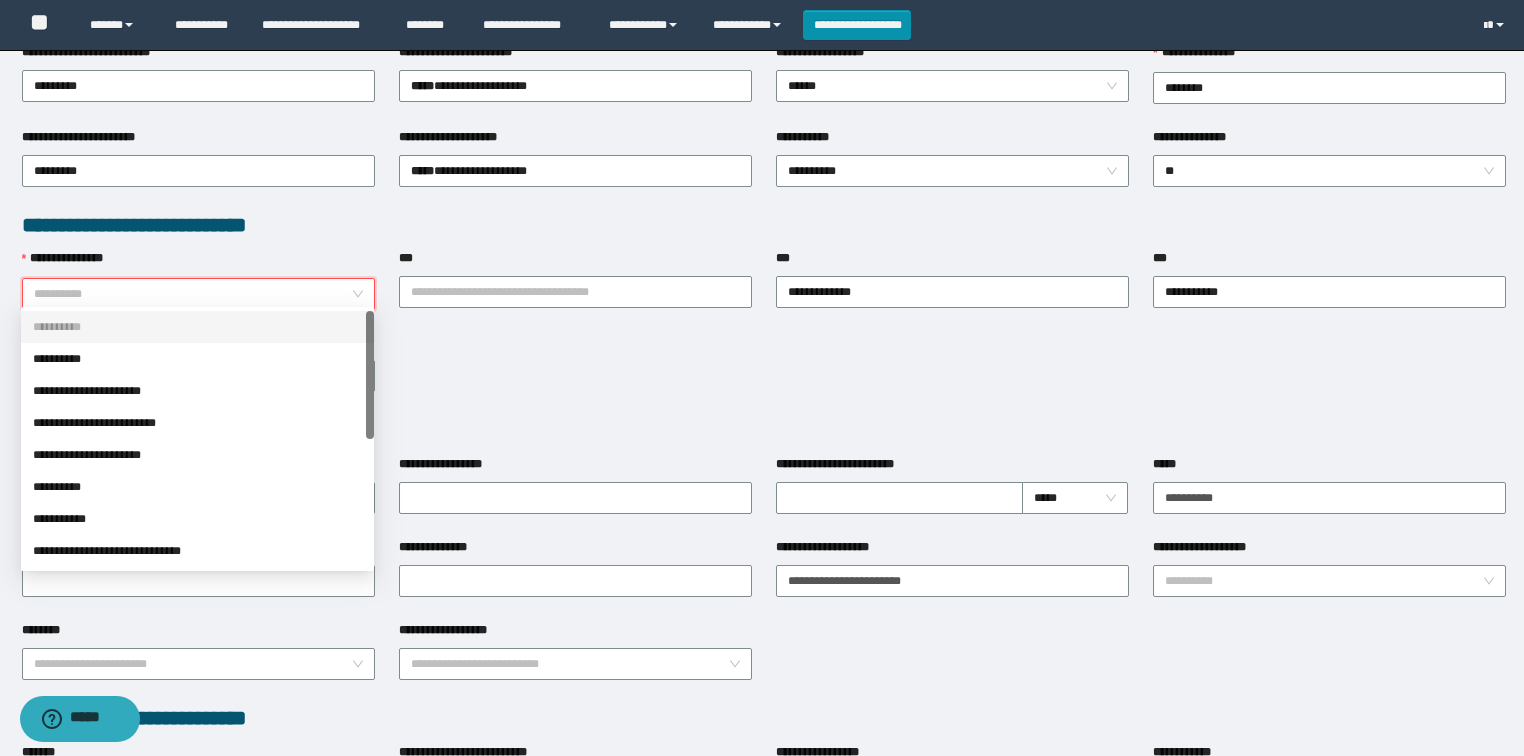 click on "**********" at bounding box center [199, 294] 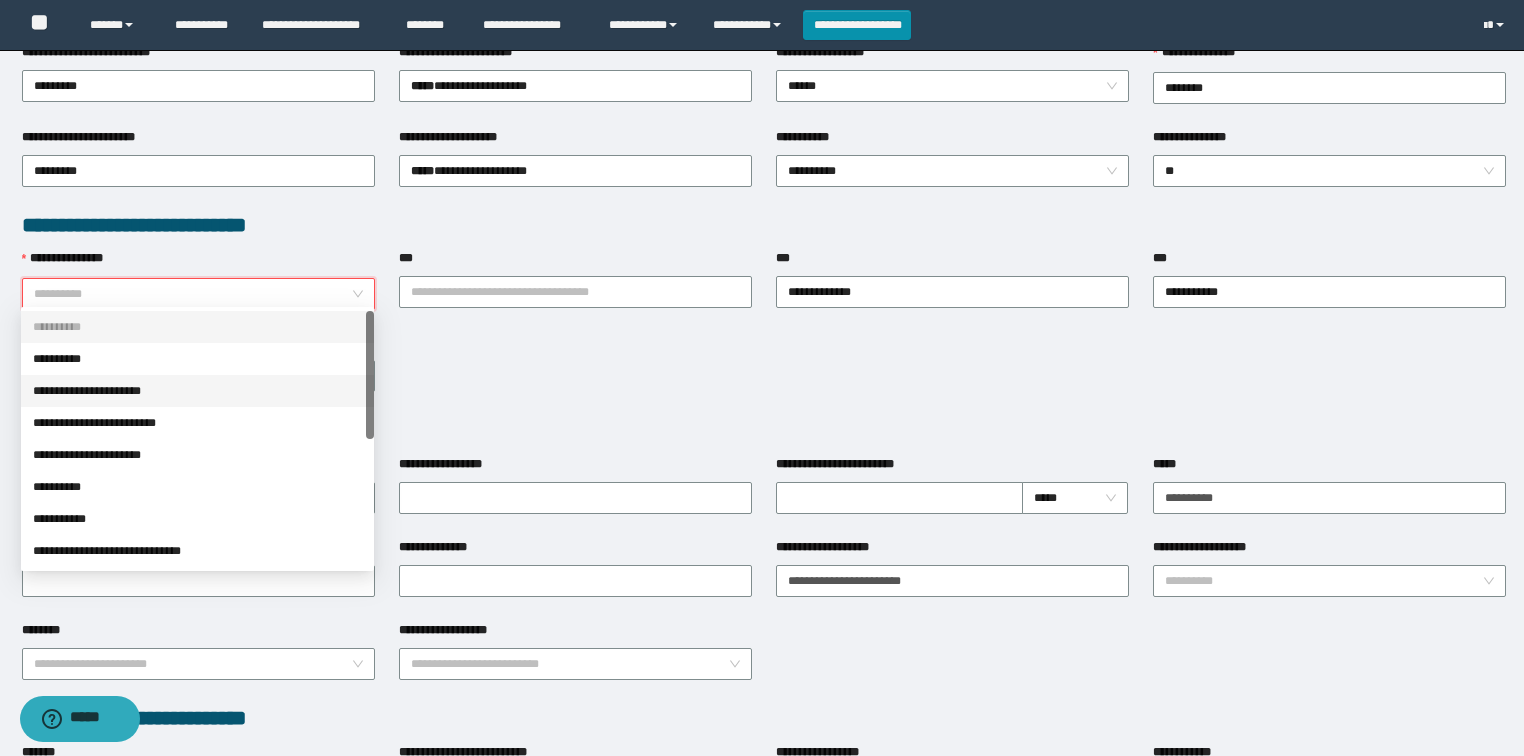 drag, startPoint x: 69, startPoint y: 392, endPoint x: 103, endPoint y: 392, distance: 34 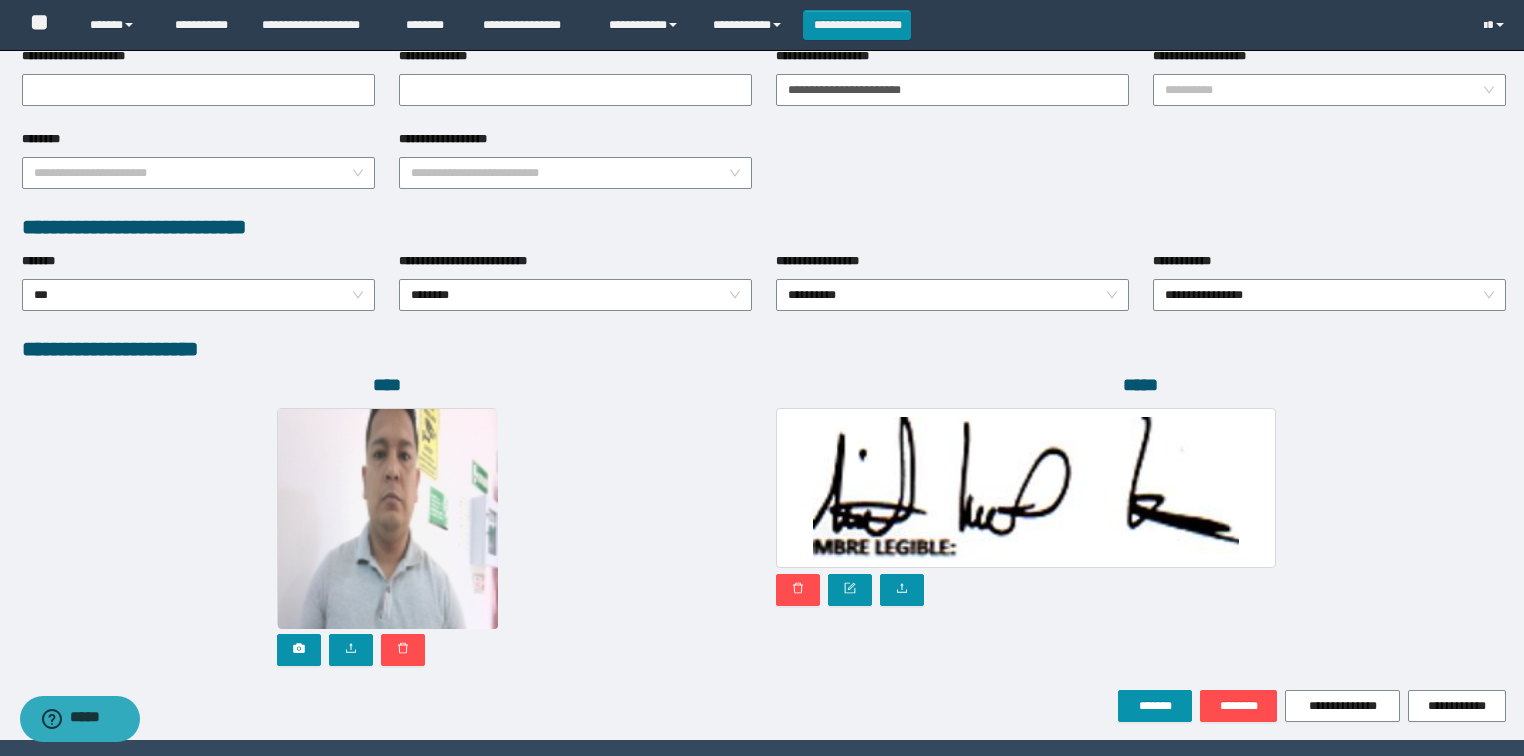 scroll, scrollTop: 946, scrollLeft: 0, axis: vertical 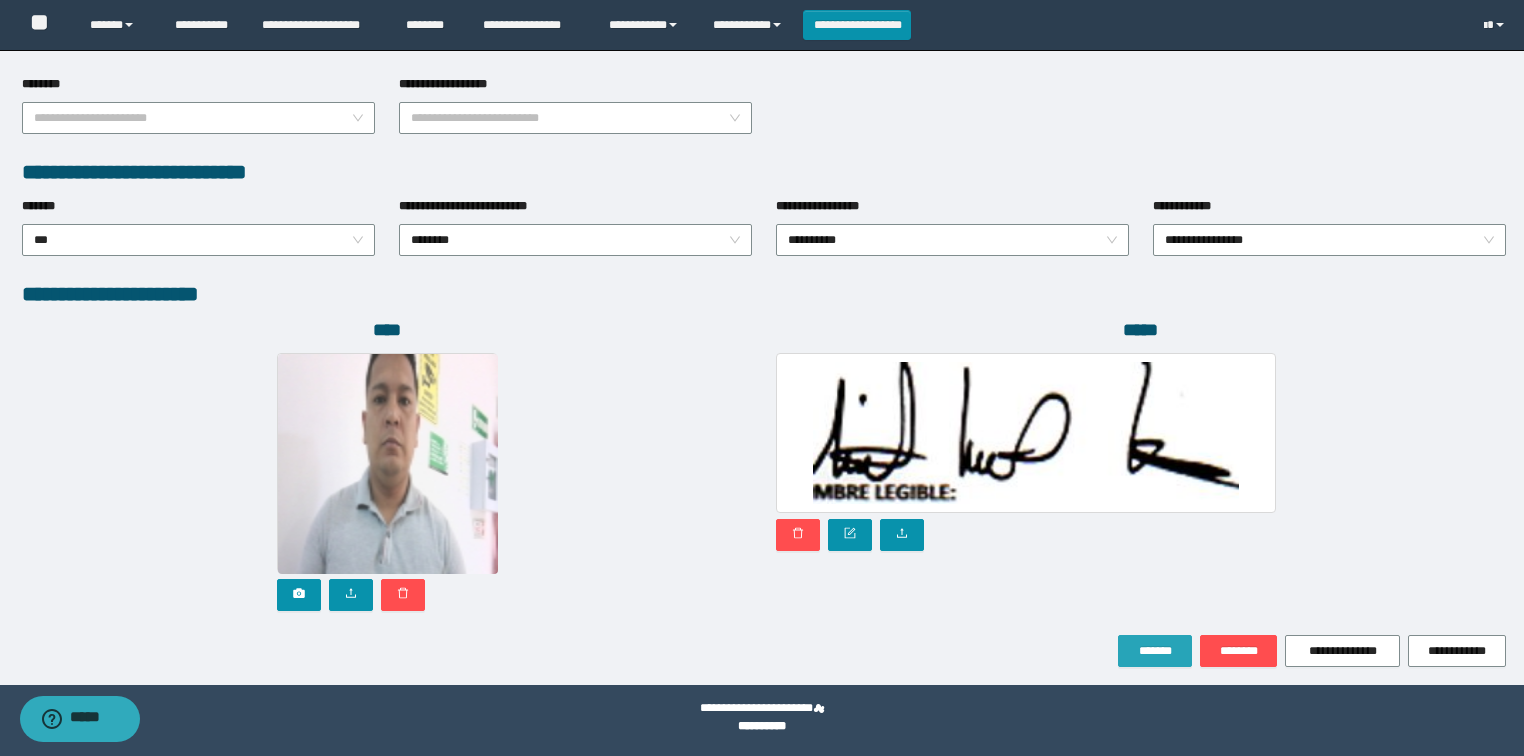 click on "*******" at bounding box center [1155, 651] 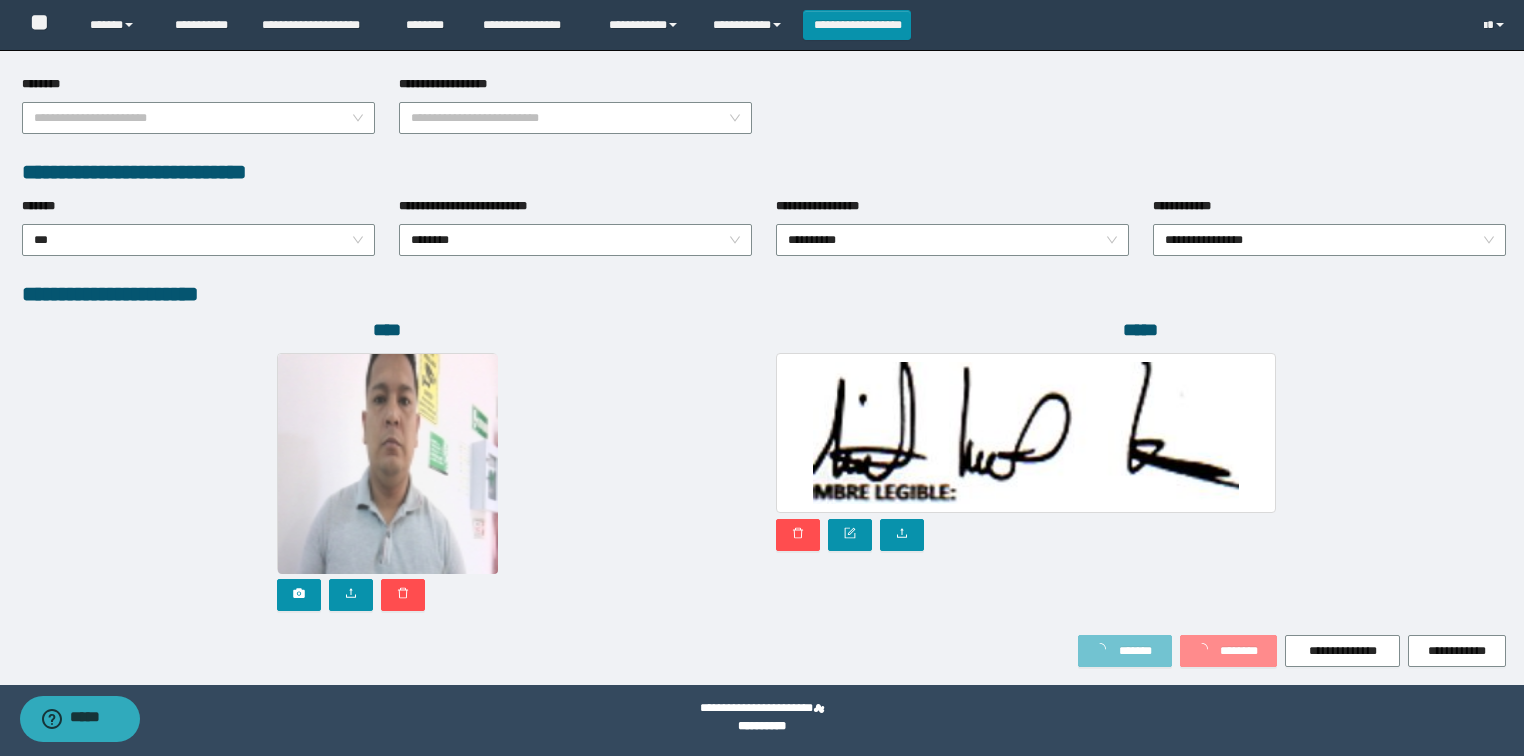scroll, scrollTop: 999, scrollLeft: 0, axis: vertical 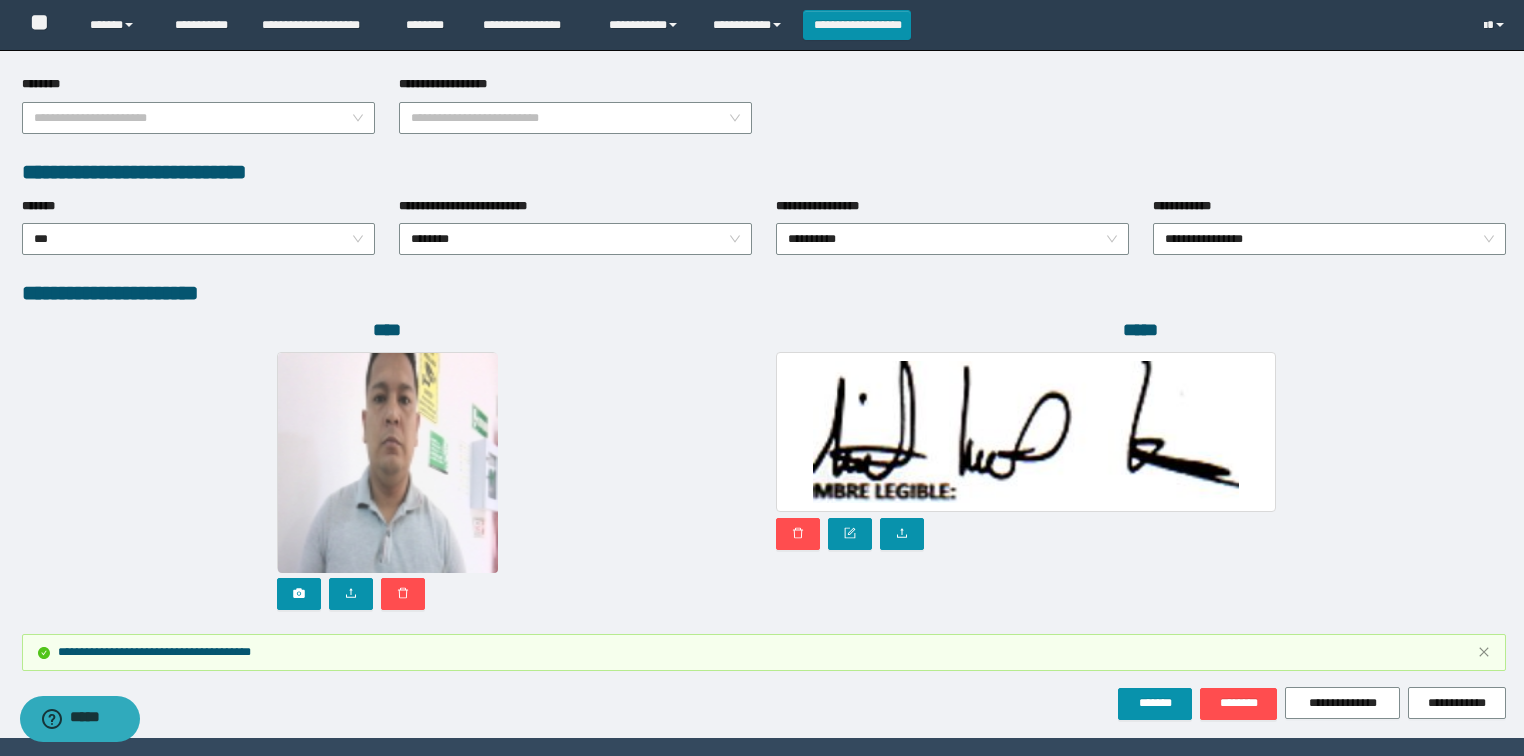 click on "**********" at bounding box center [764, 116] 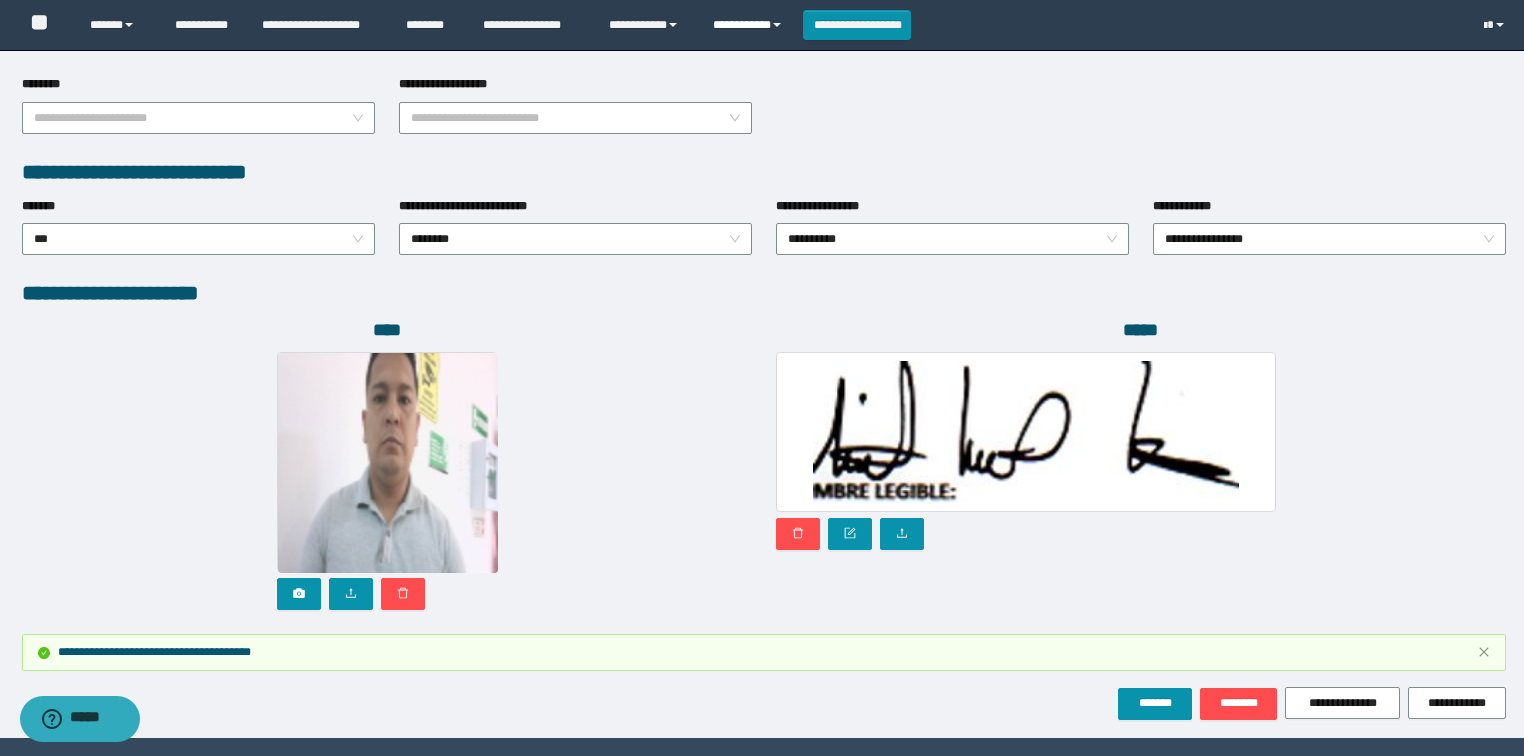 click on "**********" at bounding box center [750, 25] 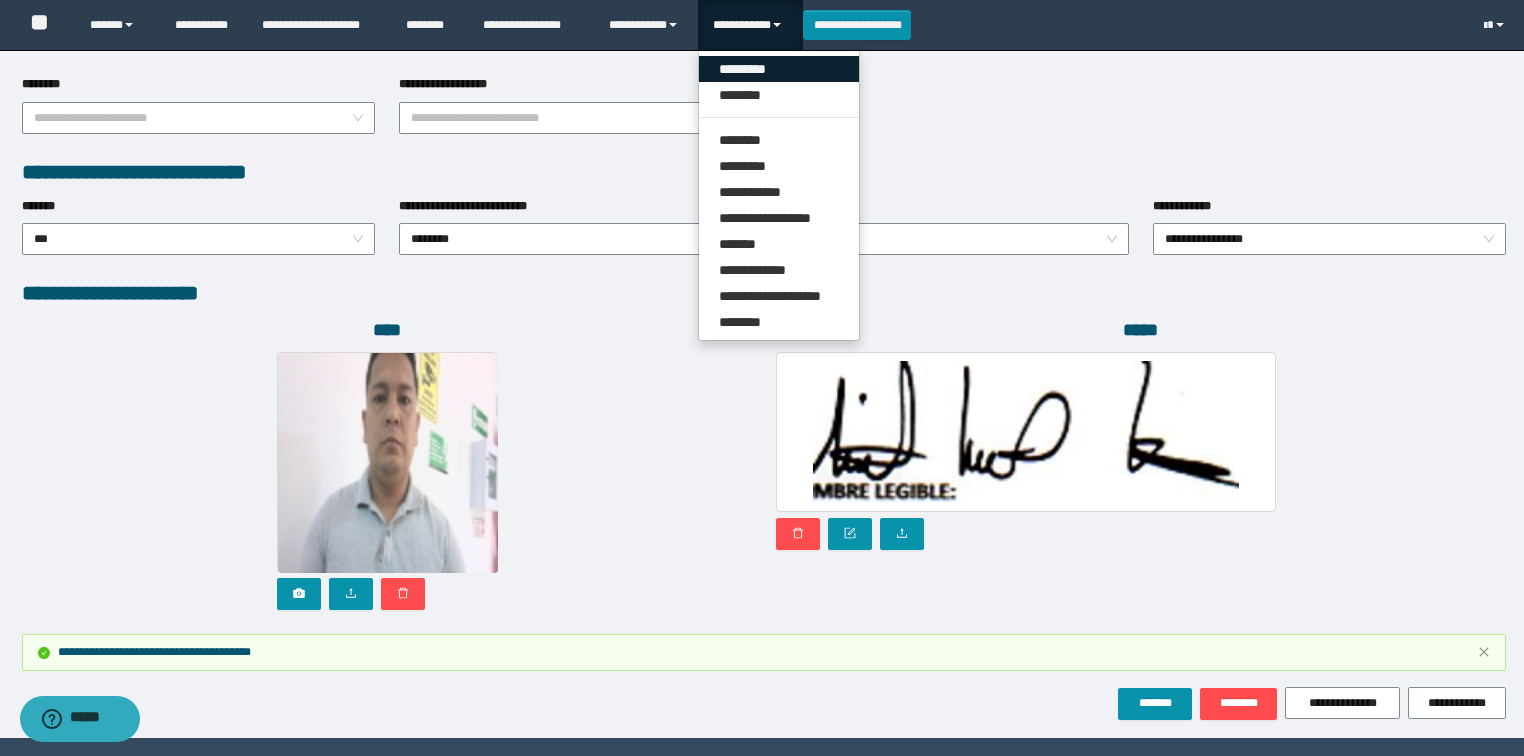 click on "*********" at bounding box center [779, 69] 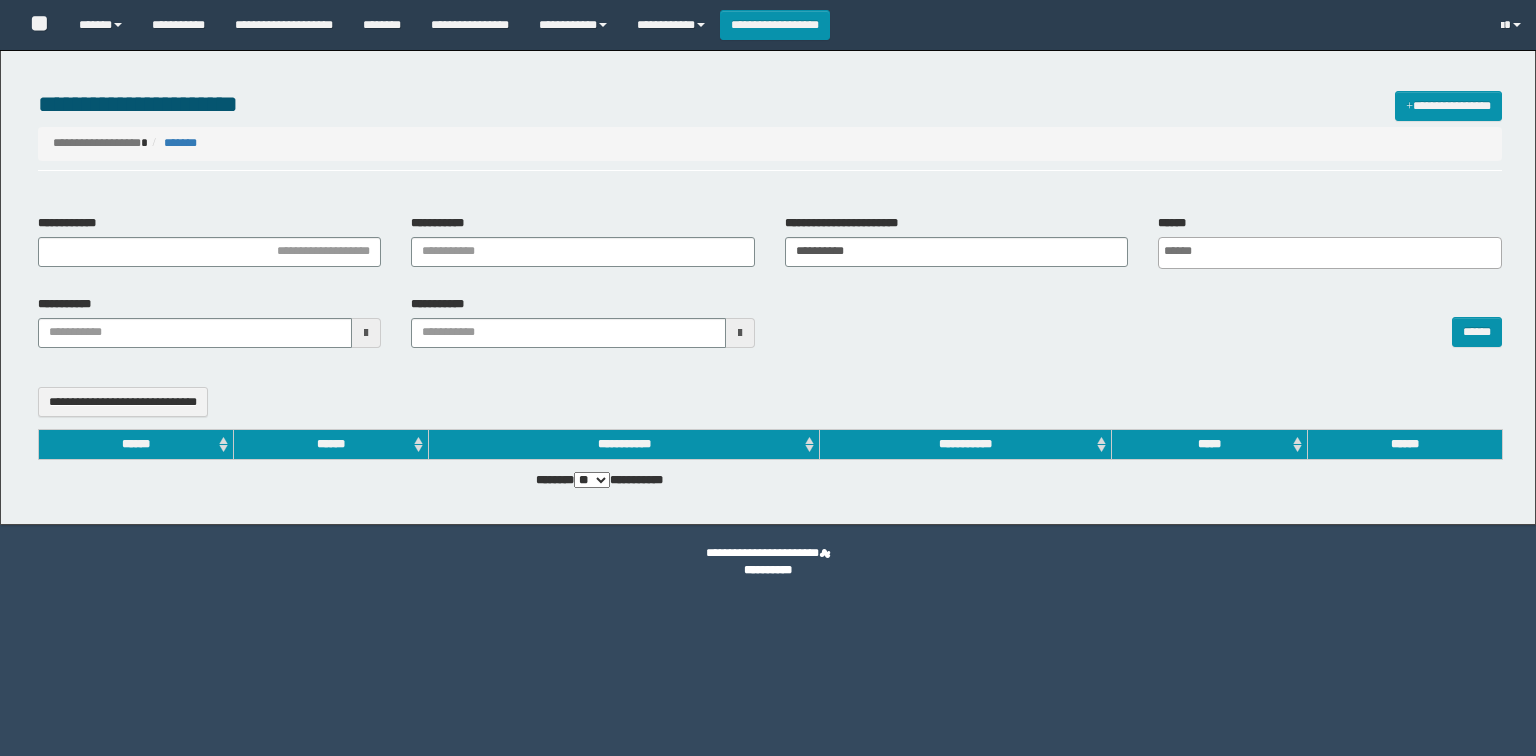 select 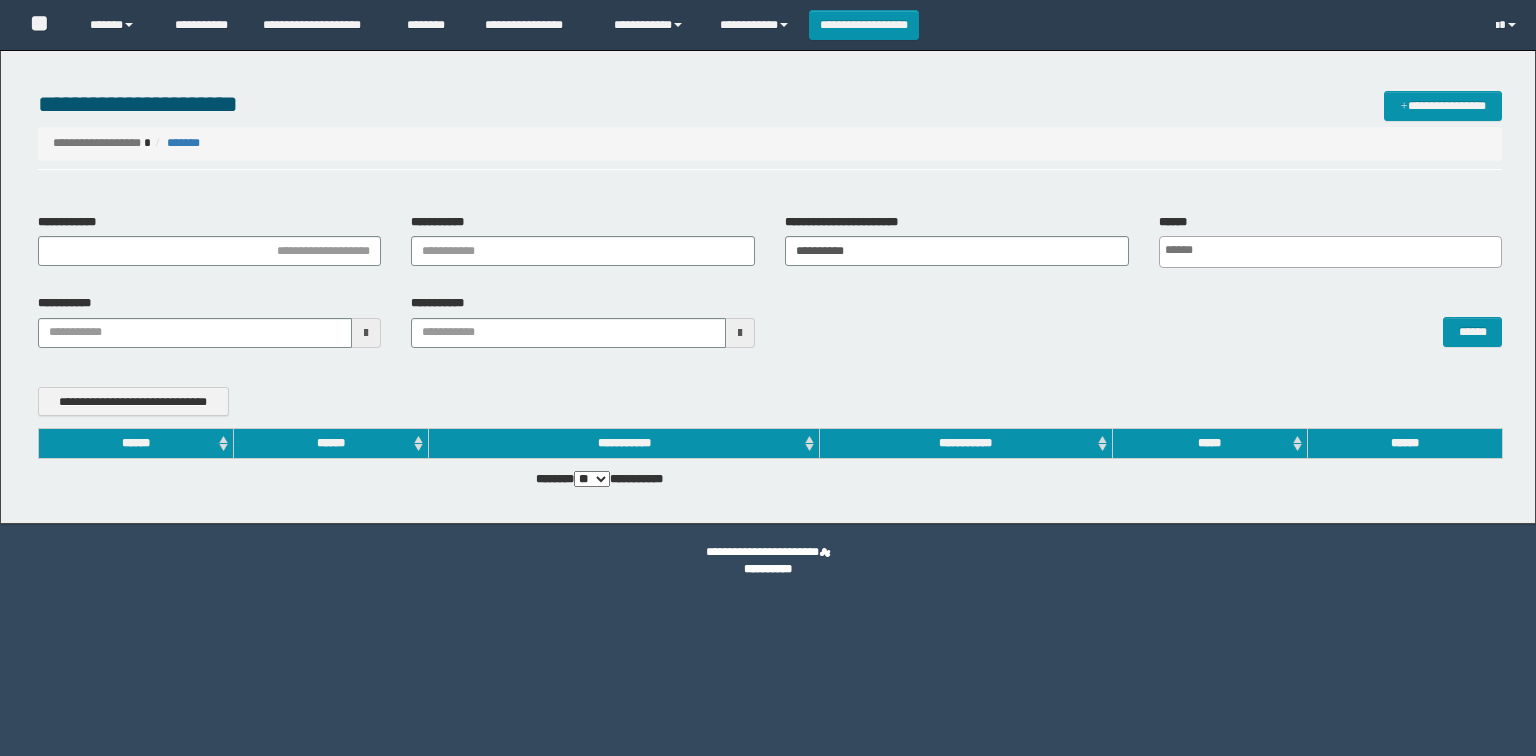 scroll, scrollTop: 0, scrollLeft: 0, axis: both 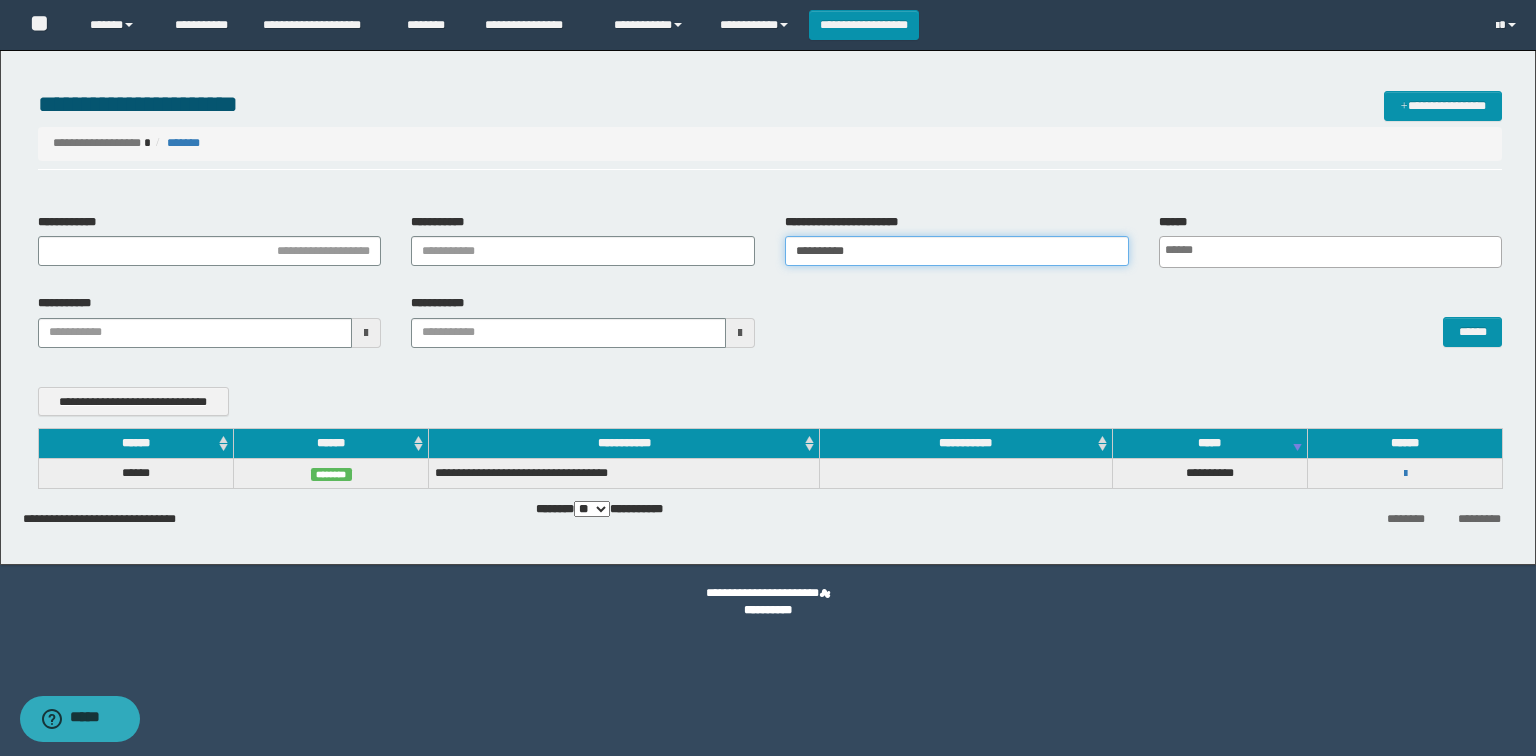drag, startPoint x: 842, startPoint y: 251, endPoint x: 360, endPoint y: 241, distance: 482.10373 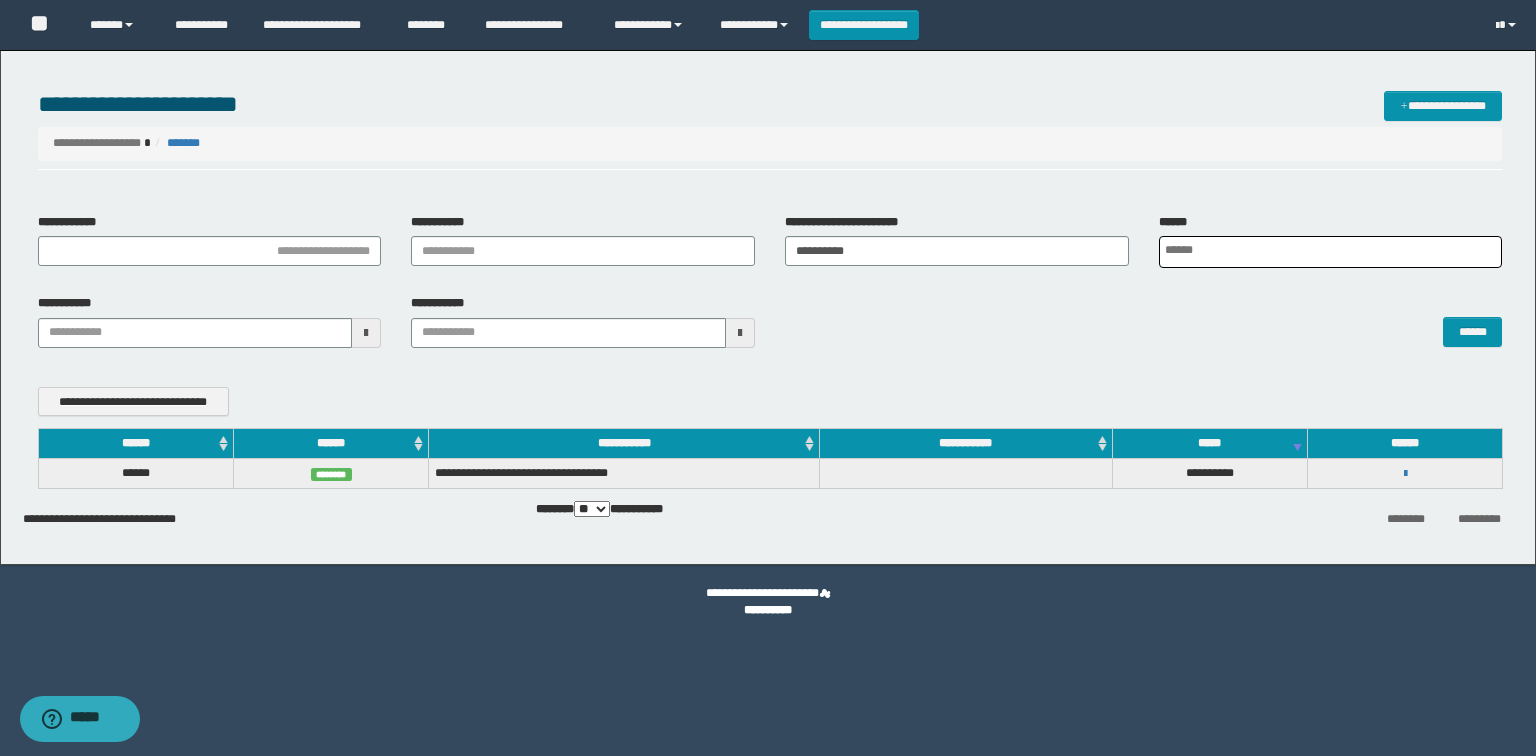 scroll, scrollTop: 0, scrollLeft: 4, axis: horizontal 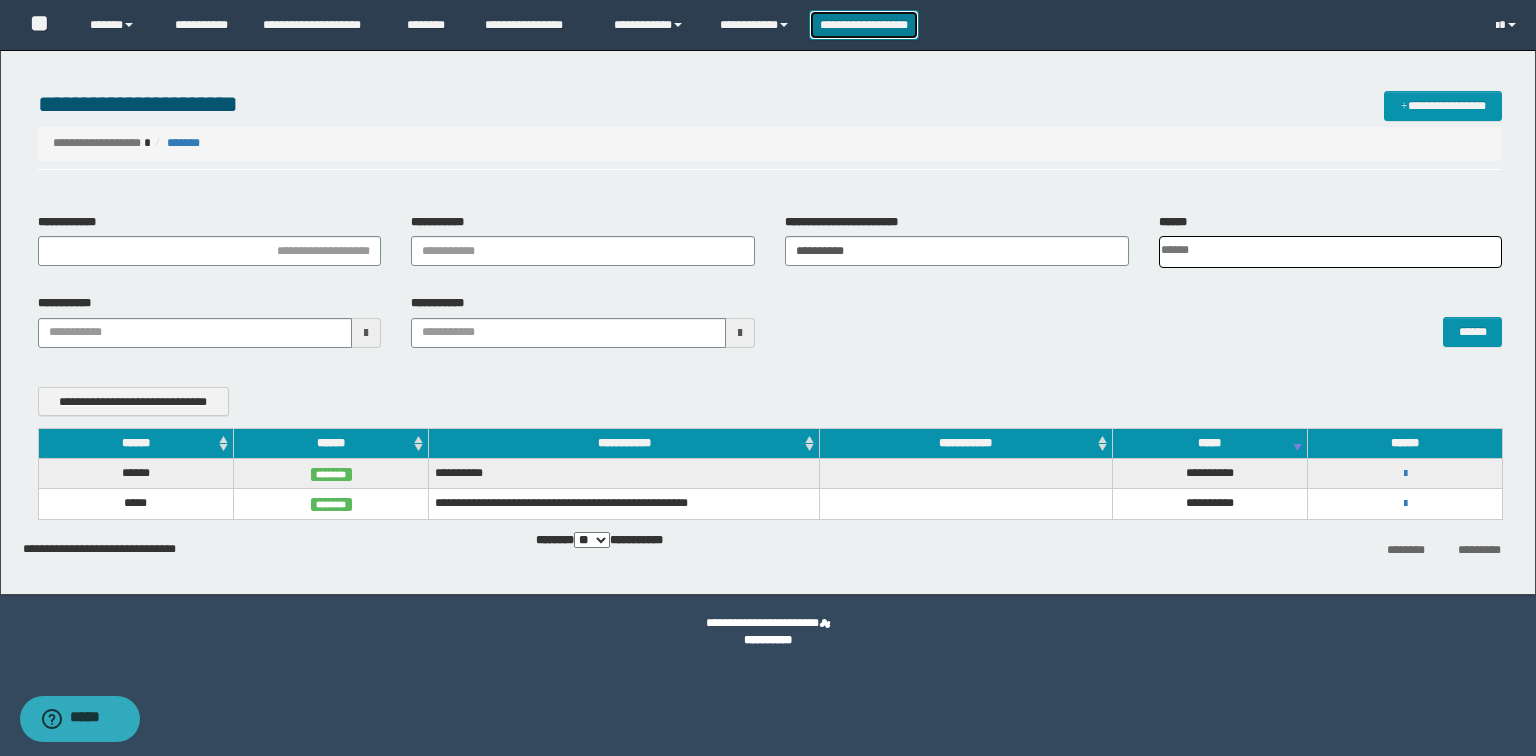 click on "**********" at bounding box center (864, 25) 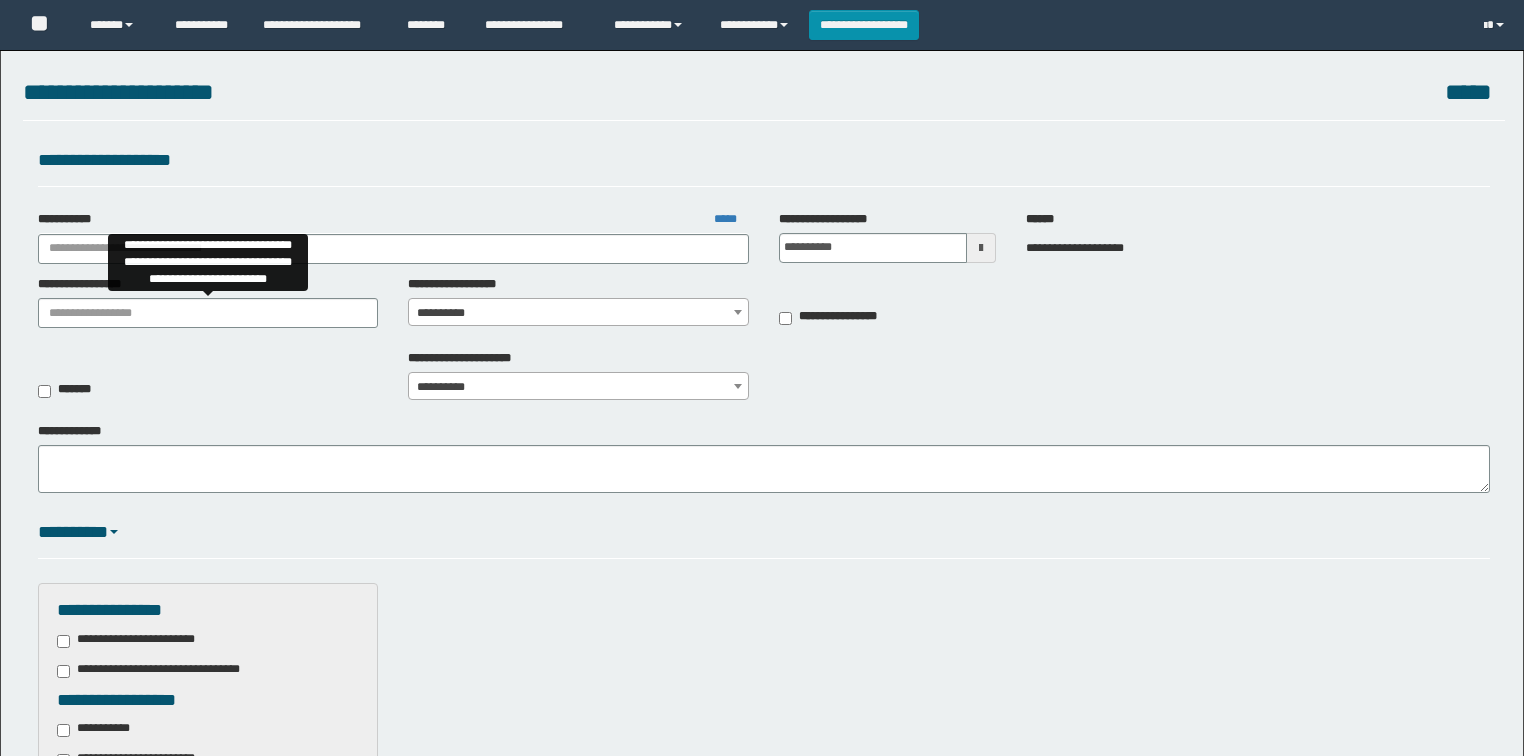 scroll, scrollTop: 0, scrollLeft: 0, axis: both 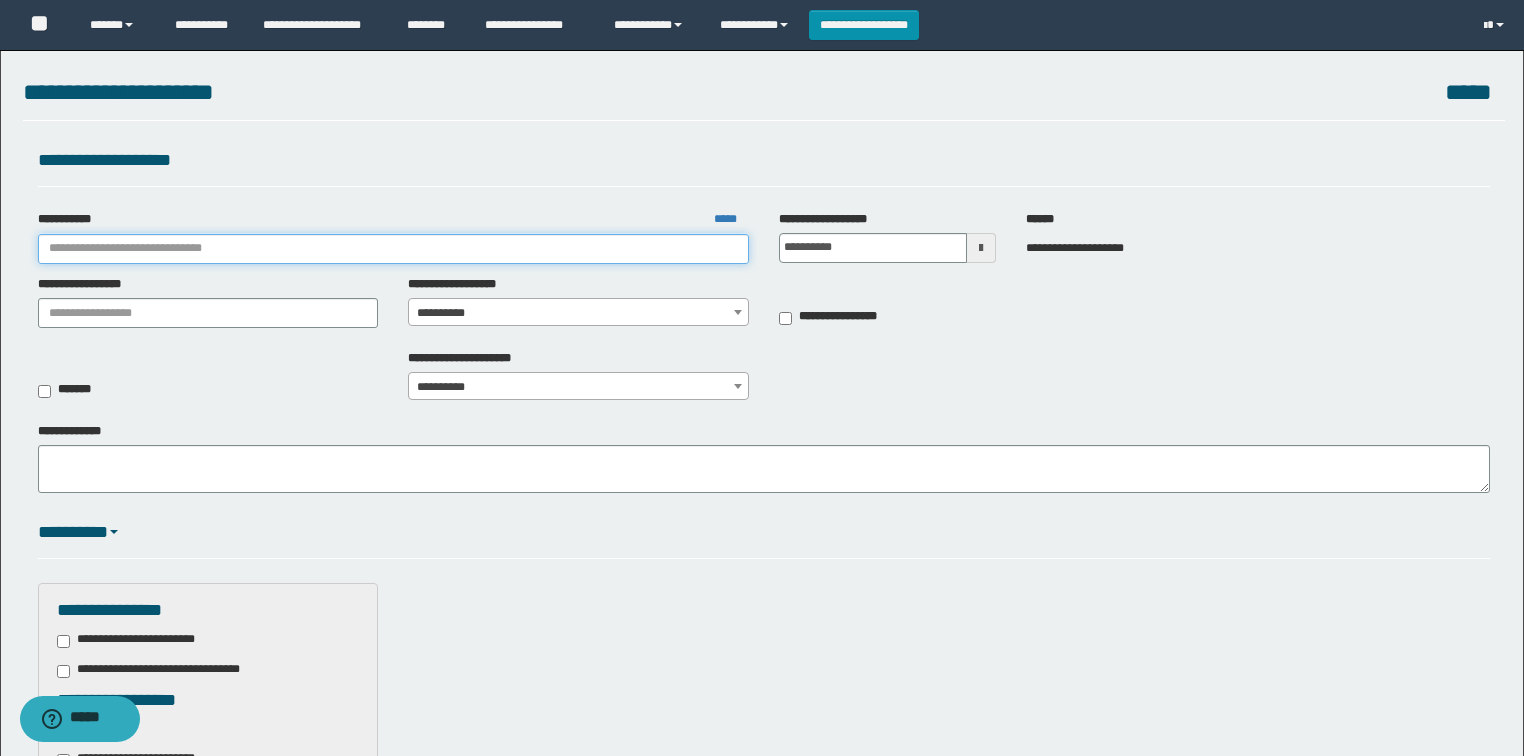click on "**********" at bounding box center [393, 249] 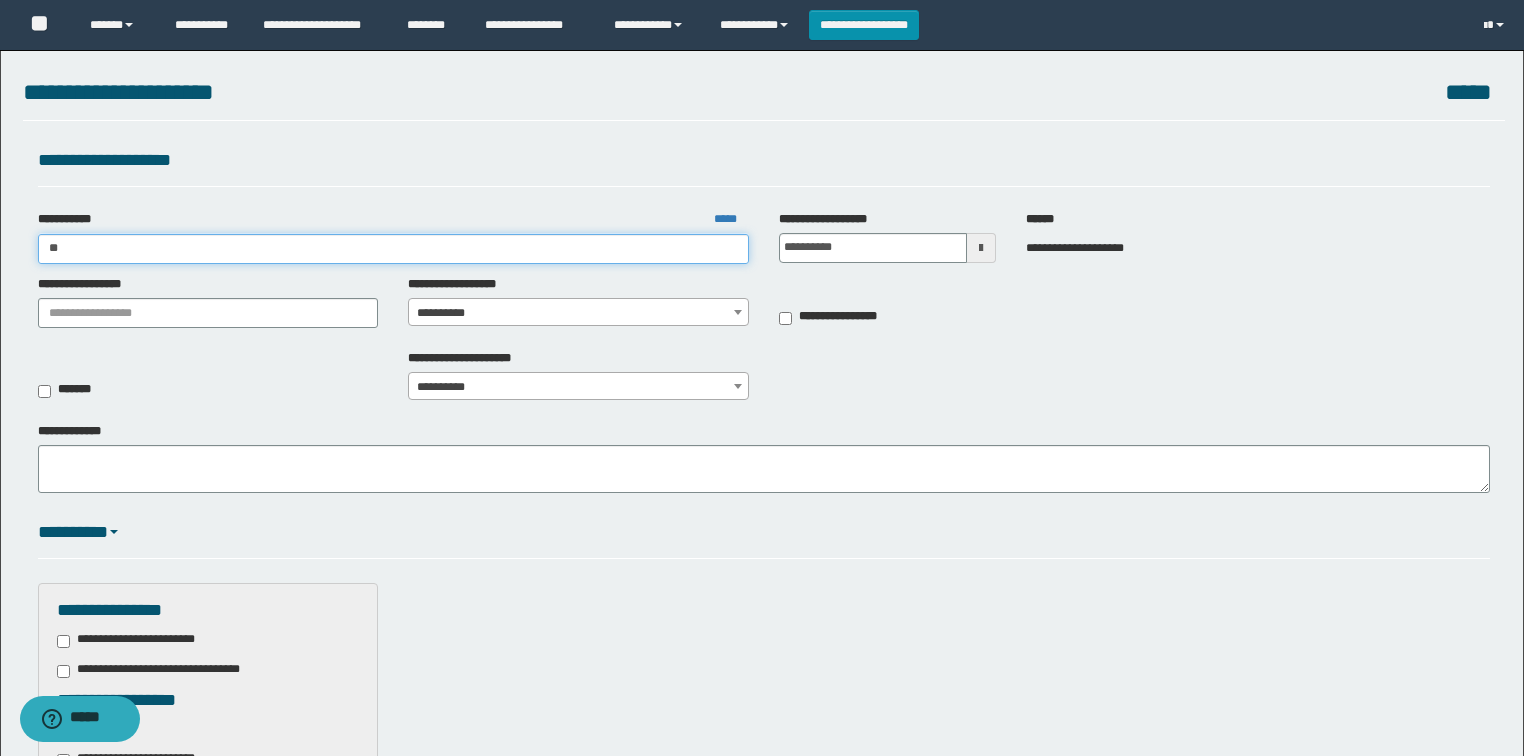 type on "***" 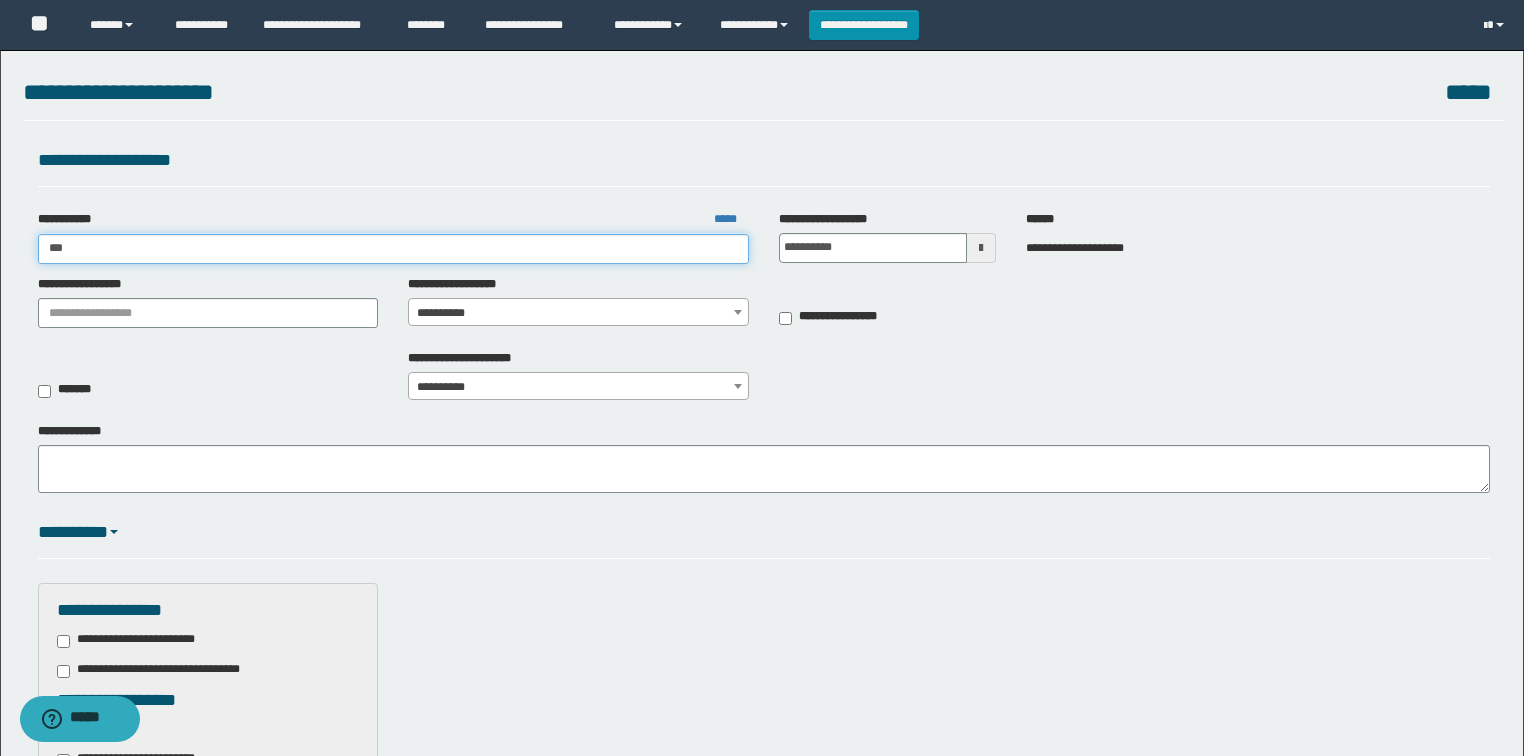 type on "***" 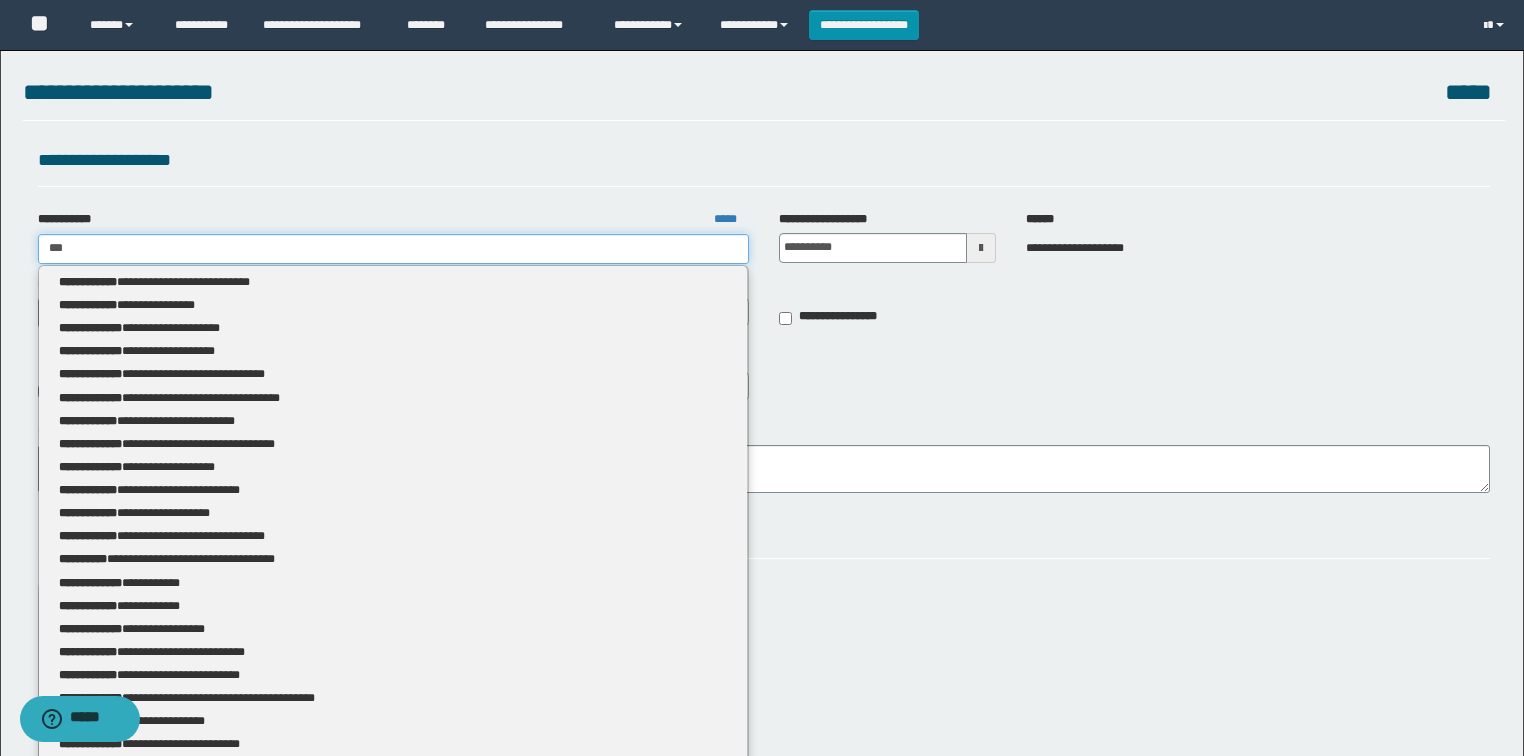 type 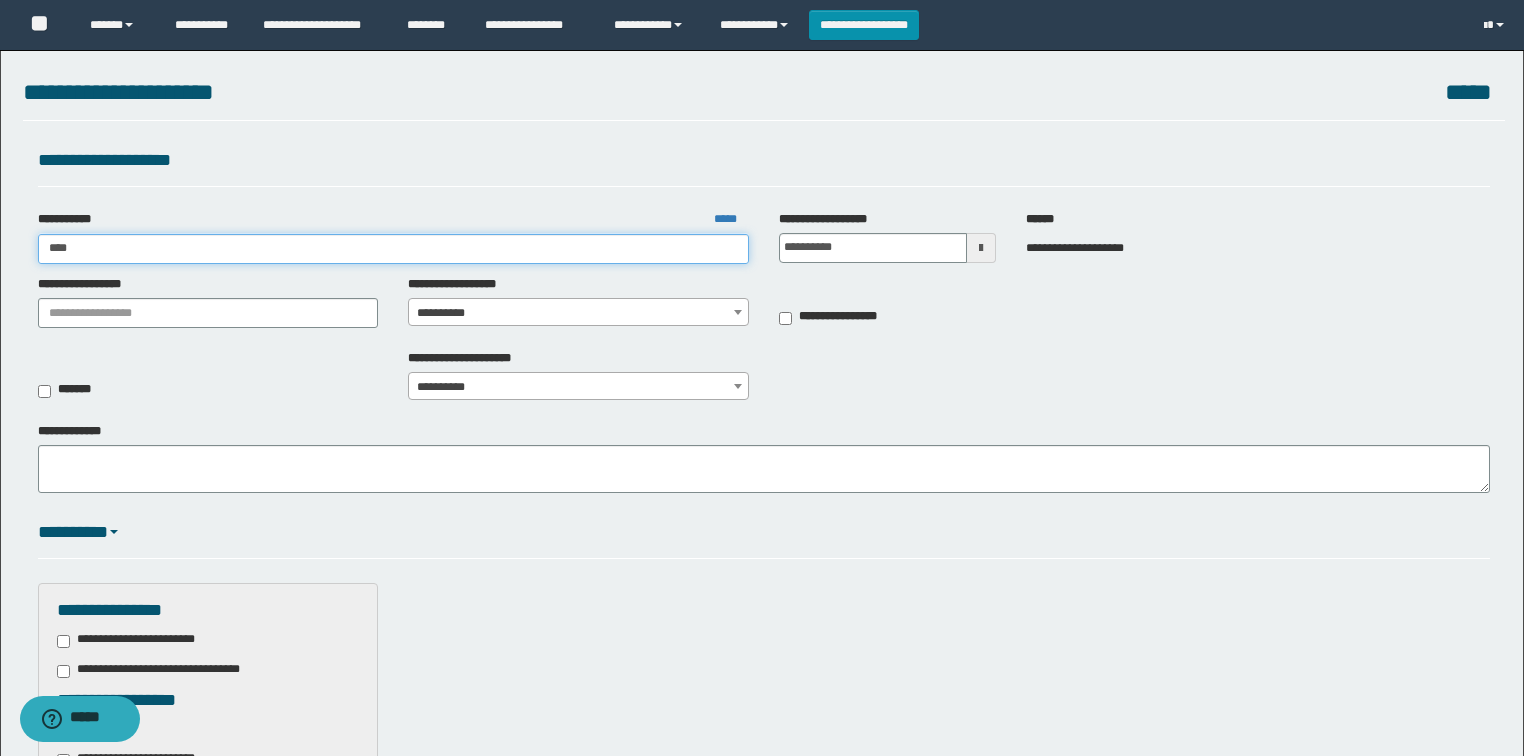 type on "***" 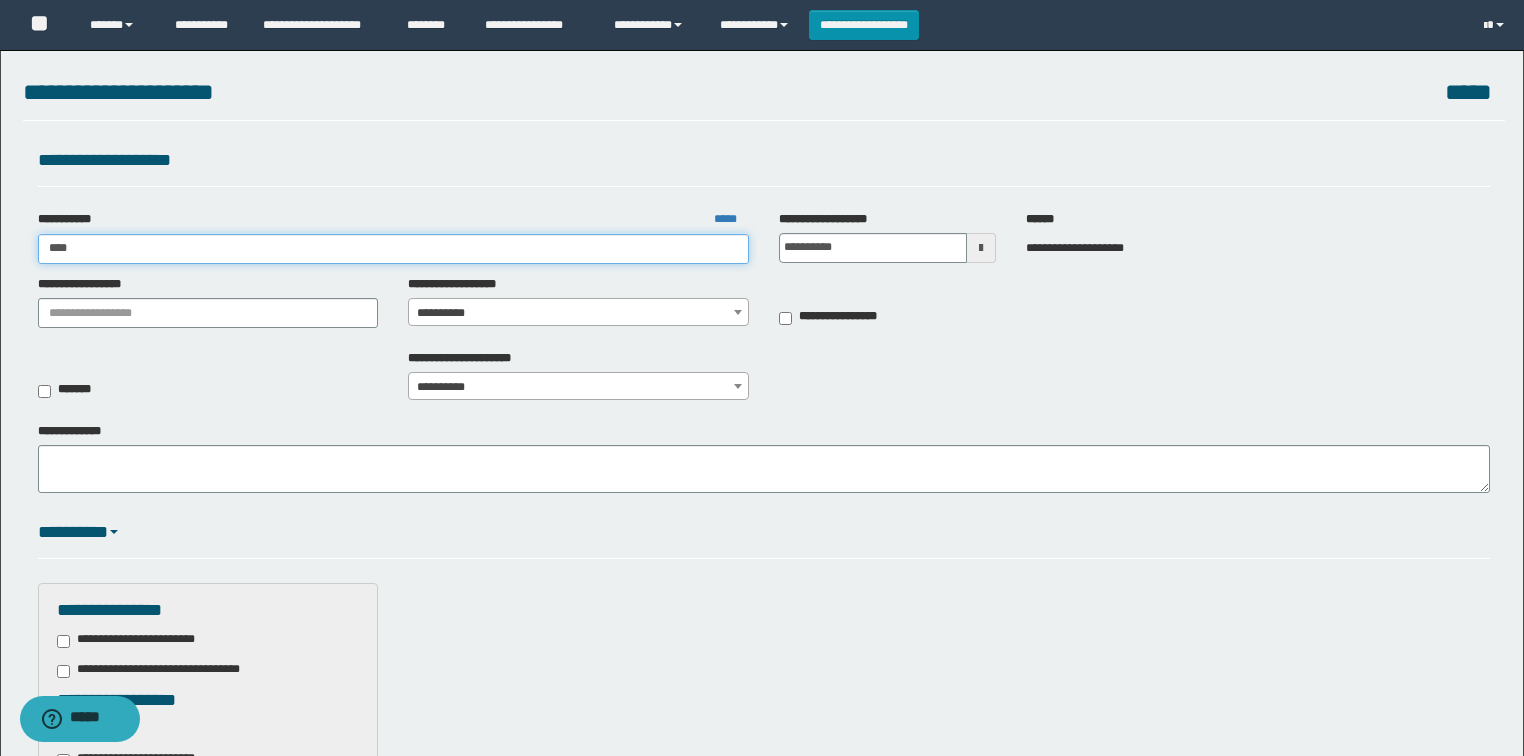 type 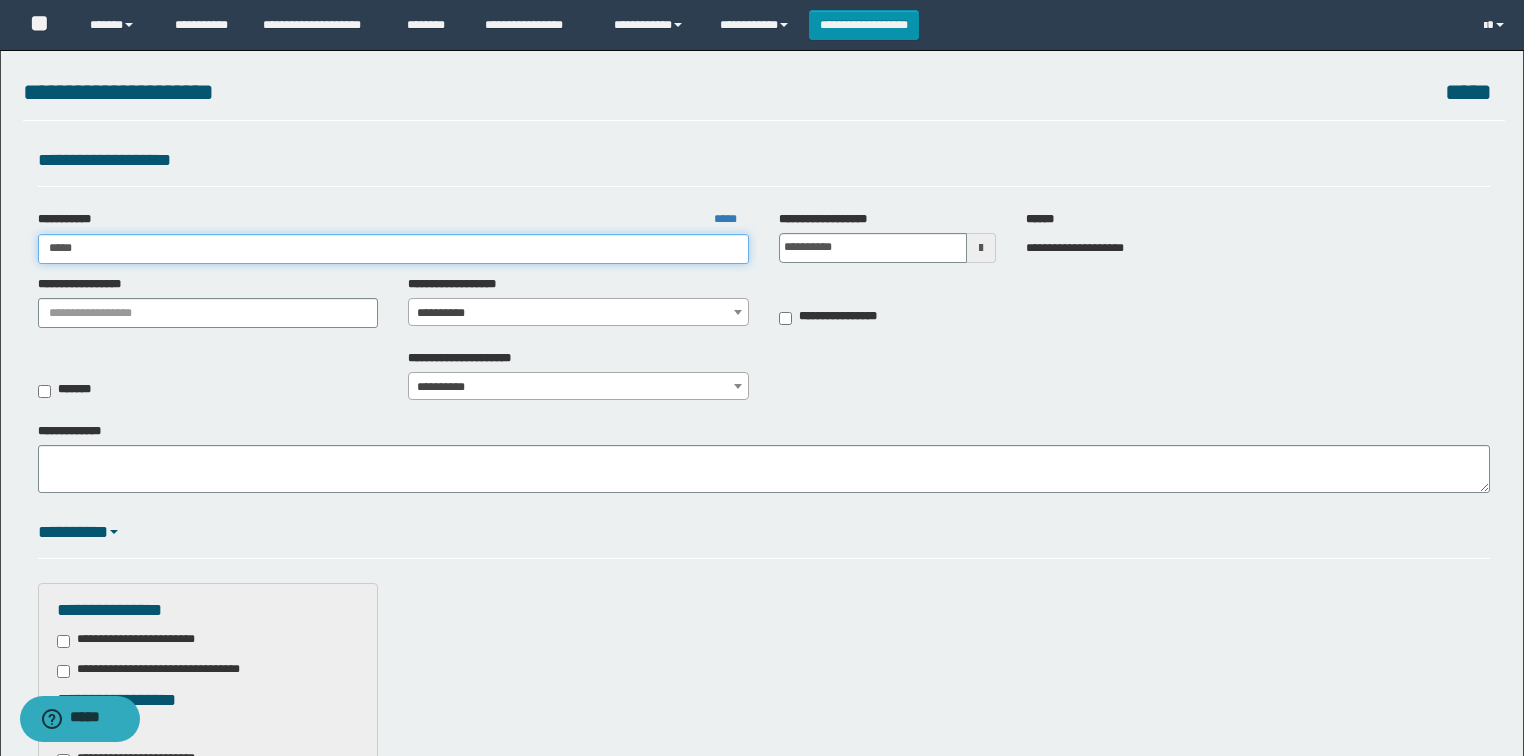 type on "******" 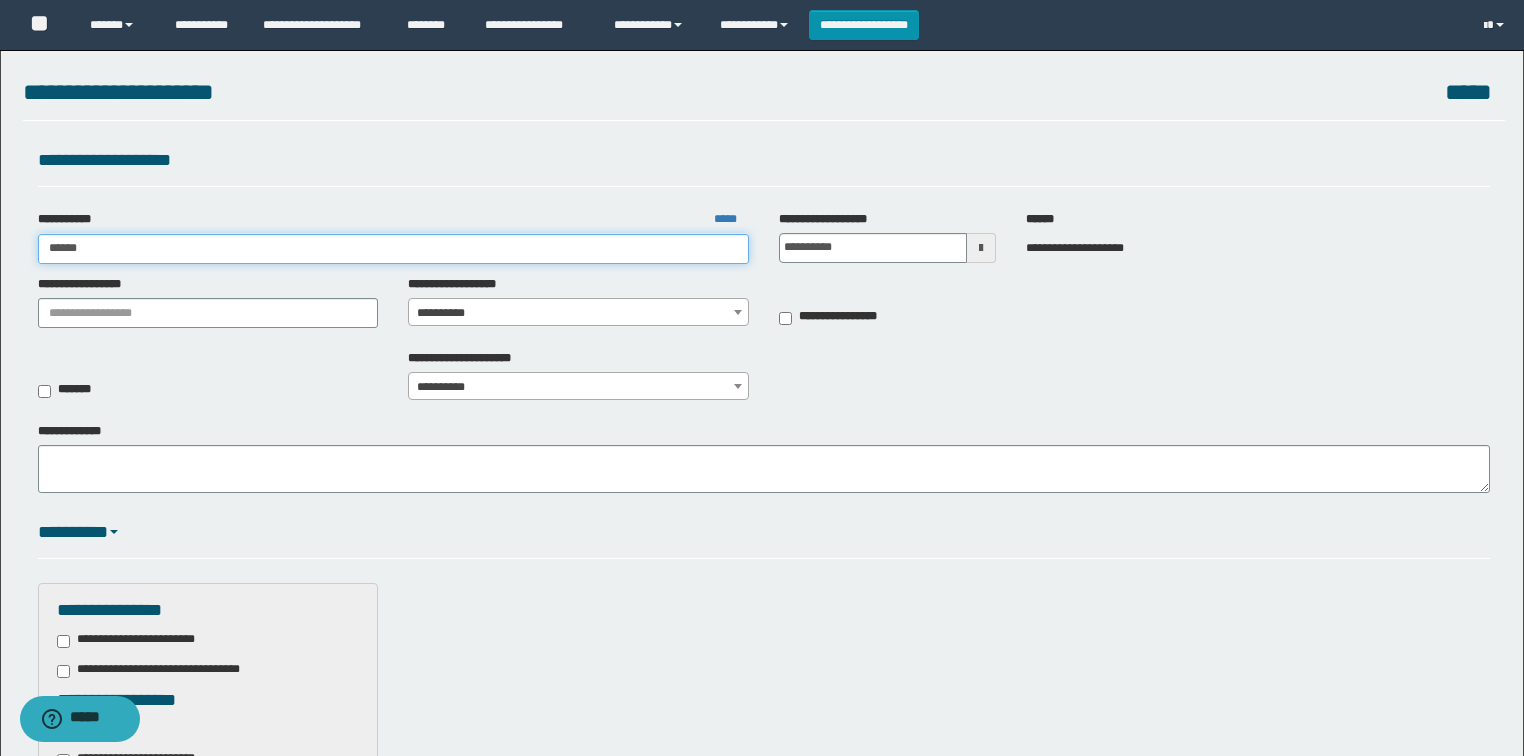 type on "******" 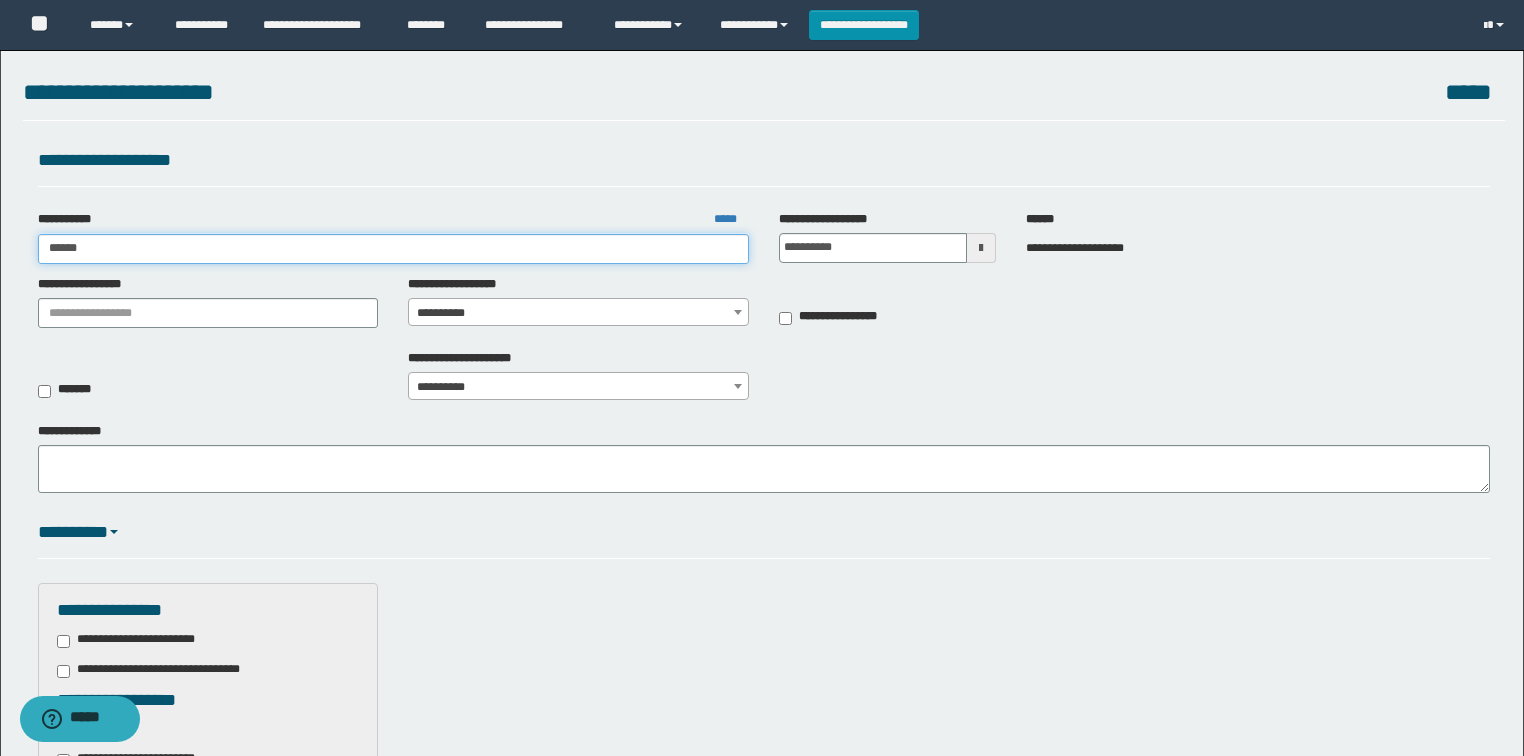 type 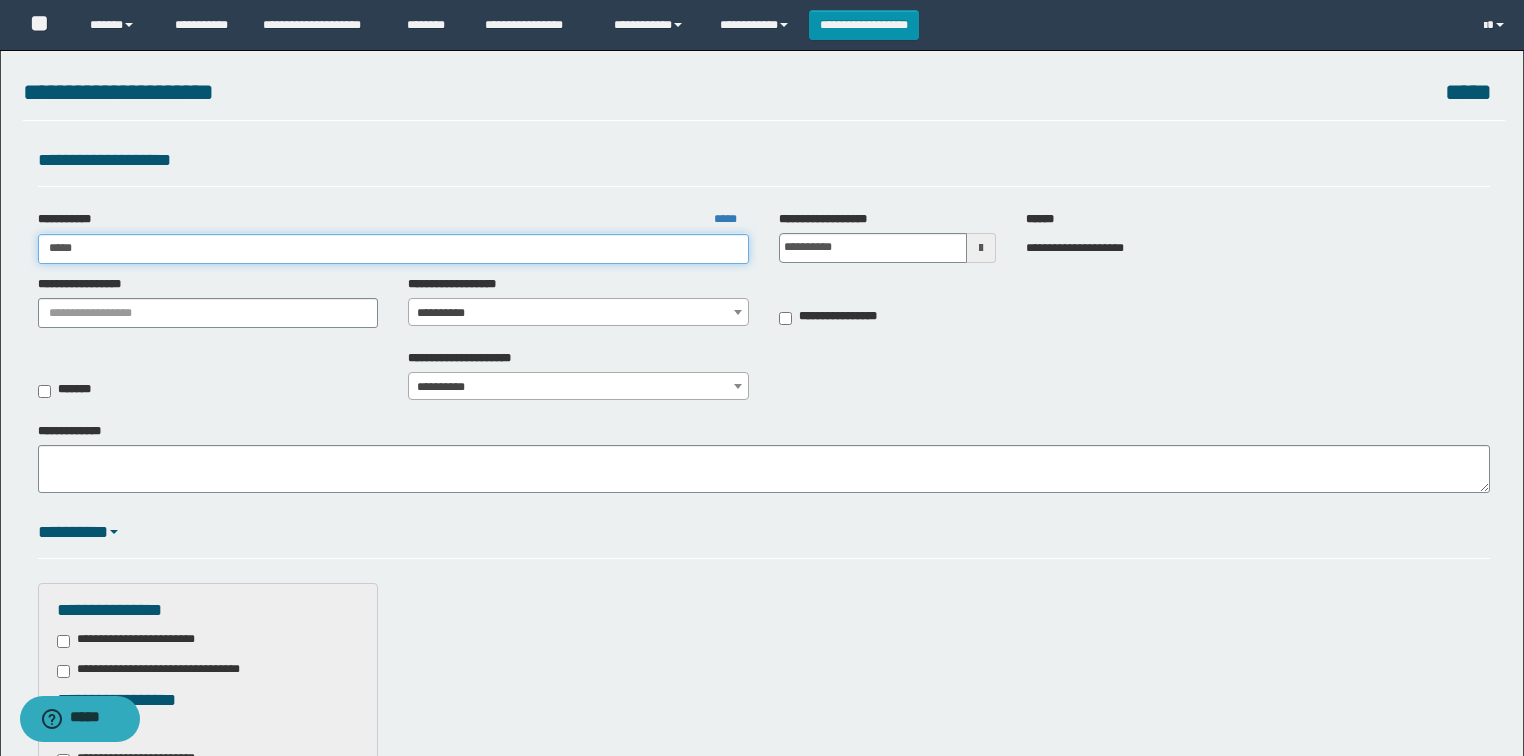 type on "***" 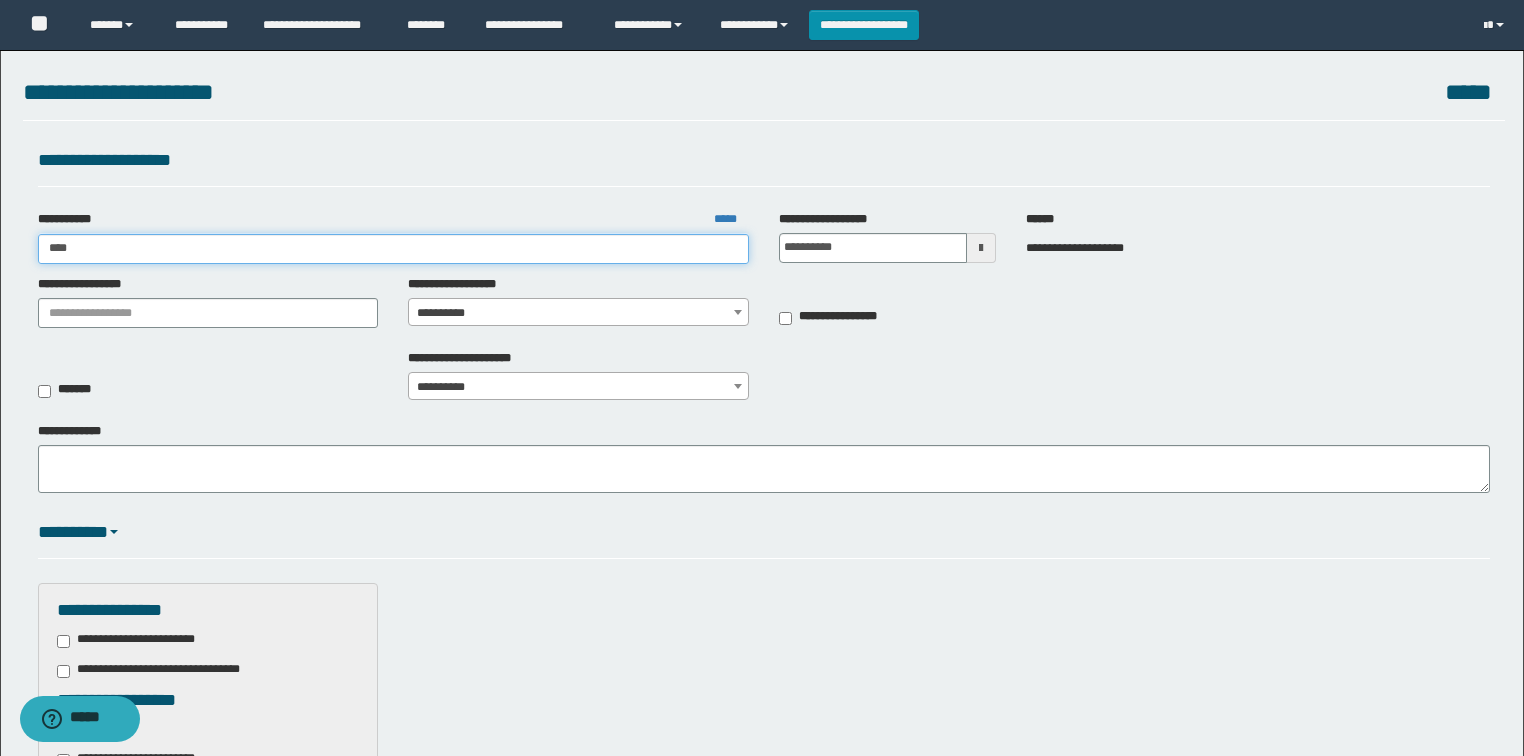 type on "***" 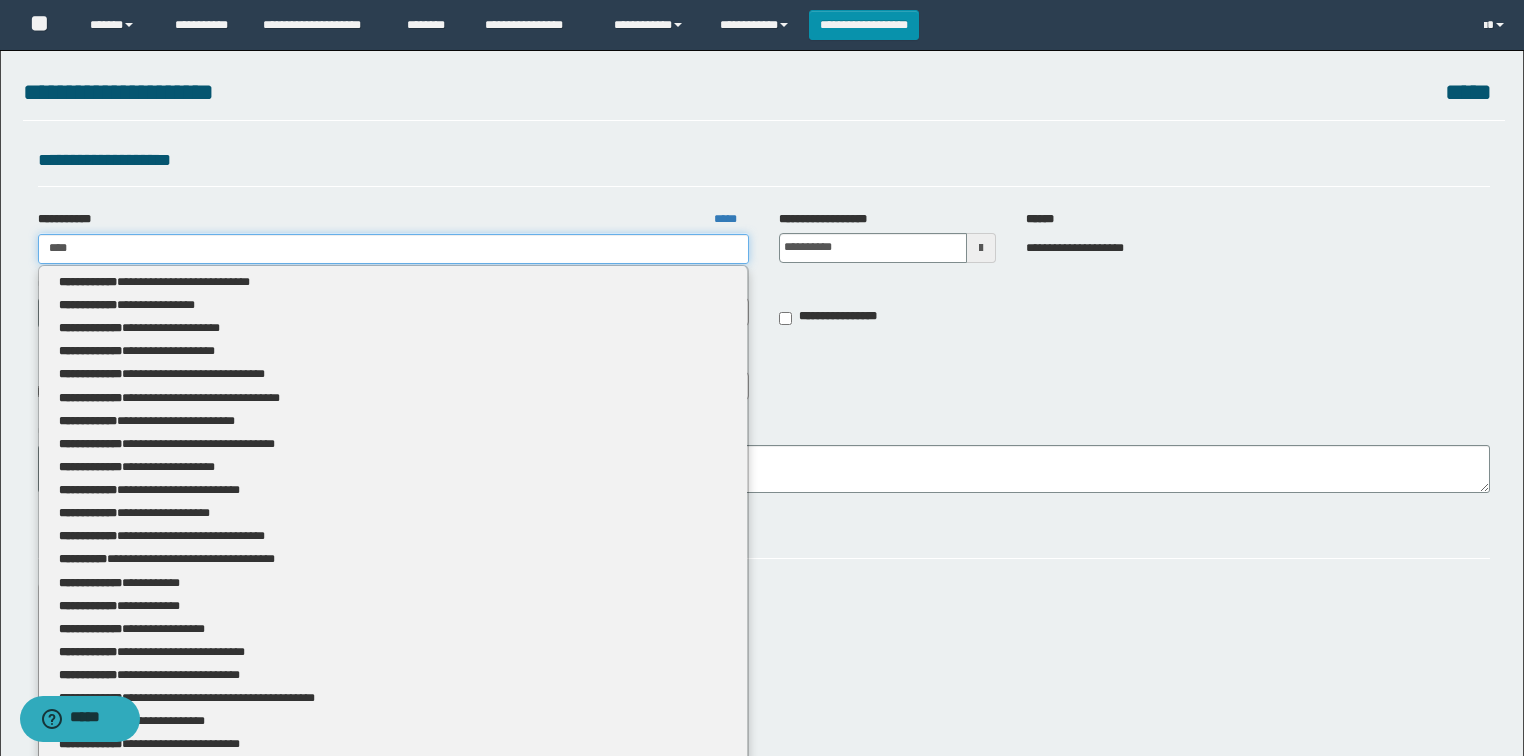 type 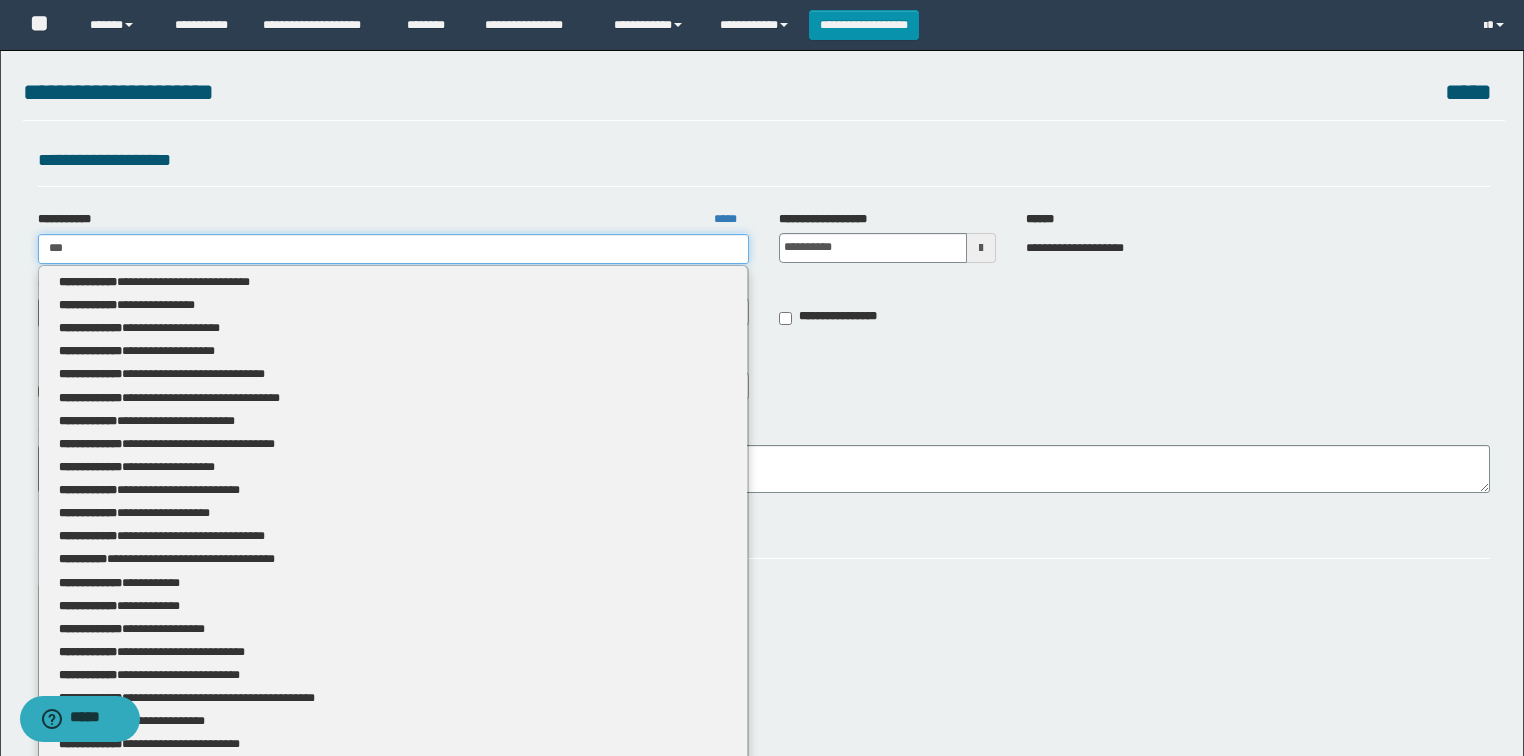 type on "***" 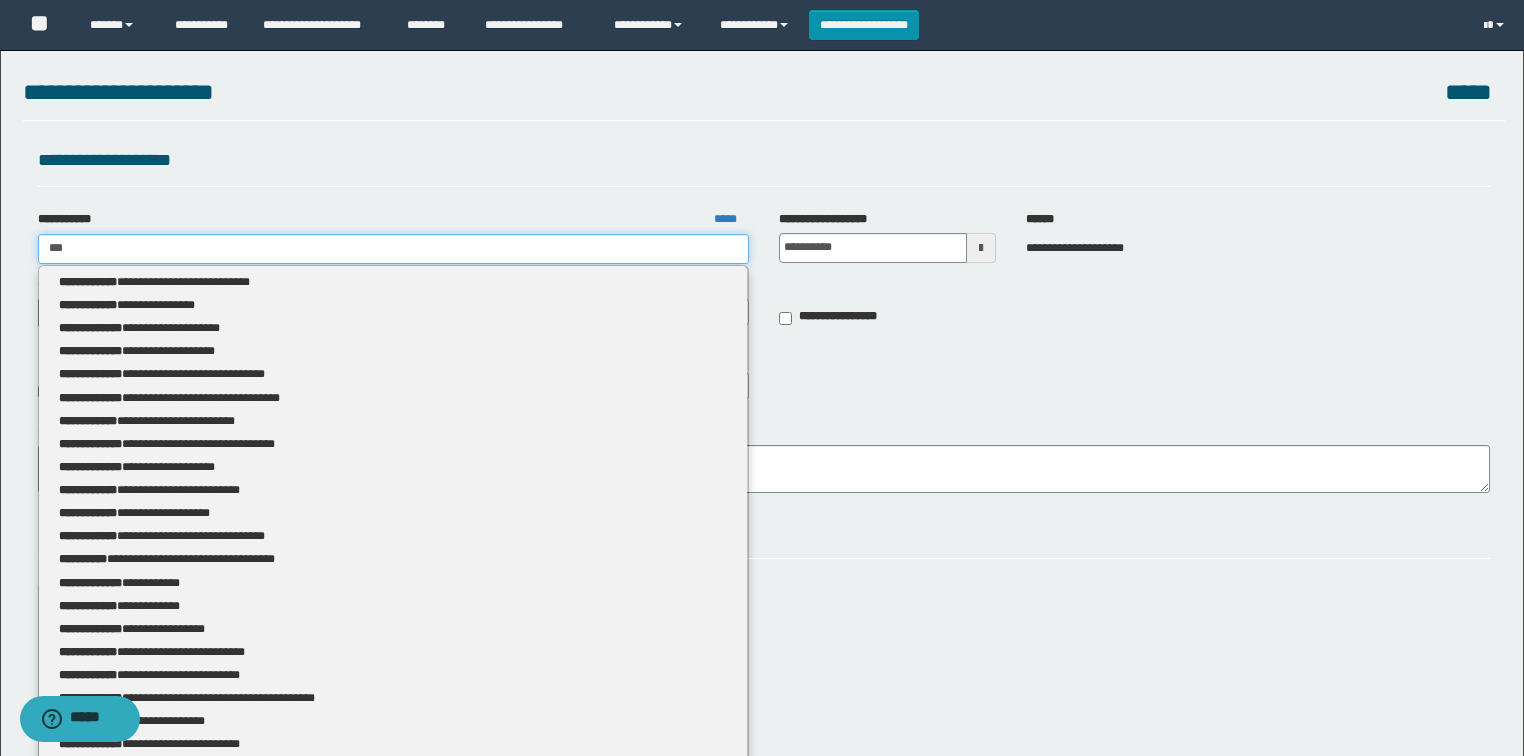 type 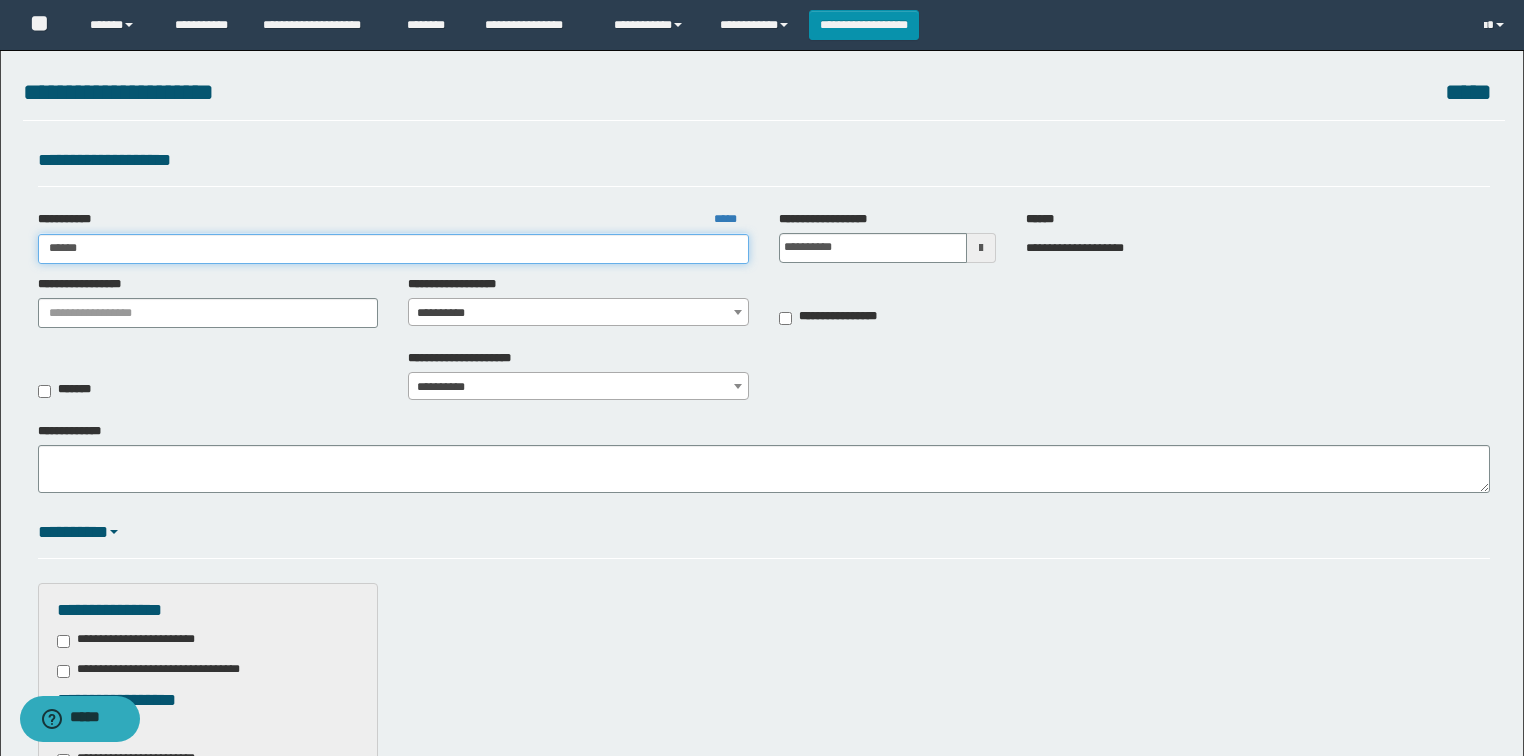 type on "****" 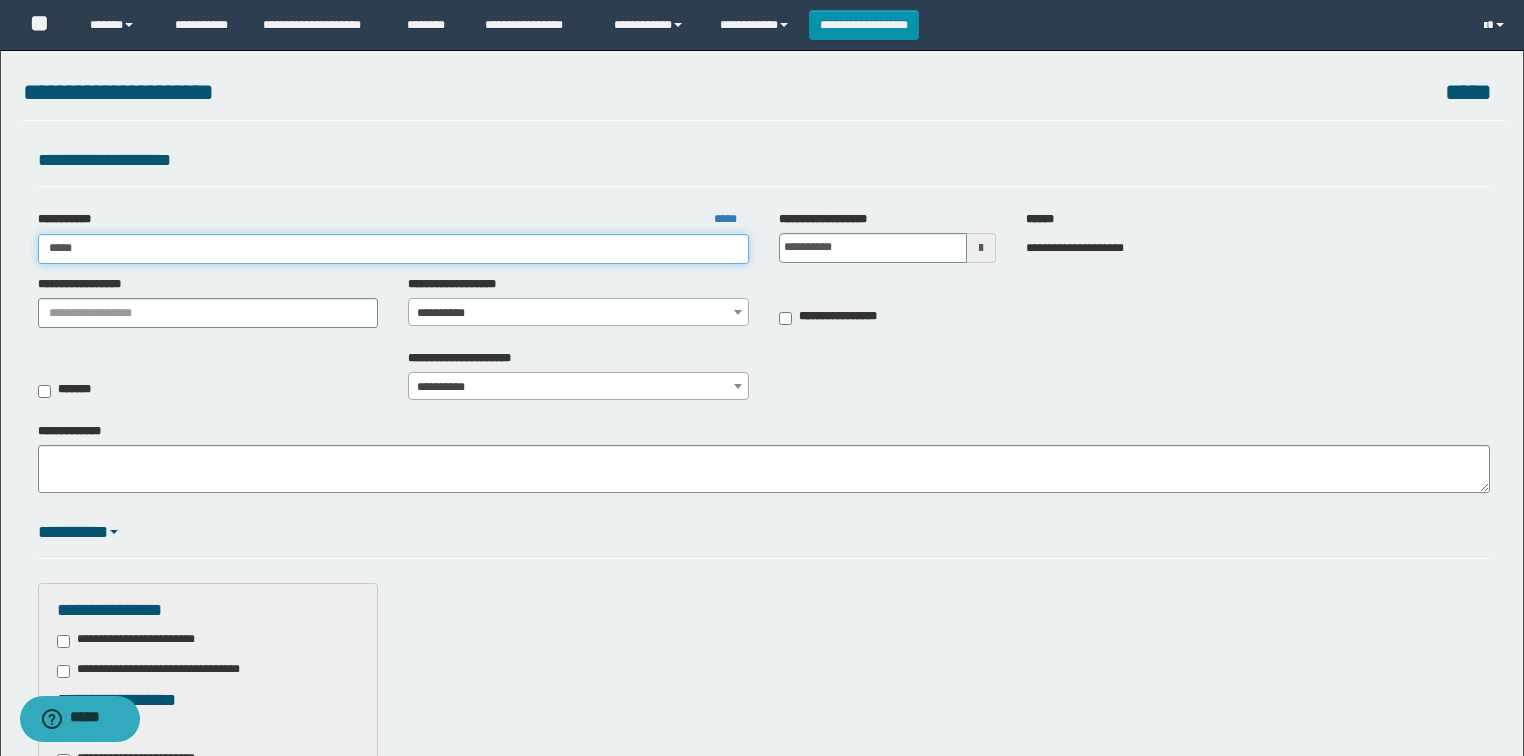 type on "****" 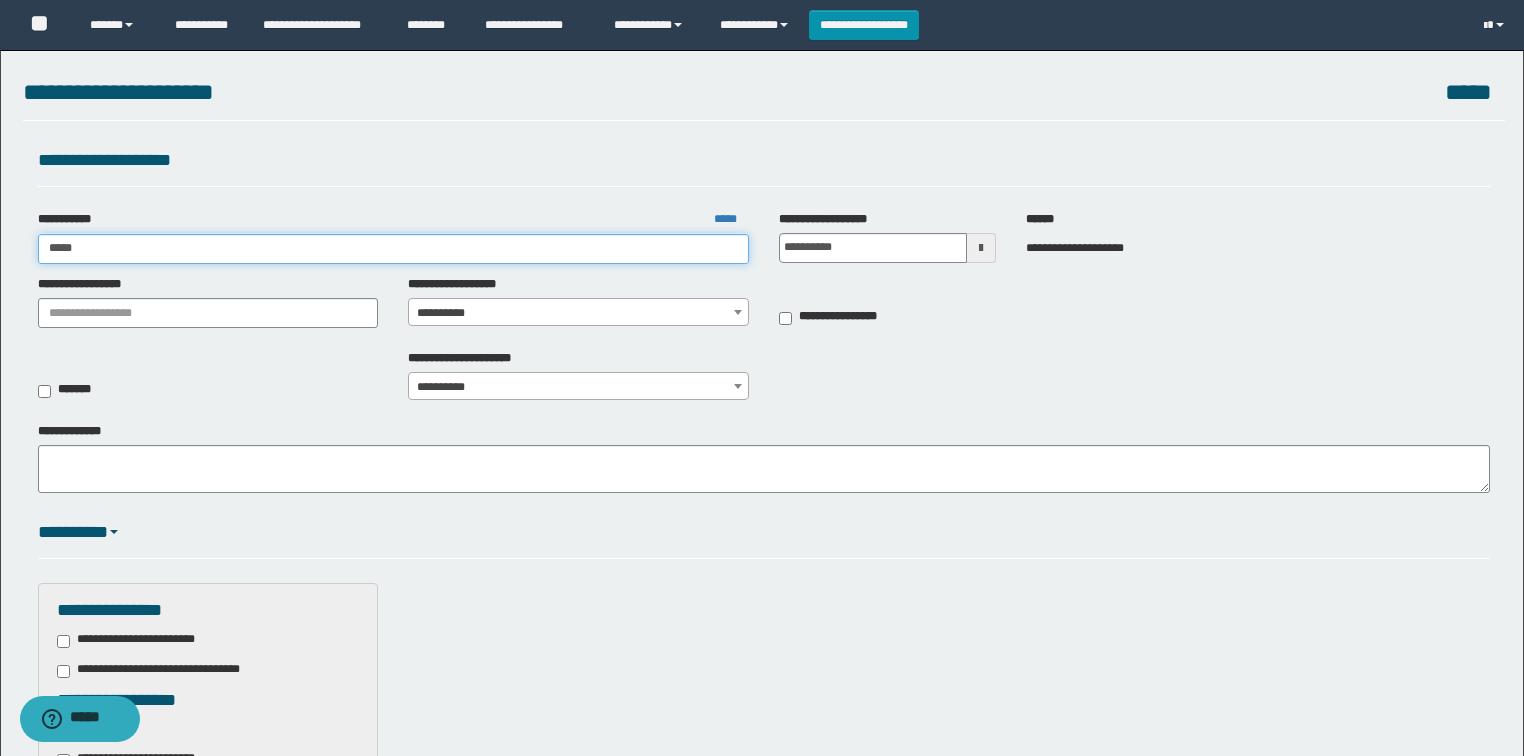 type 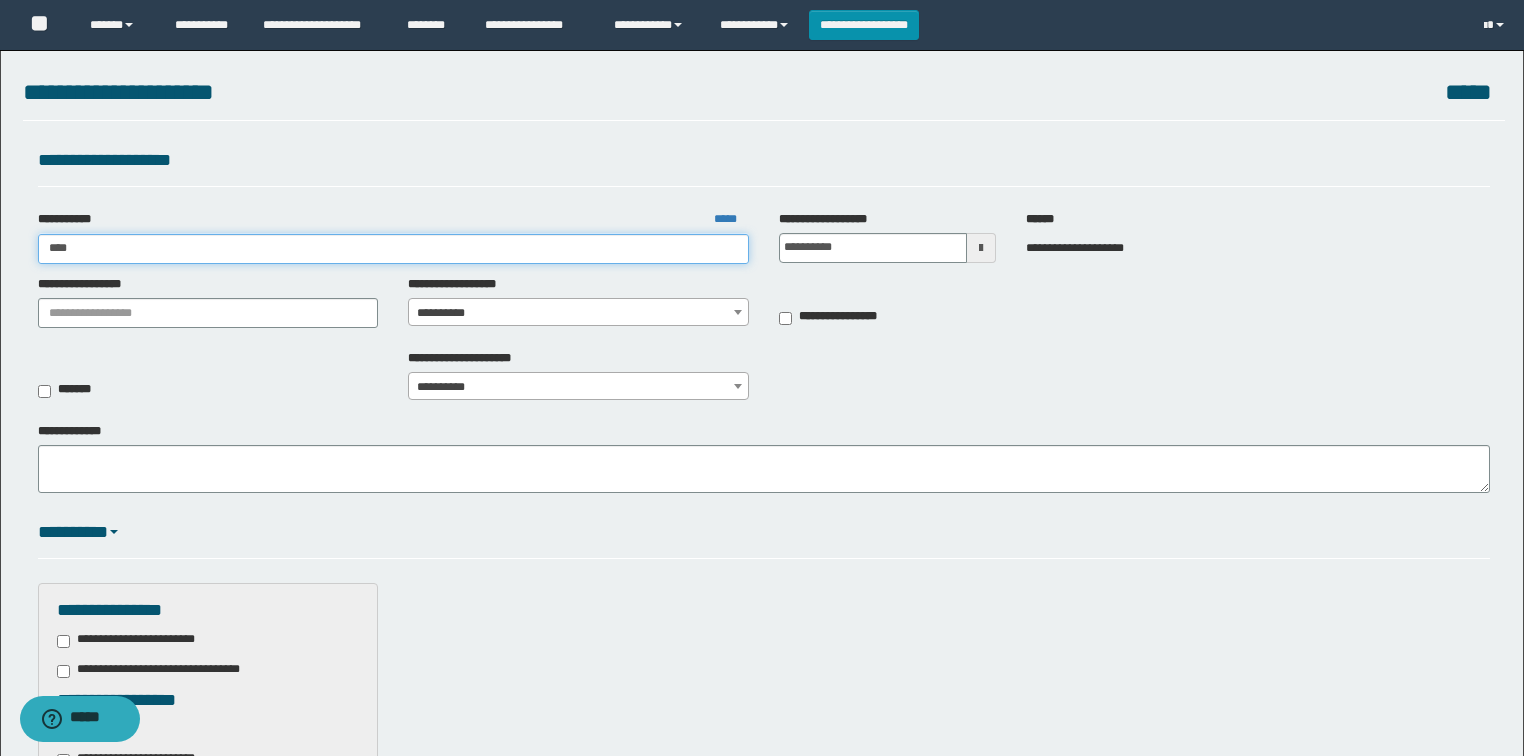type on "***" 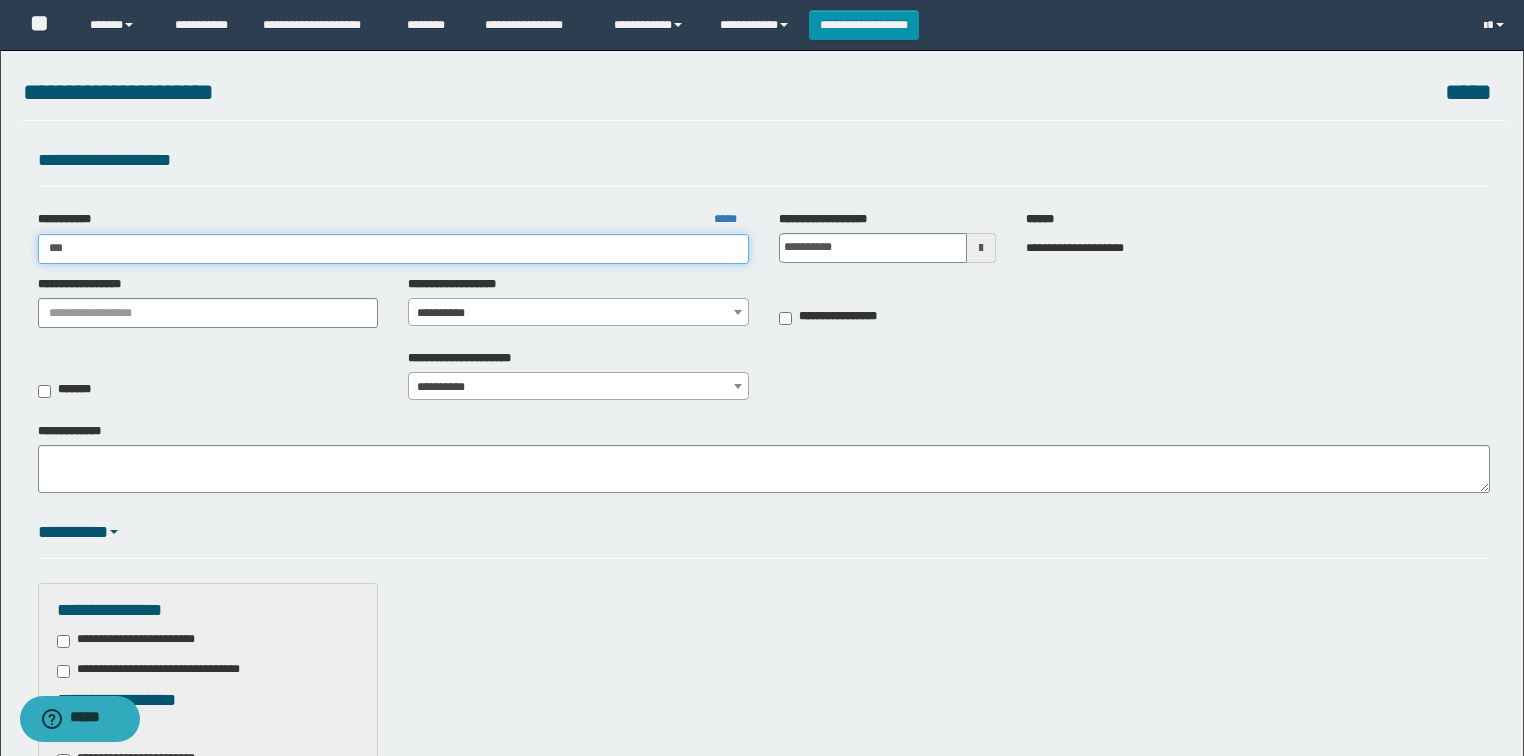 type on "***" 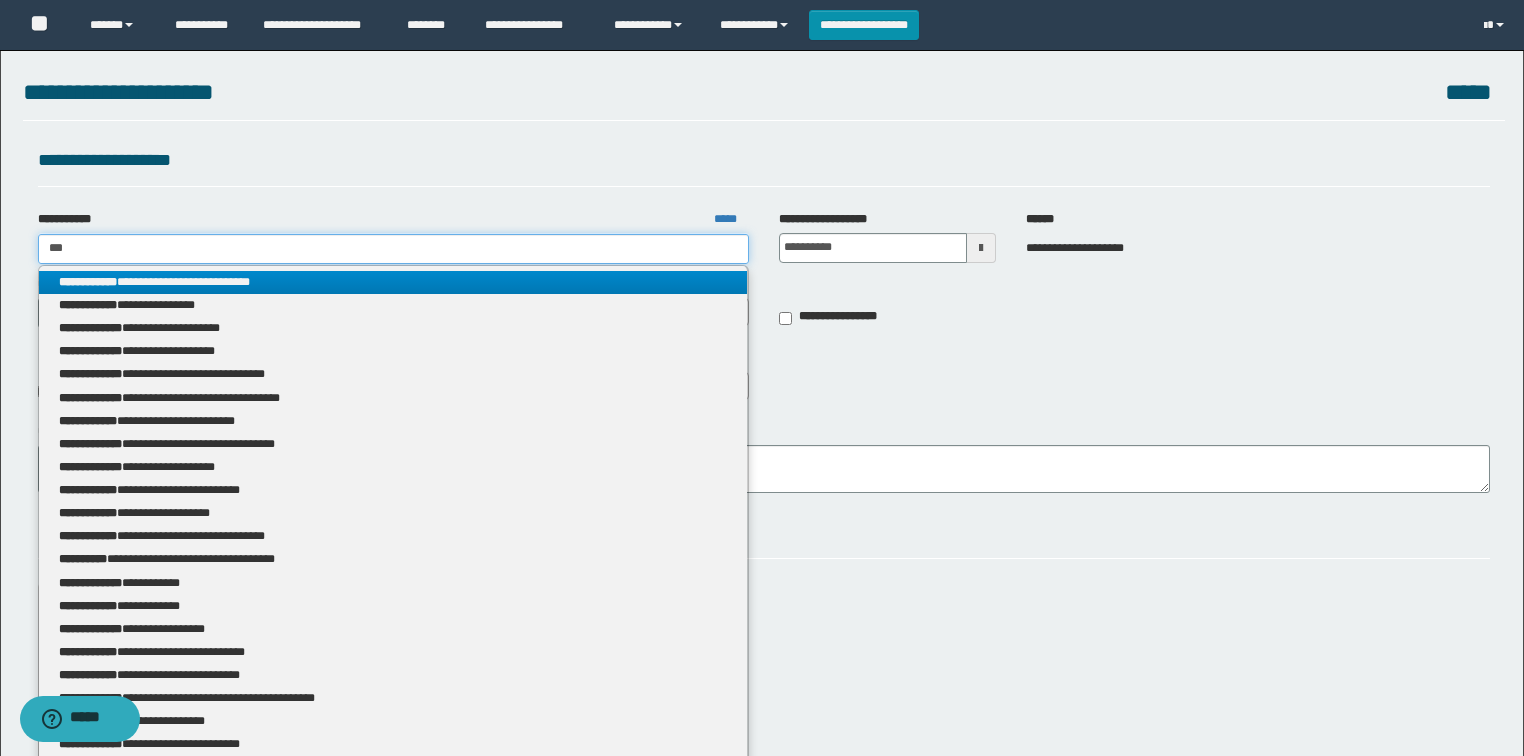 type 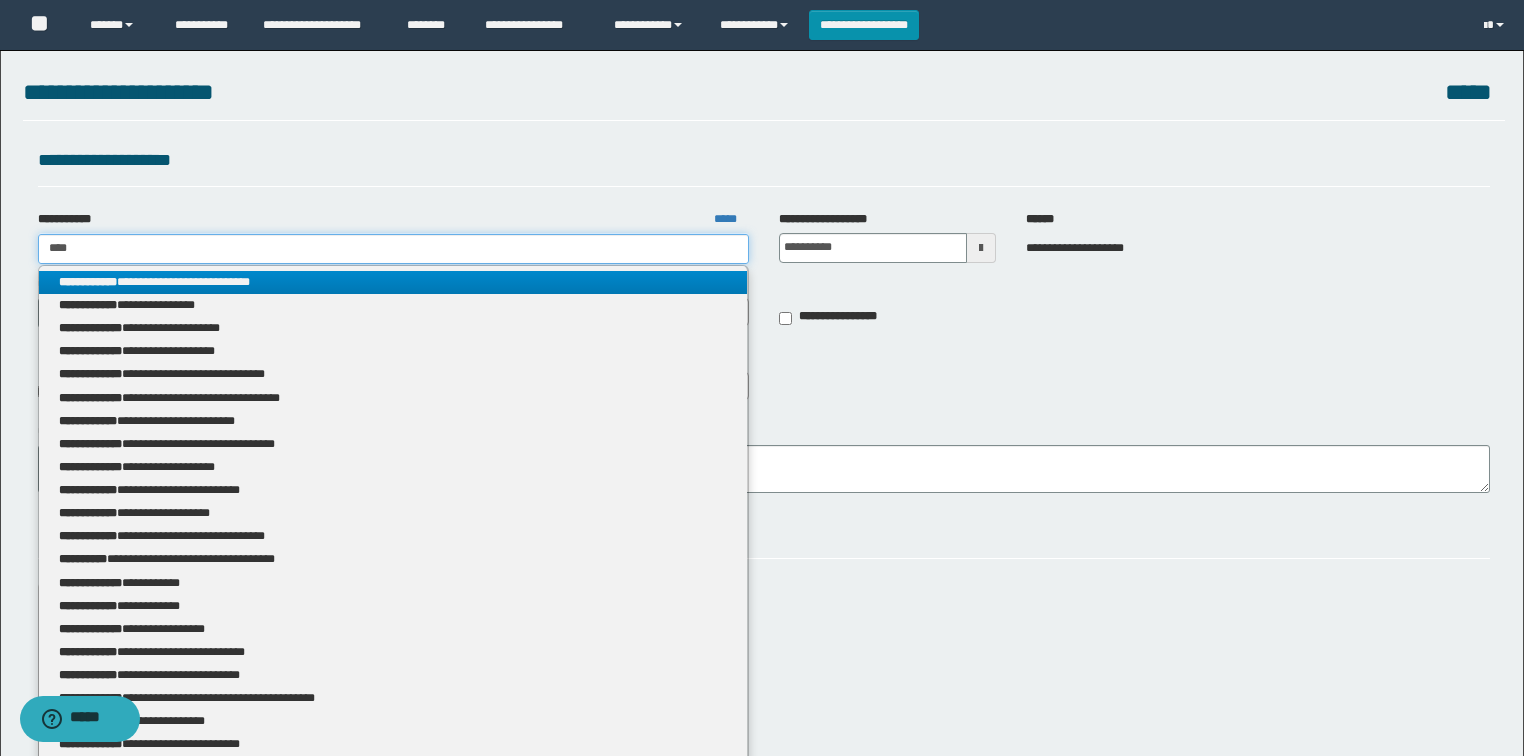 type on "***" 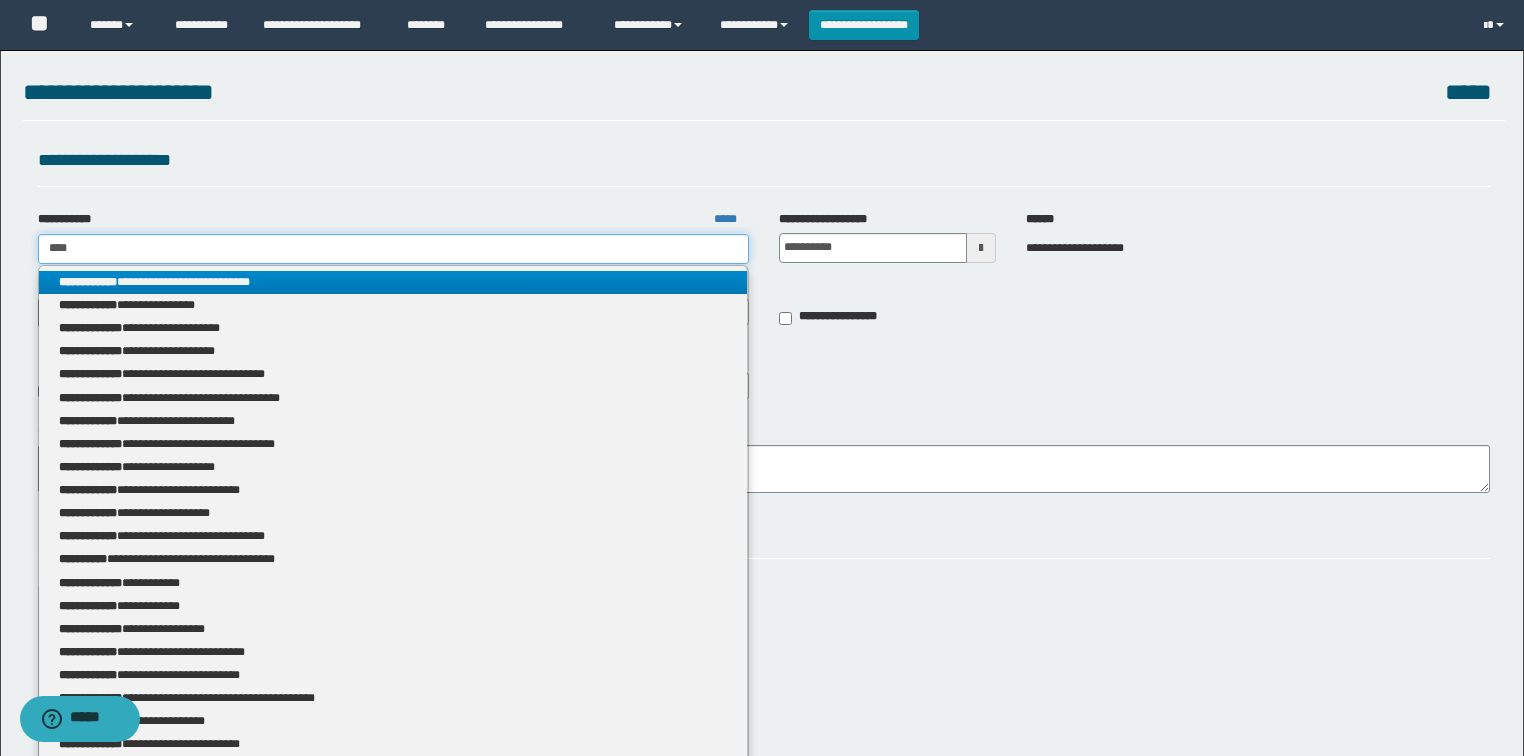 type 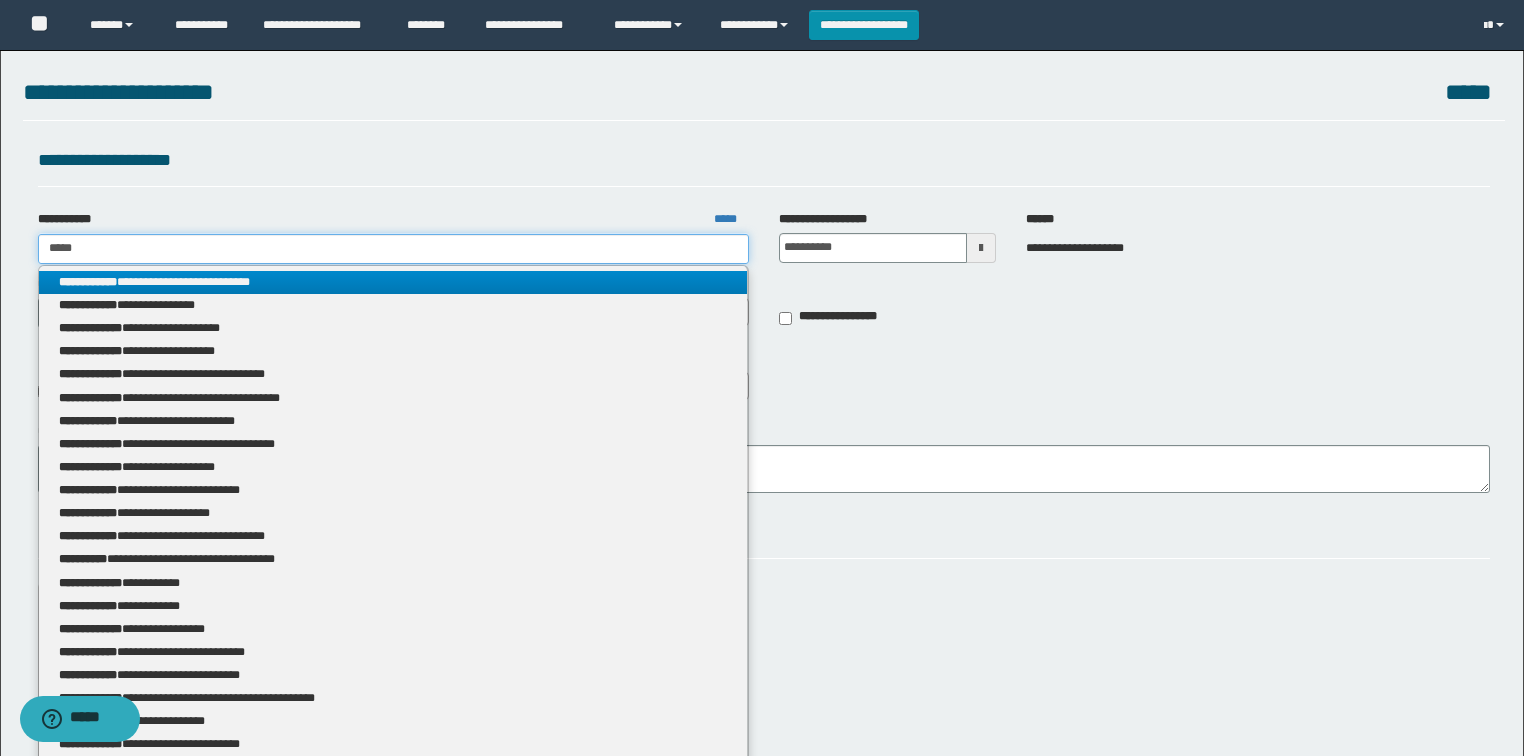 type on "*****" 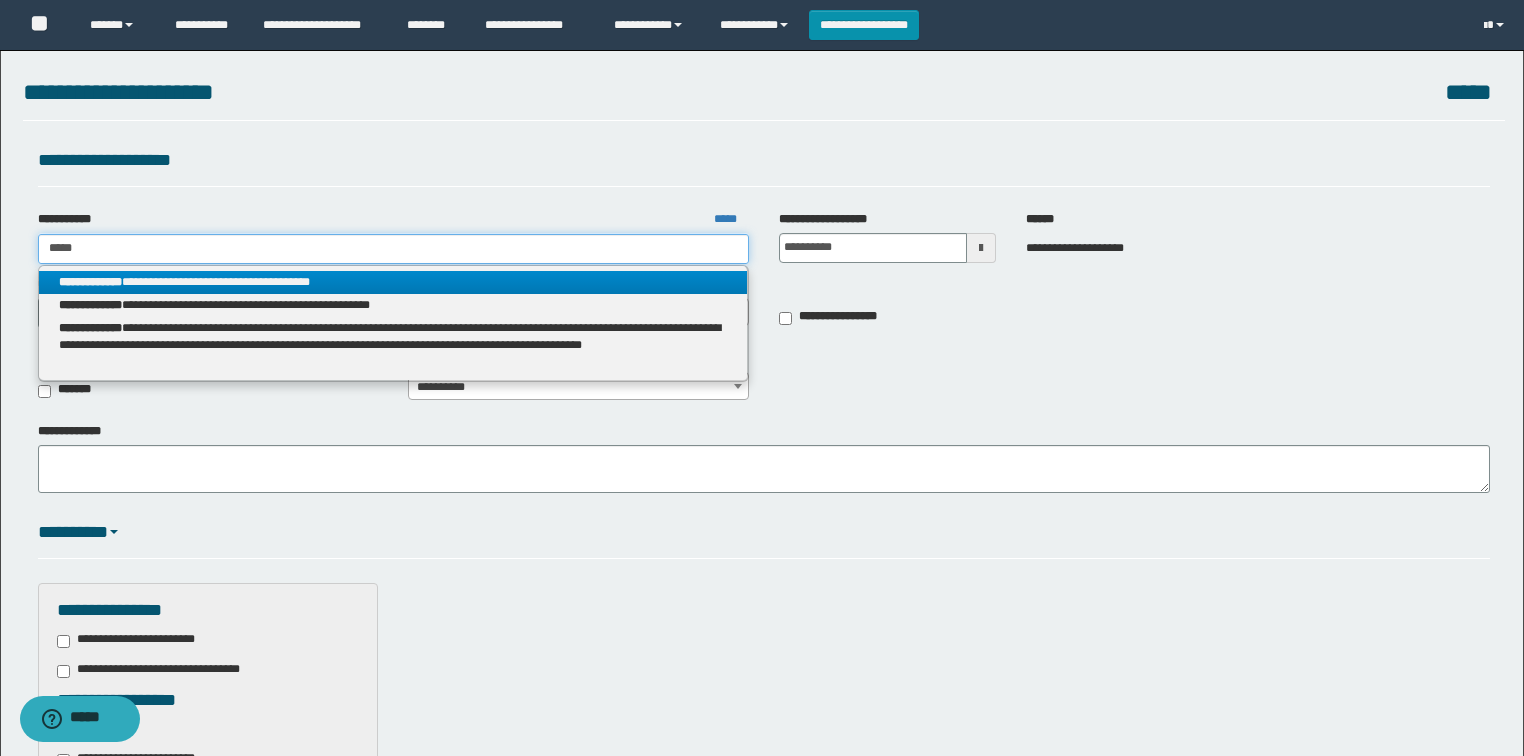 type 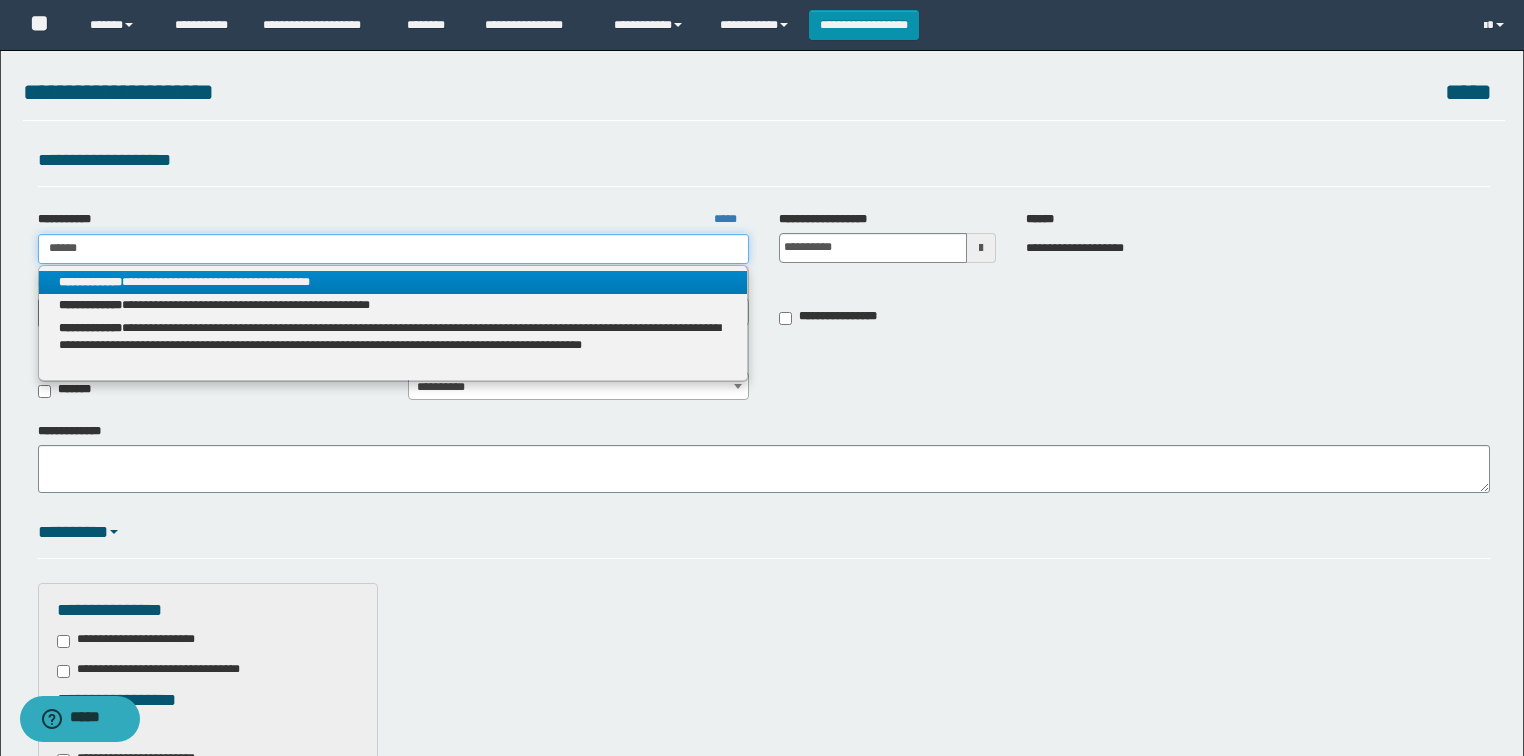 type on "******" 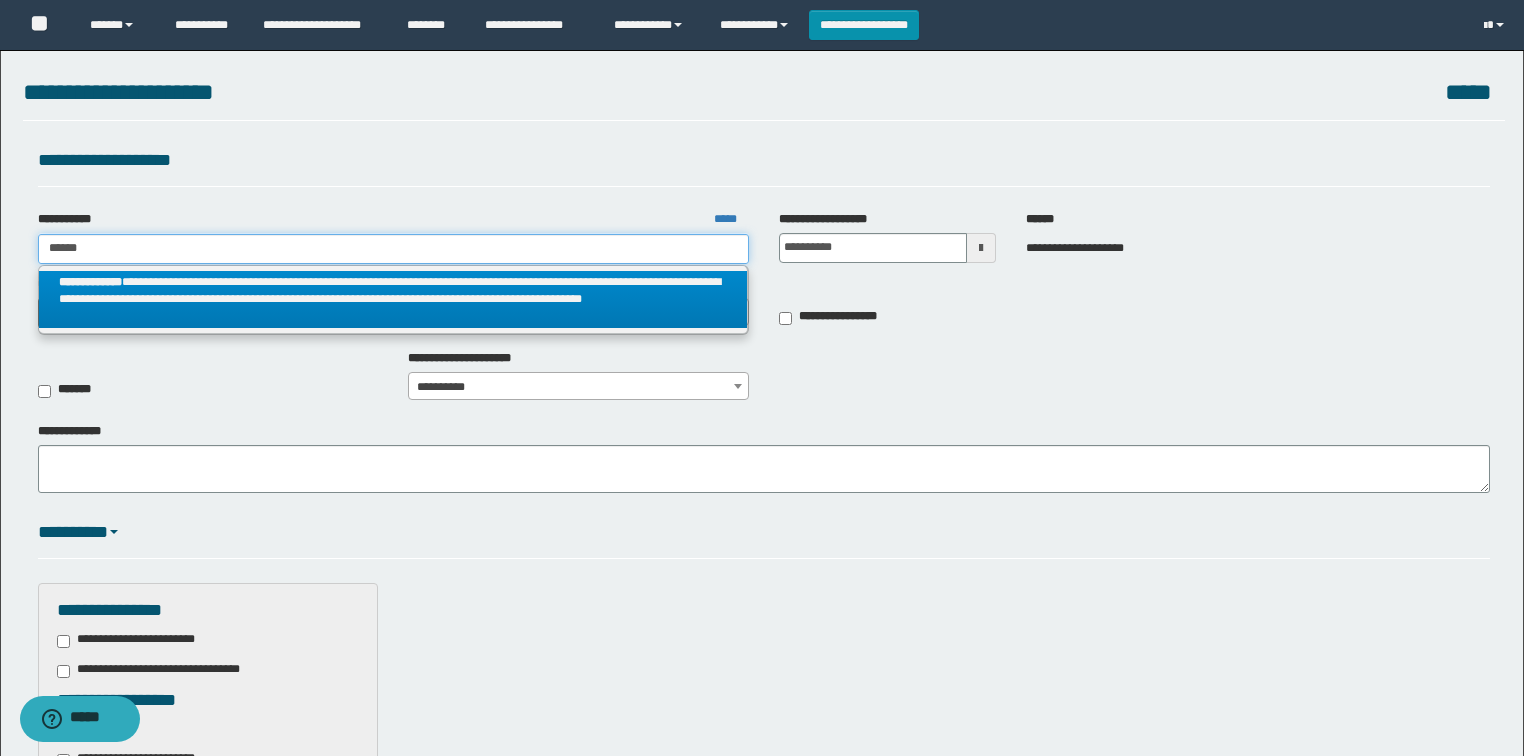 type on "******" 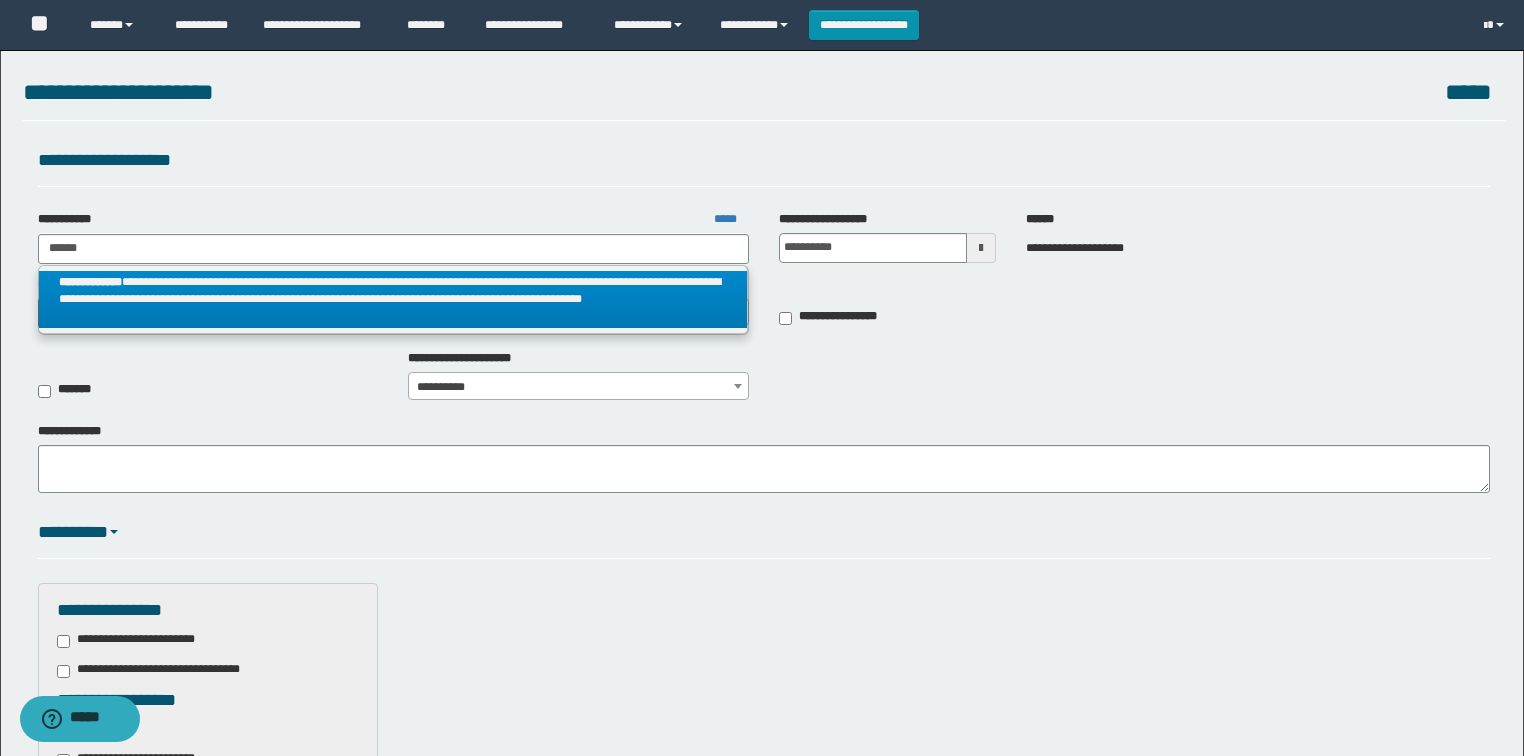 click on "**********" at bounding box center (393, 299) 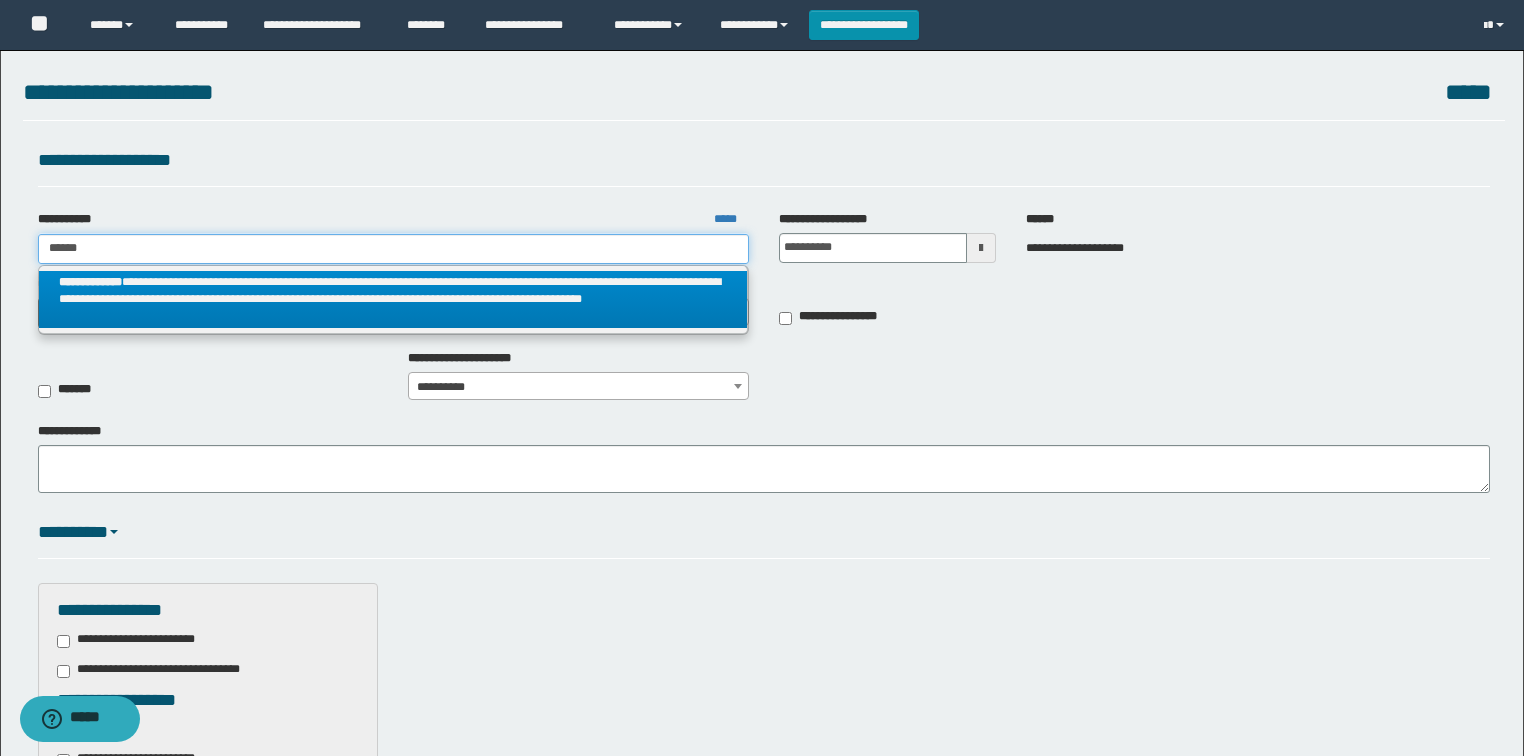 type 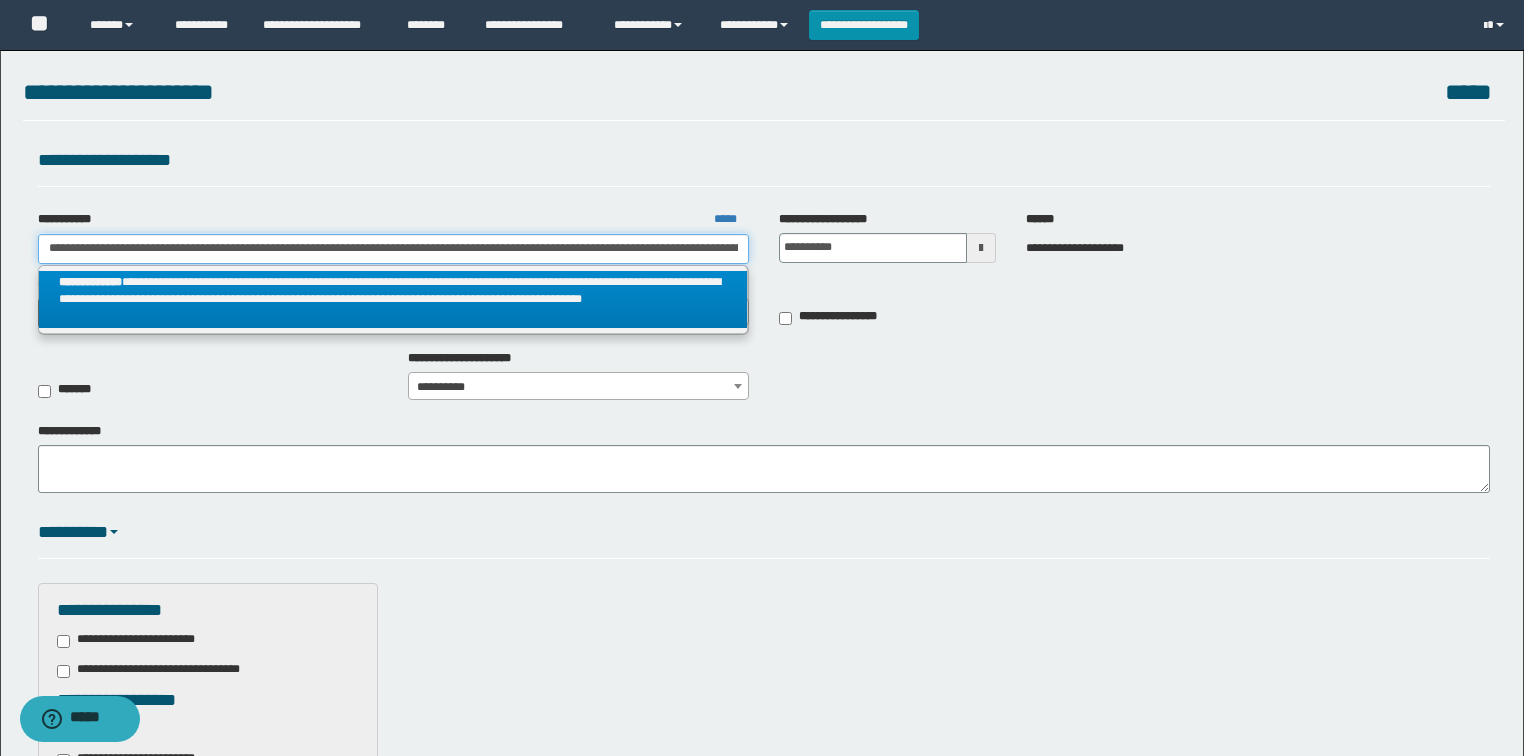scroll, scrollTop: 0, scrollLeft: 914, axis: horizontal 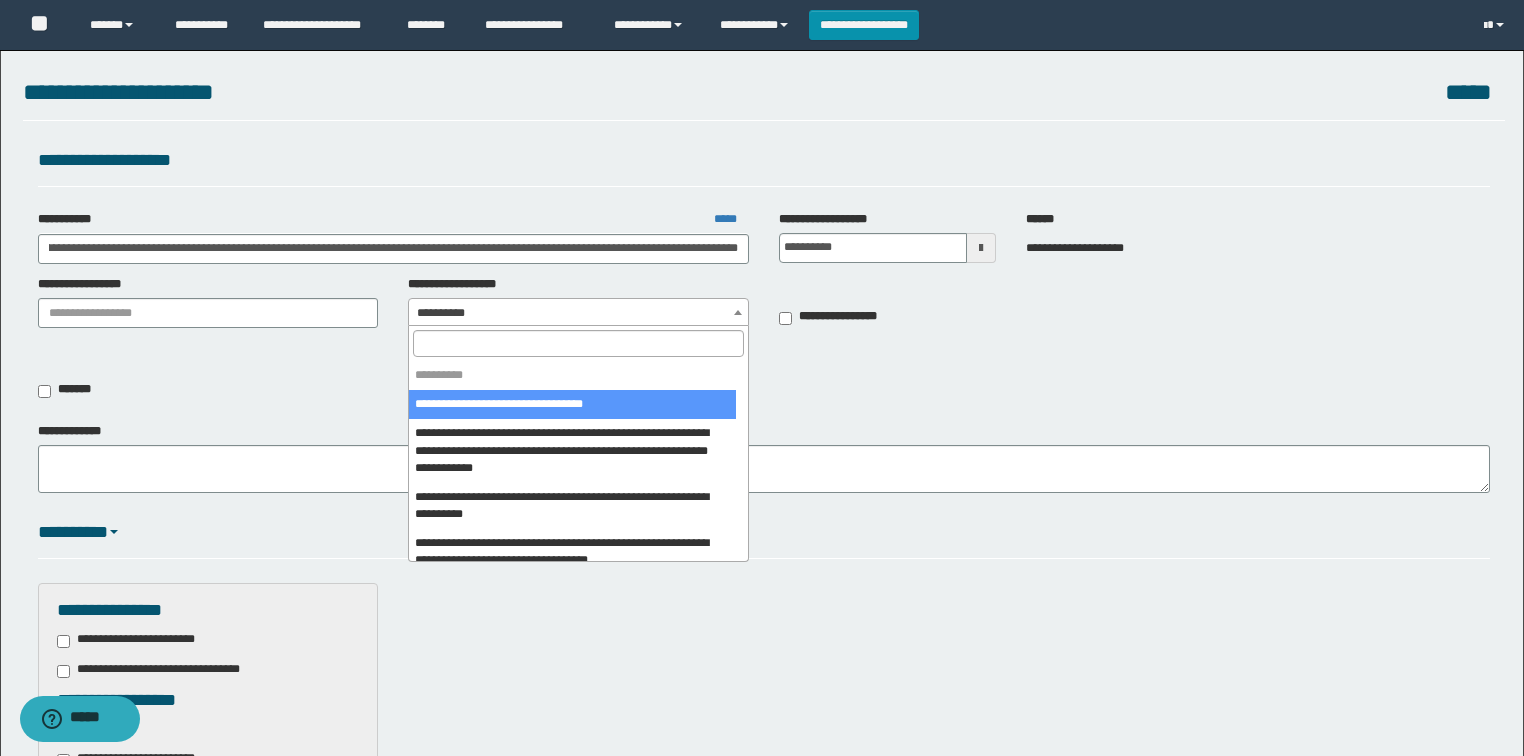 click on "**********" at bounding box center [578, 313] 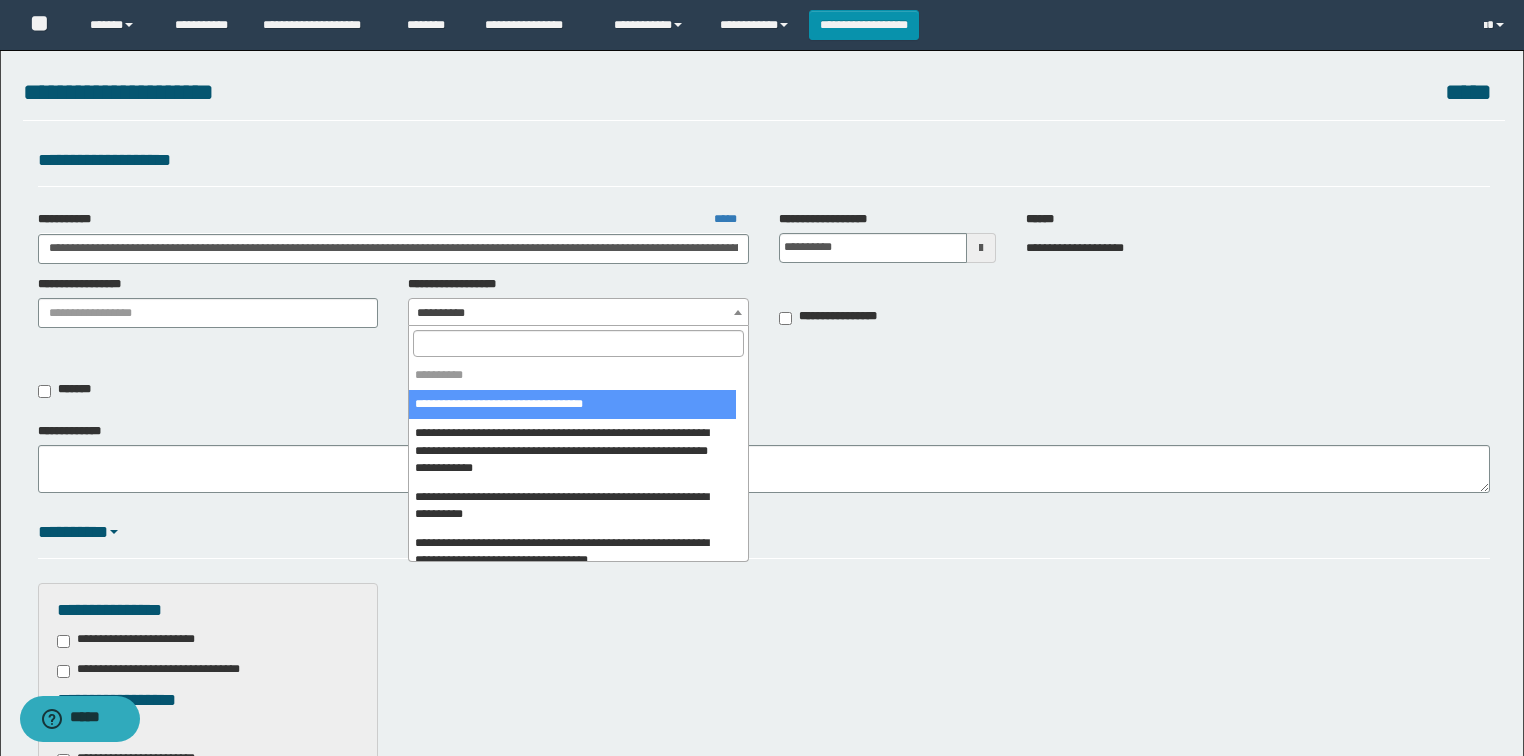 click at bounding box center (578, 343) 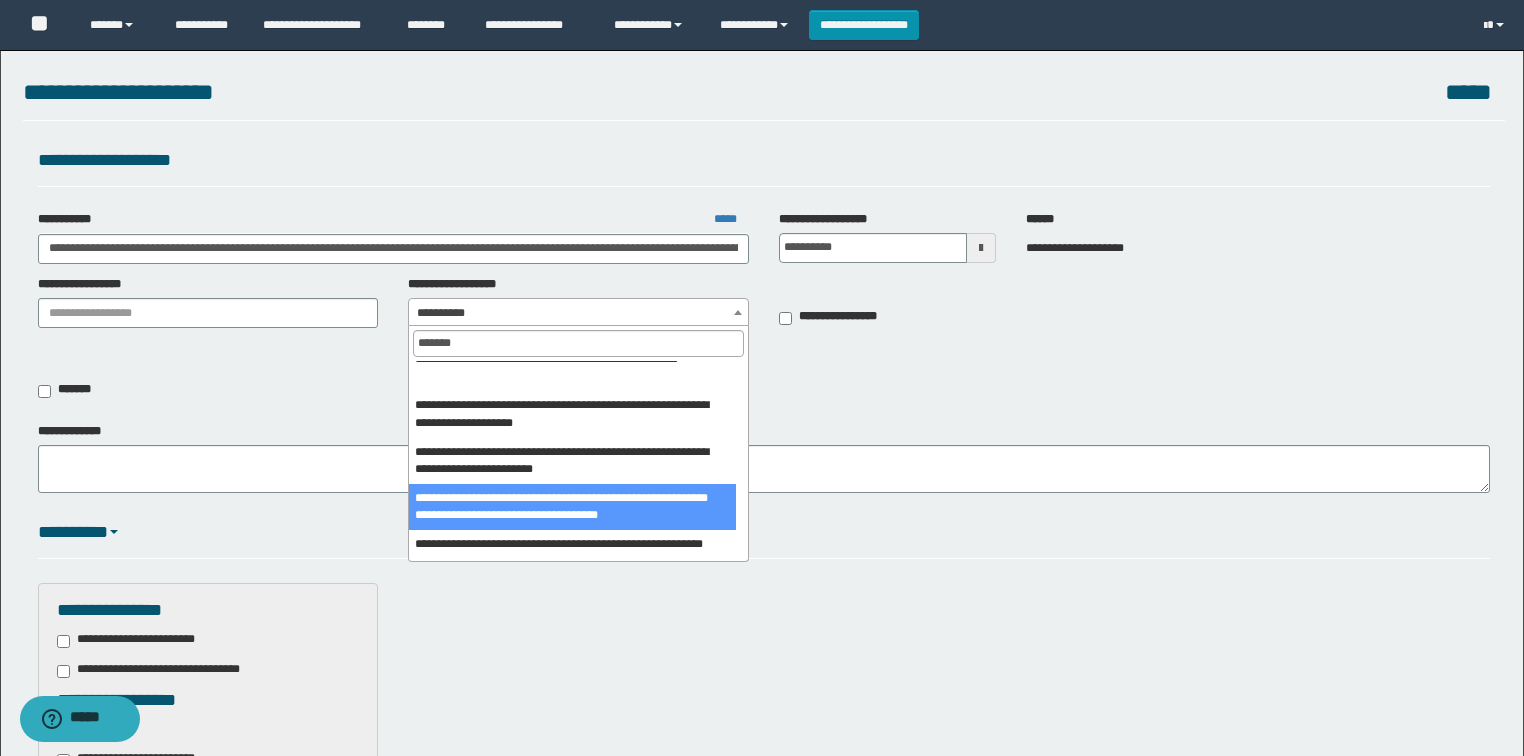 scroll, scrollTop: 240, scrollLeft: 0, axis: vertical 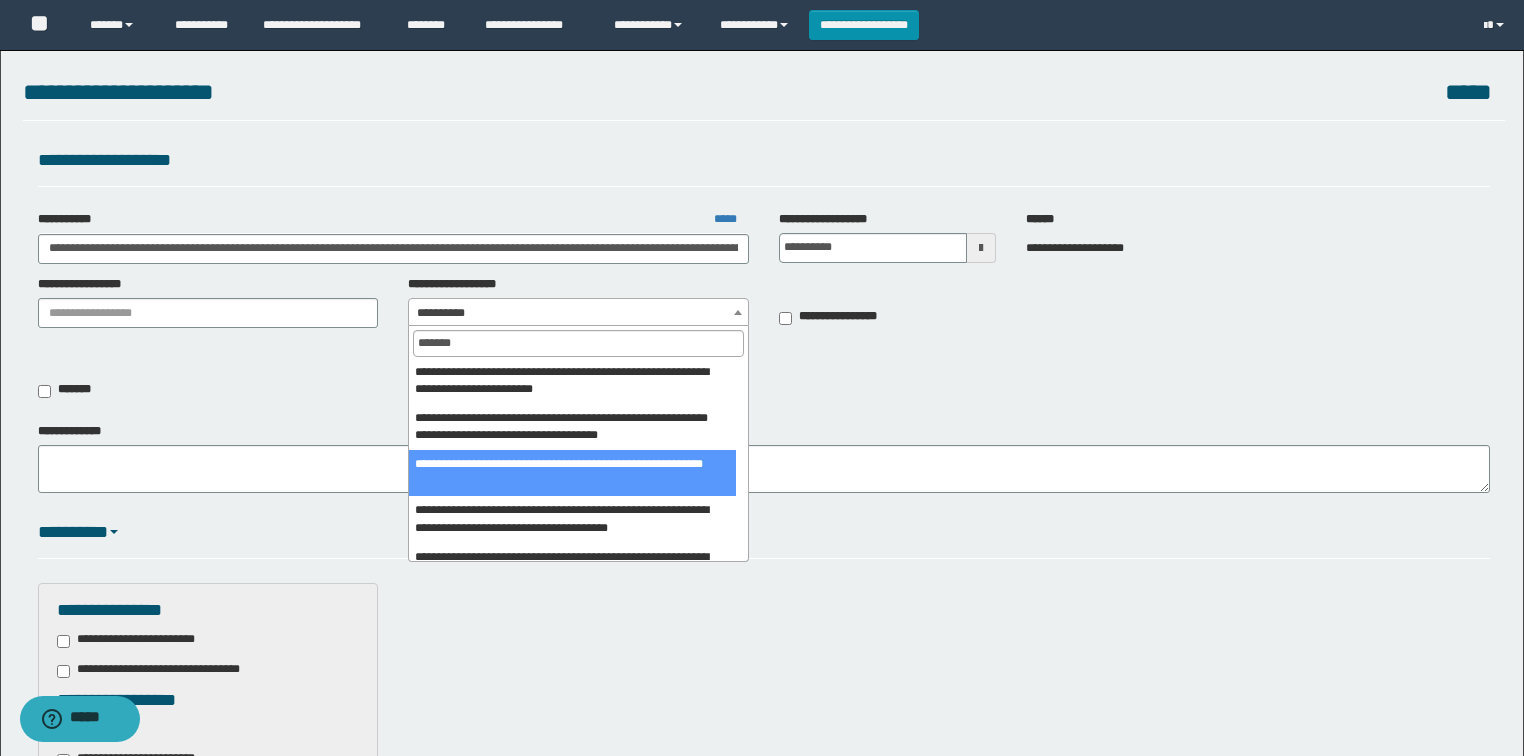 type on "*******" 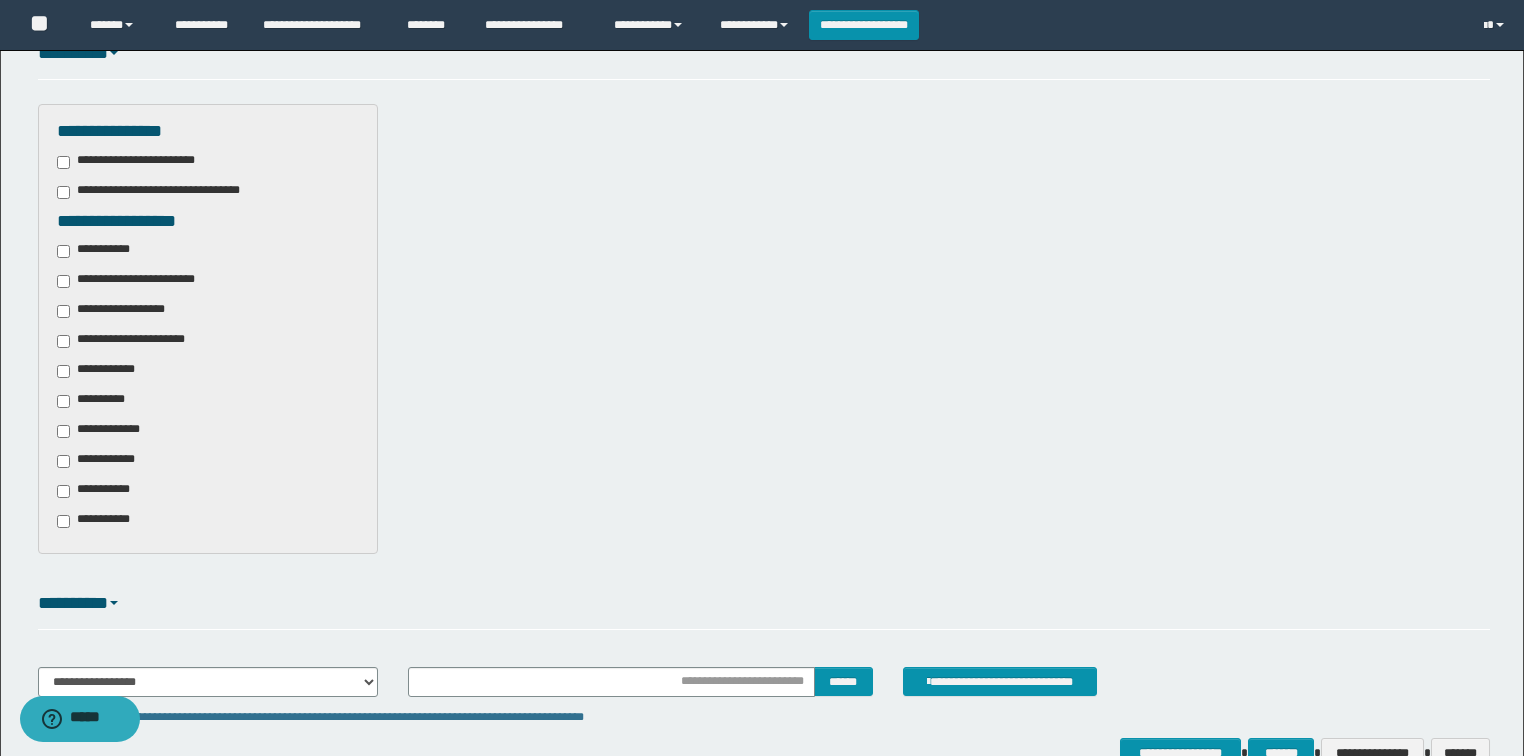 scroll, scrollTop: 480, scrollLeft: 0, axis: vertical 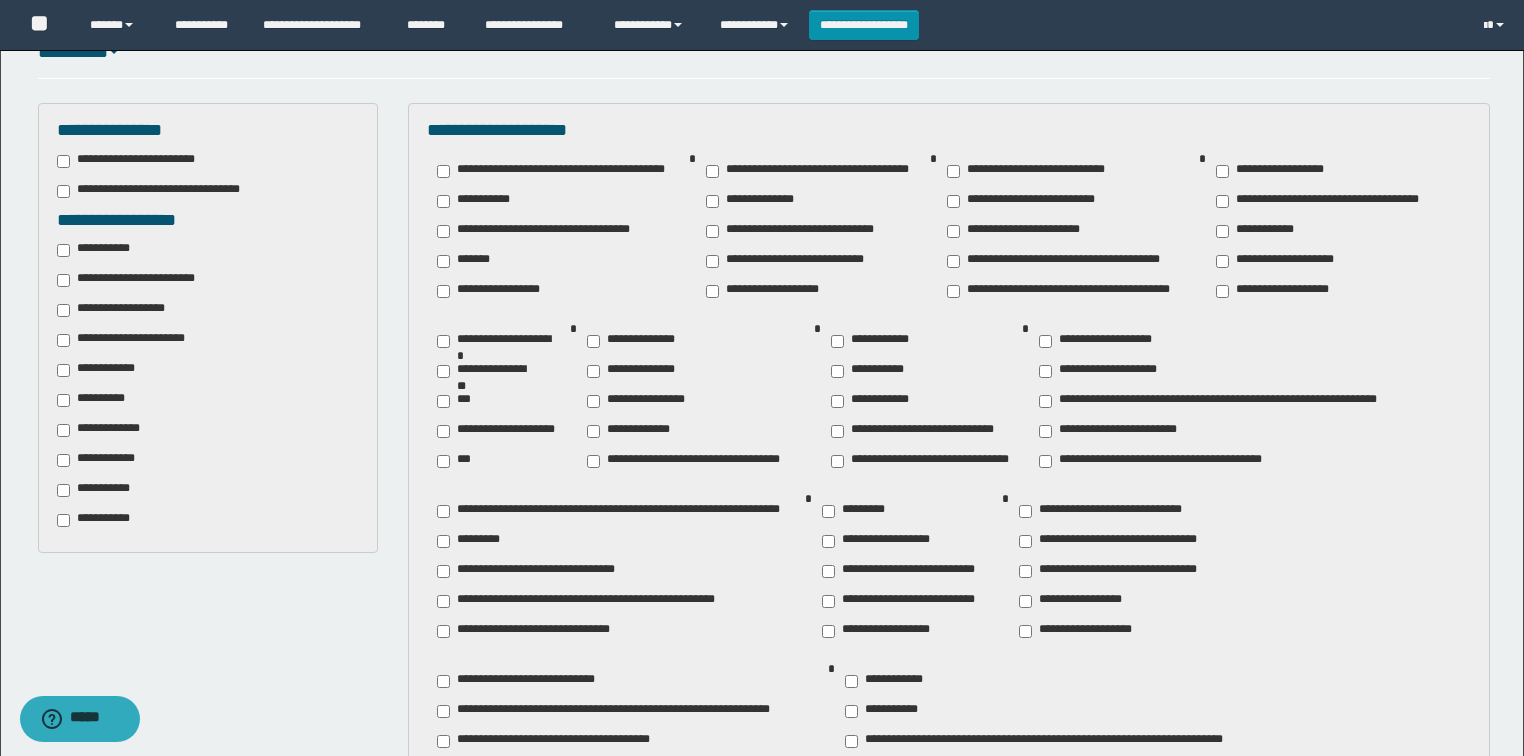 click on "**********" at bounding box center (137, 280) 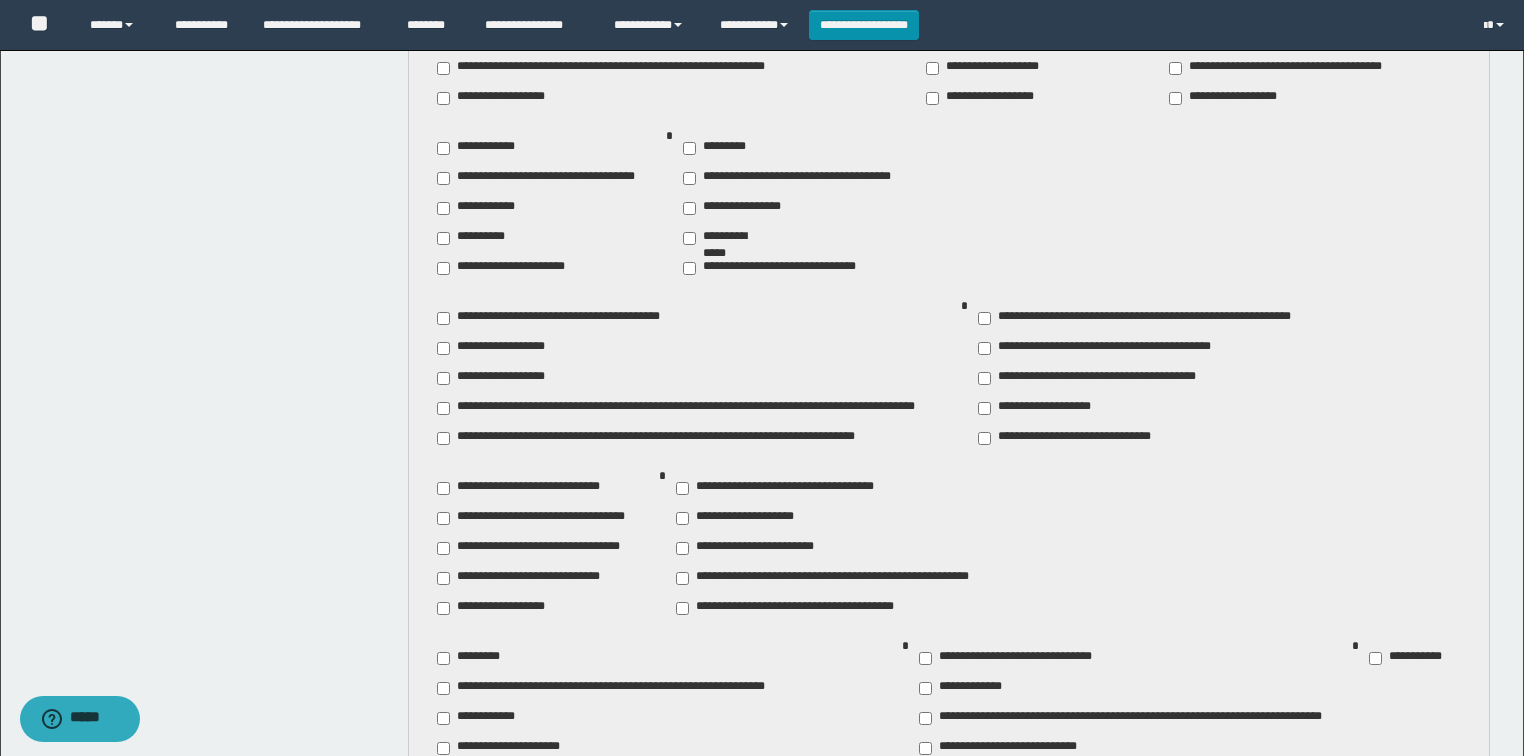 scroll, scrollTop: 2400, scrollLeft: 0, axis: vertical 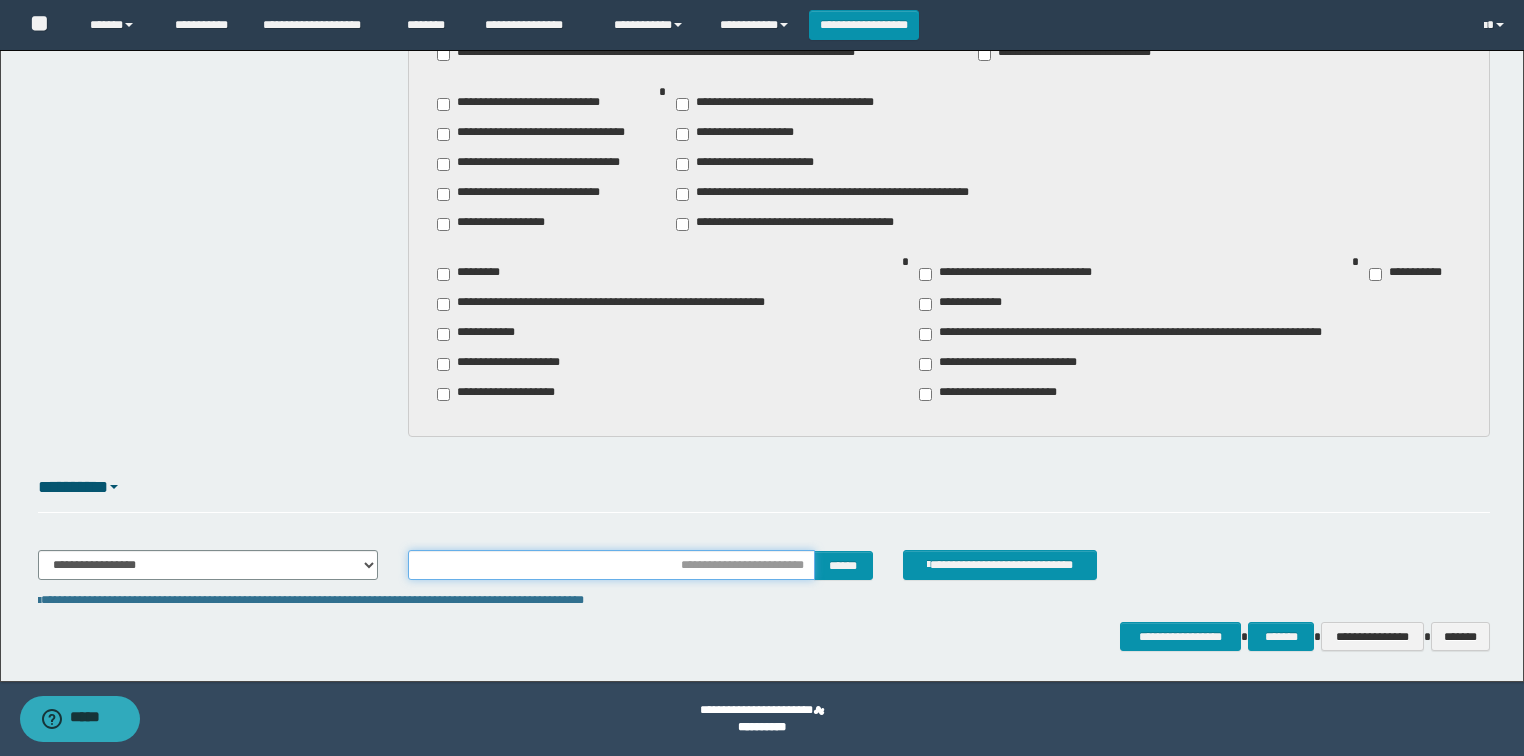 click at bounding box center (611, 565) 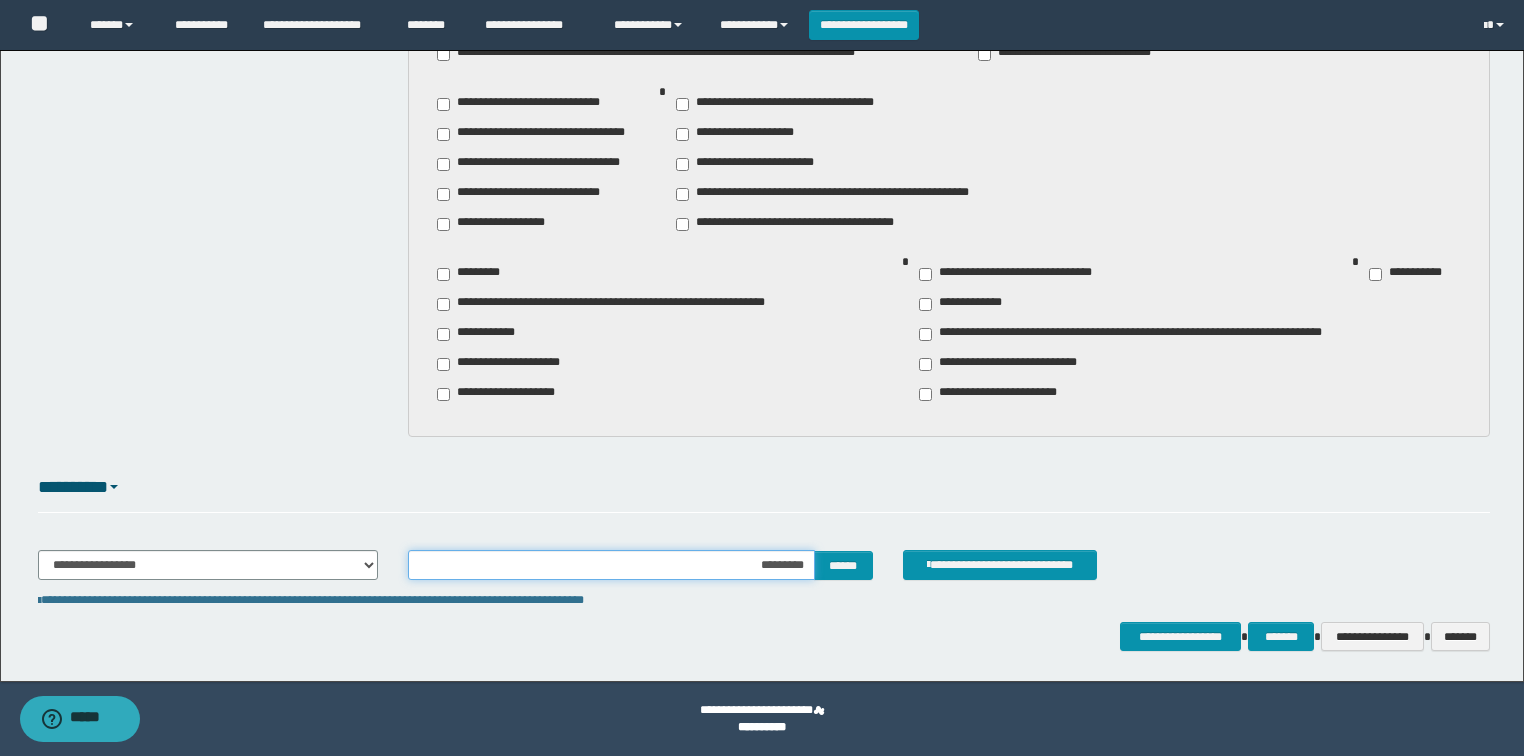 type on "**********" 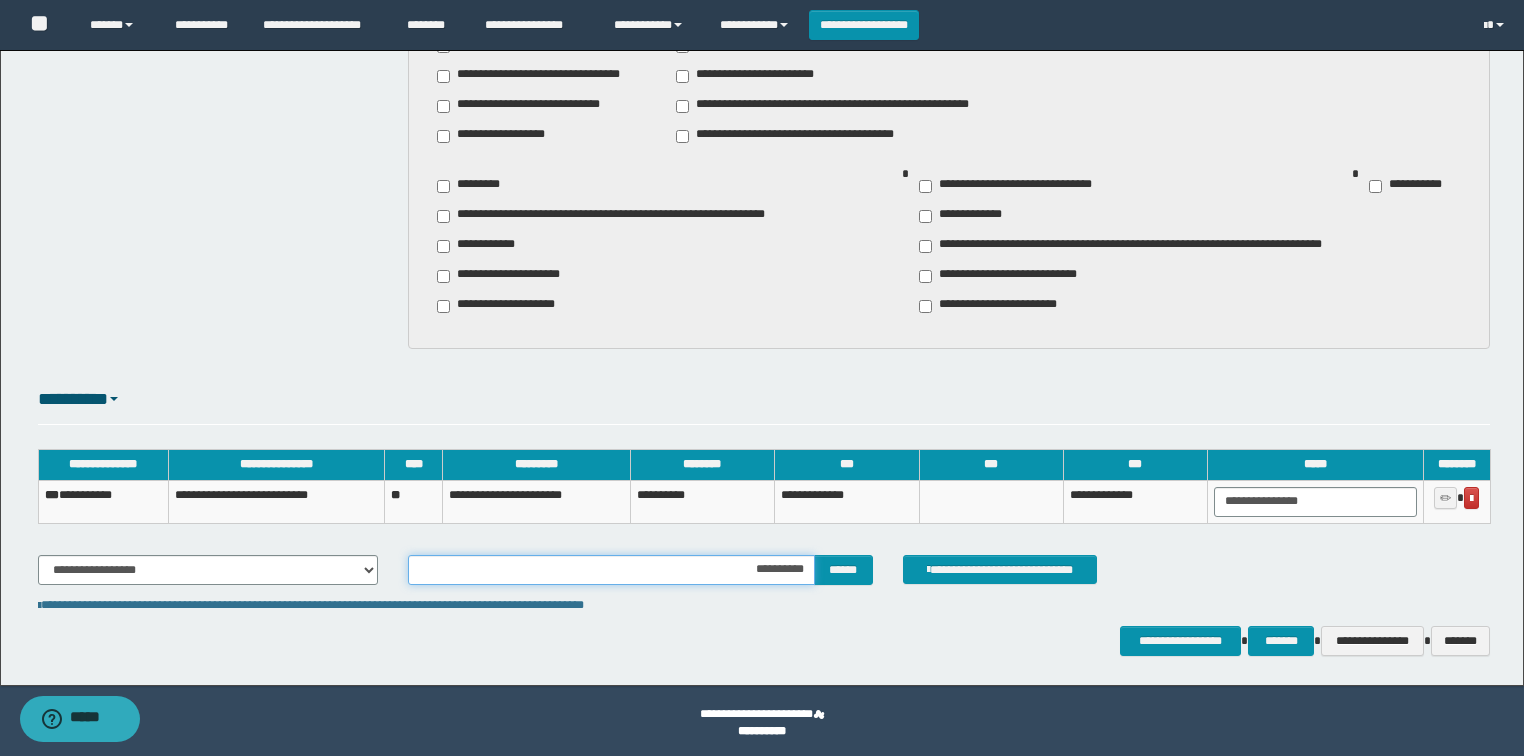 scroll, scrollTop: 2759, scrollLeft: 0, axis: vertical 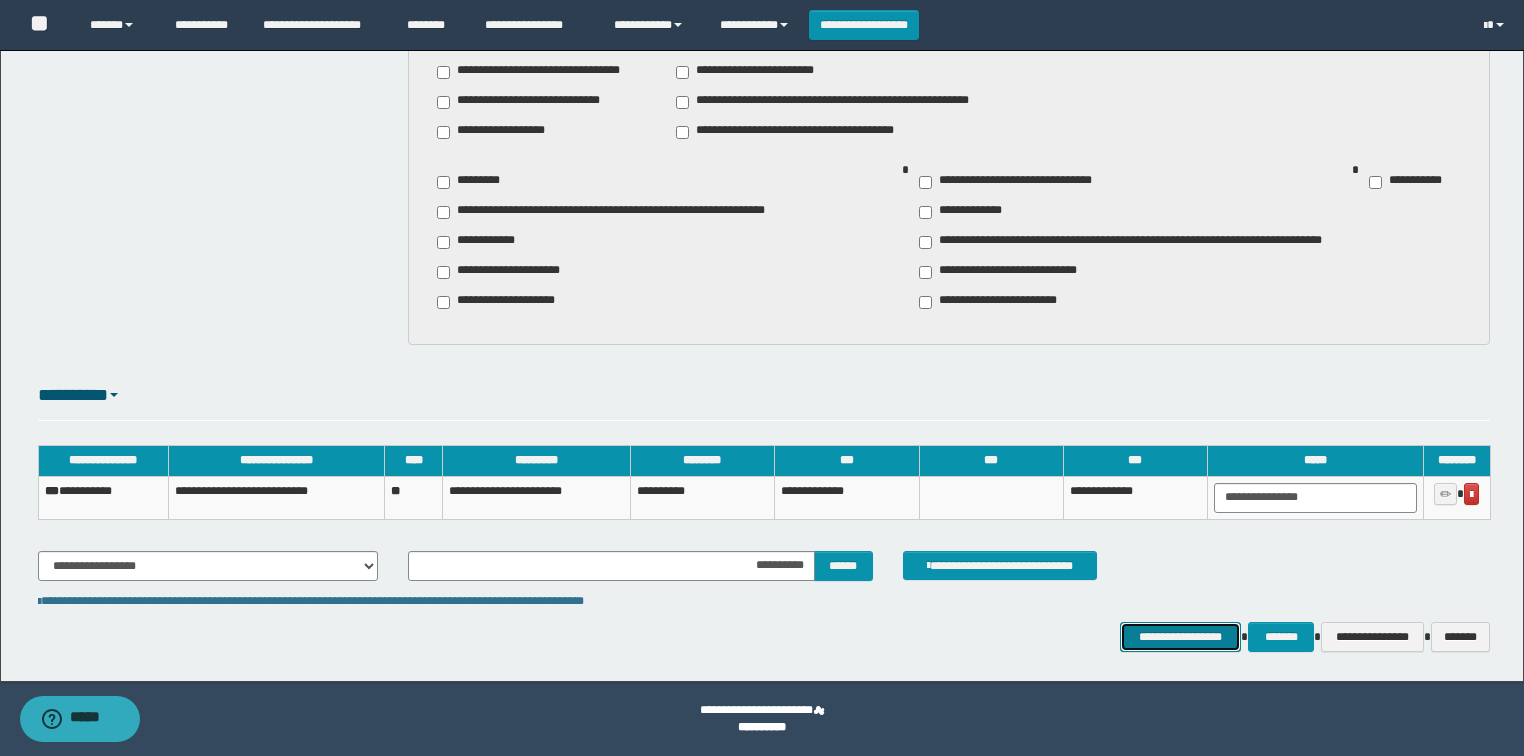 click on "**********" at bounding box center [1181, 637] 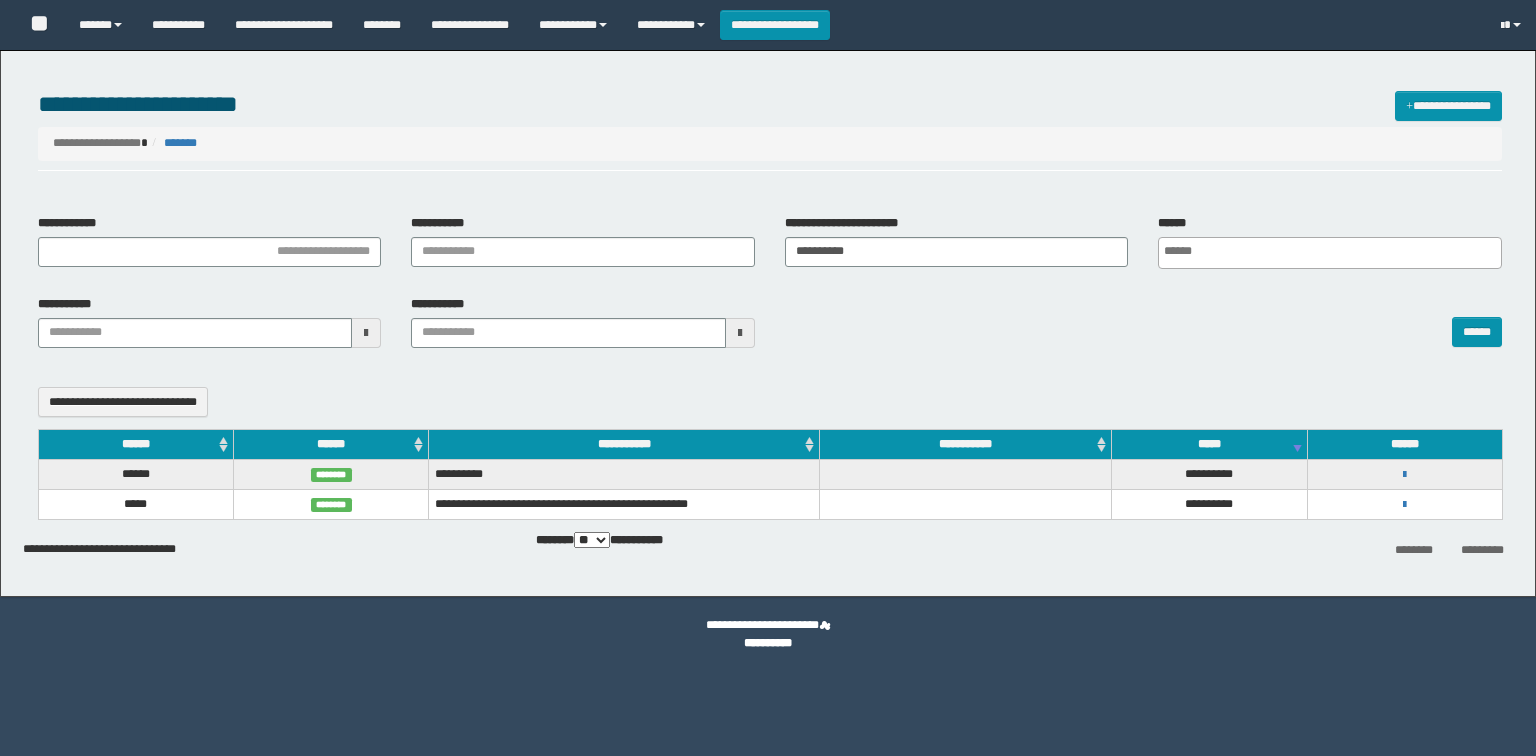 select 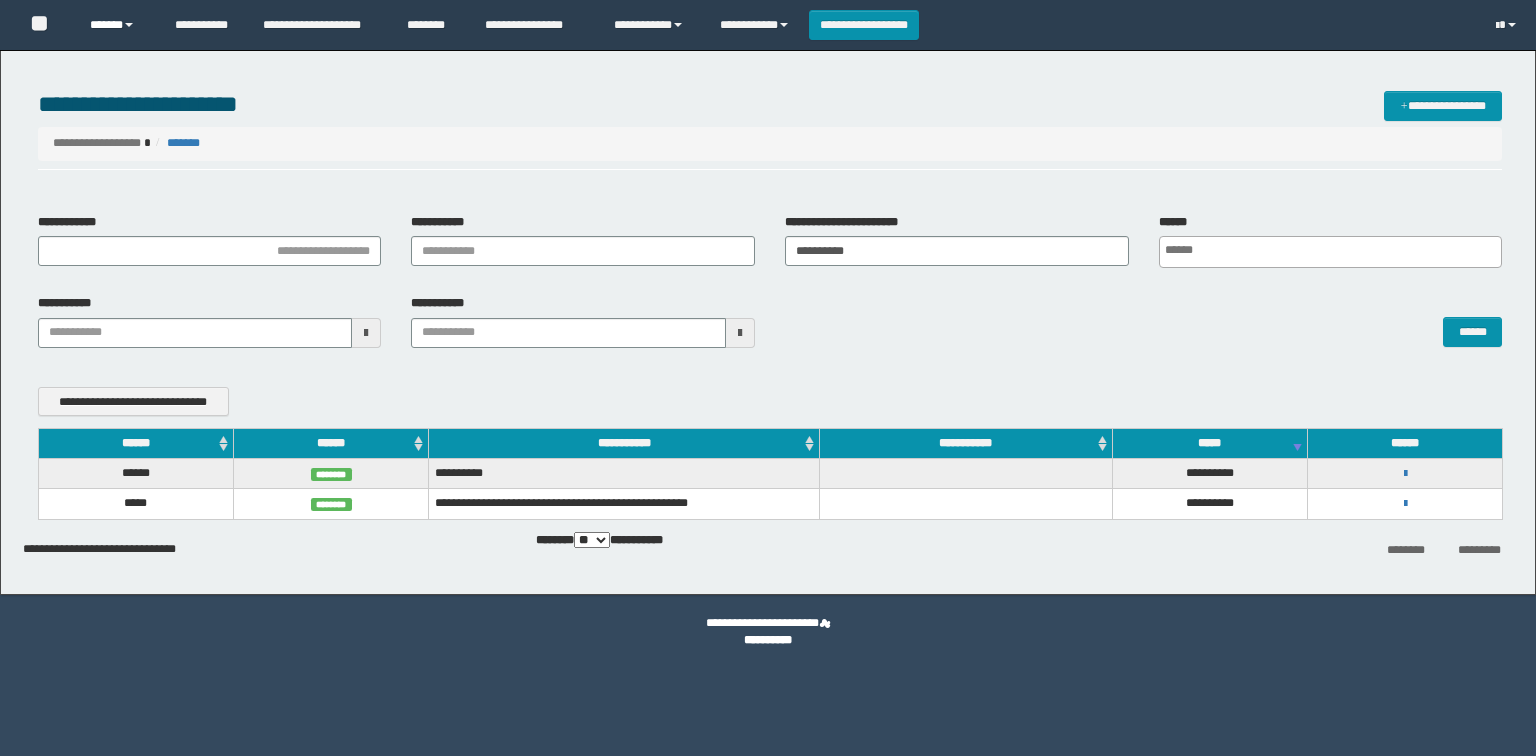 scroll, scrollTop: 0, scrollLeft: 0, axis: both 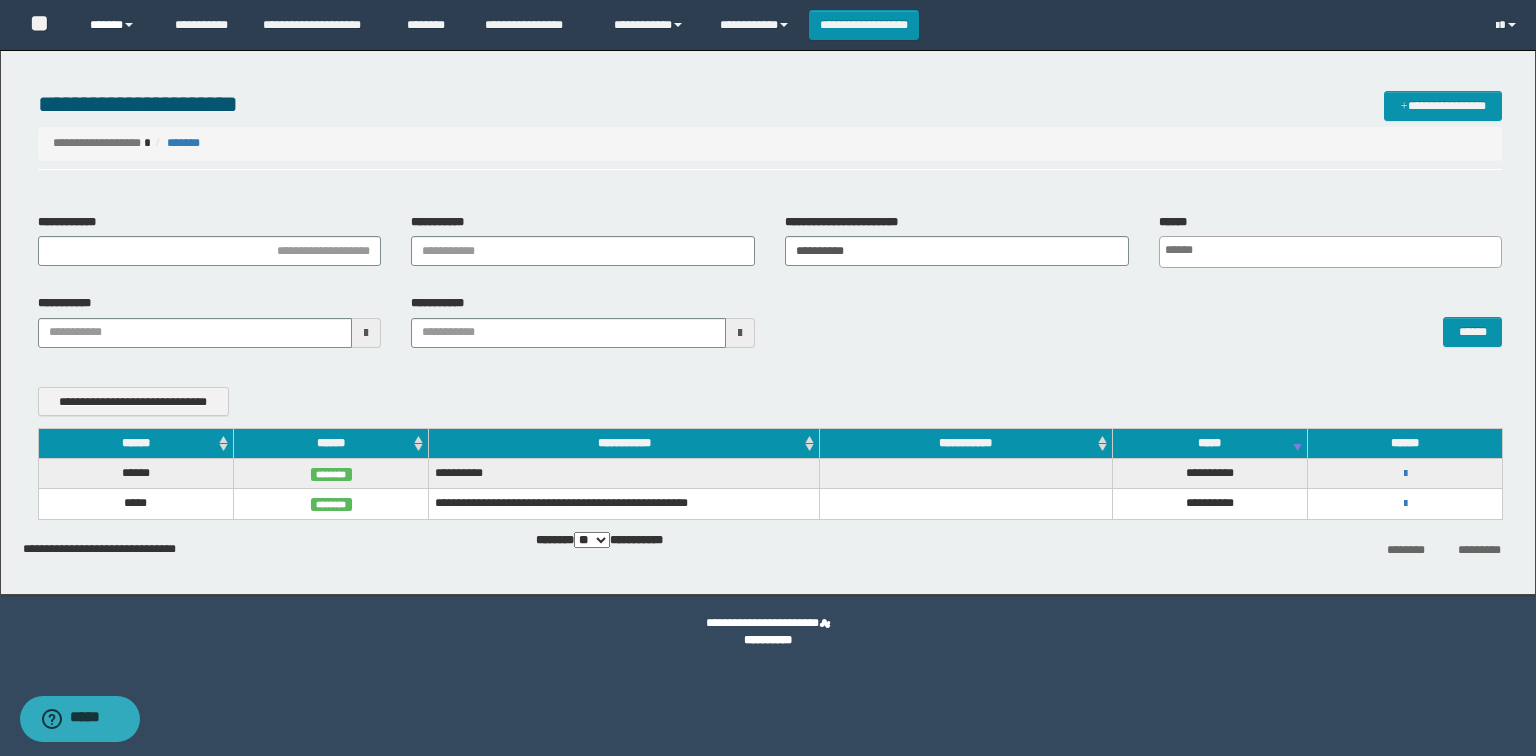 click on "******" at bounding box center (117, 25) 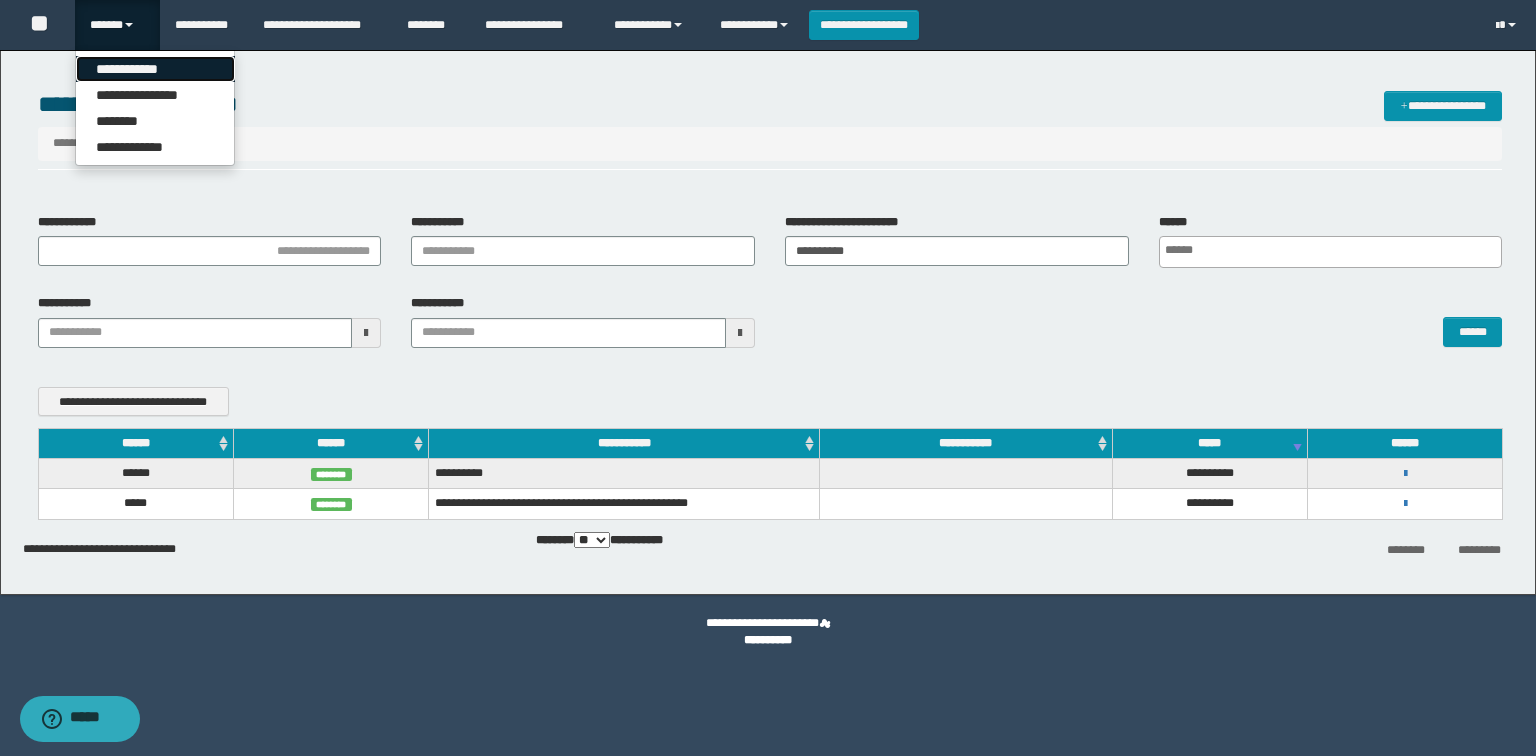 click on "**********" at bounding box center [155, 69] 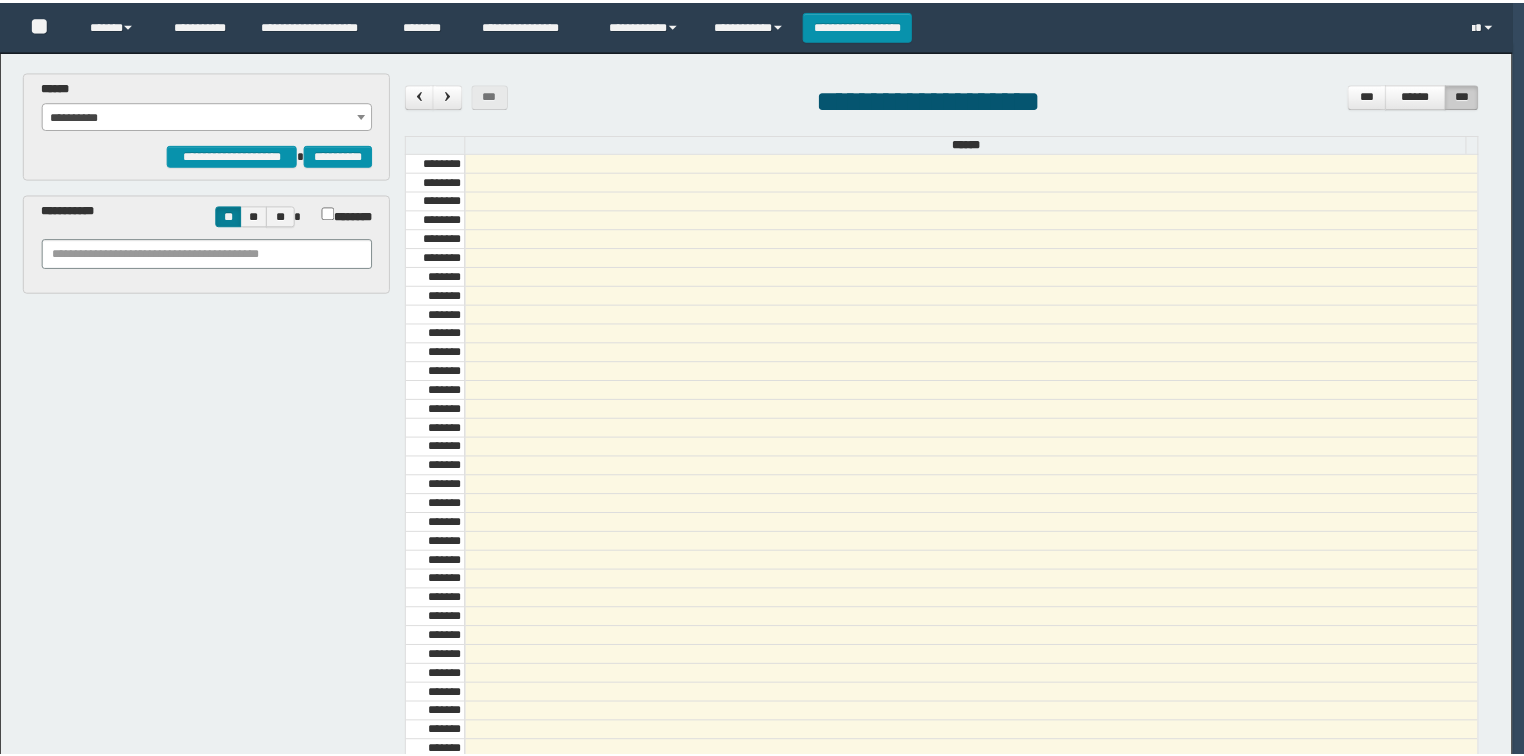 scroll, scrollTop: 0, scrollLeft: 0, axis: both 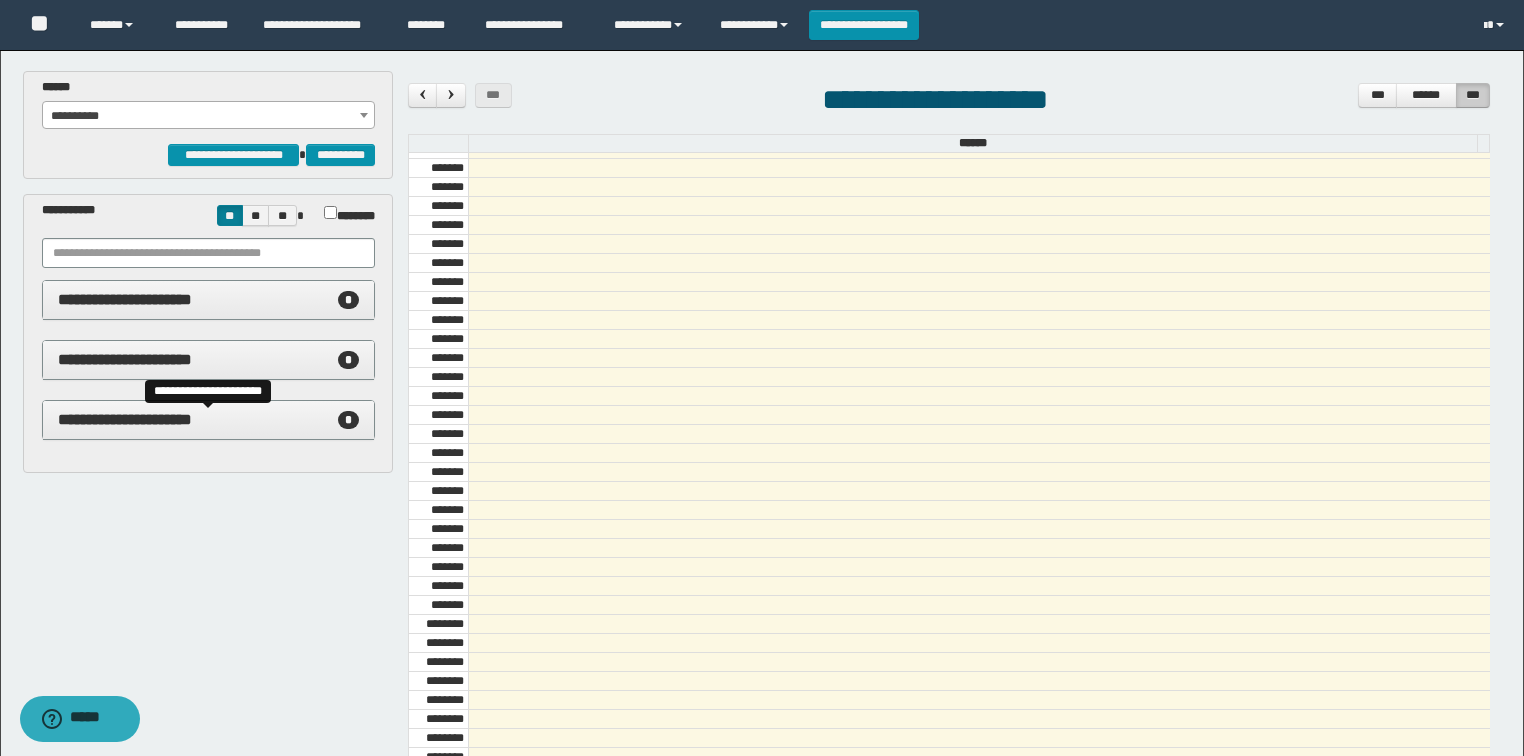 click on "**********" at bounding box center [125, 419] 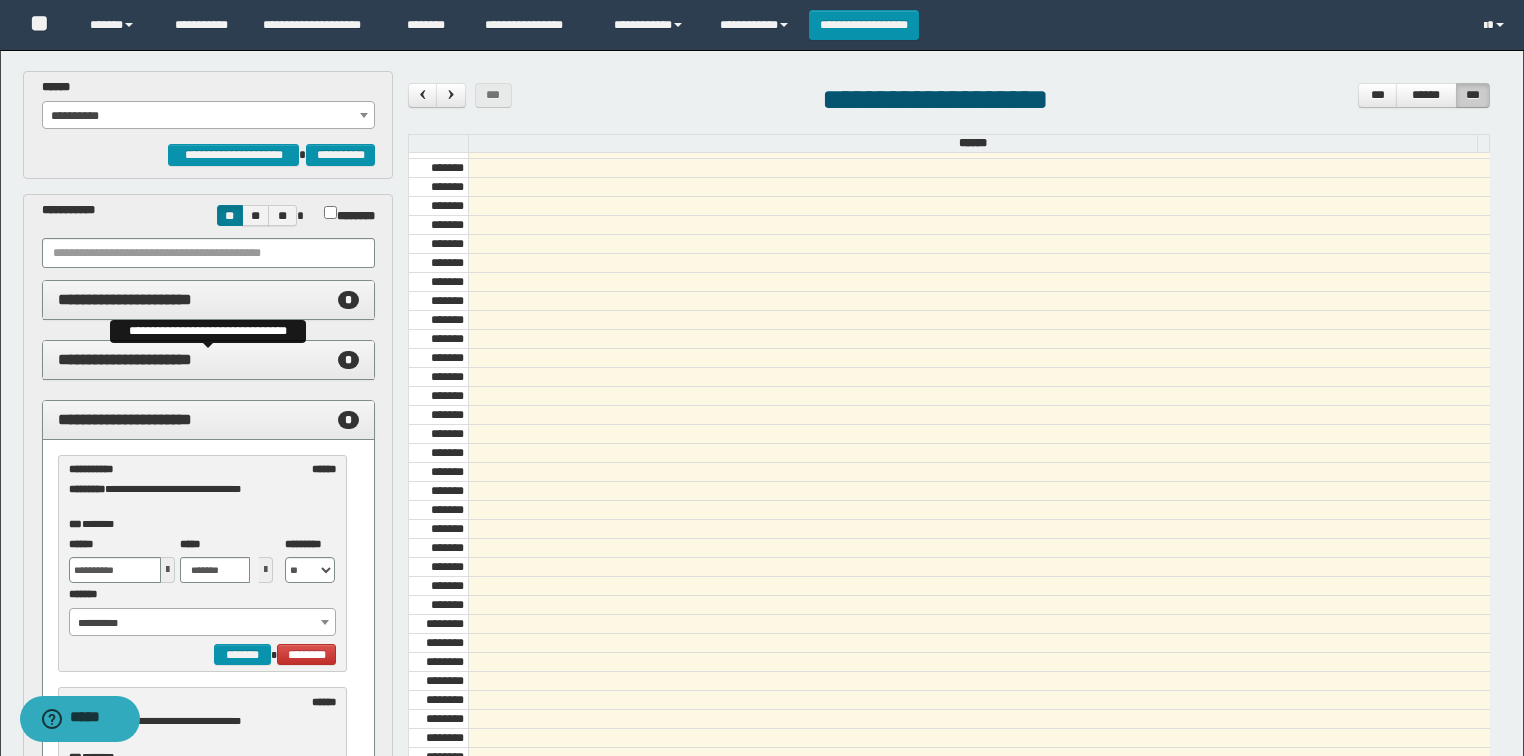click on "**********" at bounding box center (125, 359) 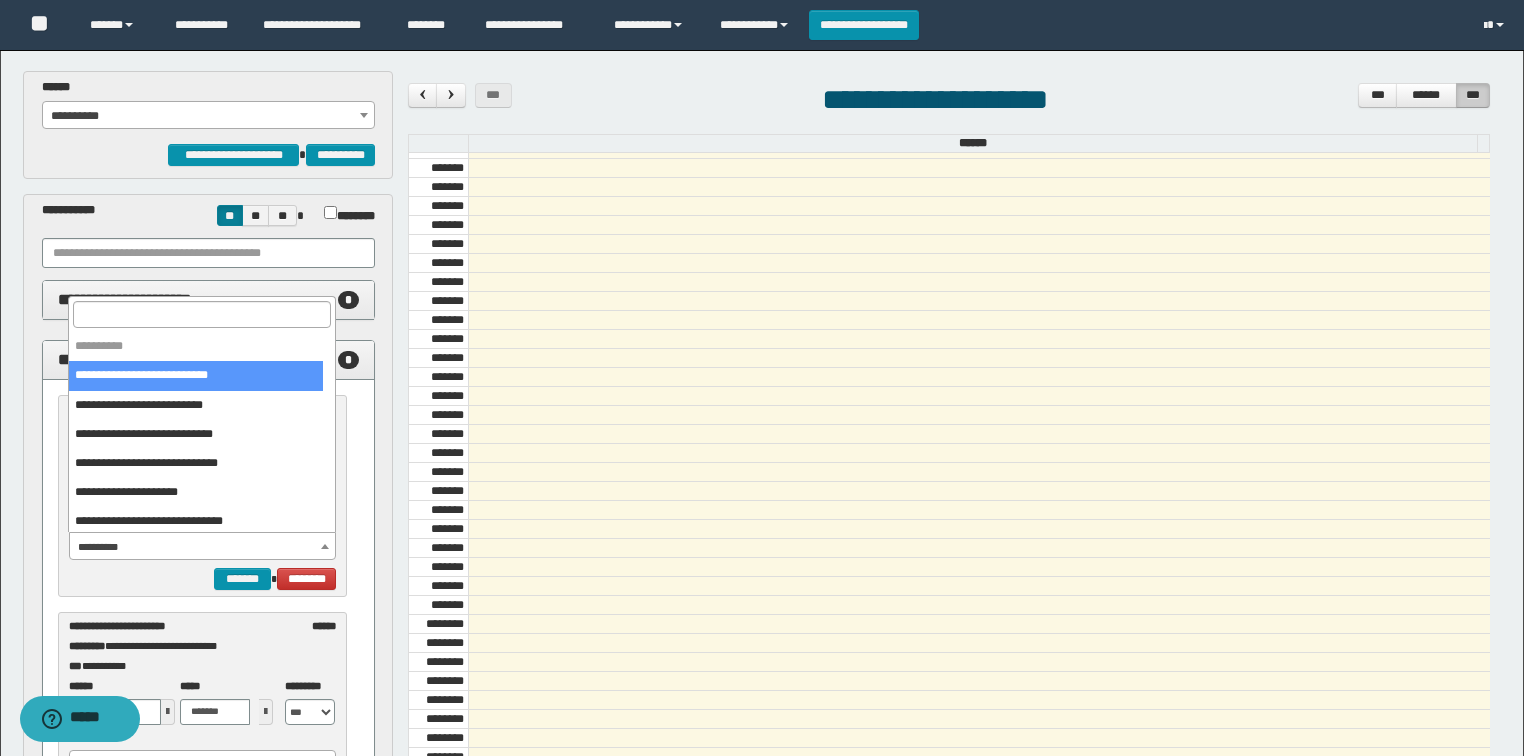 click on "**********" at bounding box center [203, 547] 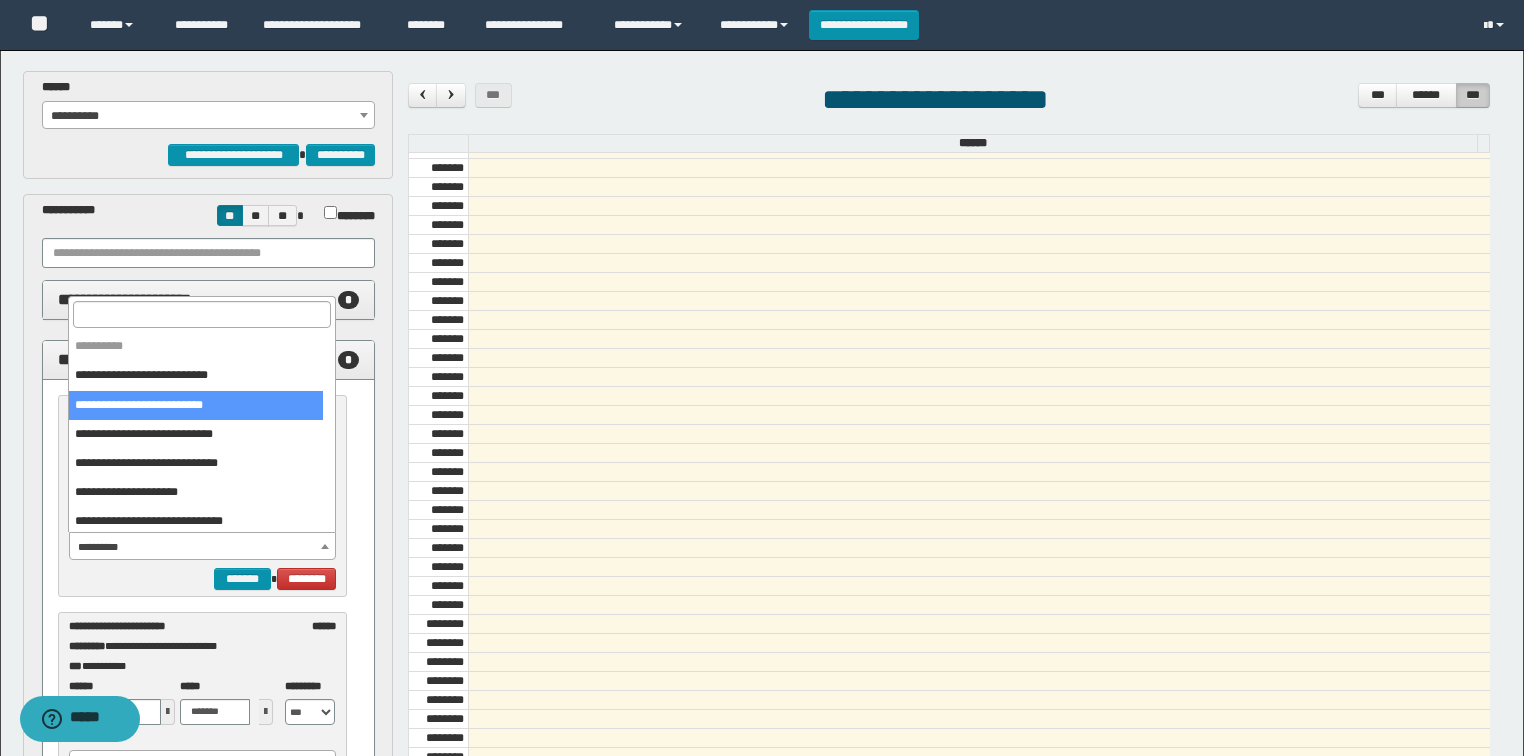 select on "******" 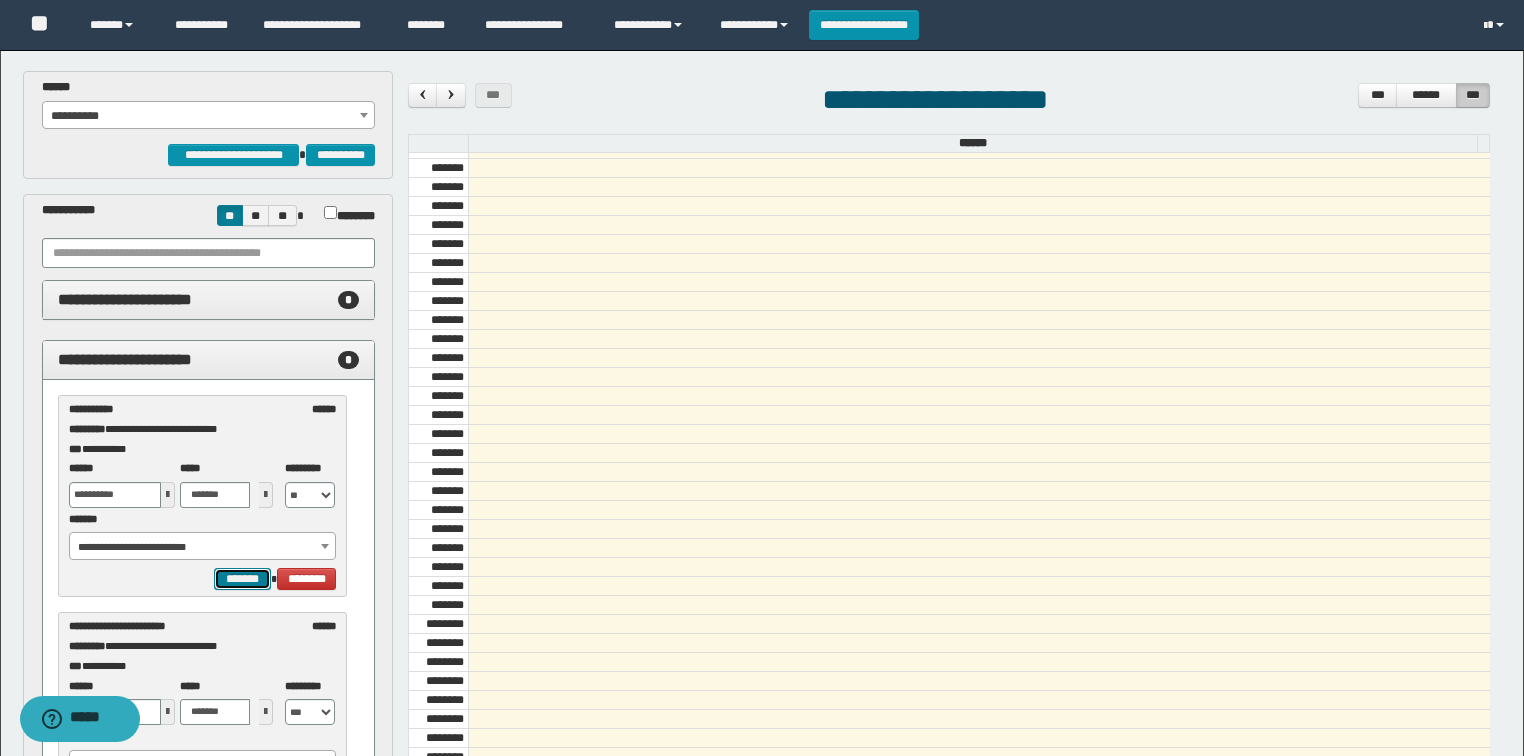click on "*******" at bounding box center [242, 579] 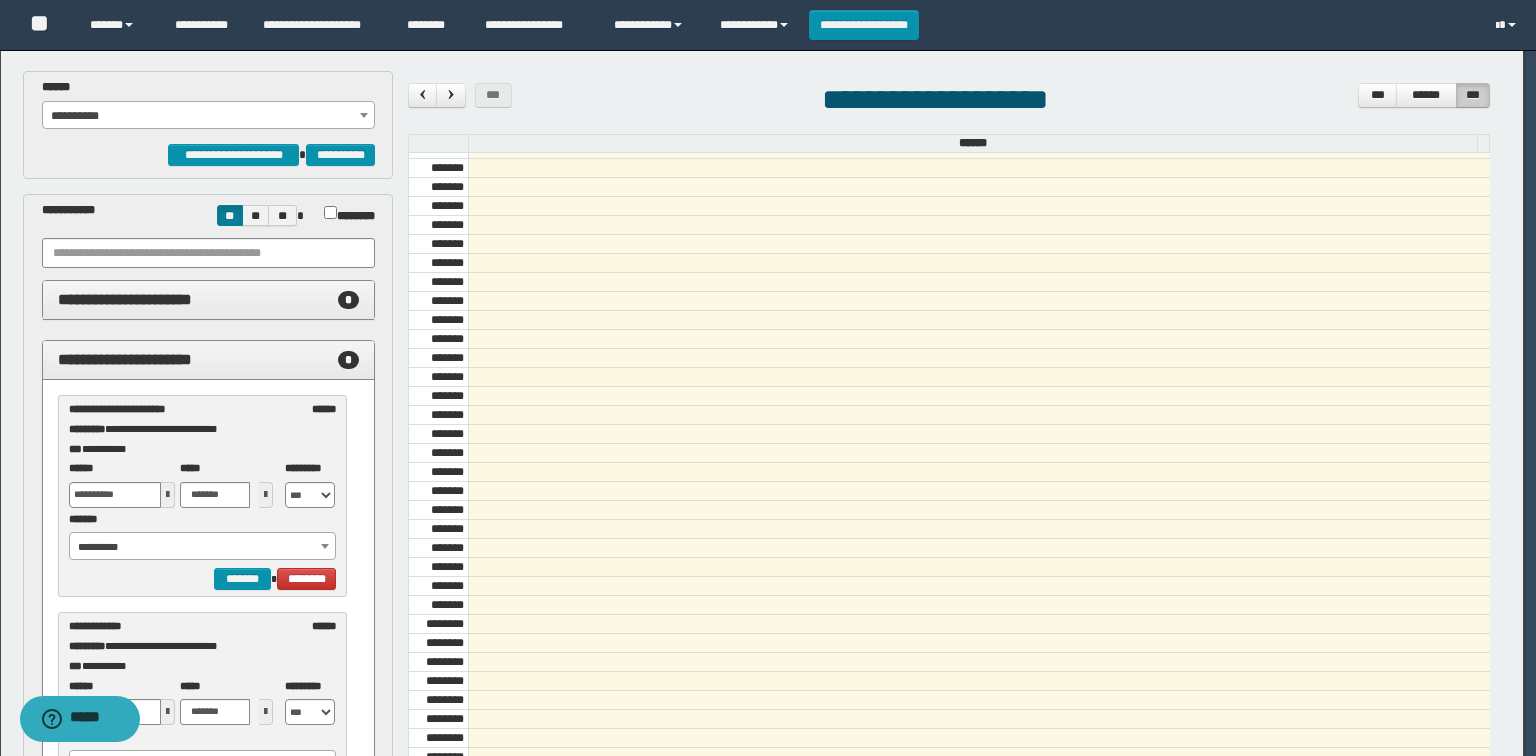 select on "******" 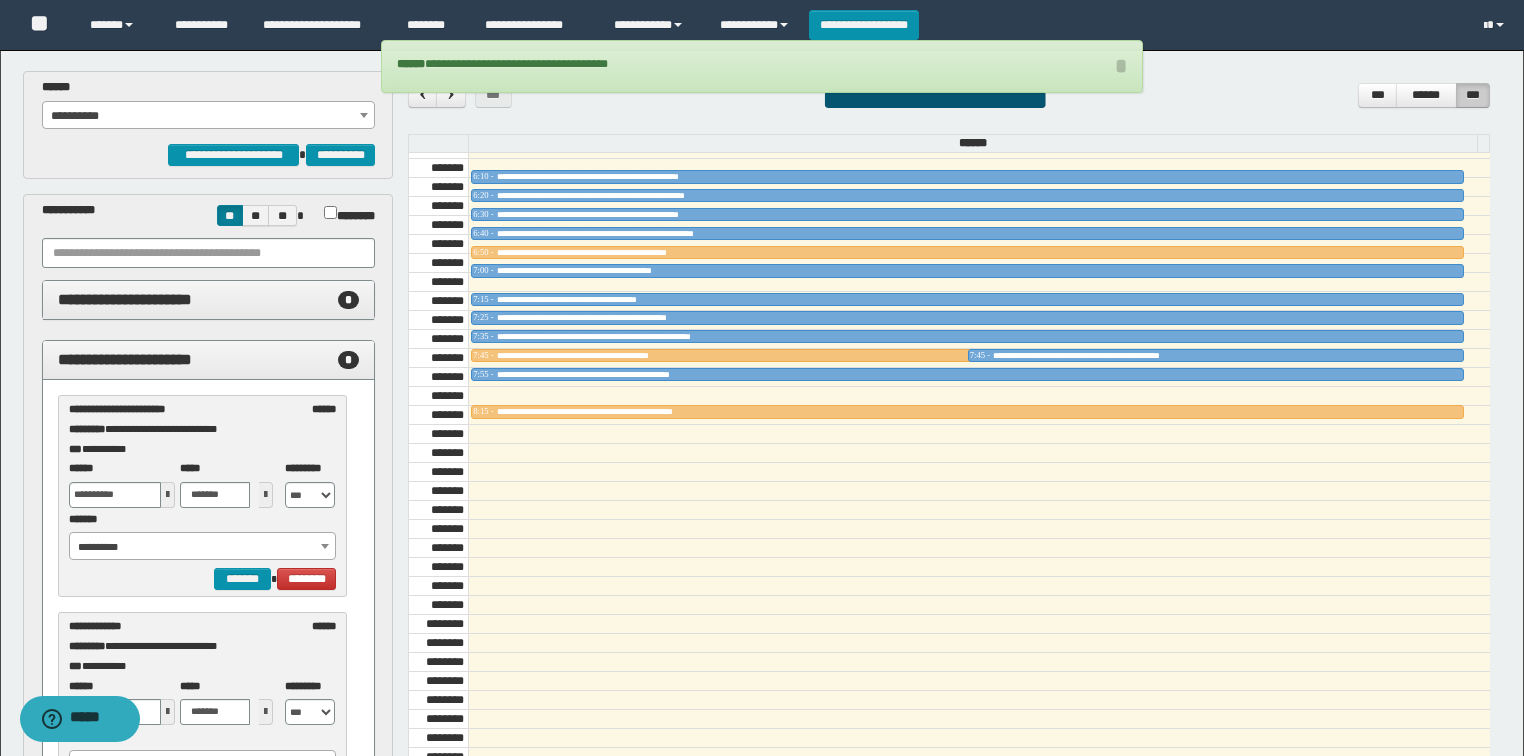 click on "**********" at bounding box center (203, 547) 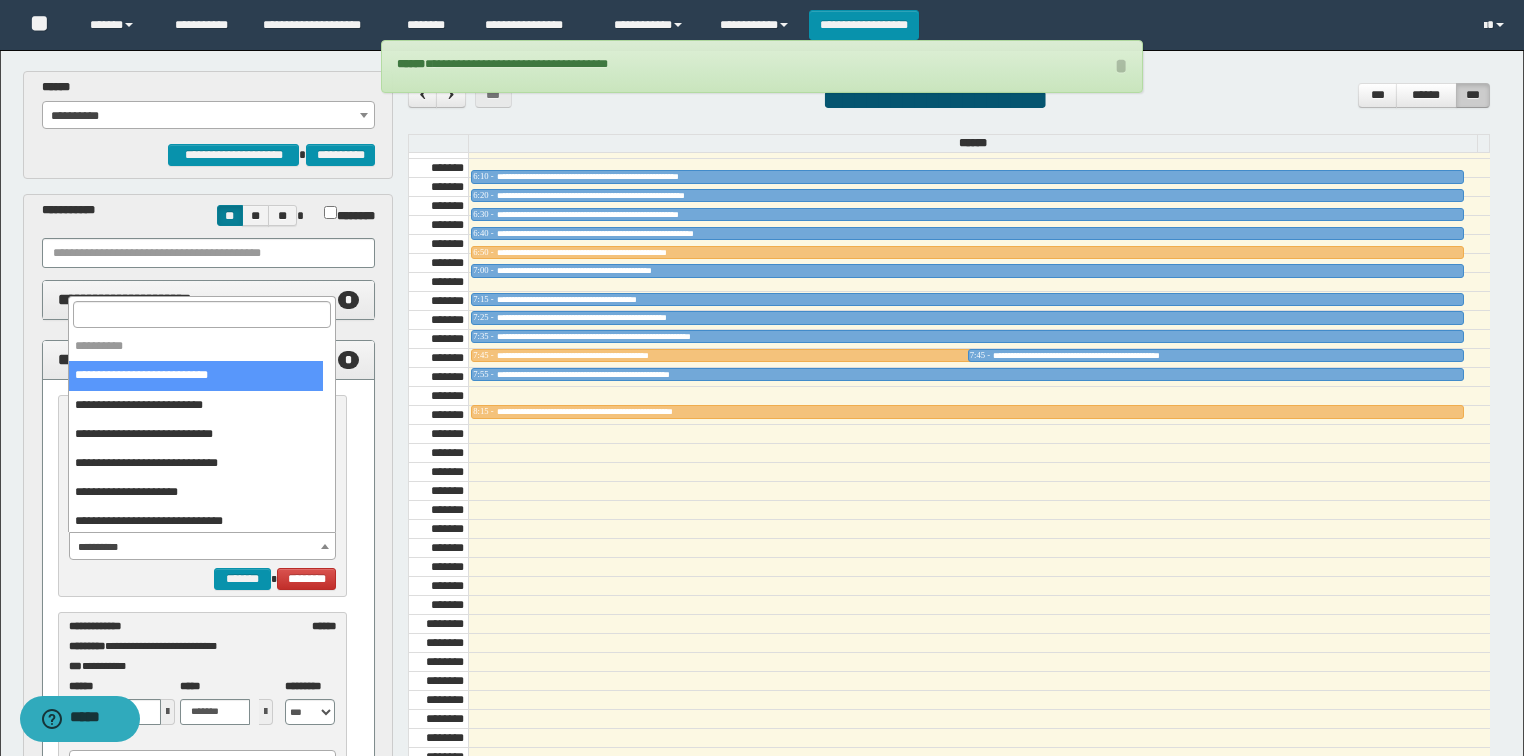 drag, startPoint x: 144, startPoint y: 378, endPoint x: 148, endPoint y: 388, distance: 10.770329 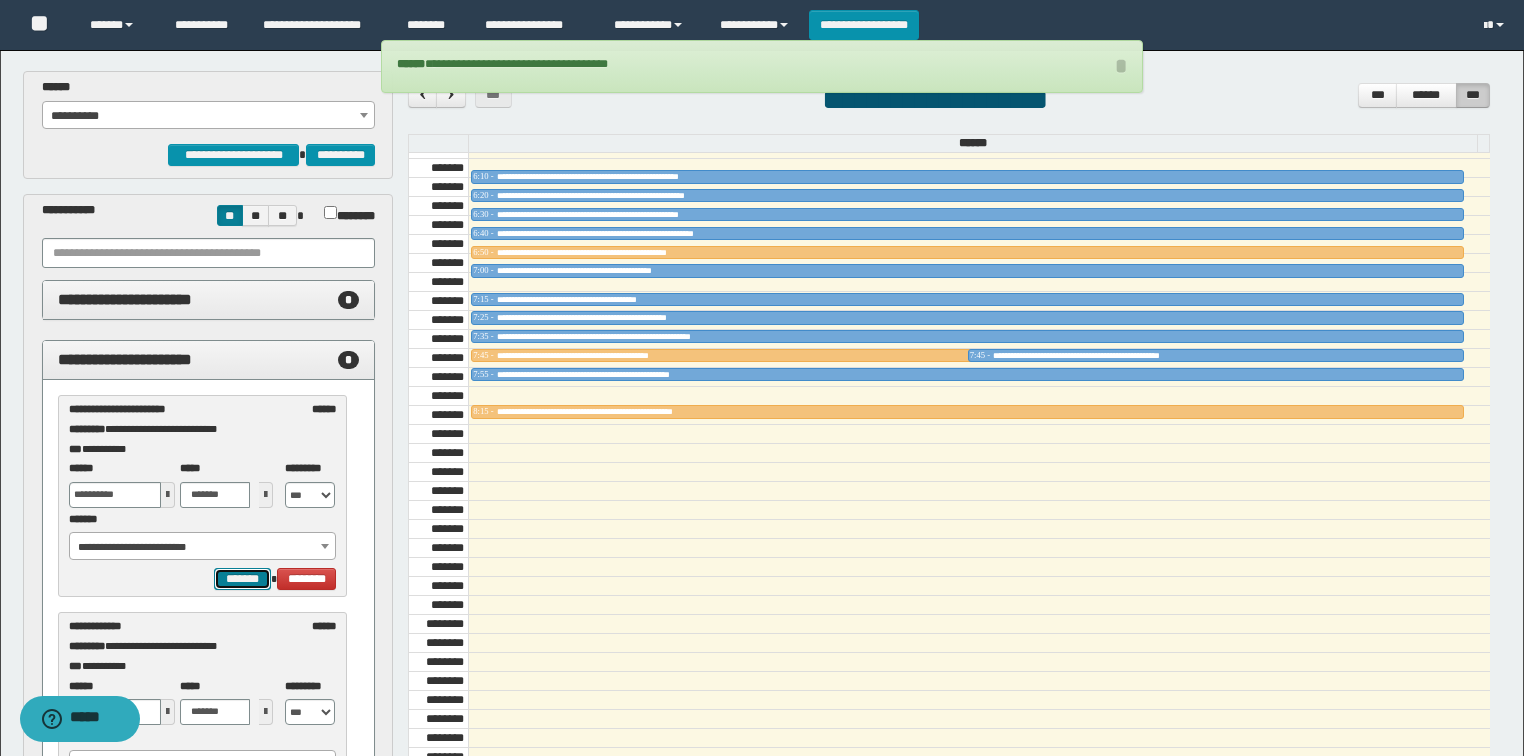 click on "*******" at bounding box center [242, 579] 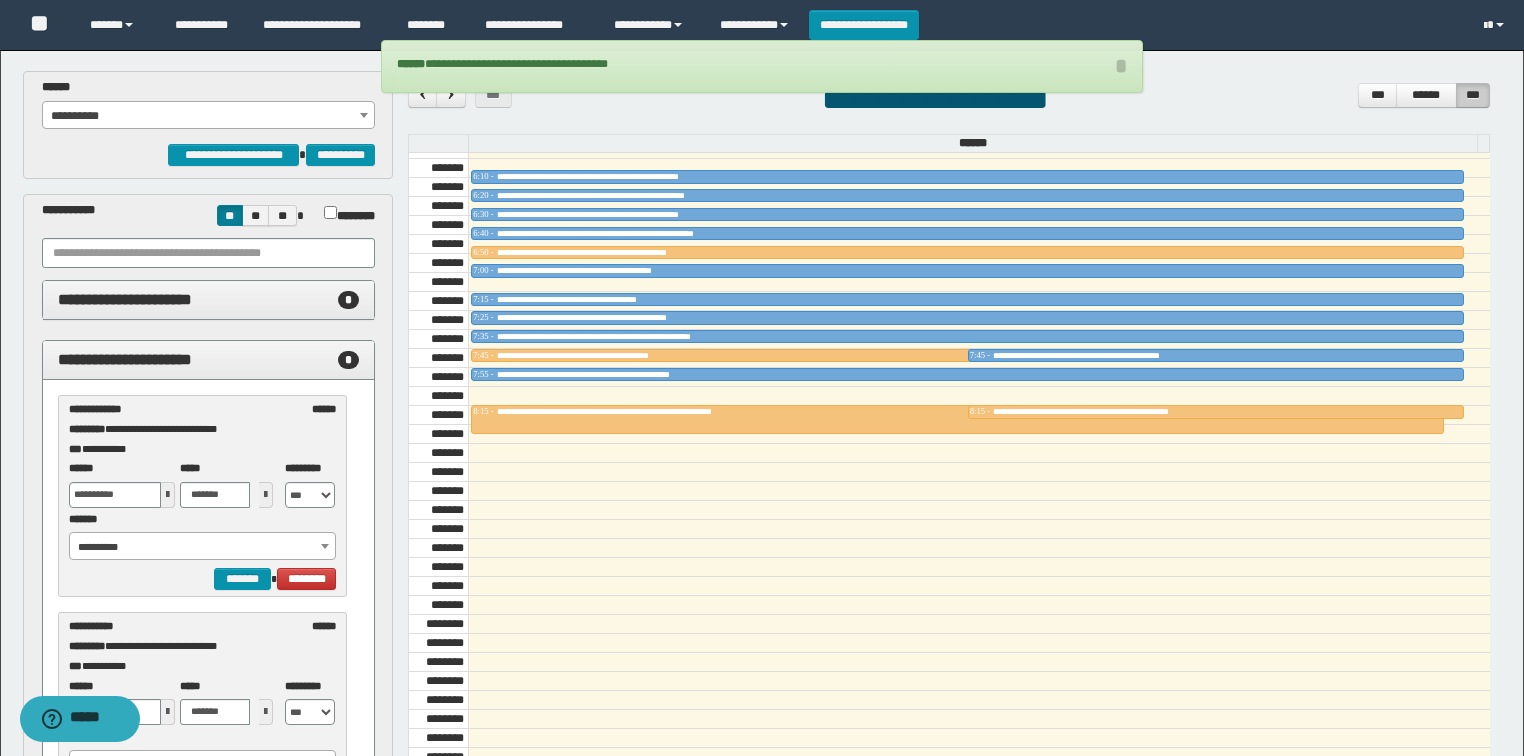 click on "**********" at bounding box center (203, 547) 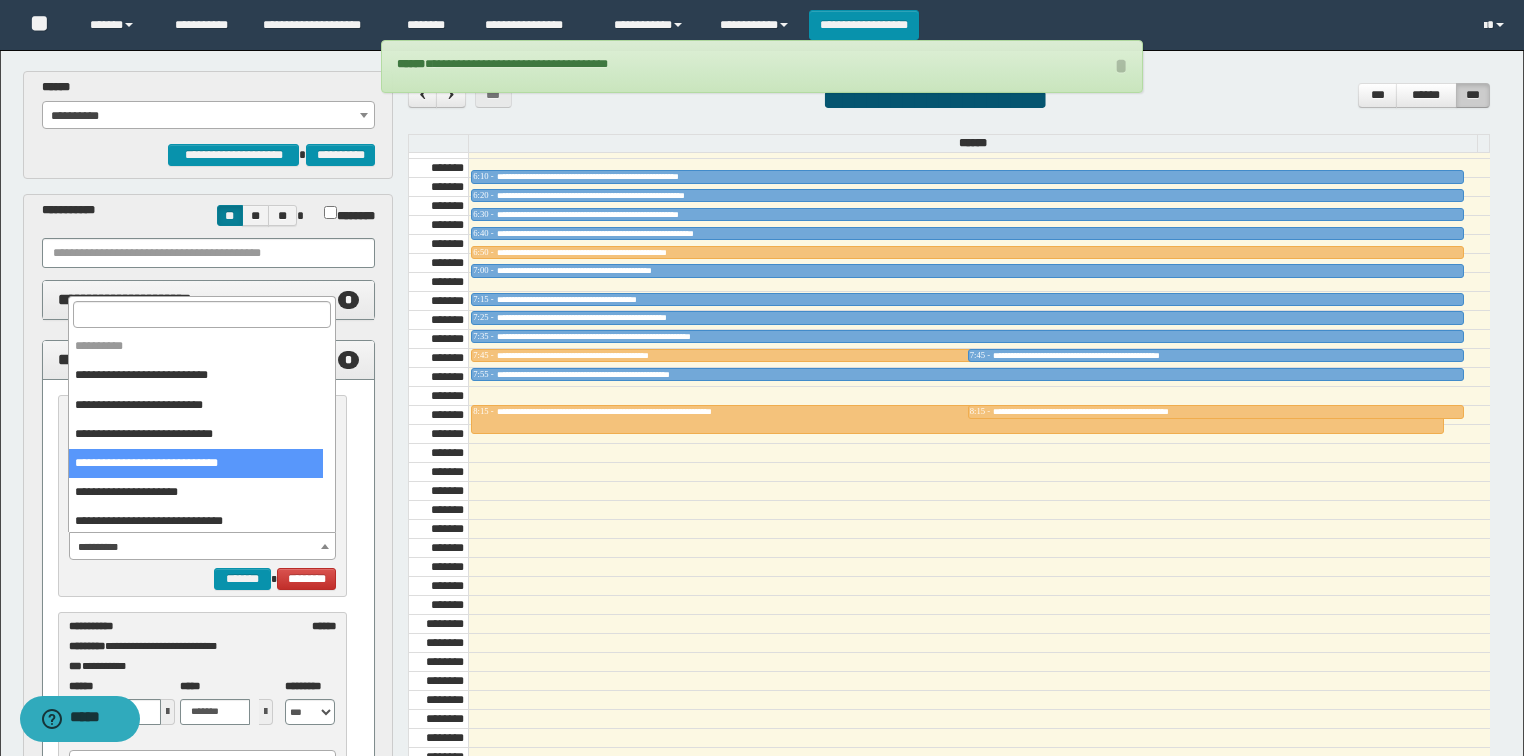 select on "******" 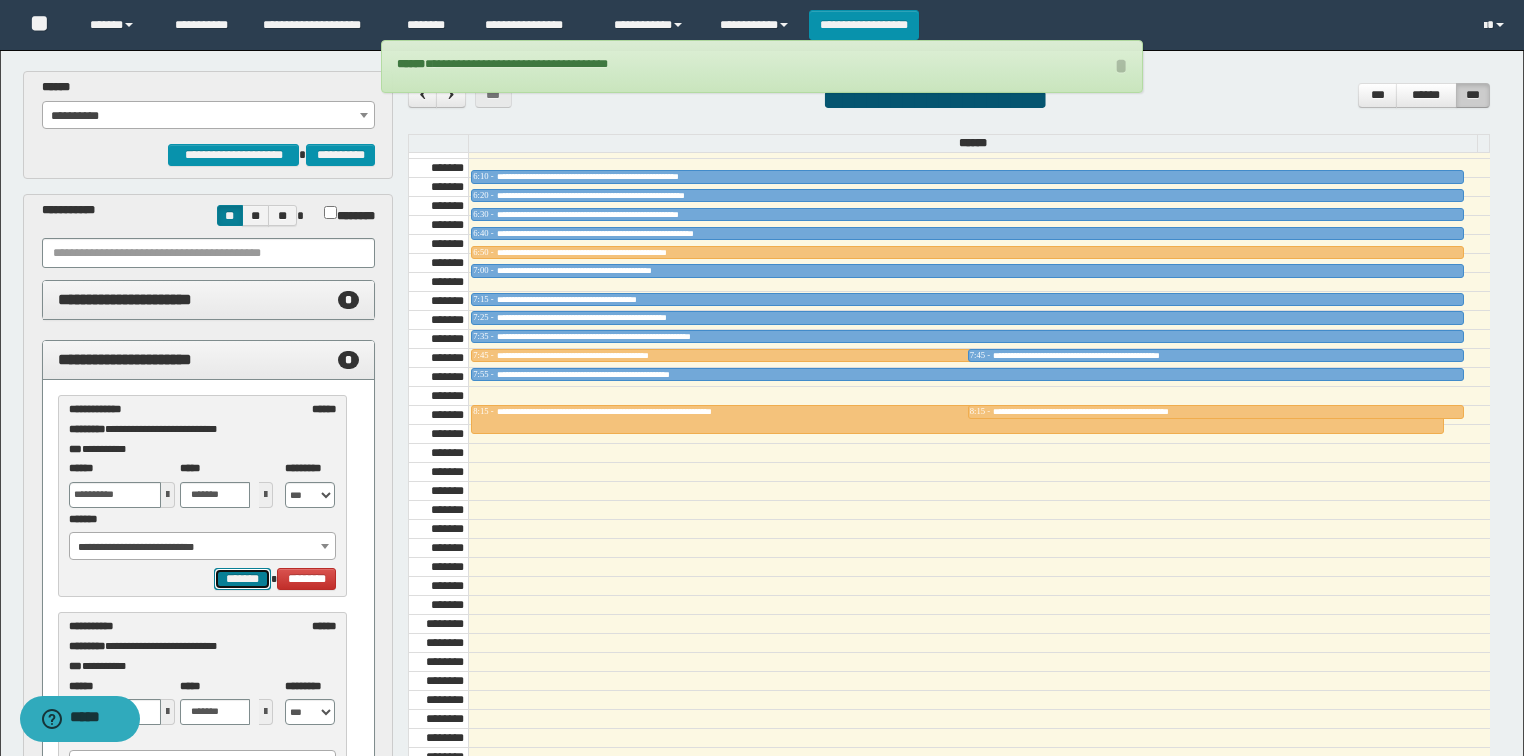 click on "*******" at bounding box center [242, 579] 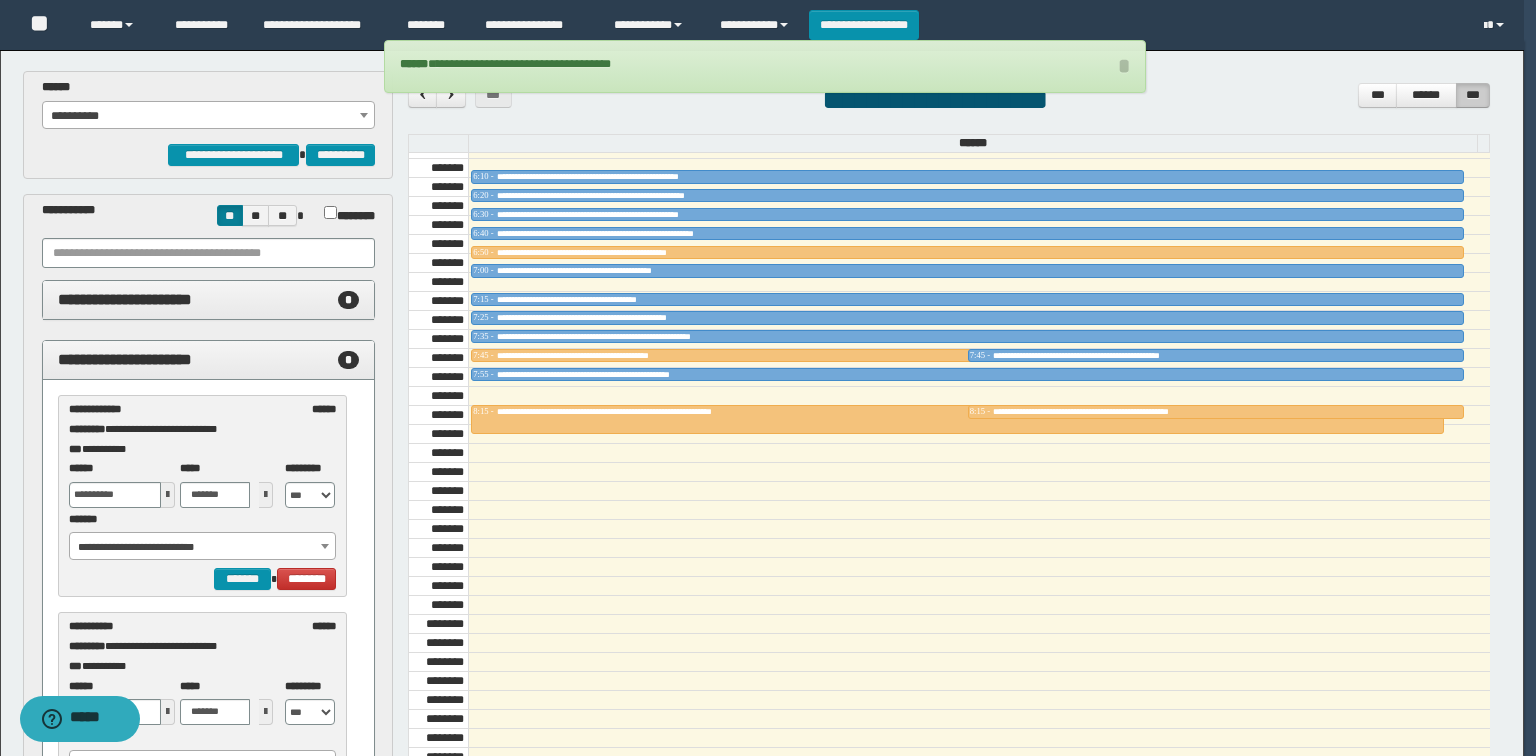 select on "******" 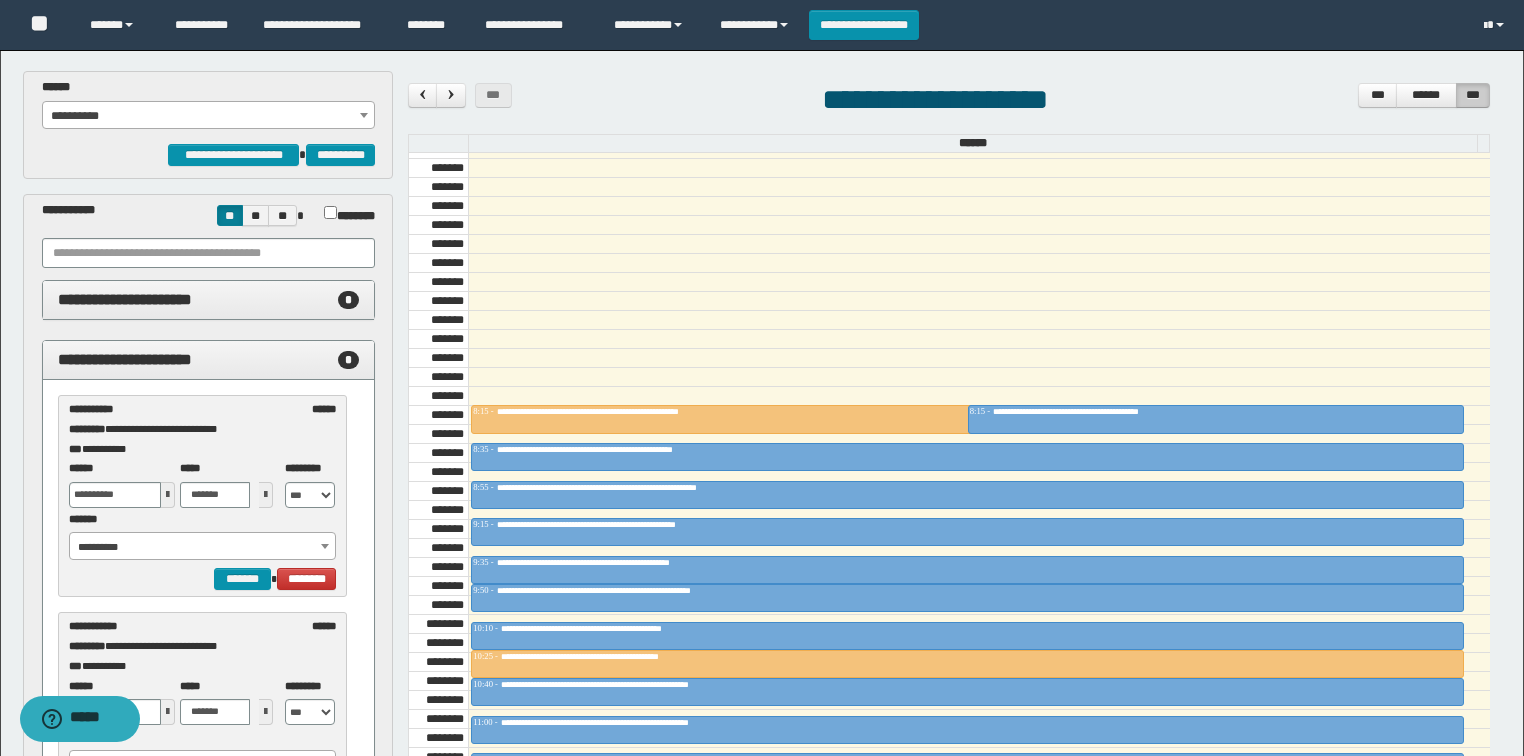 click on "**********" at bounding box center (203, 547) 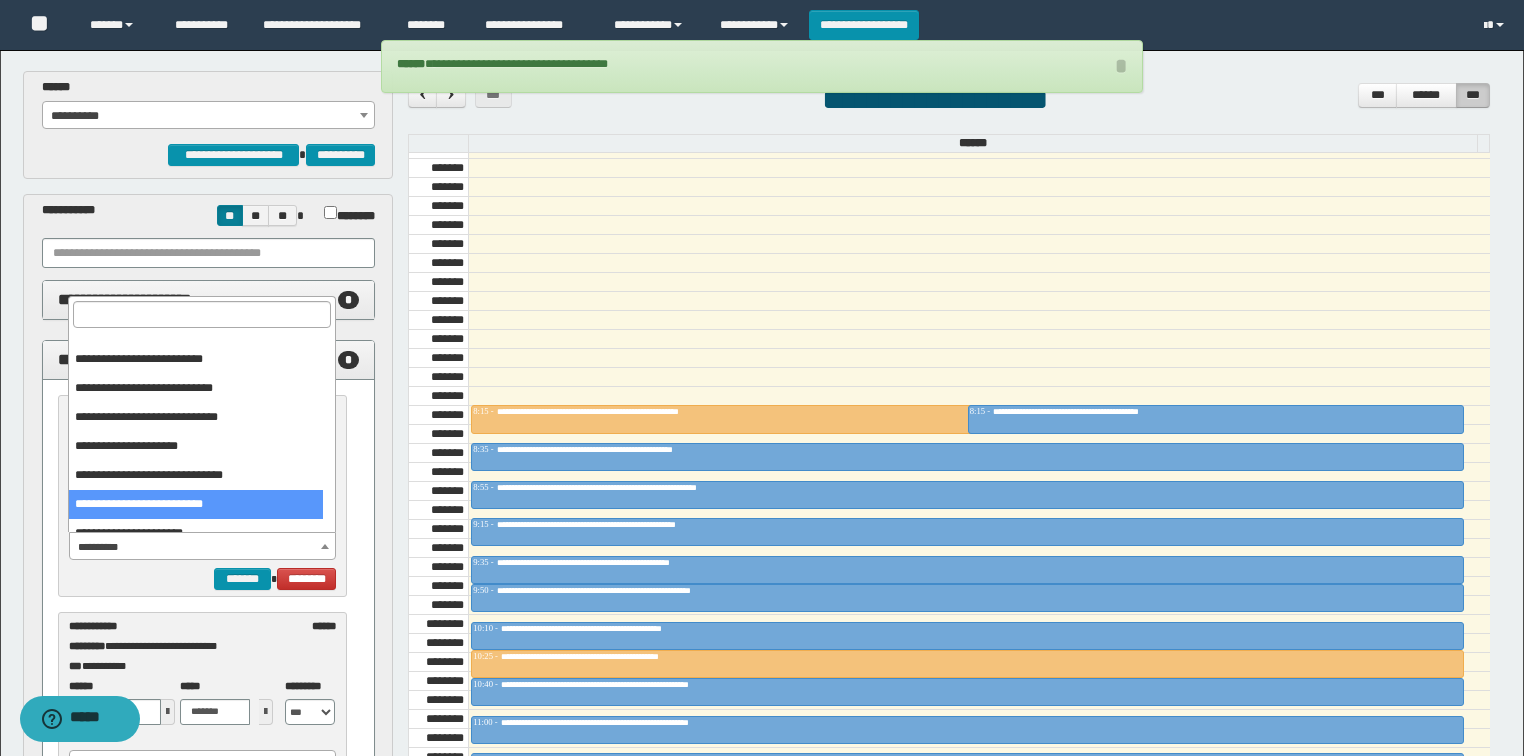 scroll, scrollTop: 91, scrollLeft: 0, axis: vertical 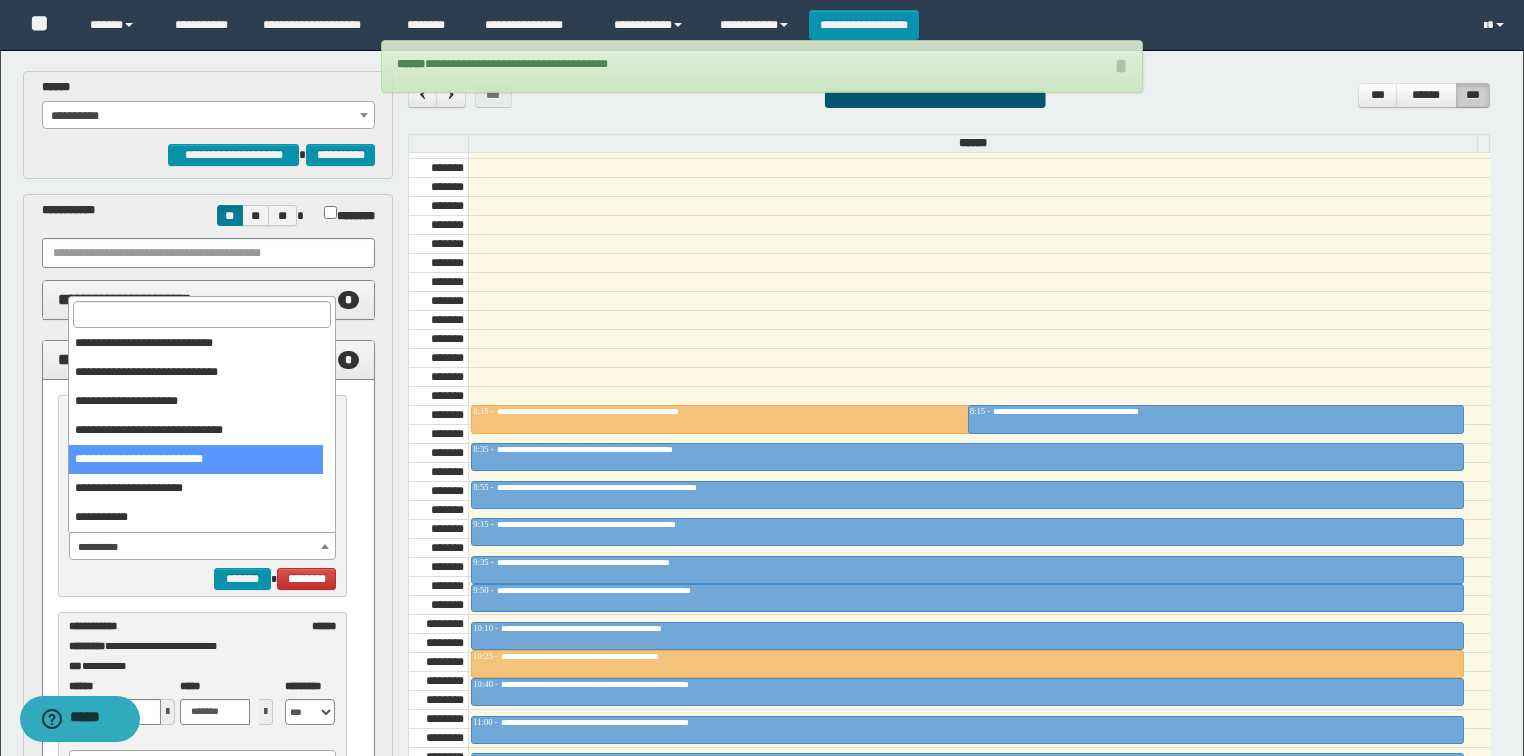 select on "******" 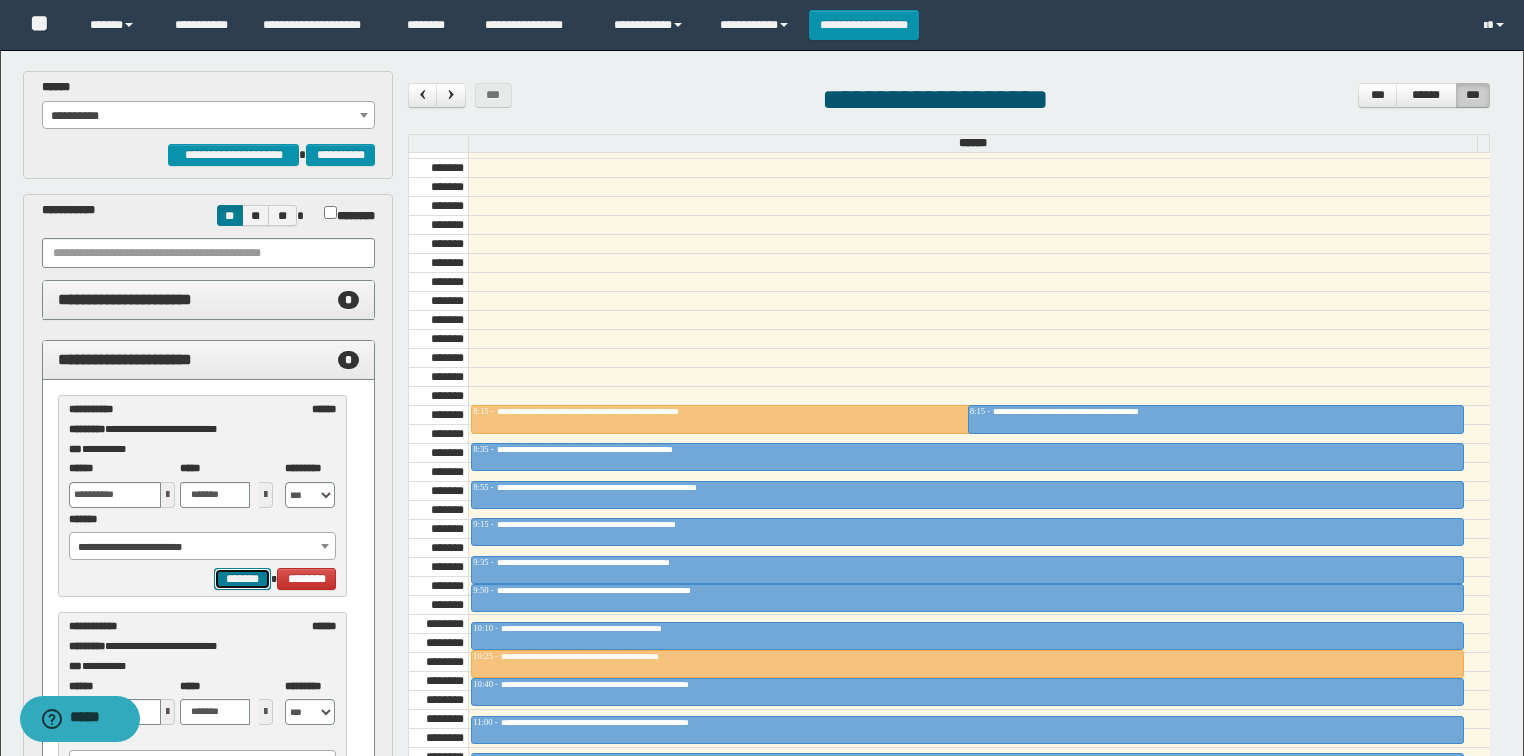 click on "*******" at bounding box center (242, 579) 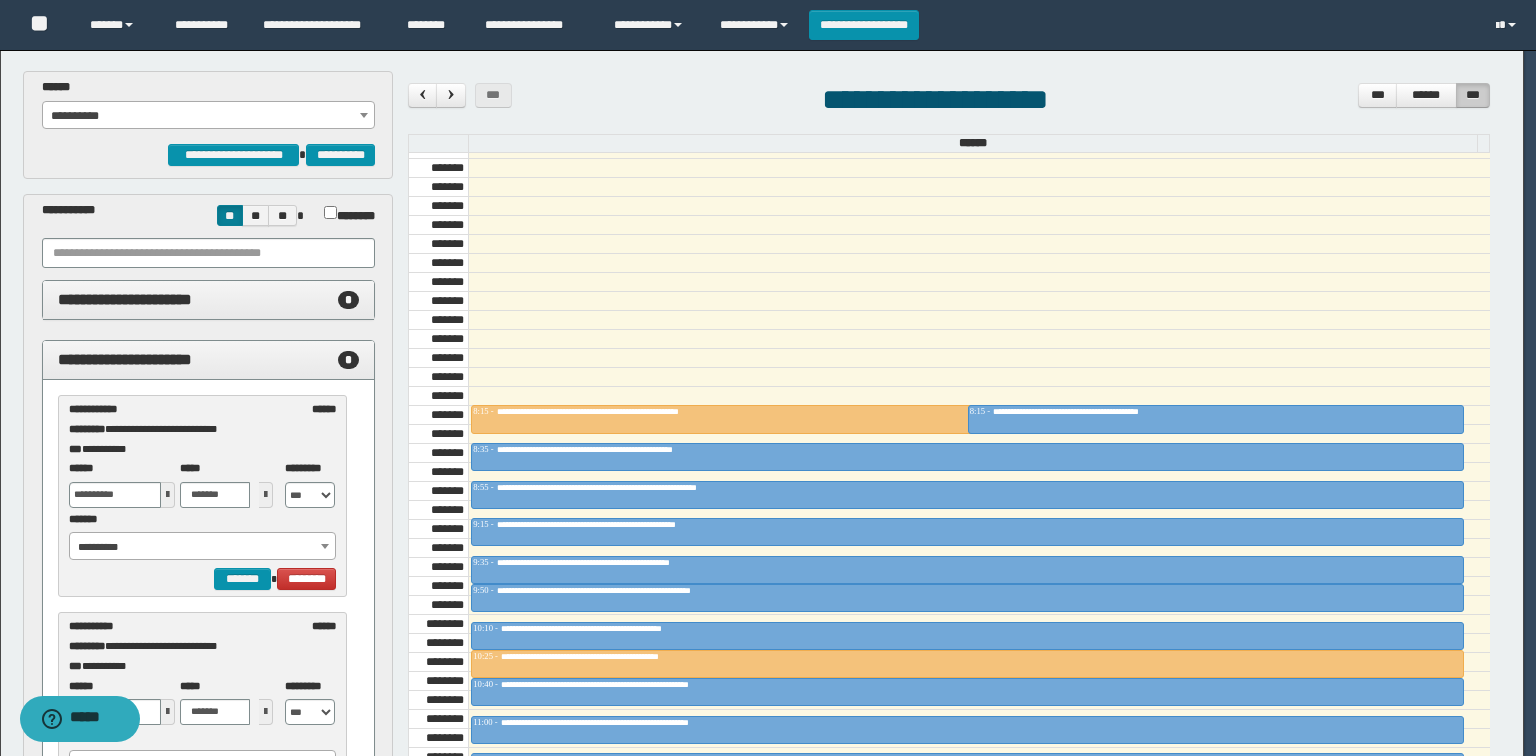 select on "******" 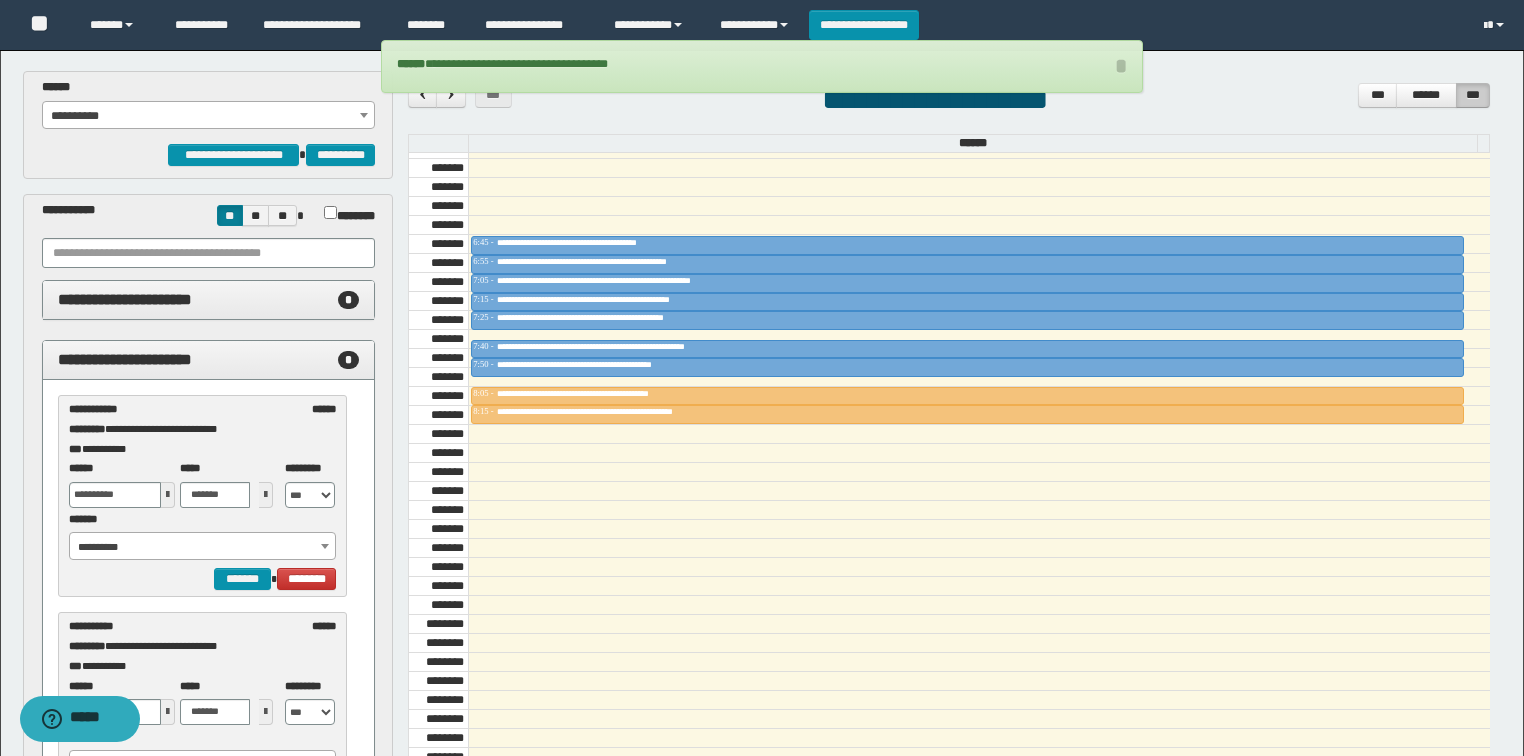 click on "**********" at bounding box center [203, 547] 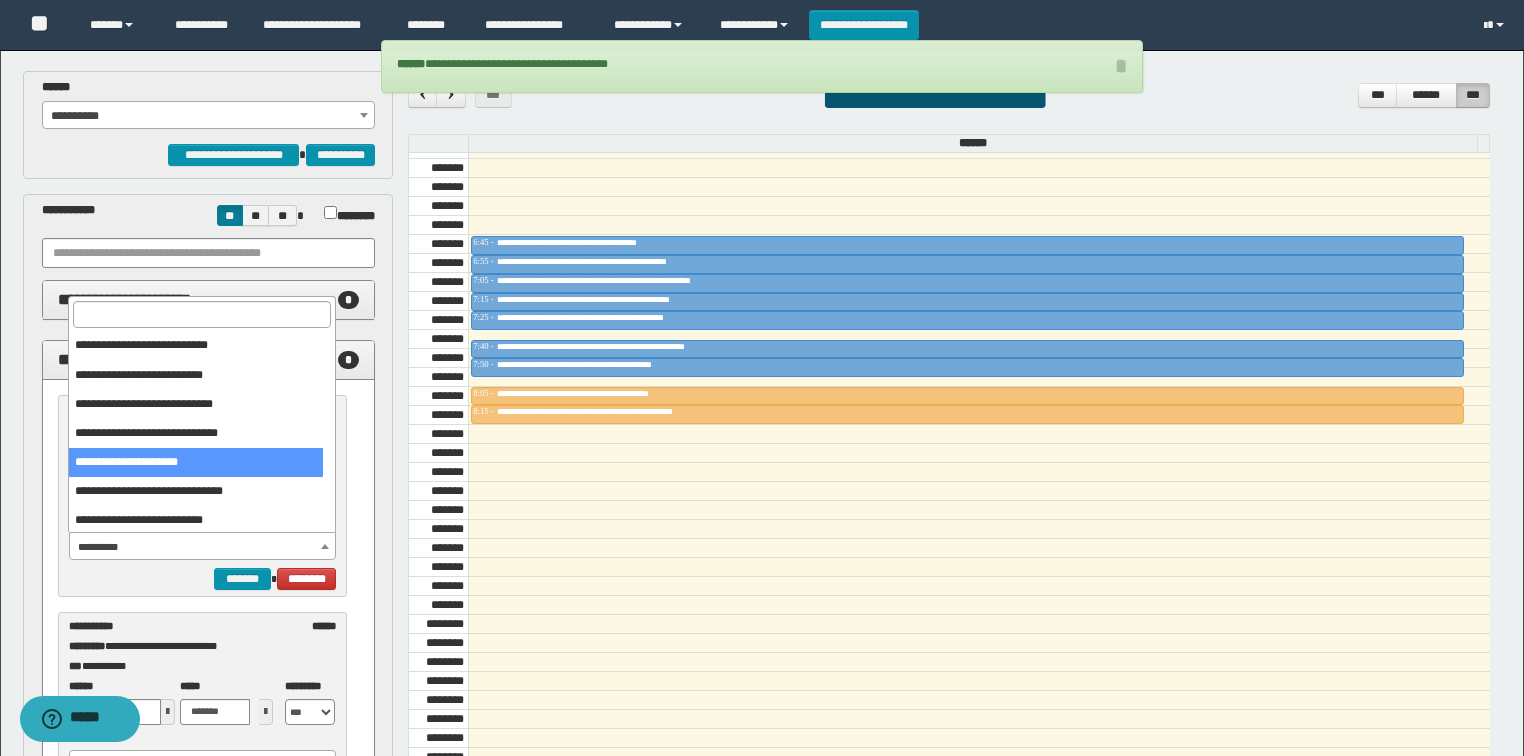 scroll, scrollTop: 91, scrollLeft: 0, axis: vertical 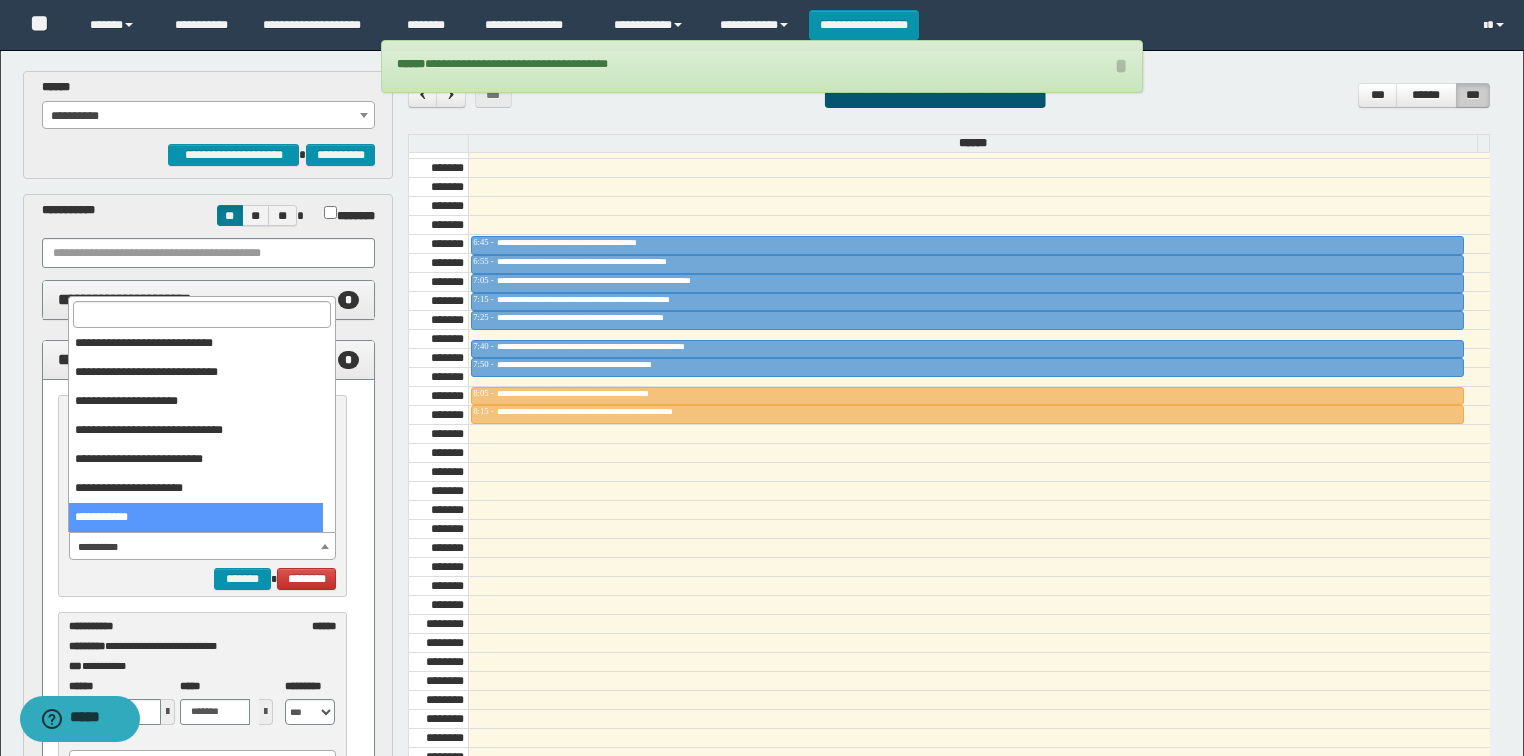 select on "******" 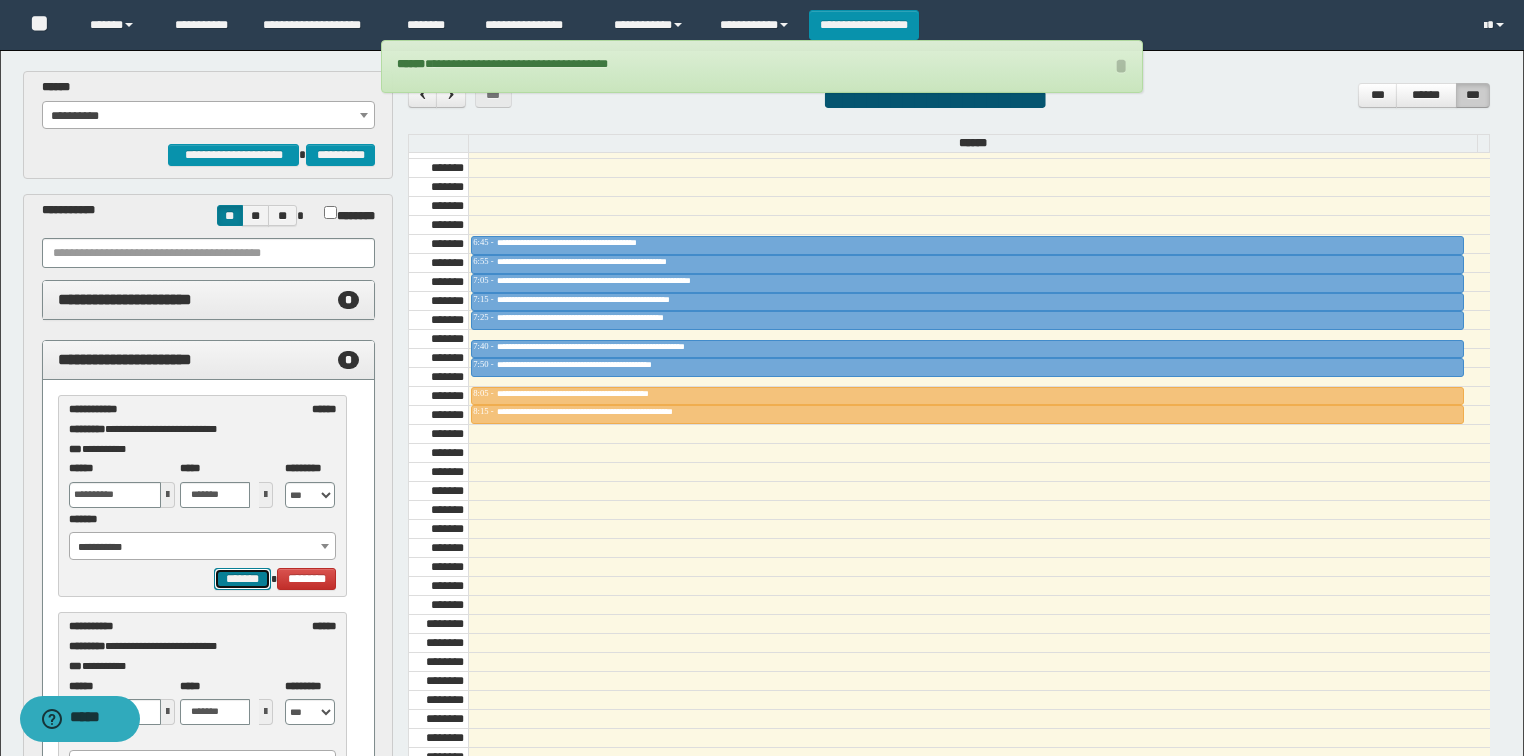 click on "*******" at bounding box center [242, 579] 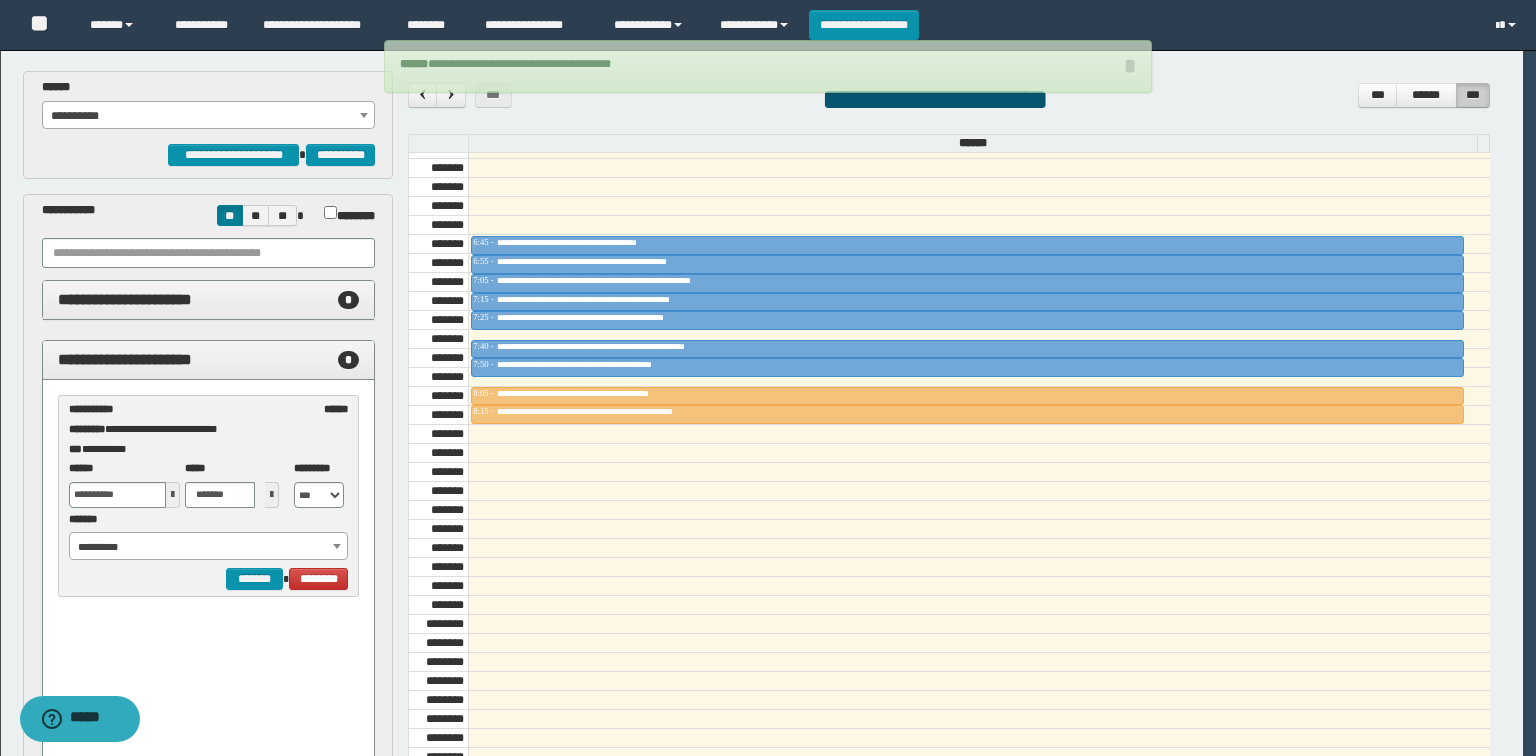 select on "******" 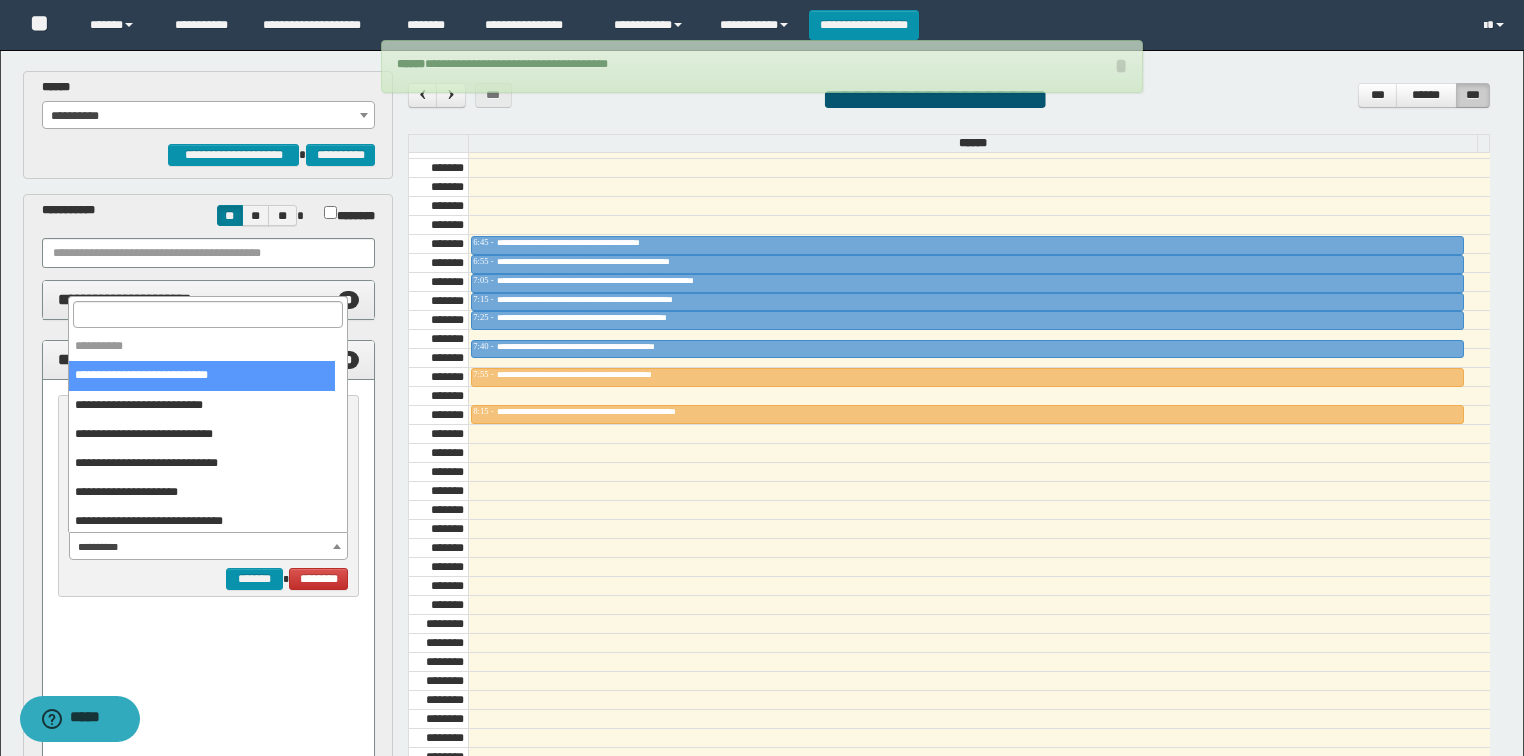 click on "**********" at bounding box center [209, 547] 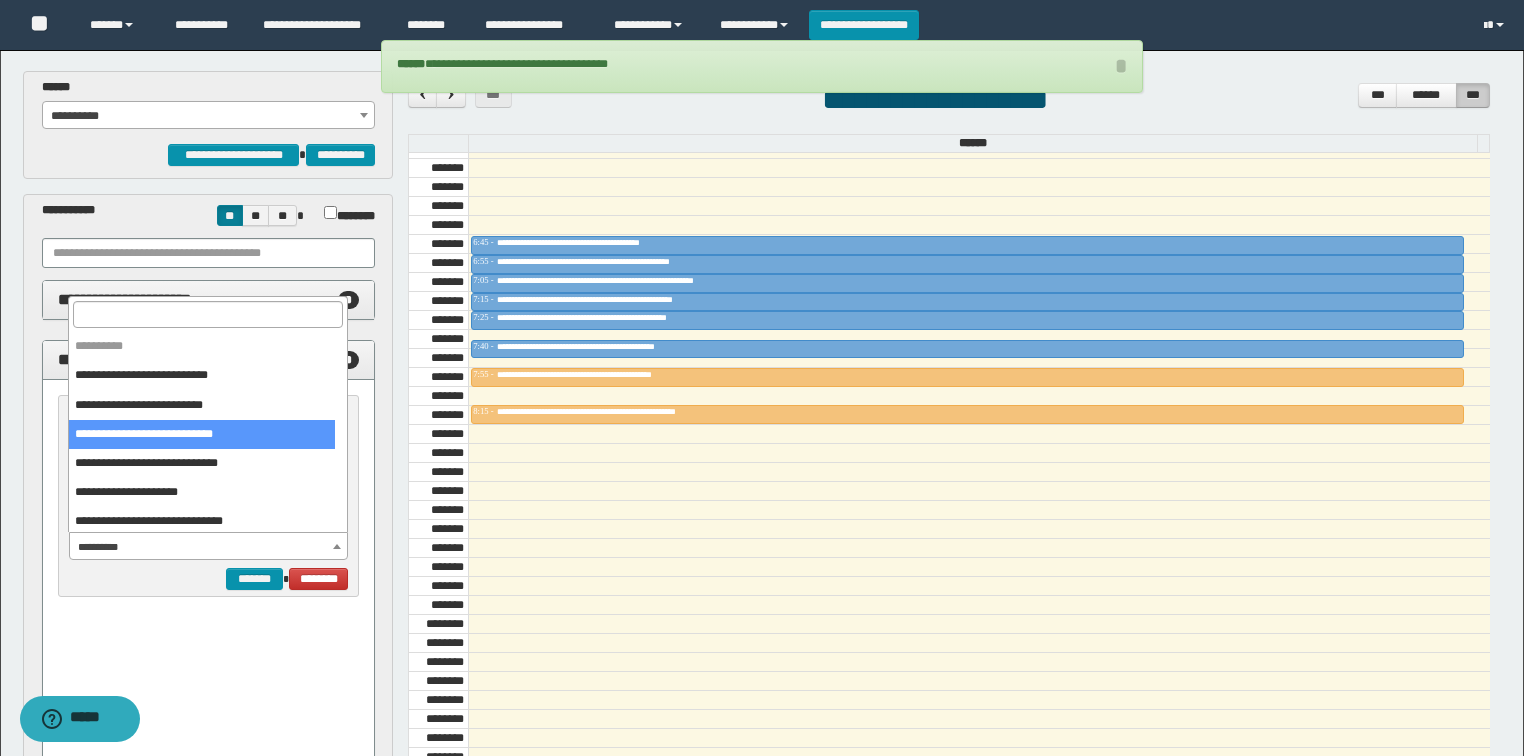 select on "******" 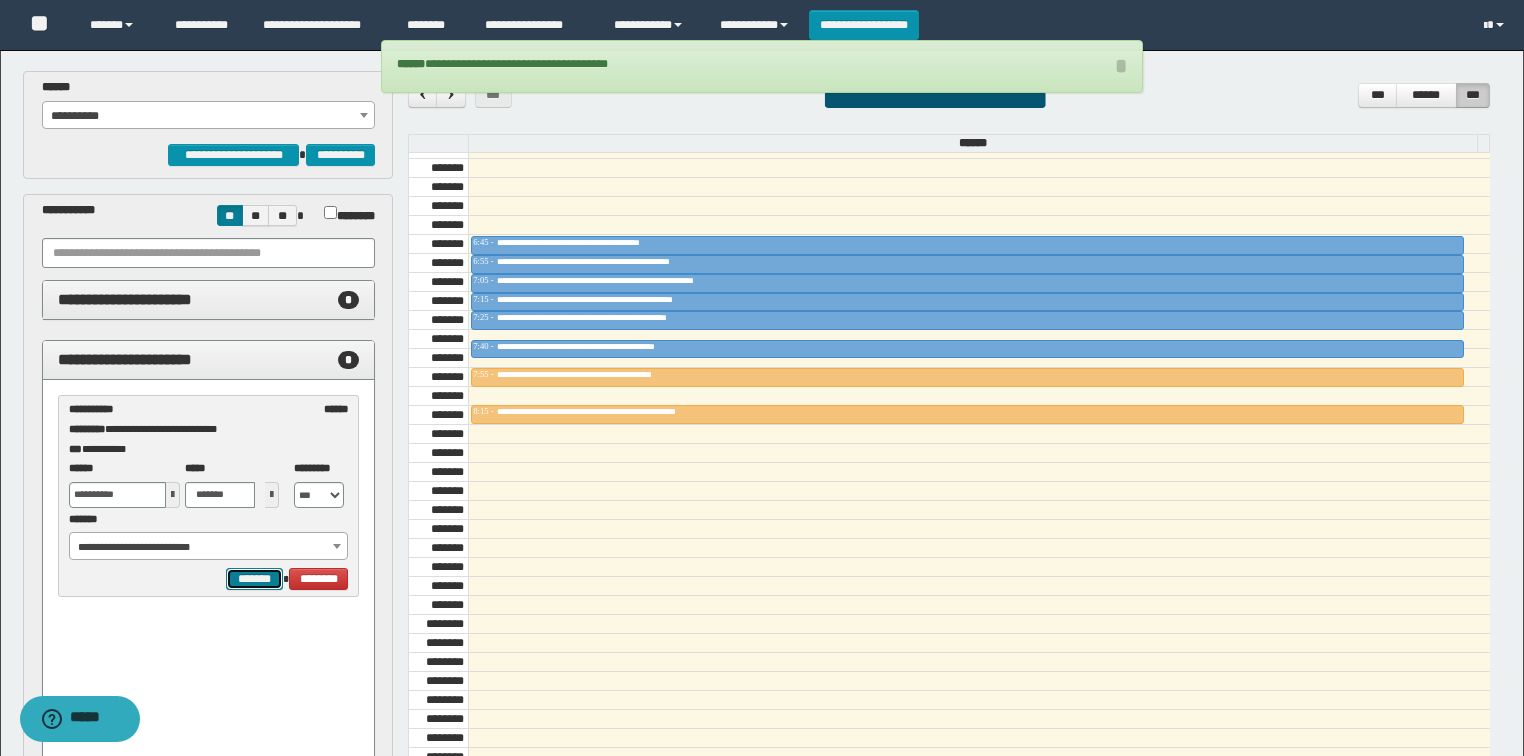 click on "*******" at bounding box center [254, 579] 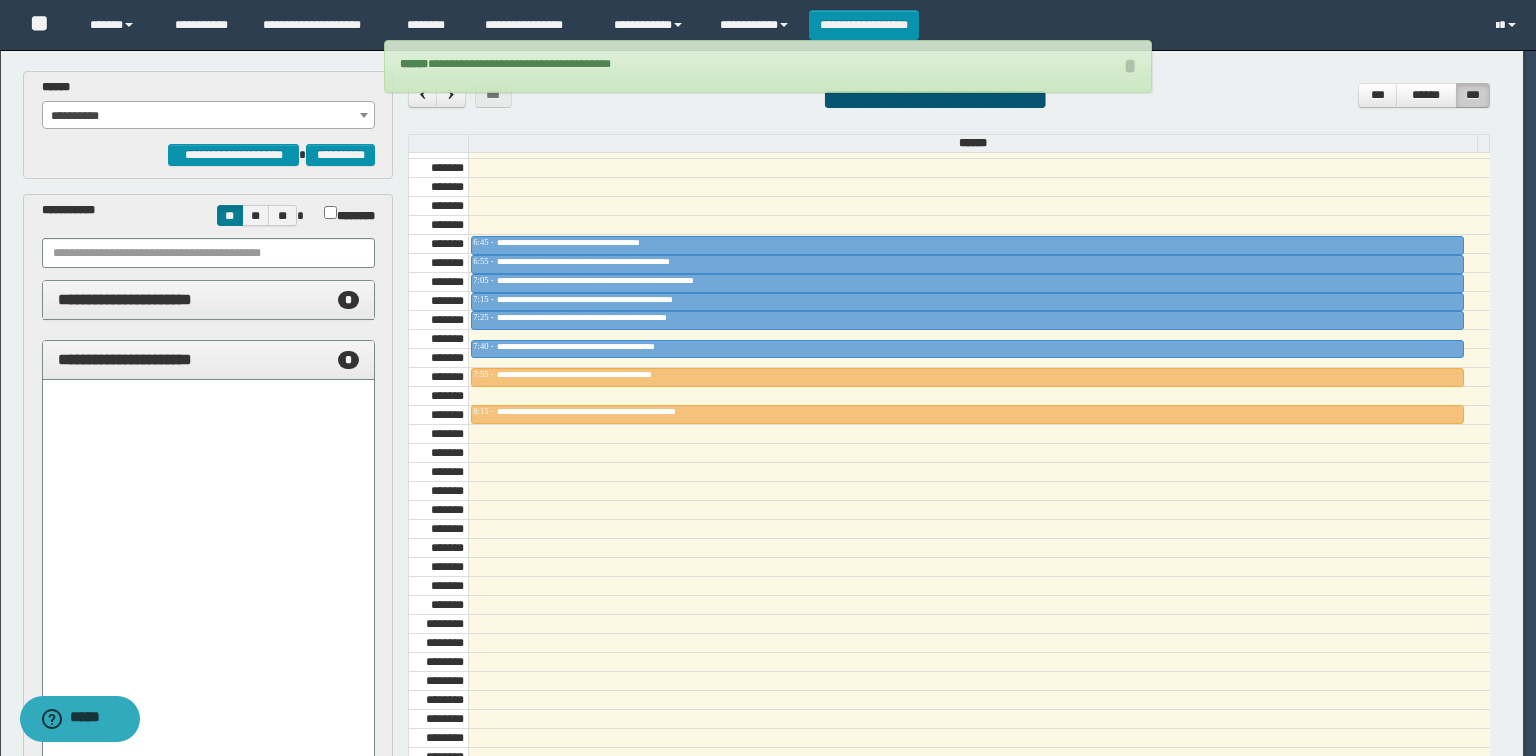 select on "******" 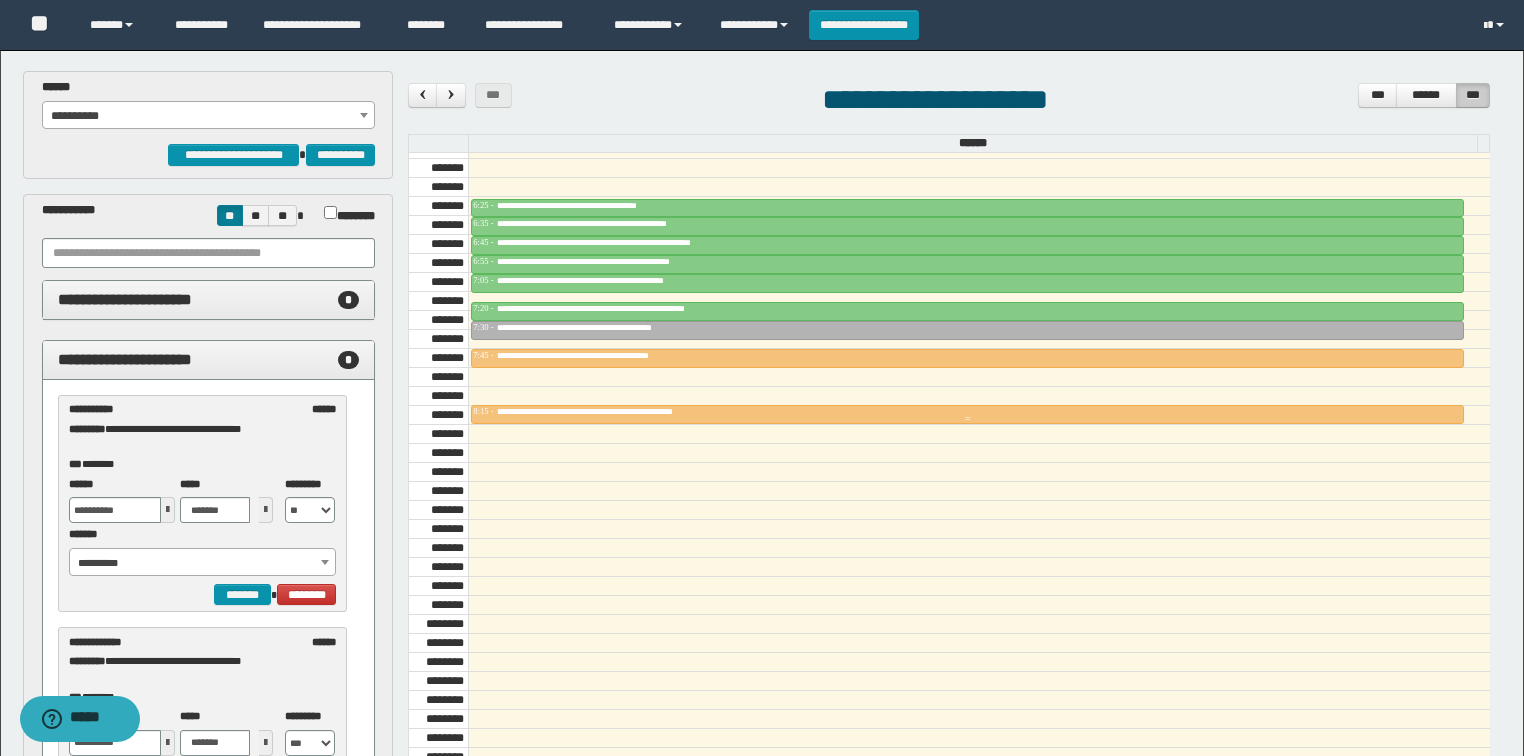 click on "**********" at bounding box center (617, 411) 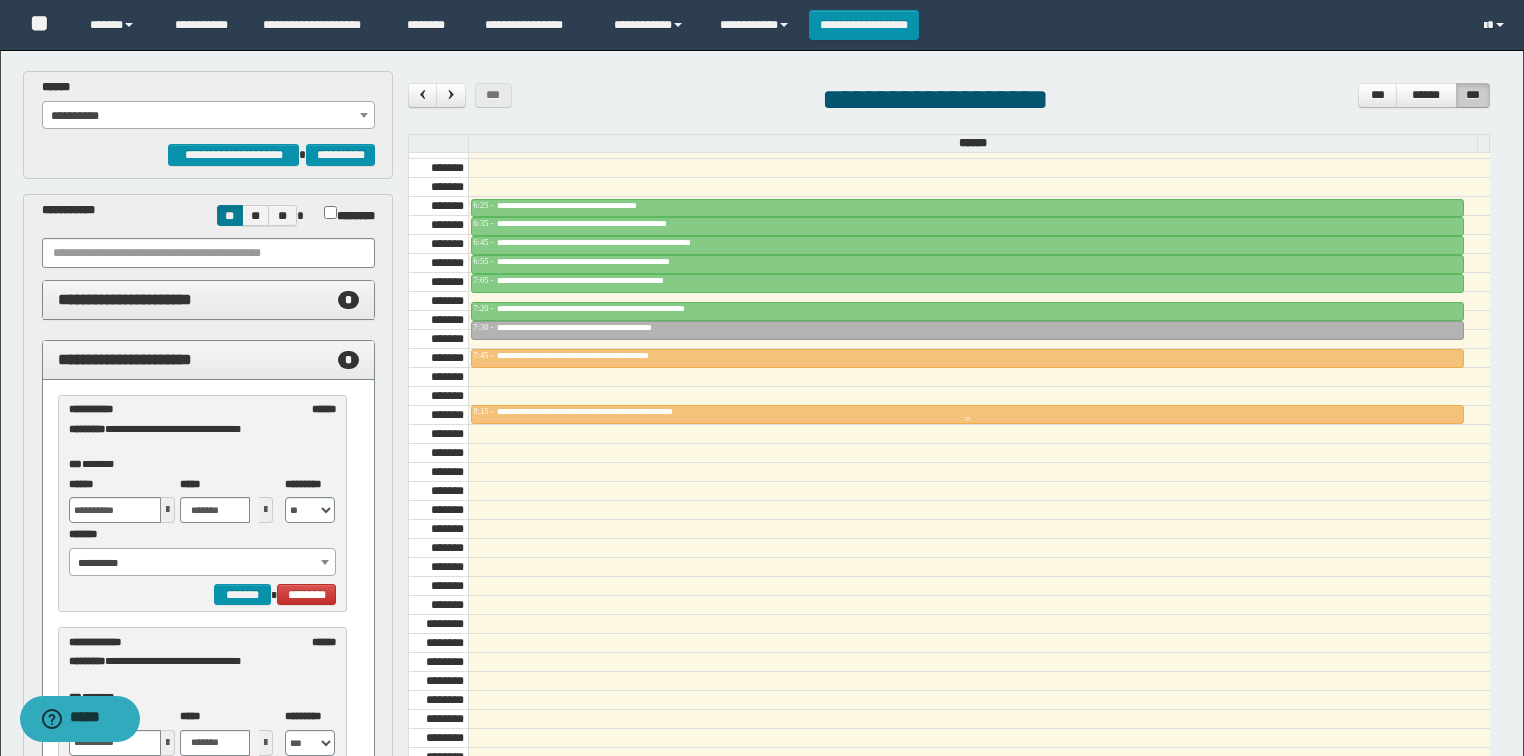 type on "**********" 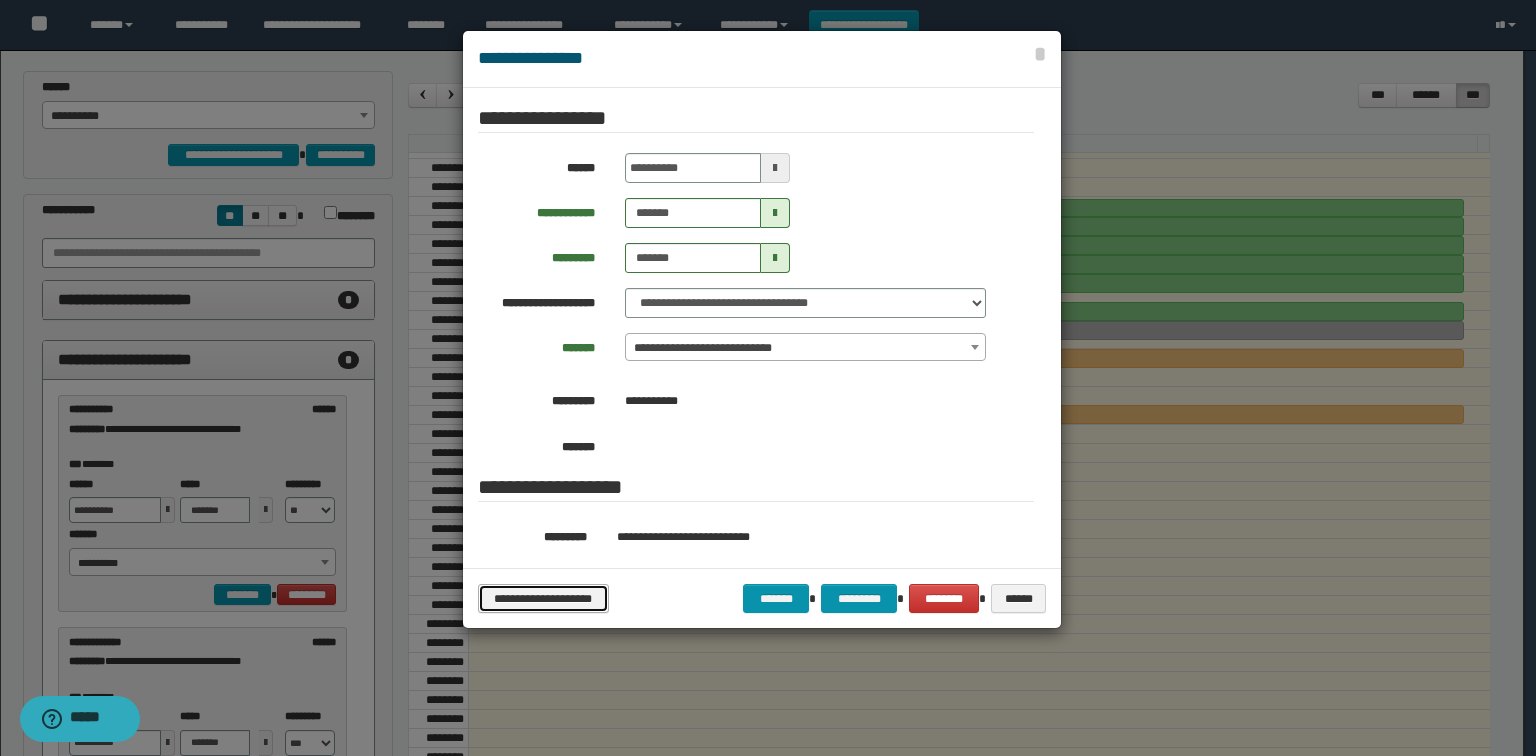 click on "**********" at bounding box center (543, 599) 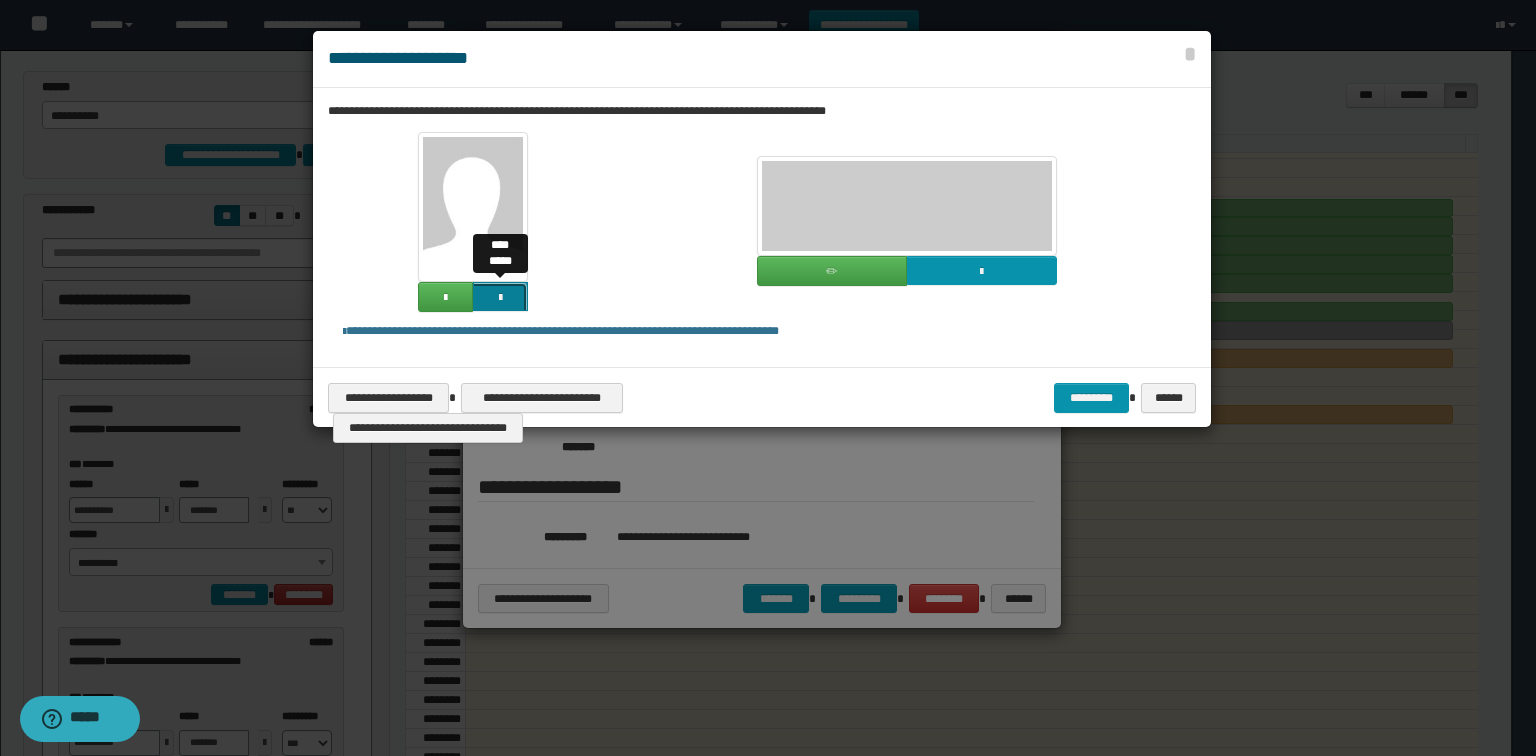 click at bounding box center (-1364, 433) 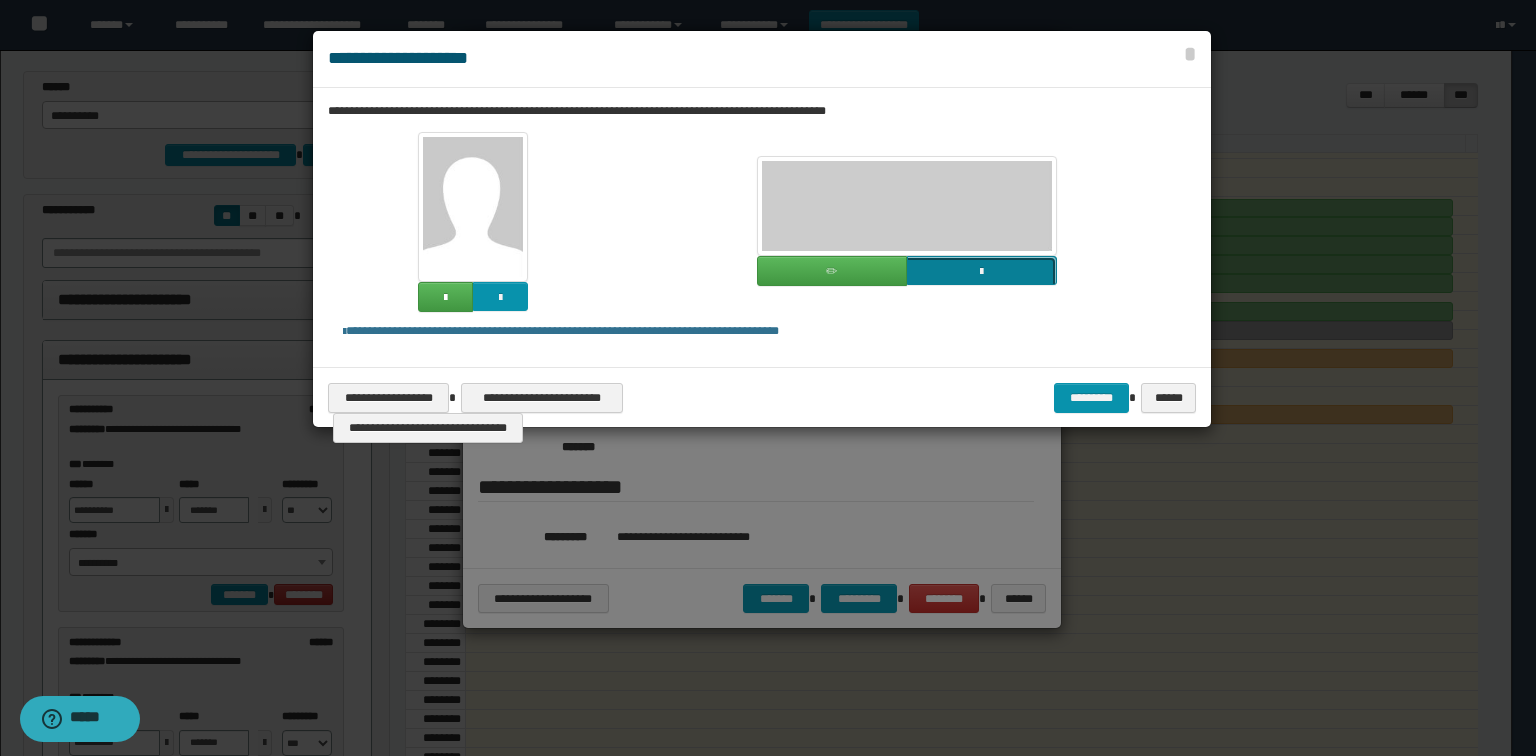 click at bounding box center [-835, 407] 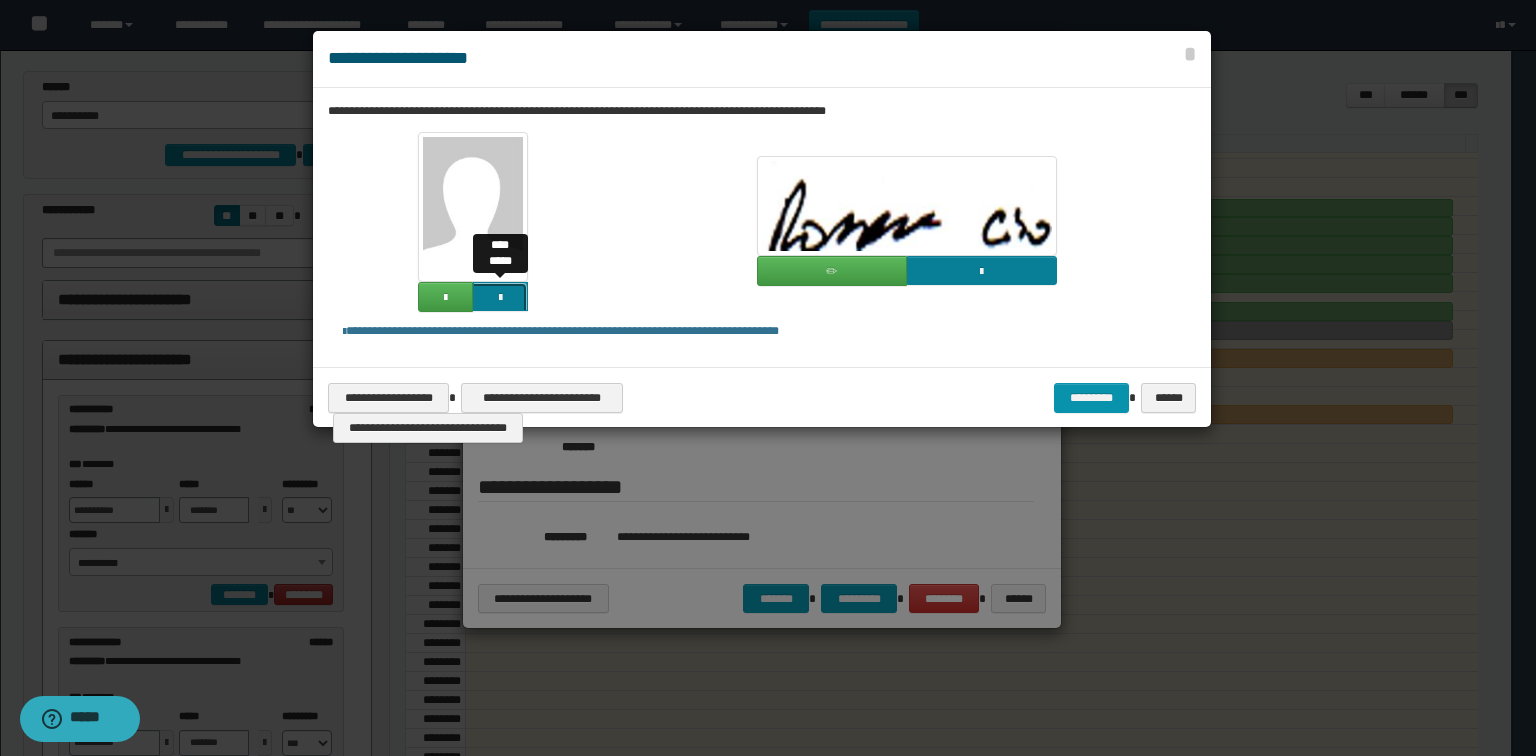 click at bounding box center [-1364, 433] 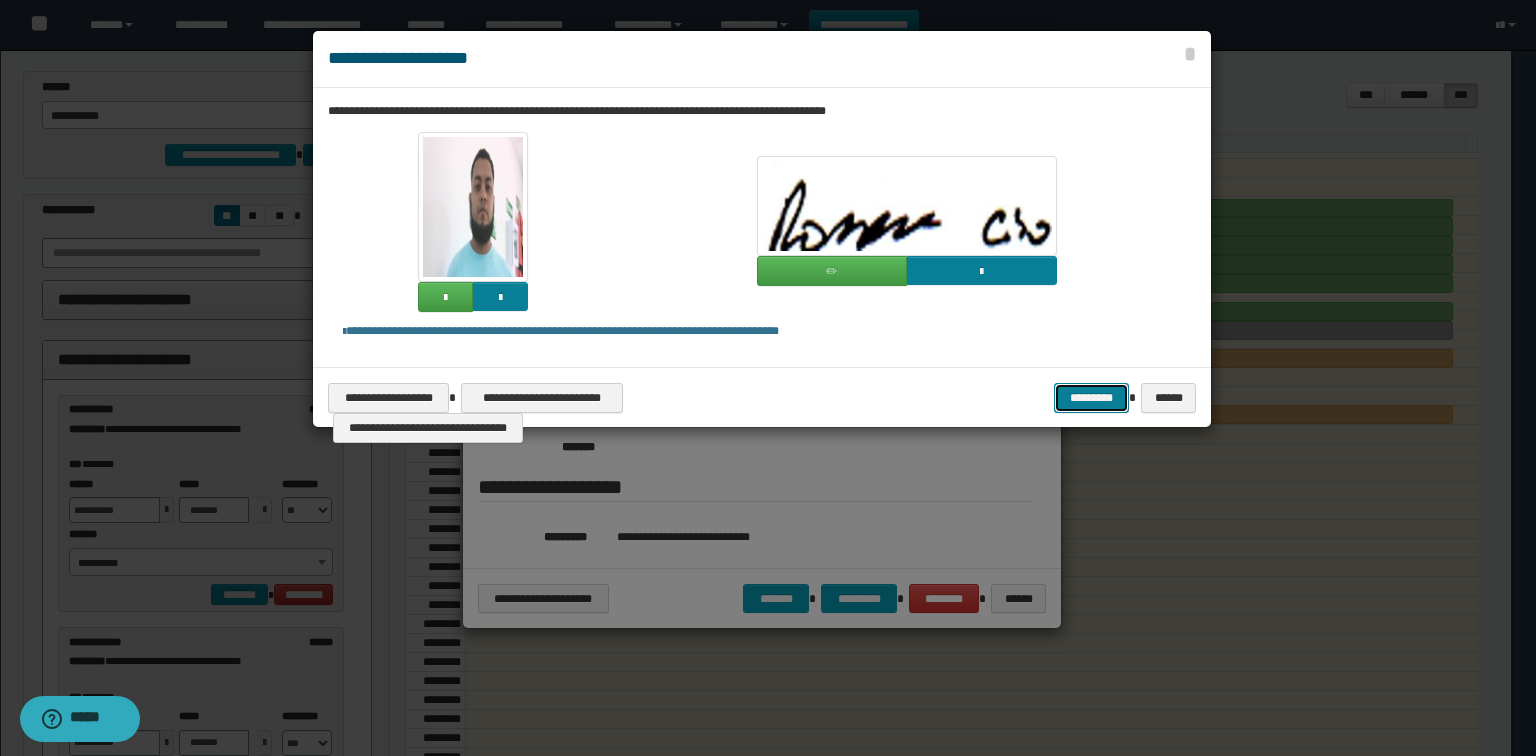 click on "*********" at bounding box center [1091, 398] 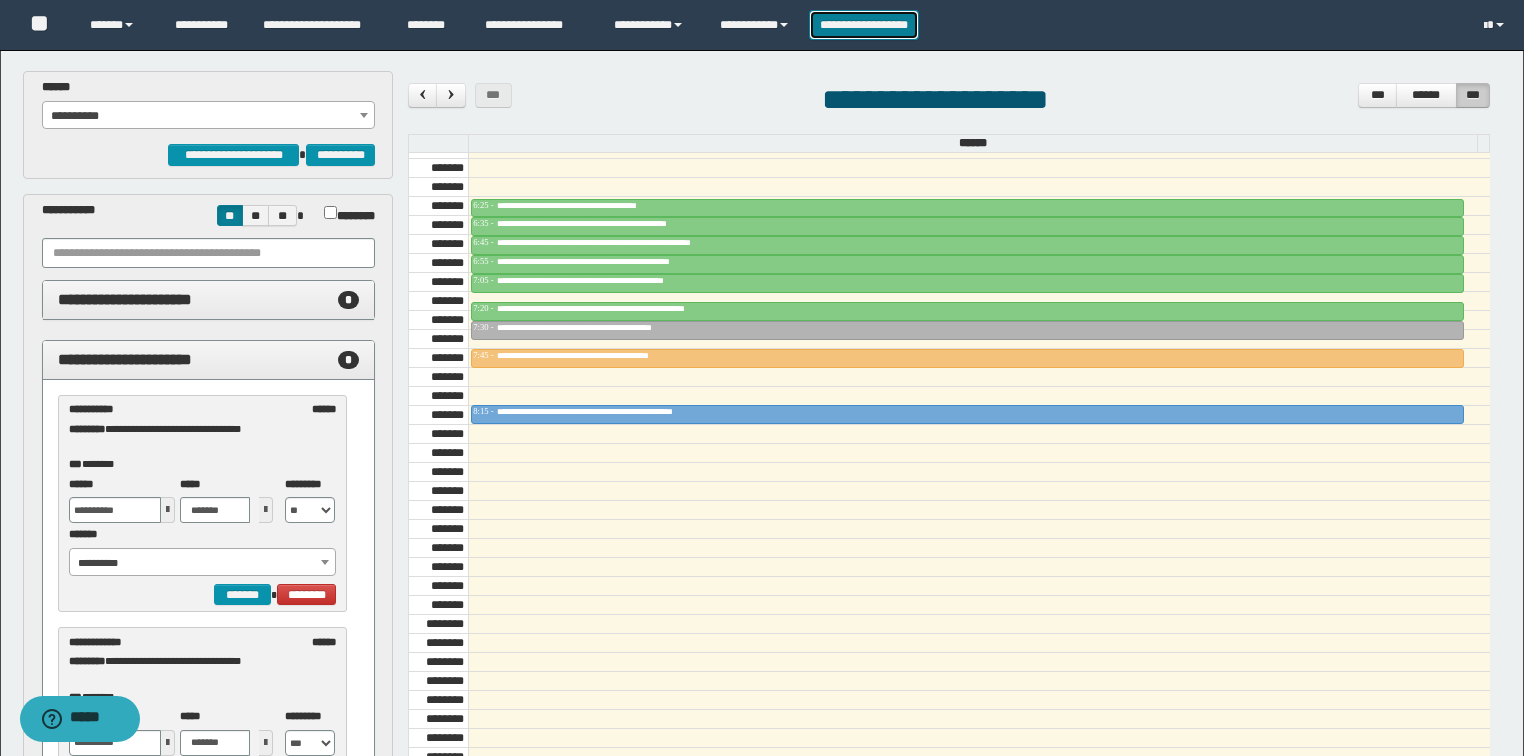 click on "**********" at bounding box center [864, 25] 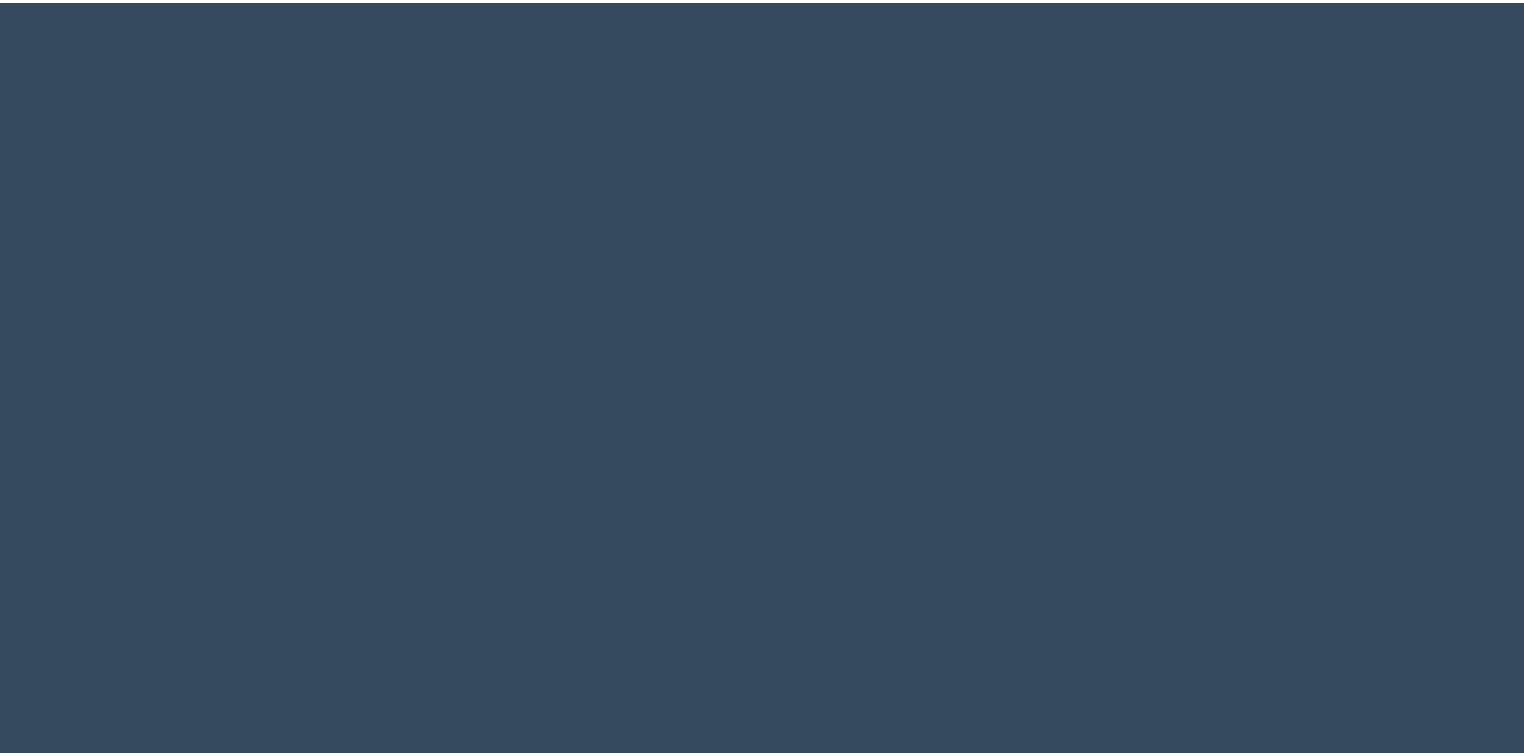 scroll, scrollTop: 0, scrollLeft: 0, axis: both 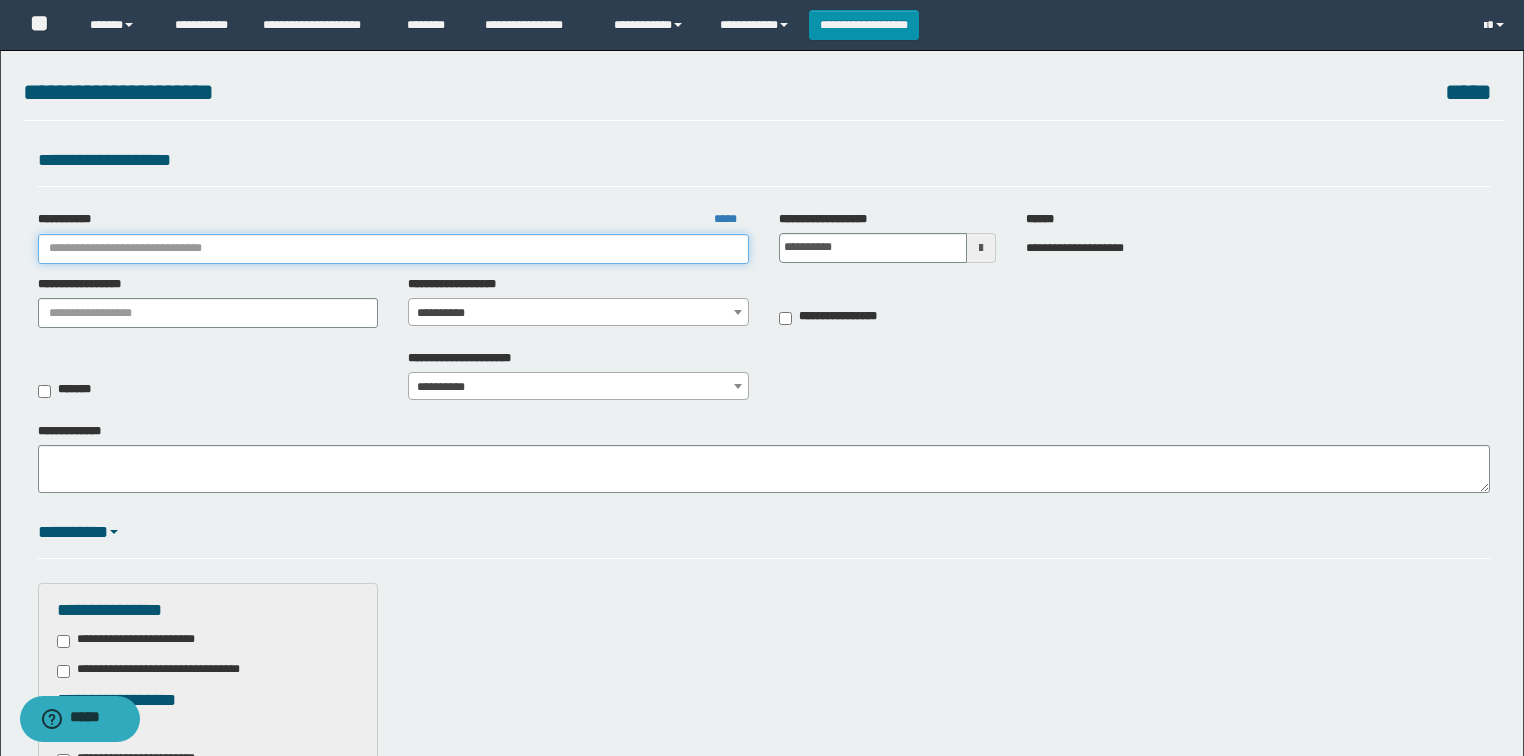 click on "**********" at bounding box center (393, 249) 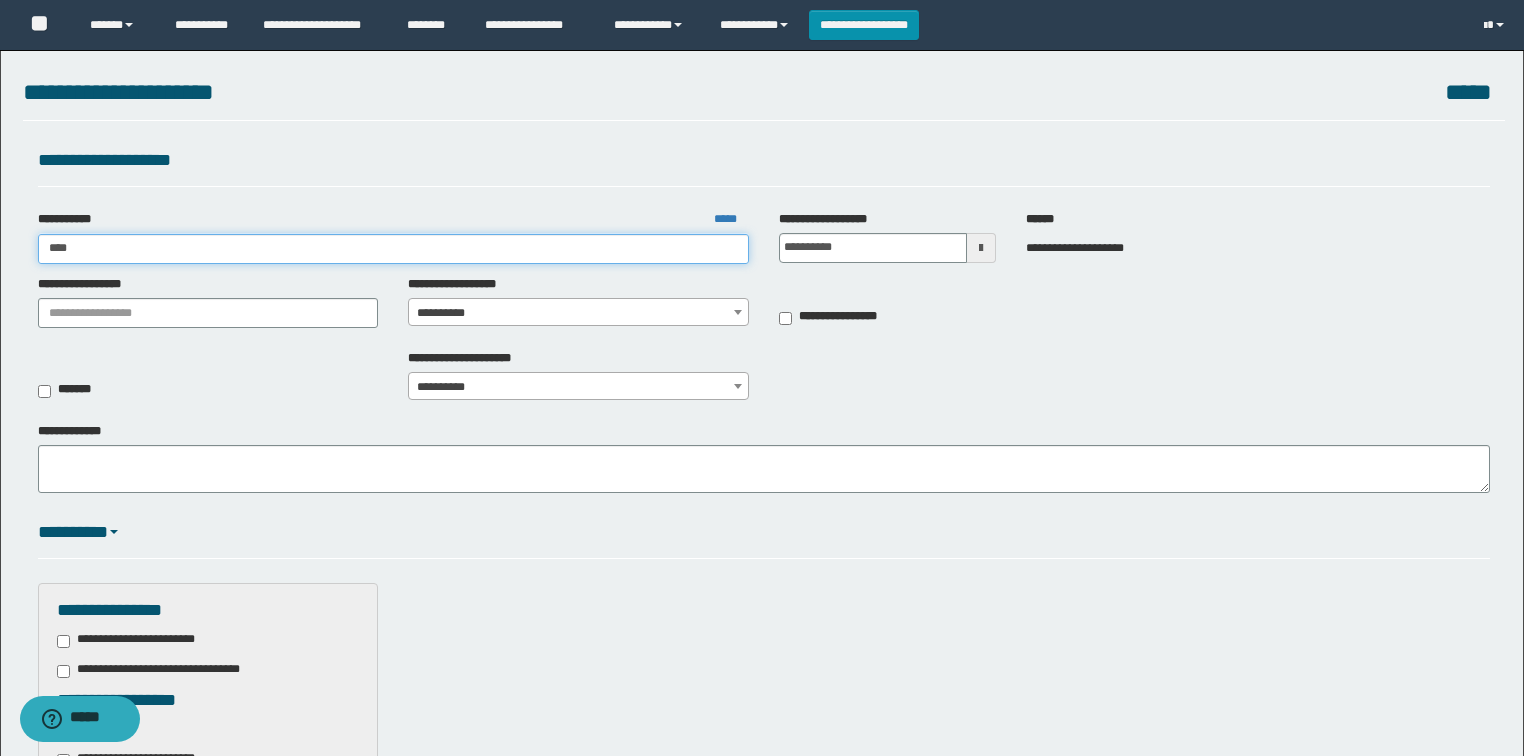type on "*****" 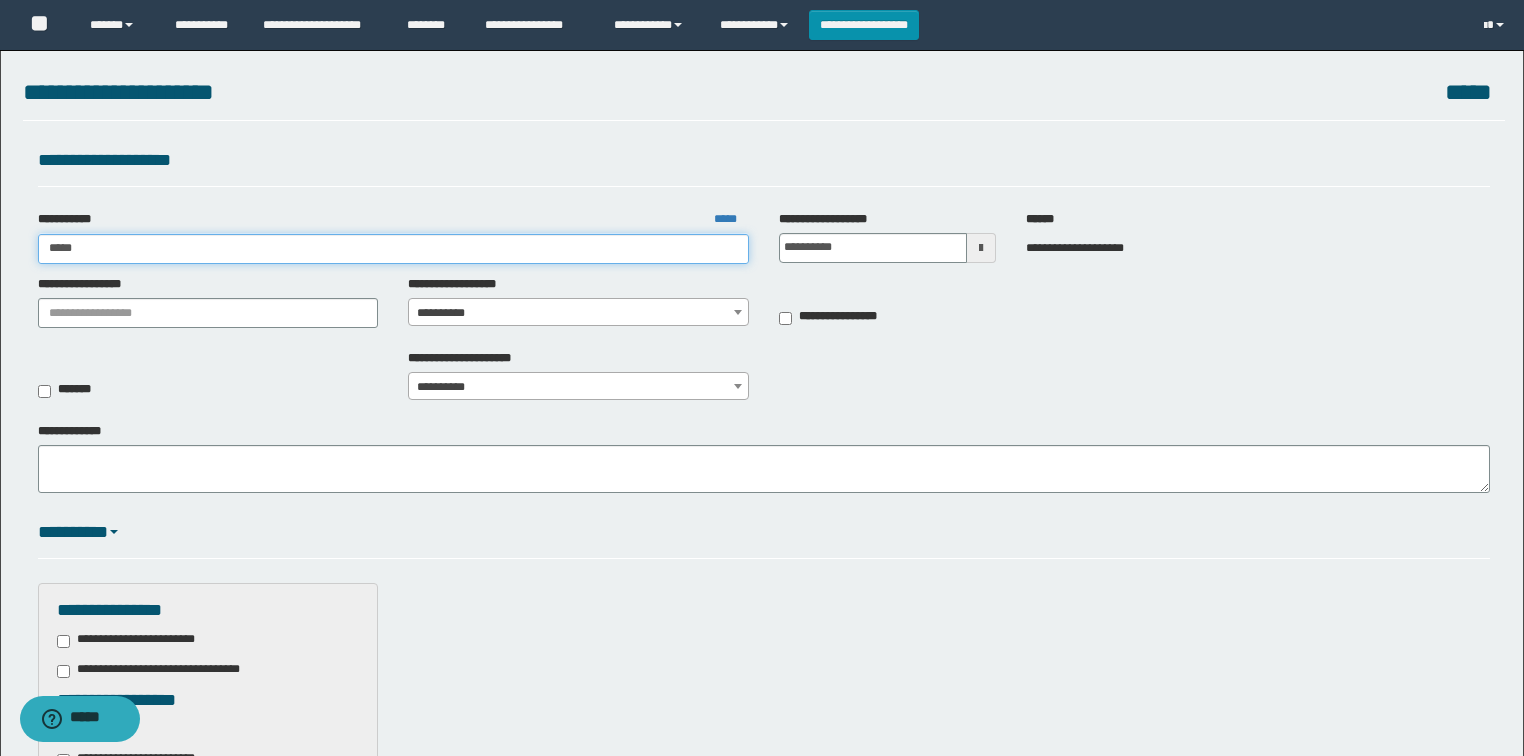 type on "*****" 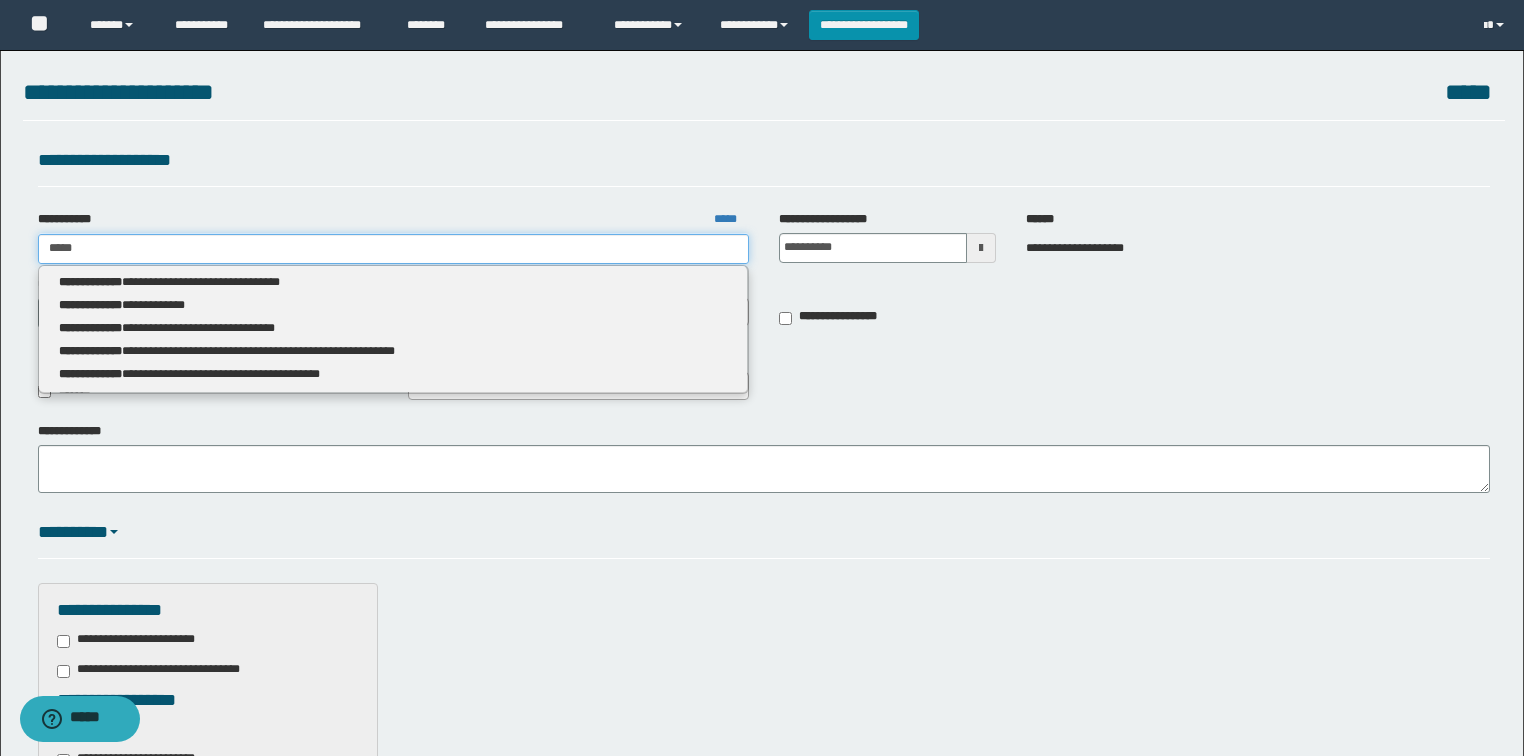 type 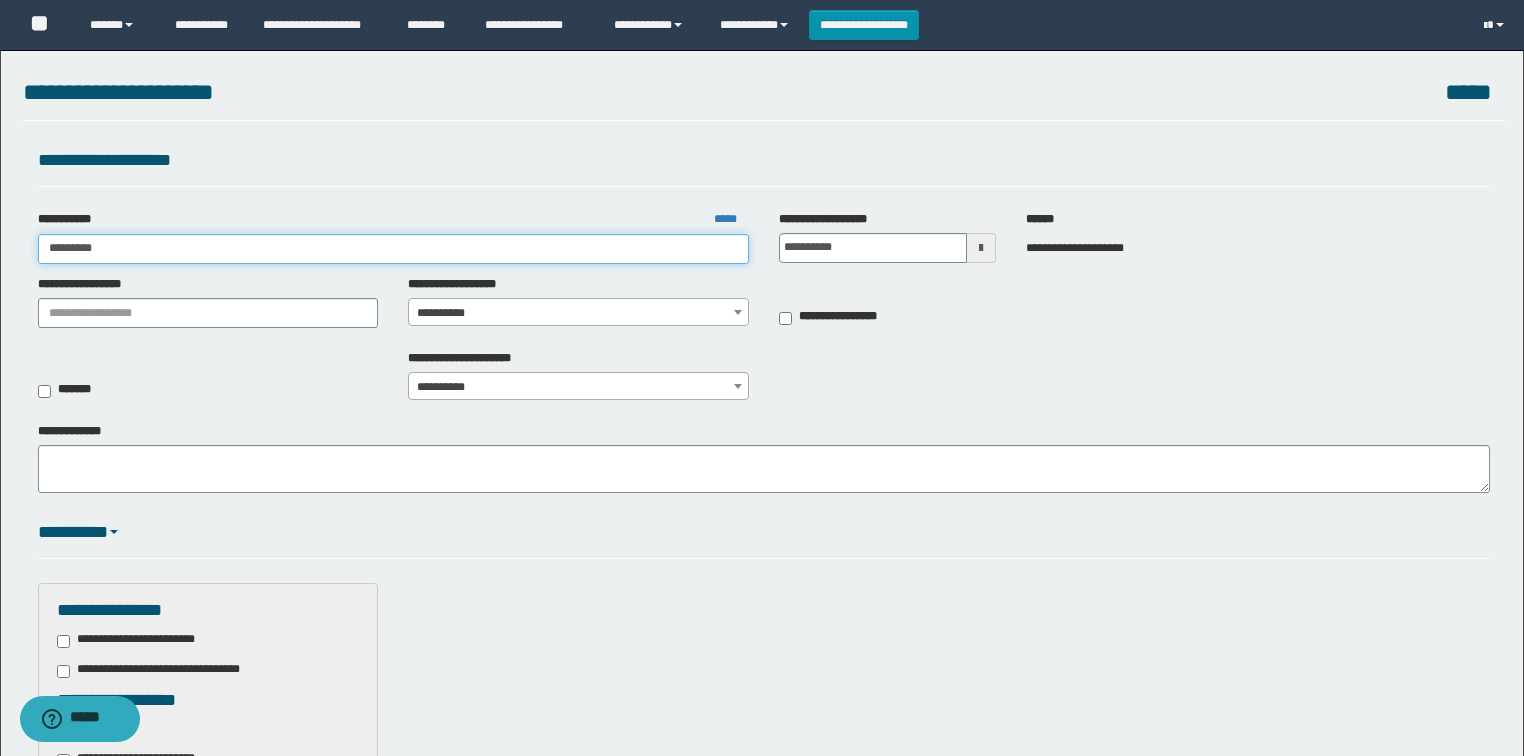 type on "**********" 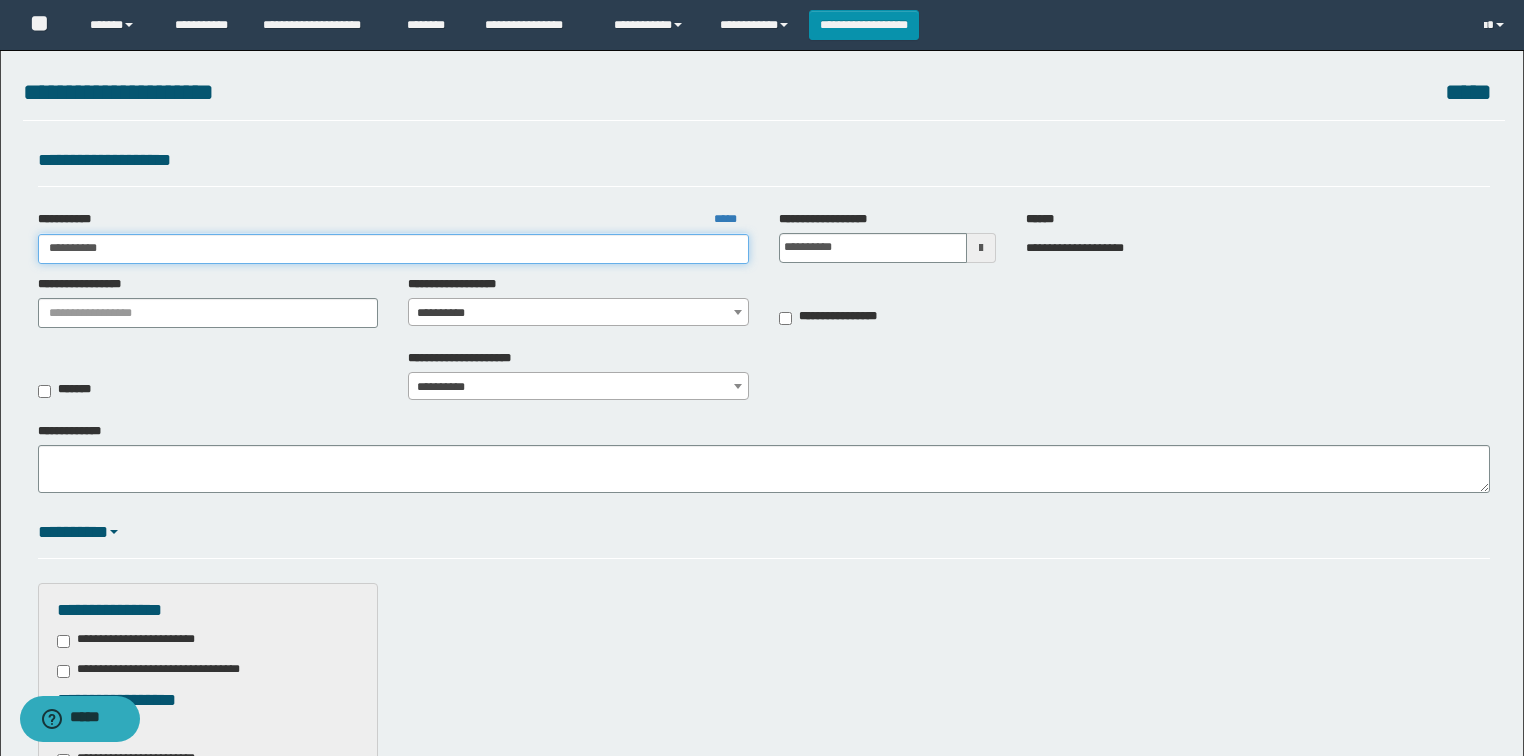 drag, startPoint x: 0, startPoint y: 247, endPoint x: 0, endPoint y: 261, distance: 14 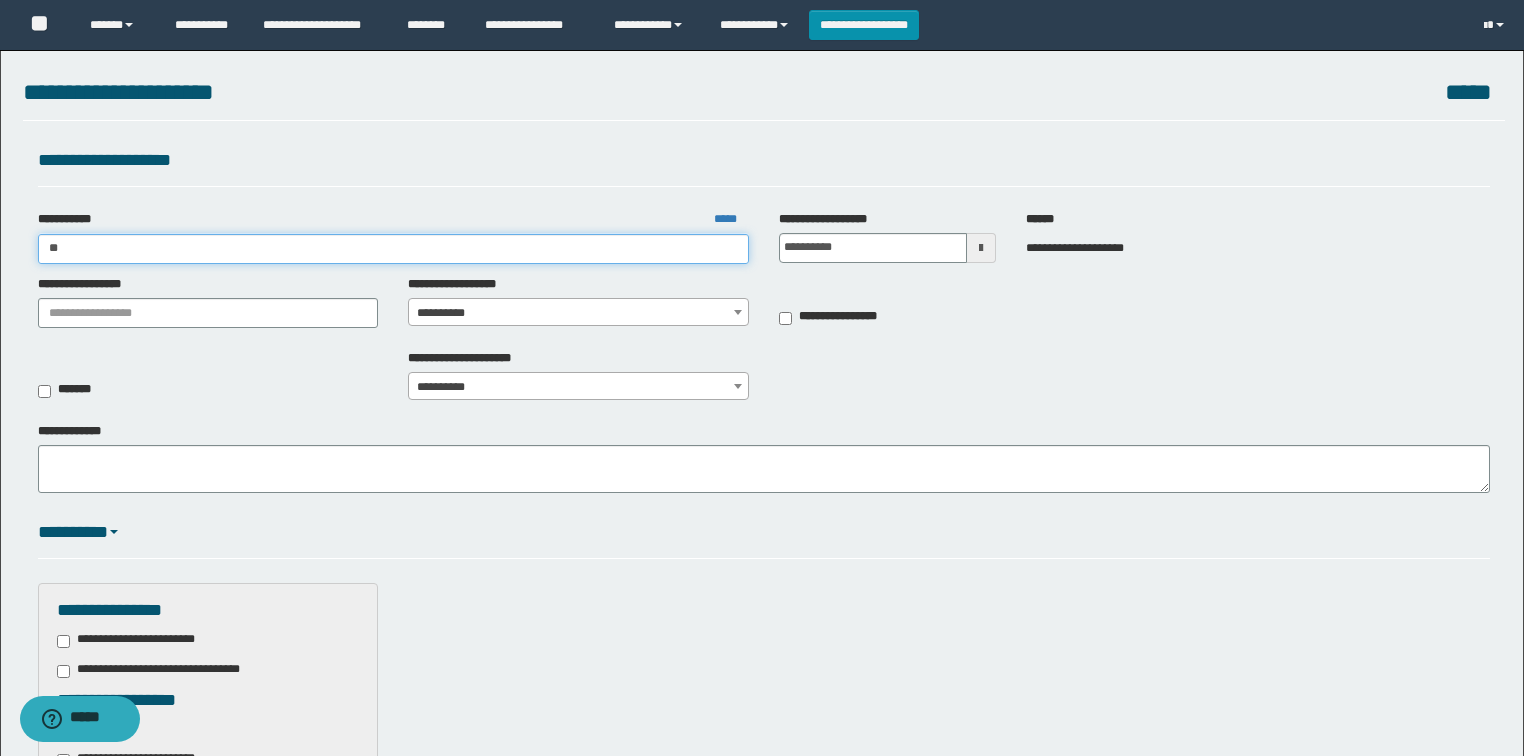 type on "*" 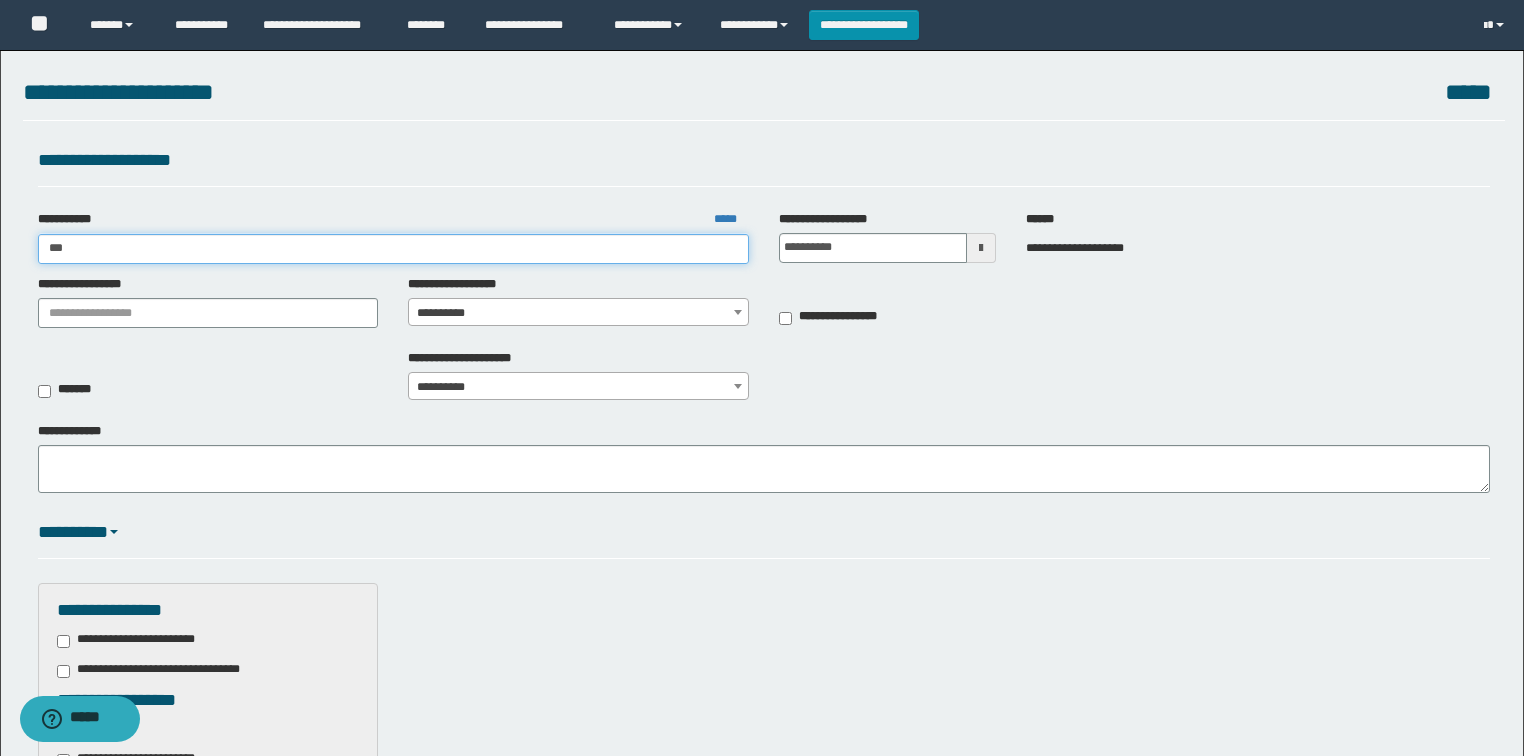 type on "***" 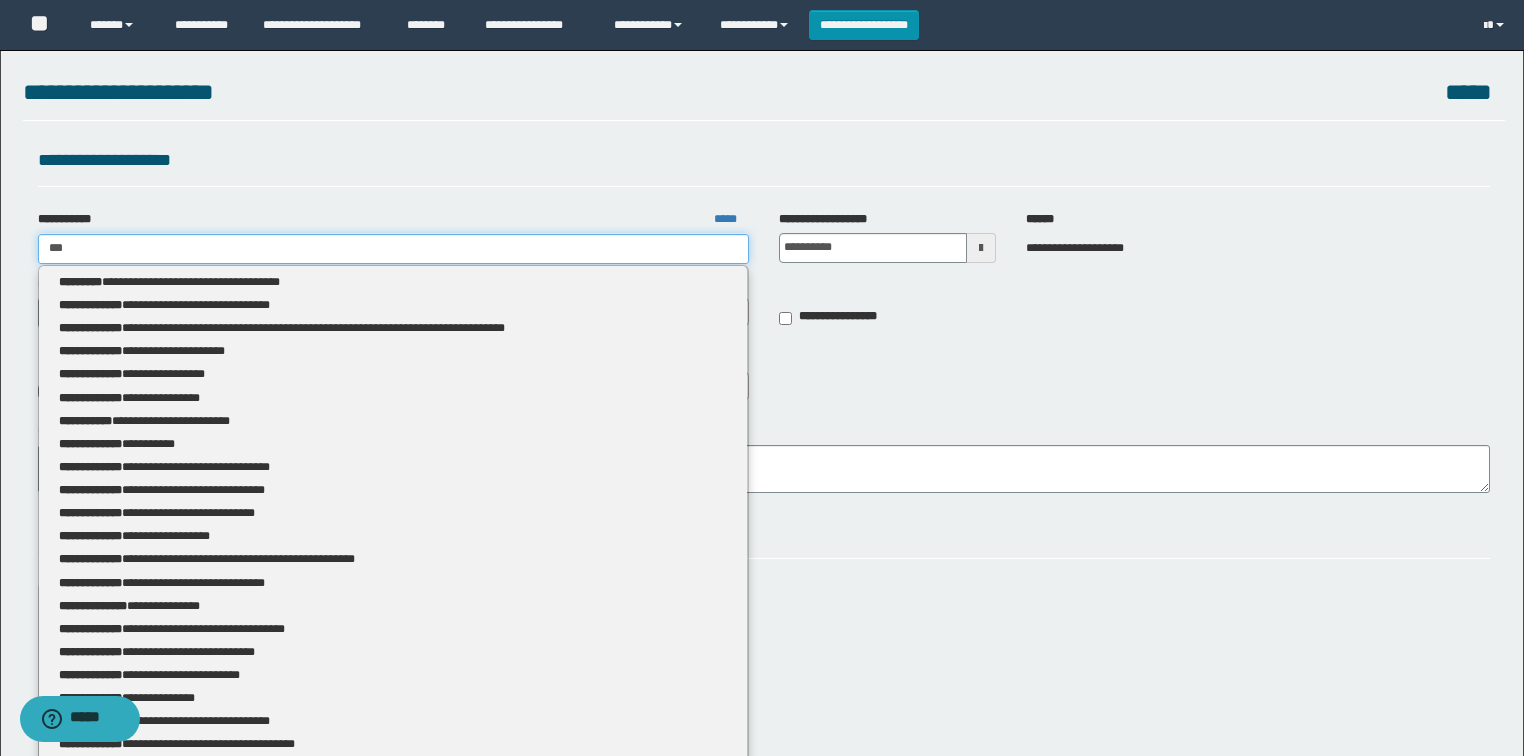 type 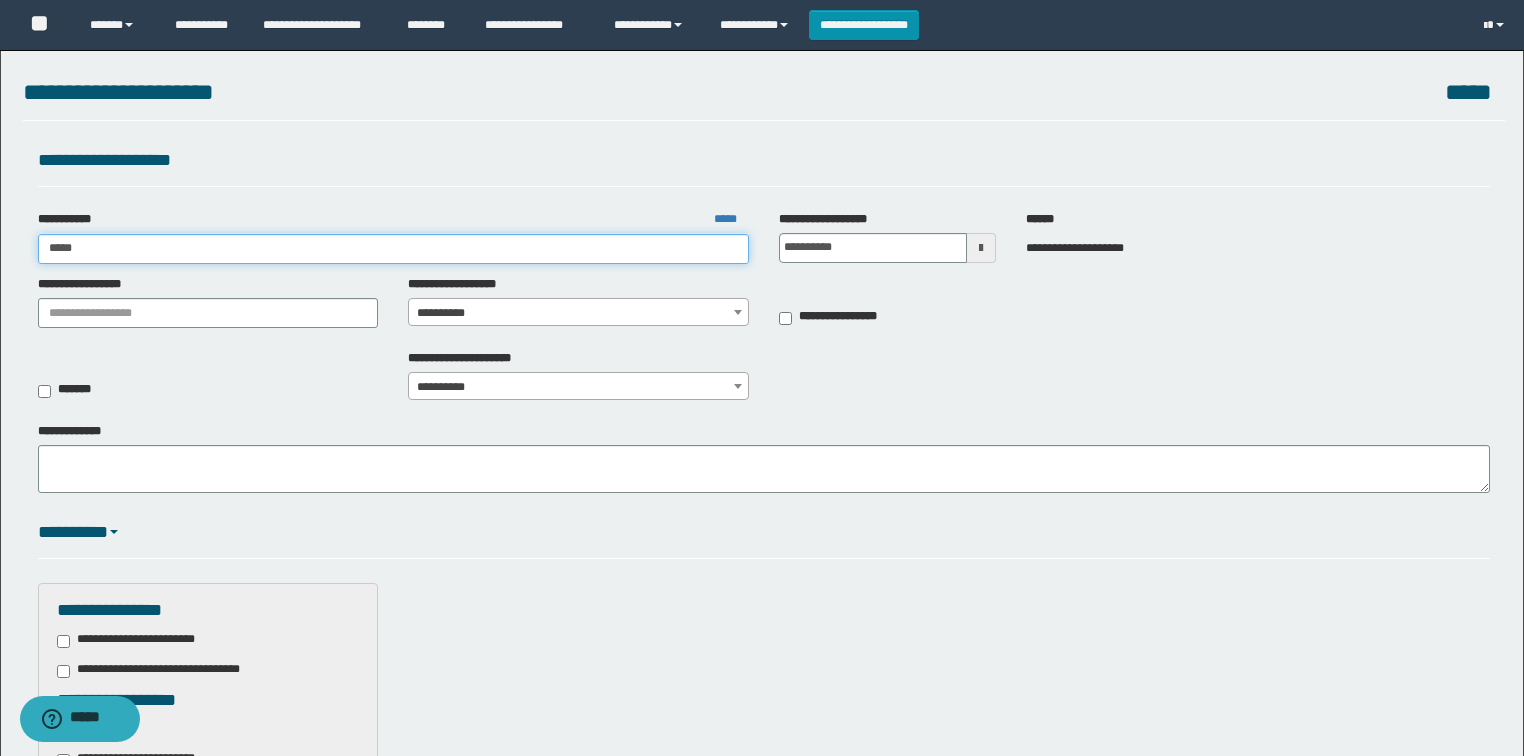 type on "******" 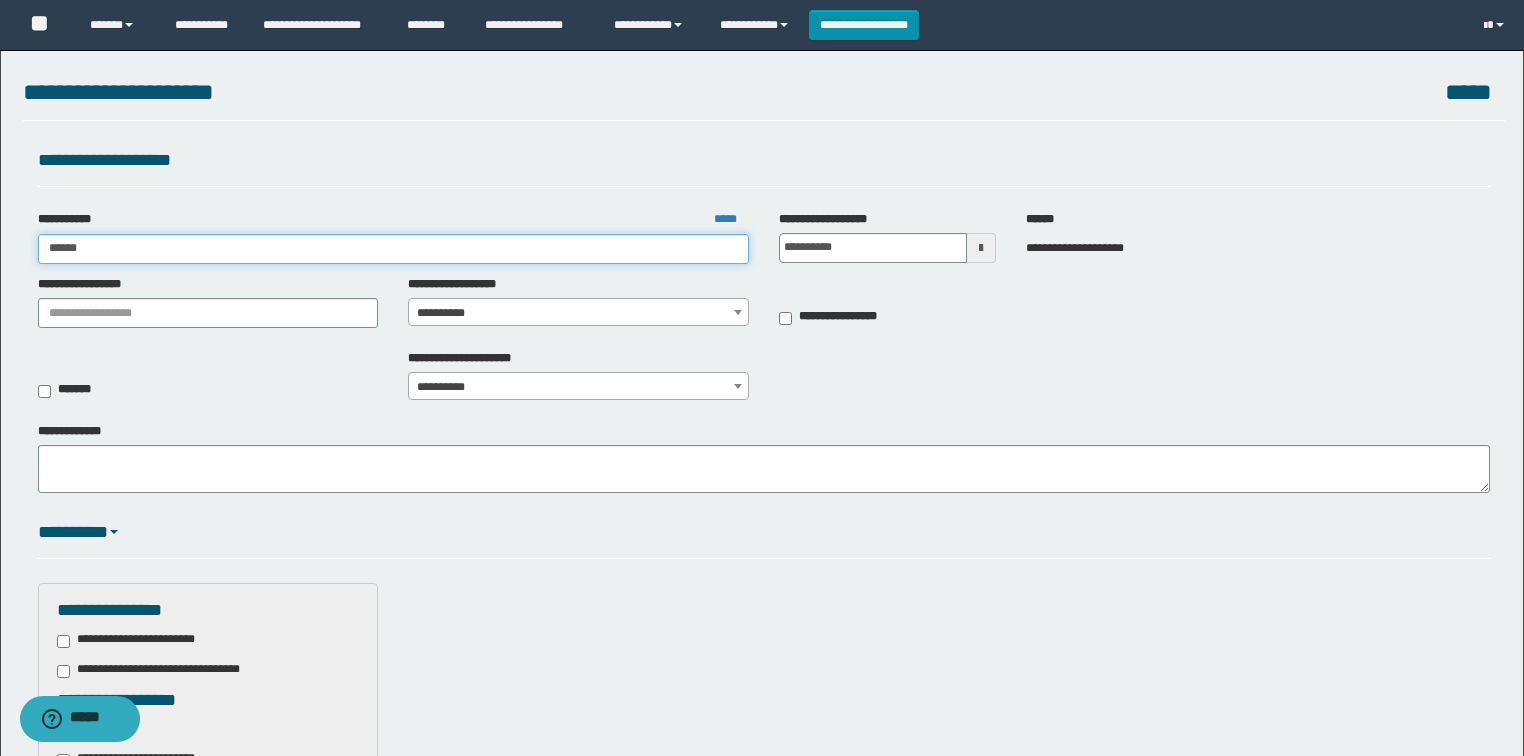 type on "******" 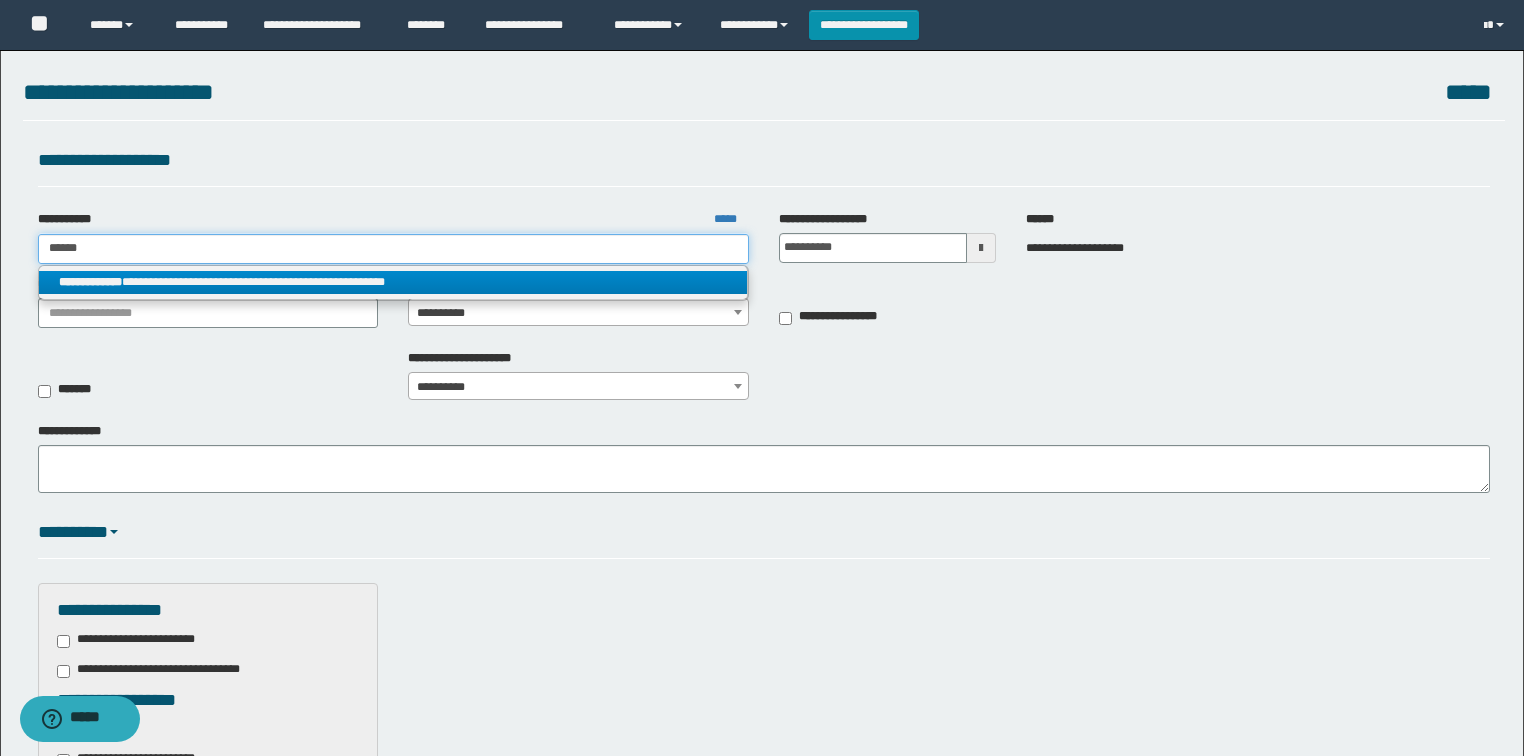 type on "******" 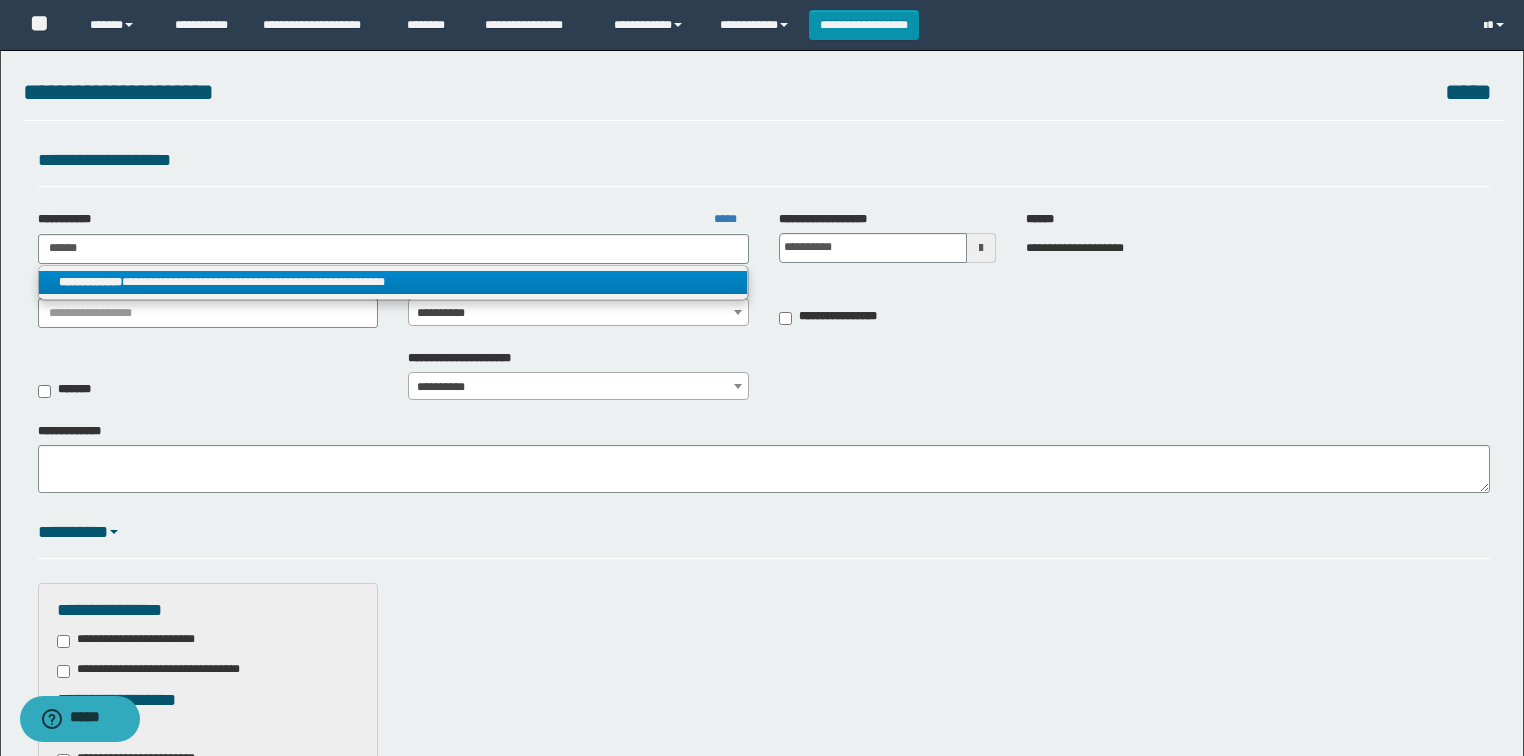 drag, startPoint x: 361, startPoint y: 280, endPoint x: 344, endPoint y: 270, distance: 19.723083 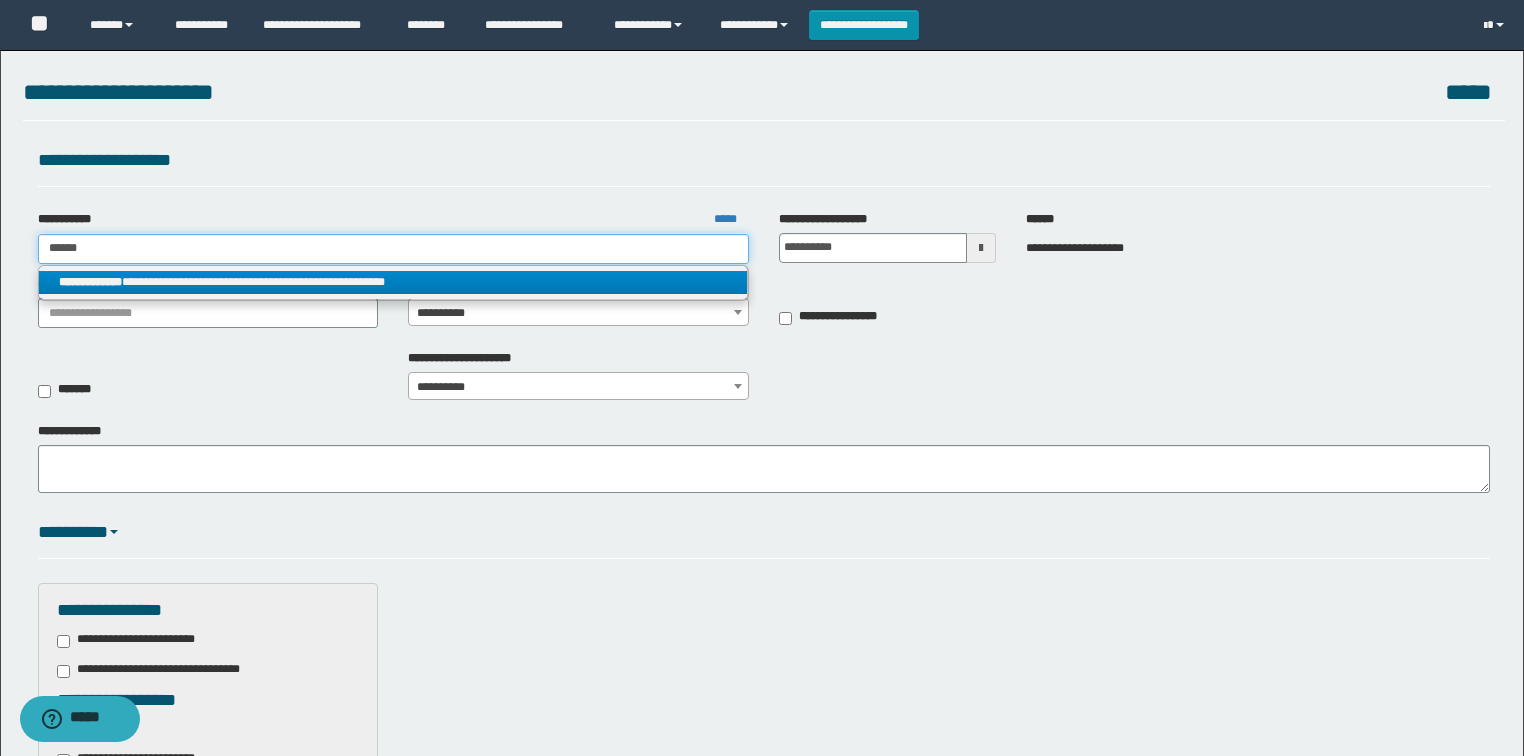 type 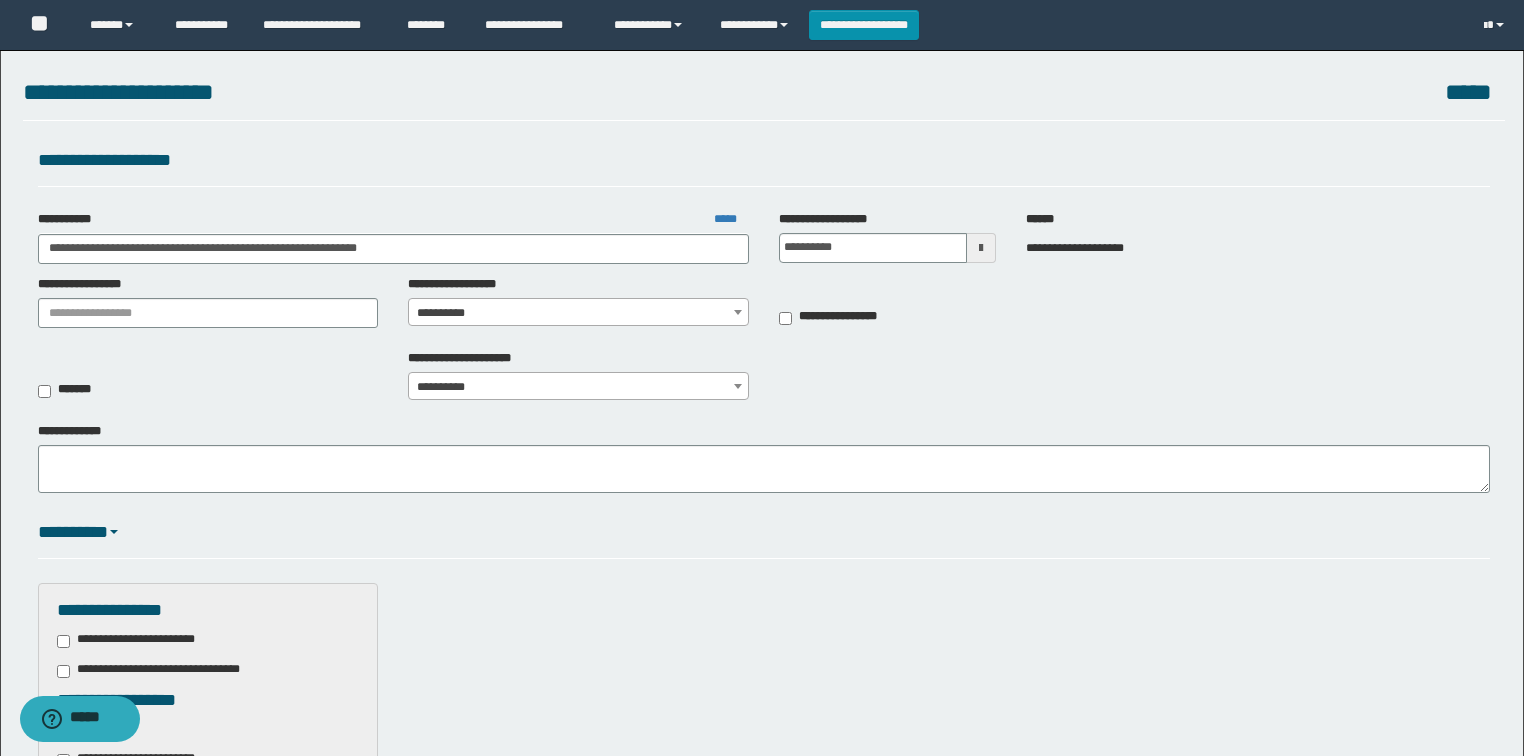 click on "**********" at bounding box center [578, 313] 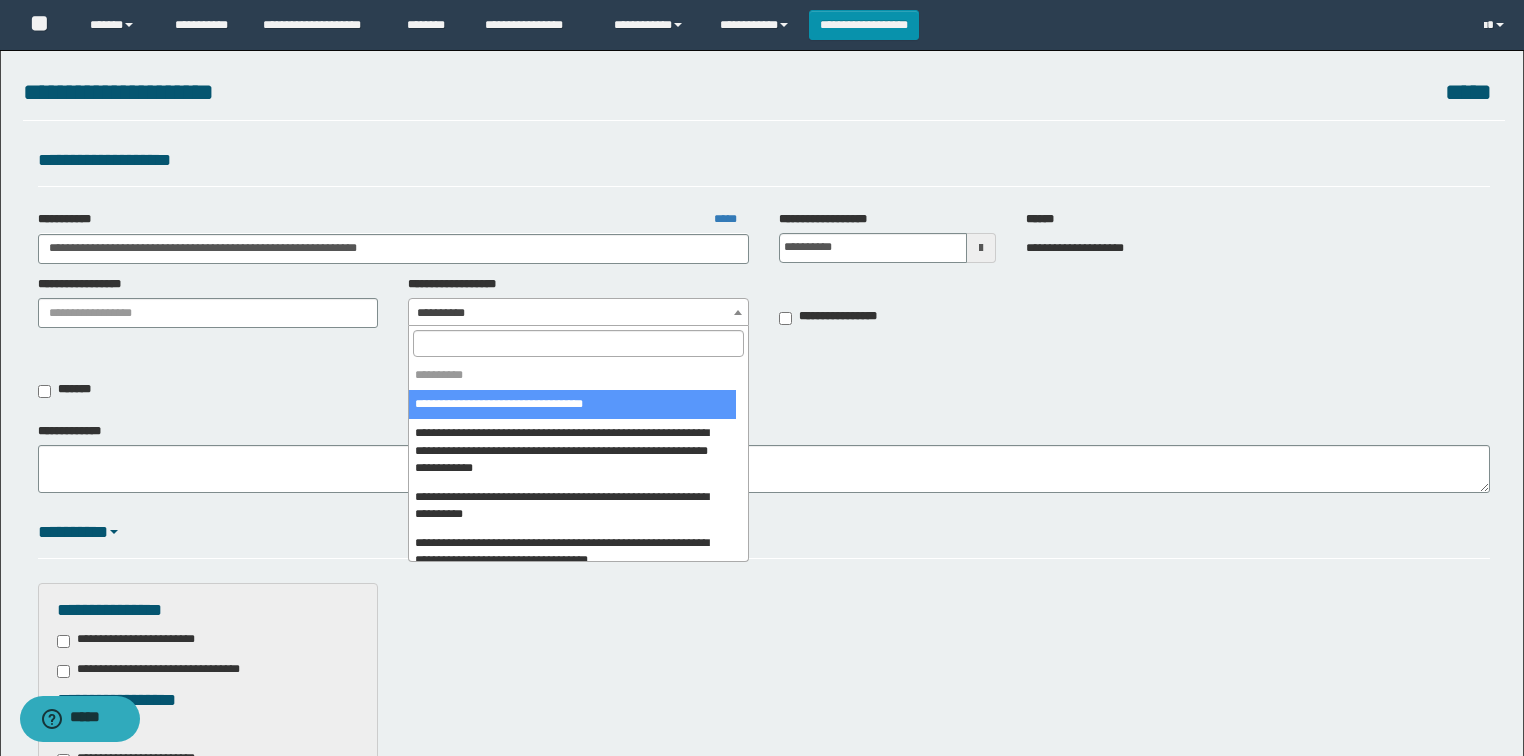 click at bounding box center [578, 343] 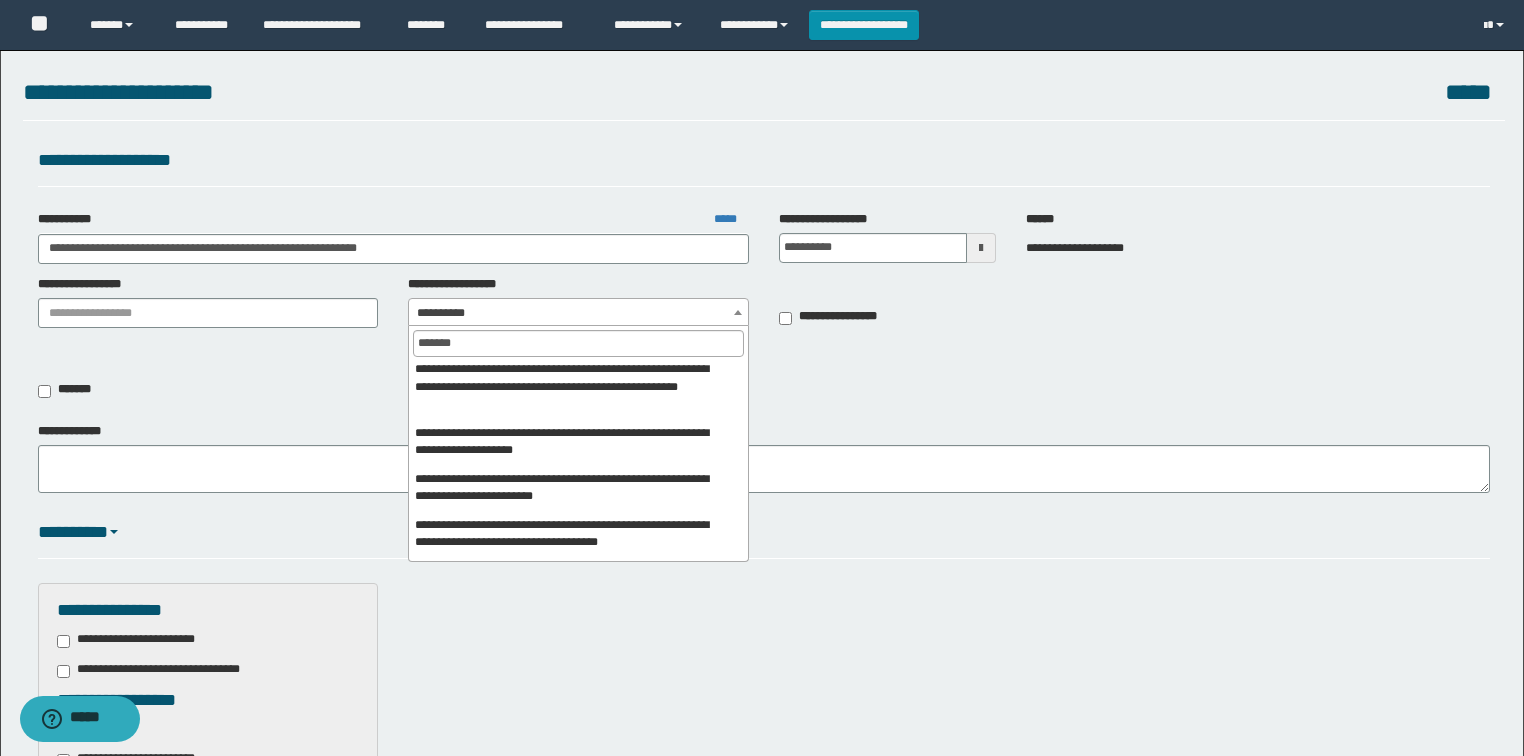 scroll, scrollTop: 400, scrollLeft: 0, axis: vertical 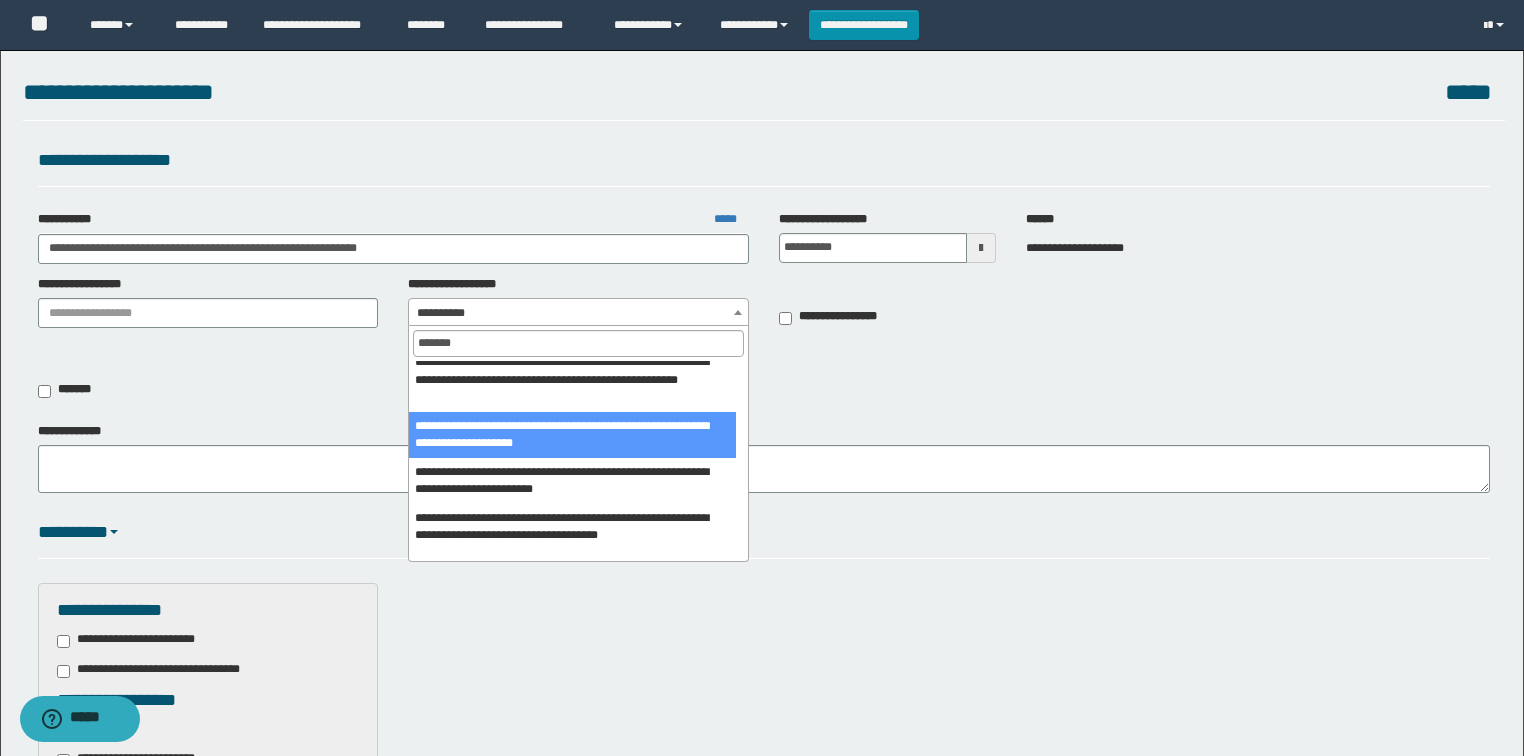 type on "*******" 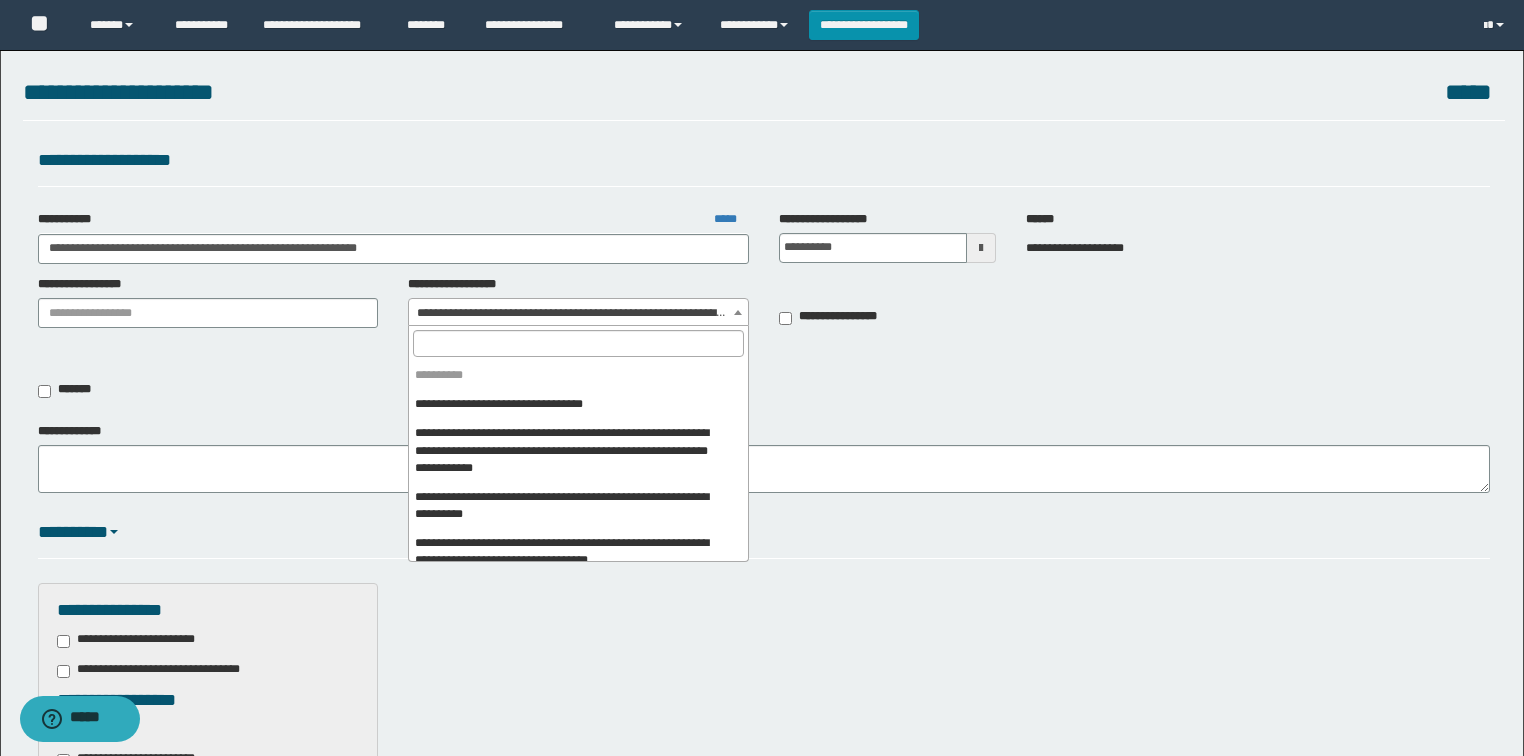 drag, startPoint x: 470, startPoint y: 312, endPoint x: 500, endPoint y: 384, distance: 78 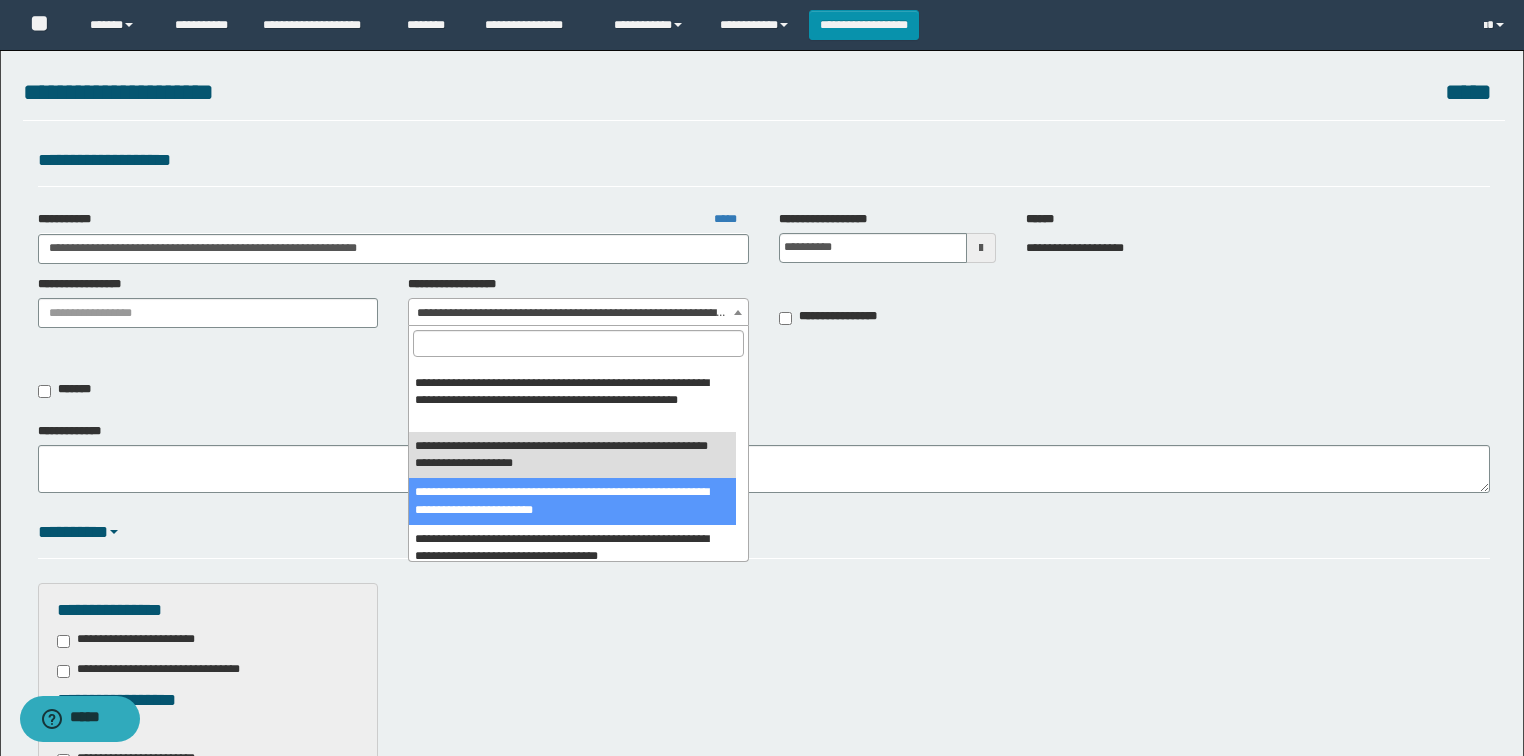 scroll, scrollTop: 547, scrollLeft: 0, axis: vertical 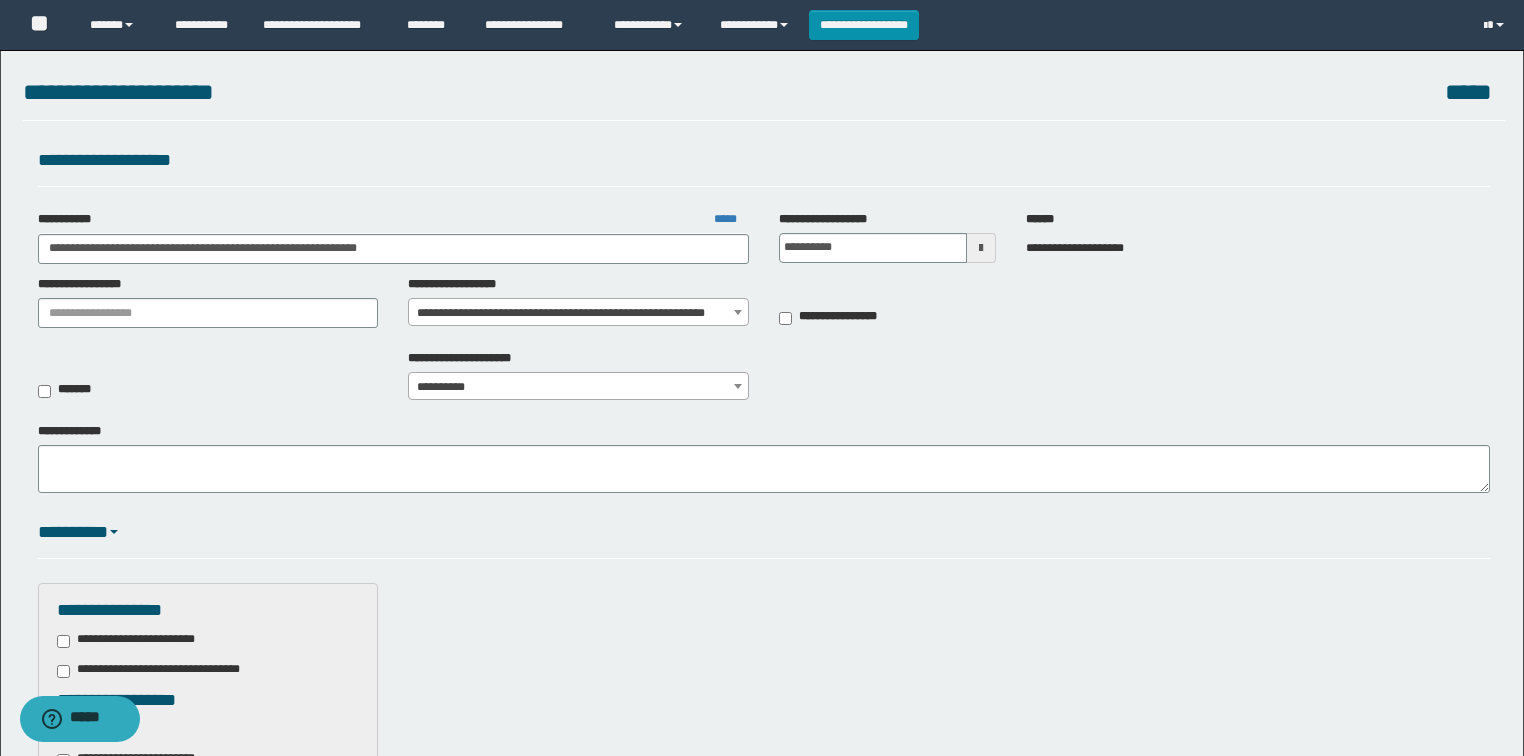 select on "***" 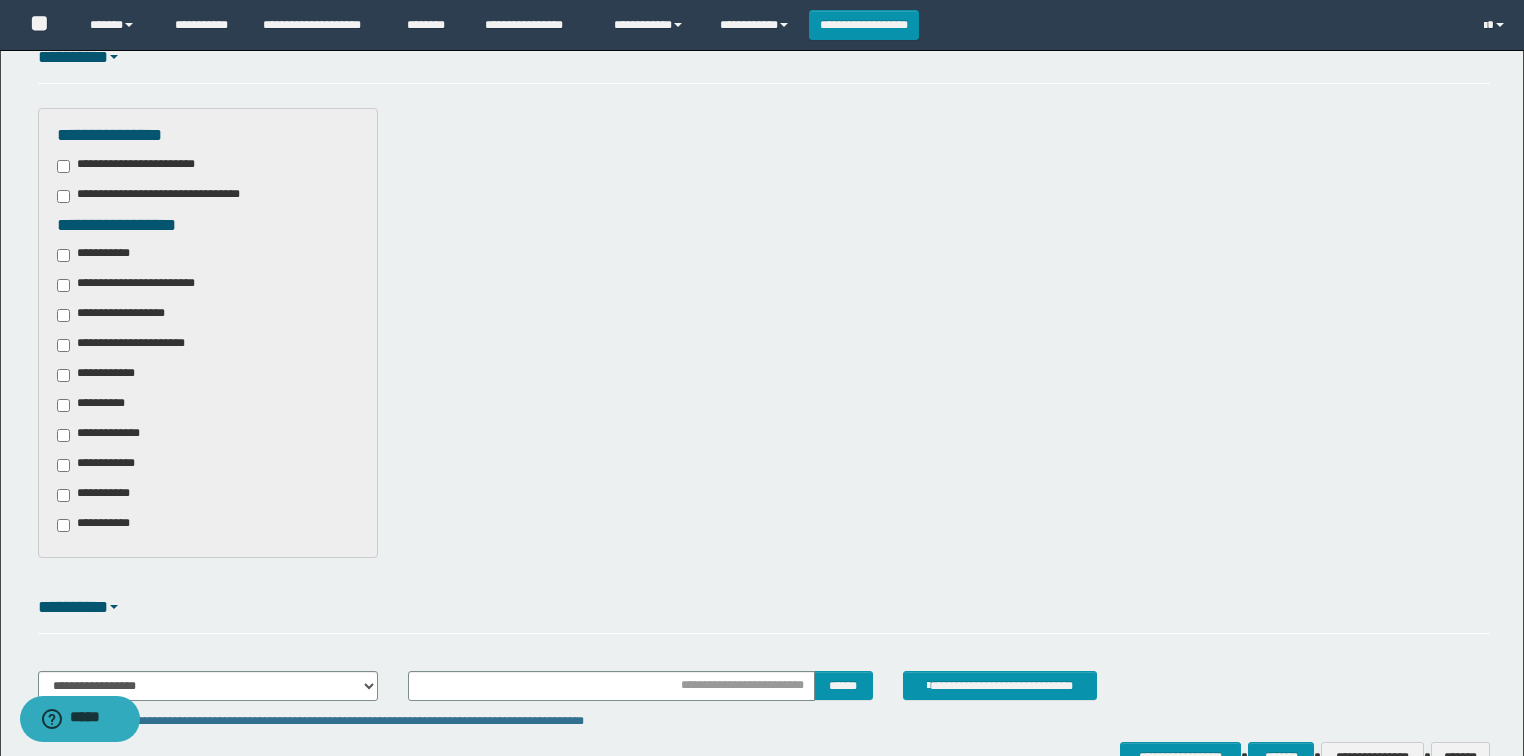 scroll, scrollTop: 480, scrollLeft: 0, axis: vertical 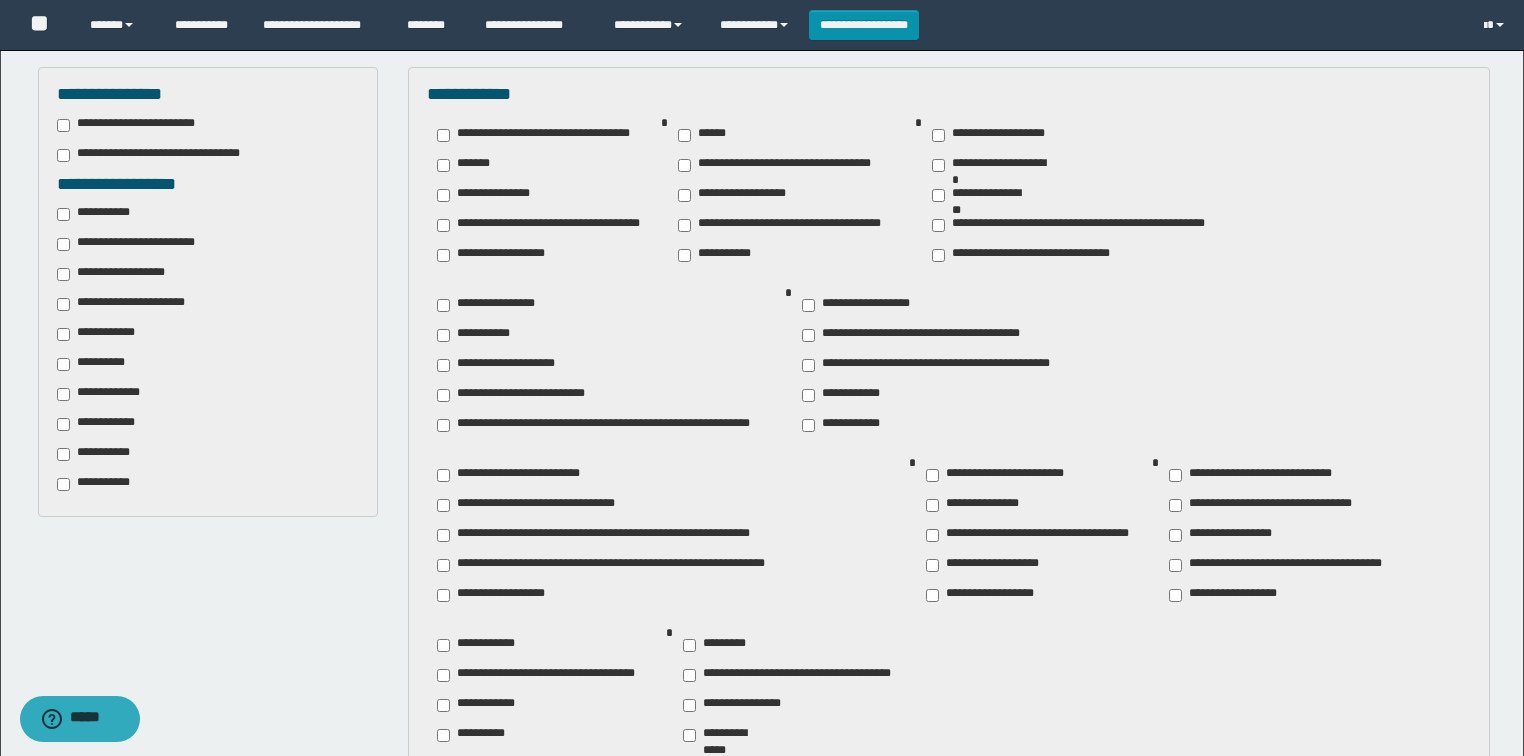 click on "**********" at bounding box center [208, 297] 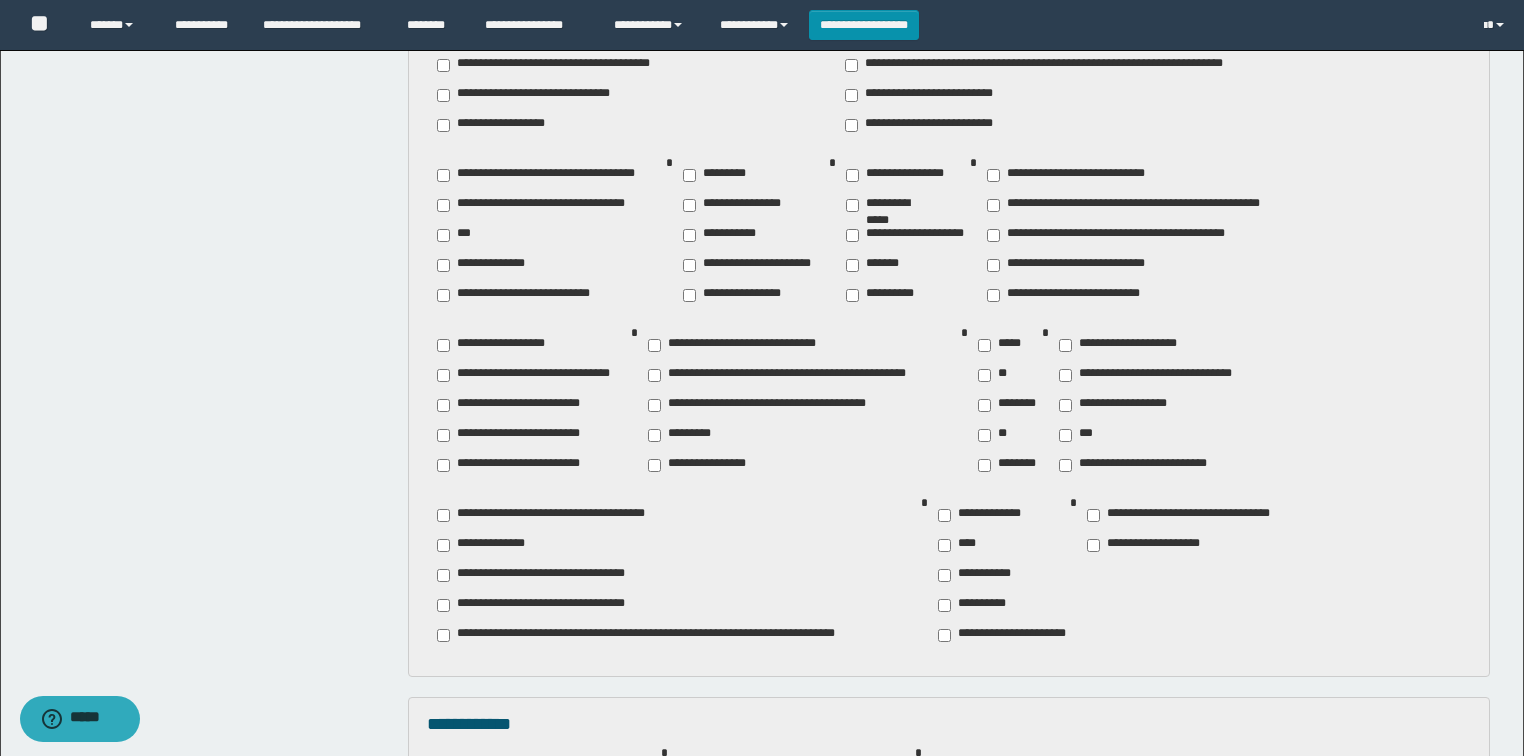 scroll, scrollTop: 1156, scrollLeft: 0, axis: vertical 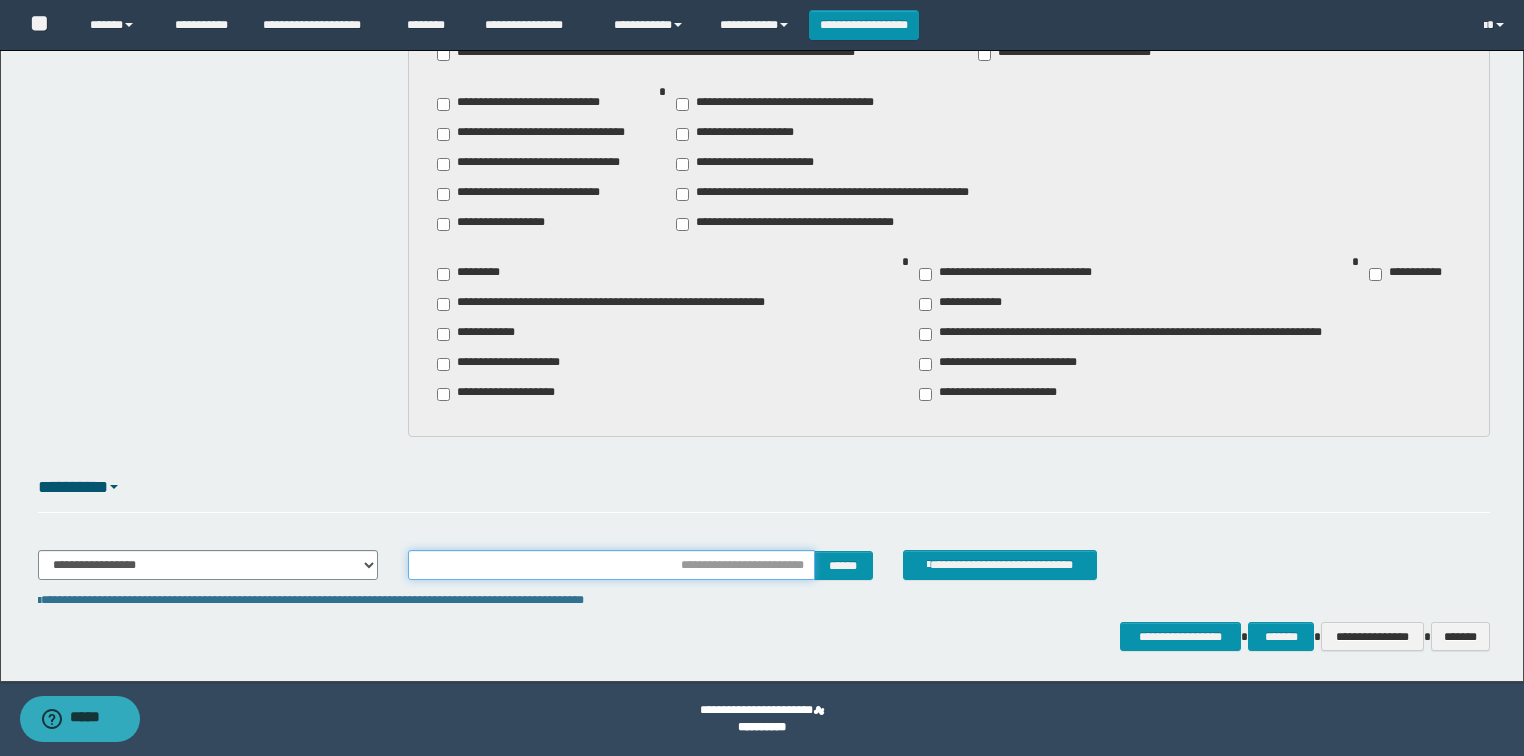 click at bounding box center [611, 565] 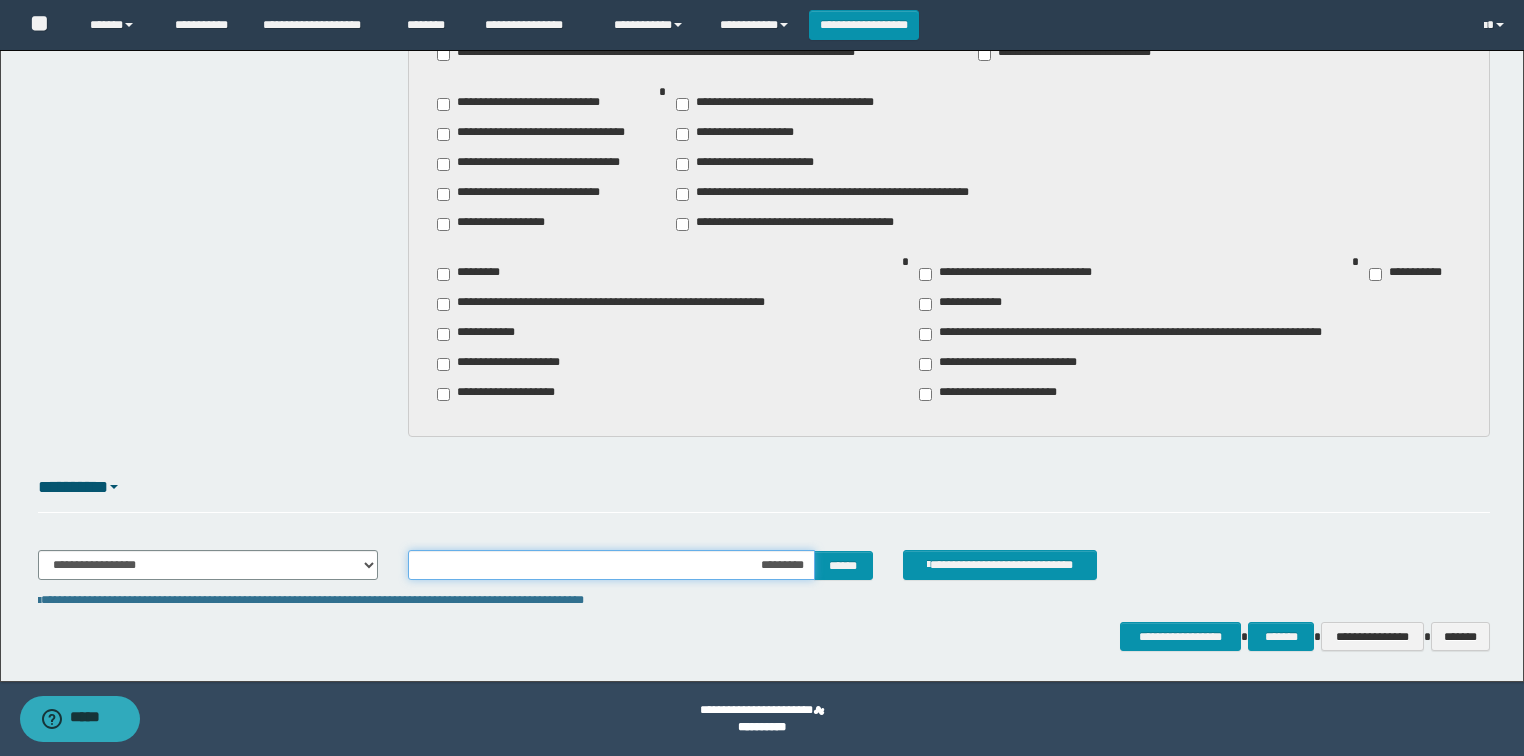 type on "**********" 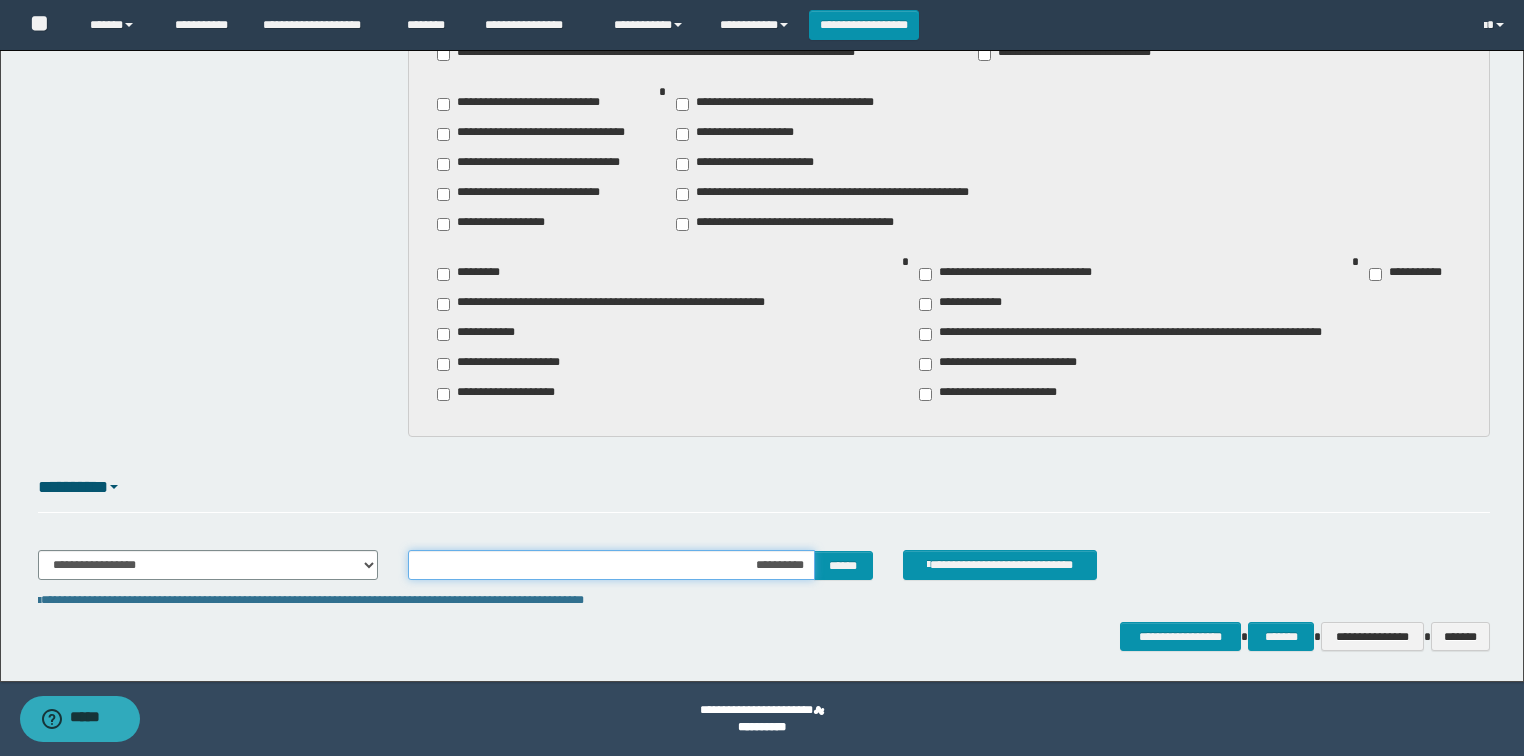 type 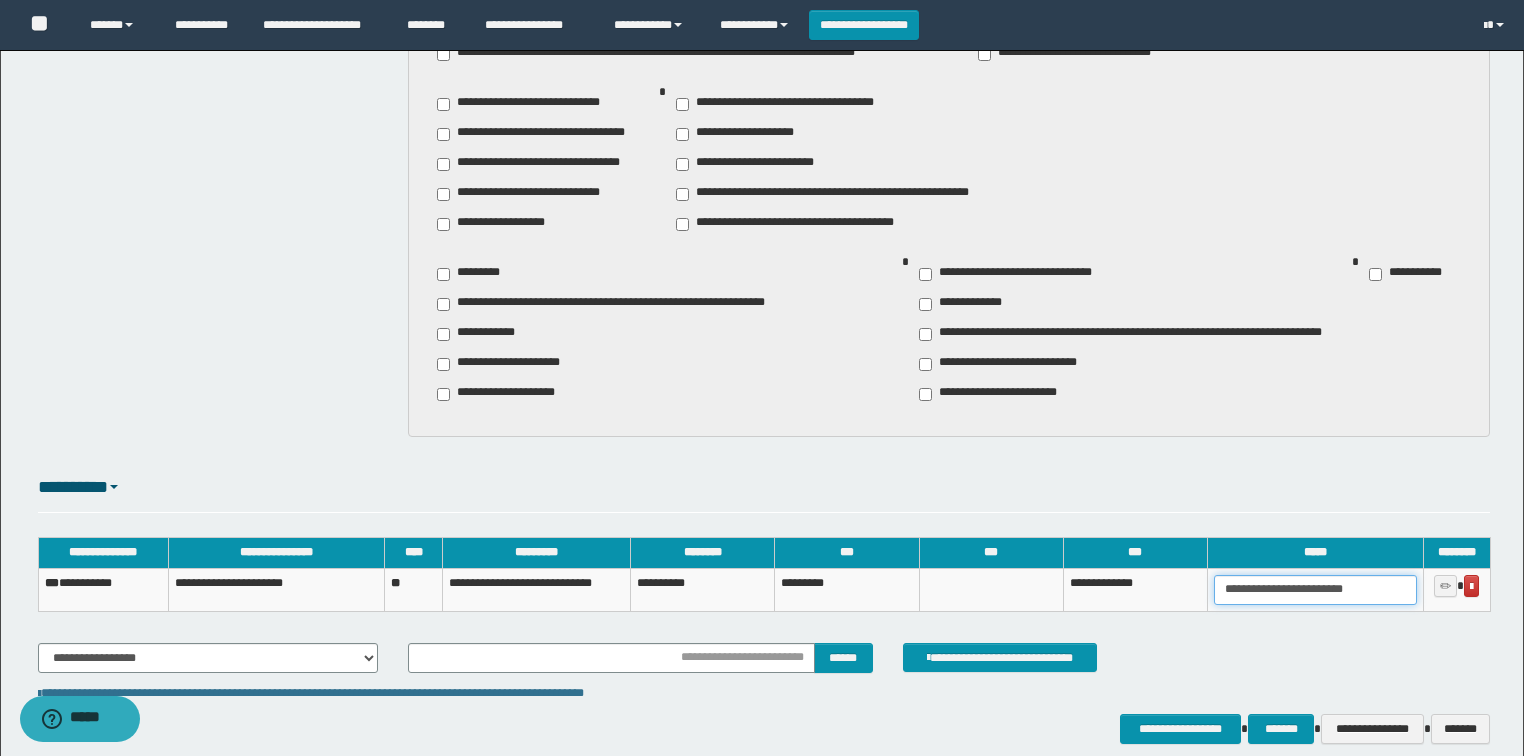 drag, startPoint x: 1332, startPoint y: 592, endPoint x: 1260, endPoint y: 589, distance: 72.06247 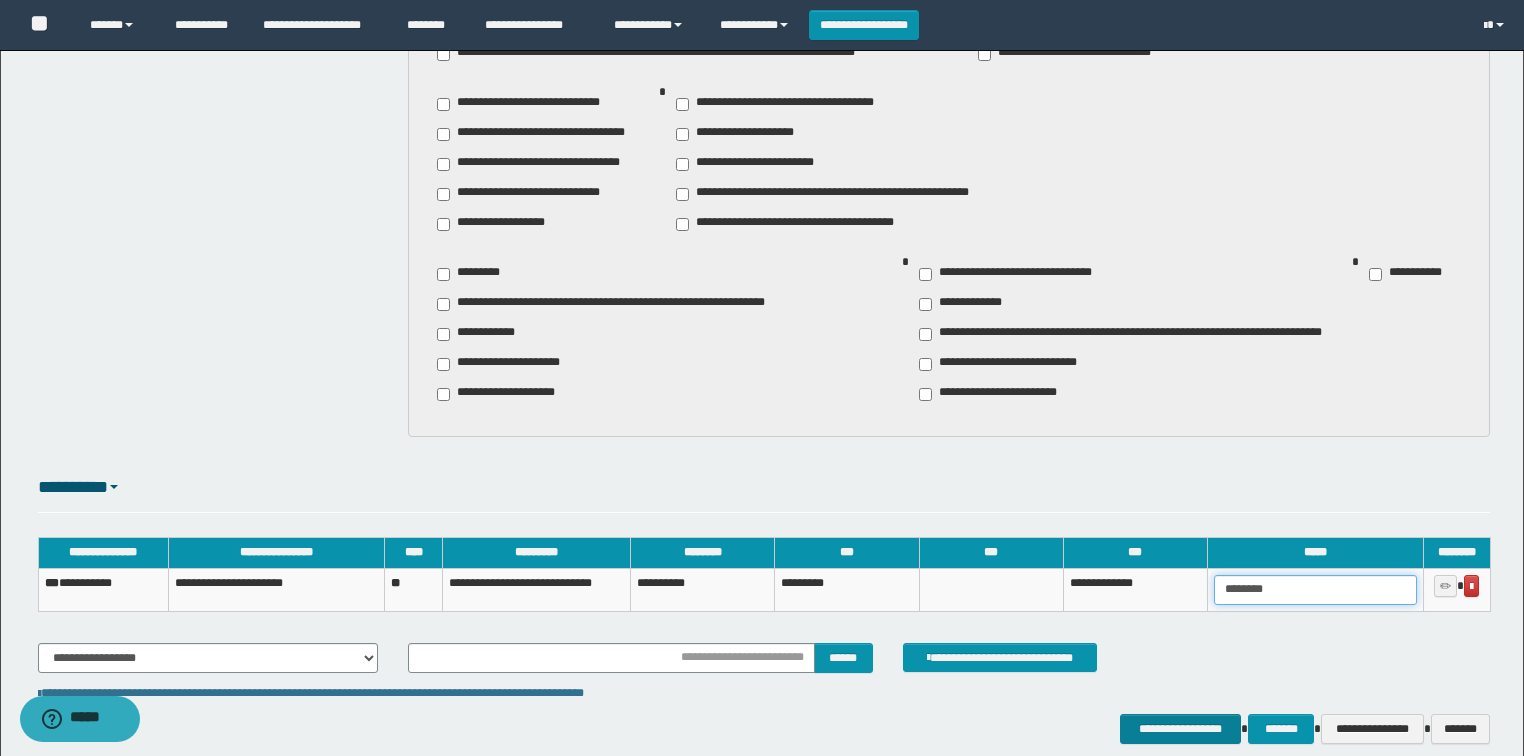 type on "*******" 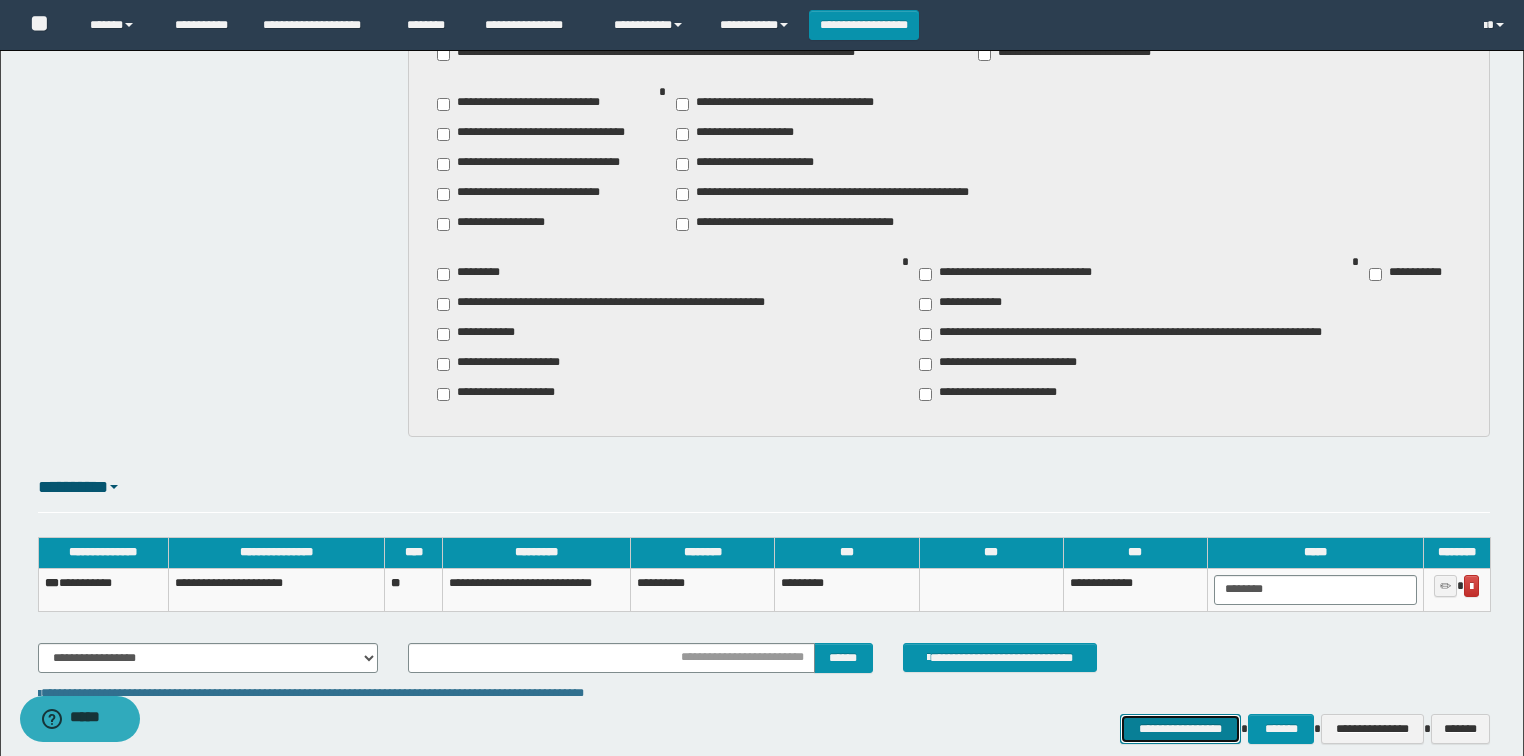click on "**********" at bounding box center (1181, 729) 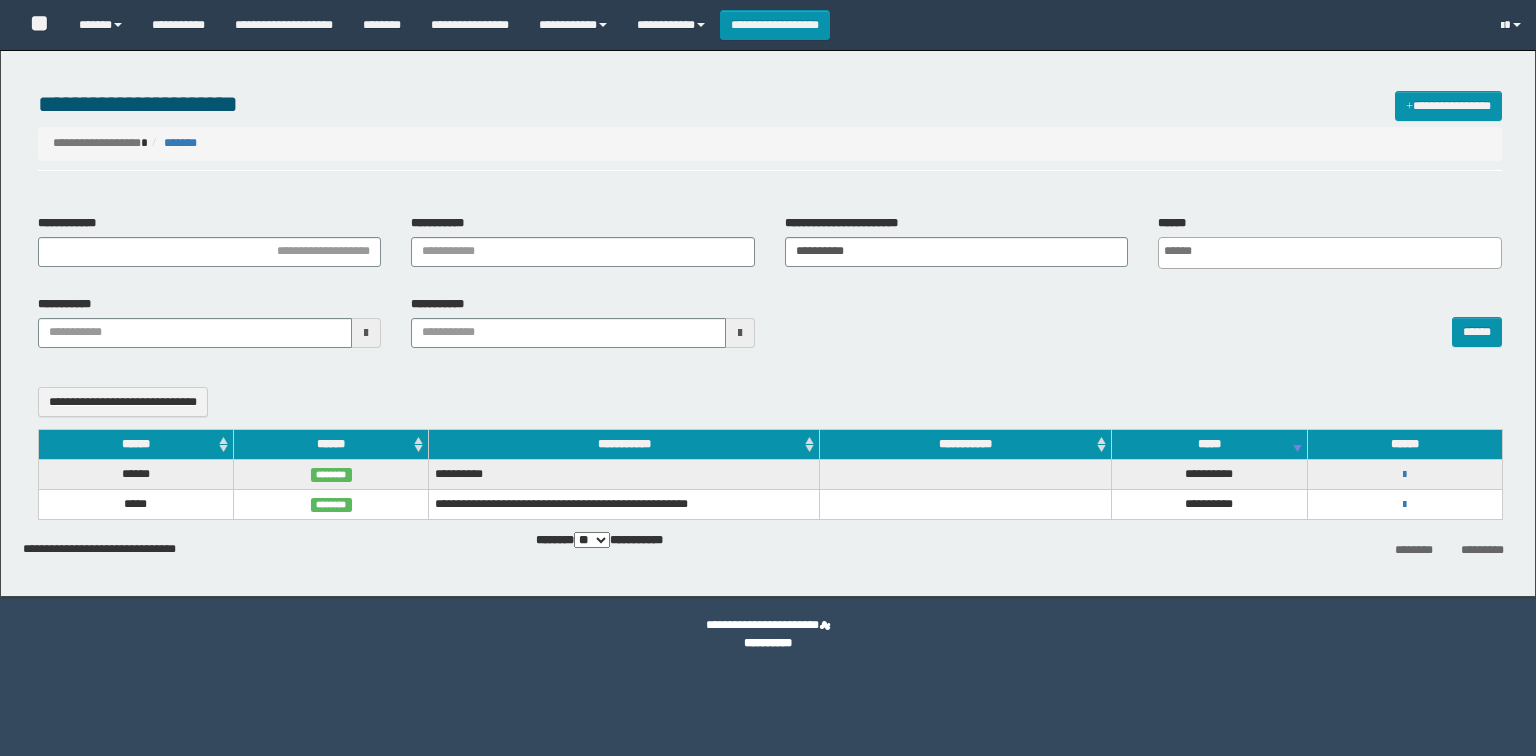 select 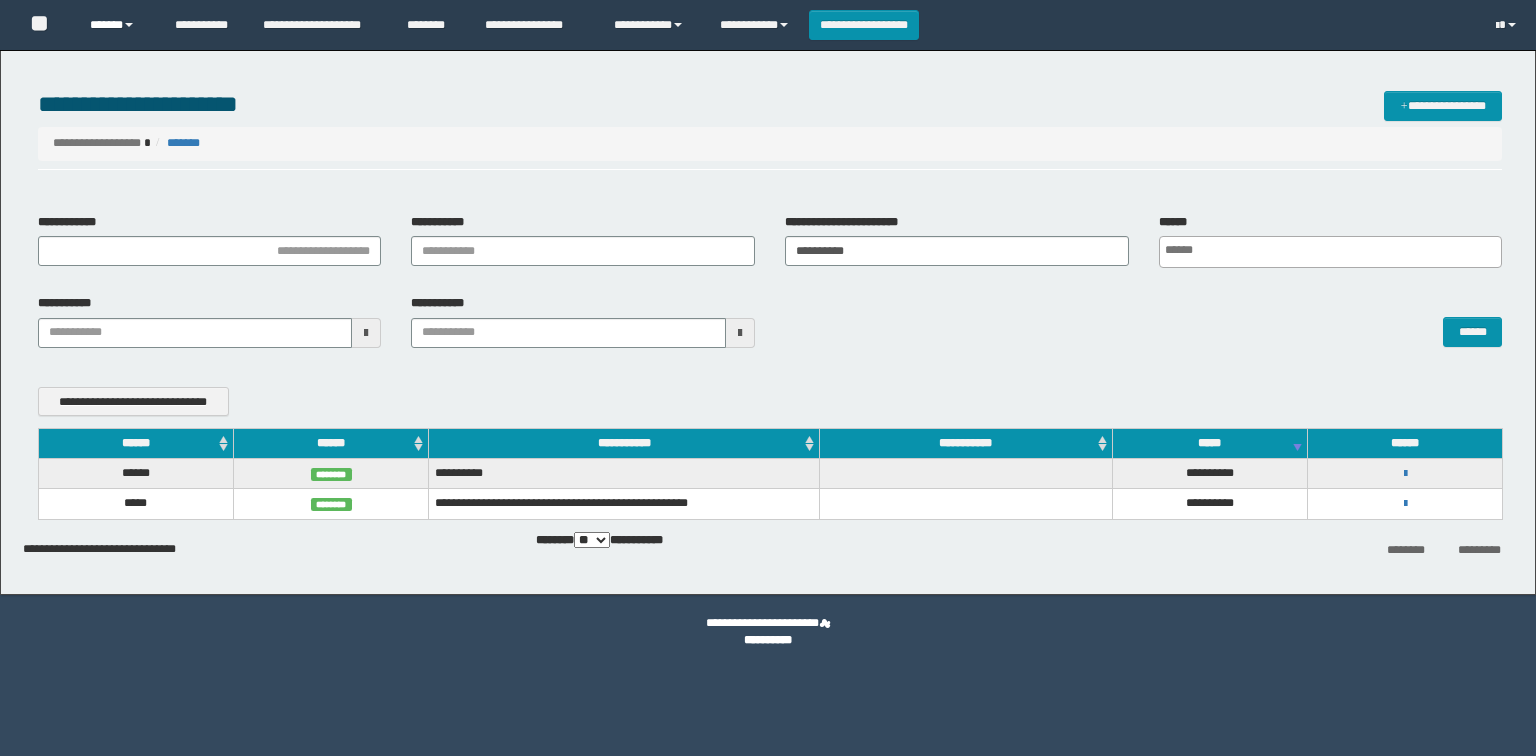 scroll, scrollTop: 0, scrollLeft: 0, axis: both 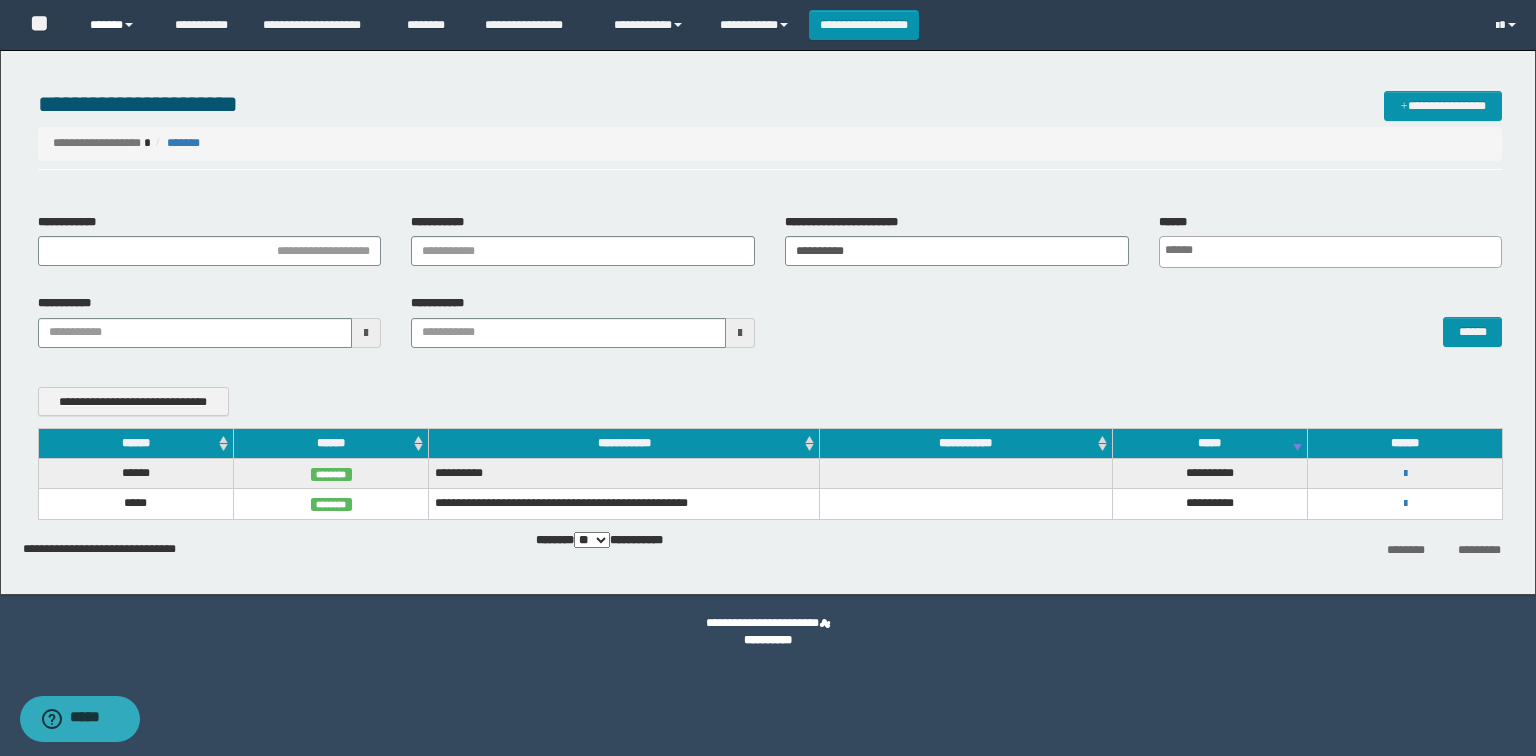 click on "******" at bounding box center [117, 25] 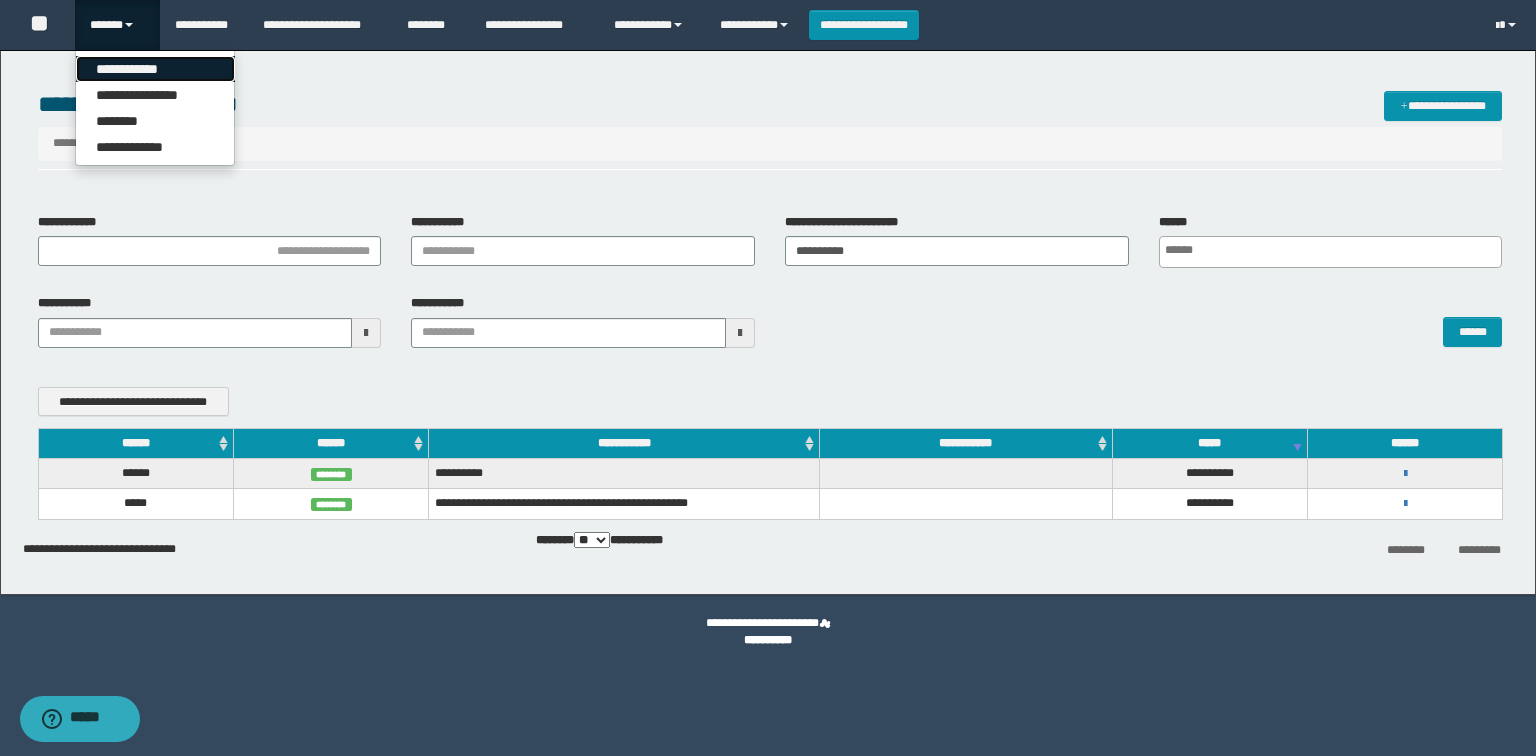 click on "**********" at bounding box center (155, 69) 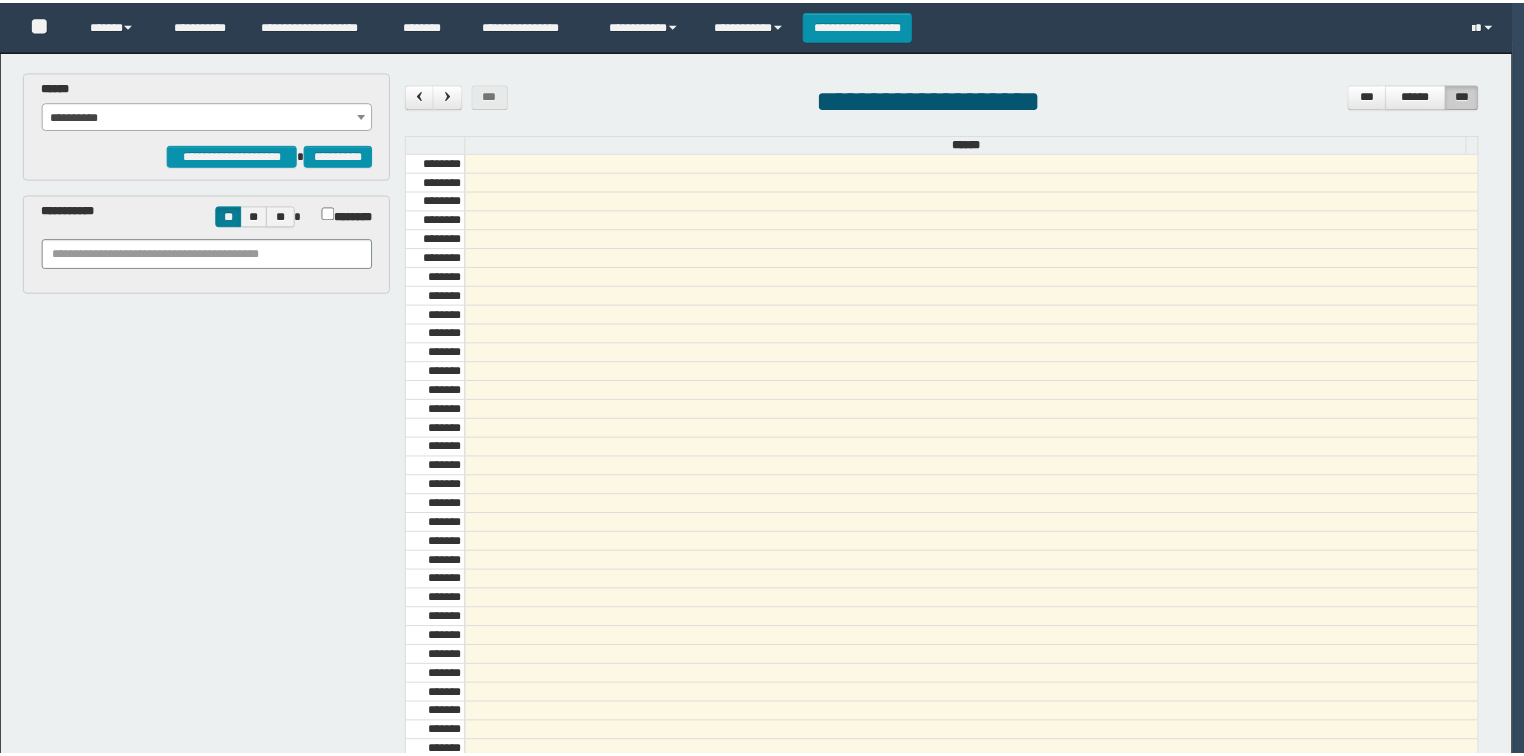 scroll, scrollTop: 0, scrollLeft: 0, axis: both 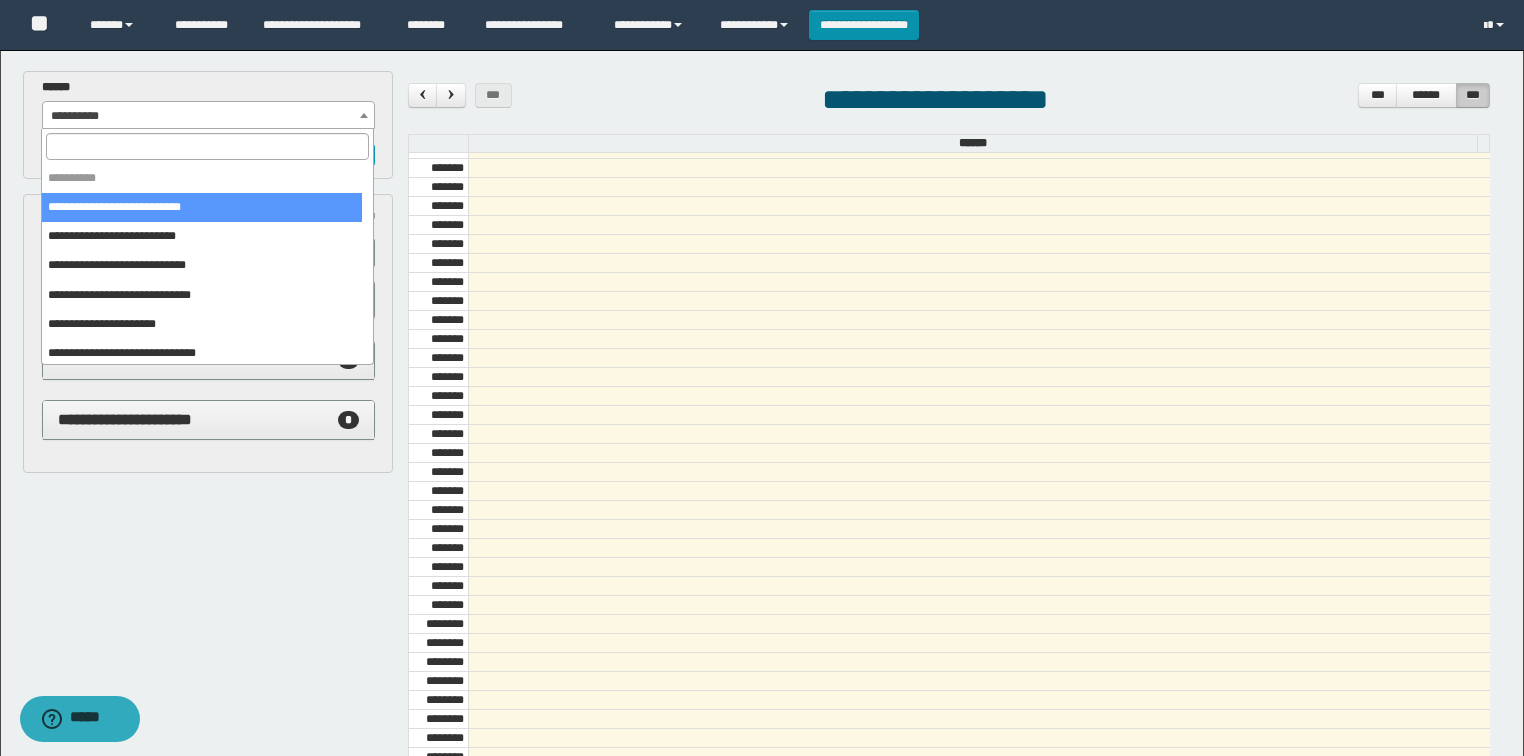 click on "**********" at bounding box center [209, 116] 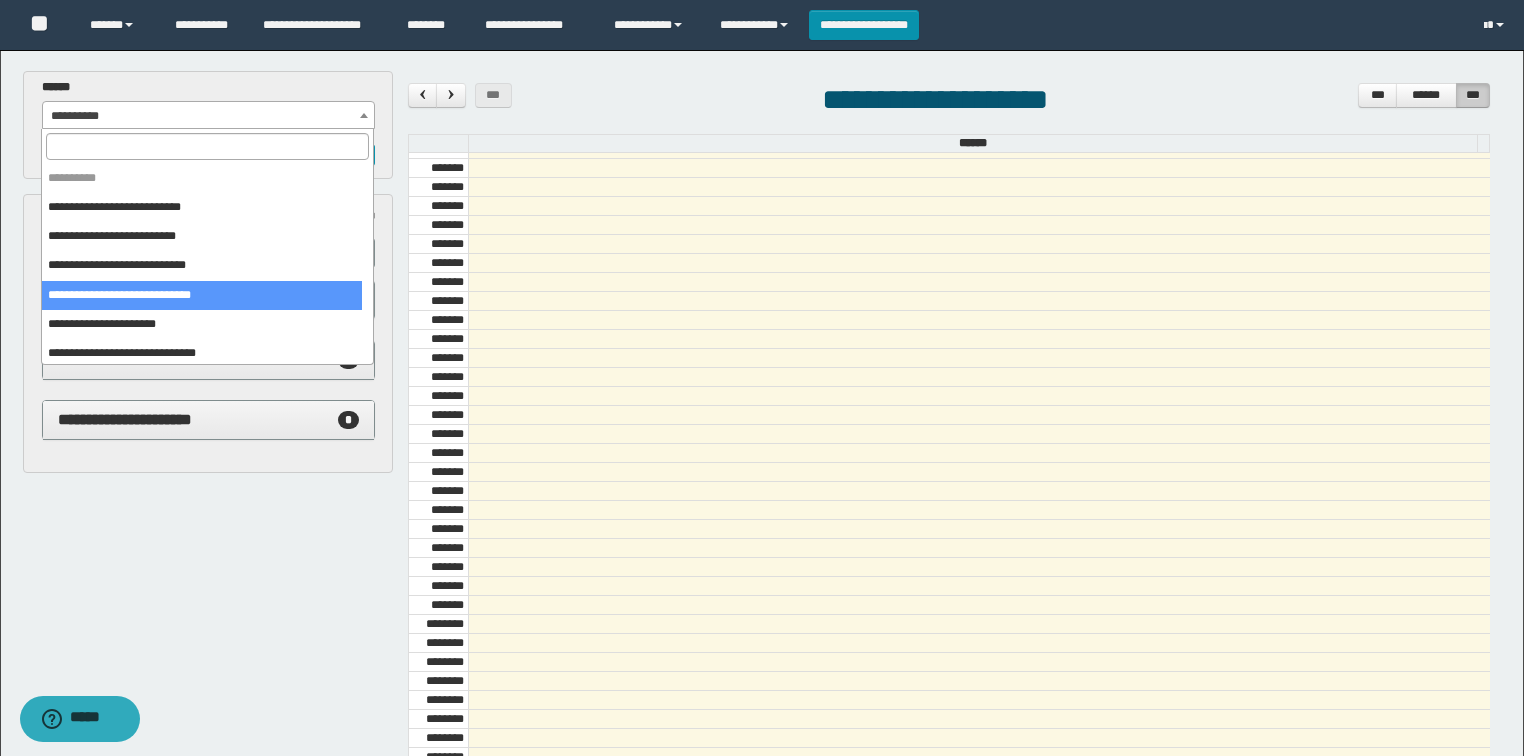 select on "******" 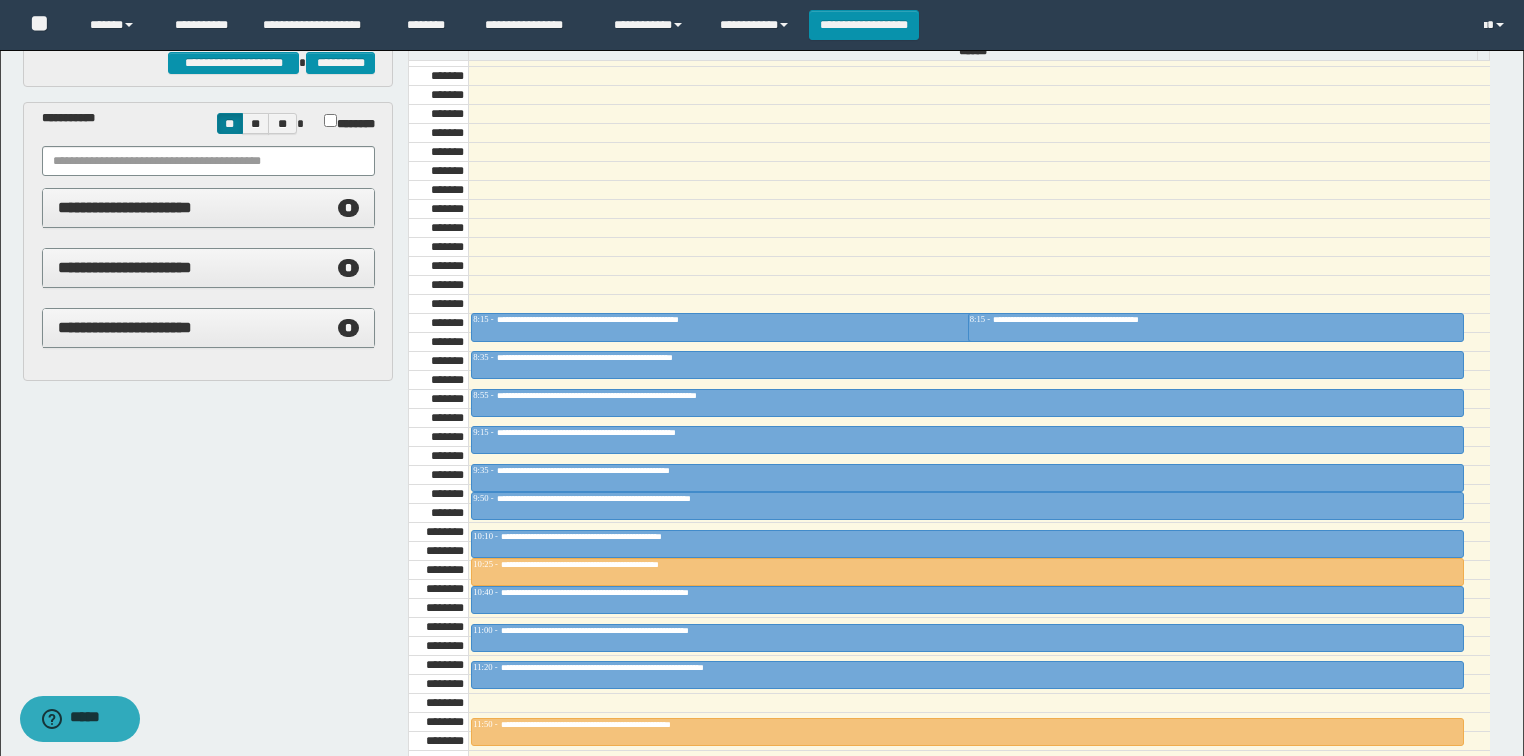 scroll, scrollTop: 240, scrollLeft: 0, axis: vertical 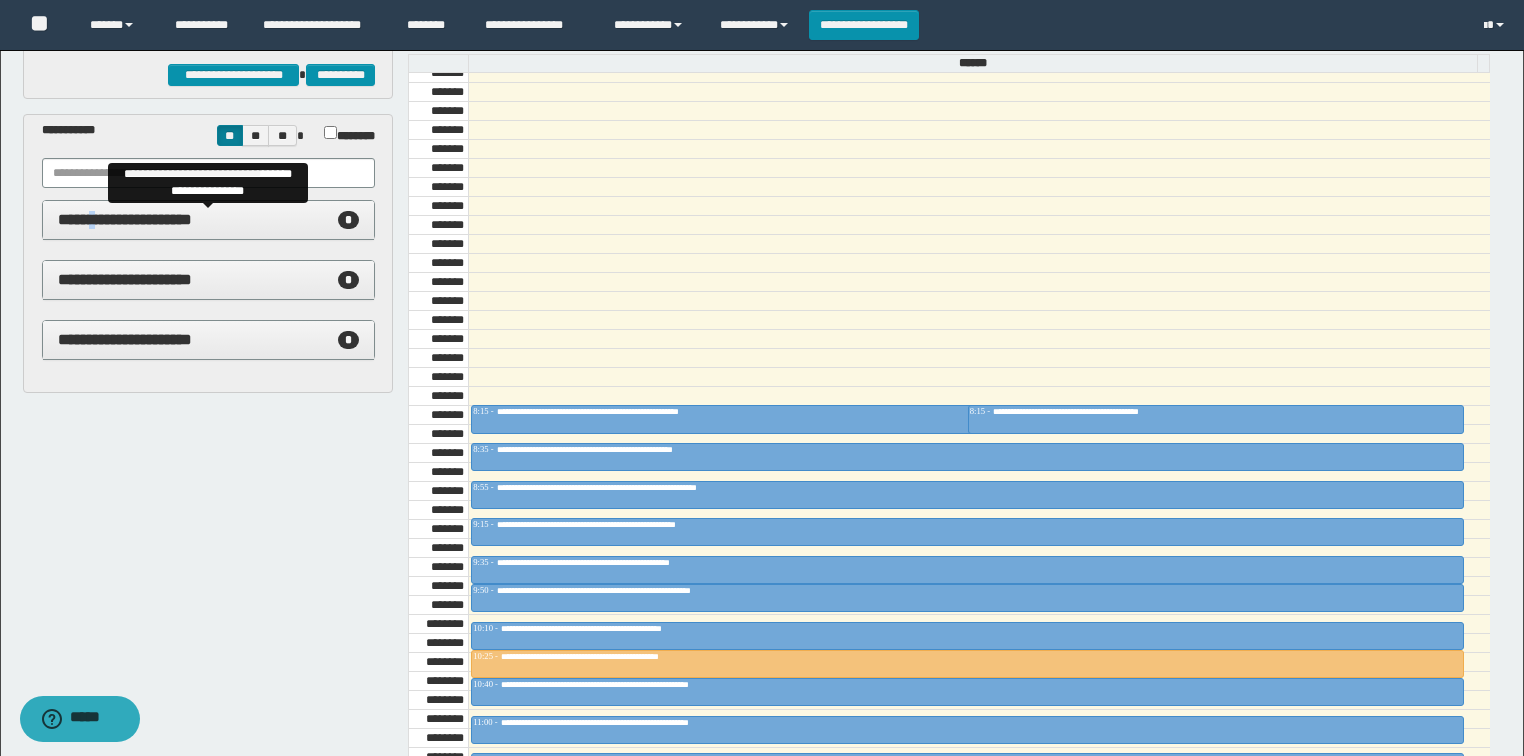 click on "**********" at bounding box center [125, 219] 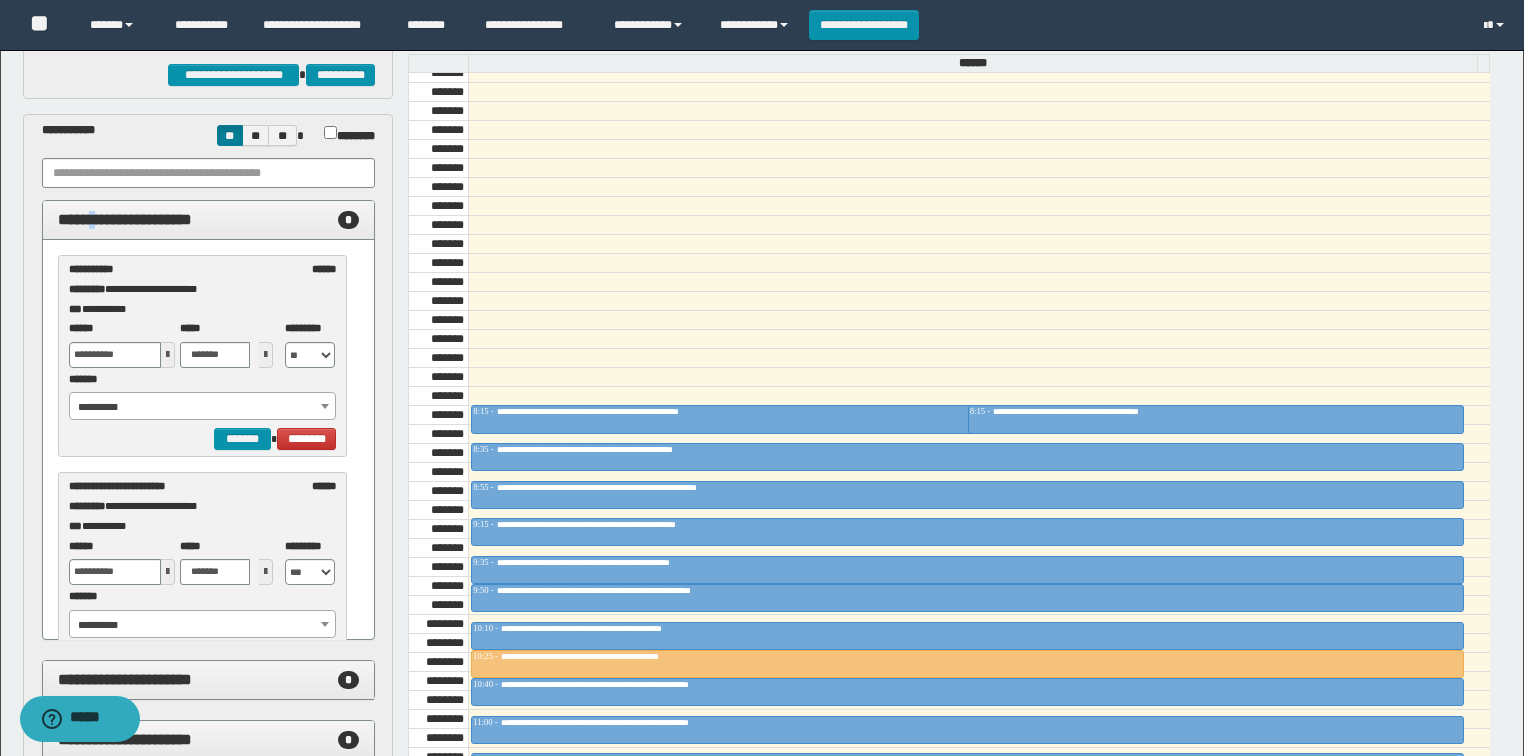 click on "**********" at bounding box center [203, 407] 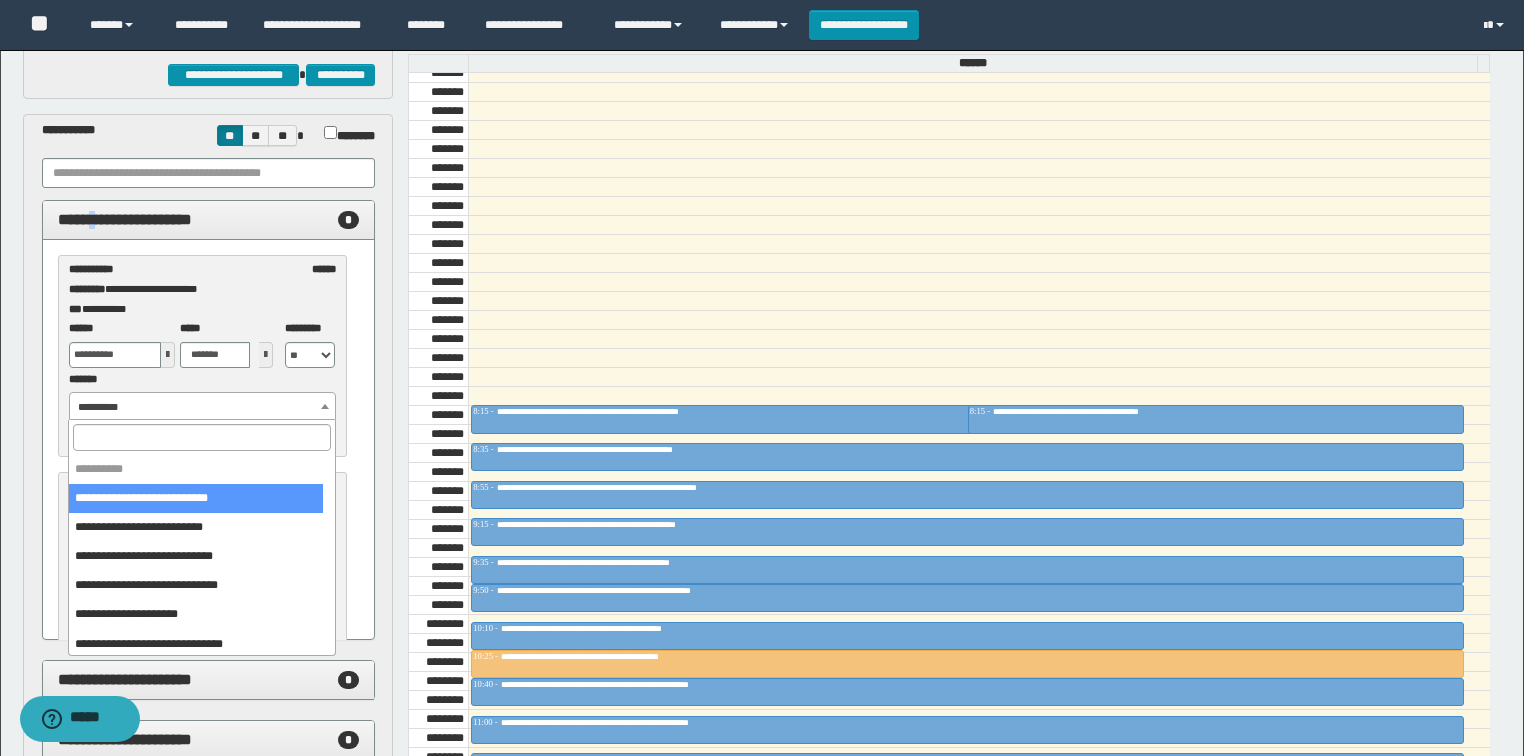 select on "******" 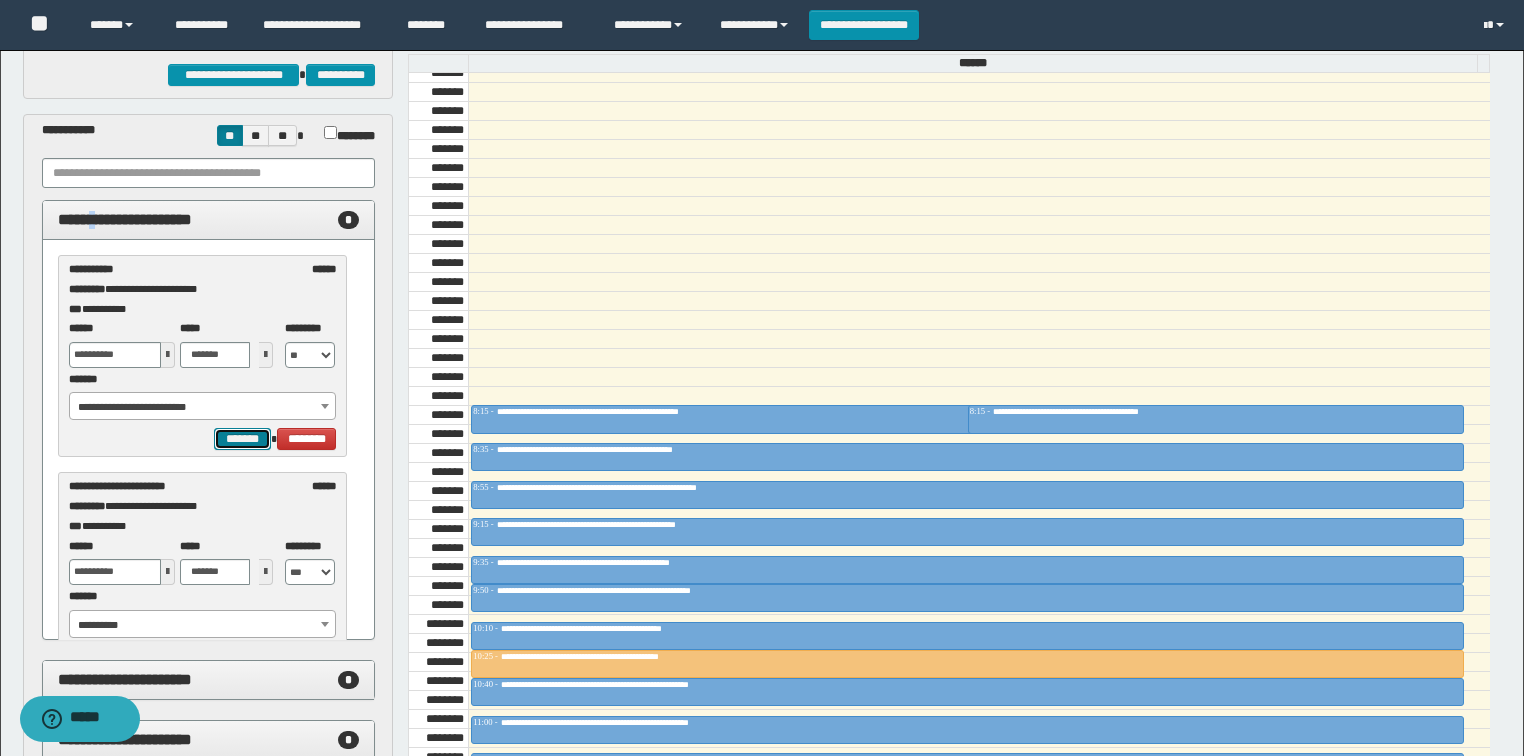 click on "*******" at bounding box center [242, 439] 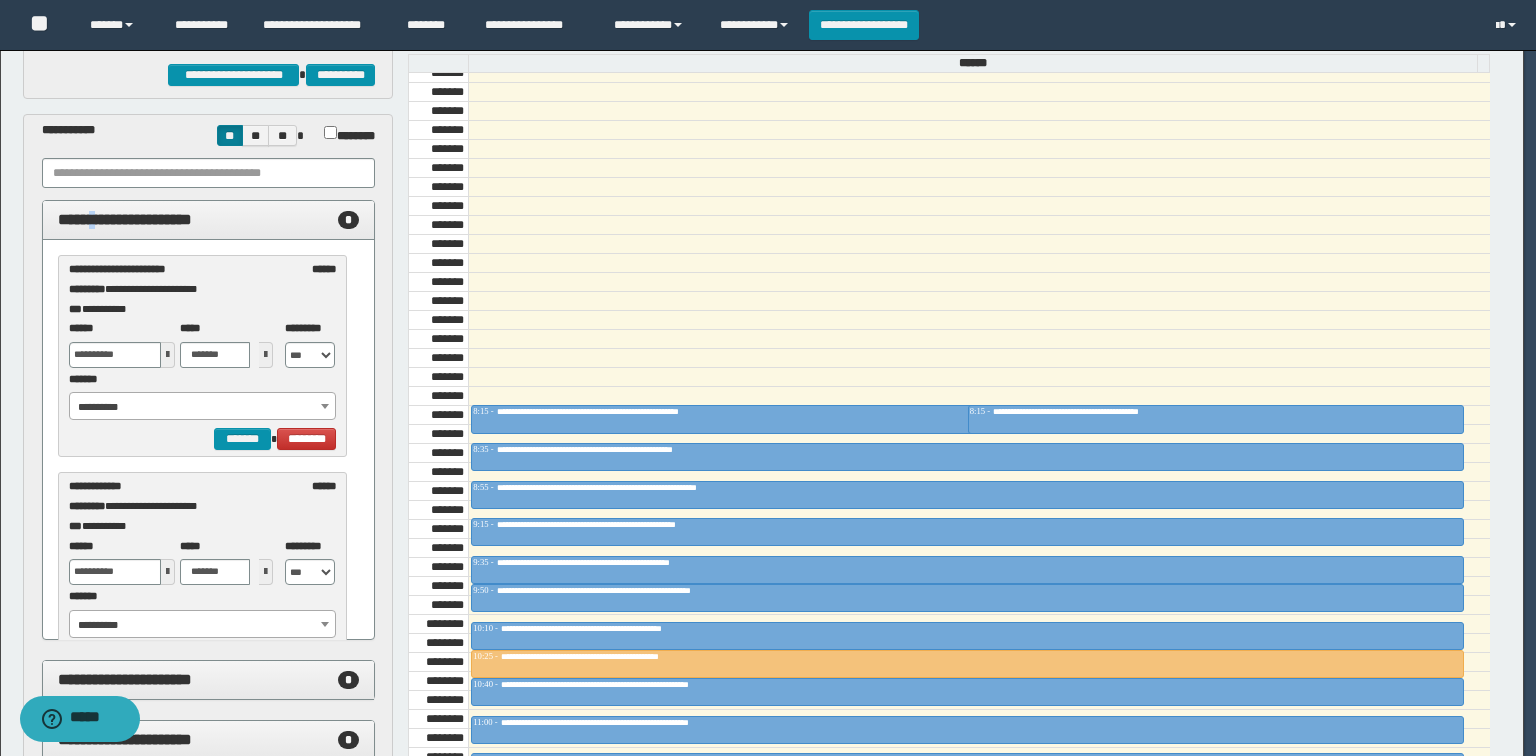 select on "******" 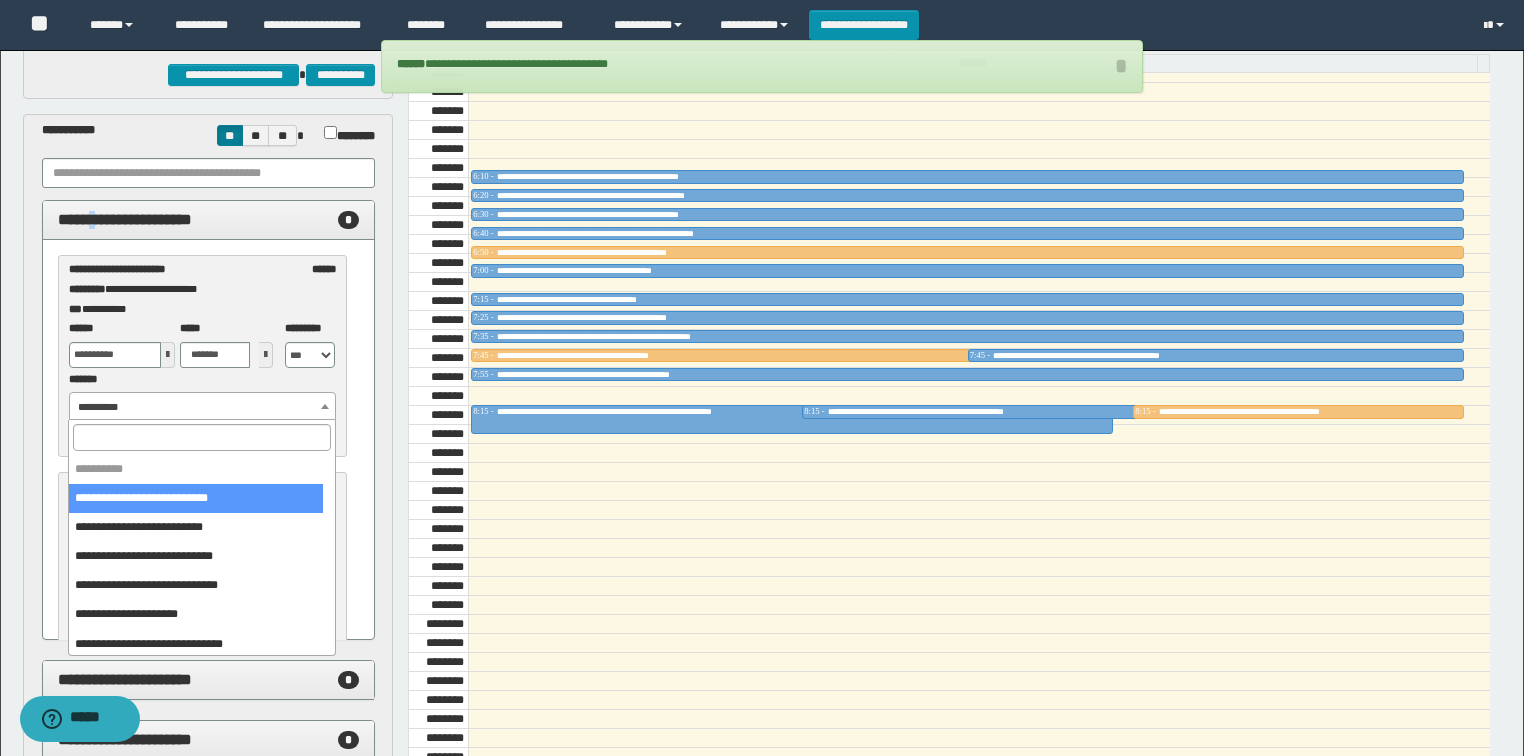 click on "**********" at bounding box center (203, 407) 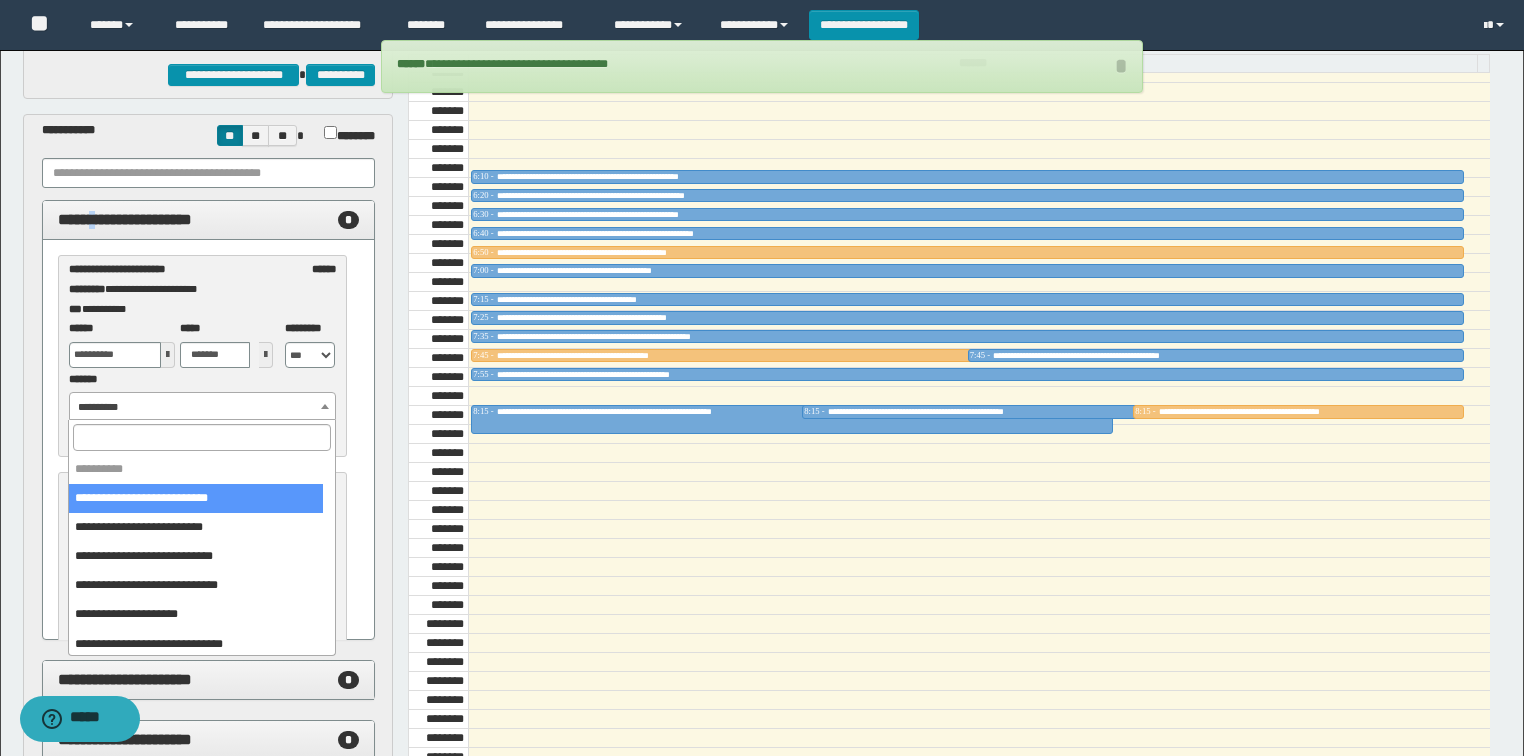 select on "******" 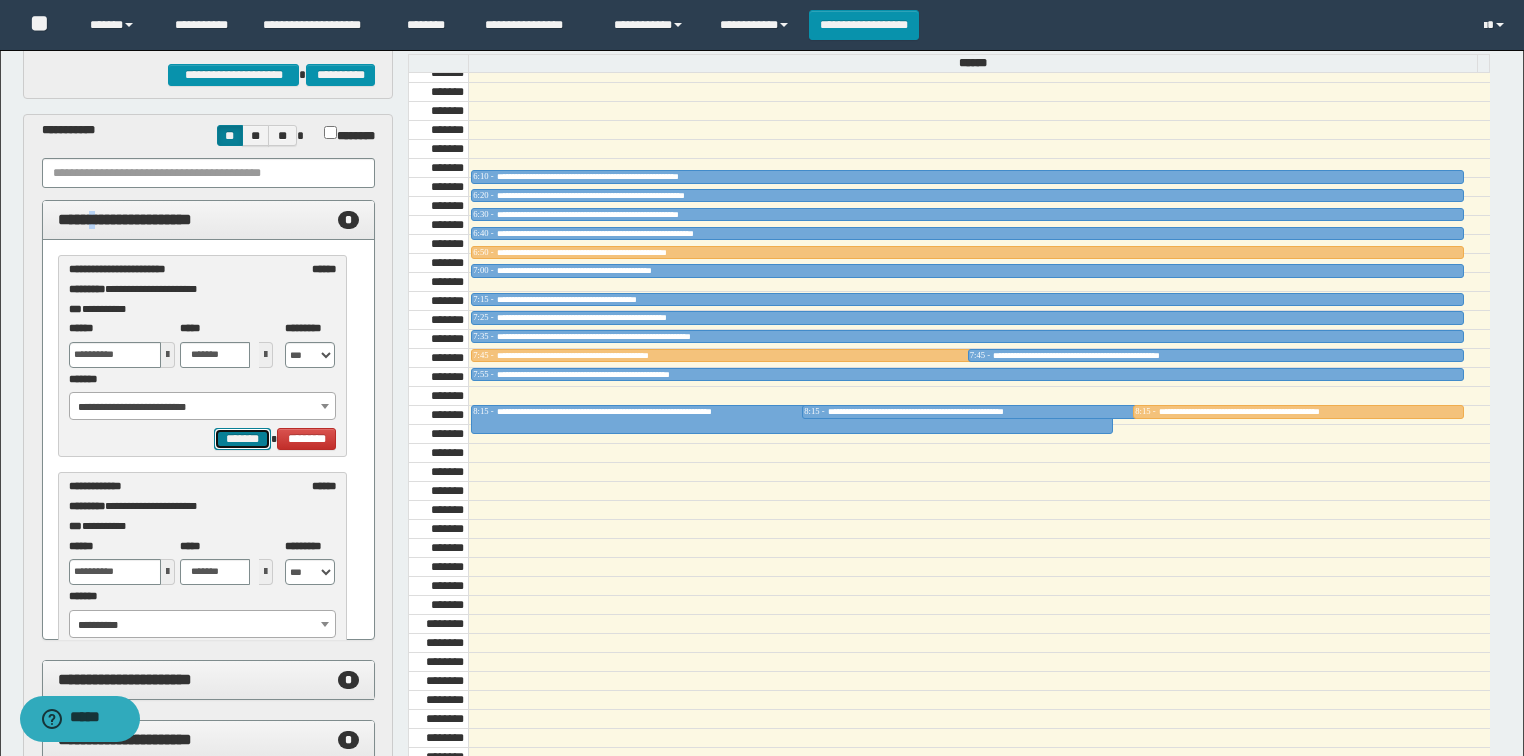 click on "*******" at bounding box center (242, 439) 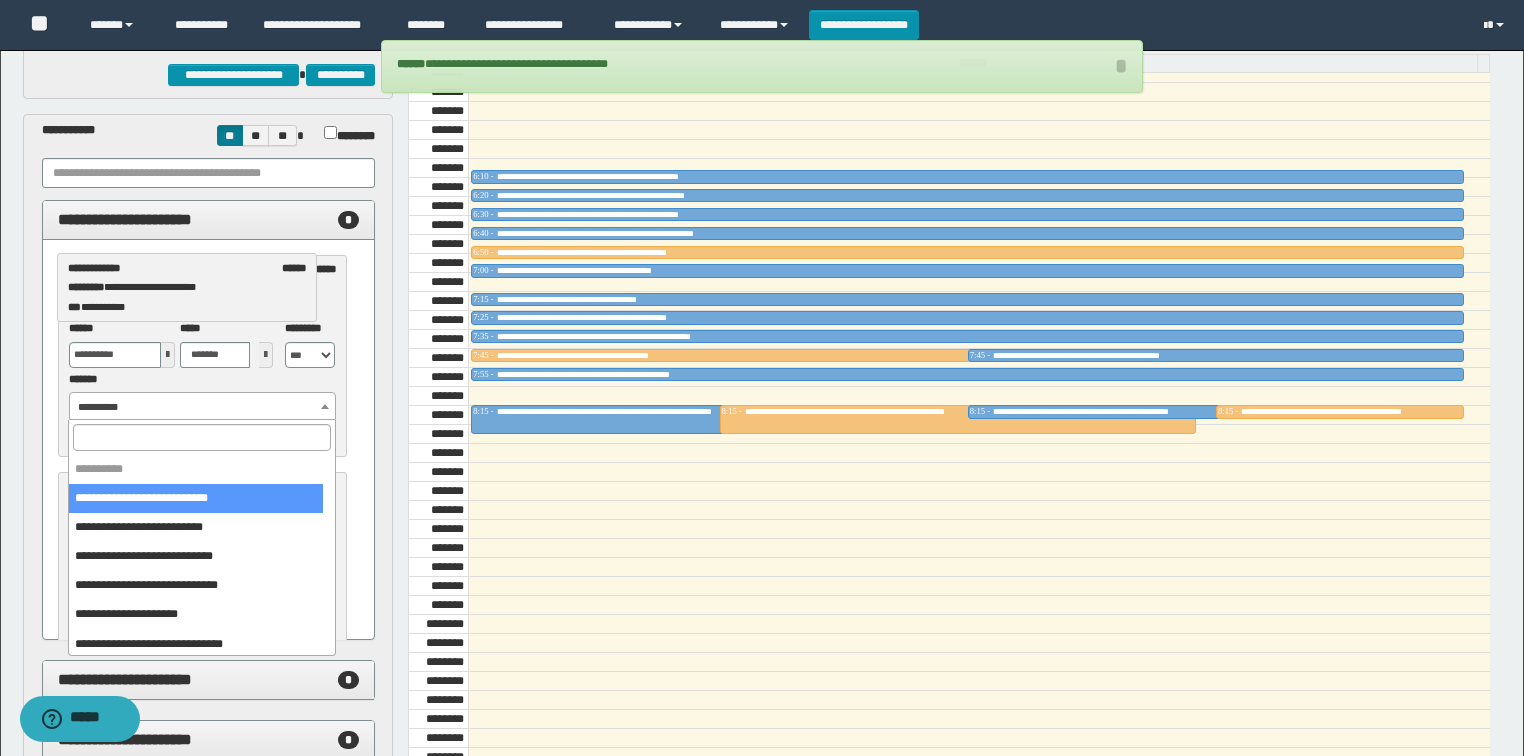 click on "**********" at bounding box center [203, 407] 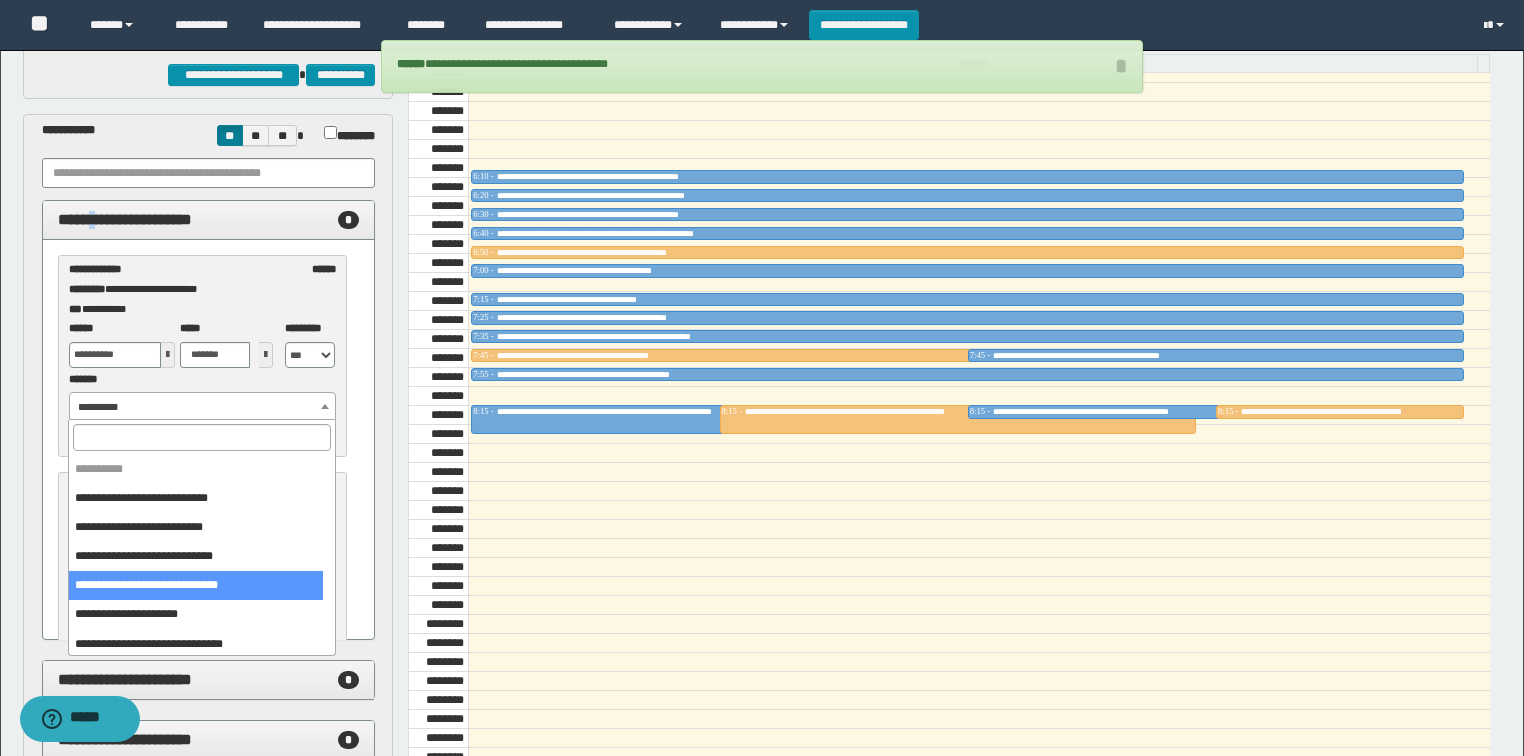 select on "******" 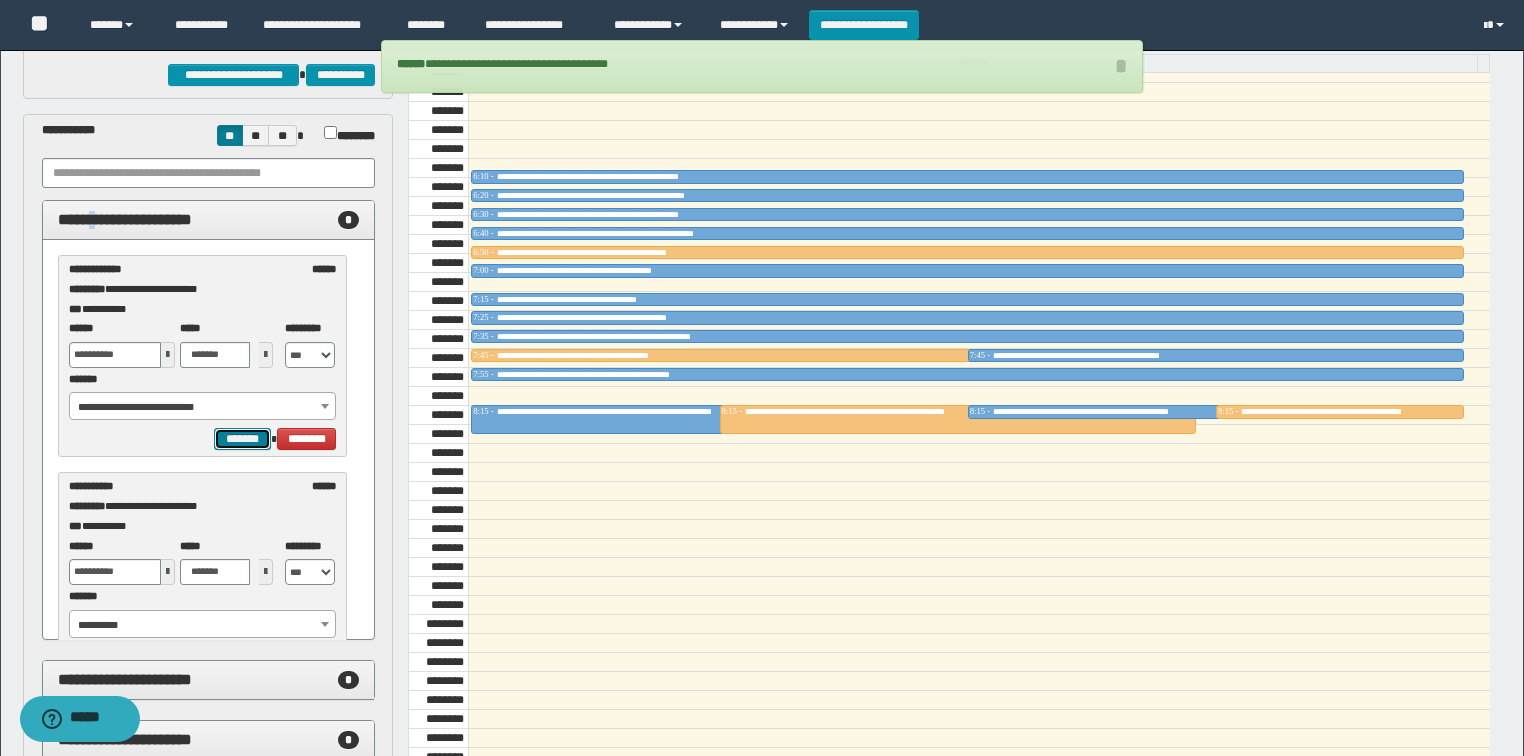 click on "*******" at bounding box center [242, 439] 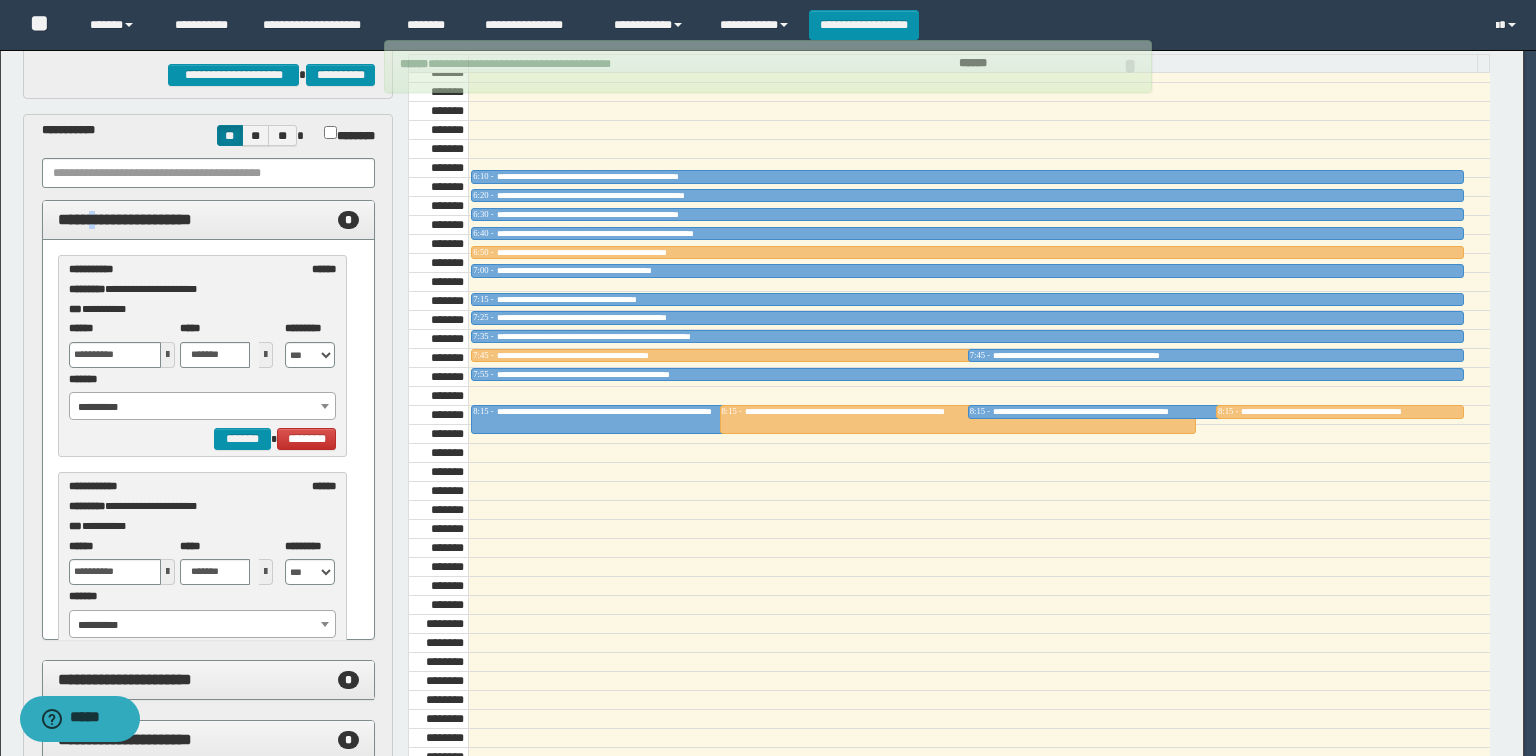 select on "******" 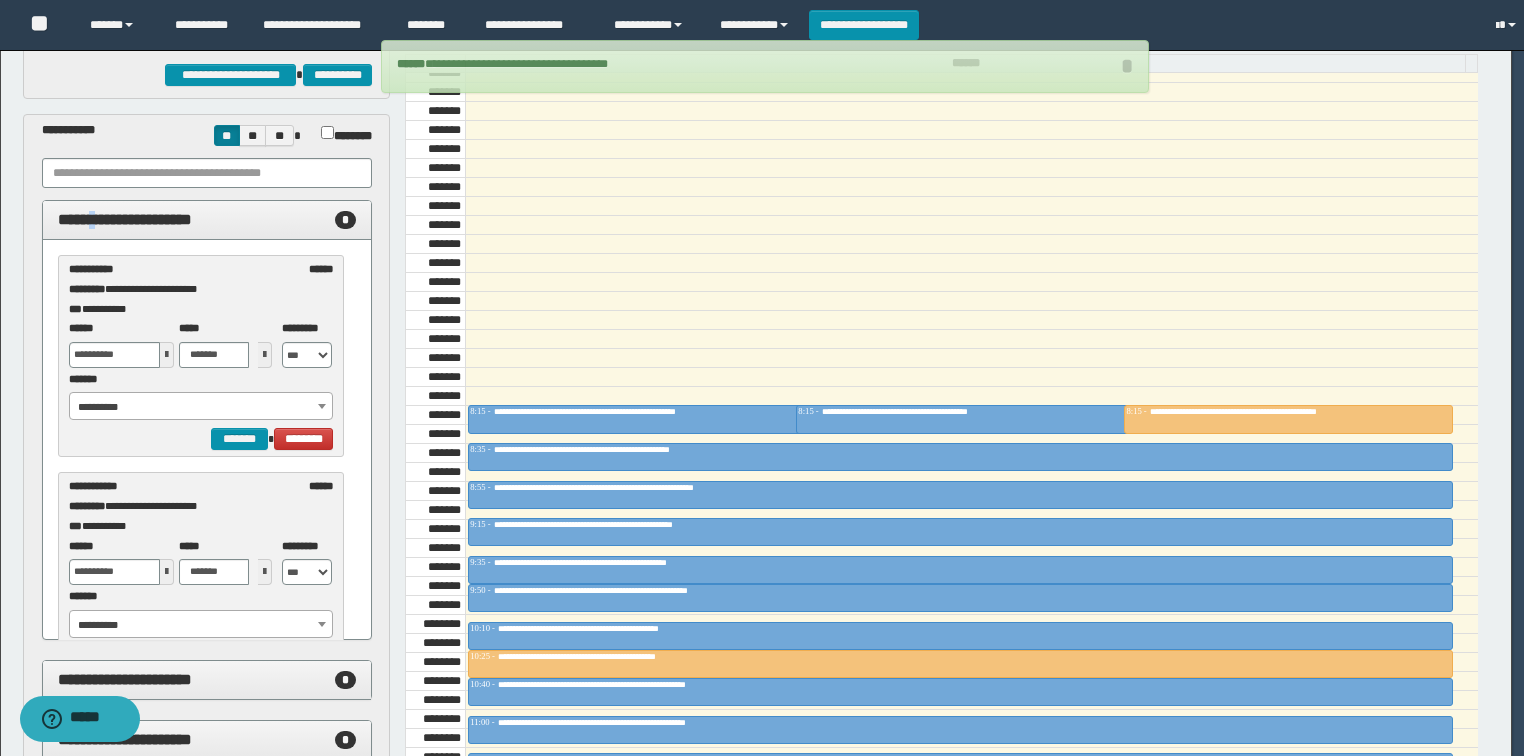 click on "**********" at bounding box center [201, 407] 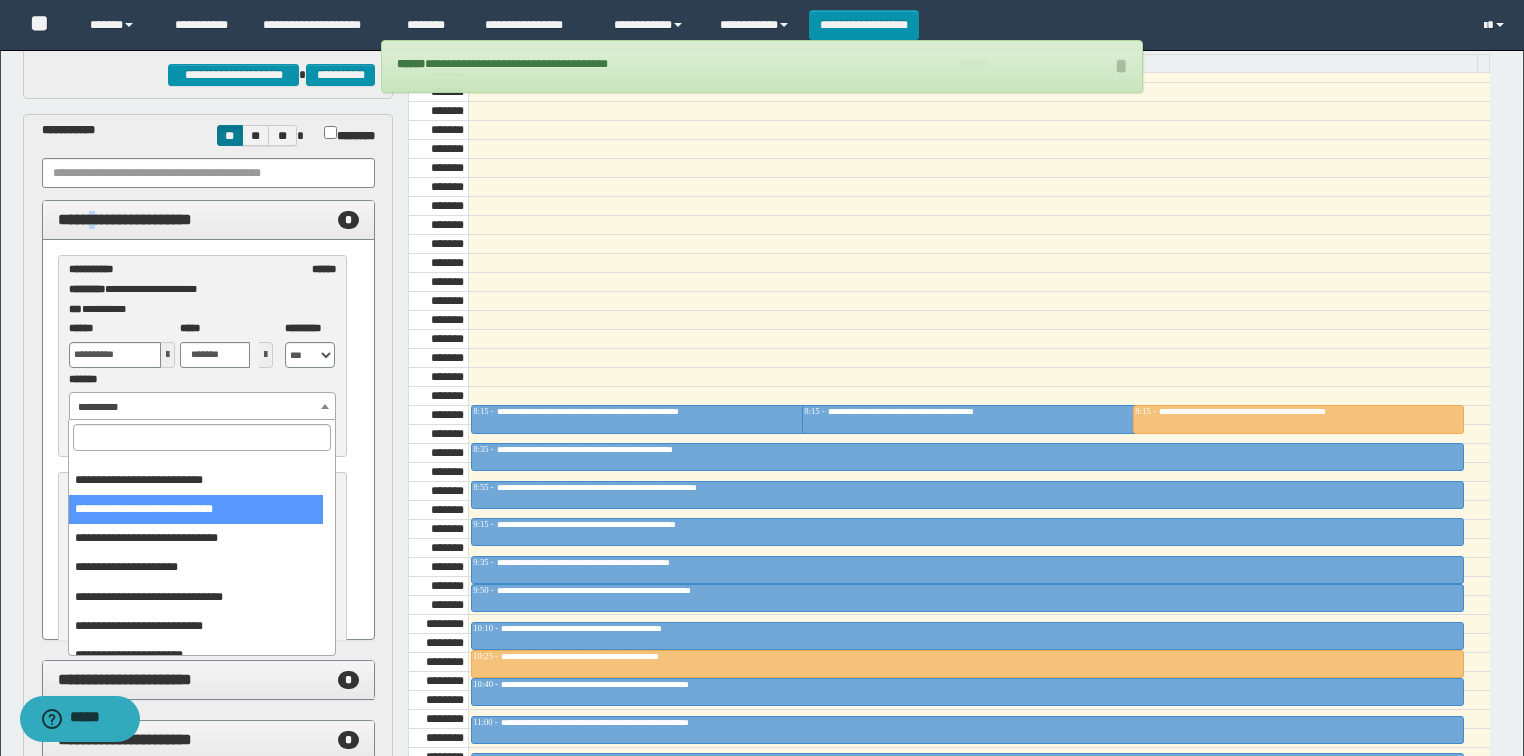 scroll, scrollTop: 91, scrollLeft: 0, axis: vertical 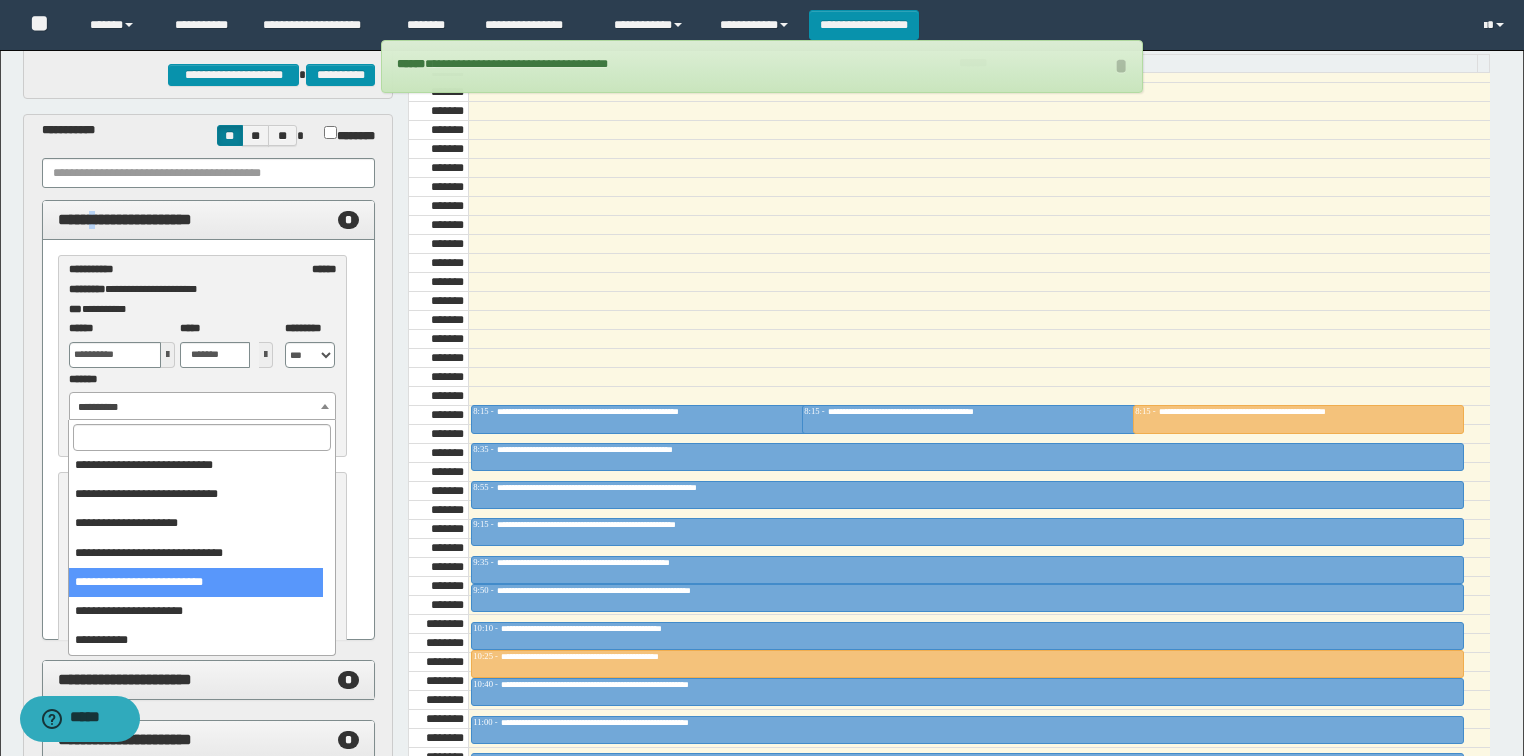 select on "******" 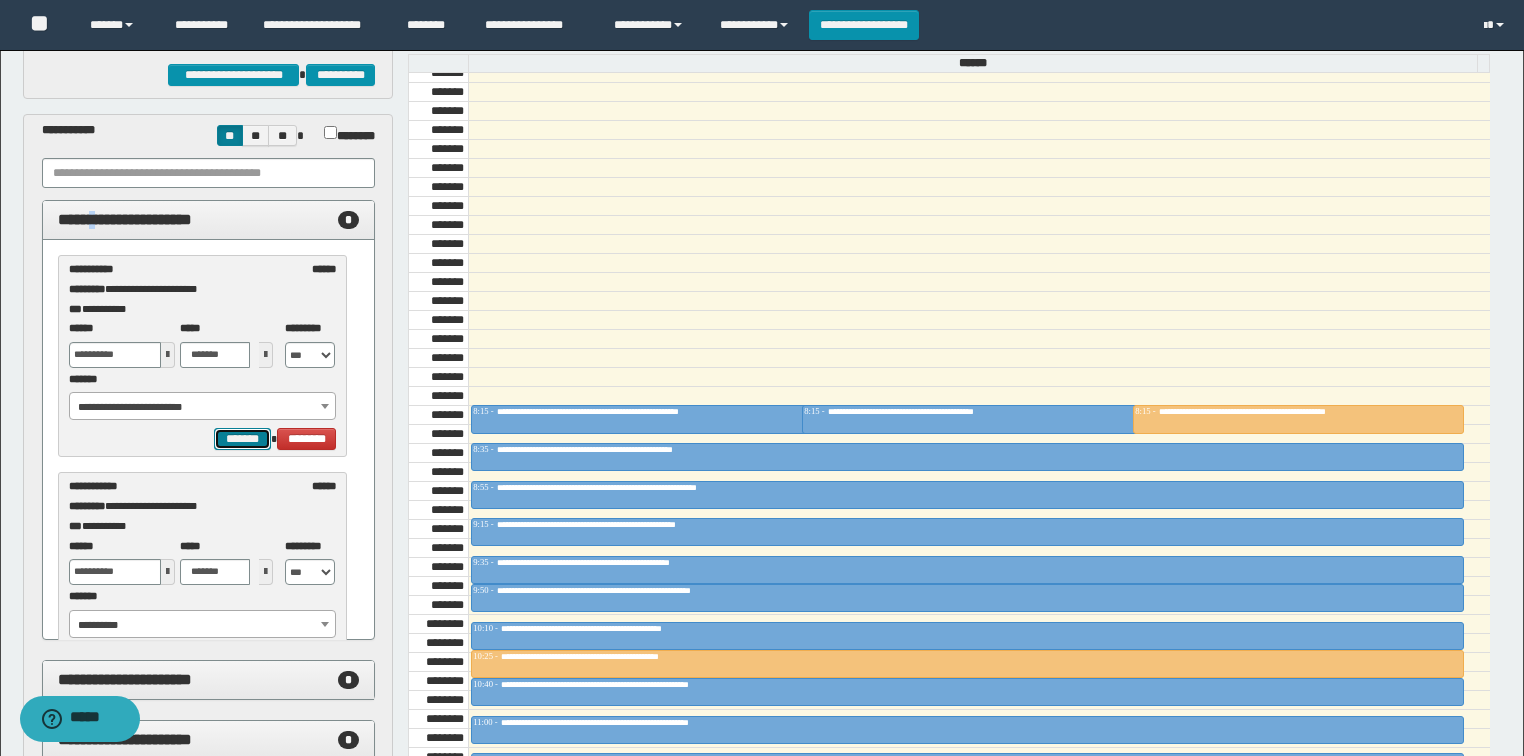 click on "*******" at bounding box center [242, 439] 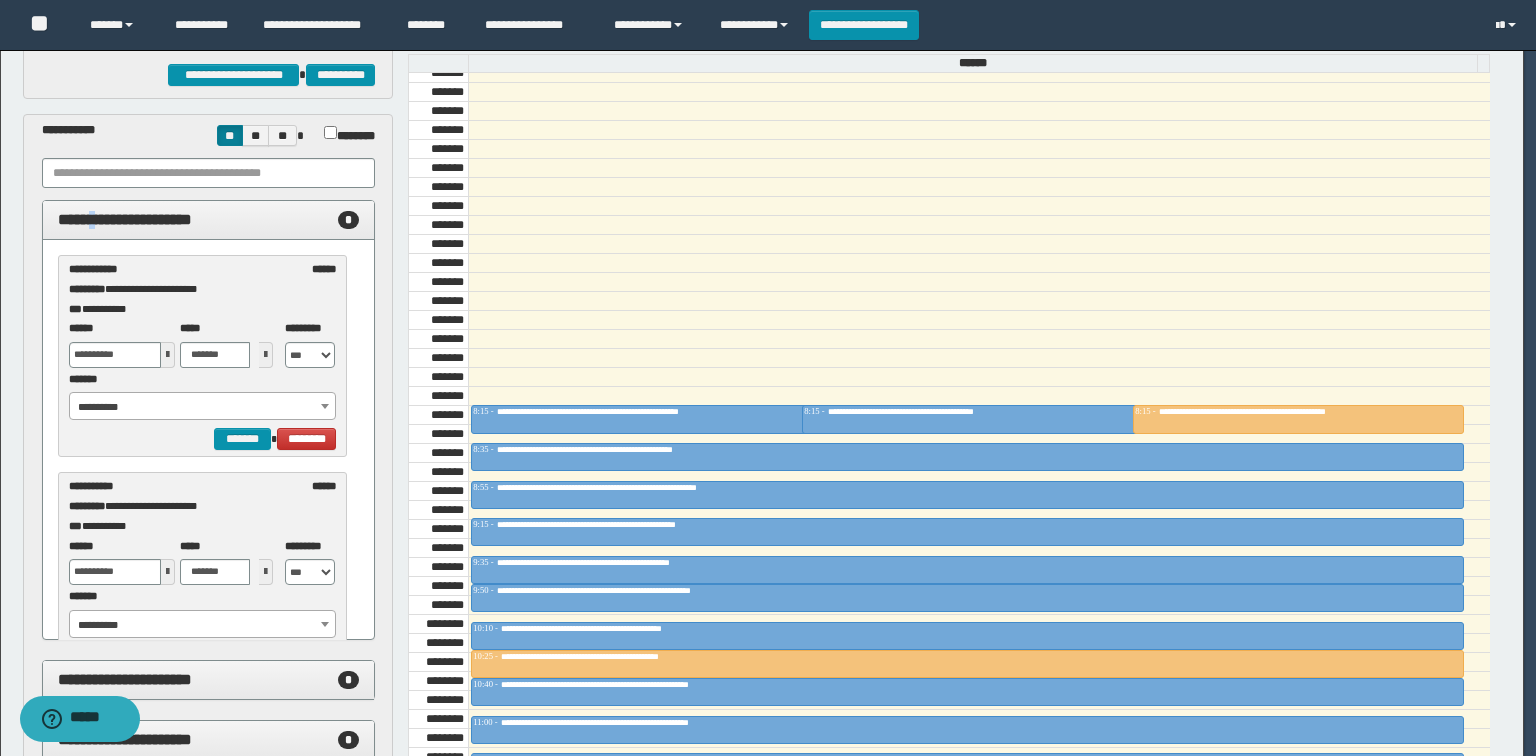 select on "******" 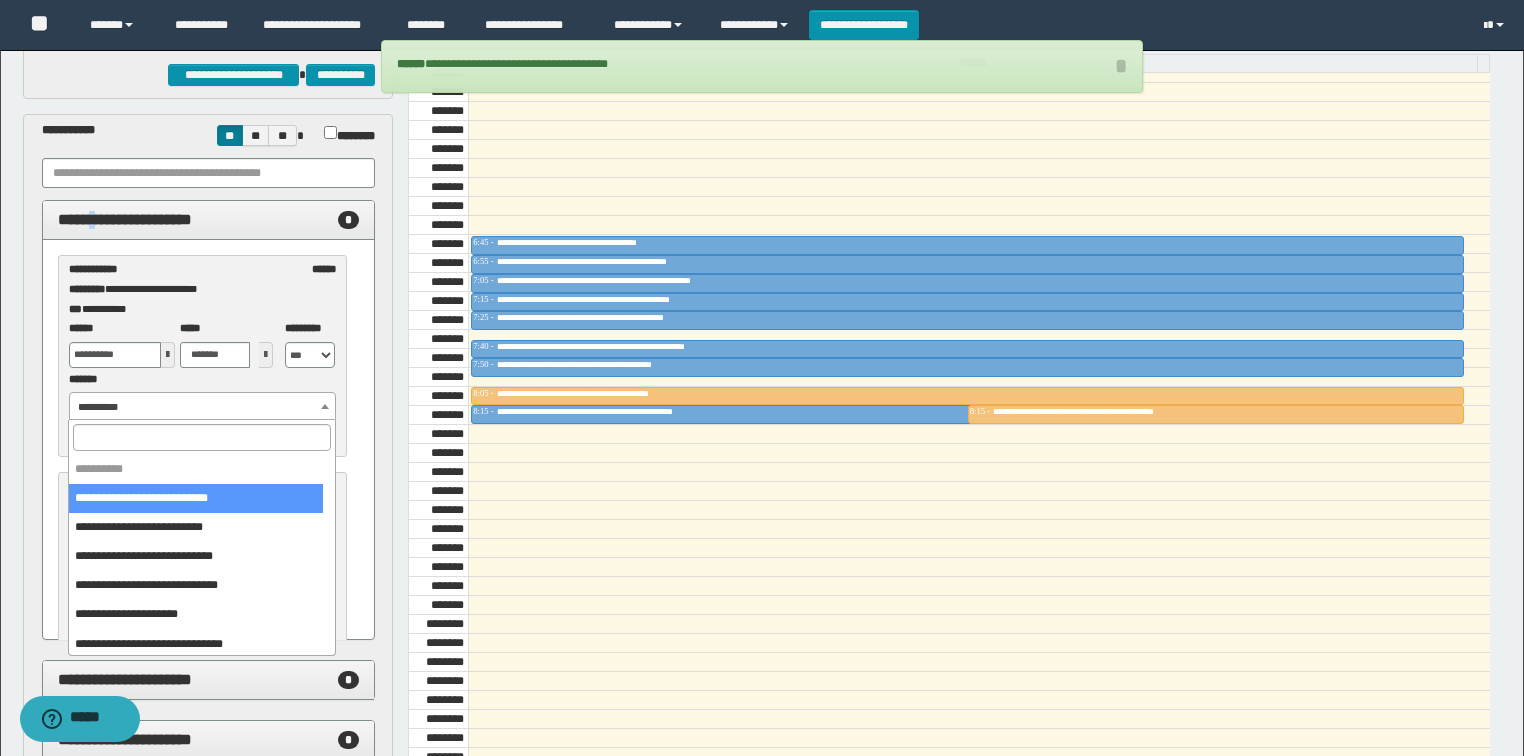 click on "**********" at bounding box center [203, 407] 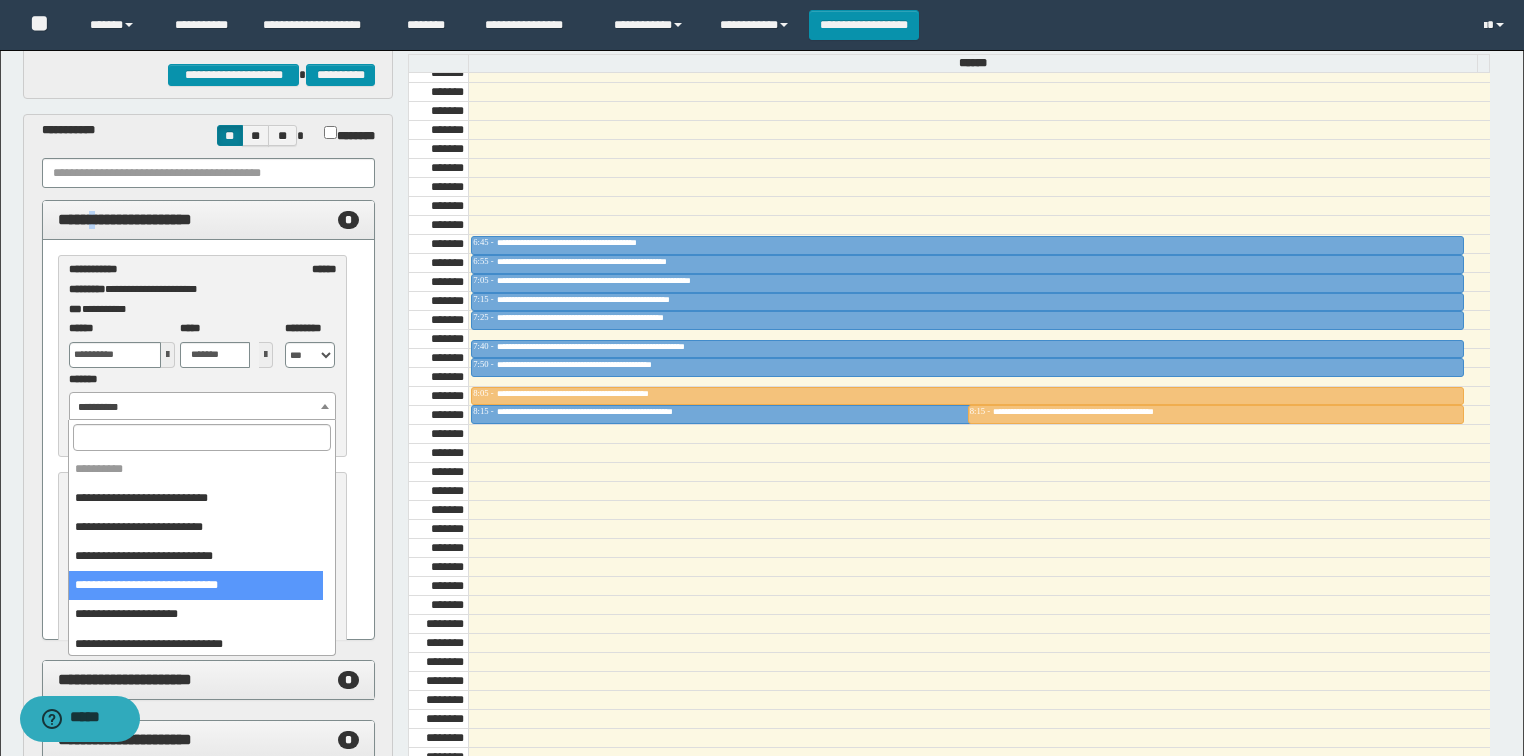 scroll, scrollTop: 91, scrollLeft: 0, axis: vertical 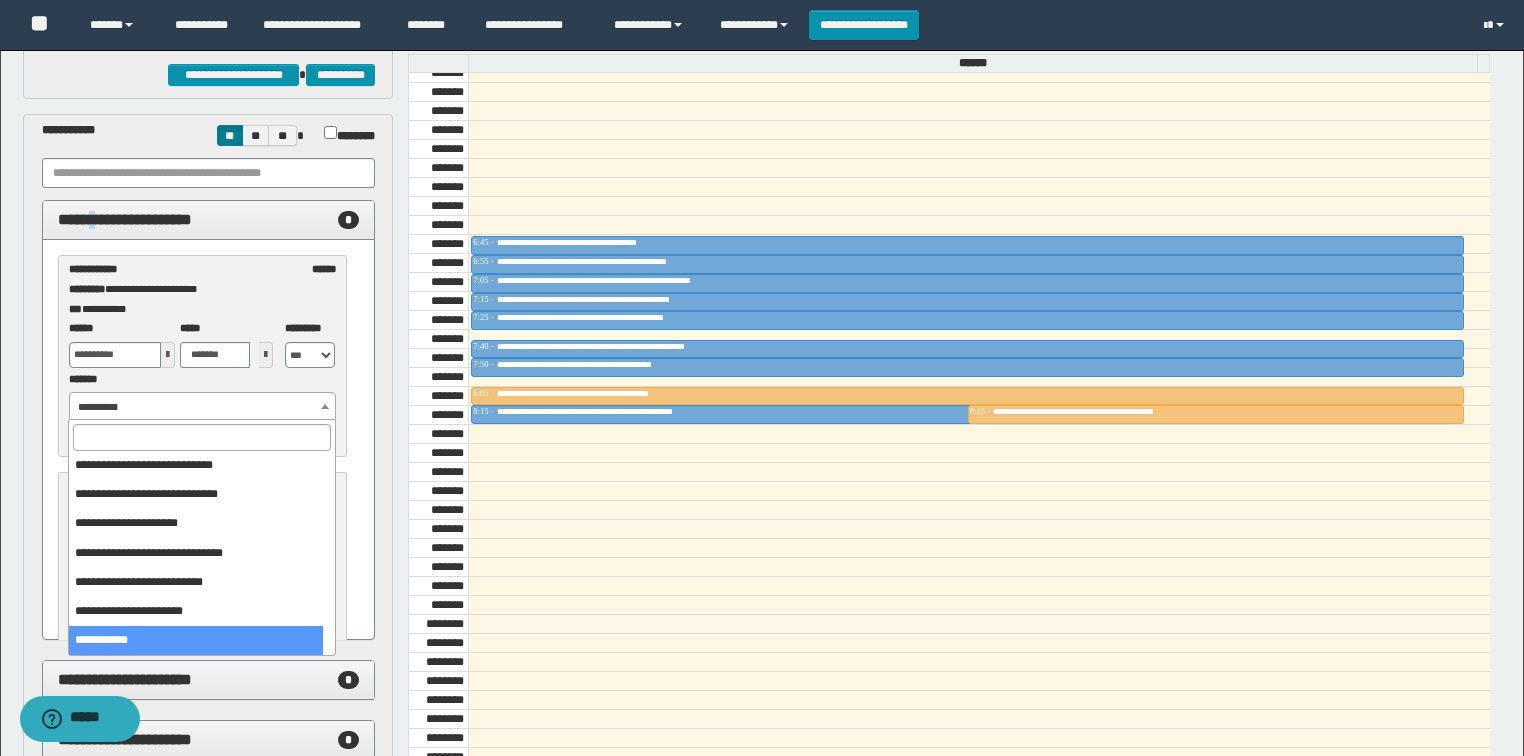 select on "******" 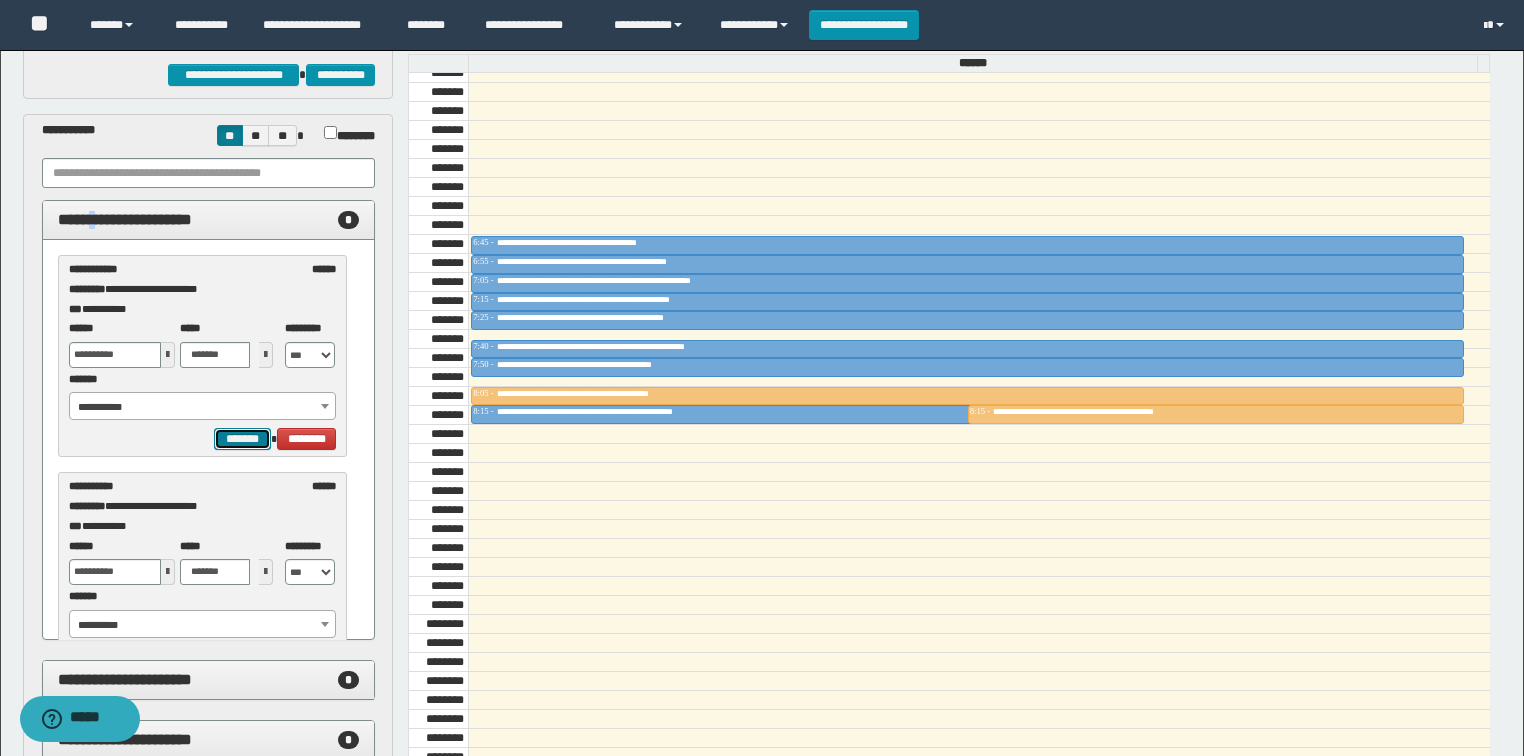 click on "*******" at bounding box center [242, 439] 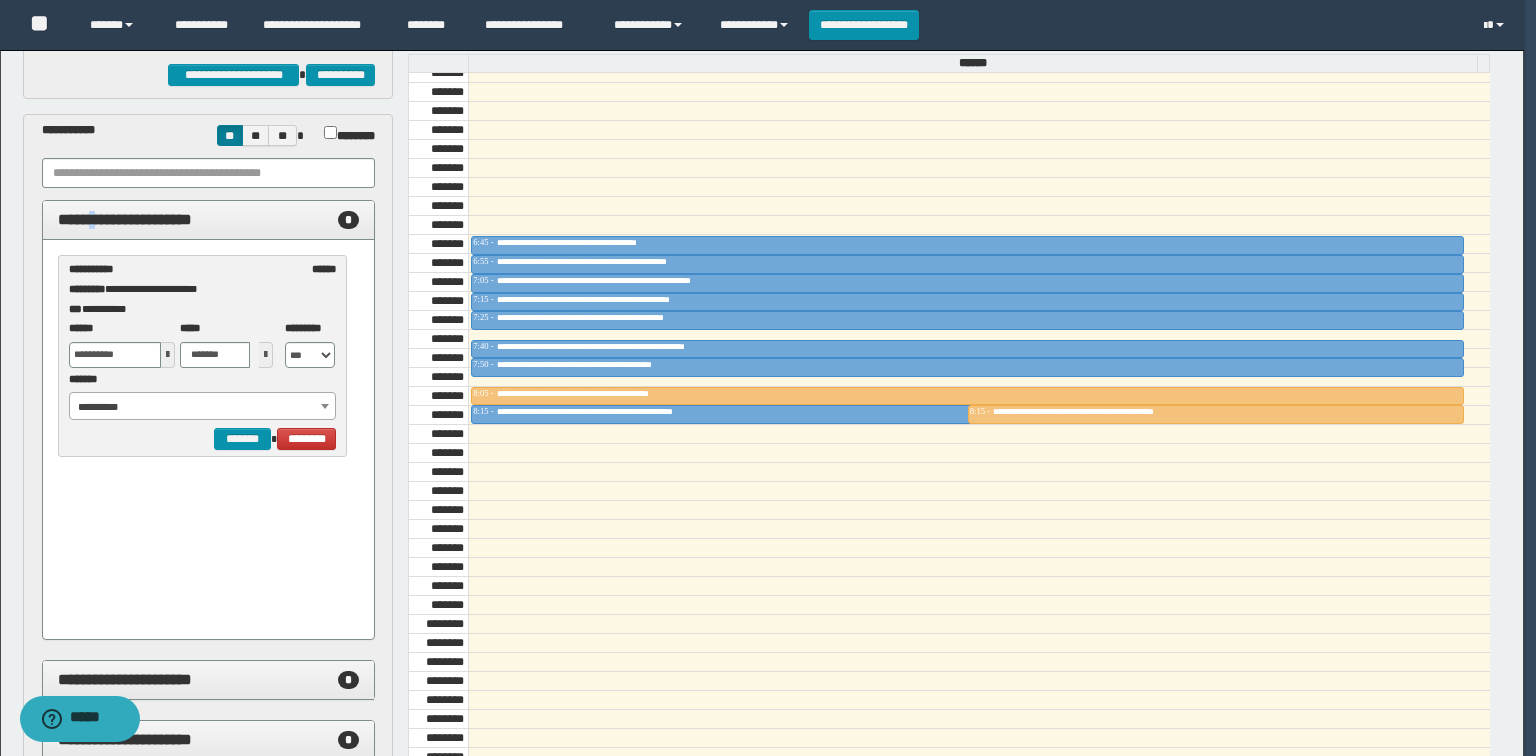 select on "******" 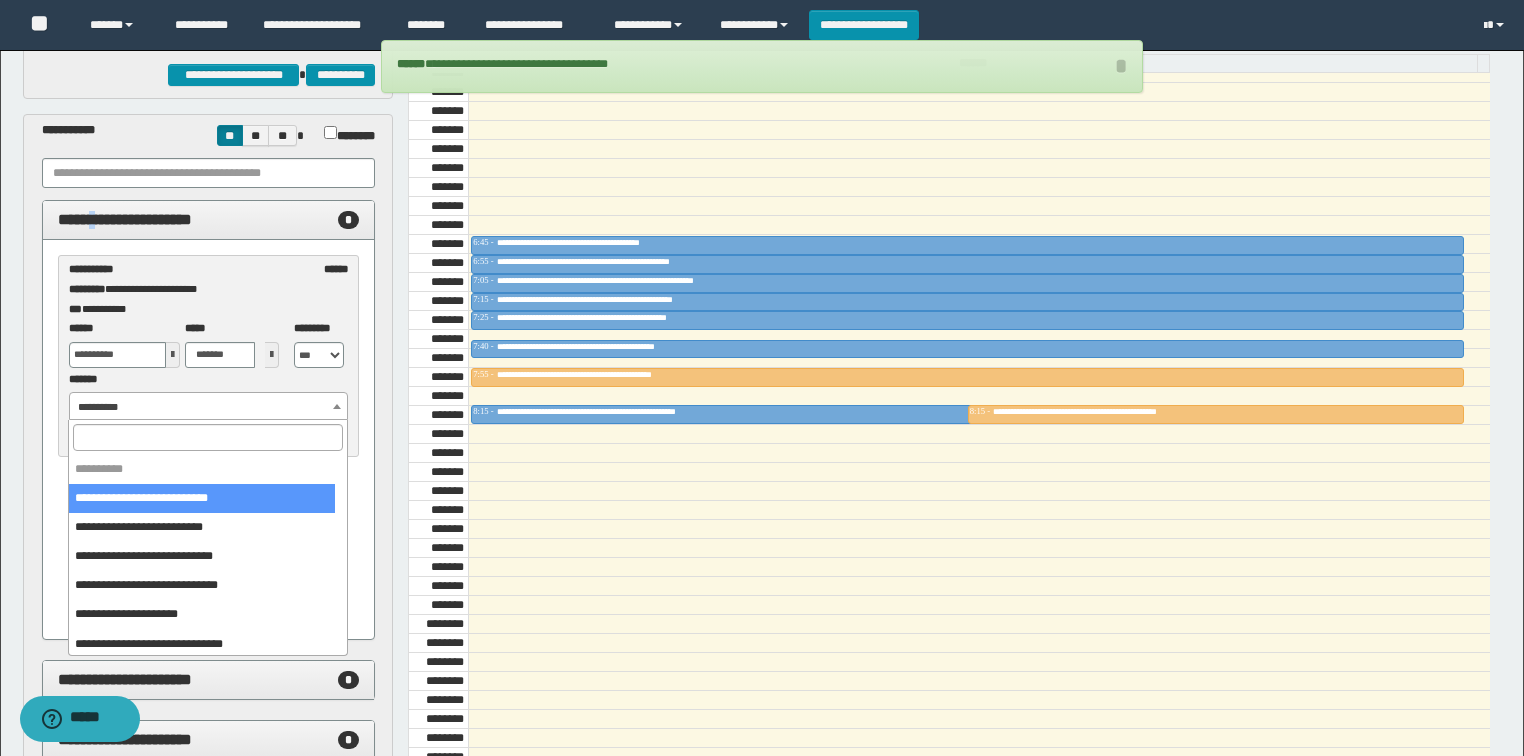 click on "**********" at bounding box center [209, 407] 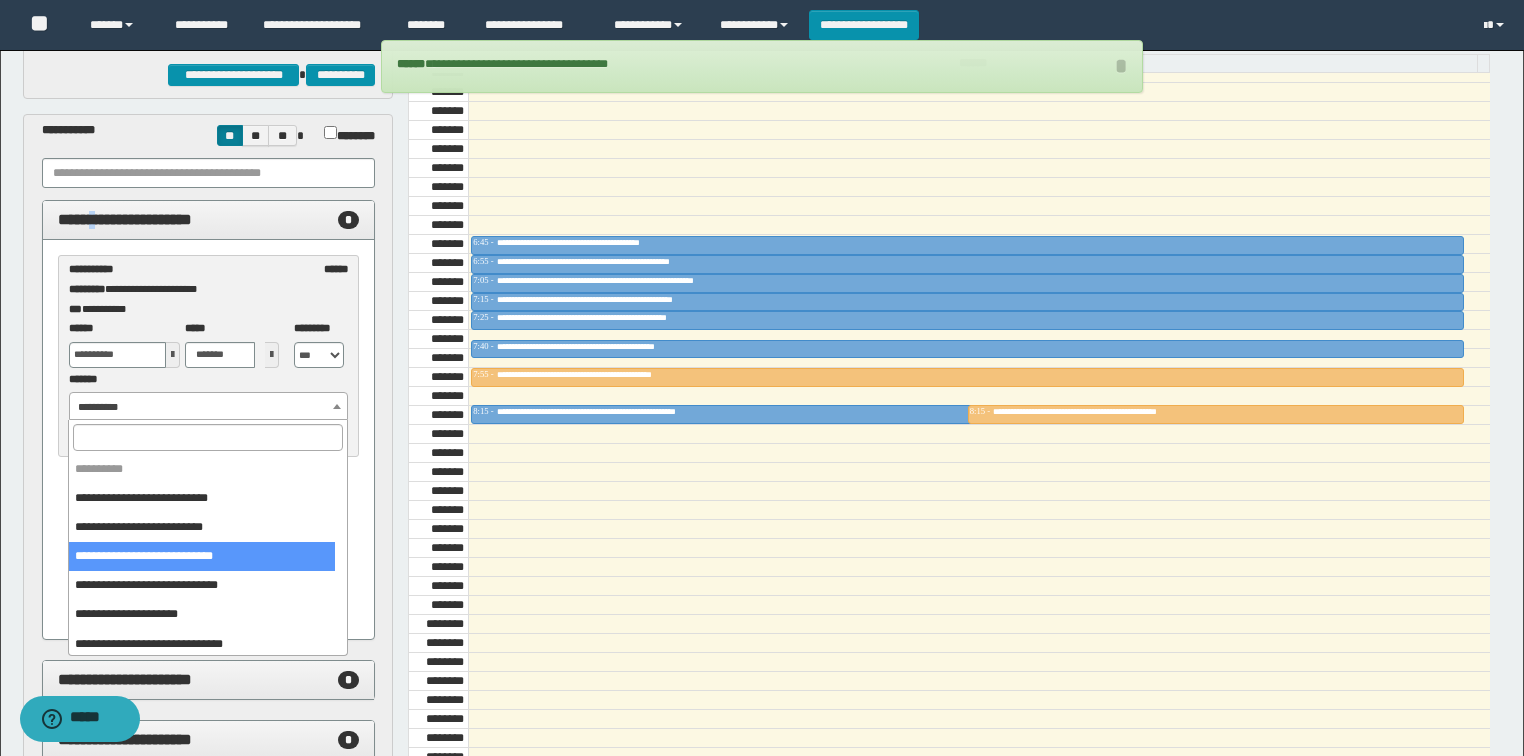 select on "******" 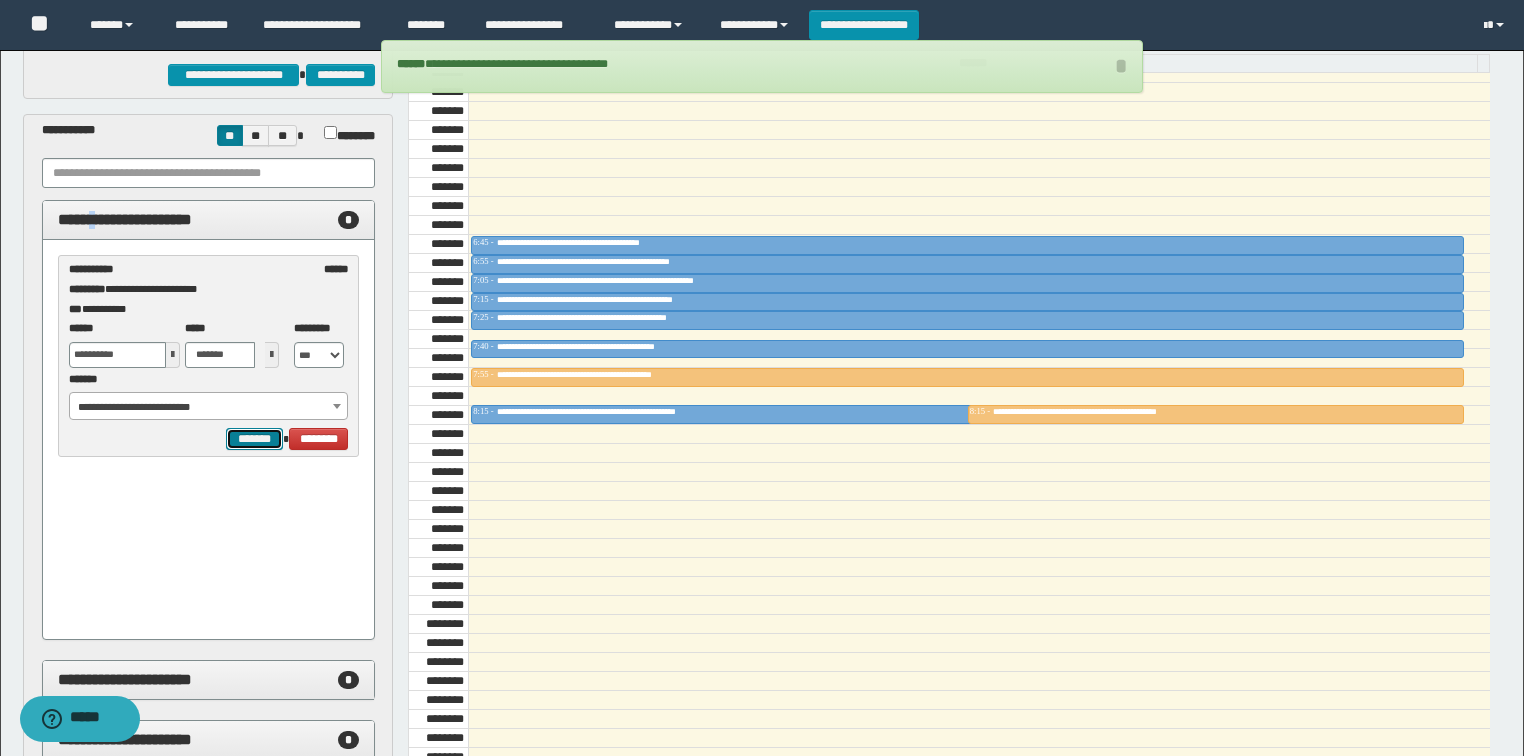 click on "*******" at bounding box center [254, 439] 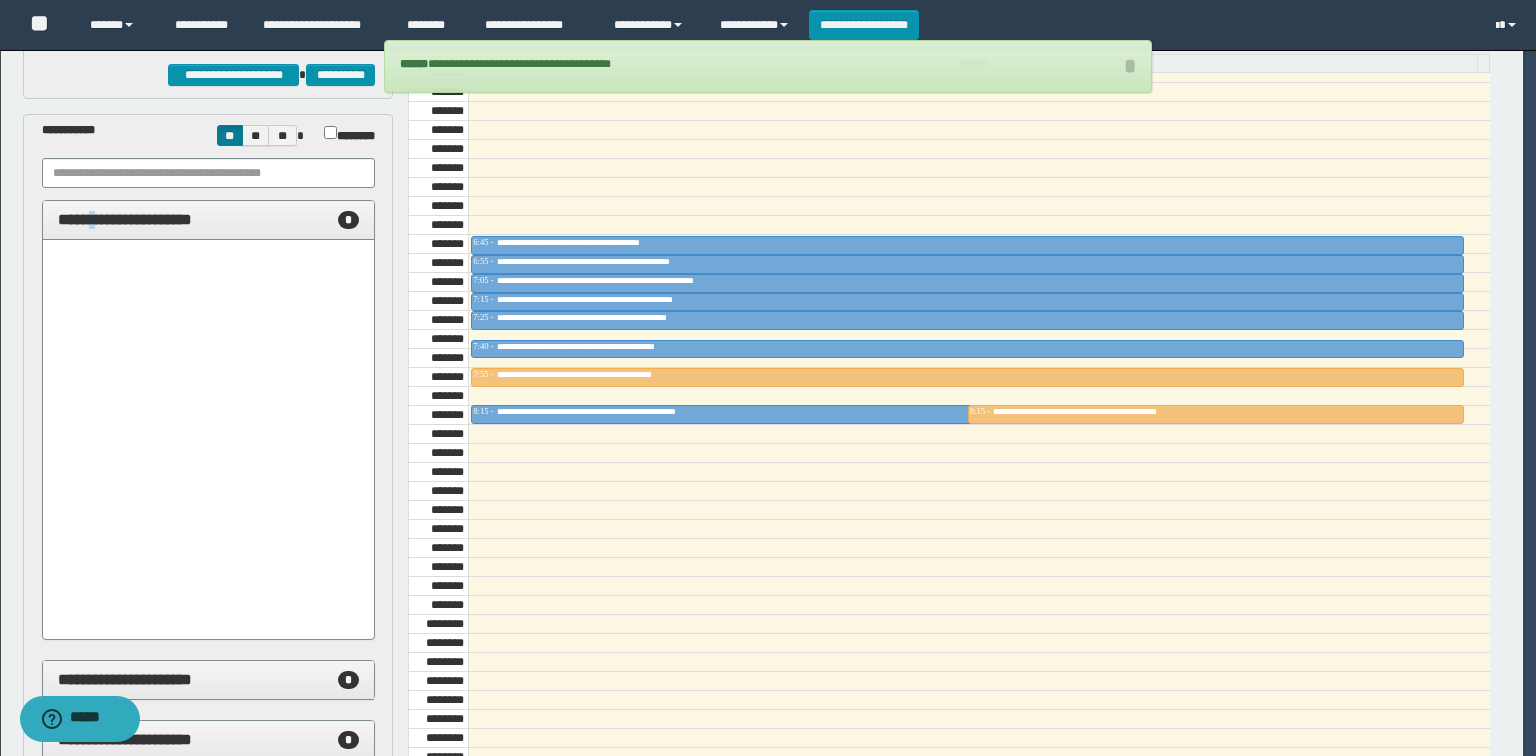 select on "******" 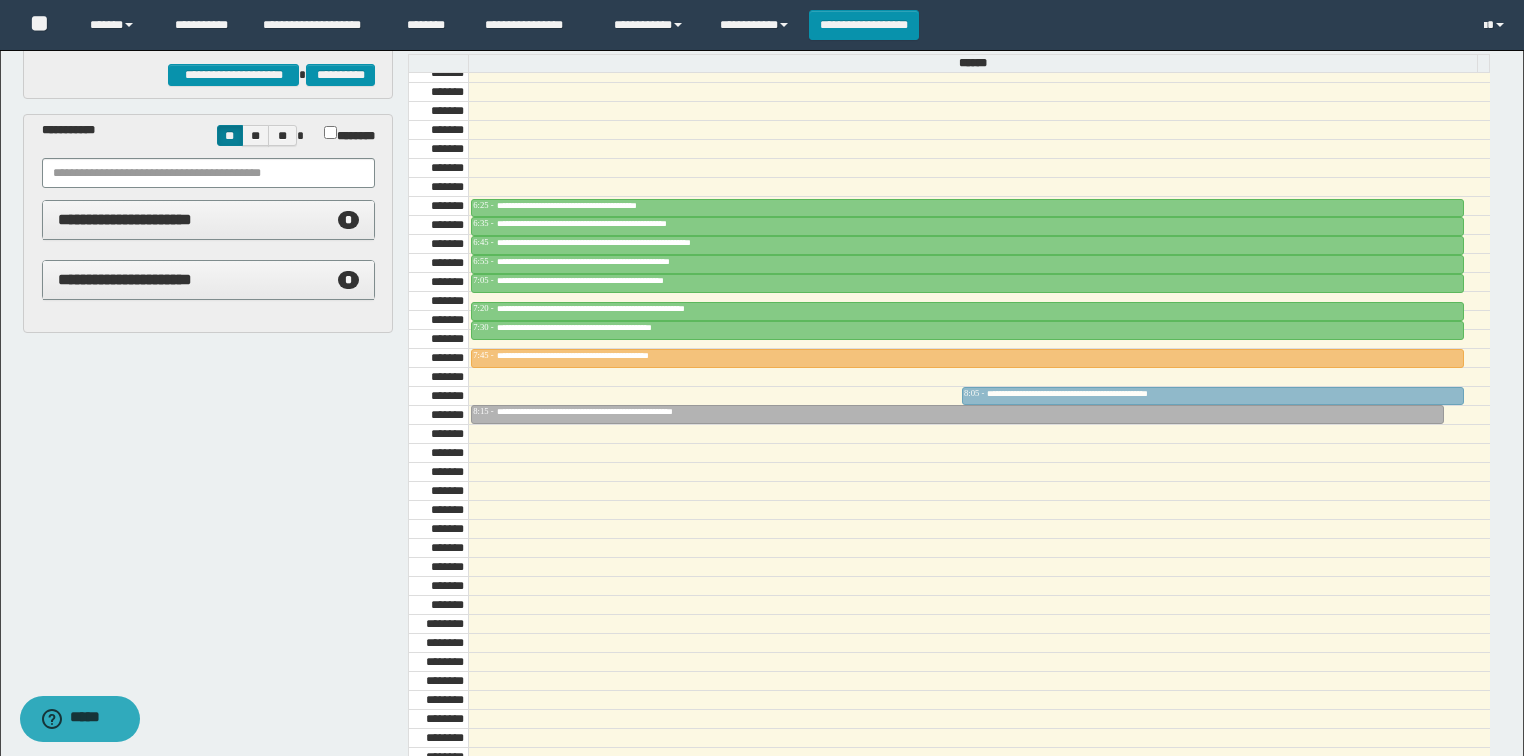 drag, startPoint x: 1056, startPoint y: 411, endPoint x: 1053, endPoint y: 381, distance: 30.149628 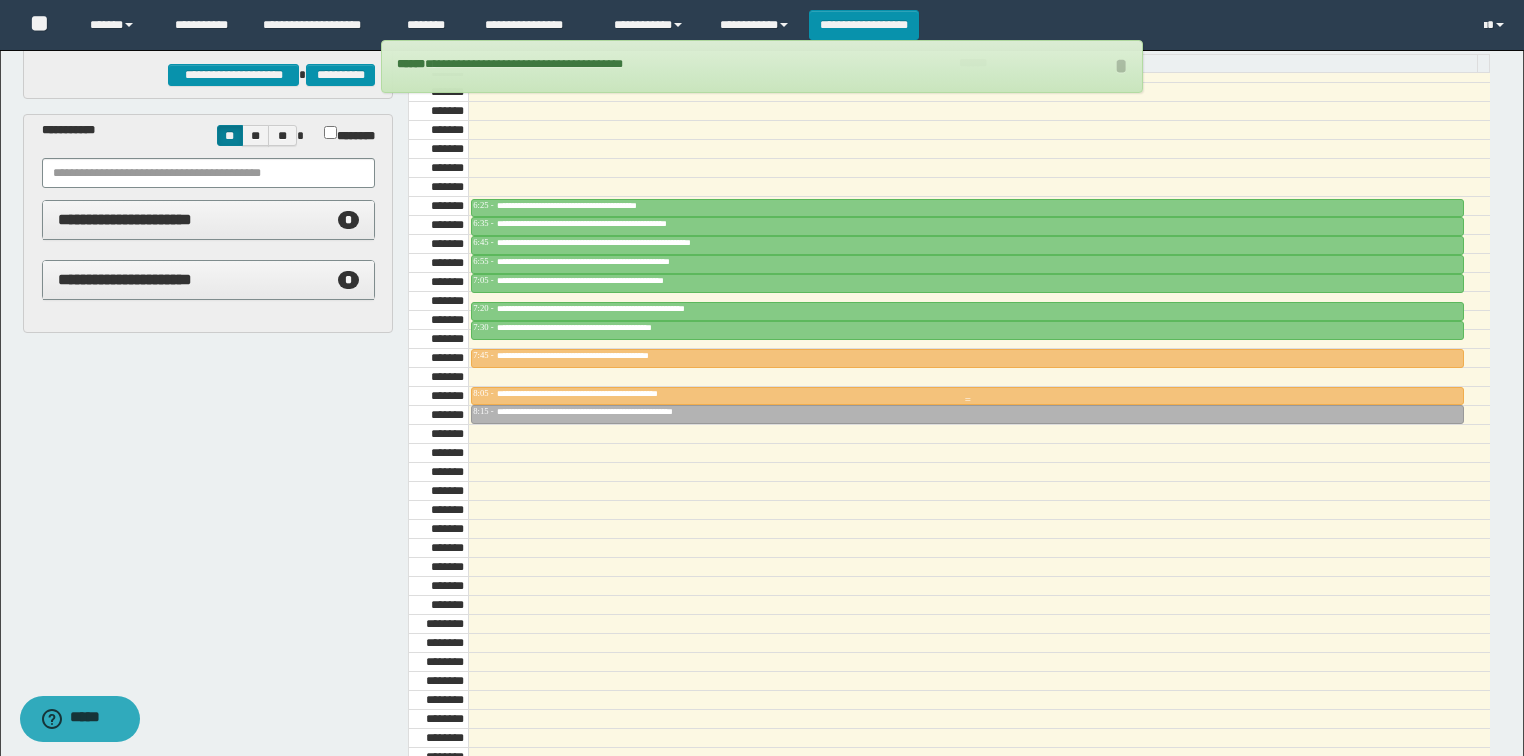 click at bounding box center (967, 400) 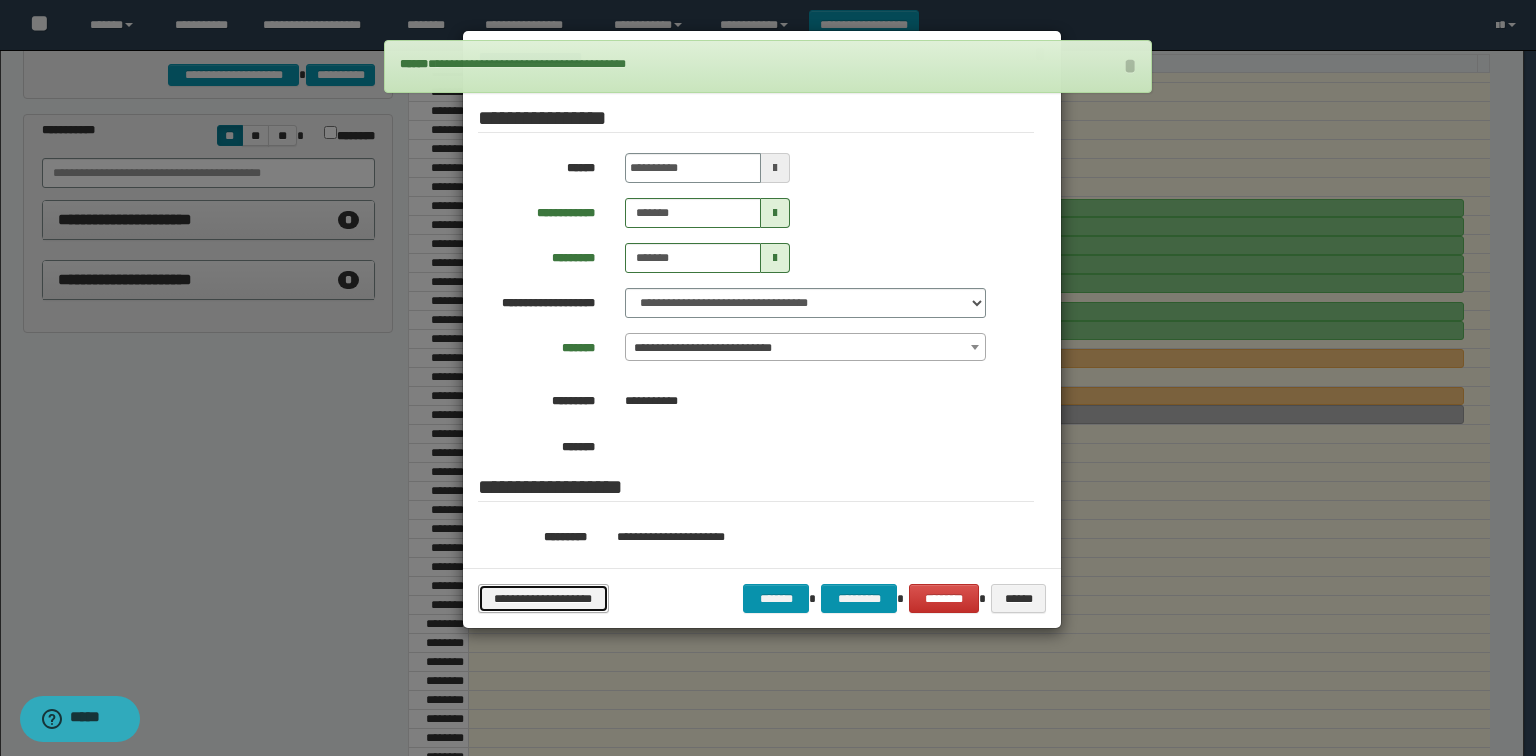click on "**********" at bounding box center (543, 599) 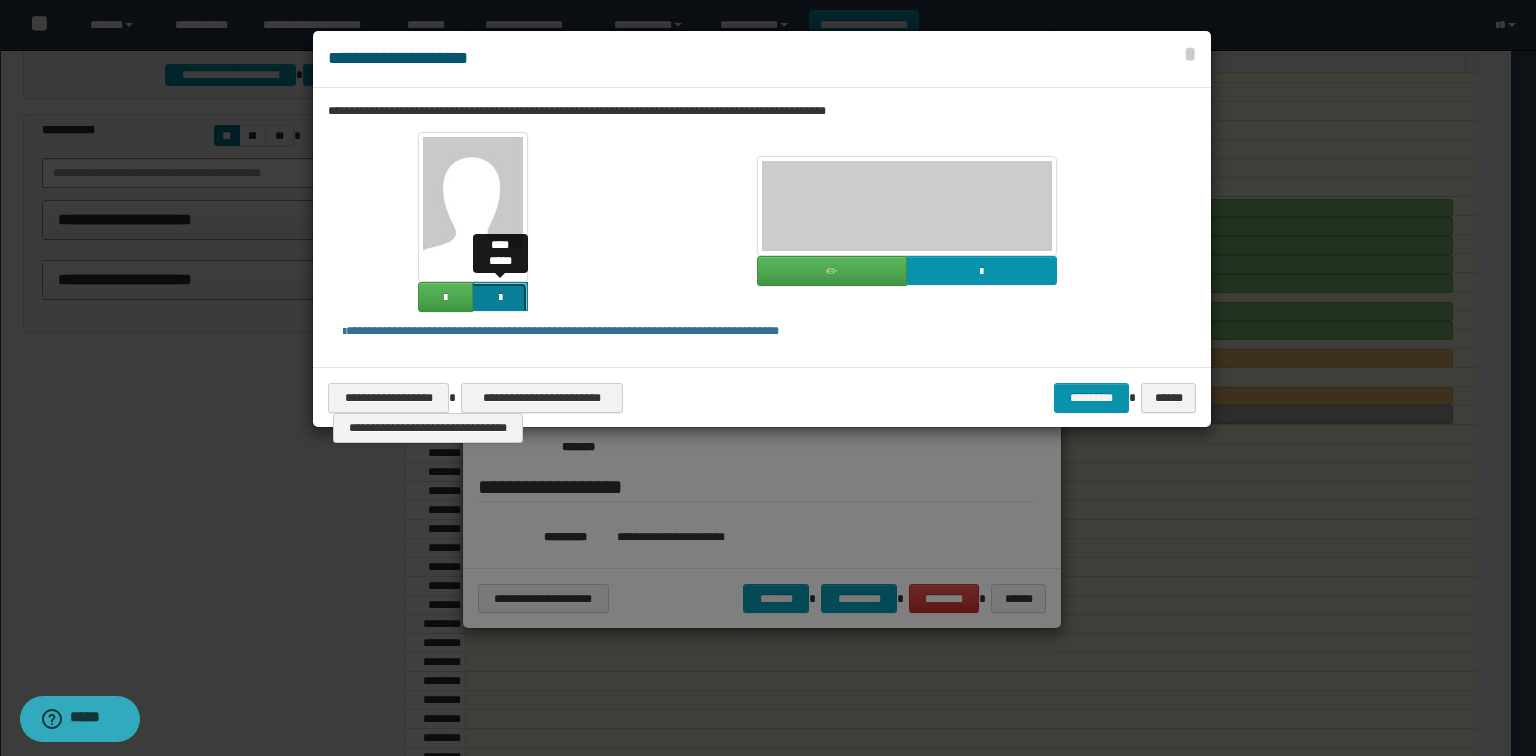 click at bounding box center (-1364, 433) 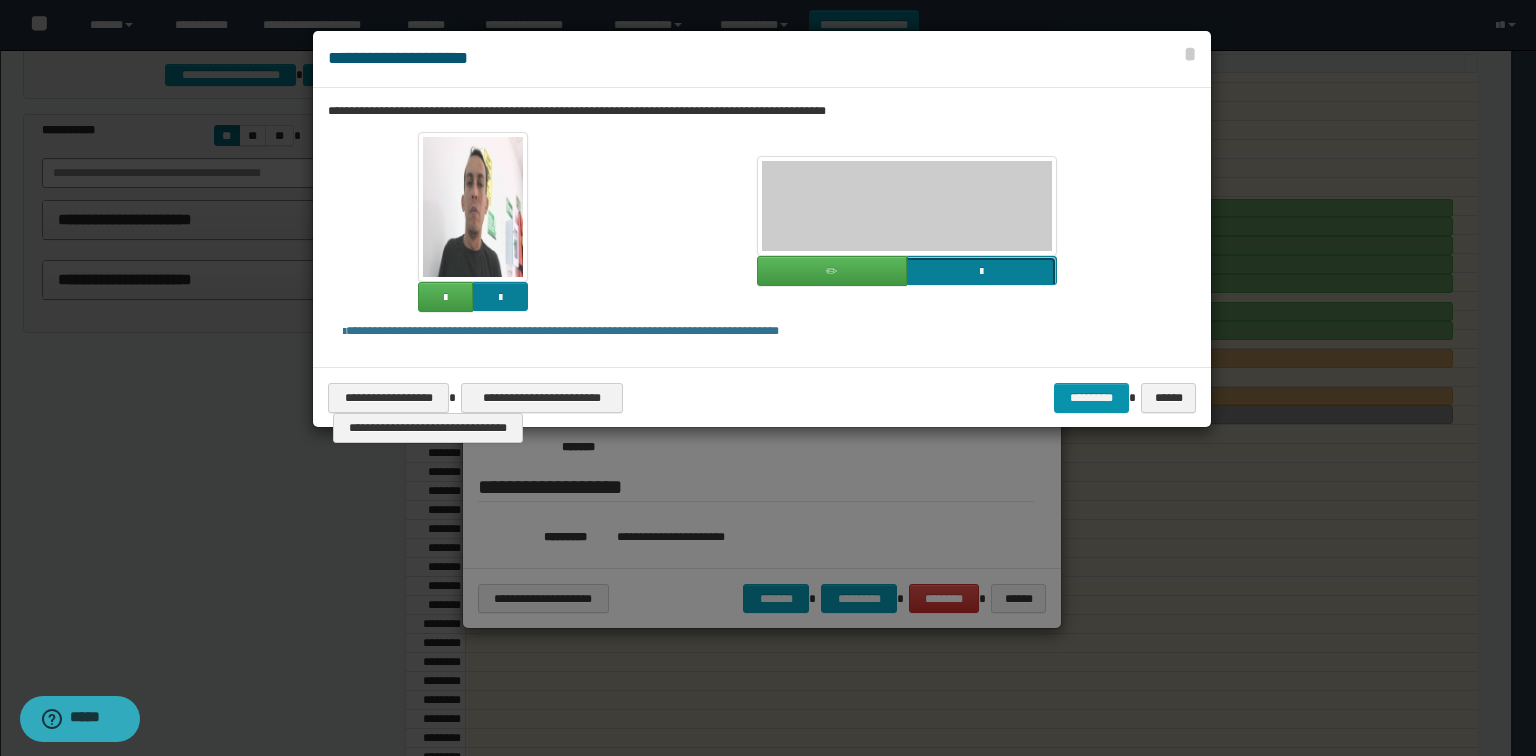 click at bounding box center (-835, 407) 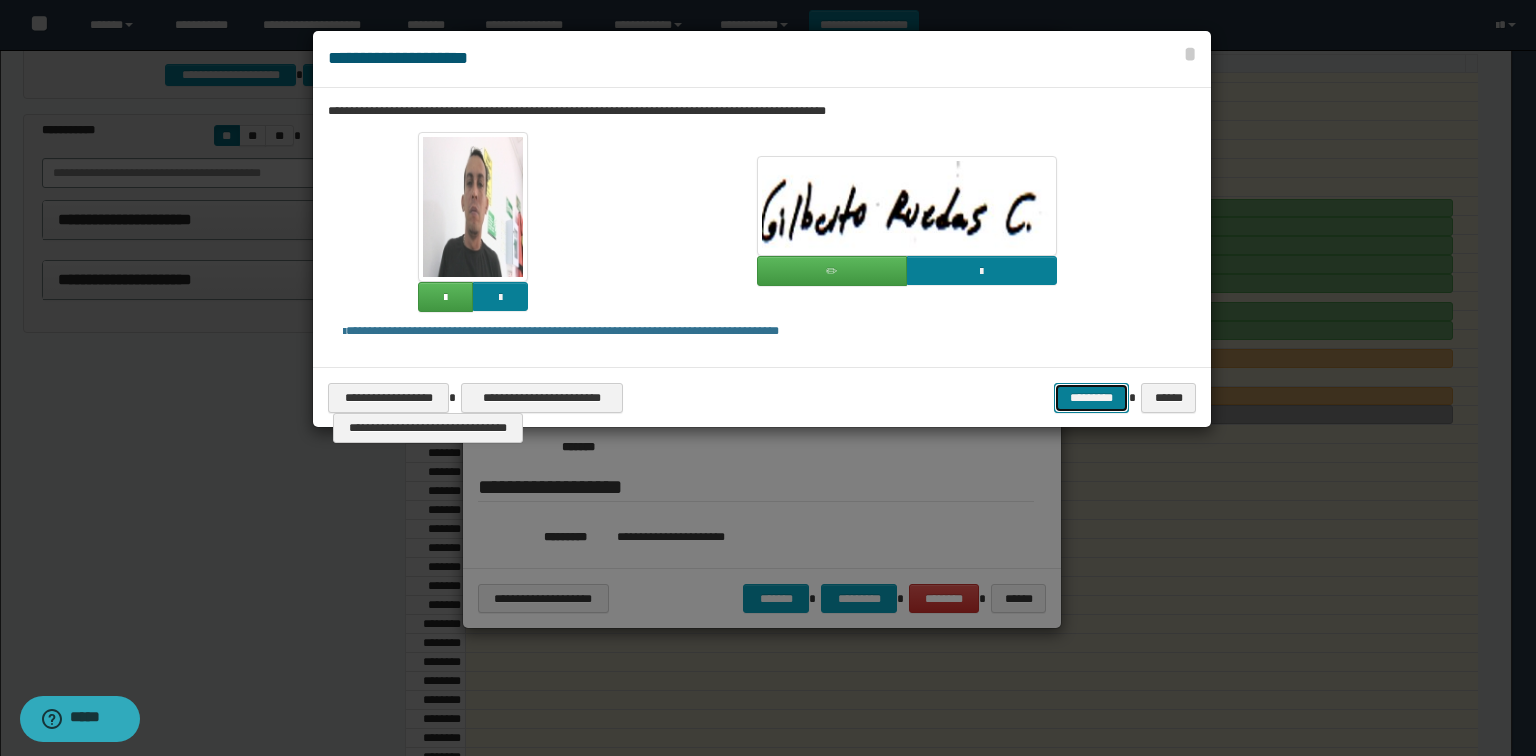 click on "*********" at bounding box center [1091, 398] 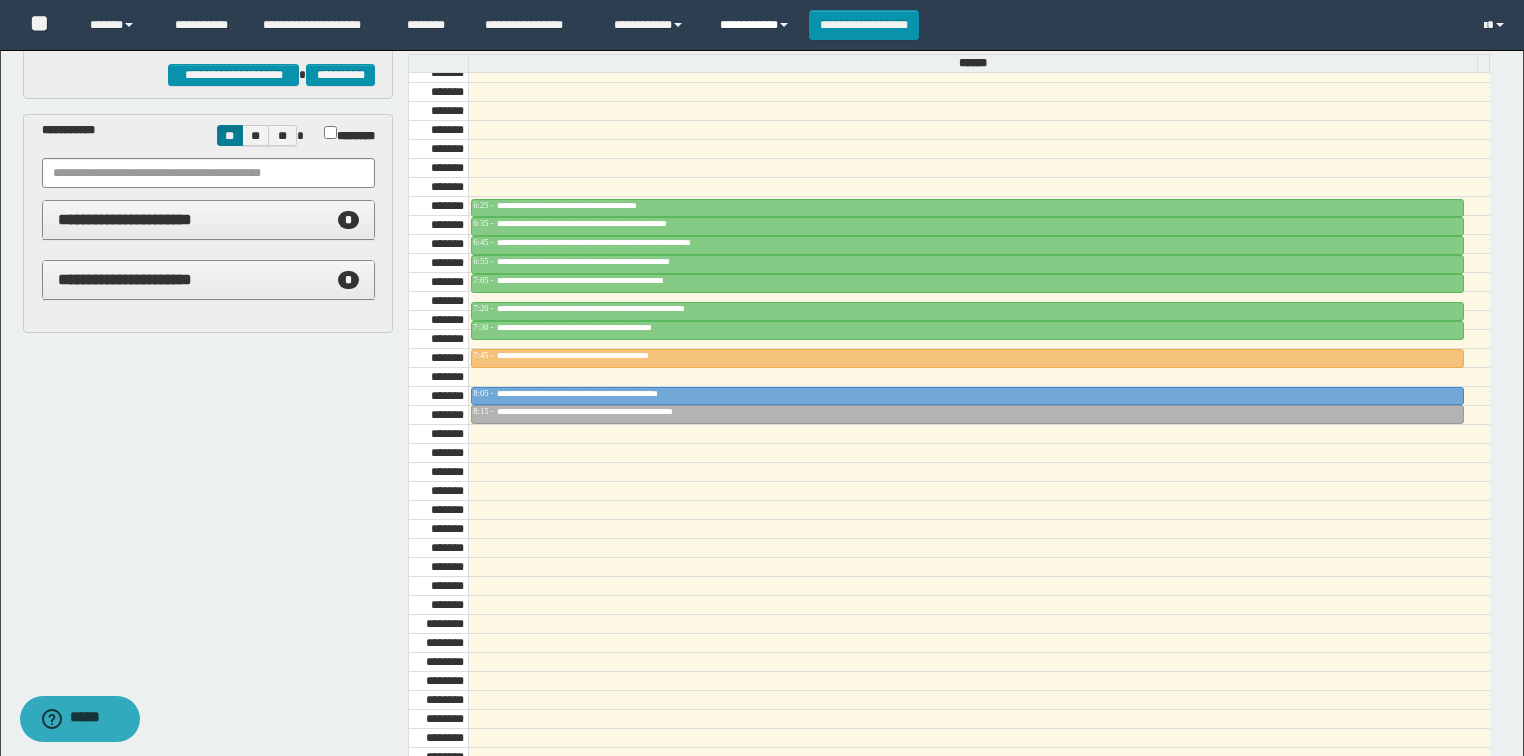 click on "**********" at bounding box center [757, 25] 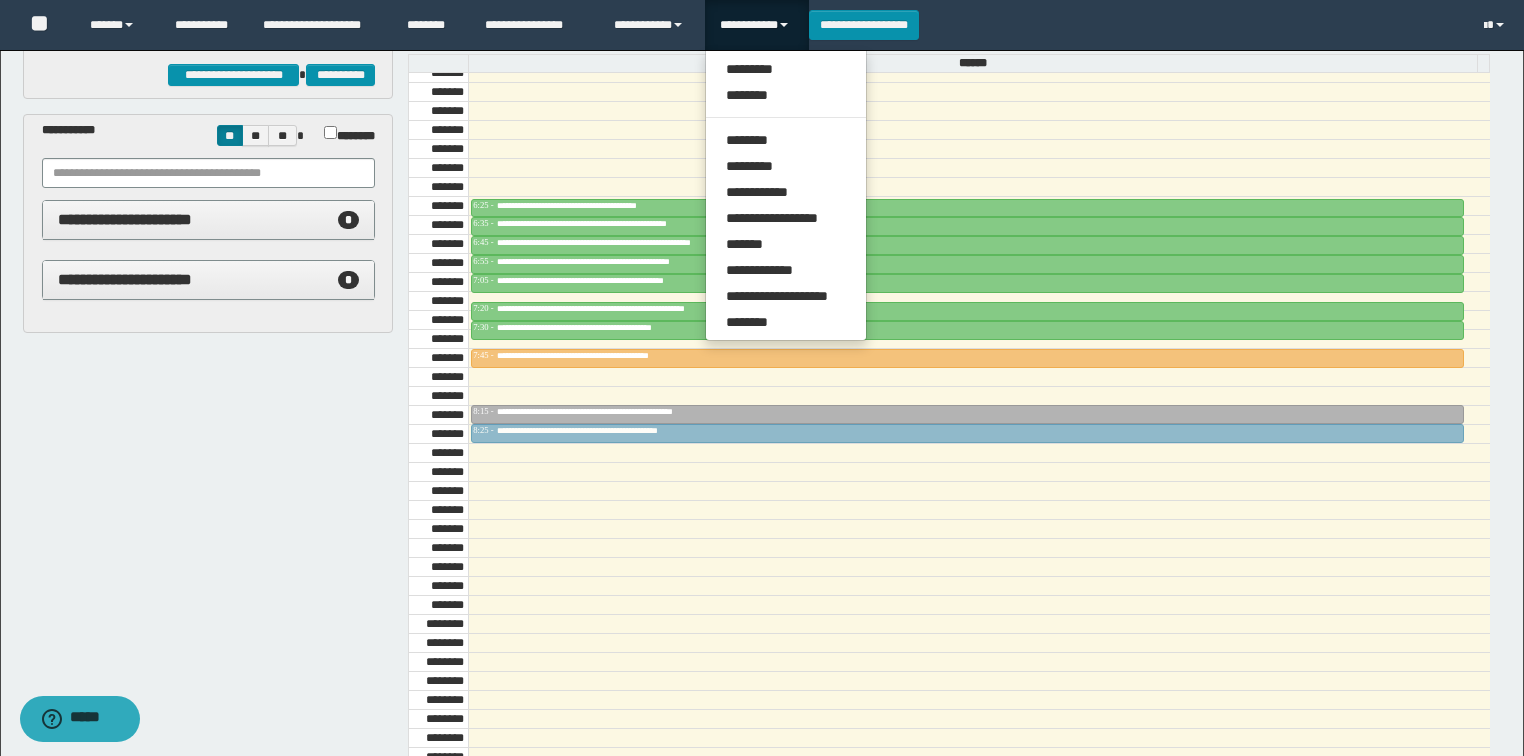 drag, startPoint x: 572, startPoint y: 388, endPoint x: 568, endPoint y: 420, distance: 32.24903 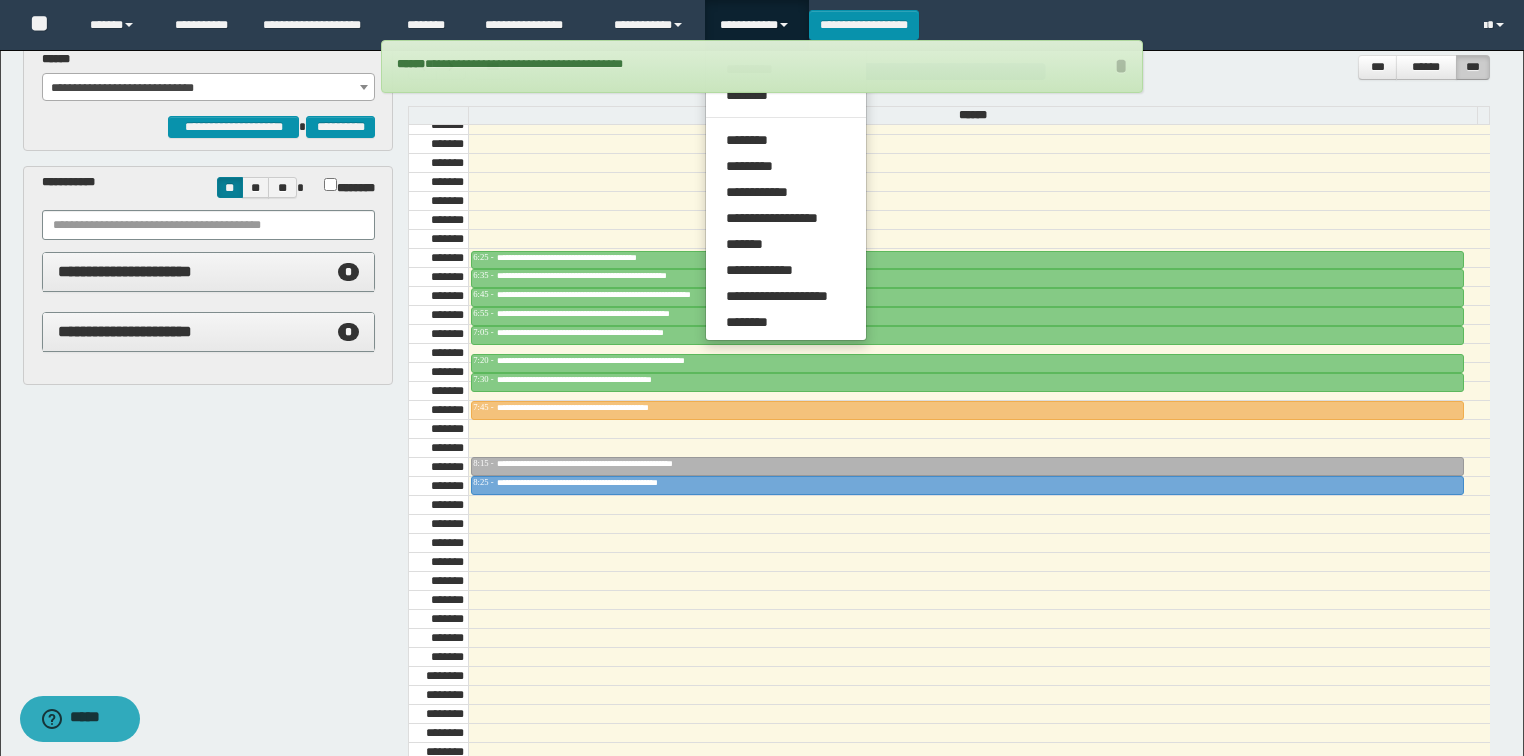 scroll, scrollTop: 0, scrollLeft: 0, axis: both 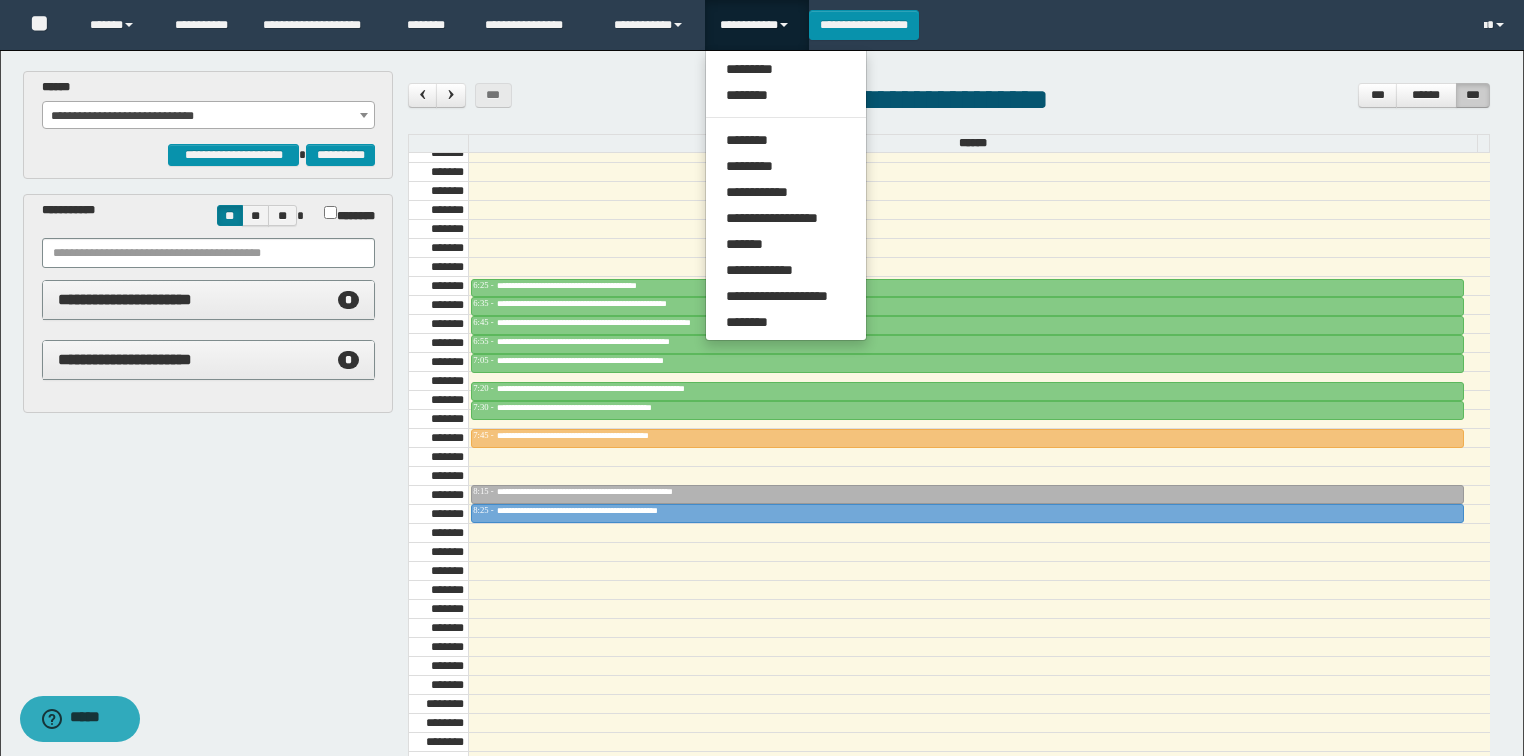 click on "**********" at bounding box center [764, 528] 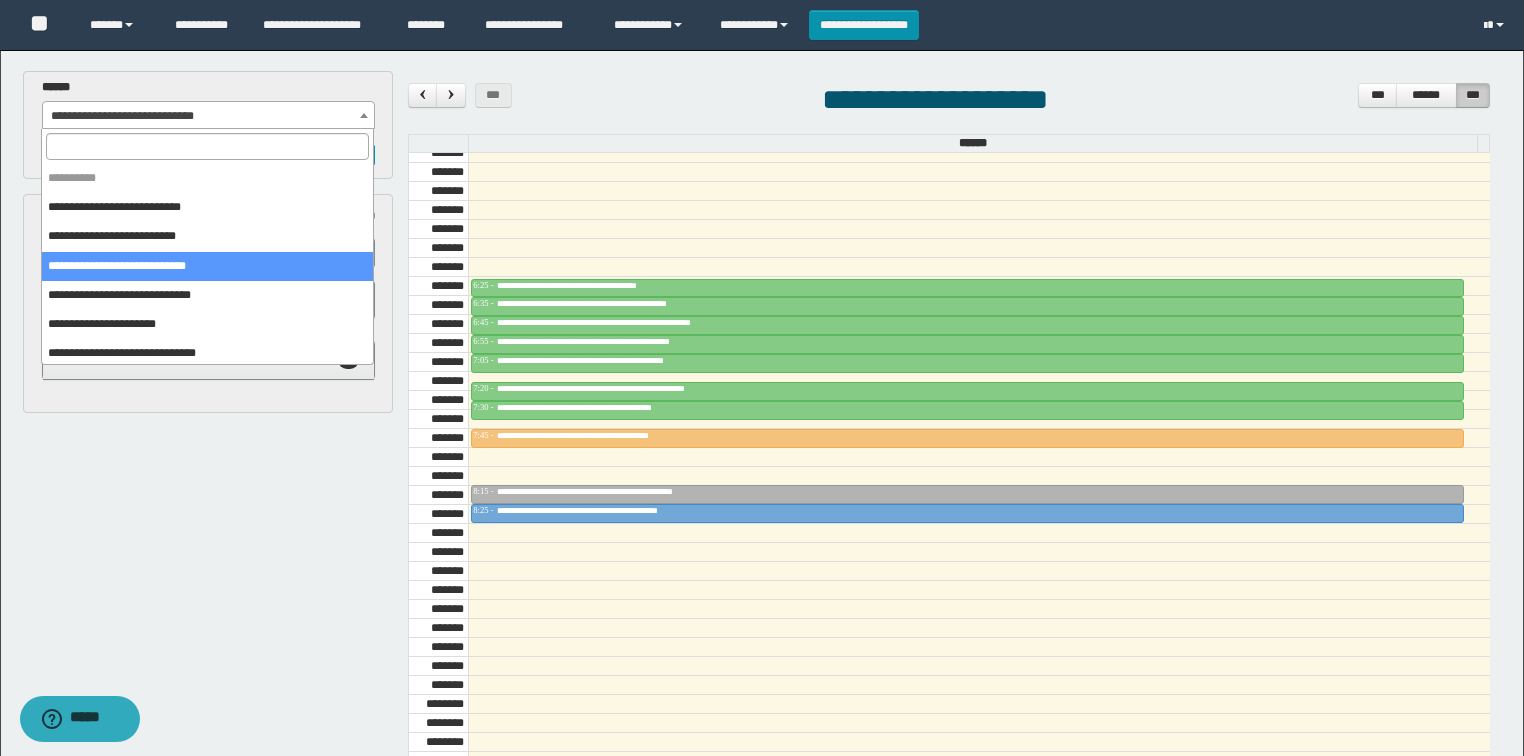 click on "**********" at bounding box center [208, 104] 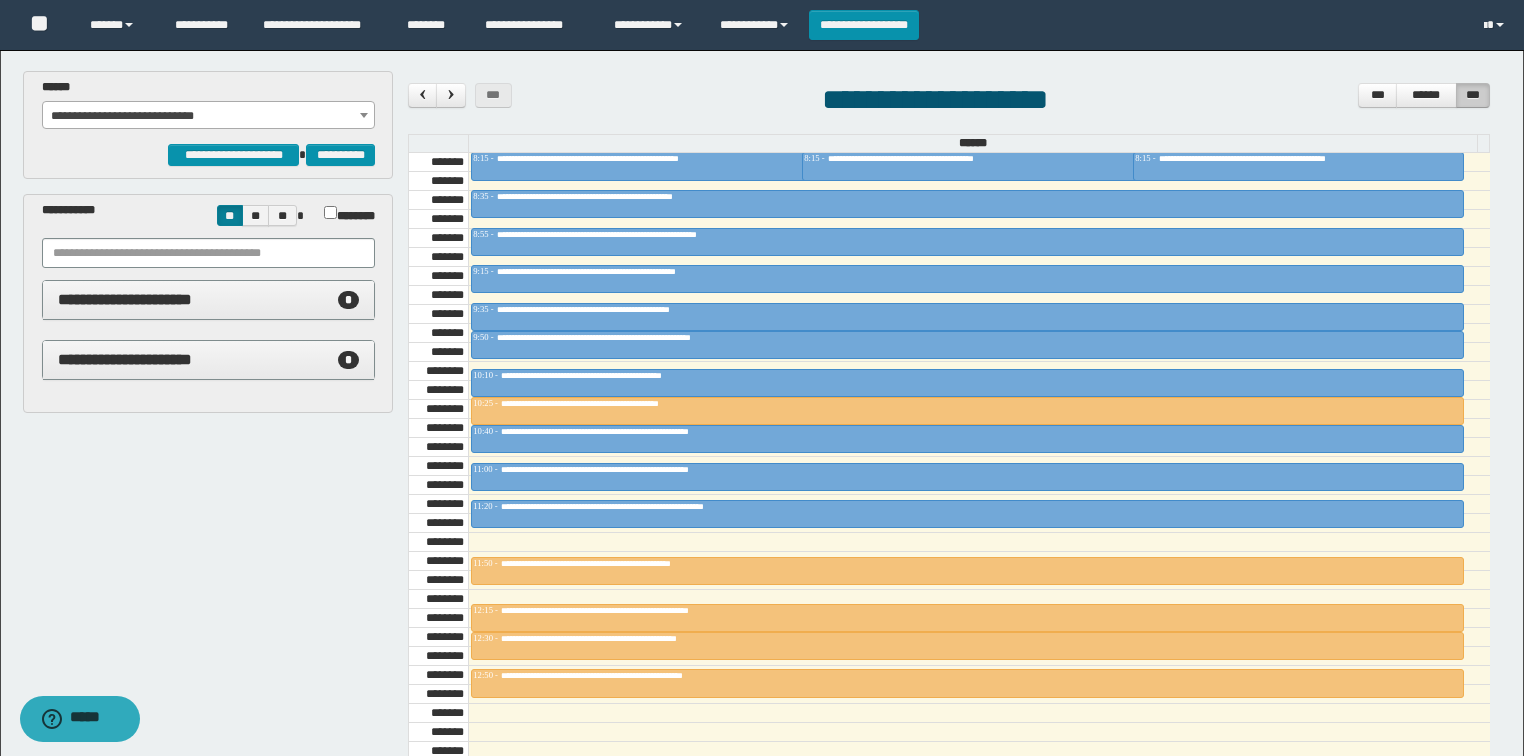 scroll, scrollTop: 838, scrollLeft: 0, axis: vertical 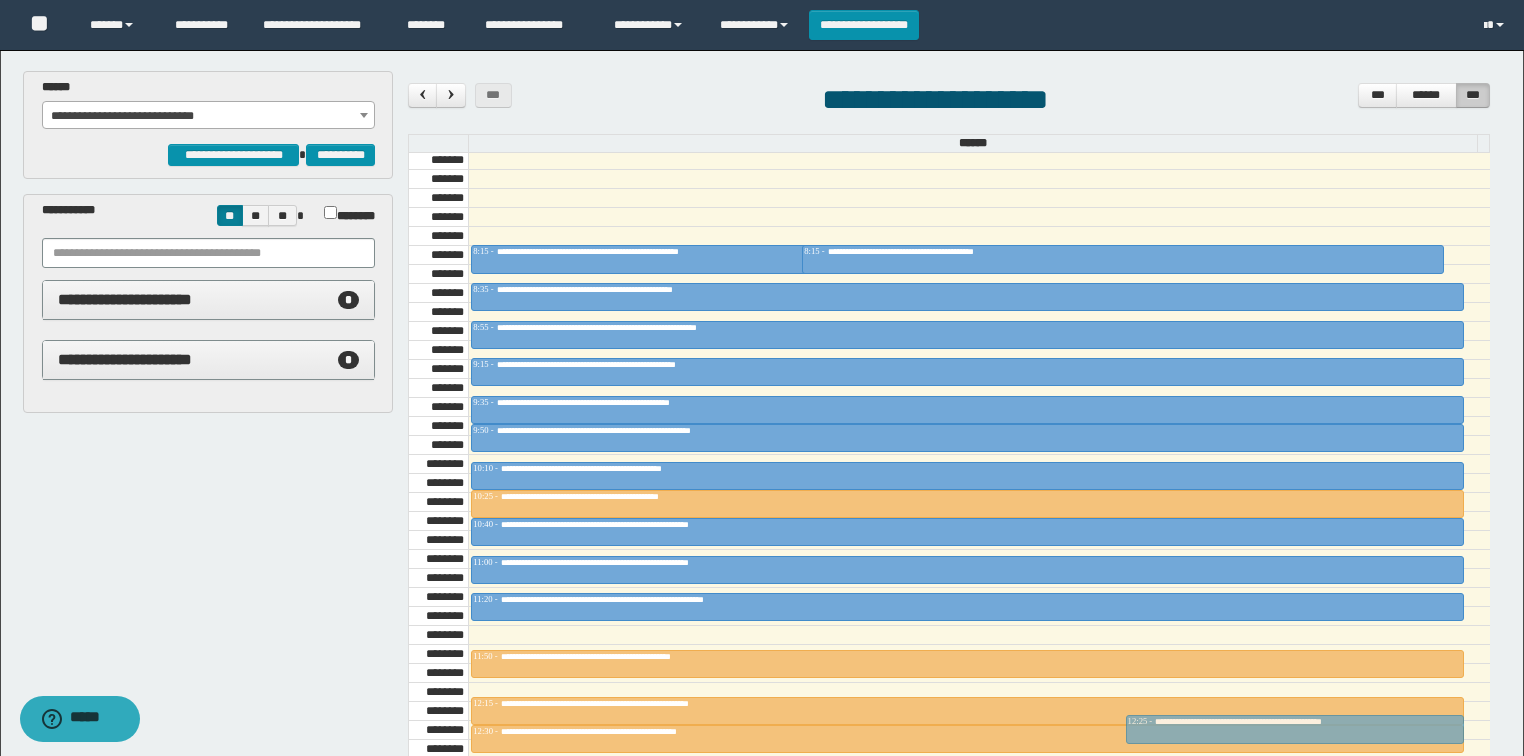 drag, startPoint x: 1200, startPoint y: 253, endPoint x: 1104, endPoint y: 718, distance: 474.80627 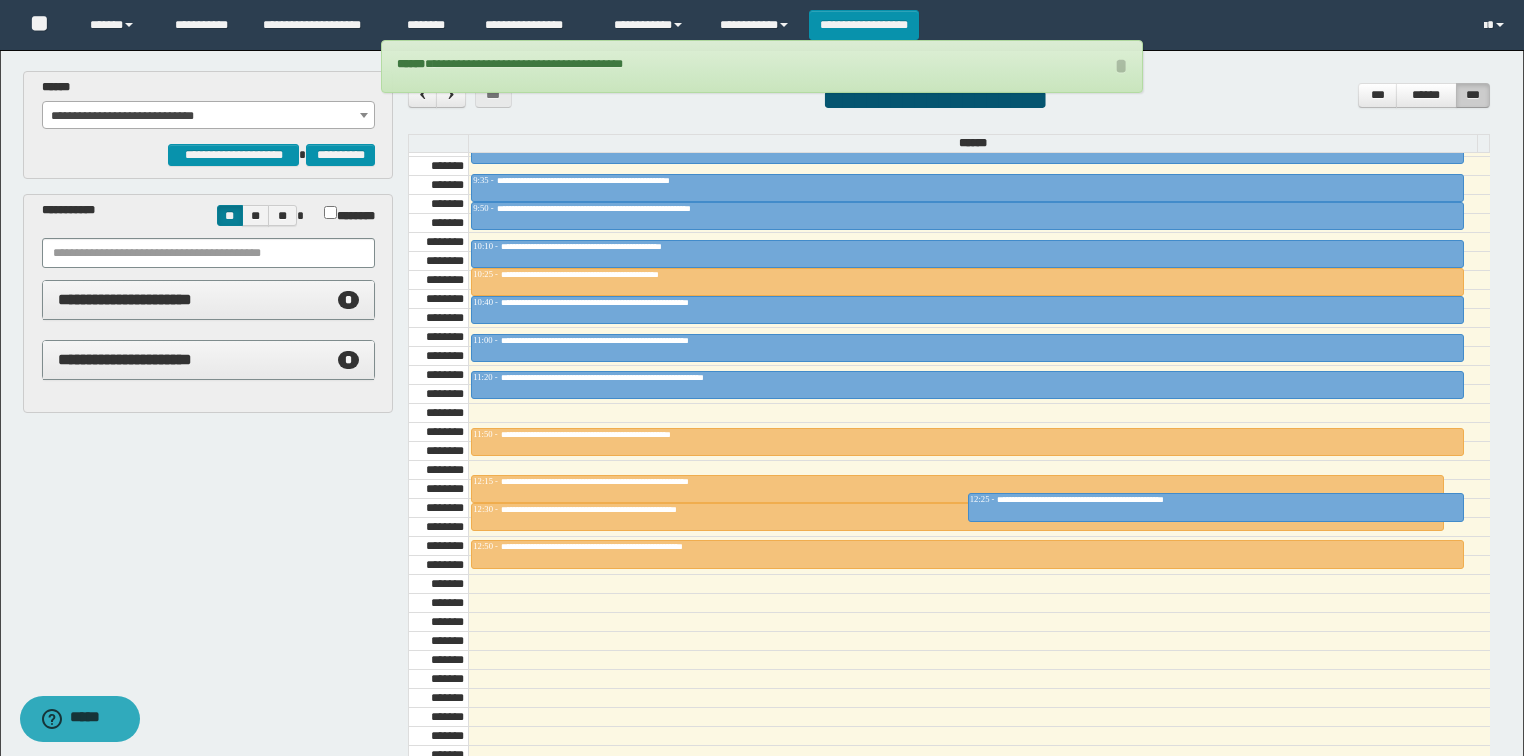 scroll, scrollTop: 1078, scrollLeft: 0, axis: vertical 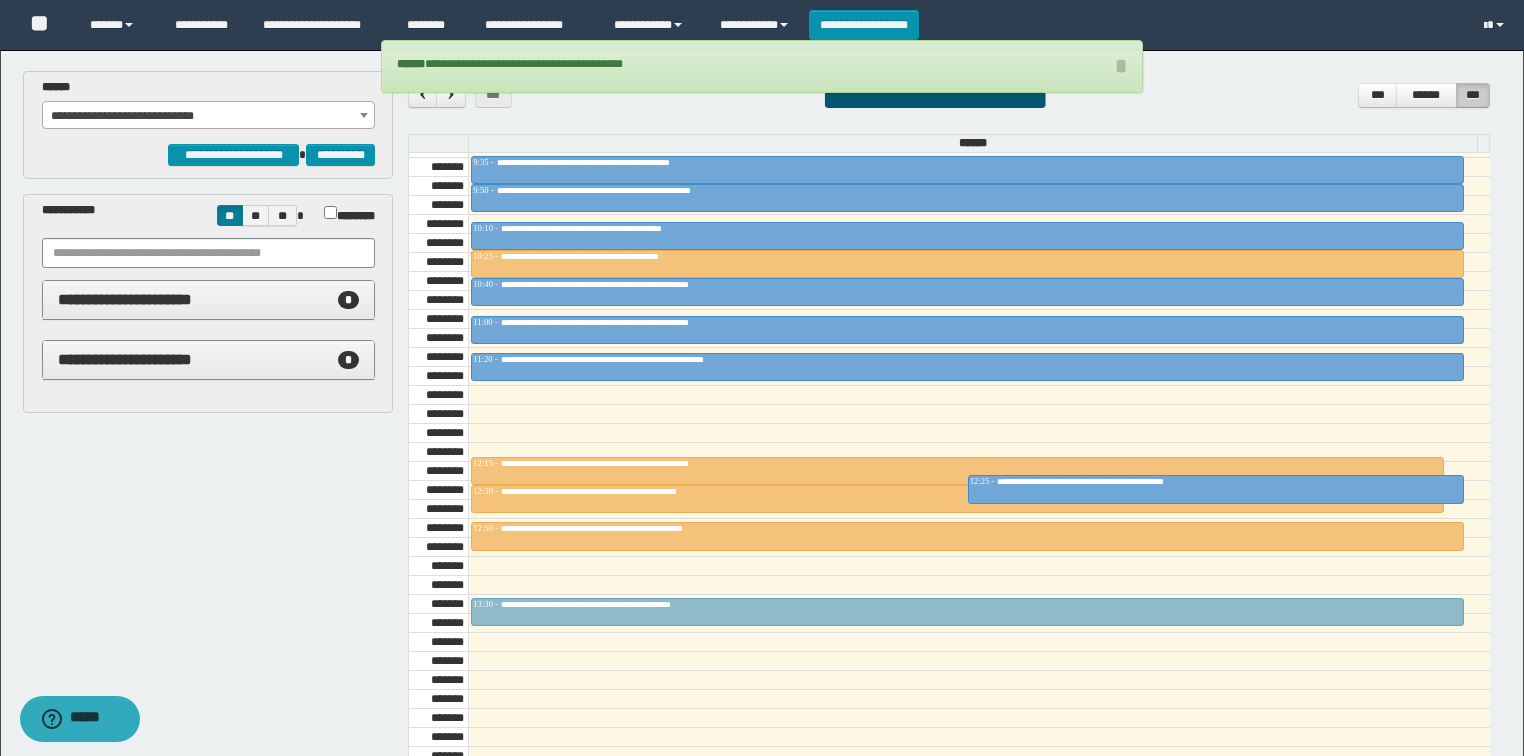 drag, startPoint x: 592, startPoint y: 426, endPoint x: 609, endPoint y: 608, distance: 182.79224 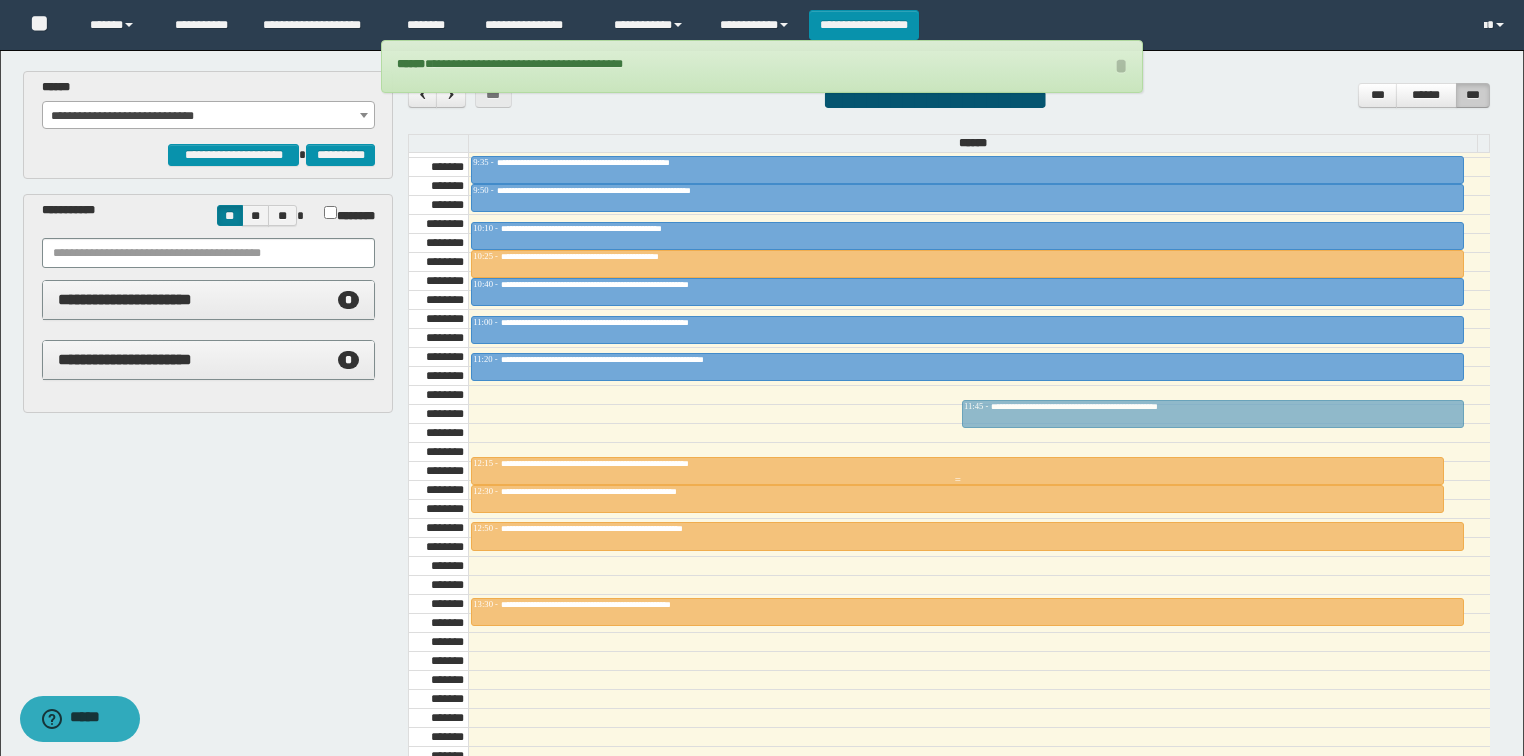 drag, startPoint x: 1046, startPoint y: 478, endPoint x: 1012, endPoint y: 394, distance: 90.62009 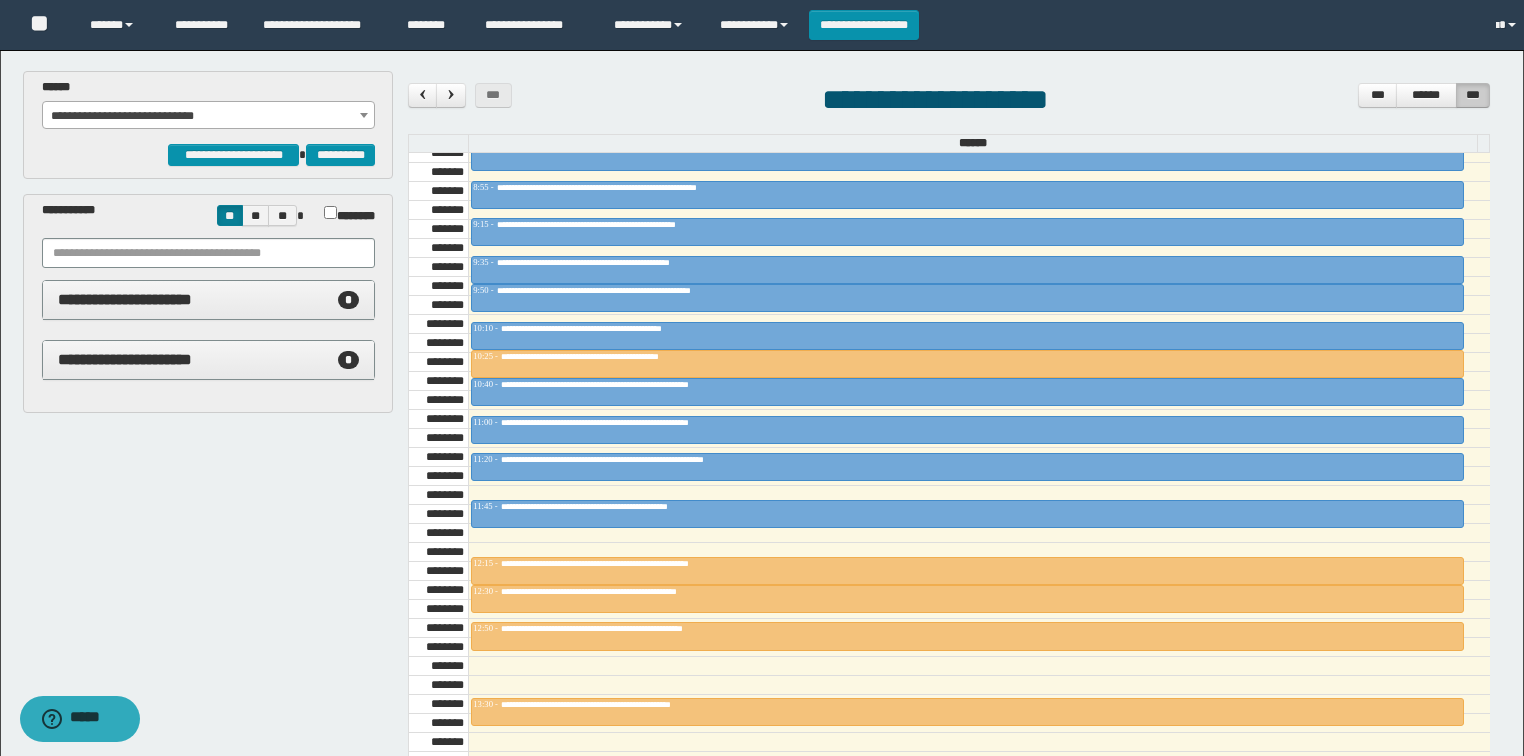 scroll, scrollTop: 758, scrollLeft: 0, axis: vertical 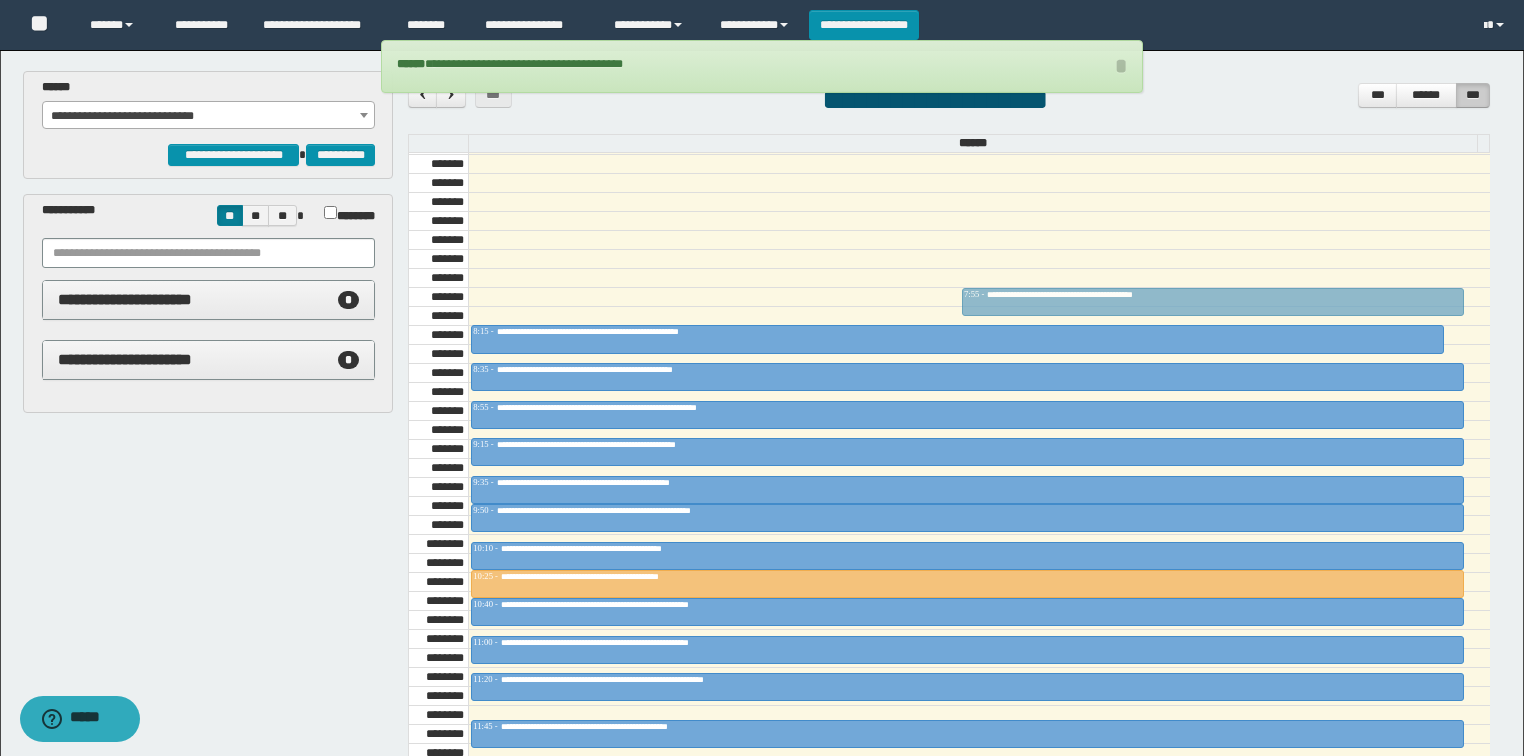 drag, startPoint x: 1032, startPoint y: 325, endPoint x: 460, endPoint y: 320, distance: 572.02185 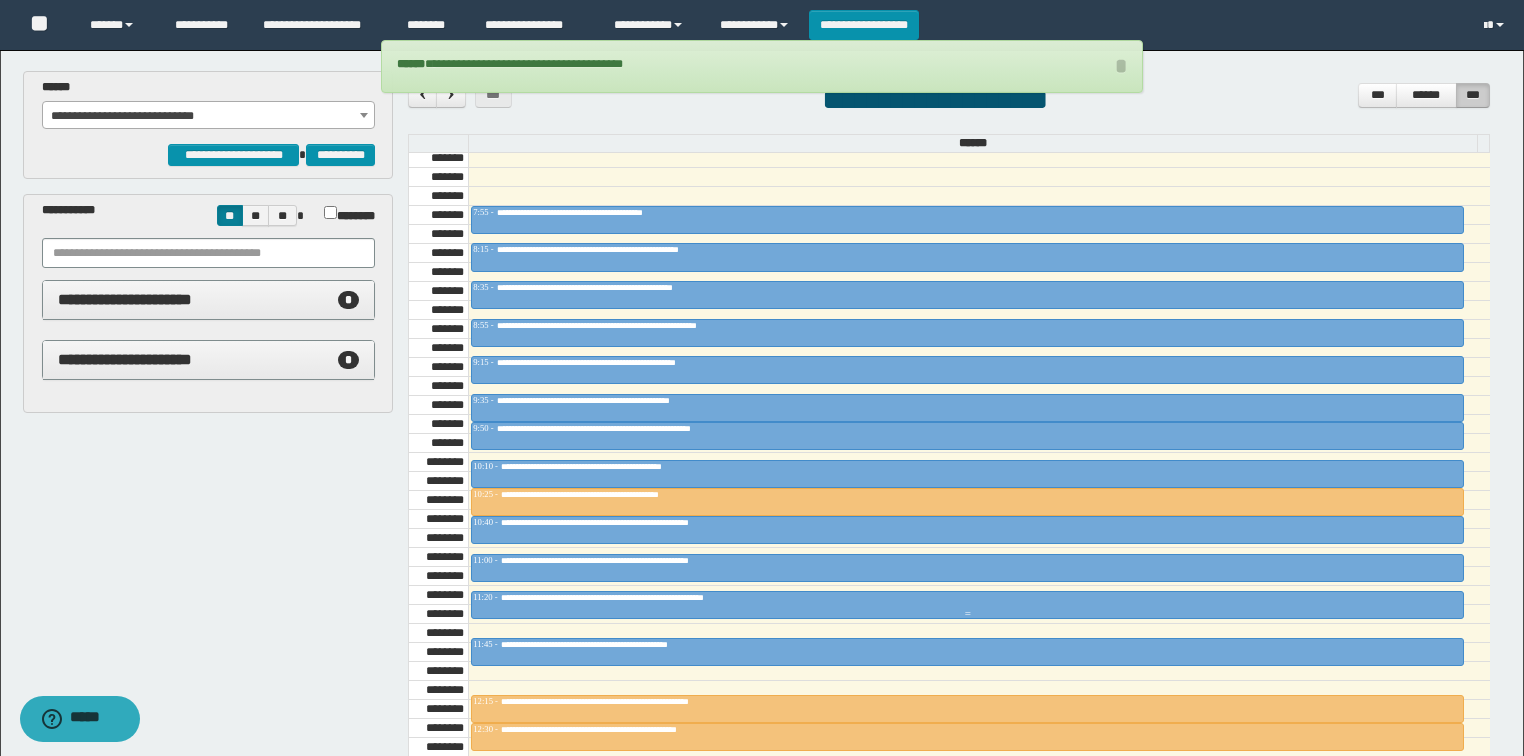 scroll, scrollTop: 838, scrollLeft: 0, axis: vertical 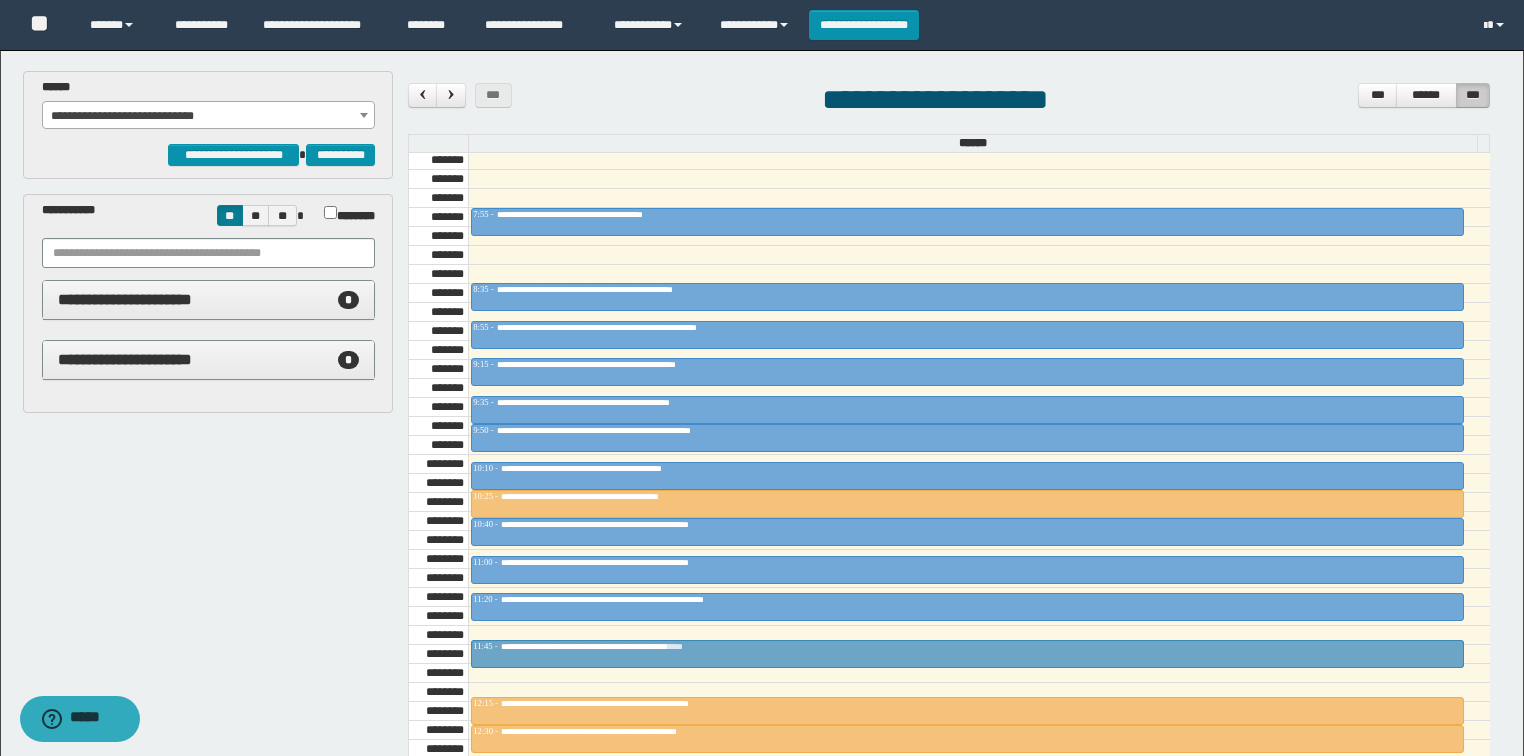 drag, startPoint x: 573, startPoint y: 252, endPoint x: 568, endPoint y: 652, distance: 400.03125 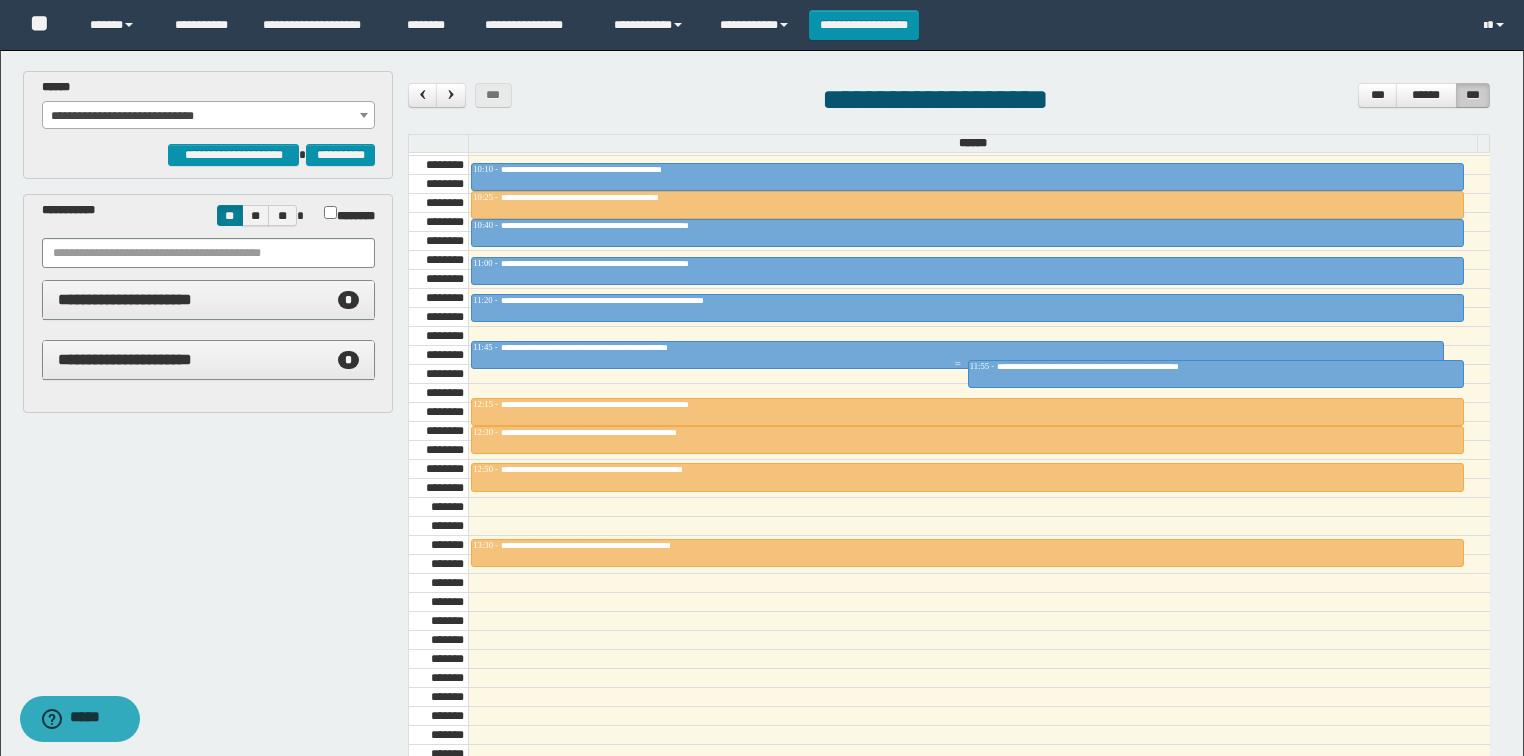 scroll, scrollTop: 1238, scrollLeft: 0, axis: vertical 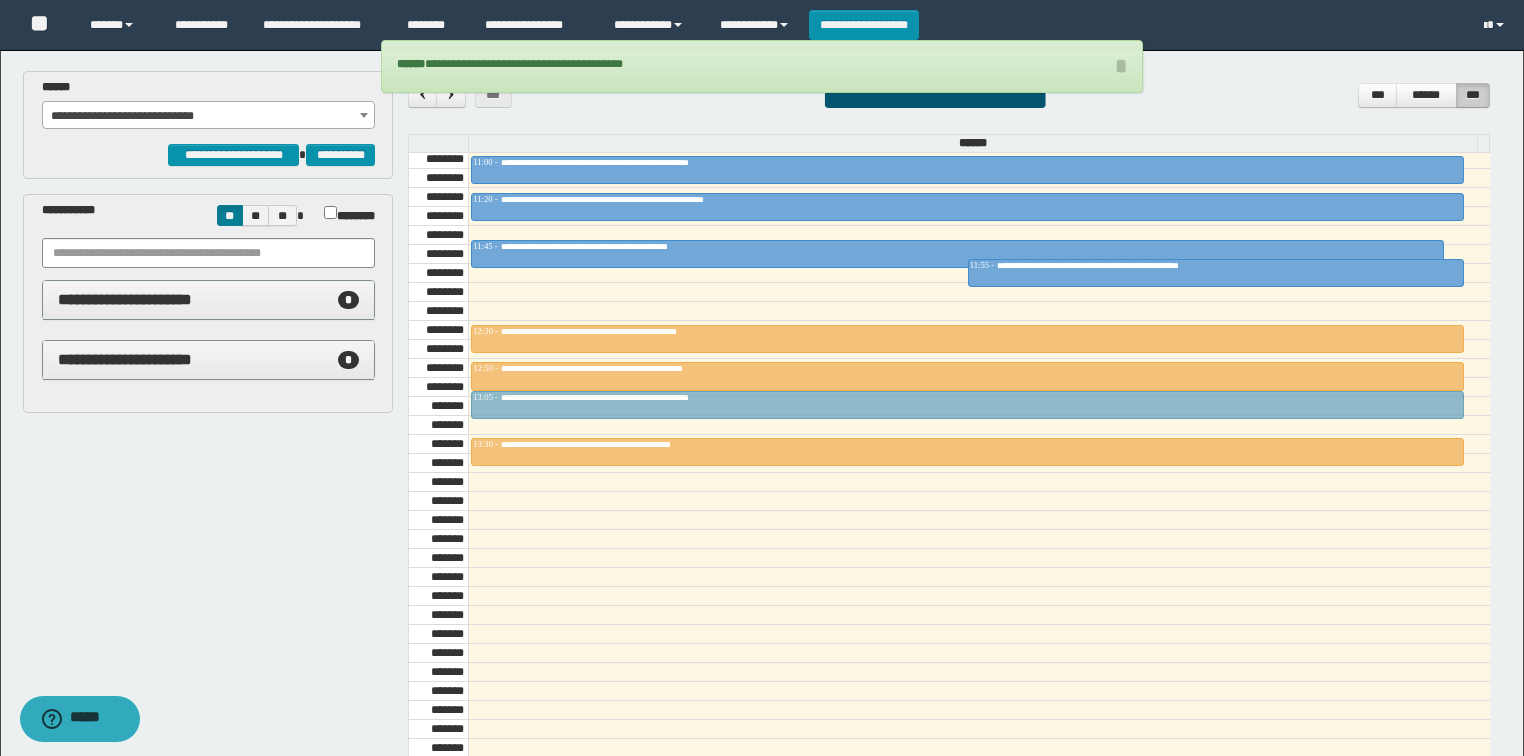 drag, startPoint x: 579, startPoint y: 311, endPoint x: 572, endPoint y: 387, distance: 76.321686 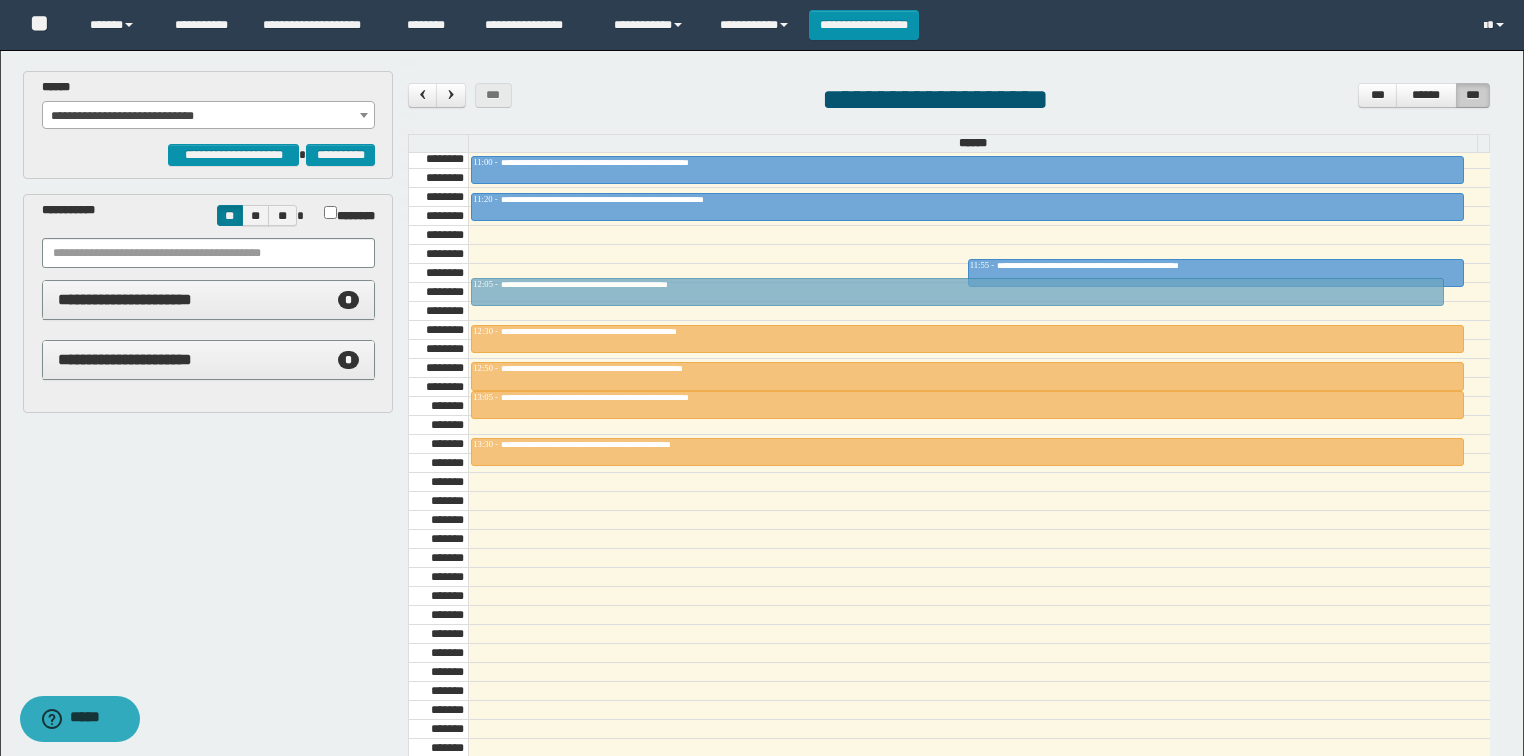 drag, startPoint x: 600, startPoint y: 244, endPoint x: 604, endPoint y: 276, distance: 32.24903 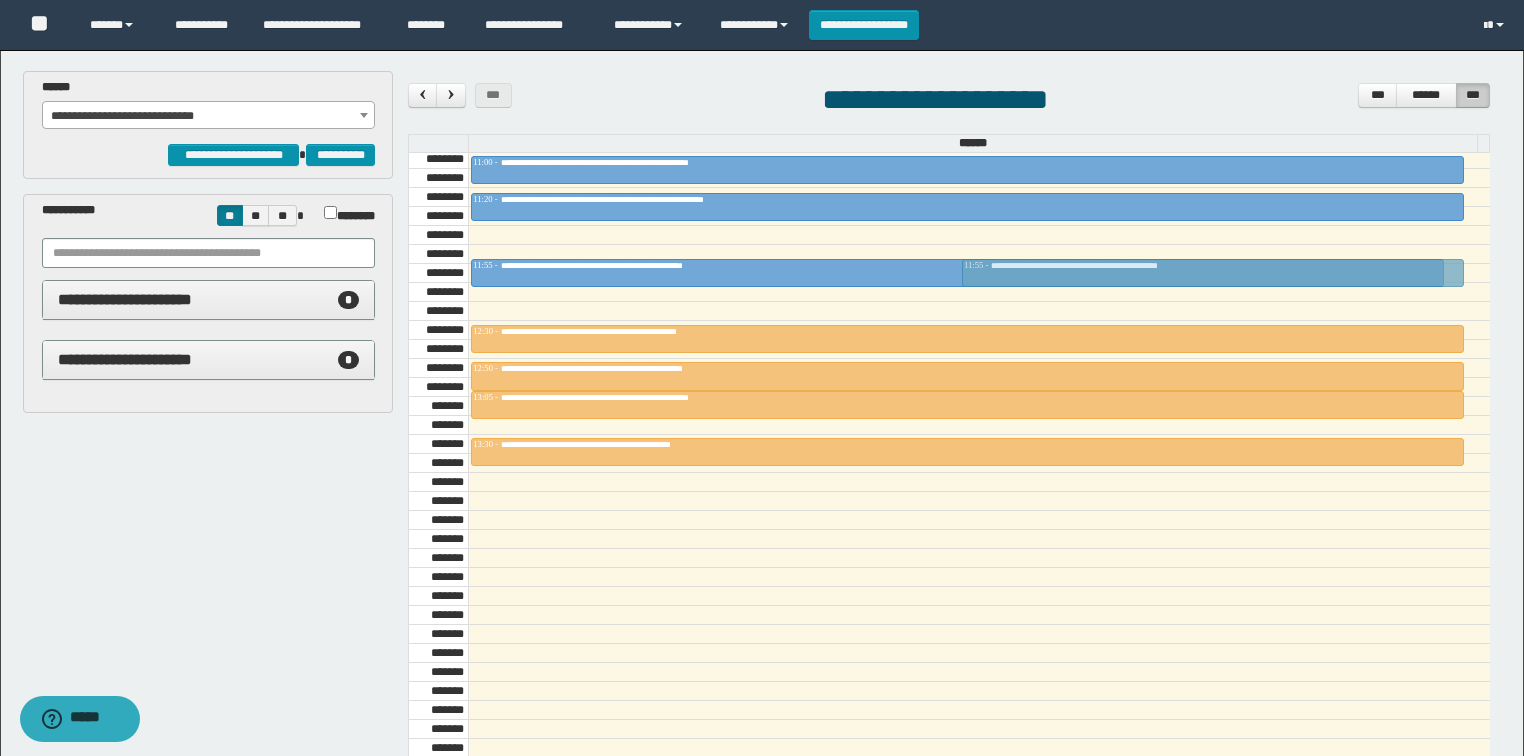 drag, startPoint x: 1034, startPoint y: 285, endPoint x: 926, endPoint y: 276, distance: 108.37435 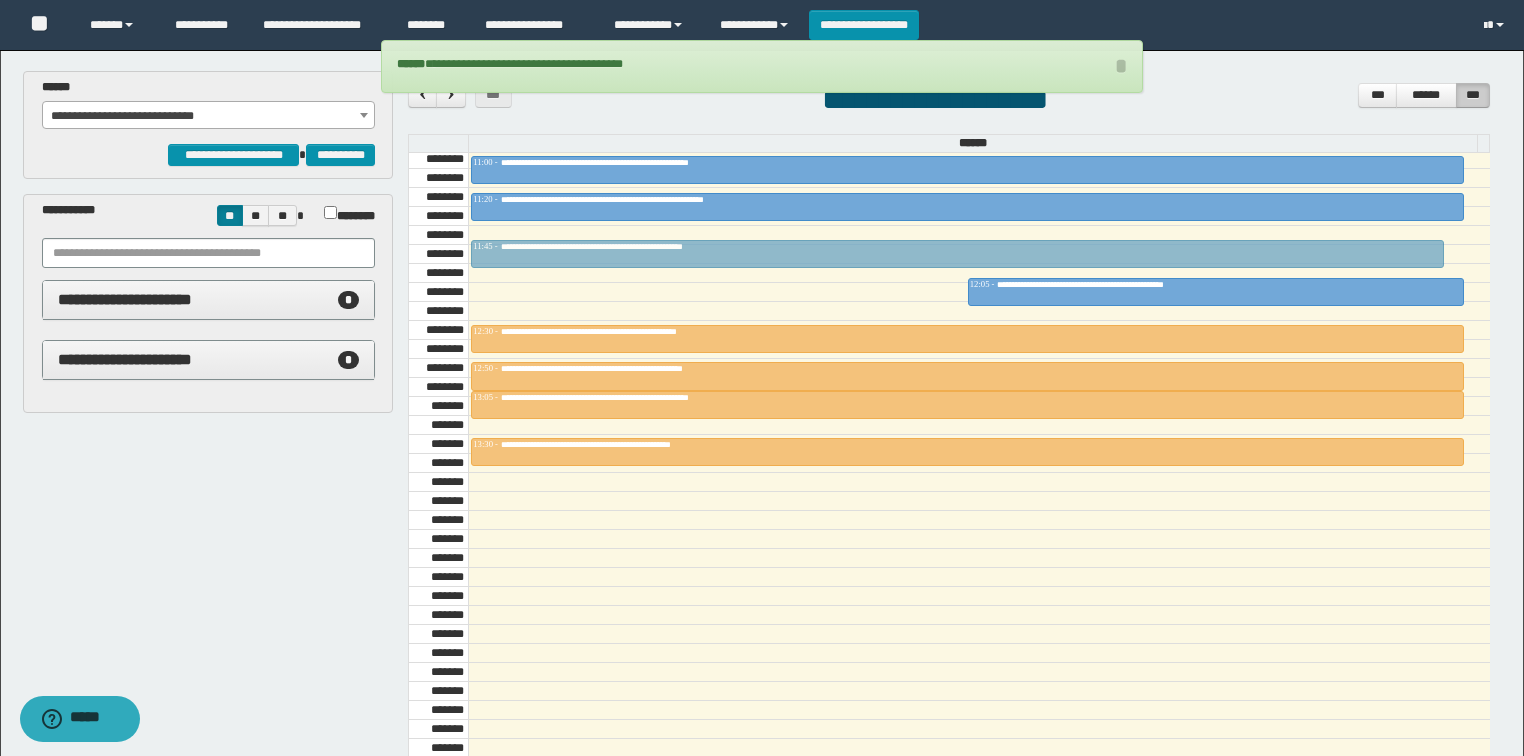 drag, startPoint x: 694, startPoint y: 266, endPoint x: 833, endPoint y: 271, distance: 139.0899 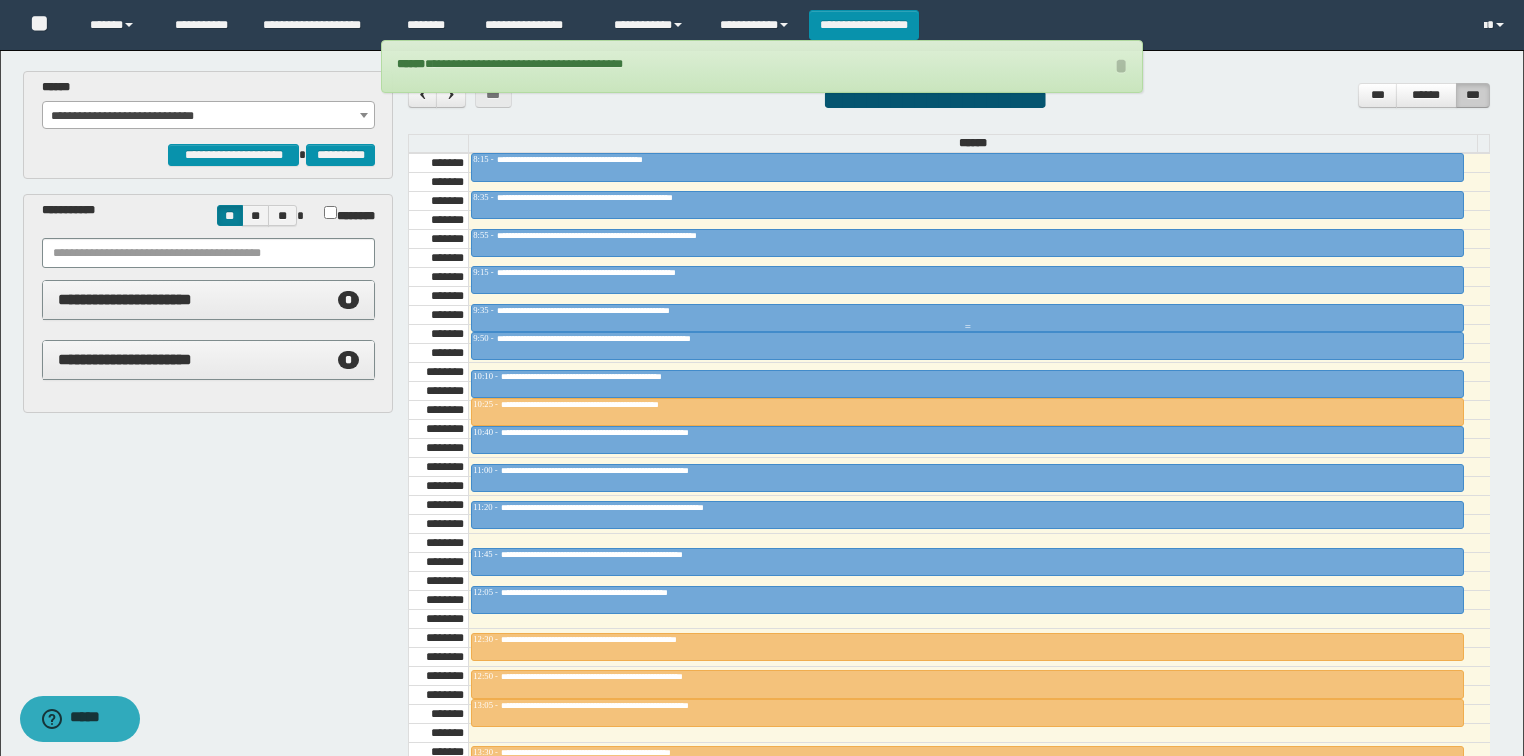 scroll, scrollTop: 838, scrollLeft: 0, axis: vertical 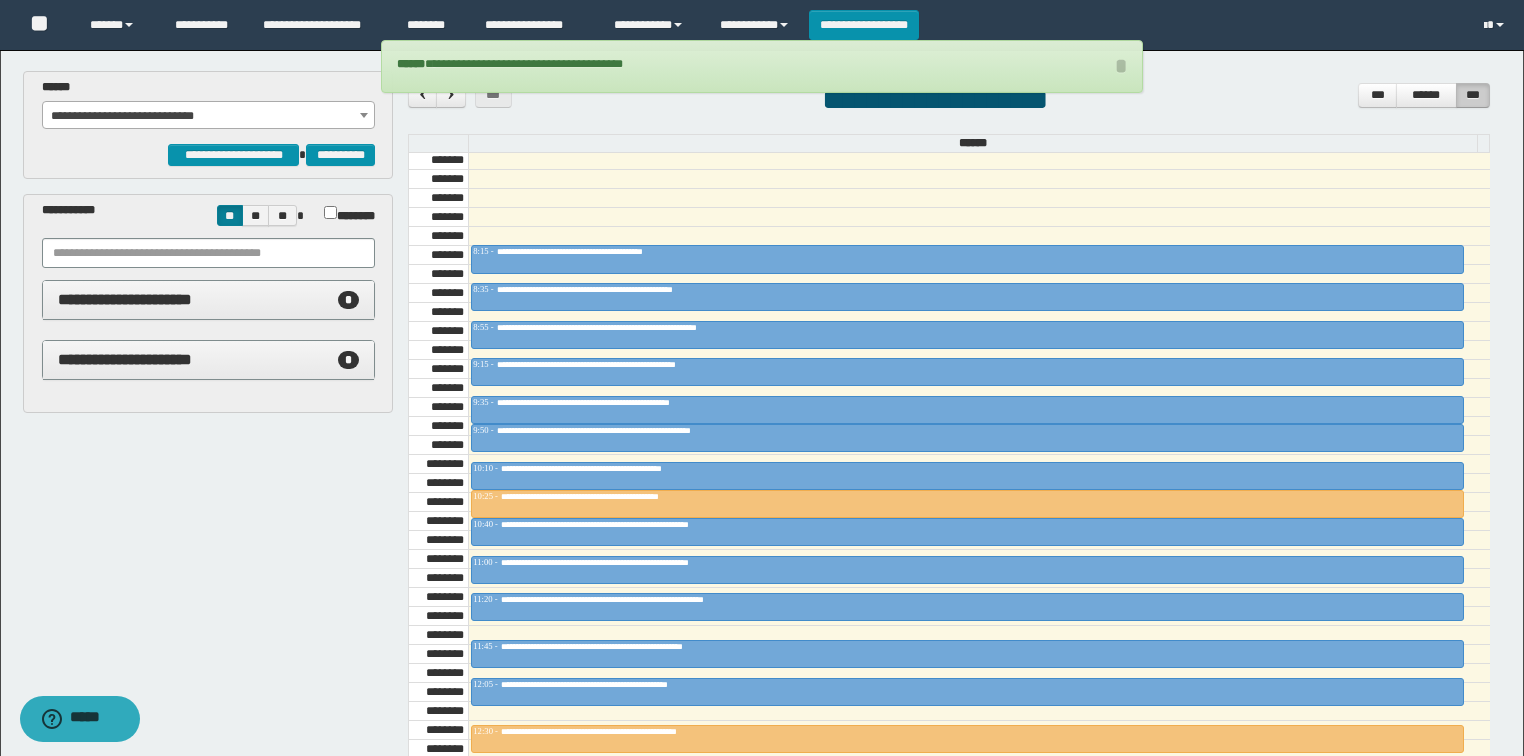 click on "**********" at bounding box center [209, 116] 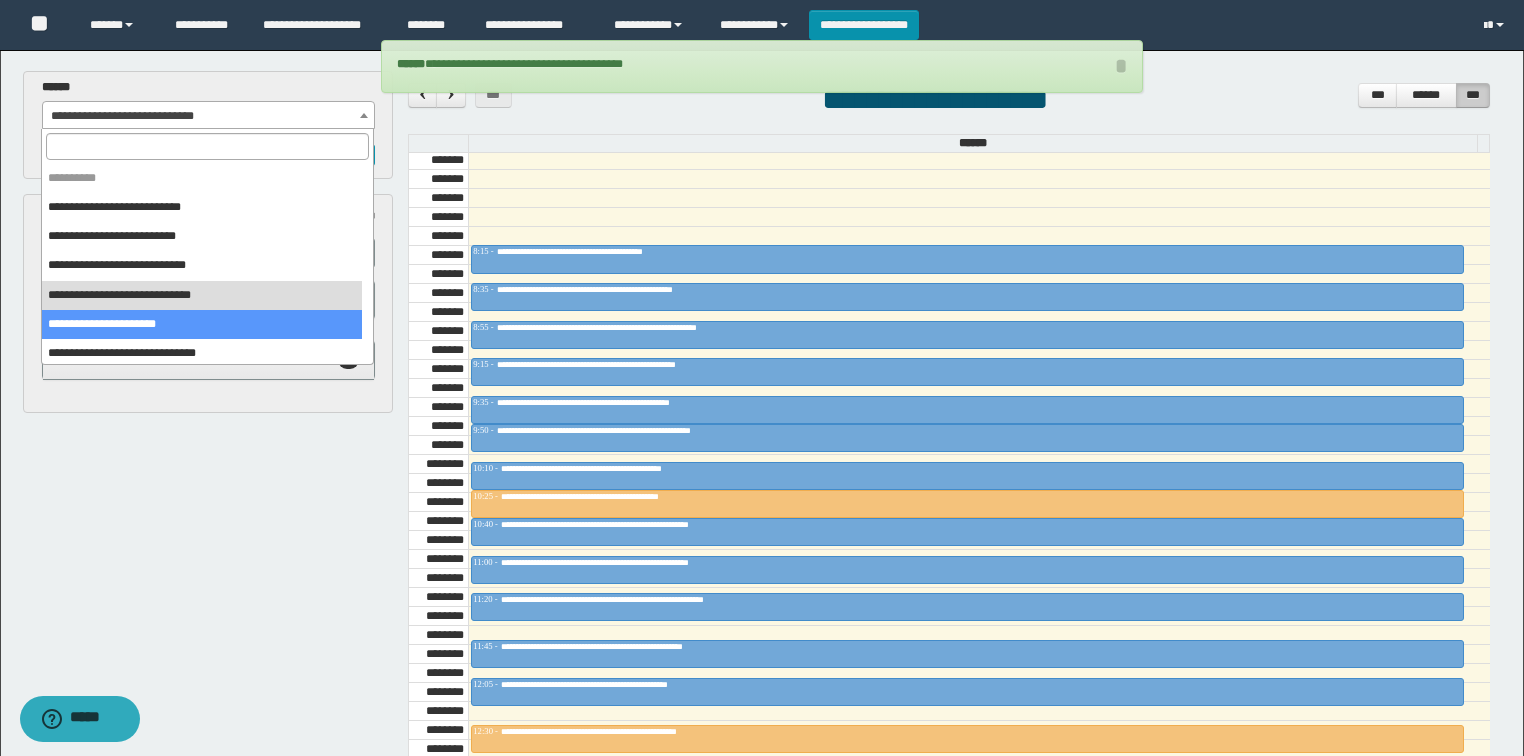 scroll, scrollTop: 91, scrollLeft: 0, axis: vertical 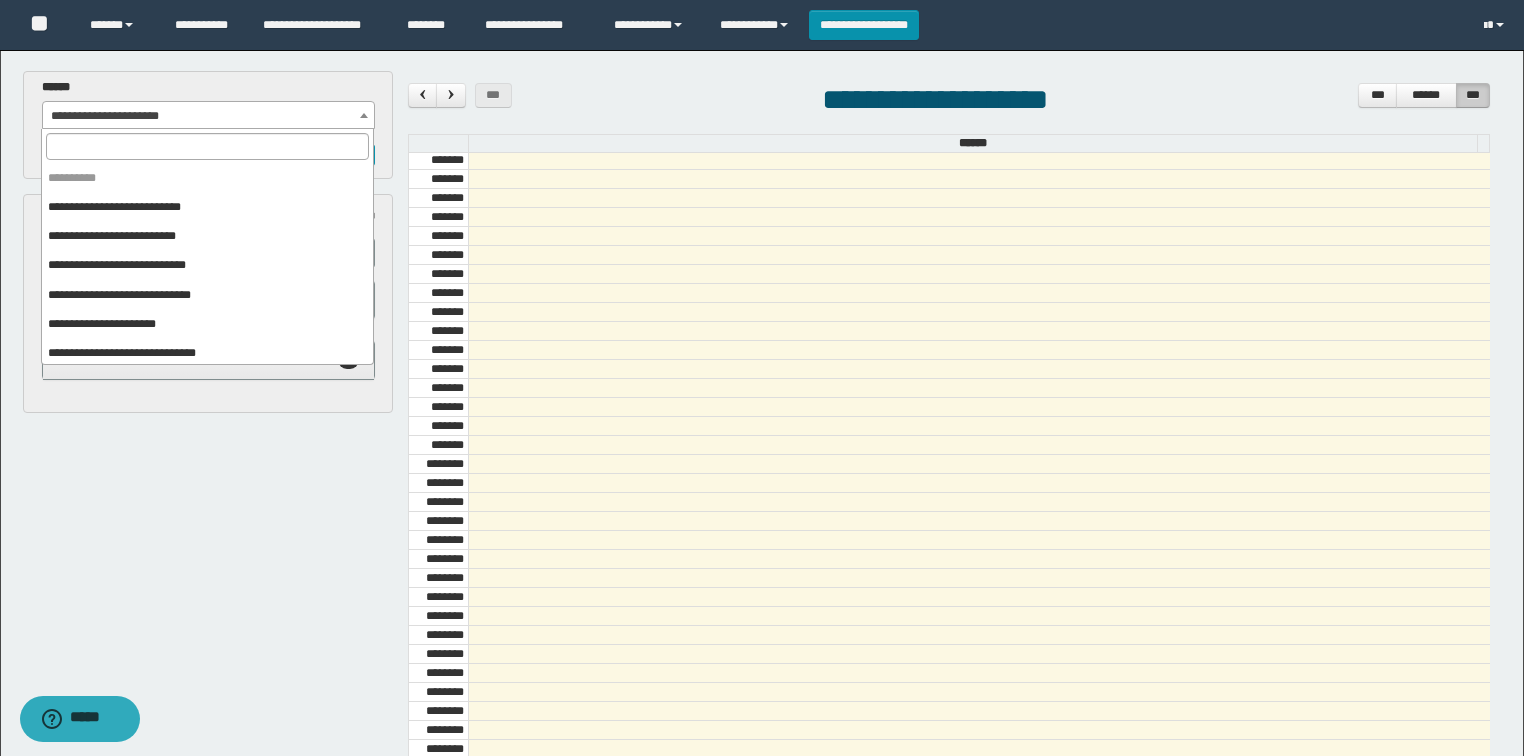 click on "**********" at bounding box center (209, 116) 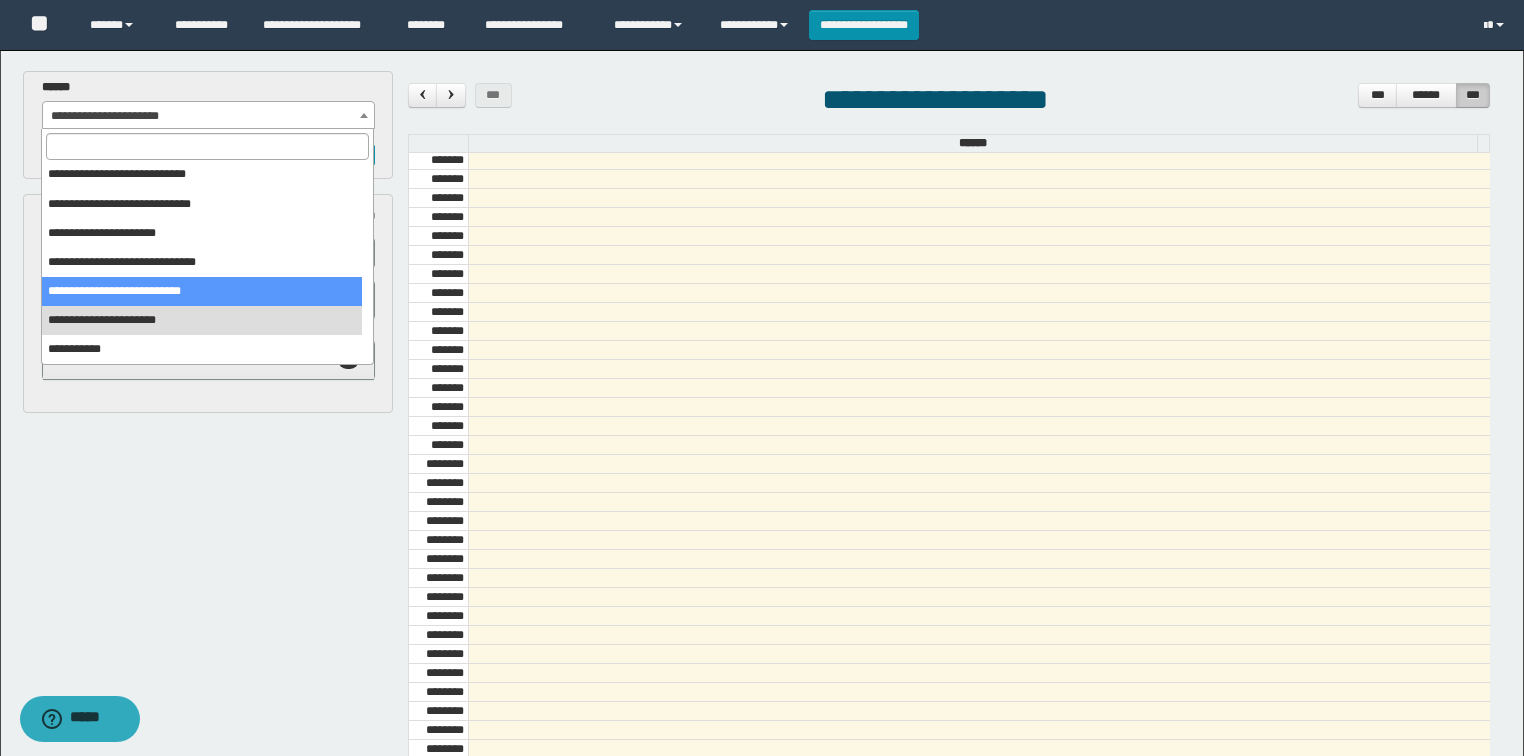 select on "******" 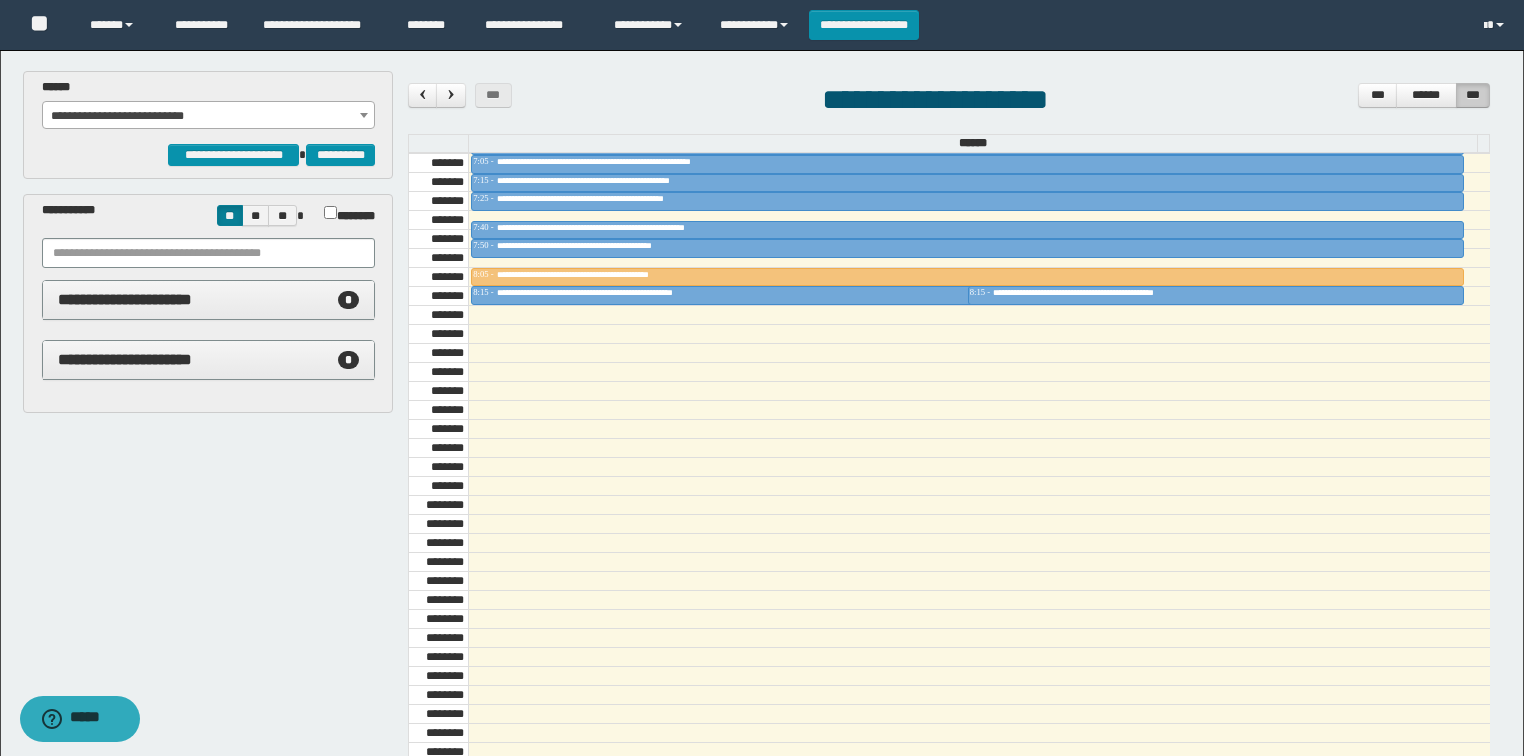 scroll, scrollTop: 758, scrollLeft: 0, axis: vertical 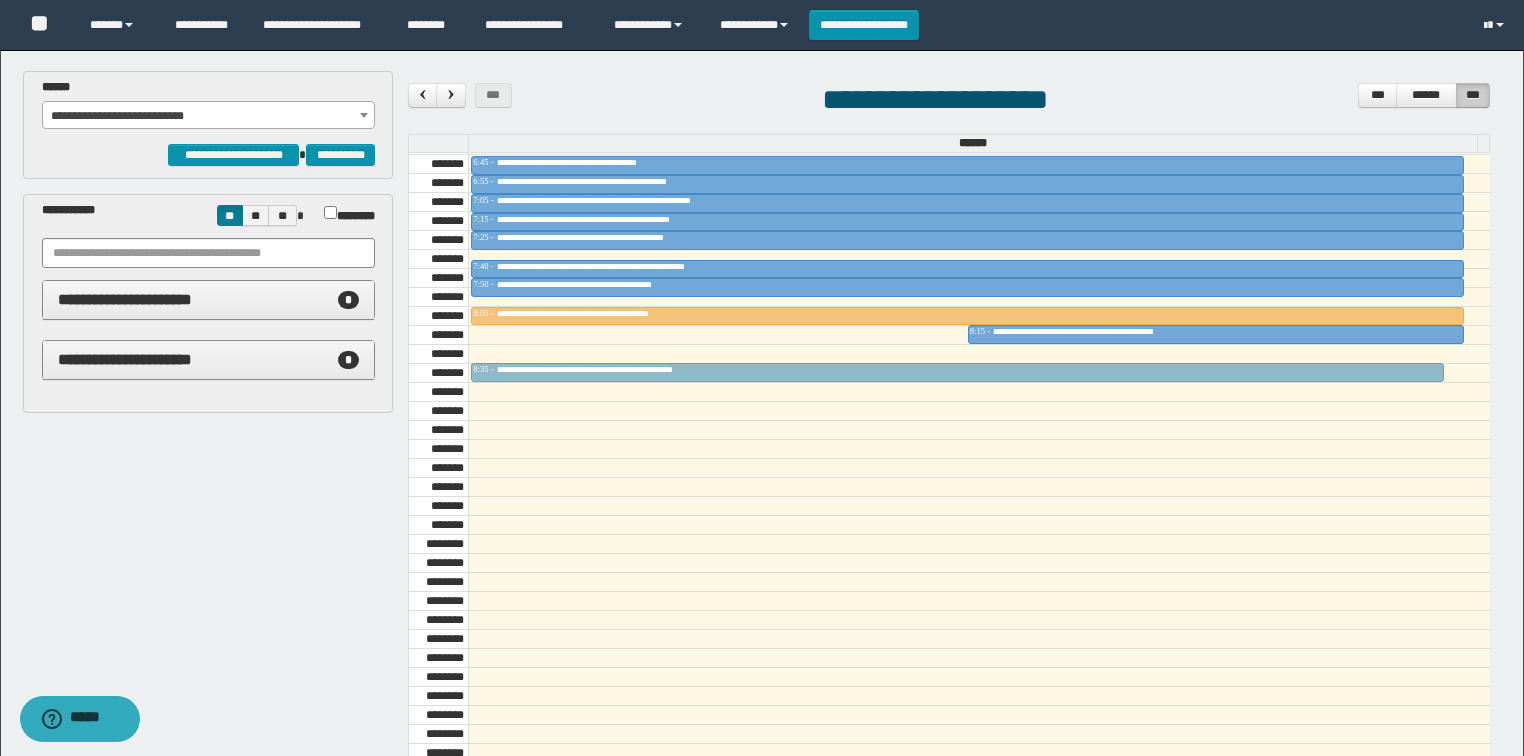 drag, startPoint x: 893, startPoint y: 329, endPoint x: 1028, endPoint y: 344, distance: 135.83078 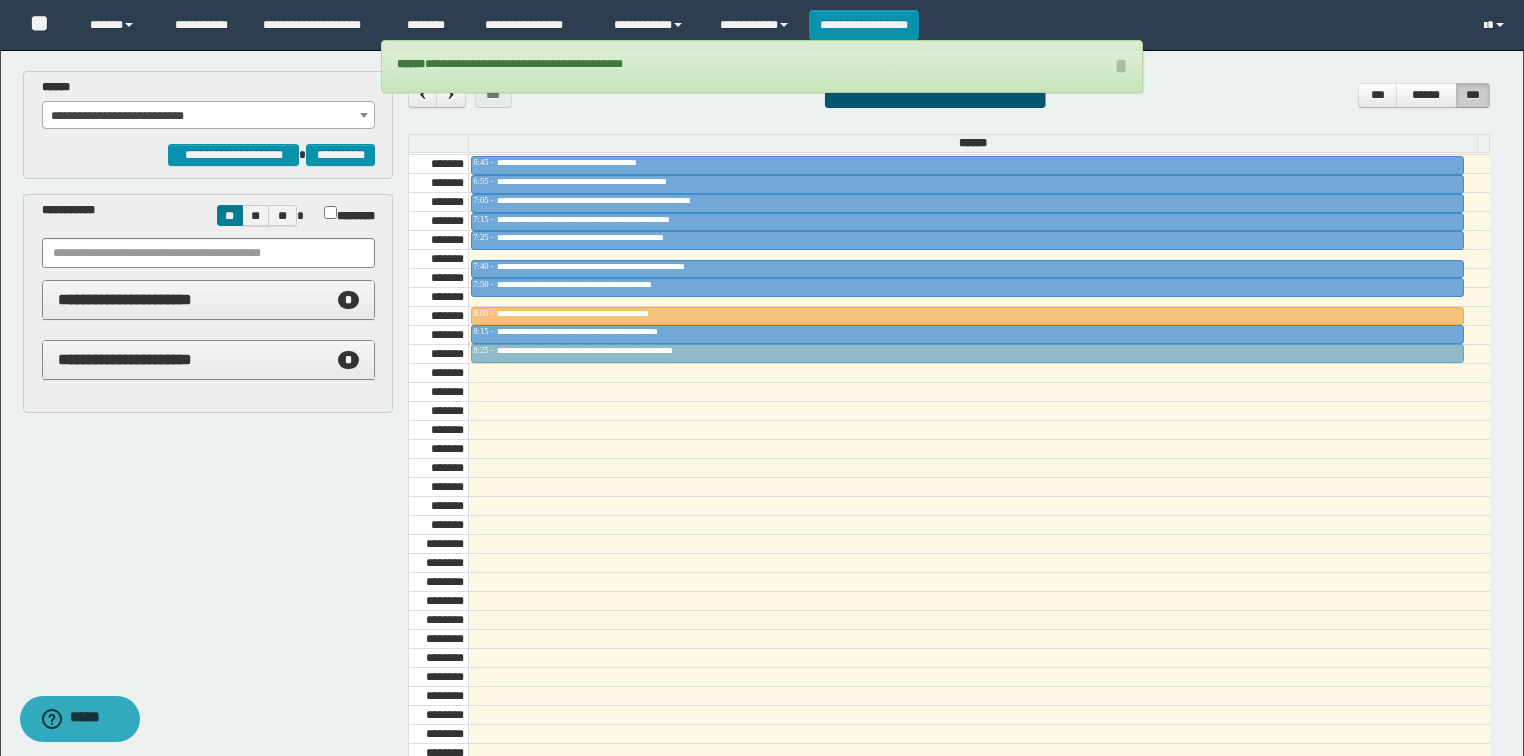 drag, startPoint x: 688, startPoint y: 364, endPoint x: 688, endPoint y: 348, distance: 16 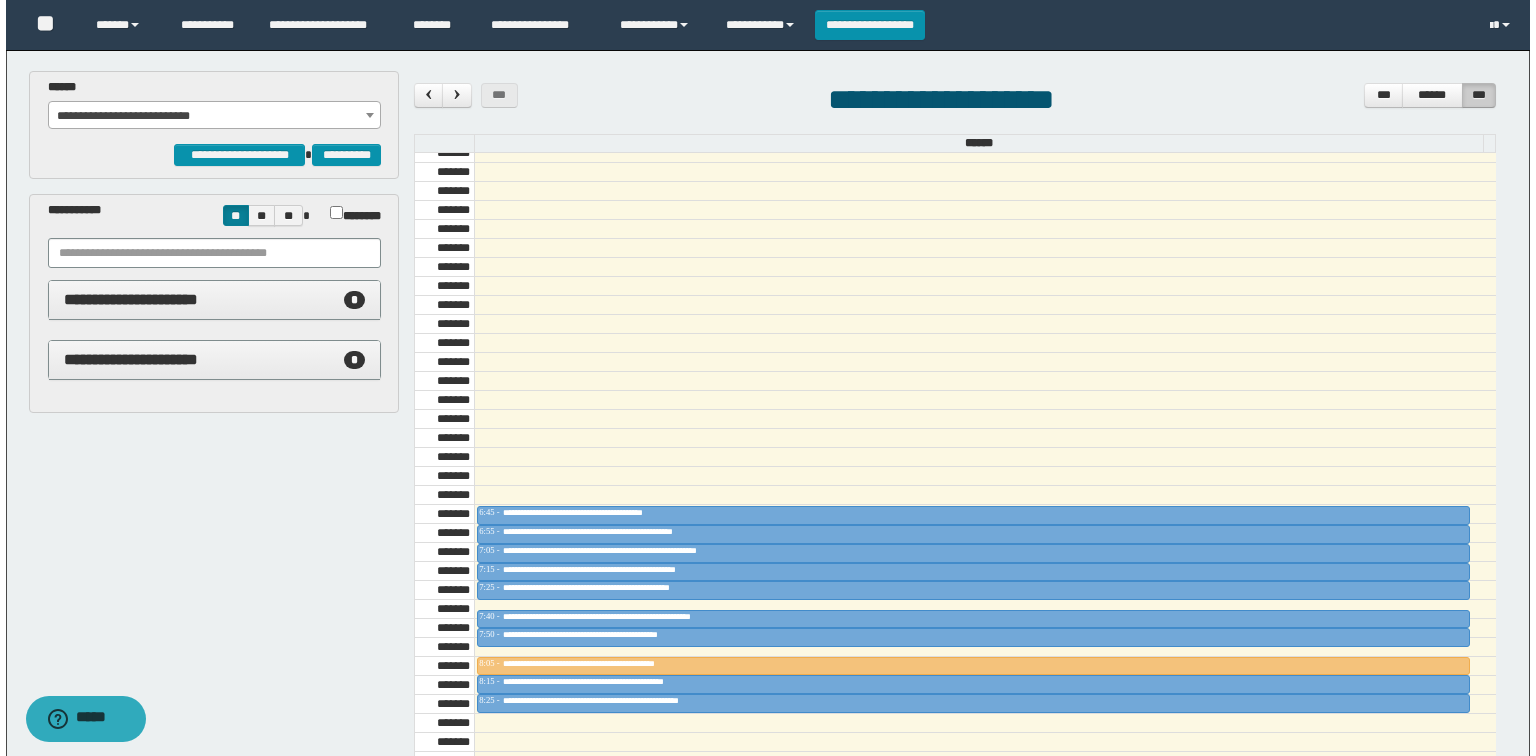 scroll, scrollTop: 598, scrollLeft: 0, axis: vertical 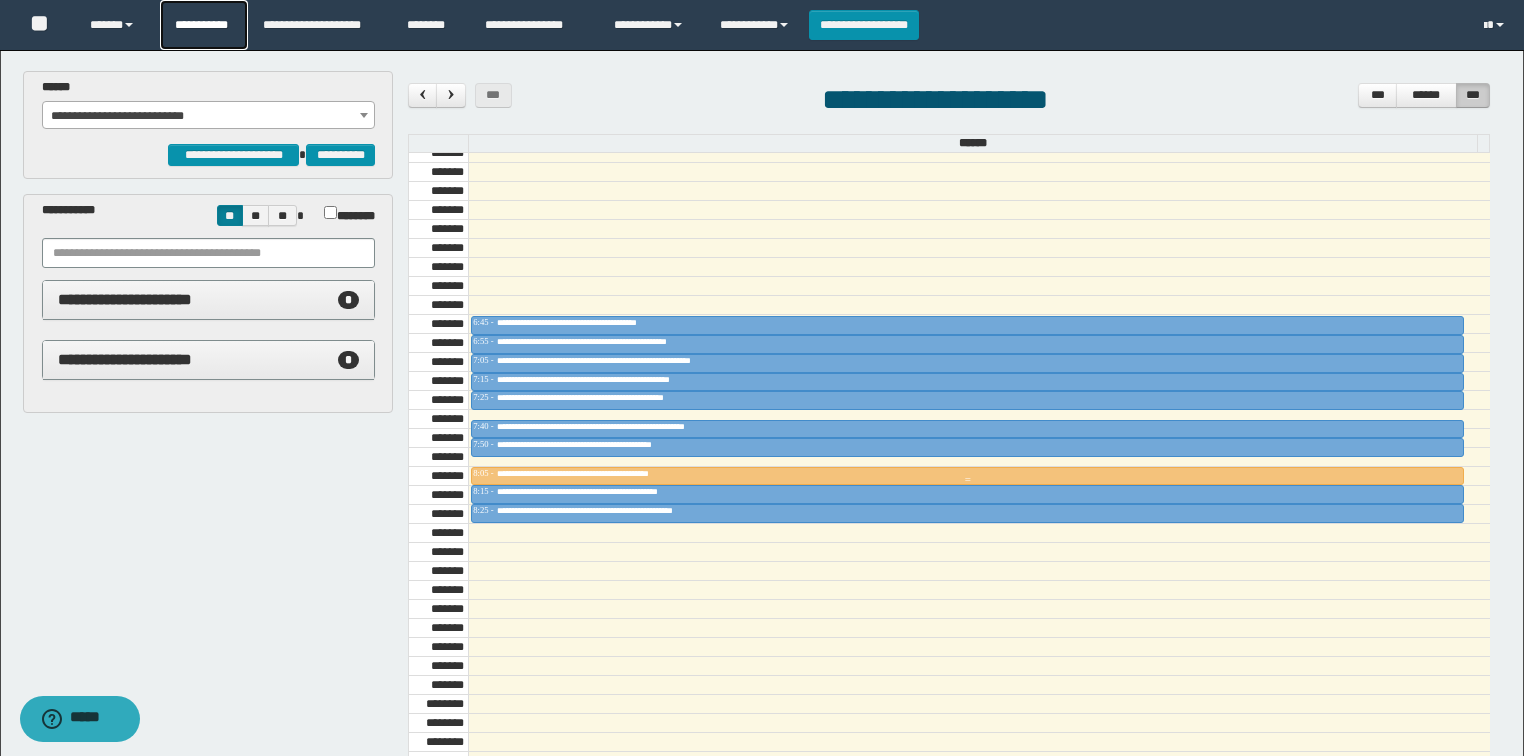 click at bounding box center [967, 480] 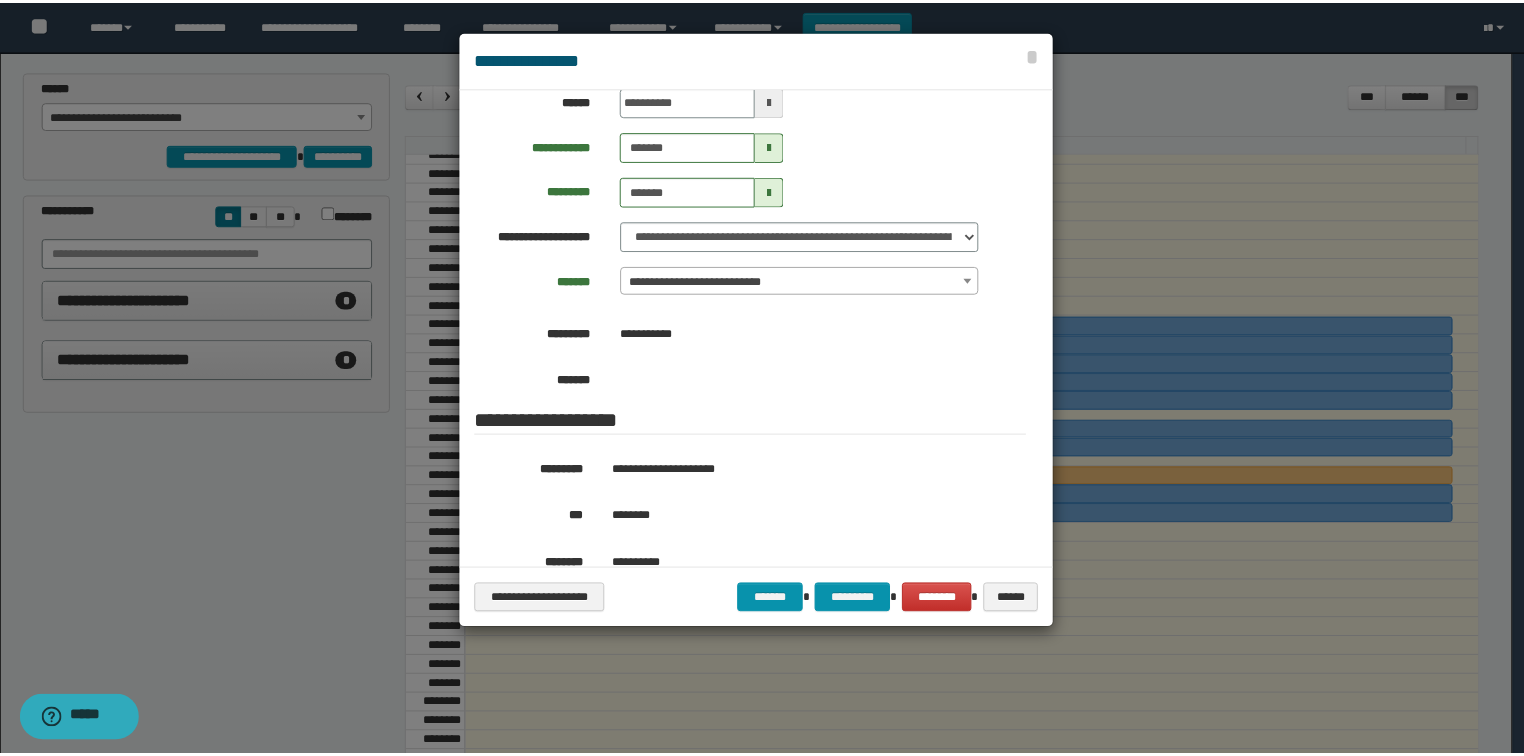 scroll, scrollTop: 160, scrollLeft: 0, axis: vertical 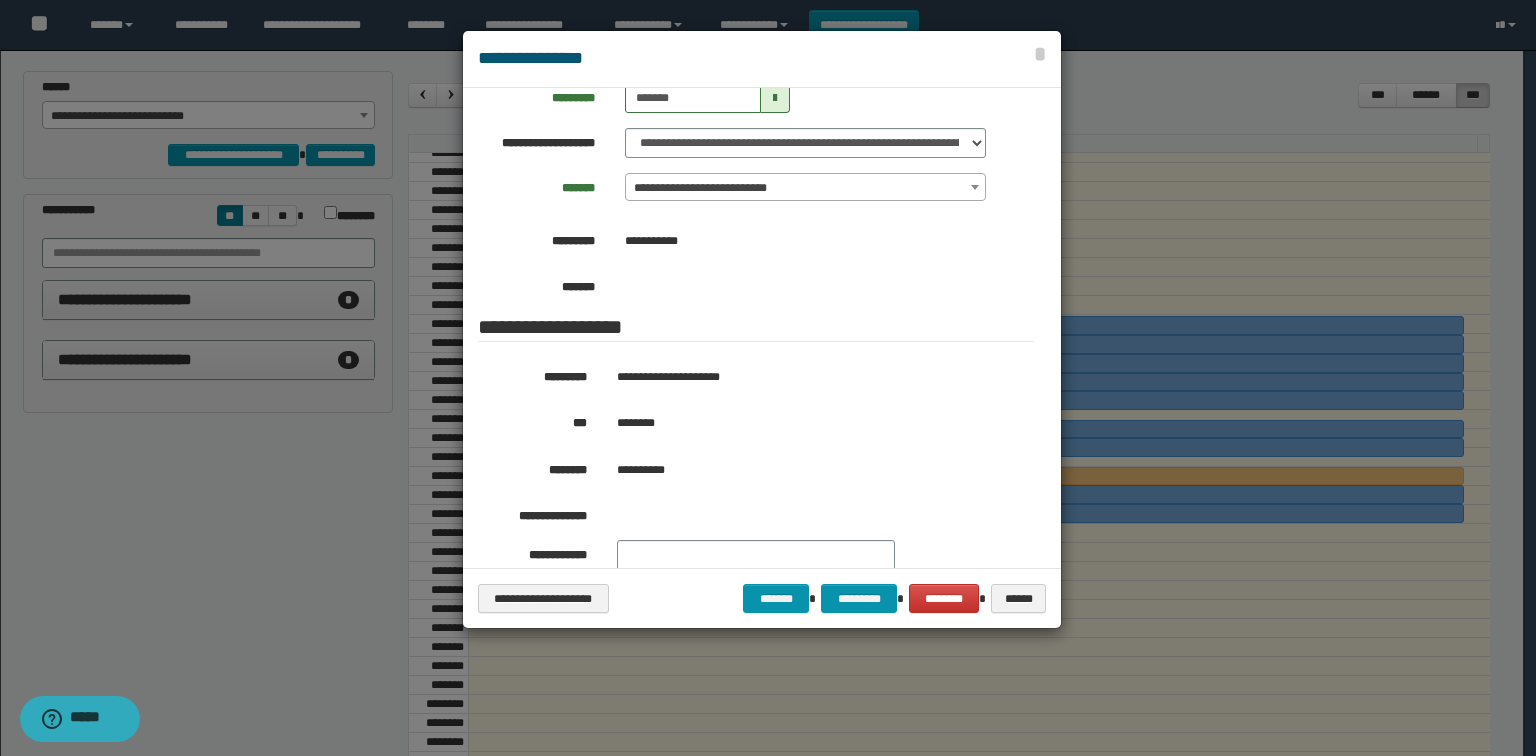 click at bounding box center [768, 378] 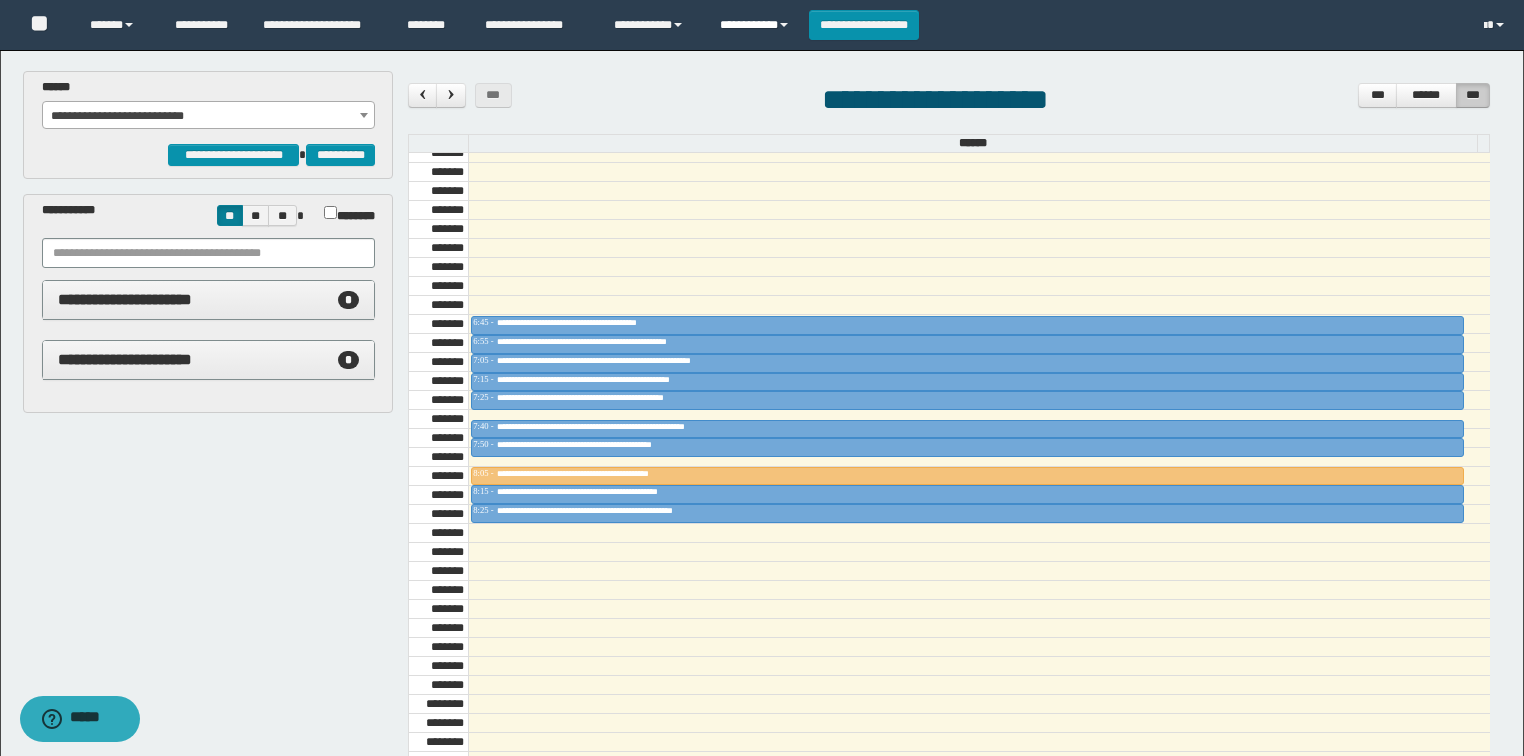 click on "**********" at bounding box center [757, 25] 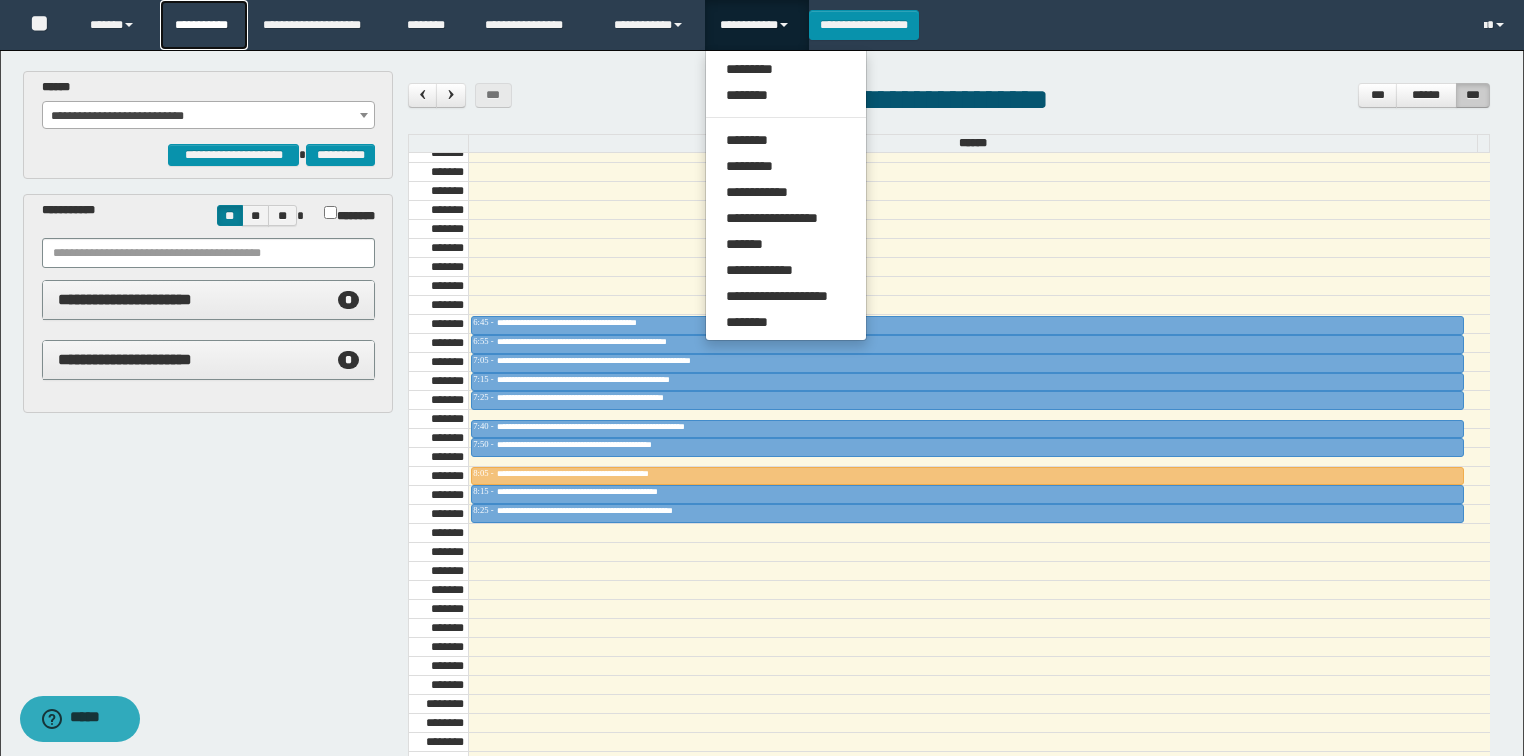 click on "**********" at bounding box center [204, 25] 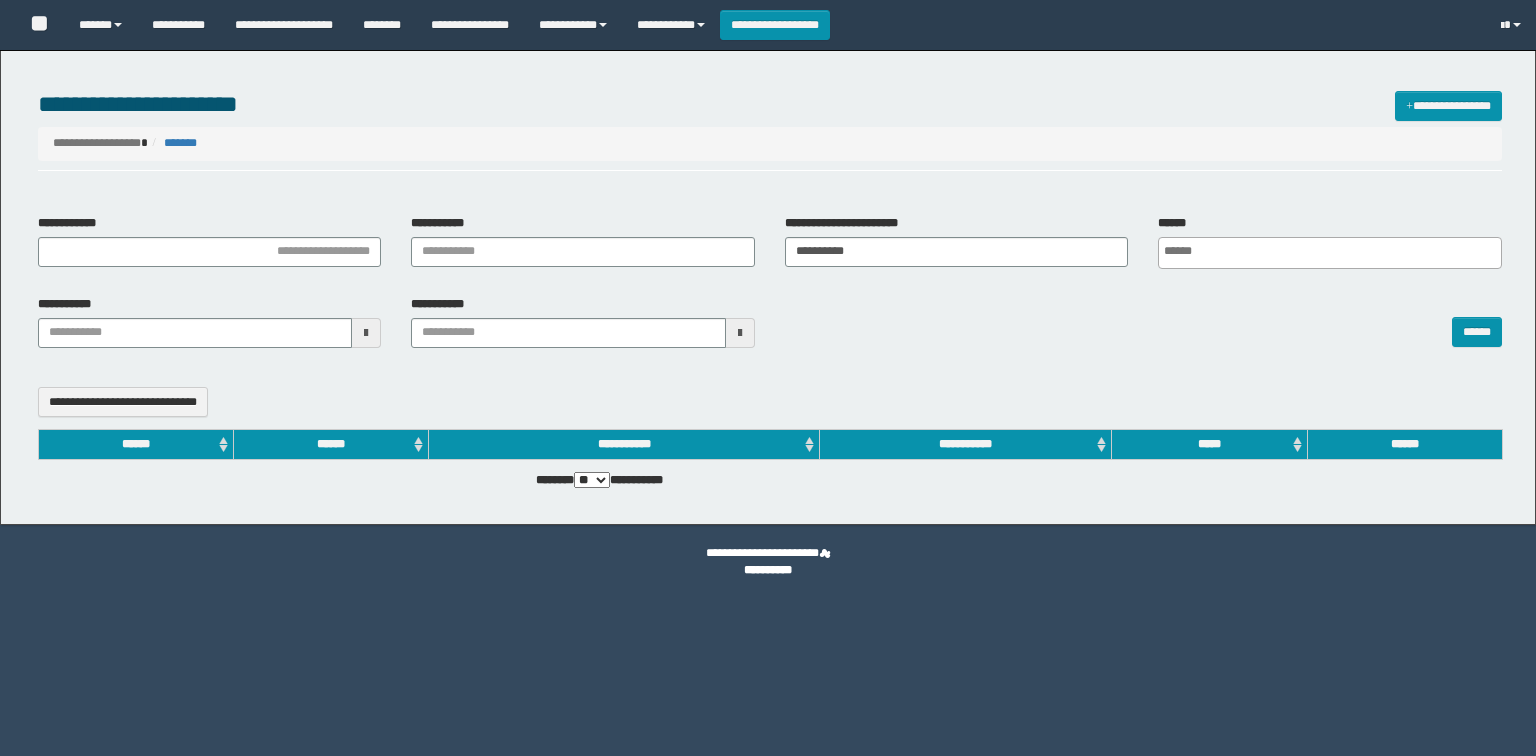 select 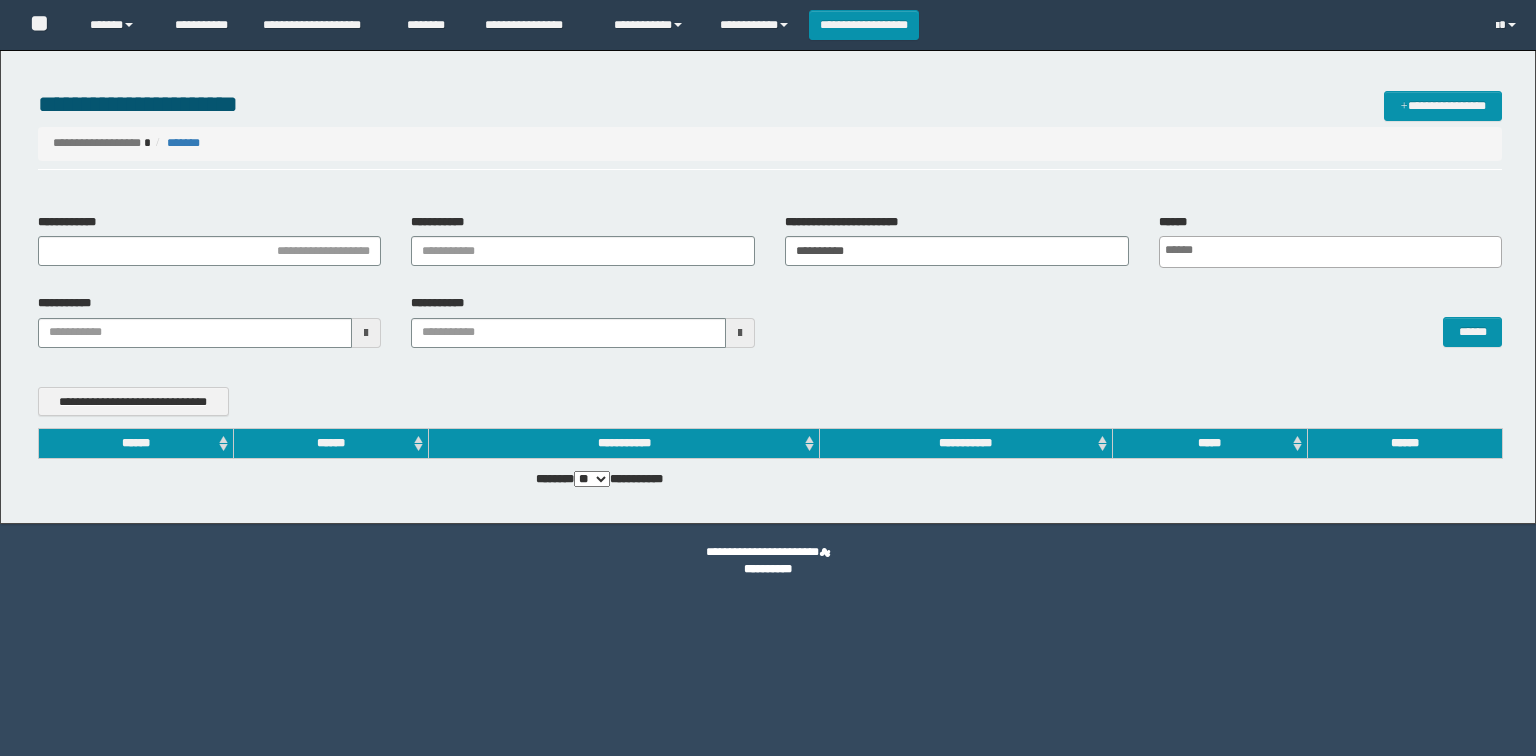 scroll, scrollTop: 0, scrollLeft: 0, axis: both 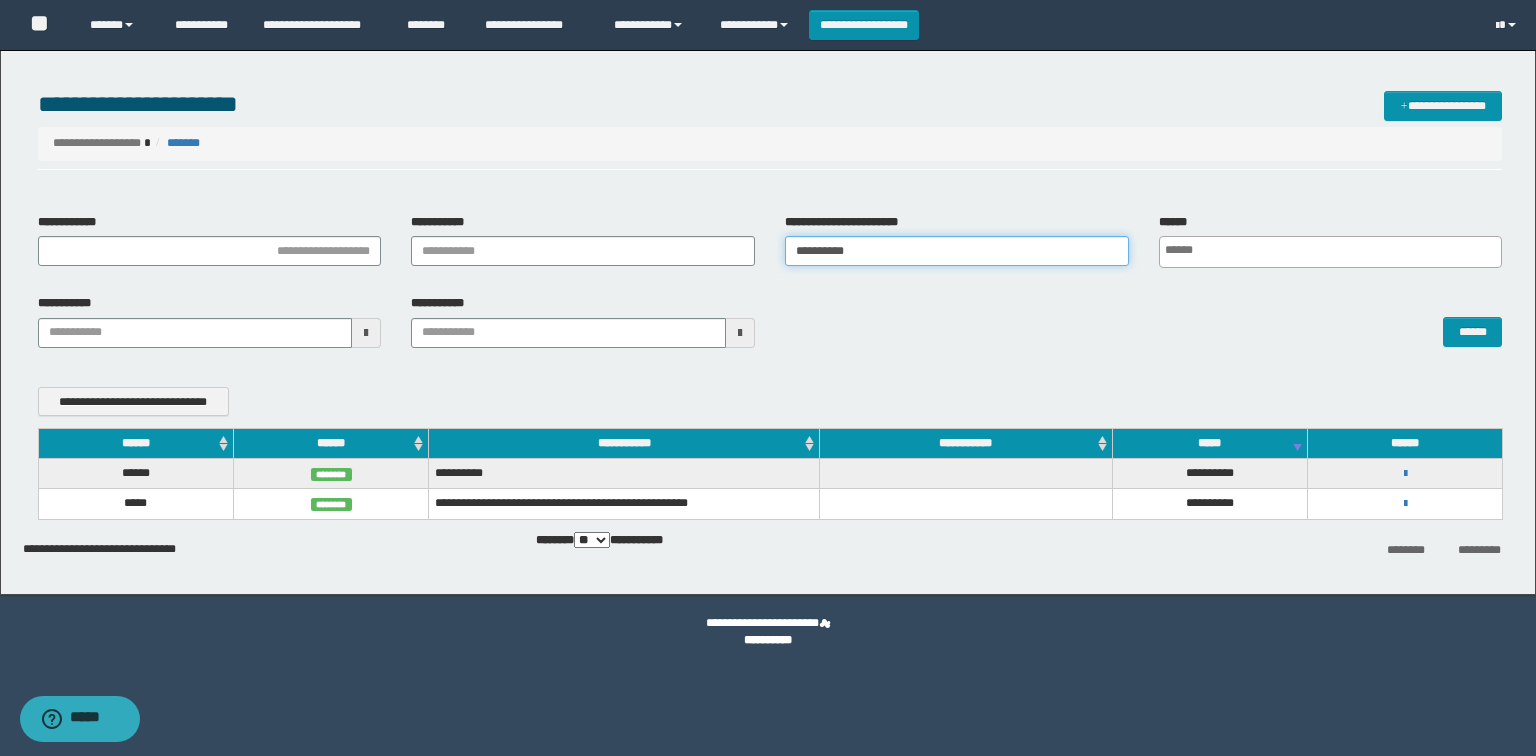 drag, startPoint x: 936, startPoint y: 246, endPoint x: 224, endPoint y: 236, distance: 712.07025 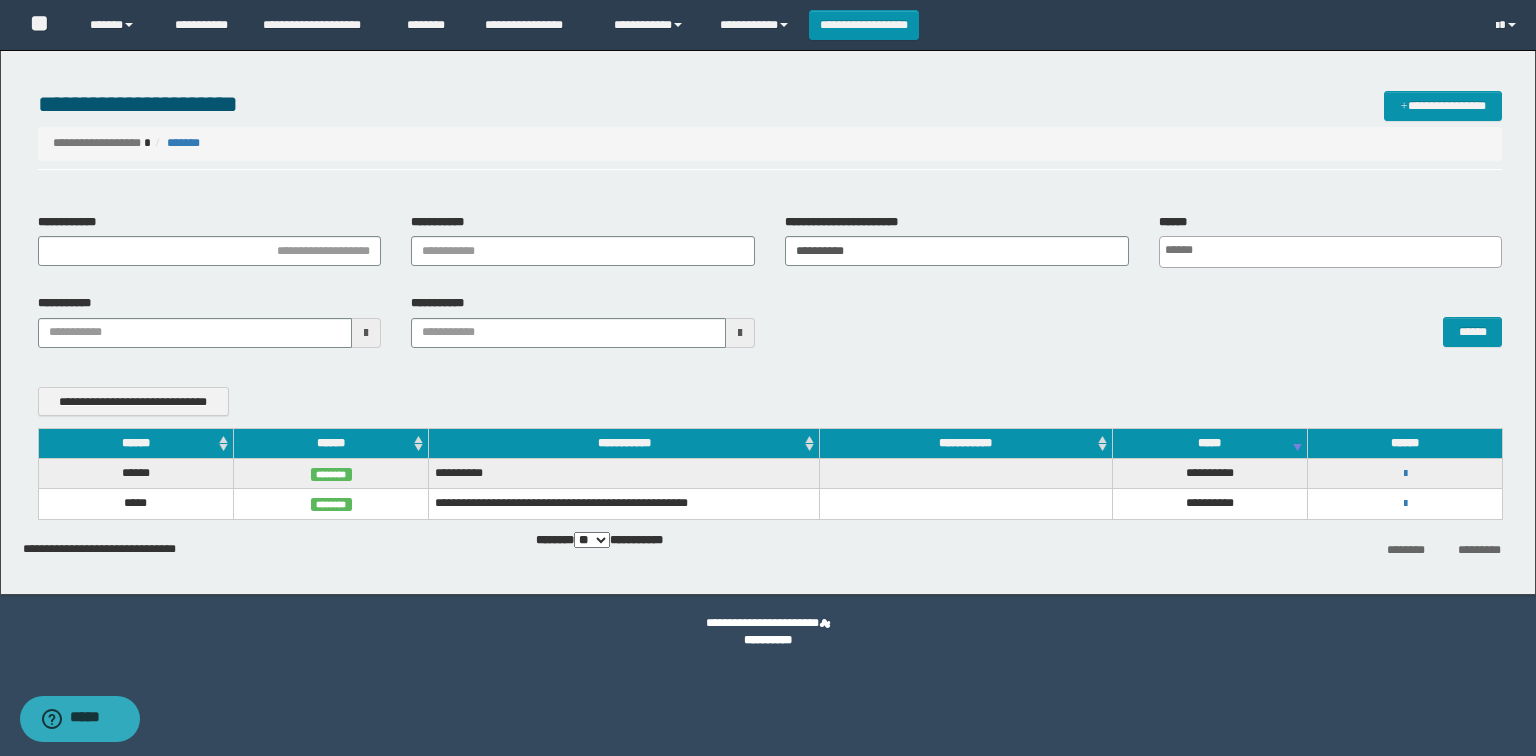 scroll, scrollTop: 0, scrollLeft: 4, axis: horizontal 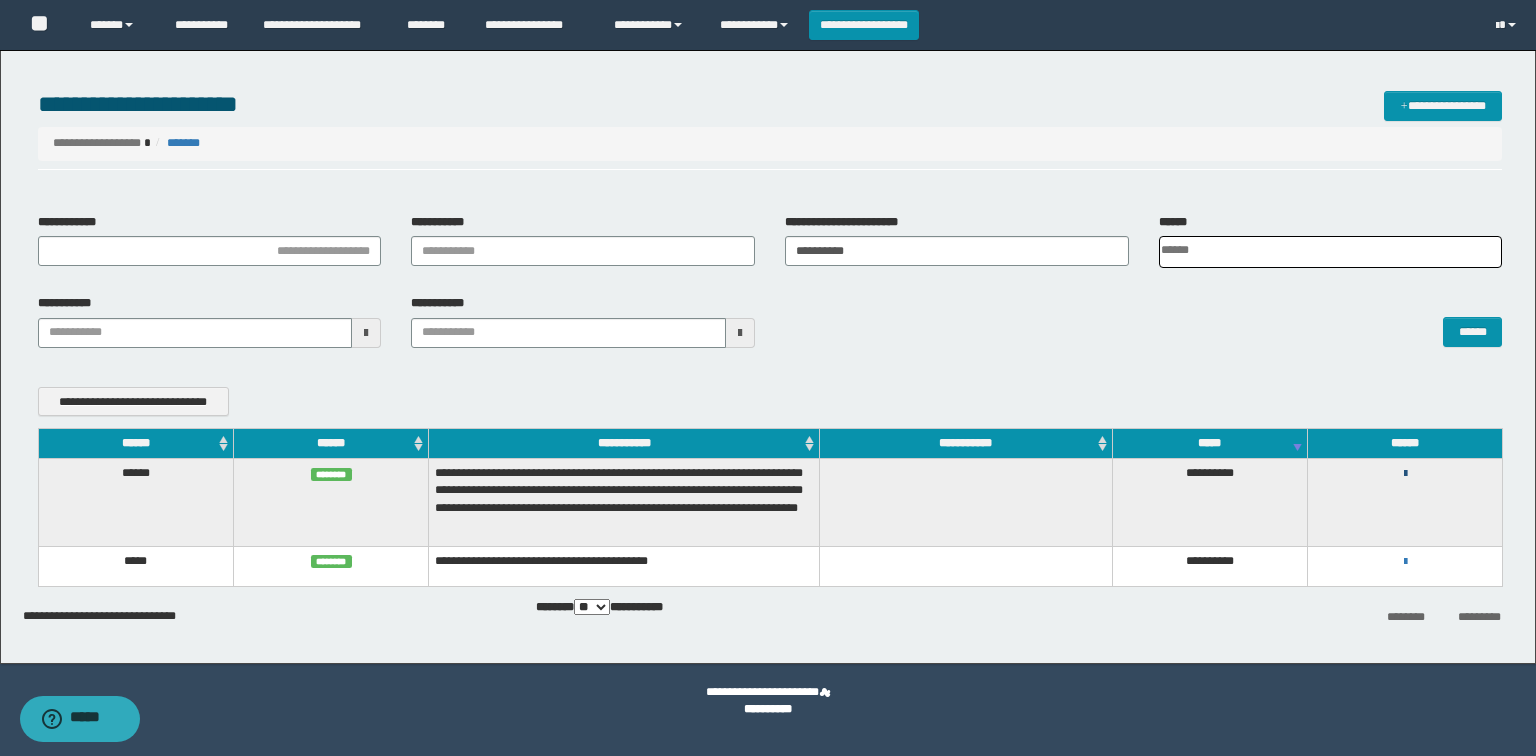 click at bounding box center [1405, 474] 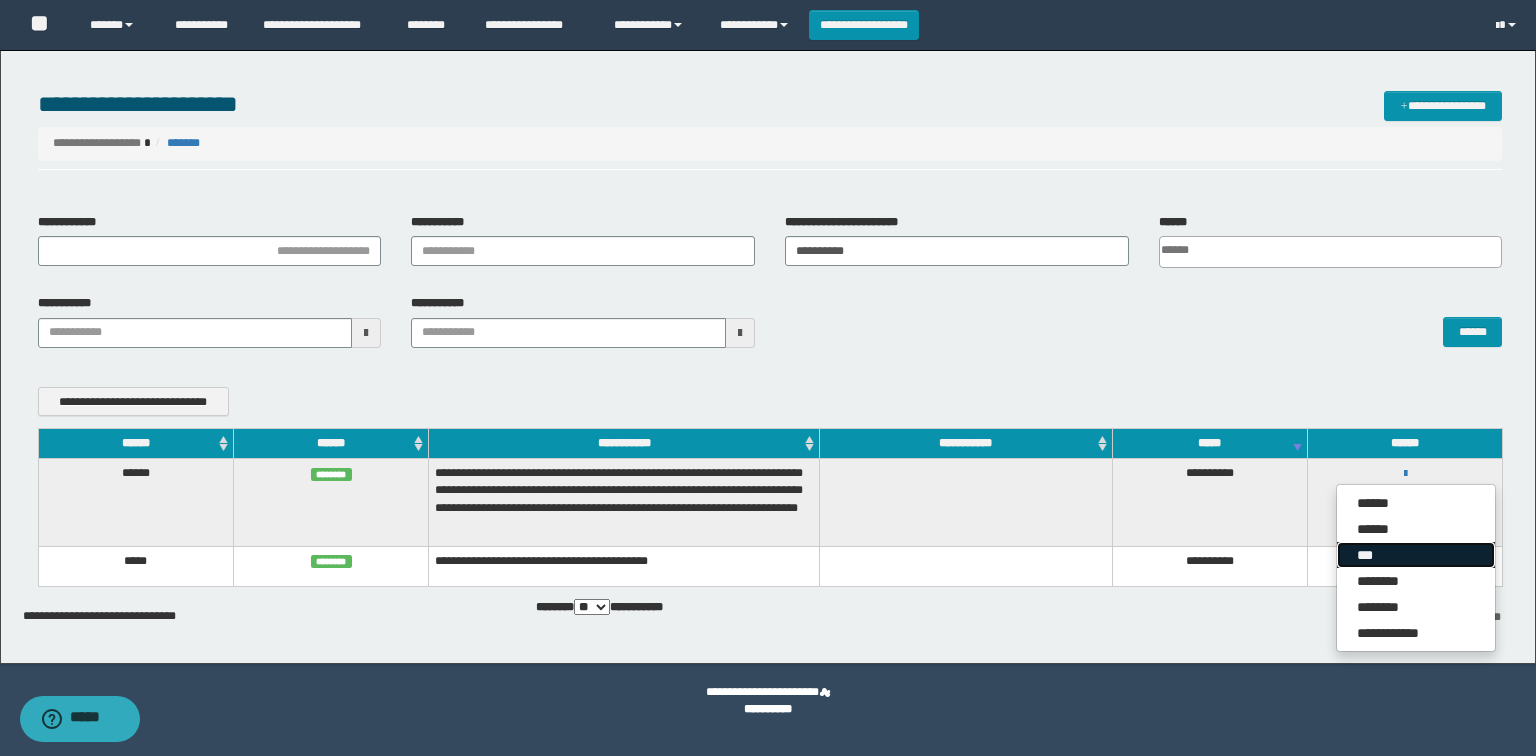 click on "***" at bounding box center (1416, 555) 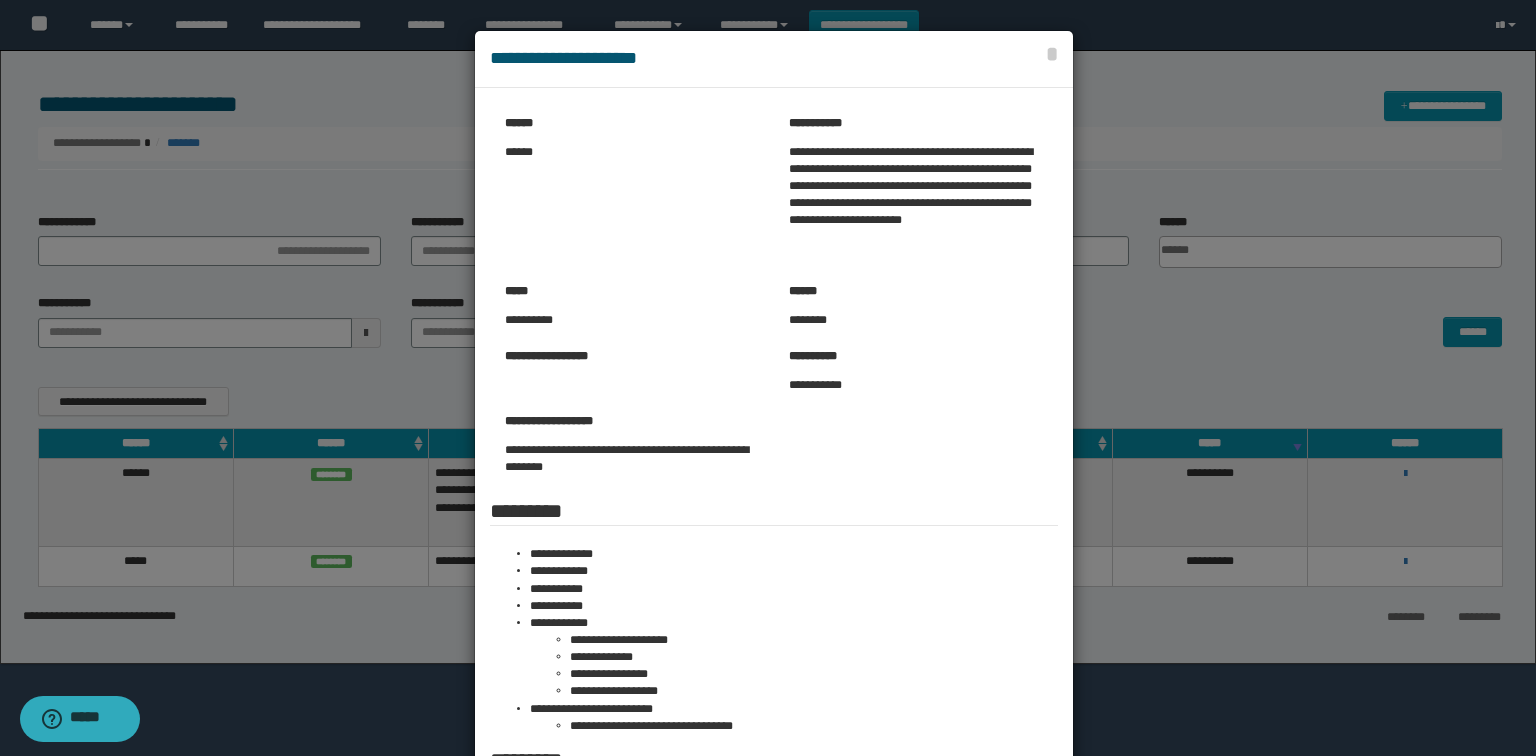 click at bounding box center (768, 494) 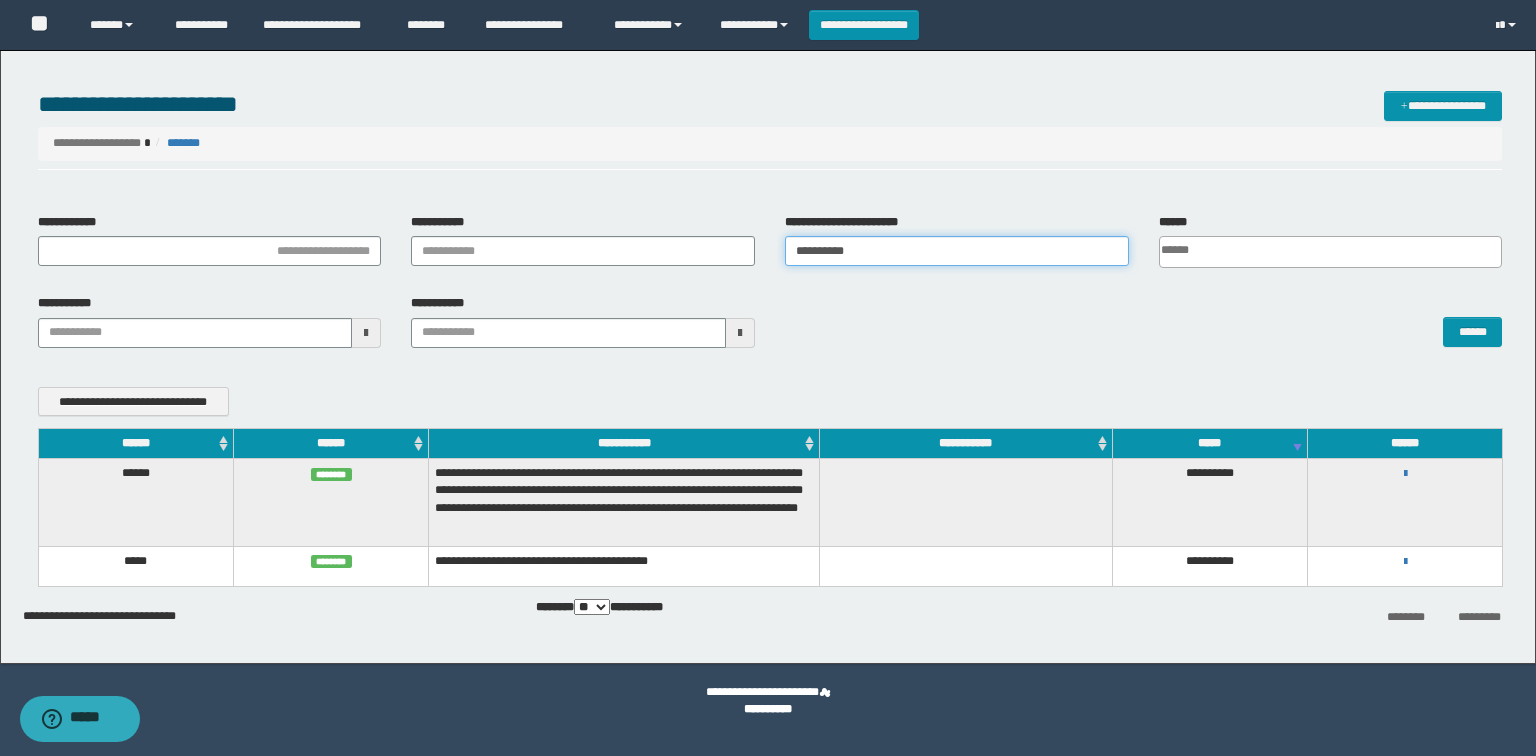 drag, startPoint x: 932, startPoint y: 255, endPoint x: 472, endPoint y: 232, distance: 460.57465 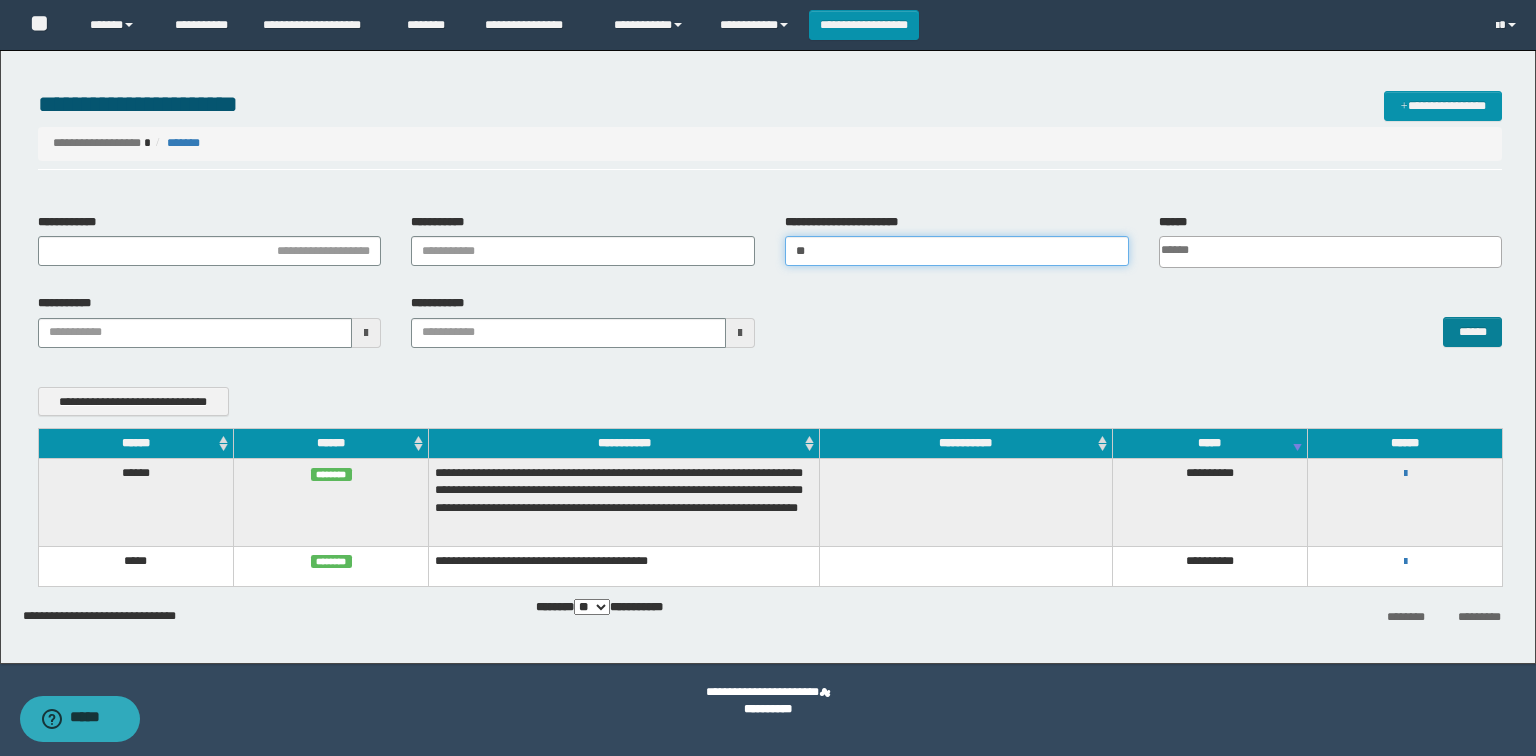 type on "*" 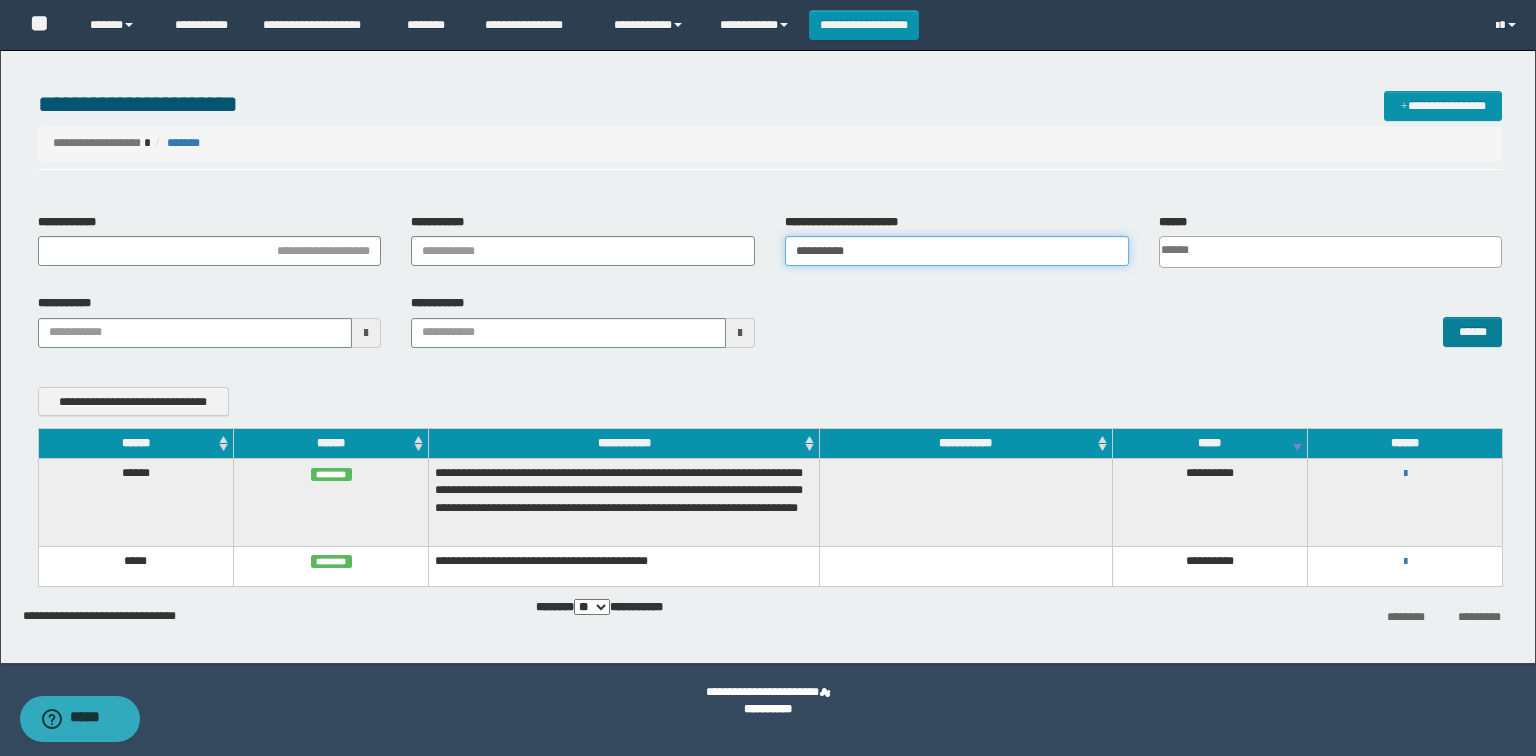 type on "**********" 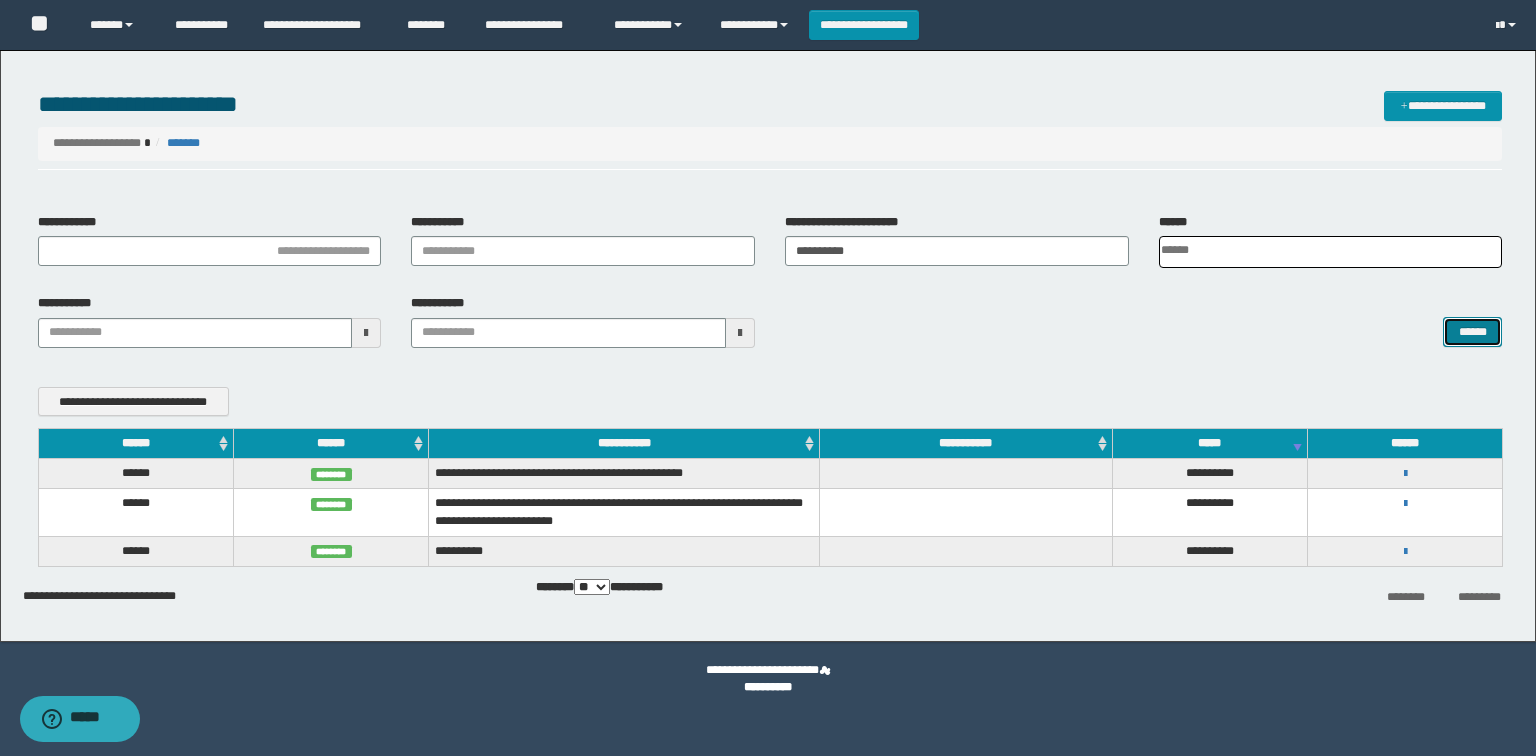 click on "******" at bounding box center [1472, 332] 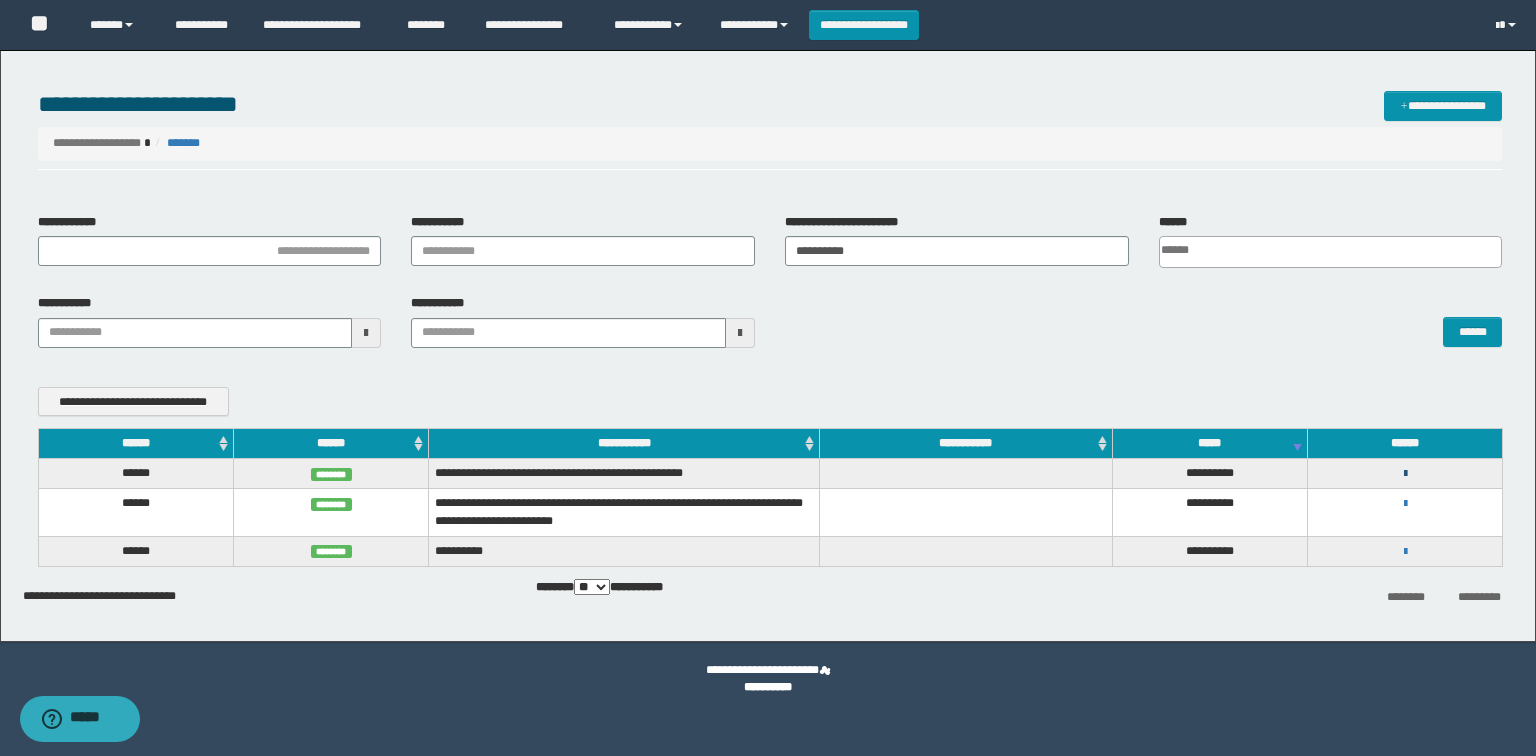 click at bounding box center [1405, 474] 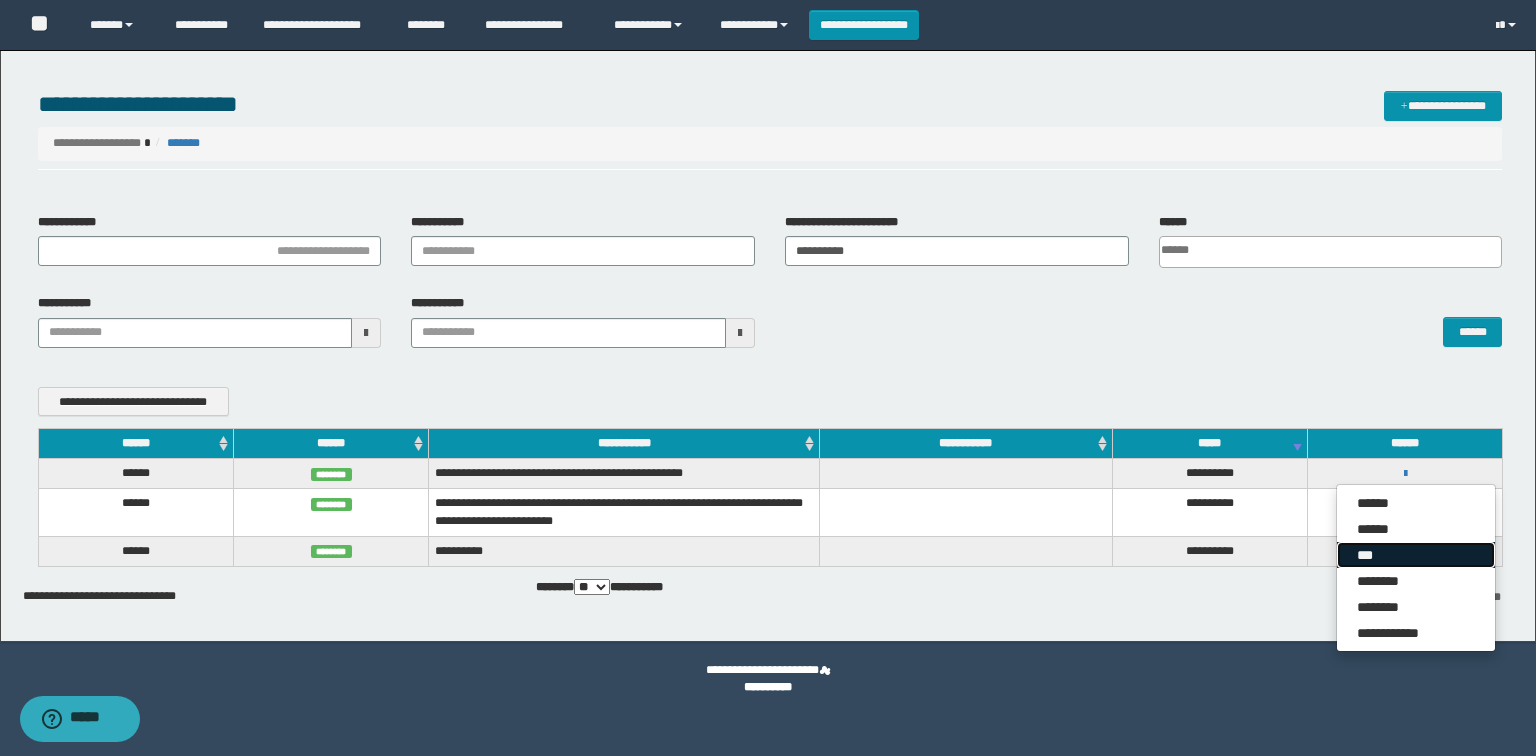 click on "***" at bounding box center [1416, 555] 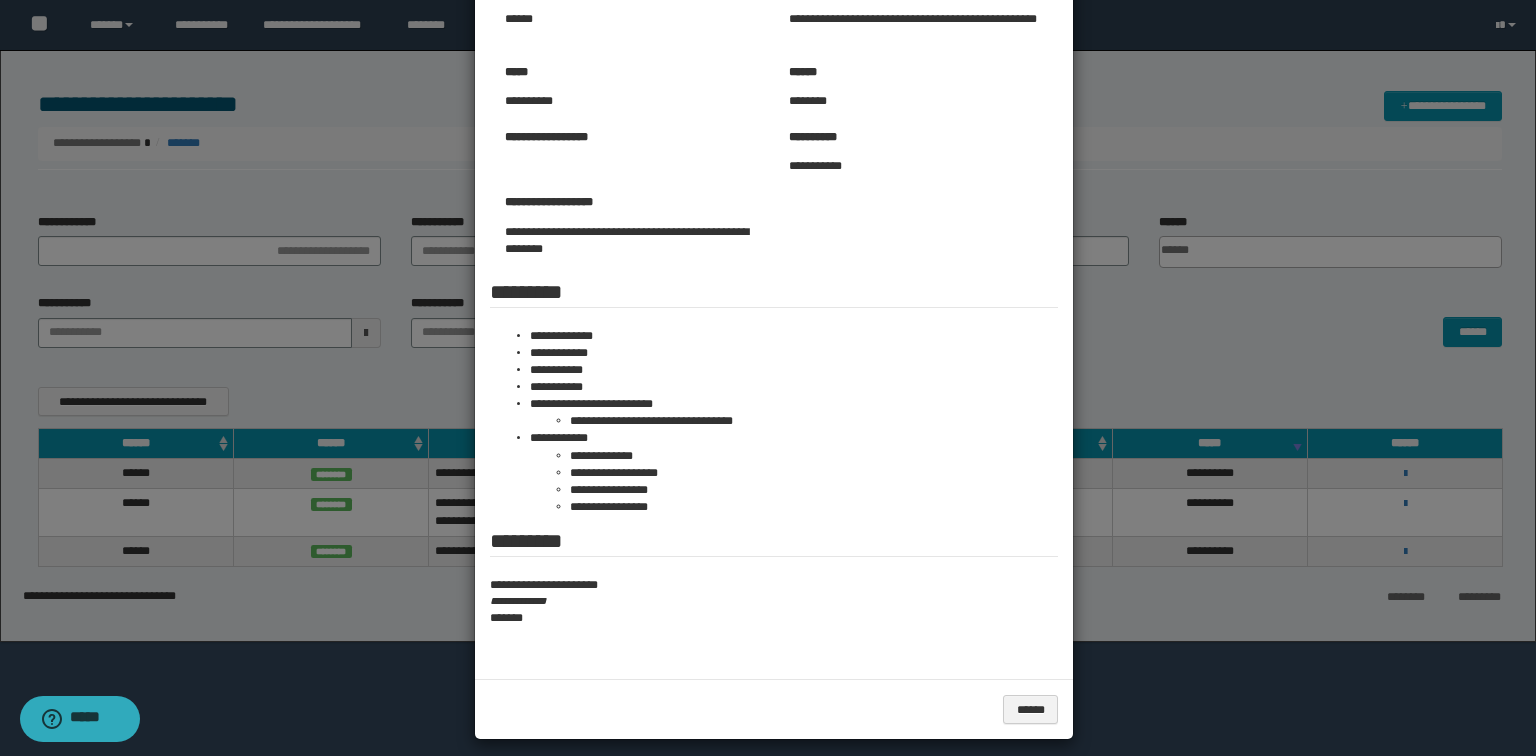 scroll, scrollTop: 147, scrollLeft: 0, axis: vertical 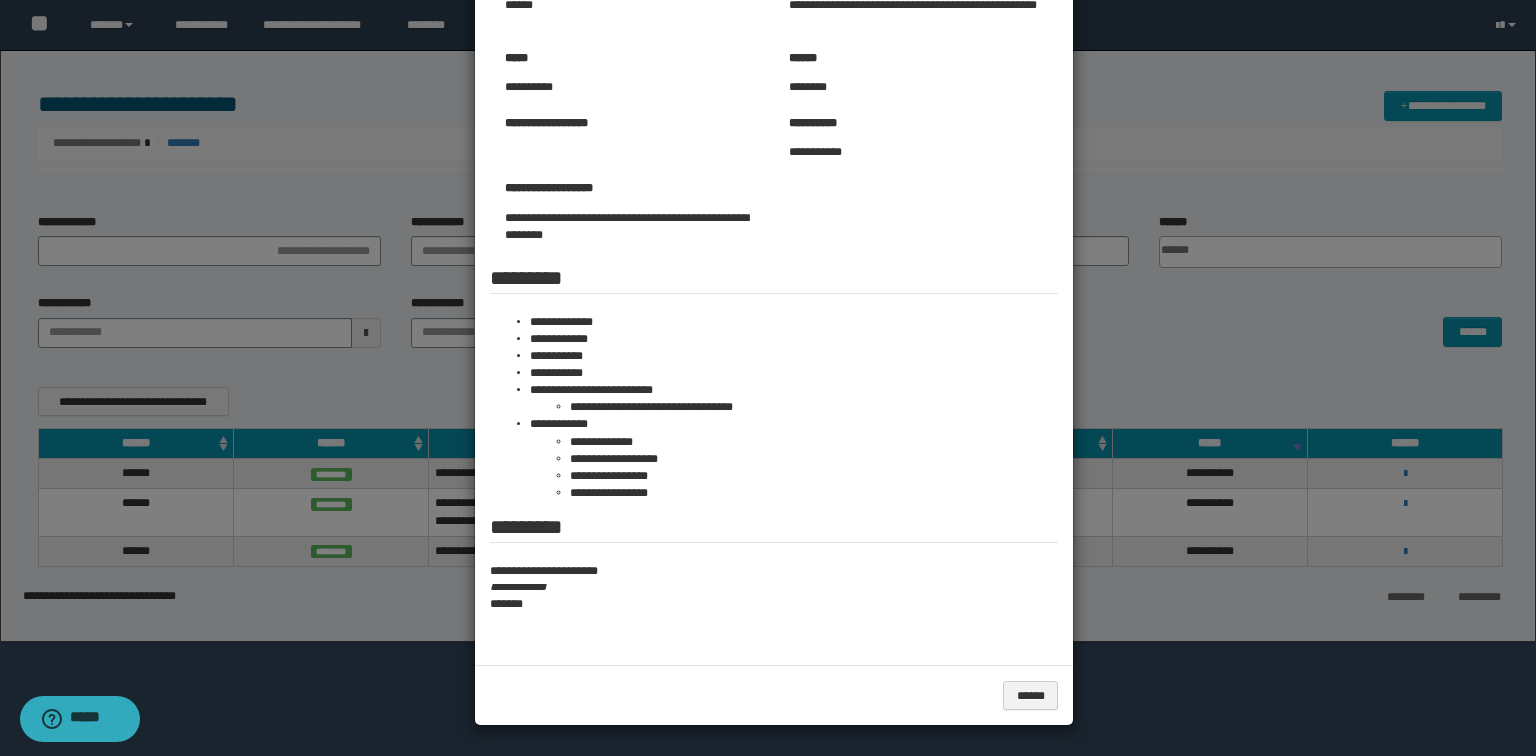 click at bounding box center [768, 304] 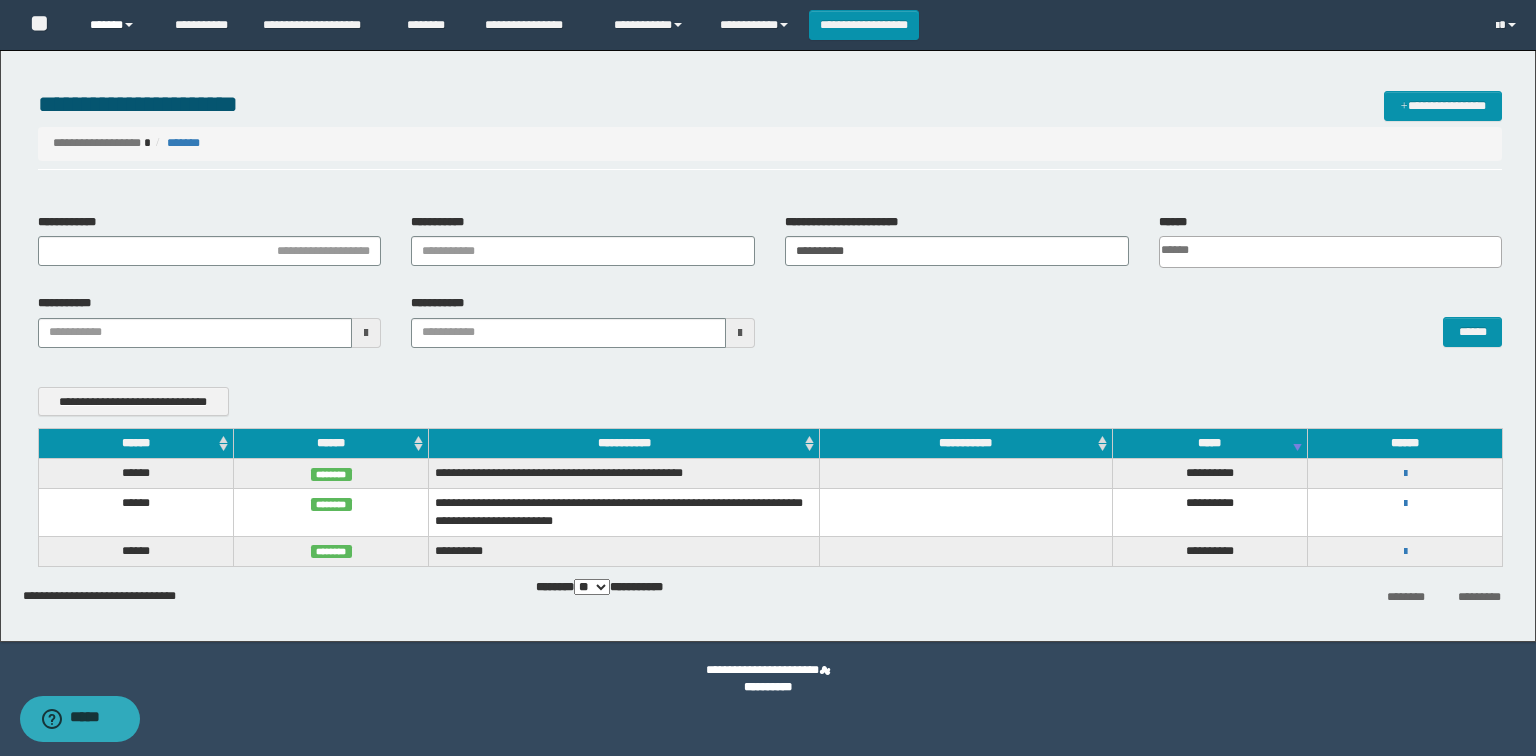 click on "******" at bounding box center (117, 25) 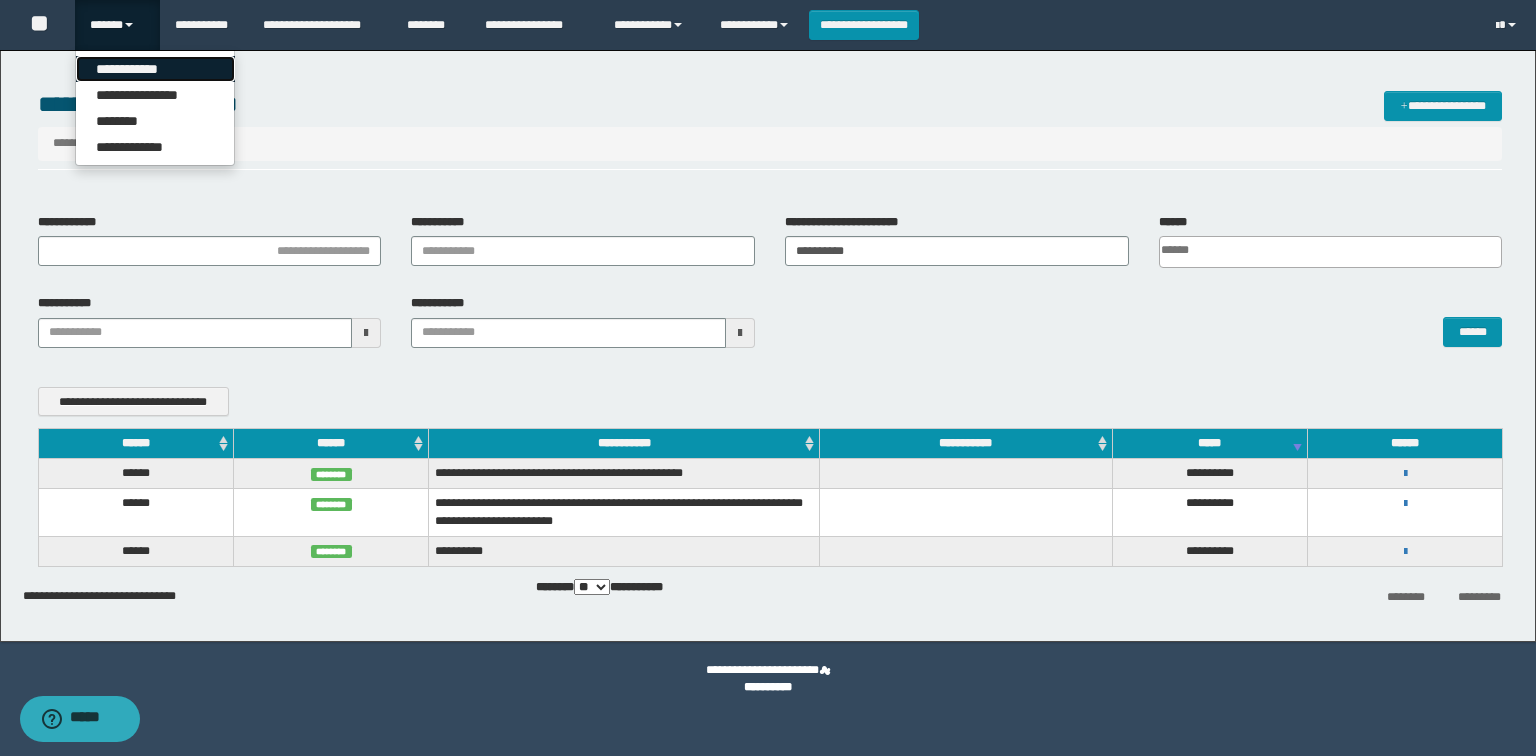 click on "**********" at bounding box center [155, 69] 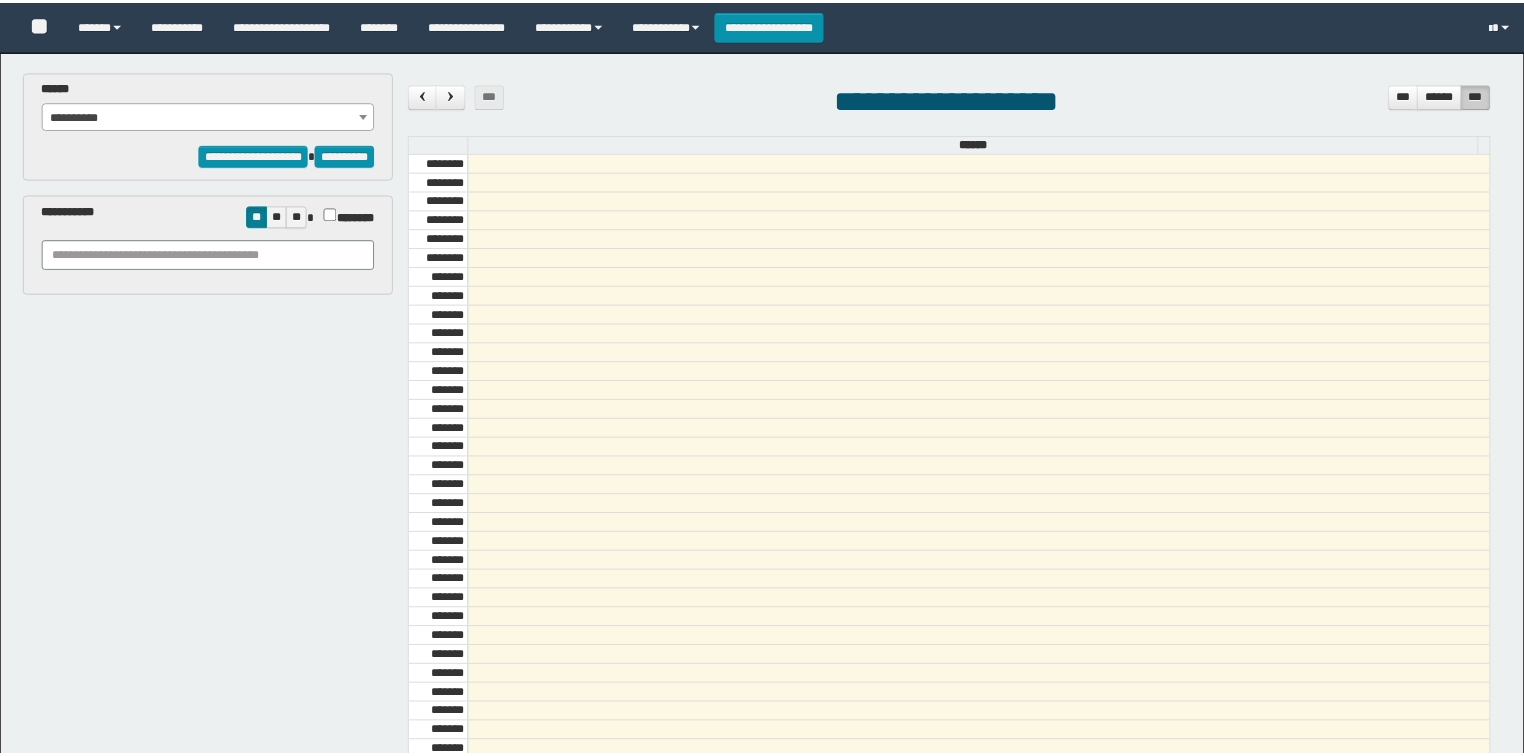 scroll, scrollTop: 0, scrollLeft: 0, axis: both 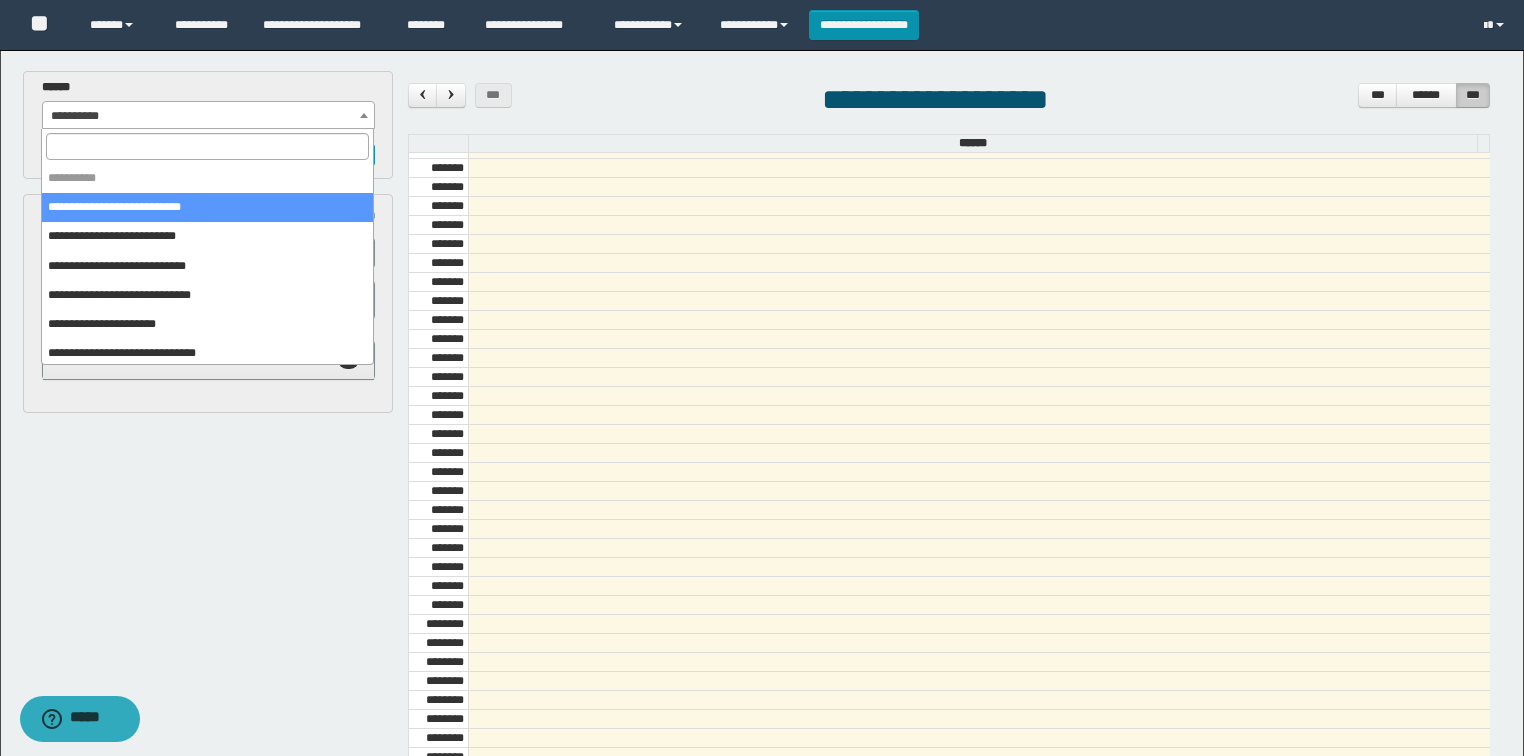 click on "**********" at bounding box center (209, 116) 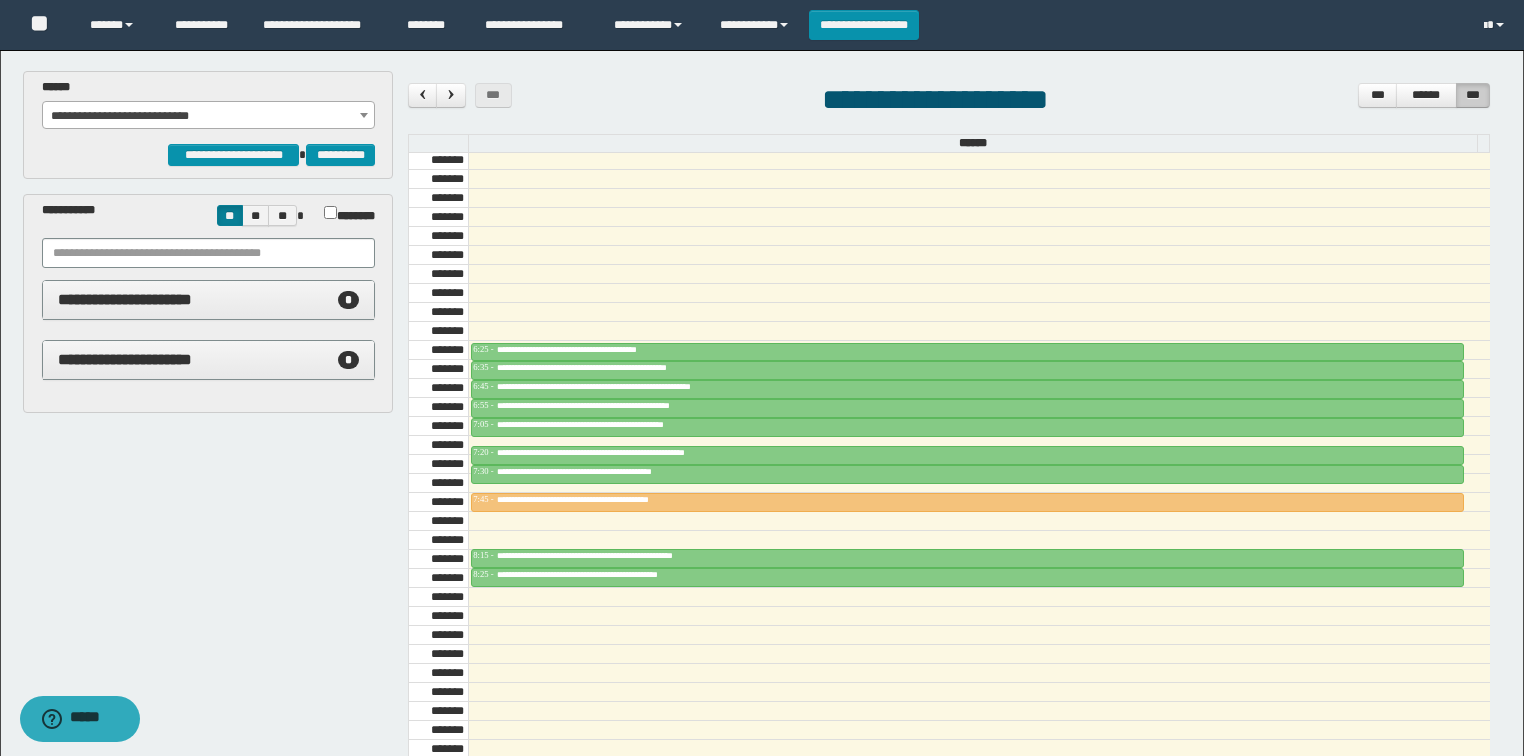 scroll, scrollTop: 518, scrollLeft: 0, axis: vertical 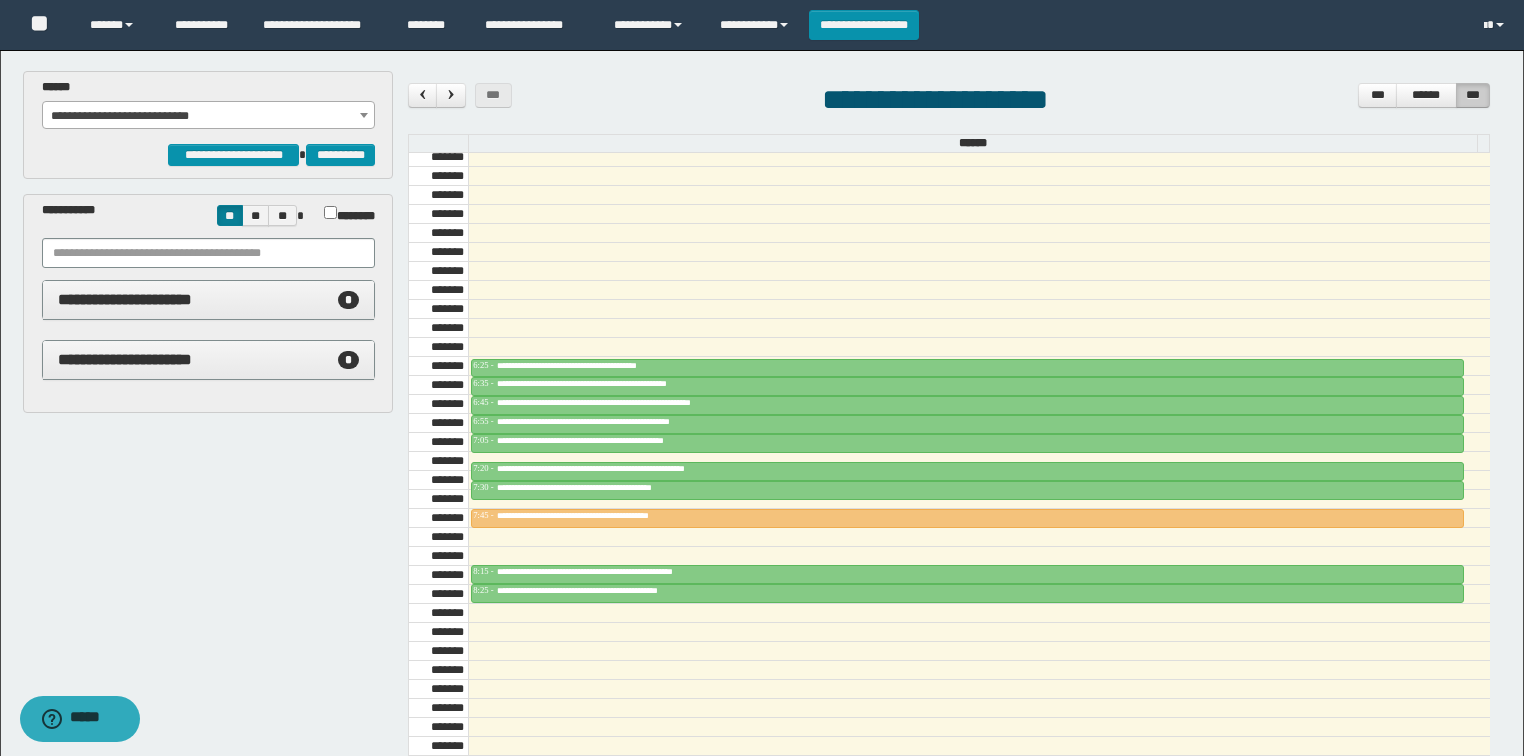 click on "**********" at bounding box center [209, 116] 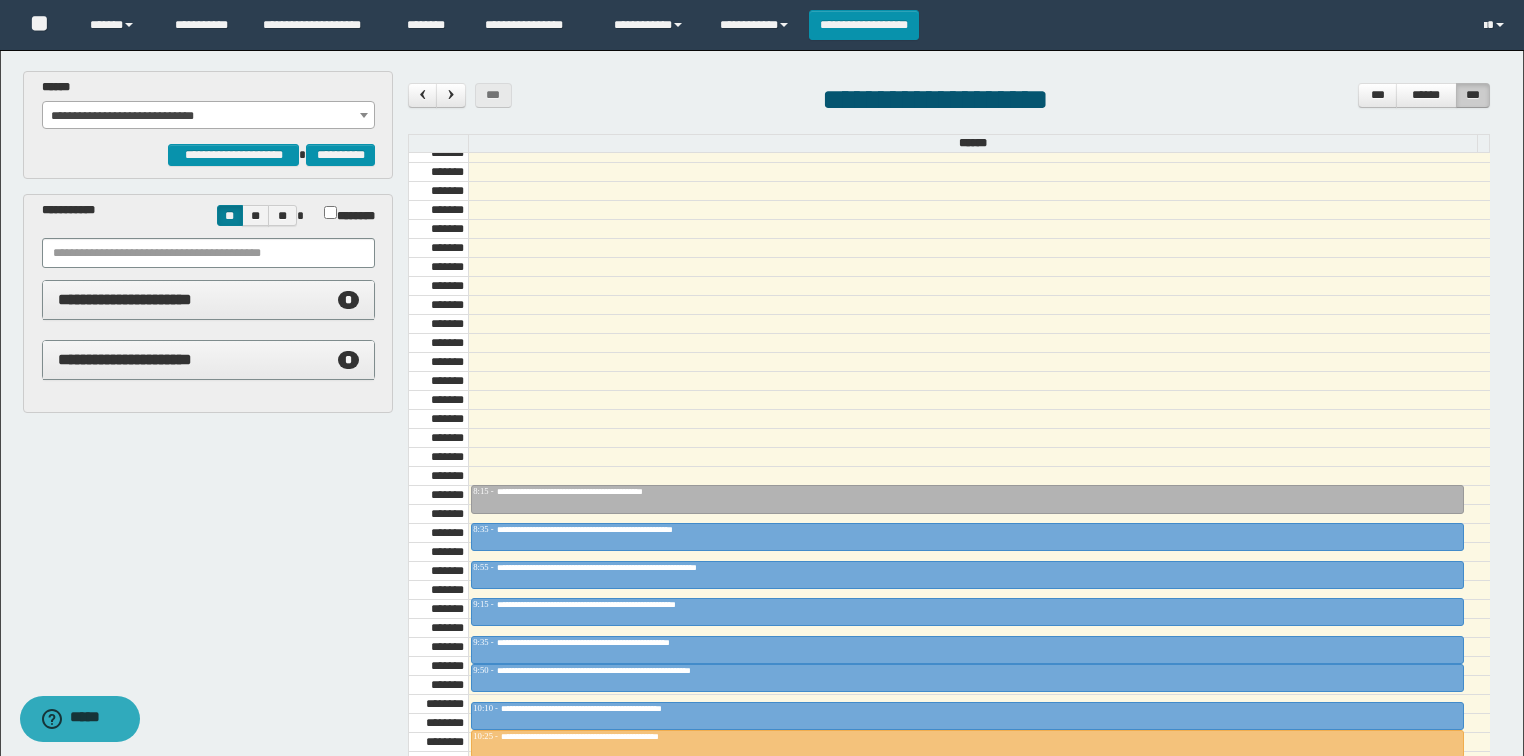 scroll, scrollTop: 678, scrollLeft: 0, axis: vertical 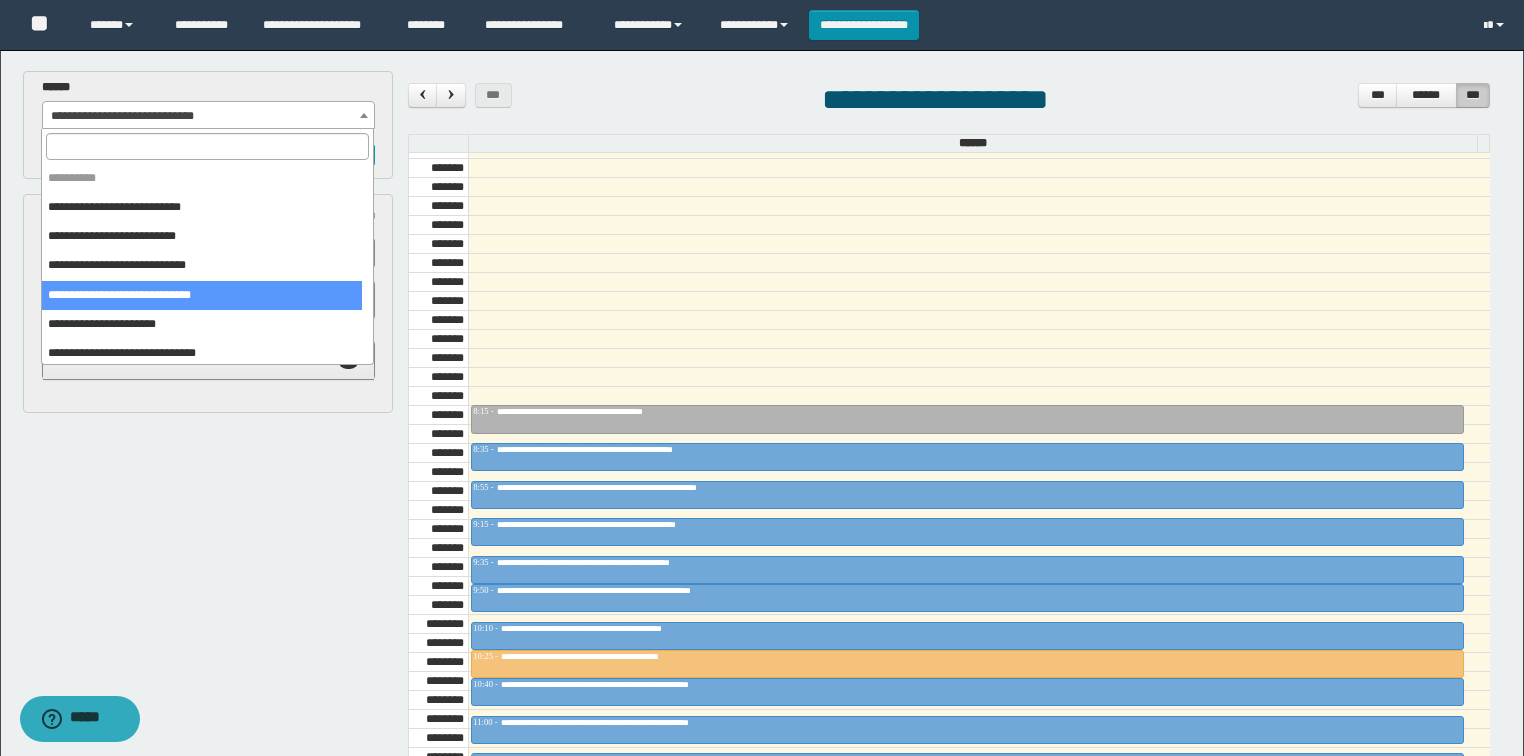 click on "**********" at bounding box center (209, 116) 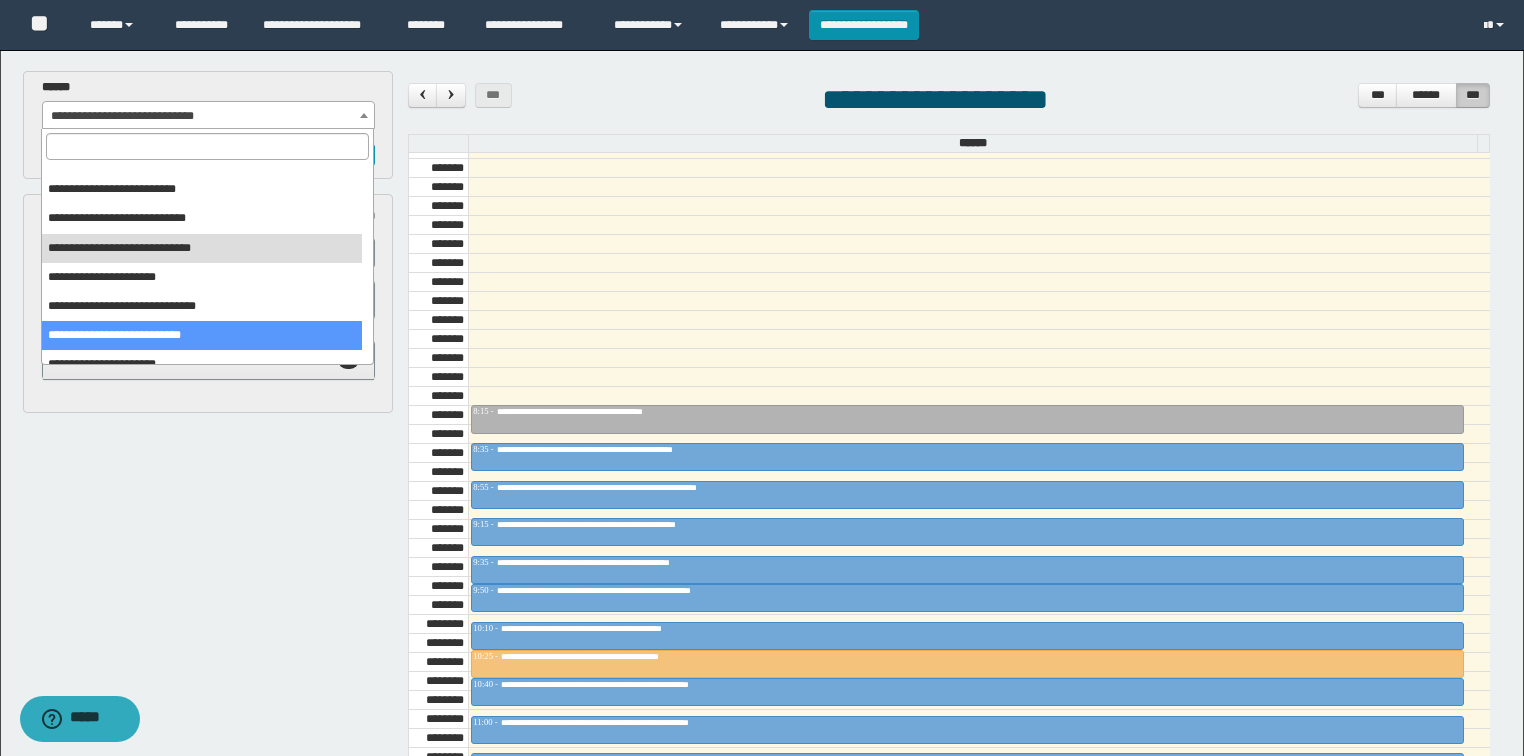 scroll, scrollTop: 91, scrollLeft: 0, axis: vertical 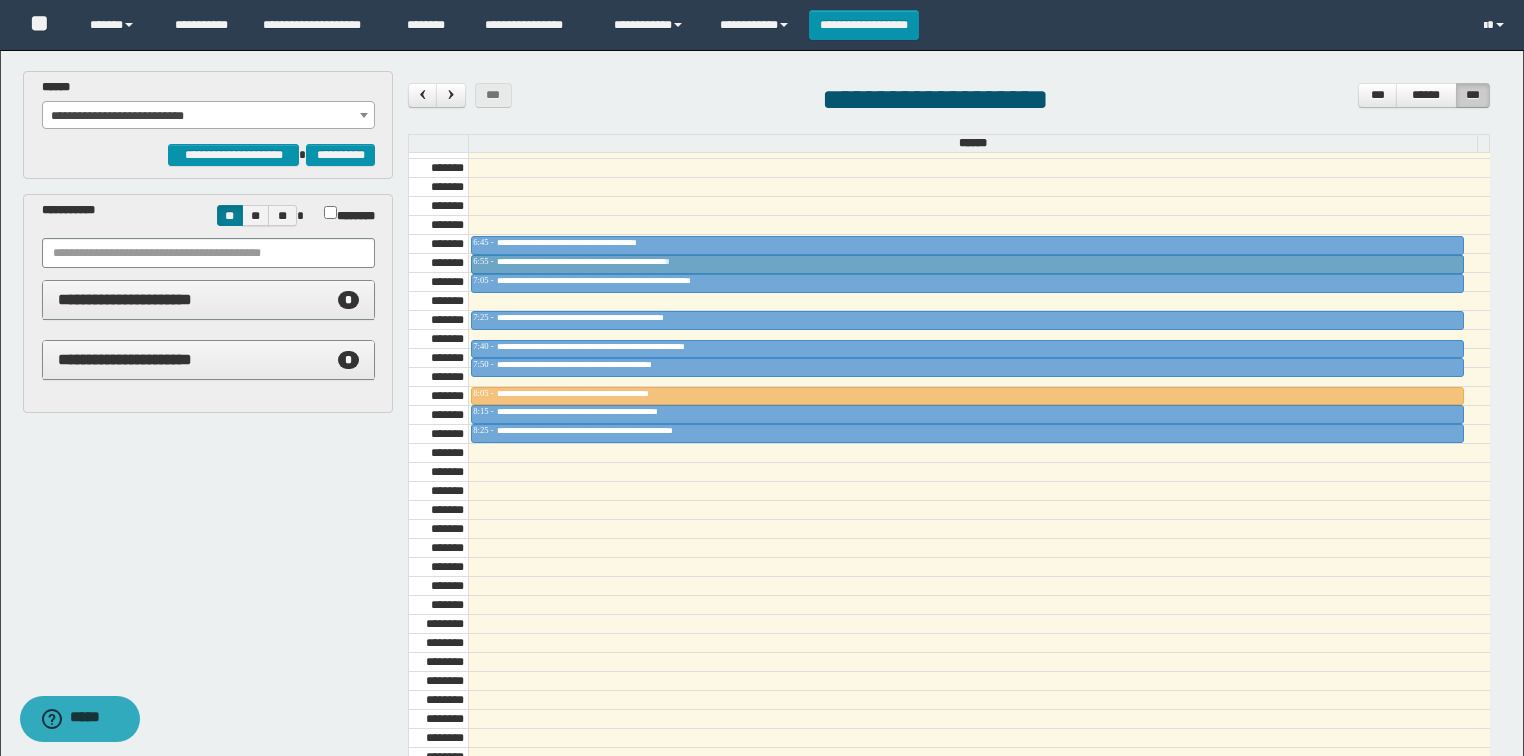 drag, startPoint x: 580, startPoint y: 294, endPoint x: 584, endPoint y: 252, distance: 42.190044 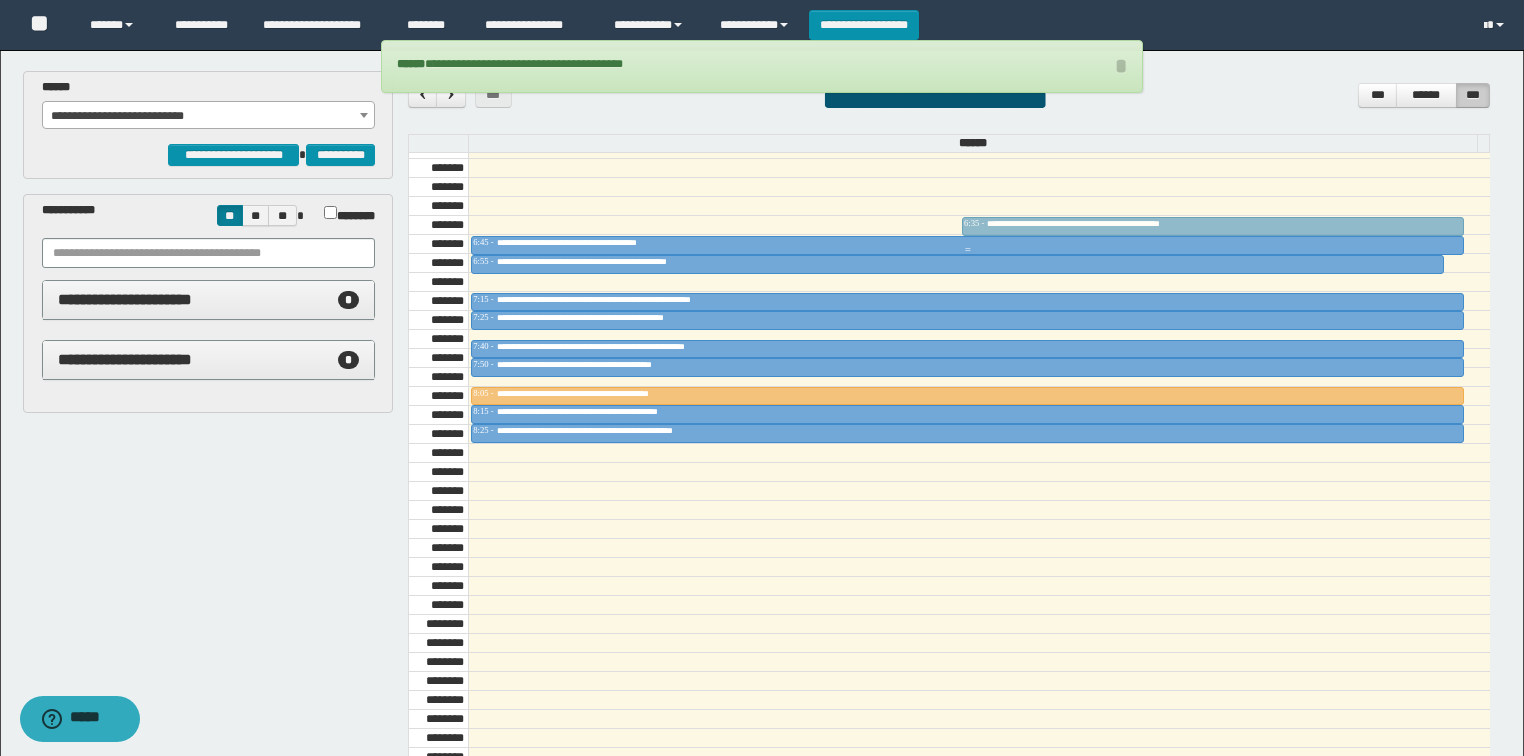 drag, startPoint x: 1106, startPoint y: 244, endPoint x: 442, endPoint y: 223, distance: 664.332 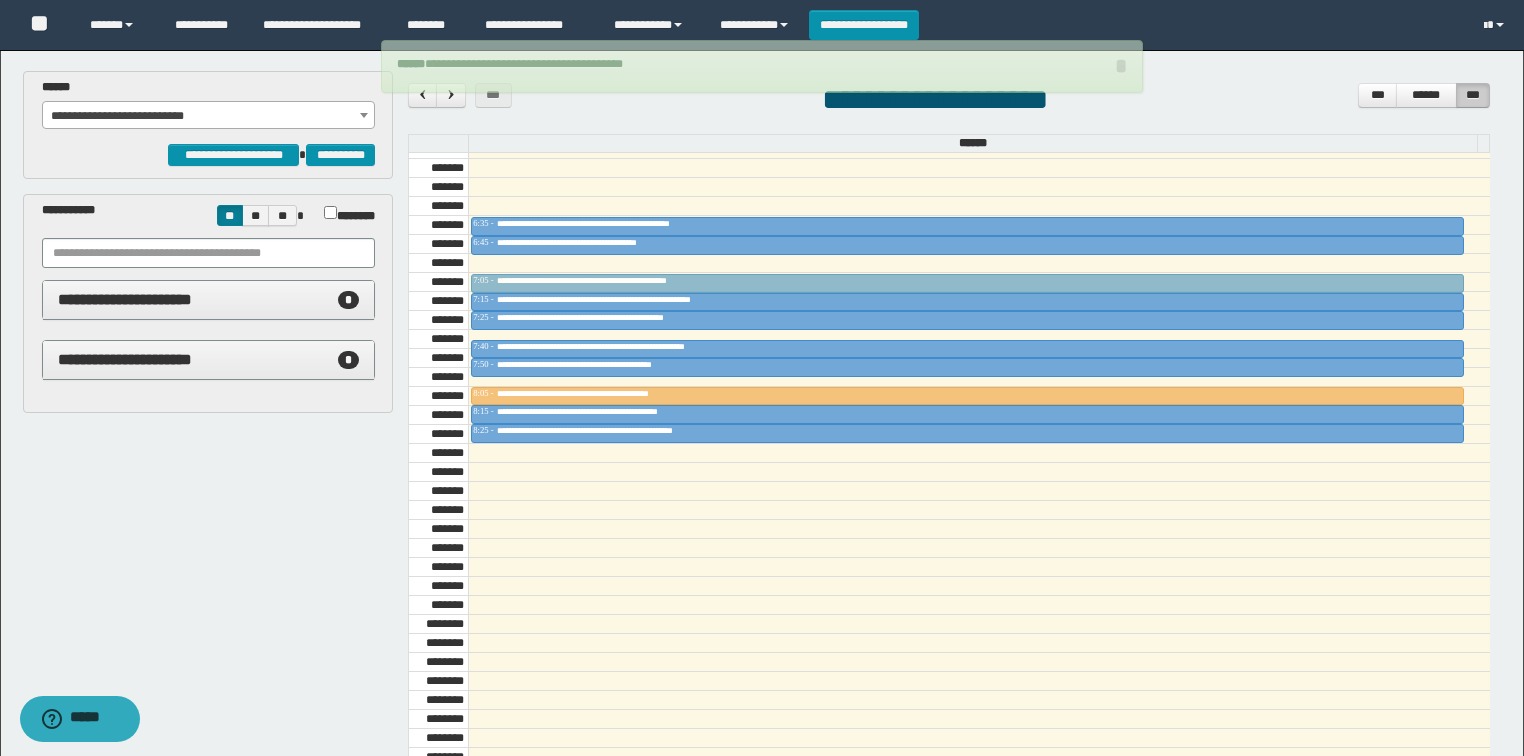 drag, startPoint x: 583, startPoint y: 253, endPoint x: 584, endPoint y: 264, distance: 11.045361 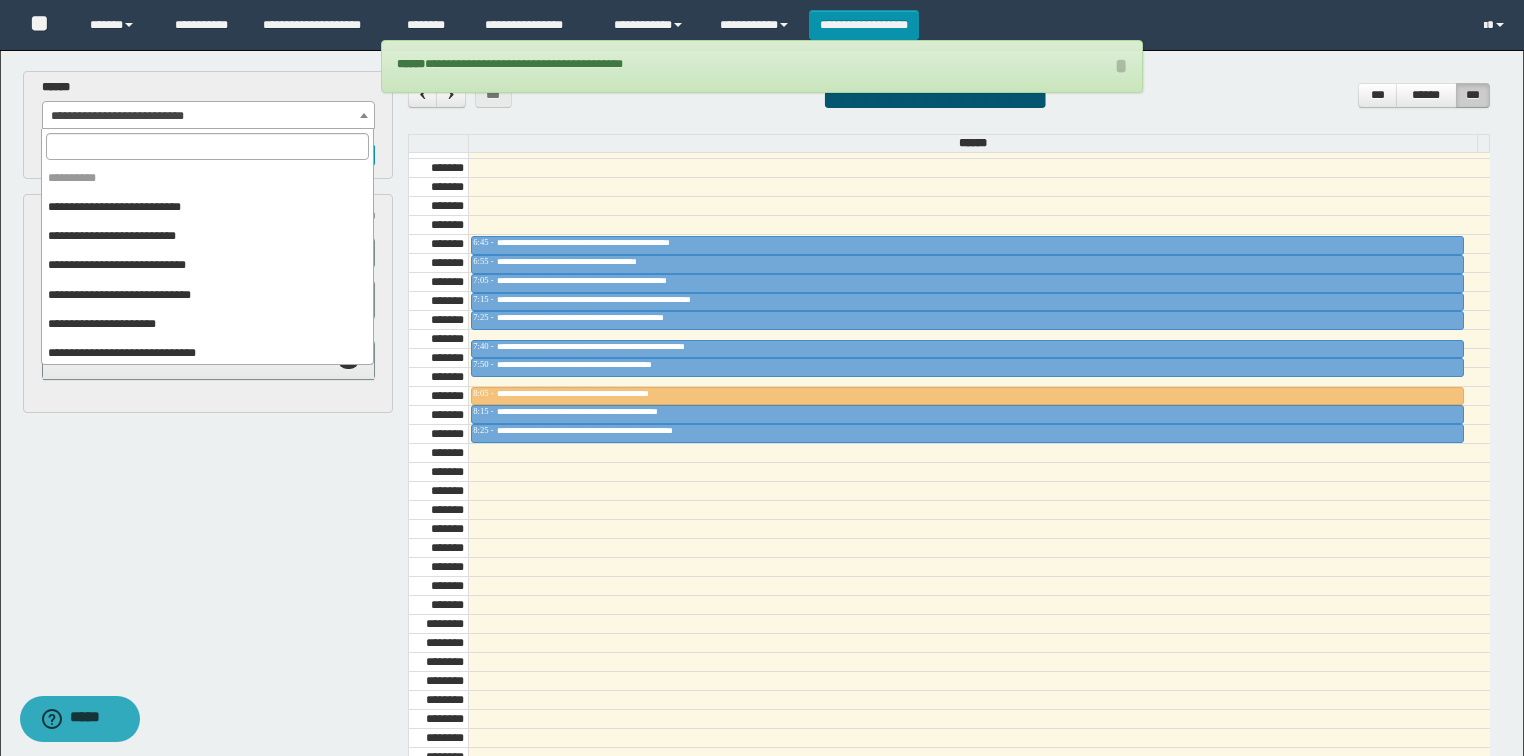 click on "**********" at bounding box center (209, 116) 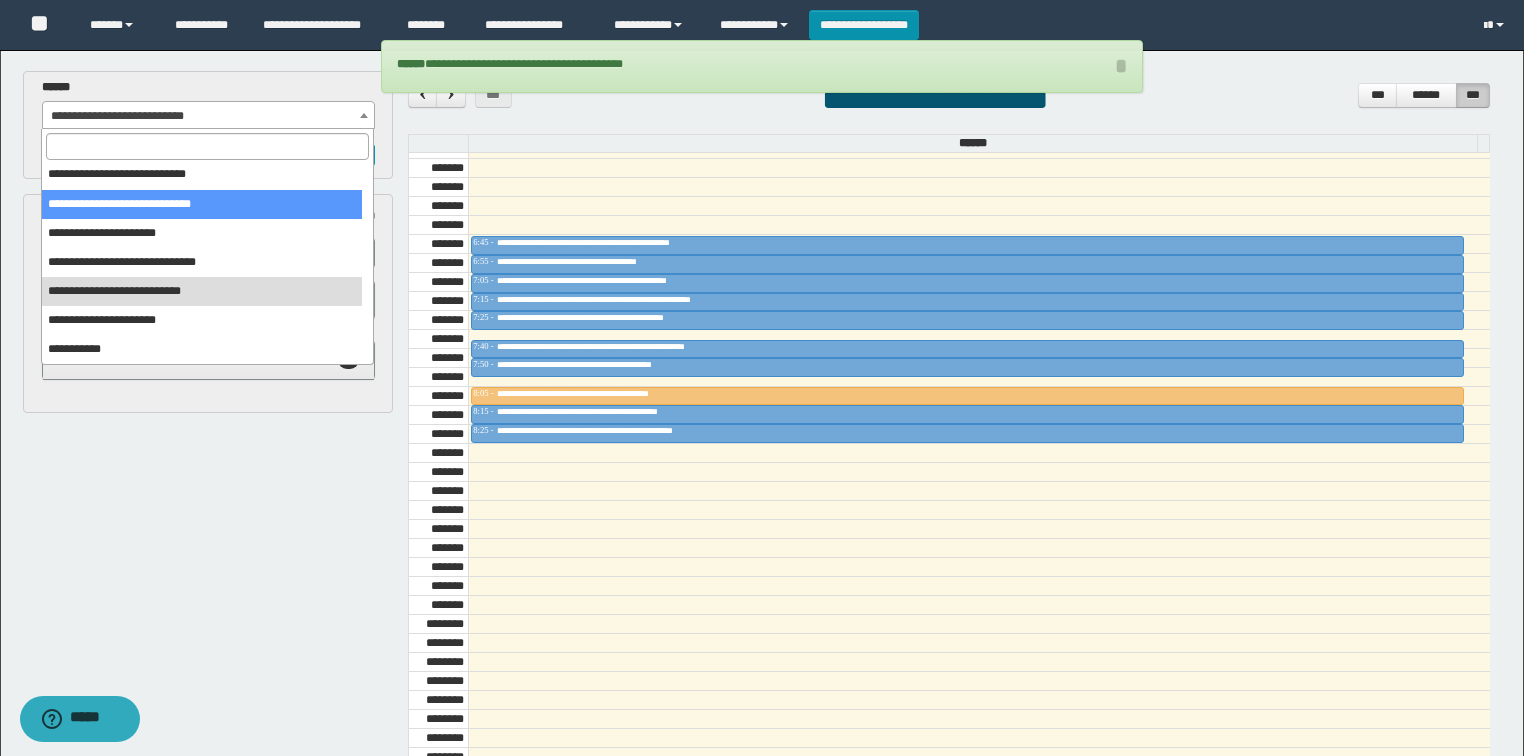 select on "******" 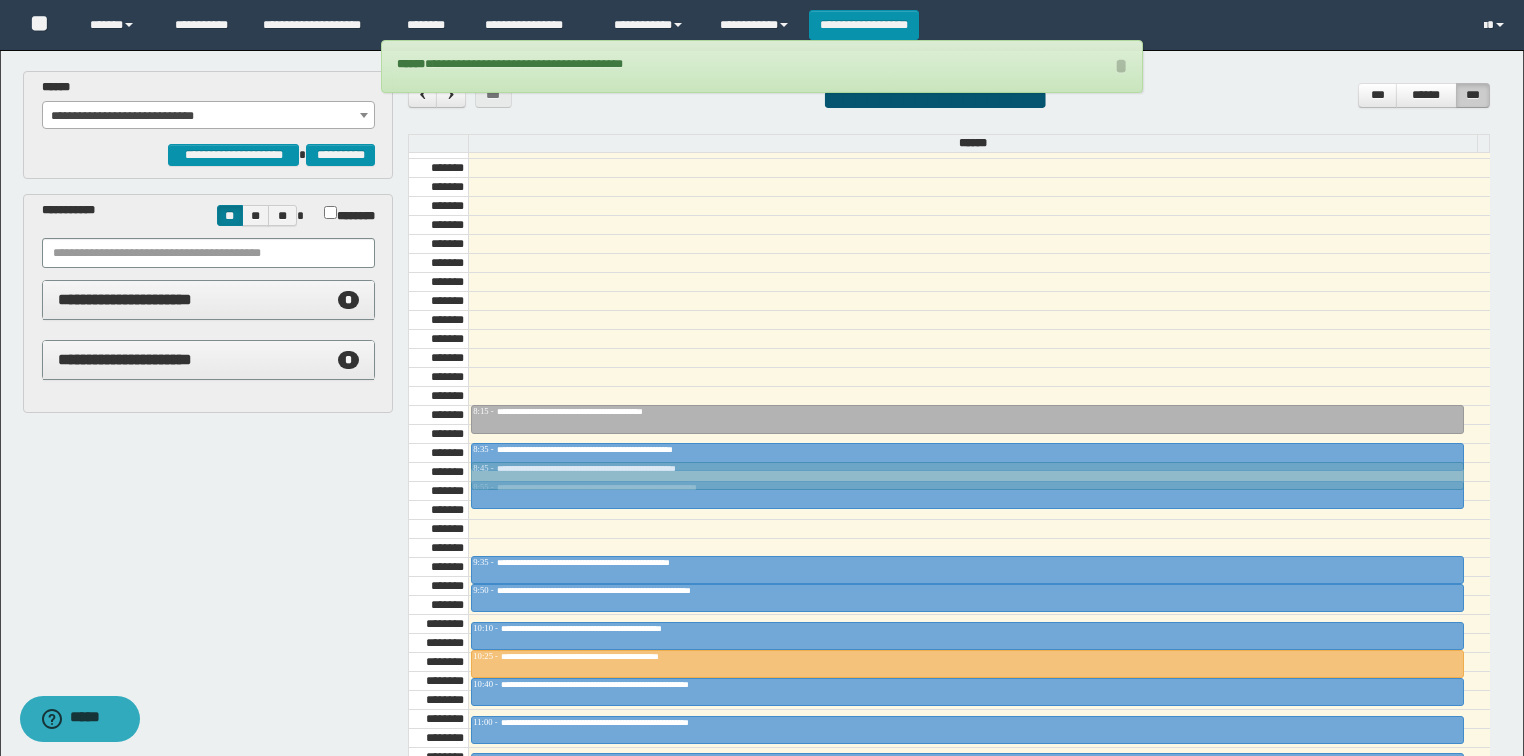 drag, startPoint x: 584, startPoint y: 520, endPoint x: 574, endPoint y: 455, distance: 65.76473 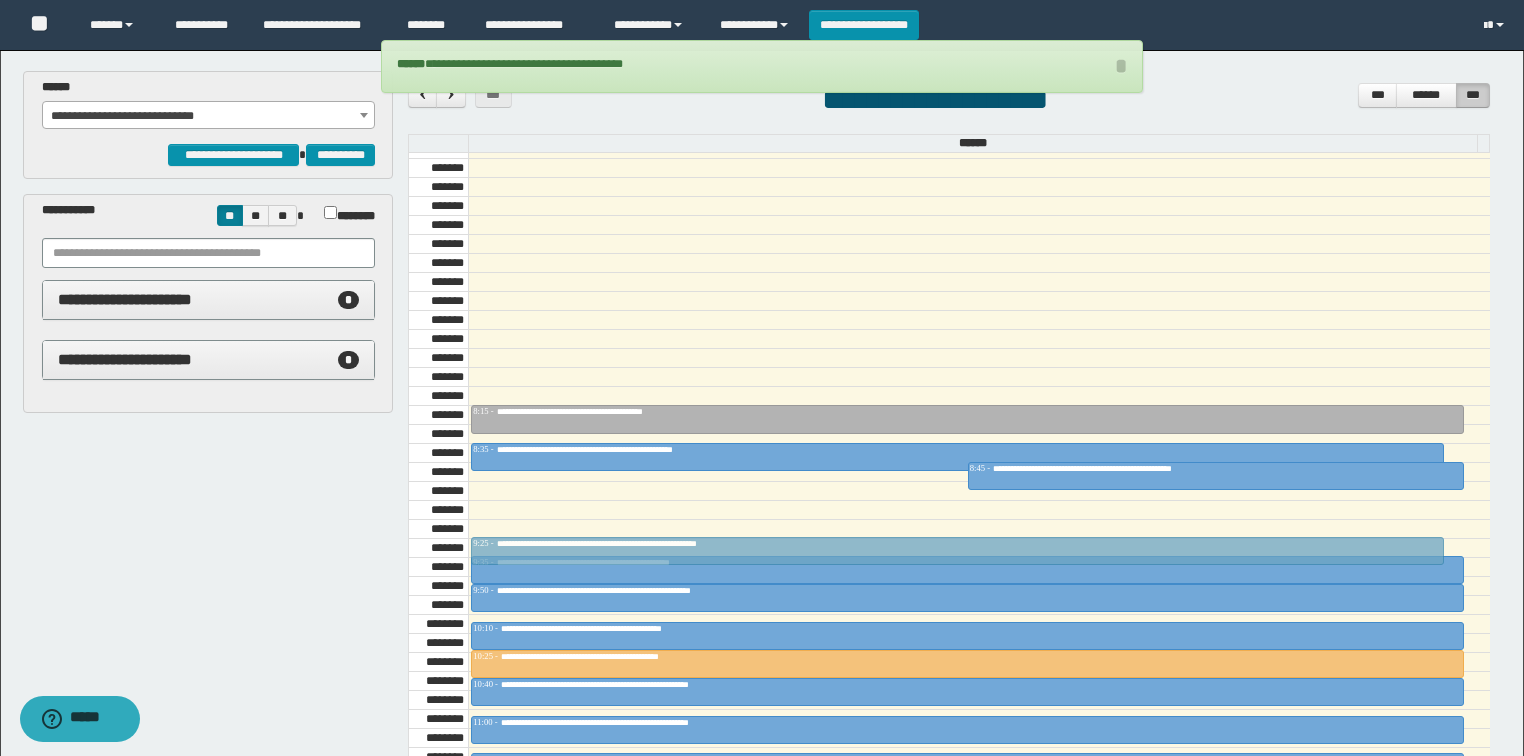 drag, startPoint x: 736, startPoint y: 484, endPoint x: 738, endPoint y: 530, distance: 46.043457 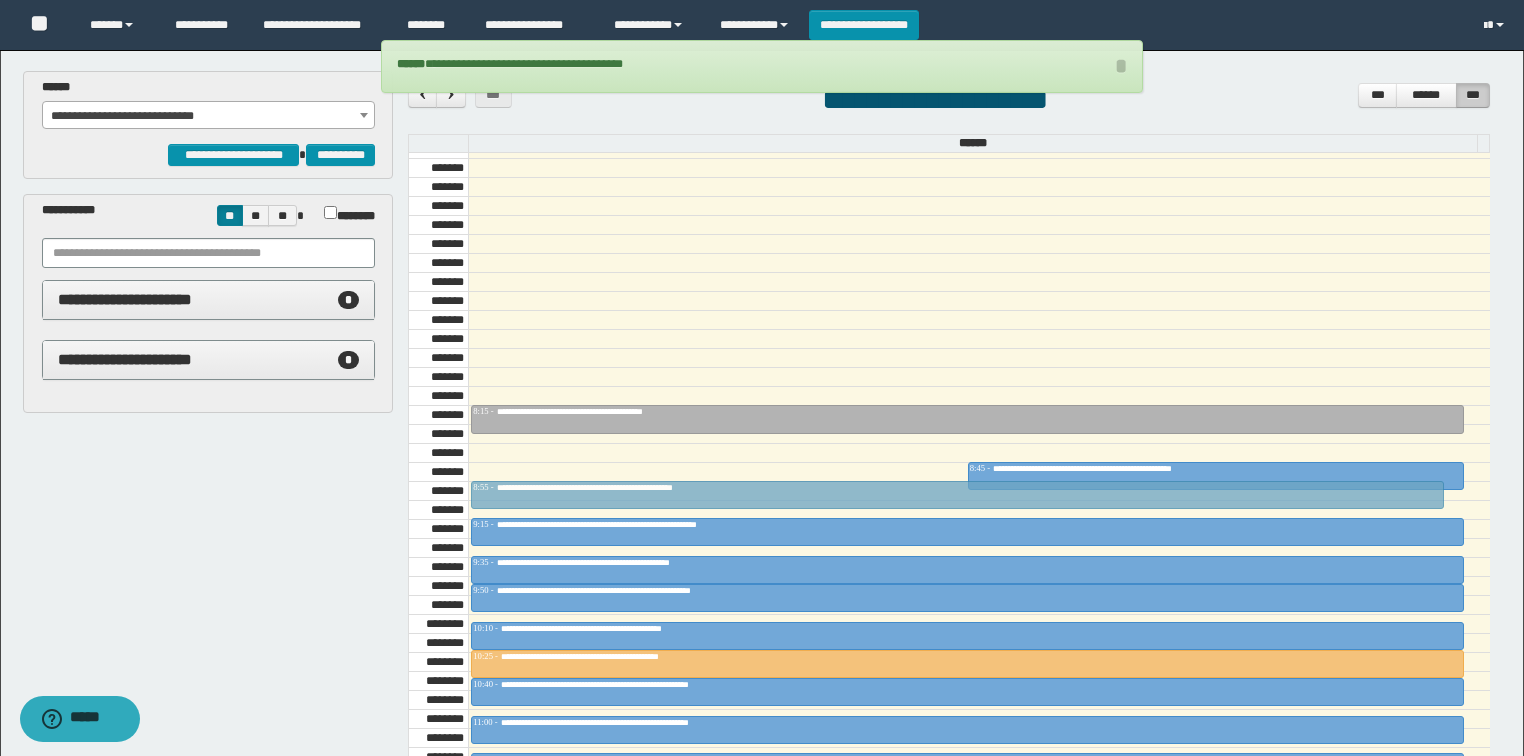 drag, startPoint x: 635, startPoint y: 442, endPoint x: 644, endPoint y: 480, distance: 39.051247 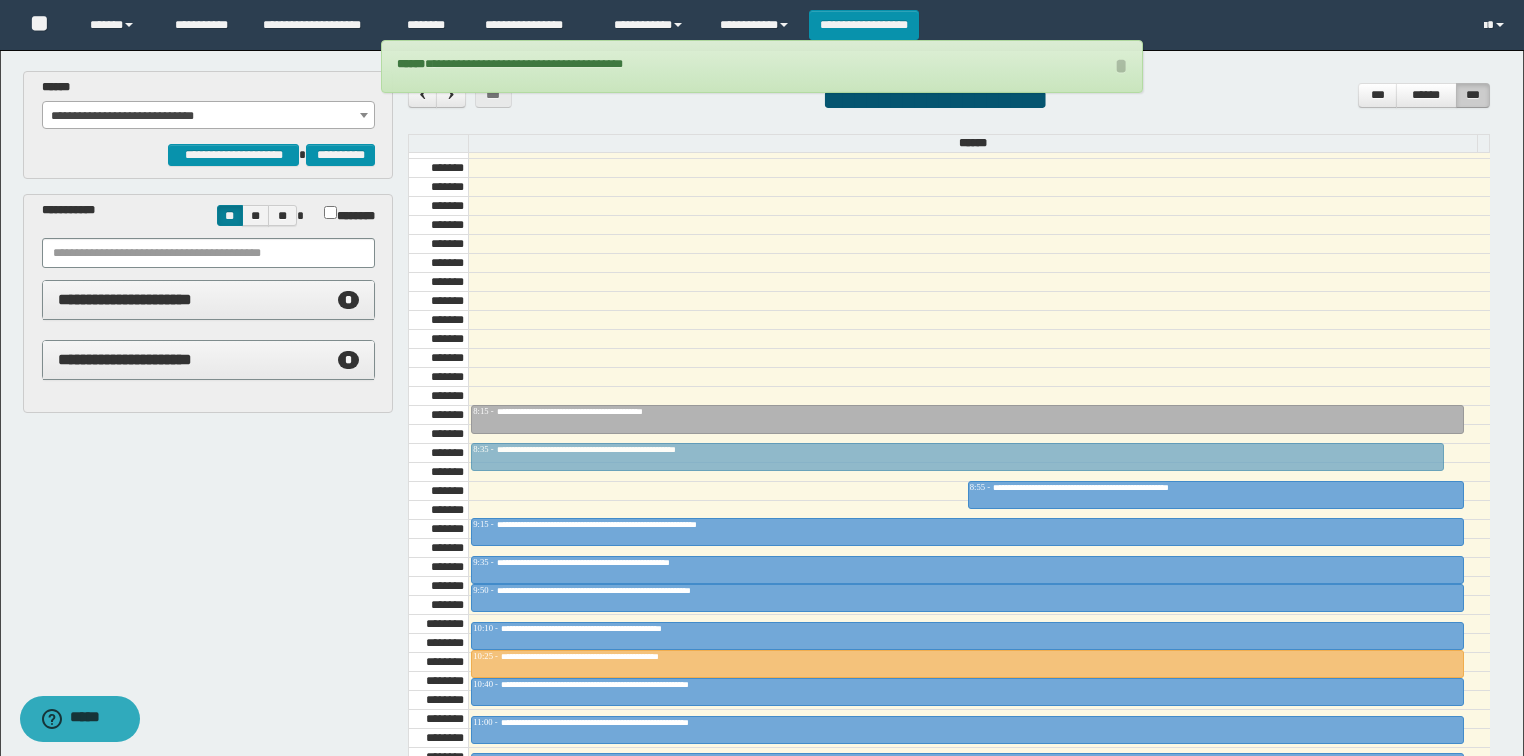 drag, startPoint x: 561, startPoint y: 463, endPoint x: 613, endPoint y: 548, distance: 99.64437 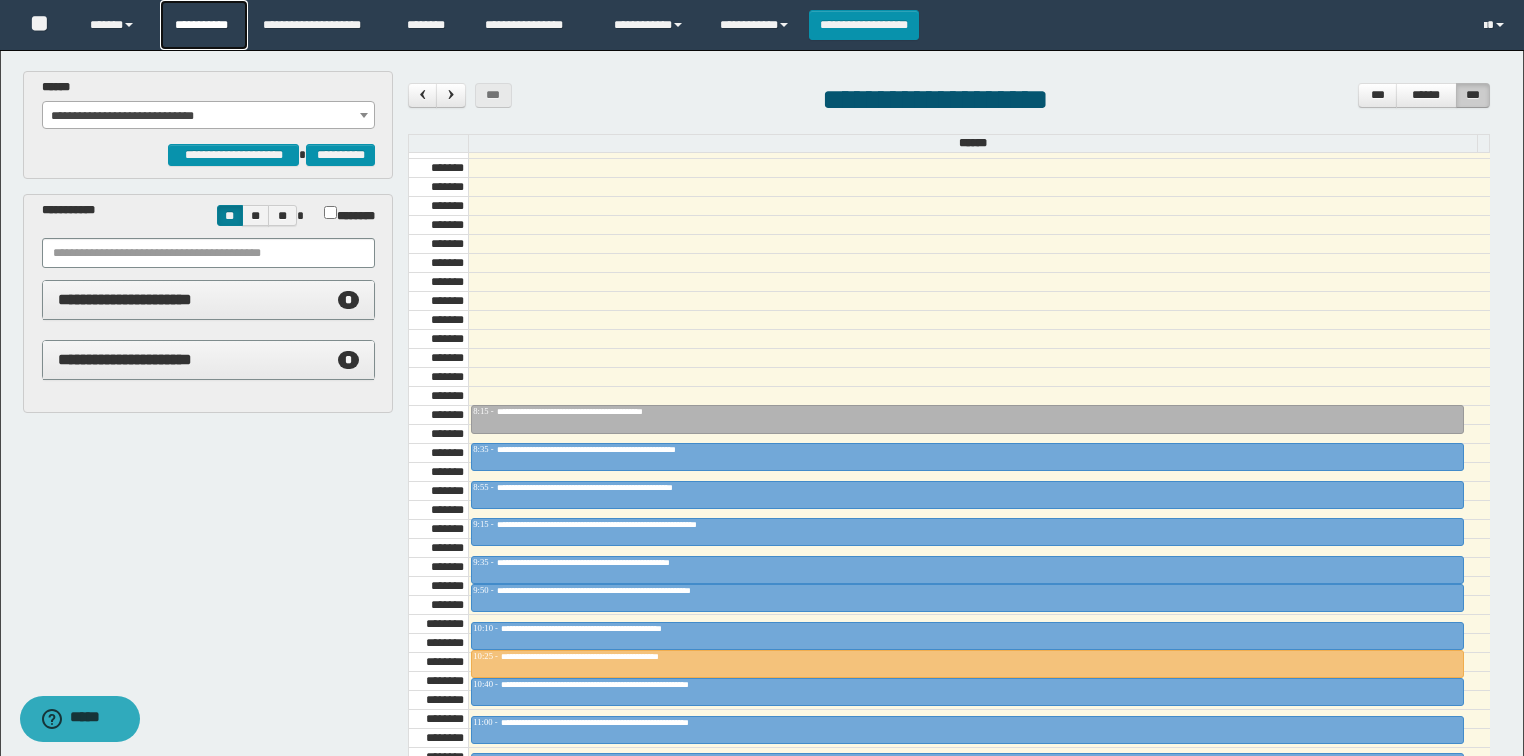 click on "**********" at bounding box center (204, 25) 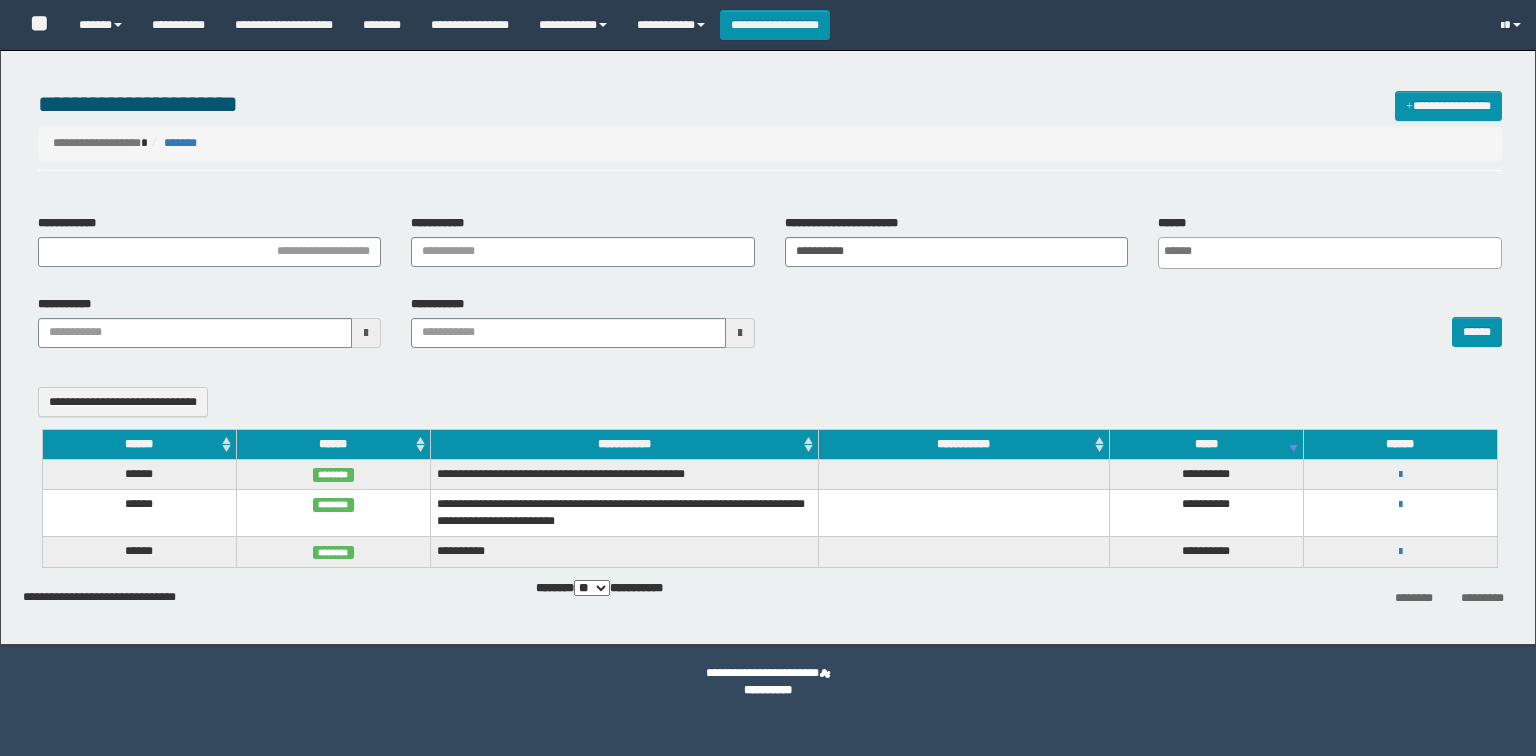 select 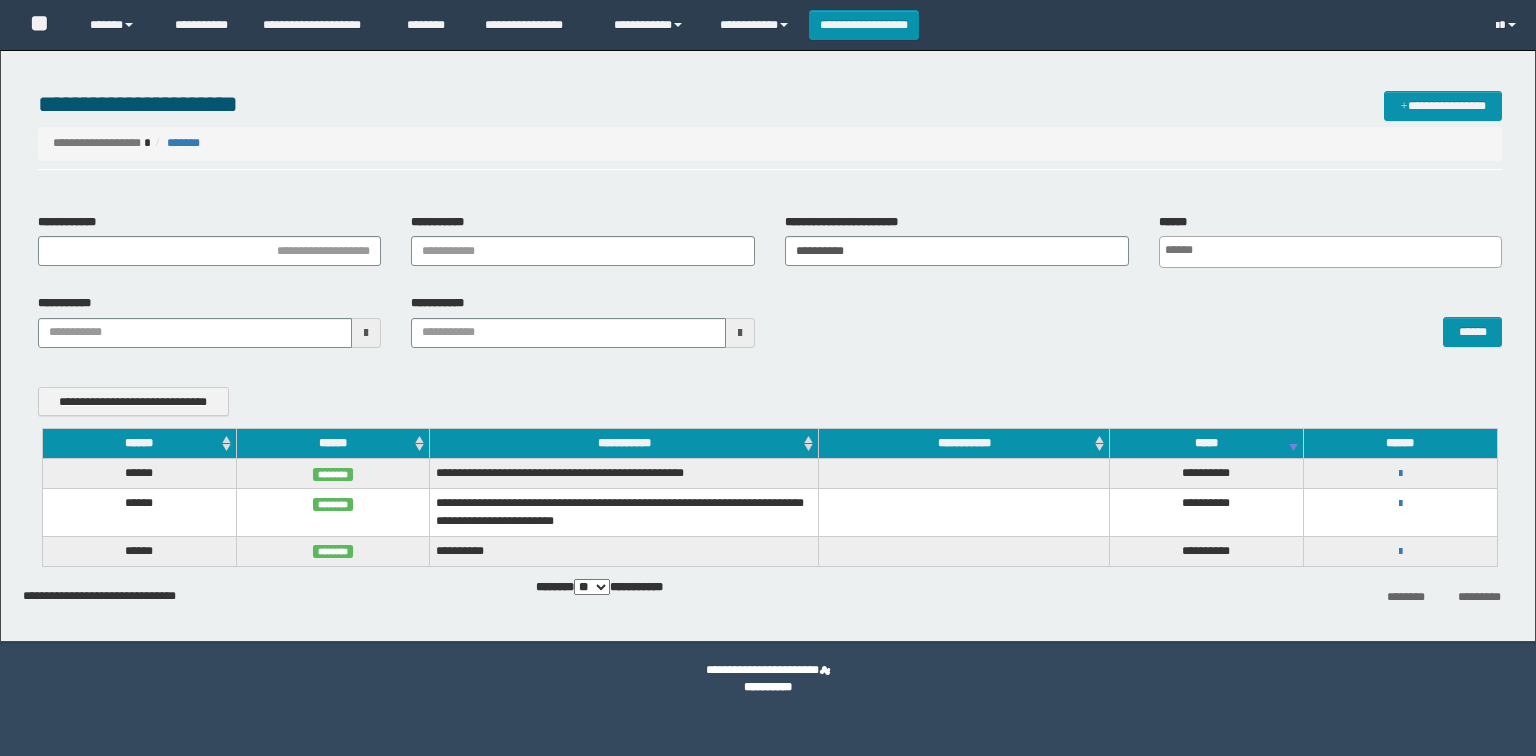 scroll, scrollTop: 0, scrollLeft: 0, axis: both 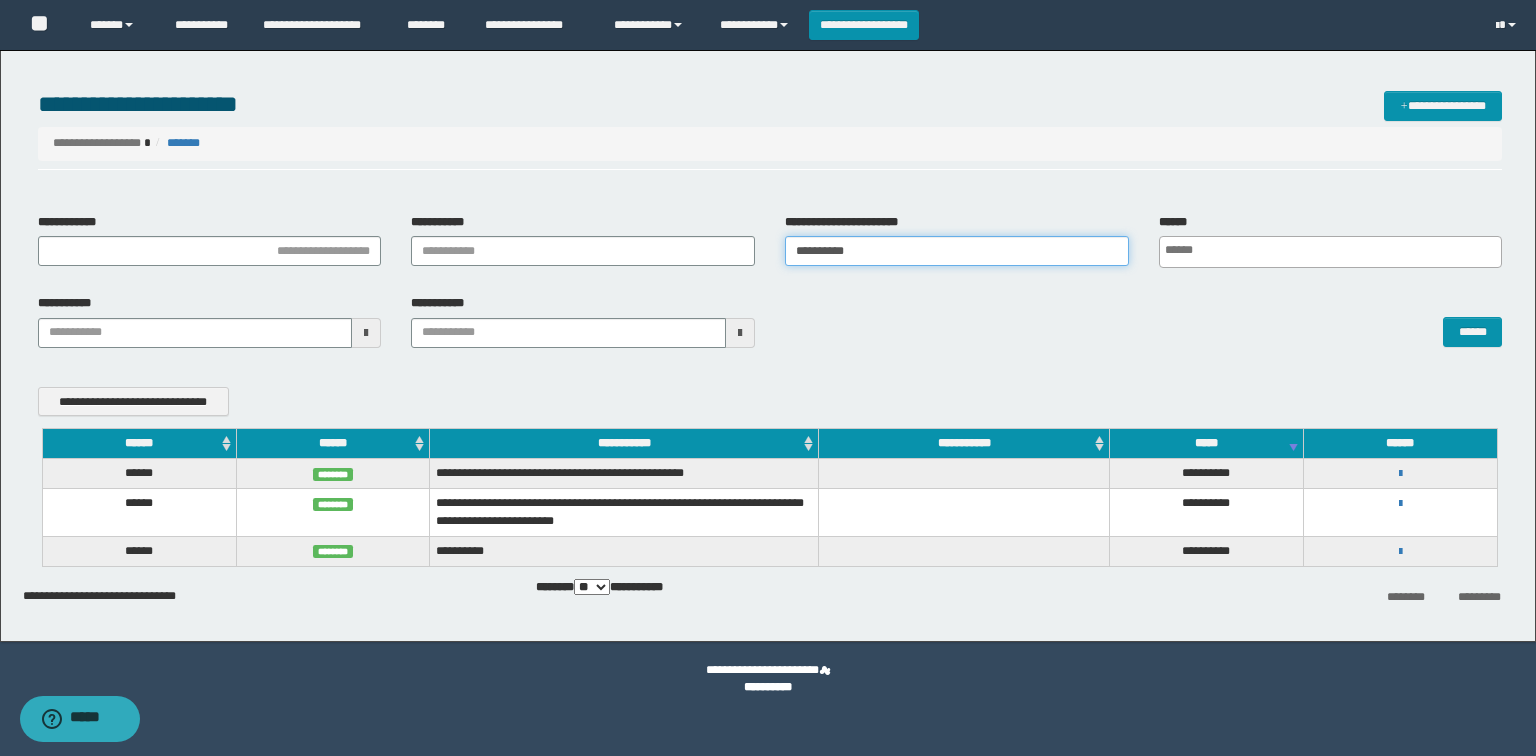 click on "**********" at bounding box center [957, 251] 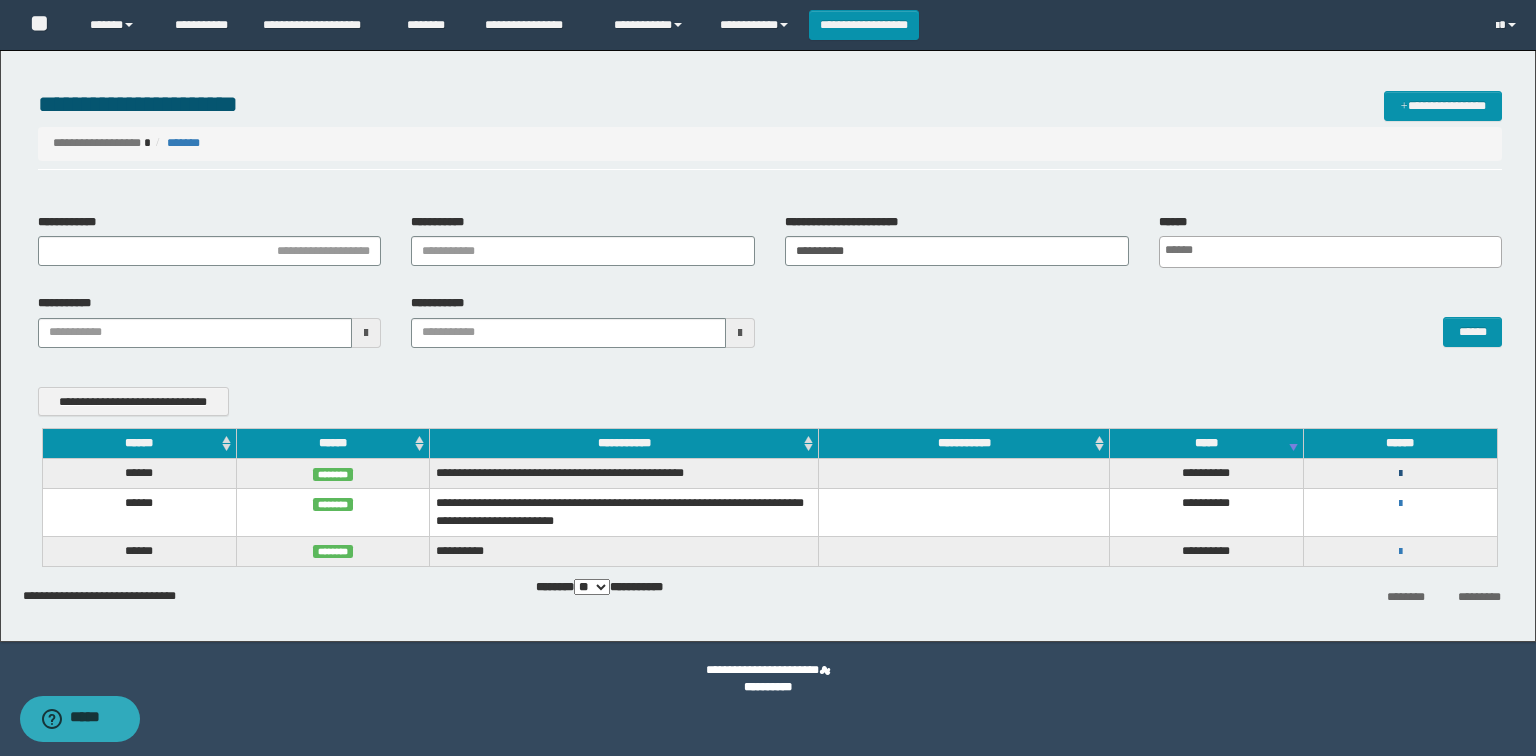 click at bounding box center (1400, 474) 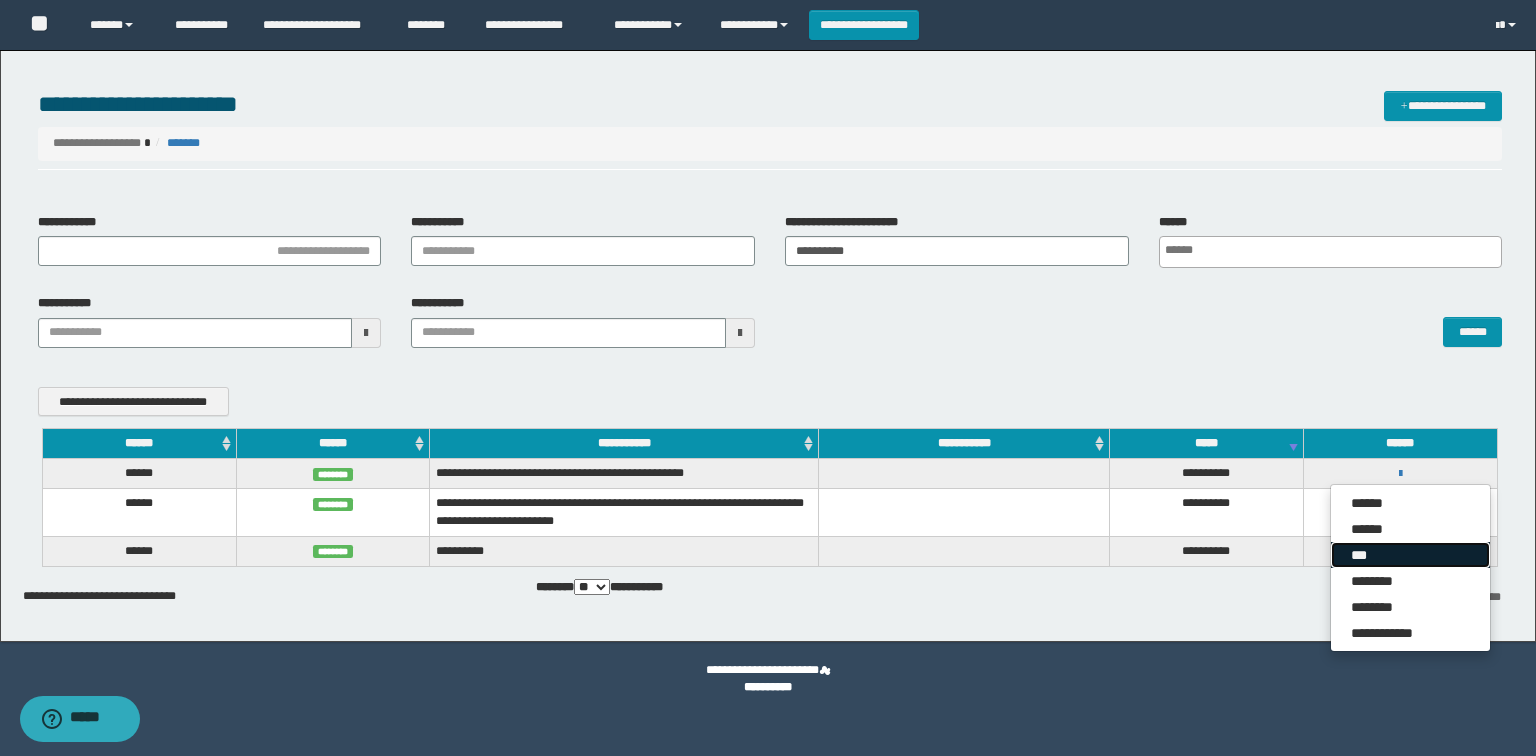 click on "***" at bounding box center (1410, 555) 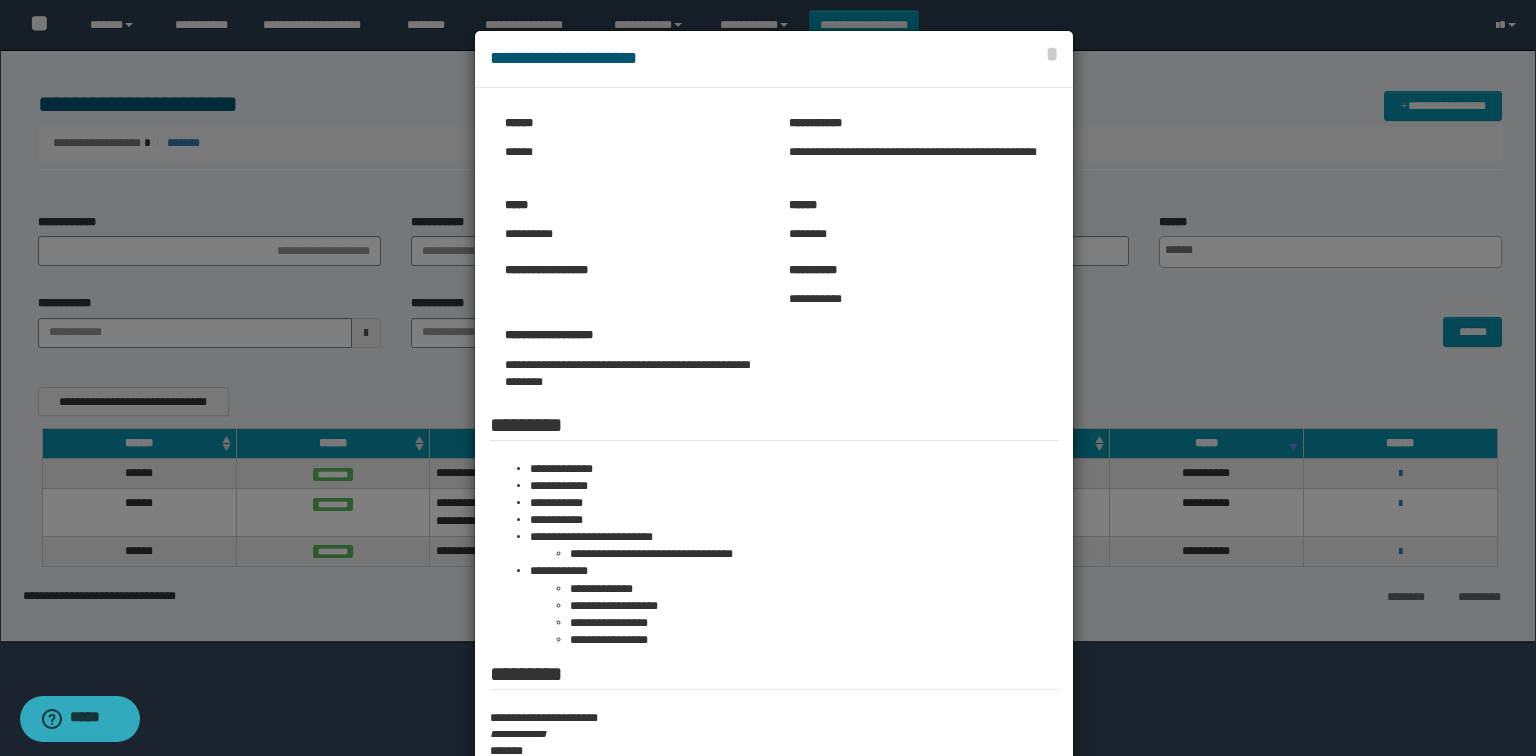 click at bounding box center [768, 451] 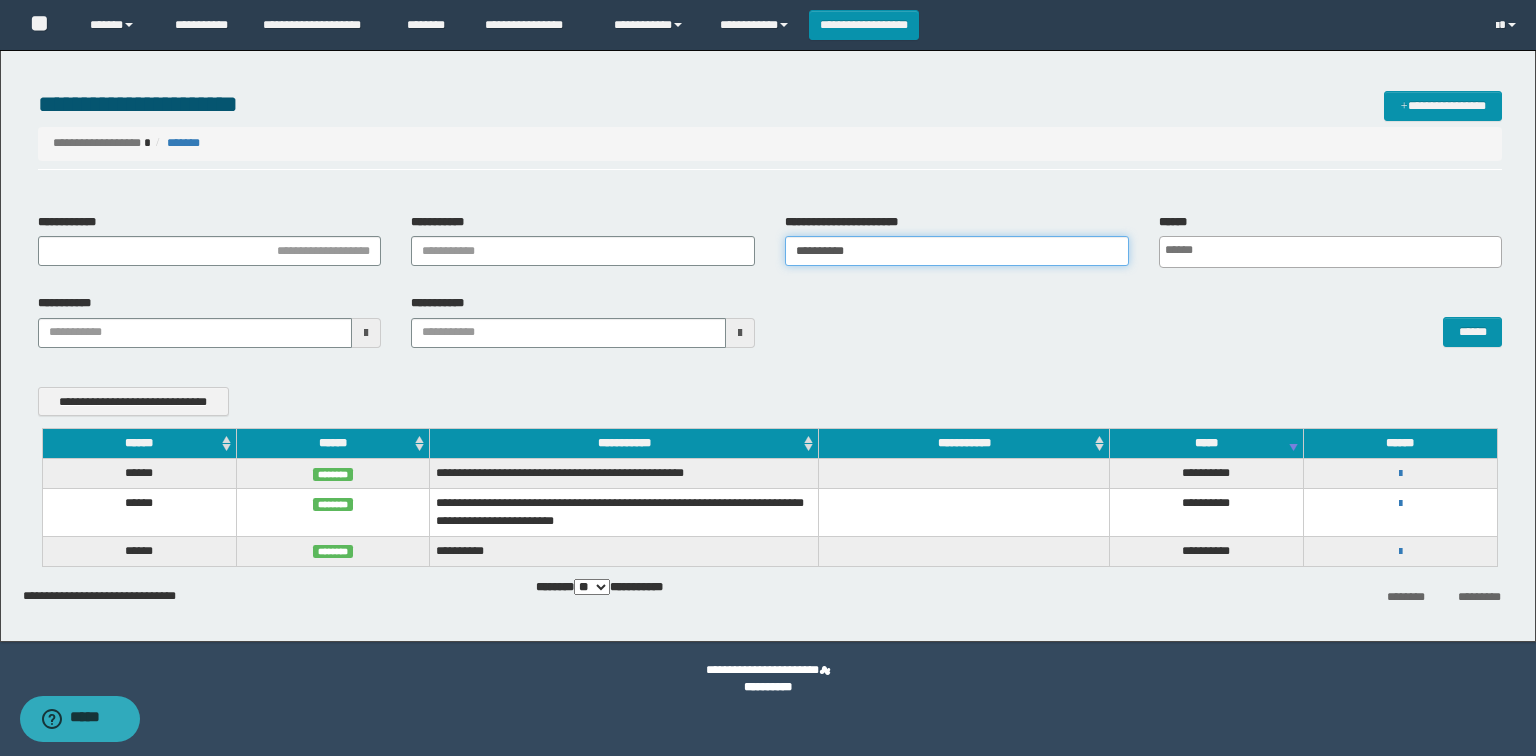 drag, startPoint x: 946, startPoint y: 259, endPoint x: 257, endPoint y: 308, distance: 690.7402 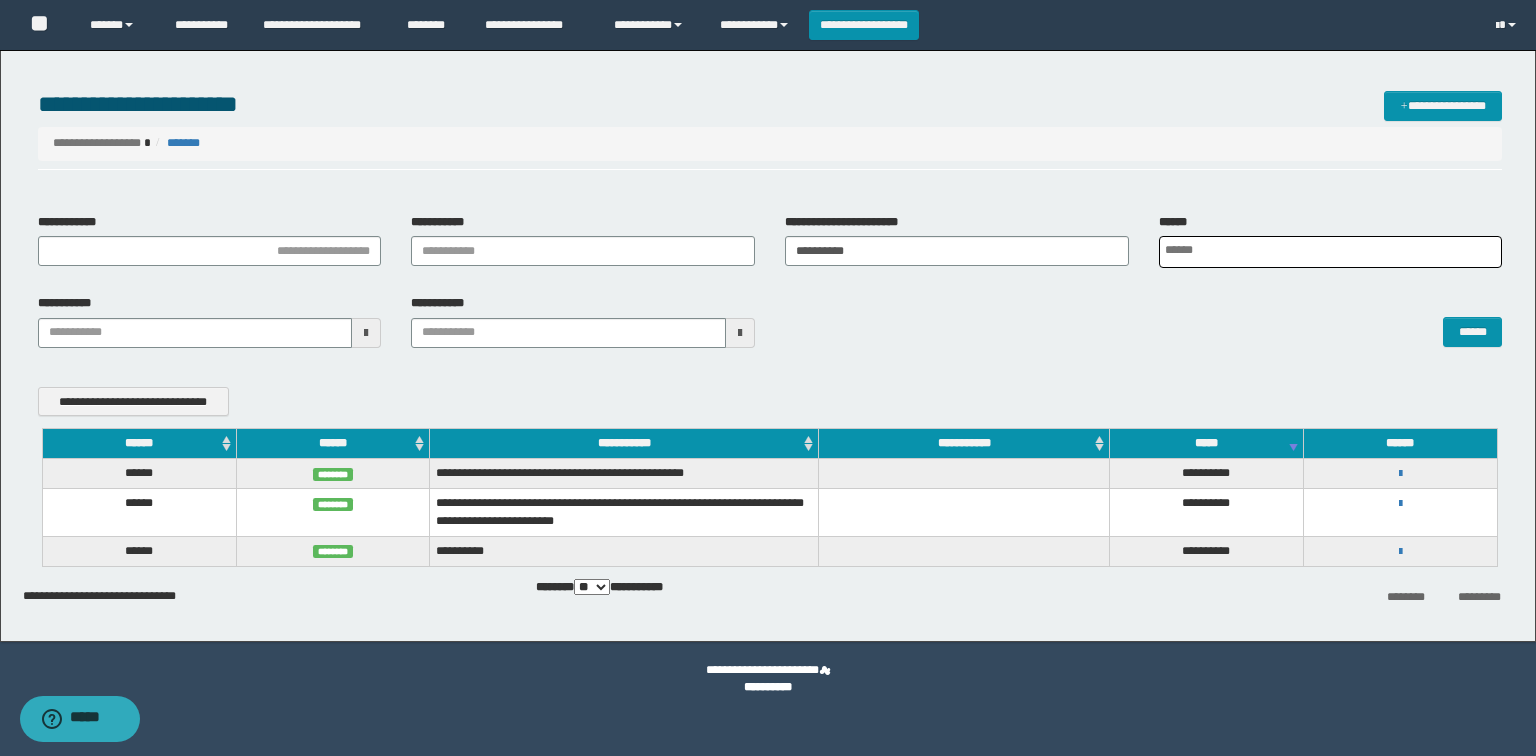 scroll, scrollTop: 0, scrollLeft: 4, axis: horizontal 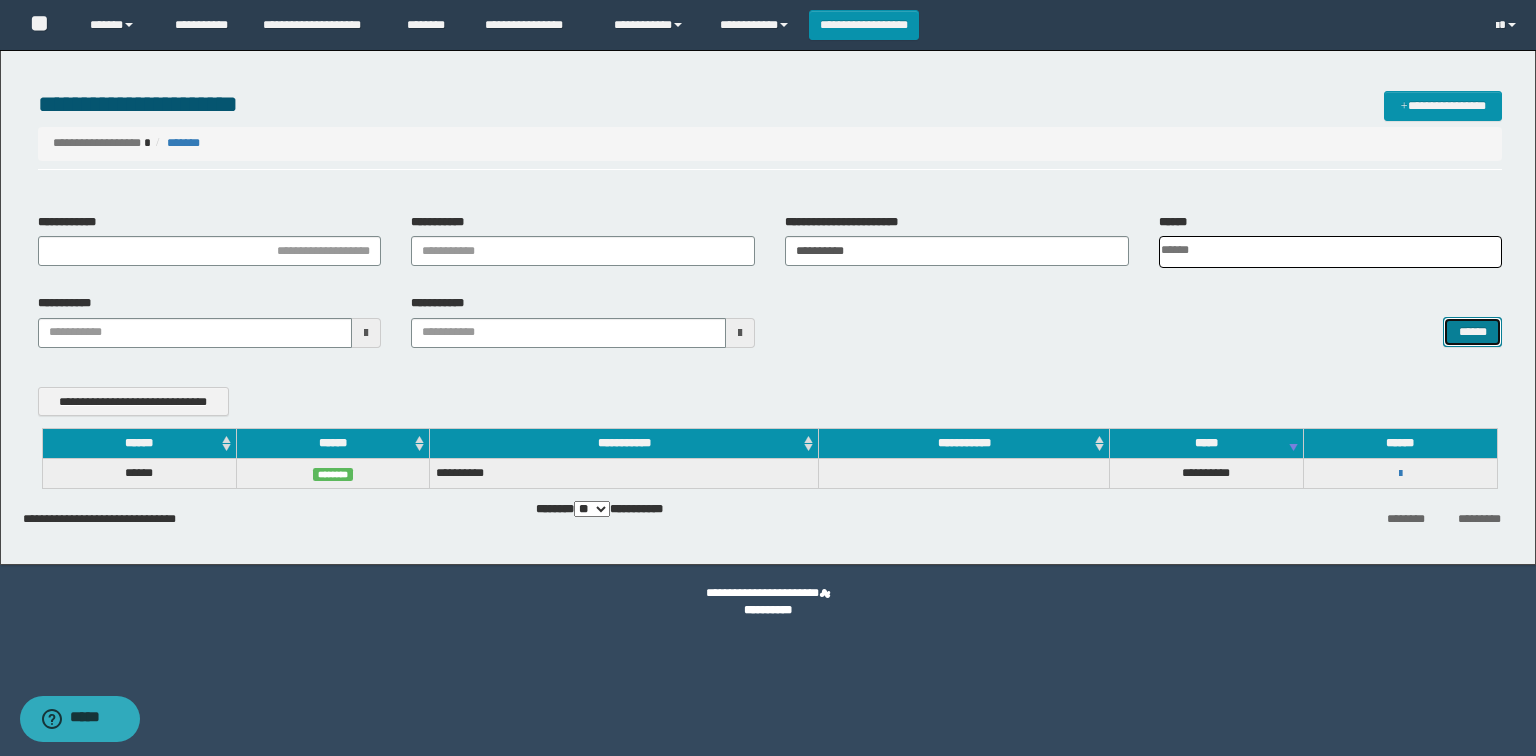 click on "******" at bounding box center (1472, 332) 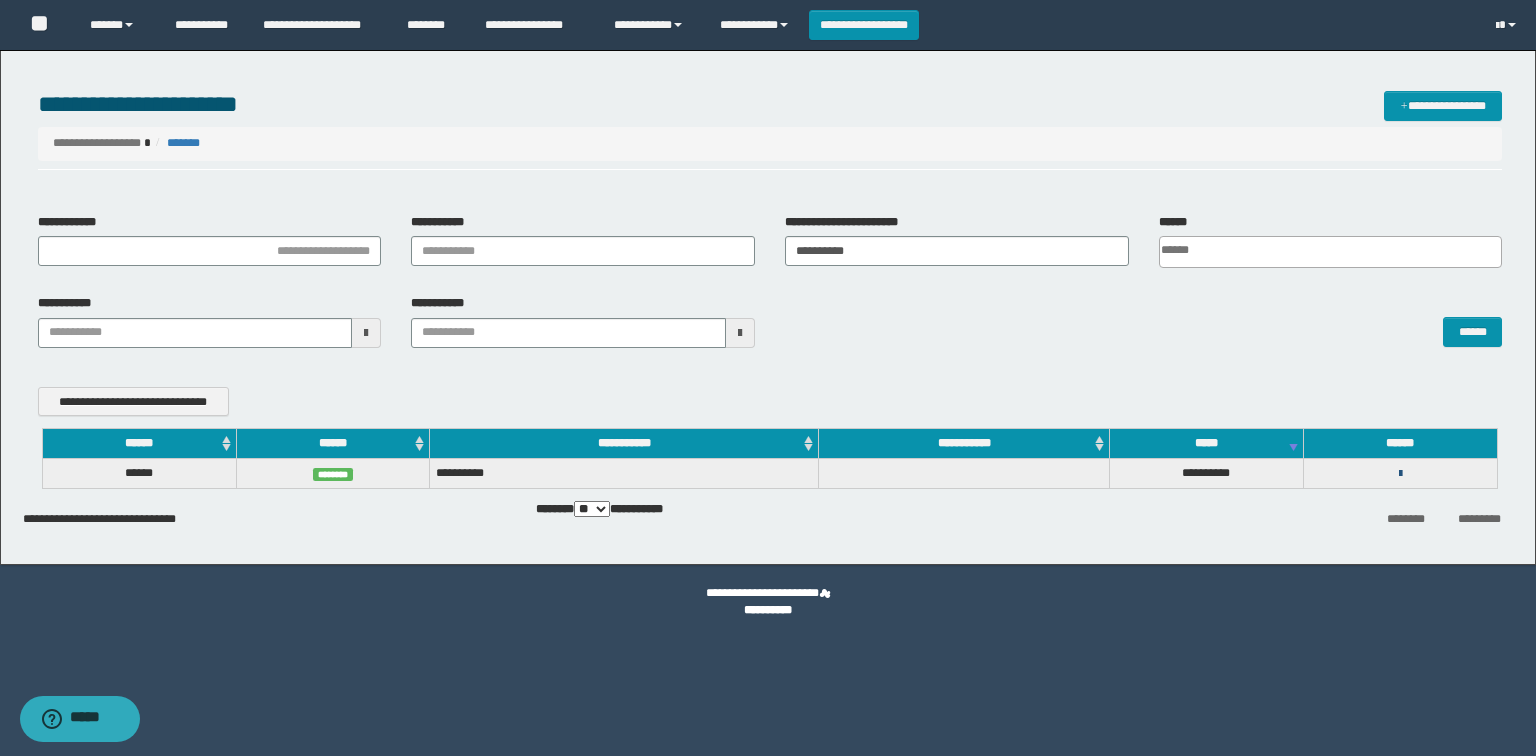 click on "**********" at bounding box center [1400, 473] 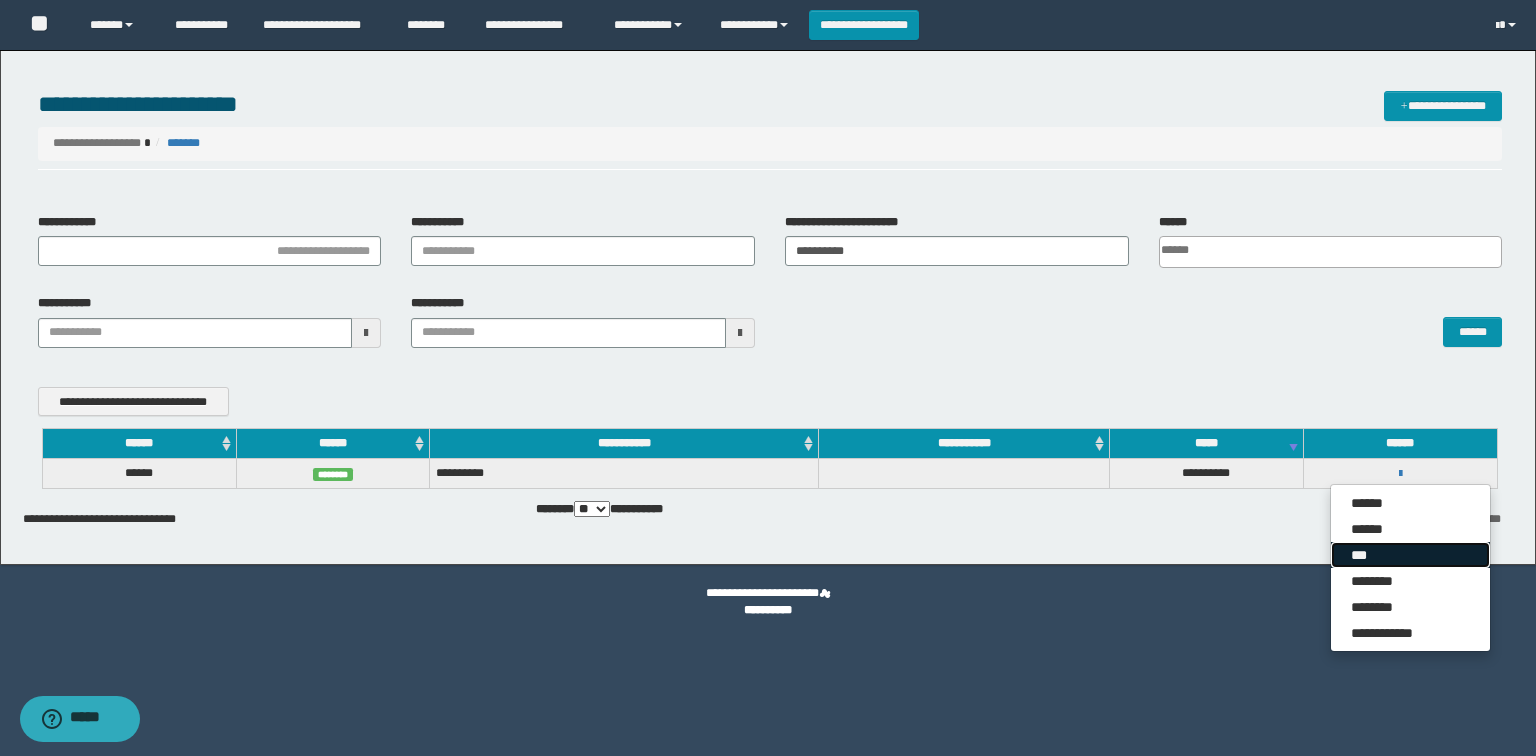 drag, startPoint x: 1380, startPoint y: 545, endPoint x: 1357, endPoint y: 534, distance: 25.495098 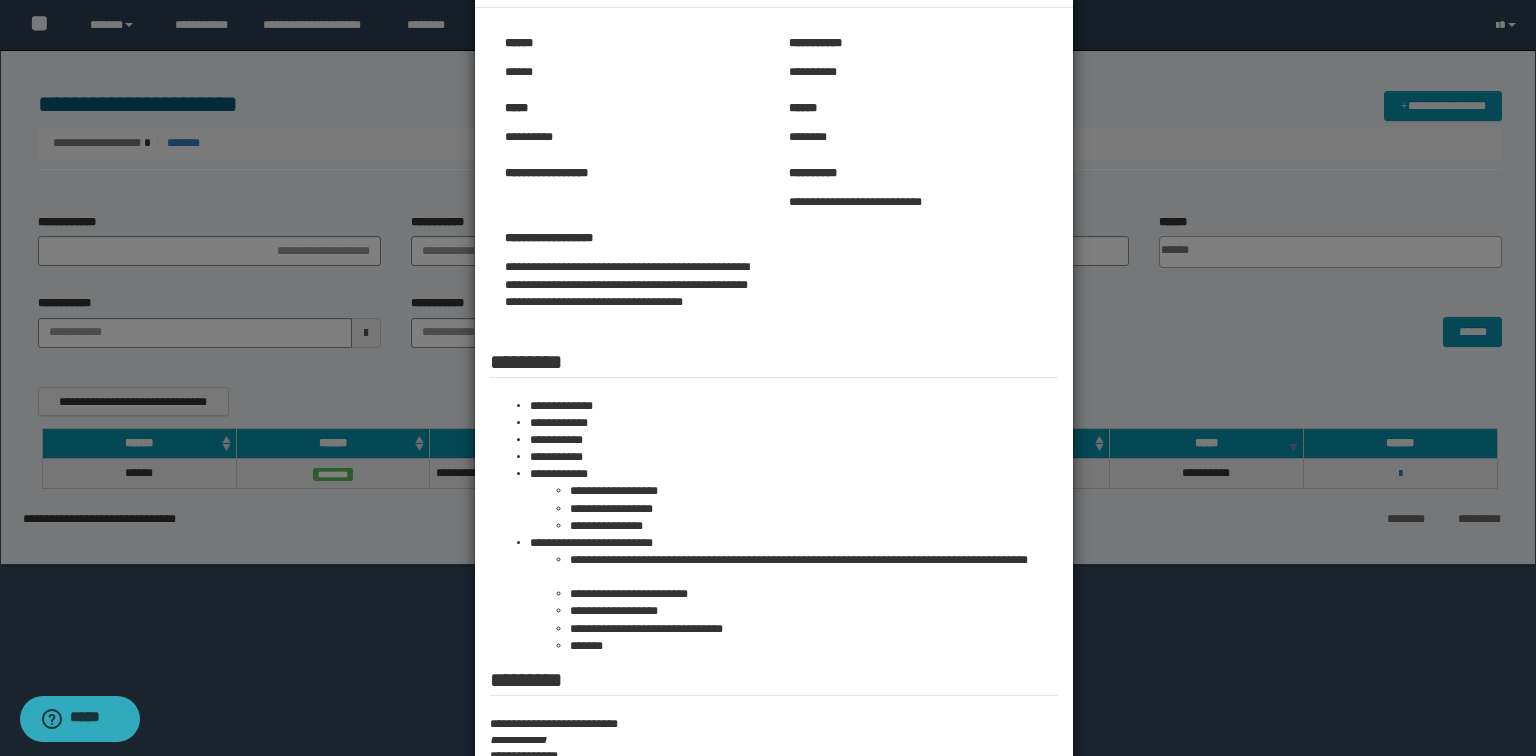 scroll, scrollTop: 160, scrollLeft: 0, axis: vertical 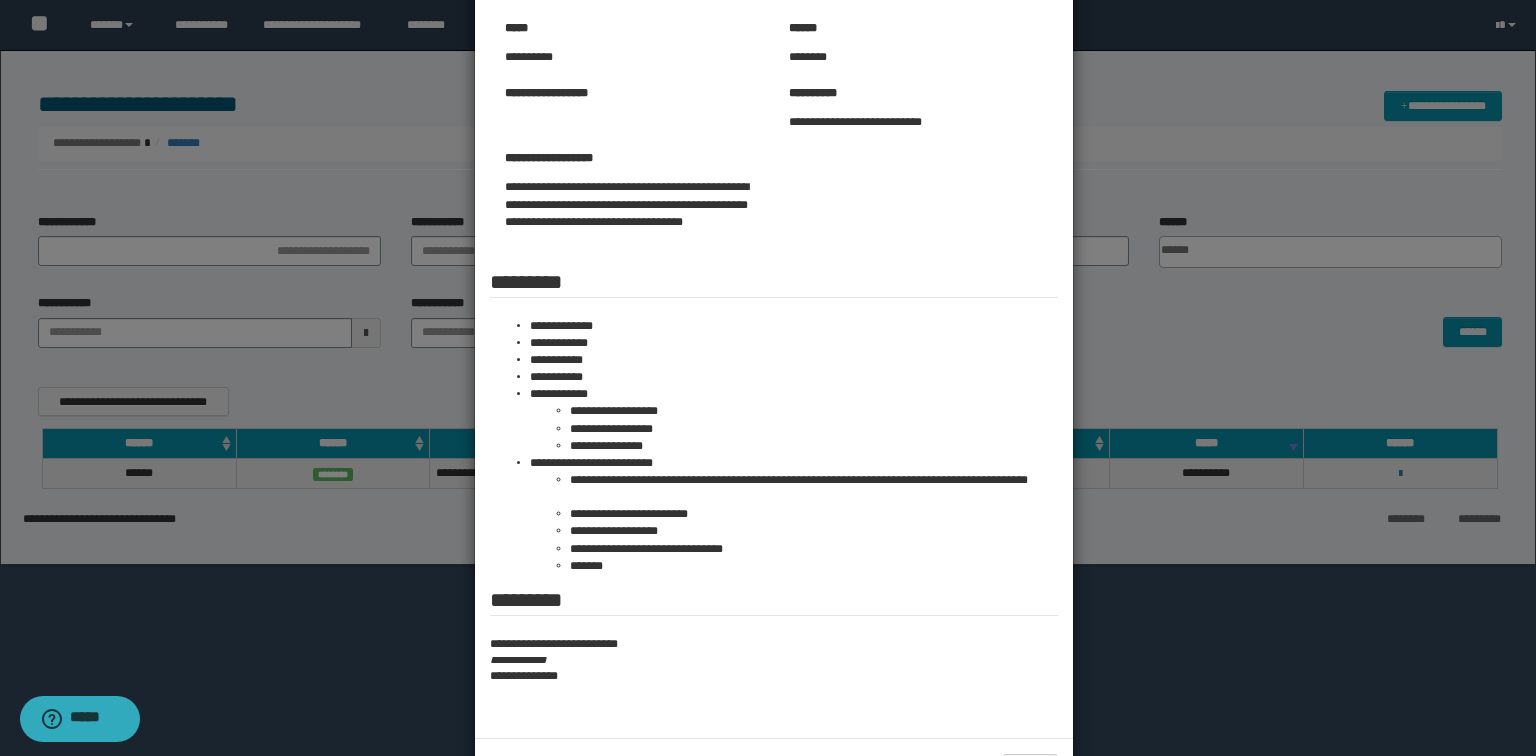 click at bounding box center (768, 334) 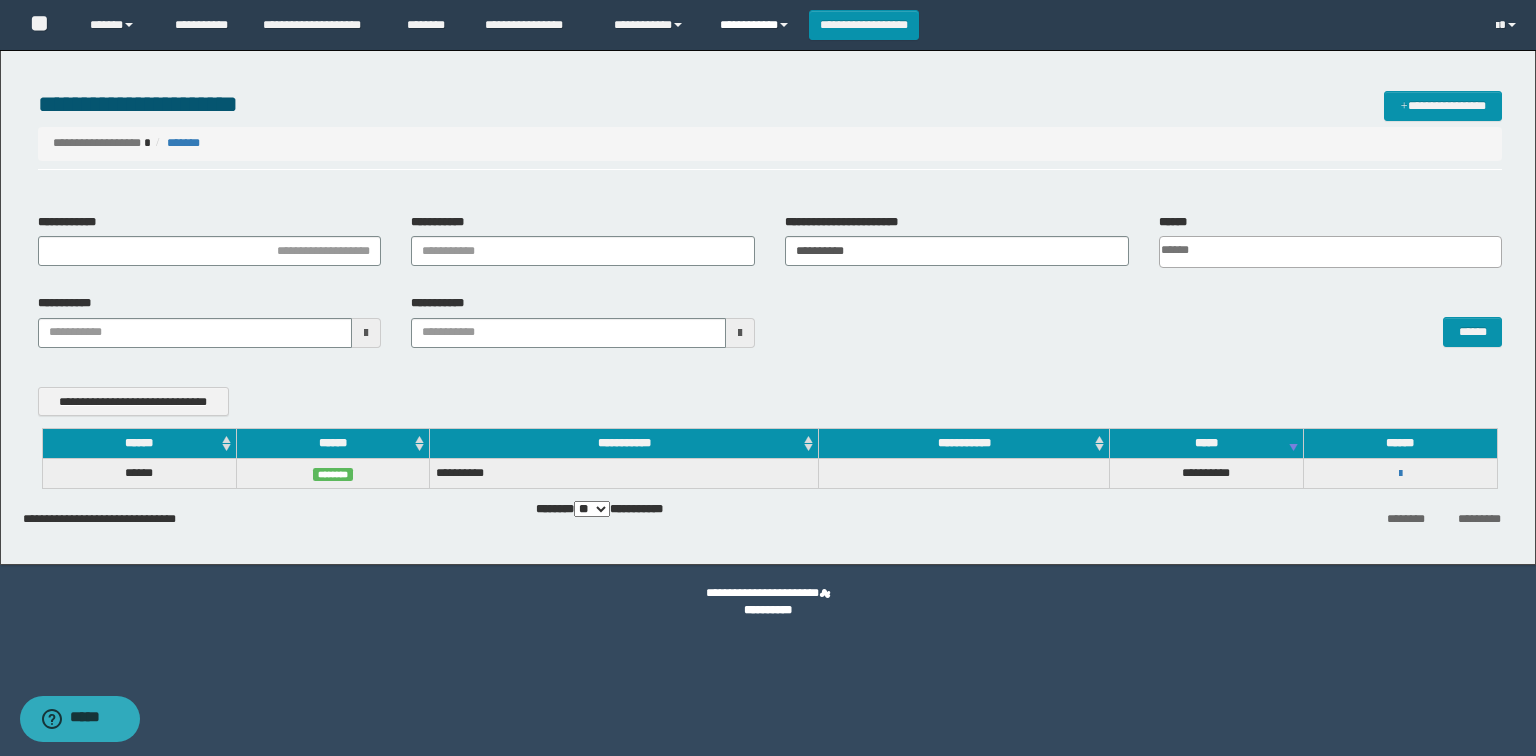click on "**********" at bounding box center [757, 25] 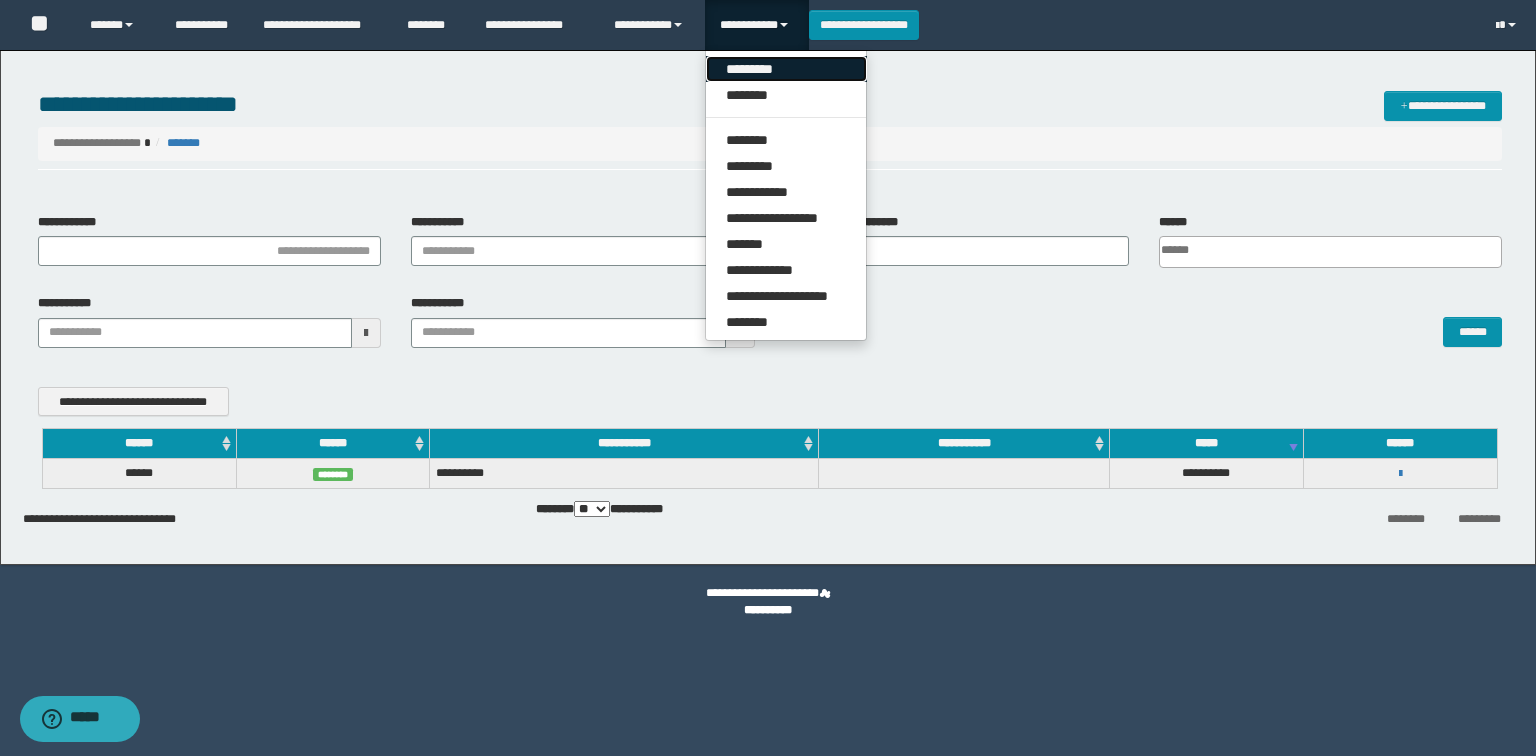 click on "*********" at bounding box center [786, 69] 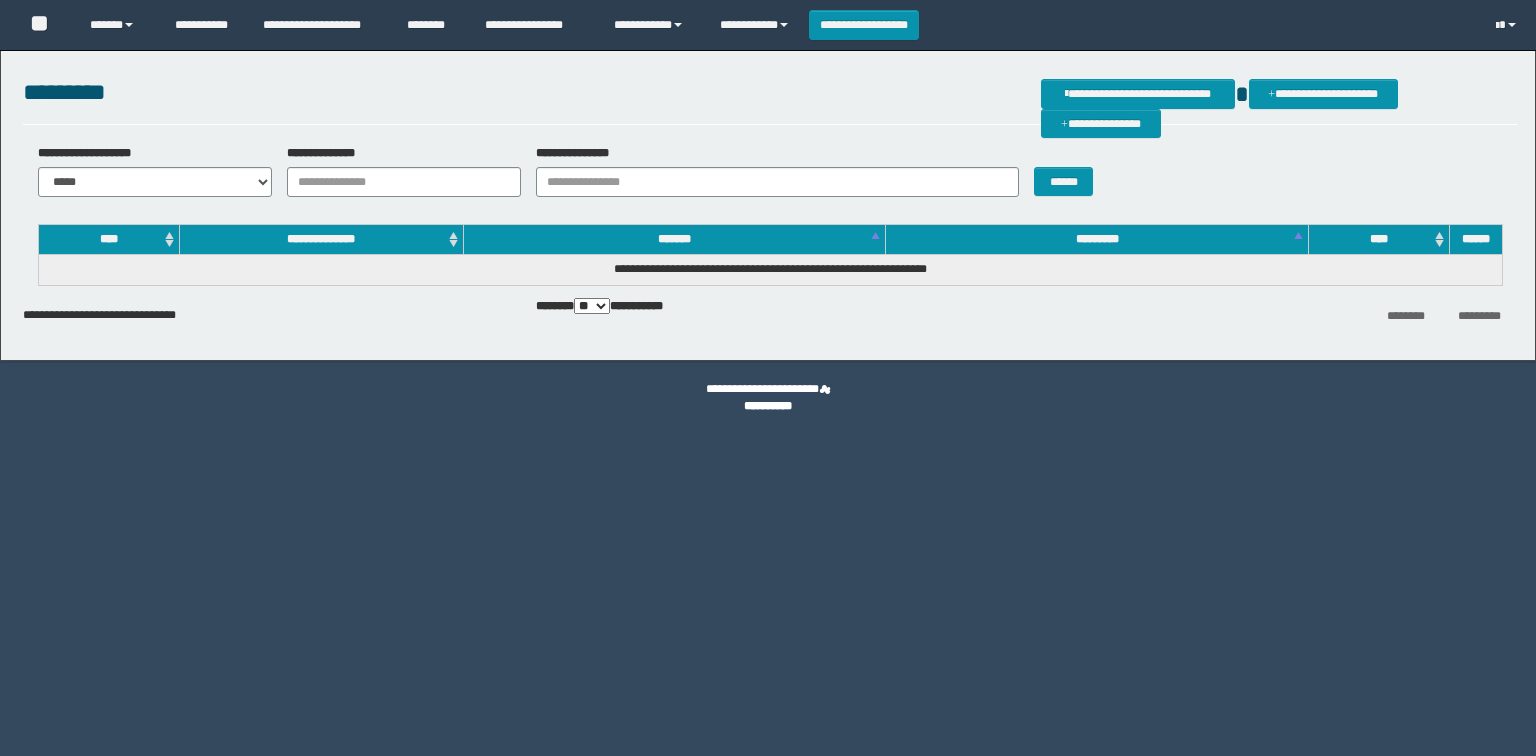 scroll, scrollTop: 0, scrollLeft: 0, axis: both 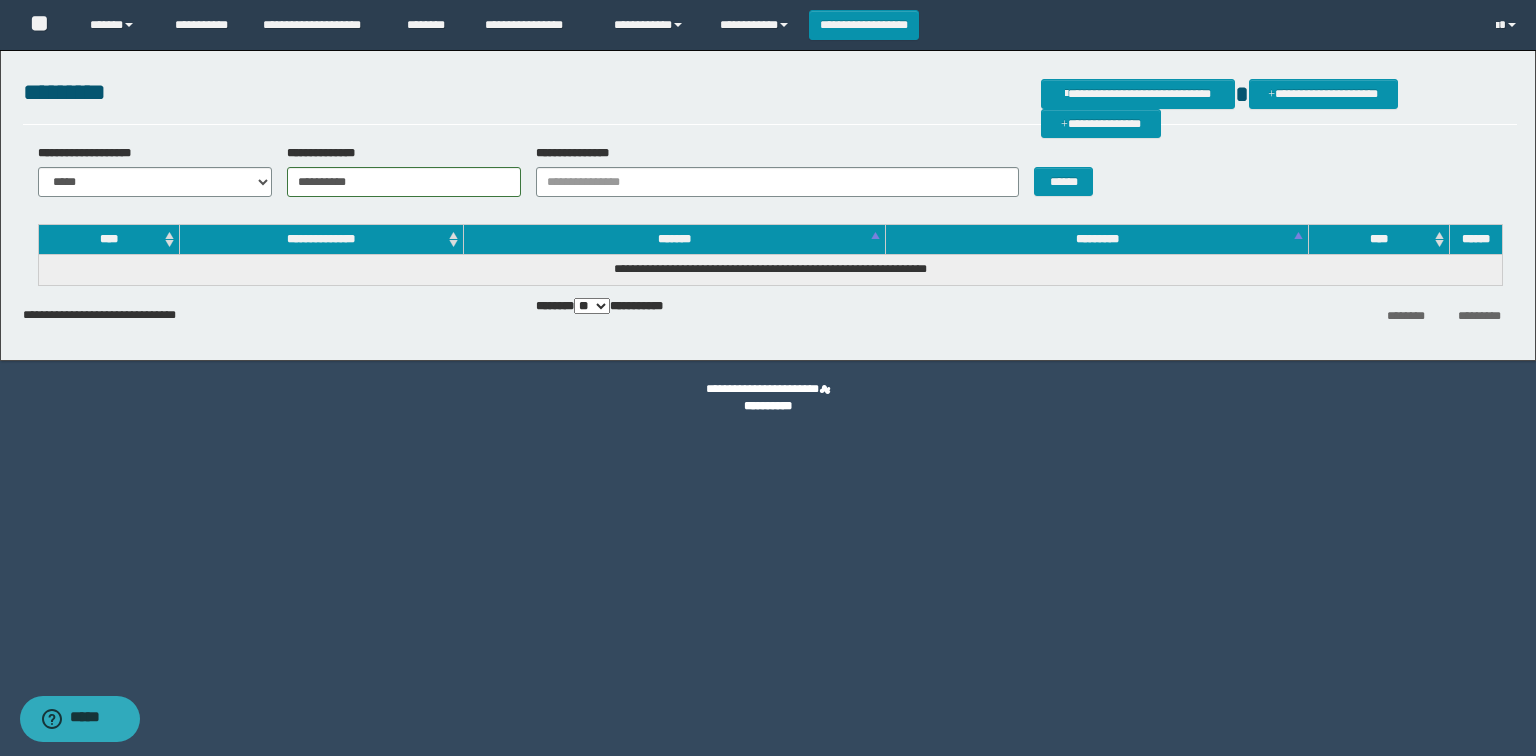 type on "**********" 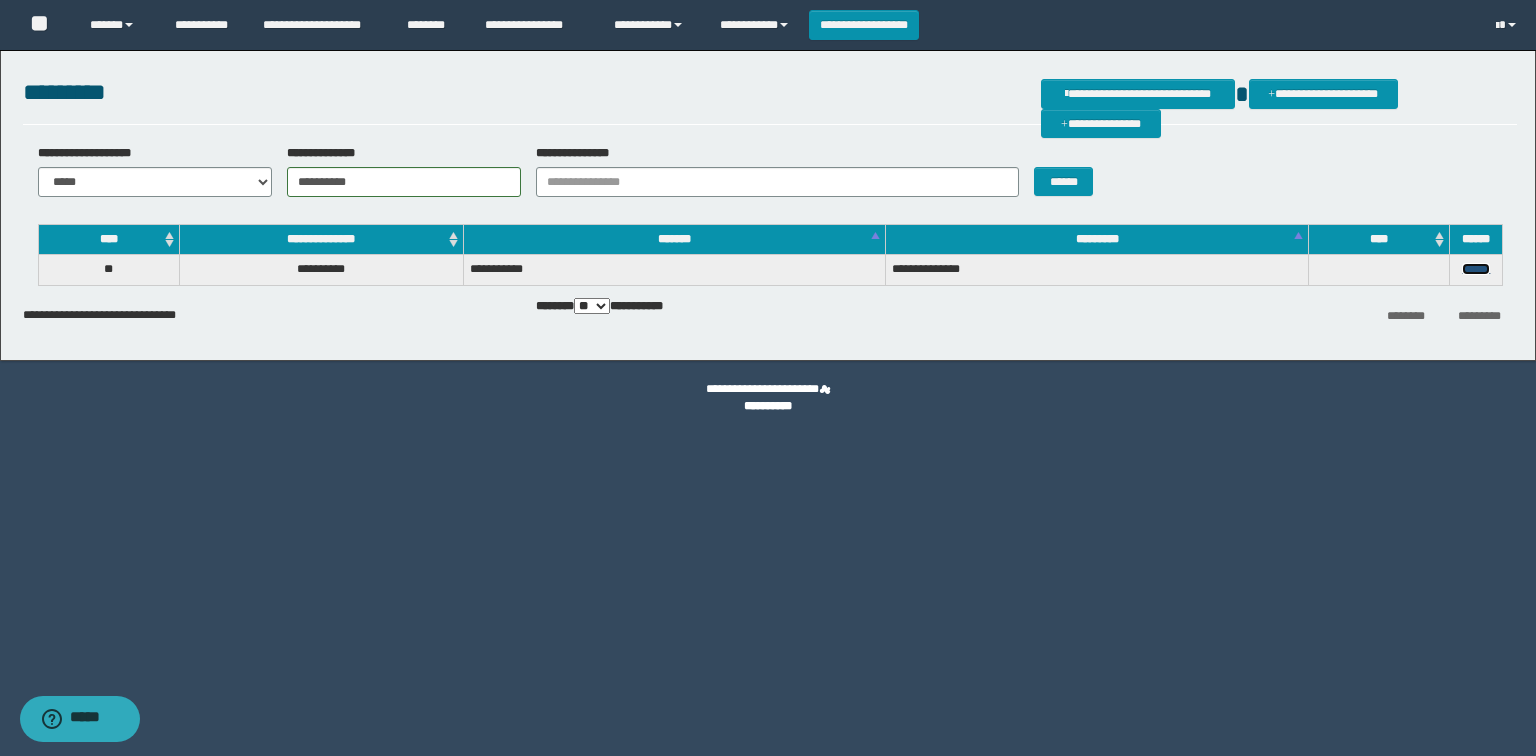click on "******" at bounding box center (1476, 269) 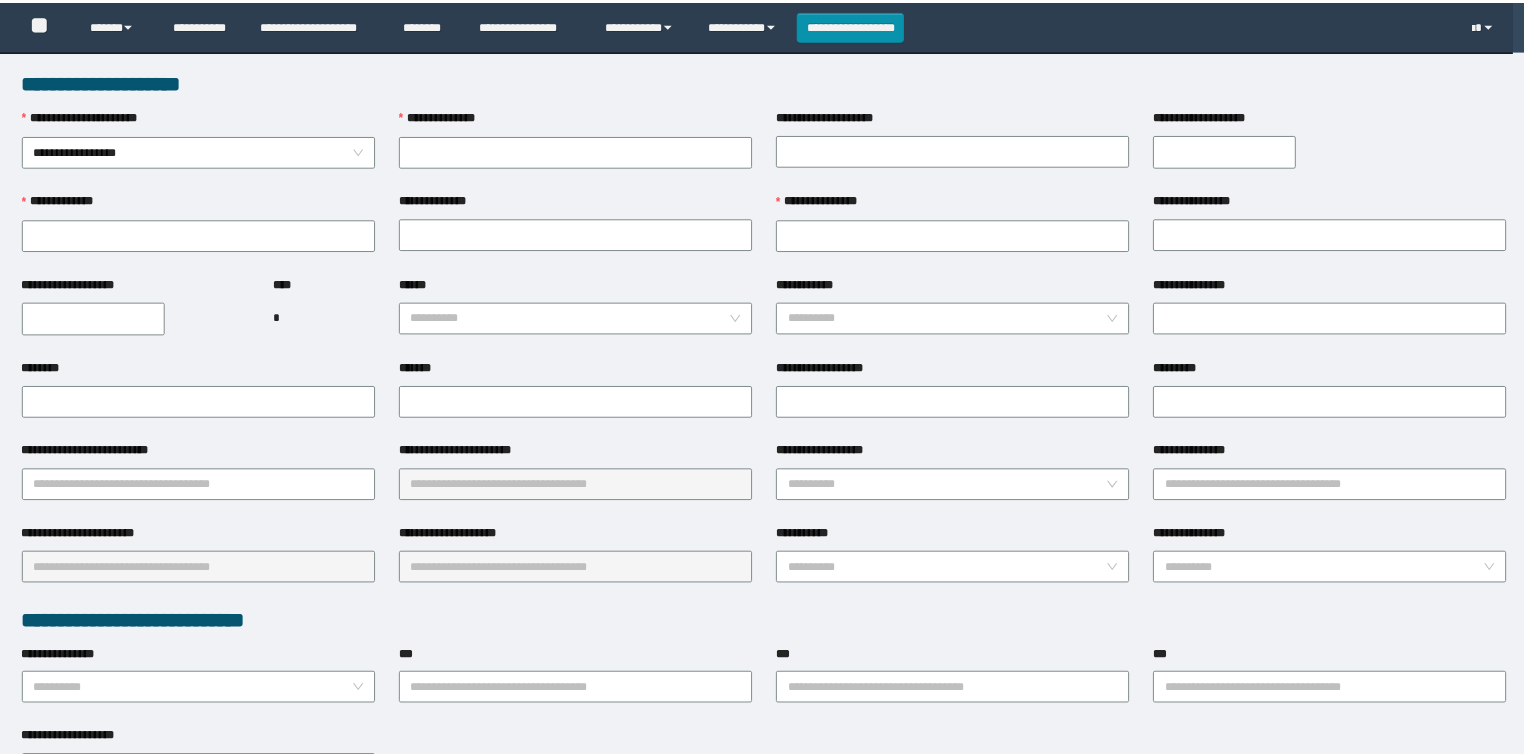 scroll, scrollTop: 0, scrollLeft: 0, axis: both 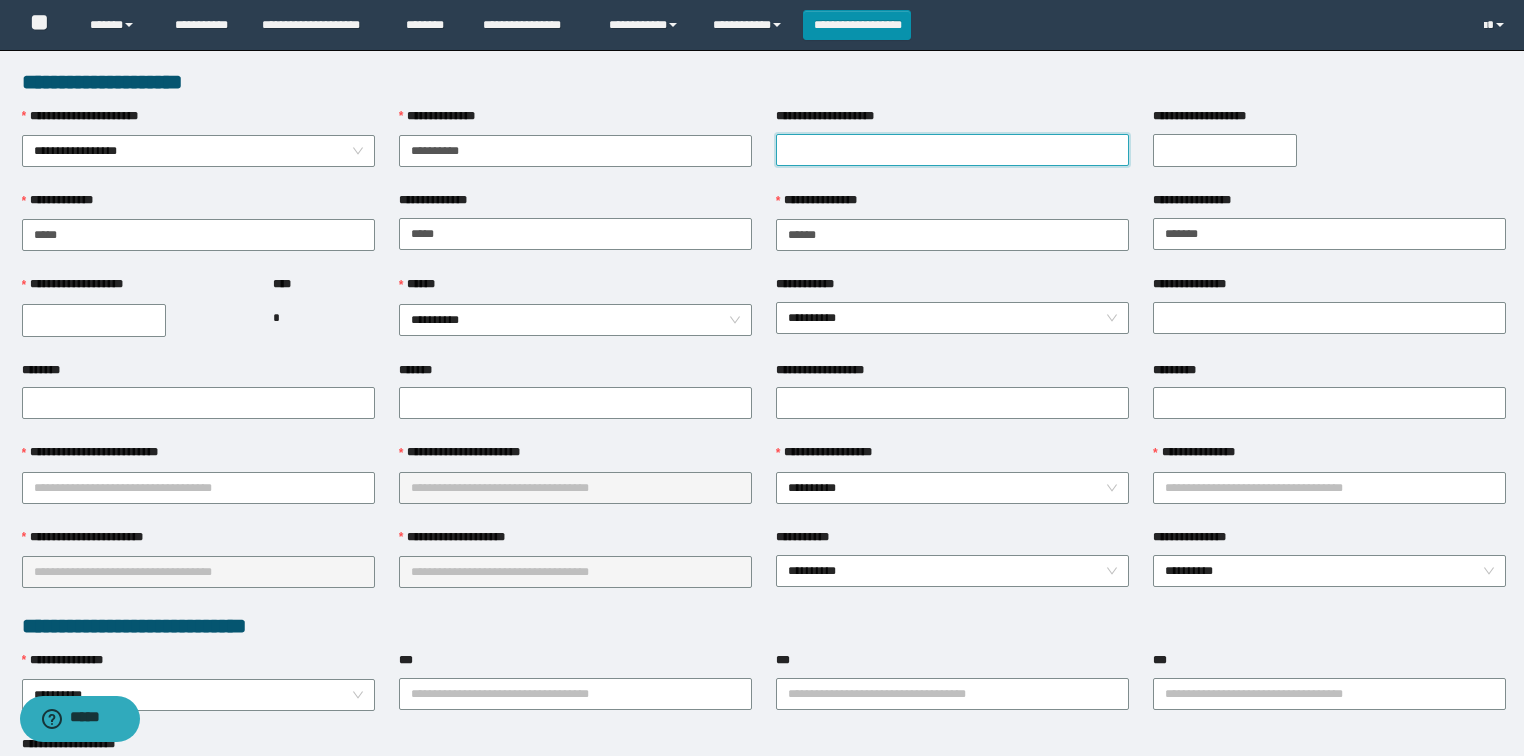 click on "**********" at bounding box center (952, 150) 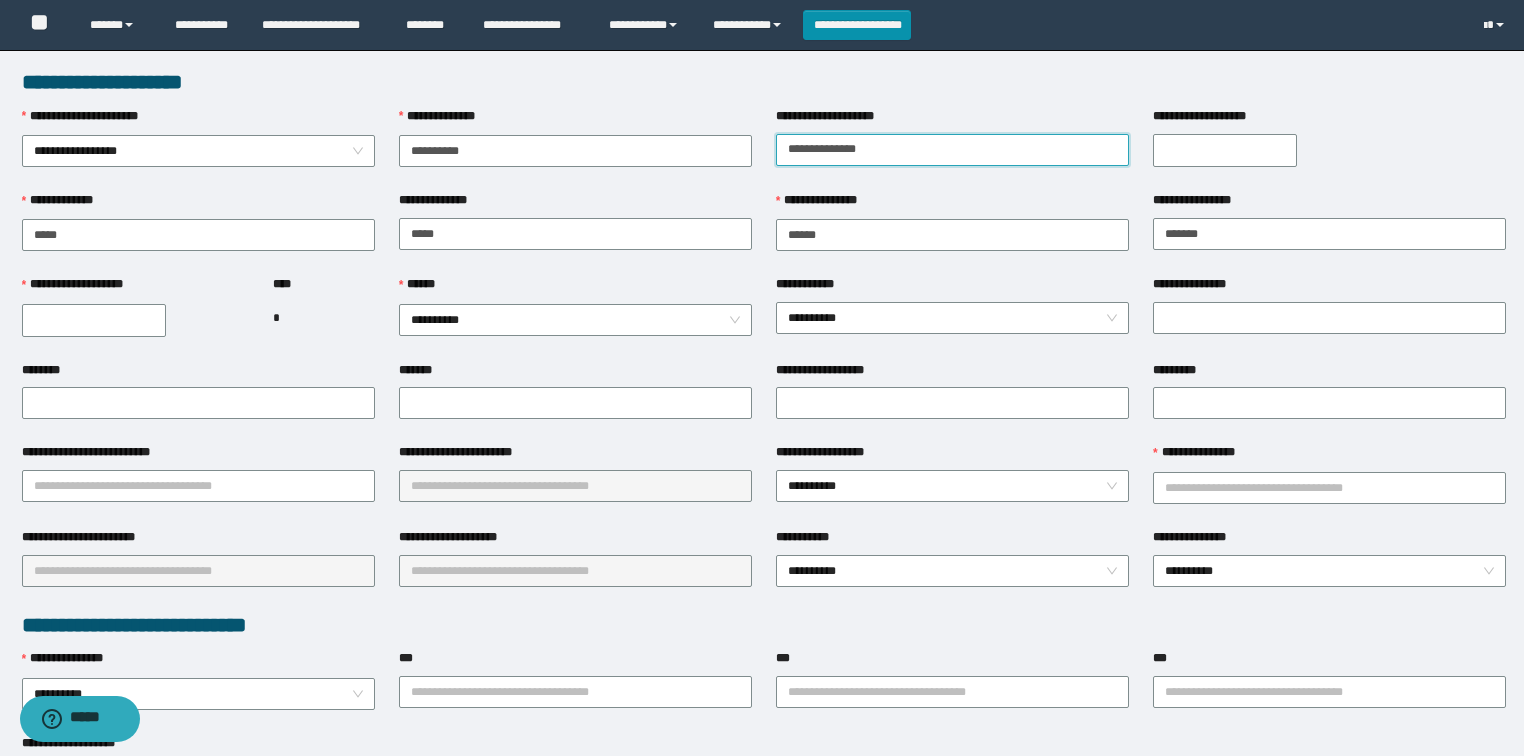 type on "**********" 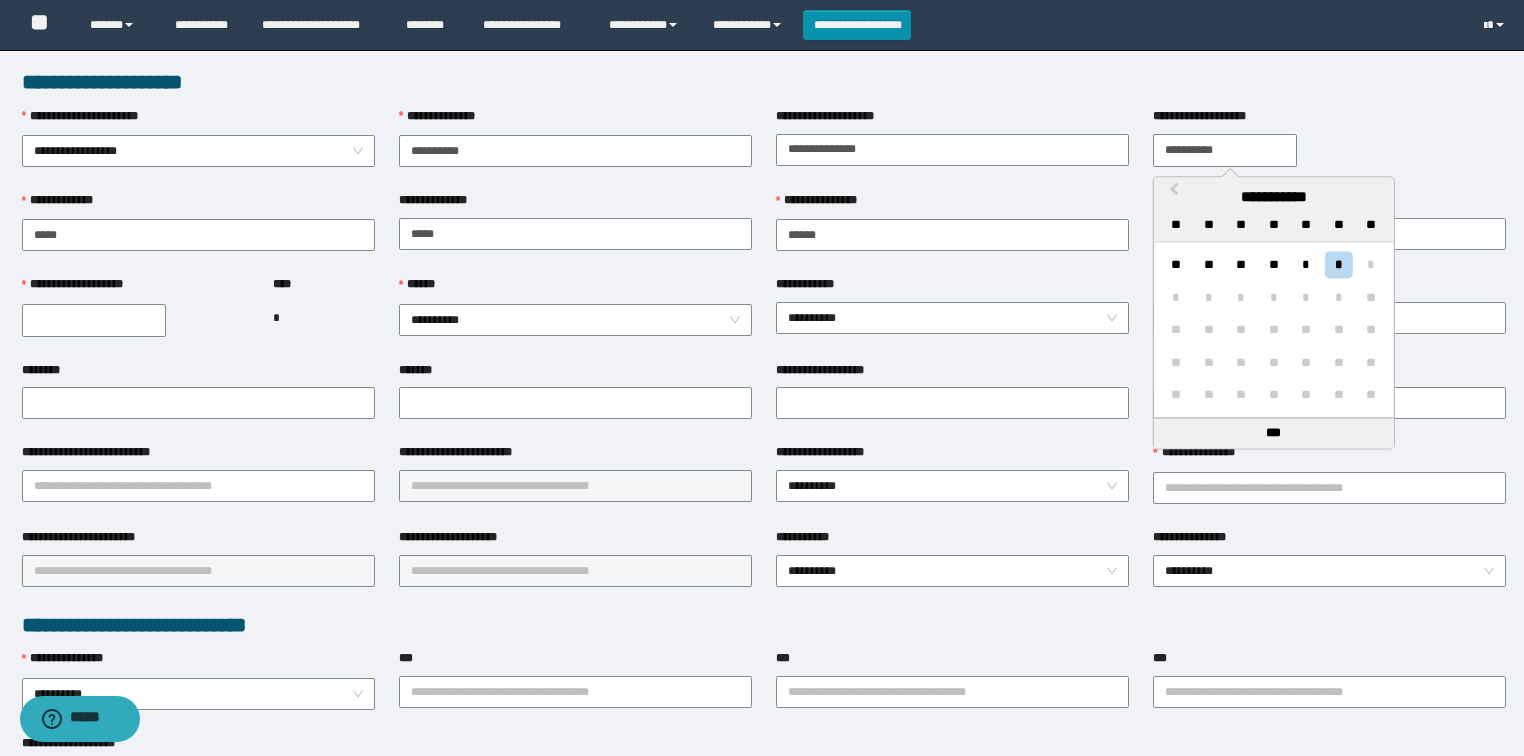 click on "**********" at bounding box center (1225, 150) 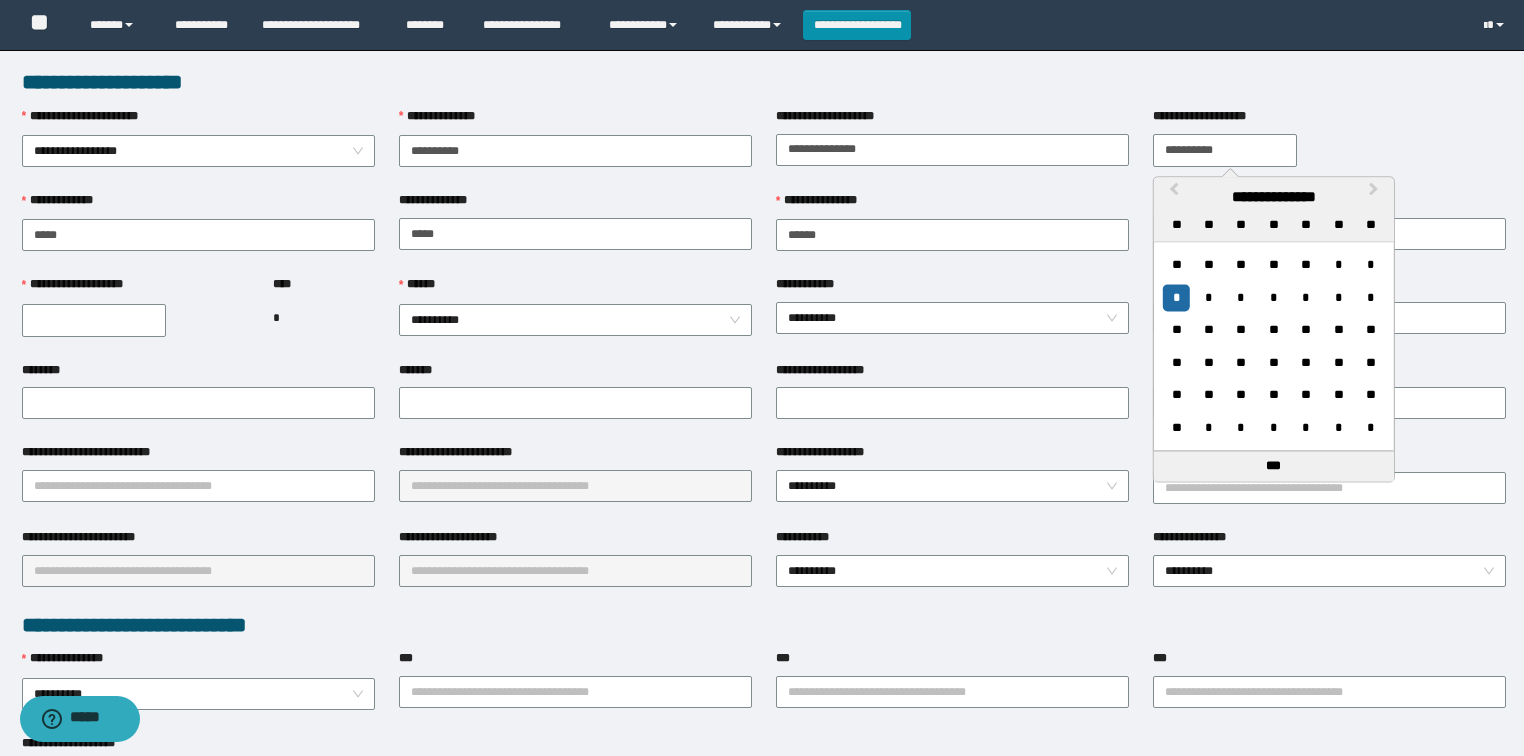 type on "**********" 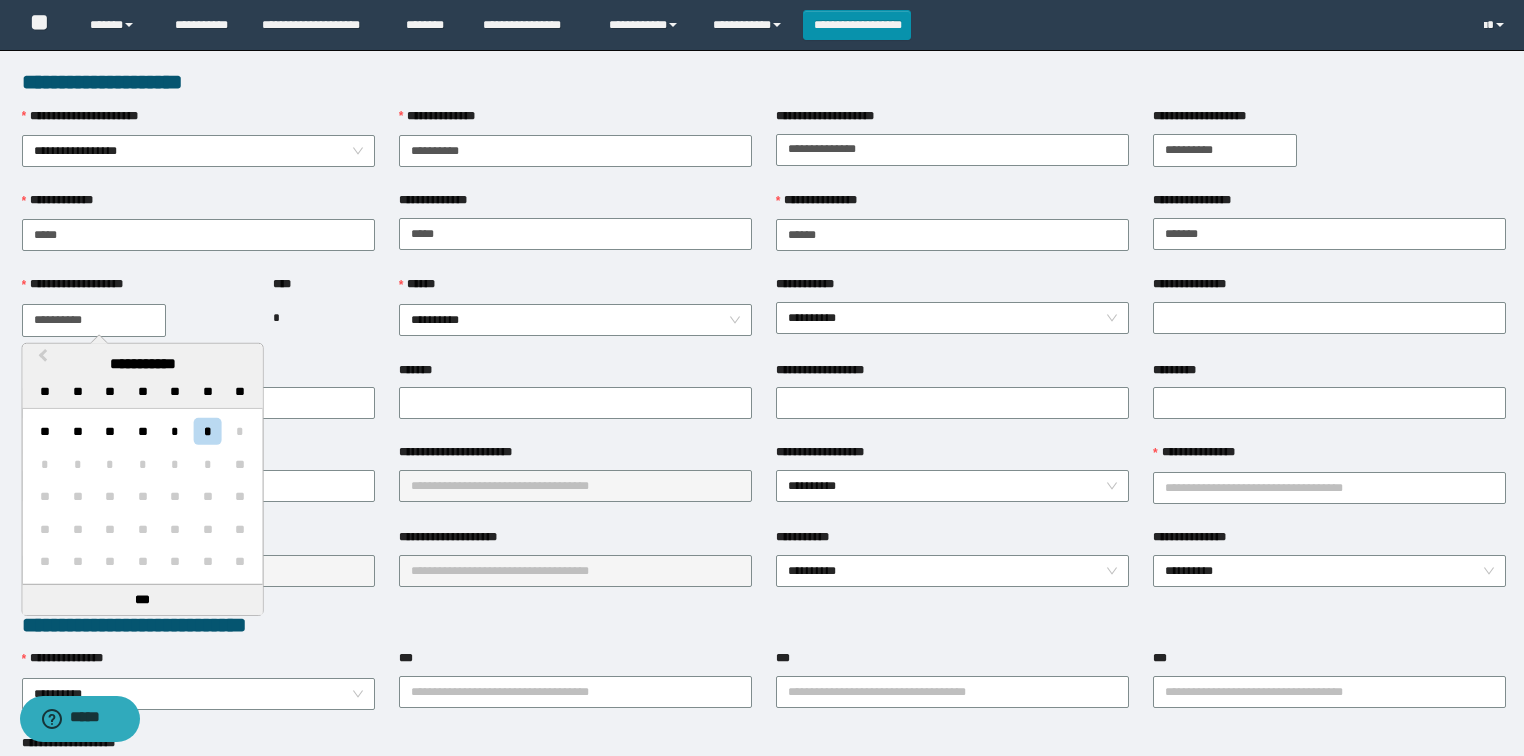 click on "**********" at bounding box center (94, 320) 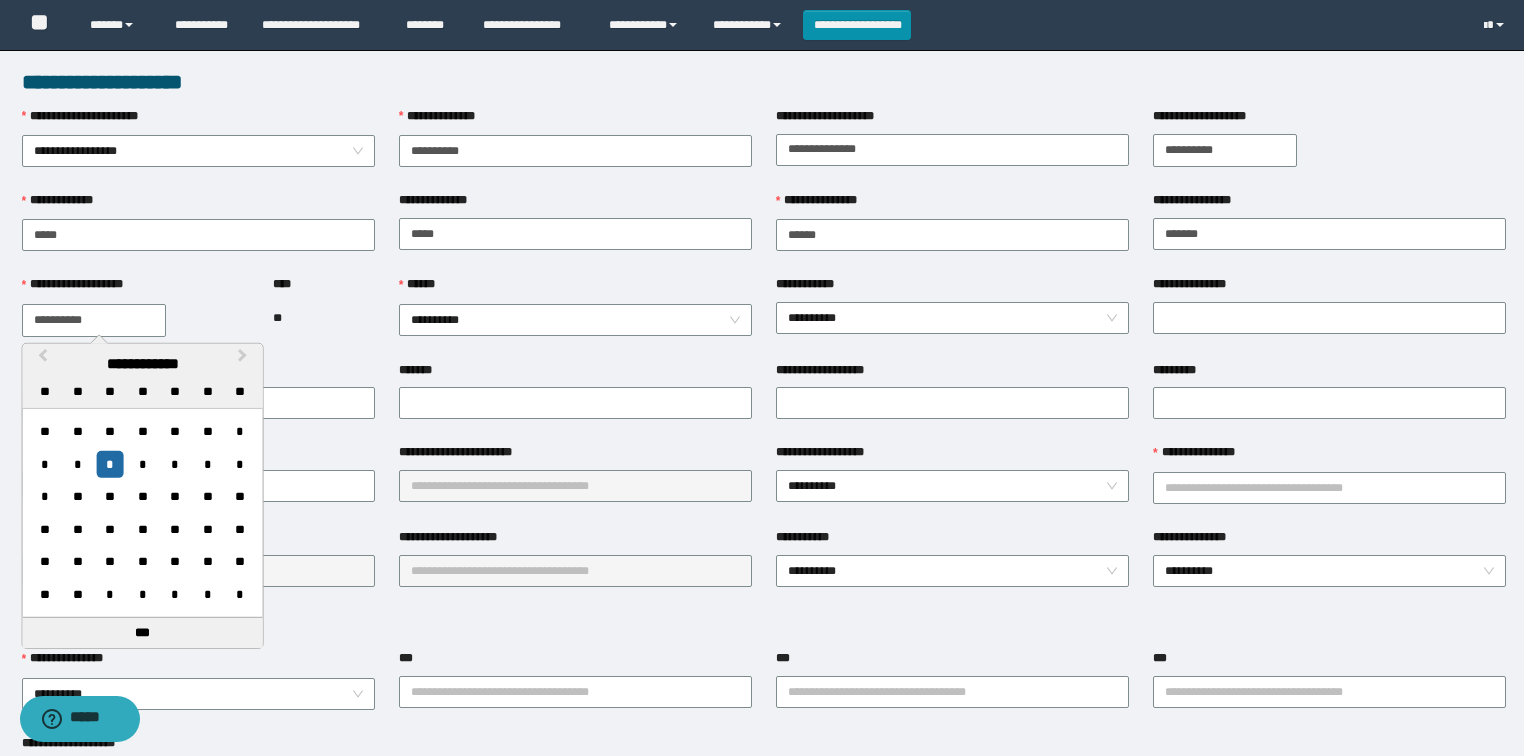 type on "**********" 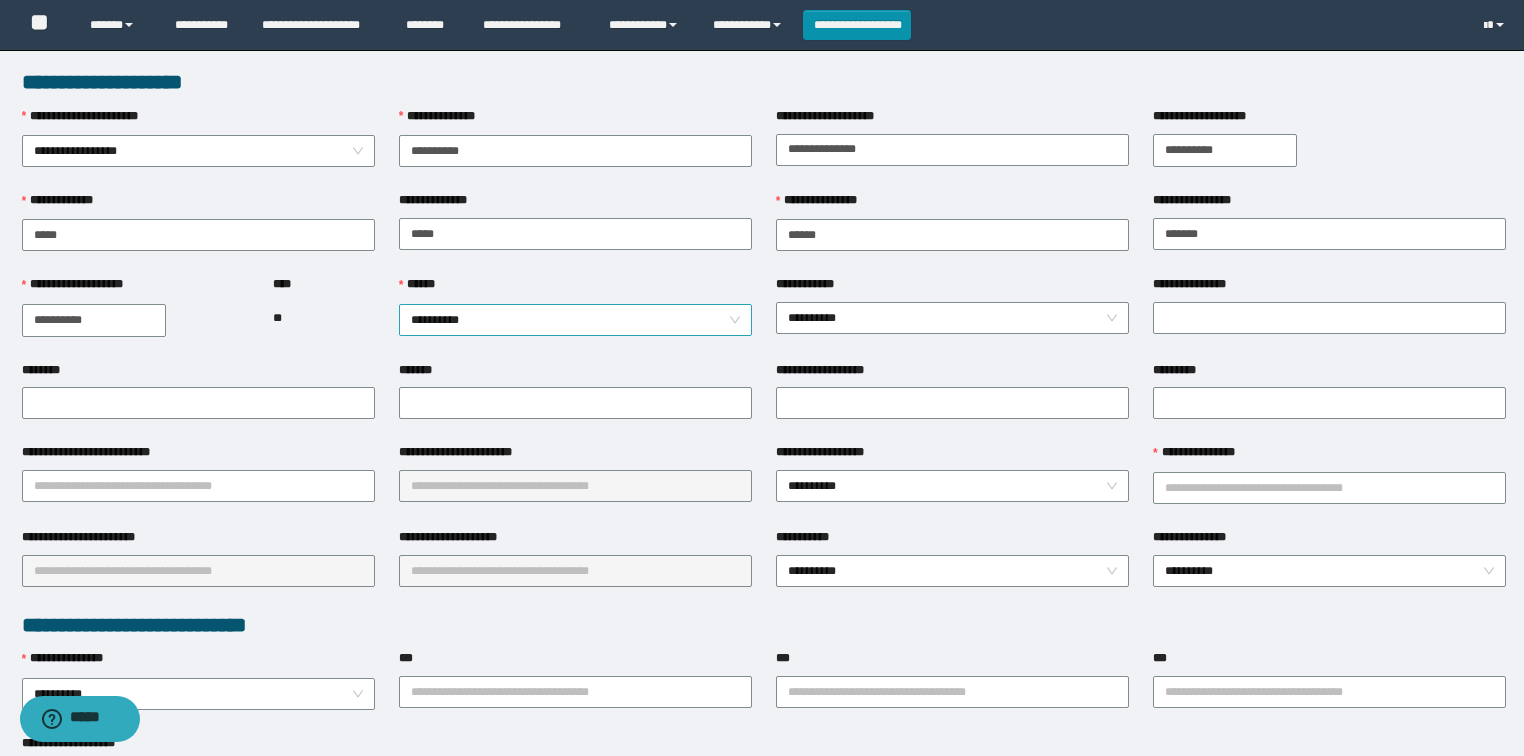 click on "**********" at bounding box center [576, 320] 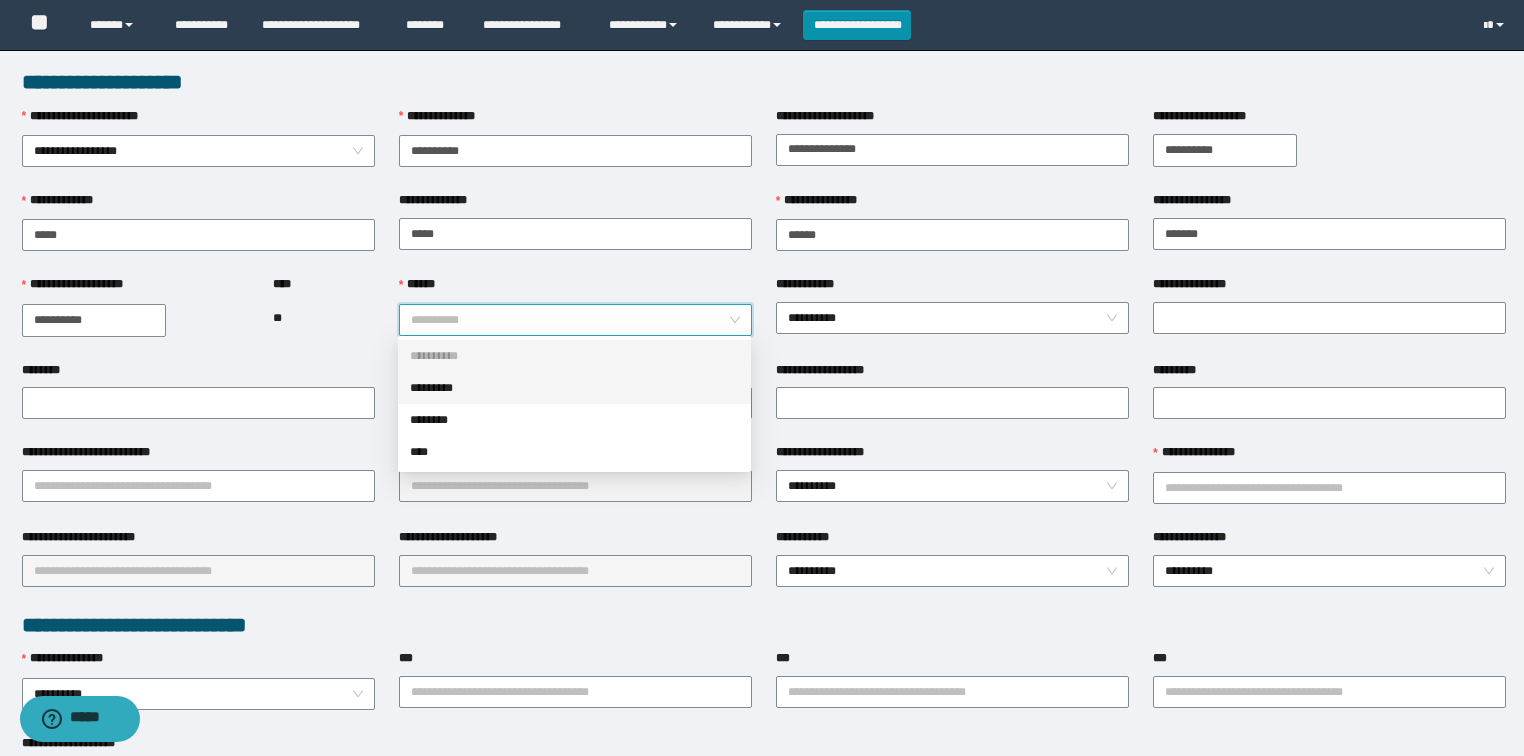 click on "*********" at bounding box center [574, 388] 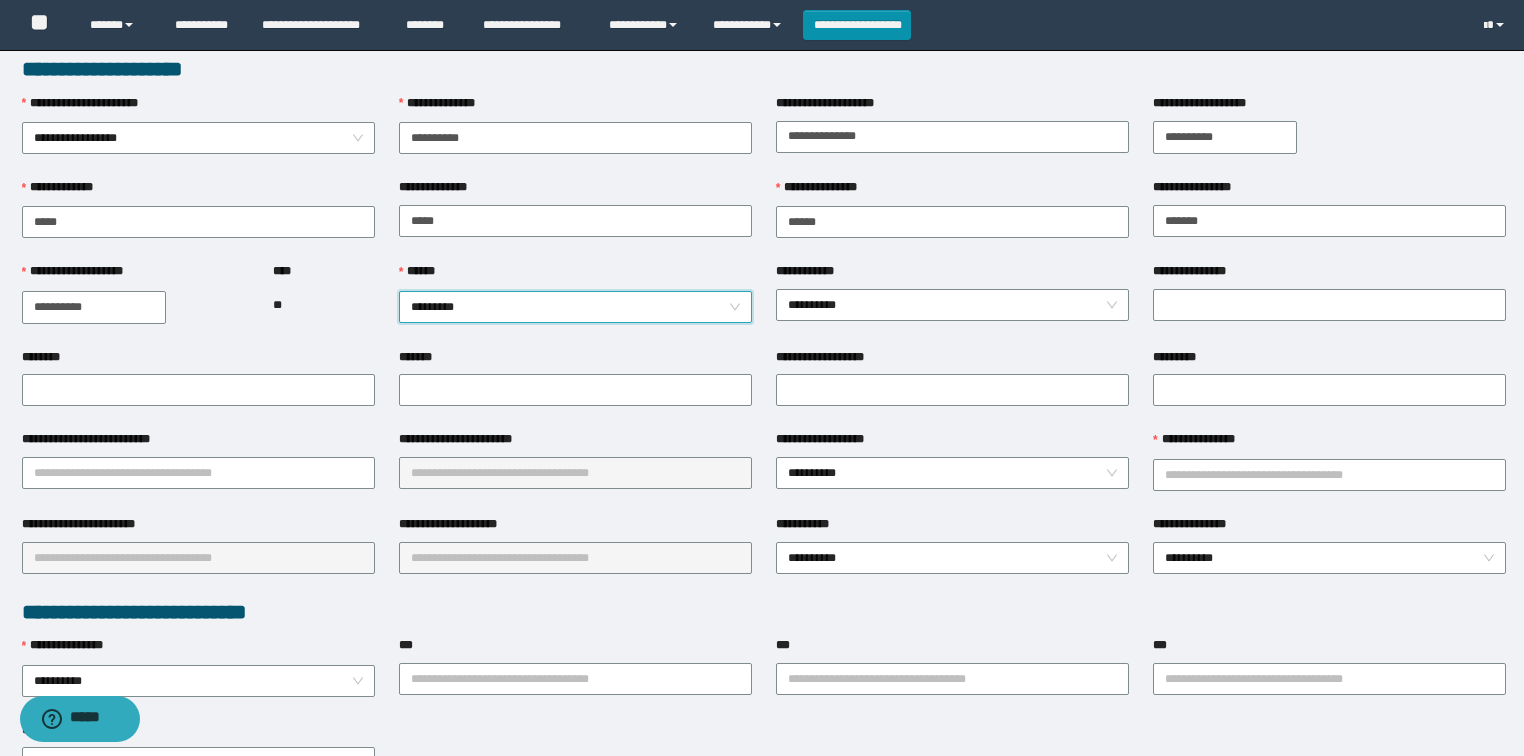 scroll, scrollTop: 240, scrollLeft: 0, axis: vertical 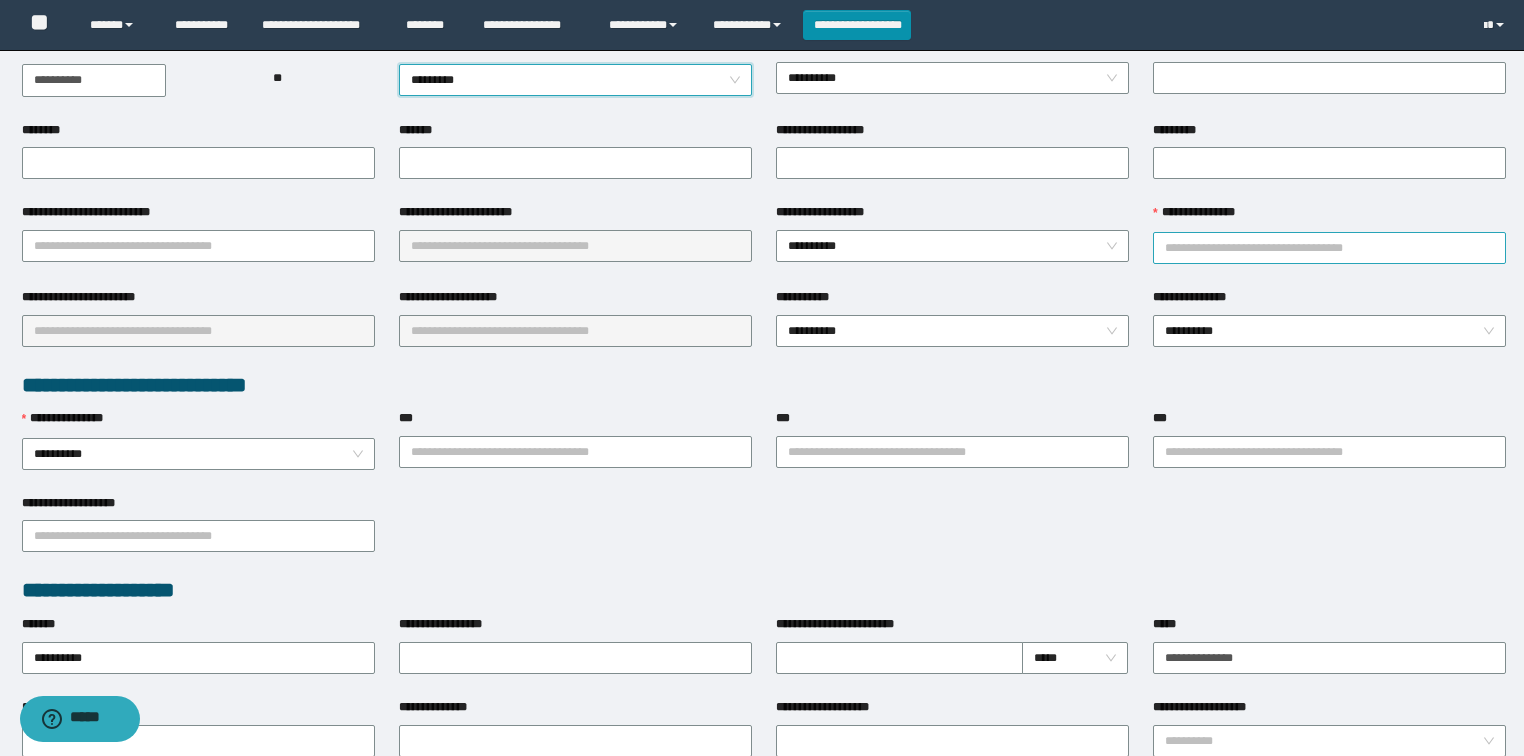 click on "**********" at bounding box center [1329, 248] 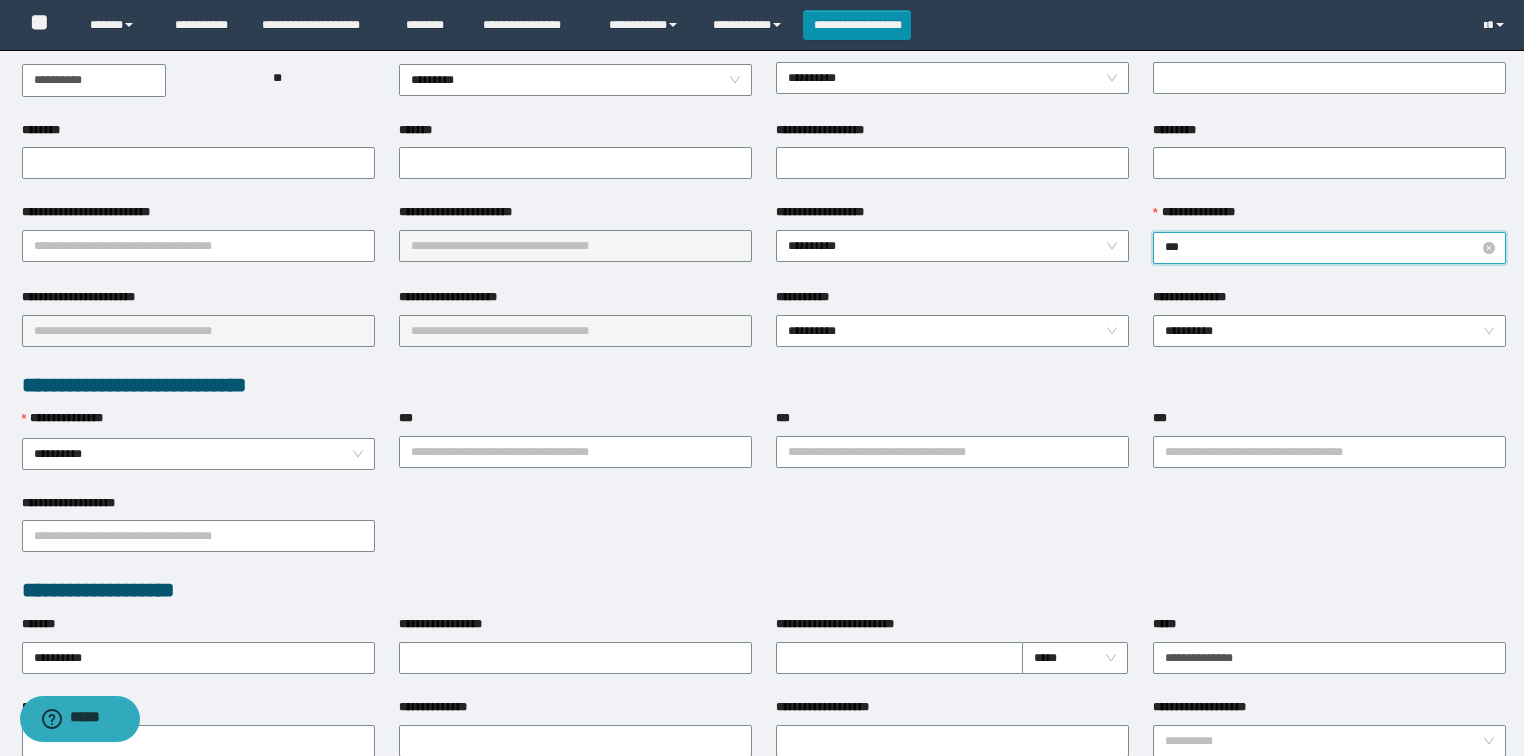 type on "****" 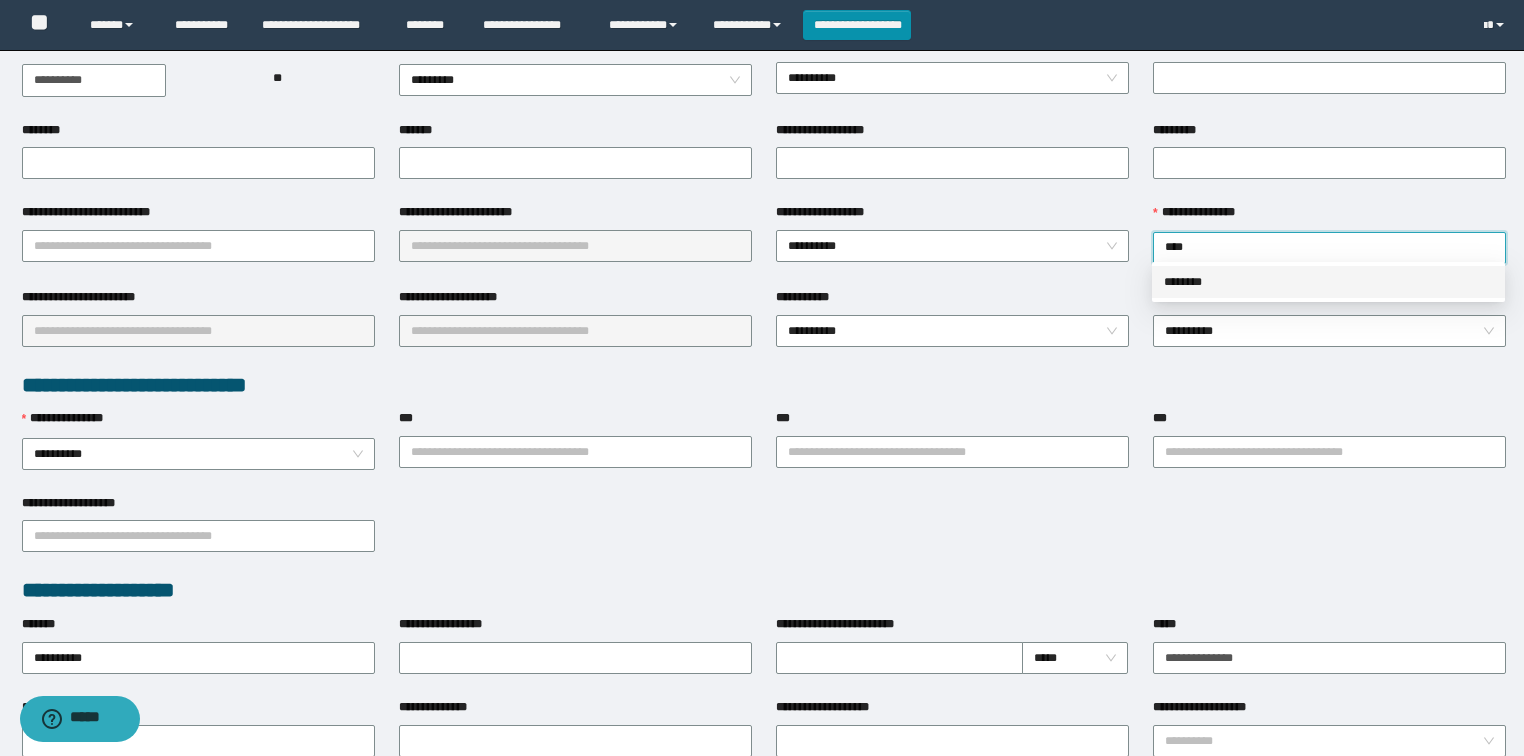 click on "********" at bounding box center (1328, 282) 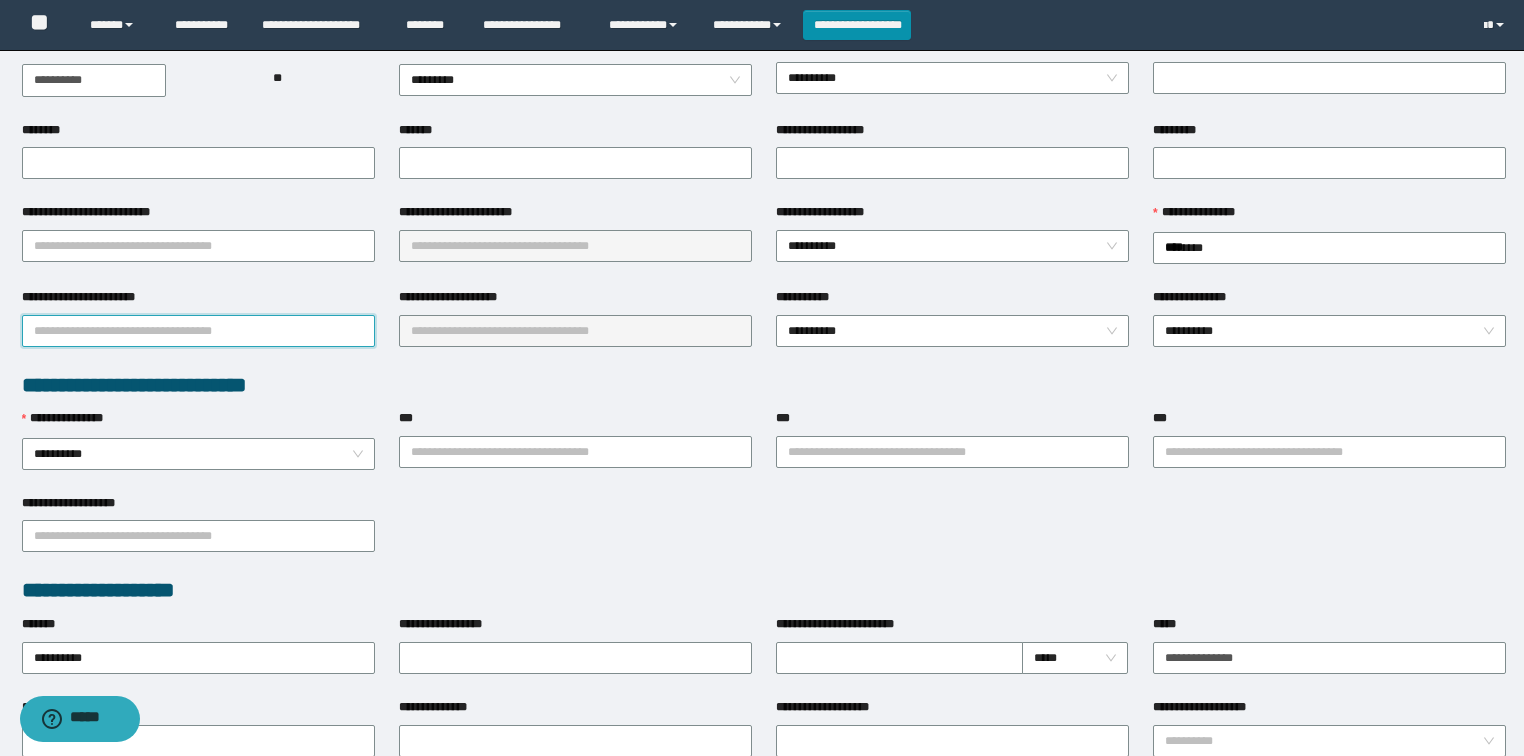 click on "**********" at bounding box center [198, 331] 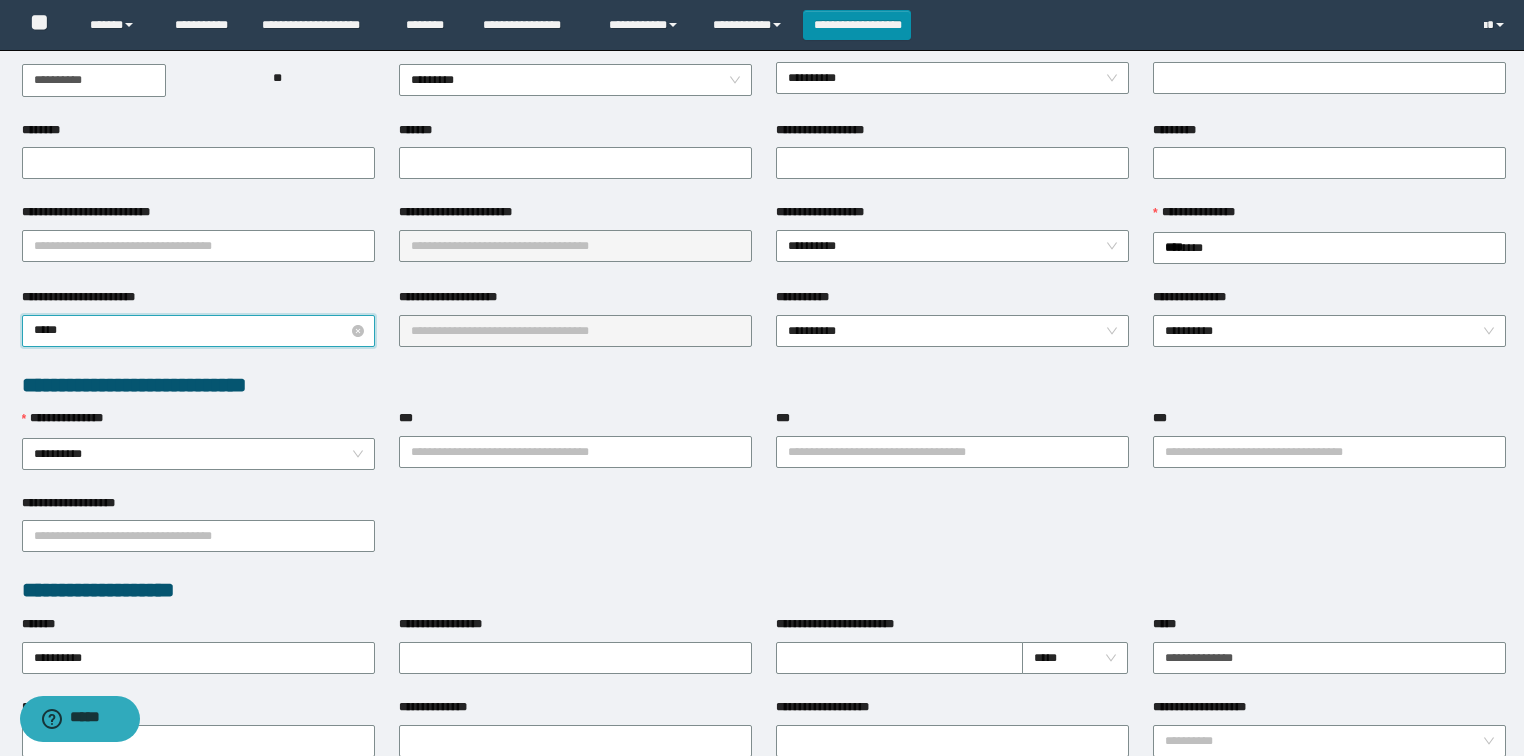 type on "******" 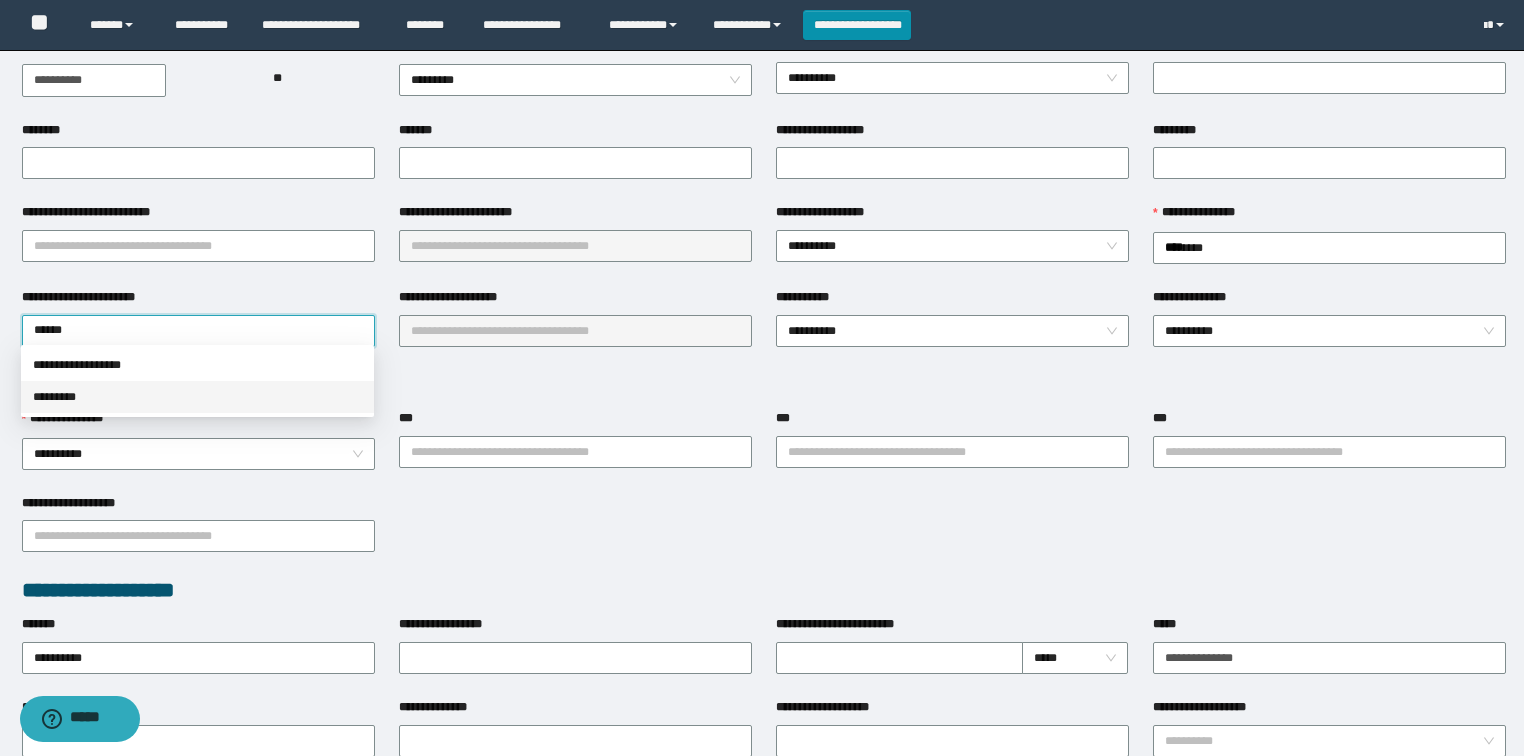 drag, startPoint x: 71, startPoint y: 393, endPoint x: 141, endPoint y: 392, distance: 70.00714 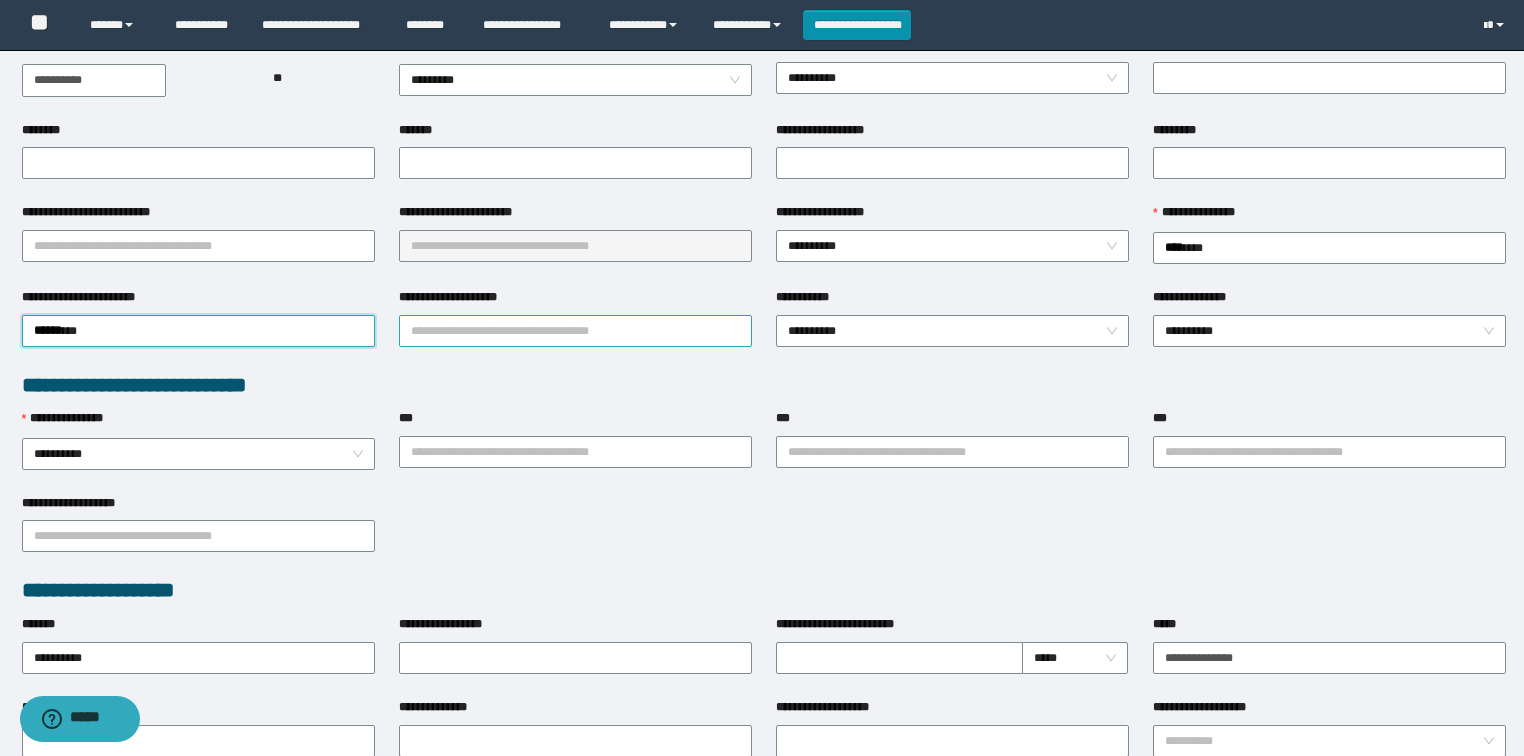 click on "**********" at bounding box center [575, 331] 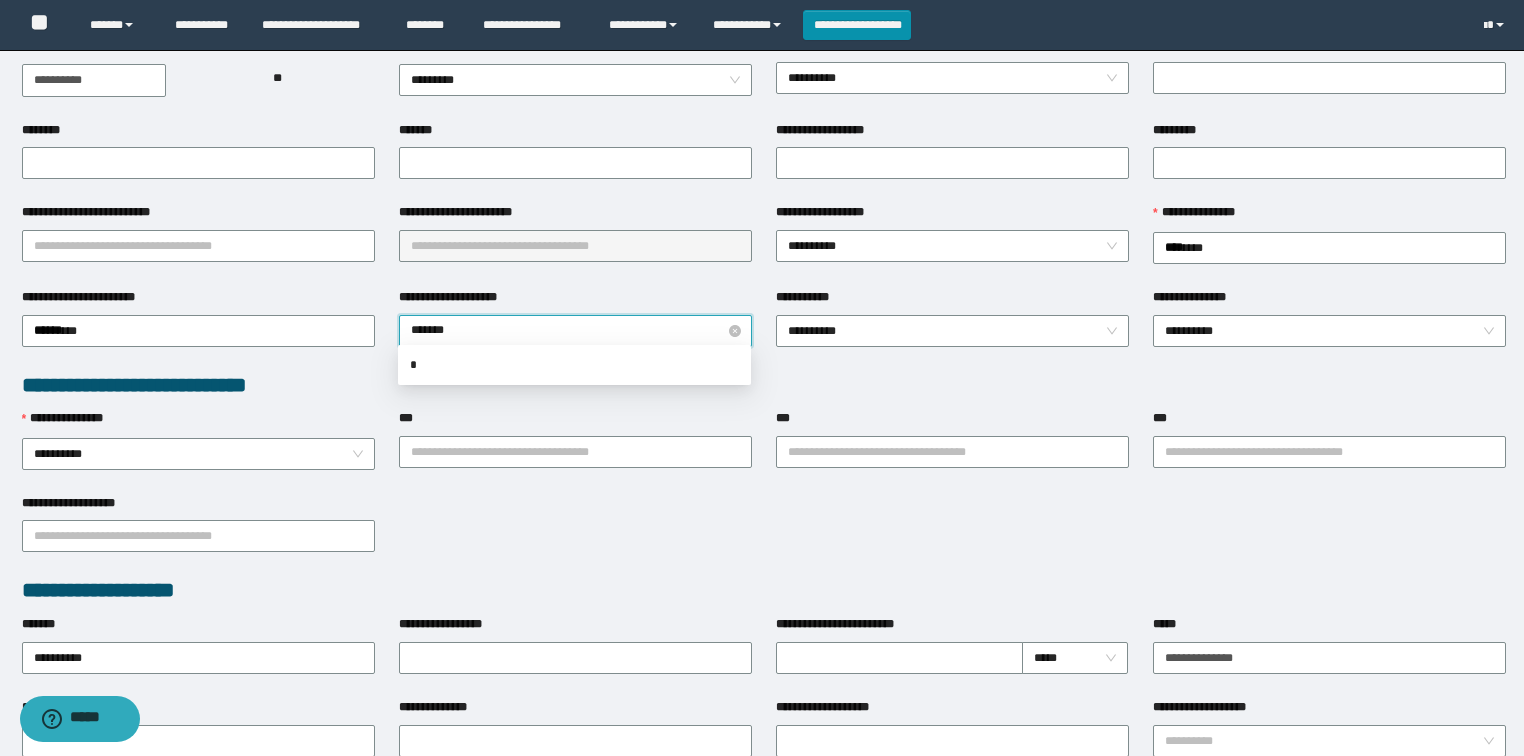 type on "********" 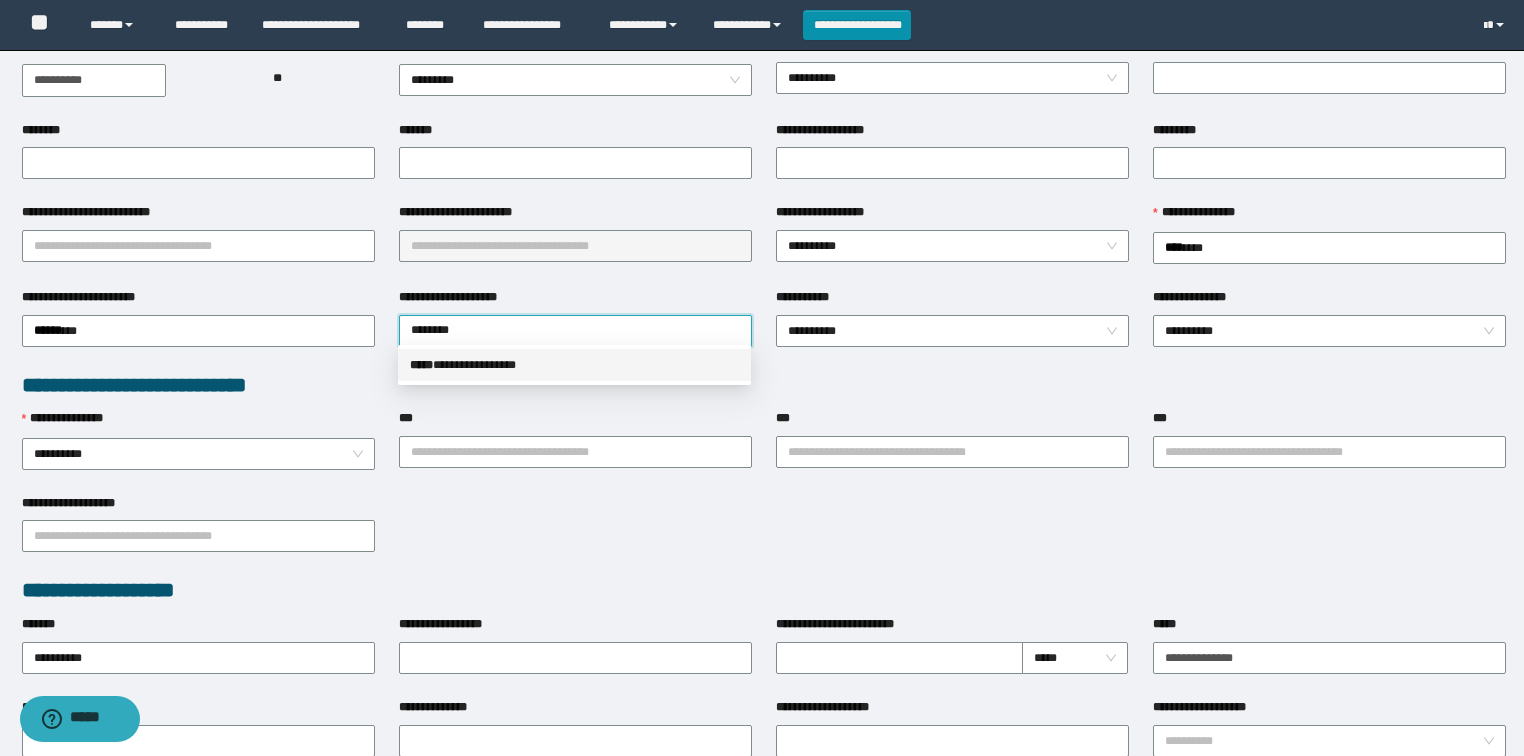 click on "**********" at bounding box center (574, 365) 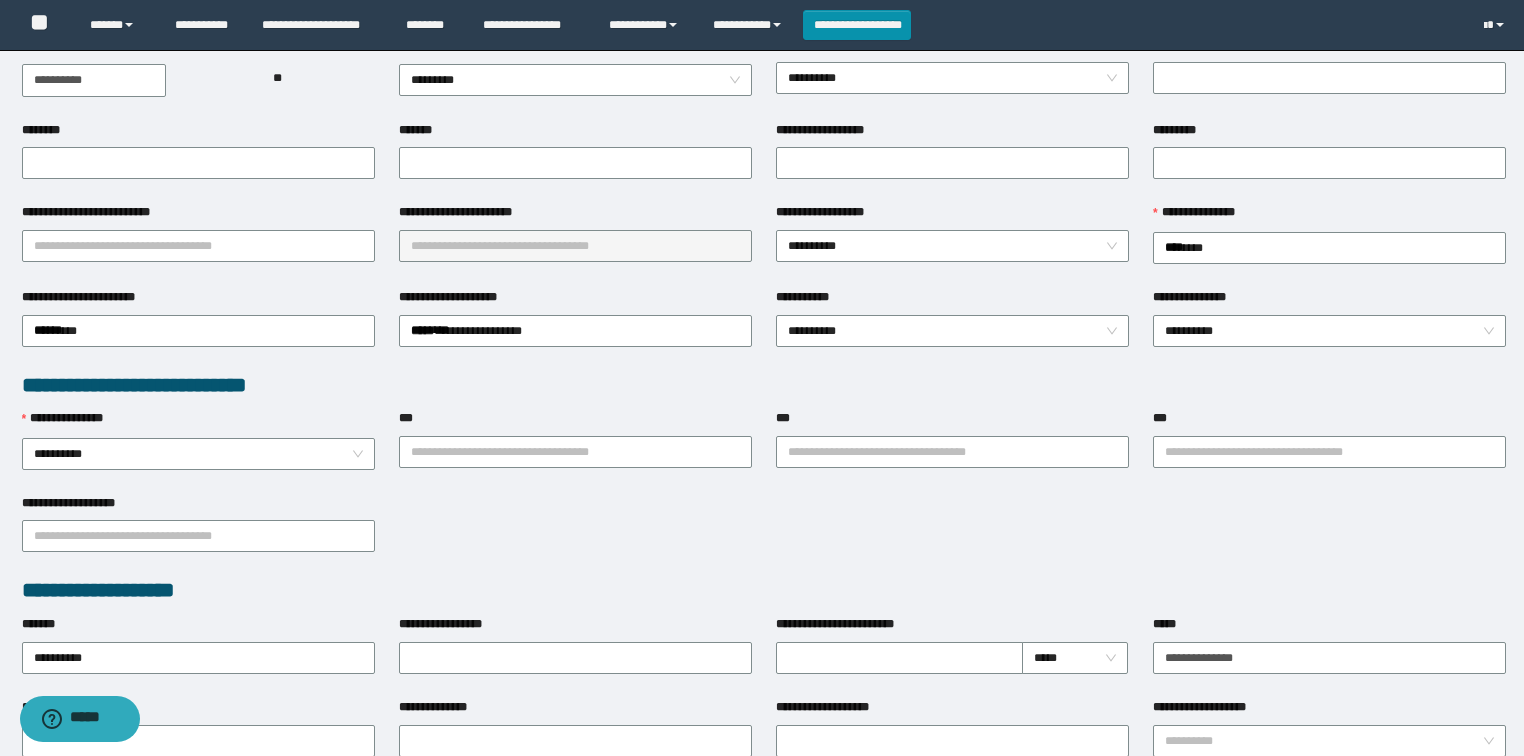 click on "**********" at bounding box center (764, 385) 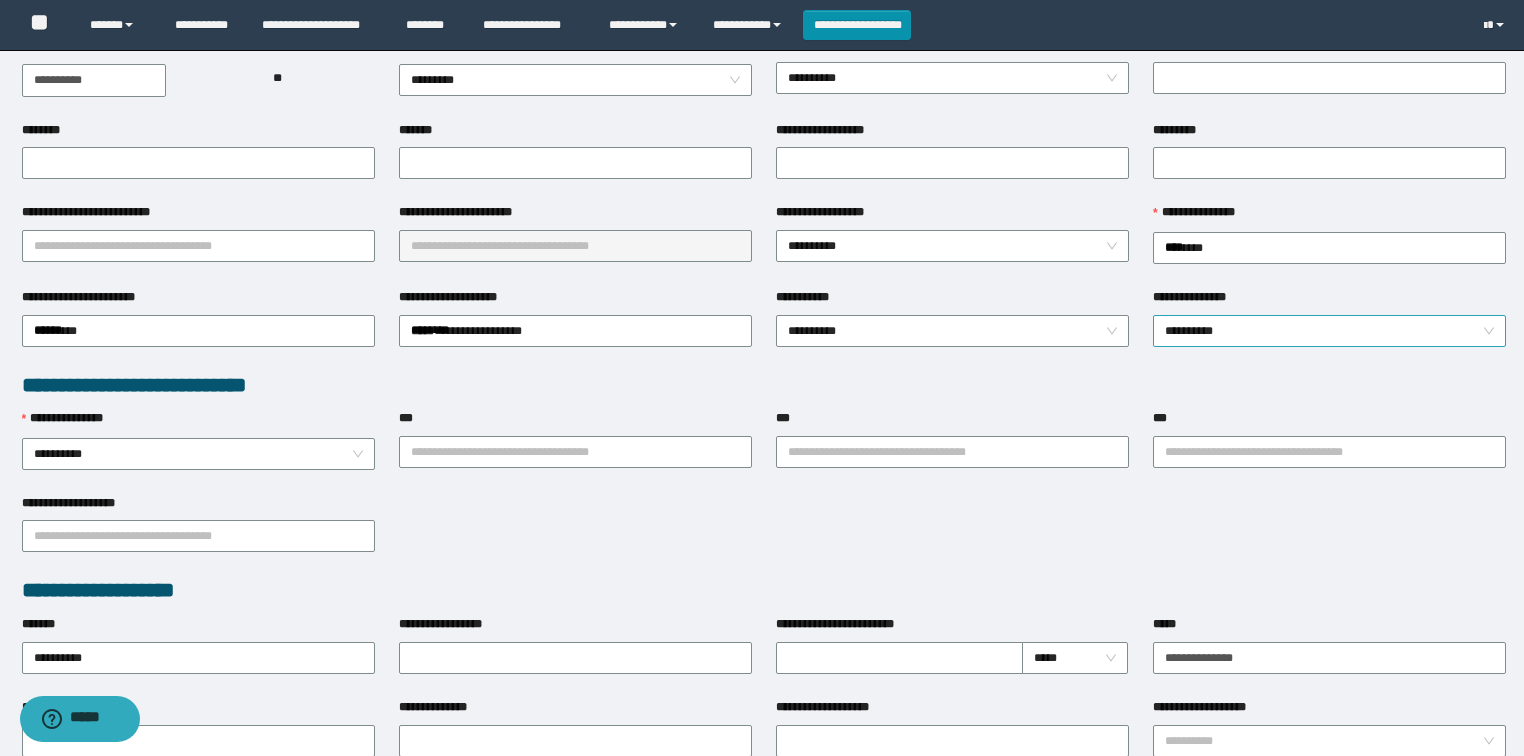 click on "**********" at bounding box center (1330, 331) 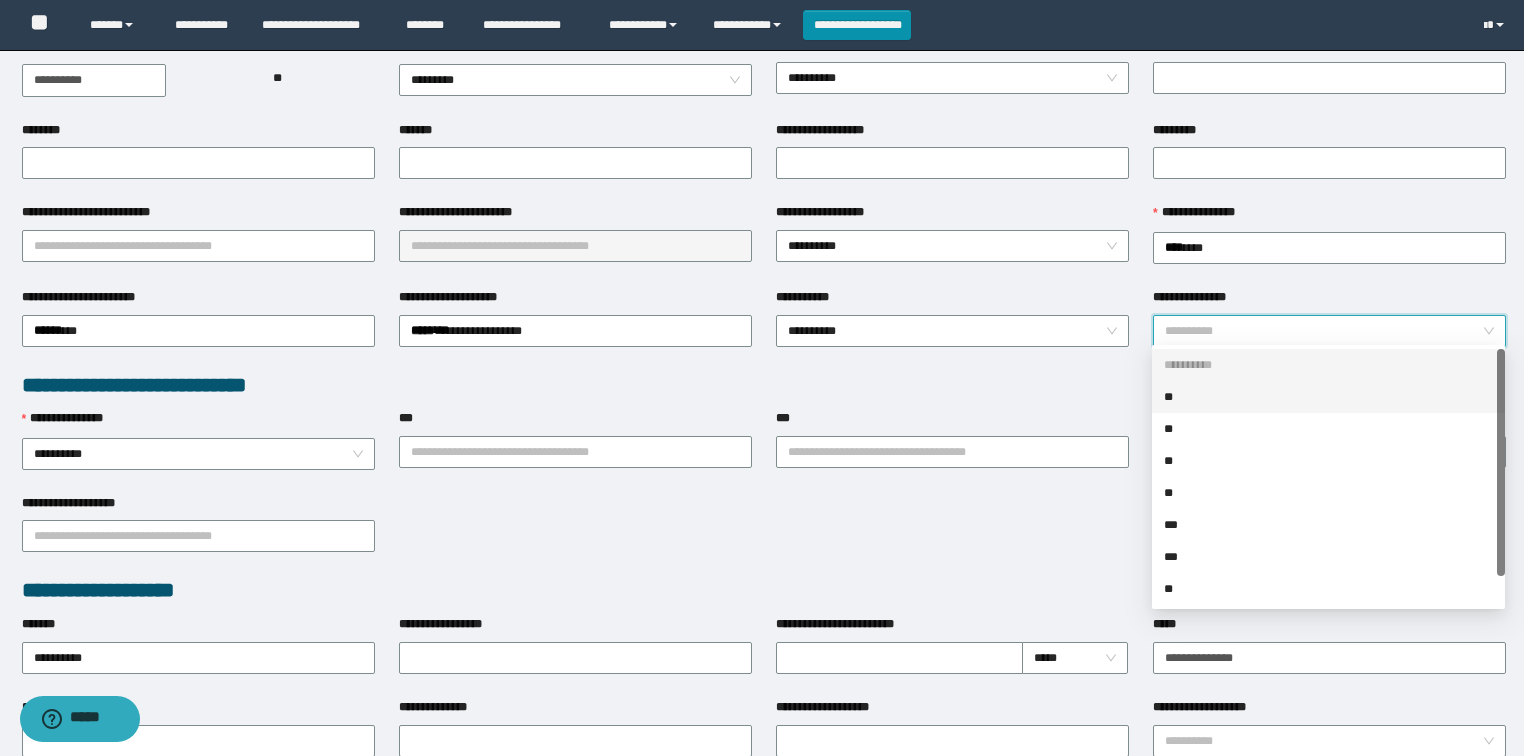 click on "**" at bounding box center (1328, 397) 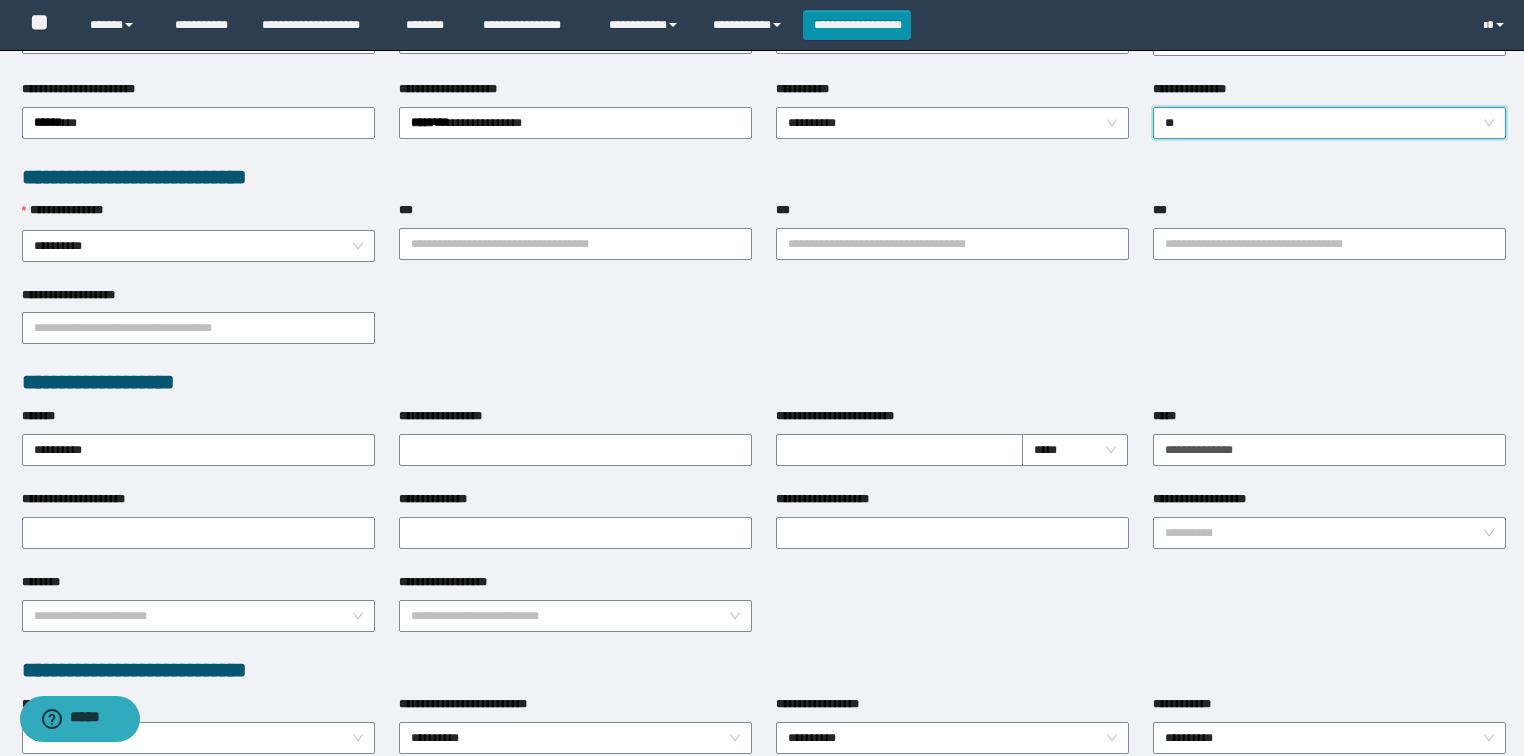 scroll, scrollTop: 480, scrollLeft: 0, axis: vertical 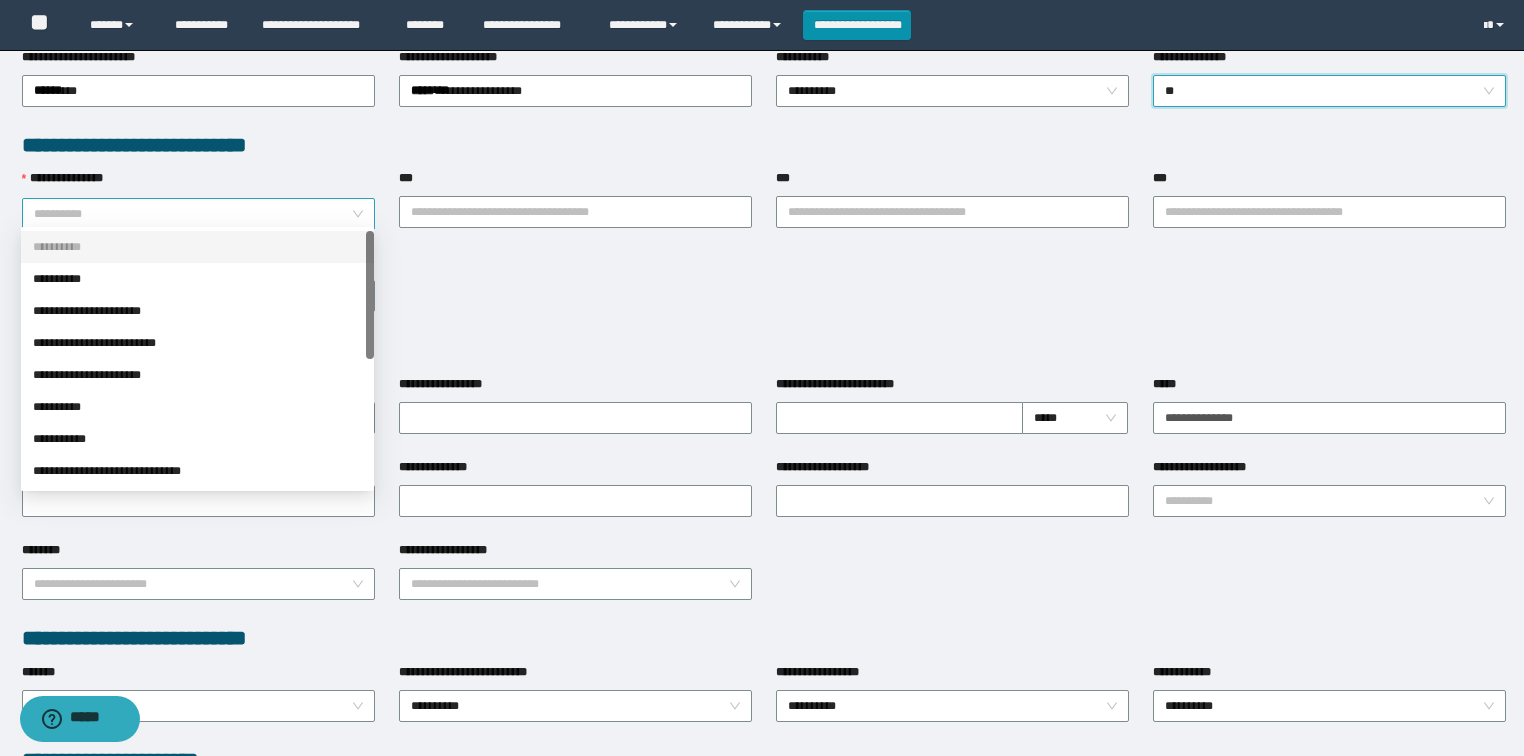 click on "**********" at bounding box center [199, 214] 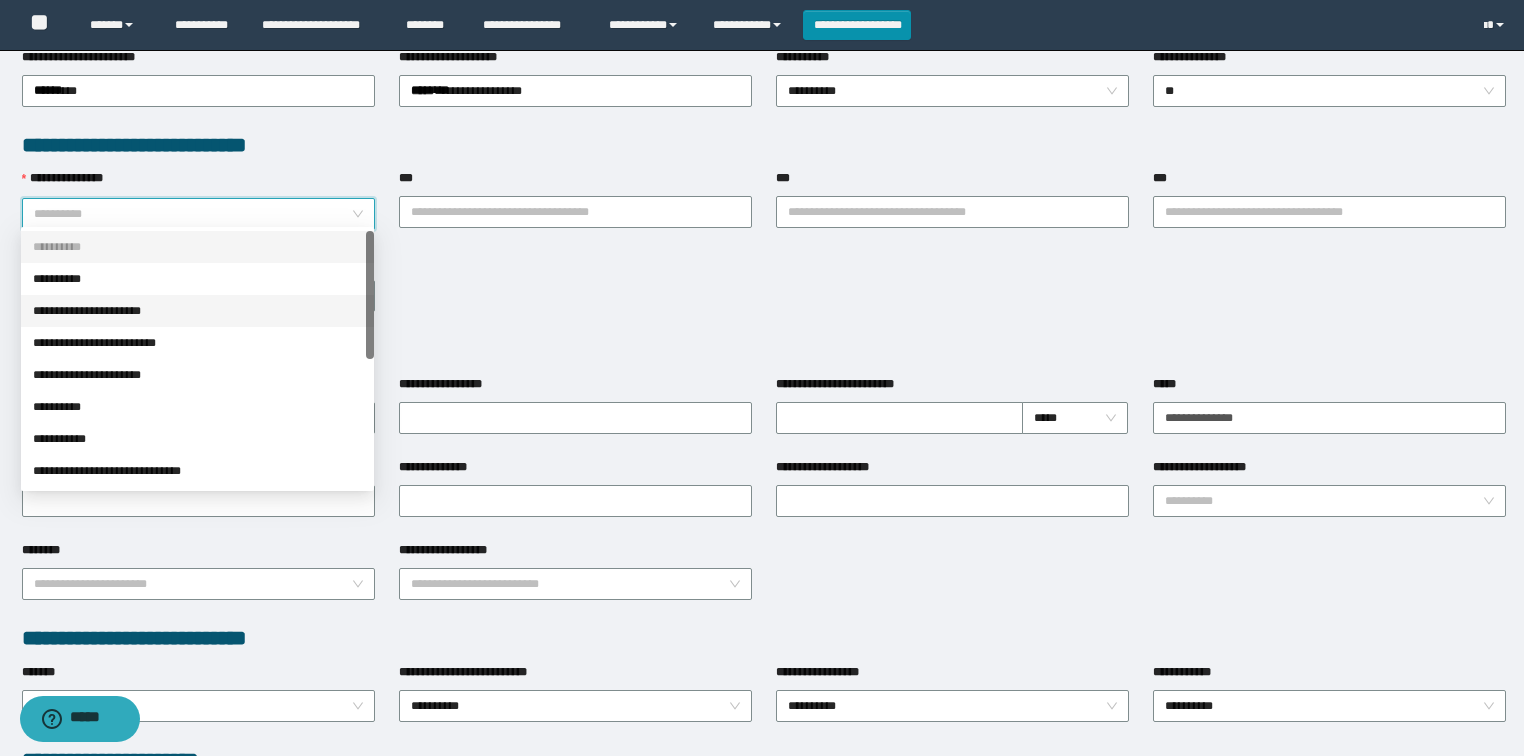 click on "**********" at bounding box center [197, 311] 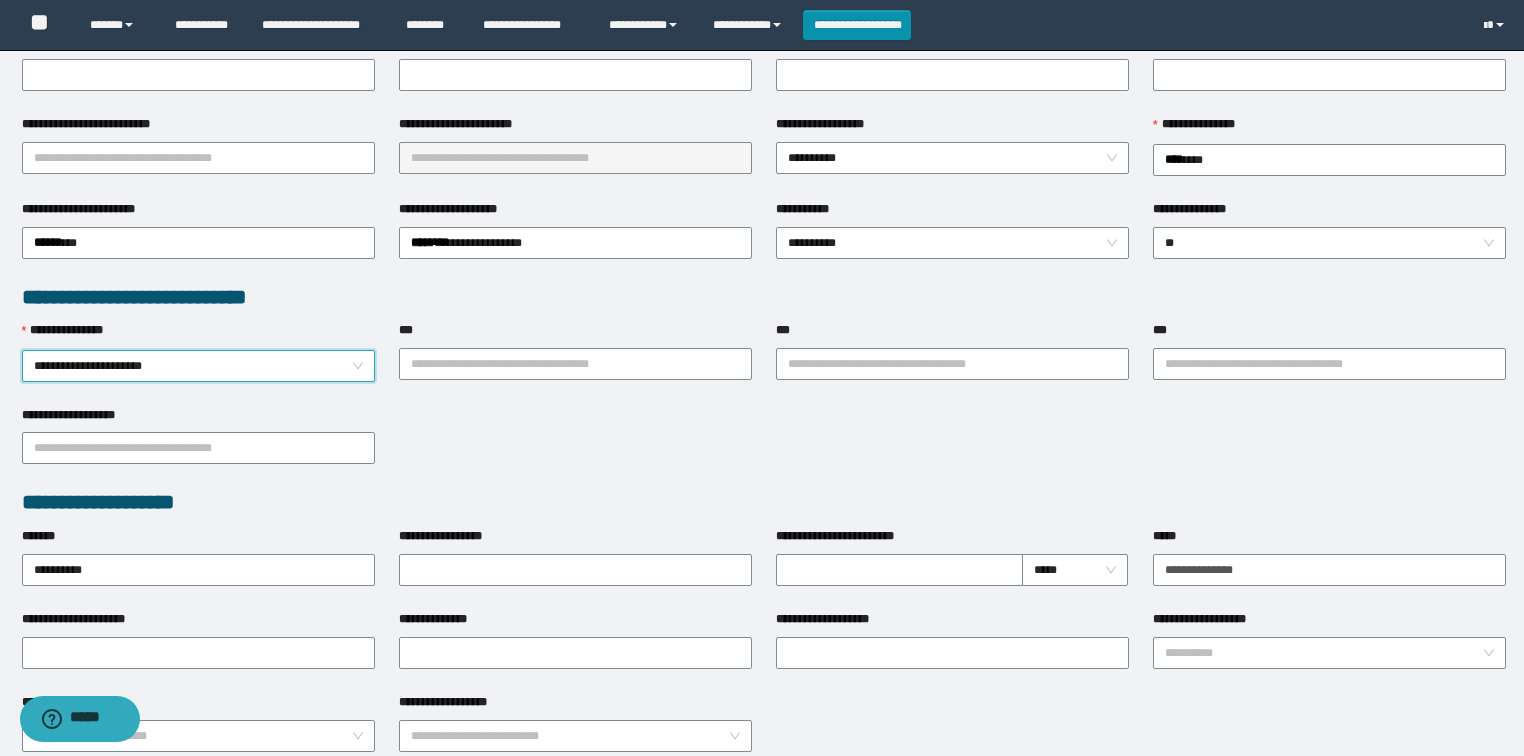 scroll, scrollTop: 80, scrollLeft: 0, axis: vertical 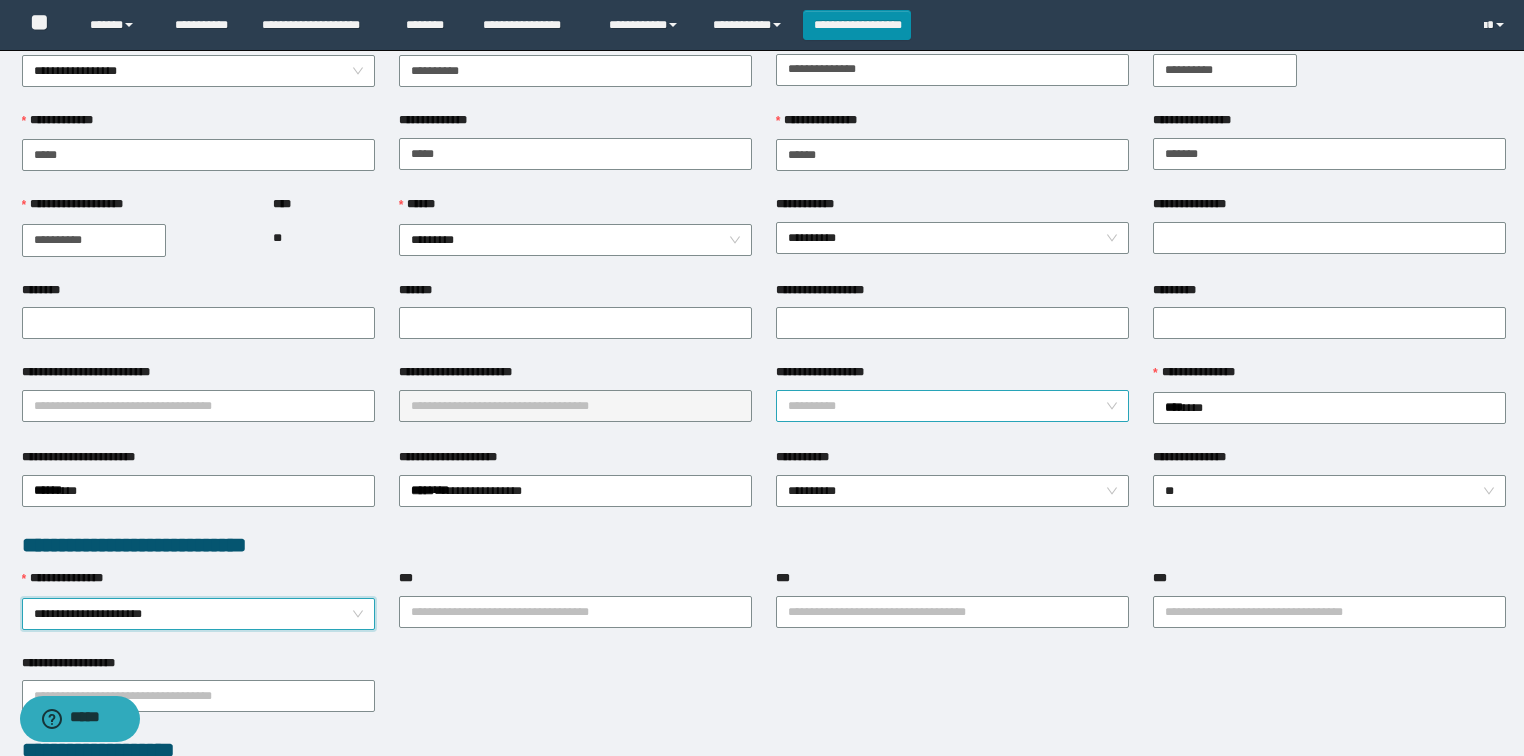 click on "**********" at bounding box center [953, 406] 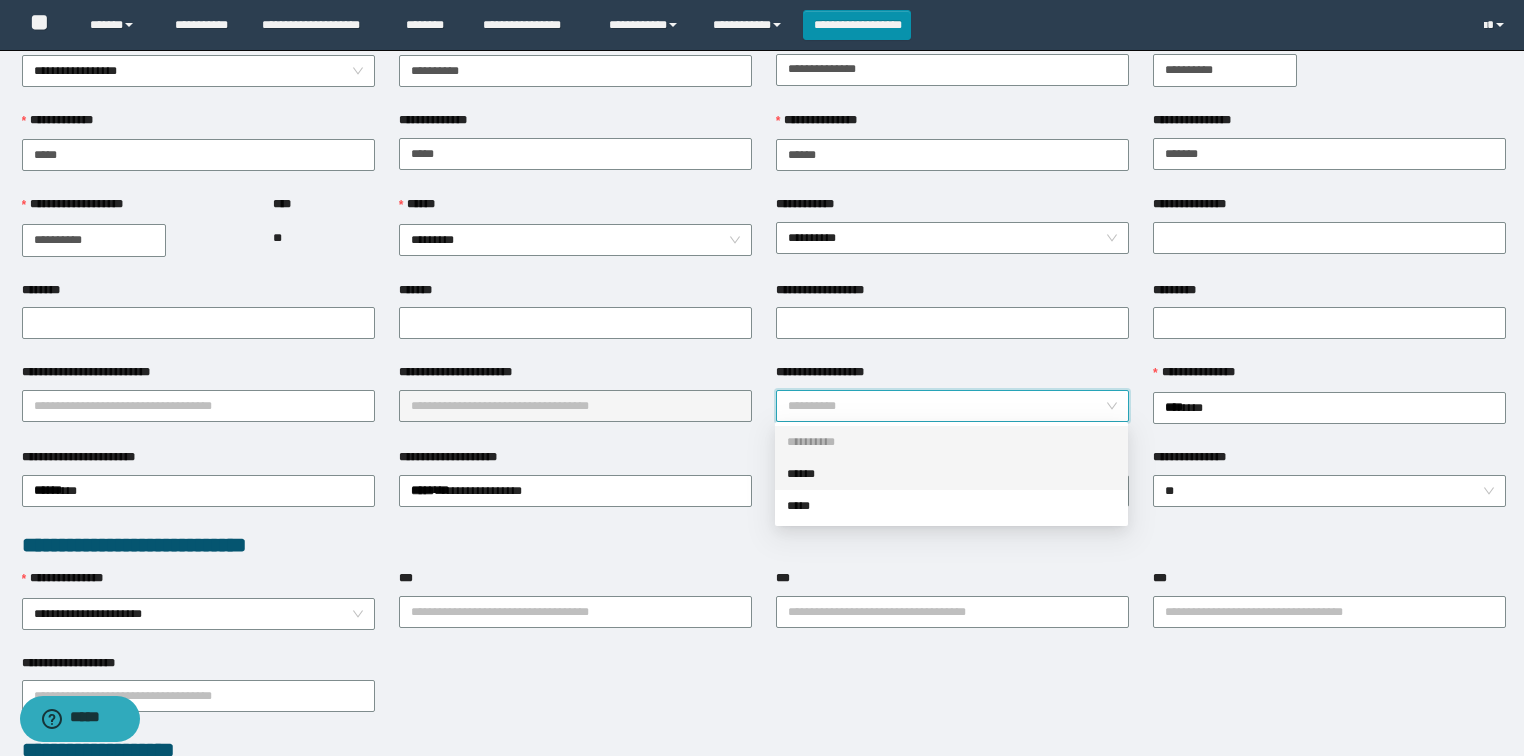 click on "******" at bounding box center (951, 474) 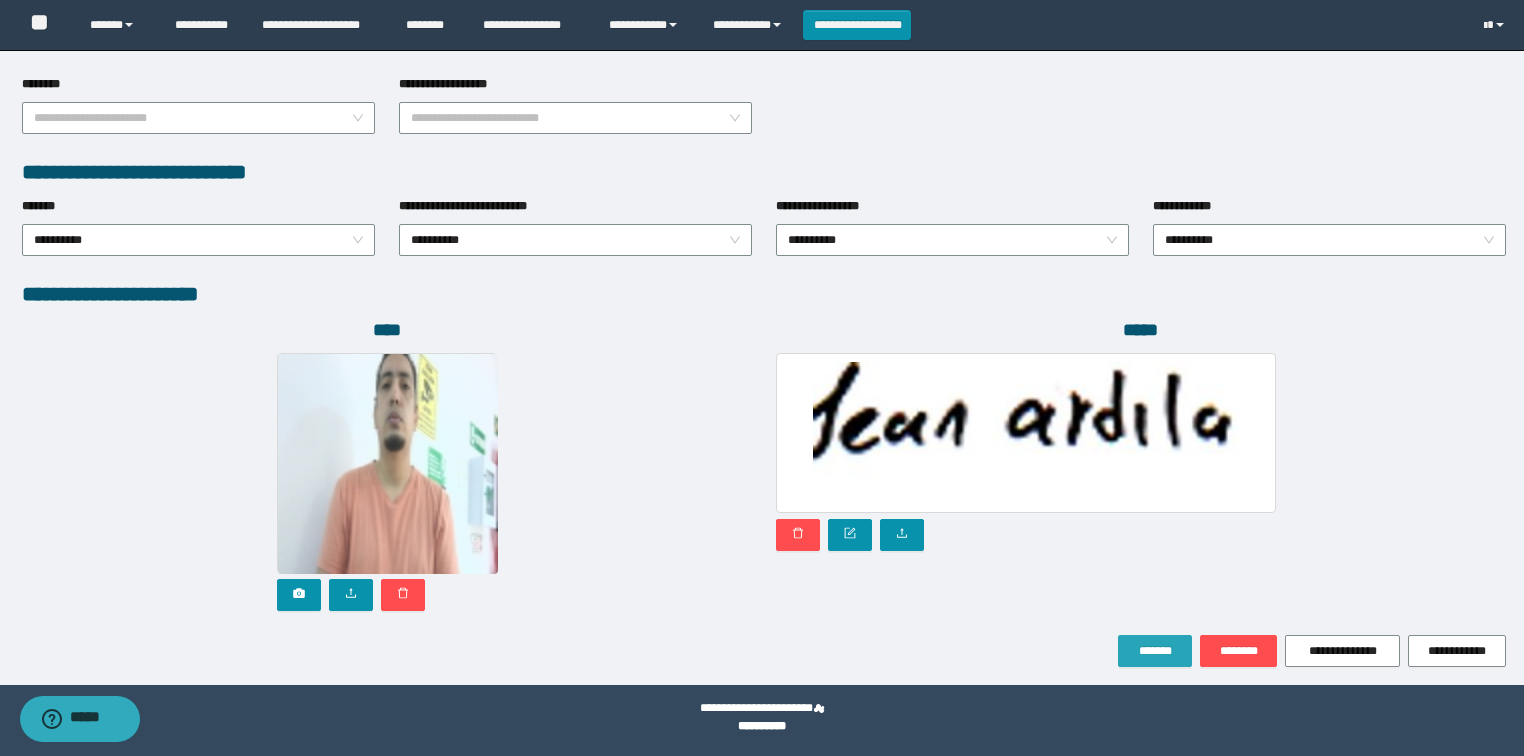 drag, startPoint x: 1162, startPoint y: 641, endPoint x: 1150, endPoint y: 641, distance: 12 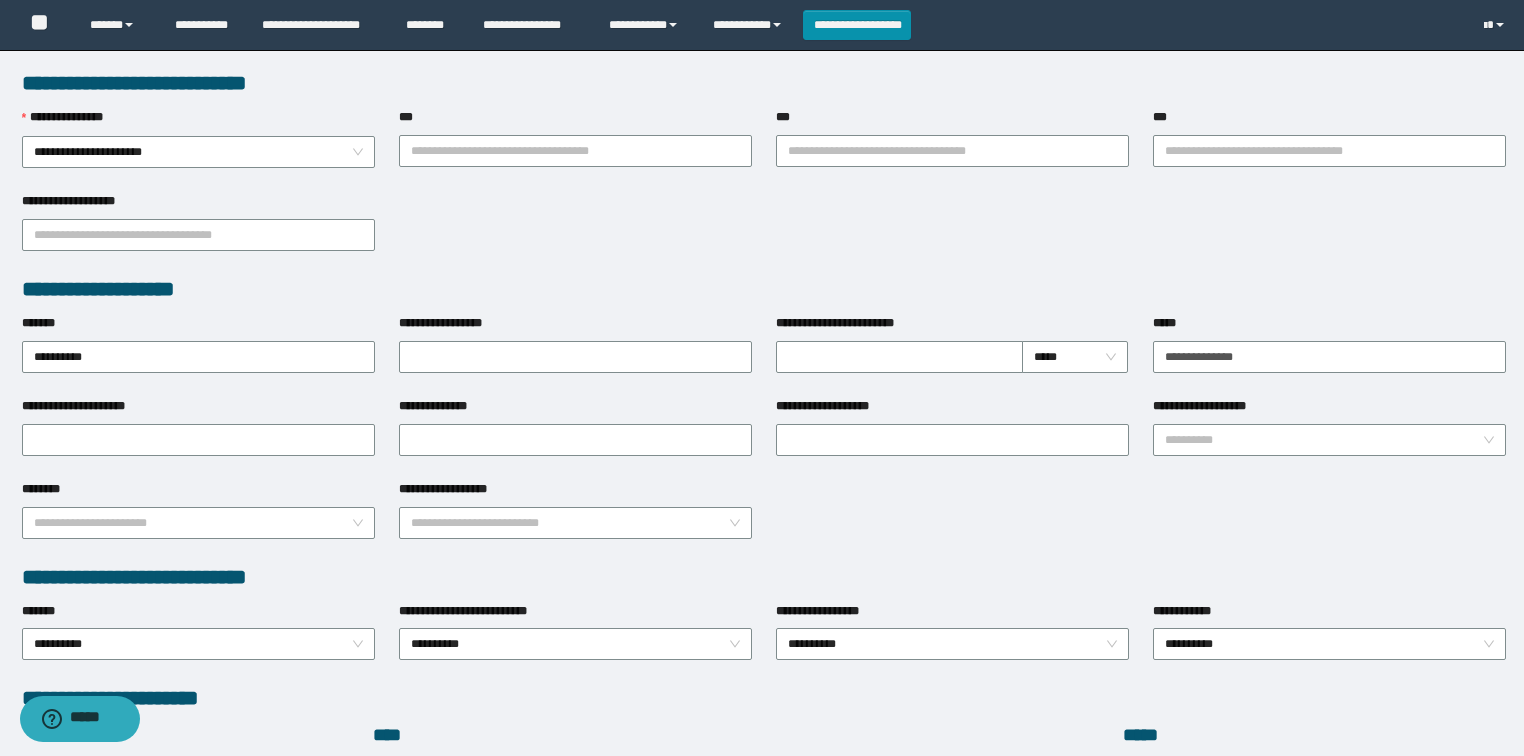 scroll, scrollTop: 199, scrollLeft: 0, axis: vertical 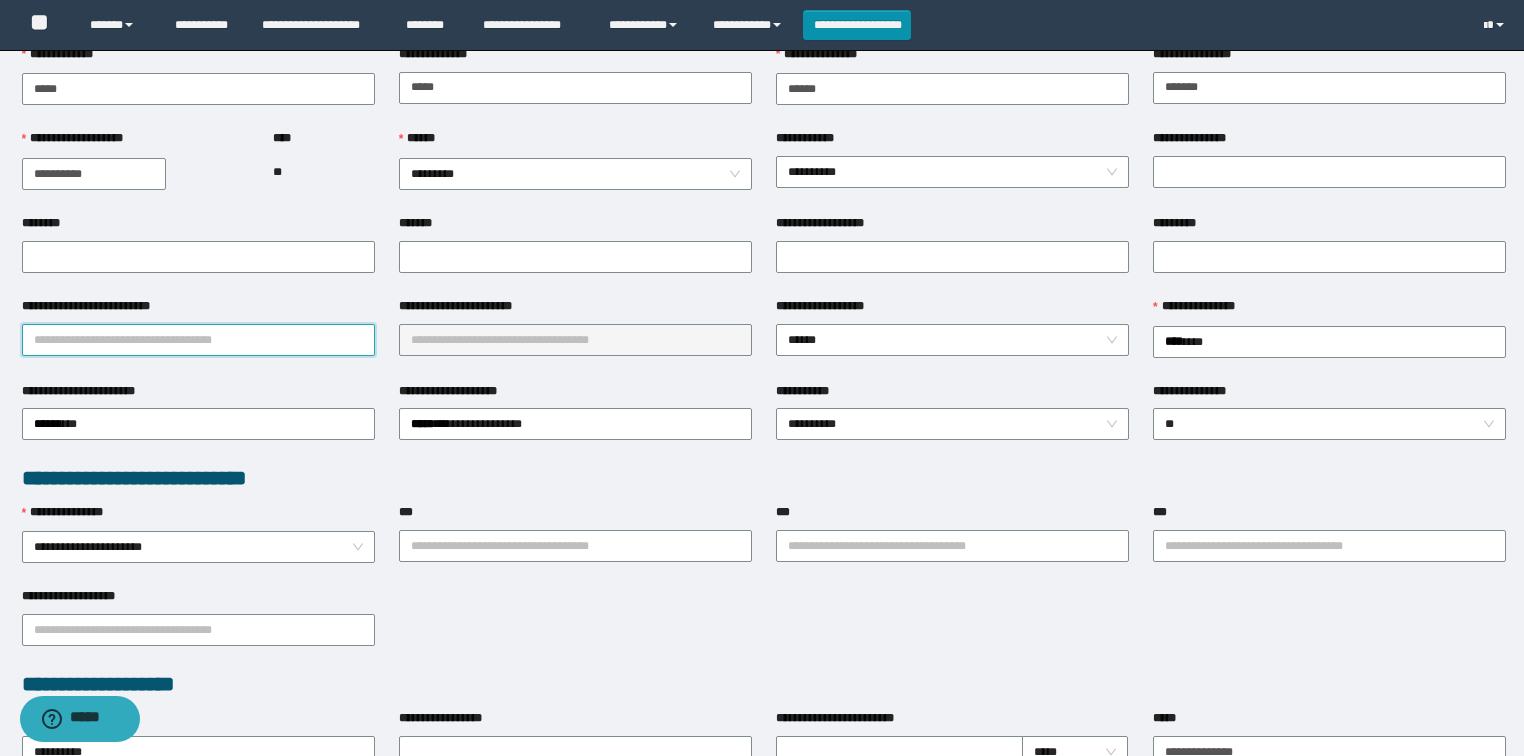 click on "**********" at bounding box center [198, 340] 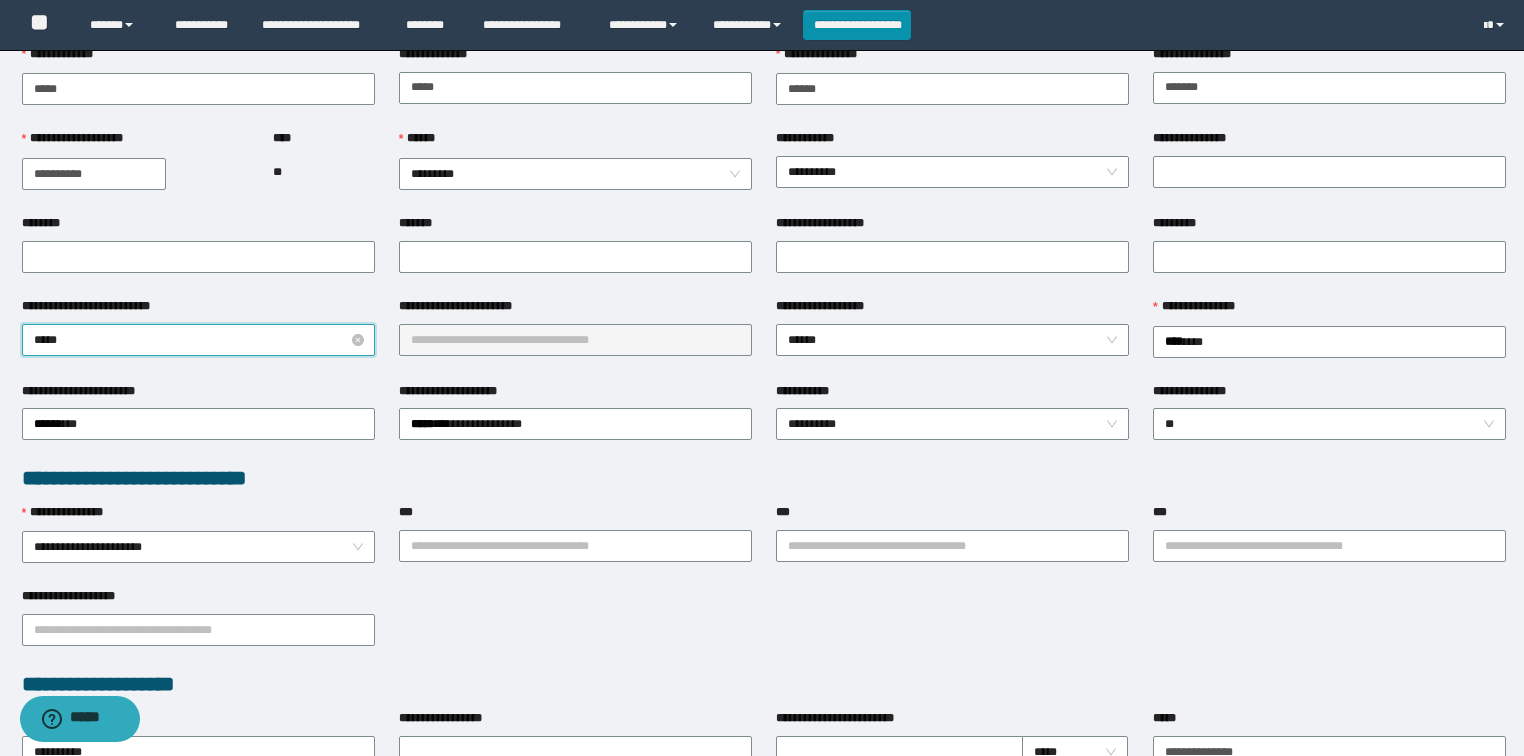 type on "******" 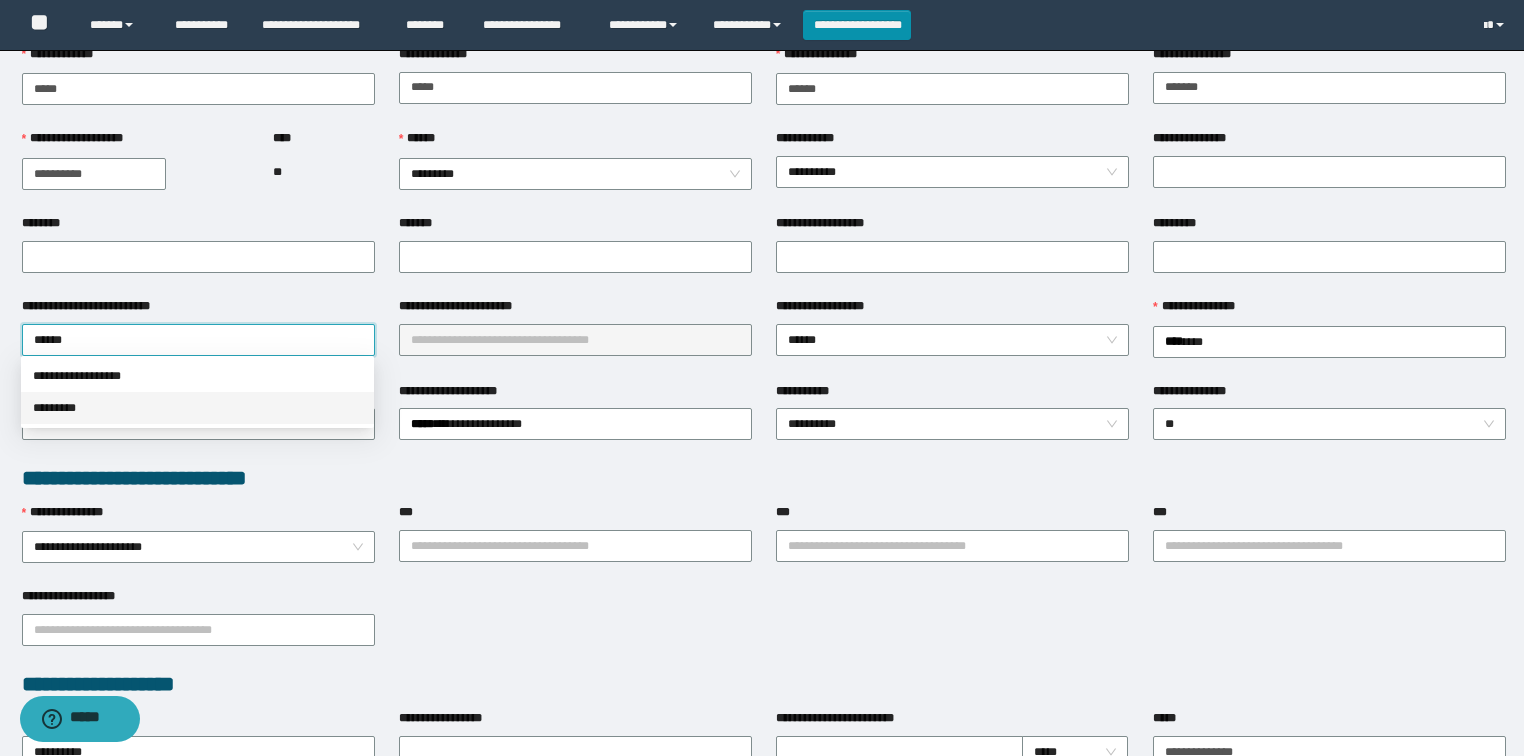 click on "*********" at bounding box center (197, 408) 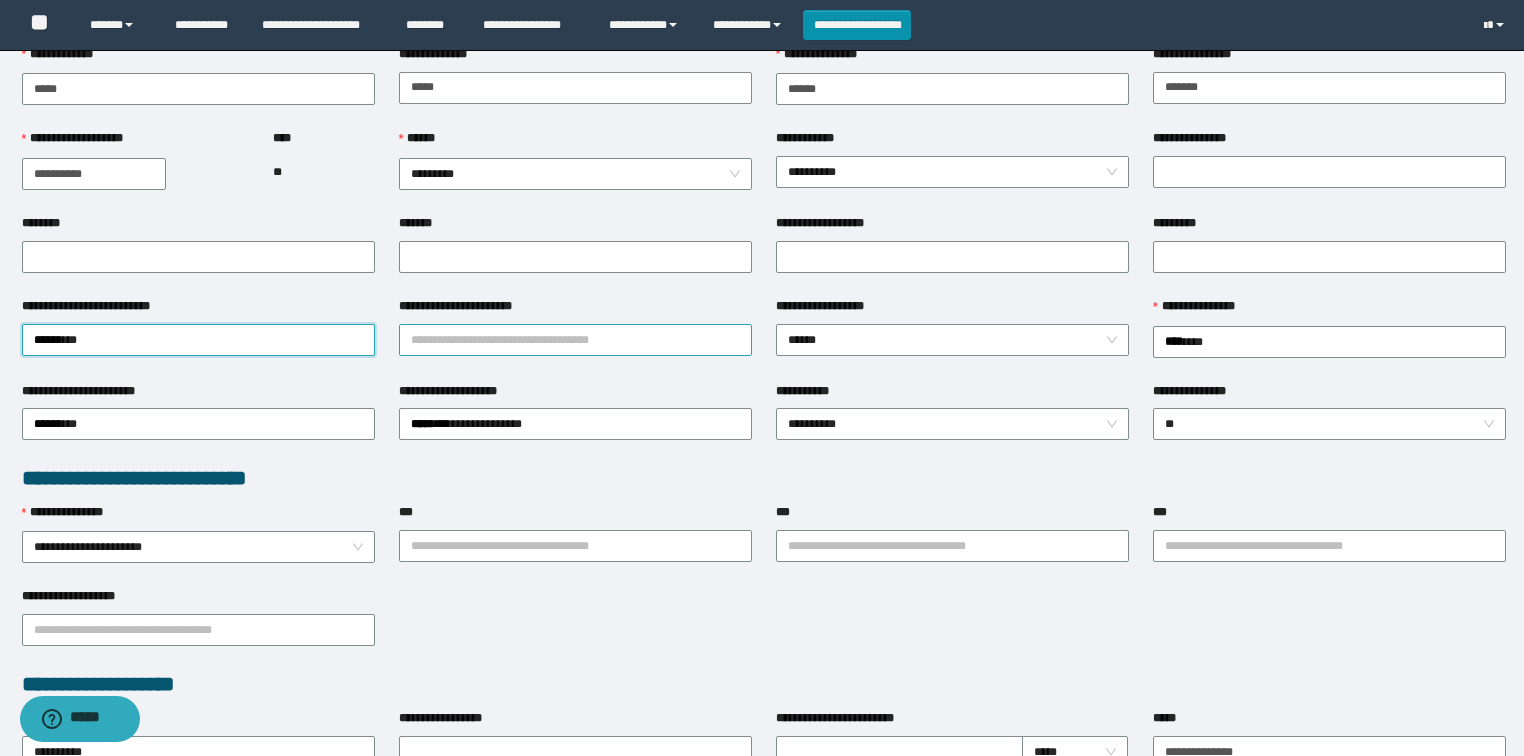 click on "**********" at bounding box center (575, 340) 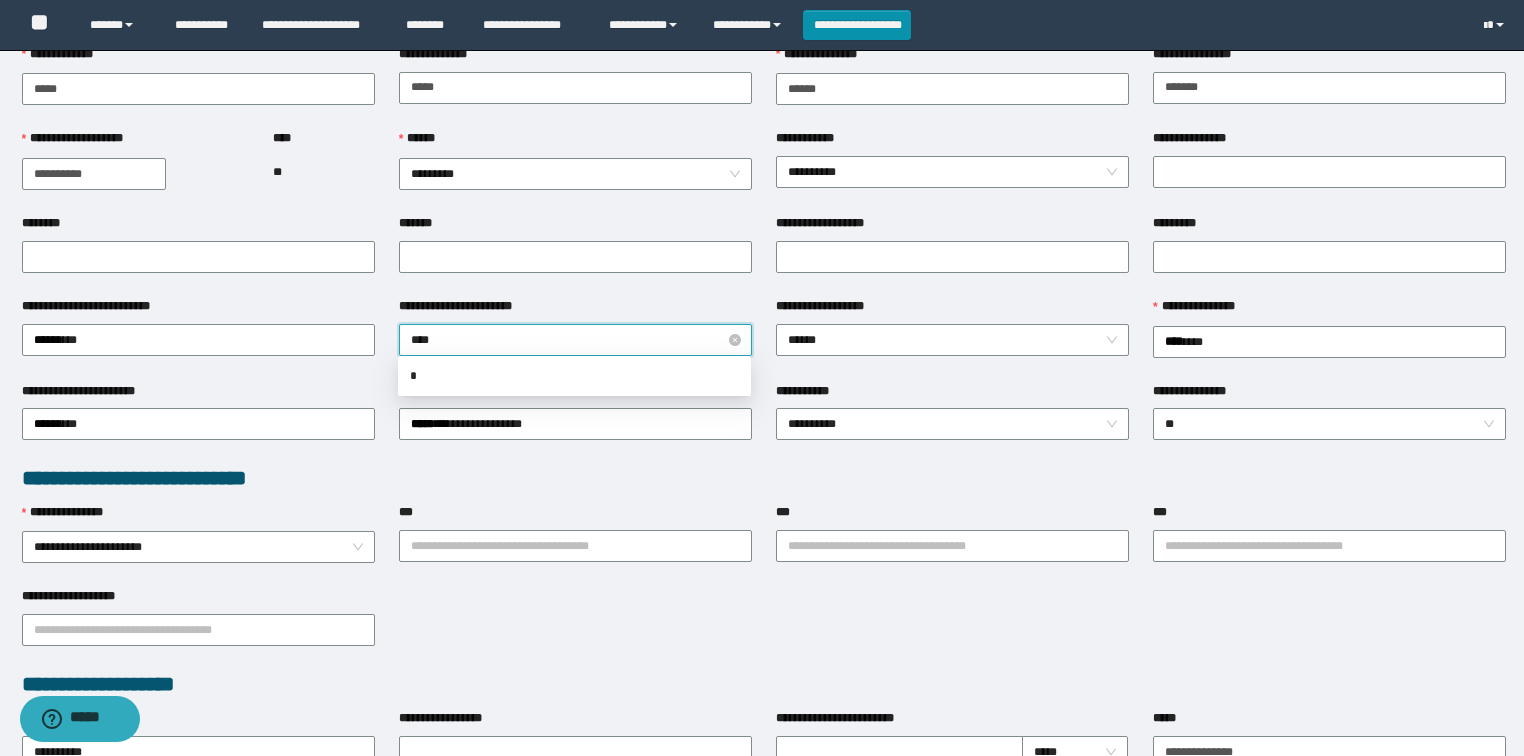 type on "*****" 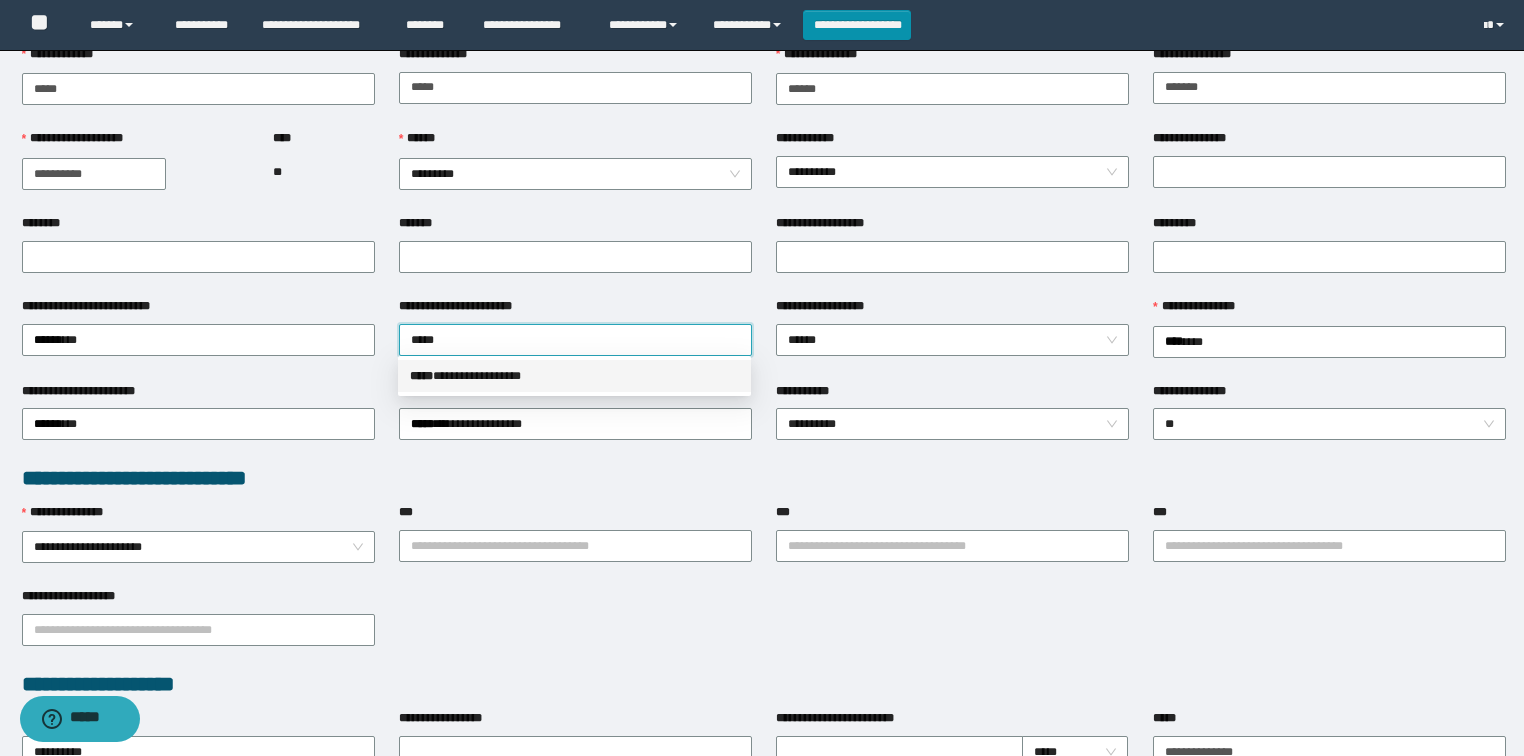 click on "**********" at bounding box center [574, 376] 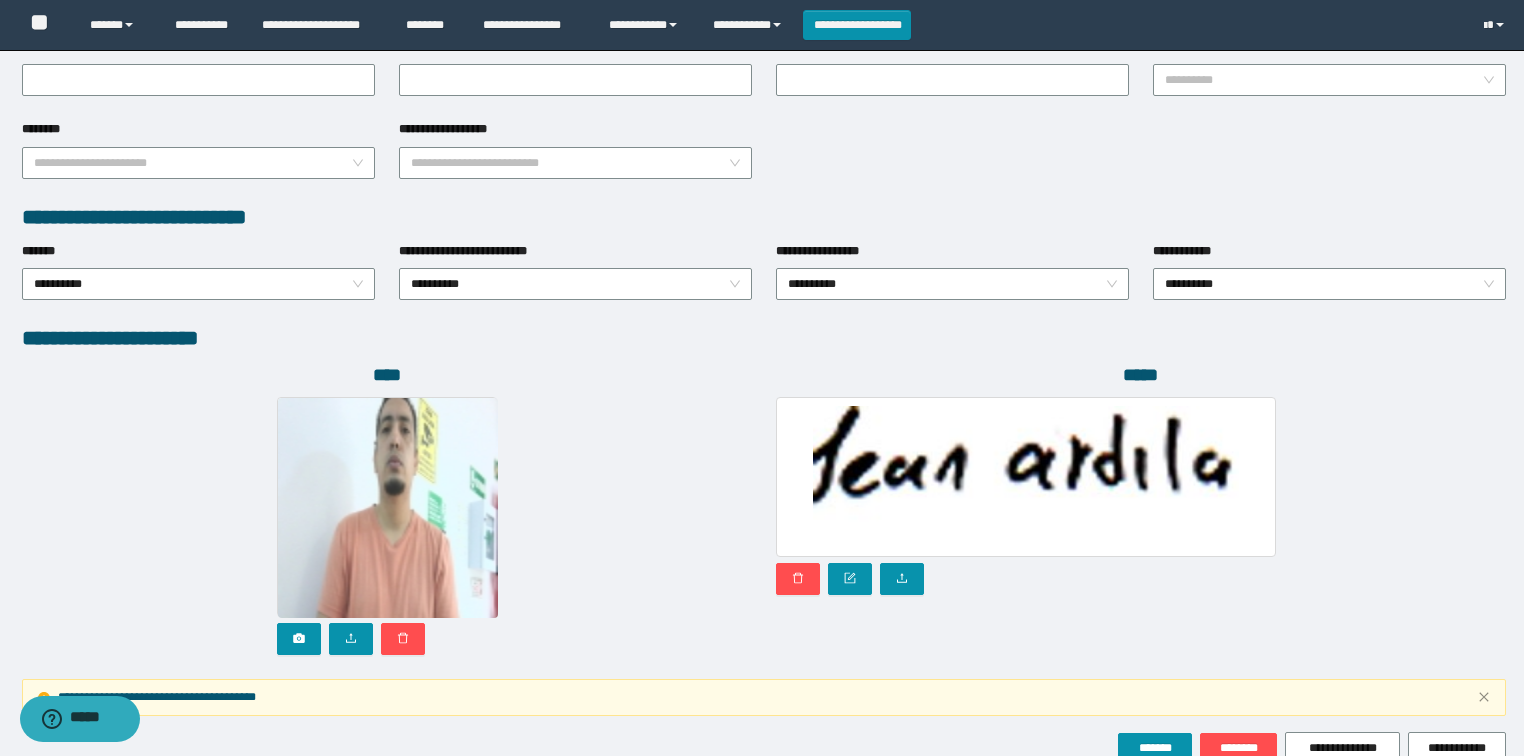 scroll, scrollTop: 1051, scrollLeft: 0, axis: vertical 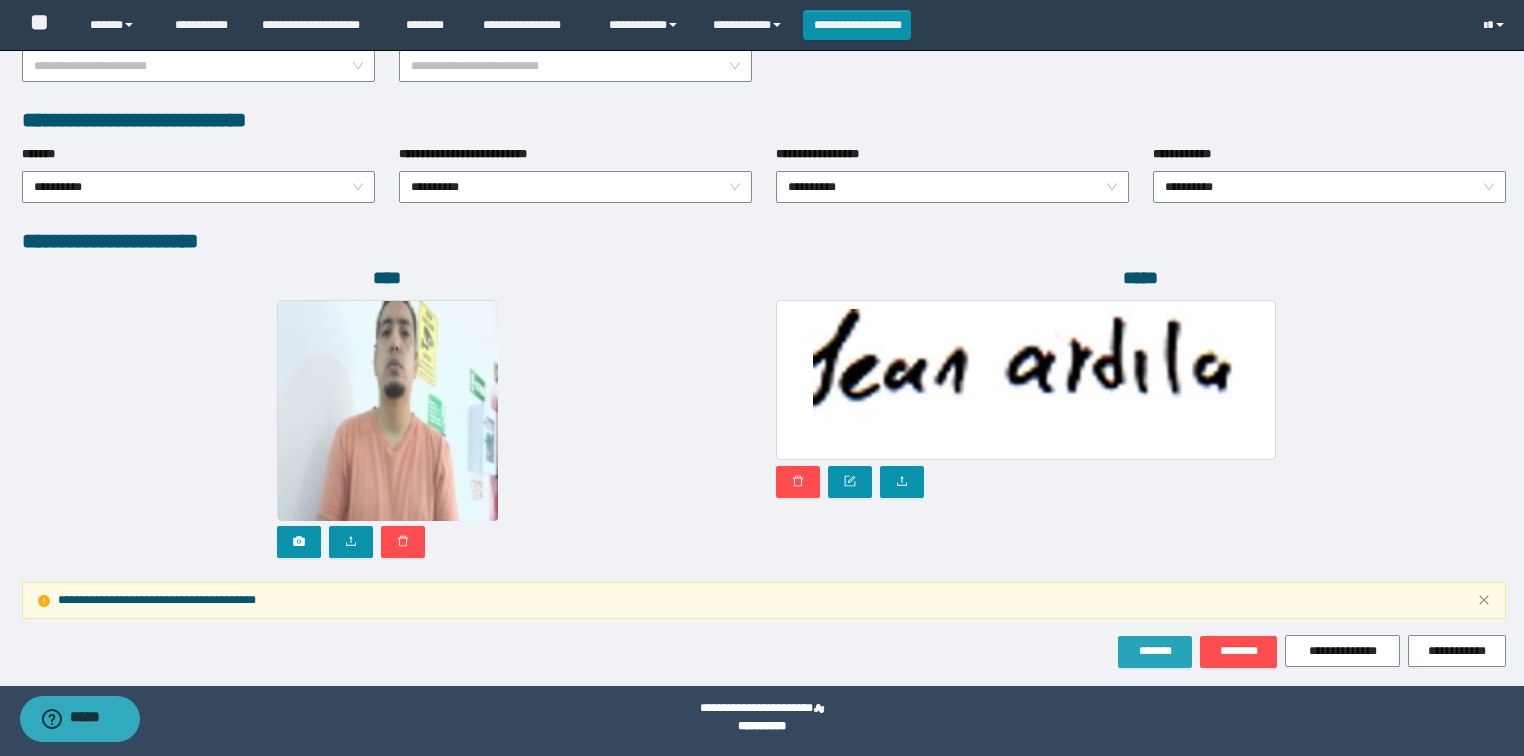 click on "*******" at bounding box center (1155, 651) 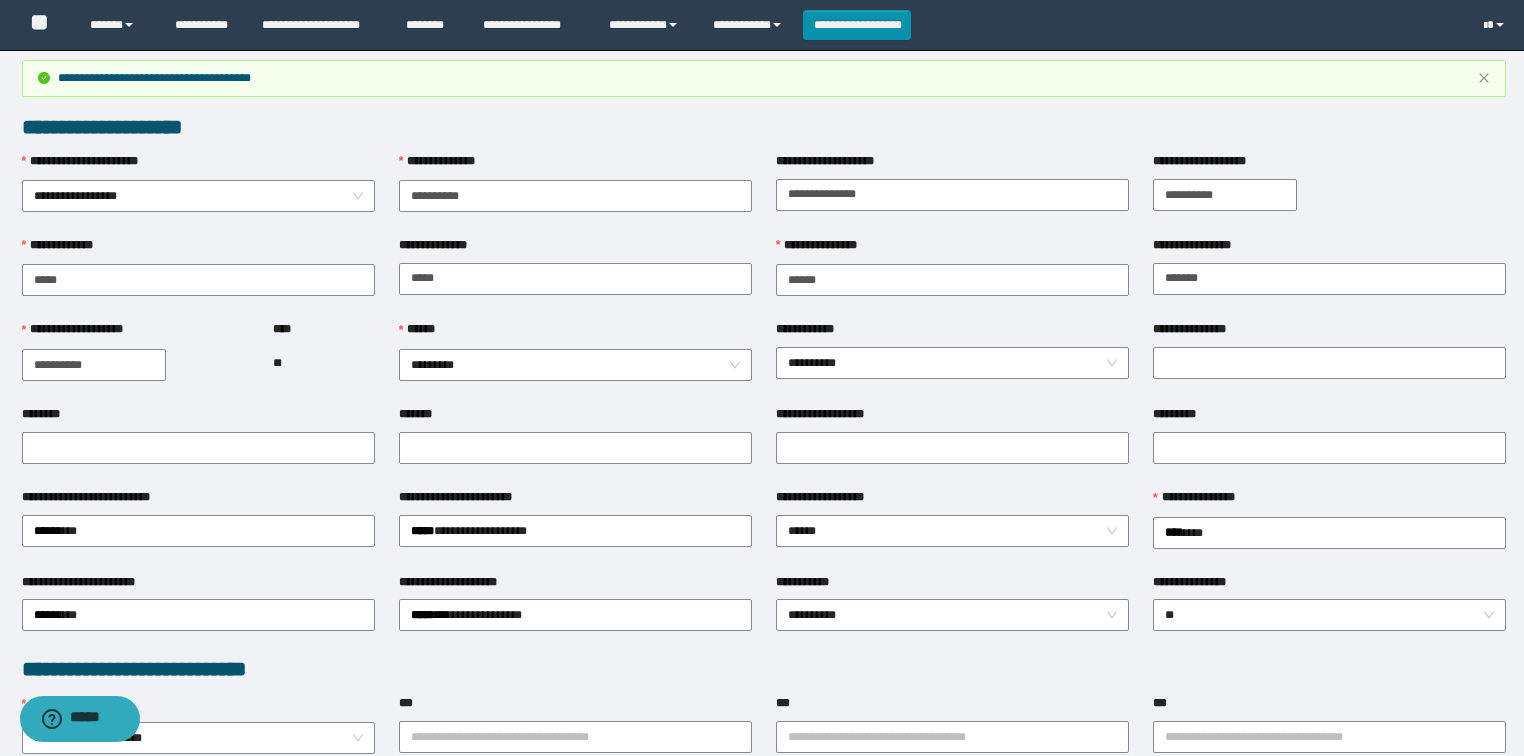 scroll, scrollTop: 0, scrollLeft: 0, axis: both 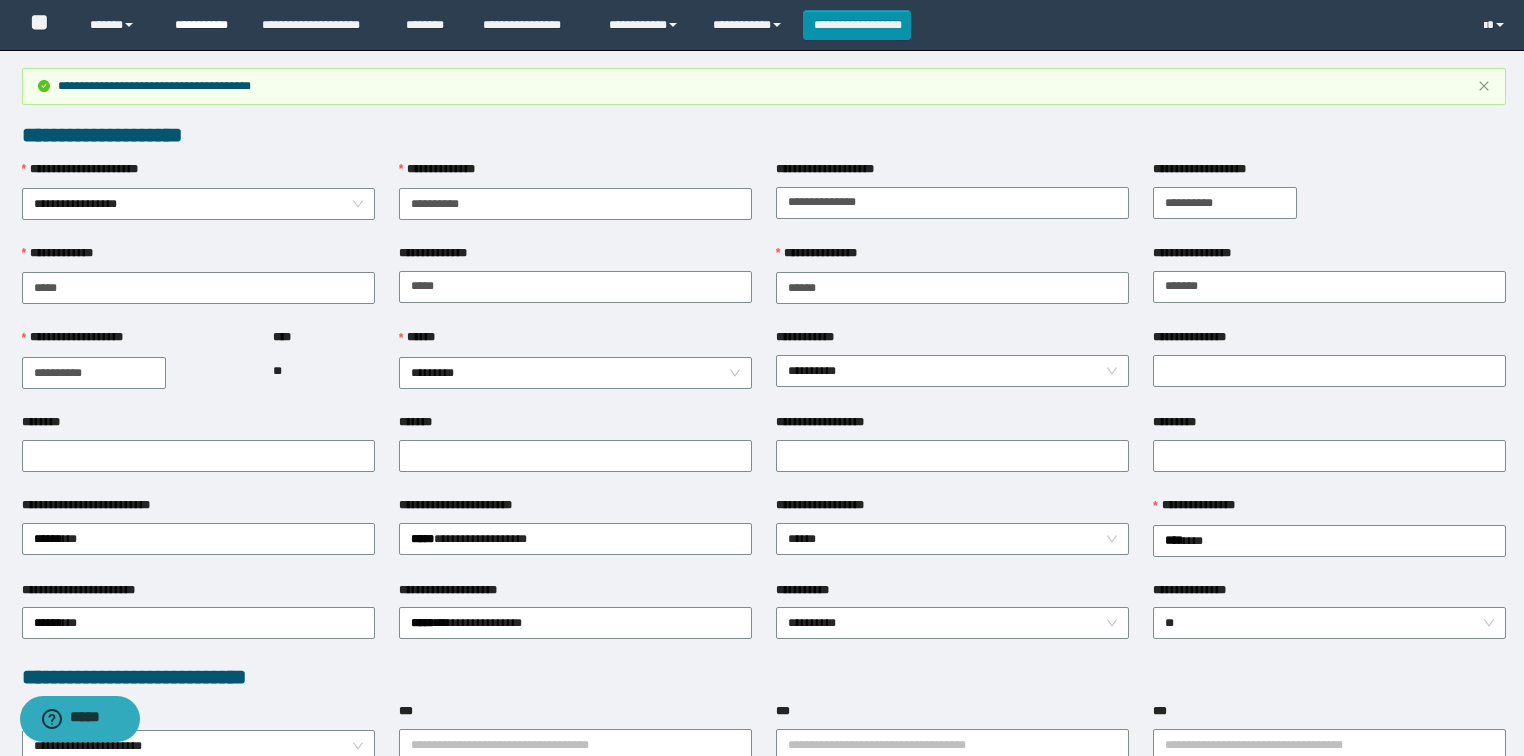 click on "**********" at bounding box center [203, 25] 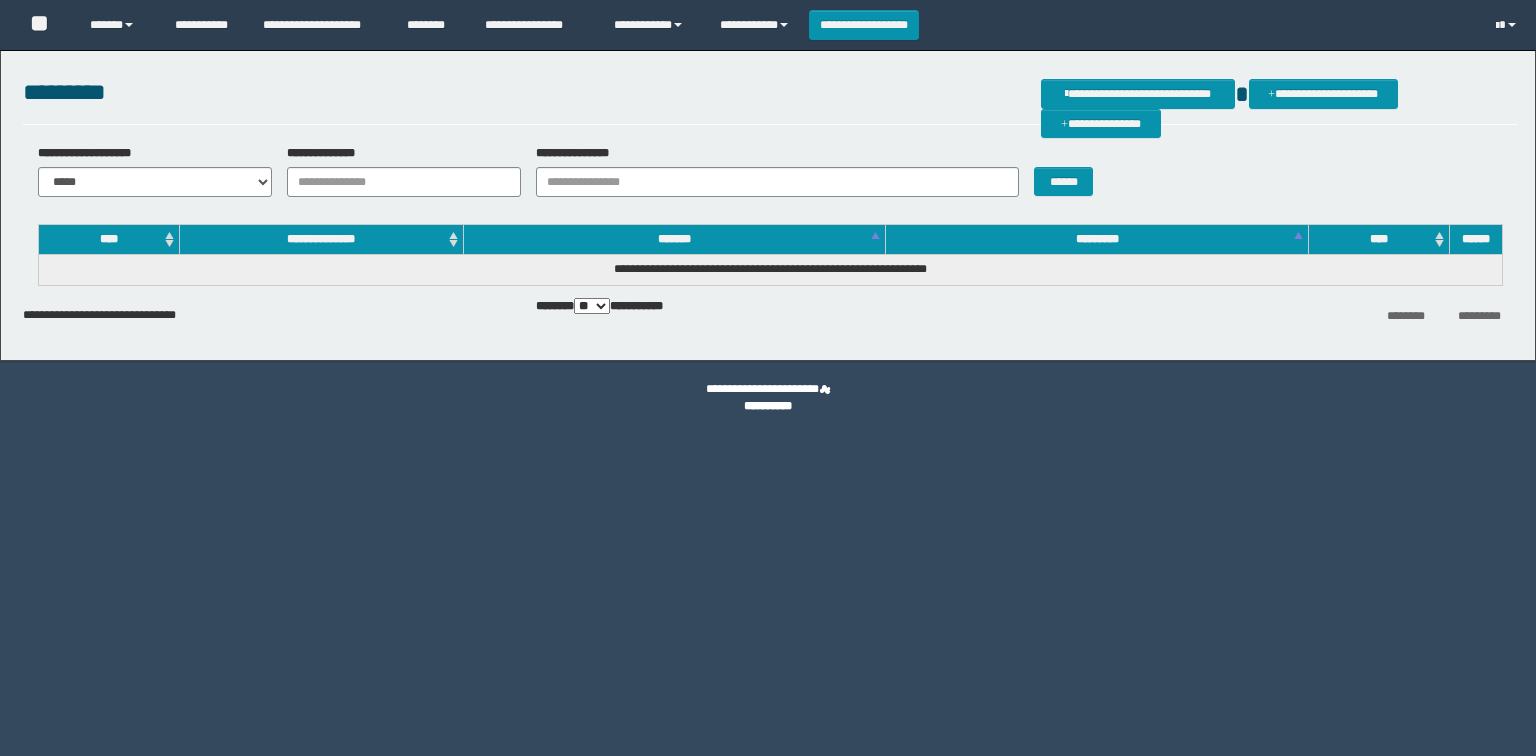 scroll, scrollTop: 0, scrollLeft: 0, axis: both 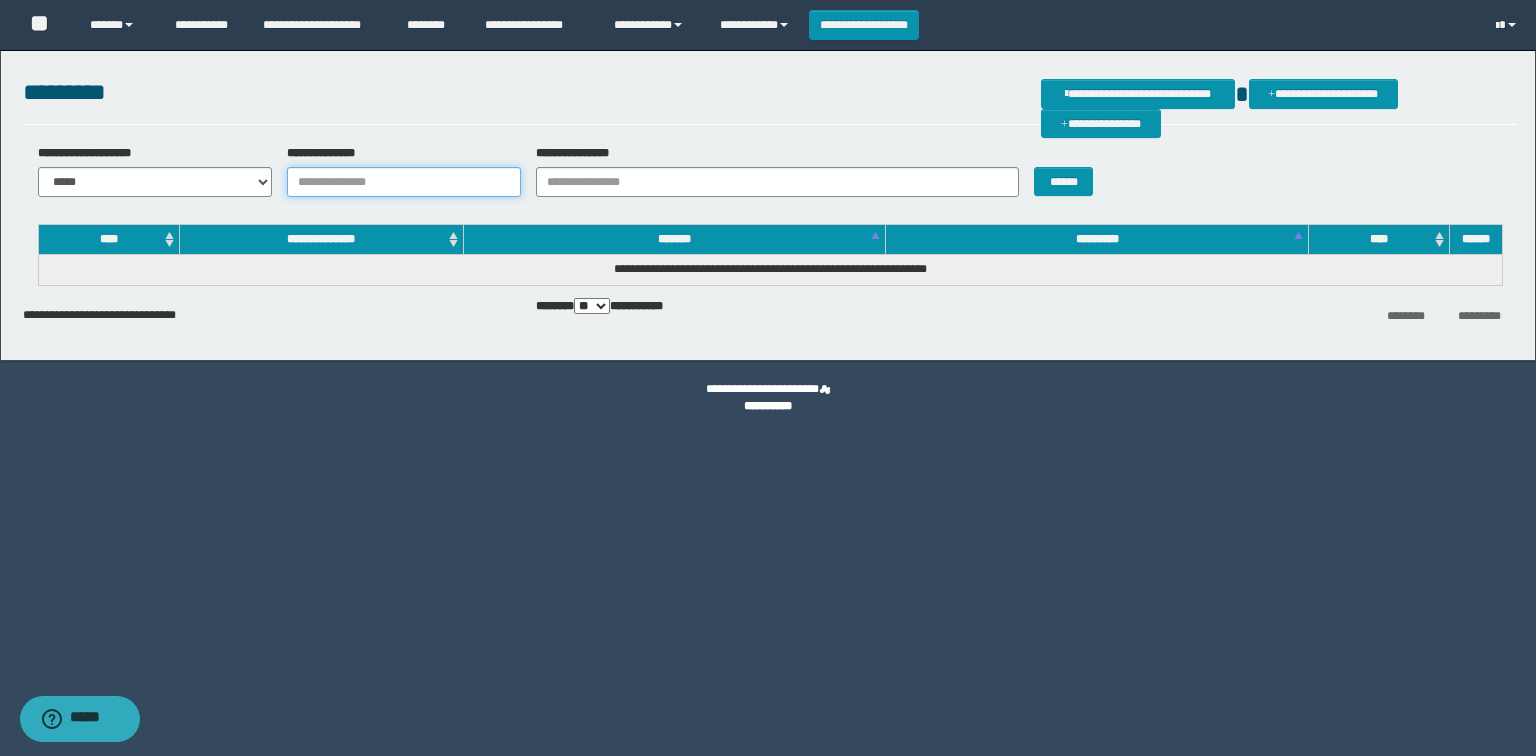 click on "**********" at bounding box center [404, 182] 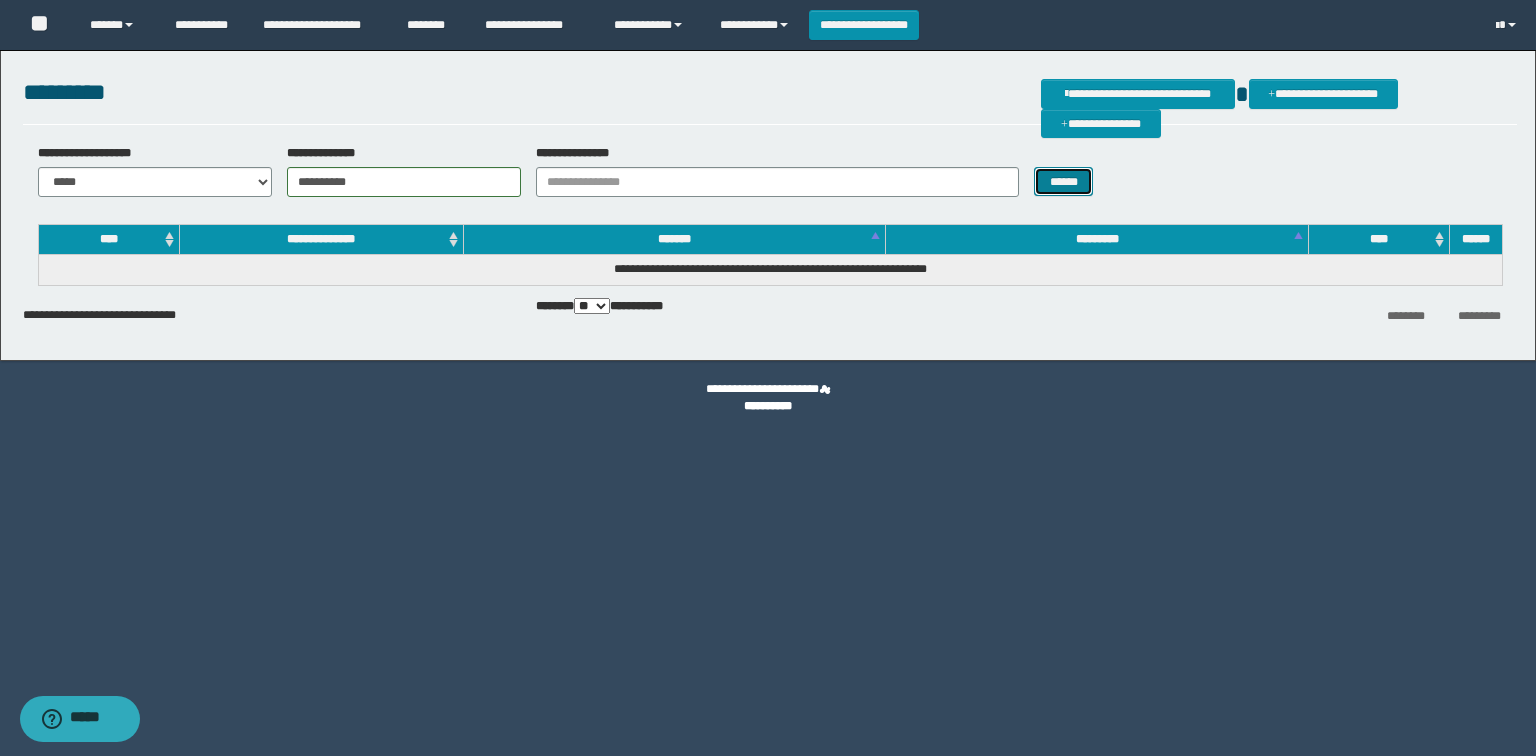 click on "******" at bounding box center [1063, 182] 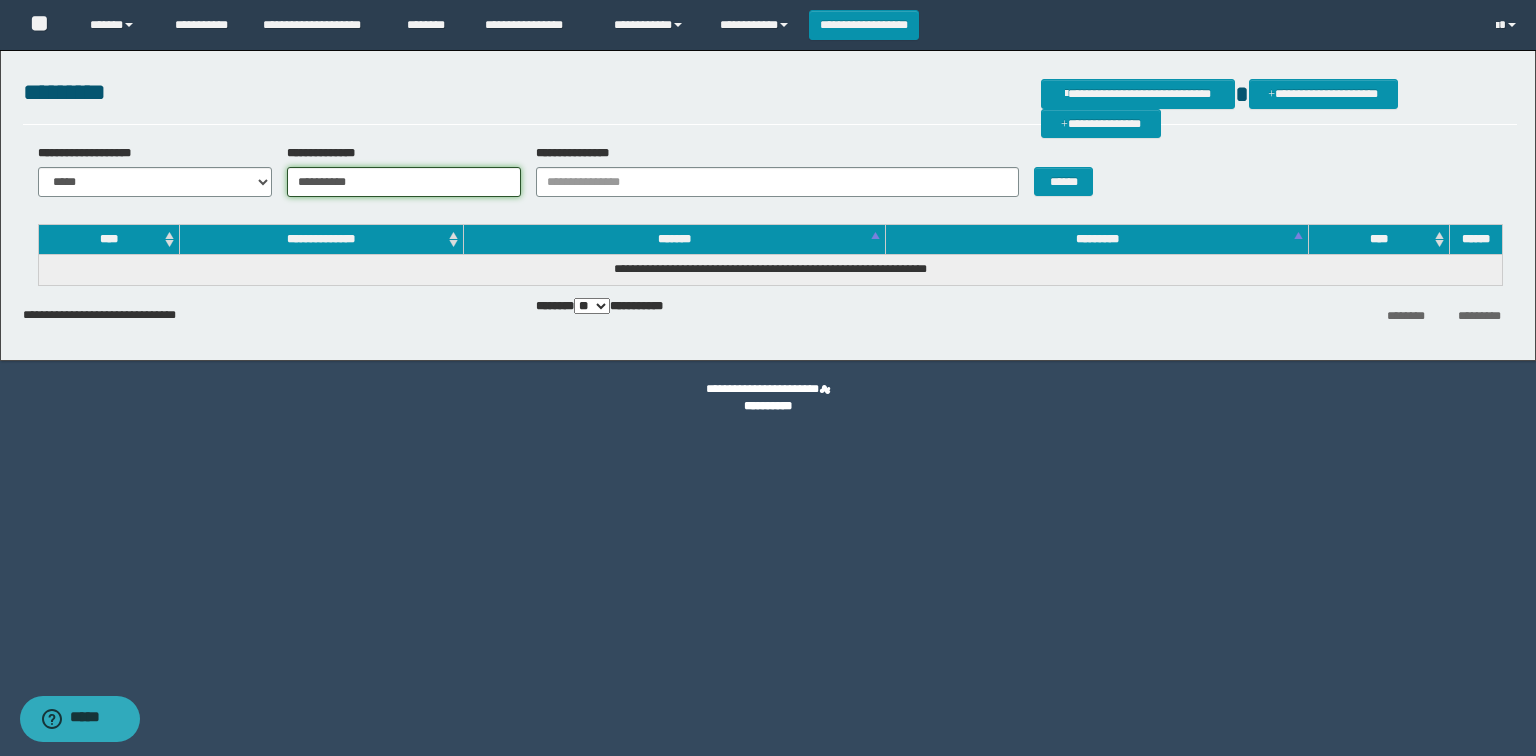 drag, startPoint x: 130, startPoint y: 143, endPoint x: 50, endPoint y: 124, distance: 82.2253 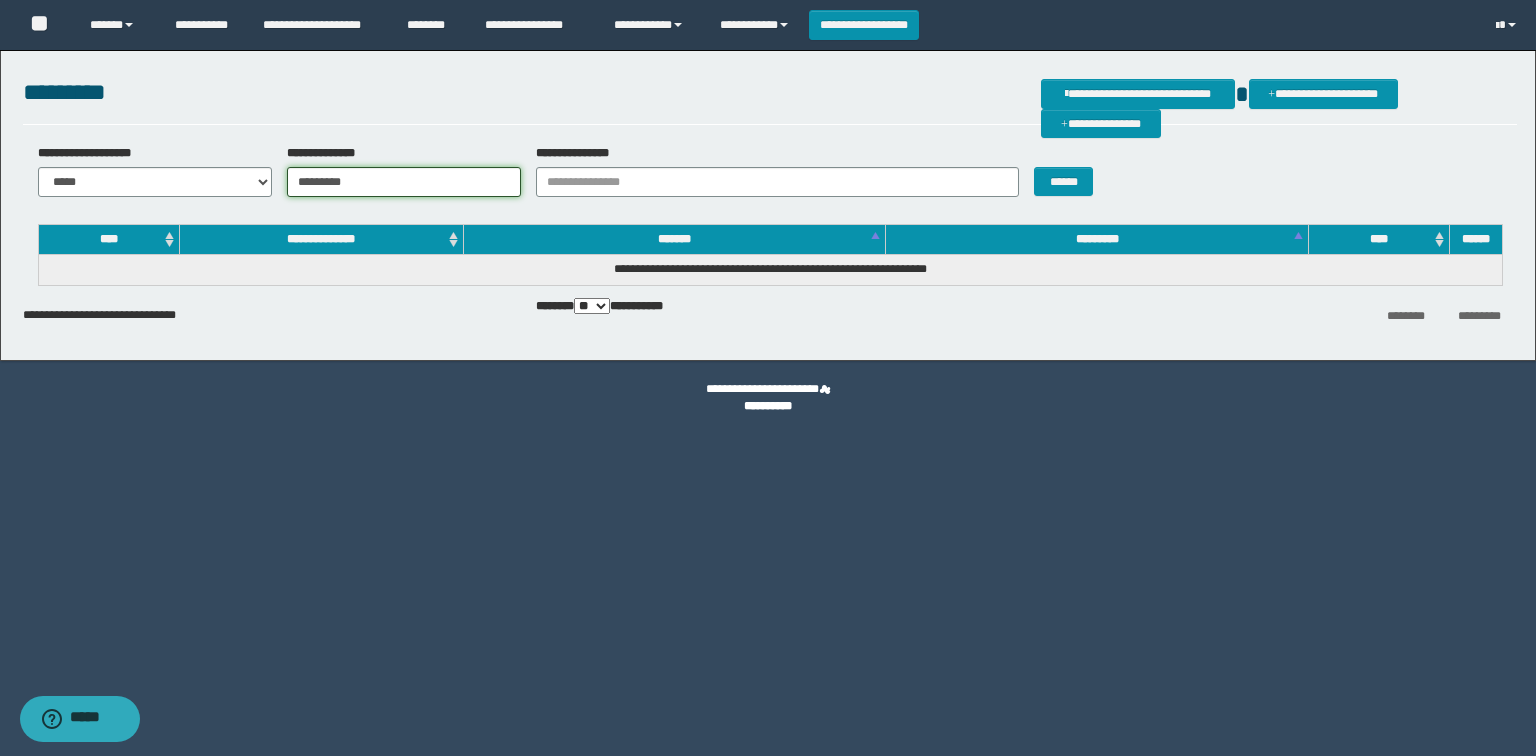 type on "**********" 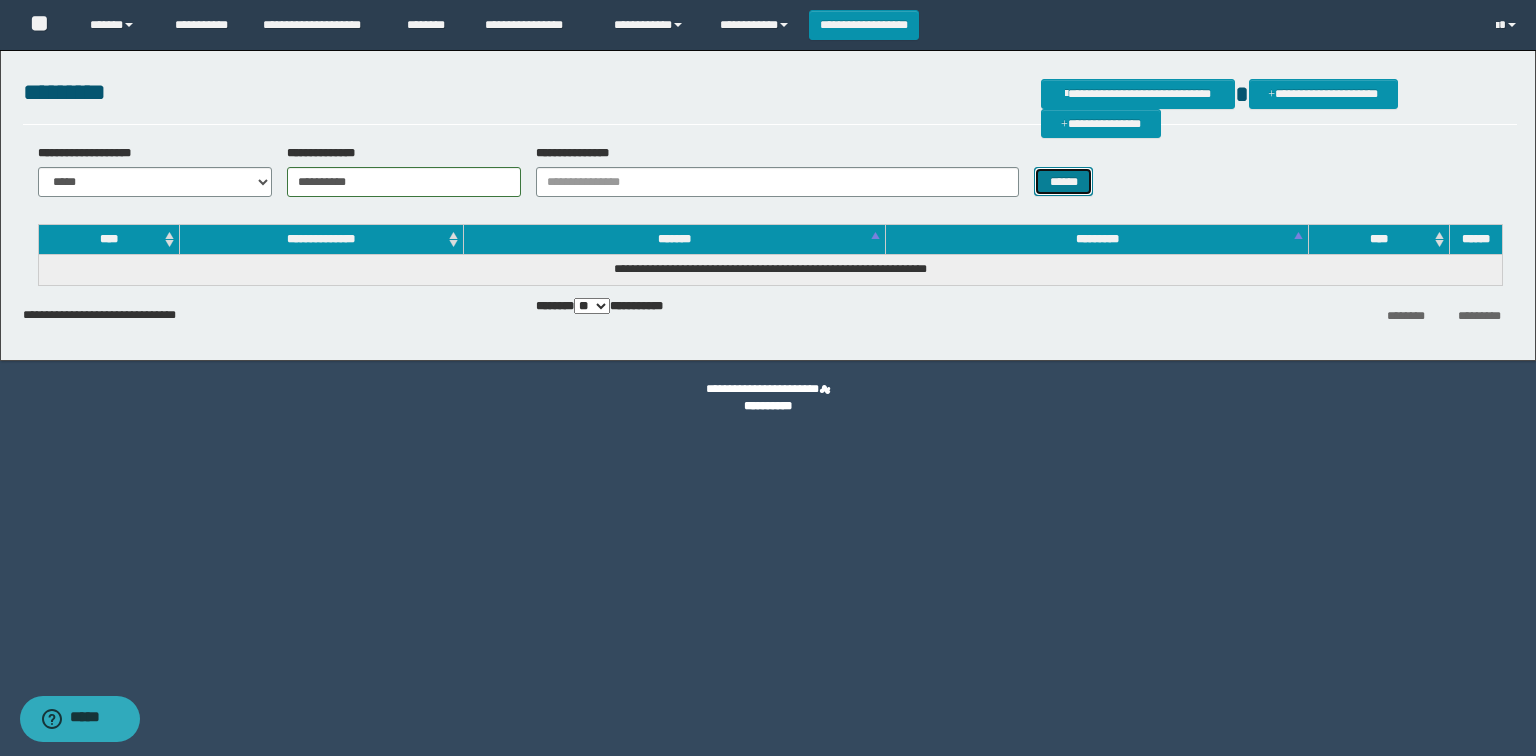 click on "******" at bounding box center [1063, 182] 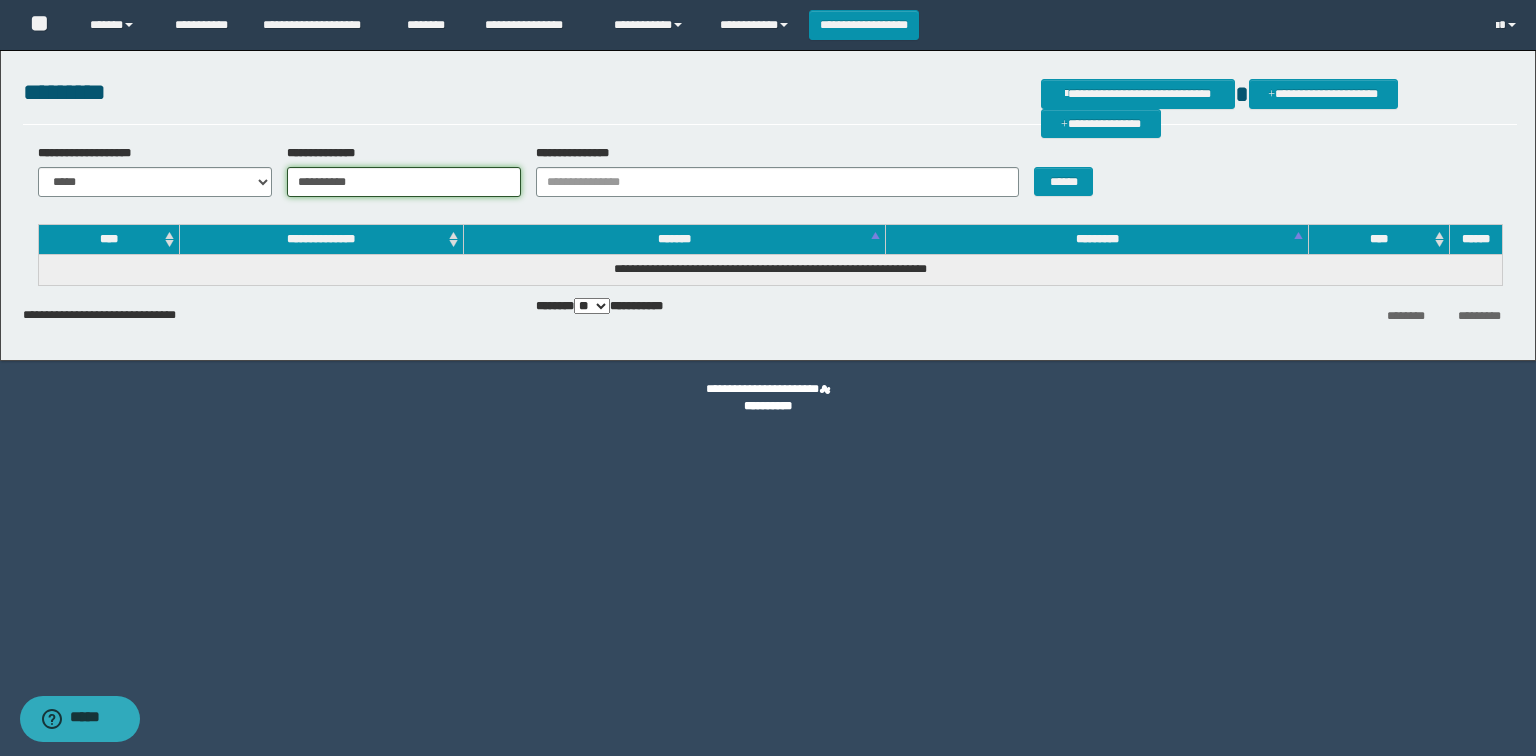 drag, startPoint x: 385, startPoint y: 176, endPoint x: 56, endPoint y: 168, distance: 329.09726 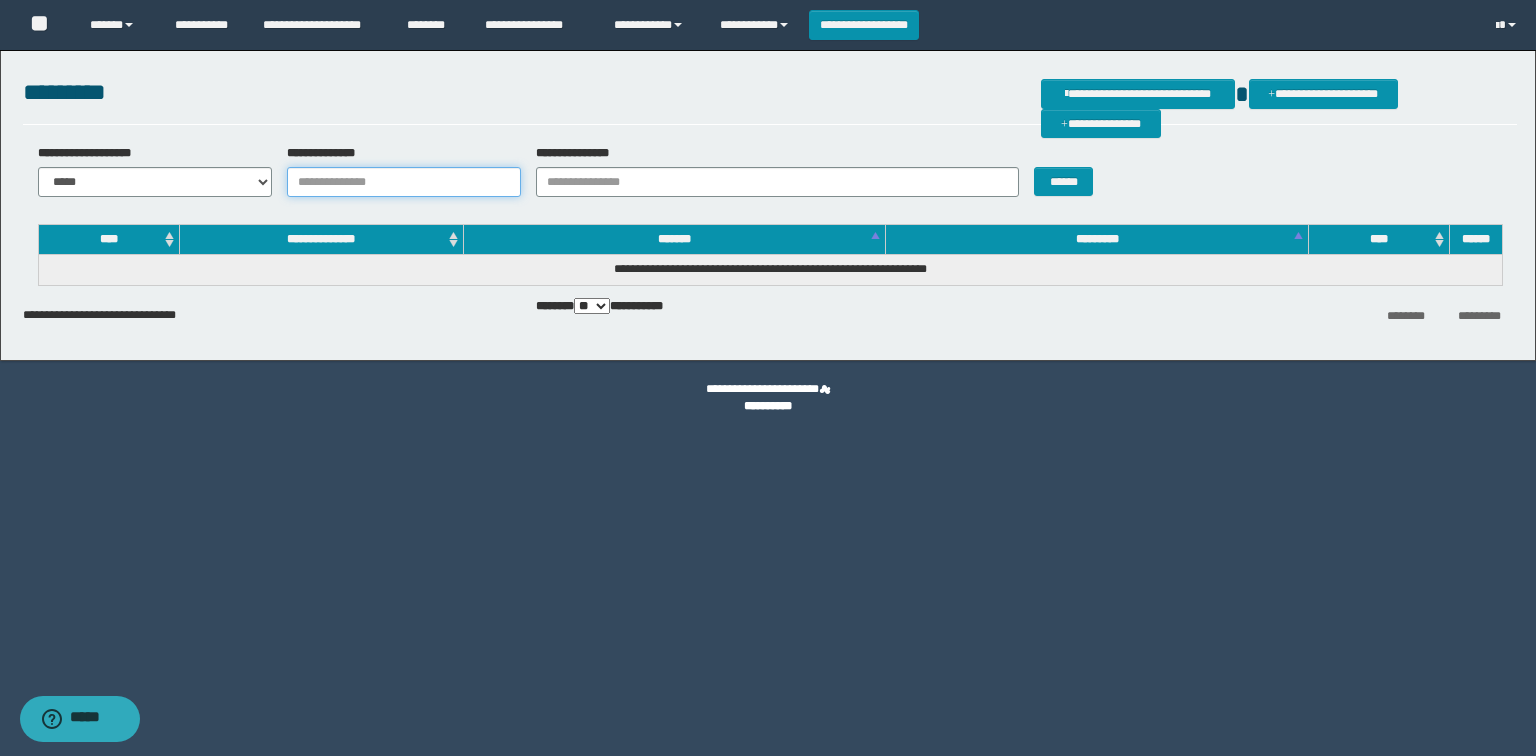 type 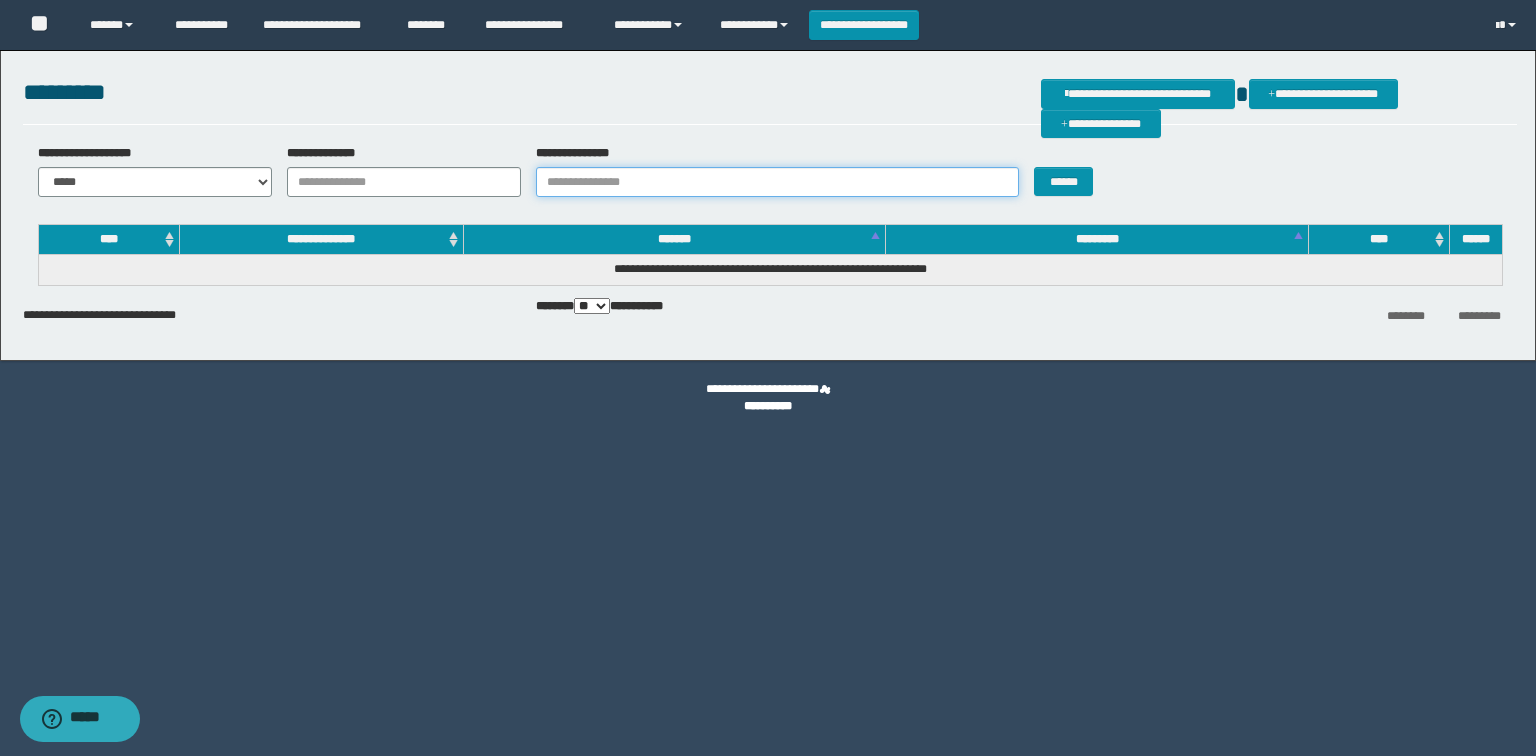 click on "**********" at bounding box center (777, 182) 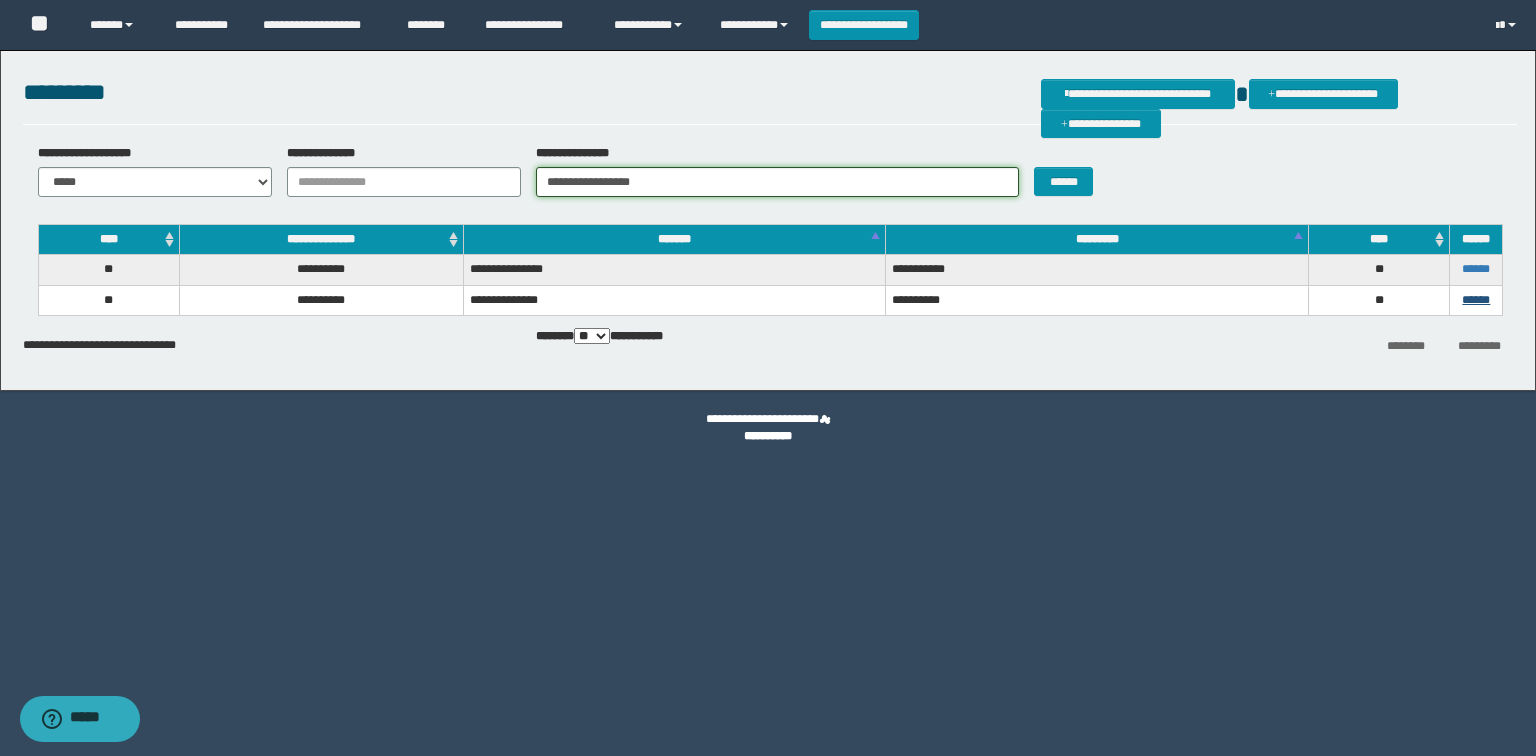 type on "**********" 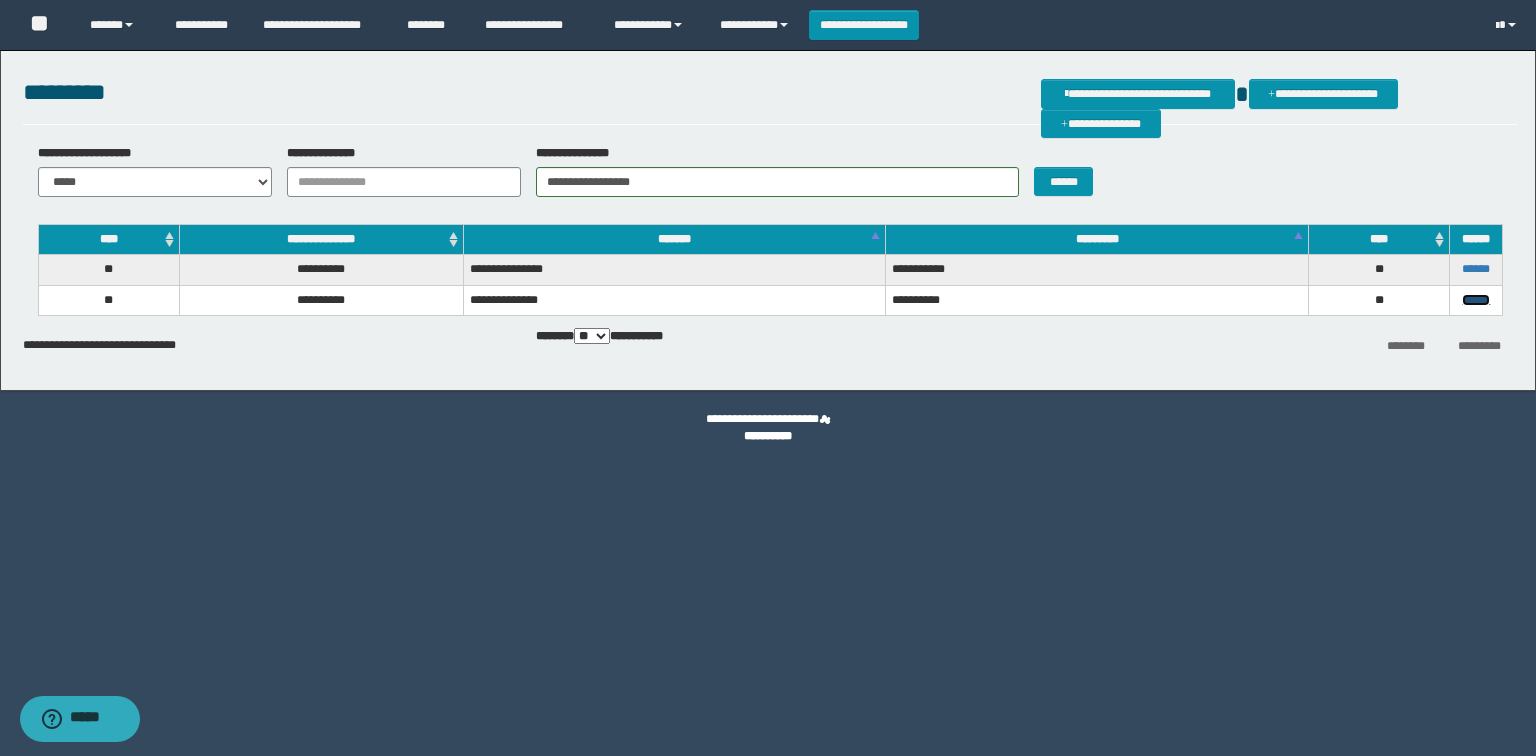 click on "******" at bounding box center (1476, 300) 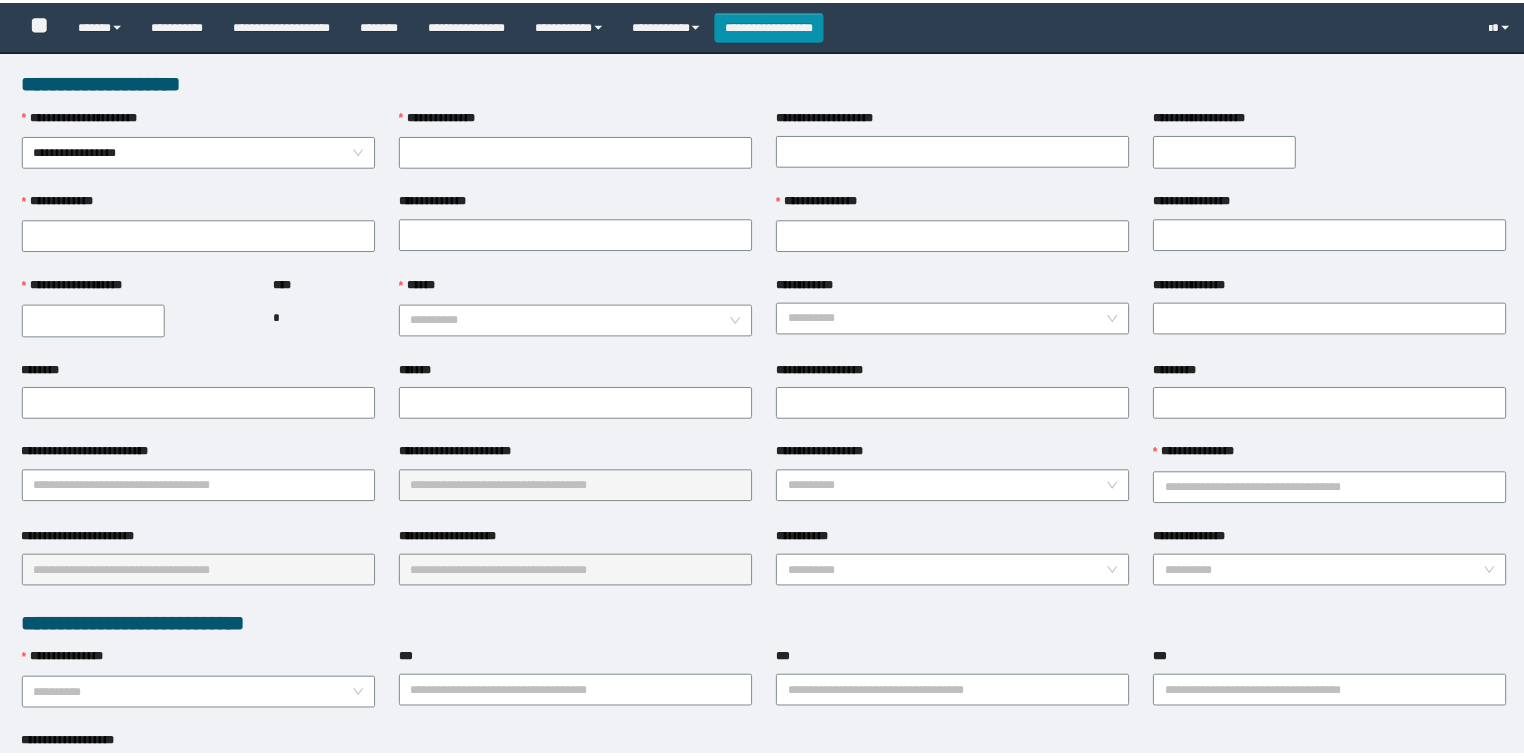 scroll, scrollTop: 0, scrollLeft: 0, axis: both 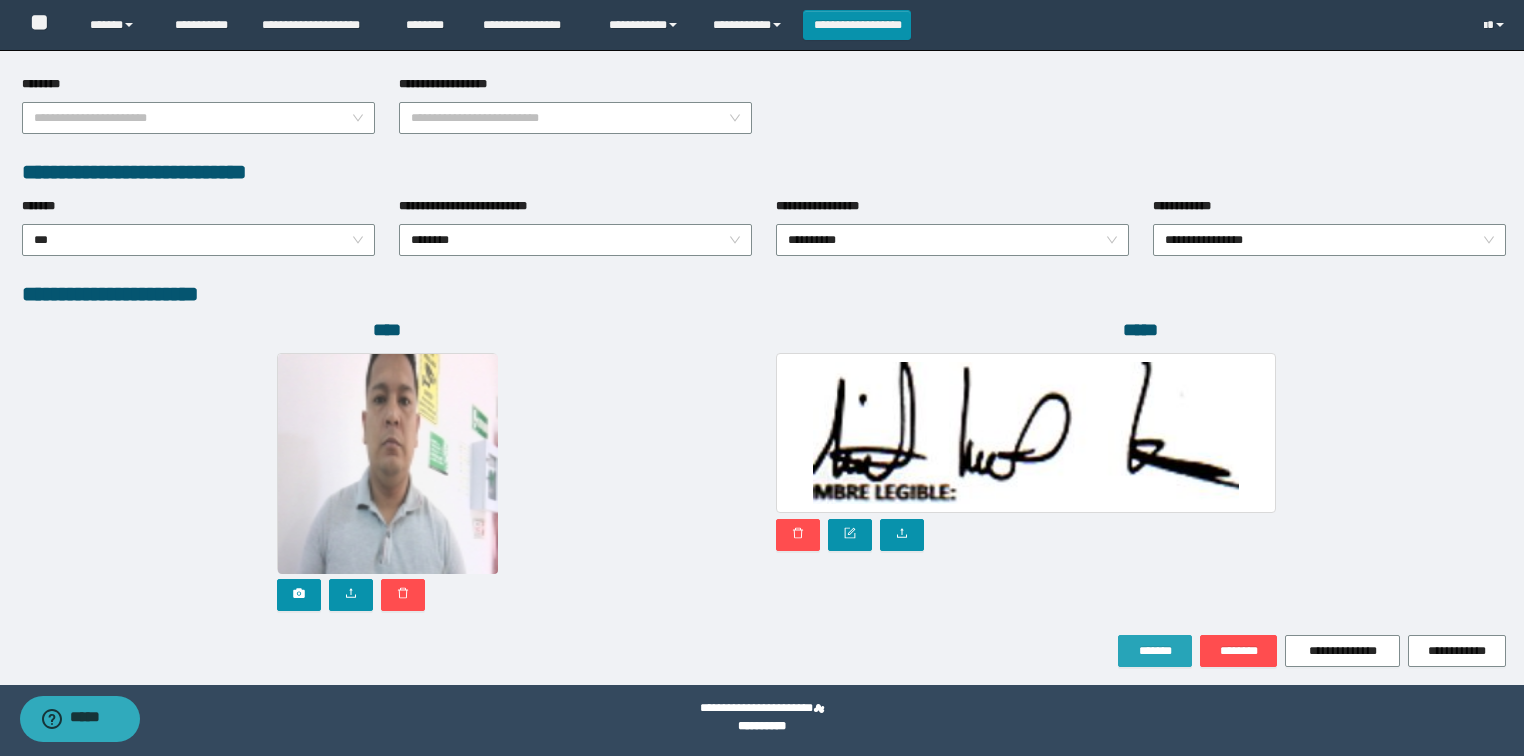 click on "*******" at bounding box center (1155, 651) 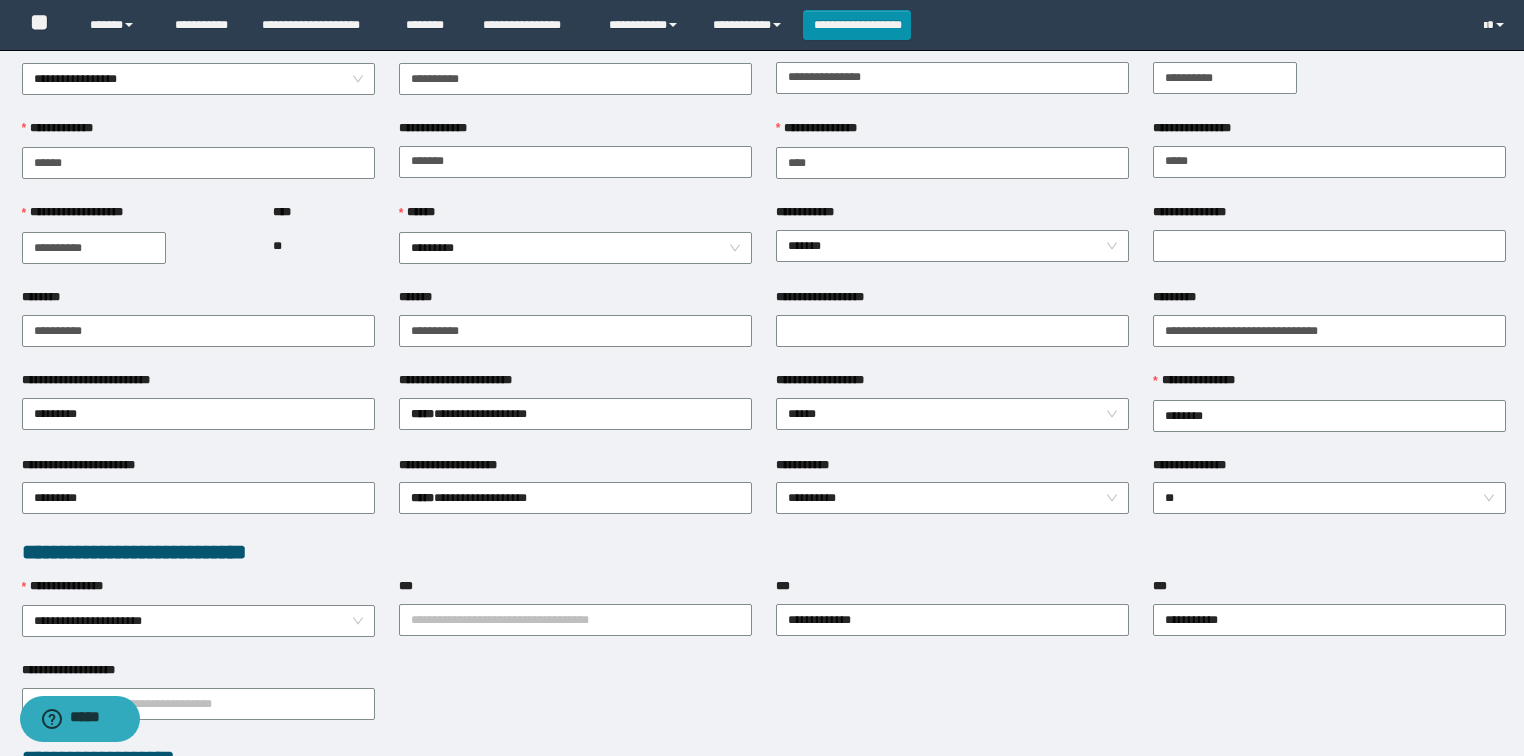 scroll, scrollTop: 0, scrollLeft: 0, axis: both 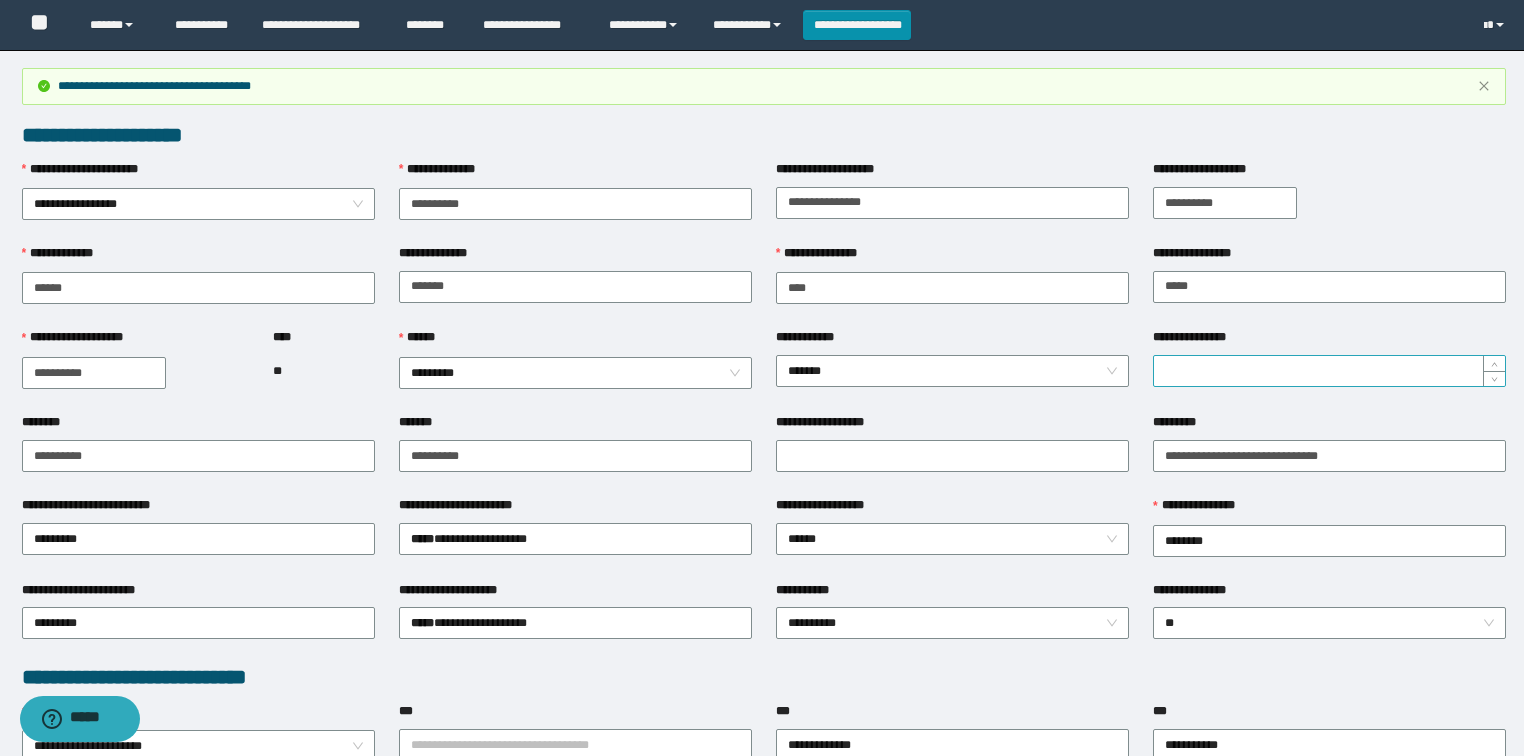 click on "**********" at bounding box center (1329, 371) 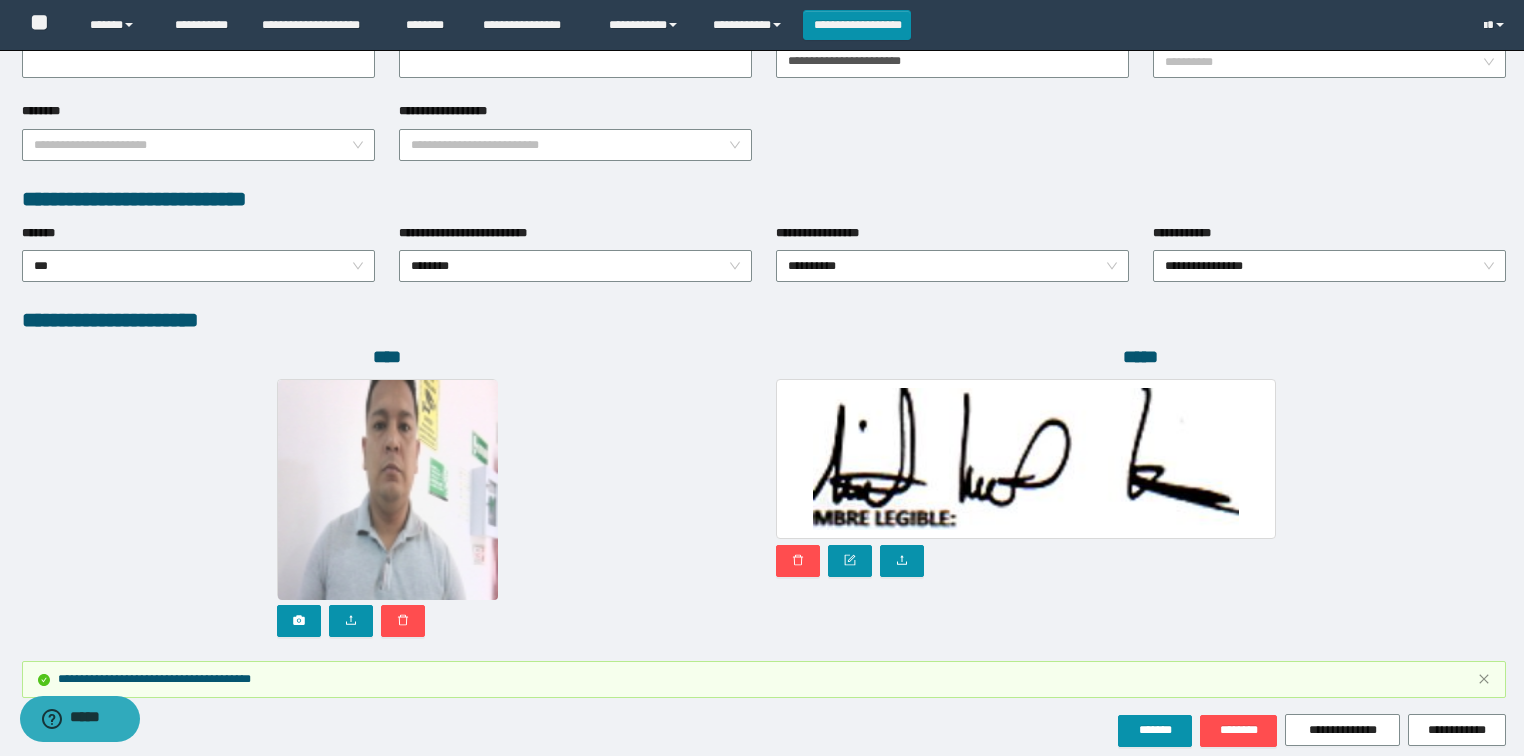 scroll, scrollTop: 1051, scrollLeft: 0, axis: vertical 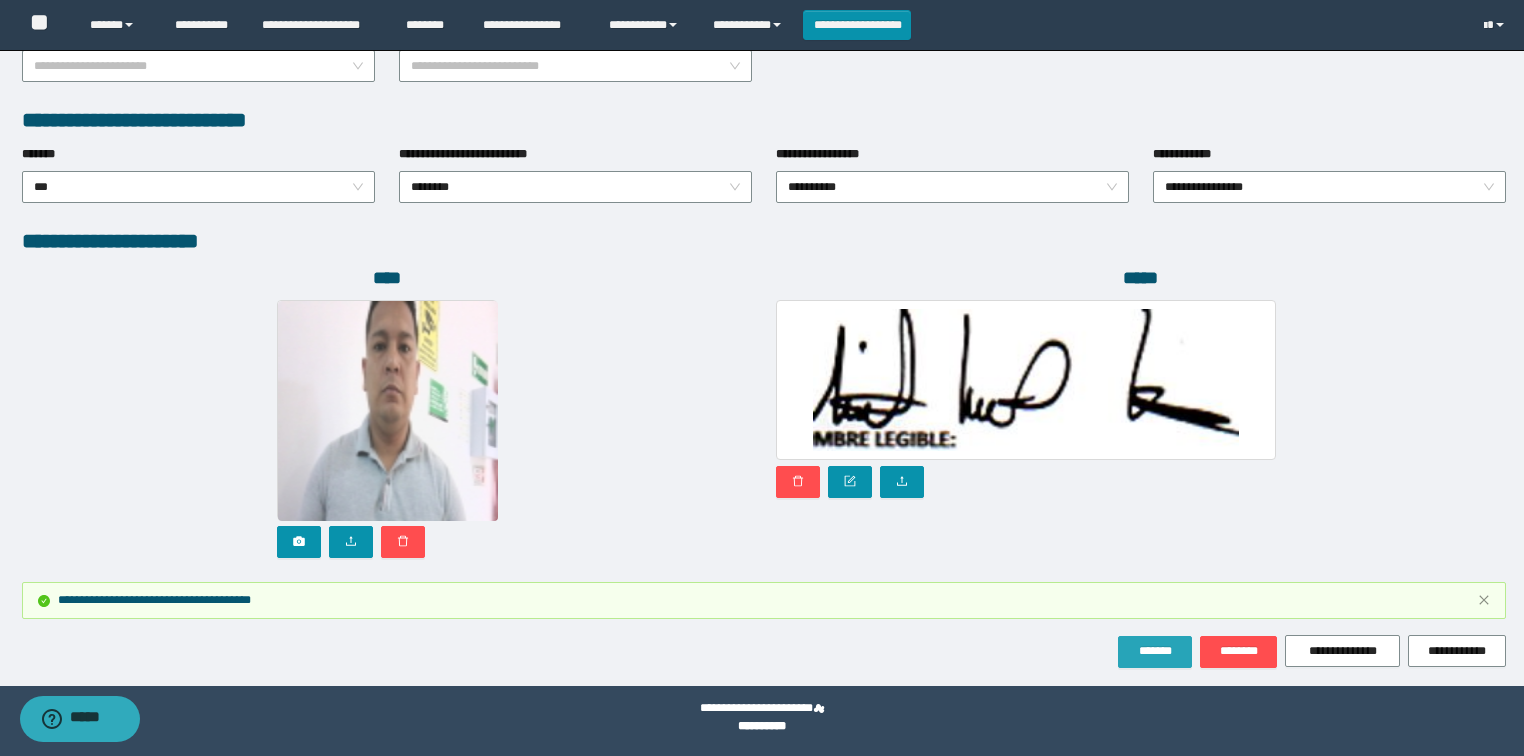 type on "*" 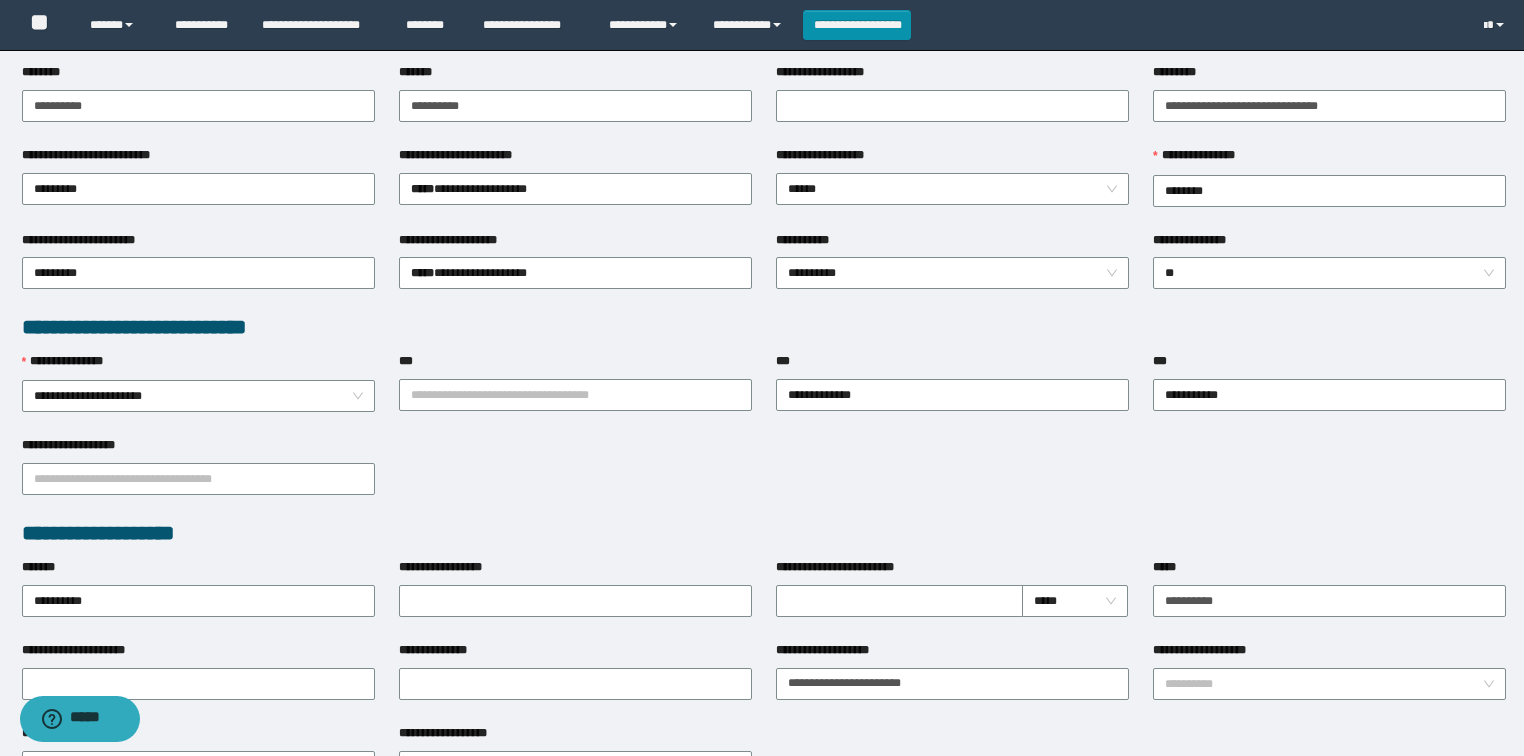 scroll, scrollTop: 251, scrollLeft: 0, axis: vertical 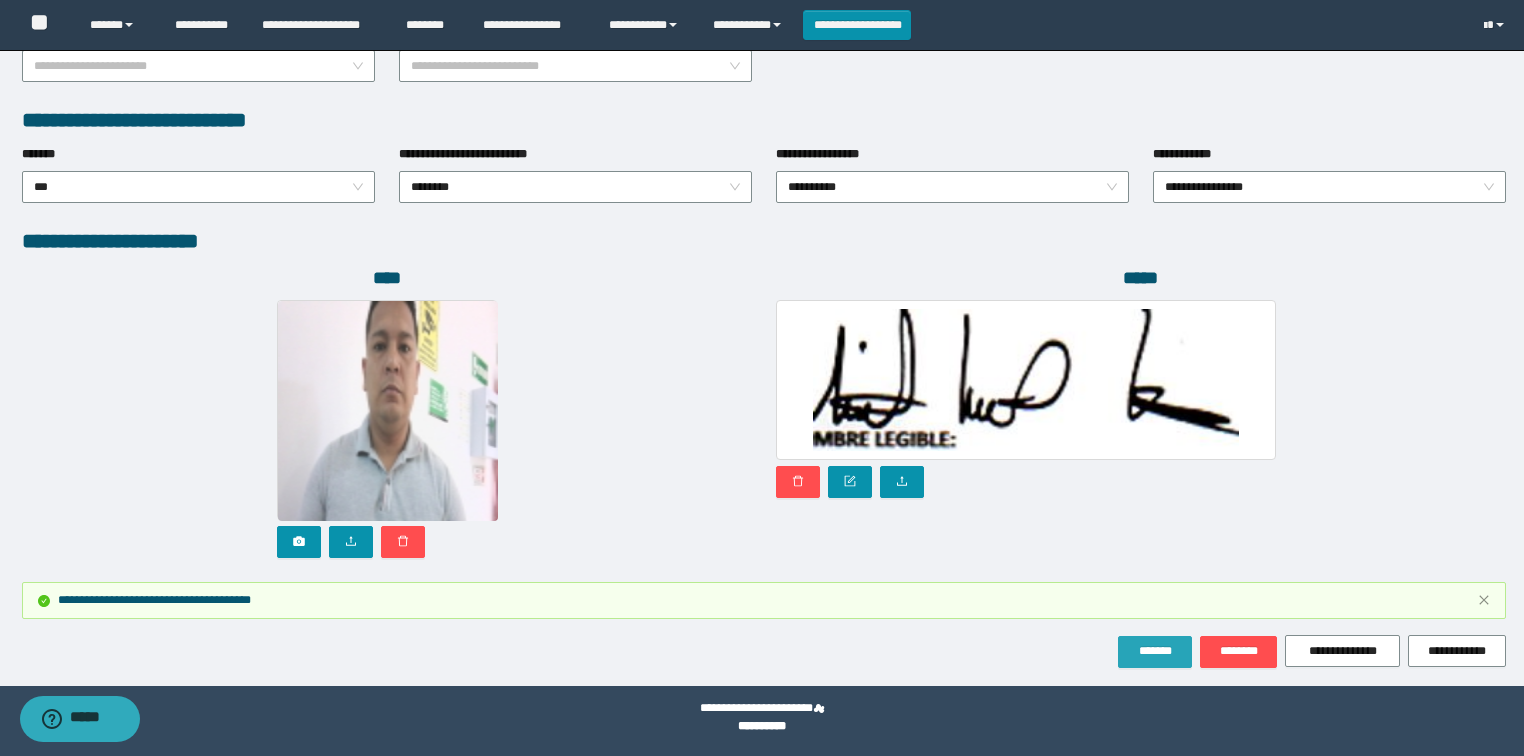 click on "*******" at bounding box center (1155, 652) 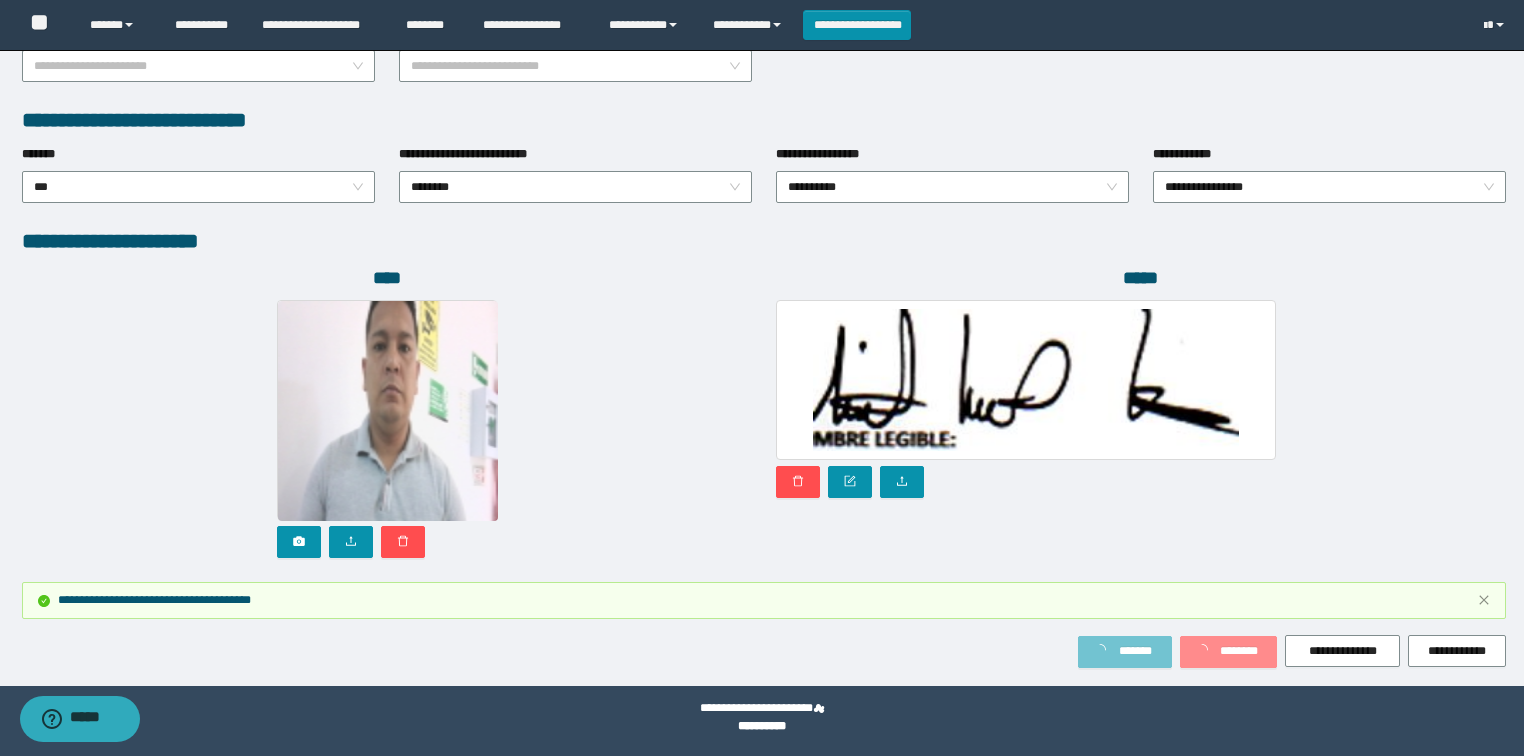 click on "*******" at bounding box center [1125, 652] 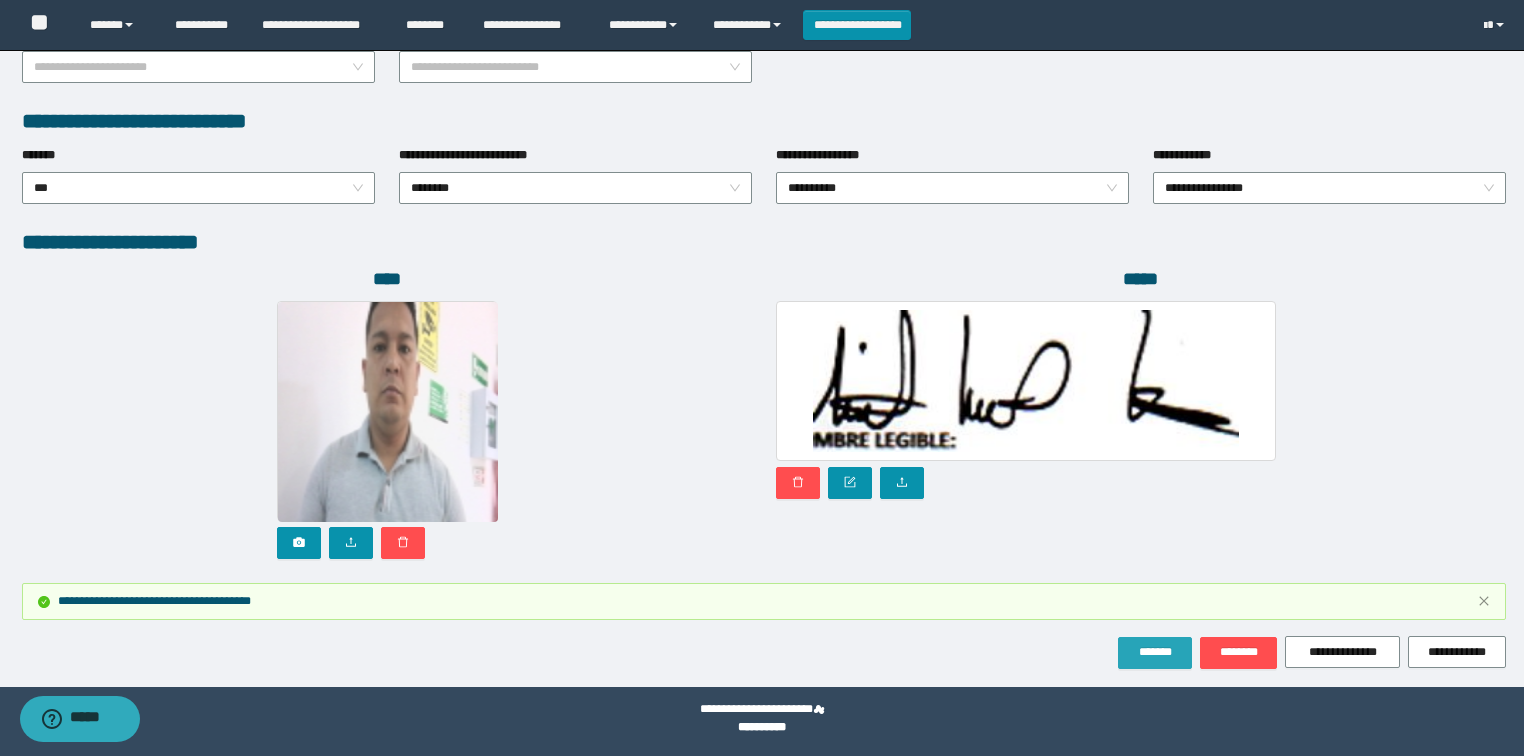 scroll, scrollTop: 1051, scrollLeft: 0, axis: vertical 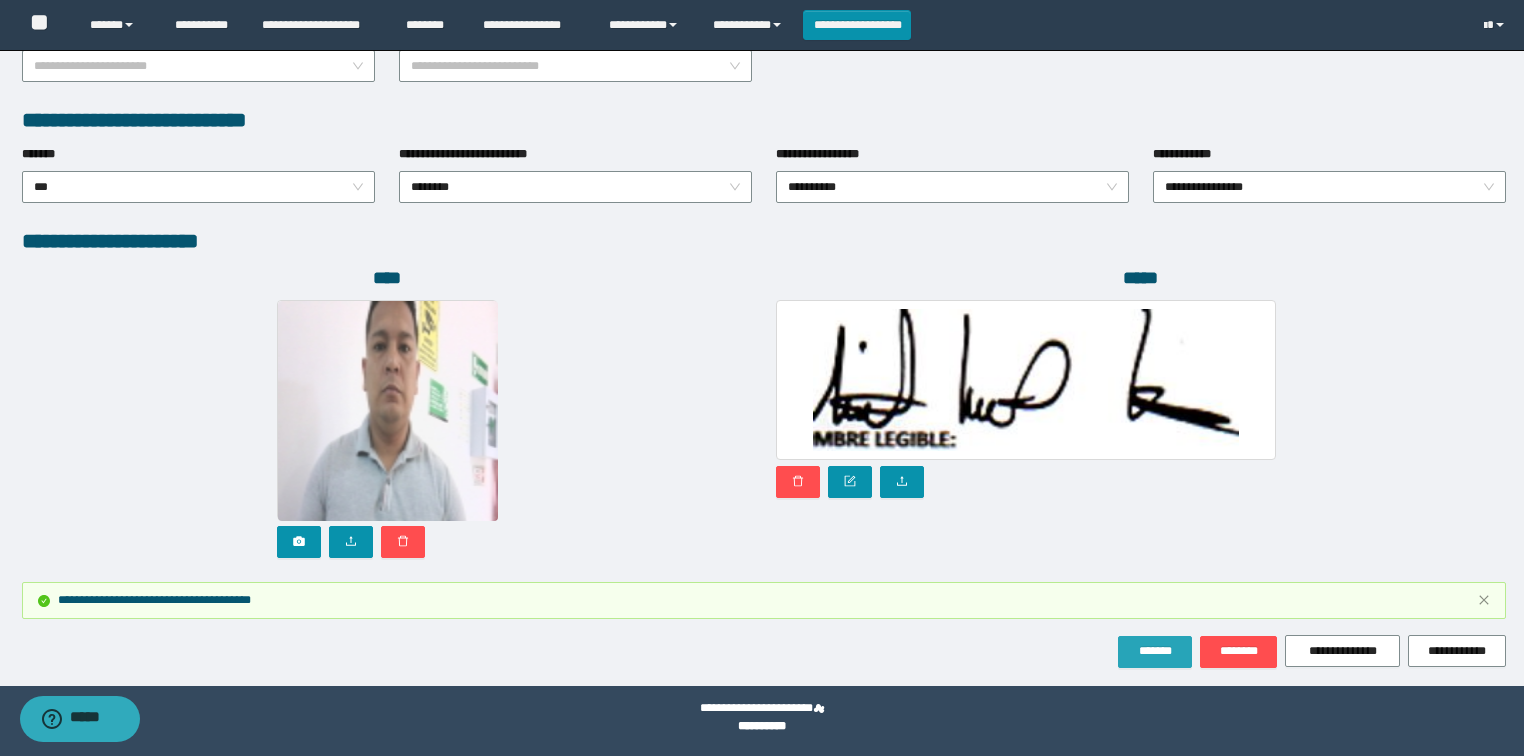 click on "*******" at bounding box center (1155, 652) 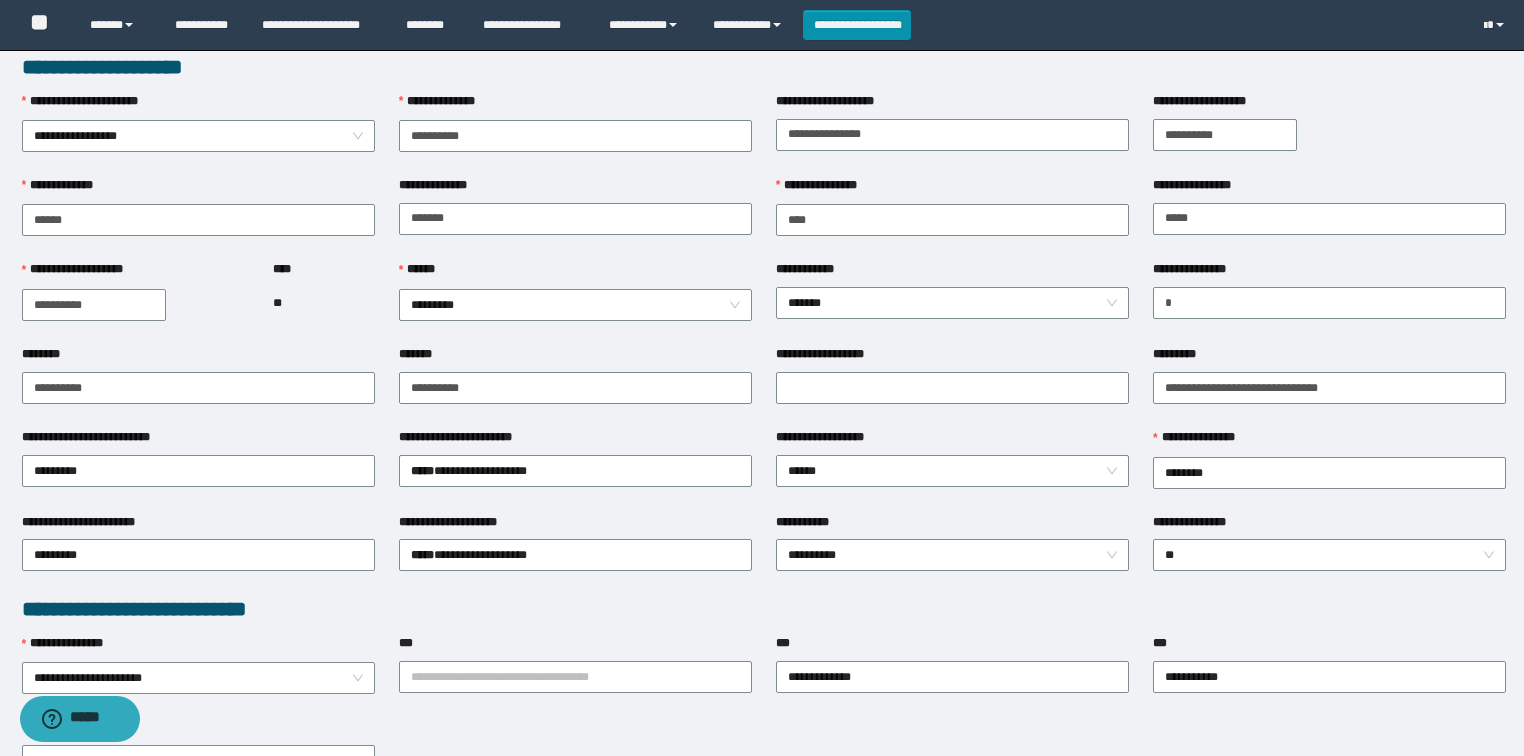 scroll, scrollTop: 11, scrollLeft: 0, axis: vertical 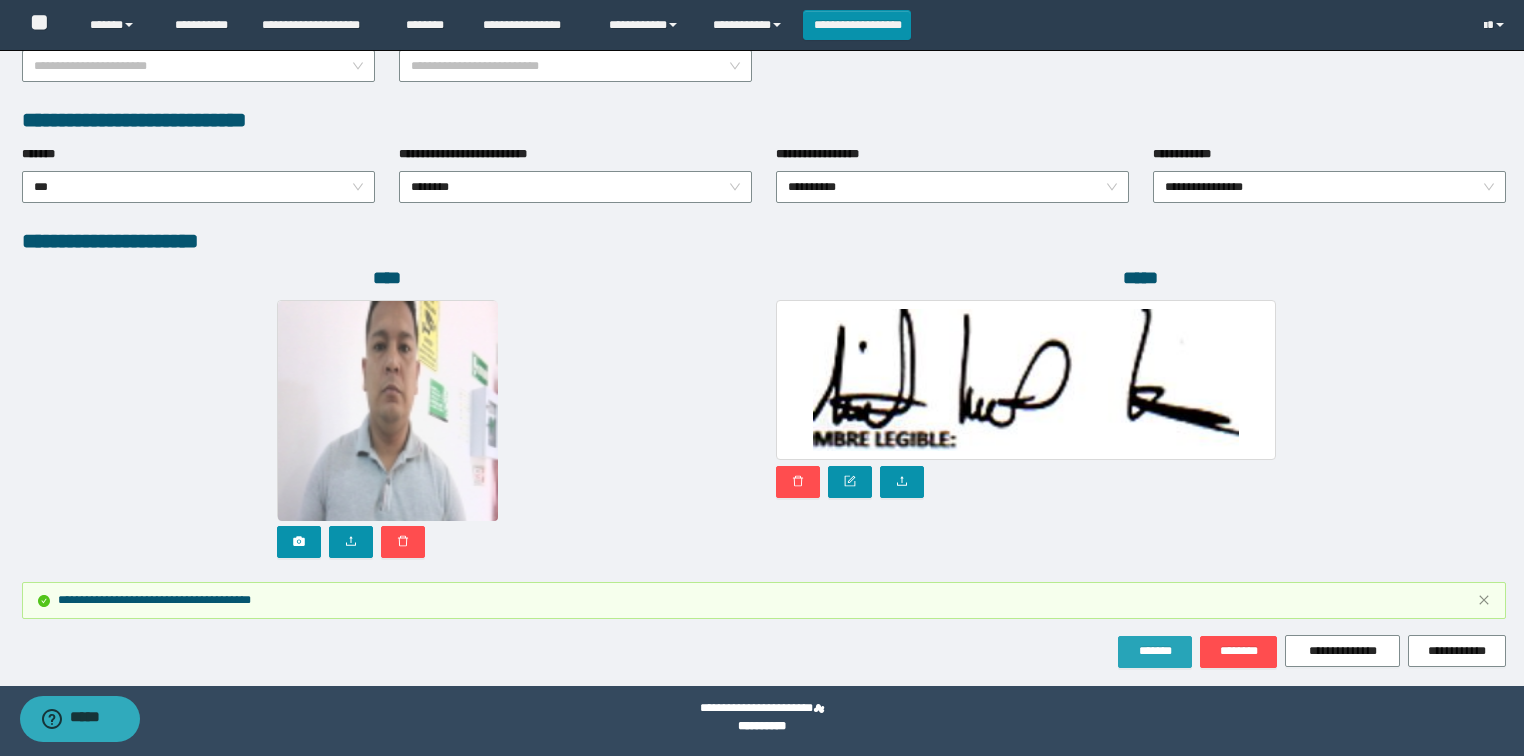 click on "*******" at bounding box center (1155, 652) 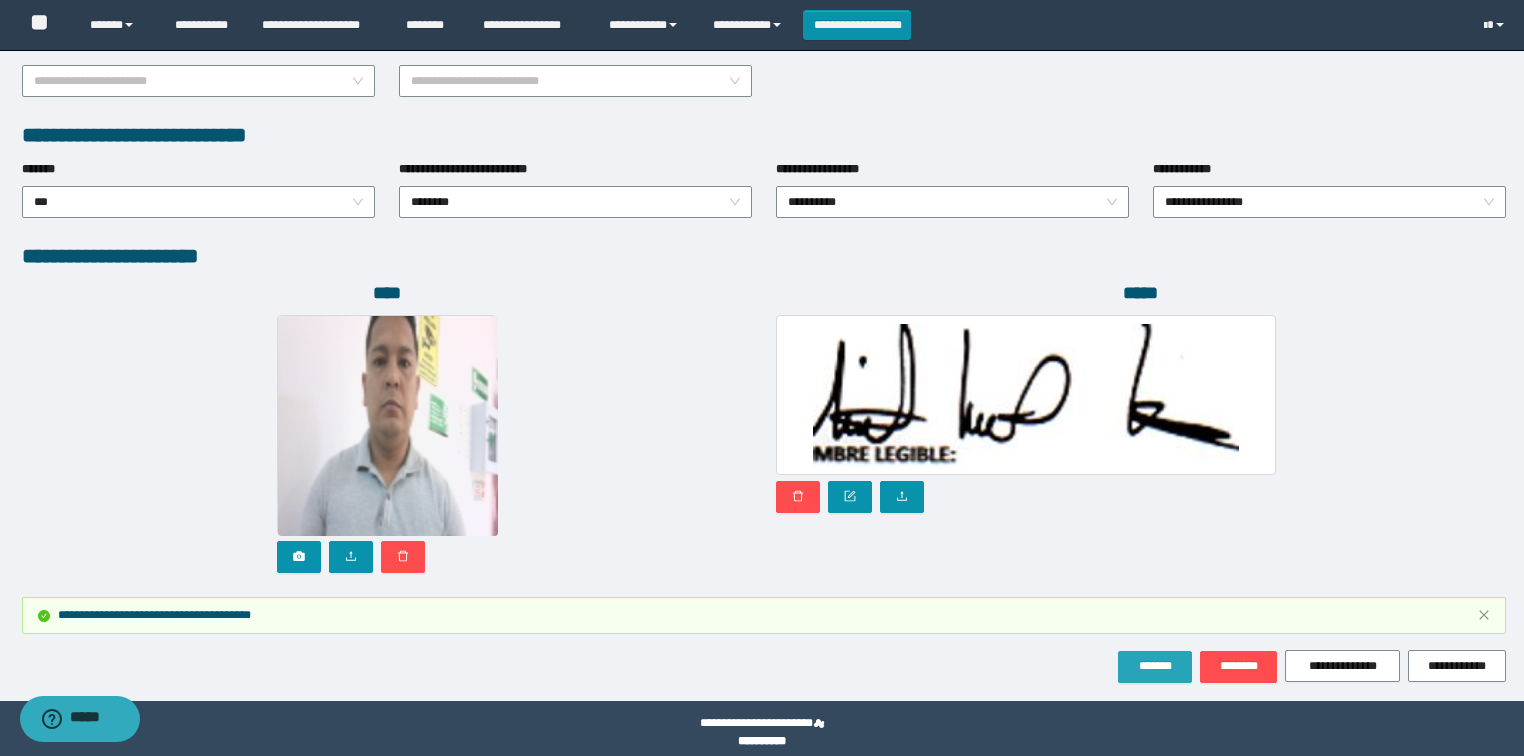 scroll, scrollTop: 1051, scrollLeft: 0, axis: vertical 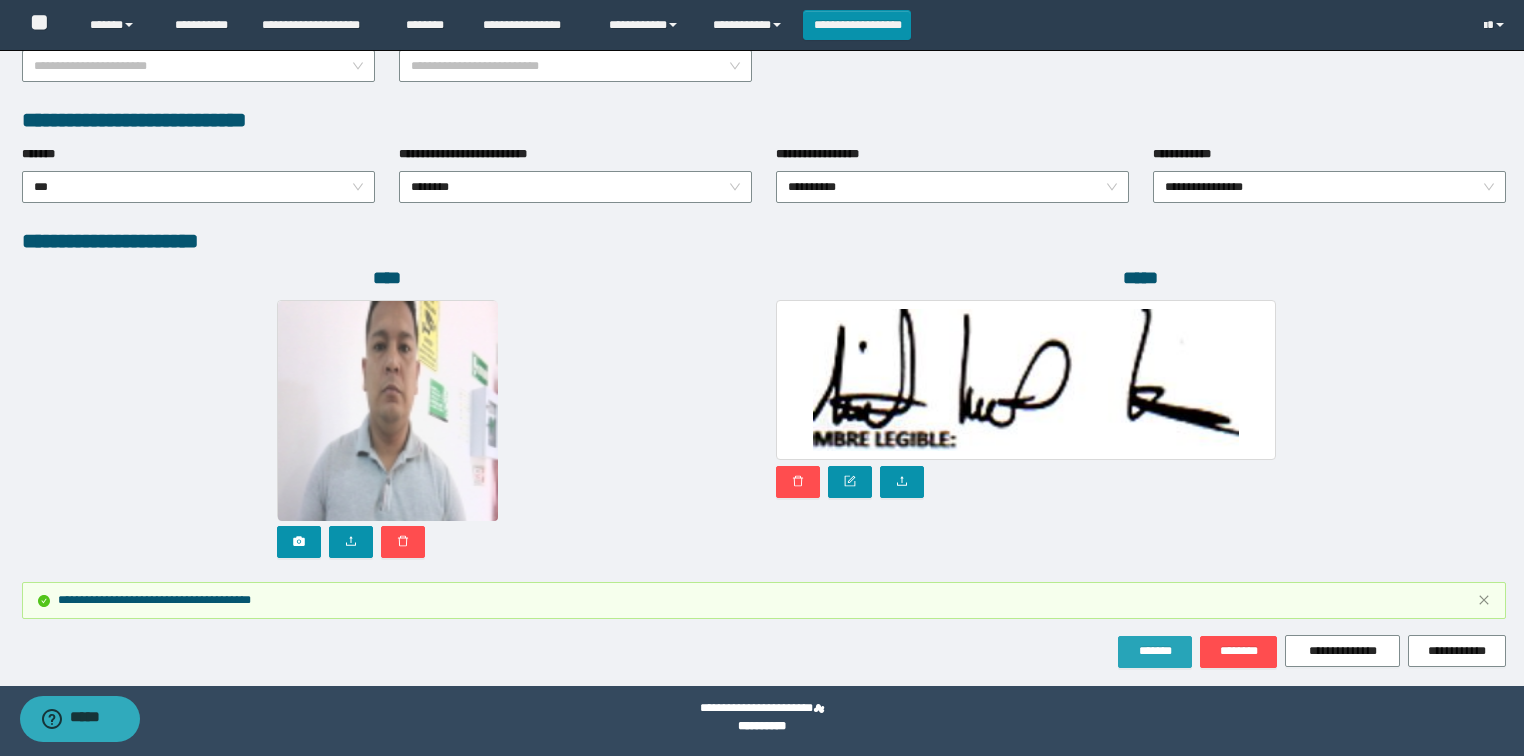 click on "*******" at bounding box center [1155, 651] 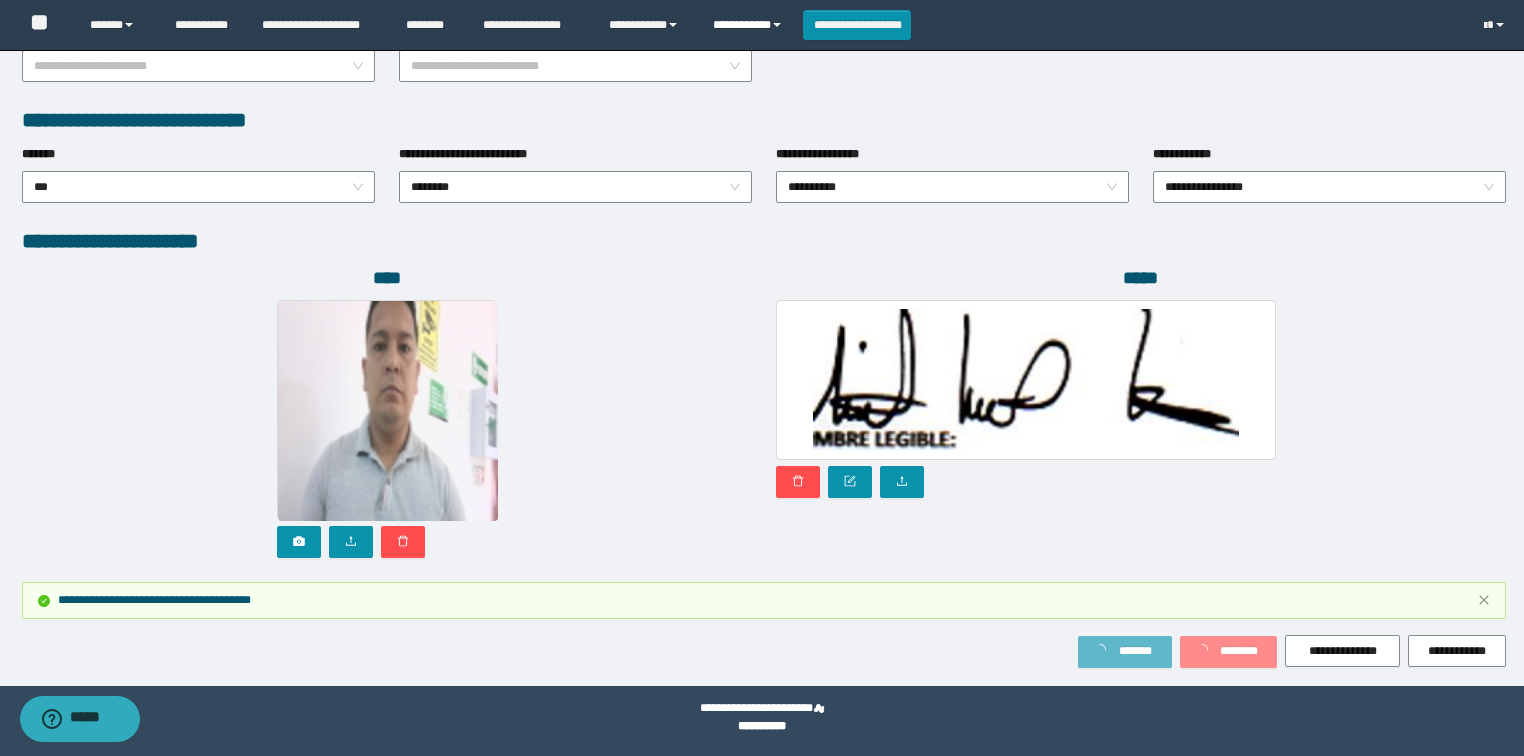 click on "**********" at bounding box center (750, 25) 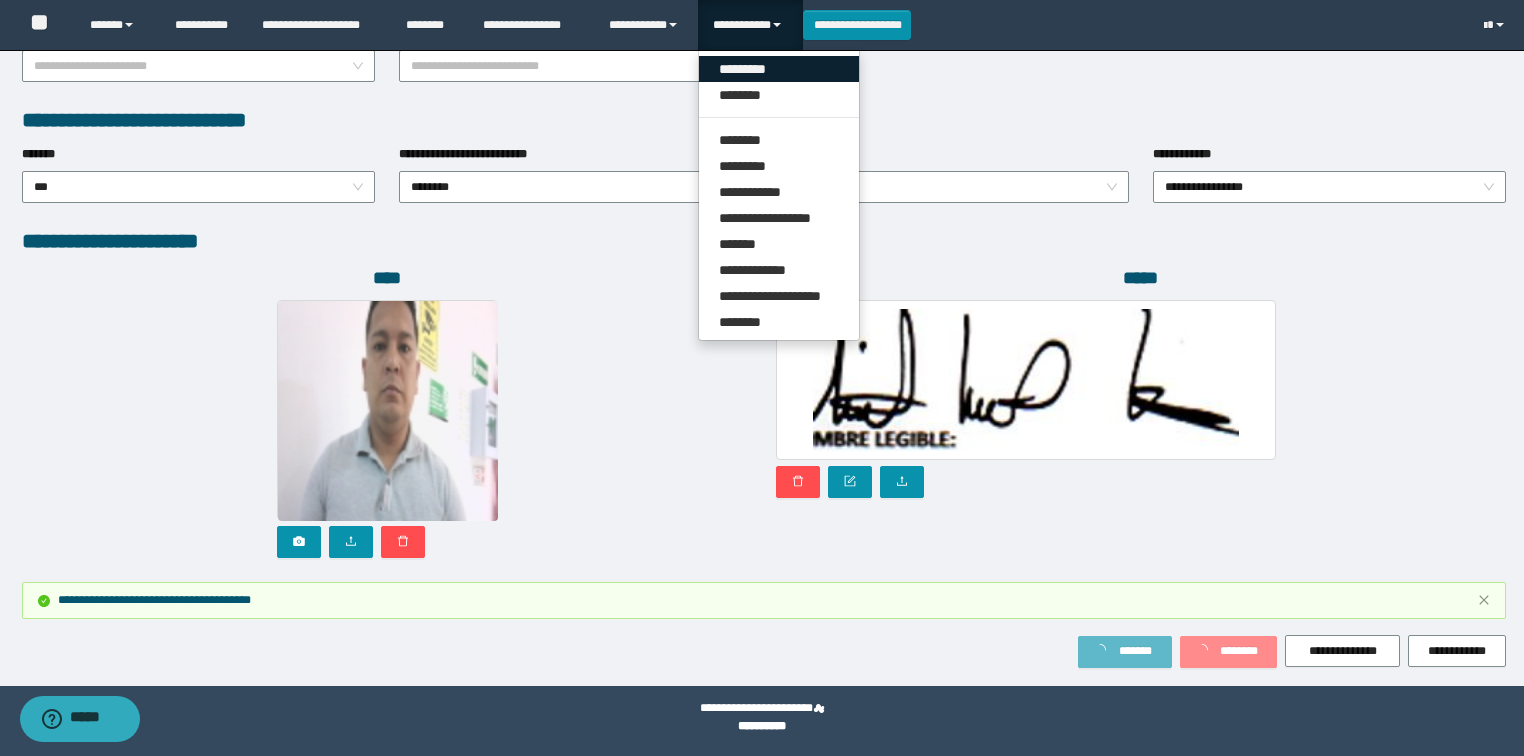 click on "*********" at bounding box center [779, 69] 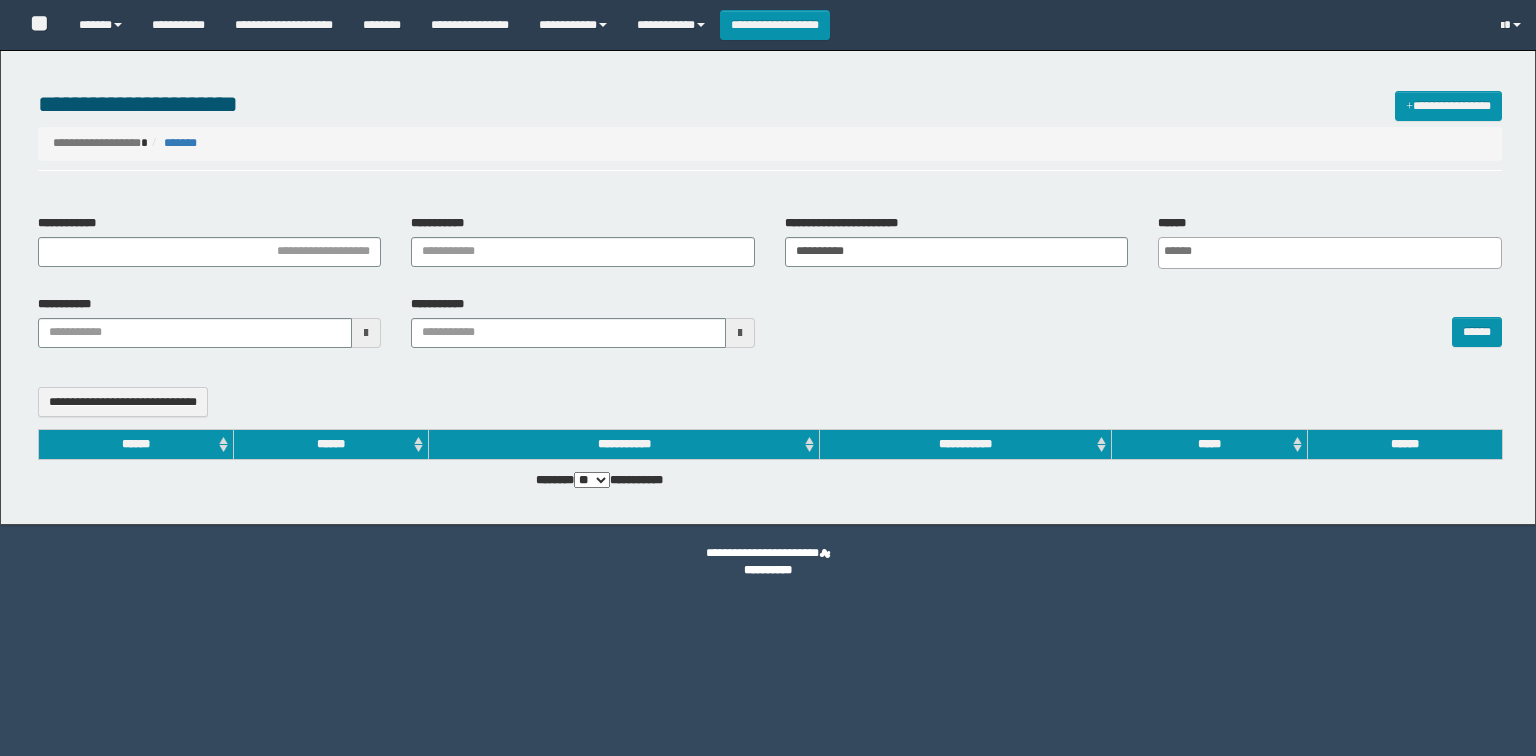 select 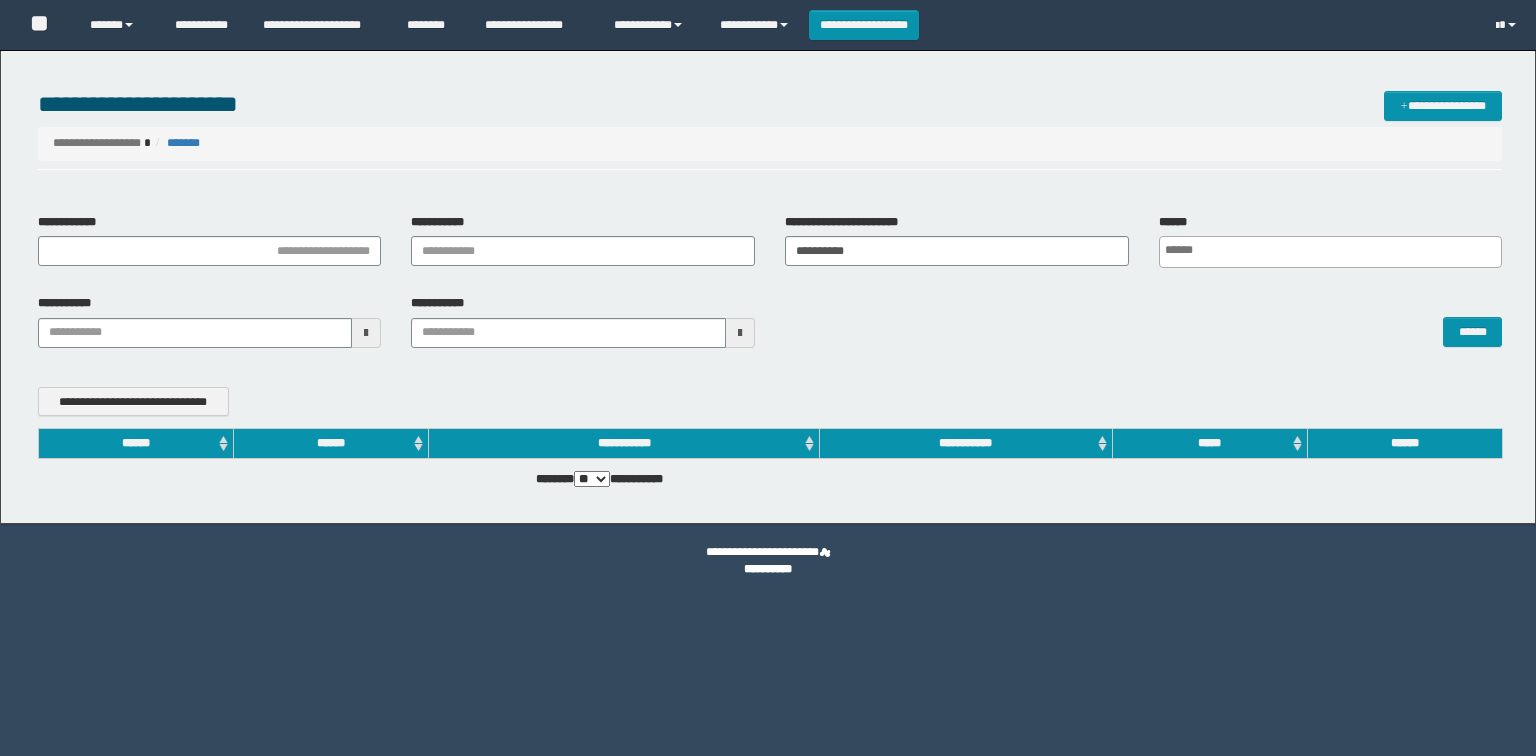 scroll, scrollTop: 0, scrollLeft: 0, axis: both 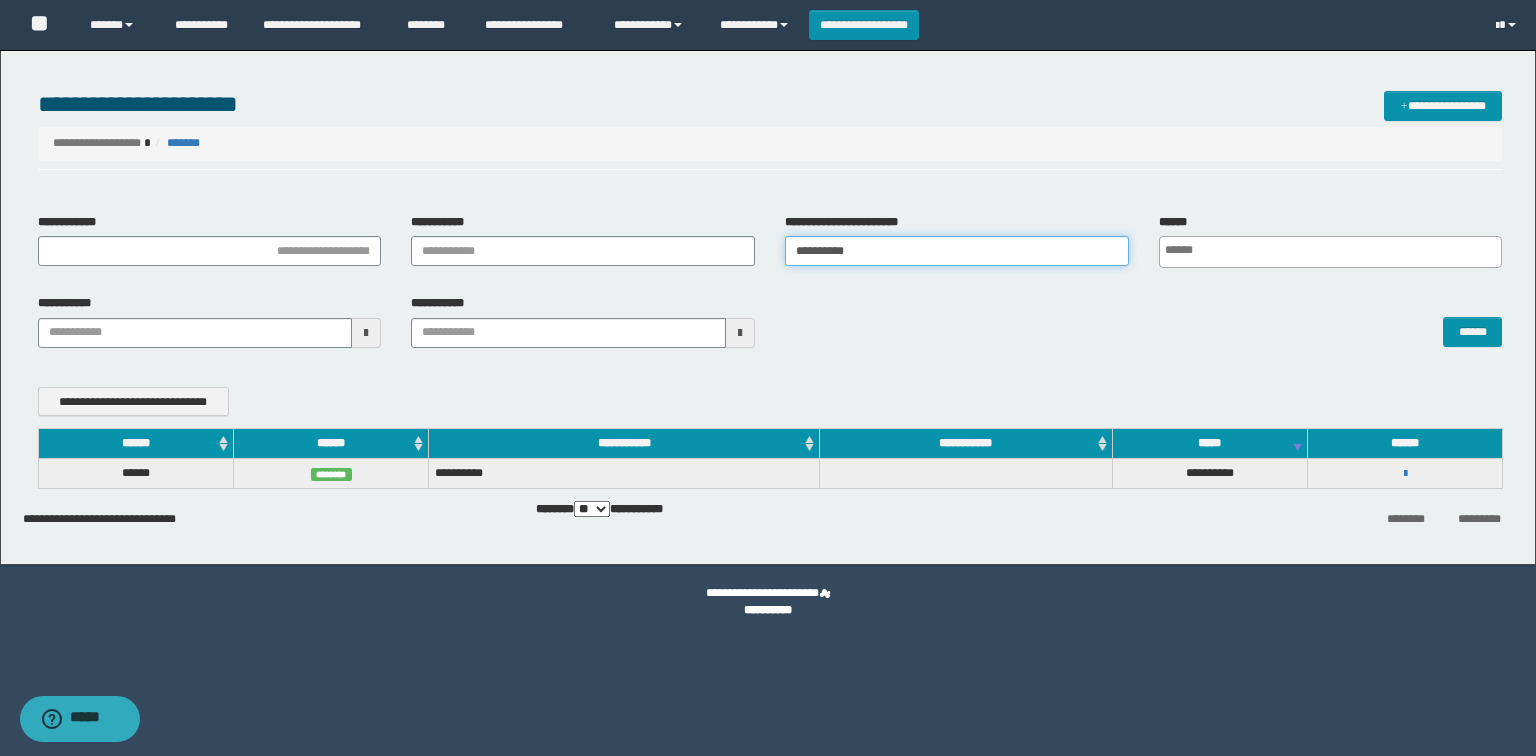 drag, startPoint x: 776, startPoint y: 250, endPoint x: 384, endPoint y: 247, distance: 392.01147 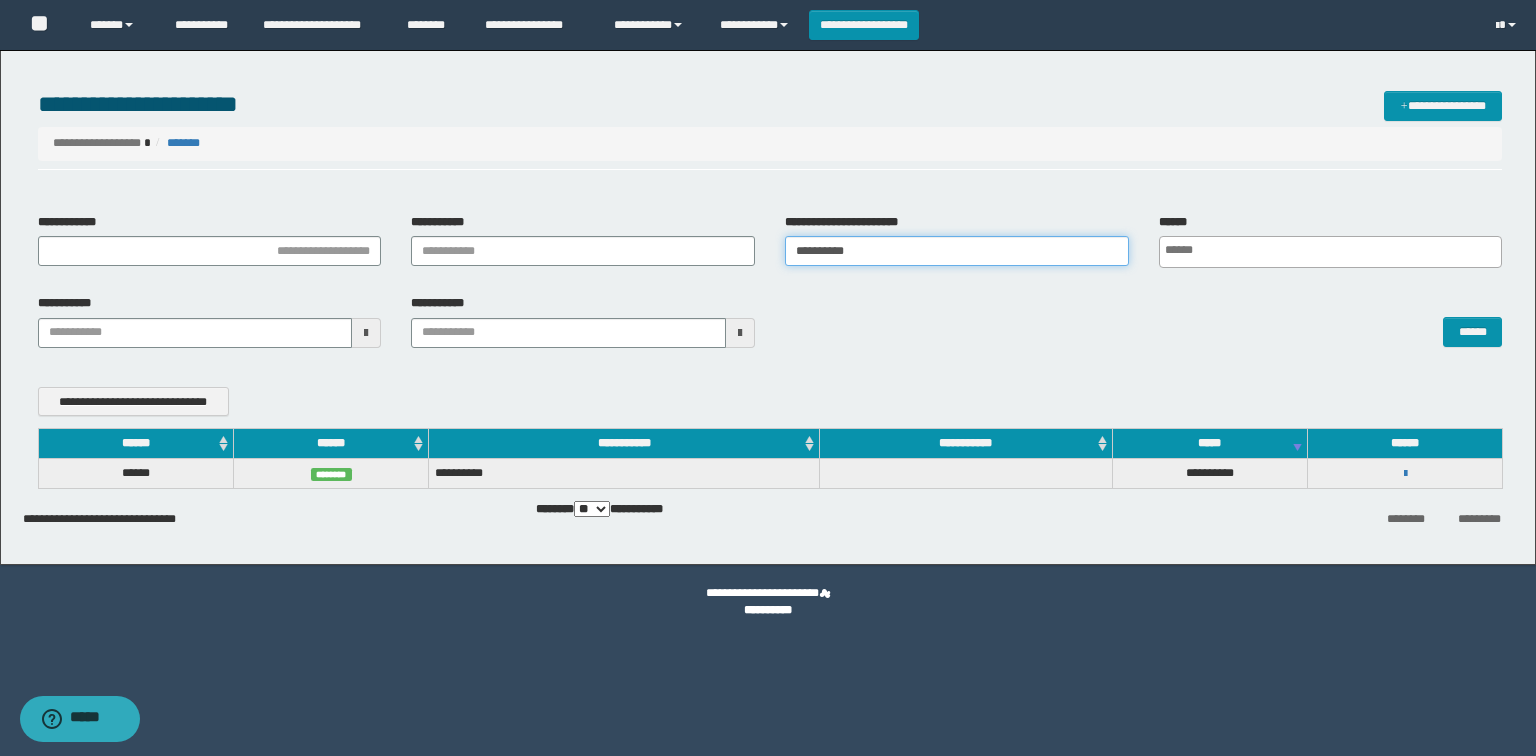 type on "**********" 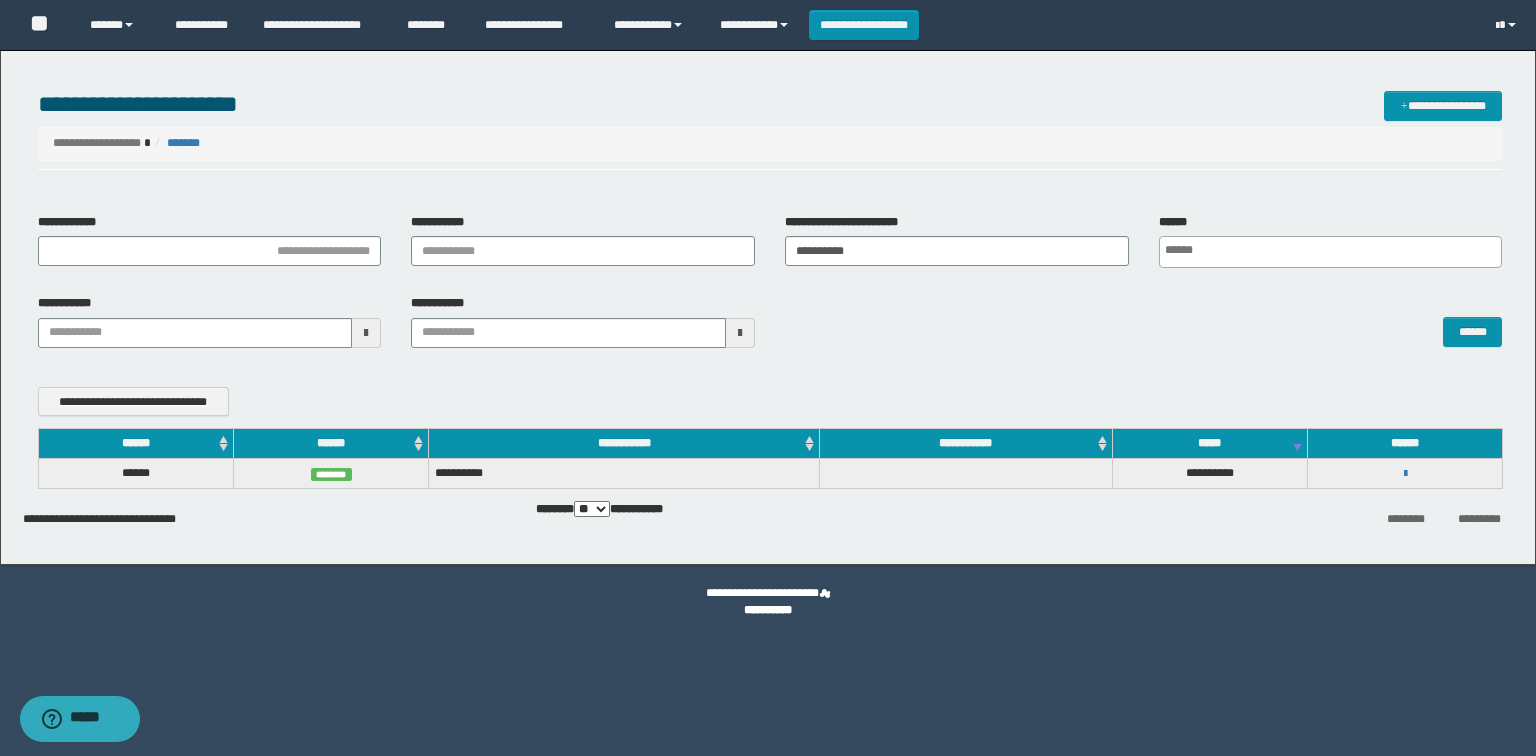 scroll, scrollTop: 0, scrollLeft: 4, axis: horizontal 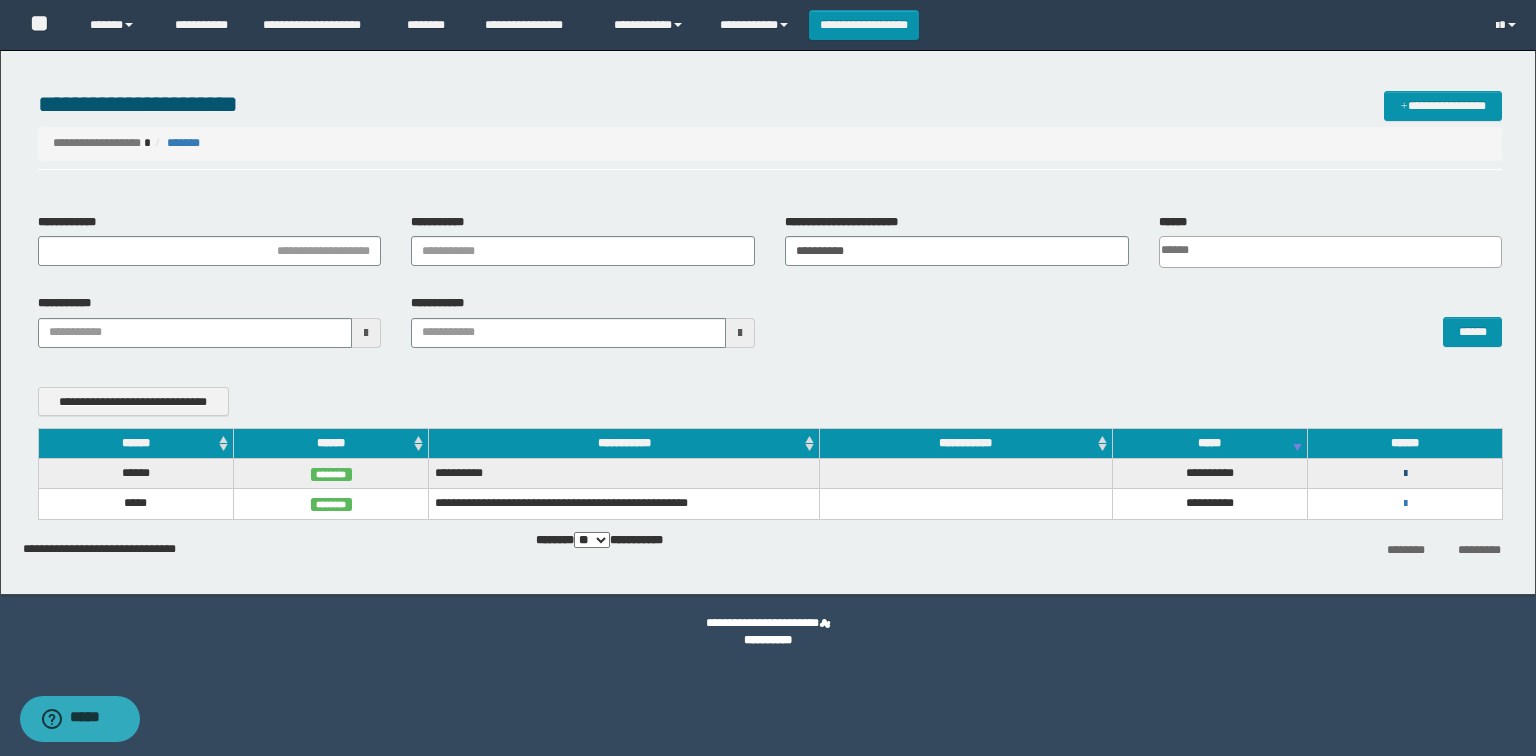 click at bounding box center (1405, 474) 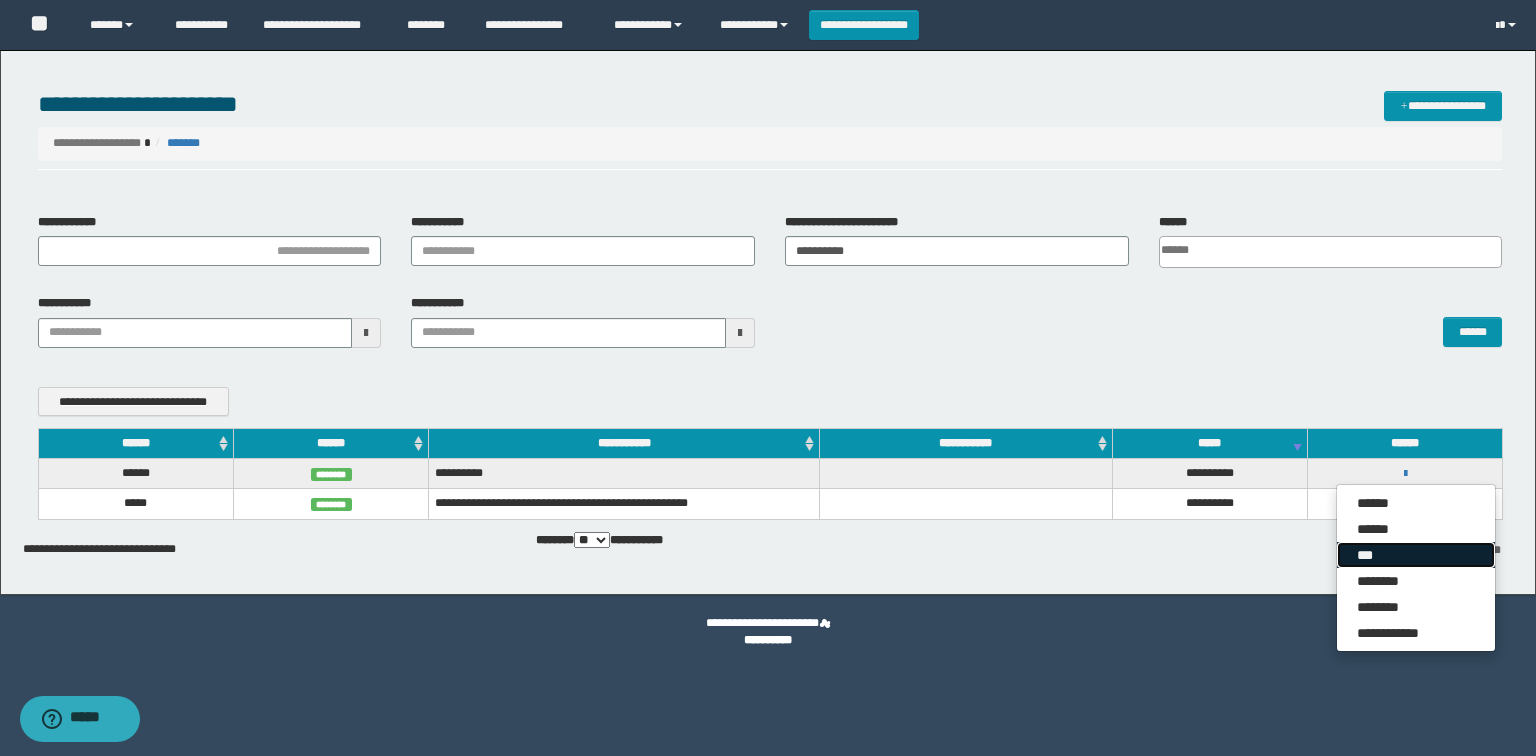 click on "***" at bounding box center [1416, 555] 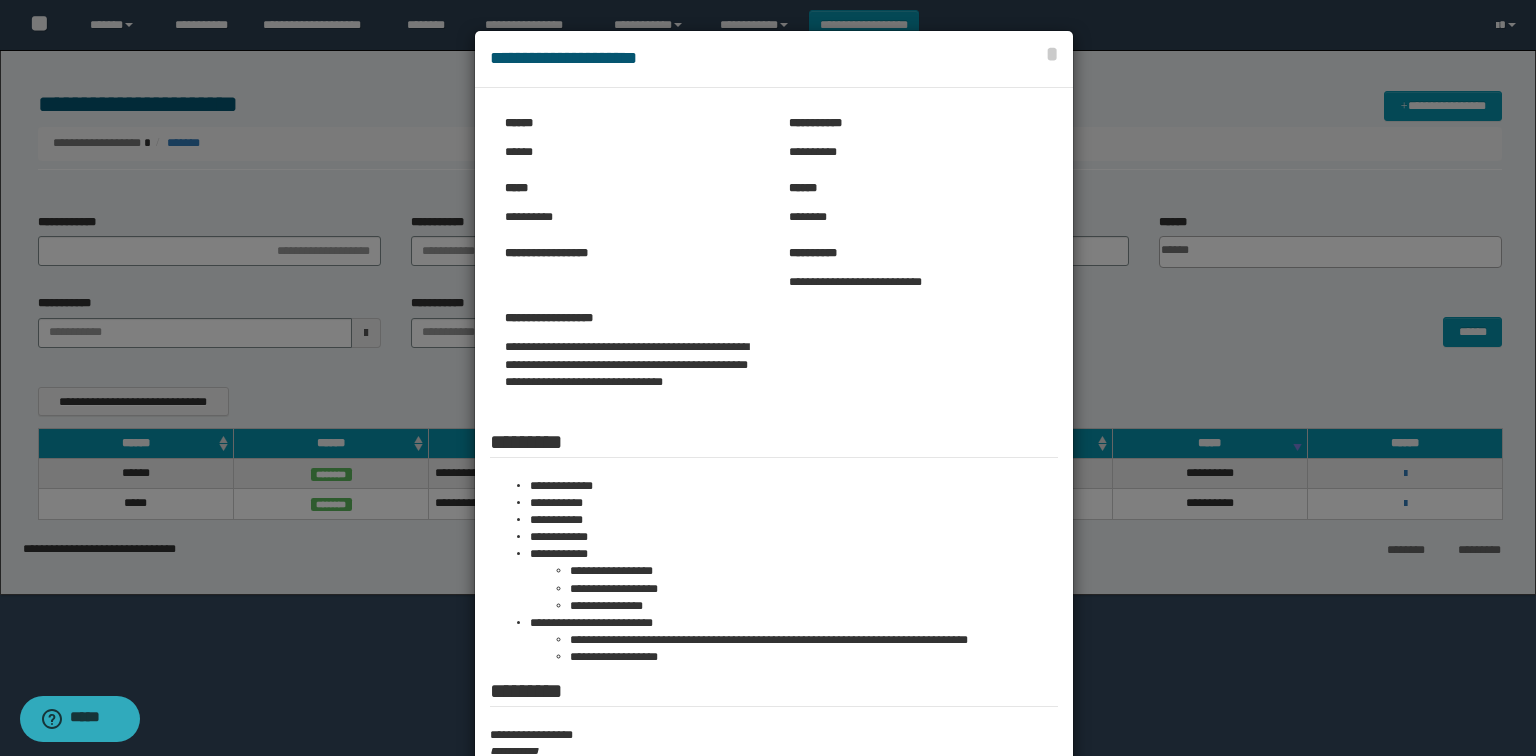 scroll, scrollTop: 240, scrollLeft: 0, axis: vertical 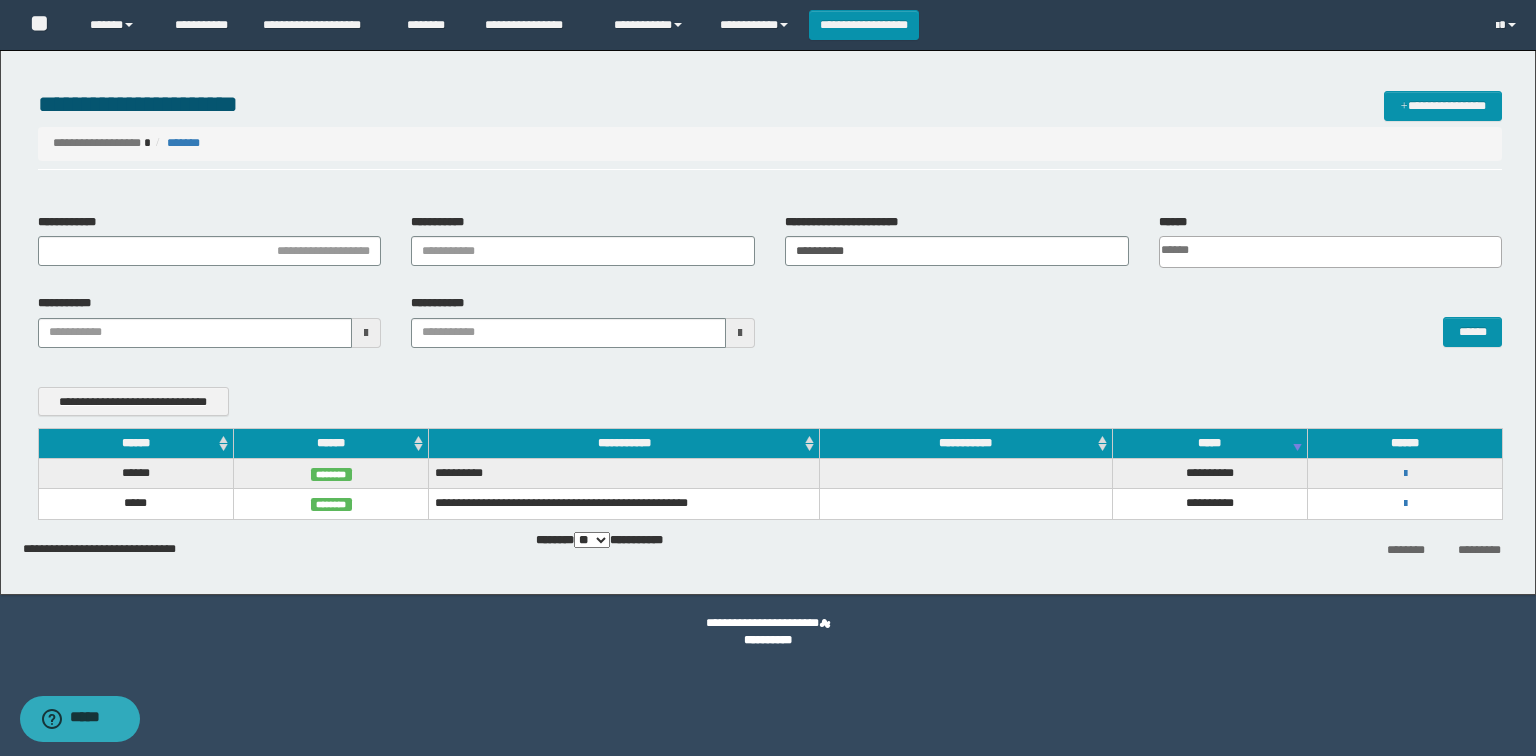 click on "**********" at bounding box center [770, 402] 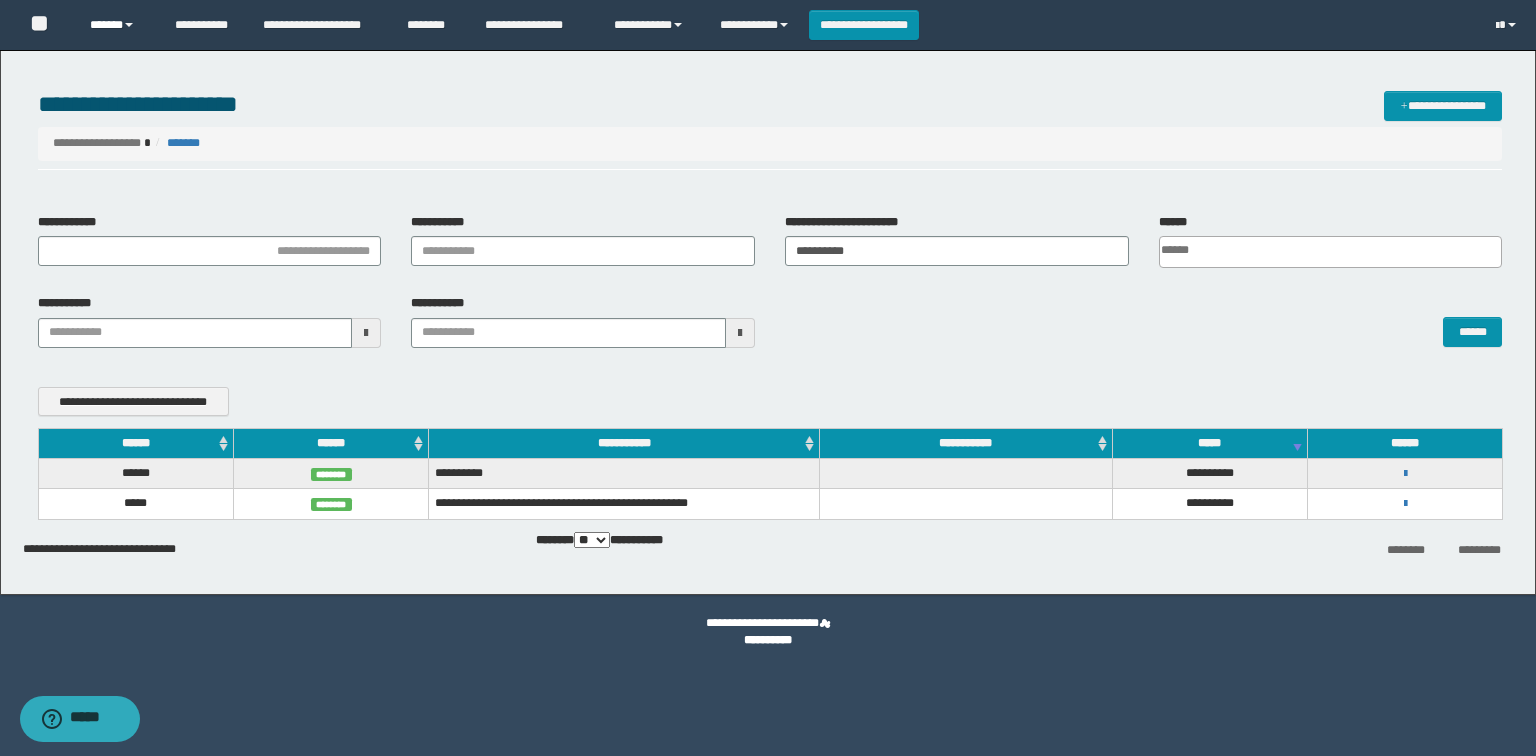 click on "******" at bounding box center (117, 25) 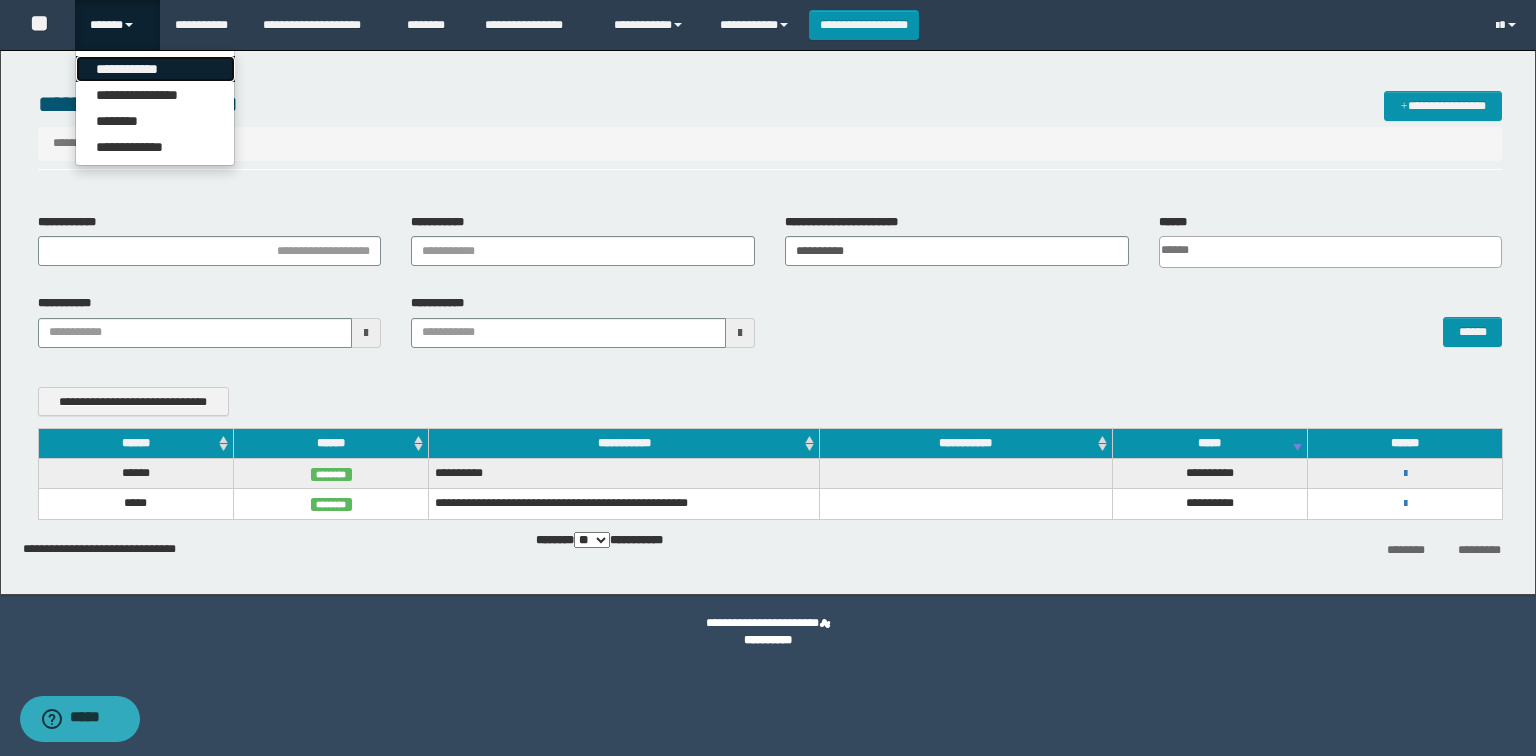 click on "**********" at bounding box center (155, 69) 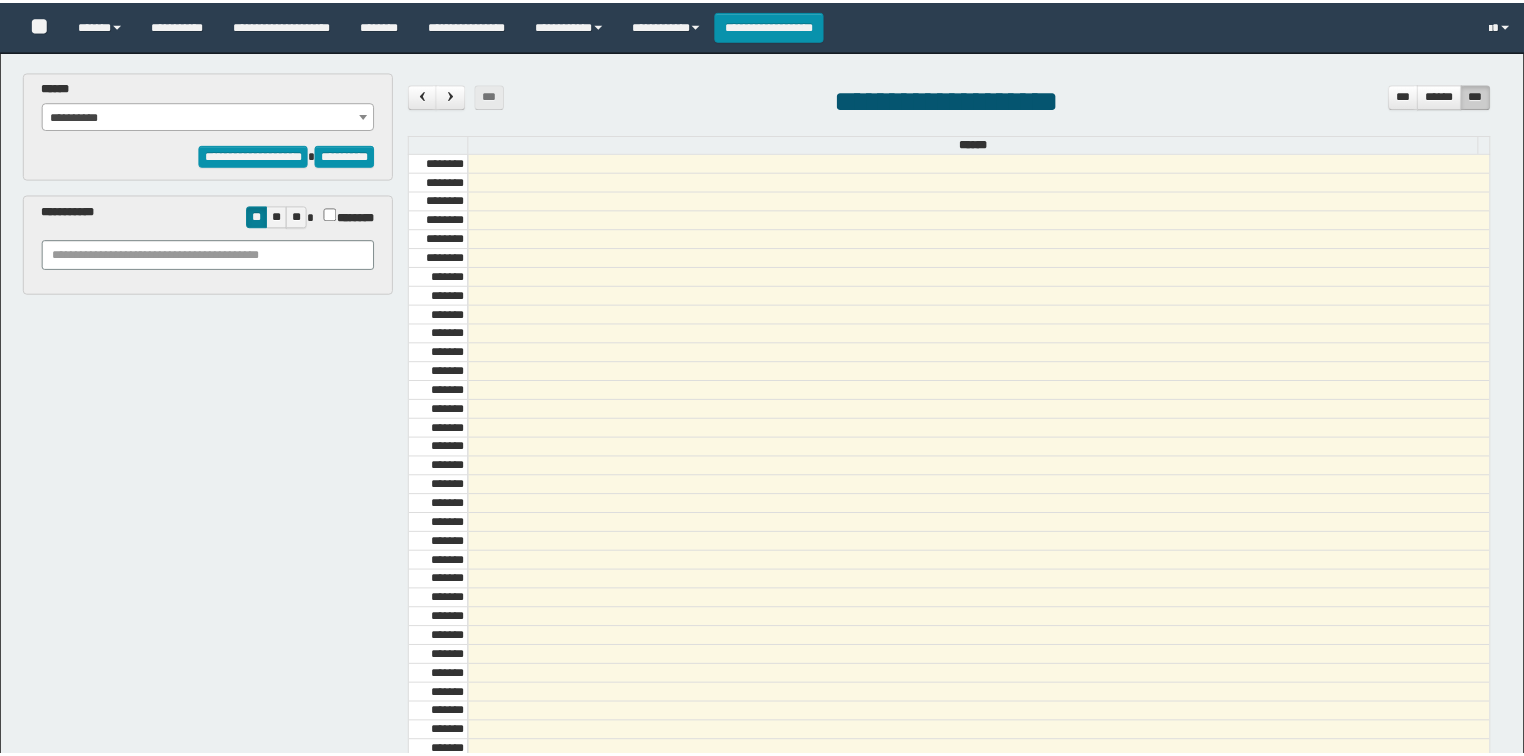 scroll, scrollTop: 0, scrollLeft: 0, axis: both 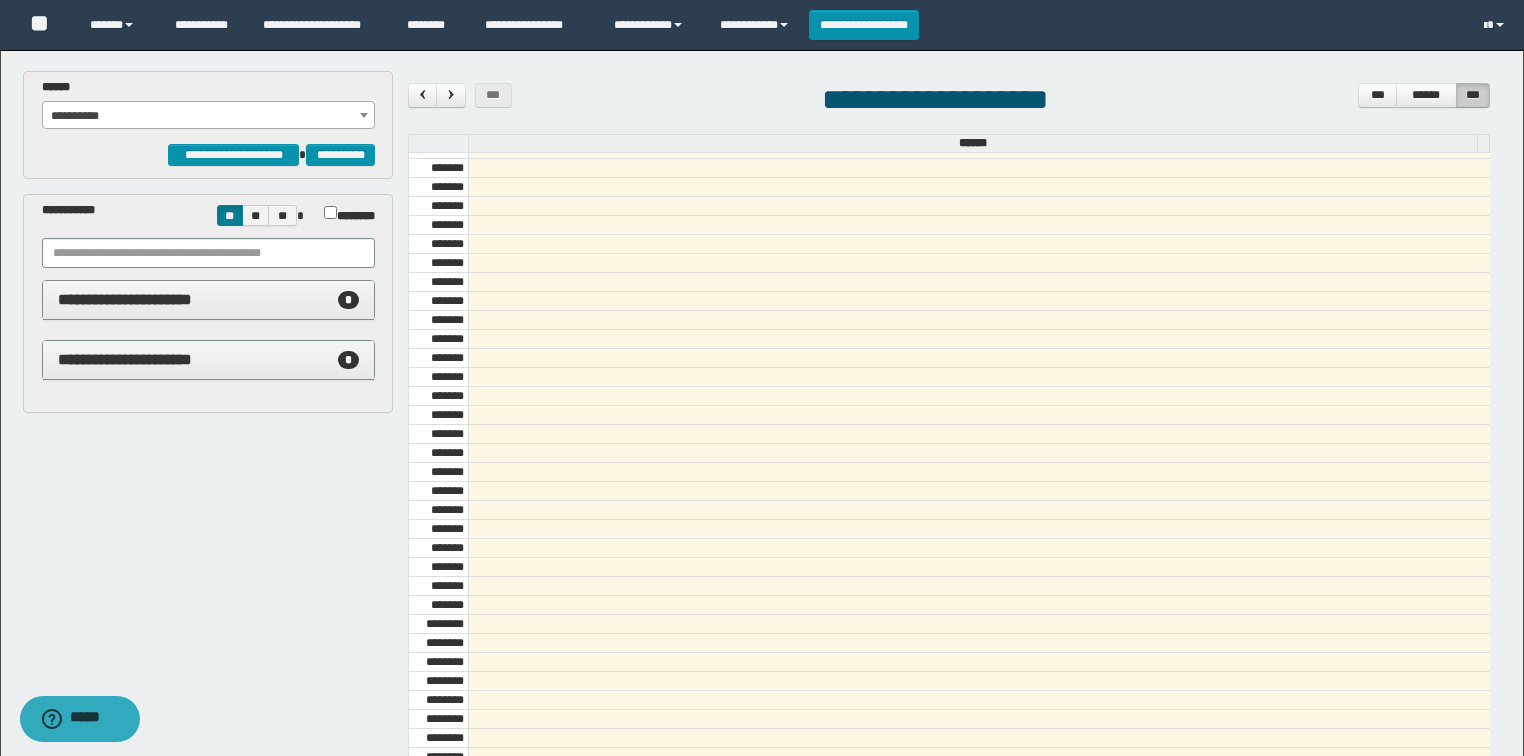 click on "**********" at bounding box center [209, 116] 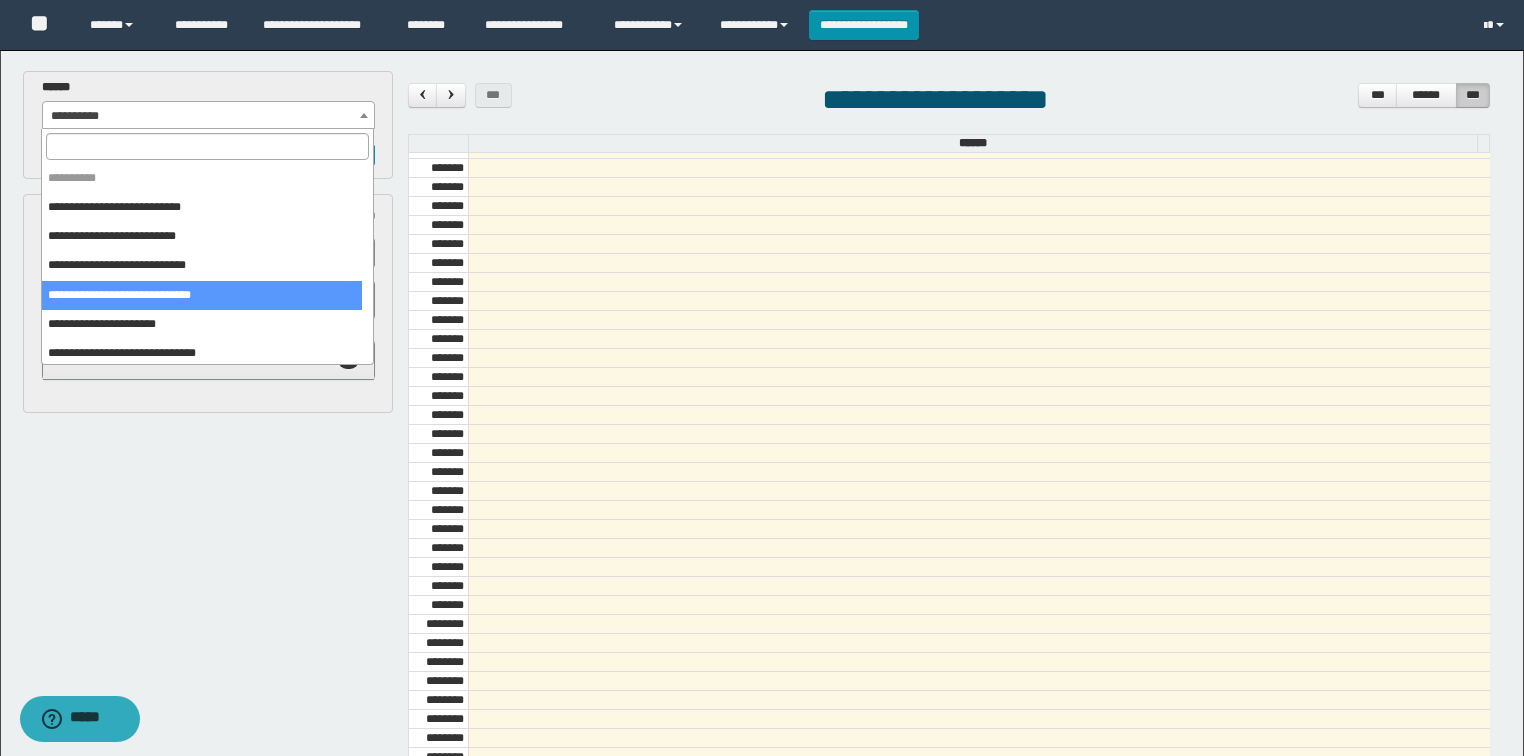 select on "******" 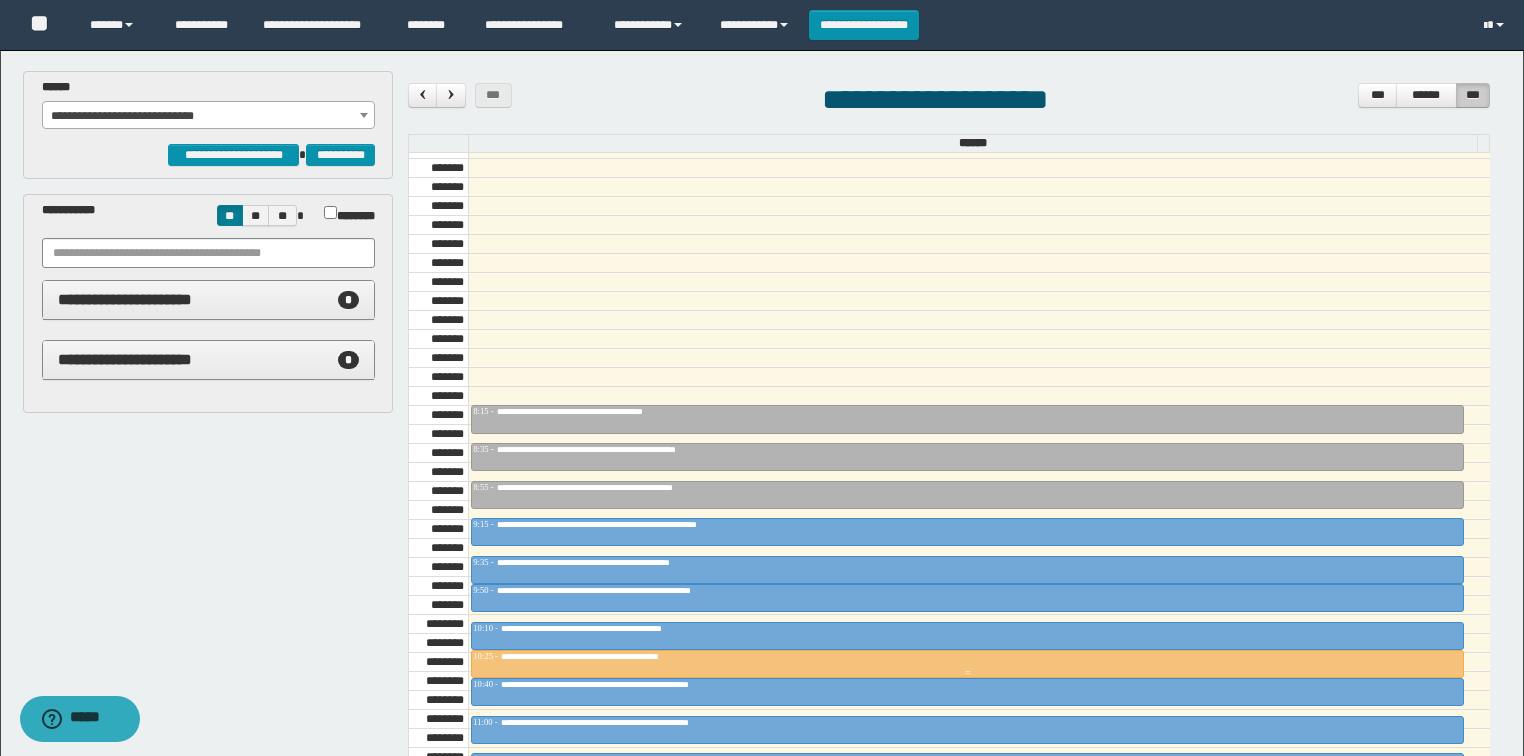 click on "**********" at bounding box center (612, 656) 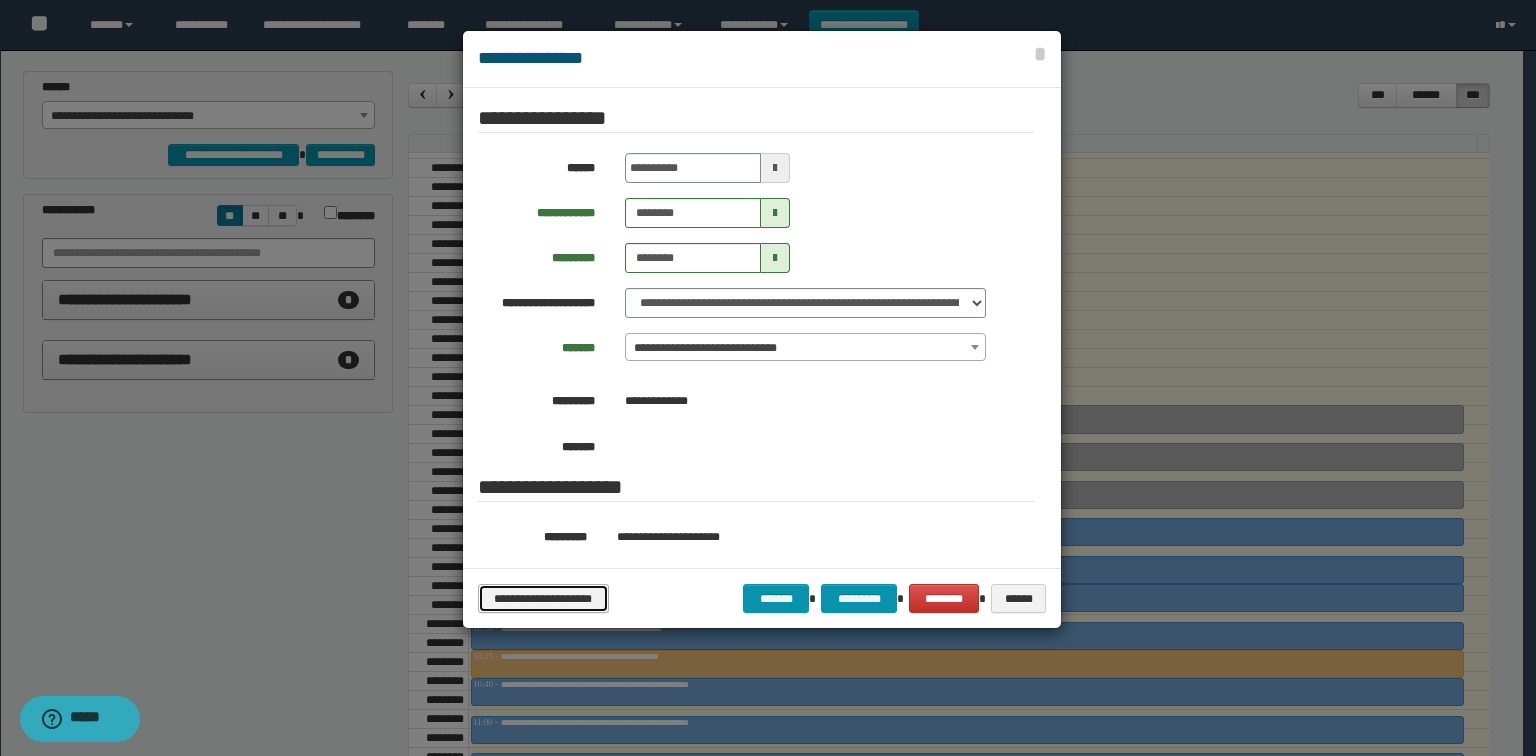click on "**********" at bounding box center [543, 599] 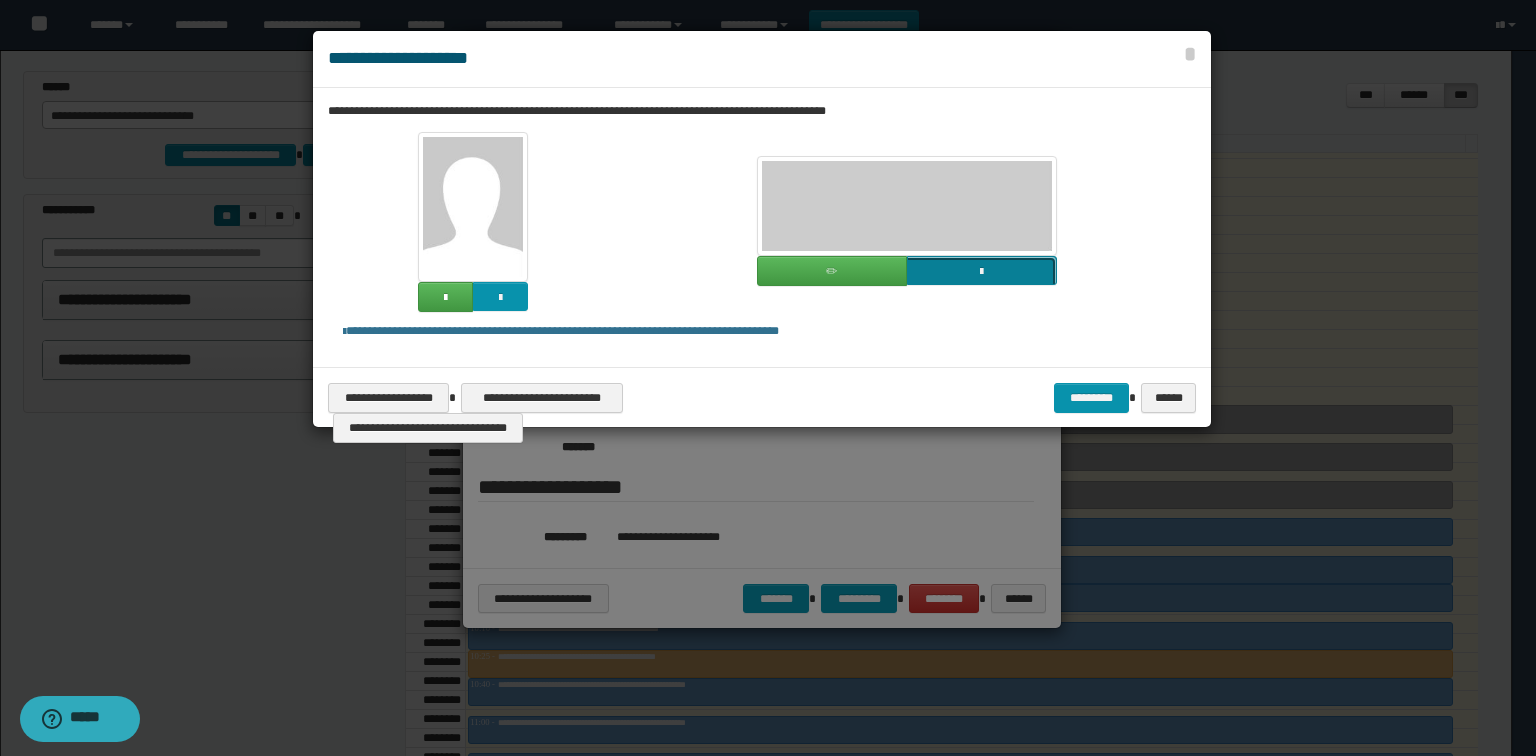 click at bounding box center (-835, 407) 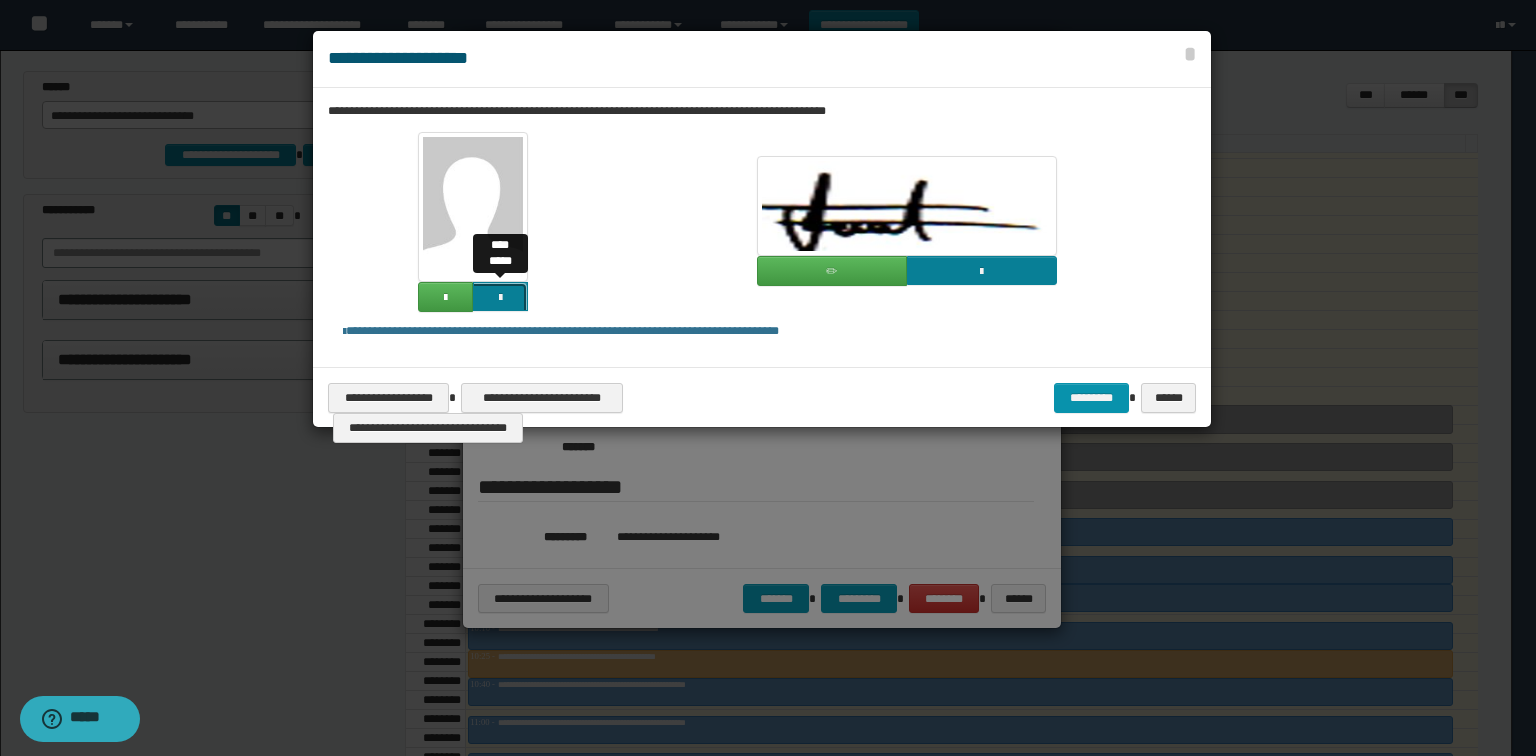 click at bounding box center [-1364, 433] 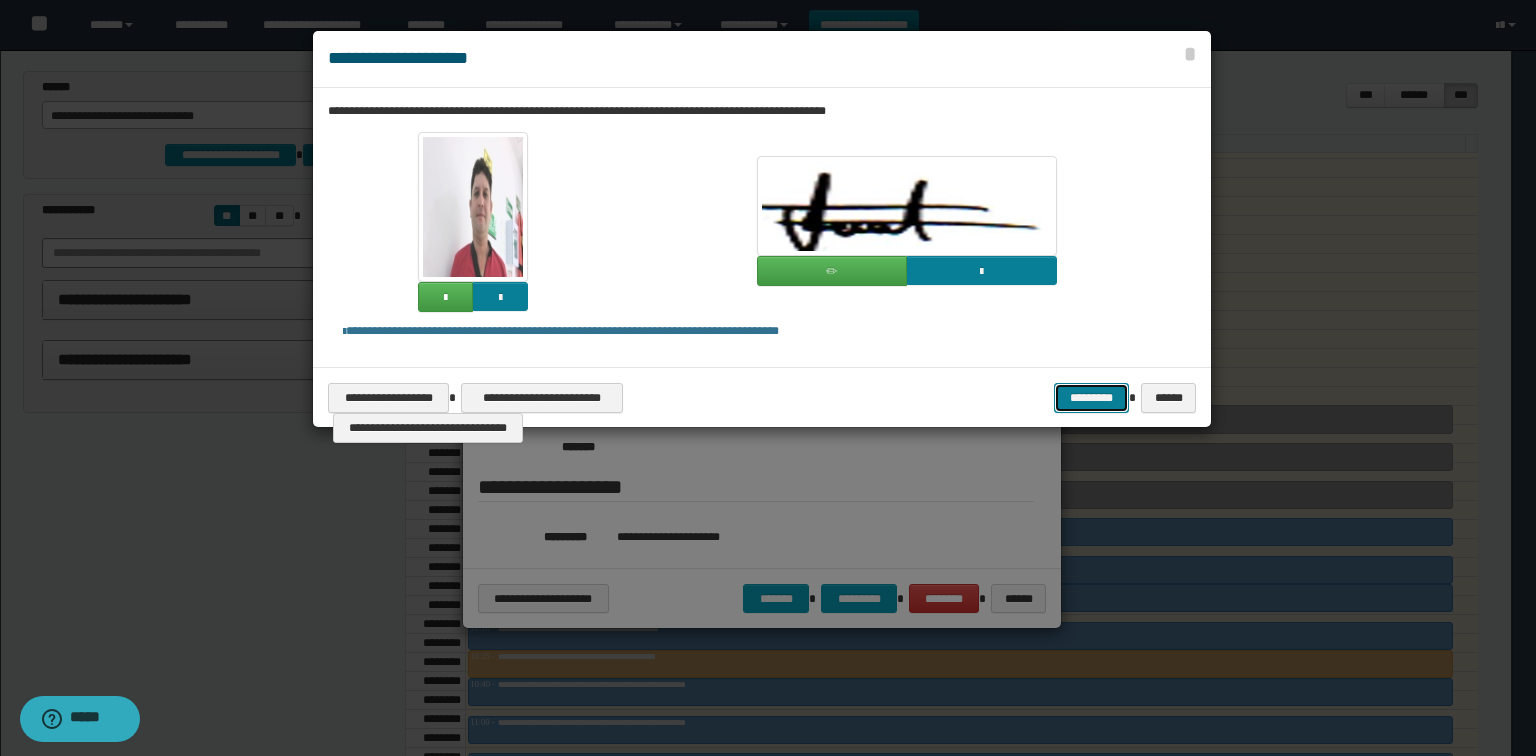 click on "*********" at bounding box center [1091, 398] 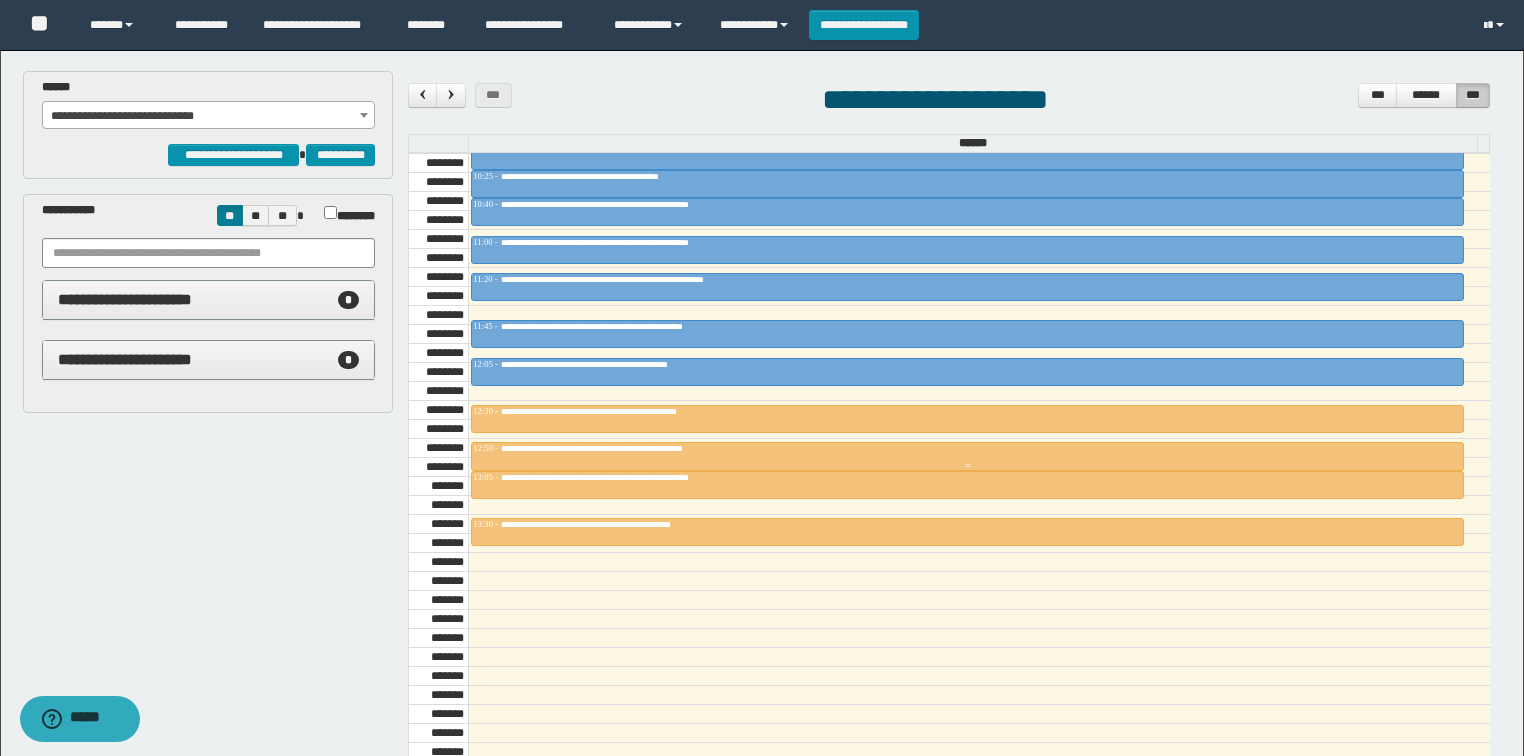 scroll, scrollTop: 1318, scrollLeft: 0, axis: vertical 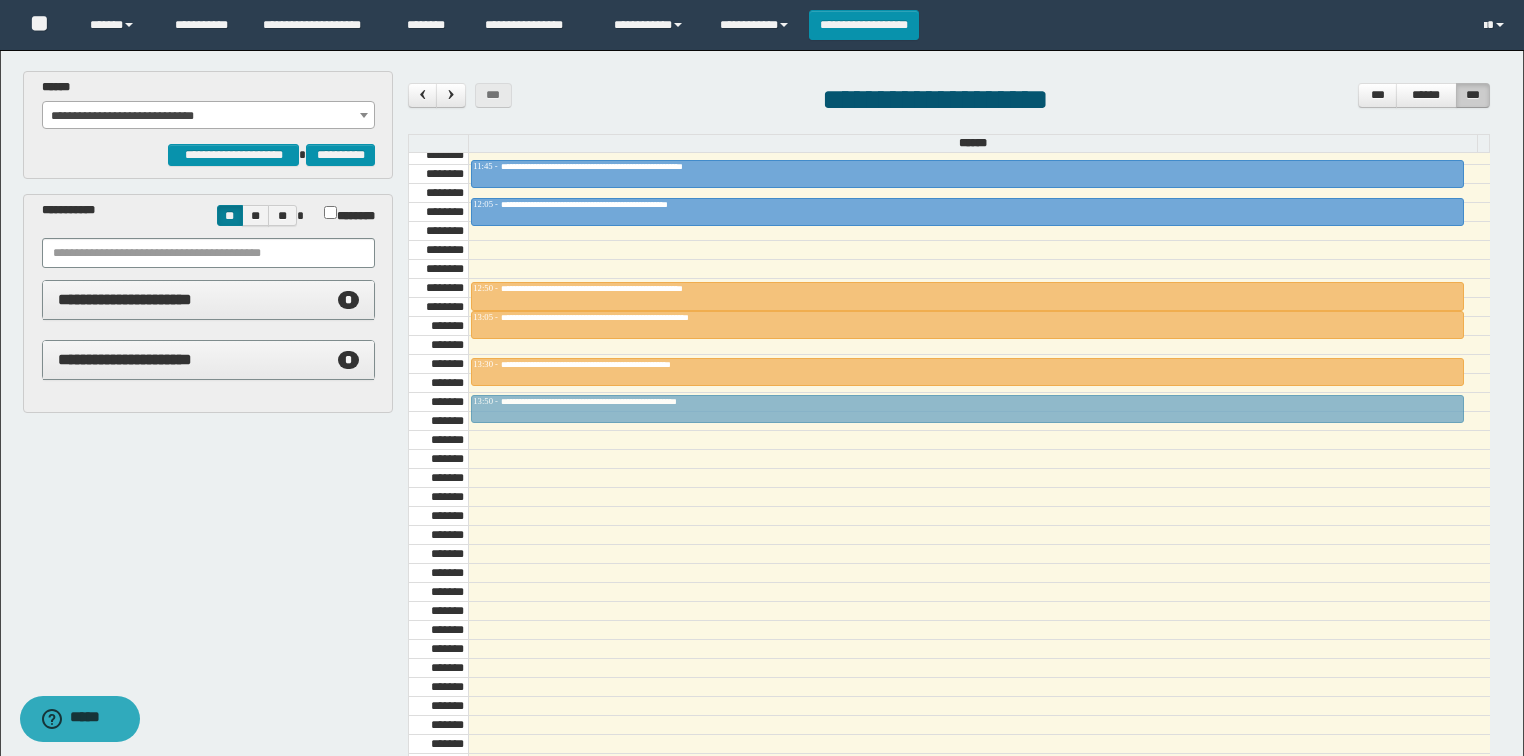drag, startPoint x: 560, startPoint y: 249, endPoint x: 556, endPoint y: 392, distance: 143.05594 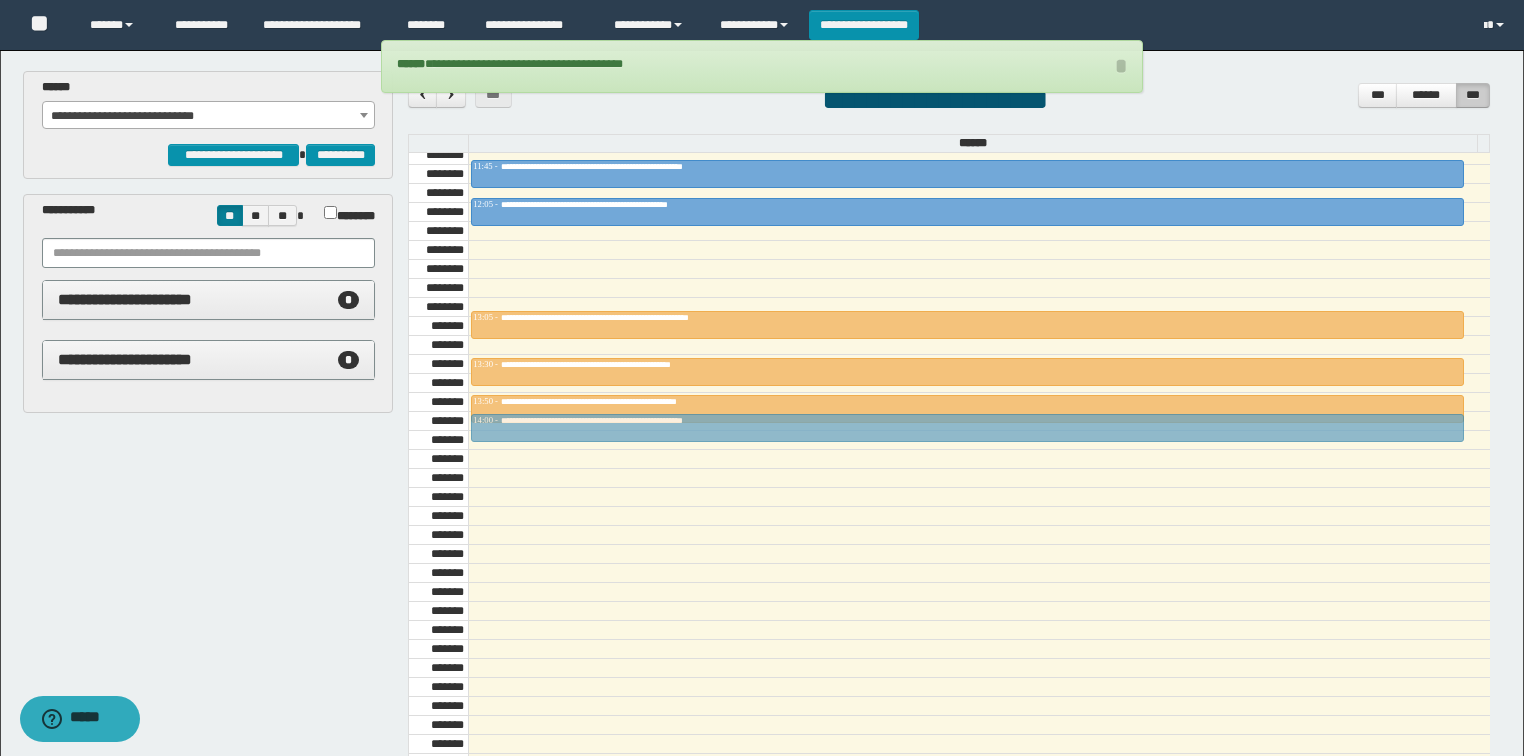 drag, startPoint x: 556, startPoint y: 282, endPoint x: 561, endPoint y: 319, distance: 37.336308 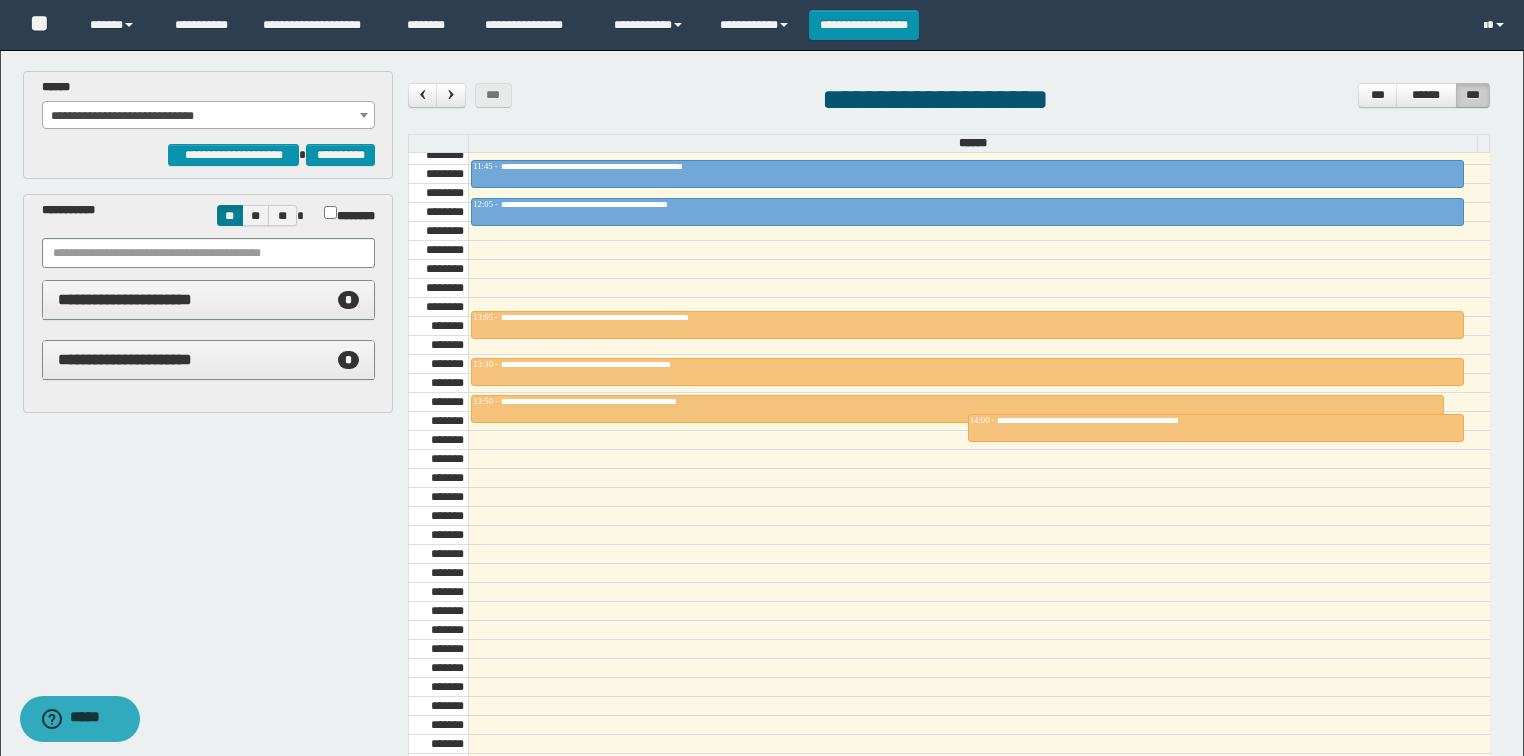 click on "**********" at bounding box center [209, 116] 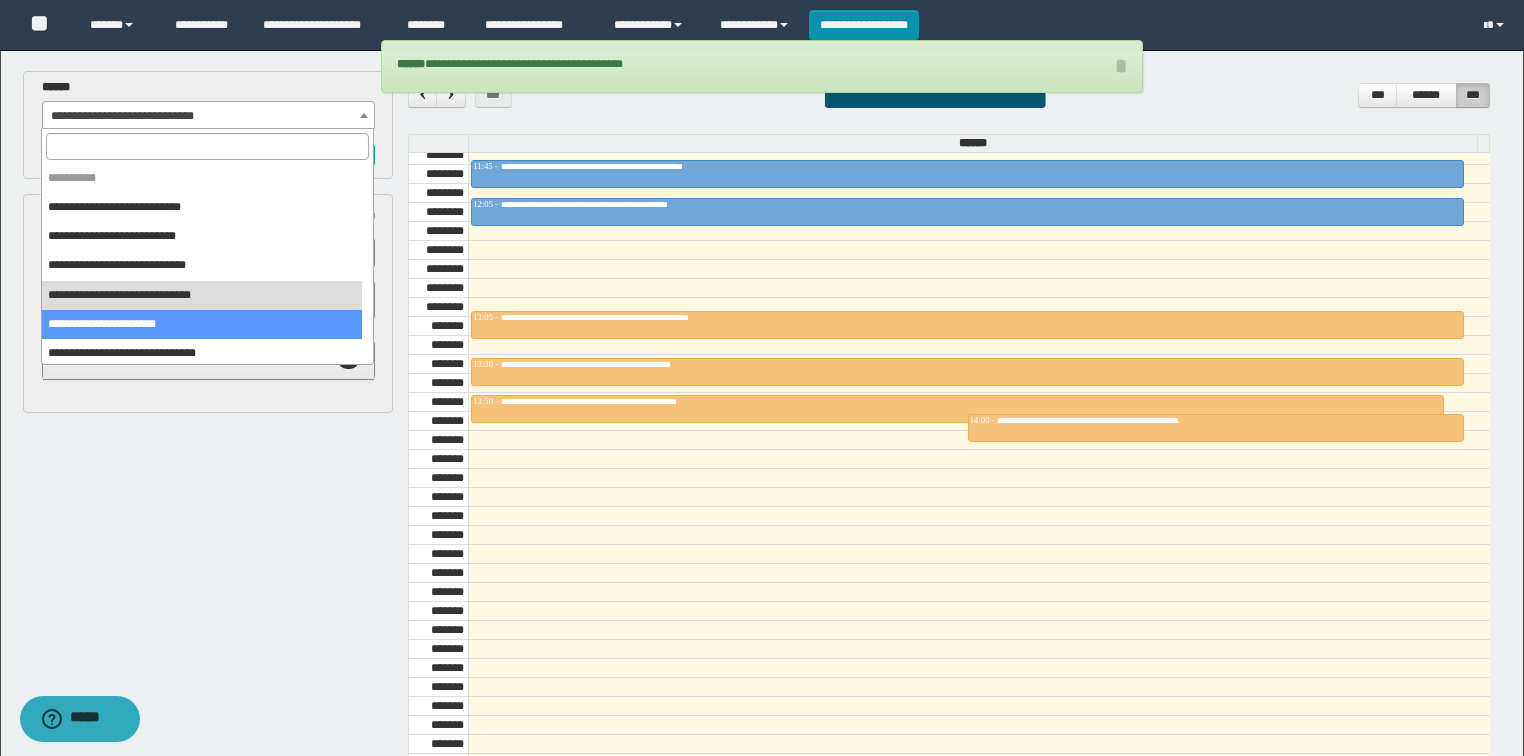scroll, scrollTop: 80, scrollLeft: 0, axis: vertical 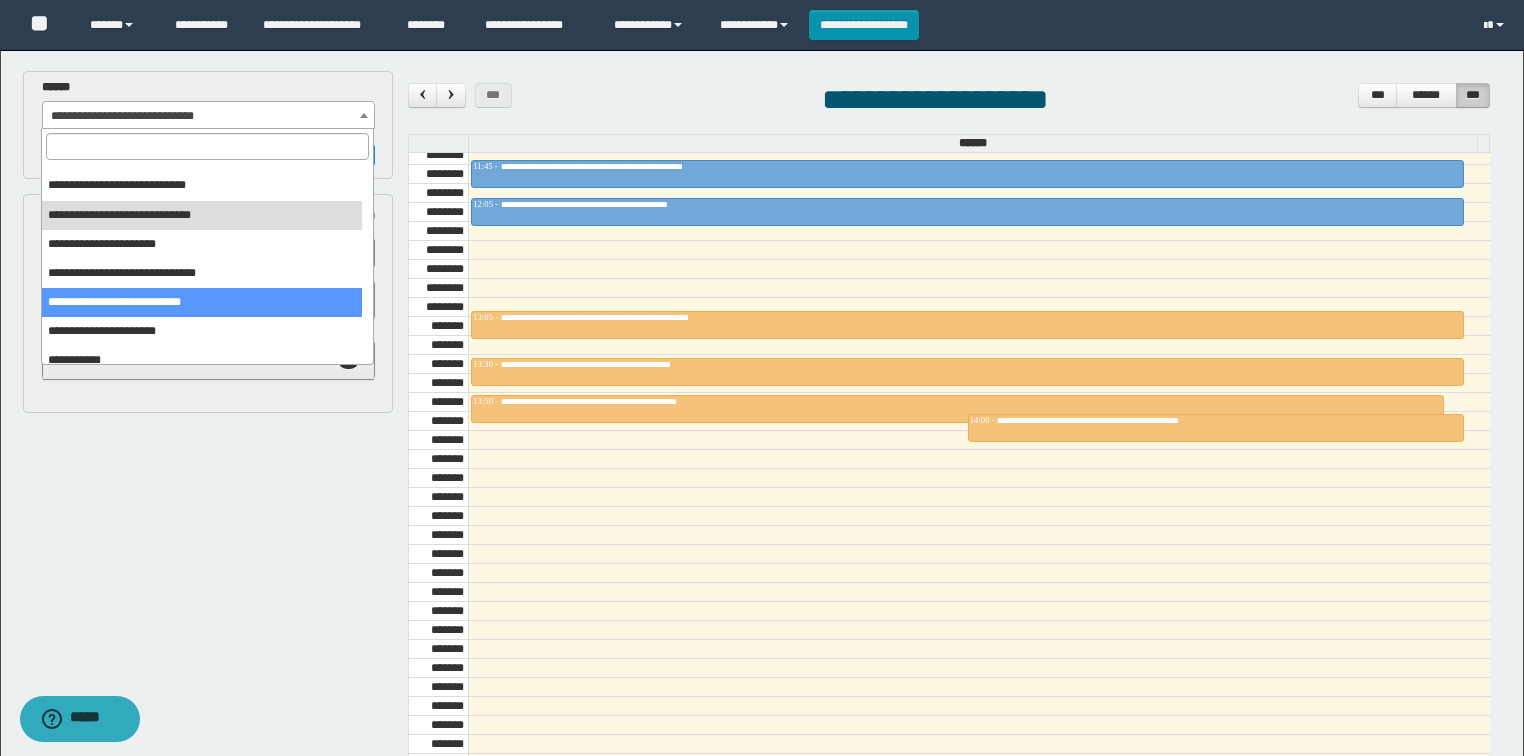 select on "******" 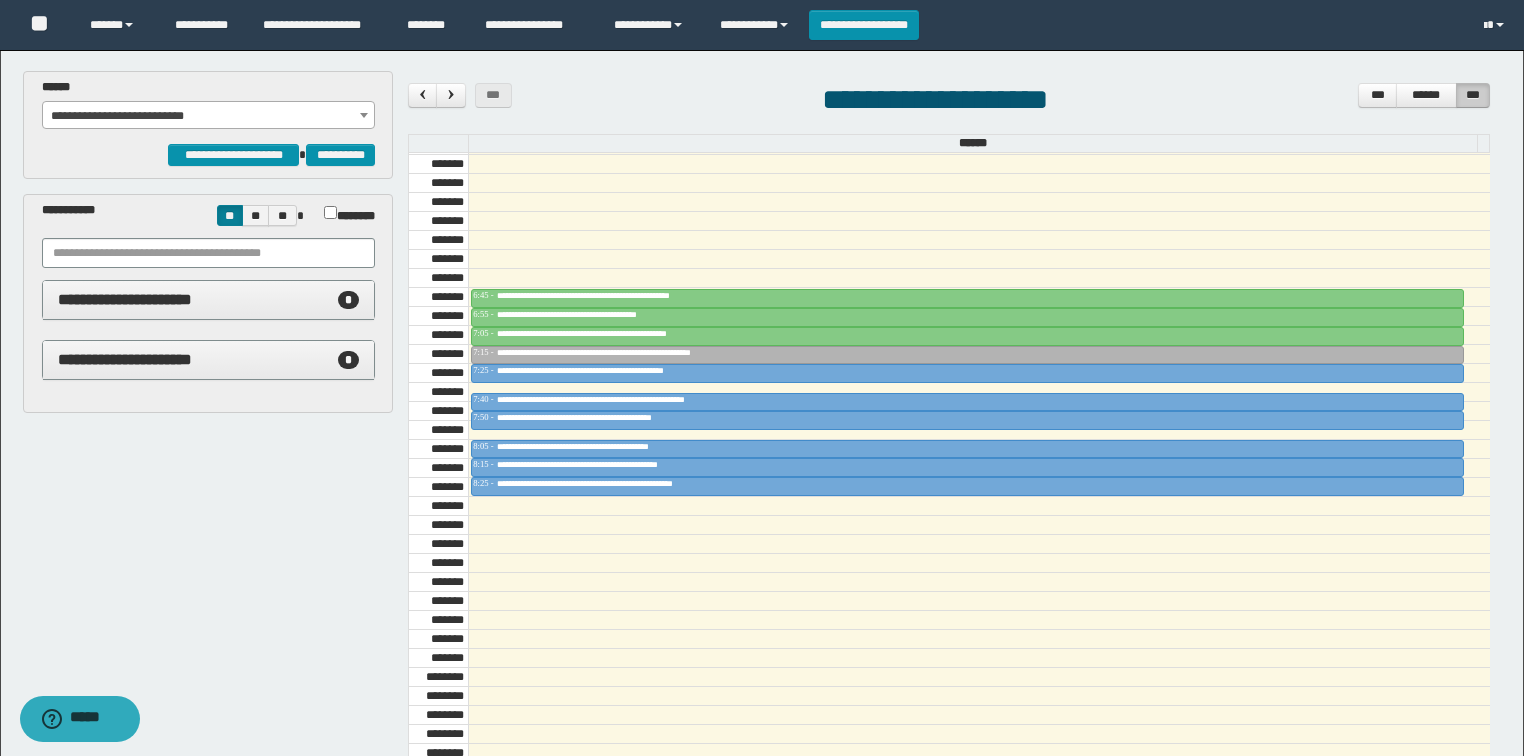 scroll, scrollTop: 518, scrollLeft: 0, axis: vertical 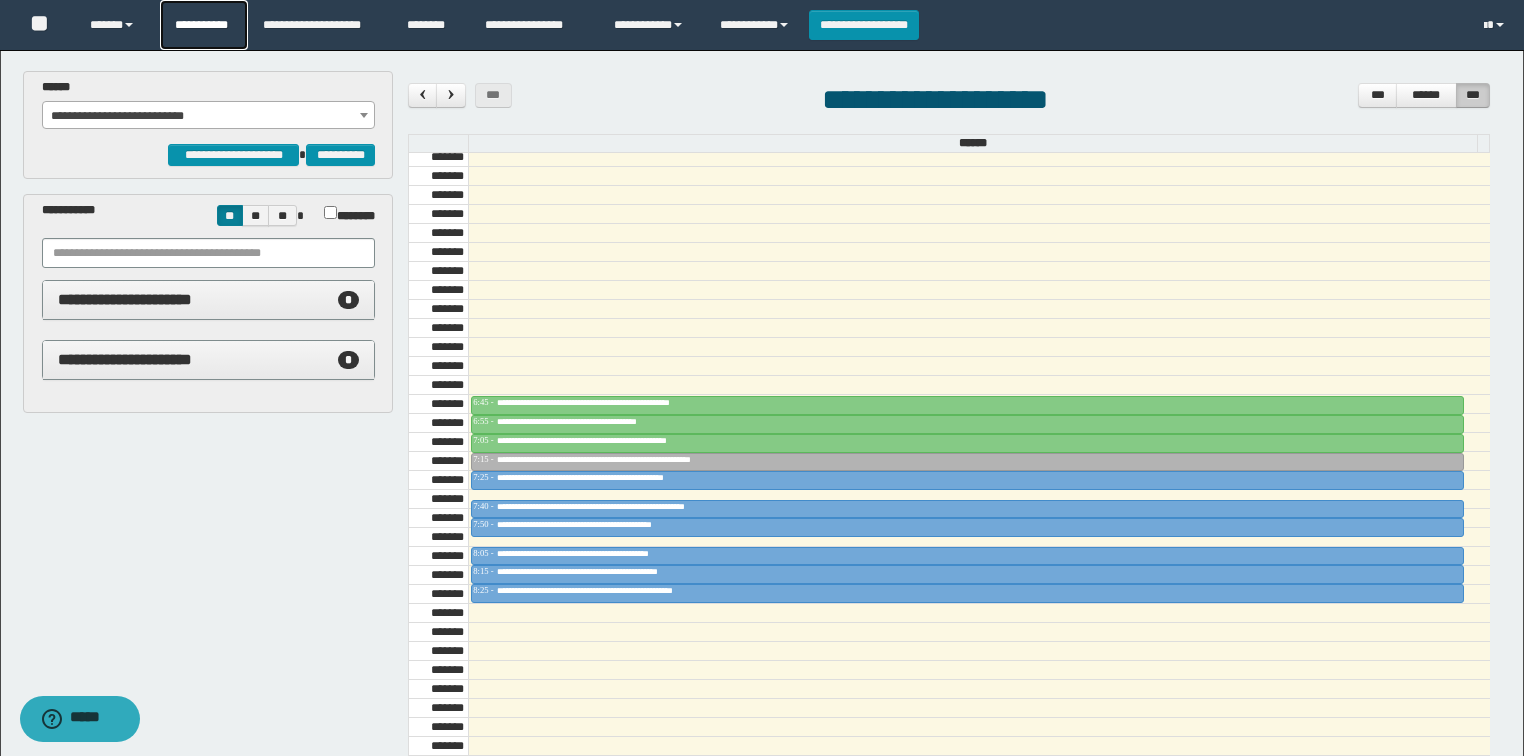 click on "**********" at bounding box center (204, 25) 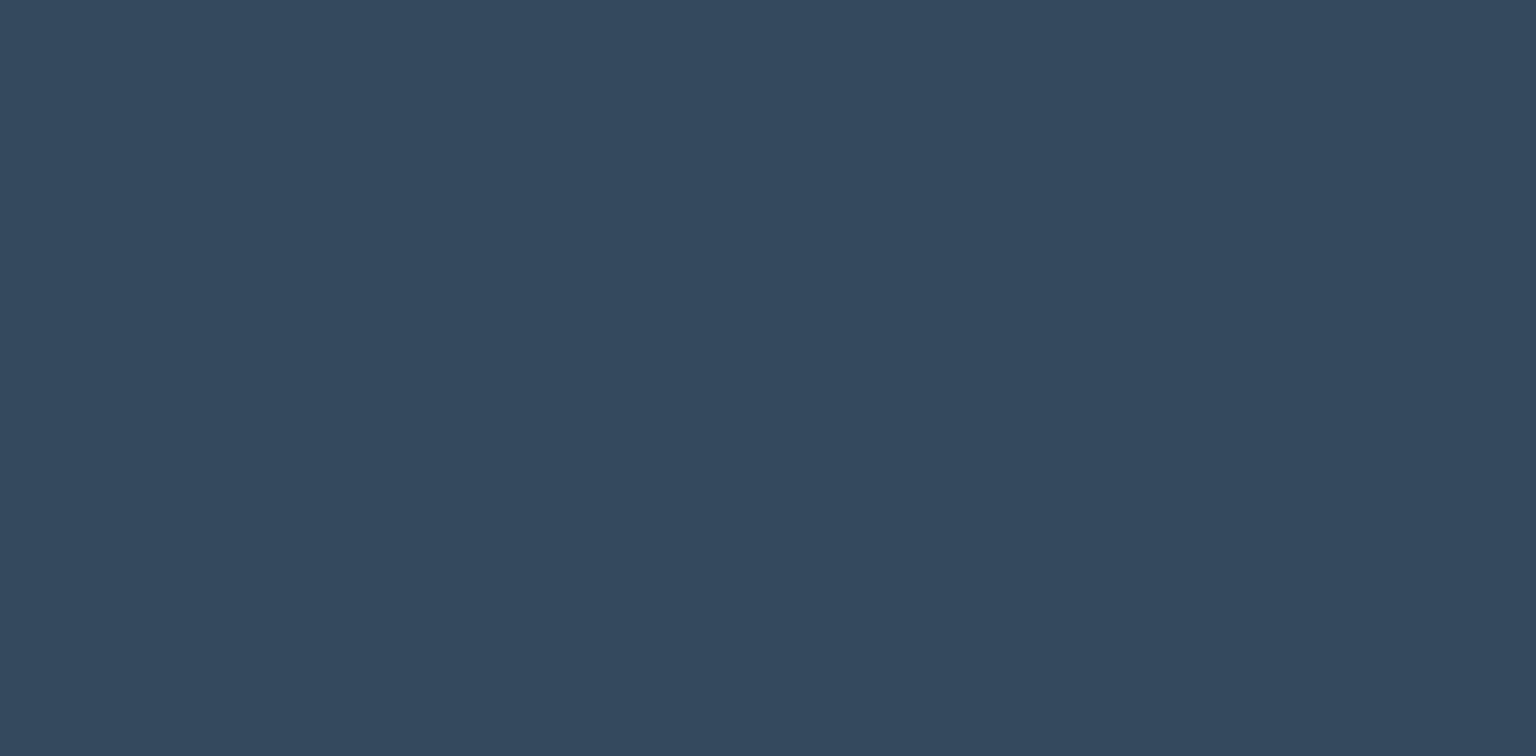 scroll, scrollTop: 0, scrollLeft: 0, axis: both 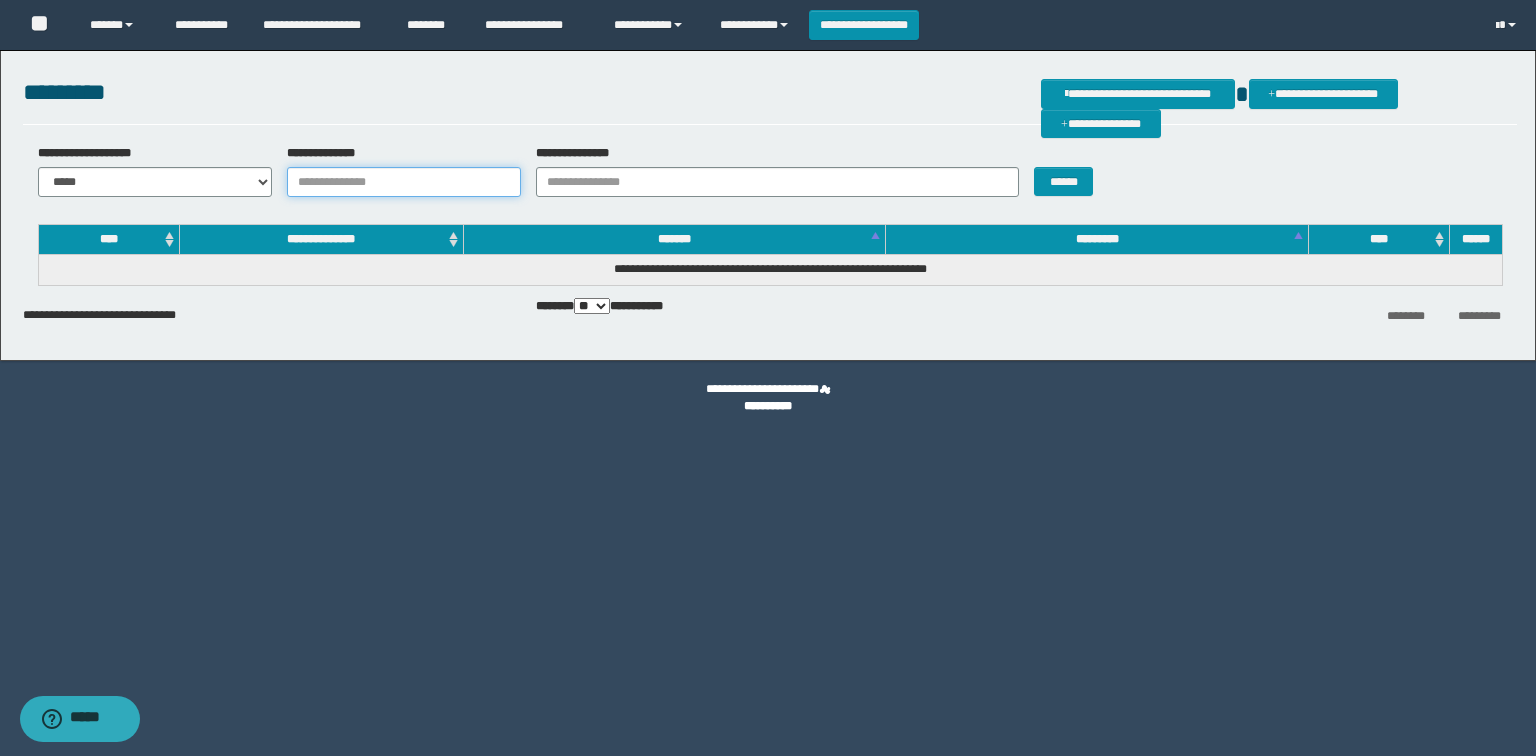 click on "**********" at bounding box center [404, 182] 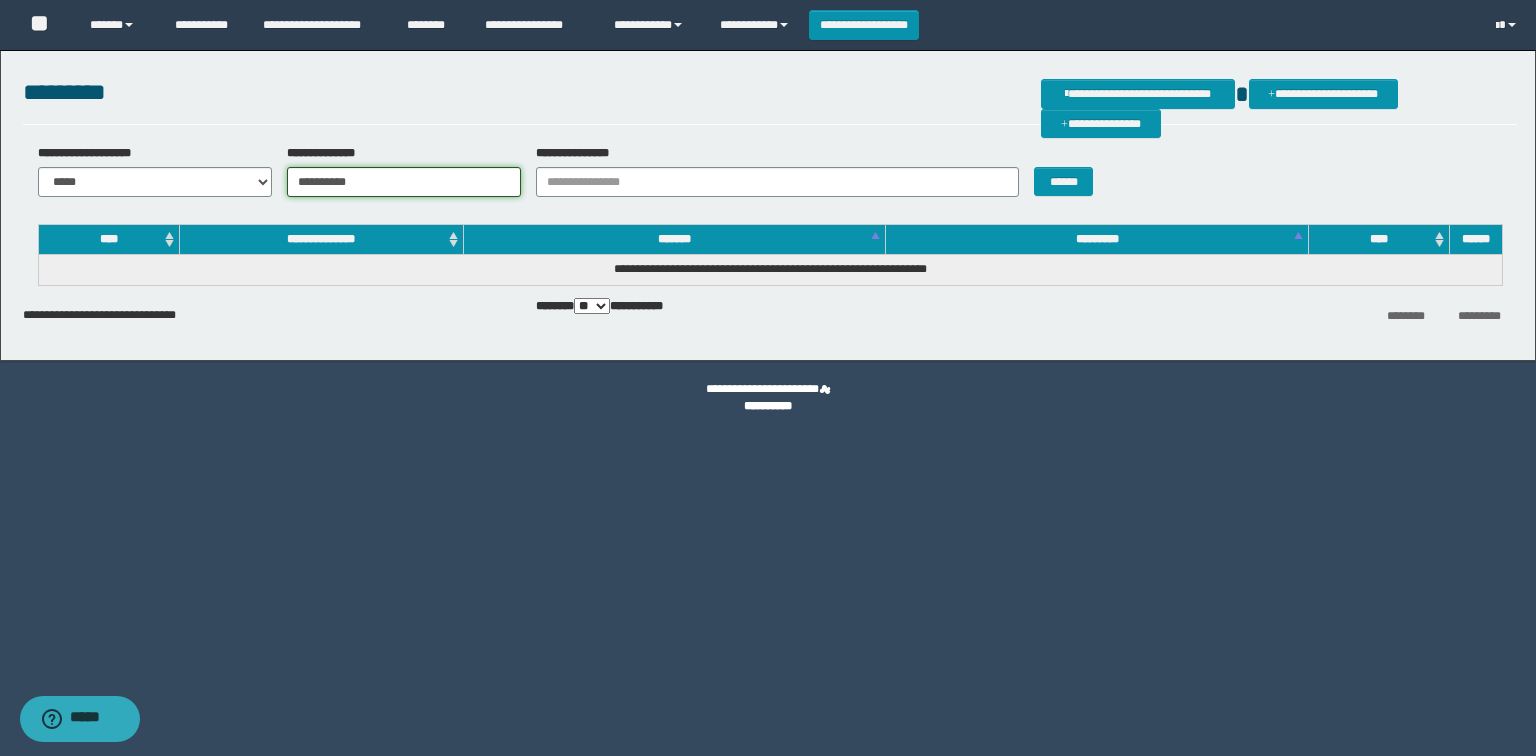 type on "**********" 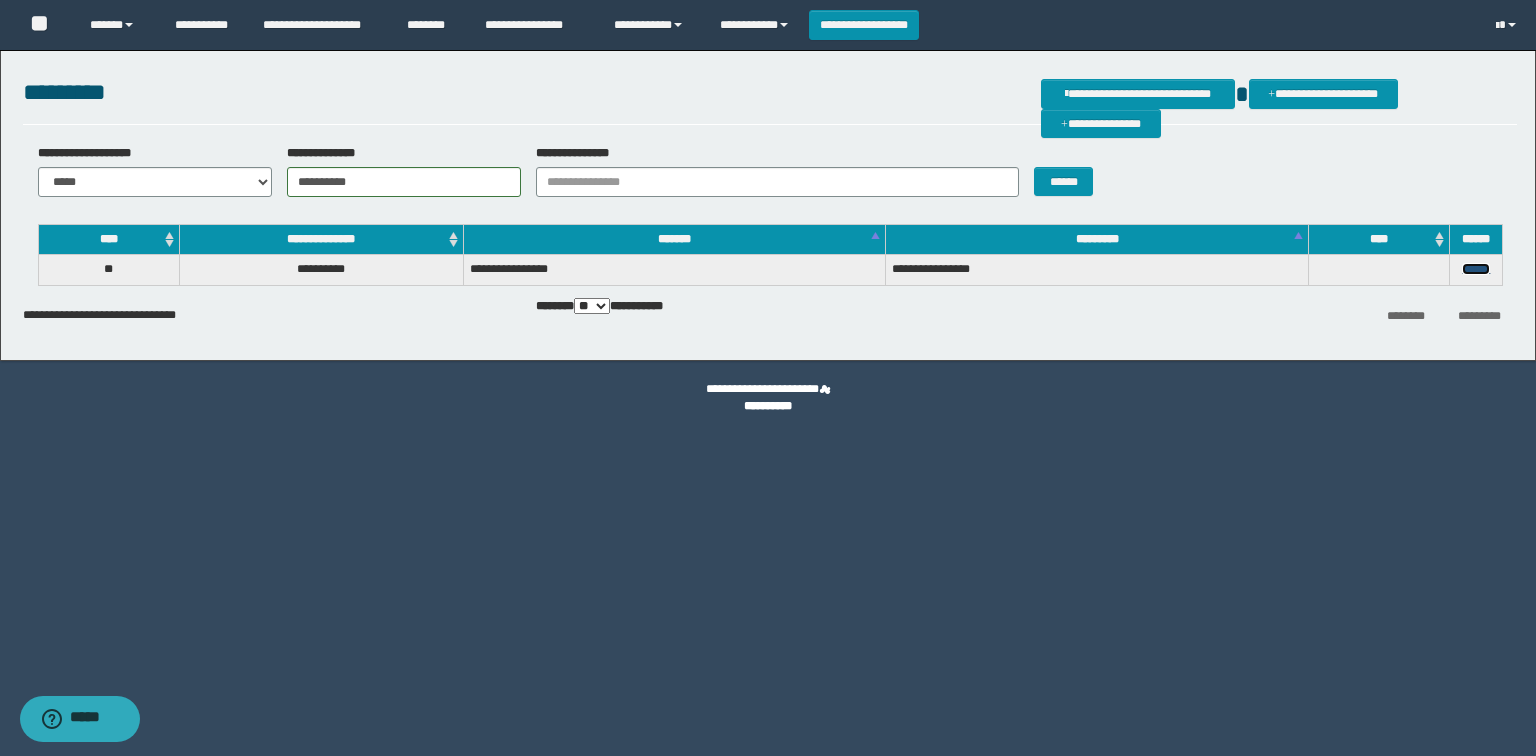 click on "******" at bounding box center [1476, 269] 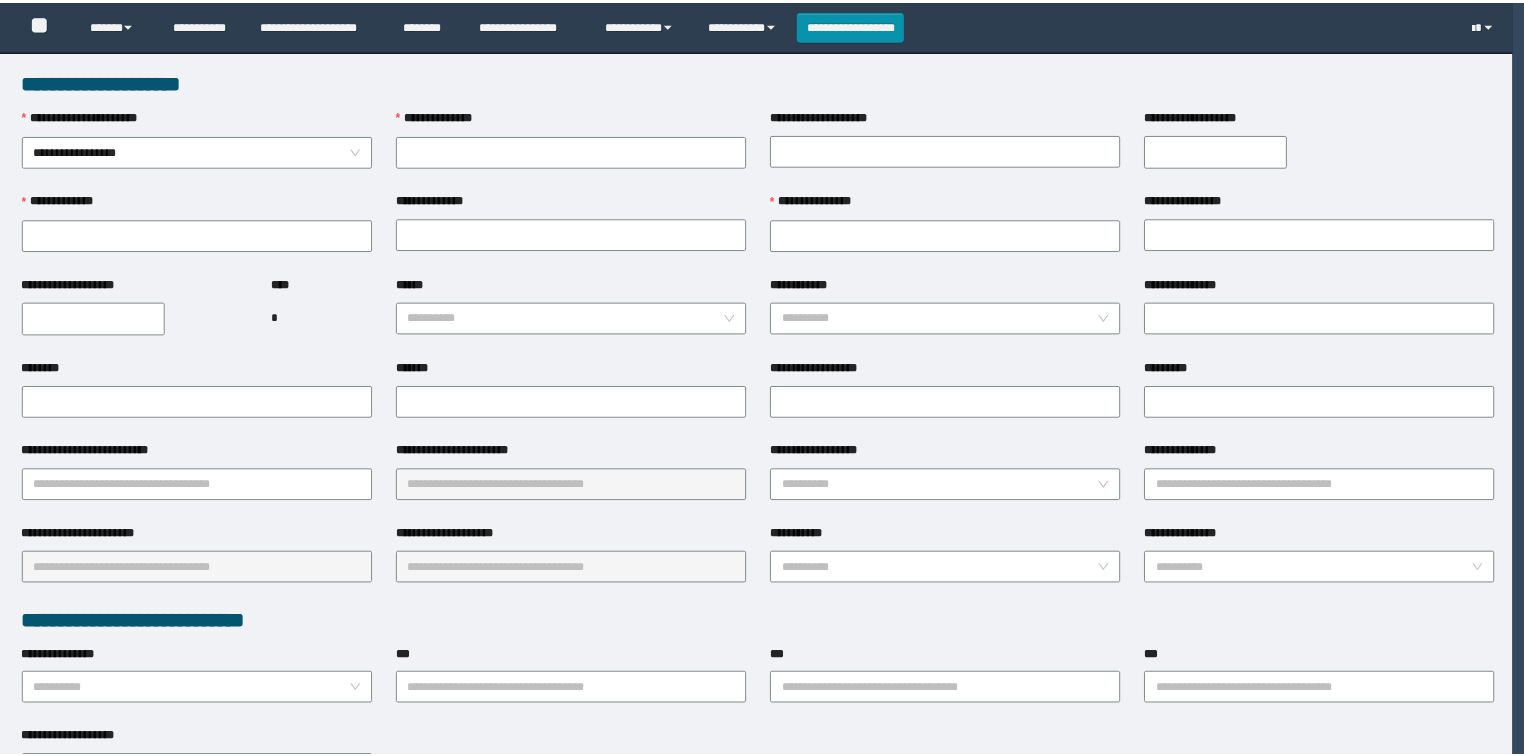 scroll, scrollTop: 0, scrollLeft: 0, axis: both 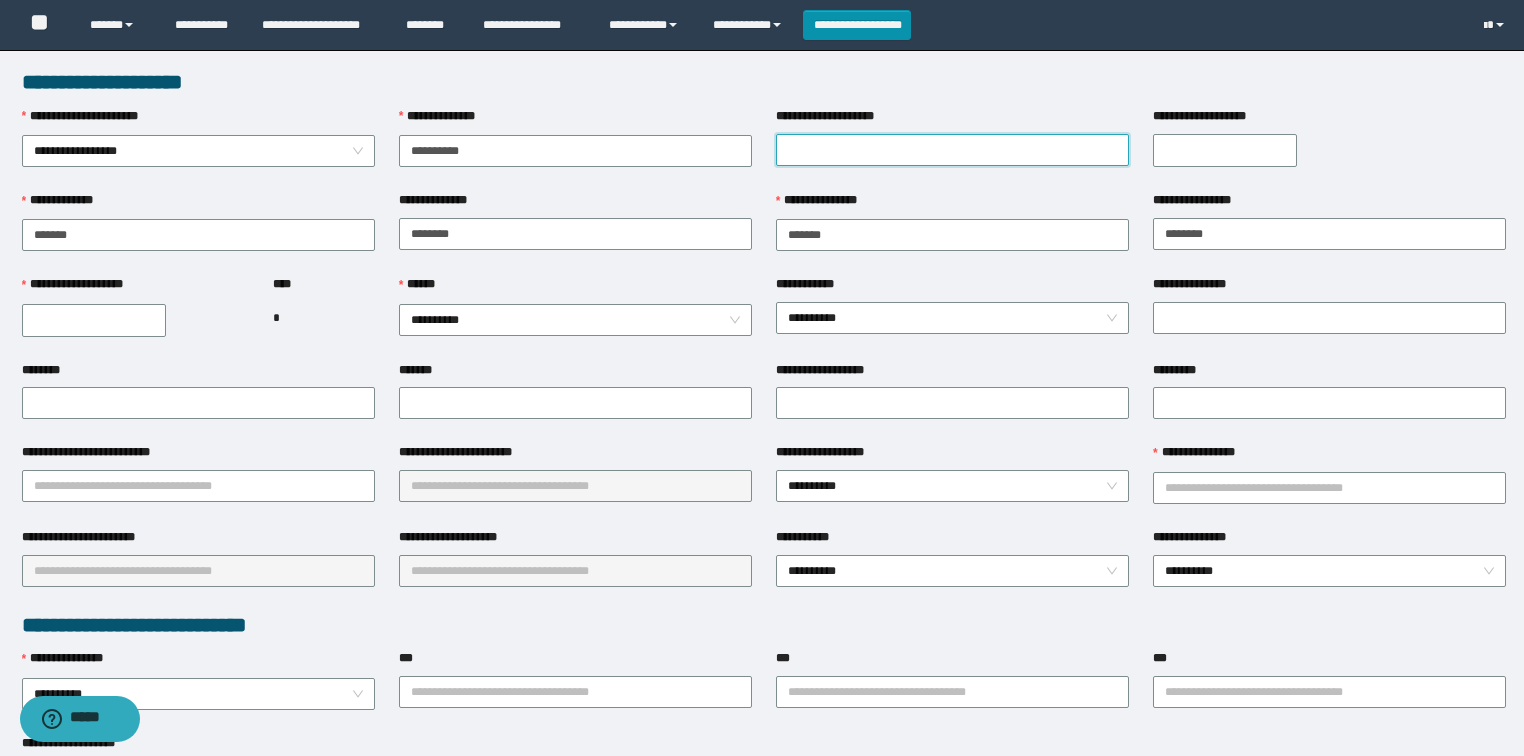 click on "**********" at bounding box center [952, 150] 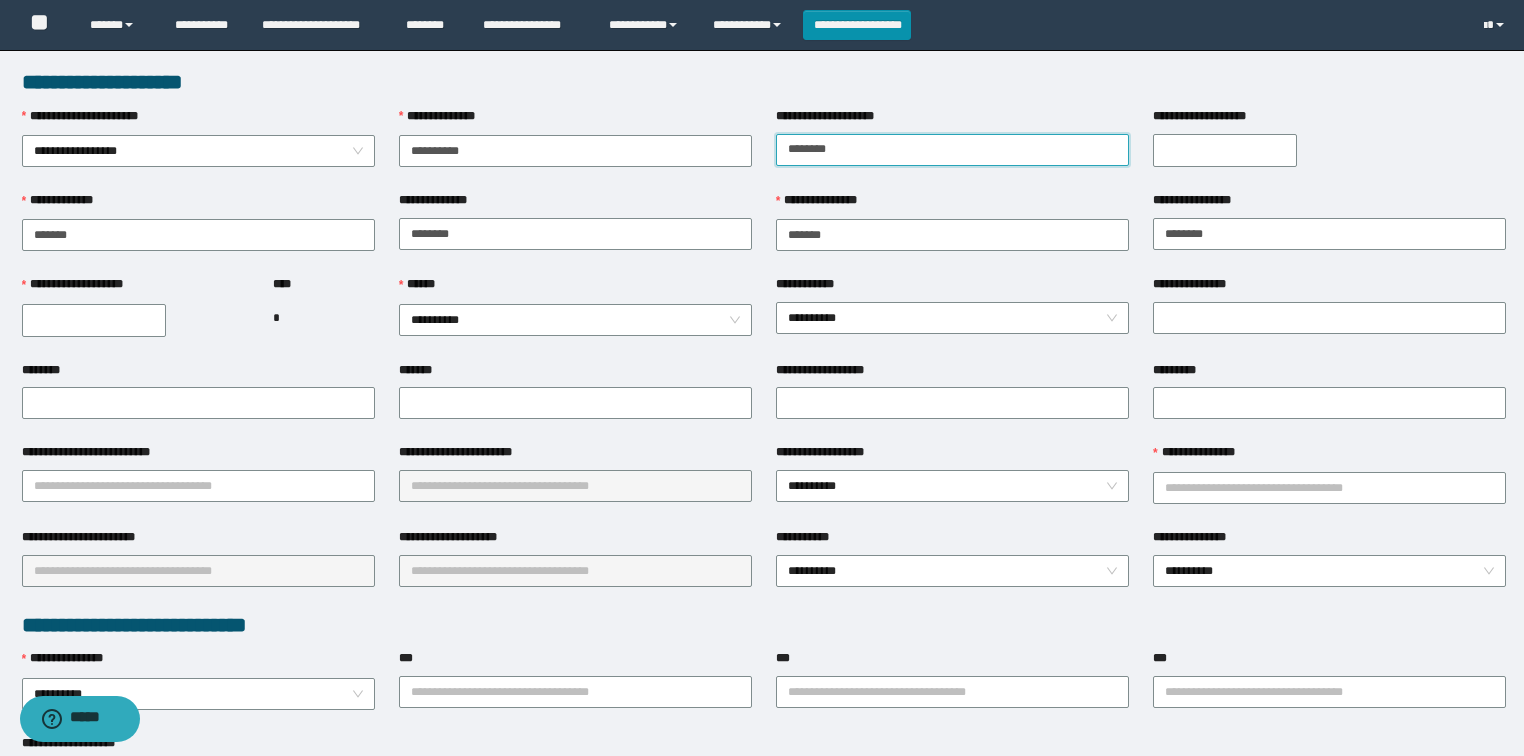 type on "**********" 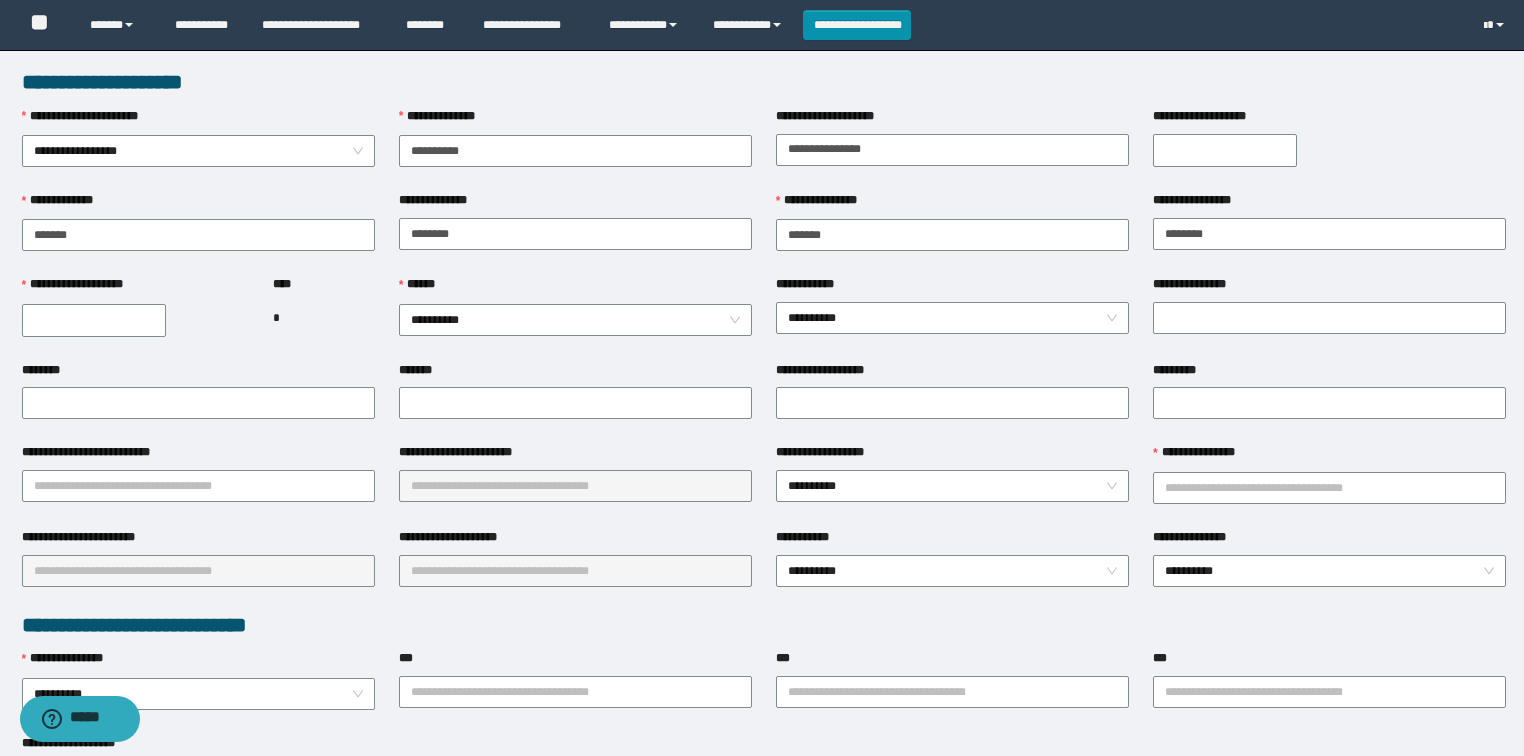 click on "**********" at bounding box center [1225, 150] 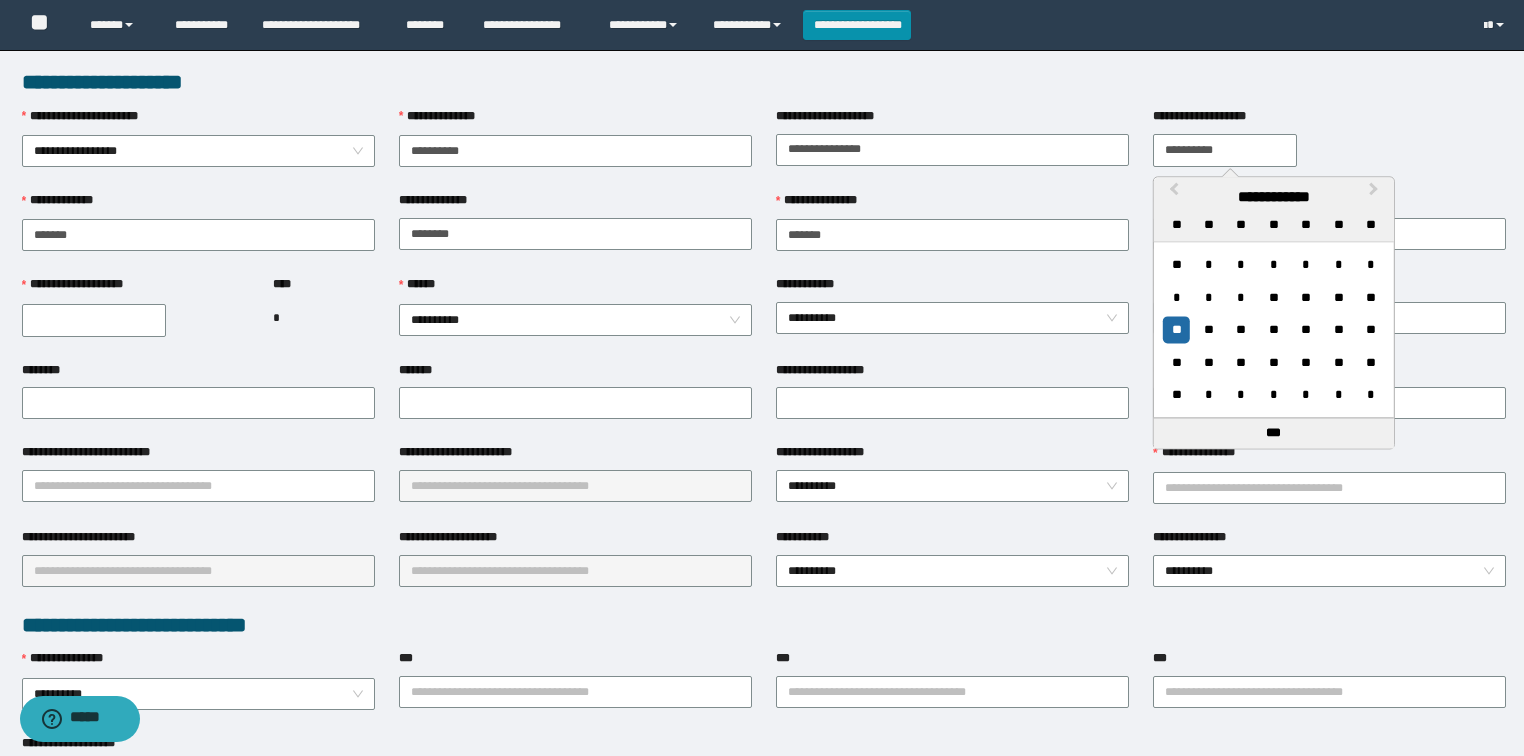 type on "**********" 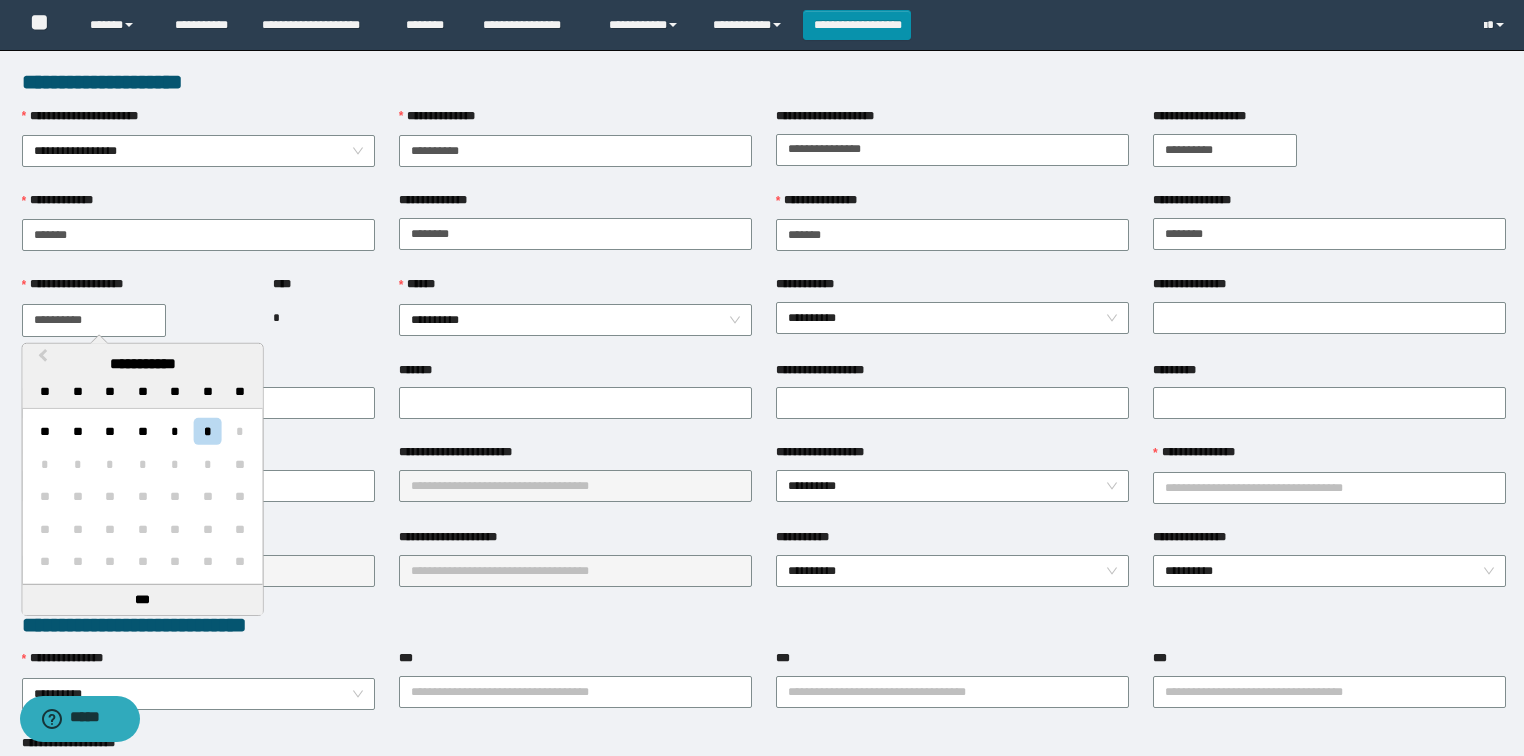 click on "**********" at bounding box center [94, 320] 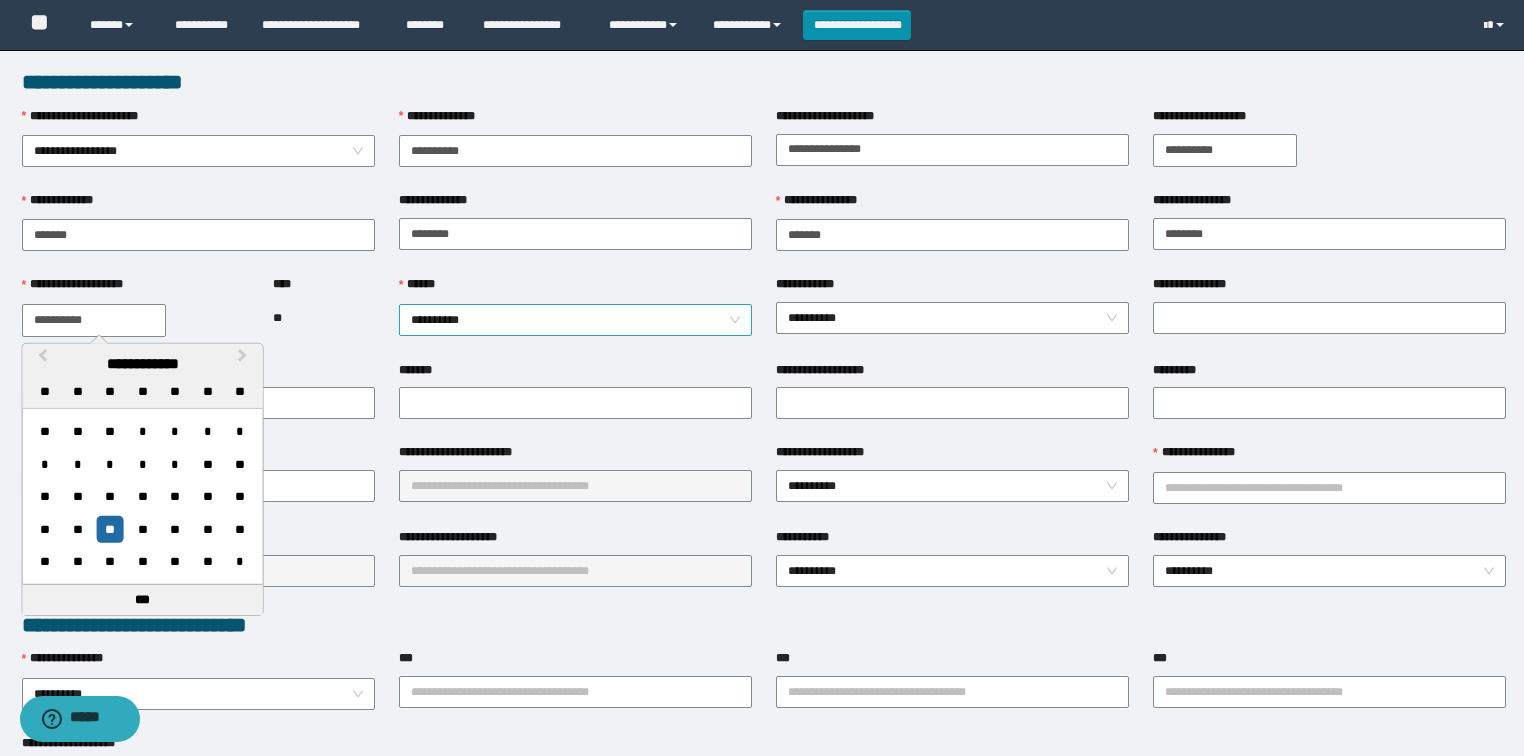 type on "**********" 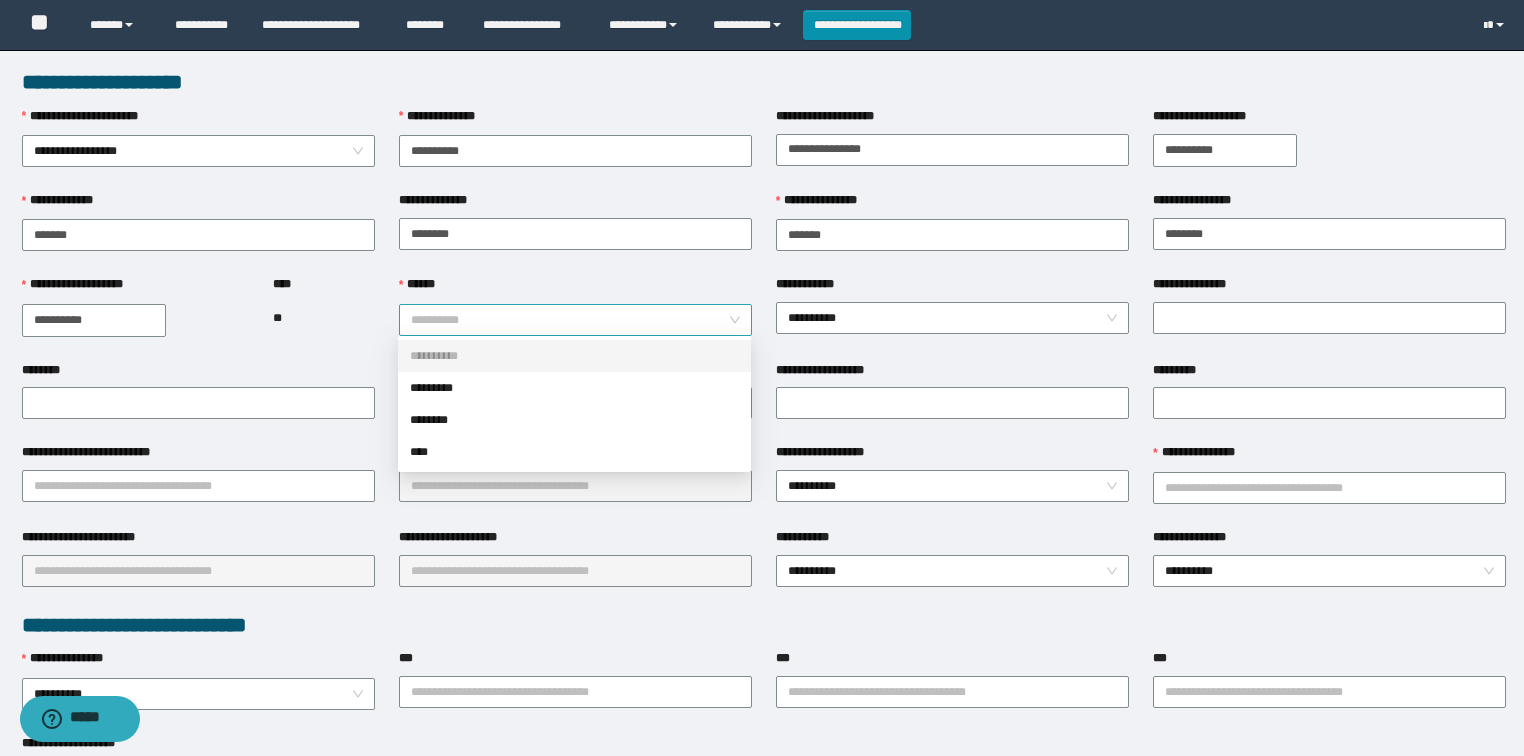 click on "**********" at bounding box center [576, 320] 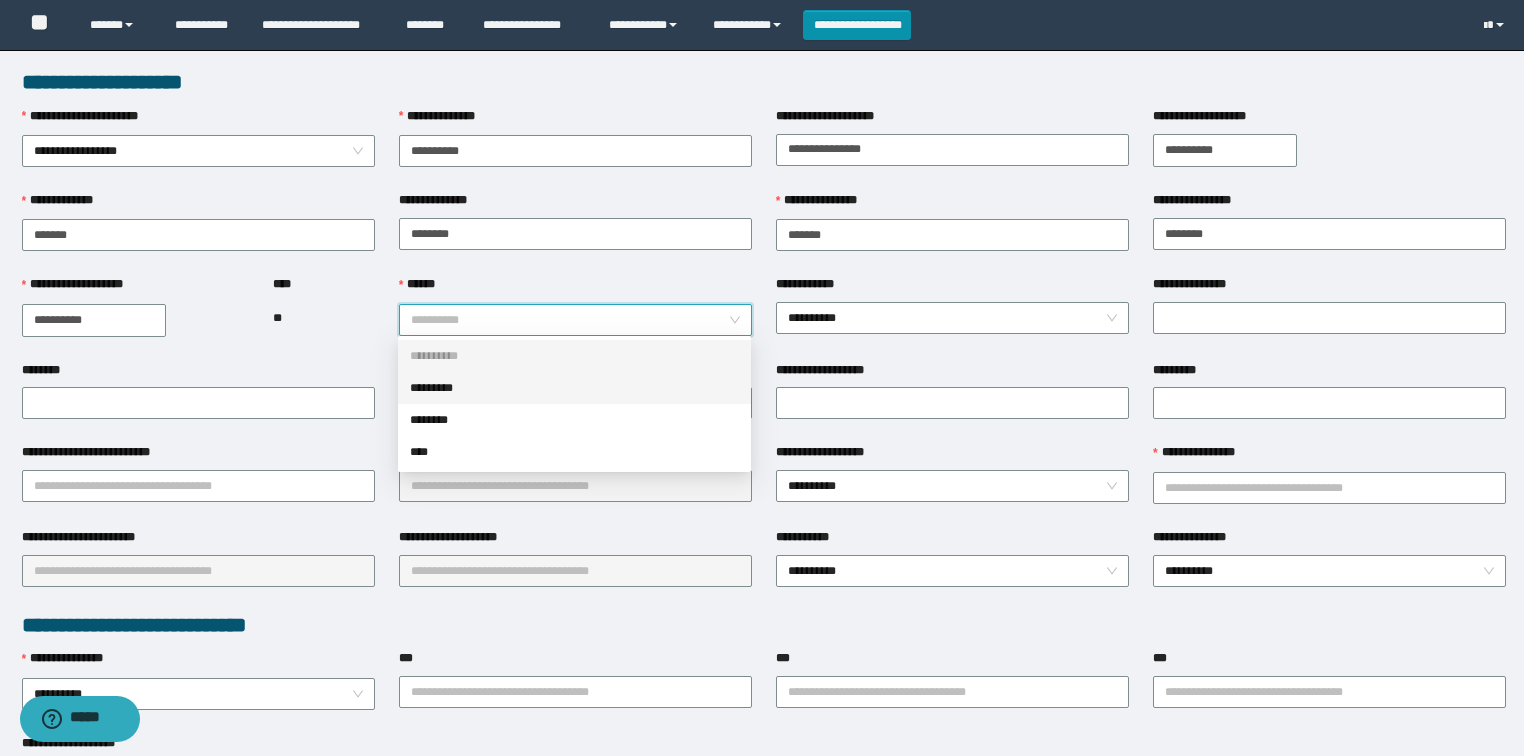 click on "*********" at bounding box center (574, 388) 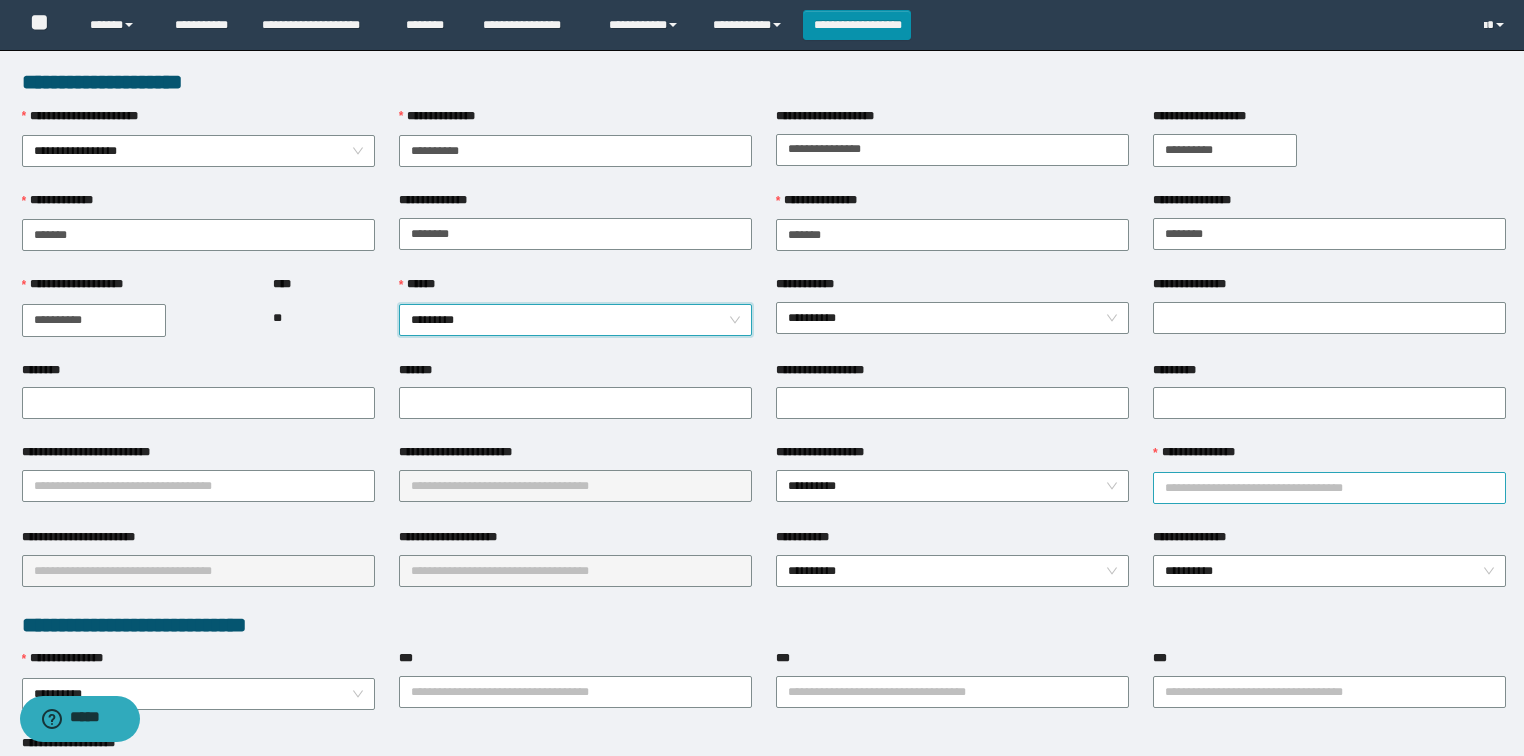 drag, startPoint x: 1179, startPoint y: 498, endPoint x: 1175, endPoint y: 488, distance: 10.770329 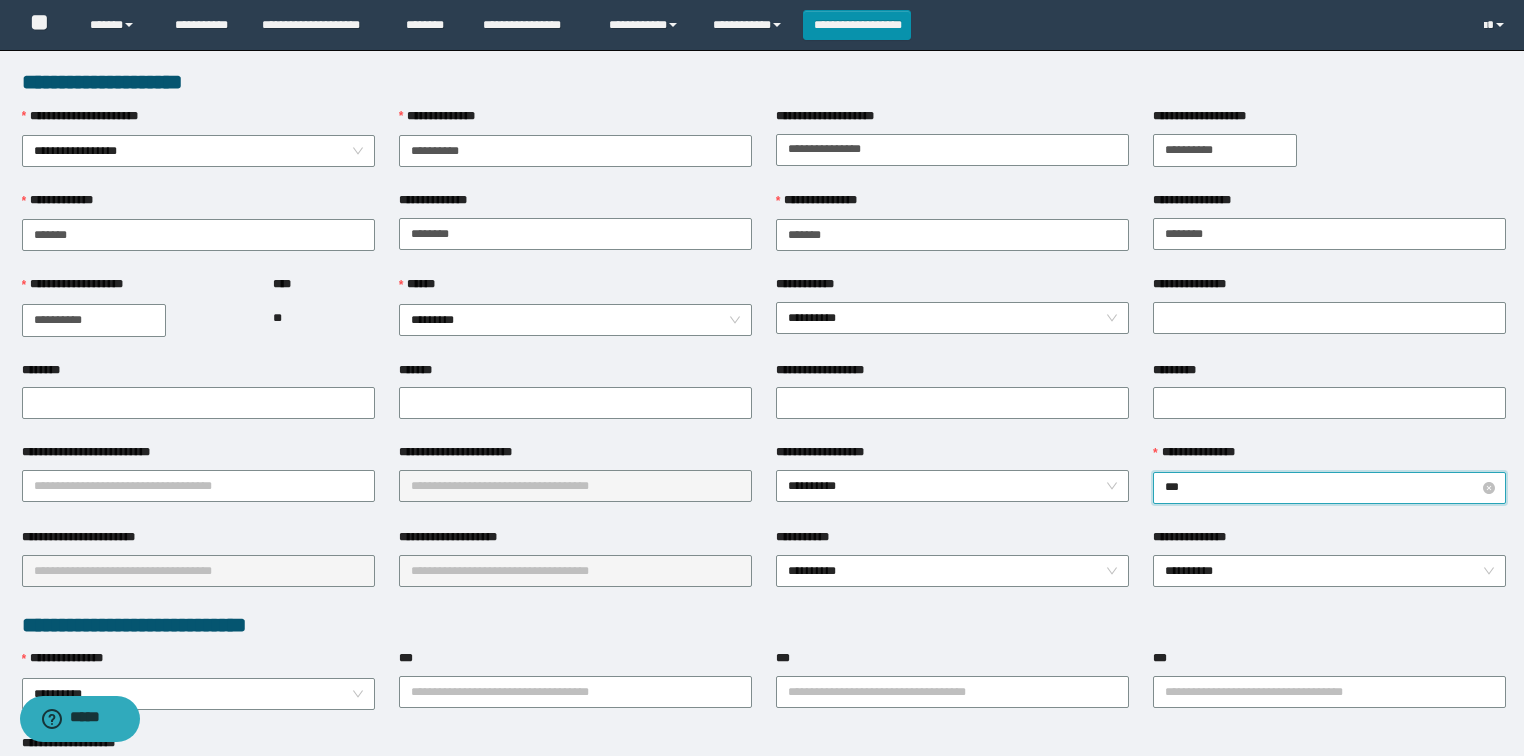 type on "****" 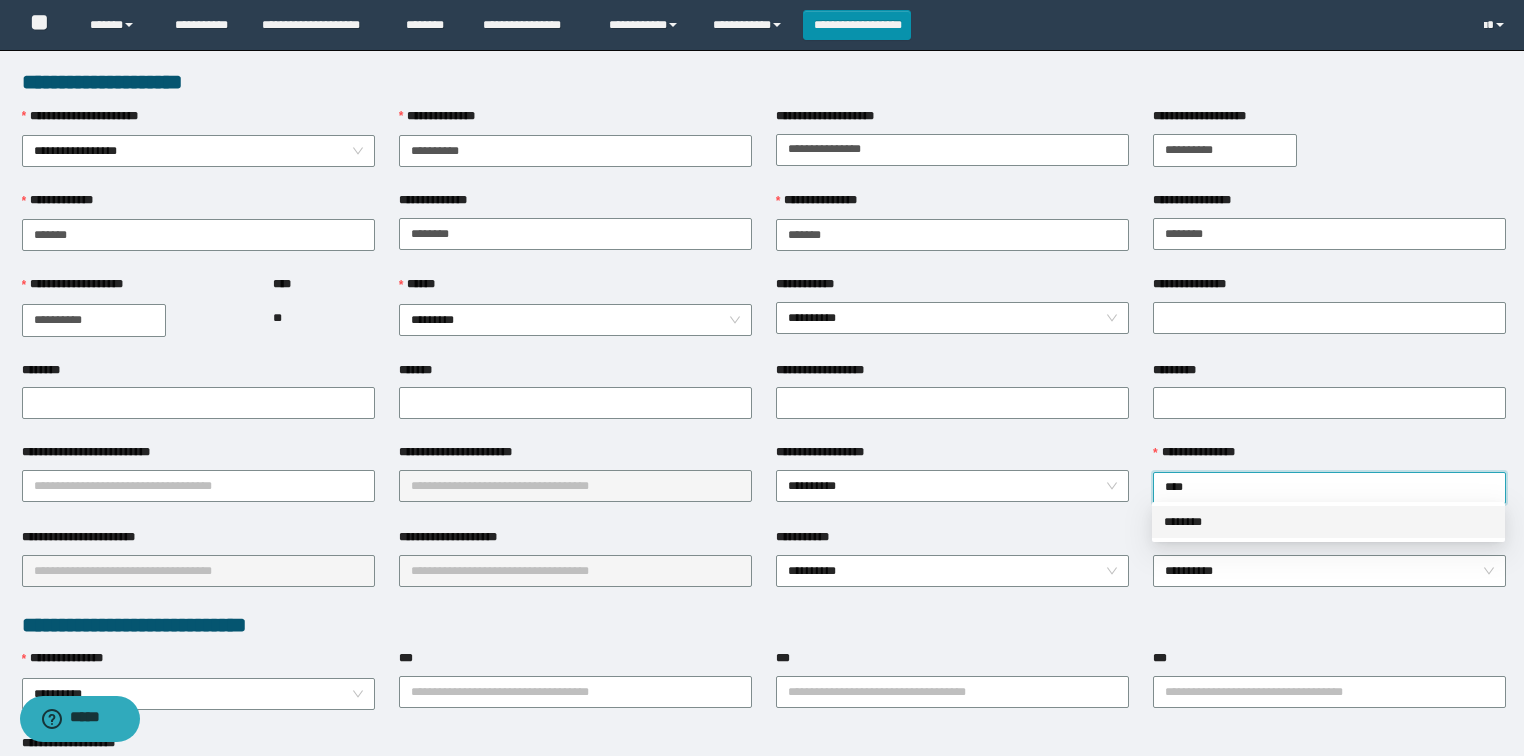 drag, startPoint x: 1200, startPoint y: 521, endPoint x: 62, endPoint y: 601, distance: 1140.8085 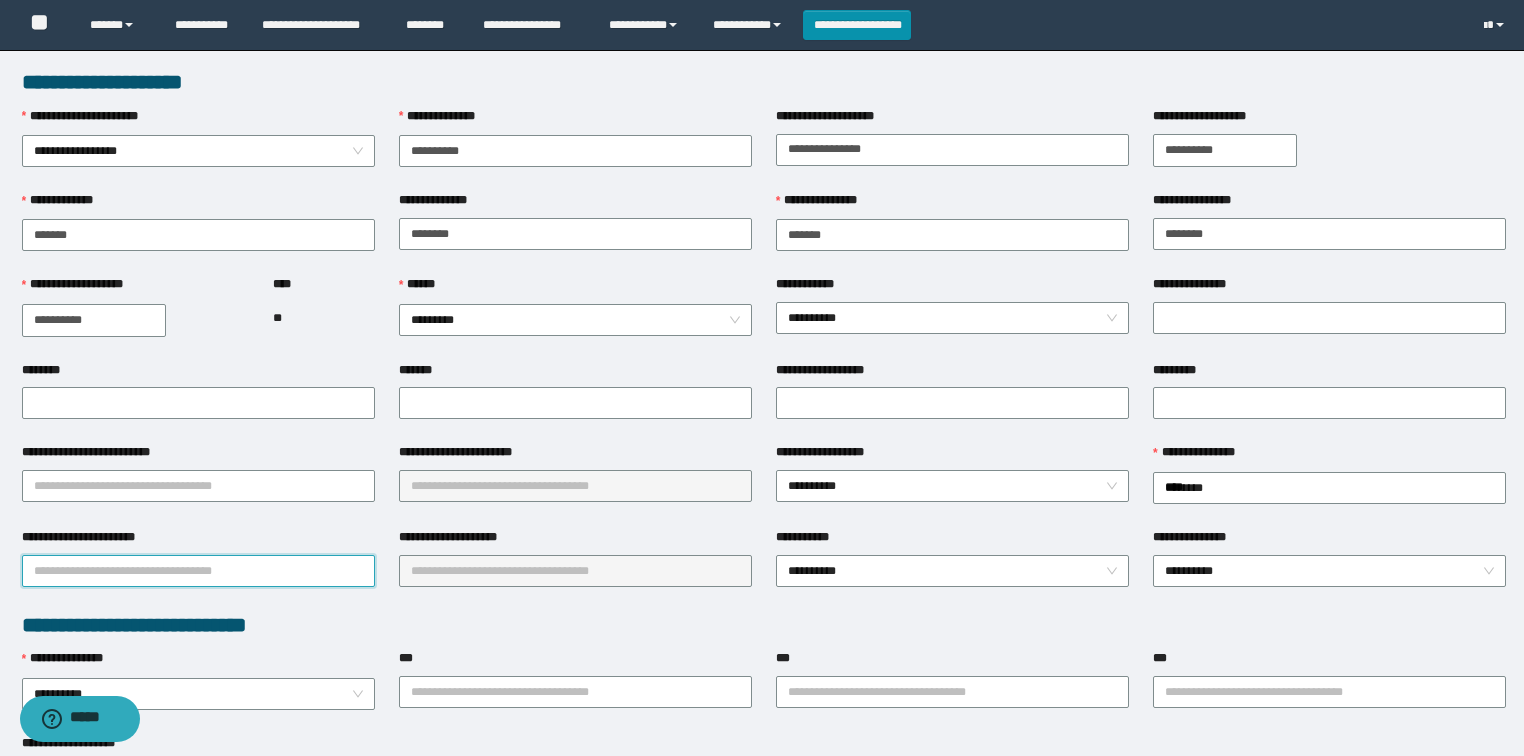 click on "**********" at bounding box center (198, 571) 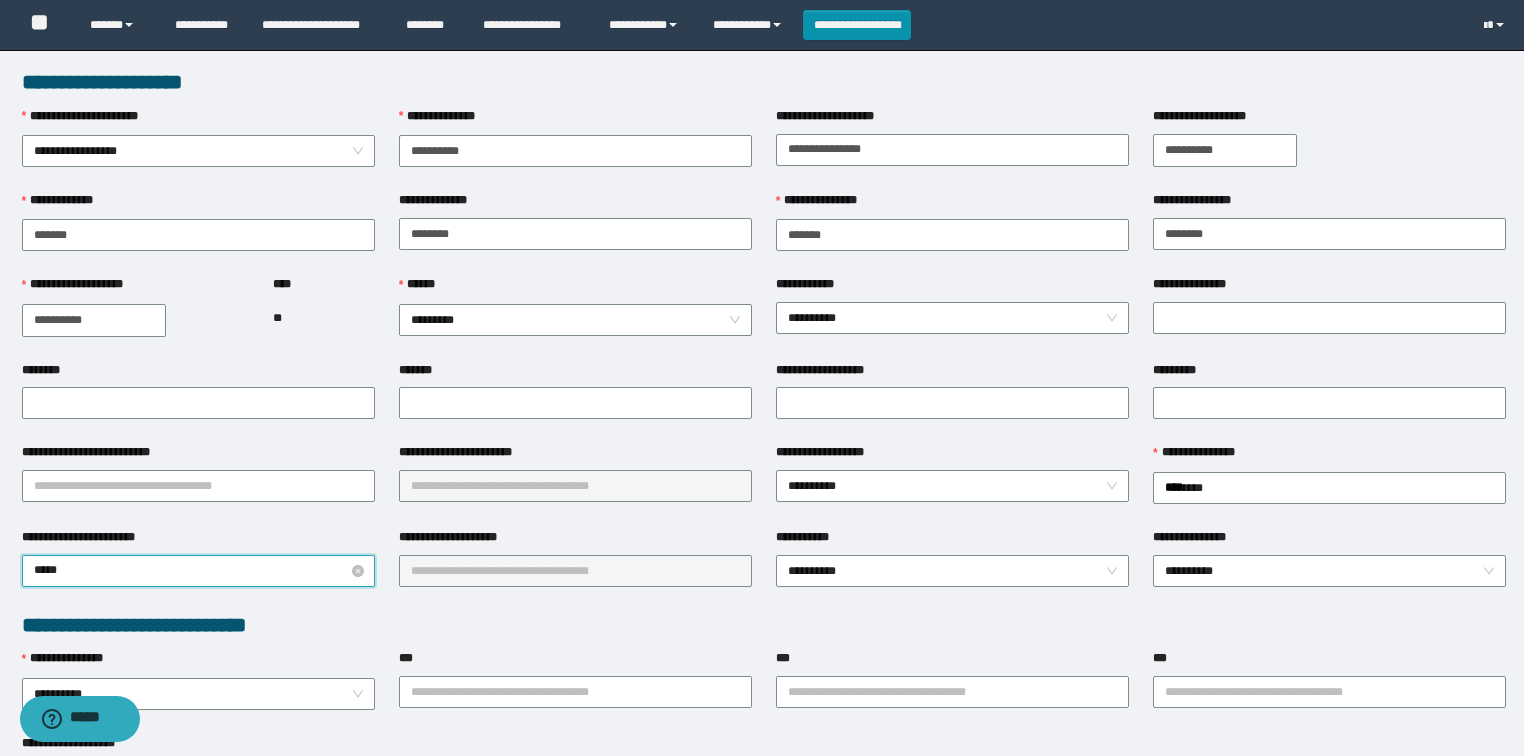 type on "******" 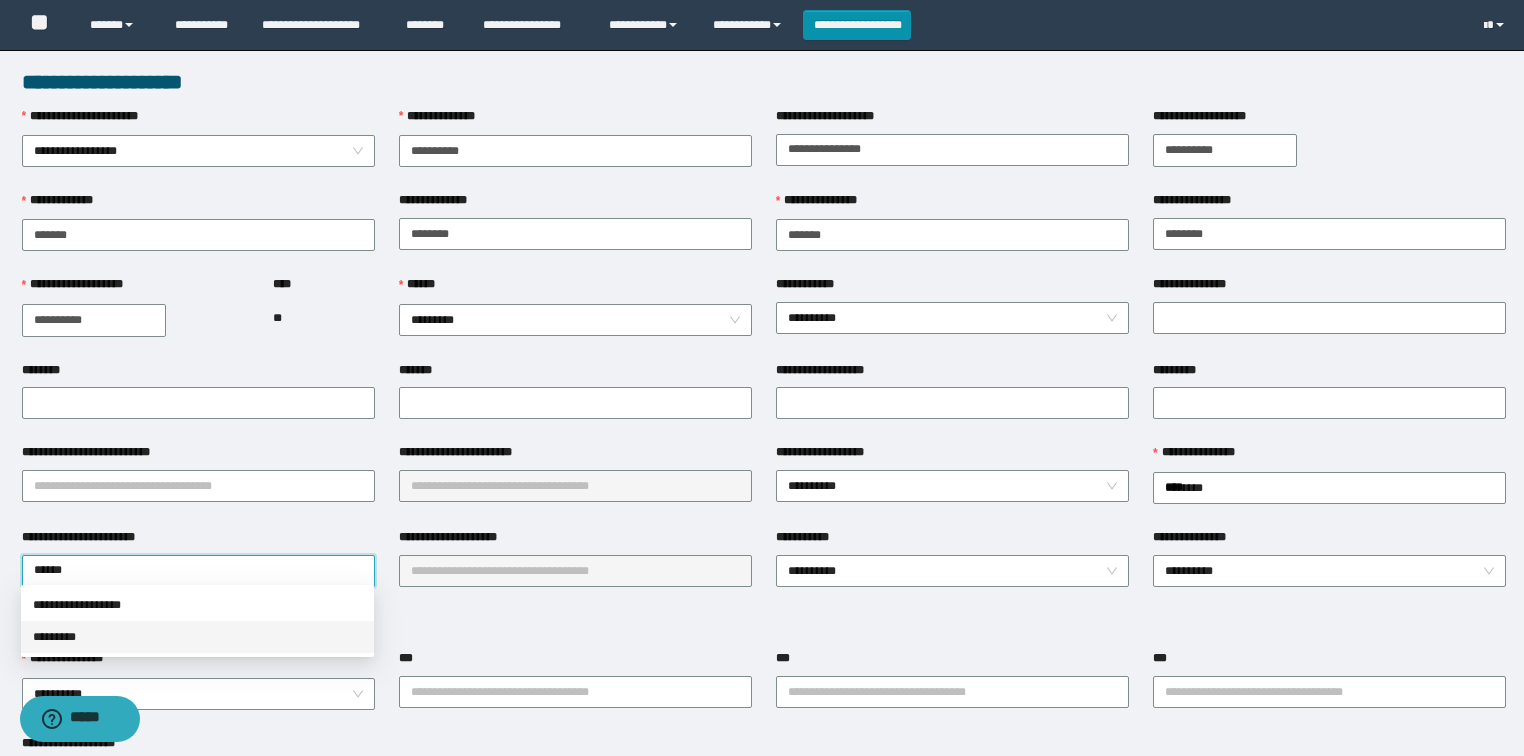 drag, startPoint x: 78, startPoint y: 628, endPoint x: 234, endPoint y: 646, distance: 157.03503 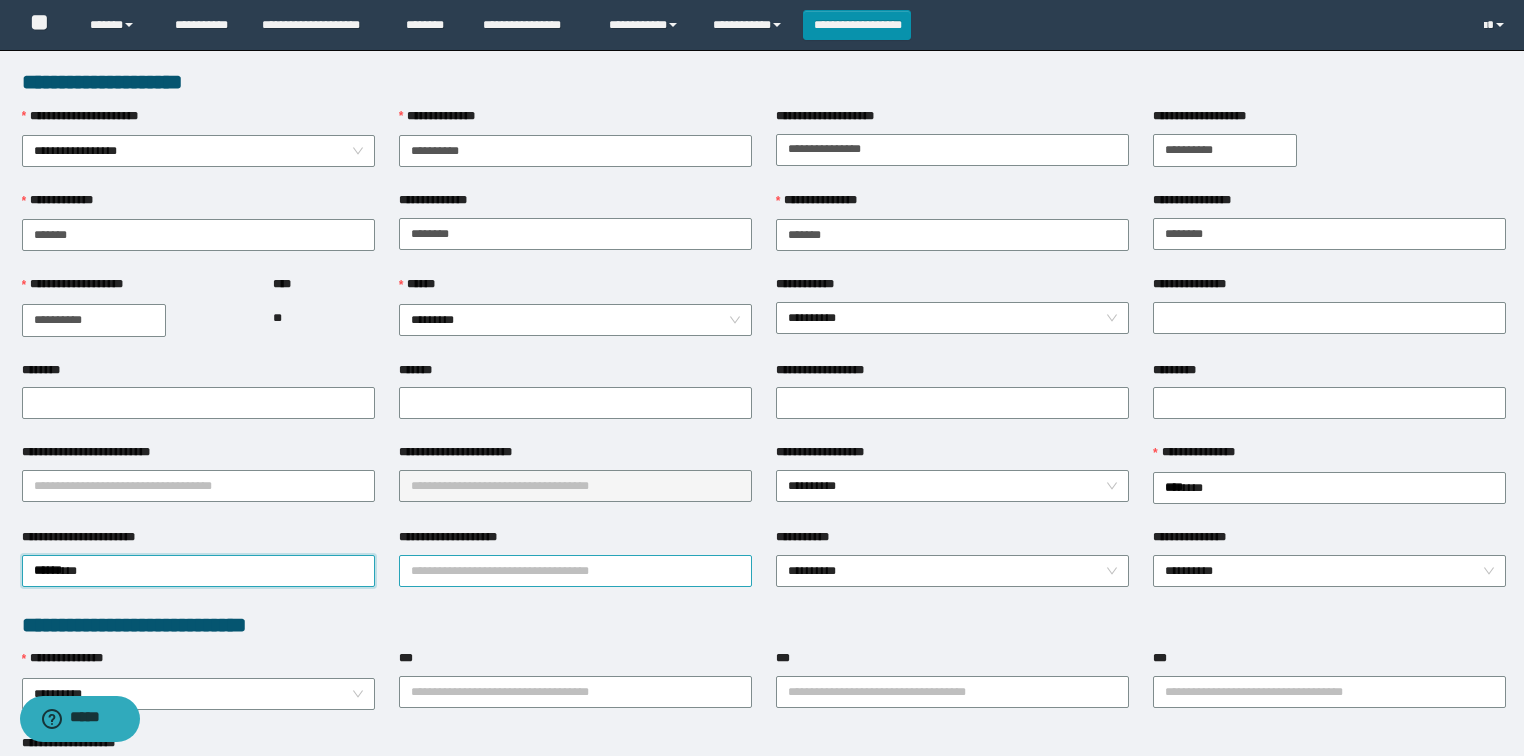 click on "**********" at bounding box center (575, 571) 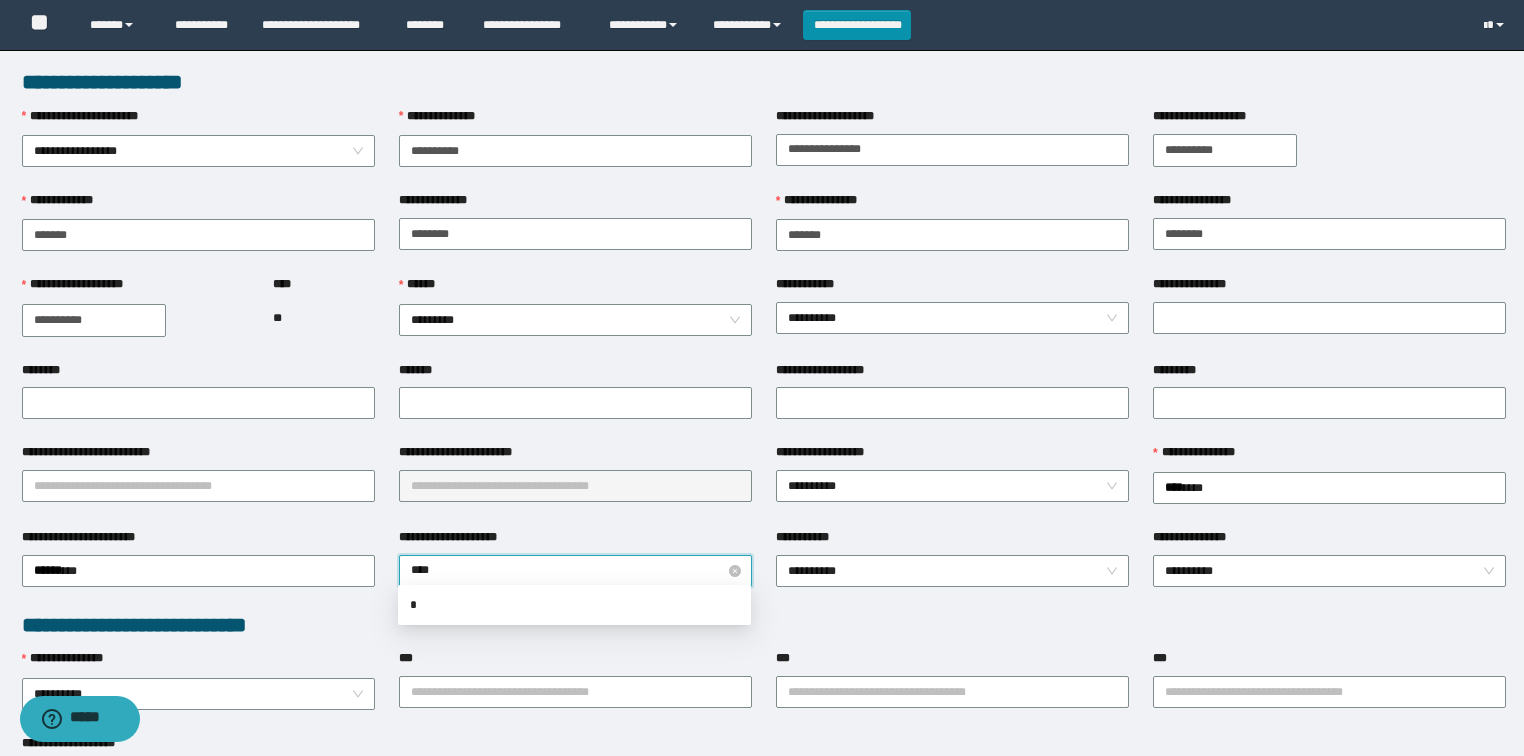 type on "*****" 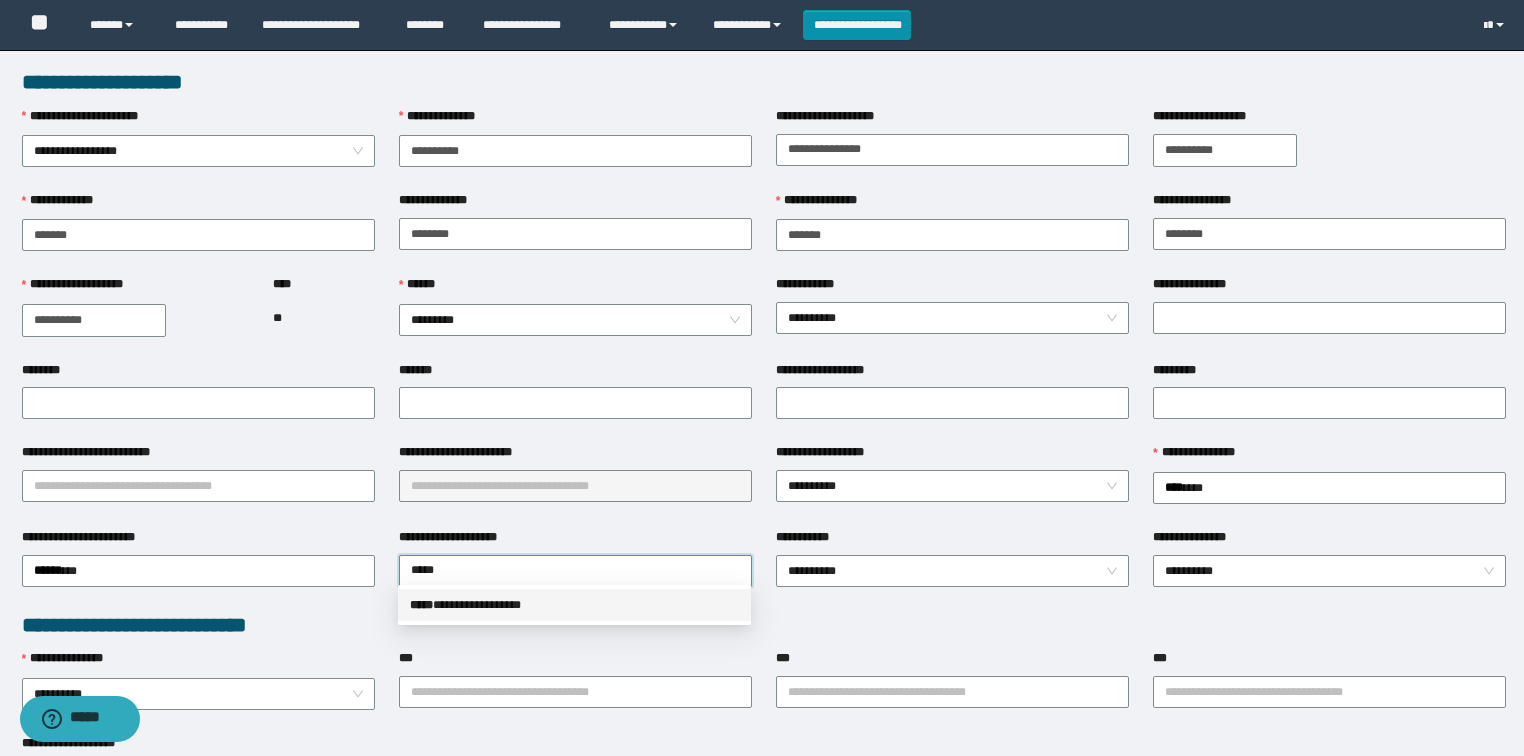 click on "*****" at bounding box center [421, 605] 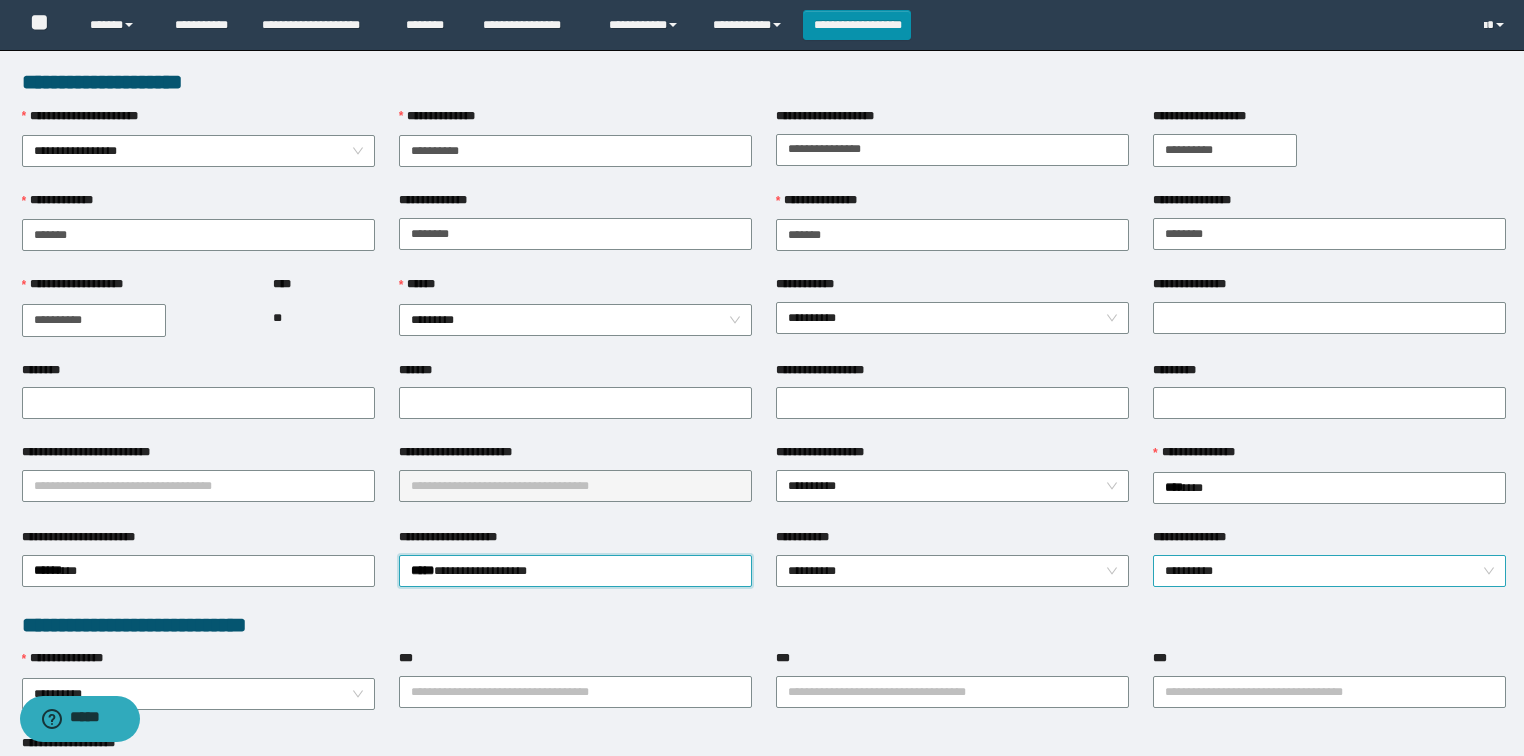 click on "**********" at bounding box center [1330, 571] 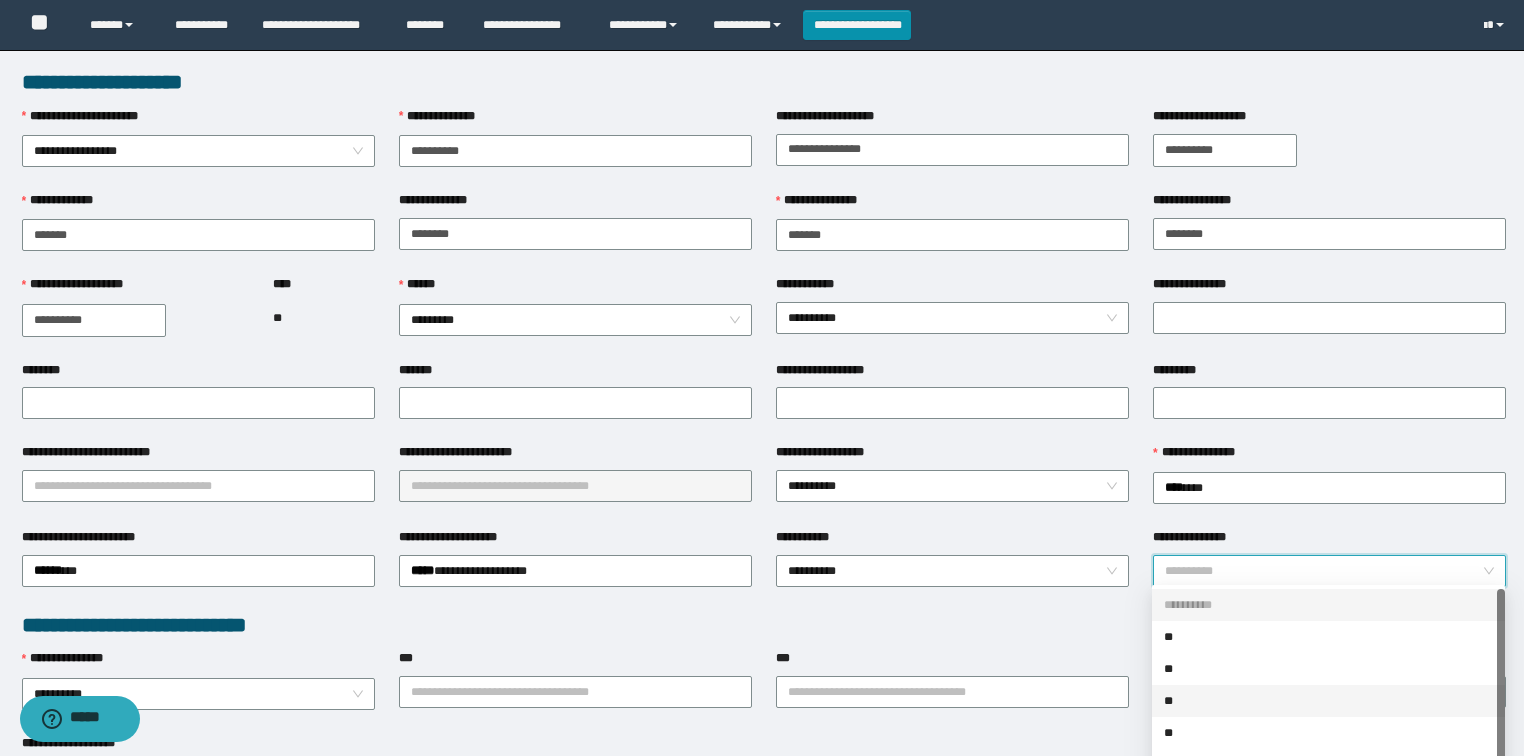 scroll, scrollTop: 32, scrollLeft: 0, axis: vertical 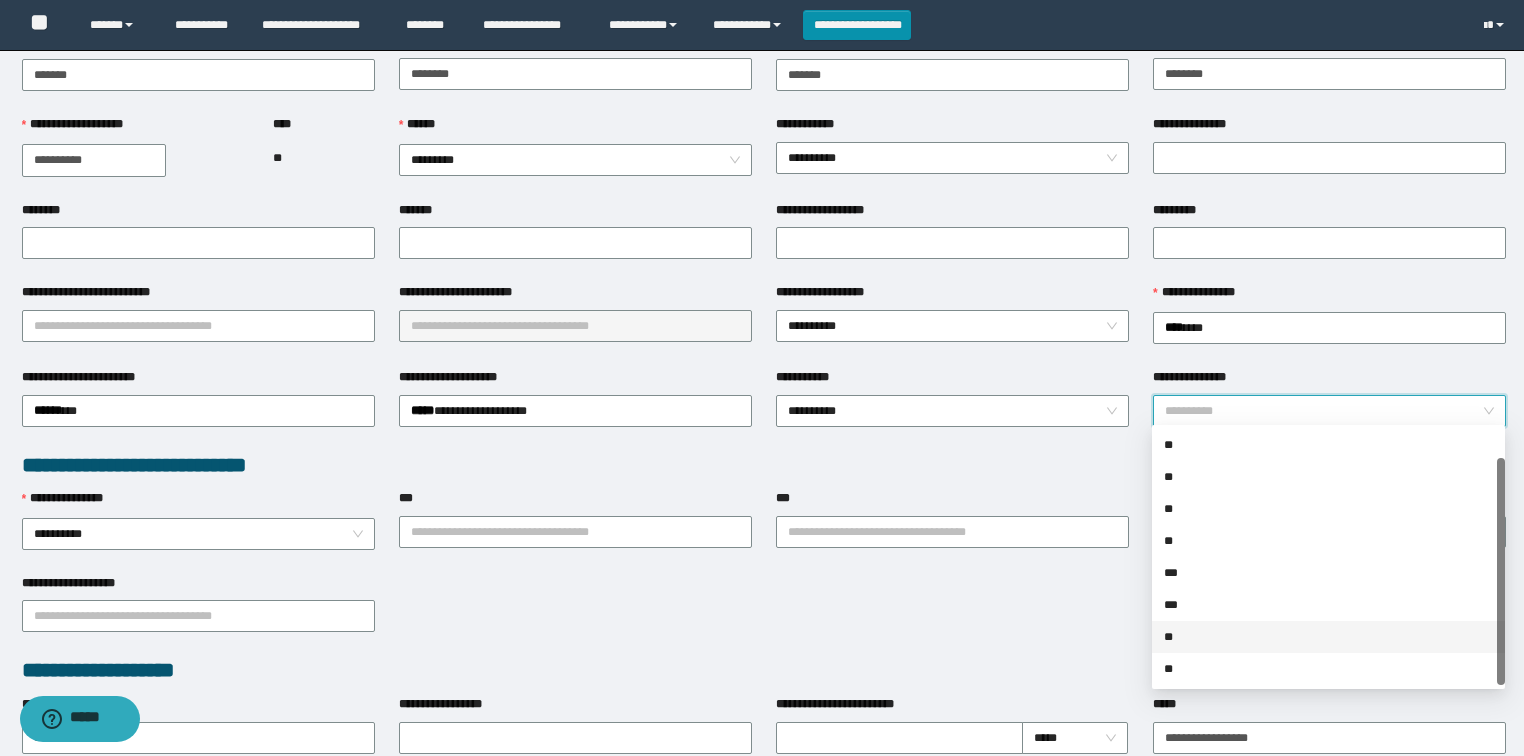 drag, startPoint x: 1177, startPoint y: 630, endPoint x: 932, endPoint y: 608, distance: 245.98578 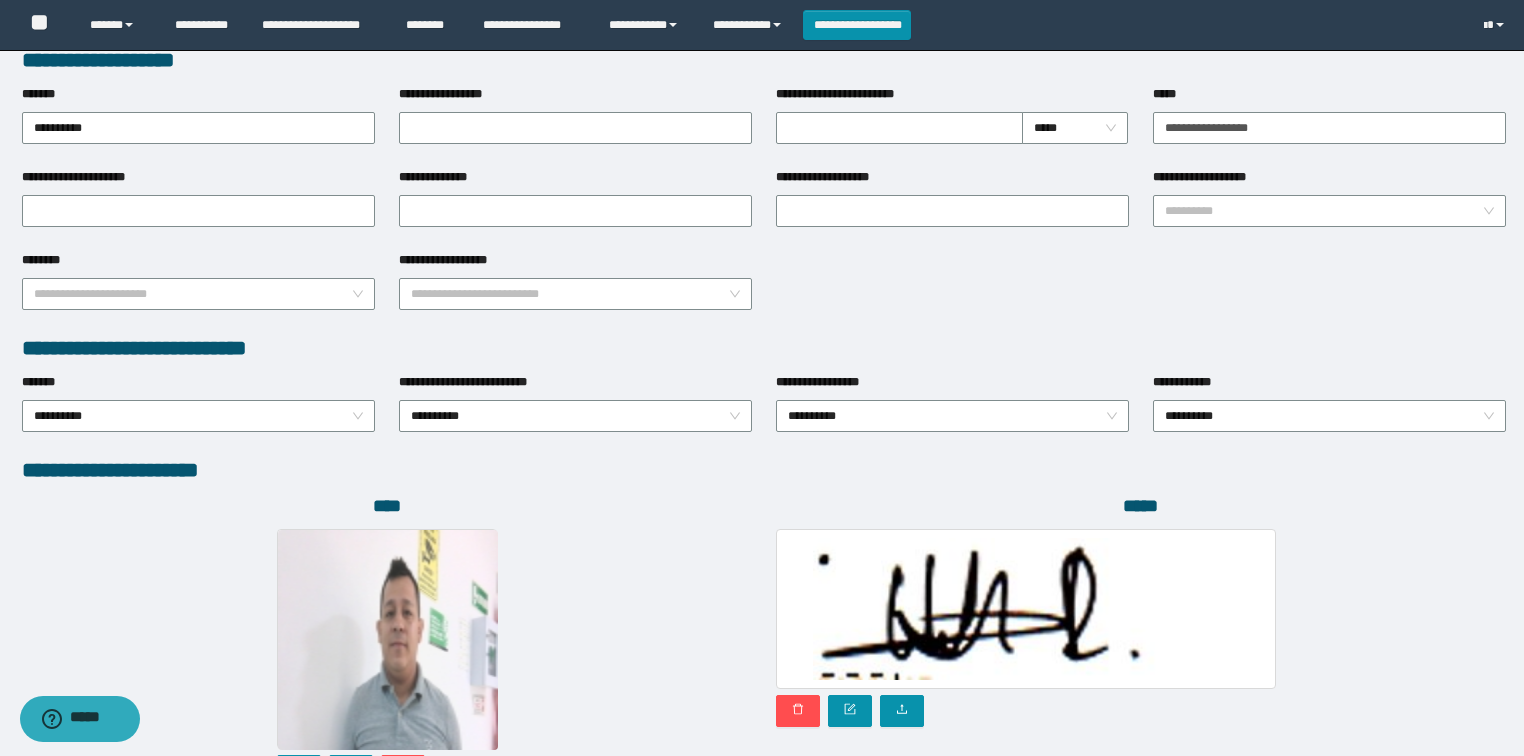 scroll, scrollTop: 946, scrollLeft: 0, axis: vertical 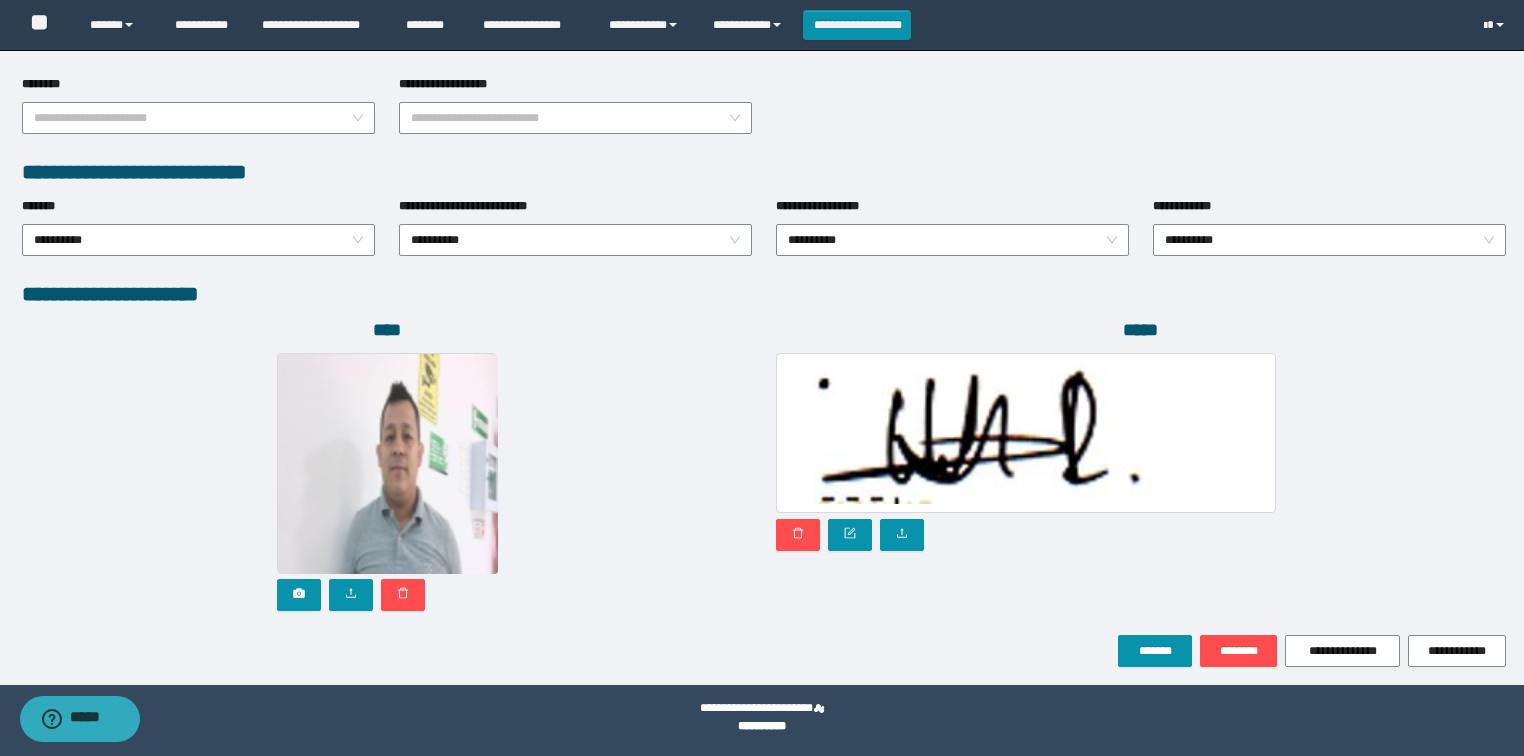 click on "*****" at bounding box center [1141, 476] 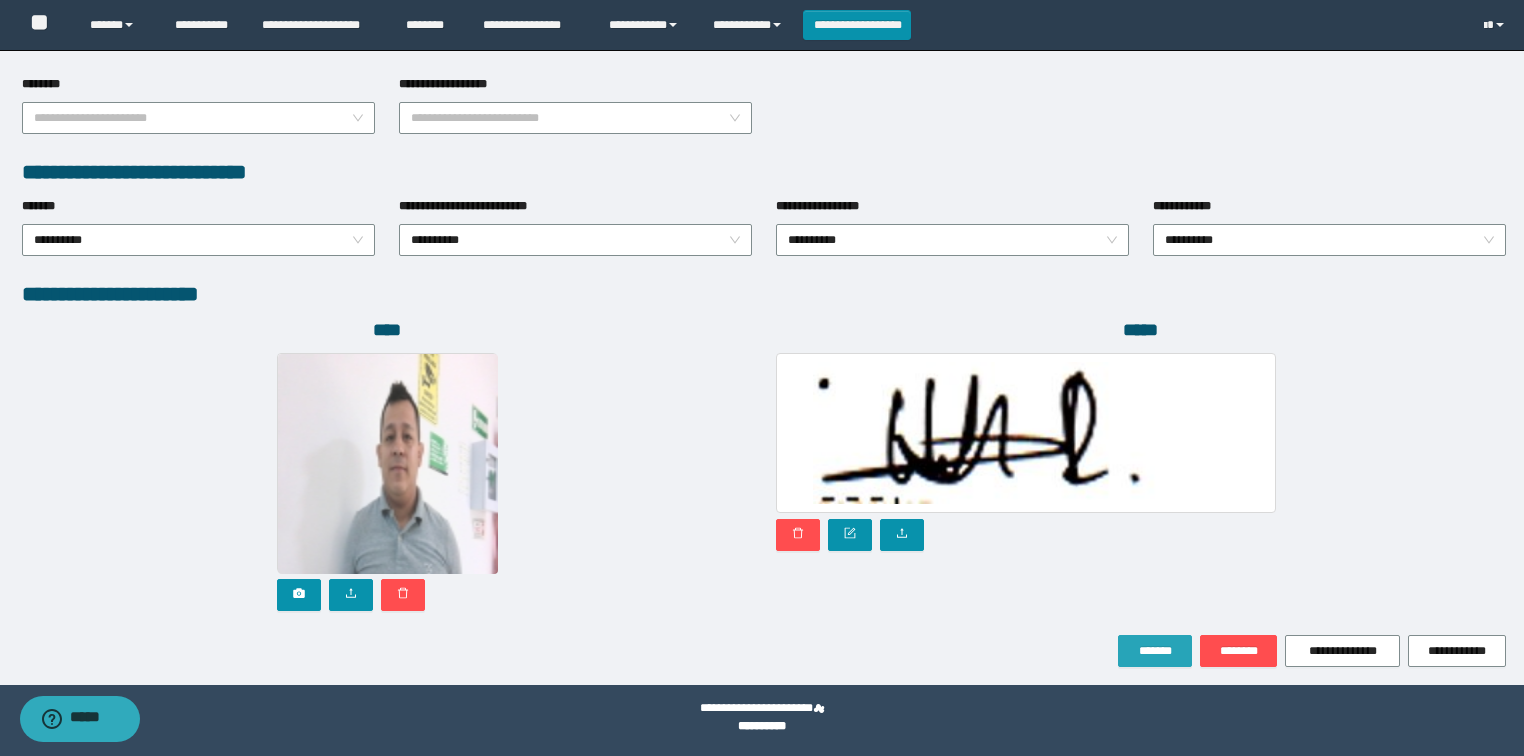 click on "*******" at bounding box center [1155, 651] 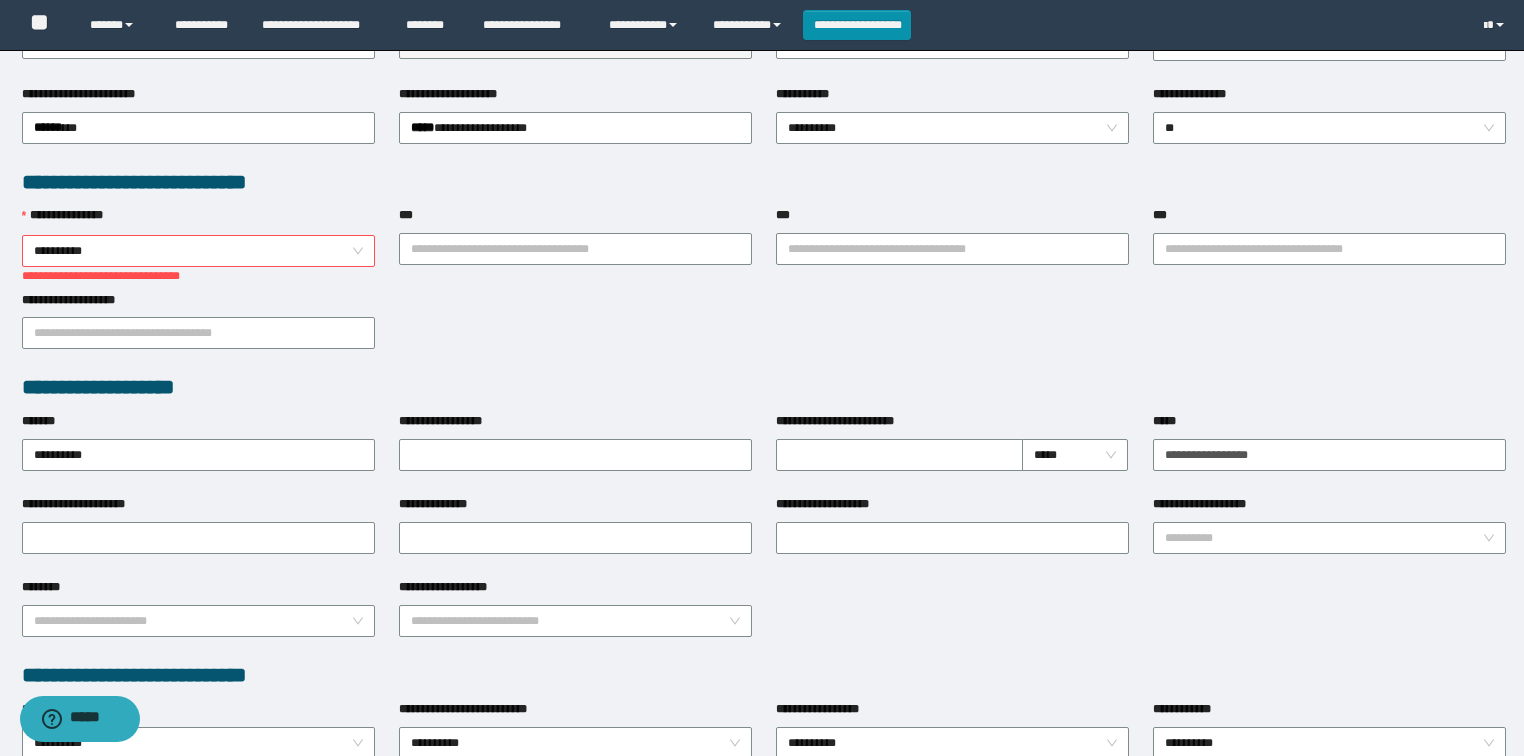 scroll, scrollTop: 560, scrollLeft: 0, axis: vertical 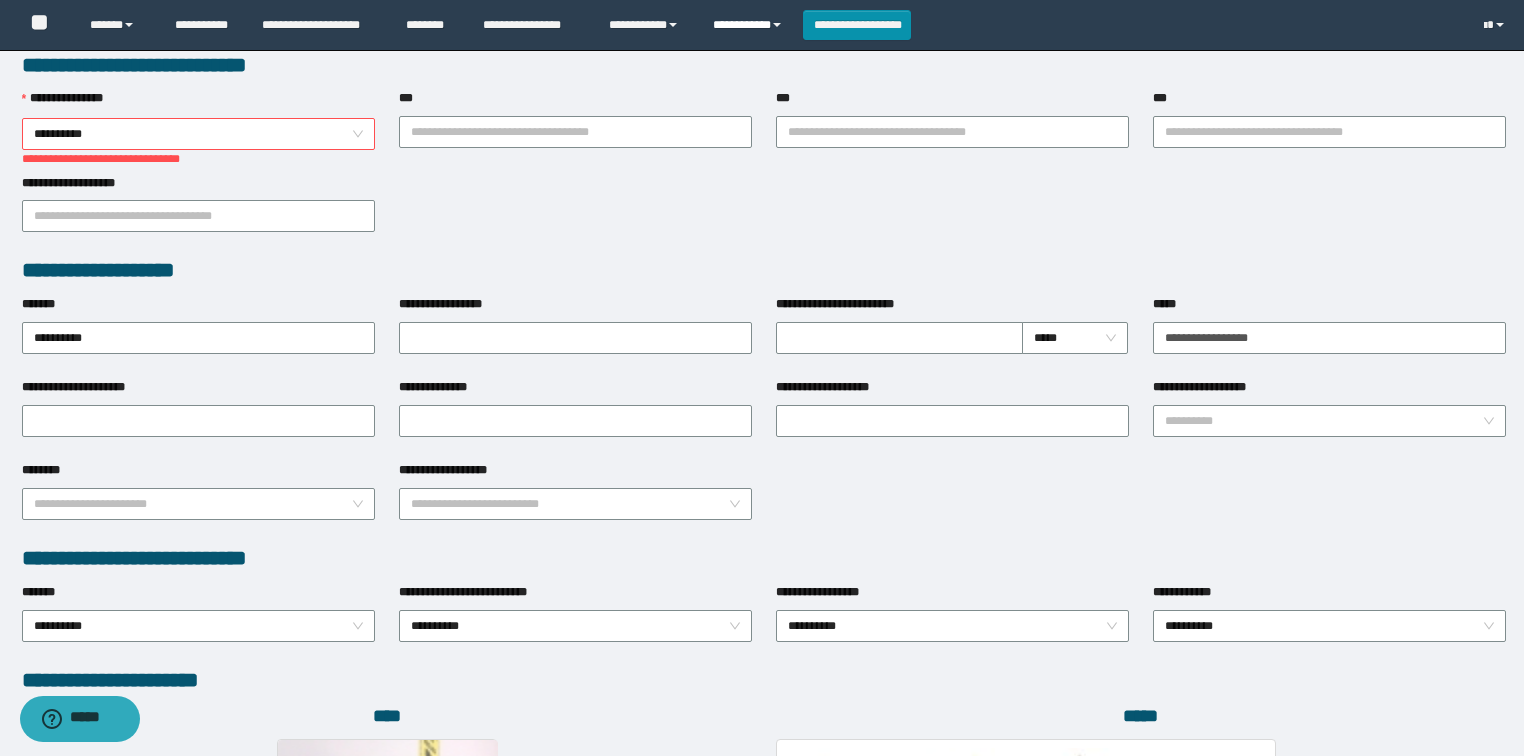click on "**********" at bounding box center (750, 25) 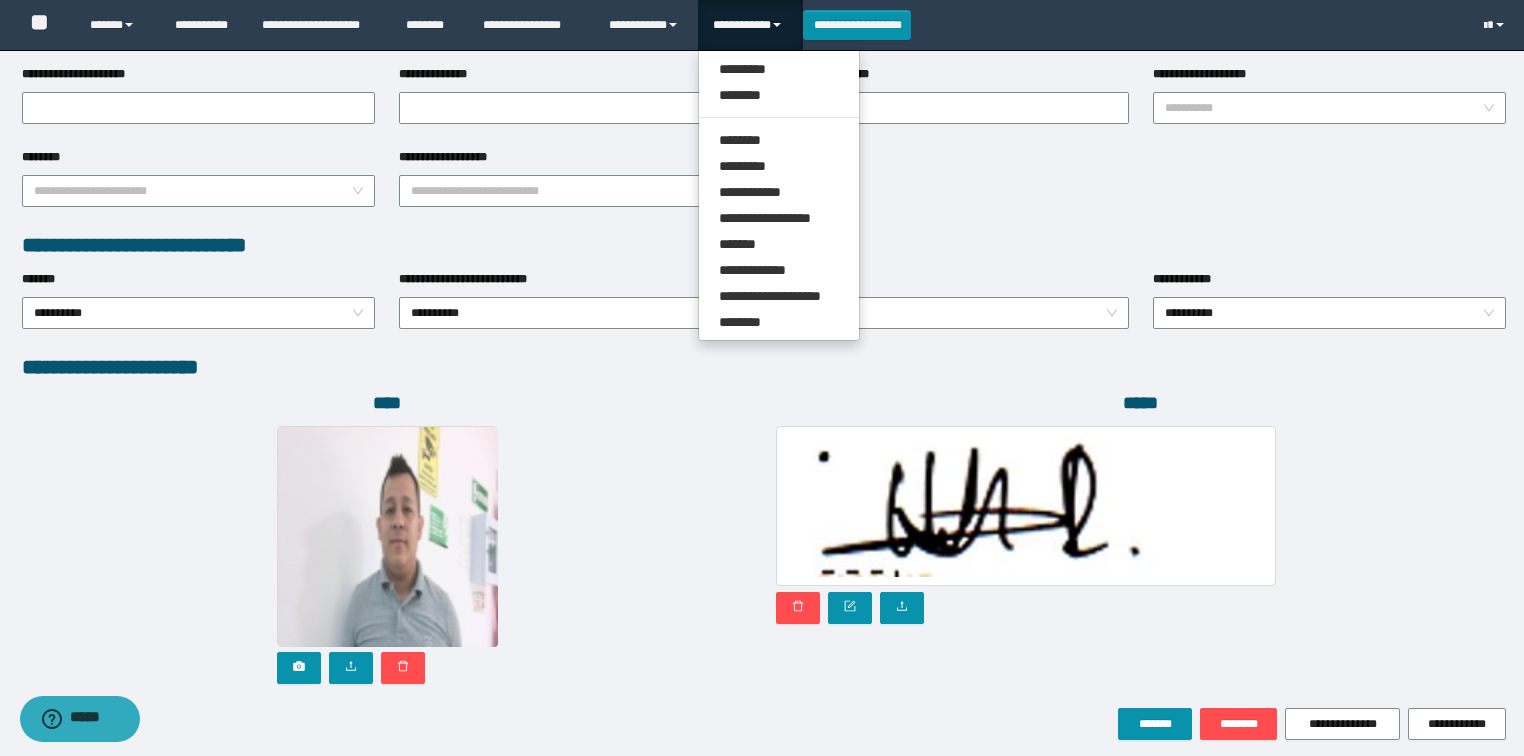 scroll, scrollTop: 946, scrollLeft: 0, axis: vertical 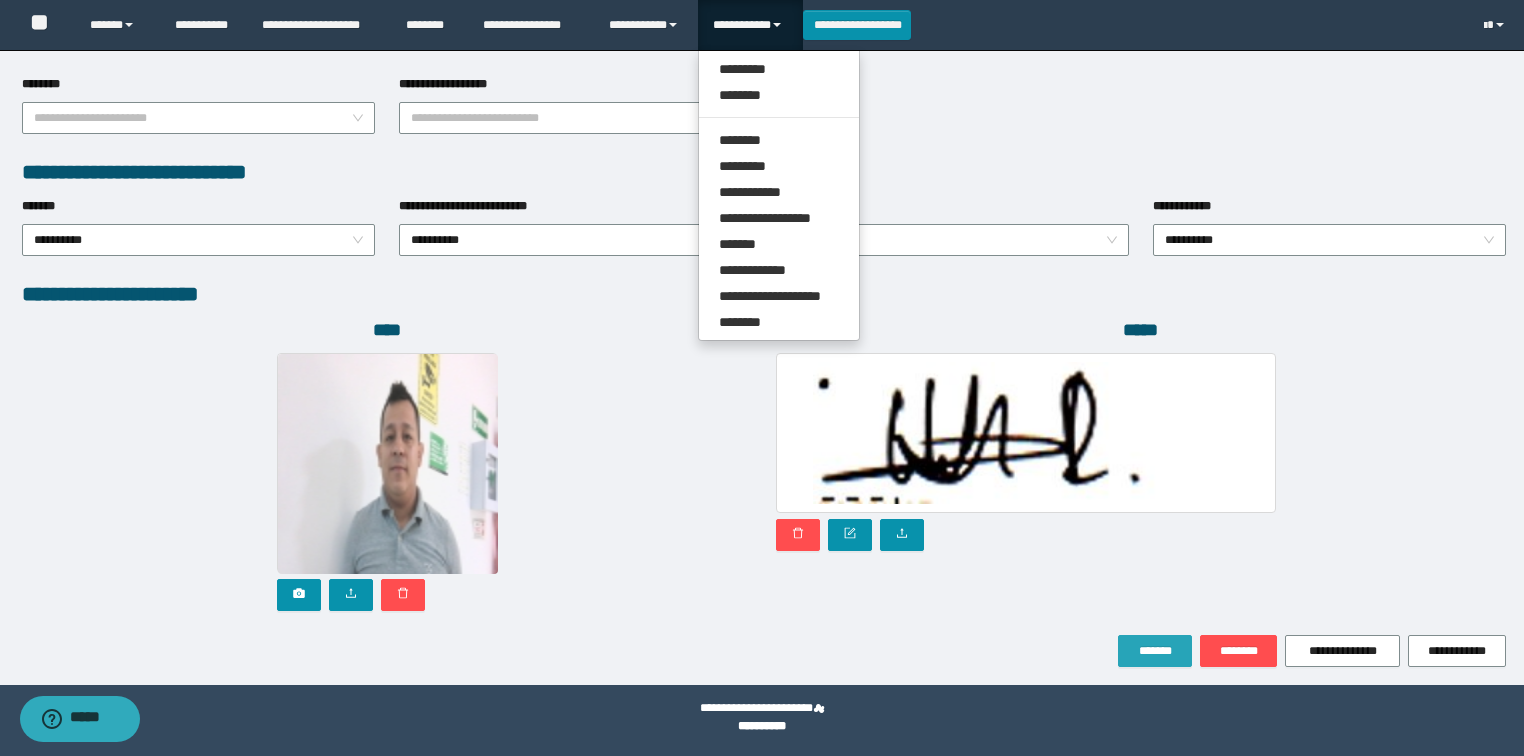 click on "*******" at bounding box center [1155, 651] 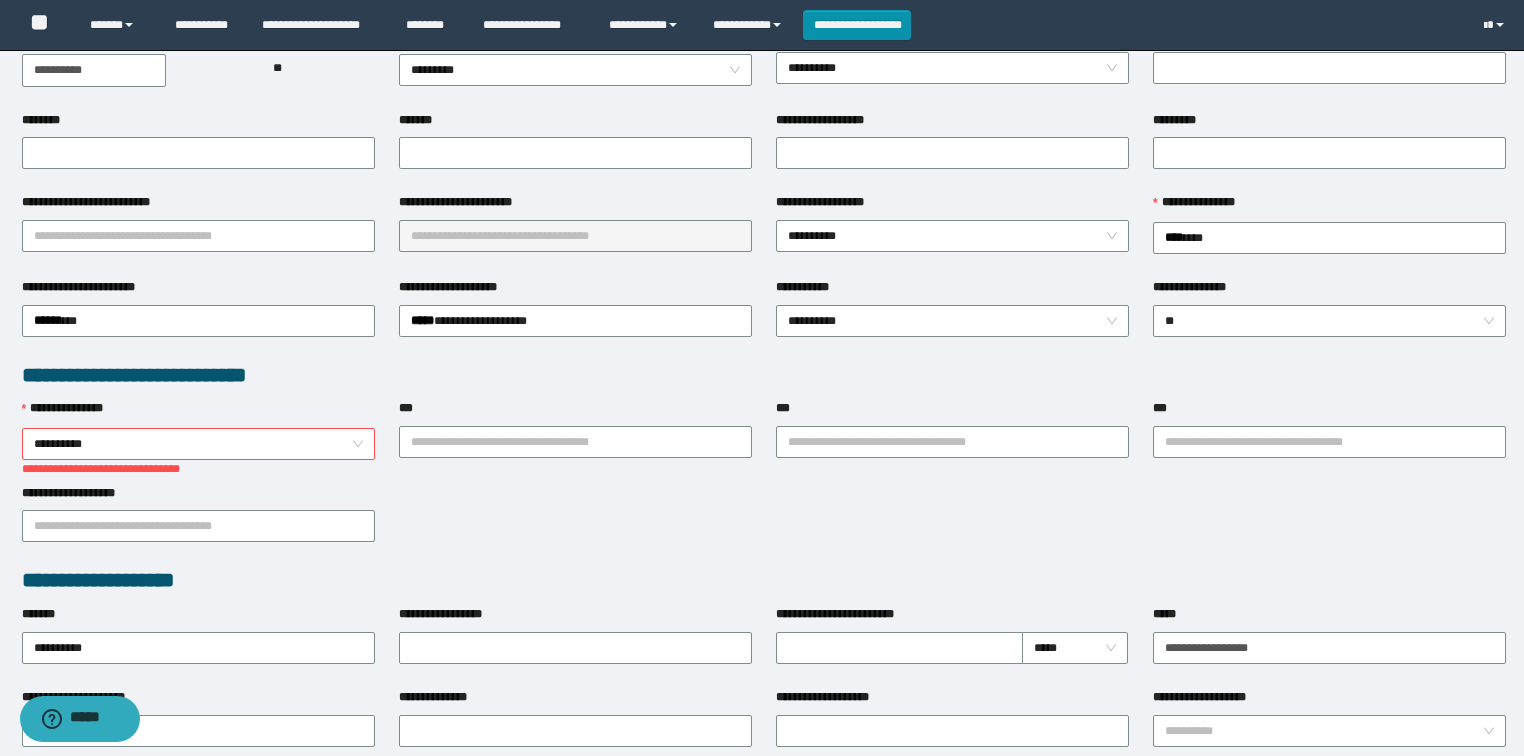 scroll, scrollTop: 226, scrollLeft: 0, axis: vertical 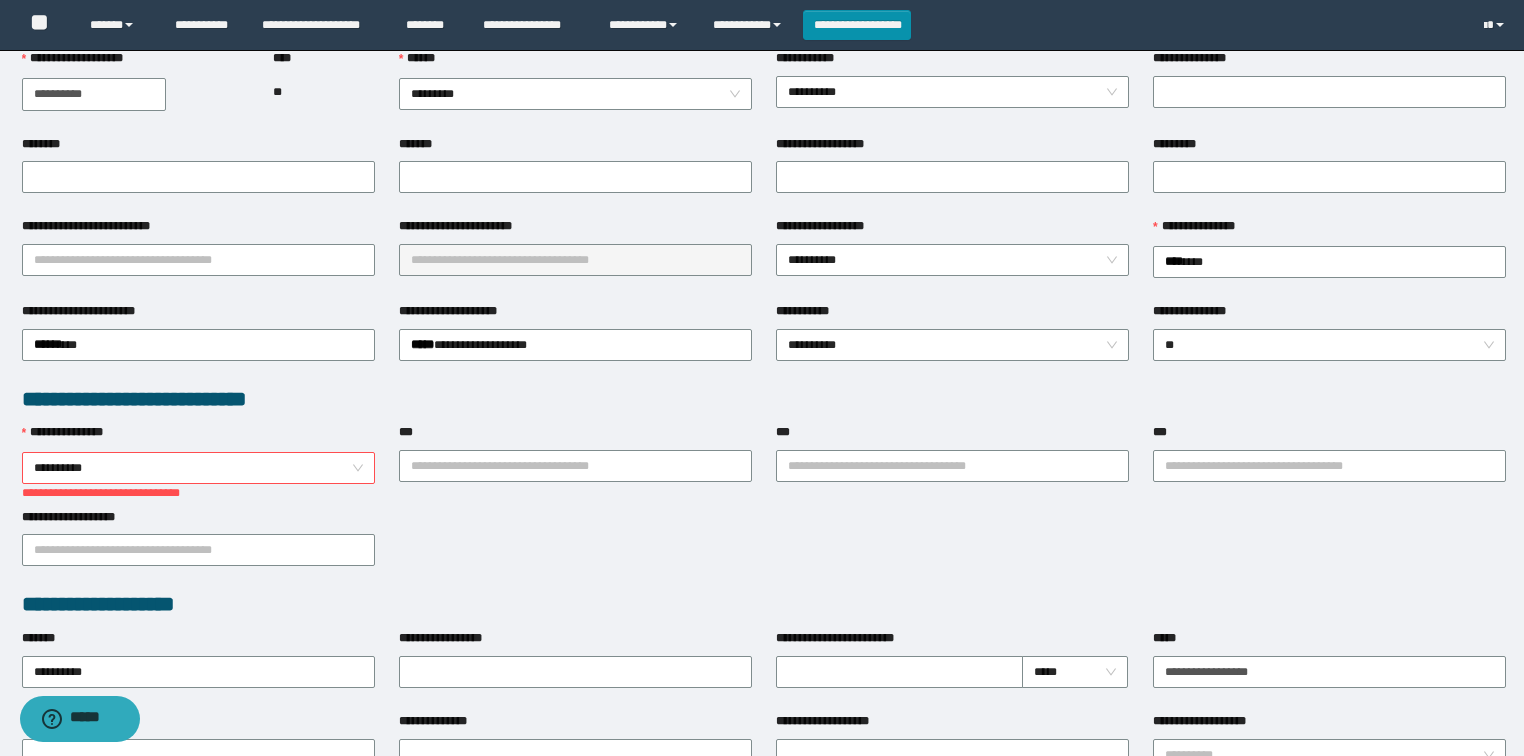 click on "**********" at bounding box center (952, 259) 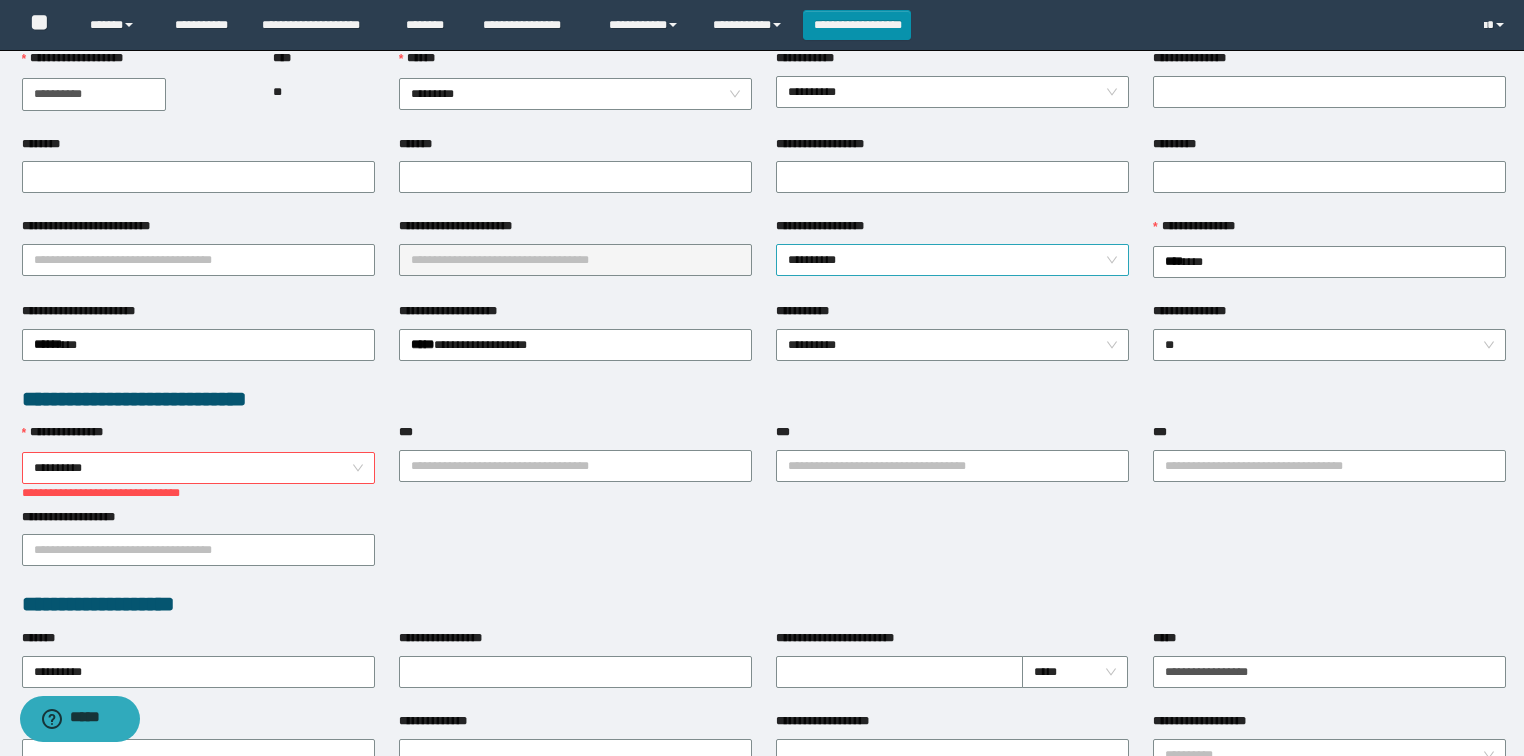 click on "**********" at bounding box center (953, 260) 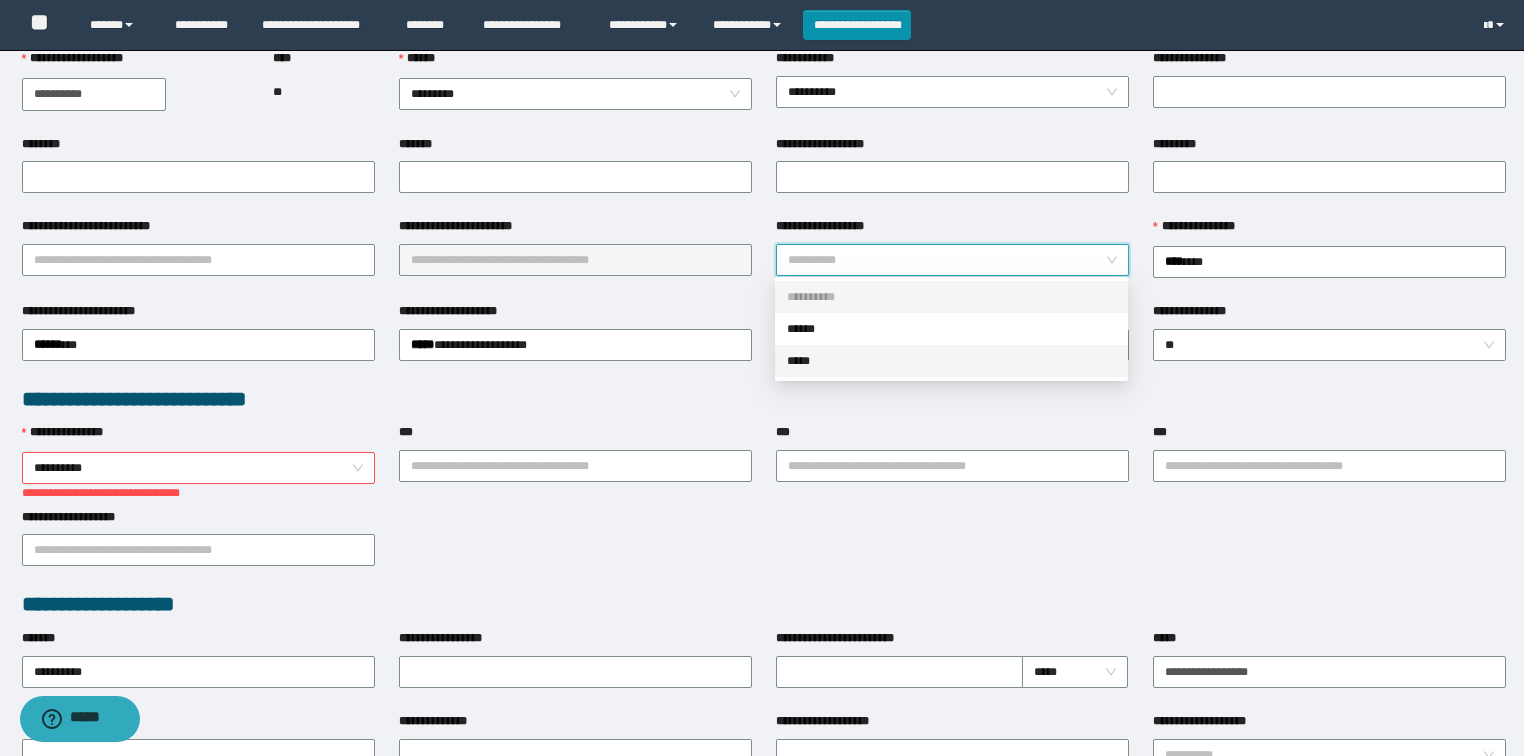 click on "*****" at bounding box center (951, 361) 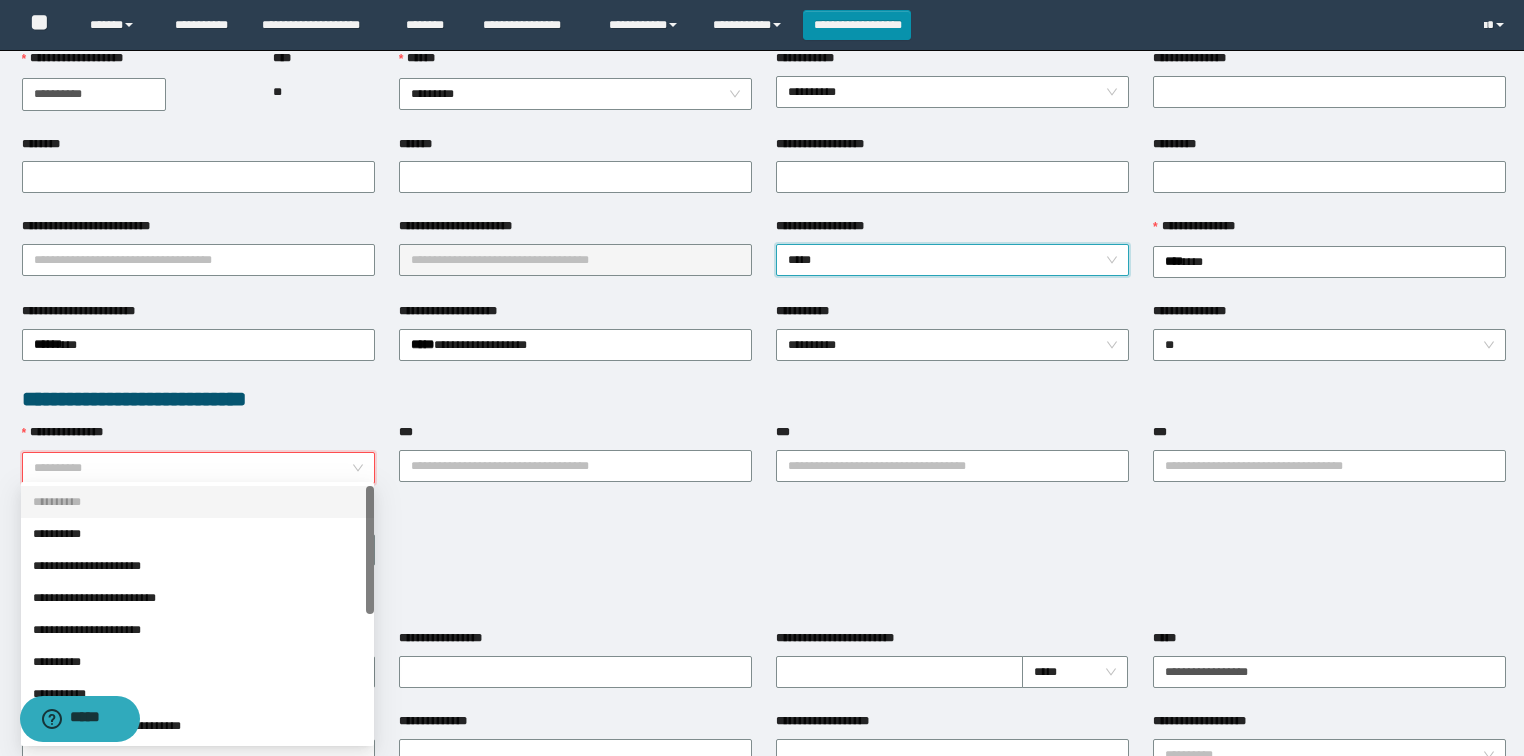 drag, startPoint x: 95, startPoint y: 458, endPoint x: 69, endPoint y: 454, distance: 26.305893 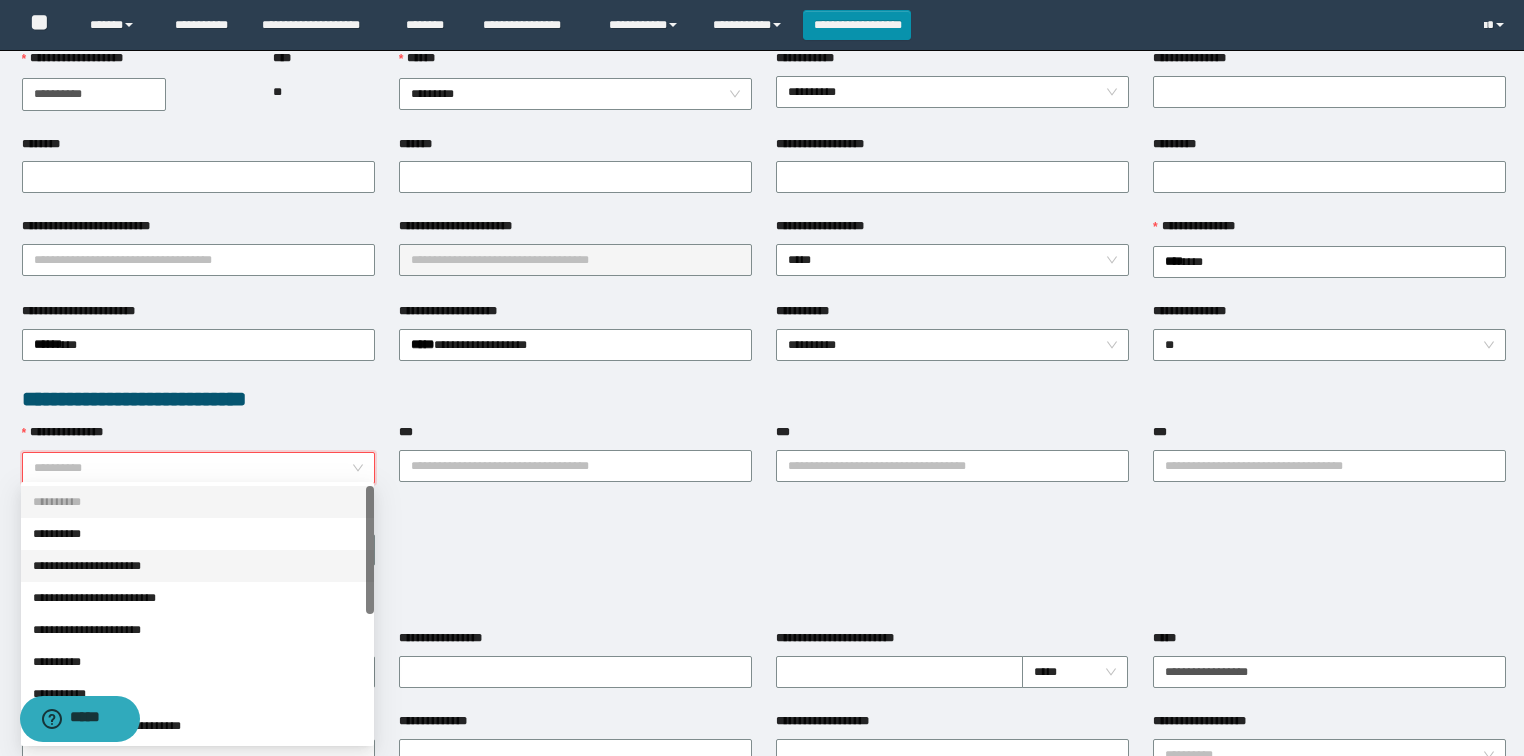 click on "**********" at bounding box center (197, 566) 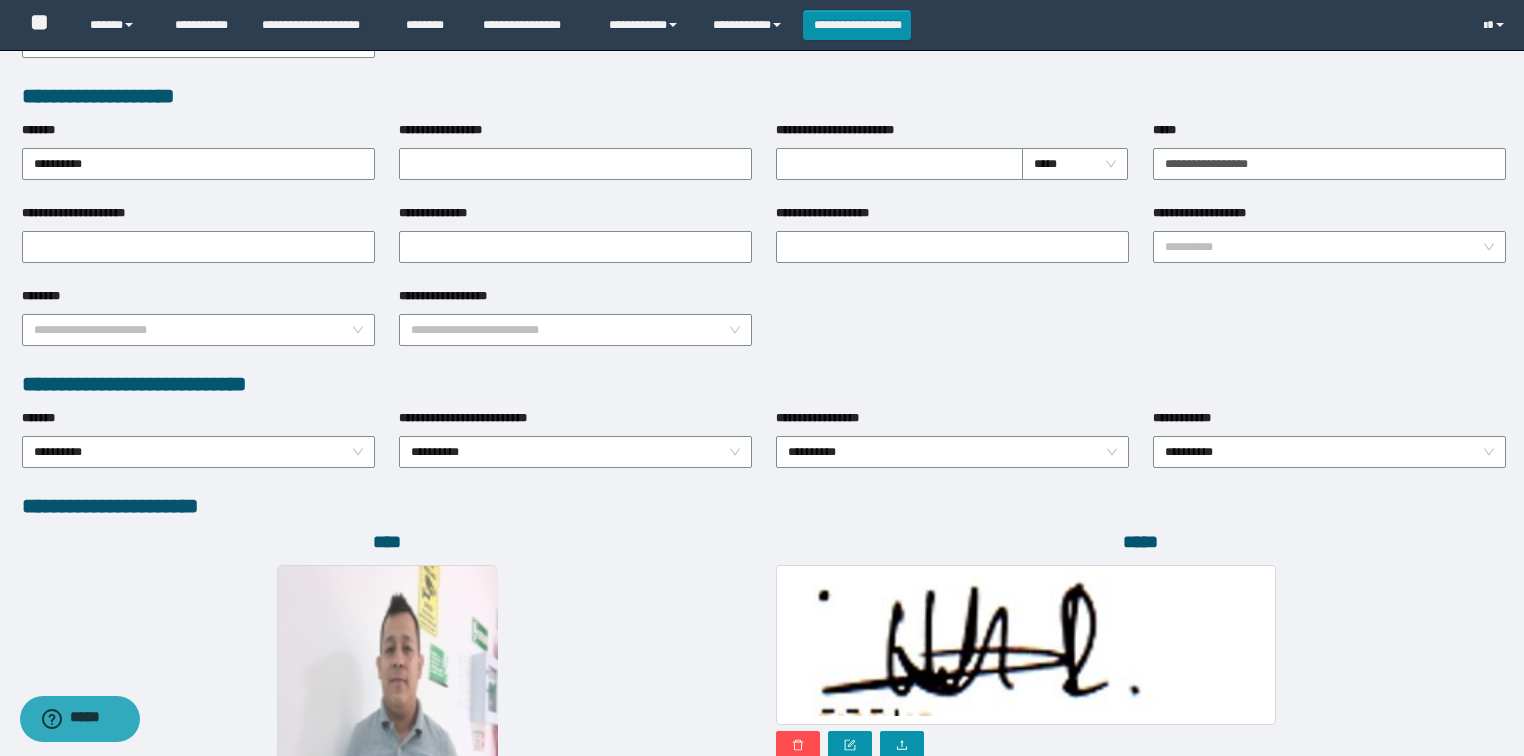scroll, scrollTop: 866, scrollLeft: 0, axis: vertical 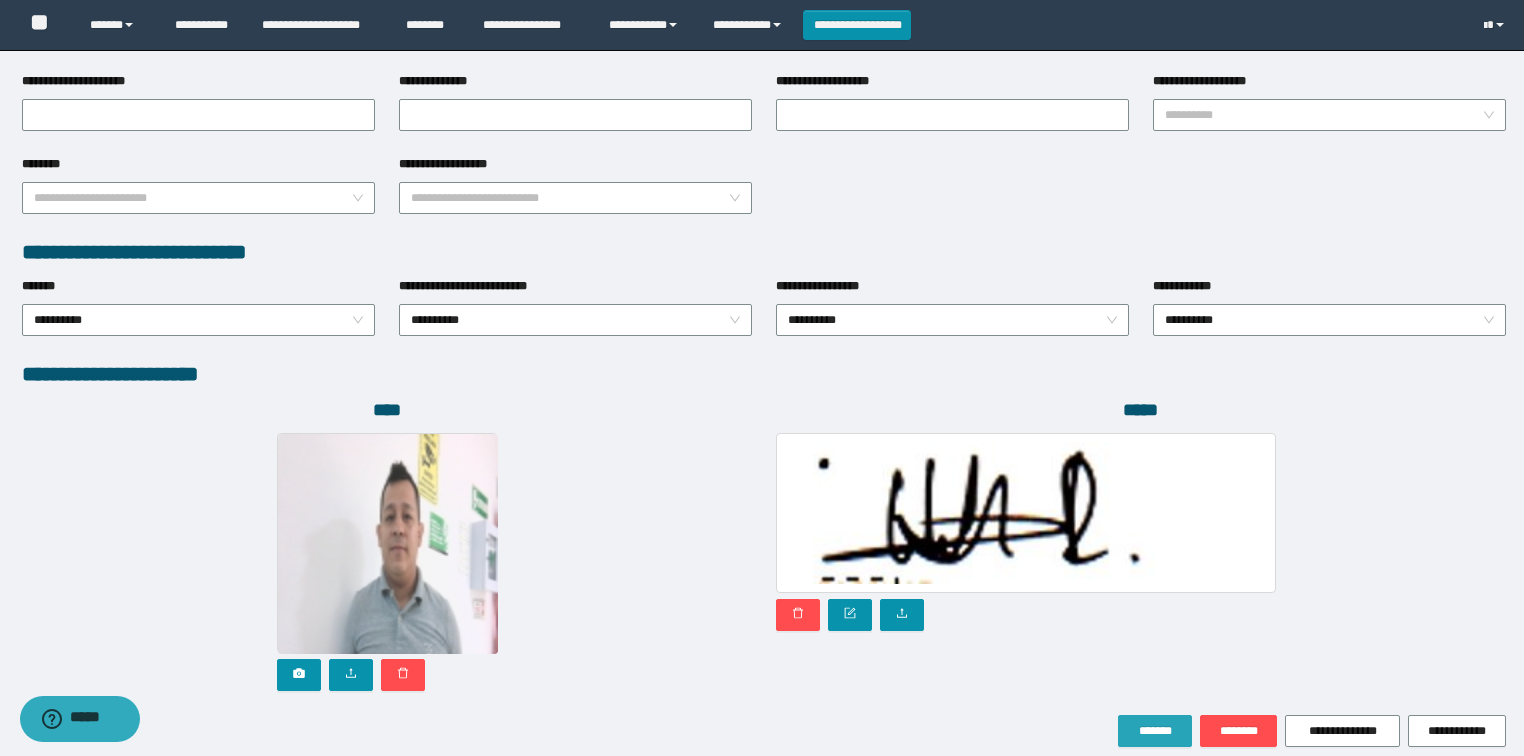 click on "*******" at bounding box center [1155, 731] 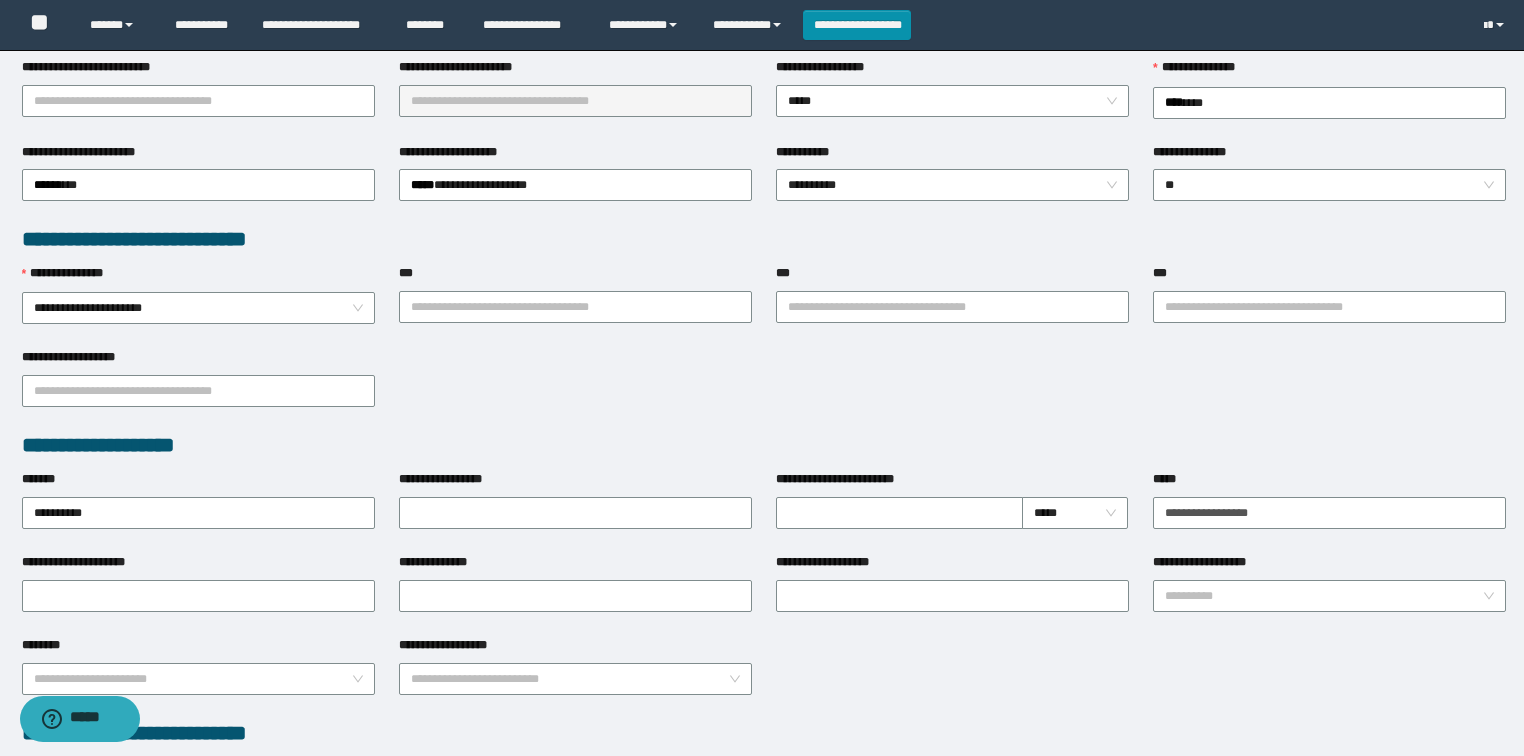 scroll, scrollTop: 331, scrollLeft: 0, axis: vertical 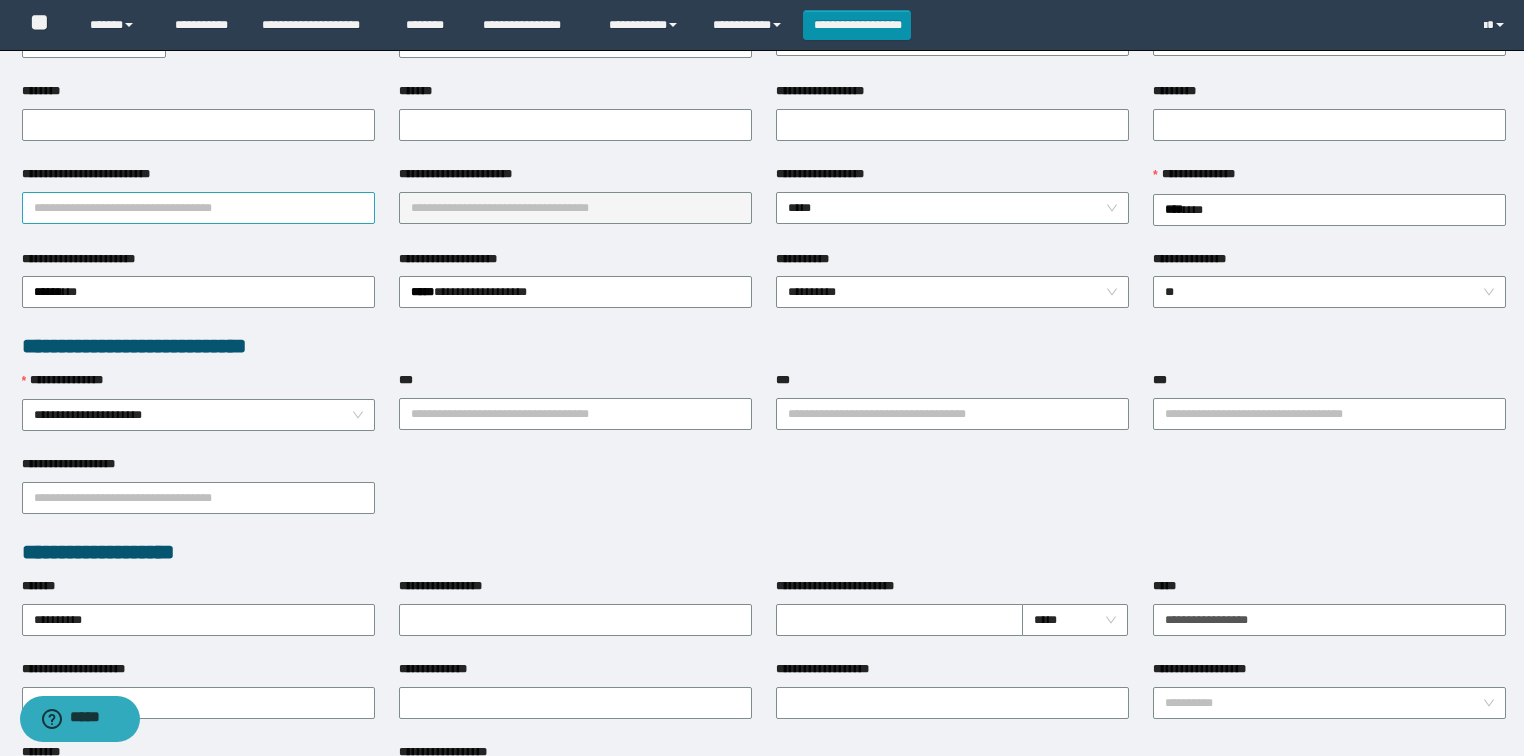 click on "**********" at bounding box center [198, 208] 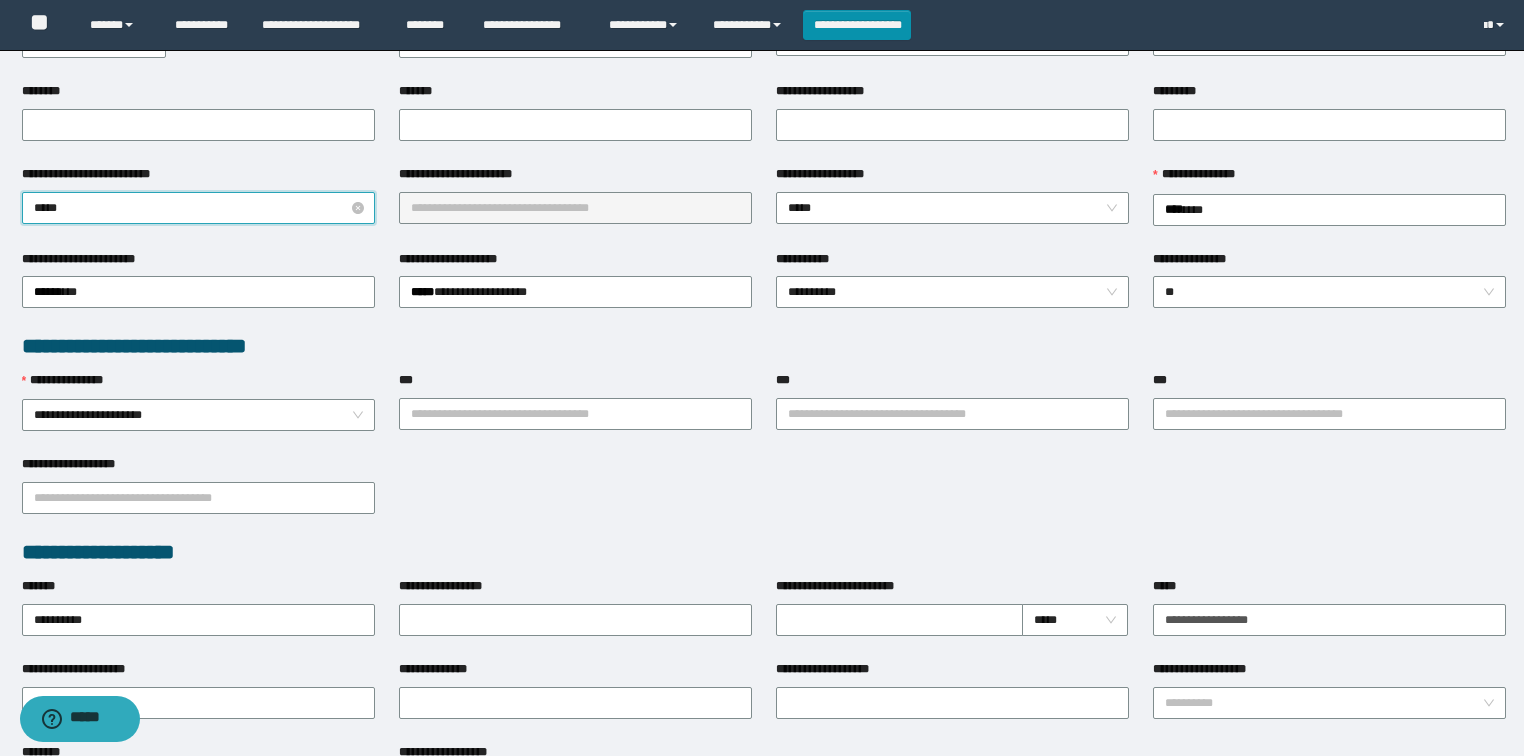 type on "******" 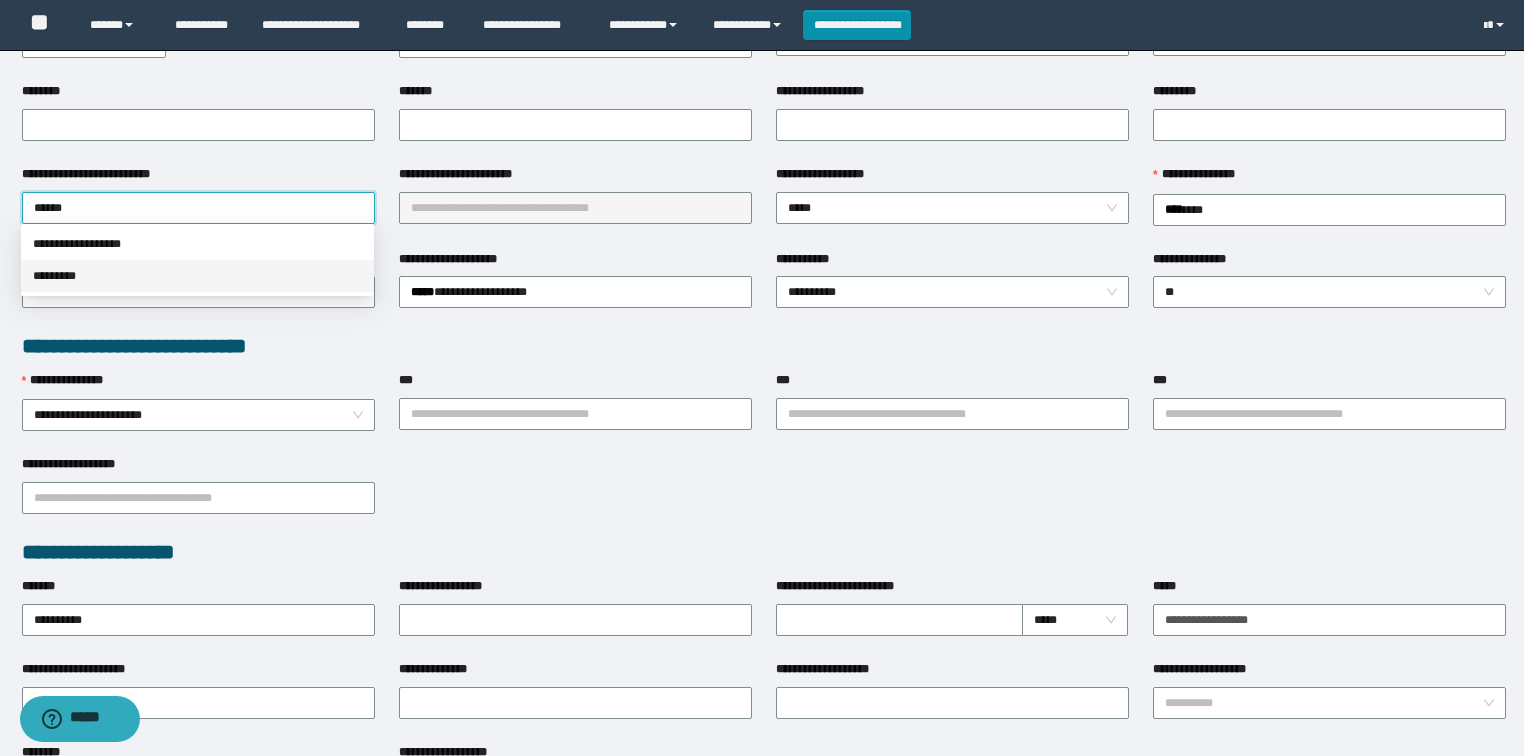 click on "*********" at bounding box center (197, 276) 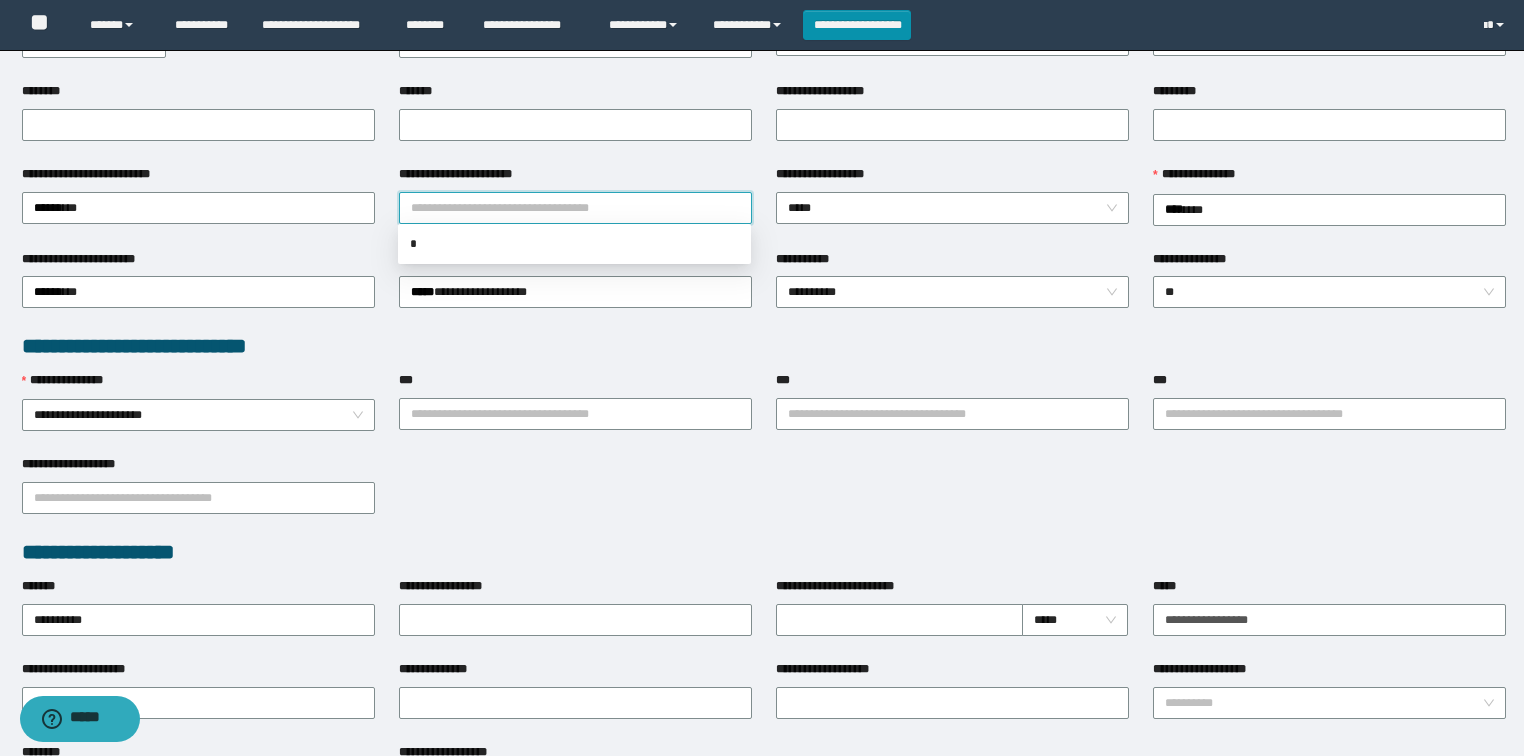 click on "**********" at bounding box center (575, 208) 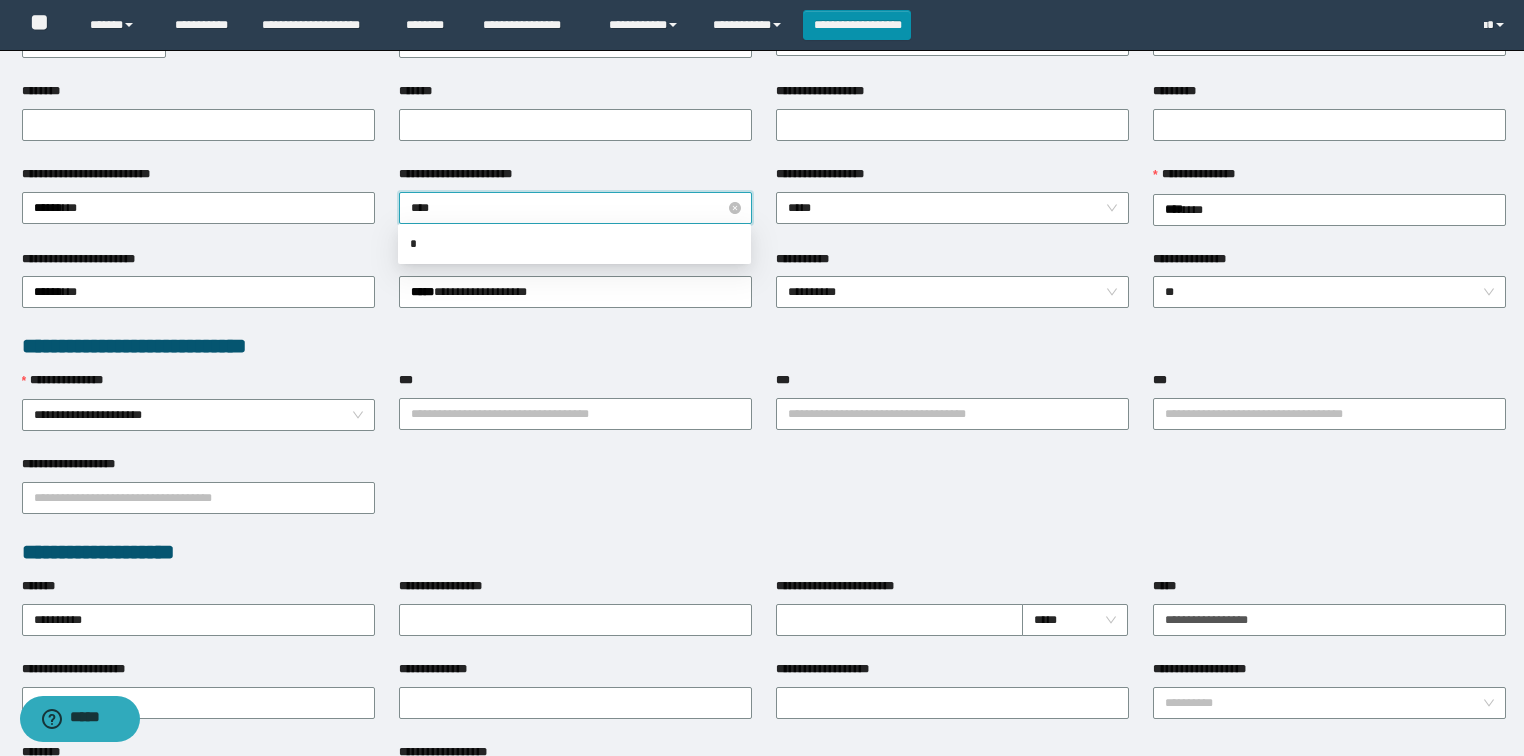 type on "*****" 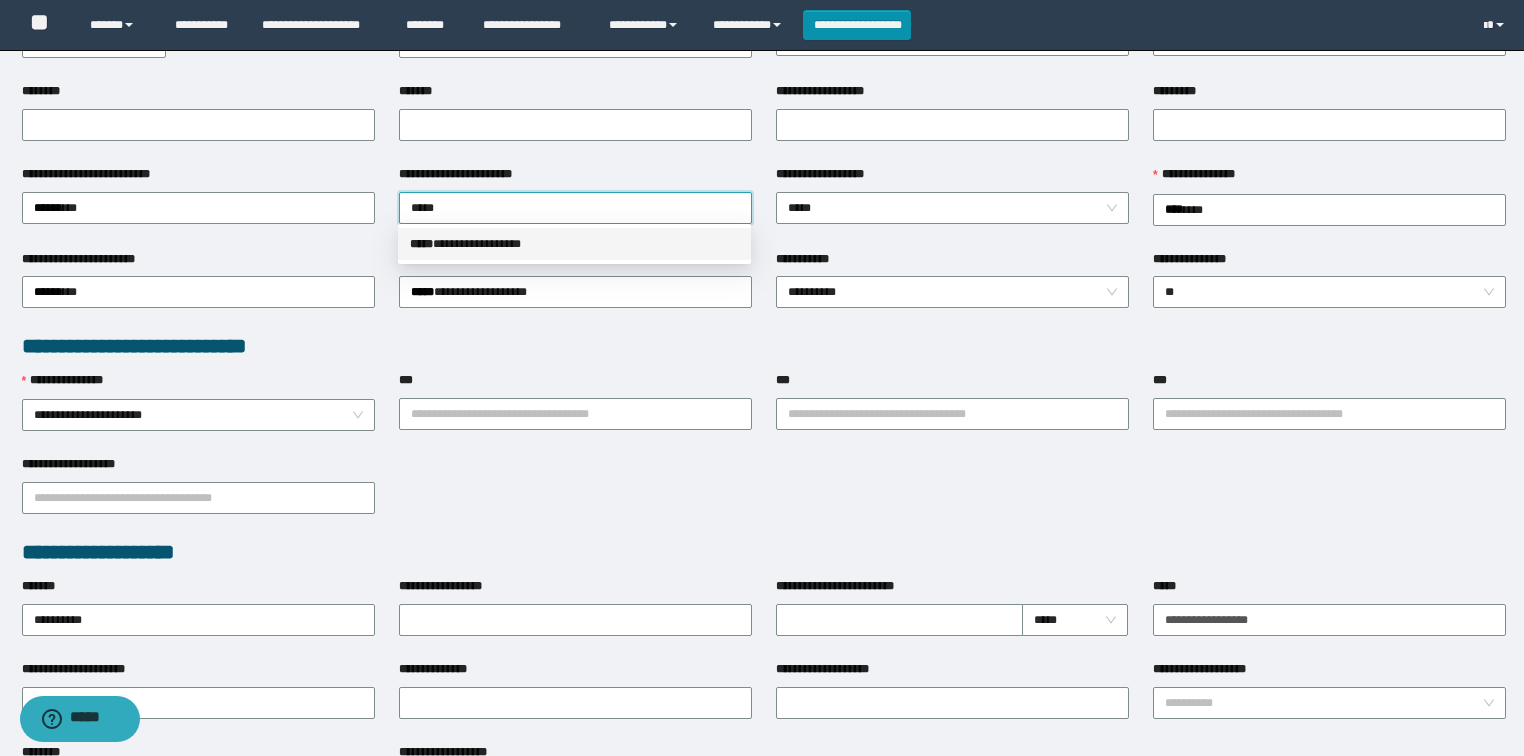 click on "**********" at bounding box center [574, 244] 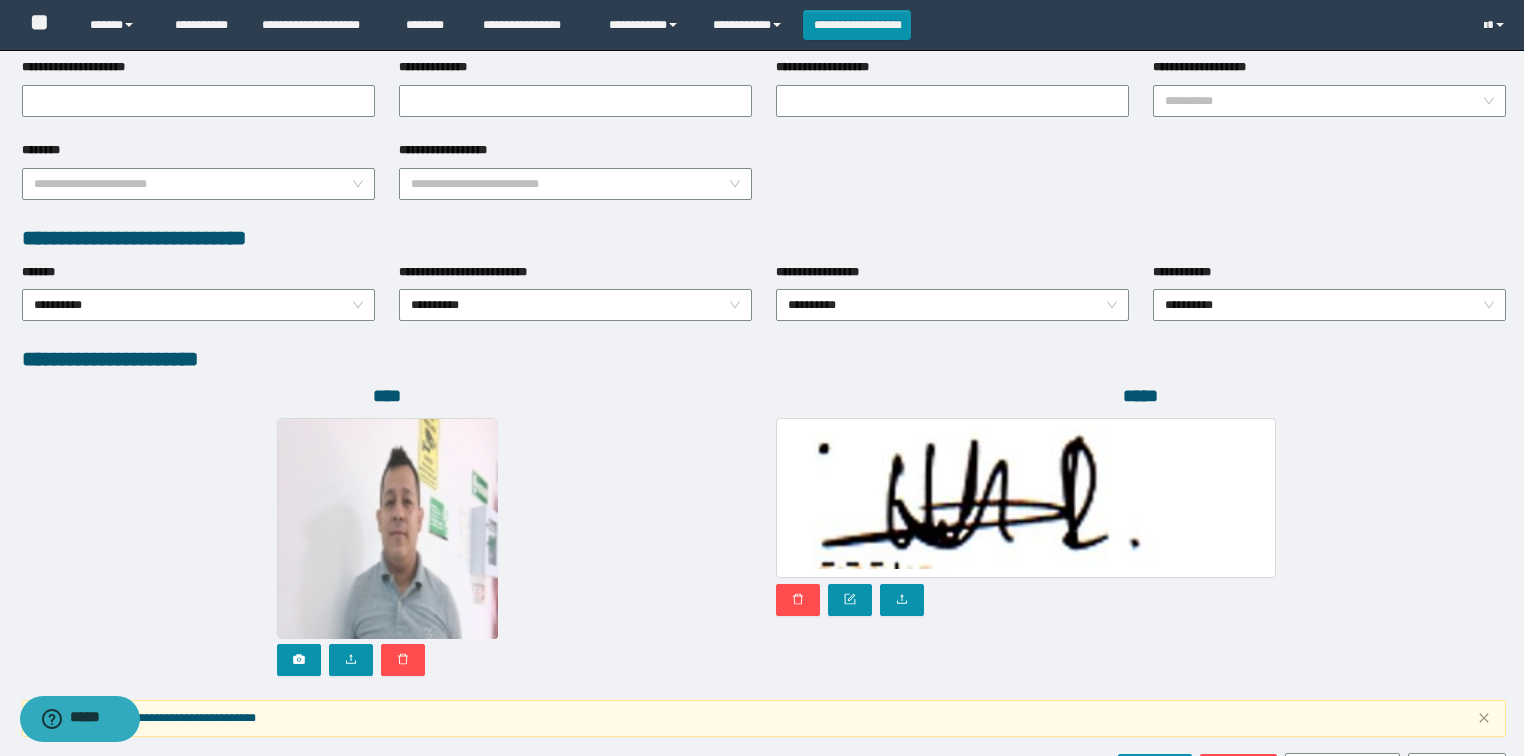 scroll, scrollTop: 1051, scrollLeft: 0, axis: vertical 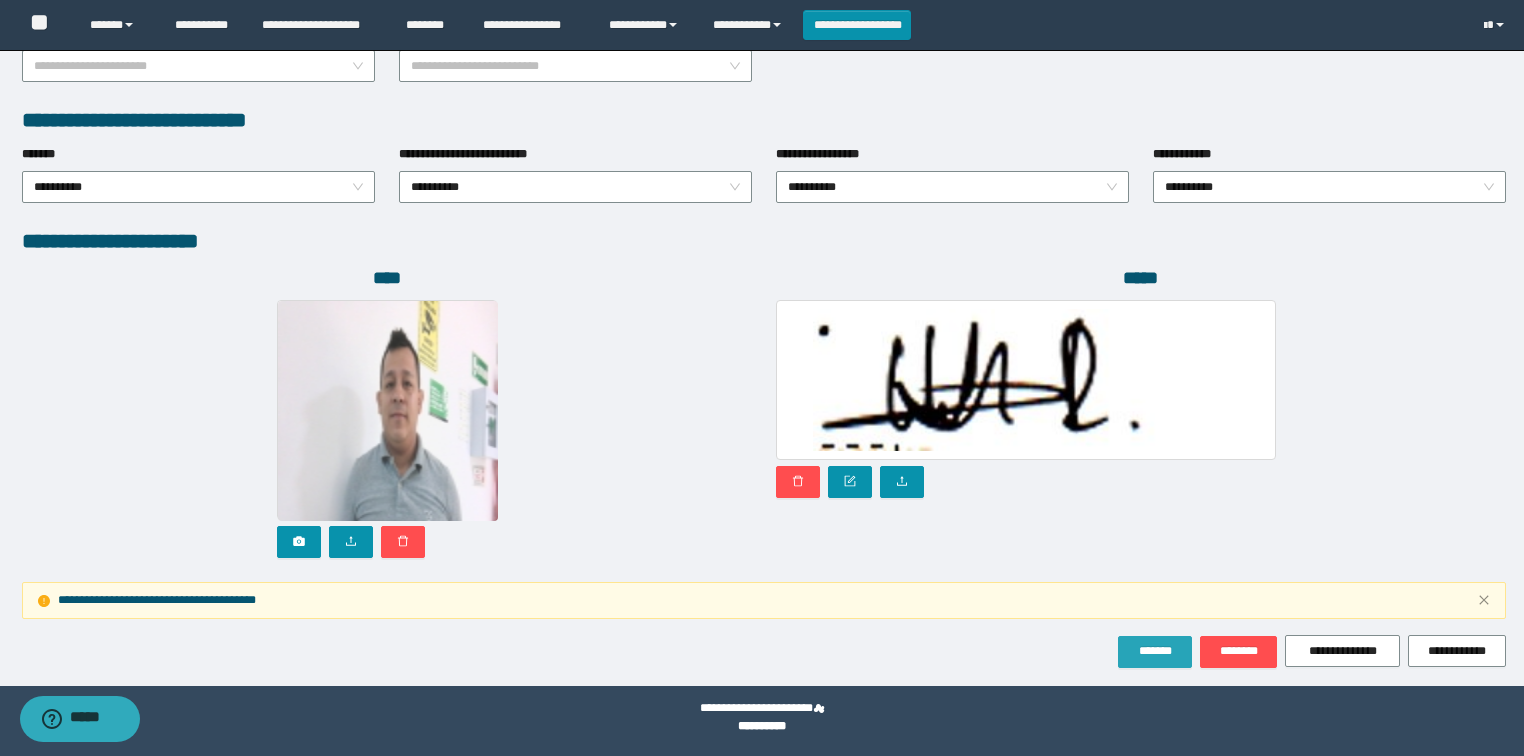 click on "*******" at bounding box center (1155, 652) 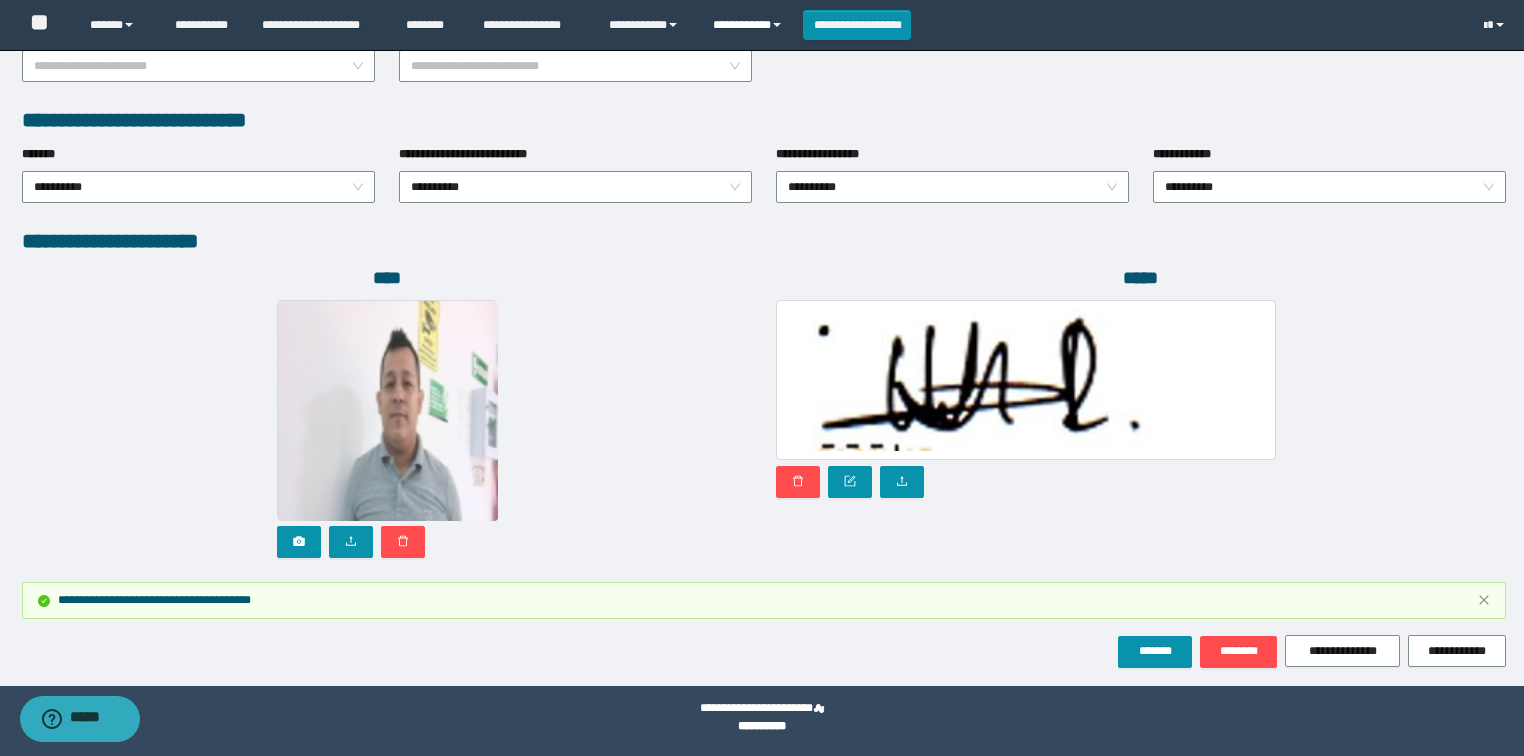 click on "**********" at bounding box center (750, 25) 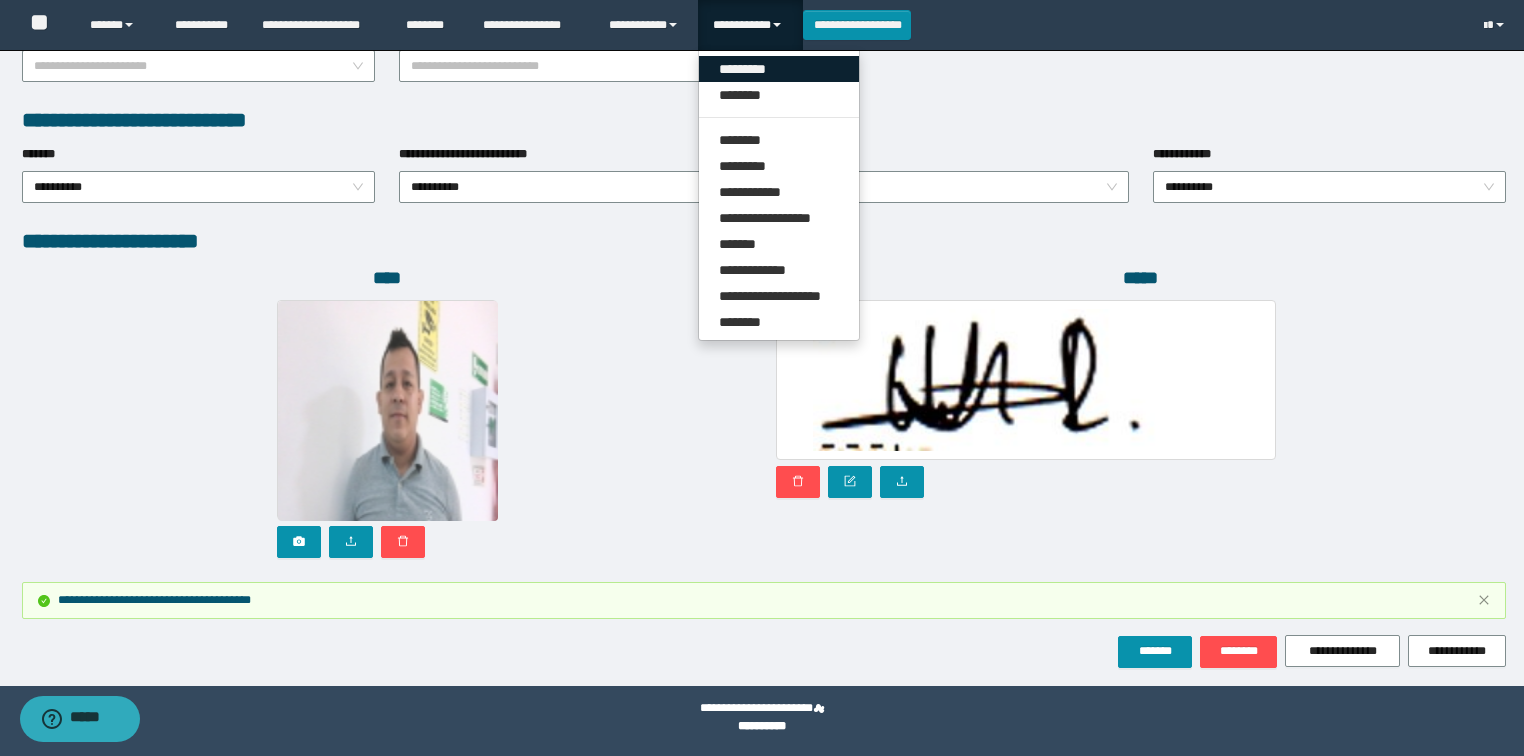 click on "*********" at bounding box center [779, 69] 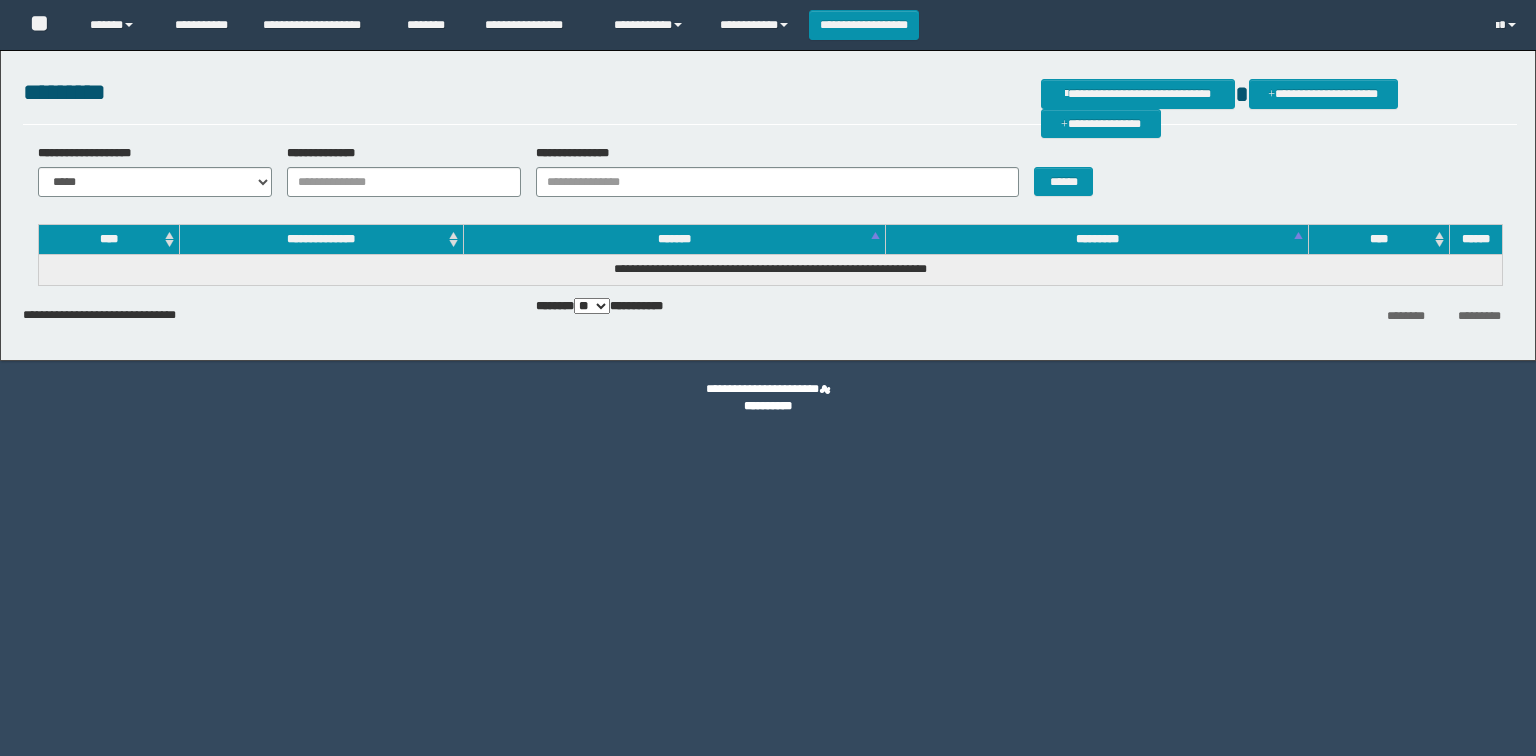 scroll, scrollTop: 0, scrollLeft: 0, axis: both 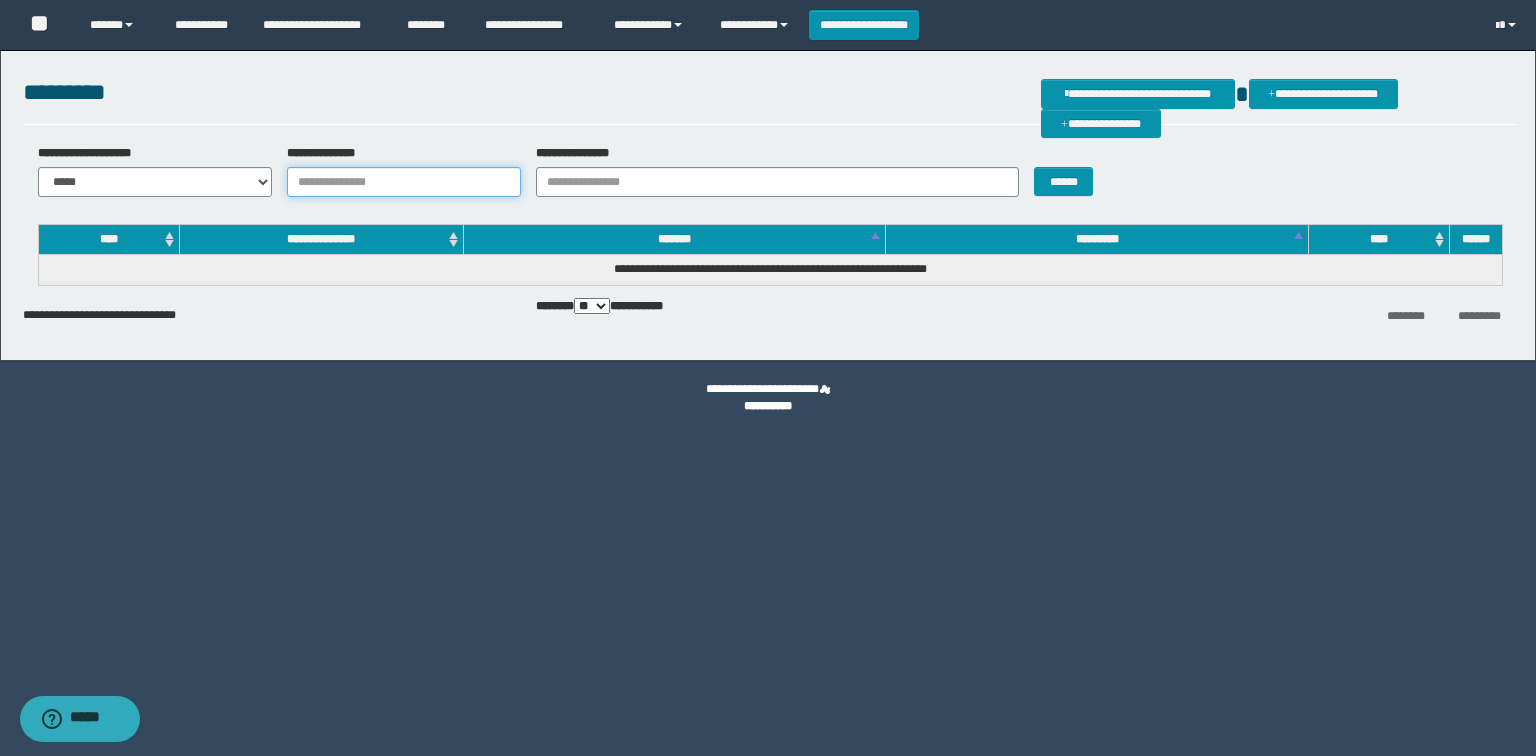 click on "**********" at bounding box center (404, 182) 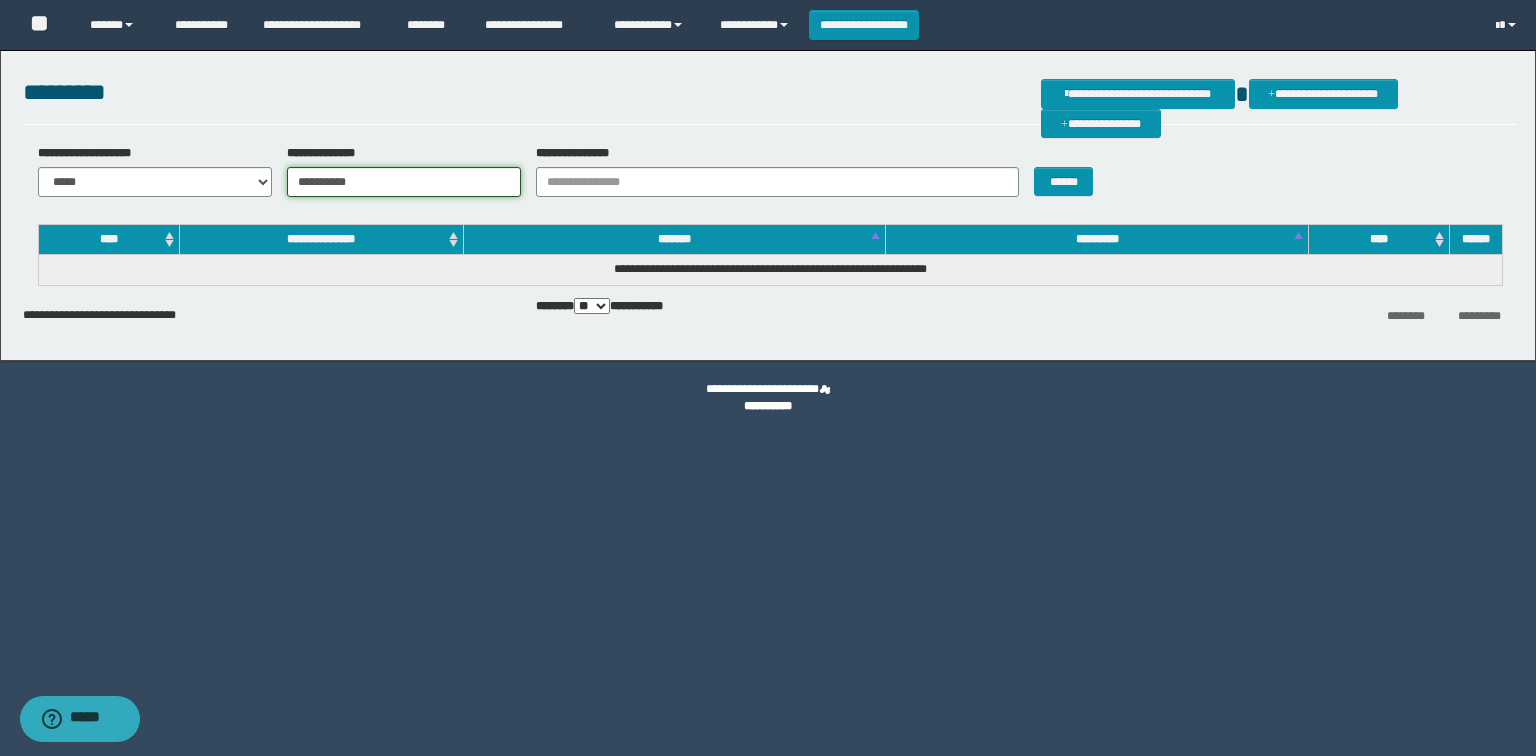 type on "**********" 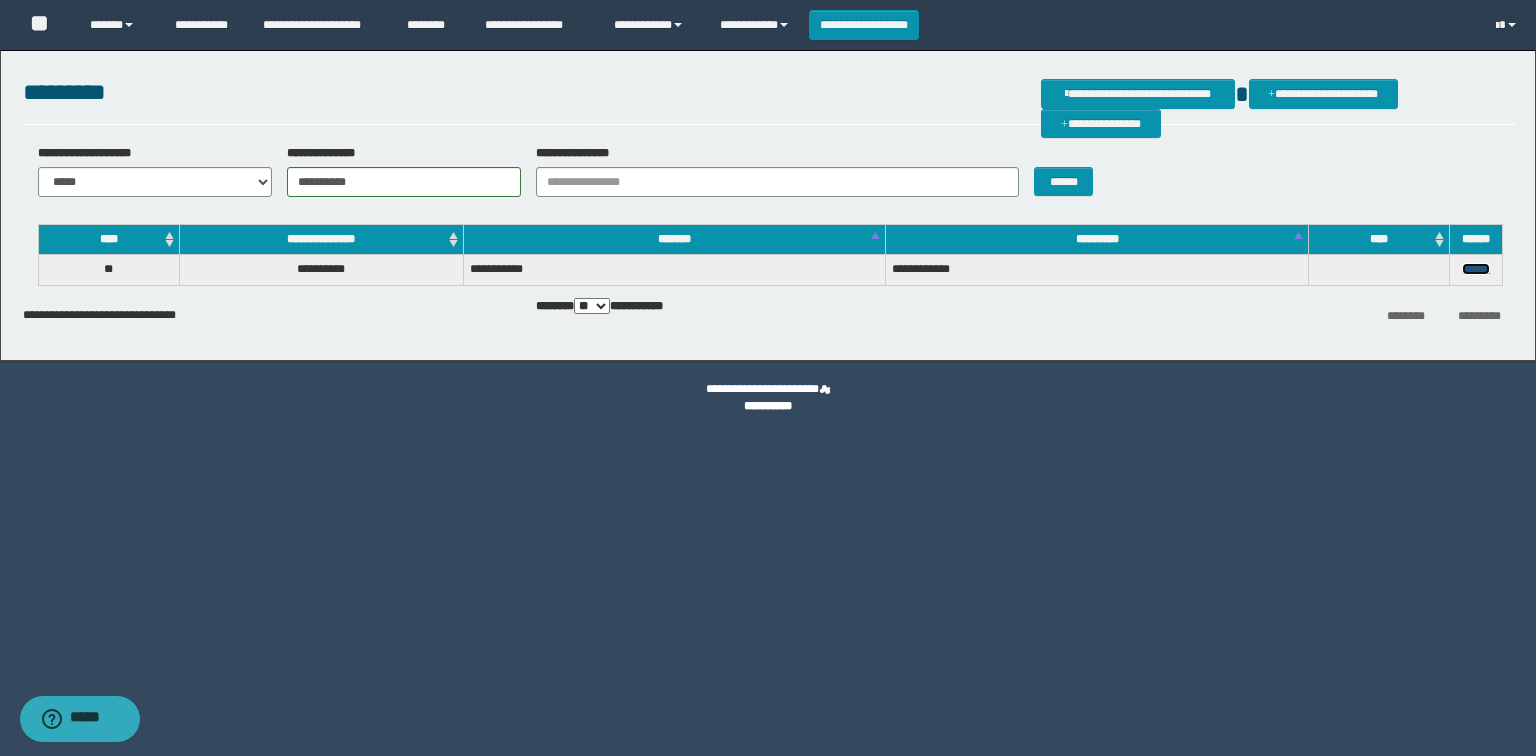 click on "******" at bounding box center (1476, 269) 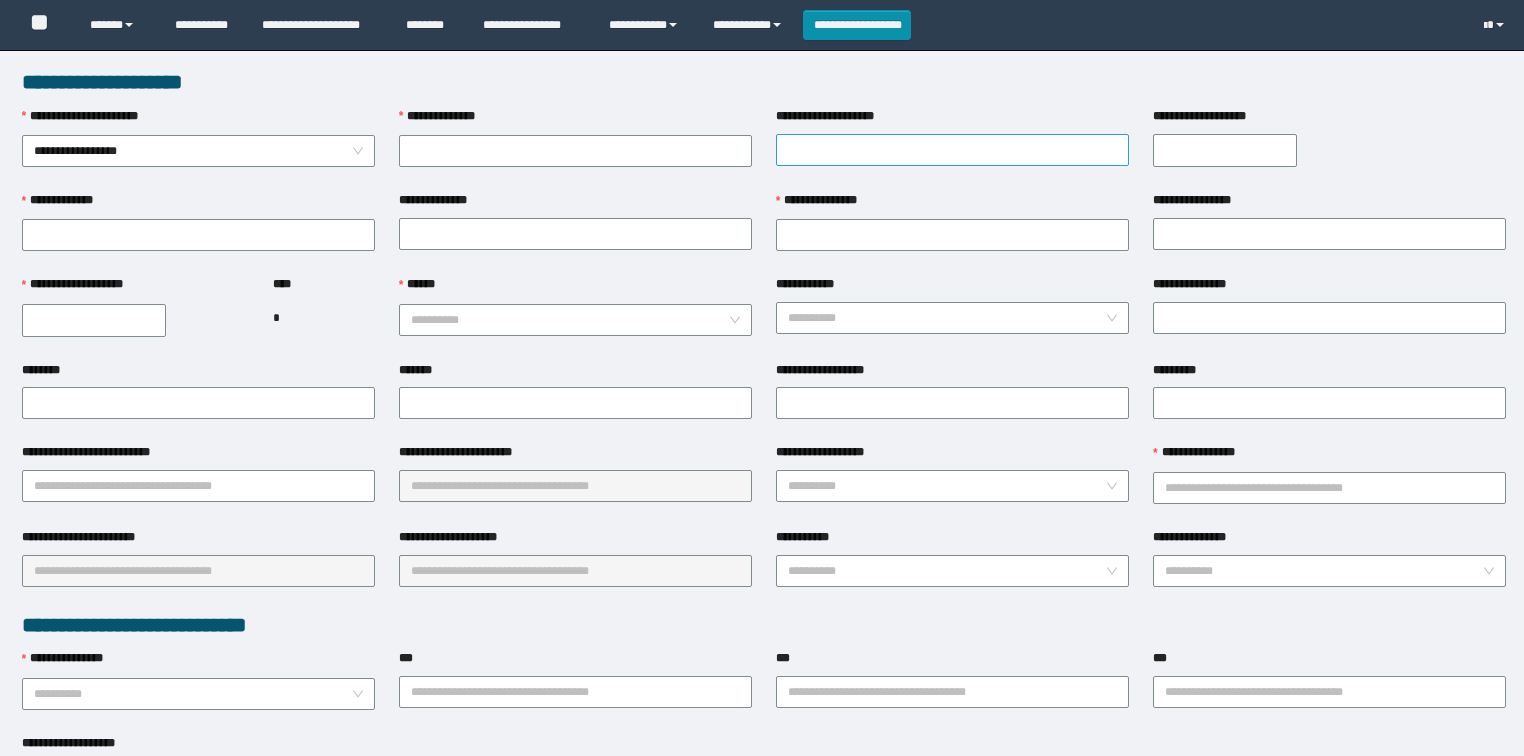 scroll, scrollTop: 0, scrollLeft: 0, axis: both 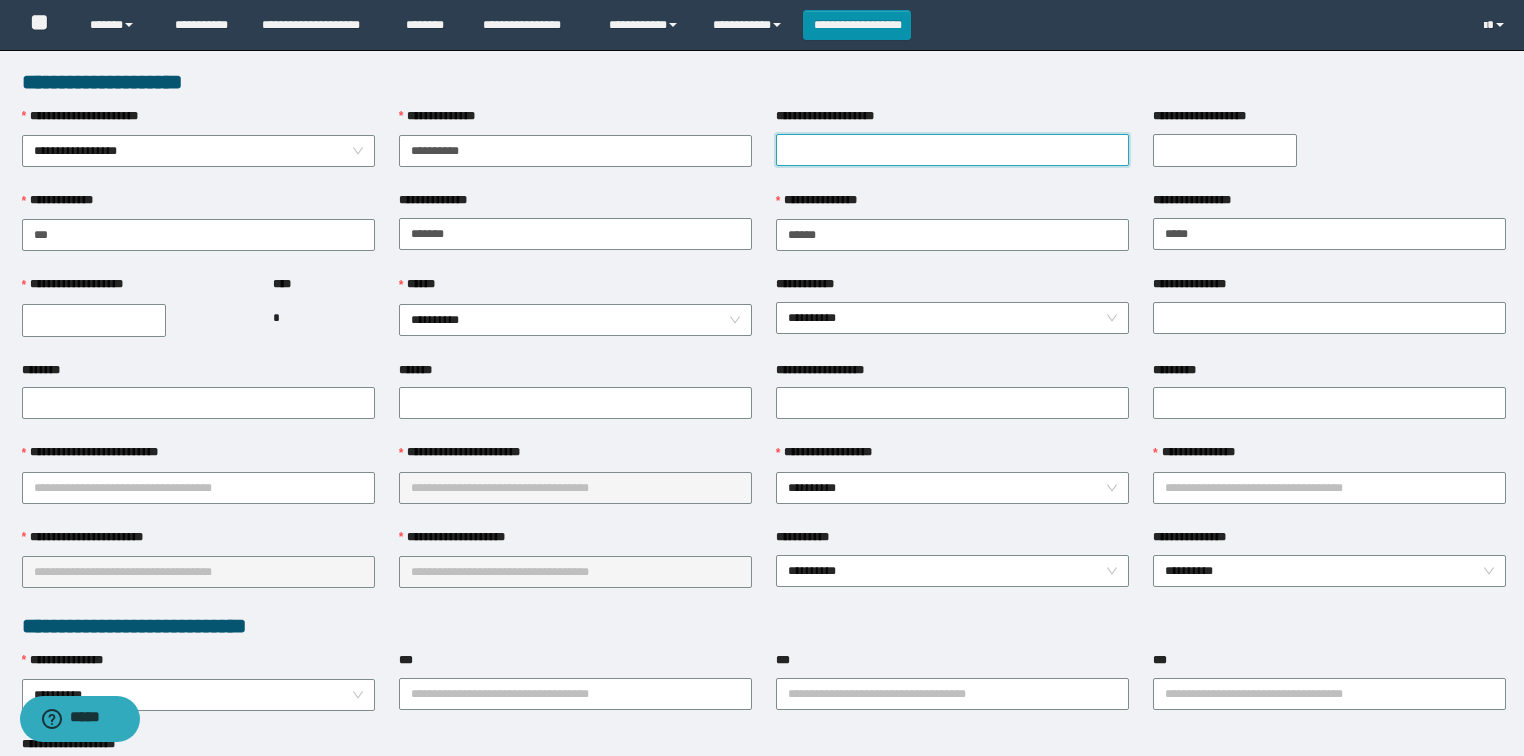 click on "**********" at bounding box center [952, 150] 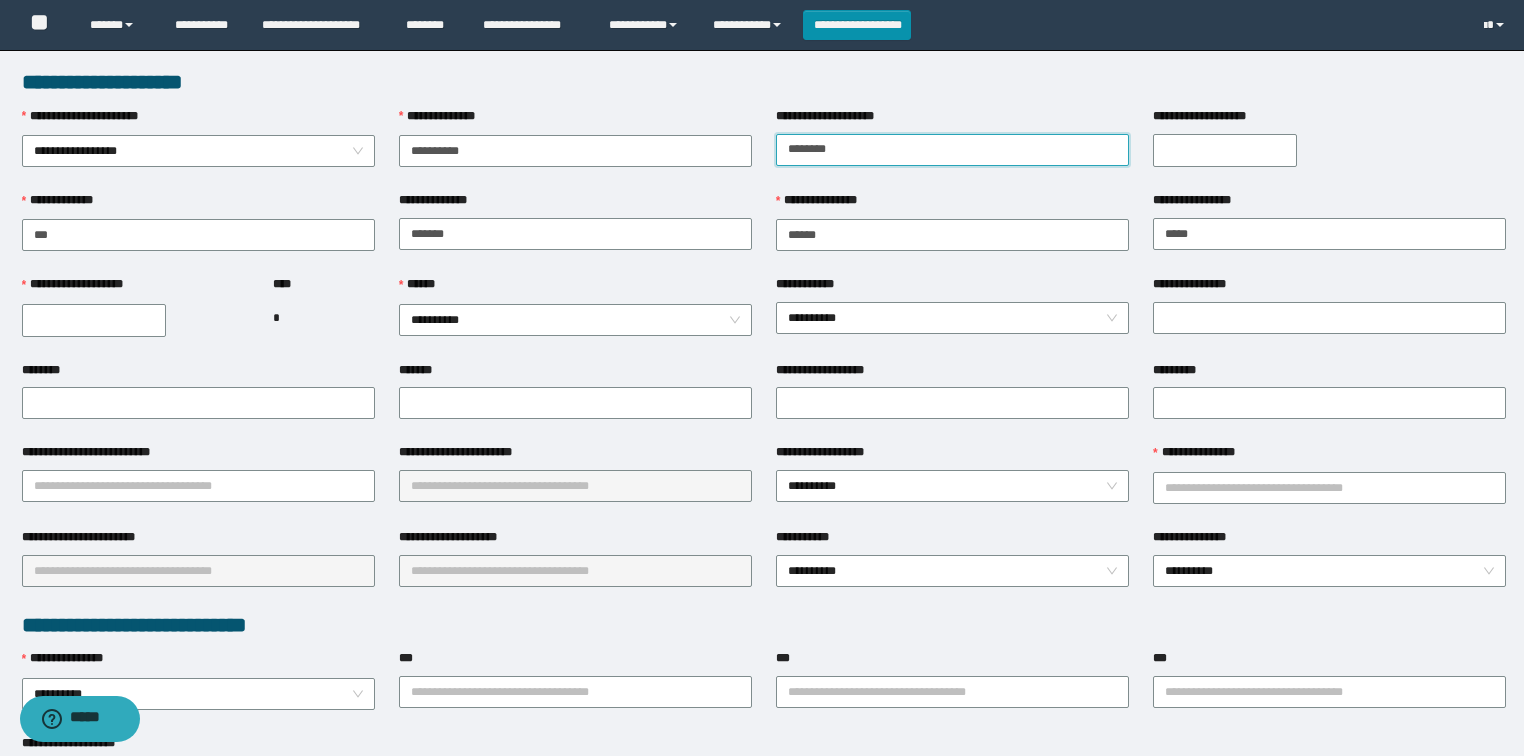 type on "**********" 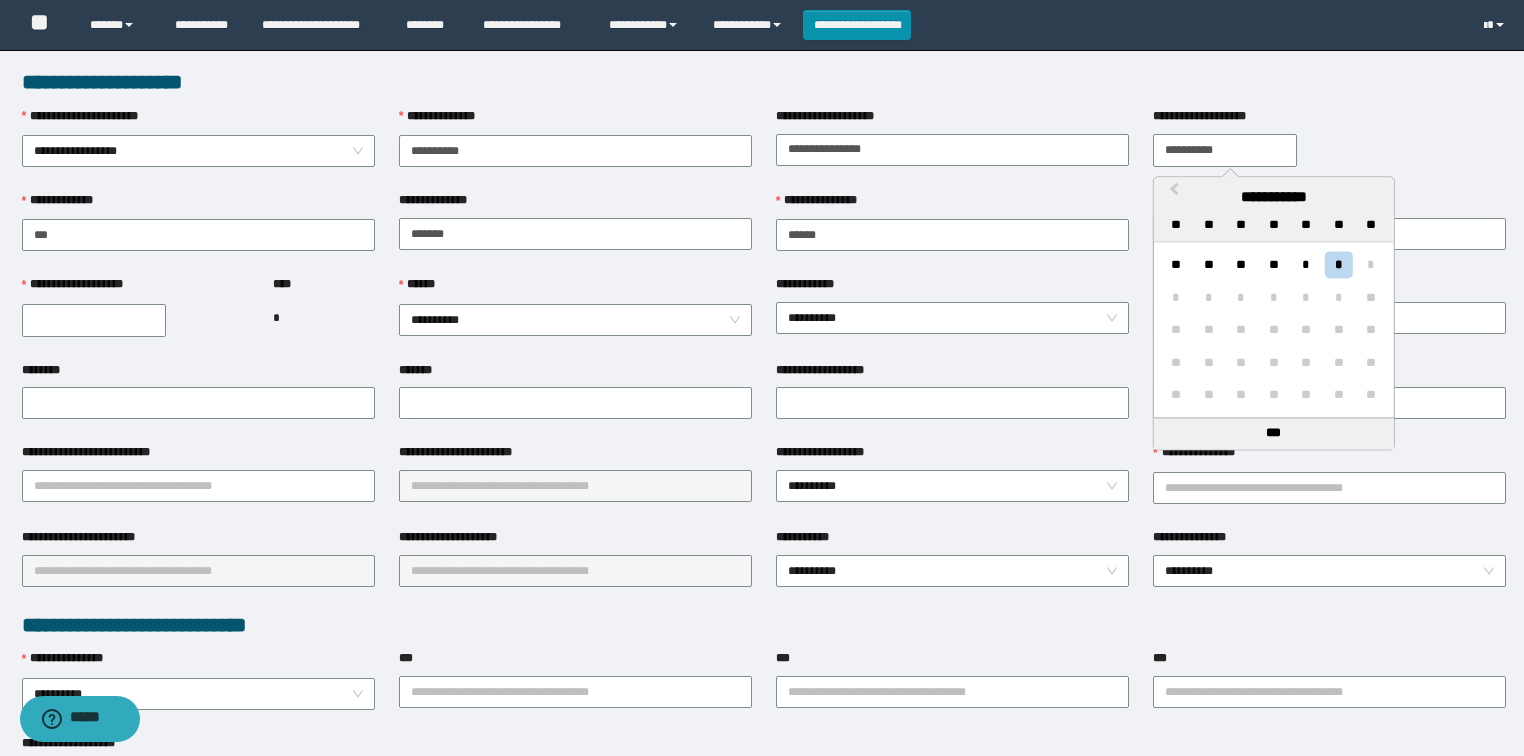 click on "**********" at bounding box center [1225, 150] 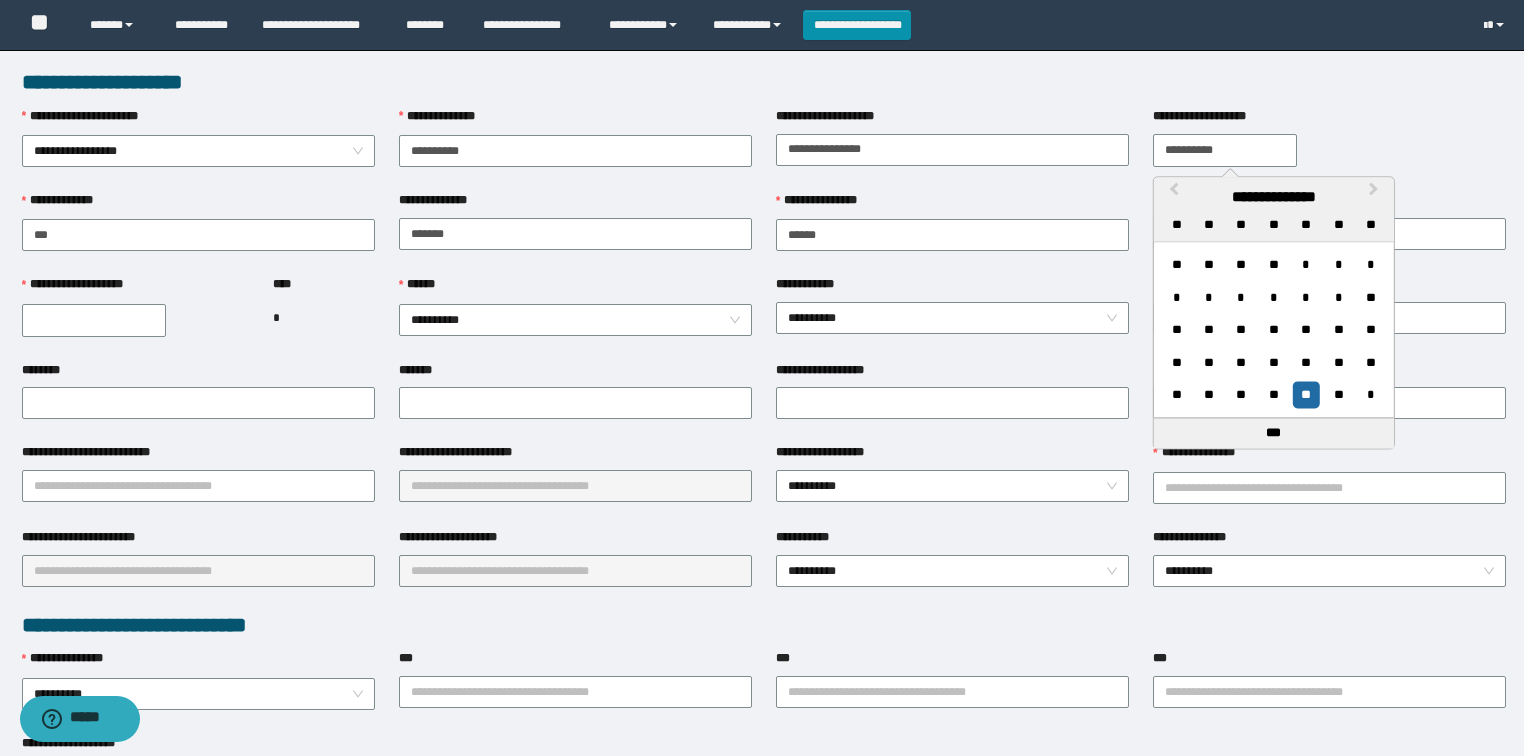 type on "**********" 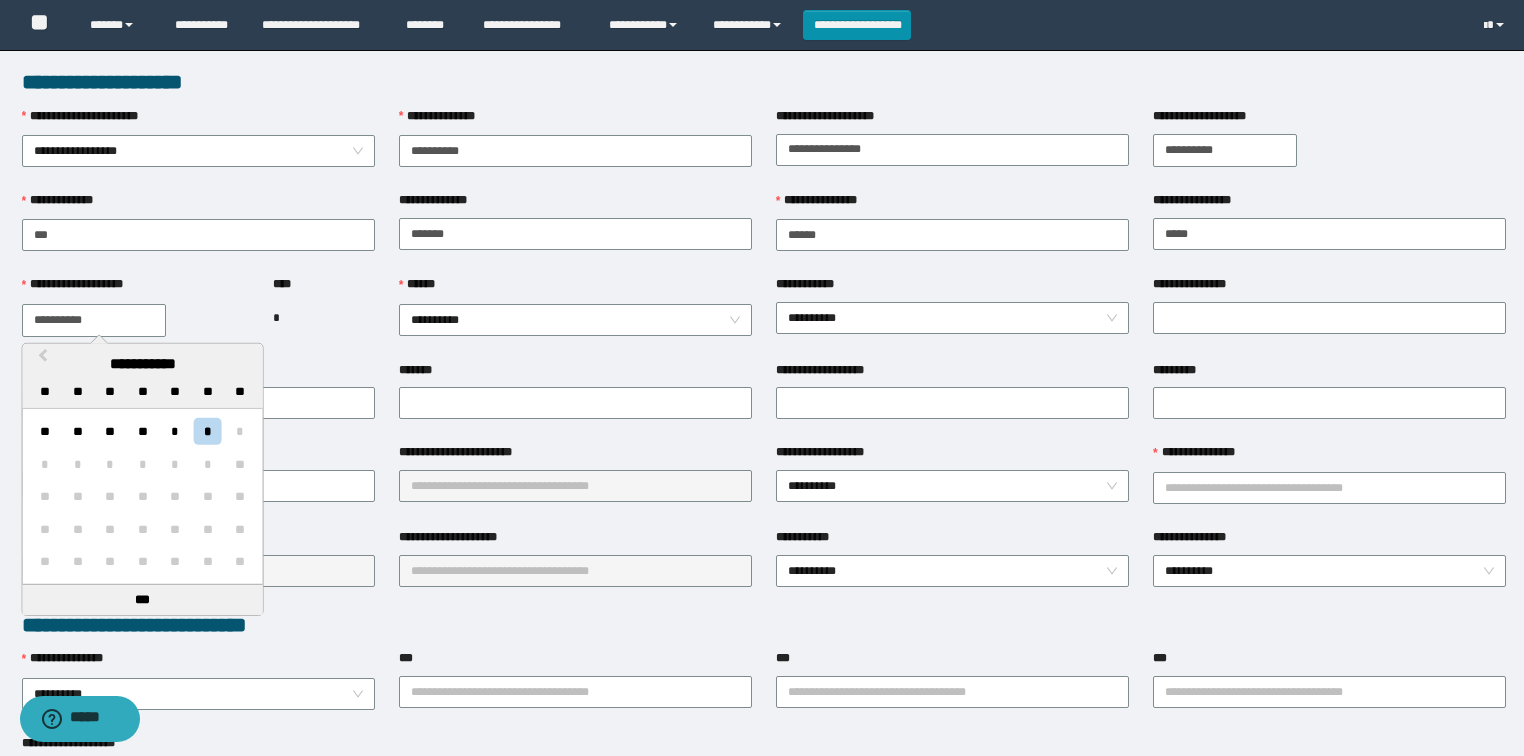click on "**********" at bounding box center (94, 320) 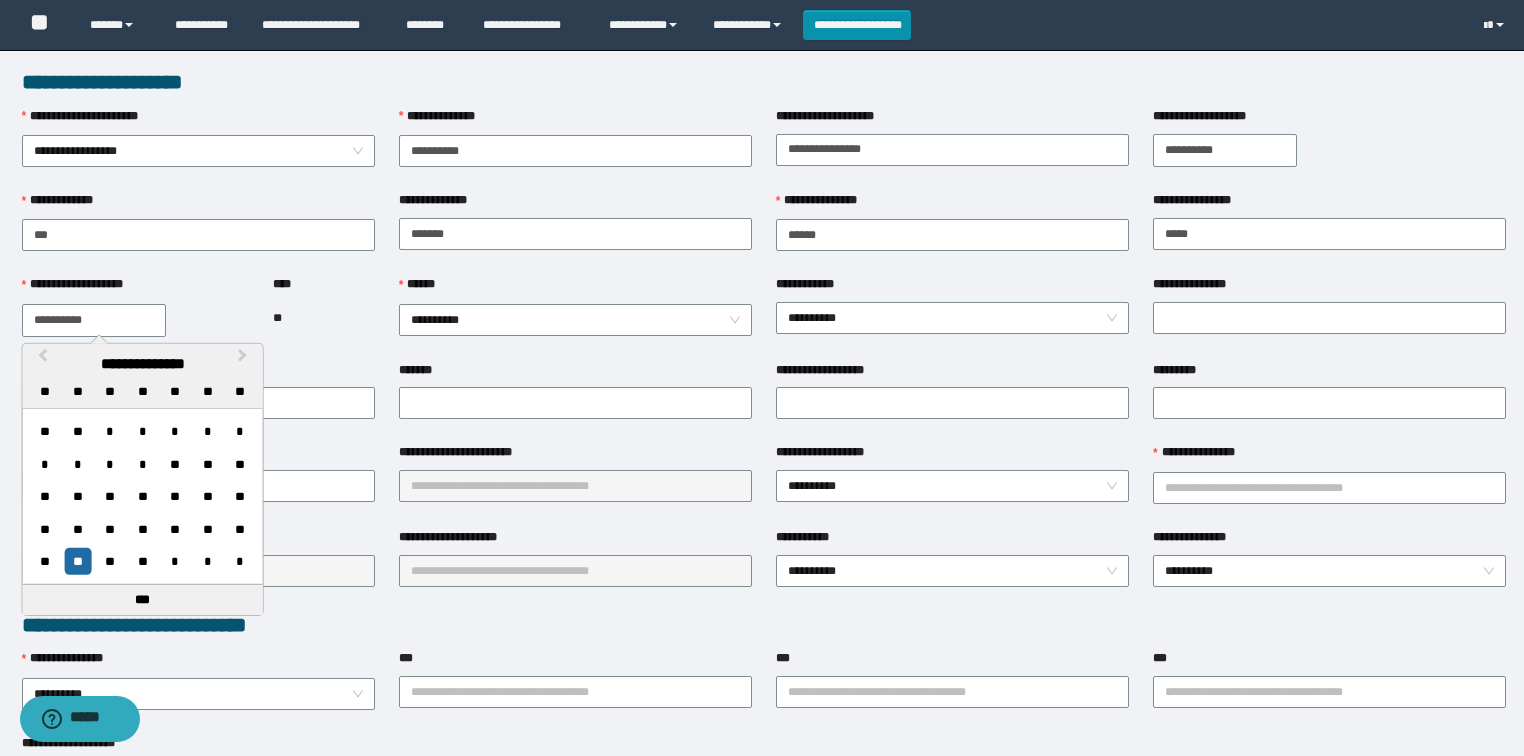 type on "**********" 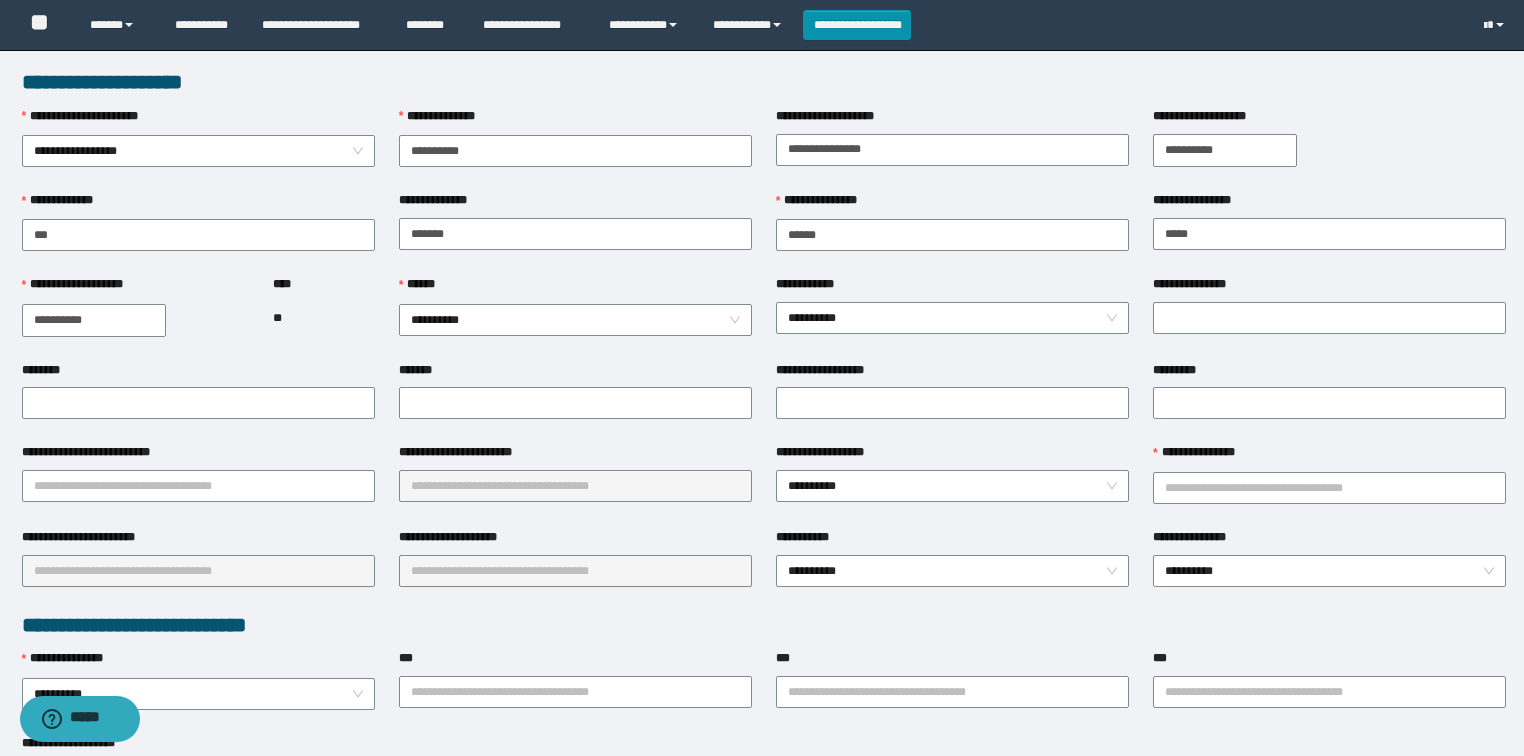 click on "*******" at bounding box center [575, 374] 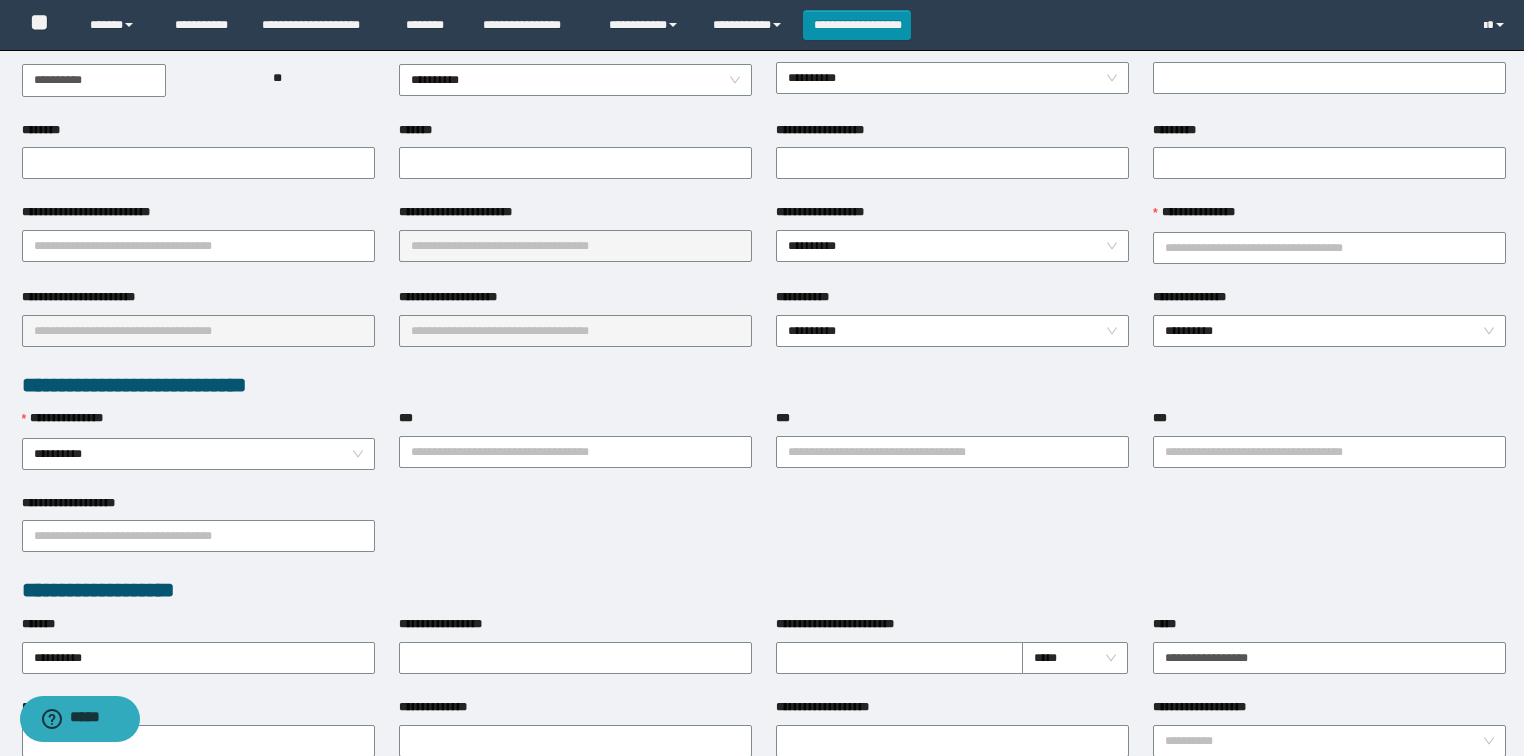 scroll, scrollTop: 0, scrollLeft: 0, axis: both 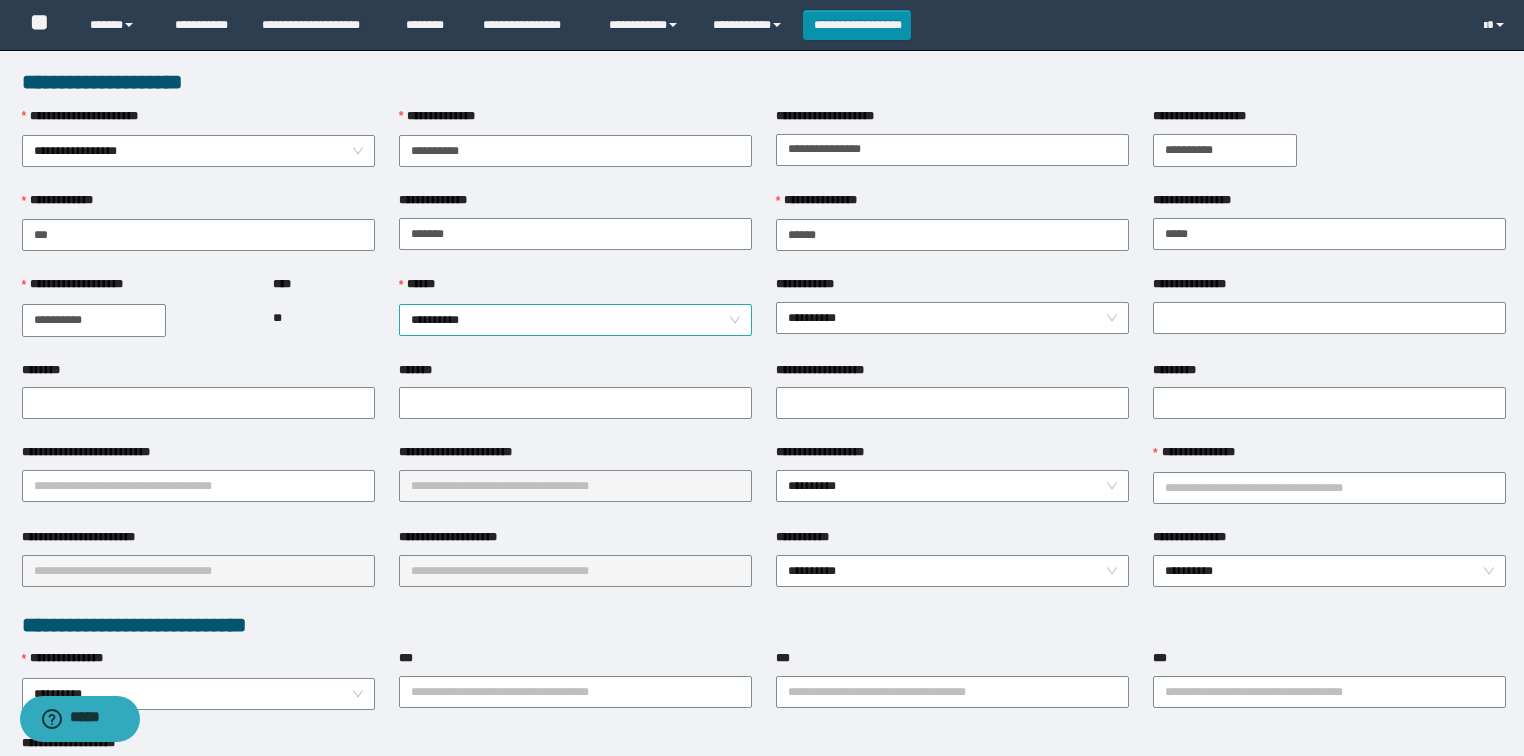 click on "**********" at bounding box center (576, 320) 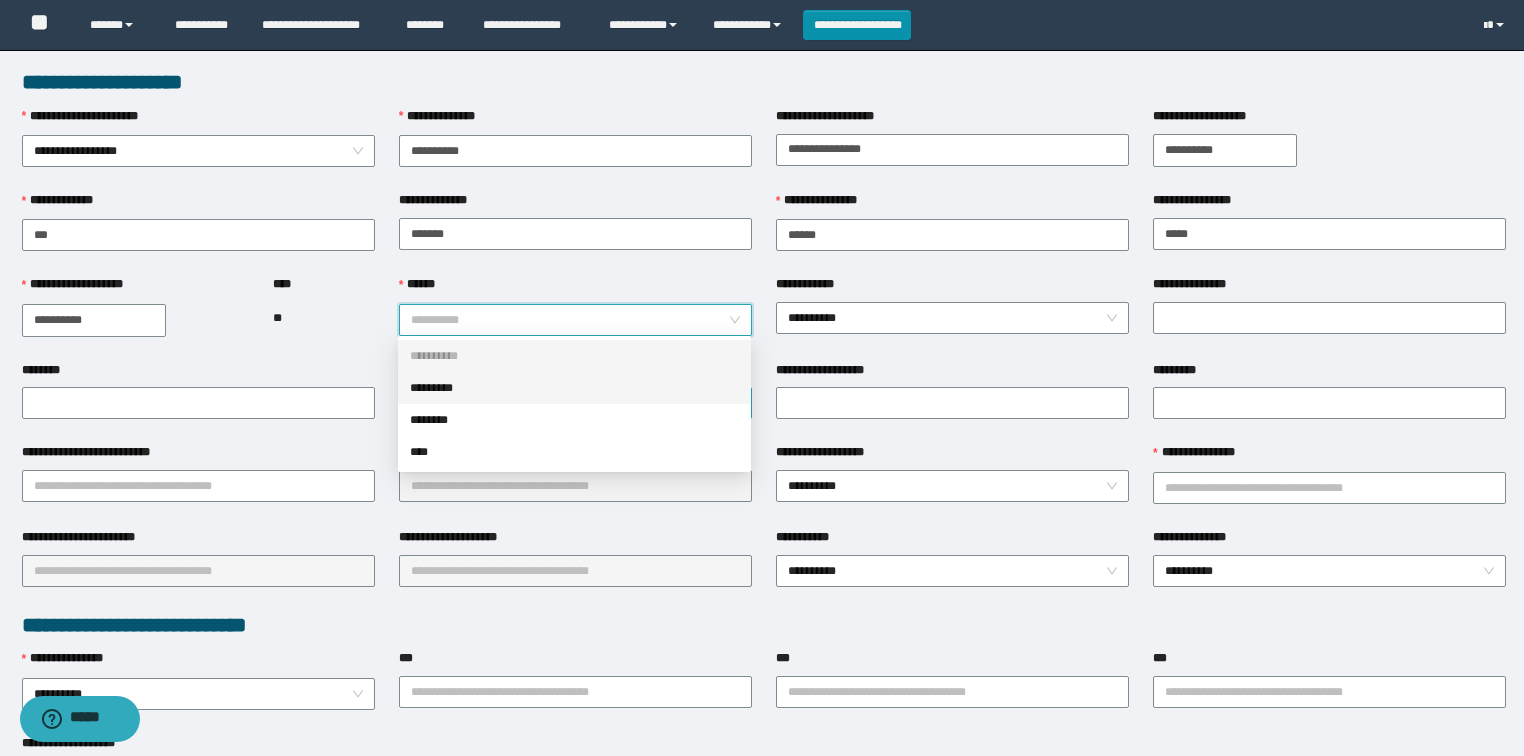 click on "*********" at bounding box center (574, 388) 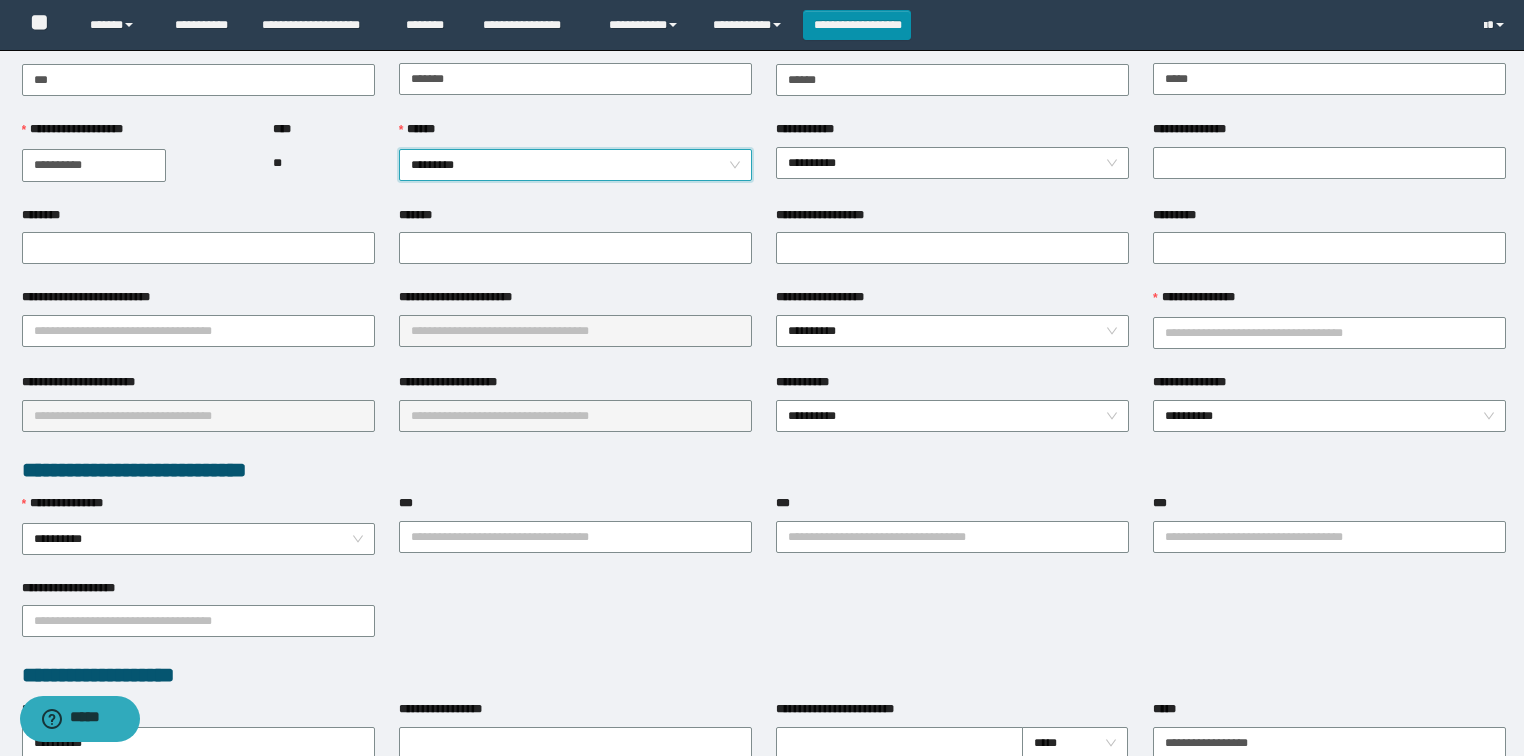 scroll, scrollTop: 160, scrollLeft: 0, axis: vertical 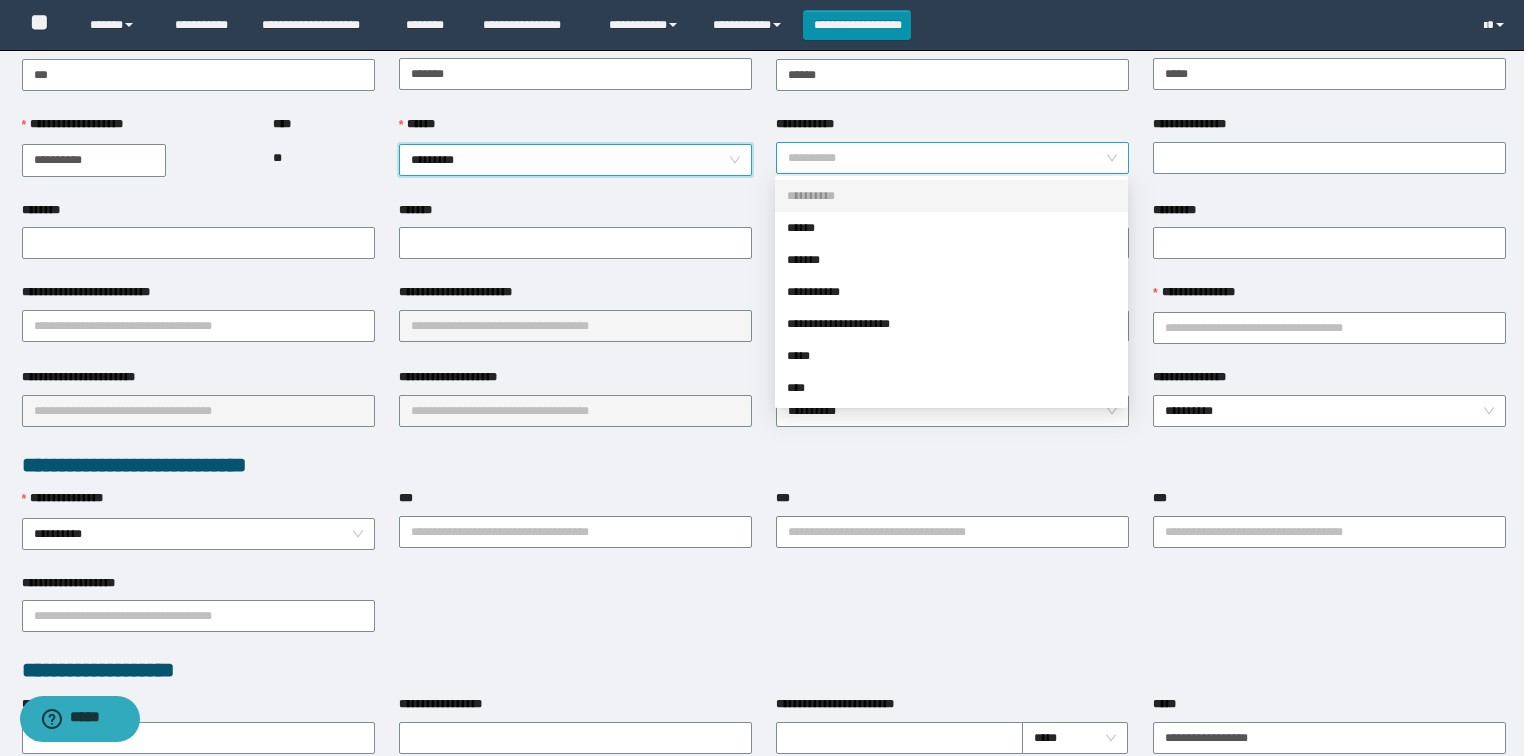 click on "**********" at bounding box center (953, 158) 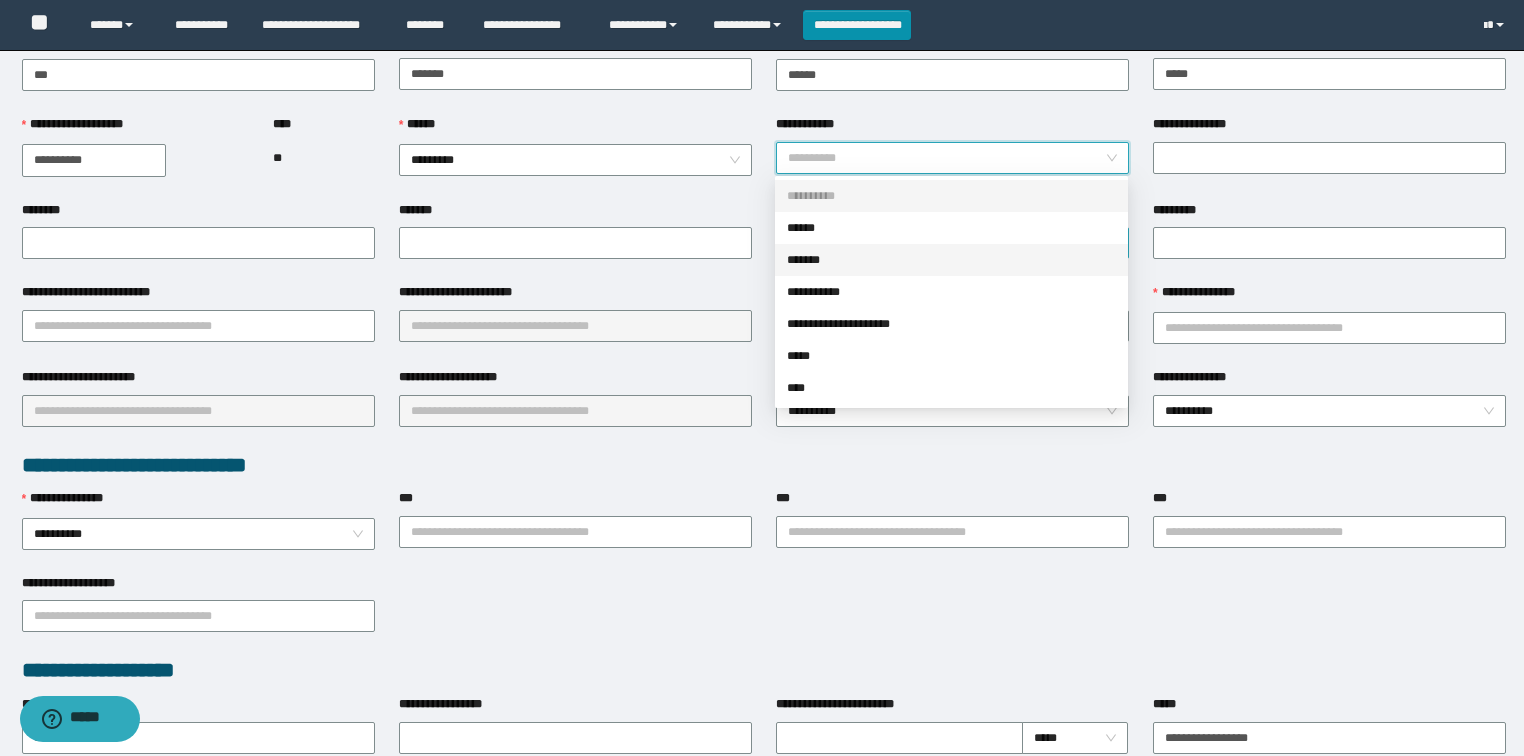 click on "*******" at bounding box center (951, 260) 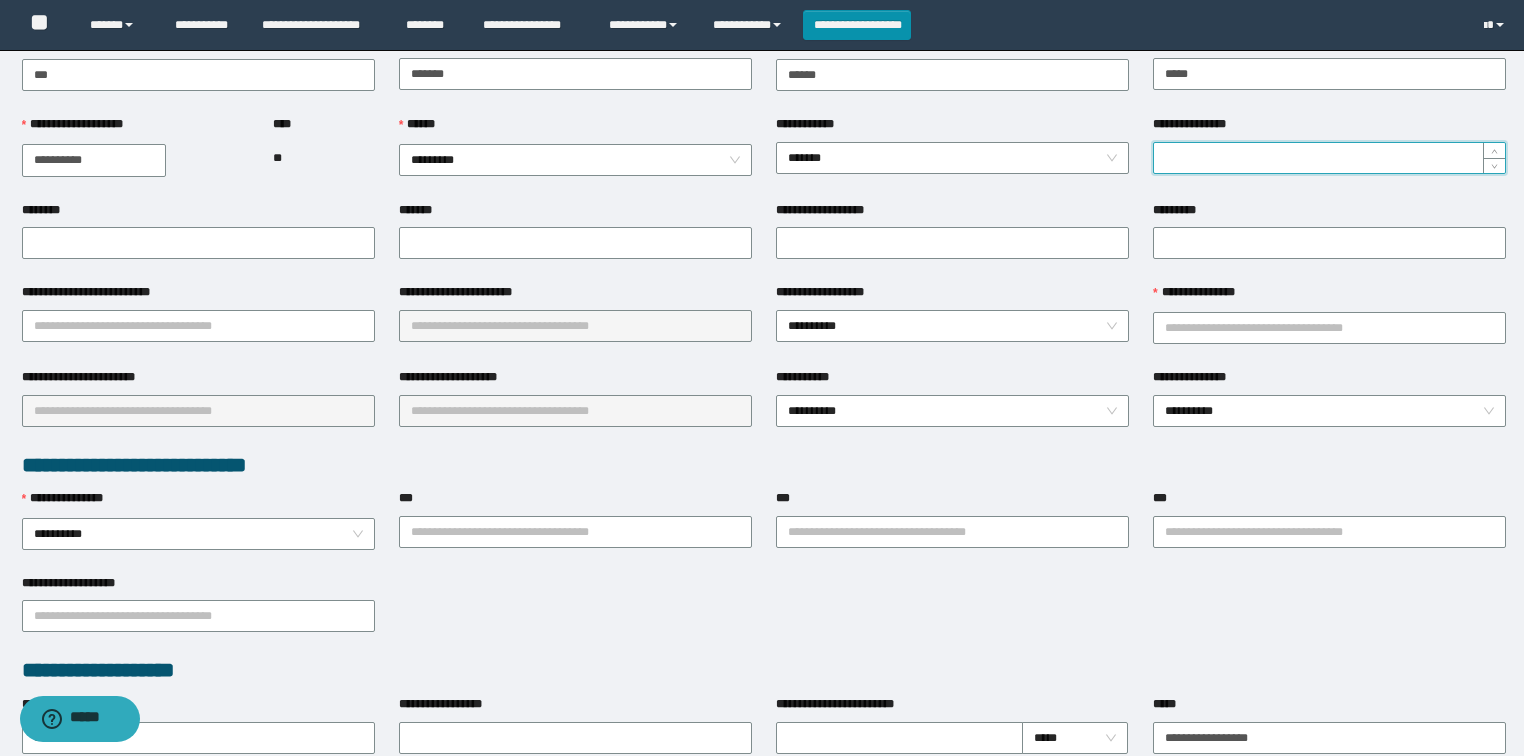 click on "**********" at bounding box center [1329, 158] 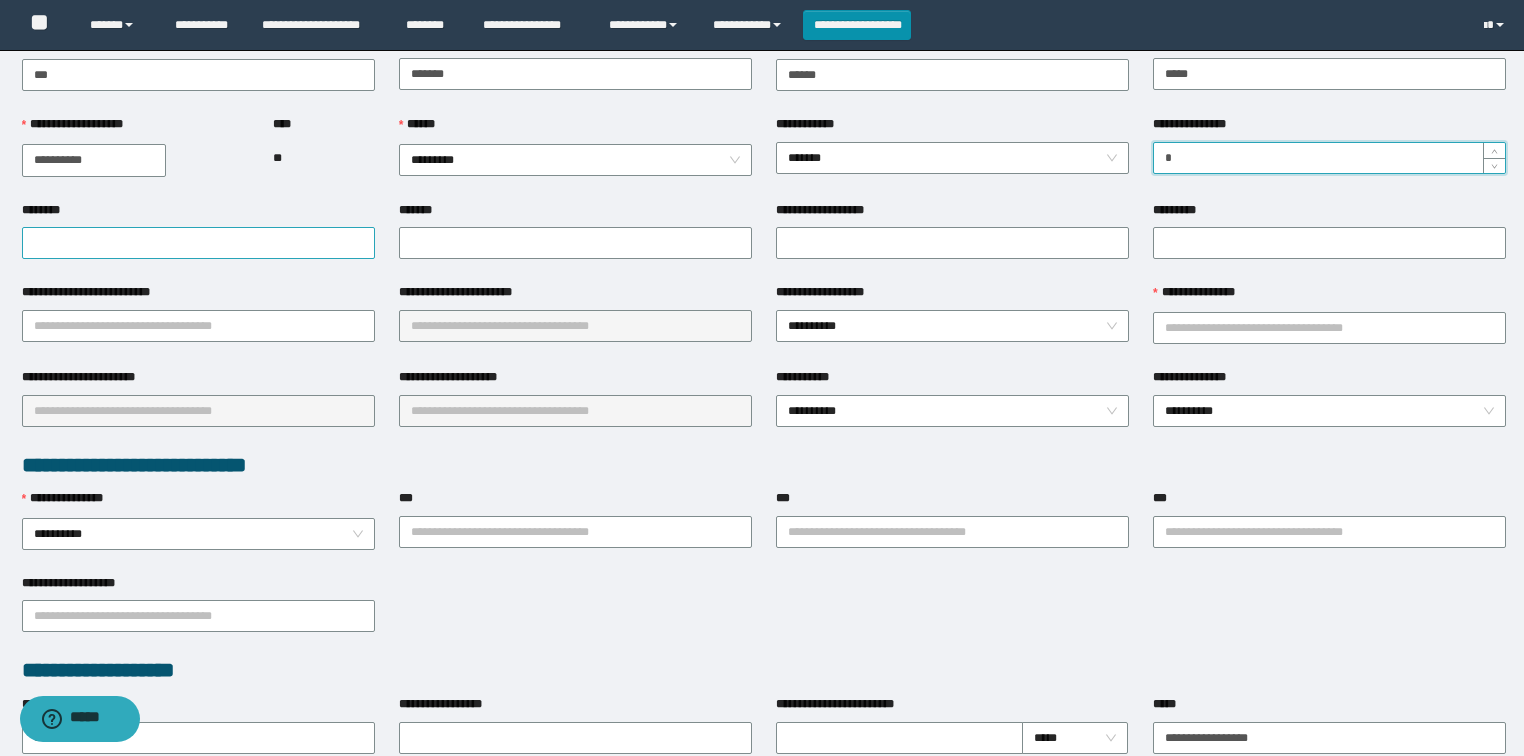 type on "*" 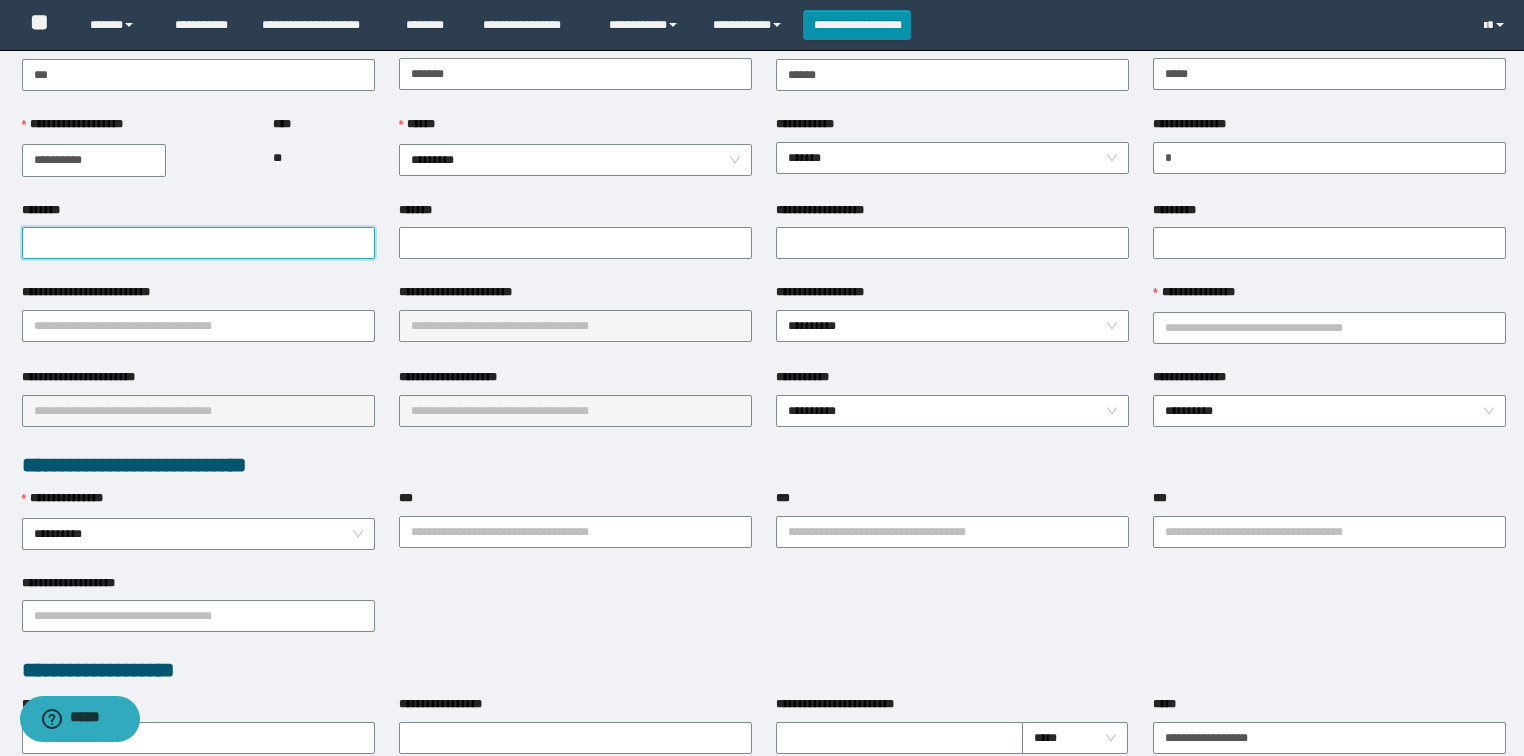 click on "********" at bounding box center (198, 243) 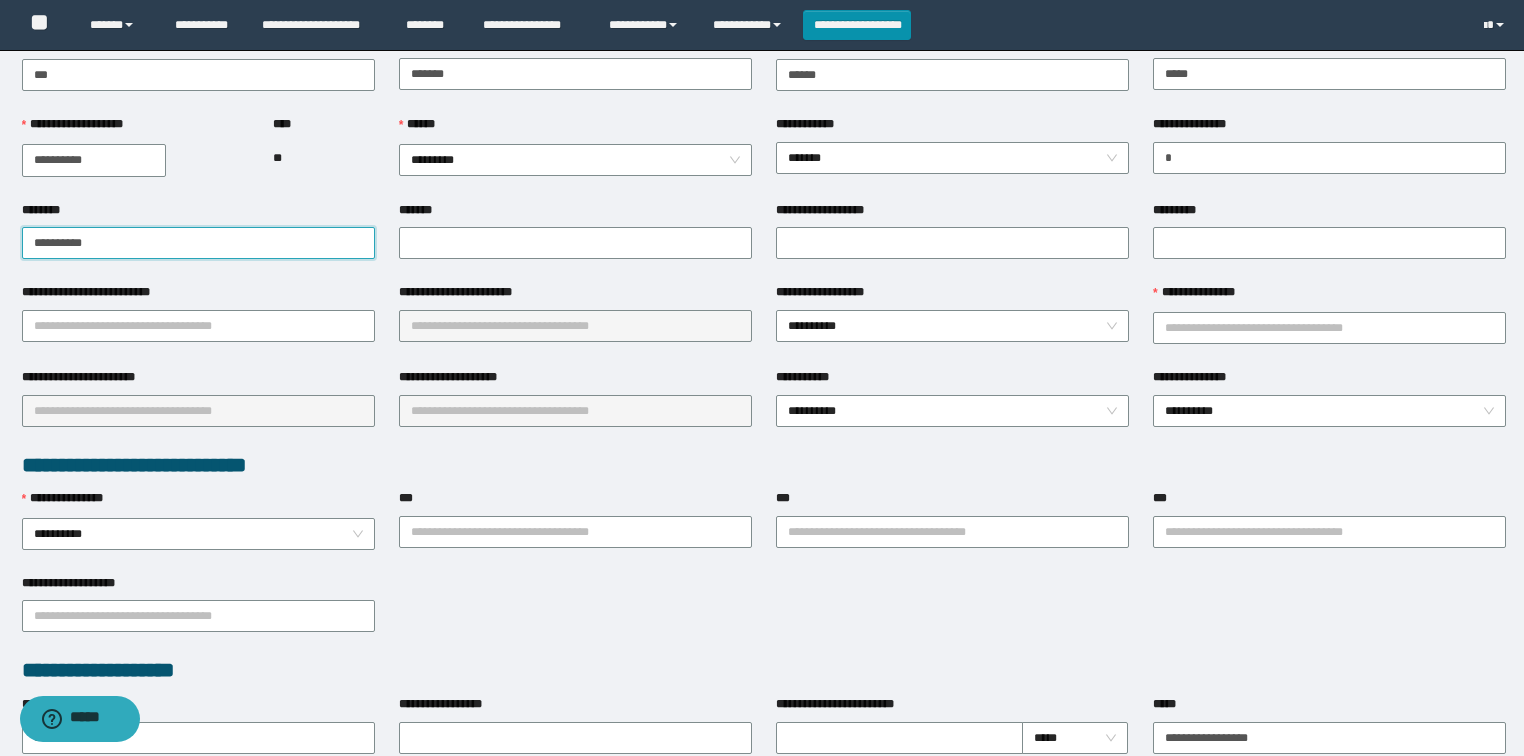 drag, startPoint x: 121, startPoint y: 247, endPoint x: 0, endPoint y: 233, distance: 121.80723 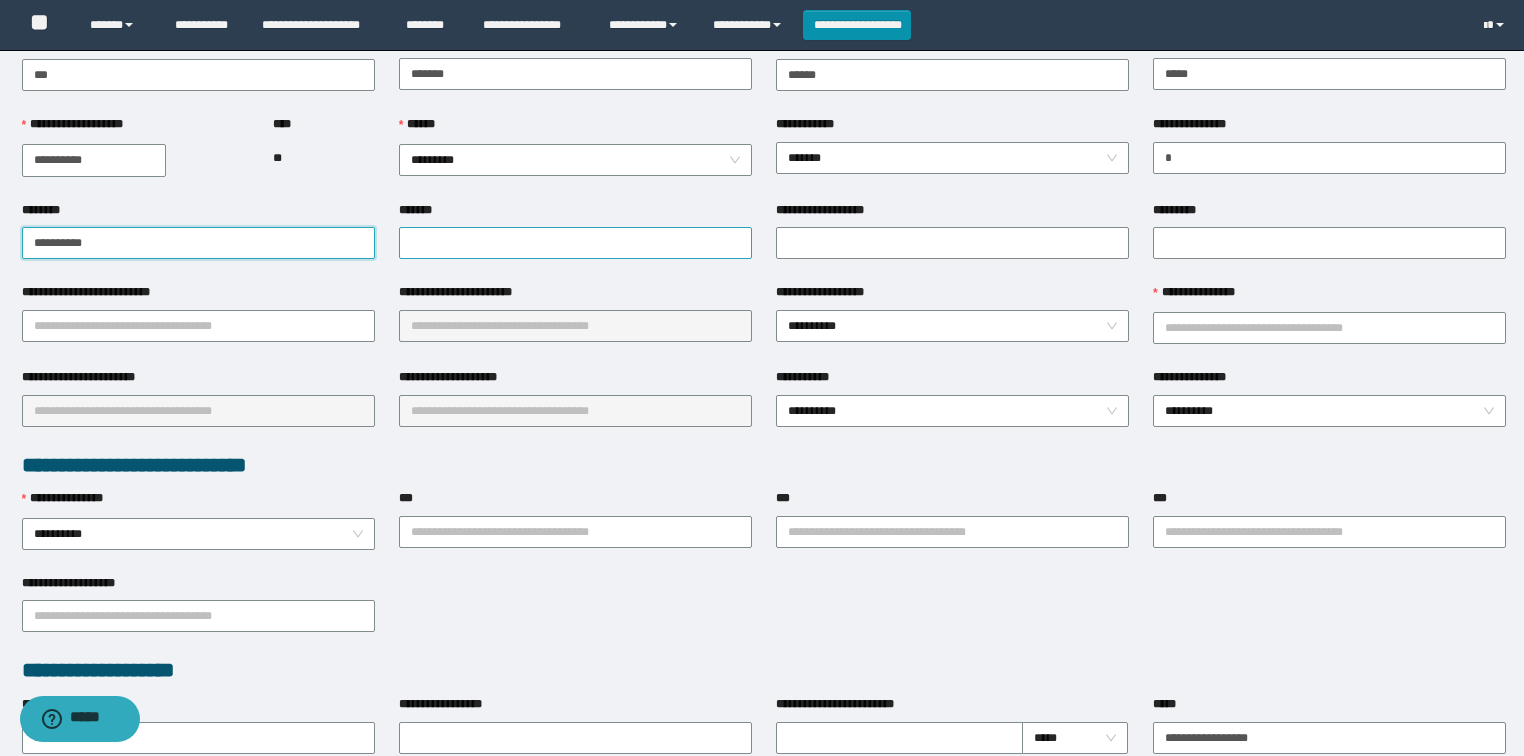 type on "**********" 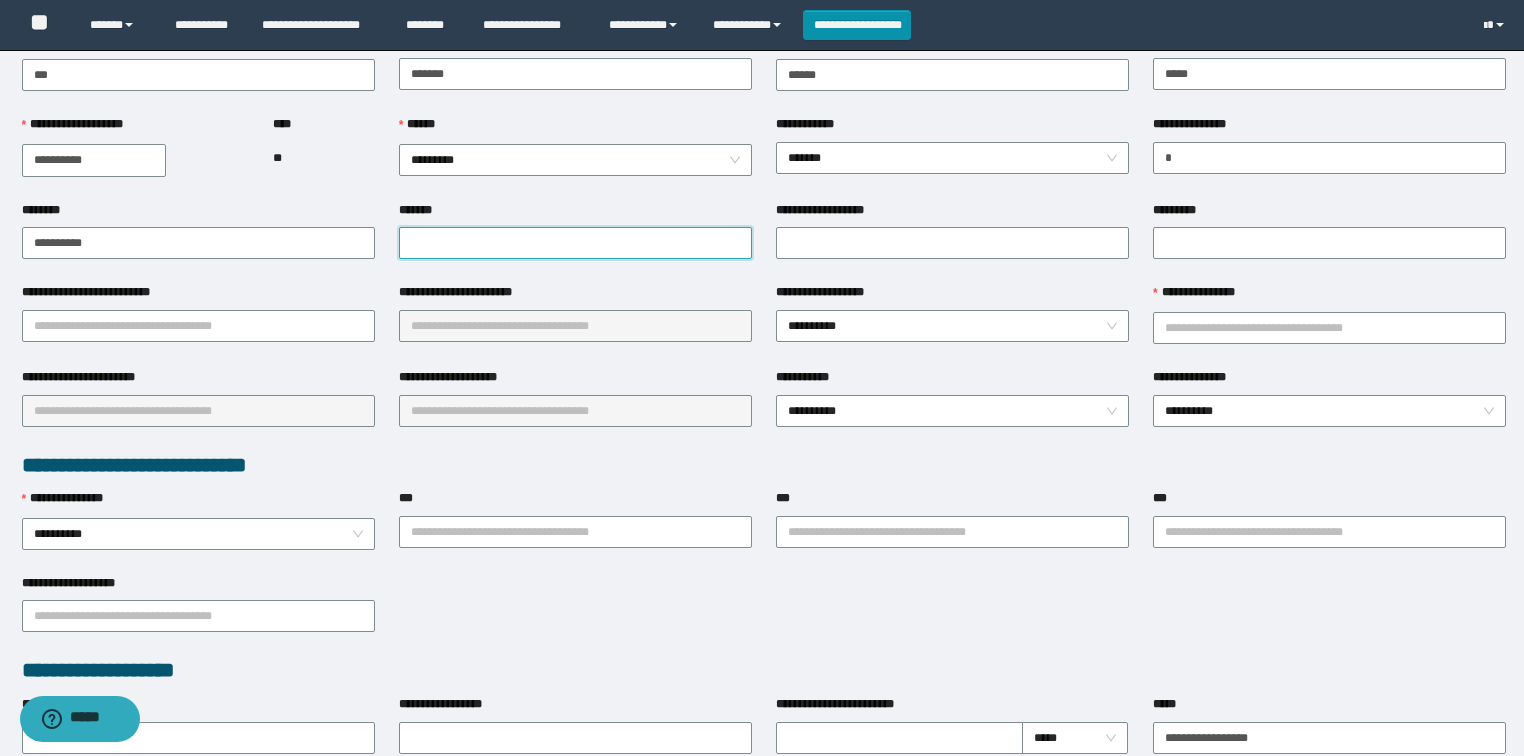 paste on "**********" 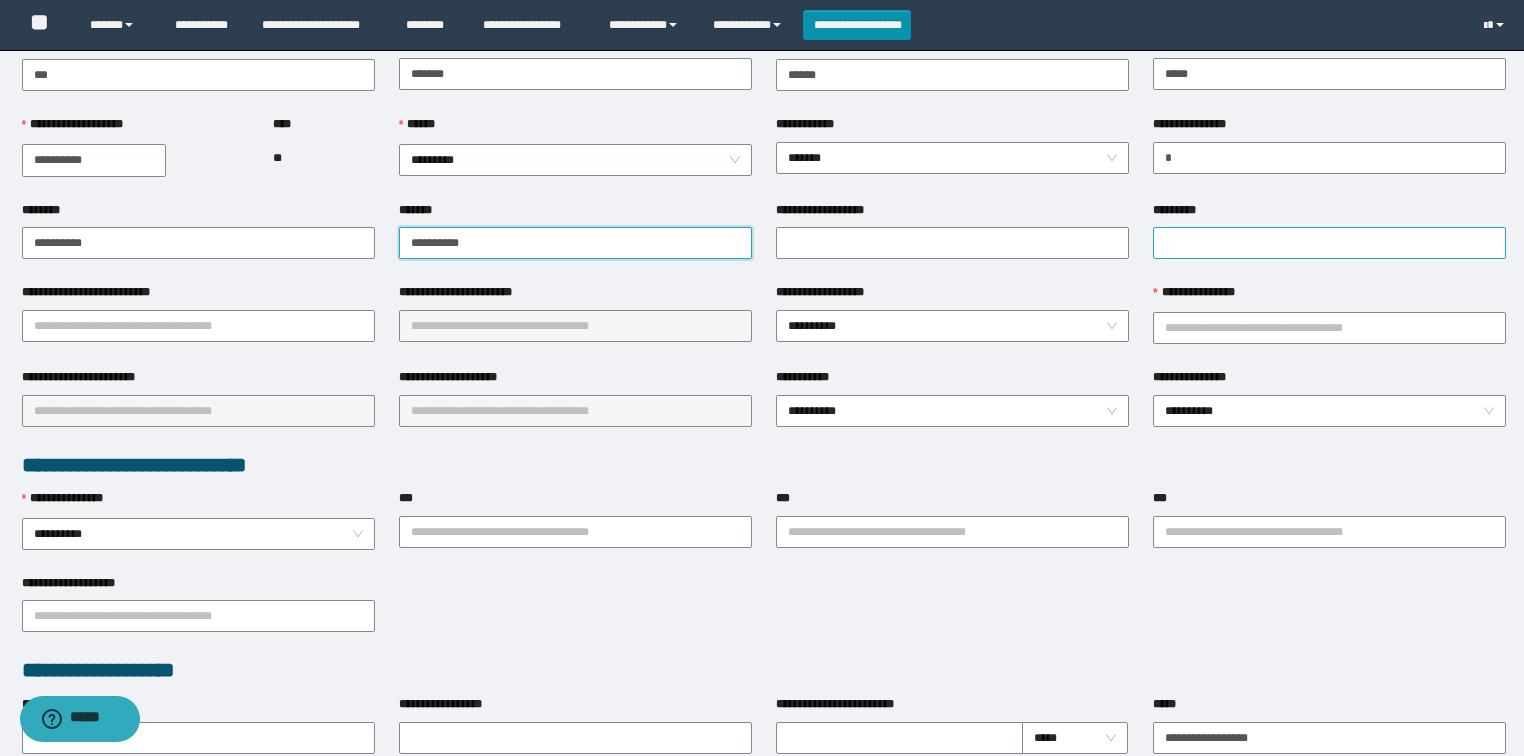 type on "**********" 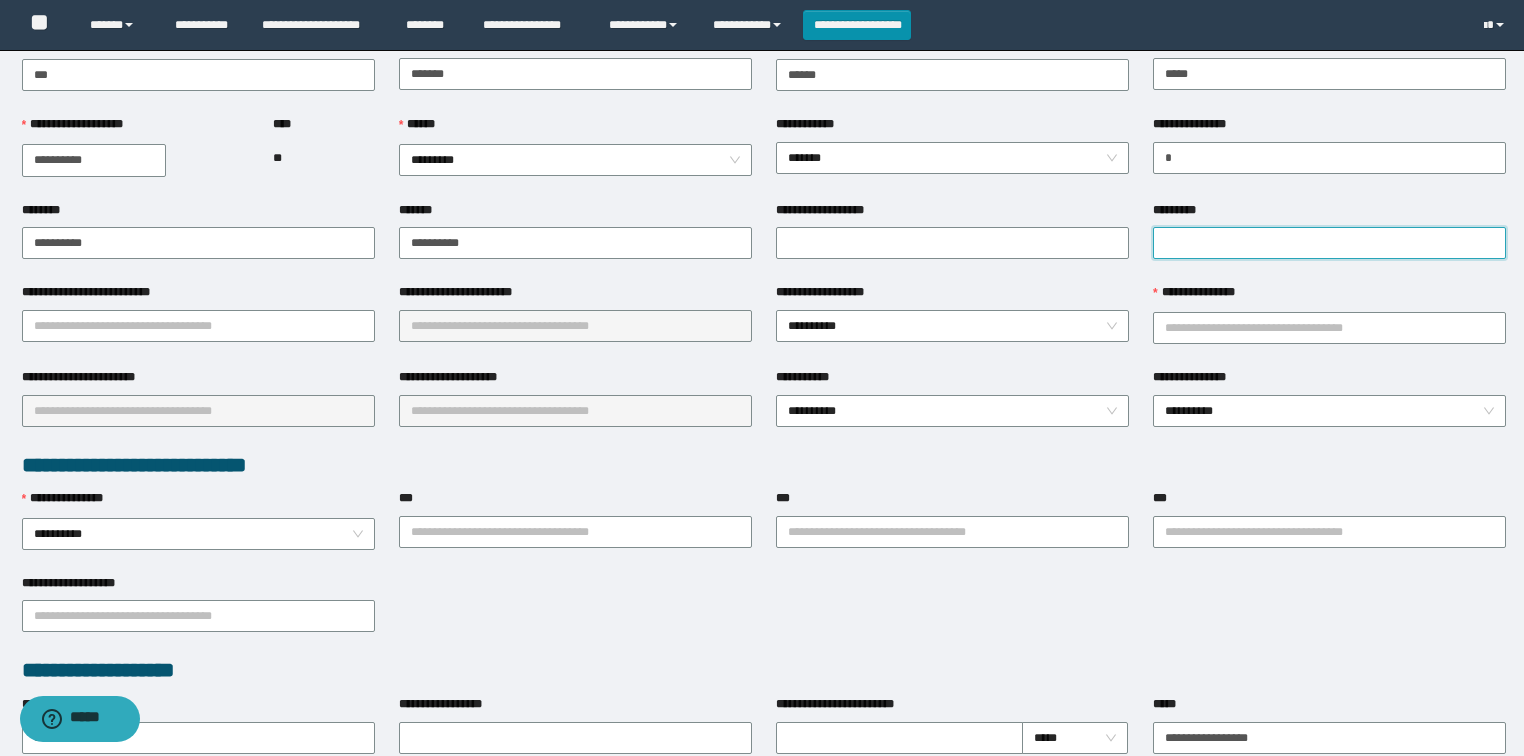 click on "*********" at bounding box center [1329, 243] 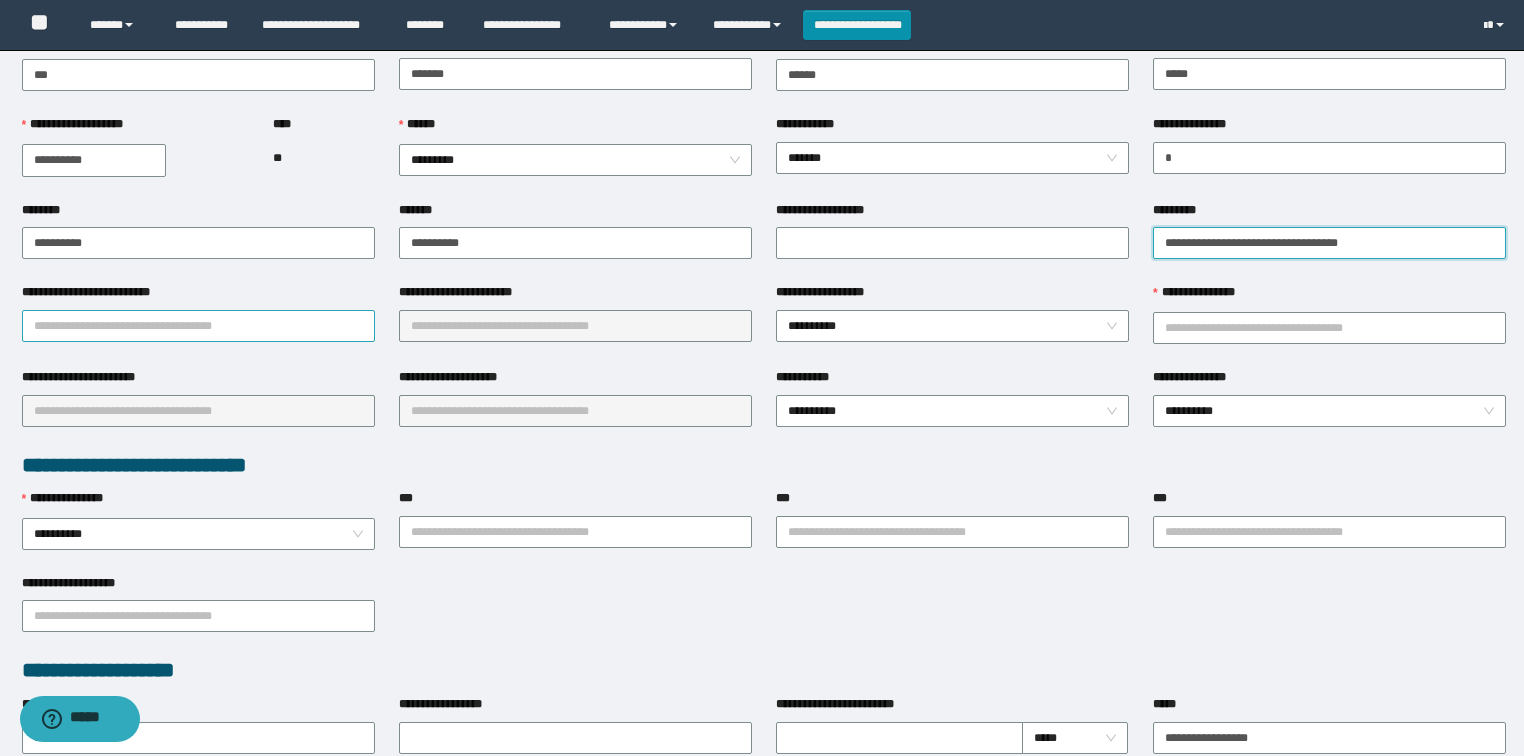 type on "**********" 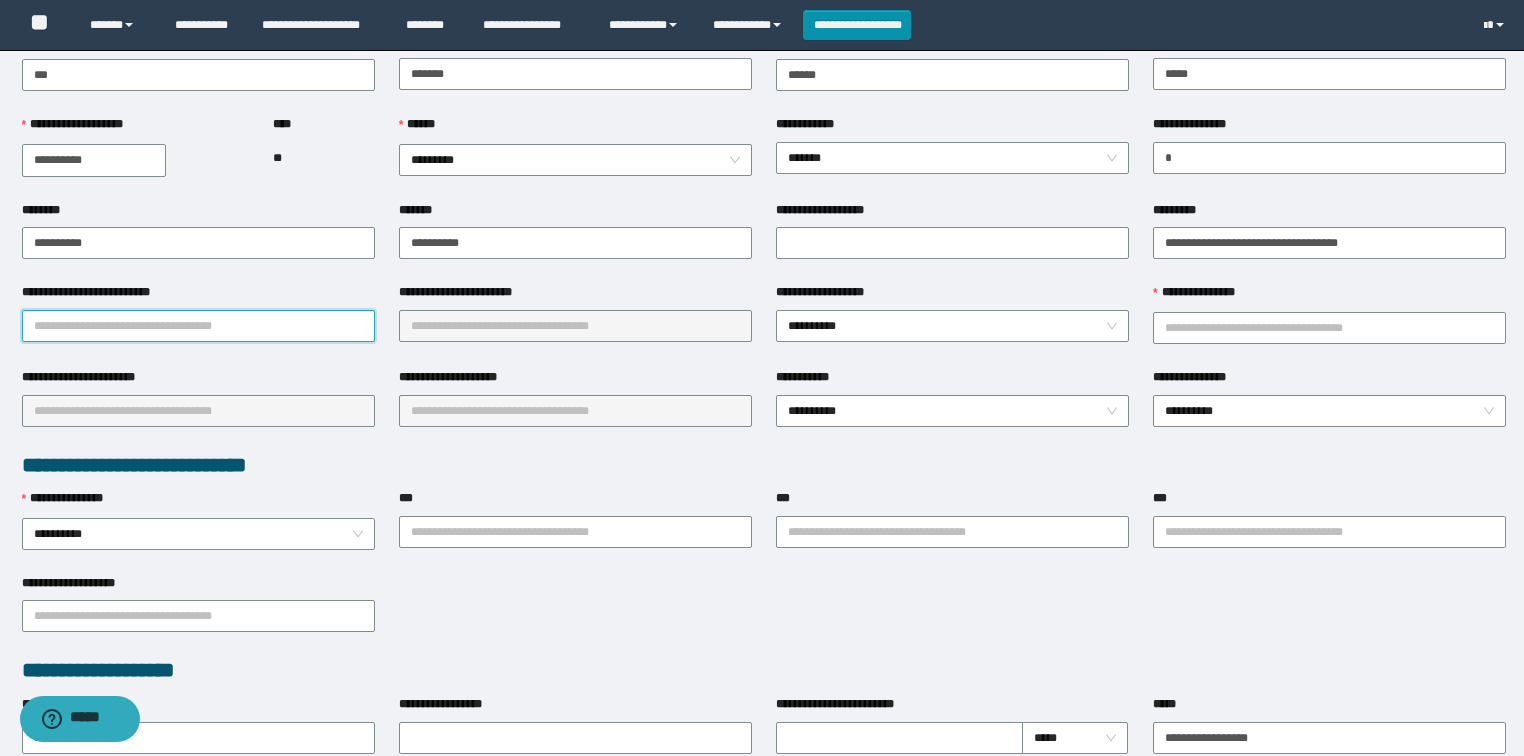 click on "**********" at bounding box center [198, 326] 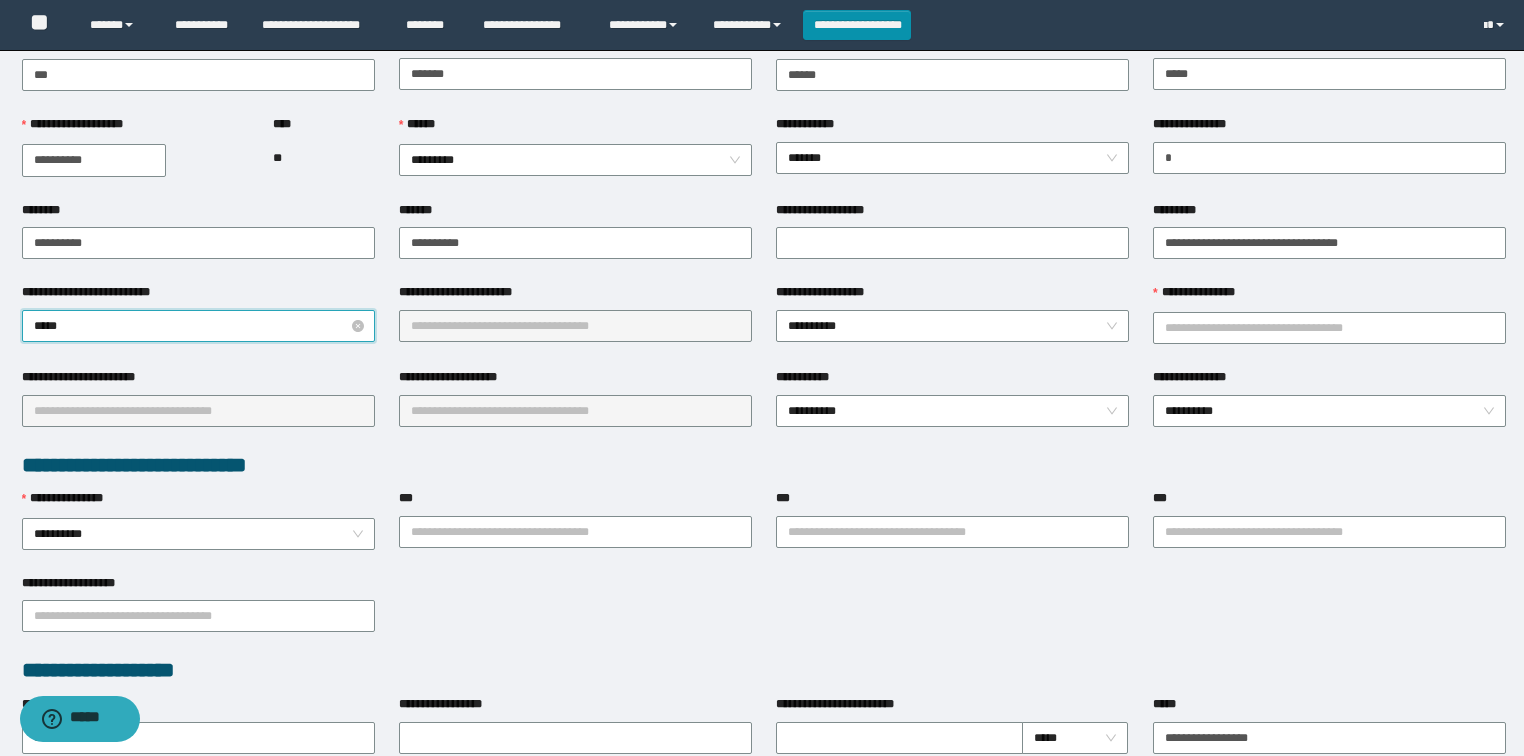 type on "******" 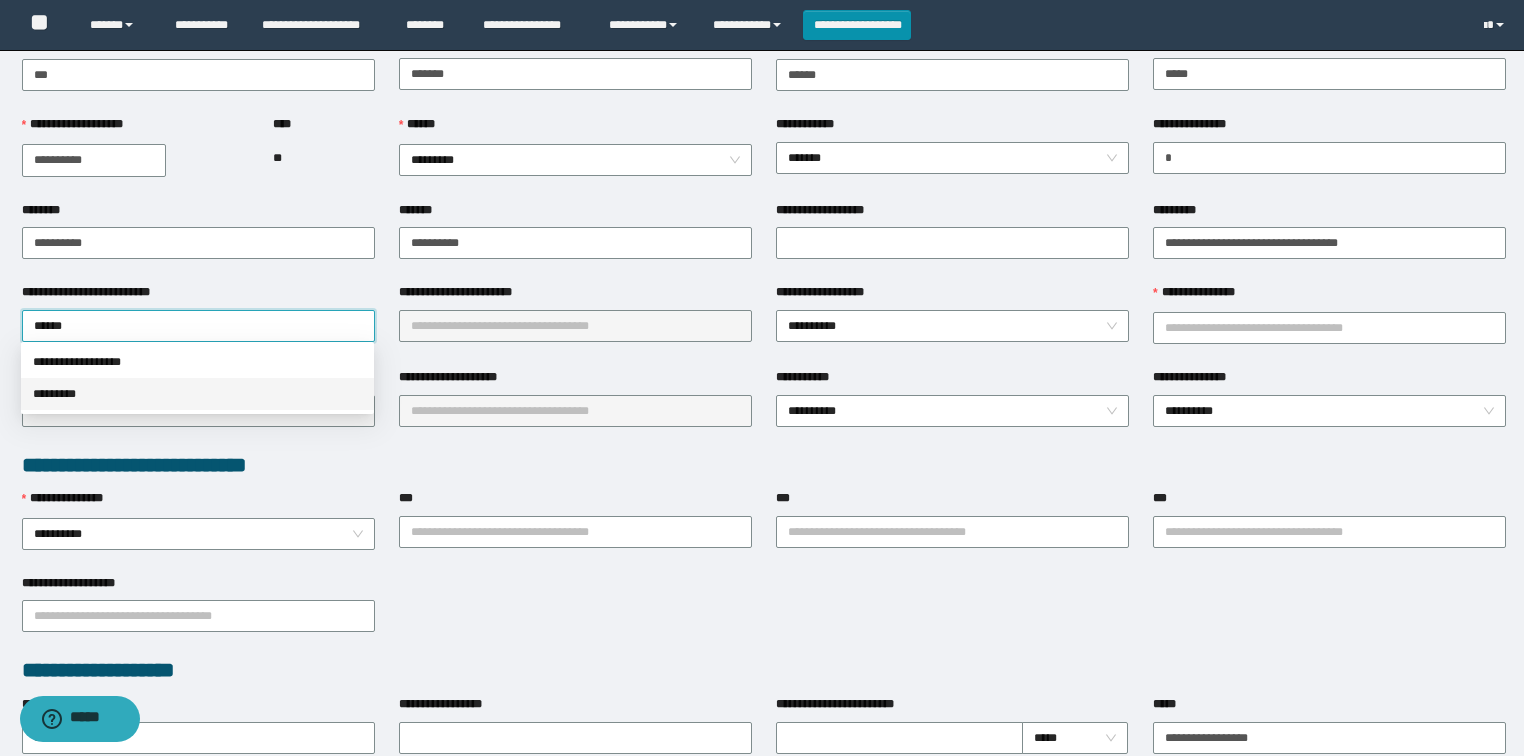 drag, startPoint x: 68, startPoint y: 398, endPoint x: 96, endPoint y: 409, distance: 30.083218 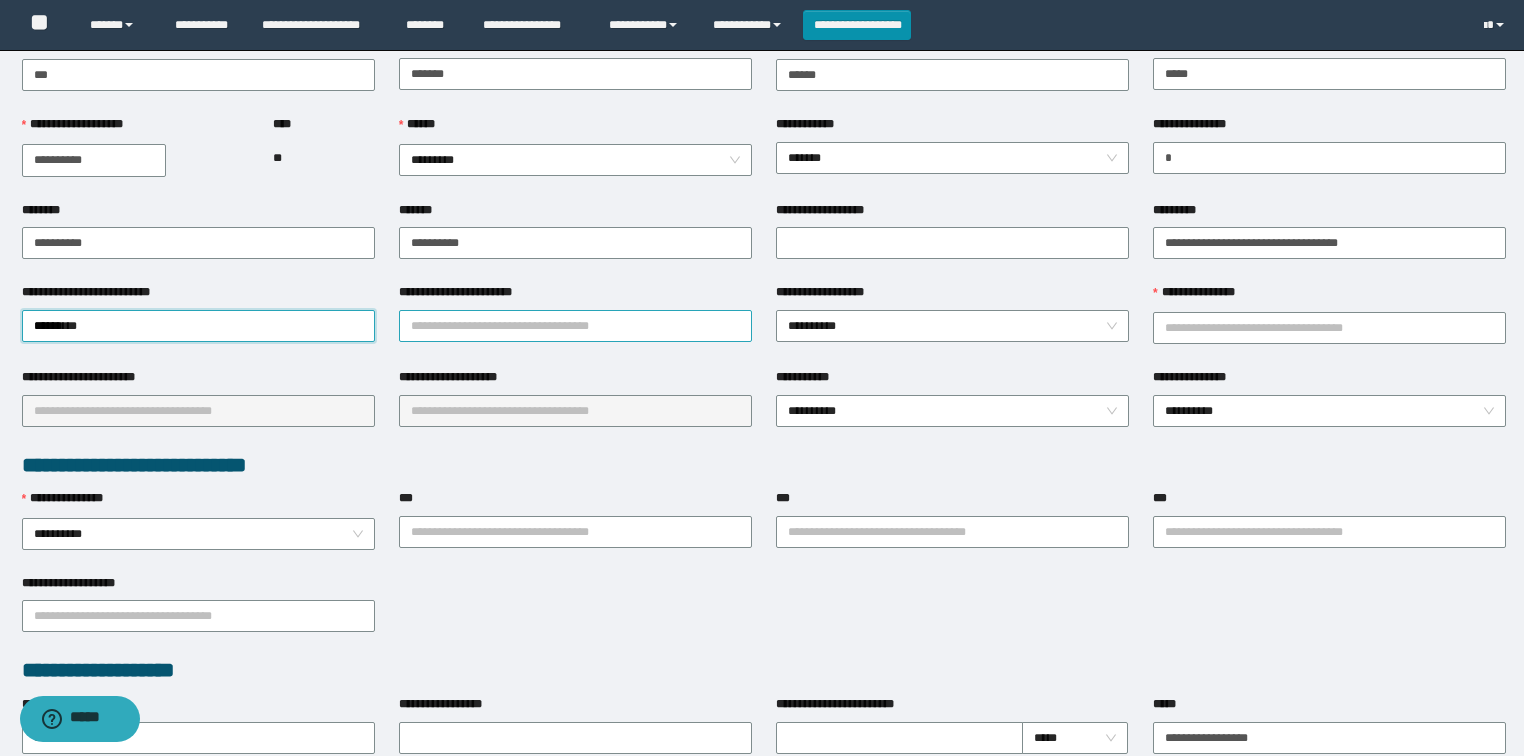 click on "**********" at bounding box center (575, 326) 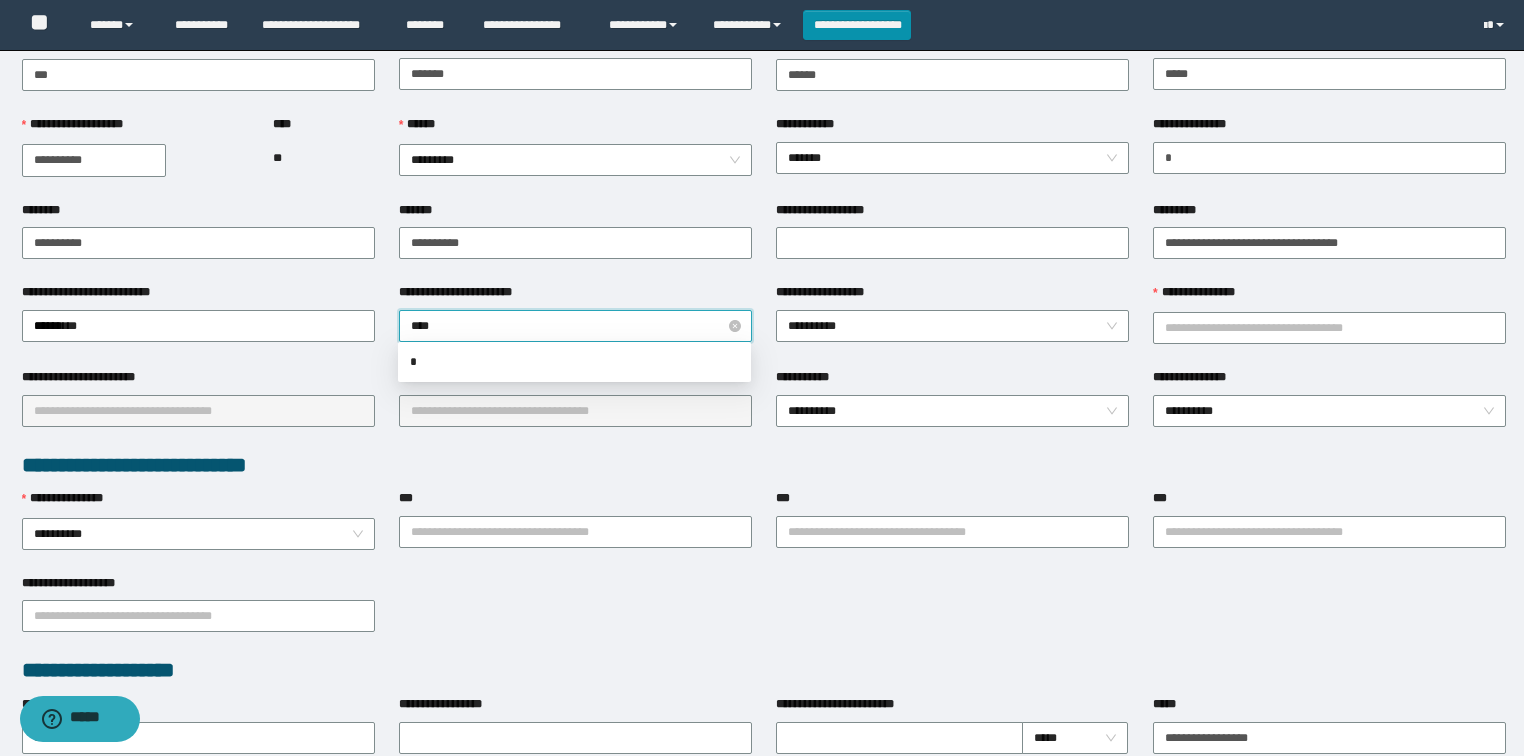 type on "*****" 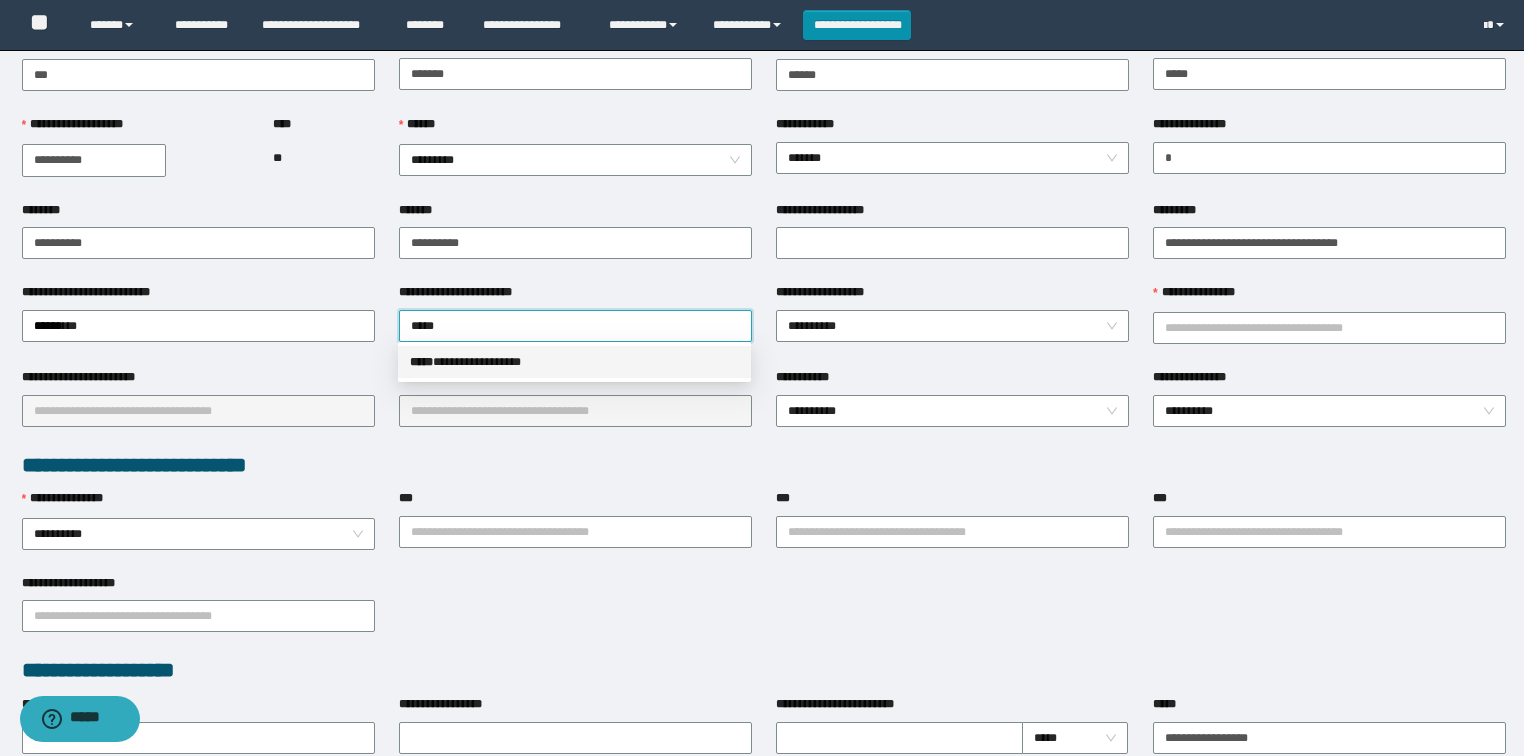 click on "**********" at bounding box center [574, 362] 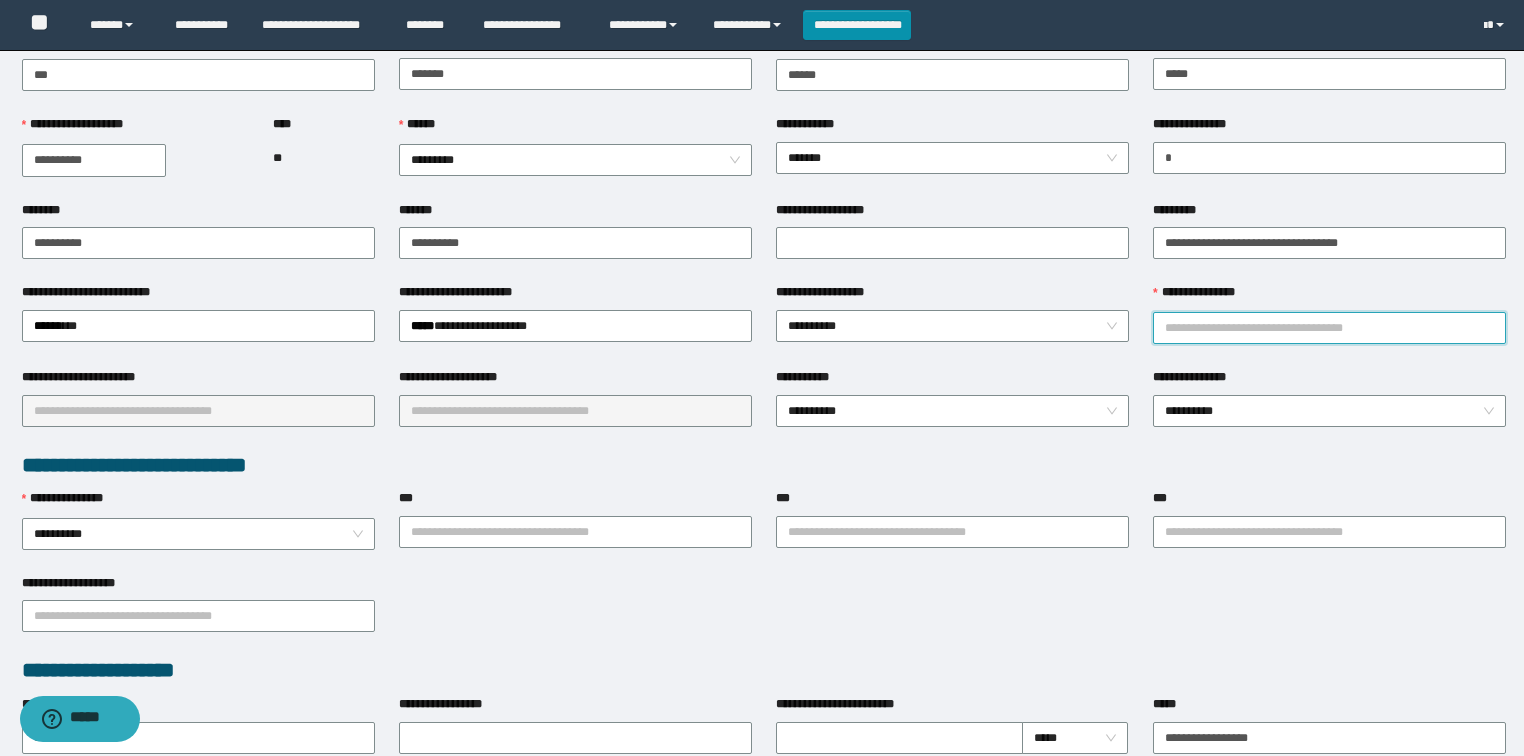 click on "**********" at bounding box center (1329, 328) 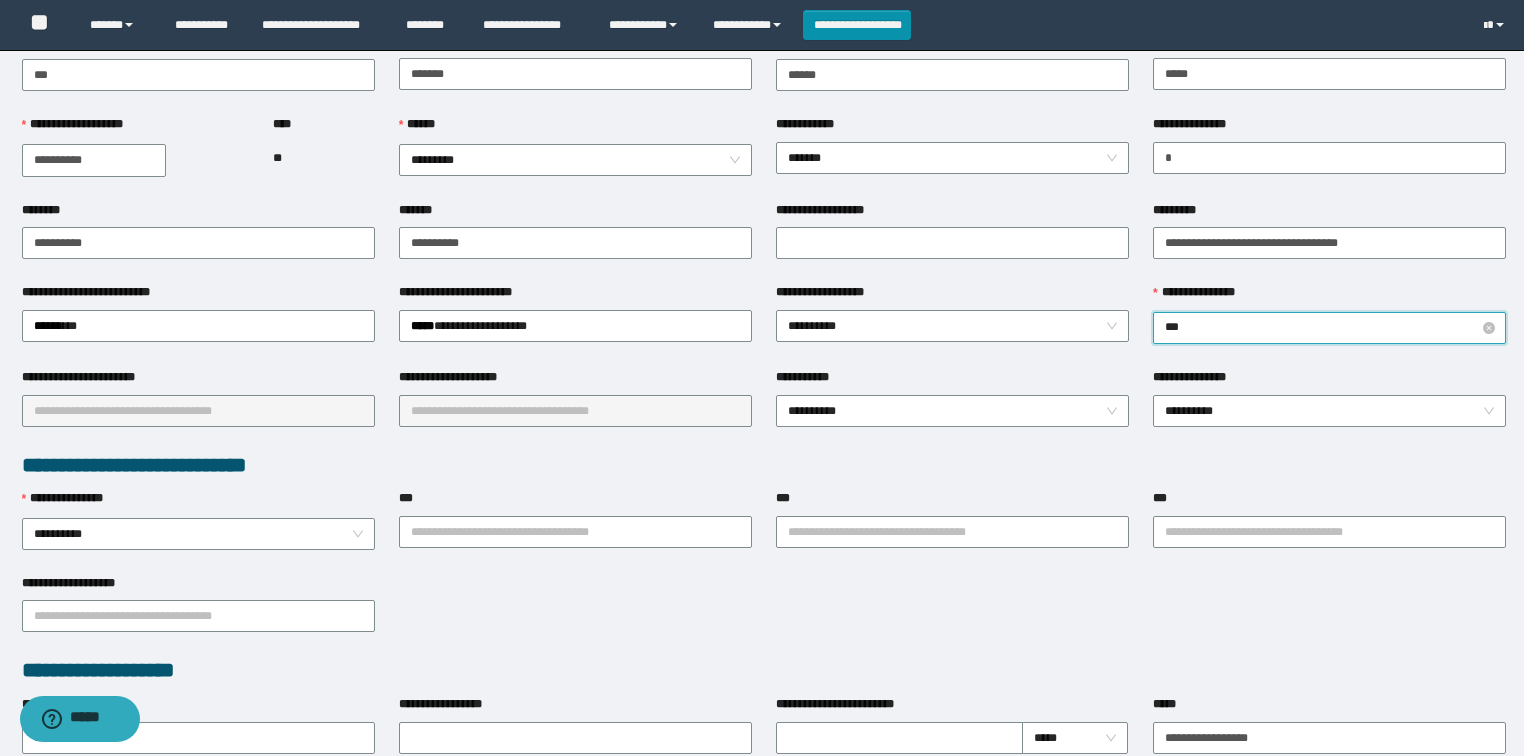 type on "****" 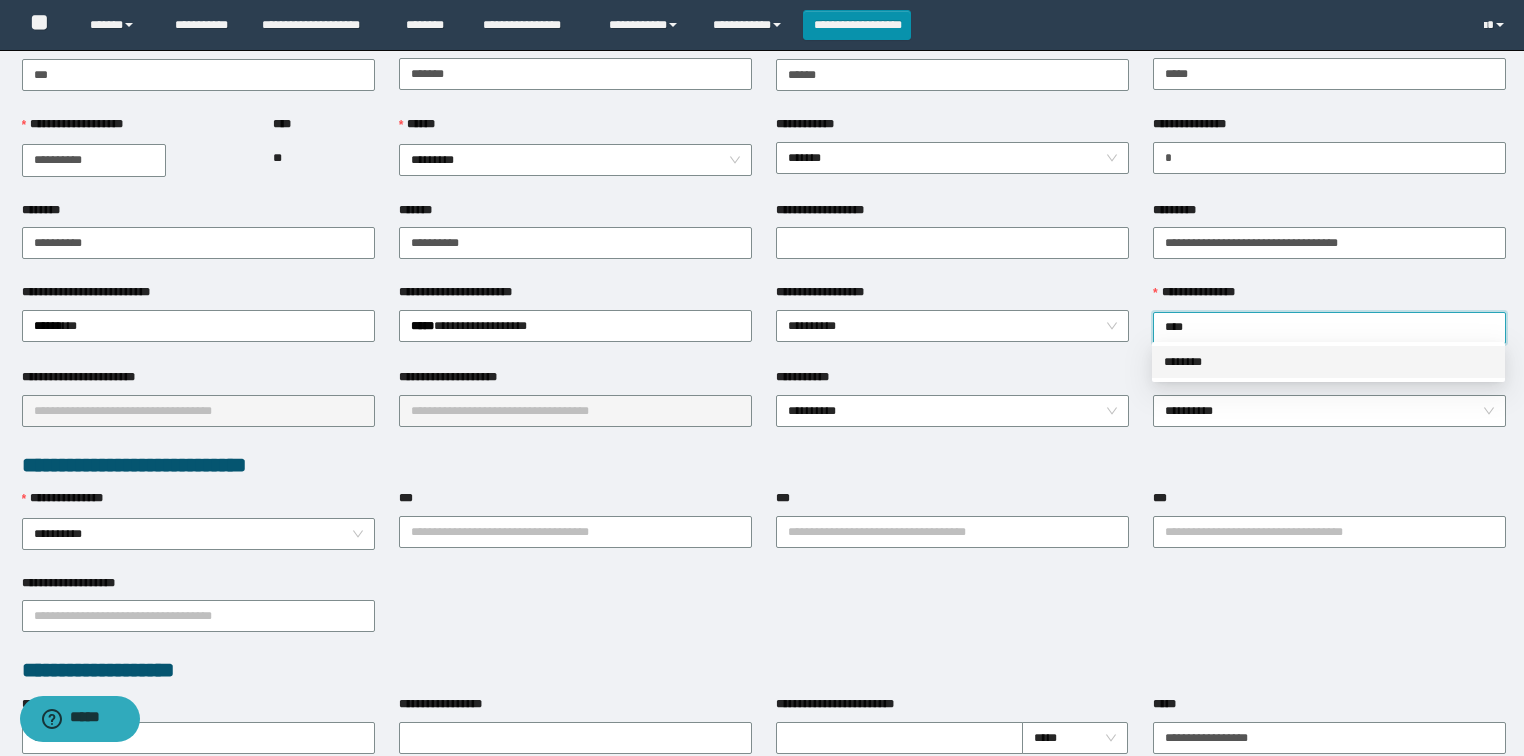 click on "********" at bounding box center [1328, 362] 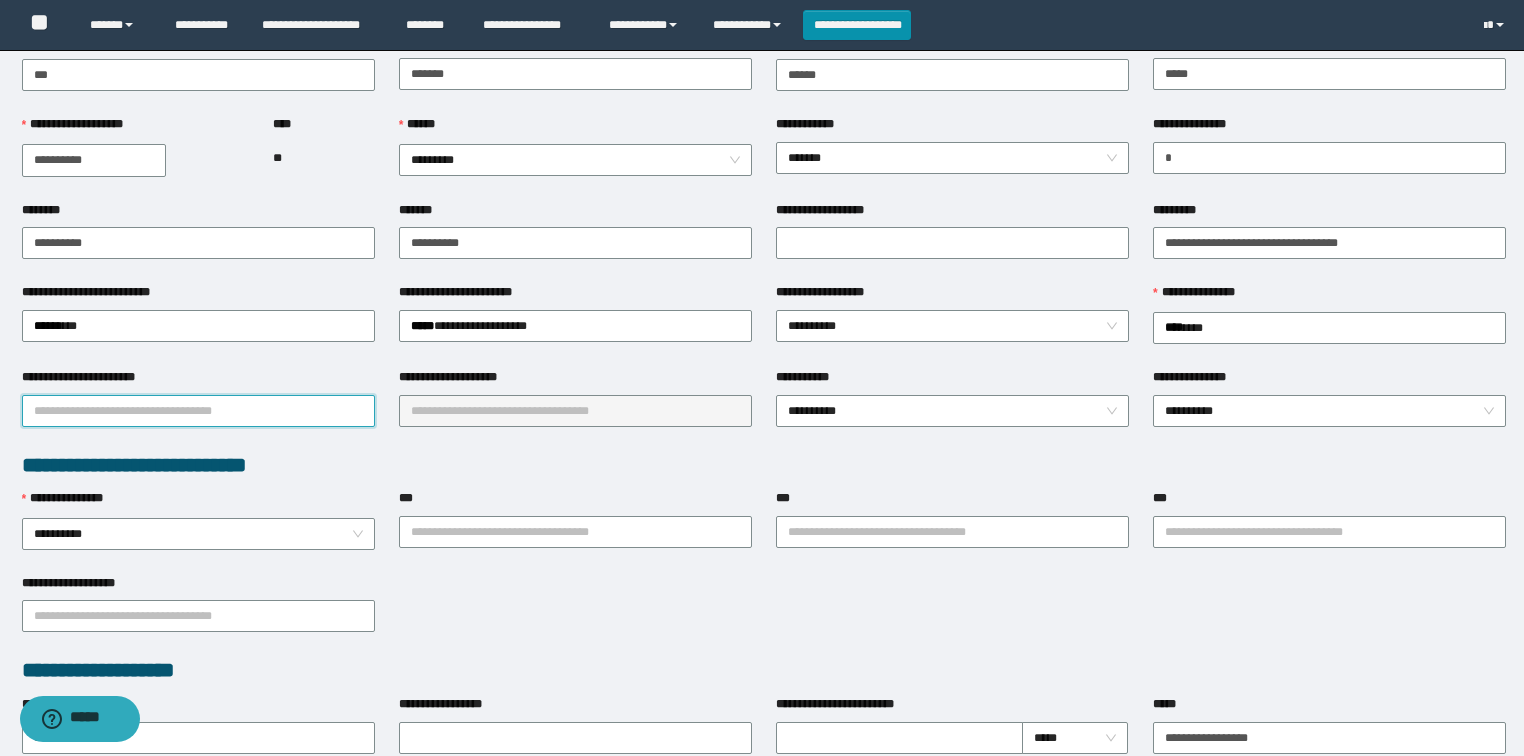 click on "**********" at bounding box center (198, 411) 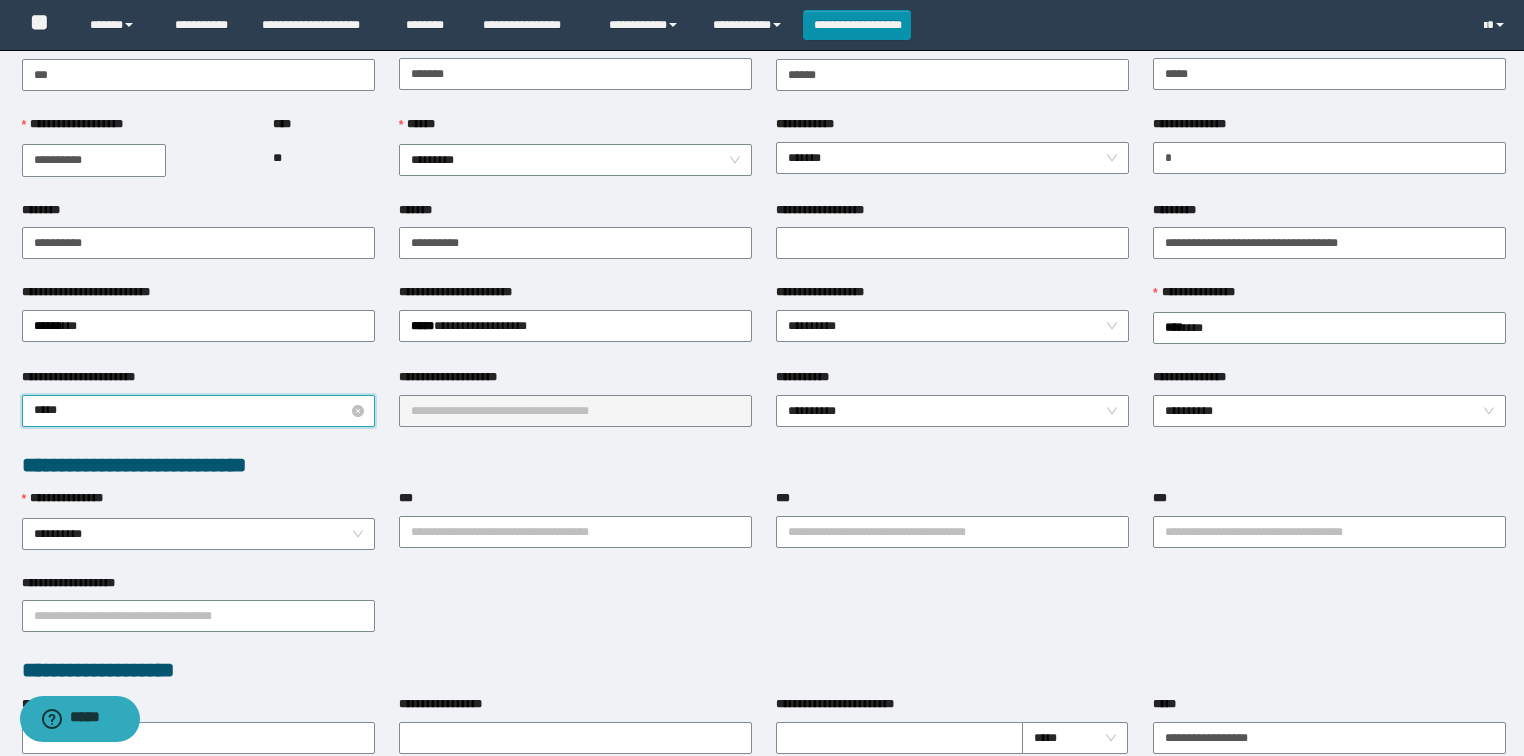 type on "******" 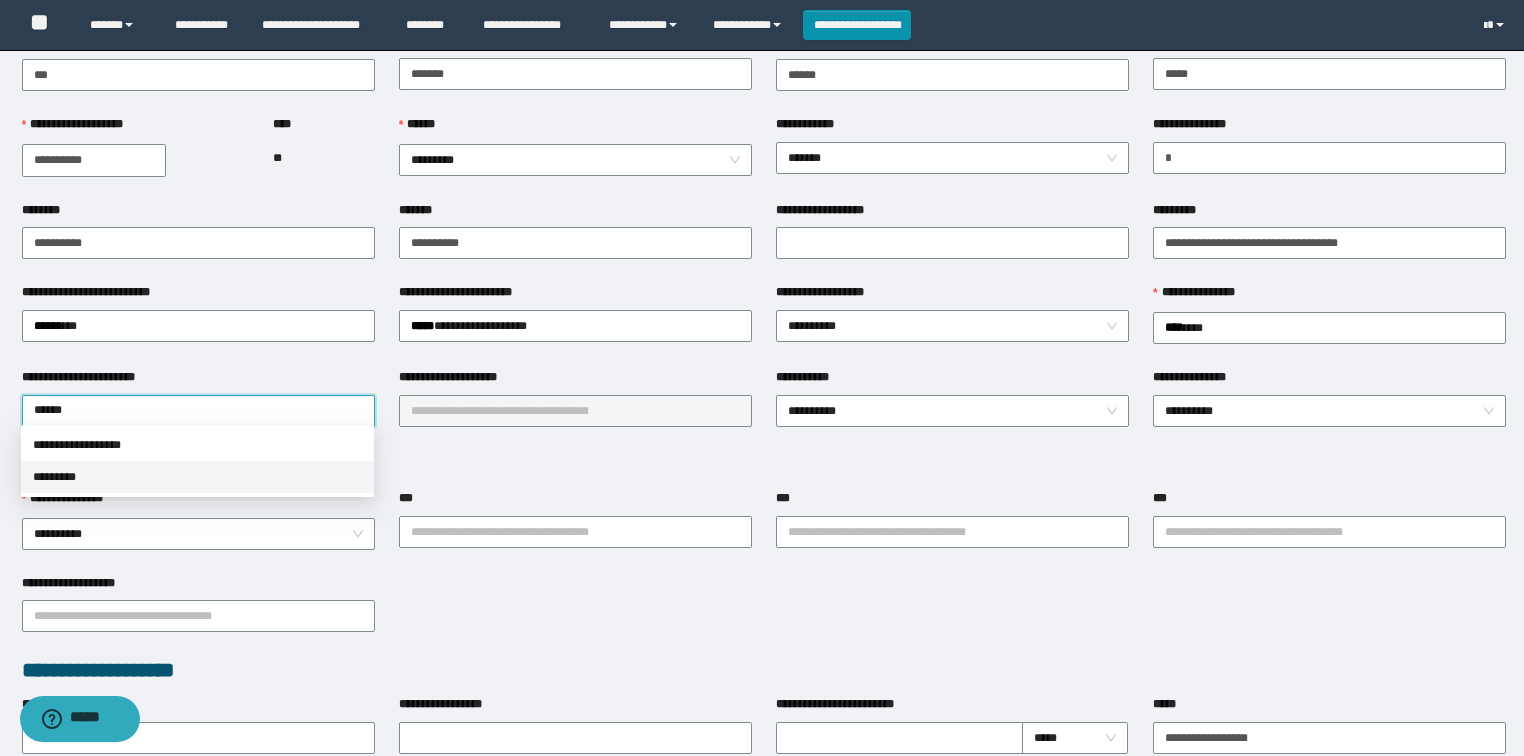 click on "*********" at bounding box center (197, 477) 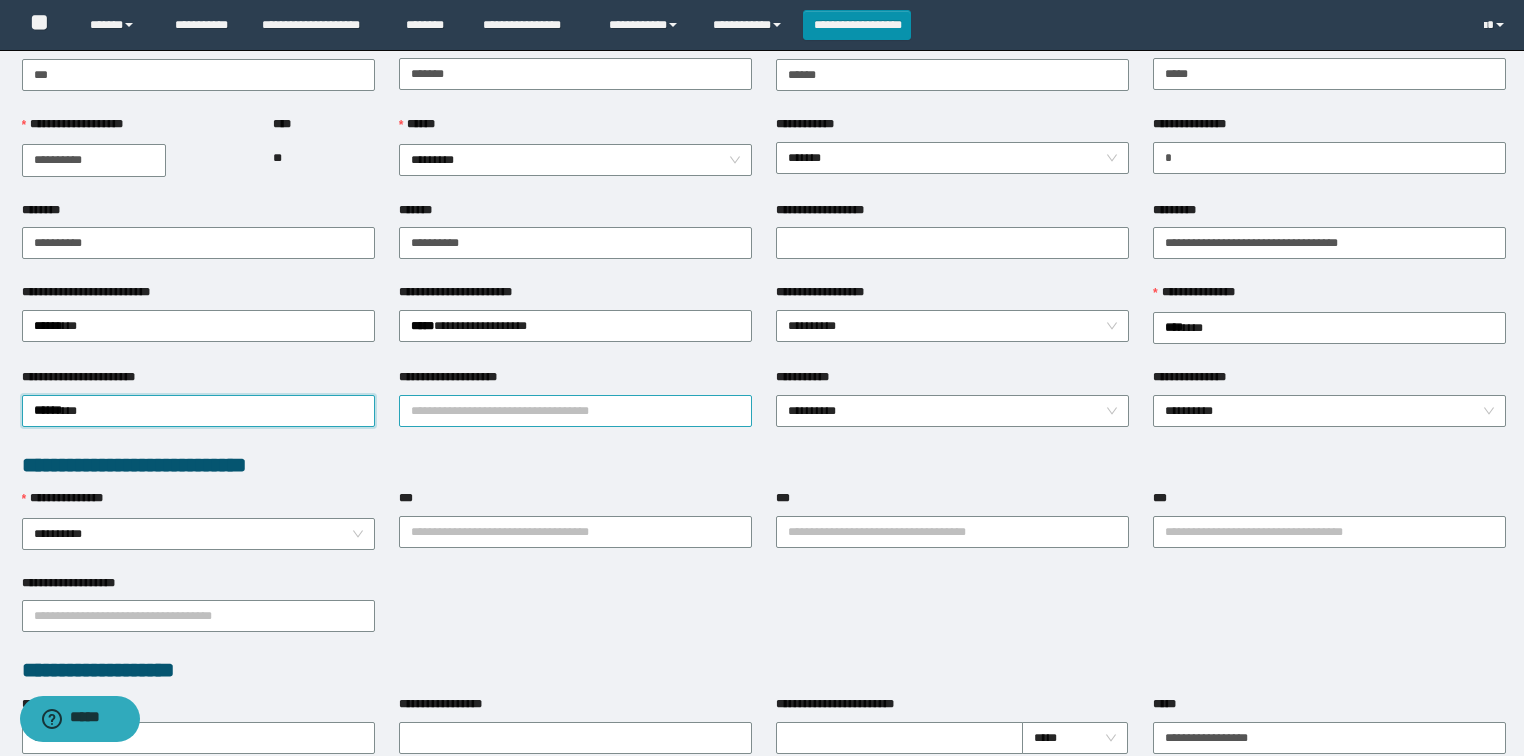 click on "**********" at bounding box center (575, 411) 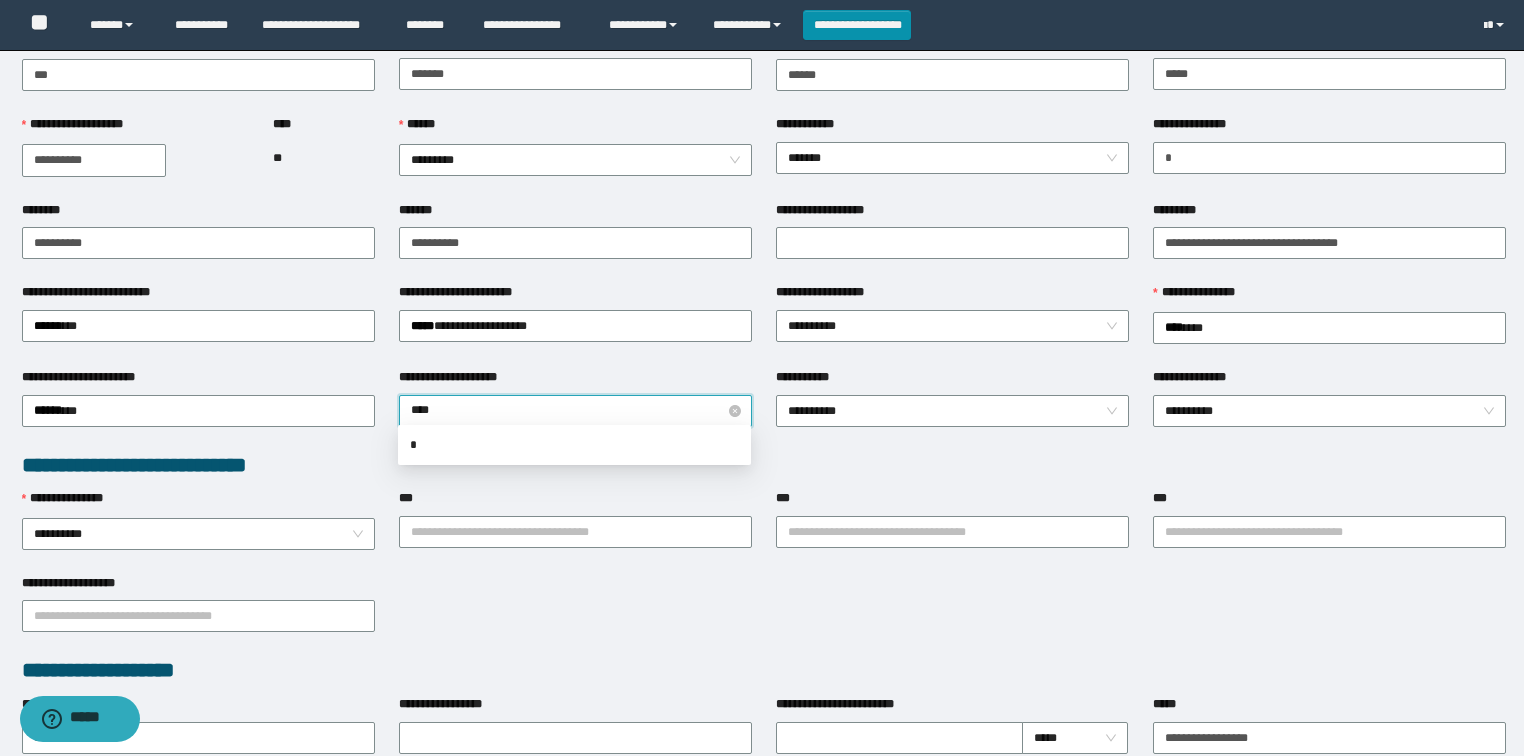 type on "*****" 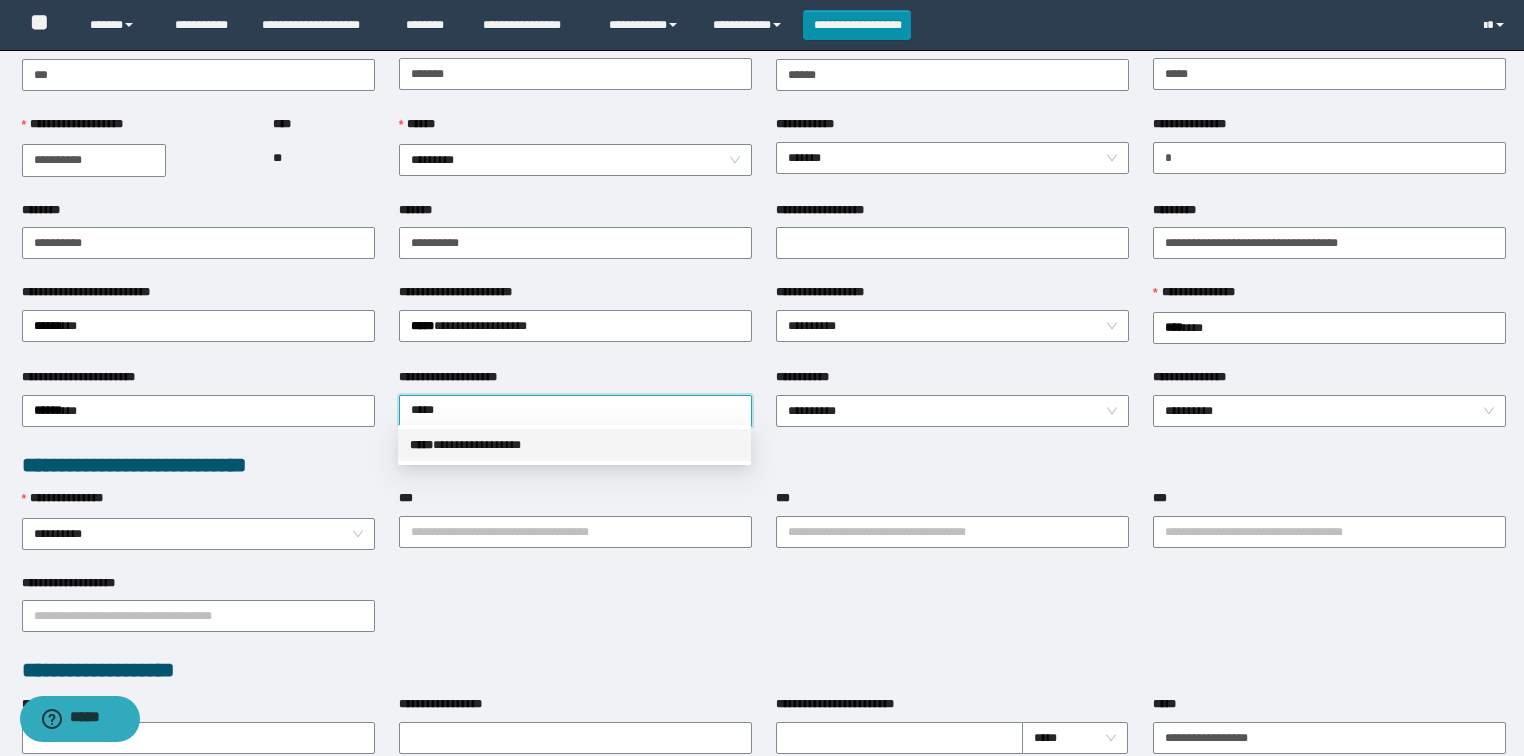 click on "**********" at bounding box center (574, 445) 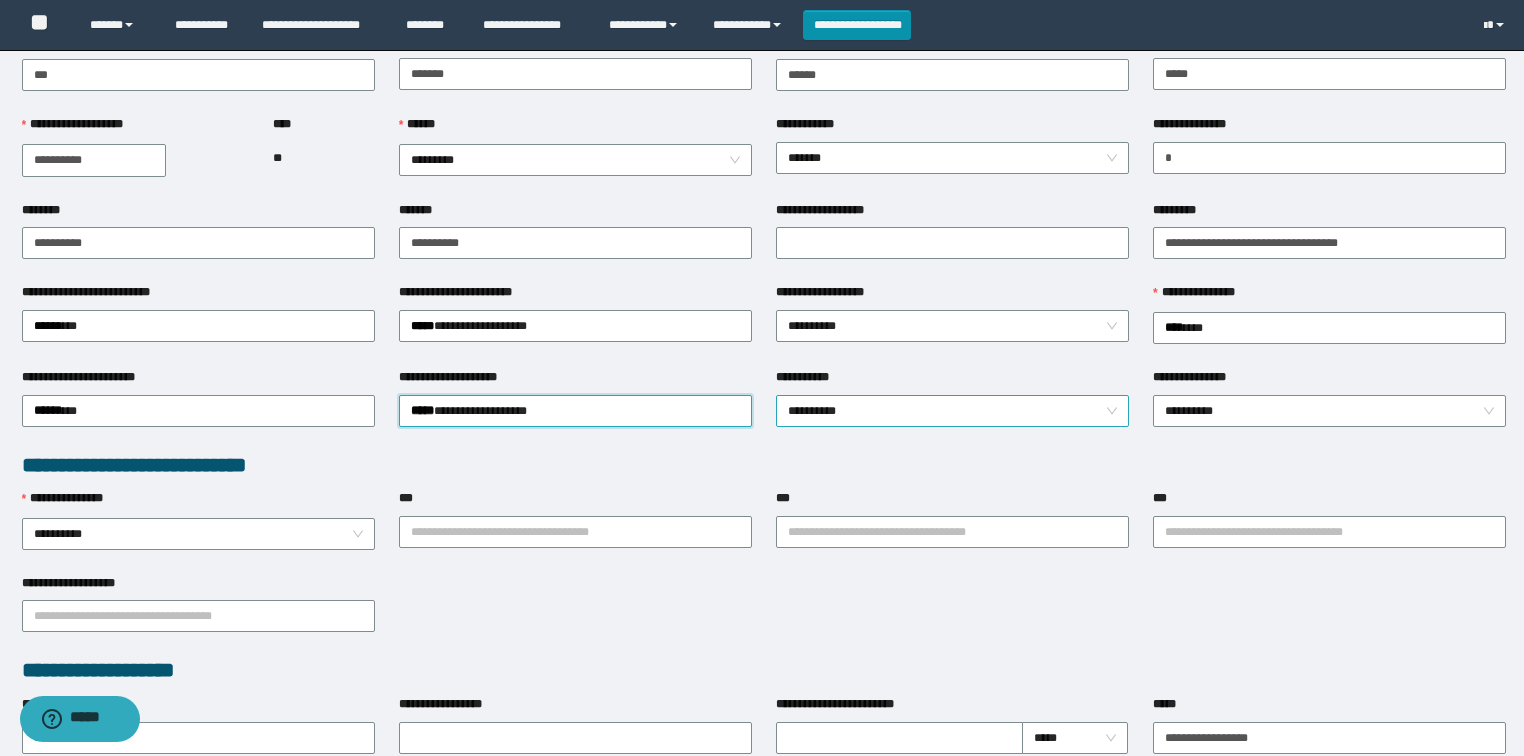 click on "**********" at bounding box center (953, 411) 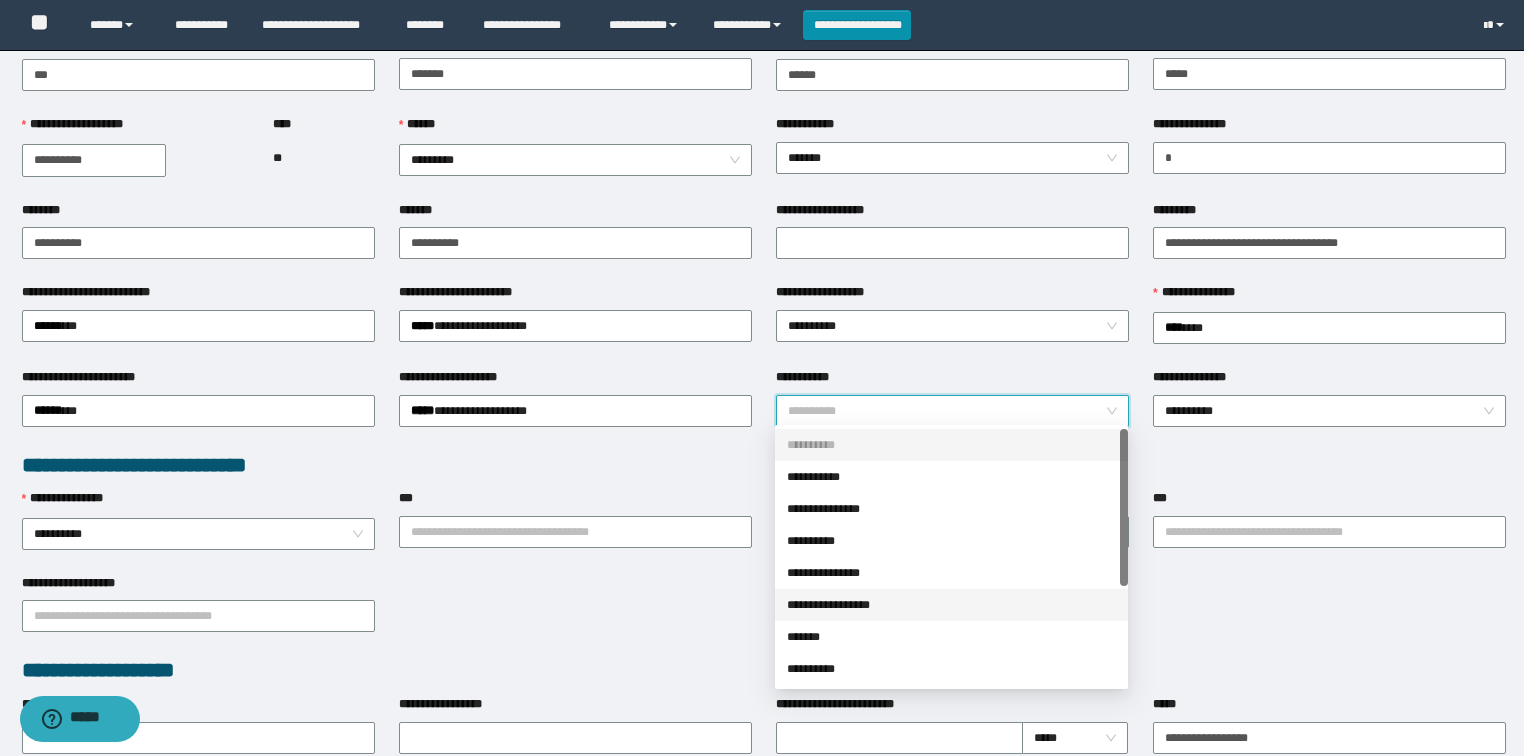 click on "**********" at bounding box center [951, 605] 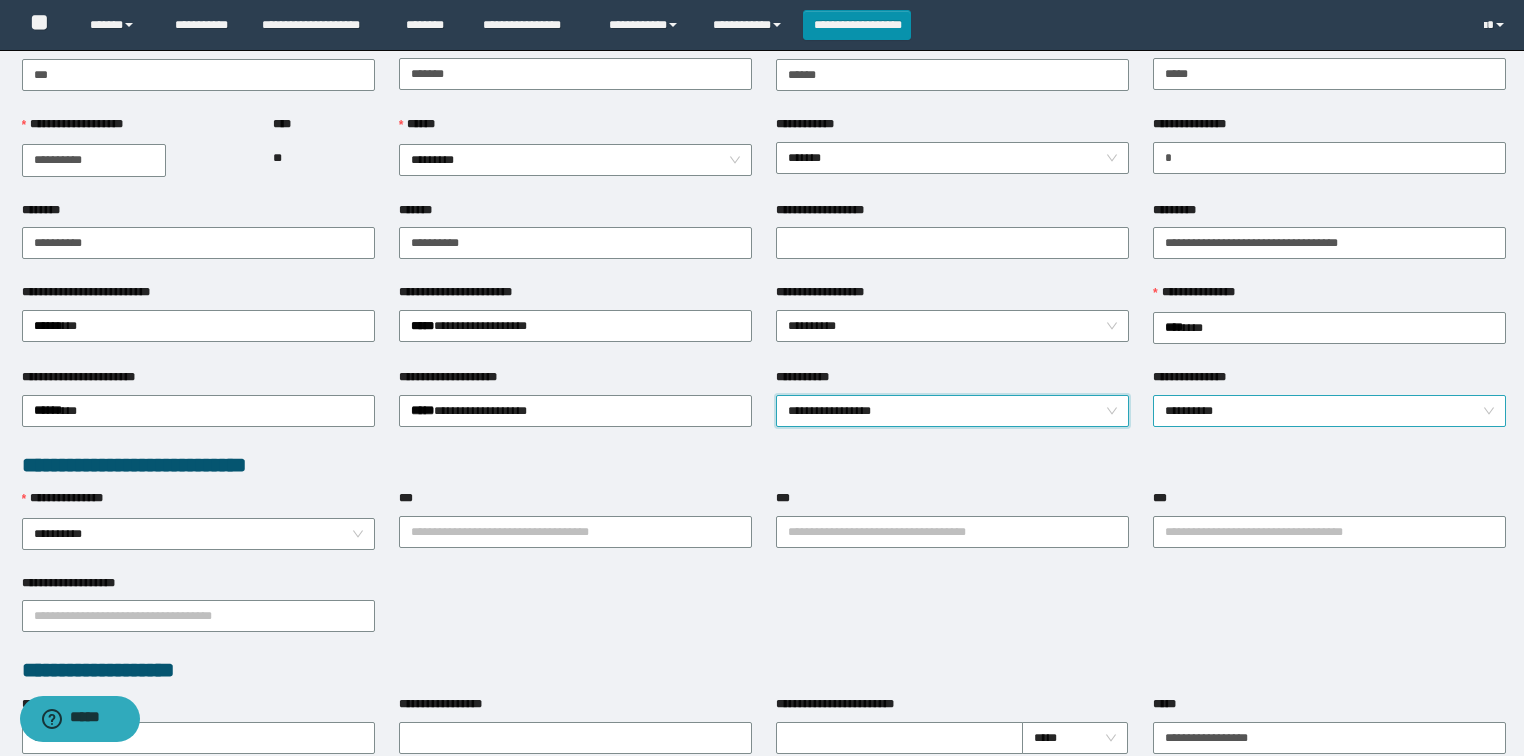click on "**********" at bounding box center (1330, 411) 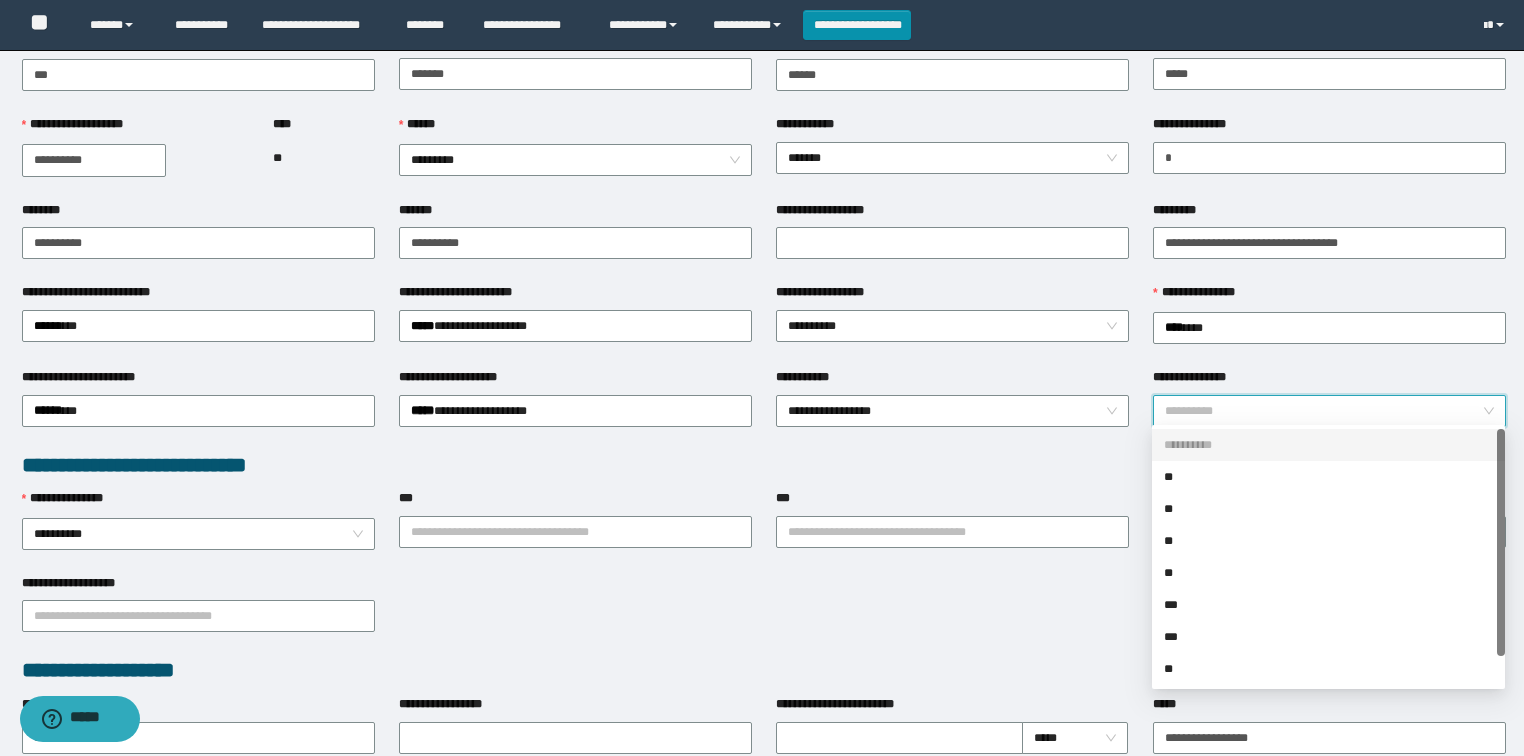 click on "**" at bounding box center [1328, 701] 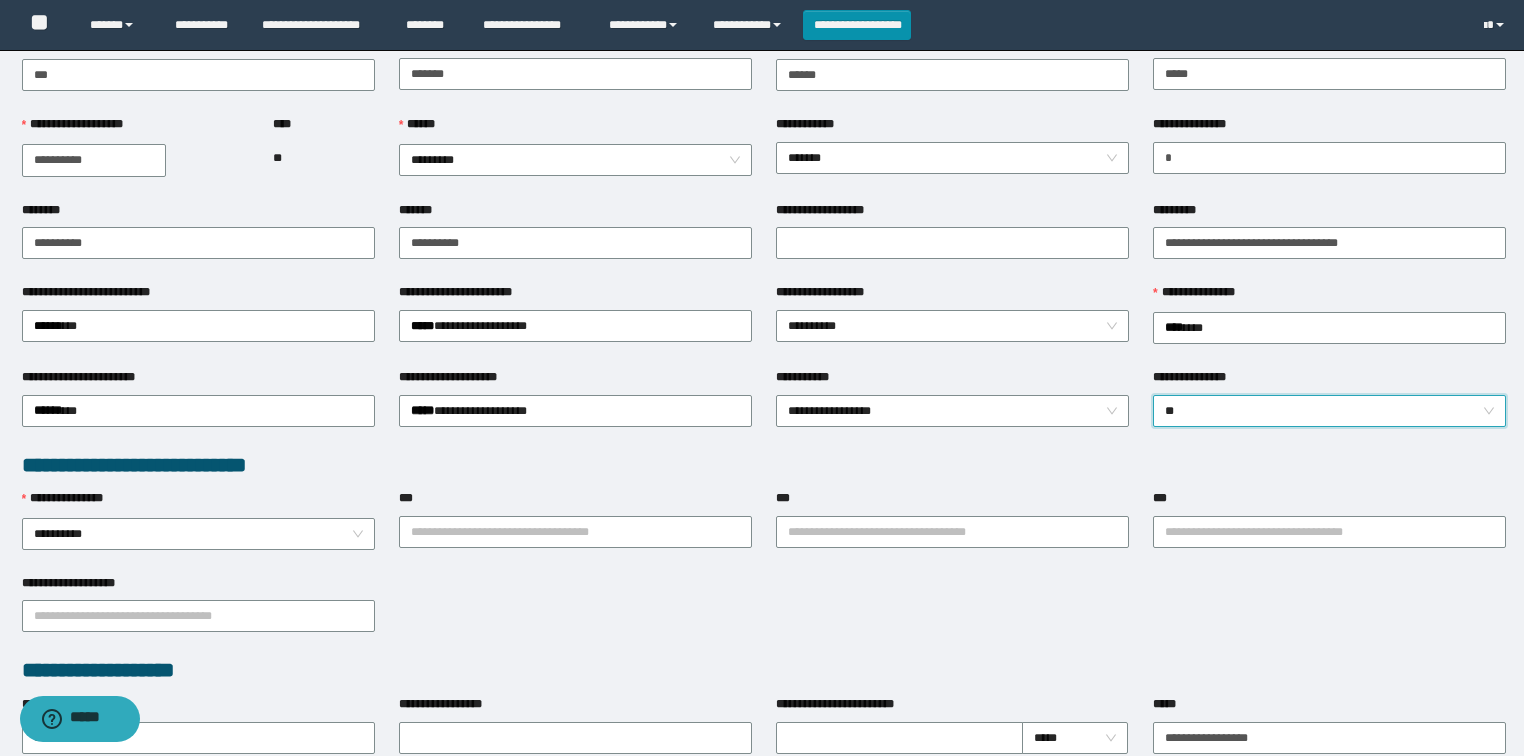 click on "**" at bounding box center (1330, 411) 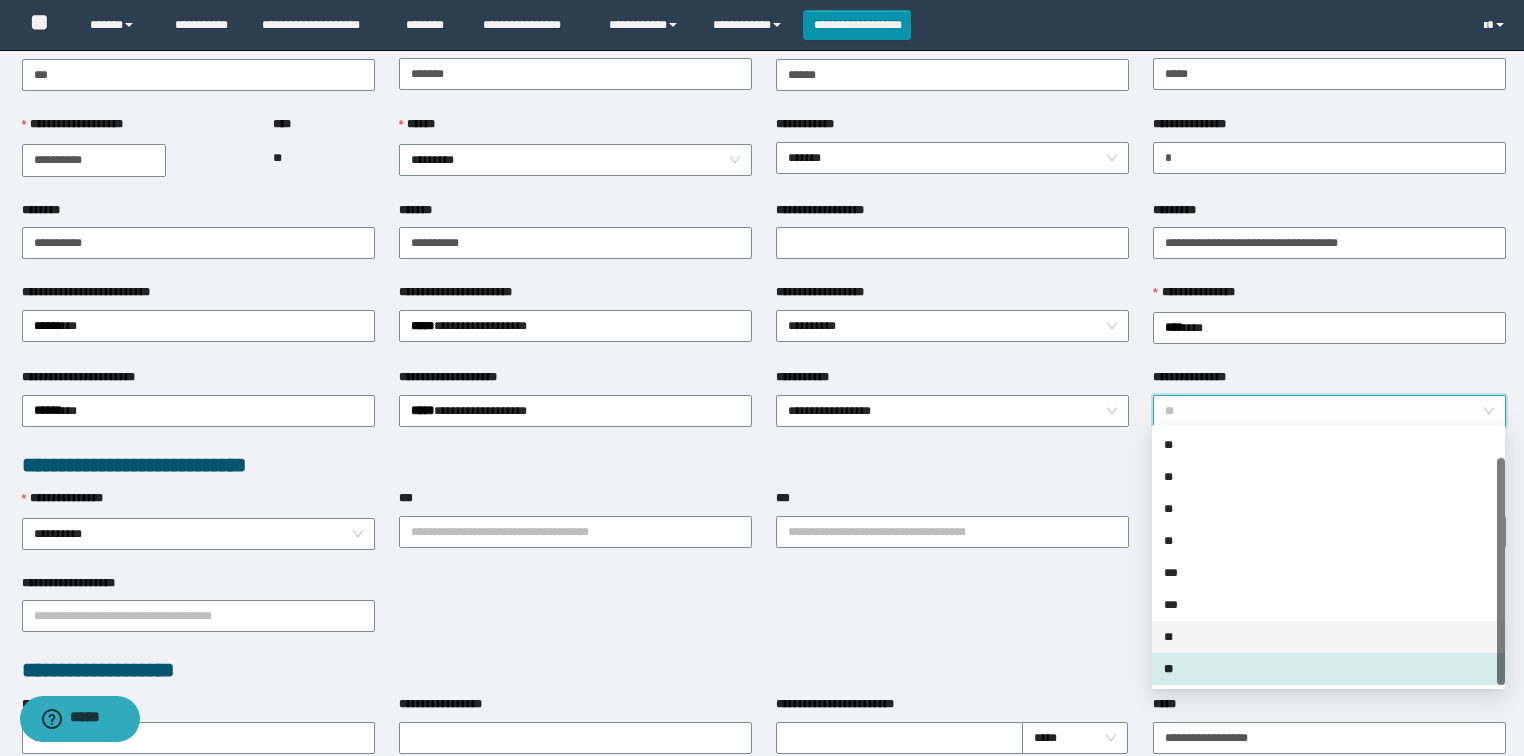 click on "**" at bounding box center [1328, 637] 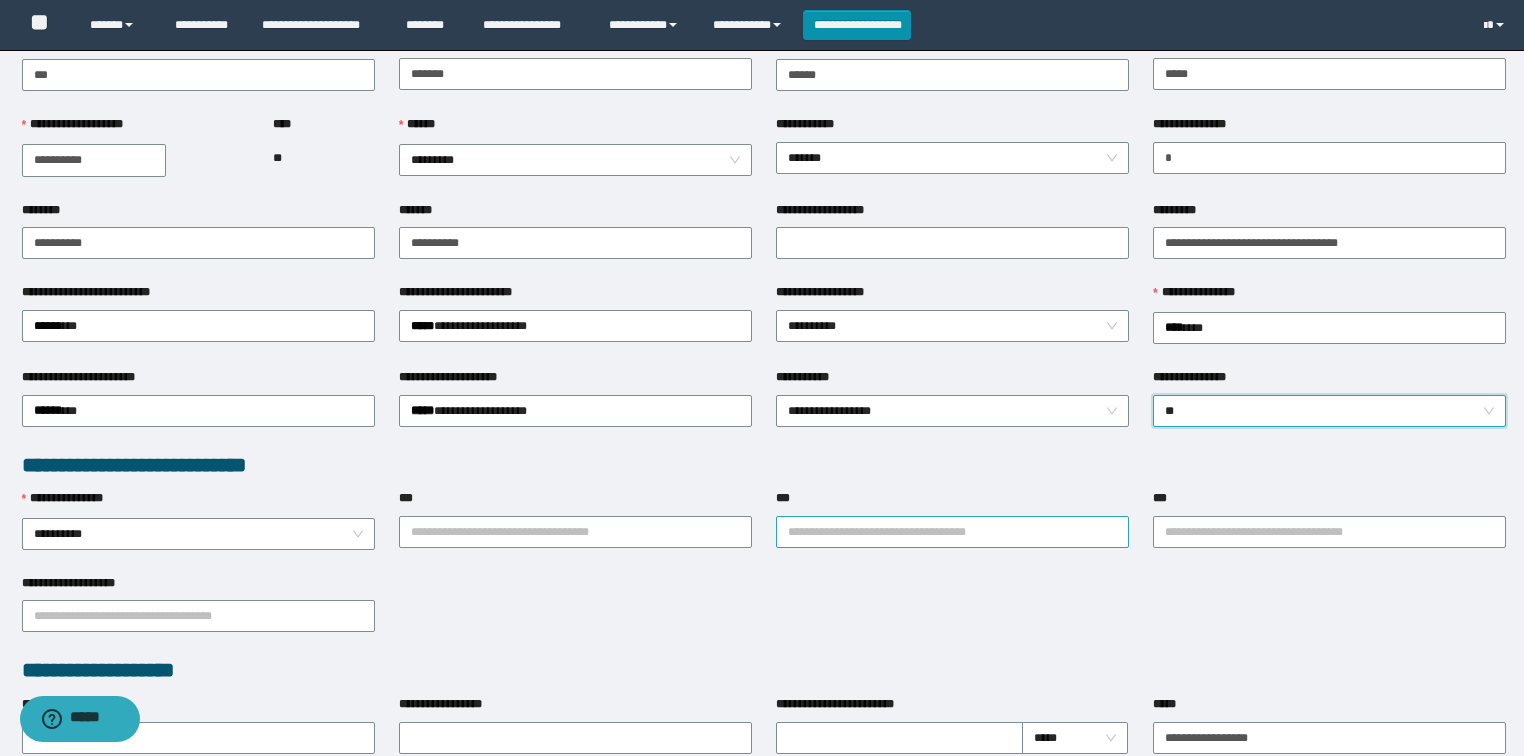click on "***" at bounding box center [952, 532] 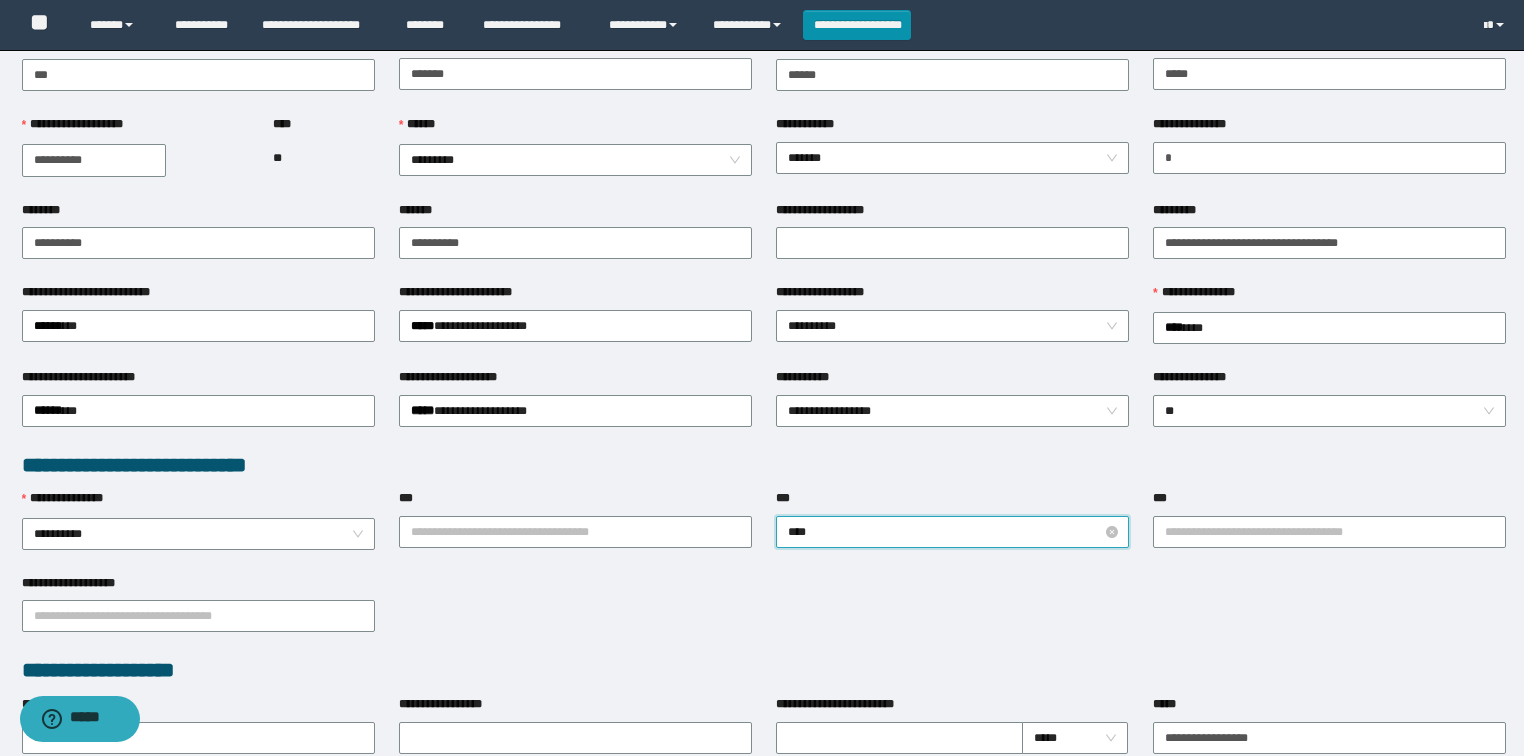 type on "*****" 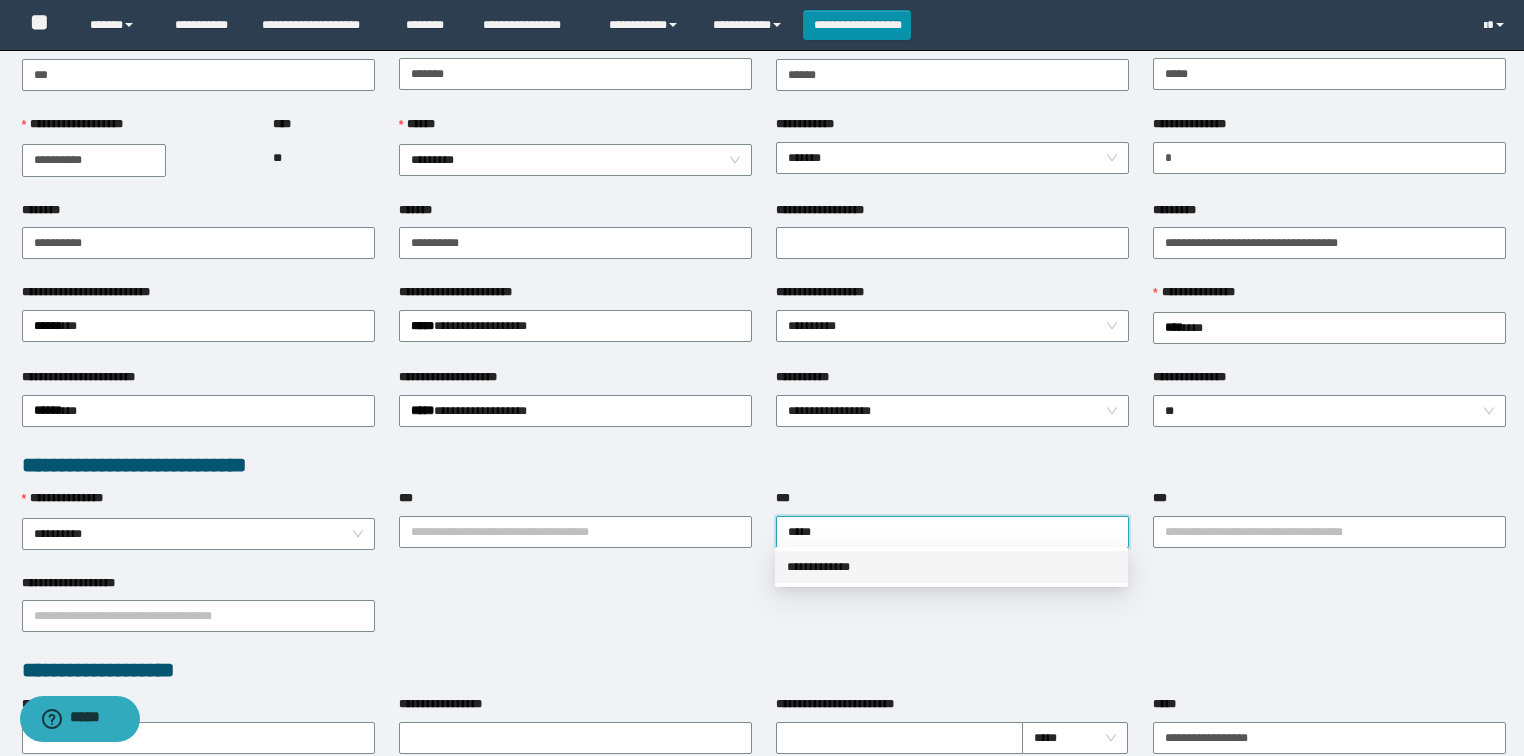 click on "**********" at bounding box center (951, 567) 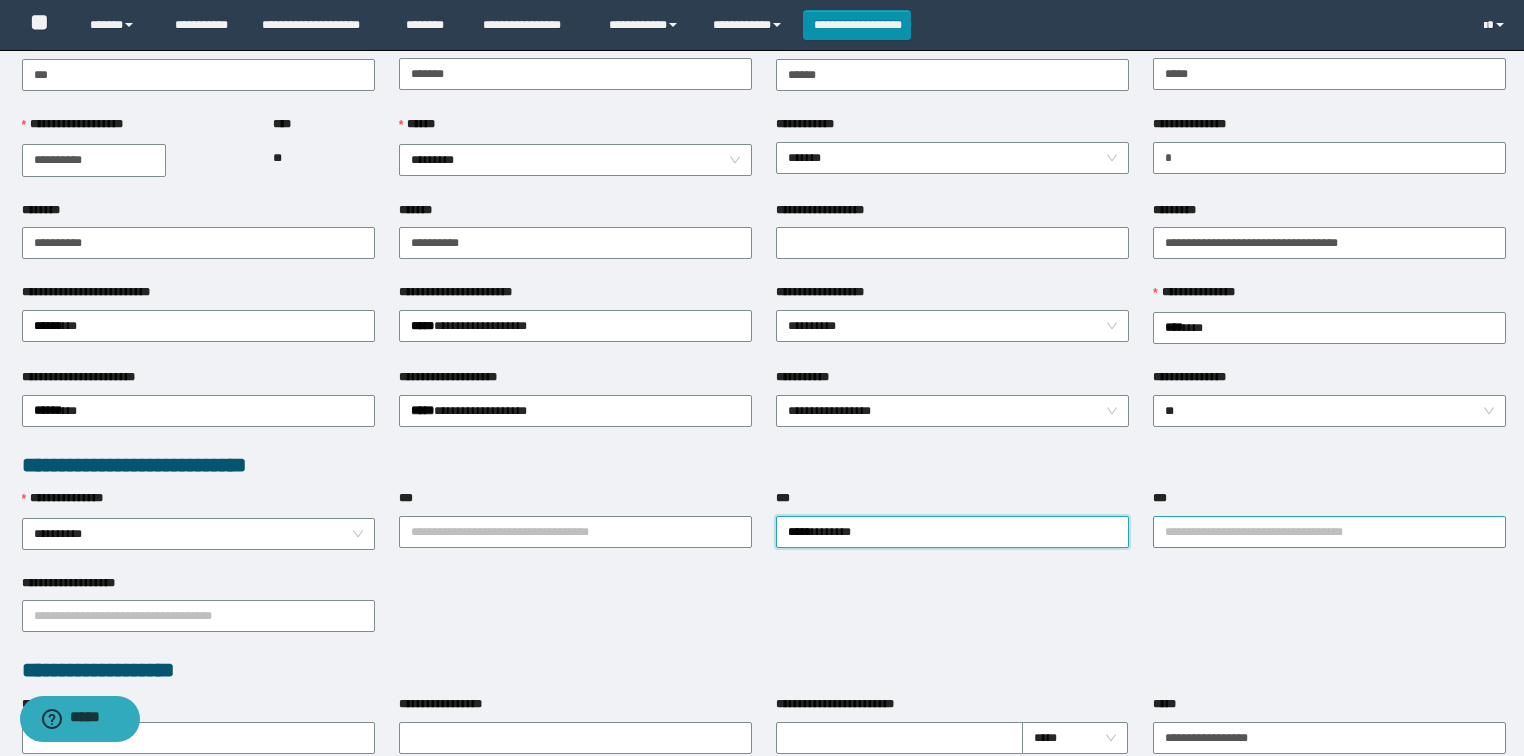click on "***" at bounding box center [1329, 532] 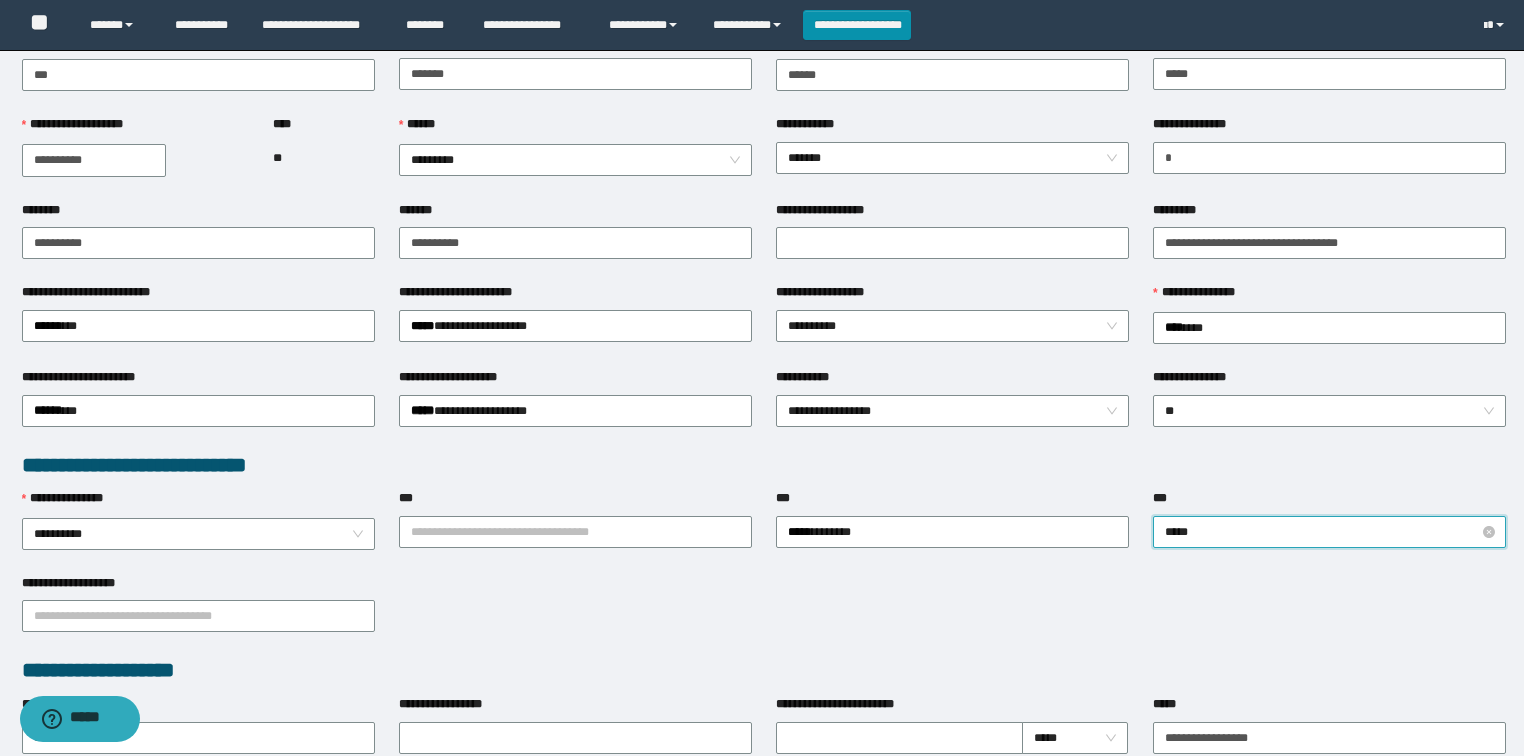 type on "******" 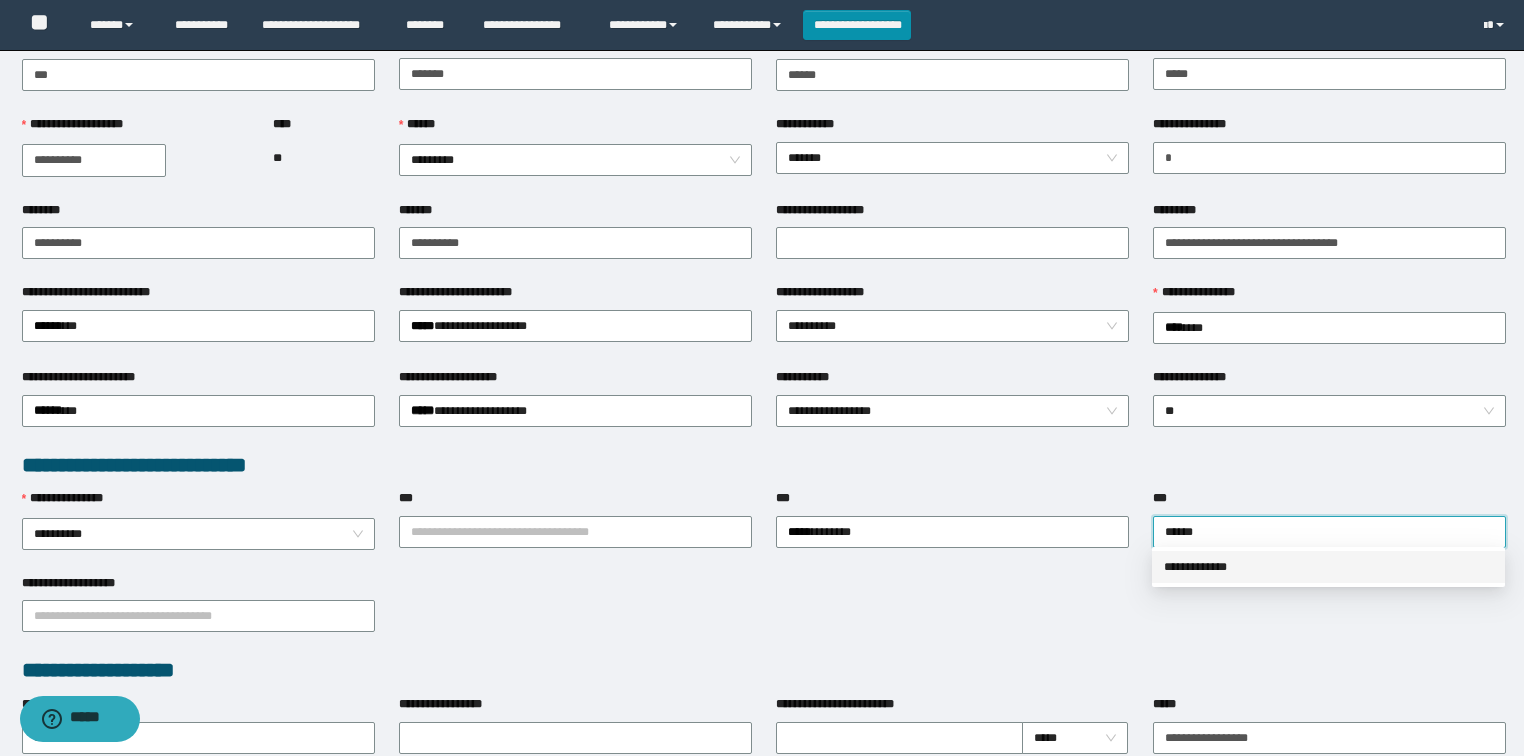 click on "**********" at bounding box center (1328, 567) 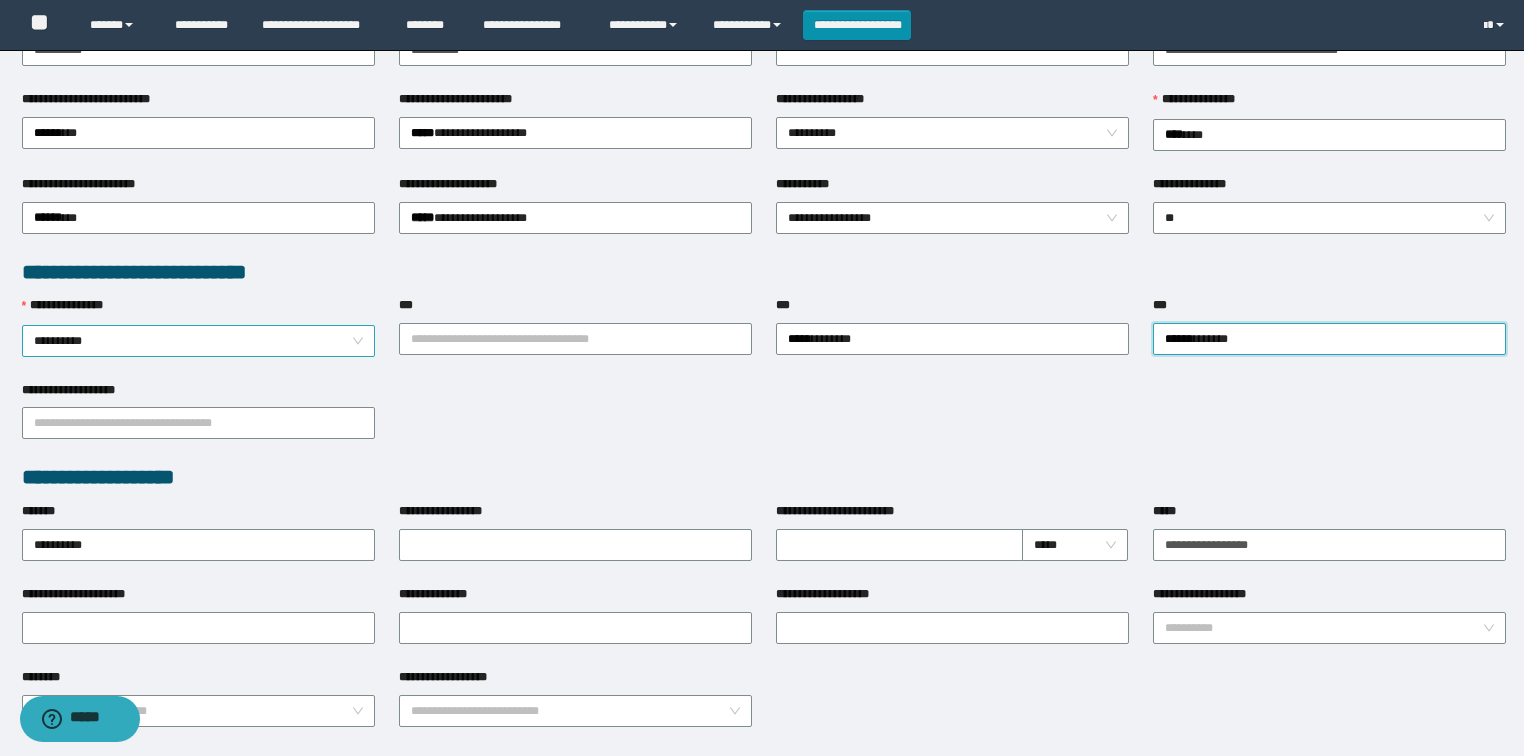 scroll, scrollTop: 480, scrollLeft: 0, axis: vertical 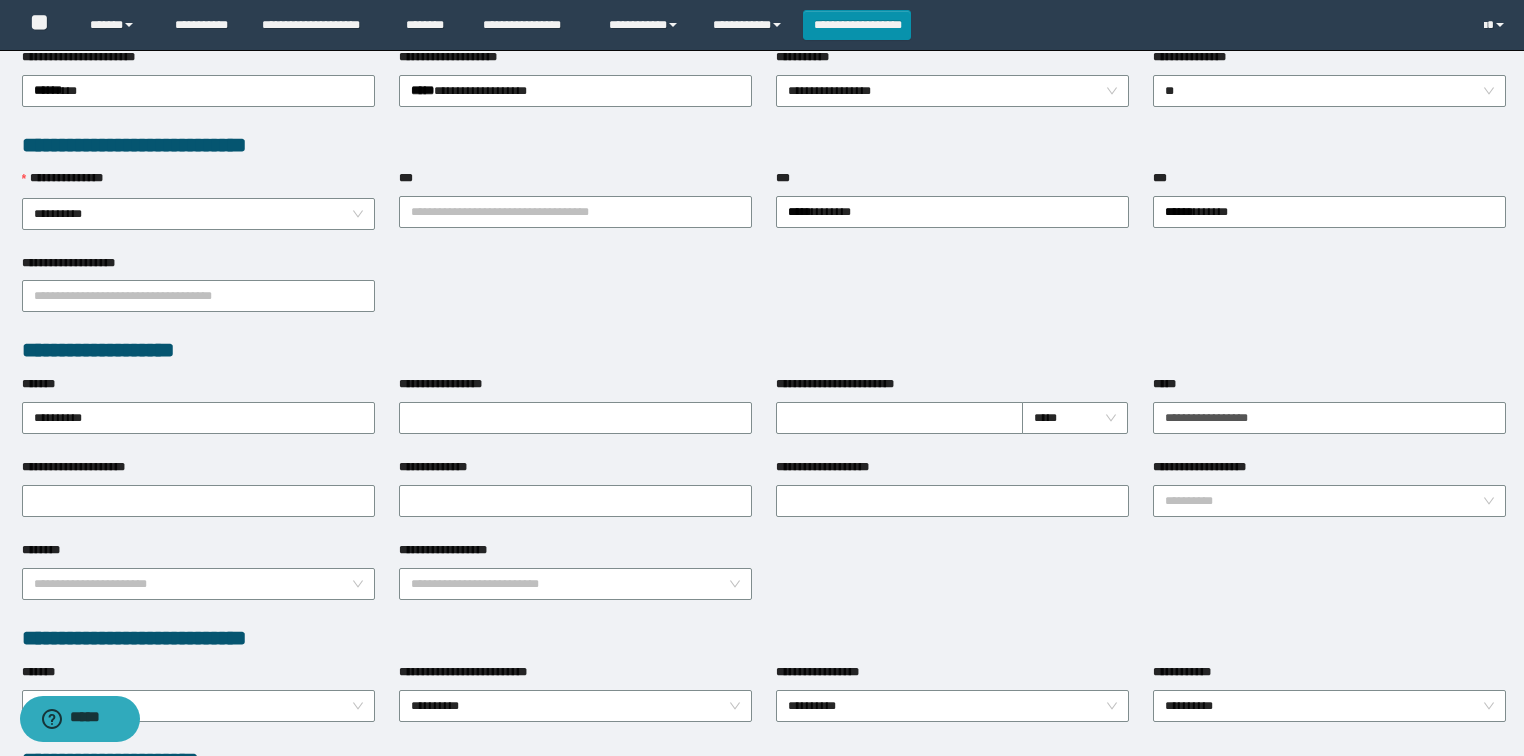 click on "**********" at bounding box center [198, 211] 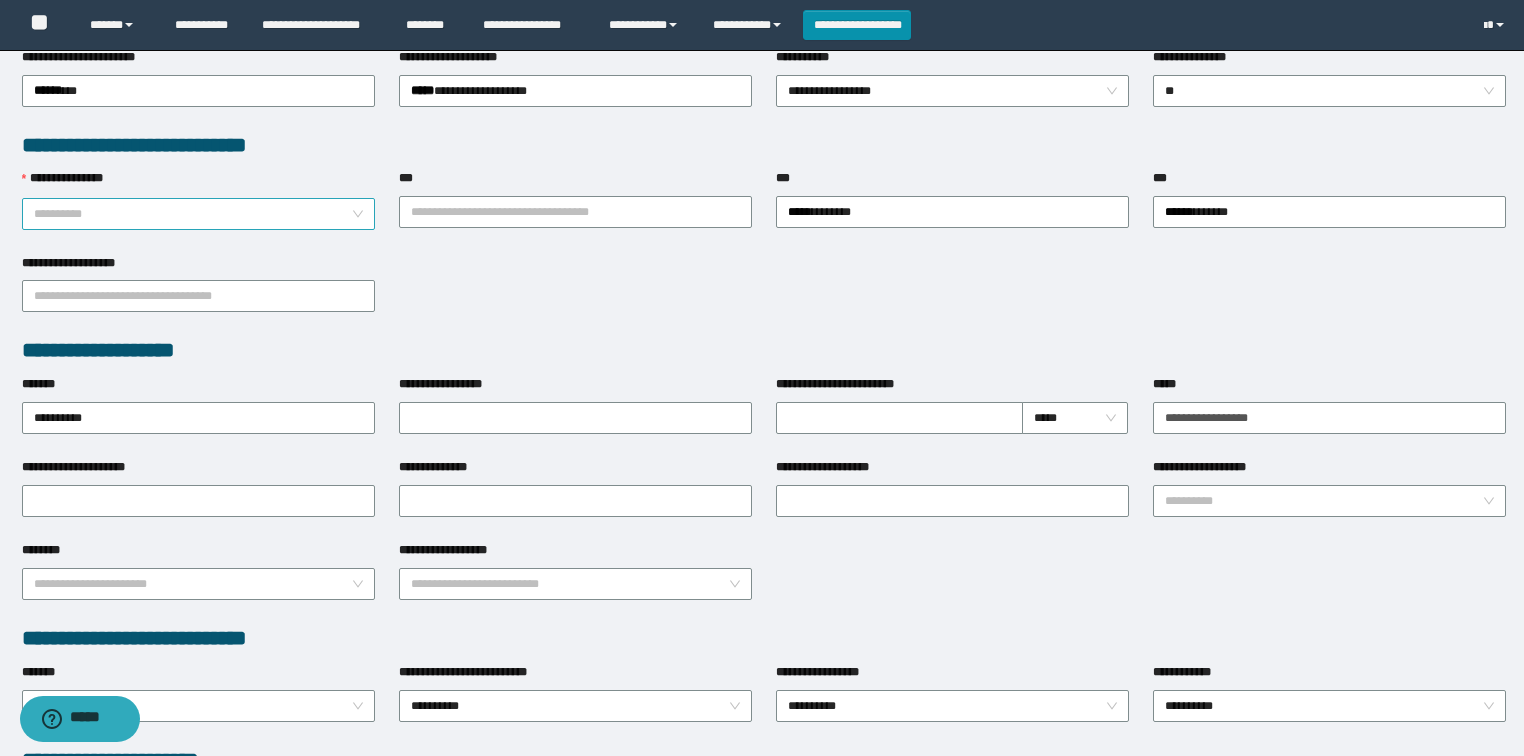 click on "**********" at bounding box center (199, 214) 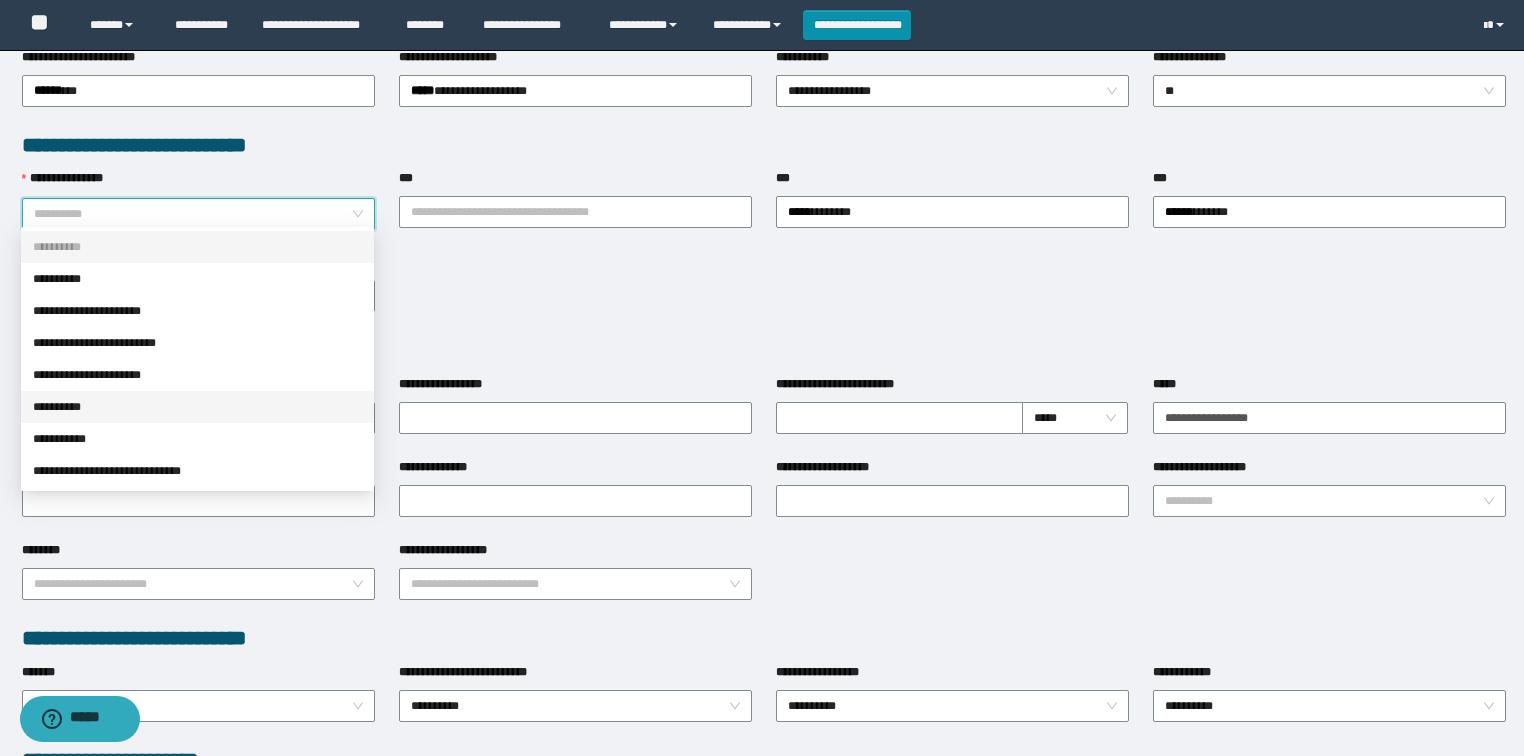 click on "**********" at bounding box center [197, 407] 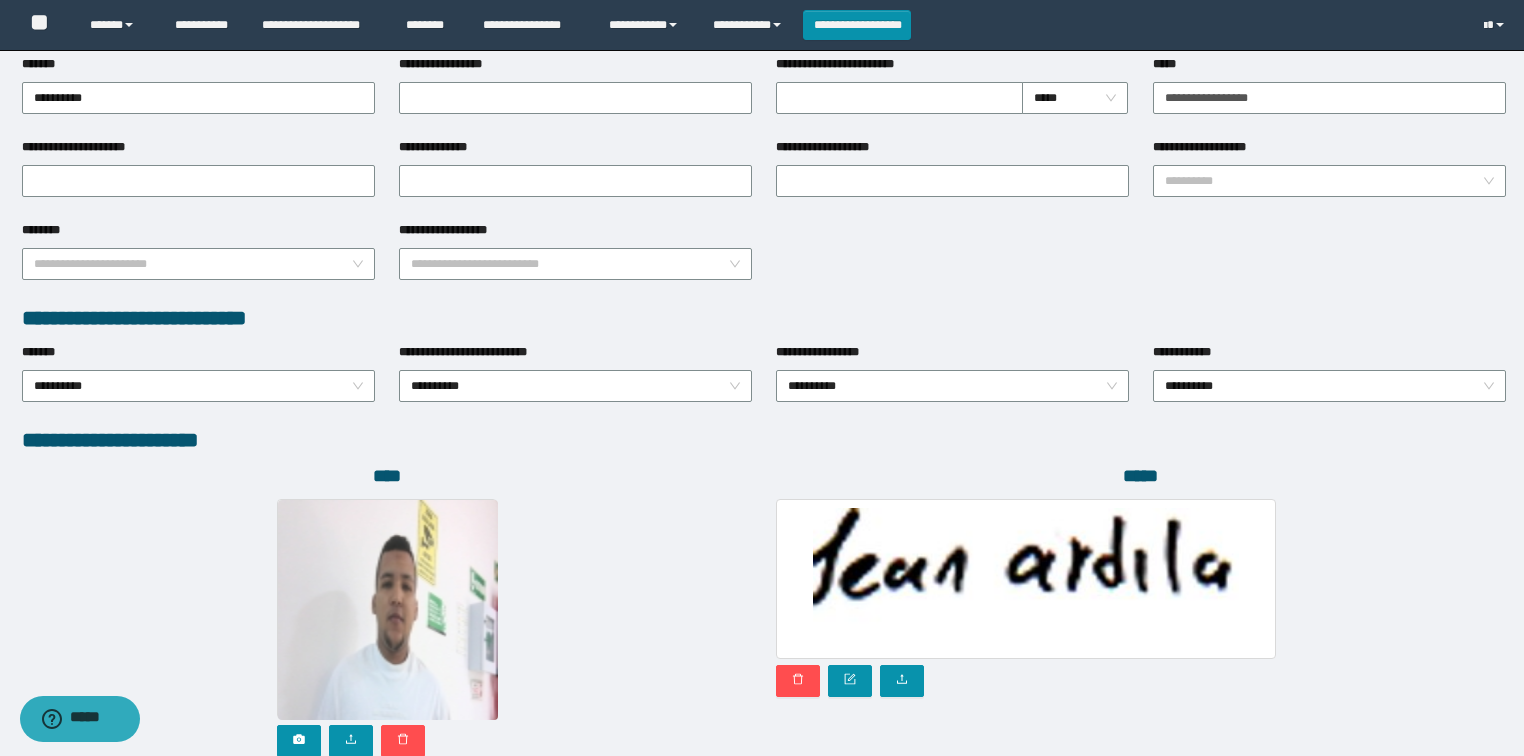 scroll, scrollTop: 946, scrollLeft: 0, axis: vertical 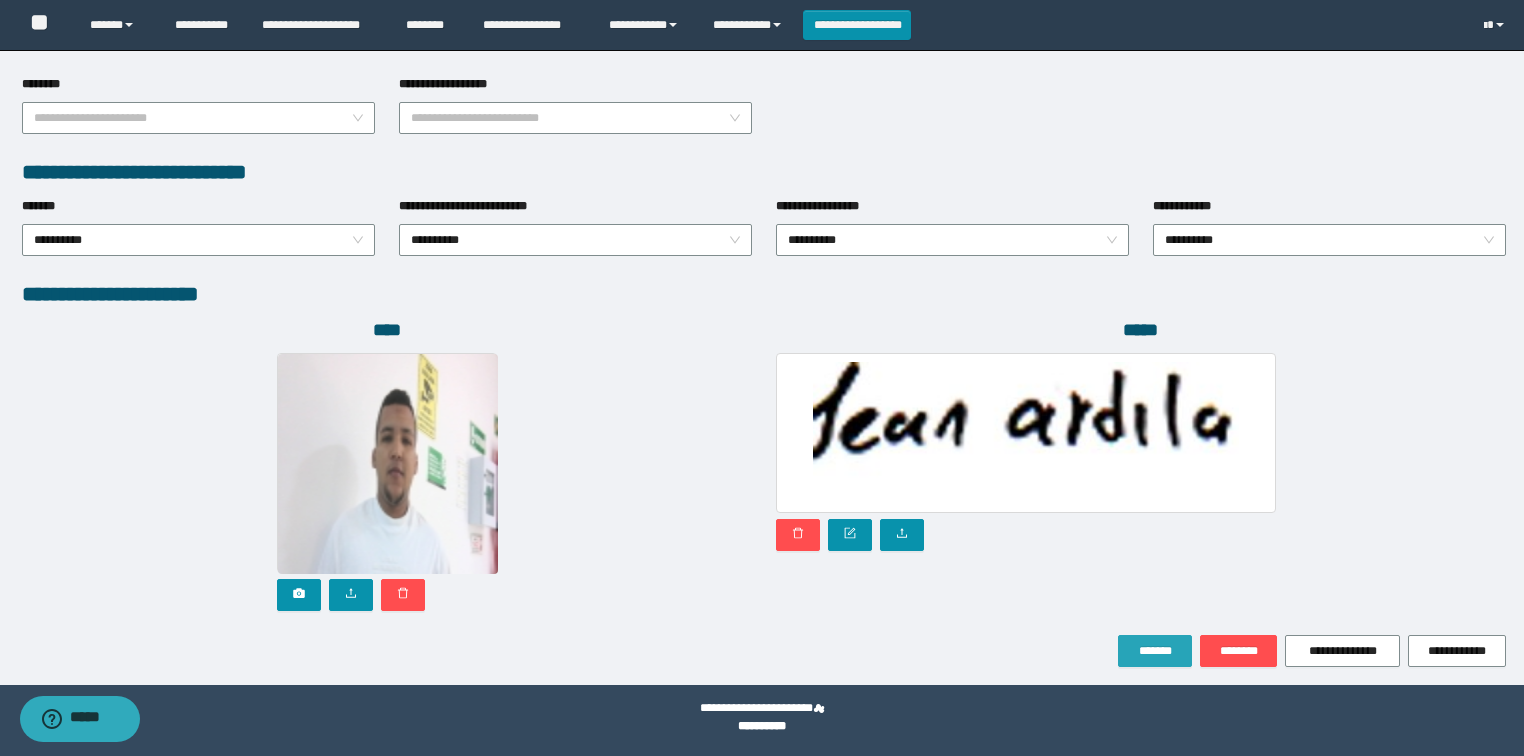 click on "*******" at bounding box center (1155, 651) 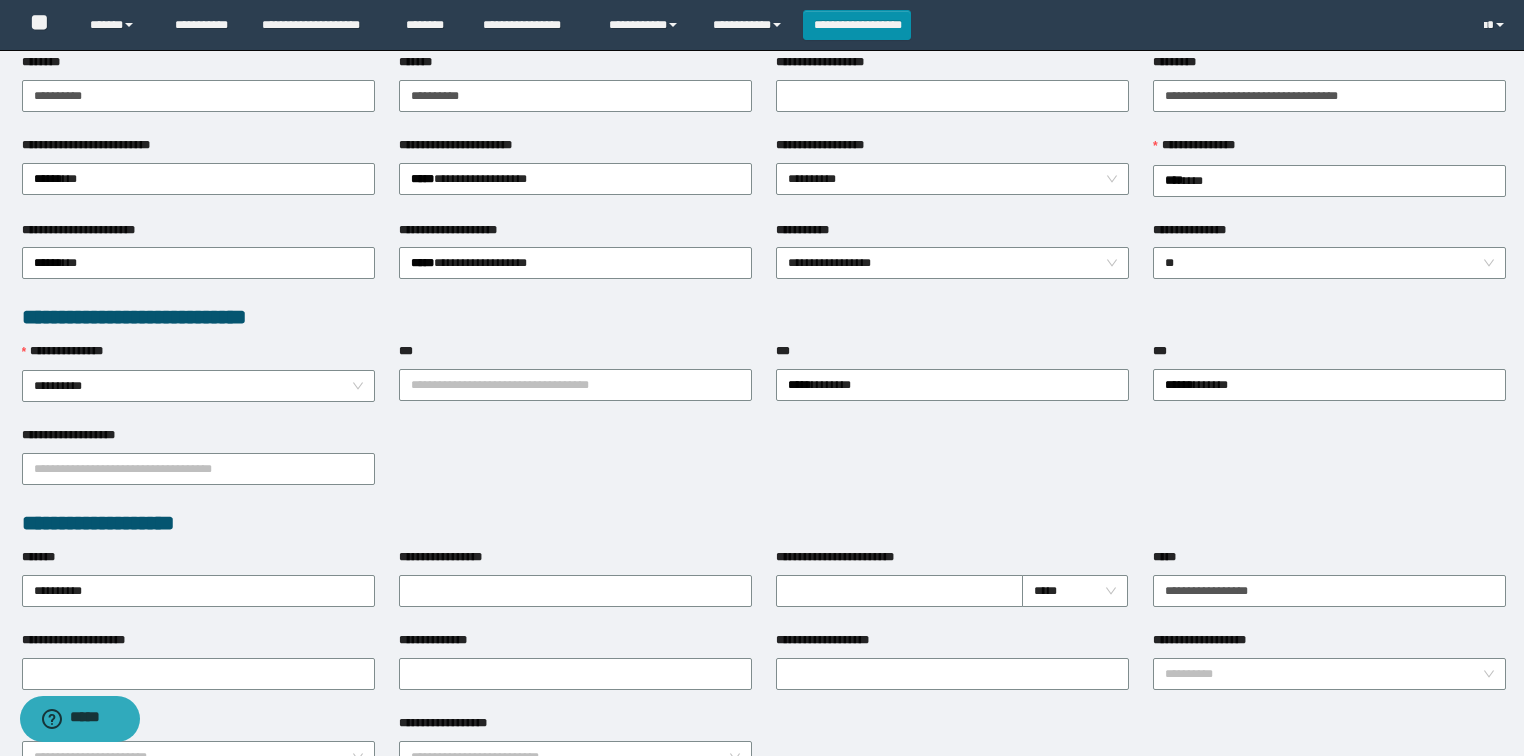 scroll, scrollTop: 359, scrollLeft: 0, axis: vertical 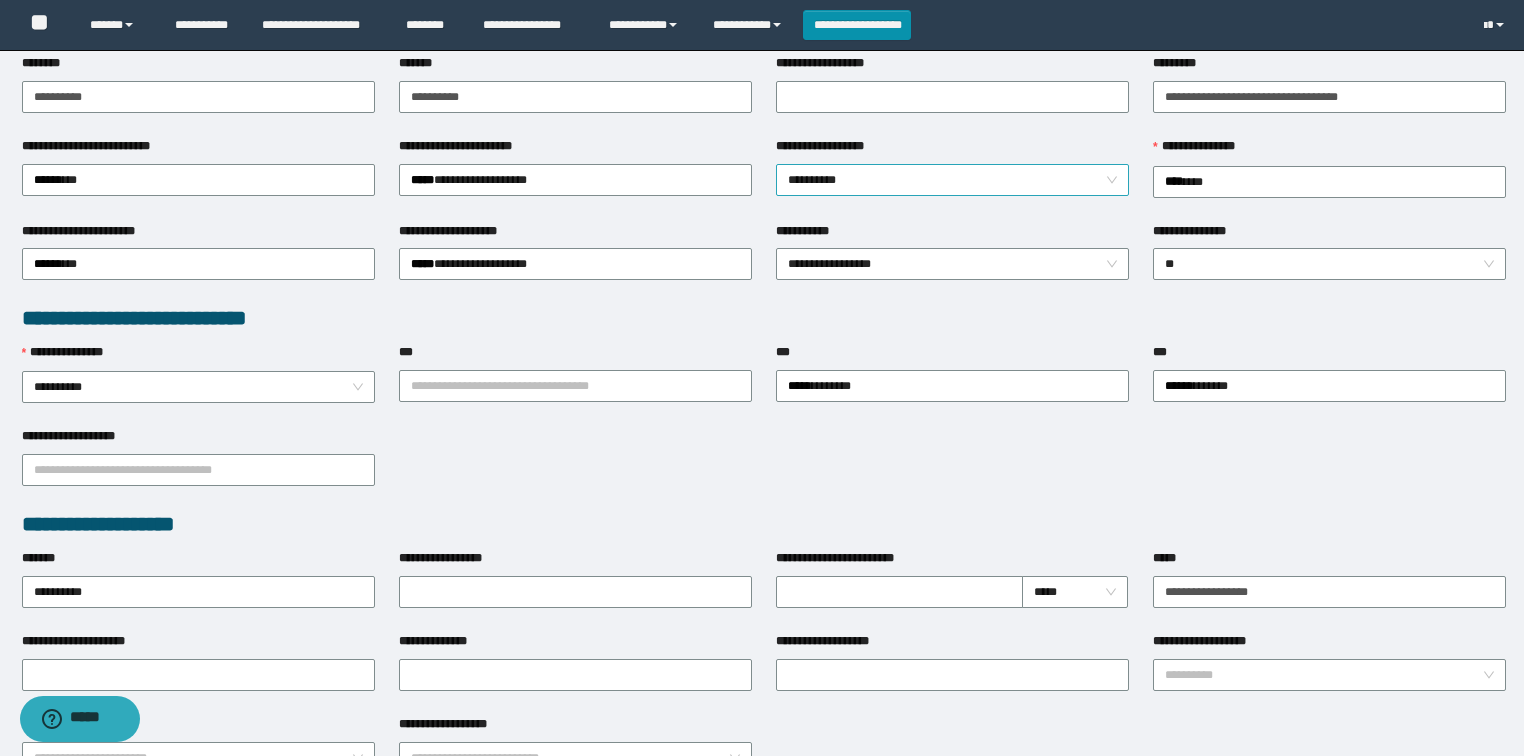click on "**********" at bounding box center (953, 180) 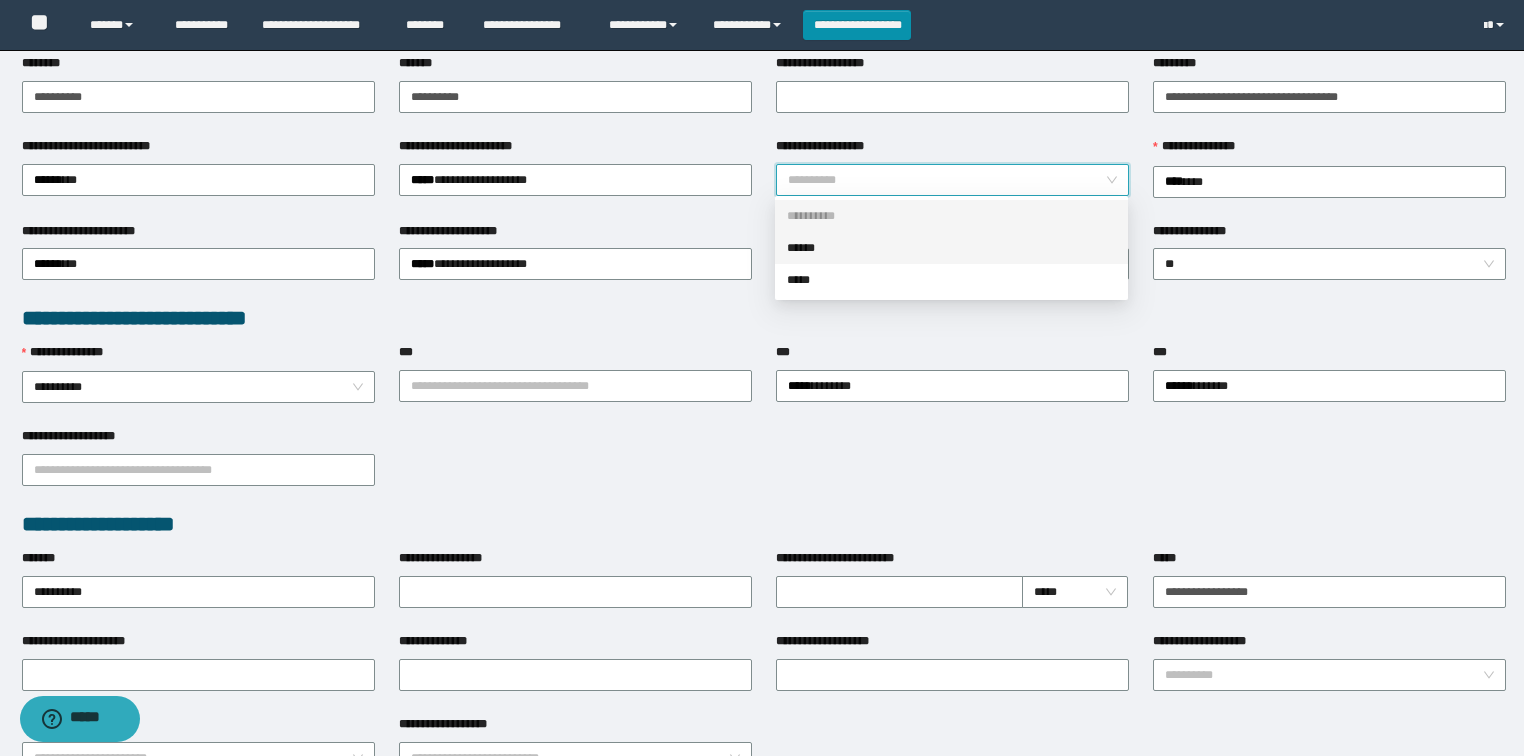 click on "******" at bounding box center (951, 248) 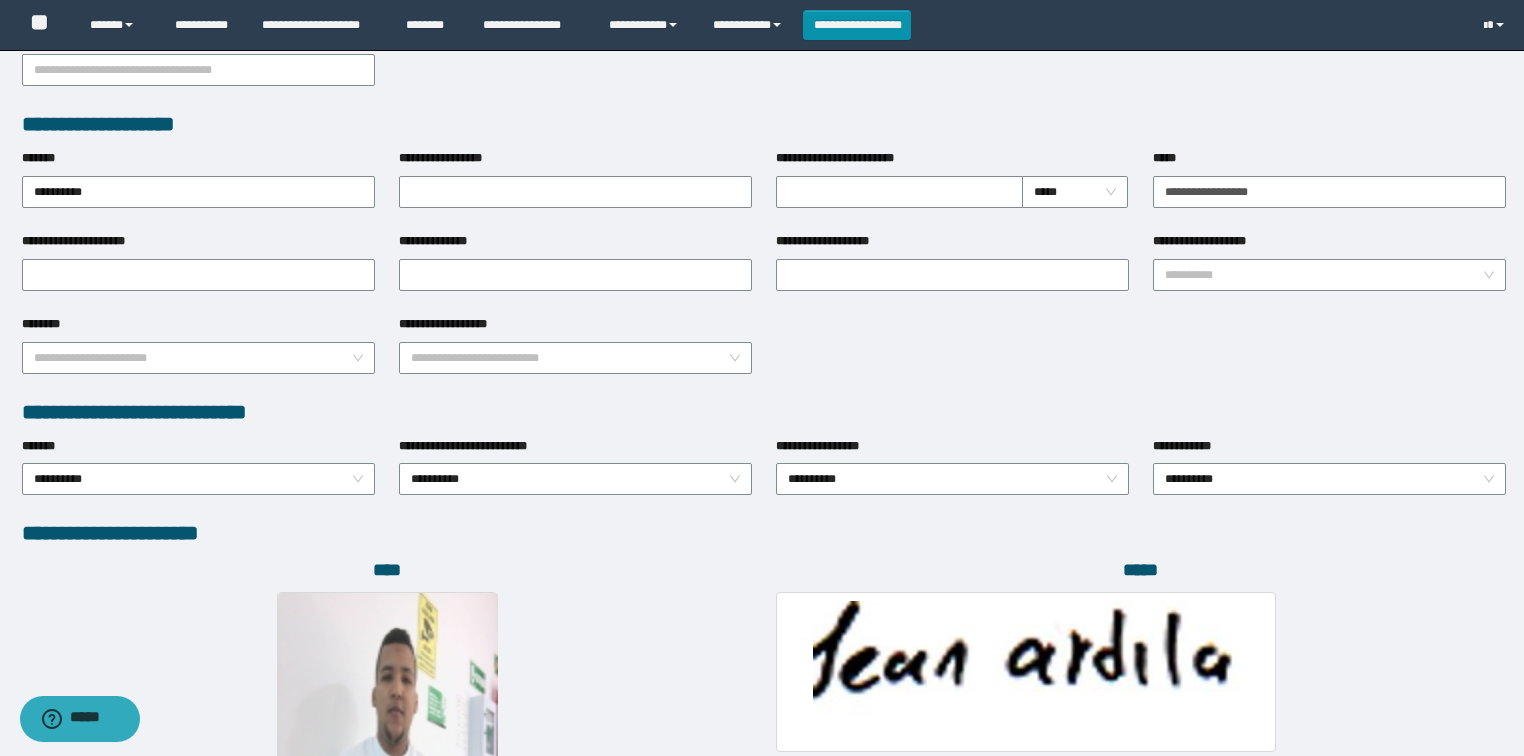scroll, scrollTop: 1051, scrollLeft: 0, axis: vertical 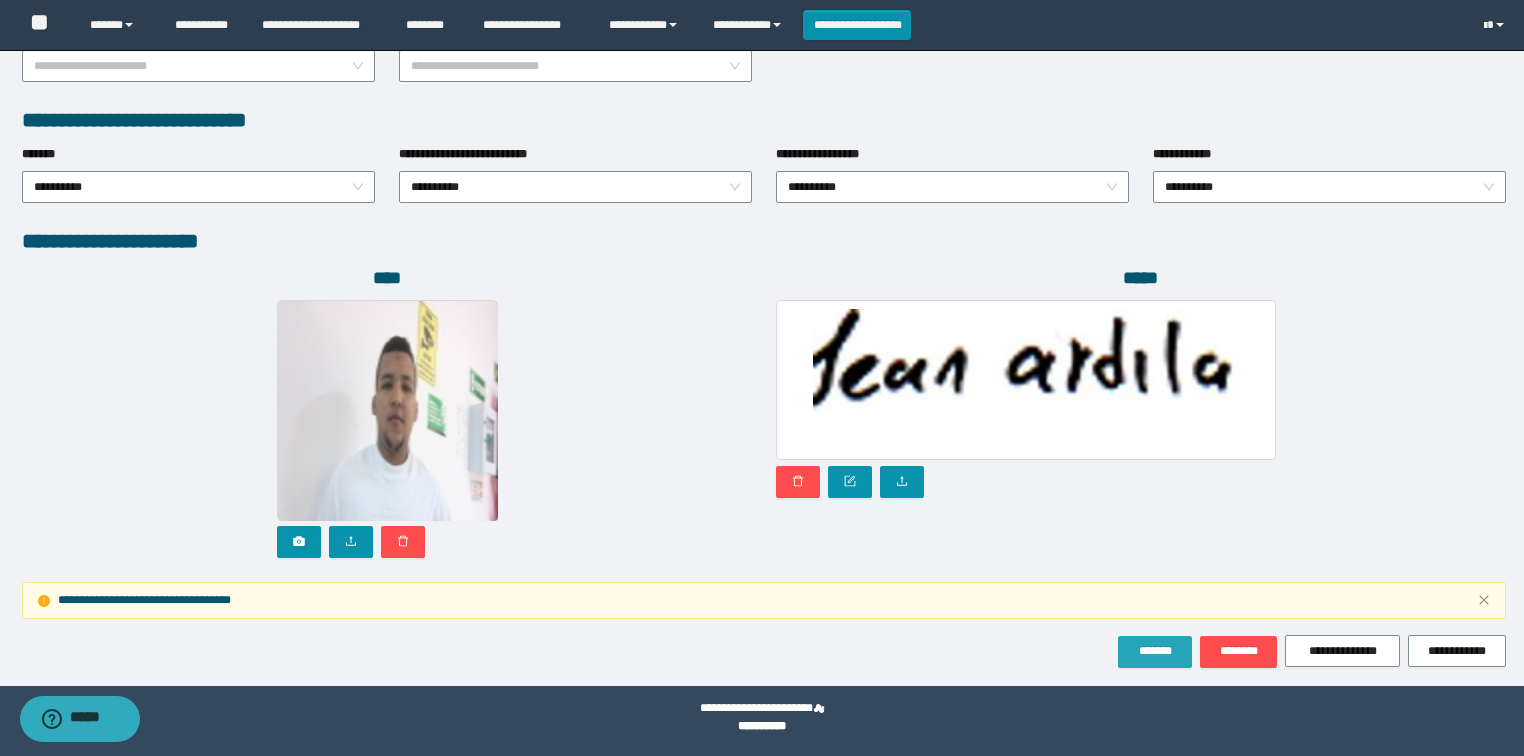 click on "*******" at bounding box center (1155, 651) 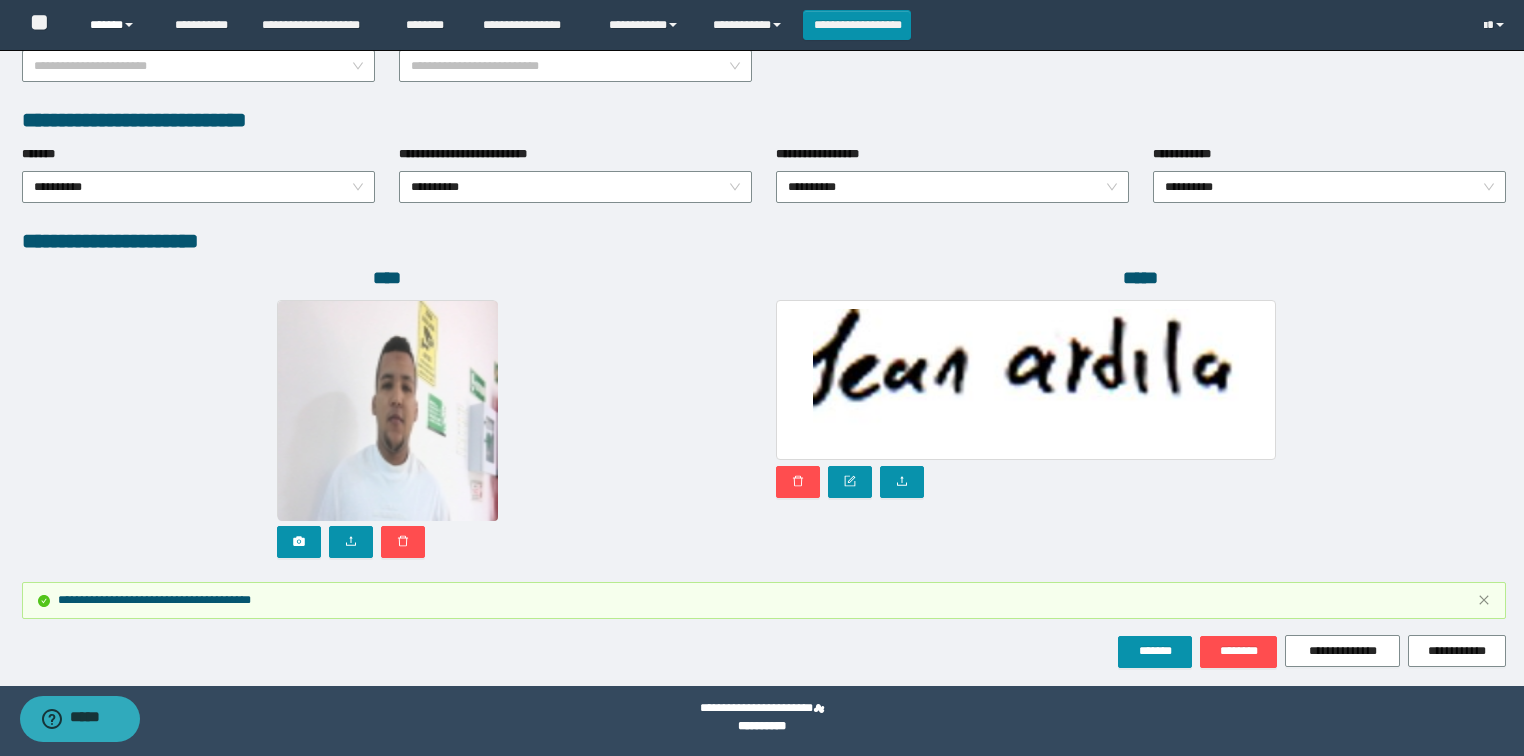 click on "******" at bounding box center (117, 25) 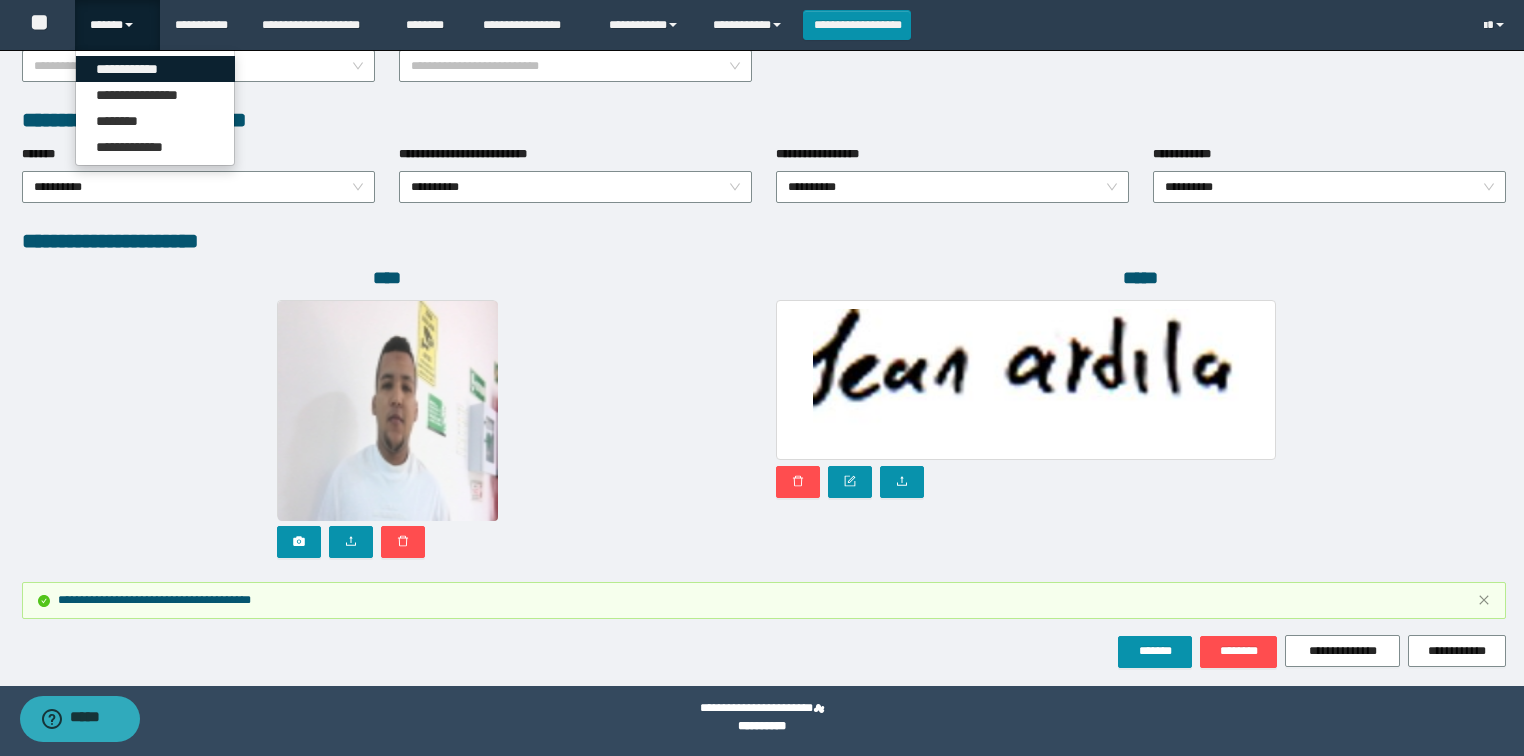click on "**********" at bounding box center (155, 69) 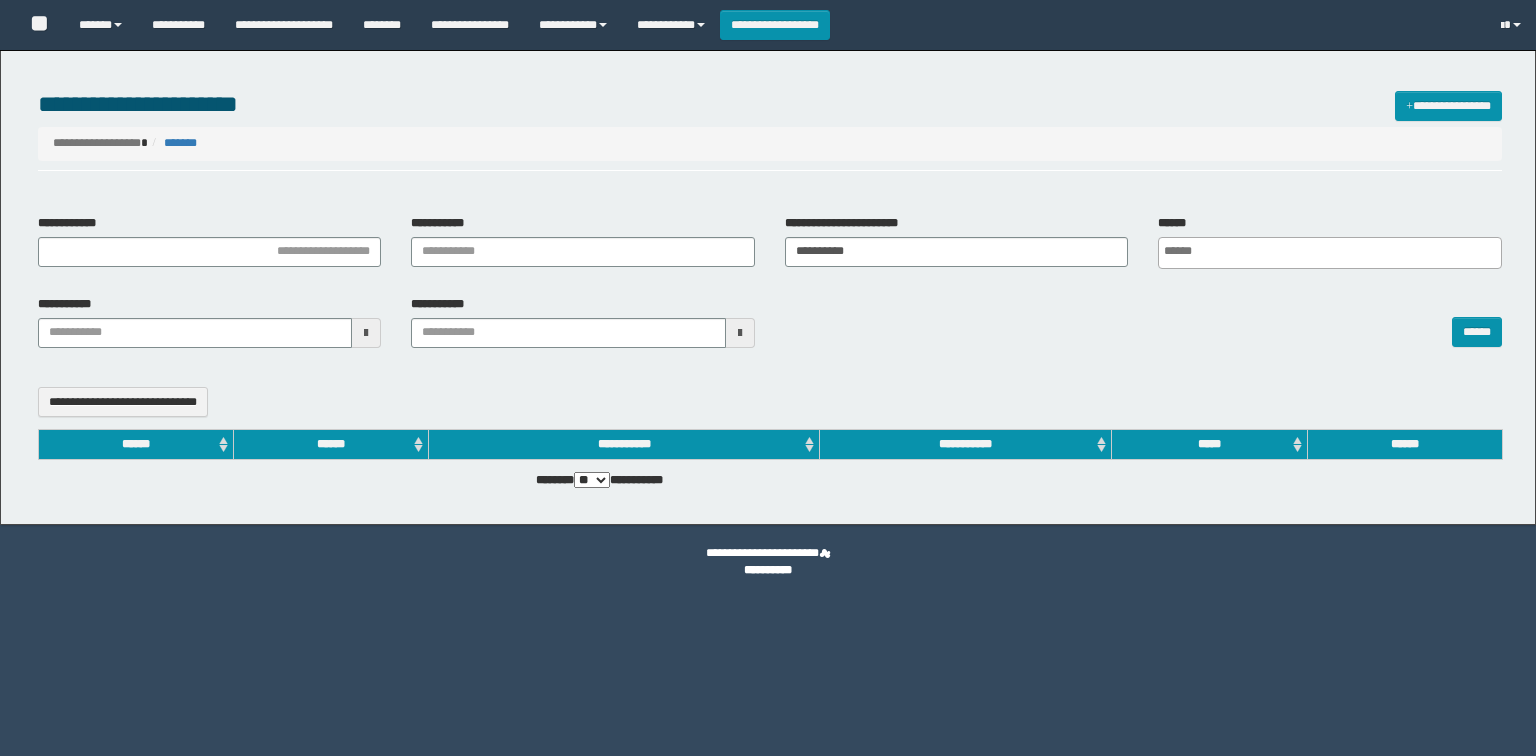 select 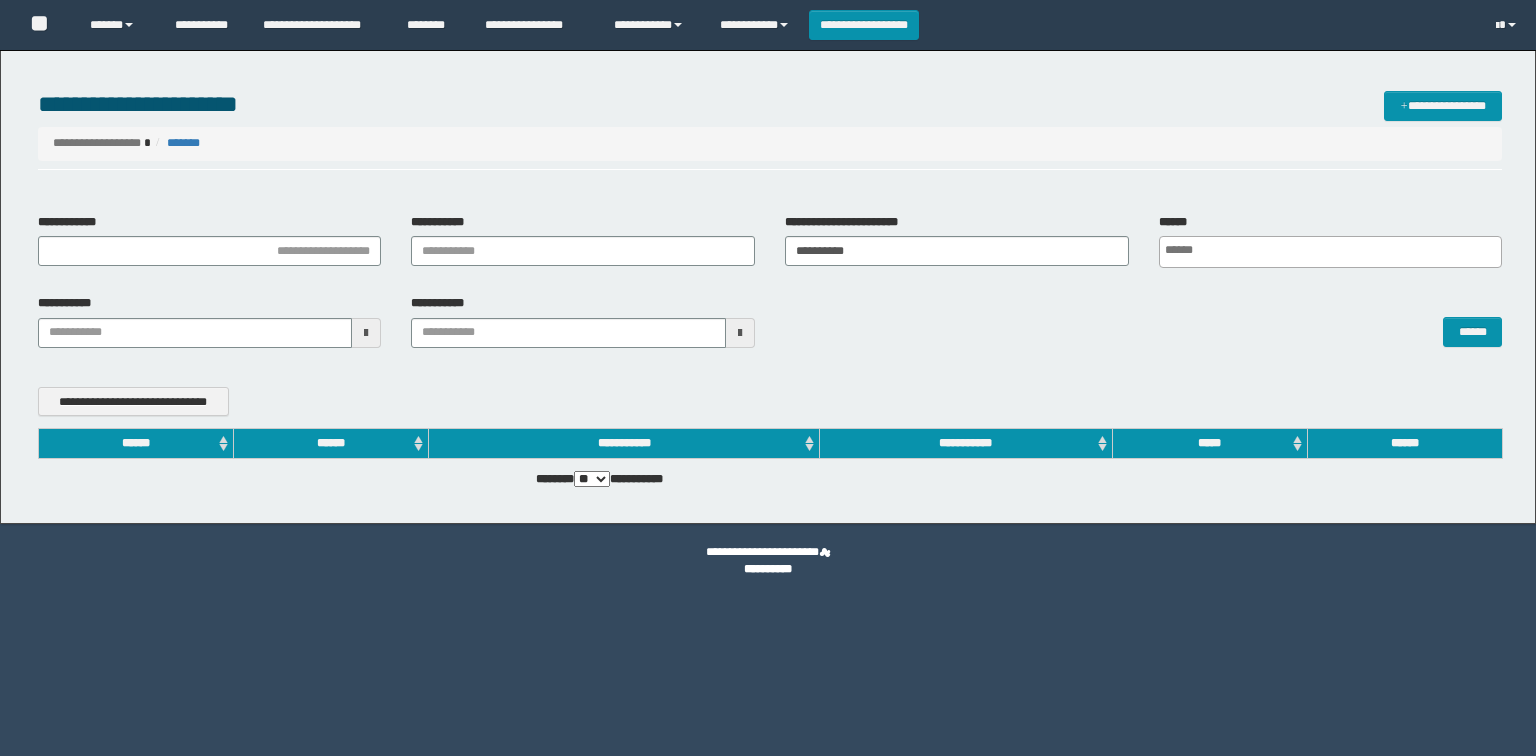 scroll, scrollTop: 0, scrollLeft: 0, axis: both 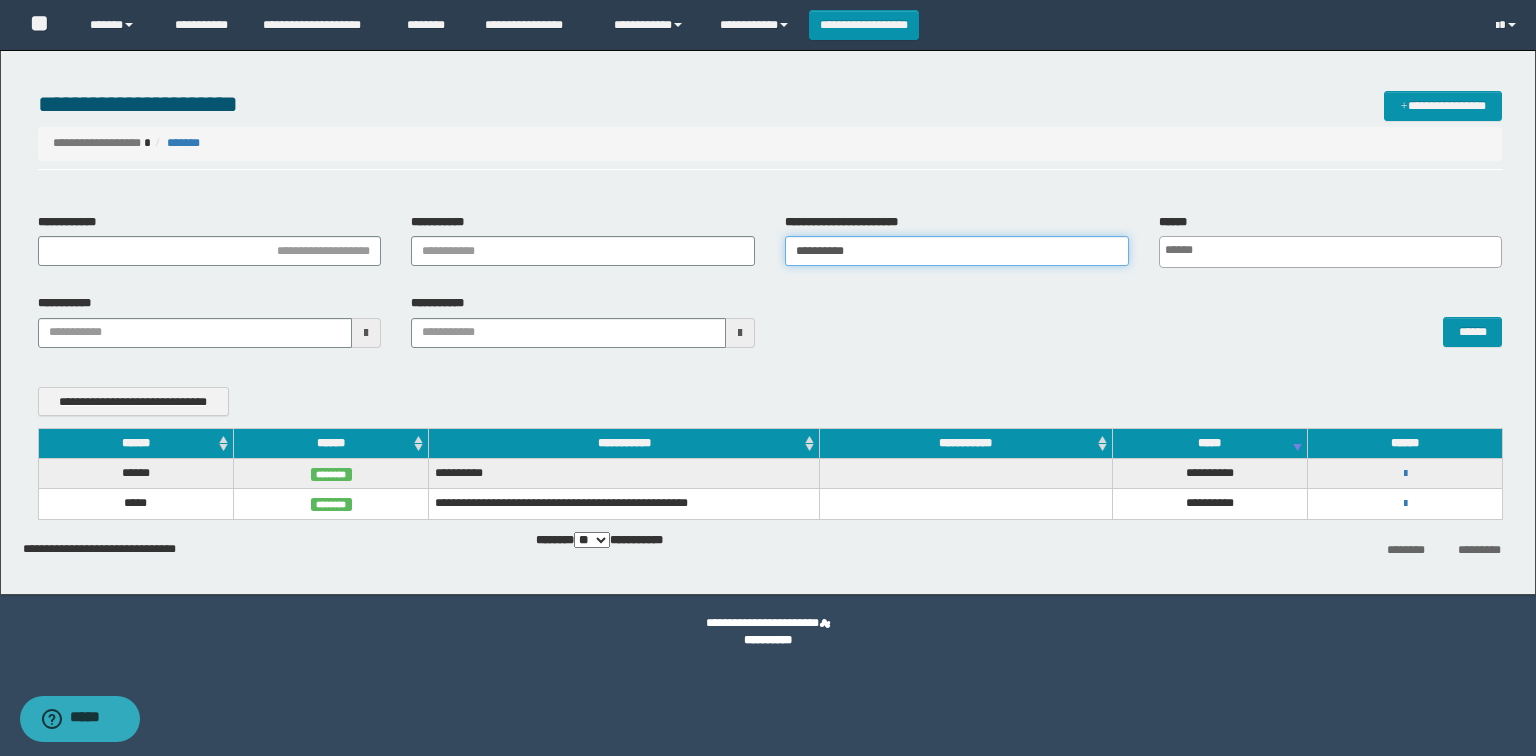 drag, startPoint x: 896, startPoint y: 250, endPoint x: 460, endPoint y: 230, distance: 436.45847 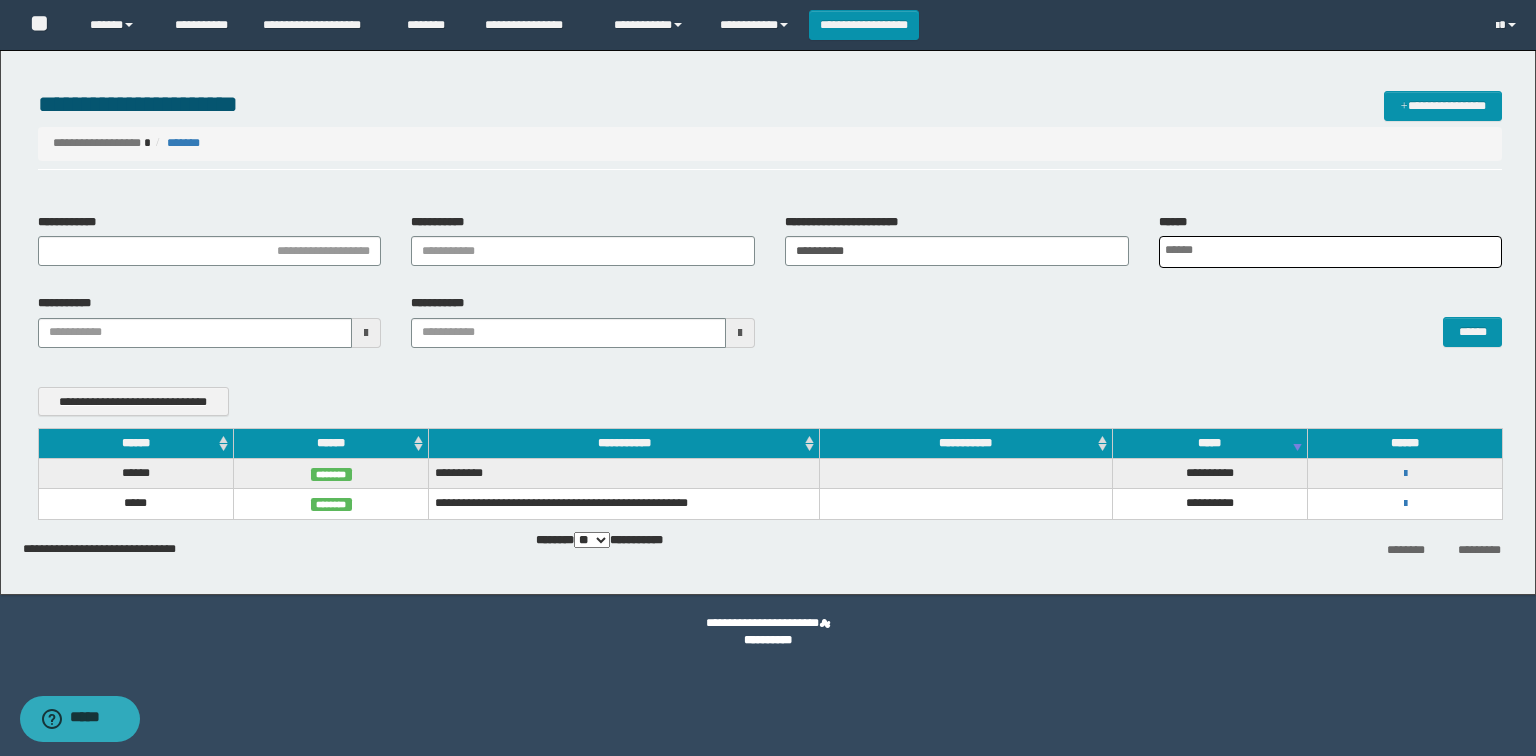 scroll, scrollTop: 0, scrollLeft: 4, axis: horizontal 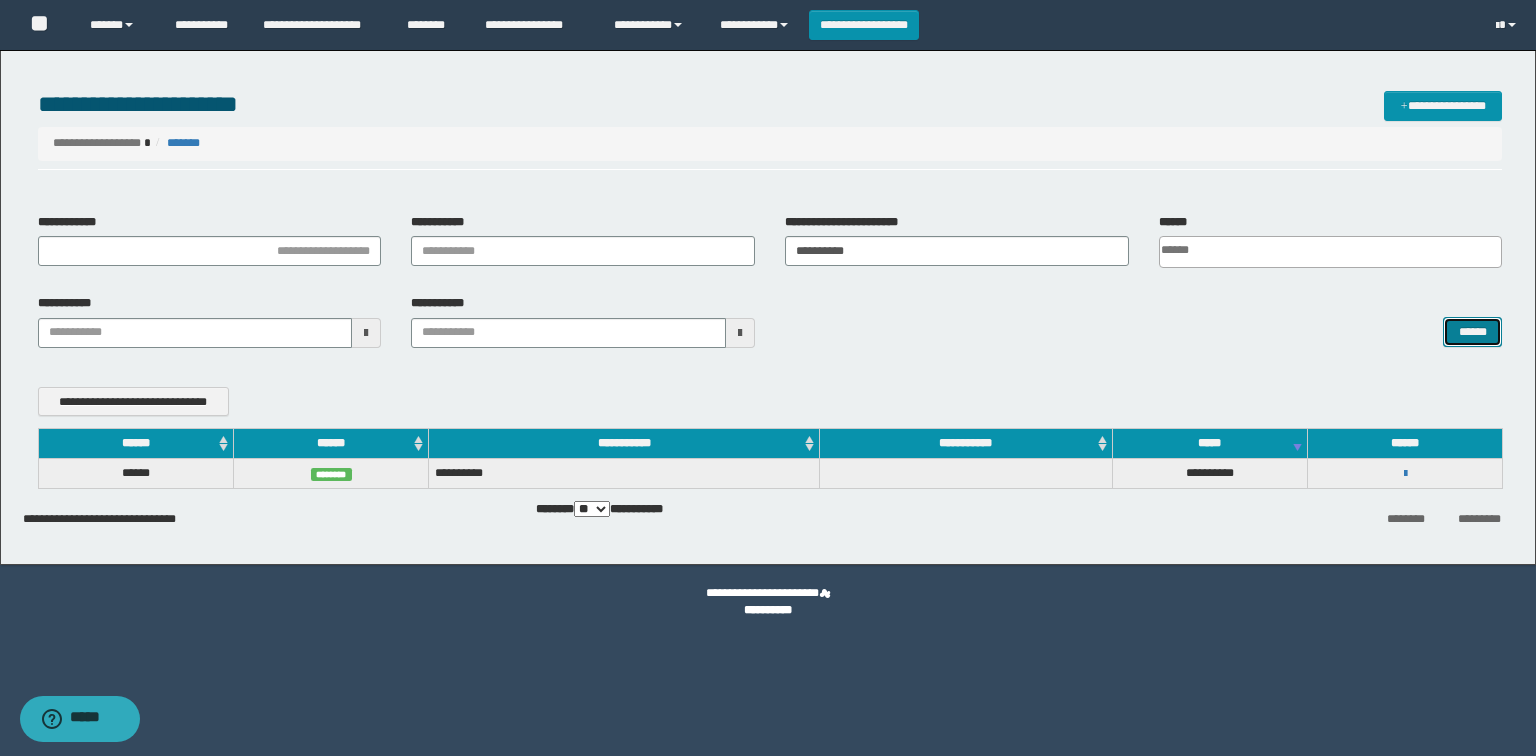 click on "******" at bounding box center [1472, 332] 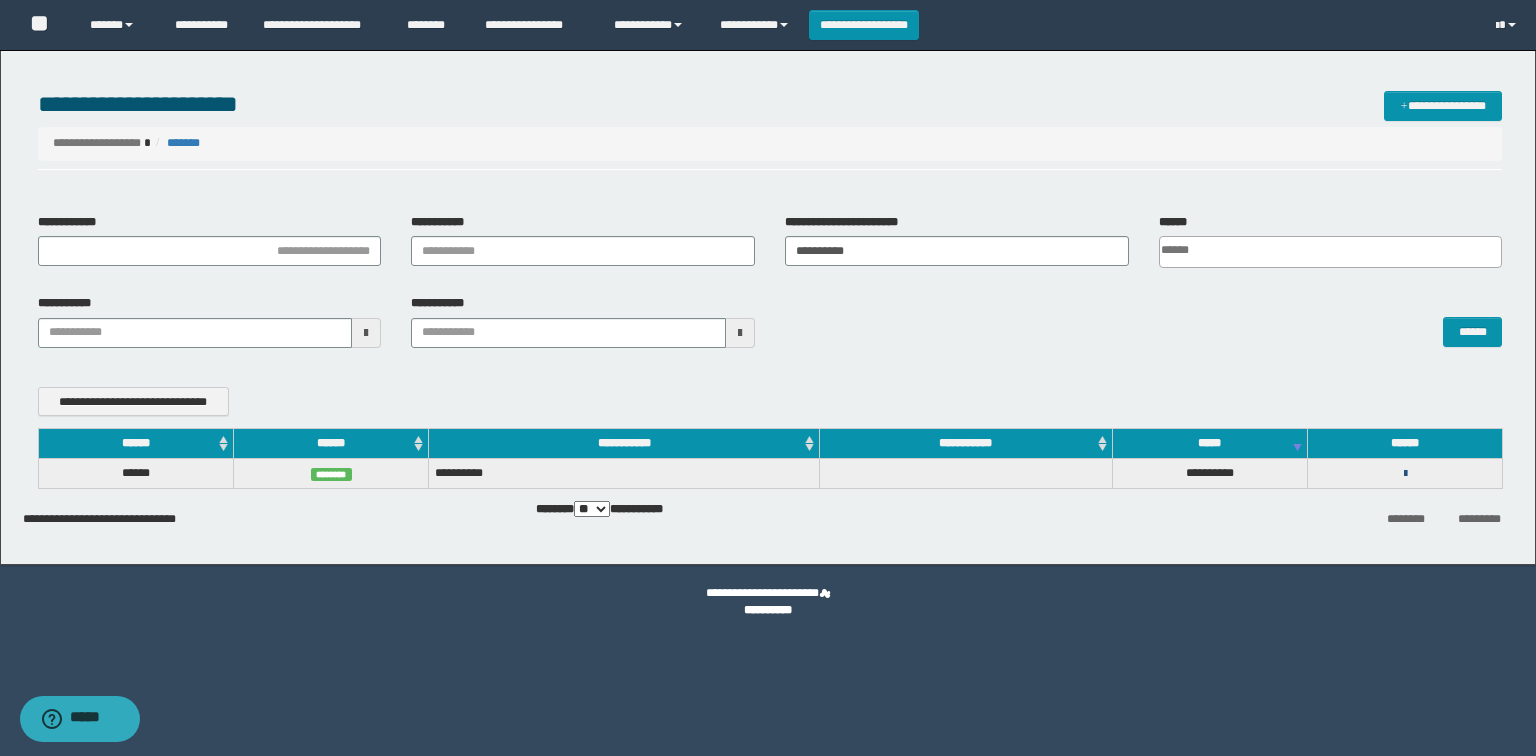 click at bounding box center (1405, 474) 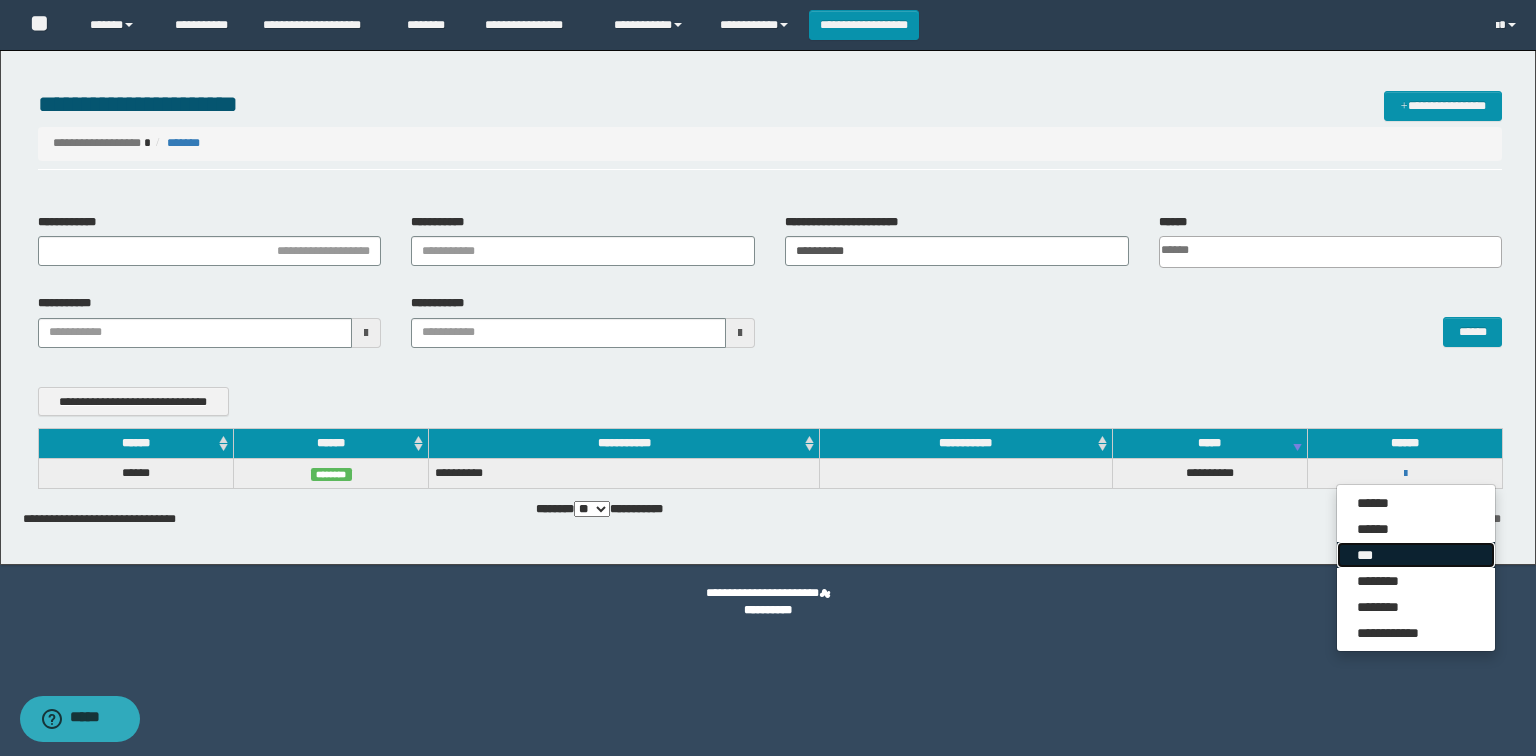 click on "***" at bounding box center (1416, 555) 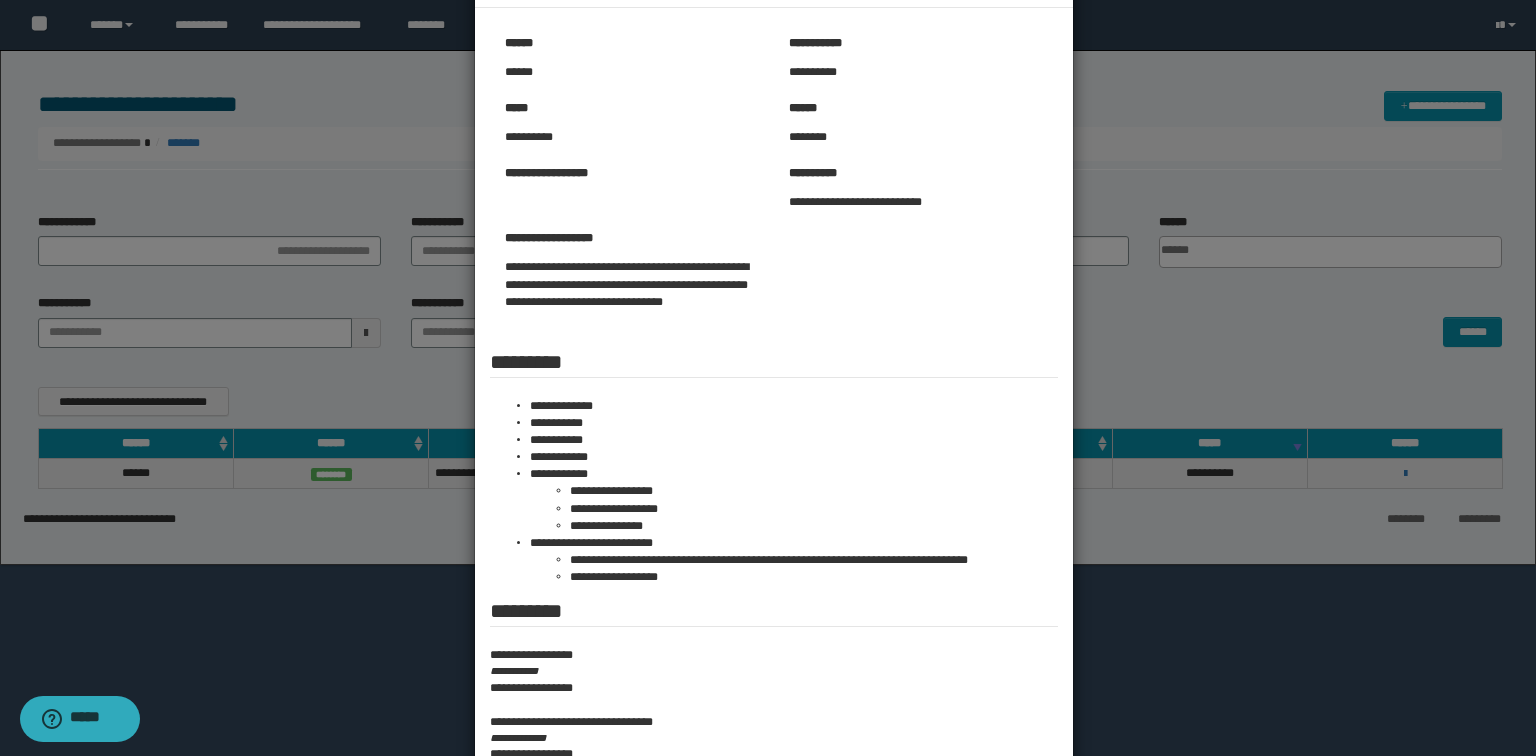 scroll, scrollTop: 160, scrollLeft: 0, axis: vertical 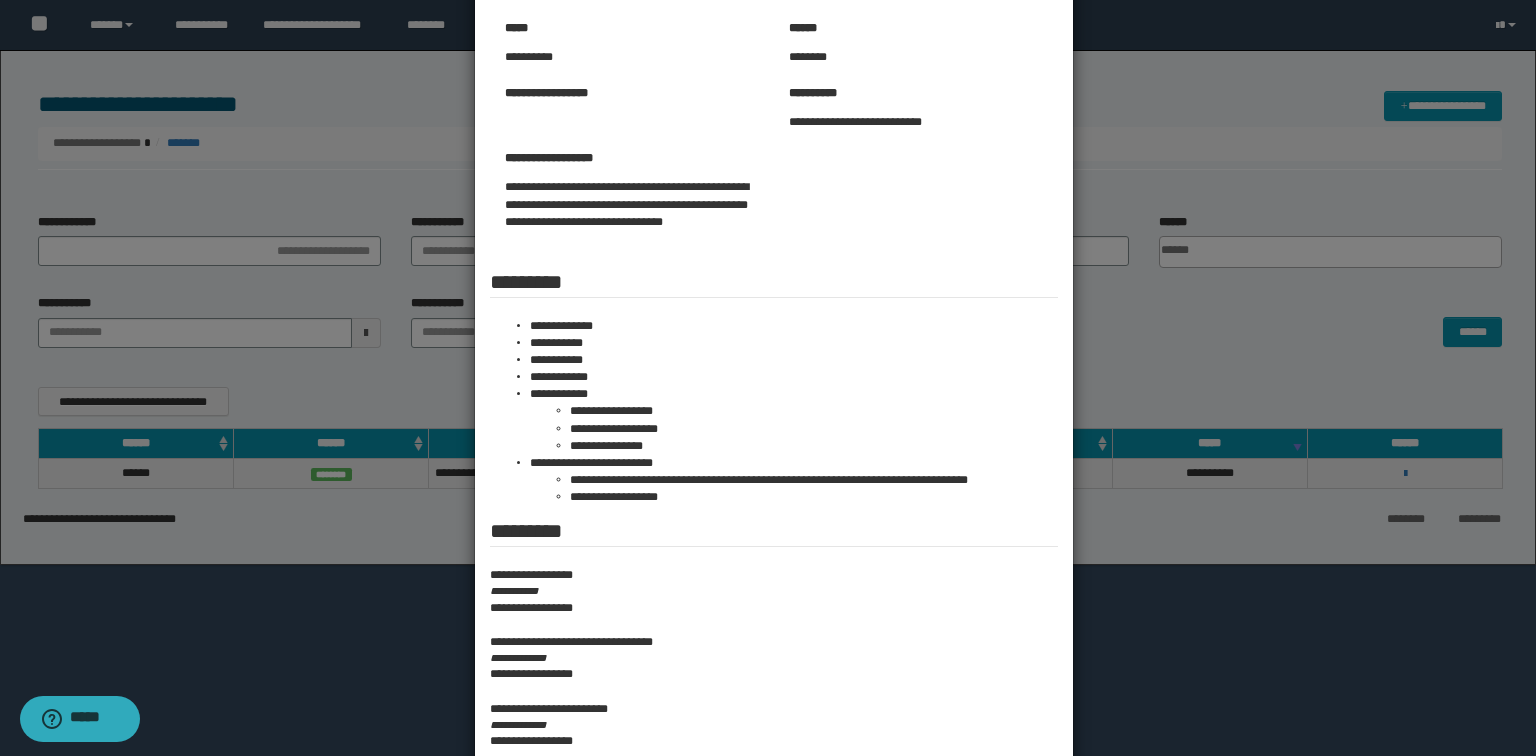 click at bounding box center (768, 400) 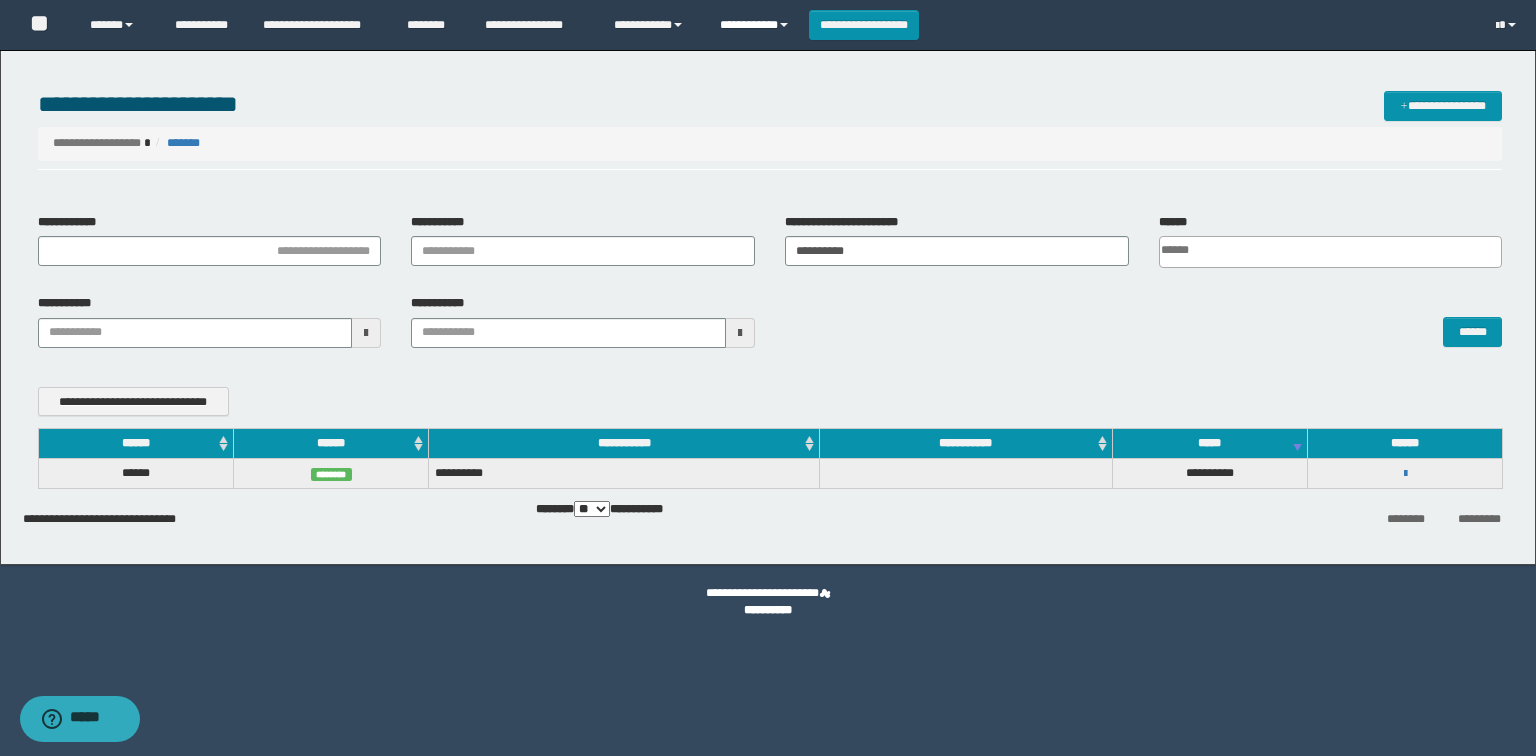 click on "**********" at bounding box center (757, 25) 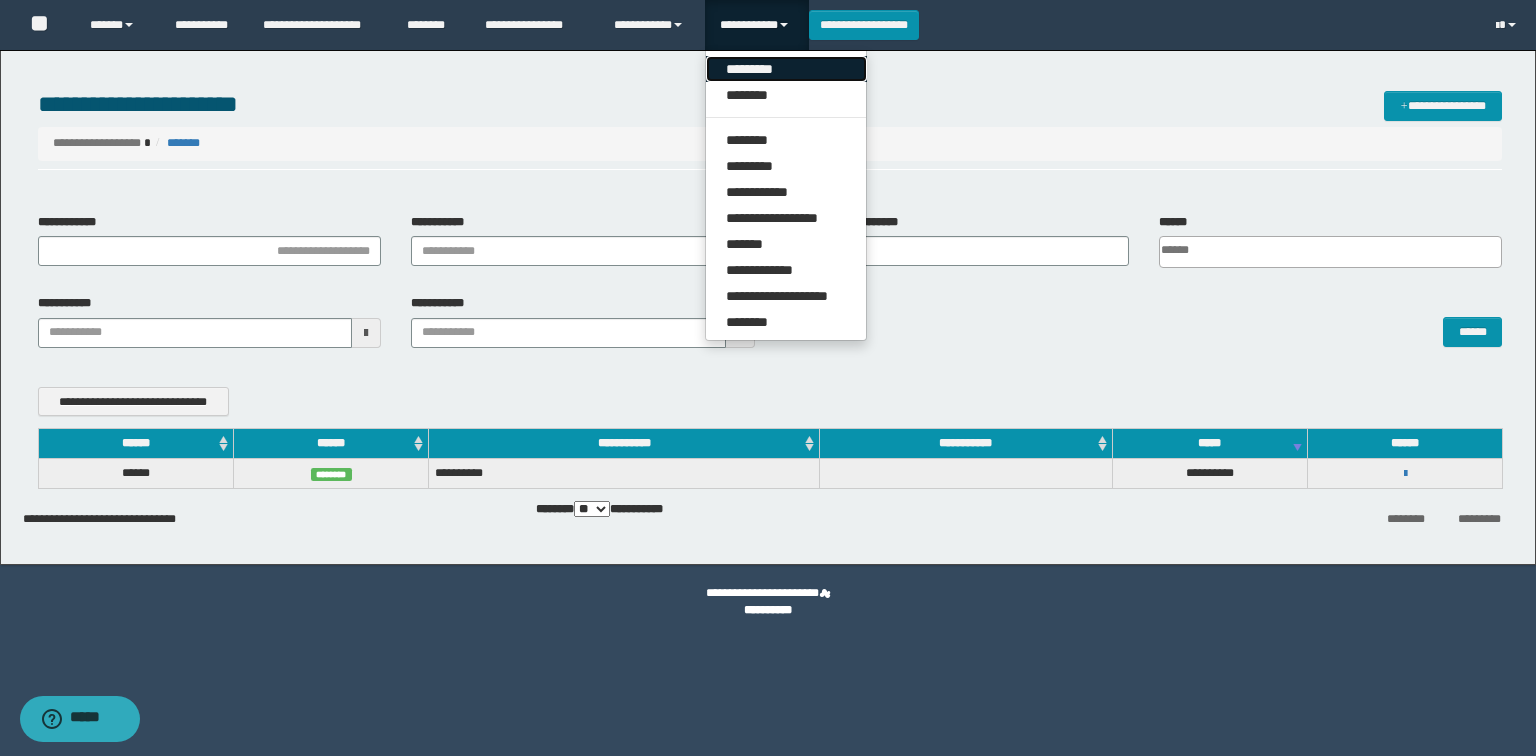 click on "*********" at bounding box center (786, 69) 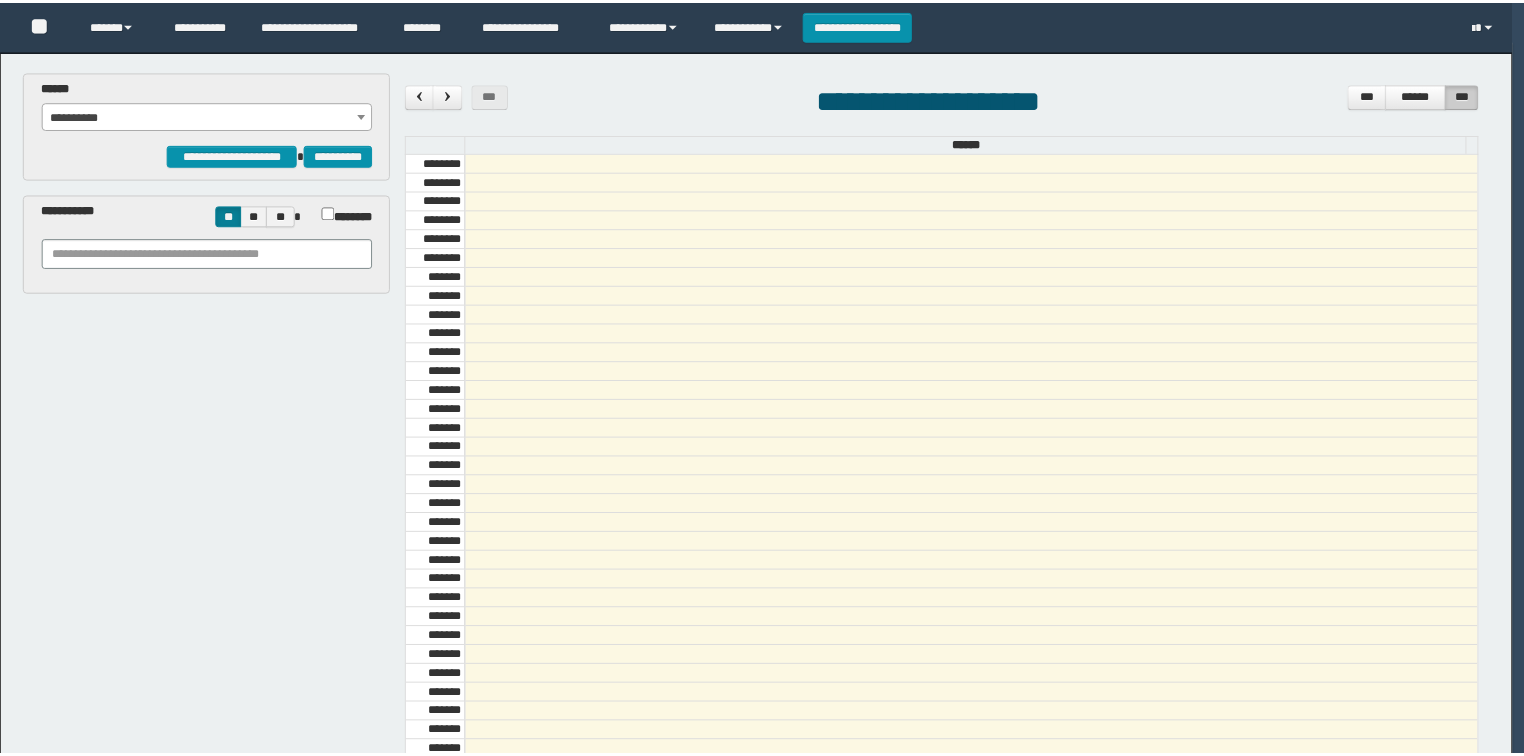 scroll, scrollTop: 0, scrollLeft: 0, axis: both 